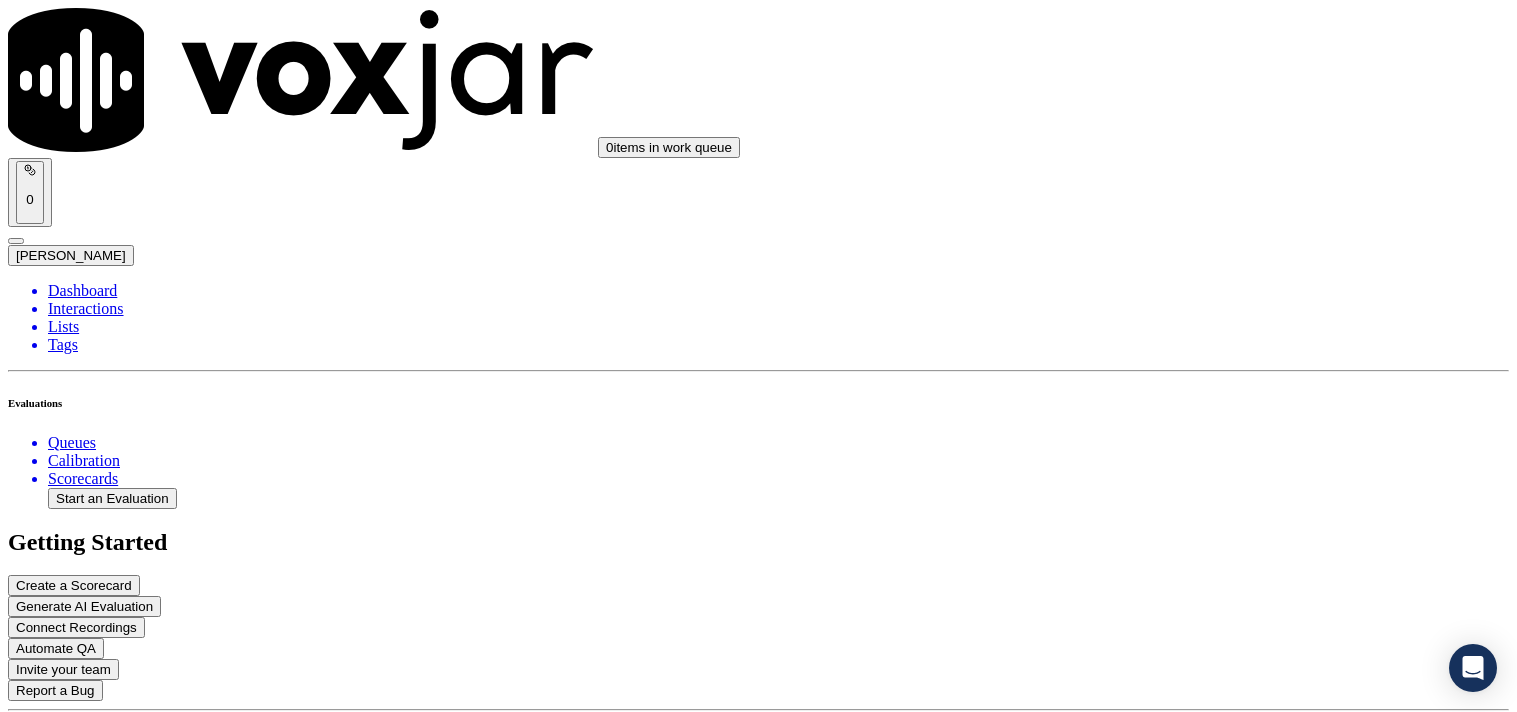 scroll, scrollTop: 0, scrollLeft: 0, axis: both 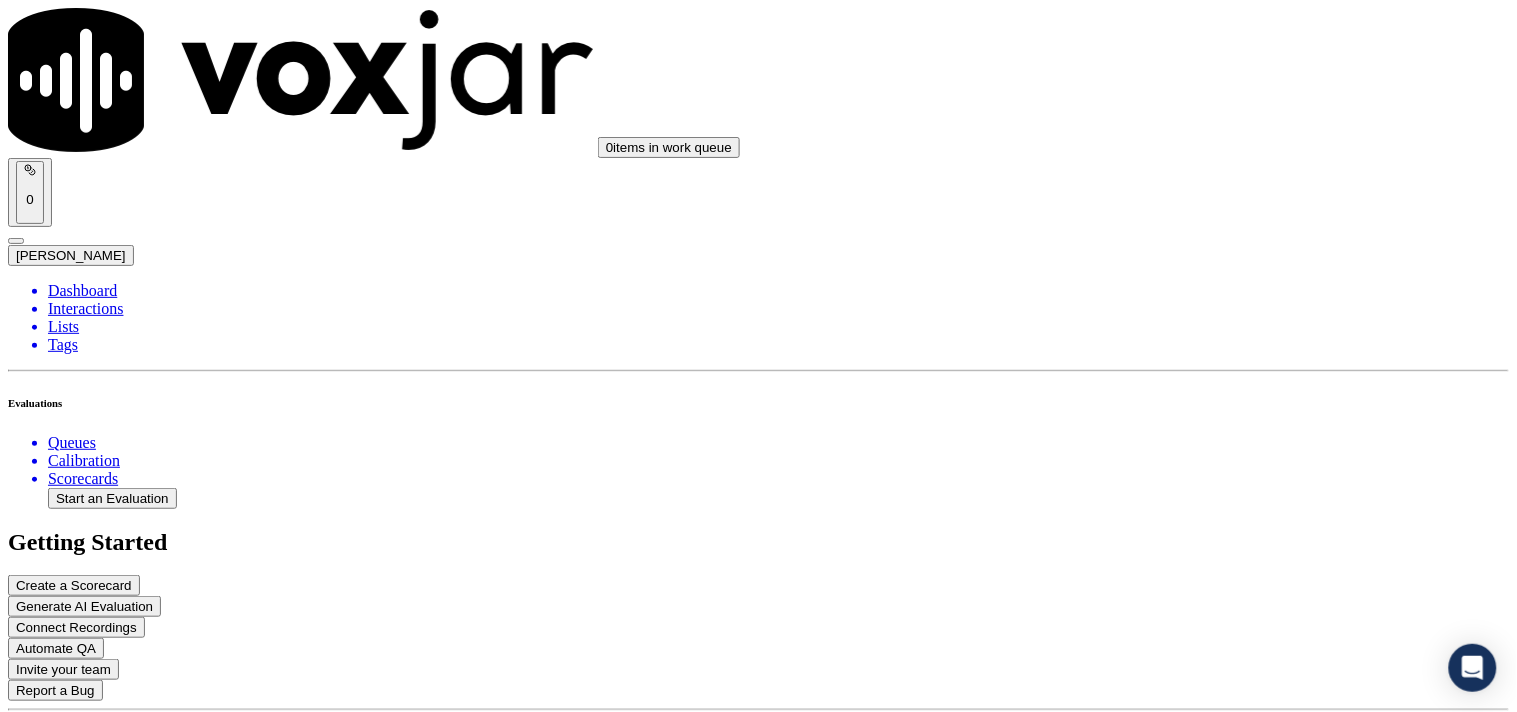 click on "Select an answer" at bounding box center [67, 2630] 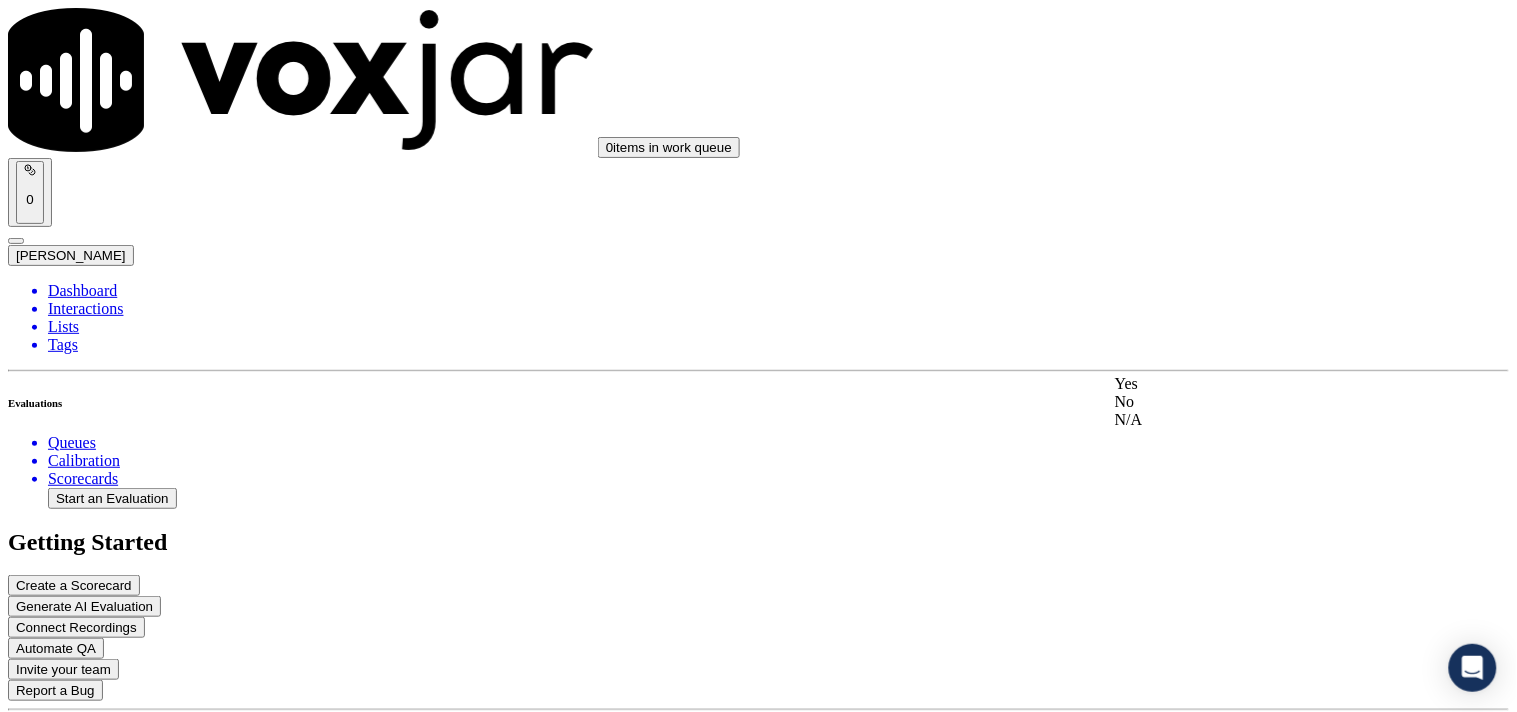 click on "Yes" at bounding box center [1267, 384] 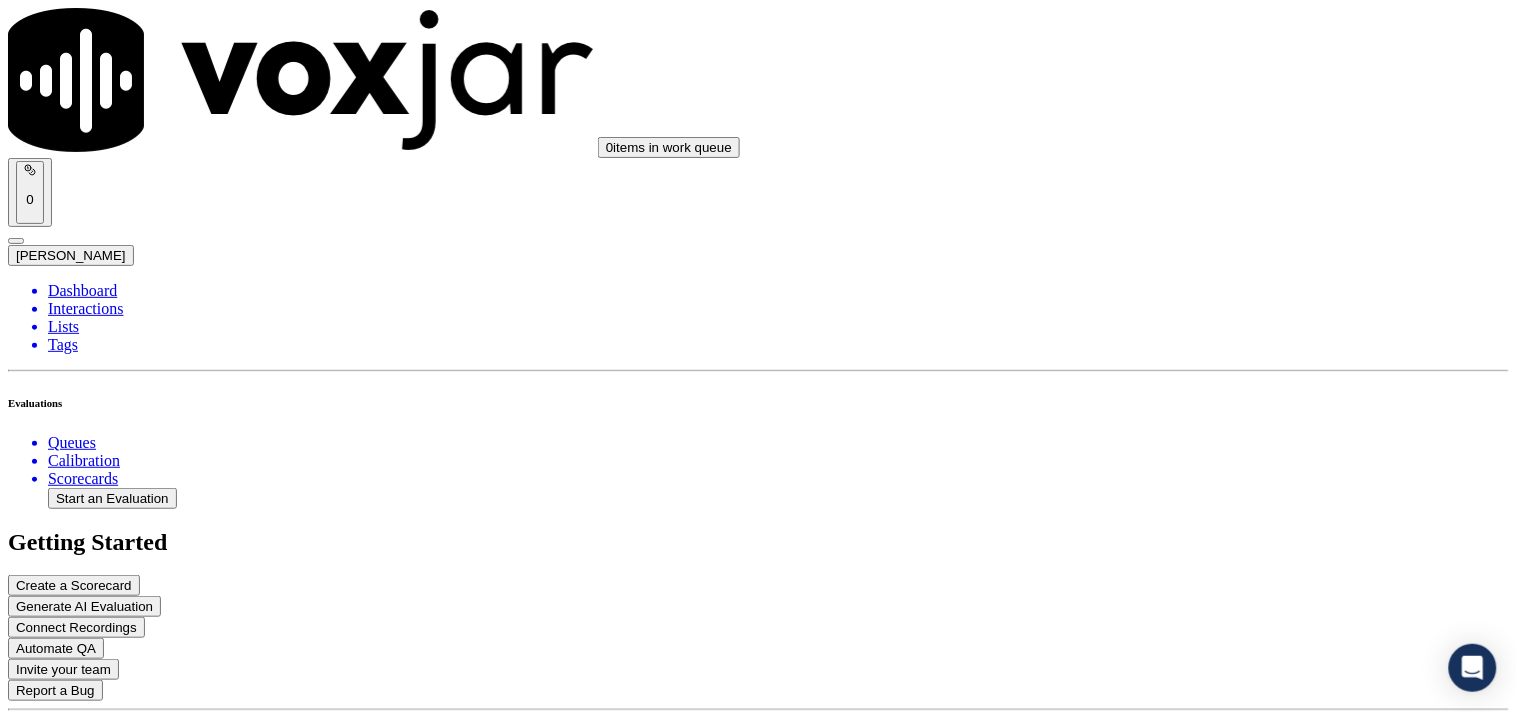 scroll, scrollTop: 111, scrollLeft: 0, axis: vertical 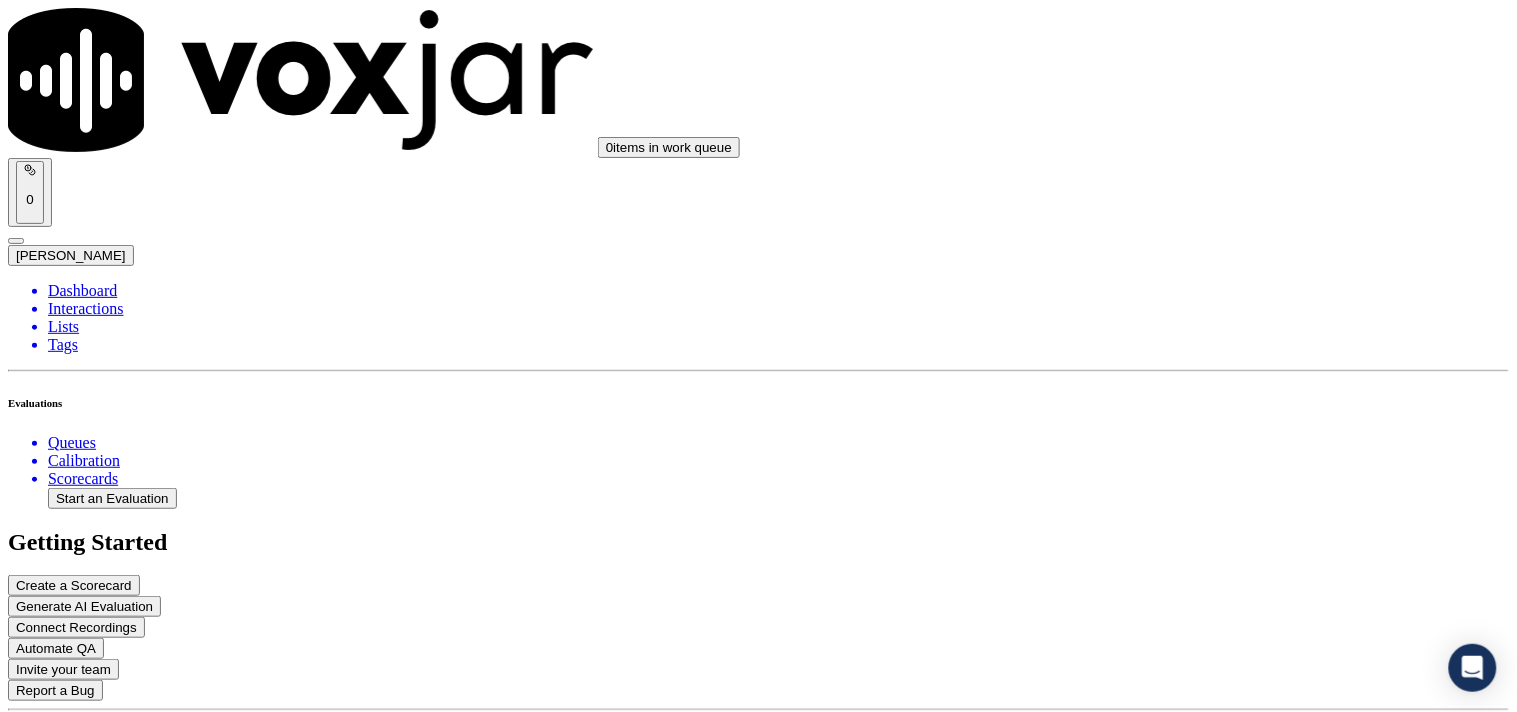 click on "Select an answer" at bounding box center (67, 2866) 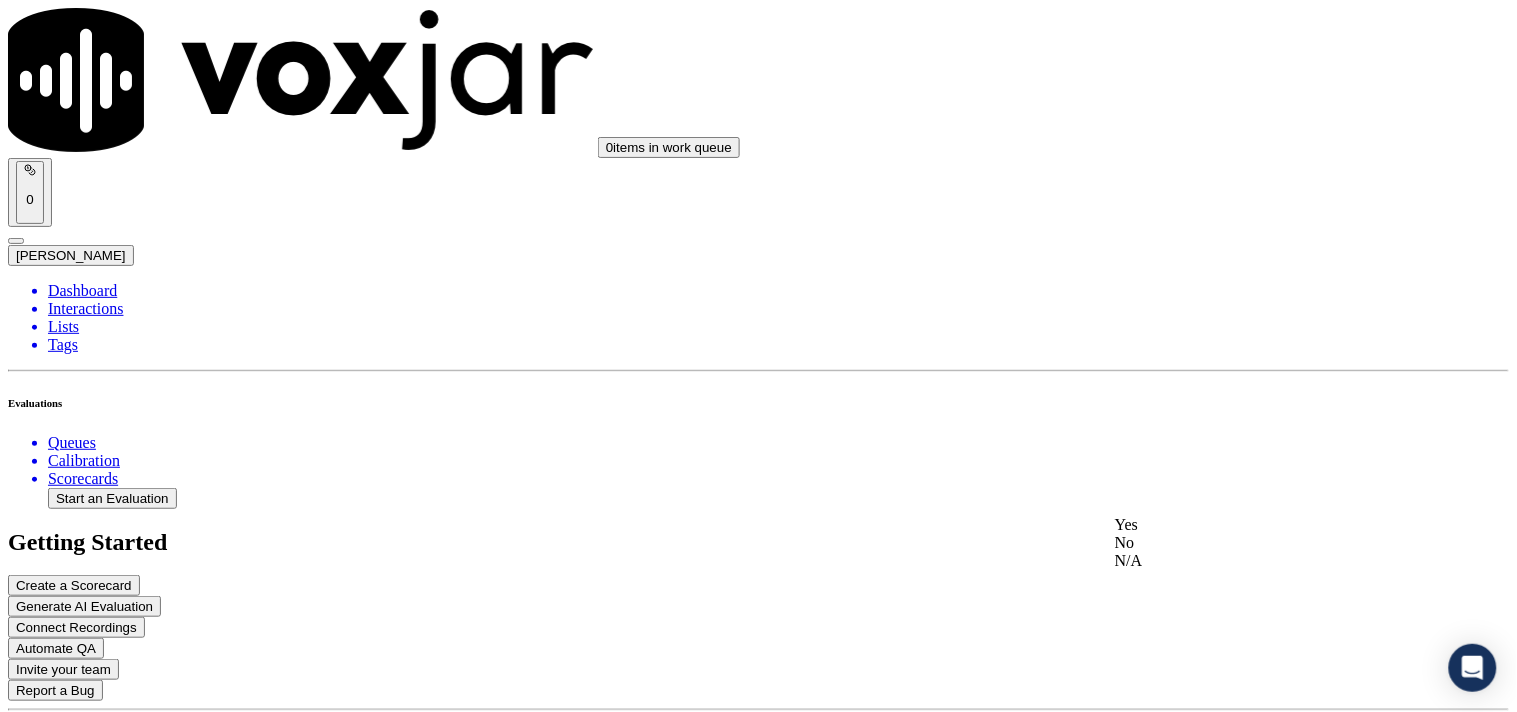 click on "Yes" at bounding box center [1267, 525] 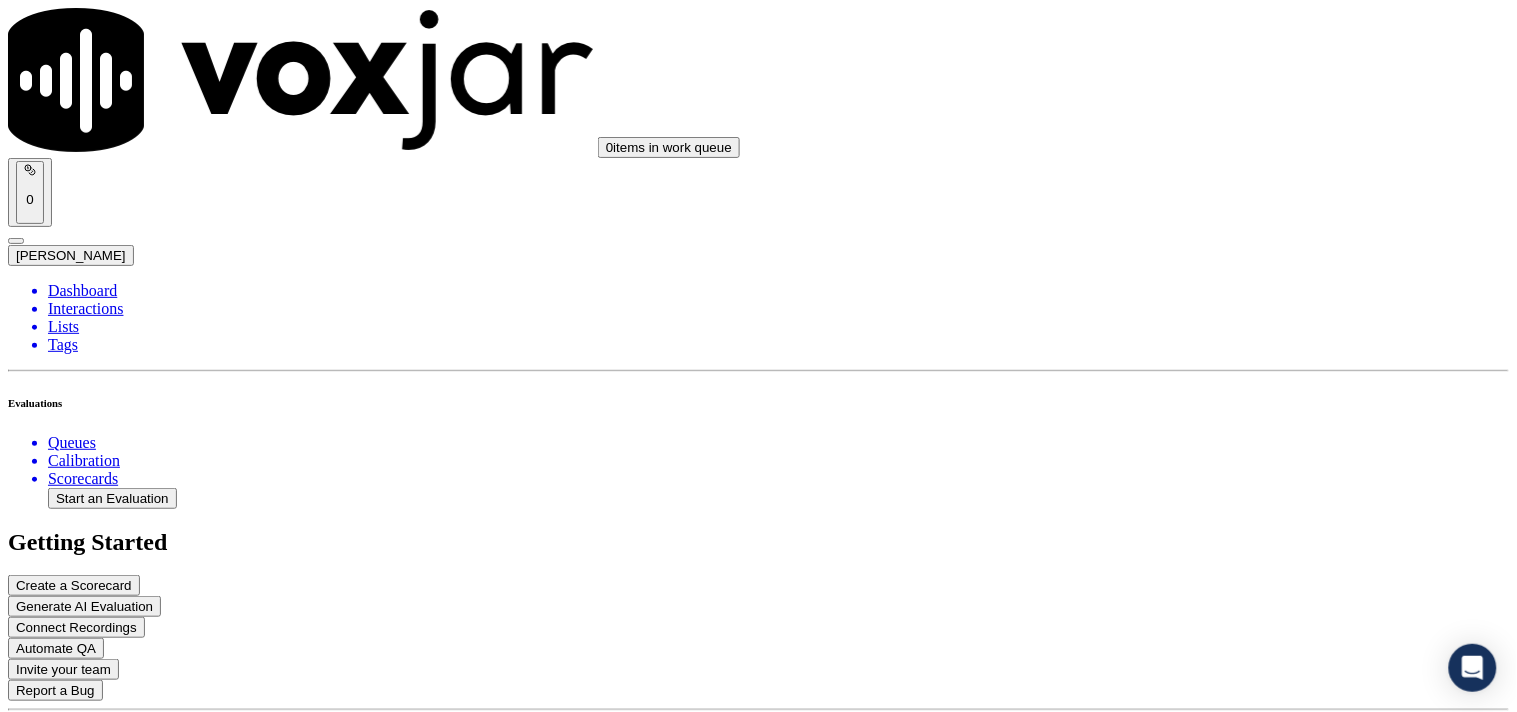 scroll, scrollTop: 333, scrollLeft: 0, axis: vertical 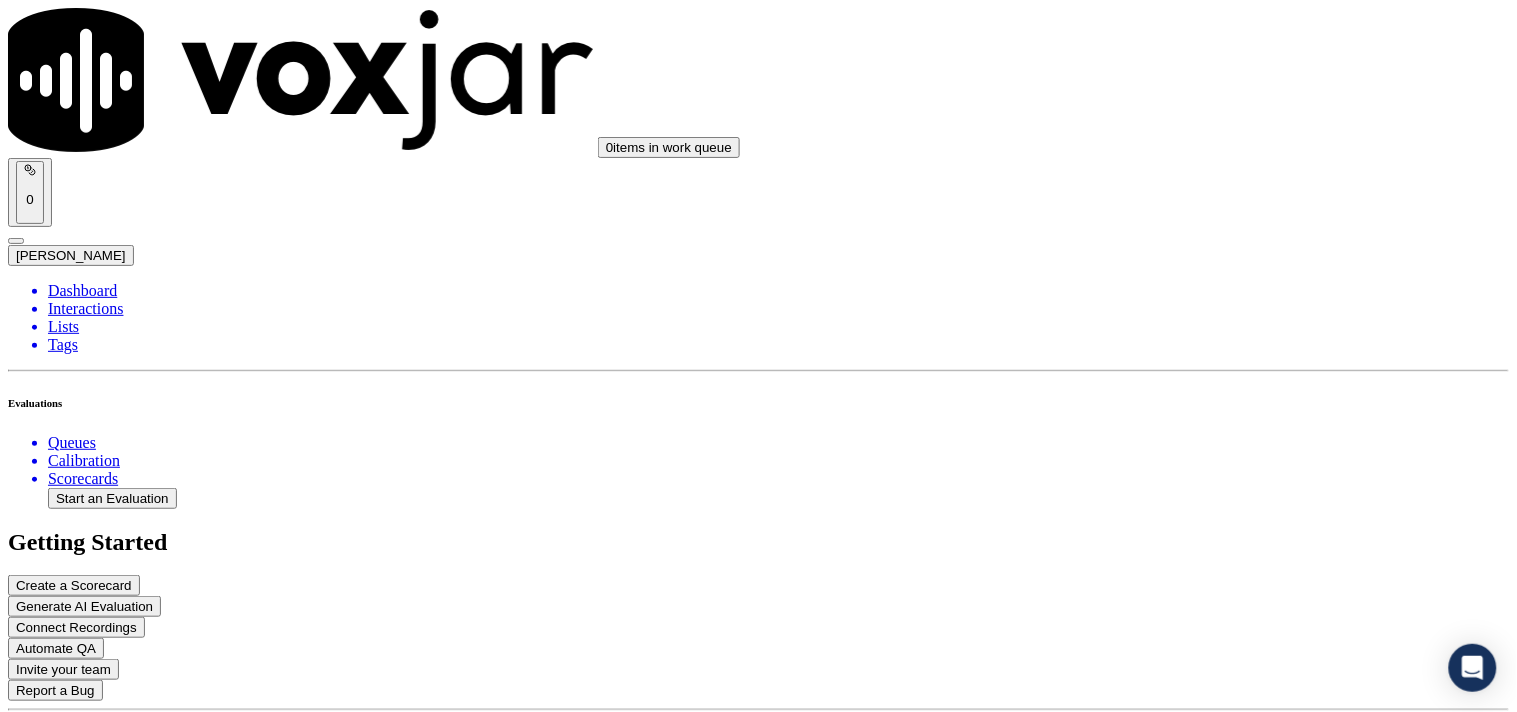 click on "Add Note" at bounding box center [52, 2916] 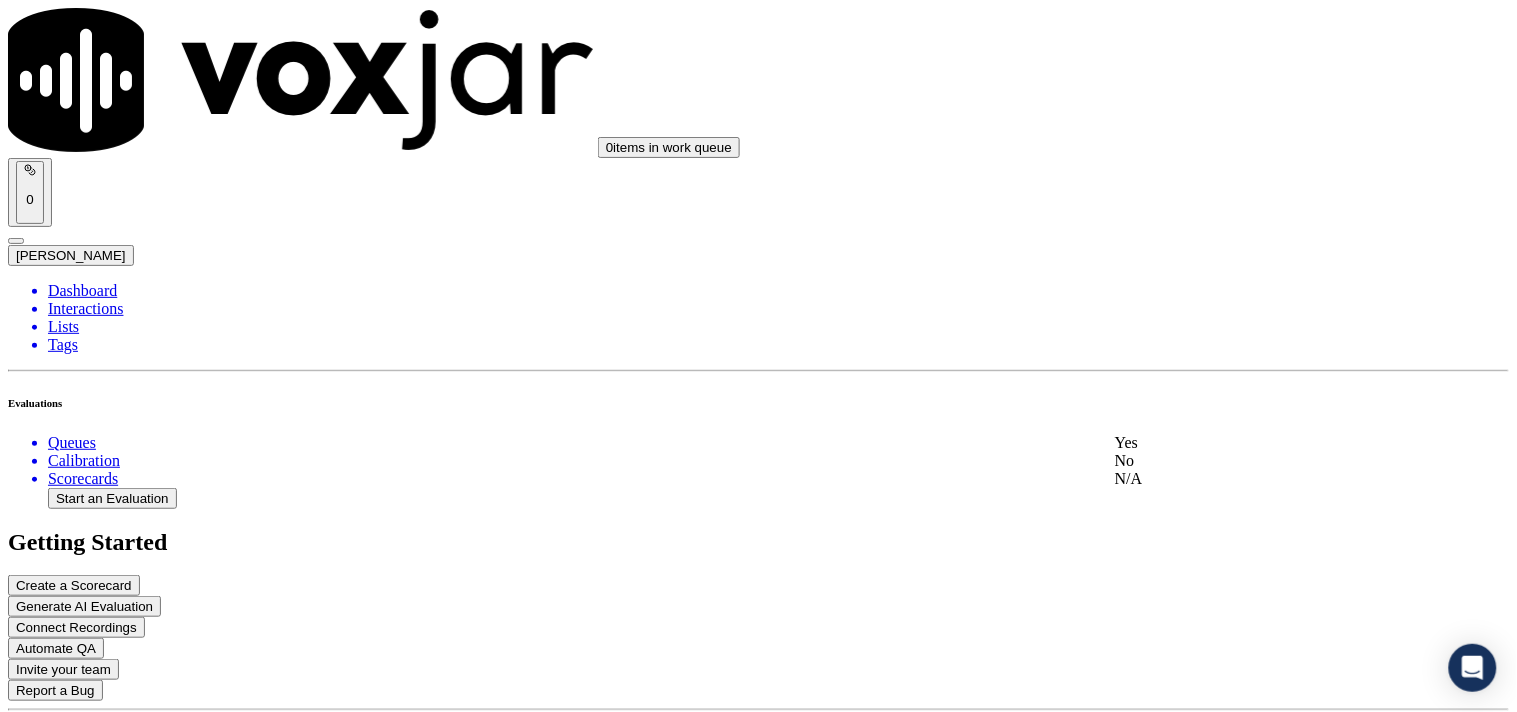 scroll, scrollTop: 555, scrollLeft: 0, axis: vertical 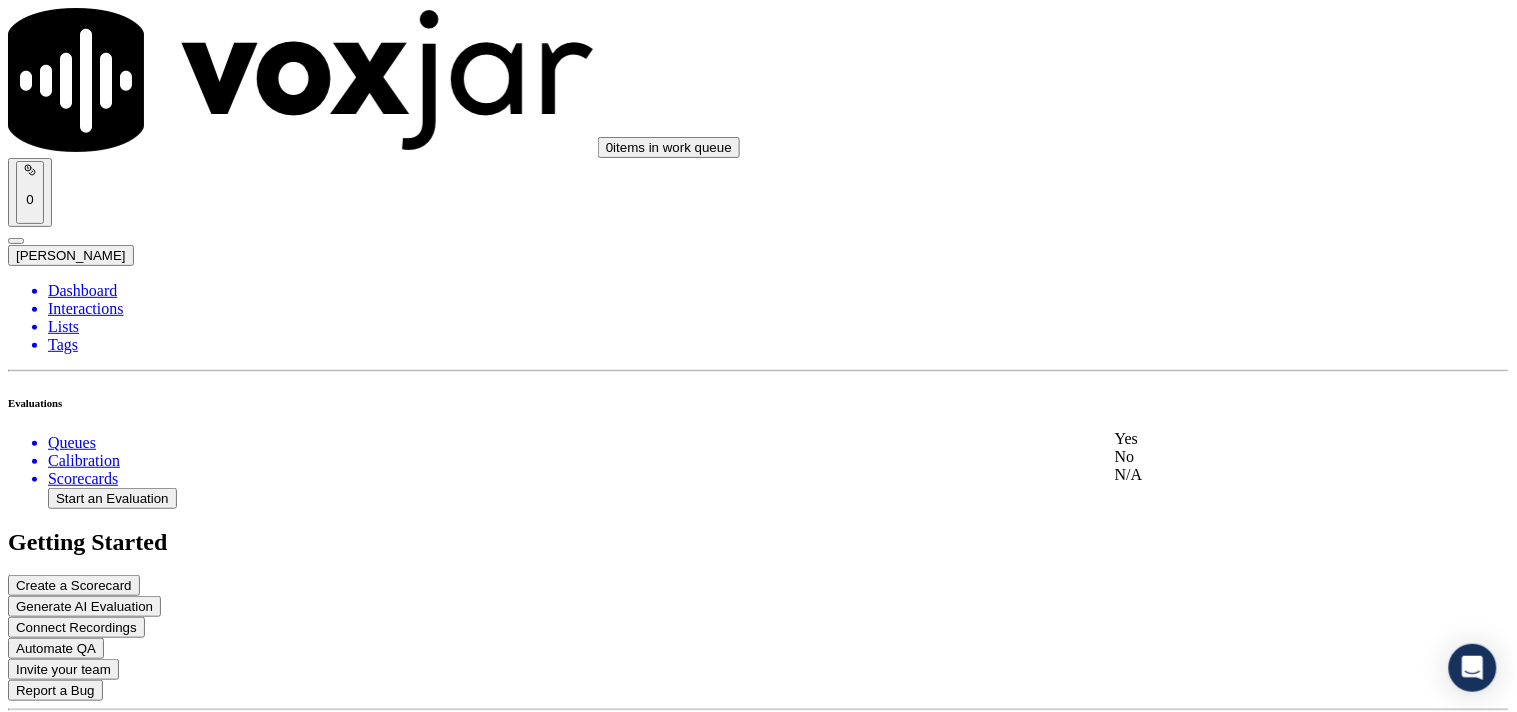 click on "Yes" at bounding box center (1267, 439) 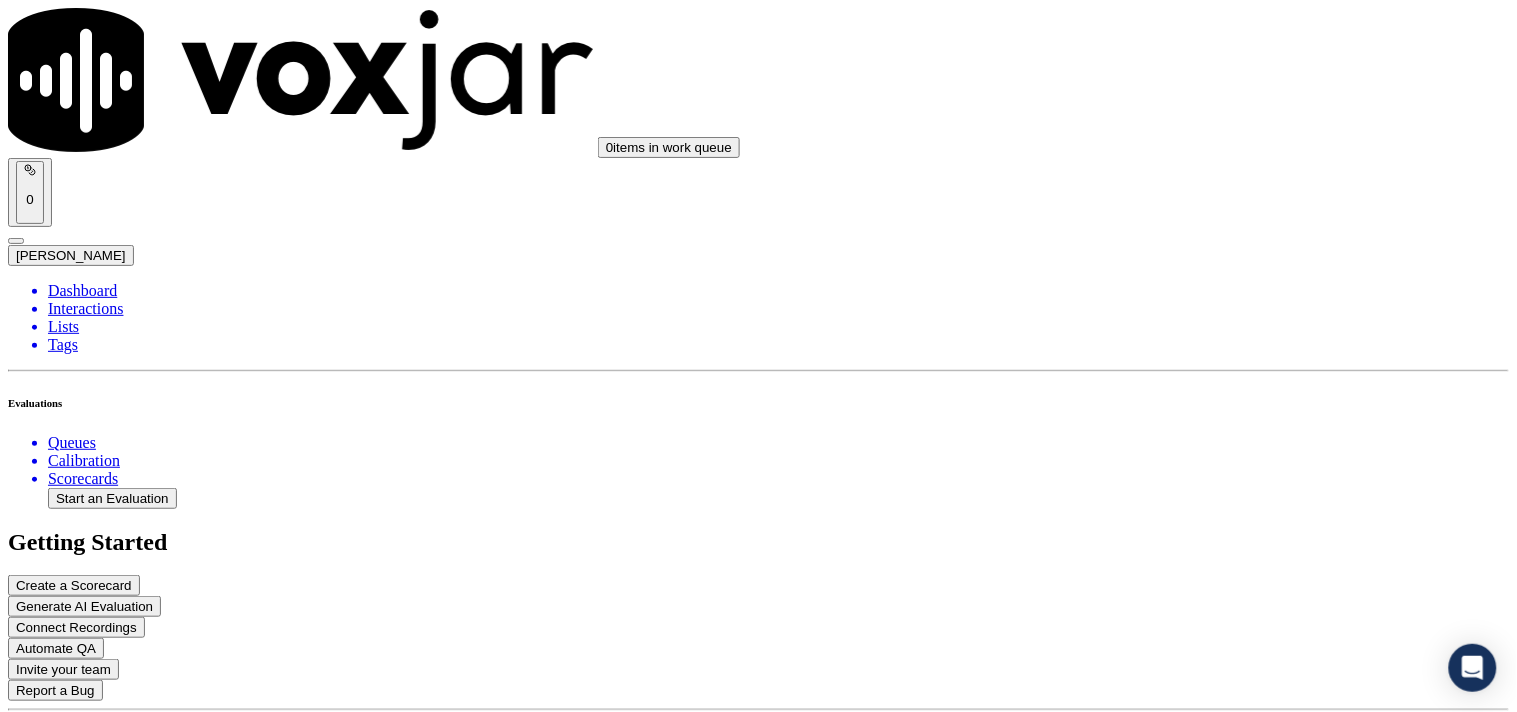 scroll, scrollTop: 888, scrollLeft: 0, axis: vertical 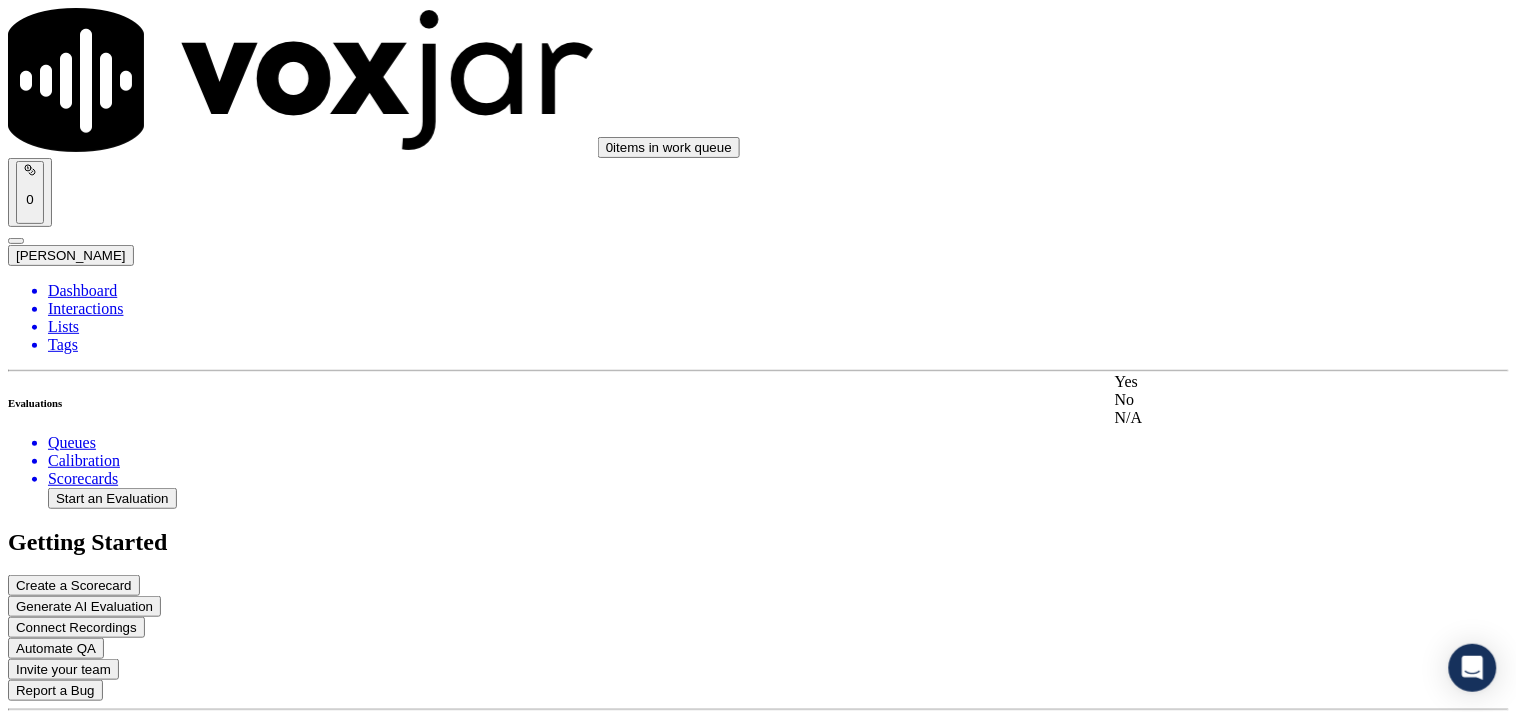 click on "Yes" at bounding box center (1267, 382) 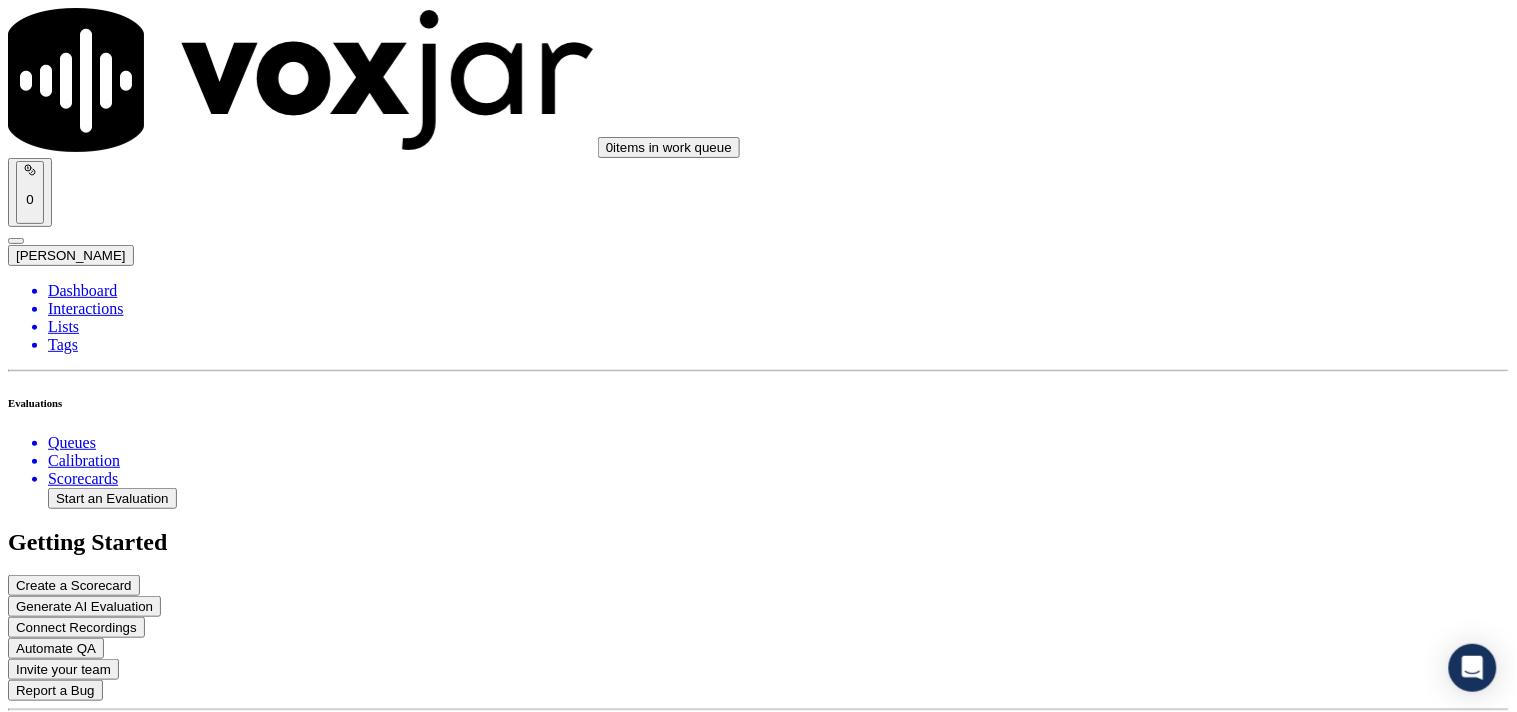 scroll, scrollTop: 1333, scrollLeft: 0, axis: vertical 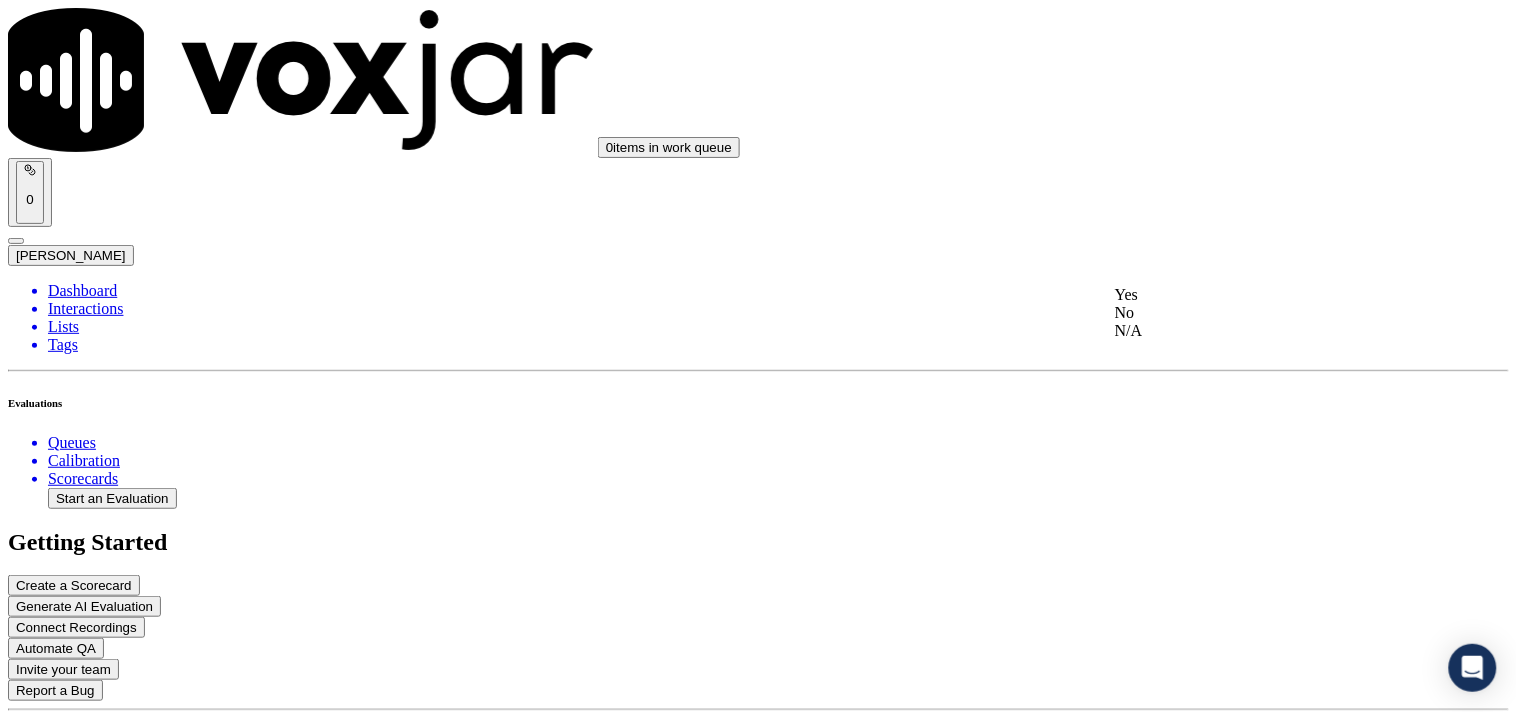 click on "Yes" at bounding box center (1267, 295) 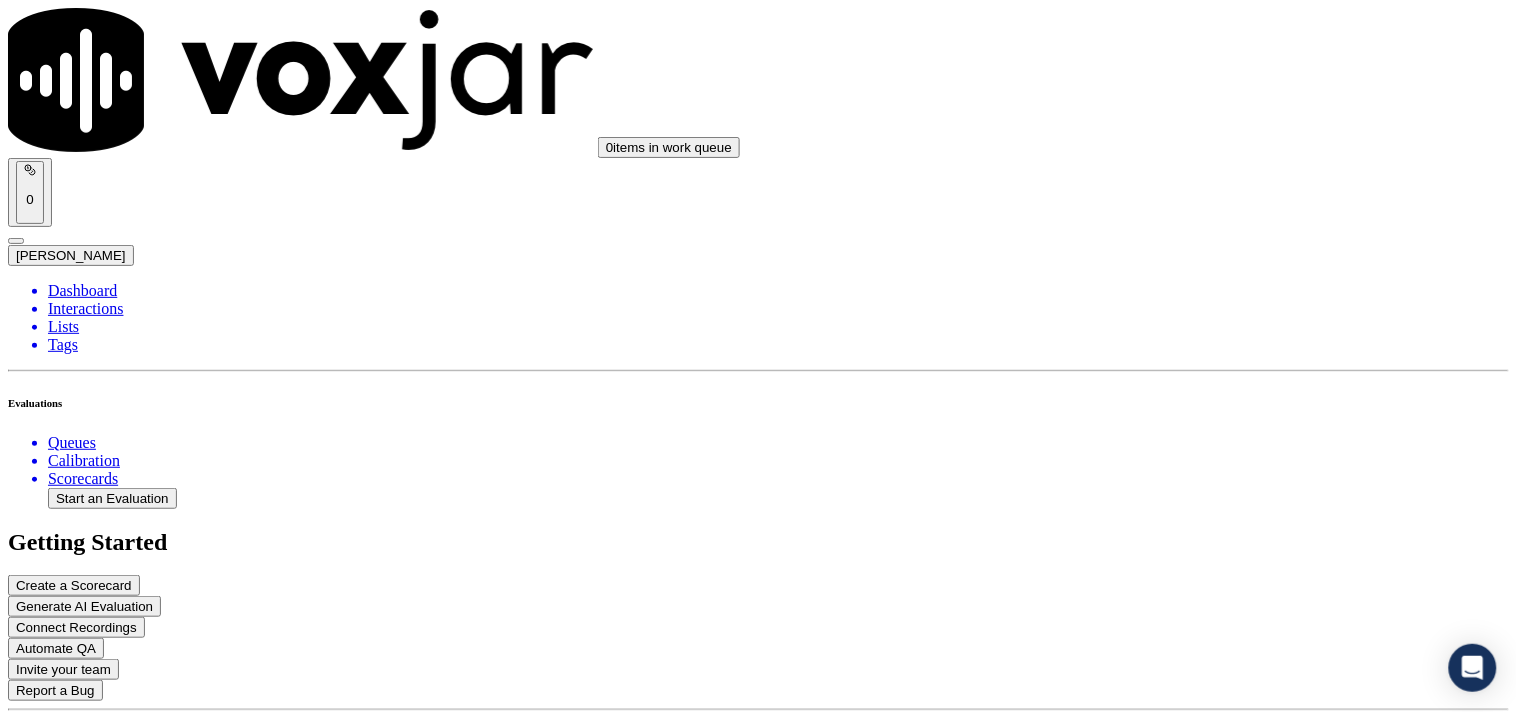 scroll, scrollTop: 4141, scrollLeft: 0, axis: vertical 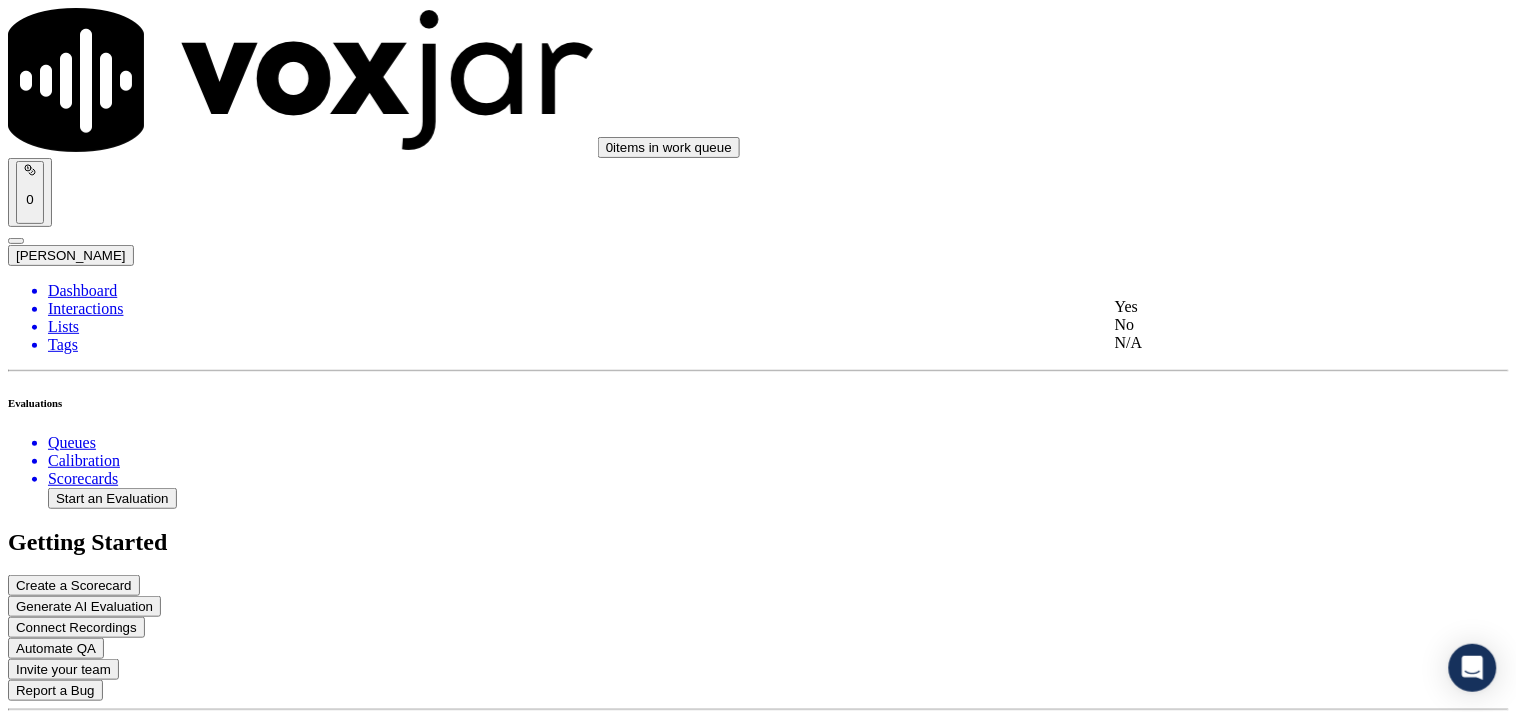 click on "Yes" at bounding box center (1267, 307) 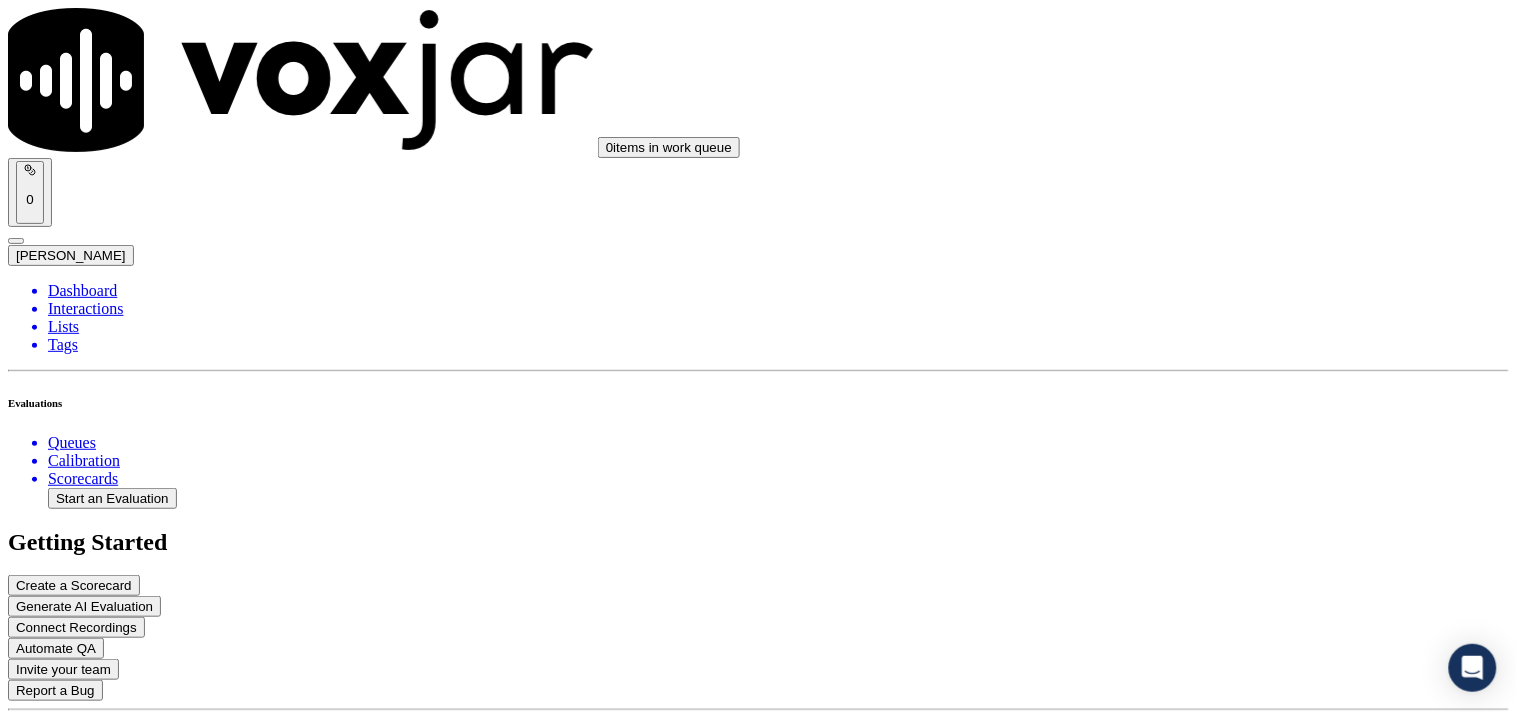 scroll, scrollTop: 4252, scrollLeft: 0, axis: vertical 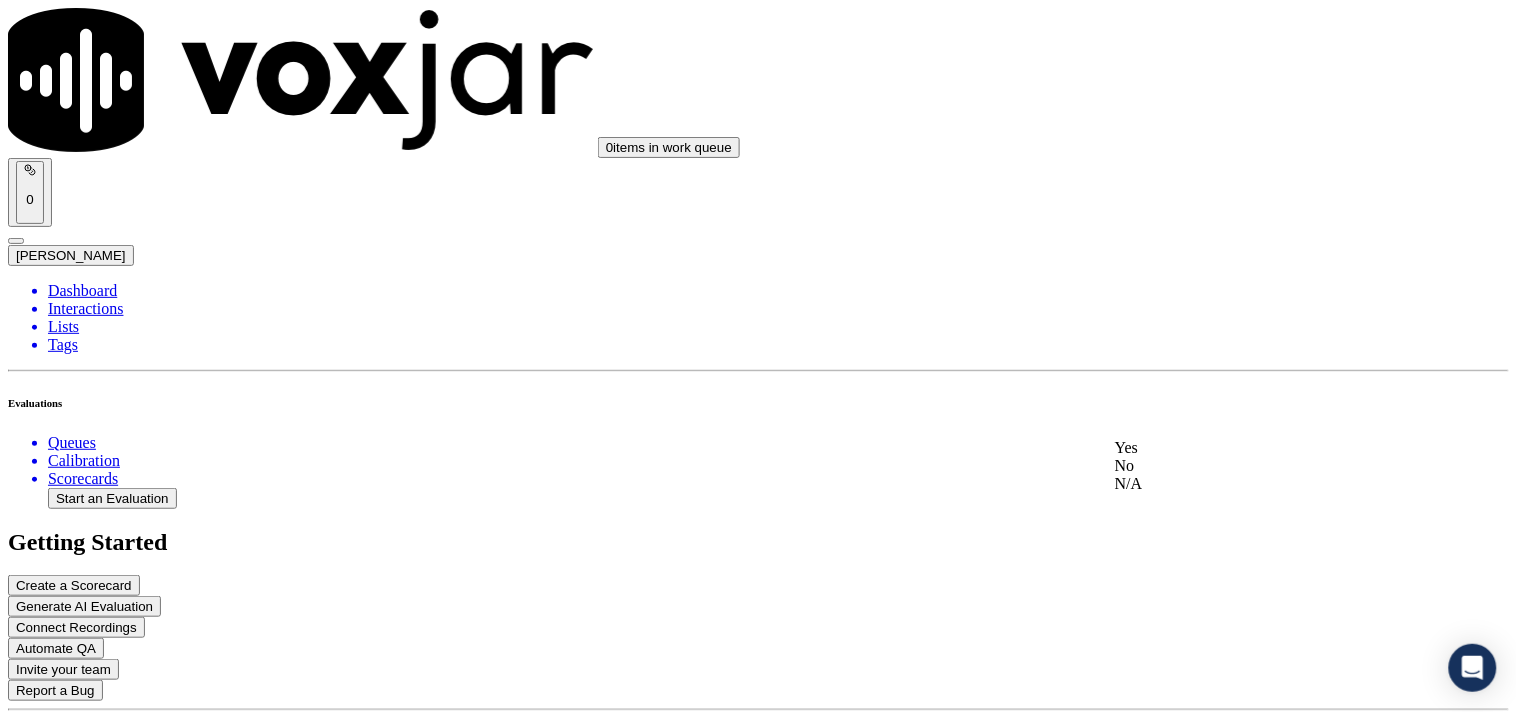 click on "No" 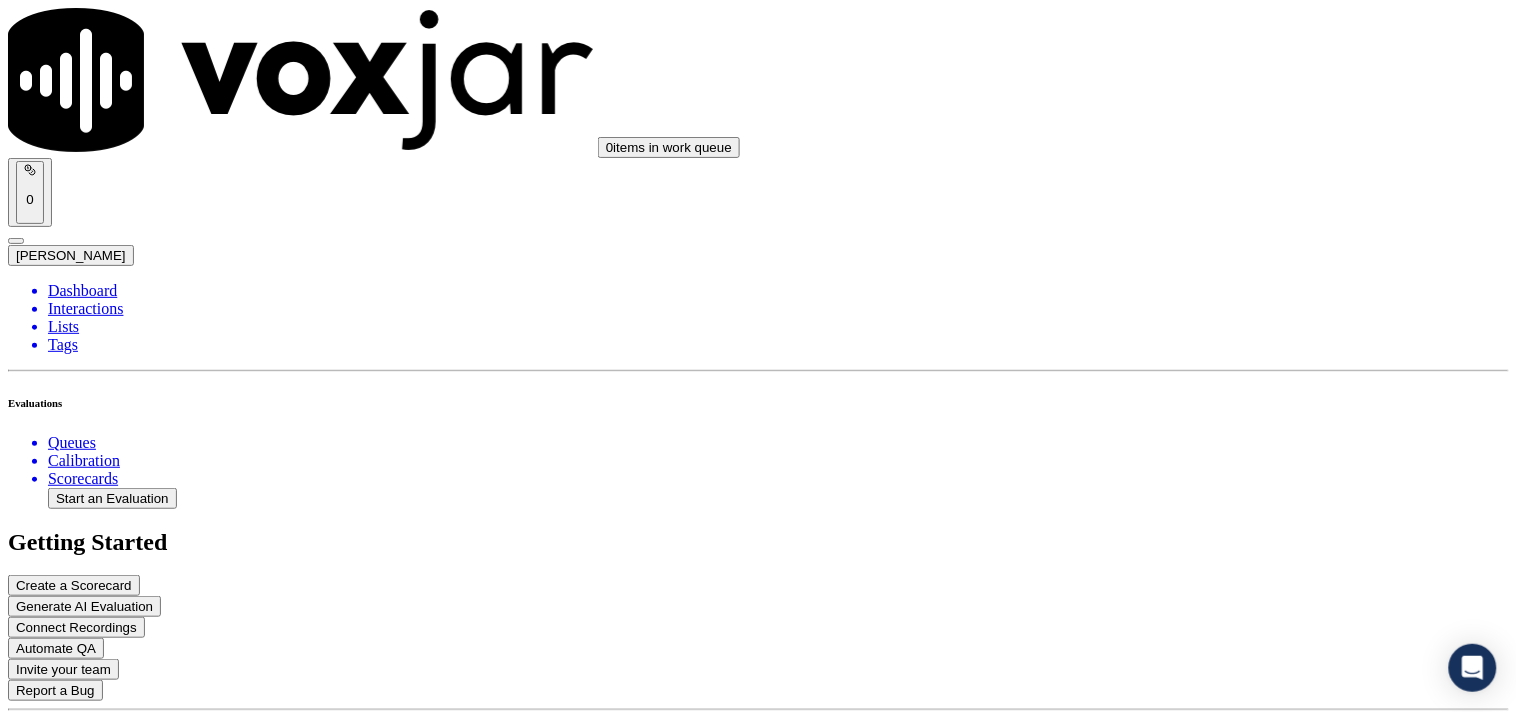 scroll, scrollTop: 4474, scrollLeft: 0, axis: vertical 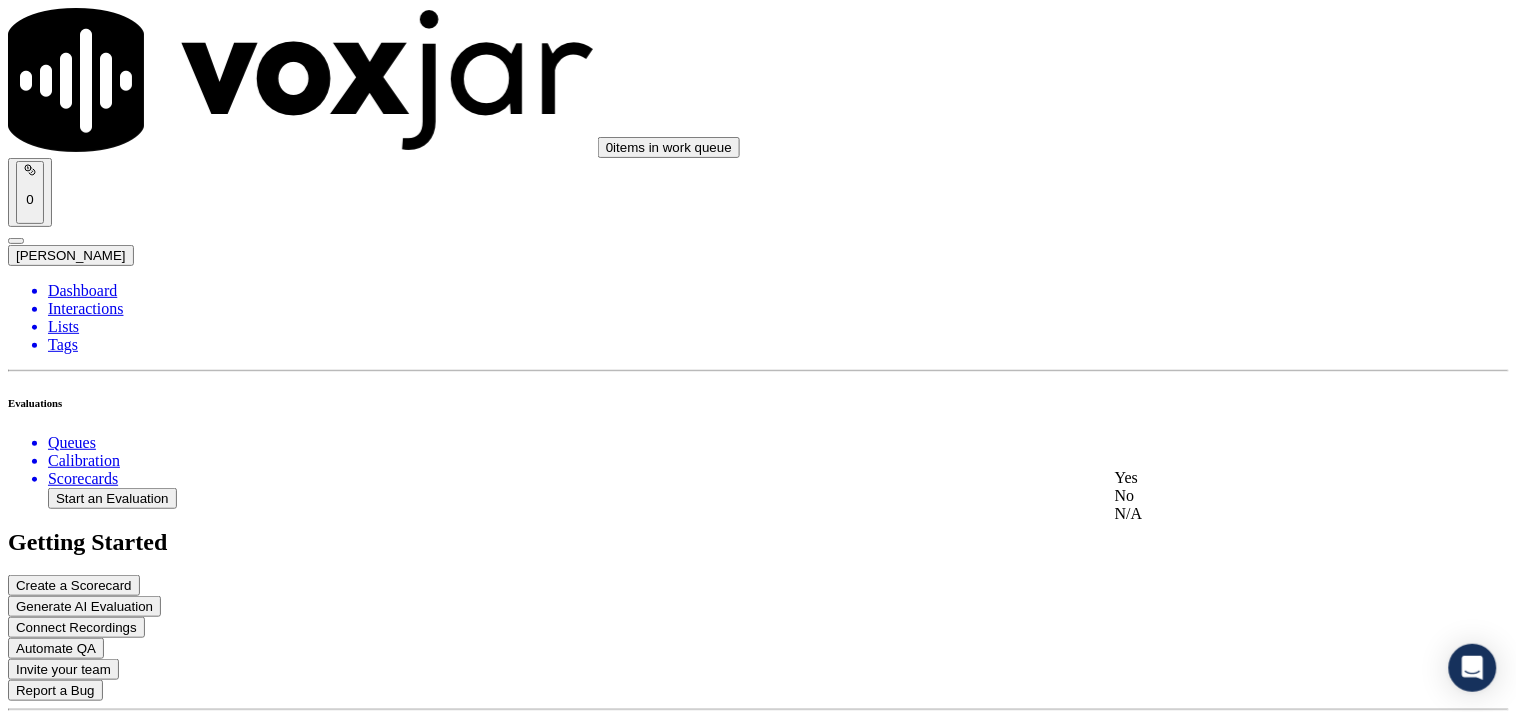 click on "Yes" at bounding box center [1267, 478] 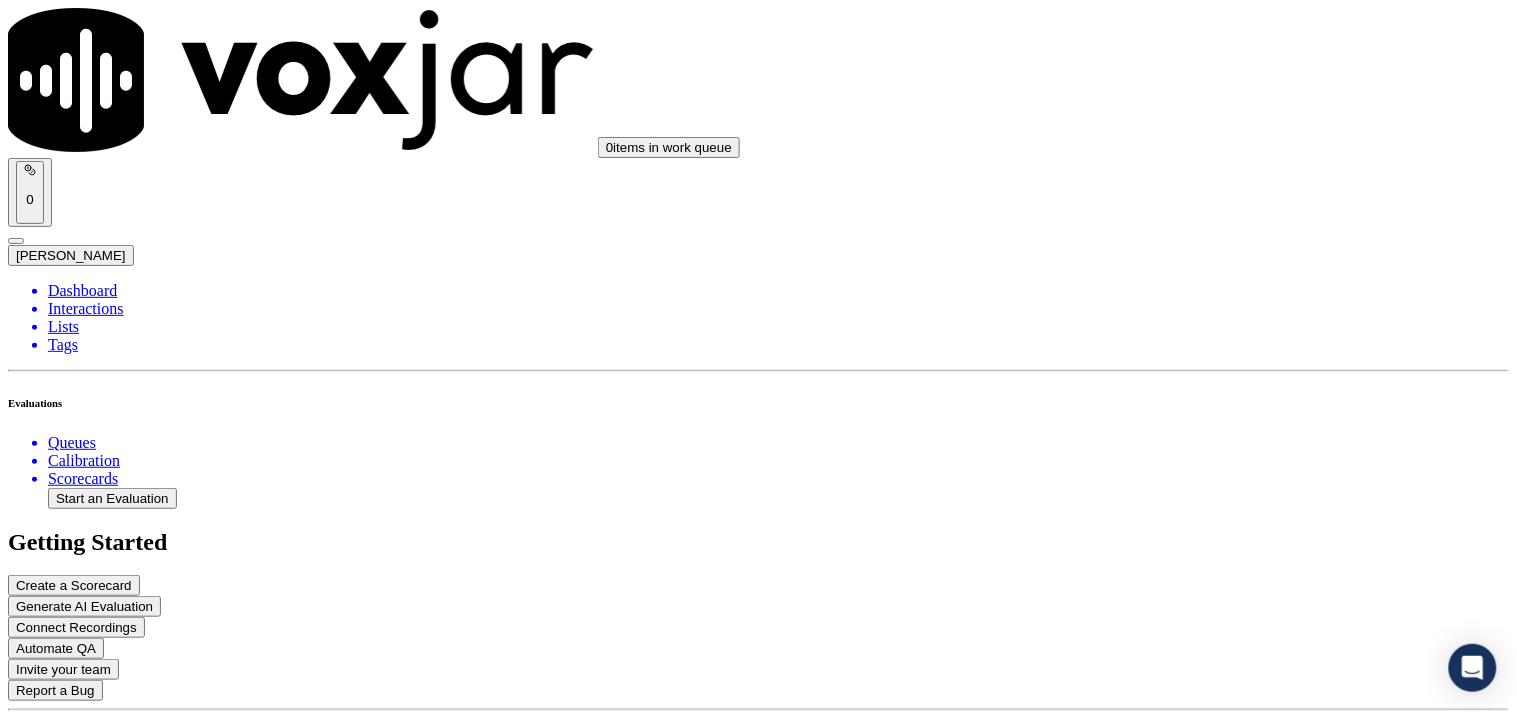 scroll, scrollTop: 1363, scrollLeft: 0, axis: vertical 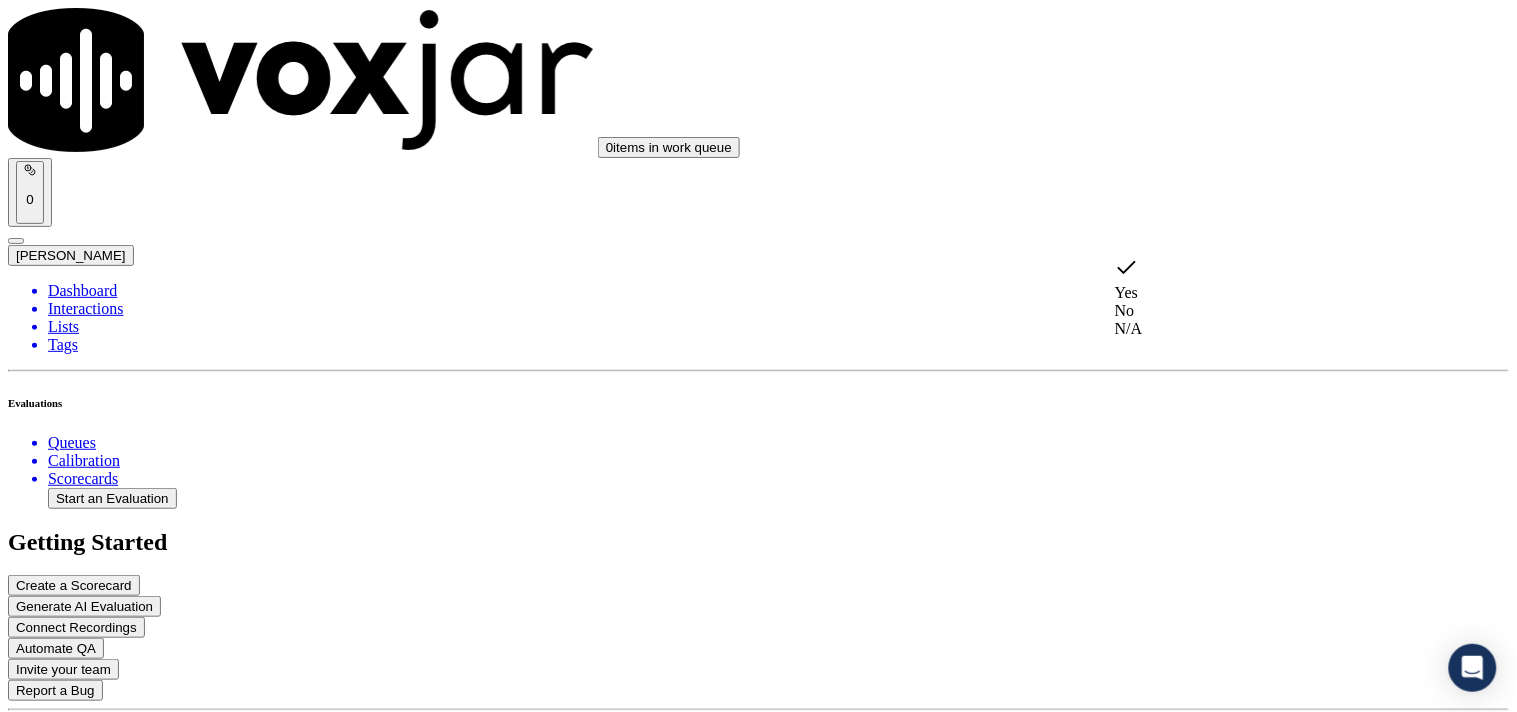 click on "No" 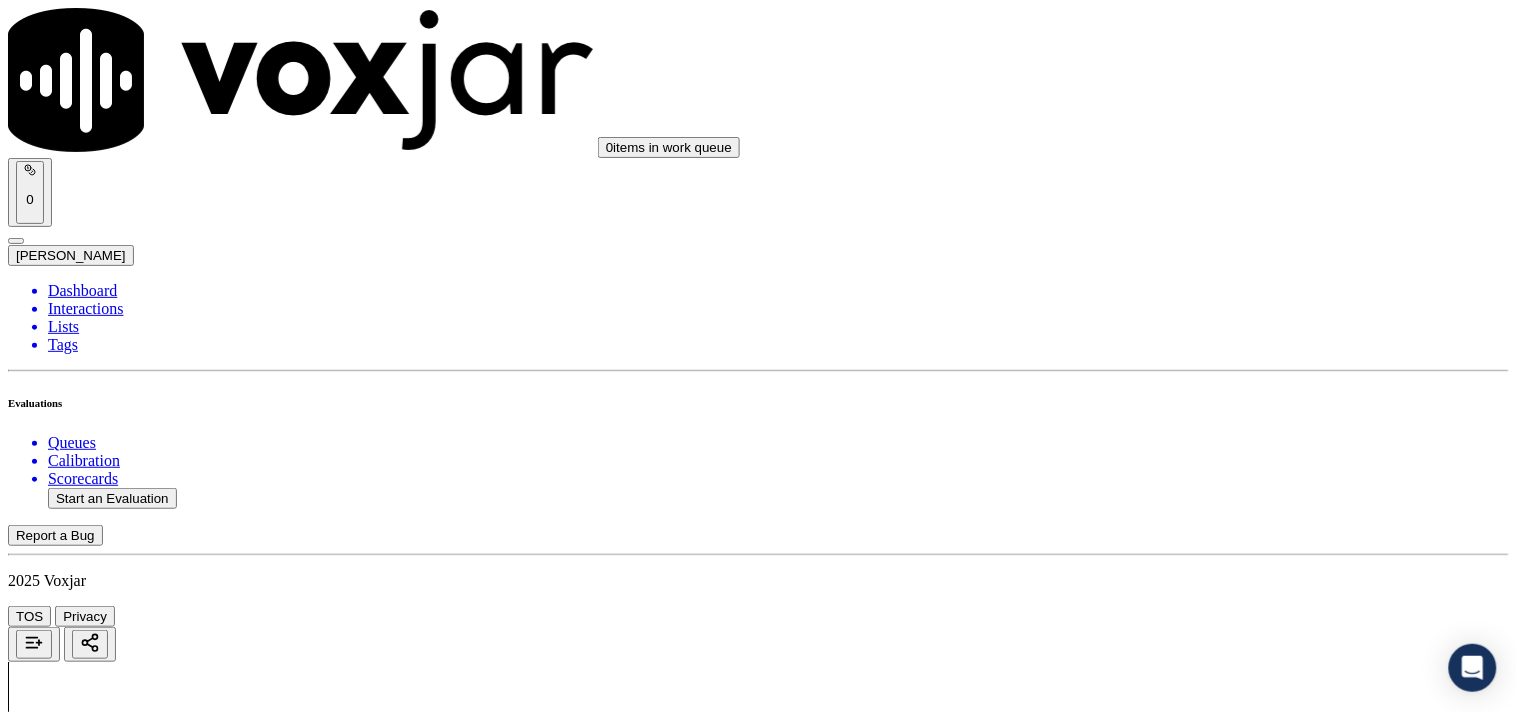 scroll, scrollTop: 1585, scrollLeft: 0, axis: vertical 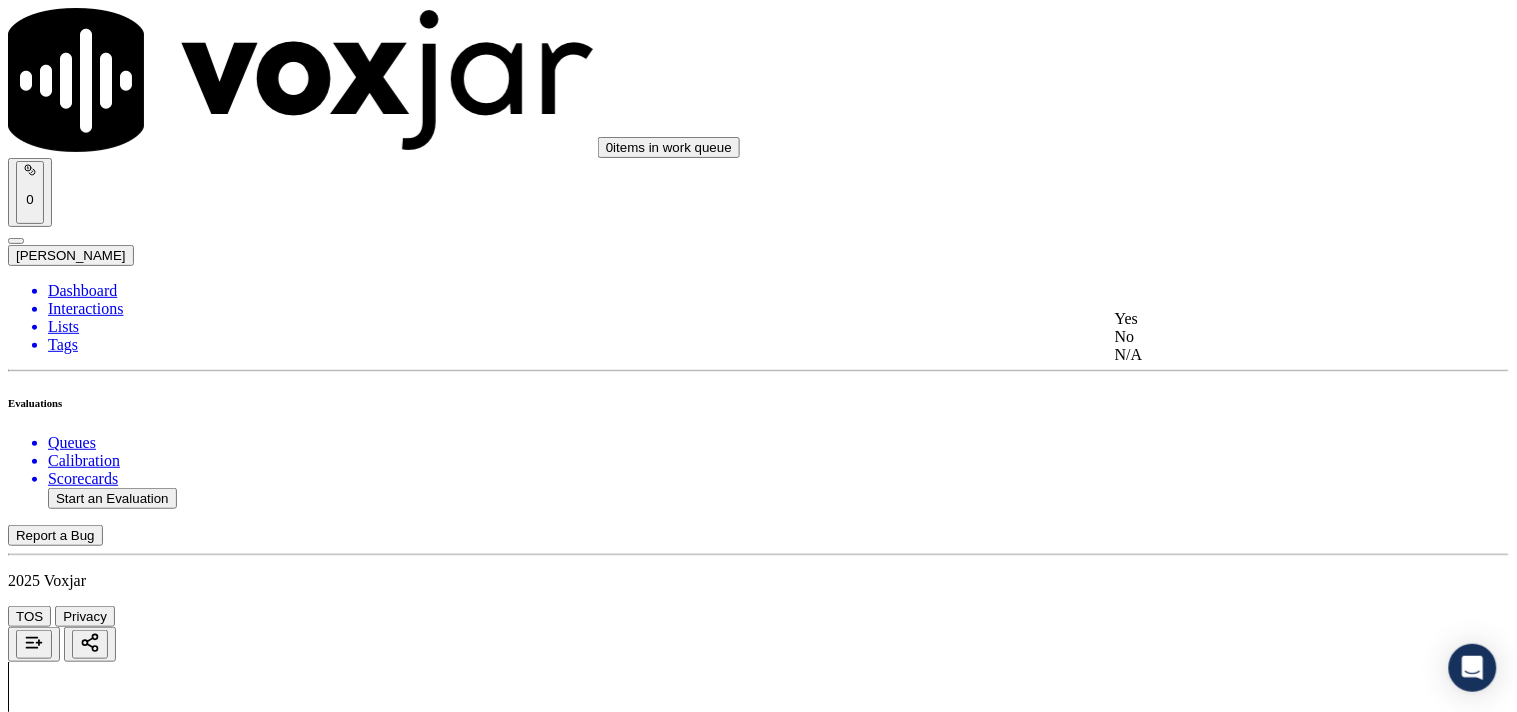 click on "No" 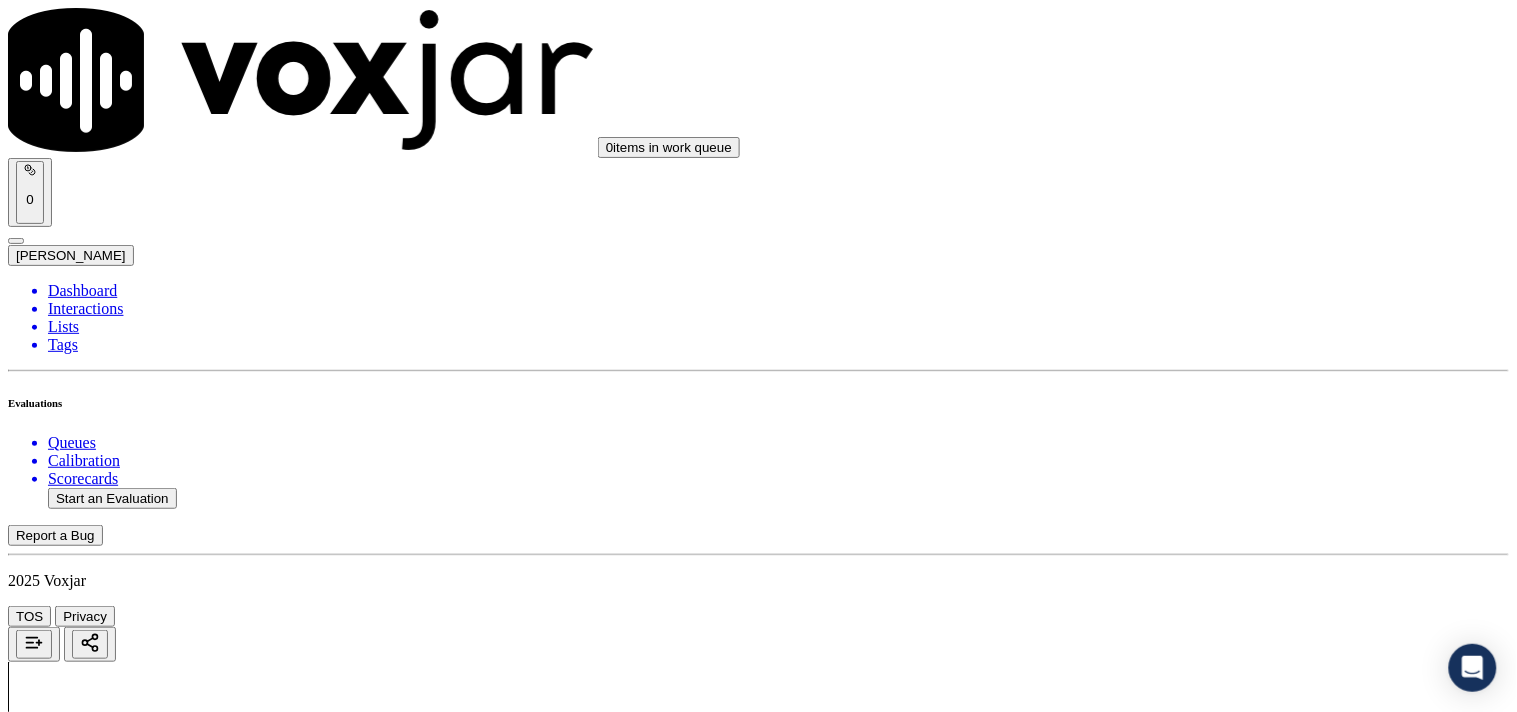 scroll, scrollTop: 1807, scrollLeft: 0, axis: vertical 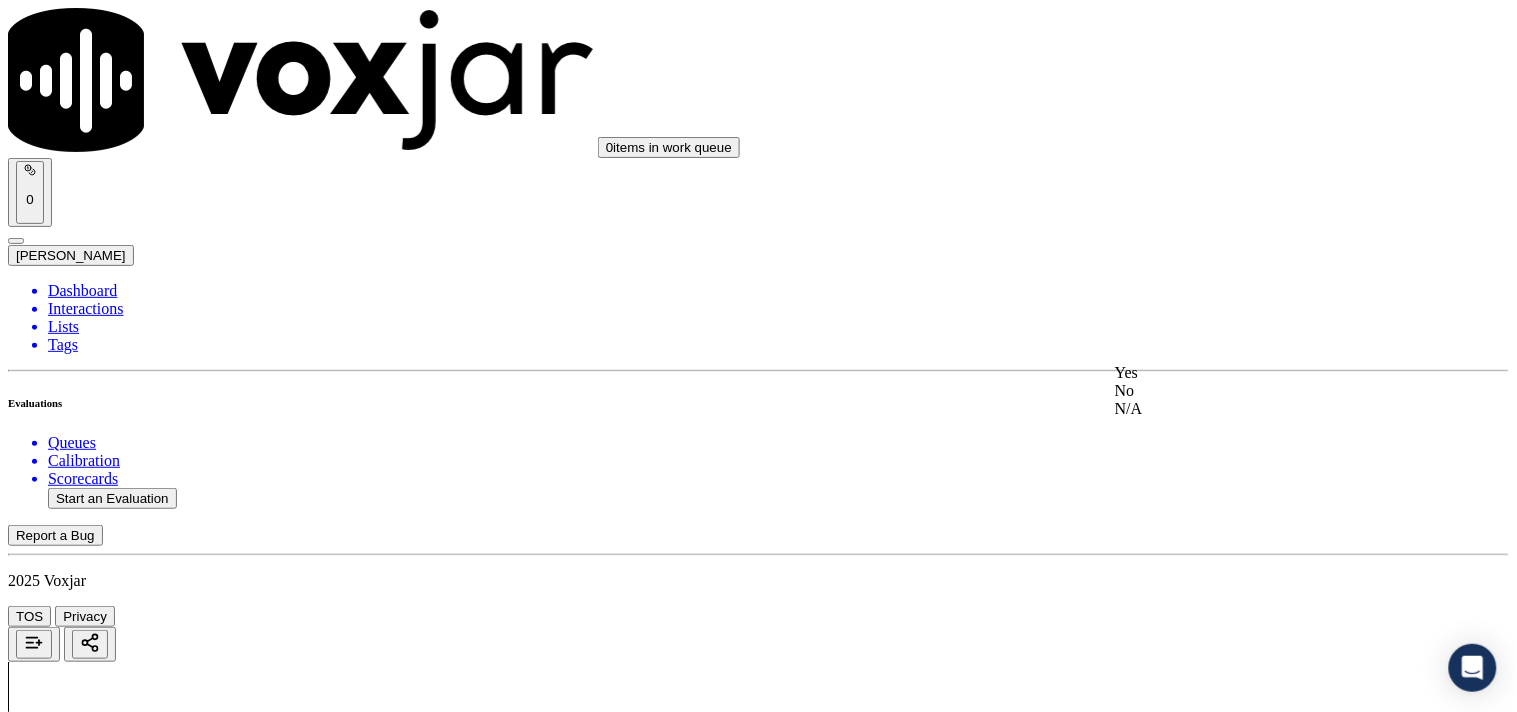 click on "Yes" at bounding box center [1267, 373] 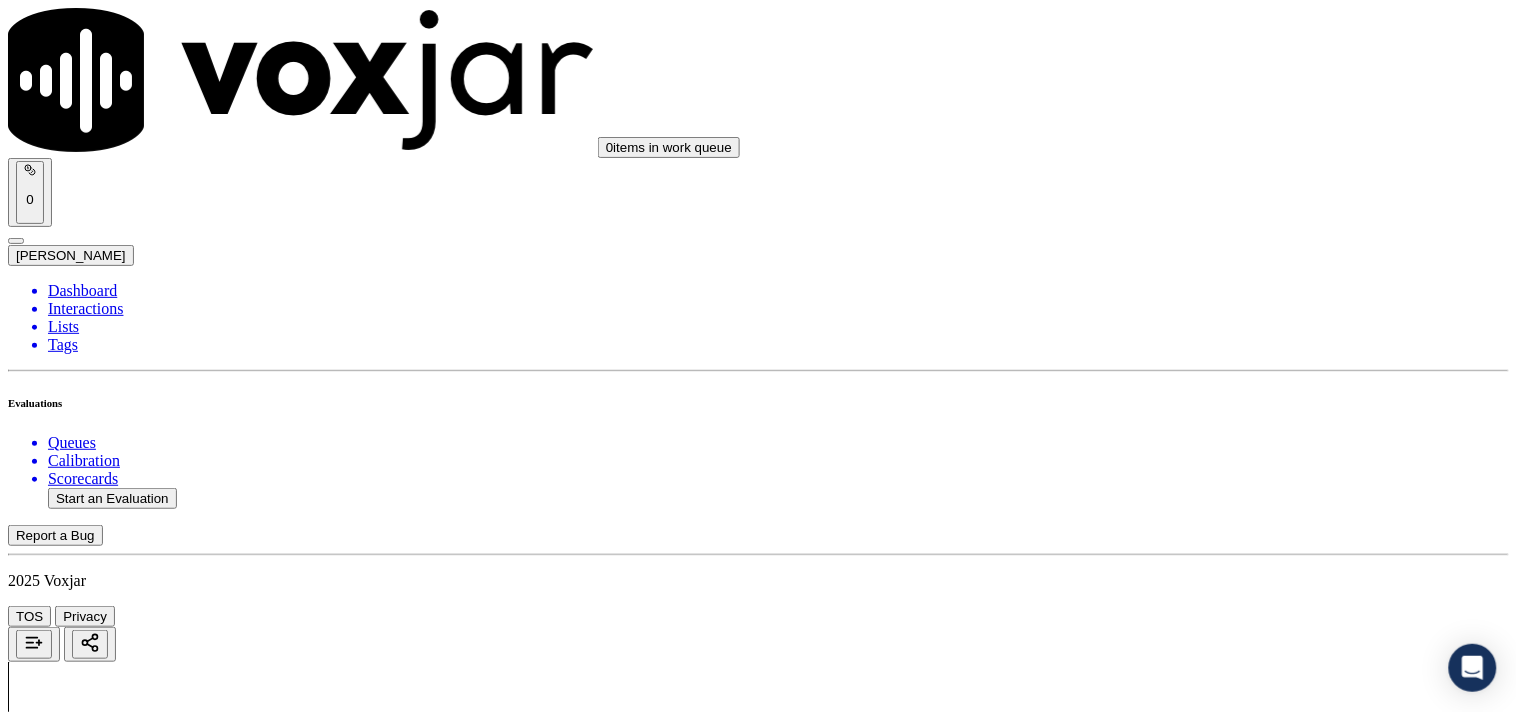 scroll, scrollTop: 2141, scrollLeft: 0, axis: vertical 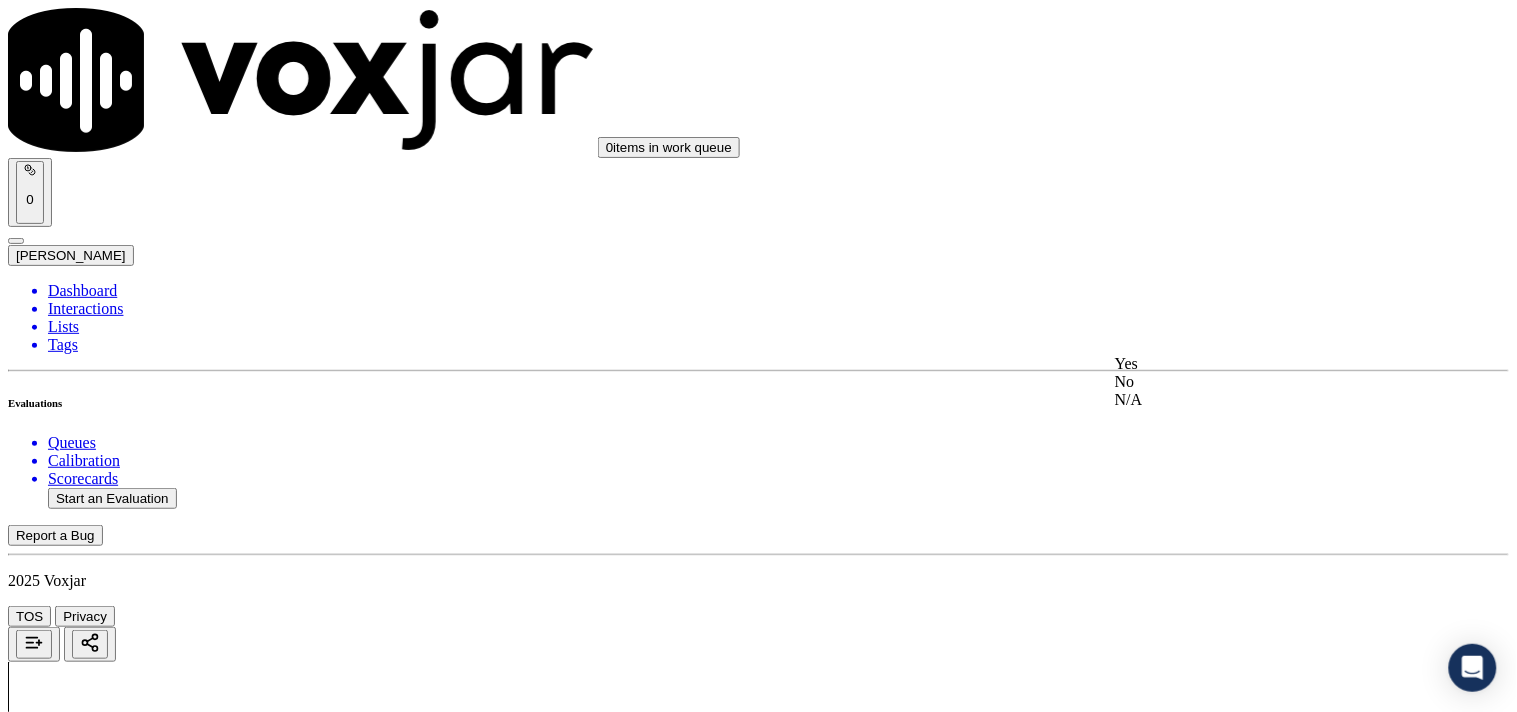click on "N/A" 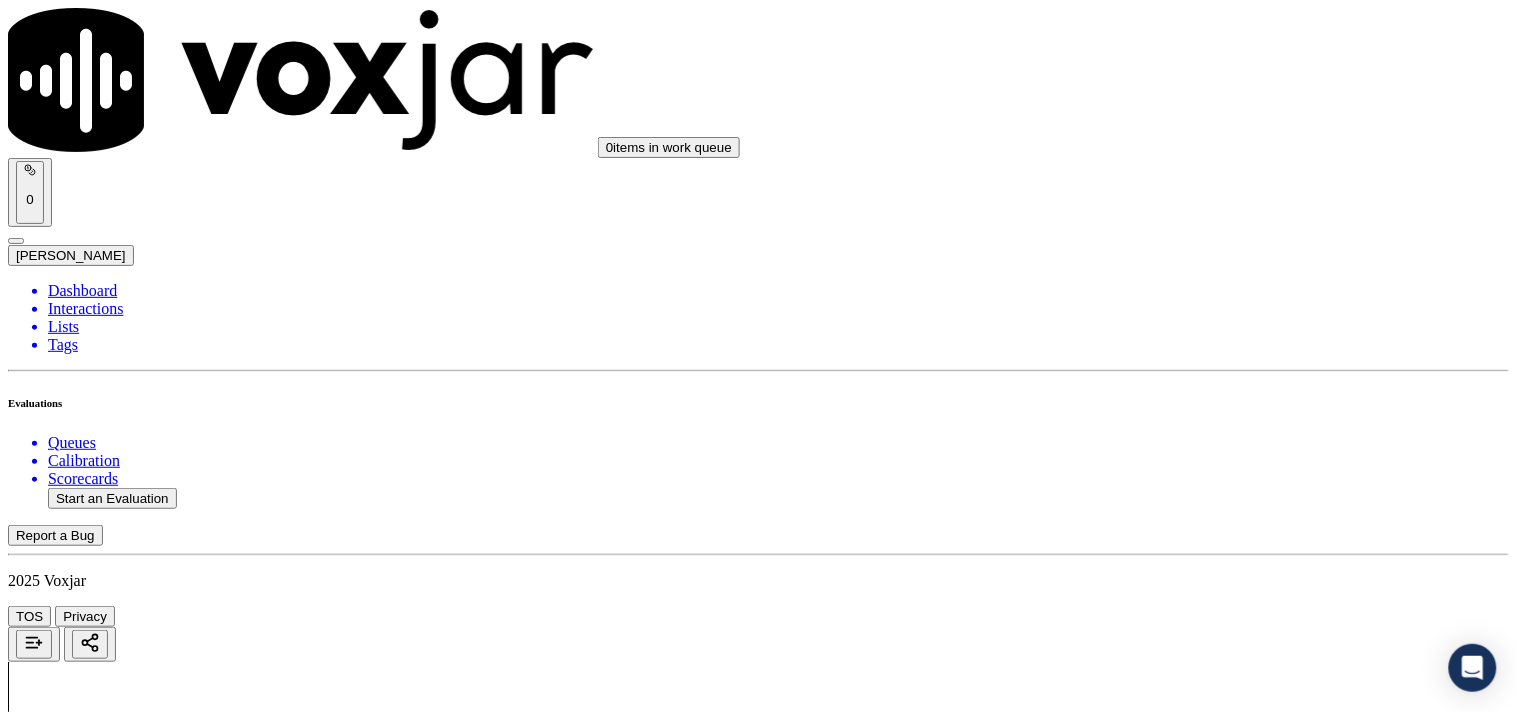 scroll, scrollTop: 2363, scrollLeft: 0, axis: vertical 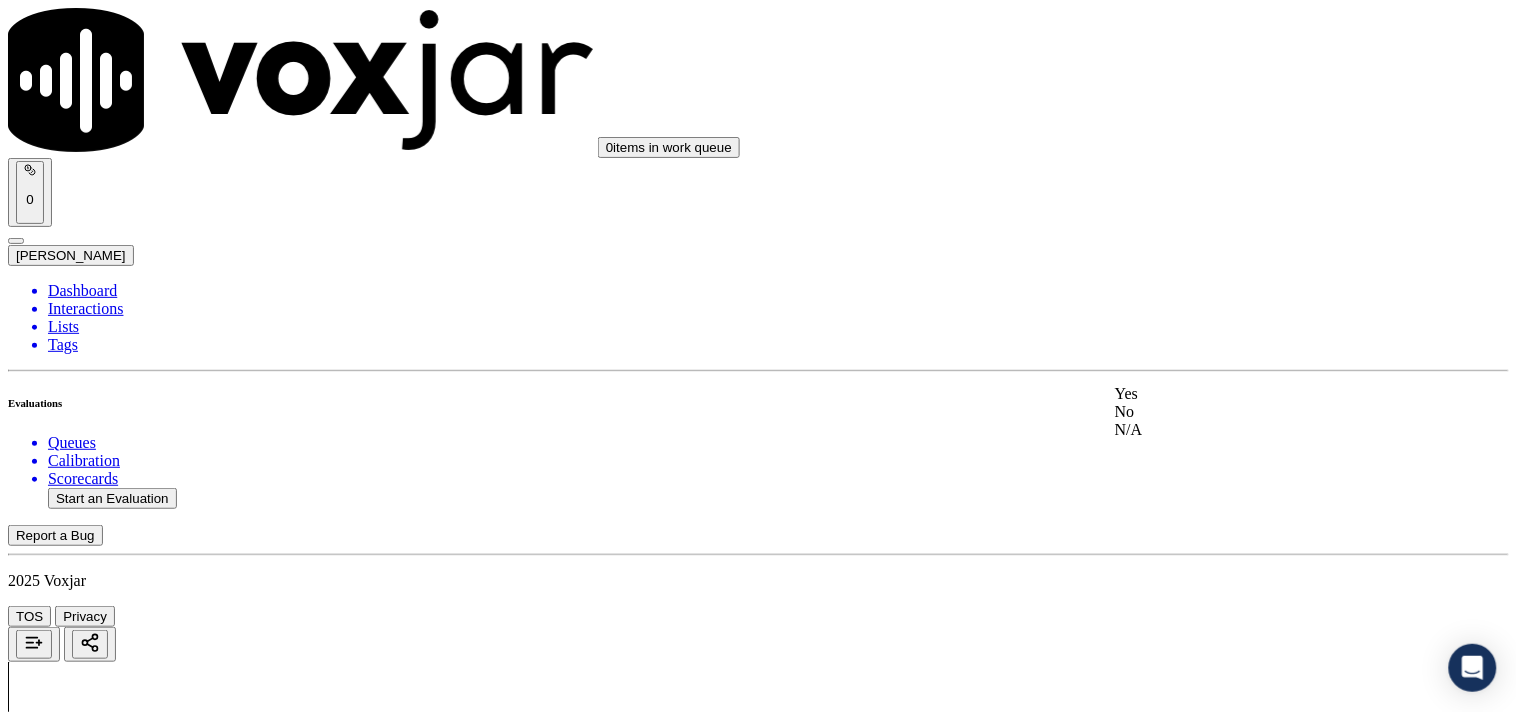 click on "Yes" at bounding box center (1267, 394) 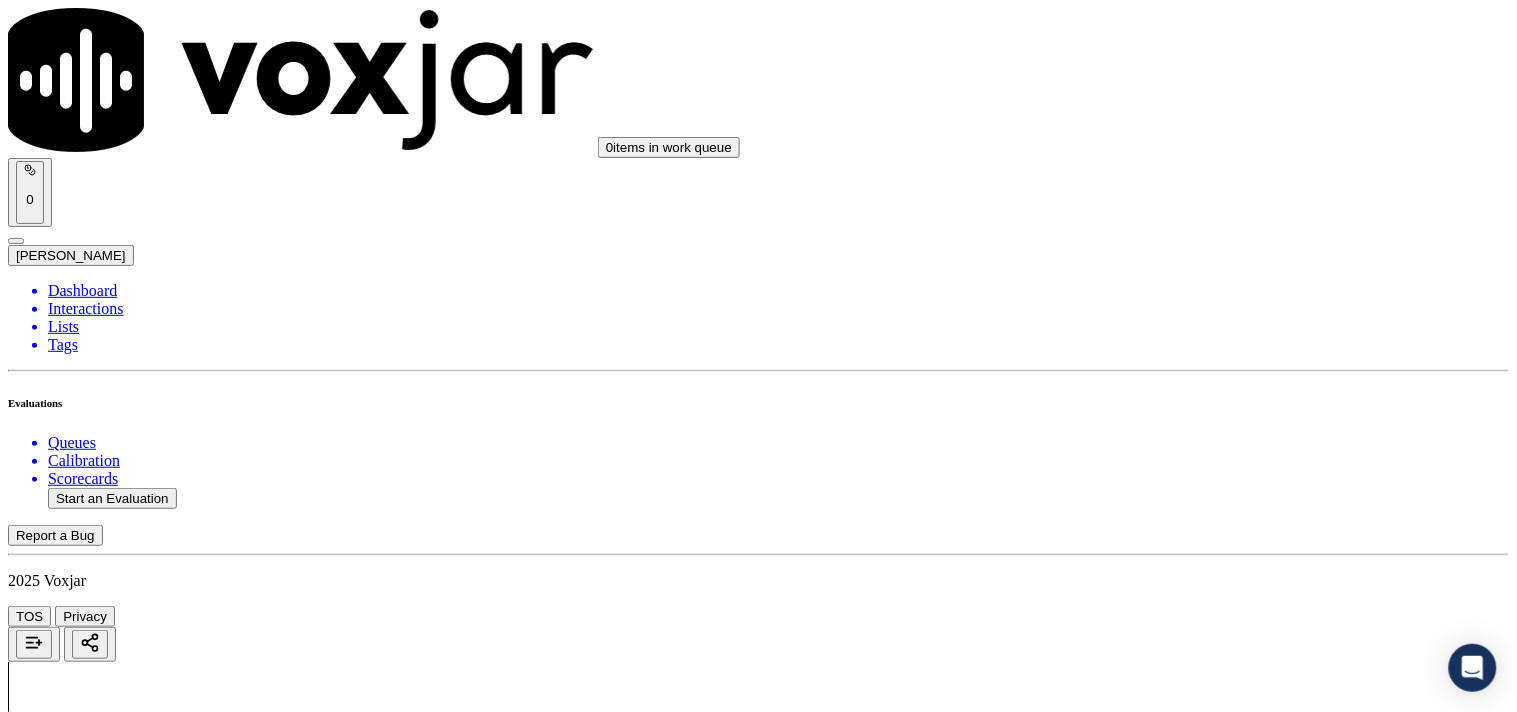 scroll, scrollTop: 2696, scrollLeft: 0, axis: vertical 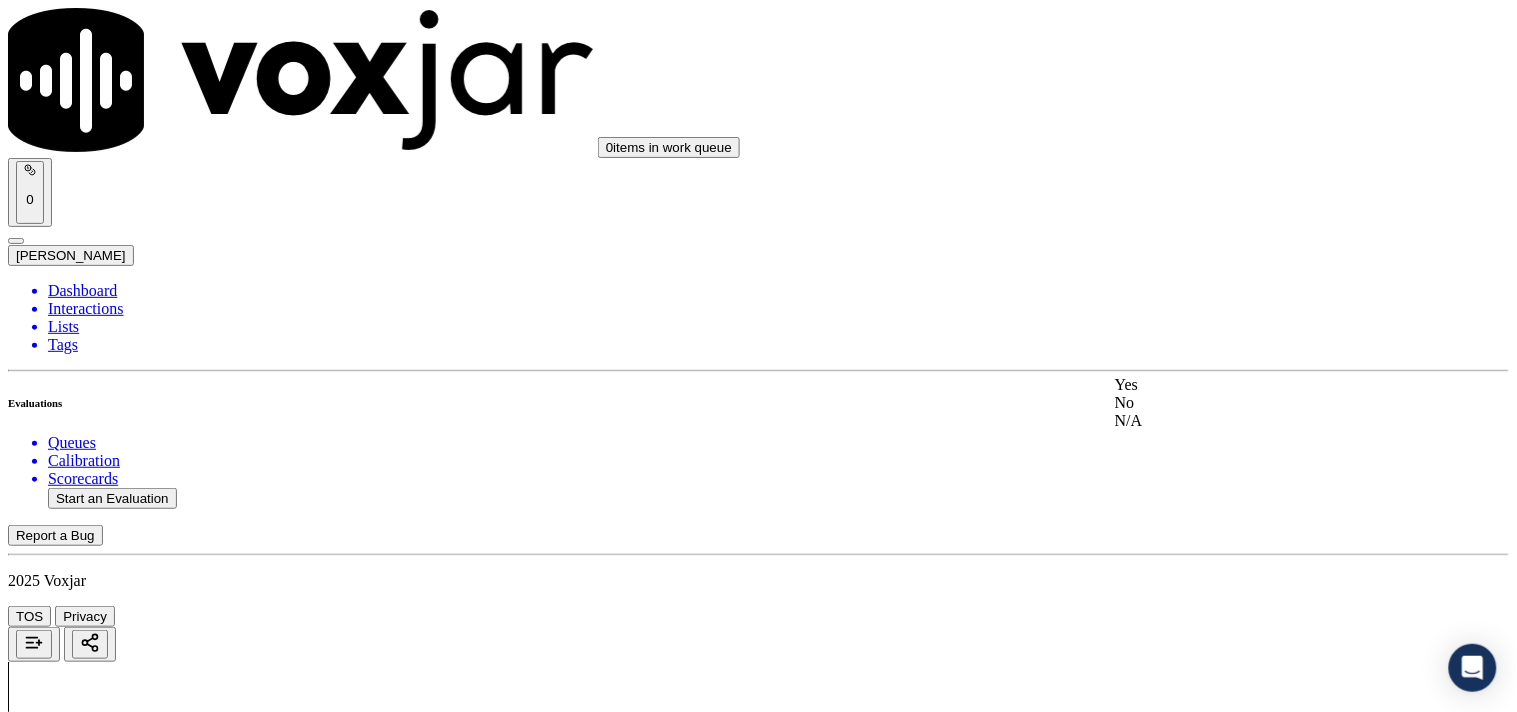 click on "Yes" at bounding box center [1267, 385] 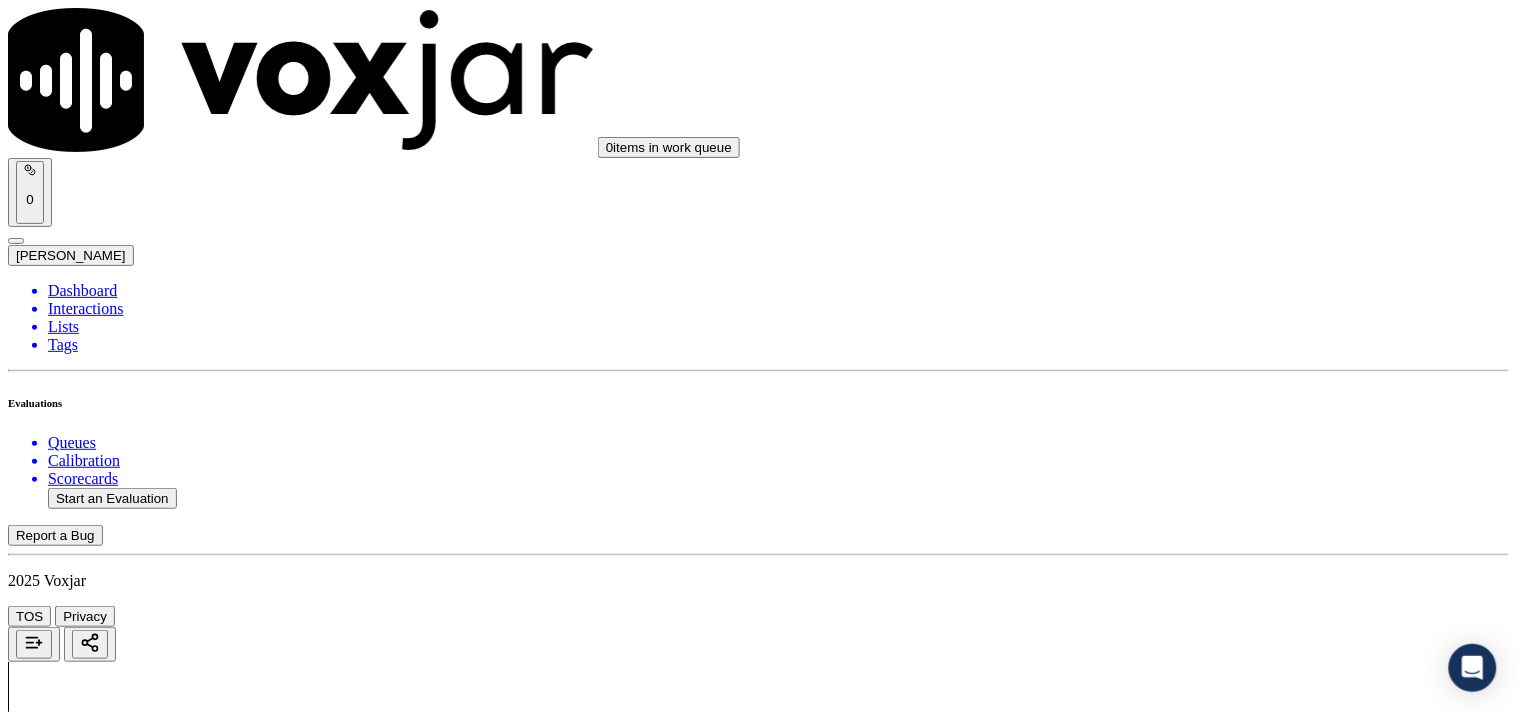 scroll, scrollTop: 2918, scrollLeft: 0, axis: vertical 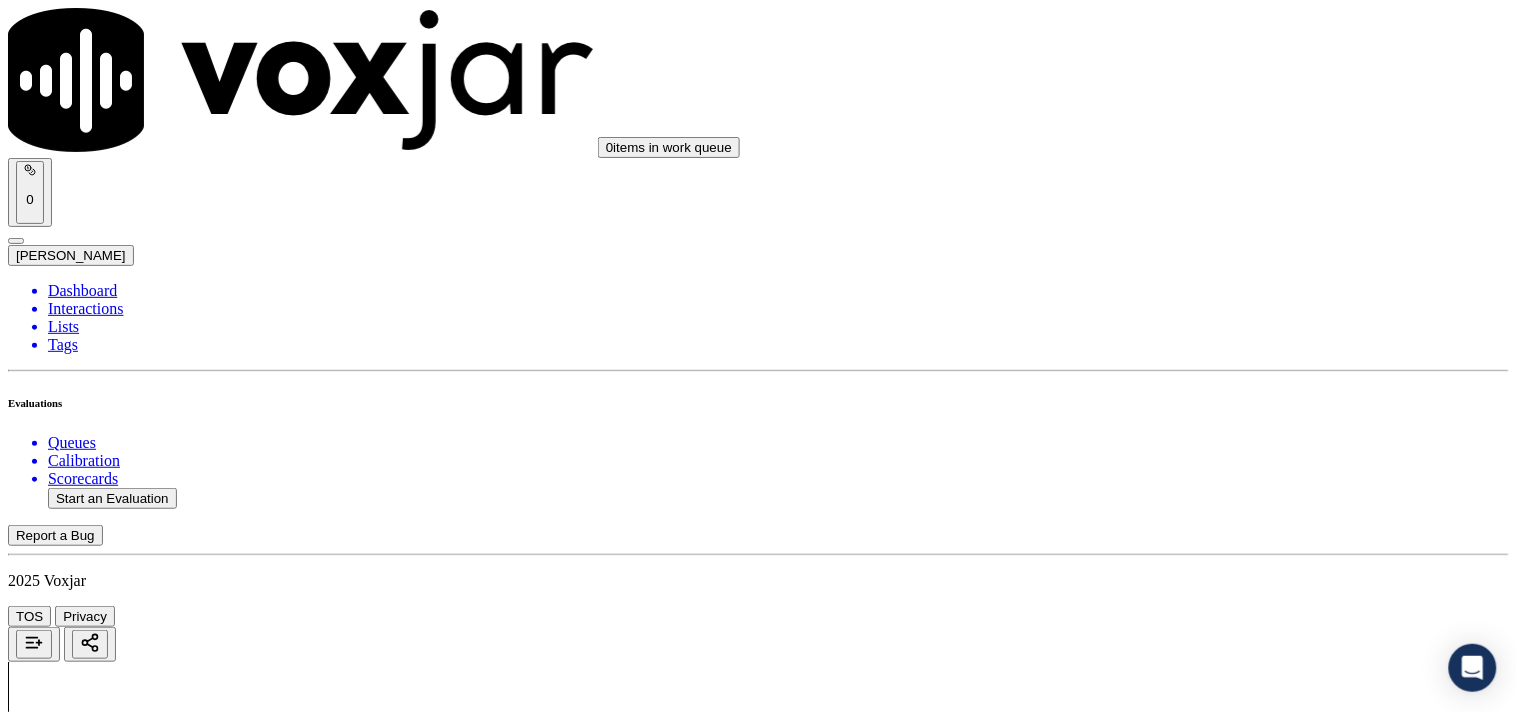 click on "Select an answer" at bounding box center [67, 4920] 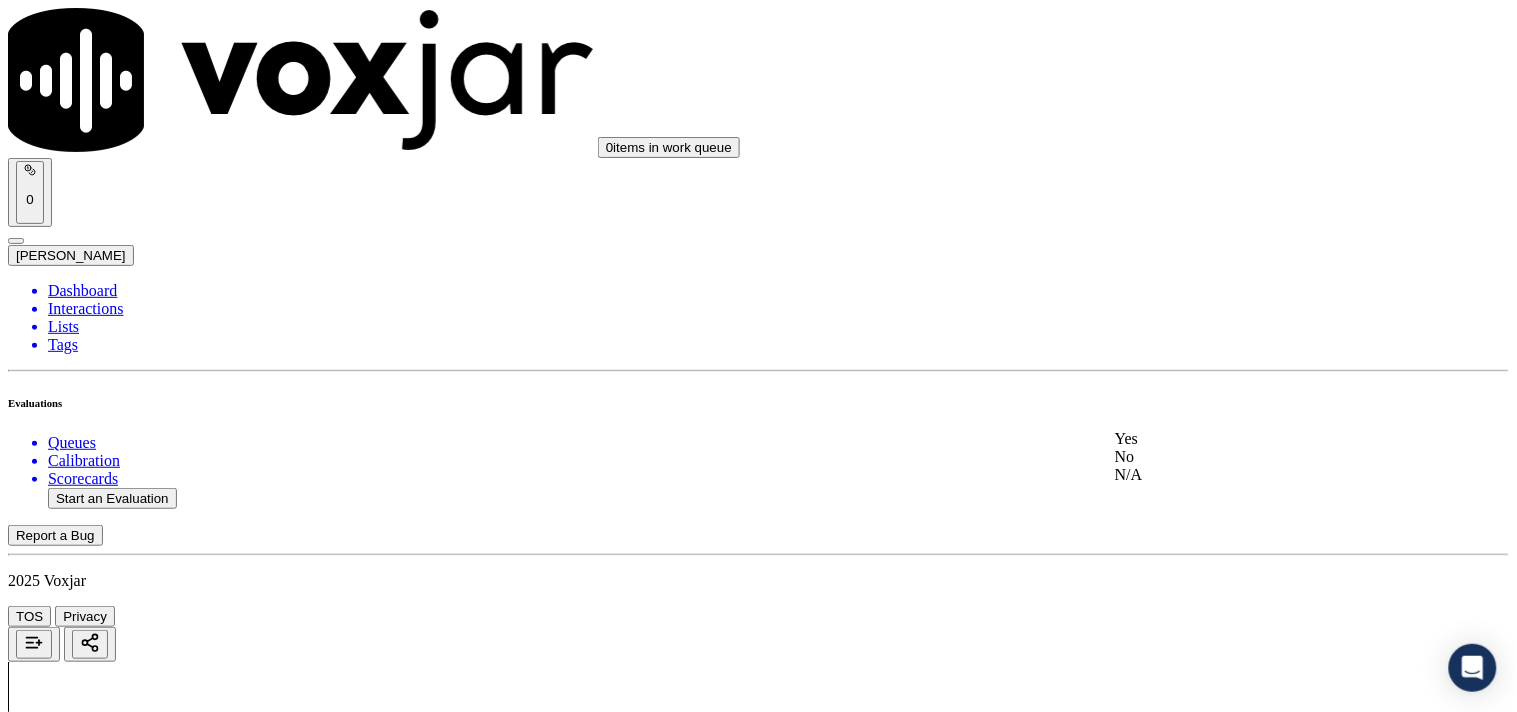 click on "Select an answer" at bounding box center [67, 4906] 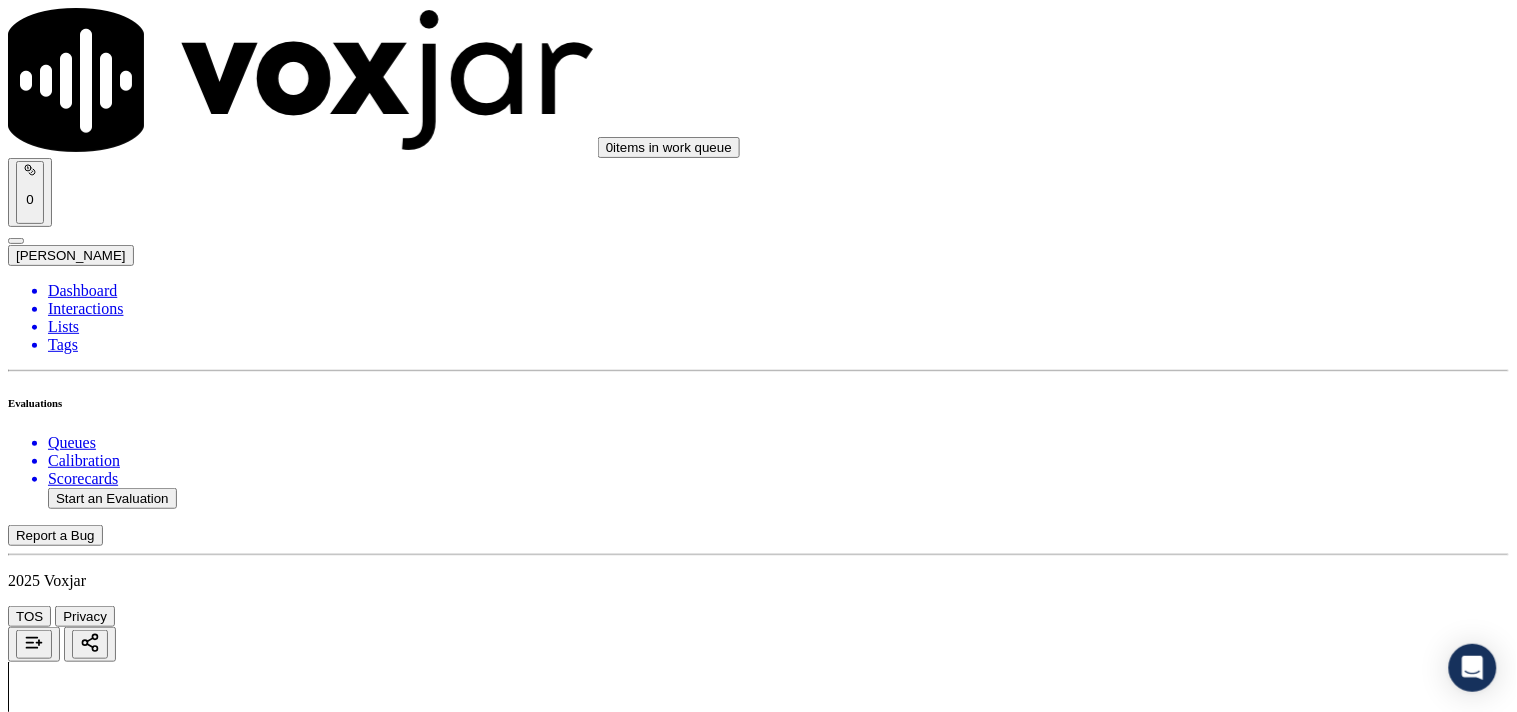 click on "Select an answer" at bounding box center (67, 4906) 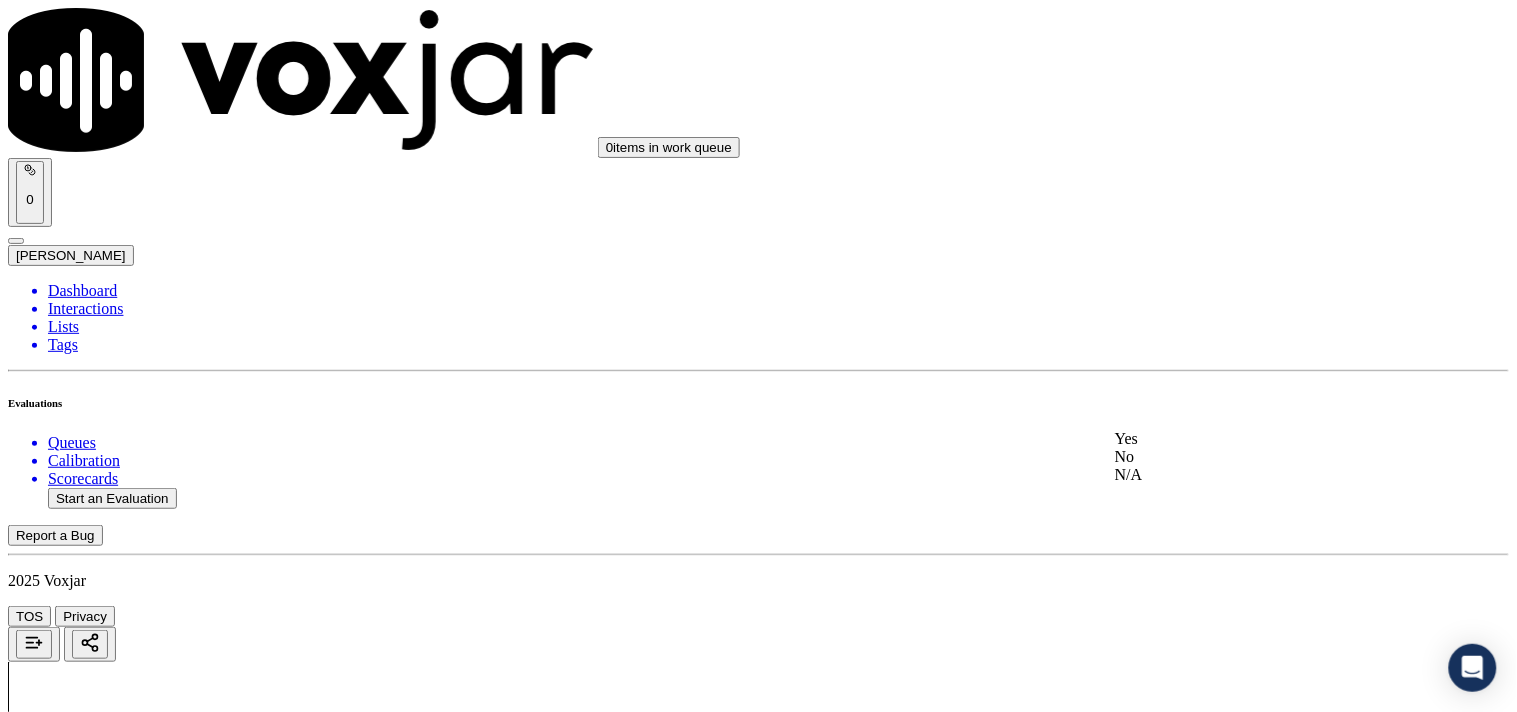 click on "No" 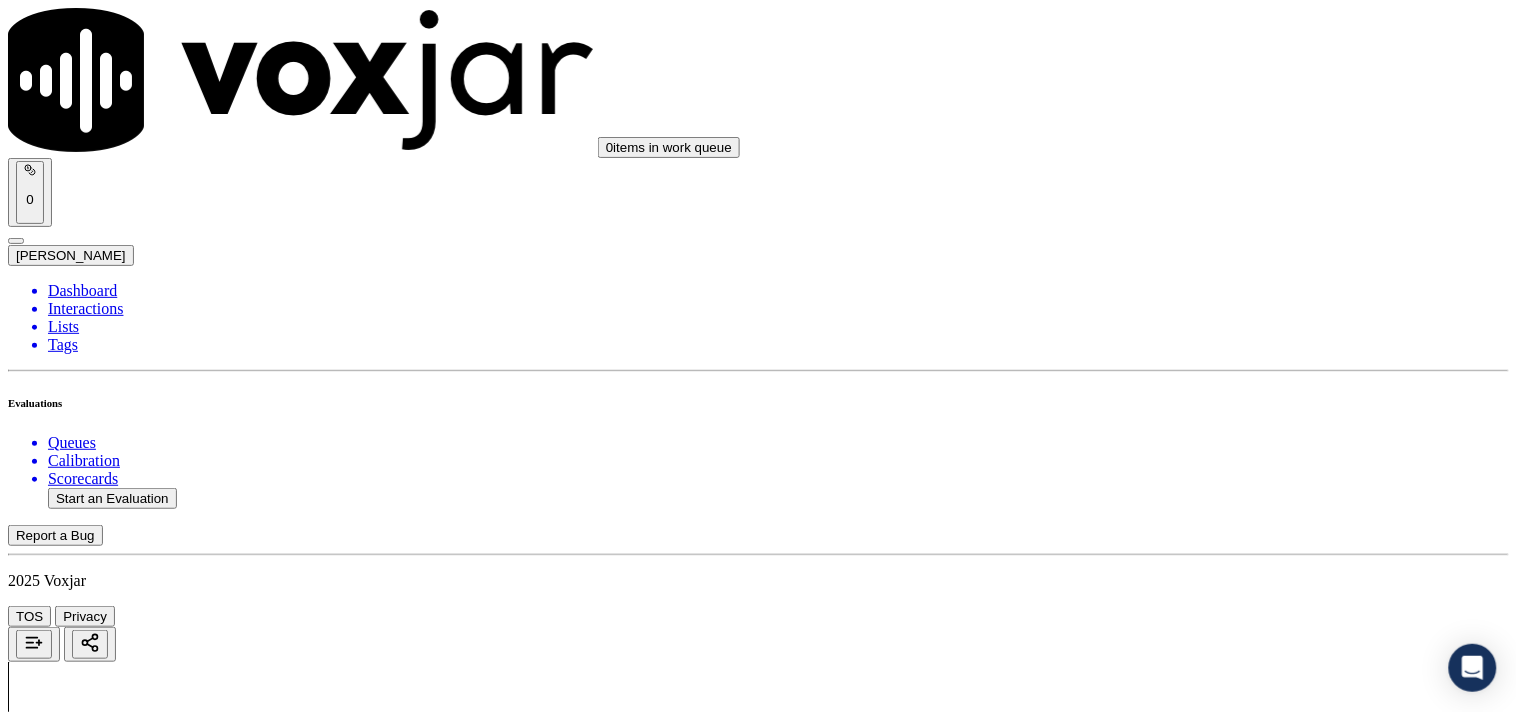 scroll, scrollTop: 3252, scrollLeft: 0, axis: vertical 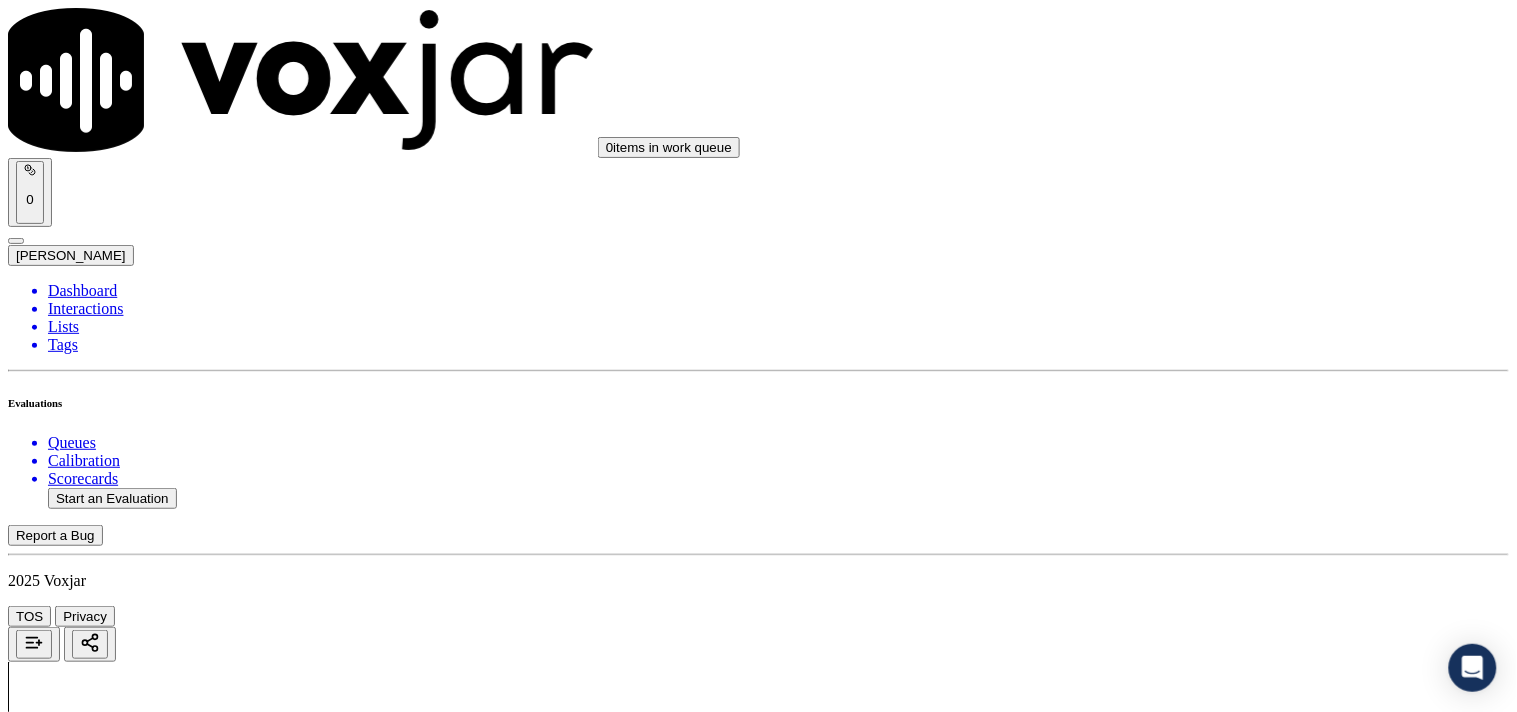 click on "Select an answer" at bounding box center [67, 5142] 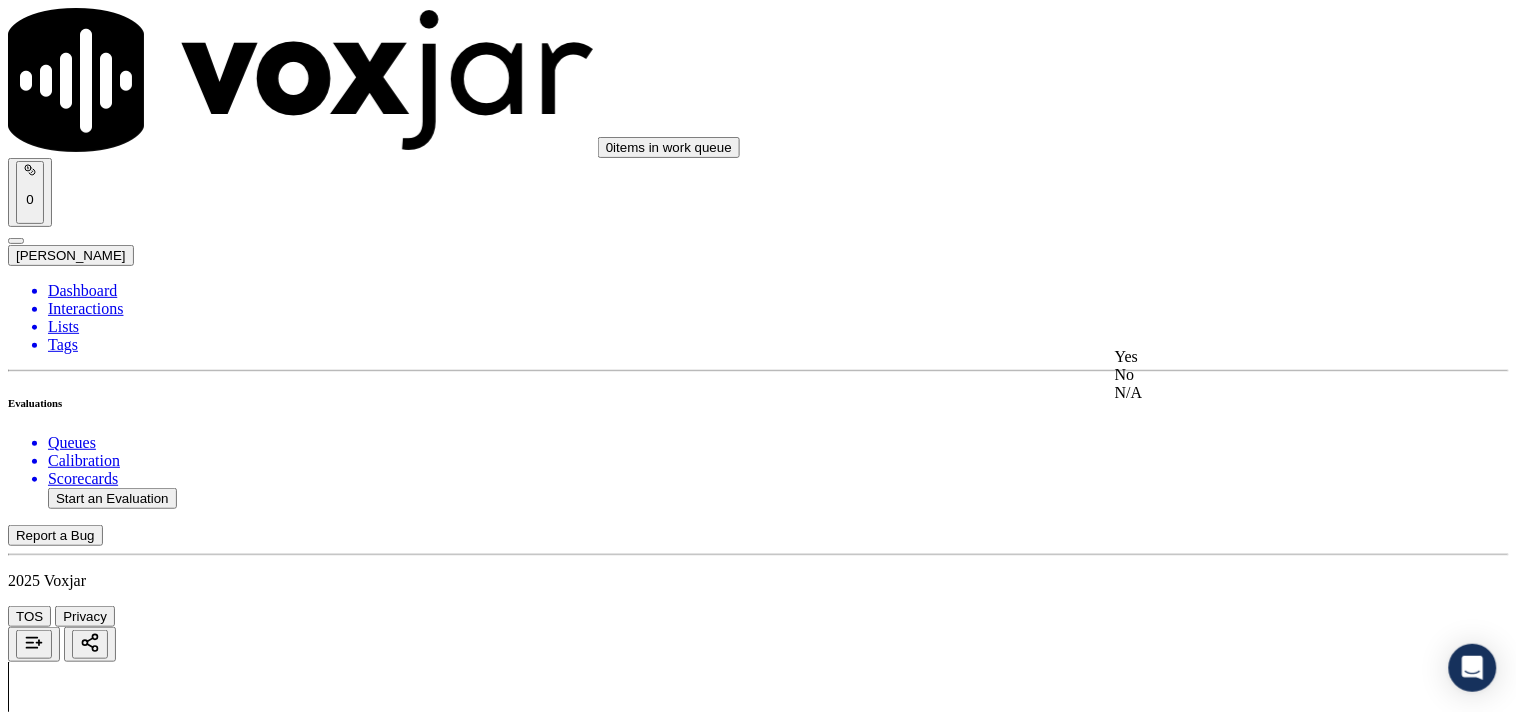 click on "No" 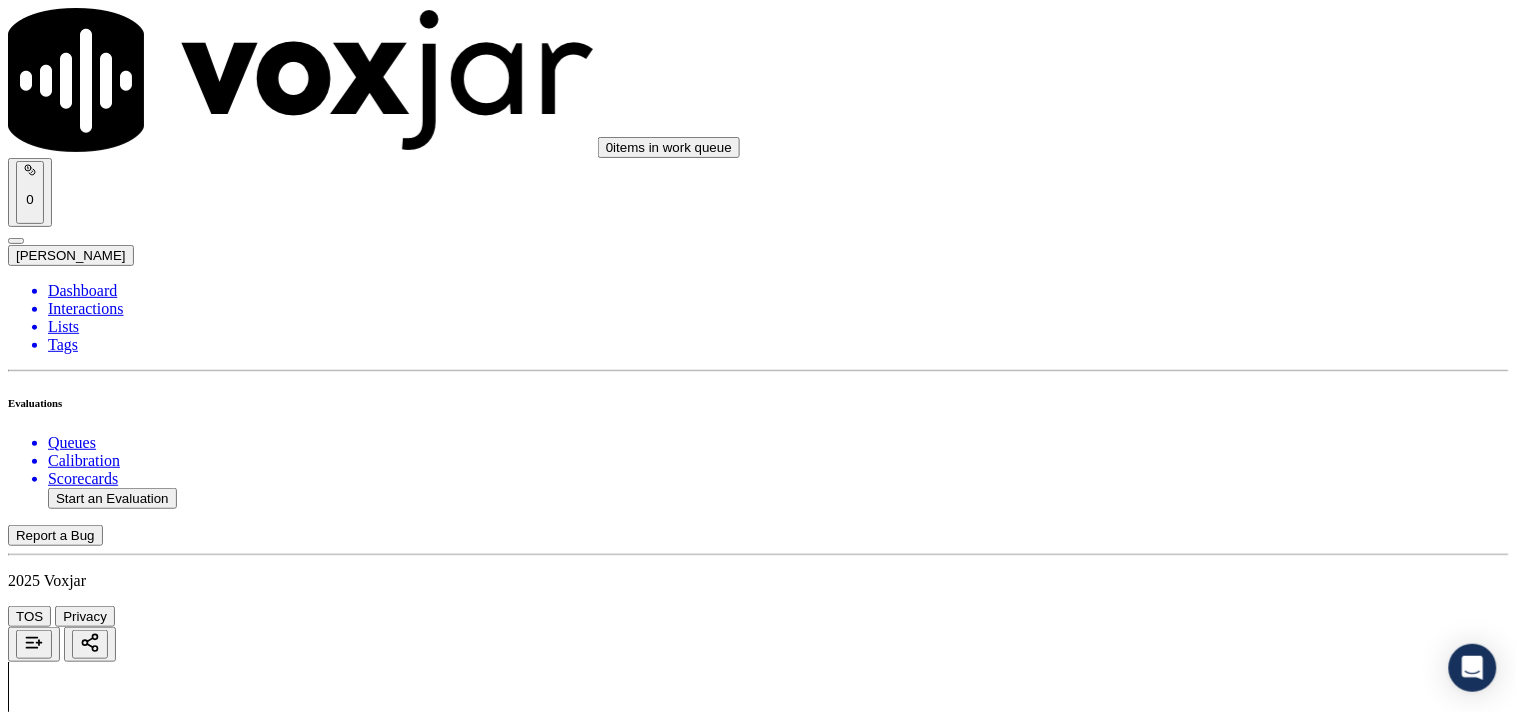 click on "No" at bounding box center (28, 5156) 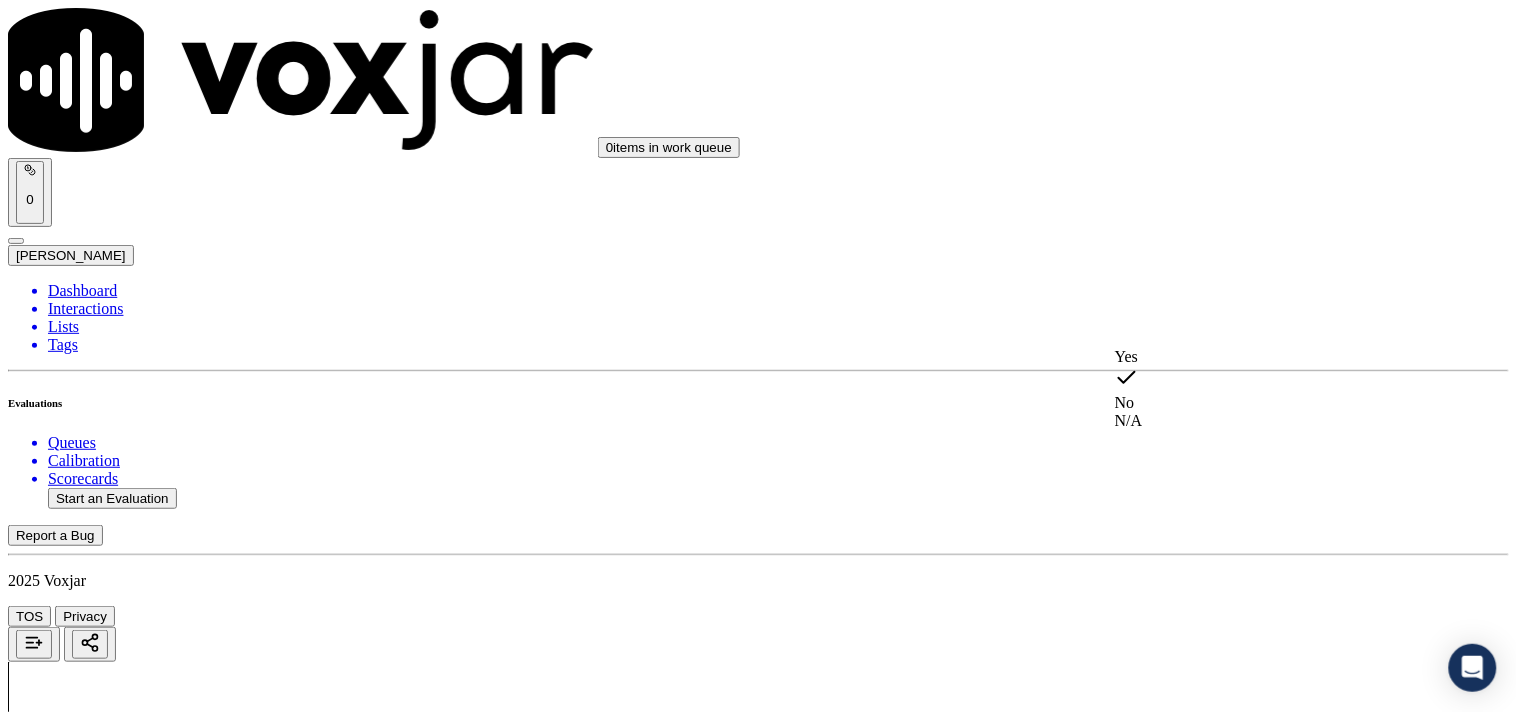 click on "Yes" at bounding box center [1267, 357] 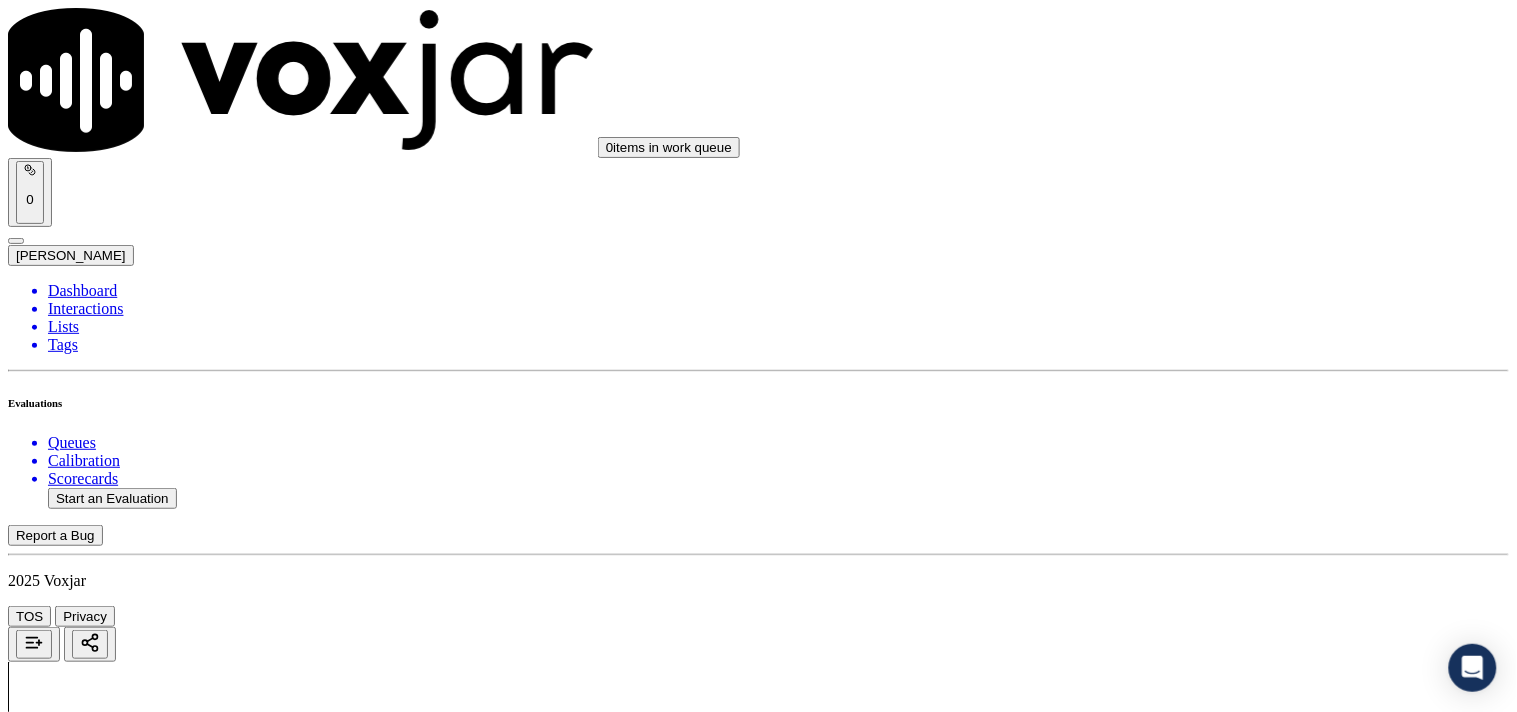 scroll, scrollTop: 3474, scrollLeft: 0, axis: vertical 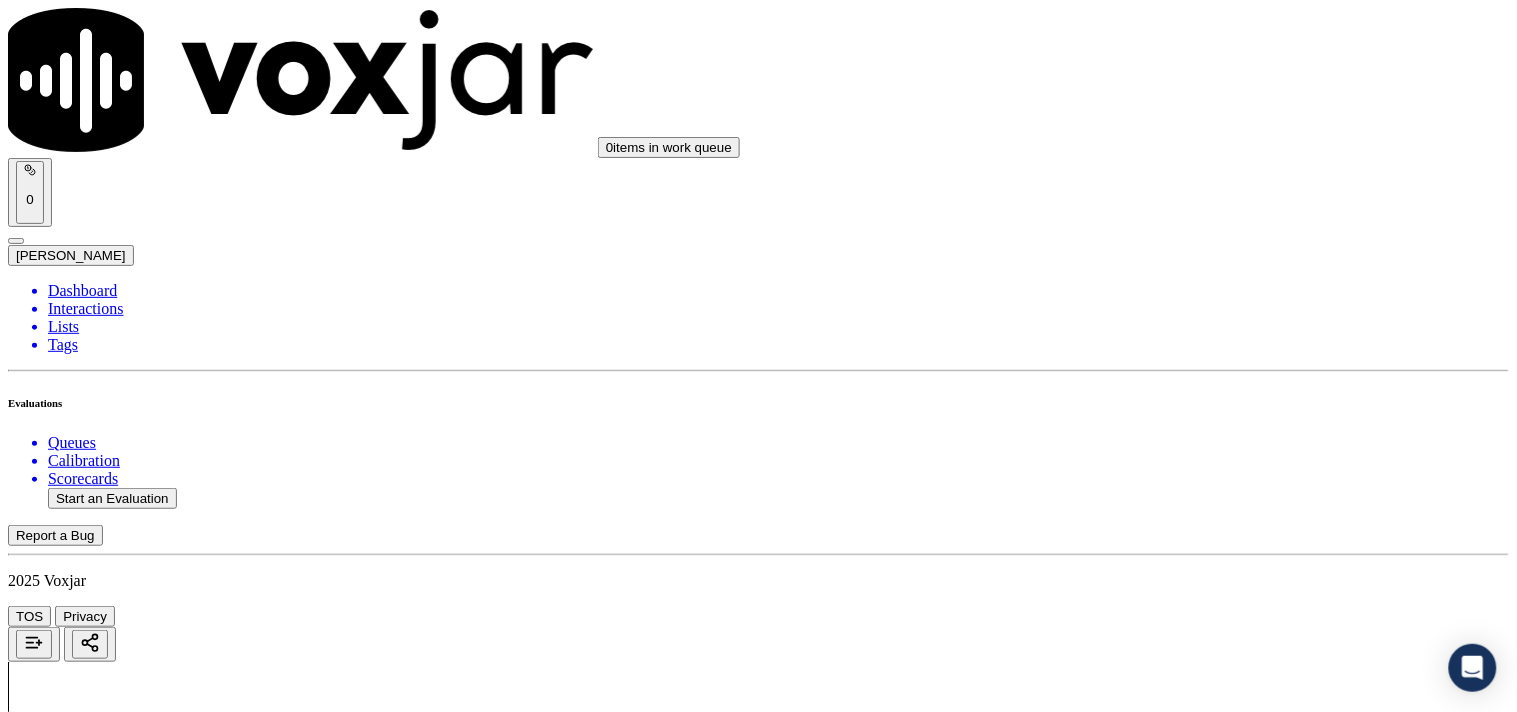 click on "Select an answer" at bounding box center [67, 5378] 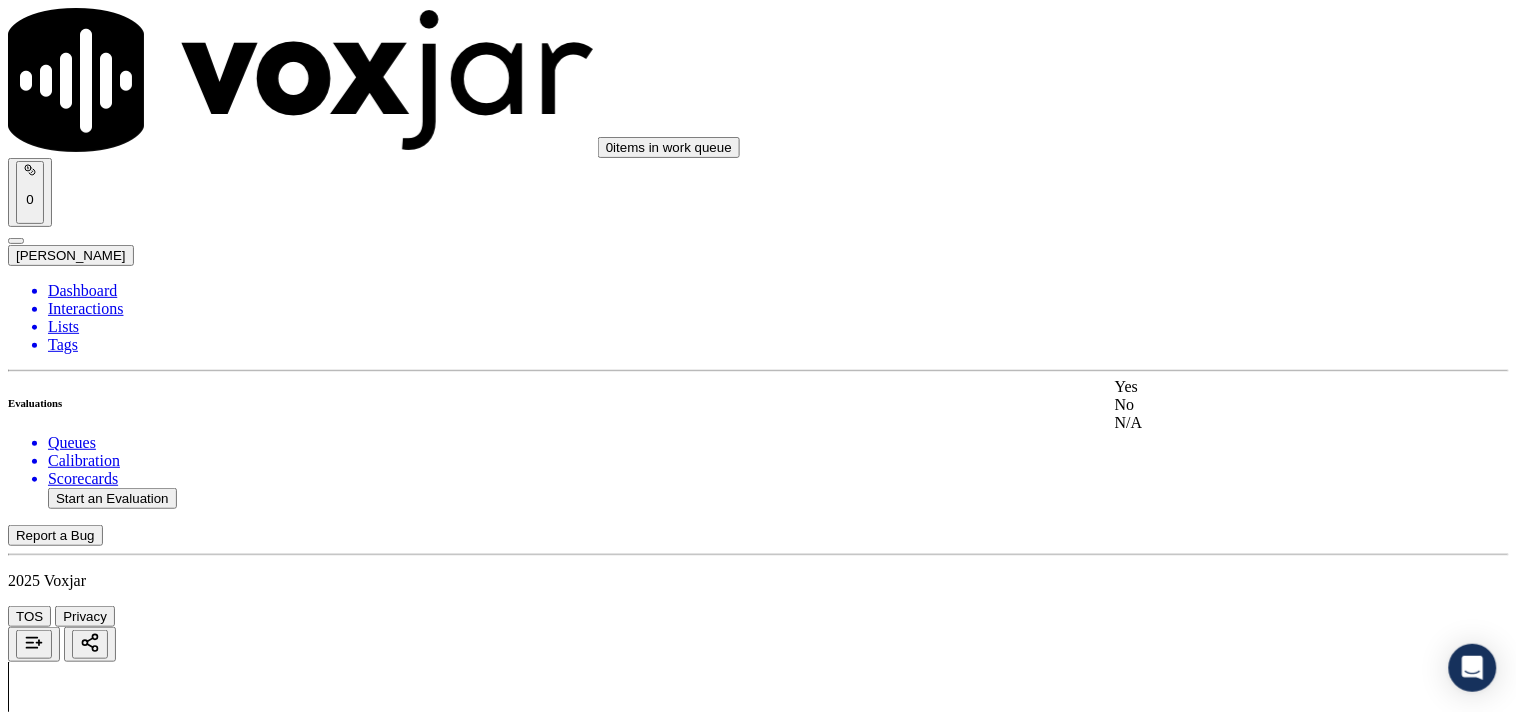click on "Yes" at bounding box center (1267, 387) 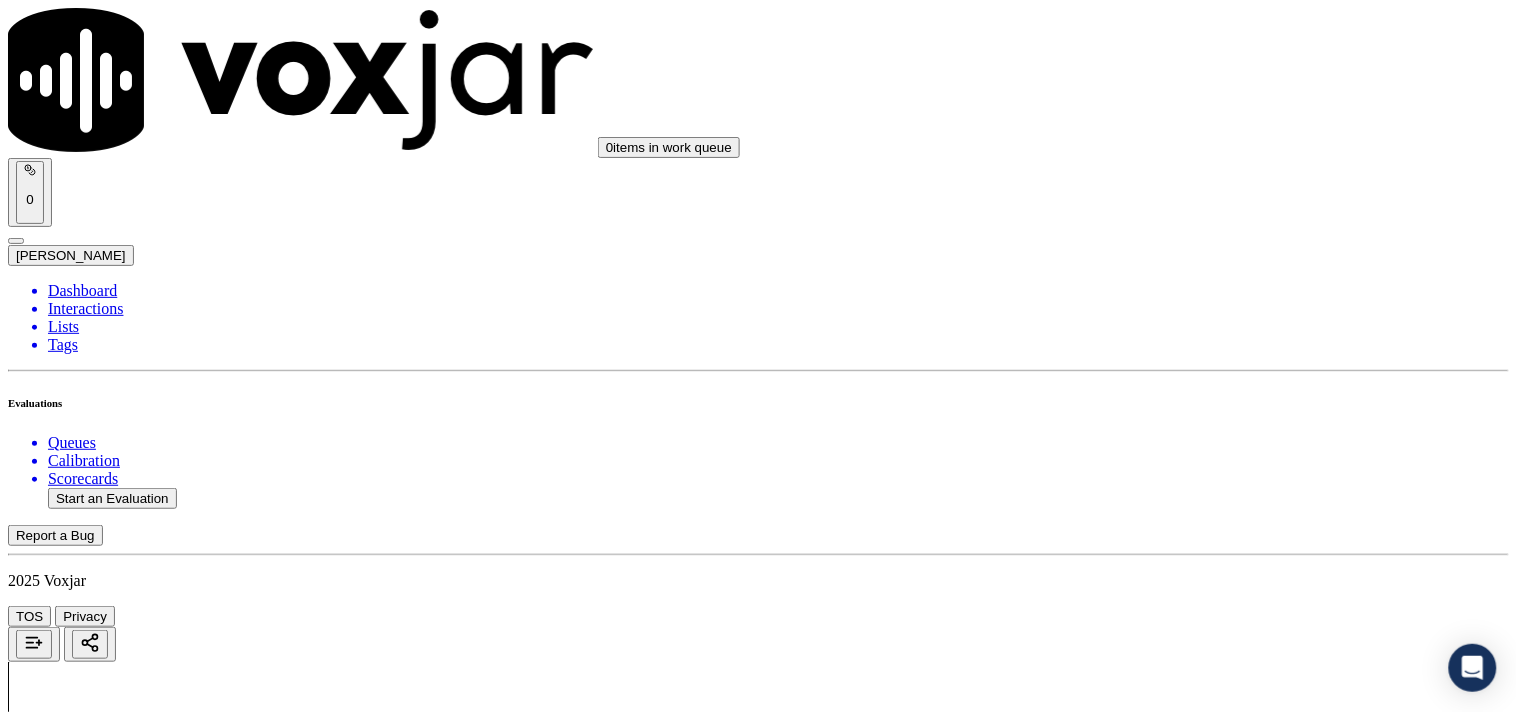 scroll, scrollTop: 3807, scrollLeft: 0, axis: vertical 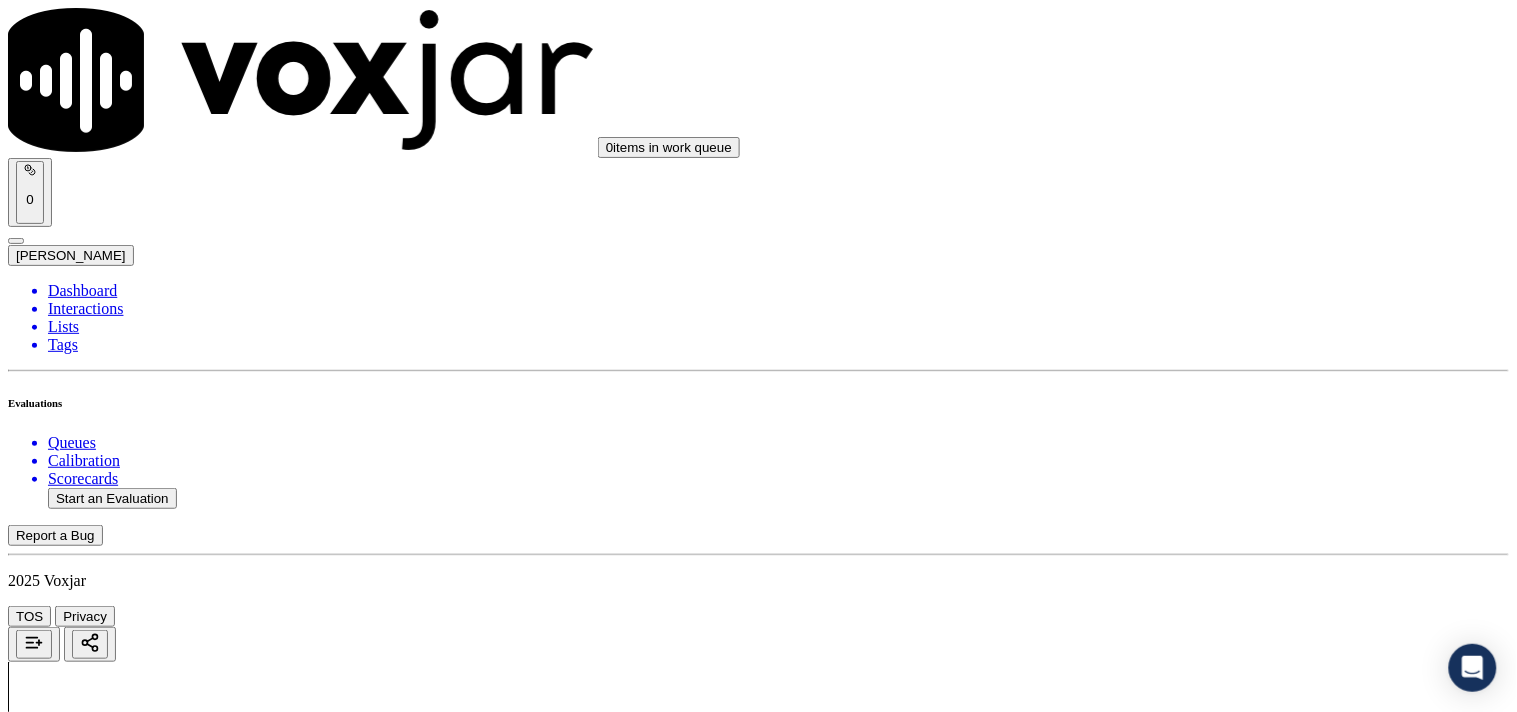 click on "Select an answer" at bounding box center [67, 5629] 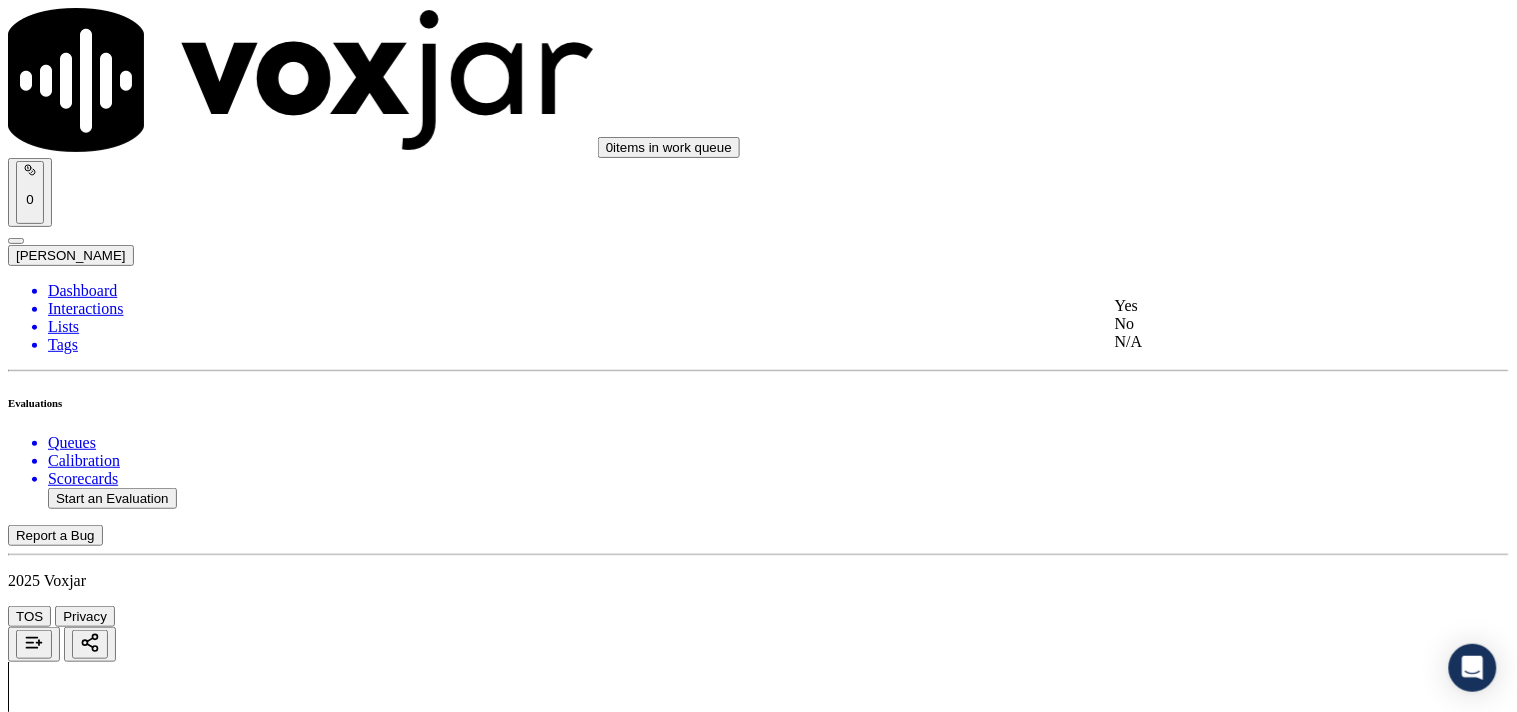 click on "No" 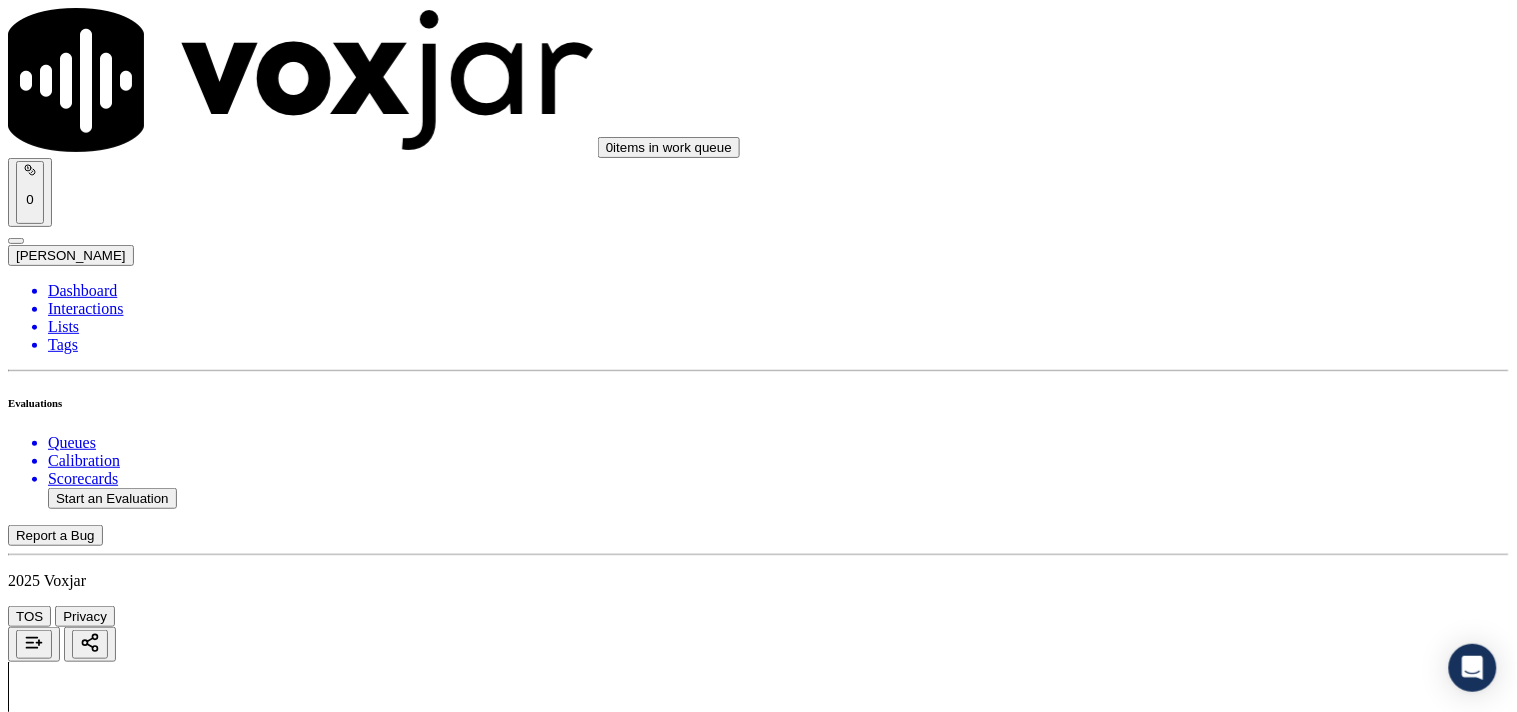 scroll, scrollTop: 4030, scrollLeft: 0, axis: vertical 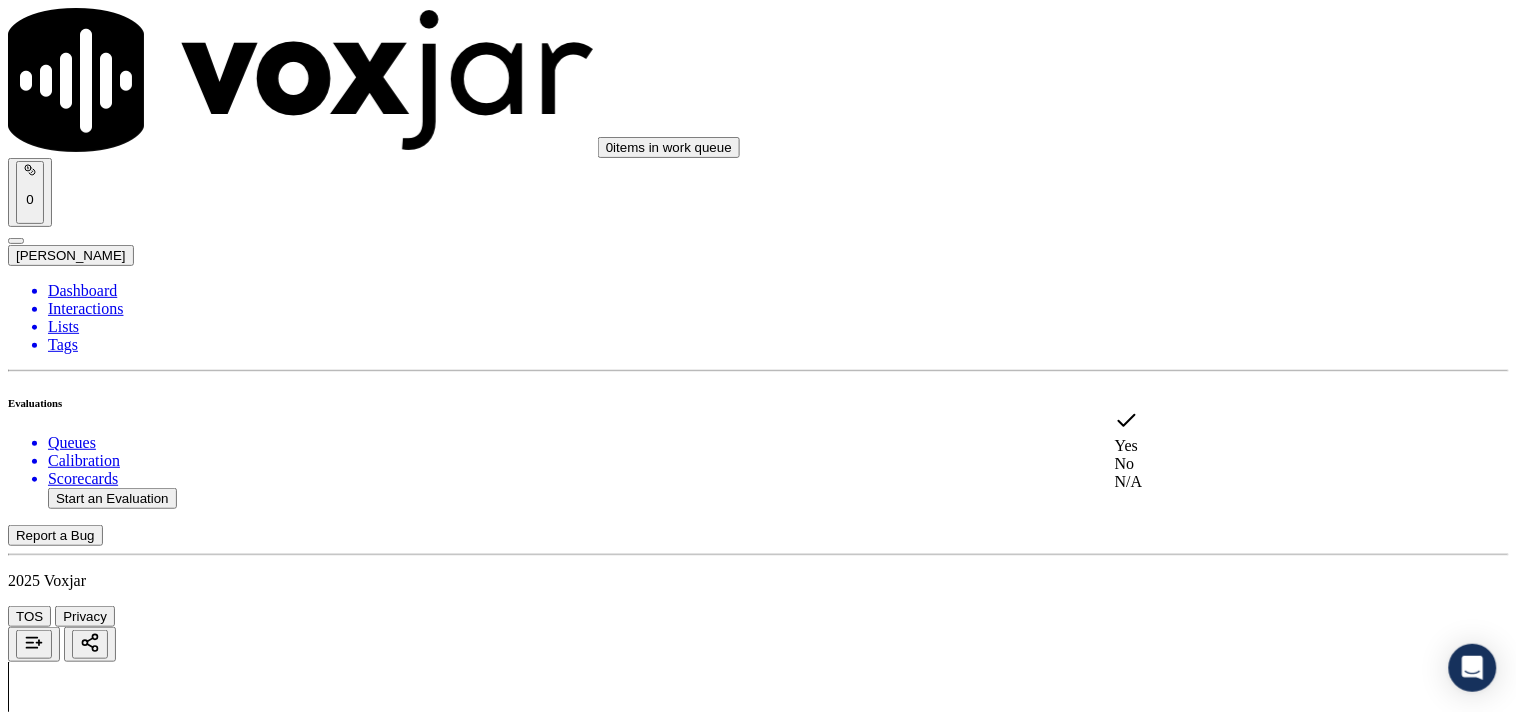 click on "Yes" at bounding box center [28, 5943] 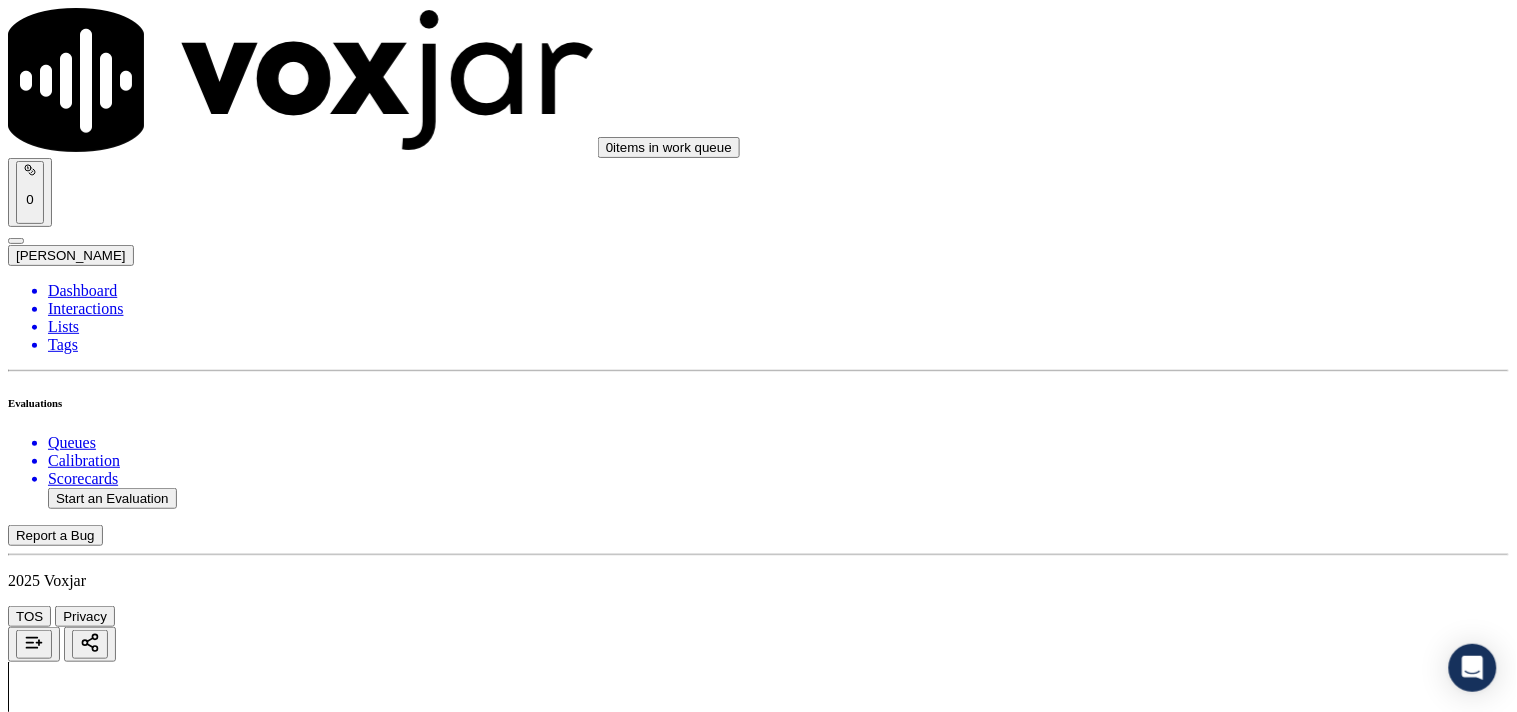 scroll, scrollTop: 4807, scrollLeft: 0, axis: vertical 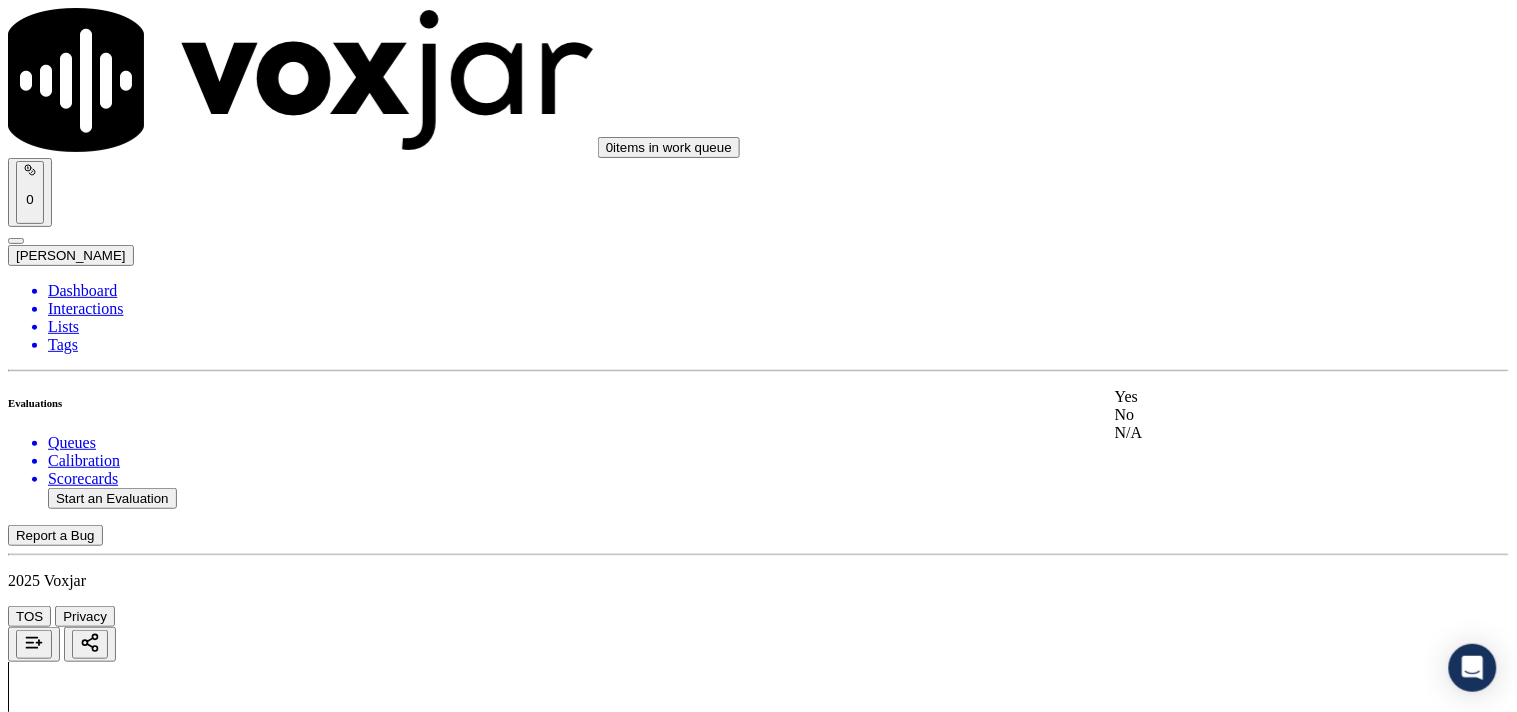 click on "No Transcript? Generate one now!   Generate  Transcription" at bounding box center [758, 1657] 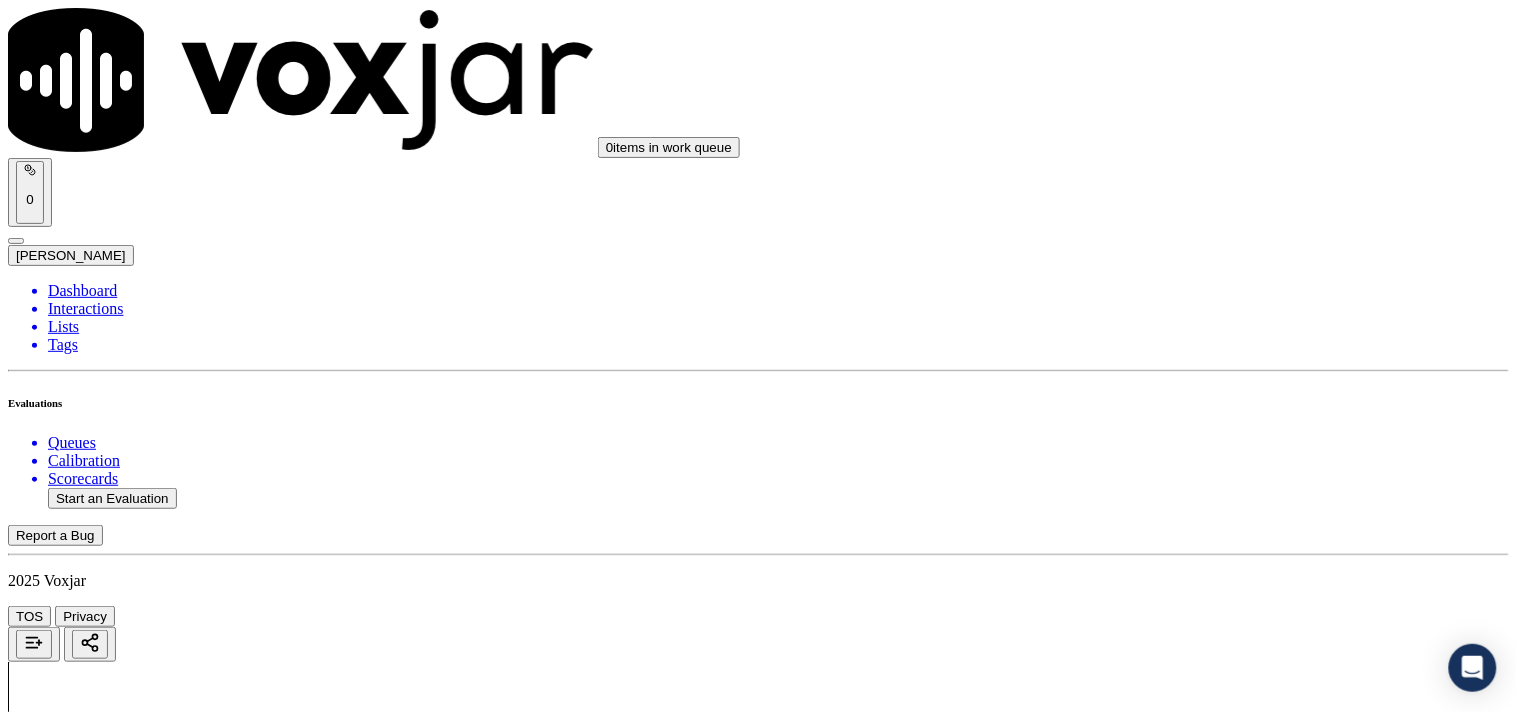 click on "Select an answer" at bounding box center (67, 6638) 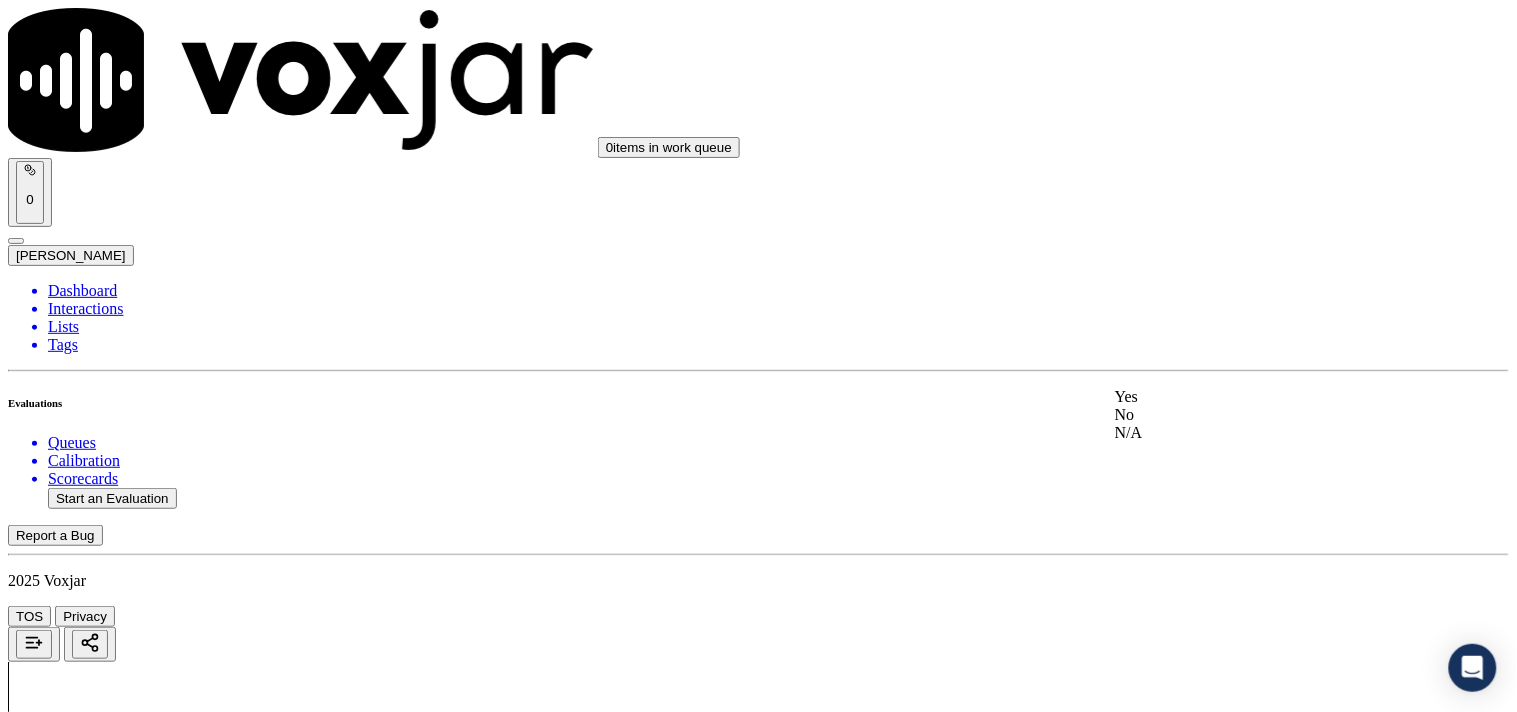 click on "No" 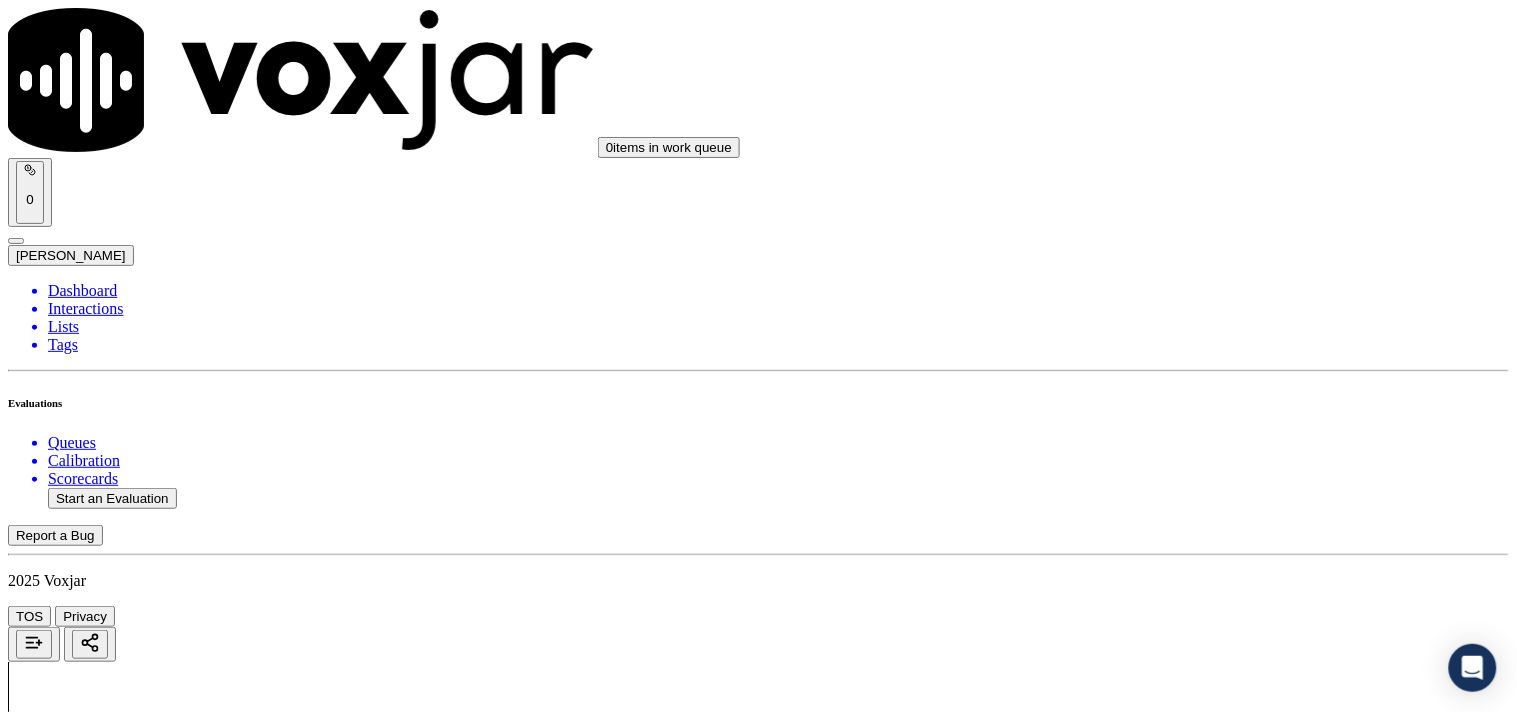 scroll, scrollTop: 5141, scrollLeft: 0, axis: vertical 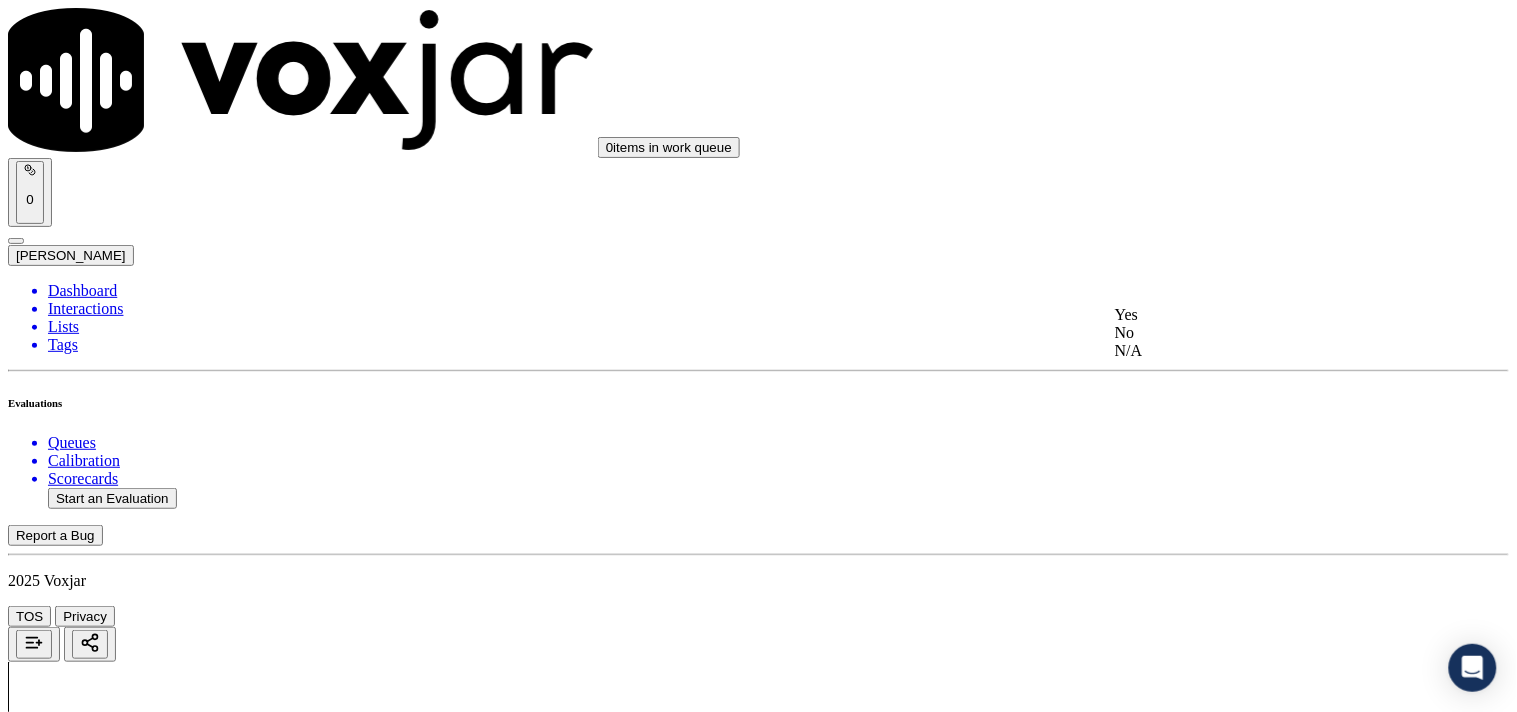 click on "No" 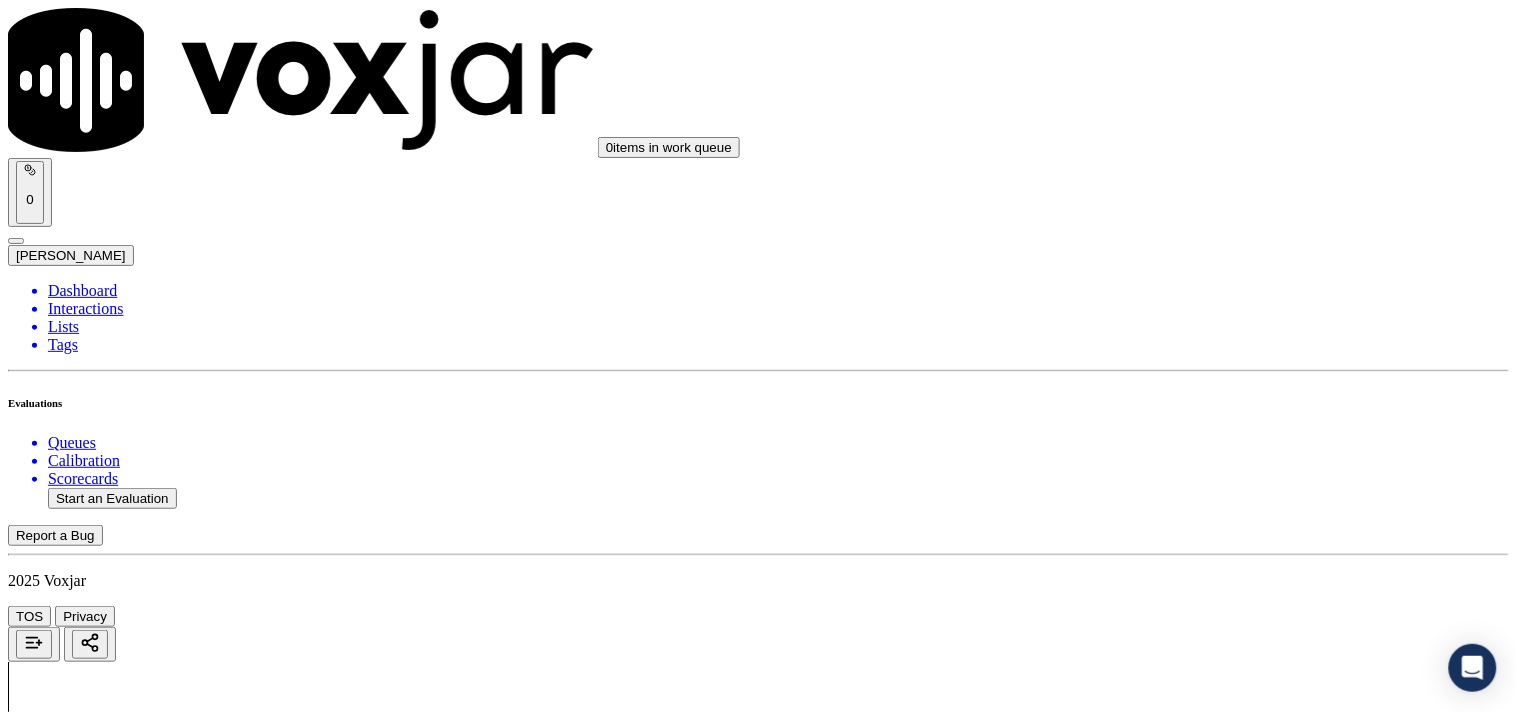 scroll, scrollTop: 5252, scrollLeft: 0, axis: vertical 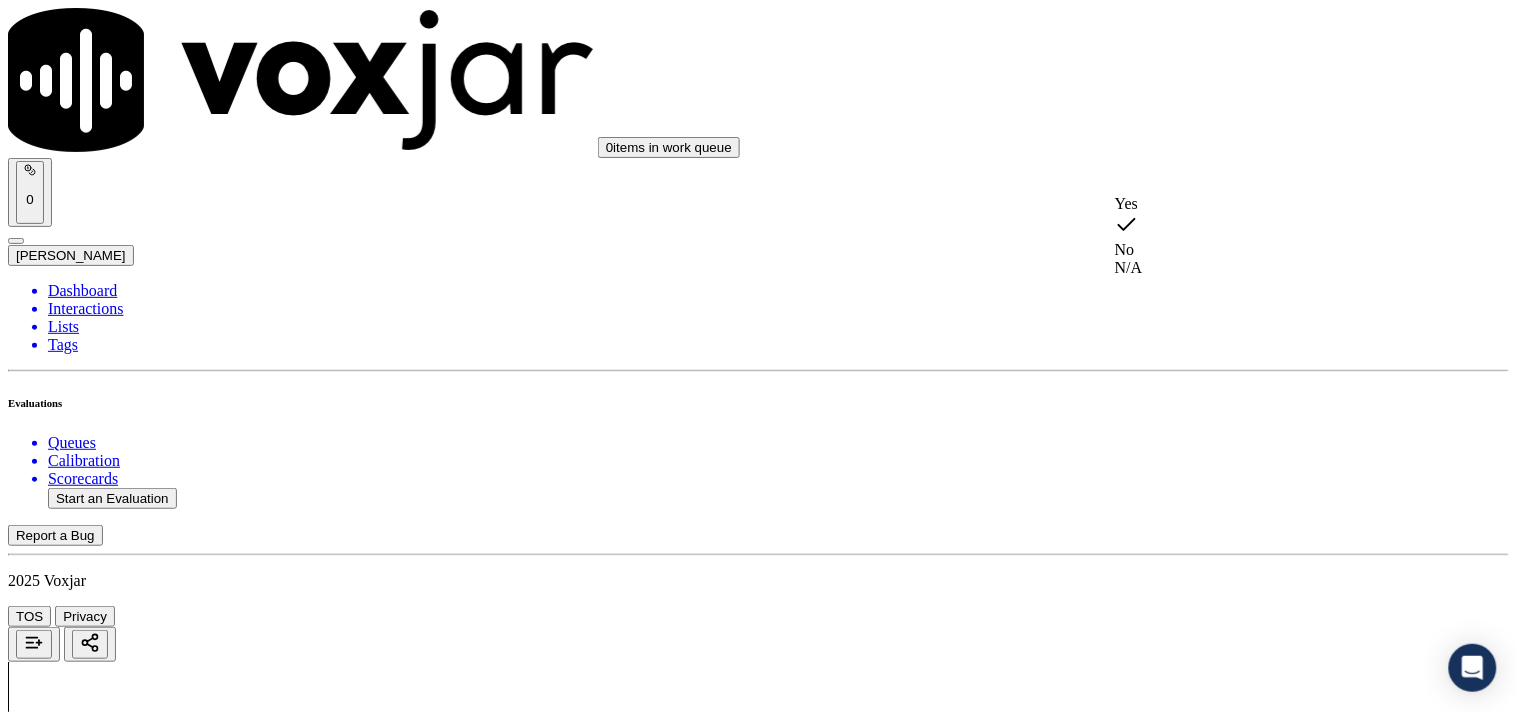 click on "N/A" 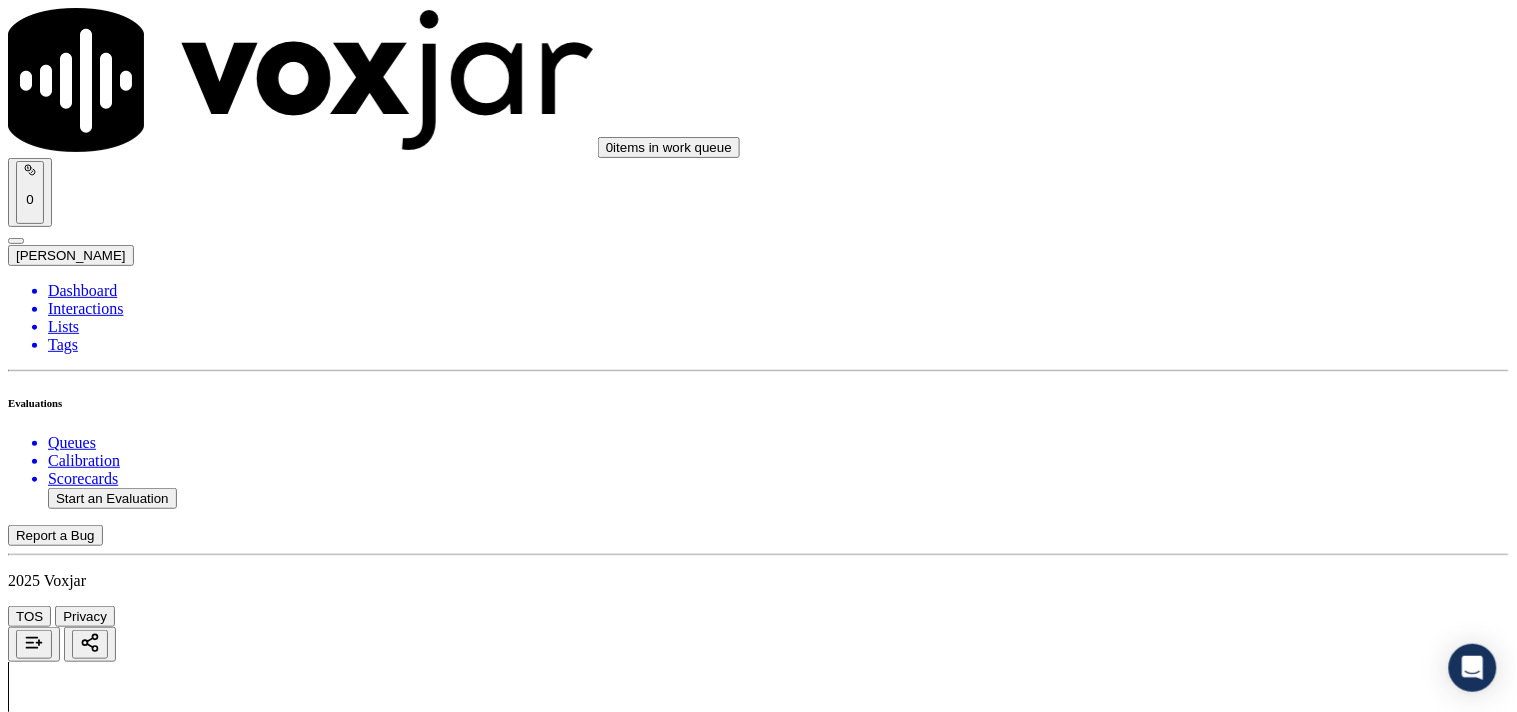 scroll, scrollTop: 5363, scrollLeft: 0, axis: vertical 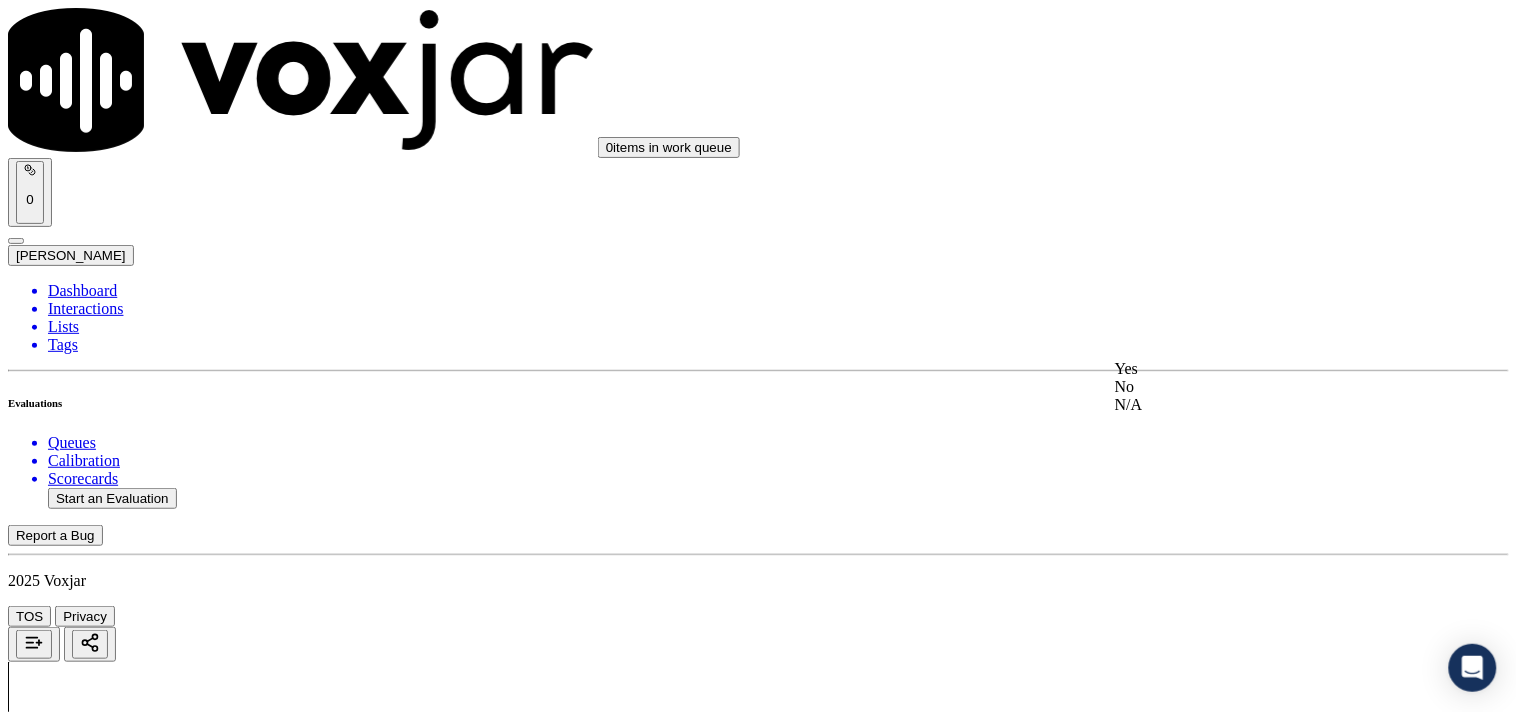 click on "No" 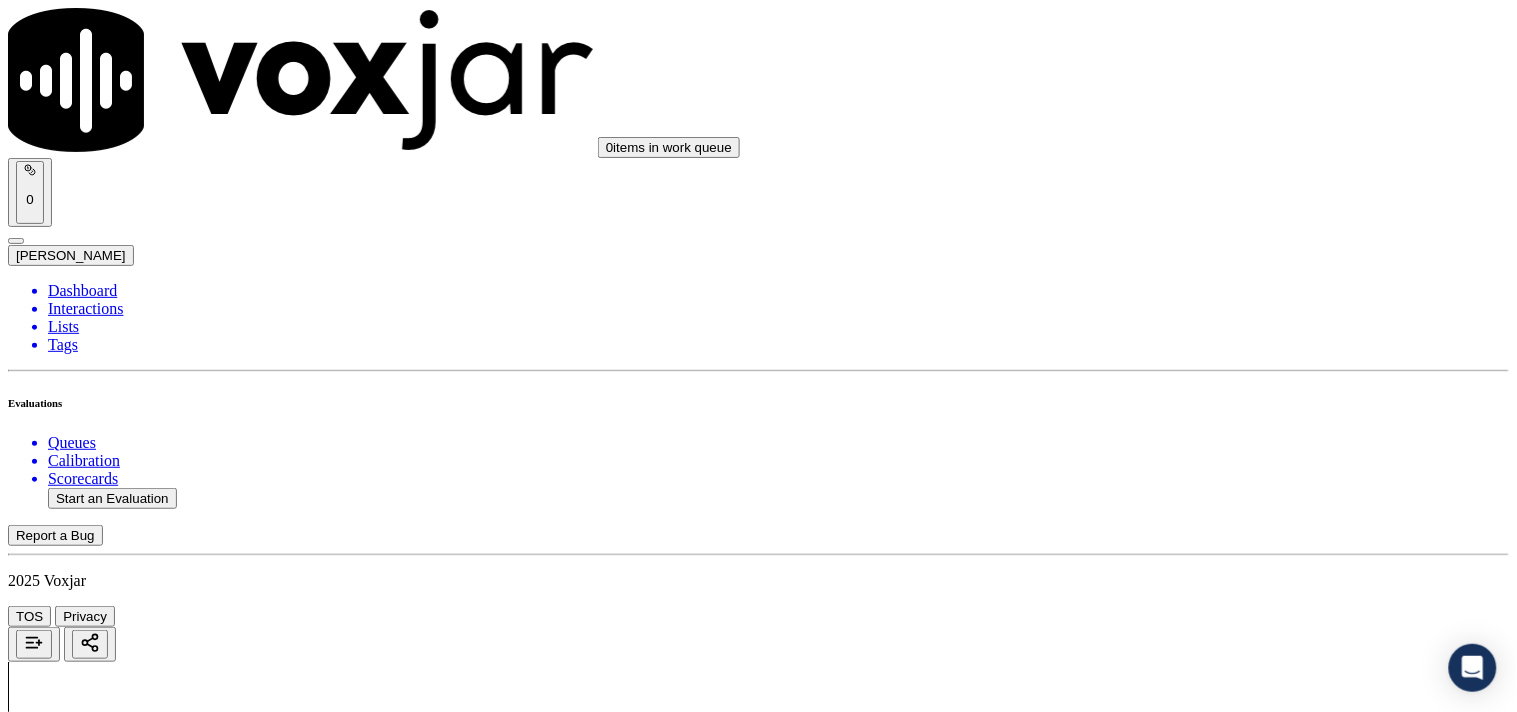 scroll, scrollTop: 5474, scrollLeft: 0, axis: vertical 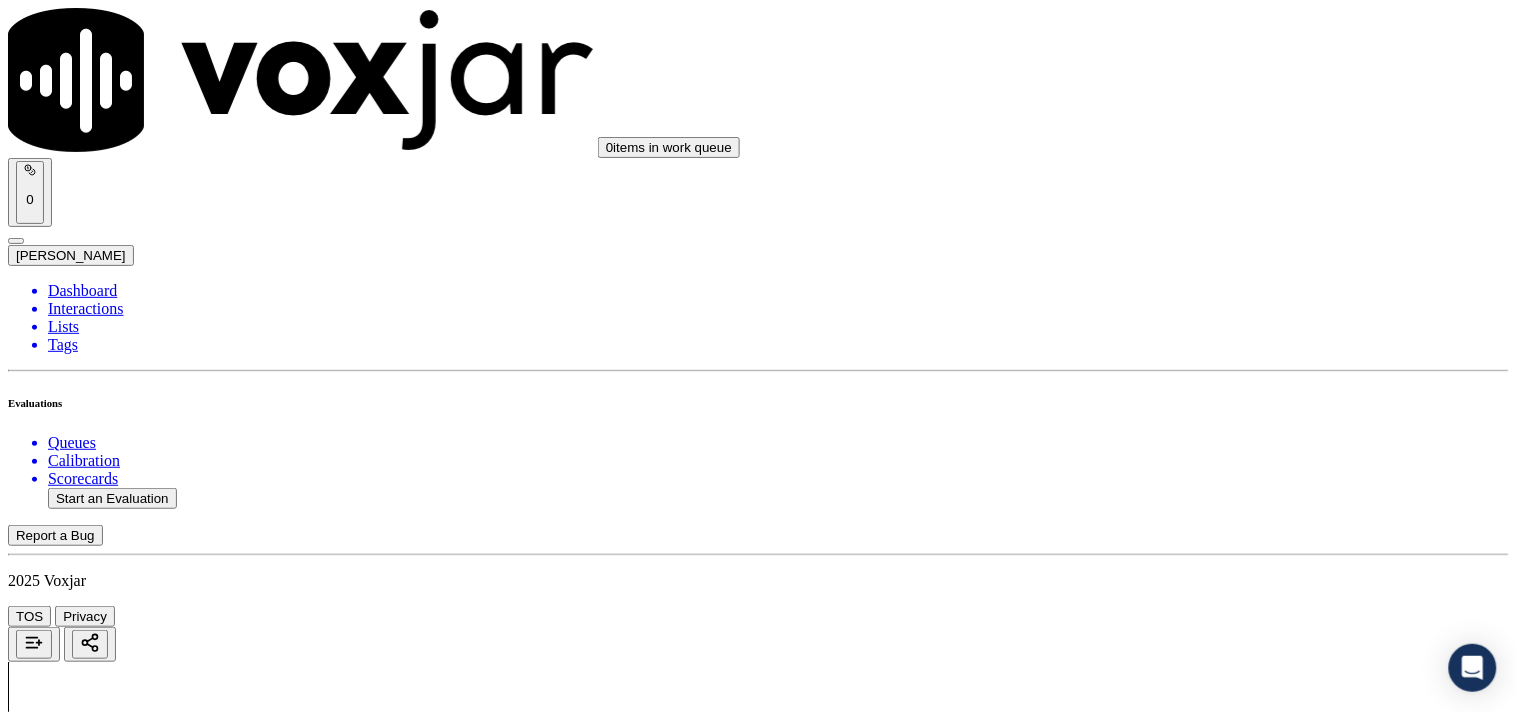 click on "Select an answer" at bounding box center (67, 7347) 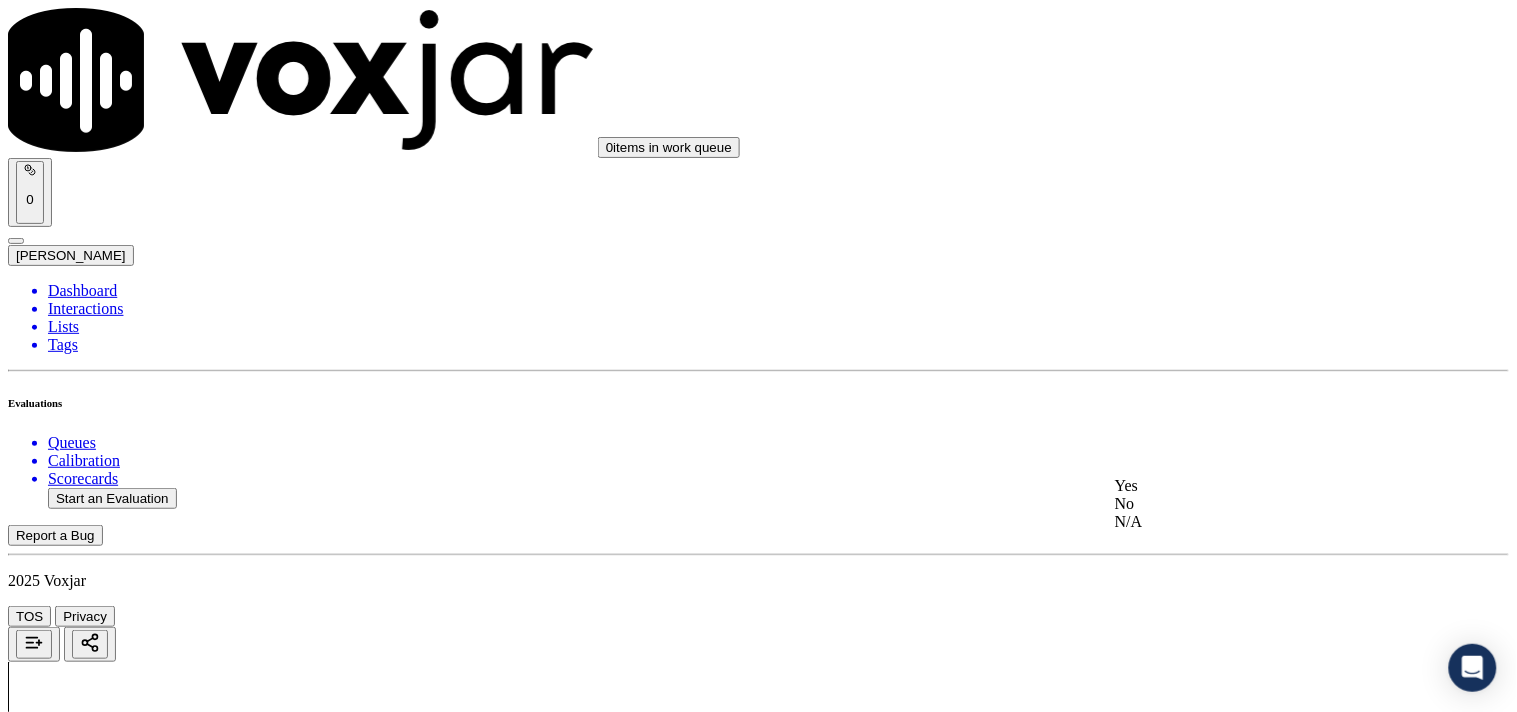 click on "No" 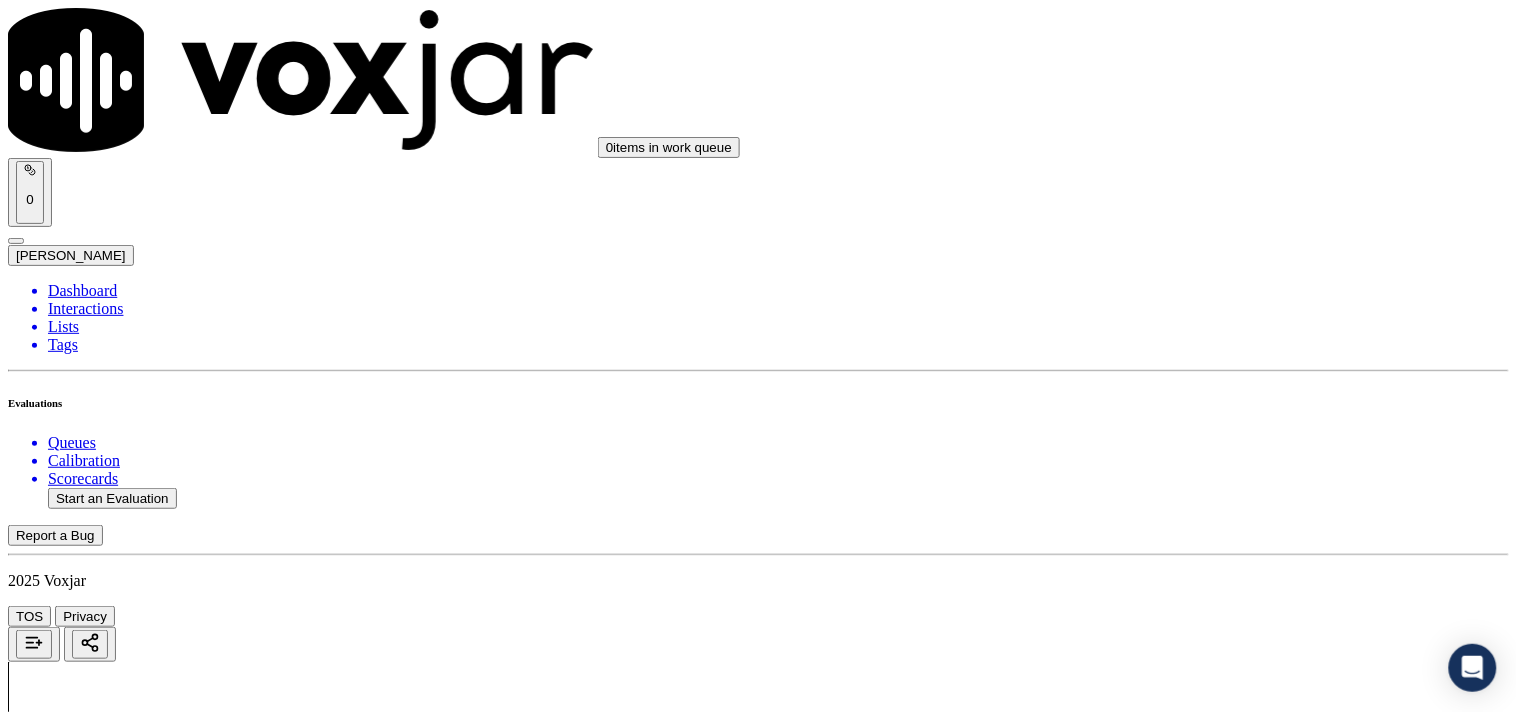 scroll, scrollTop: 5474, scrollLeft: 0, axis: vertical 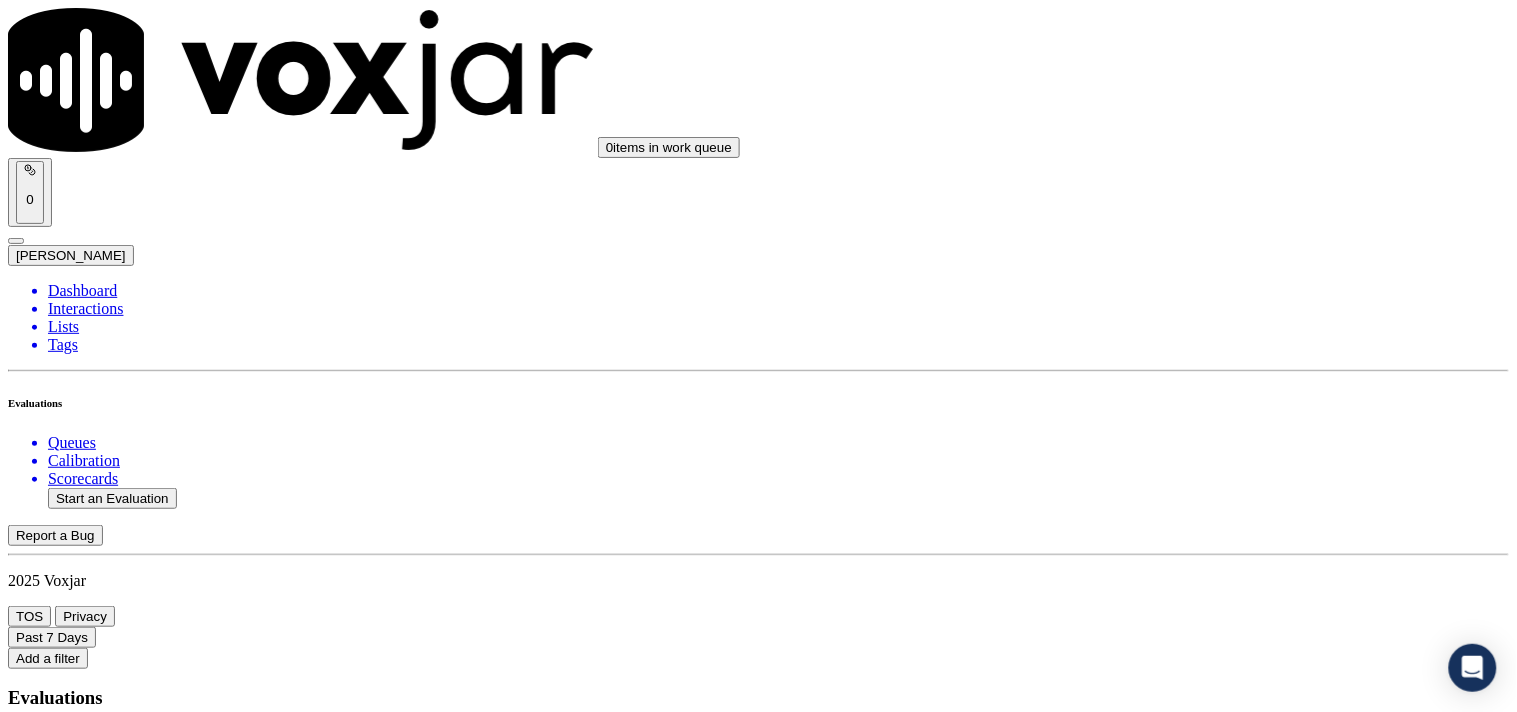 click on "Start an Evaluation" 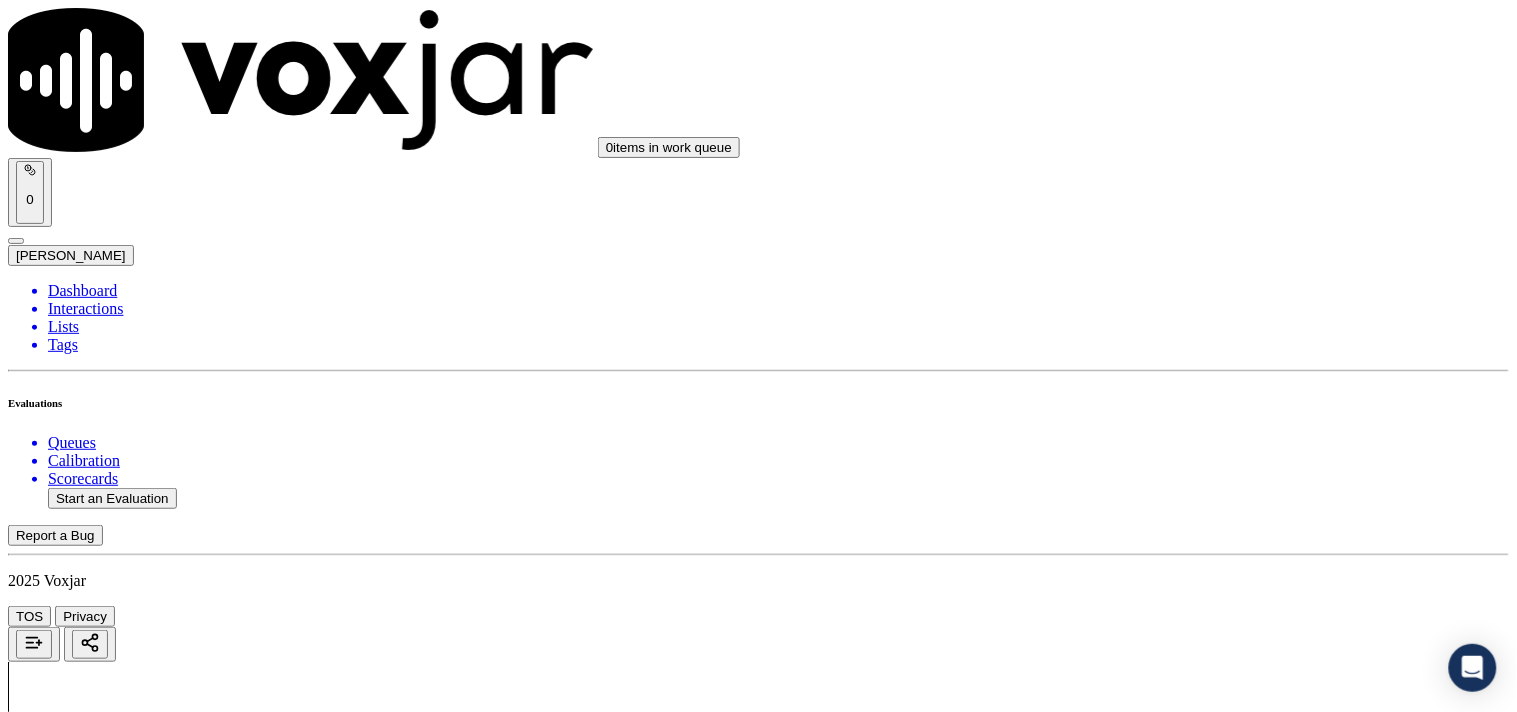 click on "Start a Manual Evaluation" 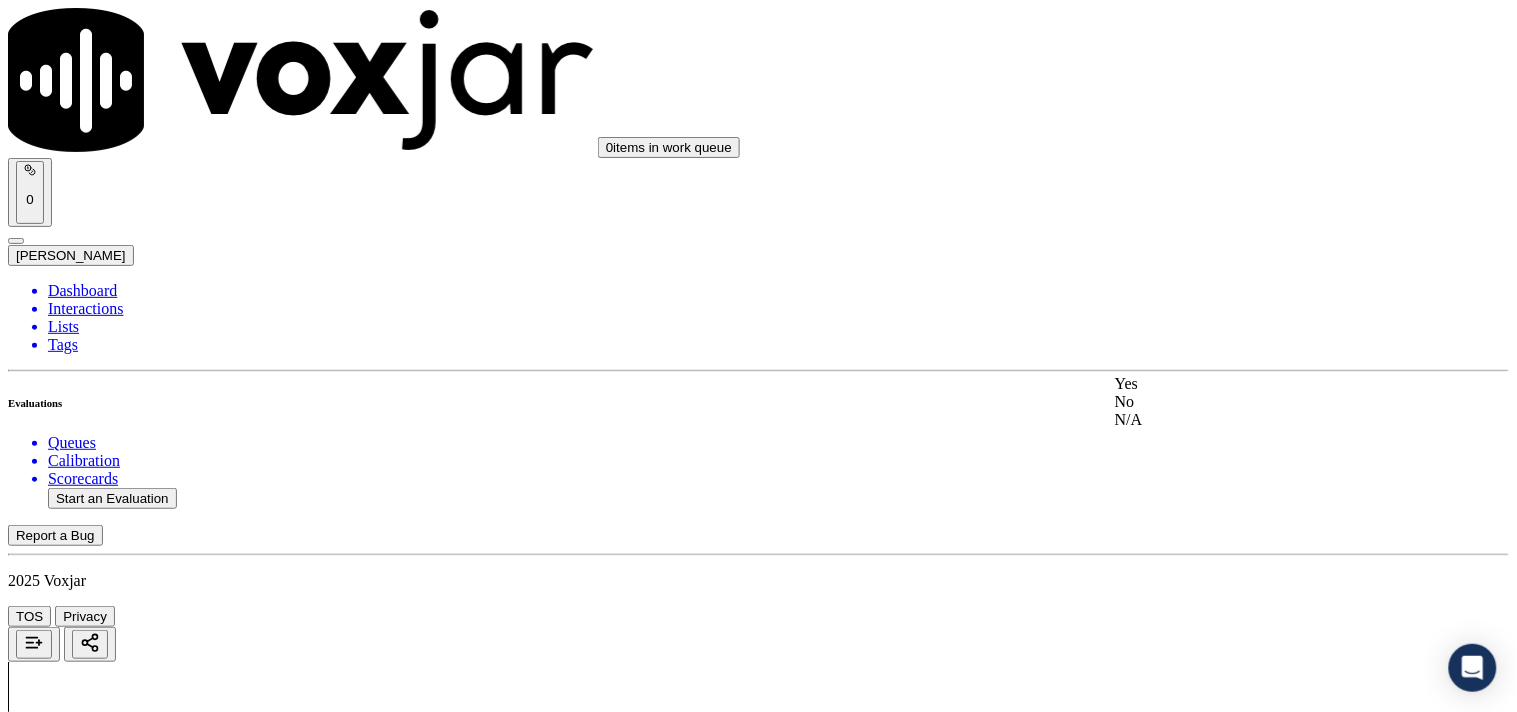 click on "Yes" at bounding box center (1267, 384) 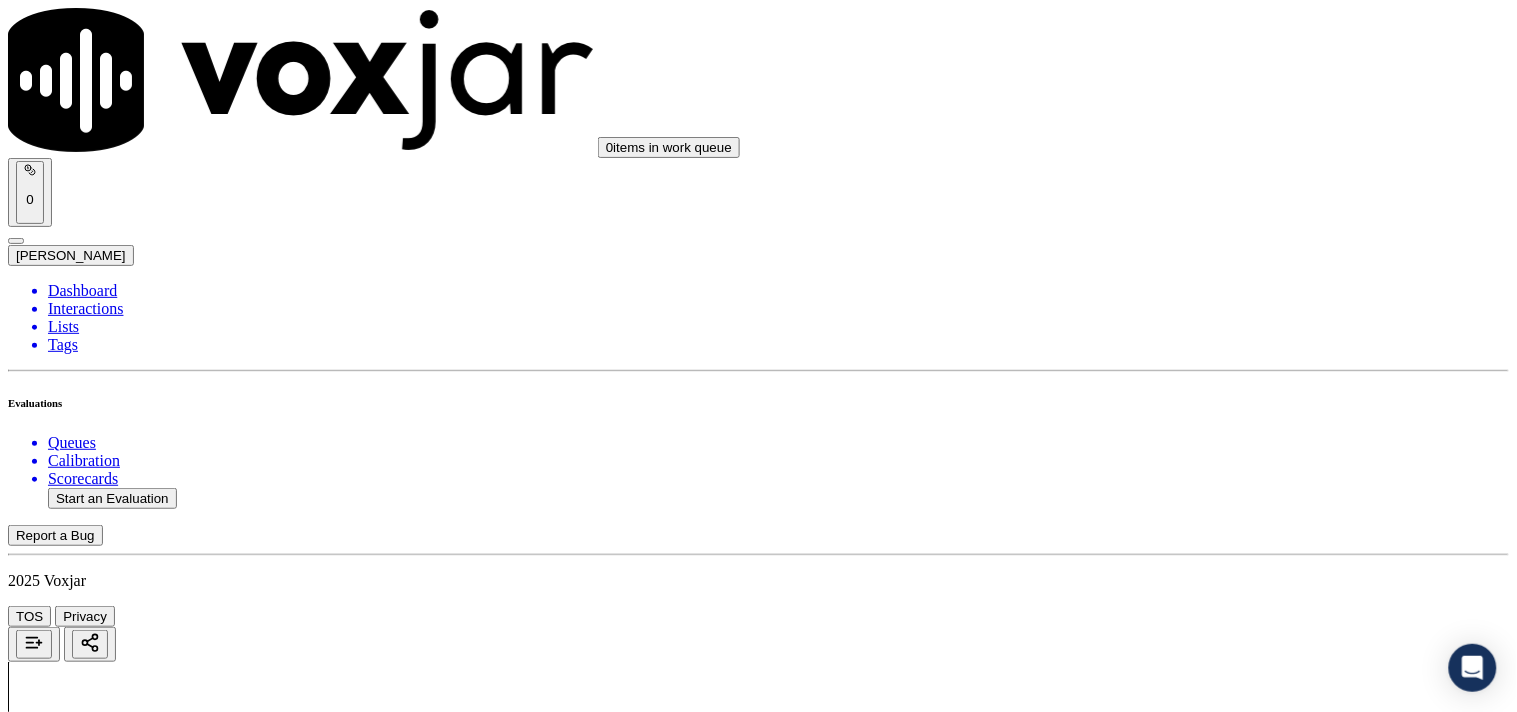 scroll, scrollTop: 111, scrollLeft: 0, axis: vertical 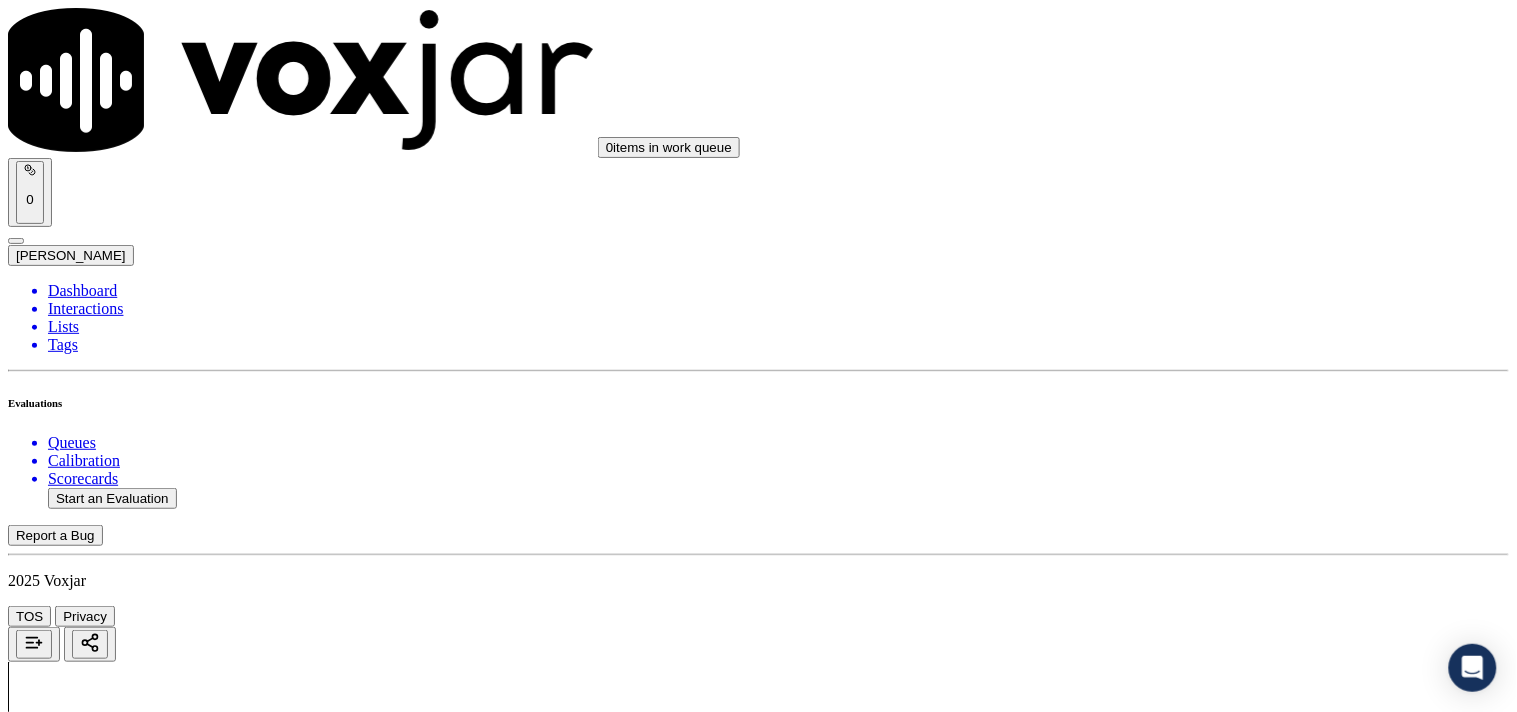 click on "Select an answer" at bounding box center [67, 2609] 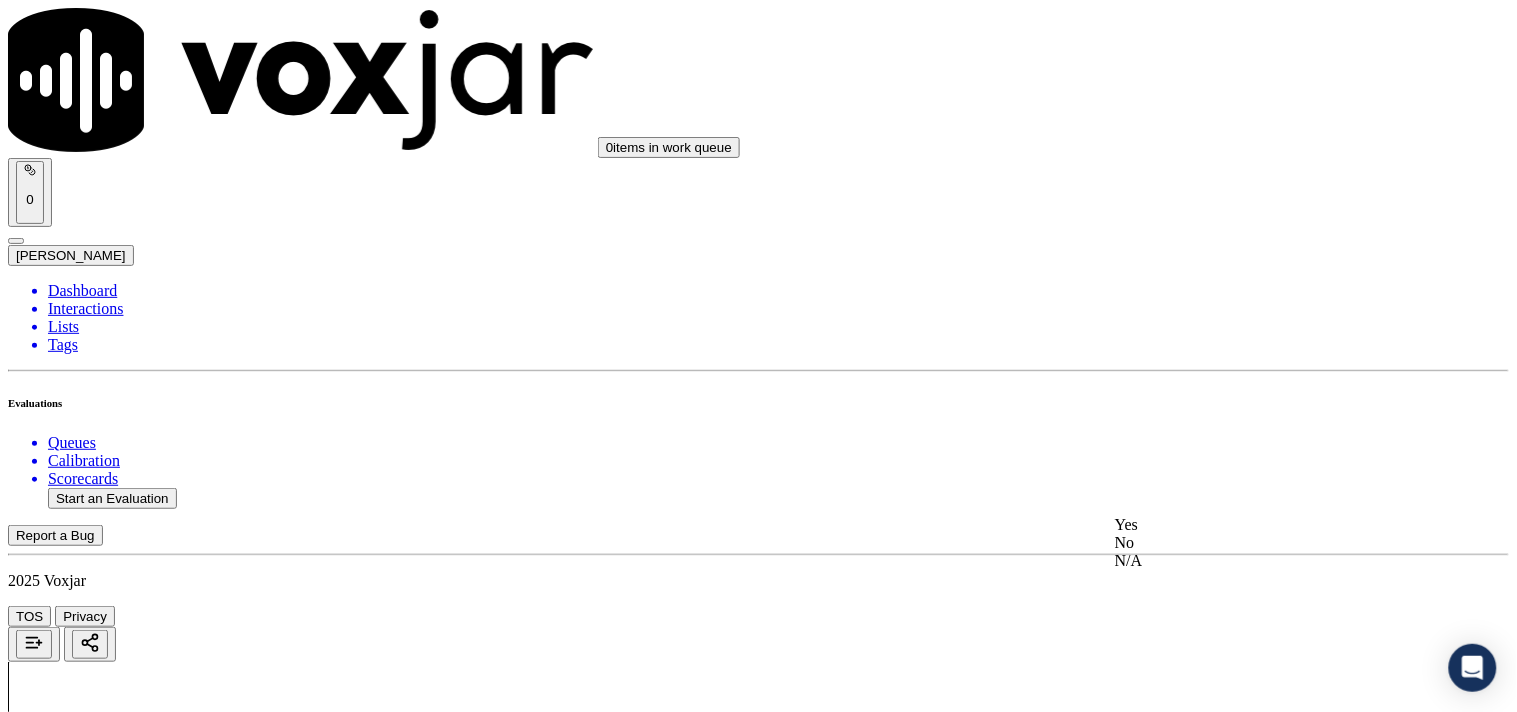 click on "Yes" at bounding box center [1267, 525] 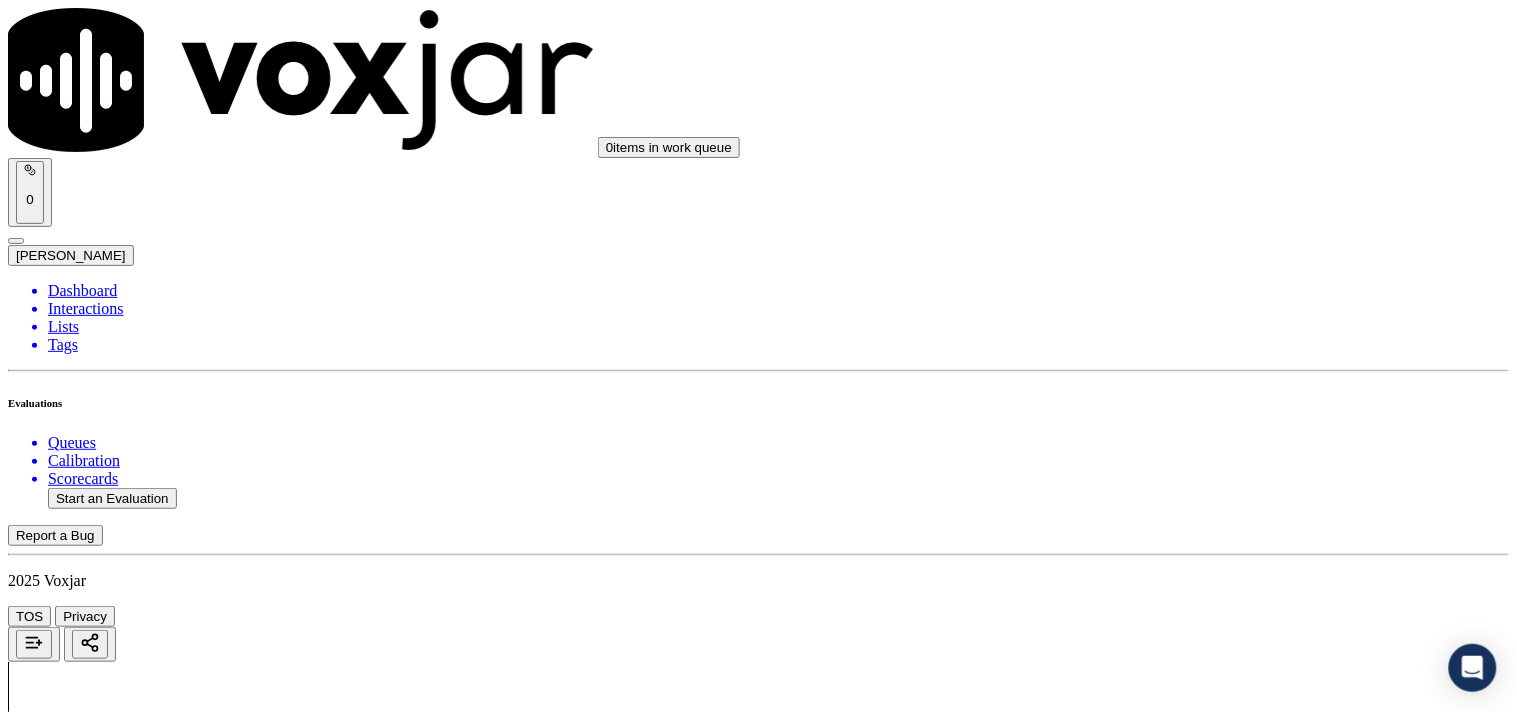 scroll, scrollTop: 333, scrollLeft: 0, axis: vertical 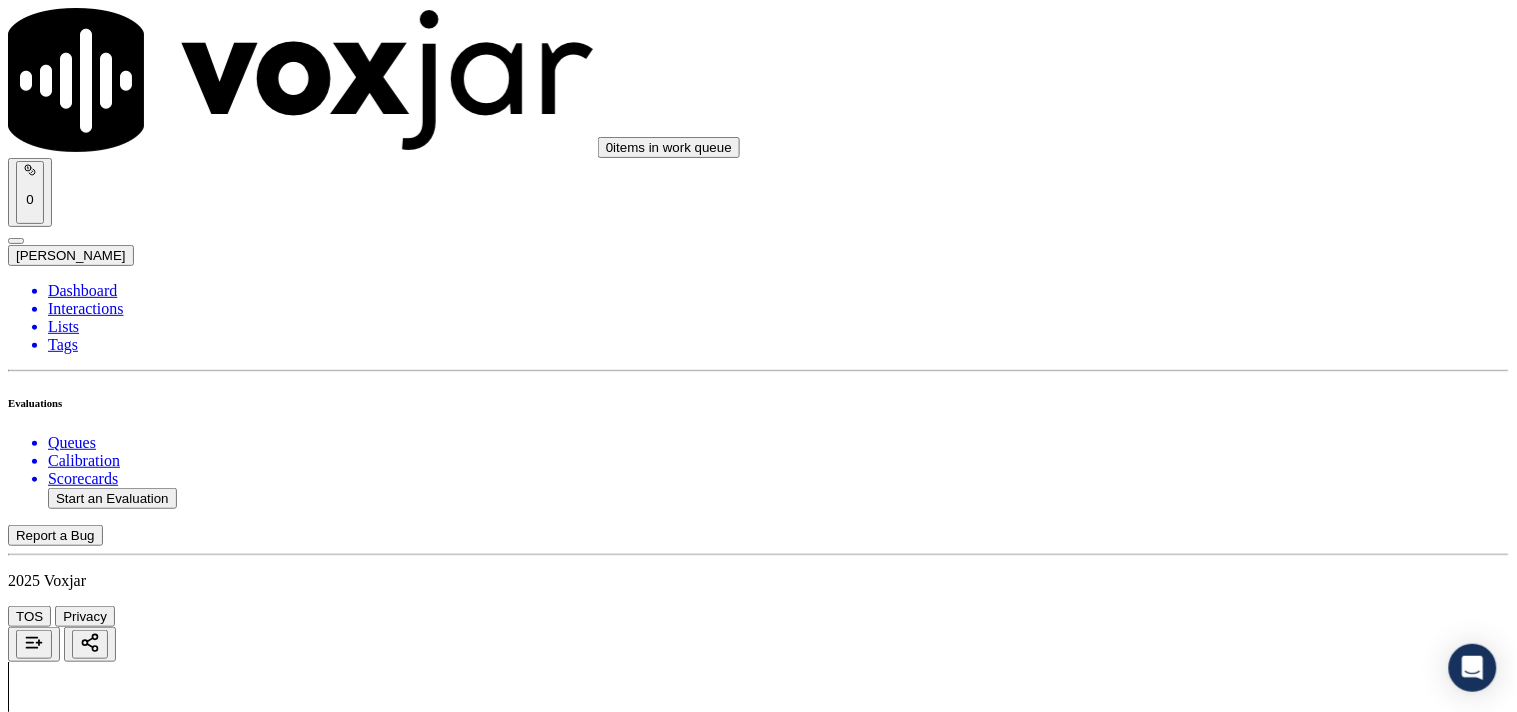 click on "Add Note" at bounding box center [52, 2659] 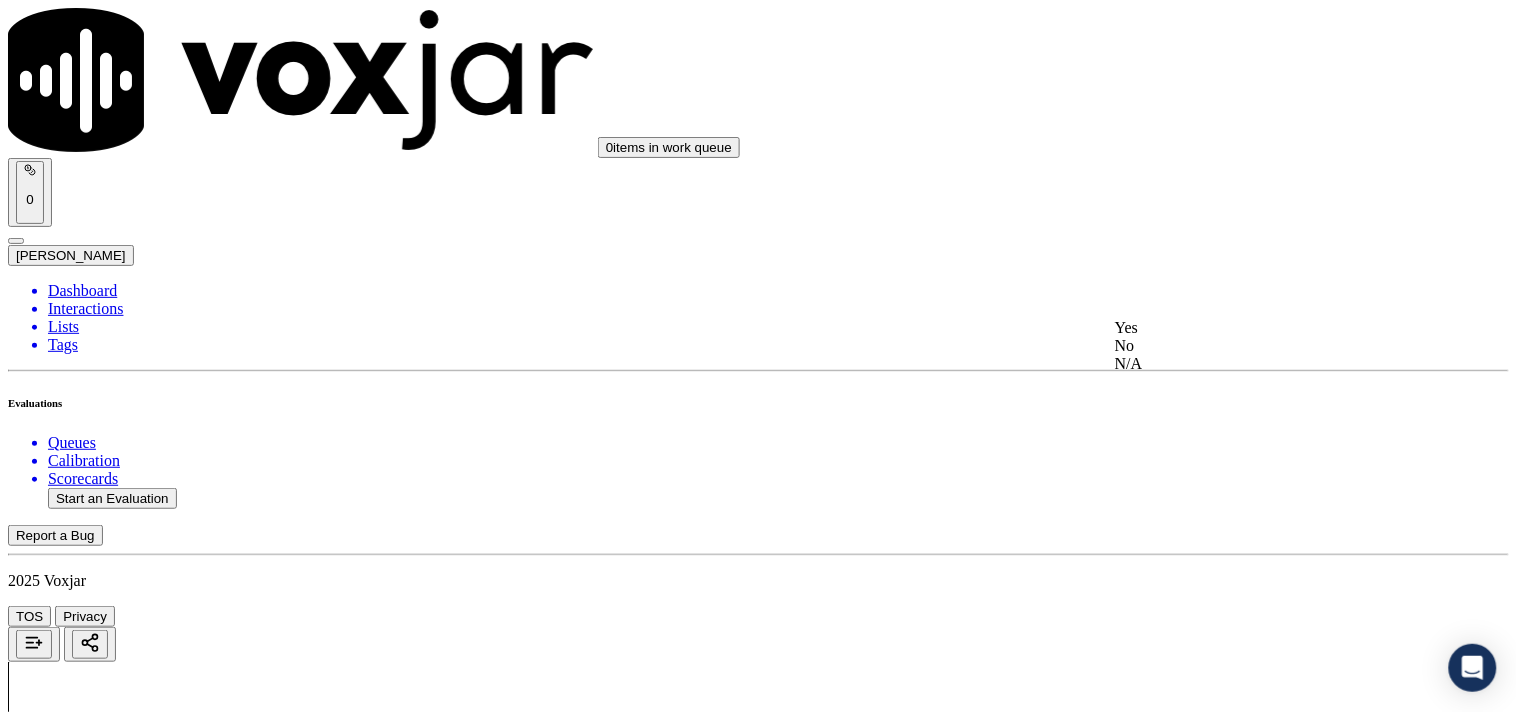 click on "Yes" at bounding box center (1267, 328) 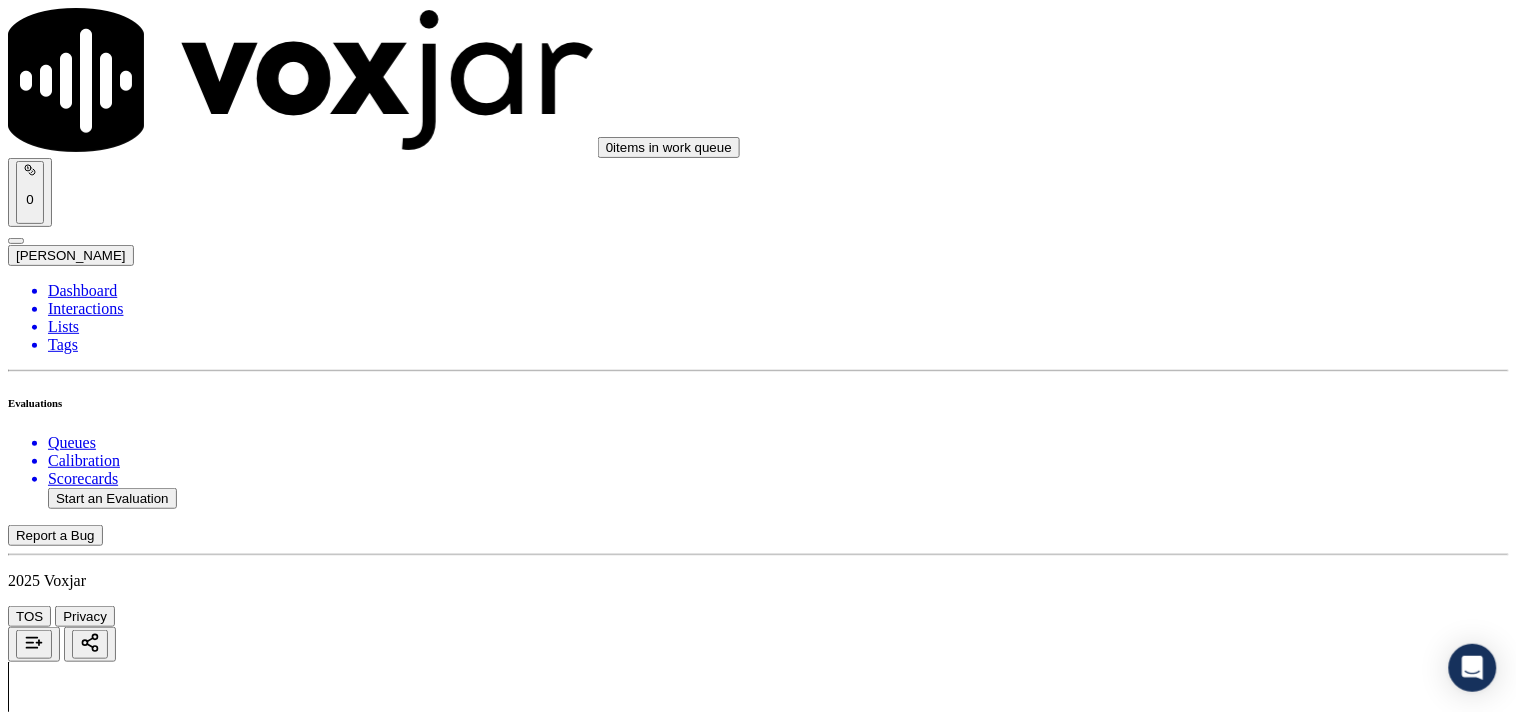 scroll, scrollTop: 888, scrollLeft: 0, axis: vertical 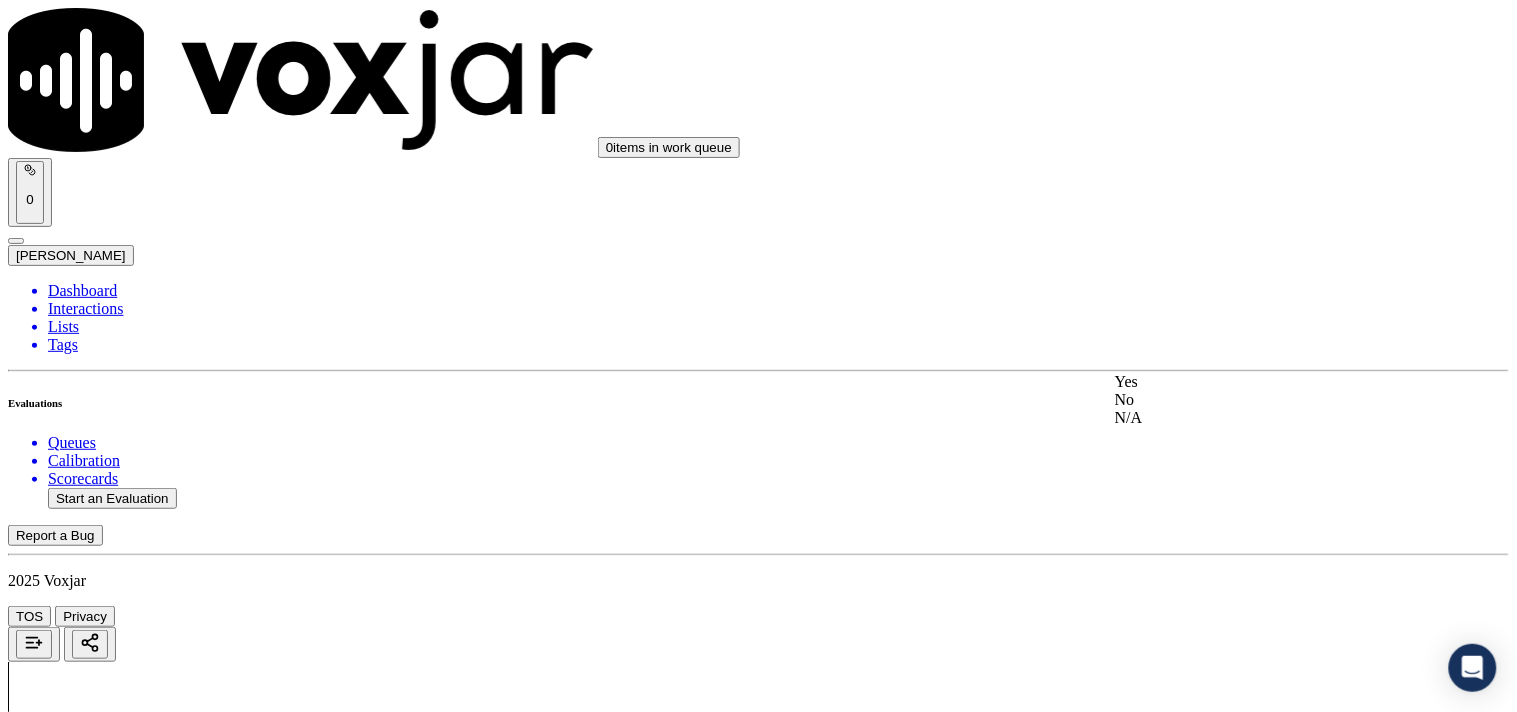 click on "Yes" at bounding box center [1267, 382] 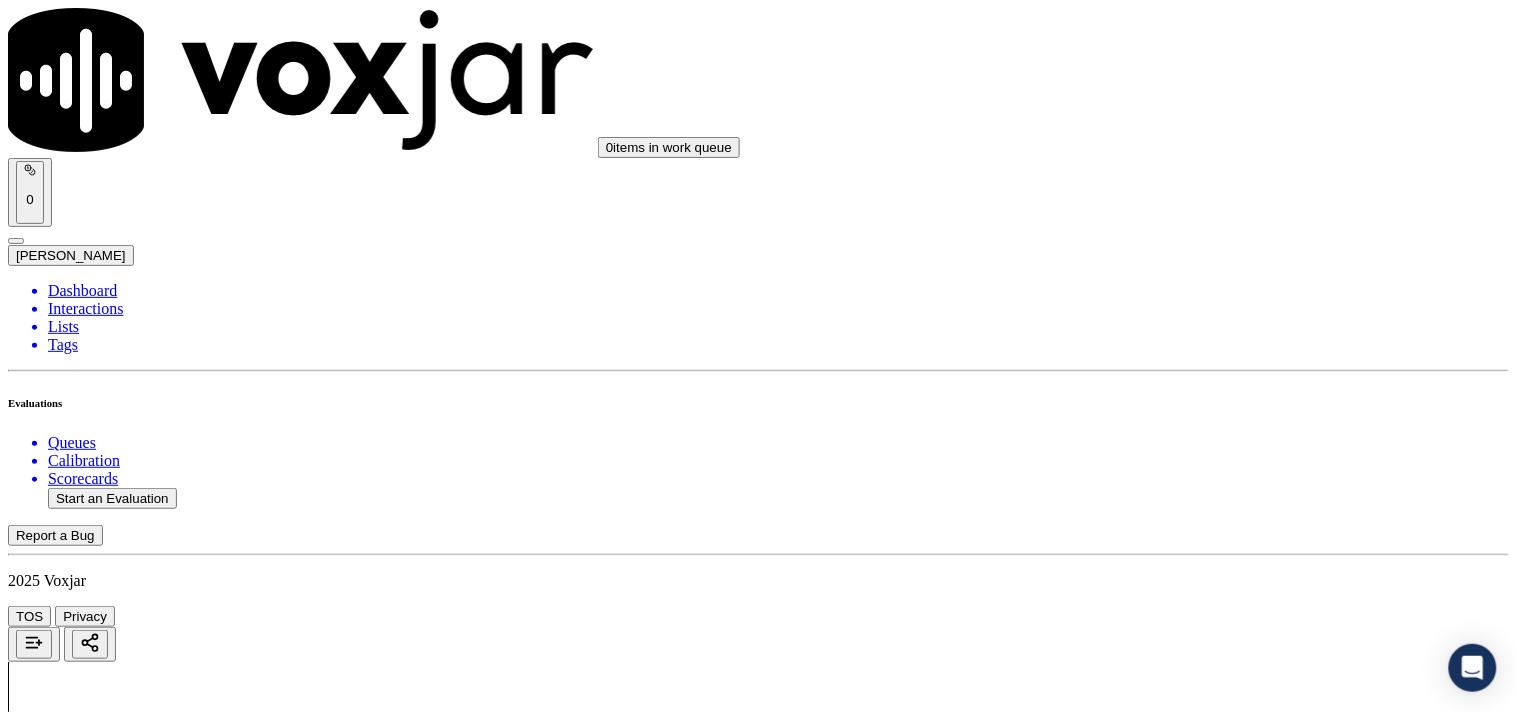 scroll, scrollTop: 1333, scrollLeft: 0, axis: vertical 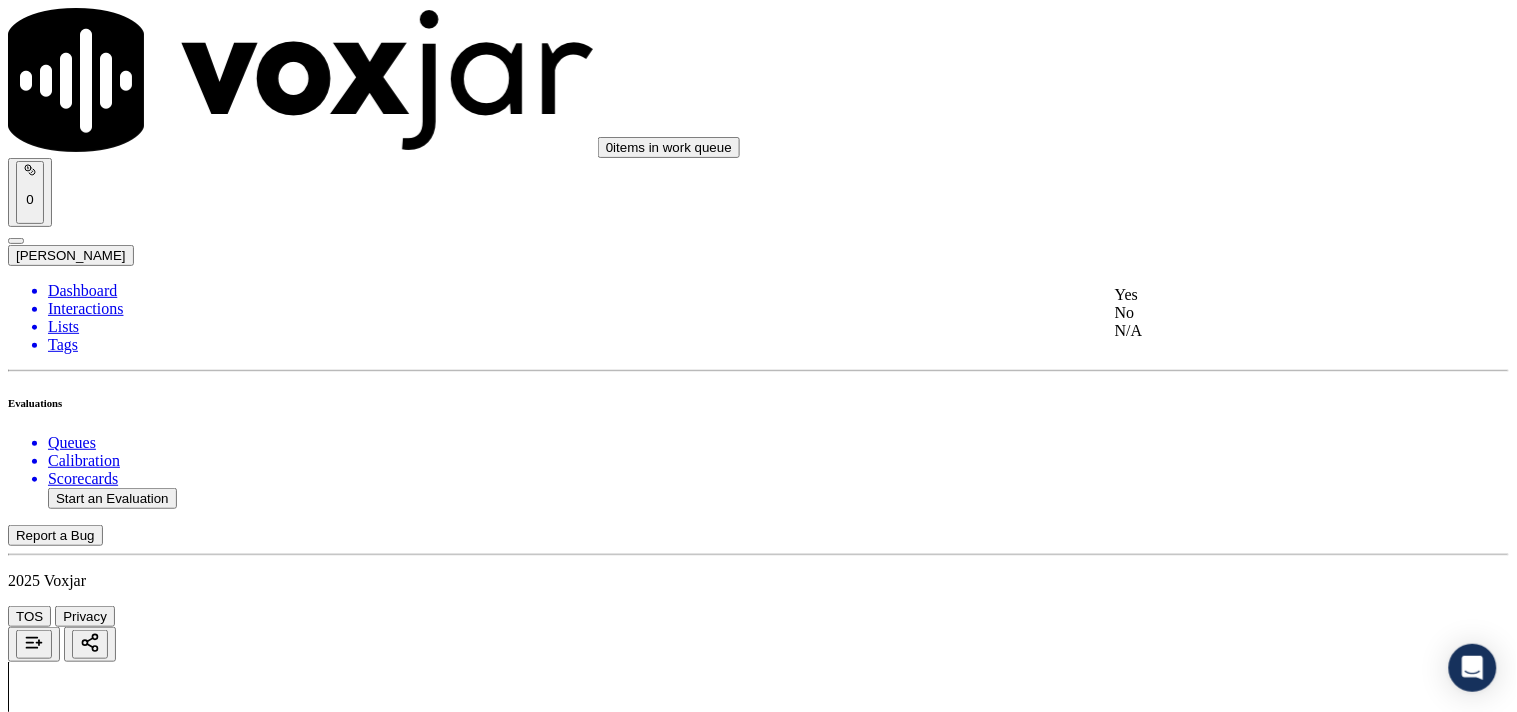 click on "Yes" at bounding box center [1267, 295] 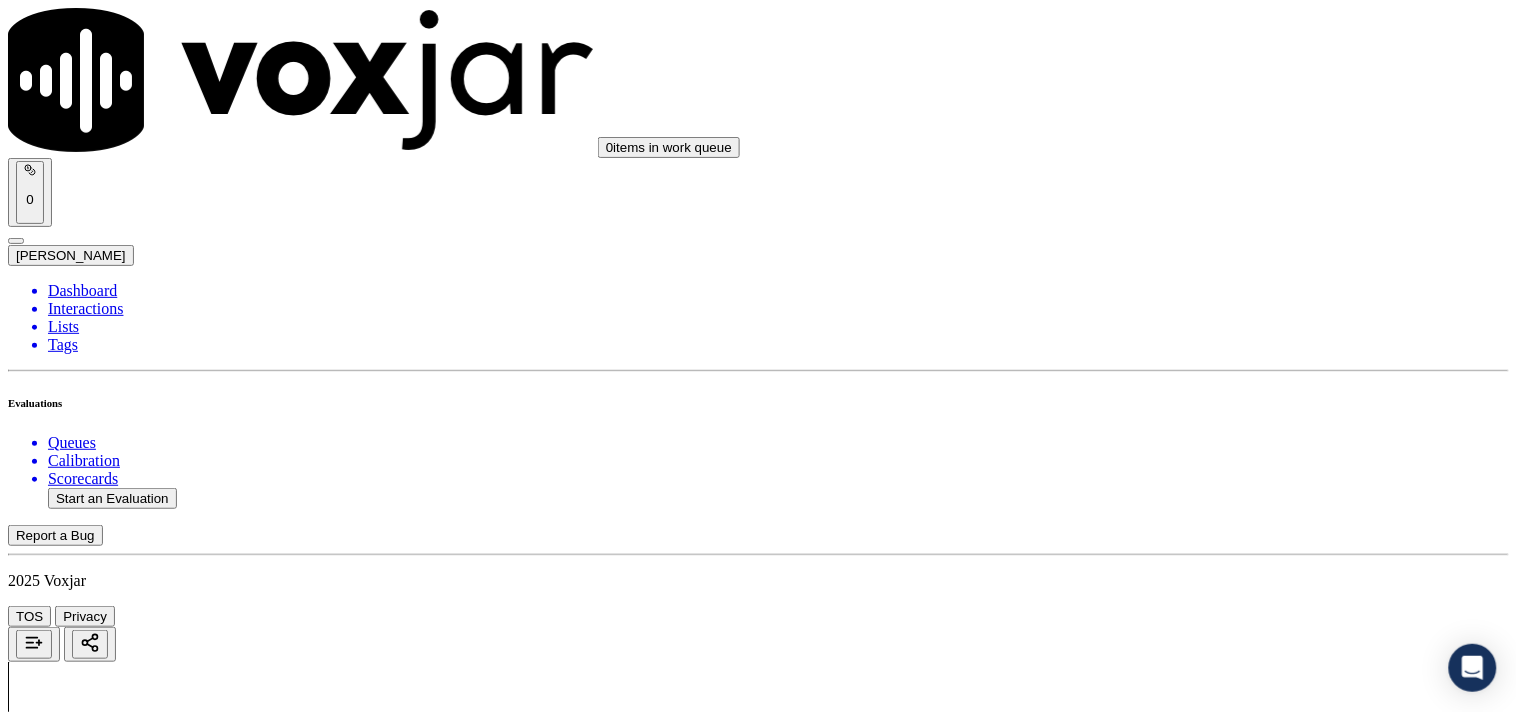 scroll, scrollTop: 1555, scrollLeft: 0, axis: vertical 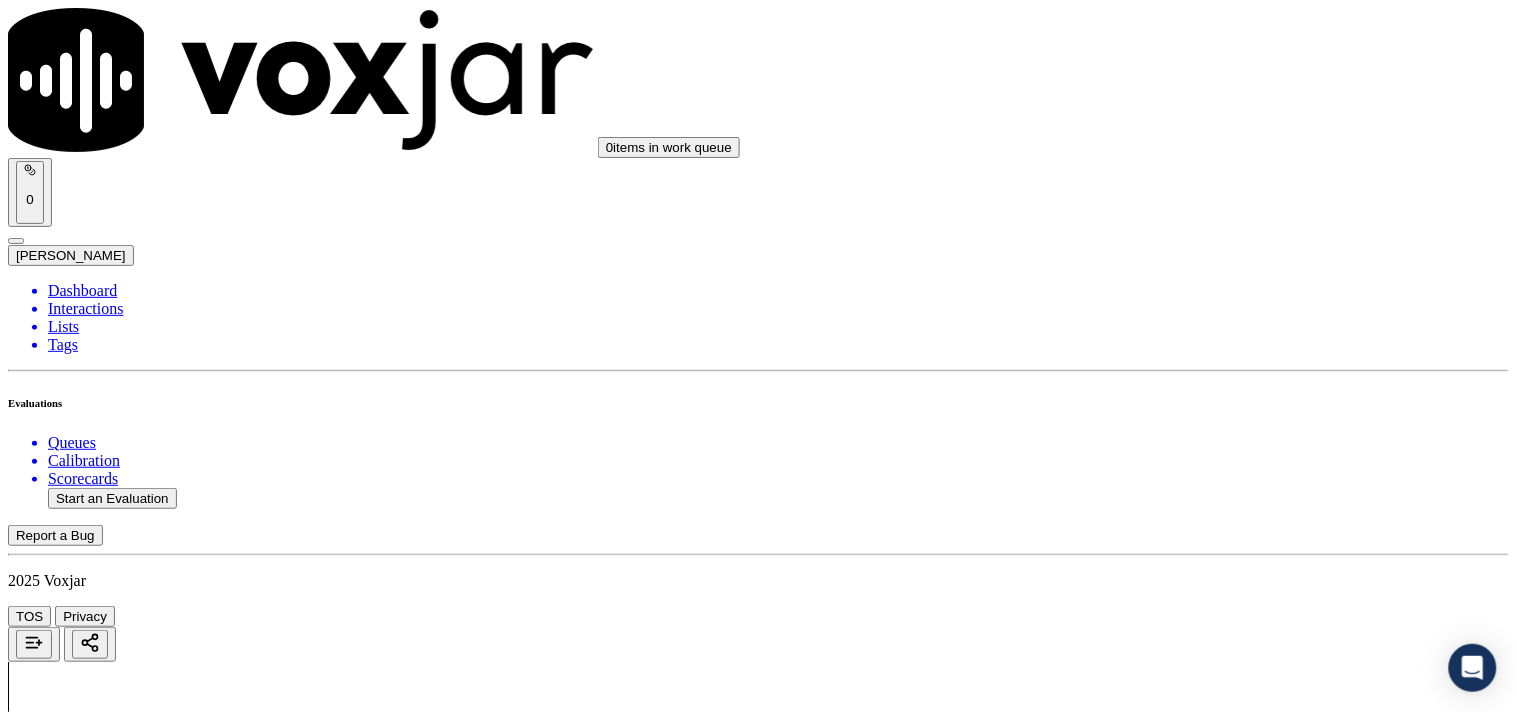 click on "Select an answer" at bounding box center [67, 3714] 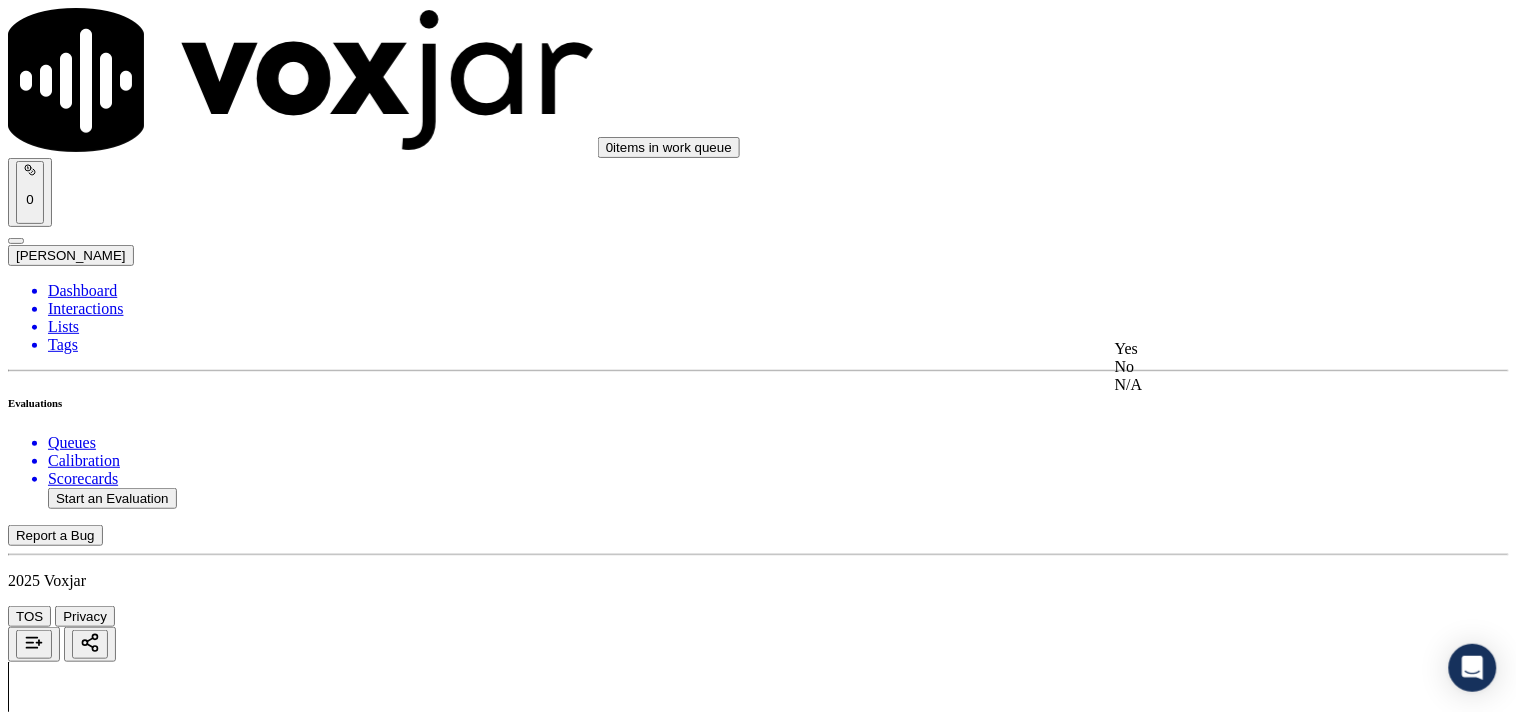 click on "No" 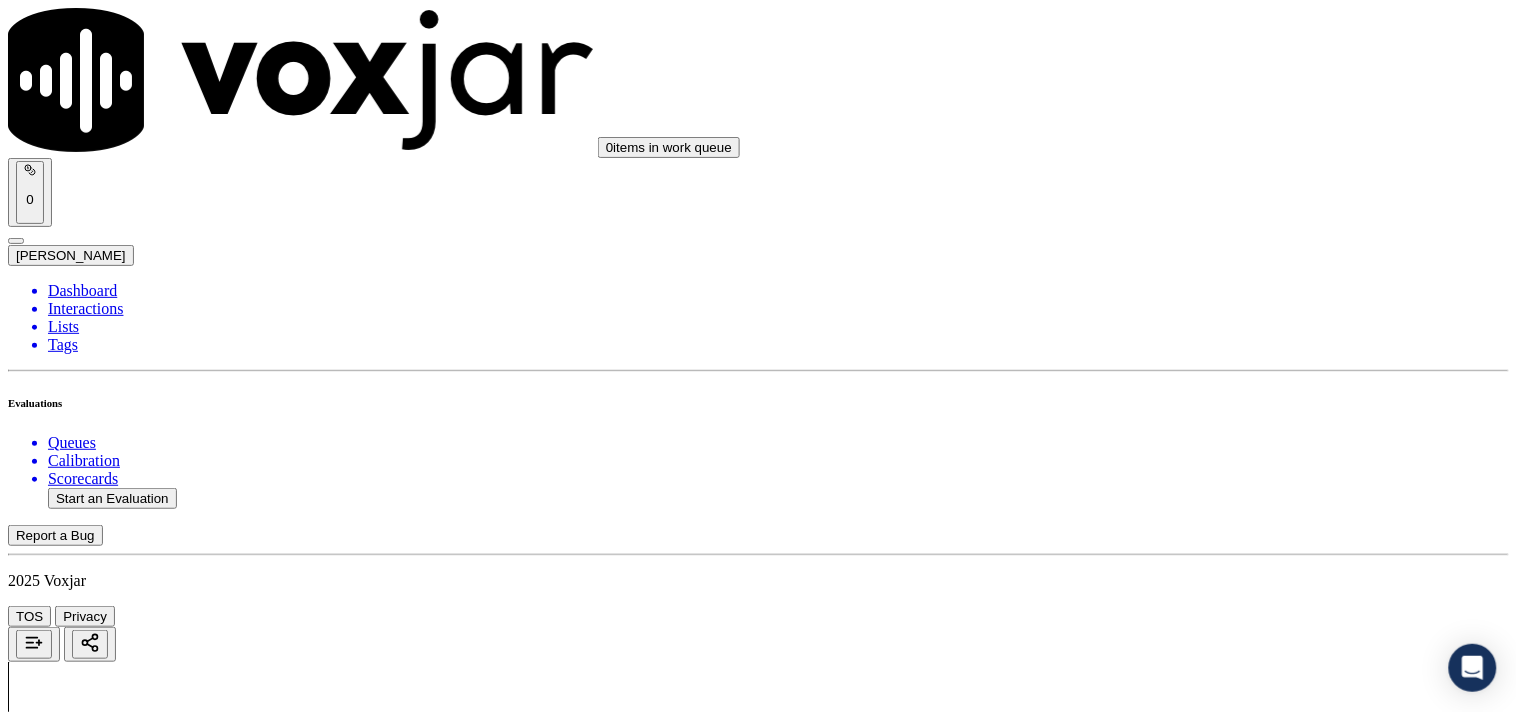 scroll, scrollTop: 1777, scrollLeft: 0, axis: vertical 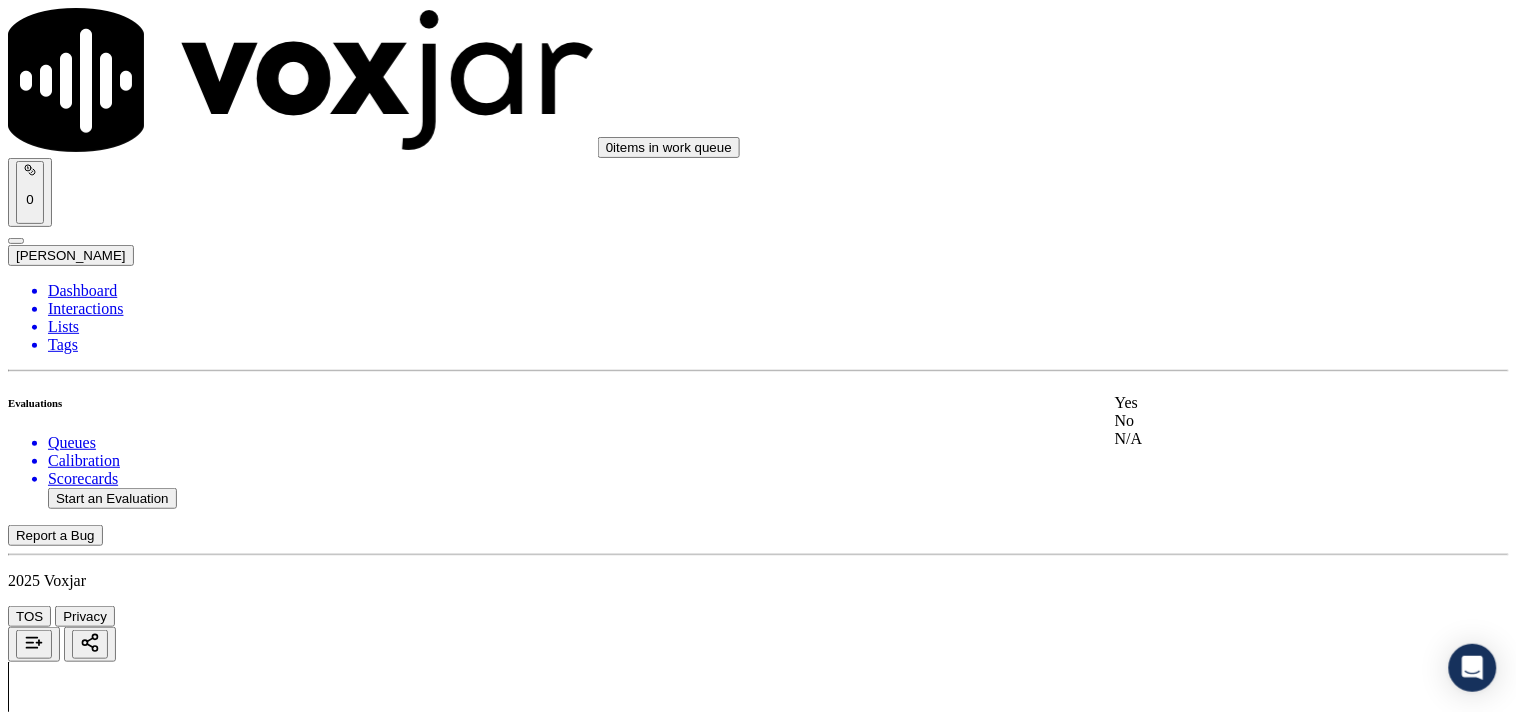 click on "Yes" at bounding box center (1267, 403) 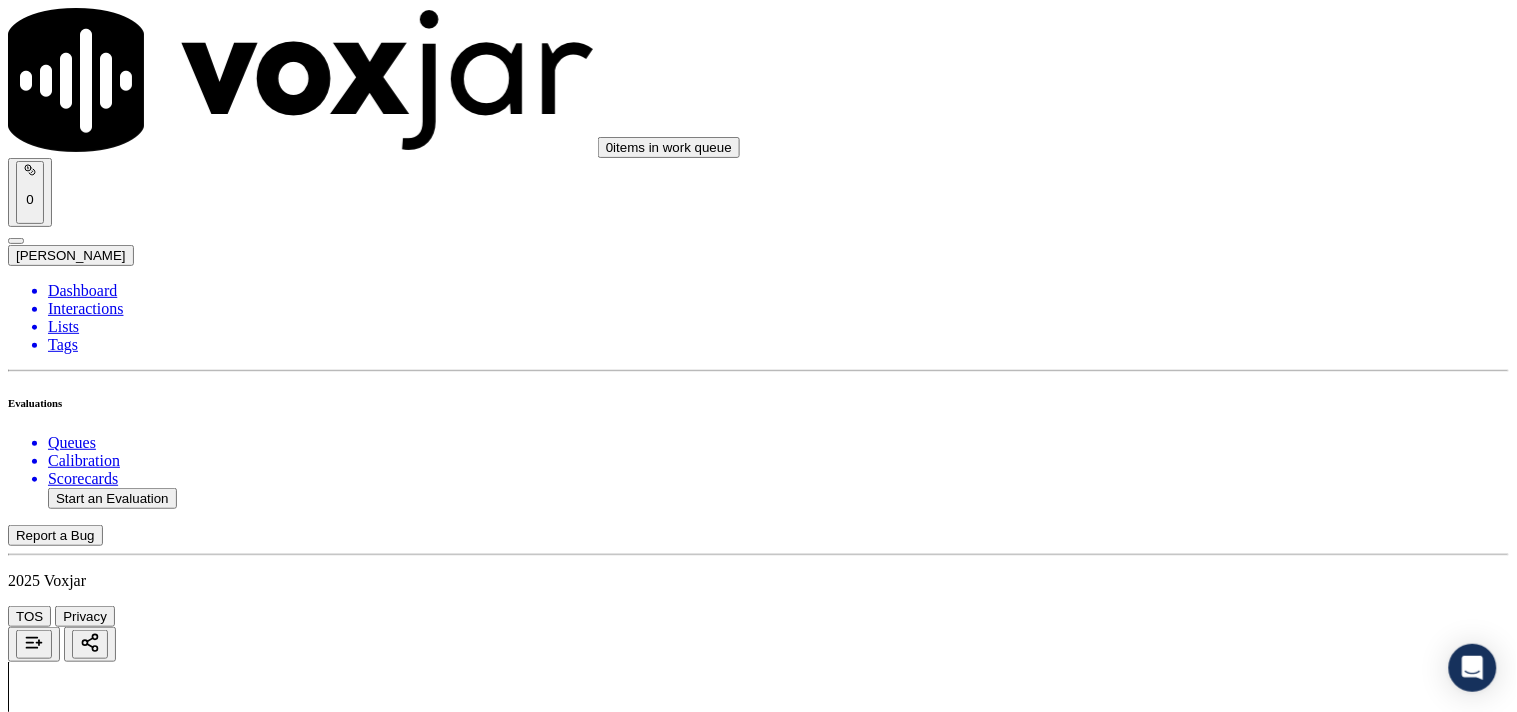 scroll, scrollTop: 2111, scrollLeft: 0, axis: vertical 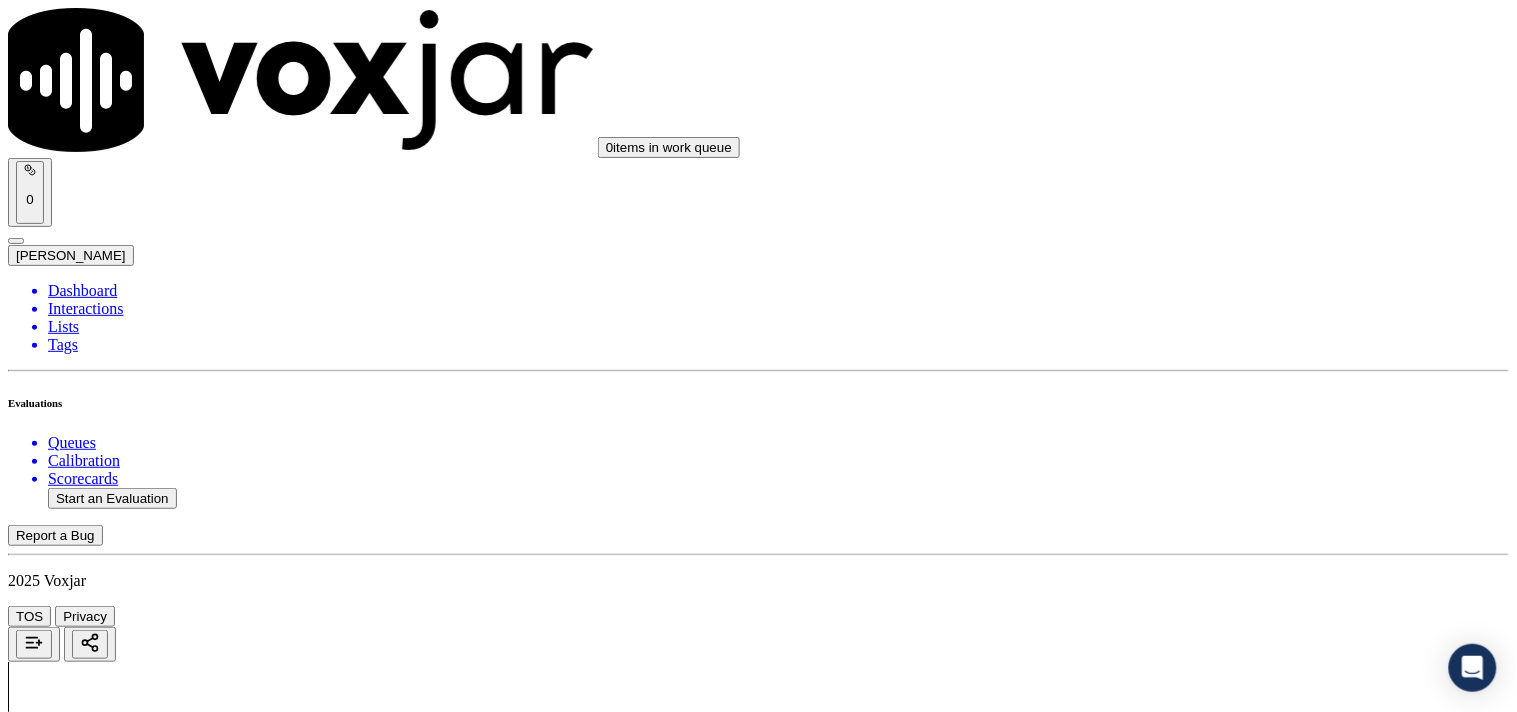 click on "Select an answer" at bounding box center [67, 4187] 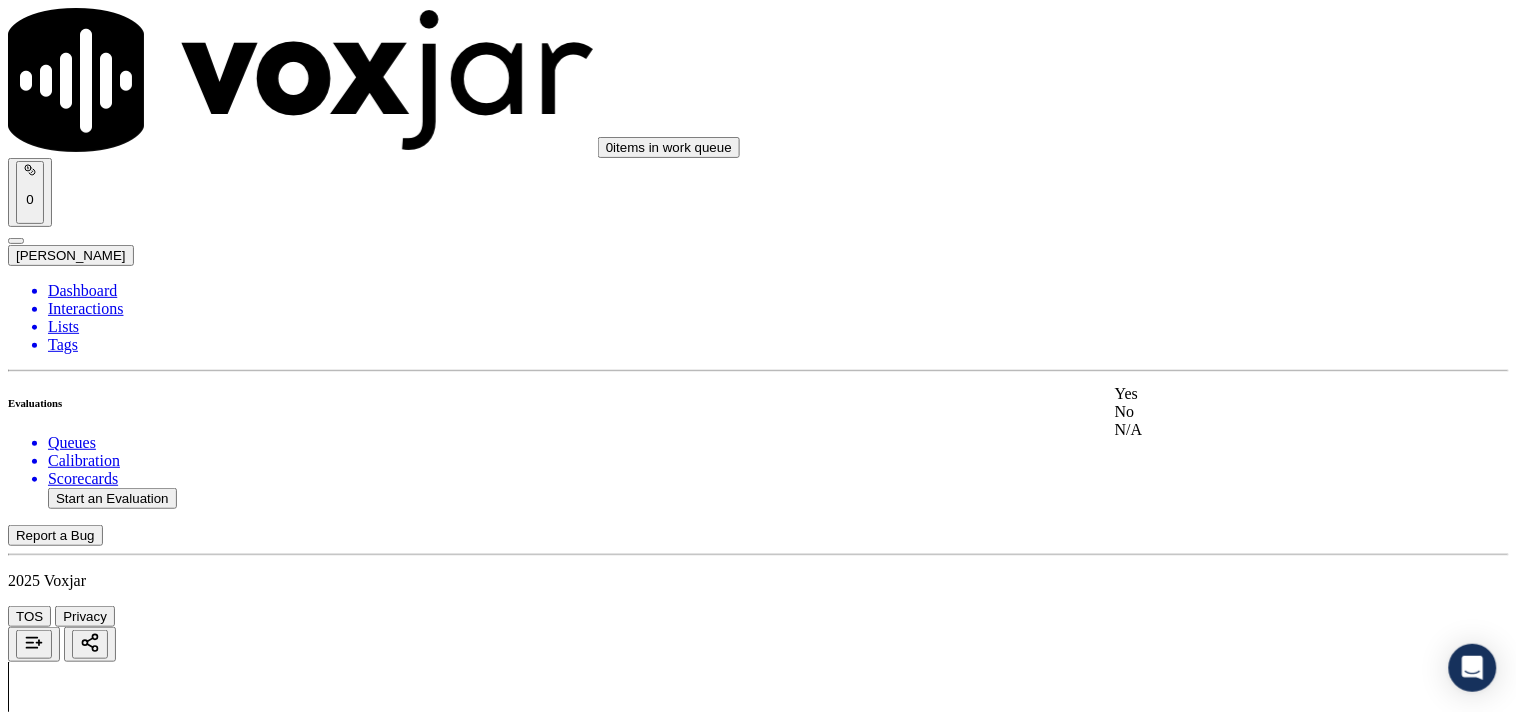 click on "N/A" 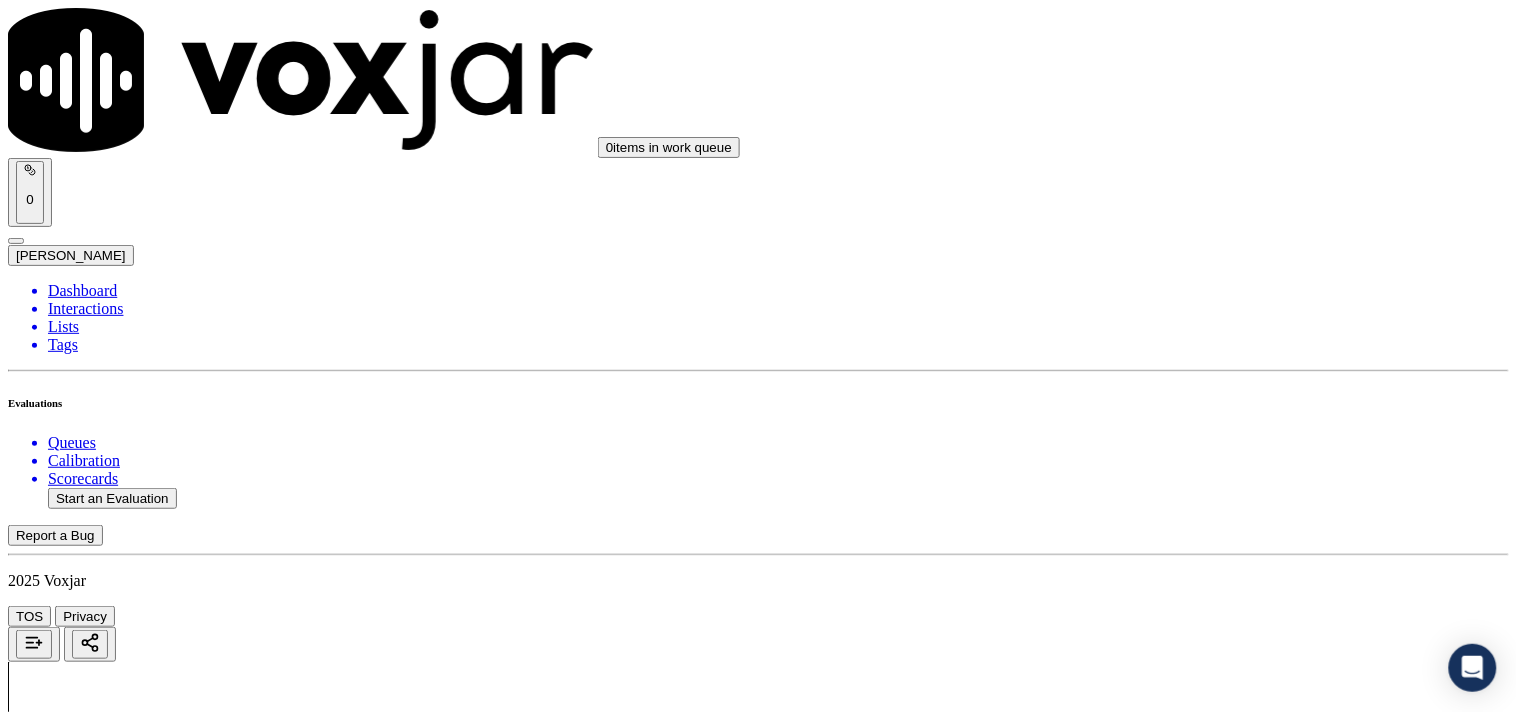 scroll, scrollTop: 2333, scrollLeft: 0, axis: vertical 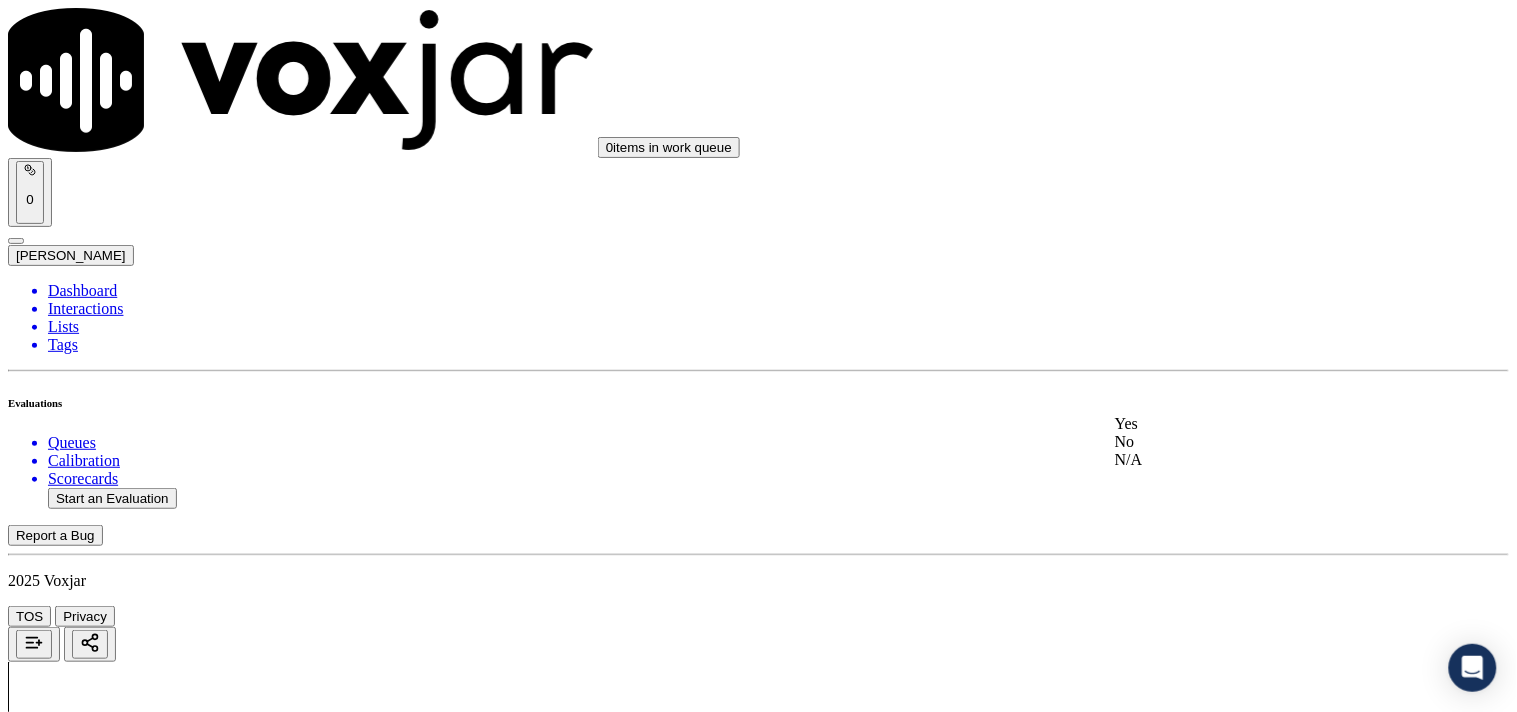 click on "No" 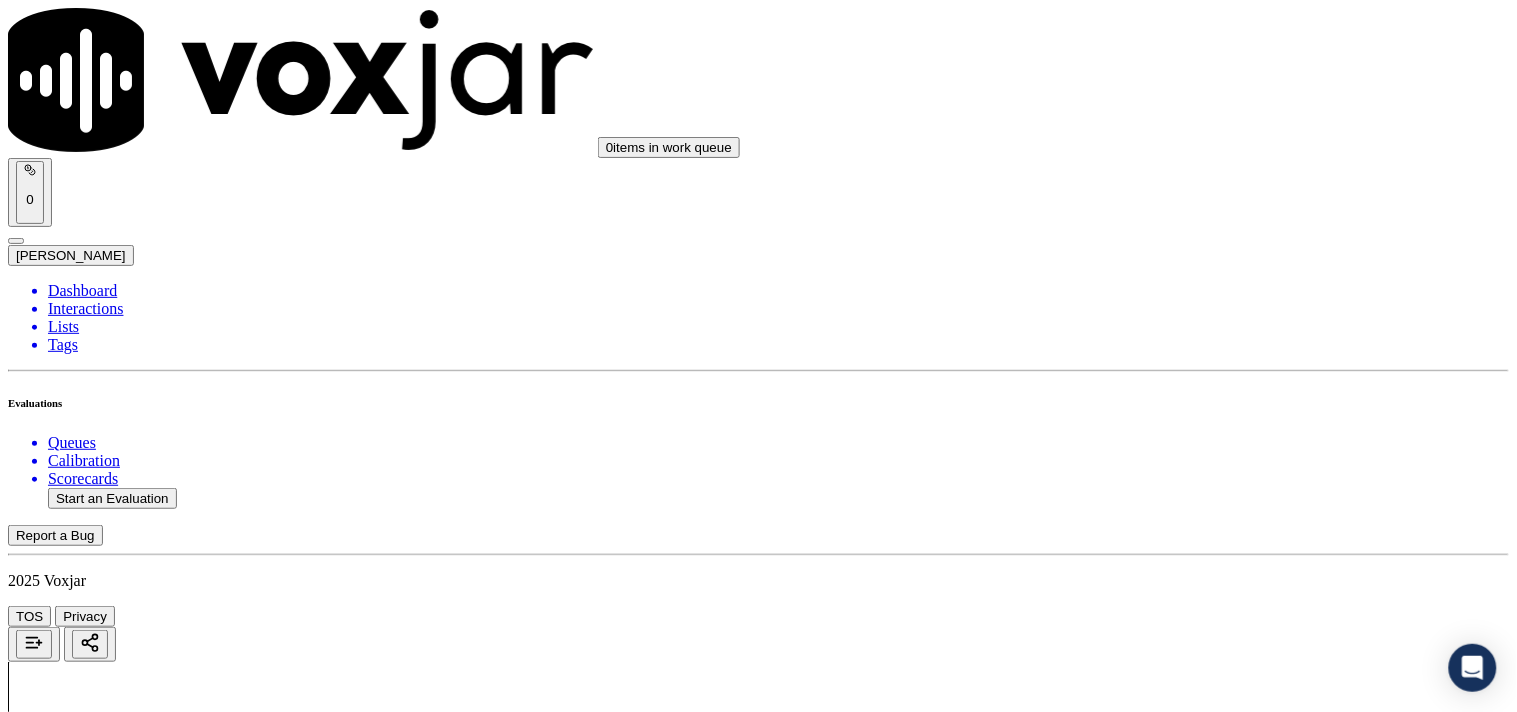 scroll, scrollTop: 2555, scrollLeft: 0, axis: vertical 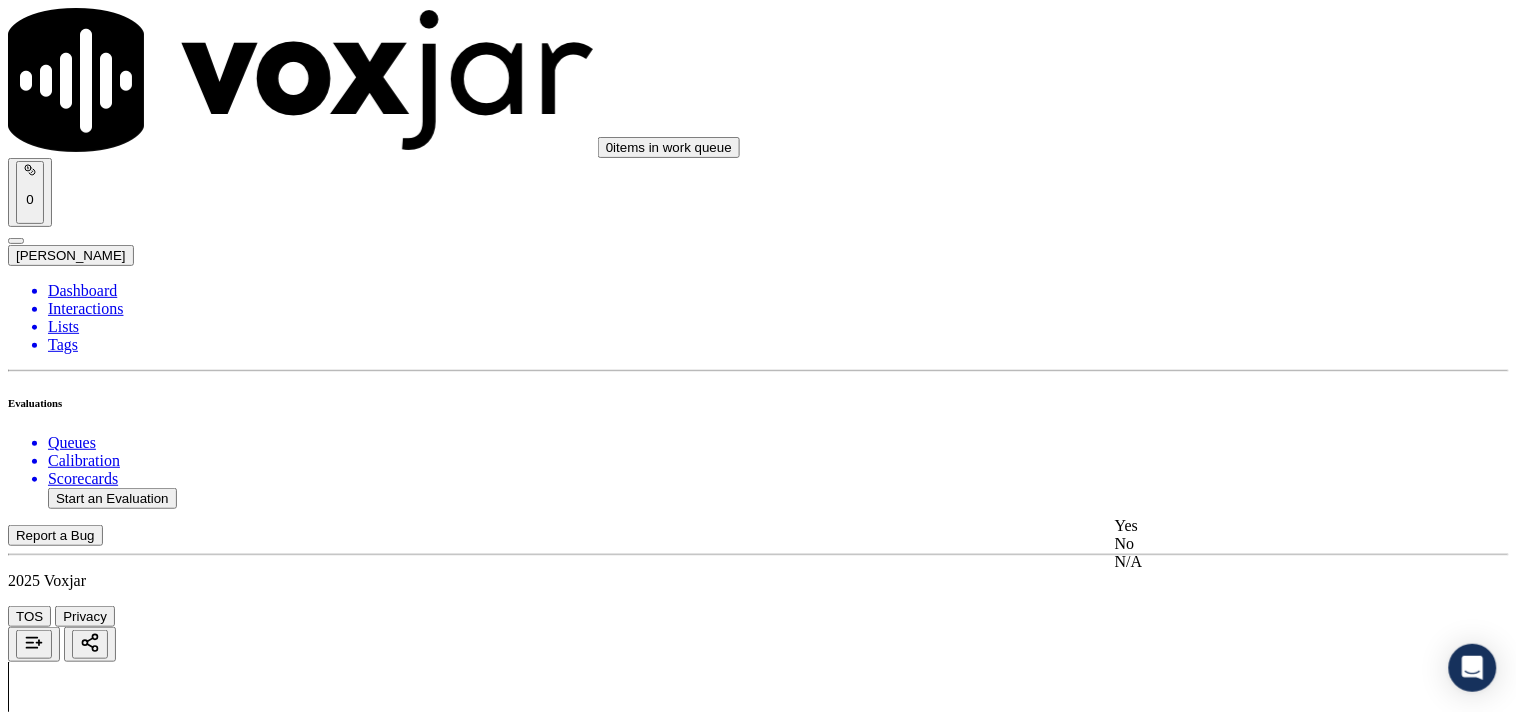 click on "Yes" at bounding box center (1267, 526) 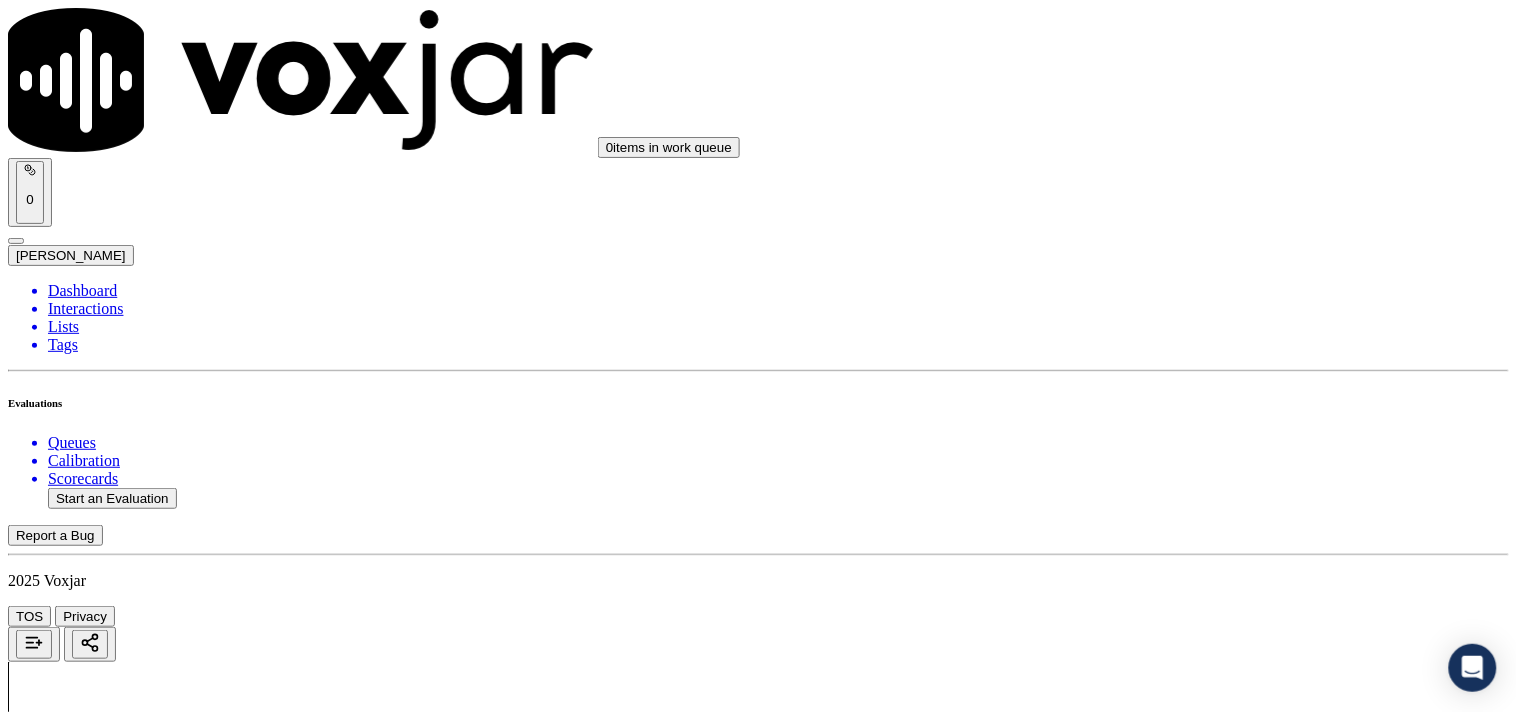 scroll, scrollTop: 2333, scrollLeft: 0, axis: vertical 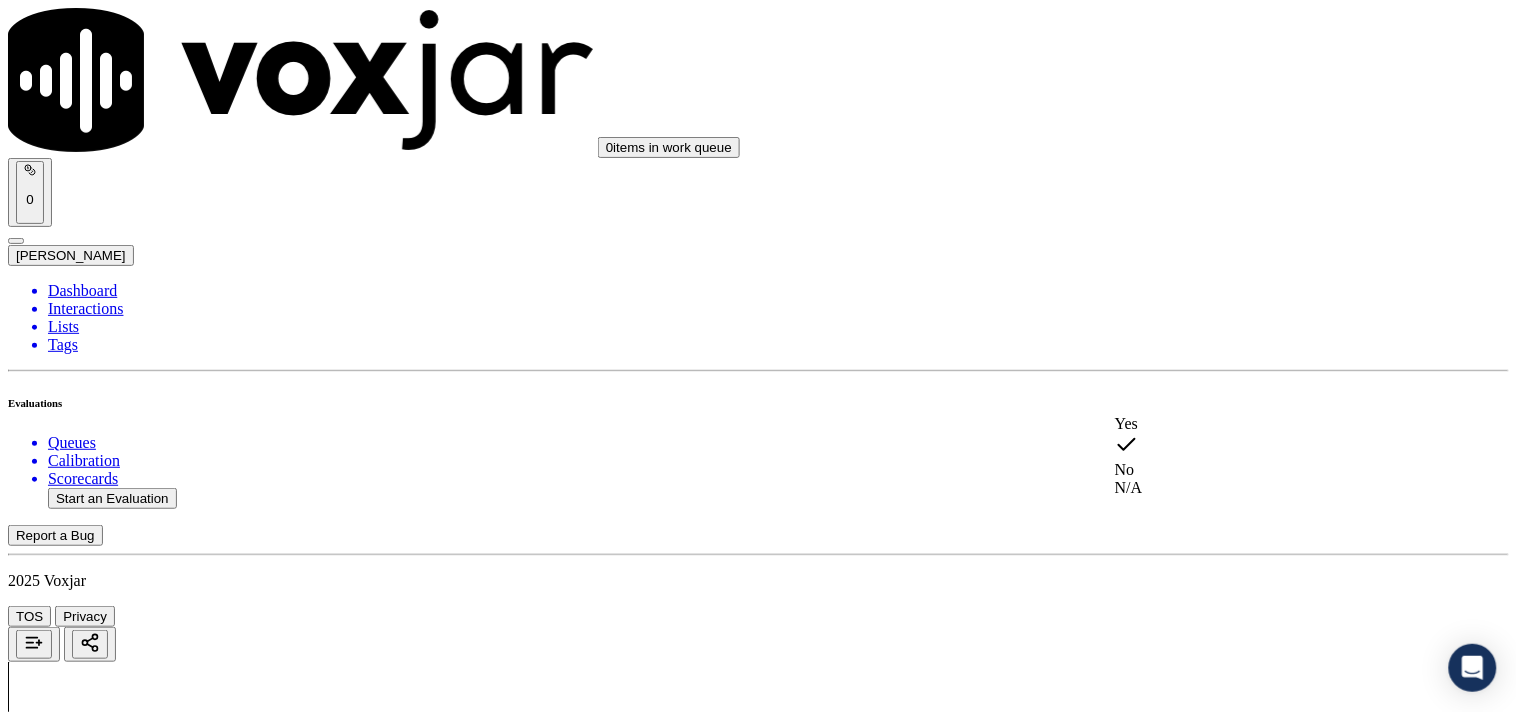click on "Yes" at bounding box center [1267, 424] 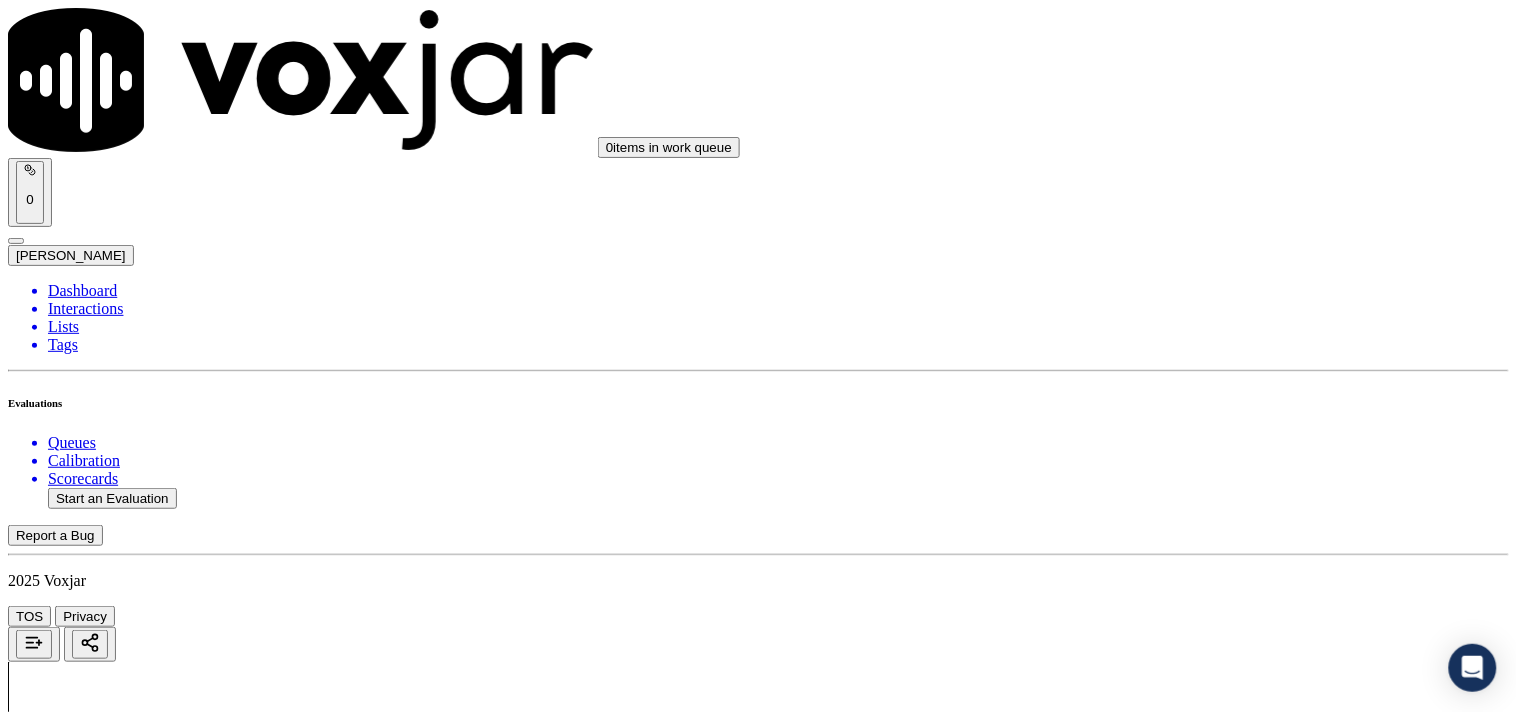 scroll, scrollTop: 3000, scrollLeft: 0, axis: vertical 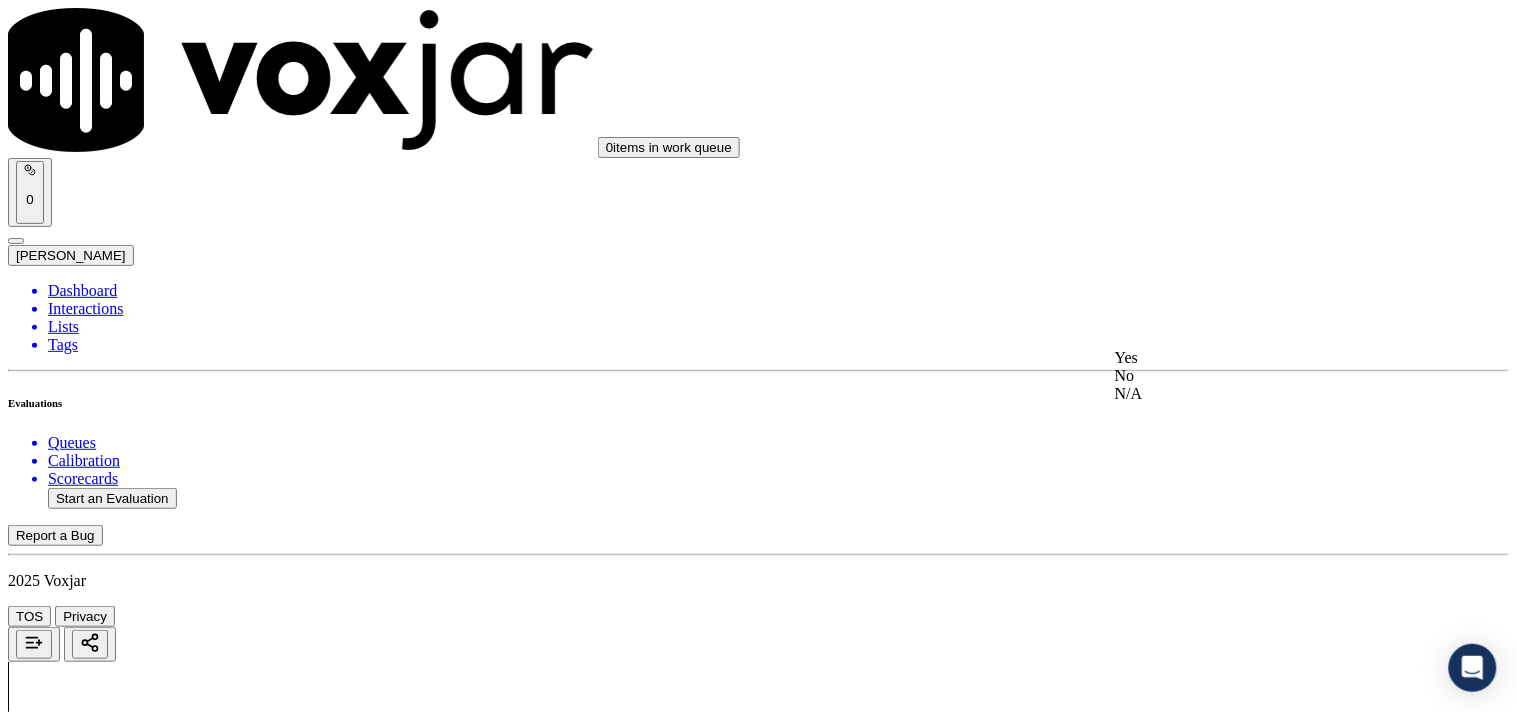 click on "No" 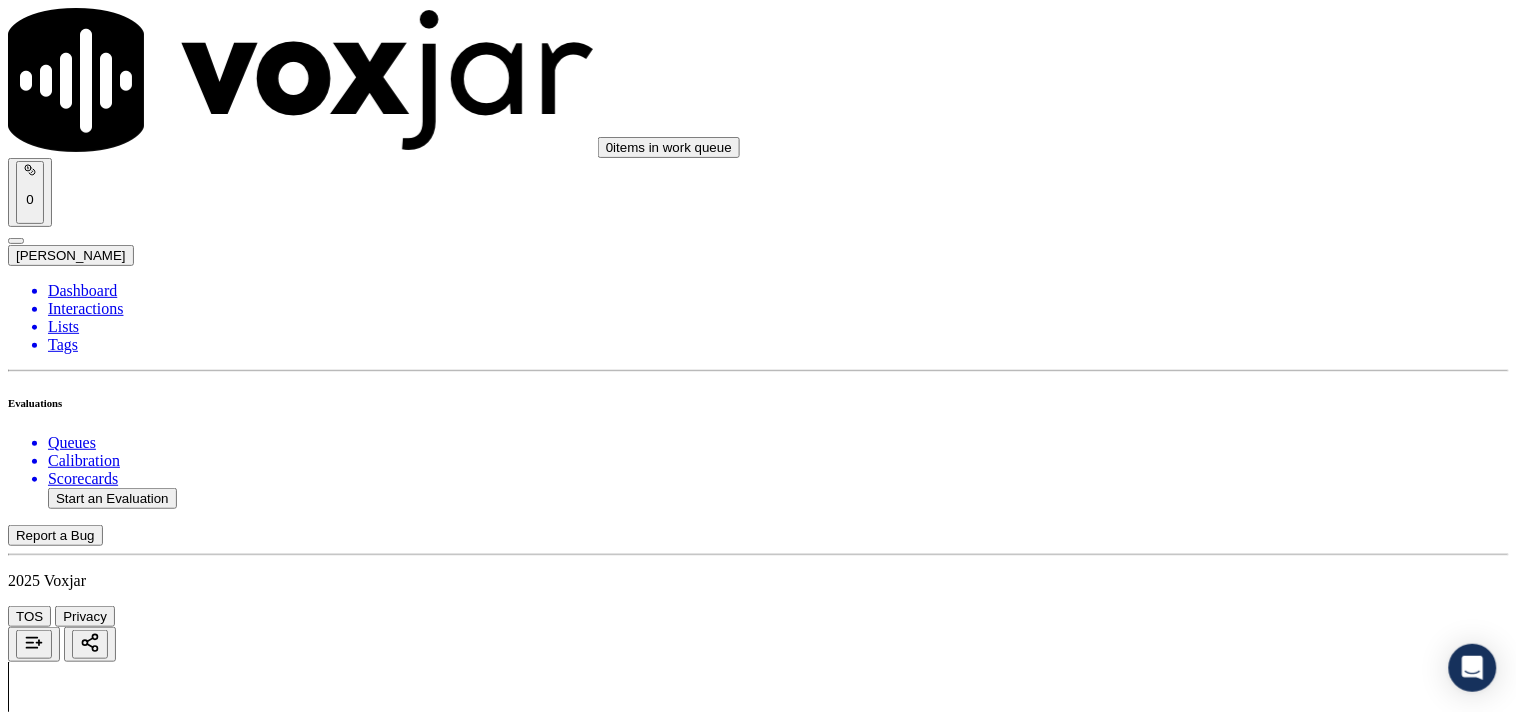 scroll, scrollTop: 3111, scrollLeft: 0, axis: vertical 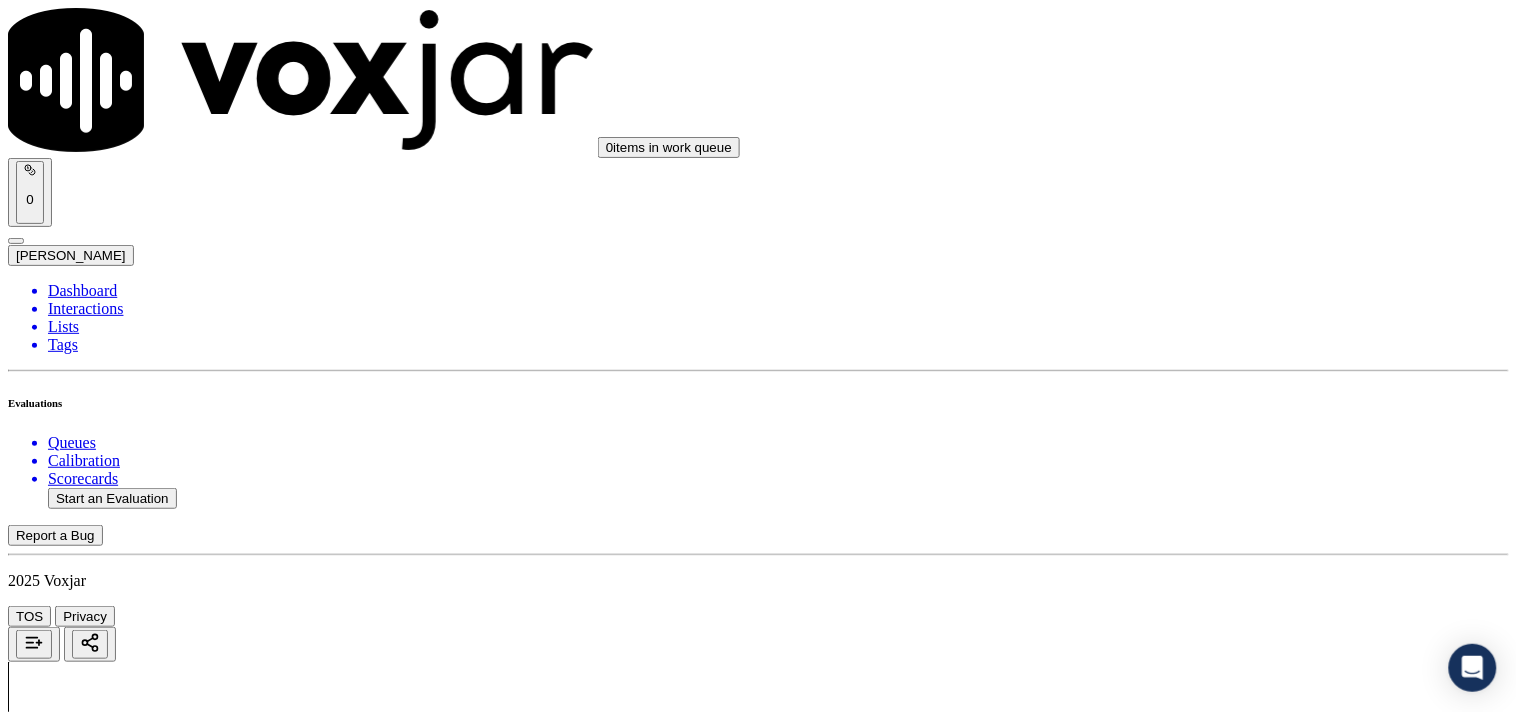 click on "Select an answer" at bounding box center (67, 5147) 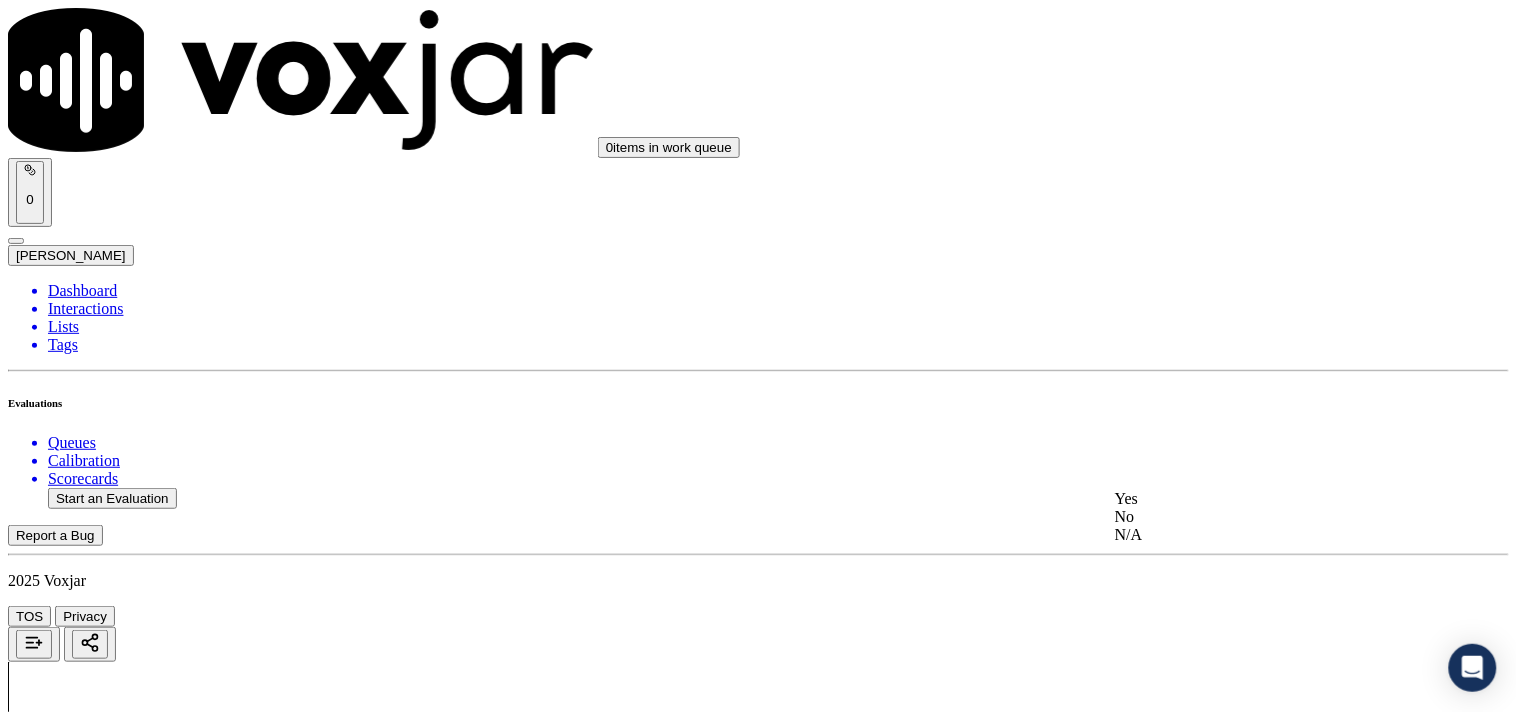 click on "Yes" at bounding box center (1267, 499) 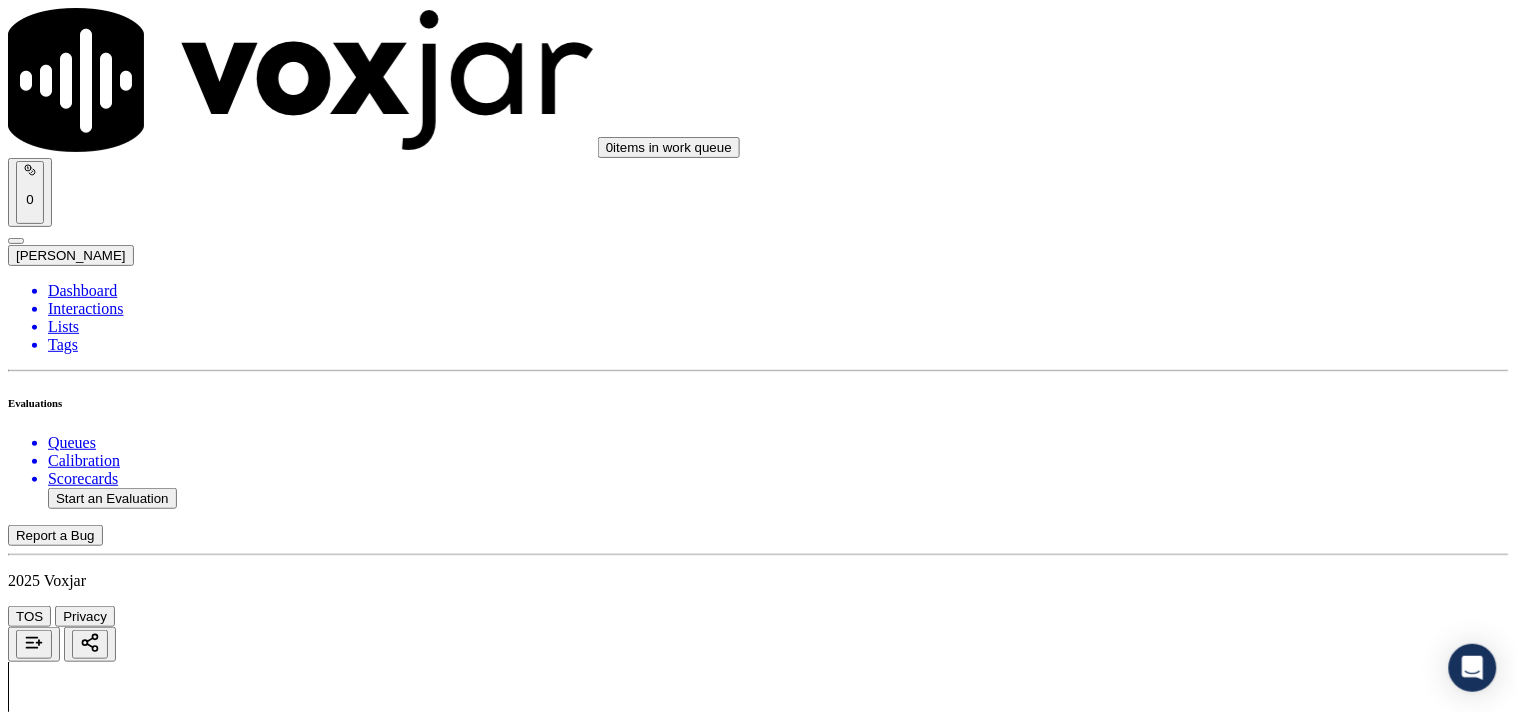 scroll, scrollTop: 3444, scrollLeft: 0, axis: vertical 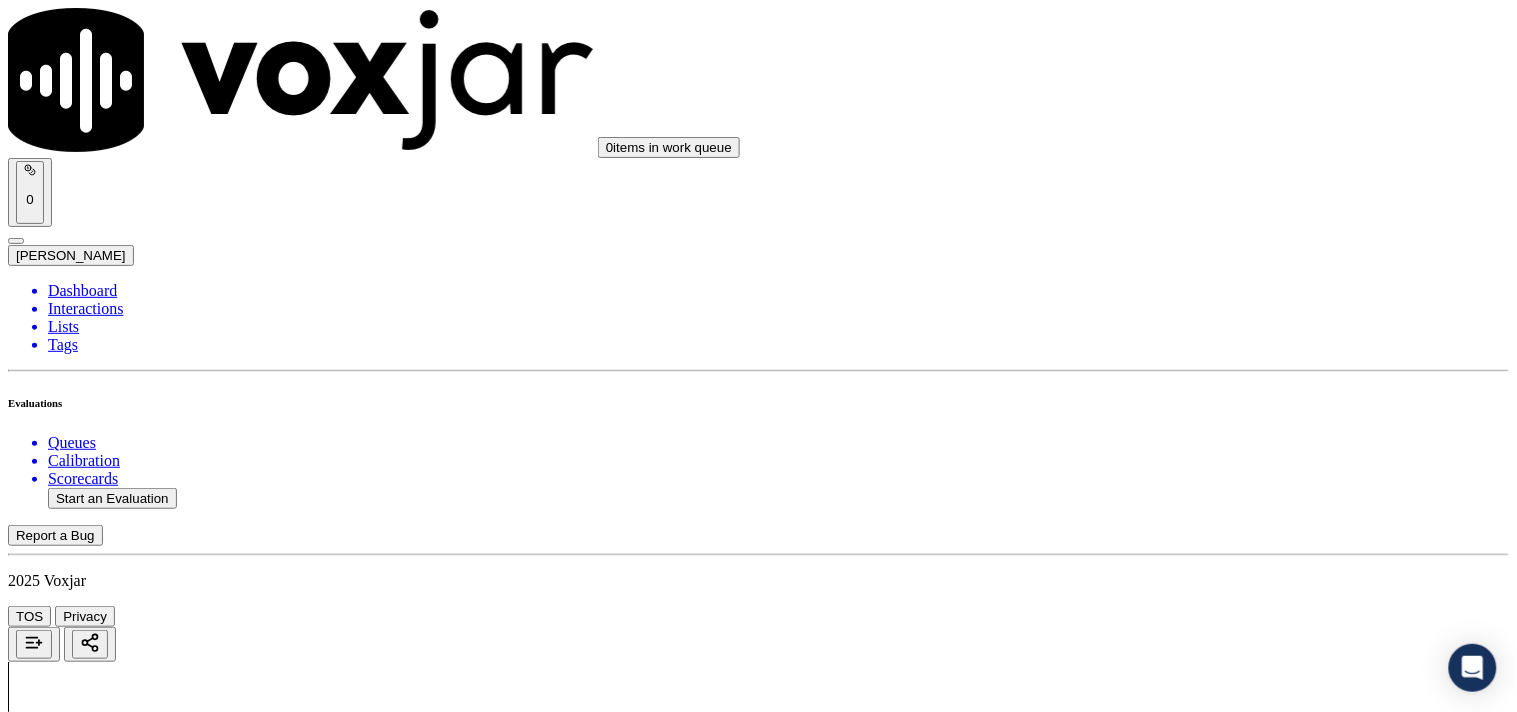 click on "Select an answer" at bounding box center [67, 5369] 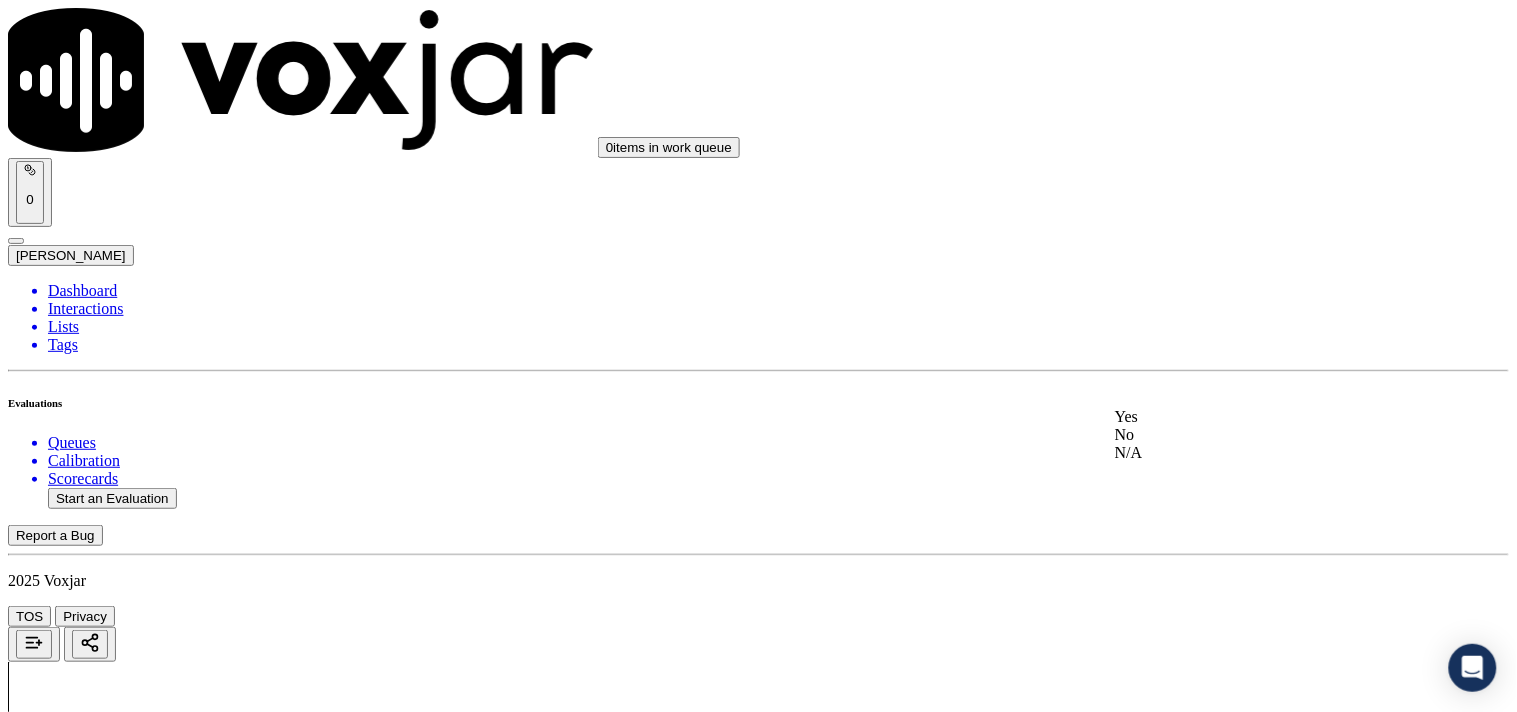 click on "Yes" at bounding box center (1267, 417) 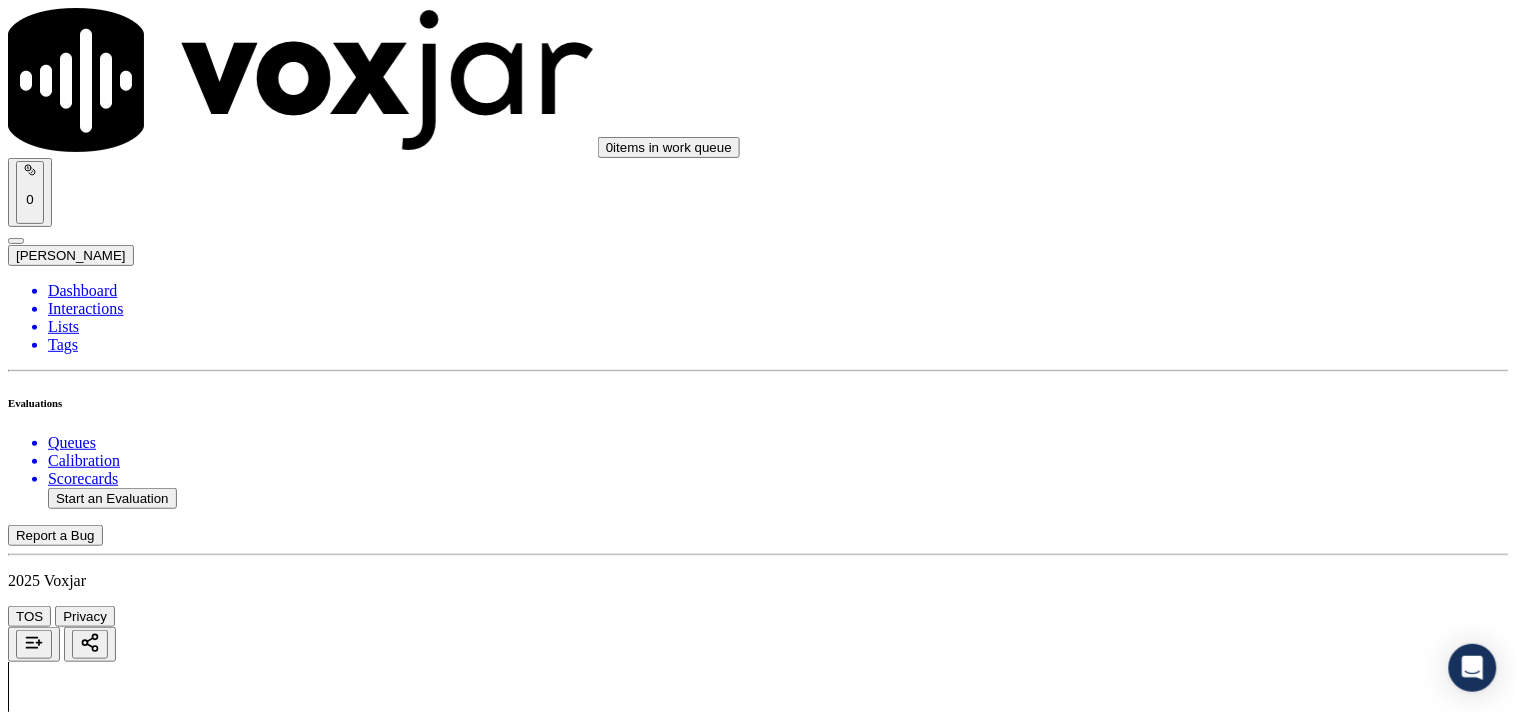 scroll, scrollTop: 3666, scrollLeft: 0, axis: vertical 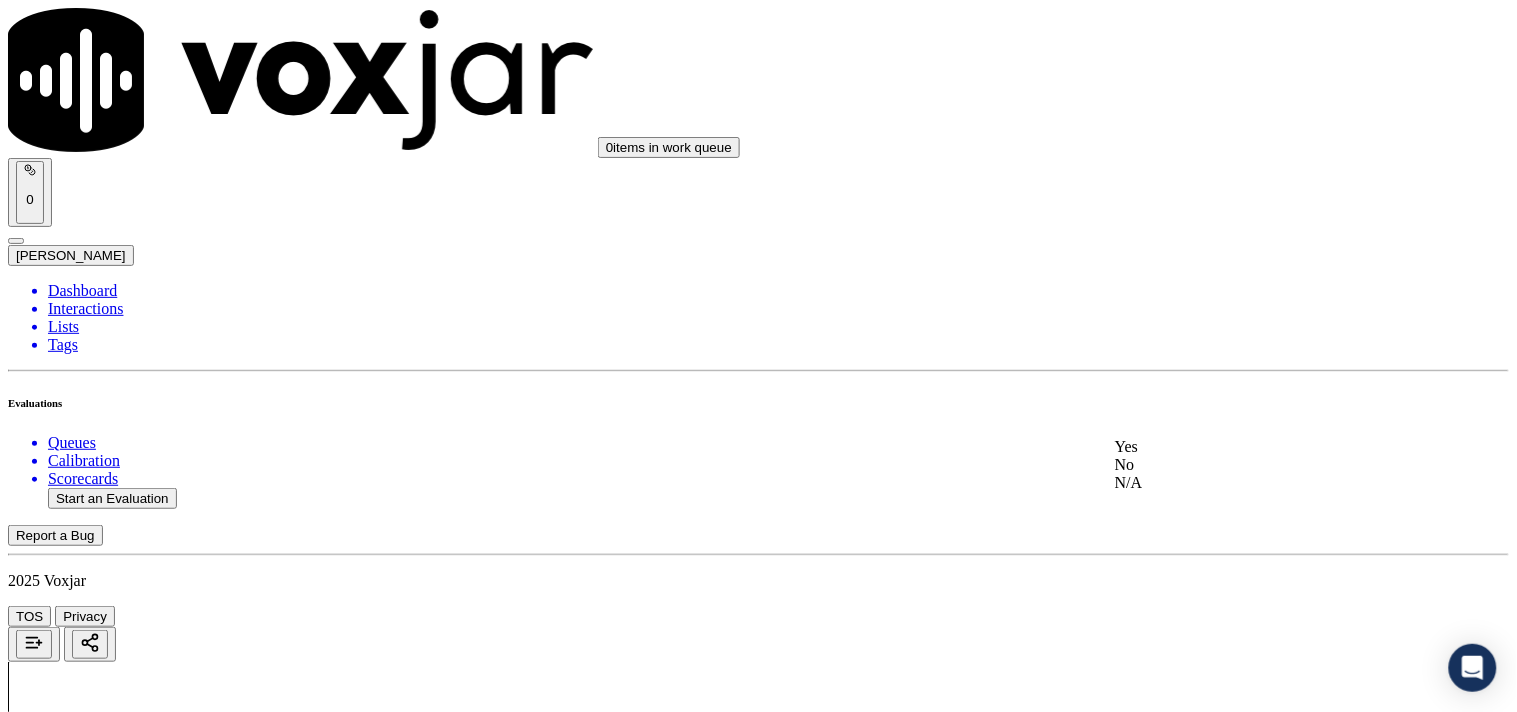 click on "No" 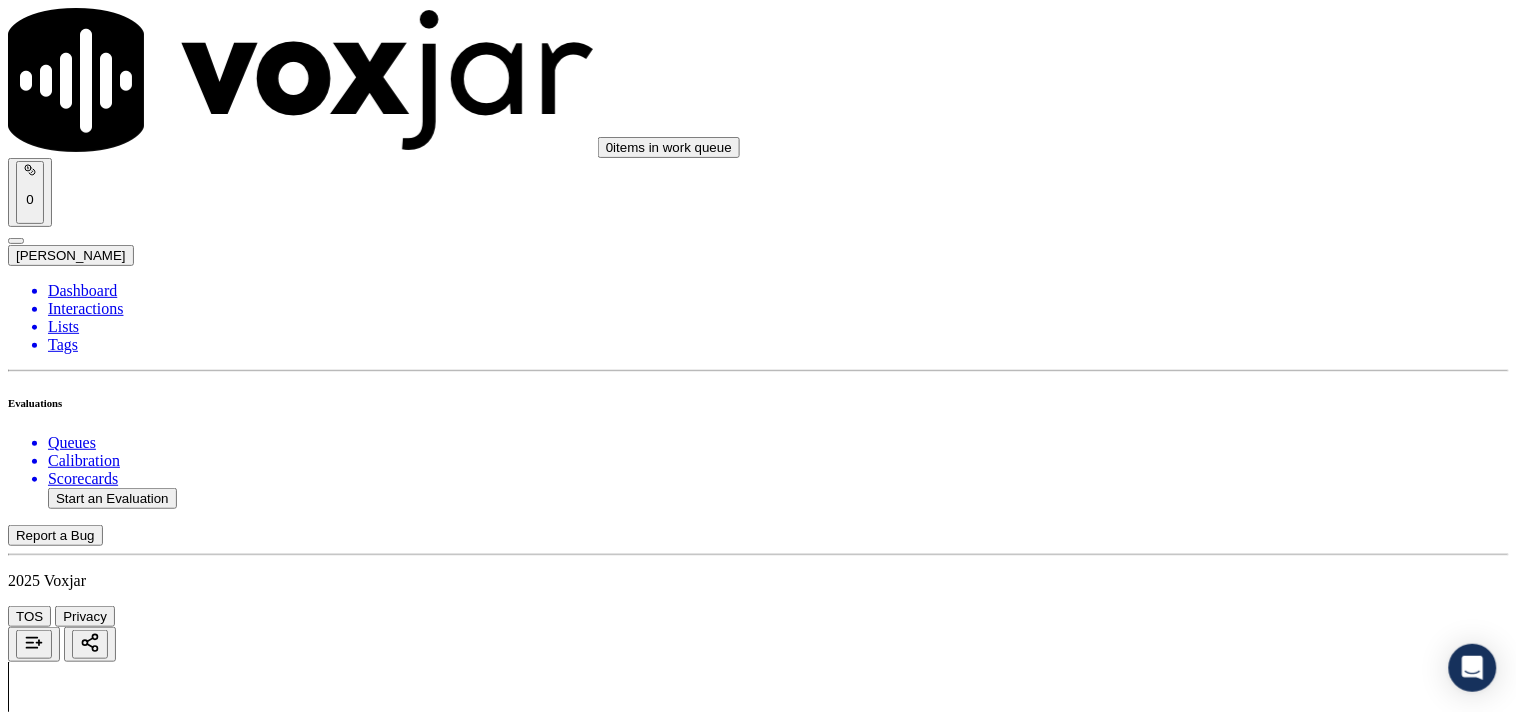 scroll, scrollTop: 4000, scrollLeft: 0, axis: vertical 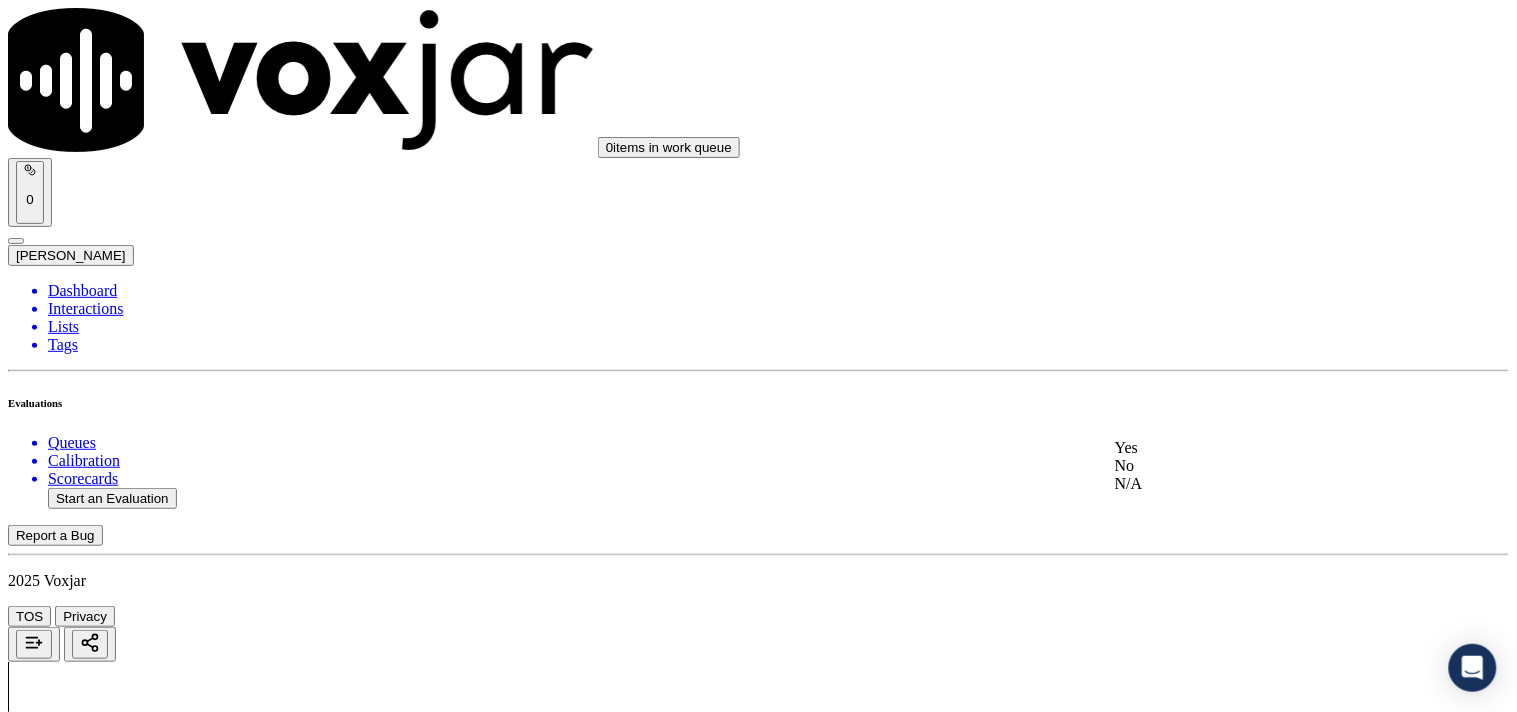 click on "Yes" at bounding box center [1267, 448] 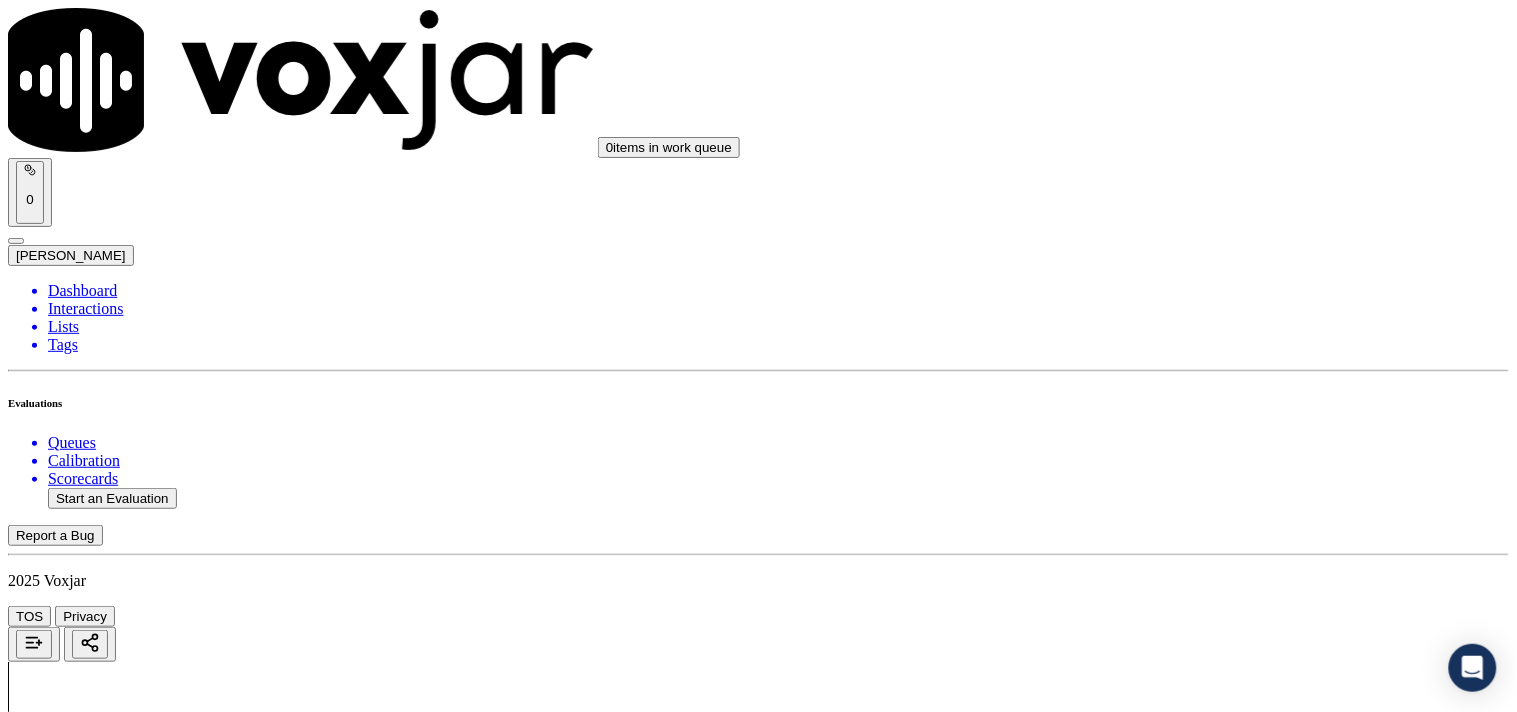 scroll, scrollTop: 4222, scrollLeft: 0, axis: vertical 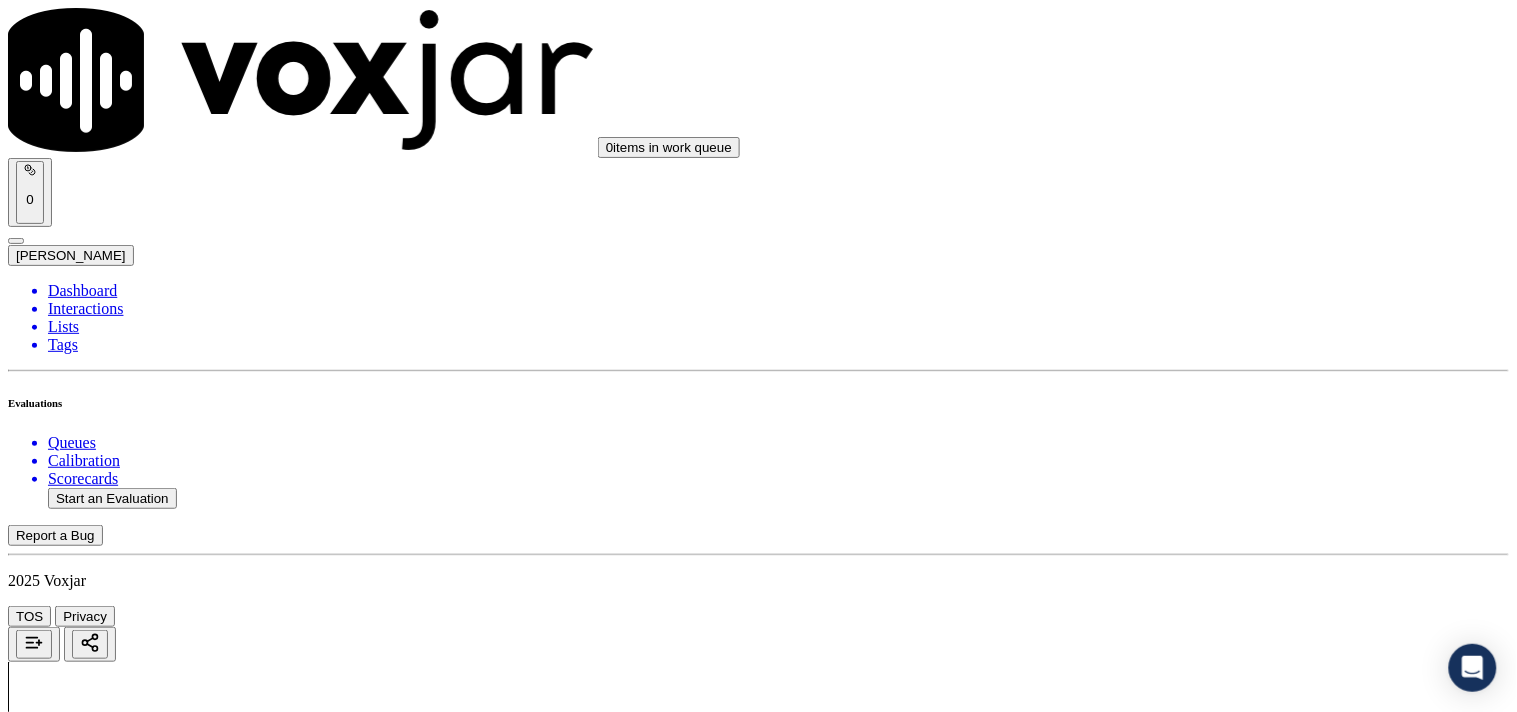 click on "Select an answer" at bounding box center (67, 6156) 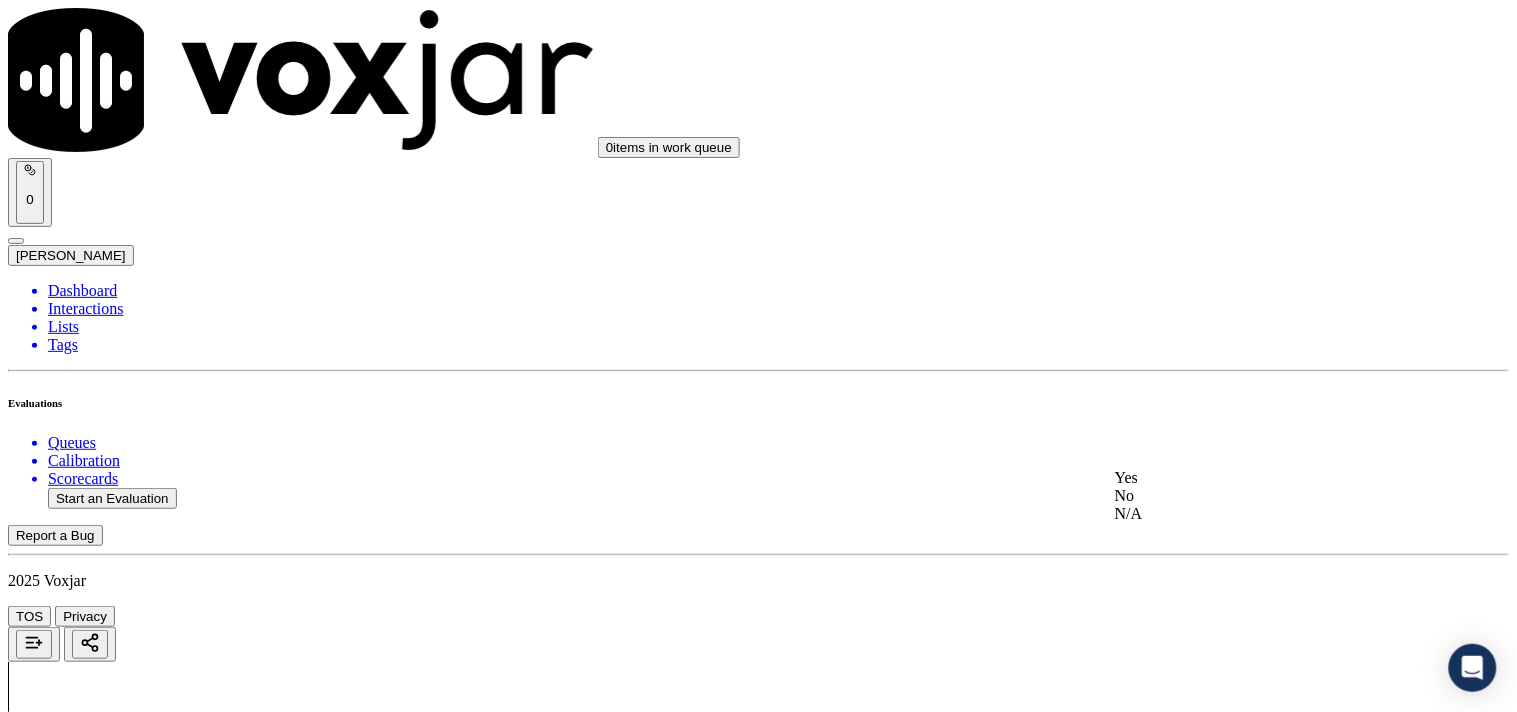 click on "No" 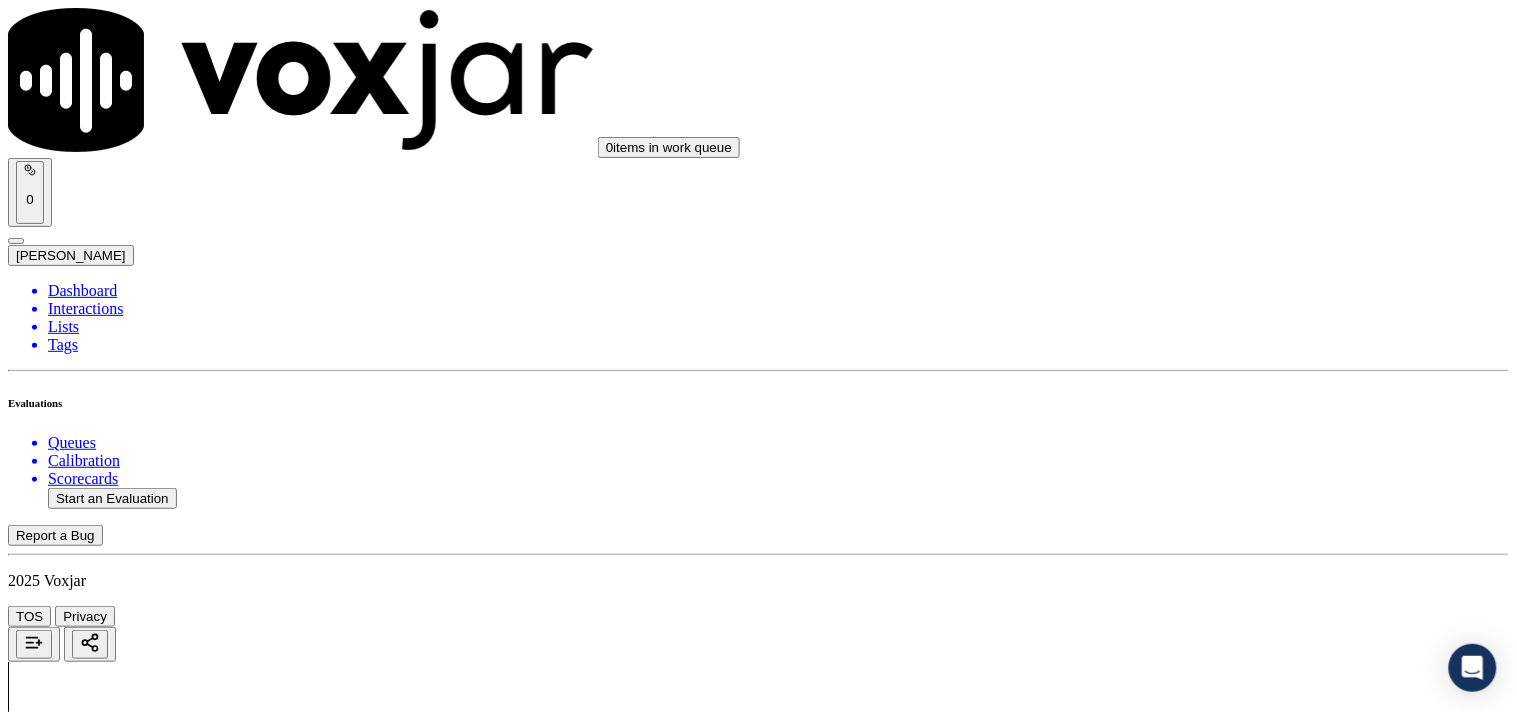 scroll, scrollTop: 4444, scrollLeft: 0, axis: vertical 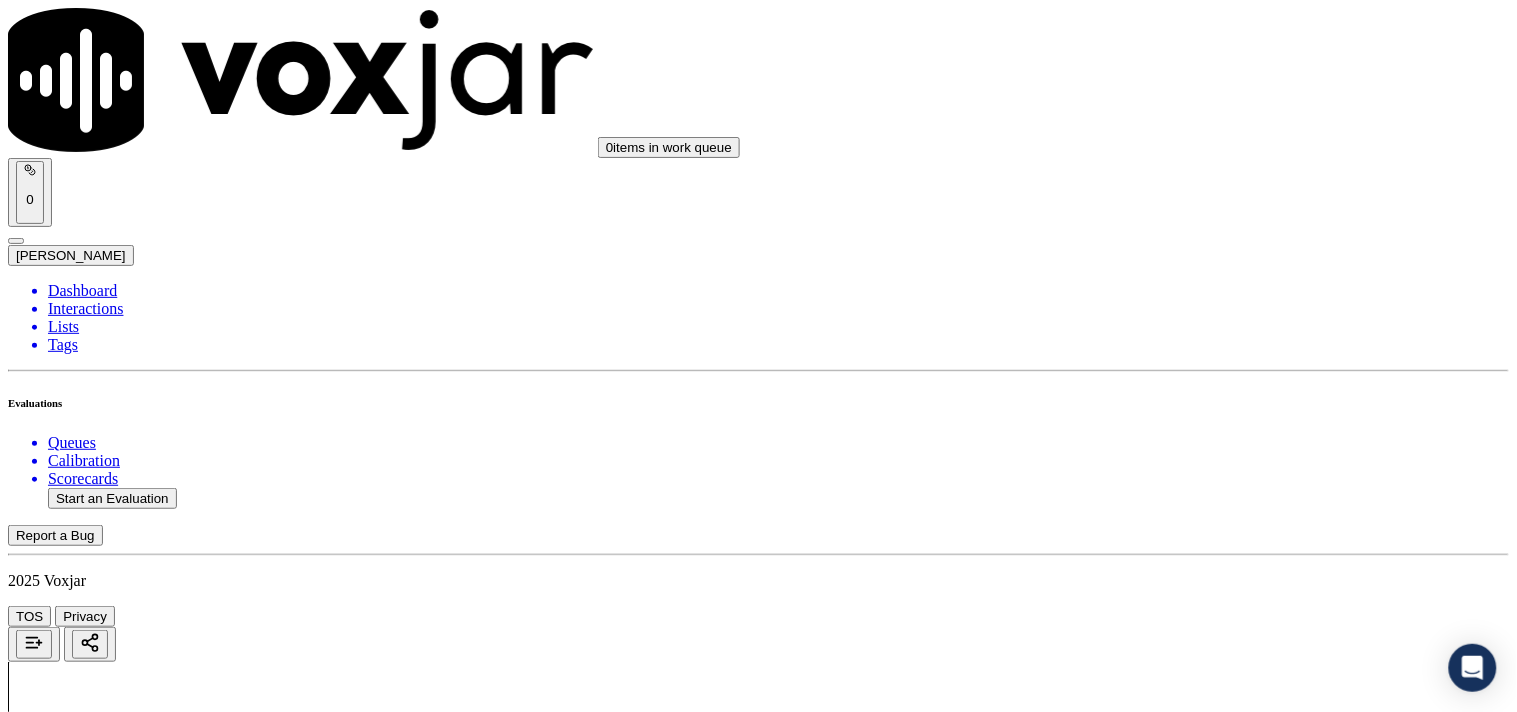 click on "Select an answer" at bounding box center (67, 6393) 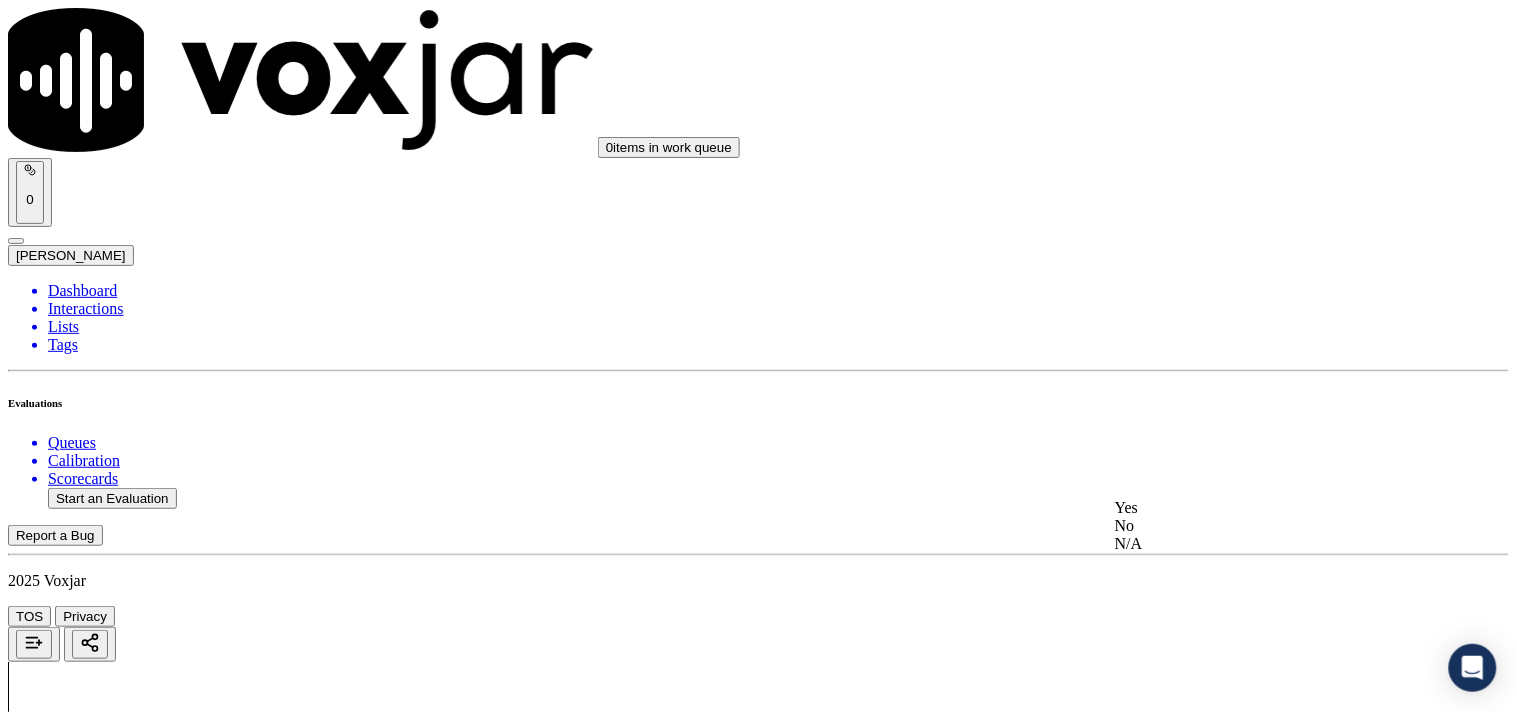 click on "No" 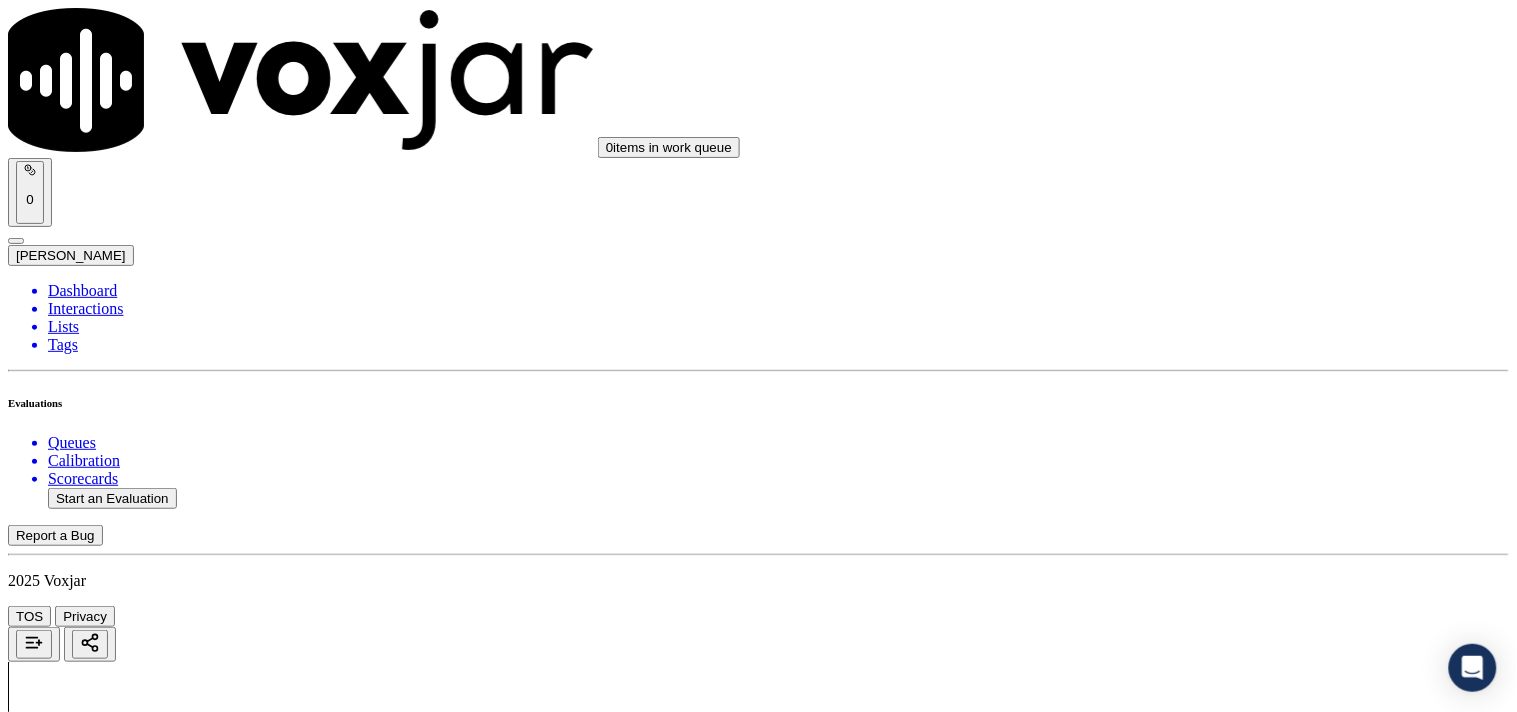 scroll, scrollTop: 4777, scrollLeft: 0, axis: vertical 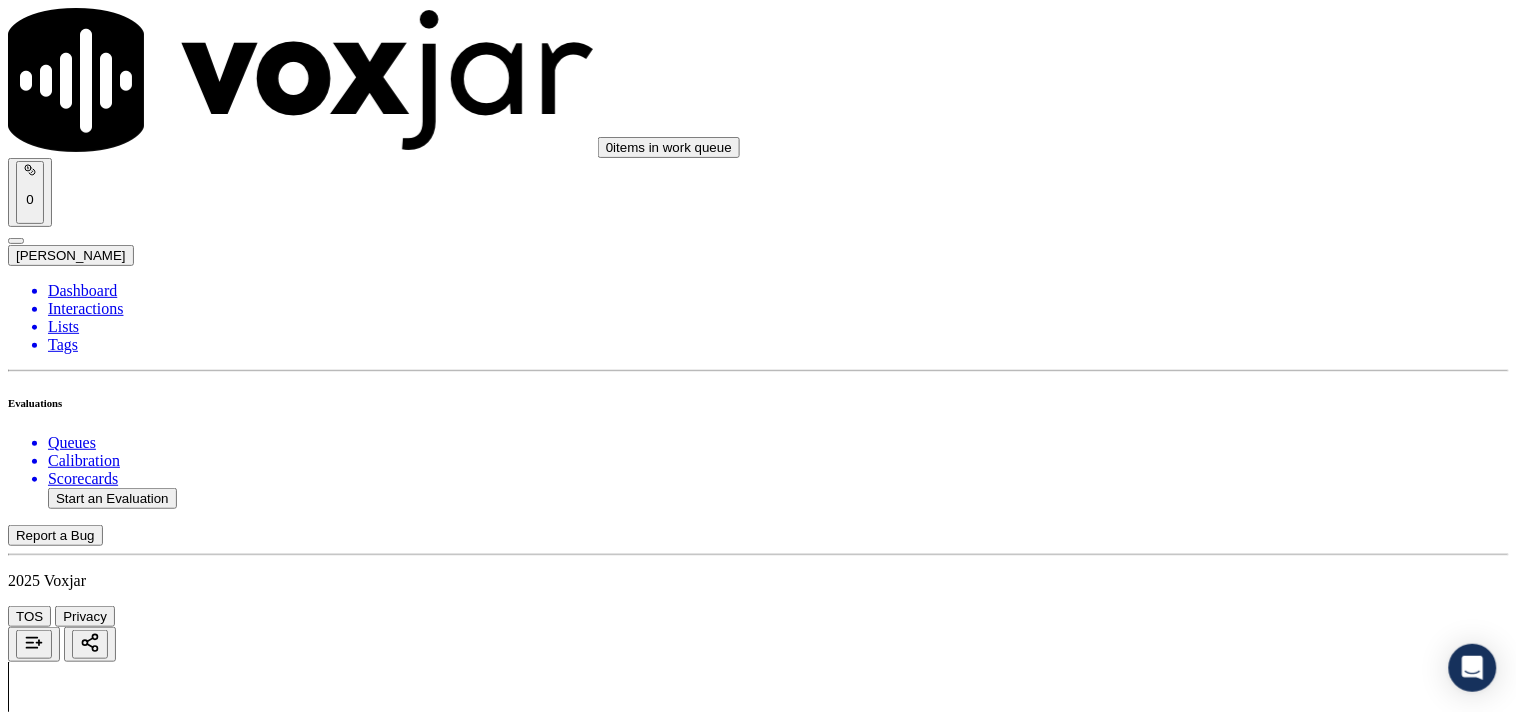 click on "Select an answer" at bounding box center (67, 6629) 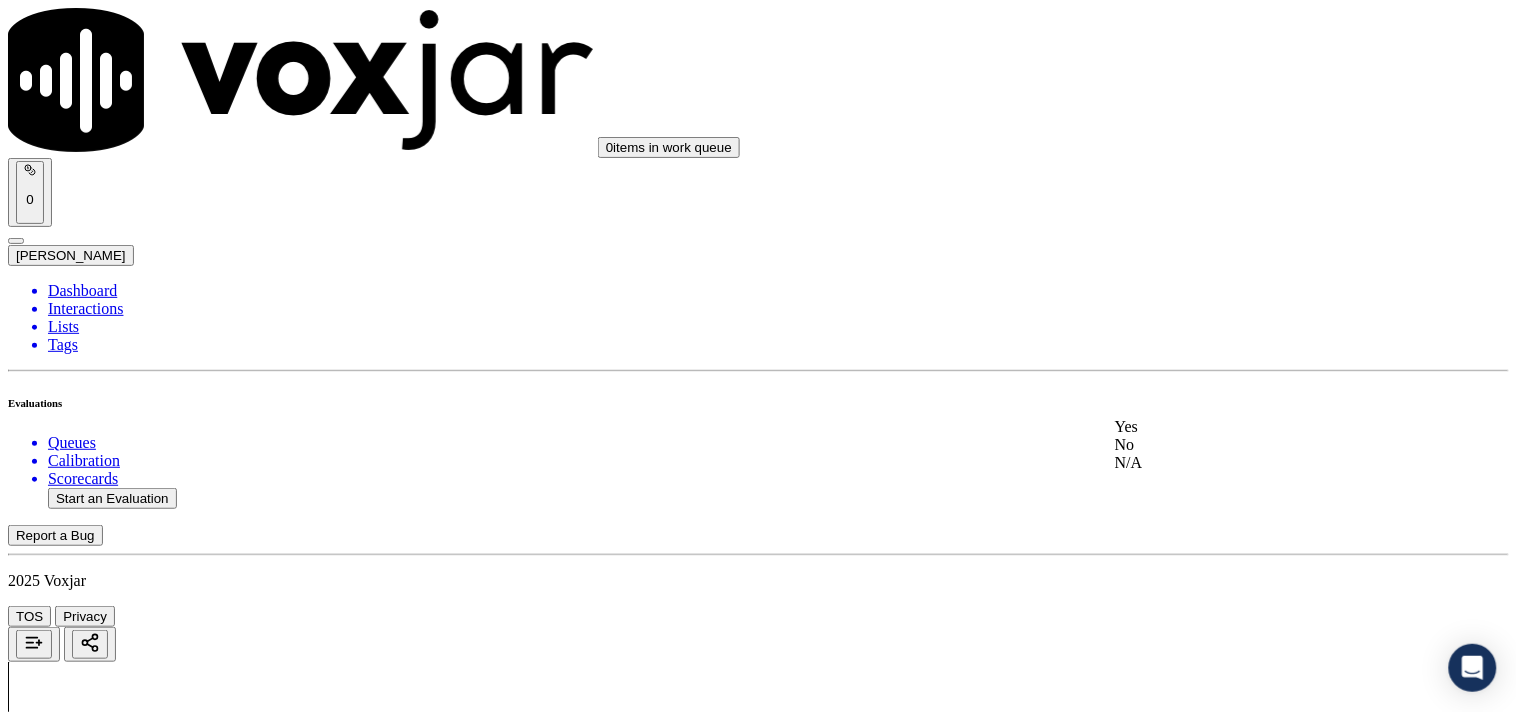 click on "No" 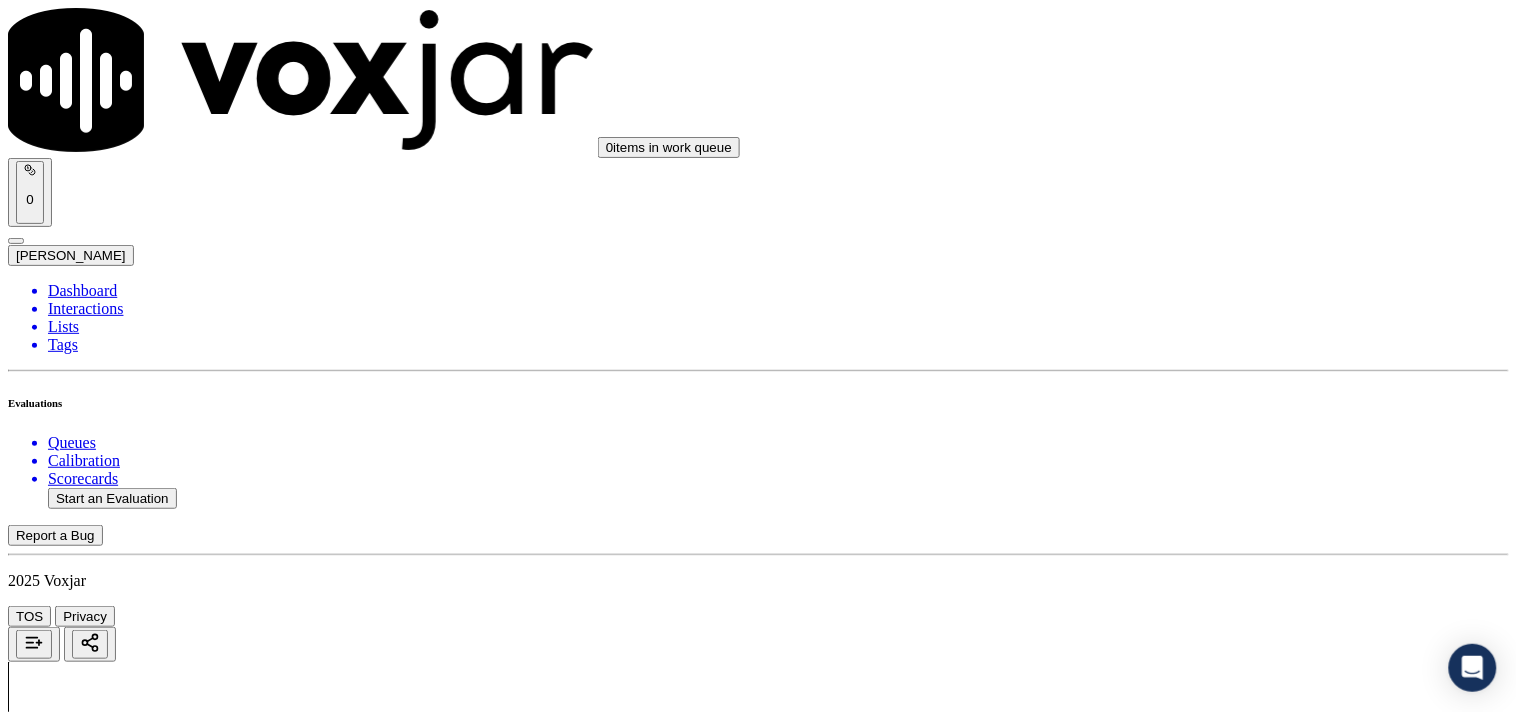 click on "No" at bounding box center (28, 6643) 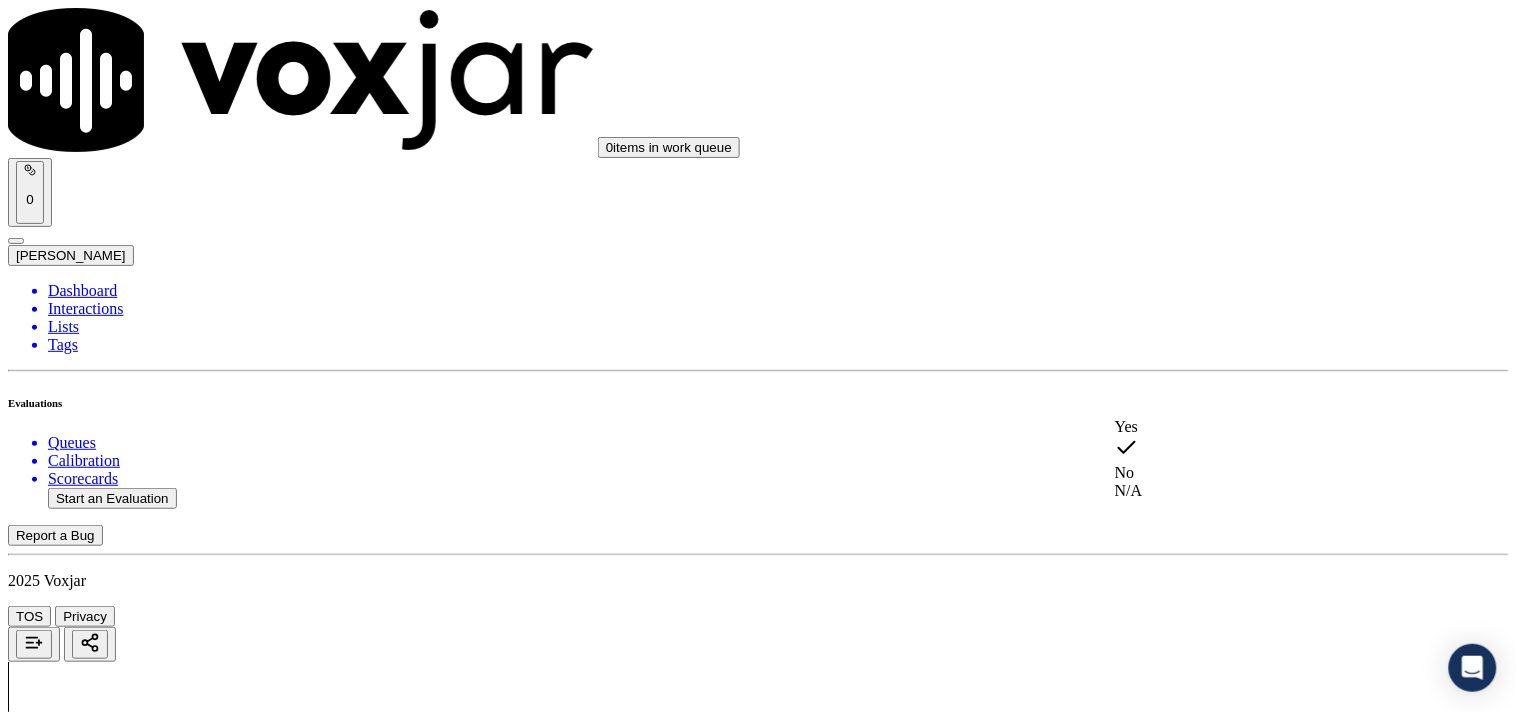 click on "Yes" at bounding box center [1267, 427] 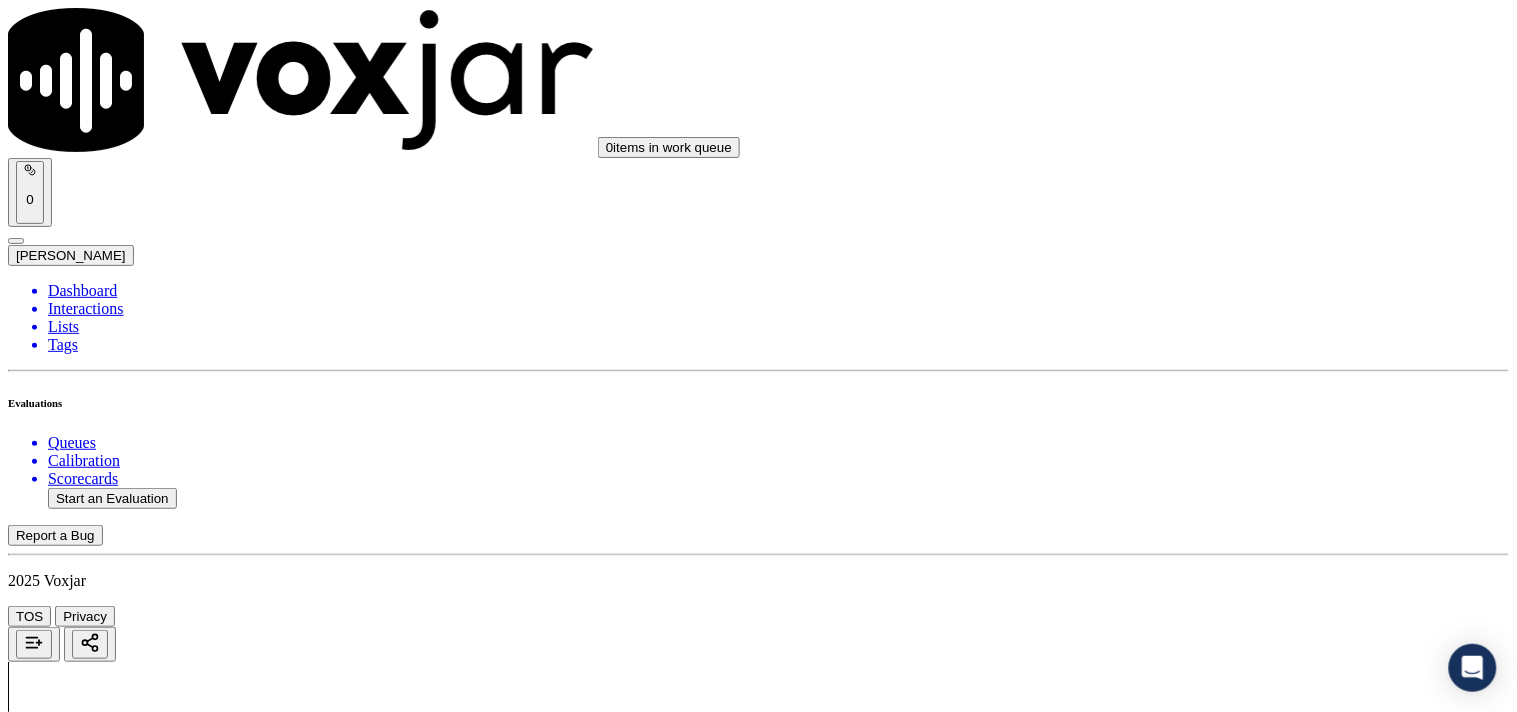 scroll, scrollTop: 5000, scrollLeft: 0, axis: vertical 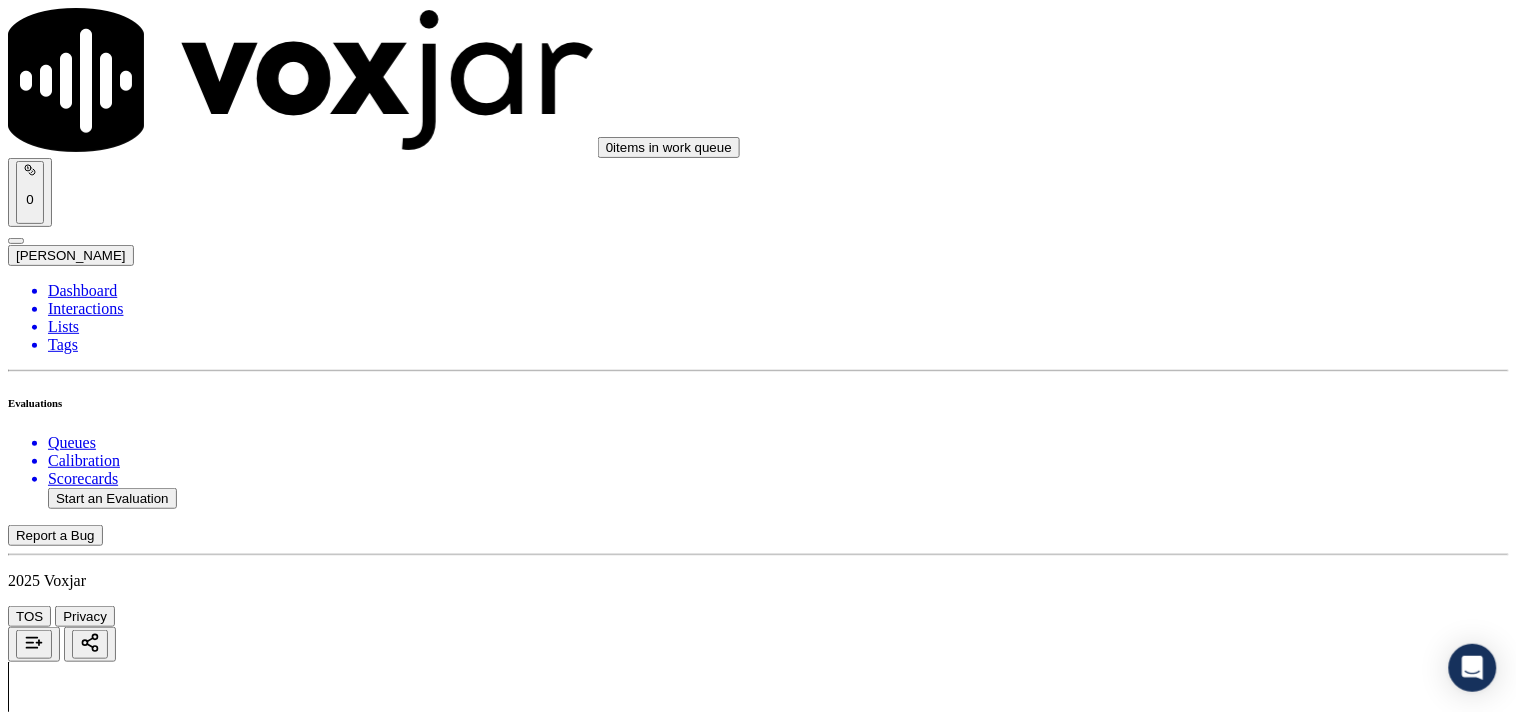 click on "Yes" at bounding box center [28, 6643] 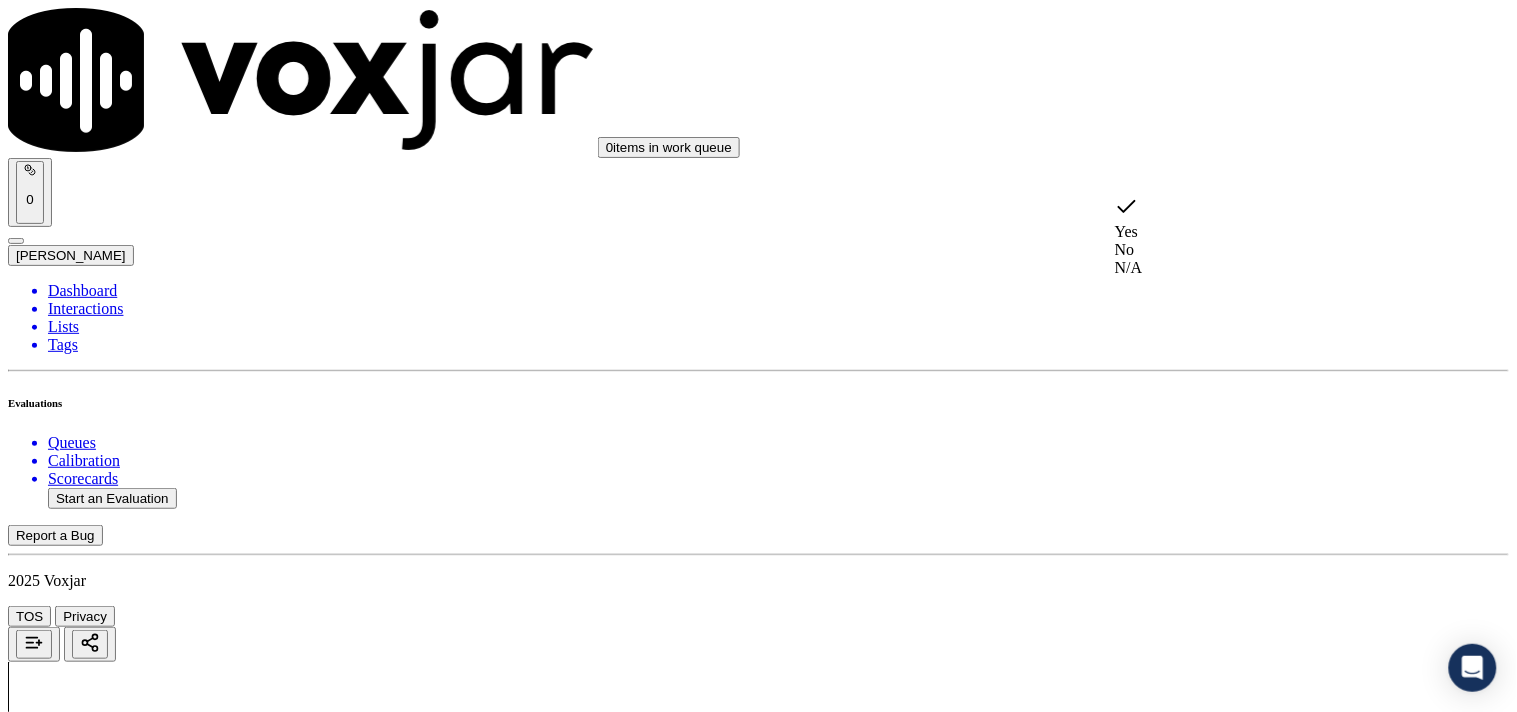 click on "No" 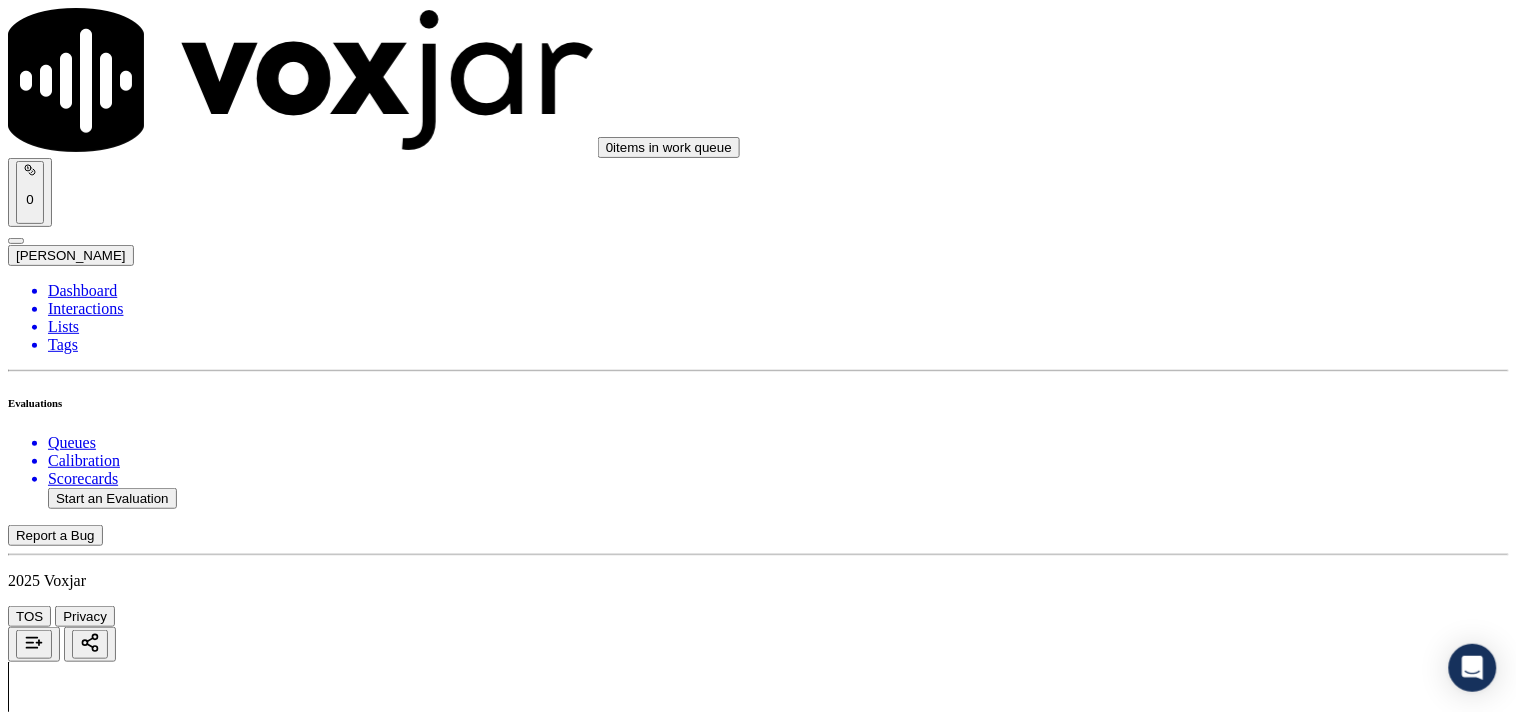 click on "Select an answer" at bounding box center (67, 6865) 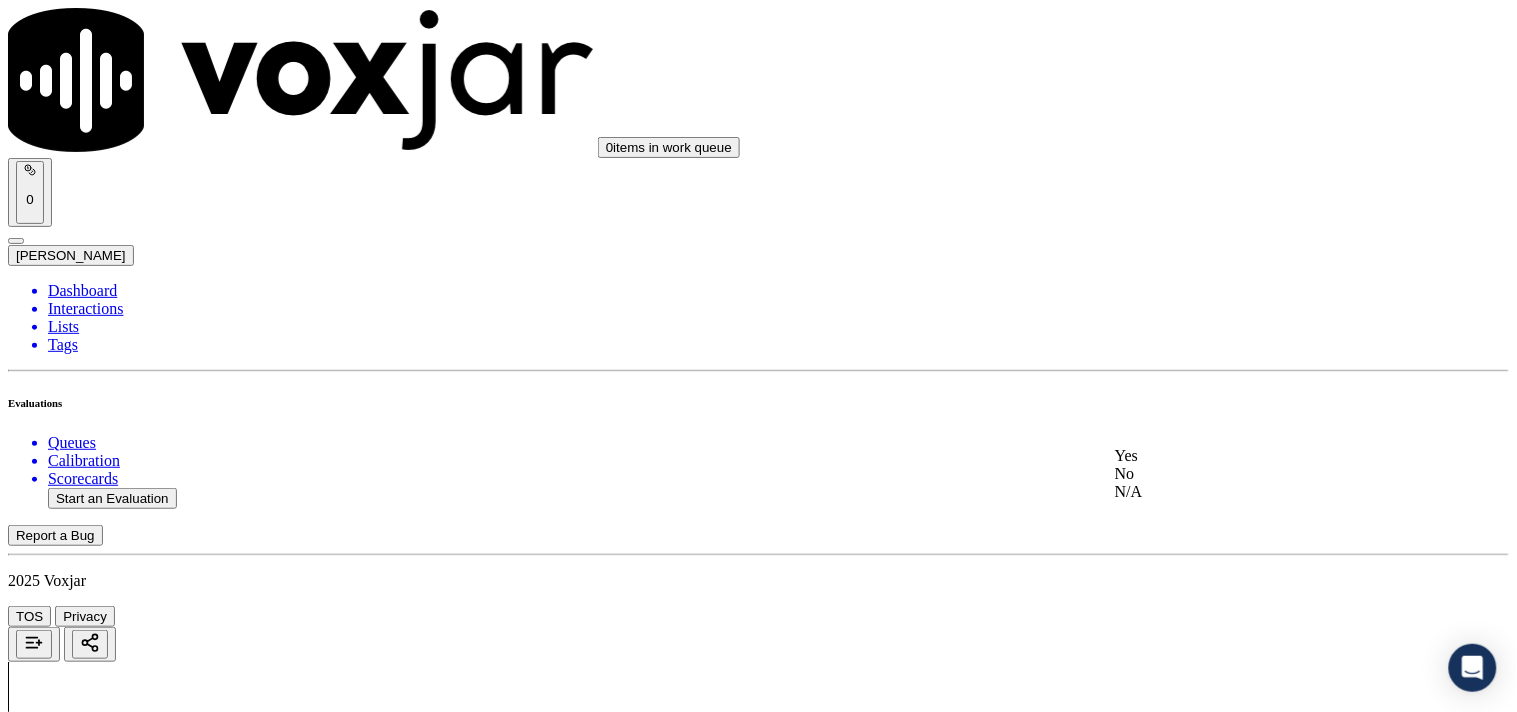 click on "No" 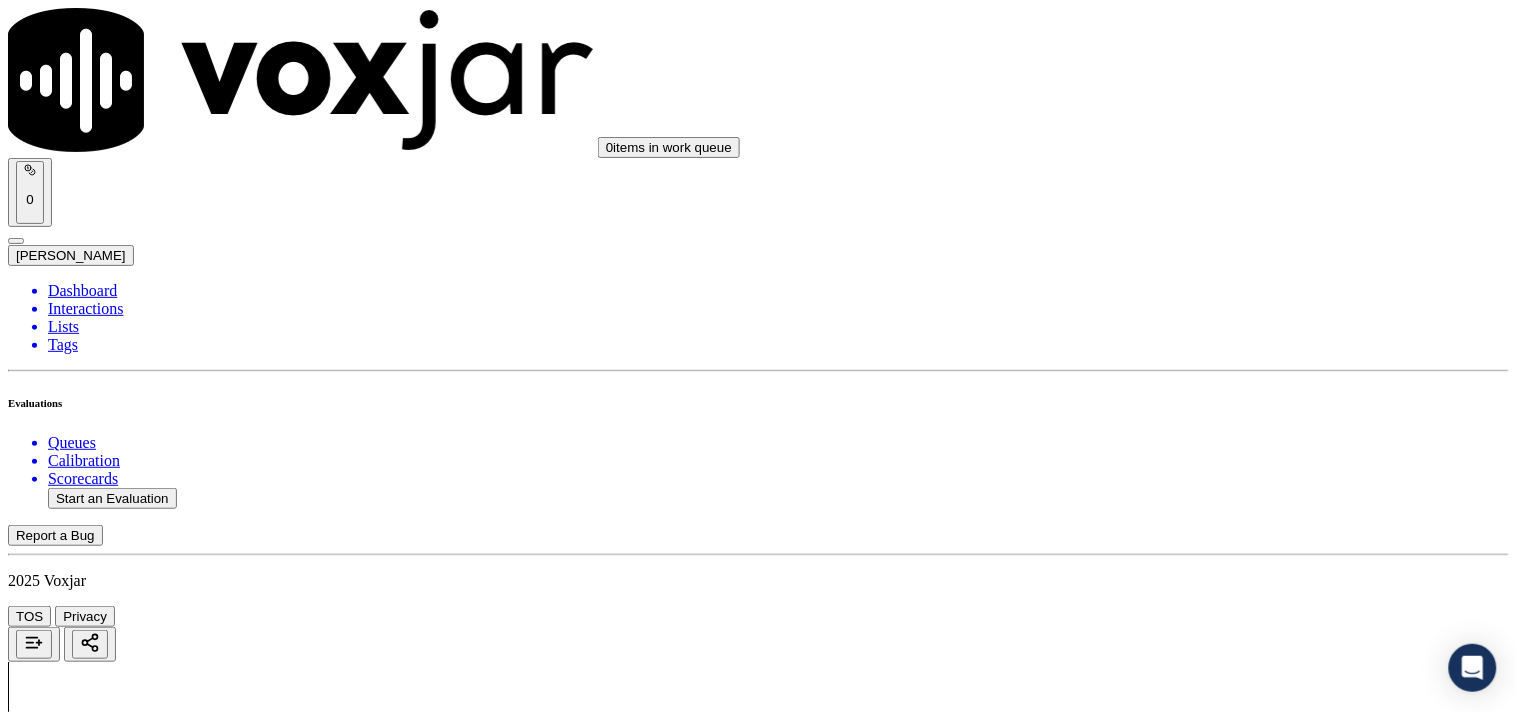 click on "Add Note" at bounding box center (52, 6915) 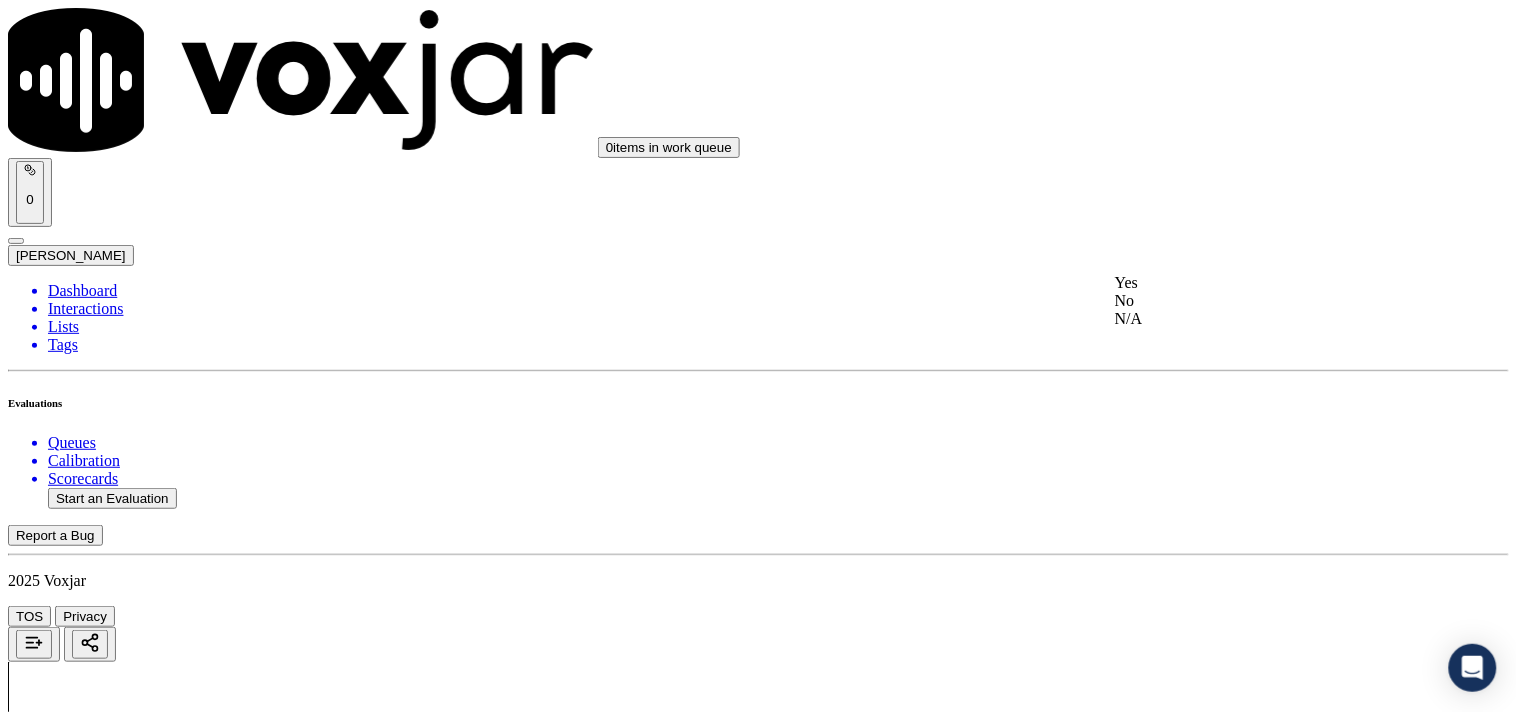click on "No" 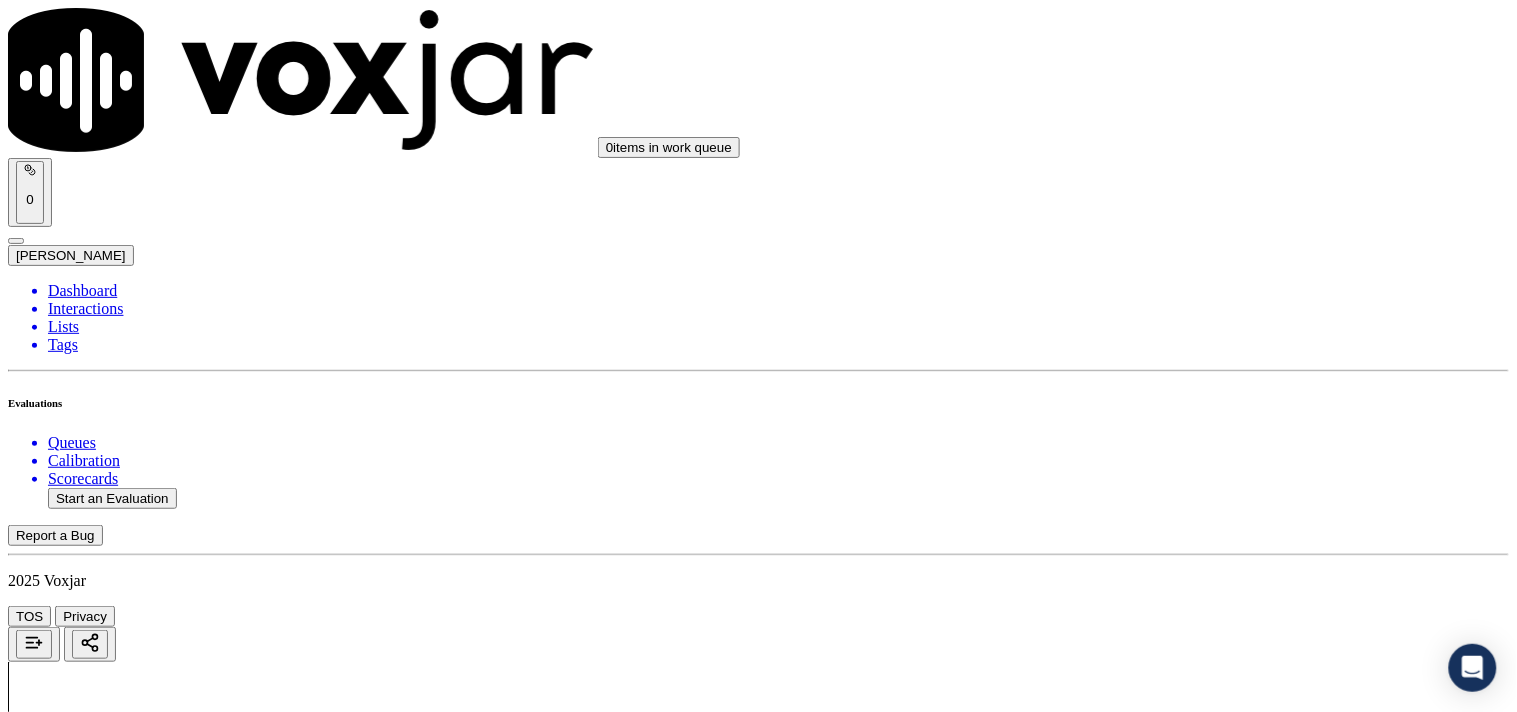 click on "No" at bounding box center (28, 7198) 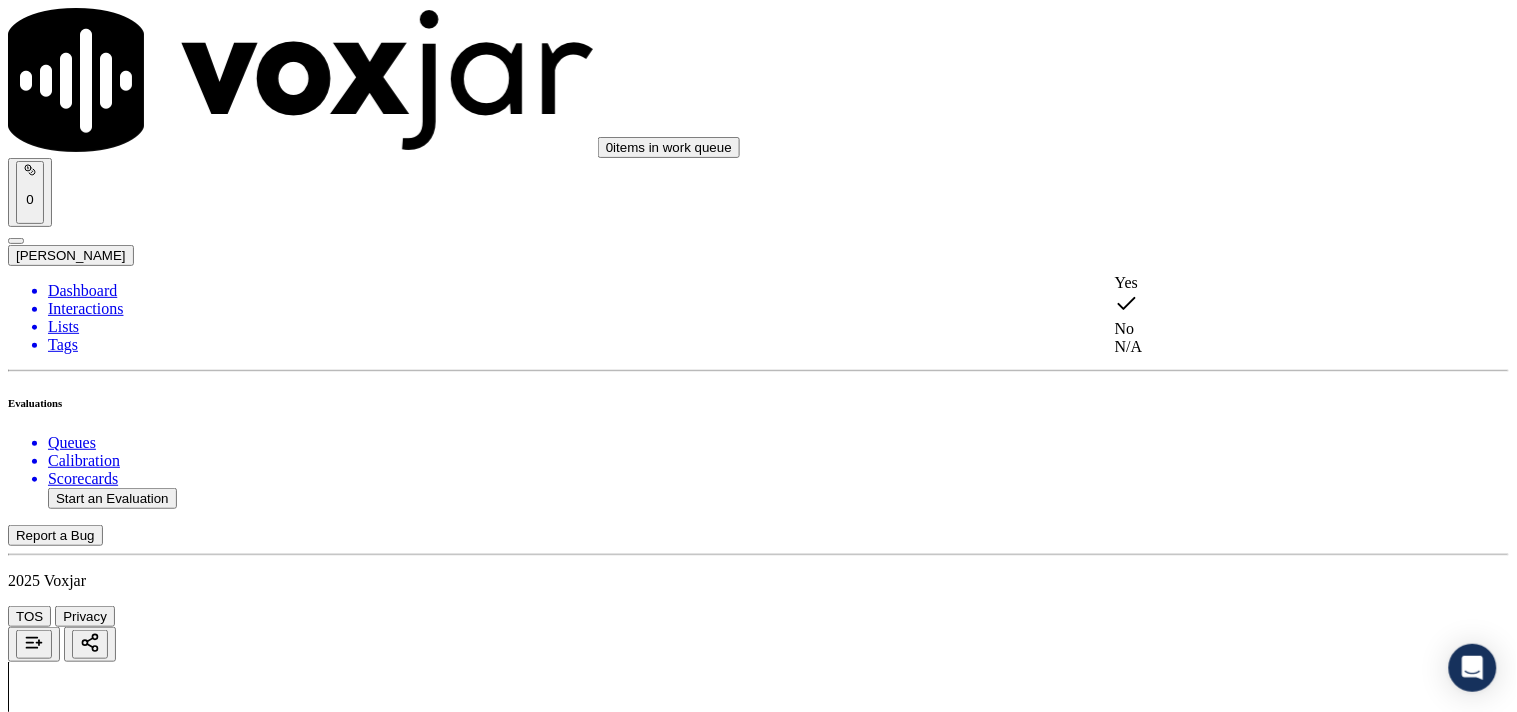 click on "Yes" at bounding box center (1267, 283) 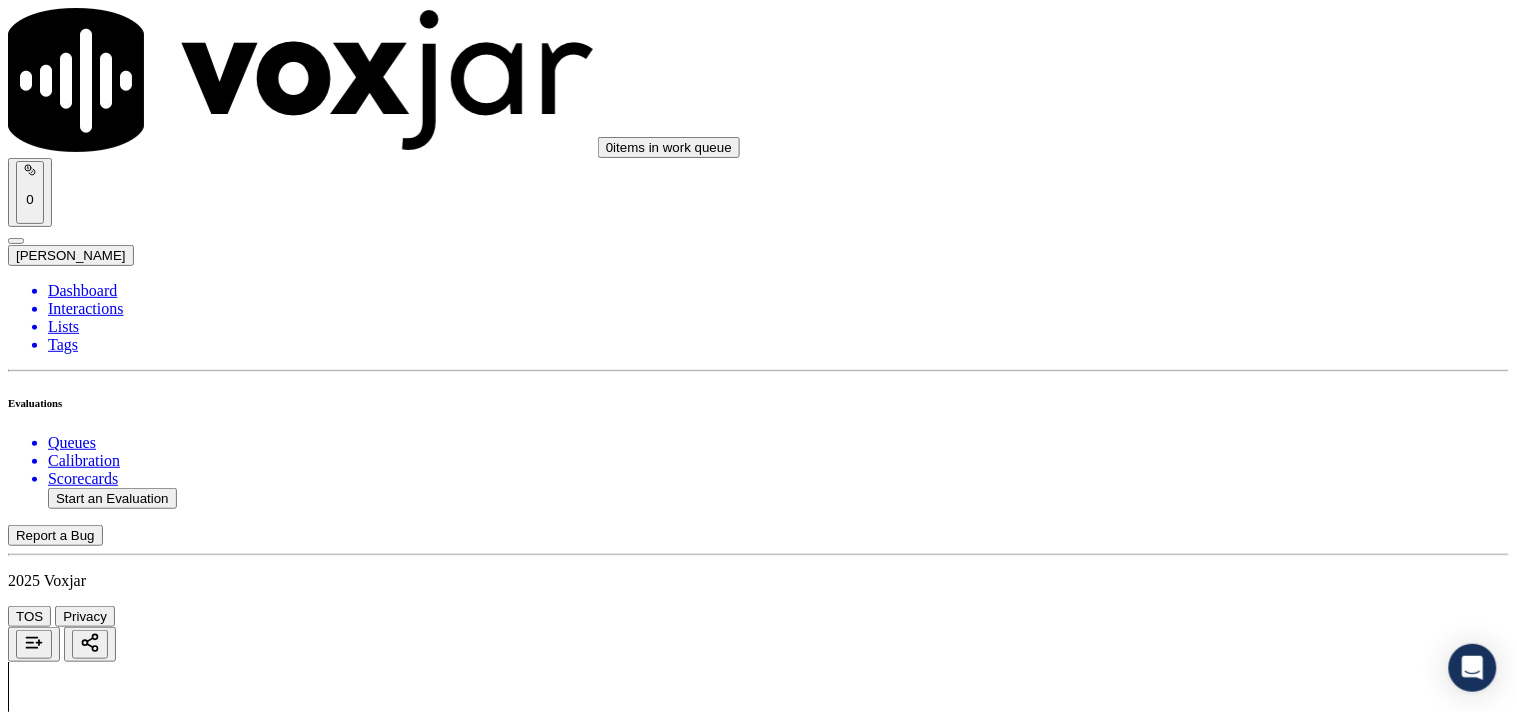 click on "Yes" at bounding box center (28, 7225) 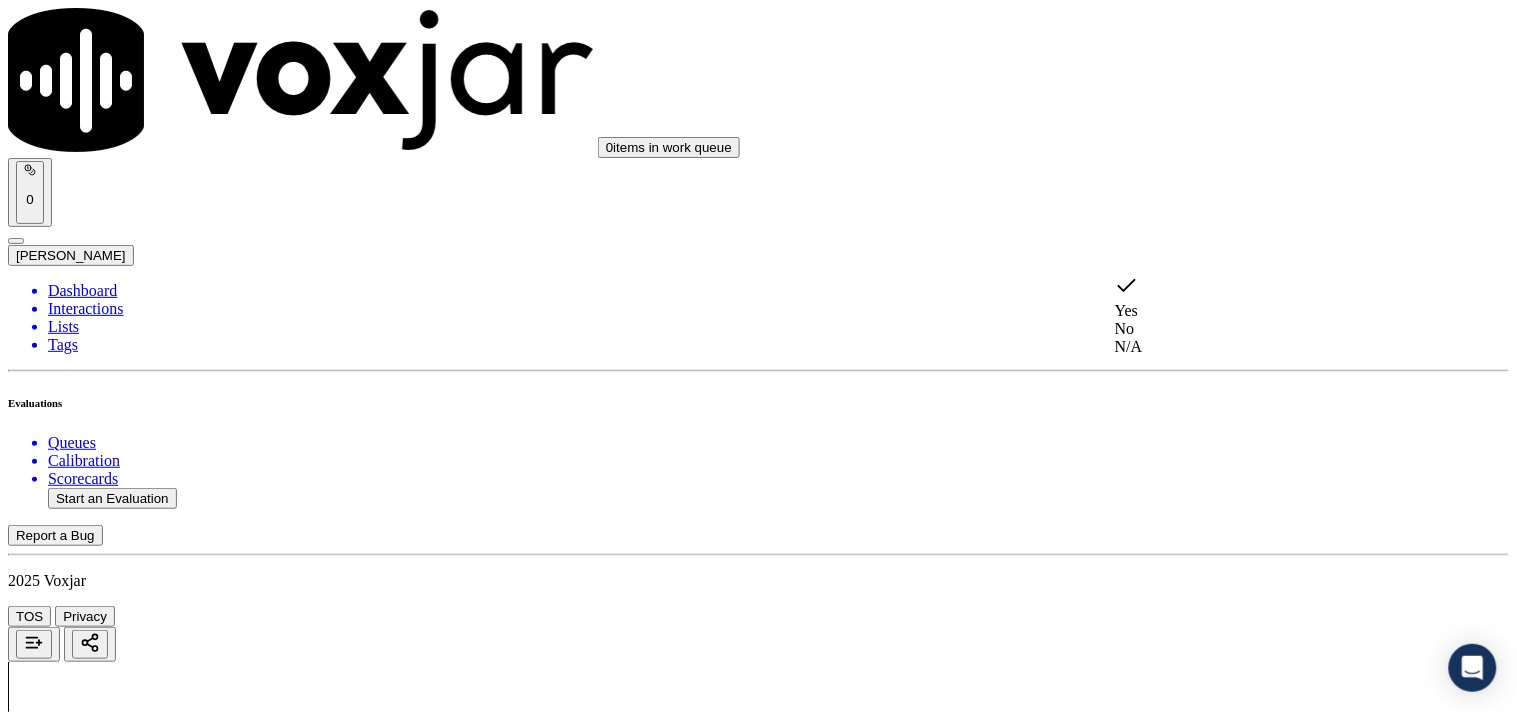 click on "No" 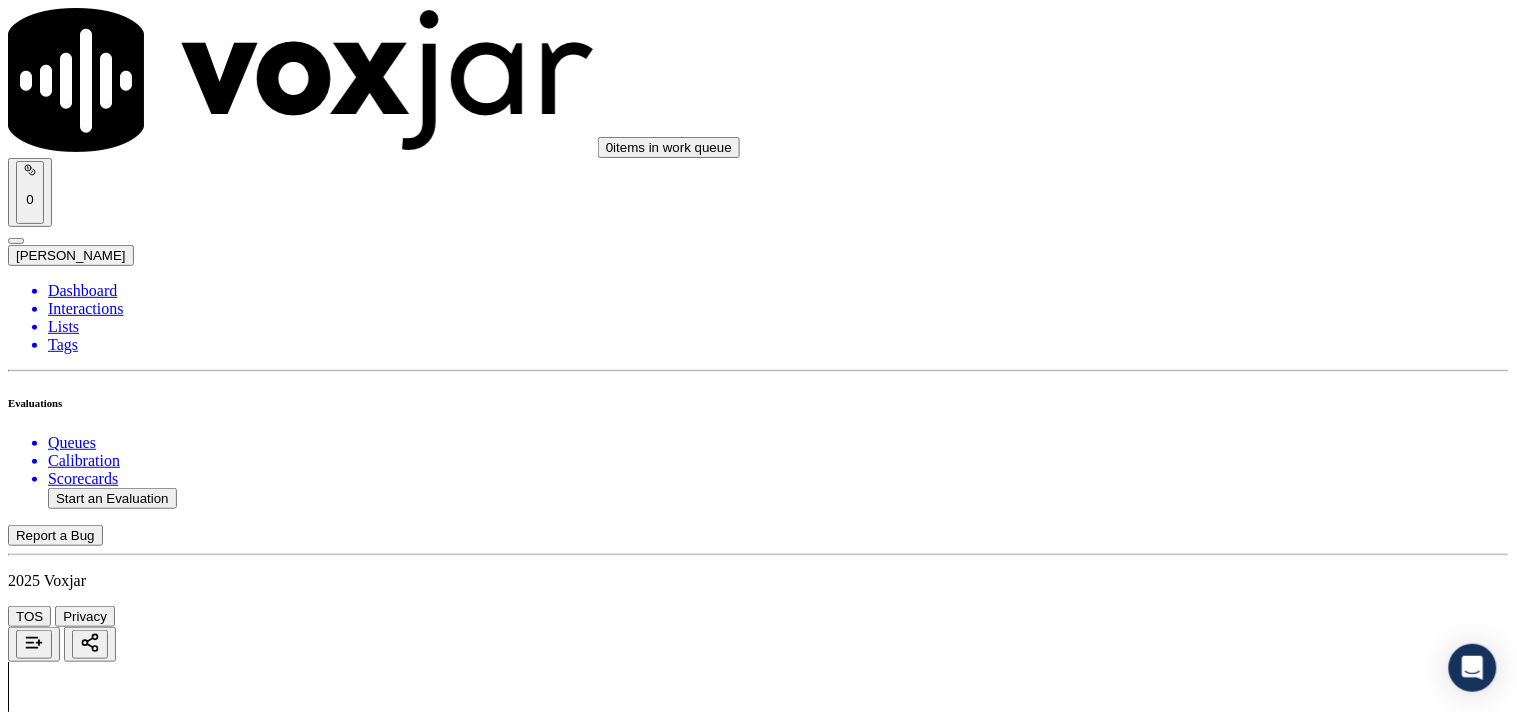scroll, scrollTop: 5580, scrollLeft: 0, axis: vertical 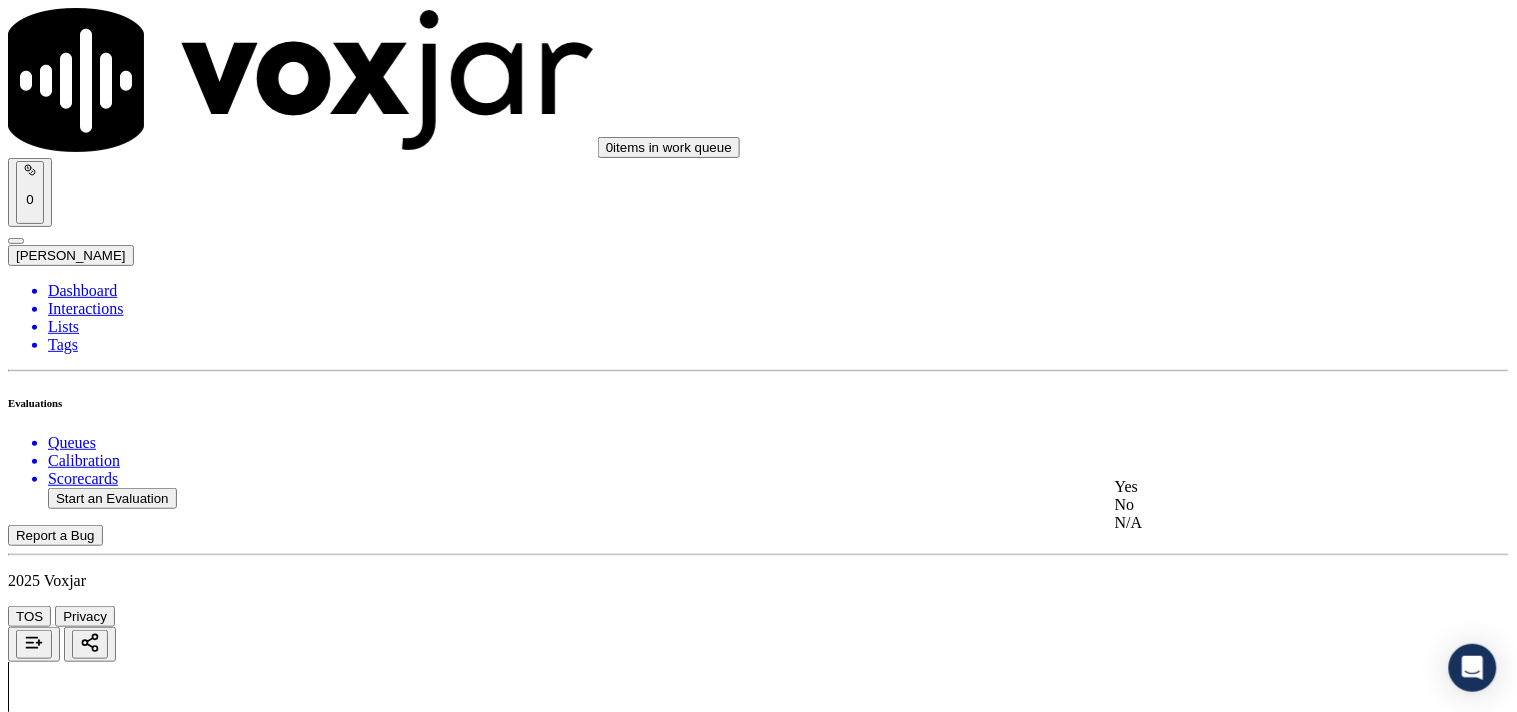 click on "No" 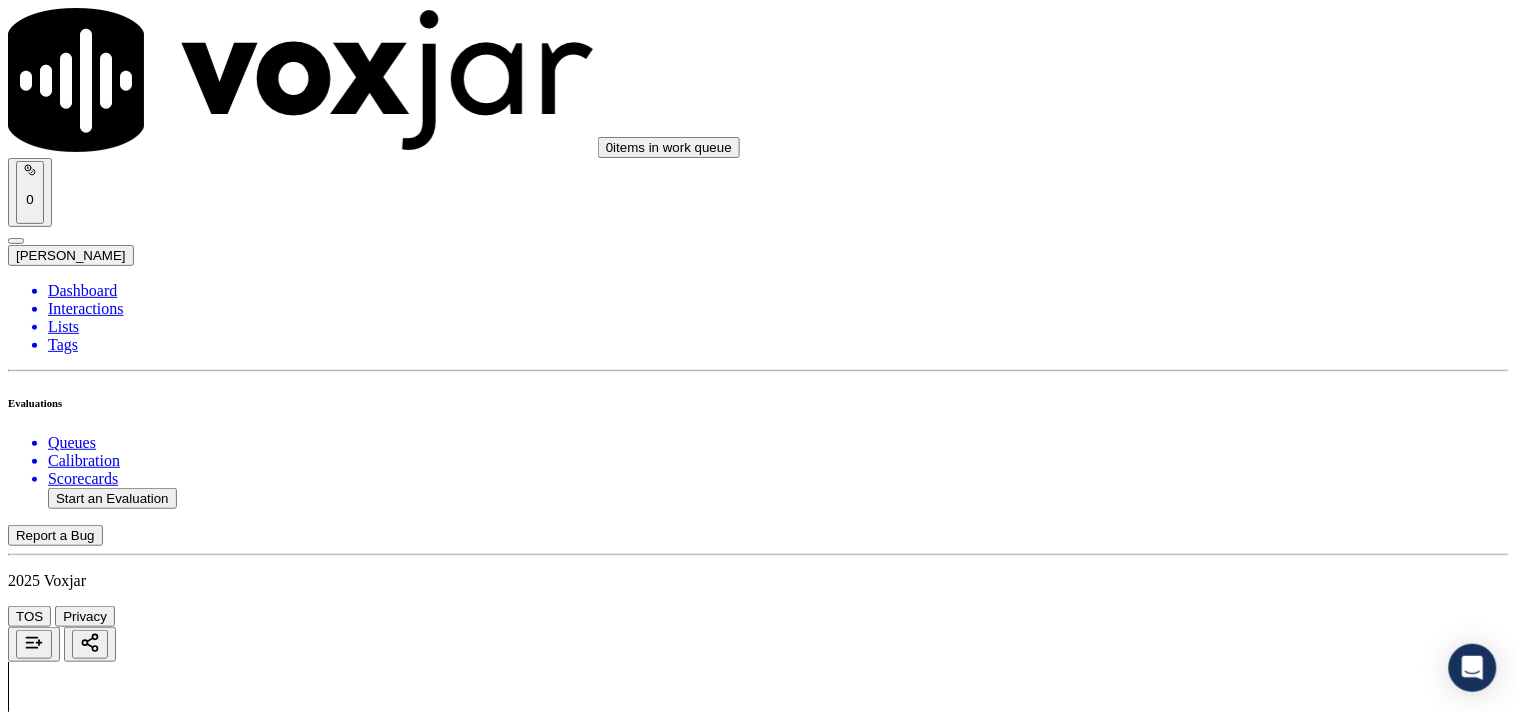scroll, scrollTop: 5580, scrollLeft: 0, axis: vertical 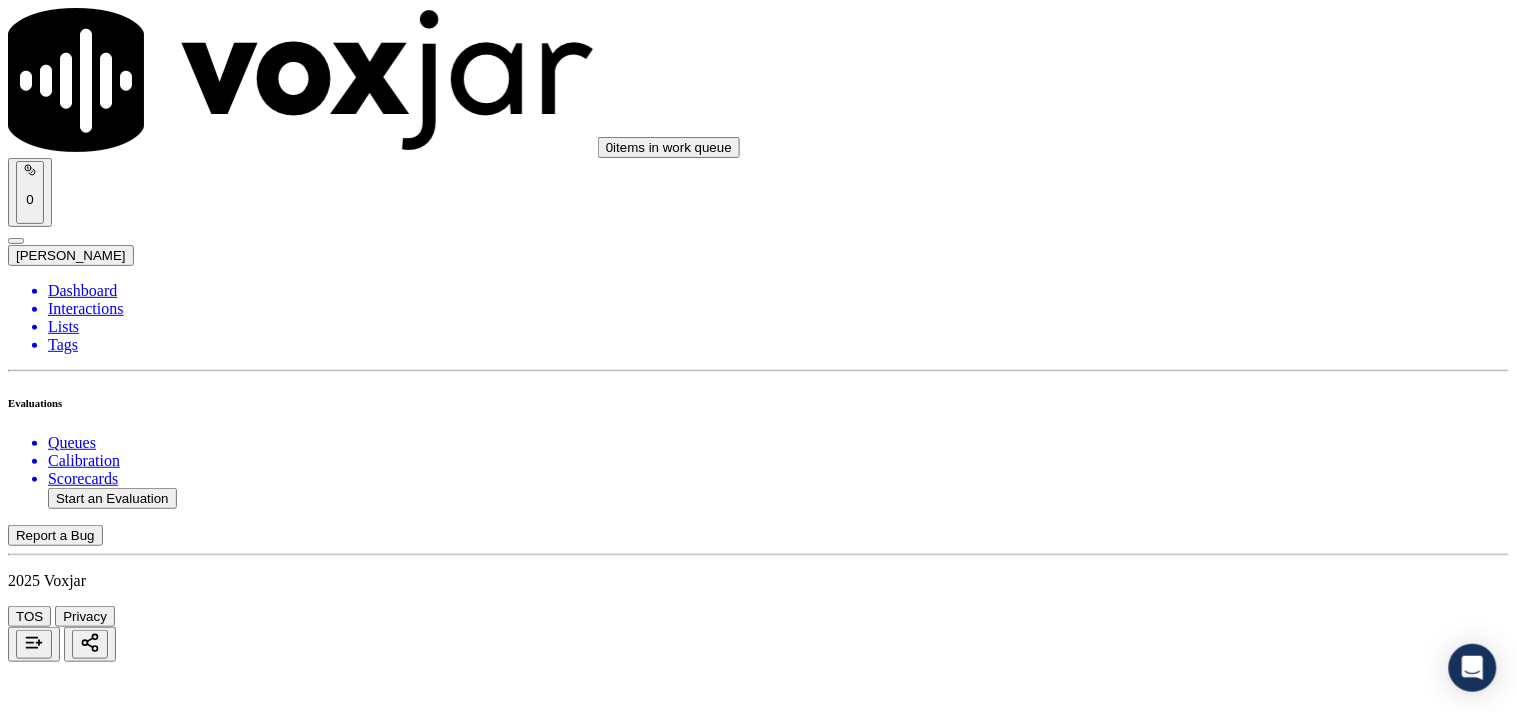 click on "Source ID   2163557008-all.mp3" at bounding box center (758, 980) 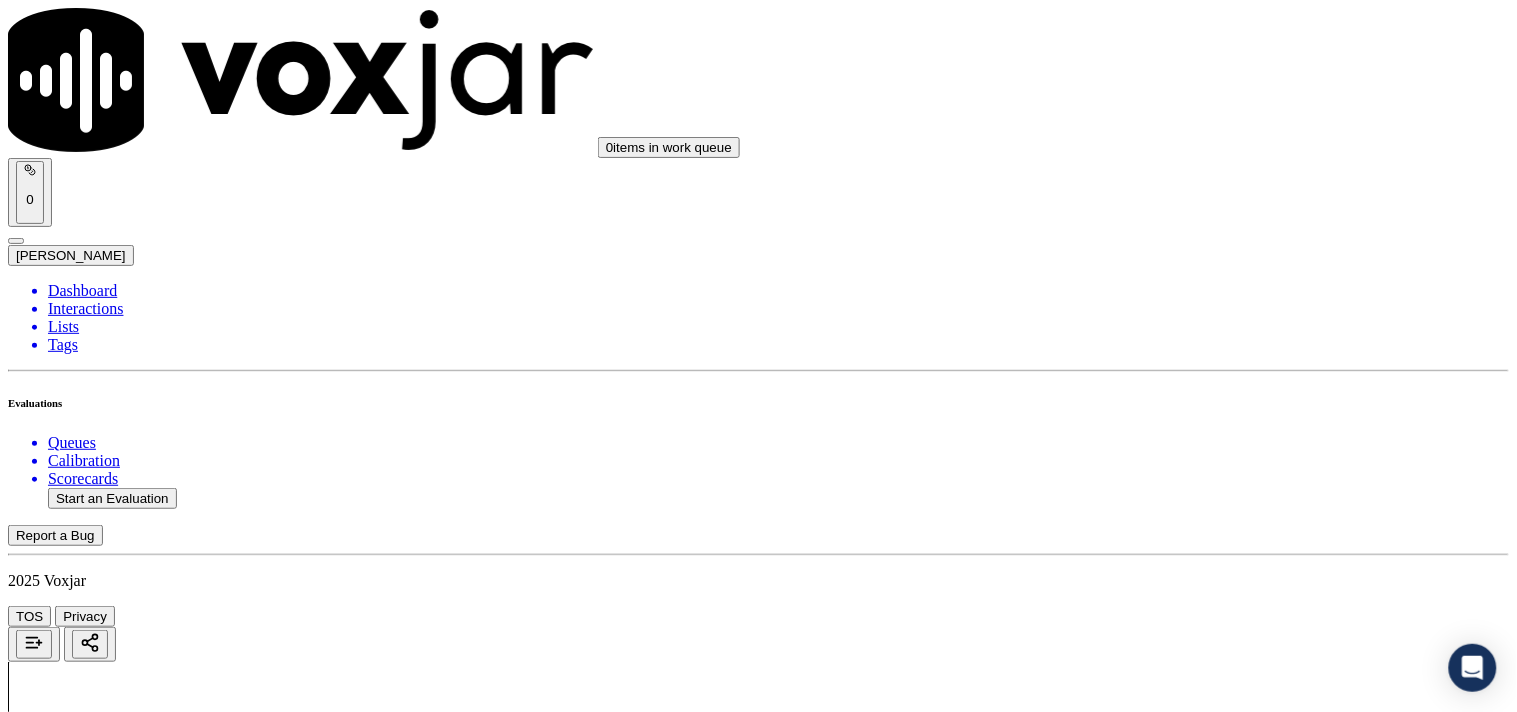 click on "2163557008-all.mp3" 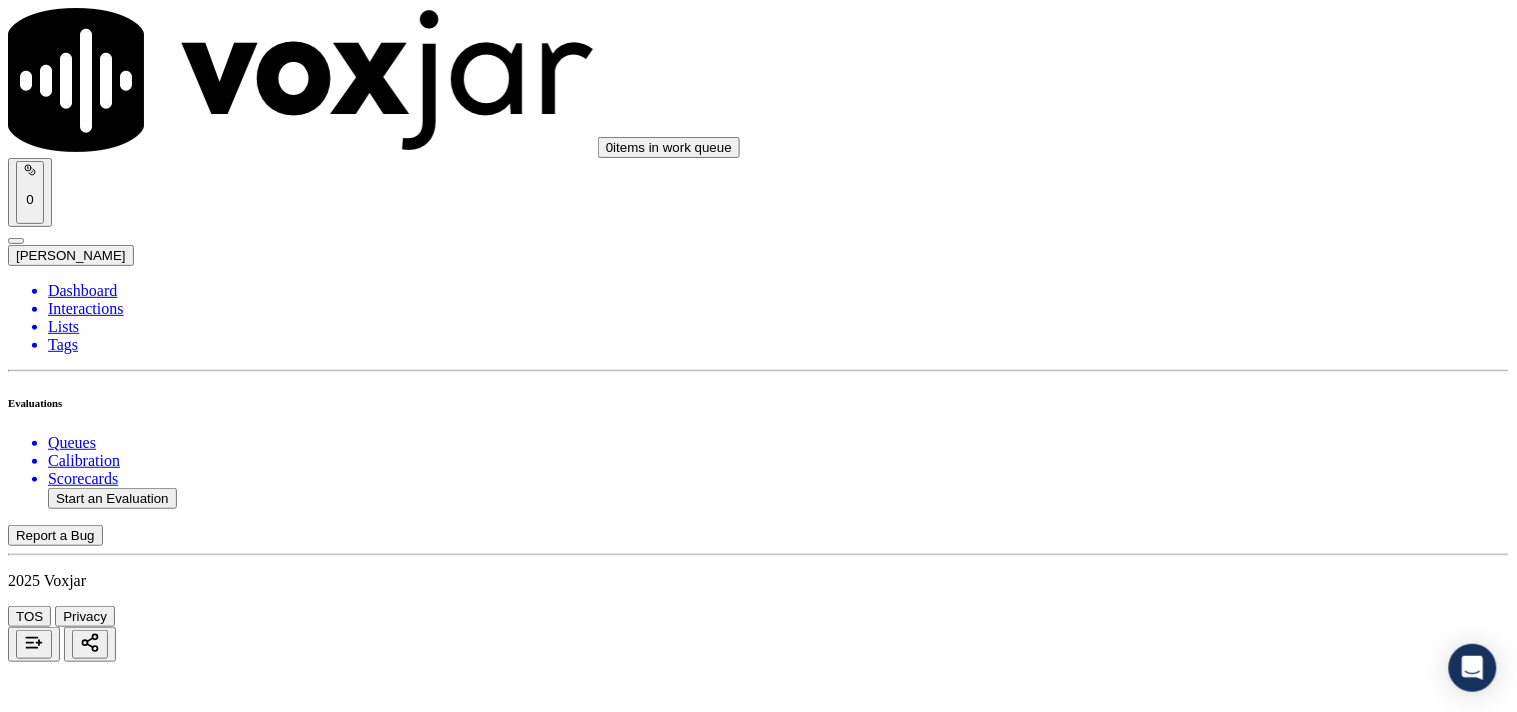 click on "Start a Manual Evaluation" 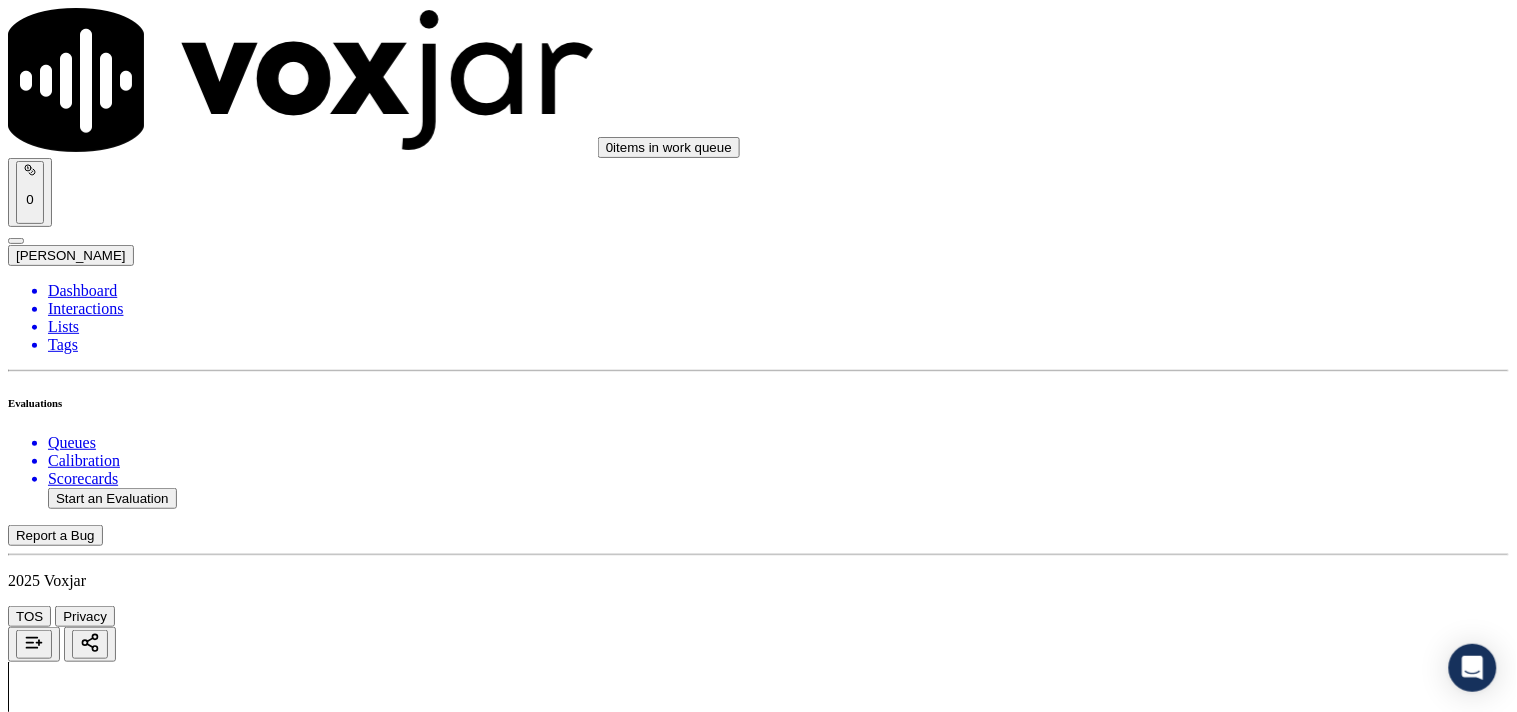 click on "GPT-4o Enabled" at bounding box center [68, 2397] 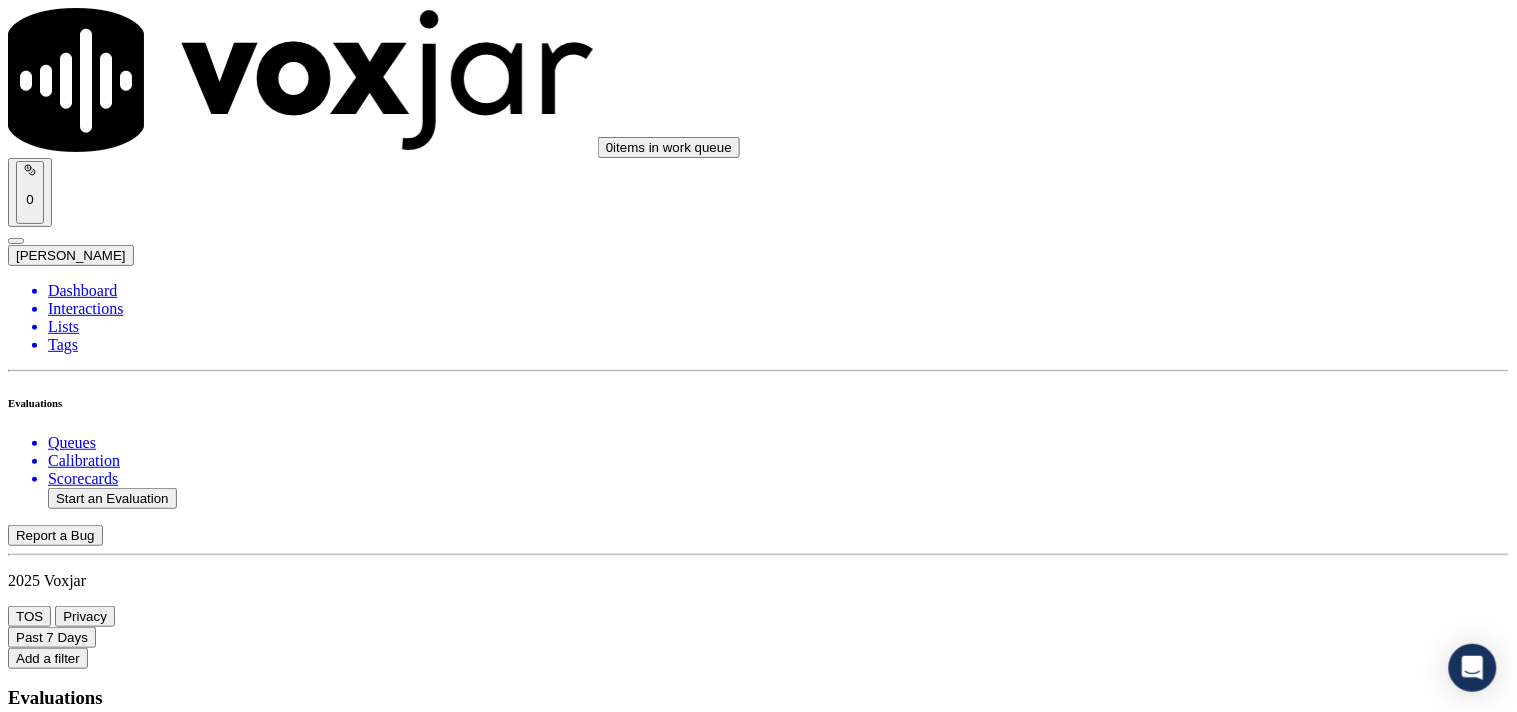 click on "Interactions" at bounding box center (778, 309) 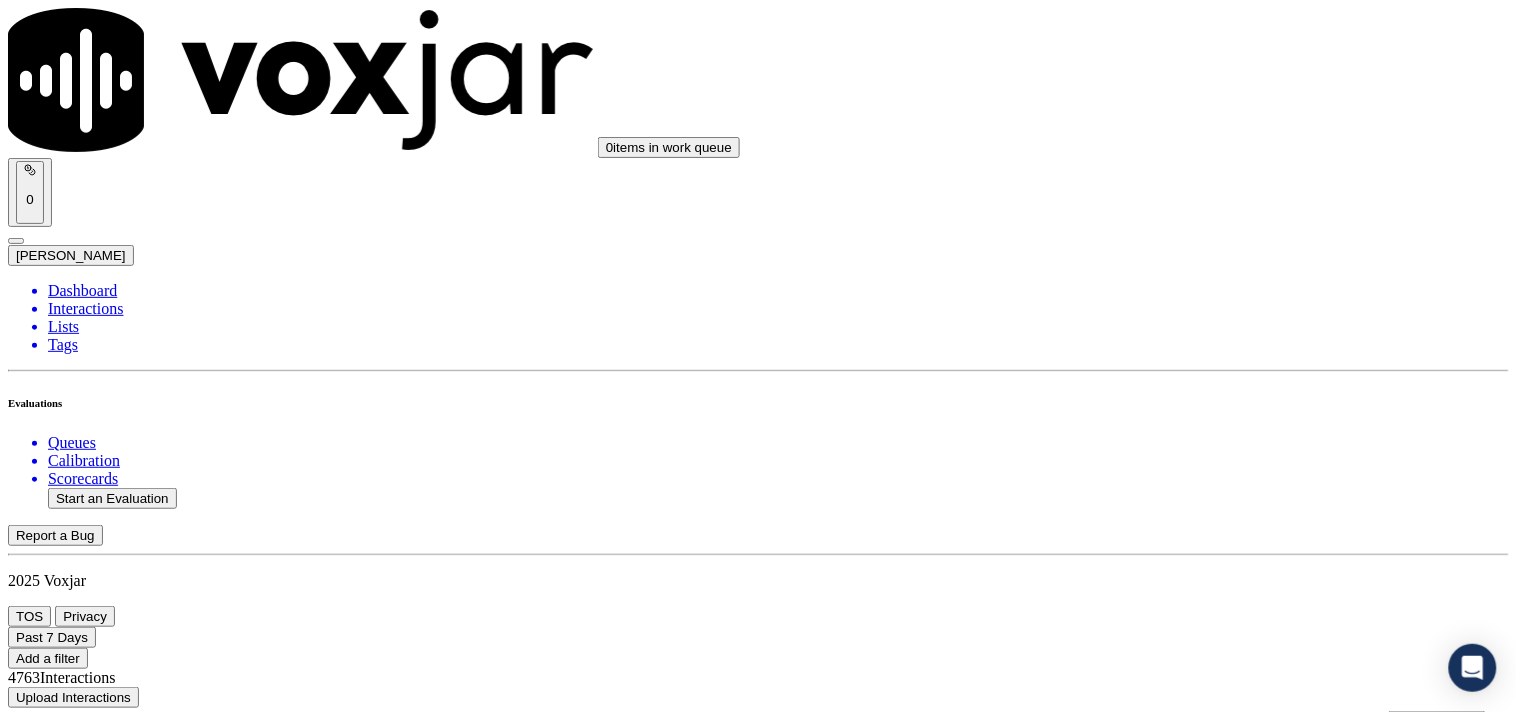 scroll, scrollTop: 111, scrollLeft: 0, axis: vertical 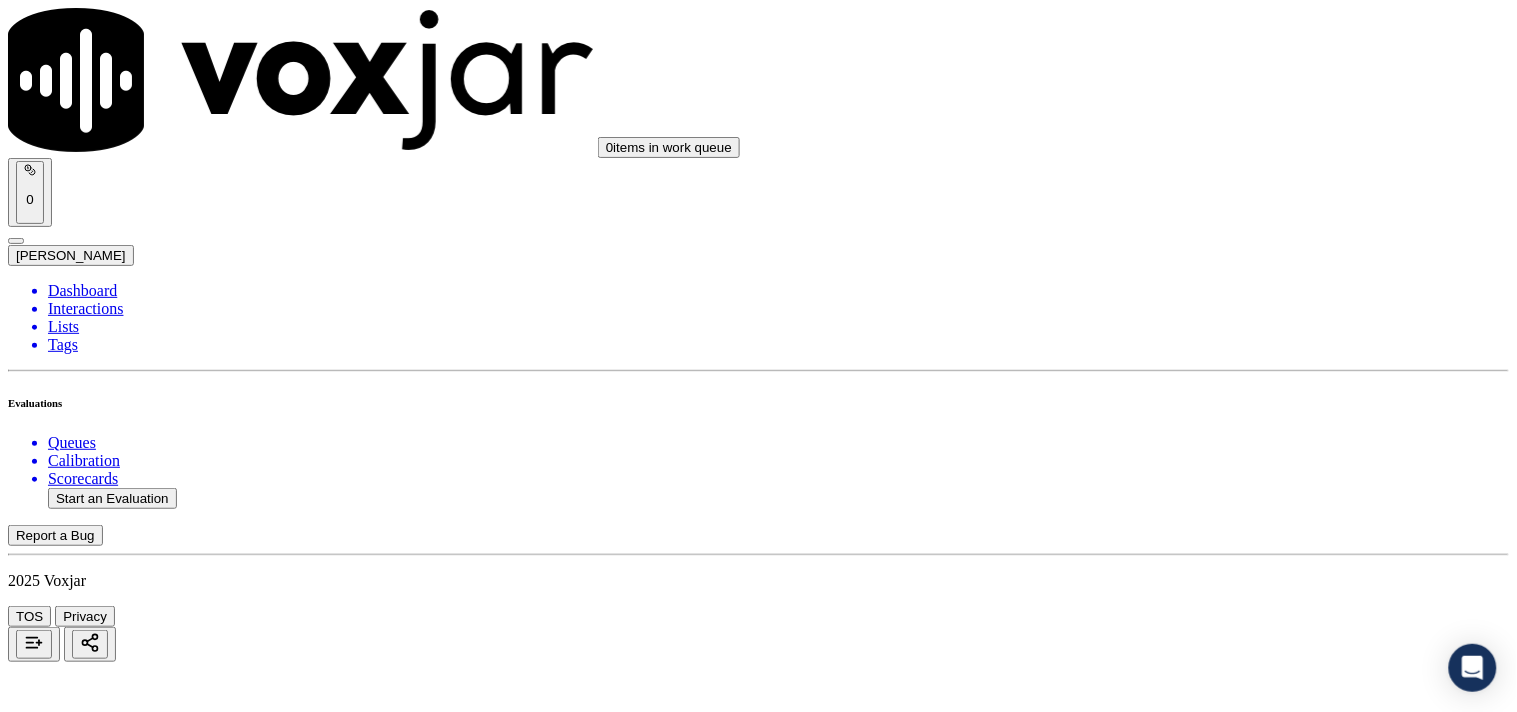 click on "Start a Manual Evaluation" 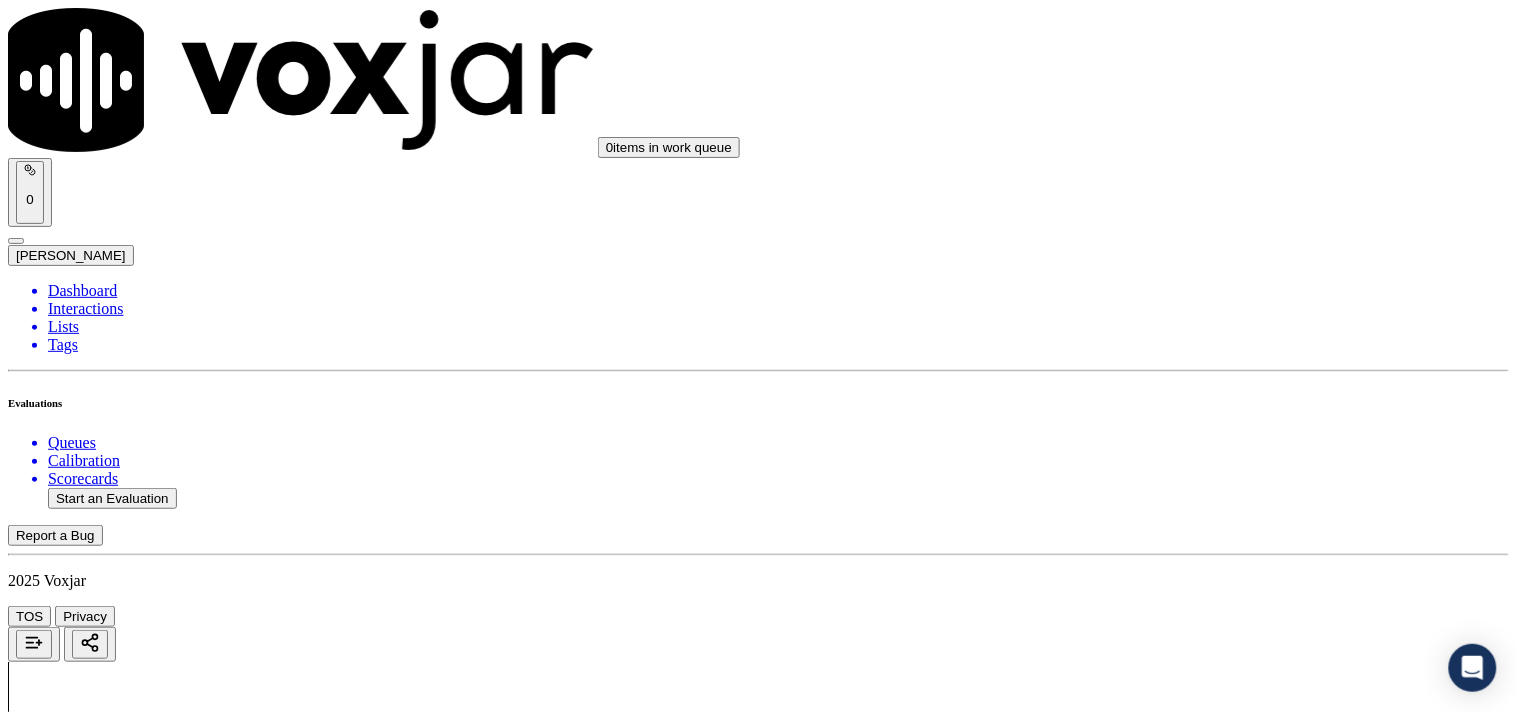 scroll, scrollTop: 0, scrollLeft: 0, axis: both 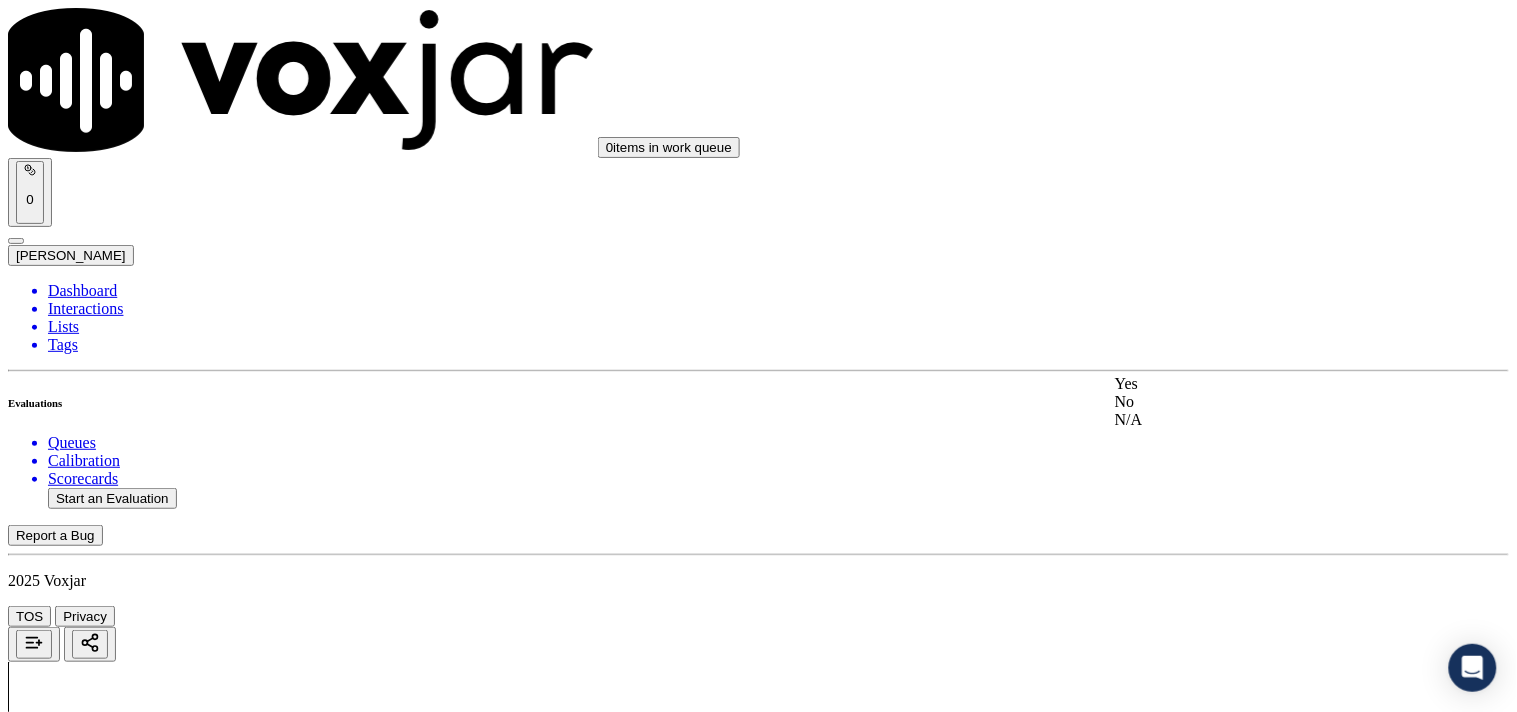 click on "Yes" at bounding box center [1267, 384] 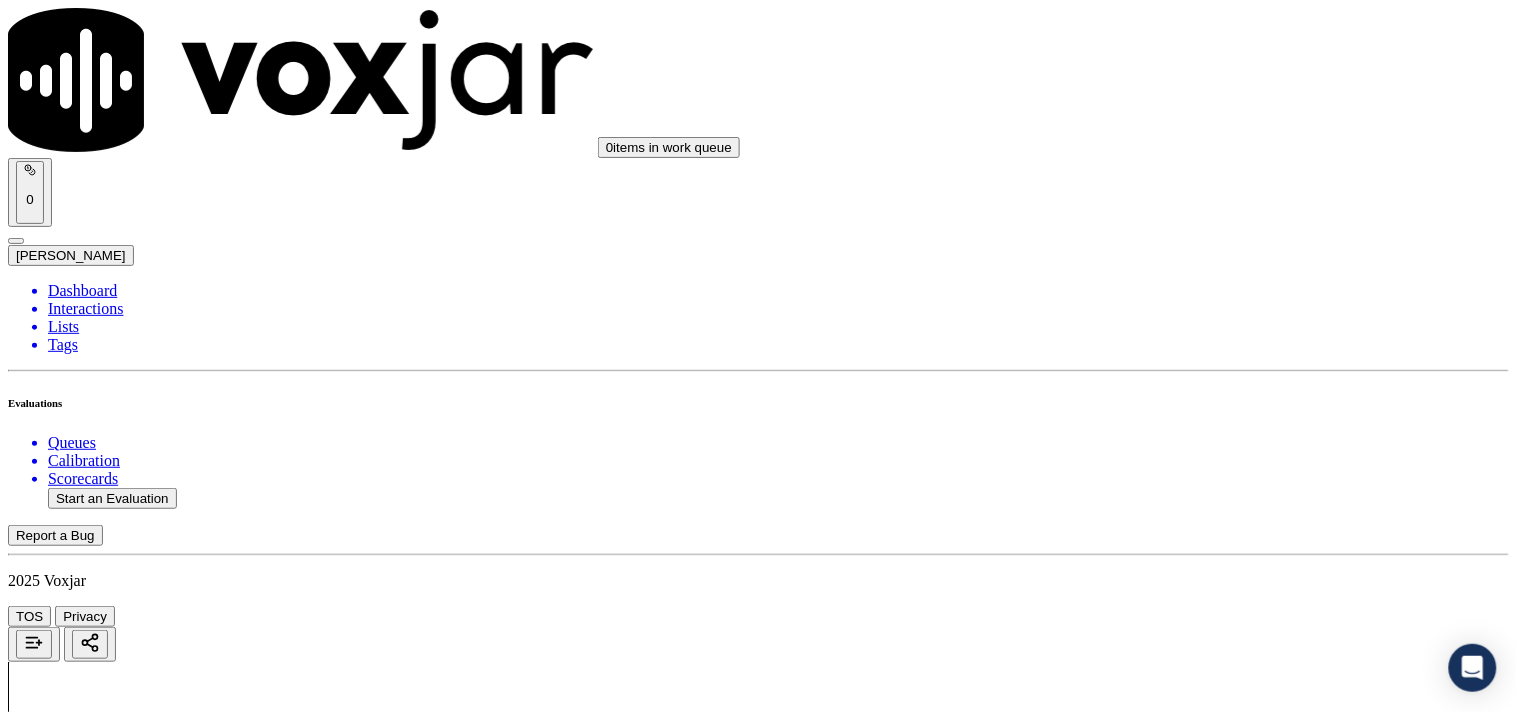 scroll, scrollTop: 222, scrollLeft: 0, axis: vertical 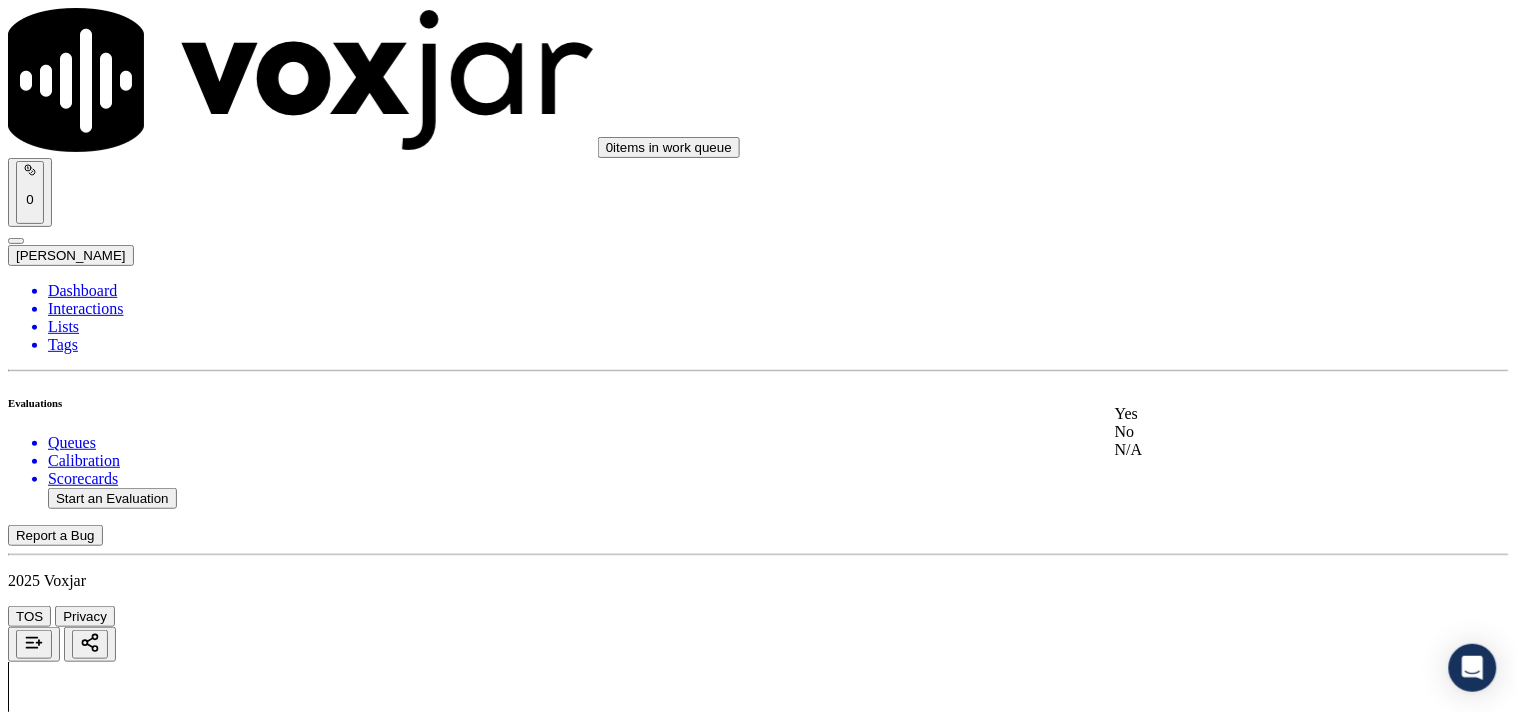 click on "Yes" at bounding box center (1267, 414) 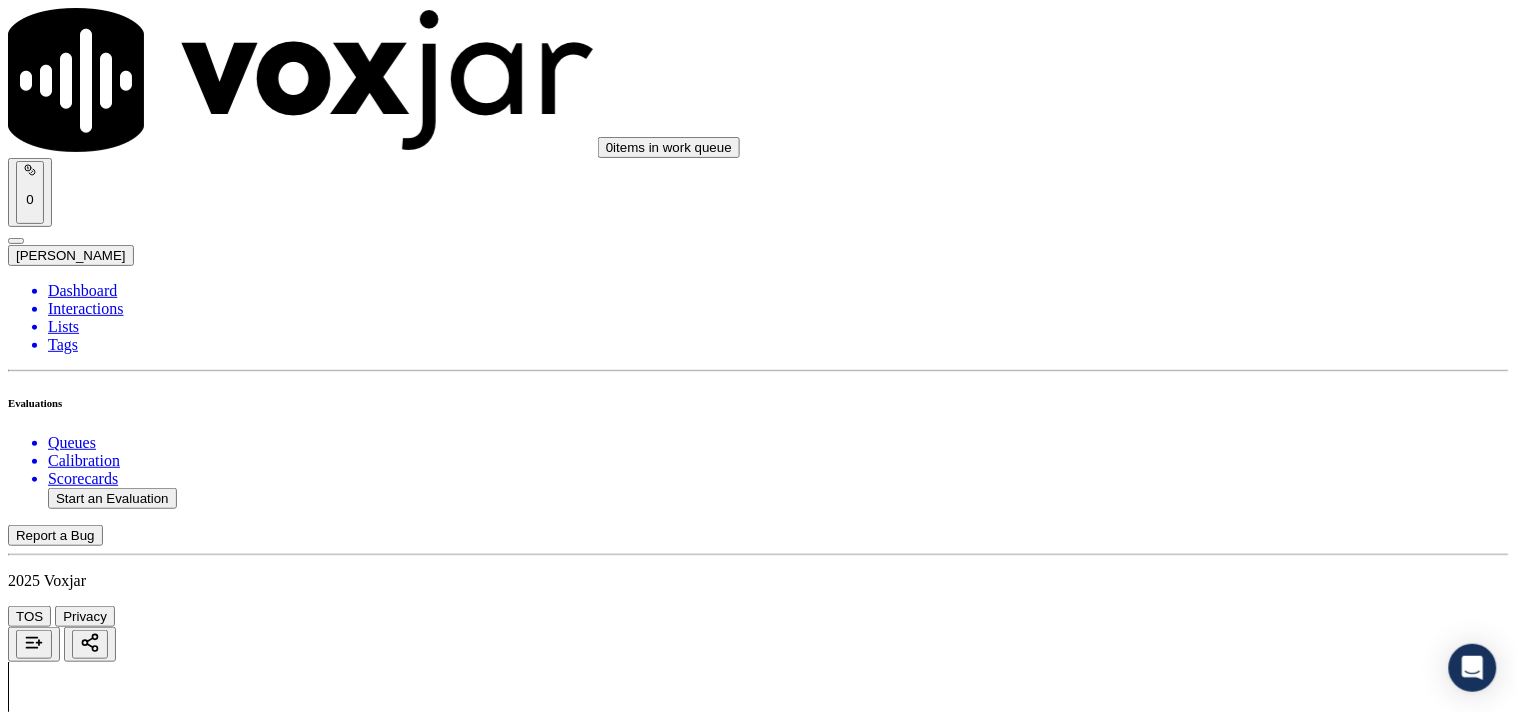 scroll, scrollTop: 333, scrollLeft: 0, axis: vertical 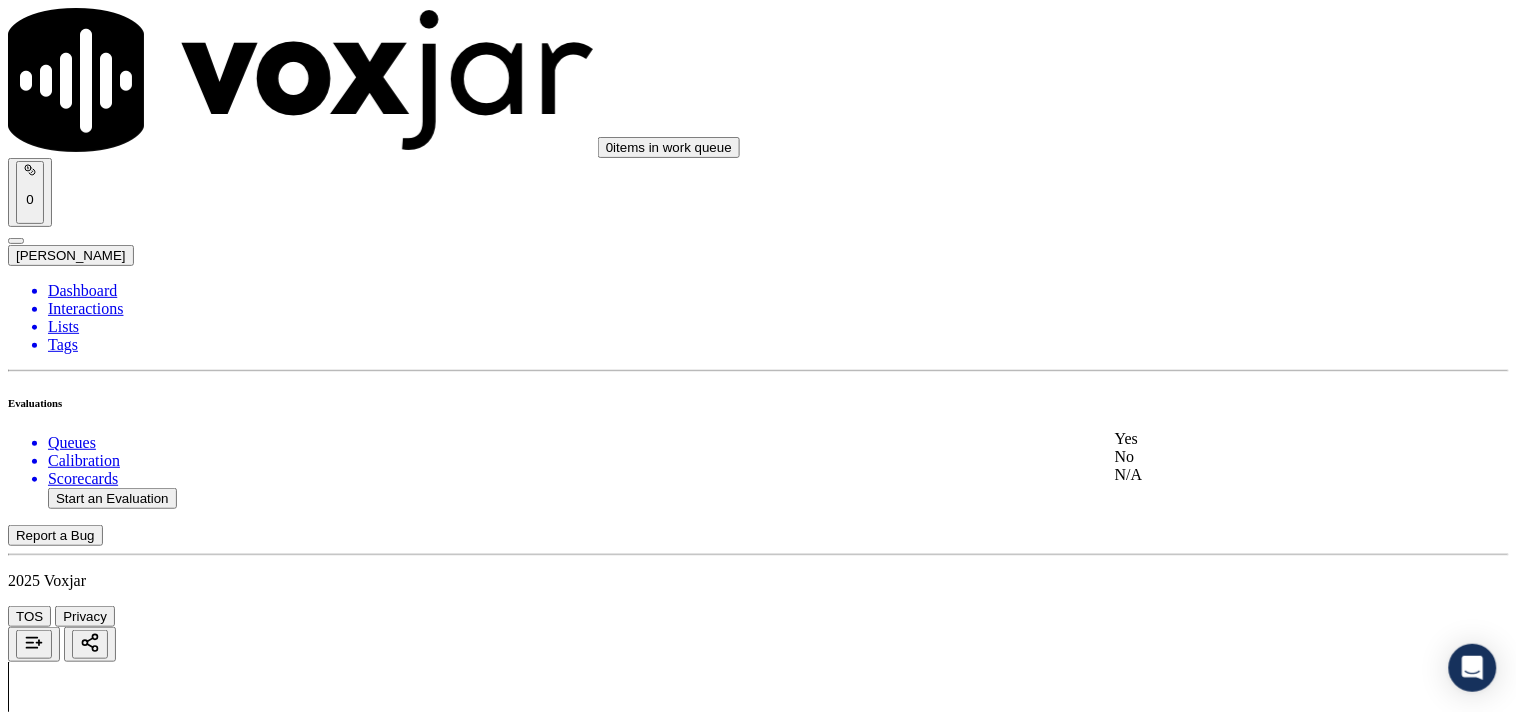 click on "Select an answer" at bounding box center [67, 2937] 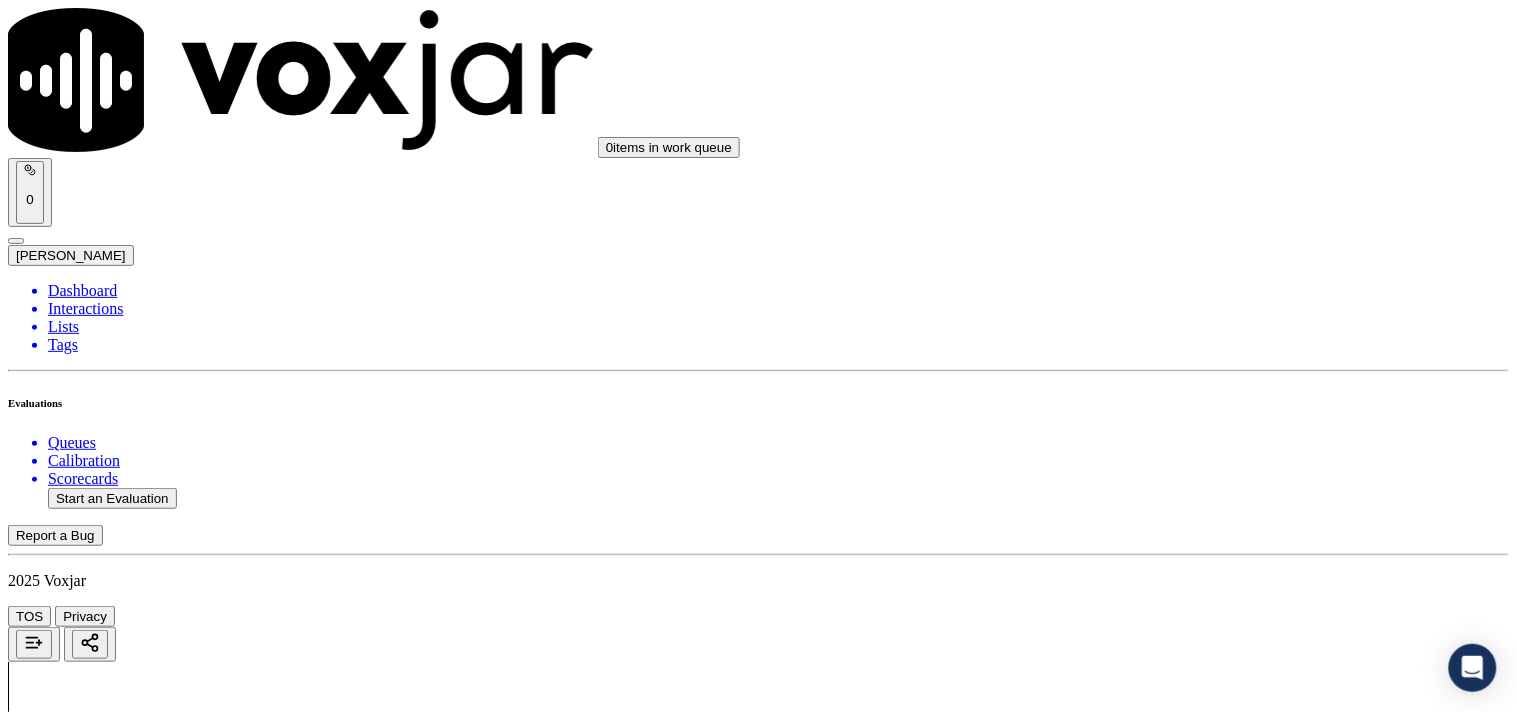 click on "Select an answer" at bounding box center [67, 2937] 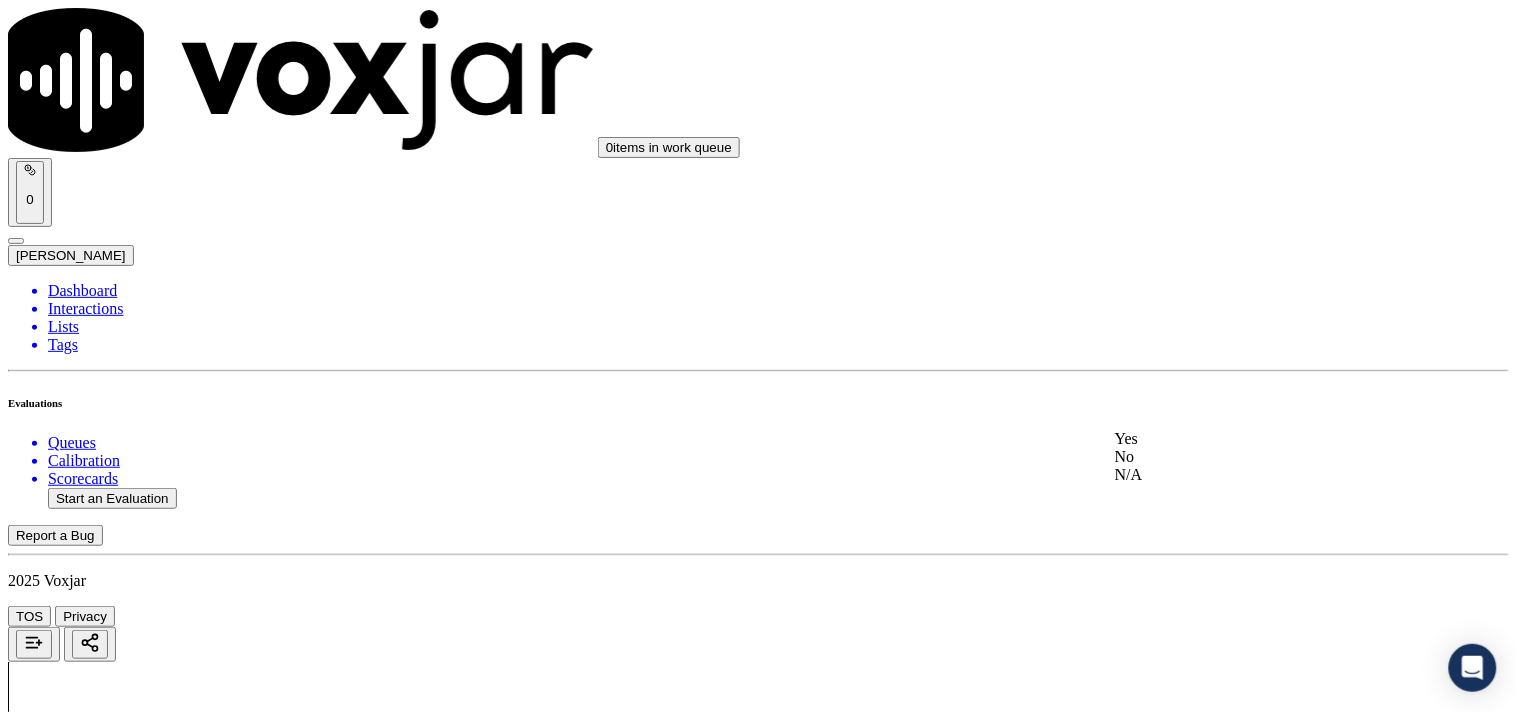 click on "Yes" at bounding box center [1267, 439] 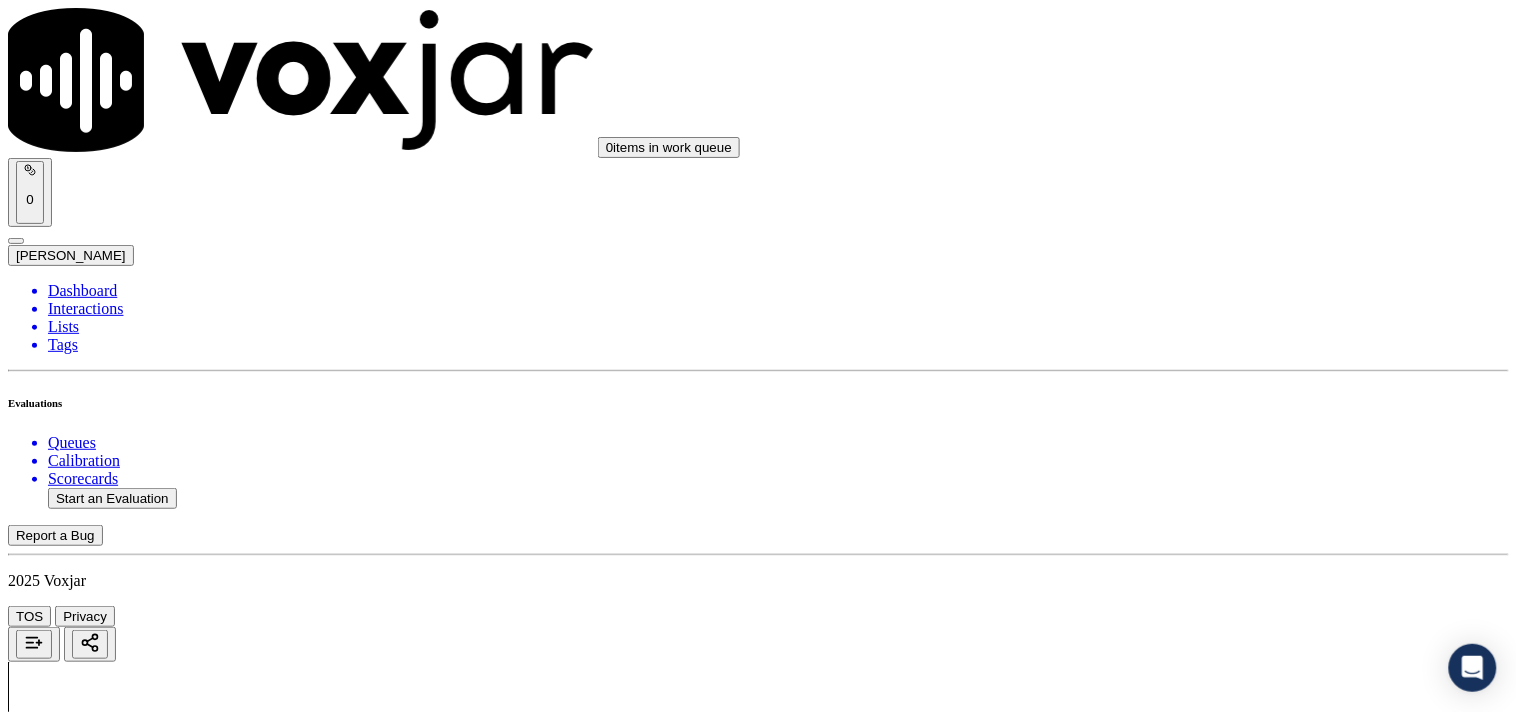 scroll, scrollTop: 888, scrollLeft: 0, axis: vertical 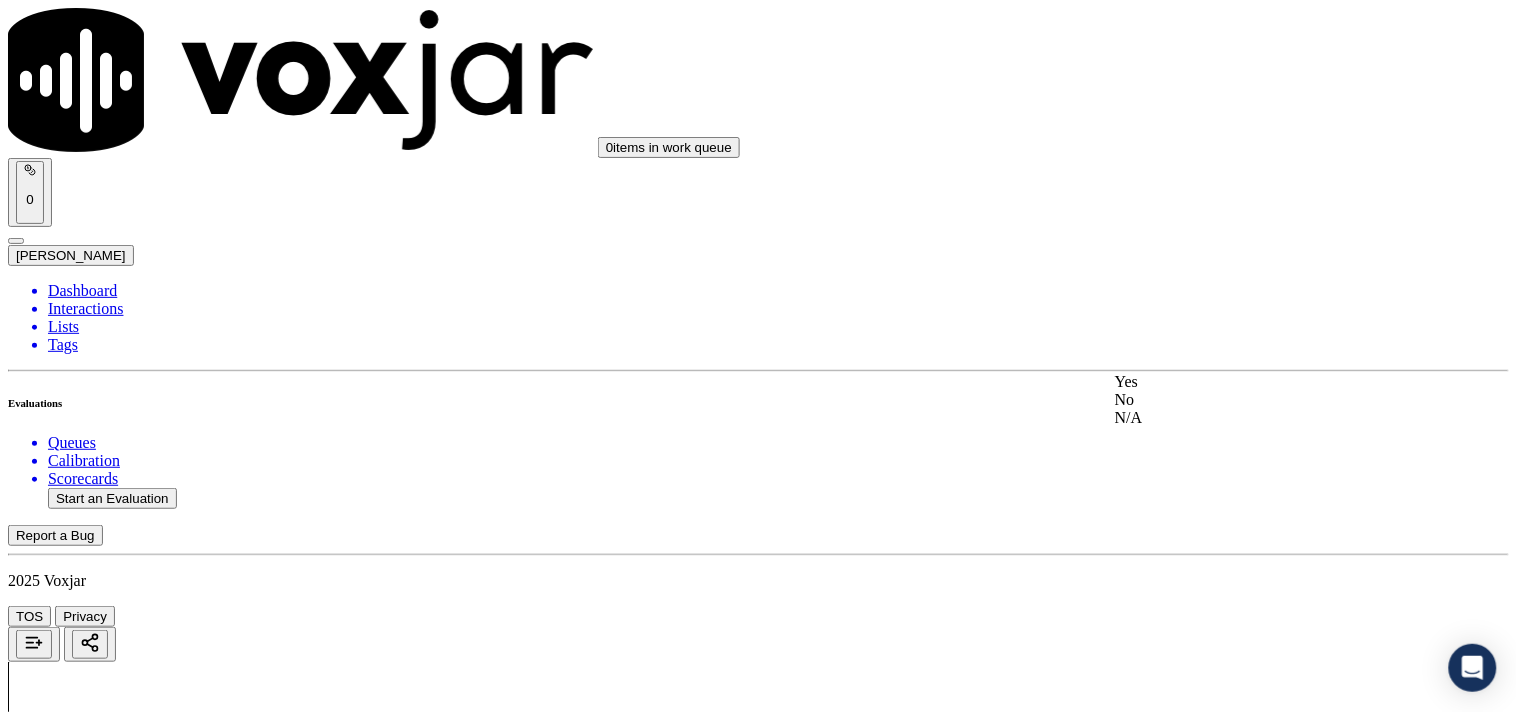 click on "Yes" at bounding box center (1267, 382) 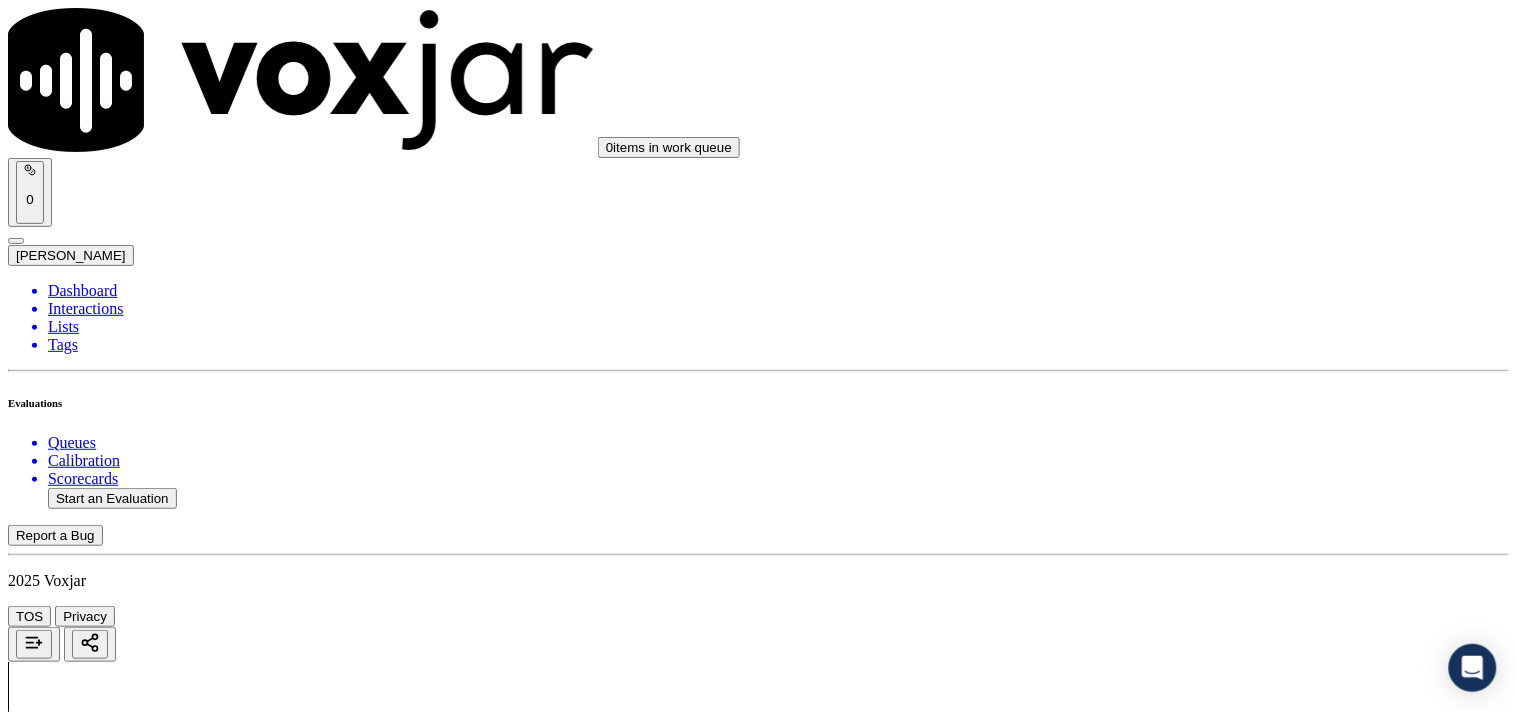 scroll, scrollTop: 1333, scrollLeft: 0, axis: vertical 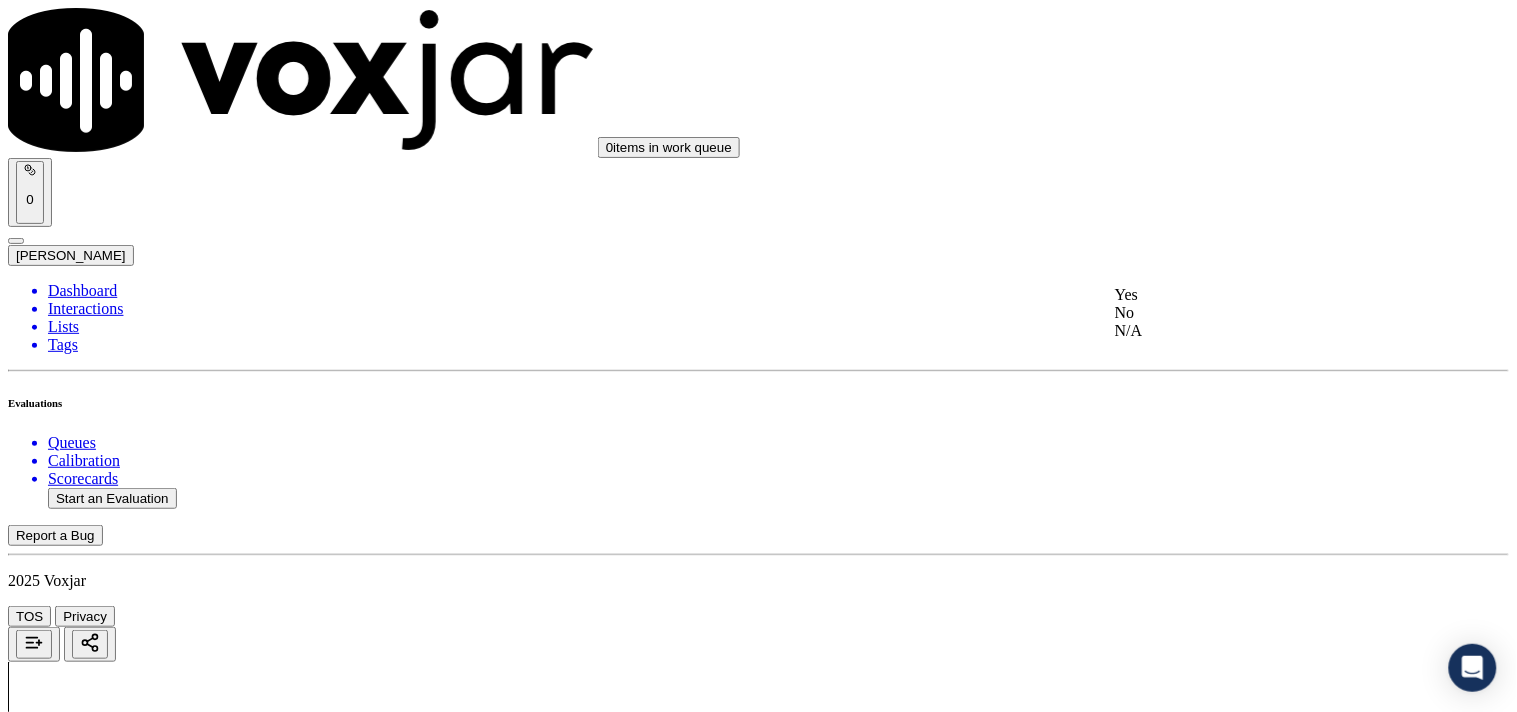 click on "No" 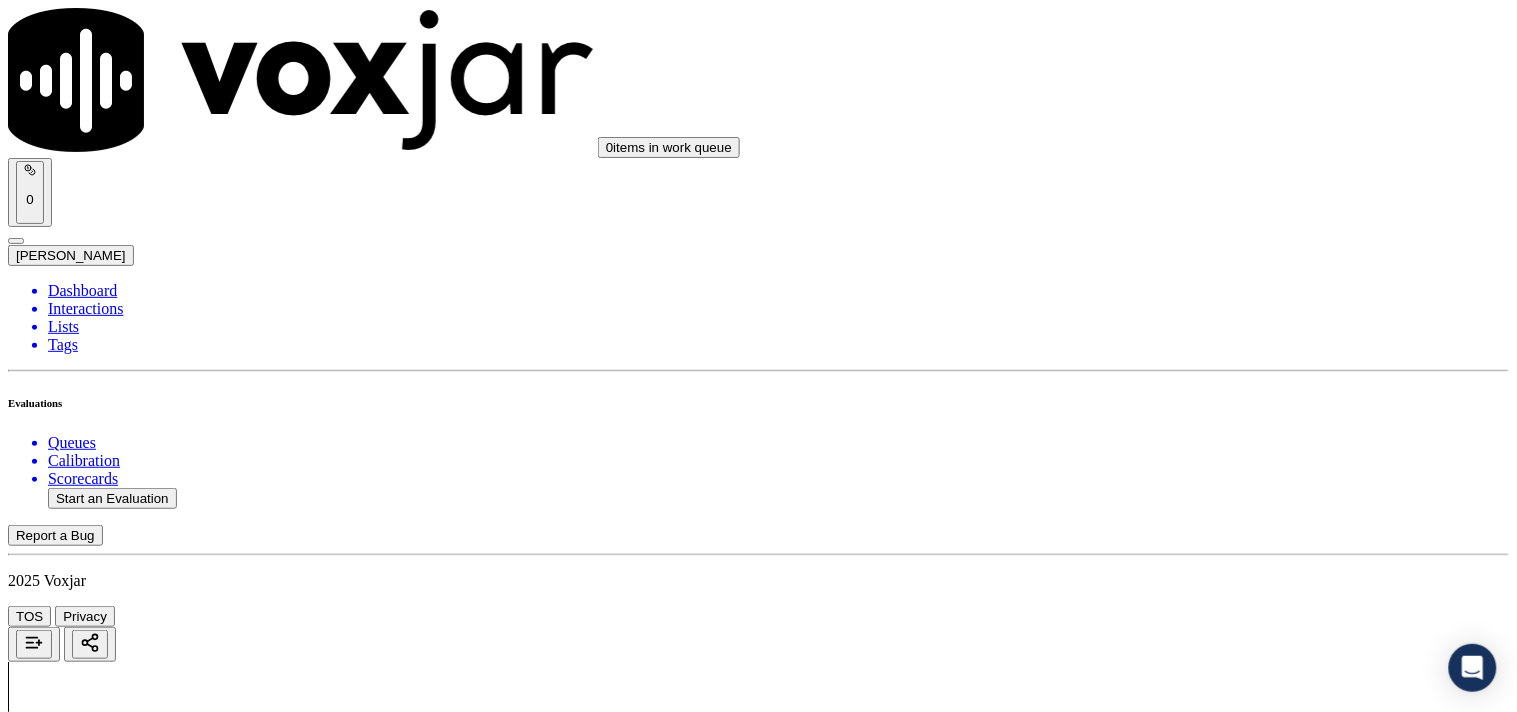 scroll, scrollTop: 1444, scrollLeft: 0, axis: vertical 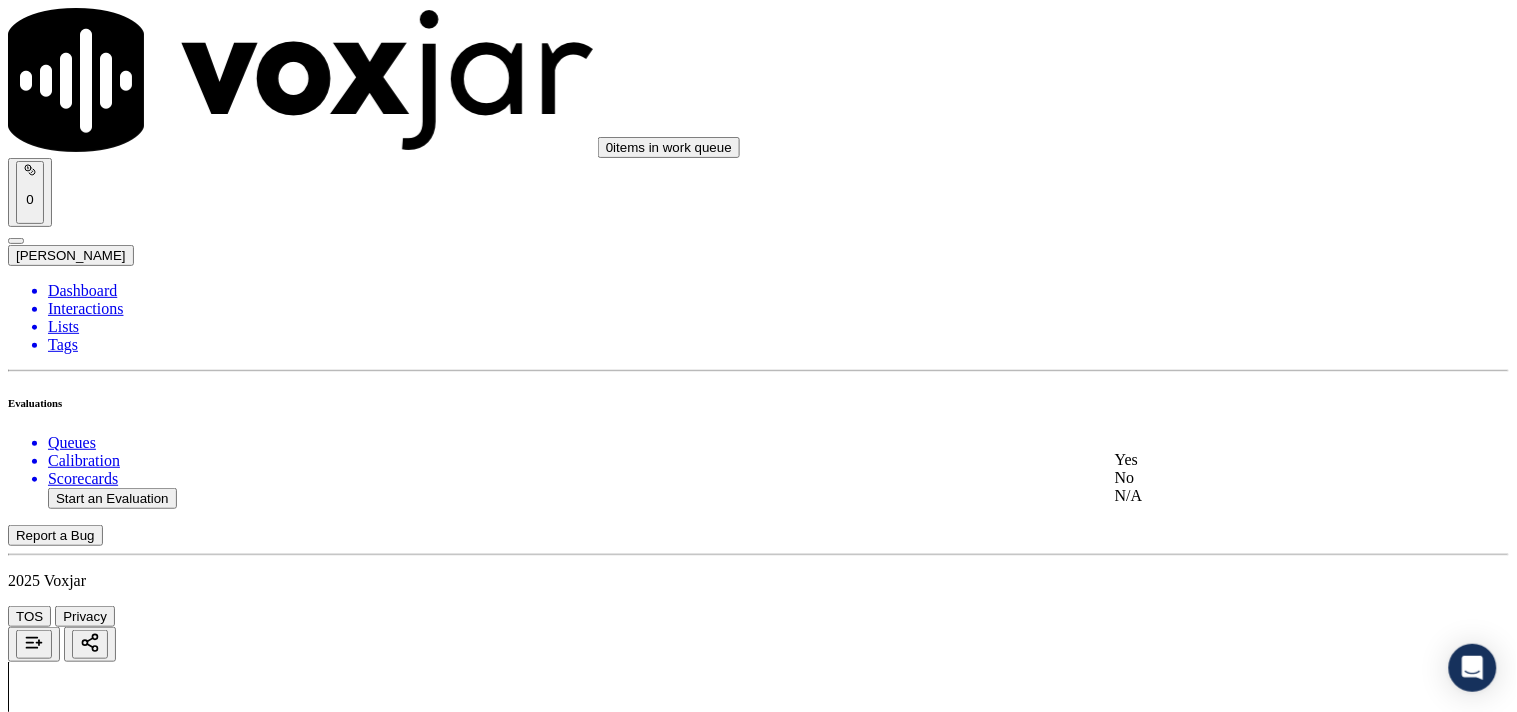 click on "No" 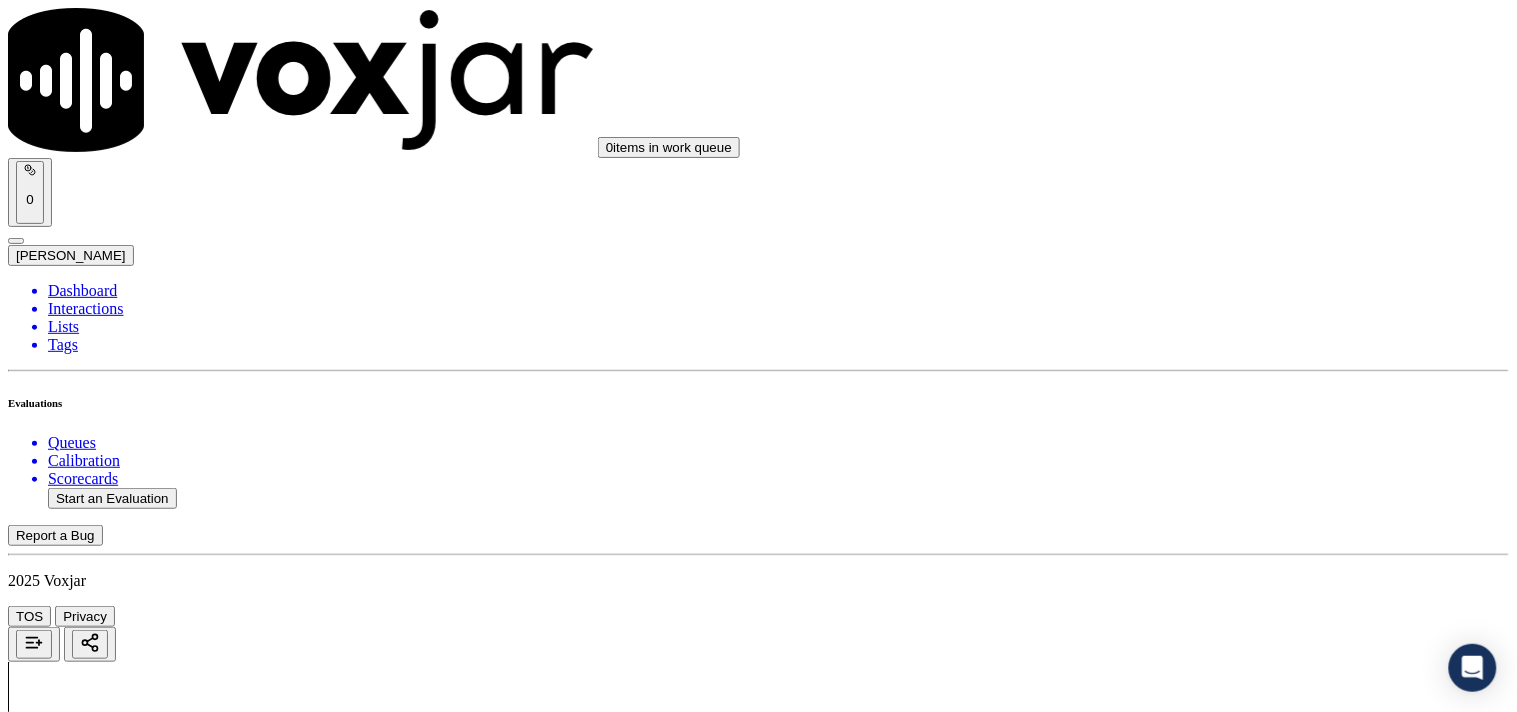 scroll, scrollTop: 1777, scrollLeft: 0, axis: vertical 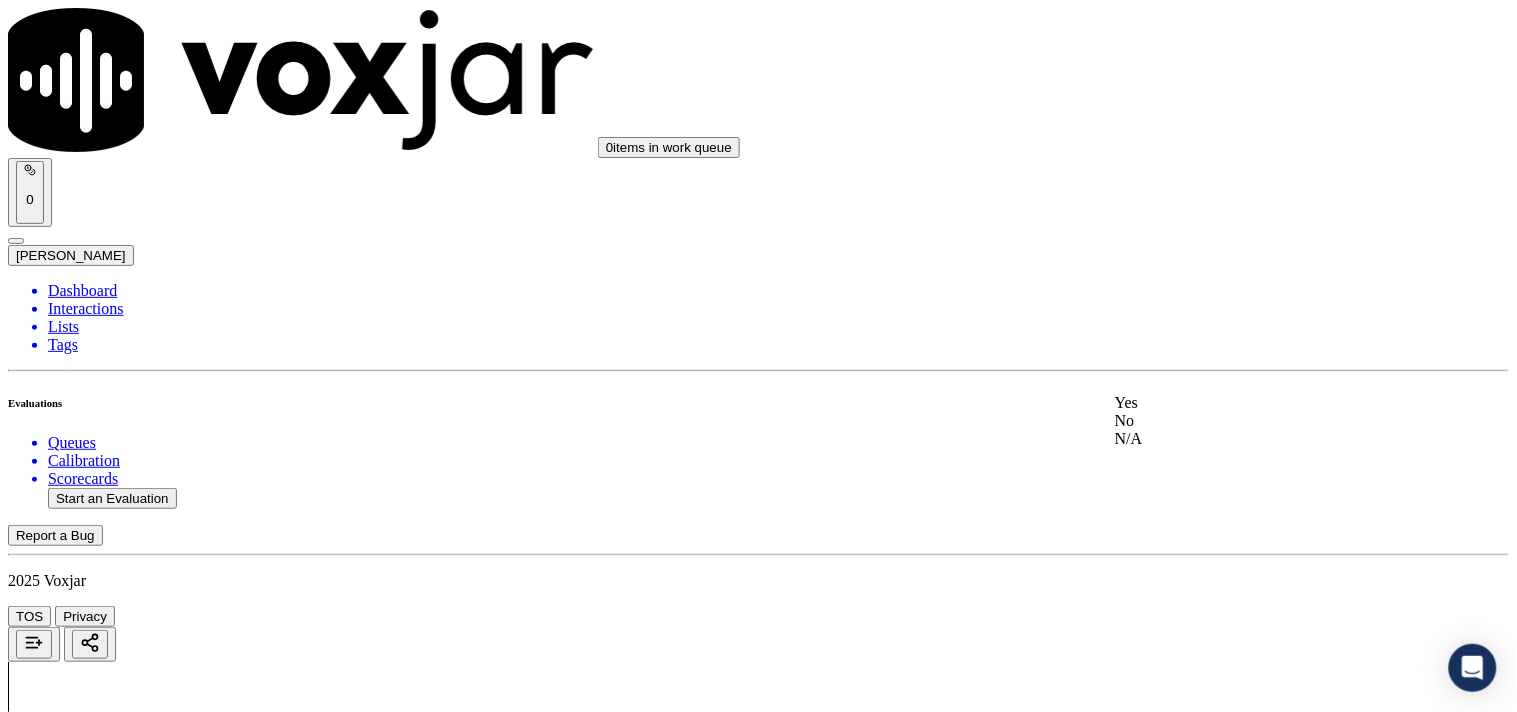 click on "Yes" at bounding box center [1267, 403] 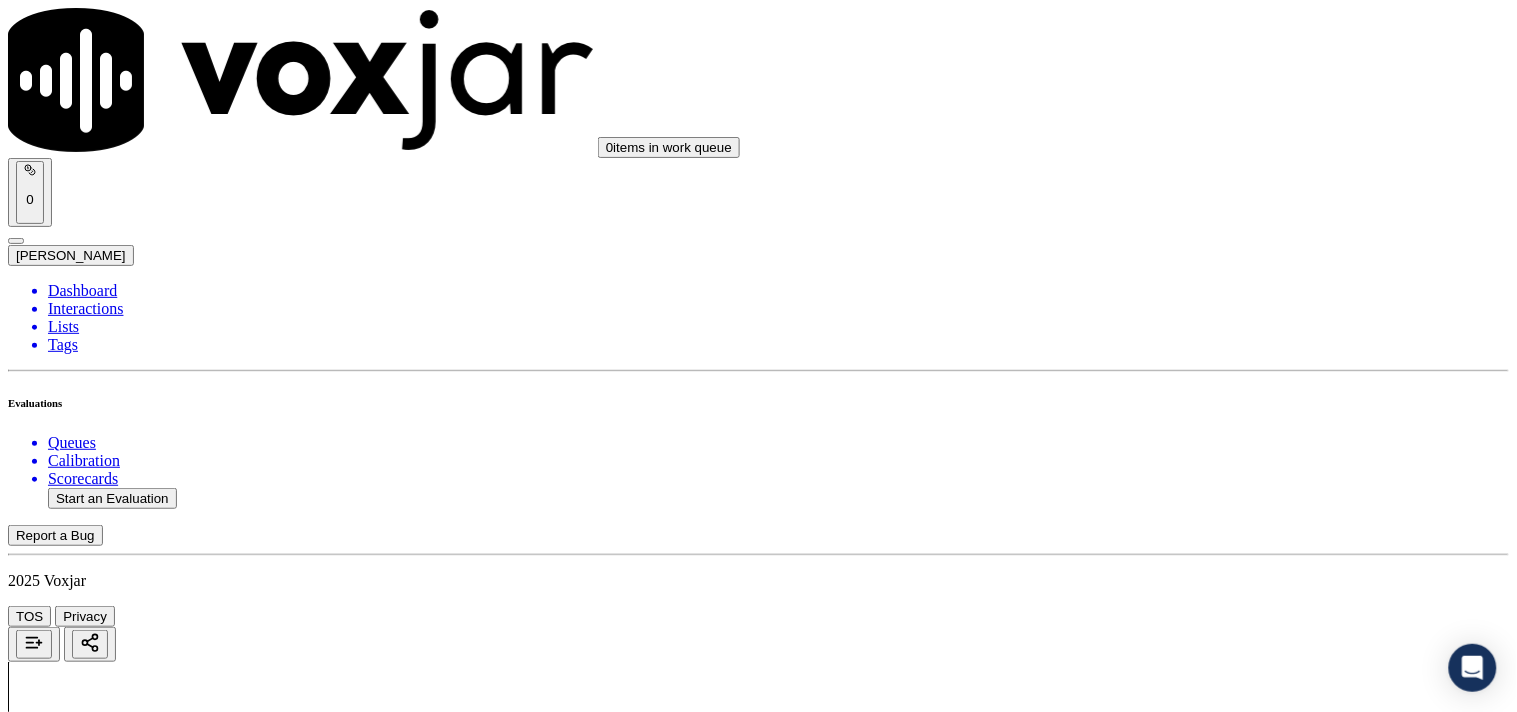 scroll, scrollTop: 2000, scrollLeft: 0, axis: vertical 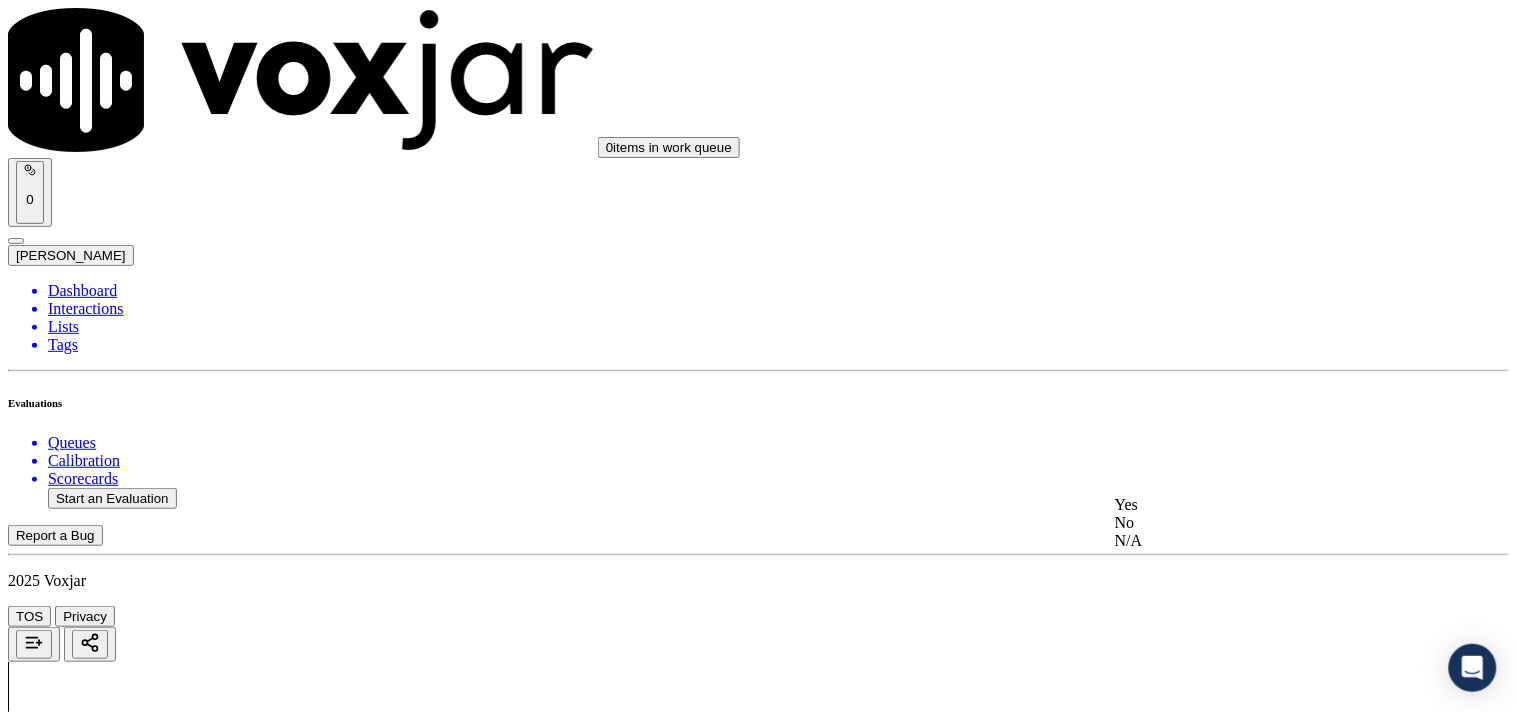 click on "N/A" 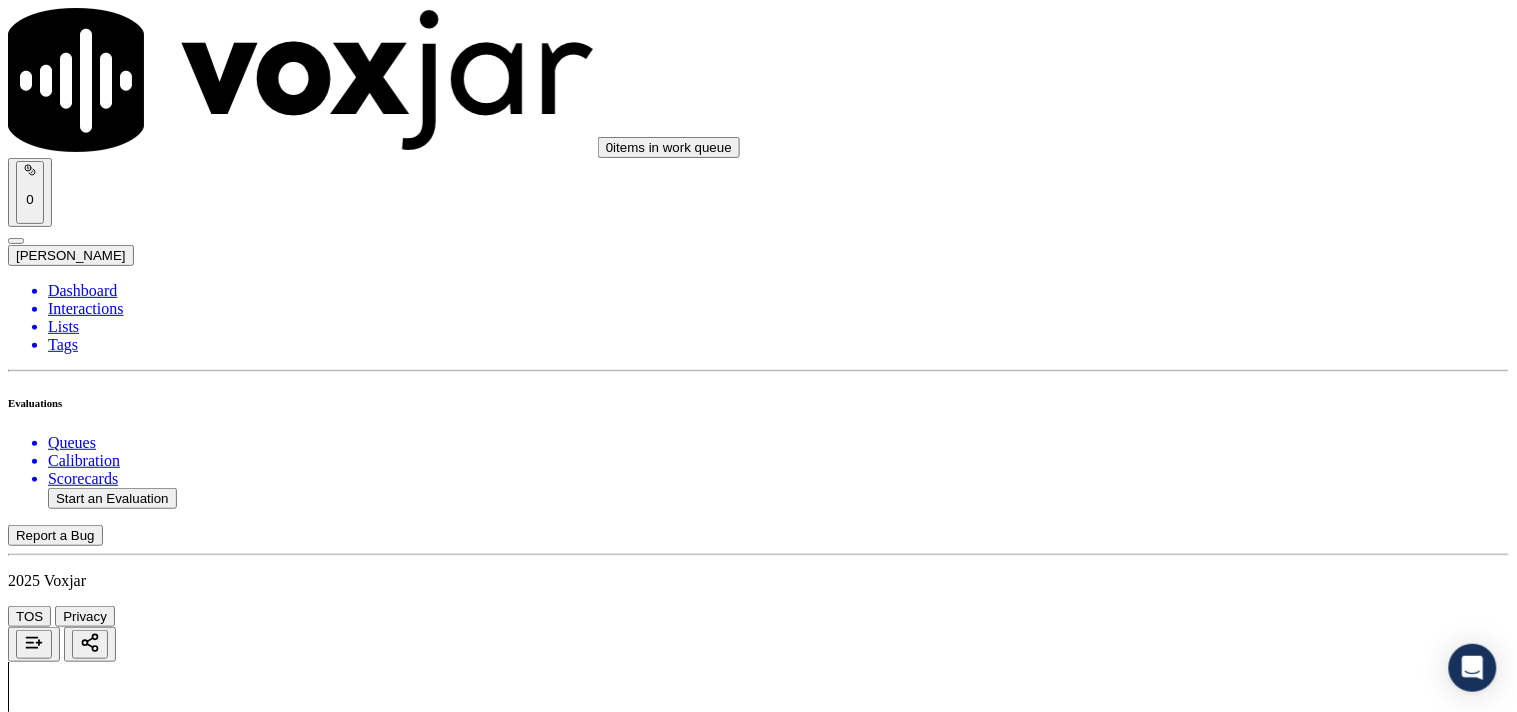 scroll, scrollTop: 2111, scrollLeft: 0, axis: vertical 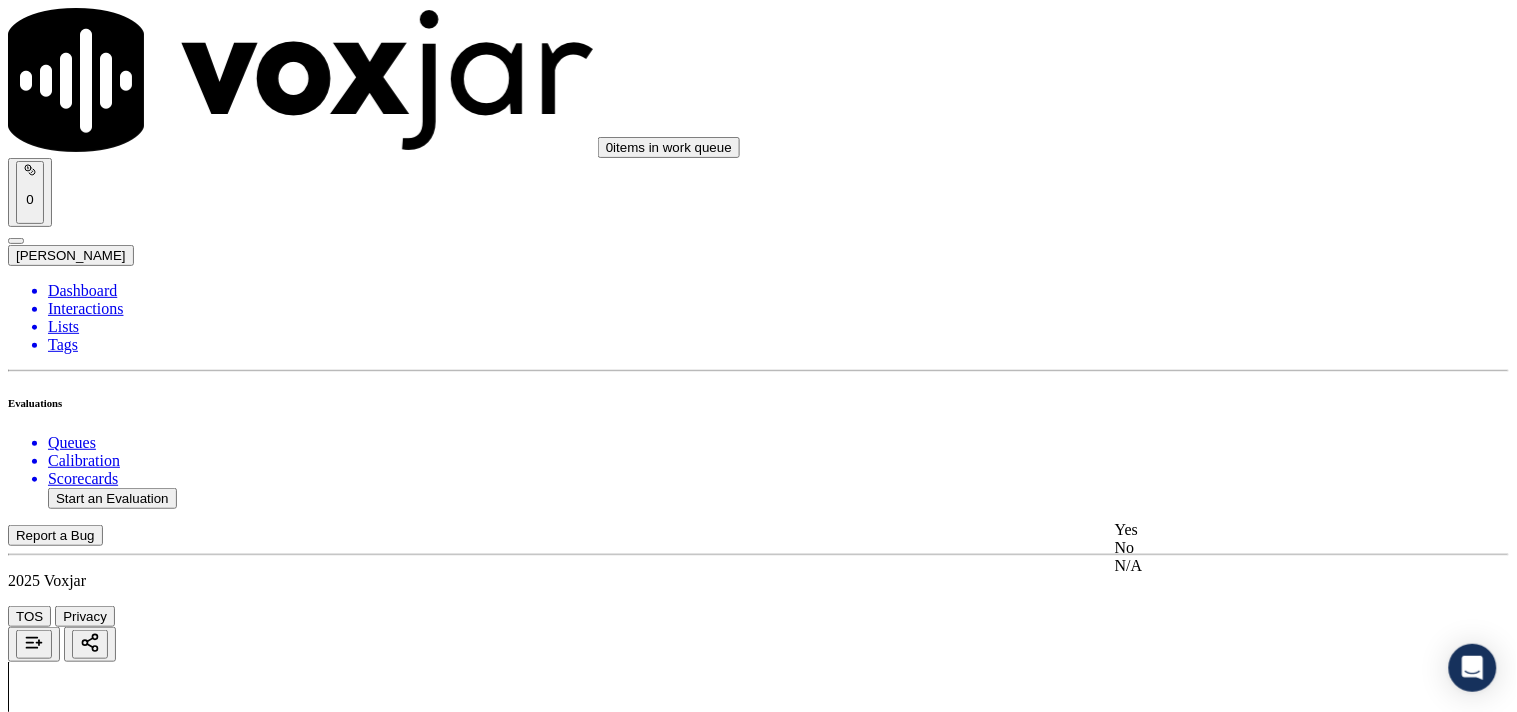click on "Yes" at bounding box center [1267, 530] 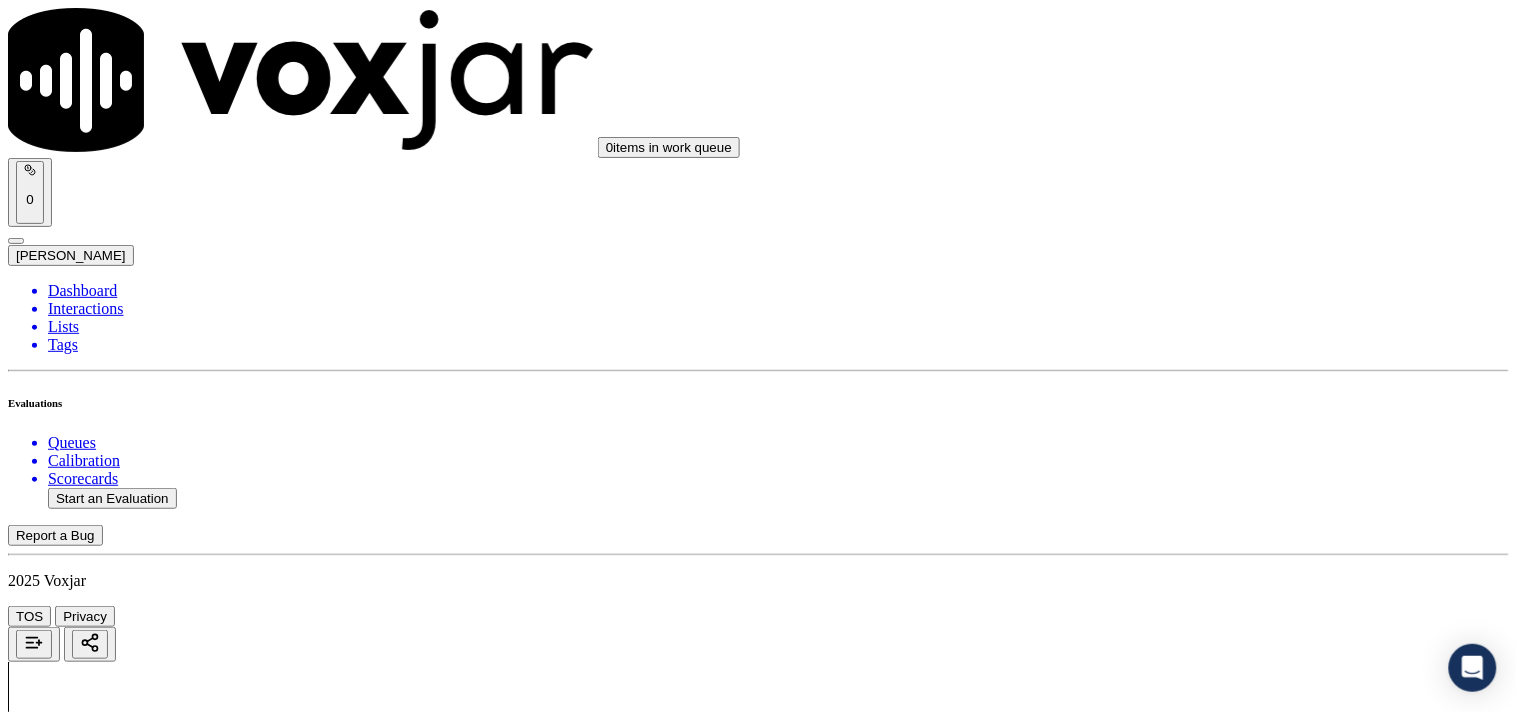 scroll, scrollTop: 2666, scrollLeft: 0, axis: vertical 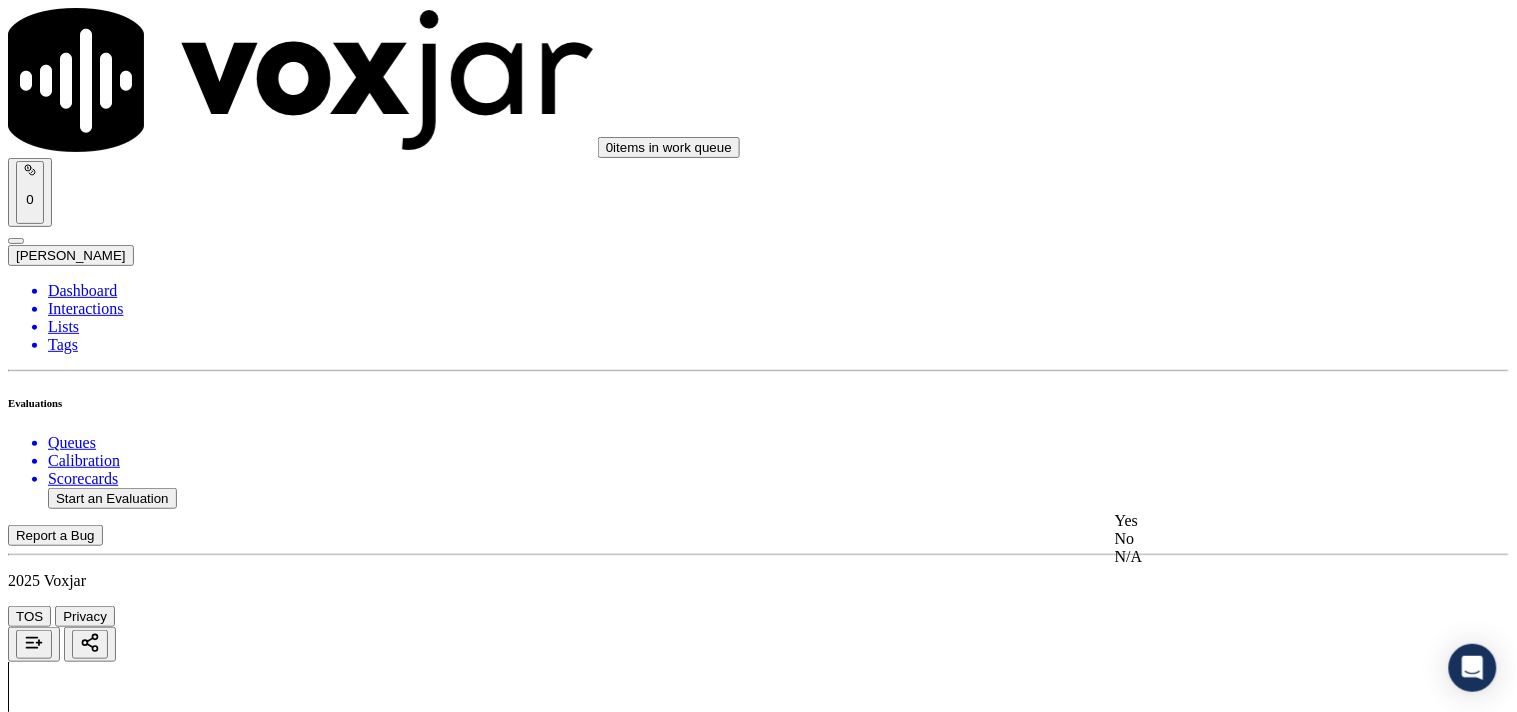click on "Yes" at bounding box center (1267, 521) 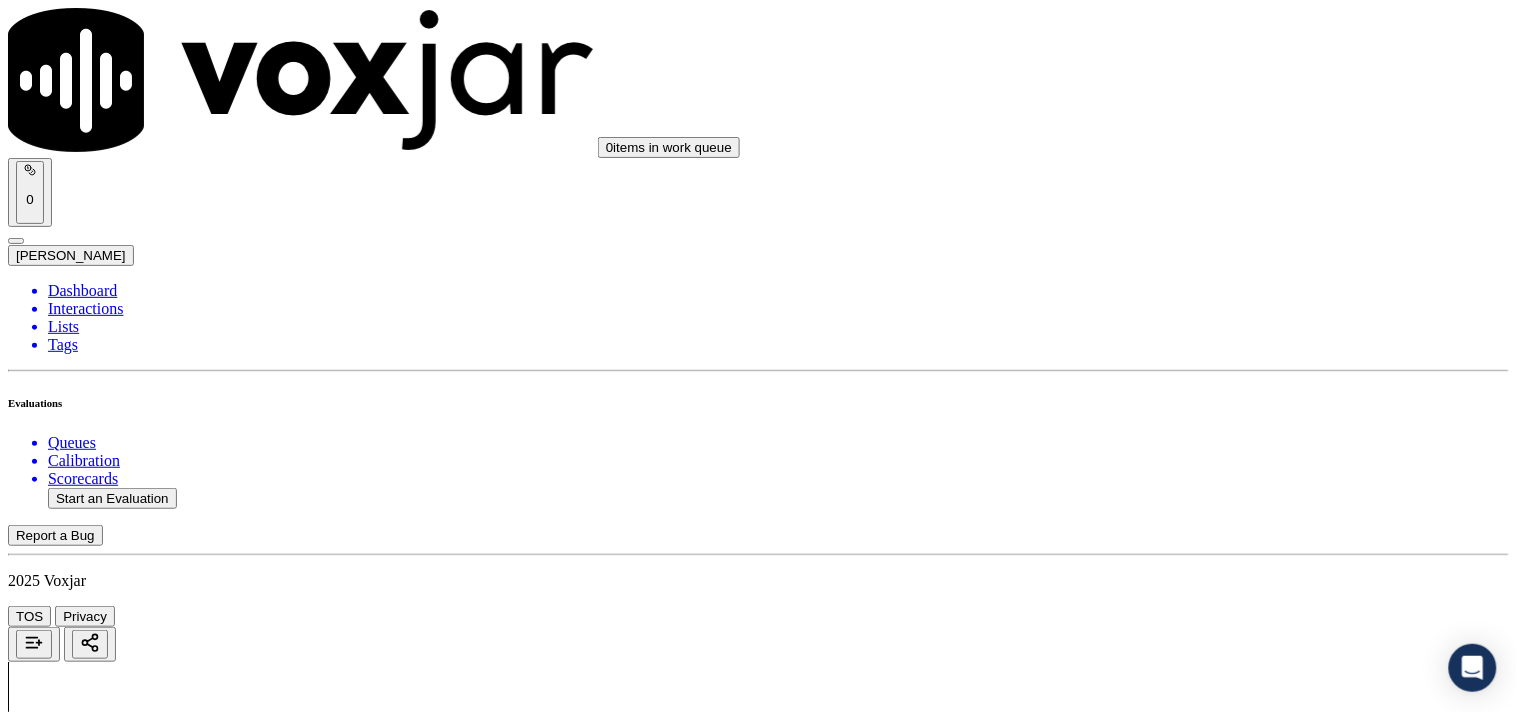 scroll, scrollTop: 3000, scrollLeft: 0, axis: vertical 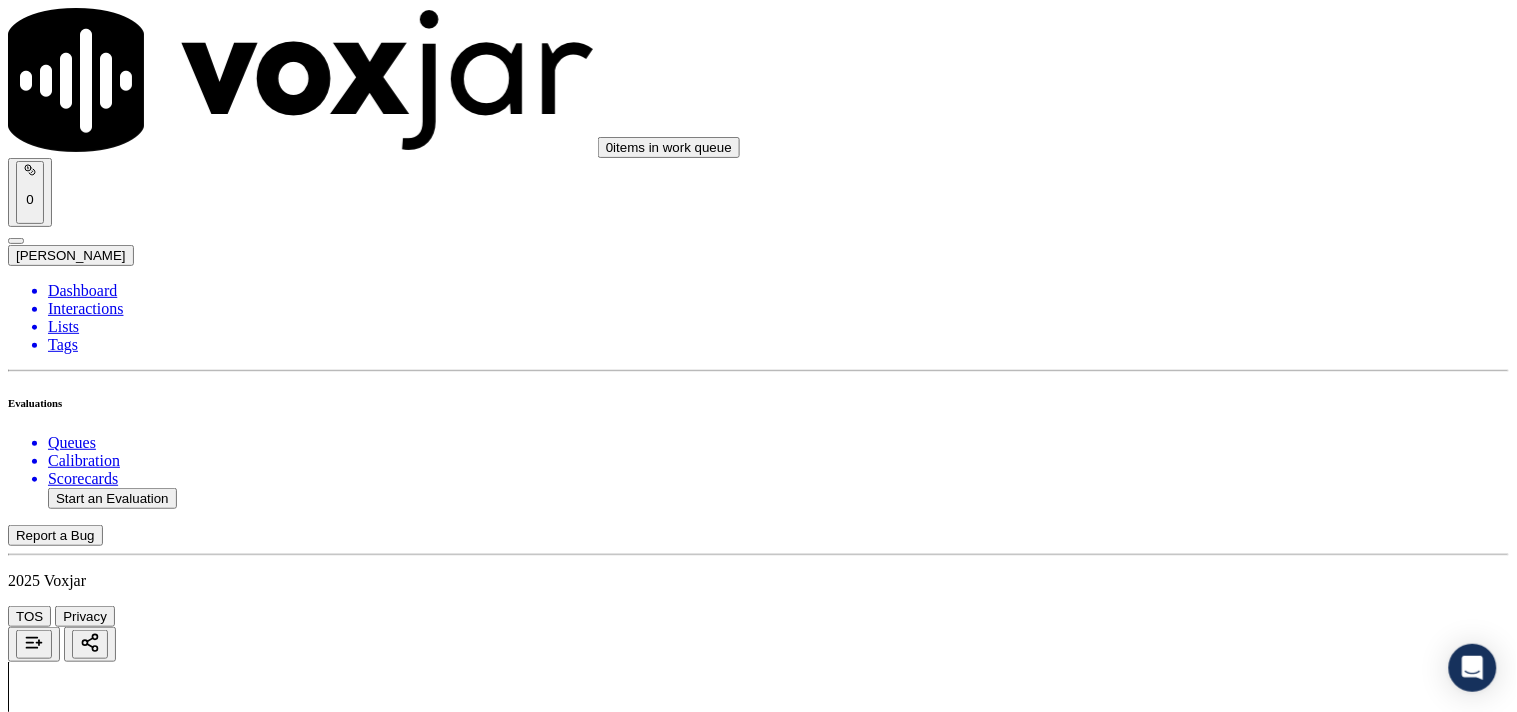 click on "Select an answer" at bounding box center (67, 4988) 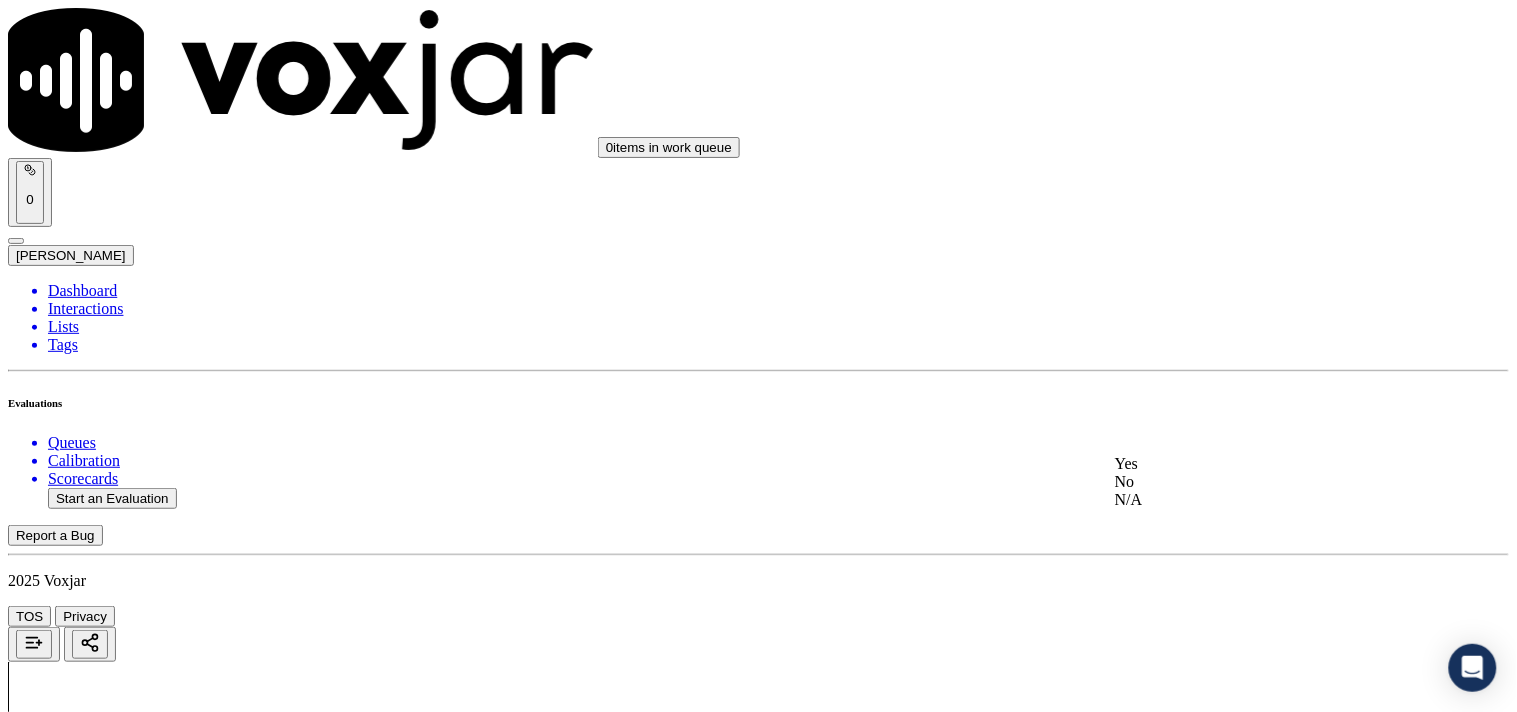 drag, startPoint x: 1154, startPoint y: 504, endPoint x: 1181, endPoint y: 476, distance: 38.8973 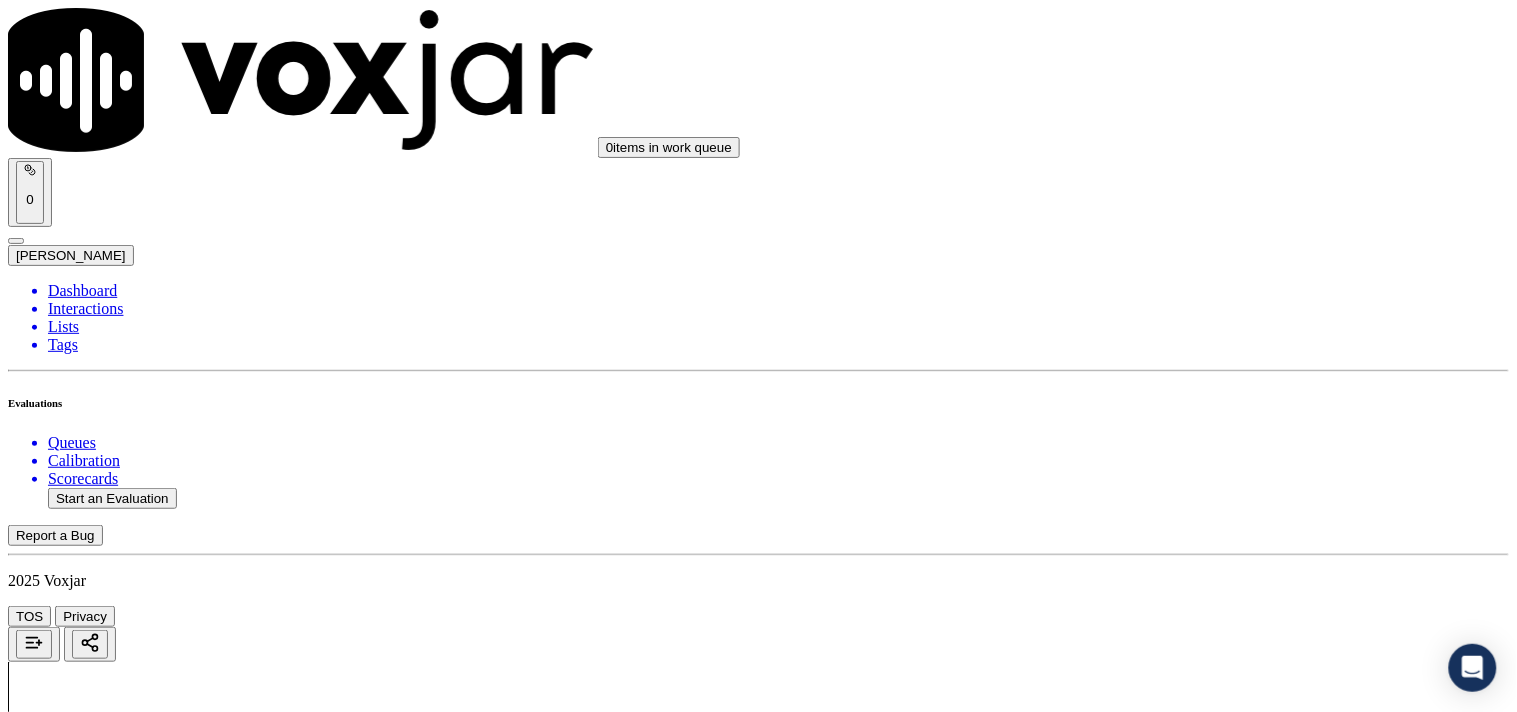 scroll, scrollTop: 3444, scrollLeft: 0, axis: vertical 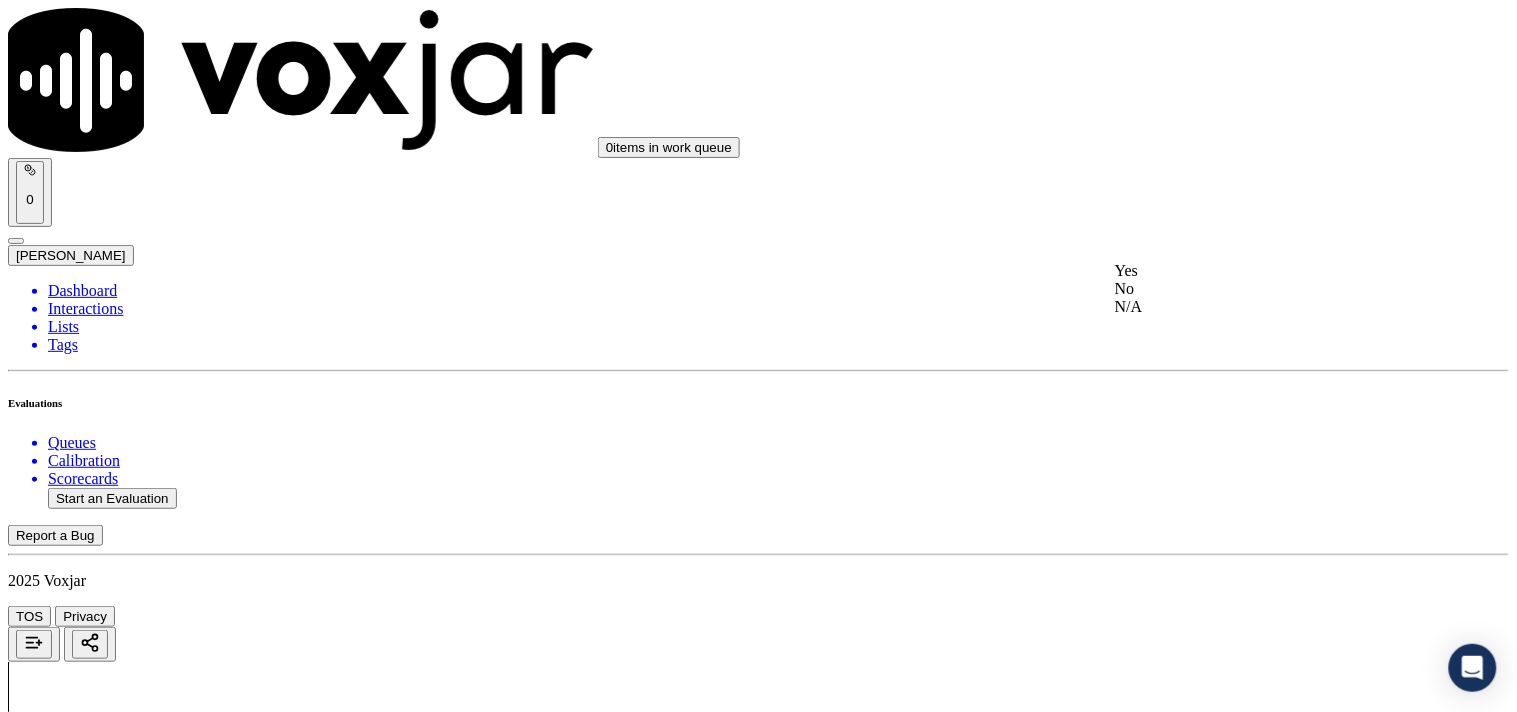 click on "Yes" at bounding box center [1267, 271] 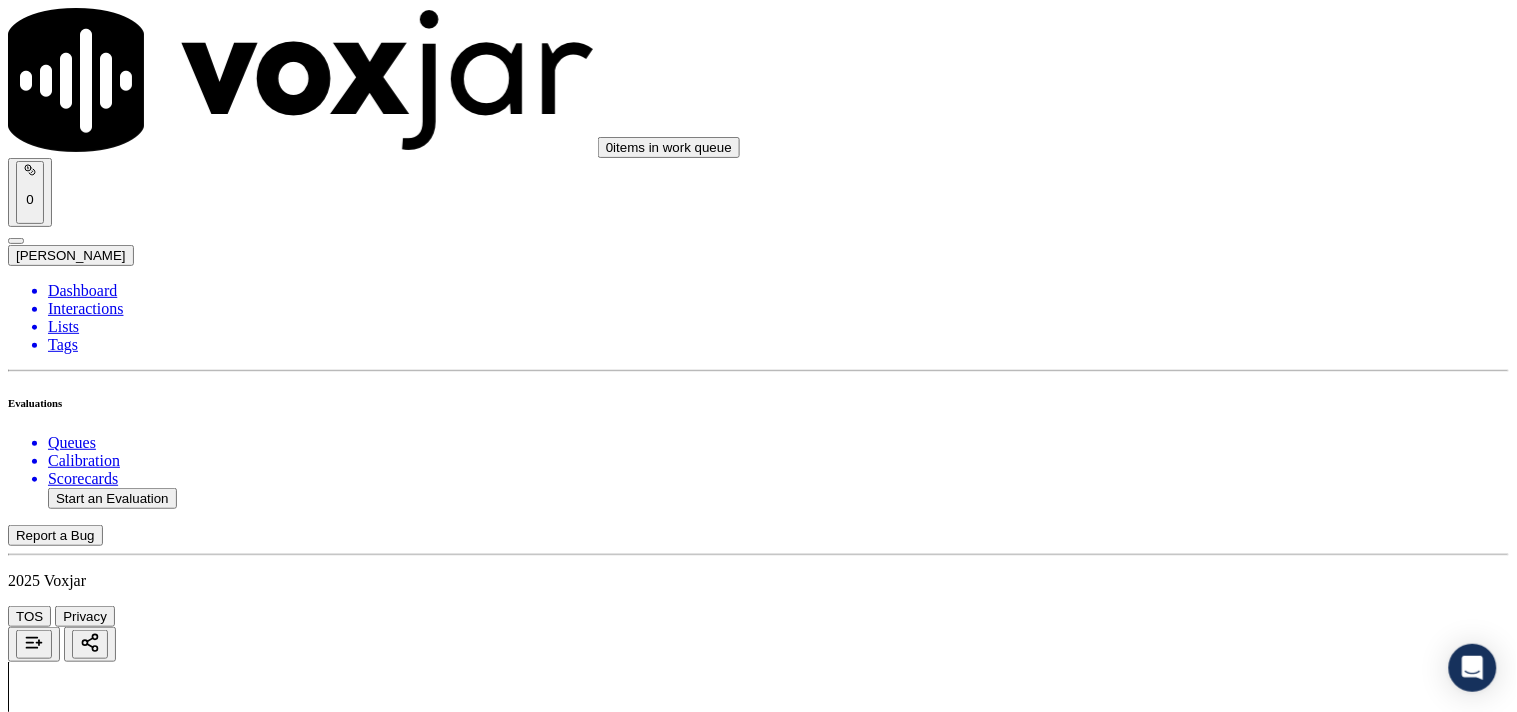 scroll, scrollTop: 3666, scrollLeft: 0, axis: vertical 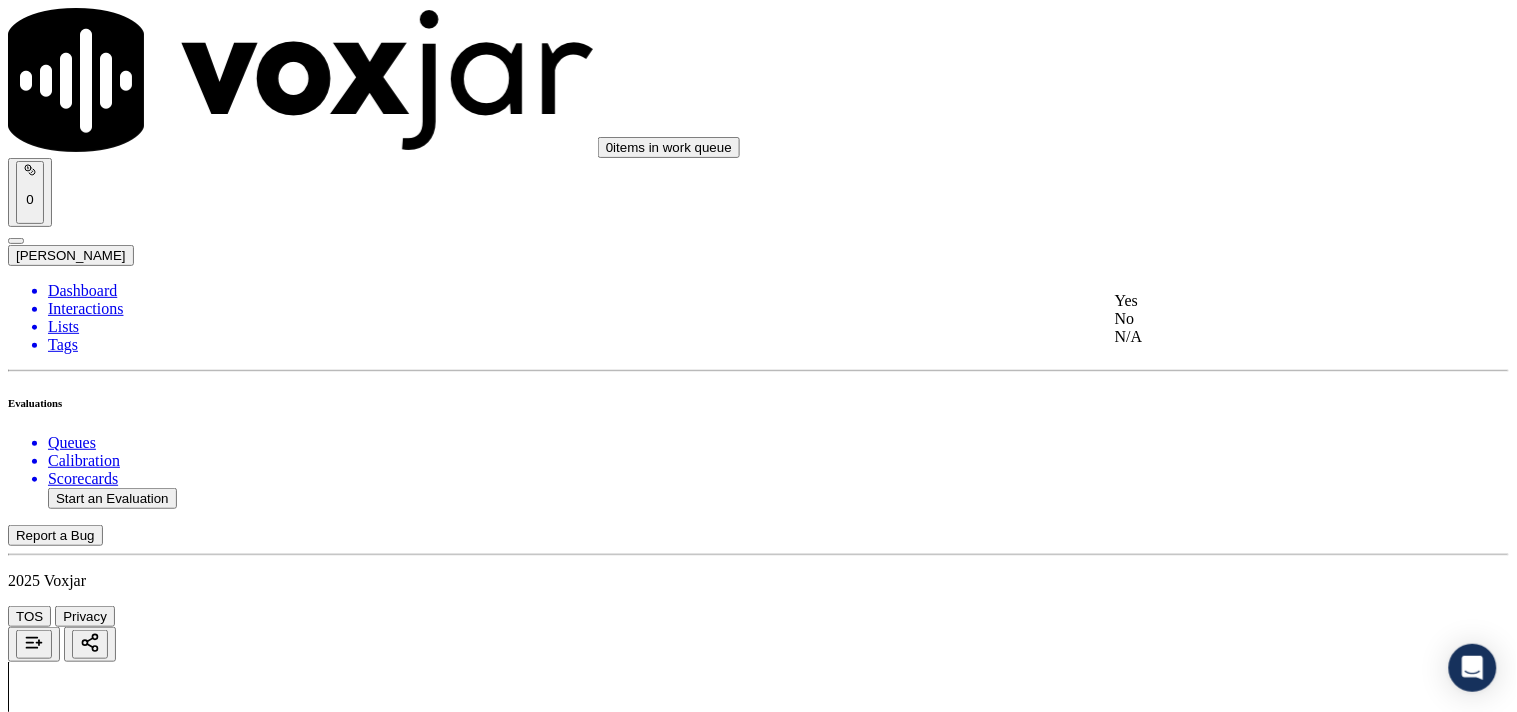 click on "Yes" at bounding box center (1267, 301) 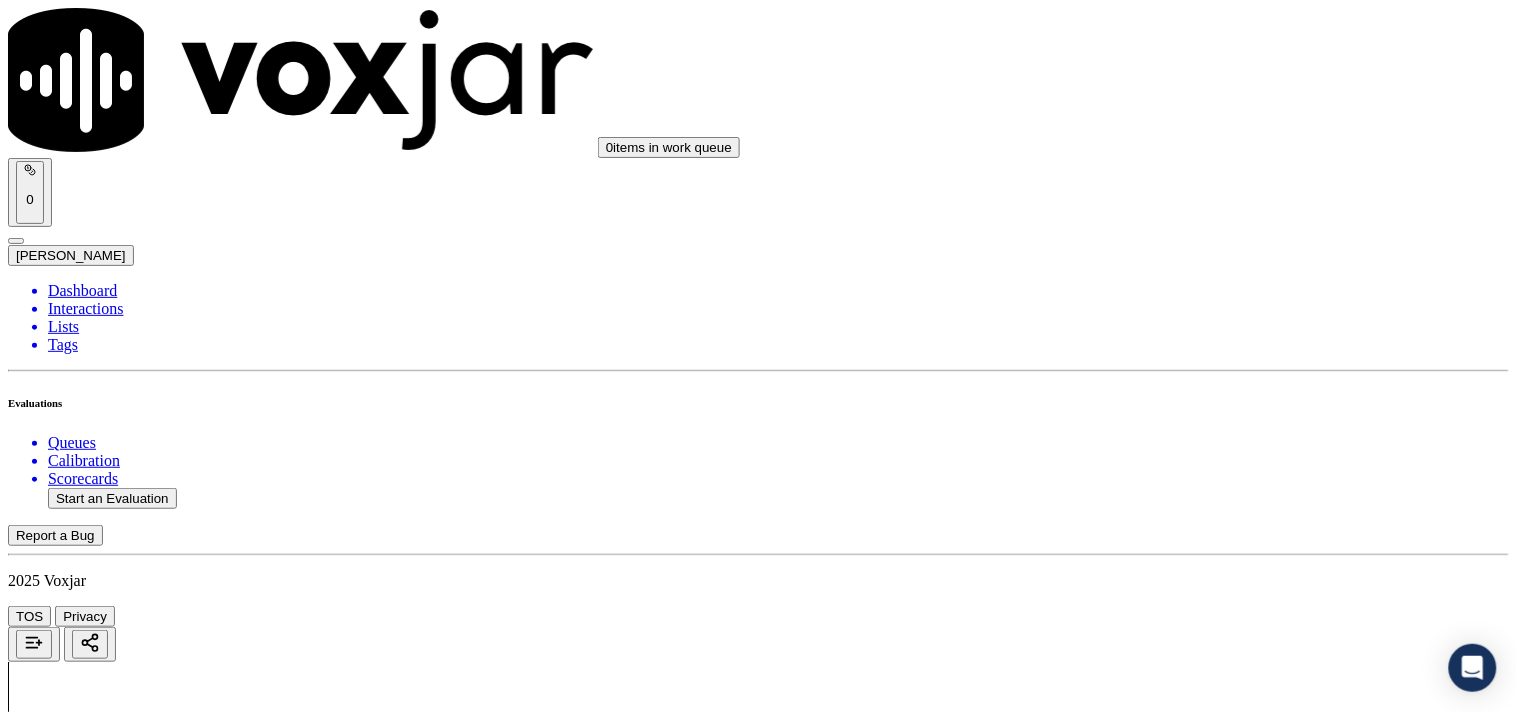 click on "Select an answer" at bounding box center [67, 5697] 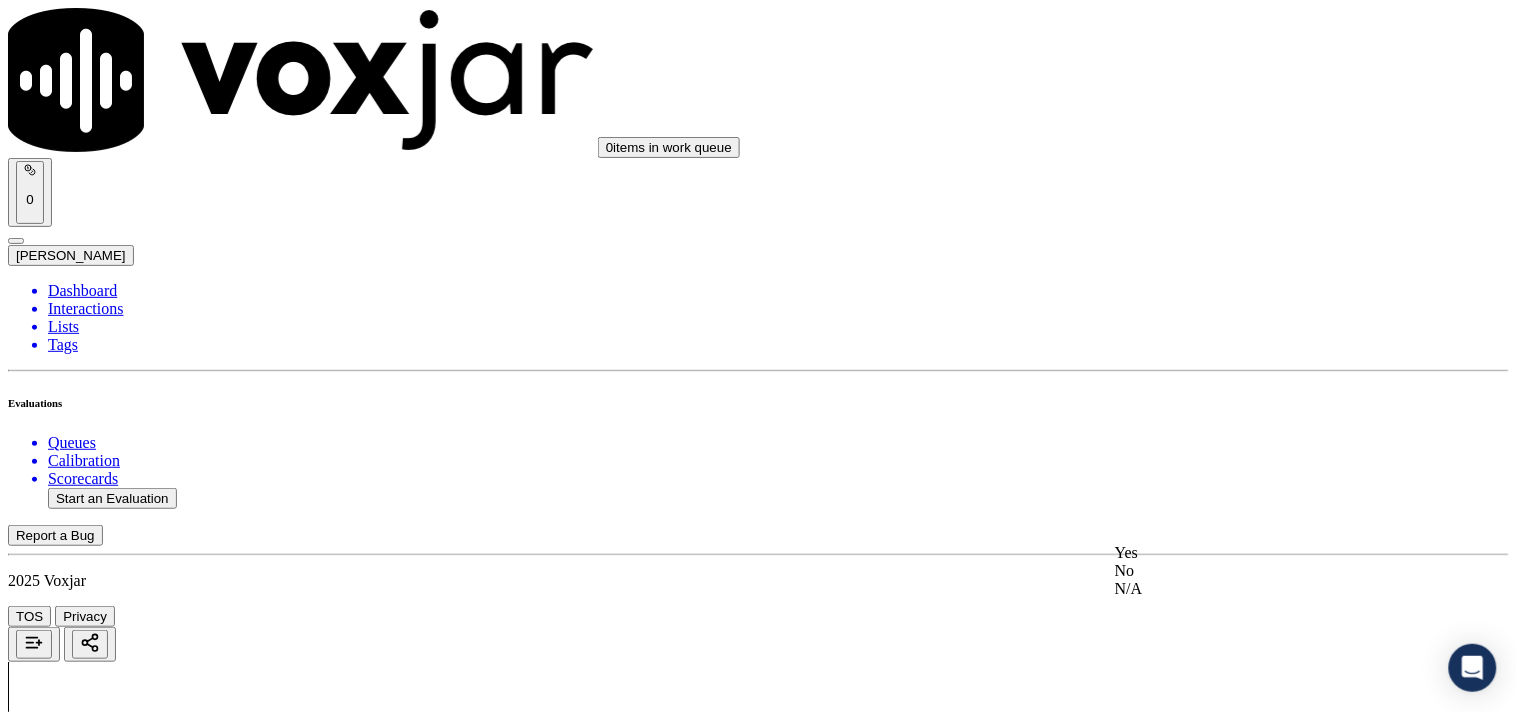 click on "Yes" at bounding box center [1267, 553] 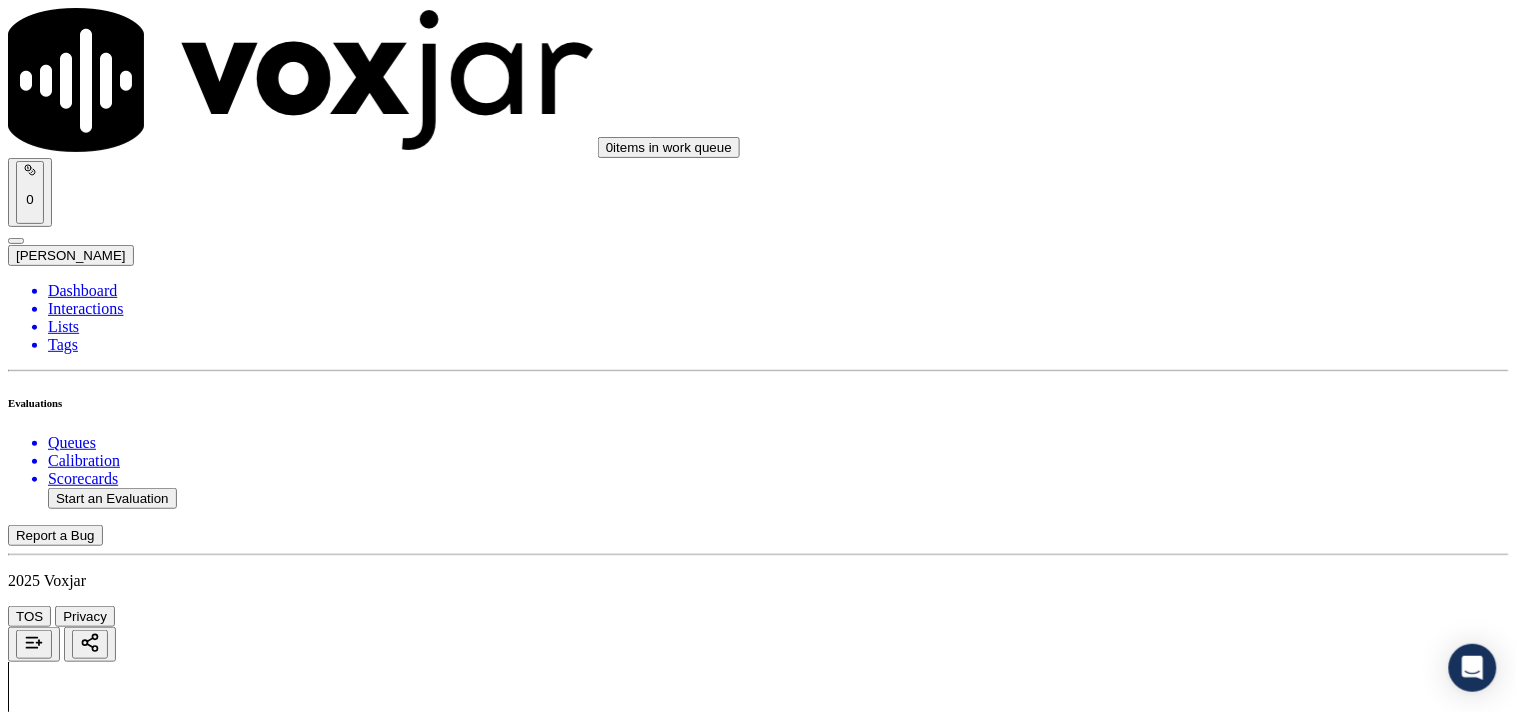 scroll, scrollTop: 4222, scrollLeft: 0, axis: vertical 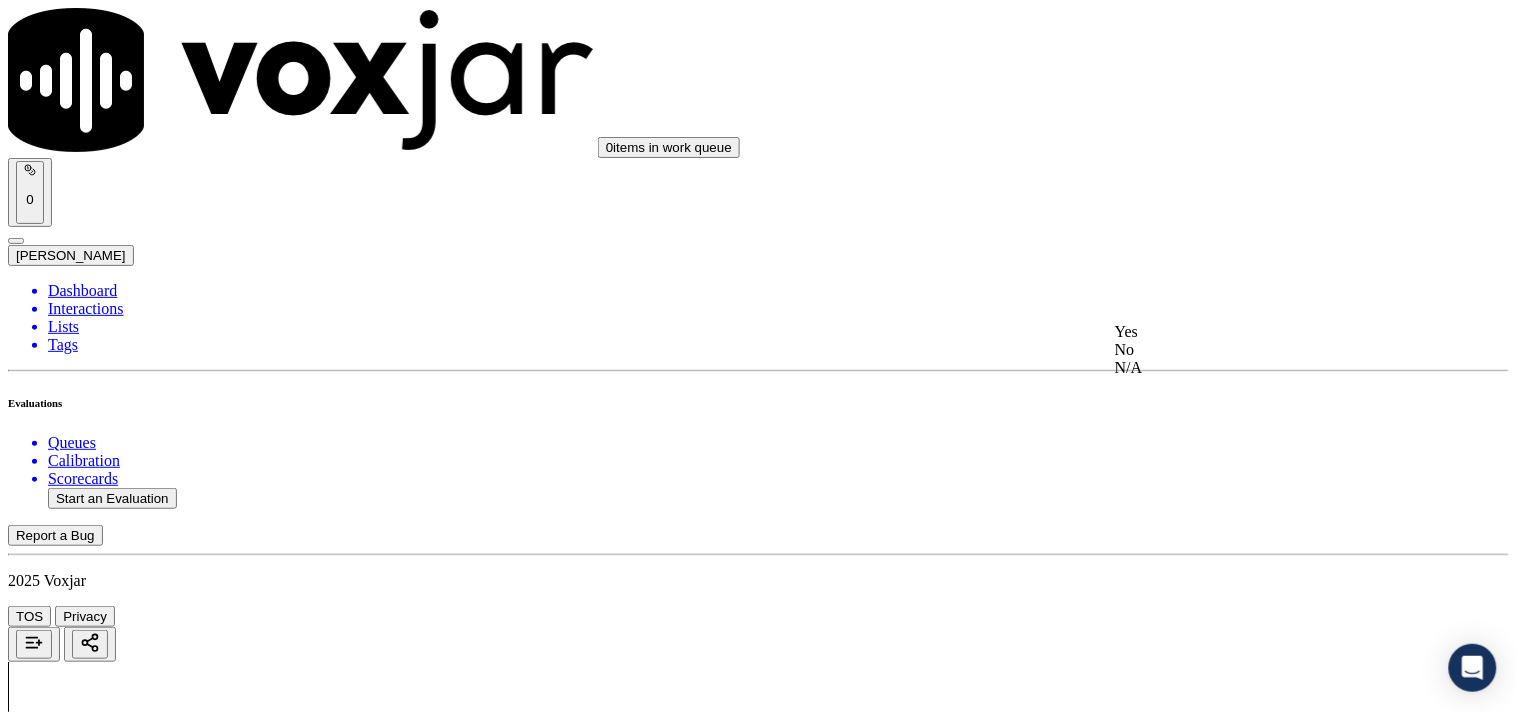 click on "Yes" at bounding box center [1267, 332] 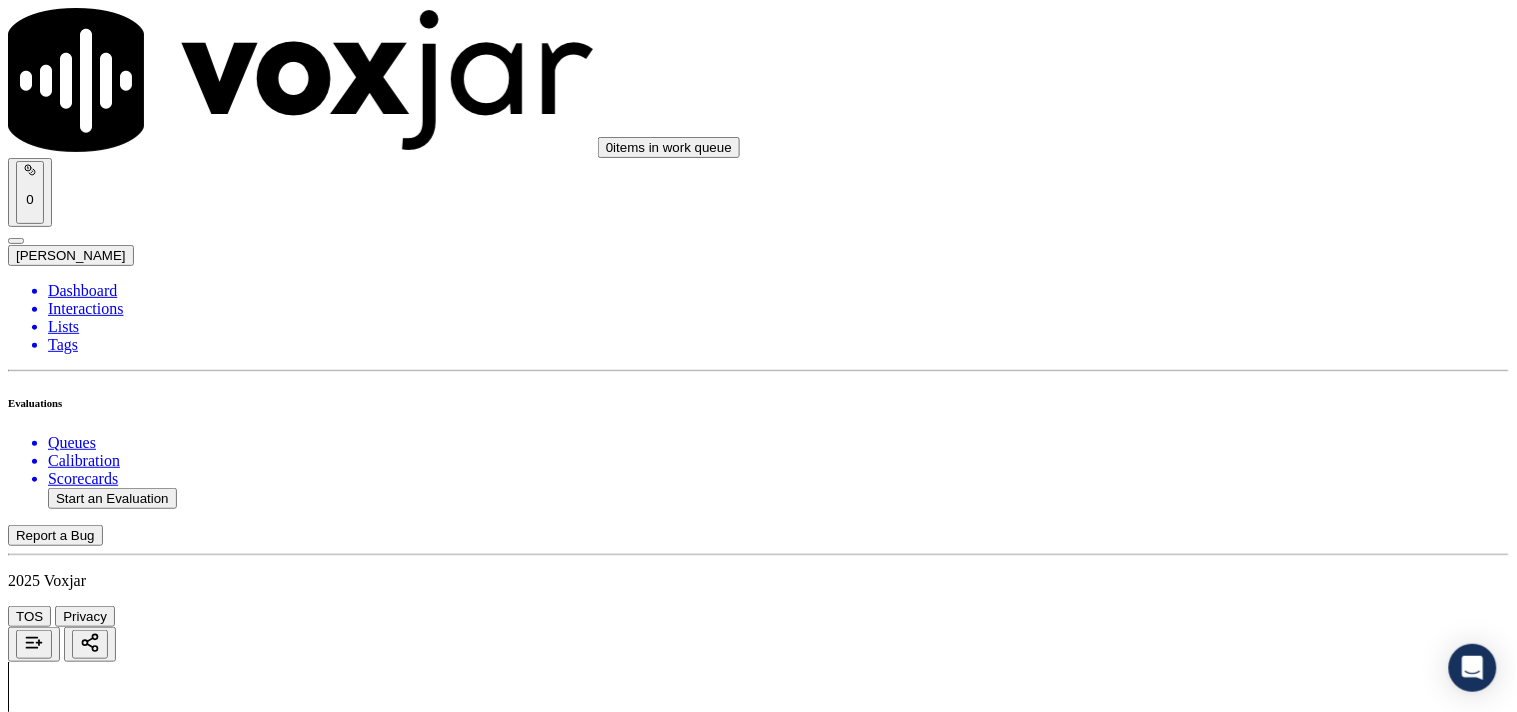 scroll, scrollTop: 4444, scrollLeft: 0, axis: vertical 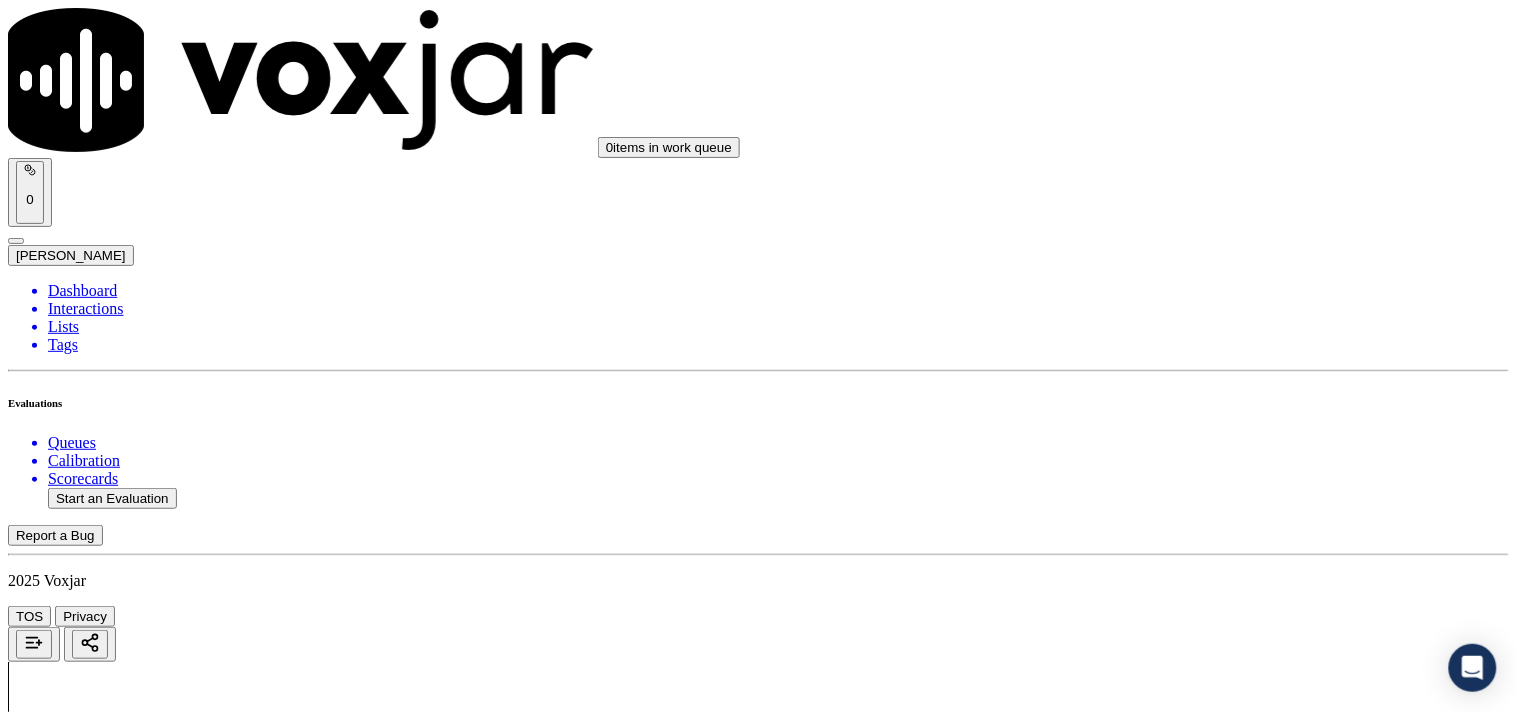 click on "Select an answer" at bounding box center (67, 6302) 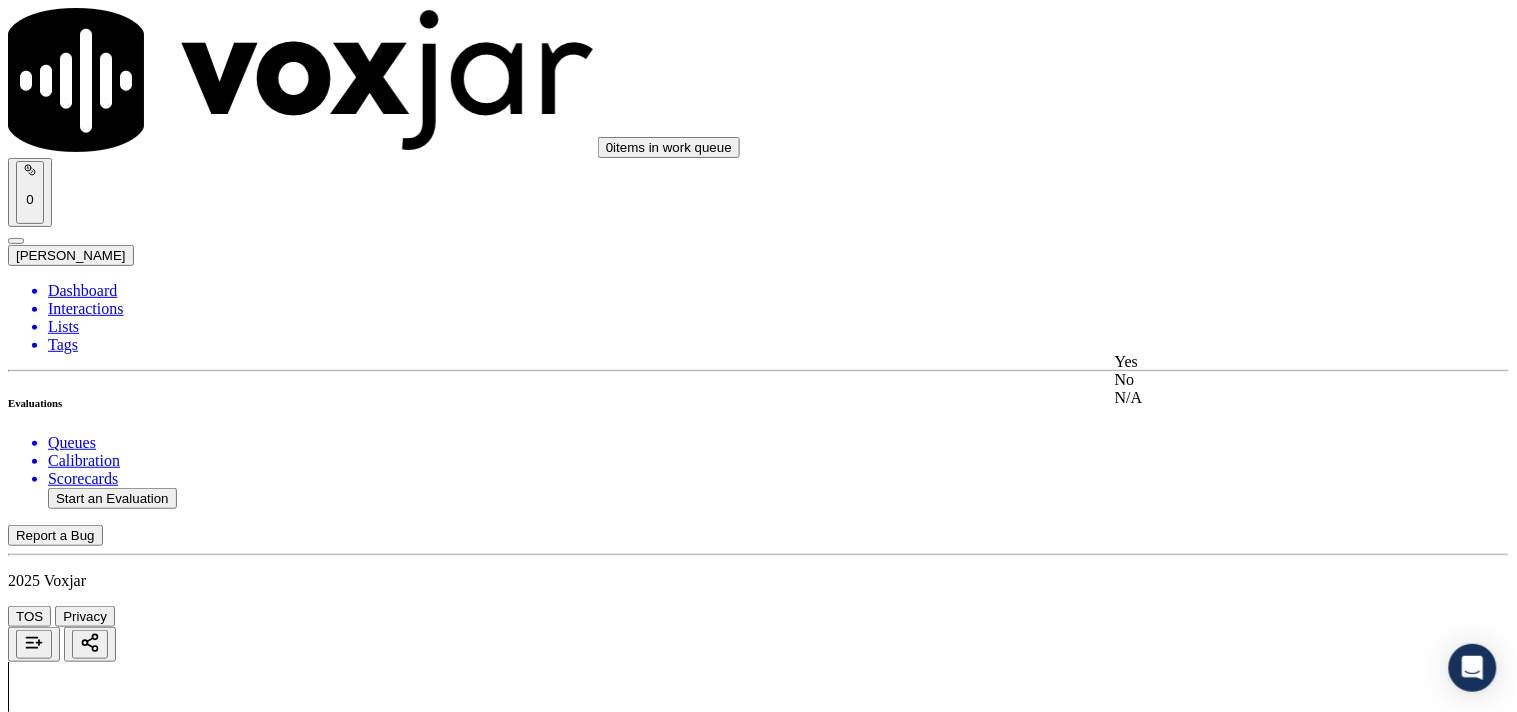 click on "Yes" at bounding box center (1267, 362) 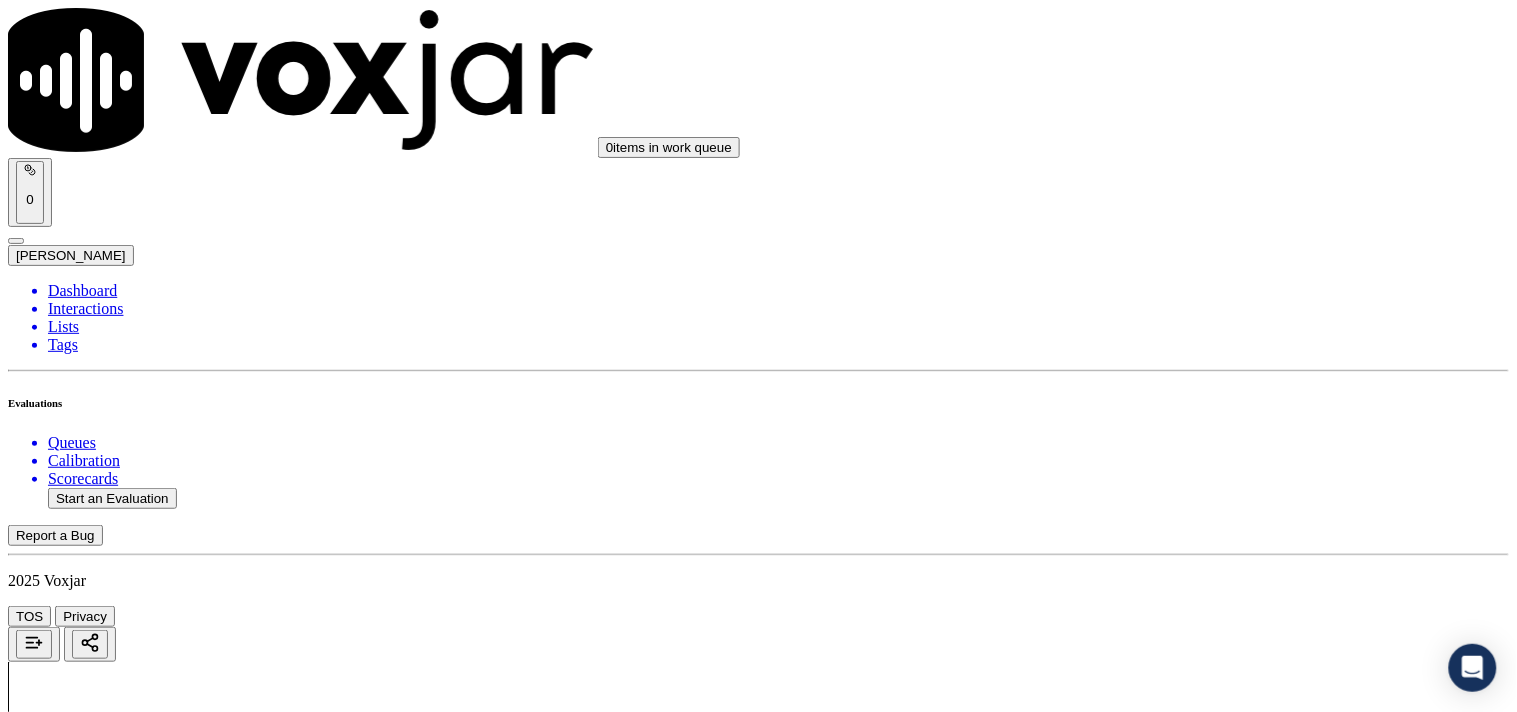click on "Yes" at bounding box center (28, 6302) 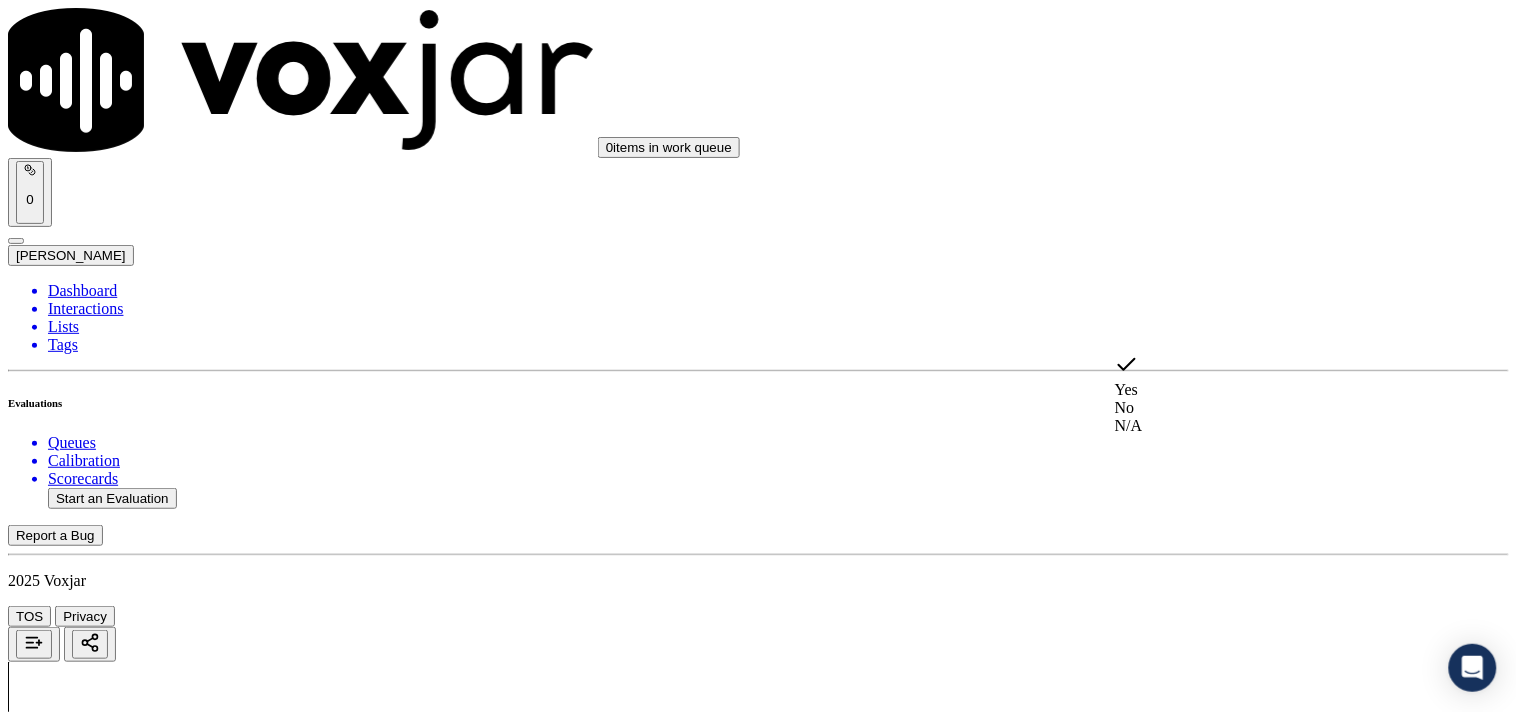 click on "No" 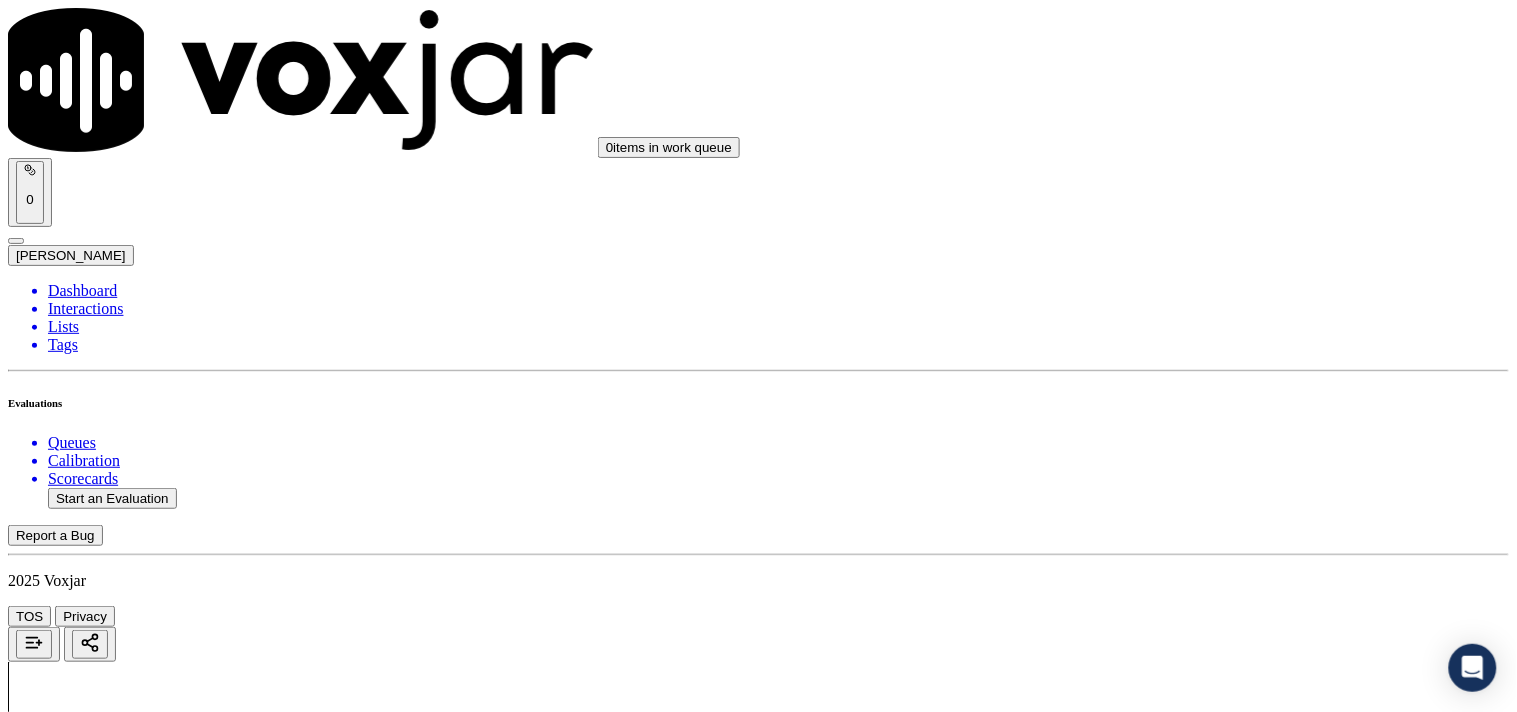 scroll, scrollTop: 4777, scrollLeft: 0, axis: vertical 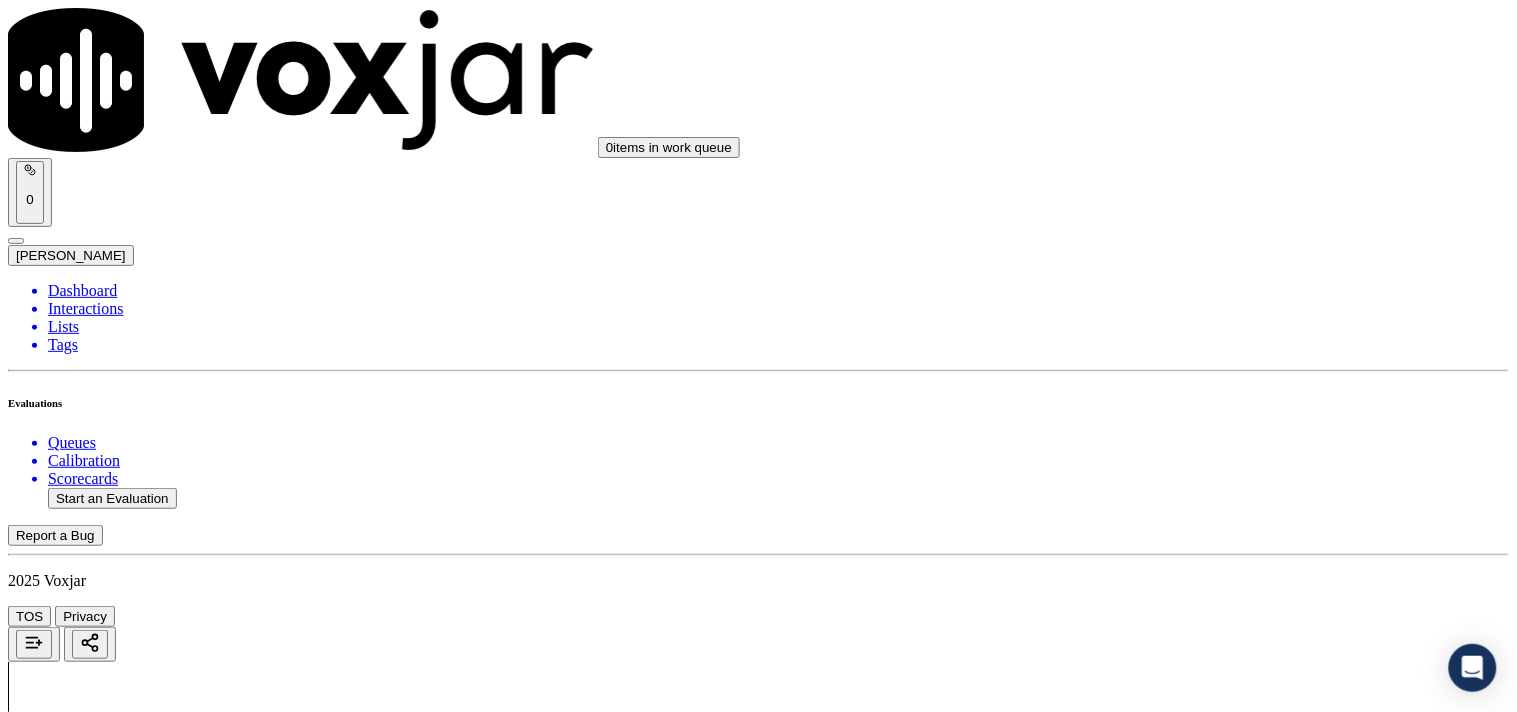 click on "Select an answer" at bounding box center (67, 6525) 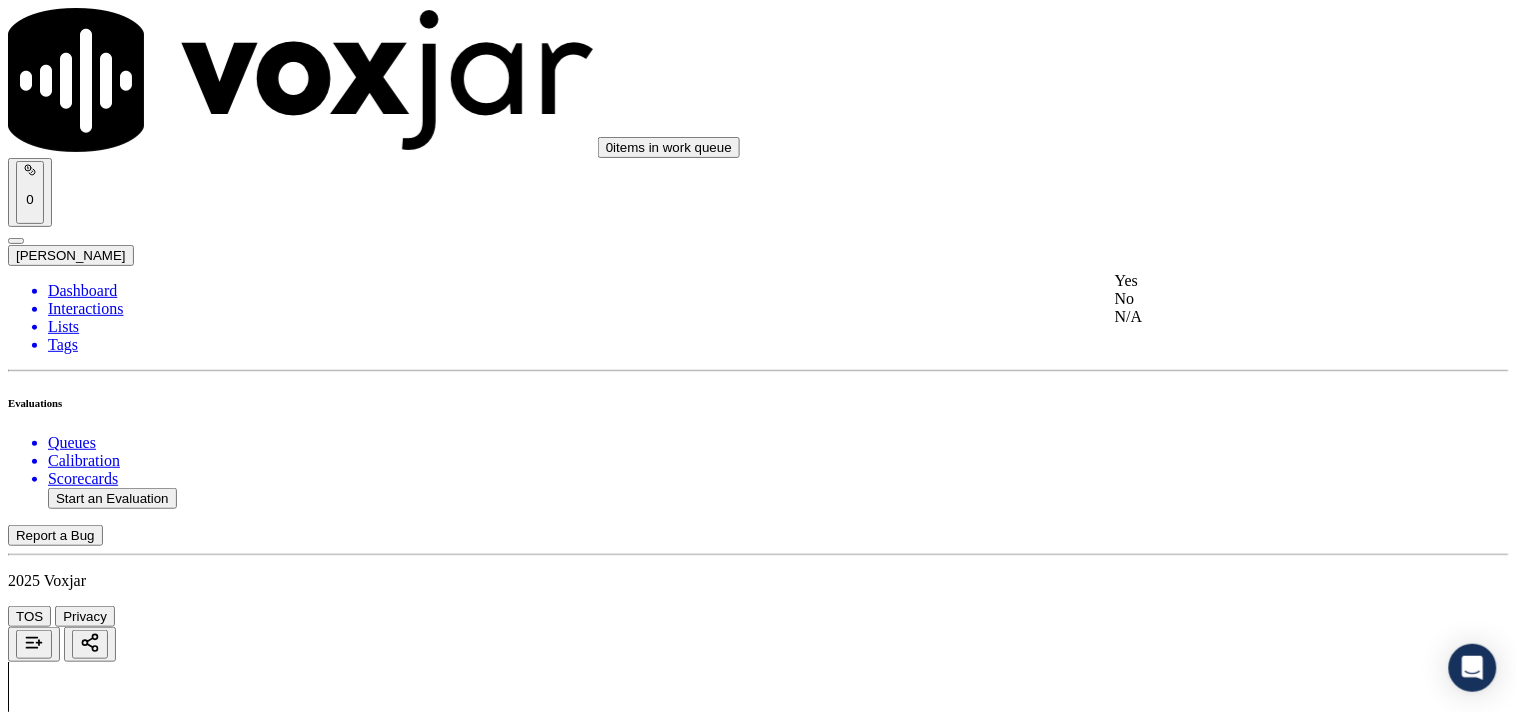 click on "Yes" at bounding box center [1267, 281] 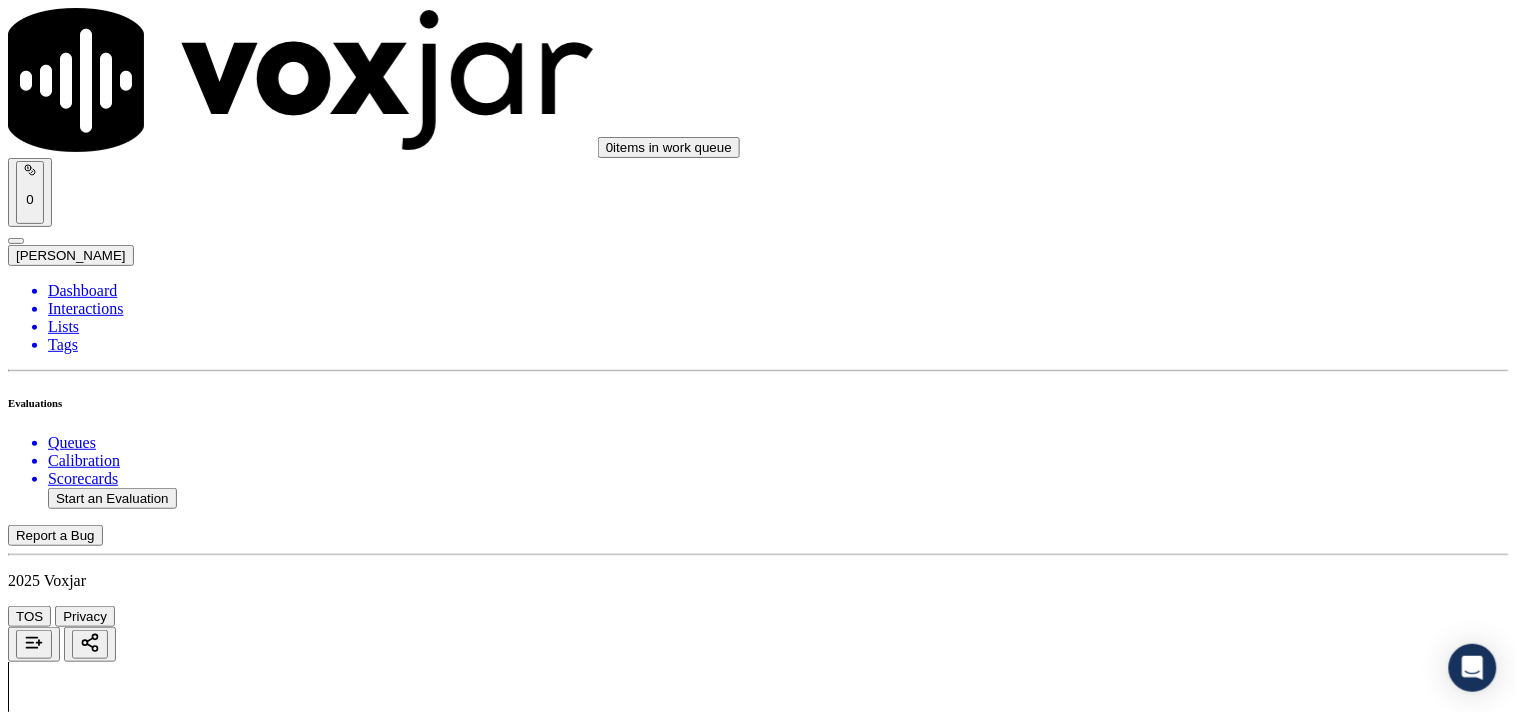 scroll, scrollTop: 5000, scrollLeft: 0, axis: vertical 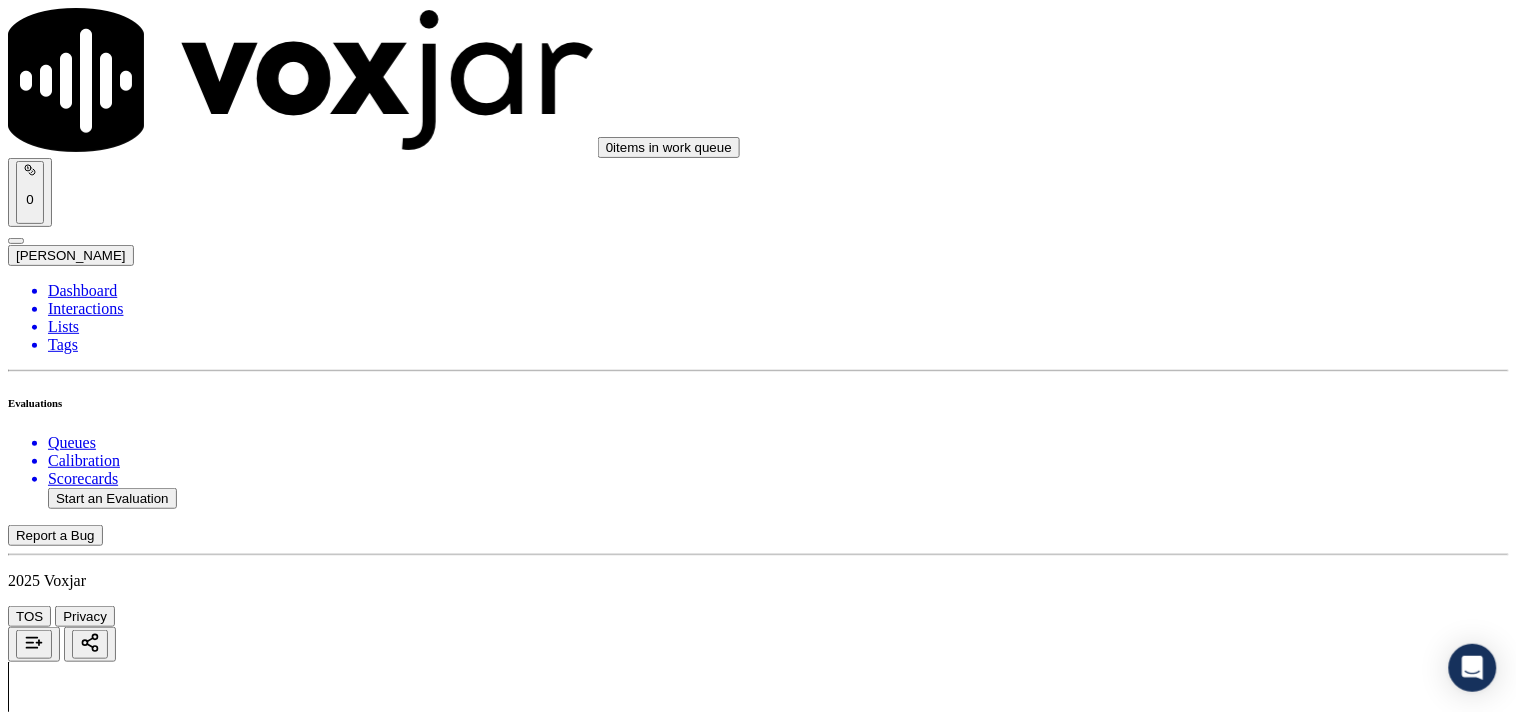 click on "Select an answer" at bounding box center (67, 6761) 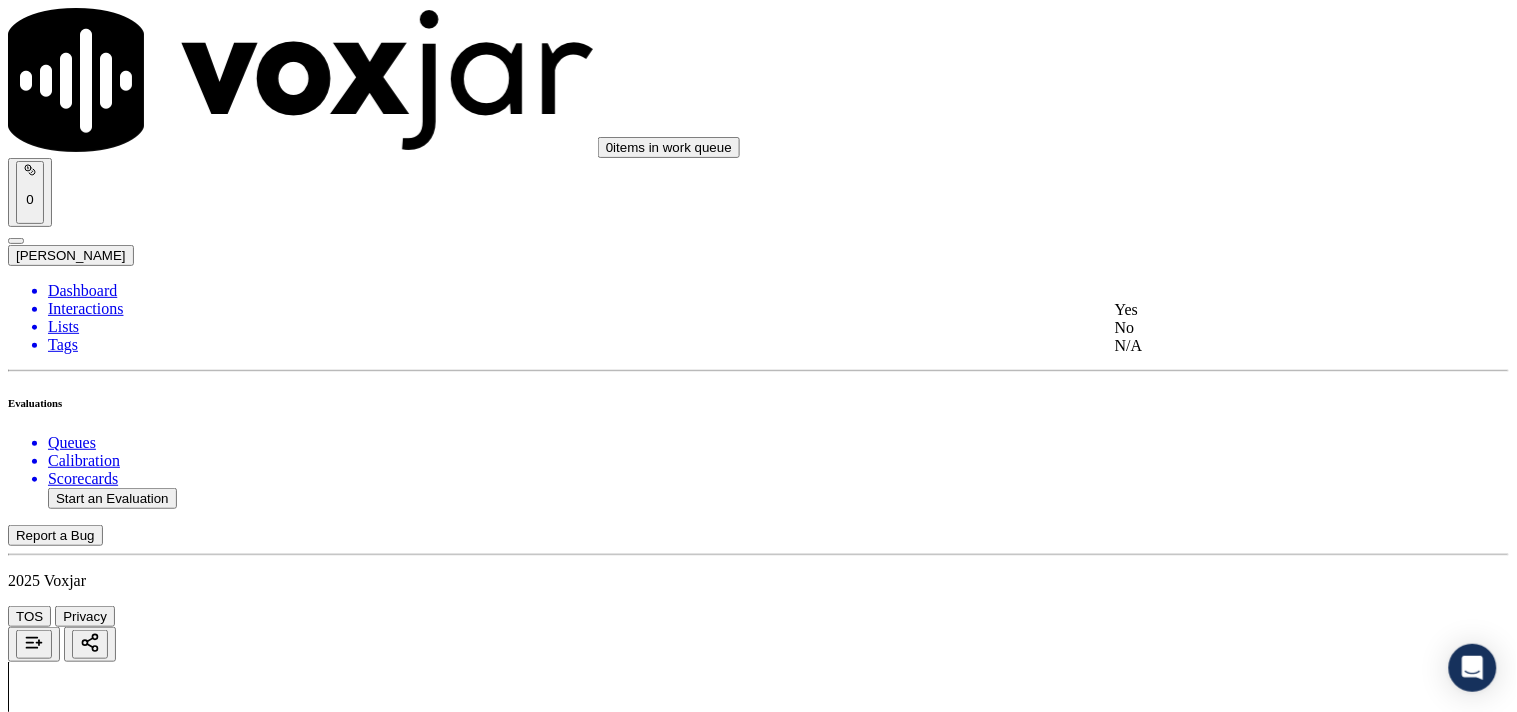 click on "Yes" at bounding box center (1267, 310) 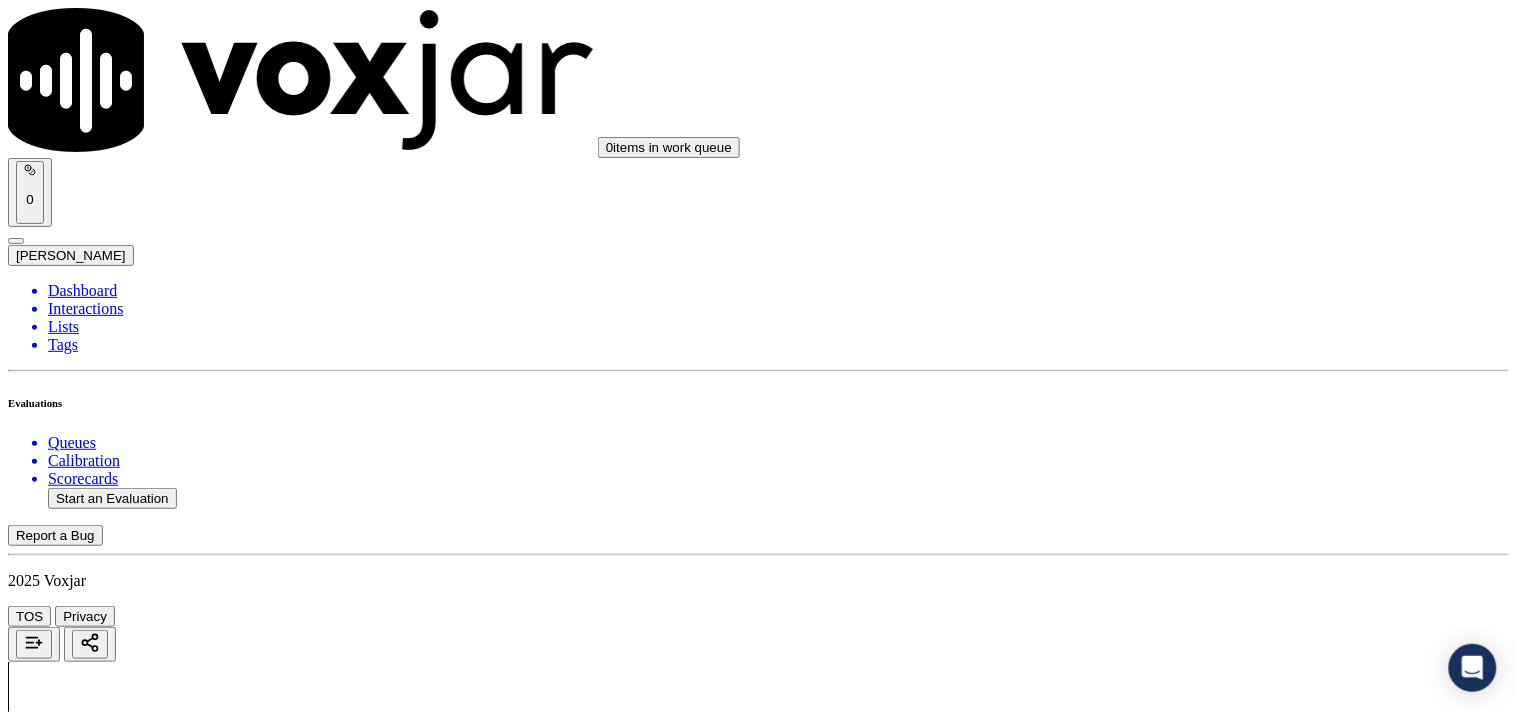scroll, scrollTop: 5333, scrollLeft: 0, axis: vertical 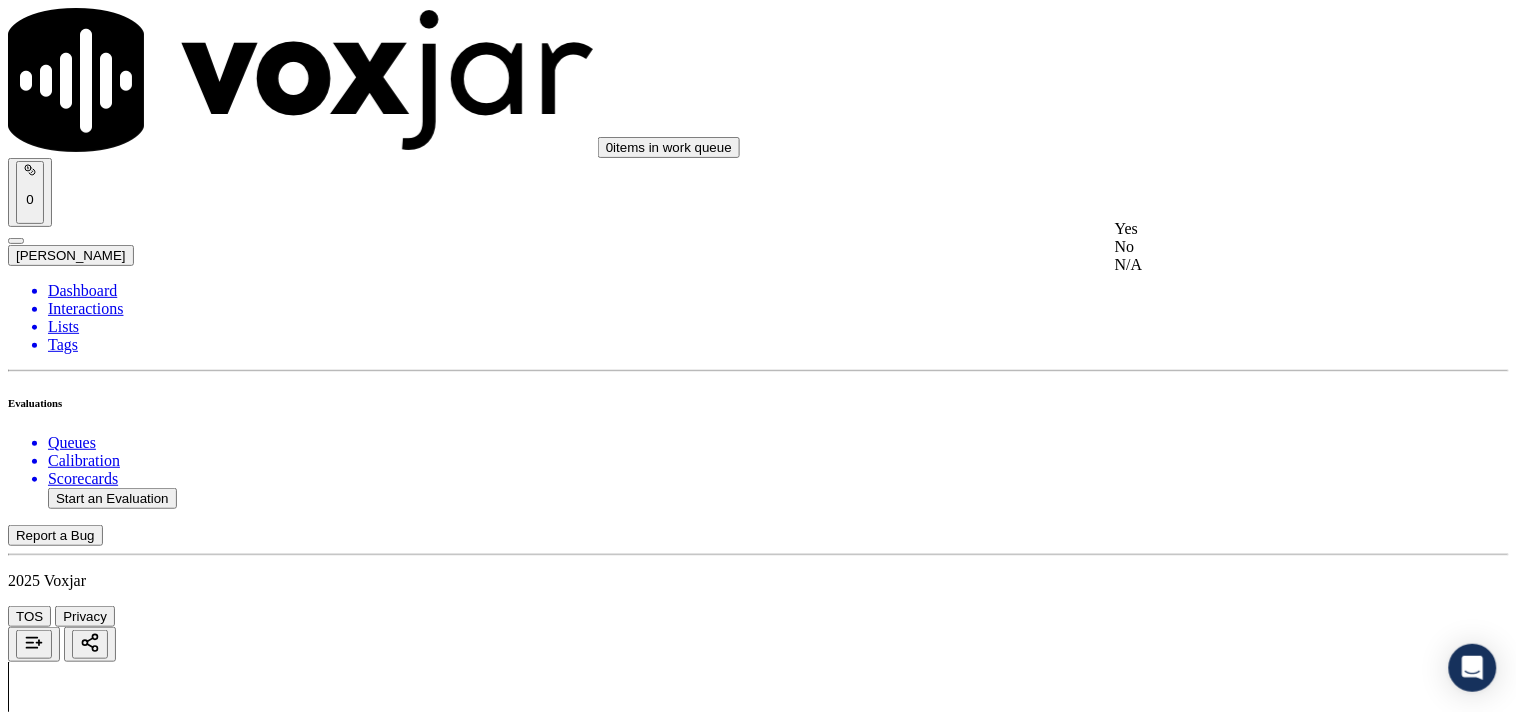 click on "No" 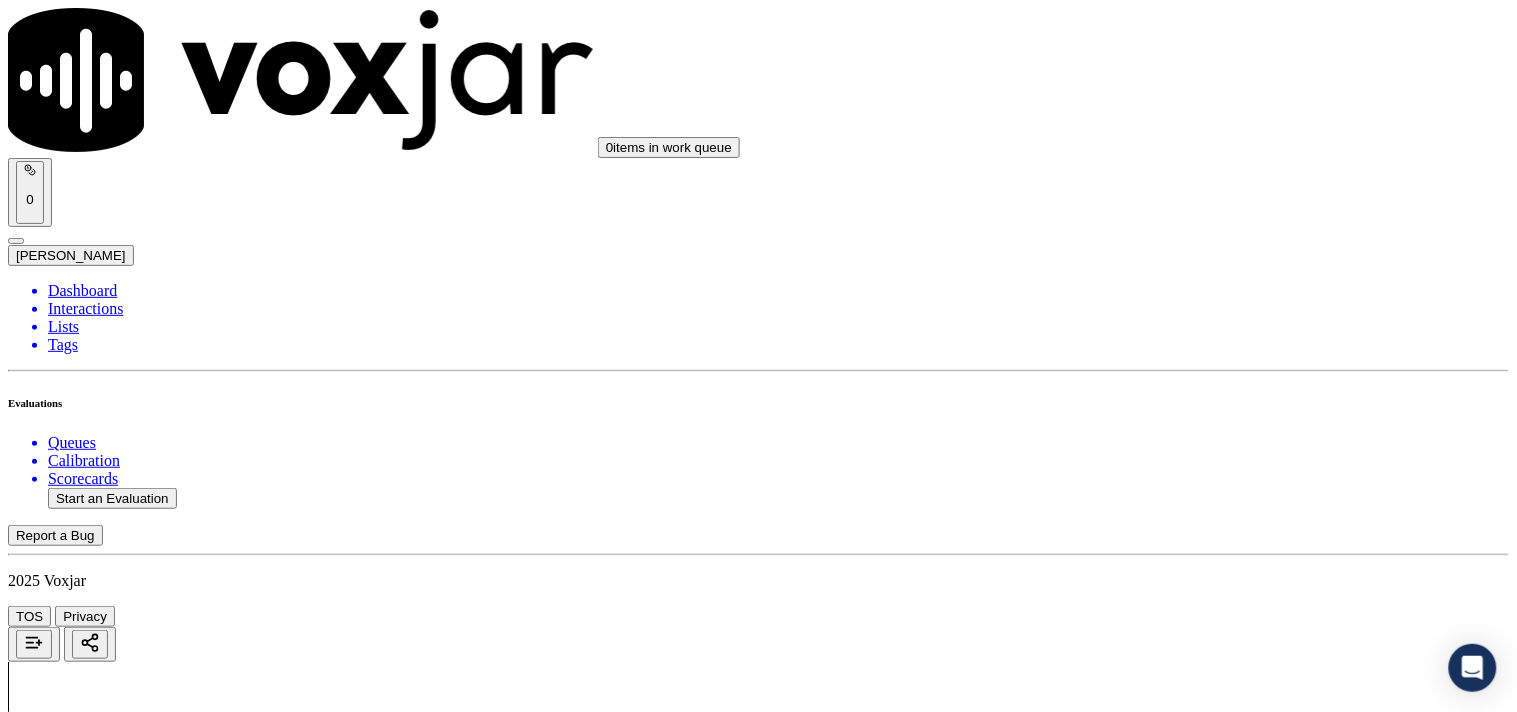 scroll, scrollTop: 5444, scrollLeft: 0, axis: vertical 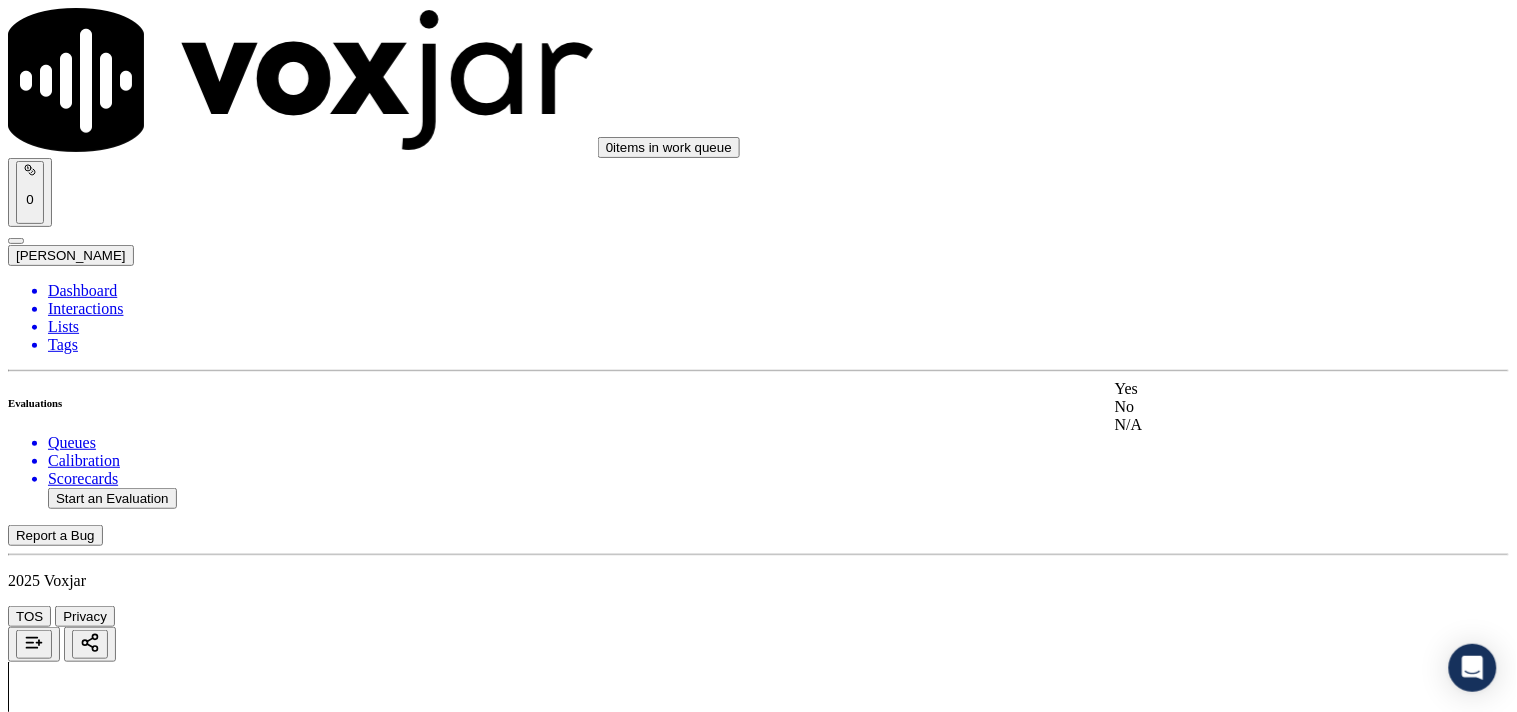 click on "Yes" at bounding box center (1267, 389) 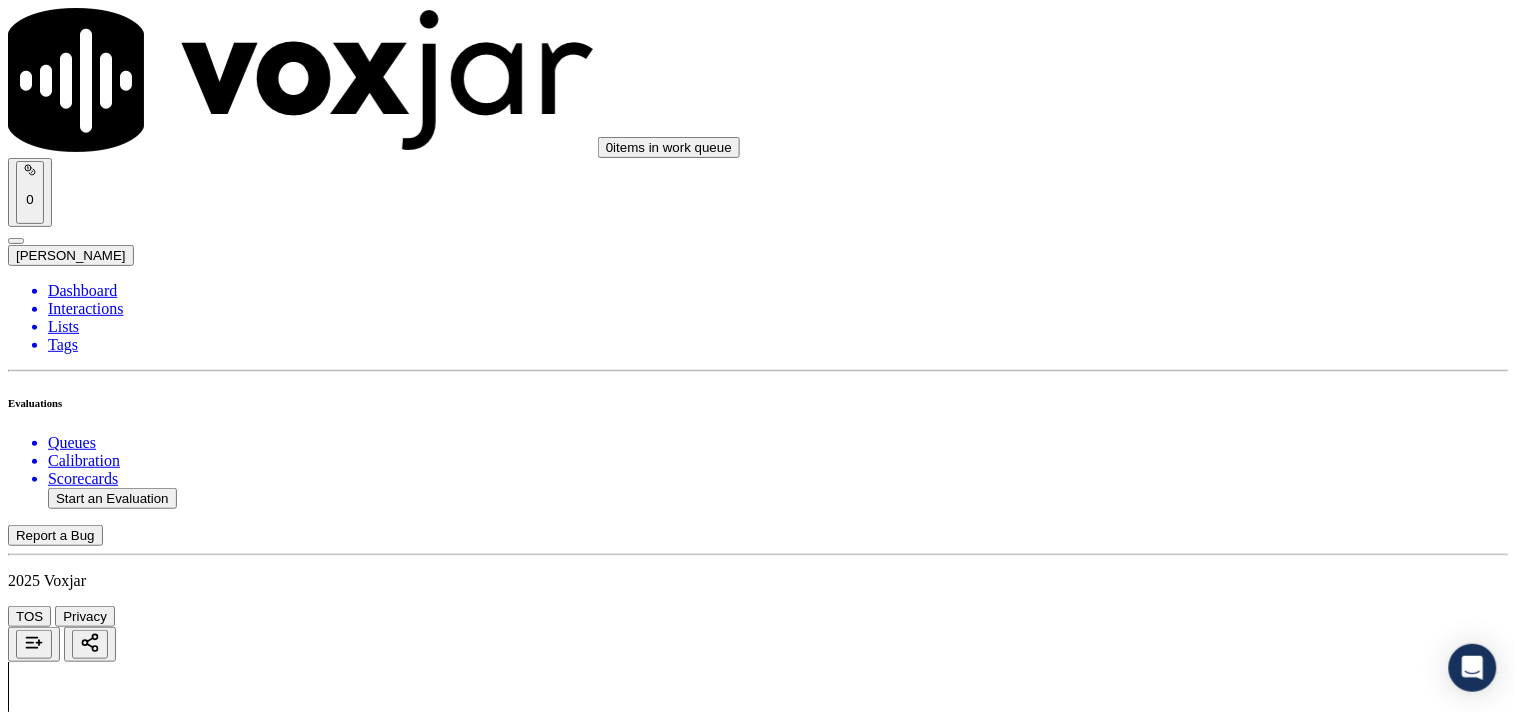 click on "Add Note" at bounding box center (52, 7407) 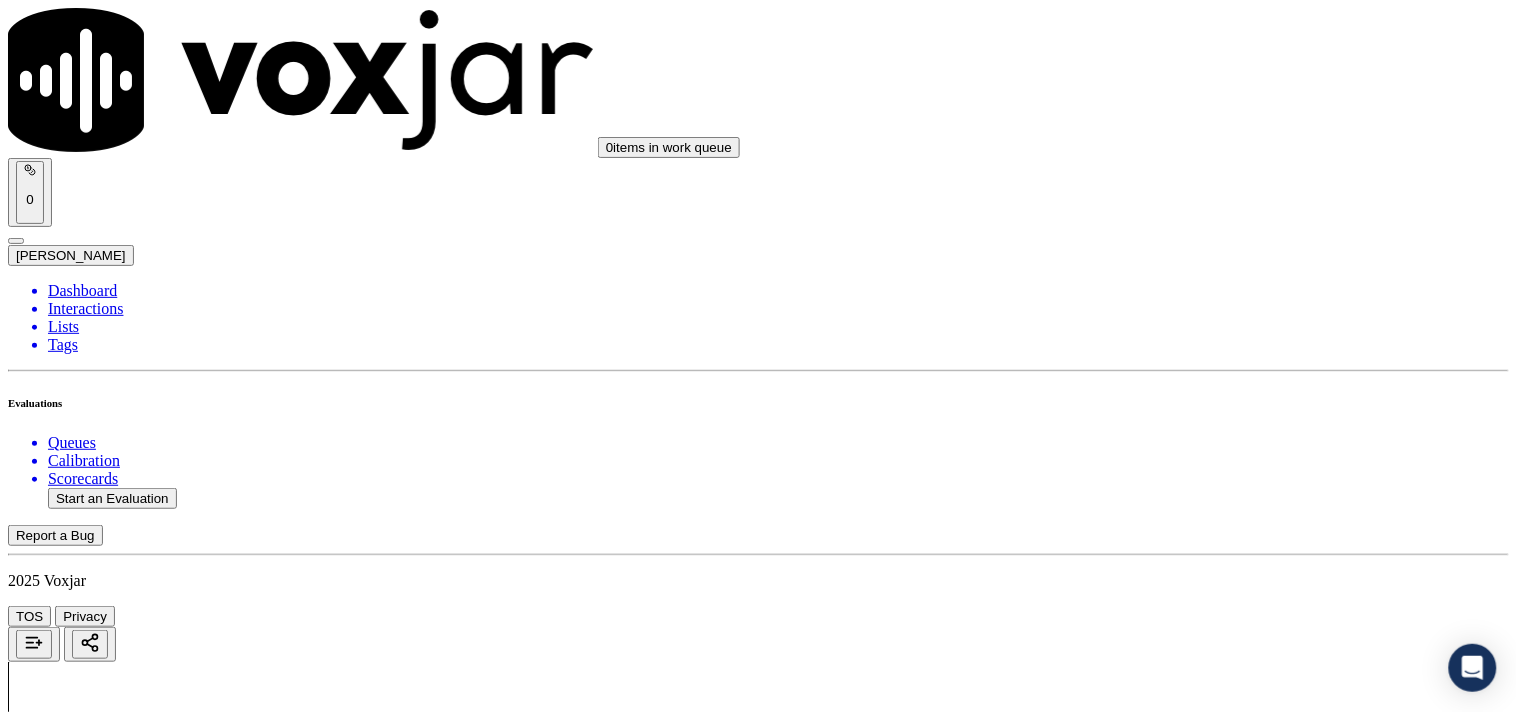 click at bounding box center (88, 7459) 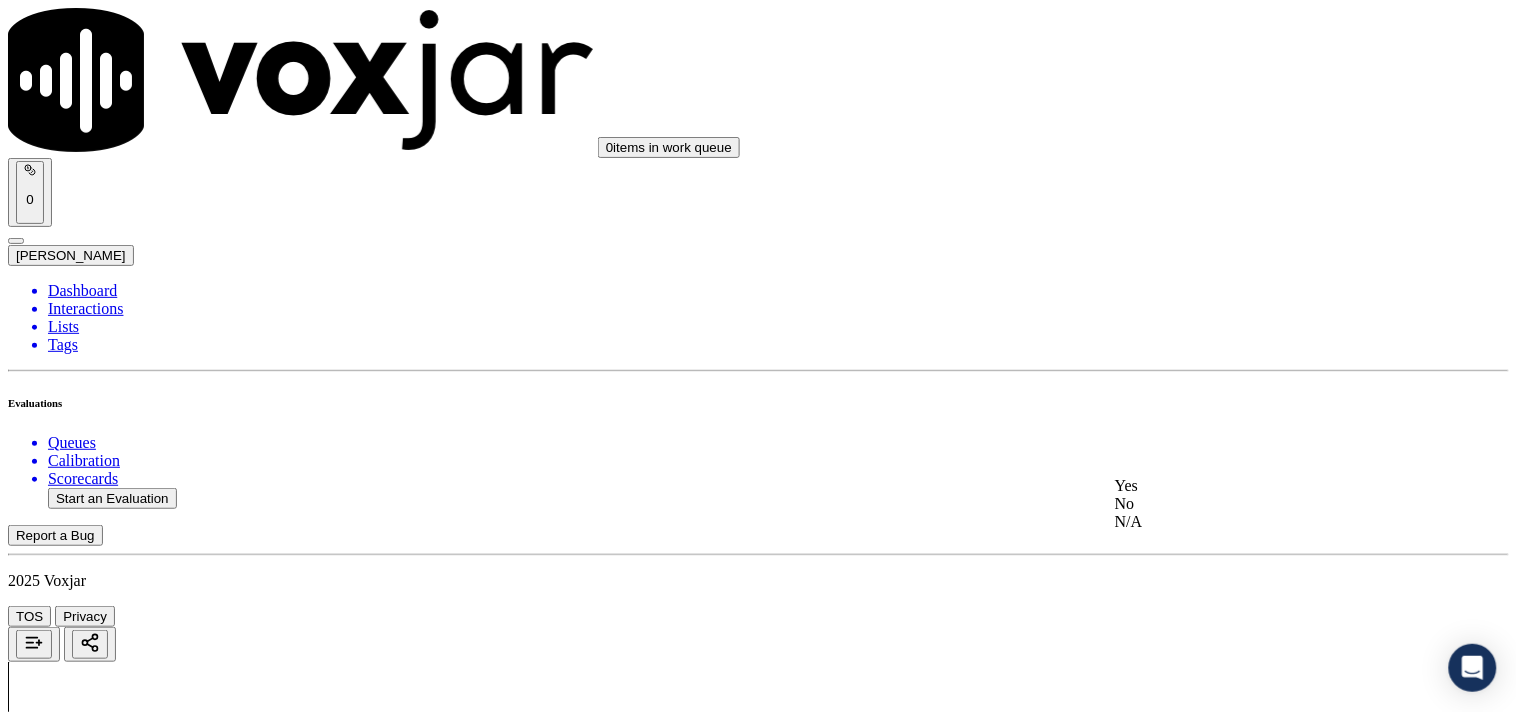 click on "No" 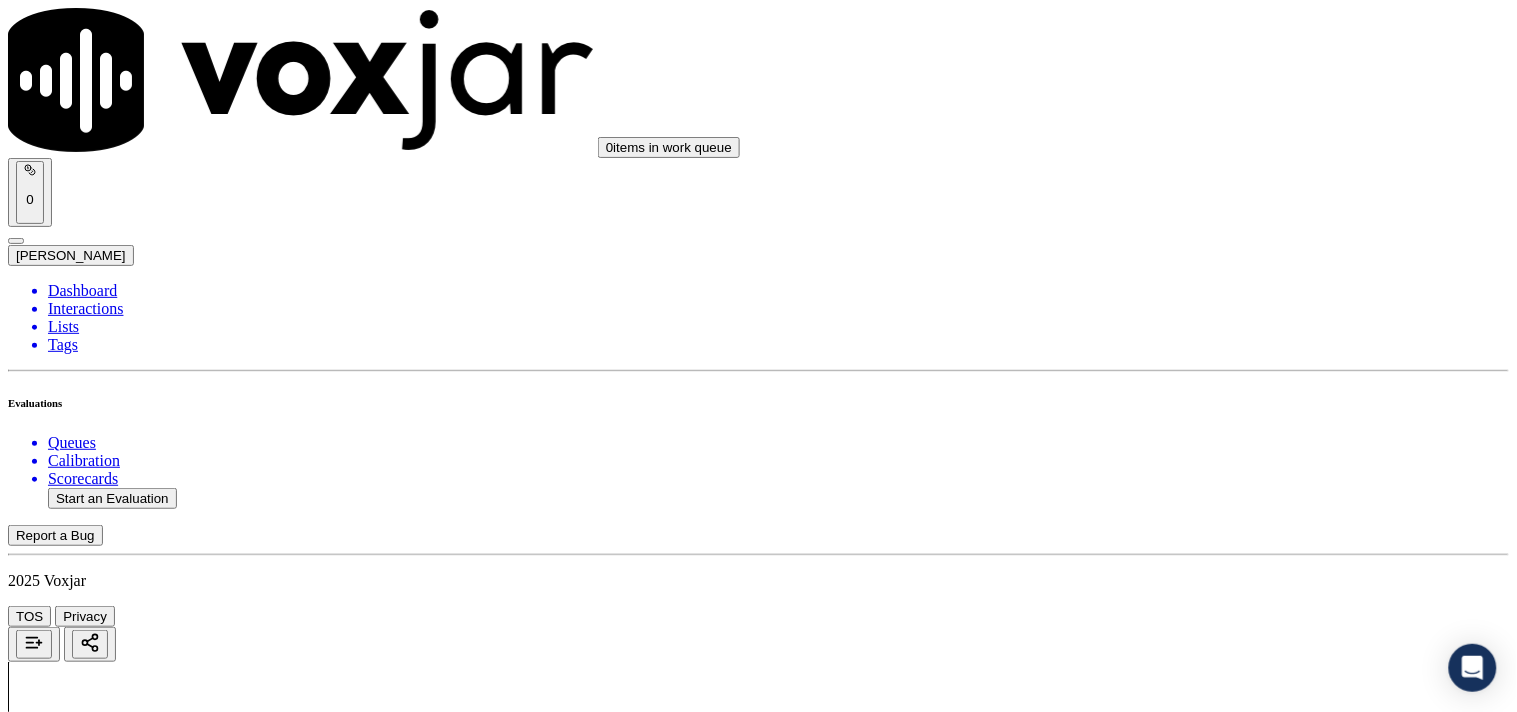 scroll, scrollTop: 5460, scrollLeft: 0, axis: vertical 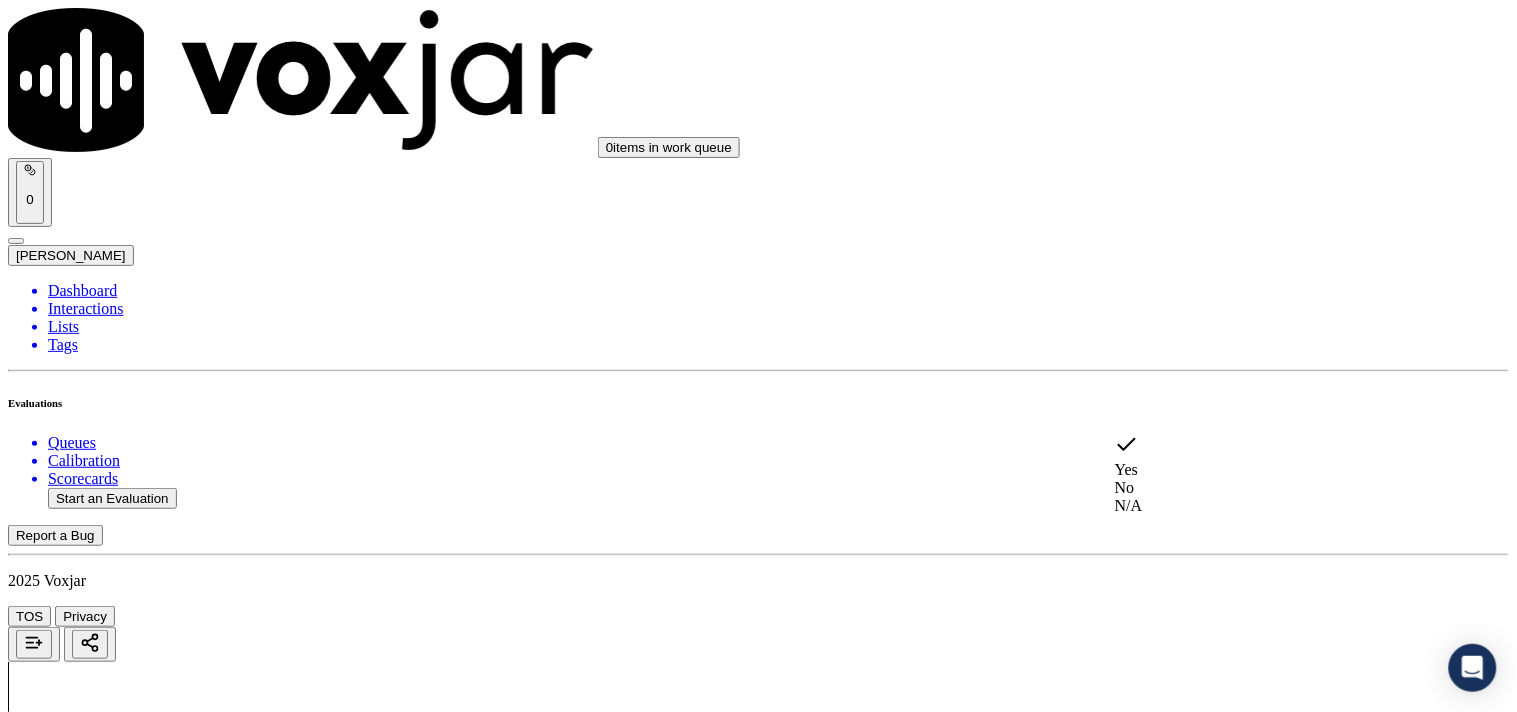 click on "No" 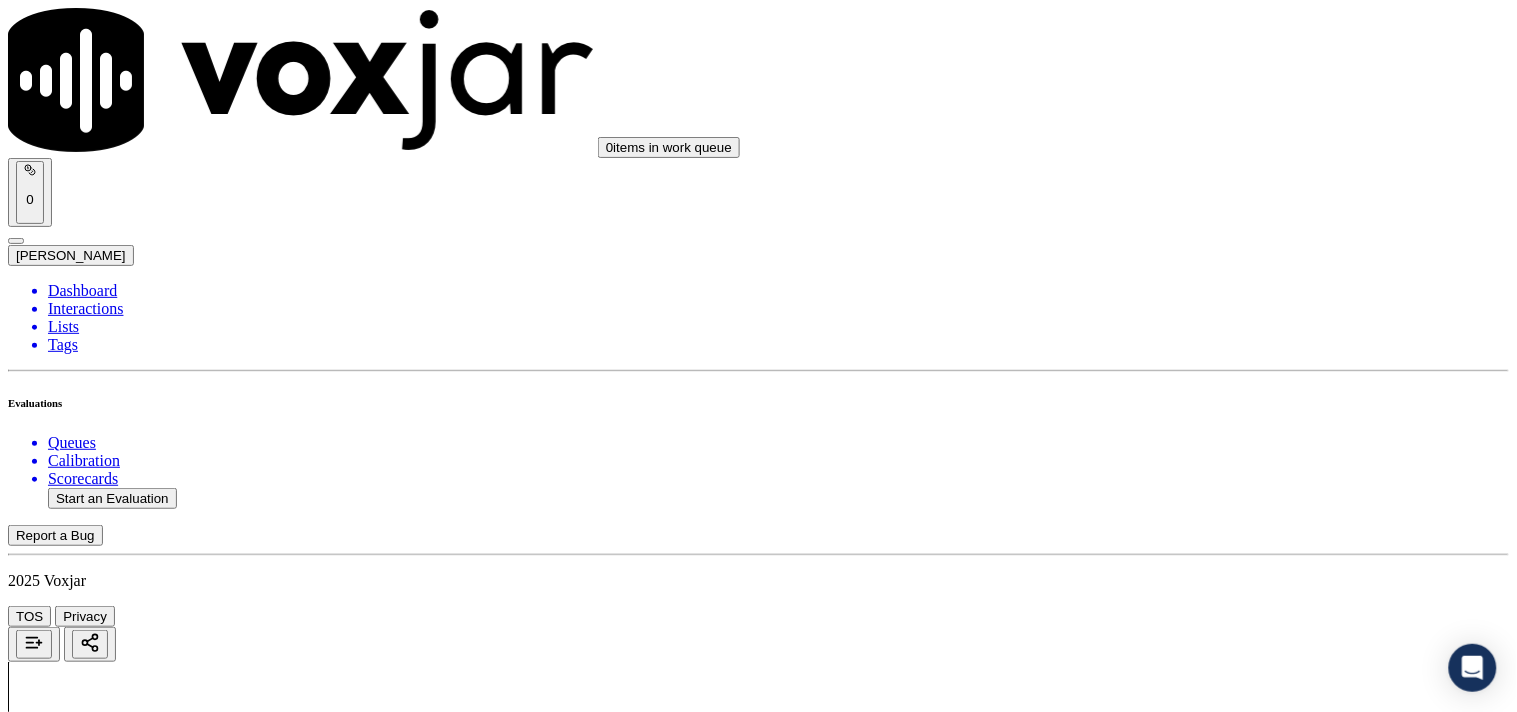 scroll, scrollTop: 4666, scrollLeft: 0, axis: vertical 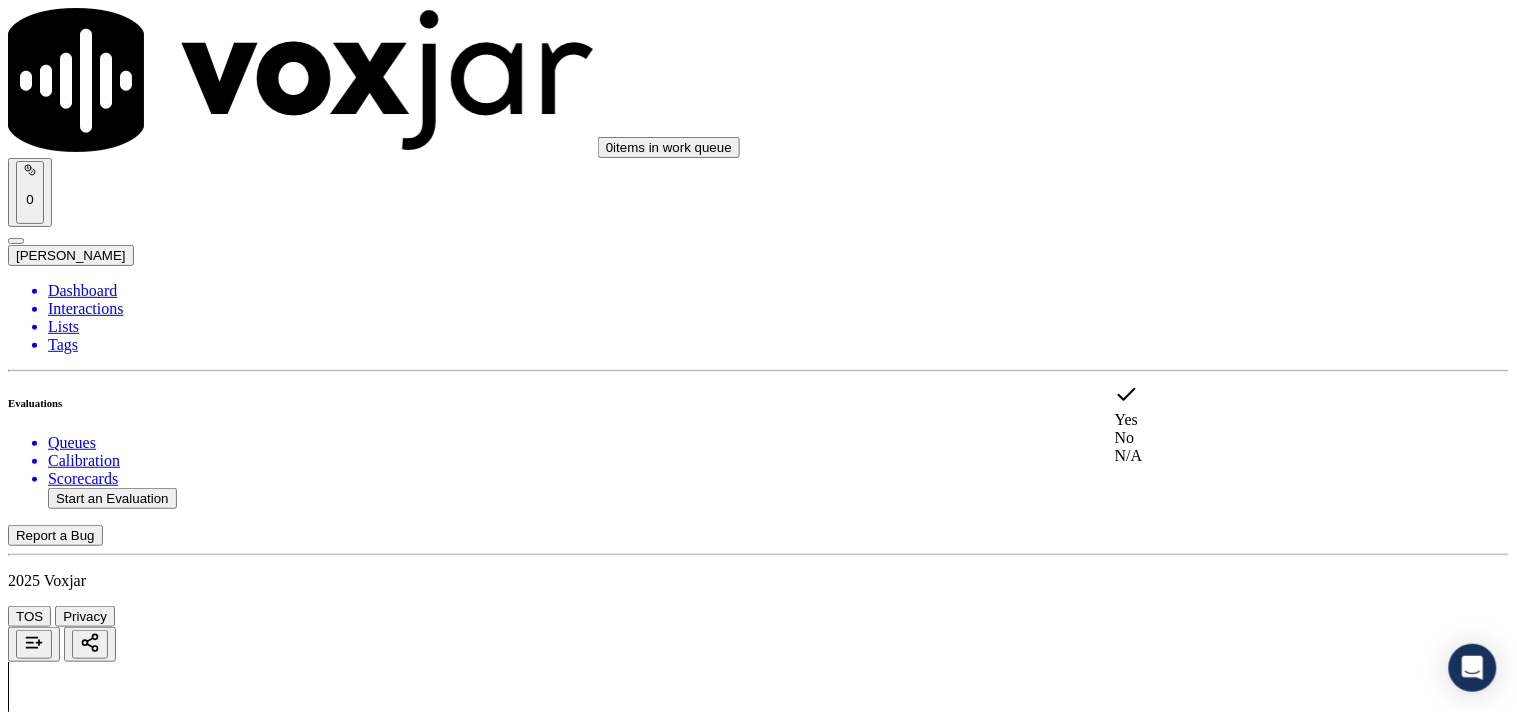 click on "No" 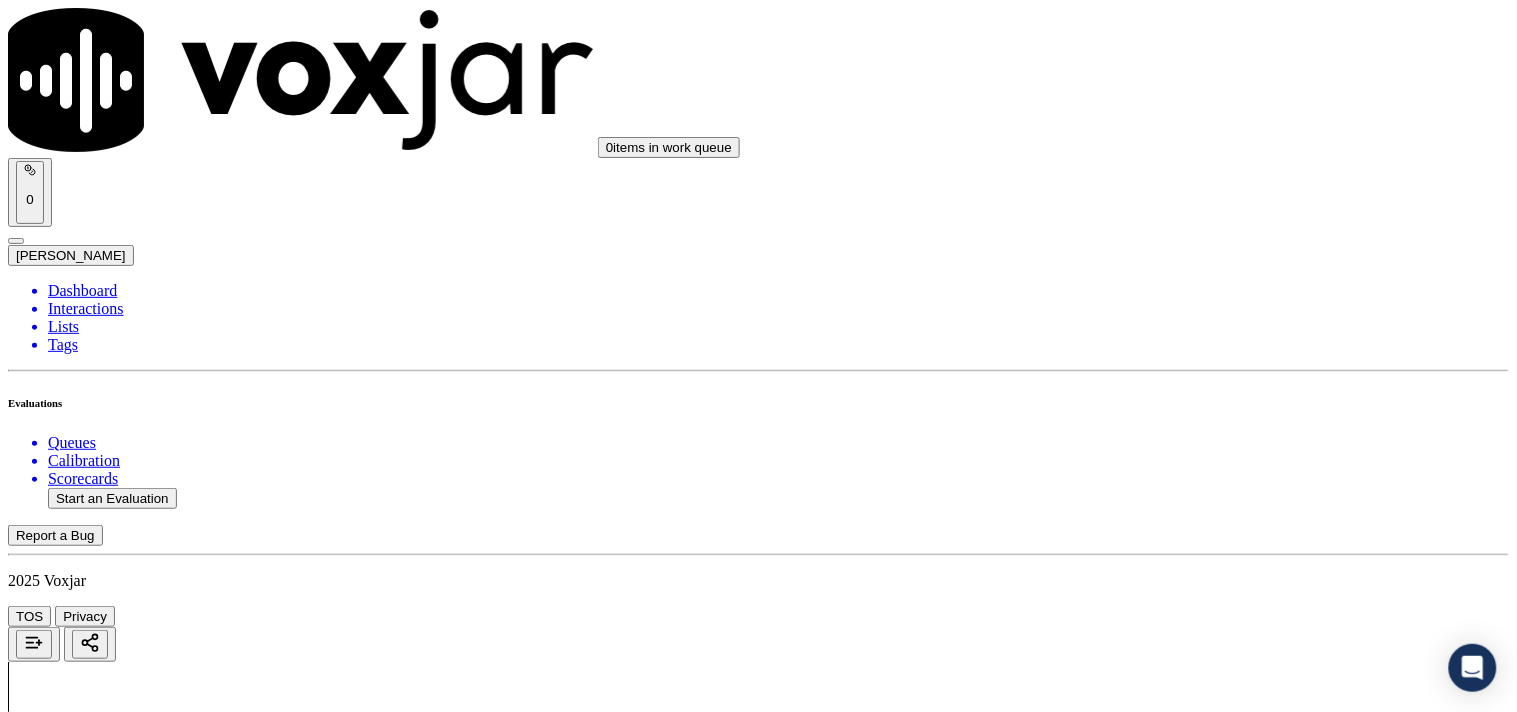 scroll, scrollTop: 4888, scrollLeft: 0, axis: vertical 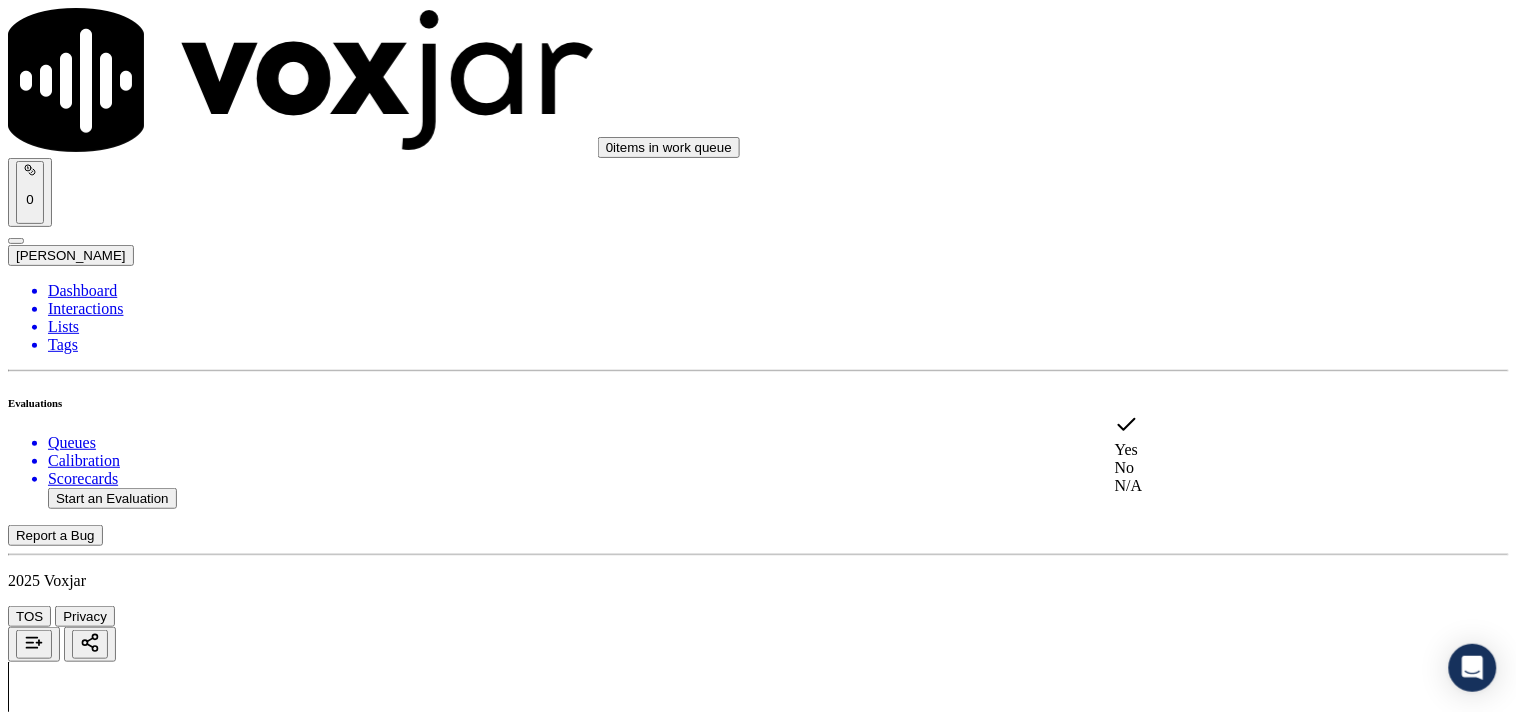 click on "Yes" at bounding box center [1267, 436] 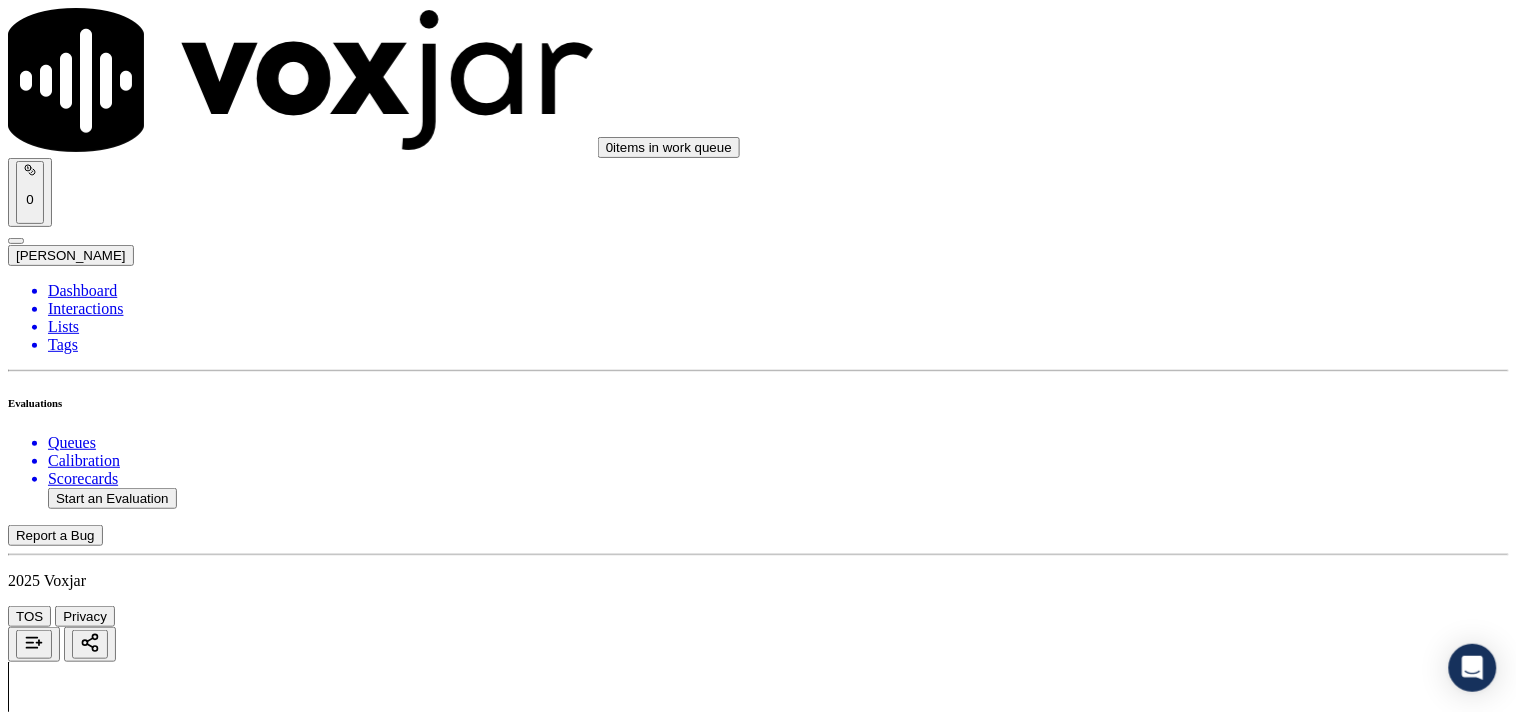 scroll, scrollTop: 5111, scrollLeft: 0, axis: vertical 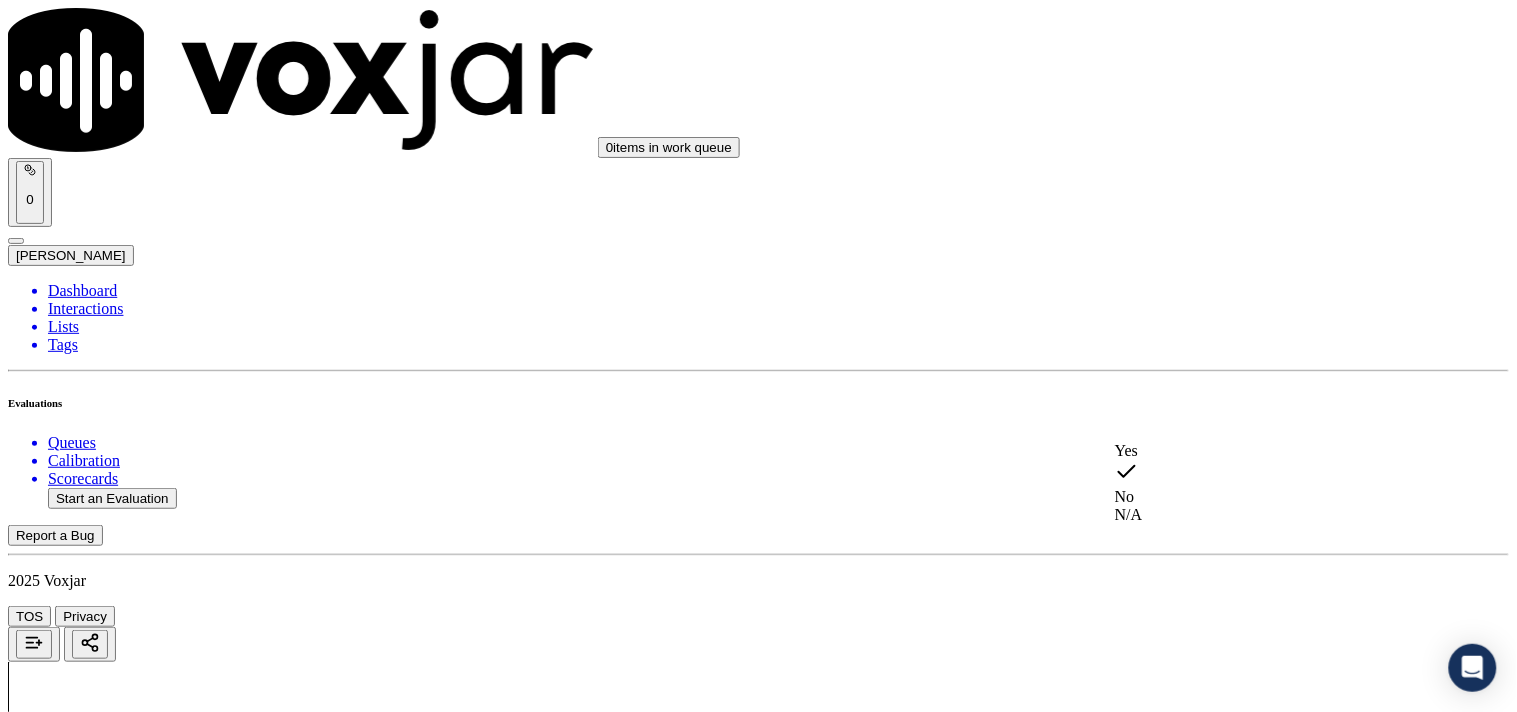 click on "Yes" at bounding box center (1267, 451) 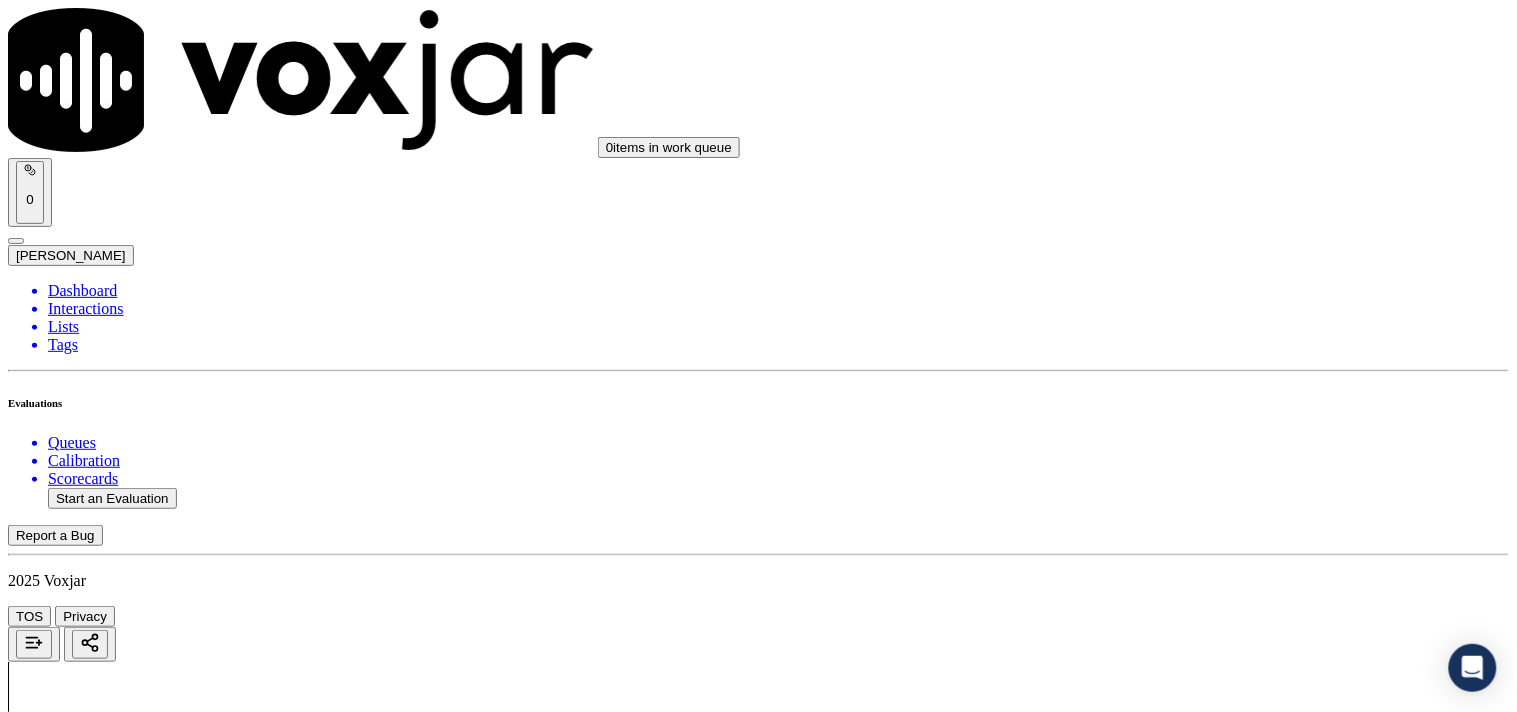 drag, startPoint x: 1385, startPoint y: 520, endPoint x: 1104, endPoint y: 508, distance: 281.2561 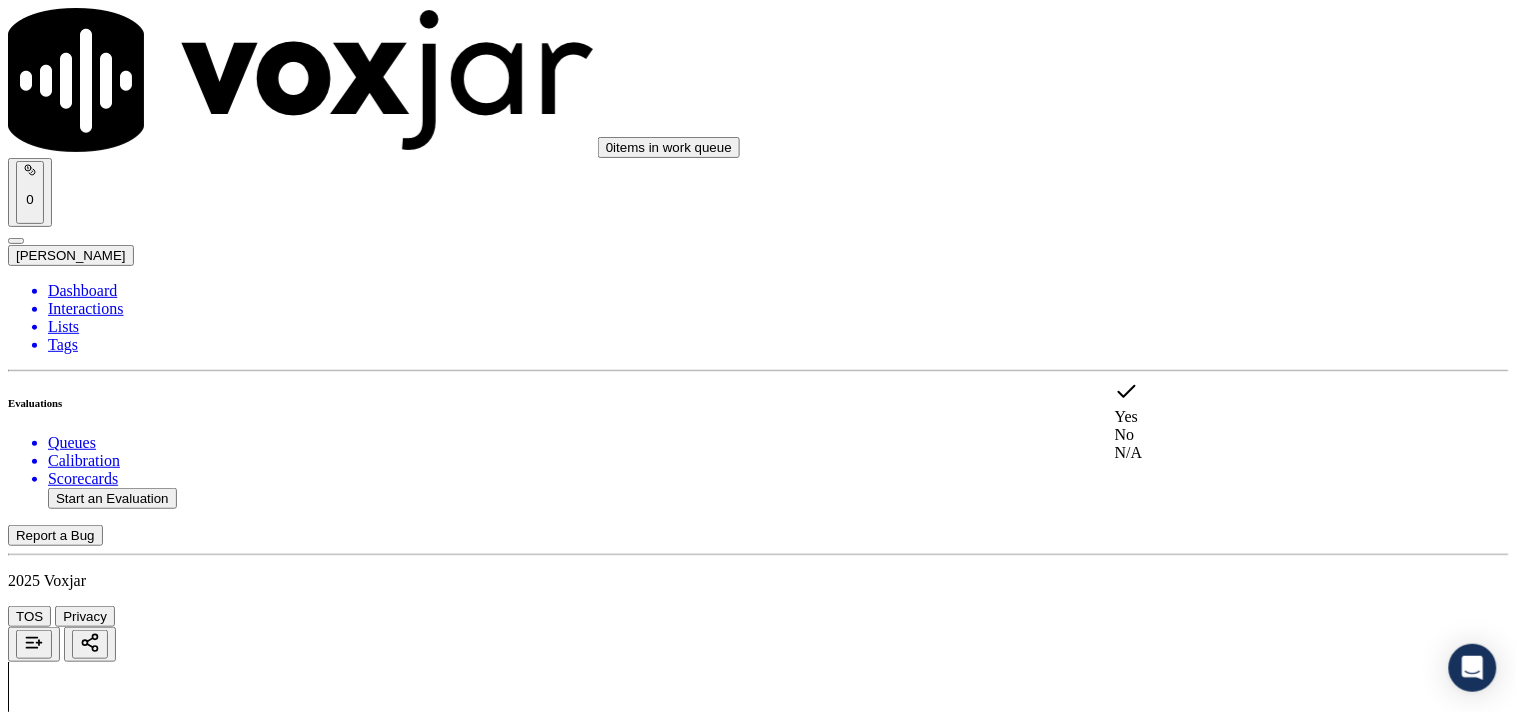 click on "Yes" at bounding box center (1267, 403) 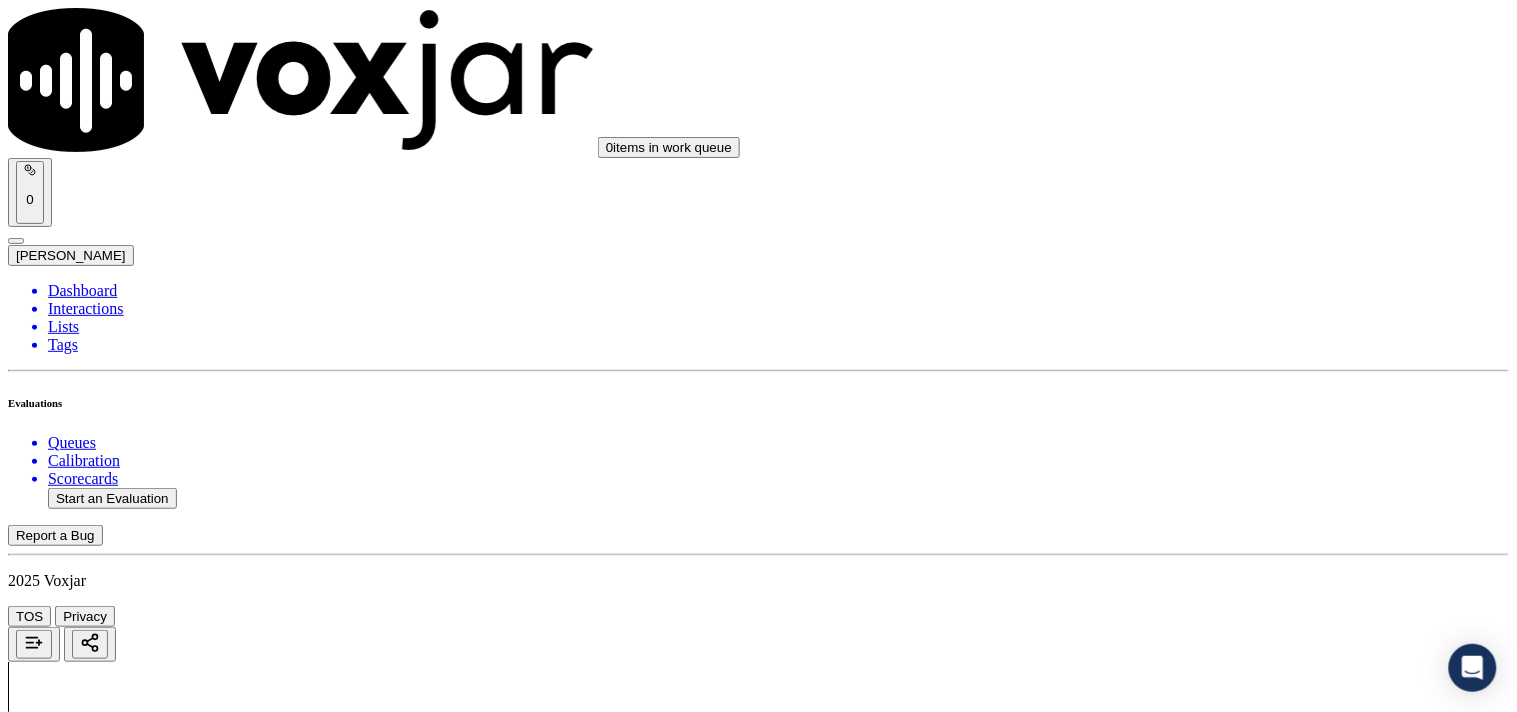 scroll, scrollTop: 5793, scrollLeft: 0, axis: vertical 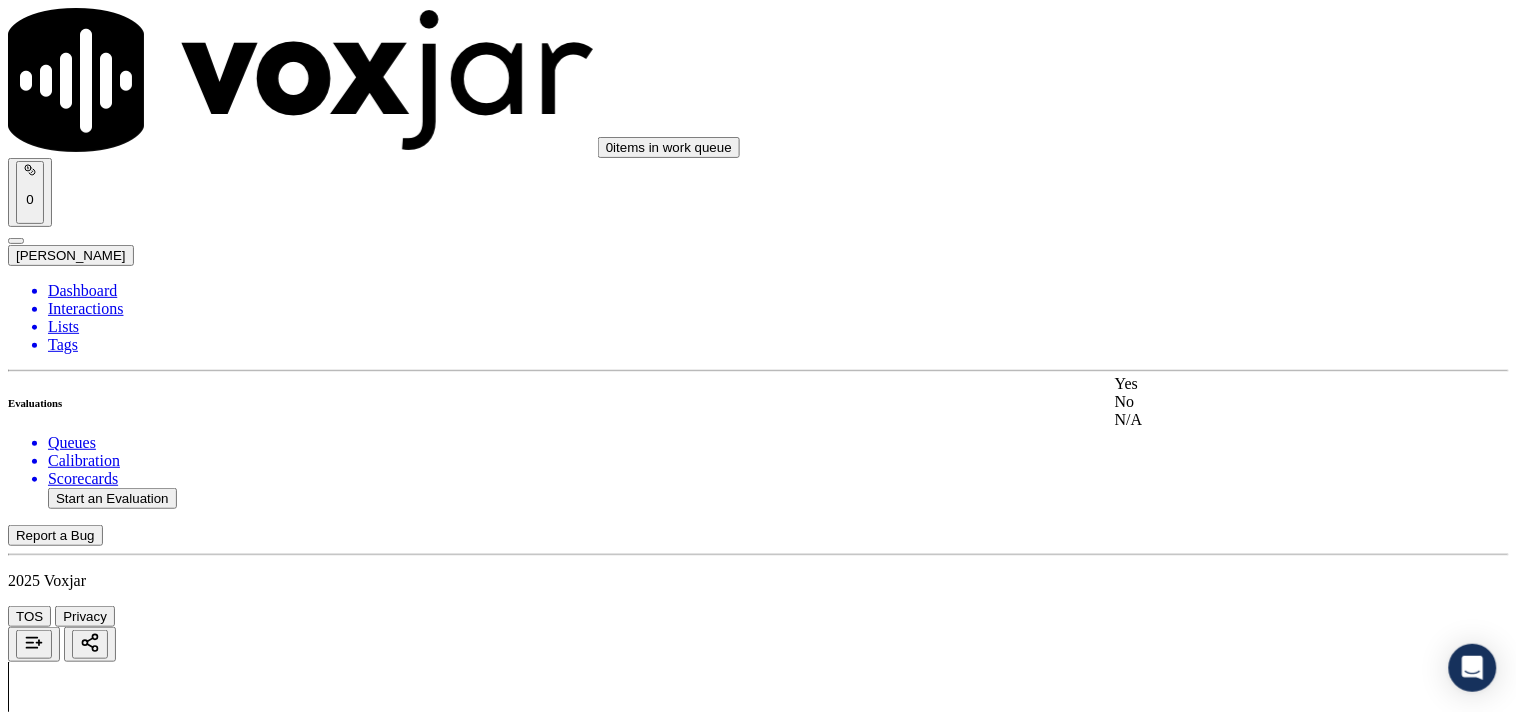 click on "Yes" at bounding box center [1267, 384] 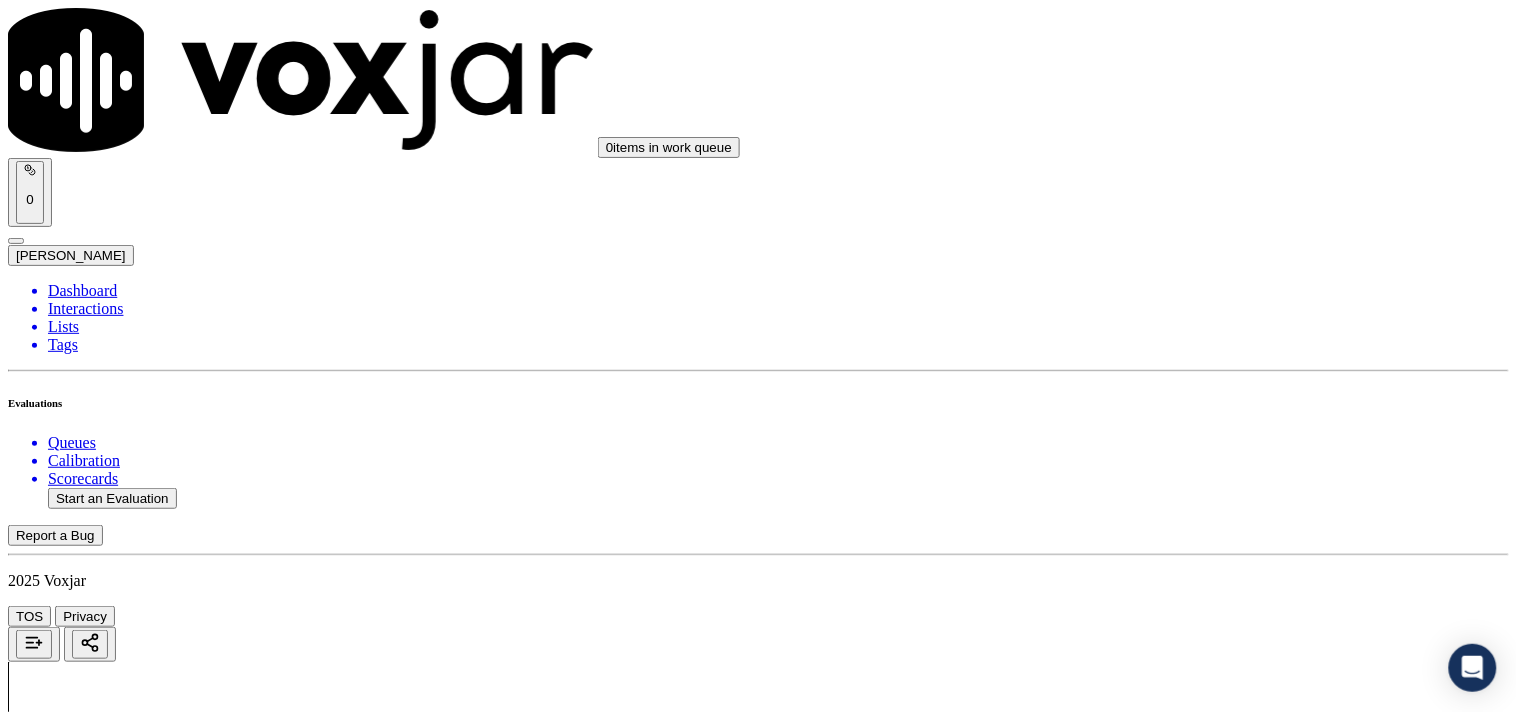 scroll, scrollTop: 222, scrollLeft: 0, axis: vertical 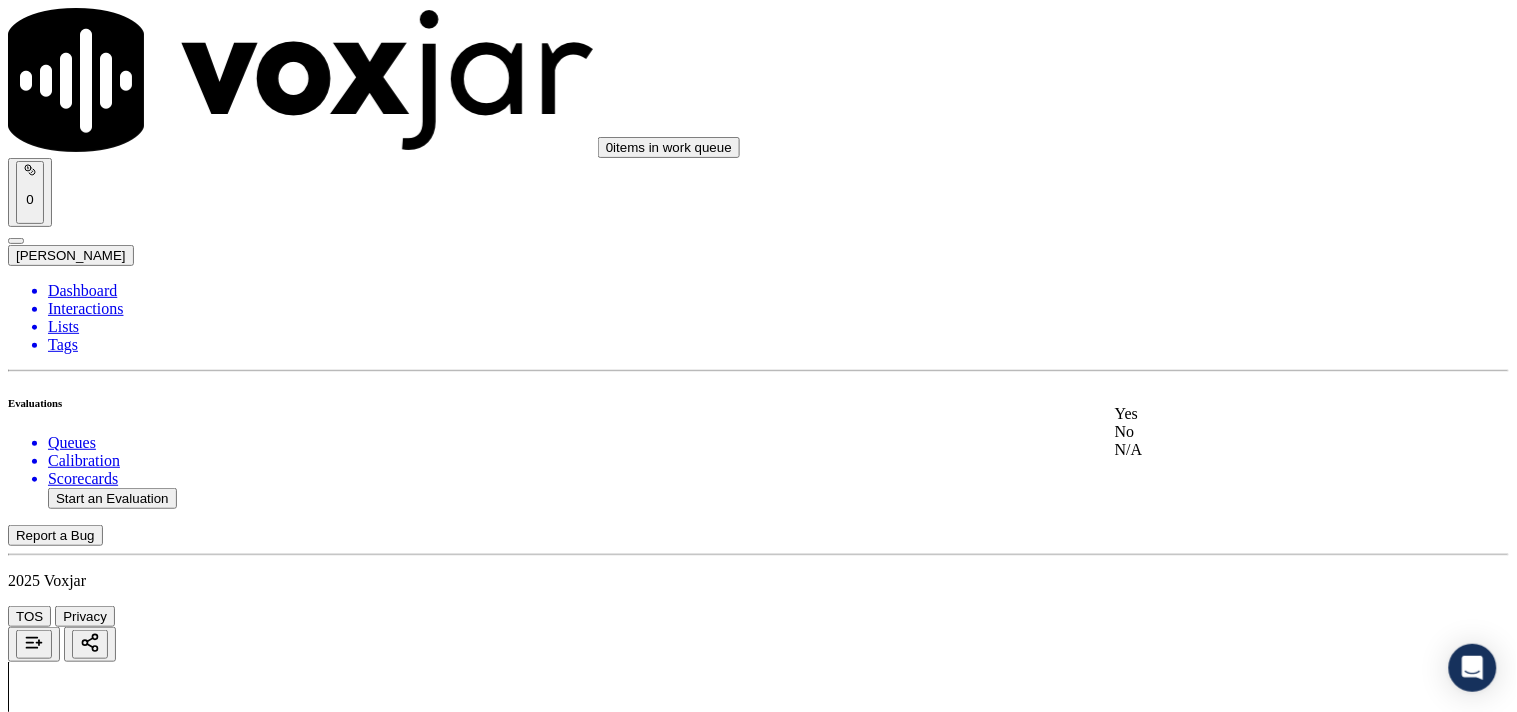 click on "Yes" at bounding box center (1267, 414) 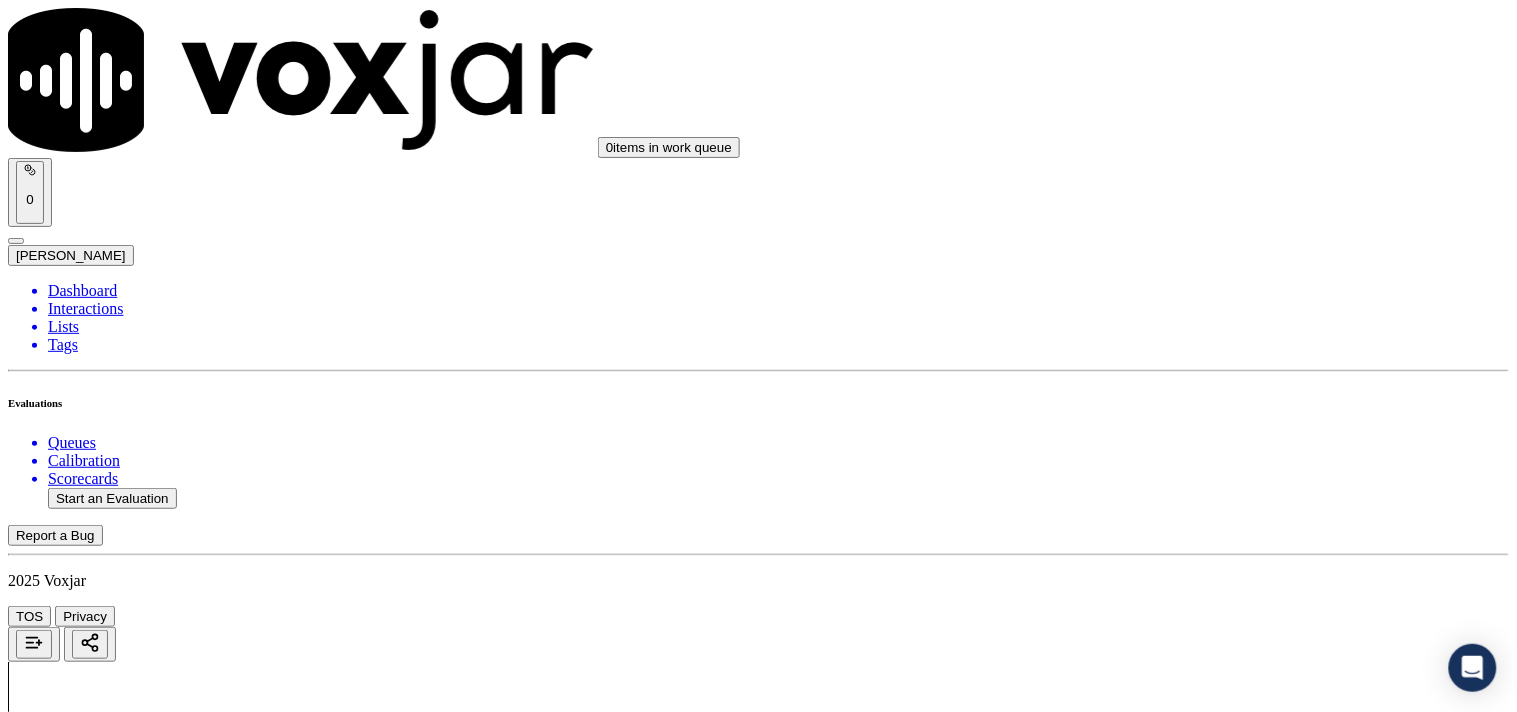 click on "Add Note" at bounding box center (52, 2869) 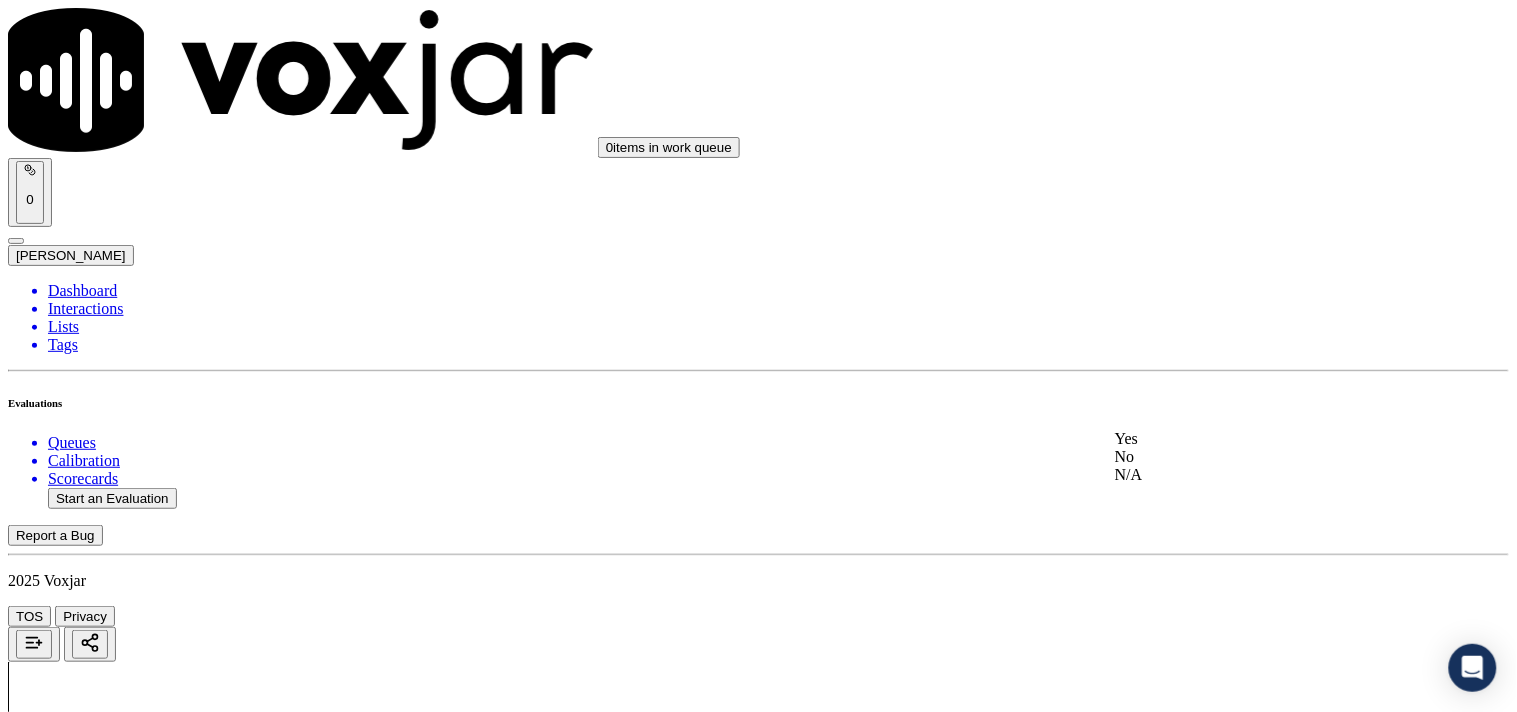 click on "Yes" at bounding box center (1267, 439) 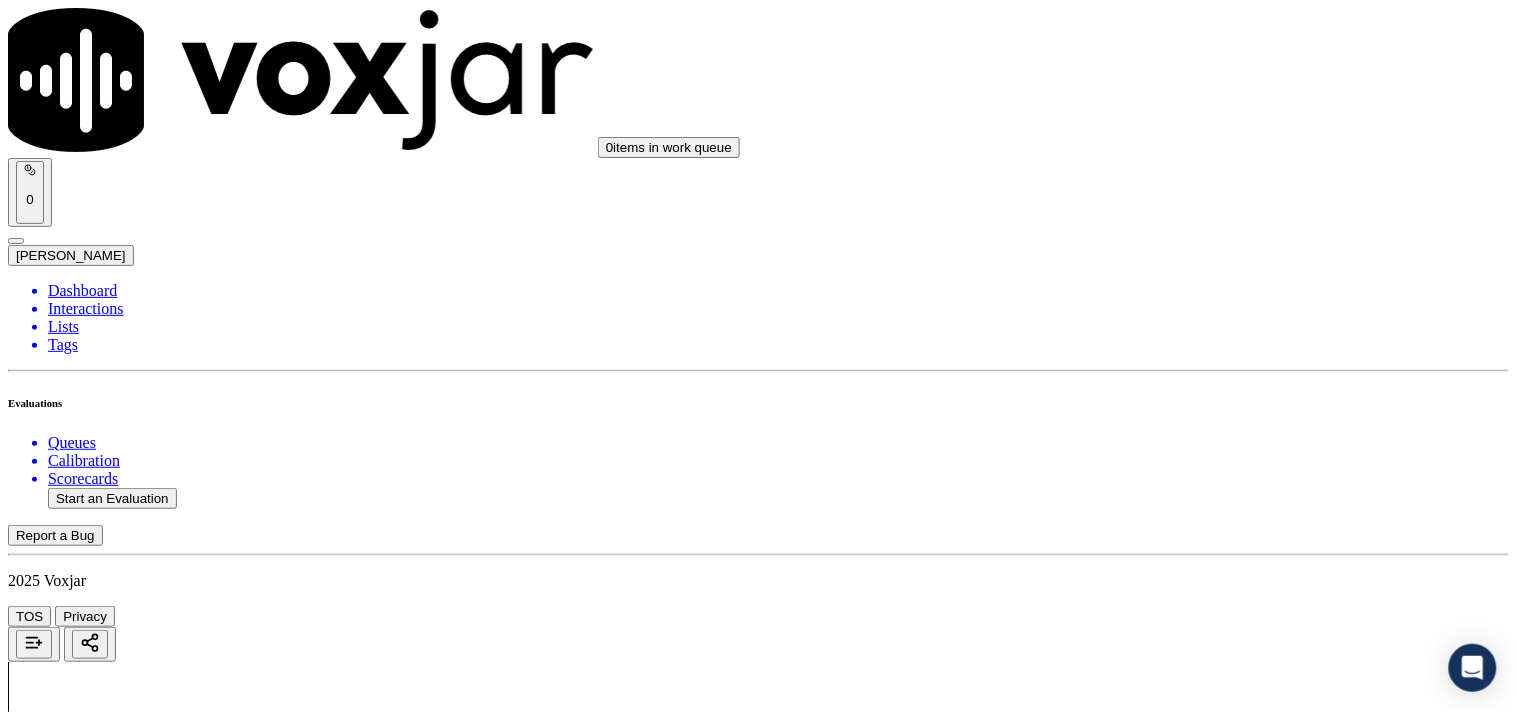 scroll, scrollTop: 777, scrollLeft: 0, axis: vertical 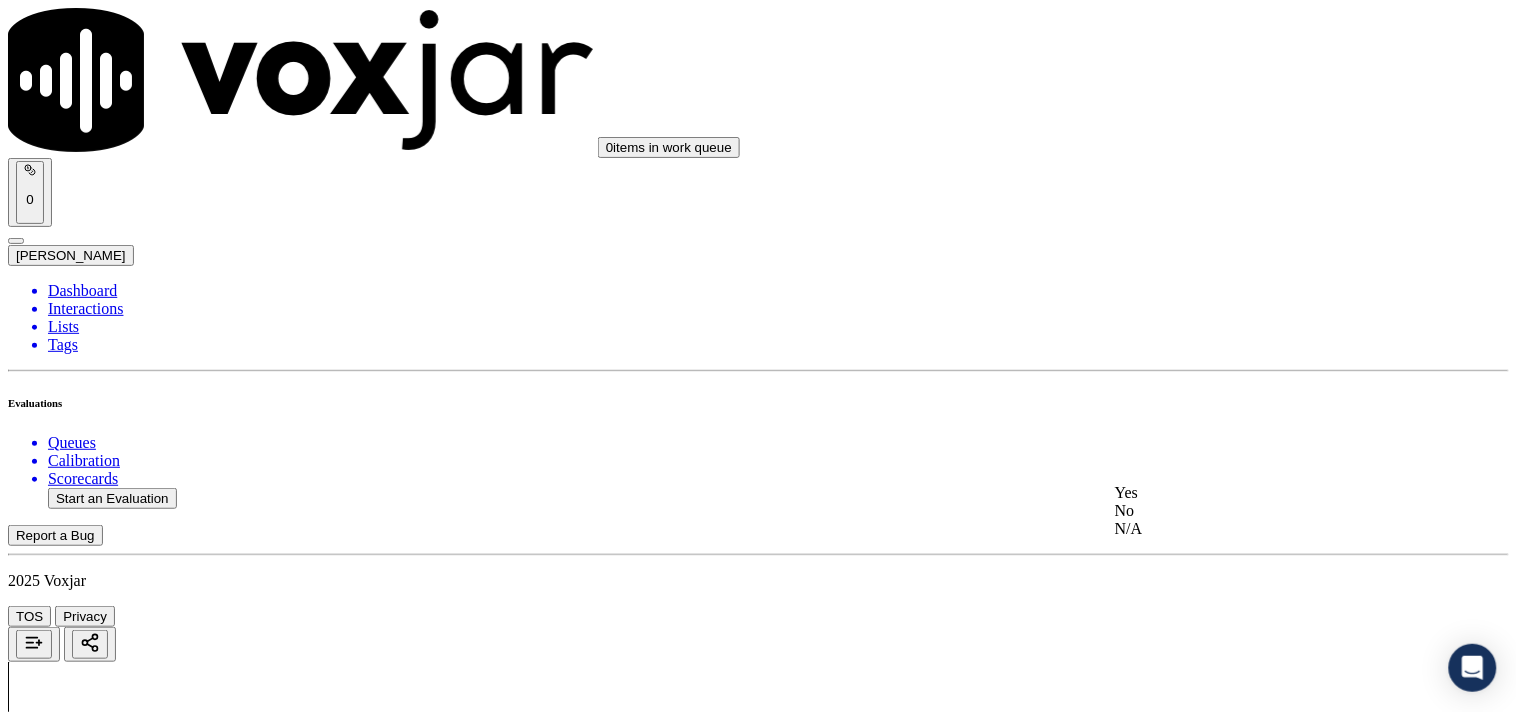 click on "Yes" at bounding box center (1267, 493) 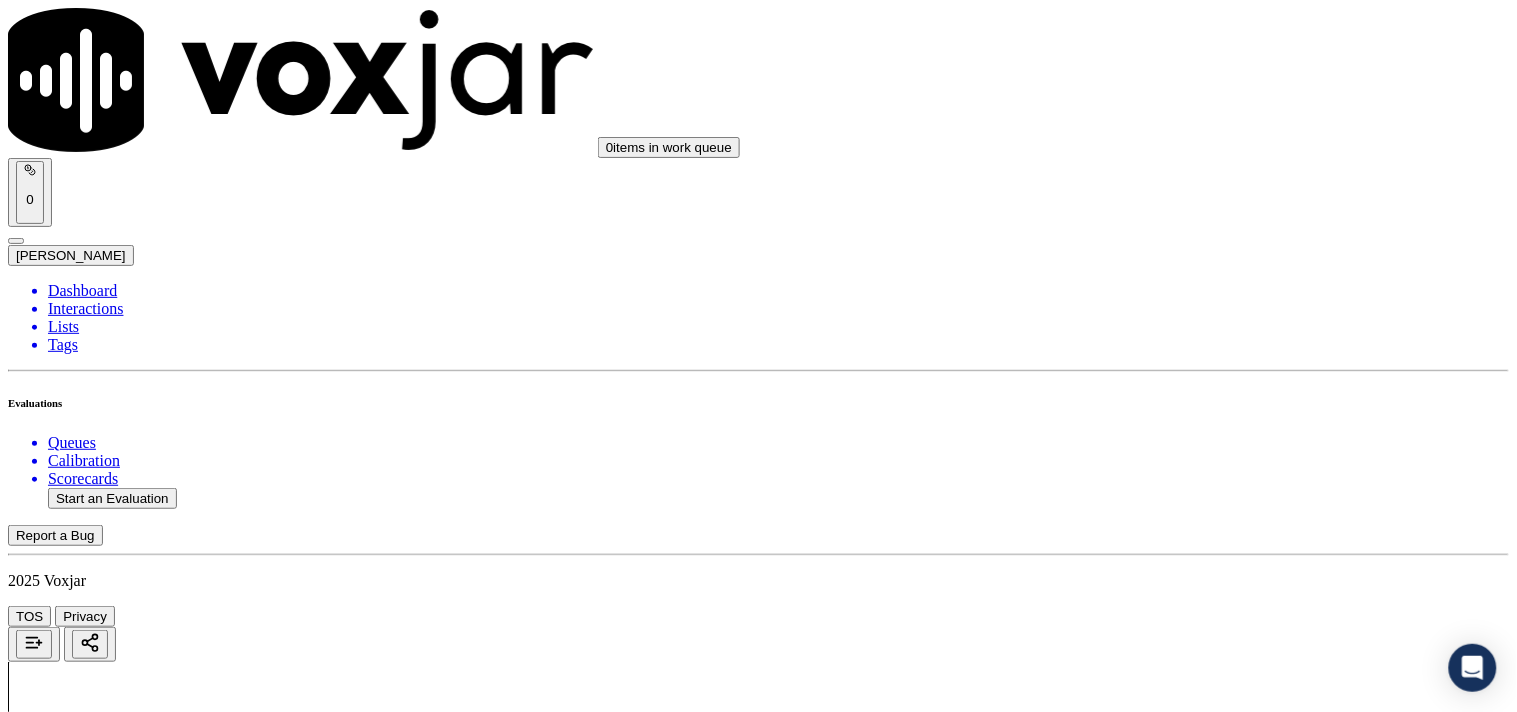 scroll, scrollTop: 1111, scrollLeft: 0, axis: vertical 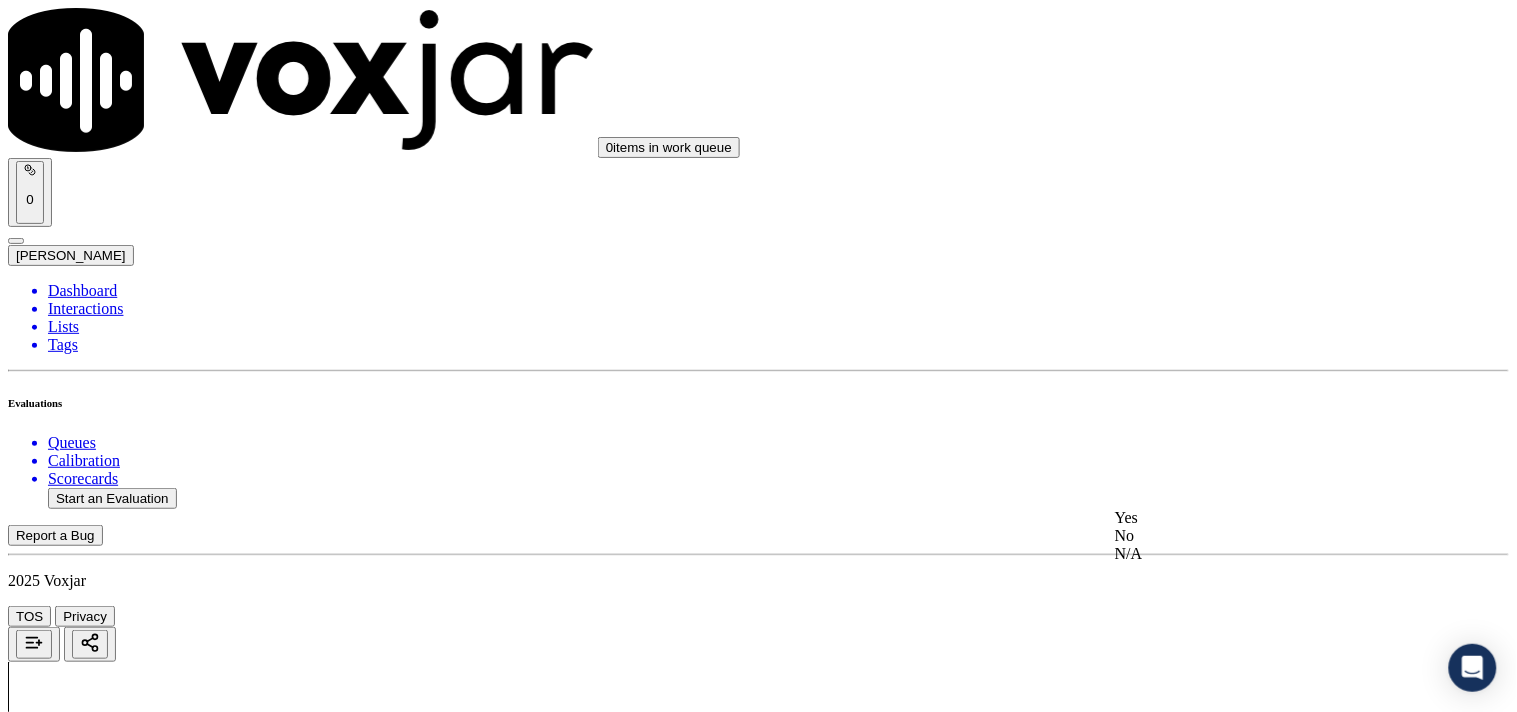 click on "No" 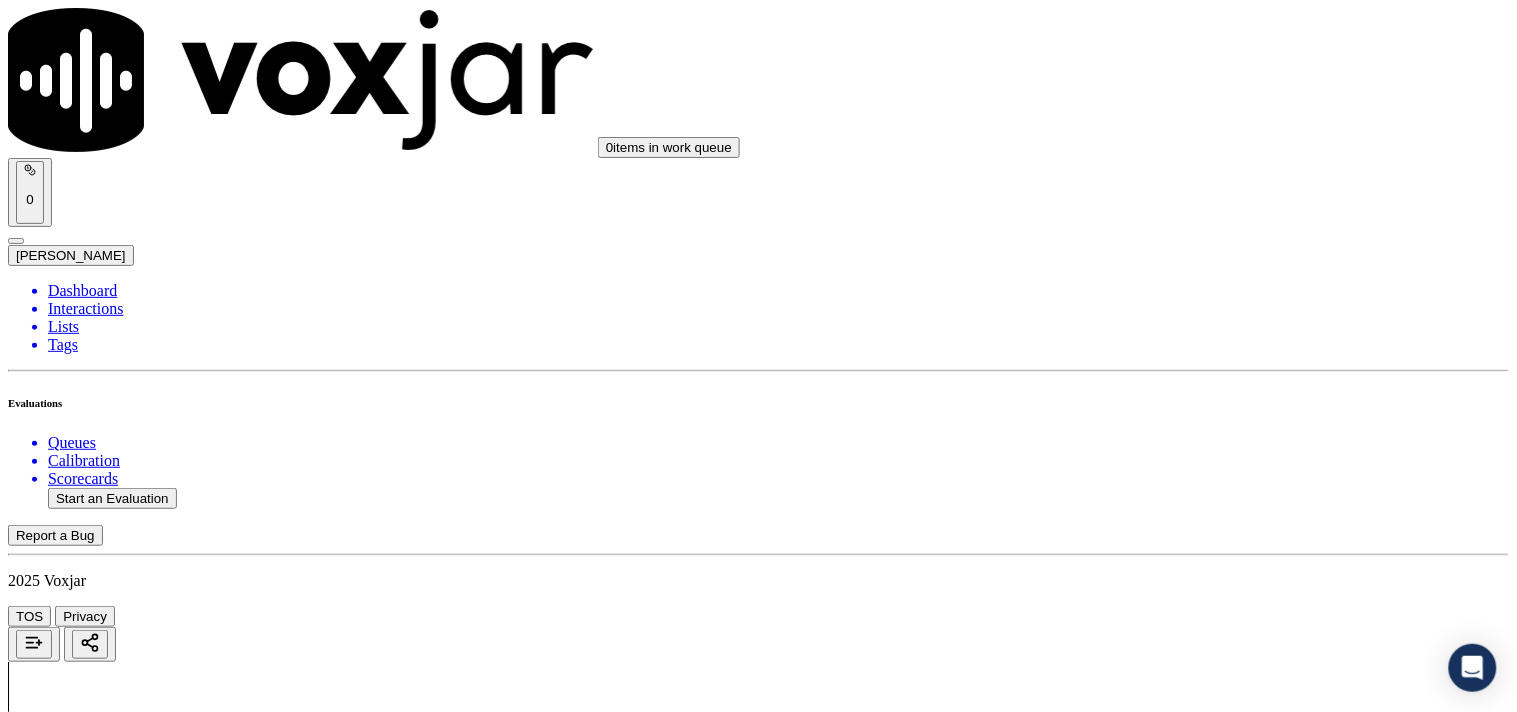 scroll, scrollTop: 1444, scrollLeft: 0, axis: vertical 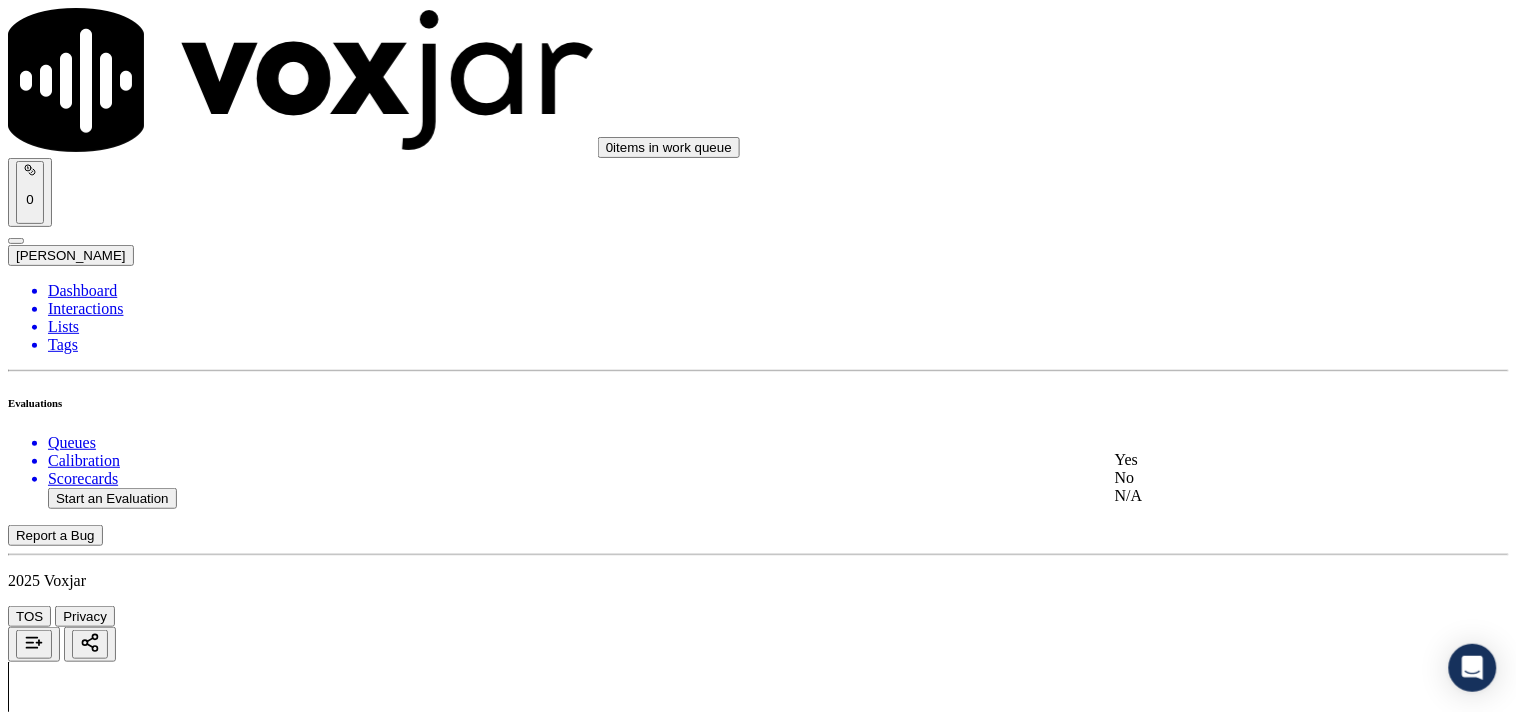 click at bounding box center [1115, 477] 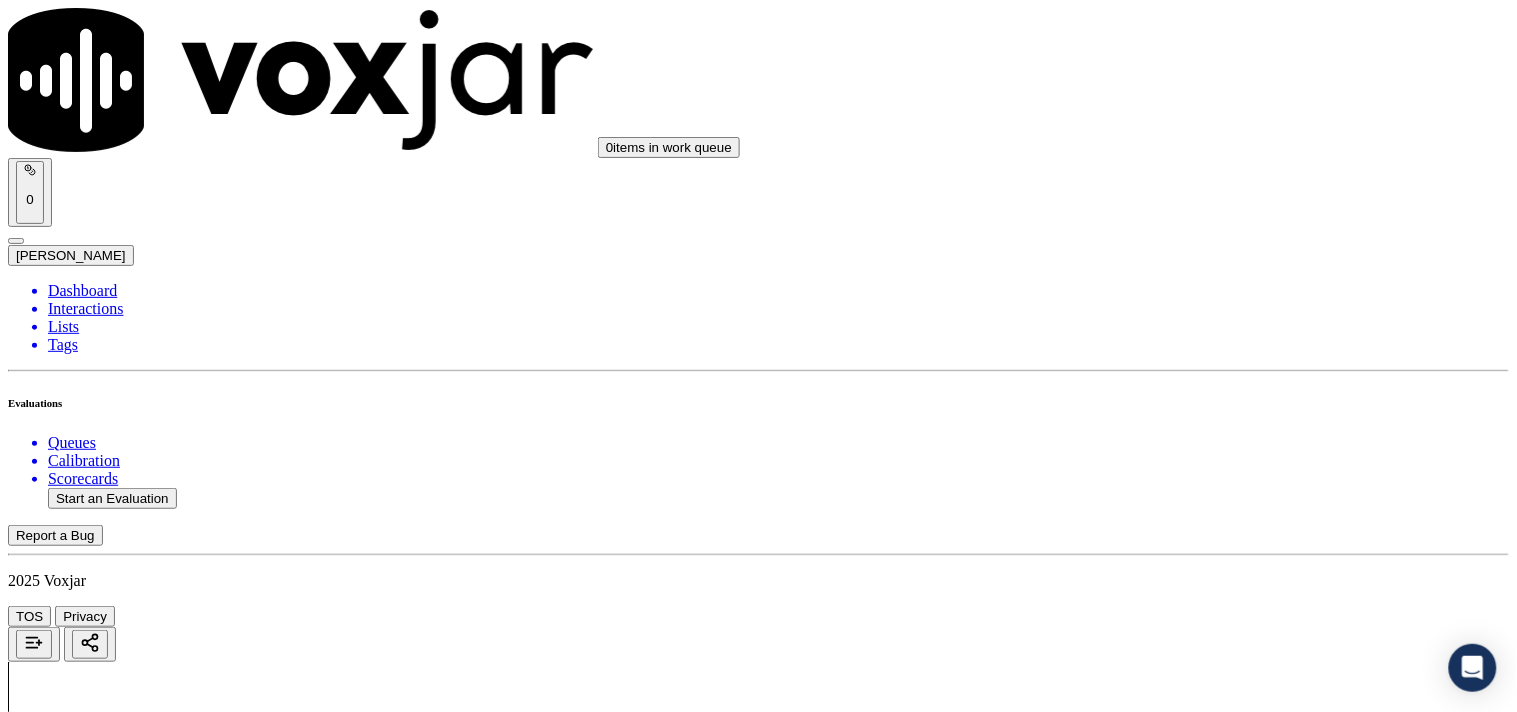 scroll, scrollTop: 1777, scrollLeft: 0, axis: vertical 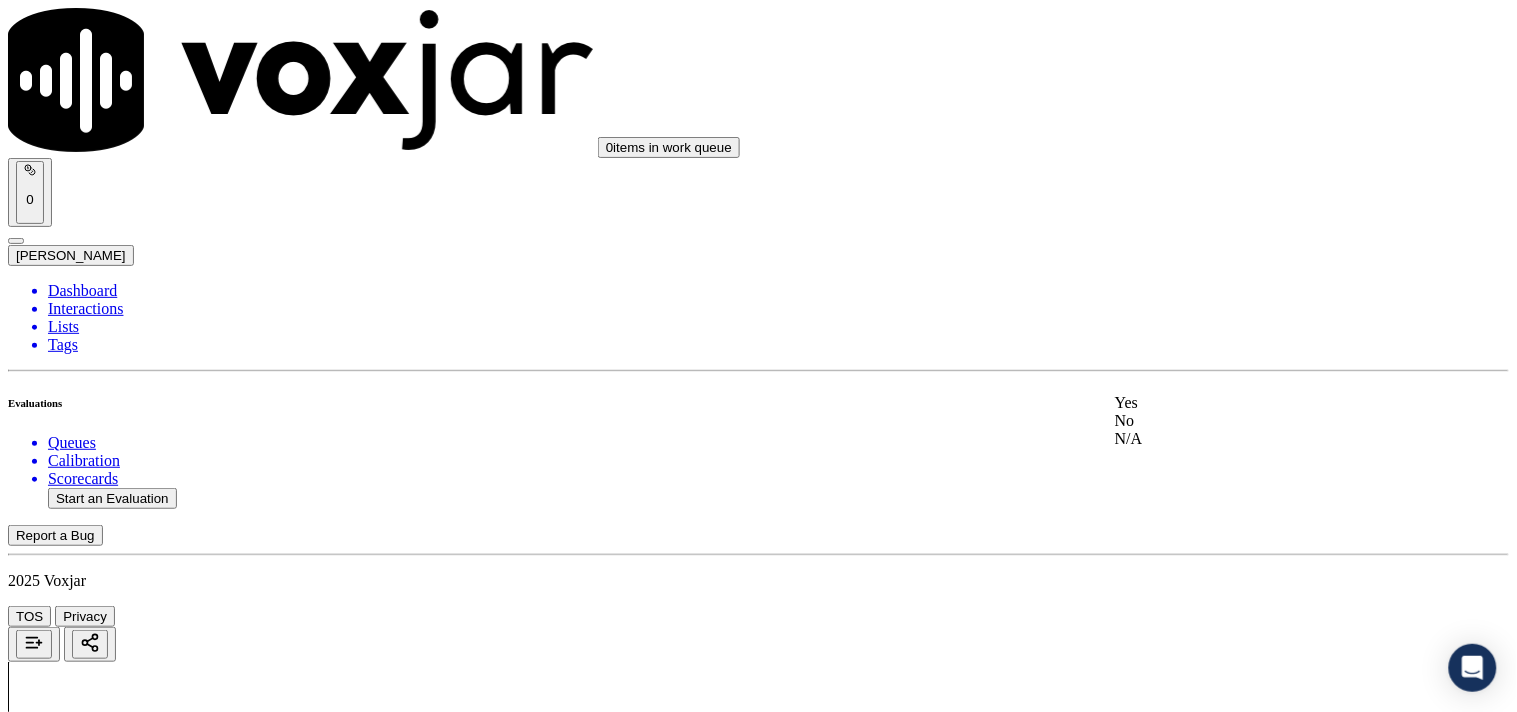 click on "Yes" at bounding box center (1267, 403) 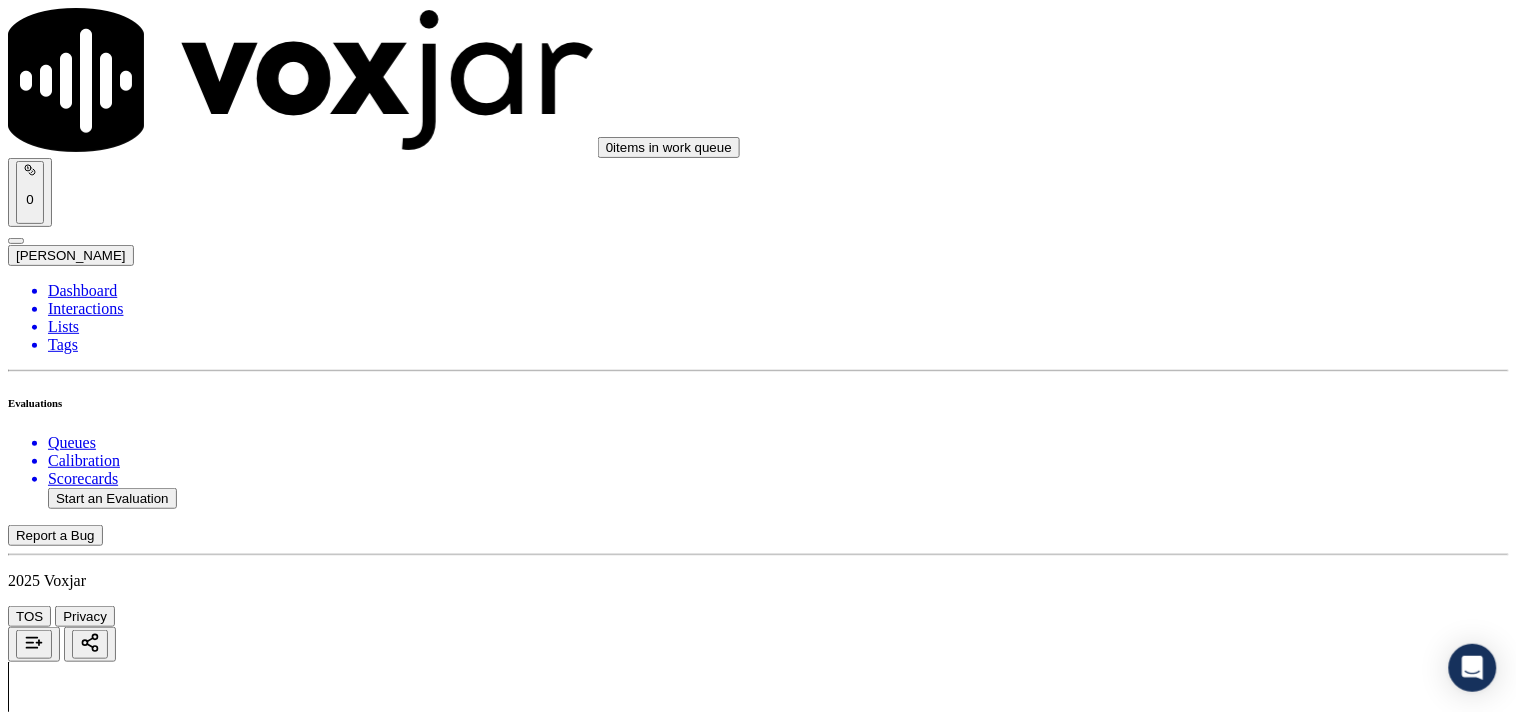 scroll, scrollTop: 2000, scrollLeft: 0, axis: vertical 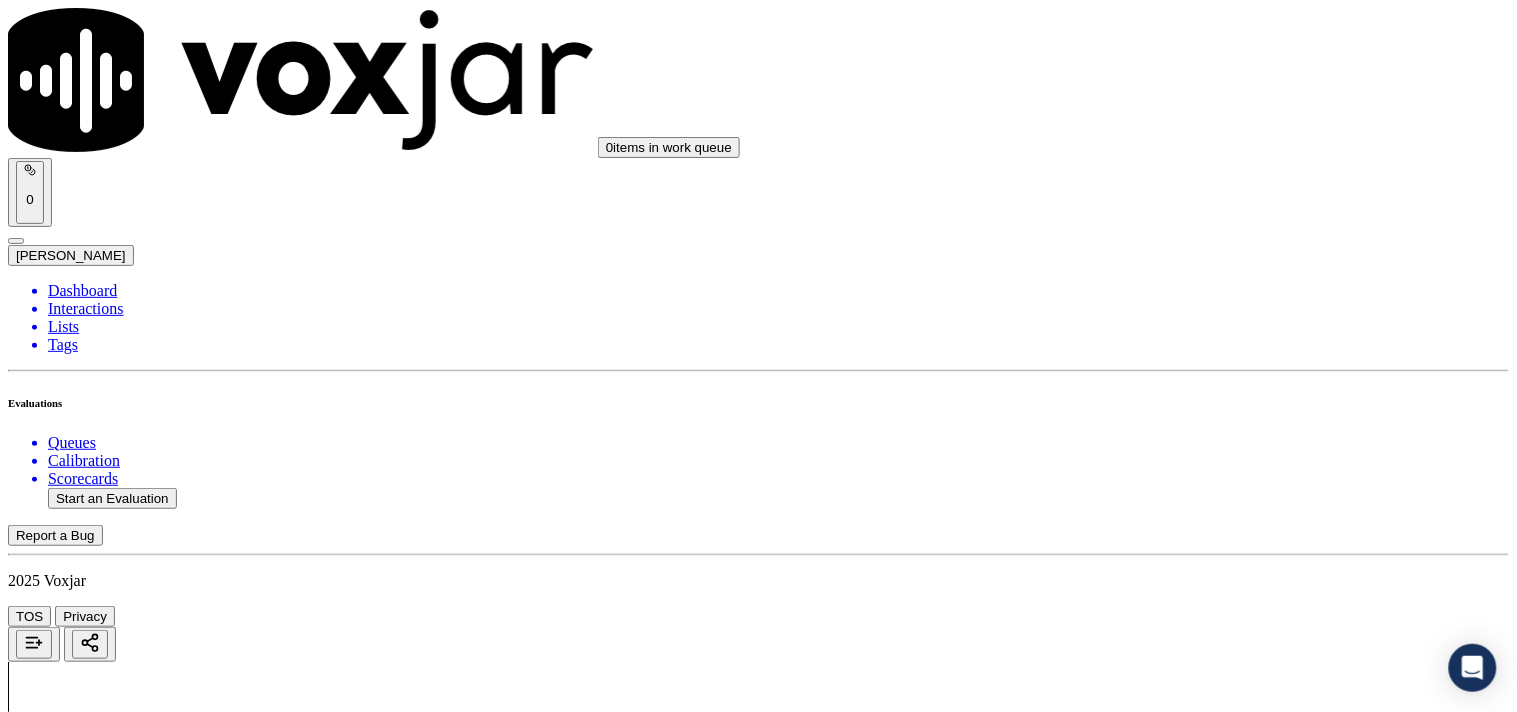 click on "Select an answer" at bounding box center (67, 4397) 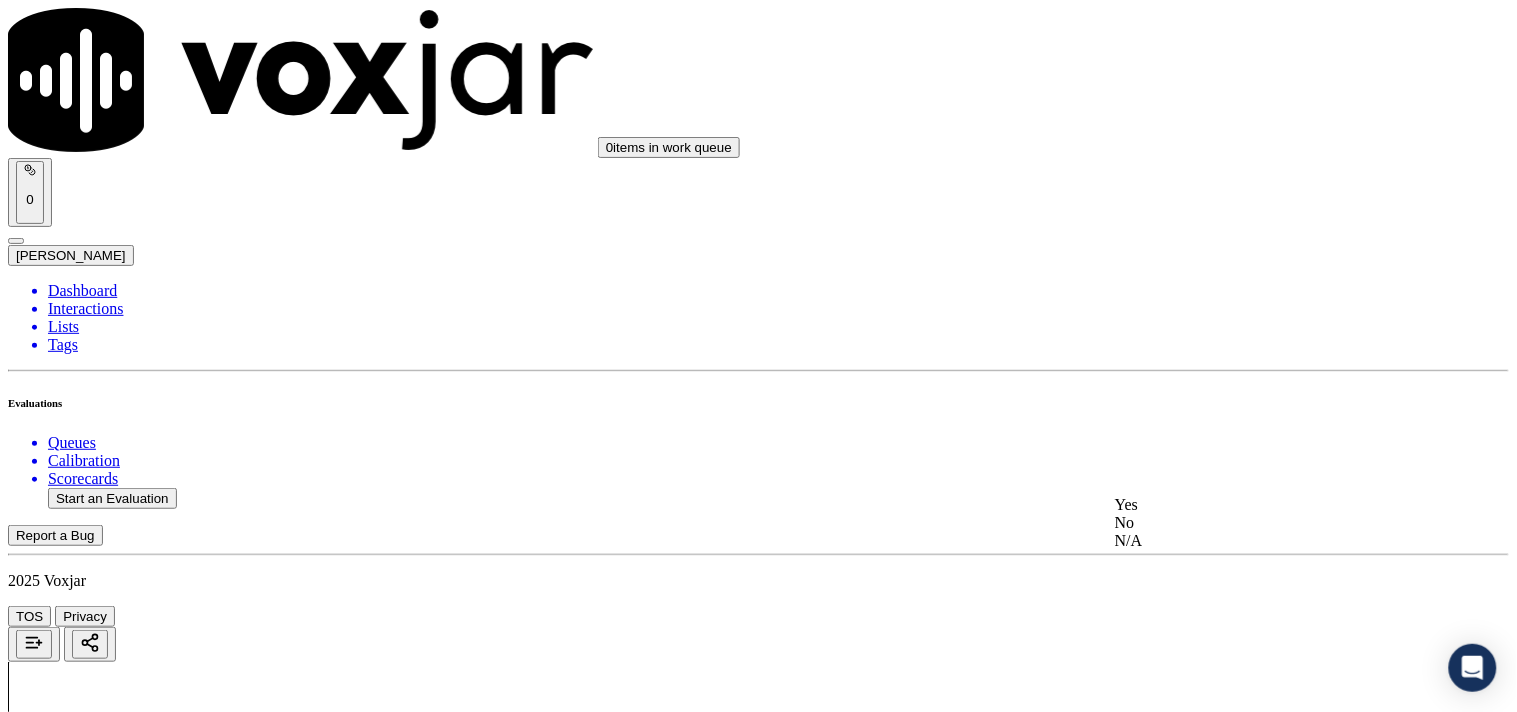 click on "N/A" 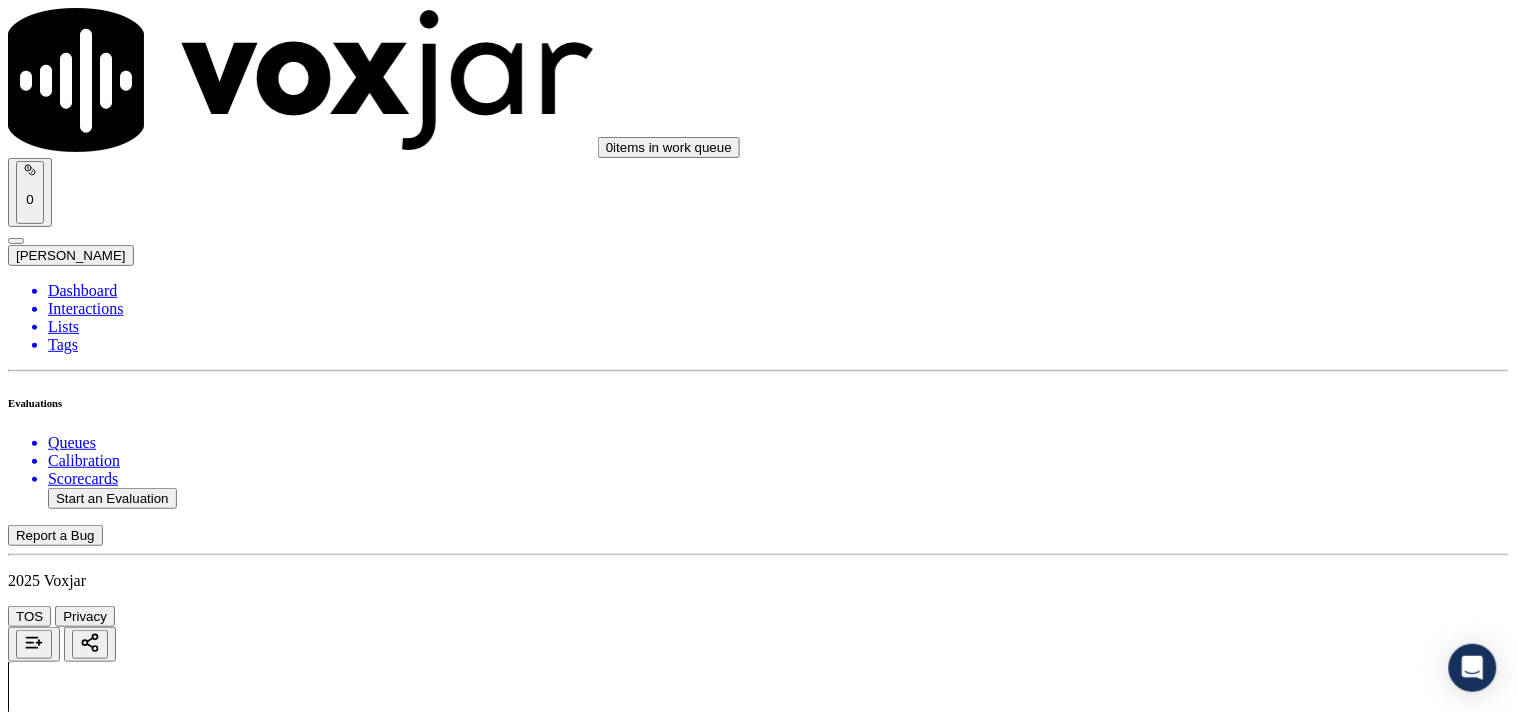 scroll, scrollTop: 2333, scrollLeft: 0, axis: vertical 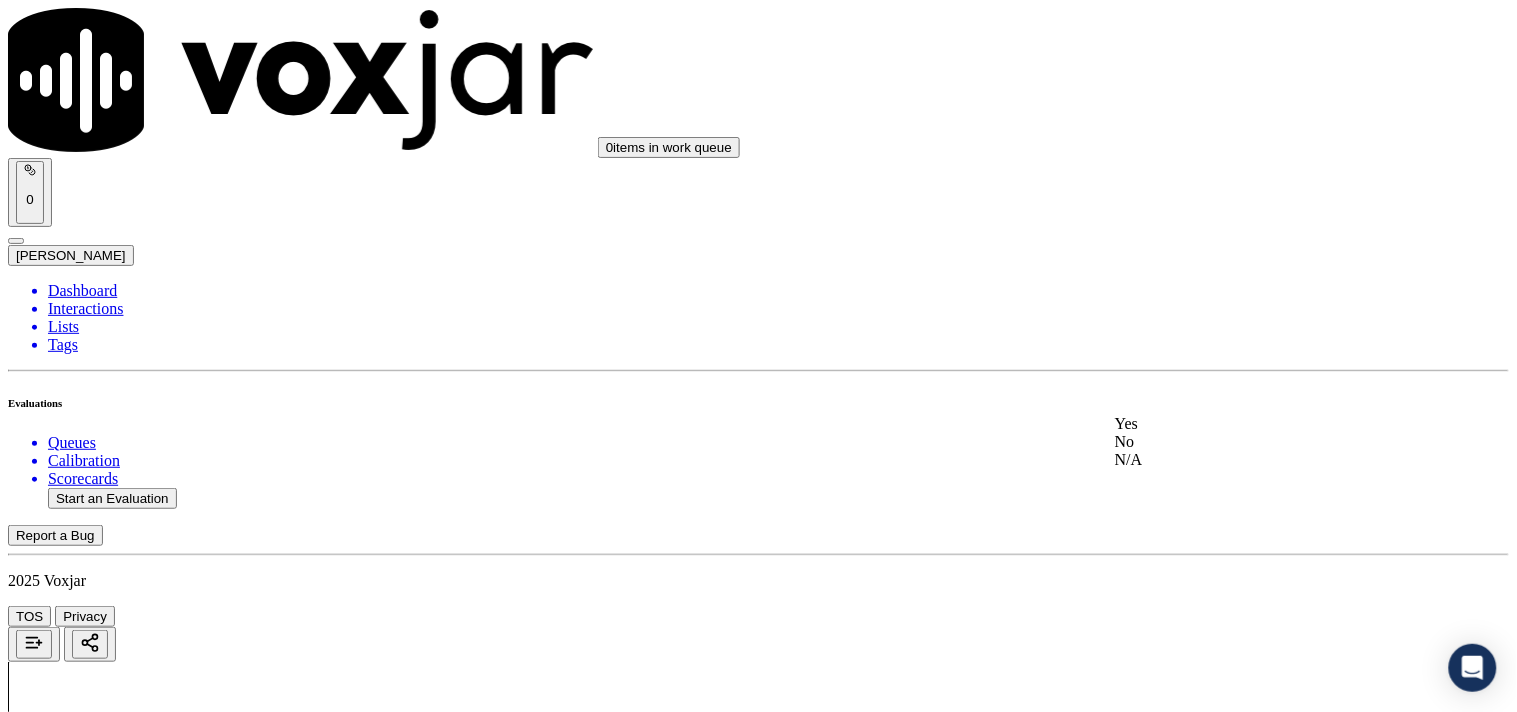 click on "Yes" at bounding box center [1267, 424] 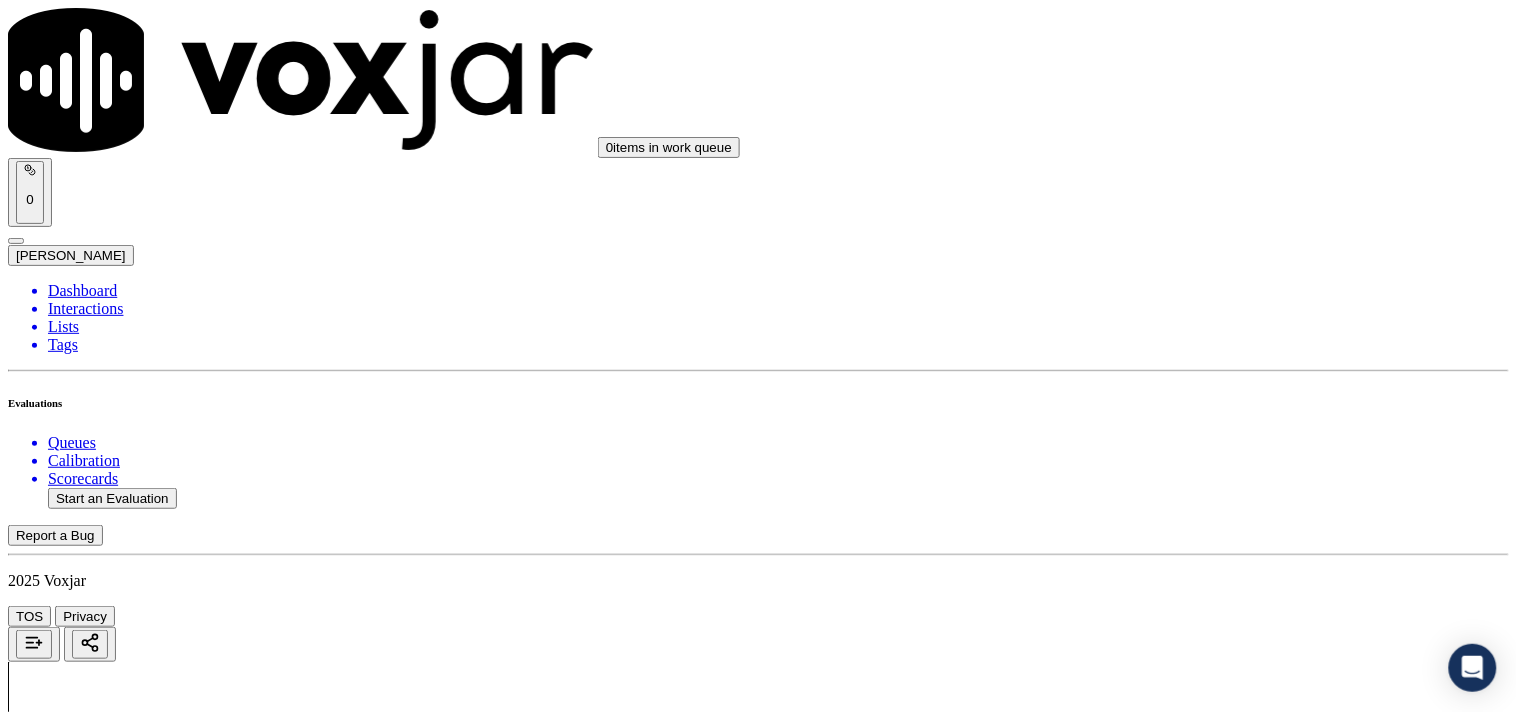scroll, scrollTop: 2555, scrollLeft: 0, axis: vertical 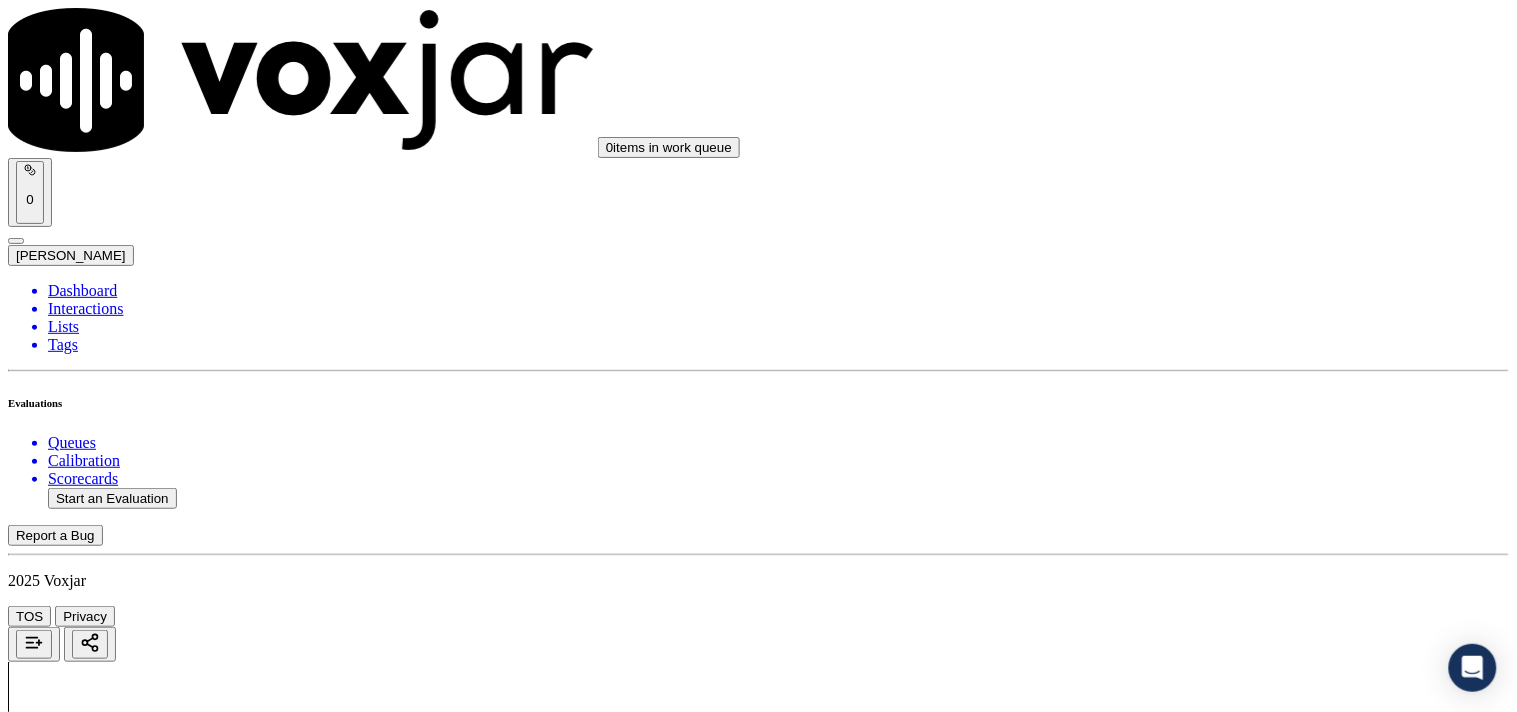 click on "Select an answer" at bounding box center (67, 4870) 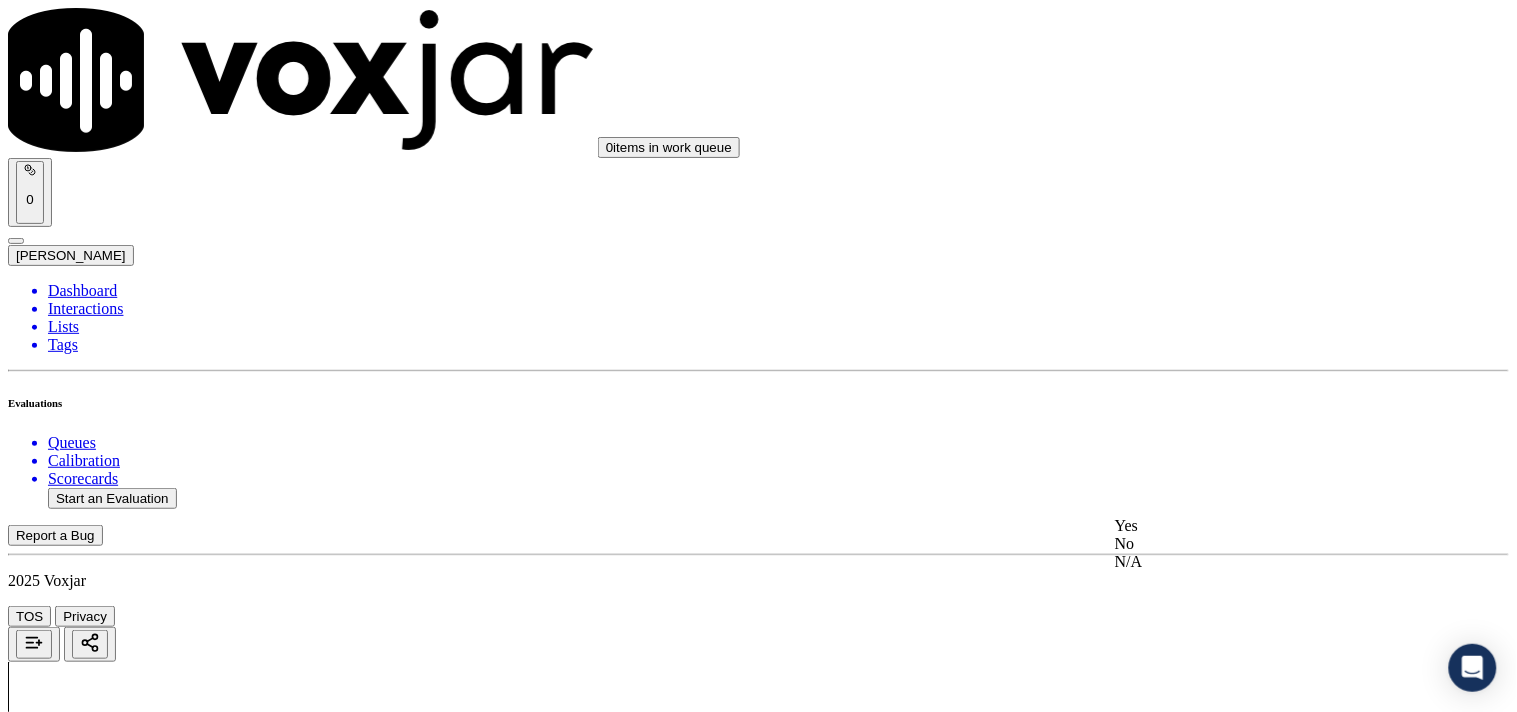 click on "No" 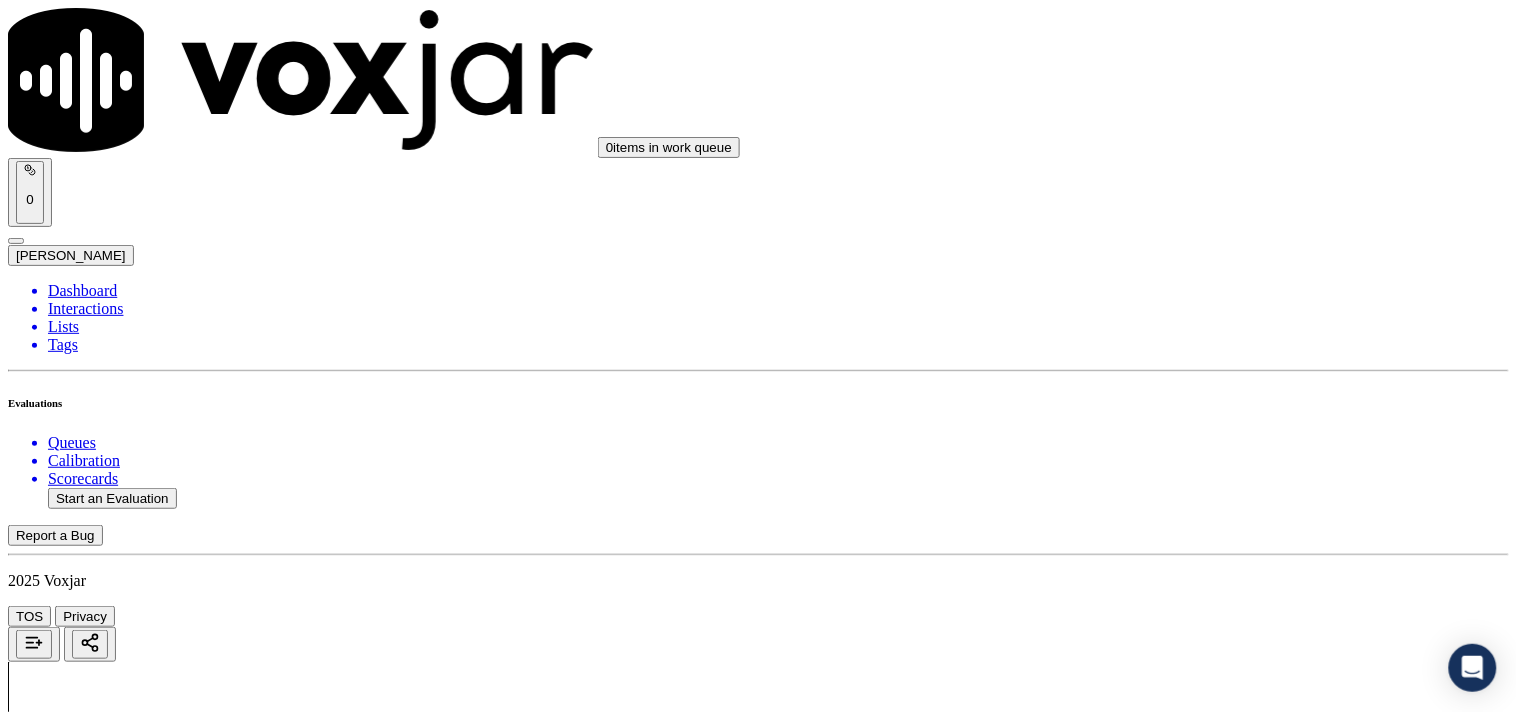 scroll, scrollTop: 2777, scrollLeft: 0, axis: vertical 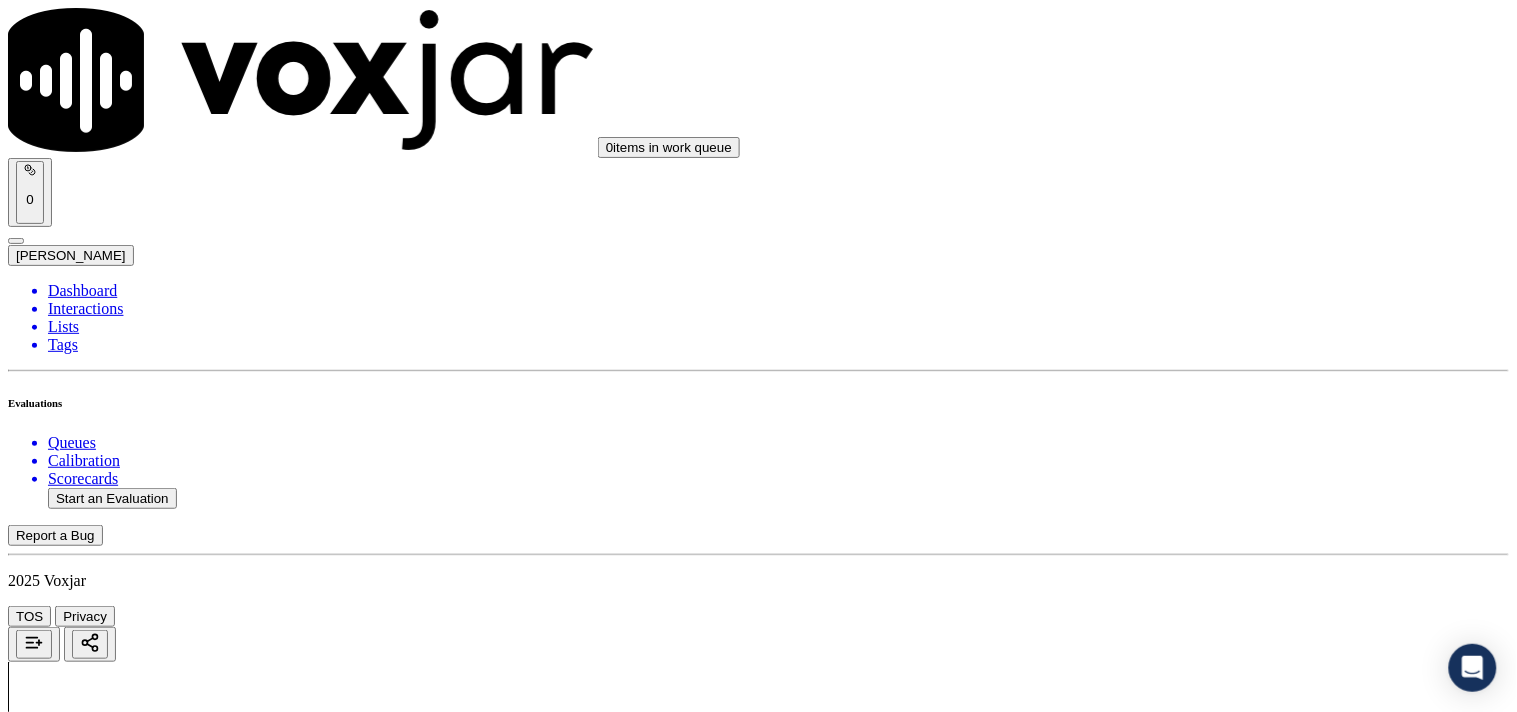 click on "No" at bounding box center (28, 4925) 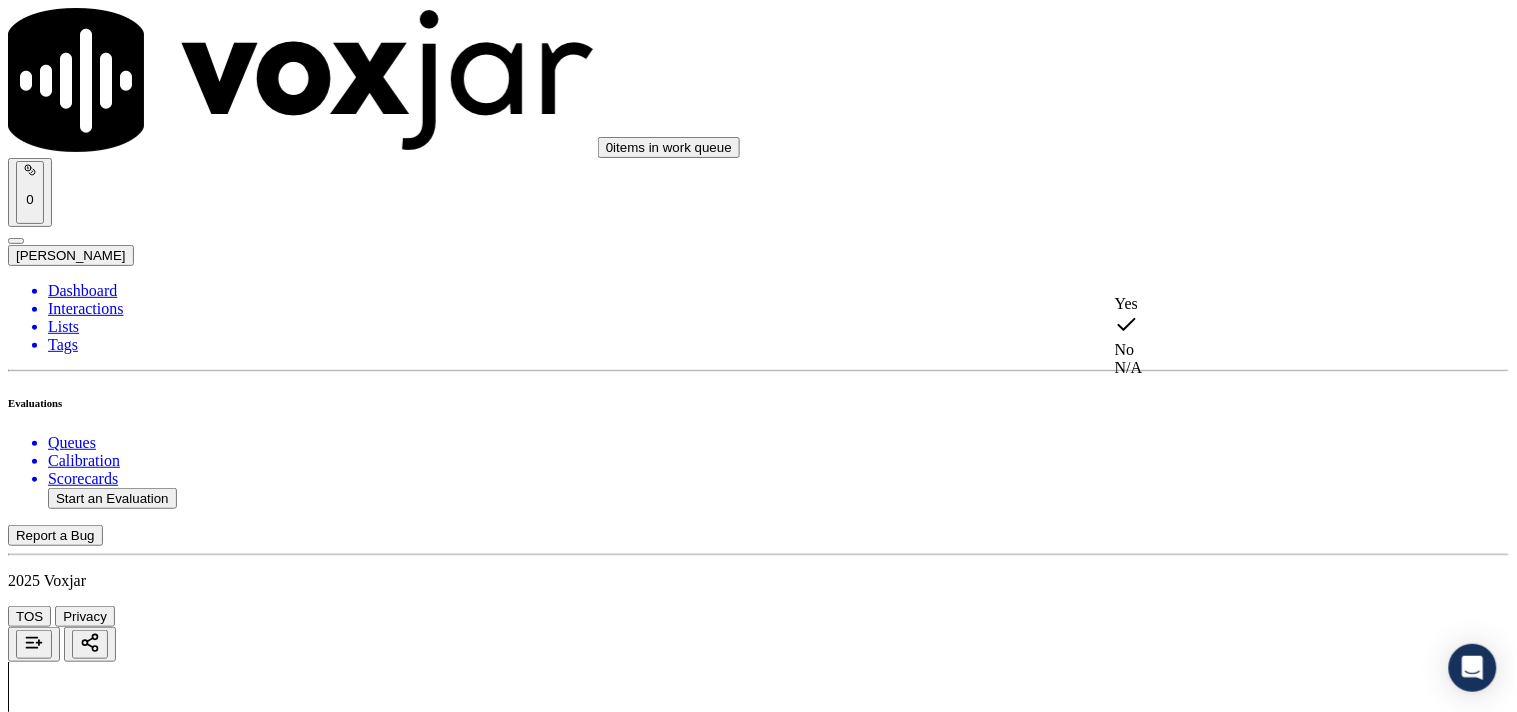 click on "Yes" at bounding box center [1267, 304] 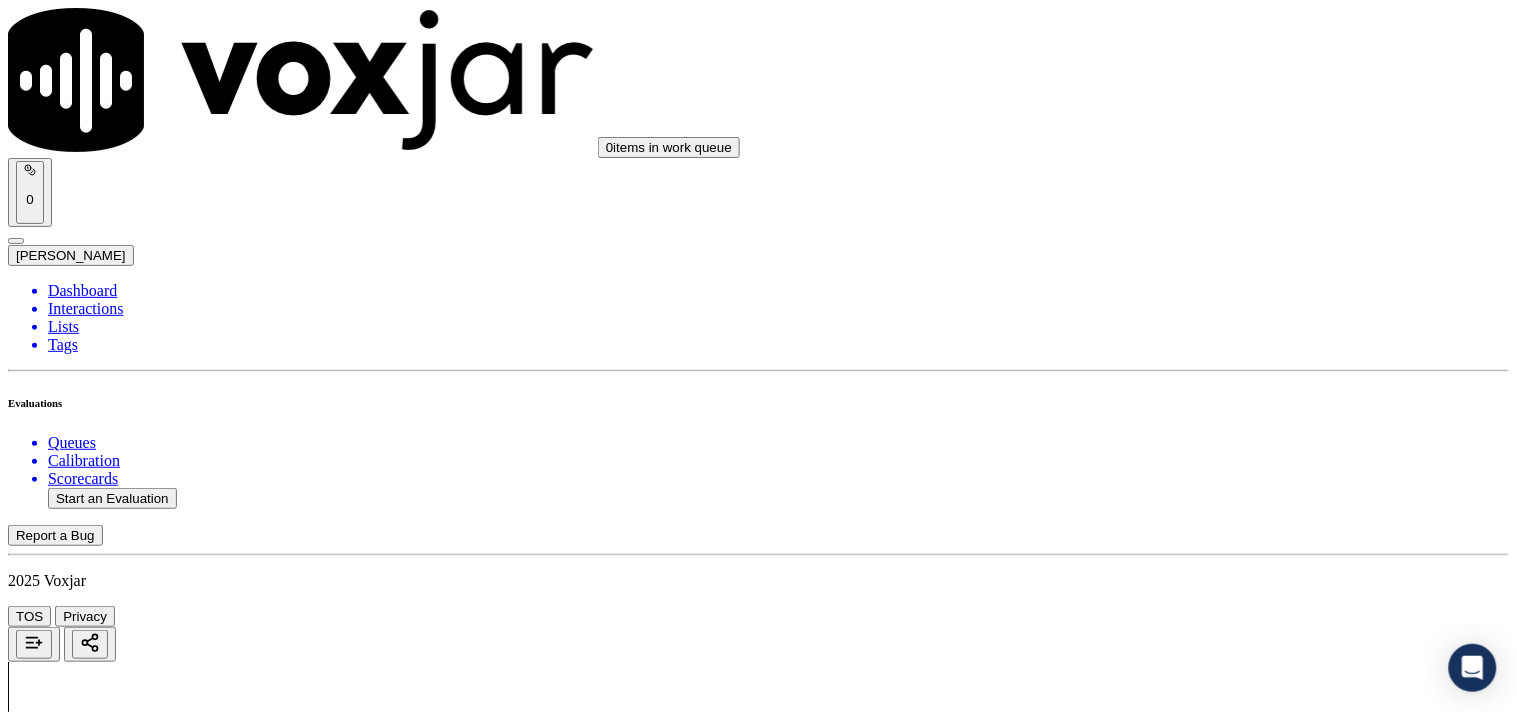 scroll, scrollTop: 3000, scrollLeft: 0, axis: vertical 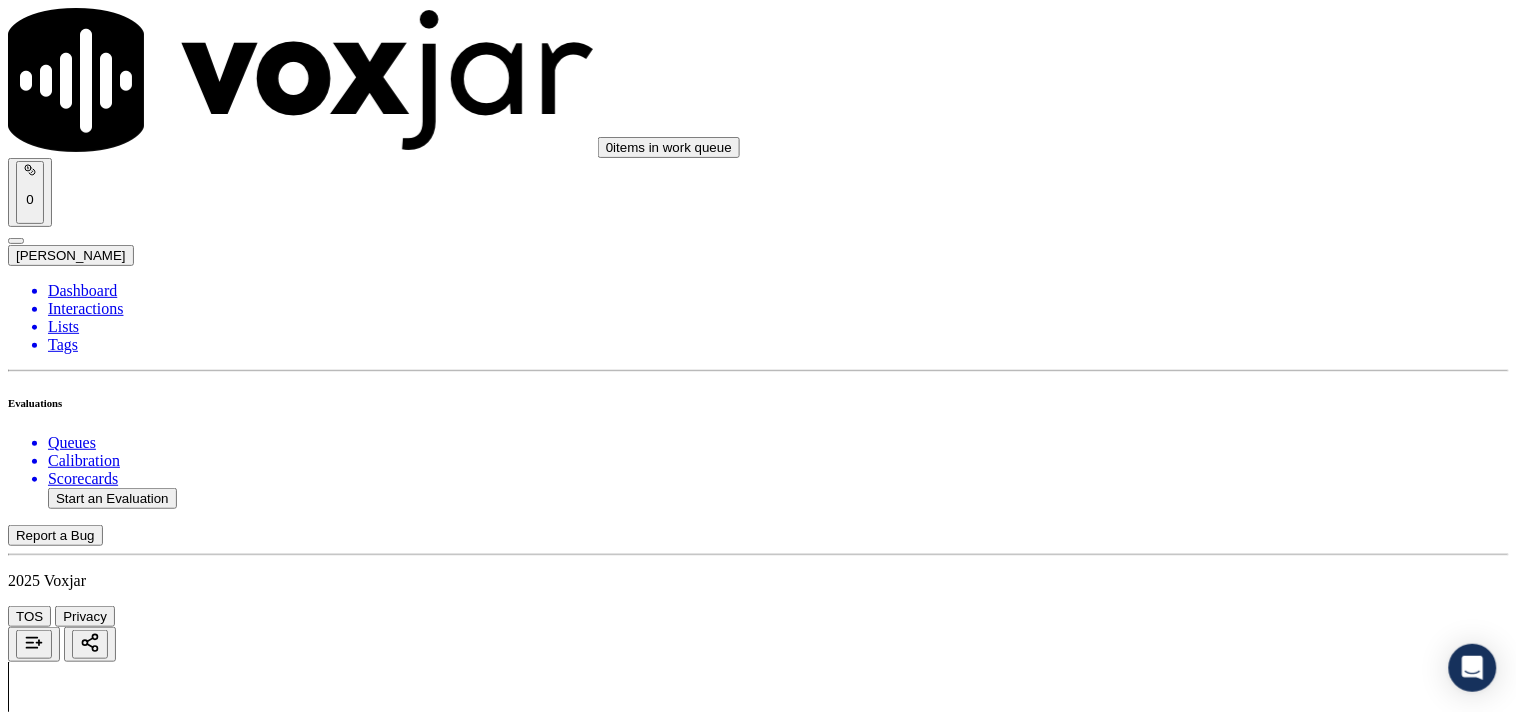click on "Select an answer" at bounding box center (67, 5106) 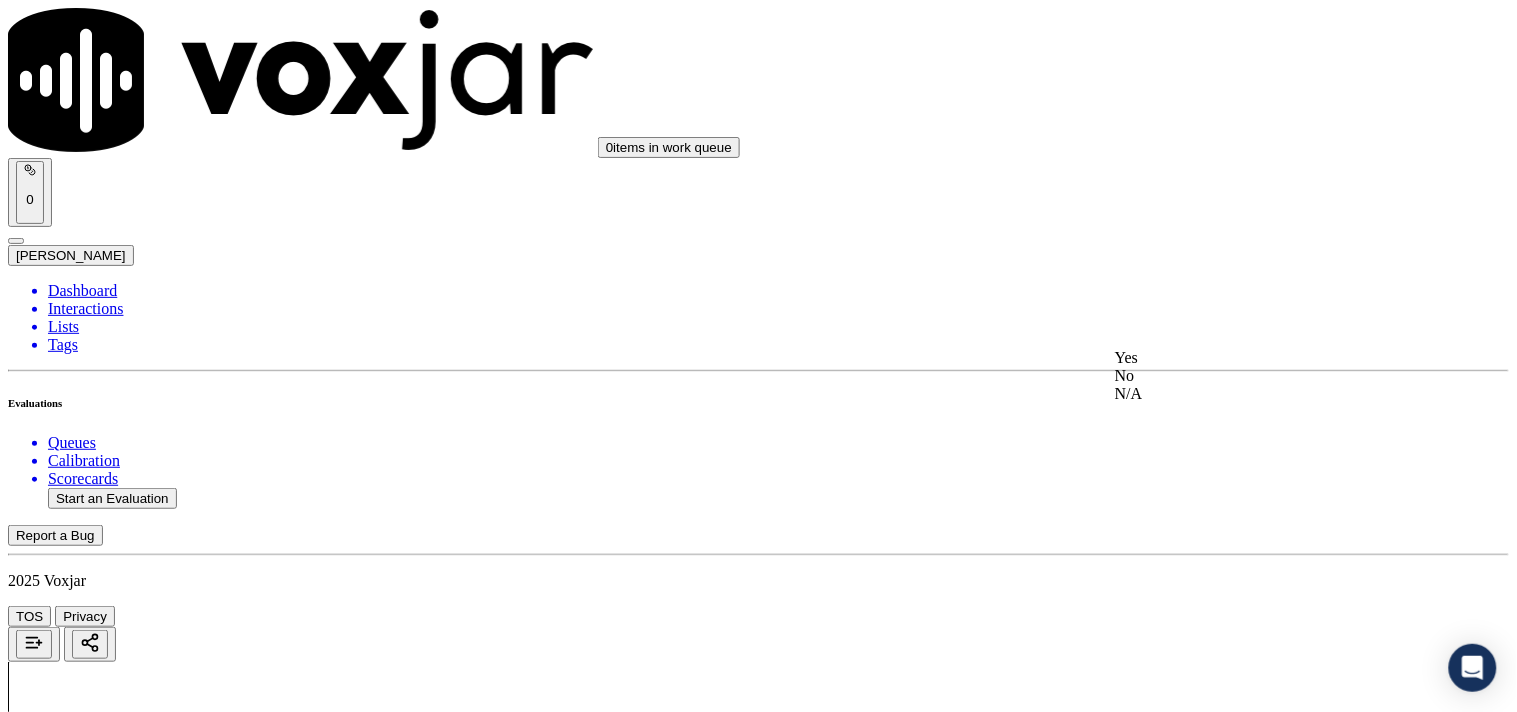 click on "No" 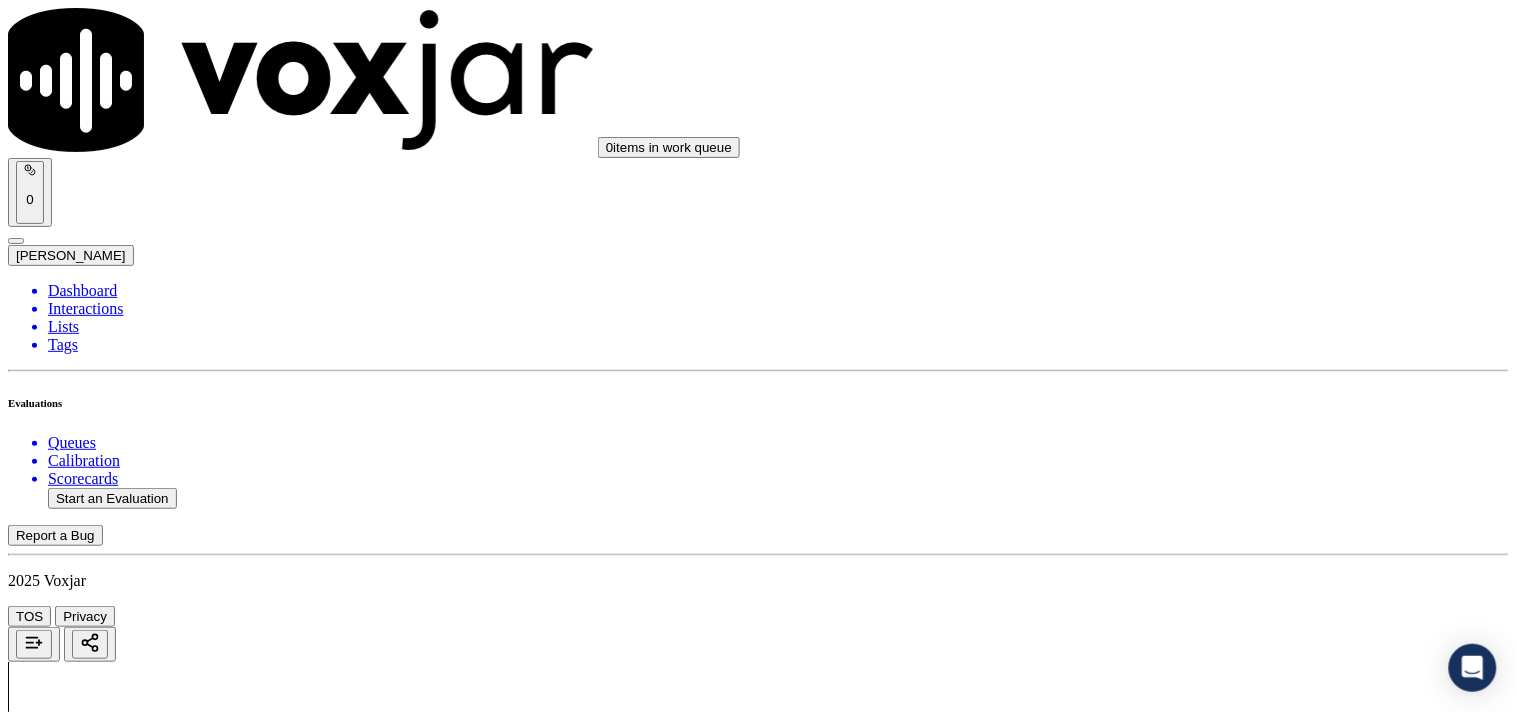 scroll, scrollTop: 3111, scrollLeft: 0, axis: vertical 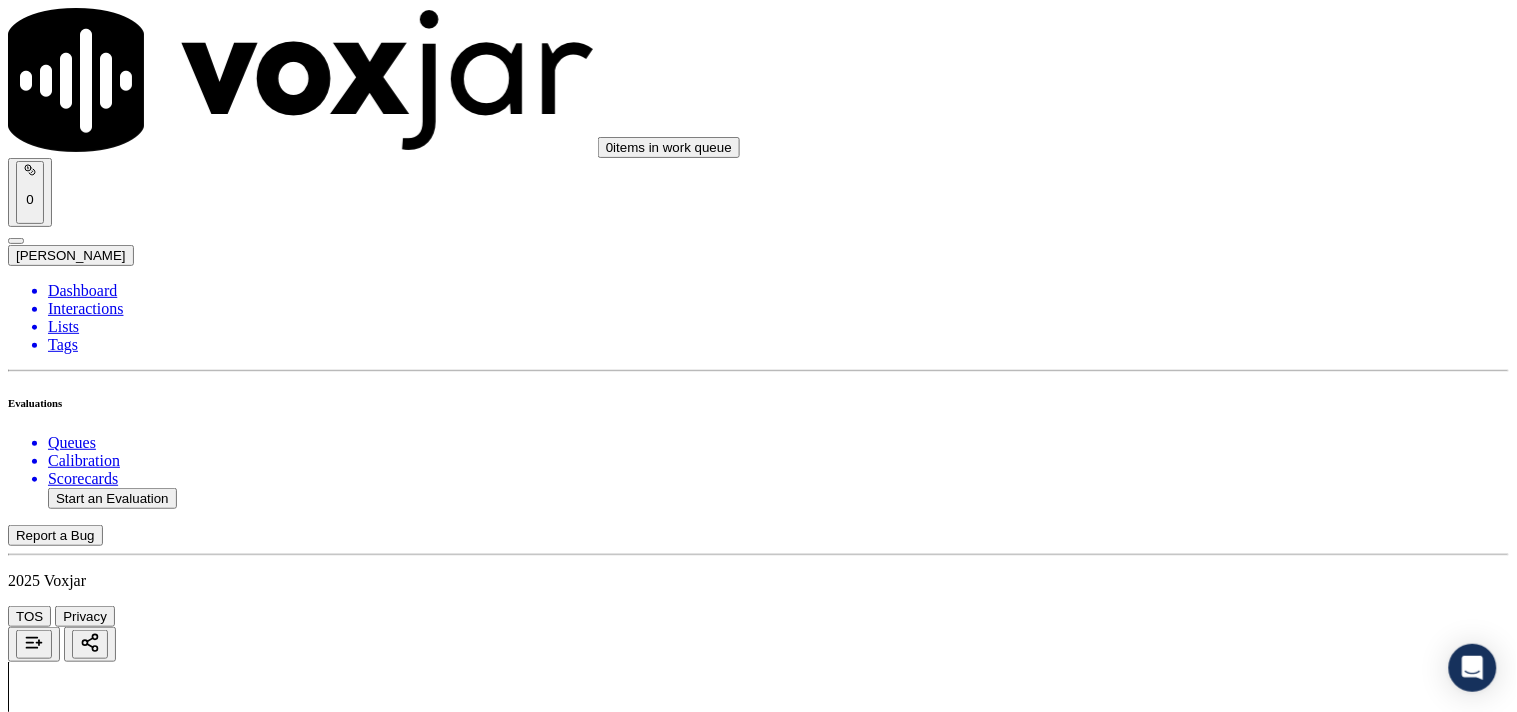 click on "Select an answer" at bounding box center [67, 5342] 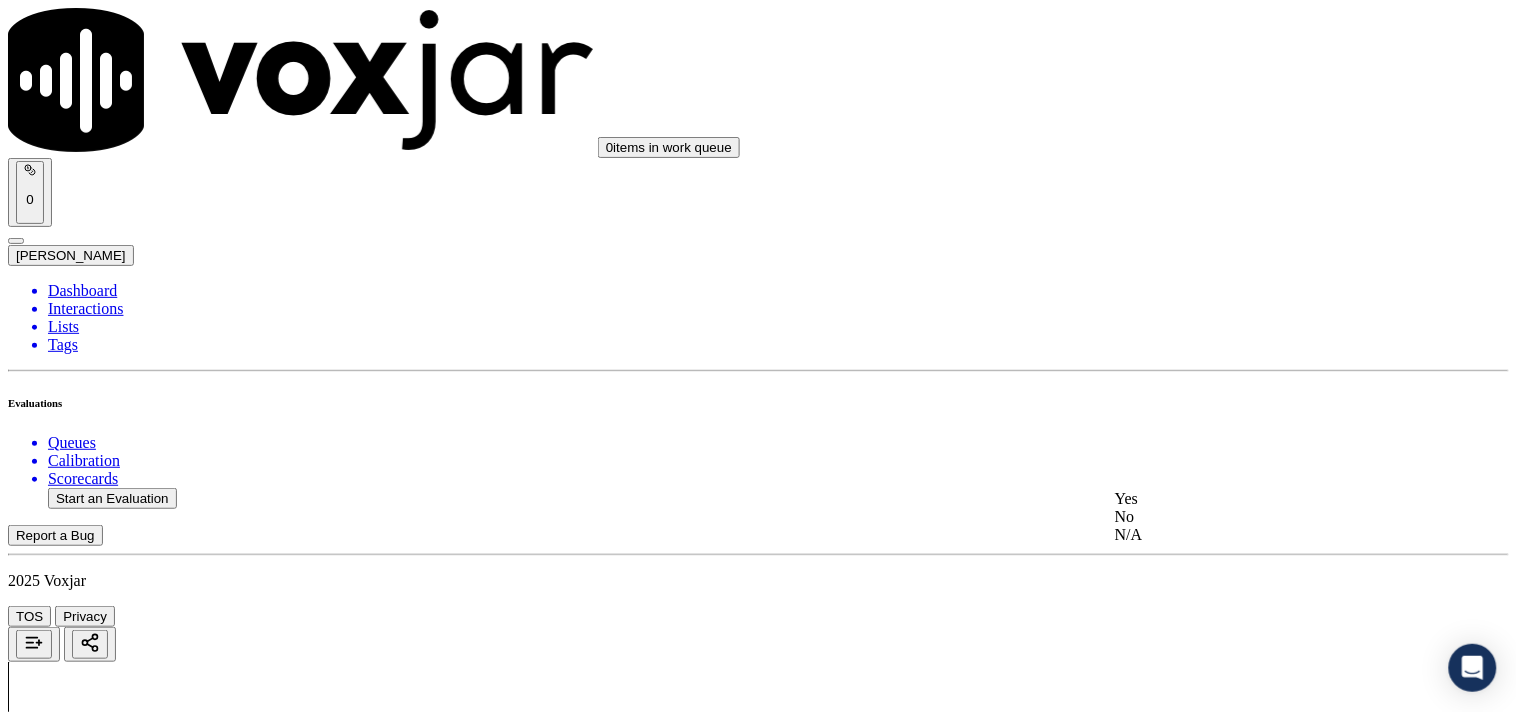 click on "Yes" at bounding box center [1267, 499] 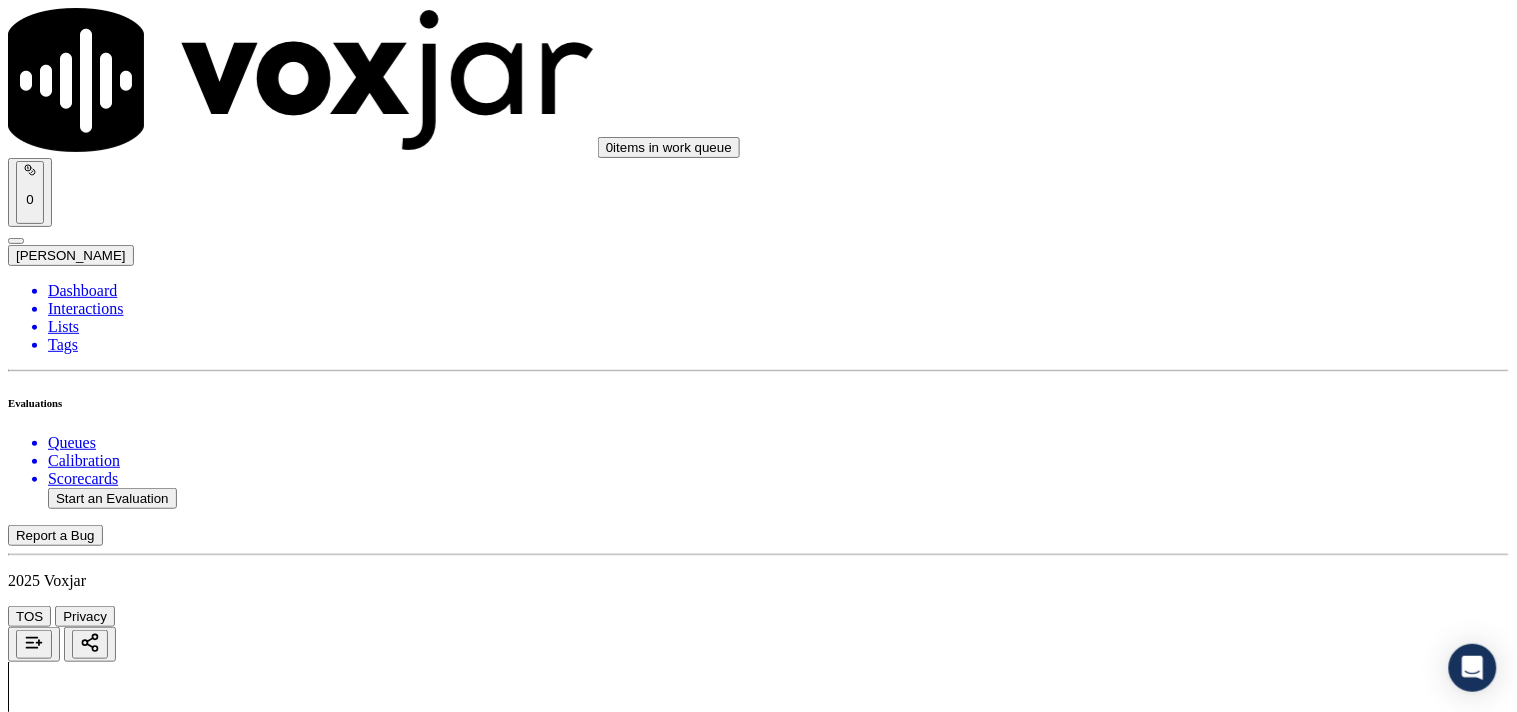 scroll, scrollTop: 3444, scrollLeft: 0, axis: vertical 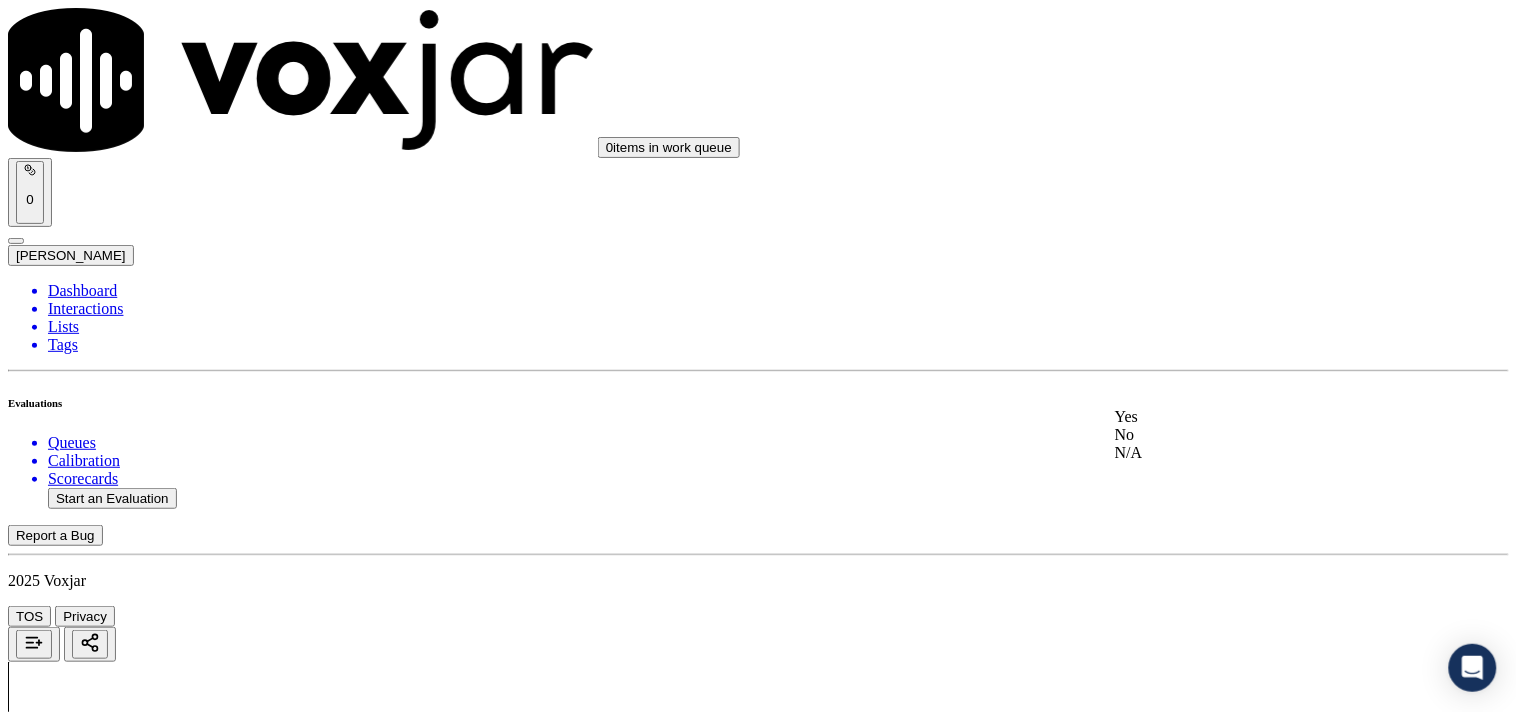 click on "Yes" at bounding box center (1267, 417) 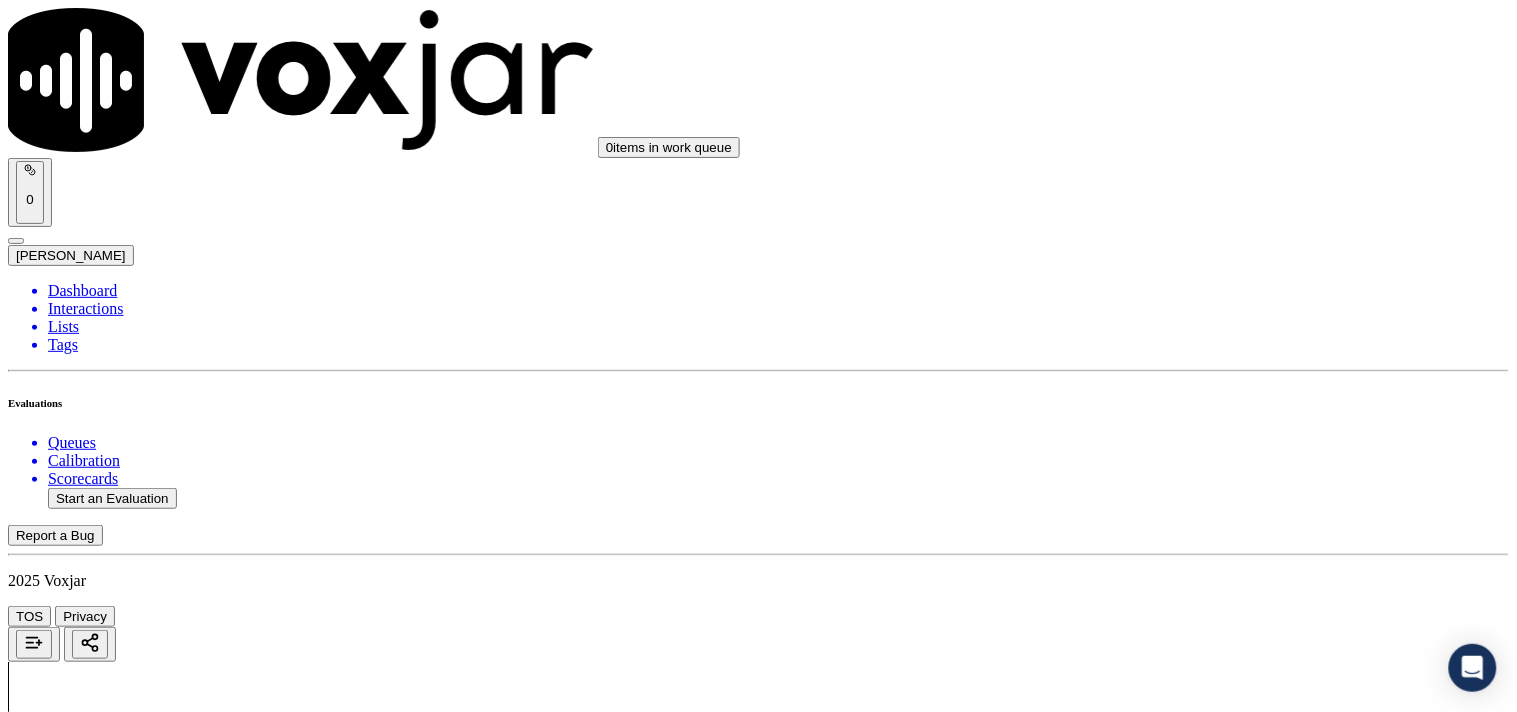 scroll, scrollTop: 3666, scrollLeft: 0, axis: vertical 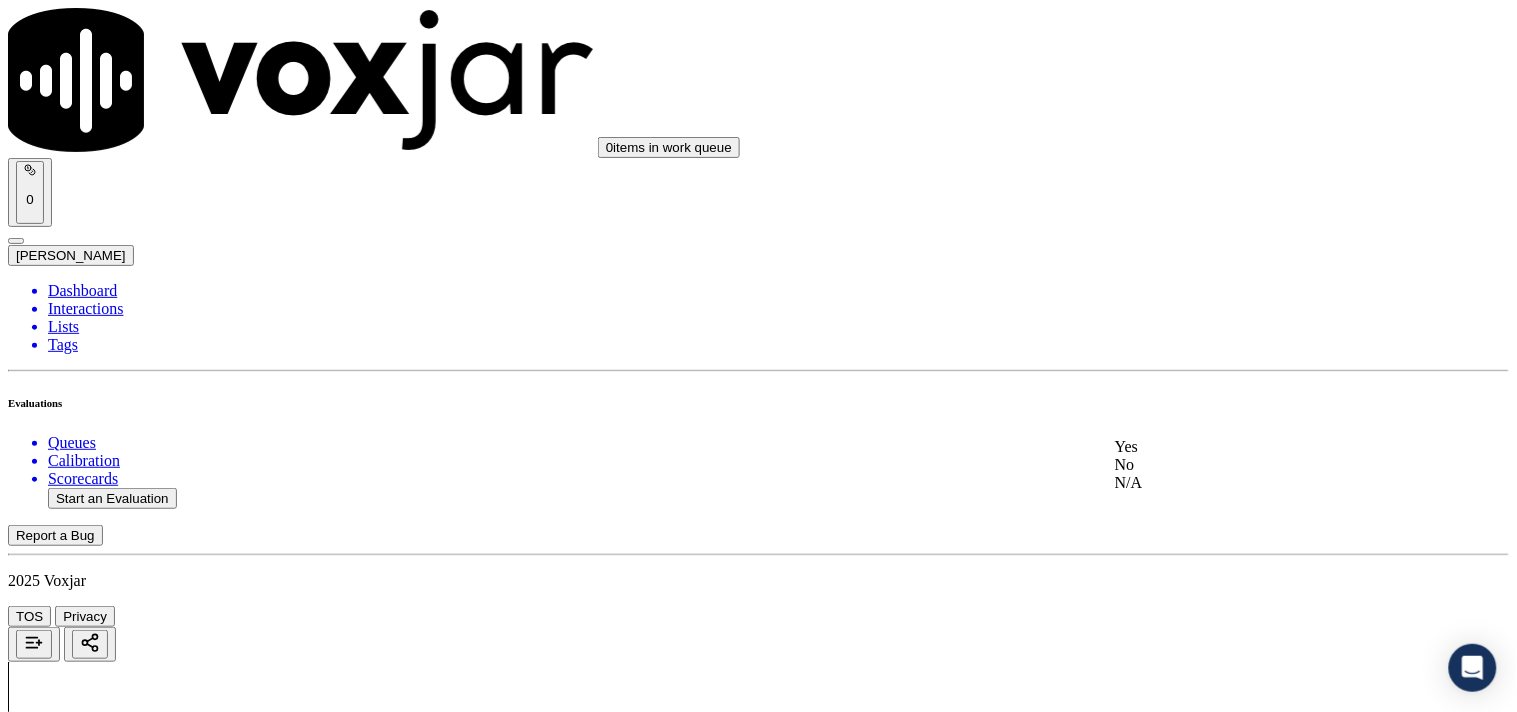 click on "No" 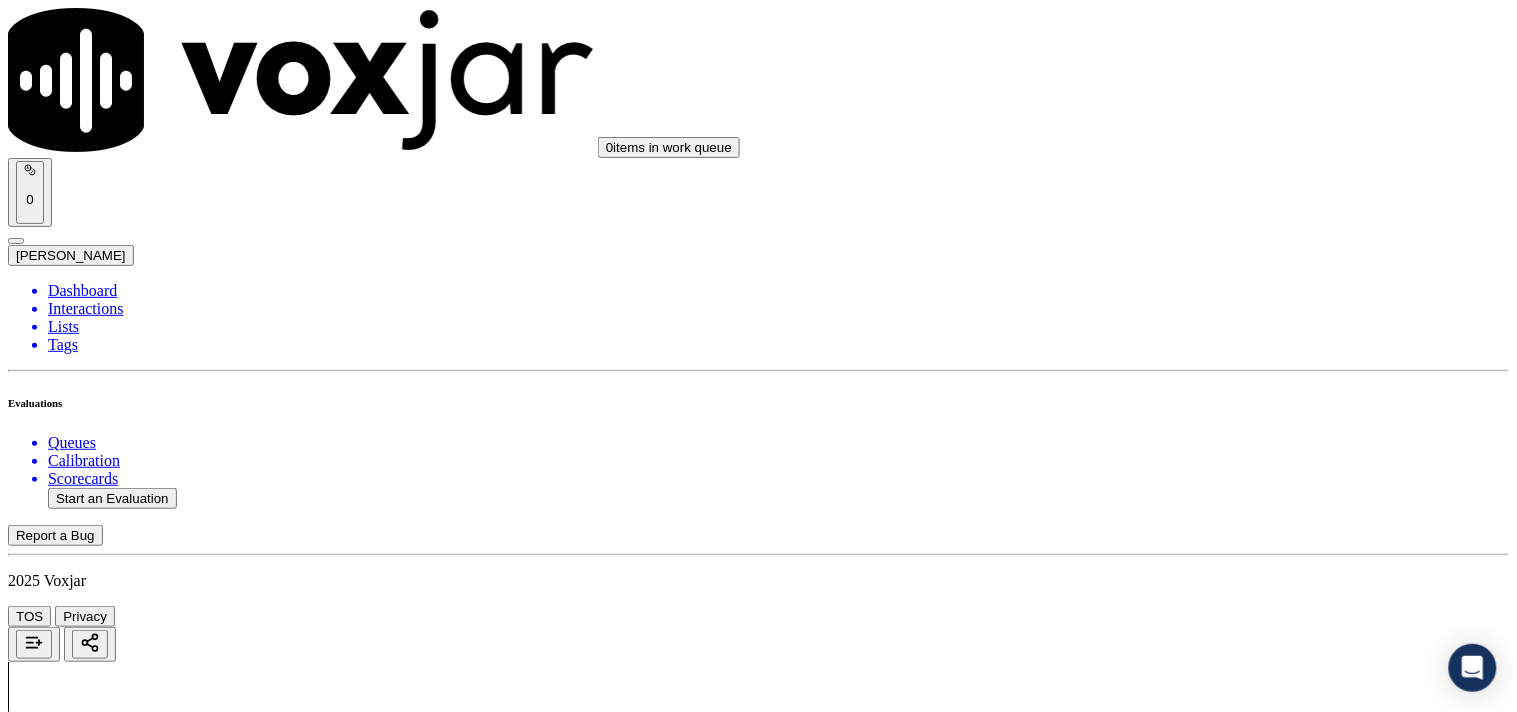 scroll, scrollTop: 3888, scrollLeft: 0, axis: vertical 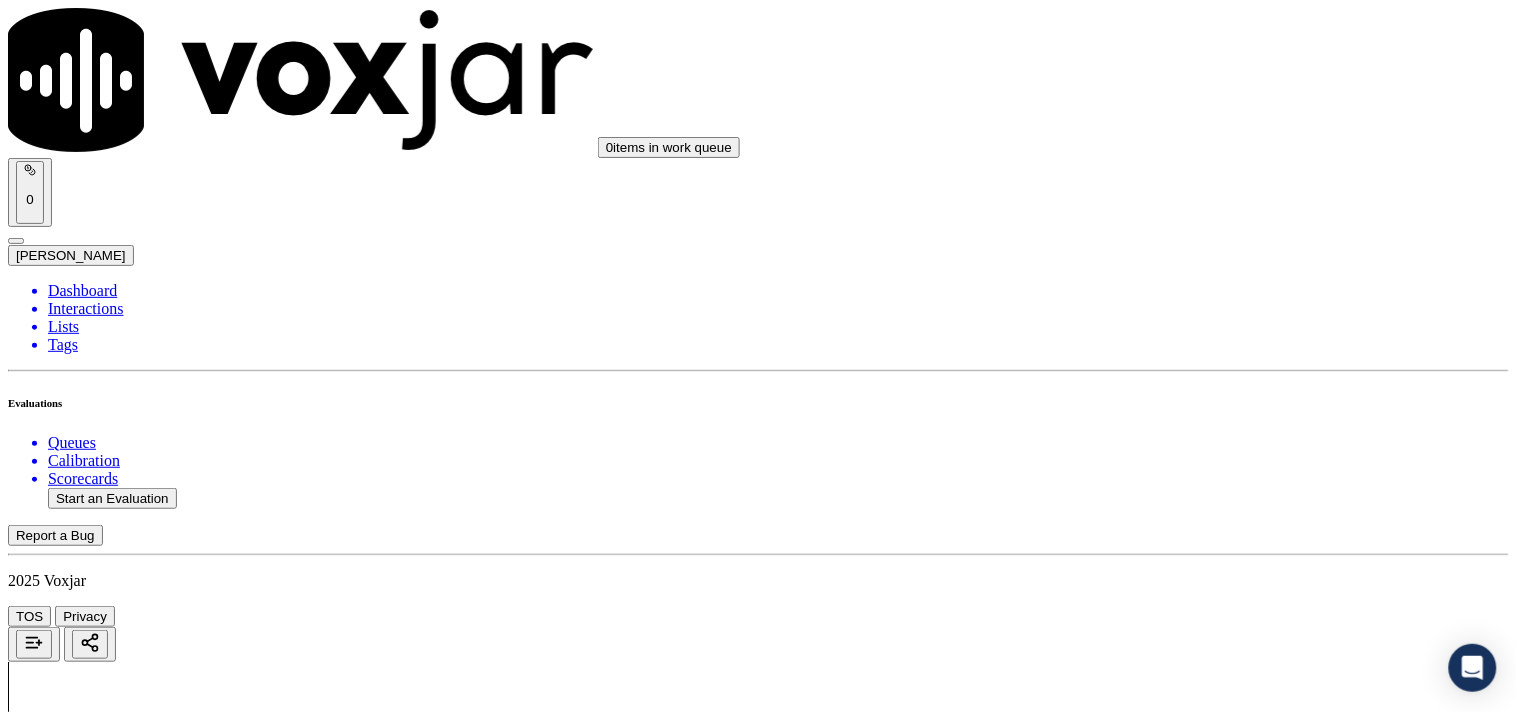 click on "Select an answer" at bounding box center (67, 6129) 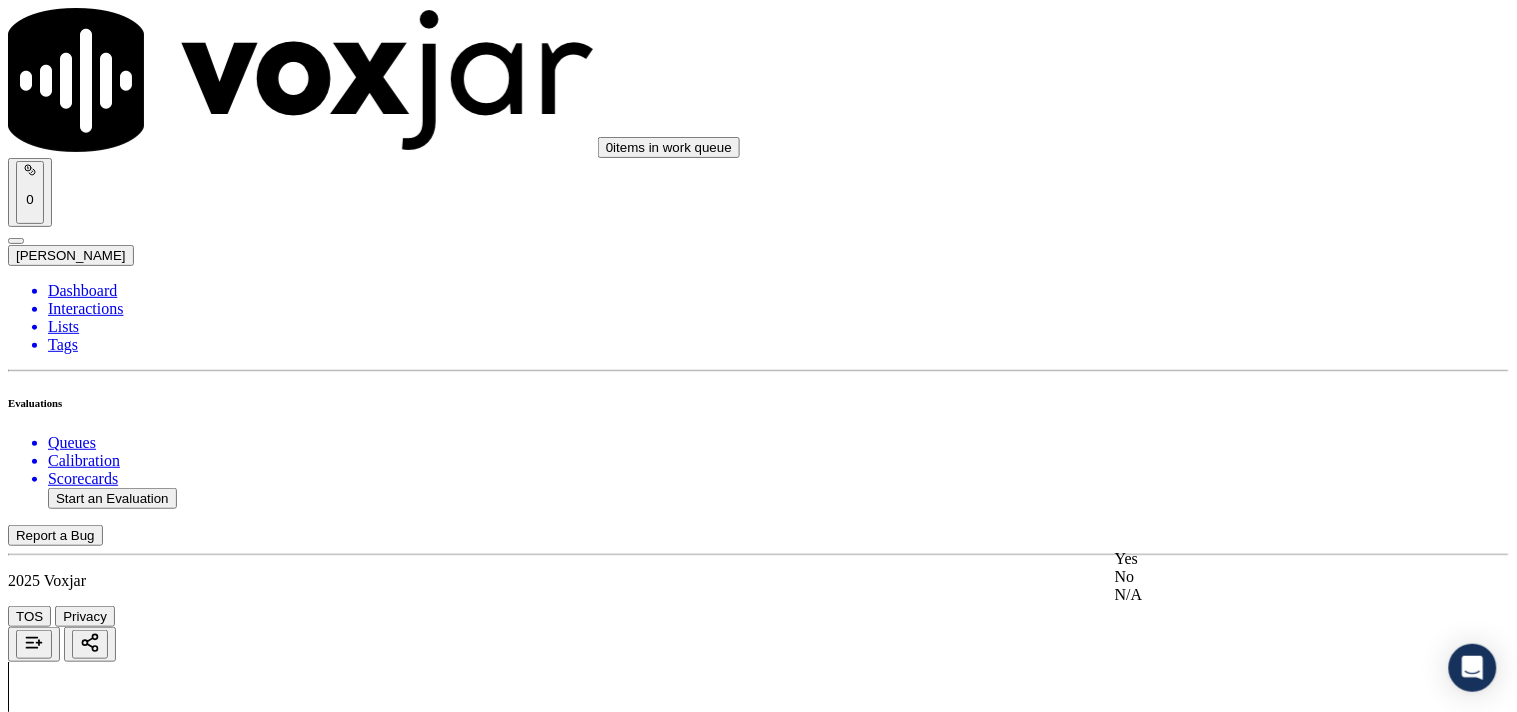 click on "Yes" at bounding box center (1267, 559) 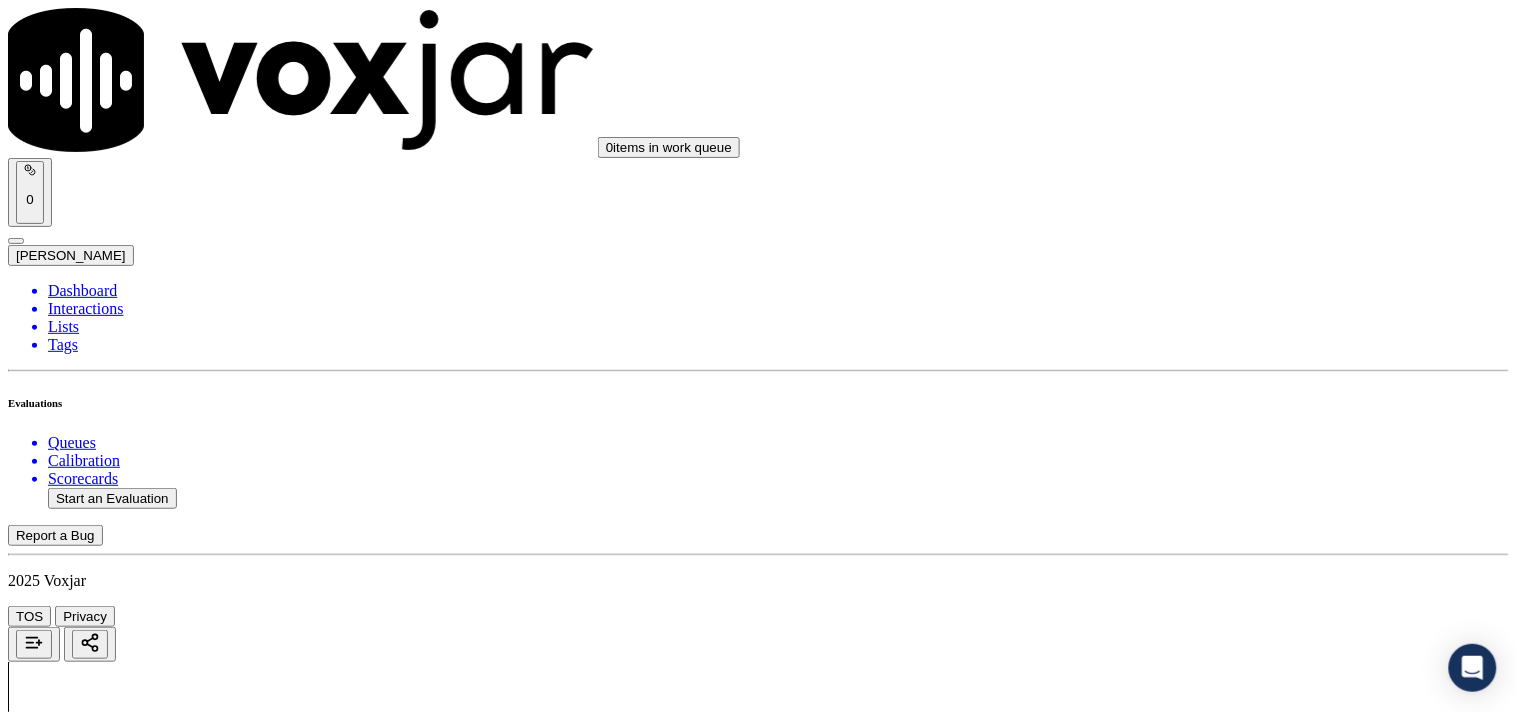 scroll, scrollTop: 4222, scrollLeft: 0, axis: vertical 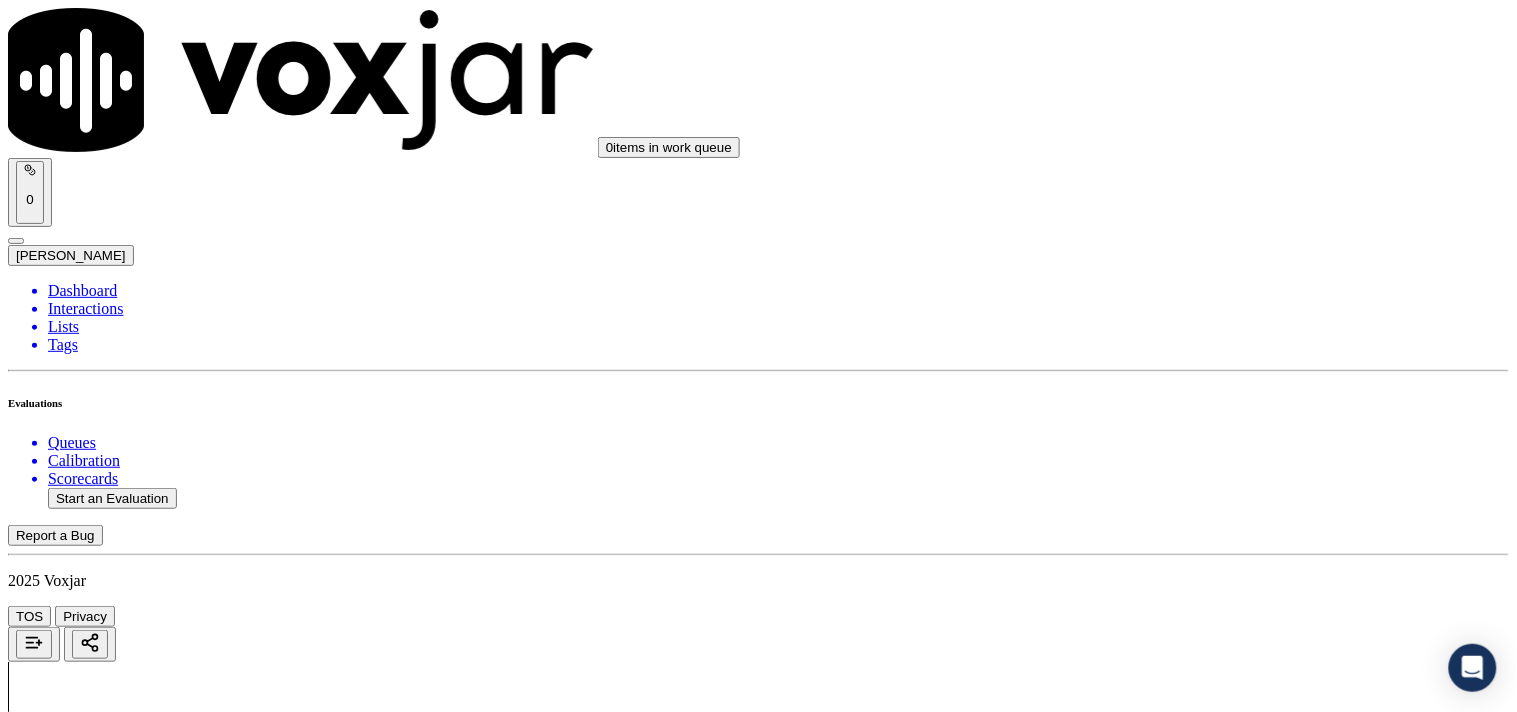 click on "Select an answer" at bounding box center [67, 6366] 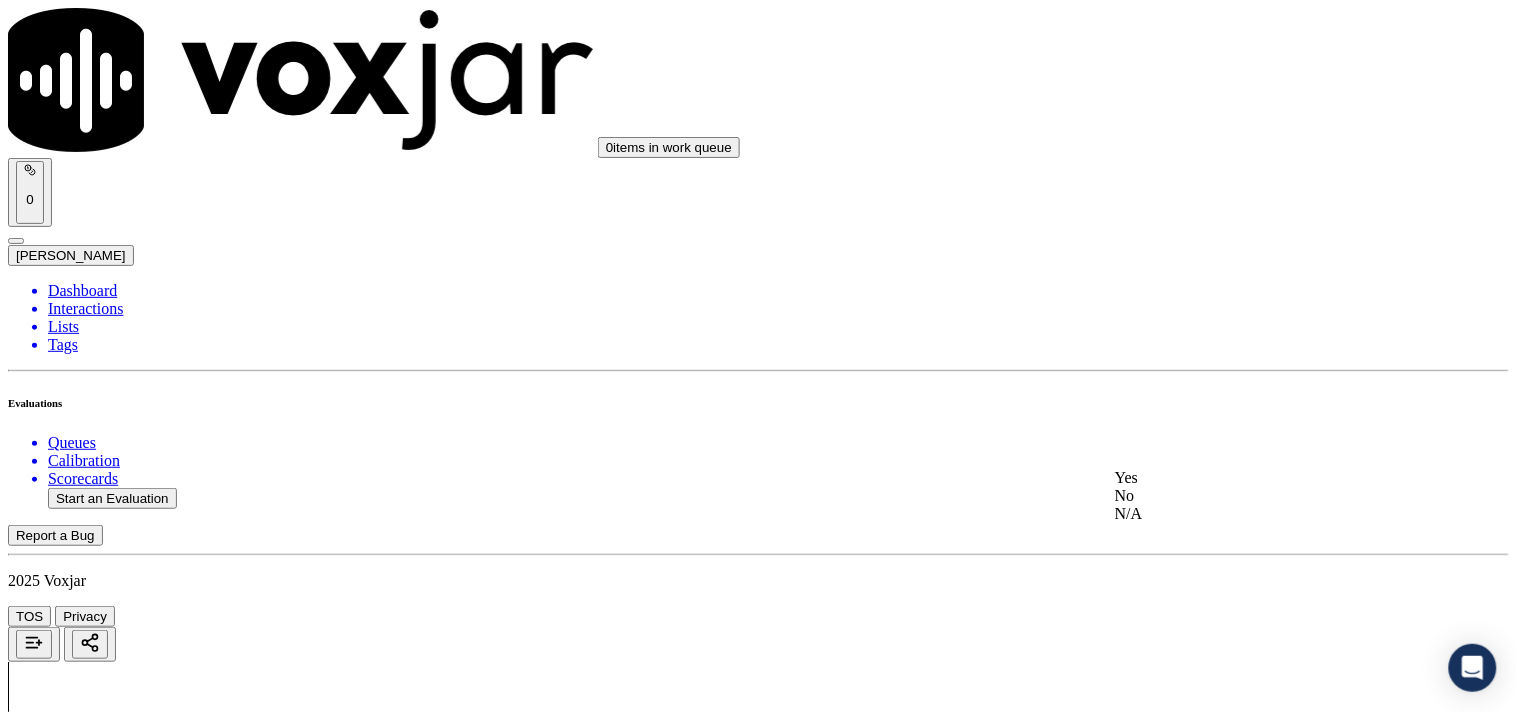 click on "No" 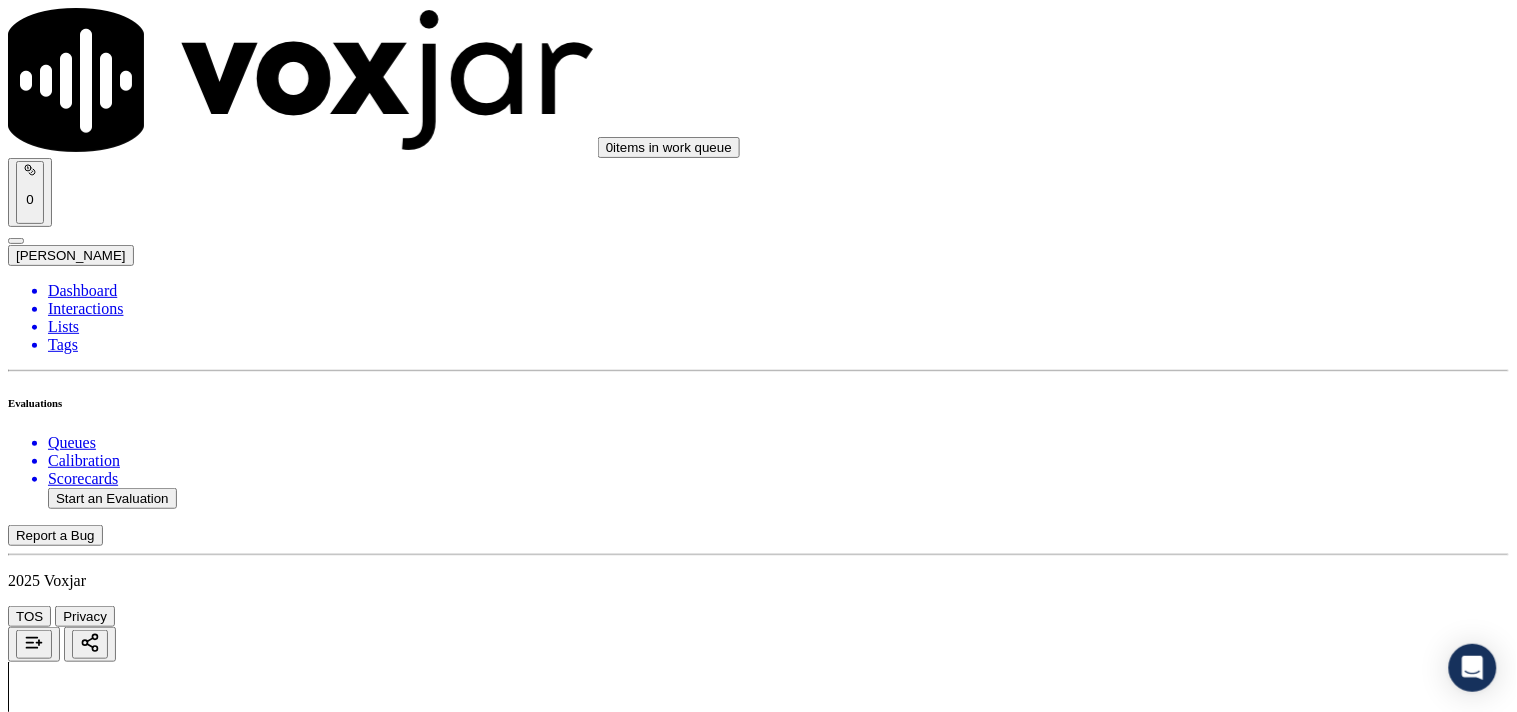 scroll, scrollTop: 4444, scrollLeft: 0, axis: vertical 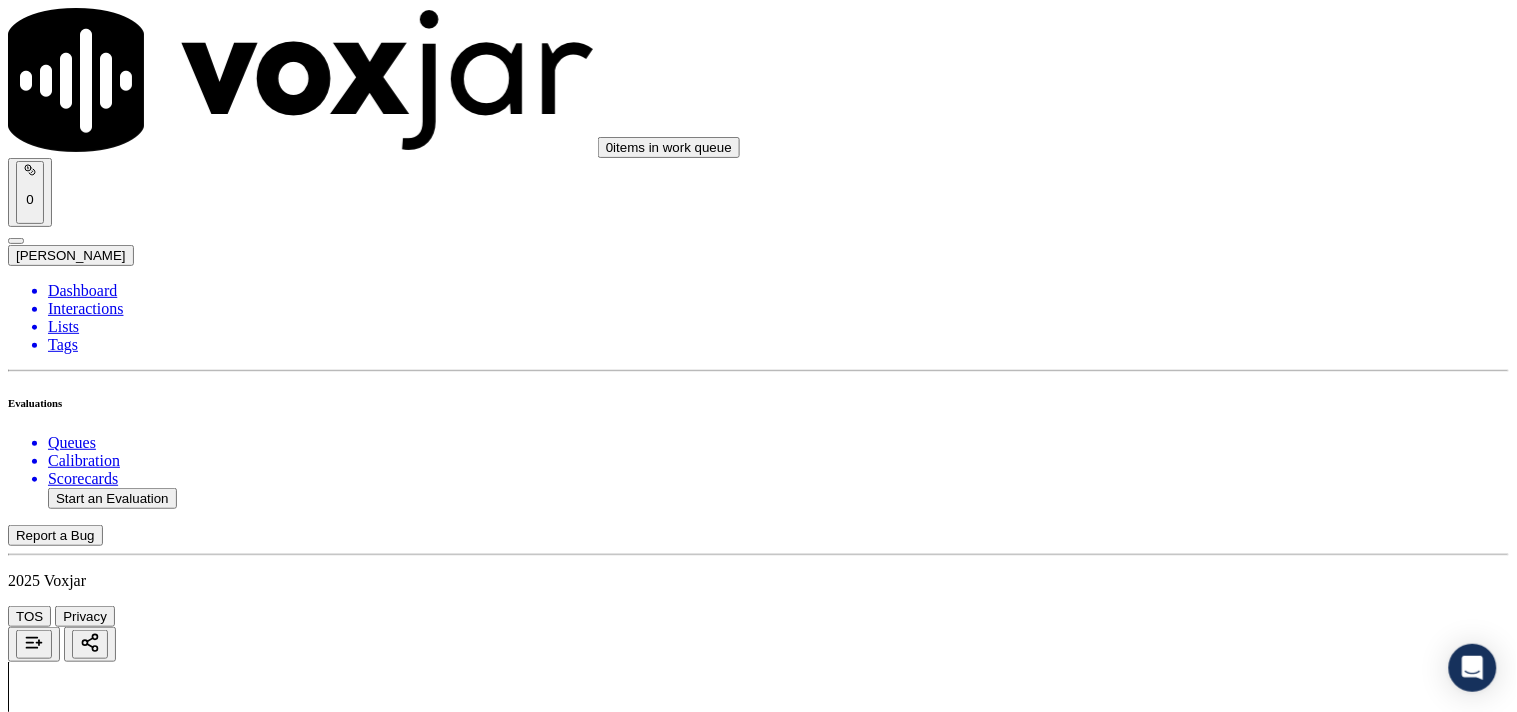 click on "Select an answer" at bounding box center (67, 6602) 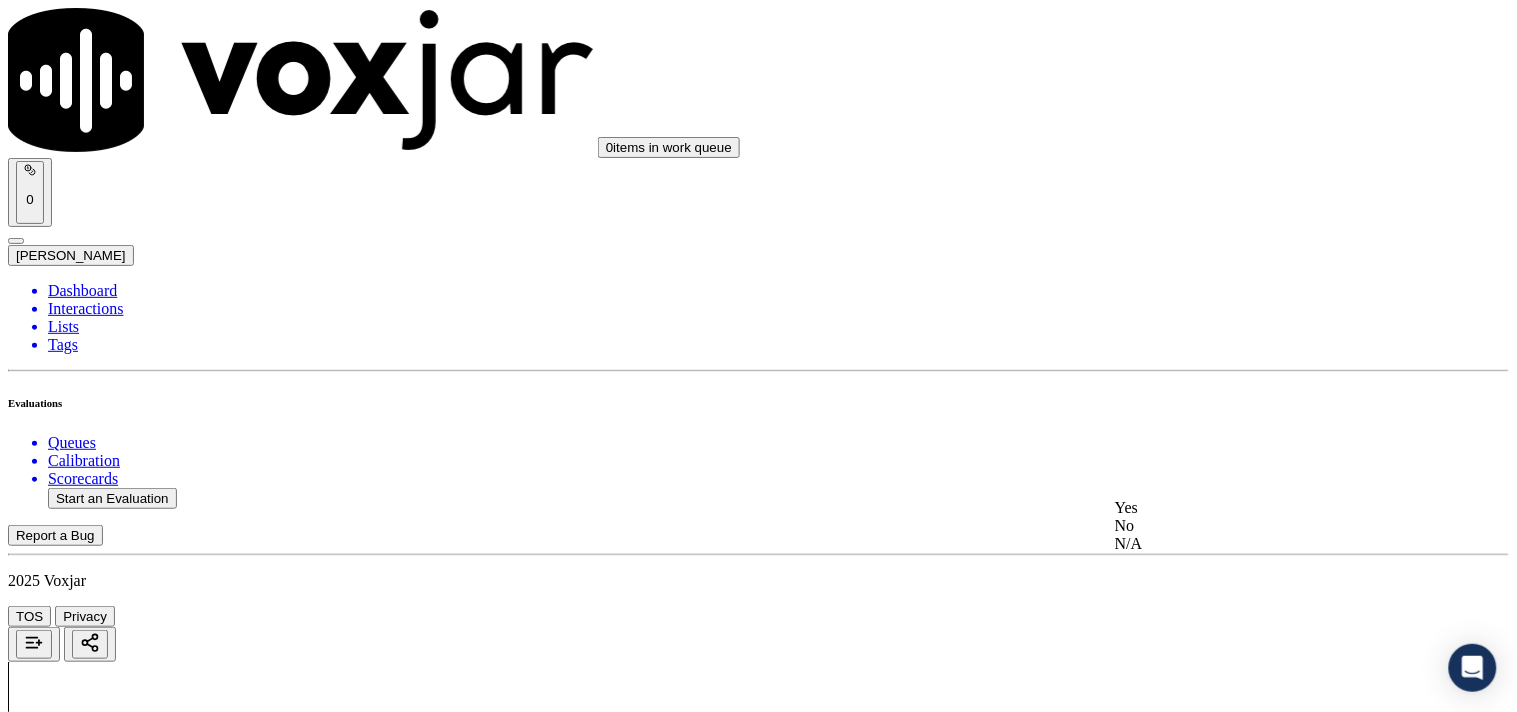 click on "No" 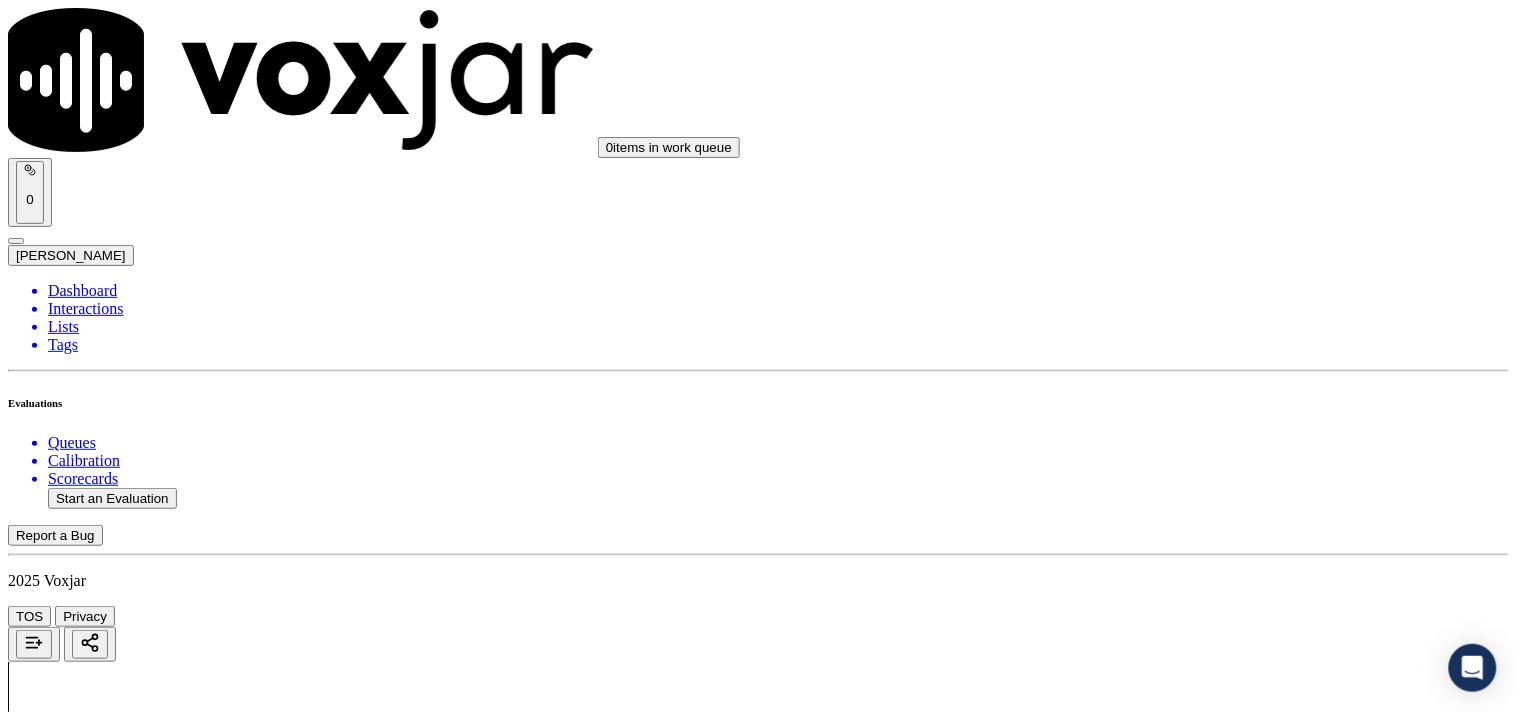 scroll, scrollTop: 4777, scrollLeft: 0, axis: vertical 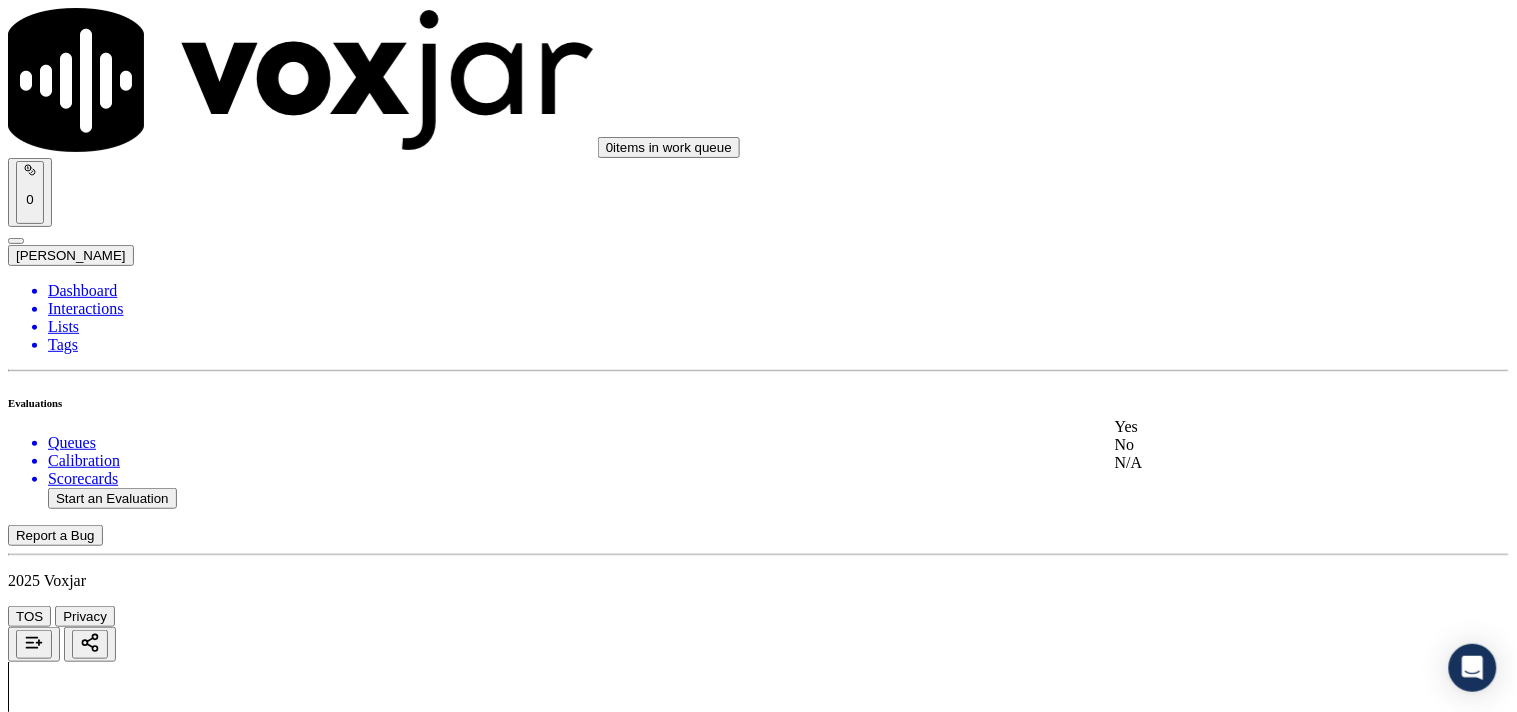 click on "Yes" at bounding box center (1267, 427) 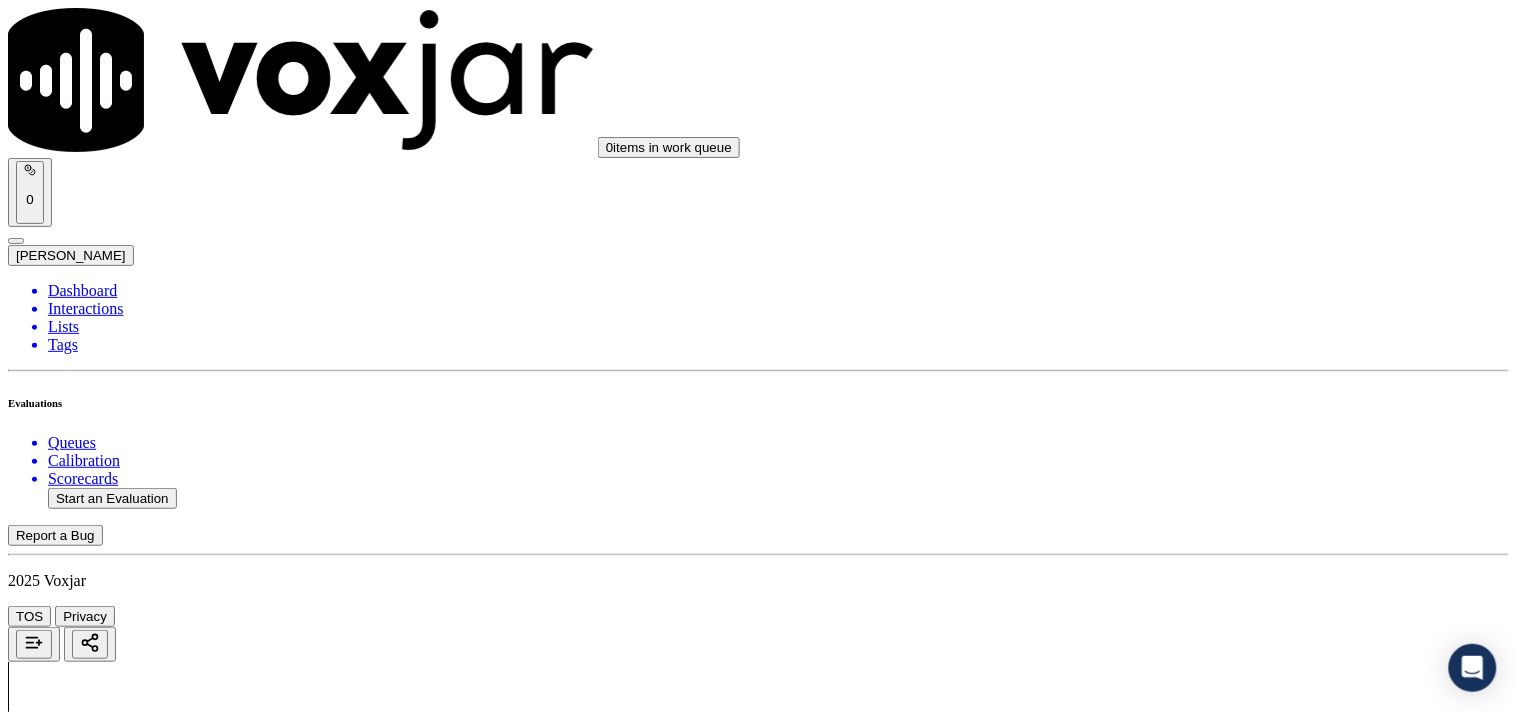 scroll, scrollTop: 5111, scrollLeft: 0, axis: vertical 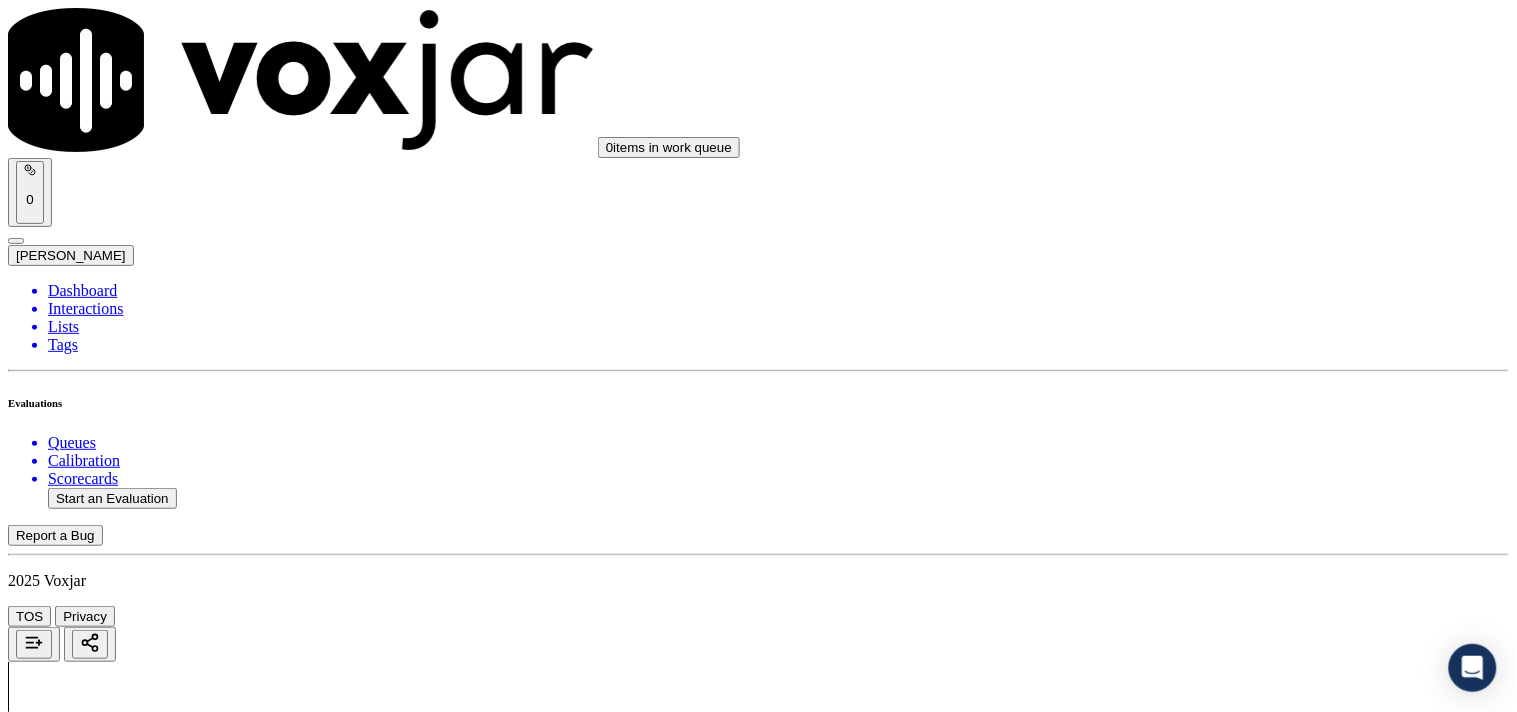 click on "Select an answer" at bounding box center [67, 7075] 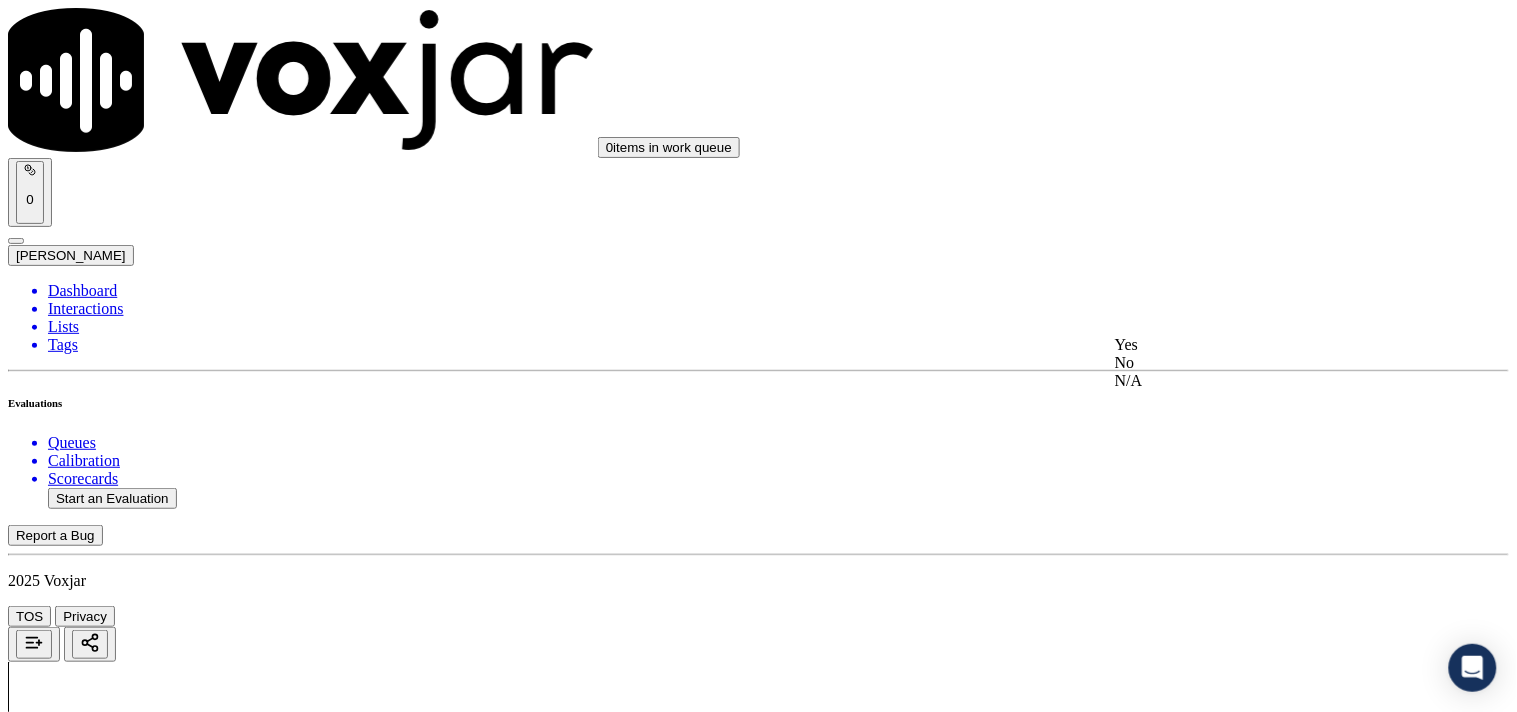 click on "No" 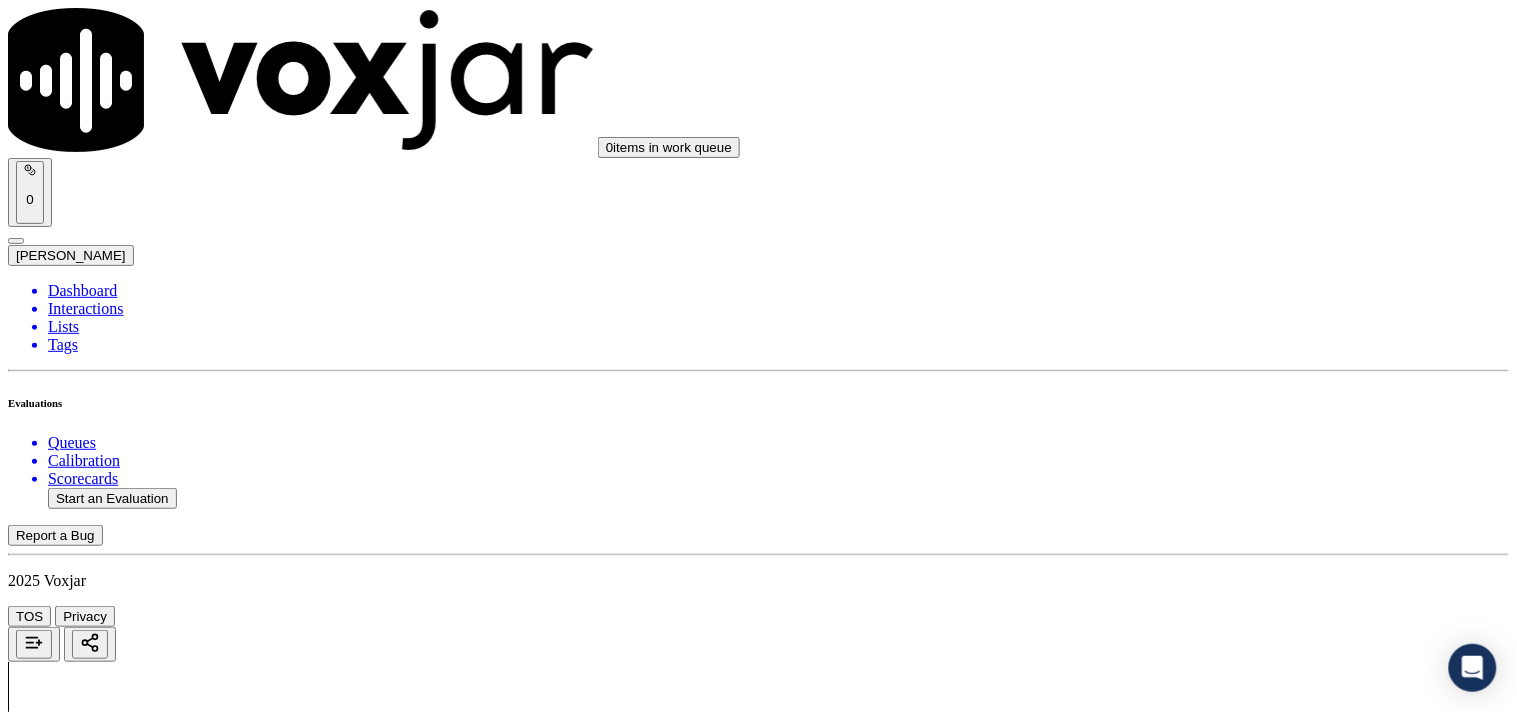 click on "Add Note" at bounding box center [52, 7125] 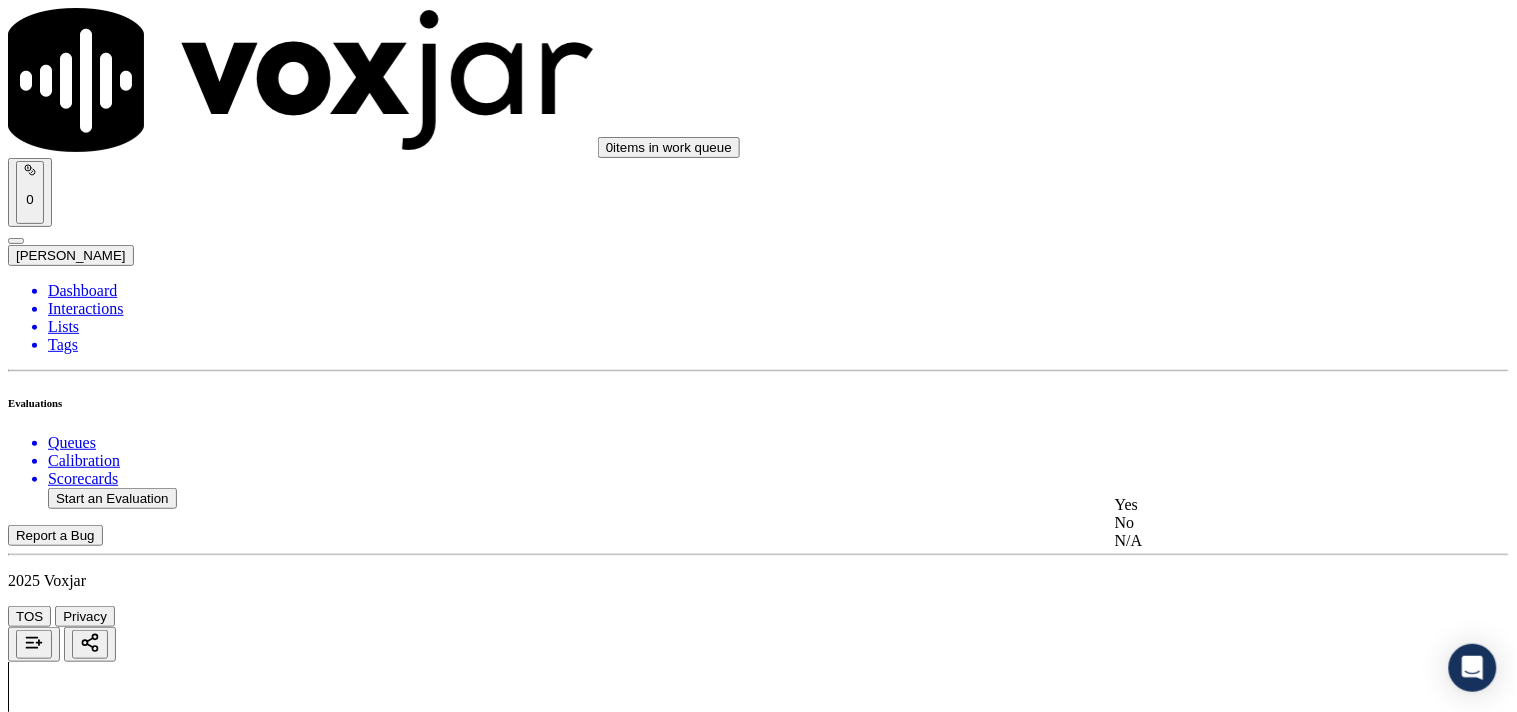 click on "Yes" at bounding box center (1267, 505) 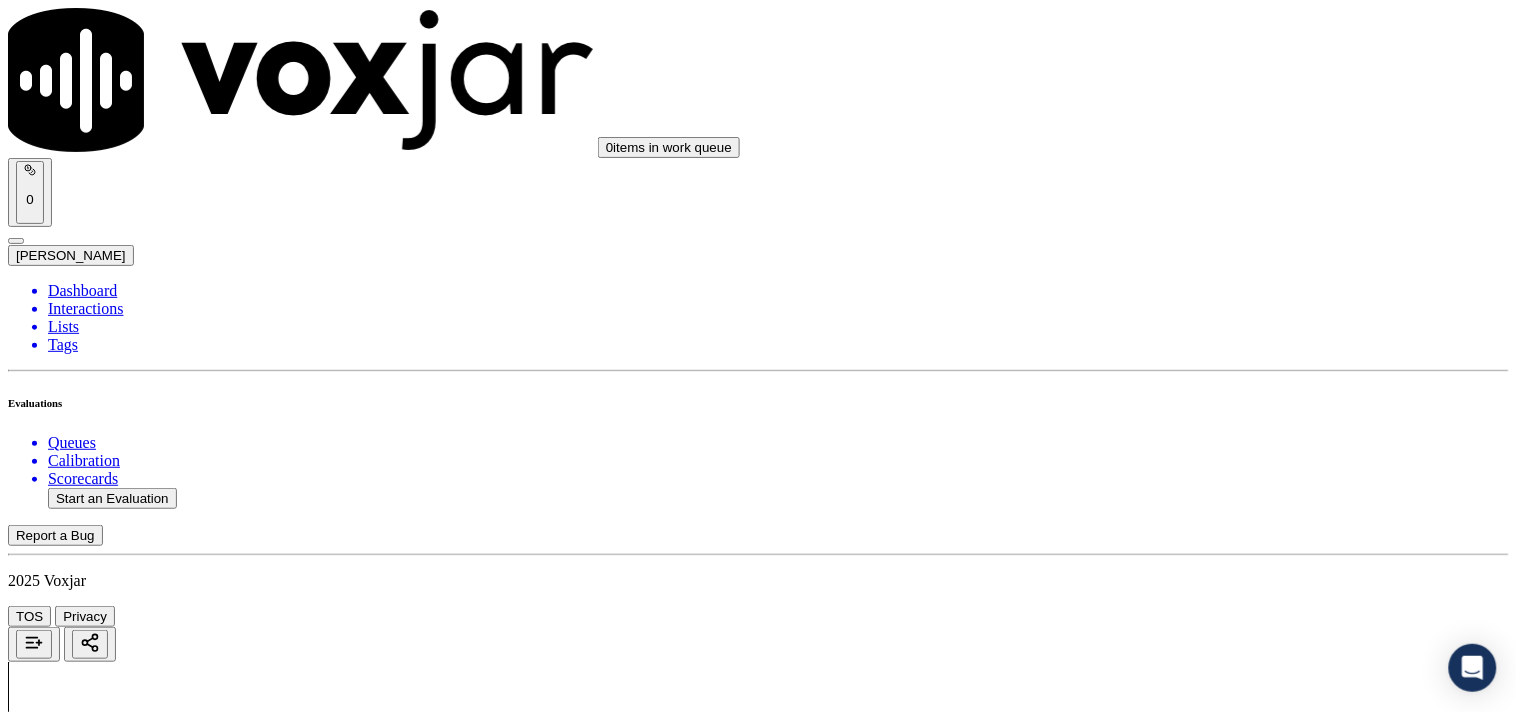 scroll, scrollTop: 5444, scrollLeft: 0, axis: vertical 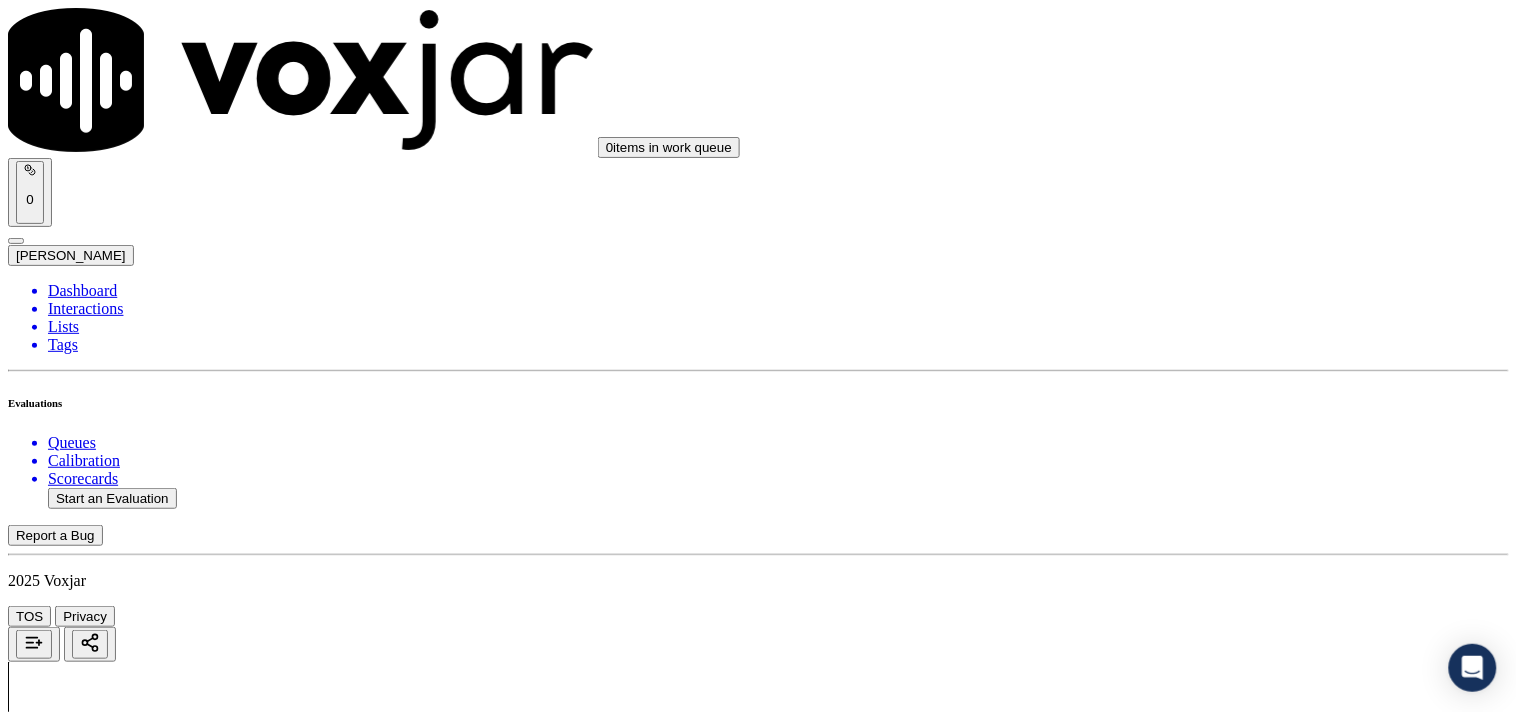 click on "Add Note" at bounding box center [52, 7484] 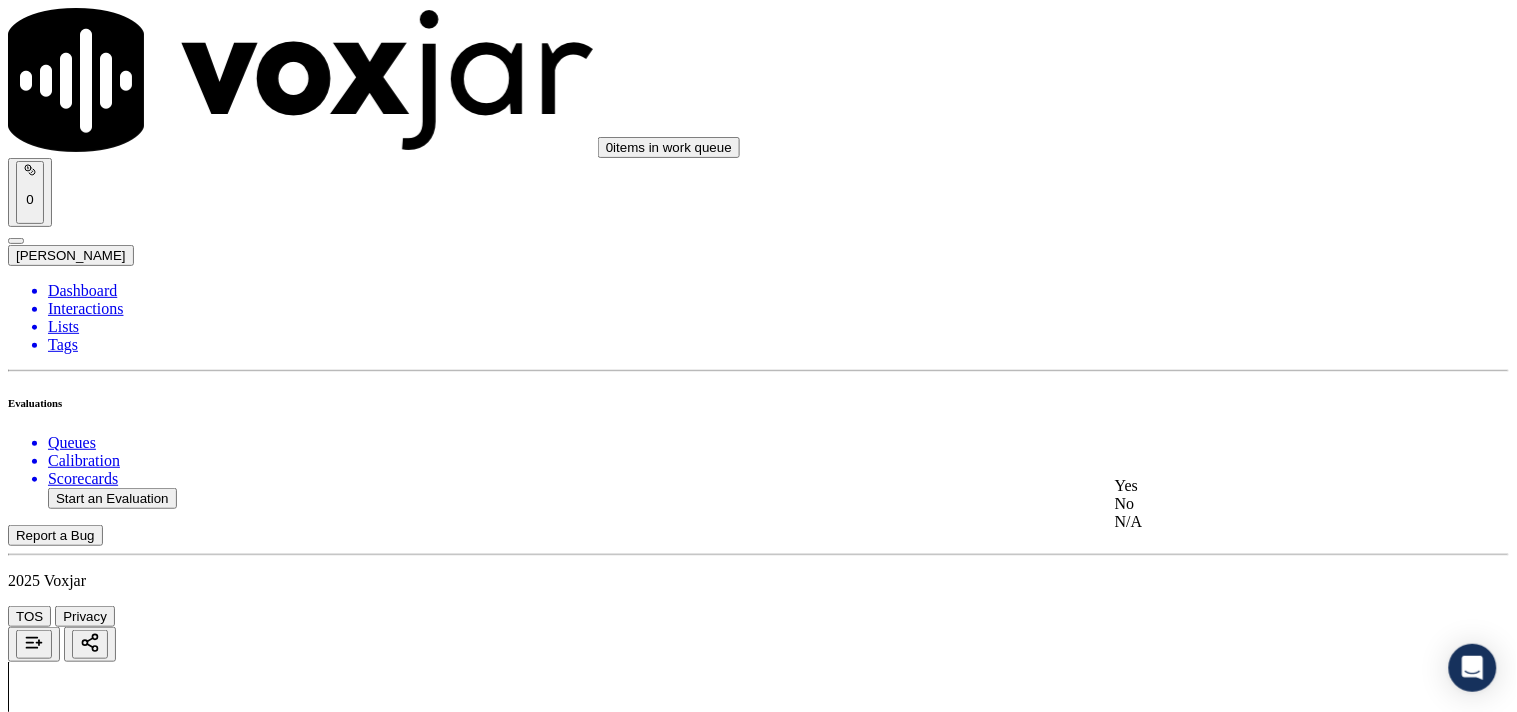 click on "No" 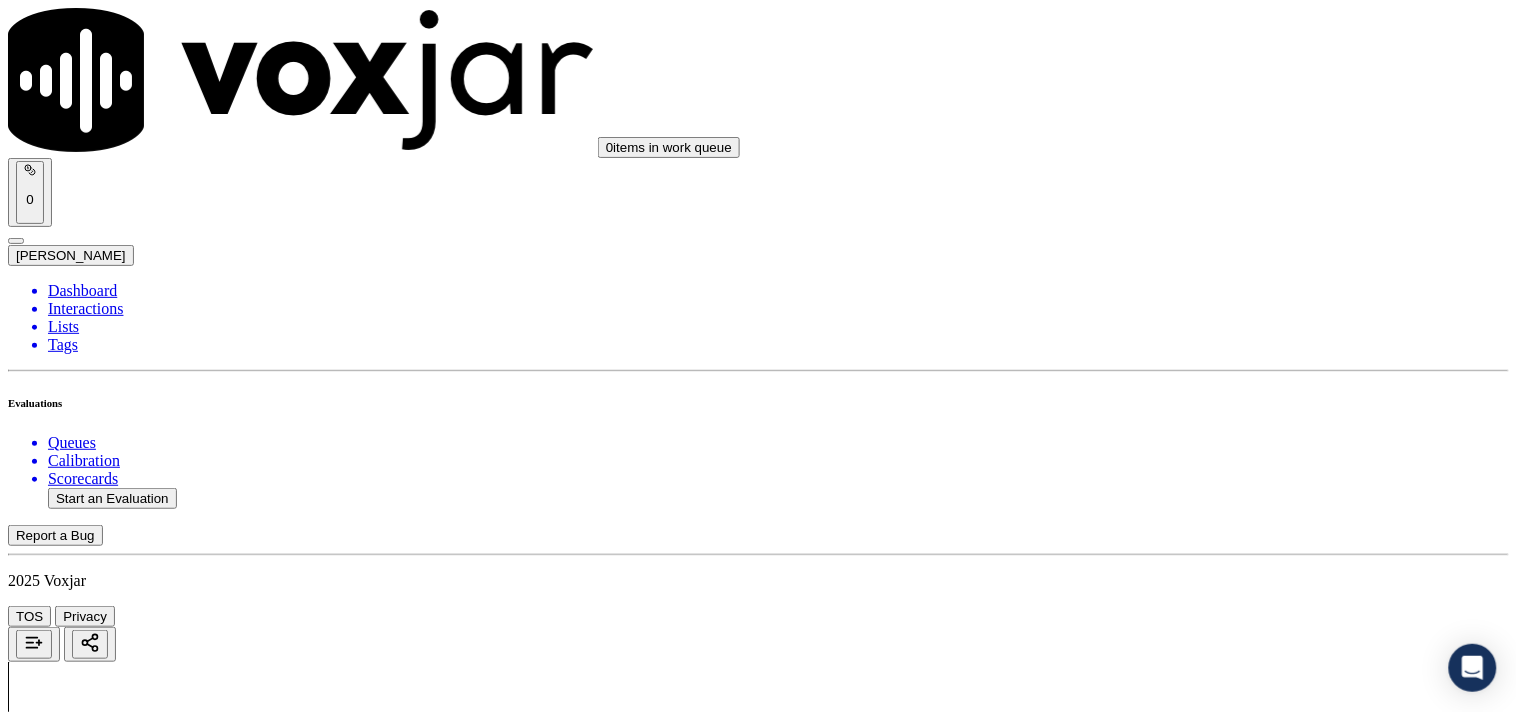 scroll, scrollTop: 5686, scrollLeft: 0, axis: vertical 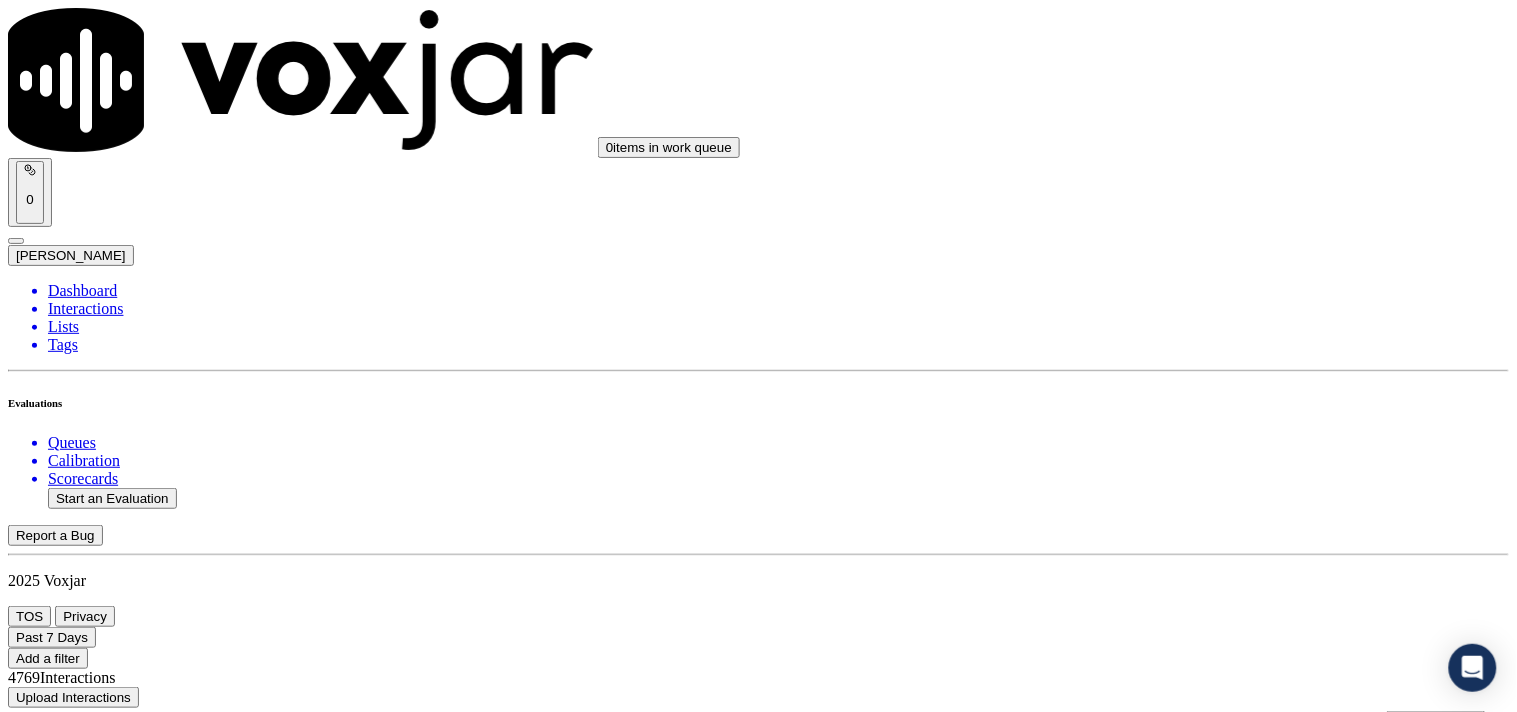 click on "Dashboard" at bounding box center [778, 291] 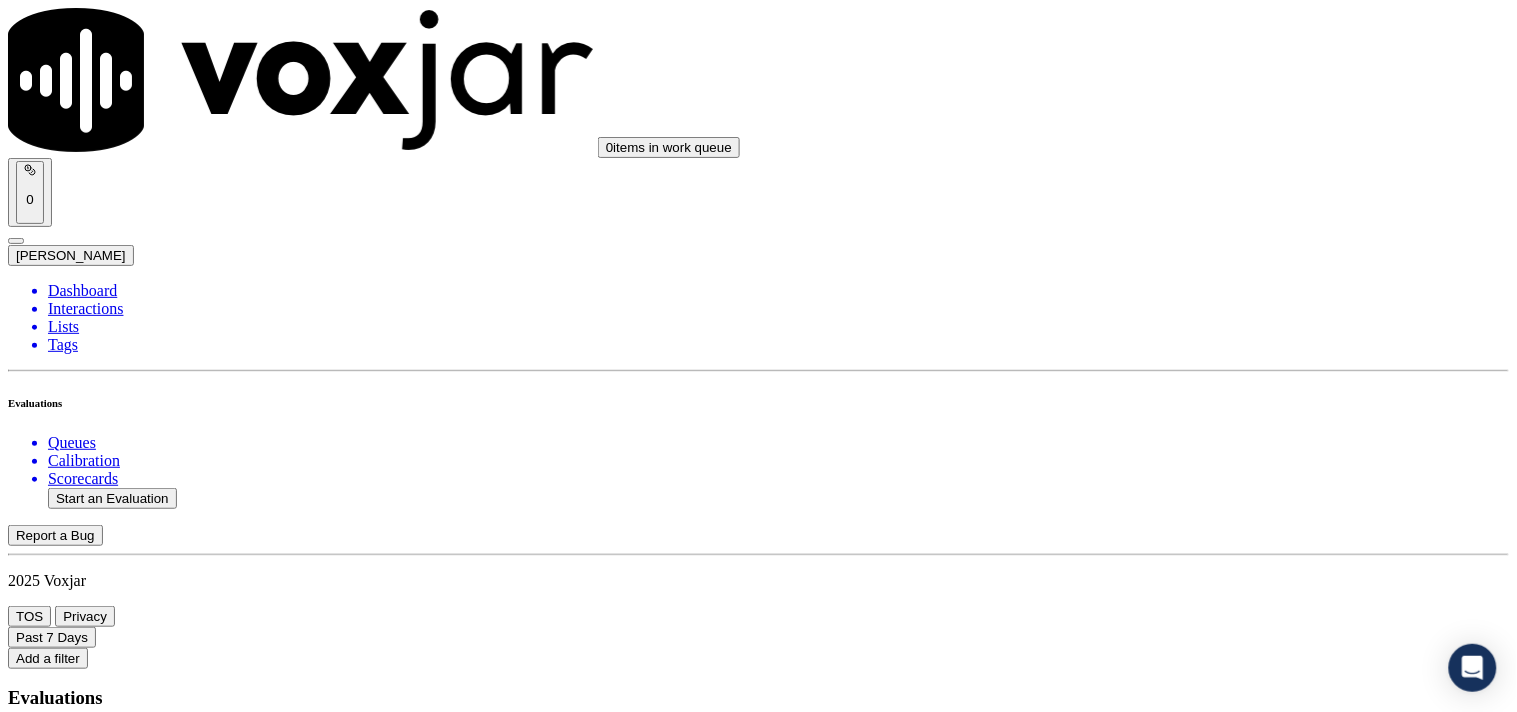 scroll, scrollTop: 0, scrollLeft: 0, axis: both 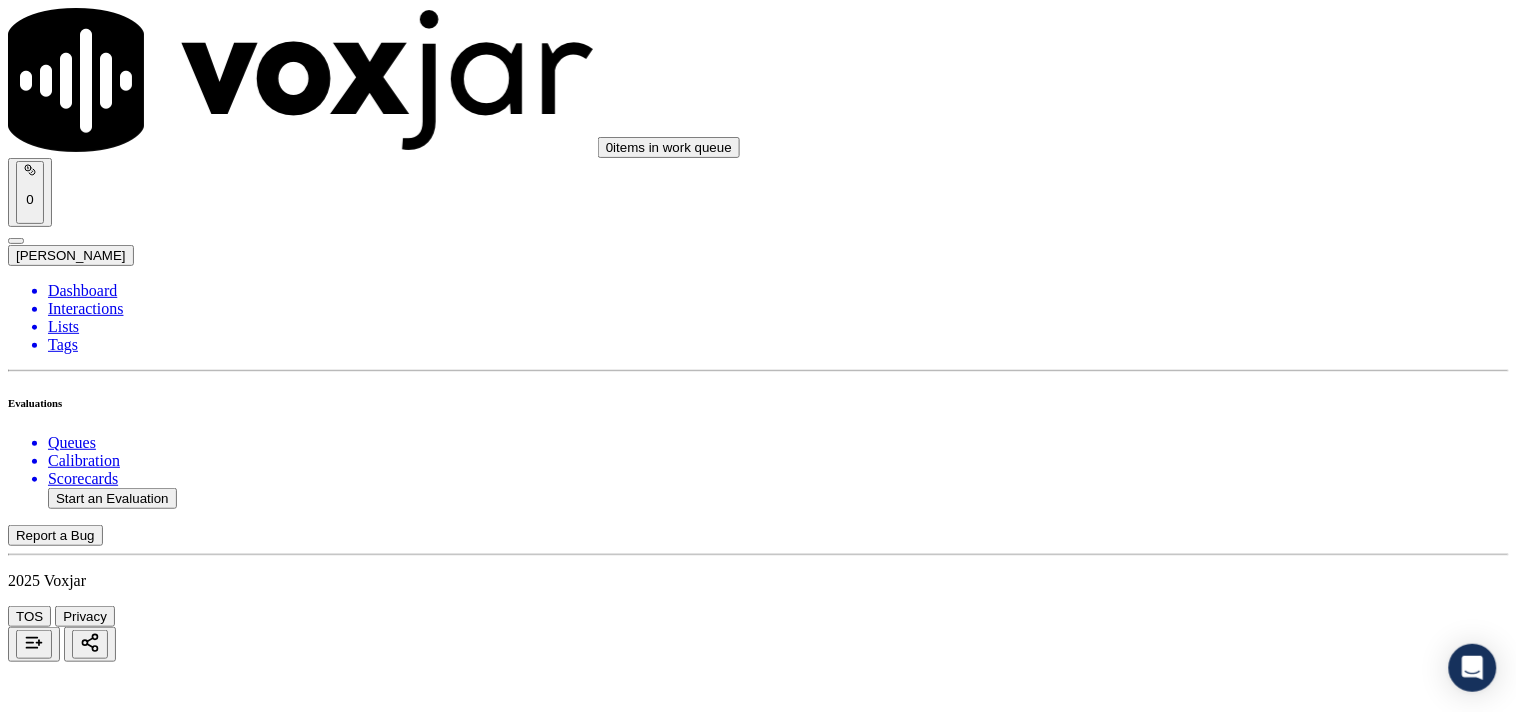 click on "Start a Manual Evaluation" 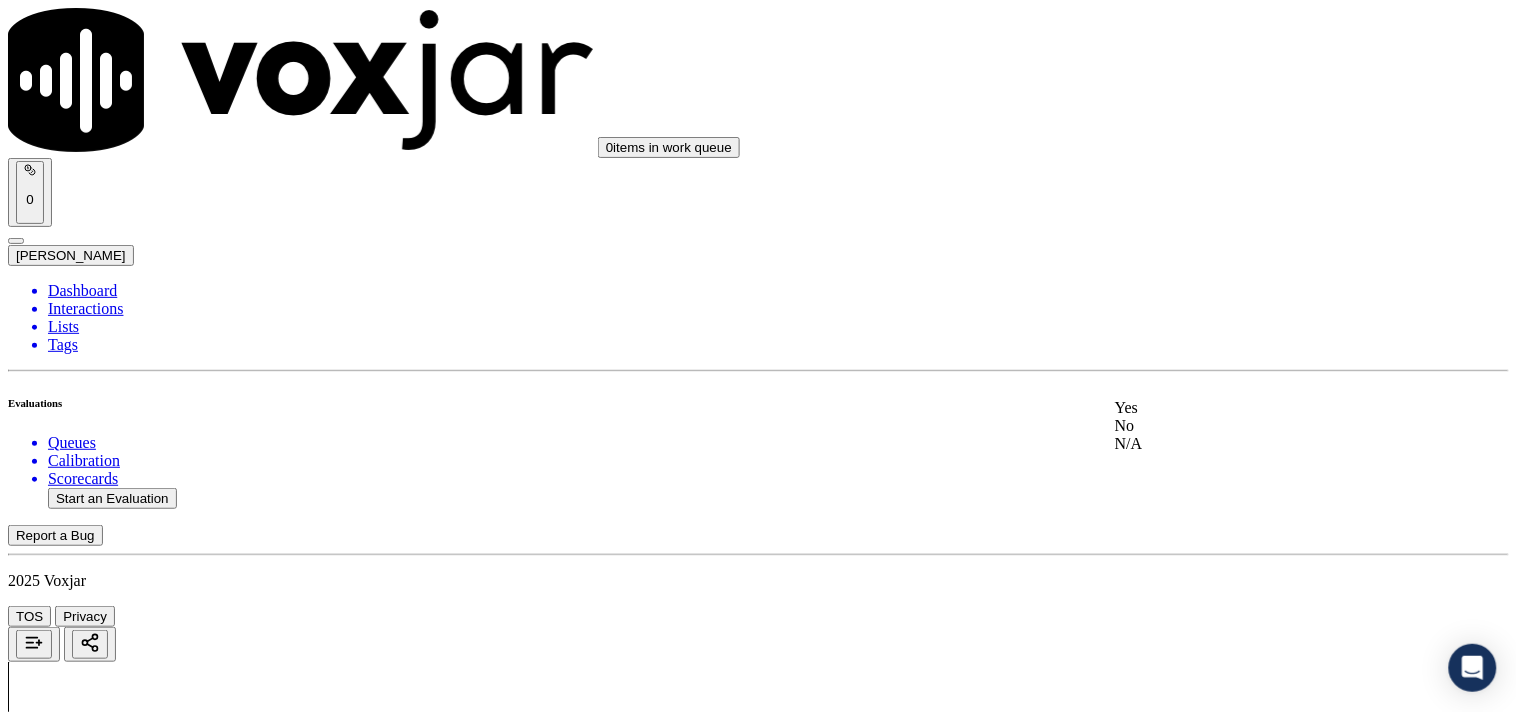 click on "Yes" at bounding box center (1267, 408) 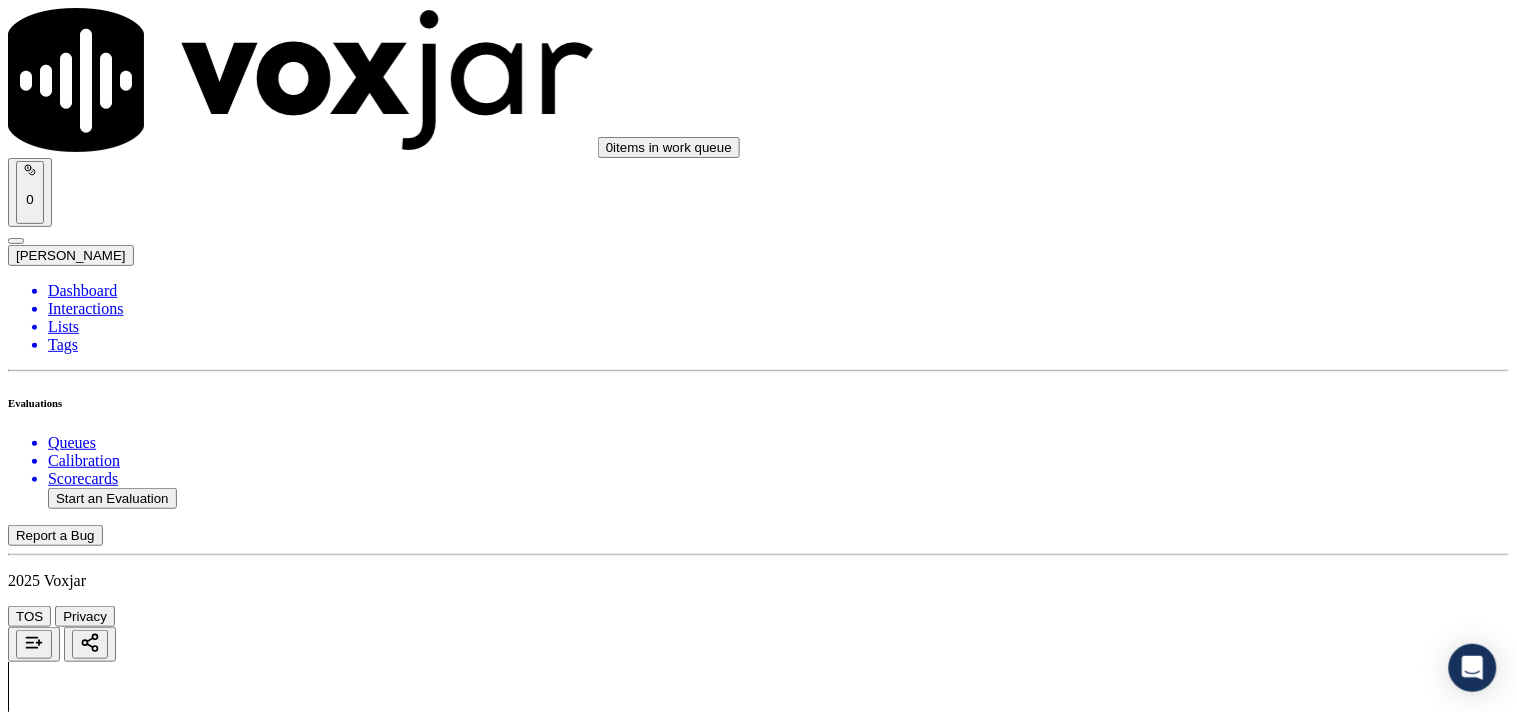 scroll, scrollTop: 888, scrollLeft: 0, axis: vertical 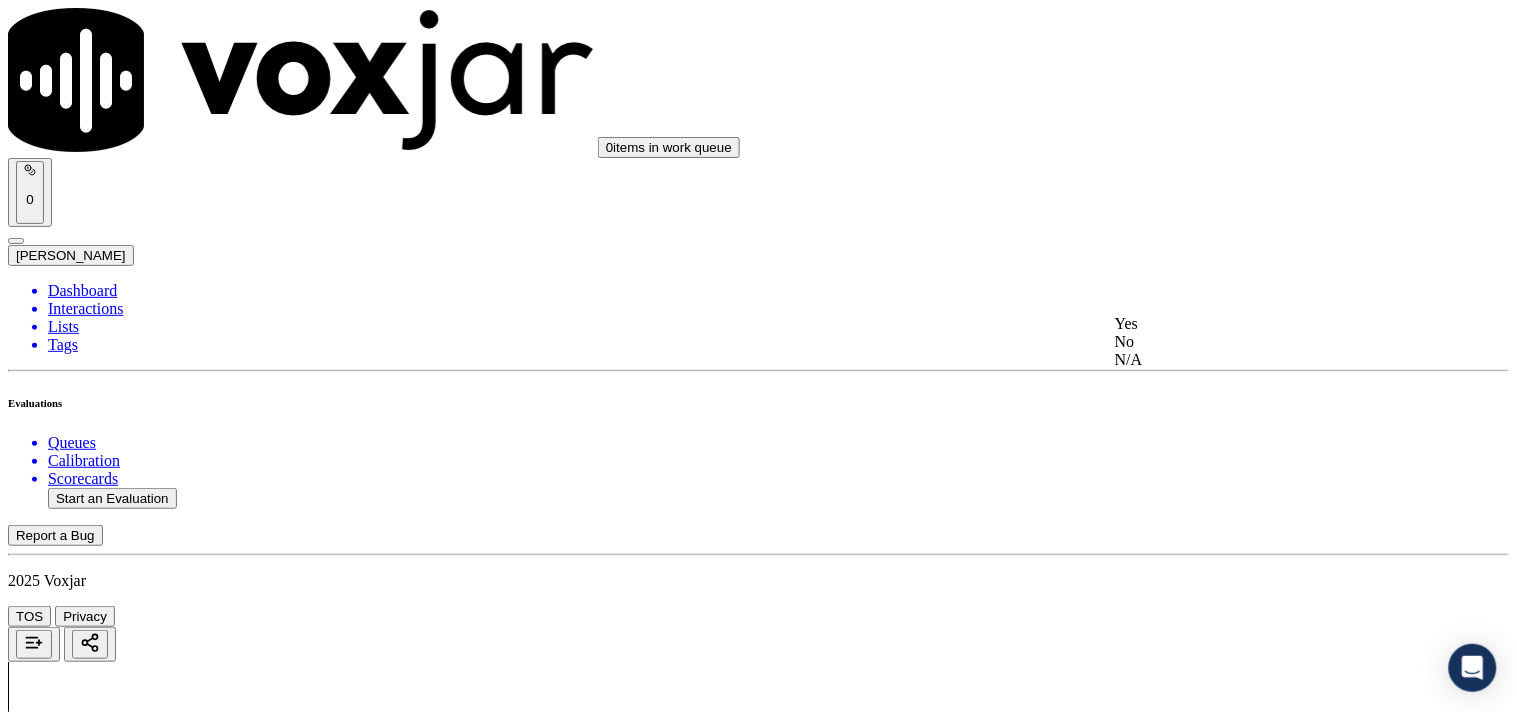 click on "Yes" at bounding box center (1267, 324) 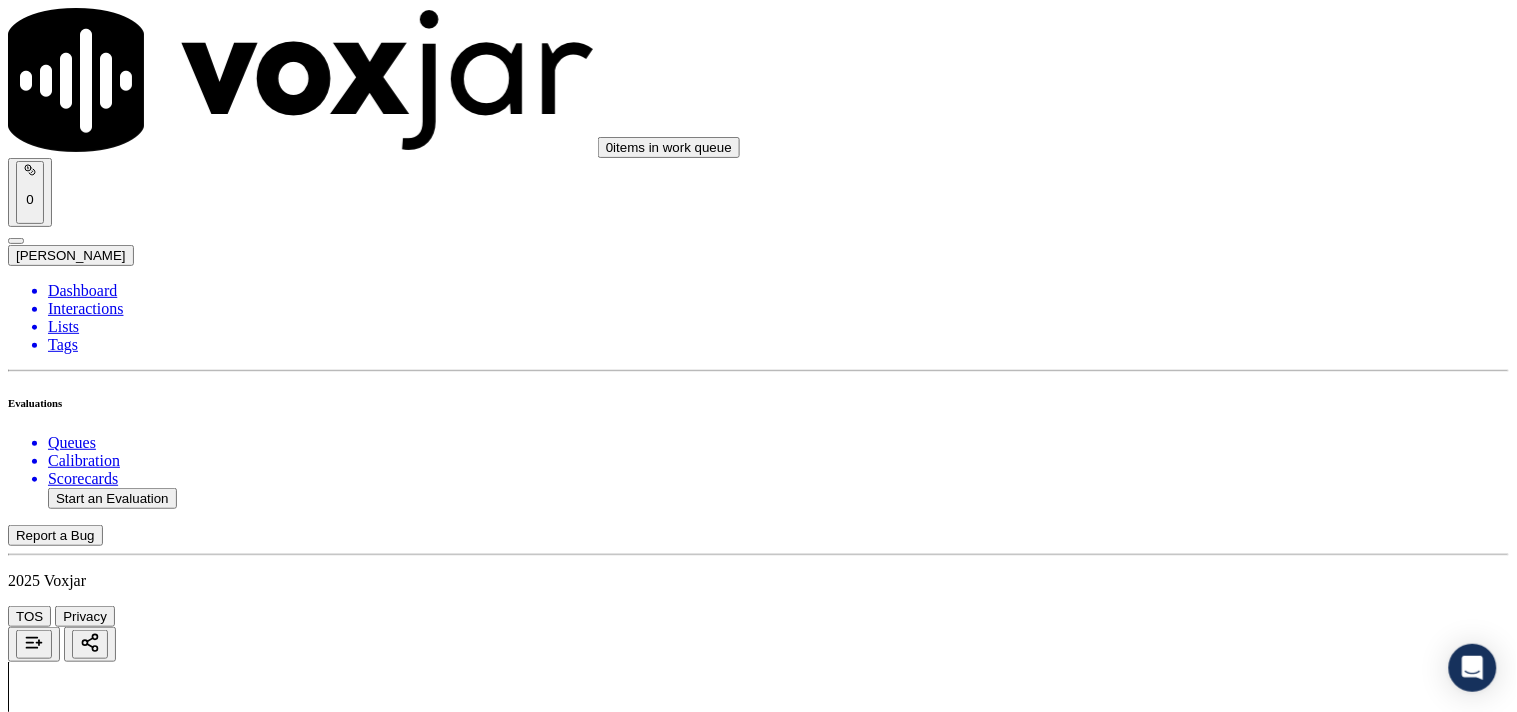 scroll, scrollTop: 222, scrollLeft: 0, axis: vertical 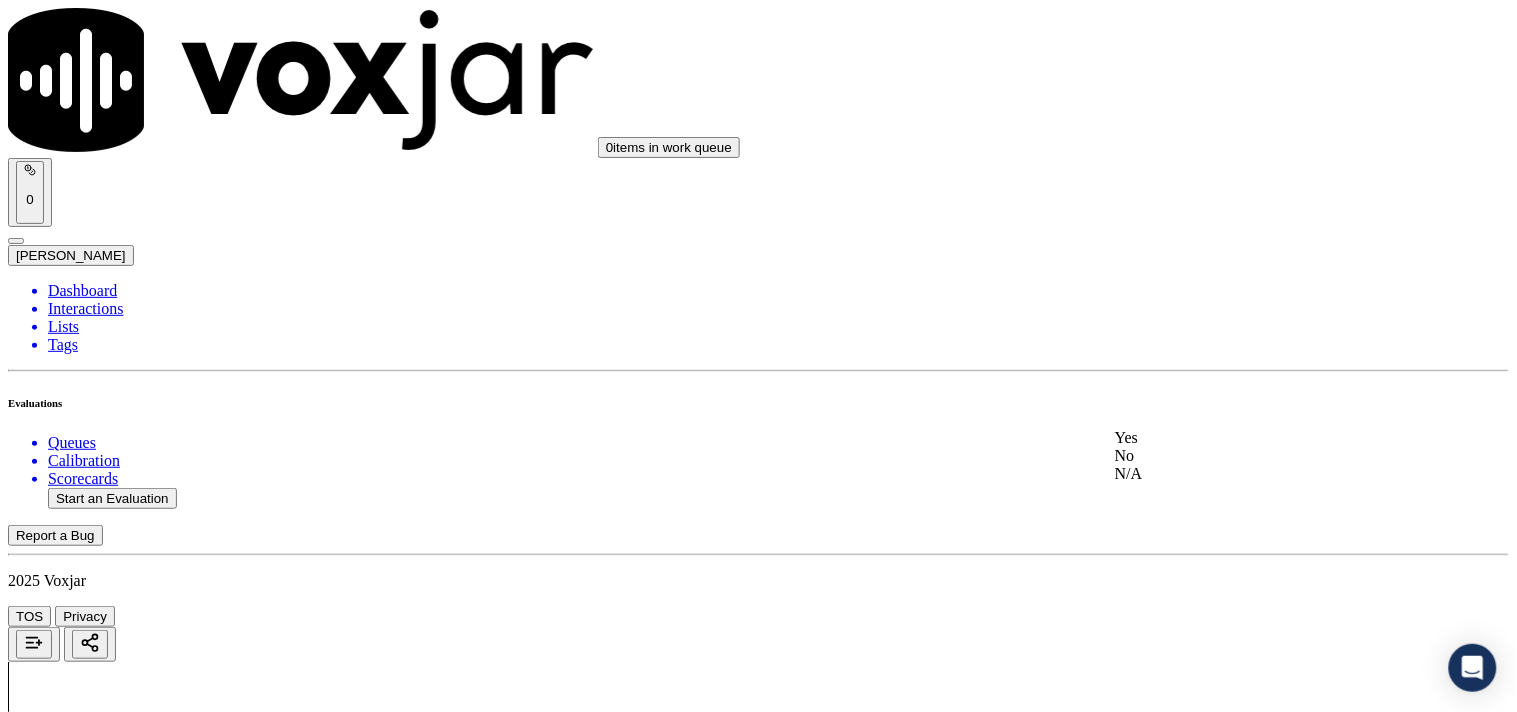 click on "N/A" 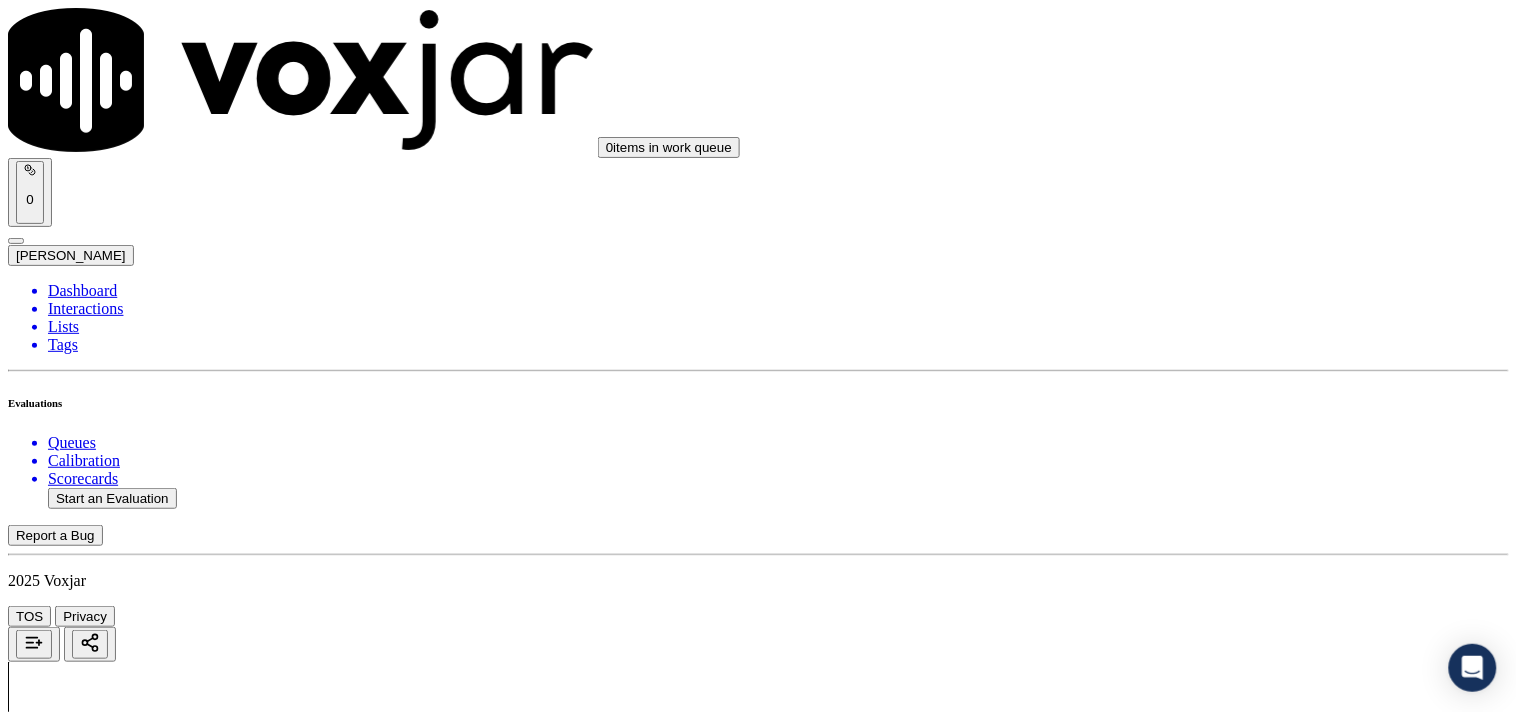 click on "Add Note" at bounding box center [52, 2668] 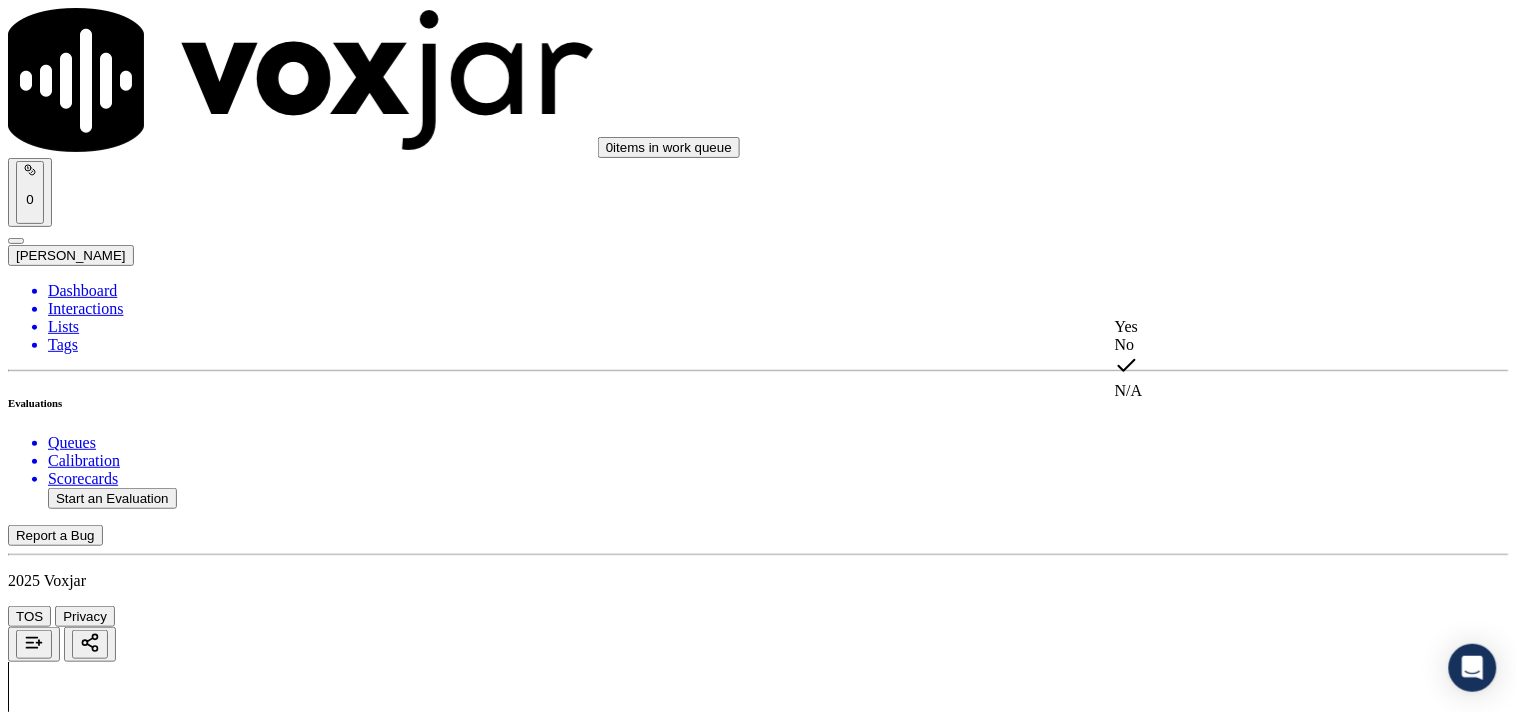 click at bounding box center [88, 2720] 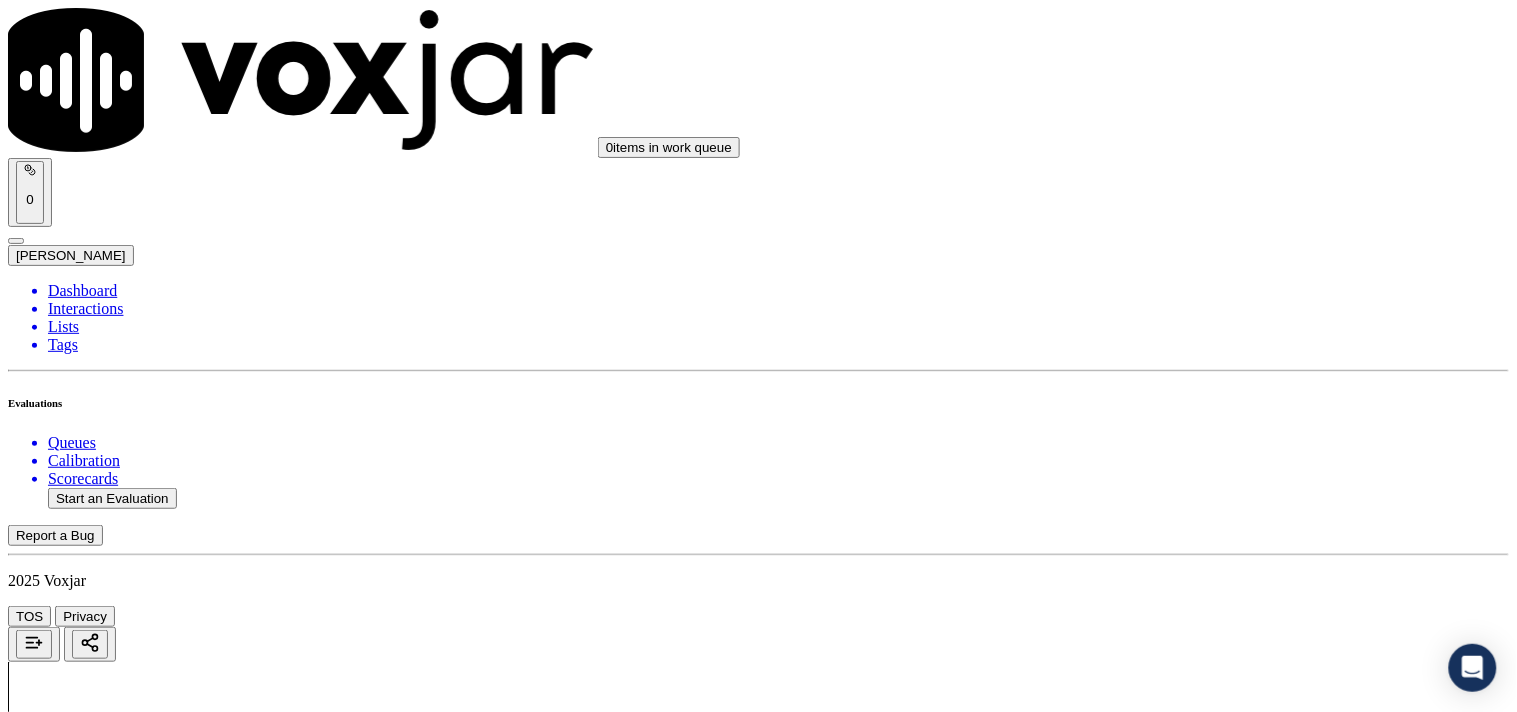 click at bounding box center (88, 2720) 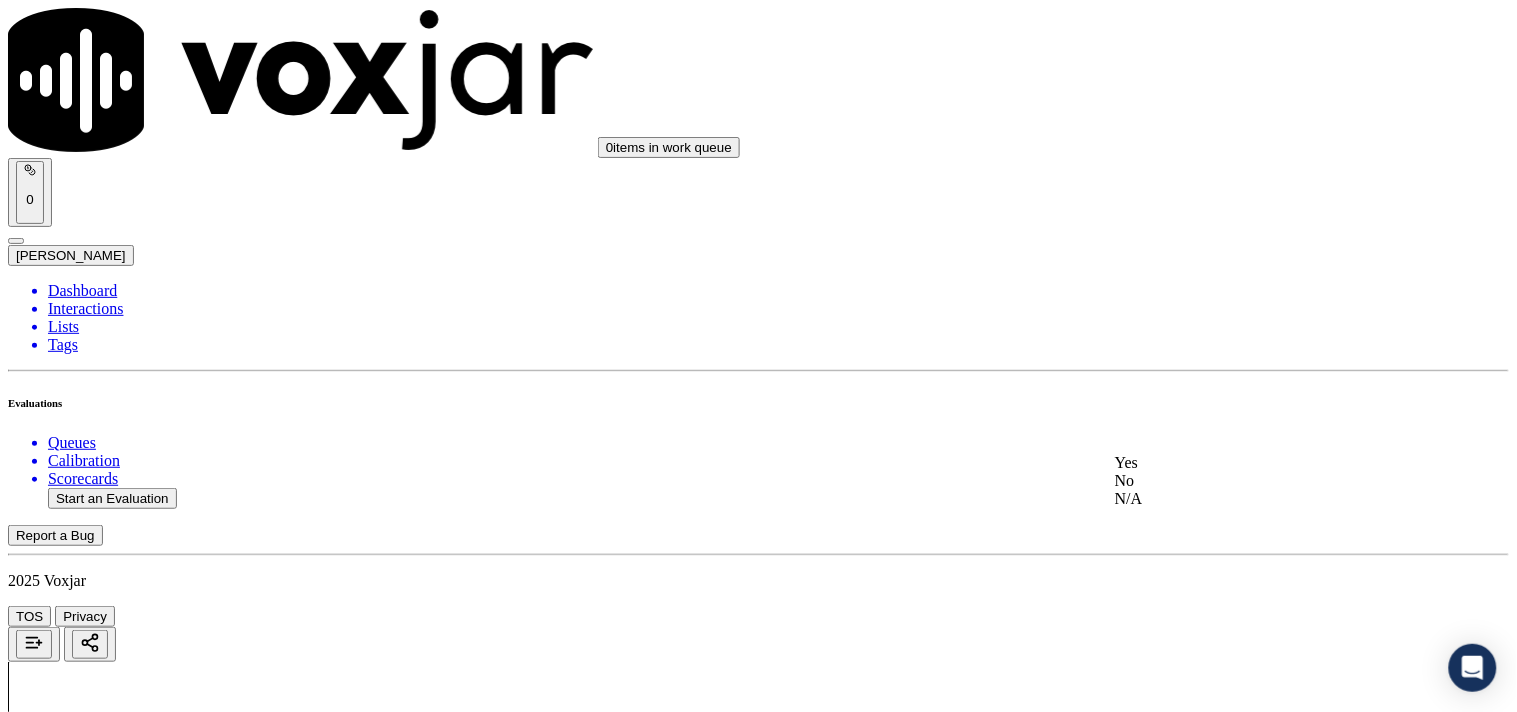 click on "No" 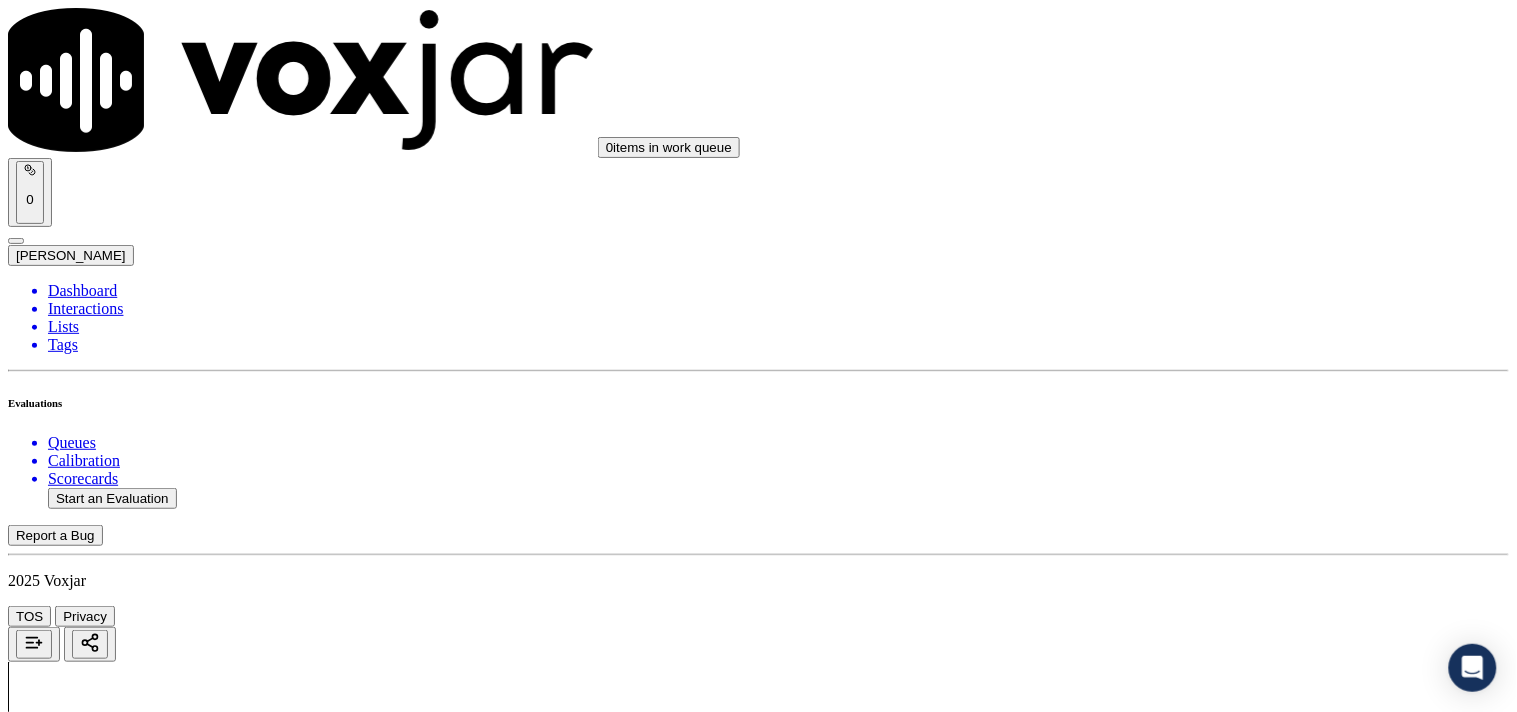 scroll, scrollTop: 555, scrollLeft: 0, axis: vertical 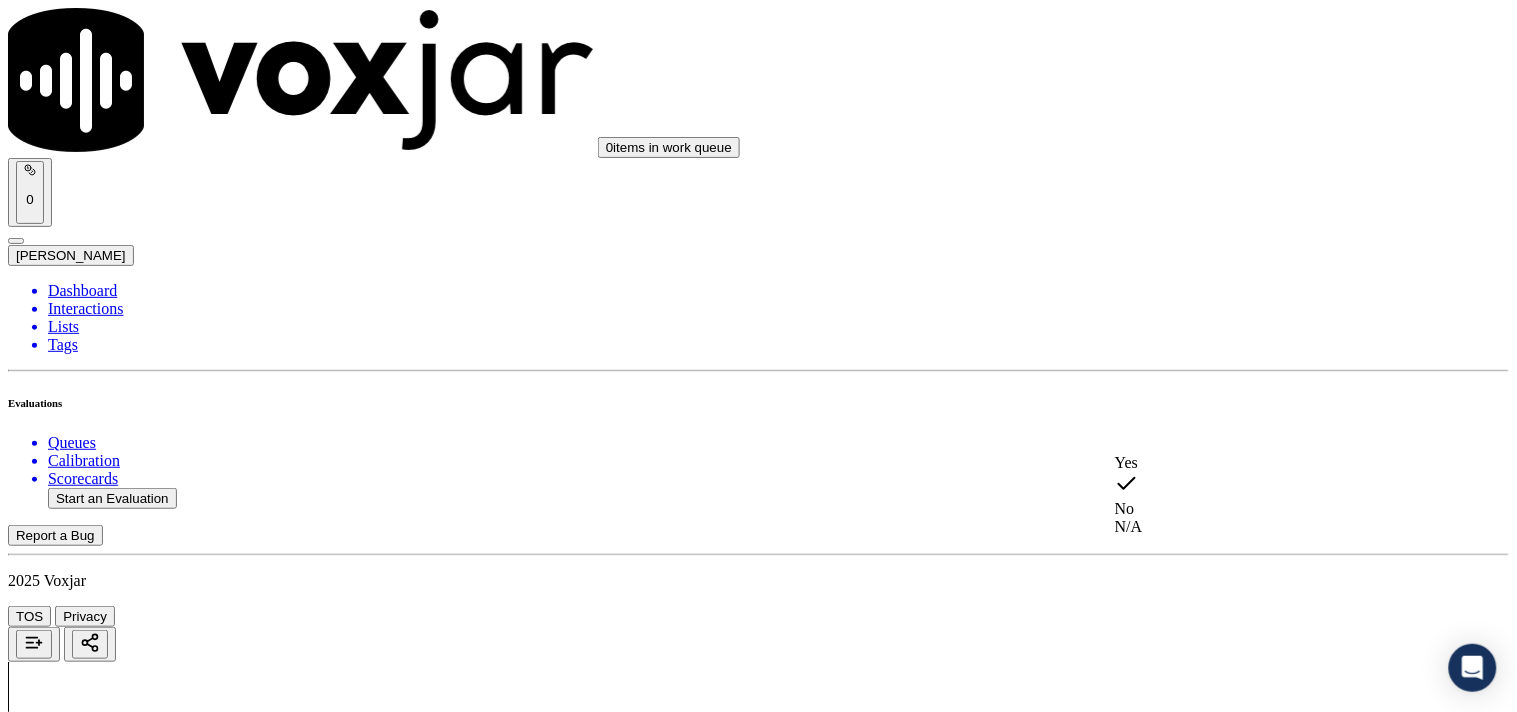 click on "Yes" at bounding box center (1267, 463) 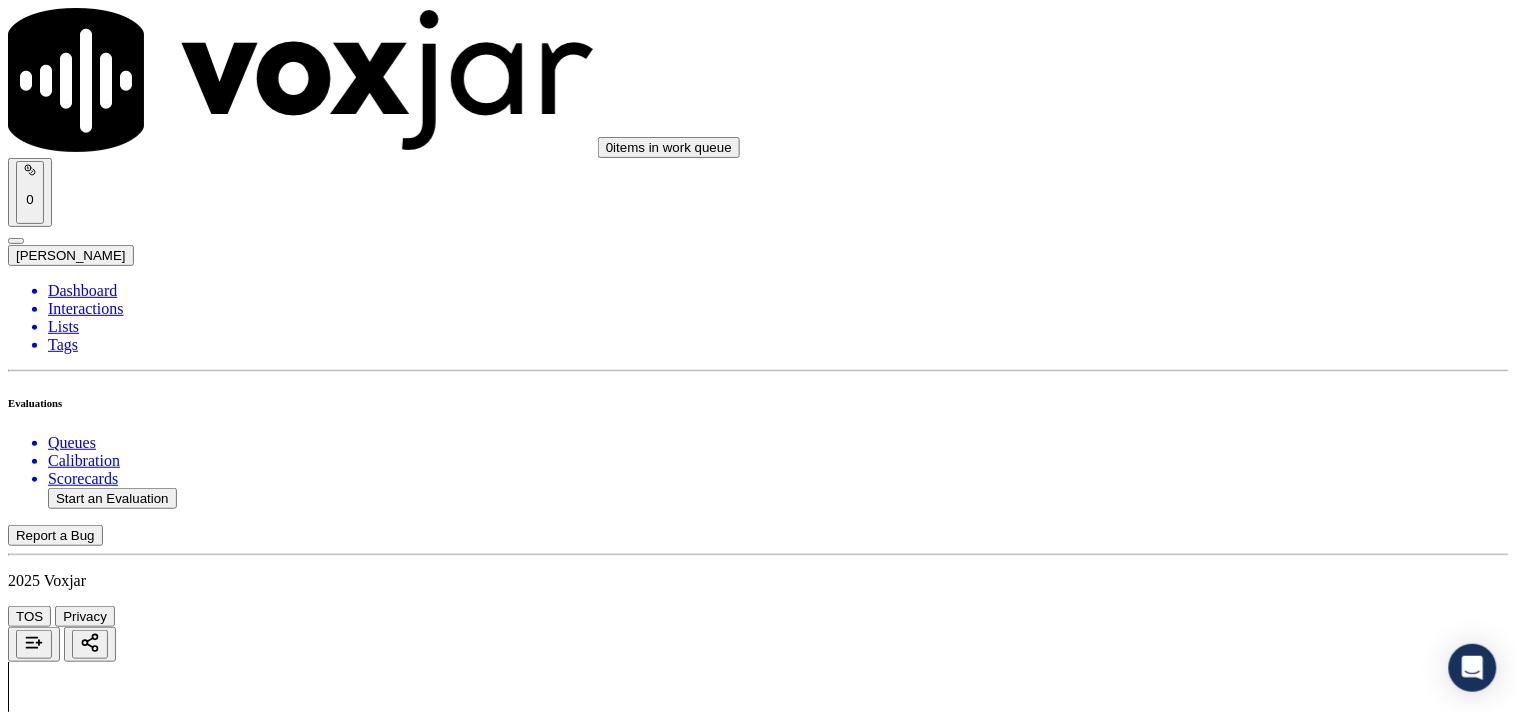 scroll, scrollTop: 1111, scrollLeft: 0, axis: vertical 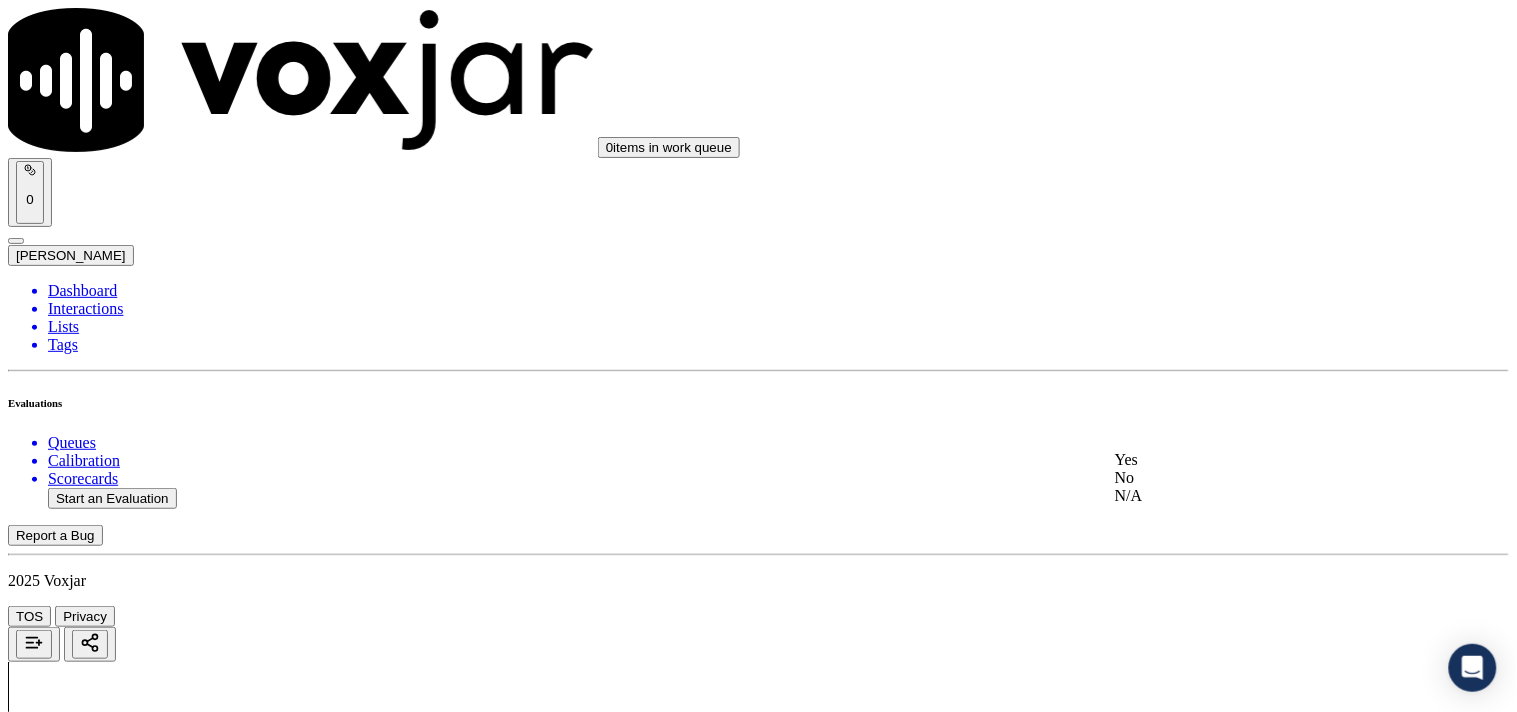 click on "No" 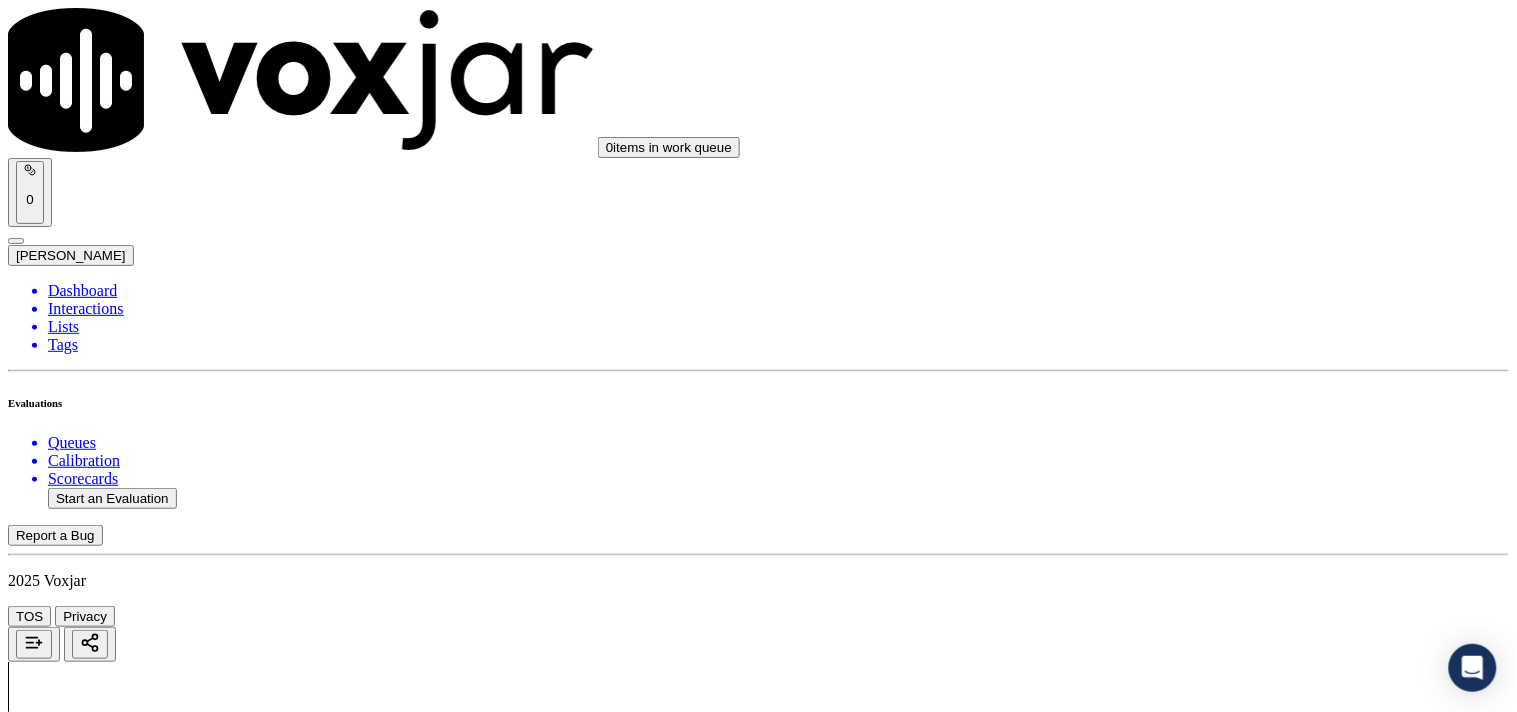 scroll, scrollTop: 1555, scrollLeft: 0, axis: vertical 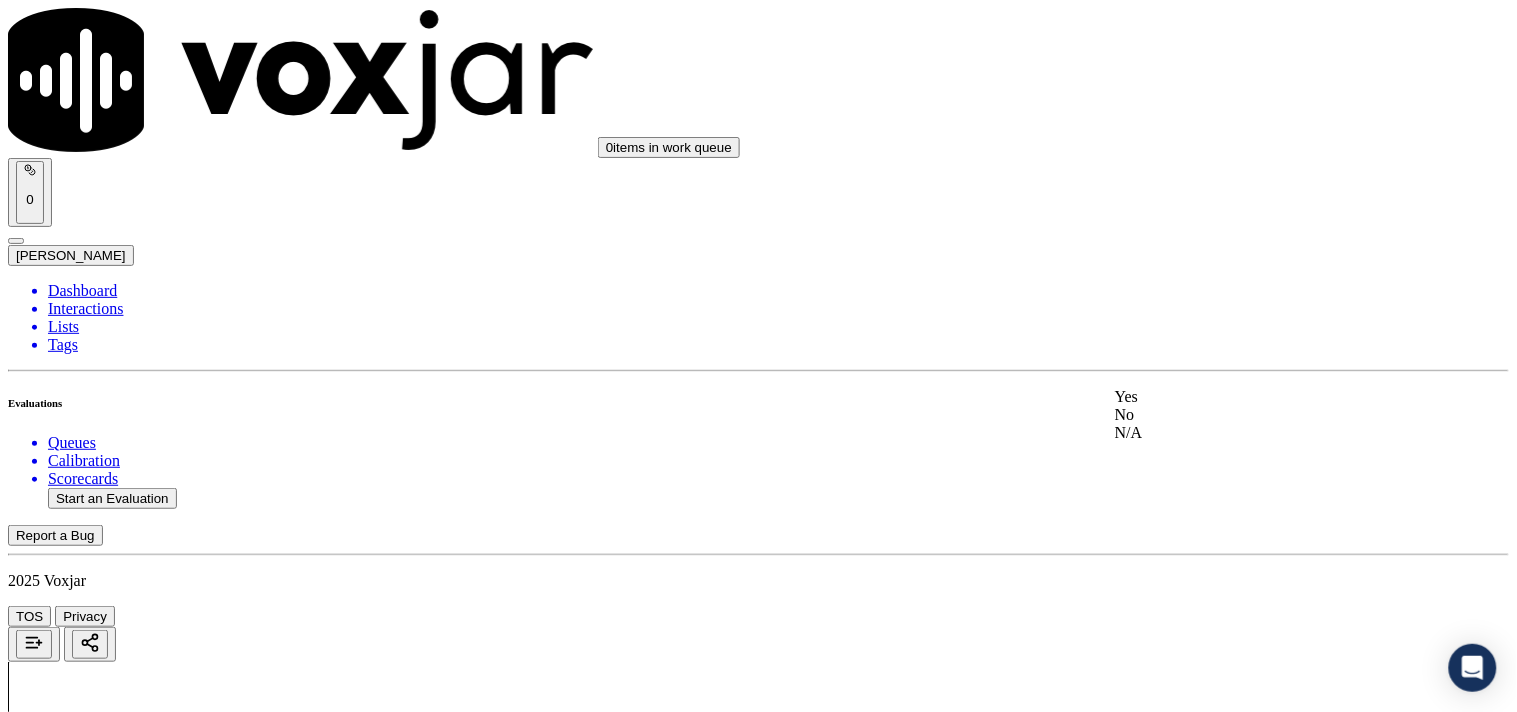 click on "Yes" at bounding box center [1267, 397] 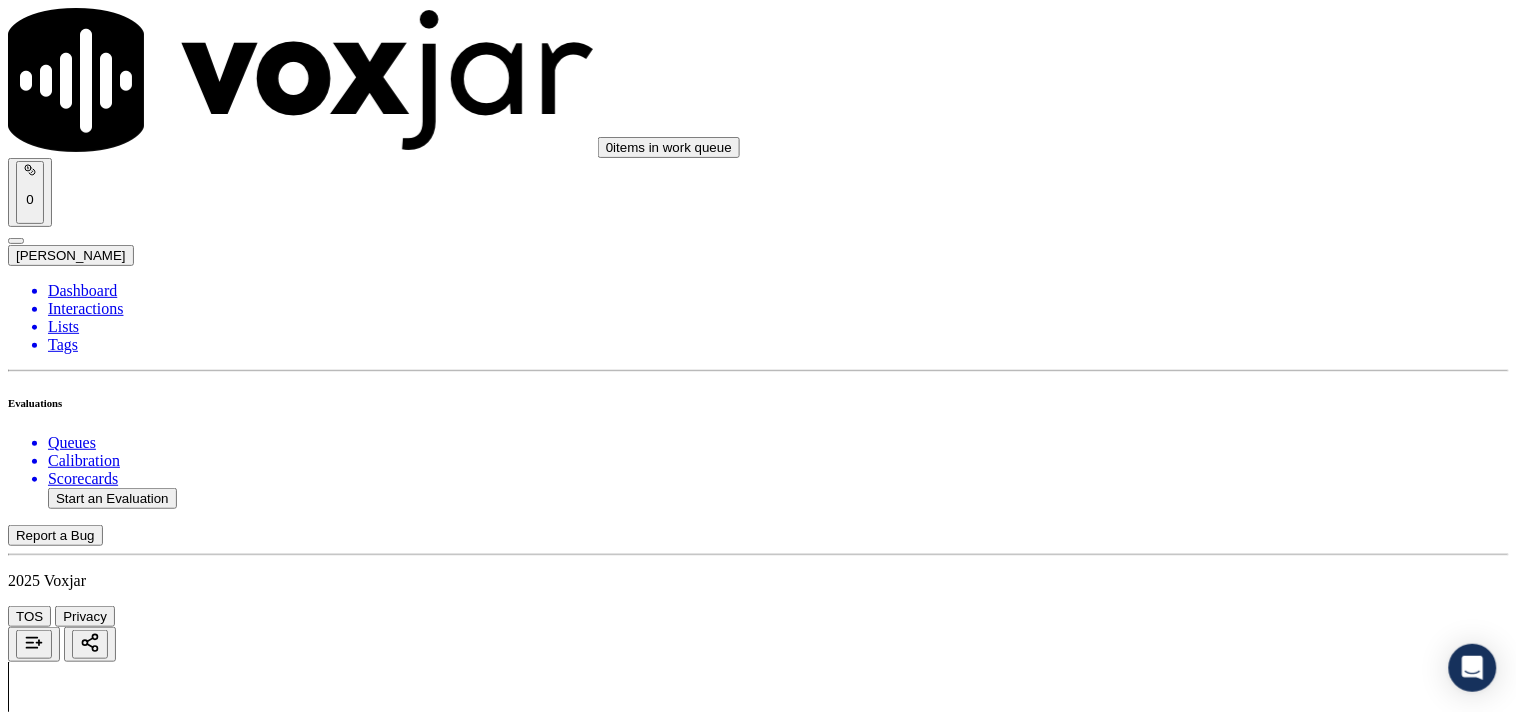 scroll, scrollTop: 1777, scrollLeft: 0, axis: vertical 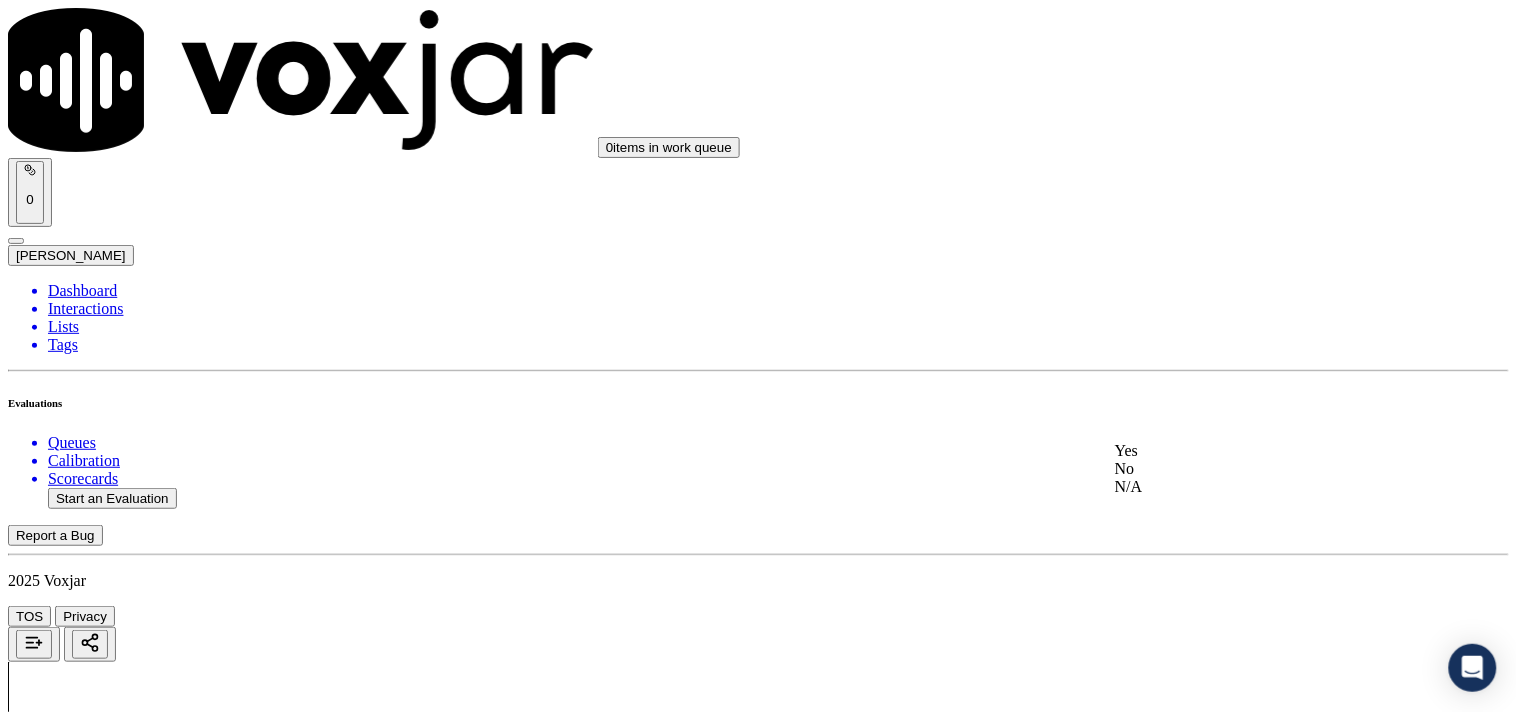 click on "Yes" at bounding box center [1267, 451] 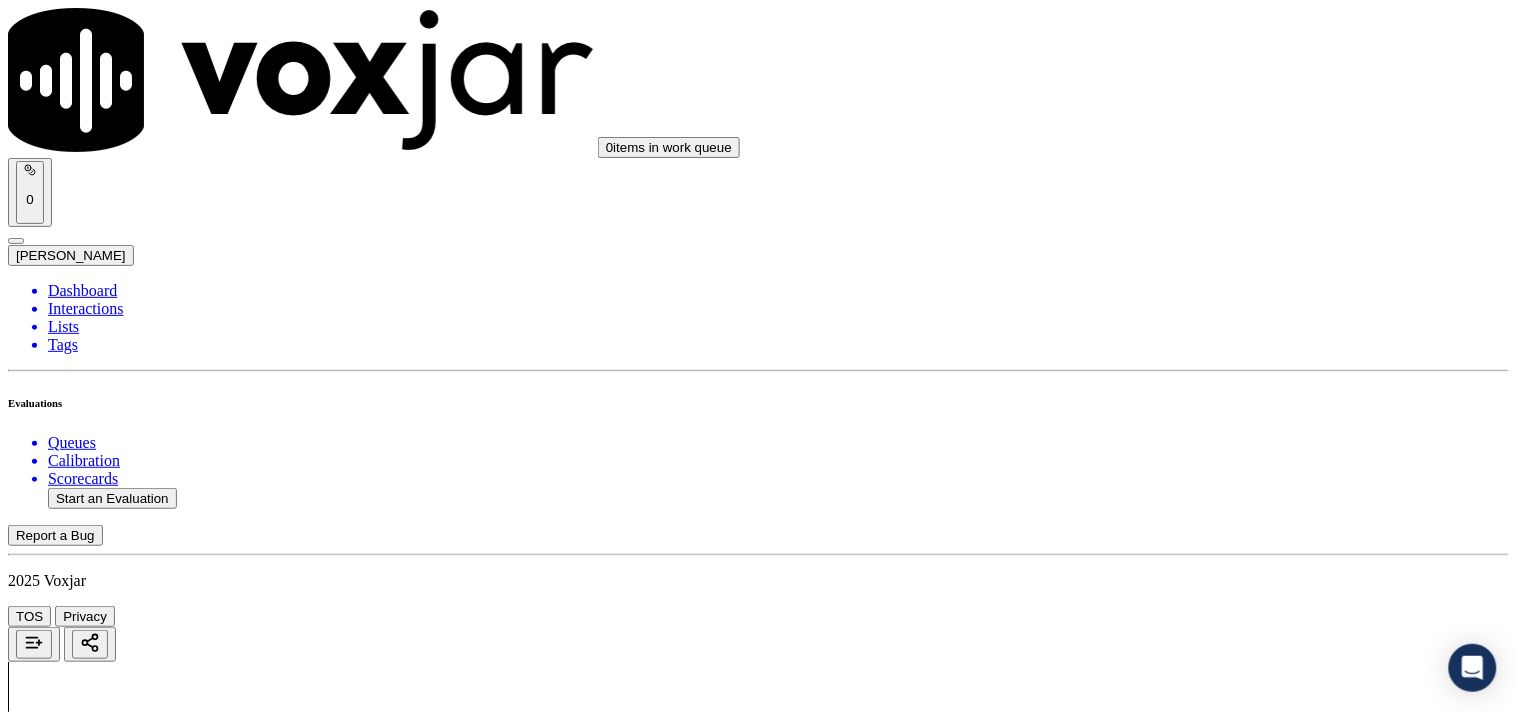 scroll, scrollTop: 2000, scrollLeft: 0, axis: vertical 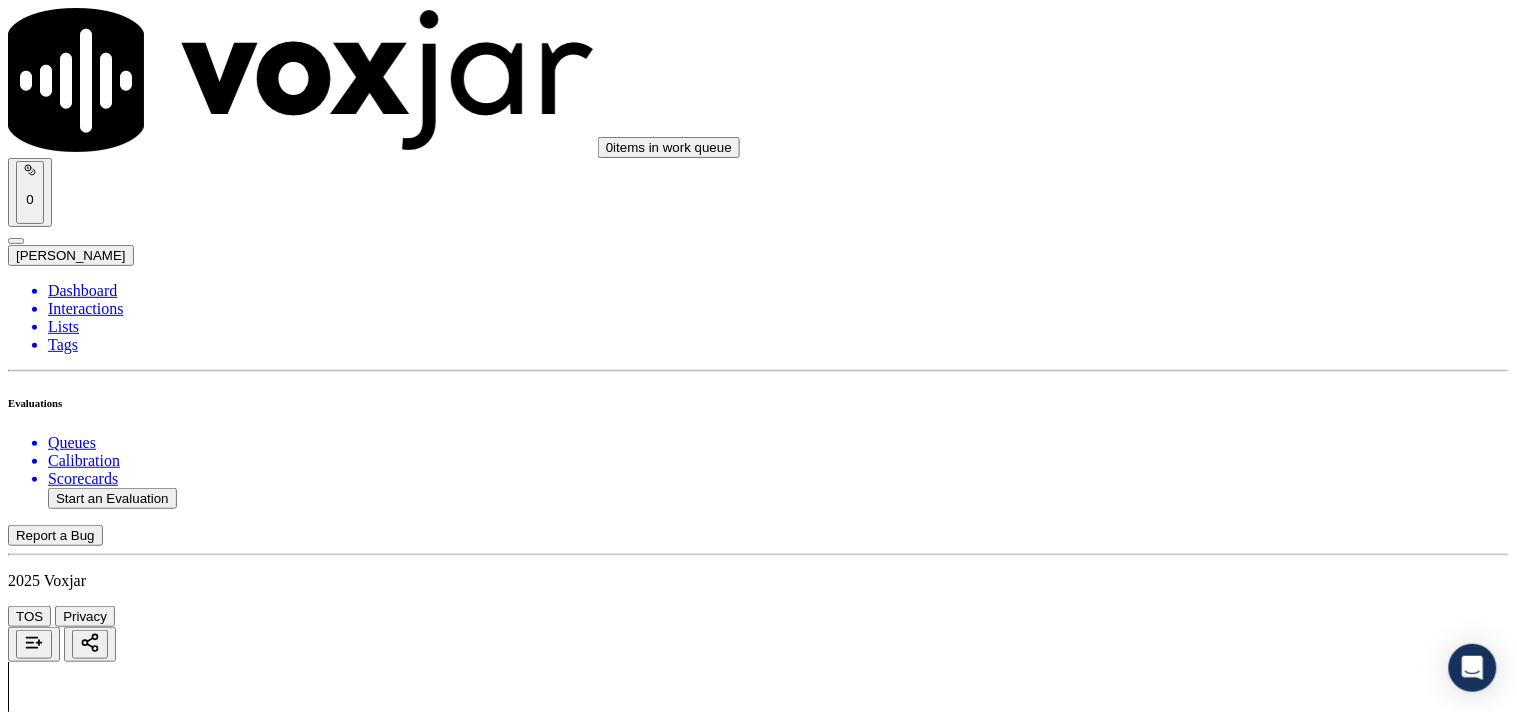 click on "Select an answer" at bounding box center (67, 4196) 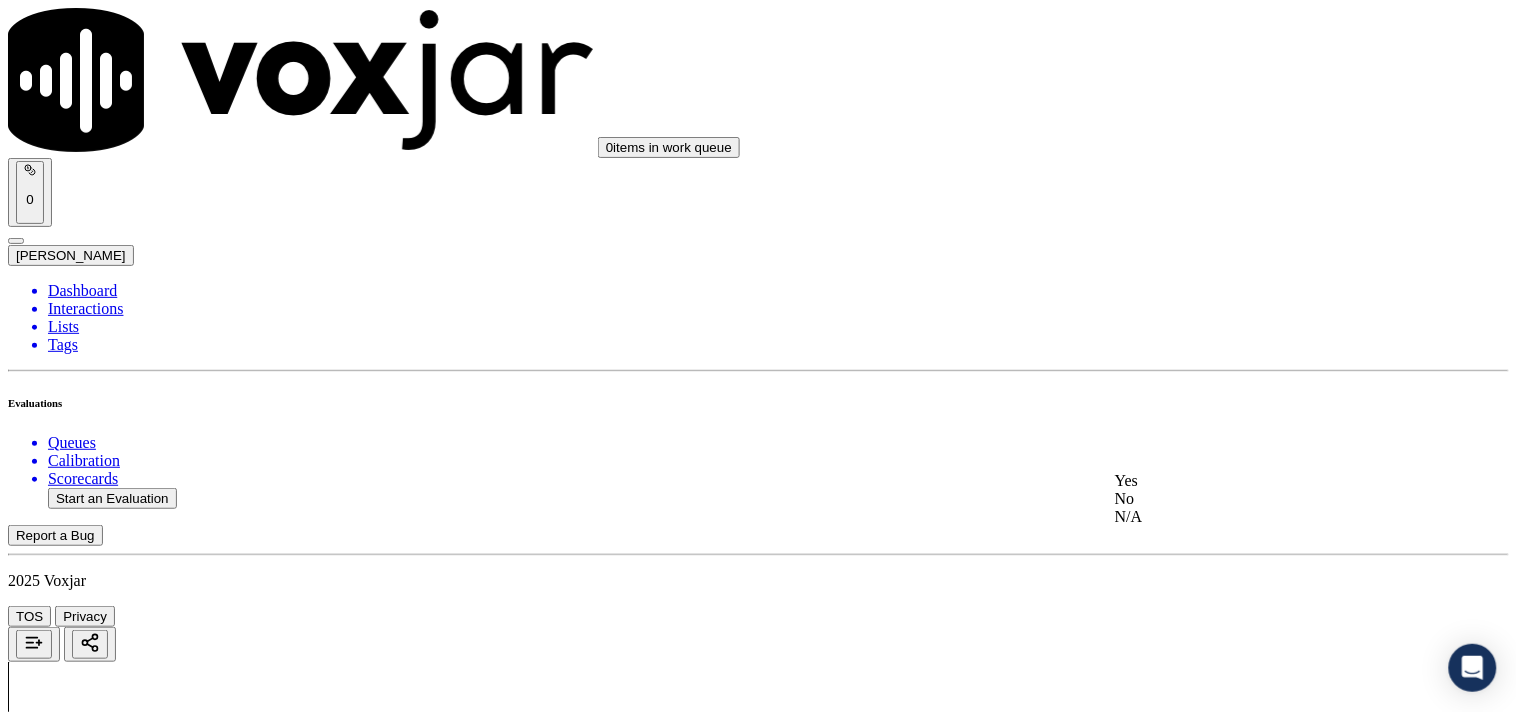 click on "No" 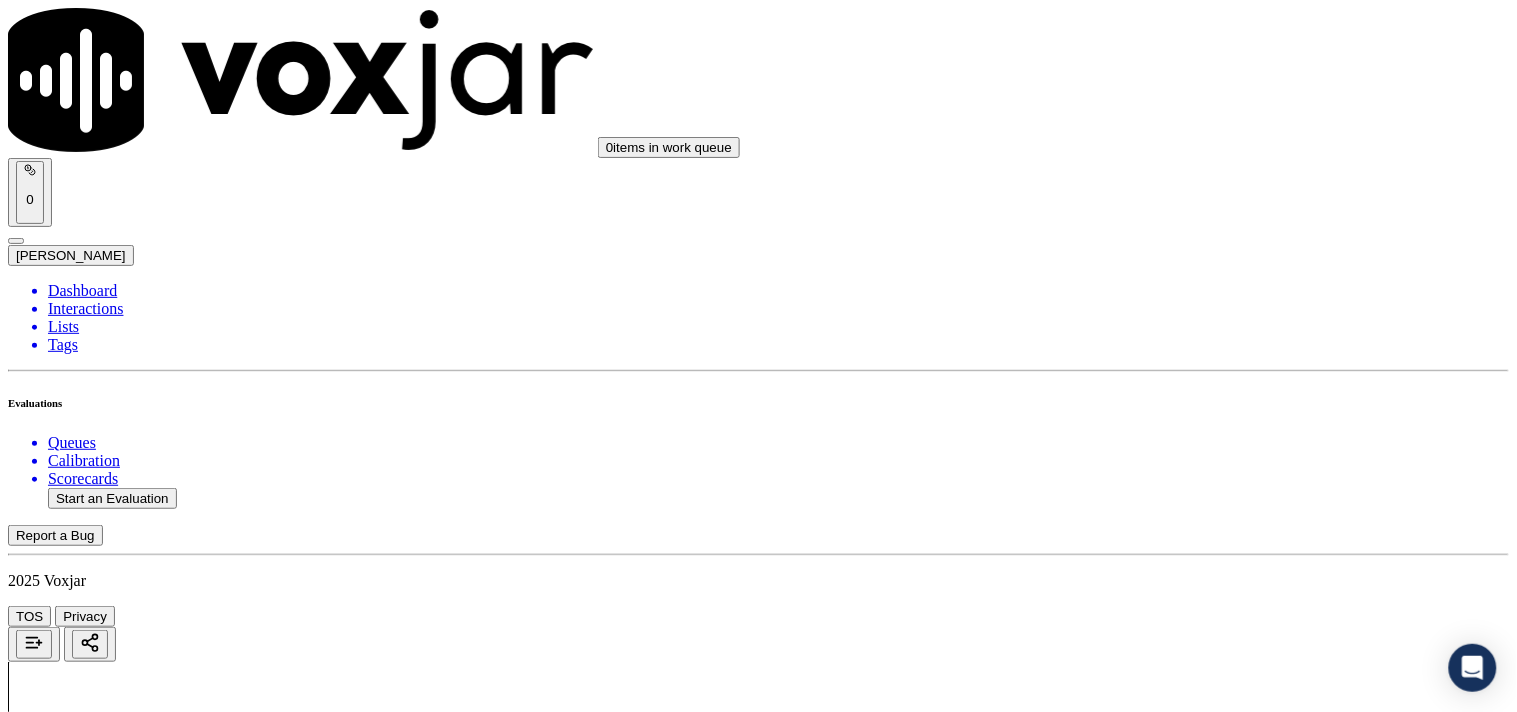 scroll, scrollTop: 2111, scrollLeft: 0, axis: vertical 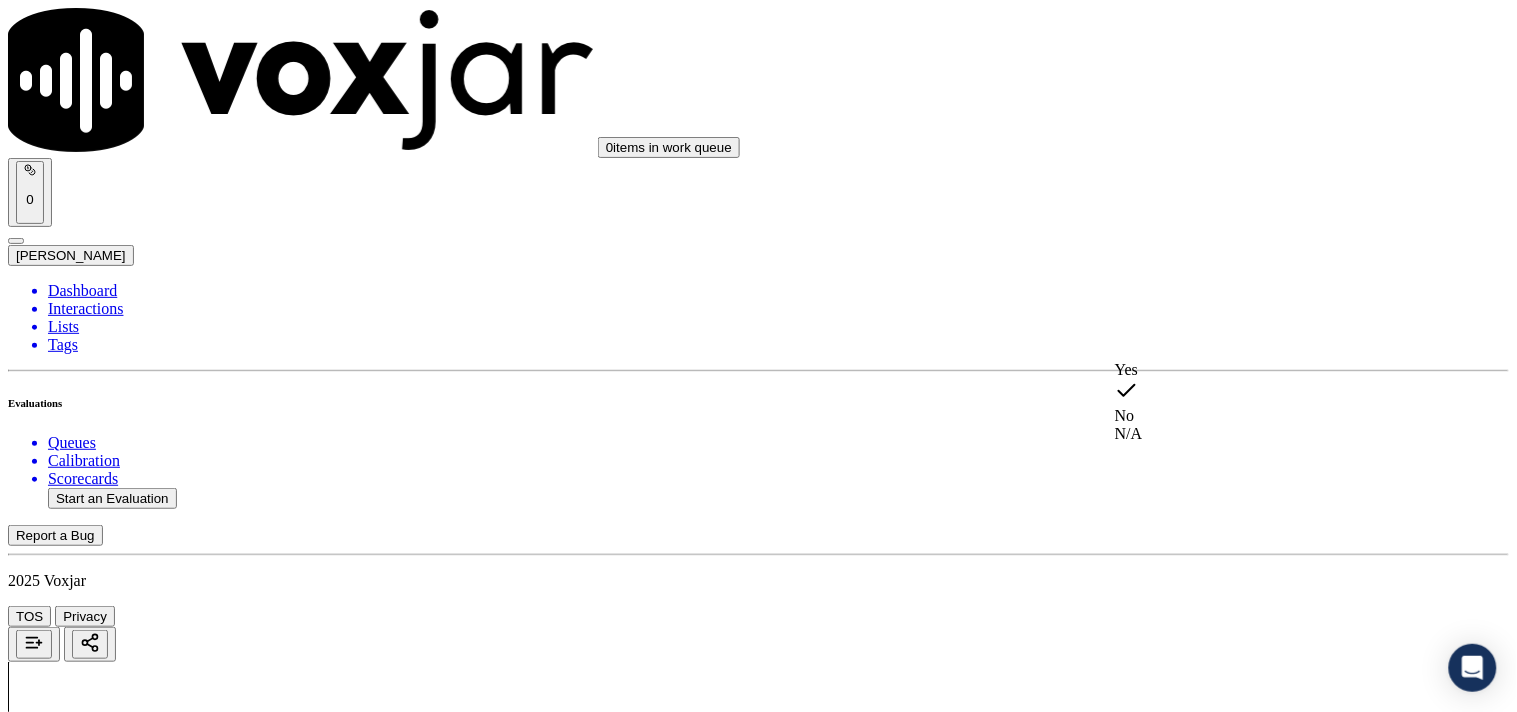 click on "Yes" at bounding box center (1267, 370) 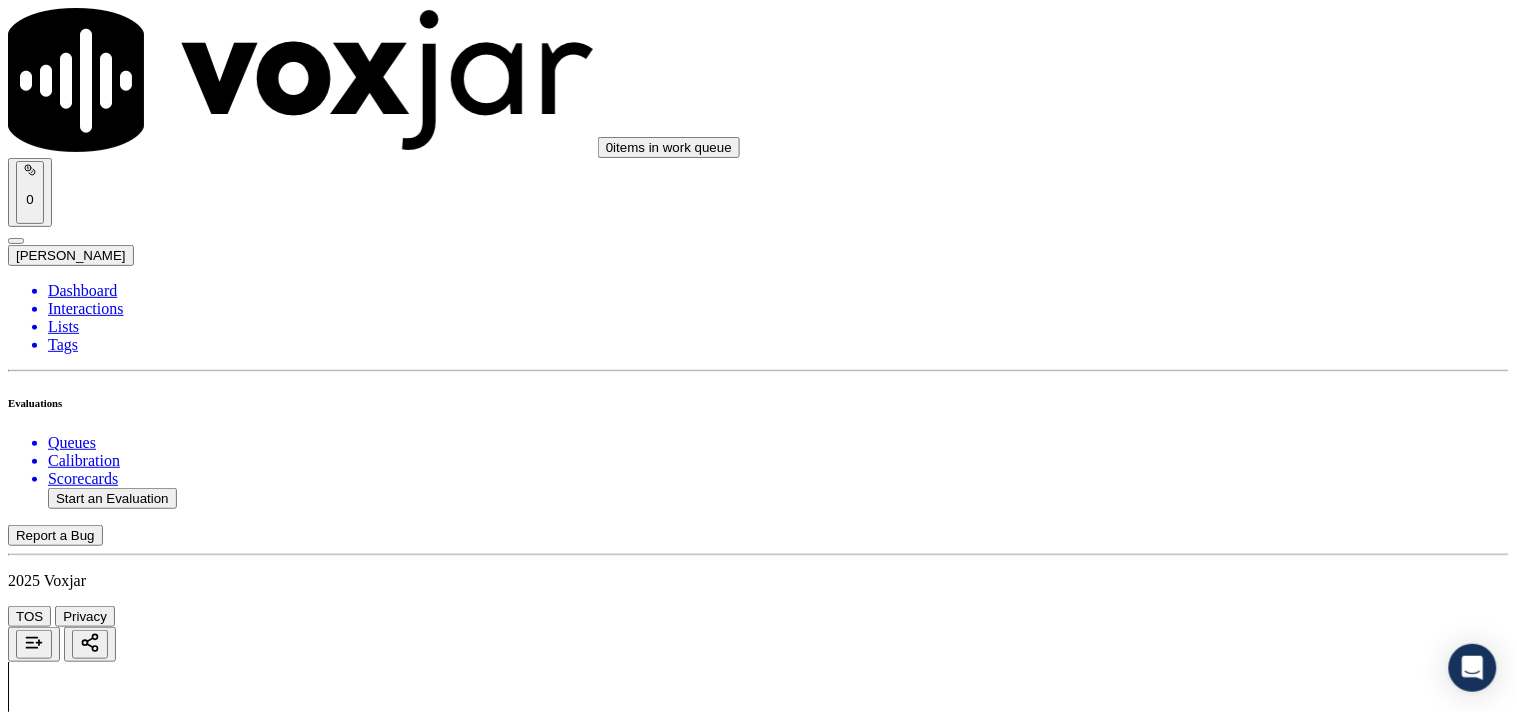 scroll, scrollTop: 2444, scrollLeft: 0, axis: vertical 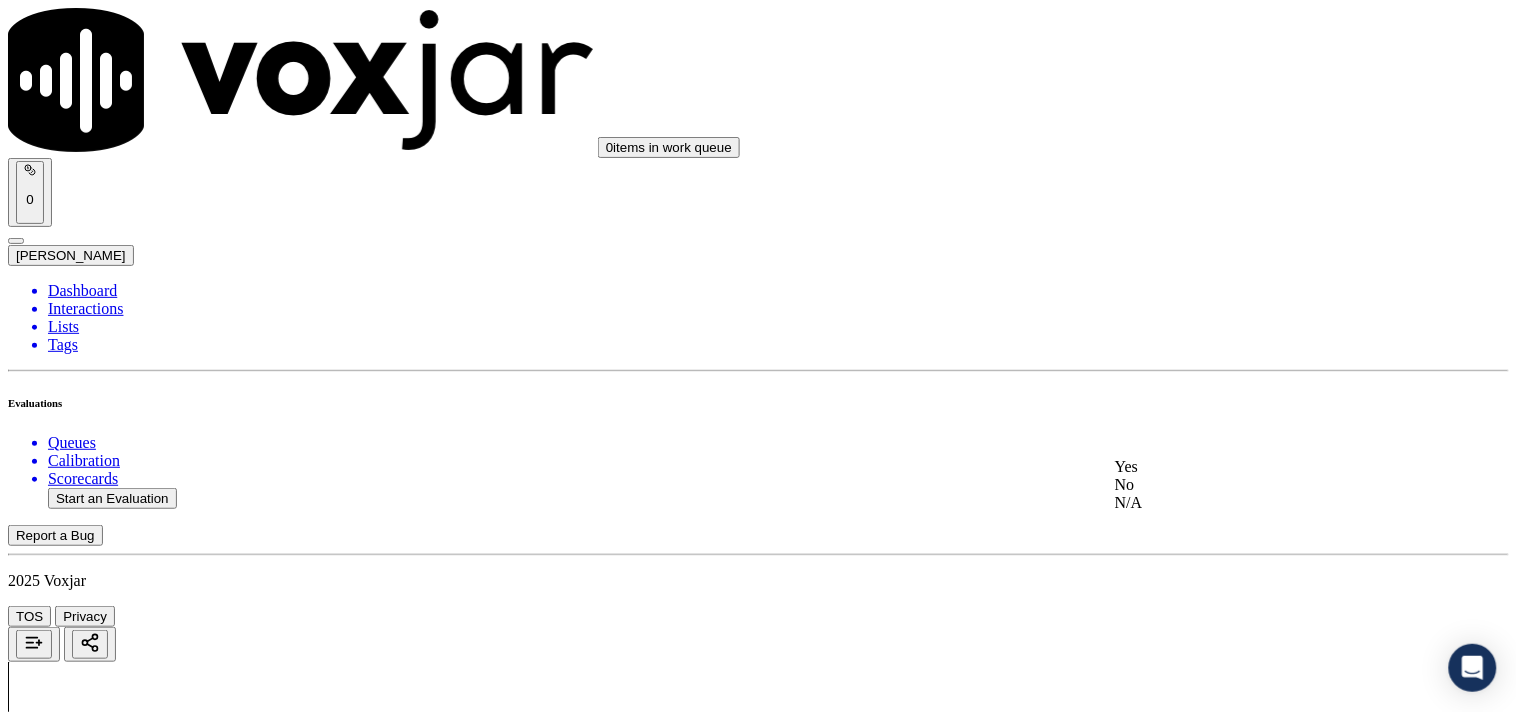 click on "Yes" at bounding box center (1267, 467) 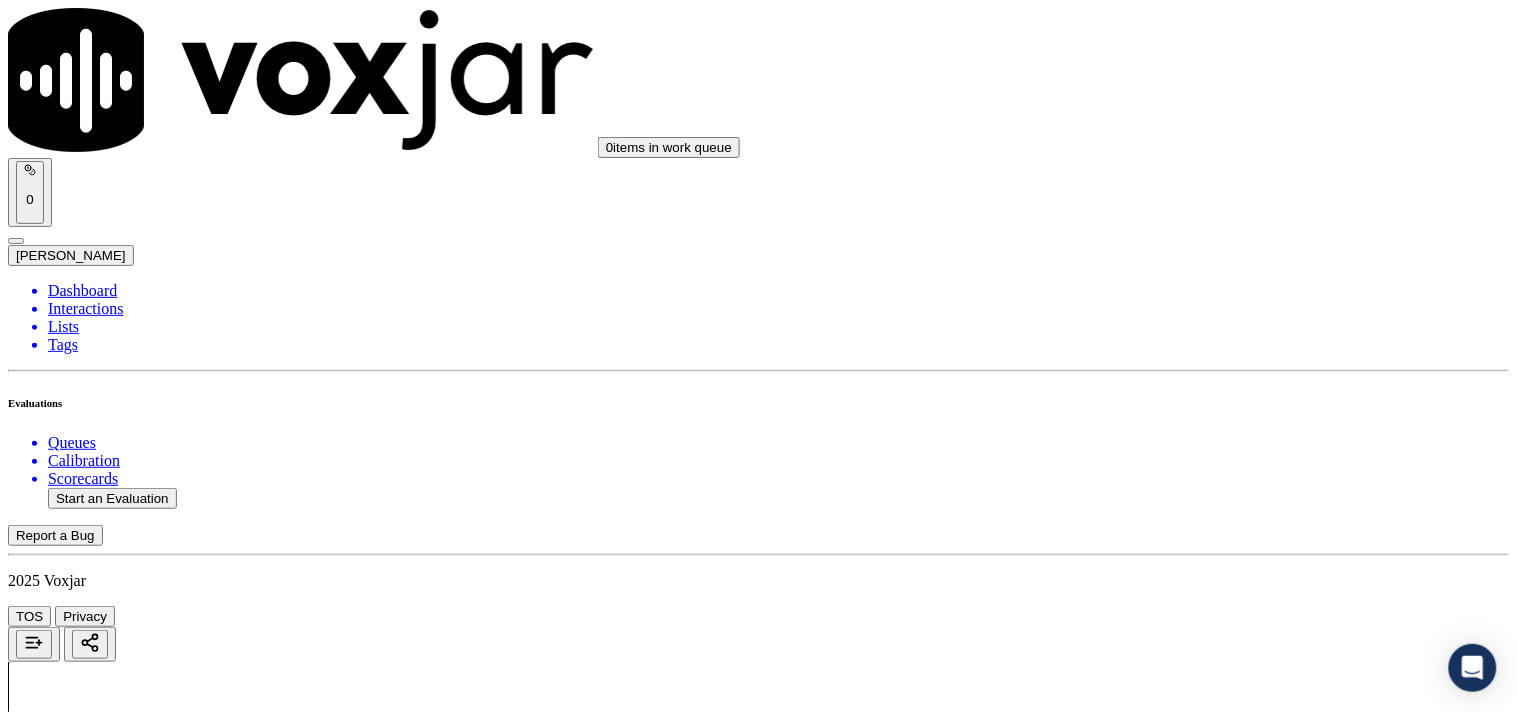 scroll, scrollTop: 2666, scrollLeft: 0, axis: vertical 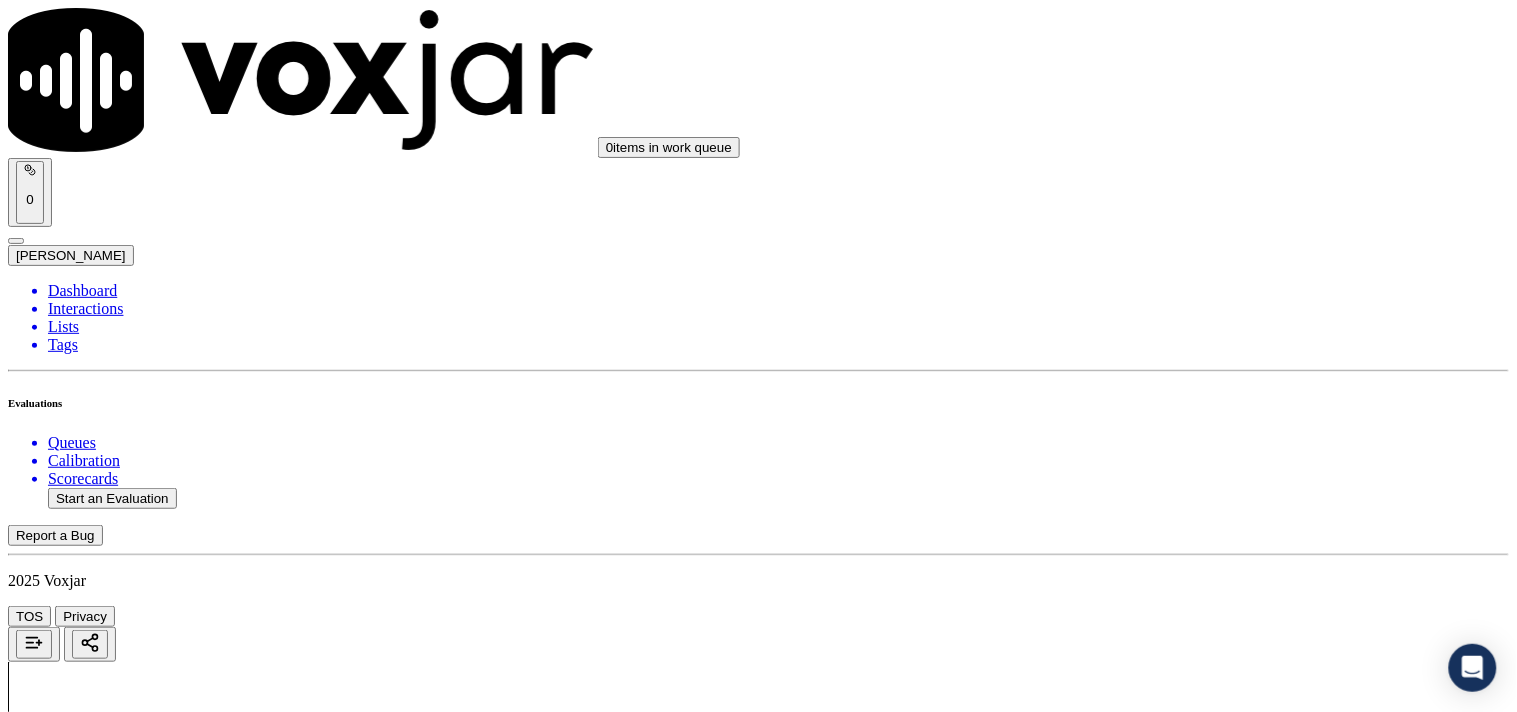 click on "Select an answer" at bounding box center [67, 4747] 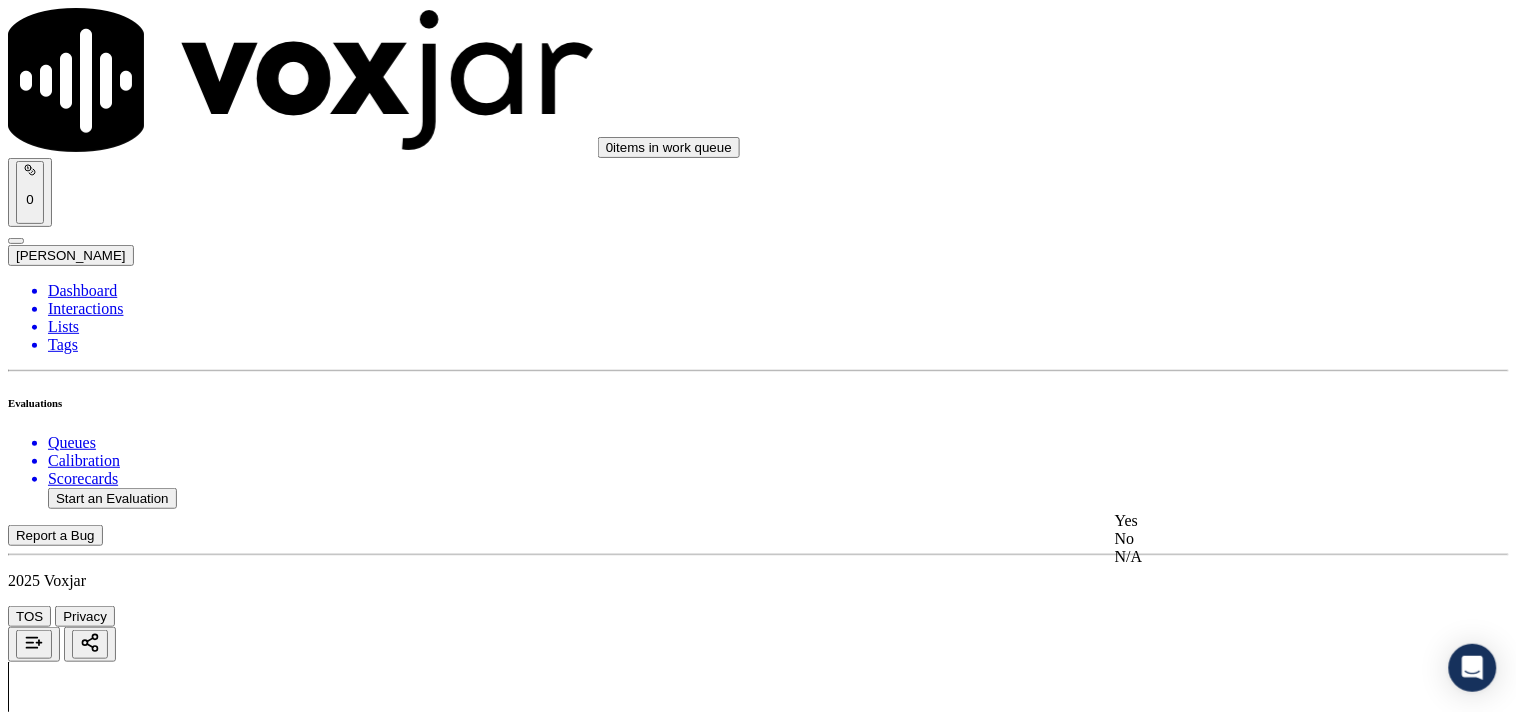 click on "Yes" at bounding box center (1267, 521) 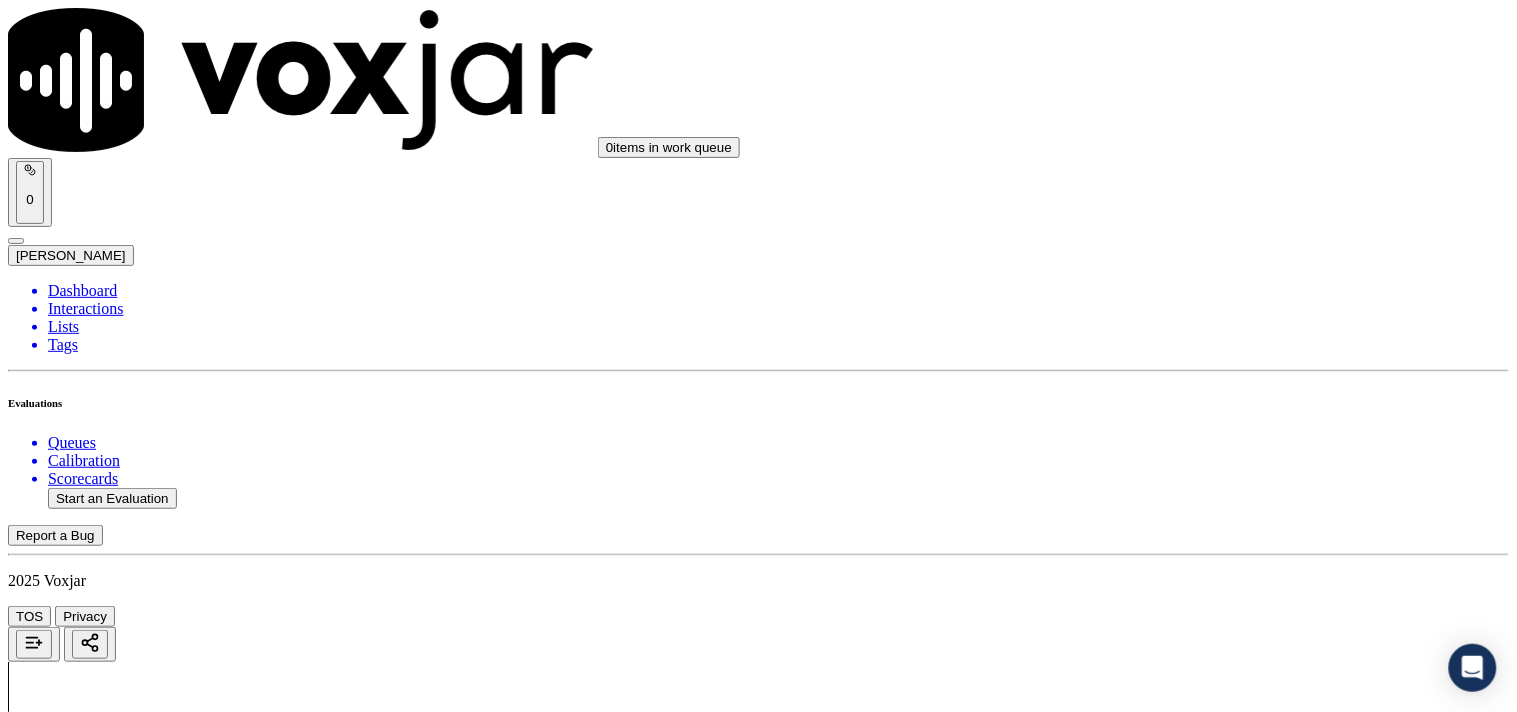 click on "Yes" at bounding box center [28, 4802] 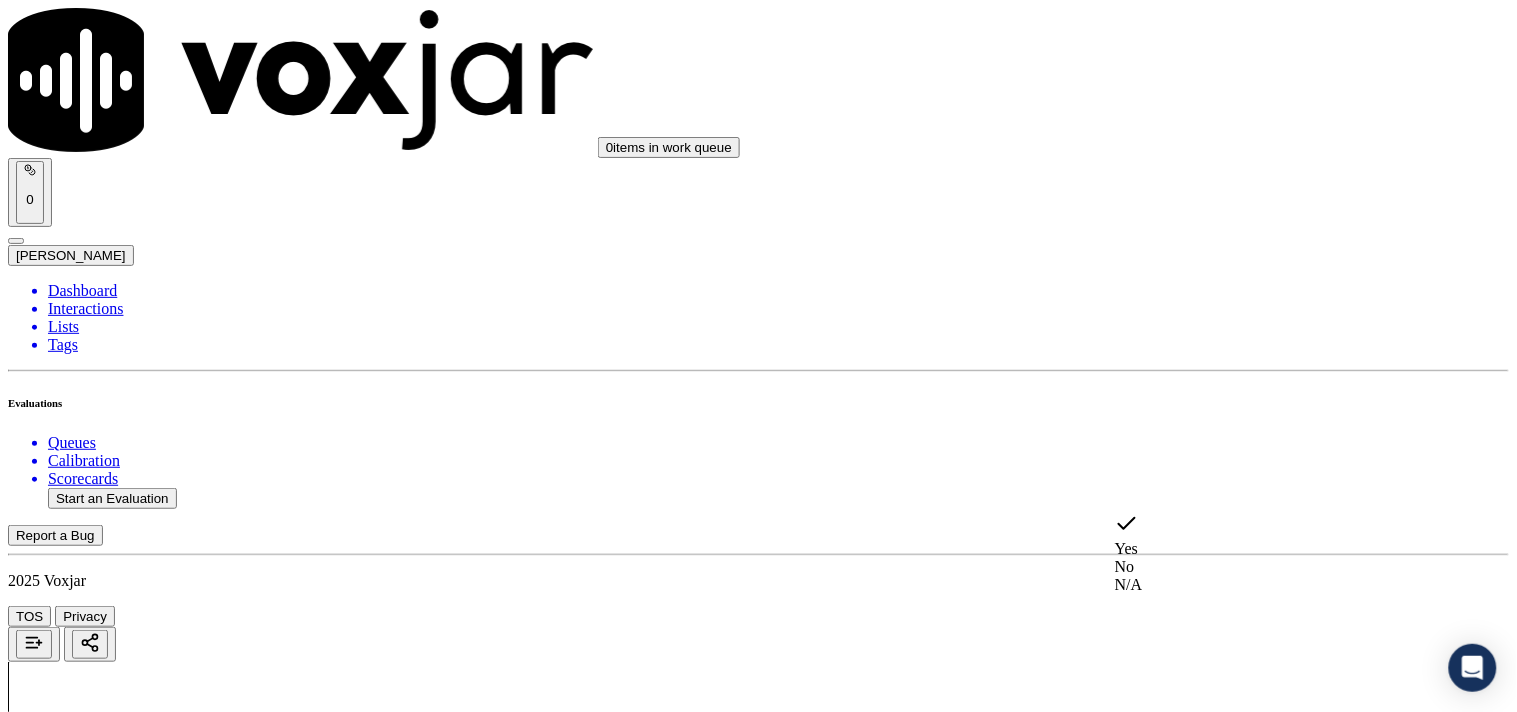 click on "No" 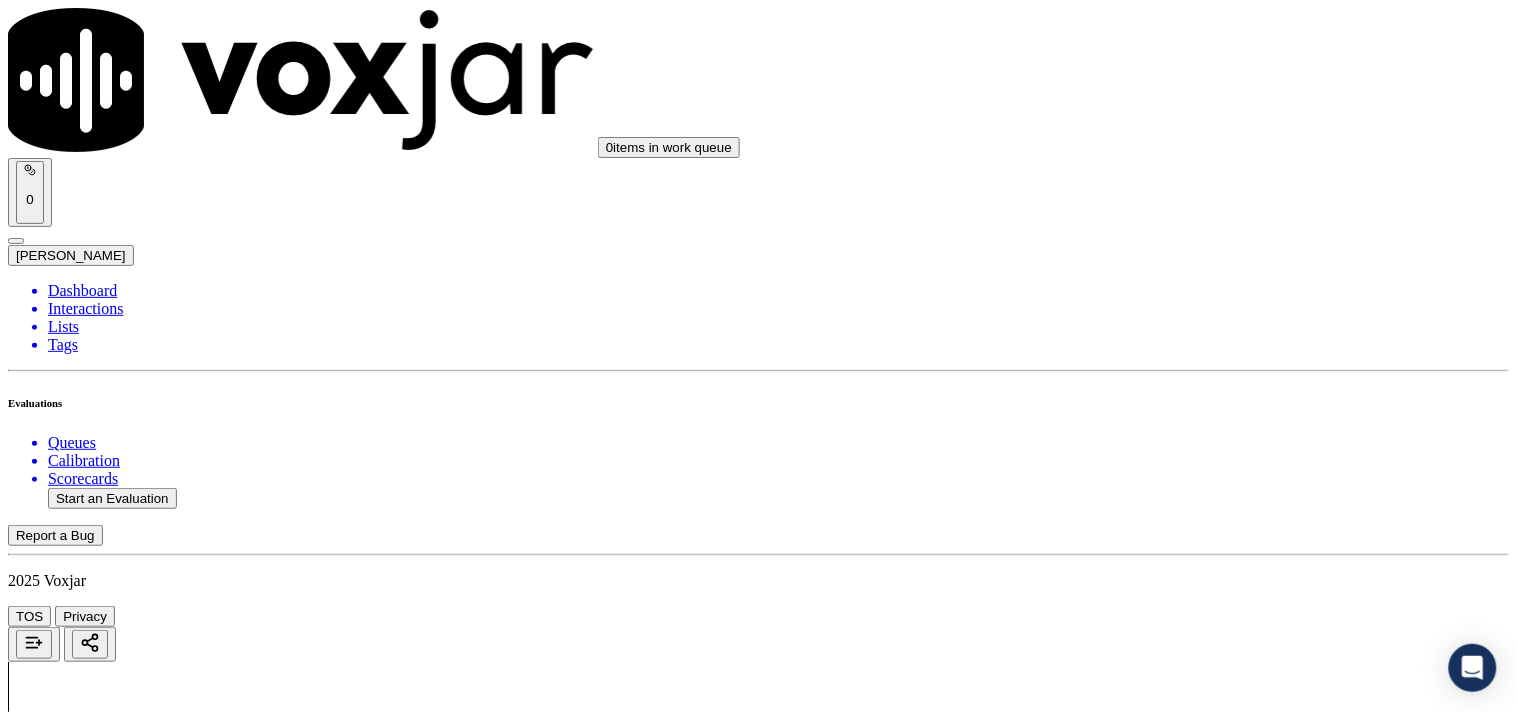 scroll, scrollTop: 3000, scrollLeft: 0, axis: vertical 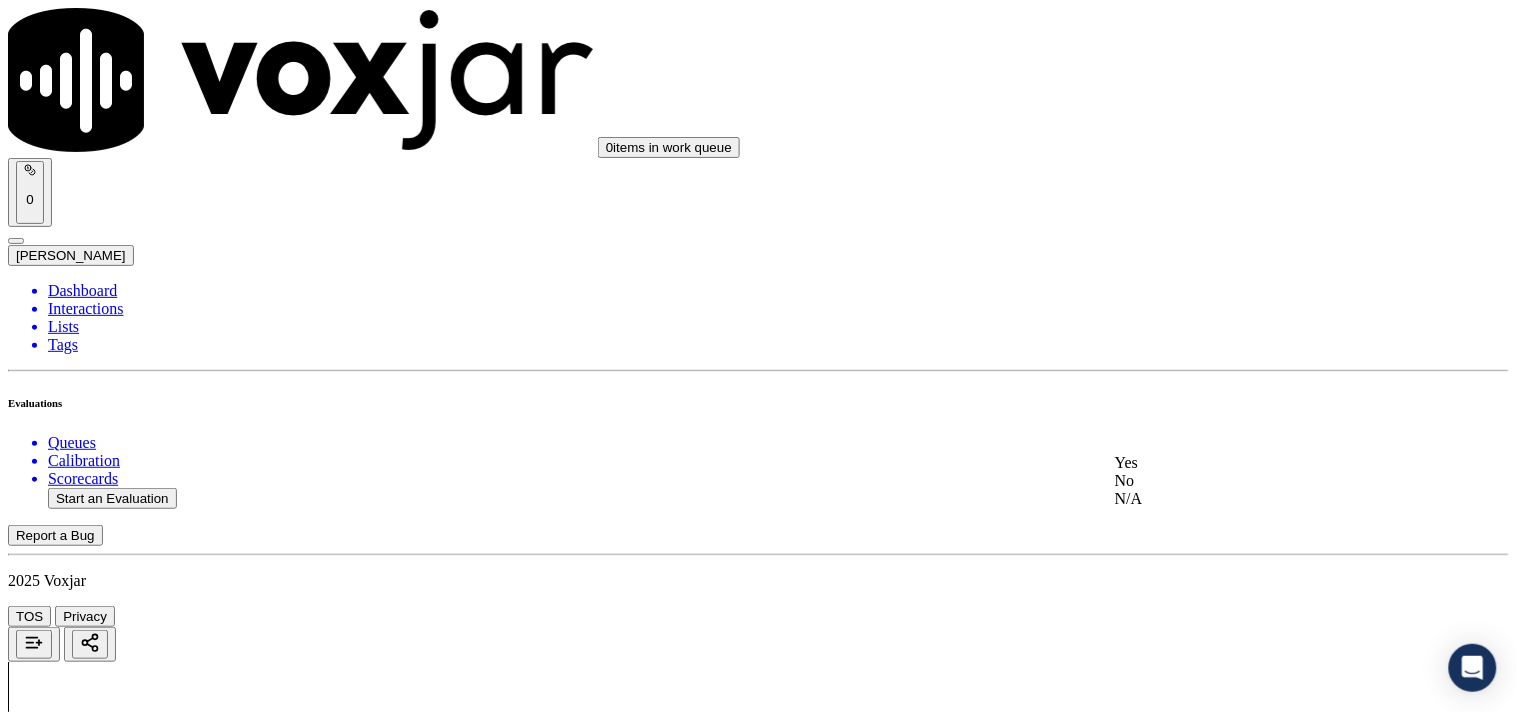 click on "No" 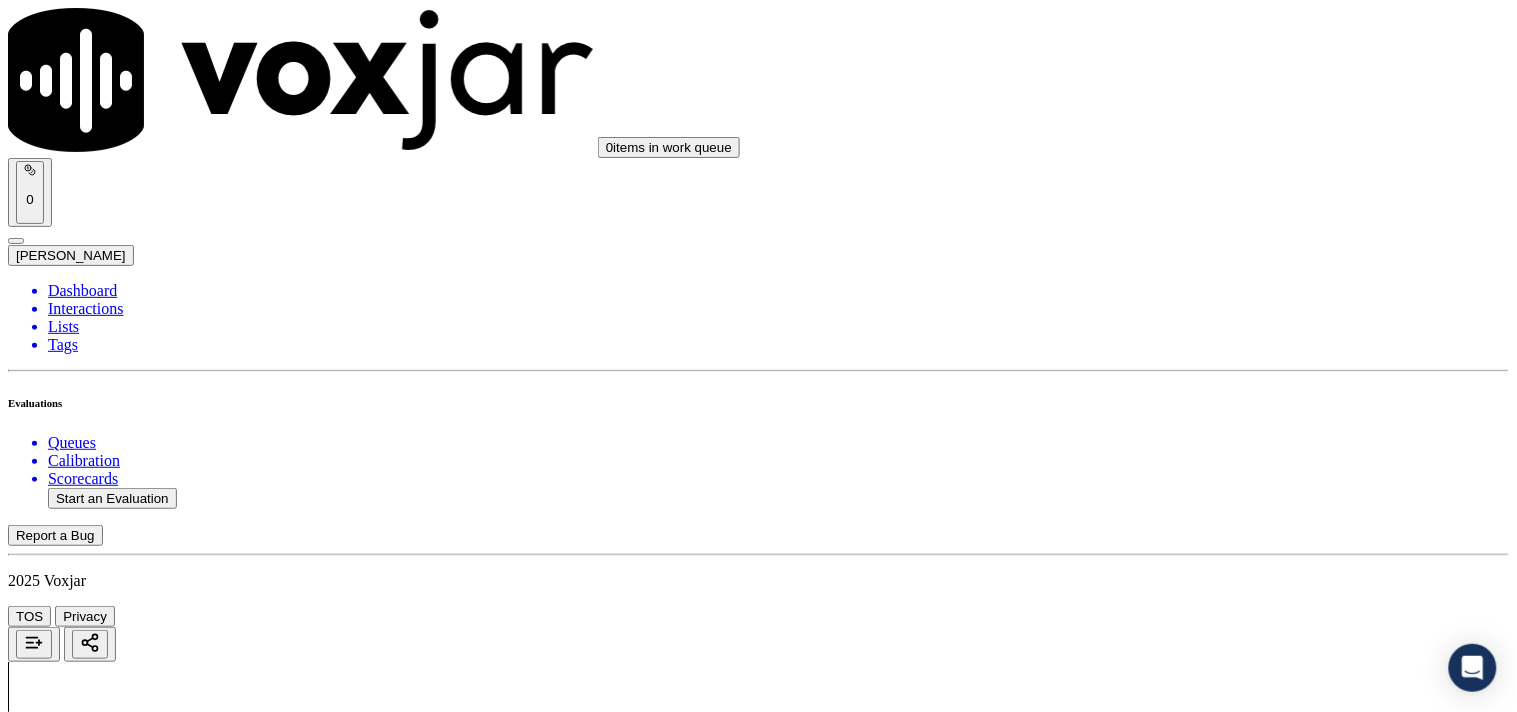 scroll, scrollTop: 3222, scrollLeft: 0, axis: vertical 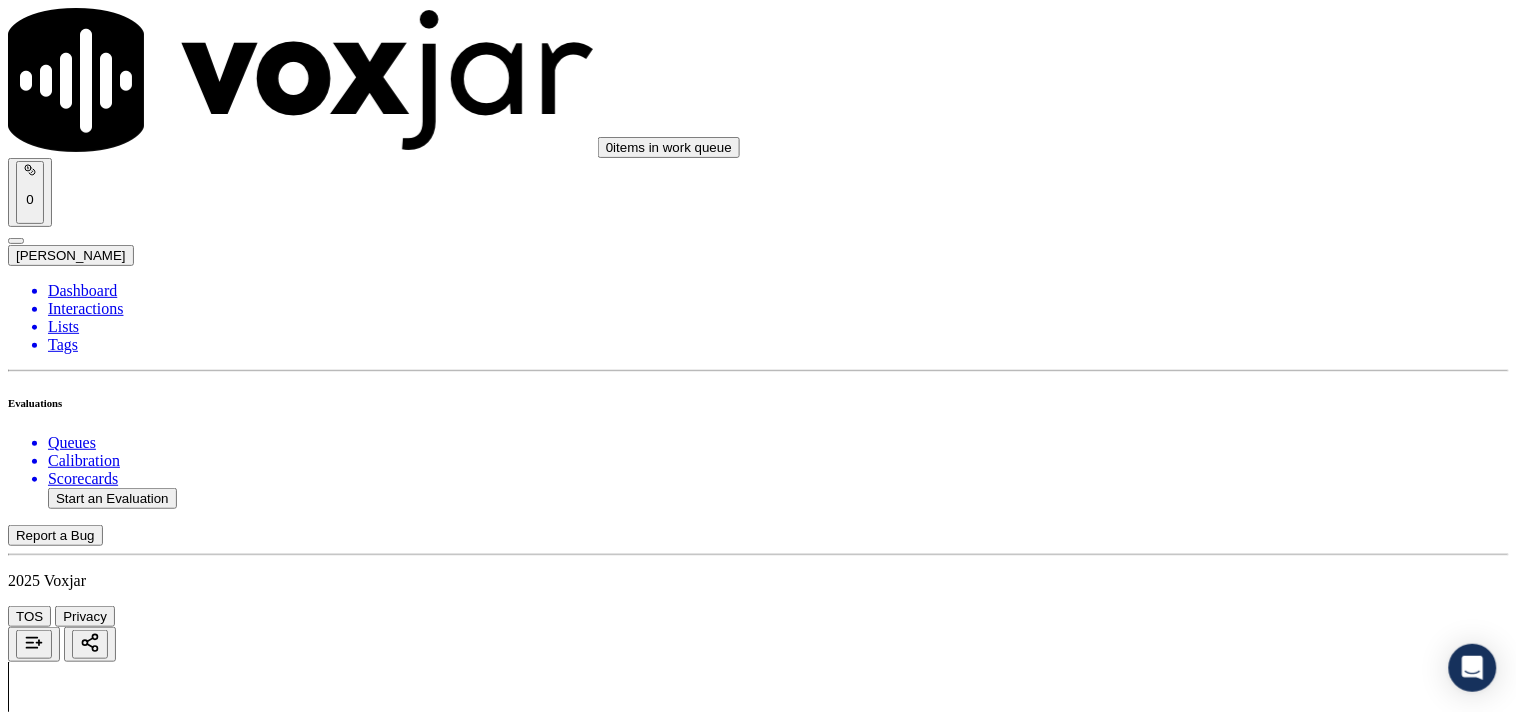 click on "Select an answer" at bounding box center [67, 5219] 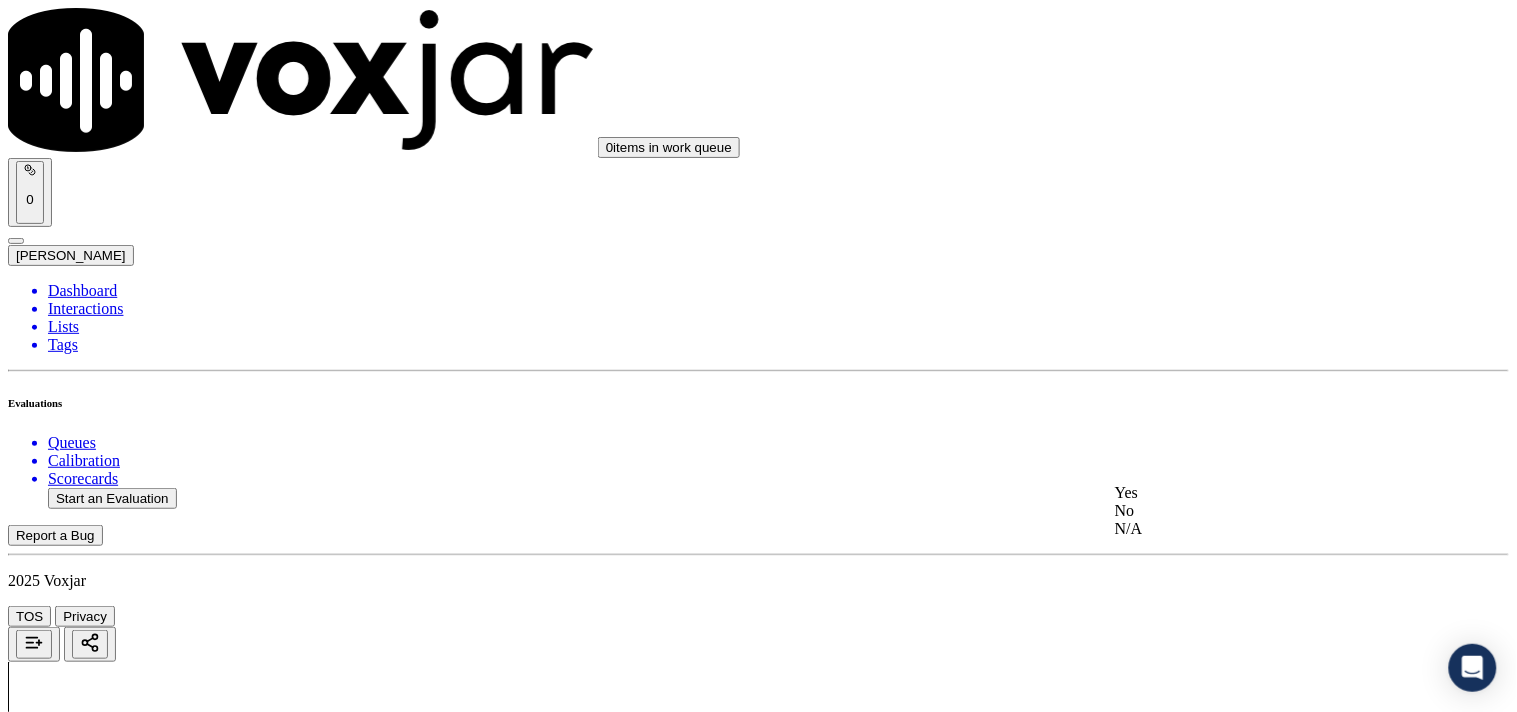 click on "Yes" at bounding box center [1267, 493] 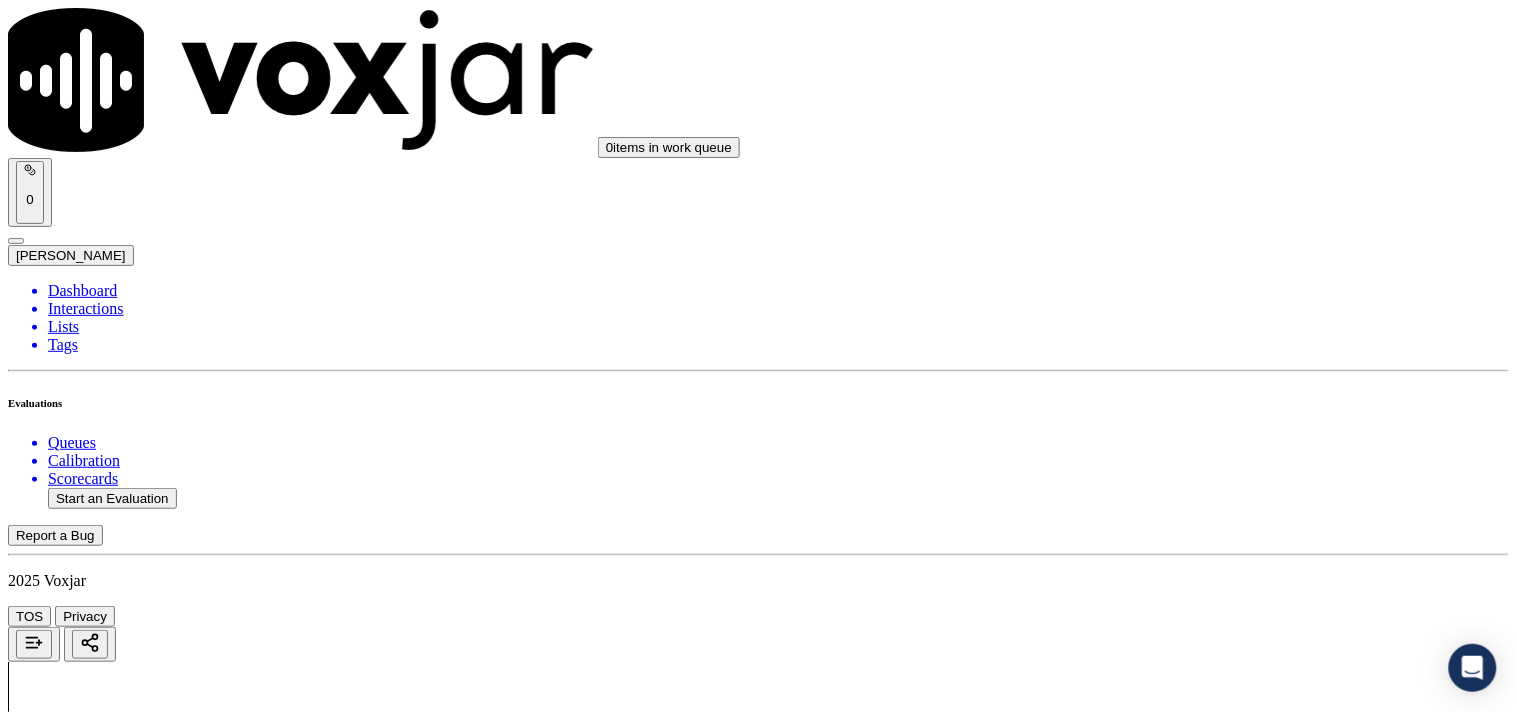 scroll, scrollTop: 3555, scrollLeft: 0, axis: vertical 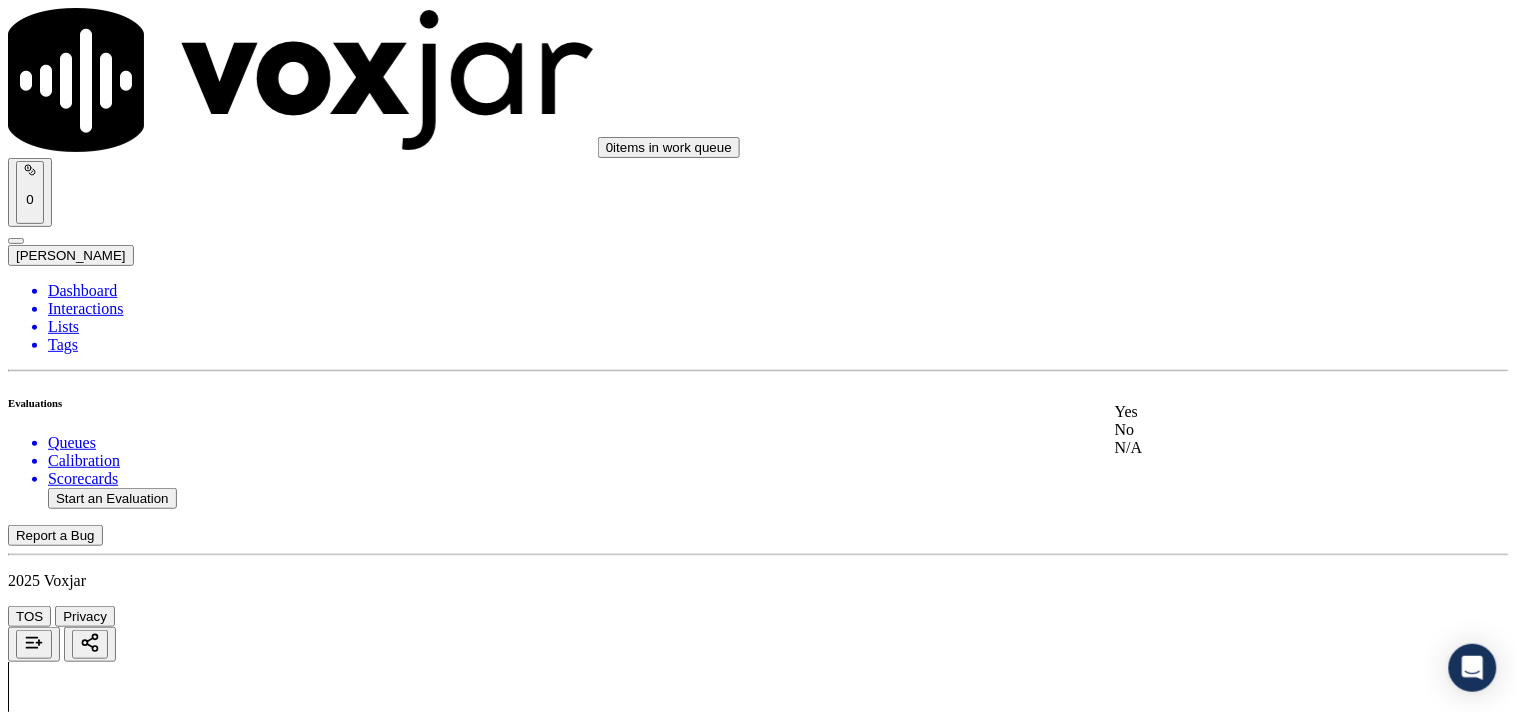 click on "Yes" at bounding box center (1267, 412) 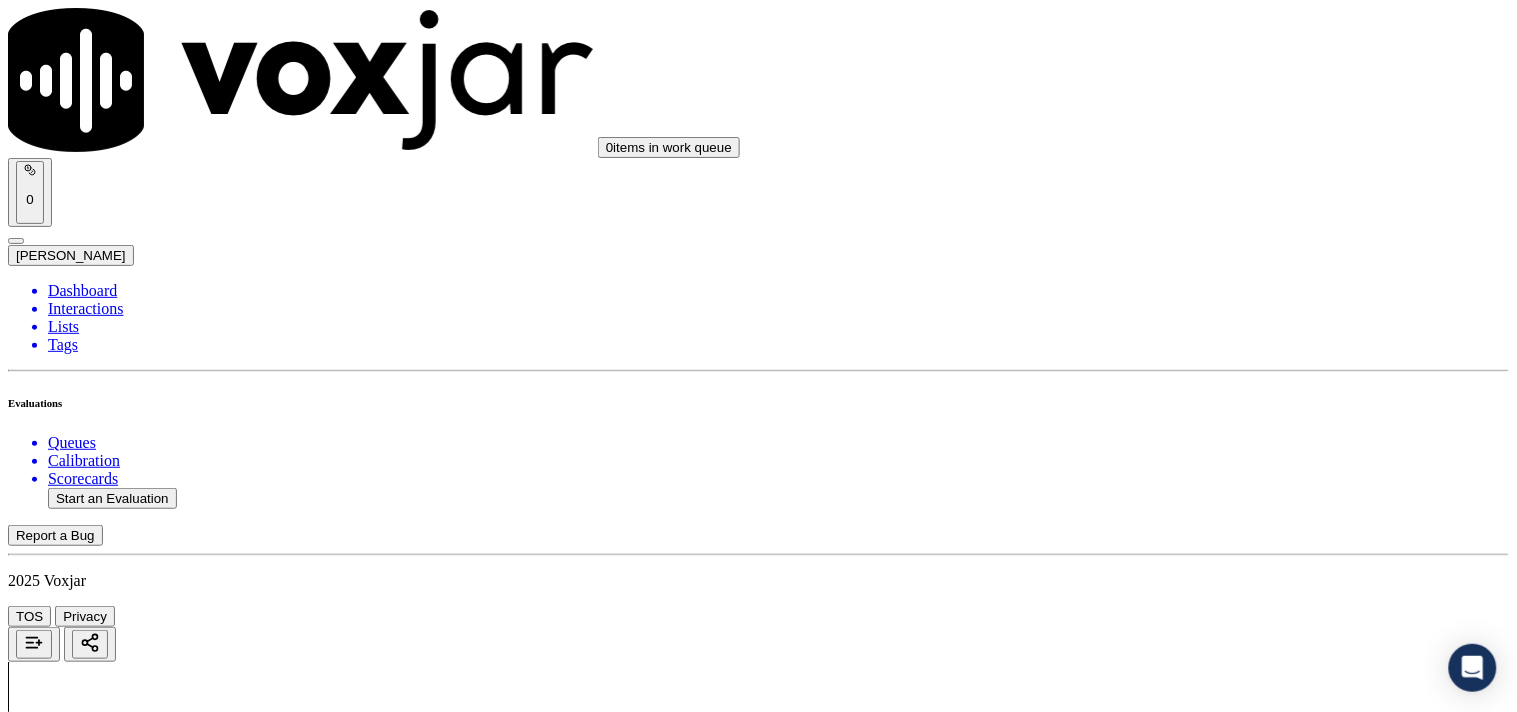 scroll, scrollTop: 3777, scrollLeft: 0, axis: vertical 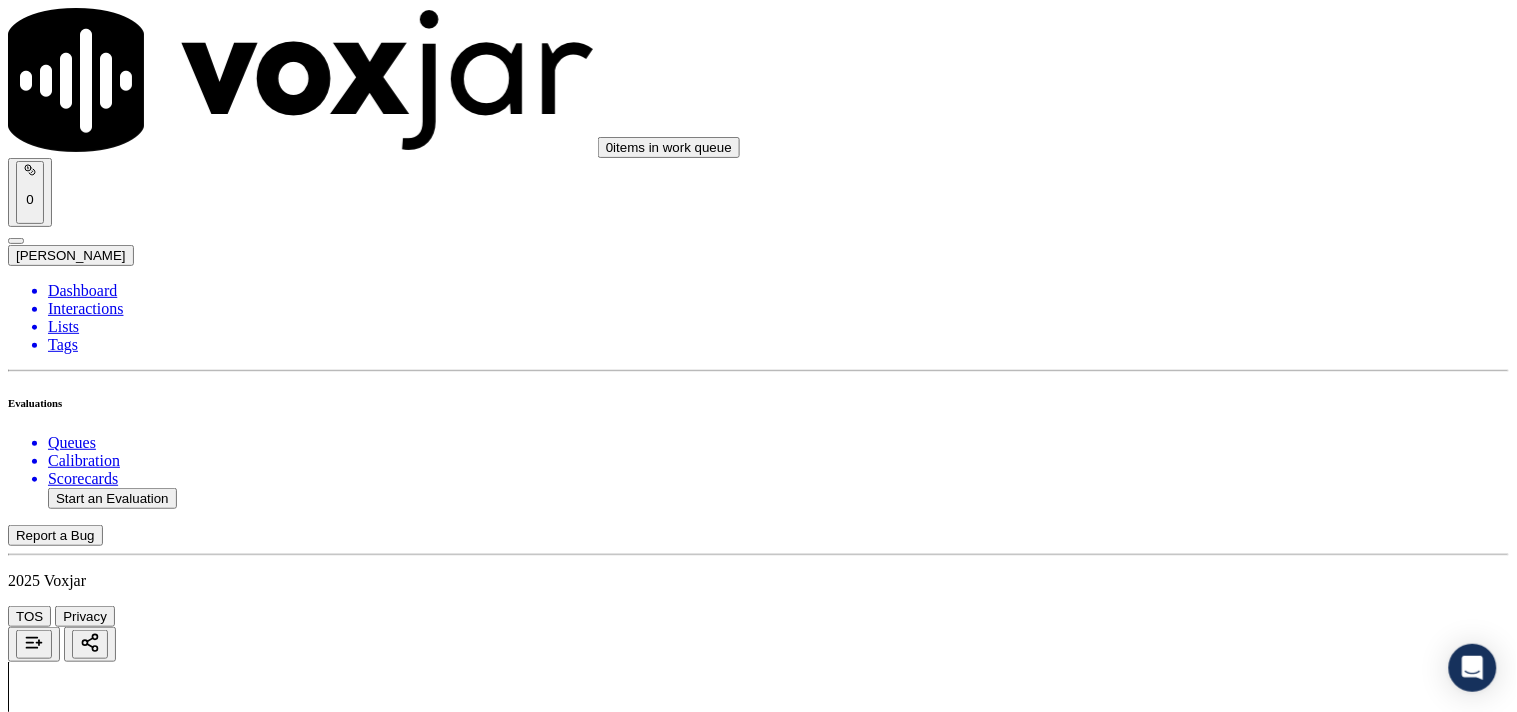 click on "Select an answer" at bounding box center (67, 5706) 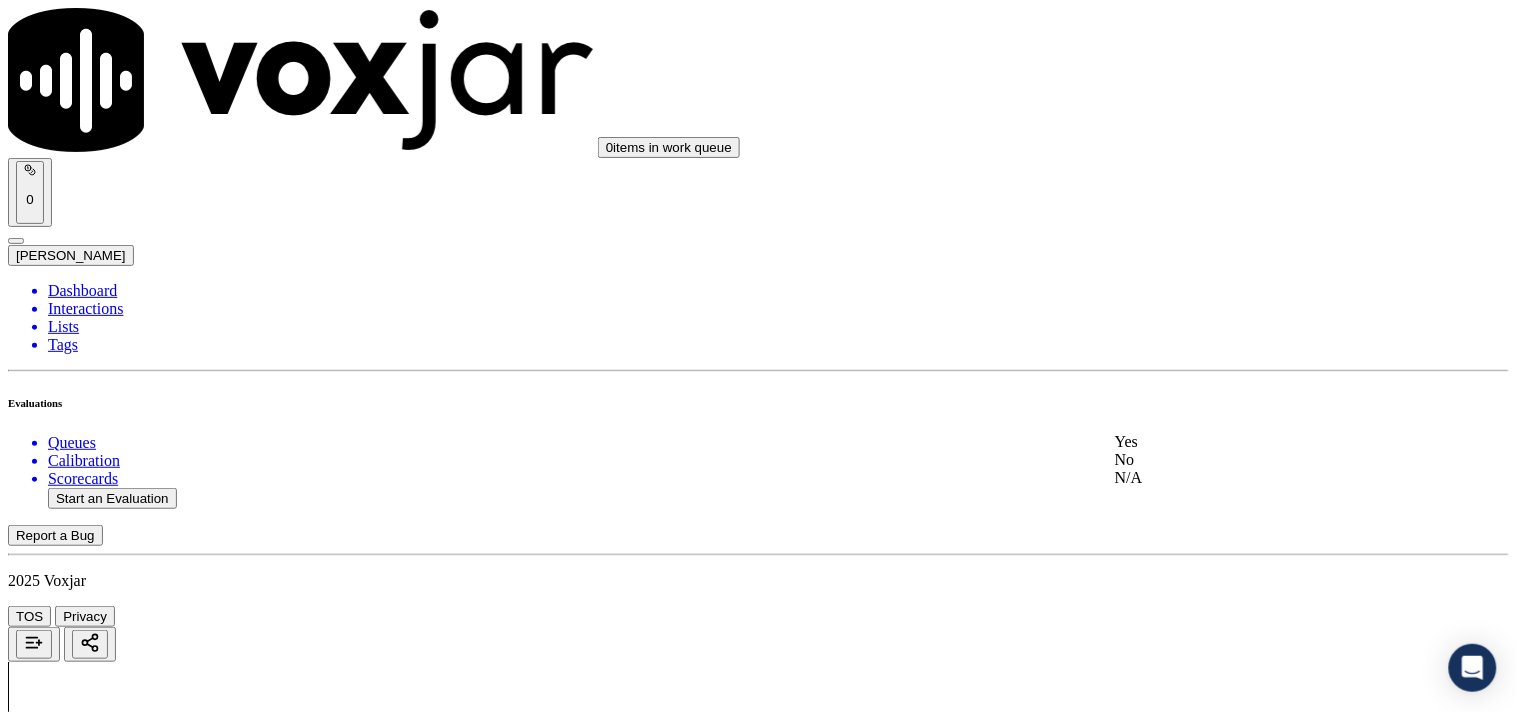 click on "Yes" at bounding box center (1267, 442) 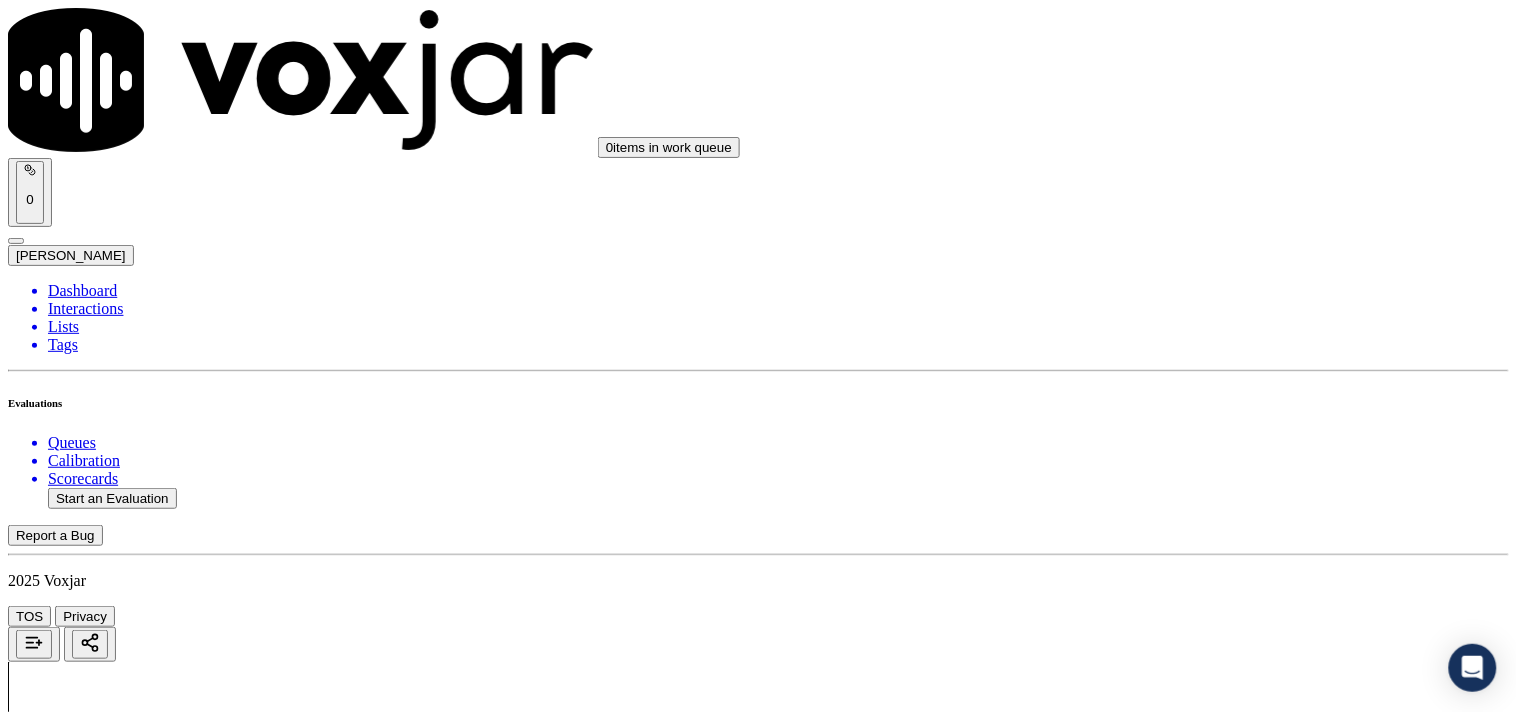 scroll, scrollTop: 4000, scrollLeft: 0, axis: vertical 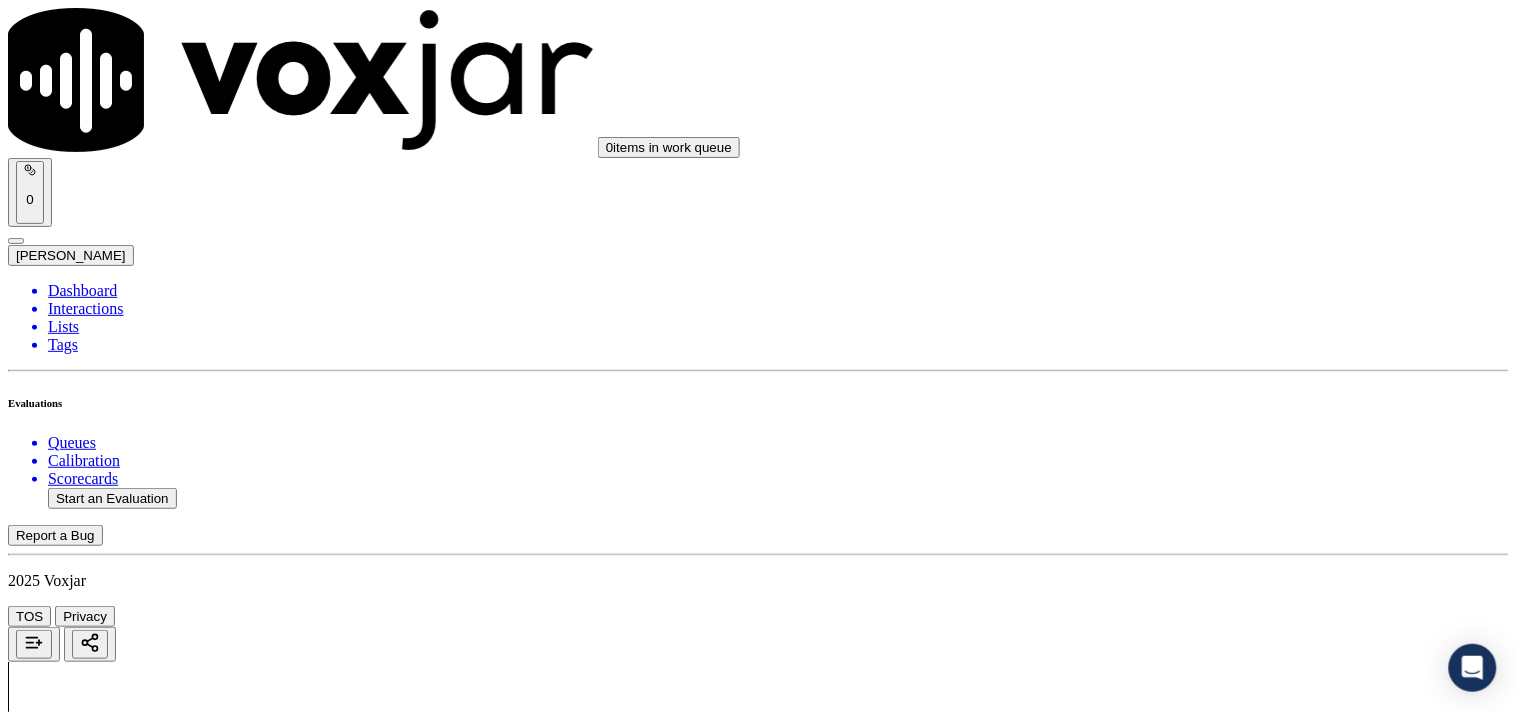 click on "Select an answer" at bounding box center (67, 5929) 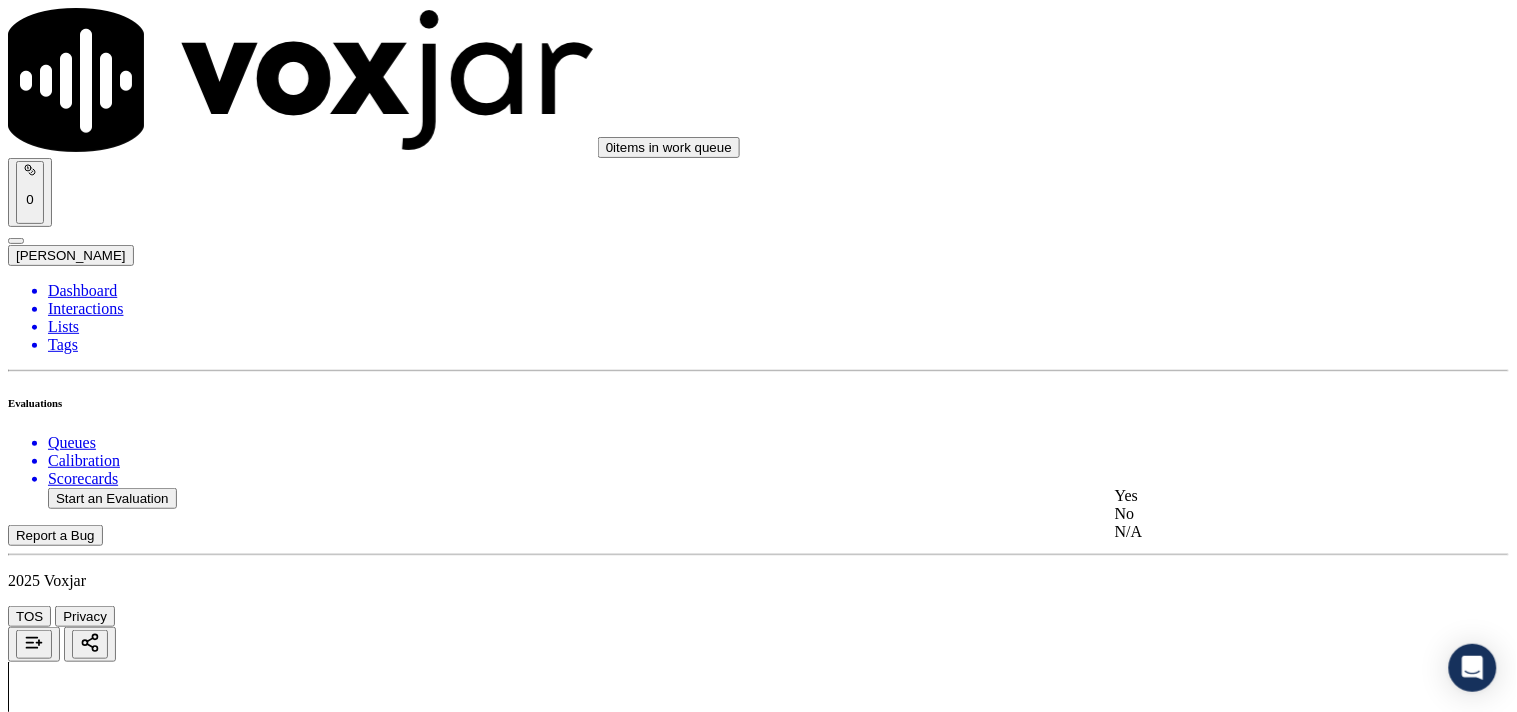 click on "Yes" at bounding box center (1267, 496) 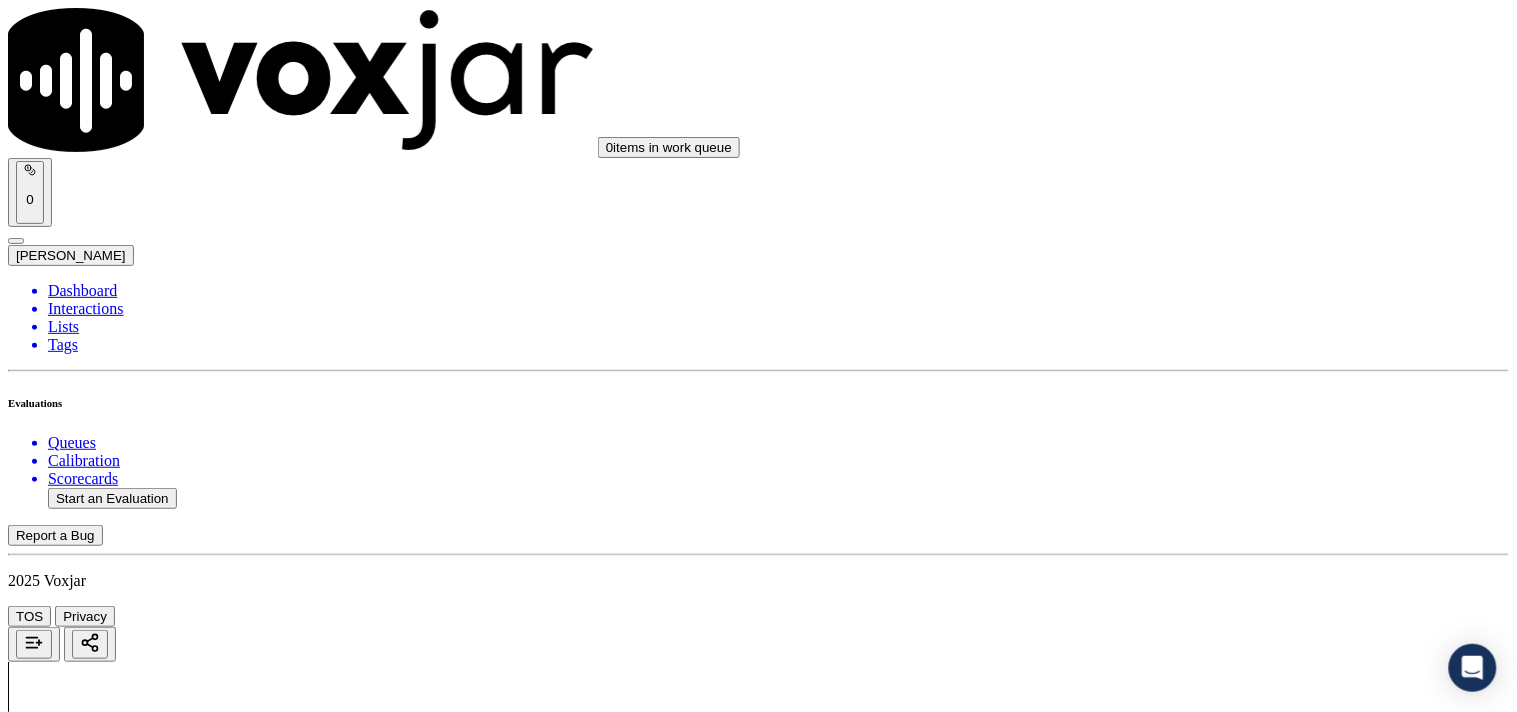 scroll, scrollTop: 4333, scrollLeft: 0, axis: vertical 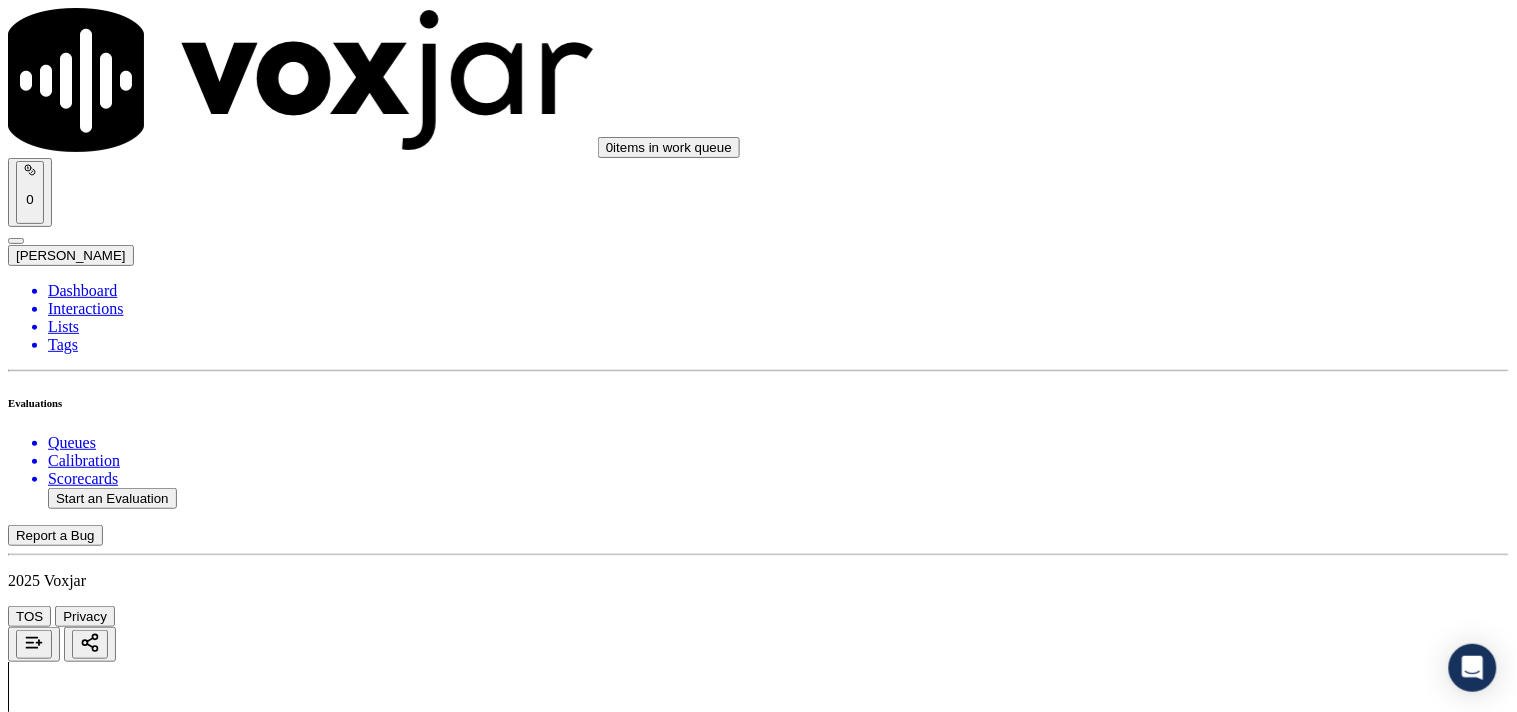click on "Select an answer" at bounding box center [67, 6243] 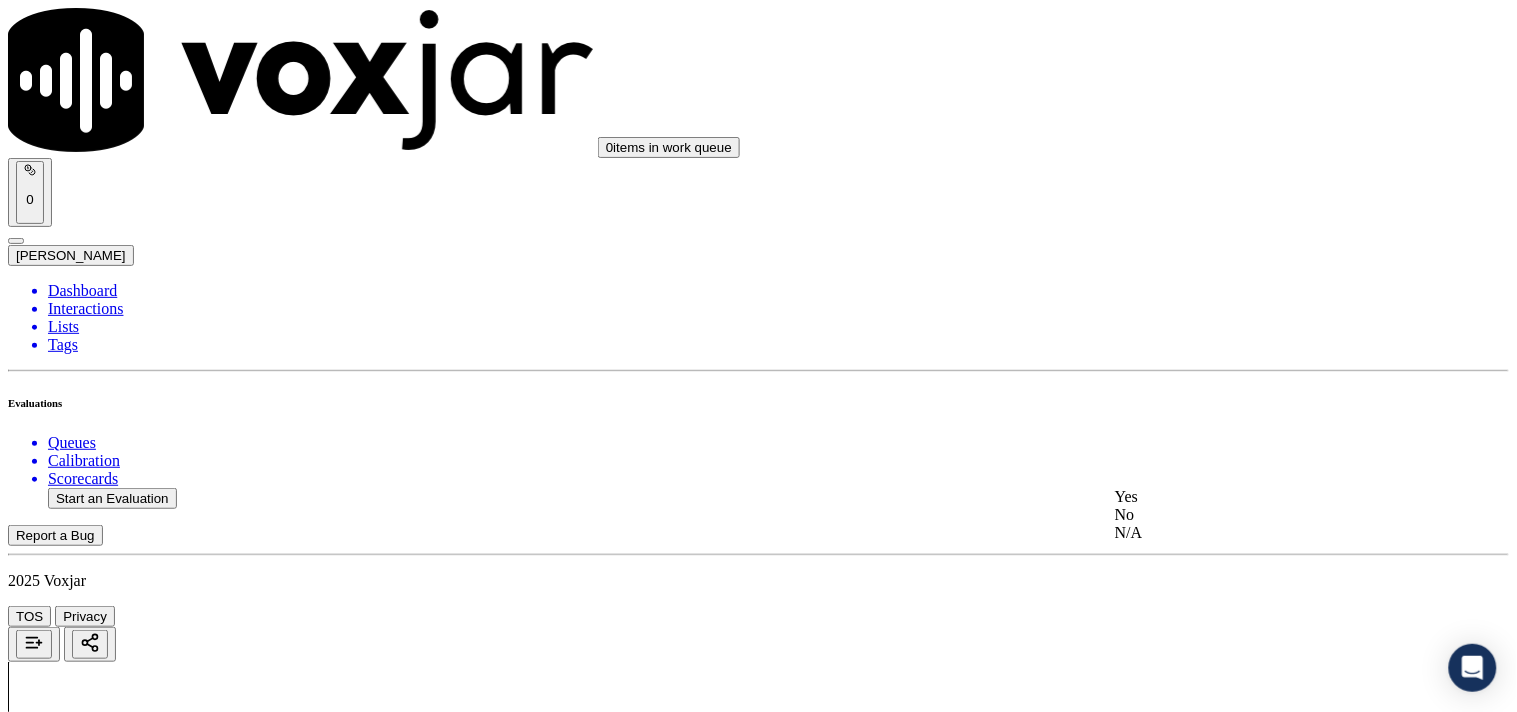 click on "Yes" at bounding box center (1267, 497) 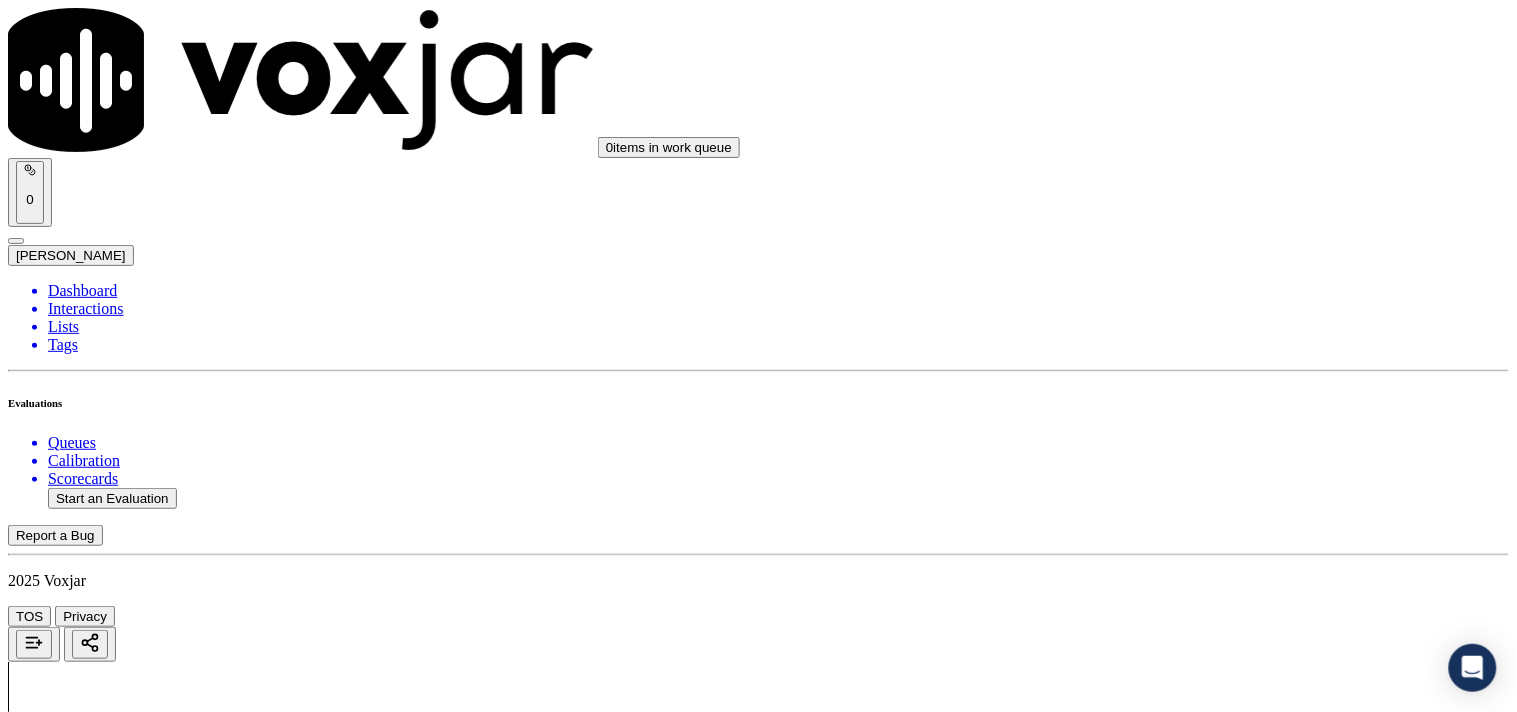 scroll, scrollTop: 4555, scrollLeft: 0, axis: vertical 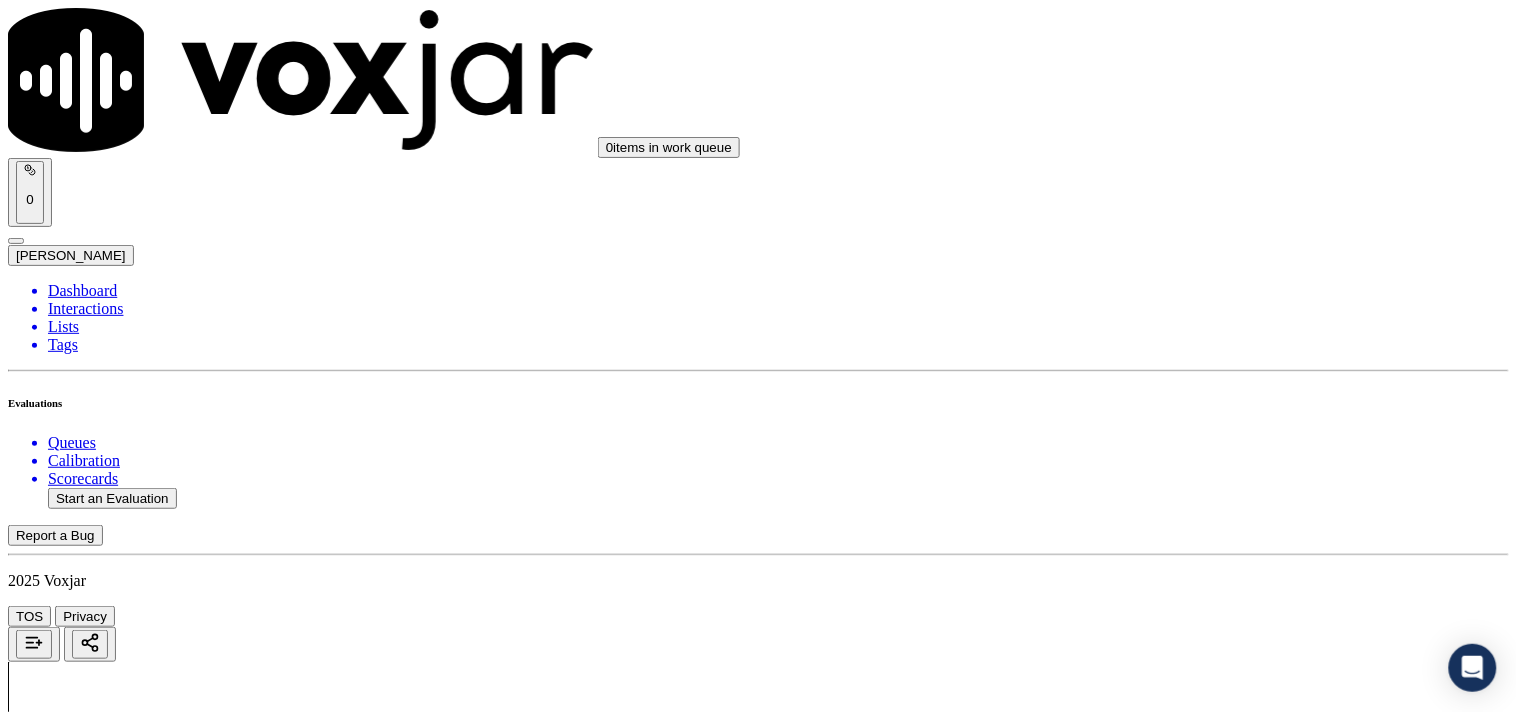 click on "Select an answer" at bounding box center [67, 6479] 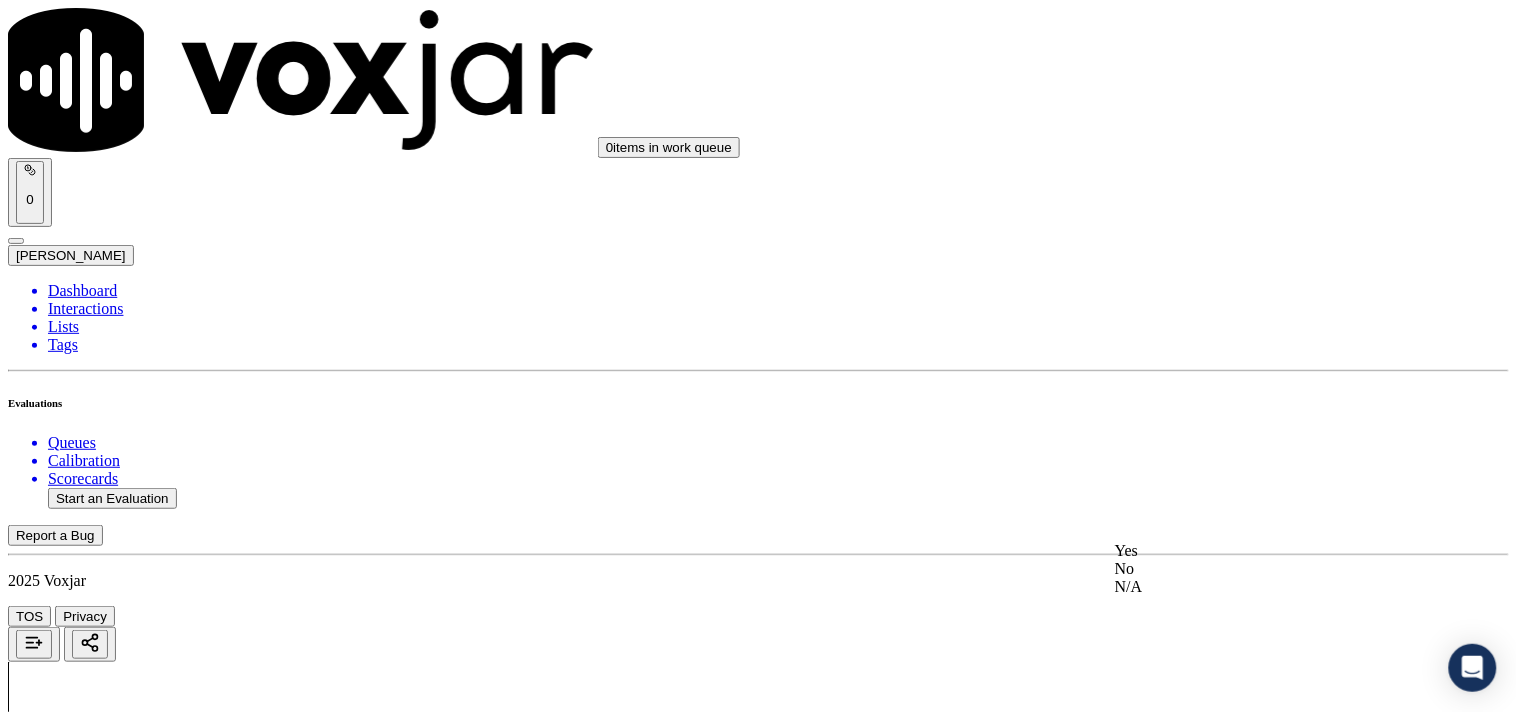 click on "Yes" at bounding box center [1267, 551] 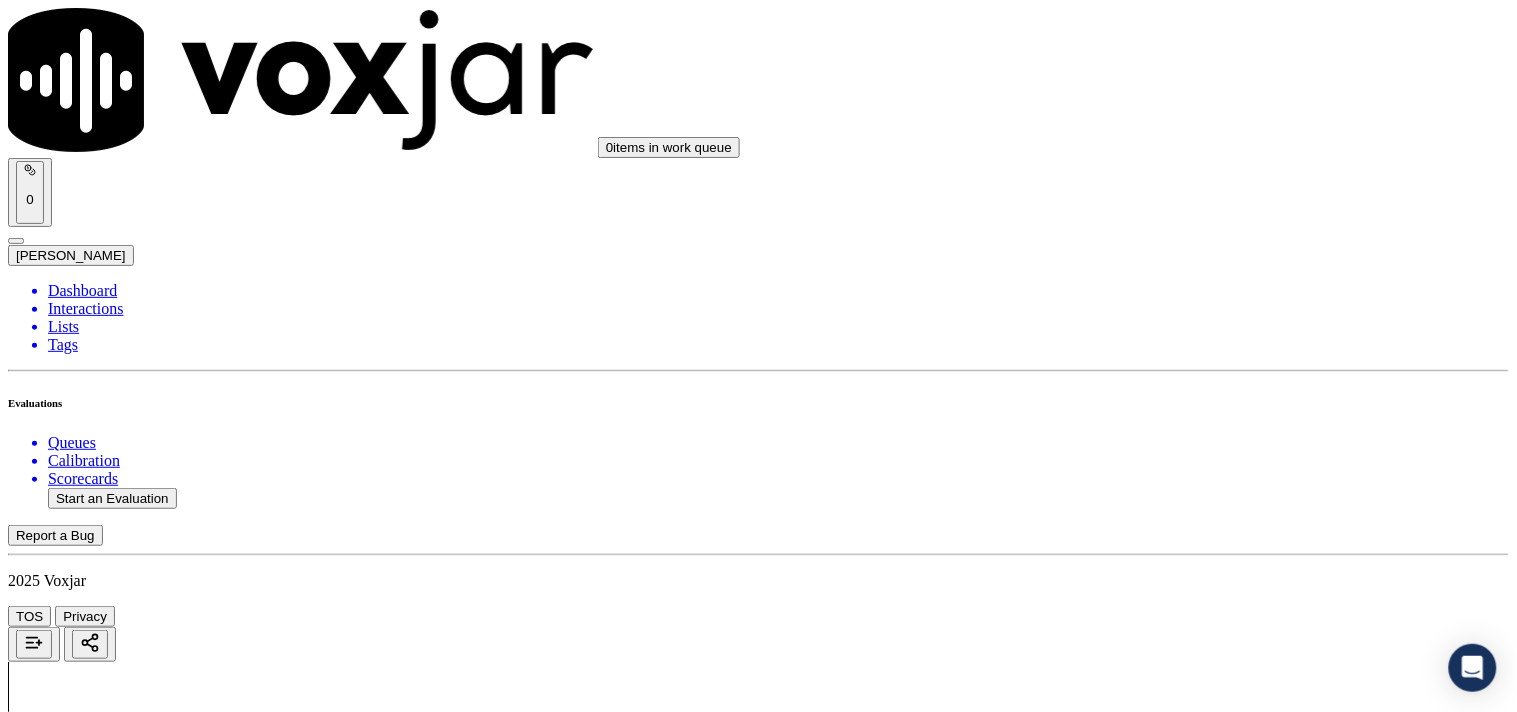 scroll, scrollTop: 4888, scrollLeft: 0, axis: vertical 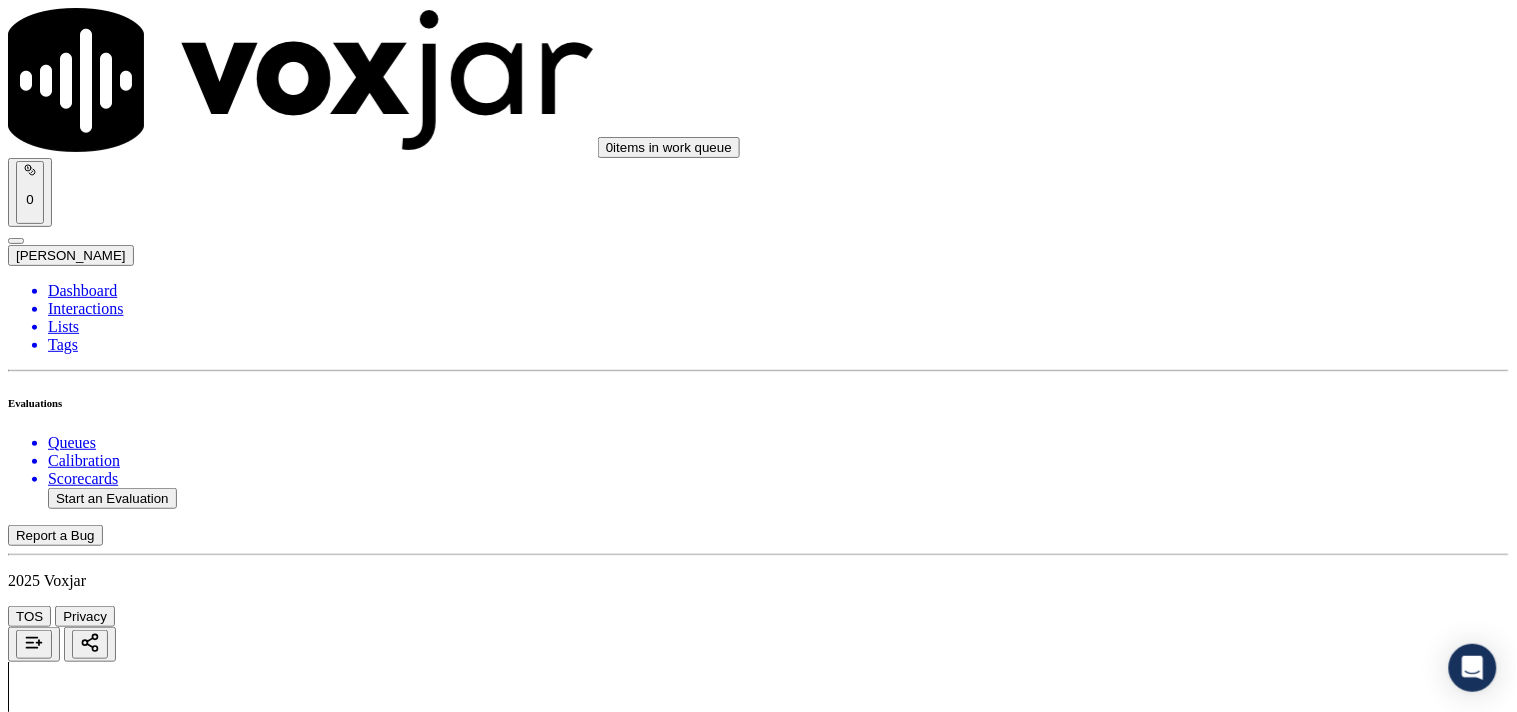 click on "Select an answer" at bounding box center (67, 6715) 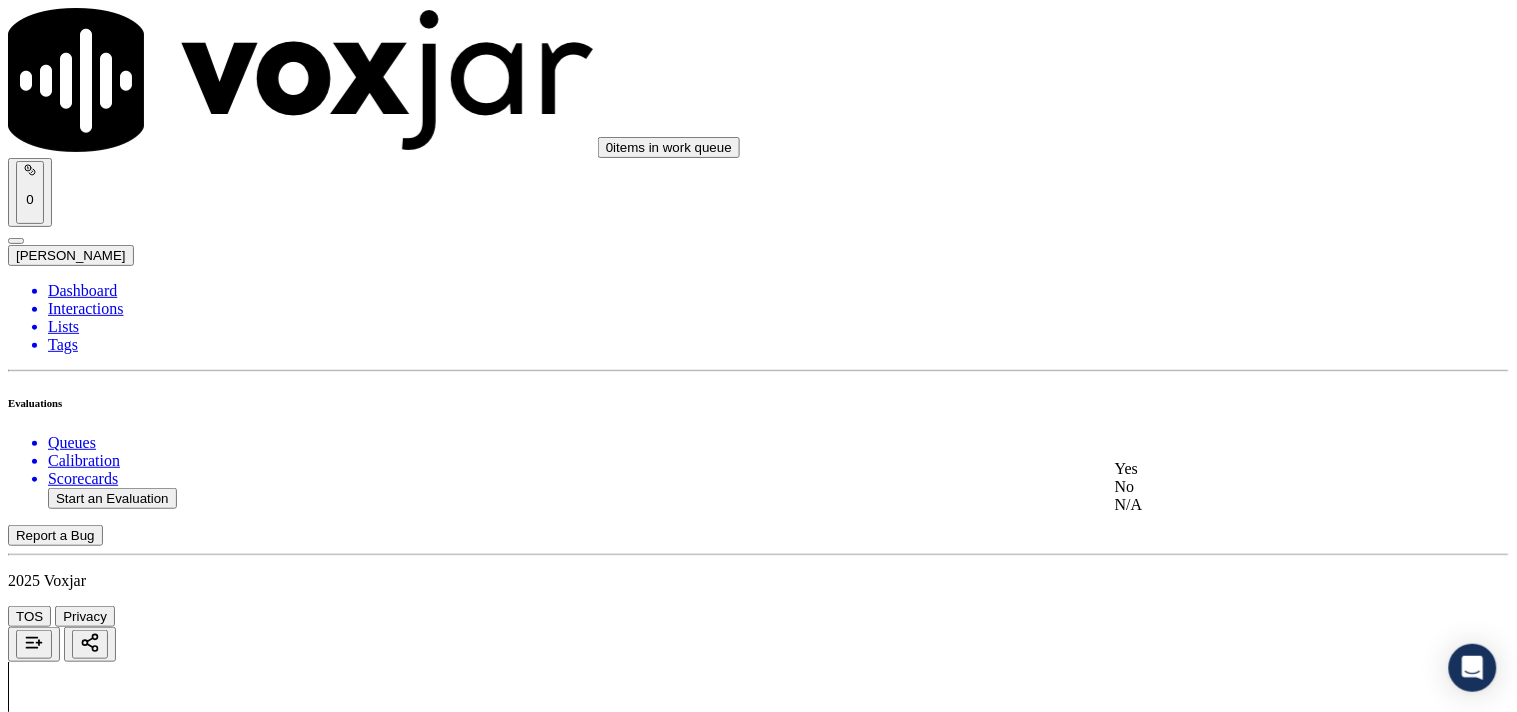 click on "Yes" at bounding box center (1267, 469) 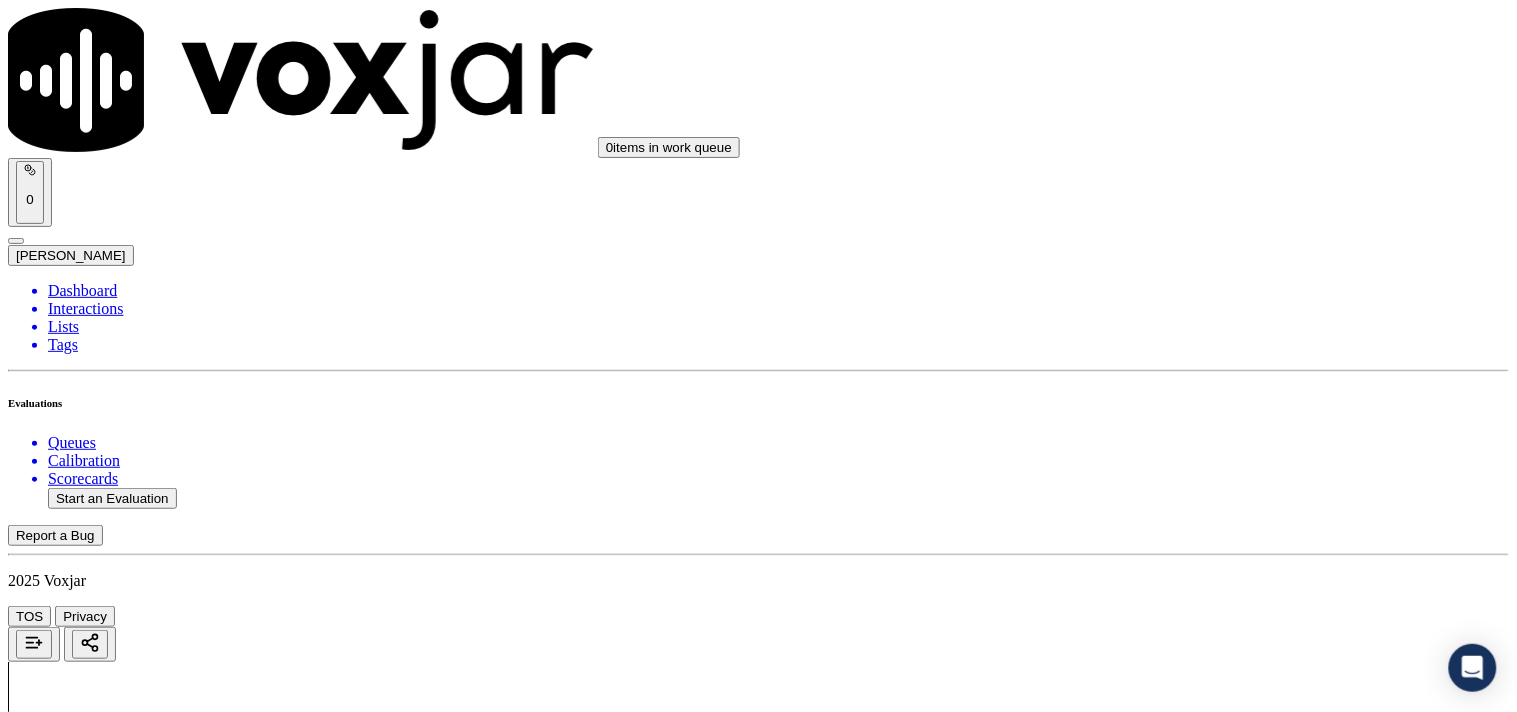 scroll, scrollTop: 5111, scrollLeft: 0, axis: vertical 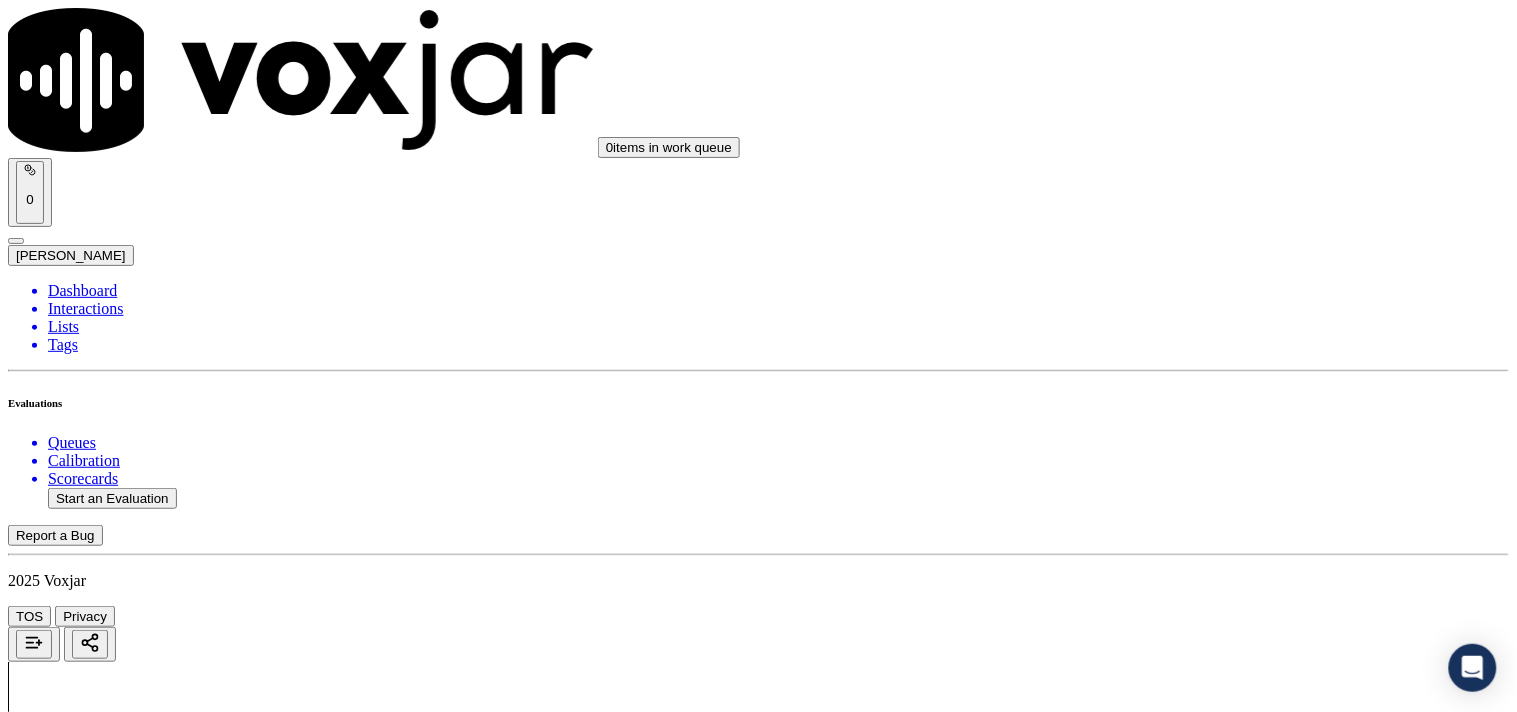 click on "Select an answer" at bounding box center [67, 6918] 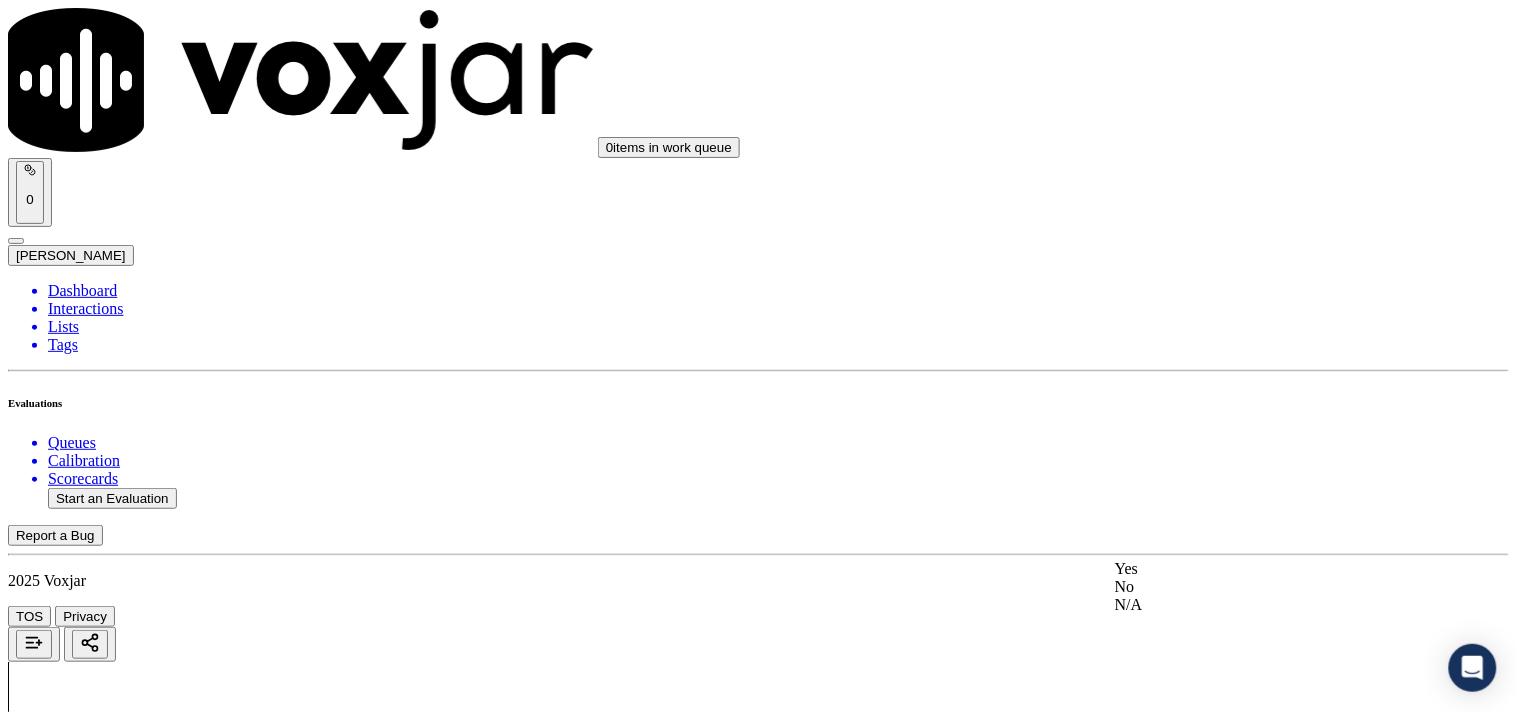 click on "No" 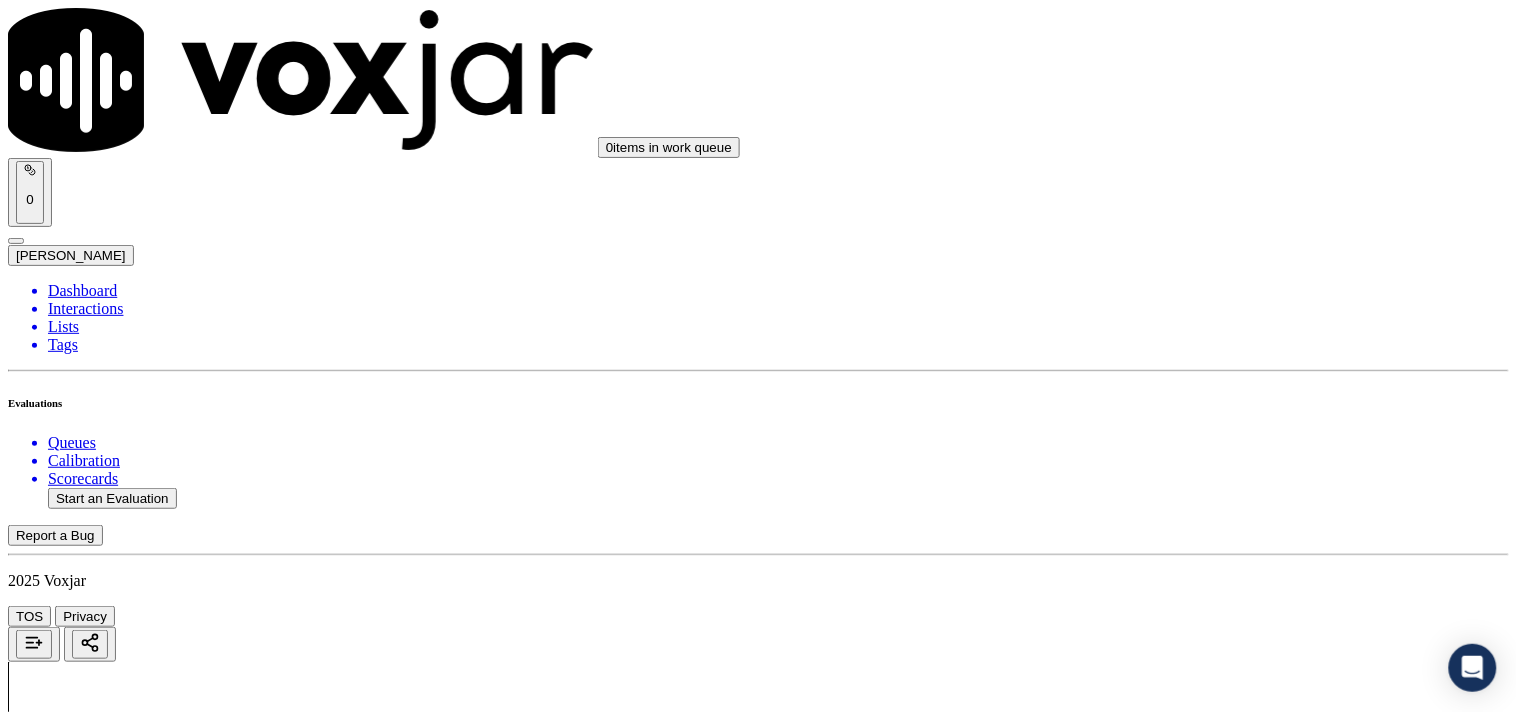 scroll, scrollTop: 5333, scrollLeft: 0, axis: vertical 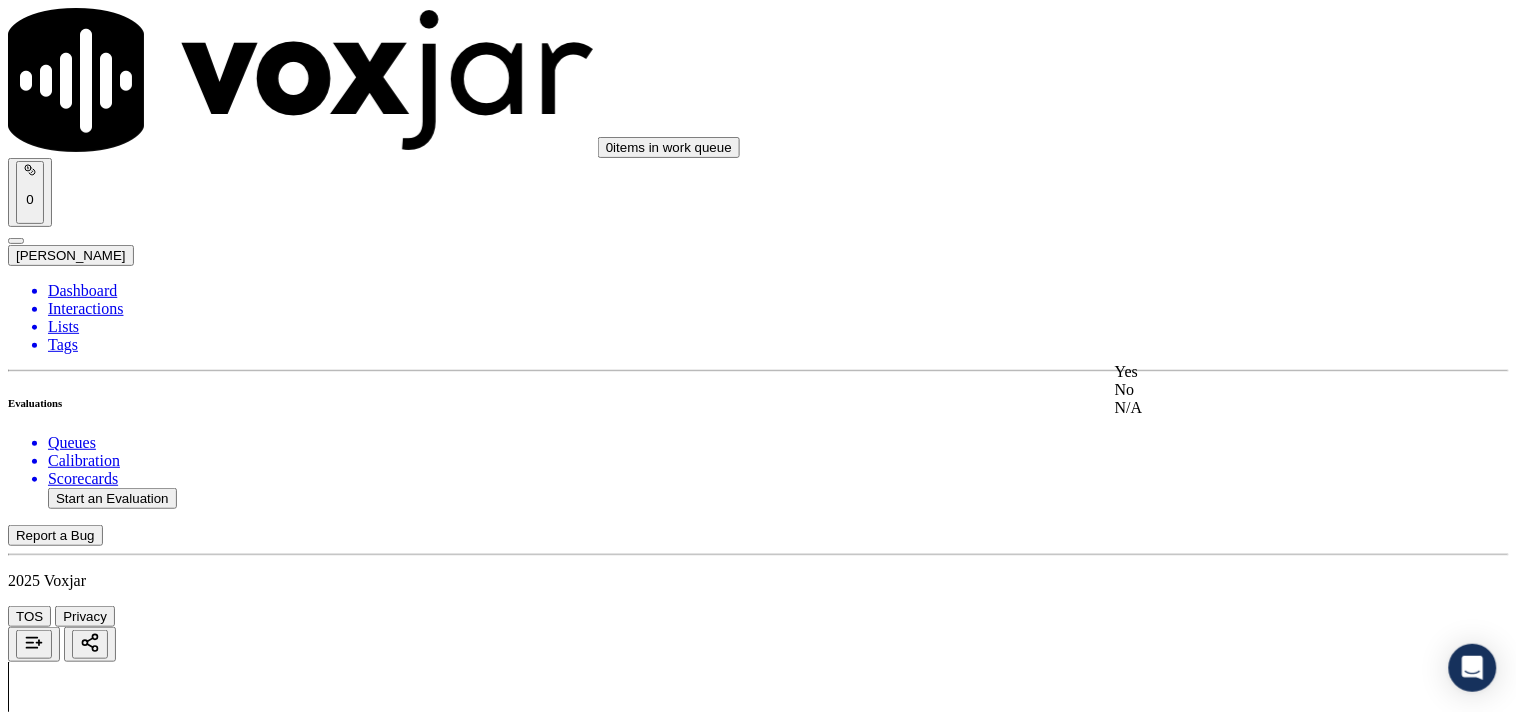 click on "No" 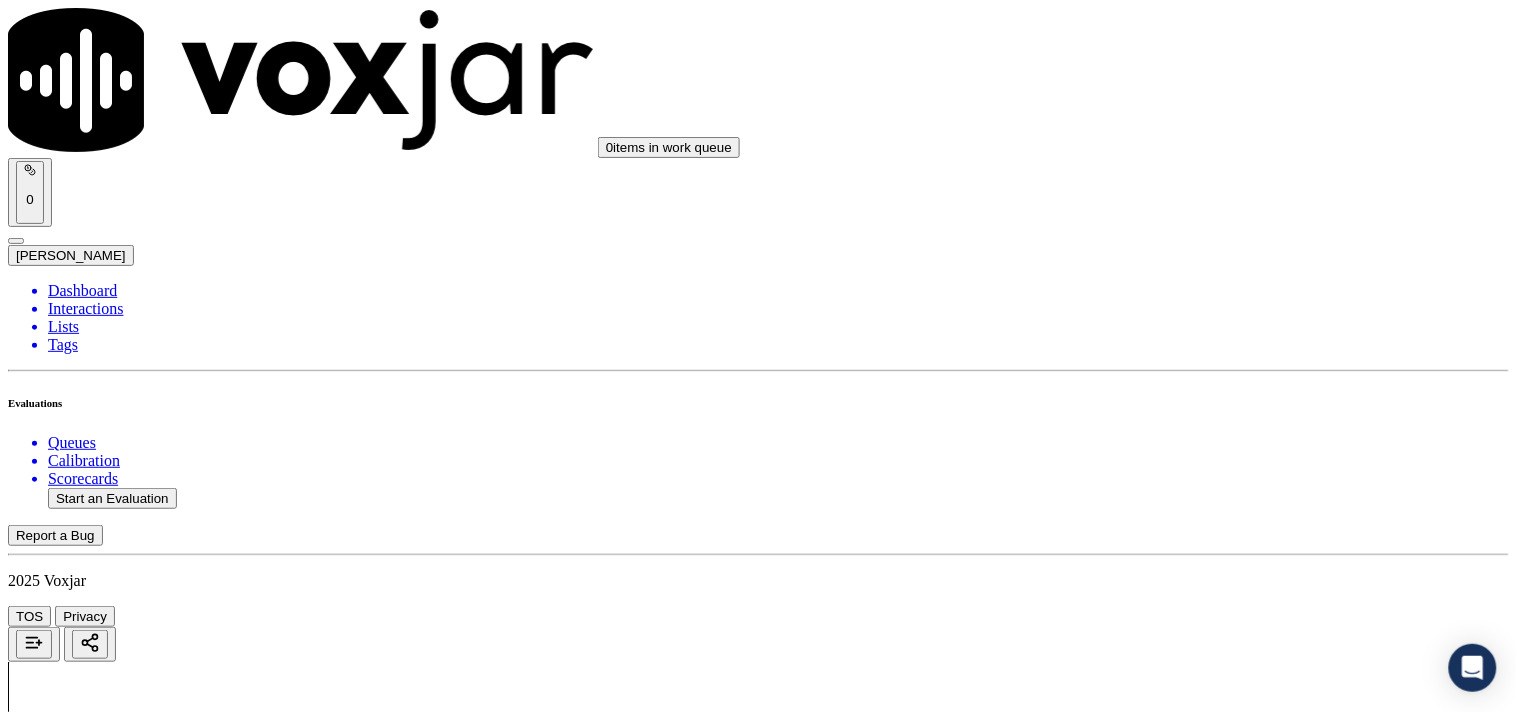 scroll, scrollTop: 5888, scrollLeft: 0, axis: vertical 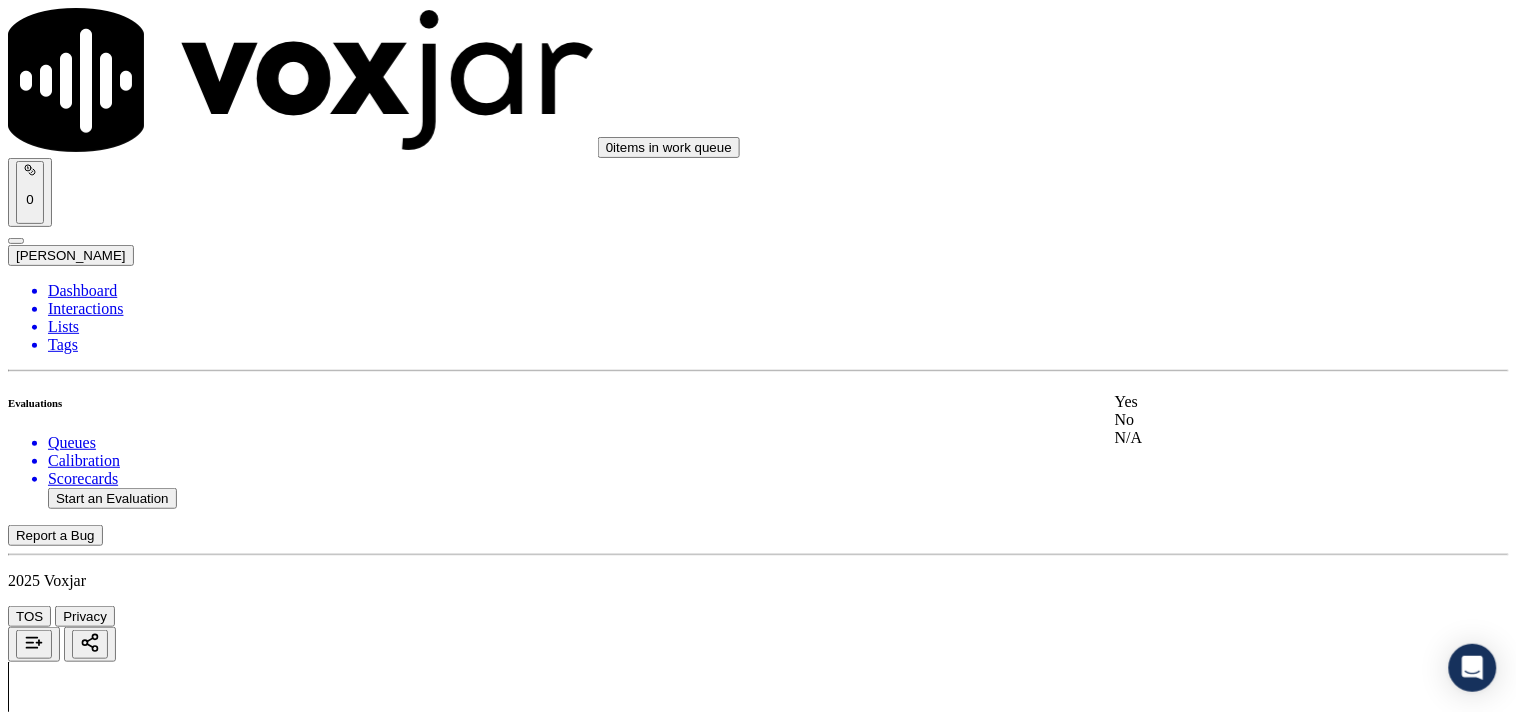 click on "No" 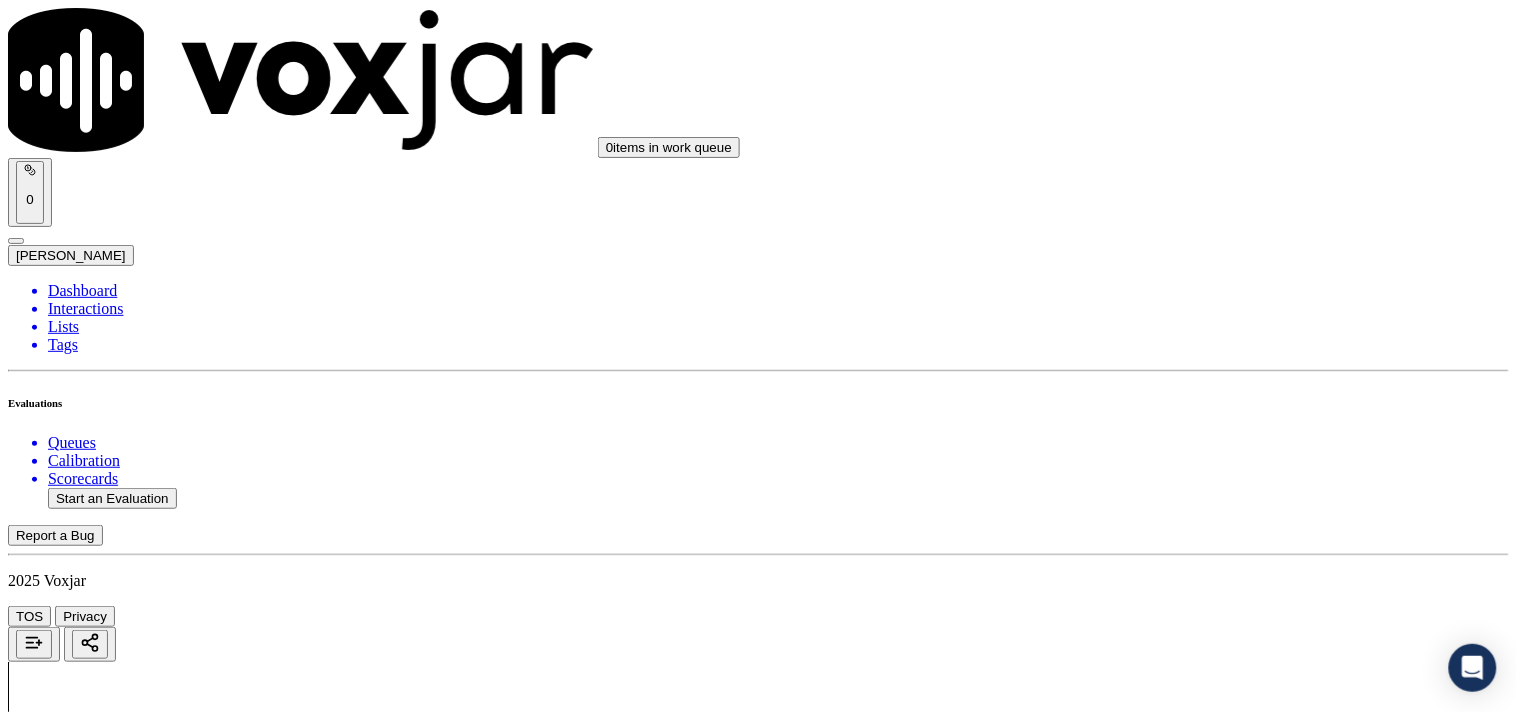 scroll, scrollTop: 6111, scrollLeft: 0, axis: vertical 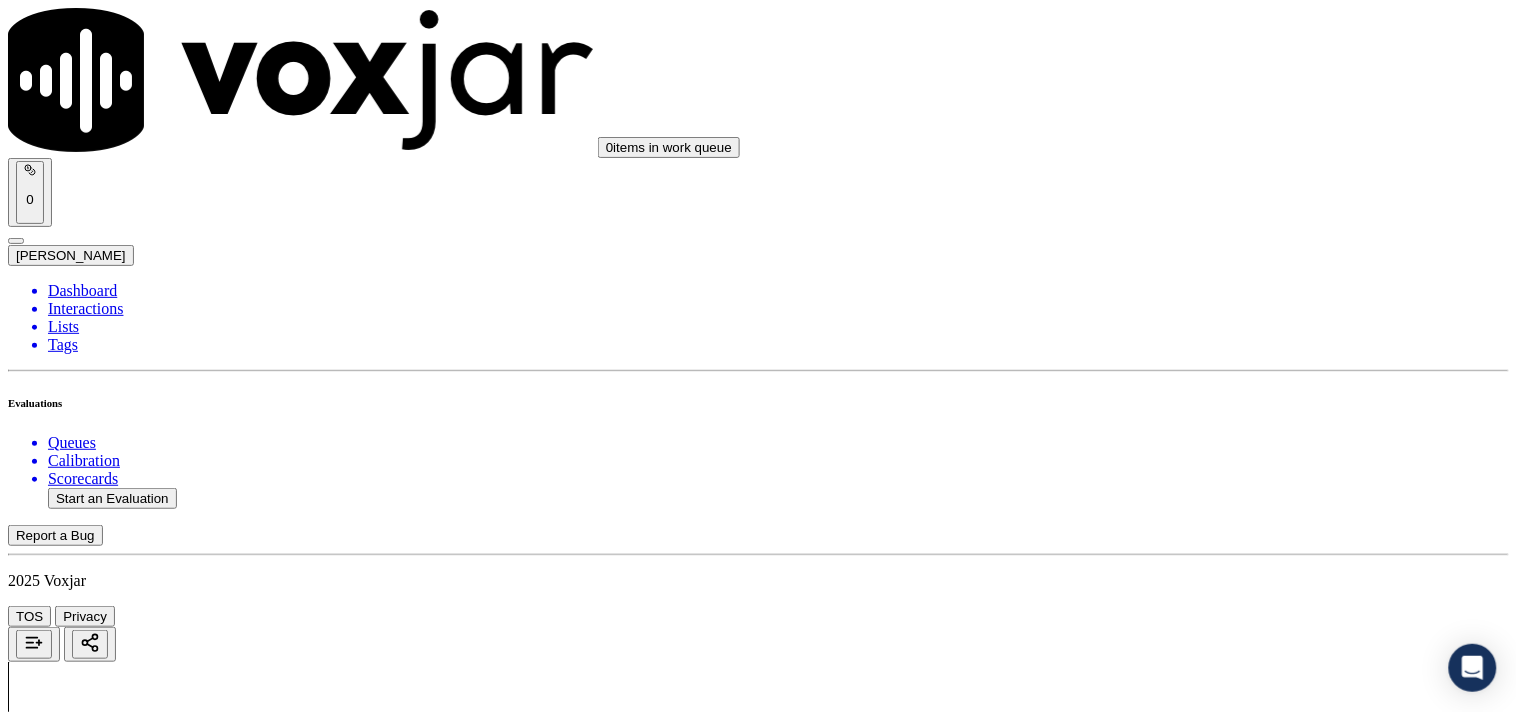 click on "Select an answer" at bounding box center (67, 7750) 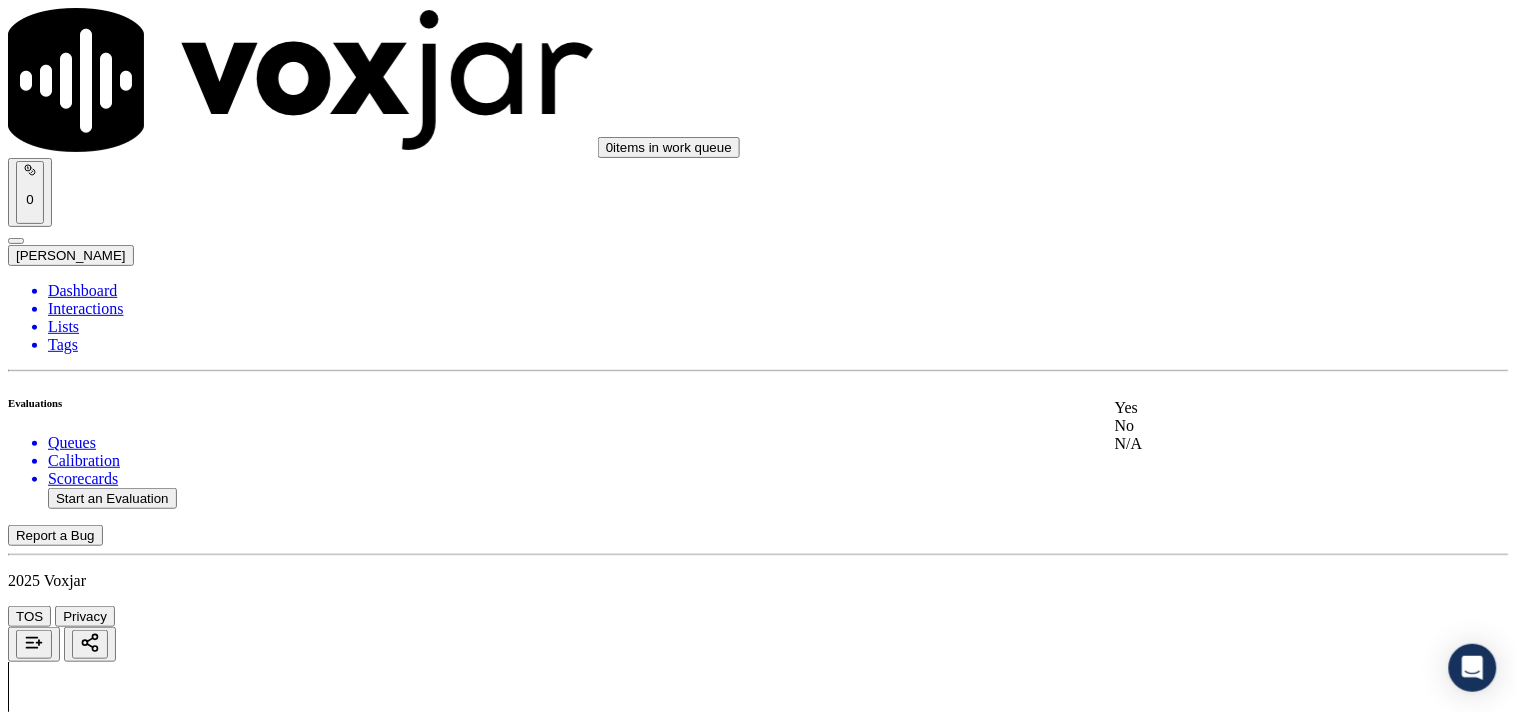 click on "No" 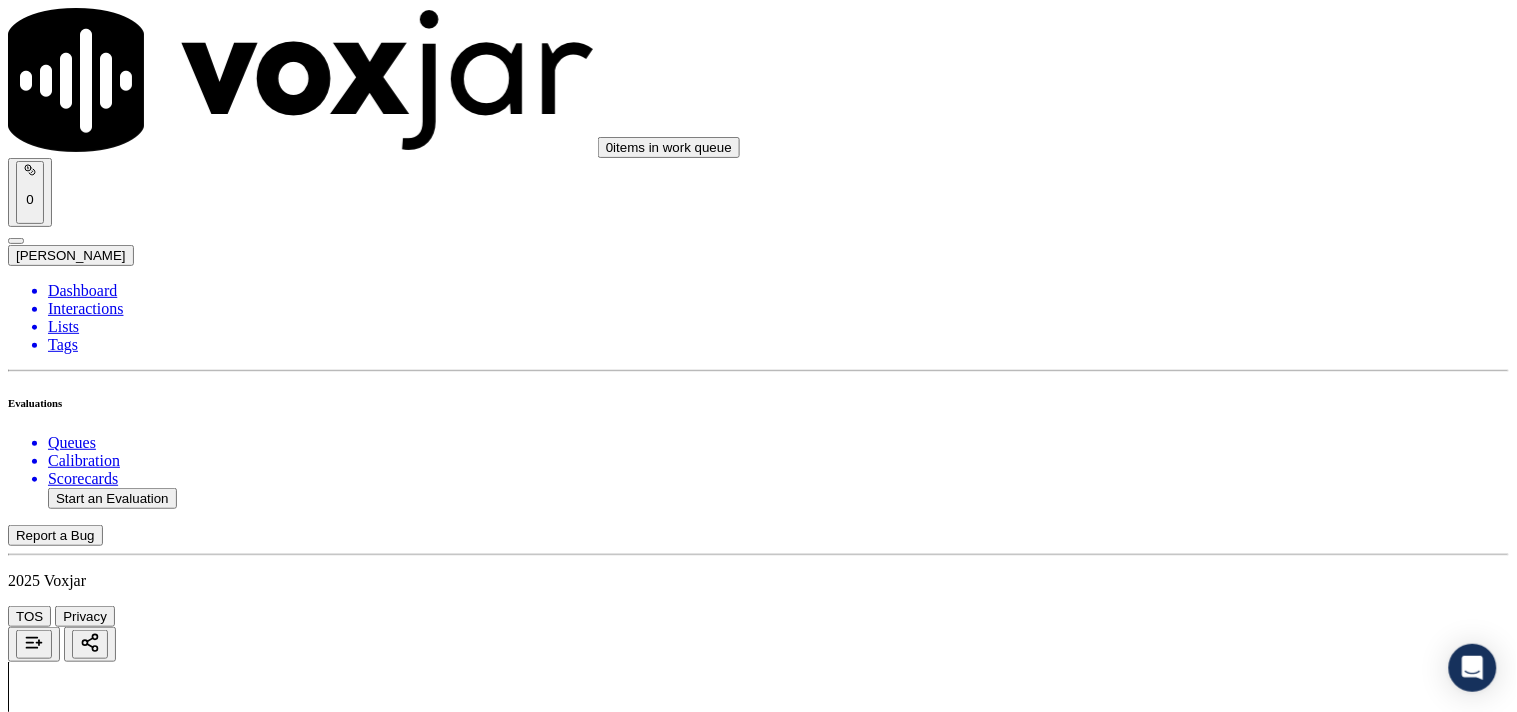 scroll, scrollTop: 6284, scrollLeft: 0, axis: vertical 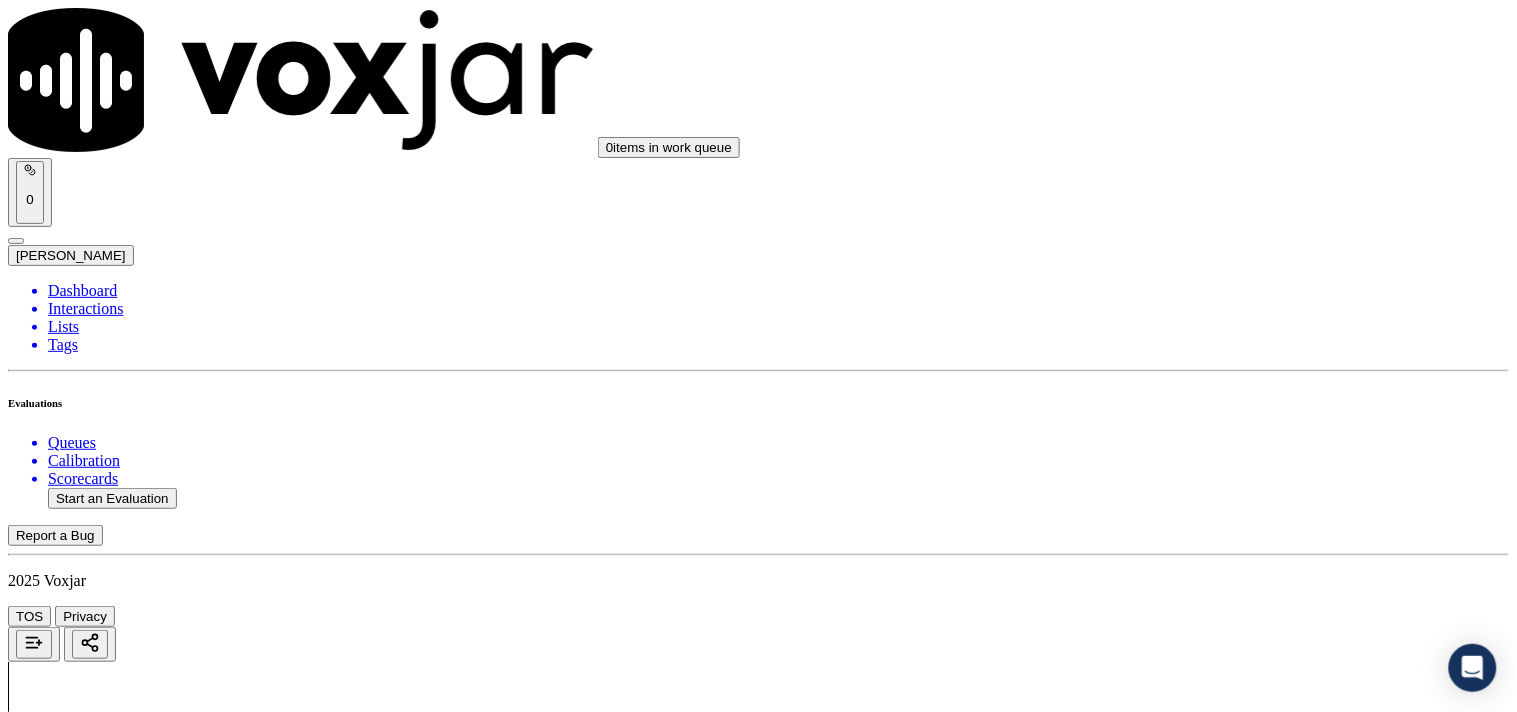 click on "Select an answer" at bounding box center (67, 8001) 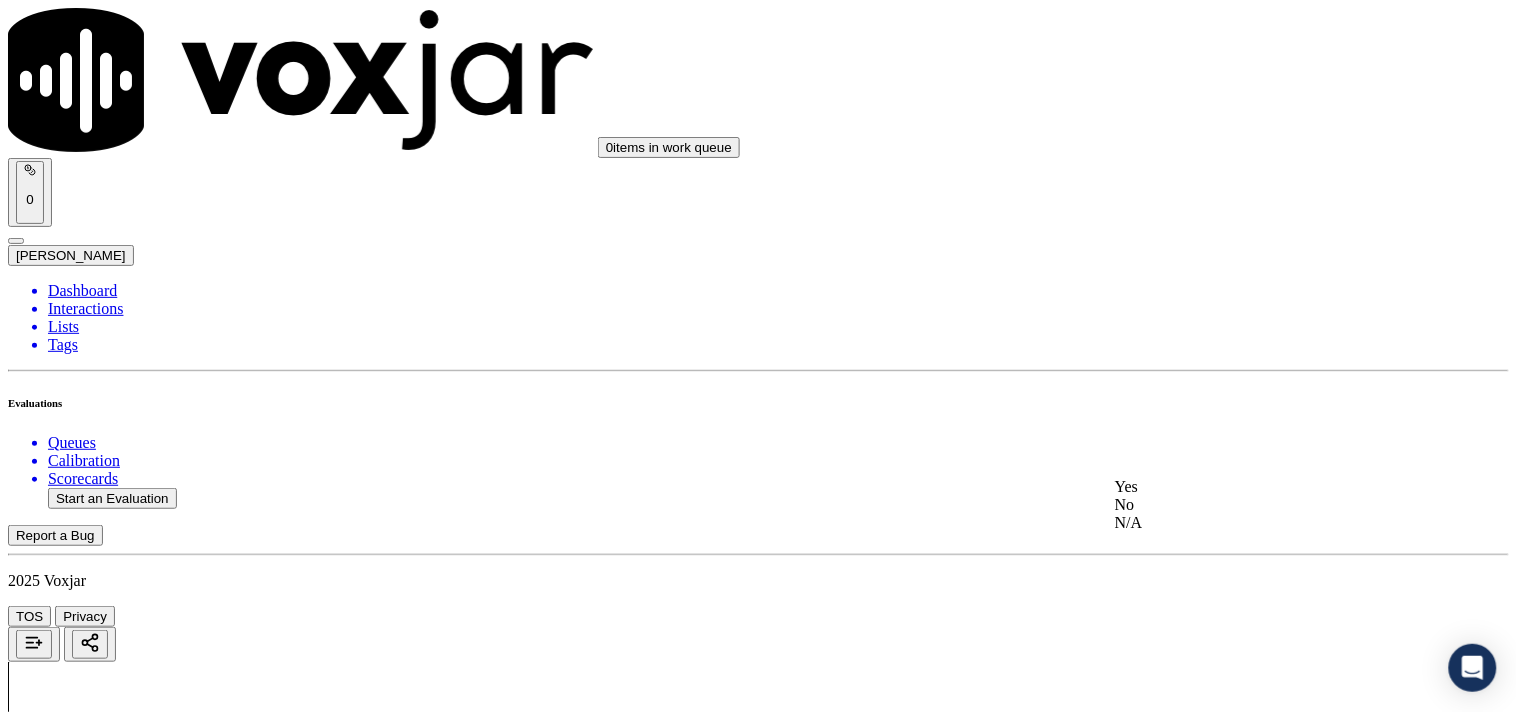 click on "Yes" at bounding box center (1267, 487) 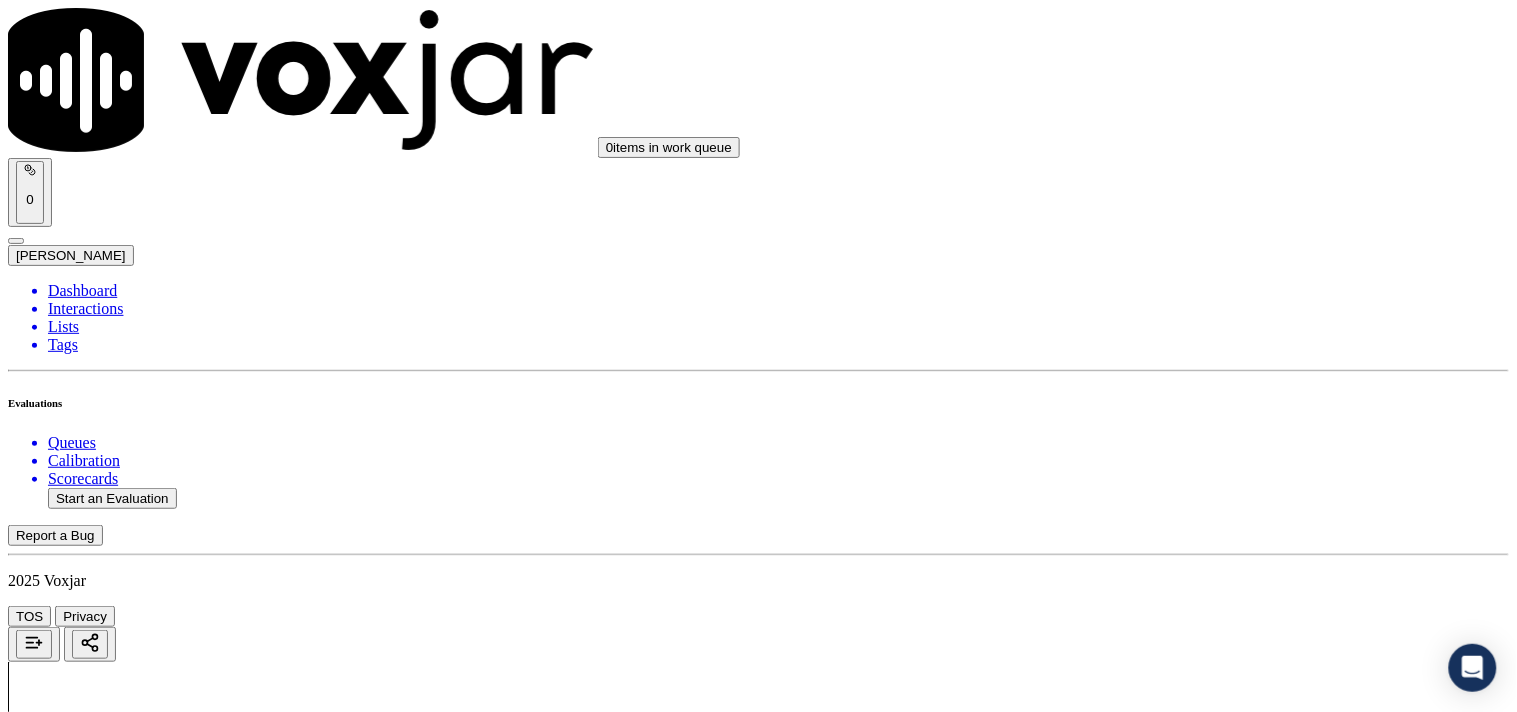 click 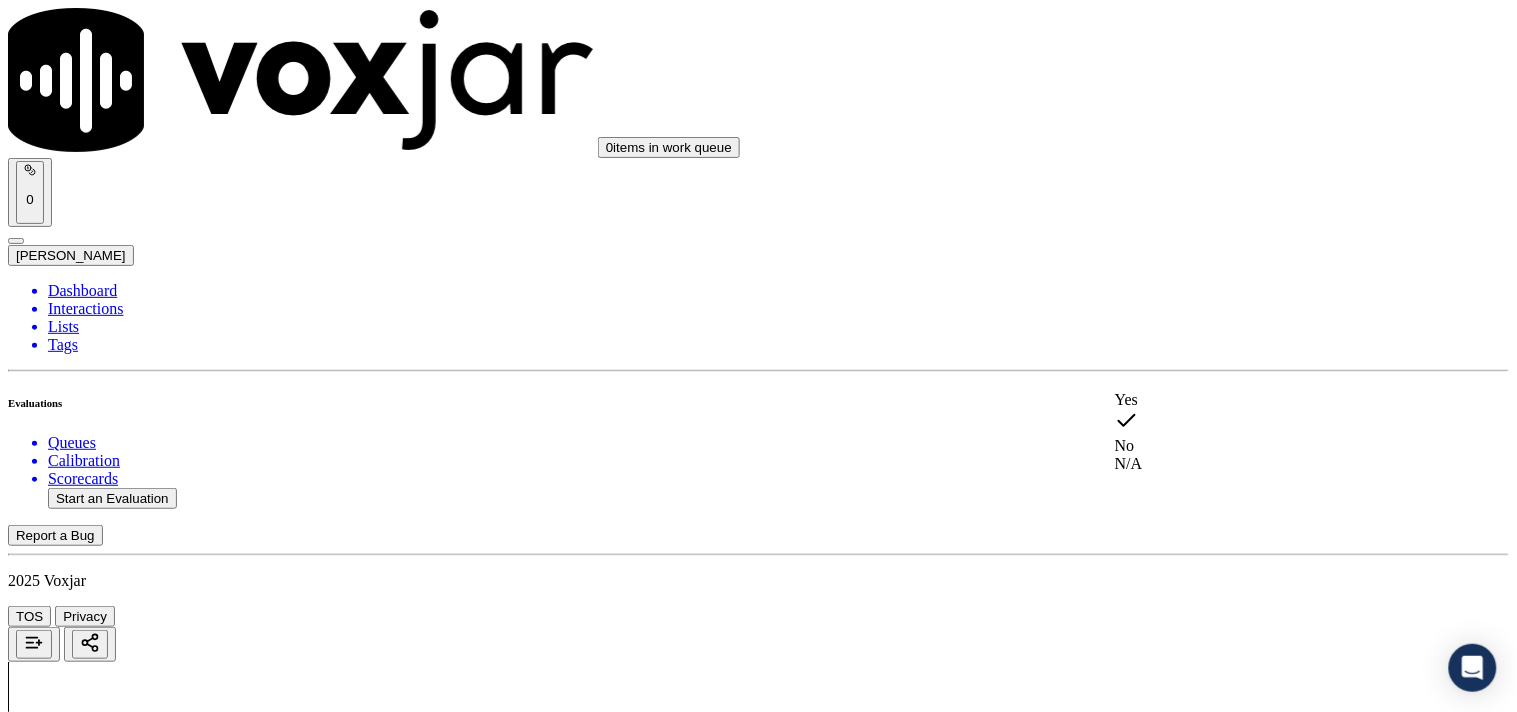 click on "N/A" 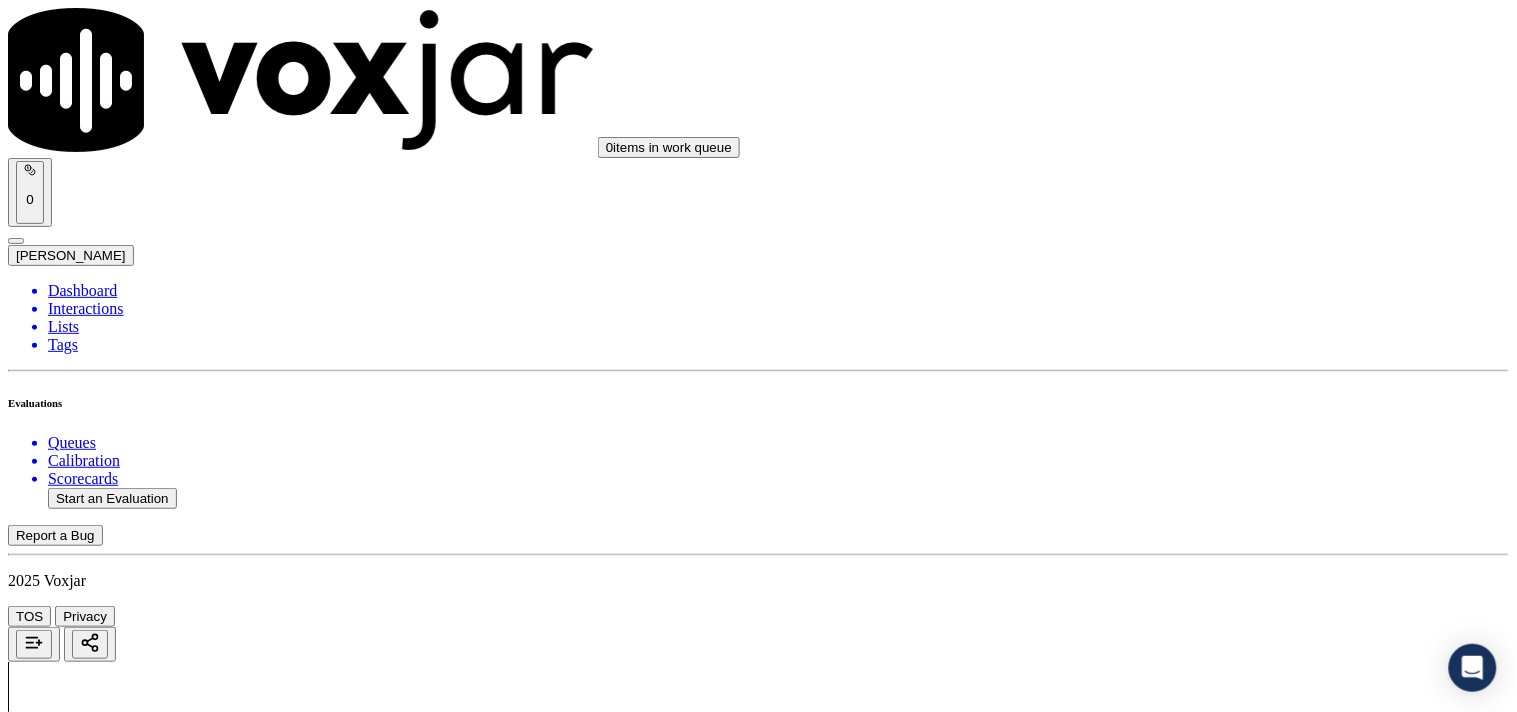 scroll, scrollTop: 6391, scrollLeft: 0, axis: vertical 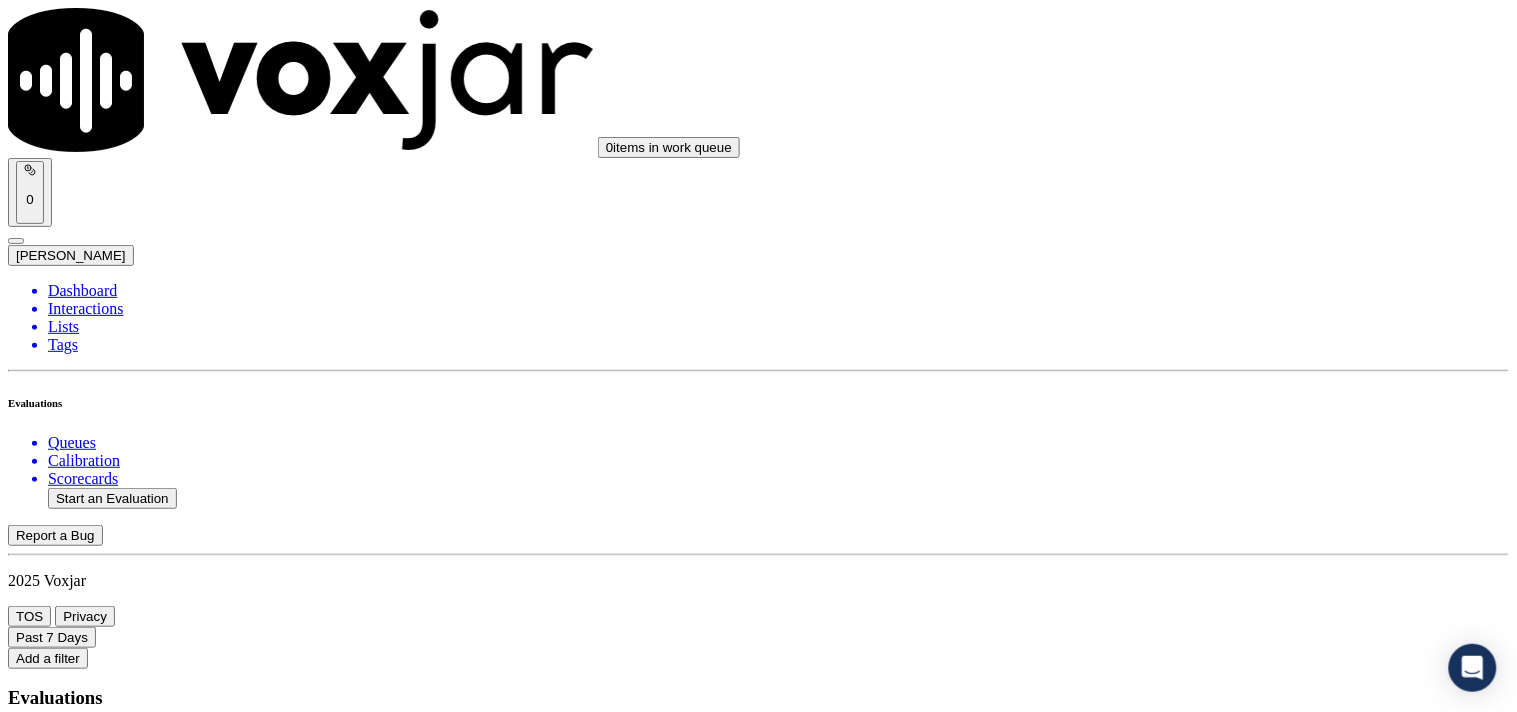 click on "17 %" at bounding box center (758, 1931) 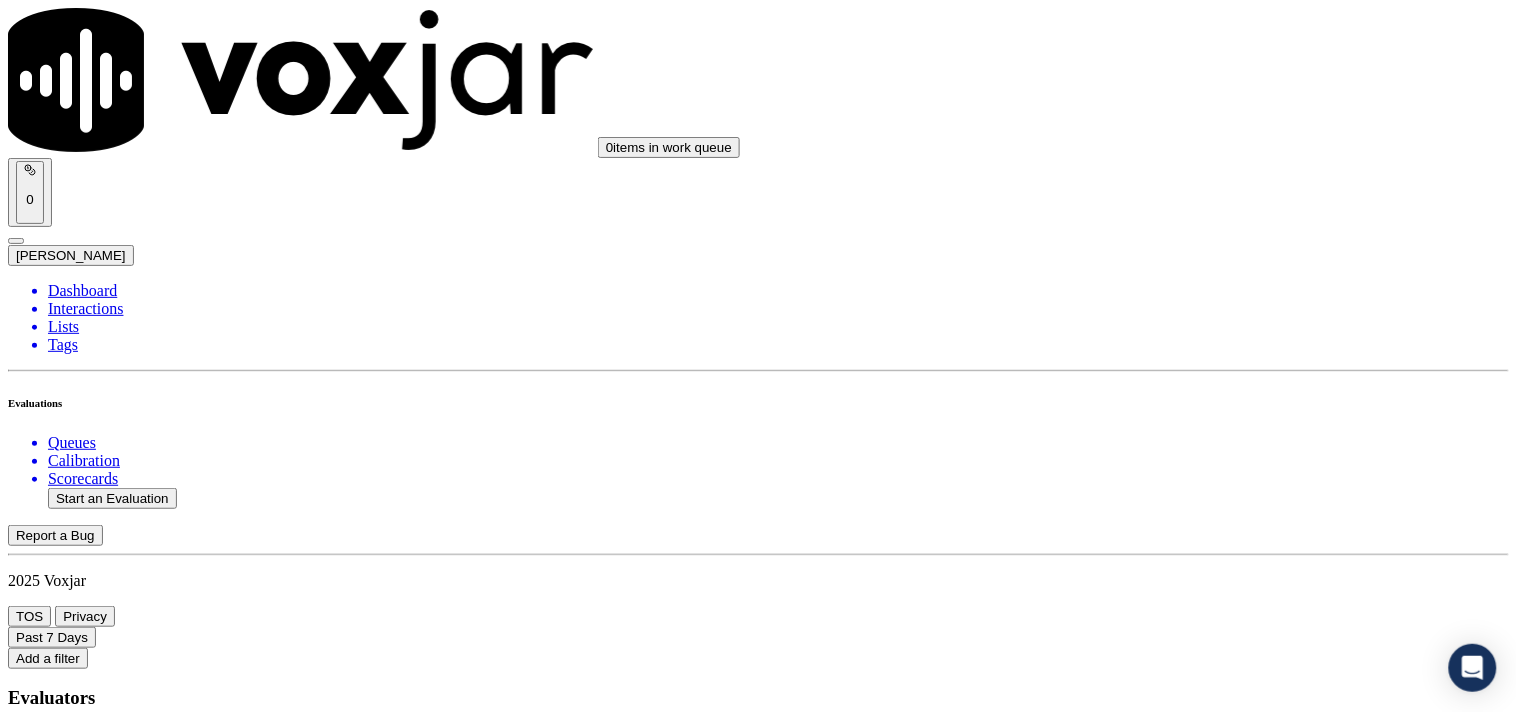 click on "Past 7 Days
Add a filter
Evaluators         Score Distribution           Evaluations               Scores by Evaluator   Evaluators   Agents   Evals   Avg Score   Passrate   Payal (QA)   3   5   56.34 %   40.00 %   DWC Admin   0   0   0.00 %   0 %   Irene (QM)   0   0   0.00 %   0 %   Mohit (QA)   34   124   84.52 %   62.90 %   Kinjal (QA)   8   132   96.17 %   96.21 %   Suban Ghosh (Manager)   0   0   0.00 %   0 %   Allen Alam (TL)   1   11   90.00 %   90.91 %   Shawn Sharma (IT)   0   0   0.00 %   0 %   Sayani (QA)   36   94   91.10 %   82.98 %   Sudip (QA)   32   75   84.56 %   62.67 %   Steve Gupta (TL)   0   0   0.00 %   0 %   Mike   0   0   0.00 %   0 %   John Das (TL)   0   0   0.00 %   0 %   Jack Sharma (TL)   0   0   0.00 %   0 %   Annie   0   0   0.00 %   0 %   Stark (SME)   0   0   0.00 %   0 %   Sukhwinder (QA)   8   38   84.10 %   84.21 %   Ethan   0   0   0.00 %   0 %   Payel (Trainer)   0   0   0.00 %   0 %" 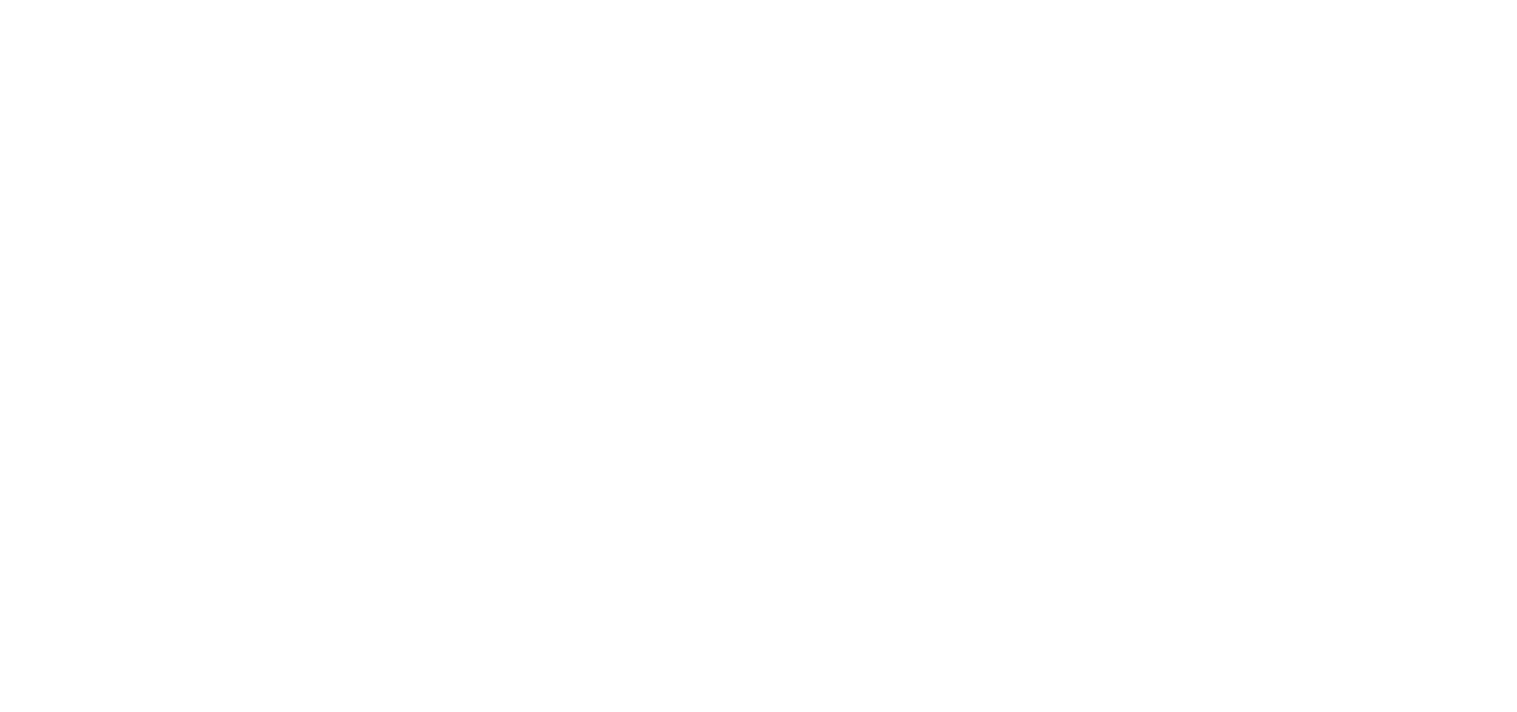 scroll, scrollTop: 0, scrollLeft: 0, axis: both 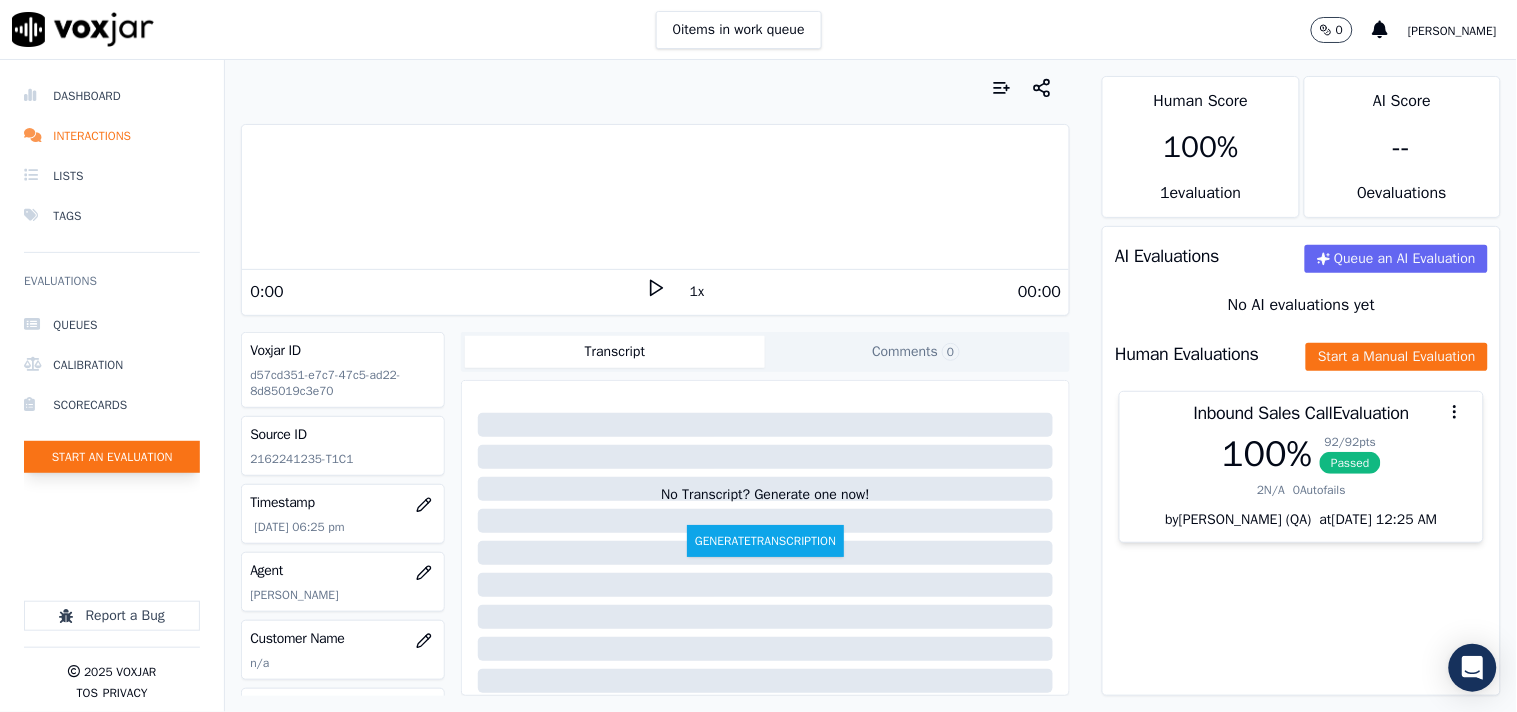 click on "Start an Evaluation" 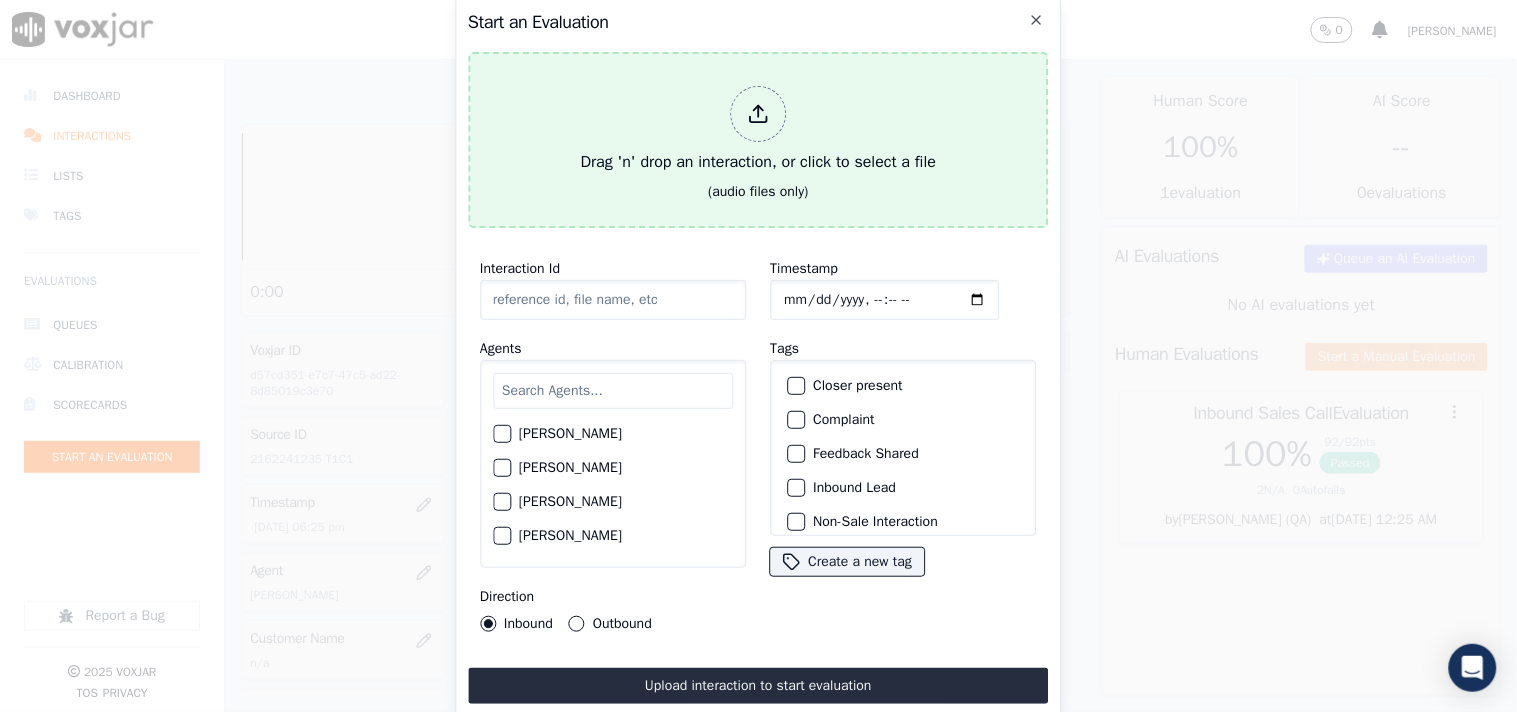 click 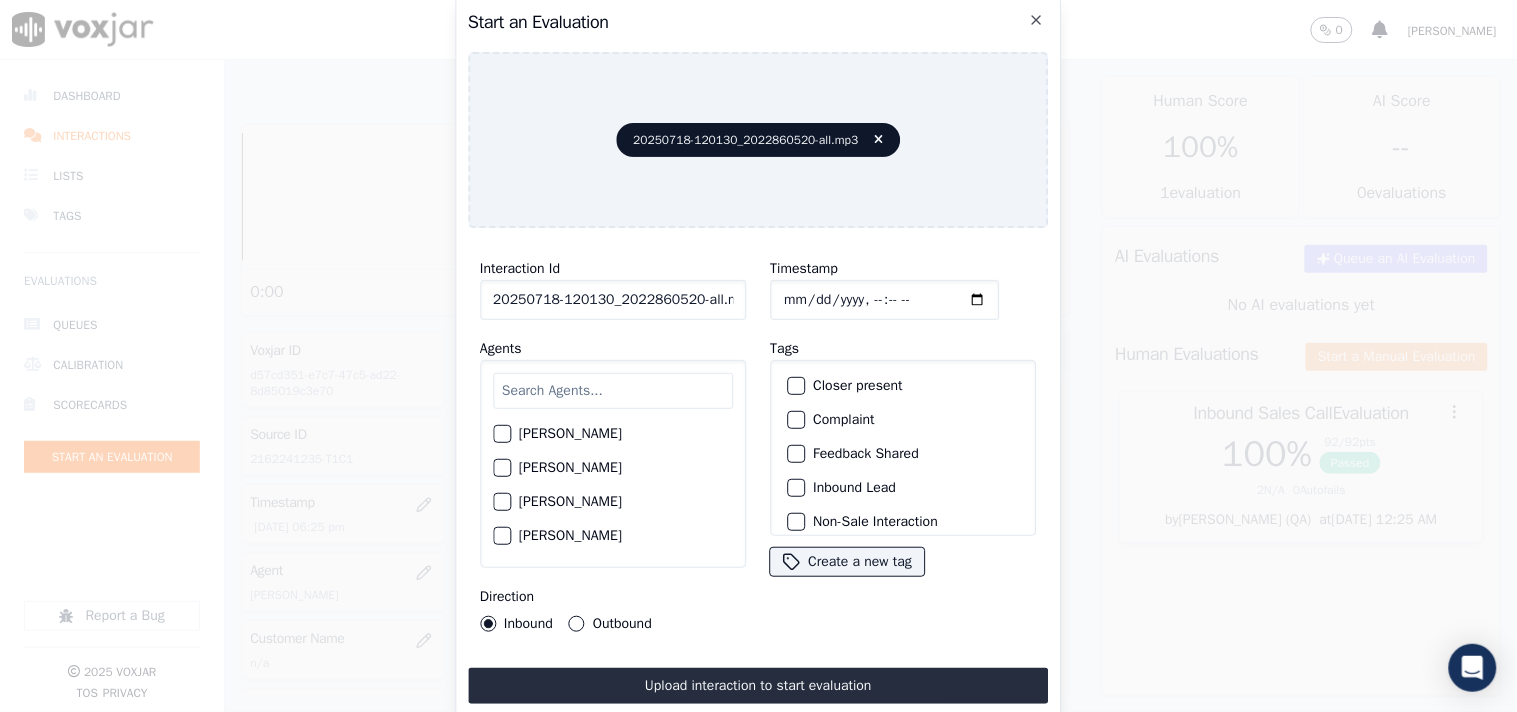 click on "20250718-120130_2022860520-all.mp3" 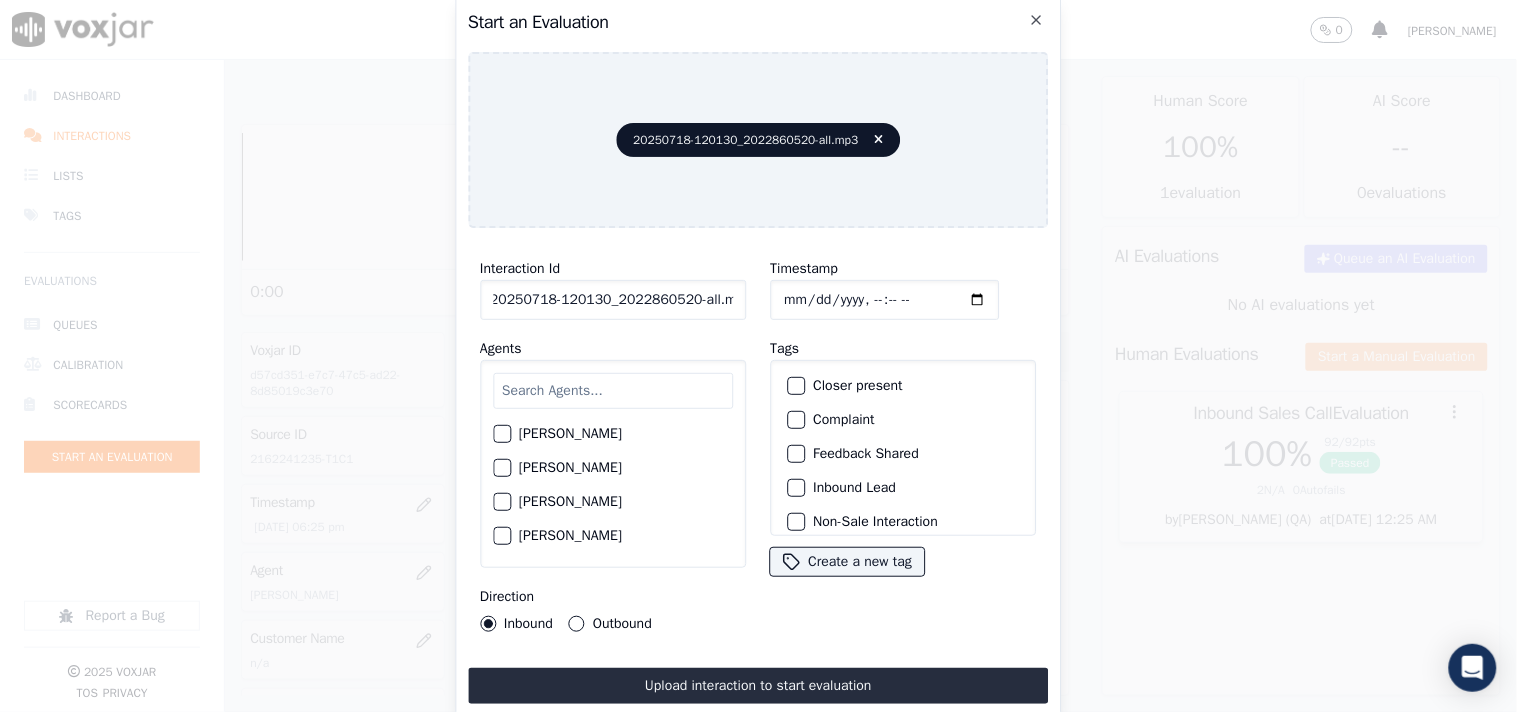 scroll, scrollTop: 0, scrollLeft: 0, axis: both 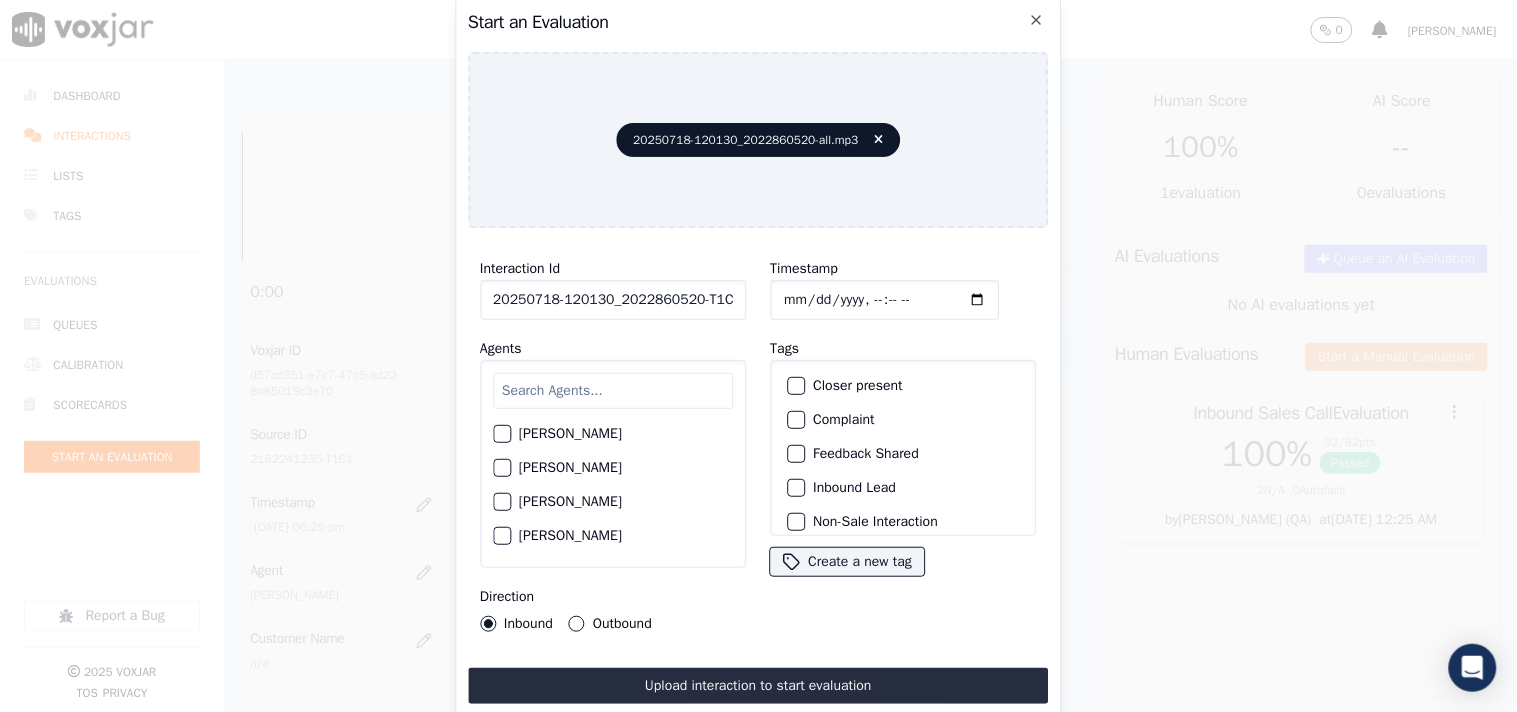 type on "20250718-120130_2022860520-T1C1" 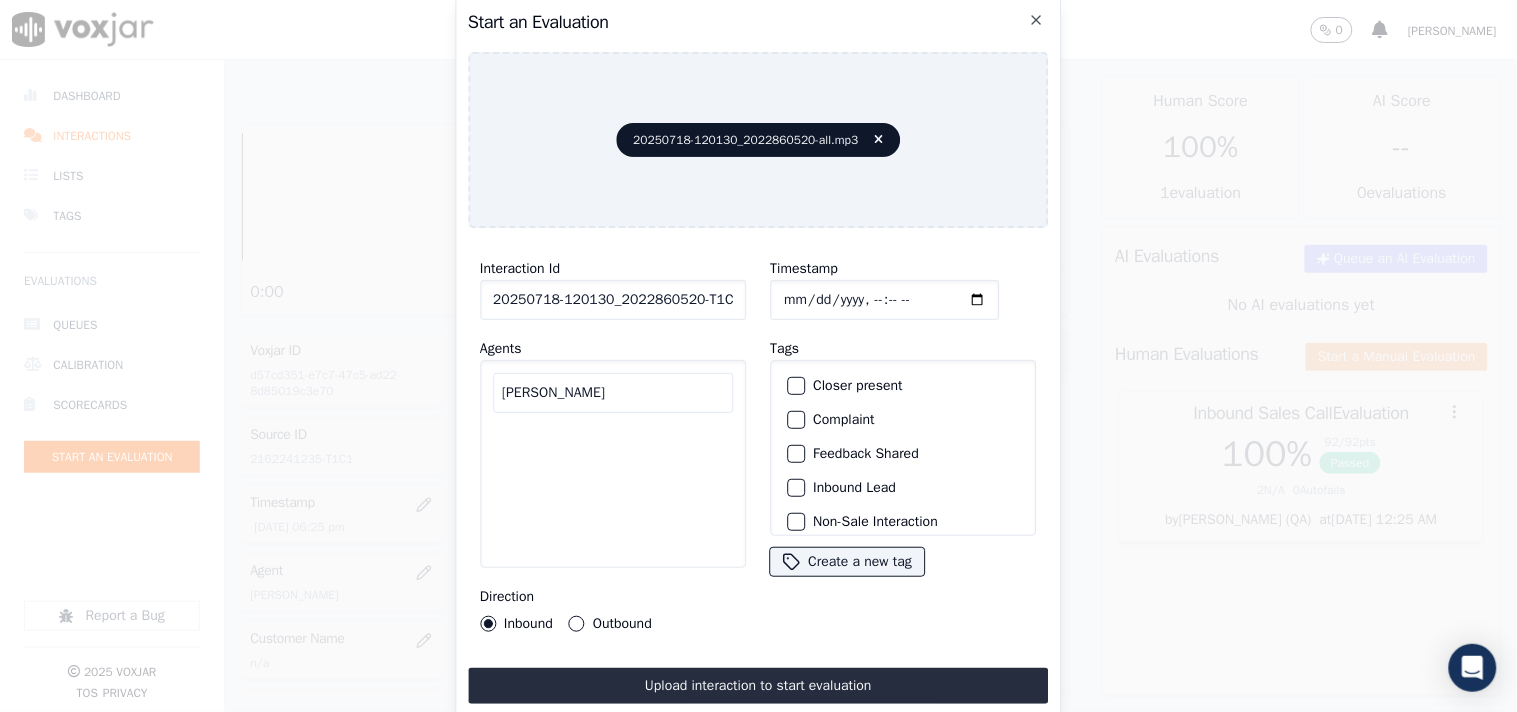 drag, startPoint x: 555, startPoint y: 384, endPoint x: 627, endPoint y: 386, distance: 72.02777 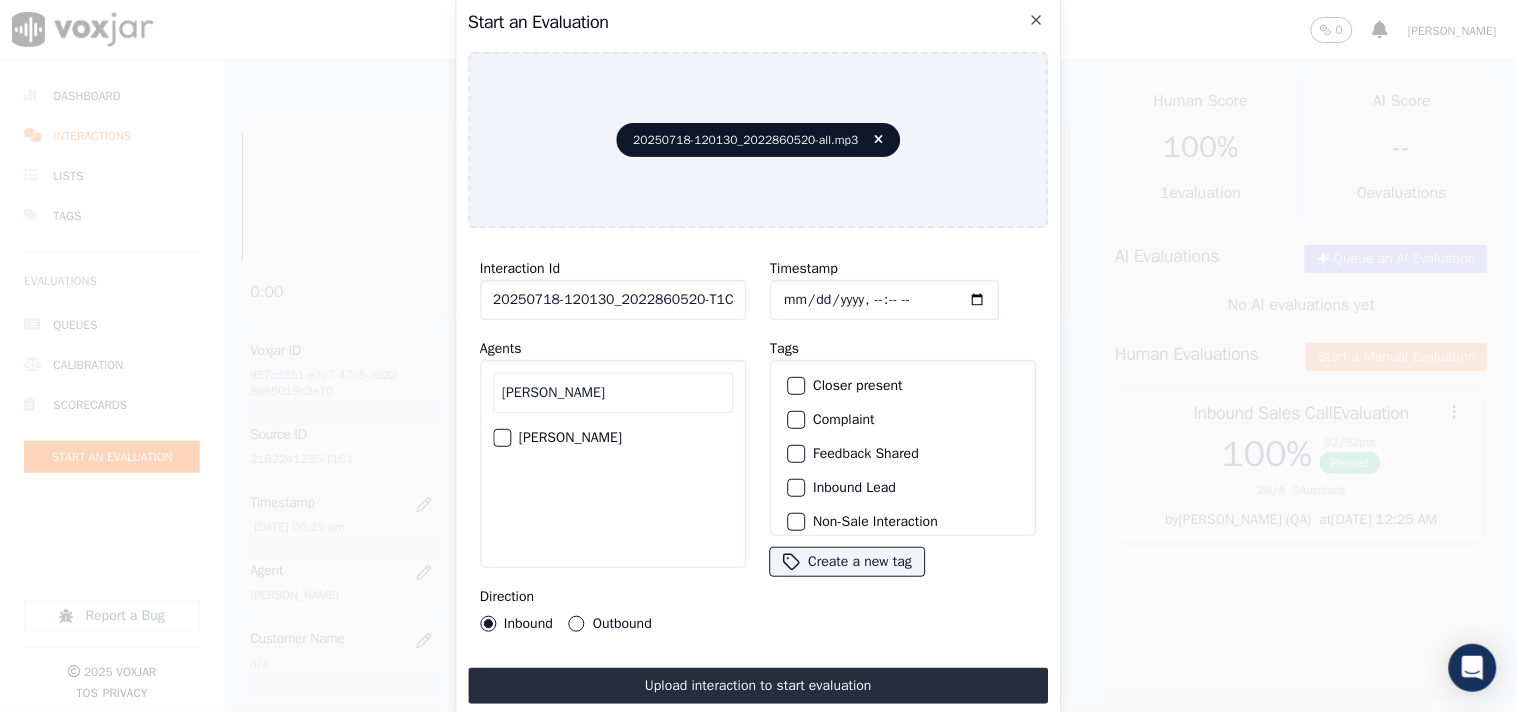 type on "[PERSON_NAME]" 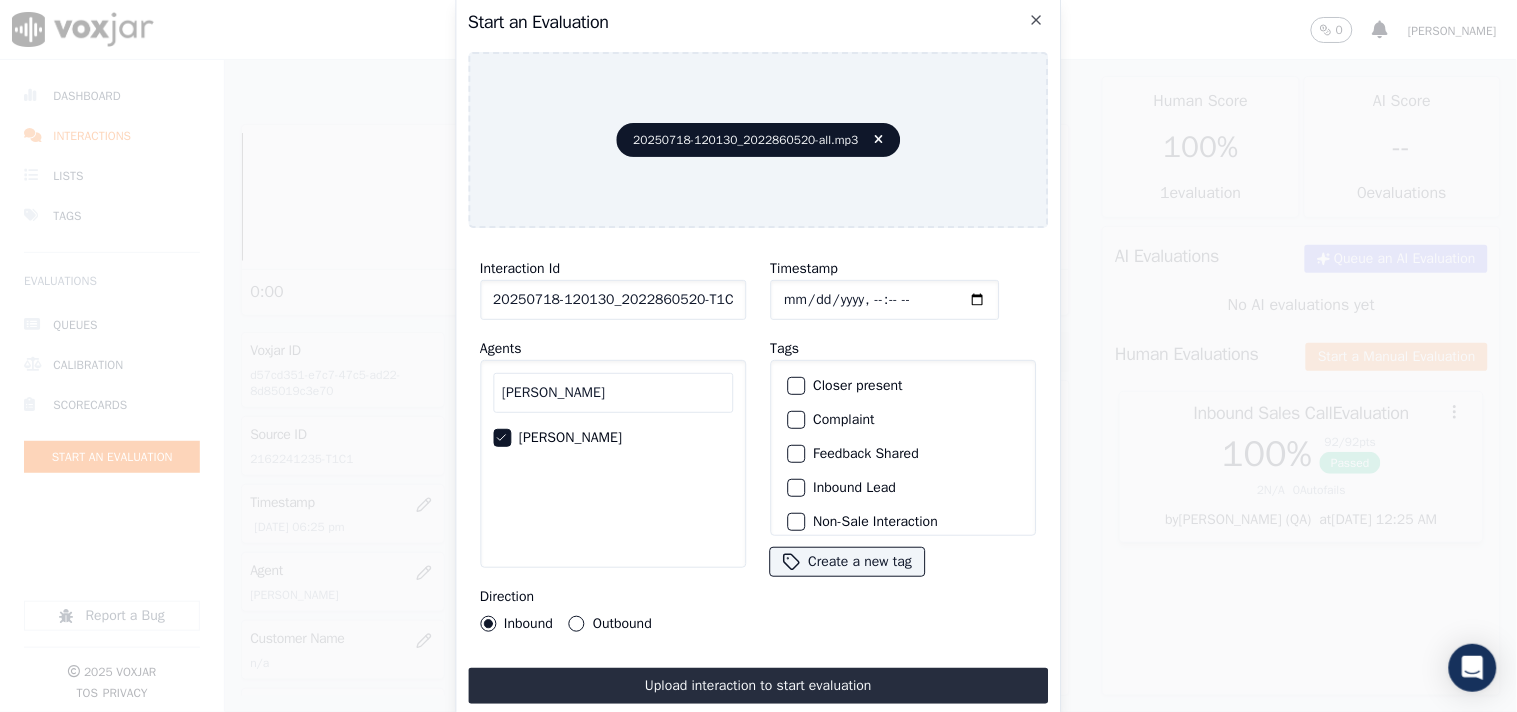 scroll, scrollTop: 111, scrollLeft: 0, axis: vertical 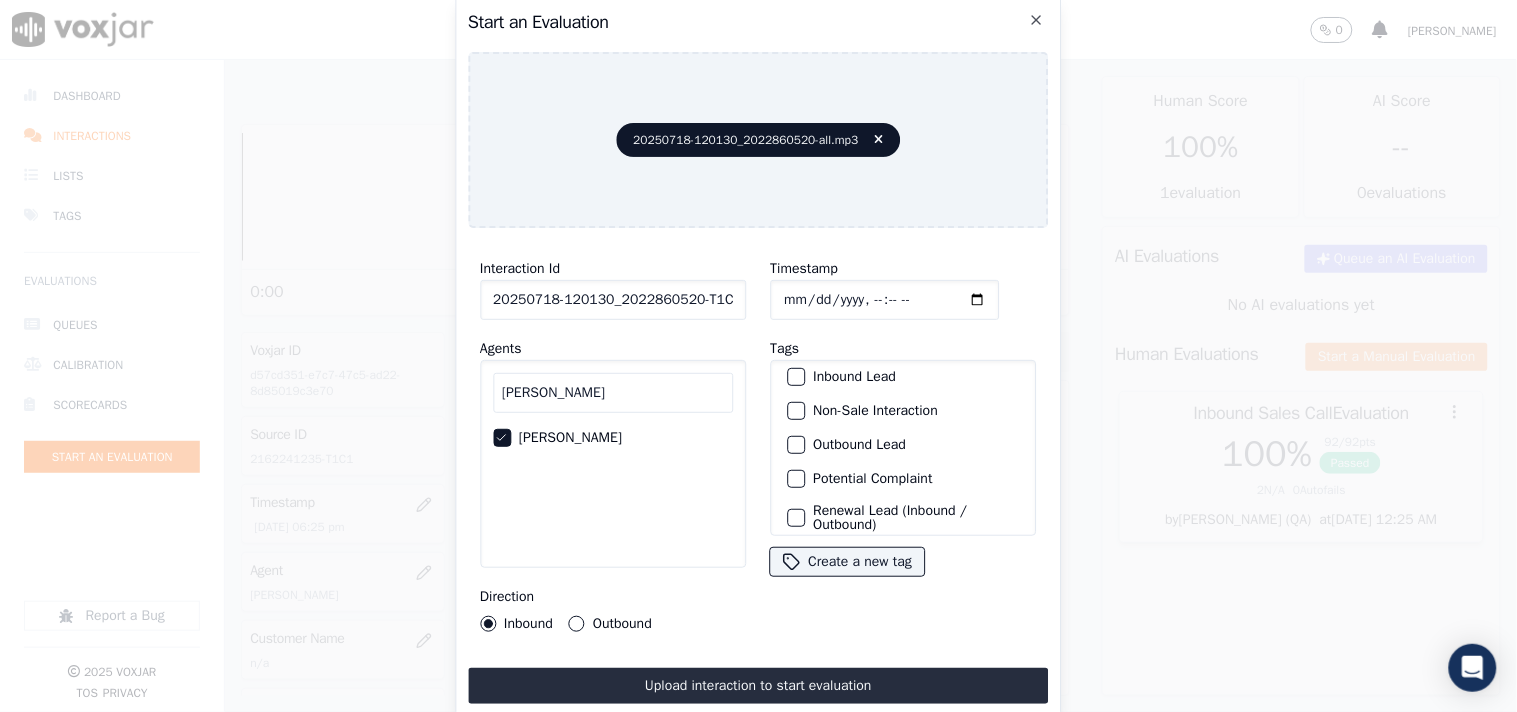 click on "Inbound Lead" 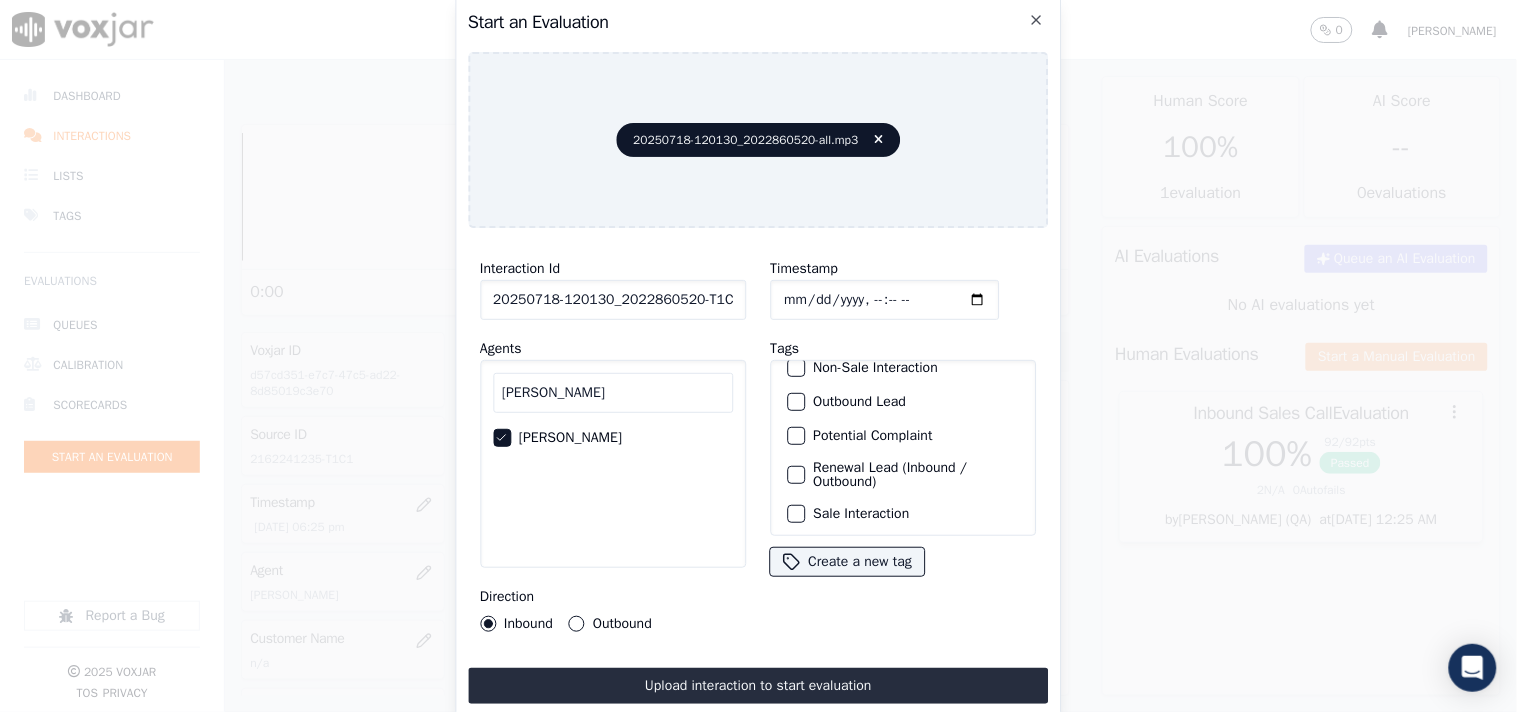 scroll, scrollTop: 176, scrollLeft: 0, axis: vertical 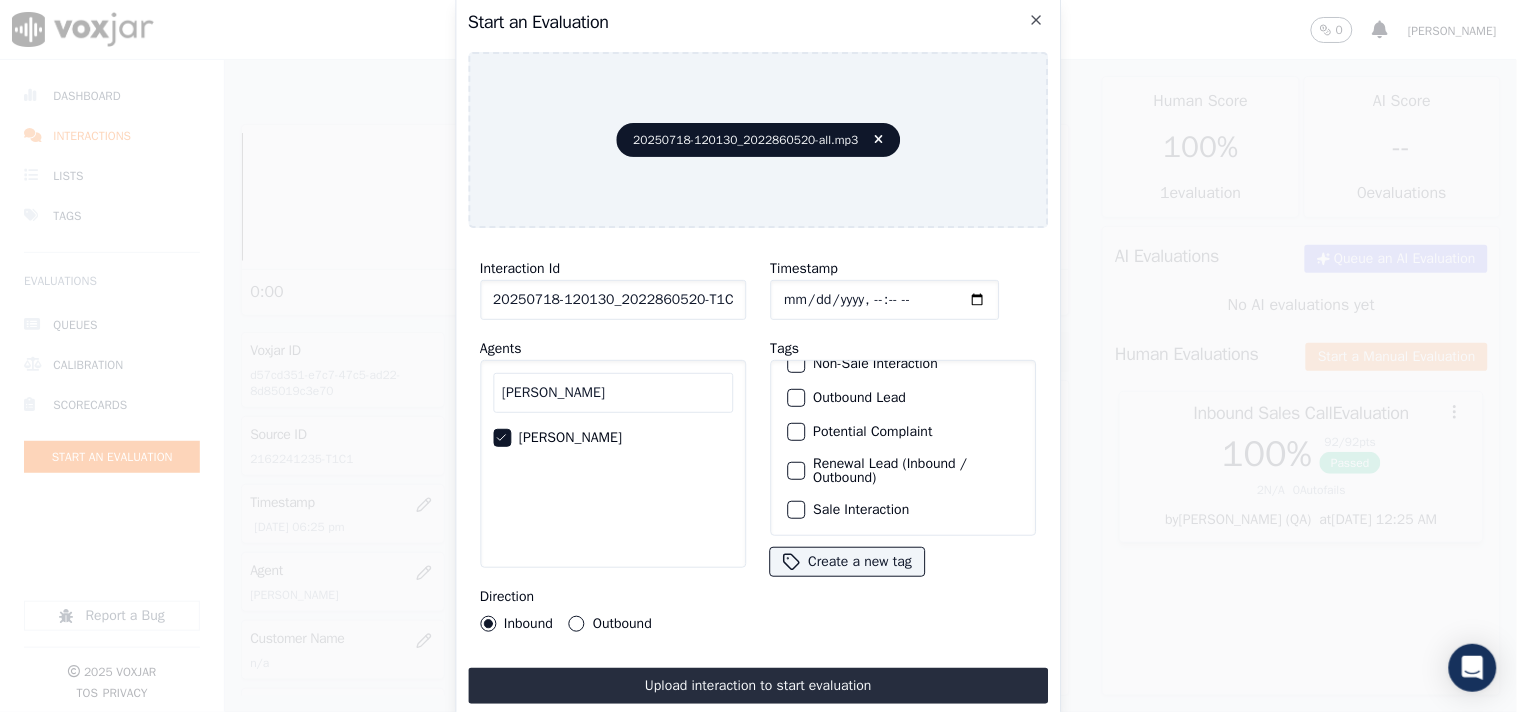 click on "Sale Interaction" 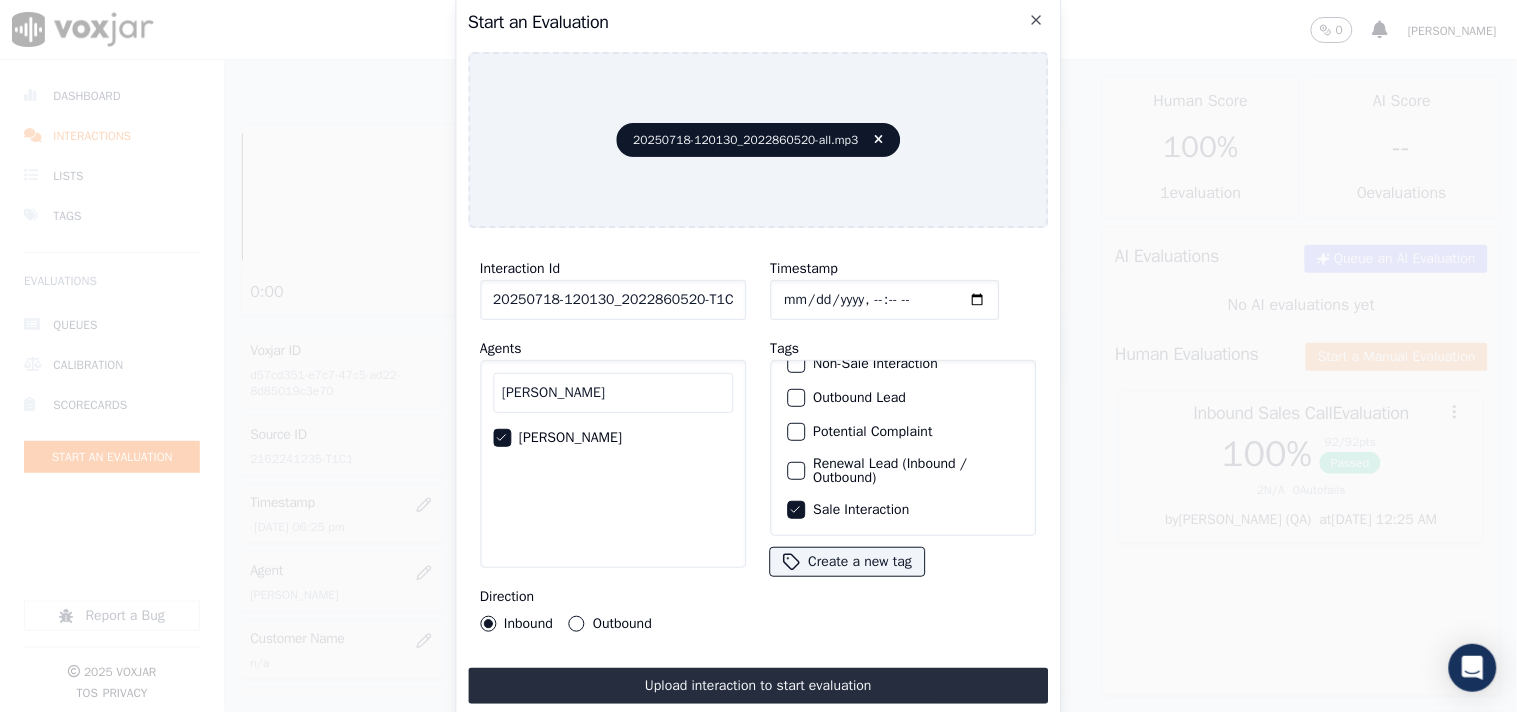 click on "Timestamp" 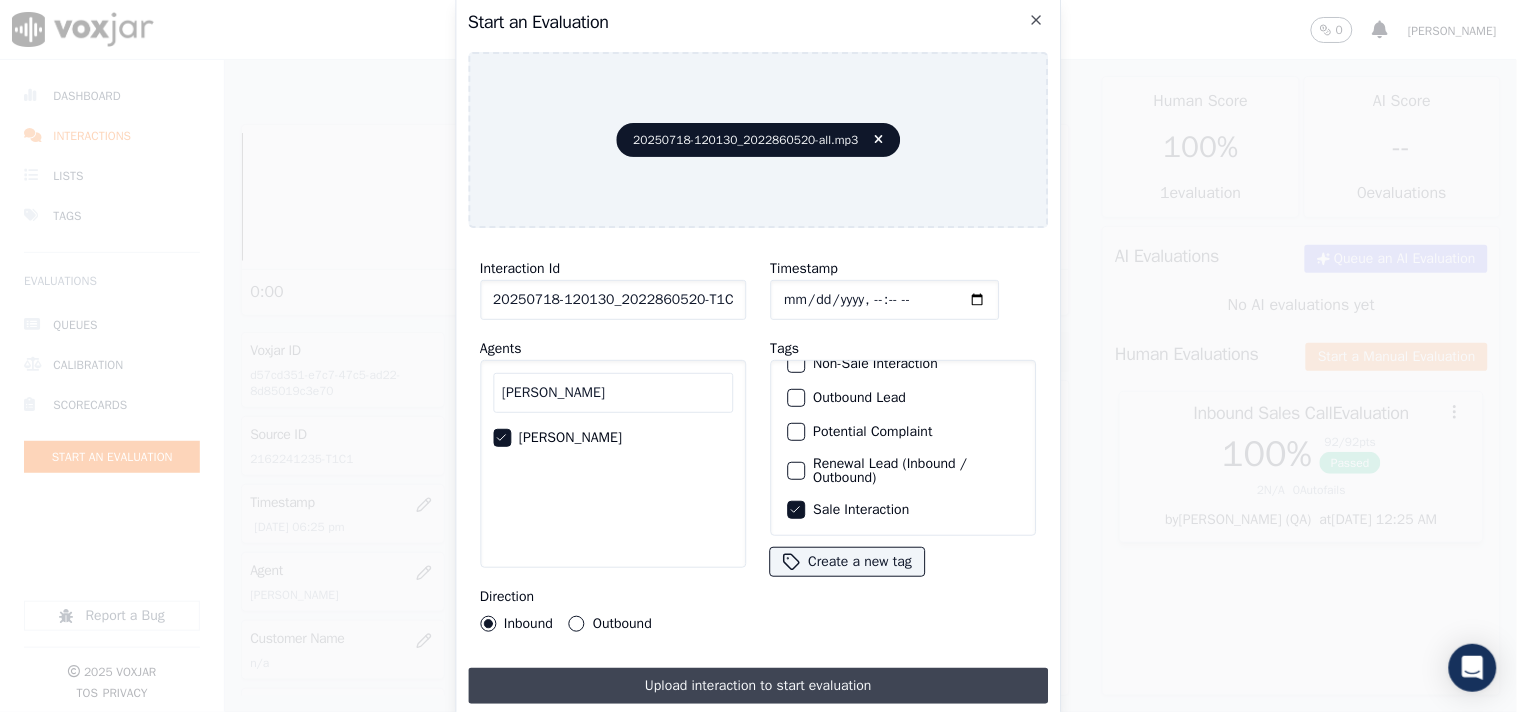 click on "Upload interaction to start evaluation" at bounding box center [758, 686] 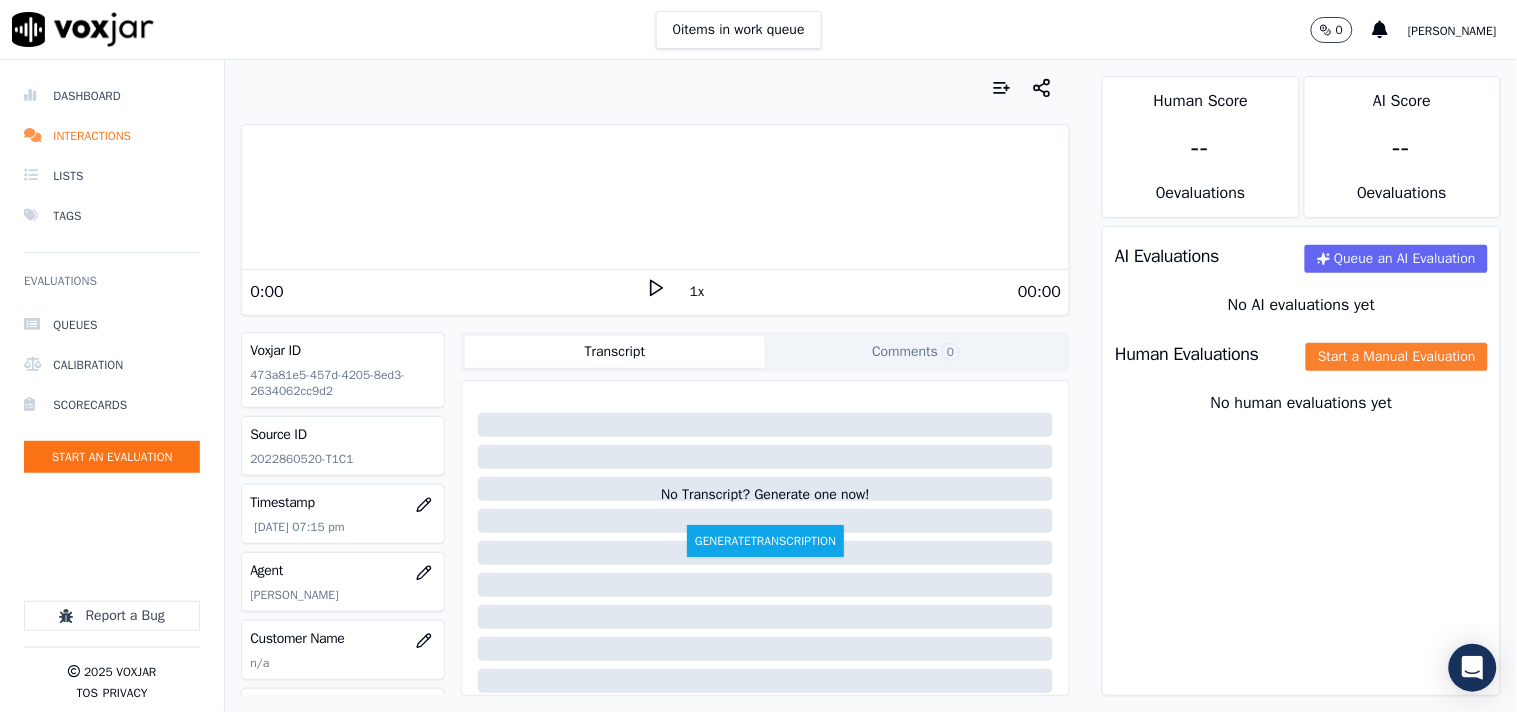 click on "Start a Manual Evaluation" 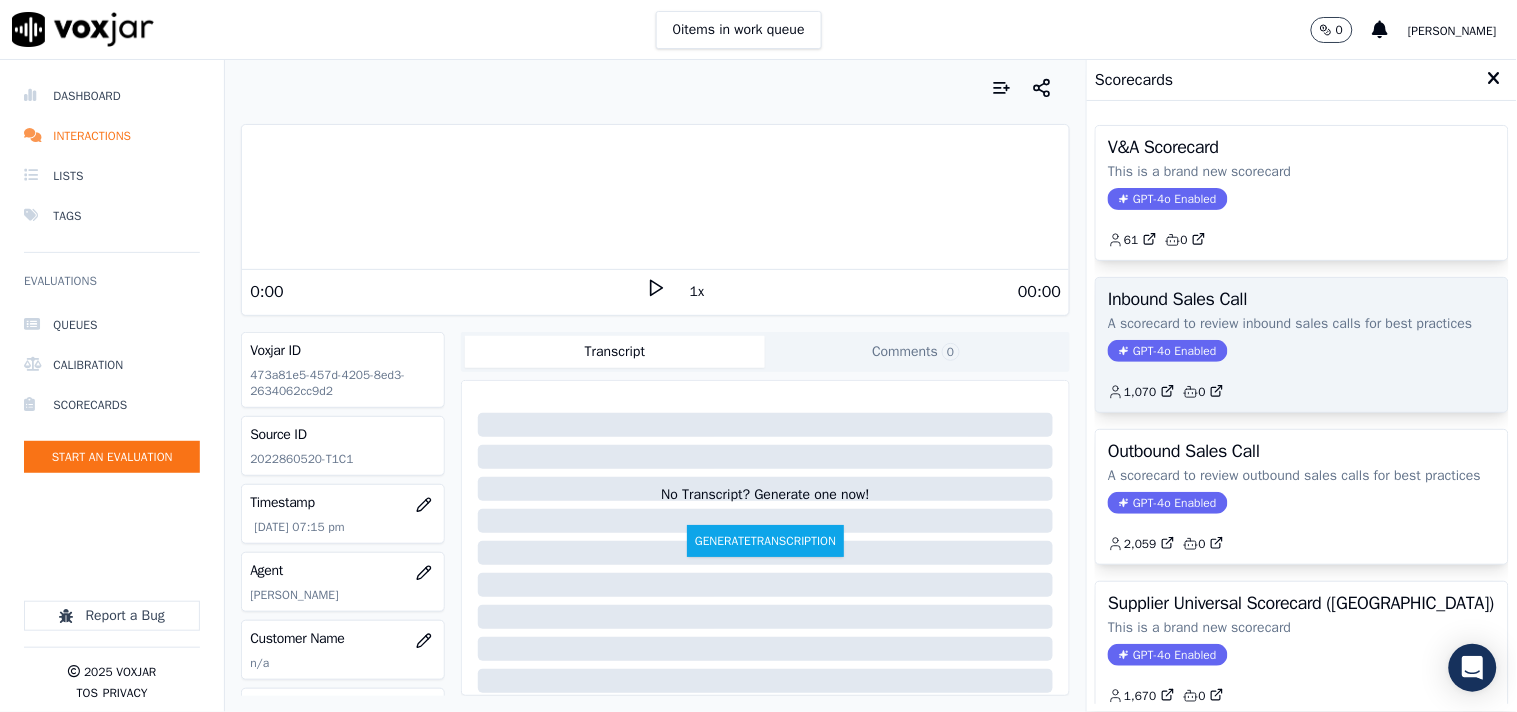 click on "GPT-4o Enabled" at bounding box center (1167, 351) 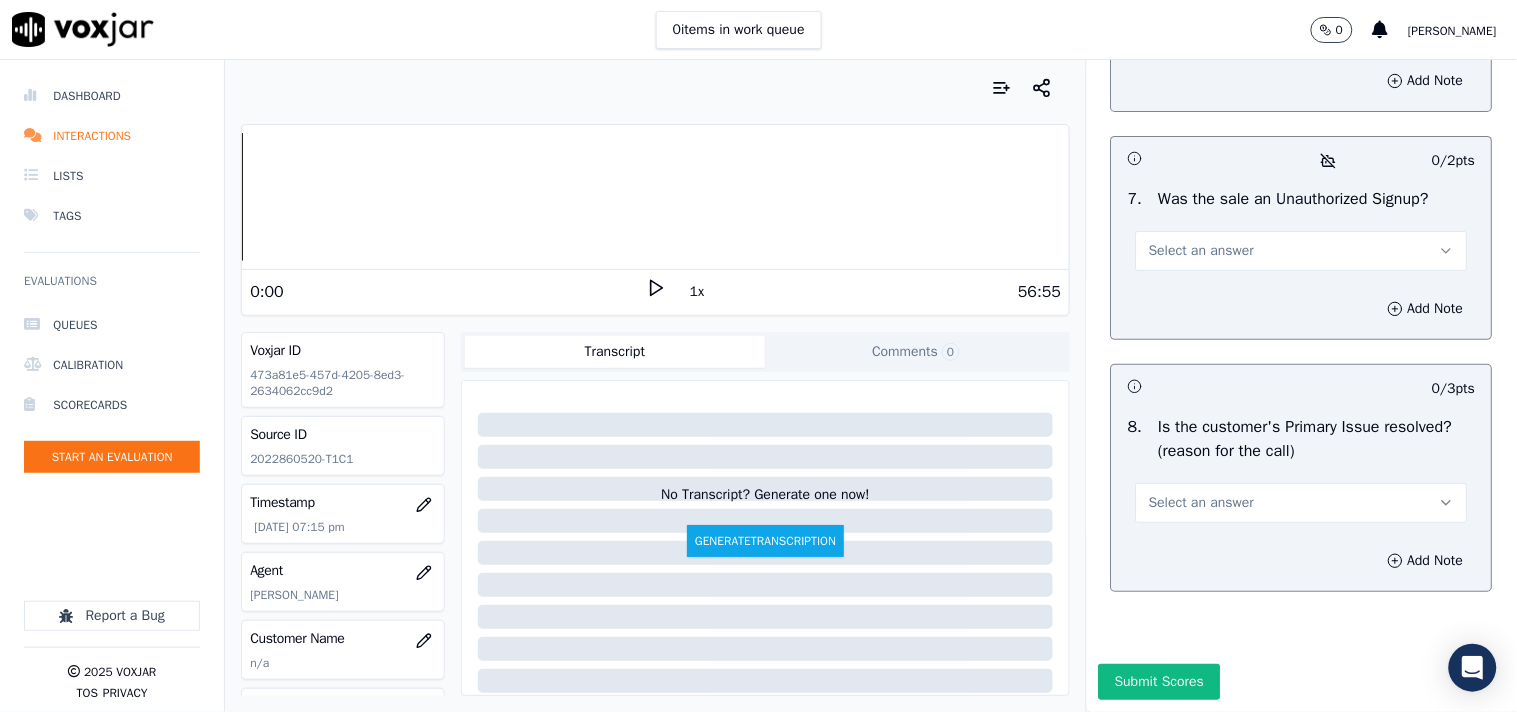 scroll, scrollTop: 6072, scrollLeft: 0, axis: vertical 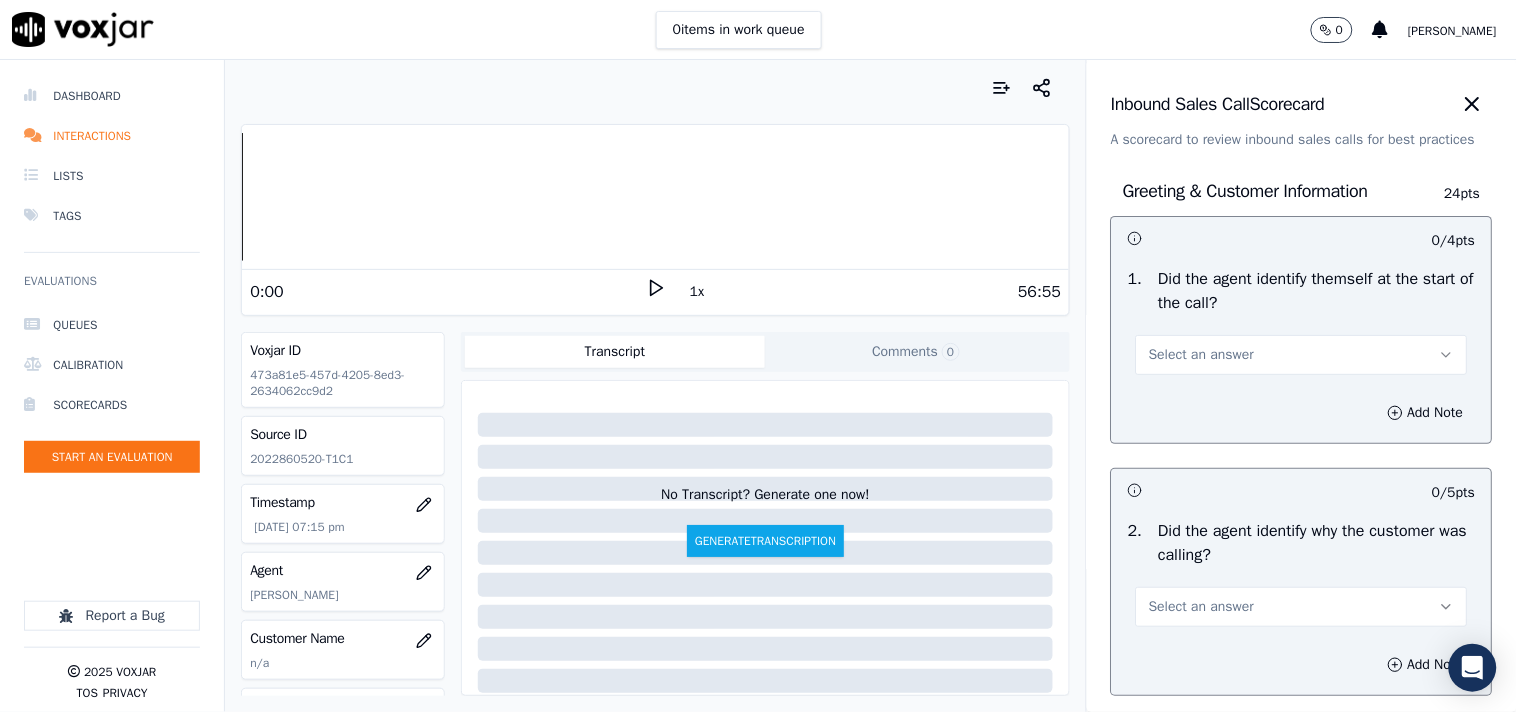 click on "Select an answer" at bounding box center (1201, 355) 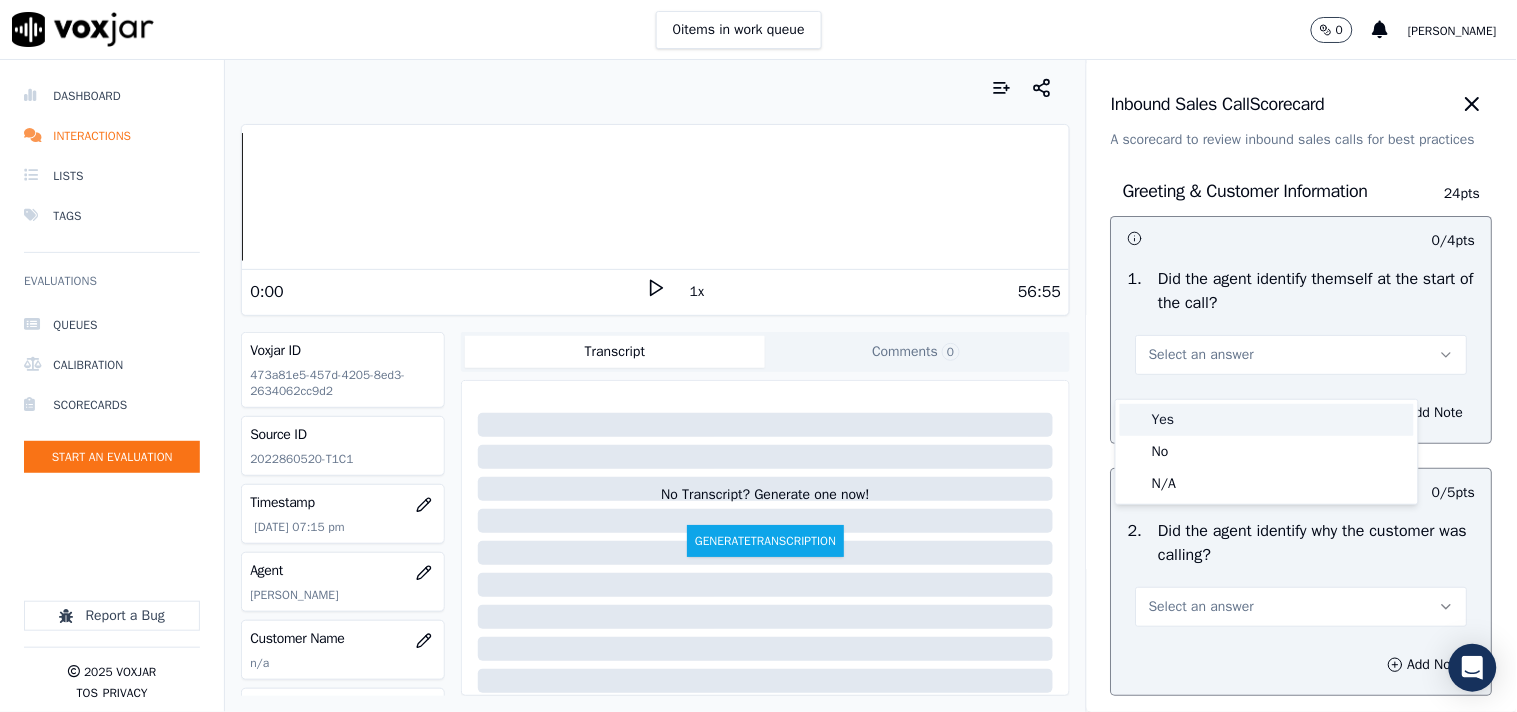 click on "Yes" at bounding box center [1267, 420] 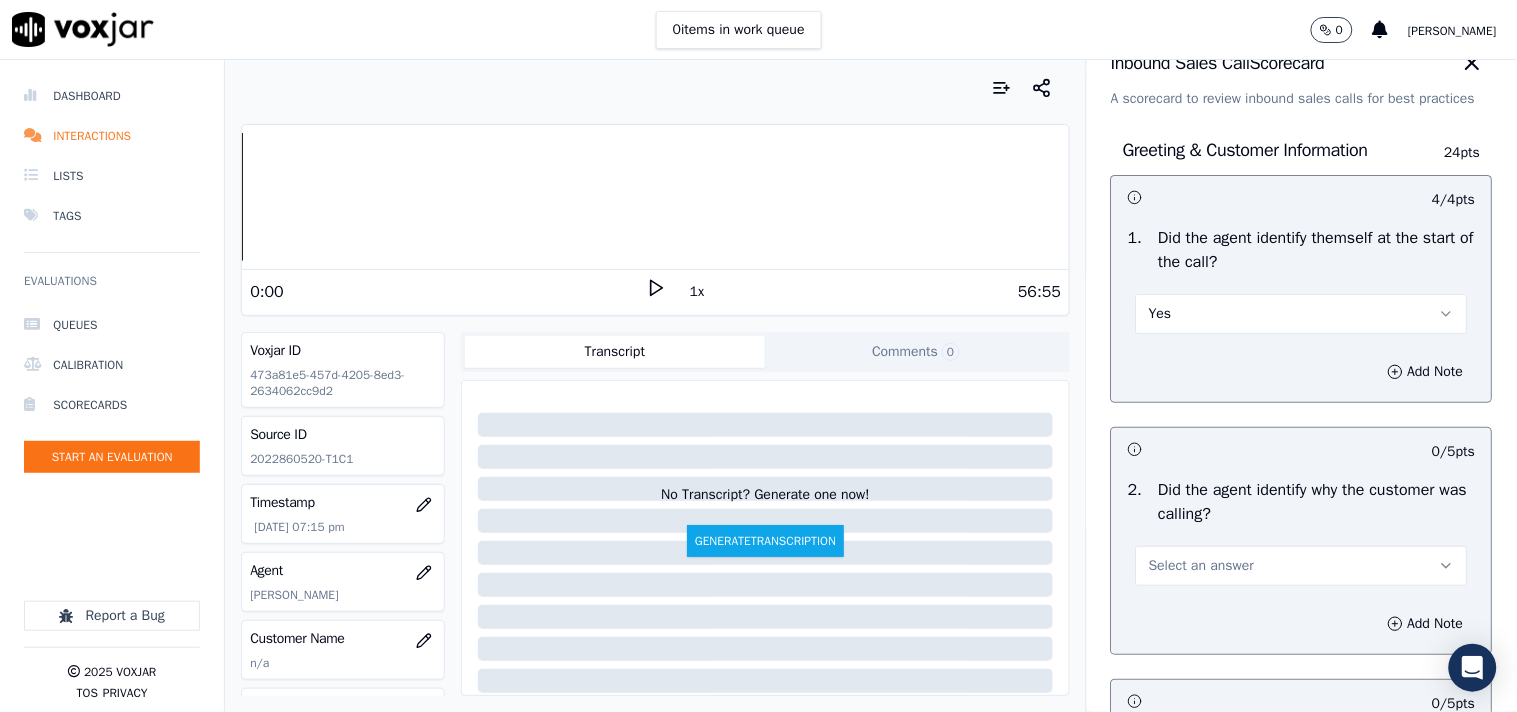 scroll, scrollTop: 111, scrollLeft: 0, axis: vertical 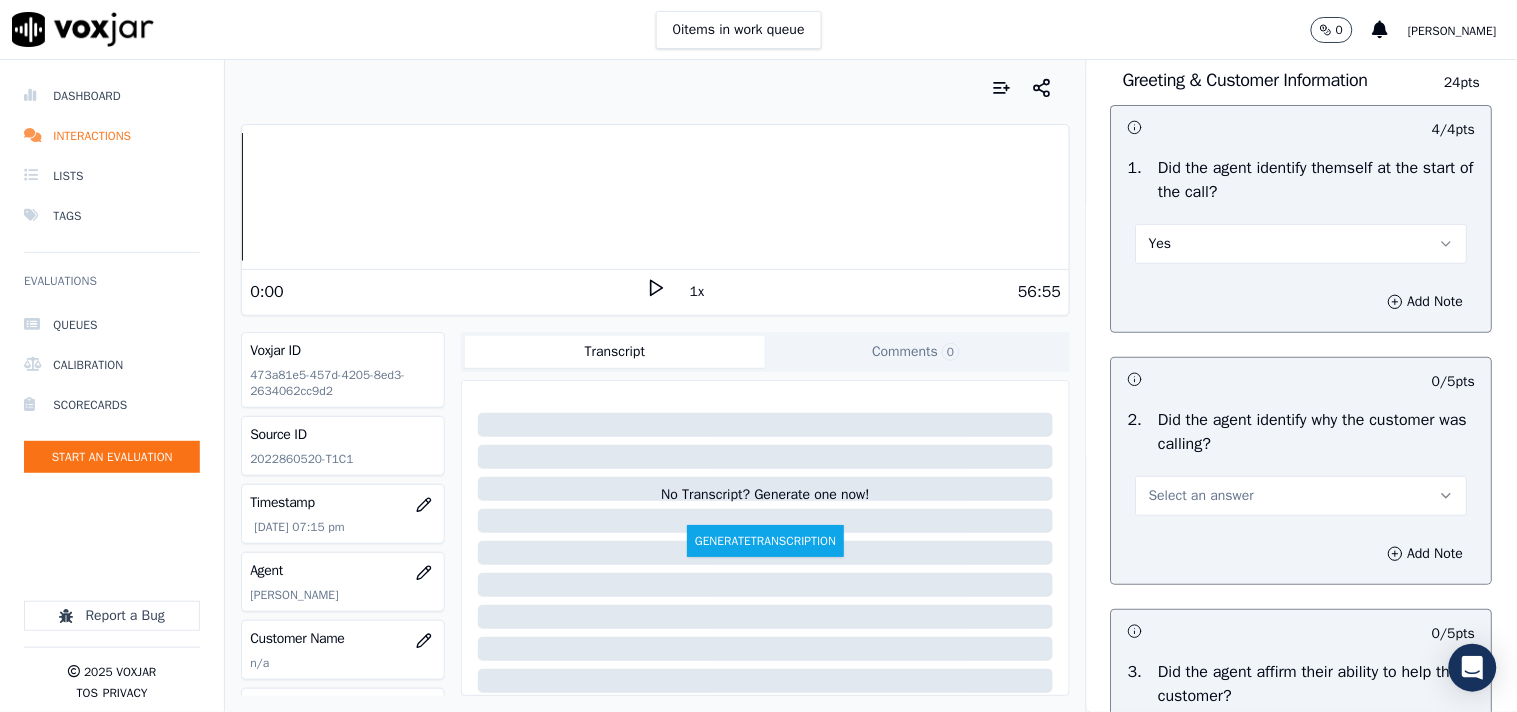 click on "Select an answer" at bounding box center [1302, 496] 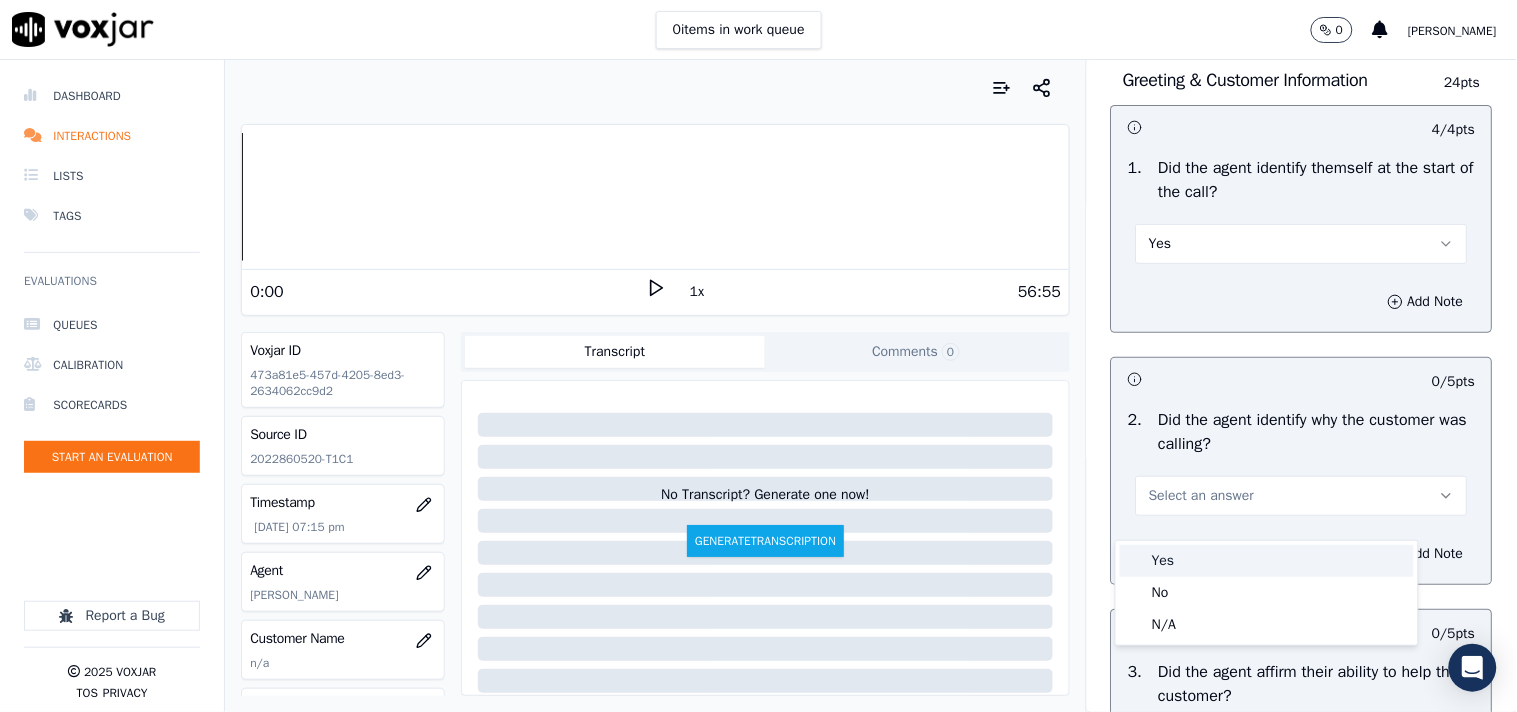click on "Yes" at bounding box center (1267, 561) 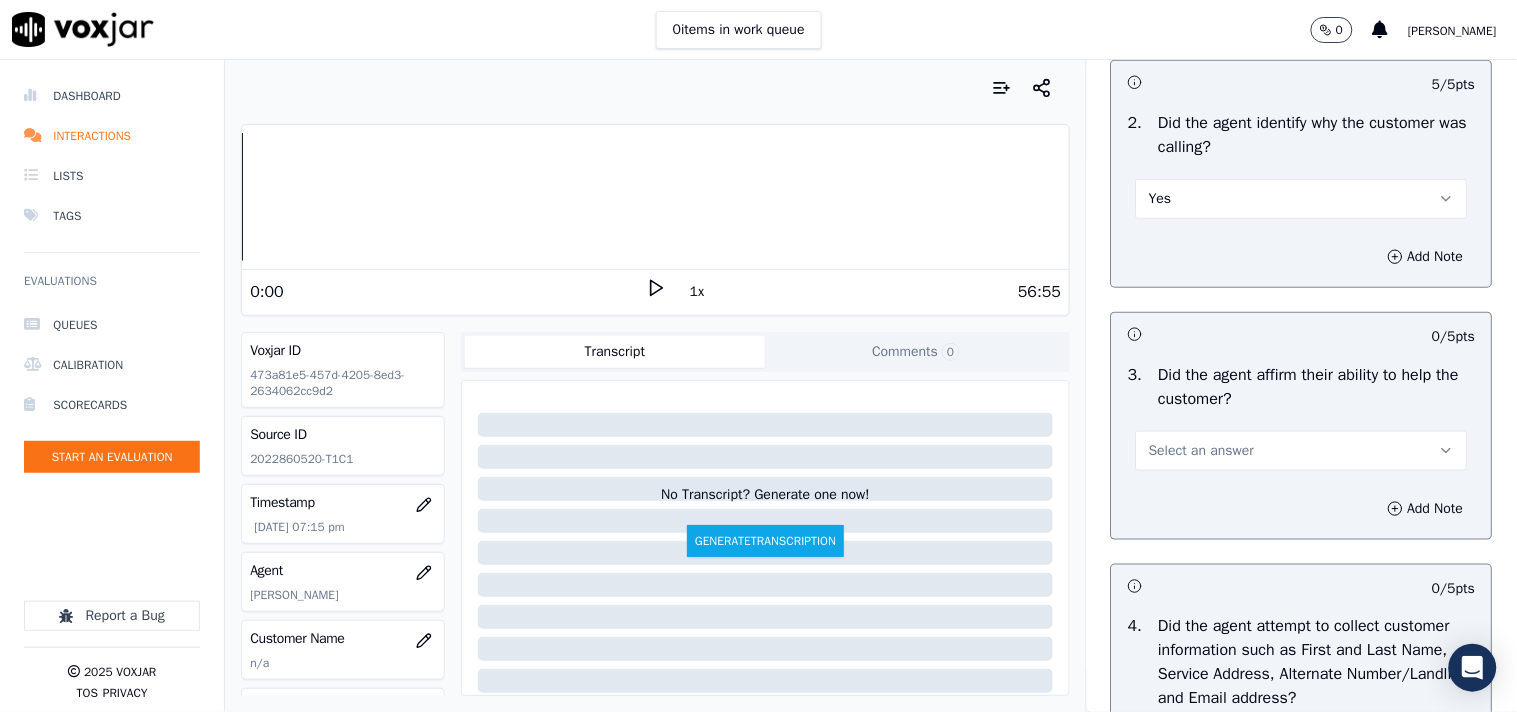 scroll, scrollTop: 444, scrollLeft: 0, axis: vertical 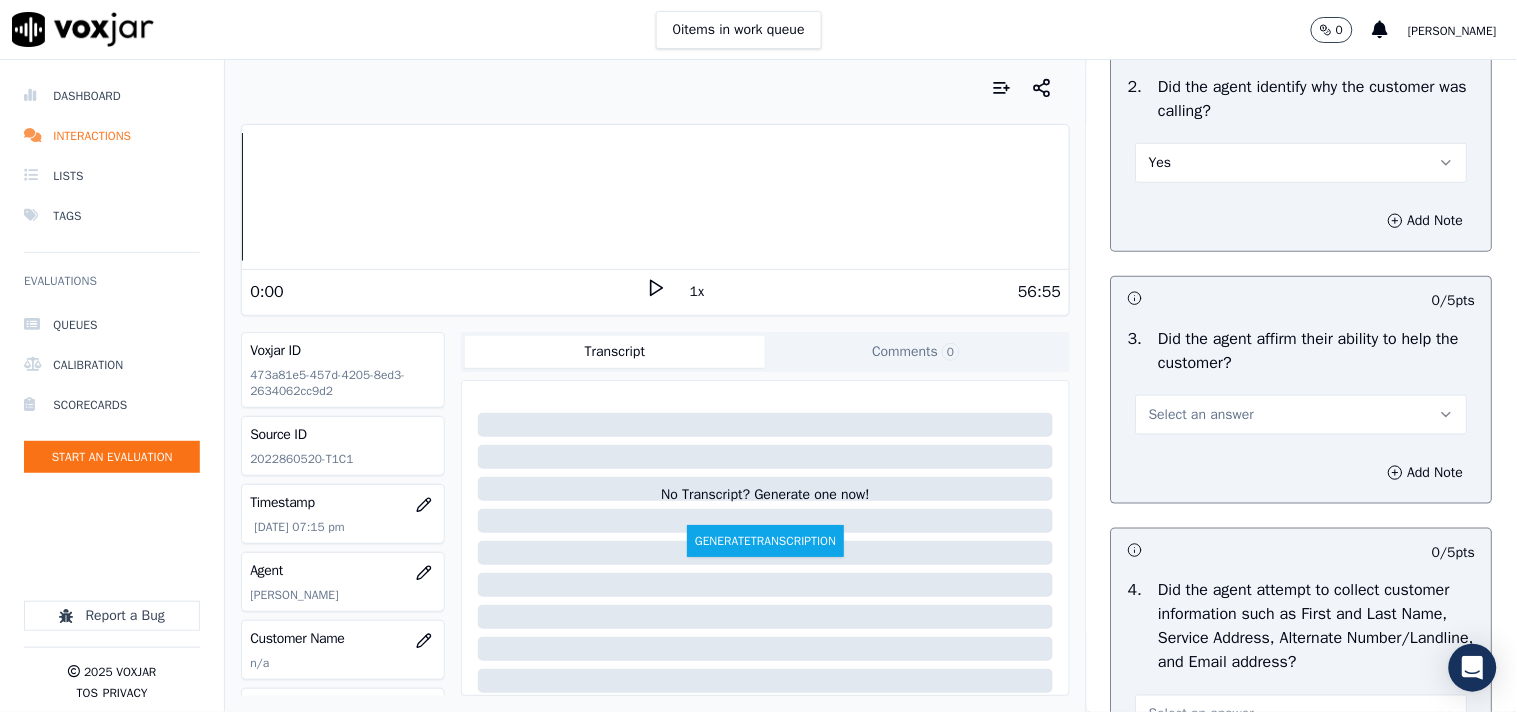 click on "Select an answer" at bounding box center [1302, 415] 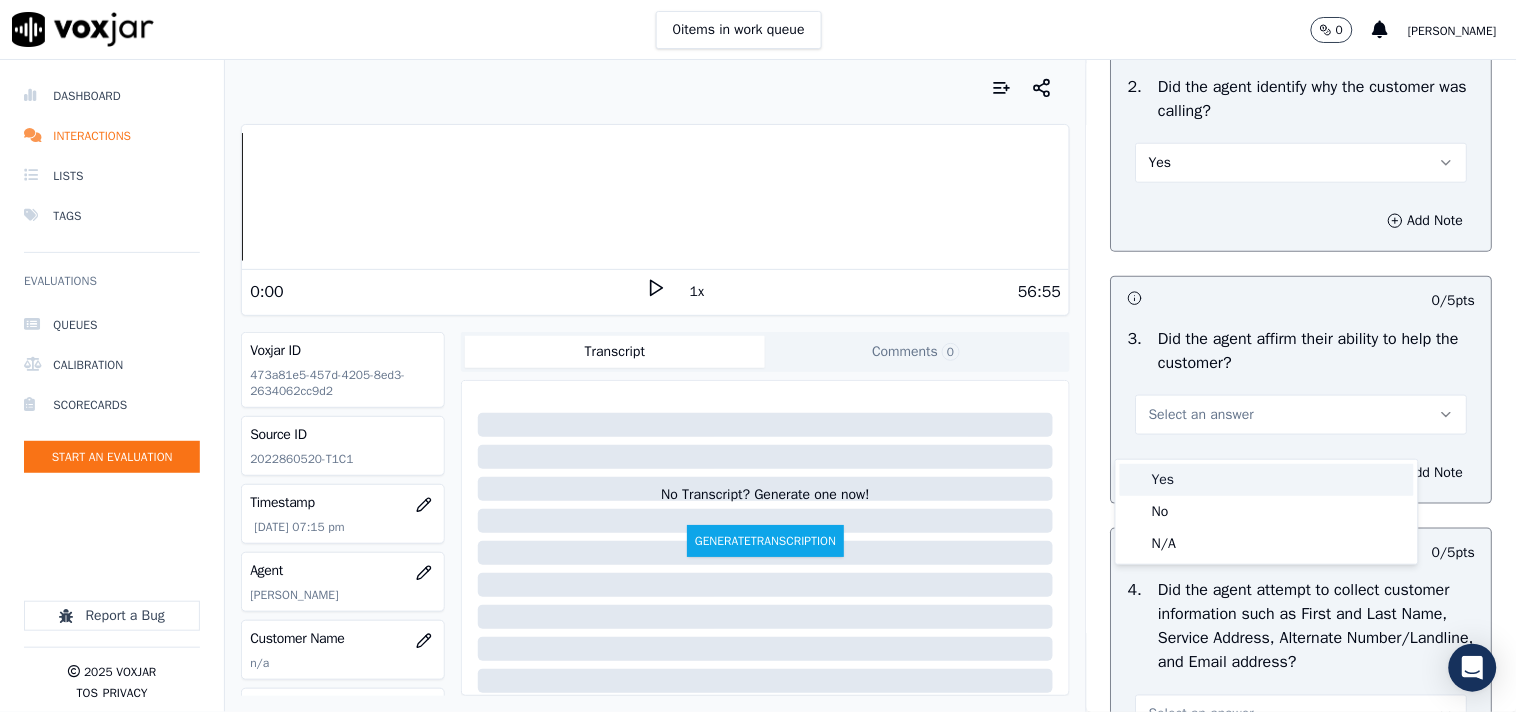click on "Yes" at bounding box center (1267, 480) 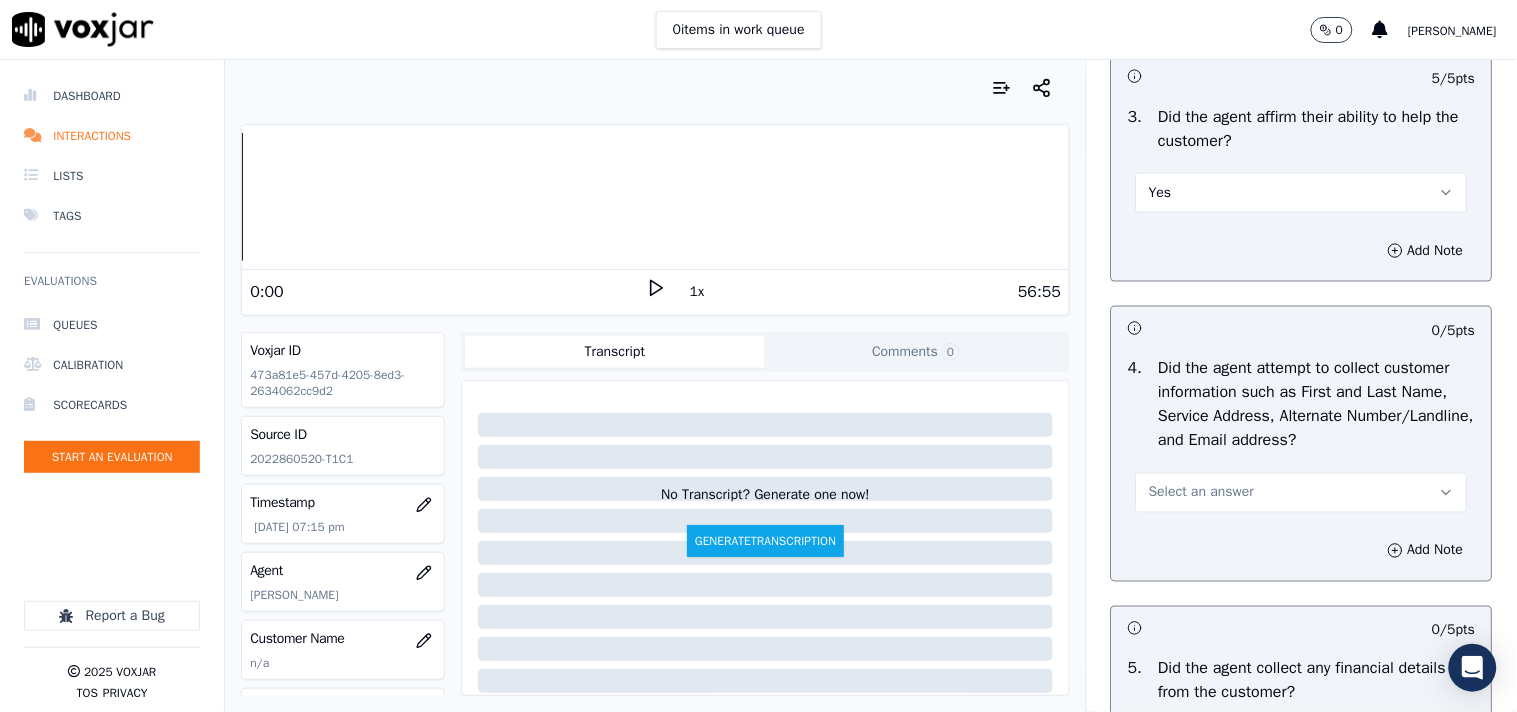 scroll, scrollTop: 777, scrollLeft: 0, axis: vertical 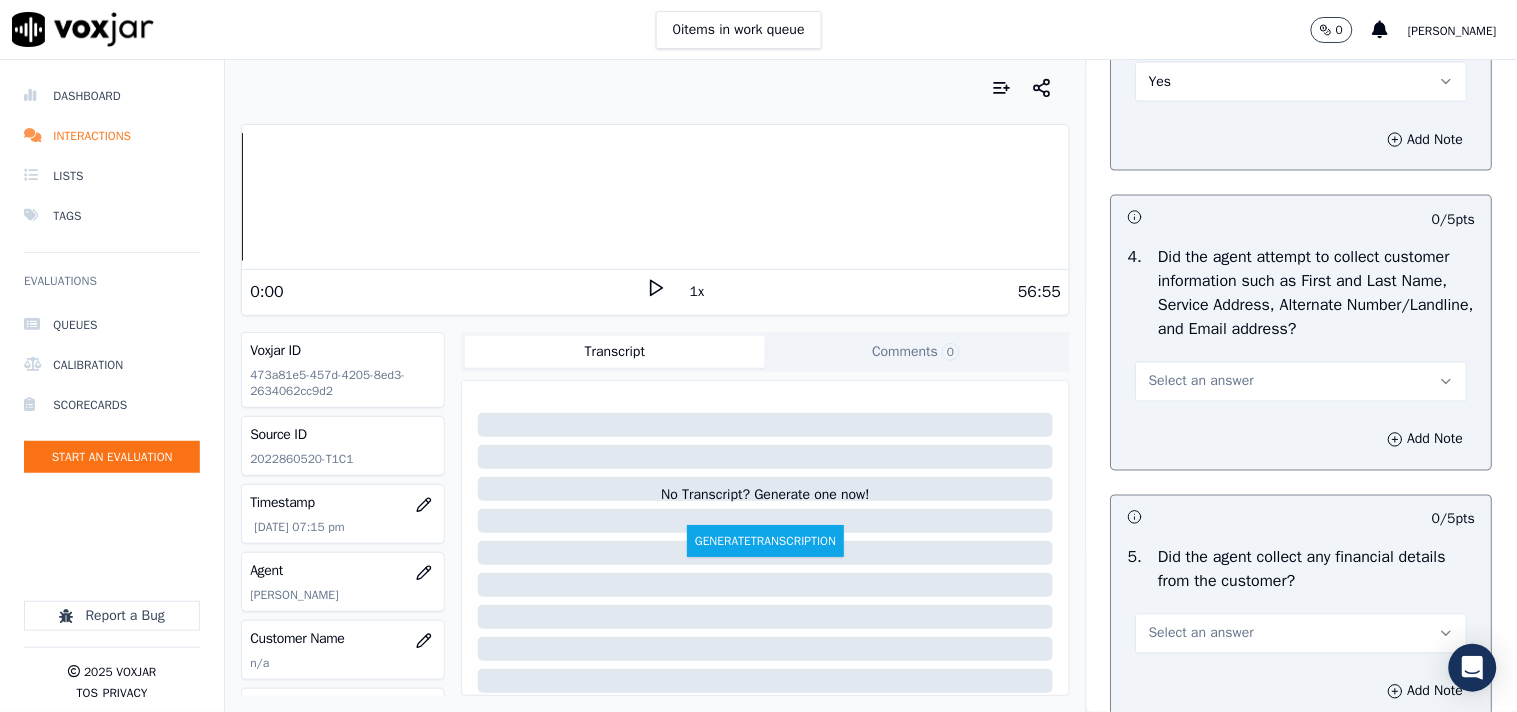 click on "Select an answer" at bounding box center [1201, 382] 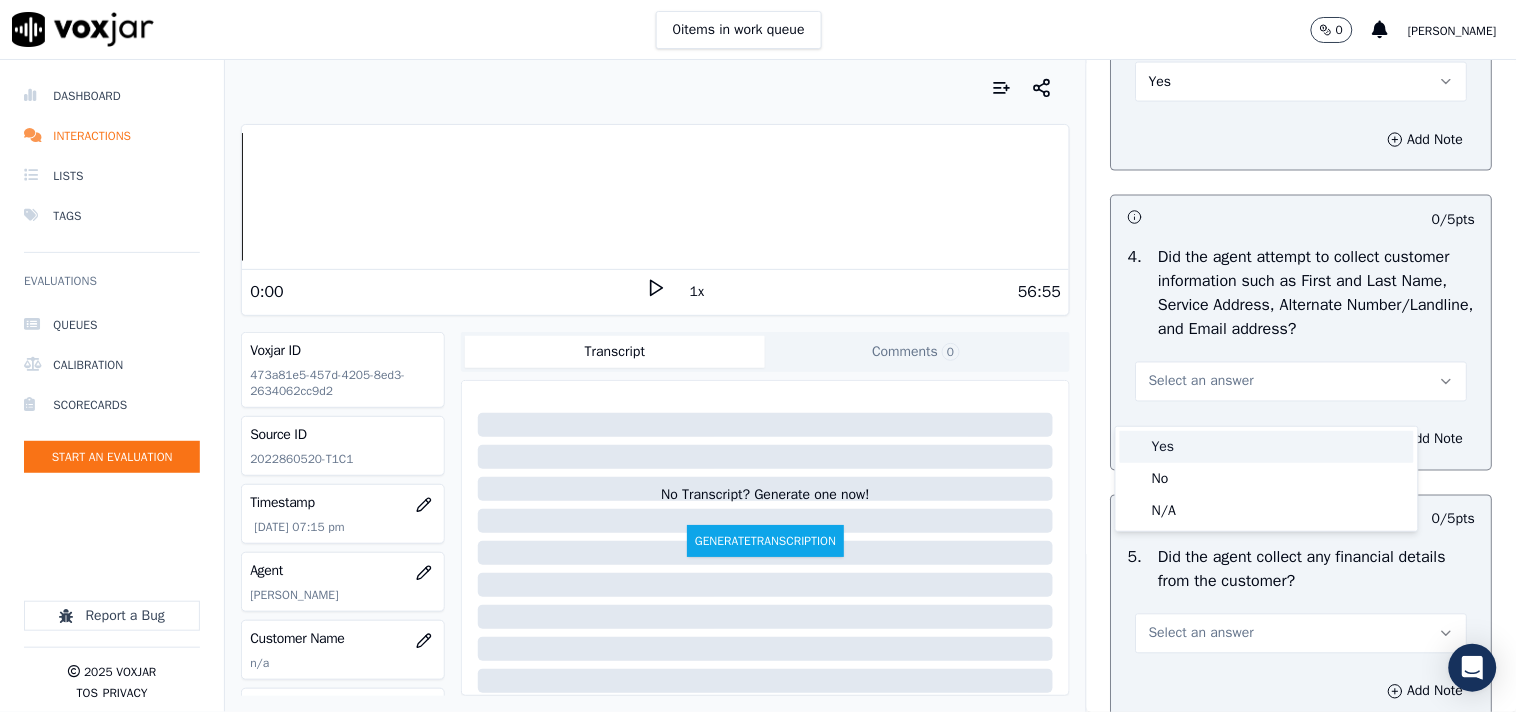 click on "Yes" at bounding box center (1267, 447) 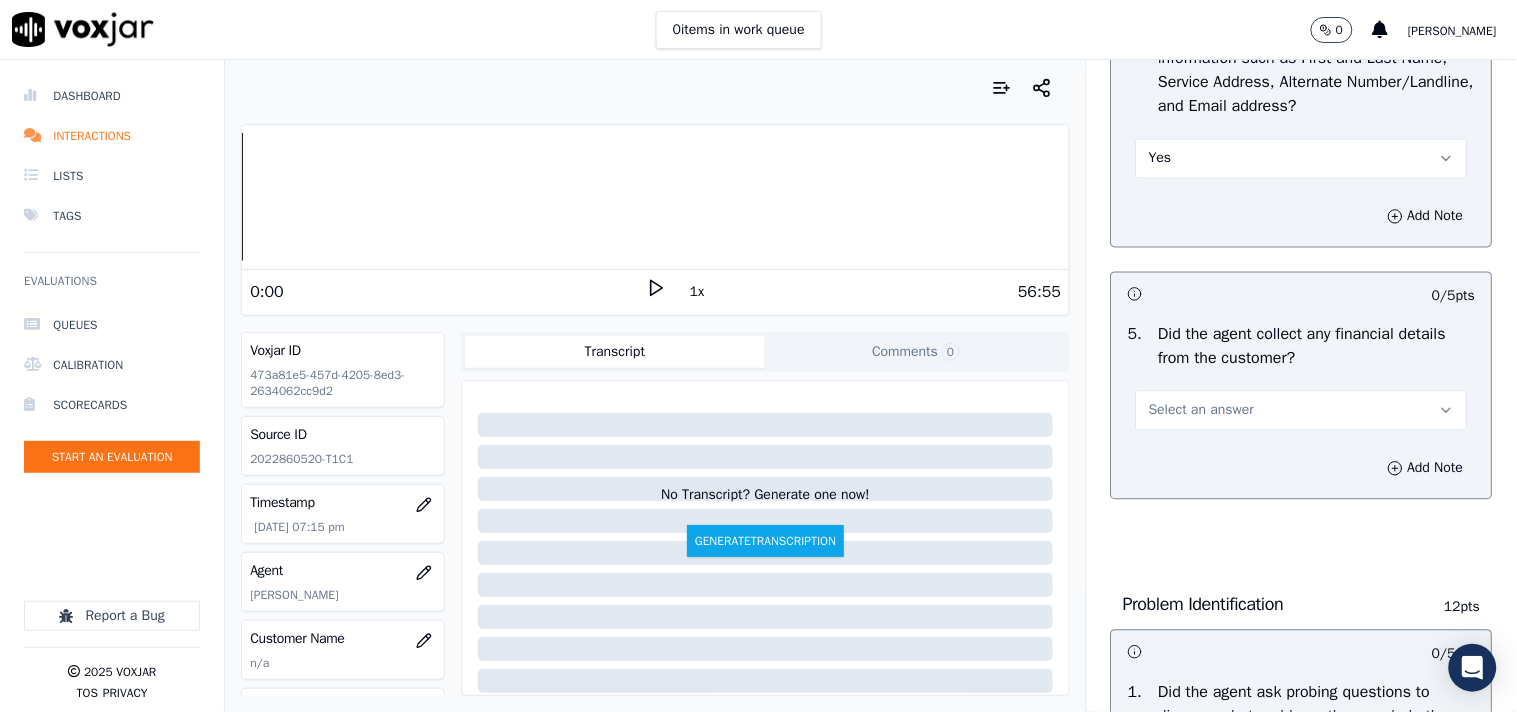 scroll, scrollTop: 1111, scrollLeft: 0, axis: vertical 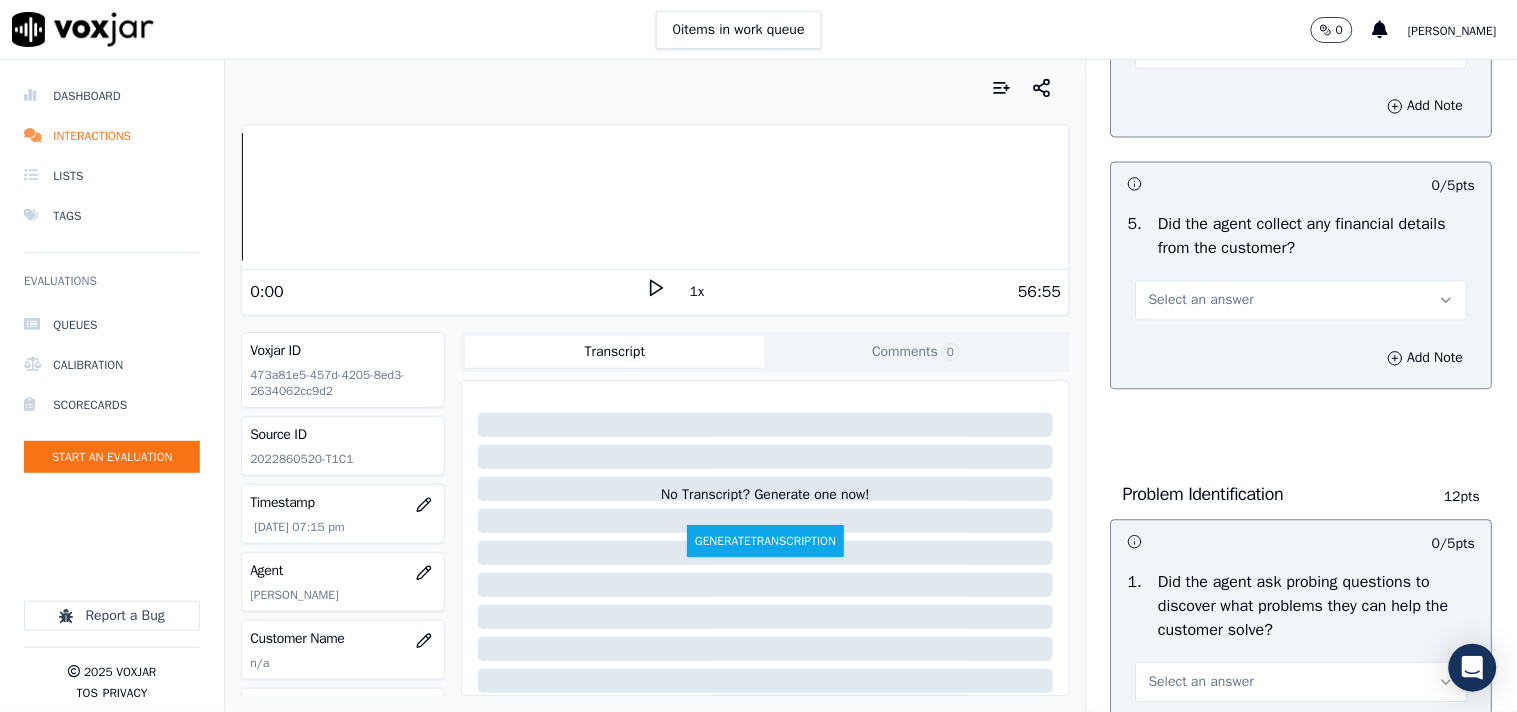 click on "Select an answer" at bounding box center (1201, 300) 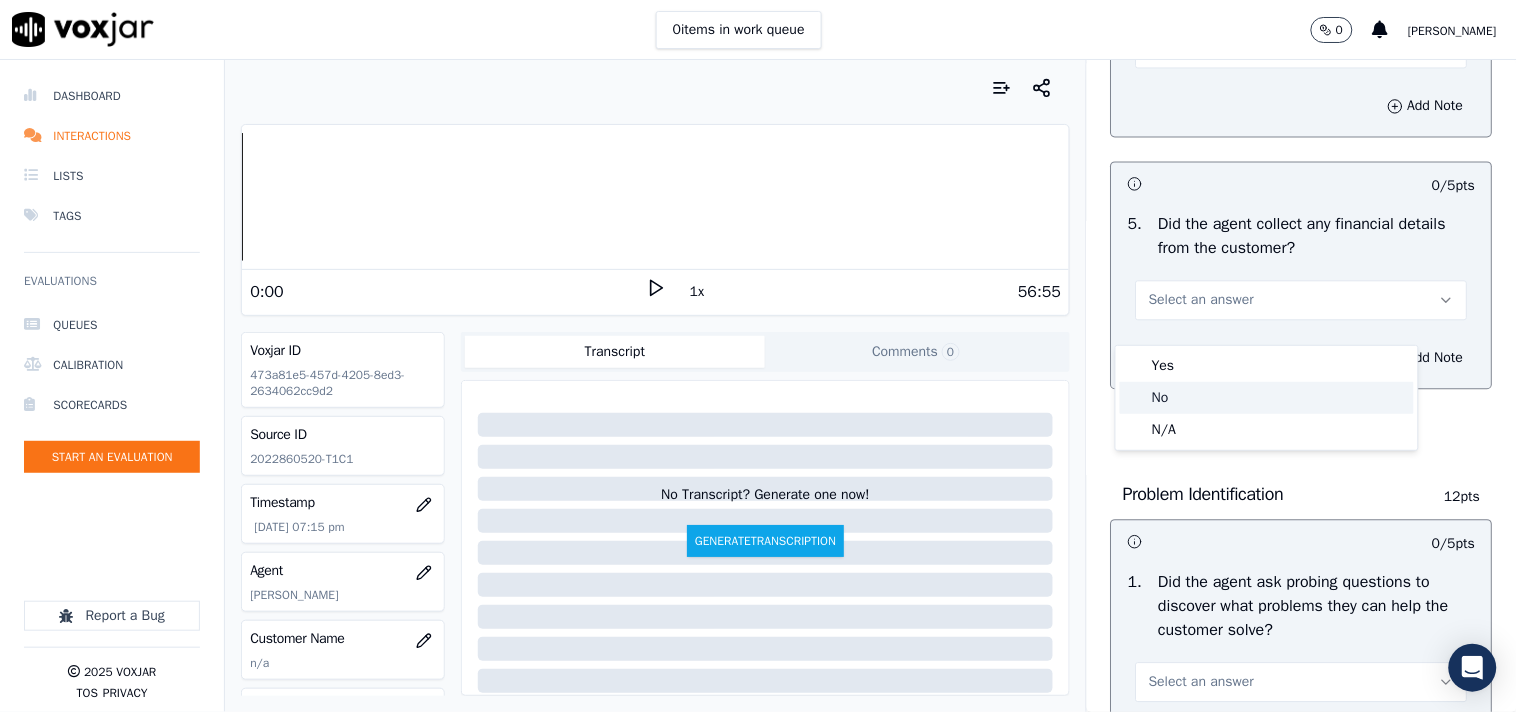 click on "No" 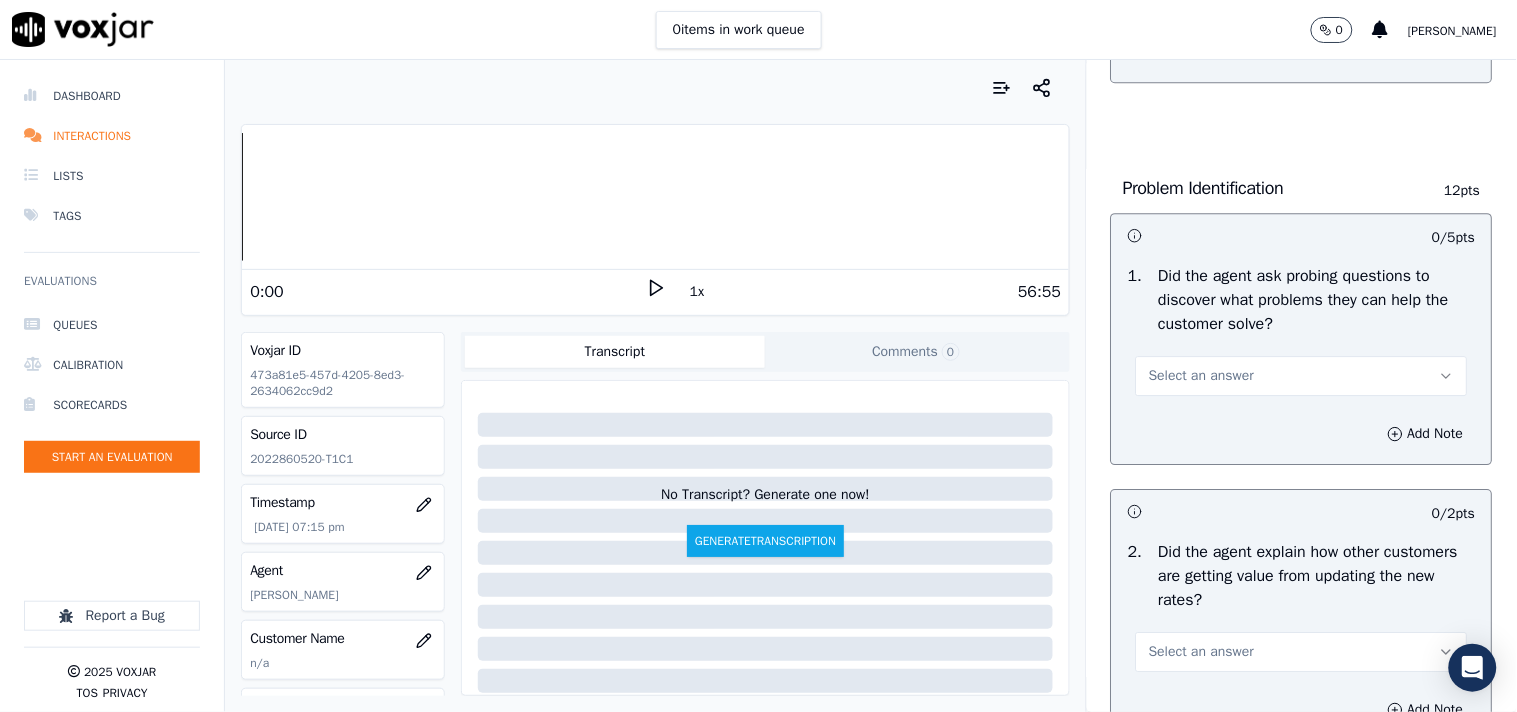 scroll, scrollTop: 1444, scrollLeft: 0, axis: vertical 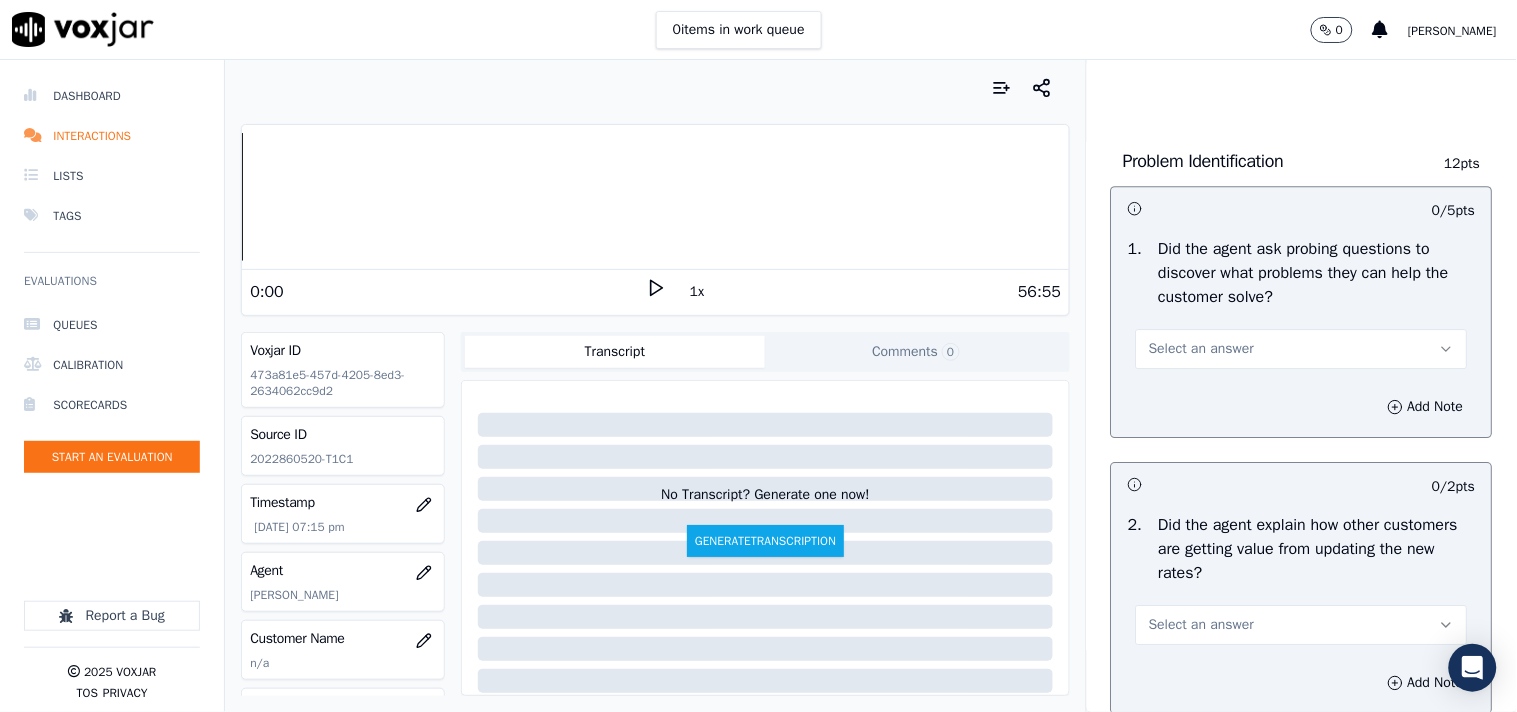 click on "Select an answer" at bounding box center (1201, 349) 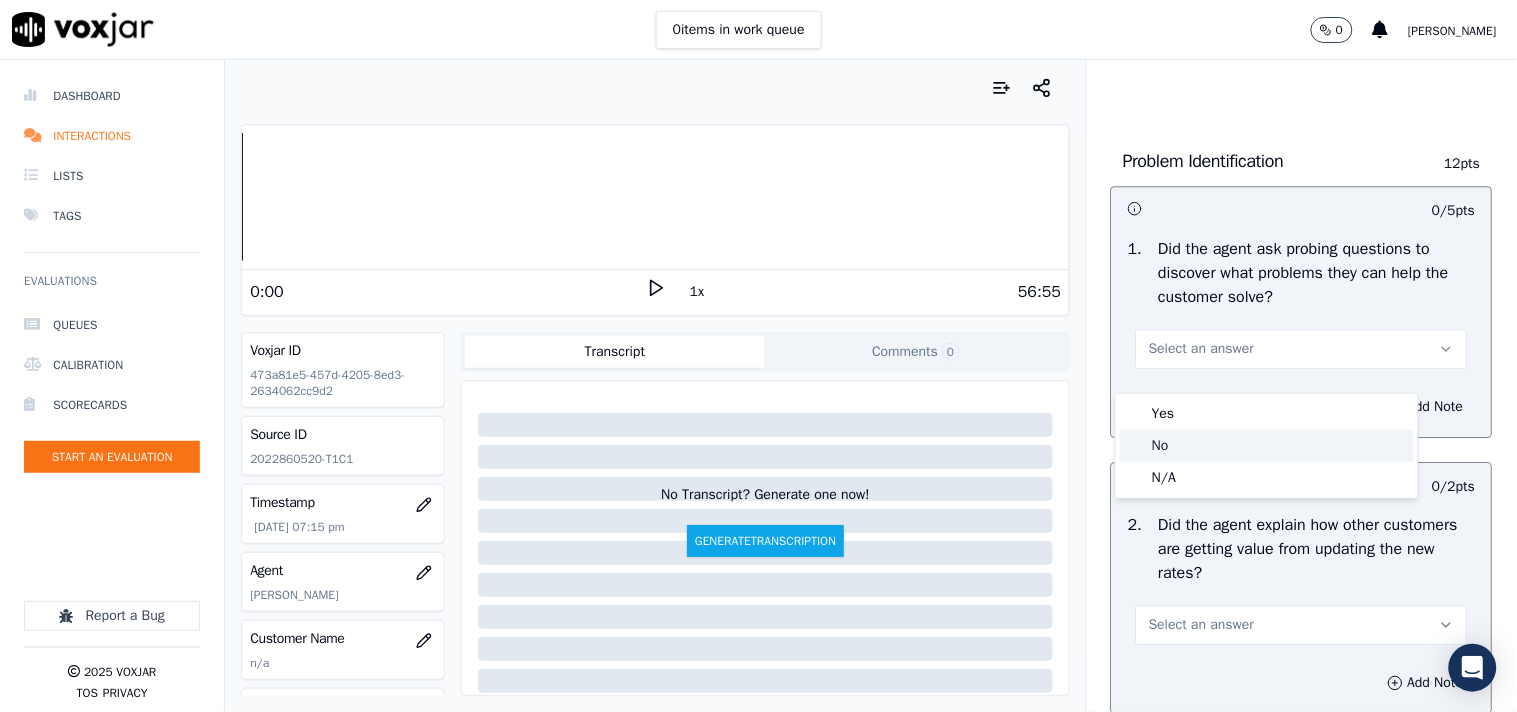 click on "No" 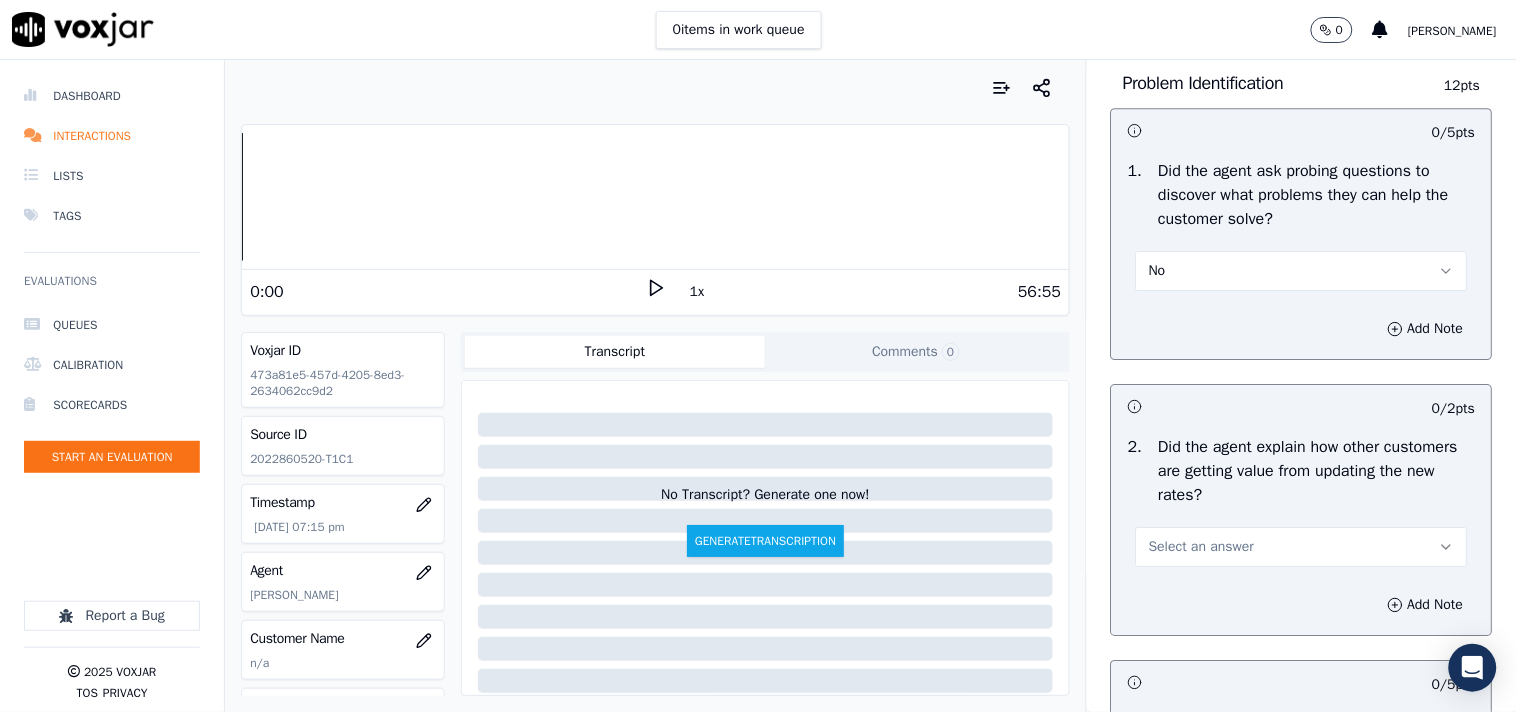 scroll, scrollTop: 1555, scrollLeft: 0, axis: vertical 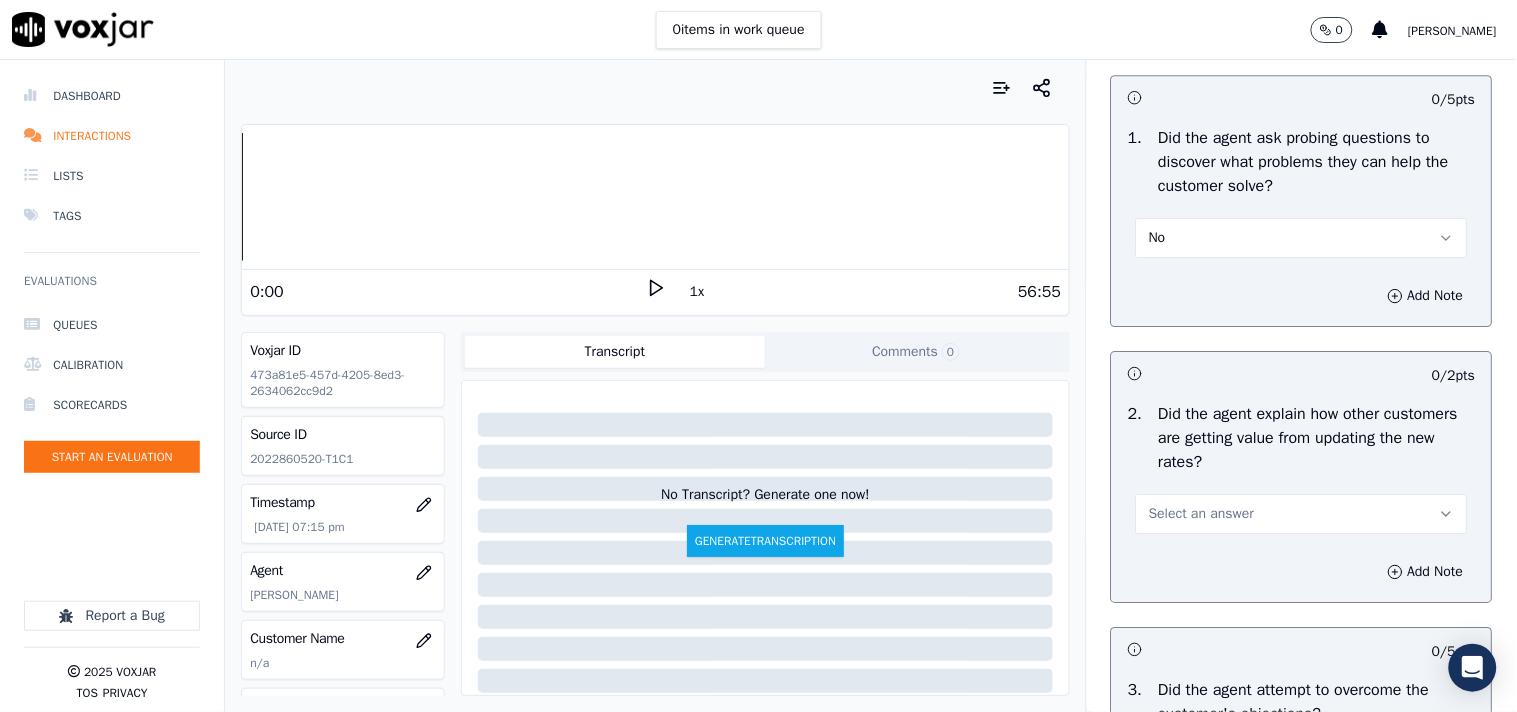 click on "No" at bounding box center (1302, 238) 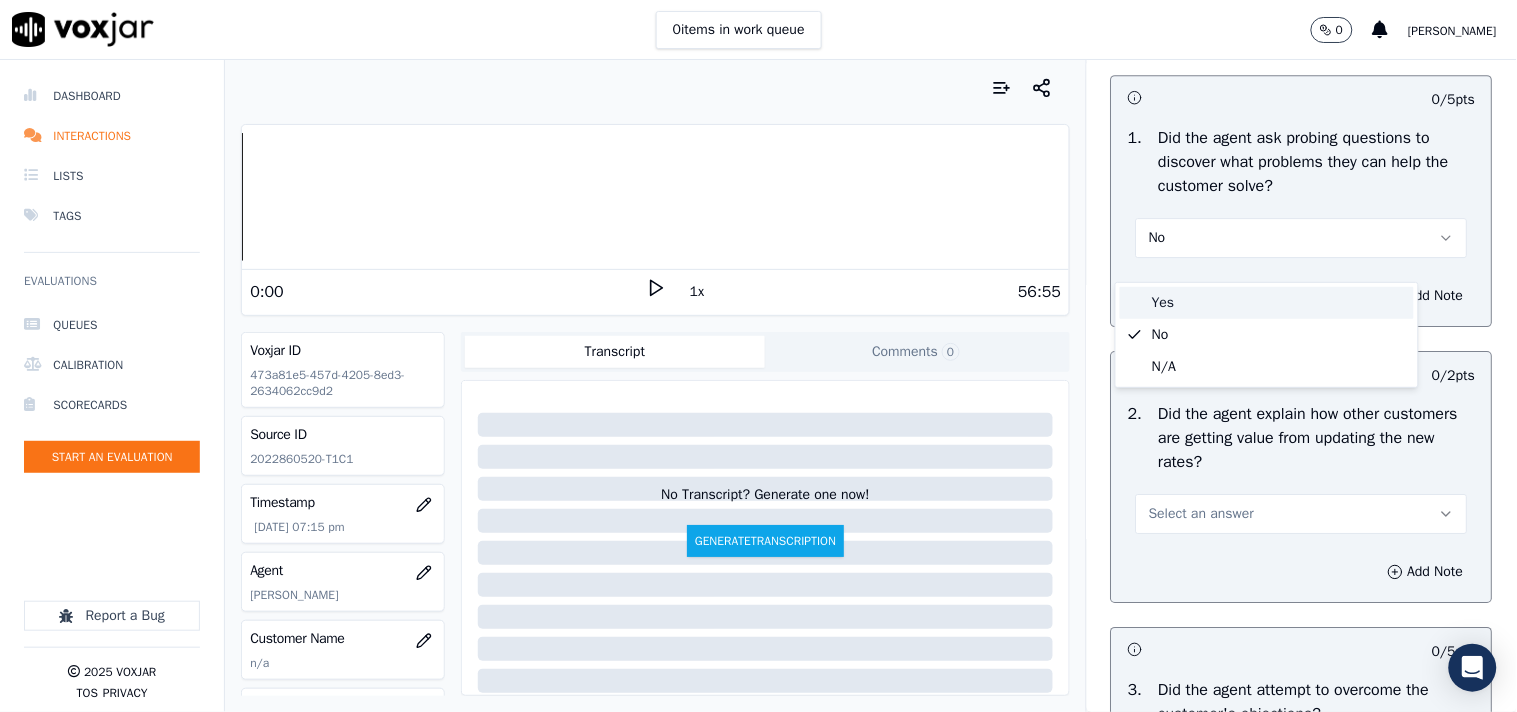 click on "Yes" at bounding box center (1267, 303) 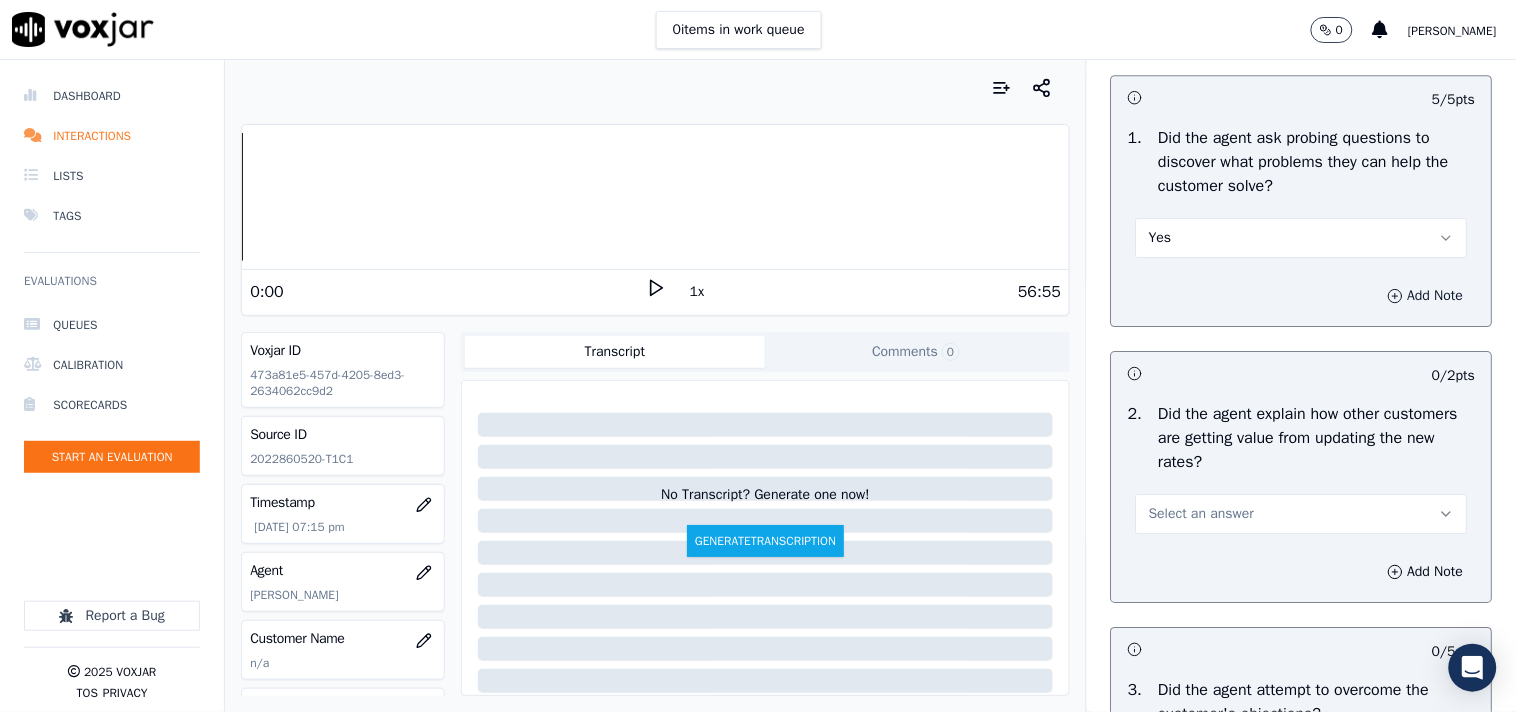 click 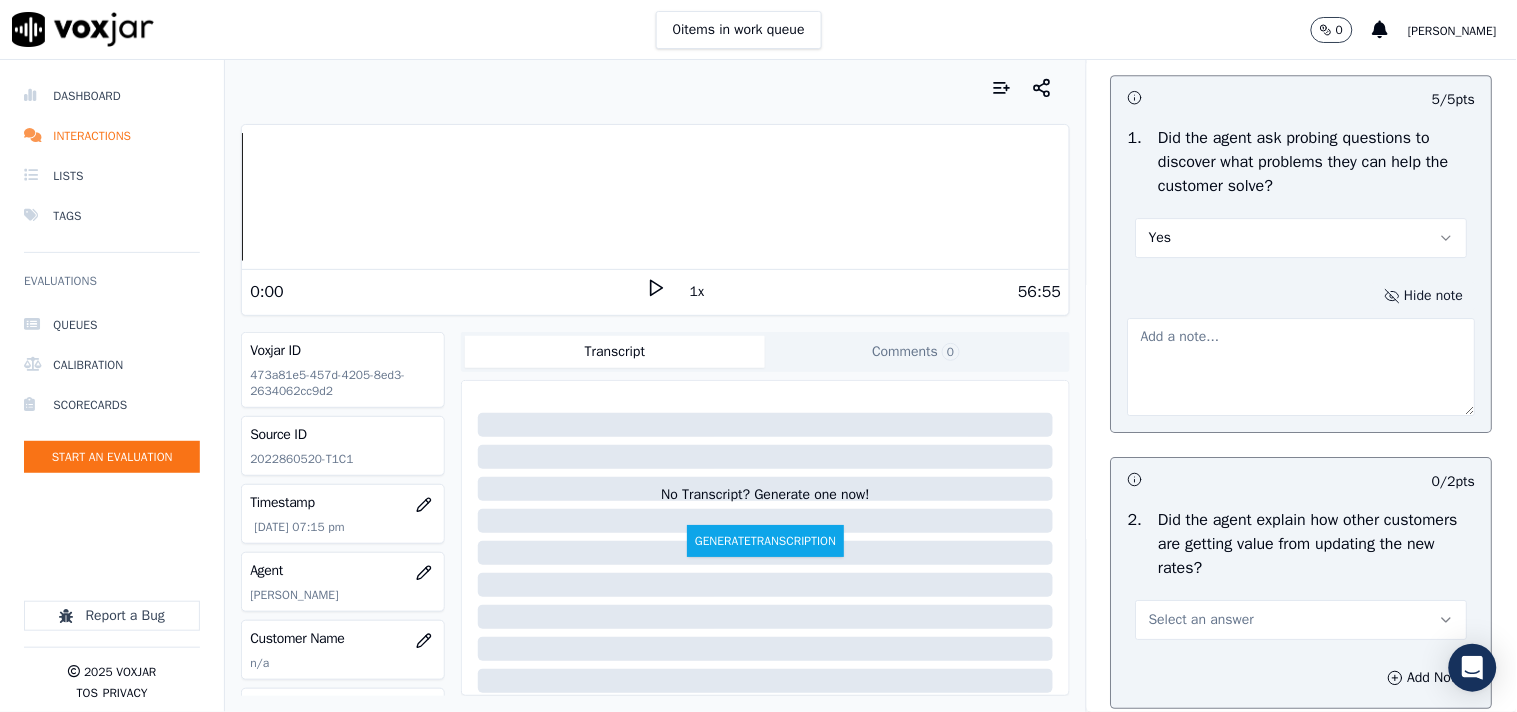 type 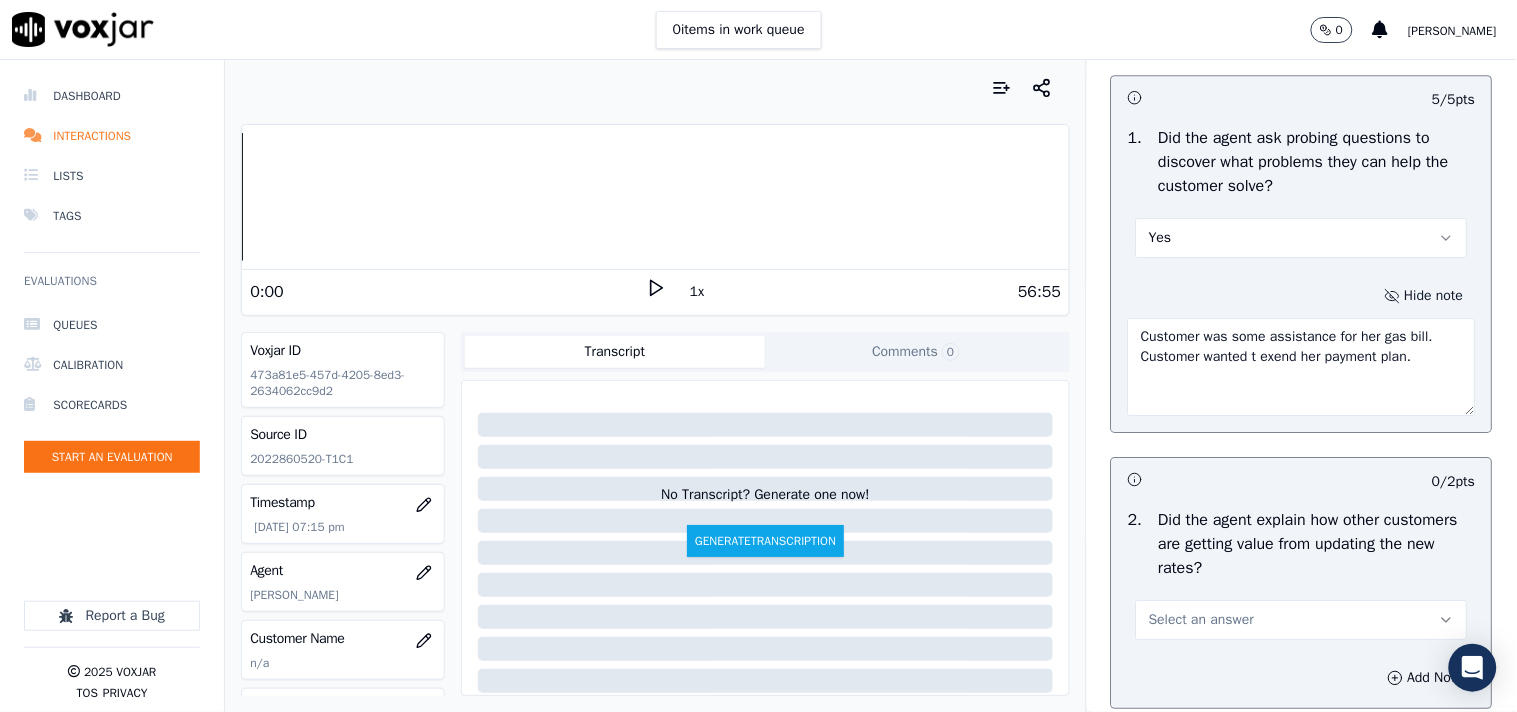 click on "Customer was some assistance for her gas bill.
Customer wanted t exend her payment plan." at bounding box center (1302, 367) 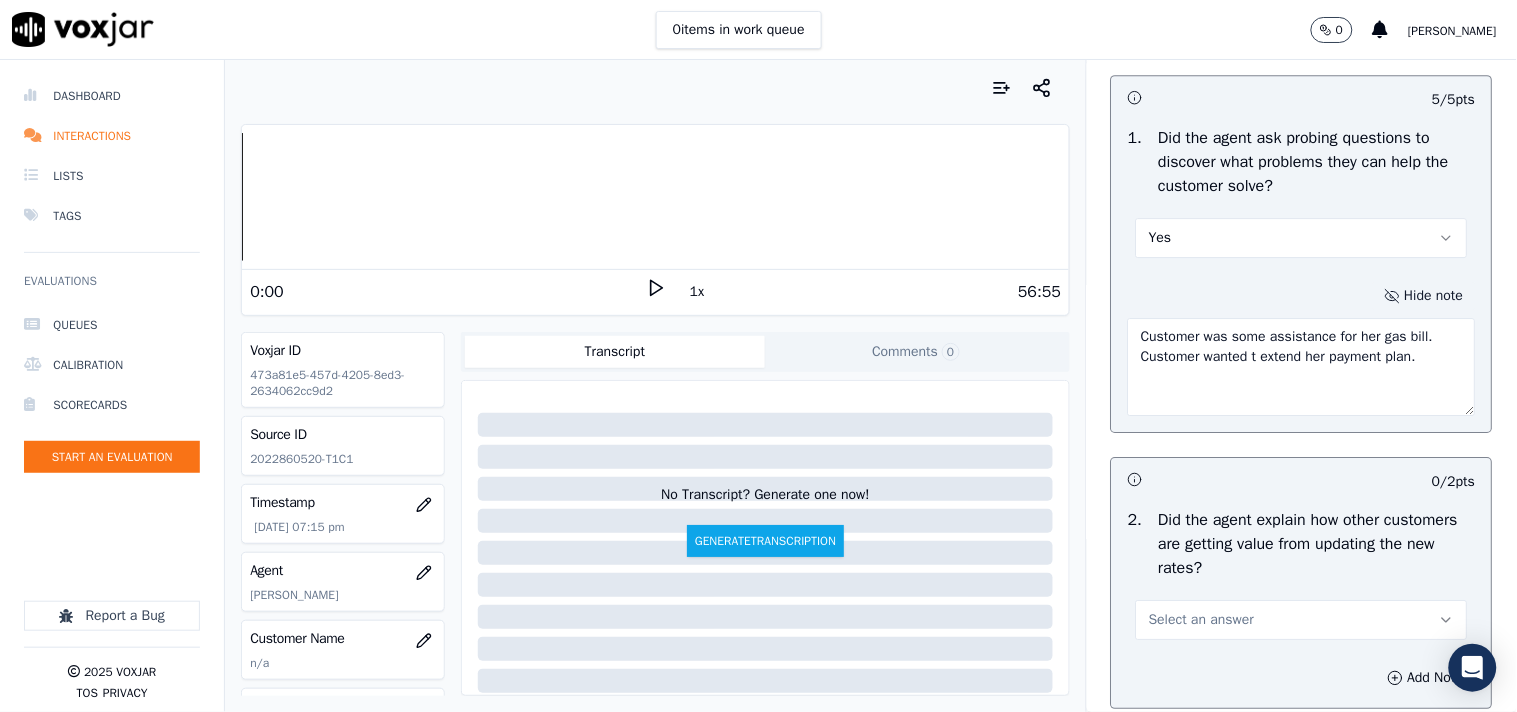 click on "Customer was some assistance for her gas bill.
Customer wanted t extend her payment plan." at bounding box center [1302, 367] 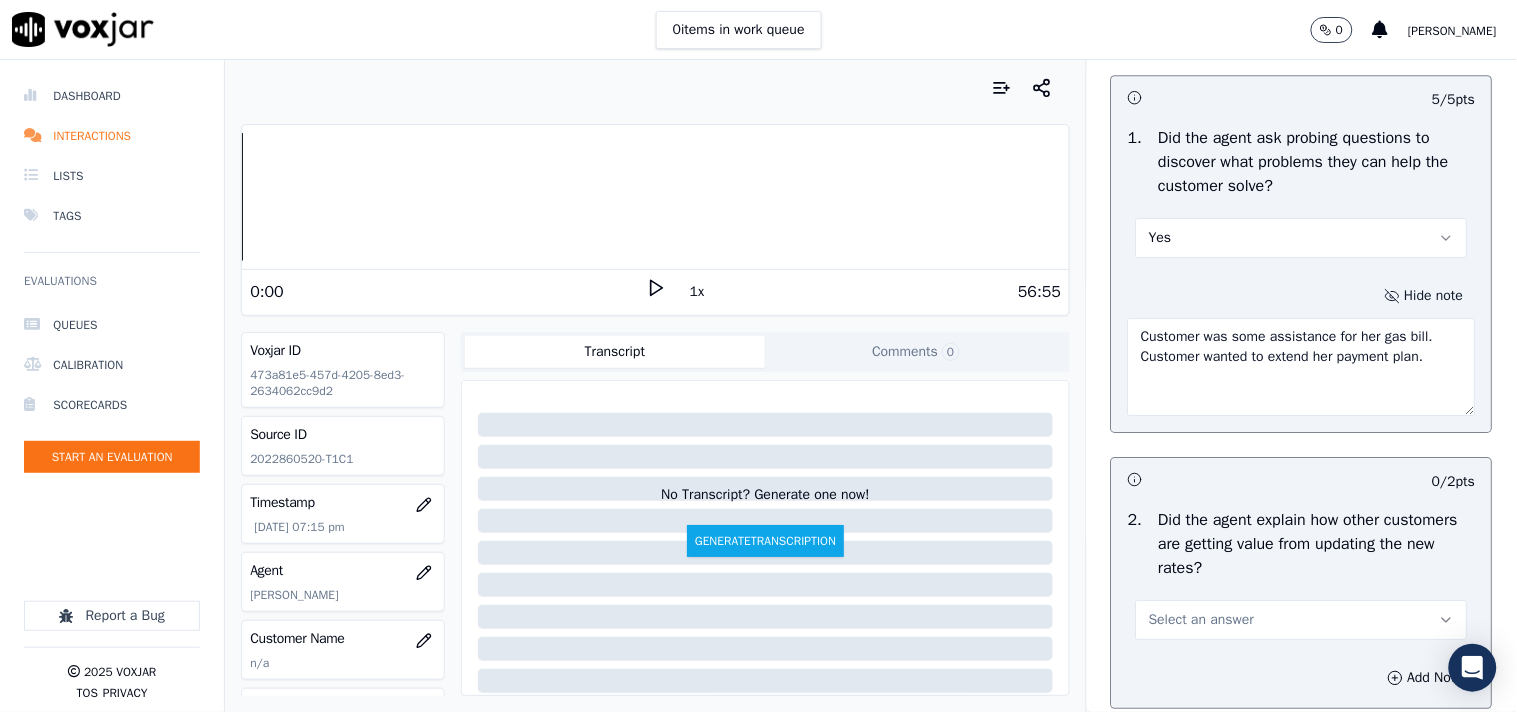 click on "Customer was some assistance for her gas bill.
Customer wanted to extend her payment plan." at bounding box center [1302, 367] 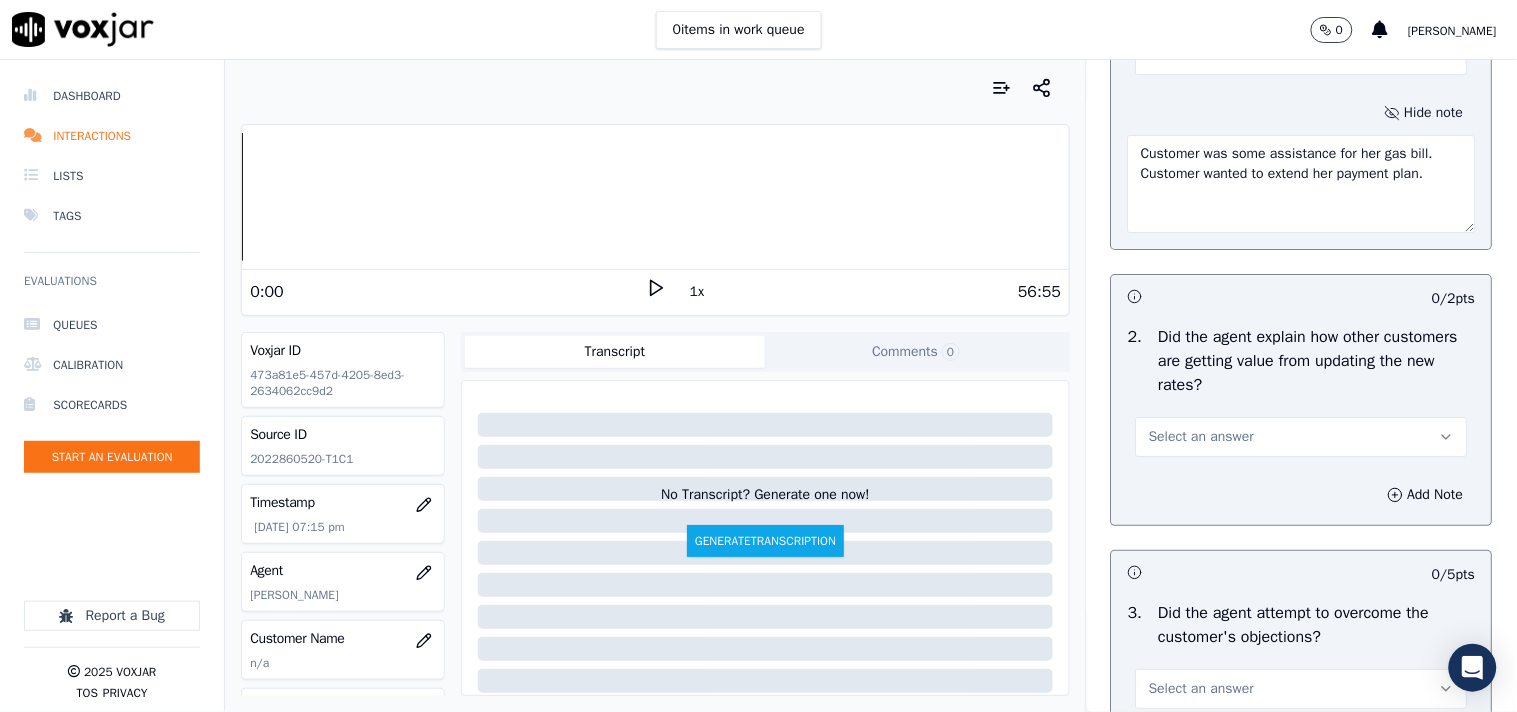 scroll, scrollTop: 1777, scrollLeft: 0, axis: vertical 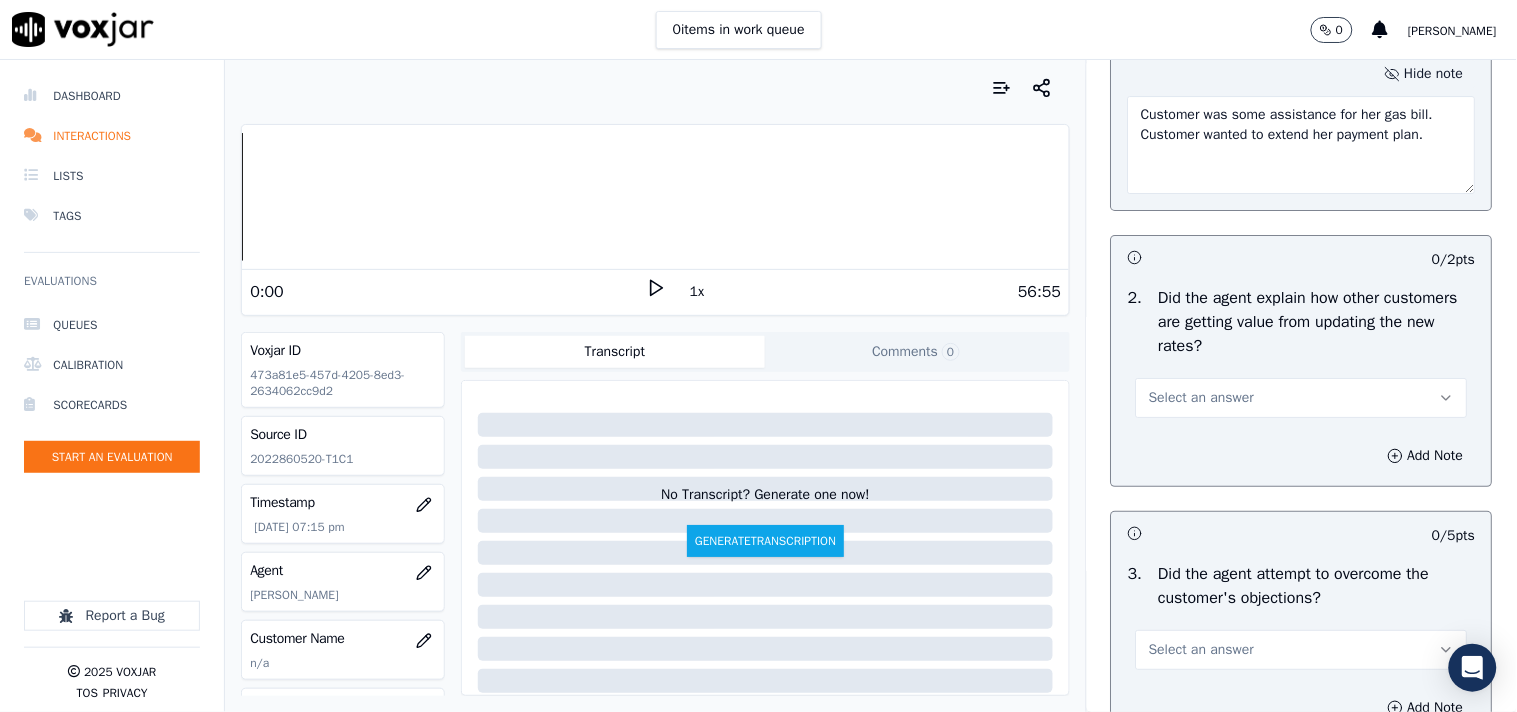 type on "Customer was some assistance for her gas bill.
Customer wanted to extend her payment plan." 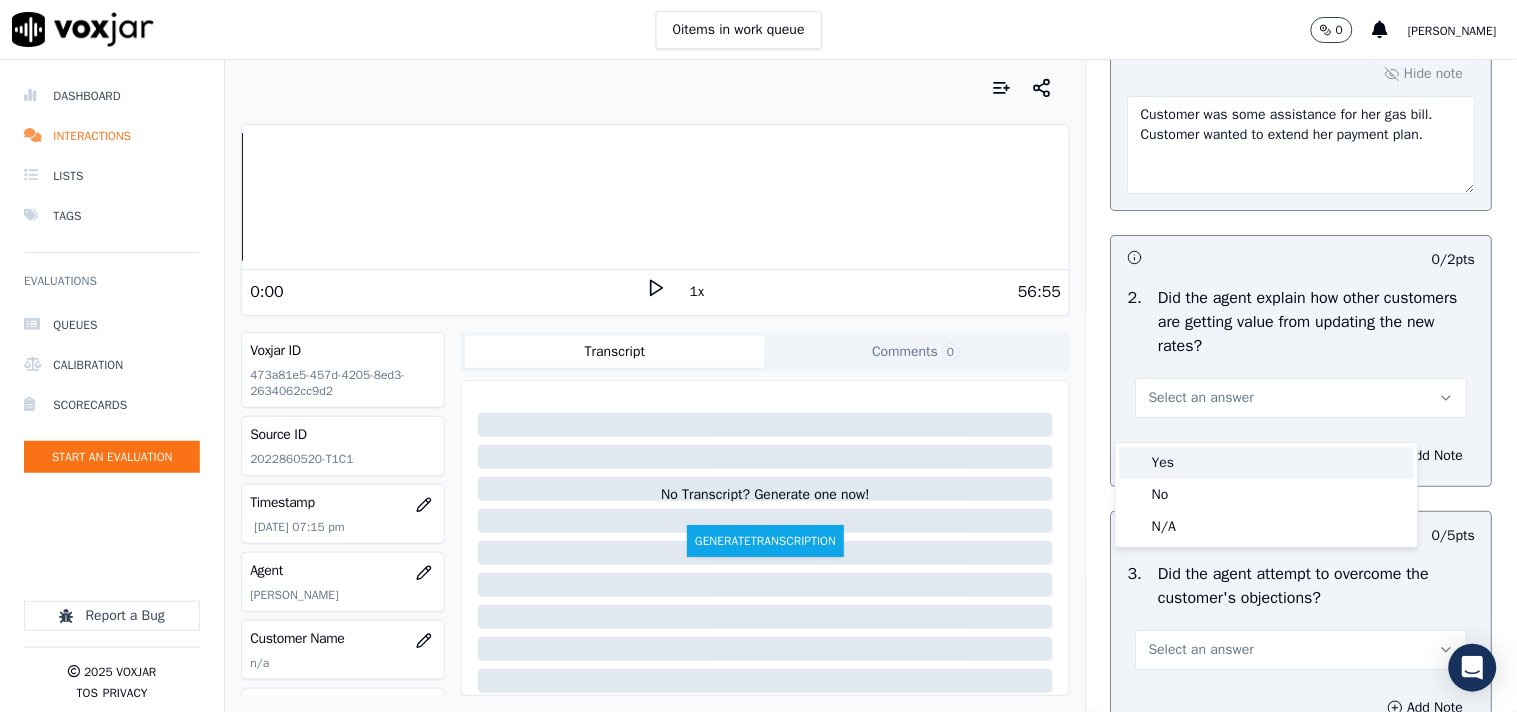 click on "Yes" at bounding box center [1267, 463] 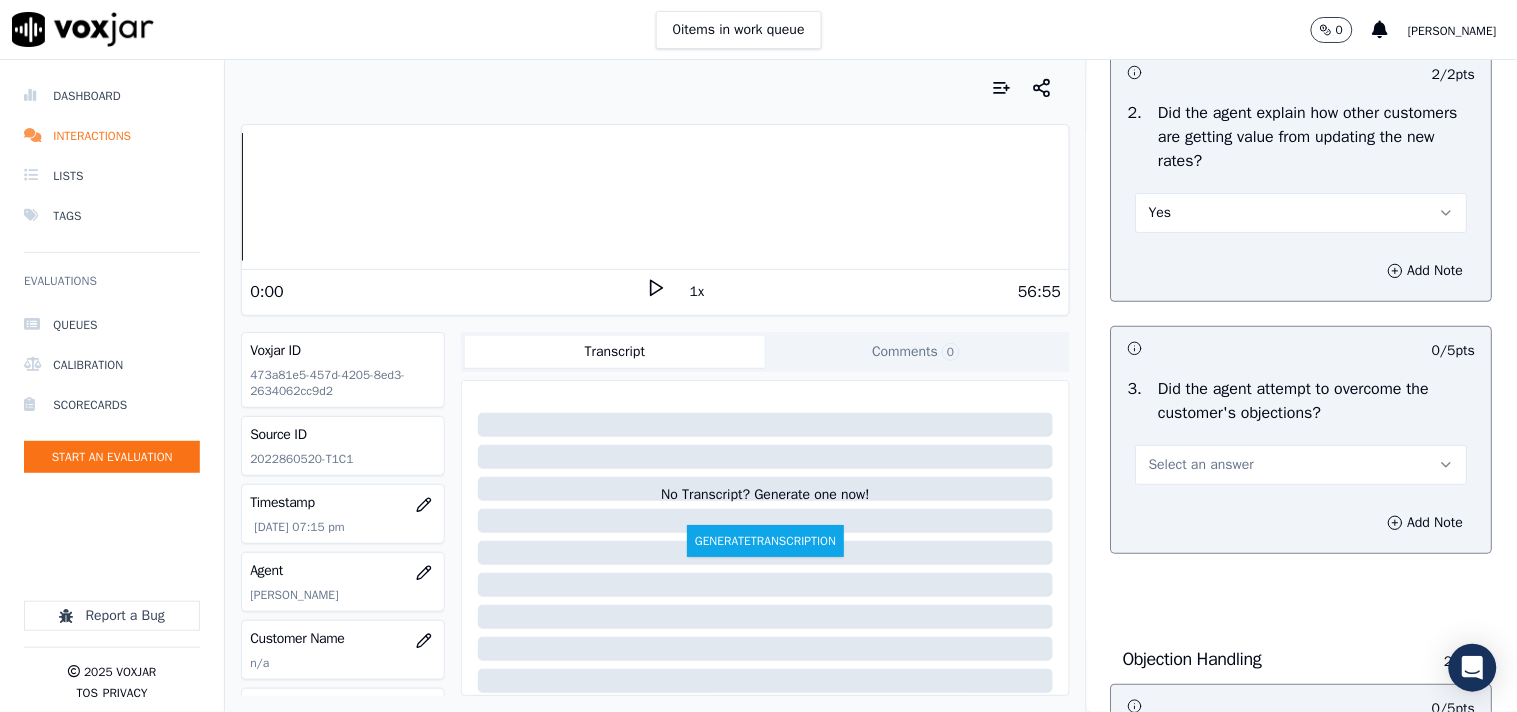 scroll, scrollTop: 2000, scrollLeft: 0, axis: vertical 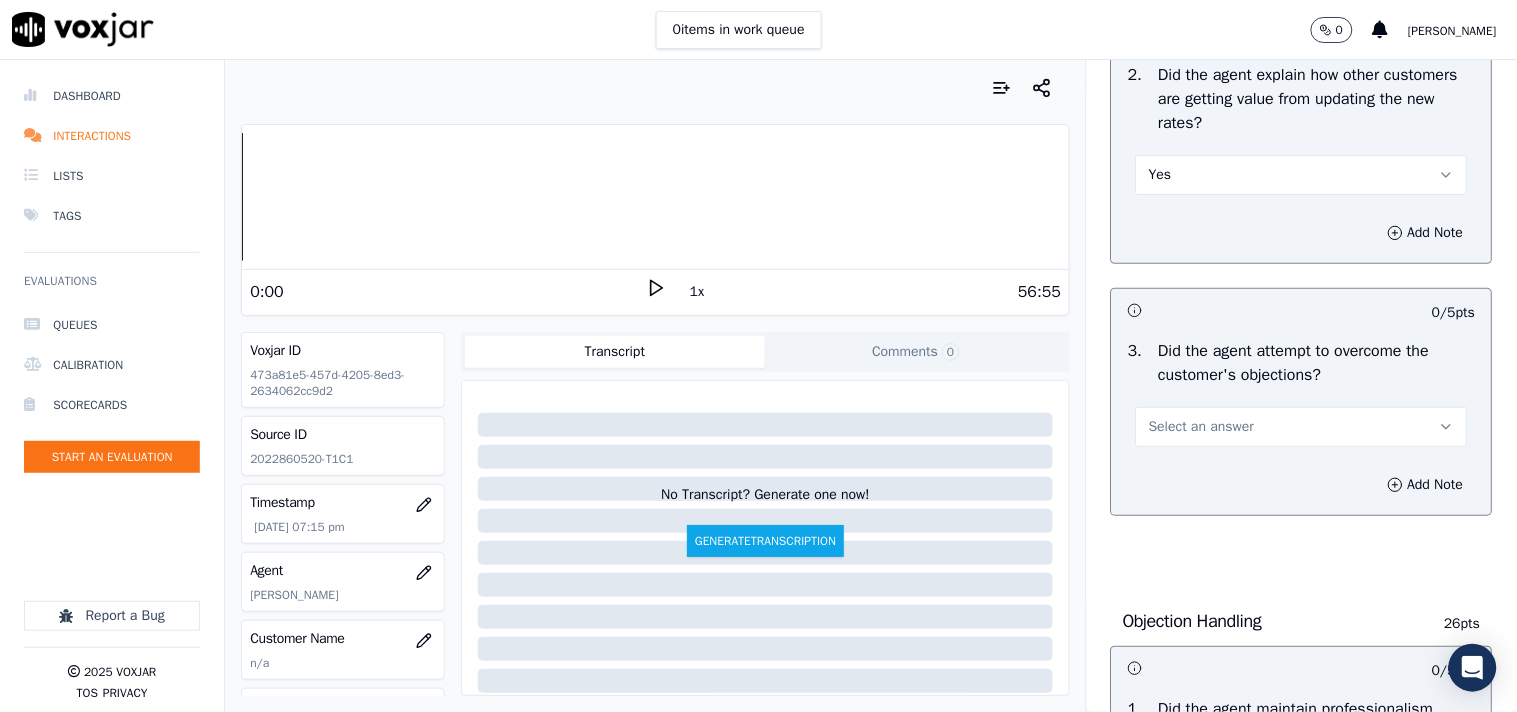 click on "Select an answer" at bounding box center (1201, 427) 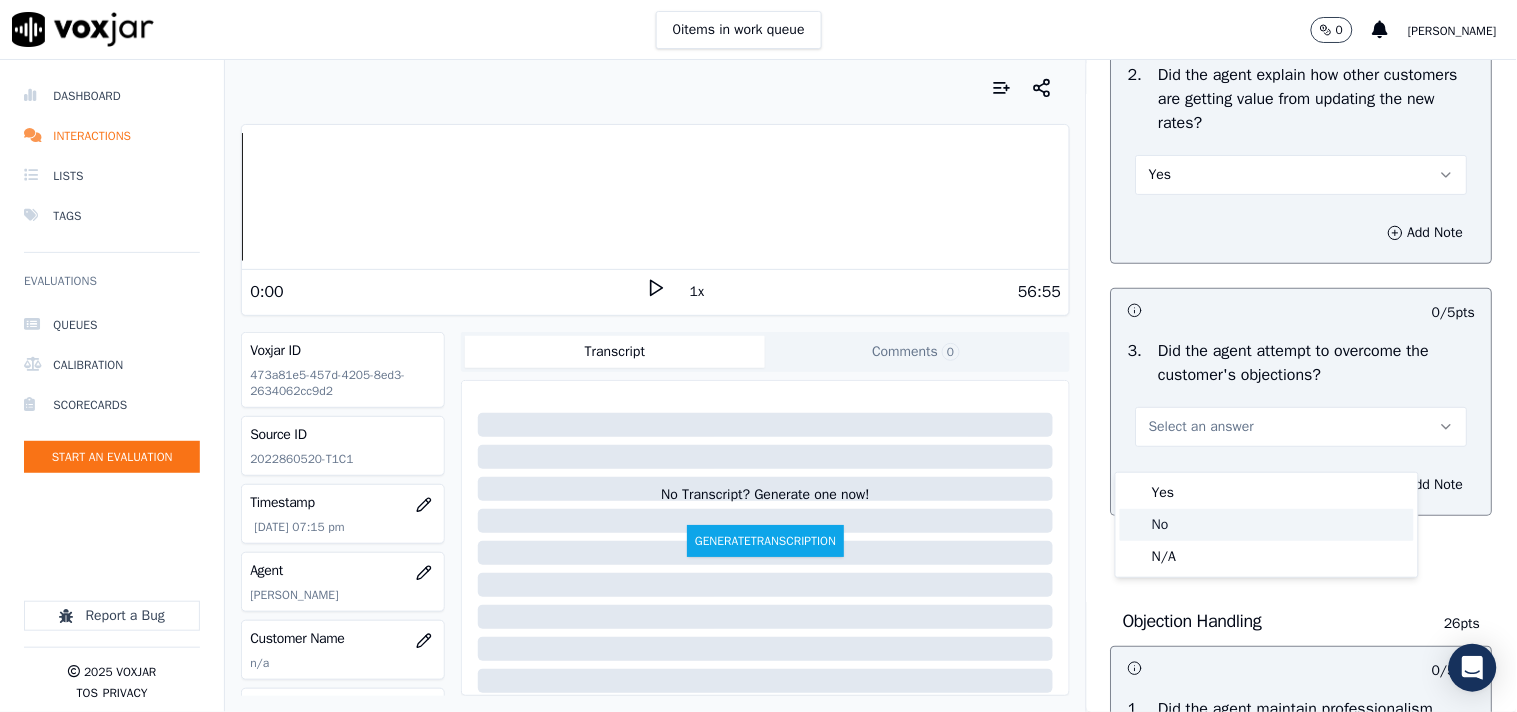 click on "No" 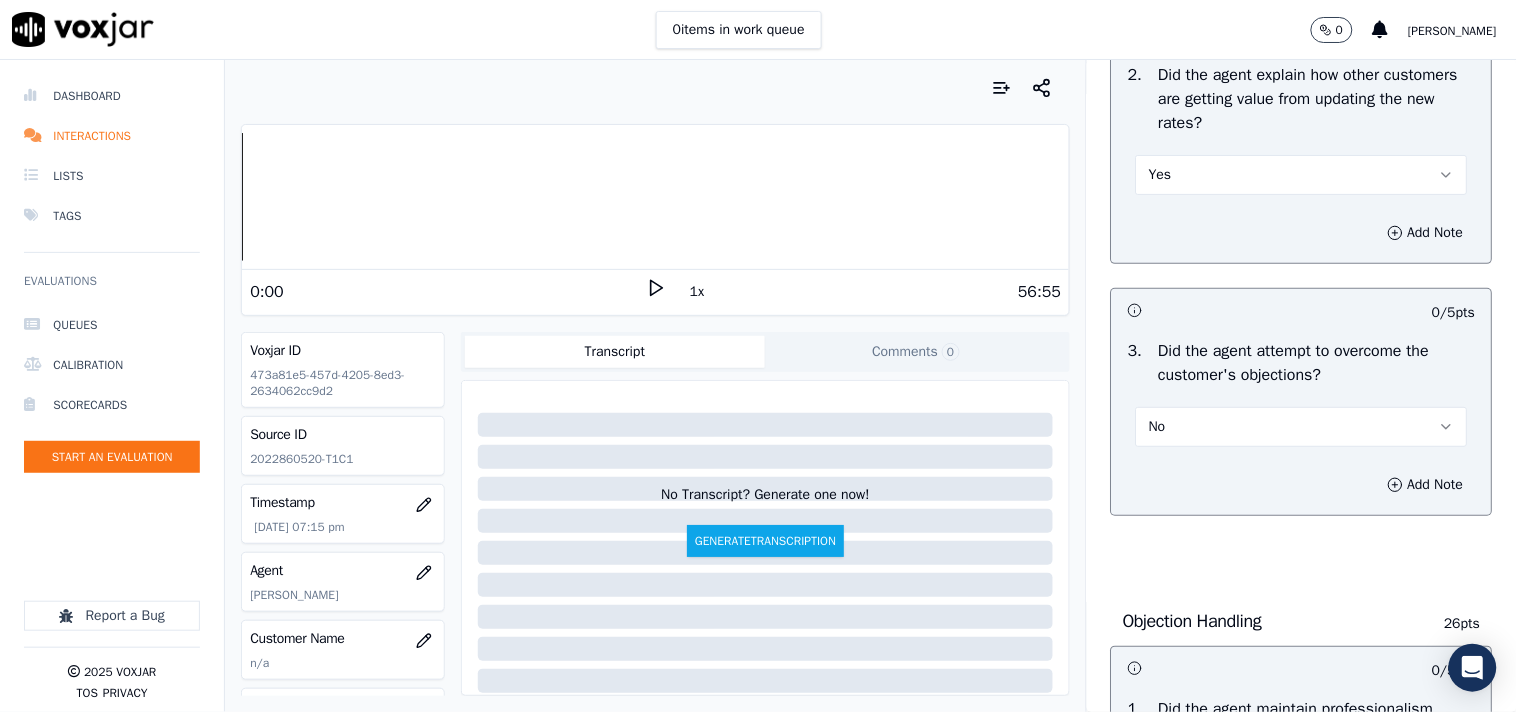 click on "No" at bounding box center [1302, 427] 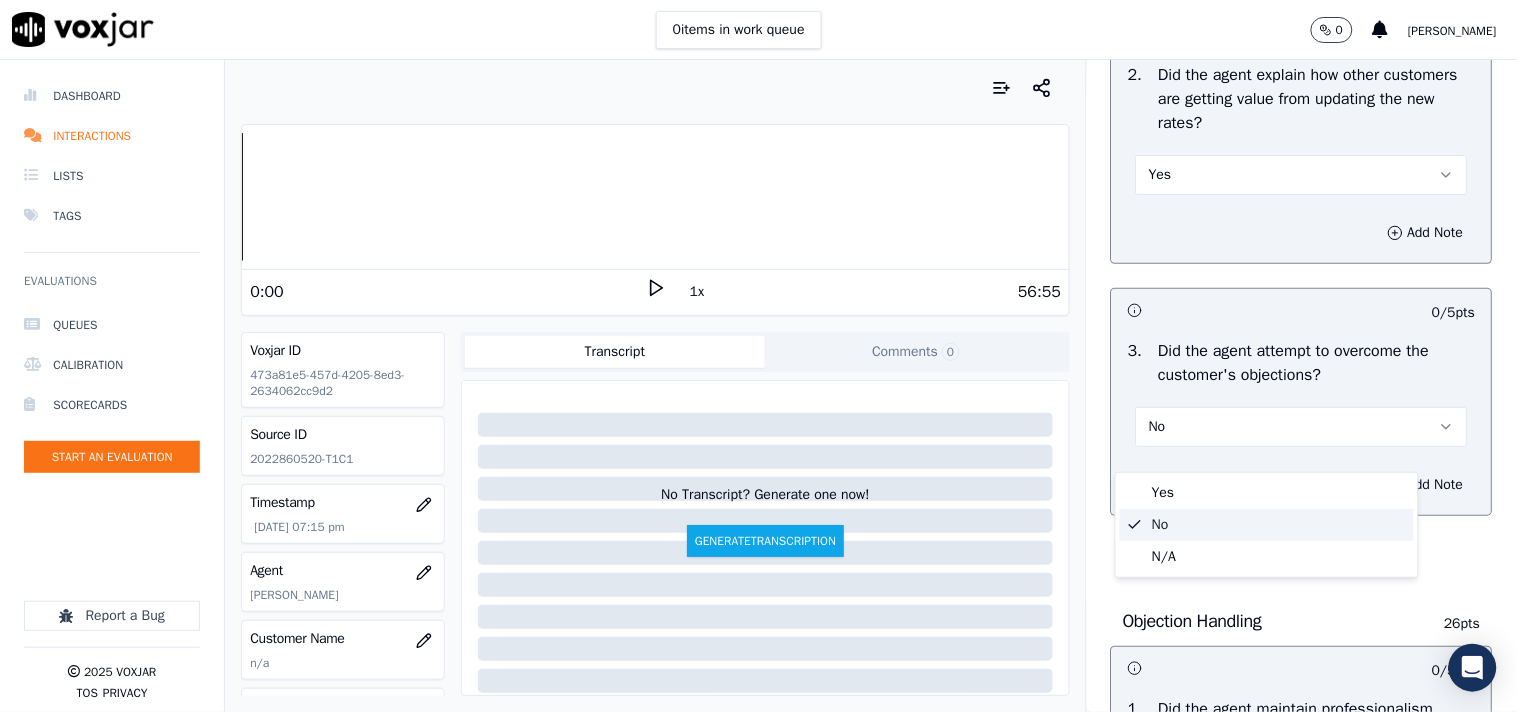 click on "No" at bounding box center [1302, 427] 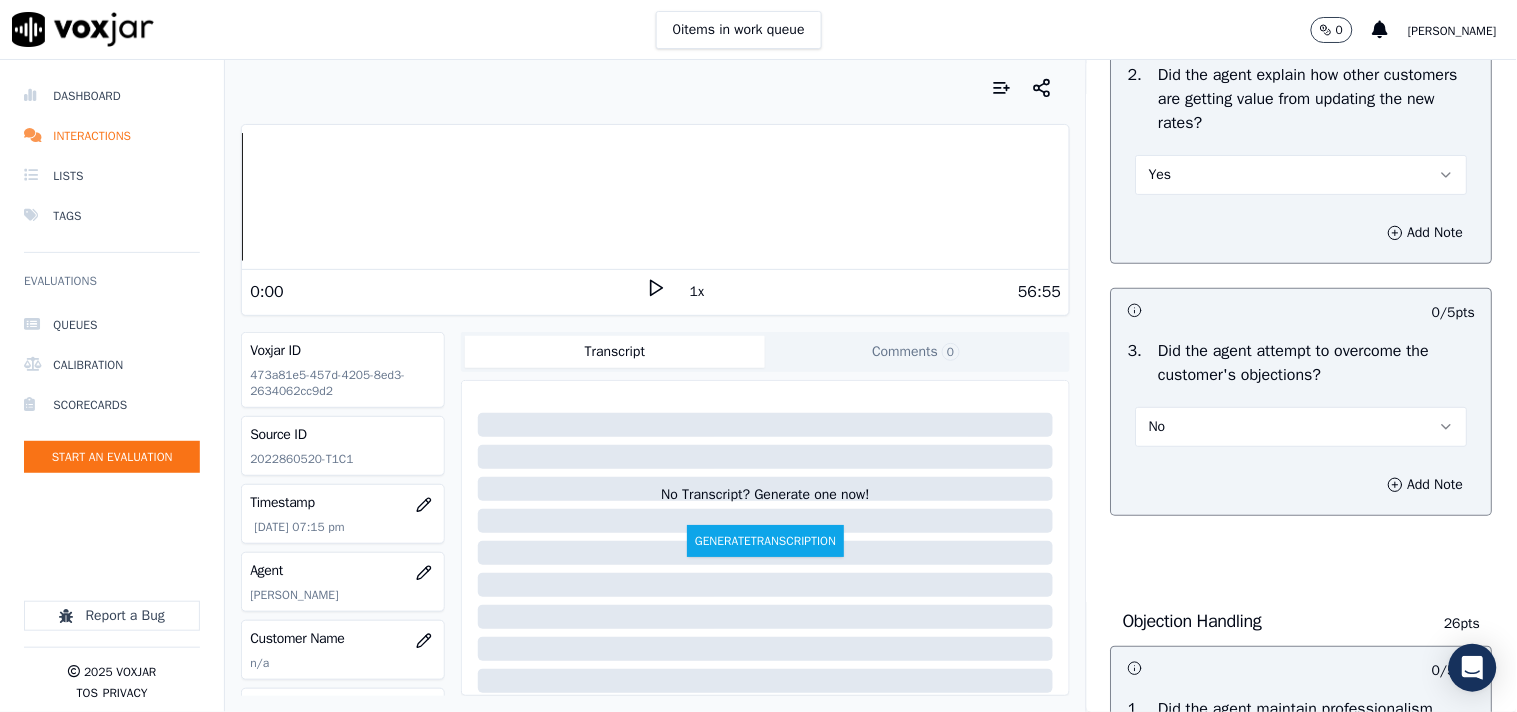 click on "No" at bounding box center (1302, 427) 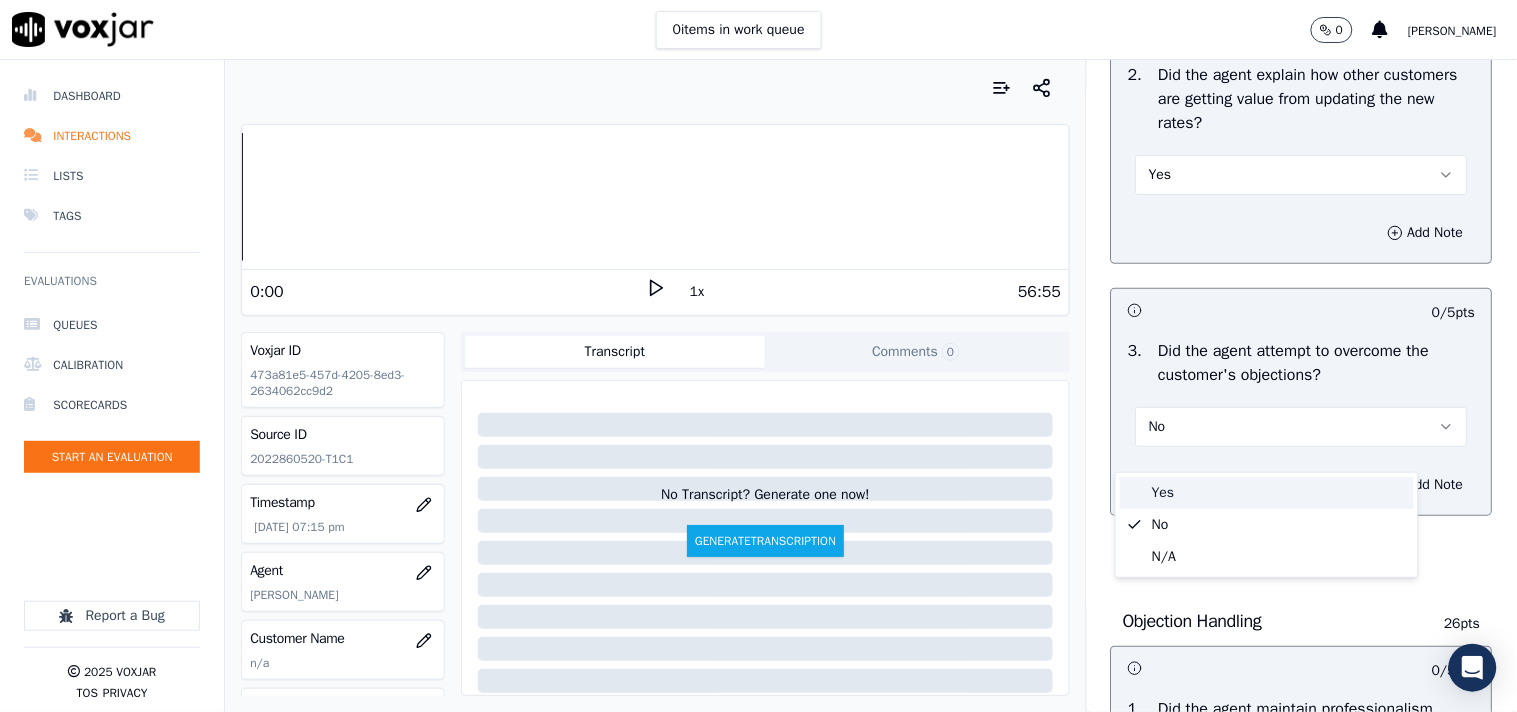 click on "Yes" at bounding box center [1267, 493] 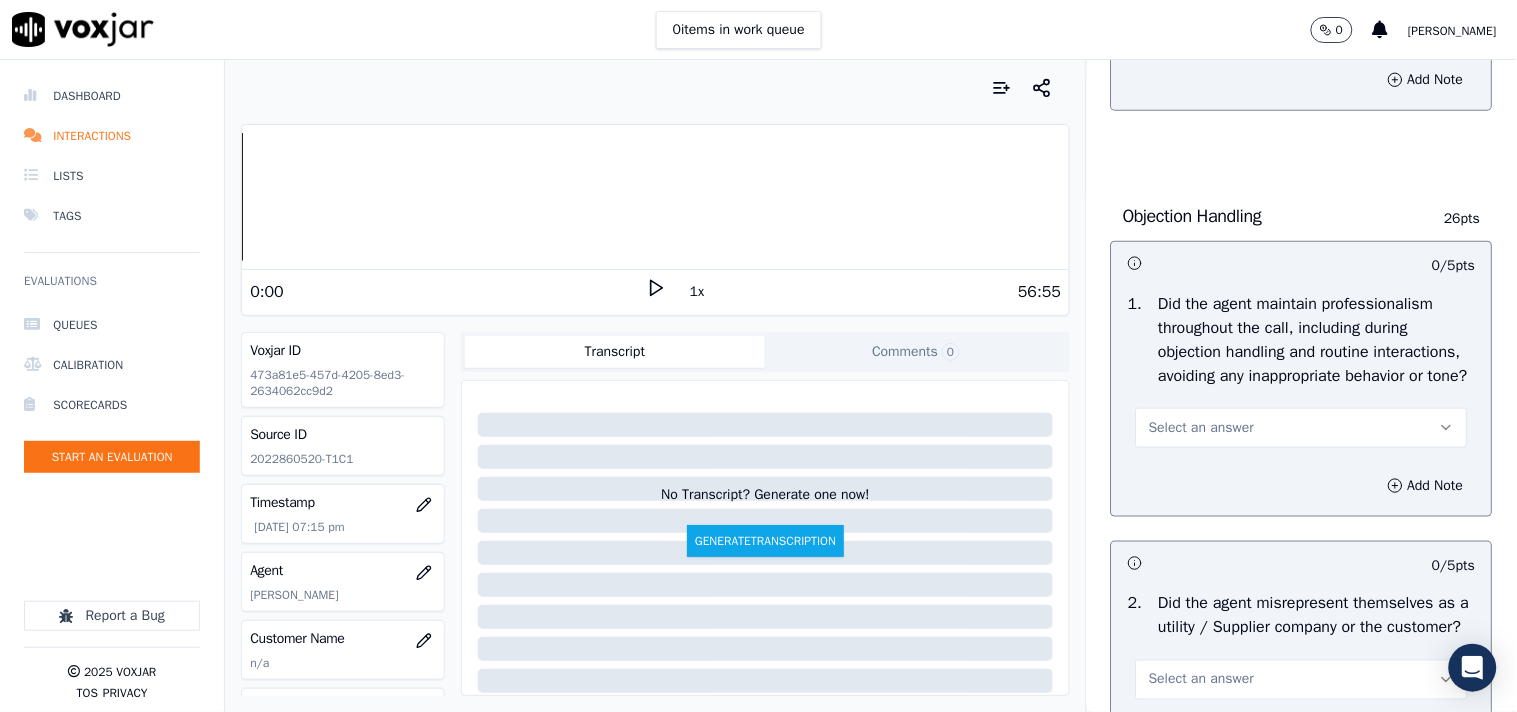 scroll, scrollTop: 2444, scrollLeft: 0, axis: vertical 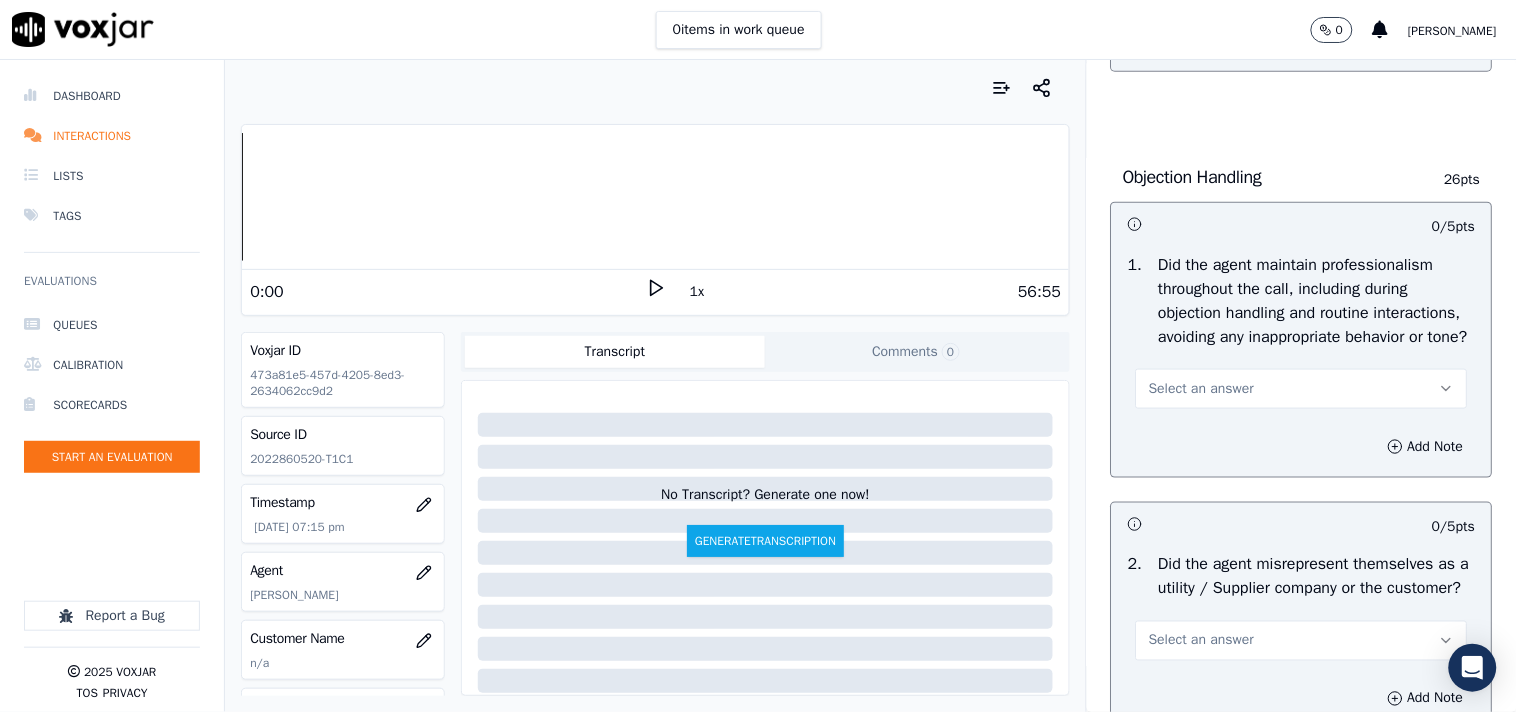 click on "Select an answer" at bounding box center (1302, 389) 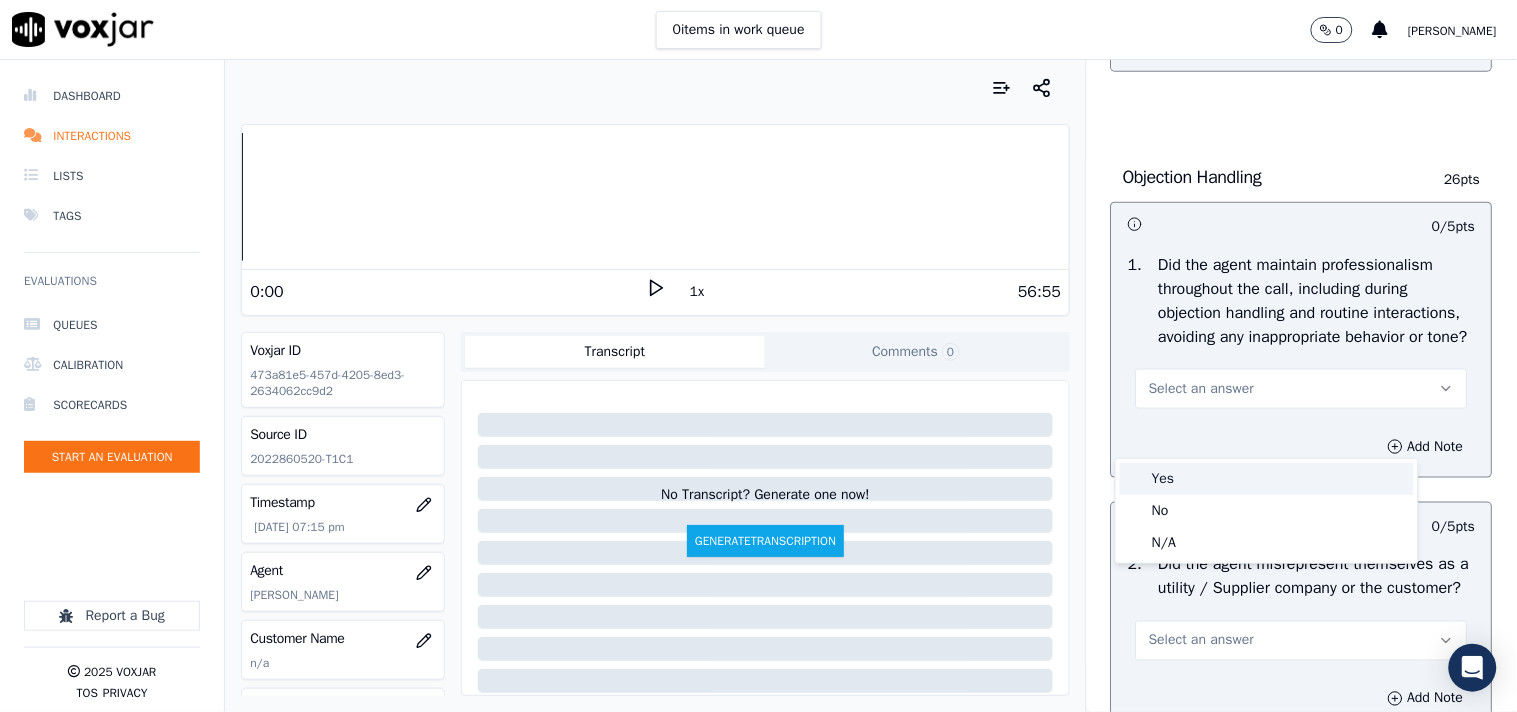 click on "Yes" at bounding box center (1267, 479) 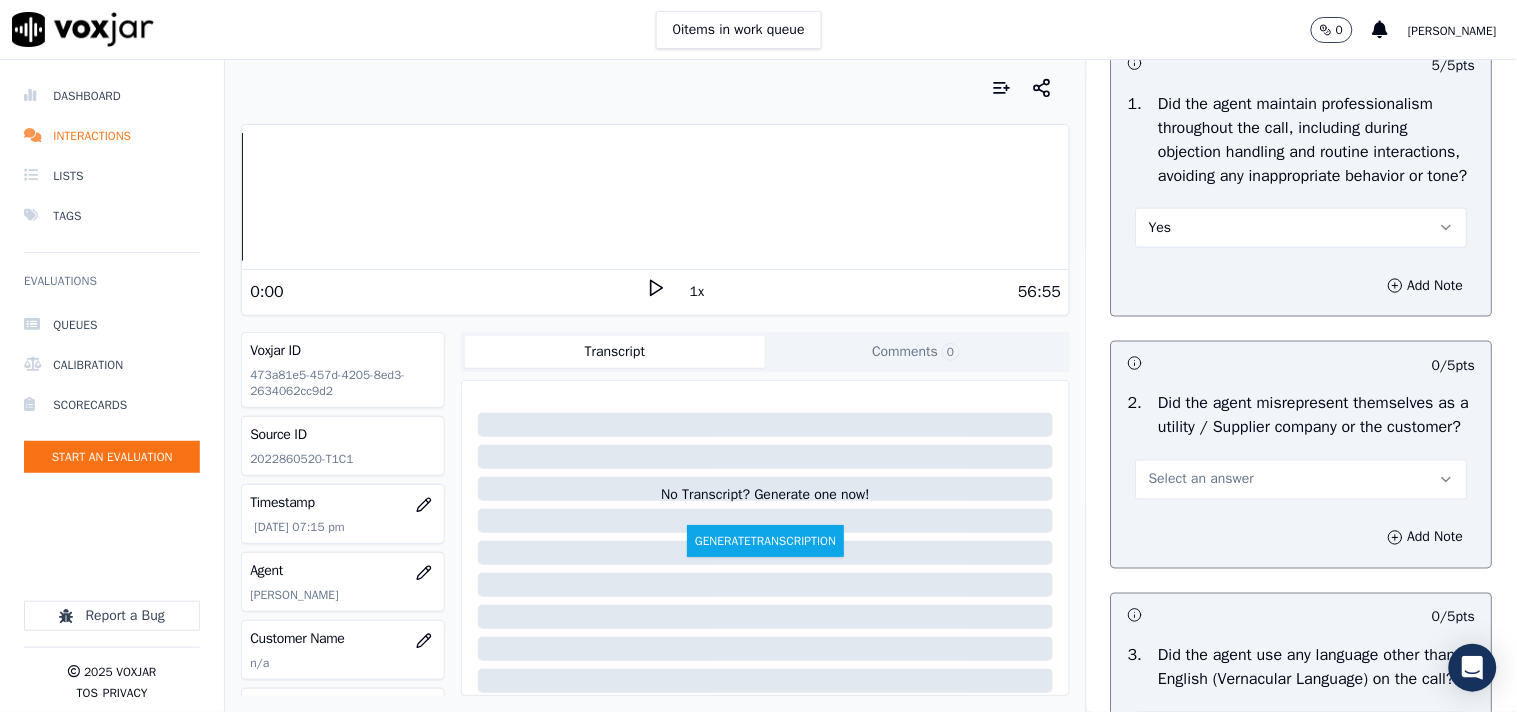 scroll, scrollTop: 2666, scrollLeft: 0, axis: vertical 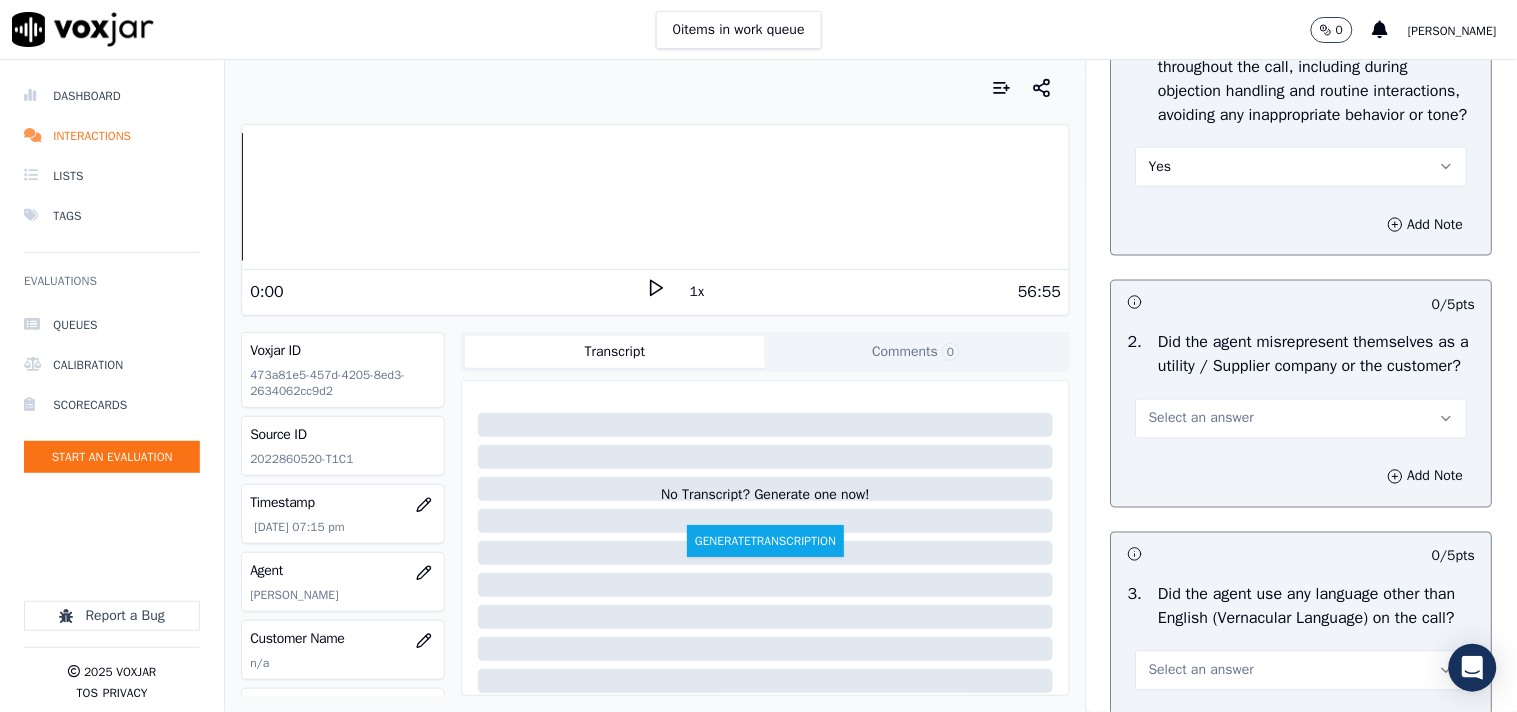 click on "Select an answer" at bounding box center (1302, 419) 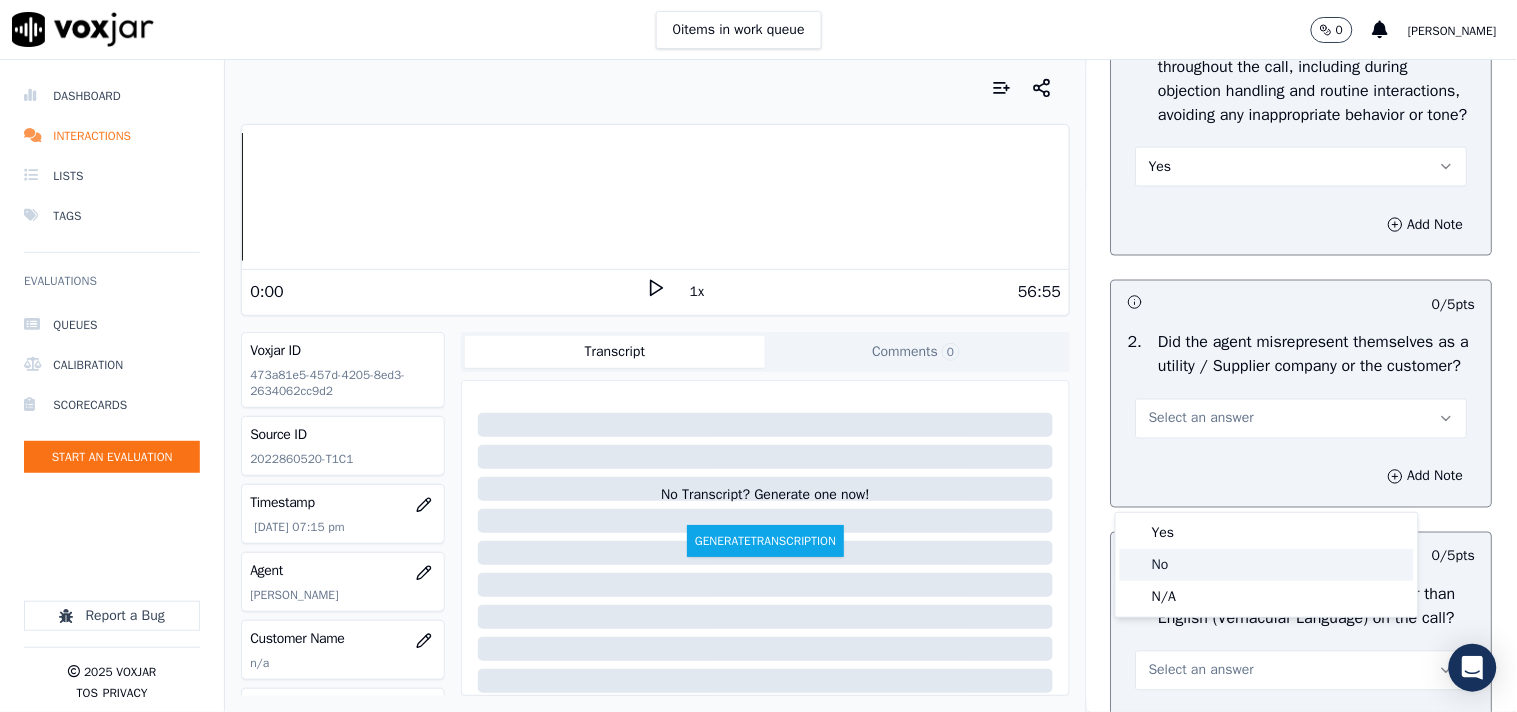 click on "No" 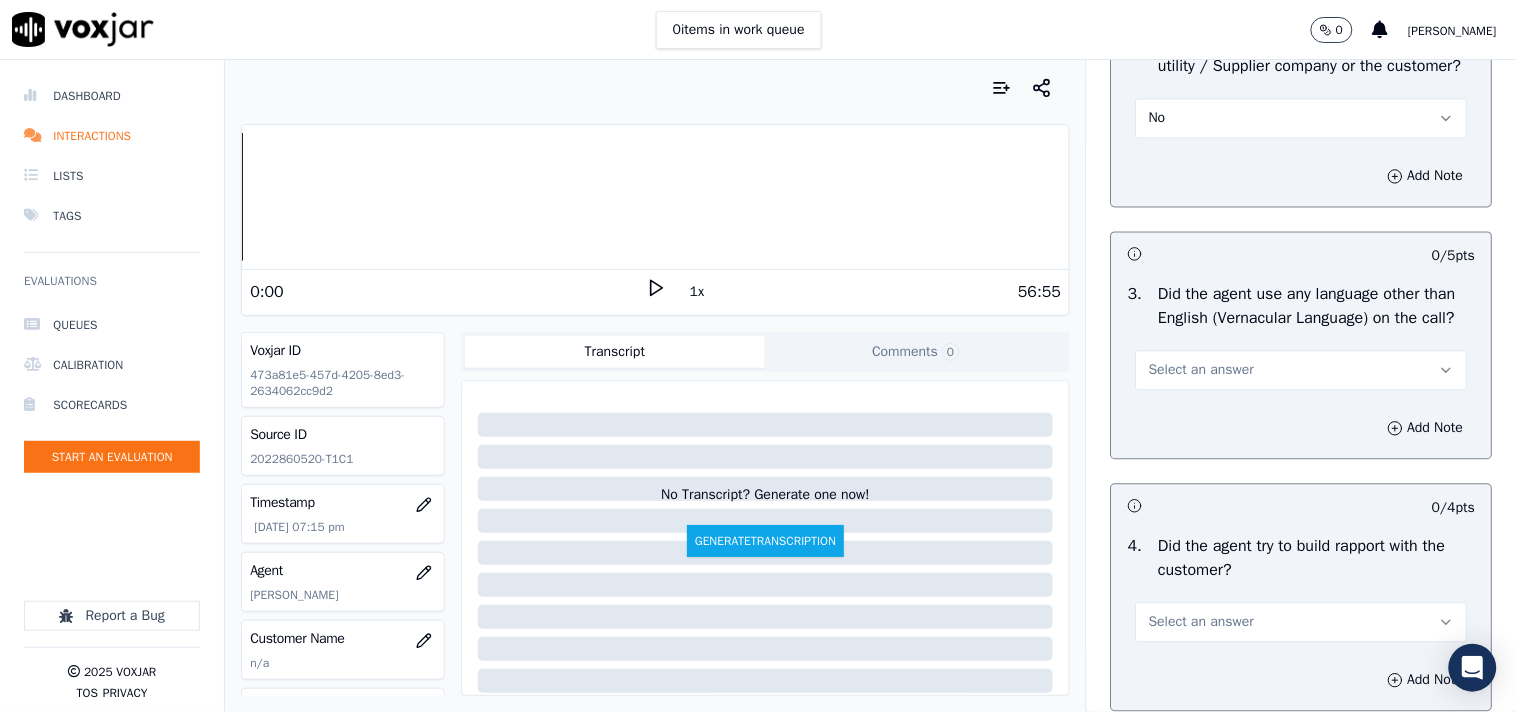 scroll, scrollTop: 3000, scrollLeft: 0, axis: vertical 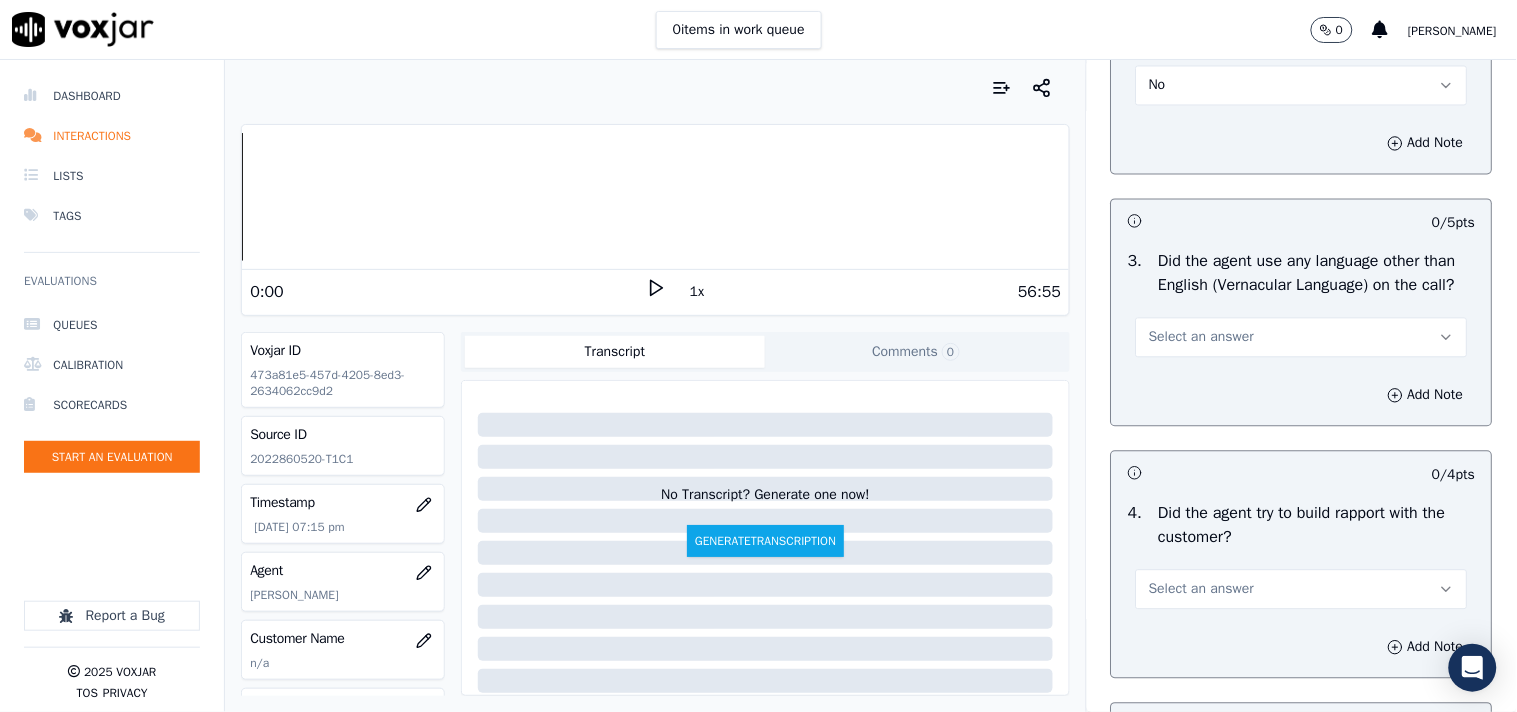 click on "Select an answer" at bounding box center (1201, 337) 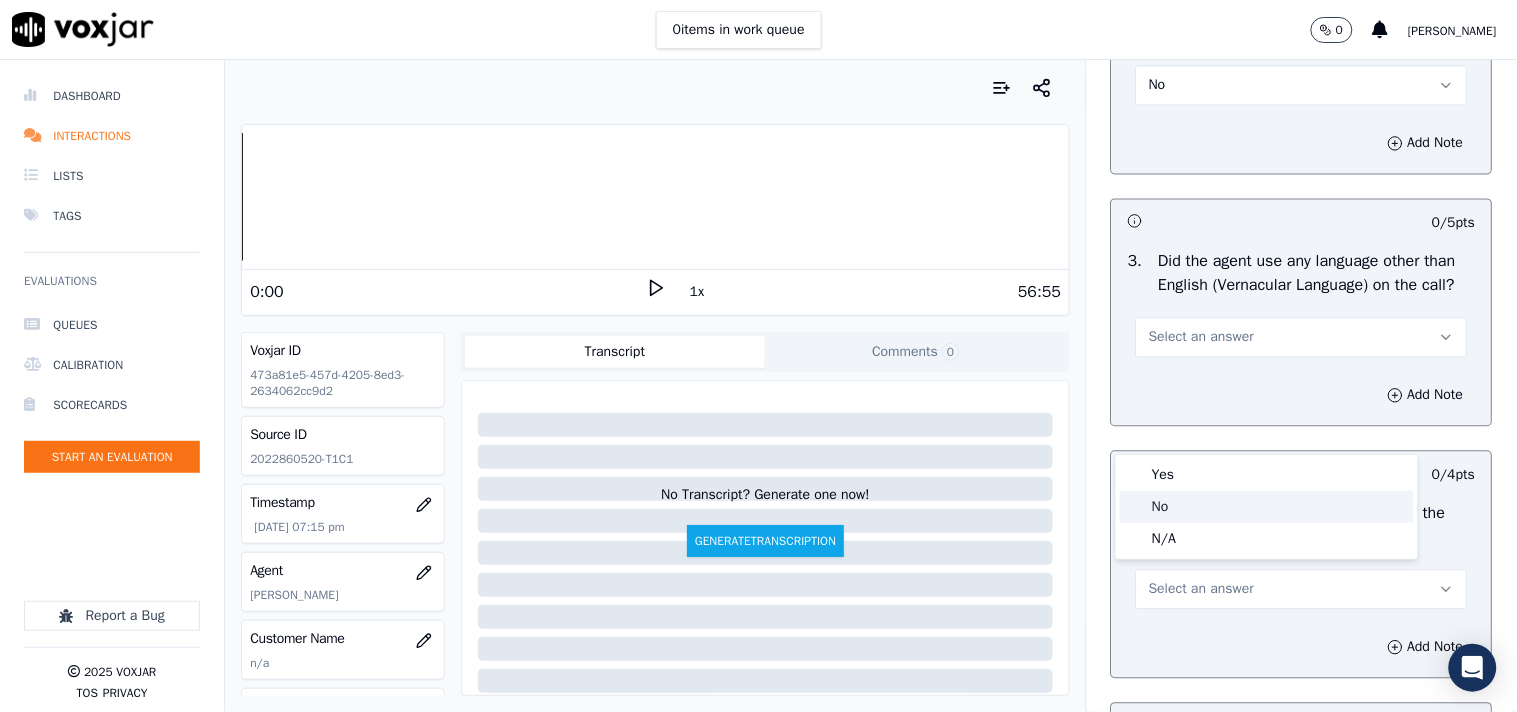 click on "No" 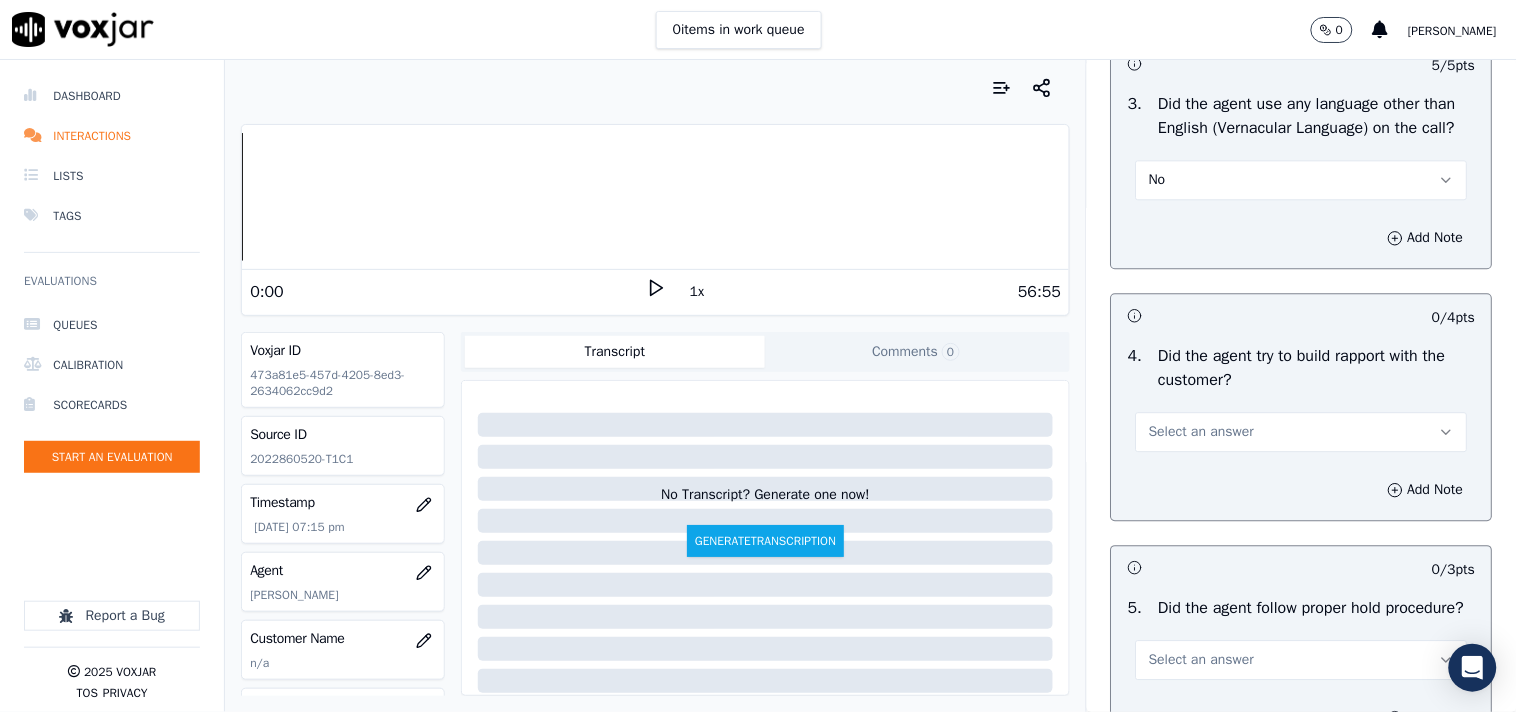 scroll, scrollTop: 3222, scrollLeft: 0, axis: vertical 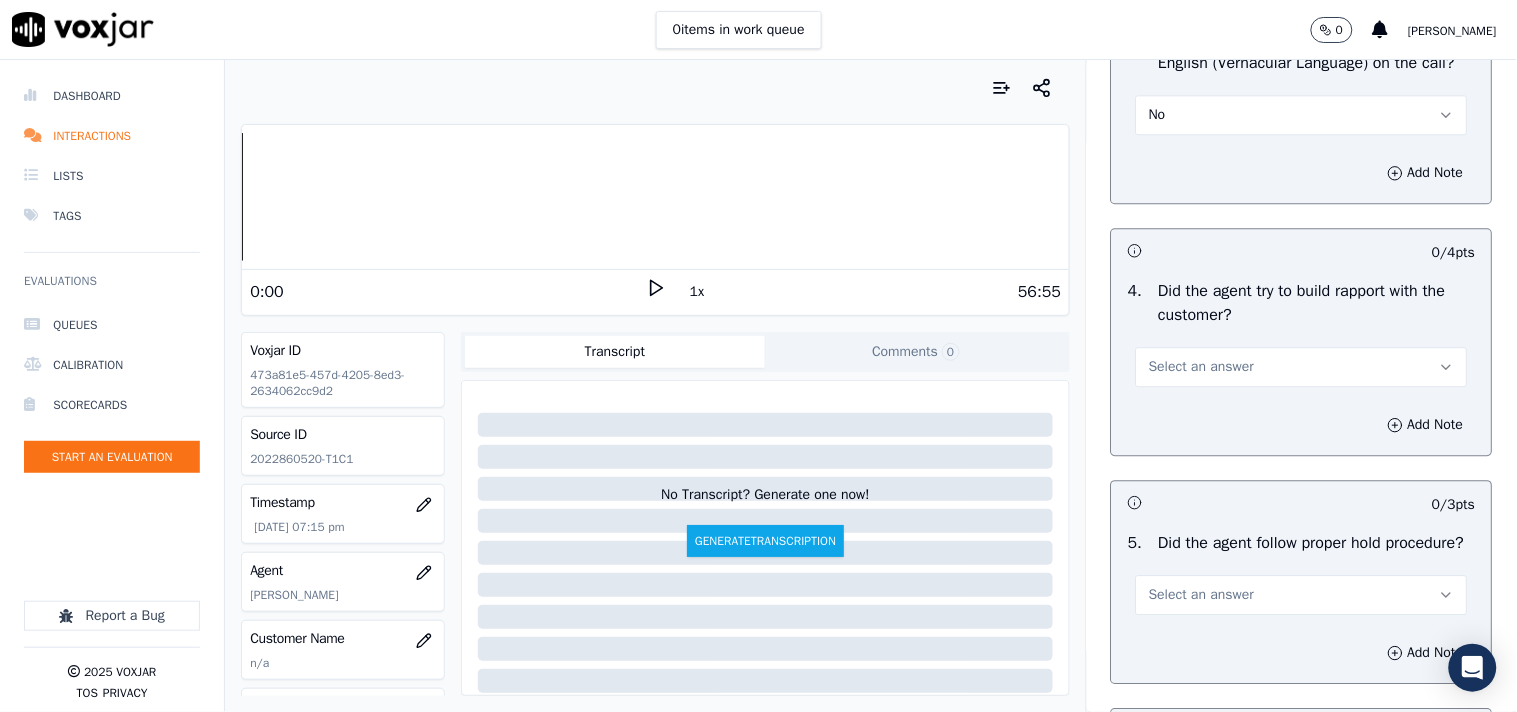 click on "Select an answer" at bounding box center [1302, 367] 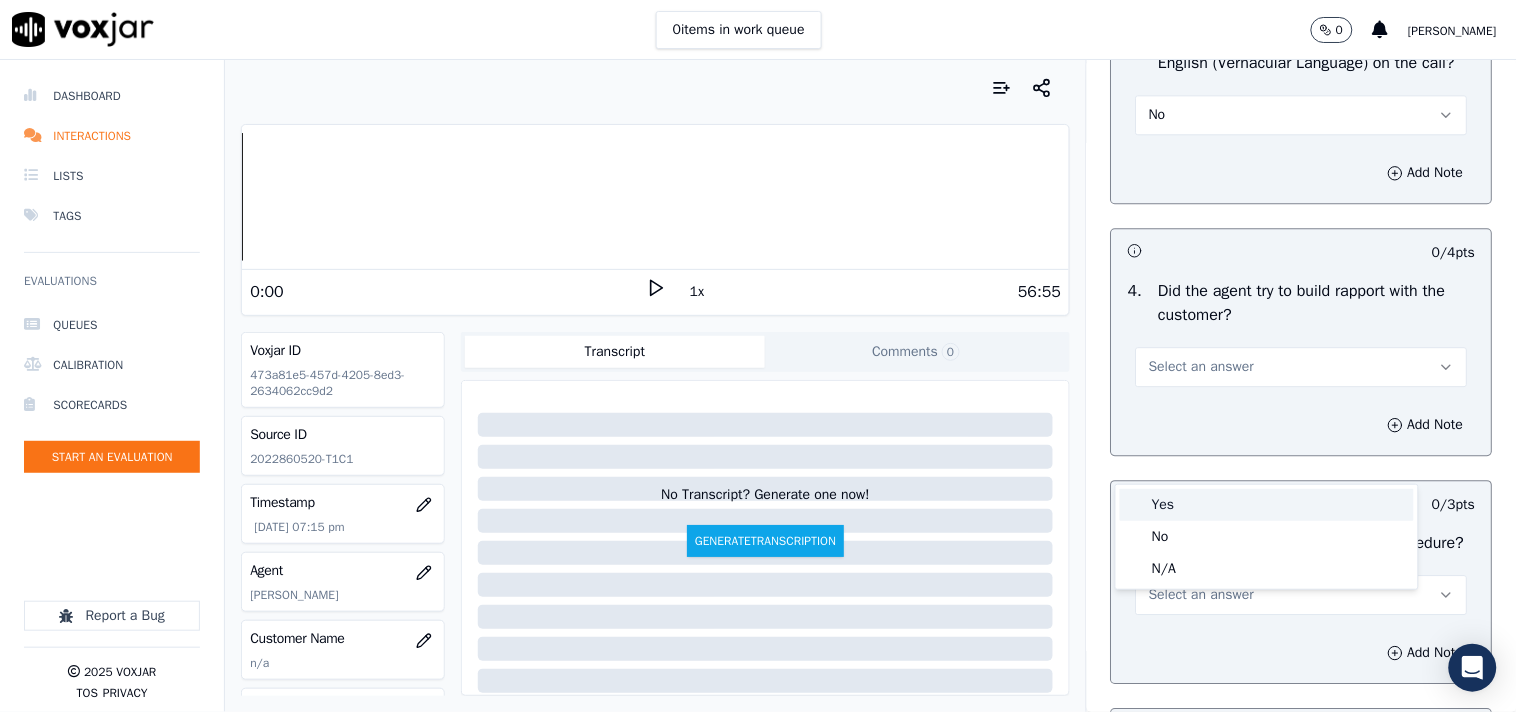 click on "Yes" at bounding box center [1267, 505] 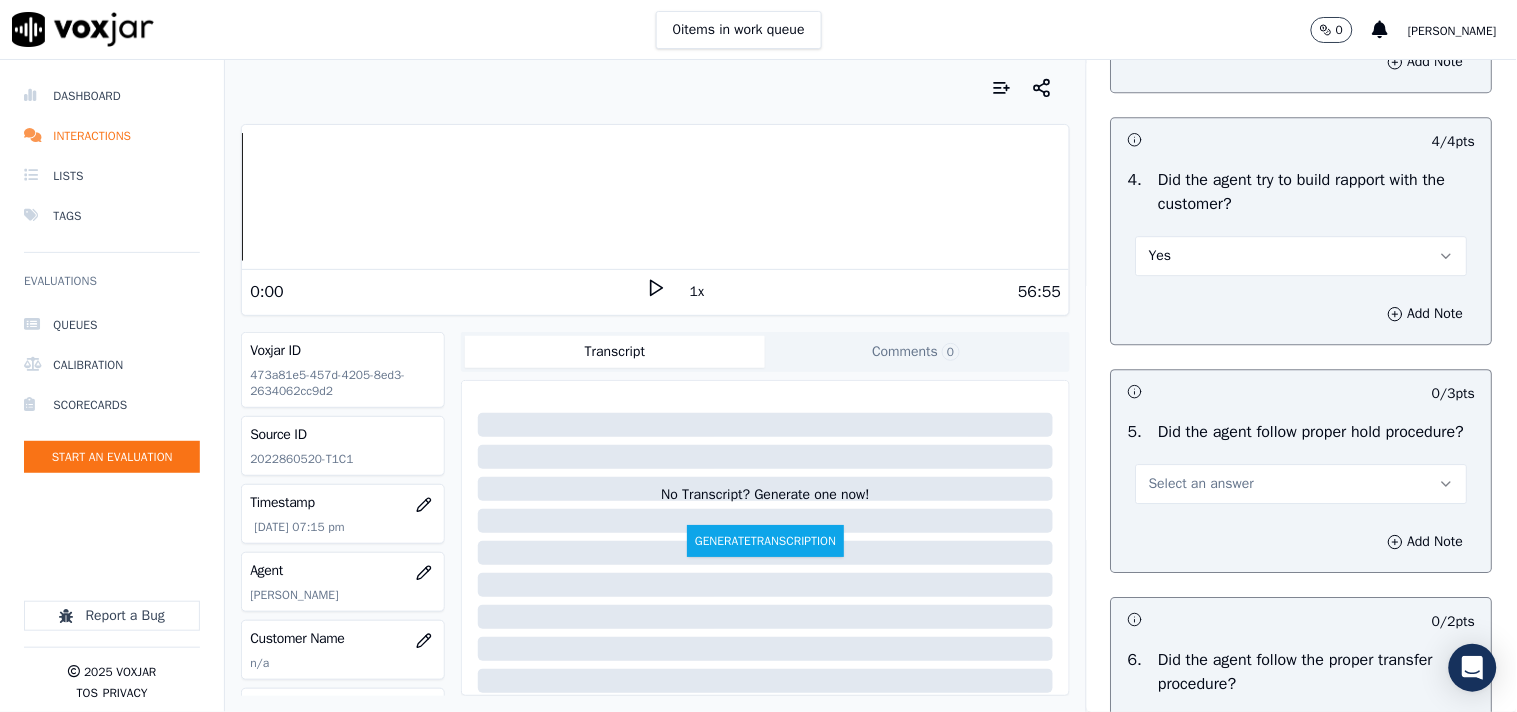 scroll, scrollTop: 3444, scrollLeft: 0, axis: vertical 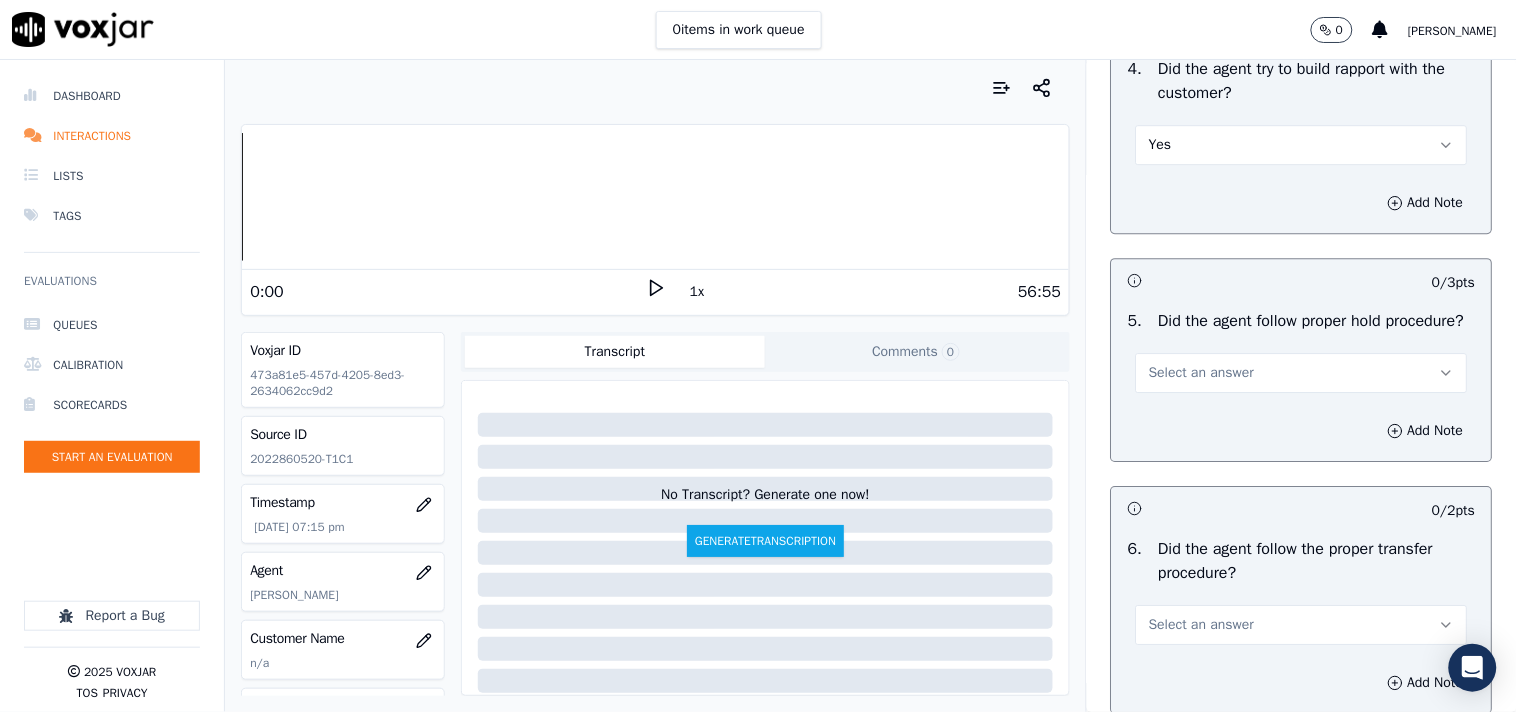 click on "Select an answer" at bounding box center (1201, 373) 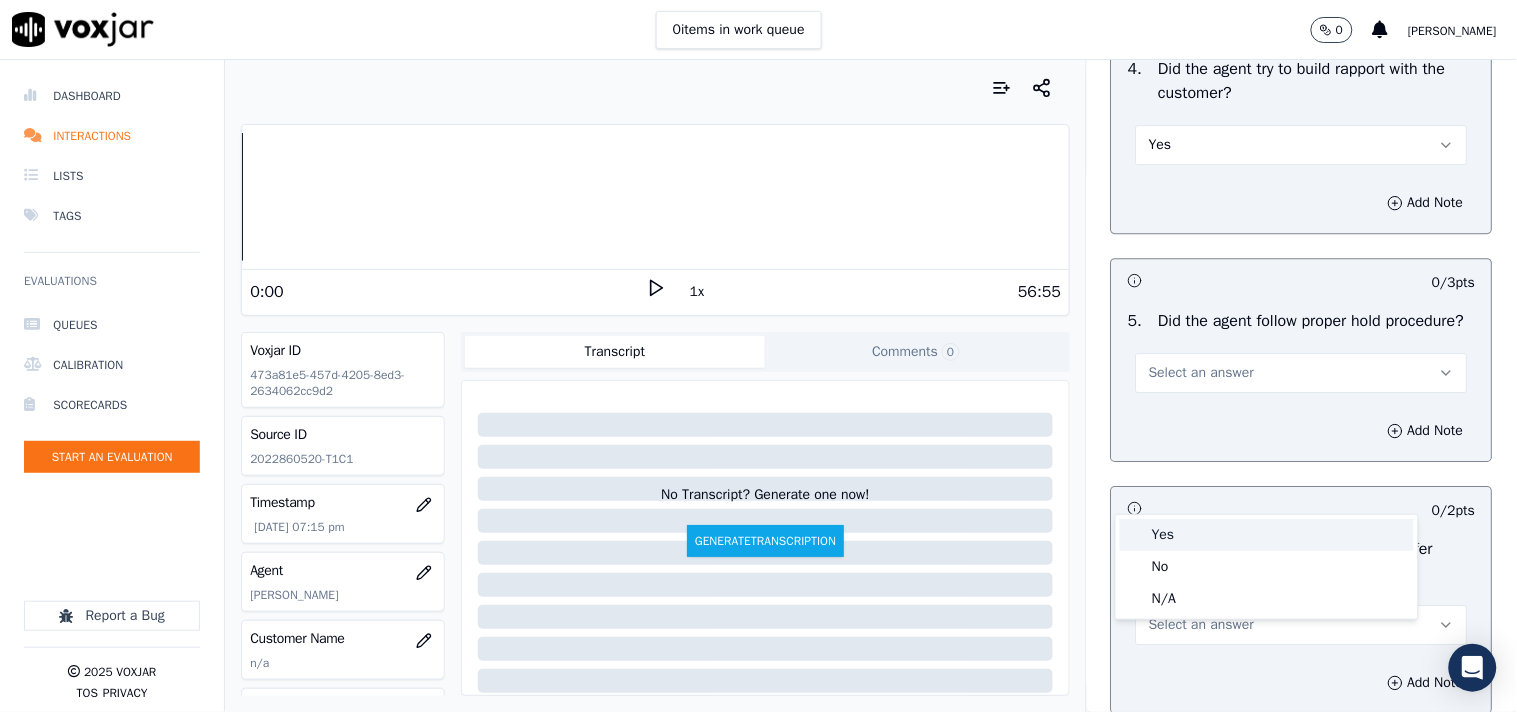 click on "Yes" at bounding box center [1267, 535] 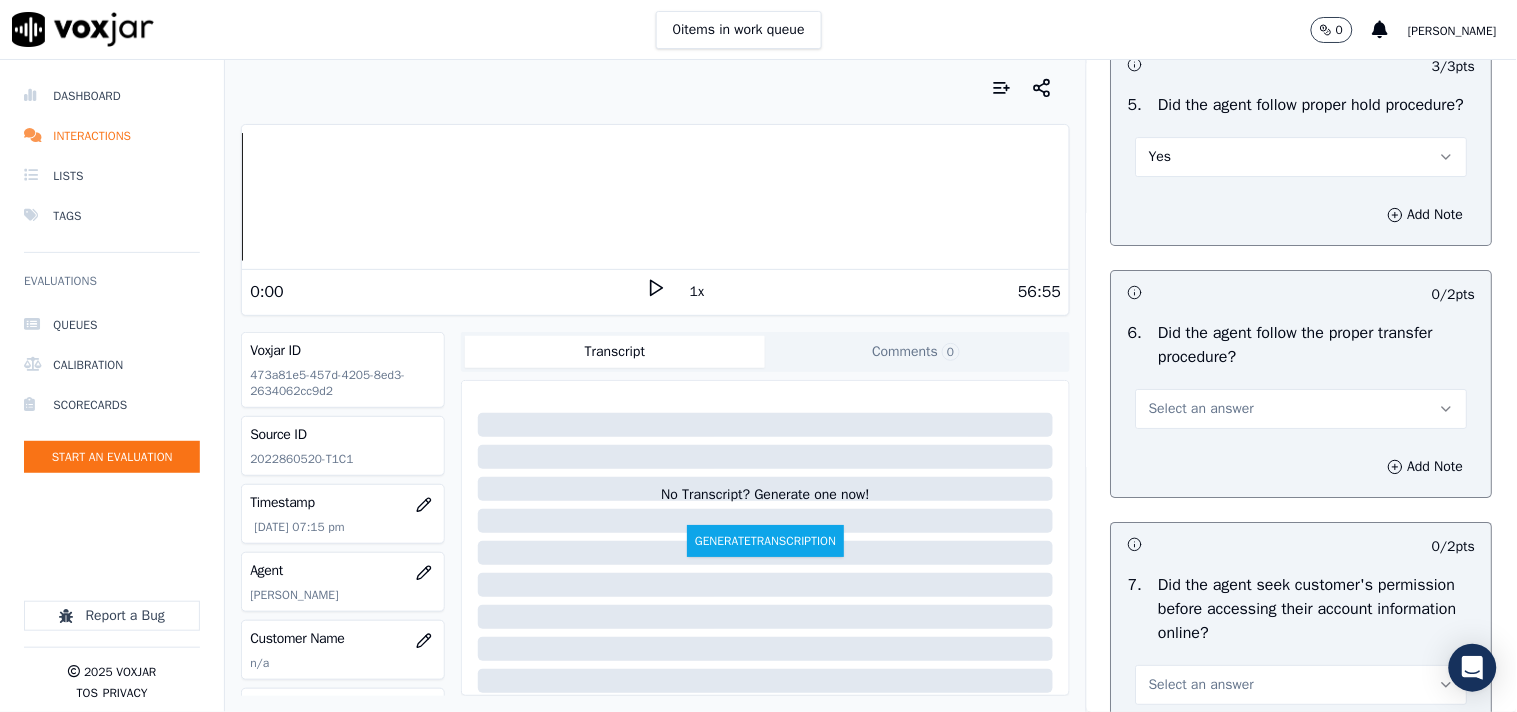 scroll, scrollTop: 3777, scrollLeft: 0, axis: vertical 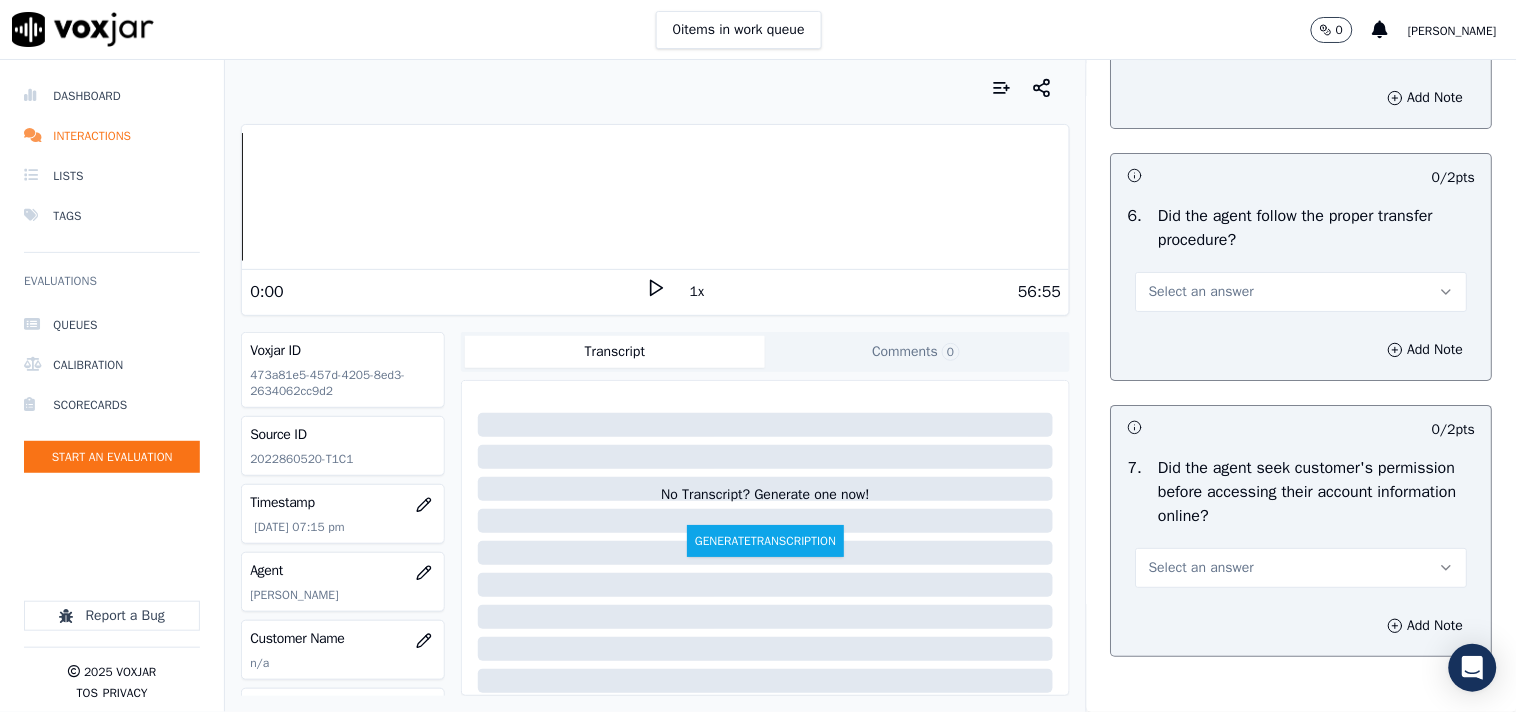 click on "Select an answer" at bounding box center [1302, 292] 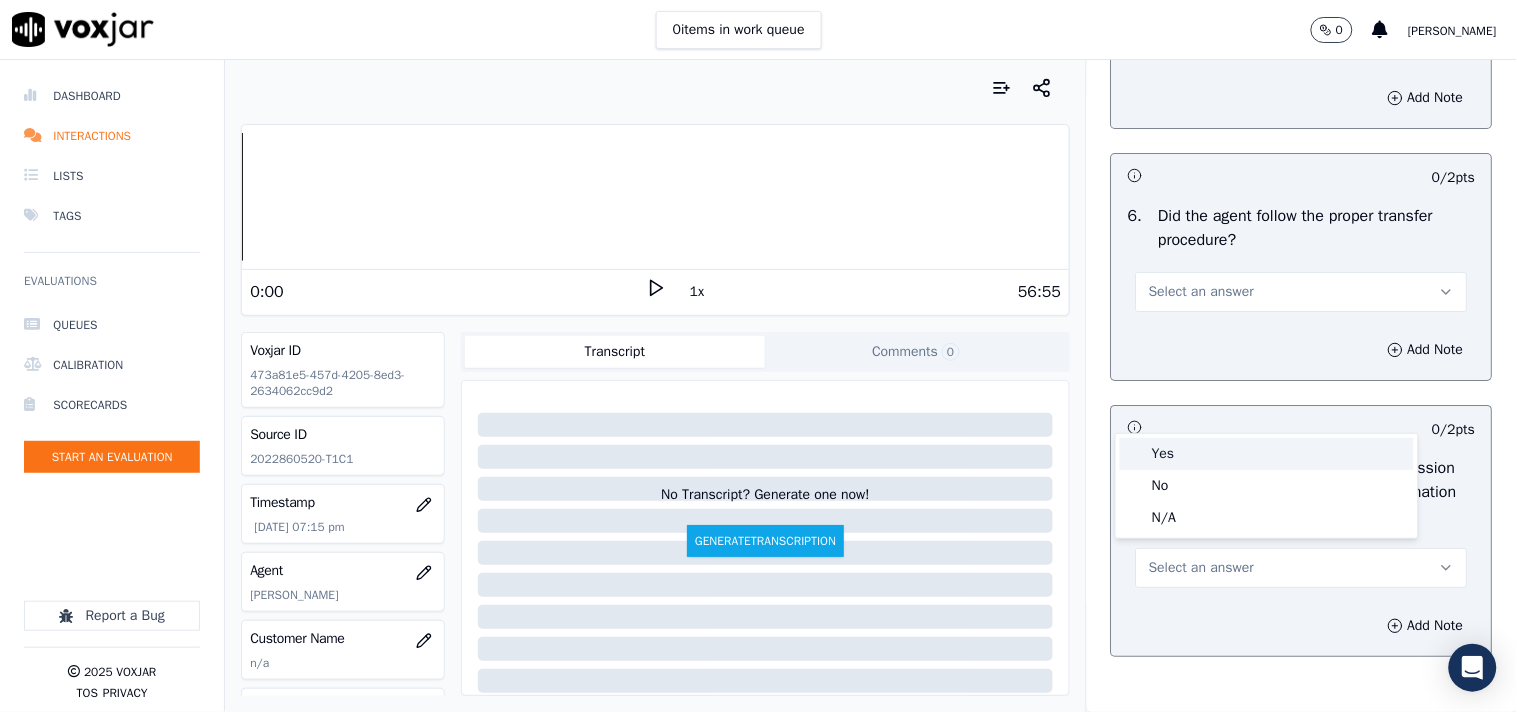 click at bounding box center [1135, 454] 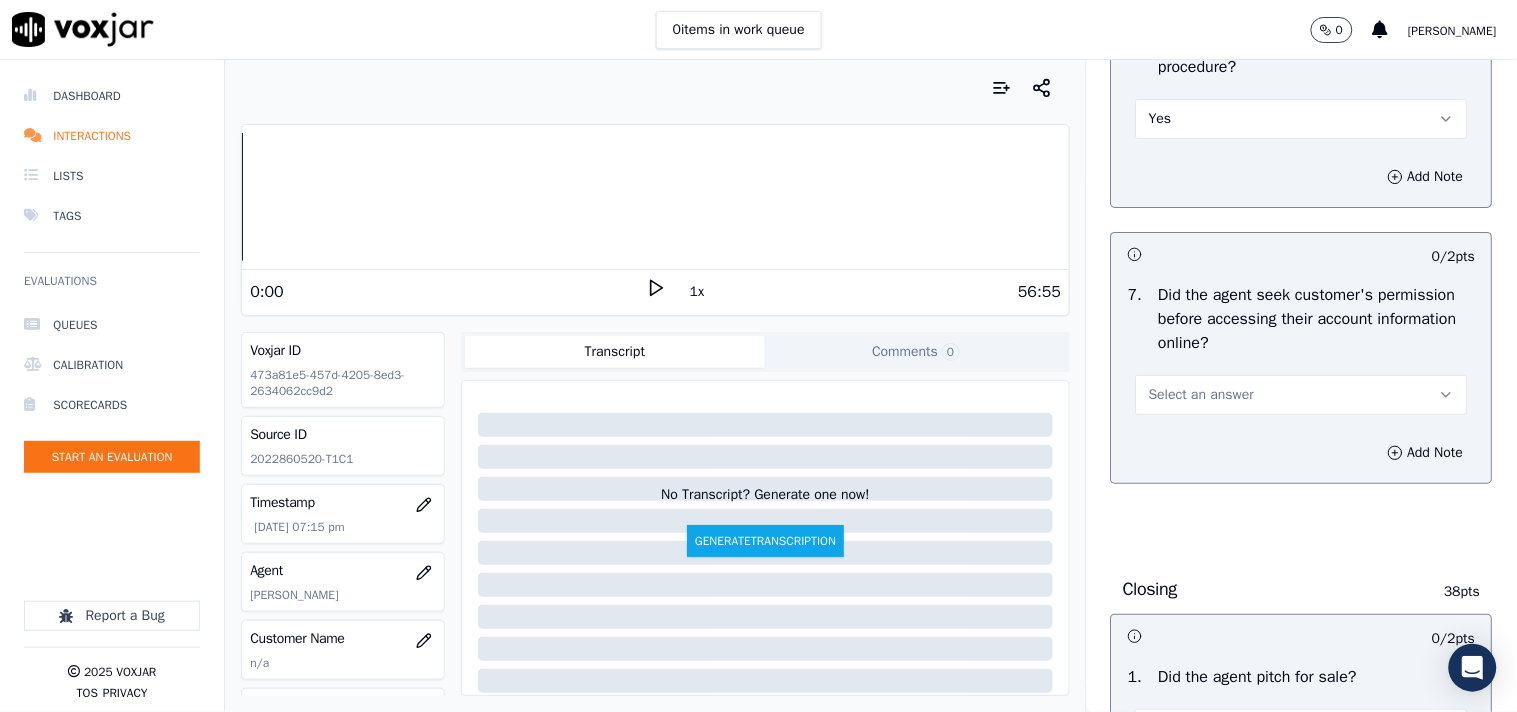scroll, scrollTop: 4000, scrollLeft: 0, axis: vertical 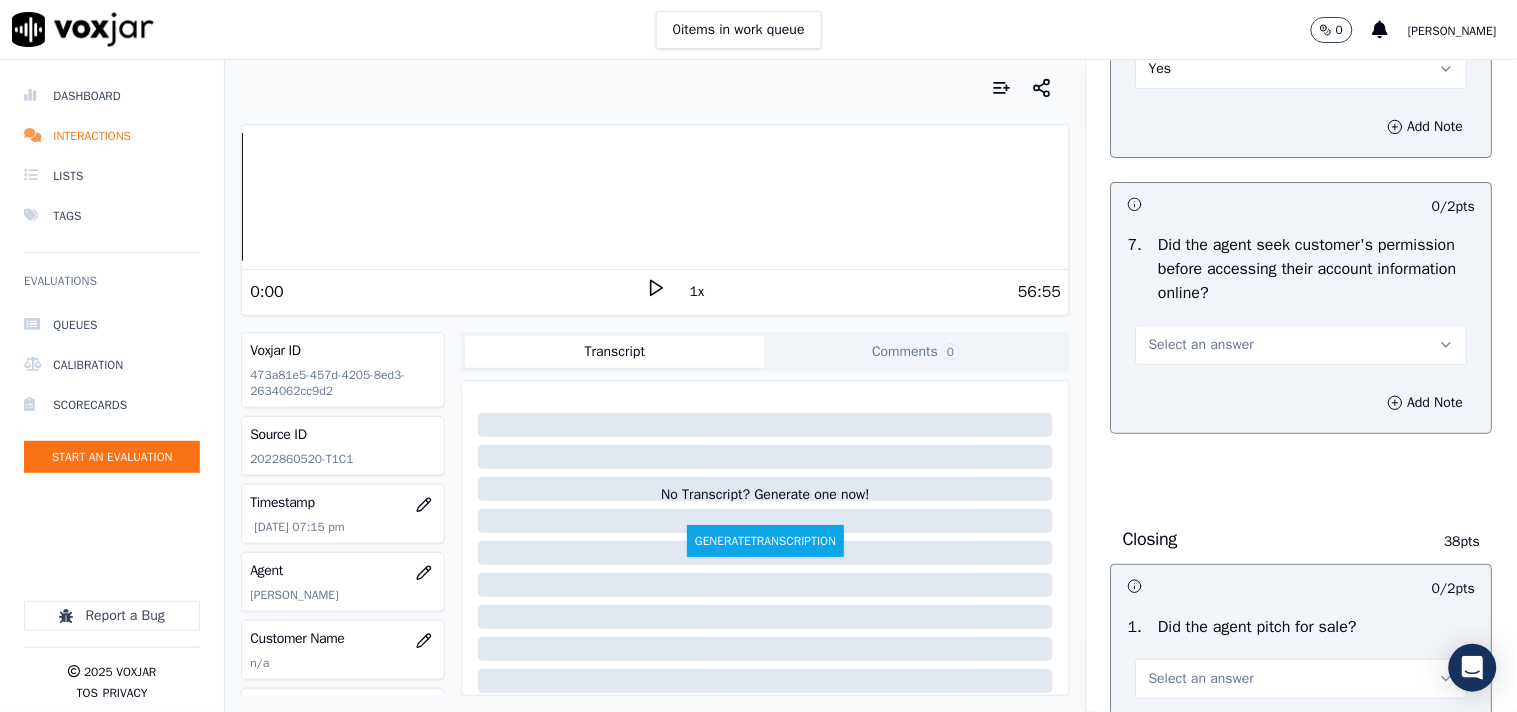 click on "Select an answer" at bounding box center [1201, 345] 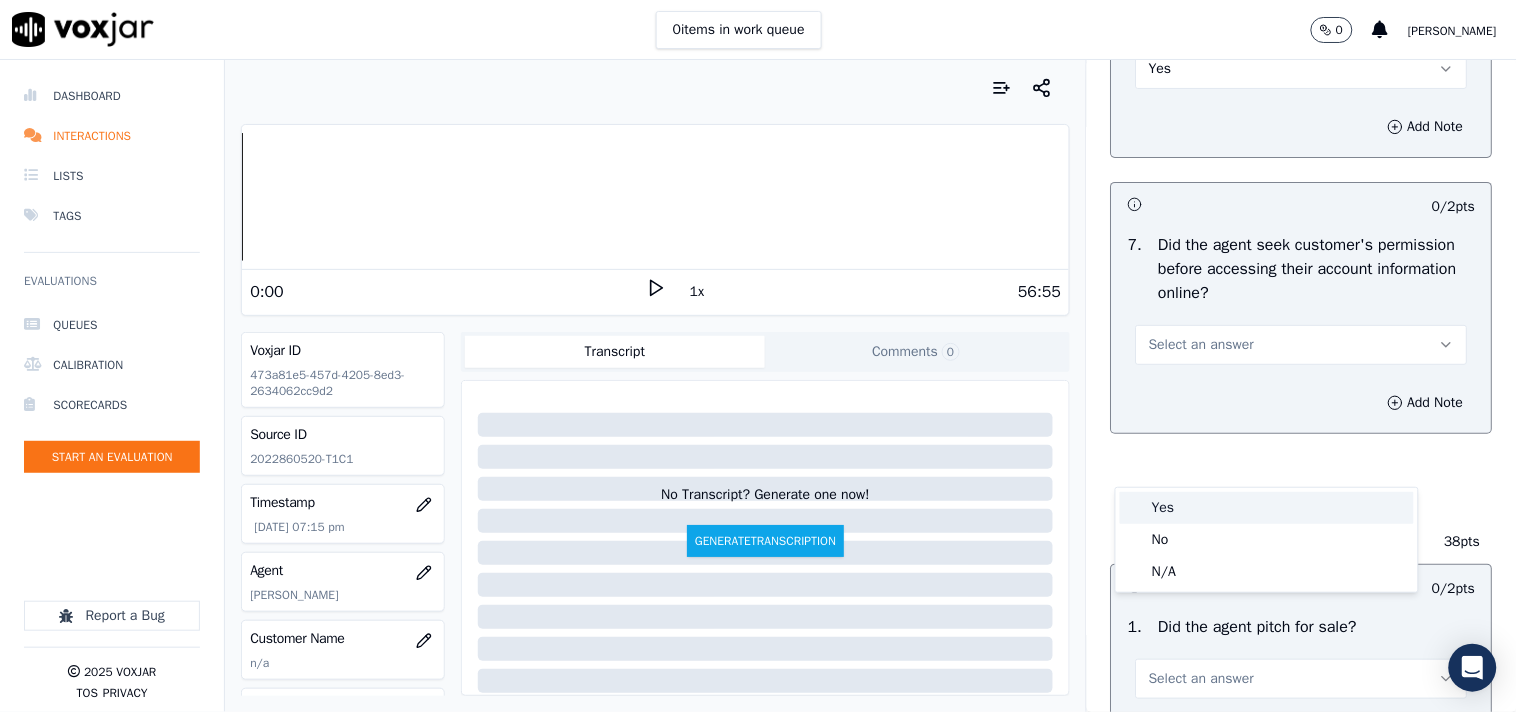 click on "Yes" at bounding box center [1267, 508] 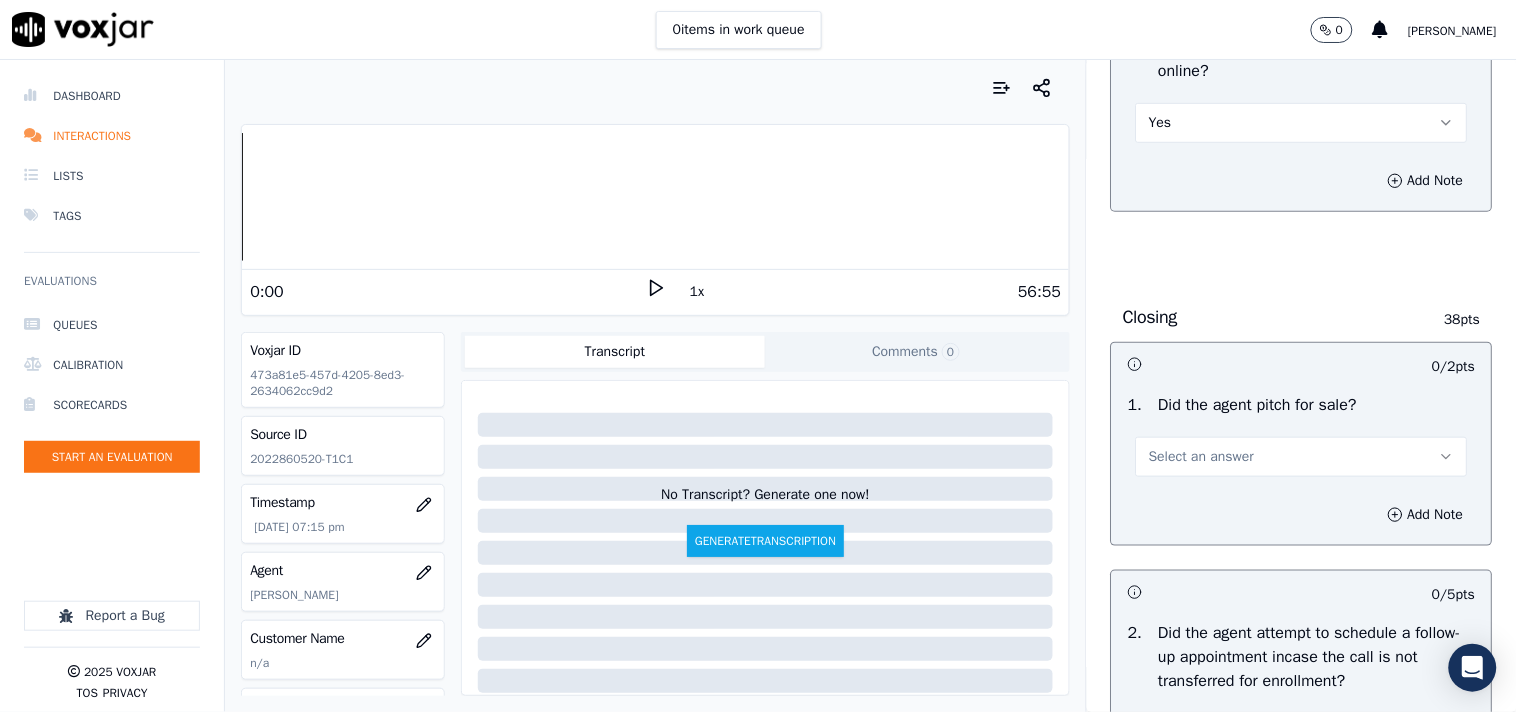 scroll, scrollTop: 4333, scrollLeft: 0, axis: vertical 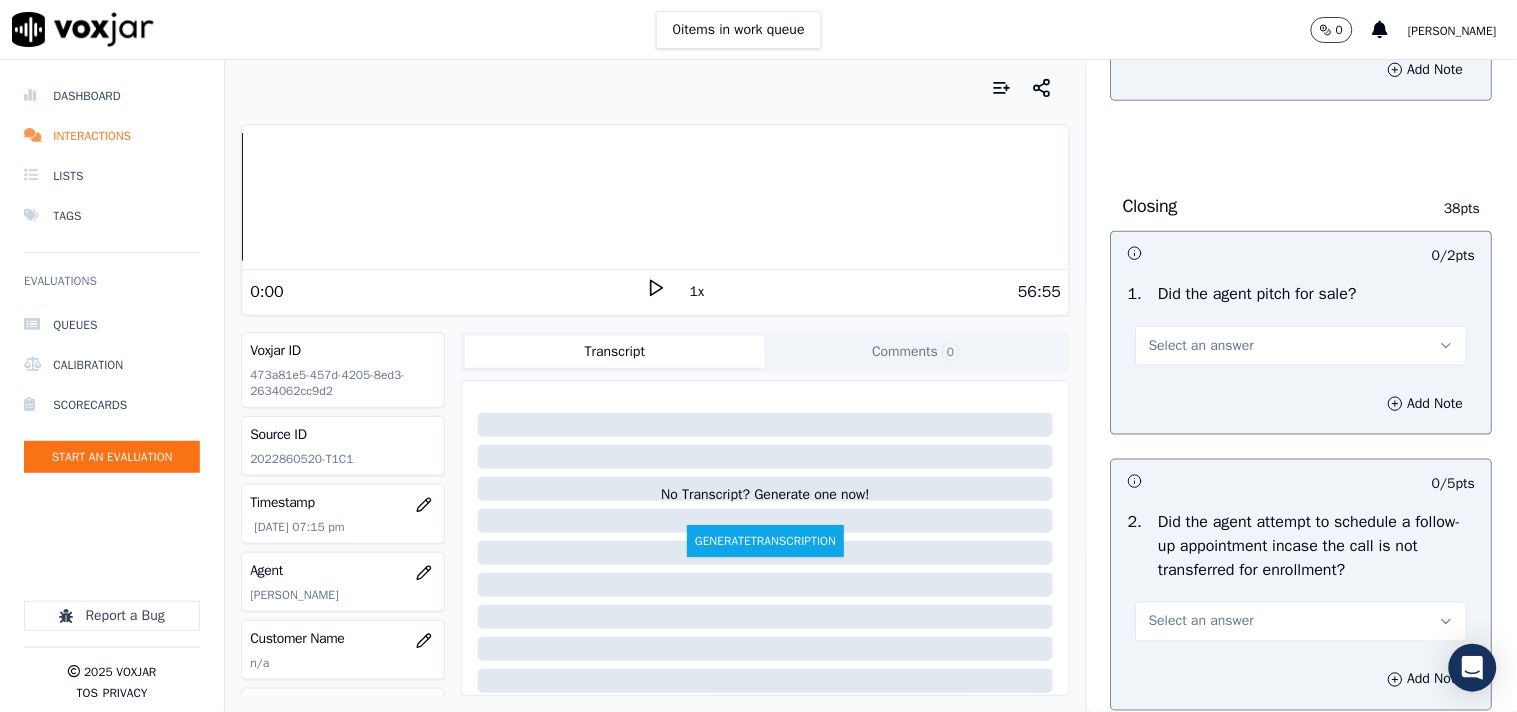 click on "Select an answer" at bounding box center (1201, 346) 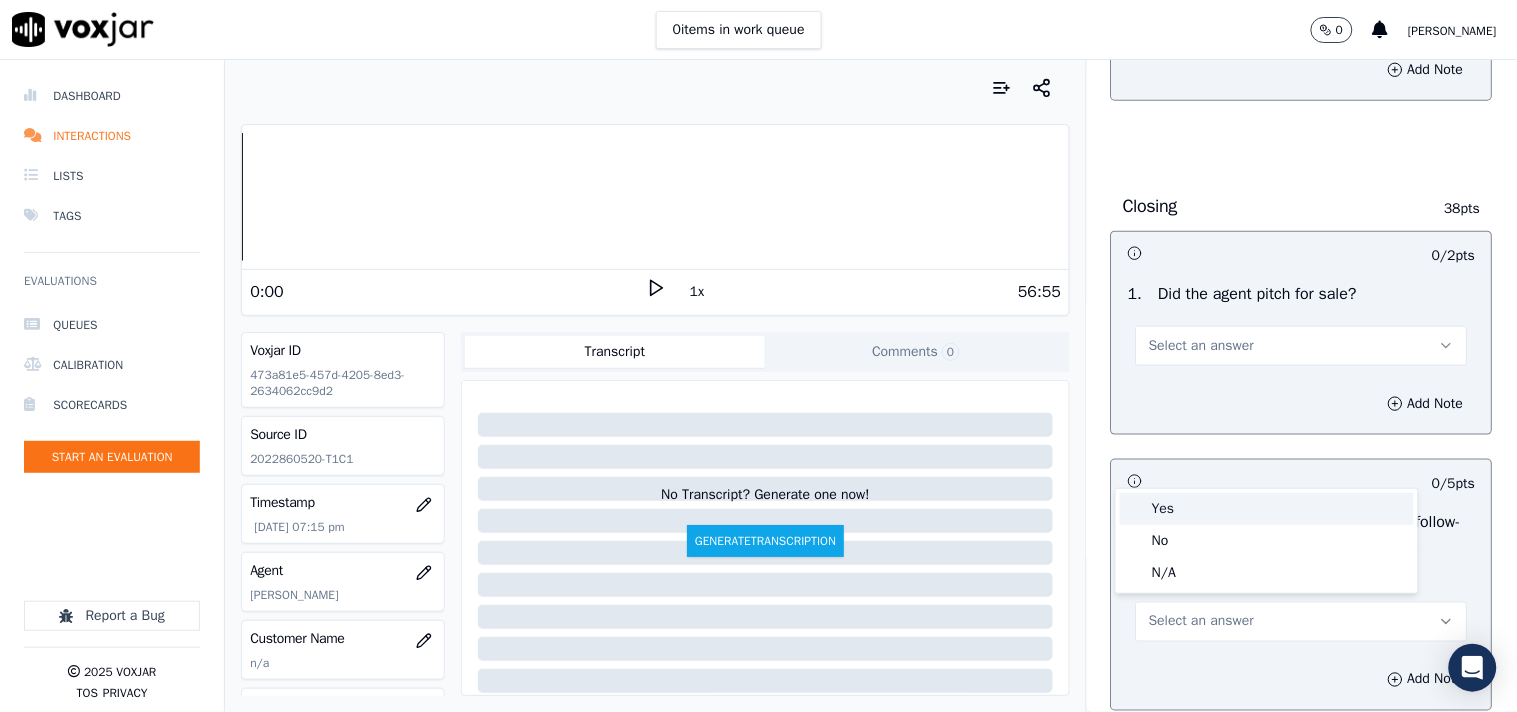 click on "Yes" at bounding box center (1267, 509) 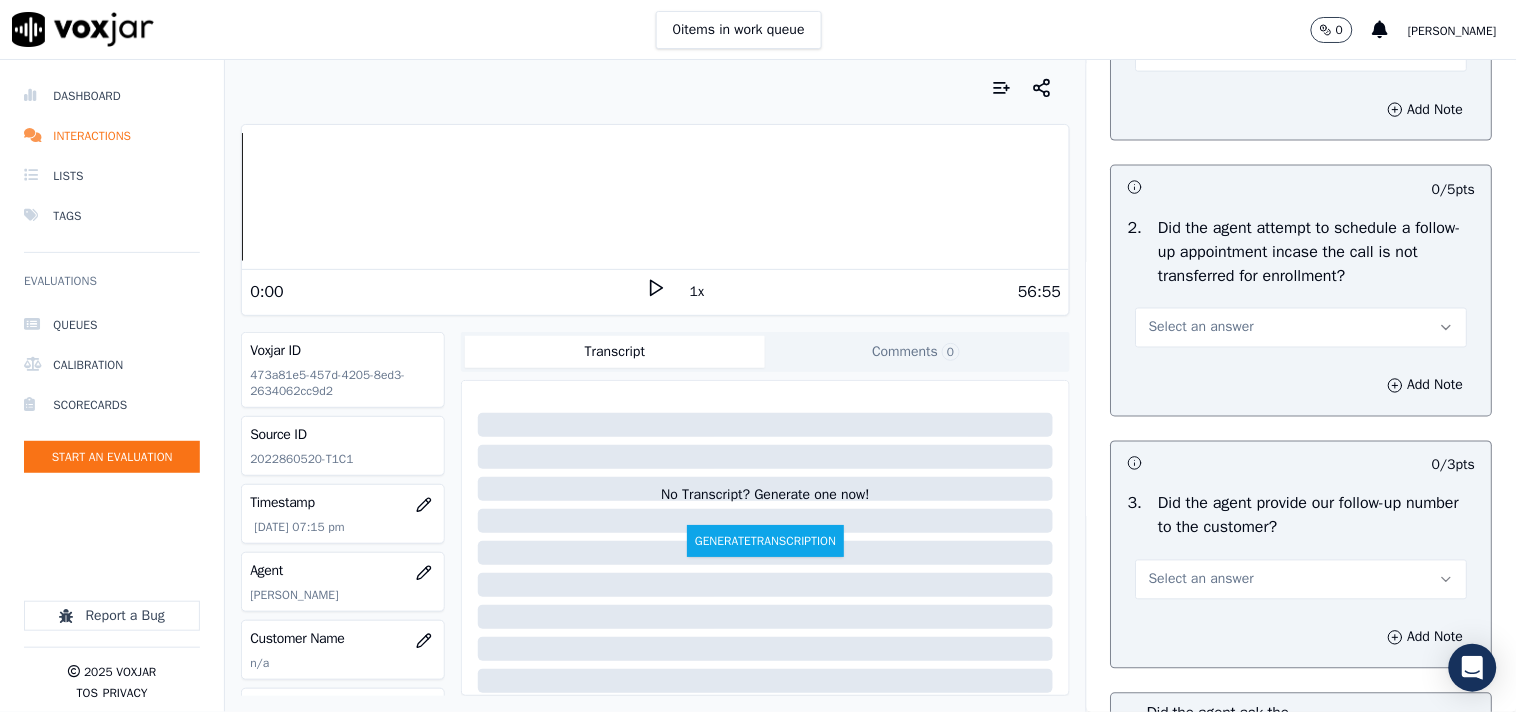 scroll, scrollTop: 4666, scrollLeft: 0, axis: vertical 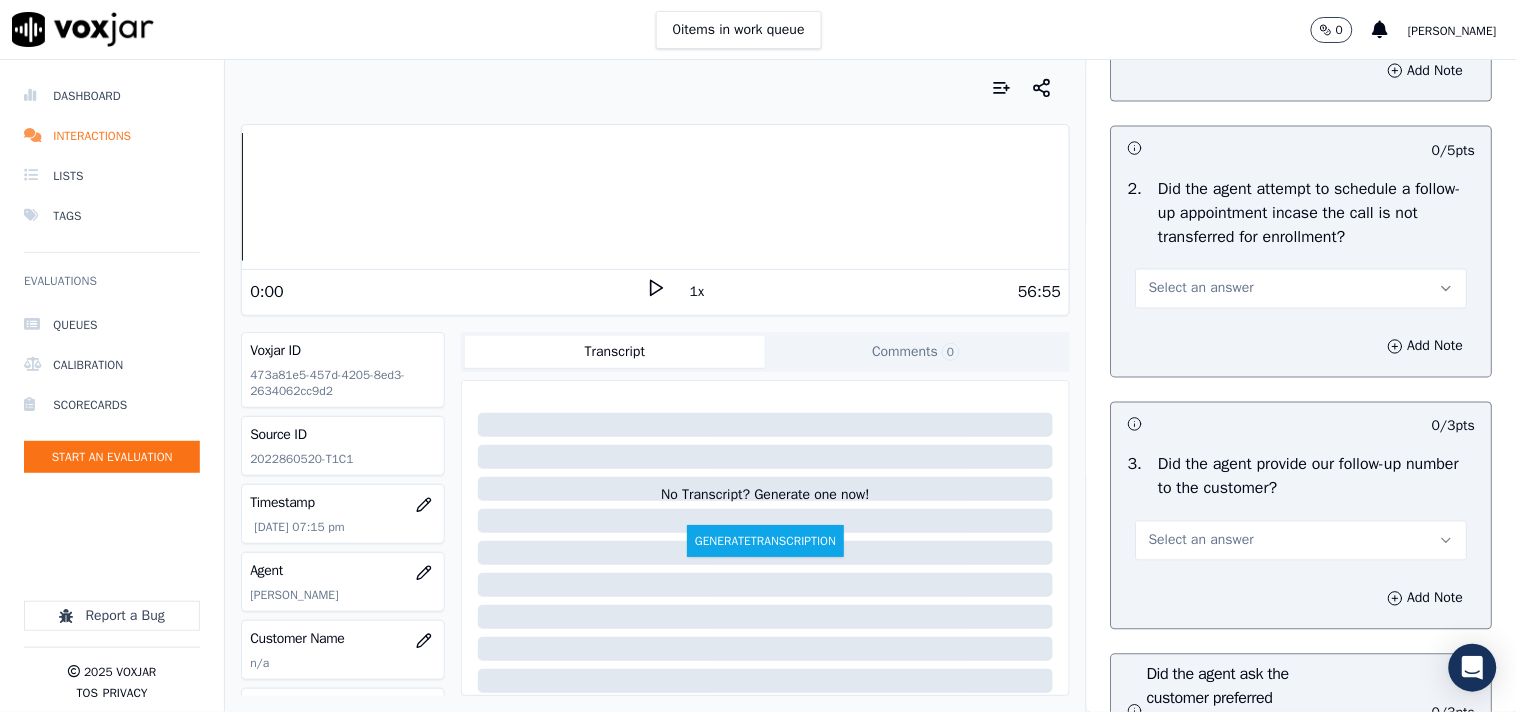 click on "Select an answer" at bounding box center (1302, 289) 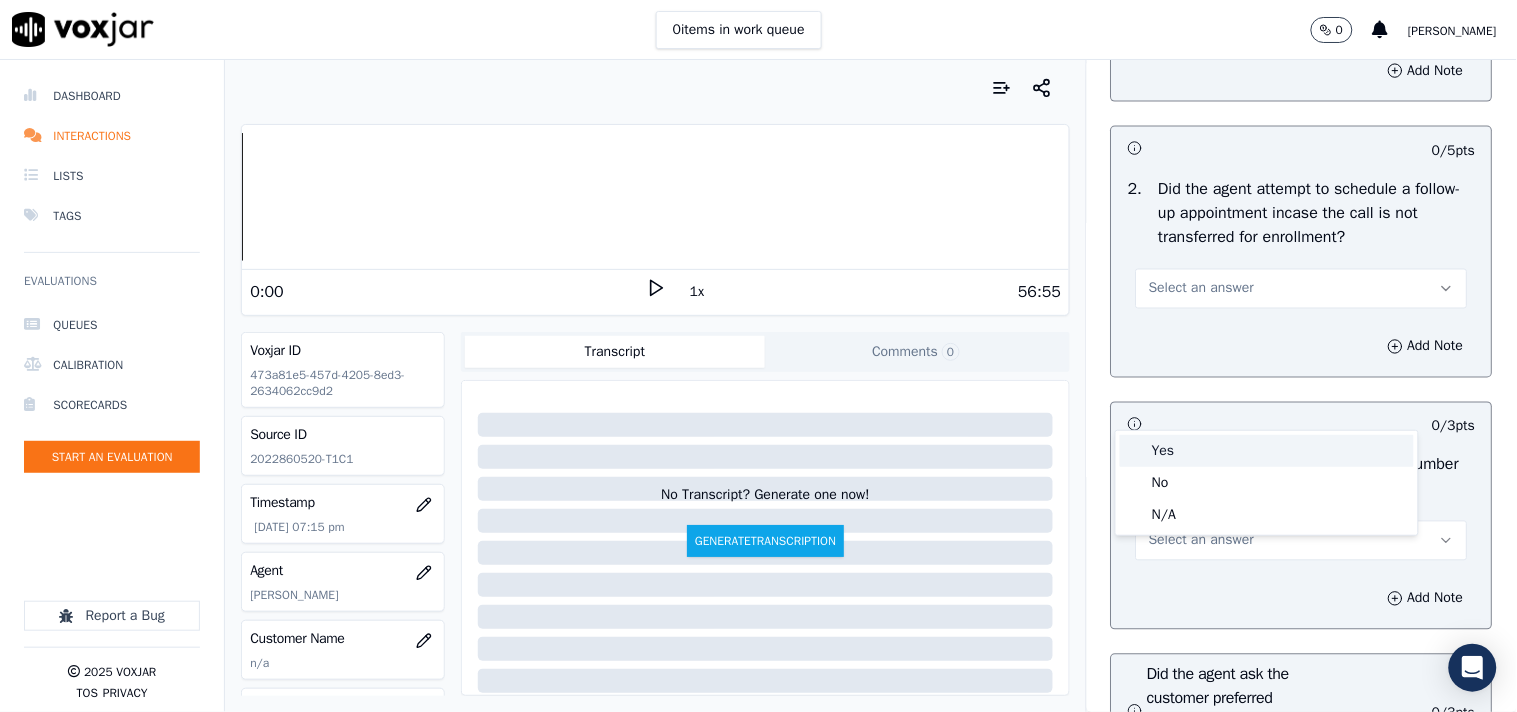 click on "No" 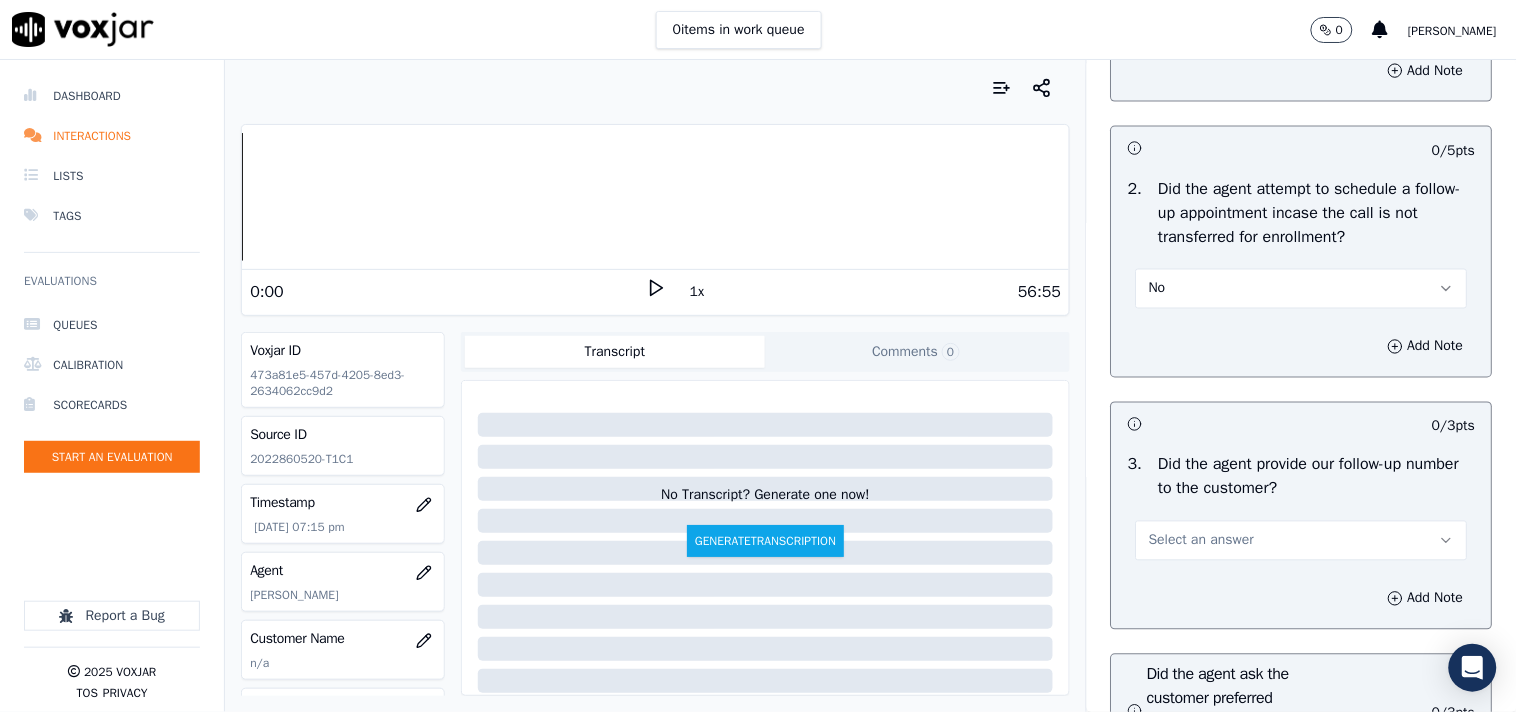 click on "No" at bounding box center (1302, 289) 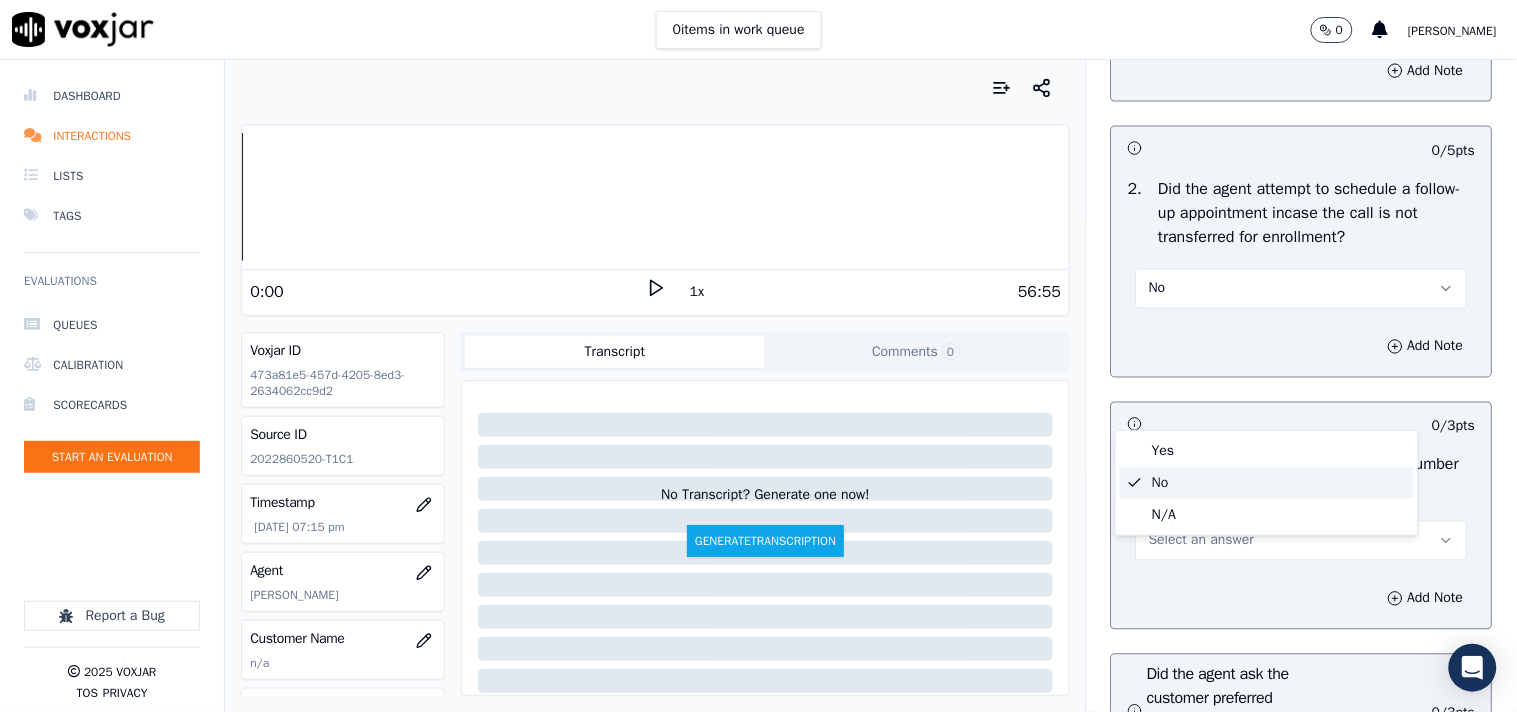 click on "Yes" at bounding box center (1267, 451) 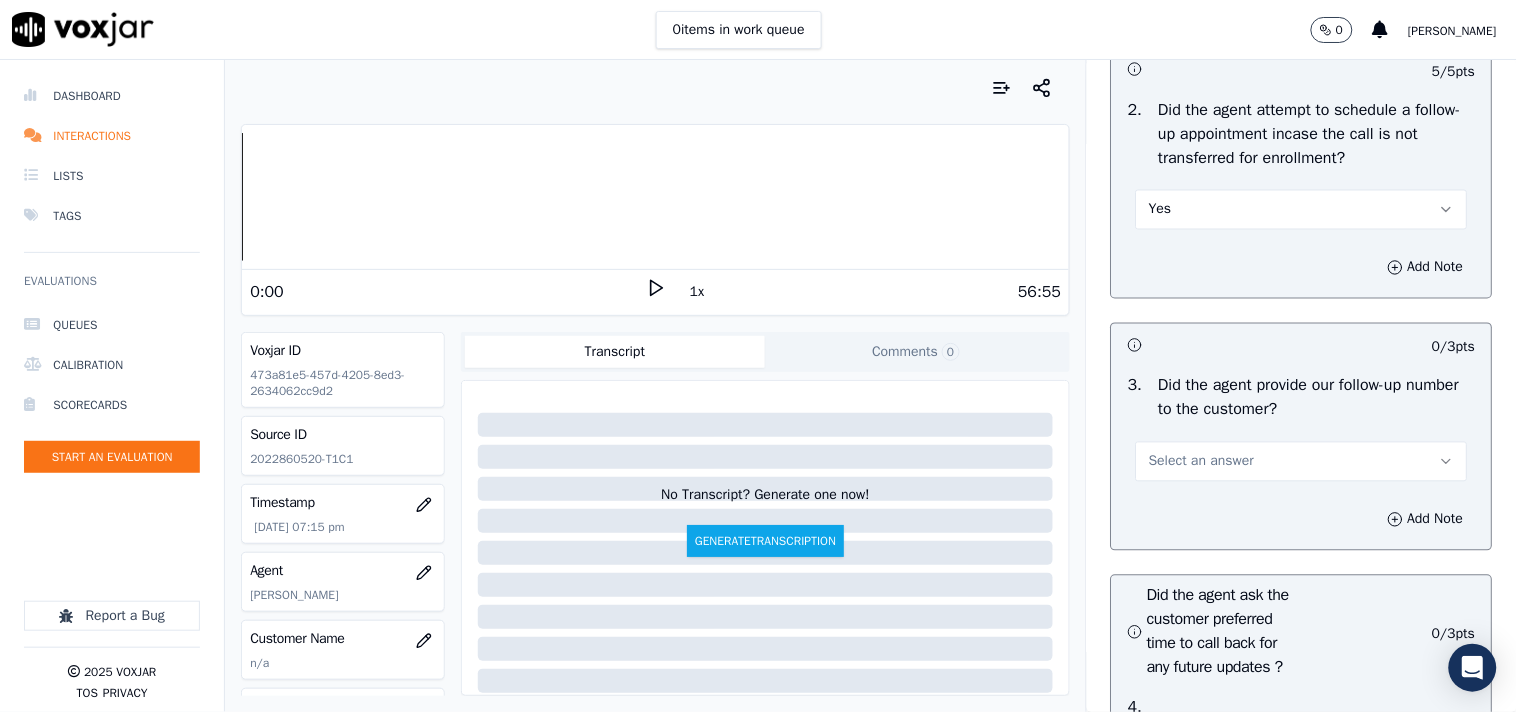 scroll, scrollTop: 4888, scrollLeft: 0, axis: vertical 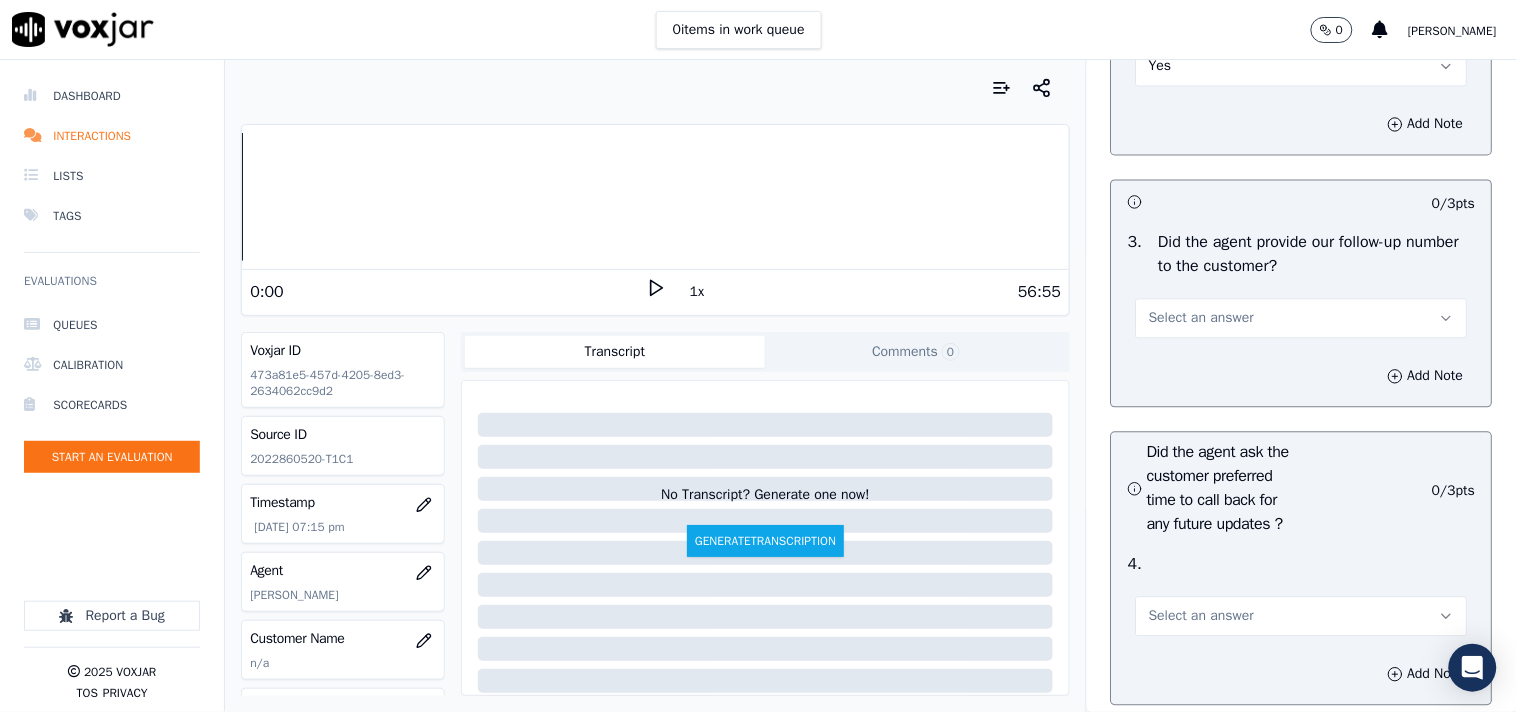 click on "Select an answer" at bounding box center [1302, 319] 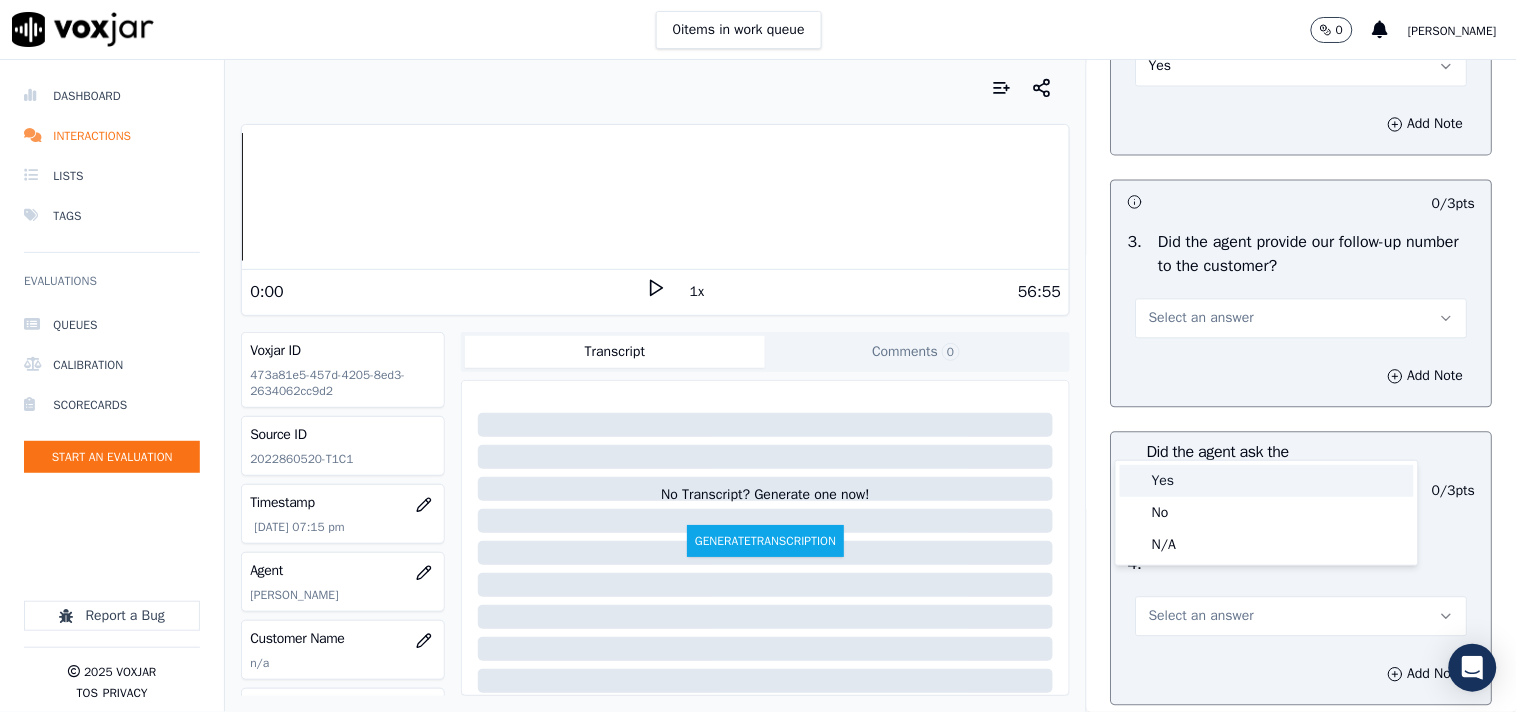 click on "Yes" at bounding box center (1267, 481) 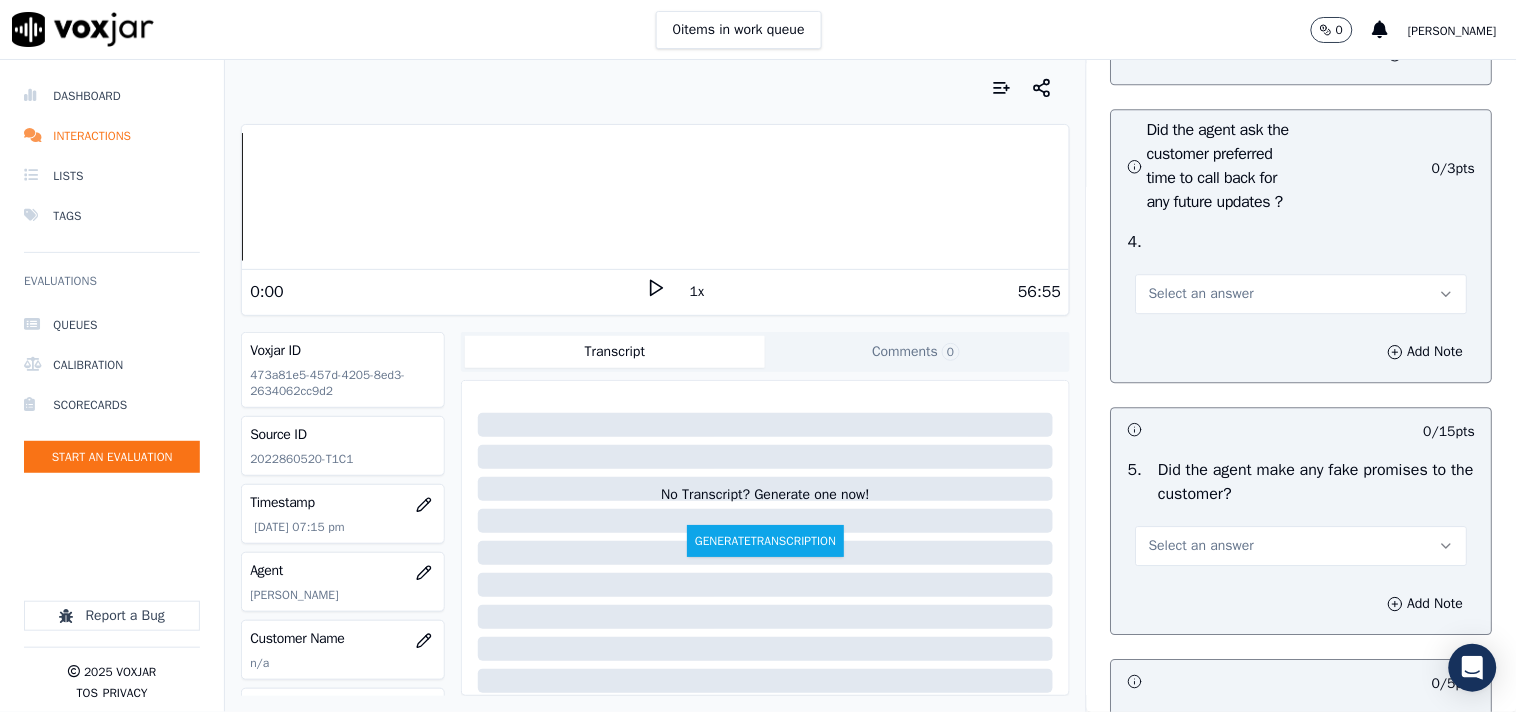 scroll, scrollTop: 5222, scrollLeft: 0, axis: vertical 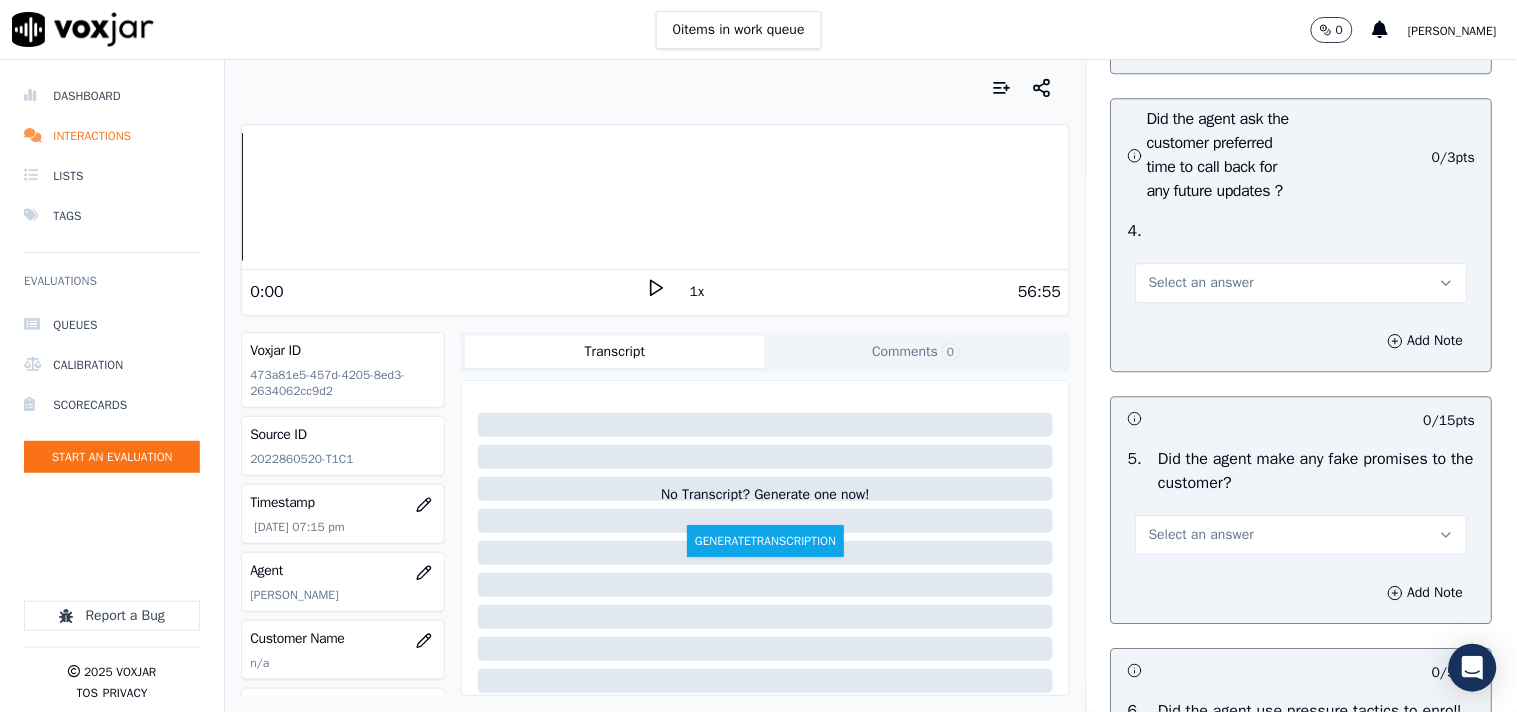 click on "Select an answer" at bounding box center [1201, 283] 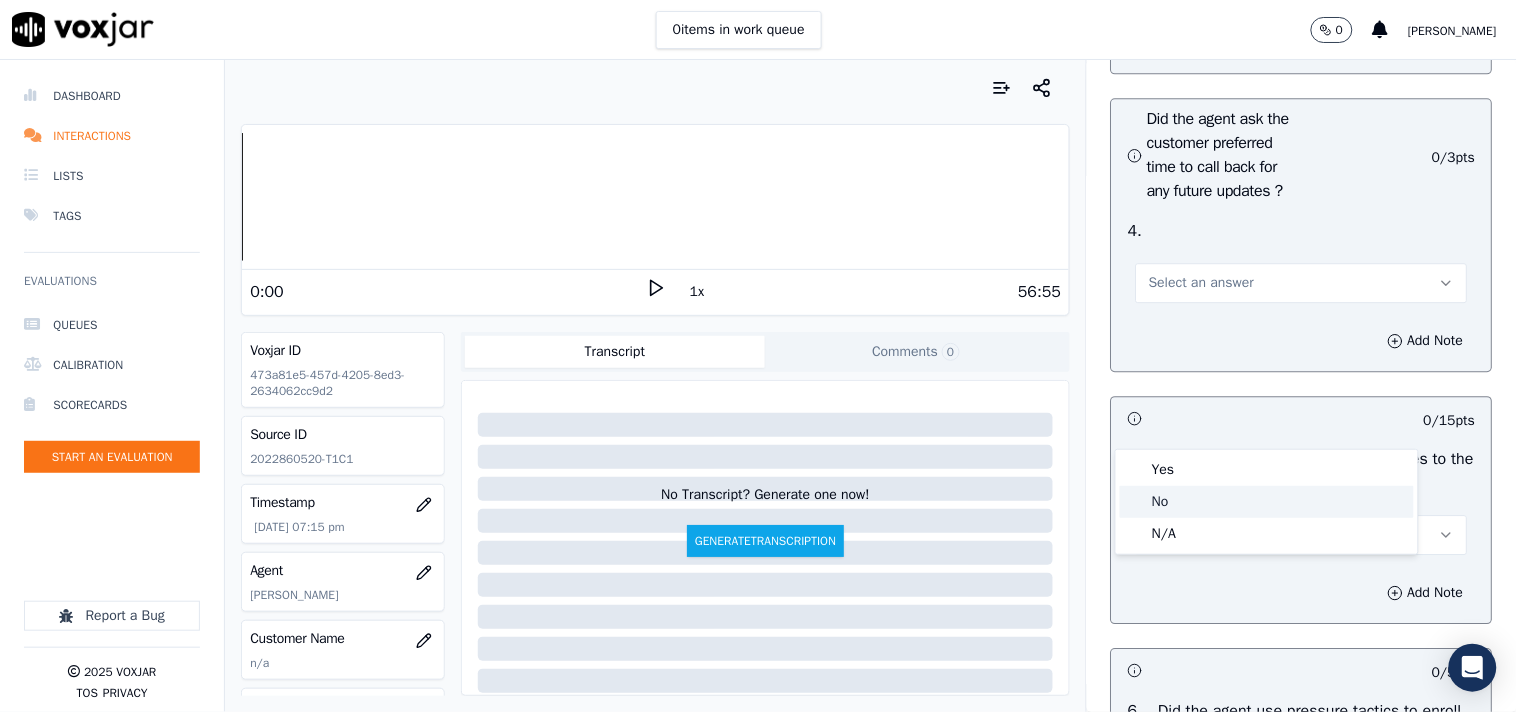 click on "No" 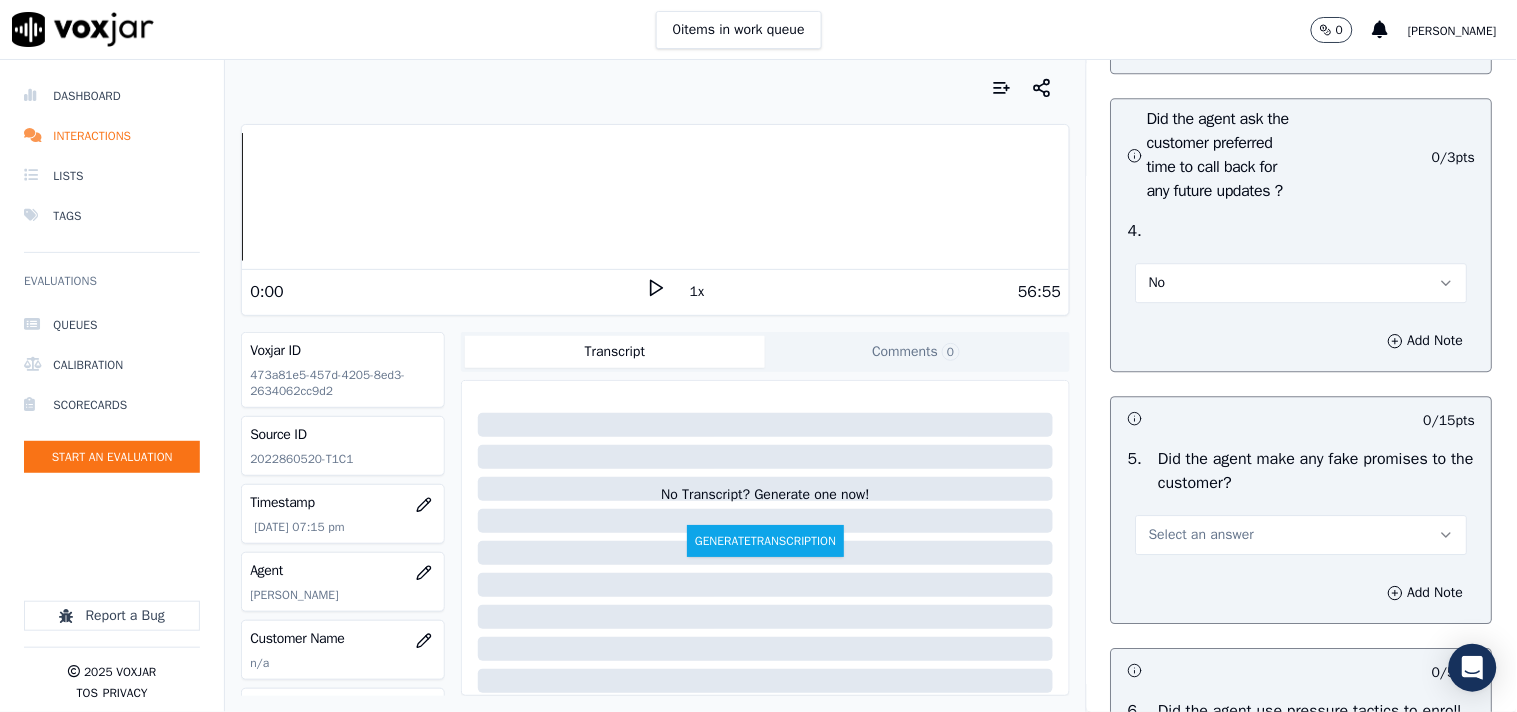 click on "No" at bounding box center [1302, 283] 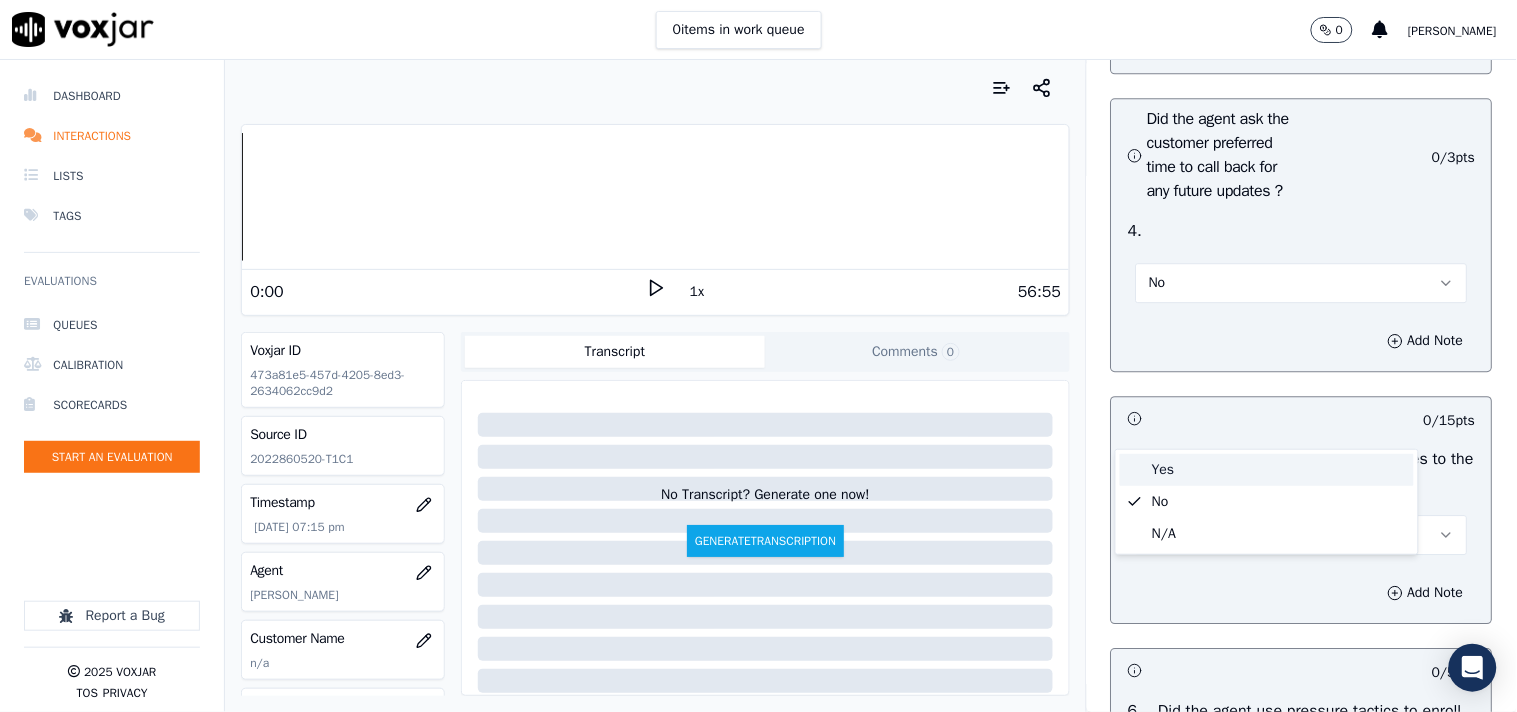 click on "Yes" at bounding box center (1267, 470) 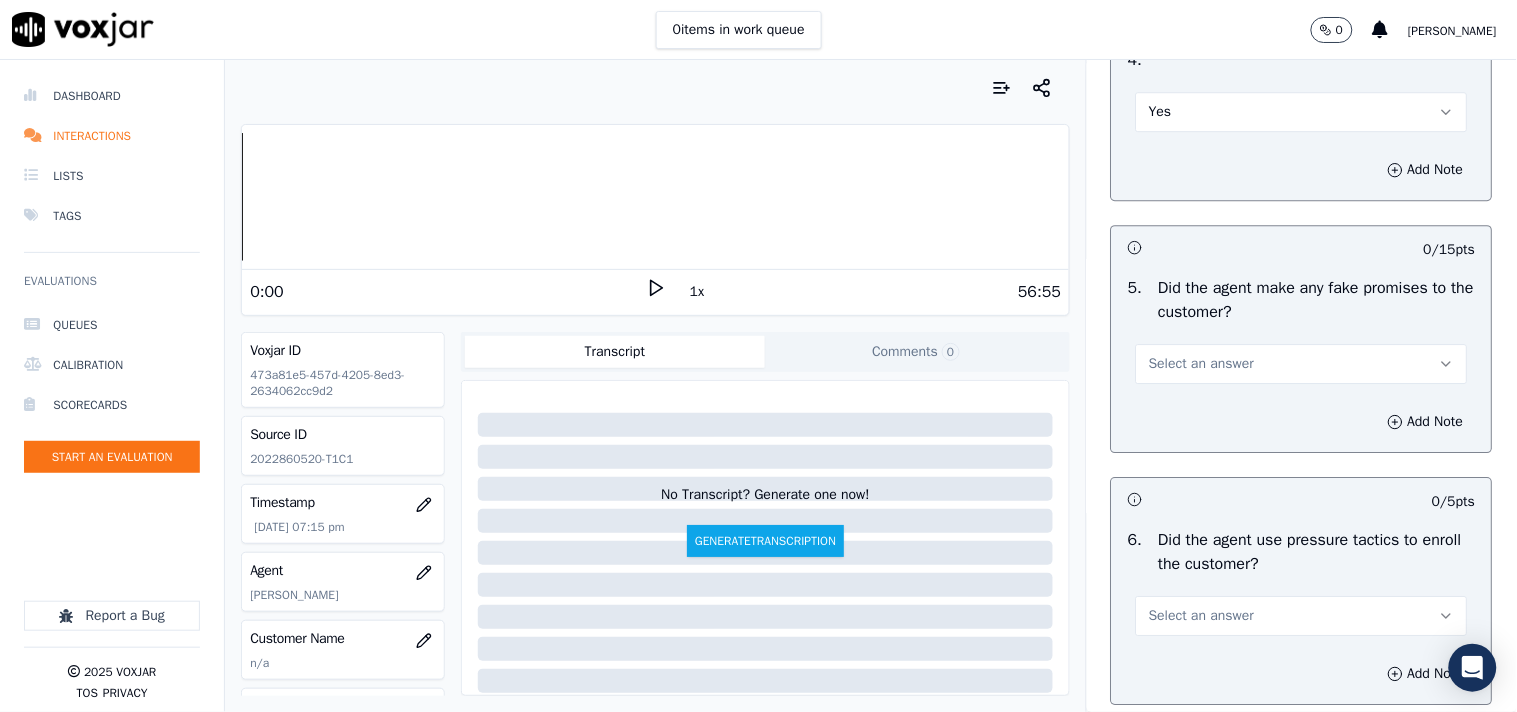 scroll, scrollTop: 5444, scrollLeft: 0, axis: vertical 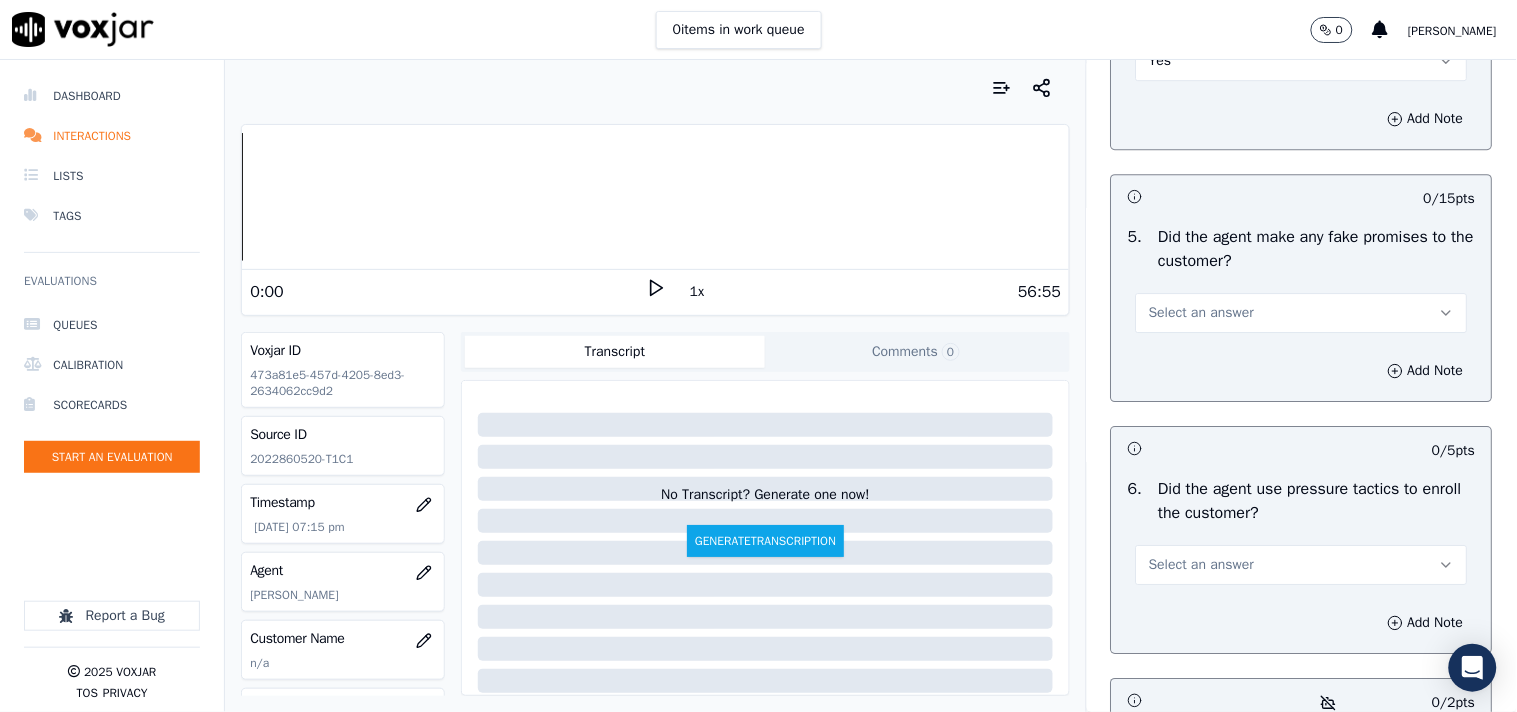click on "Select an answer" at bounding box center [1302, 313] 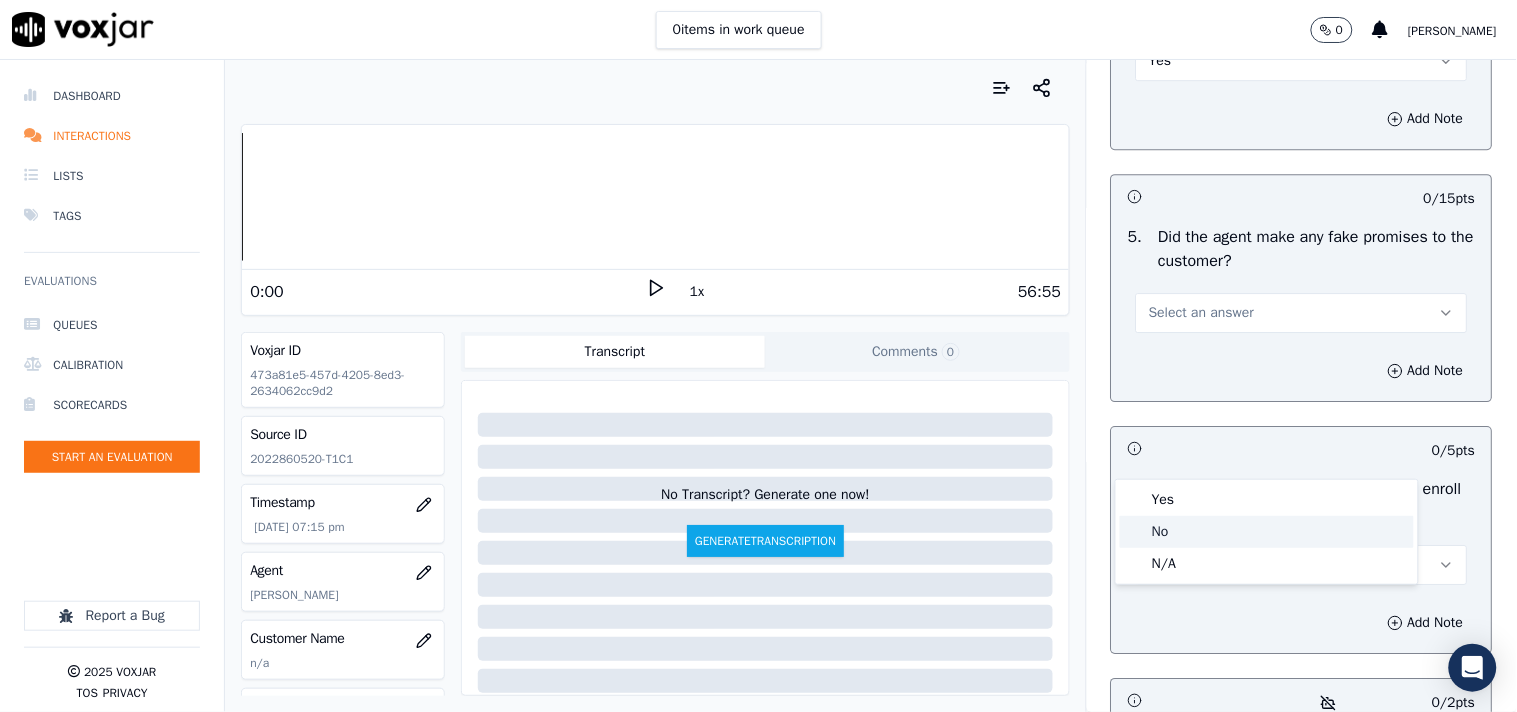 click on "No" 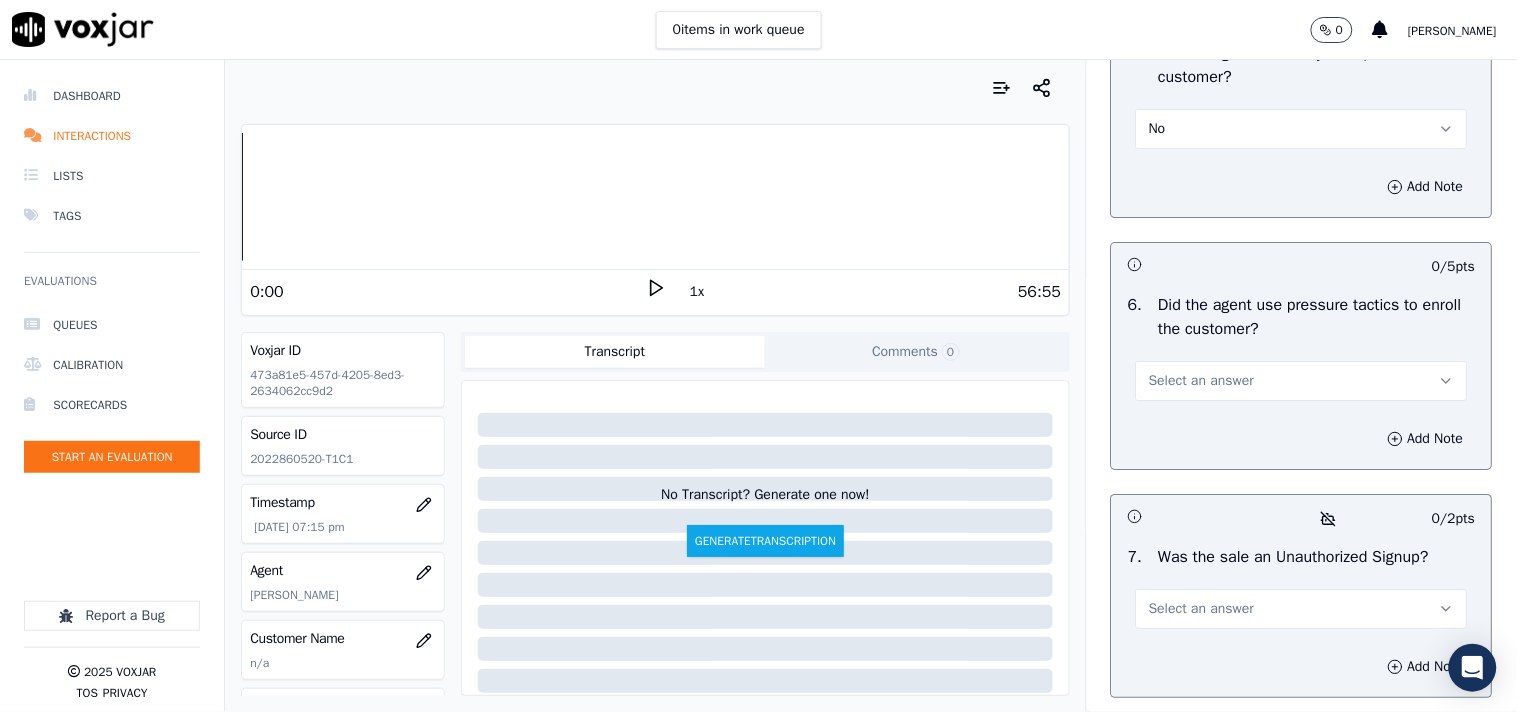 scroll, scrollTop: 5666, scrollLeft: 0, axis: vertical 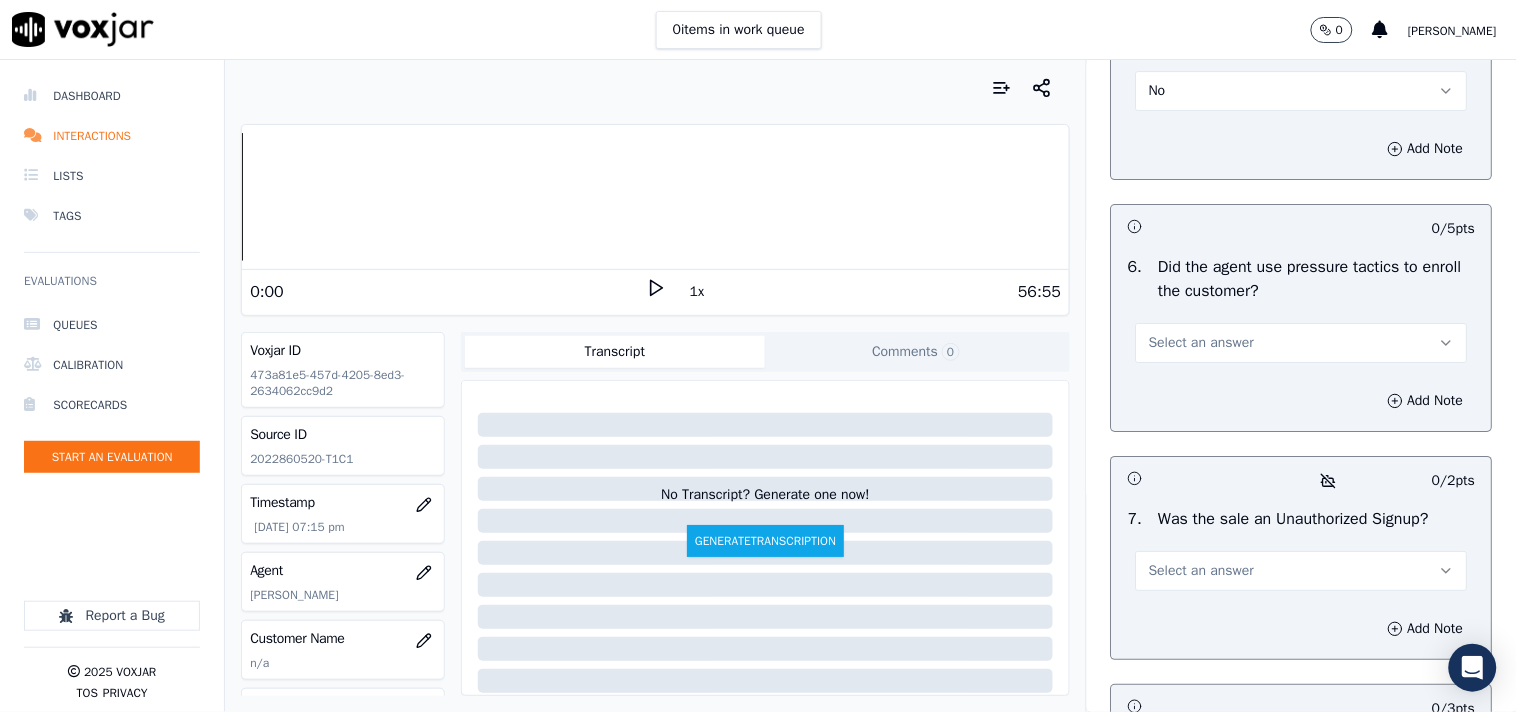 click on "Select an answer" at bounding box center (1201, 343) 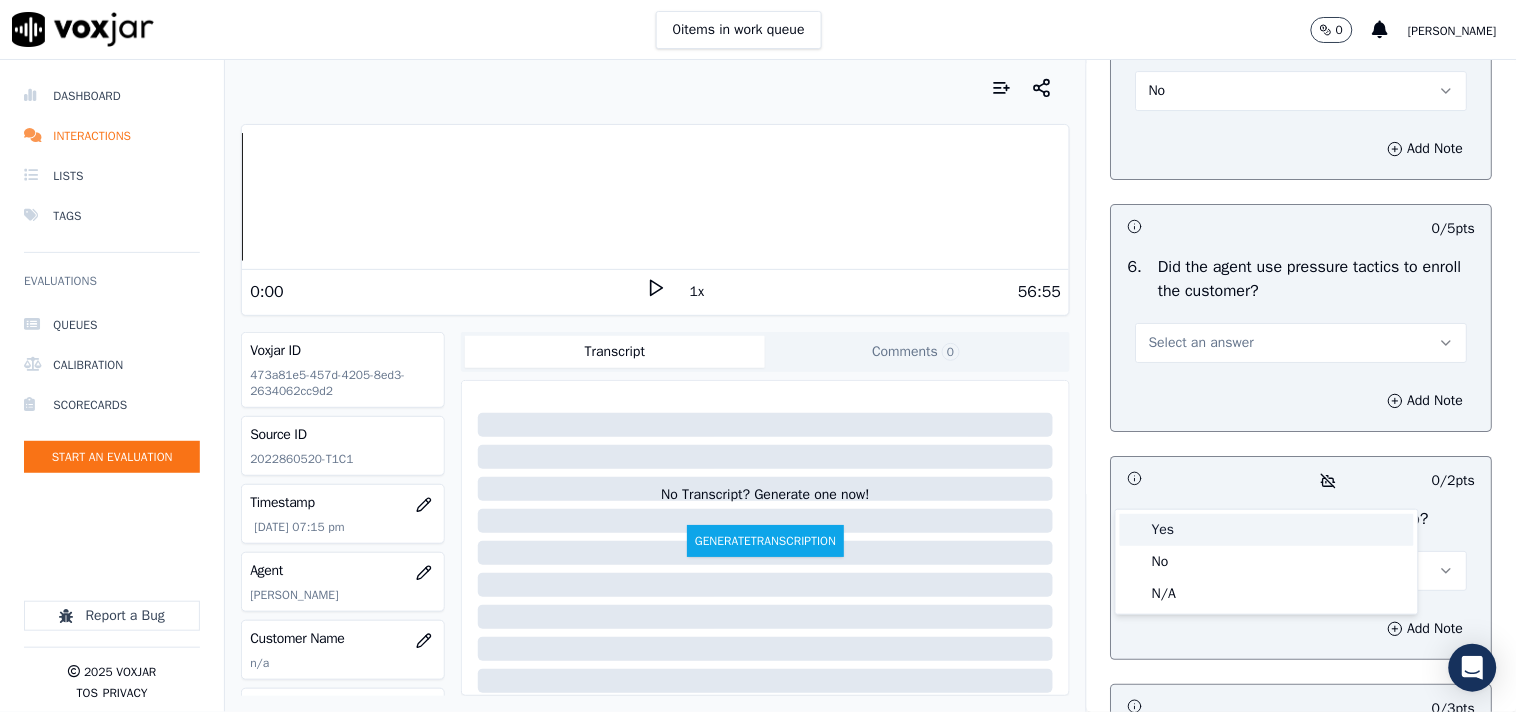 click on "Yes" at bounding box center (1267, 530) 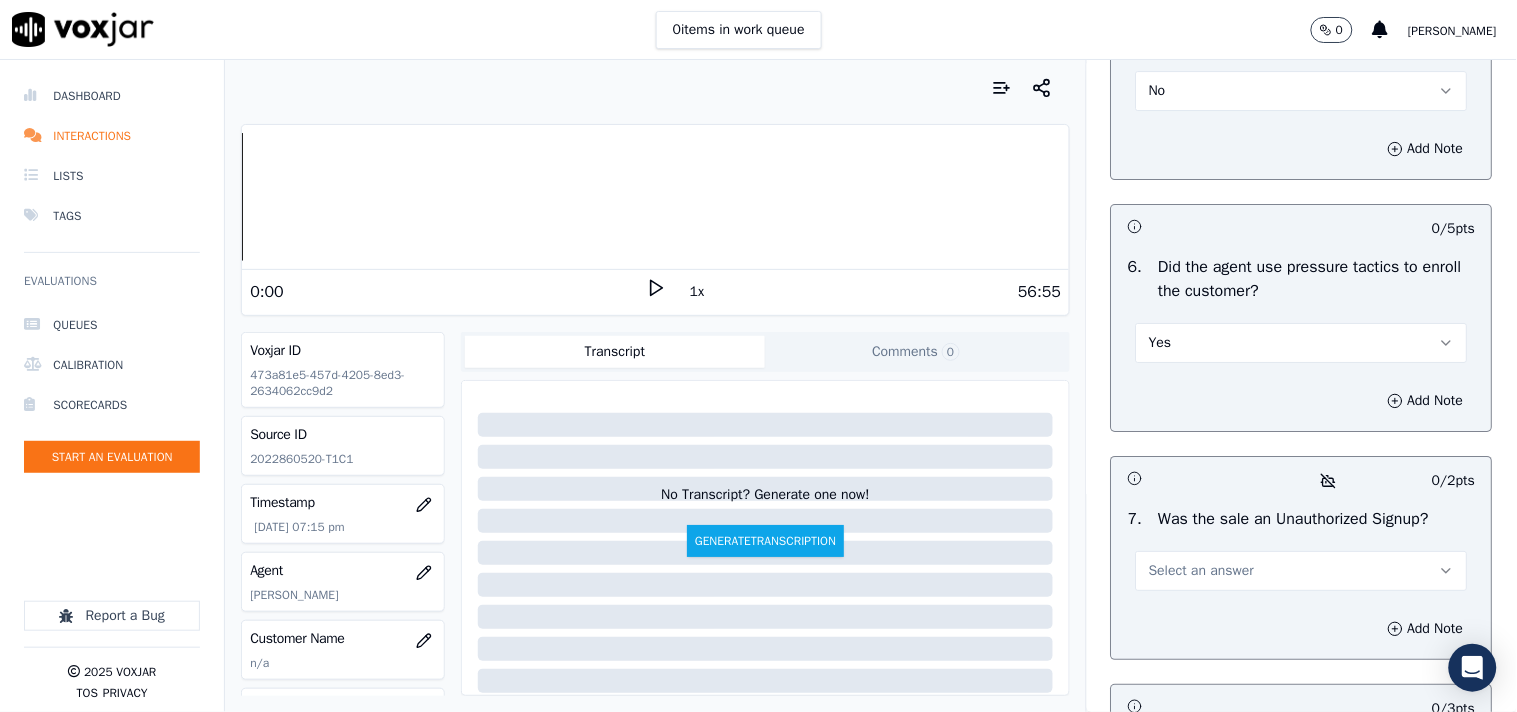 click on "Yes" at bounding box center (1302, 343) 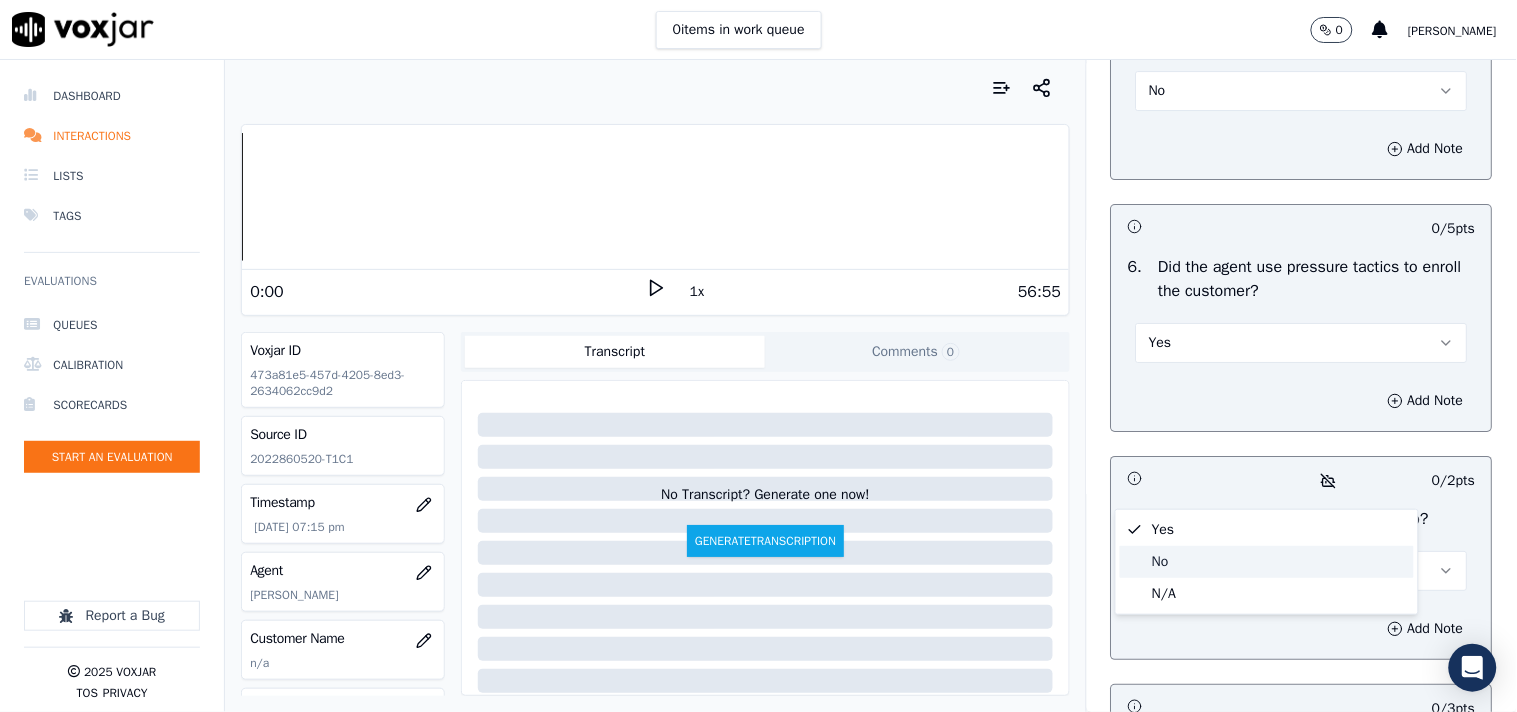 click on "No" 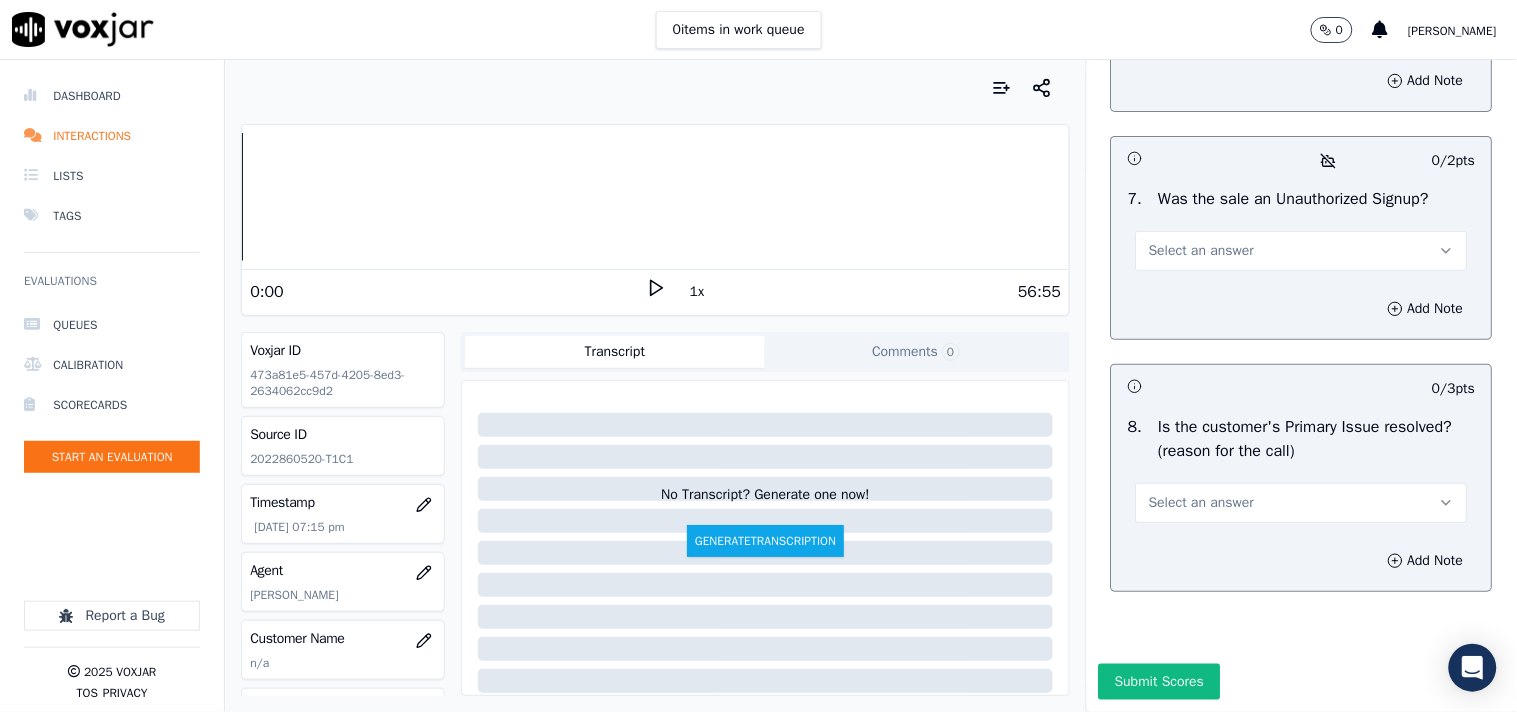 scroll, scrollTop: 6000, scrollLeft: 0, axis: vertical 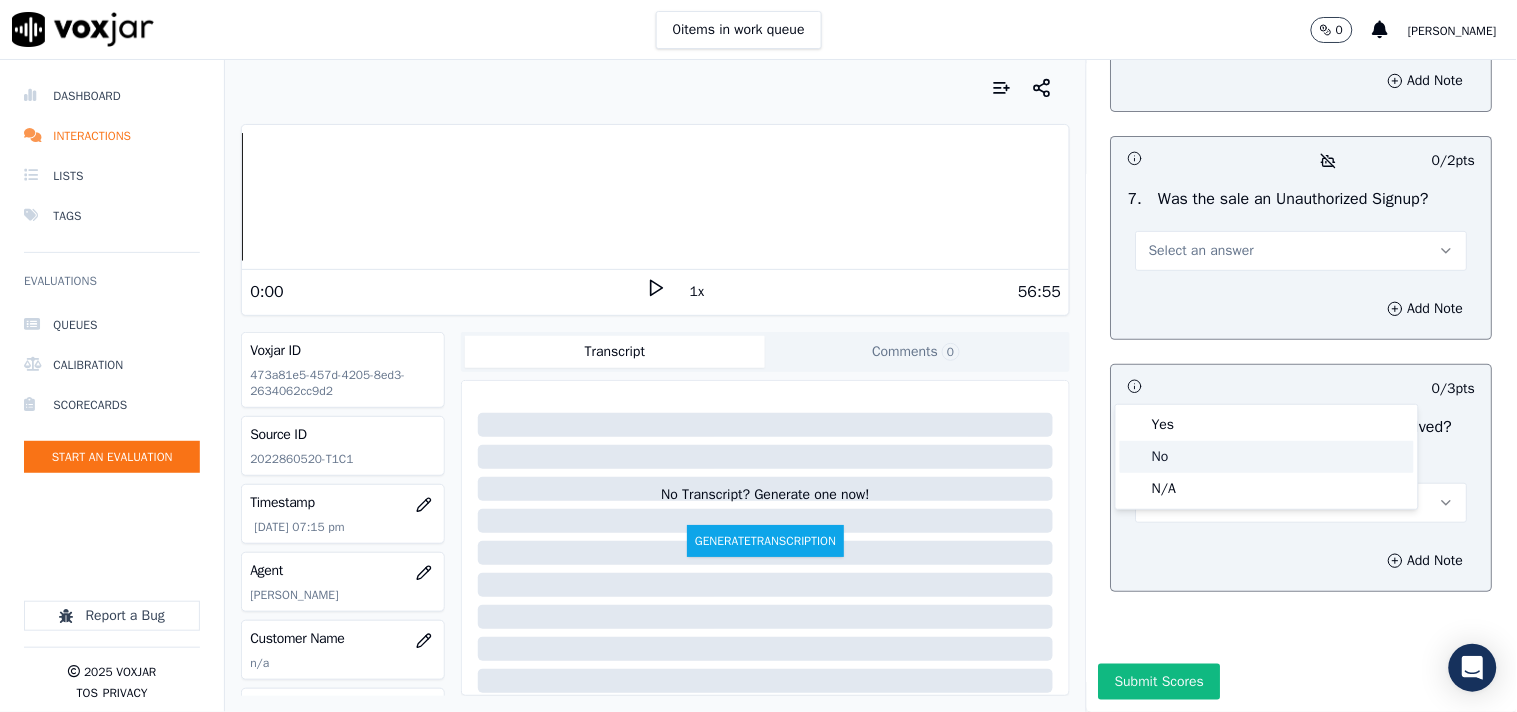 click on "No" 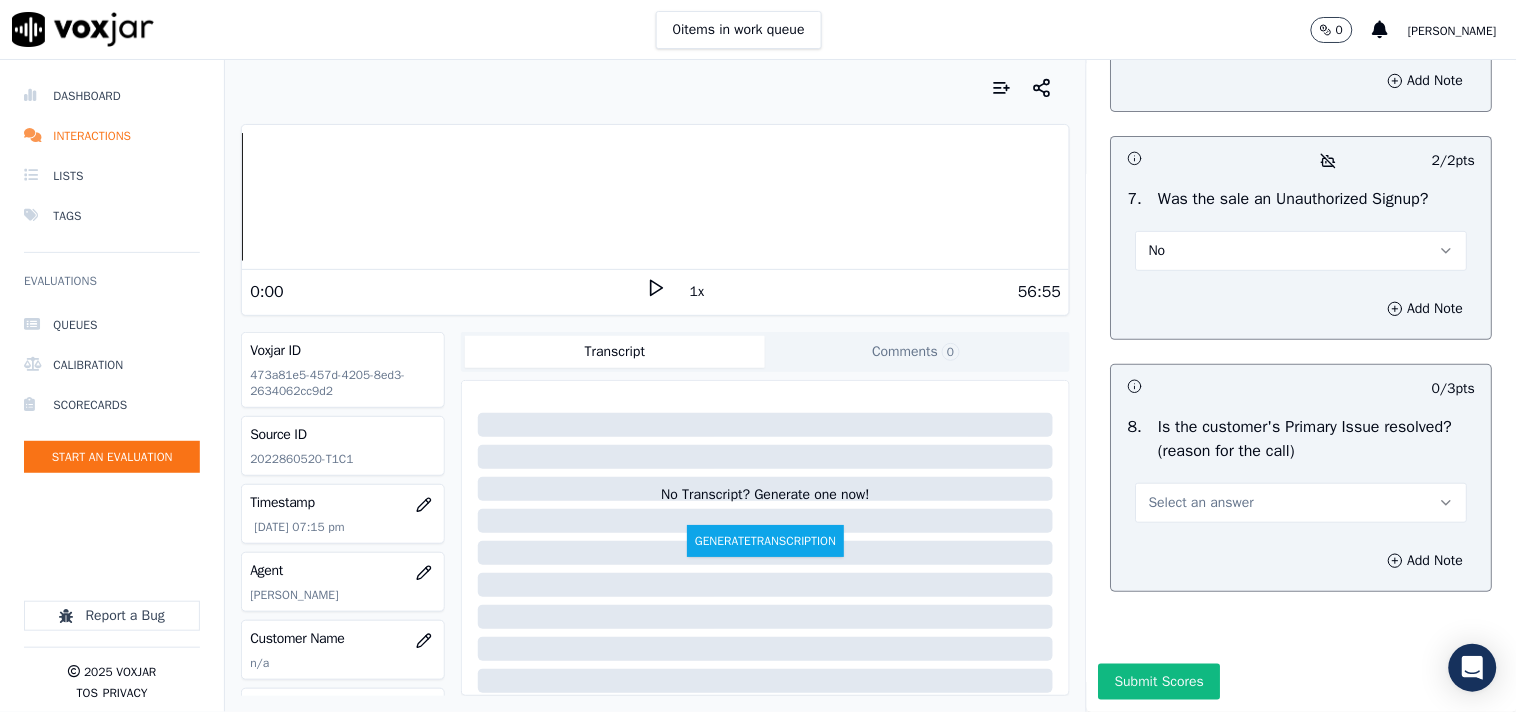 scroll, scrollTop: 6178, scrollLeft: 0, axis: vertical 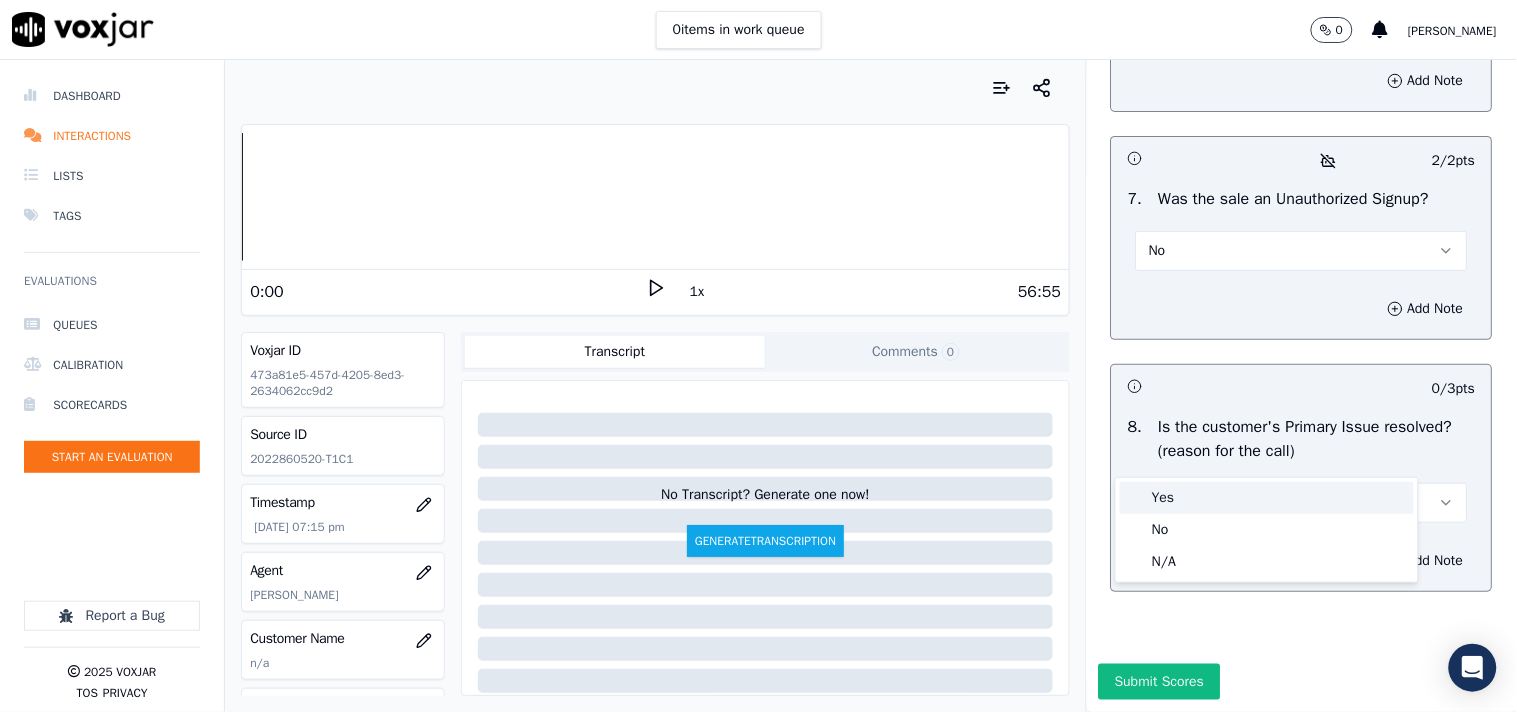 click on "Yes" at bounding box center (1267, 498) 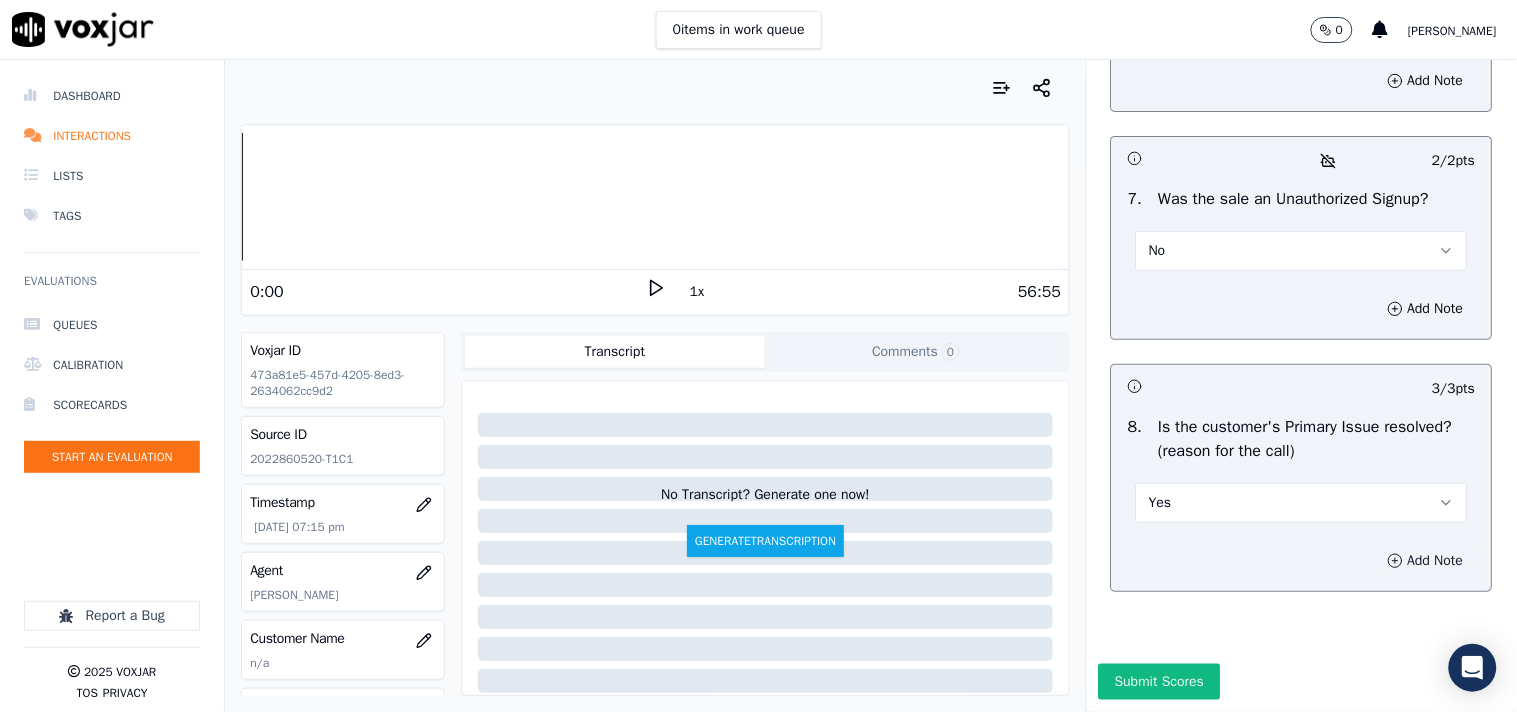 click on "Add Note" at bounding box center (1426, 561) 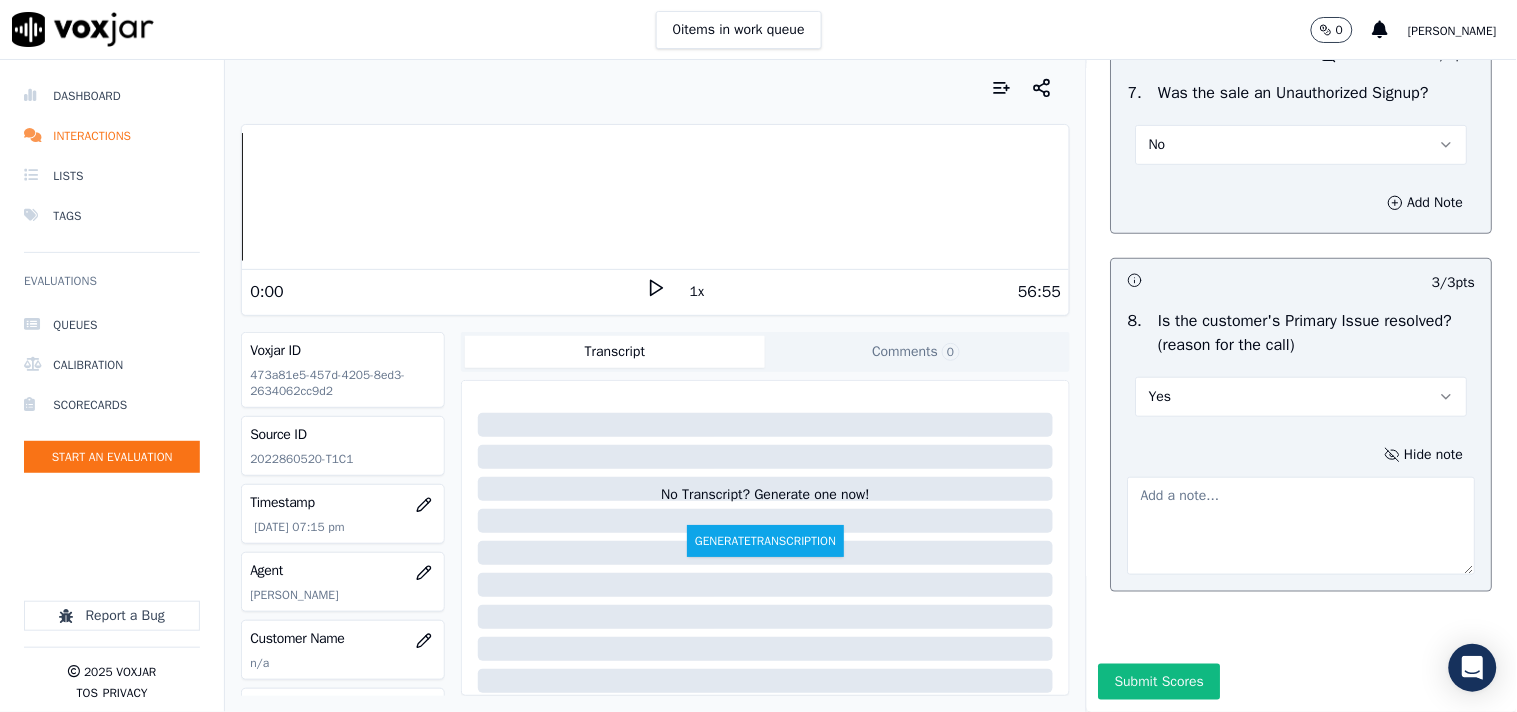 paste on "Customer wanted t exend her payment plan." 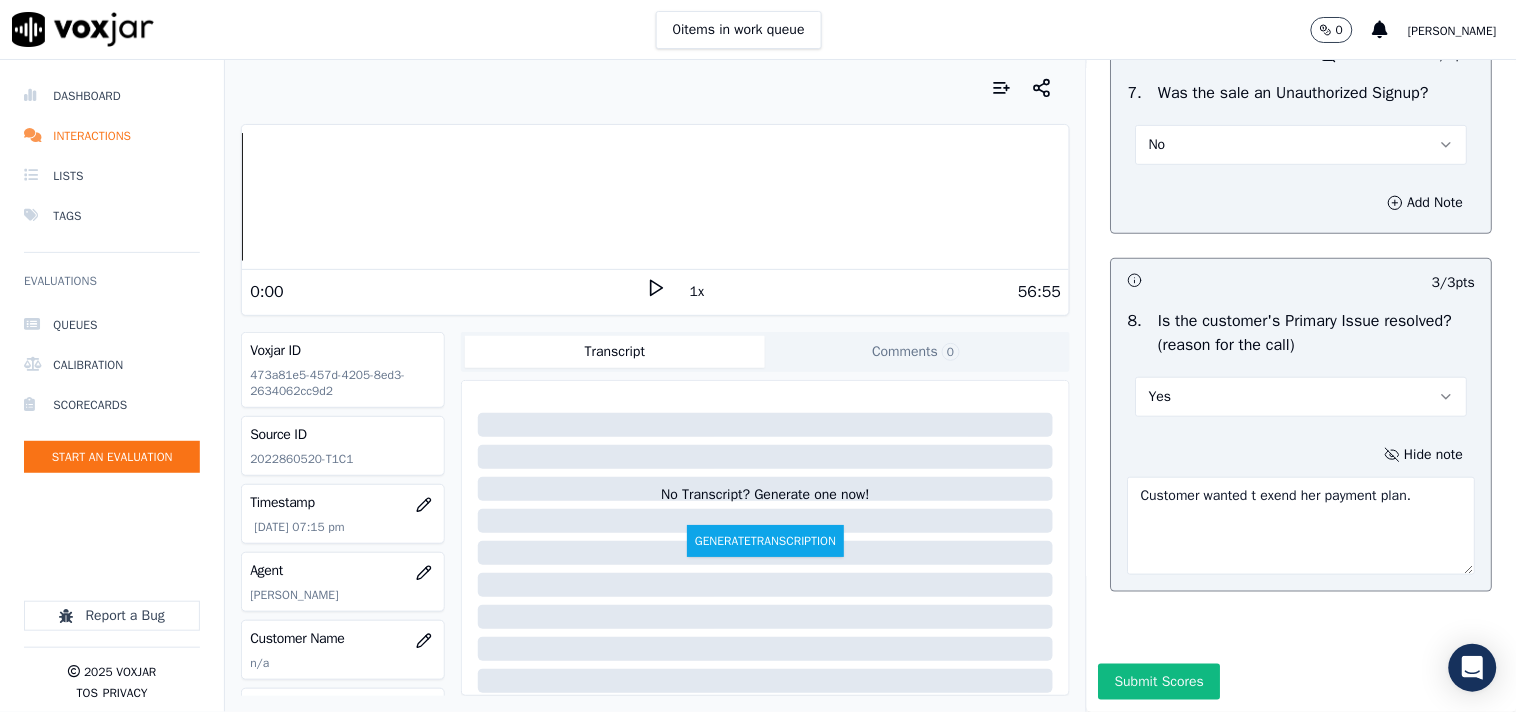 click on "Customer wanted t exend her payment plan." at bounding box center [1302, 526] 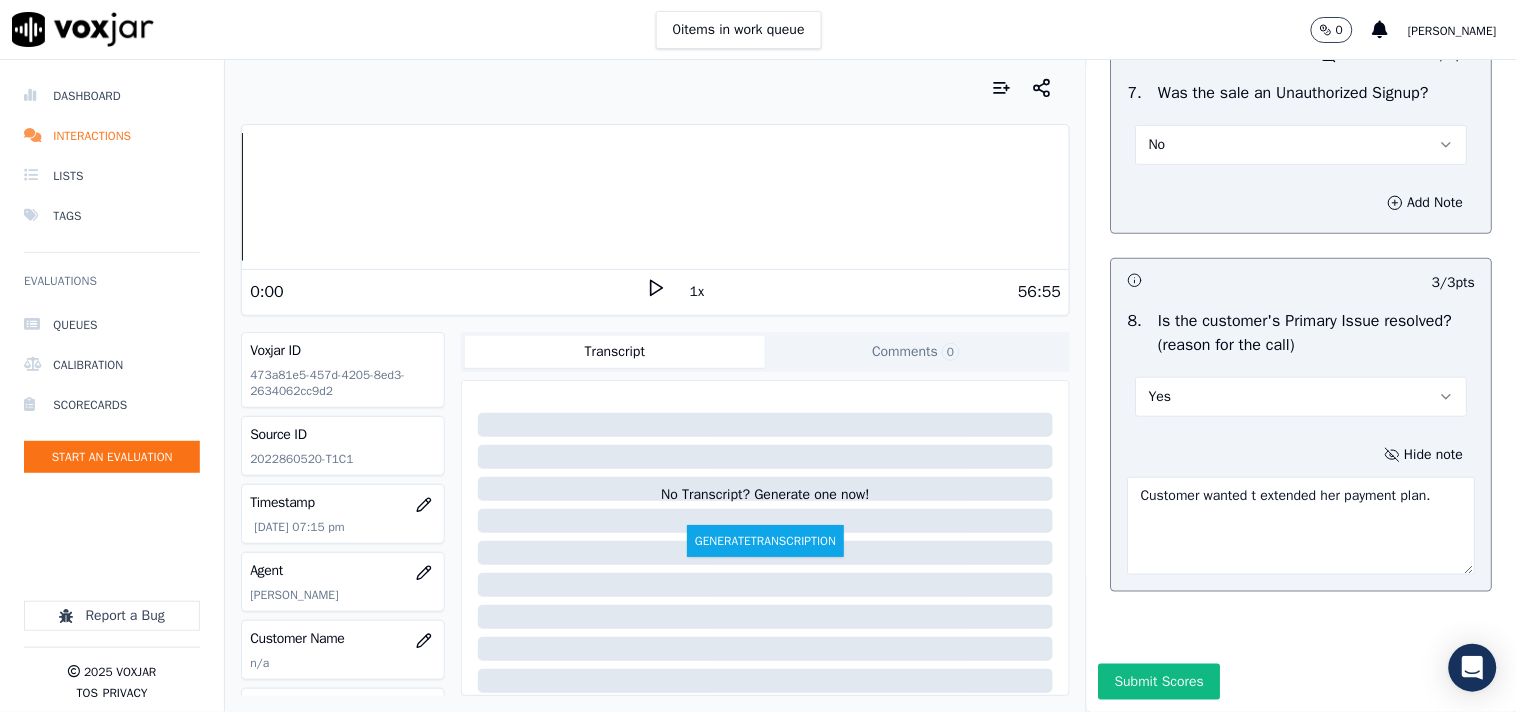 click on "Customer wanted t extended her payment plan." at bounding box center [1302, 526] 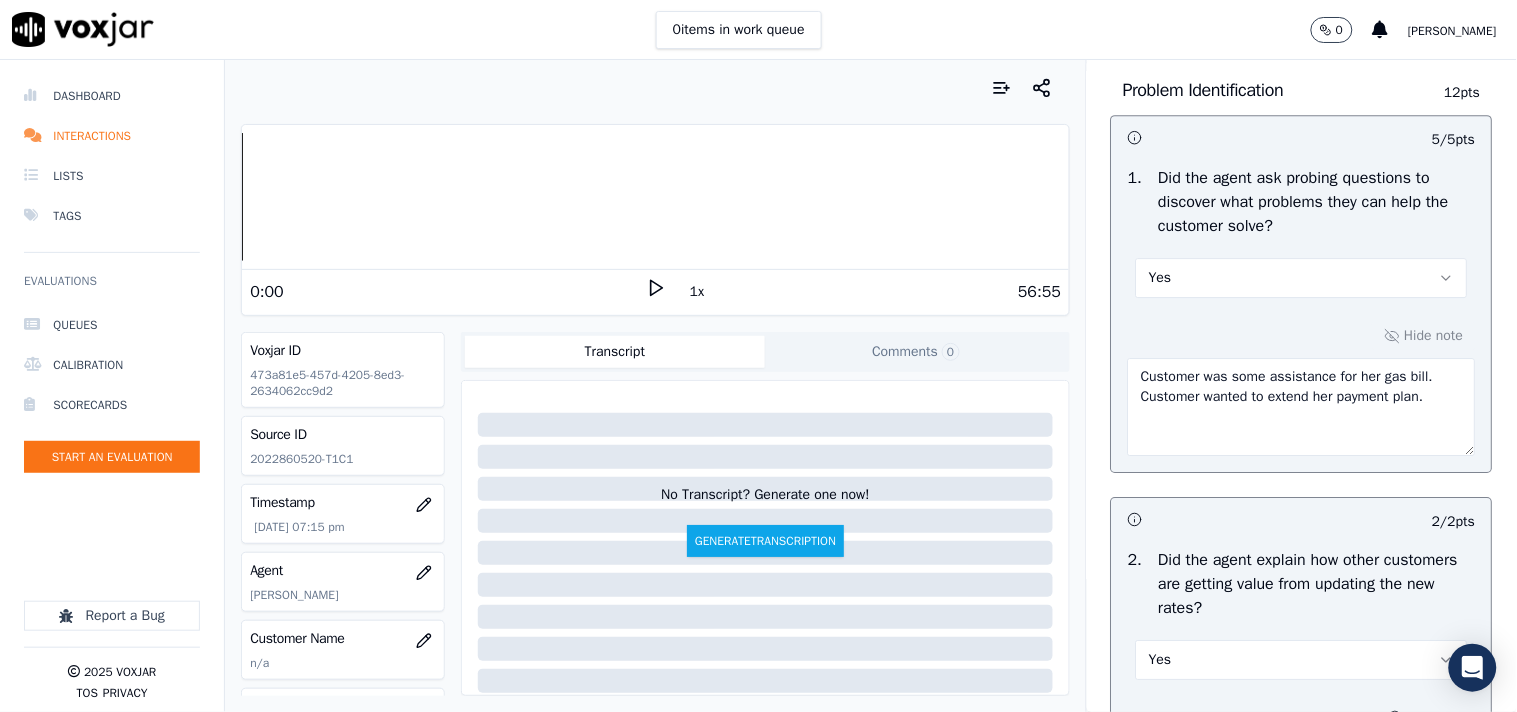scroll, scrollTop: 1512, scrollLeft: 0, axis: vertical 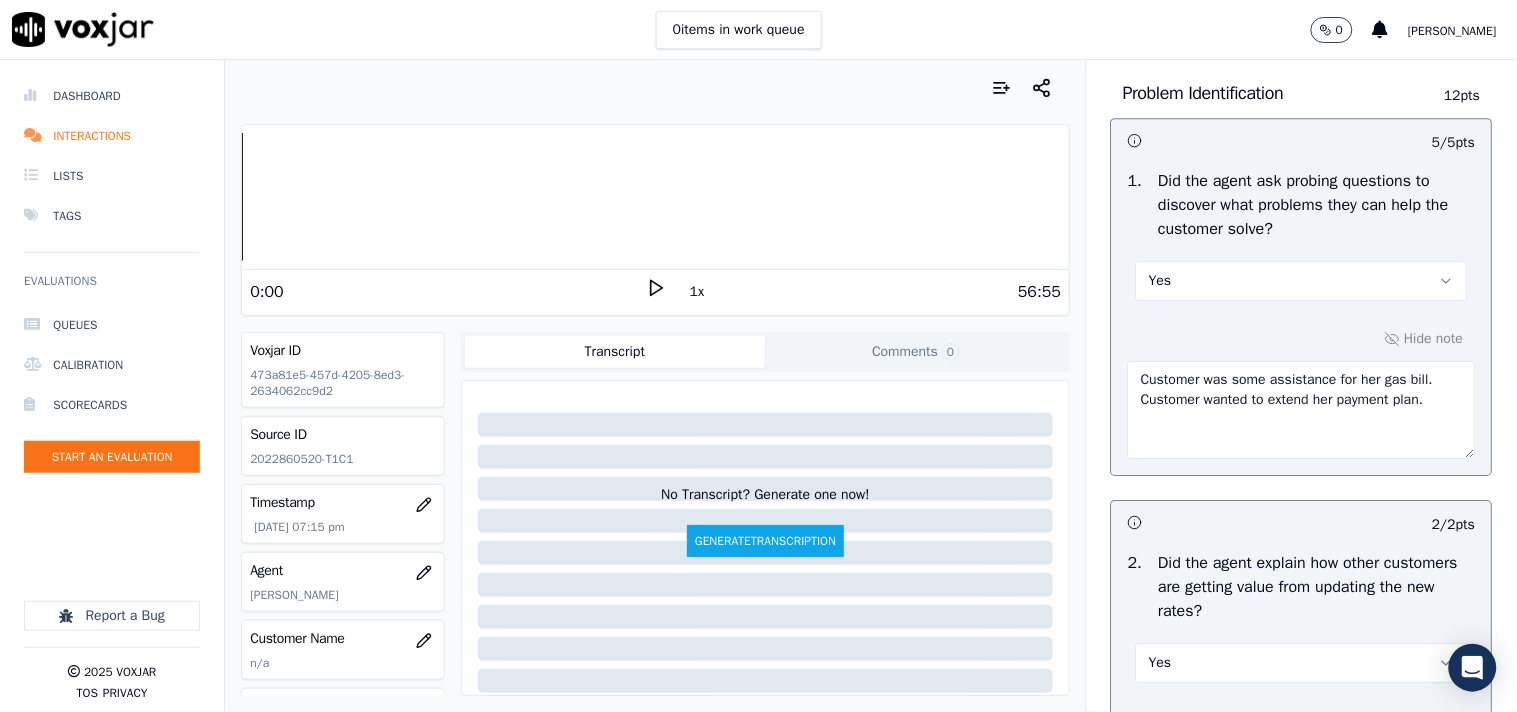 type on "Customer wanted to extended her payment plan." 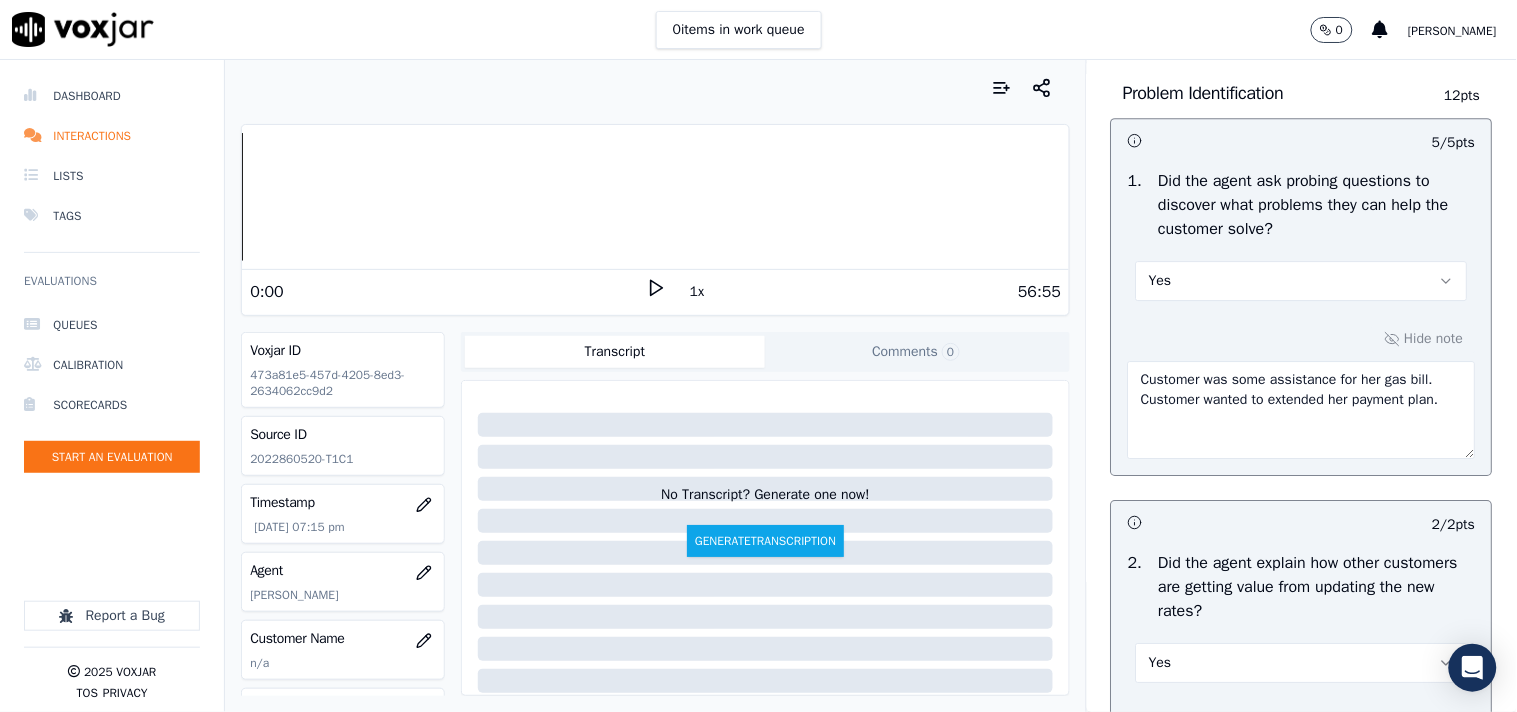 click on "Customer was some assistance for her gas bill.
Customer wanted to extended her payment plan." at bounding box center (1302, 410) 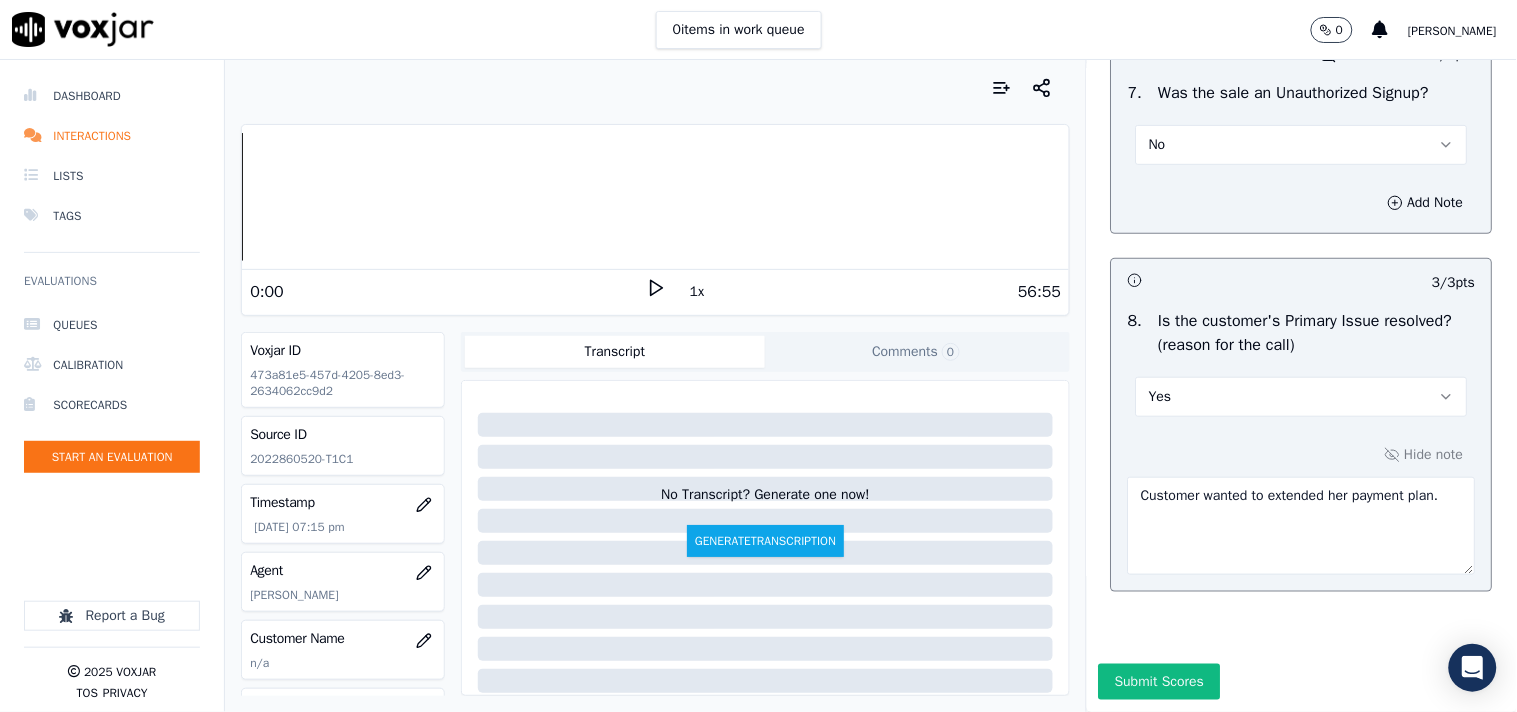 scroll, scrollTop: 6284, scrollLeft: 0, axis: vertical 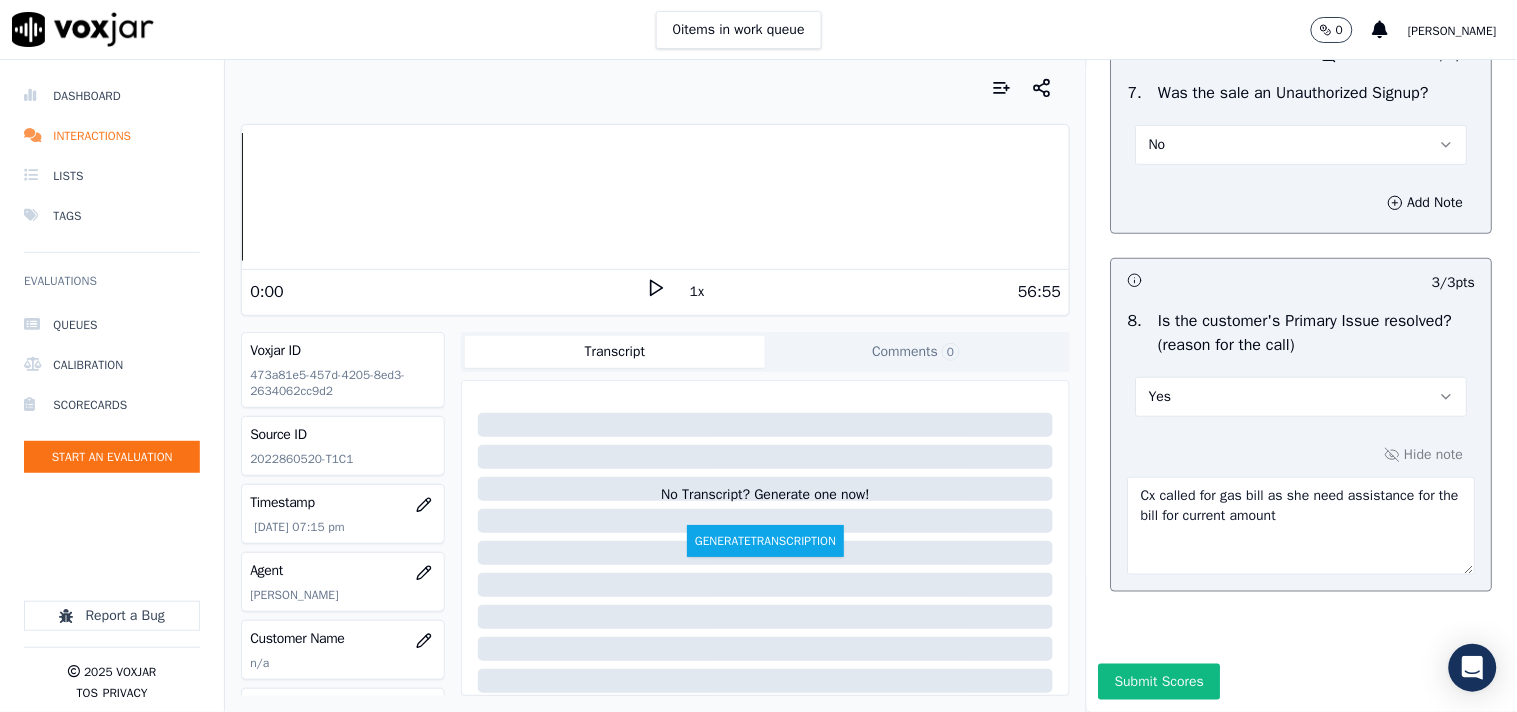 click on "Cx called for gas bill as she need assistance for the bill for current amount" at bounding box center (1302, 526) 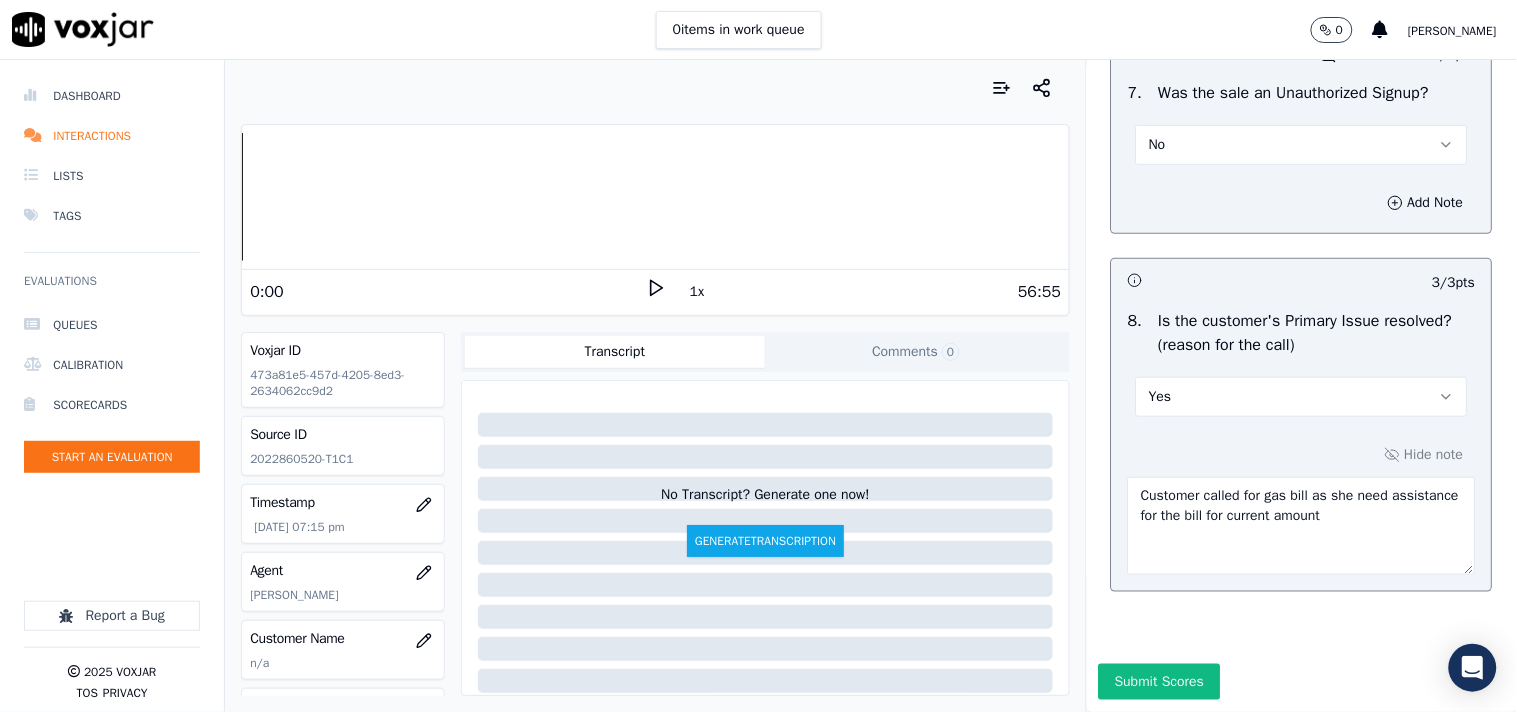 click on "Customer called for gas bill as she need assistance for the bill for current amount" at bounding box center (1302, 526) 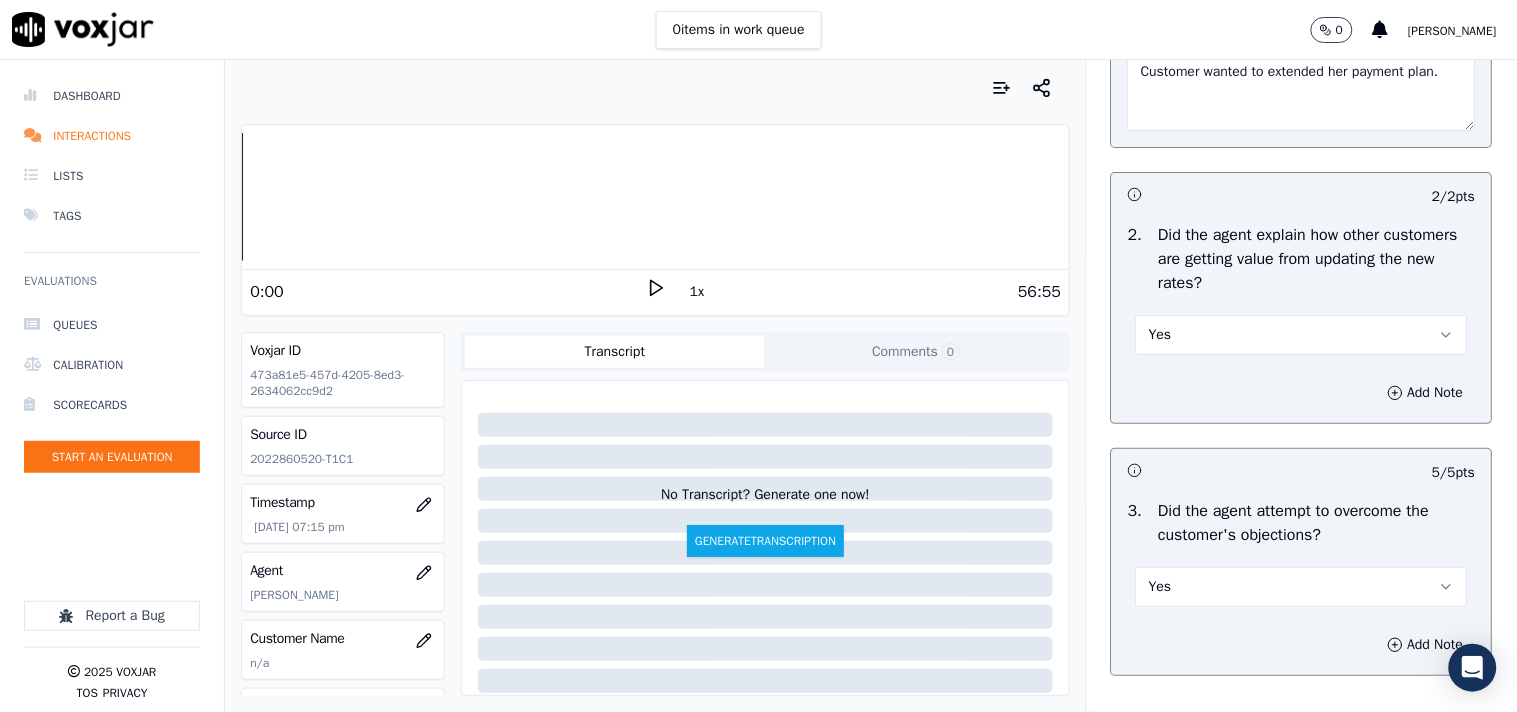 scroll, scrollTop: 1506, scrollLeft: 0, axis: vertical 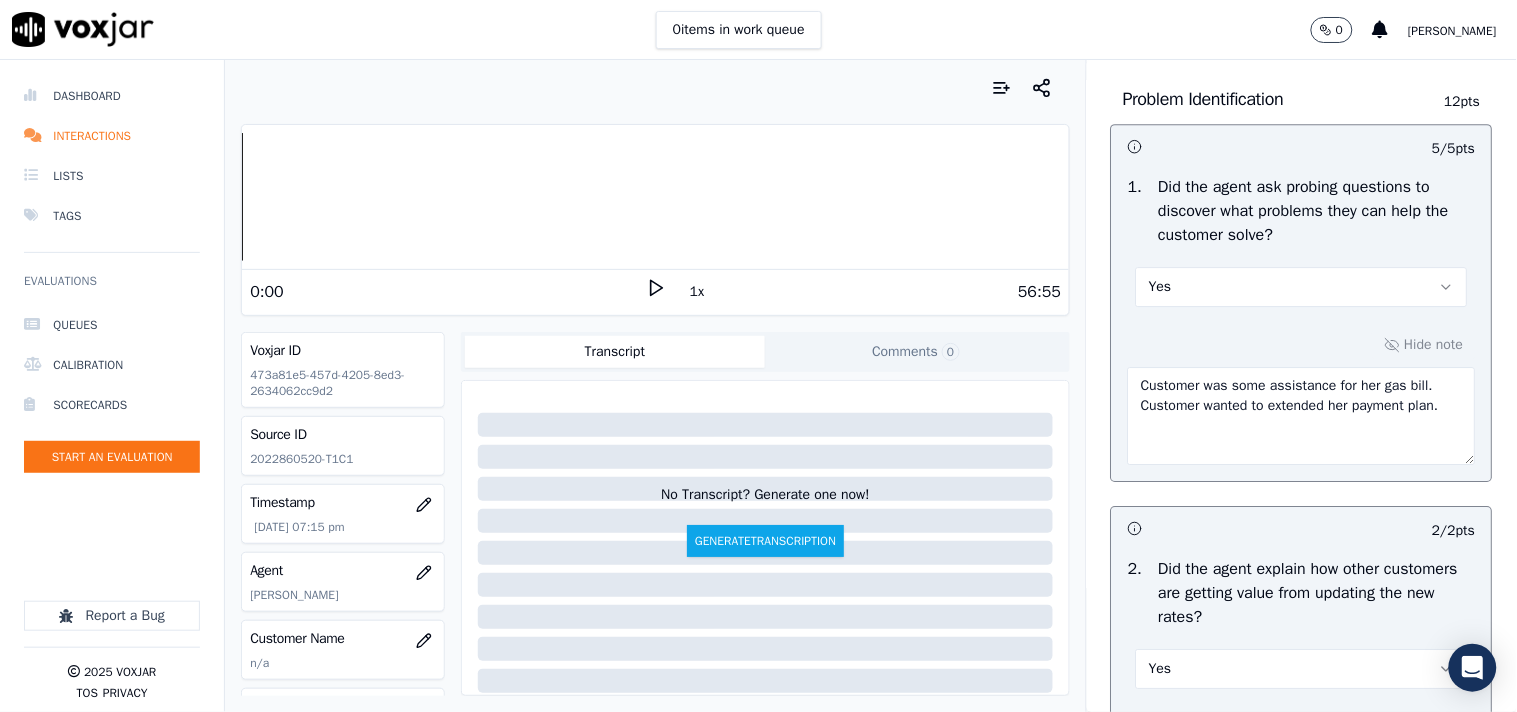 type on "Customer called for gas bill as she need assistance for the bill for current amount" 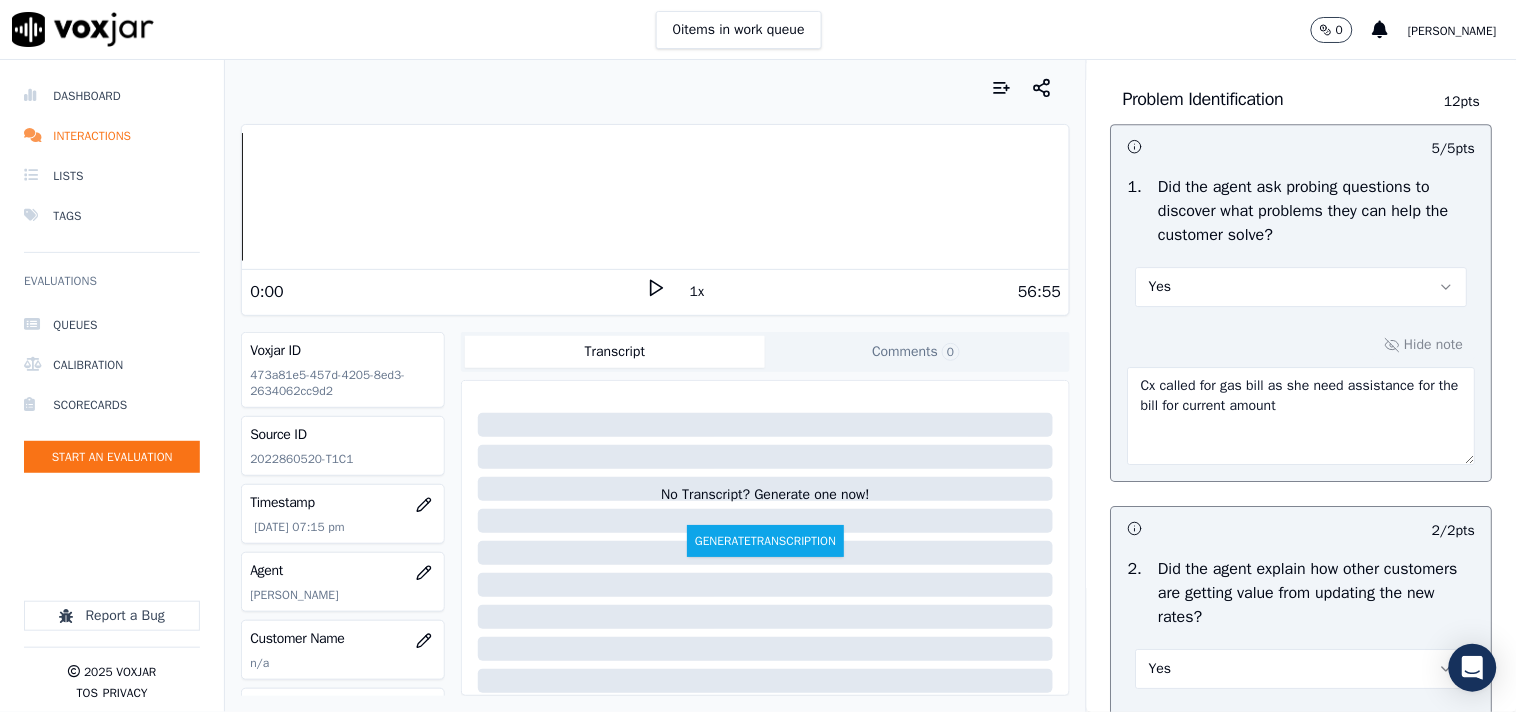 click on "Cx called for gas bill as she need assistance for the bill for current amount" at bounding box center (1302, 416) 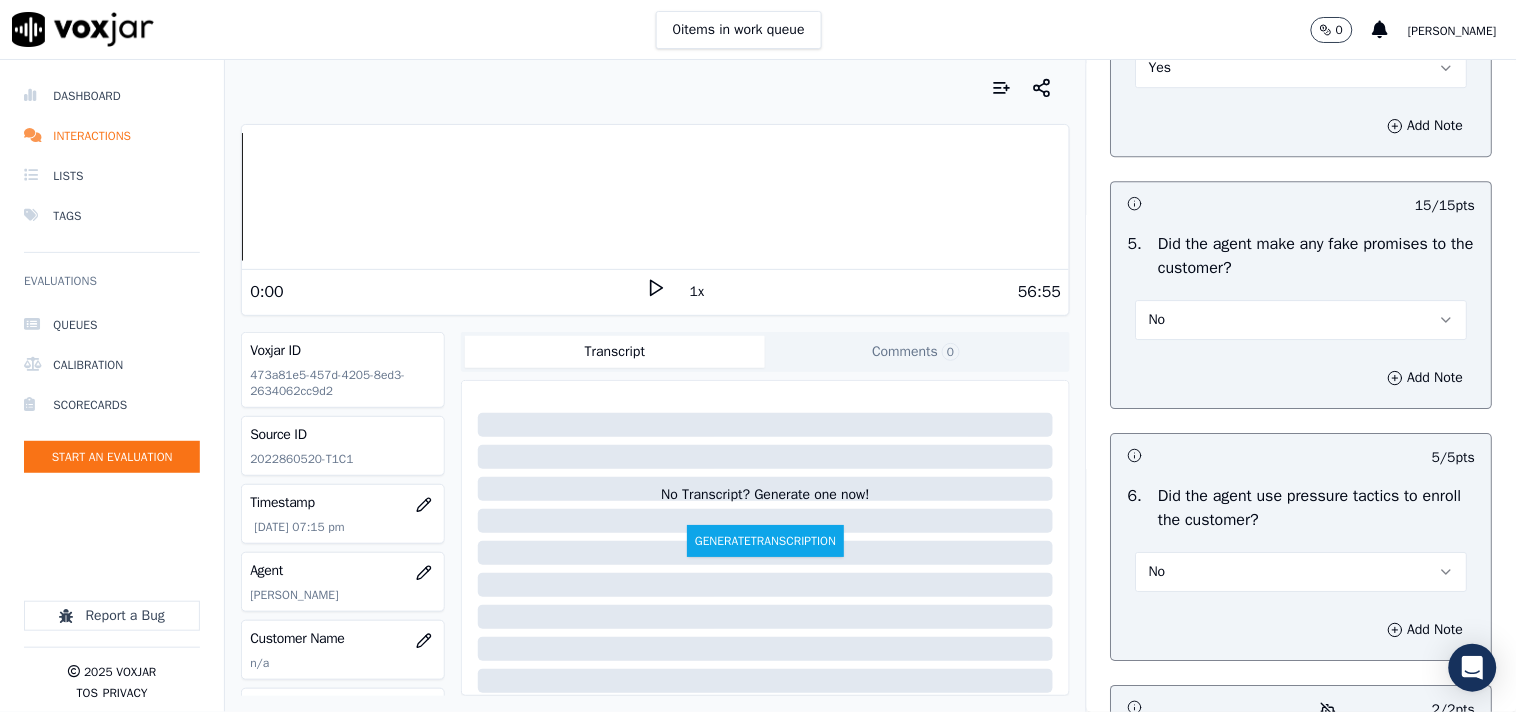 scroll, scrollTop: 6284, scrollLeft: 0, axis: vertical 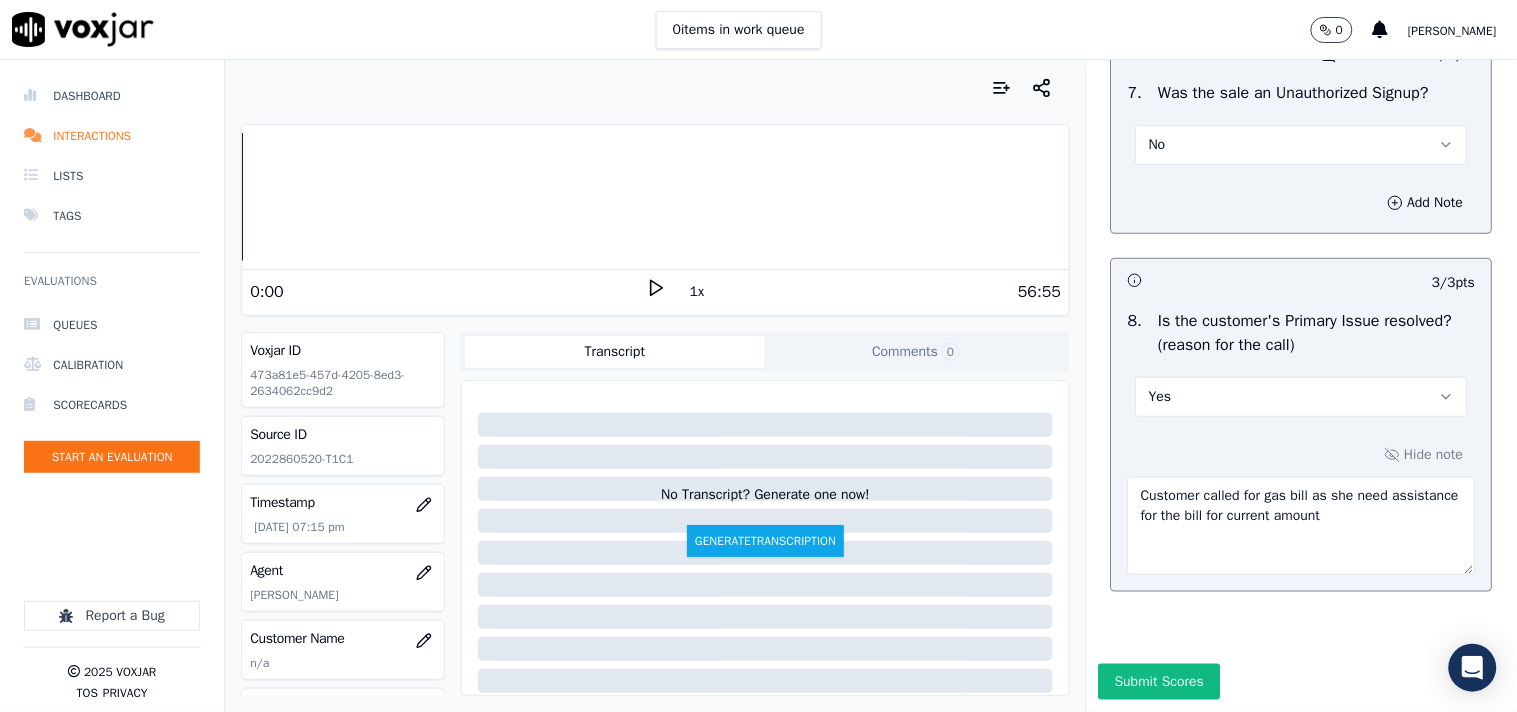 type on "Customer called for gas bill as she need assistance for the bill for current amount" 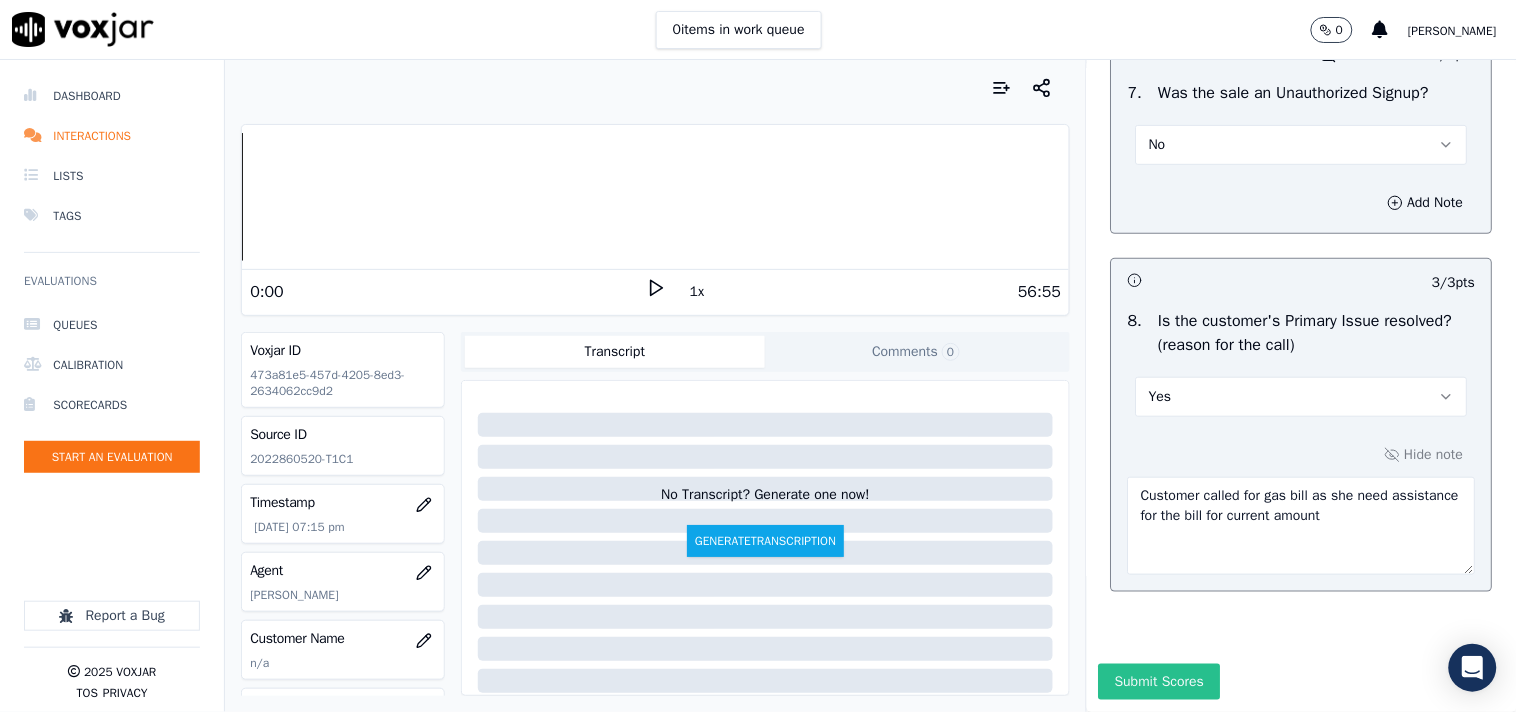 click on "Submit Scores" at bounding box center [1159, 682] 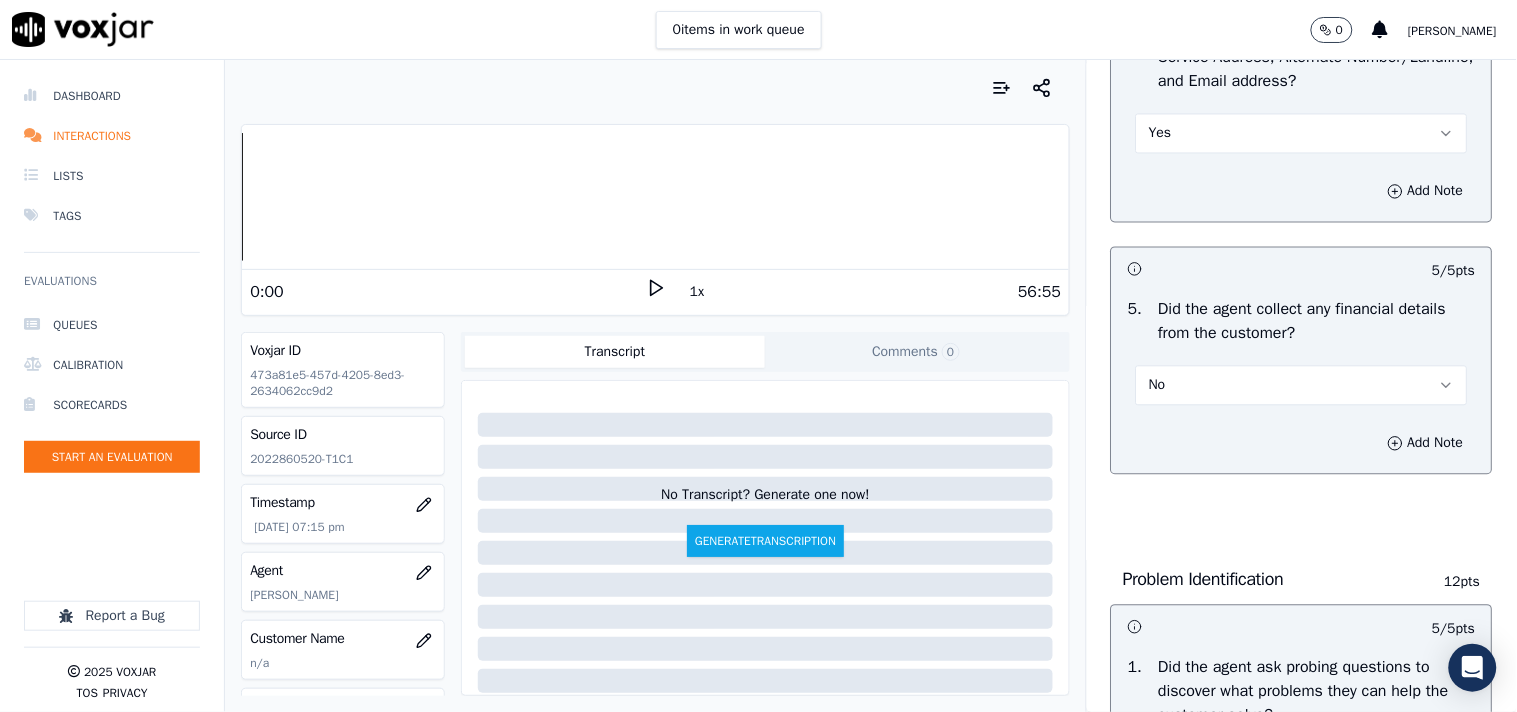 scroll, scrollTop: 840, scrollLeft: 0, axis: vertical 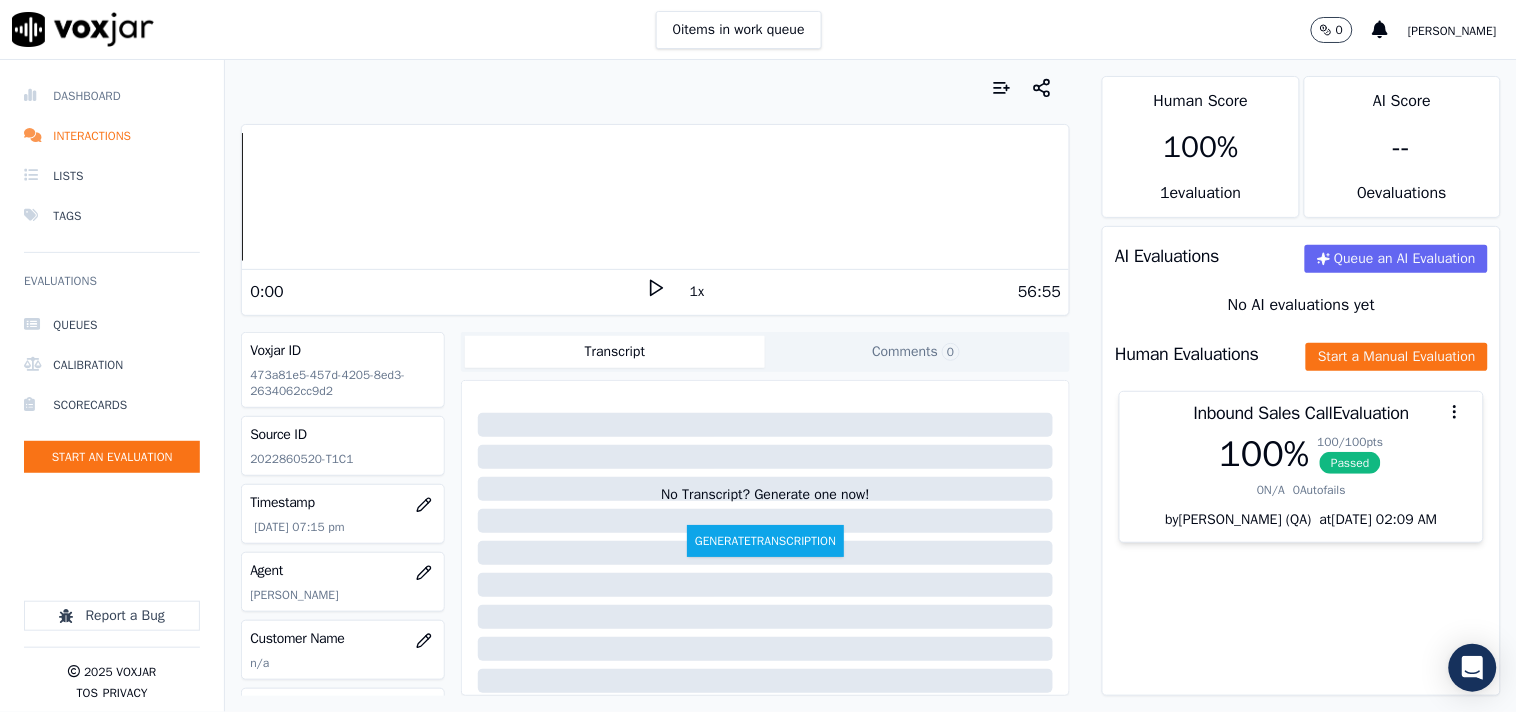 click on "Dashboard" at bounding box center (112, 96) 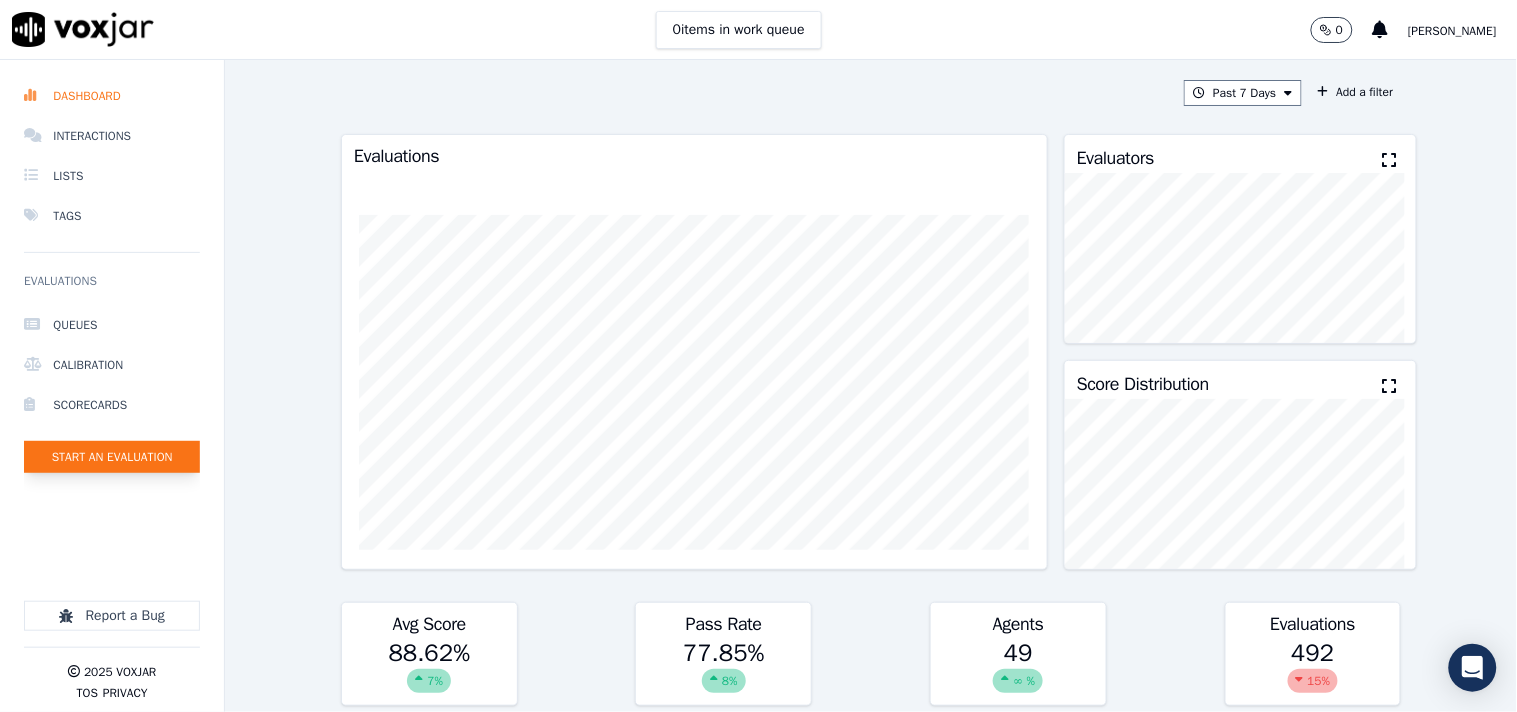 click on "Start an Evaluation" 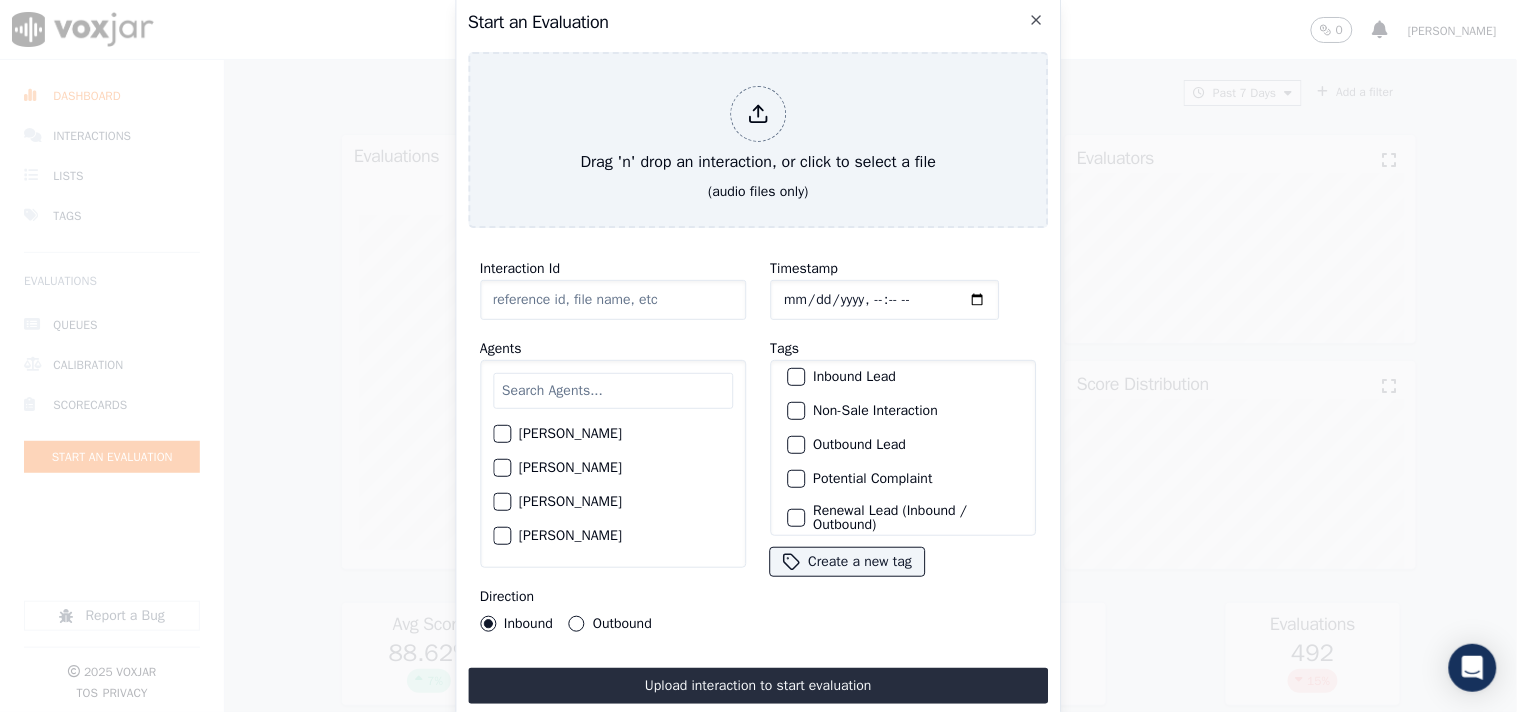 scroll, scrollTop: 0, scrollLeft: 0, axis: both 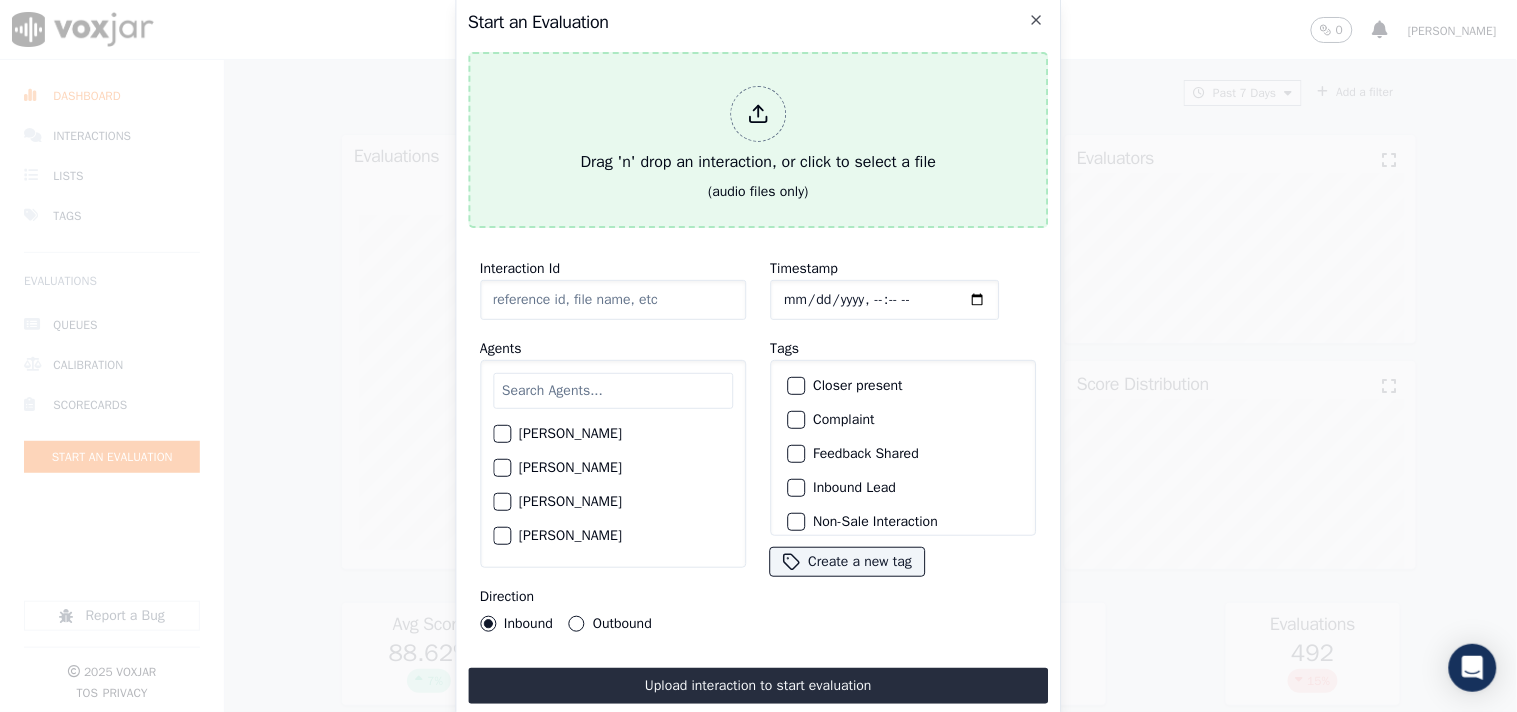 click 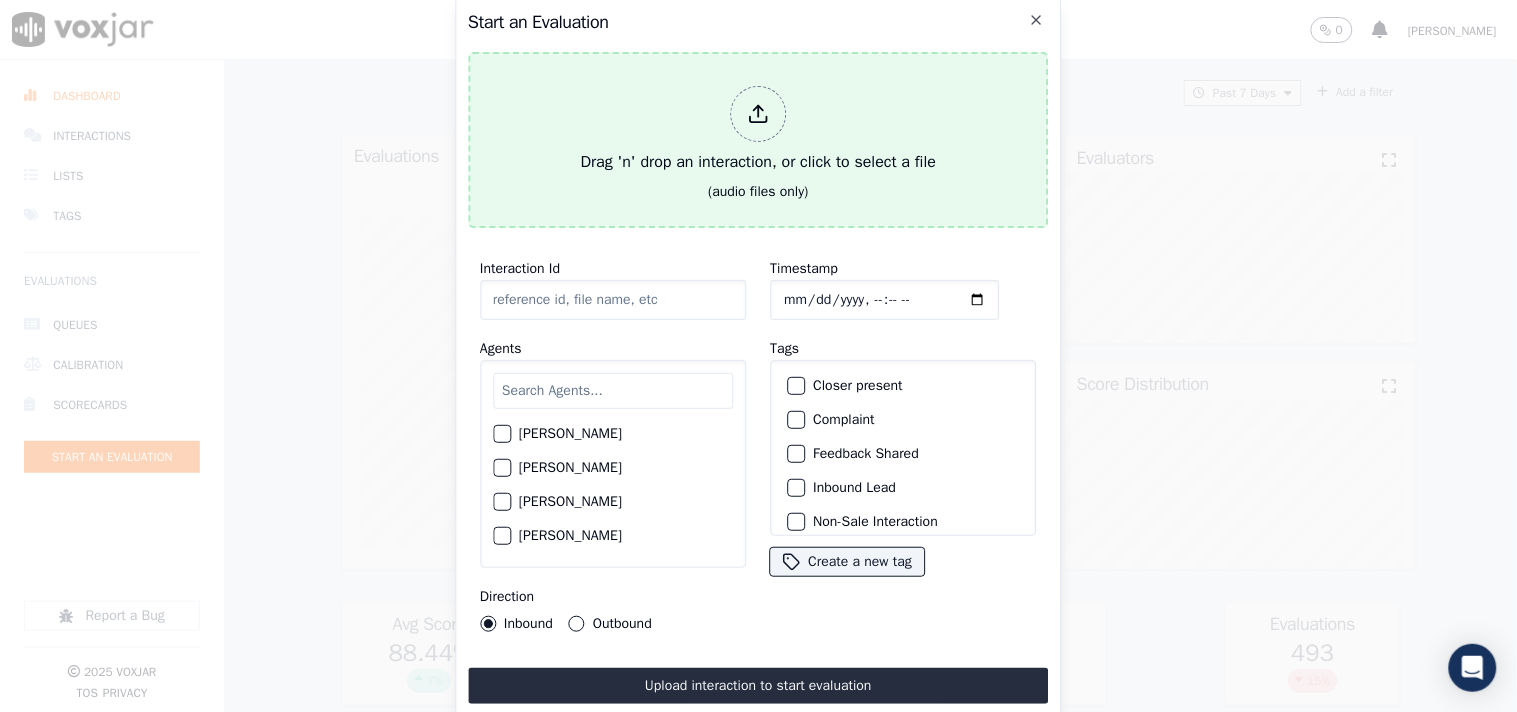 click at bounding box center (758, 114) 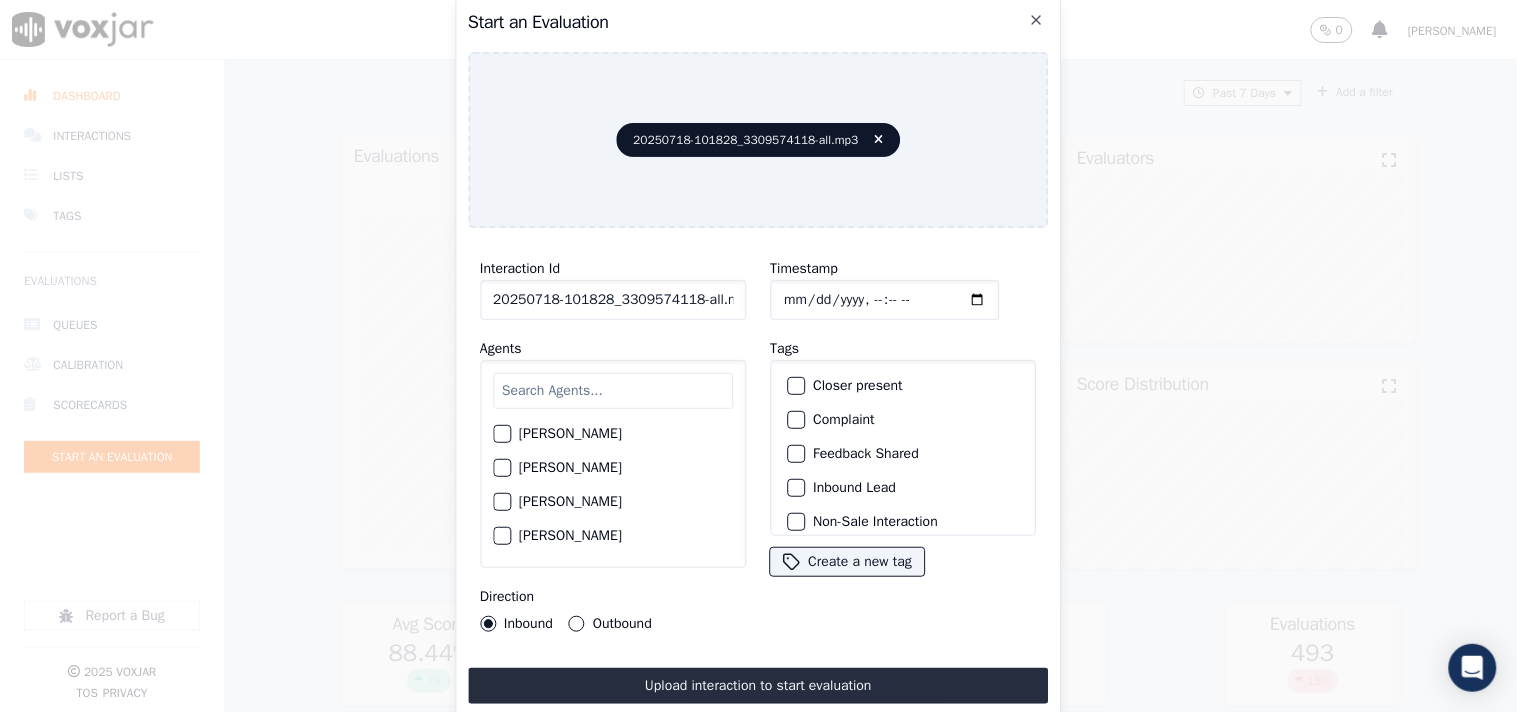 click on "20250718-101828_3309574118-all.mp3" 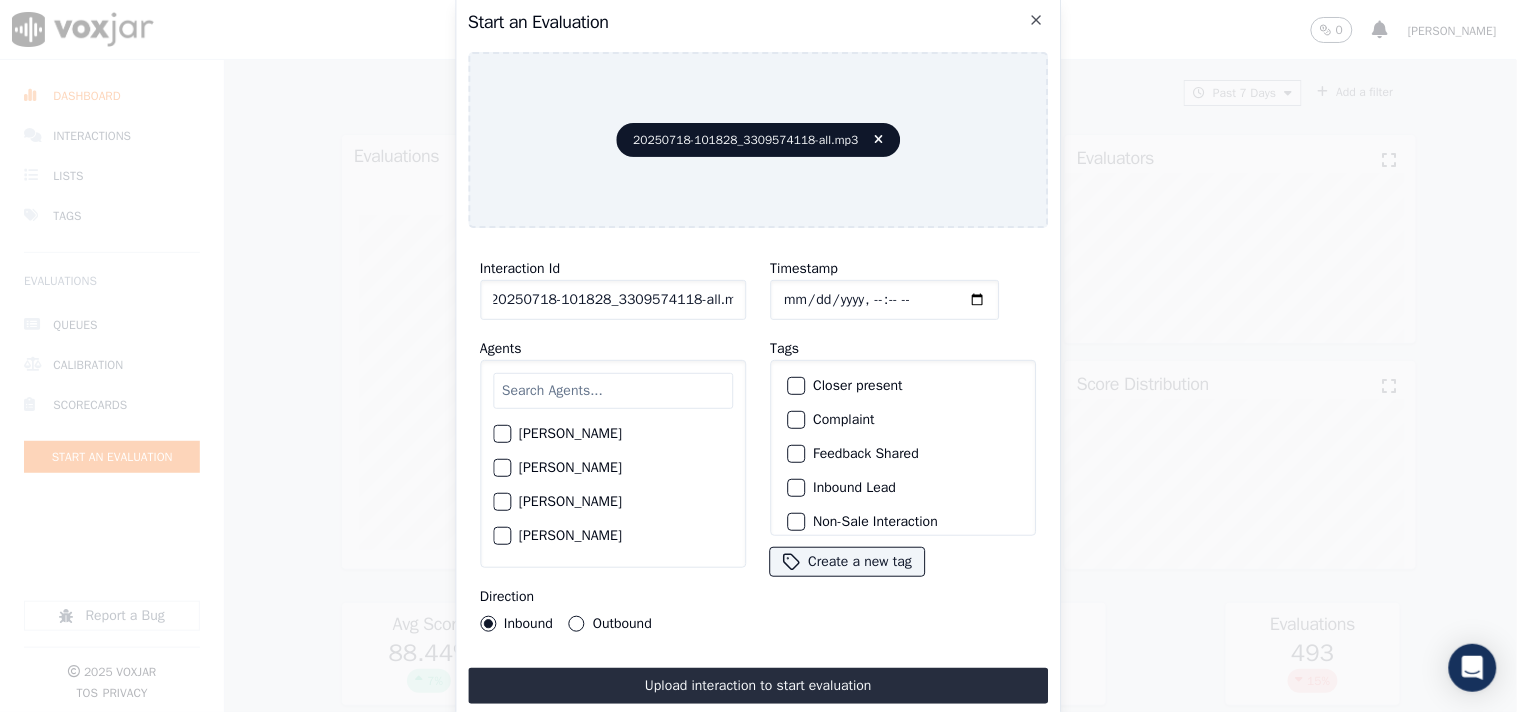 scroll, scrollTop: 0, scrollLeft: 0, axis: both 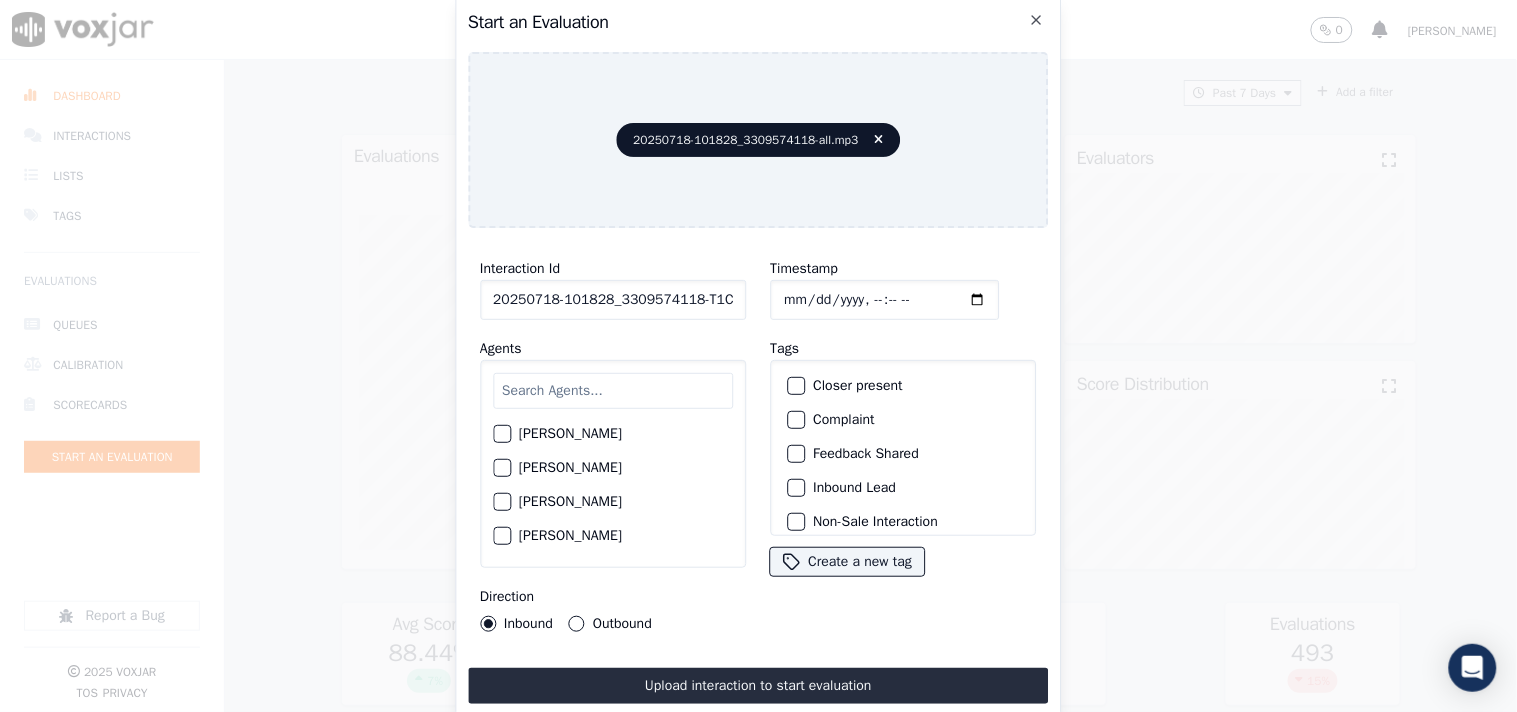 type on "20250718-101828_3309574118-T1C1" 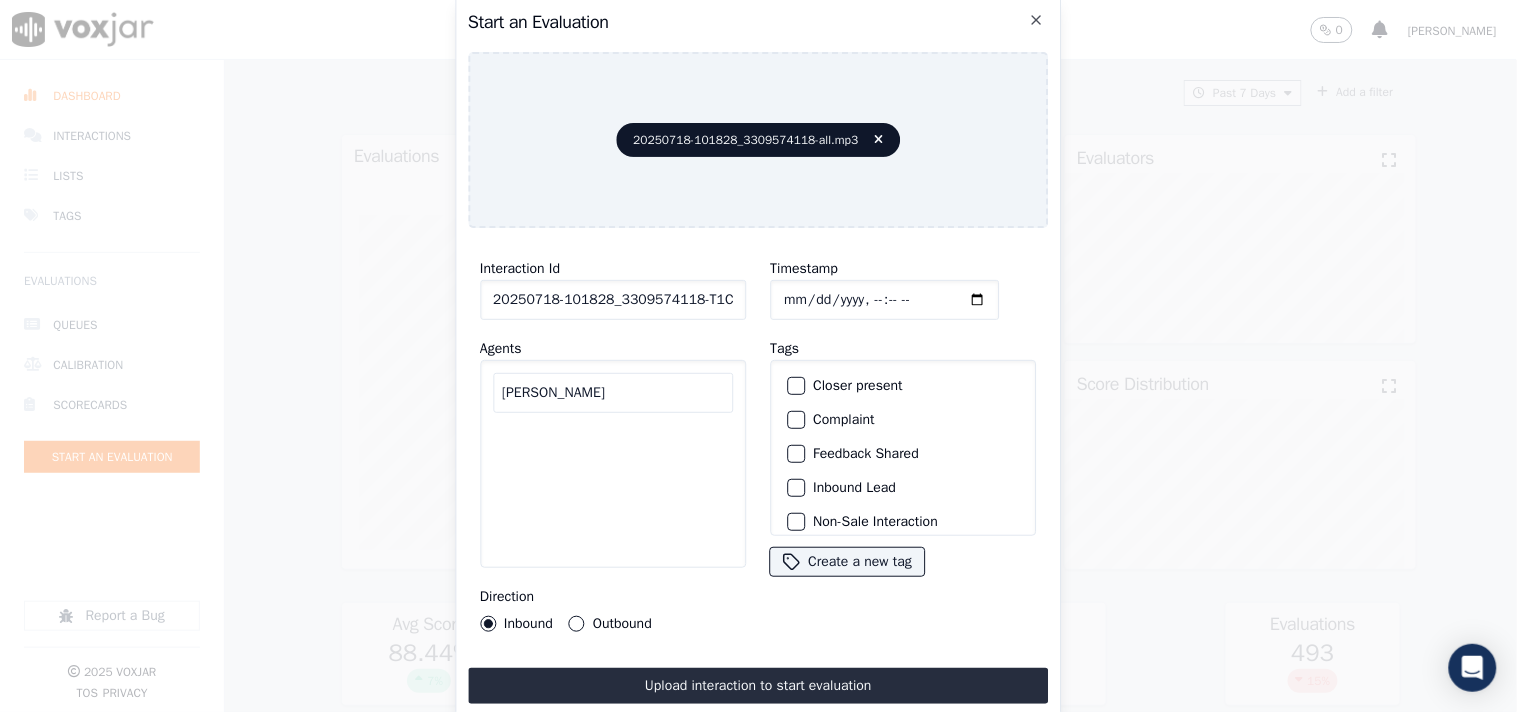 click on "[PERSON_NAME]" at bounding box center [613, 393] 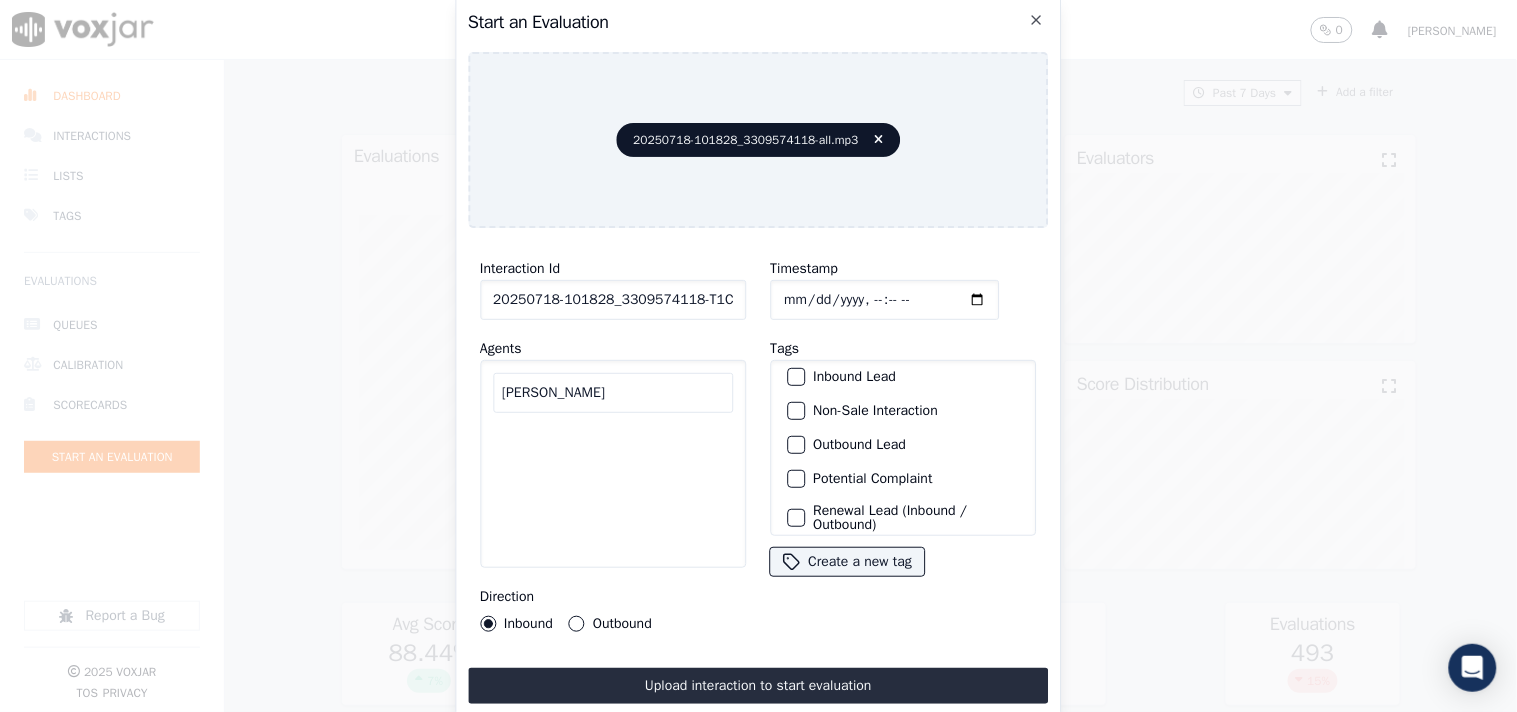type on "[PERSON_NAME]" 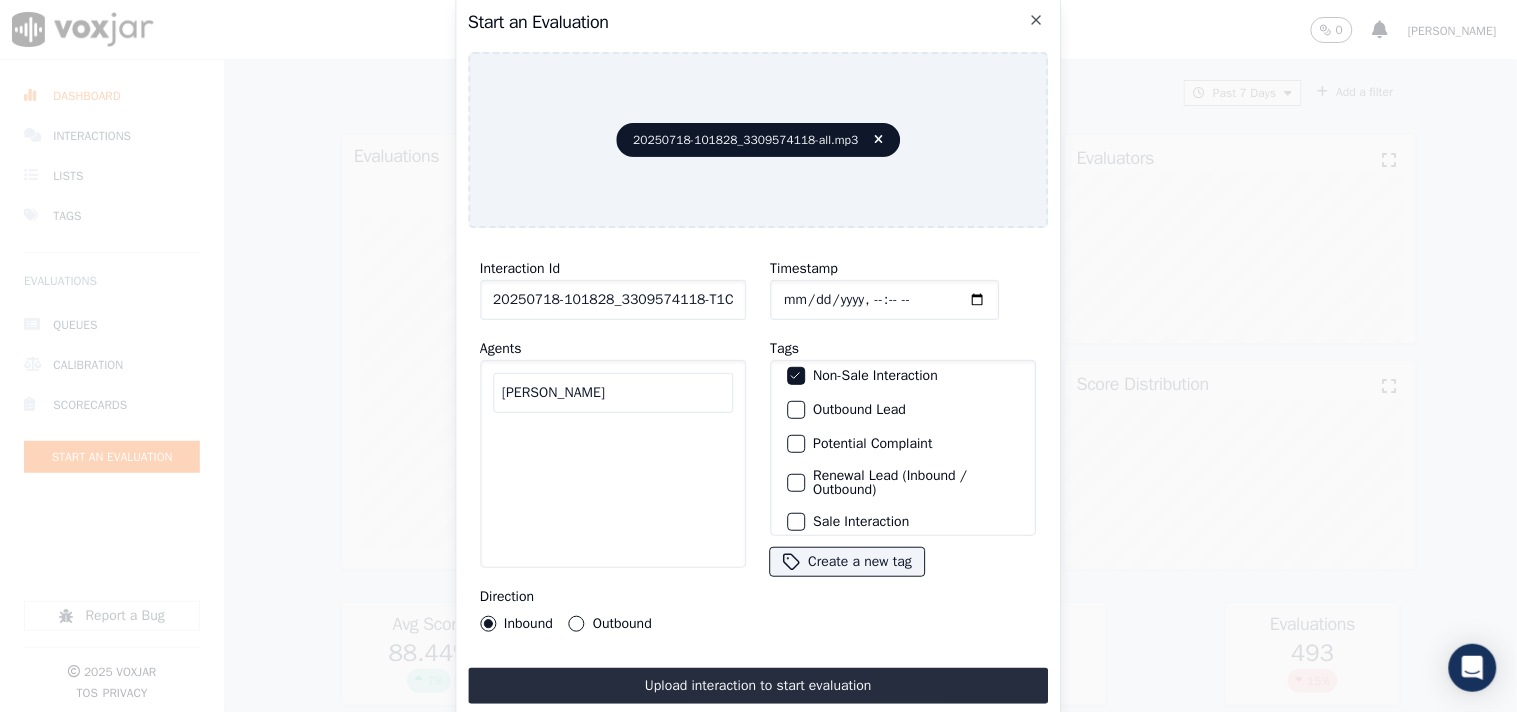 scroll, scrollTop: 176, scrollLeft: 0, axis: vertical 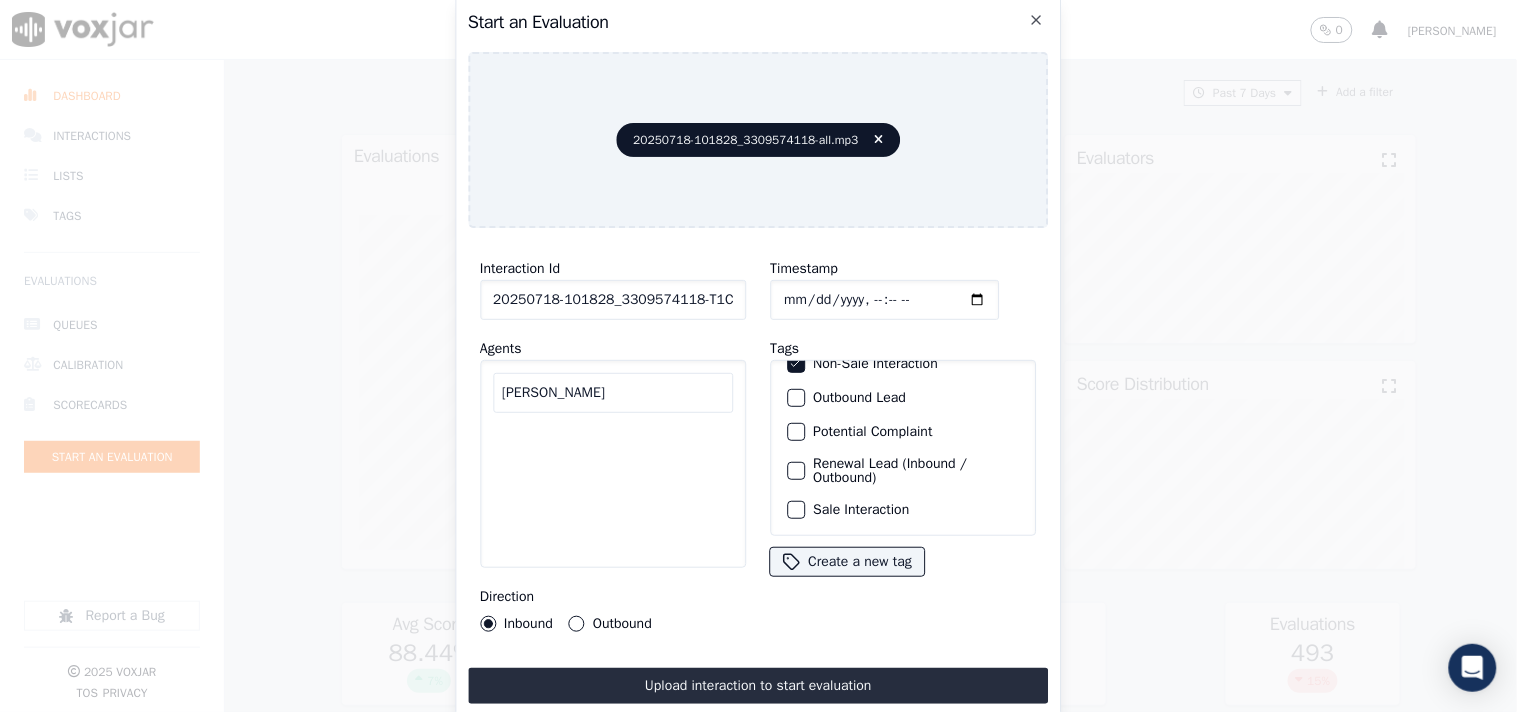 click on "Sale Interaction" 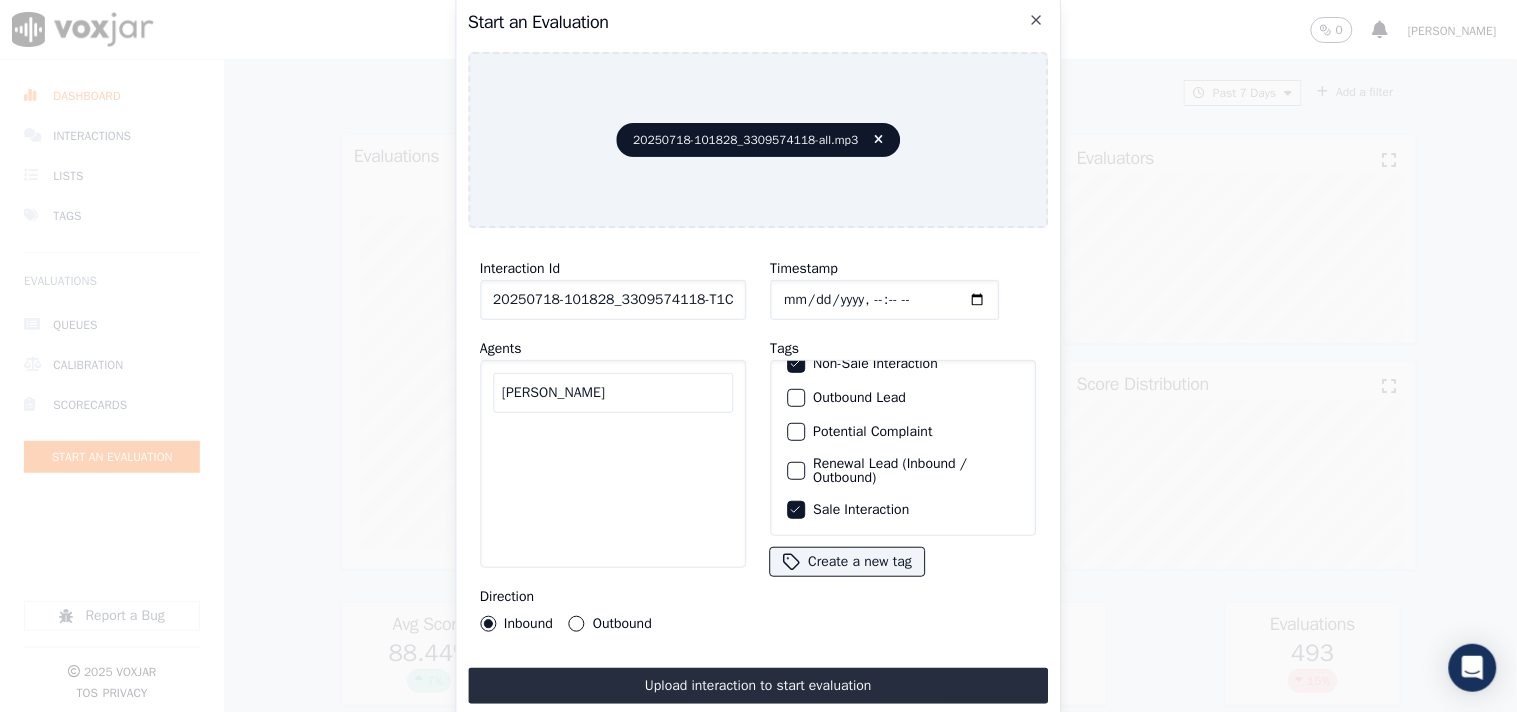 click on "[PERSON_NAME]" at bounding box center (613, 393) 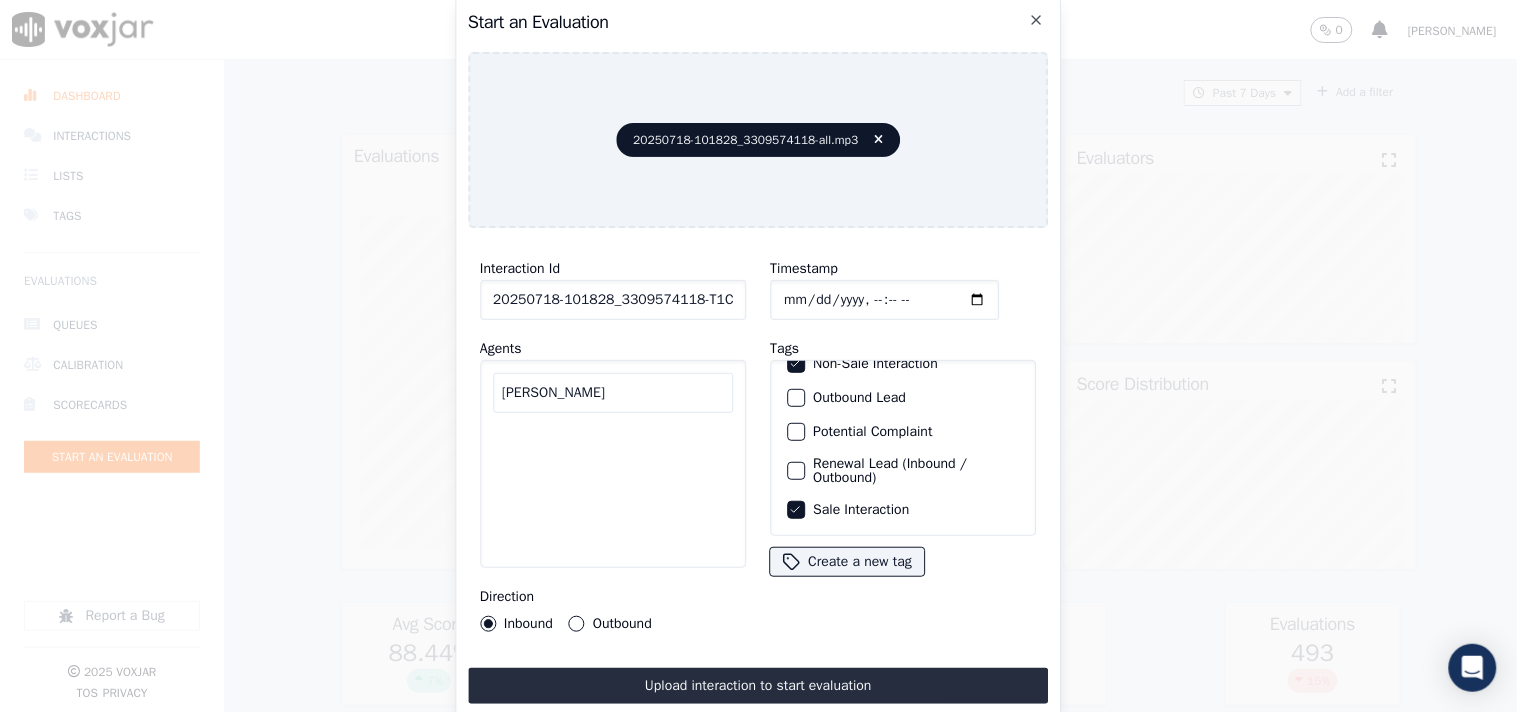 type on "[DATE]T20:44" 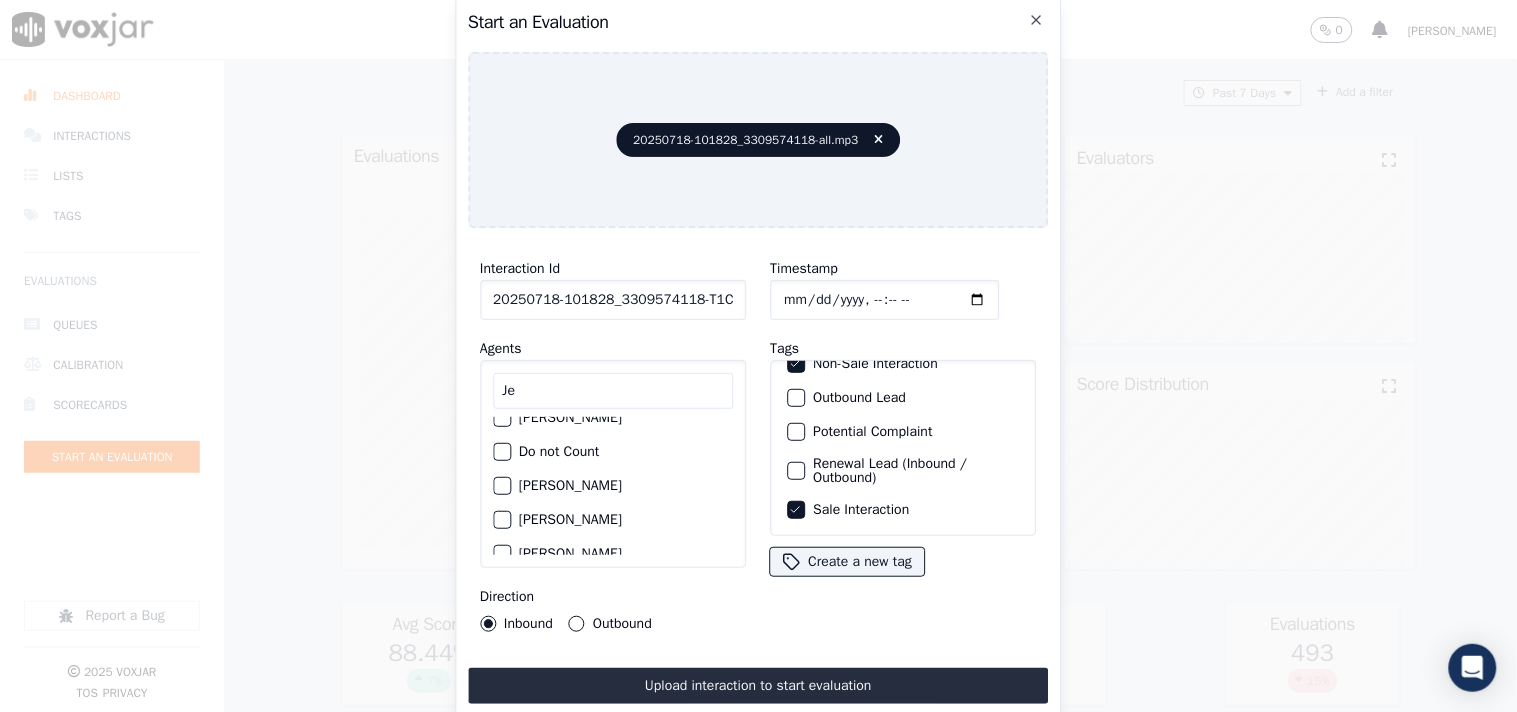 scroll, scrollTop: 0, scrollLeft: 0, axis: both 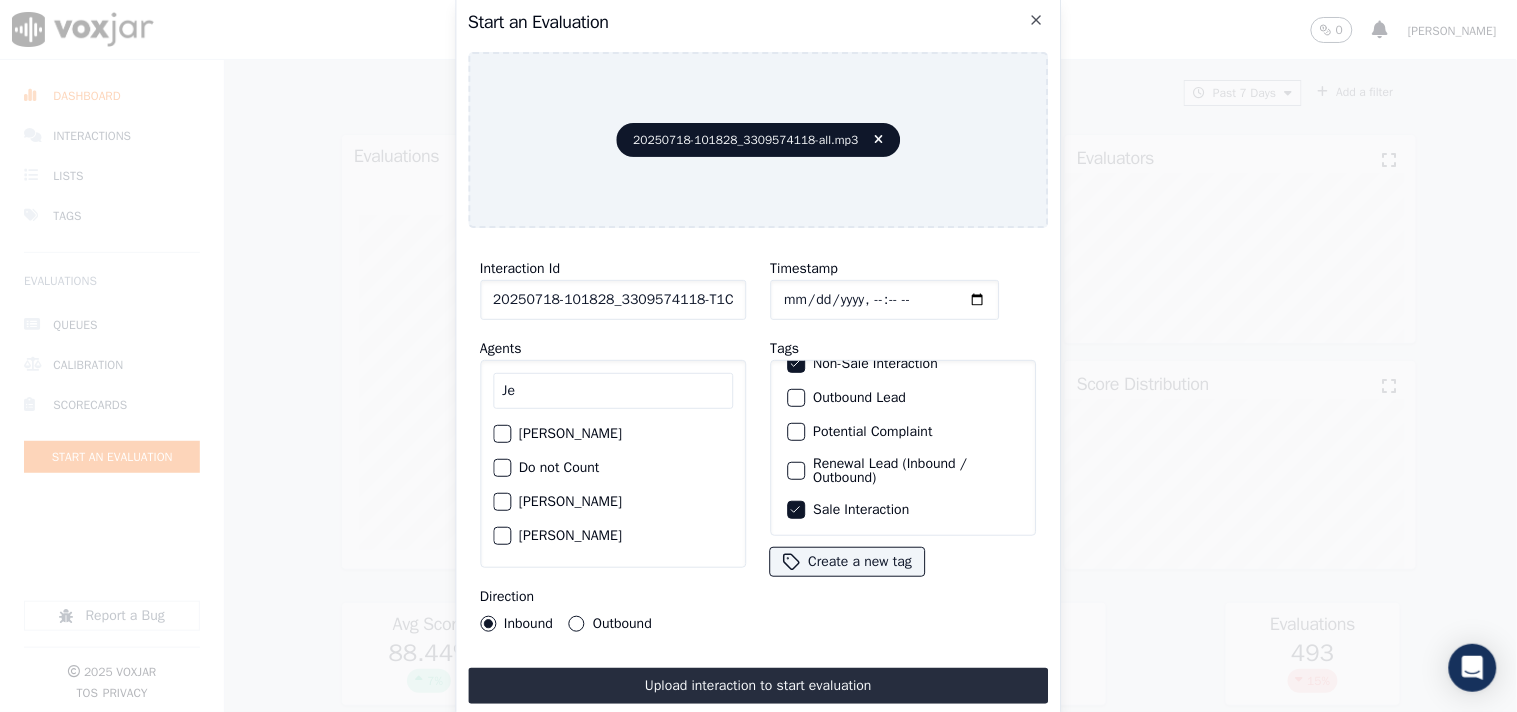 click on "Direction     Inbound     Outbound" at bounding box center [613, 608] 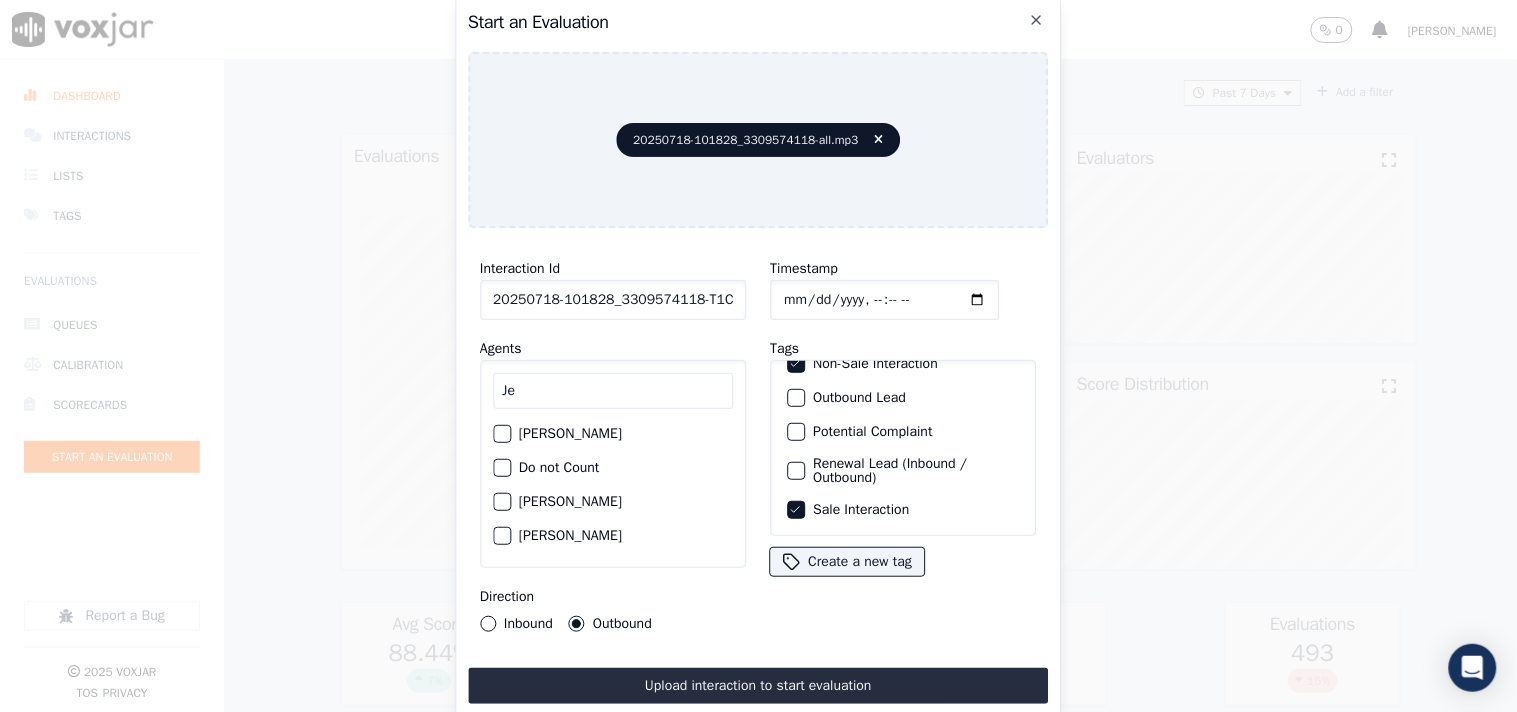 drag, startPoint x: 508, startPoint y: 380, endPoint x: 481, endPoint y: 380, distance: 27 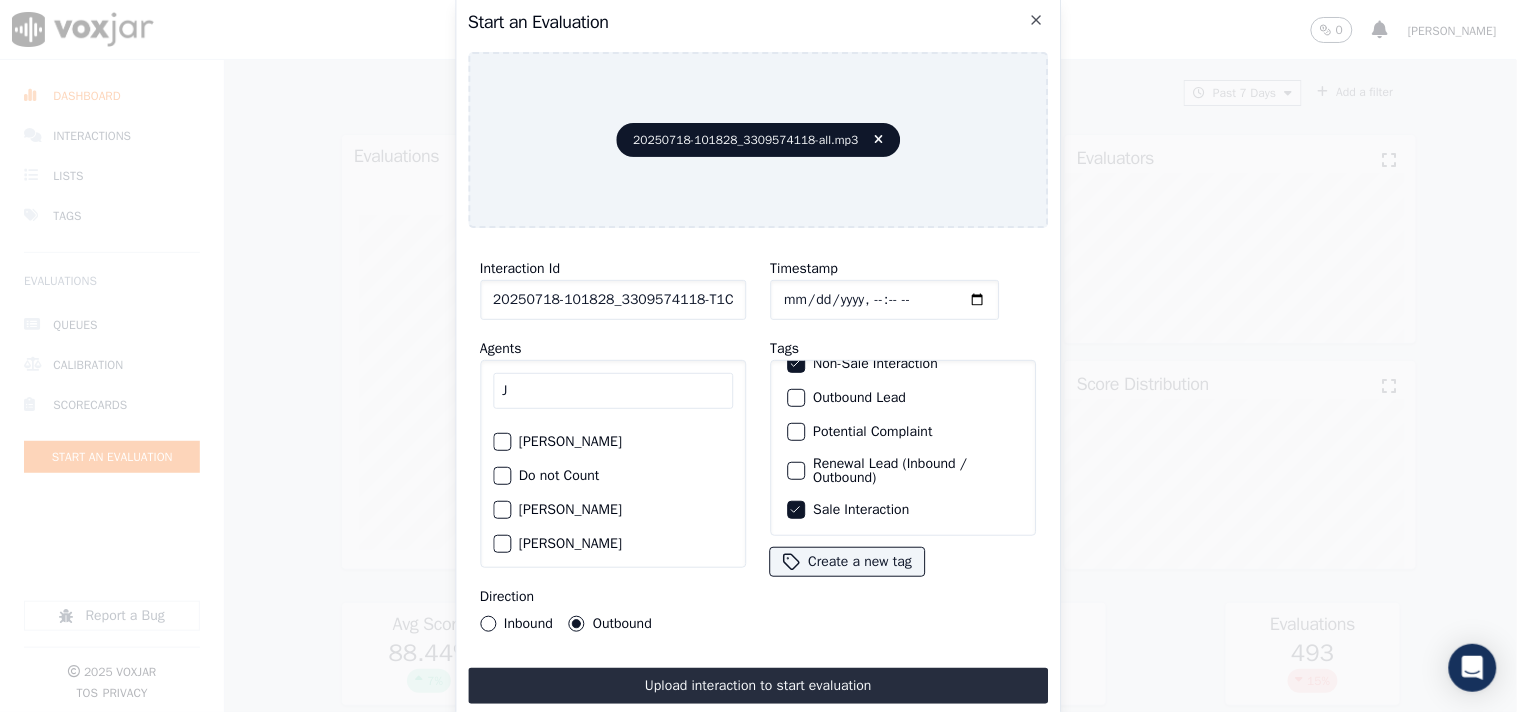scroll, scrollTop: 0, scrollLeft: 0, axis: both 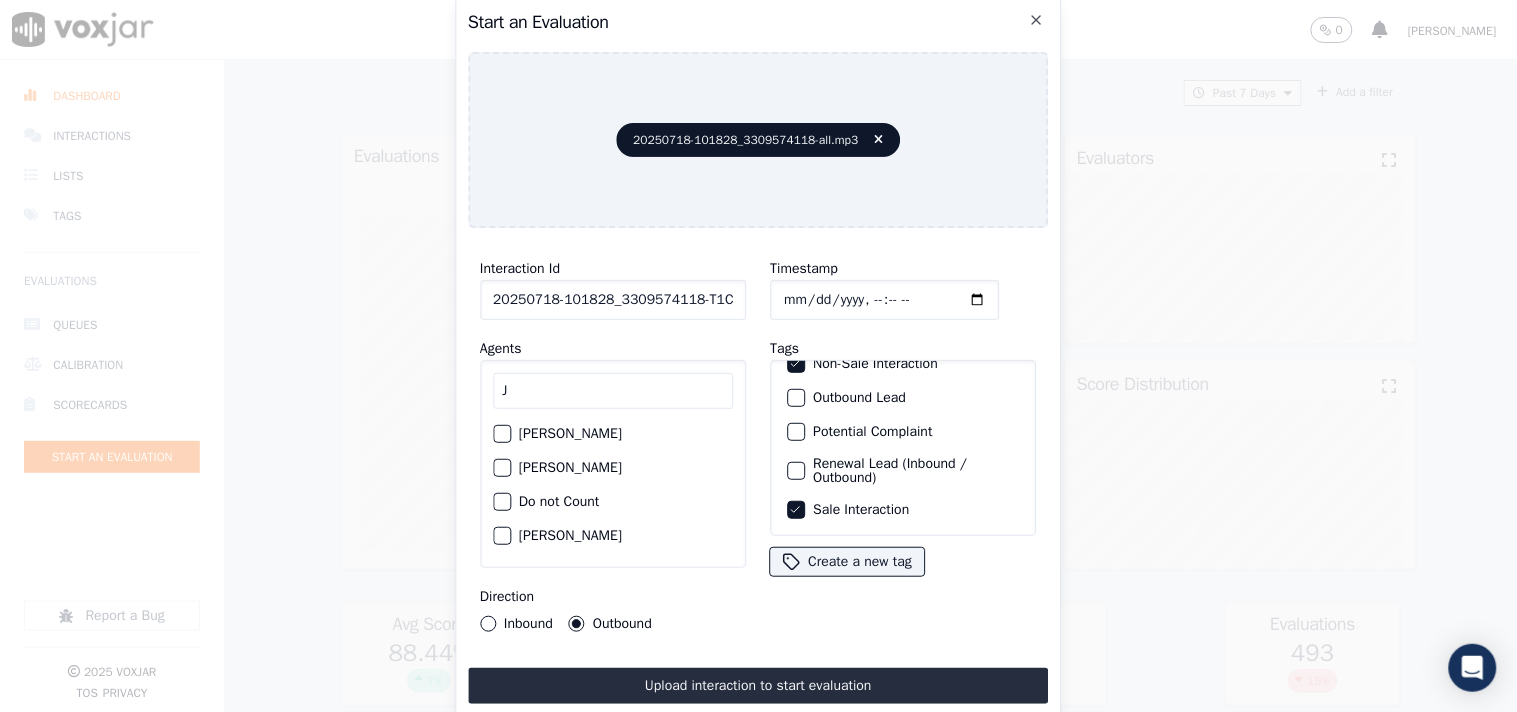 type on "J" 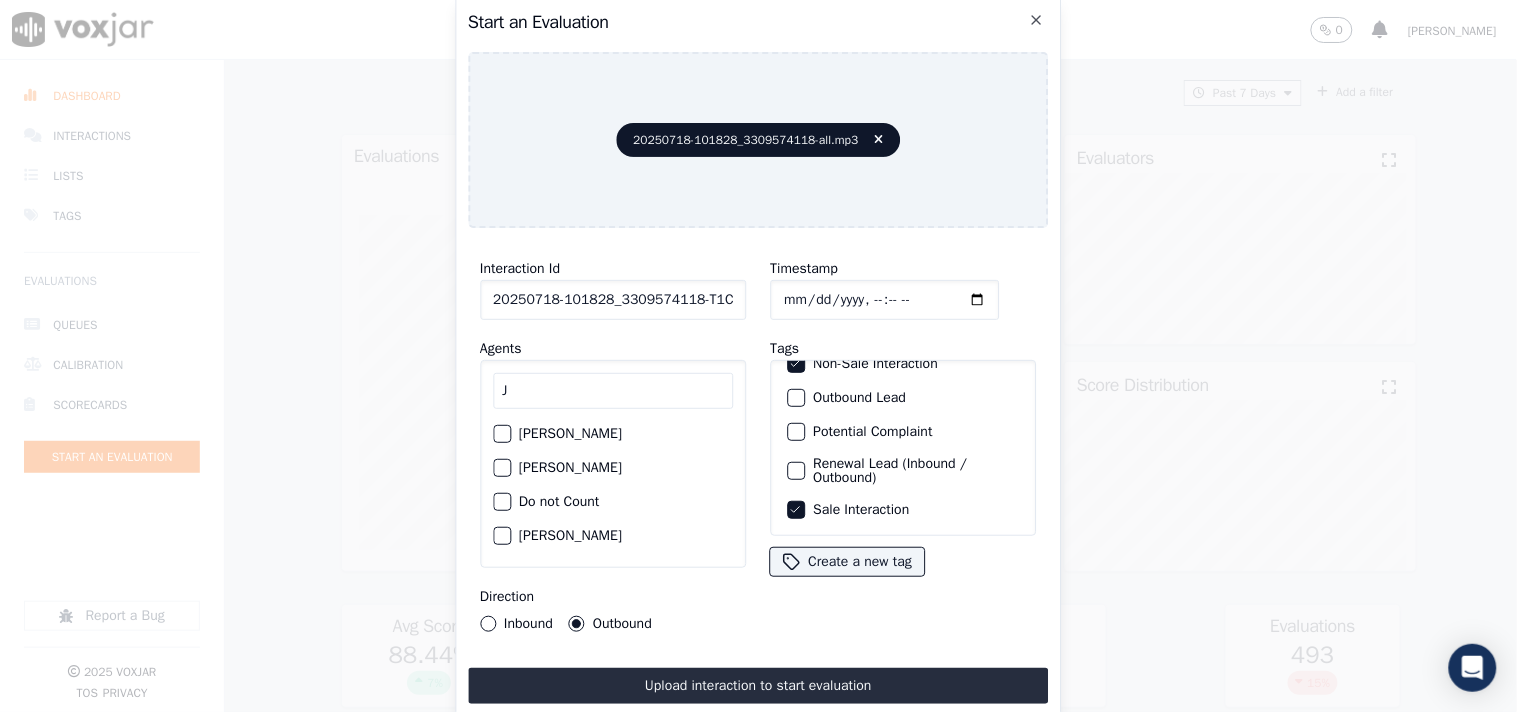 click on "J" at bounding box center [613, 391] 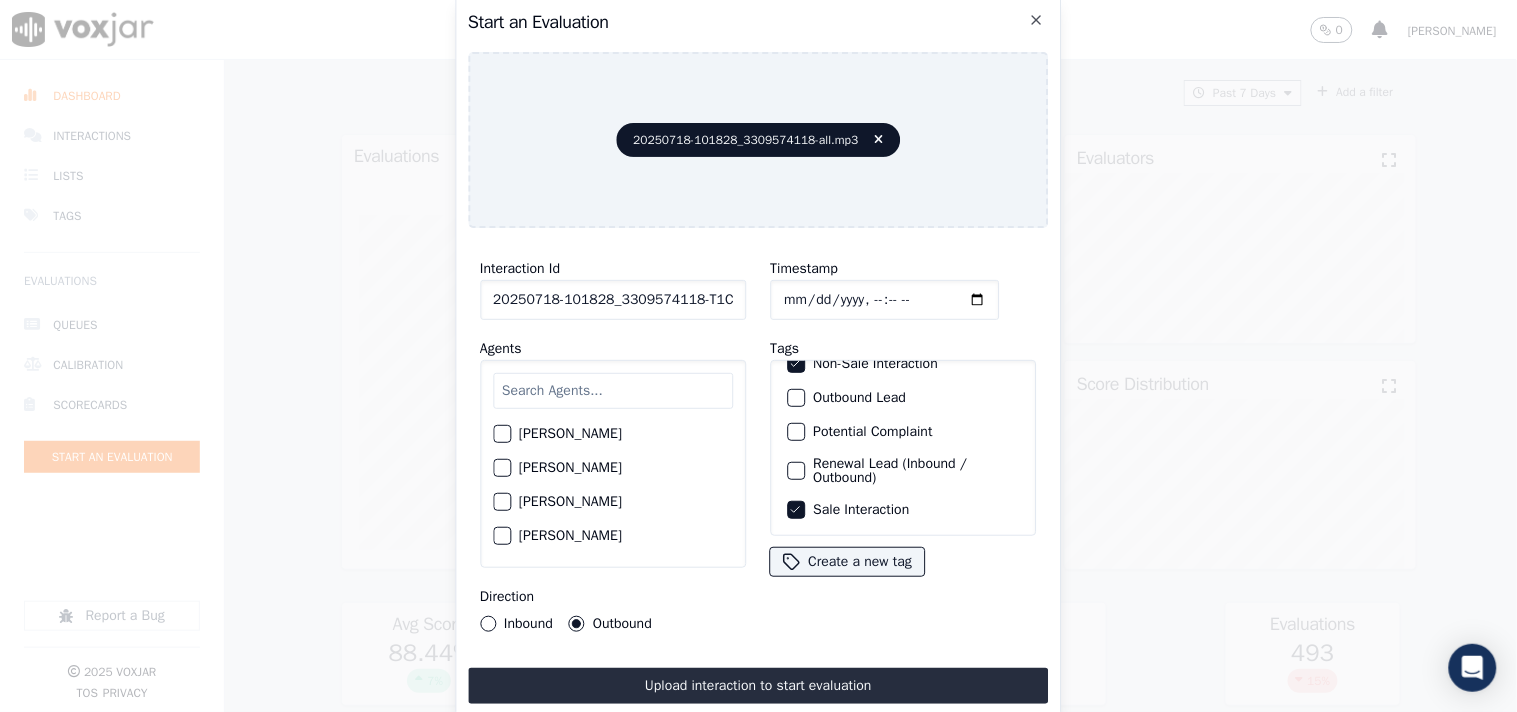 scroll, scrollTop: 777, scrollLeft: 0, axis: vertical 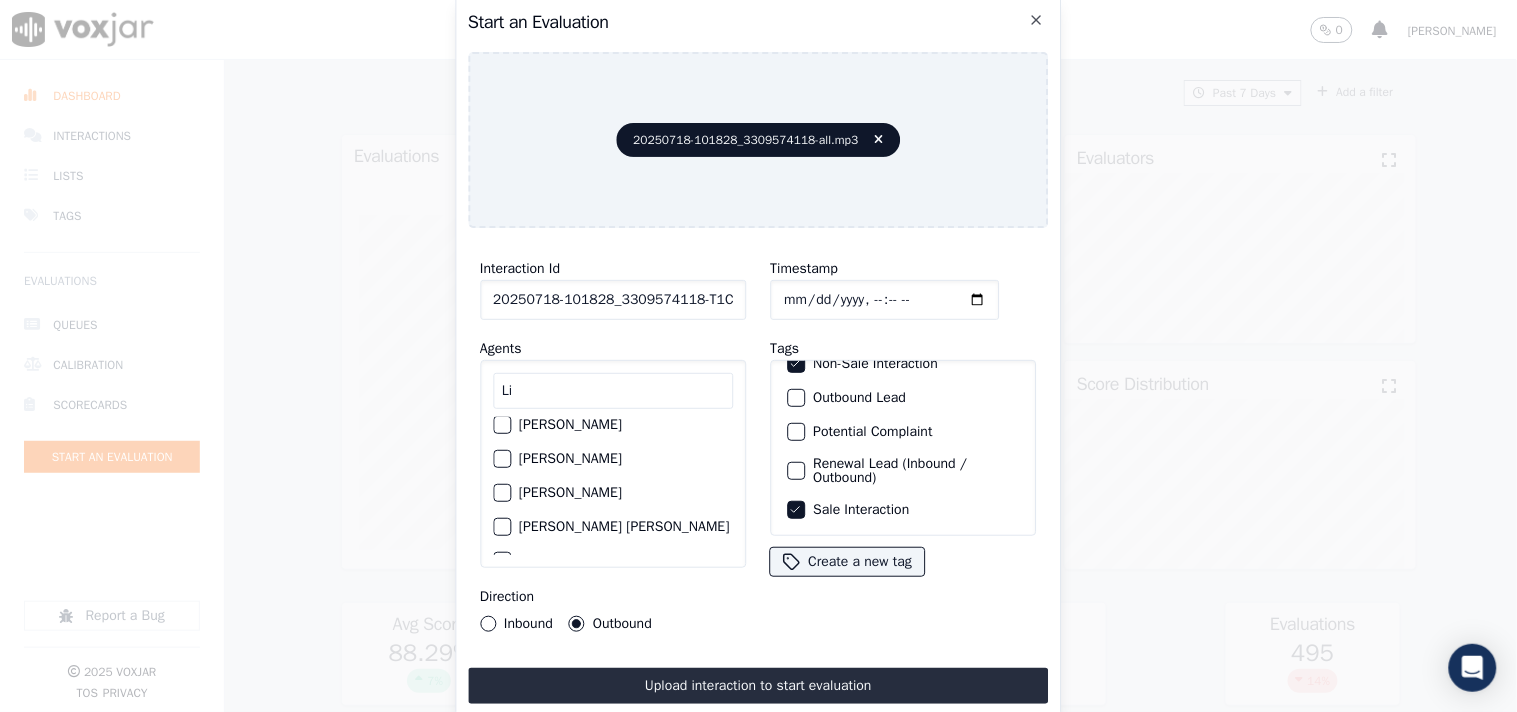 type on "Li" 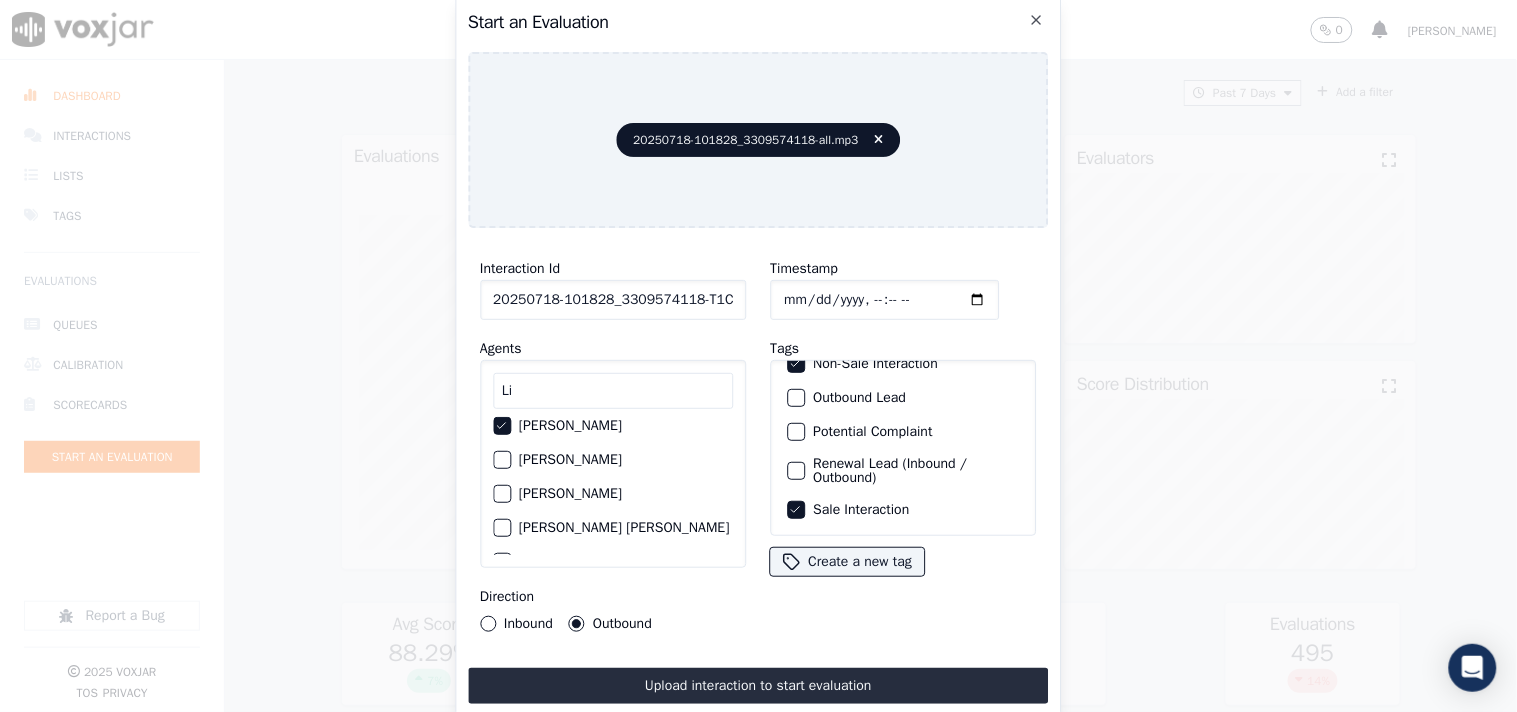 scroll, scrollTop: 176, scrollLeft: 0, axis: vertical 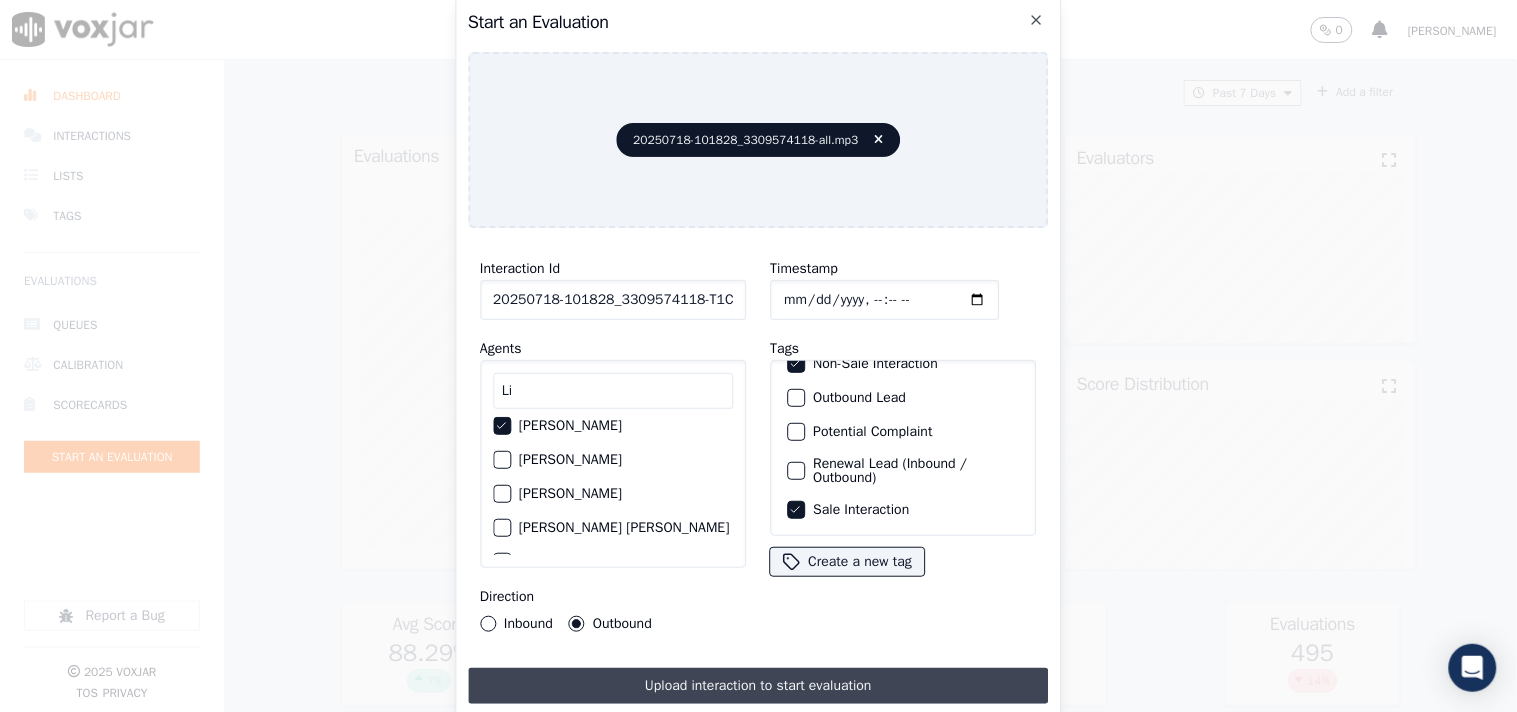 click on "Upload interaction to start evaluation" at bounding box center (758, 686) 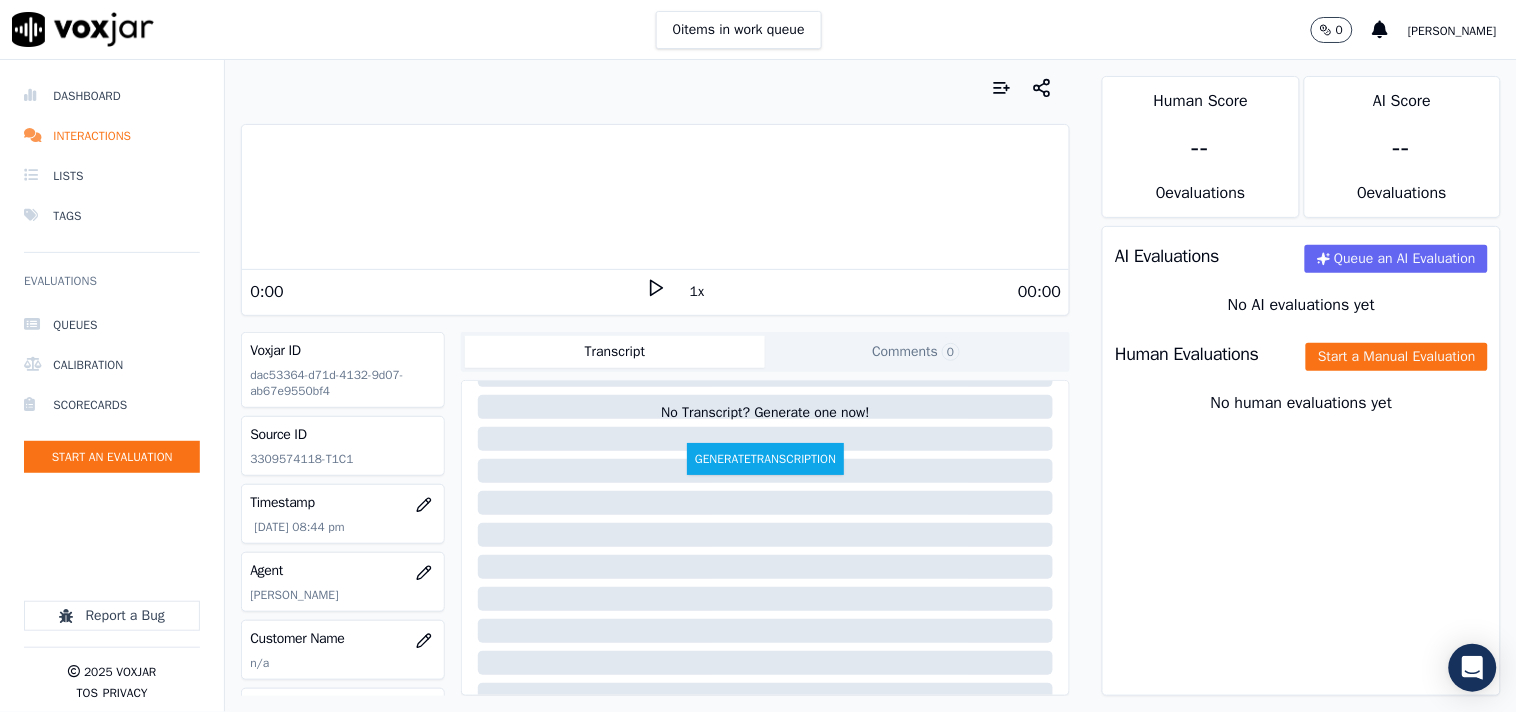 scroll, scrollTop: 111, scrollLeft: 0, axis: vertical 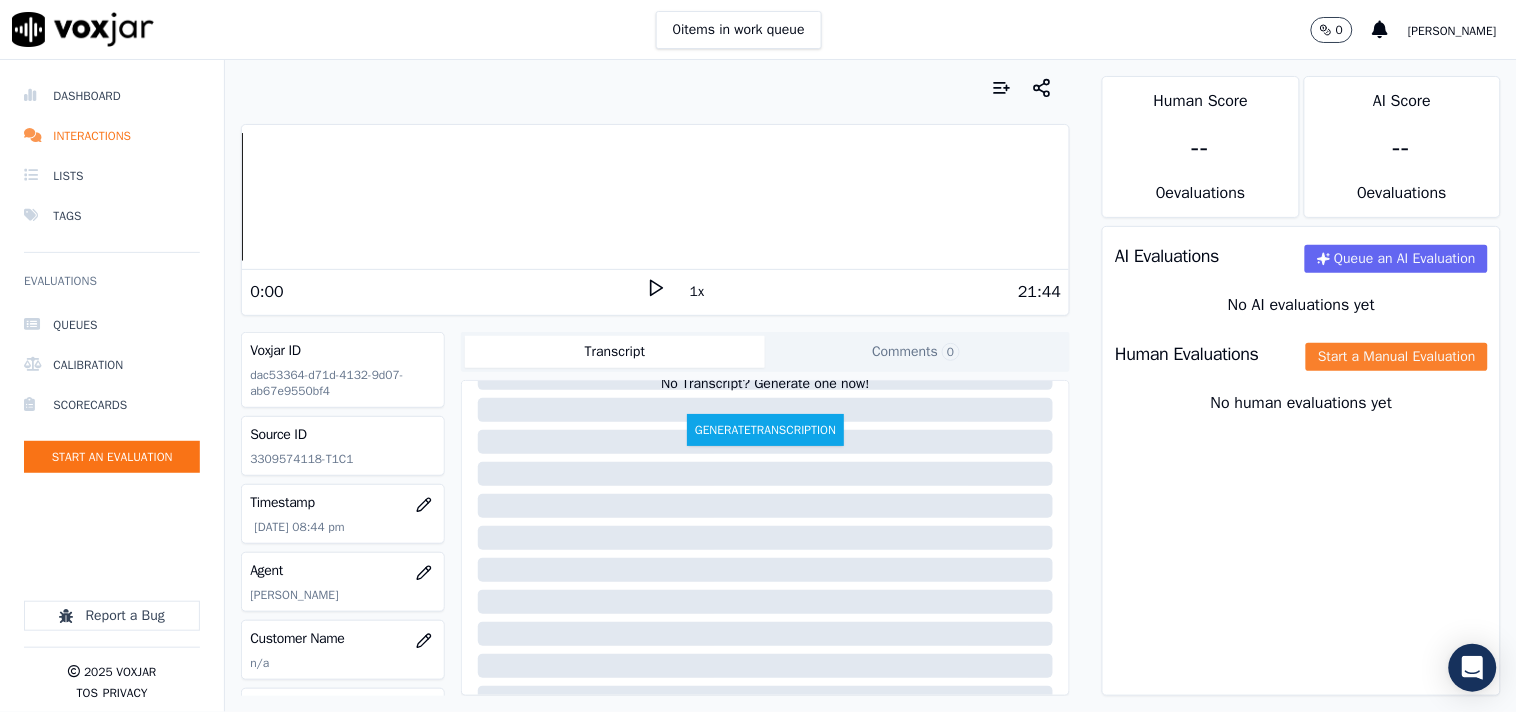 click on "Start a Manual Evaluation" 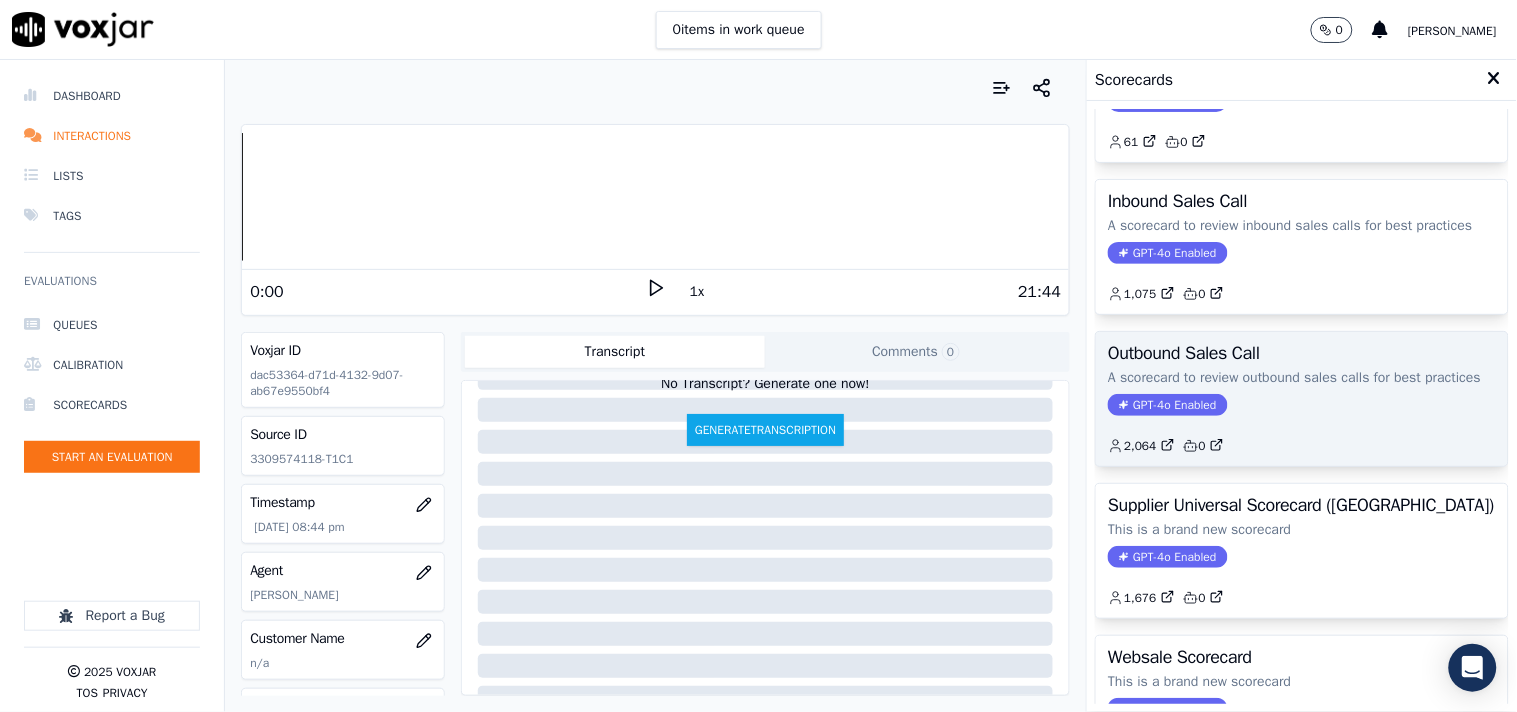 scroll, scrollTop: 0, scrollLeft: 0, axis: both 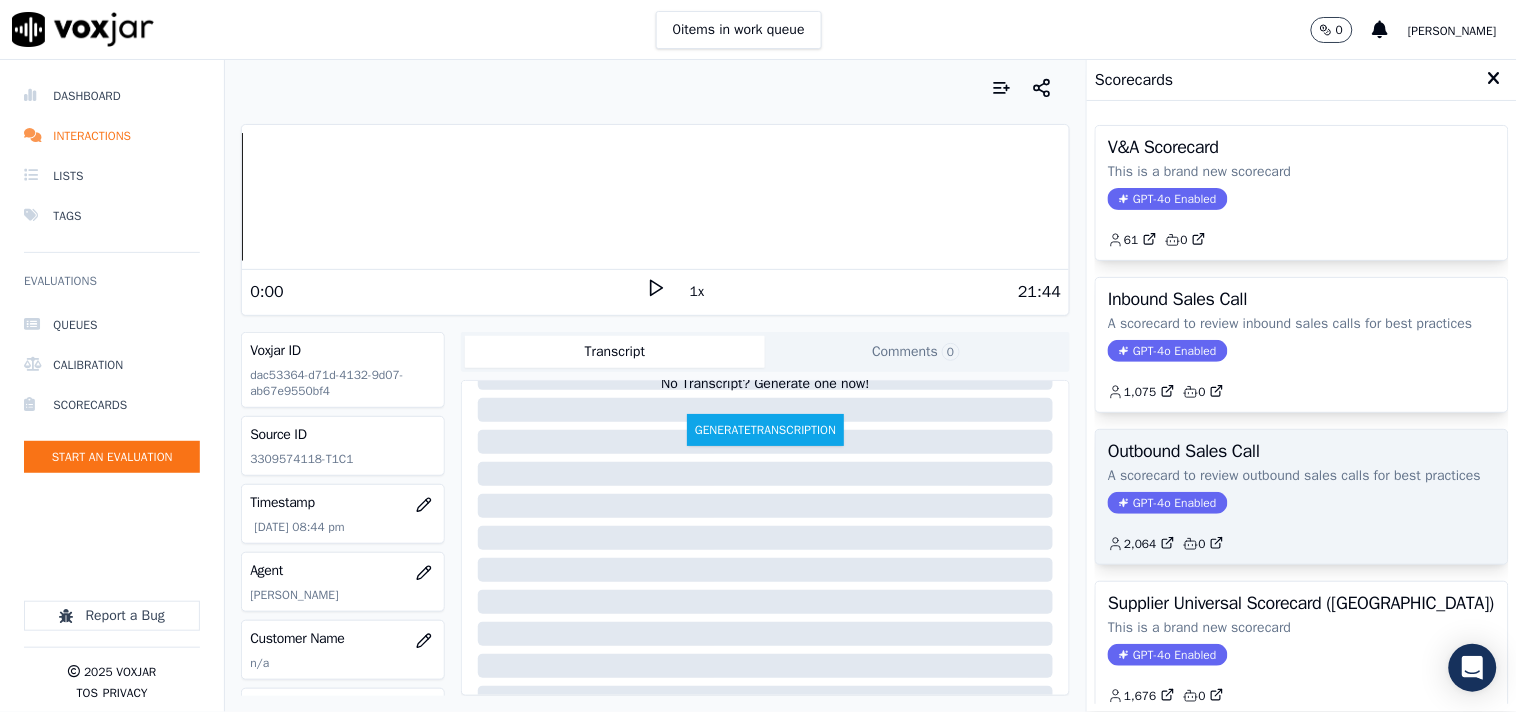 click on "GPT-4o Enabled" at bounding box center (1167, 503) 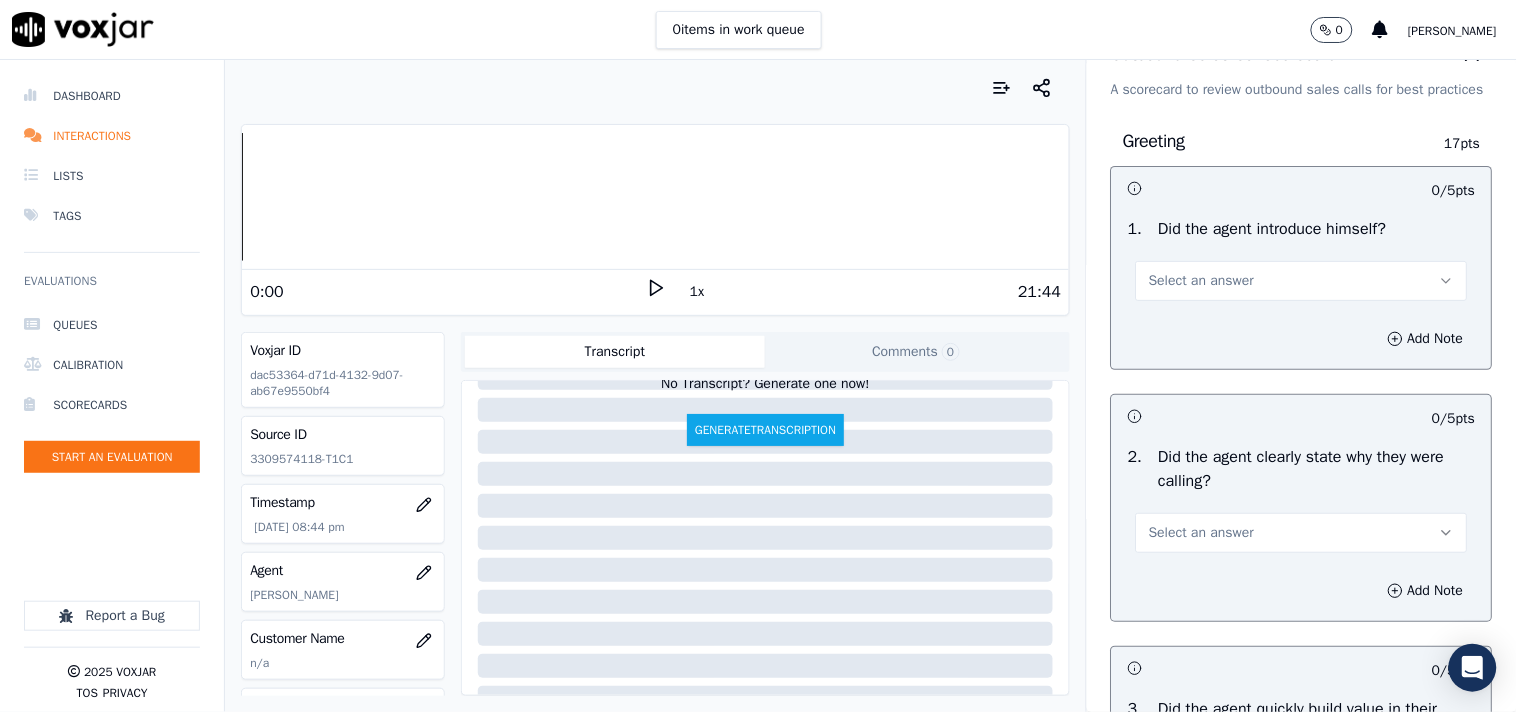 scroll, scrollTop: 0, scrollLeft: 0, axis: both 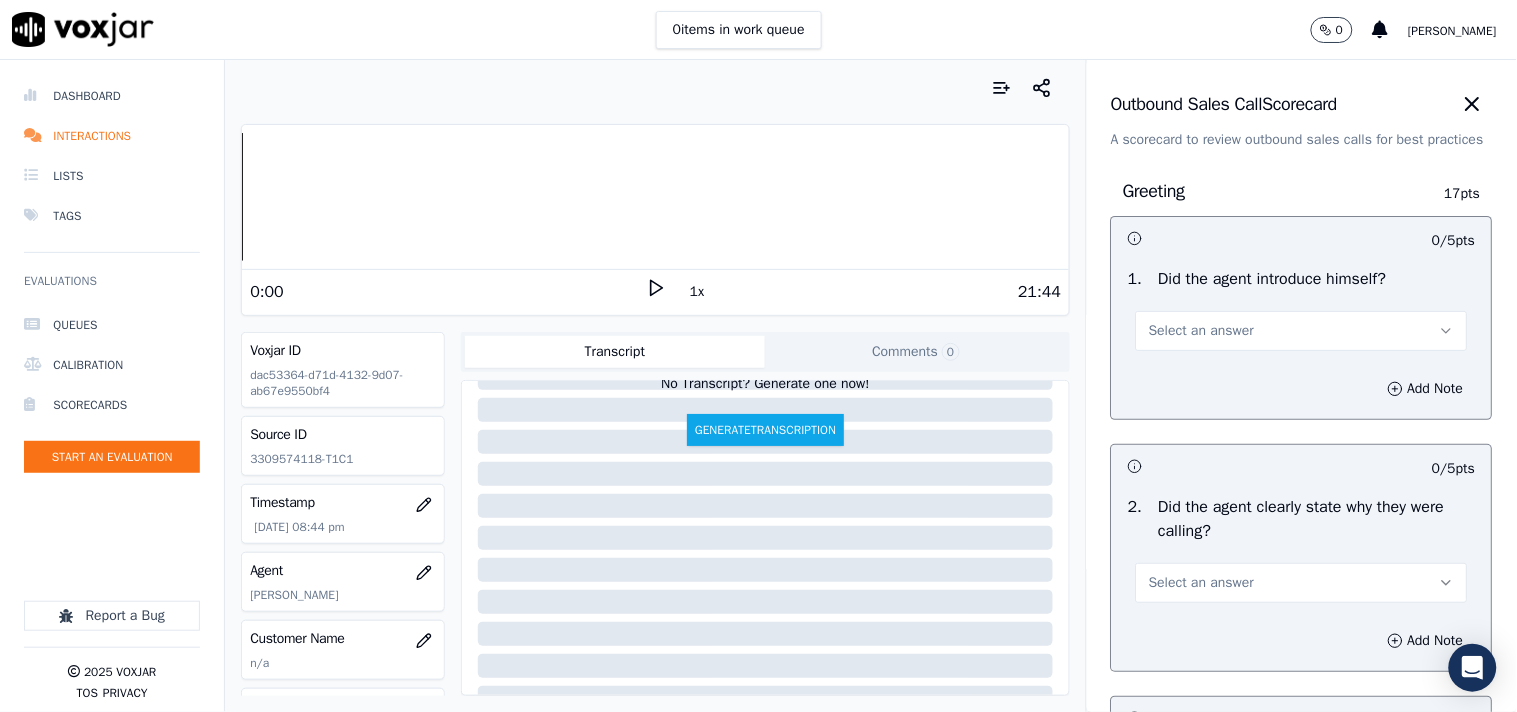 drag, startPoint x: 1423, startPoint y: 107, endPoint x: 1404, endPoint y: 121, distance: 23.600847 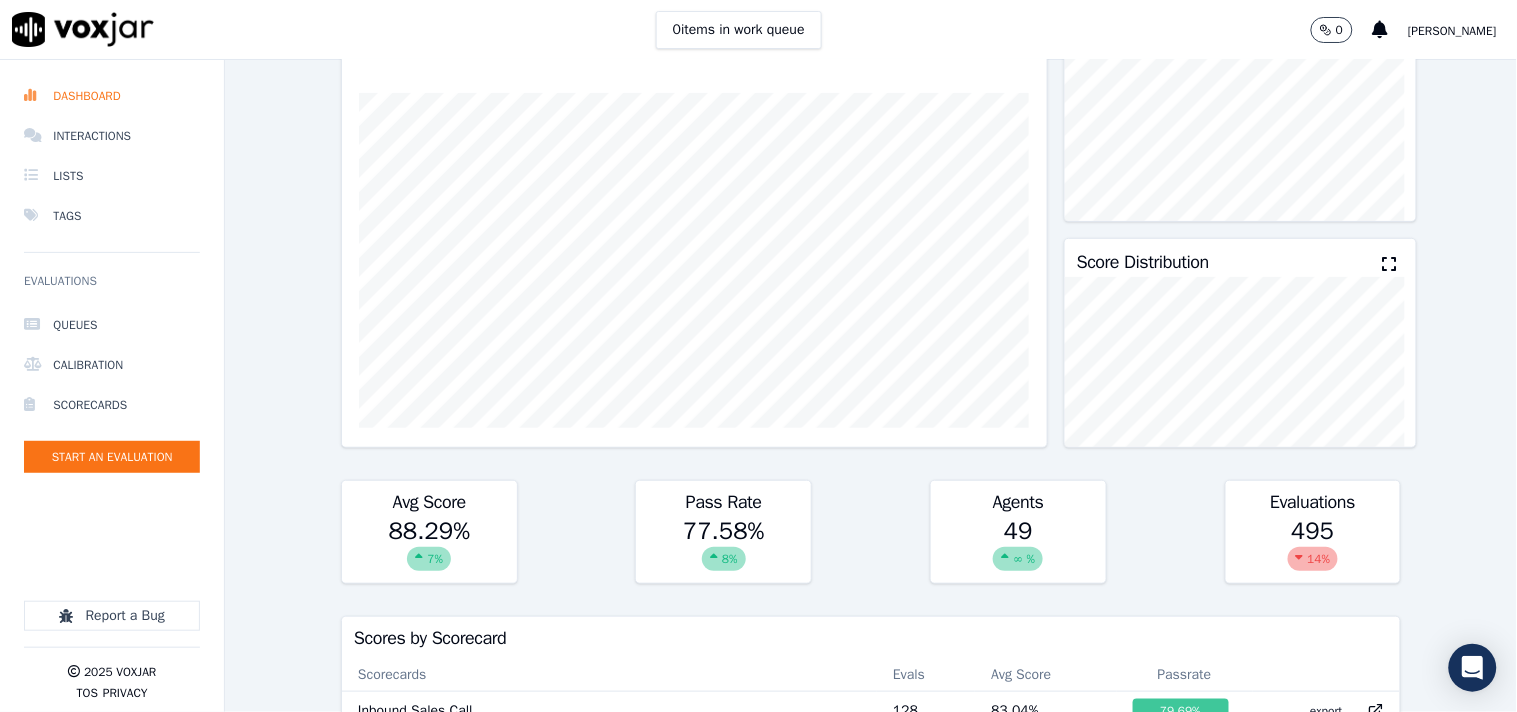 scroll, scrollTop: 0, scrollLeft: 0, axis: both 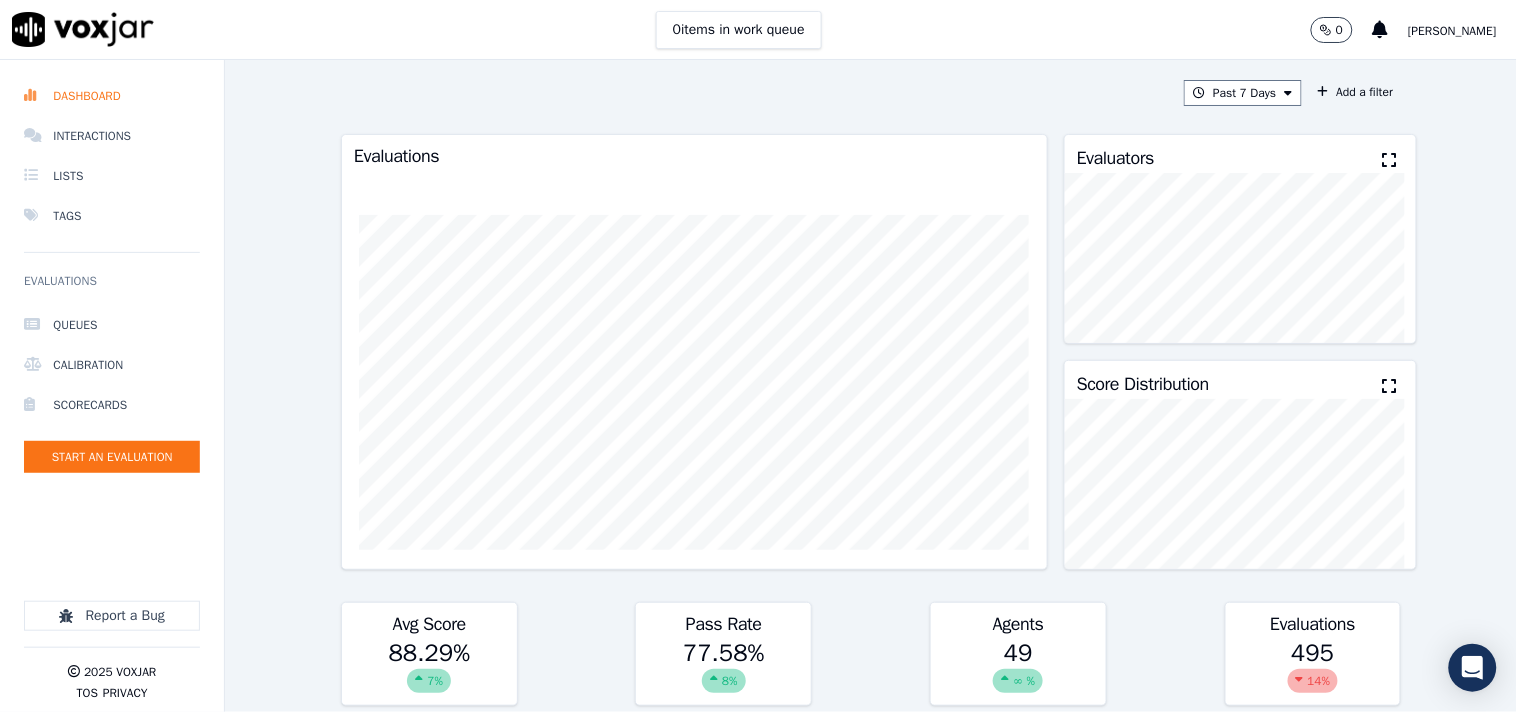 click on "[PERSON_NAME]" at bounding box center (1453, 31) 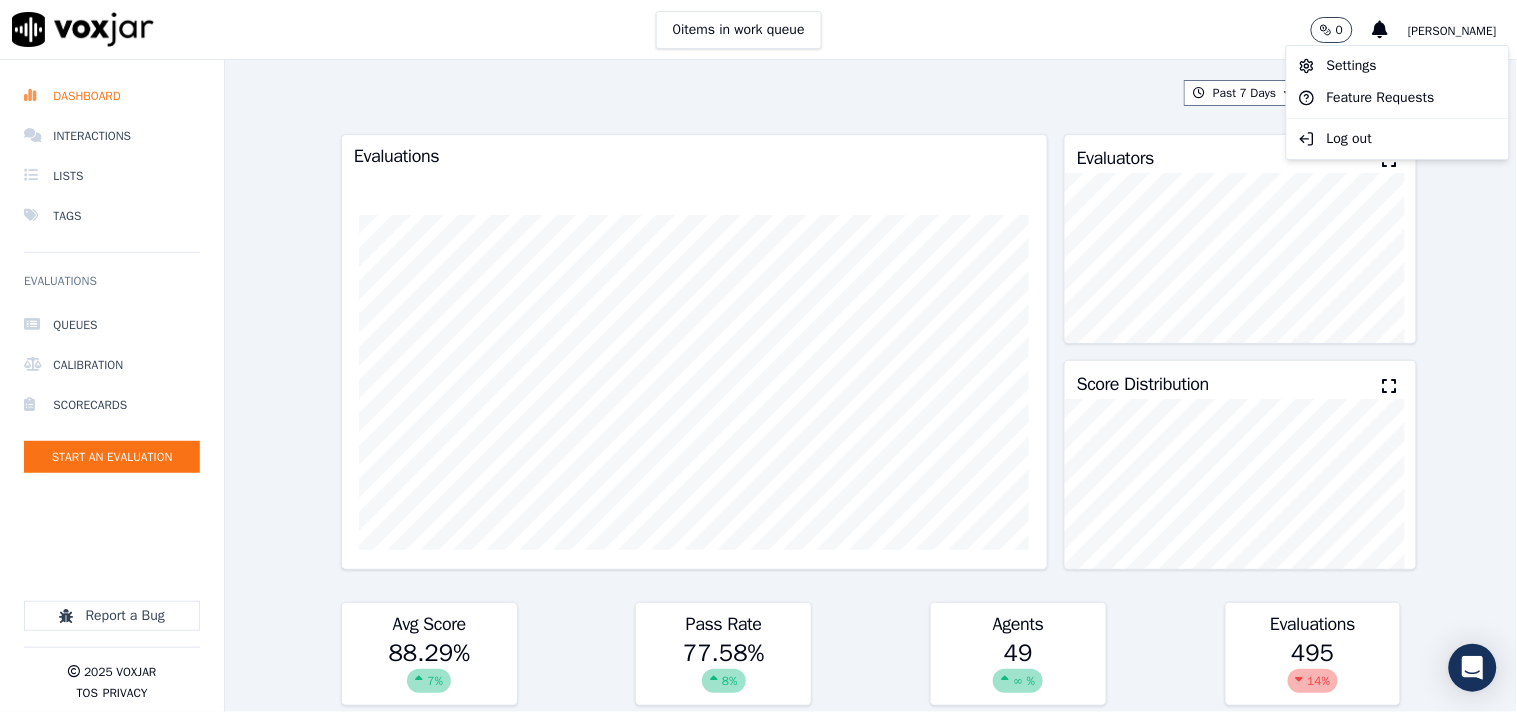 click on "Past 7 Days
Add a filter
Evaluations         Evaluators           Score Distribution             Avg Score   88.29 %
7 %   Pass Rate   77.58 %
8 %   Agents   49     ∞ %   Evaluations   495     14 %   Scores by Scorecard   Scorecards   Evals   Avg Score   Passrate     Inbound Sales Call   128   83.04 %   79.69 %   export     Outbound Sales Call   191   87.86 %   62.30 %   export     Supplier Universal Scorecard ([GEOGRAPHIC_DATA])   176   92.56 %   92.61 %   export       Agent Leaderboard     Agents   Evals   Avg Score   Passrate   Recent Evals   [PERSON_NAME]   2   100.00 %   100.00 %               [PERSON_NAME]   21   100.00 %   100.00 %                           [PERSON_NAME]   22   100.00 %   100.00 %                           [PERSON_NAME]    22   100.00 %   100.00 %                           [PERSON_NAME]   2   98.77 %   100.00 %               [PERSON_NAME]   2   98.30 %   100.00 %               [PERSON_NAME]   9   97.40 %   100.00 %" 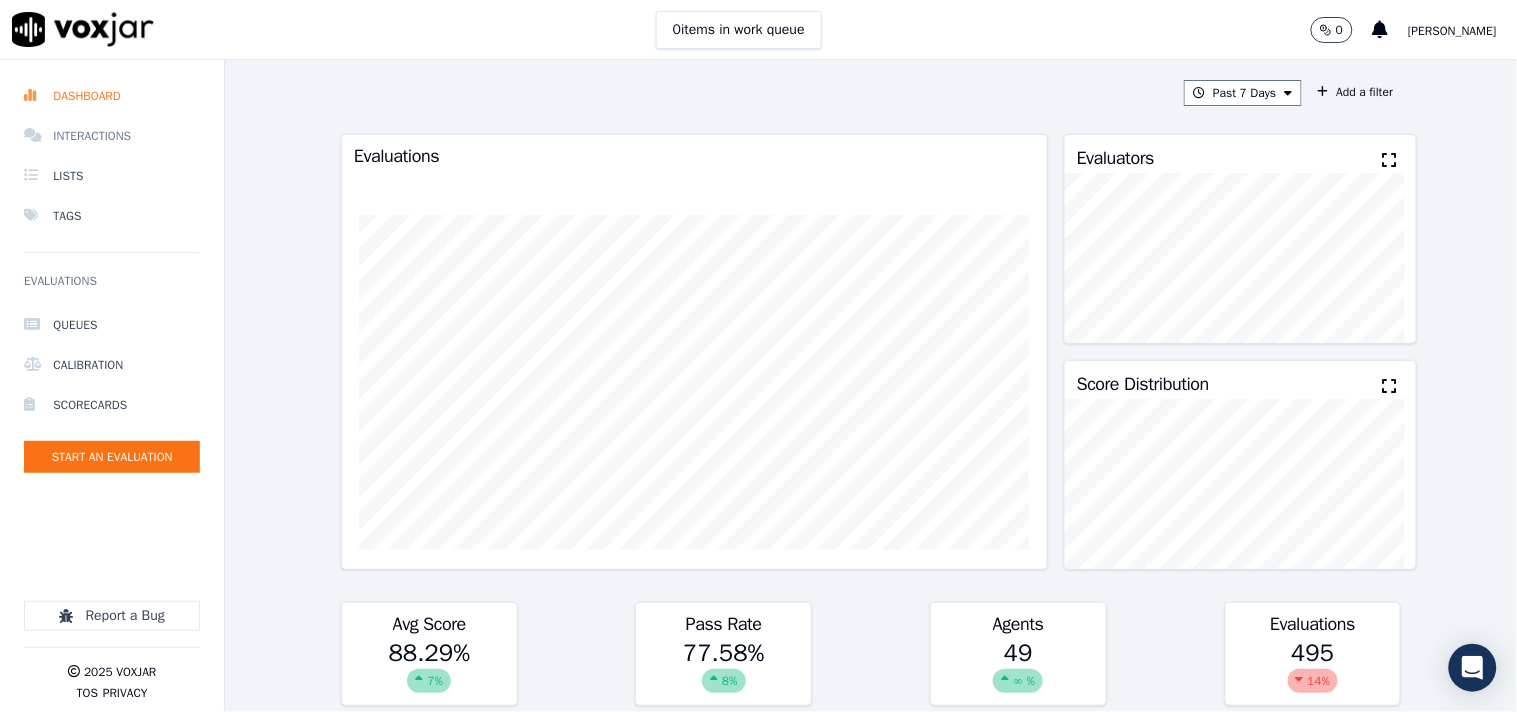 click on "Interactions" at bounding box center [112, 136] 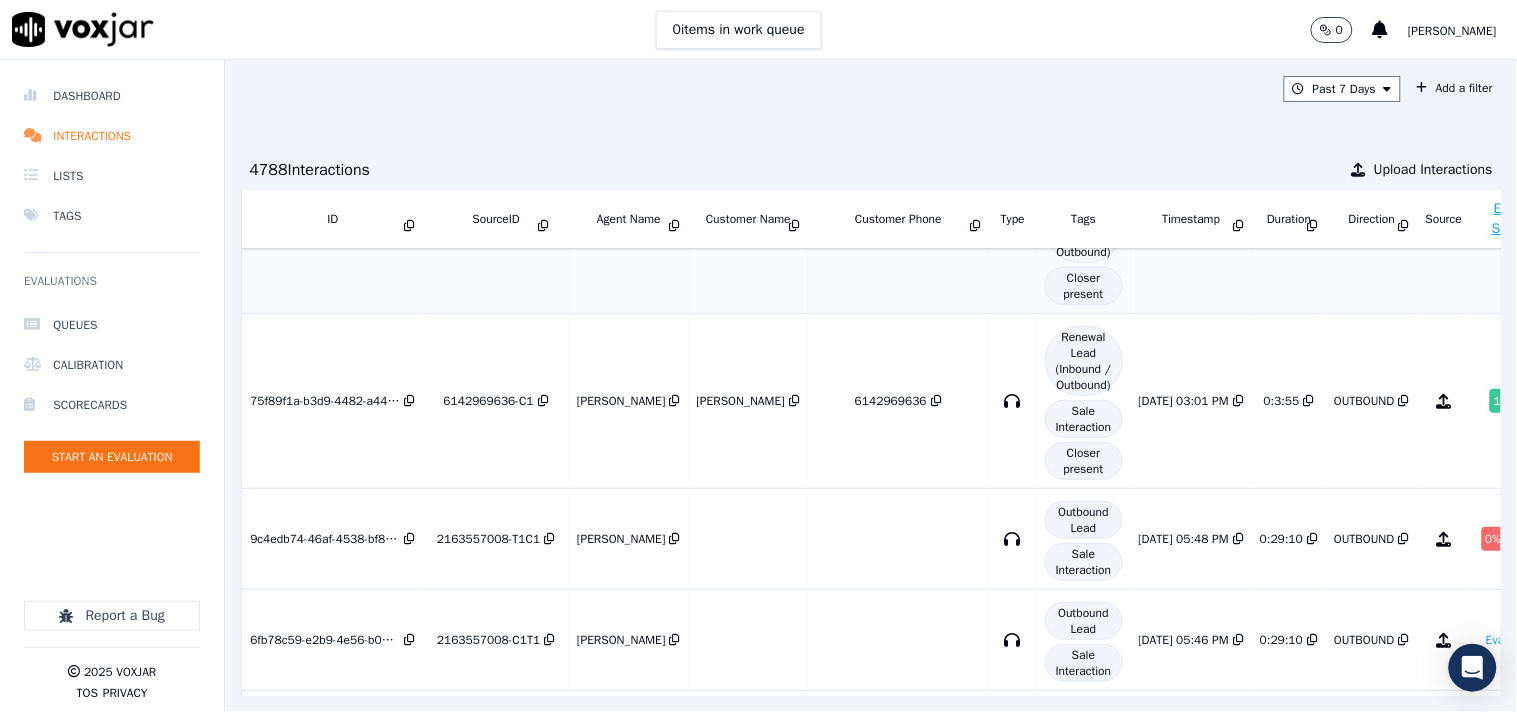 scroll, scrollTop: 0, scrollLeft: 0, axis: both 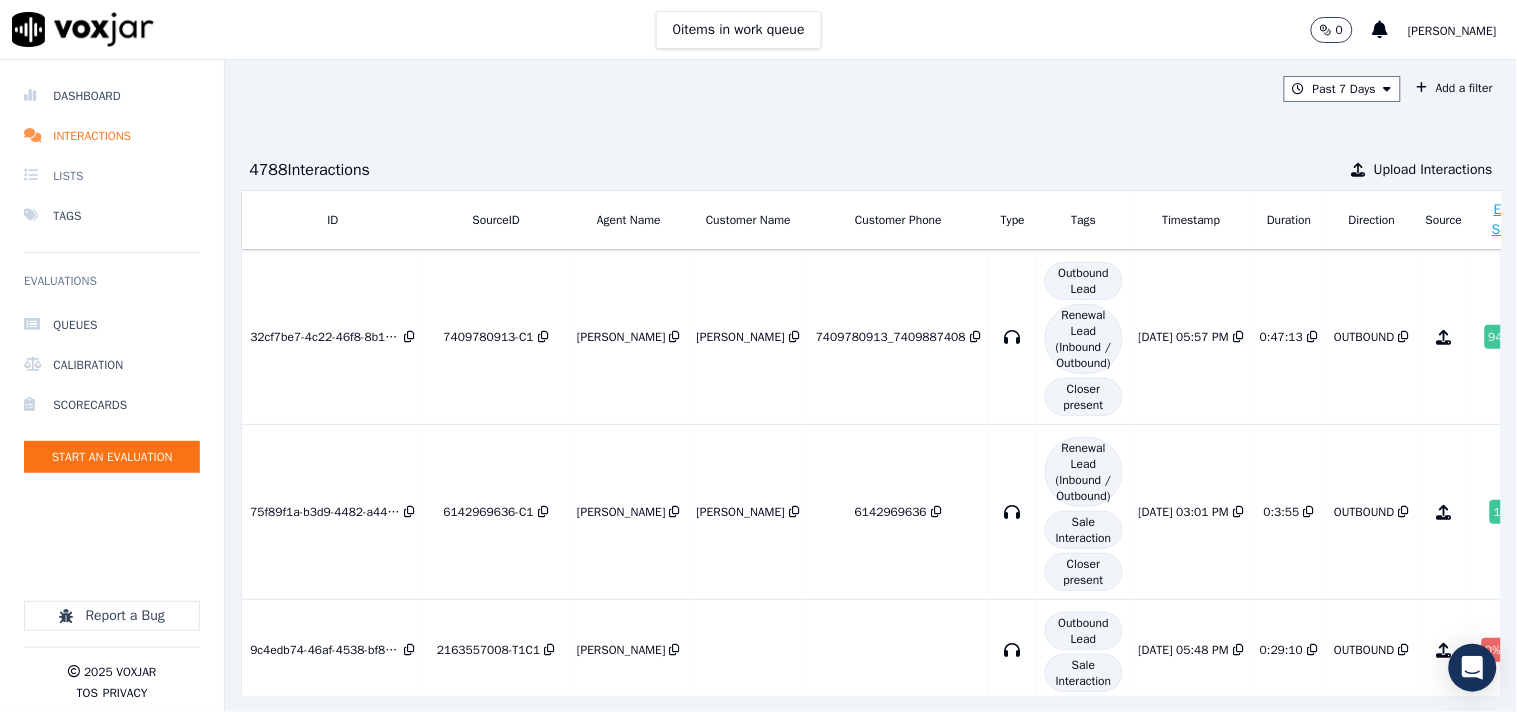 click on "Lists" at bounding box center [112, 176] 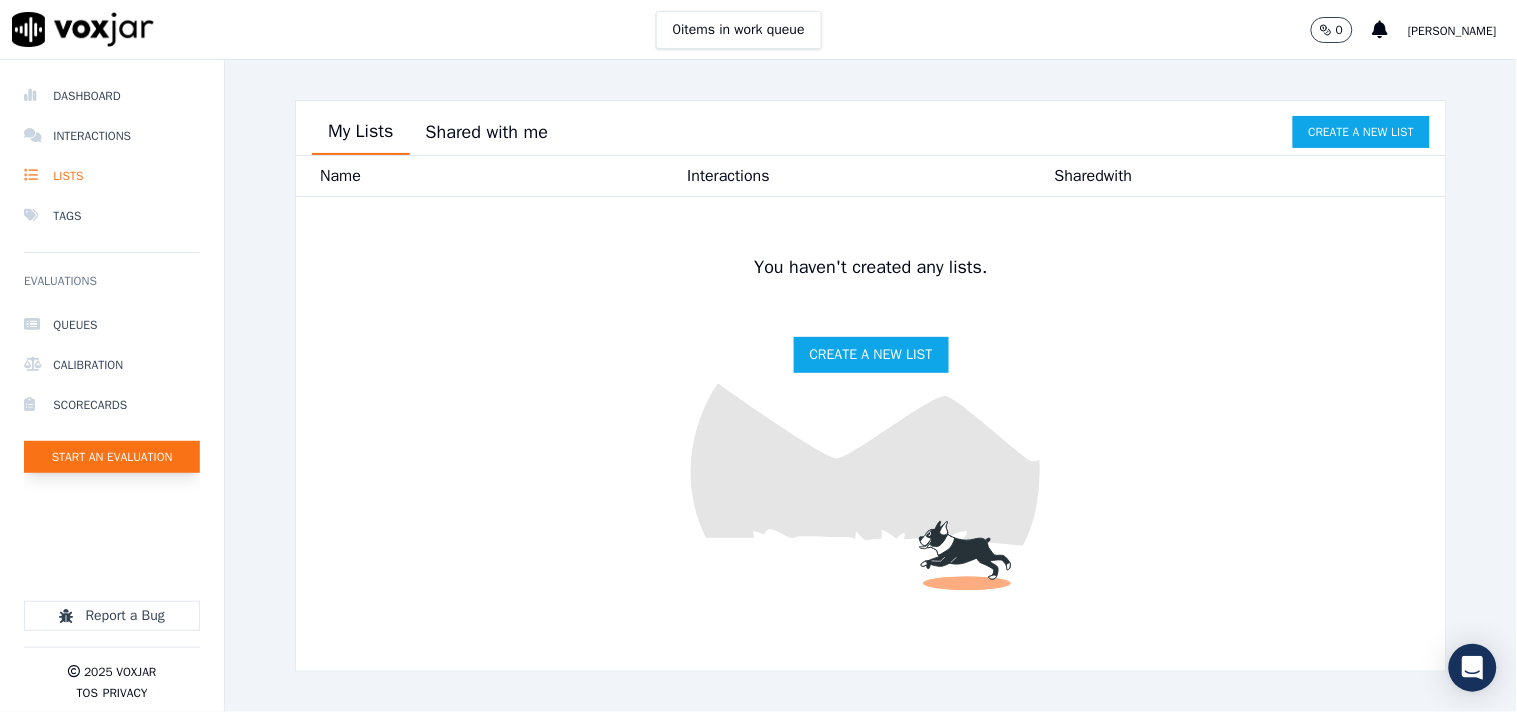 click on "Start an Evaluation" 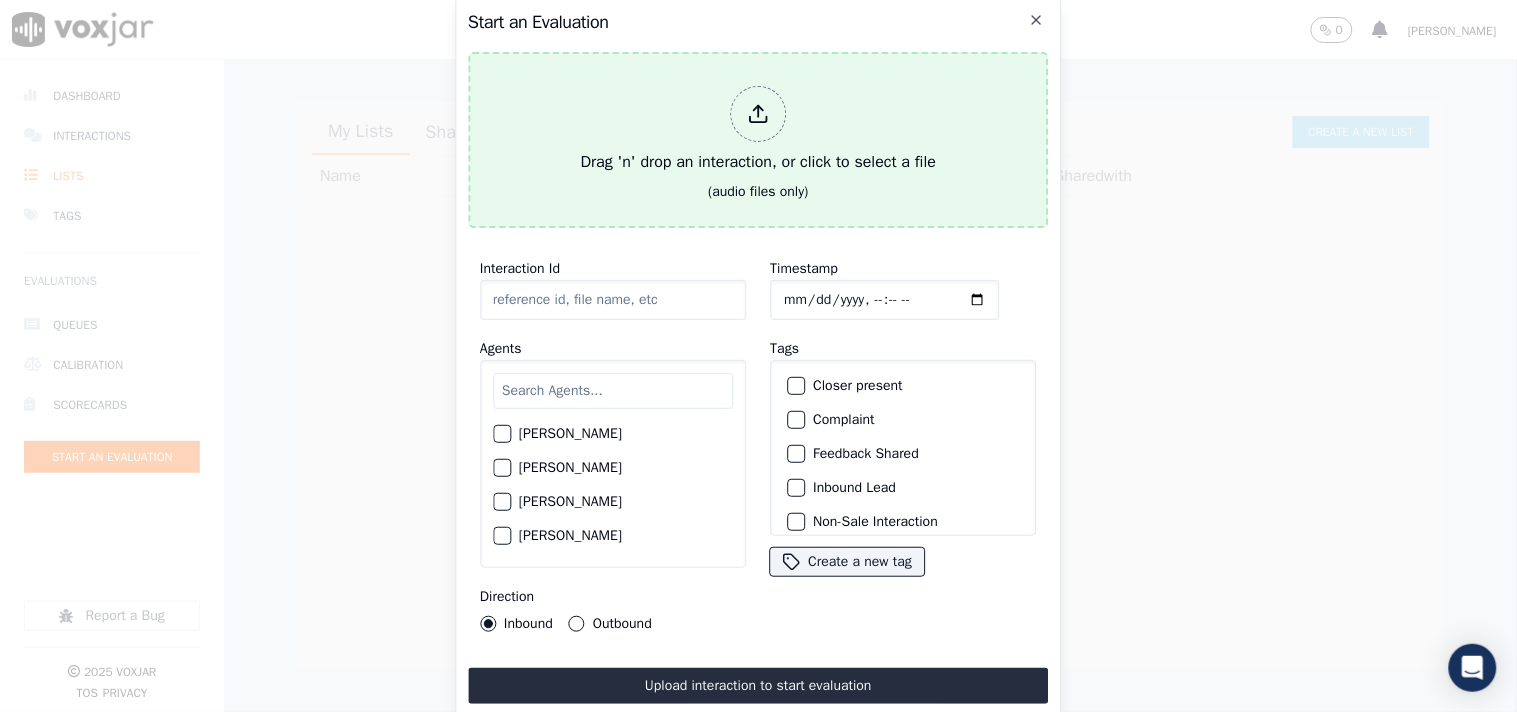 click 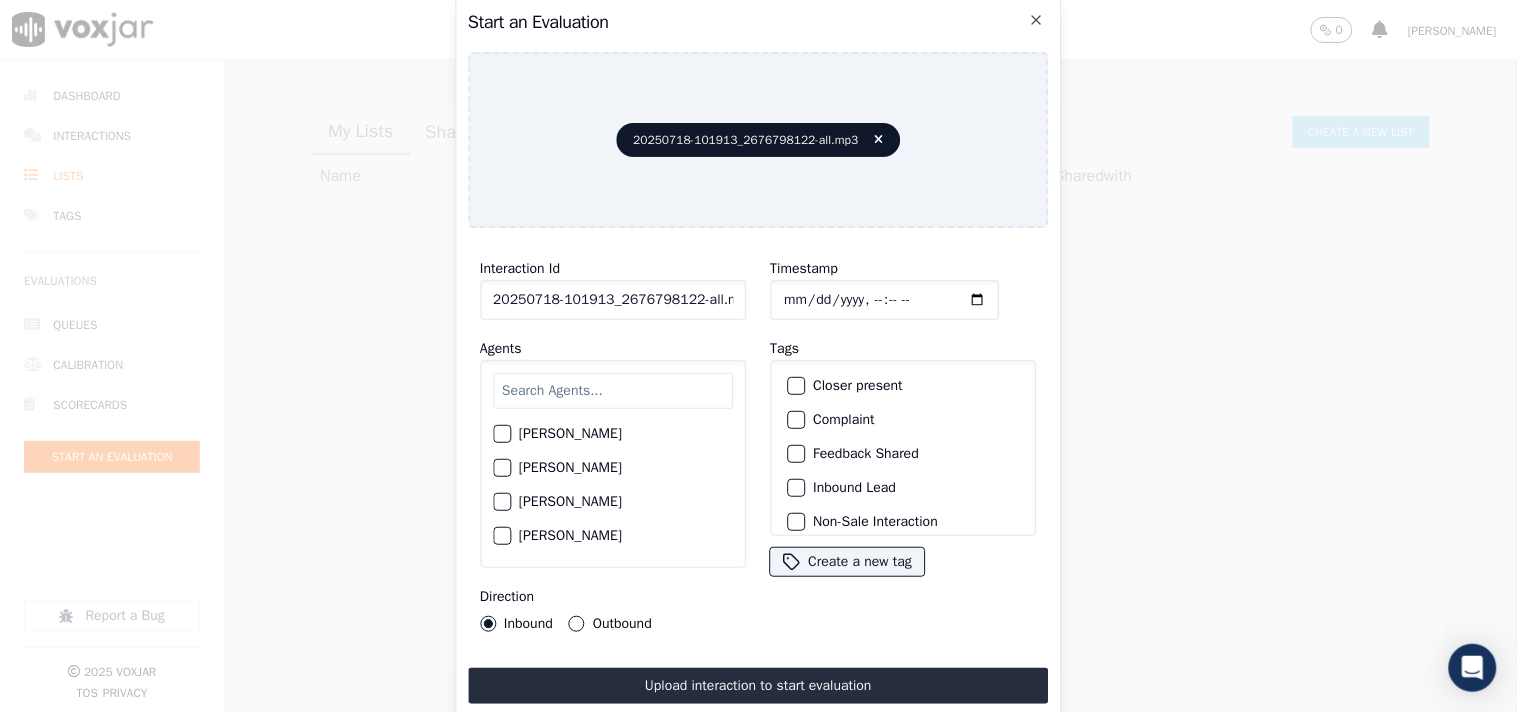 click on "20250718-101913_2676798122-all.mp3" 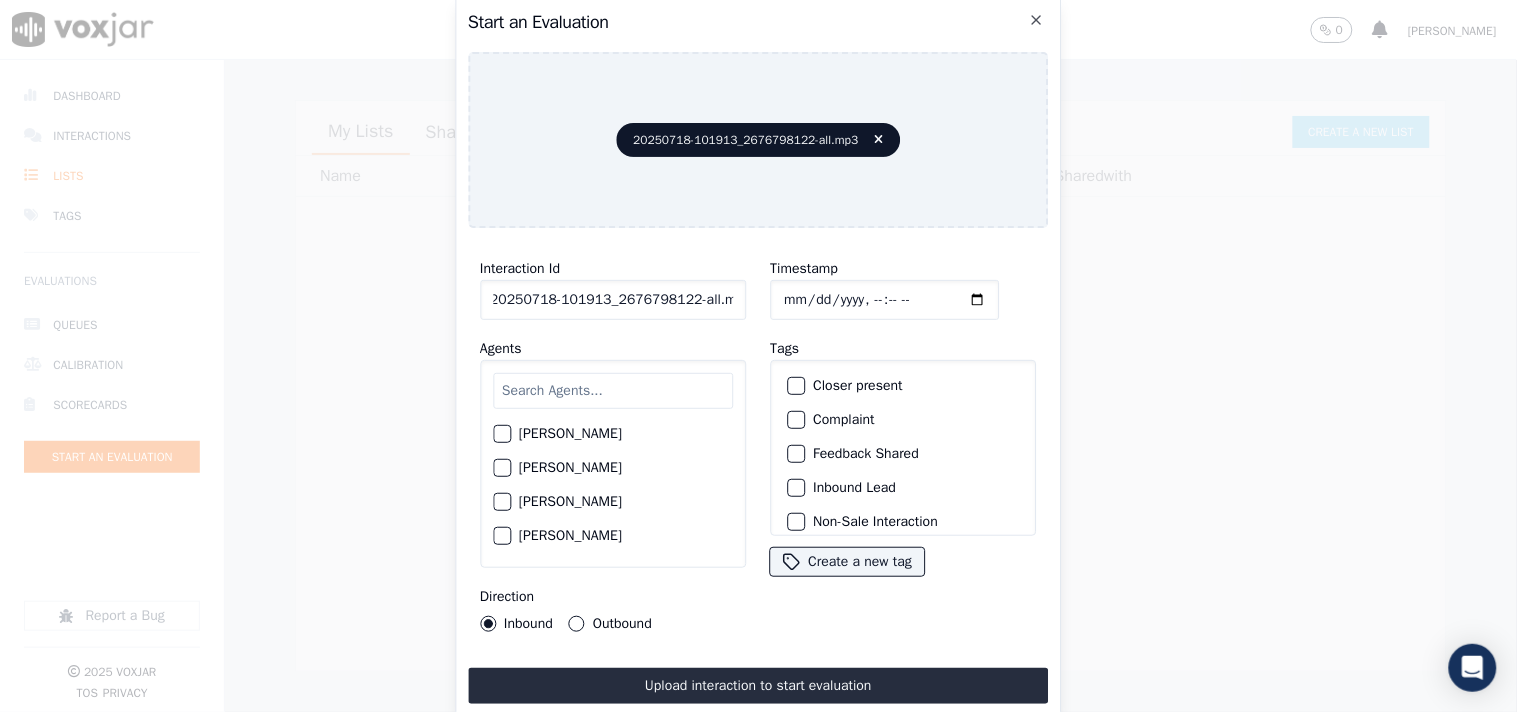 scroll, scrollTop: 0, scrollLeft: 0, axis: both 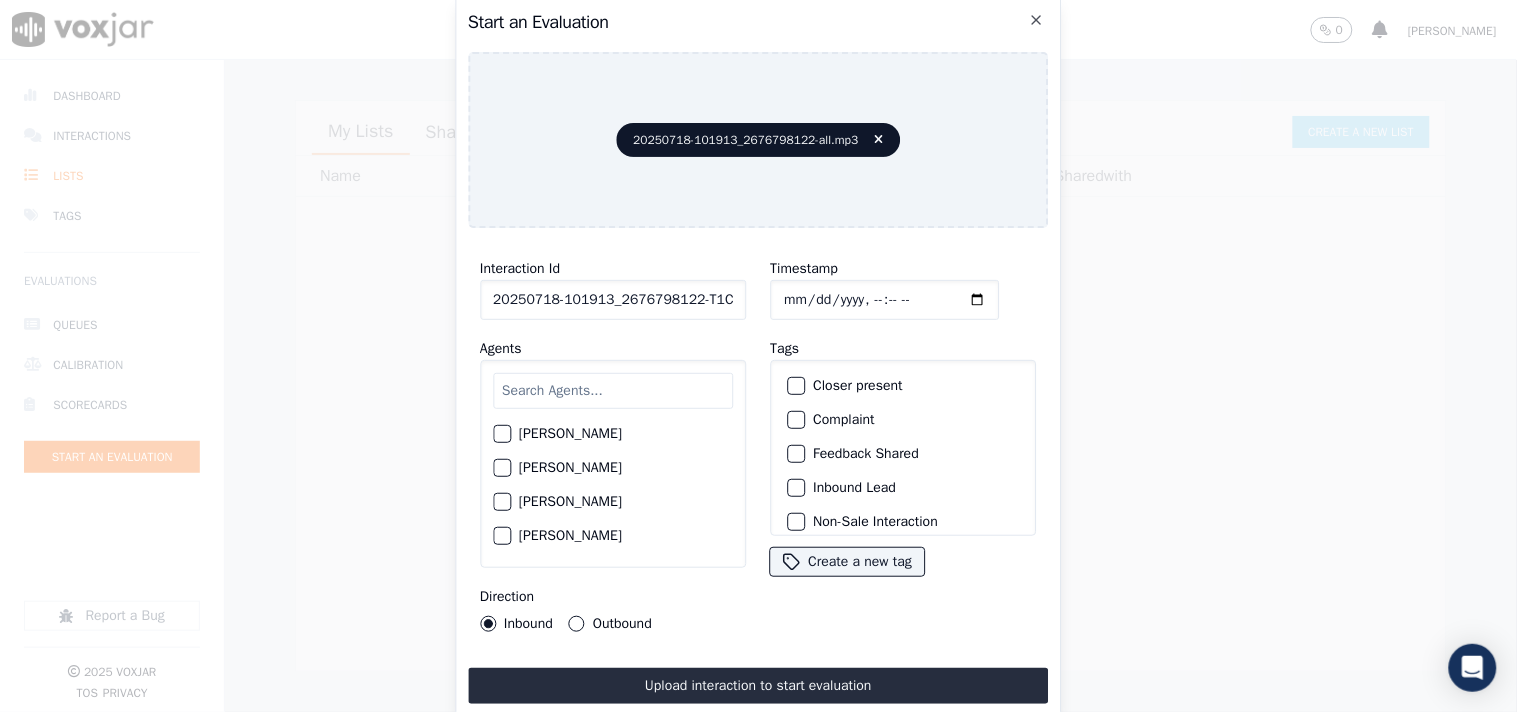 type on "20250718-101913_2676798122-T1C1" 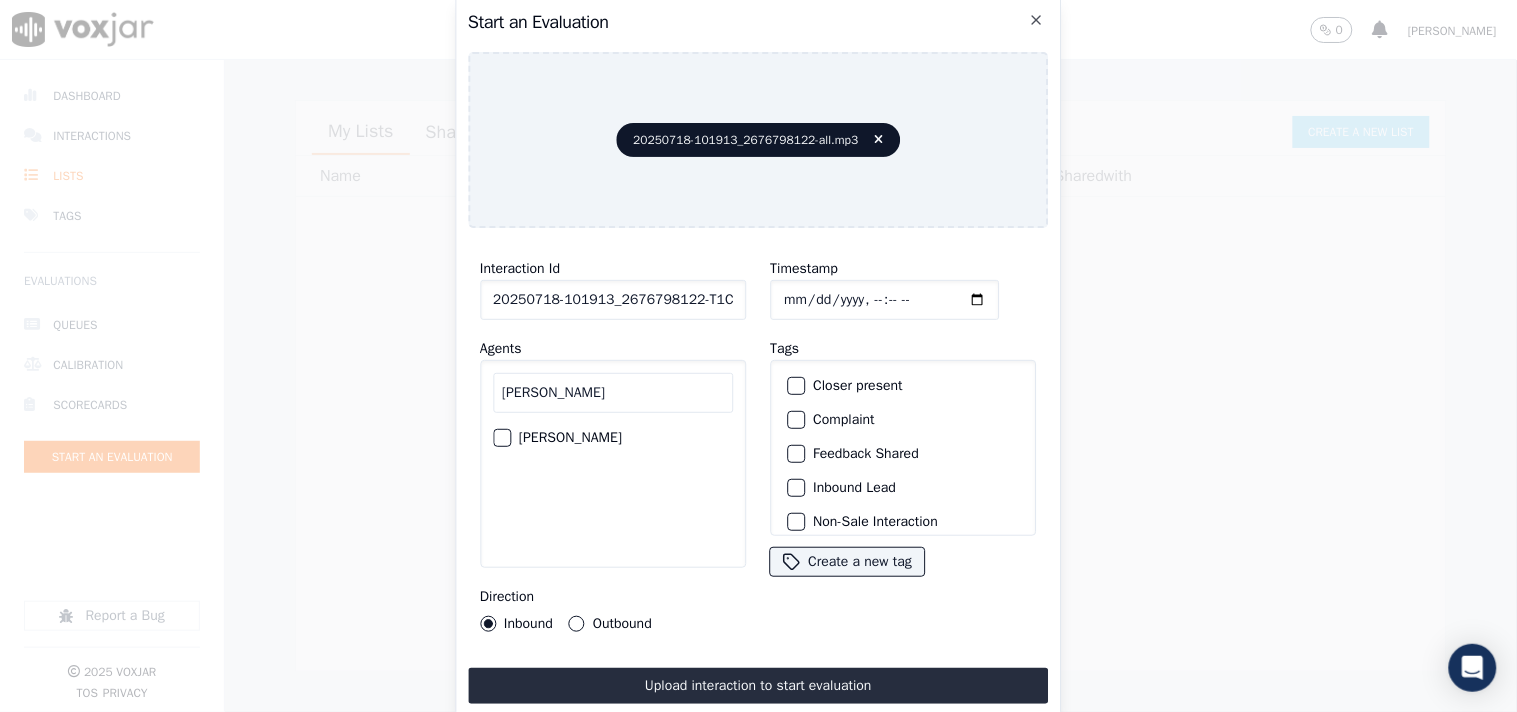 type on "[PERSON_NAME]" 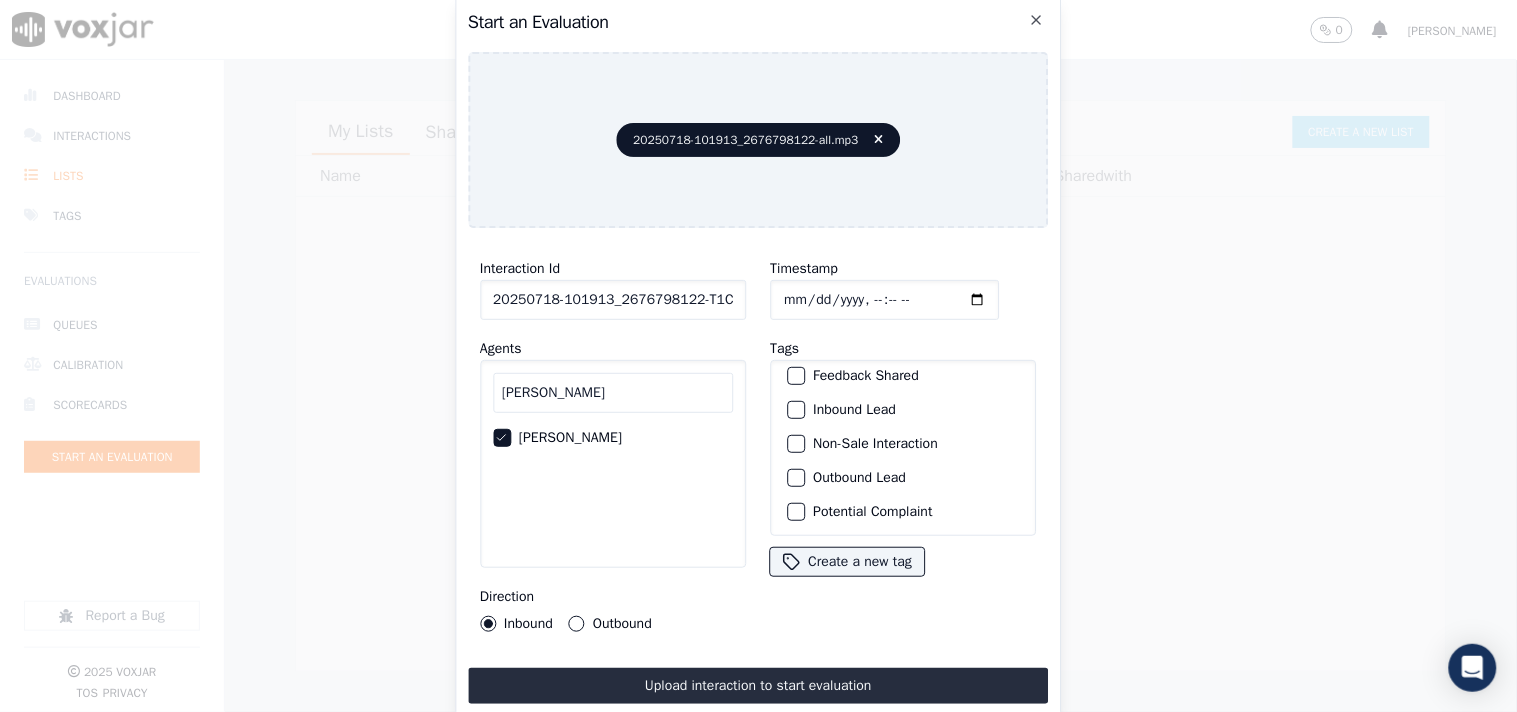 scroll, scrollTop: 111, scrollLeft: 0, axis: vertical 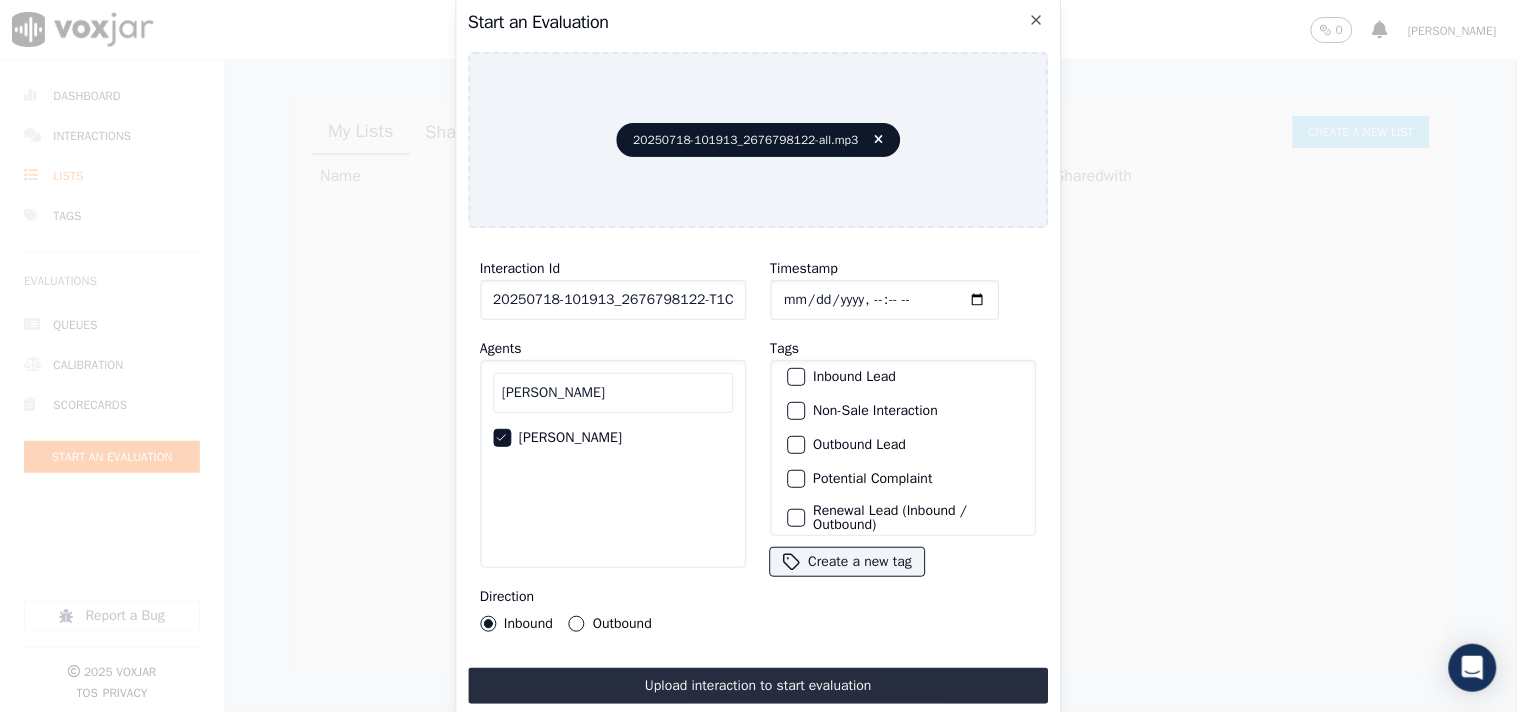 click on "Non-Sale Interaction" 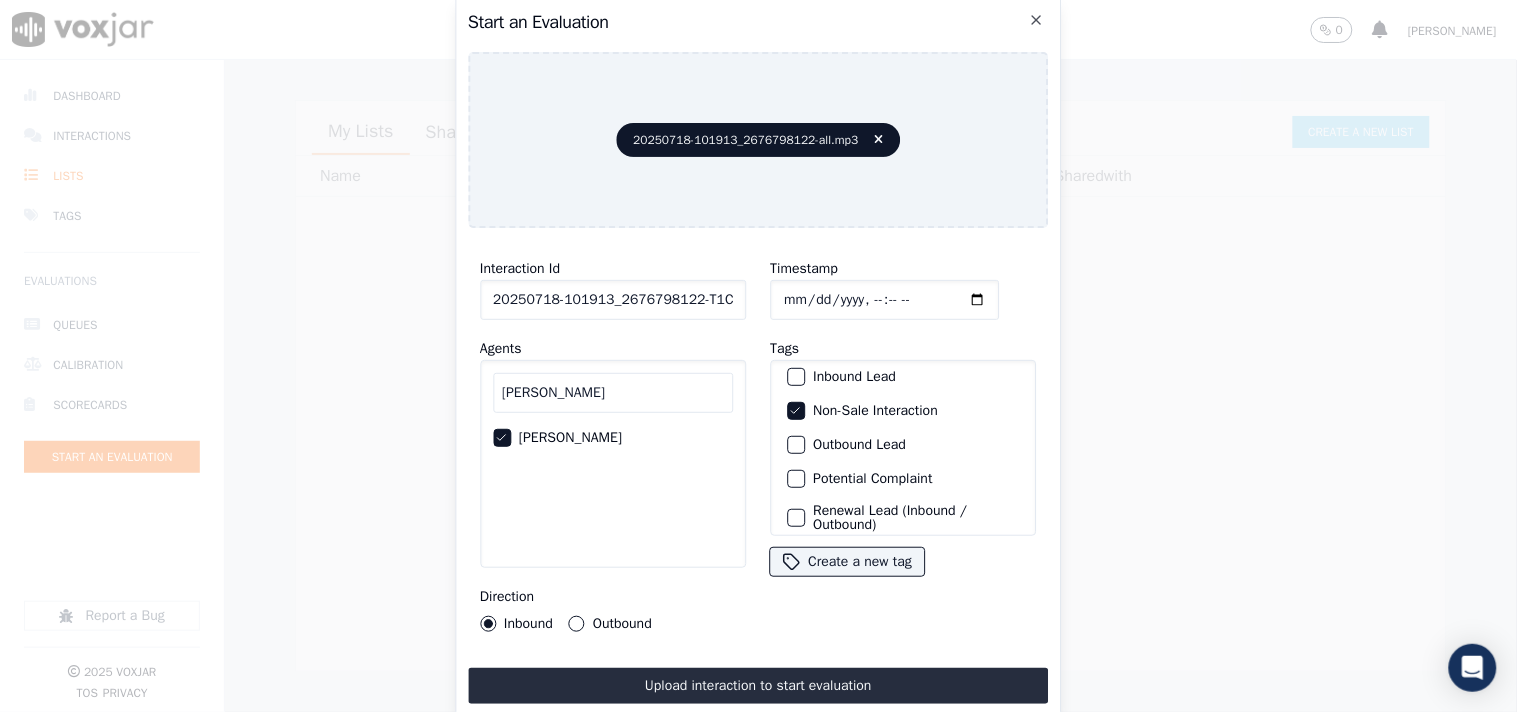 scroll, scrollTop: 176, scrollLeft: 0, axis: vertical 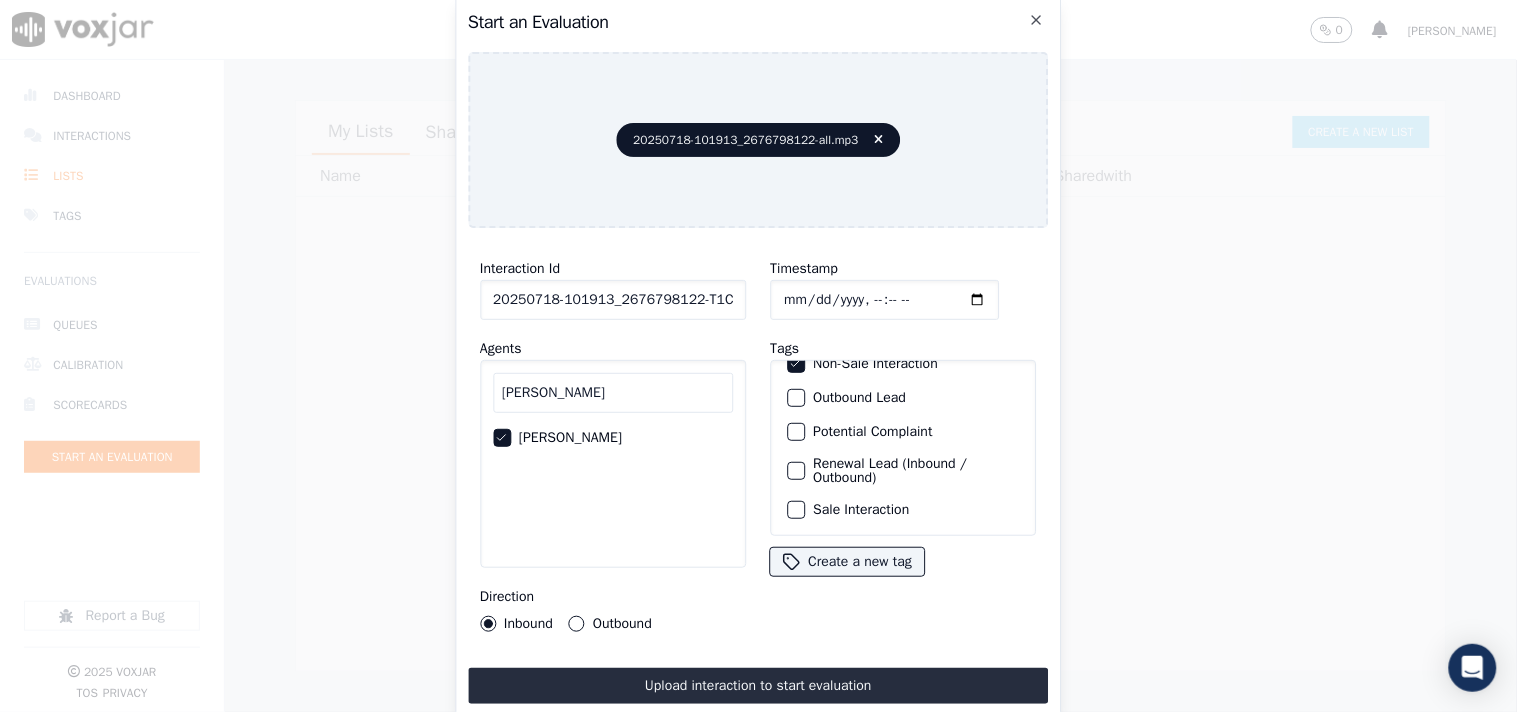 click on "Sale Interaction" 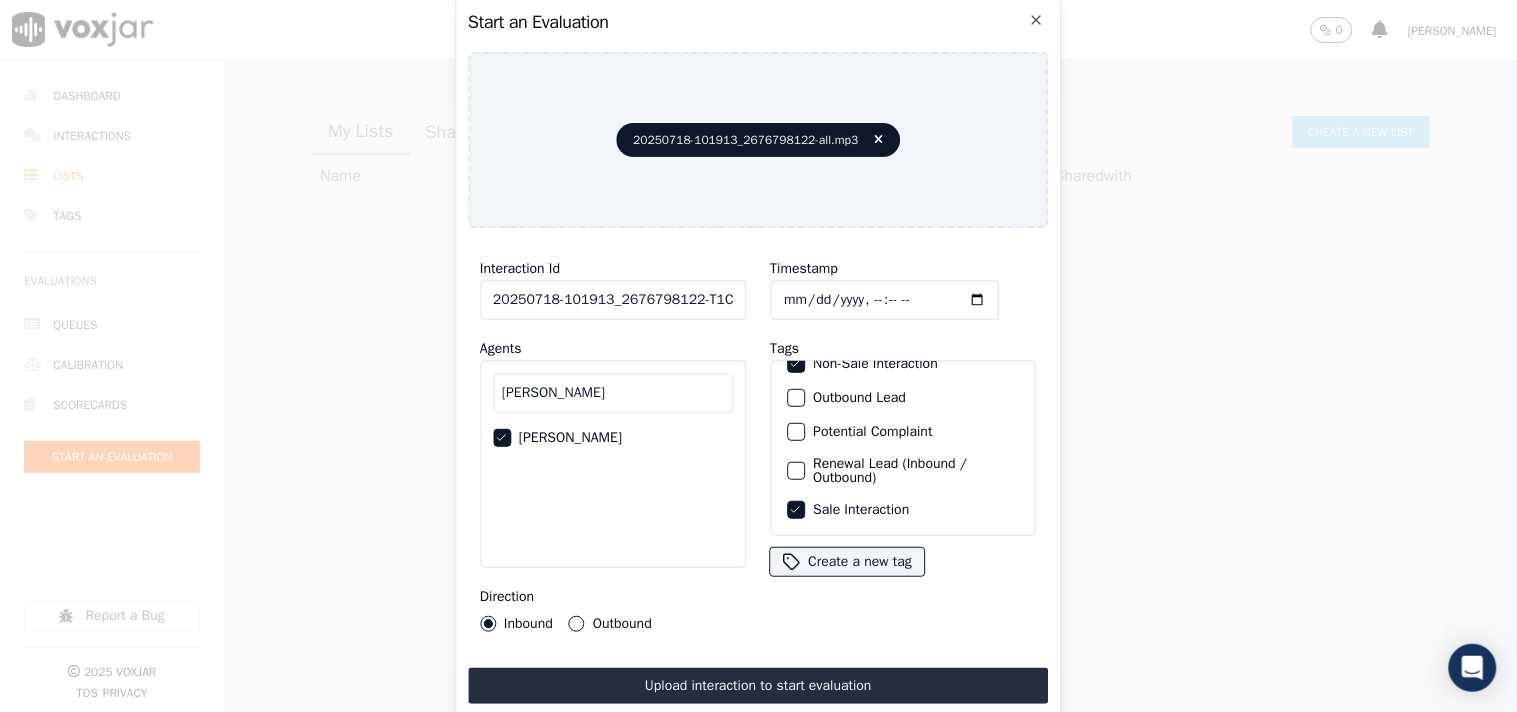 click on "Outbound" at bounding box center (577, 624) 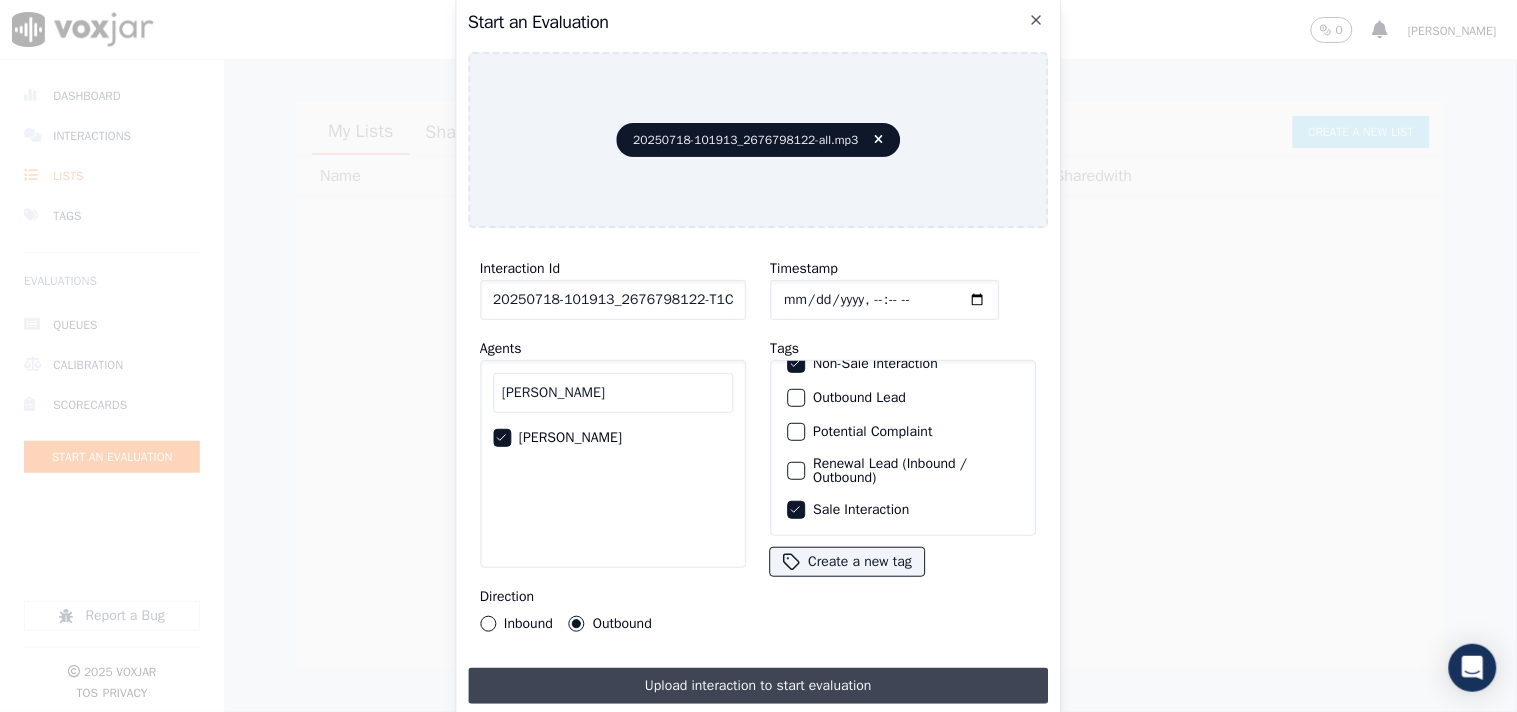 click on "Upload interaction to start evaluation" at bounding box center [758, 686] 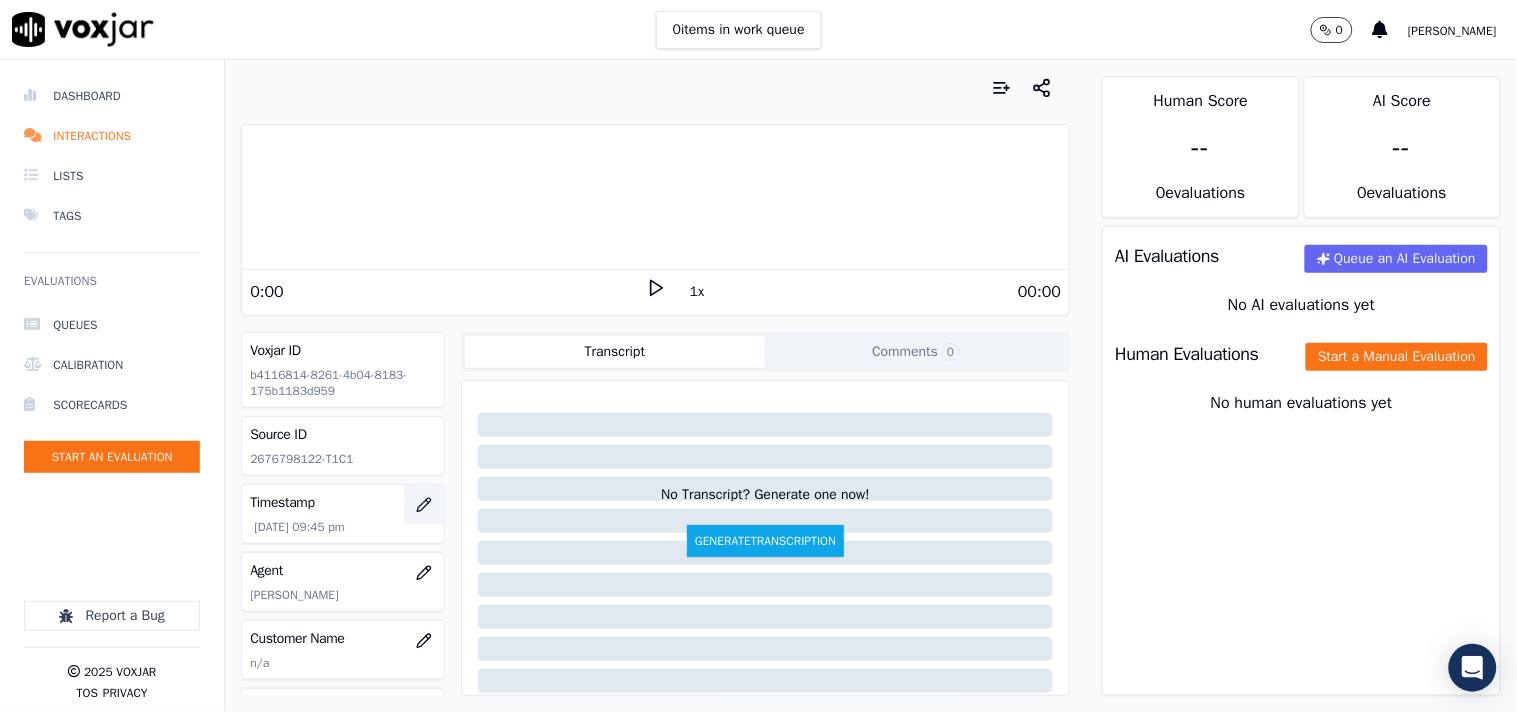 click 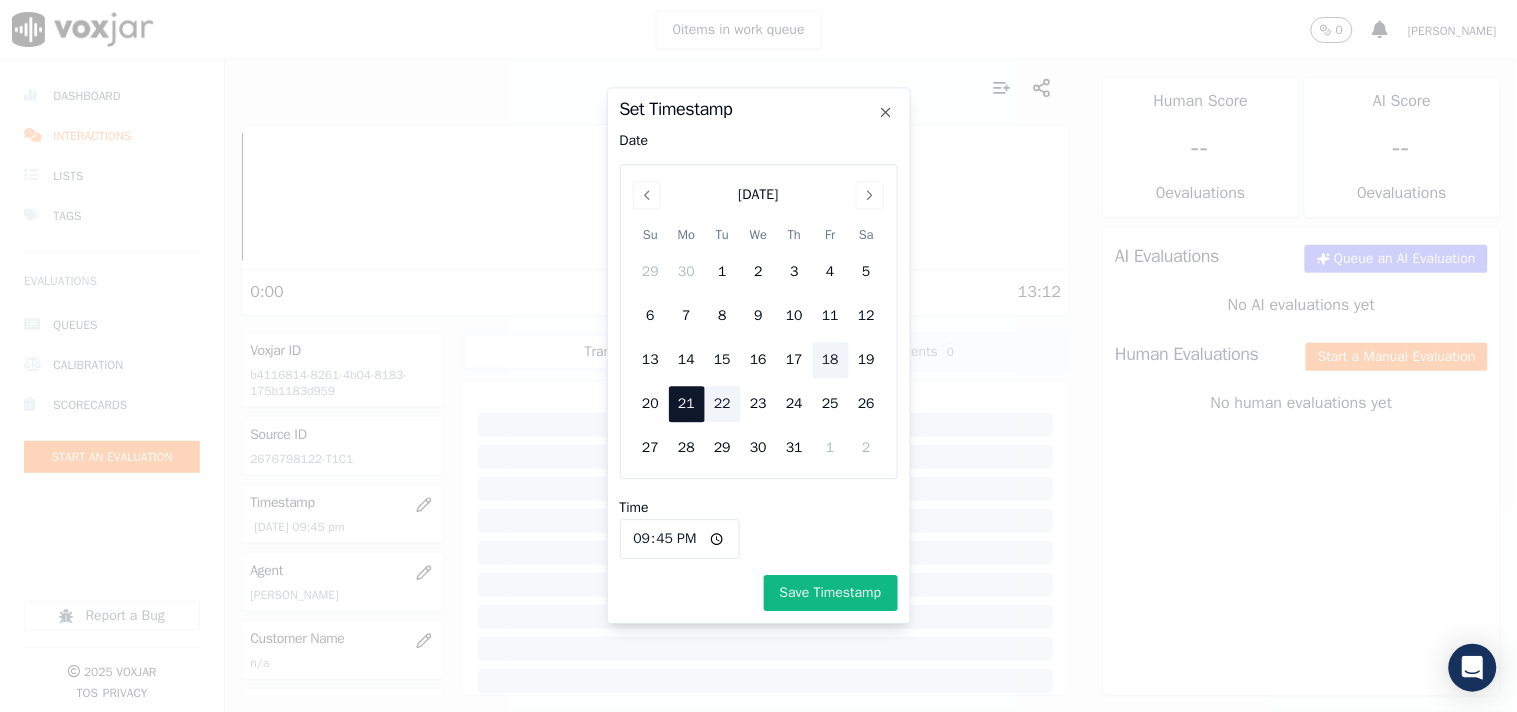 click on "18" at bounding box center (831, 361) 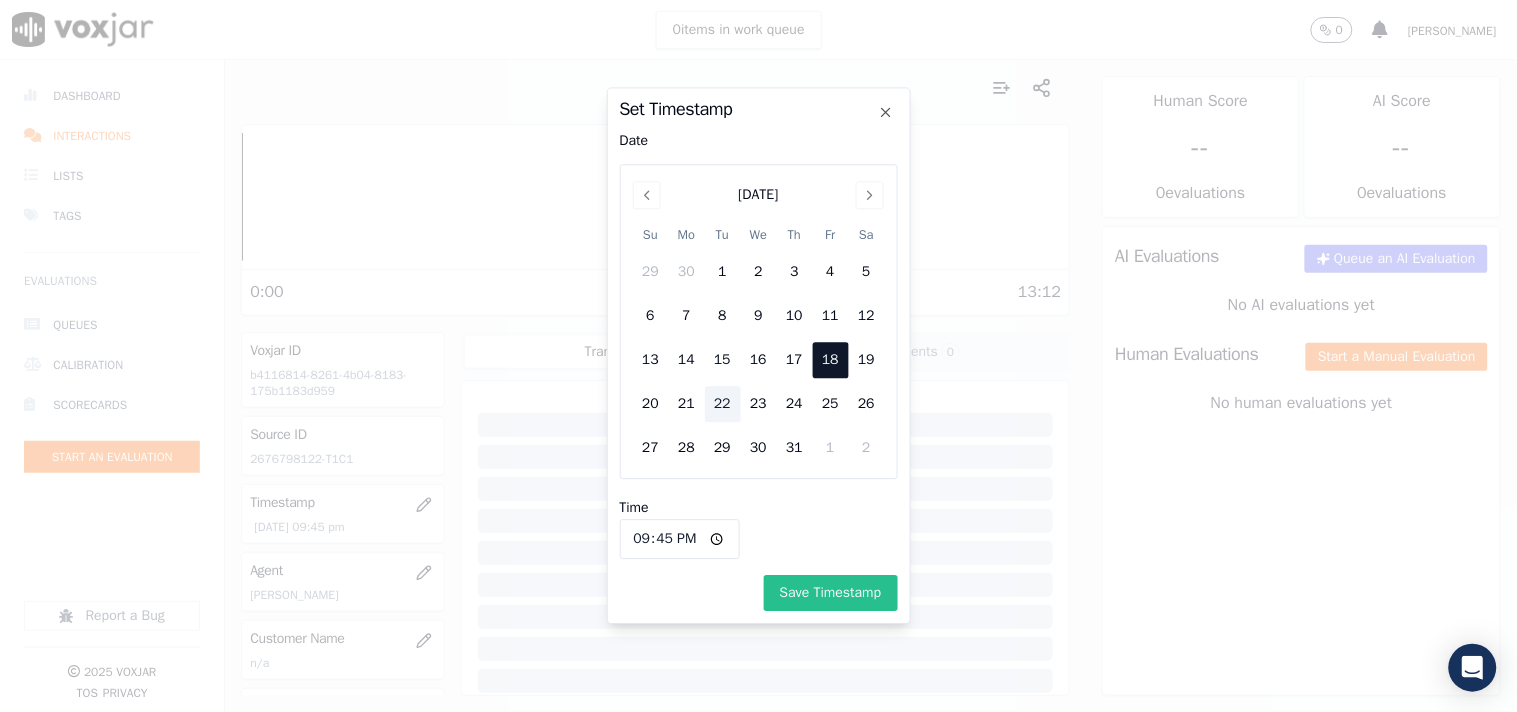 click on "Save Timestamp" at bounding box center [831, 594] 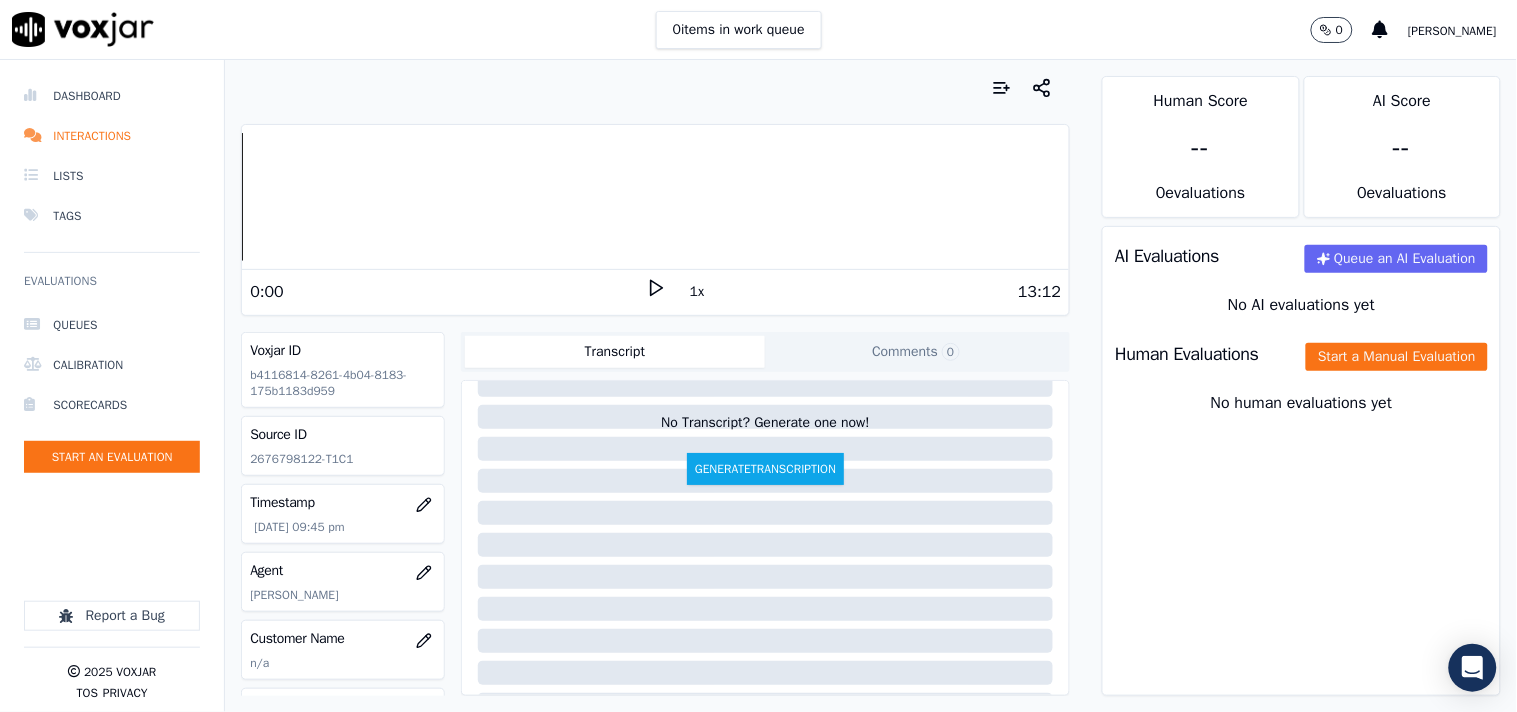 scroll, scrollTop: 111, scrollLeft: 0, axis: vertical 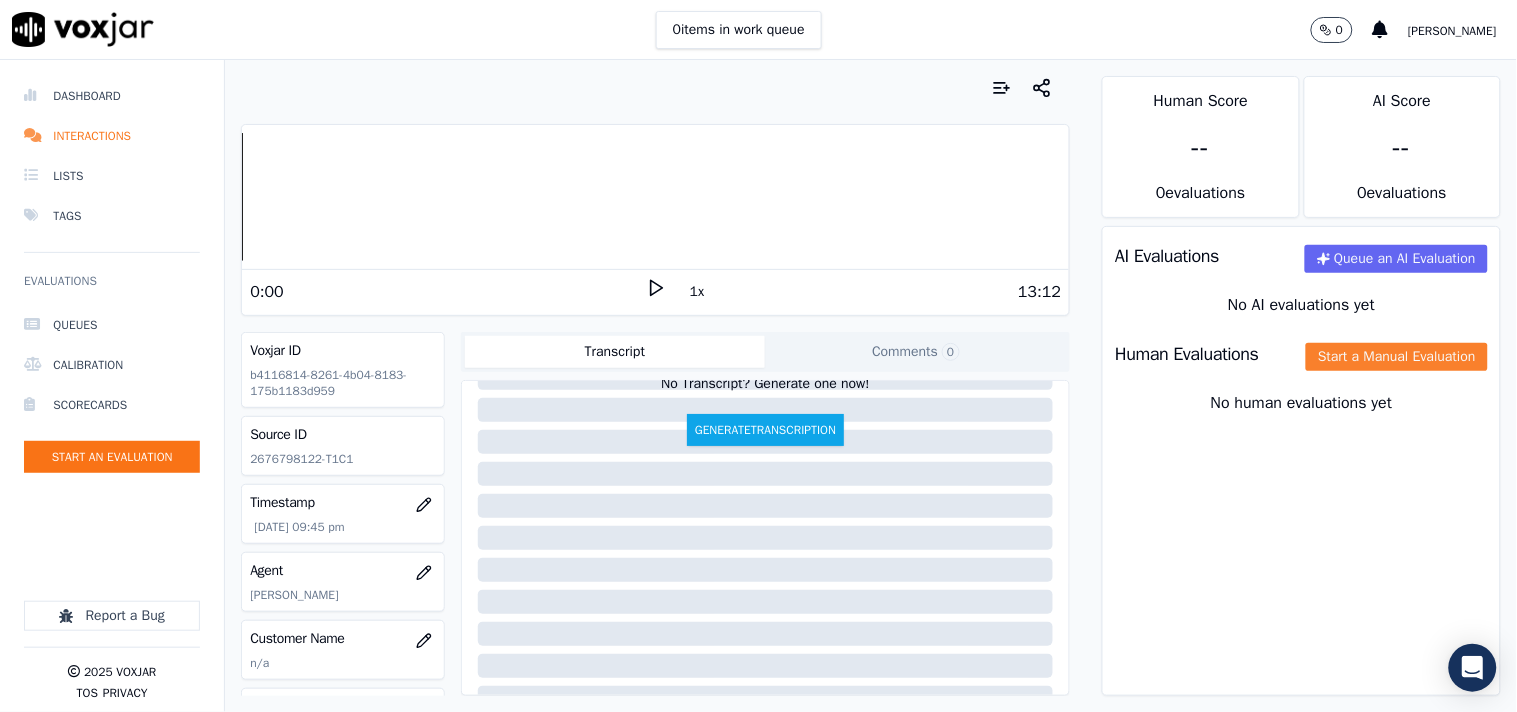 click on "Start a Manual Evaluation" 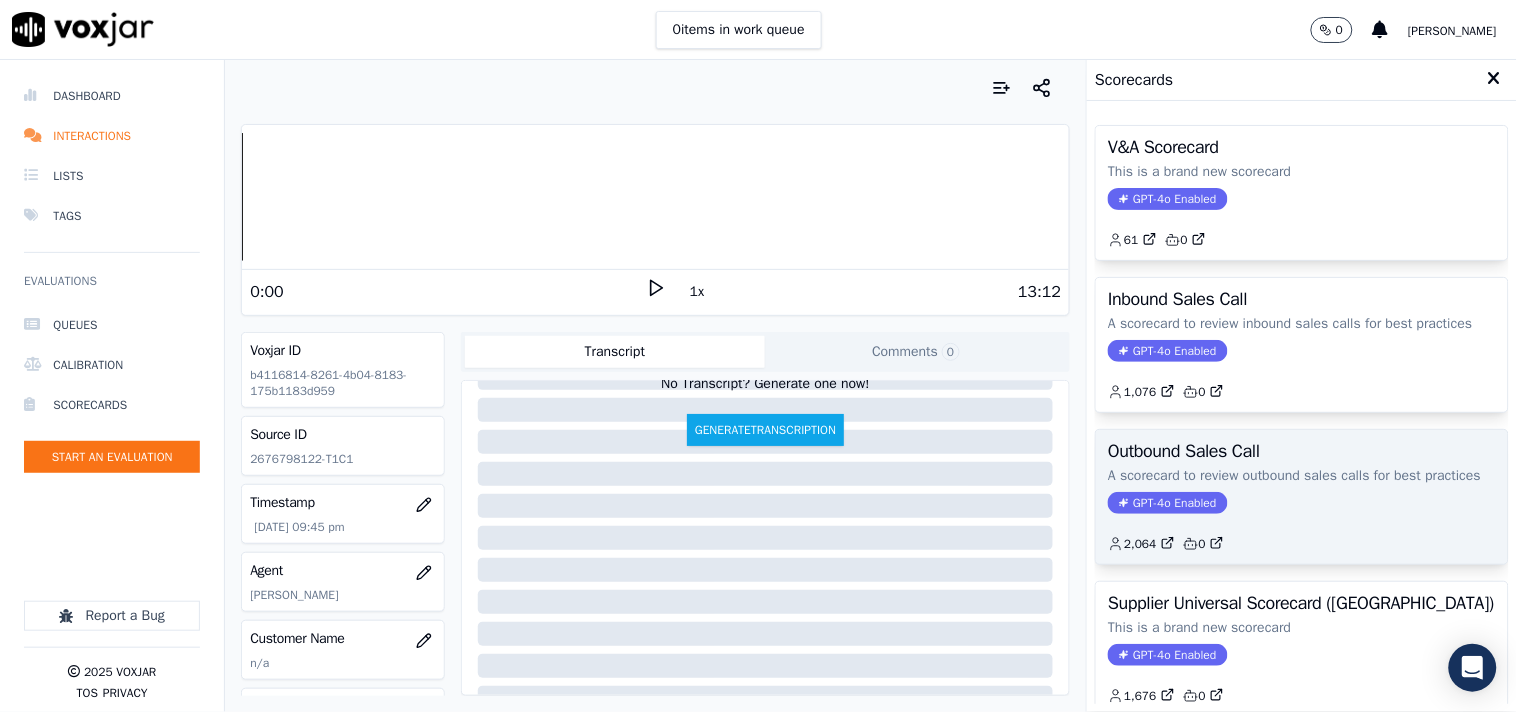 click on "GPT-4o Enabled" at bounding box center [1167, 503] 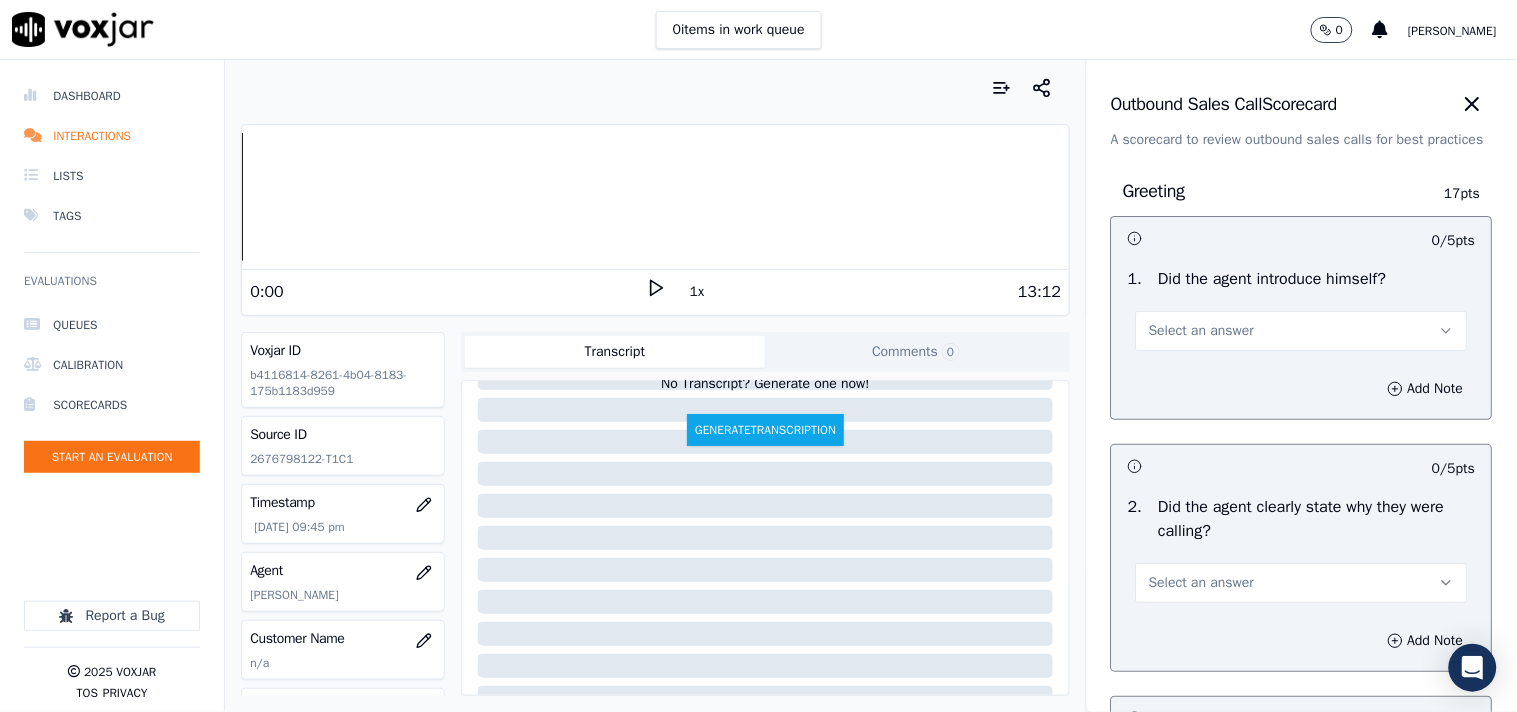click on "Select an answer" at bounding box center [1201, 331] 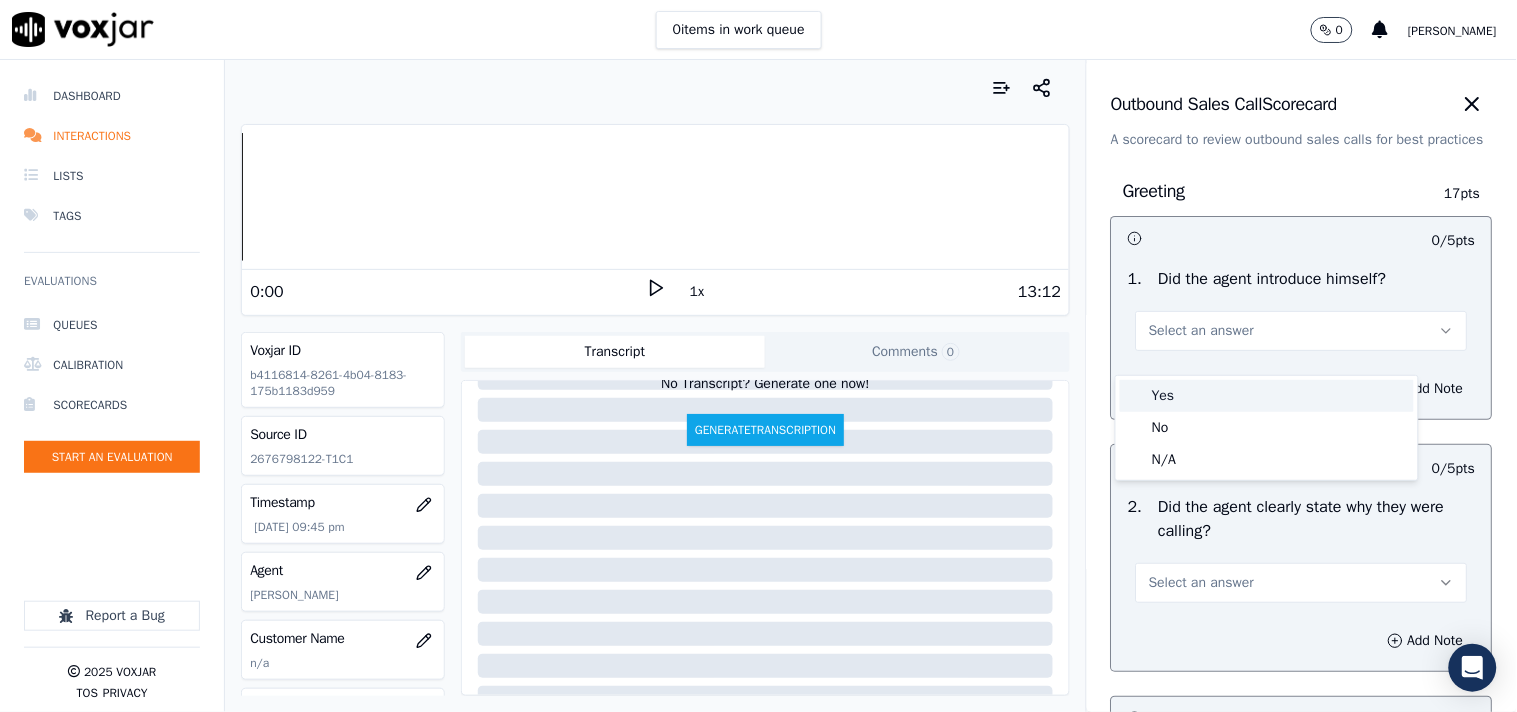 click on "Yes" at bounding box center [1267, 396] 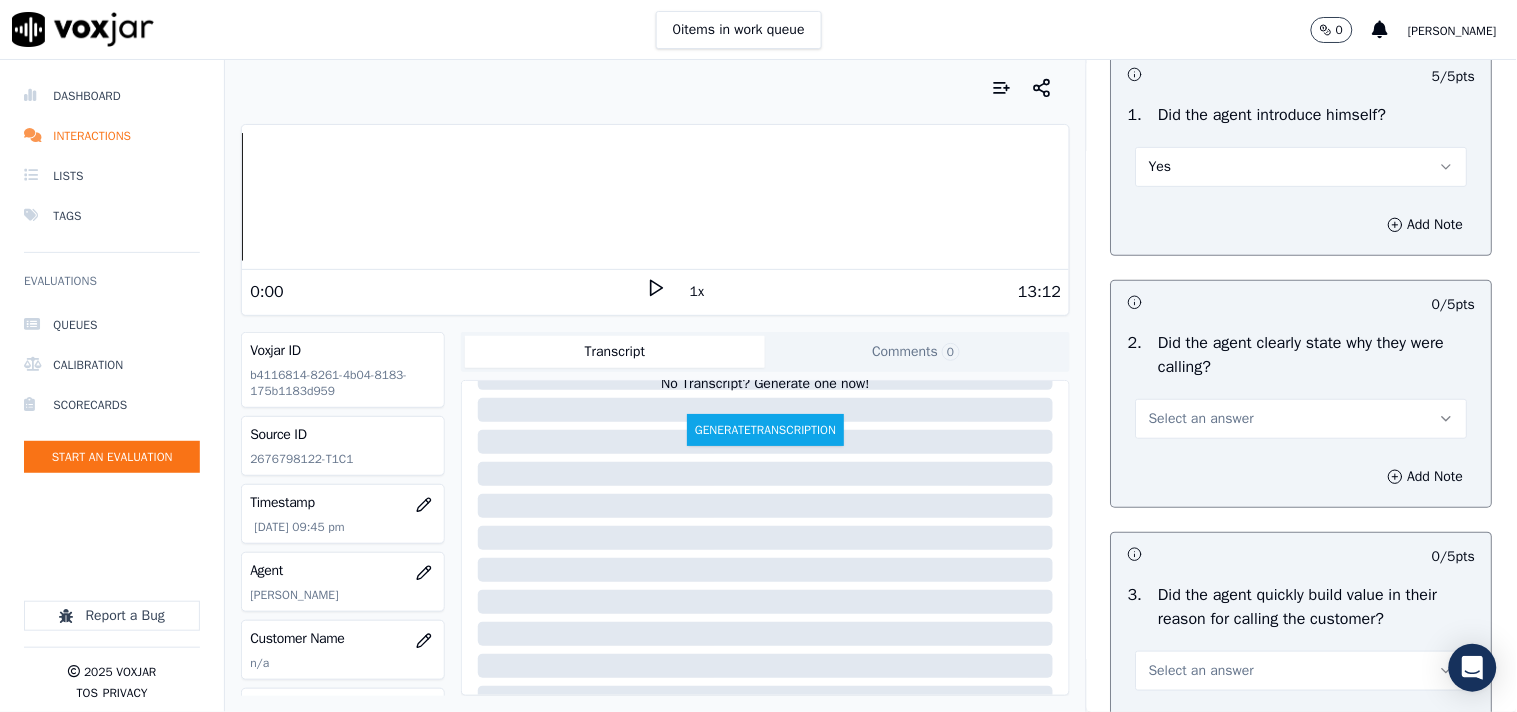 scroll, scrollTop: 333, scrollLeft: 0, axis: vertical 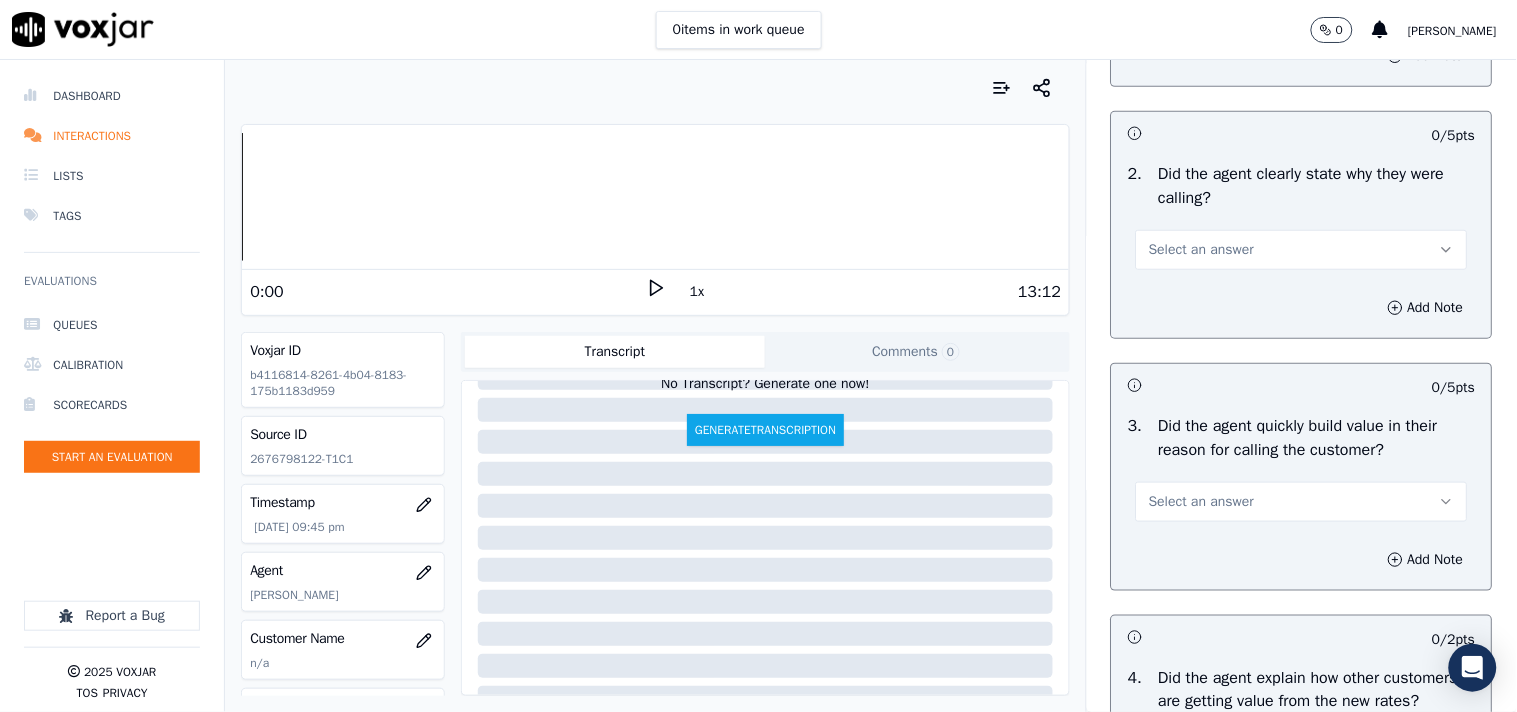 click on "Select an answer" at bounding box center (1201, 250) 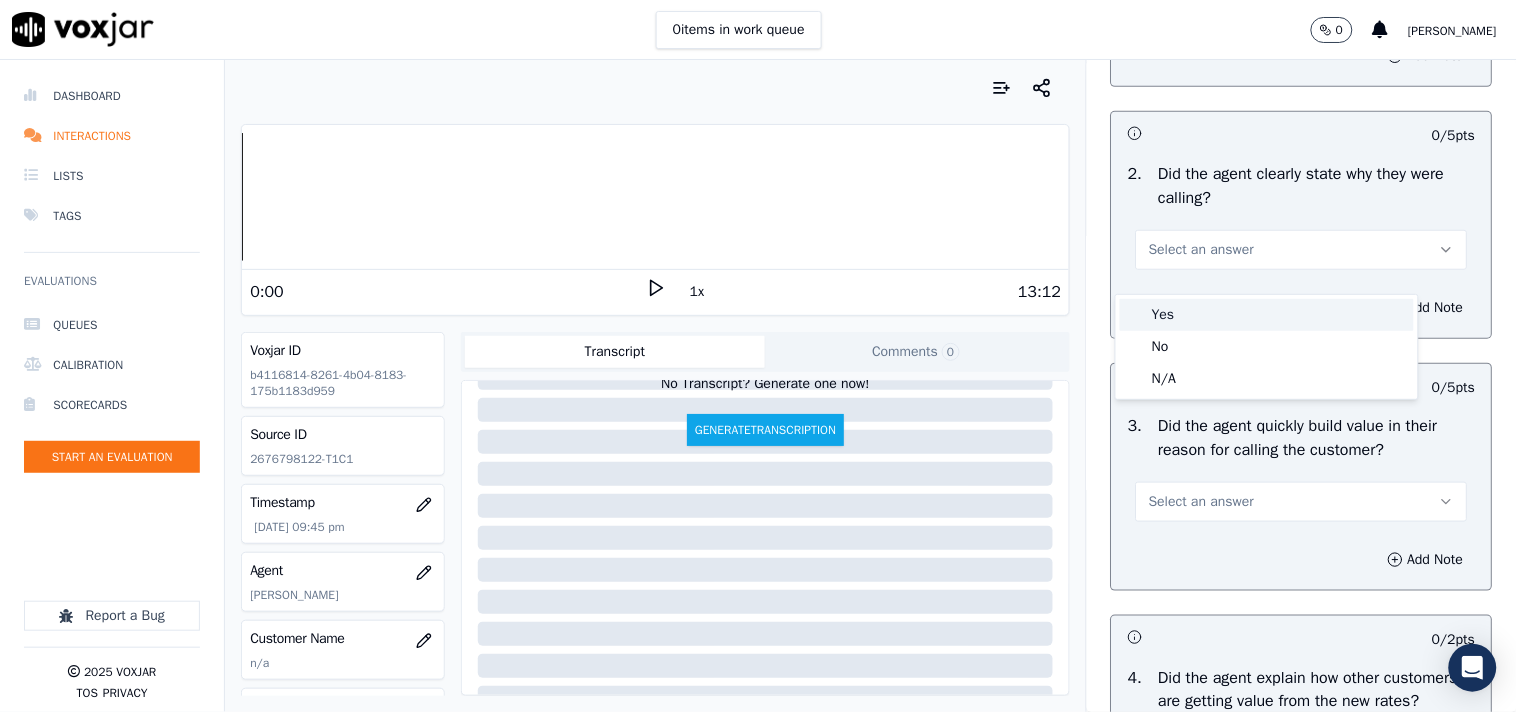 click on "Yes" at bounding box center [1267, 315] 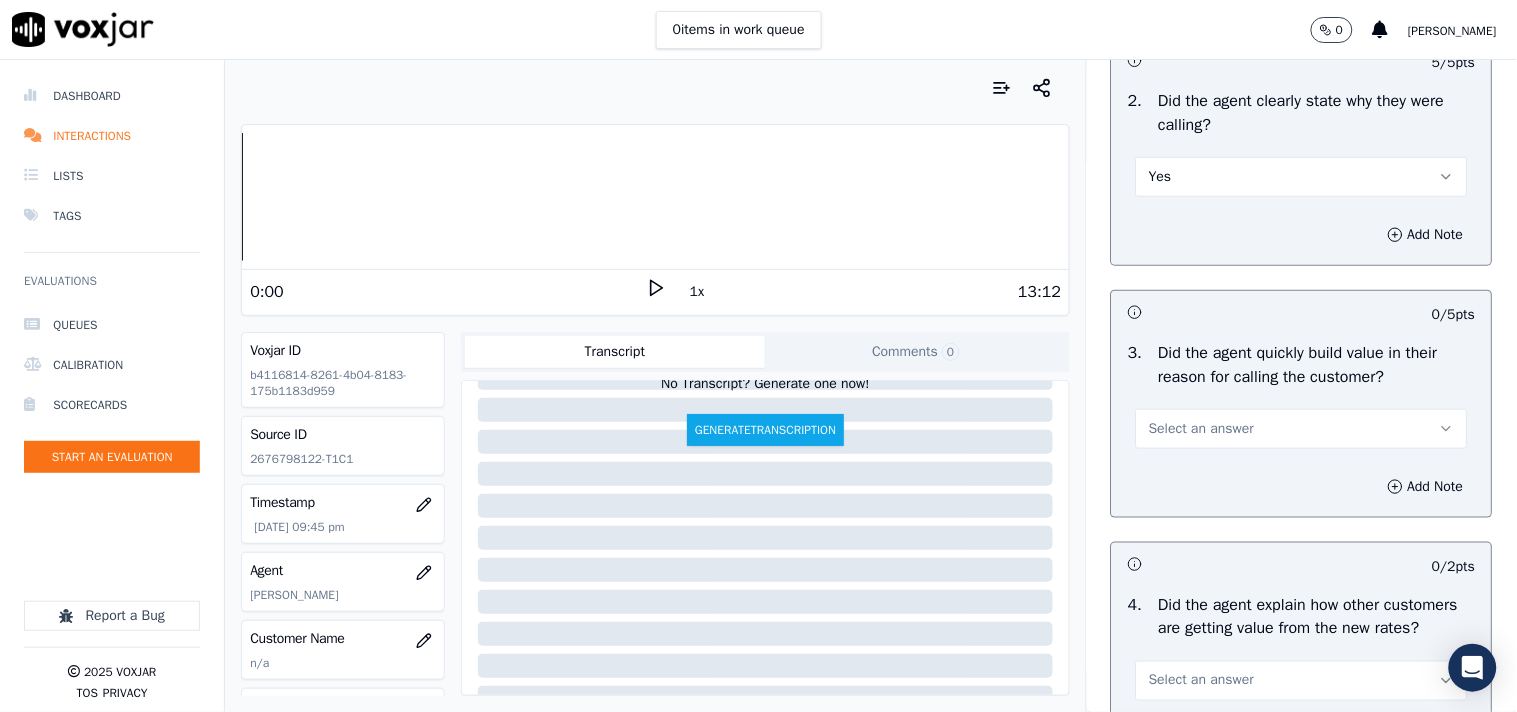 scroll, scrollTop: 444, scrollLeft: 0, axis: vertical 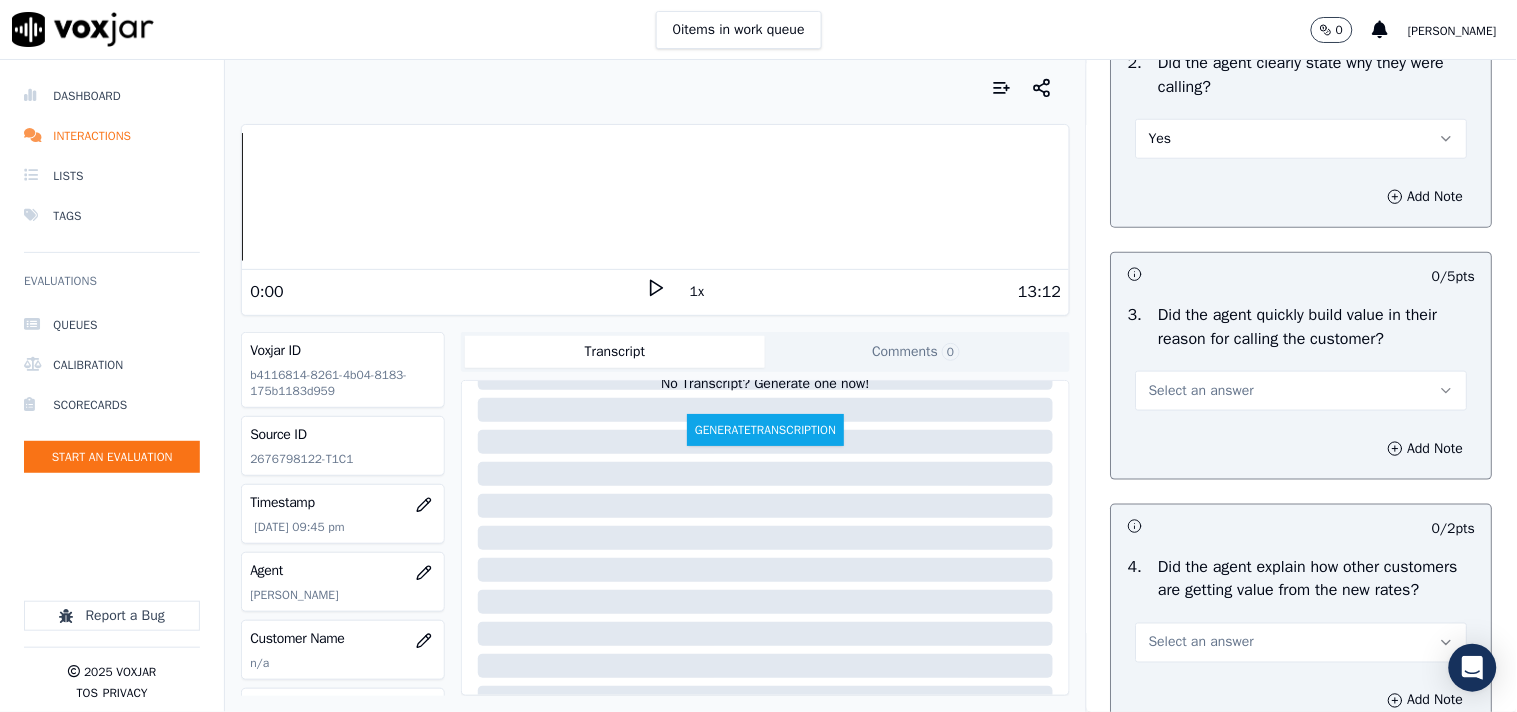 click on "Select an answer" at bounding box center [1201, 391] 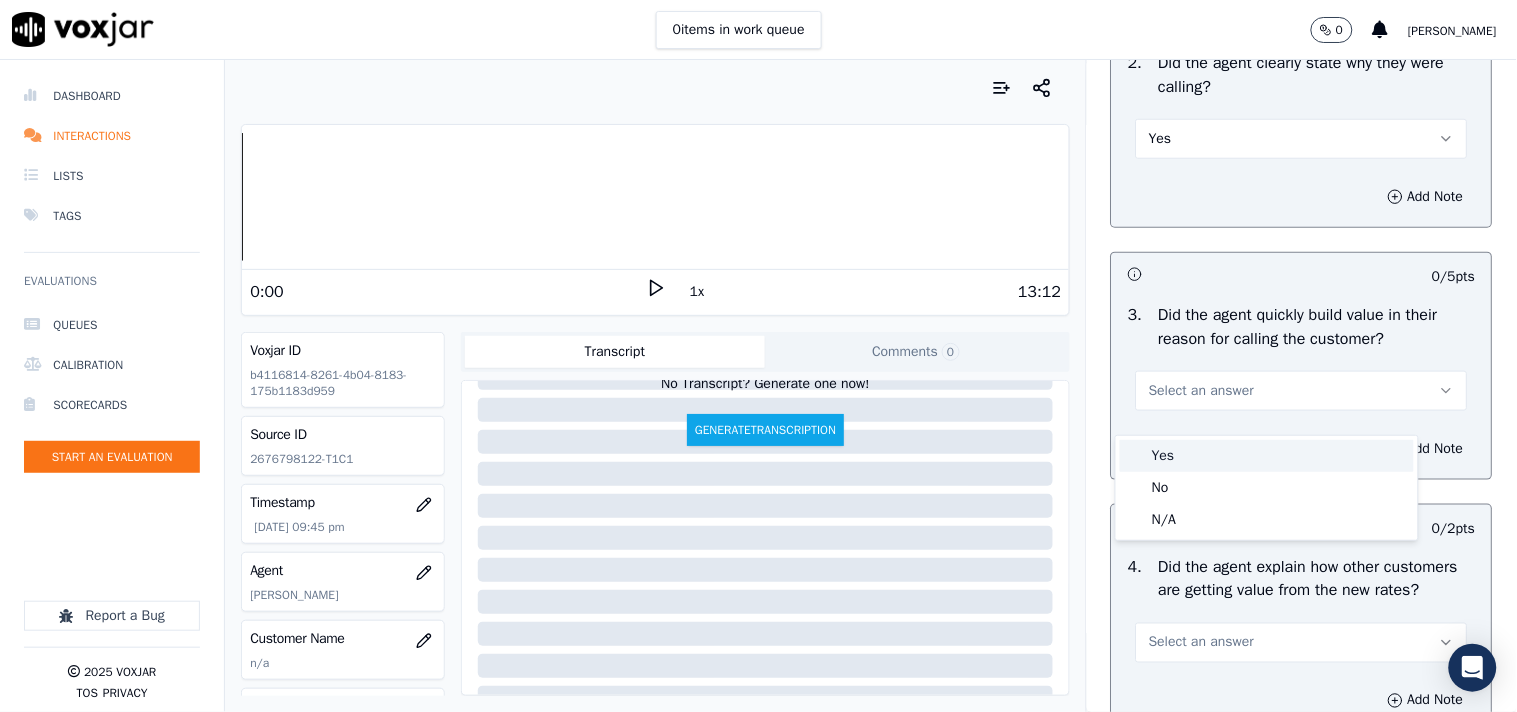 click on "Yes" at bounding box center [1267, 456] 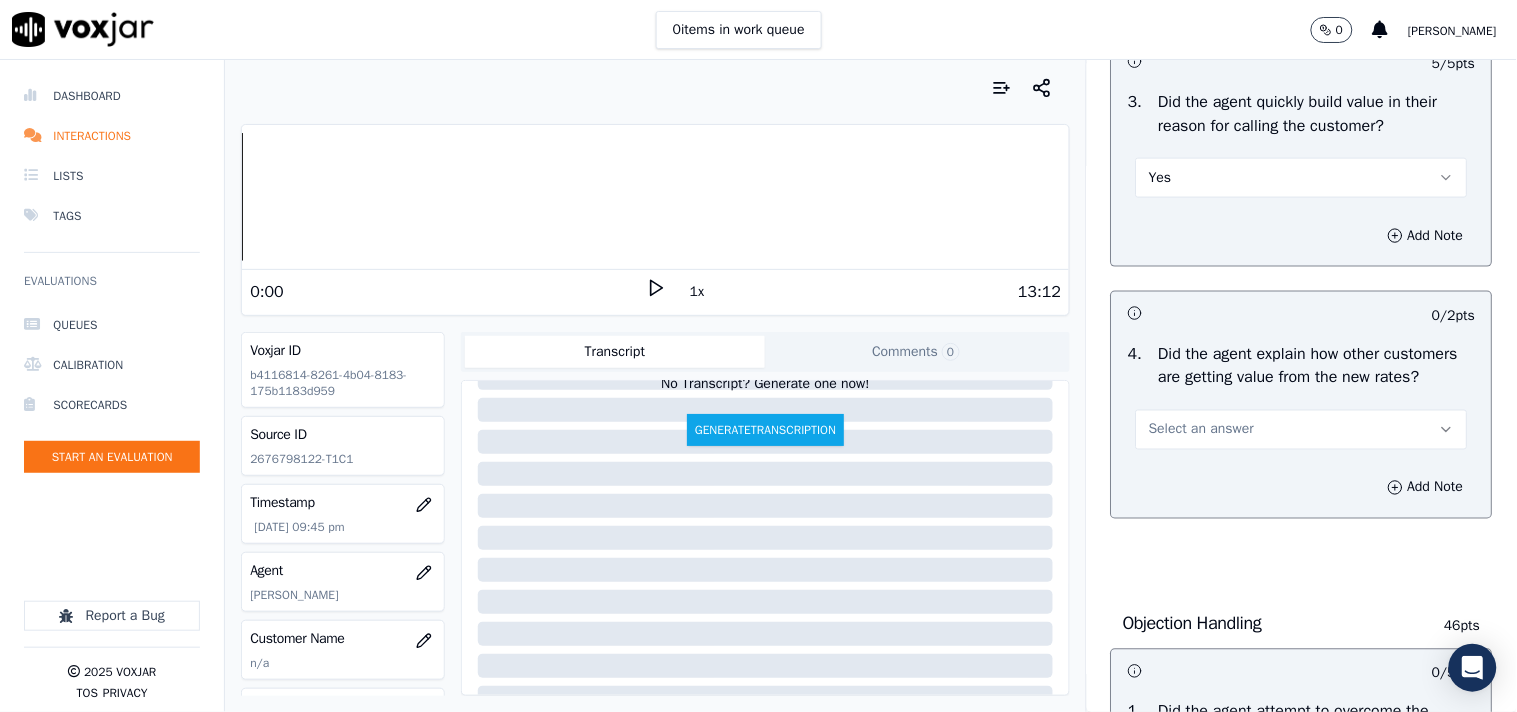 scroll, scrollTop: 666, scrollLeft: 0, axis: vertical 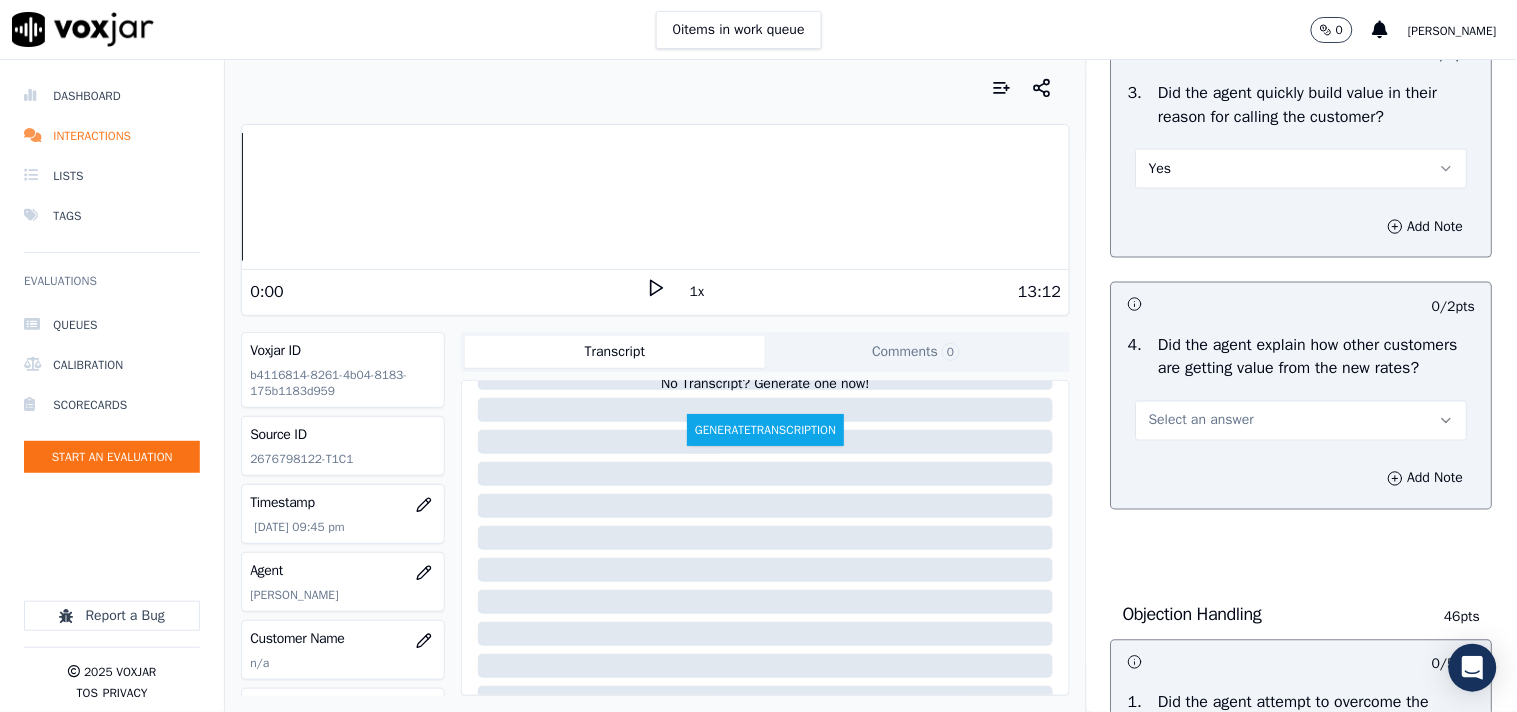 click on "Select an answer" at bounding box center (1302, 419) 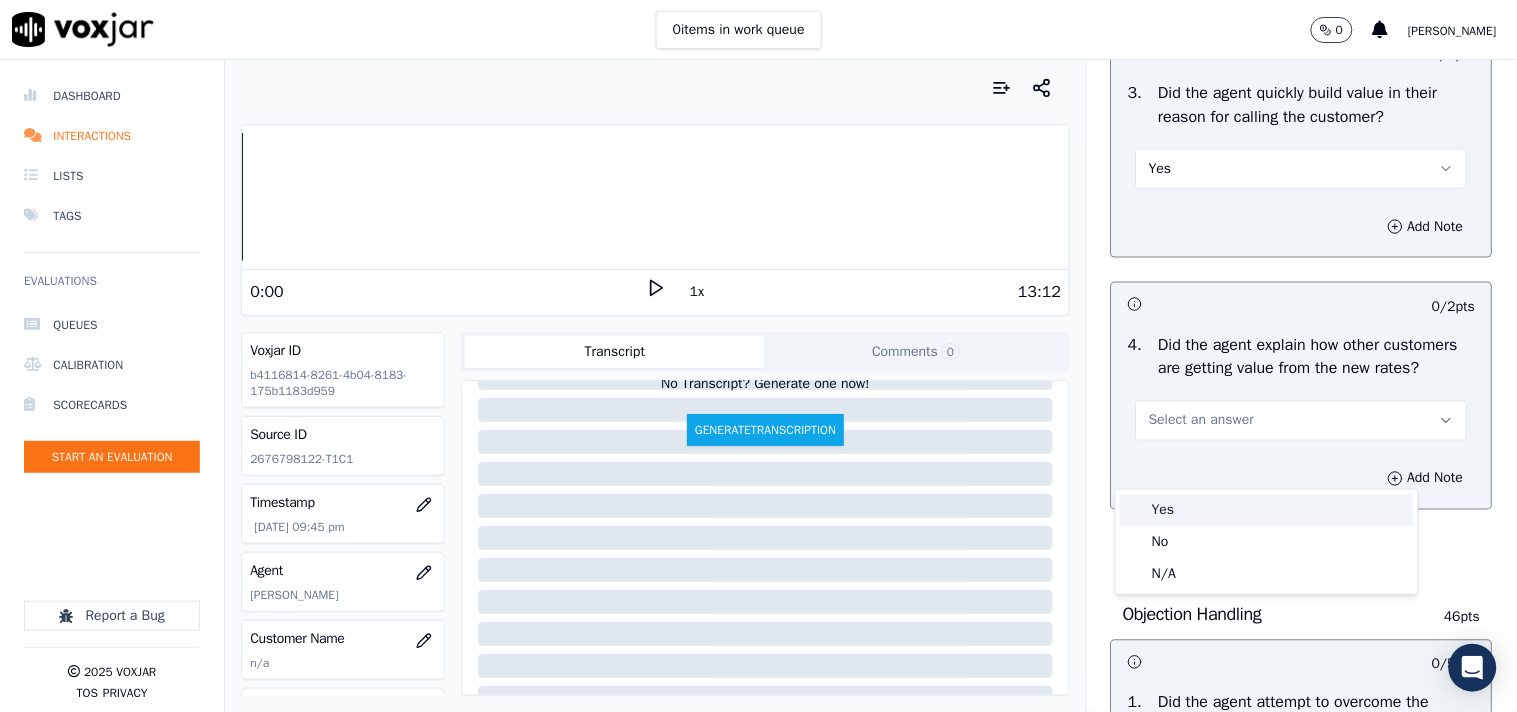 click on "Yes" at bounding box center (1267, 510) 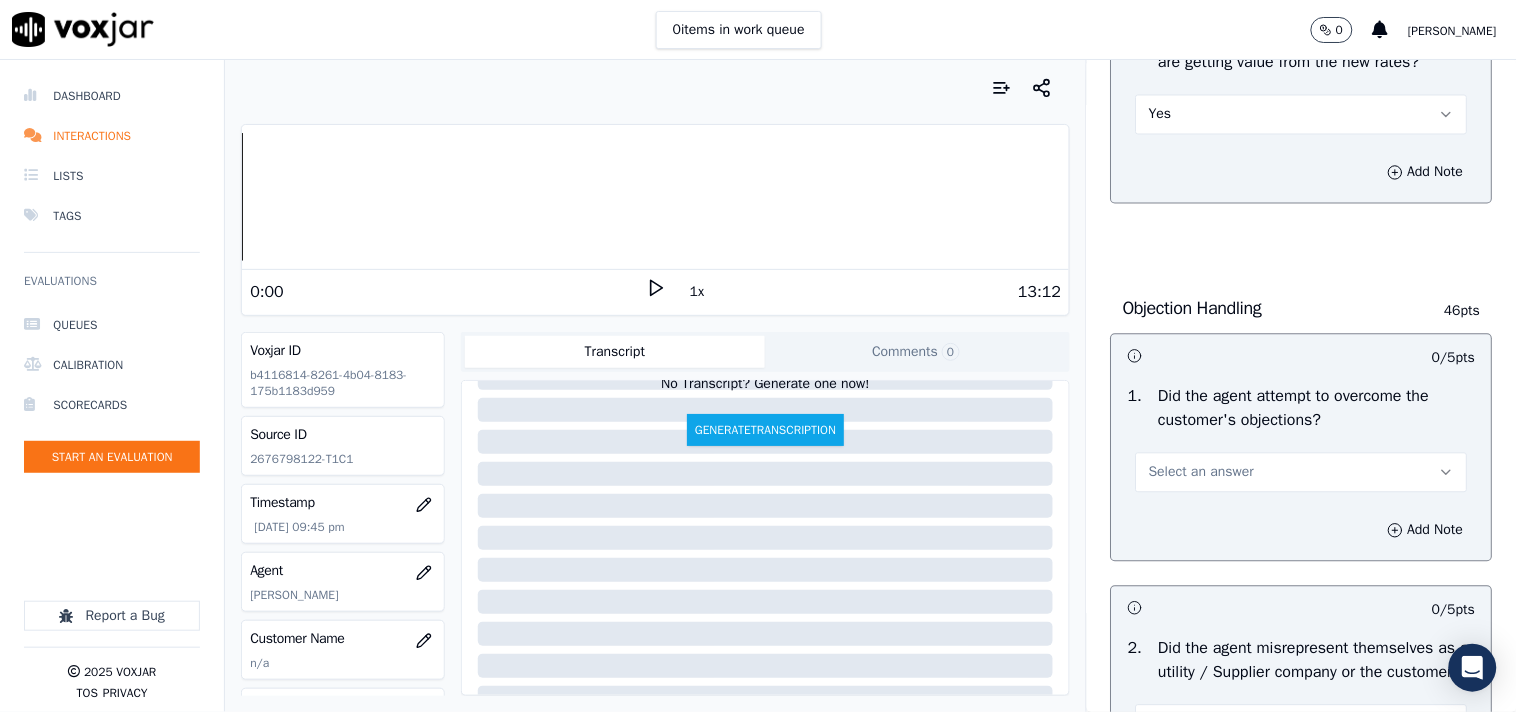 scroll, scrollTop: 1000, scrollLeft: 0, axis: vertical 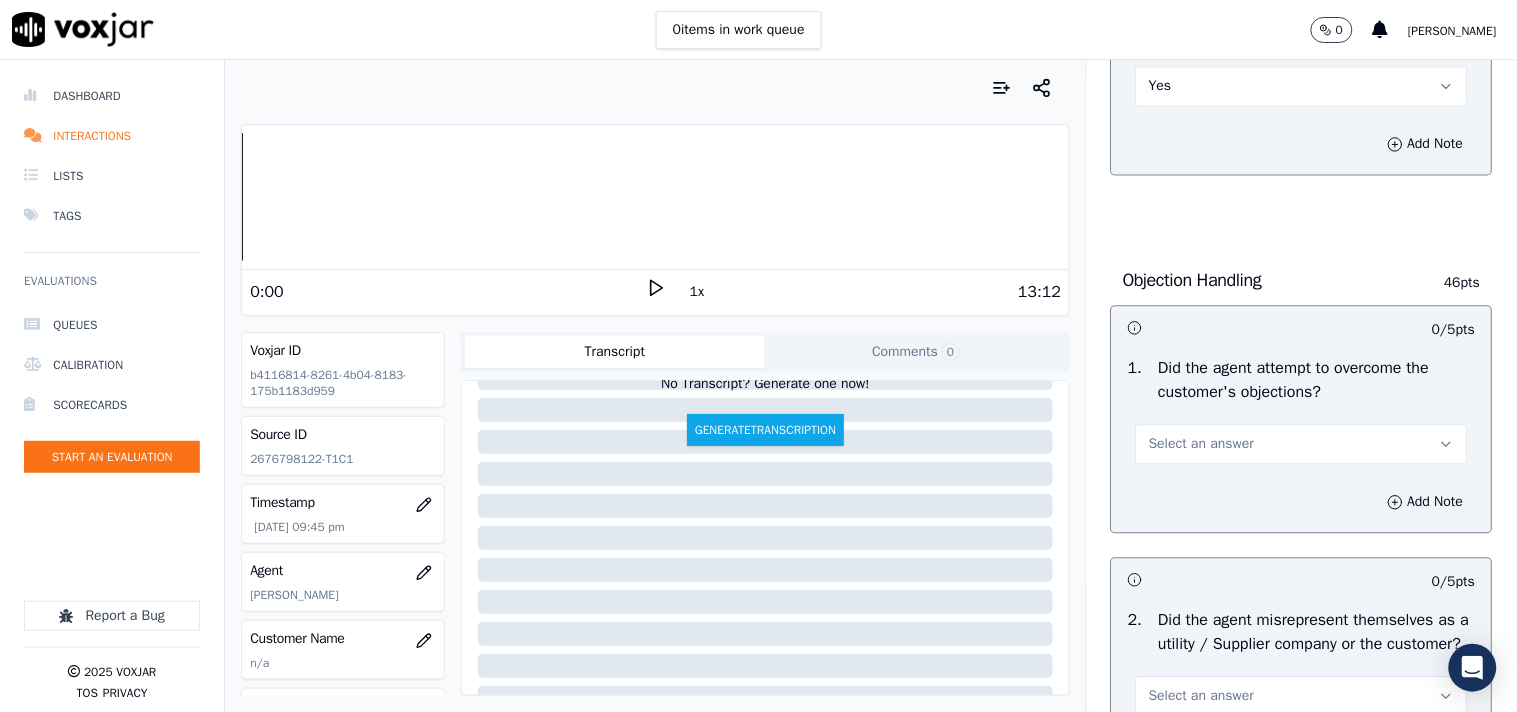 click on "Select an answer" at bounding box center (1201, 445) 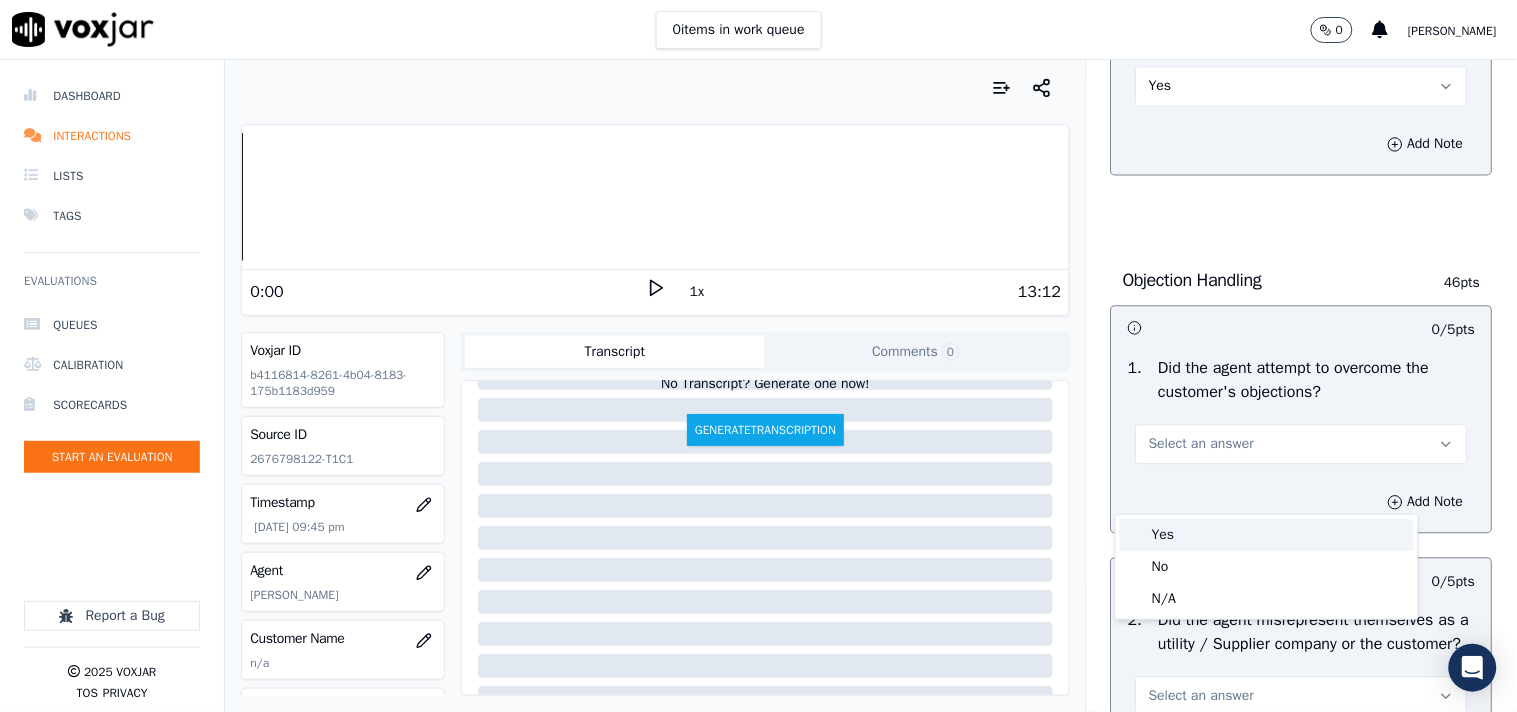 click on "Yes" at bounding box center [1267, 535] 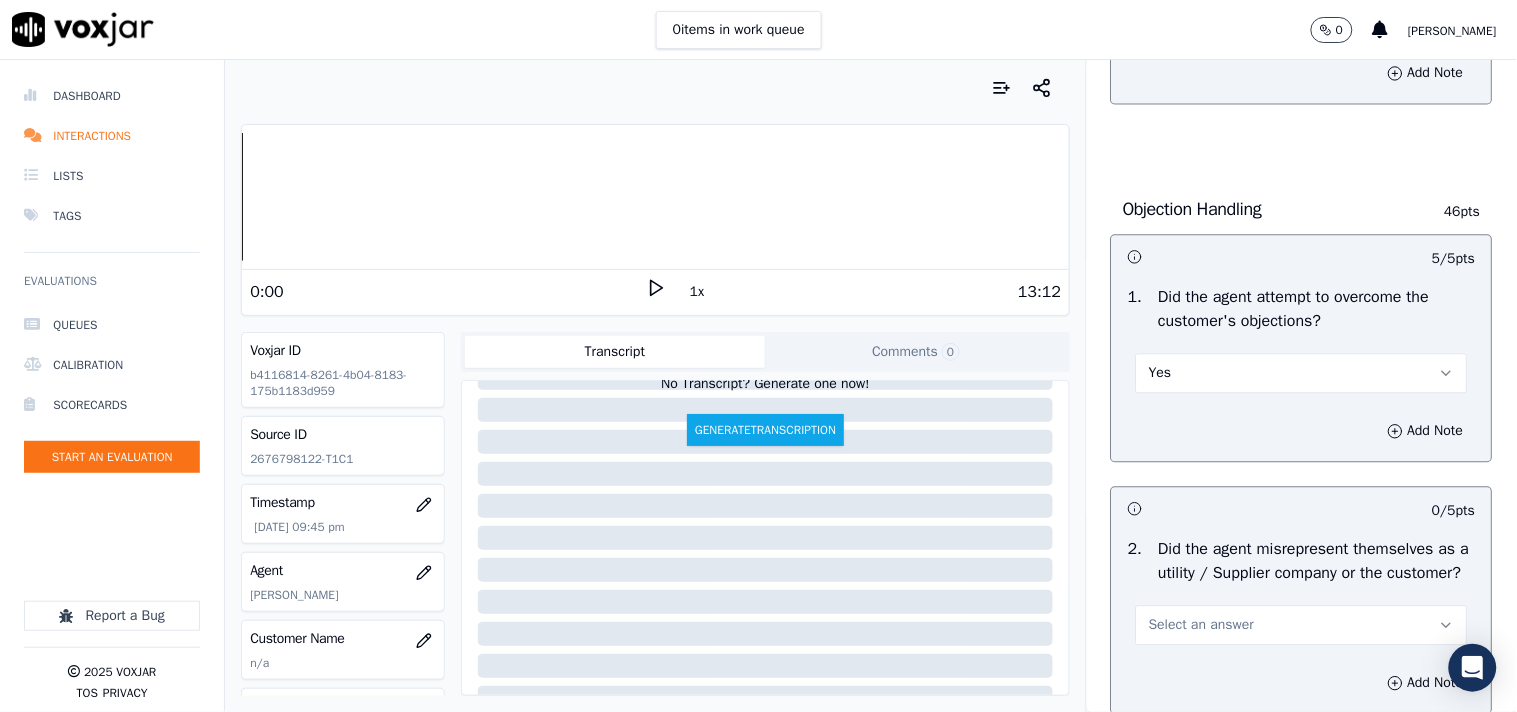 scroll, scrollTop: 1222, scrollLeft: 0, axis: vertical 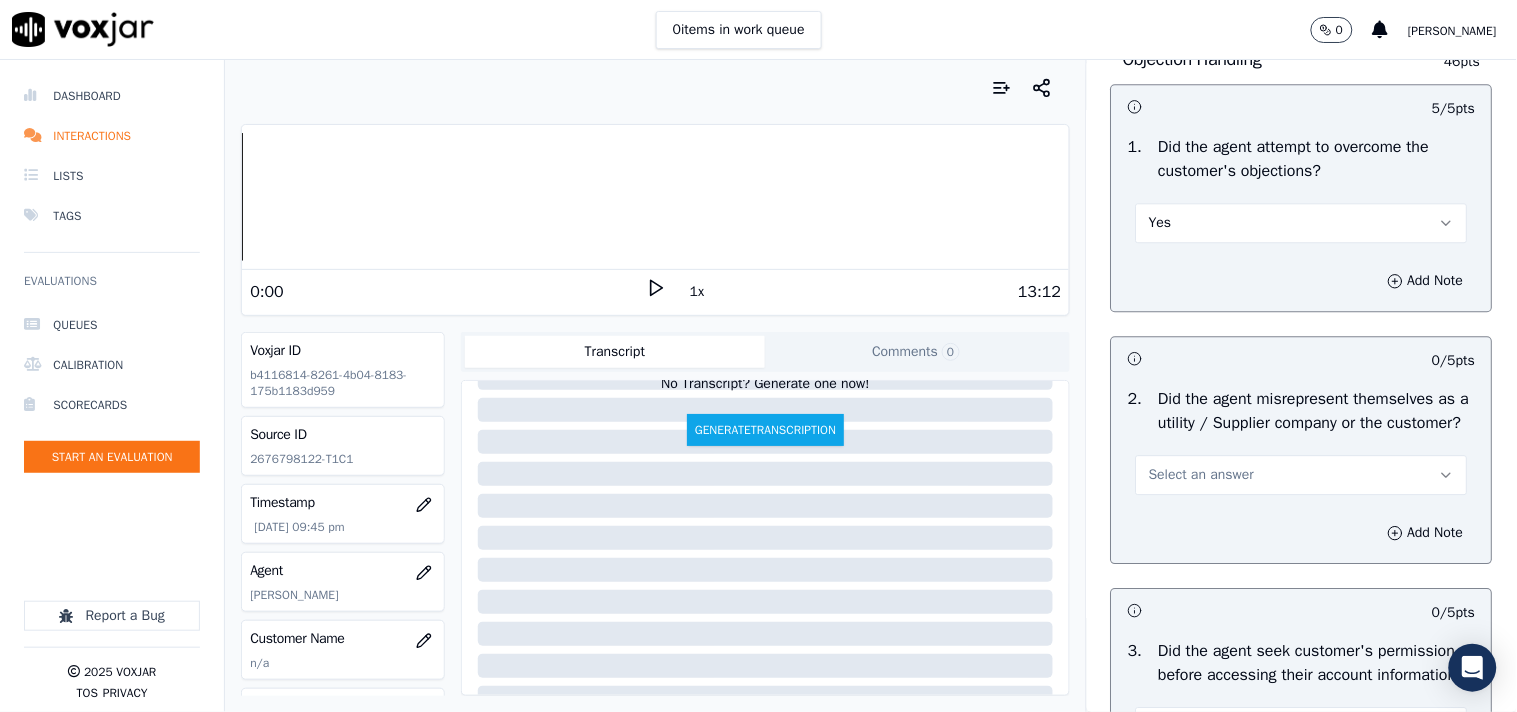 click on "Select an answer" at bounding box center (1201, 475) 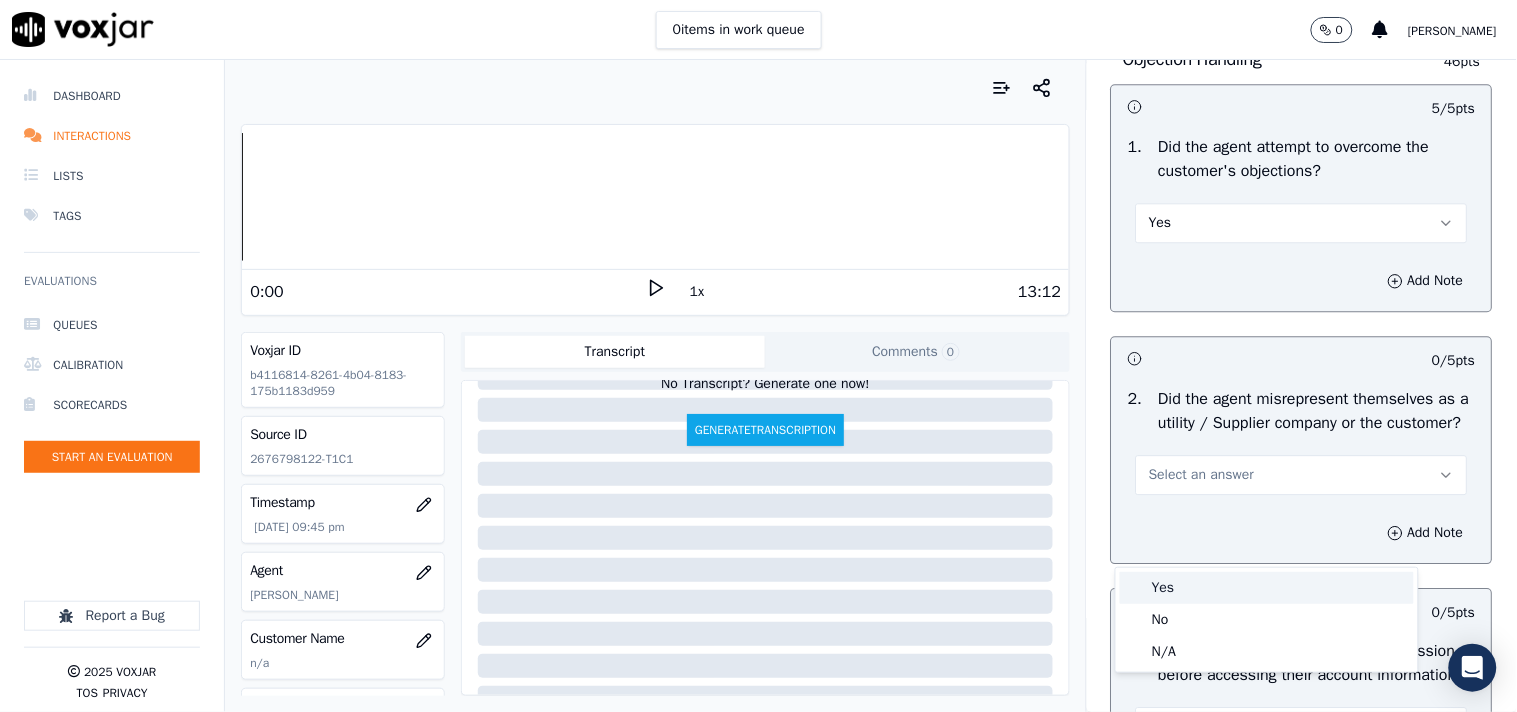 click on "Yes" at bounding box center [1267, 588] 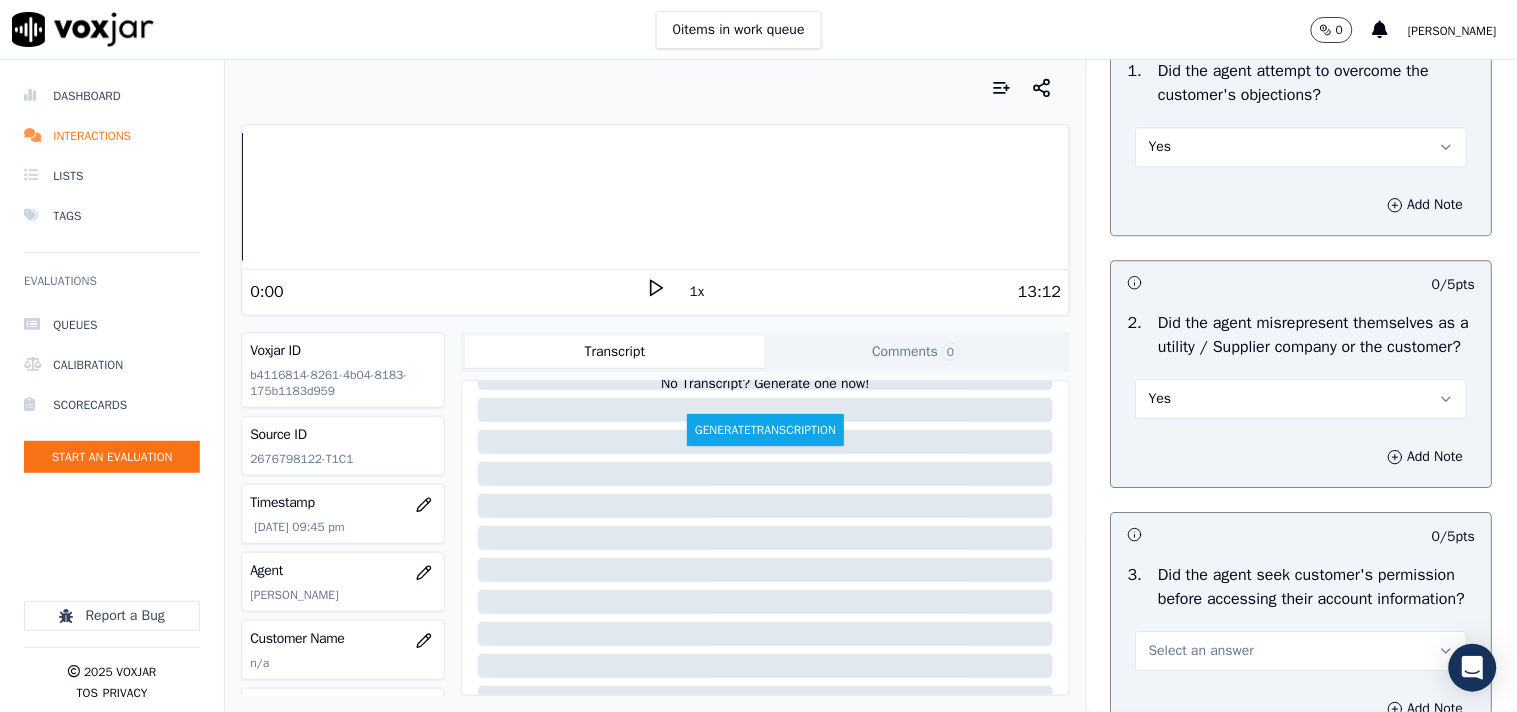 scroll, scrollTop: 1333, scrollLeft: 0, axis: vertical 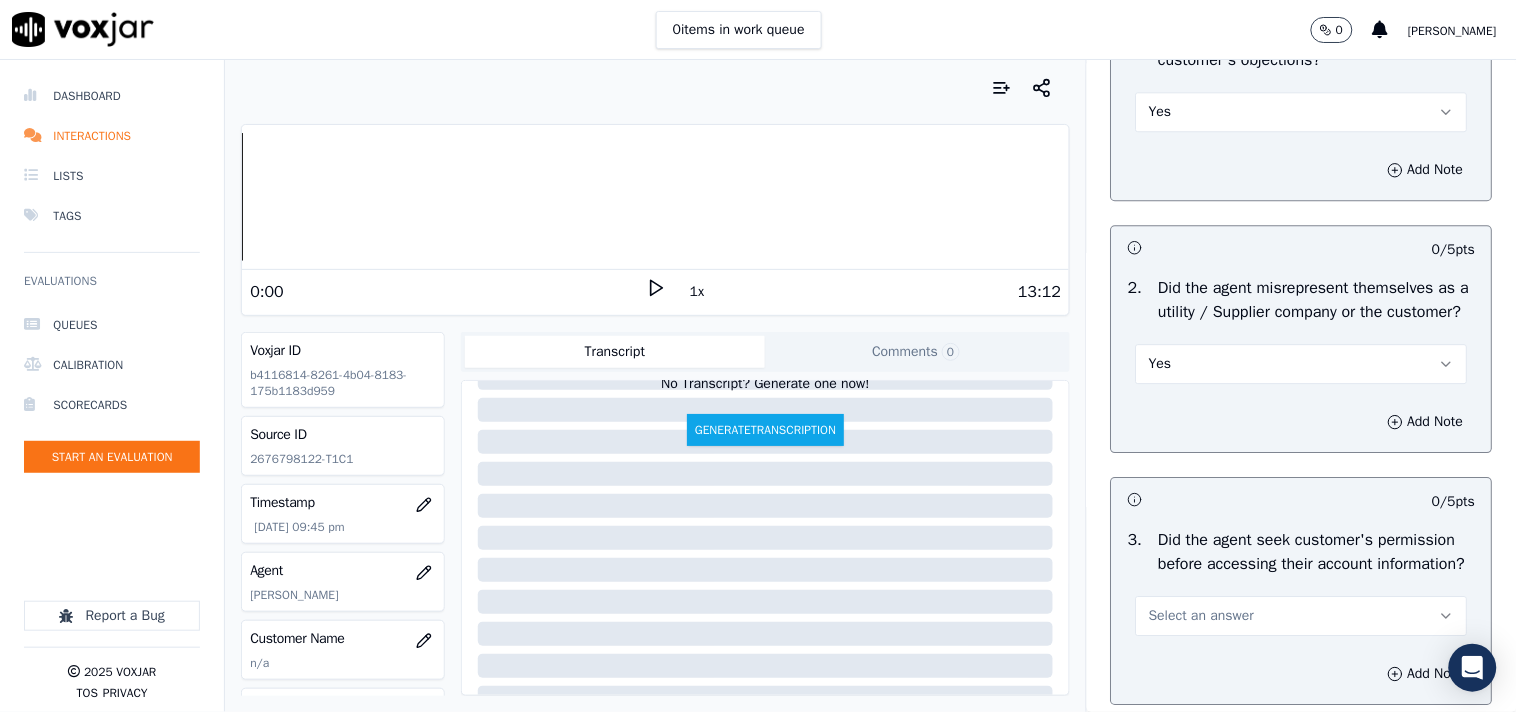 click on "Yes" at bounding box center (1302, 364) 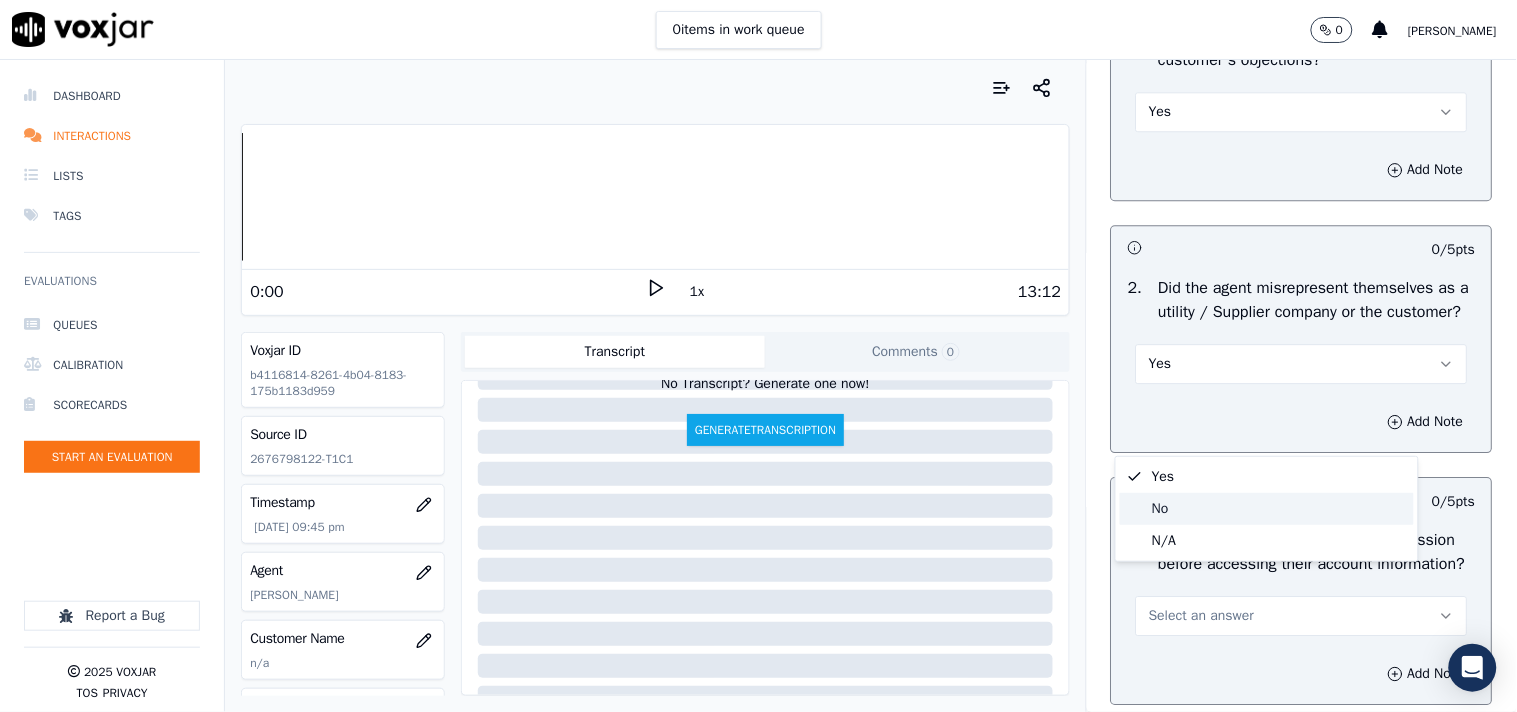 click on "No" 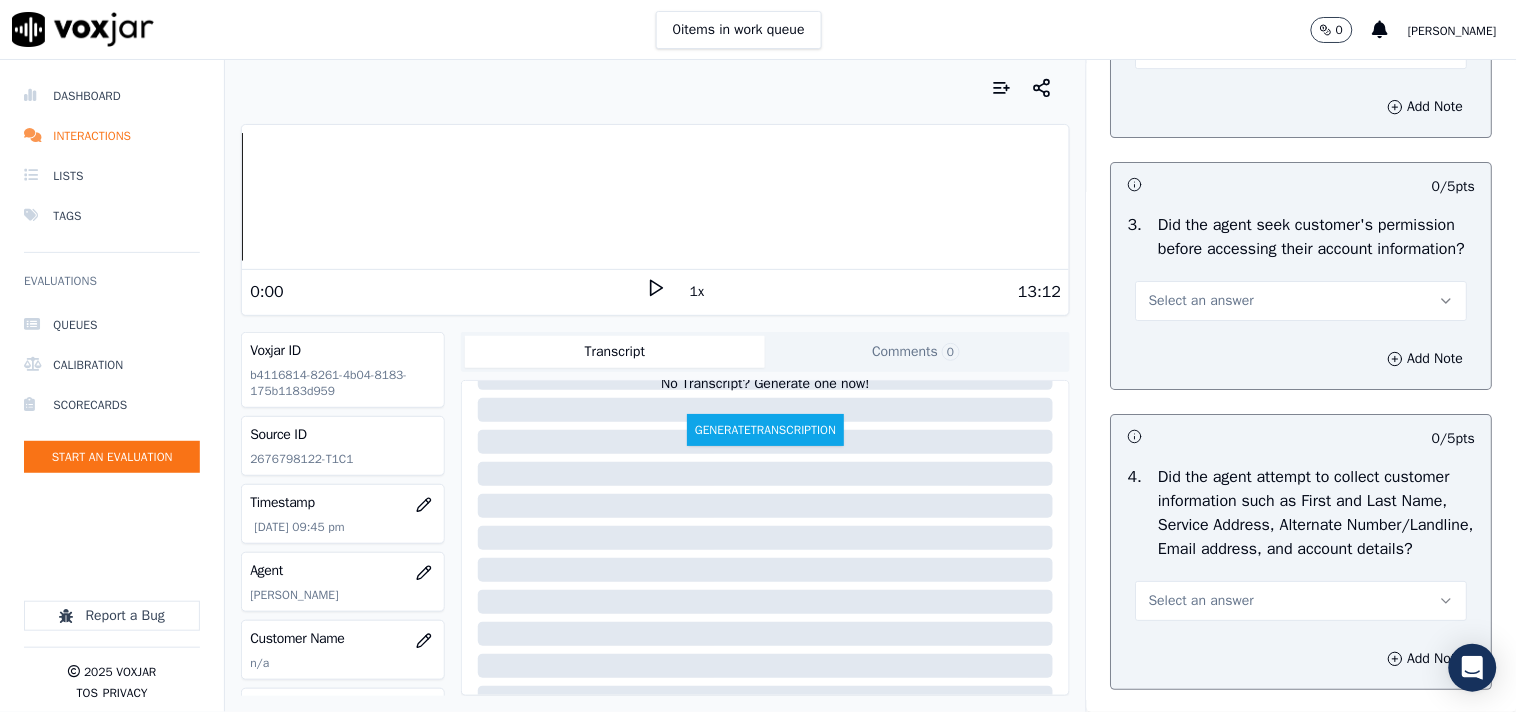 scroll, scrollTop: 1666, scrollLeft: 0, axis: vertical 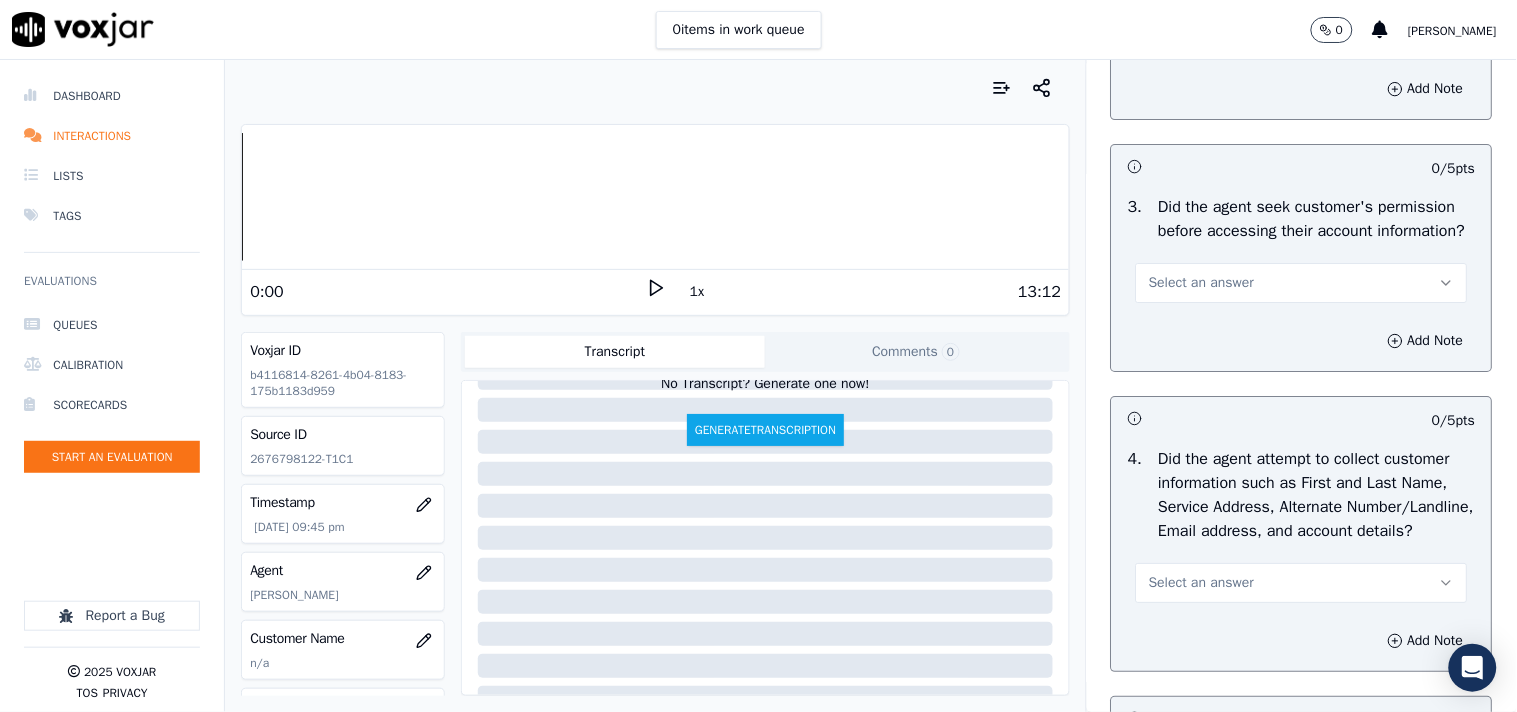 click on "Select an answer" at bounding box center (1201, 283) 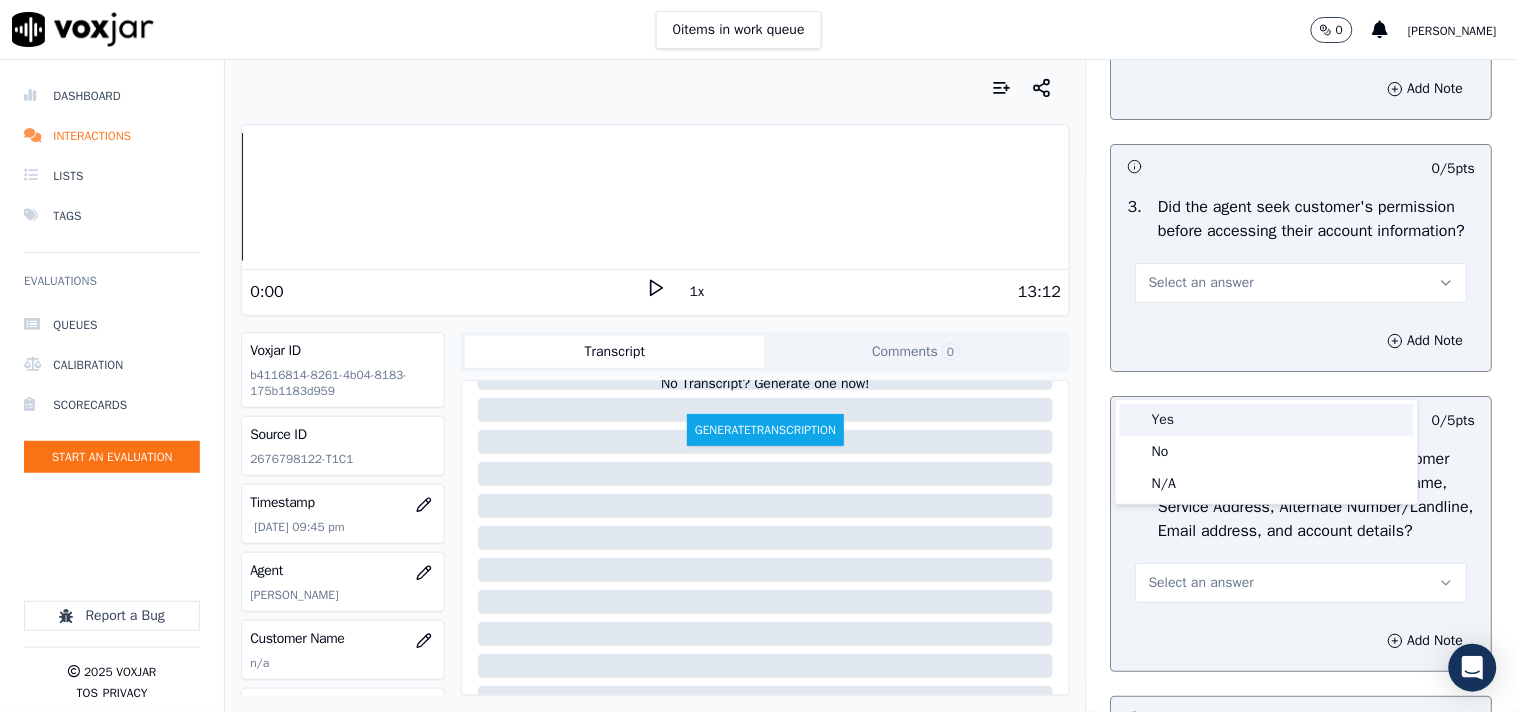 click on "Yes" at bounding box center (1267, 420) 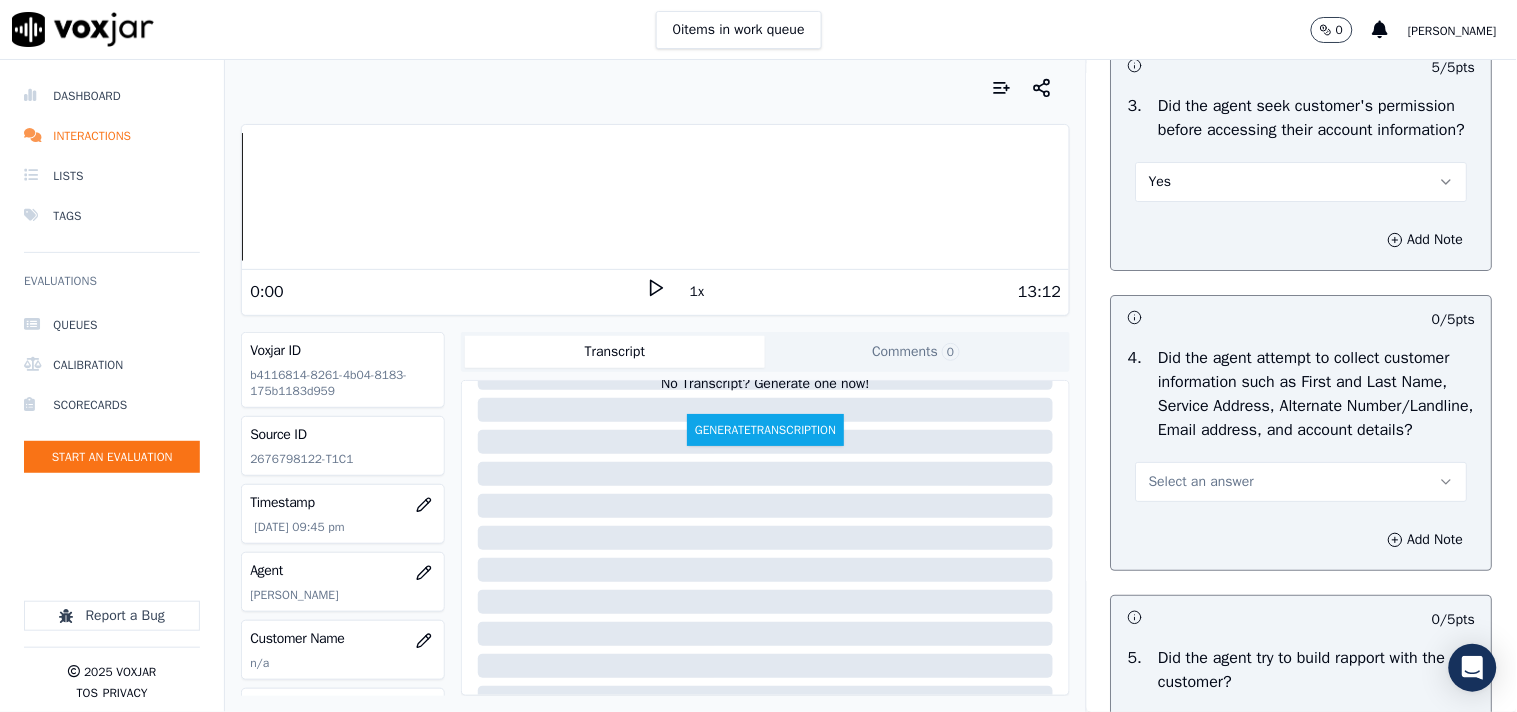 scroll, scrollTop: 1888, scrollLeft: 0, axis: vertical 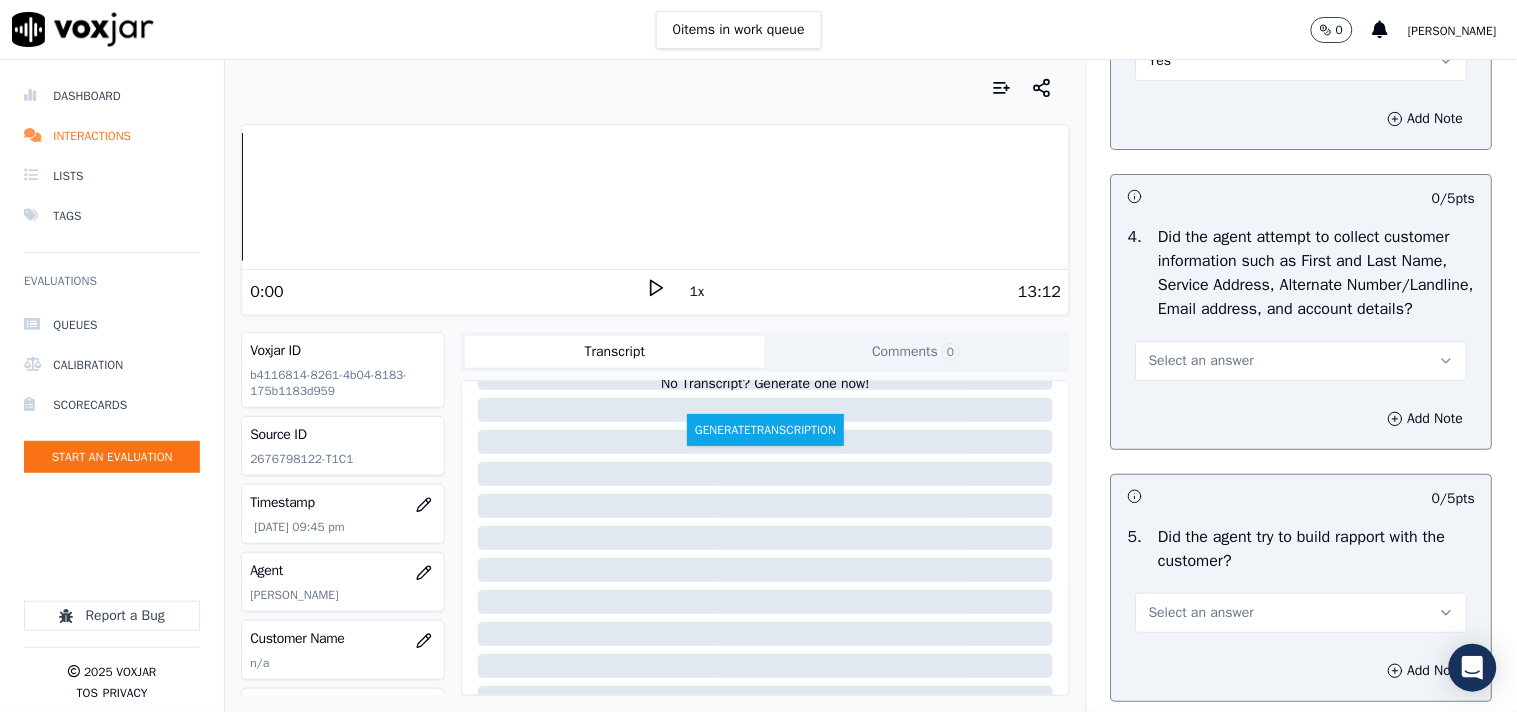 click on "Select an answer" at bounding box center [1201, 361] 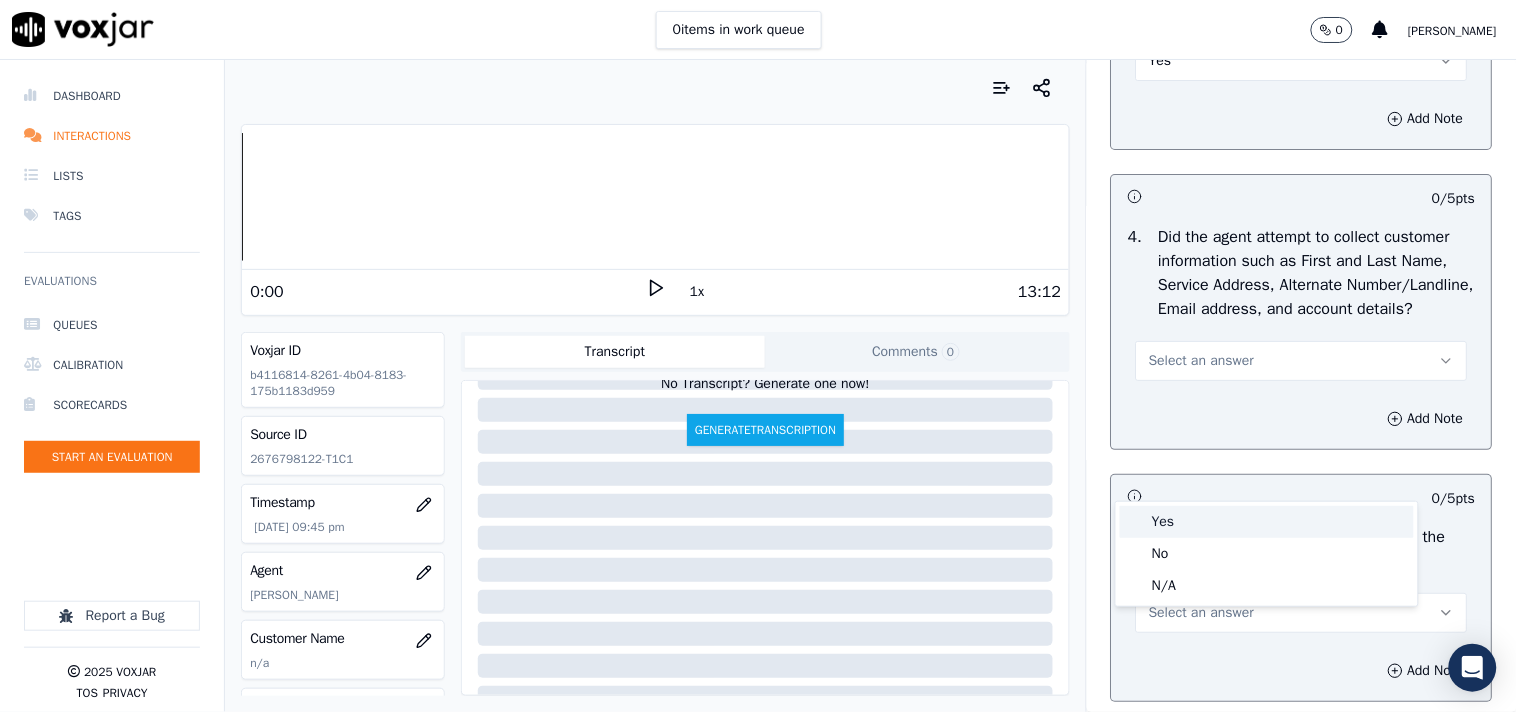 click on "Yes" at bounding box center (1267, 522) 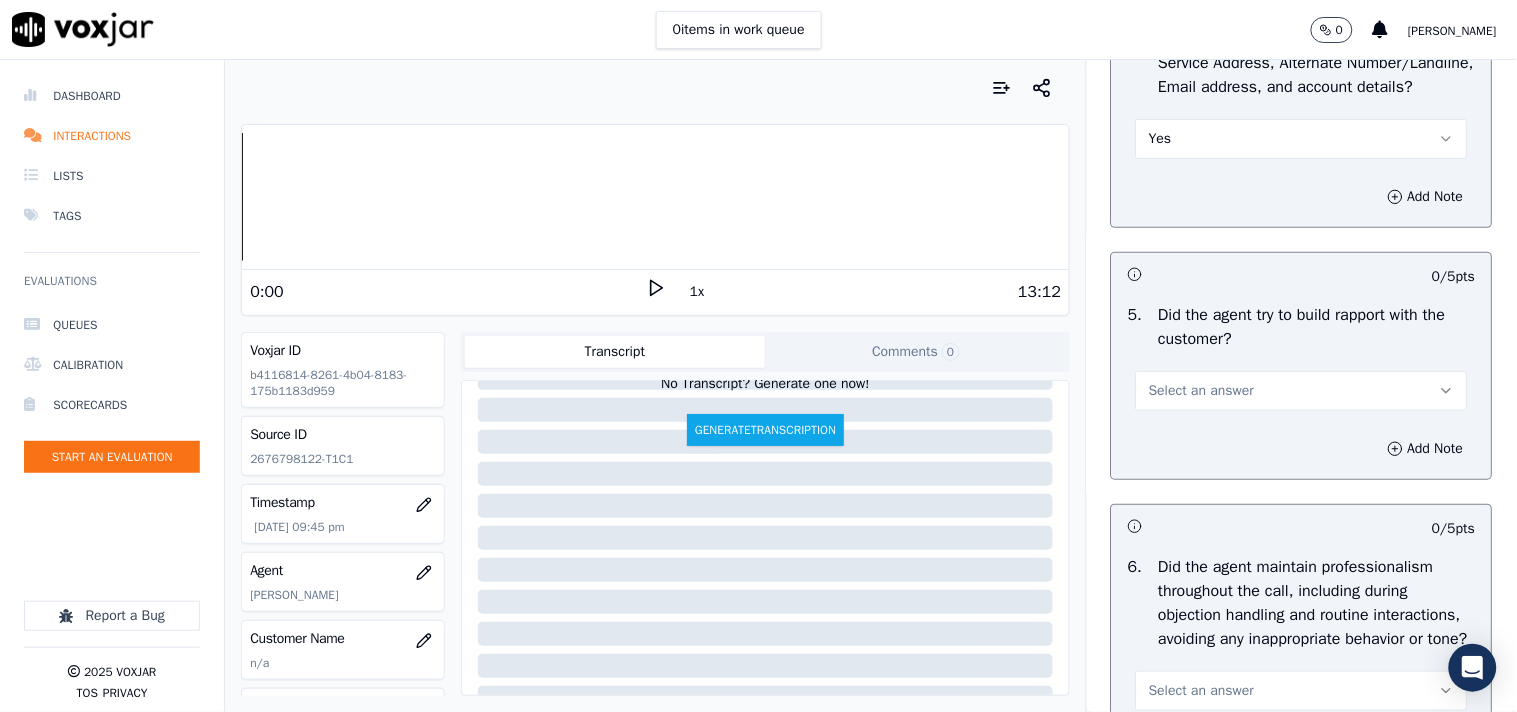 scroll, scrollTop: 2111, scrollLeft: 0, axis: vertical 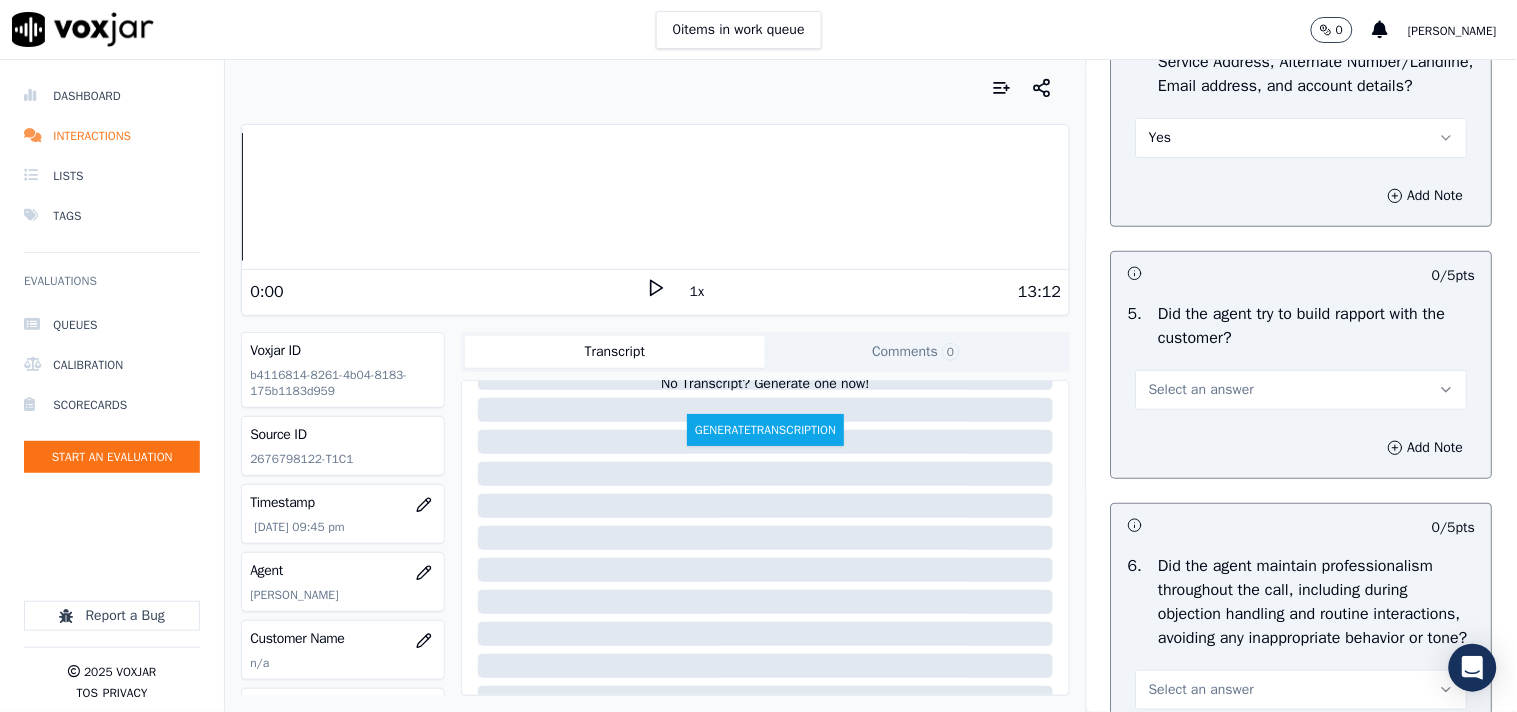 click on "Yes" at bounding box center [1302, 128] 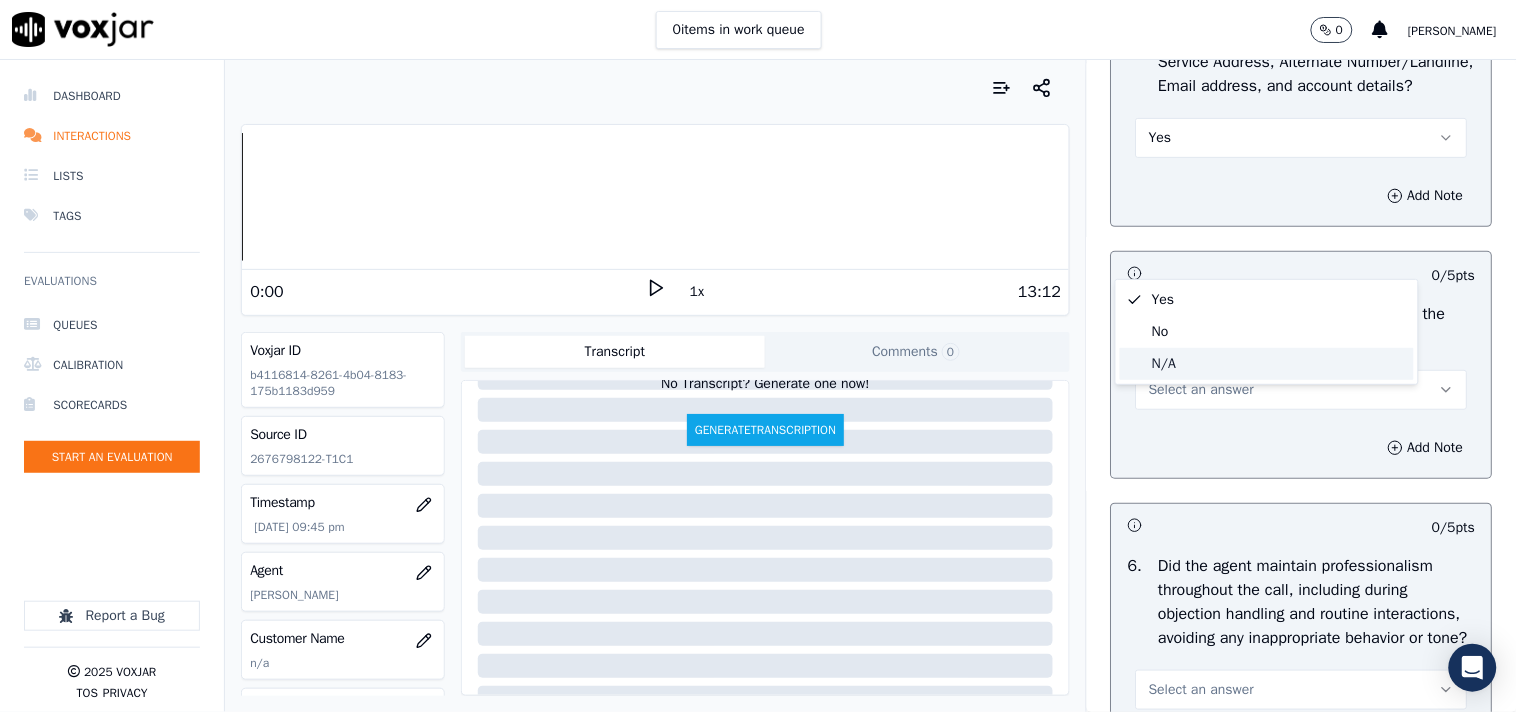 click on "N/A" 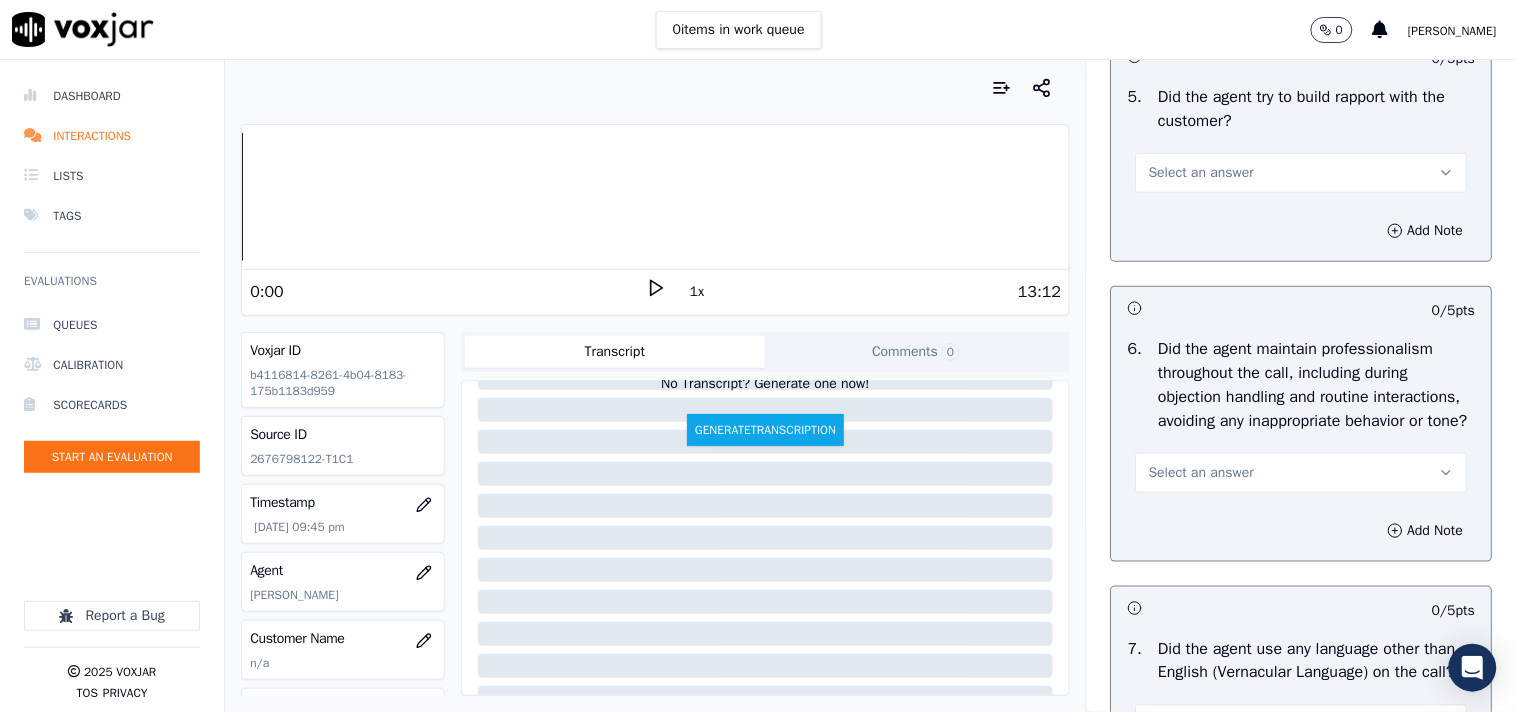 scroll, scrollTop: 2333, scrollLeft: 0, axis: vertical 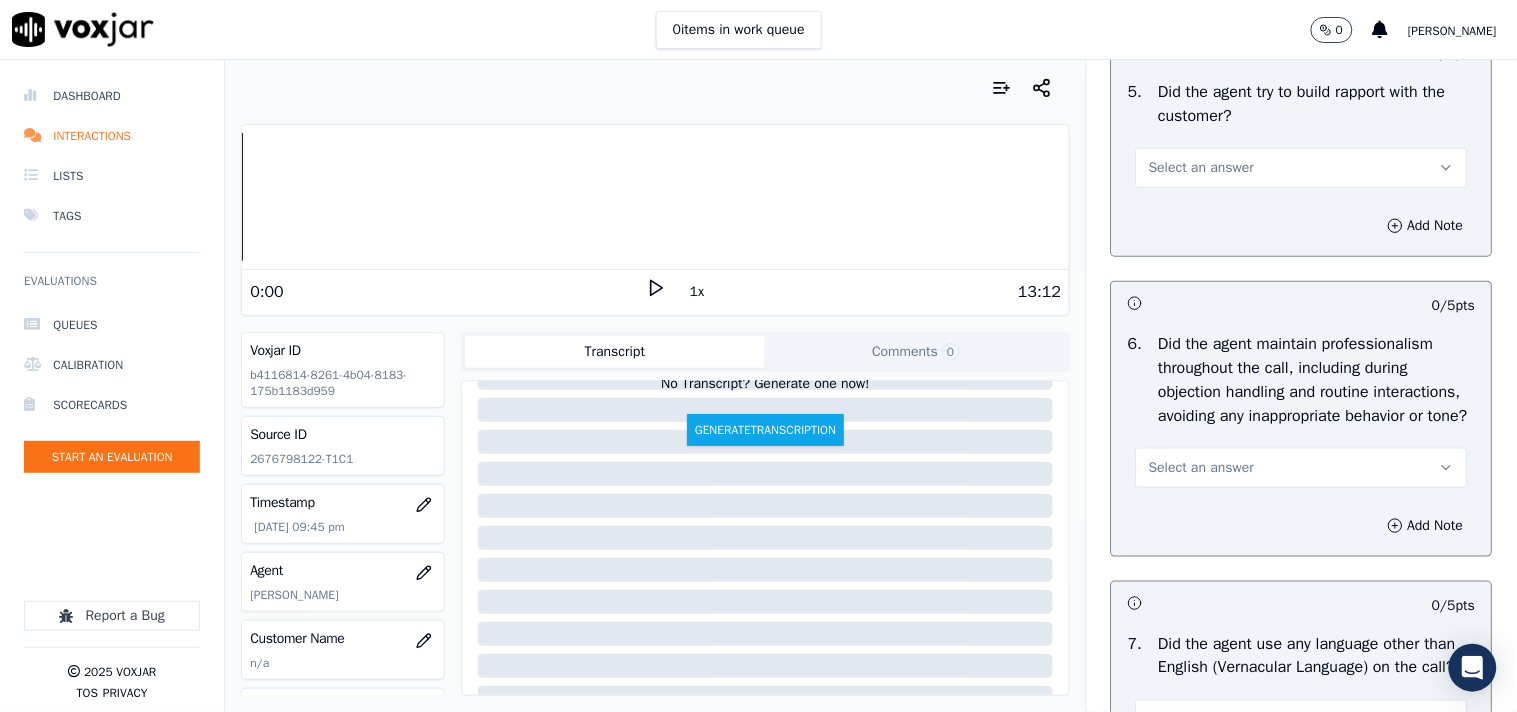 click on "Select an answer" at bounding box center (1201, 168) 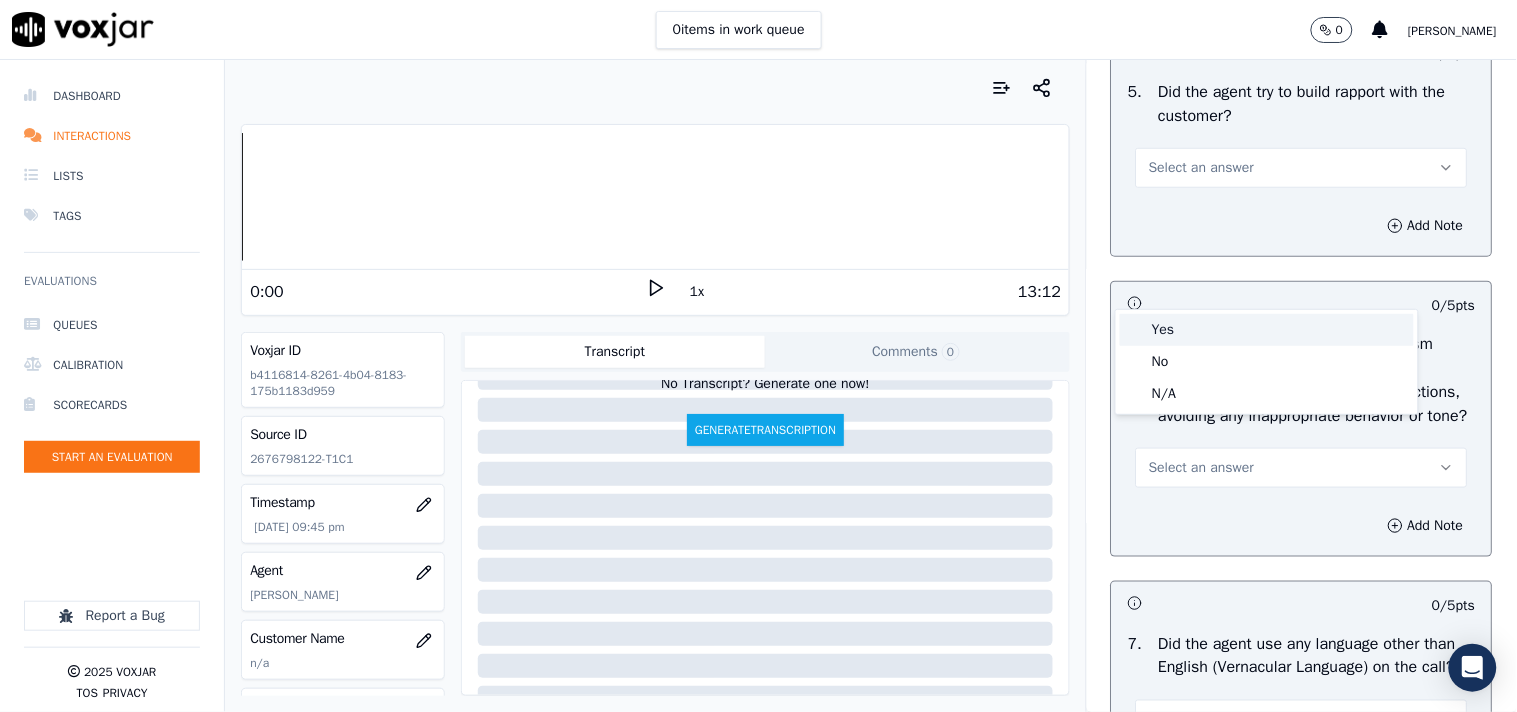 click on "Yes" at bounding box center (1267, 330) 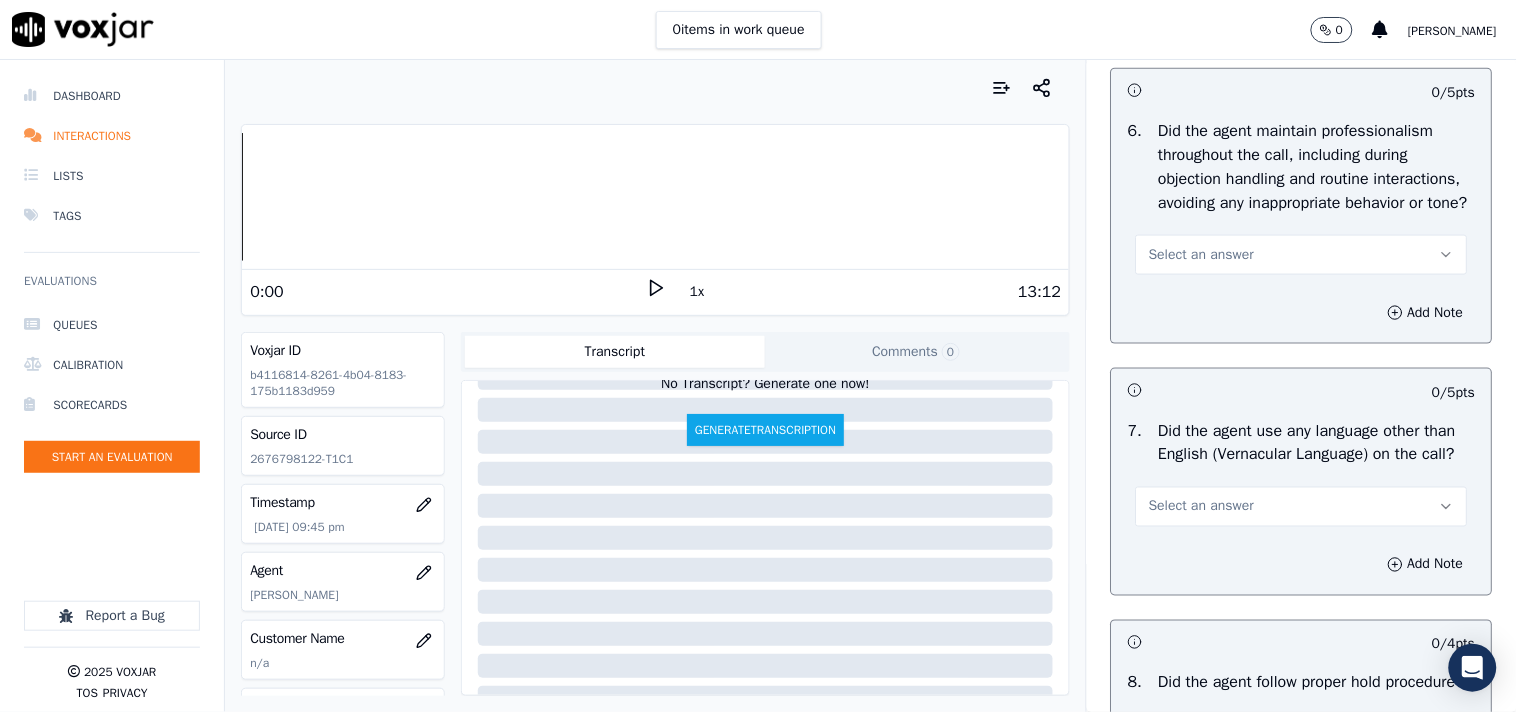 scroll, scrollTop: 2555, scrollLeft: 0, axis: vertical 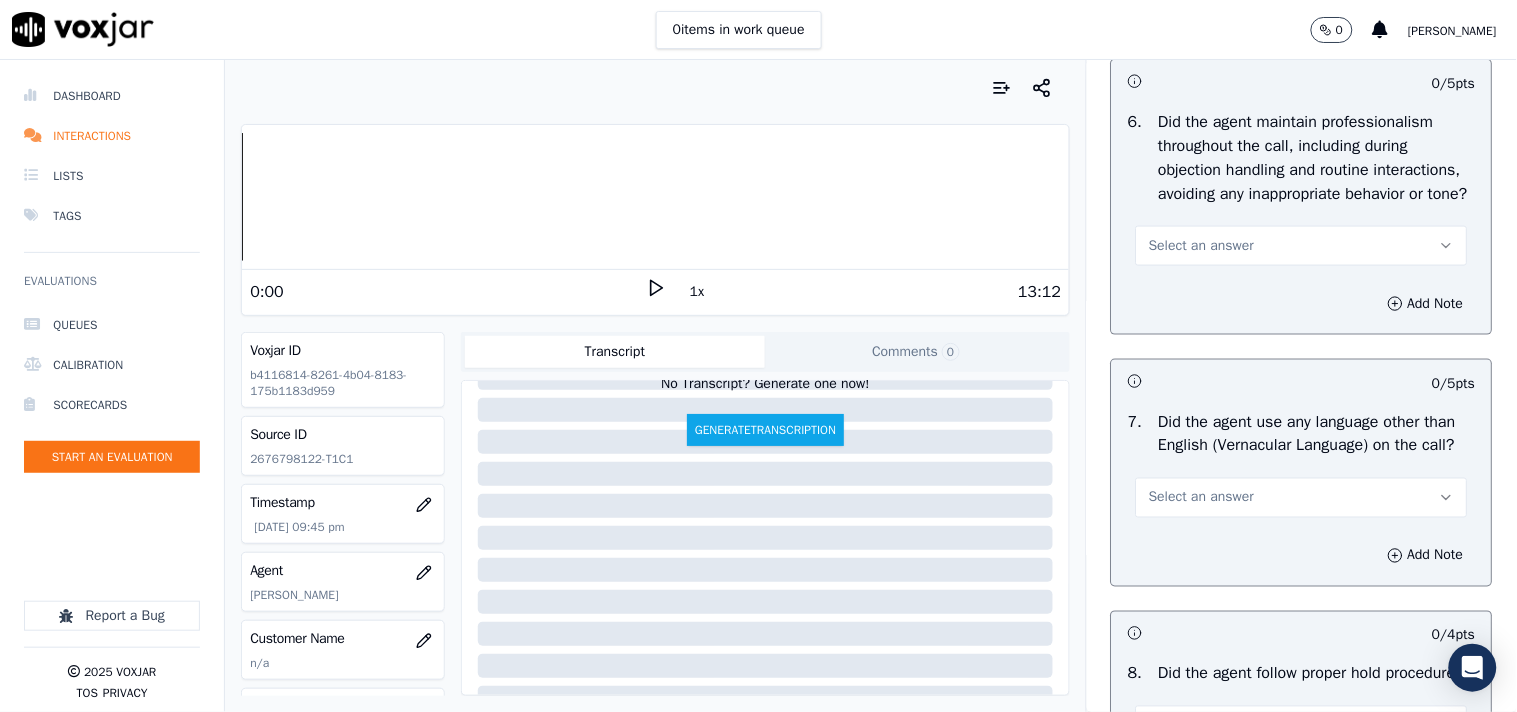 click on "Select an answer" at bounding box center (1201, 246) 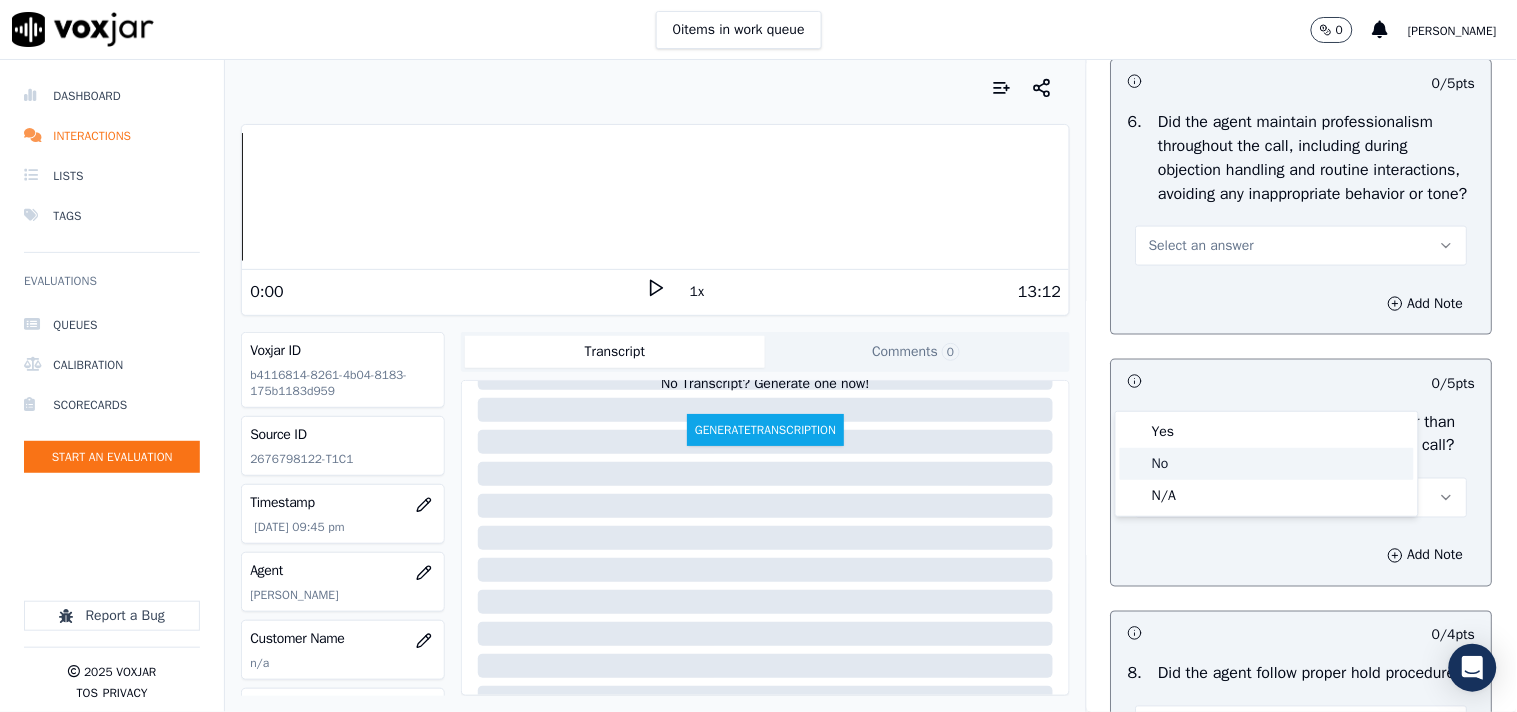click on "No" 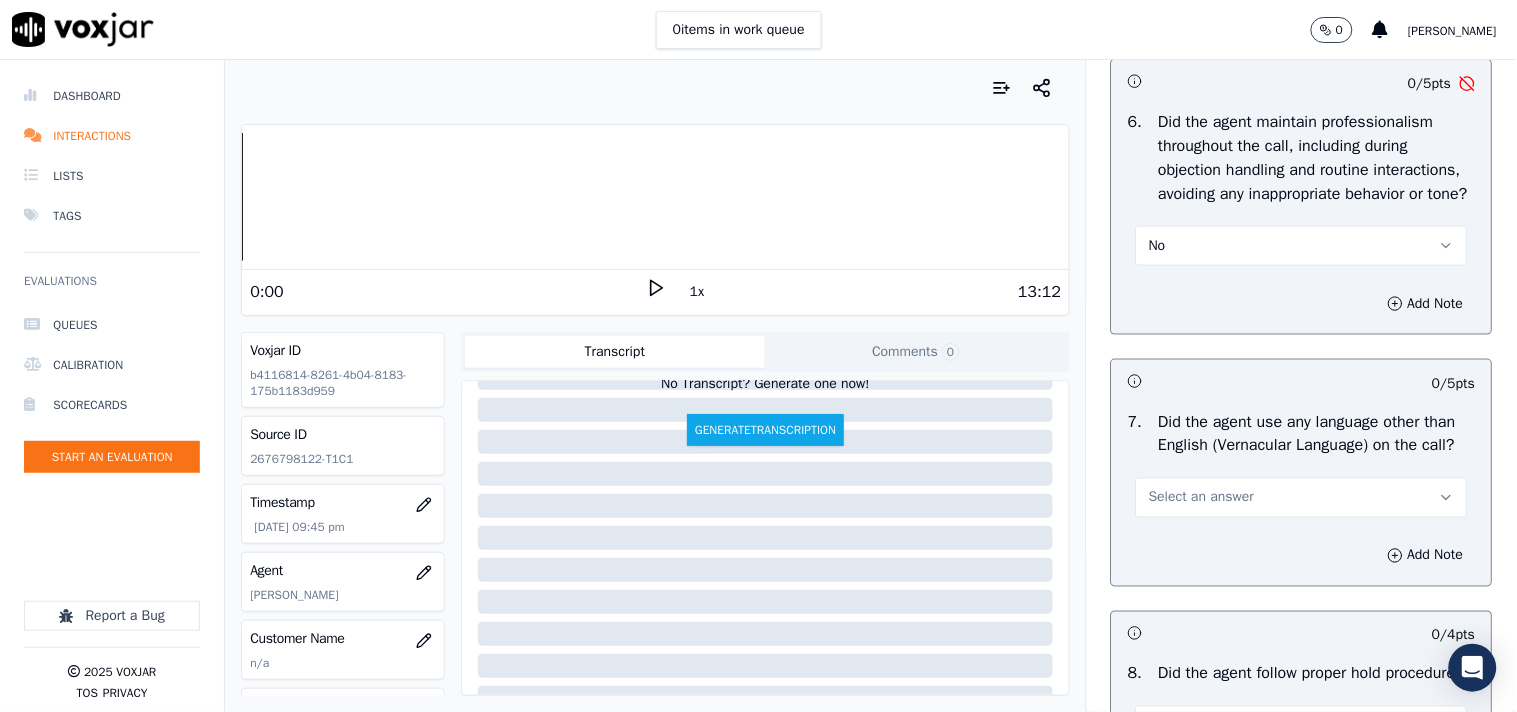 click on "No" at bounding box center (1302, 246) 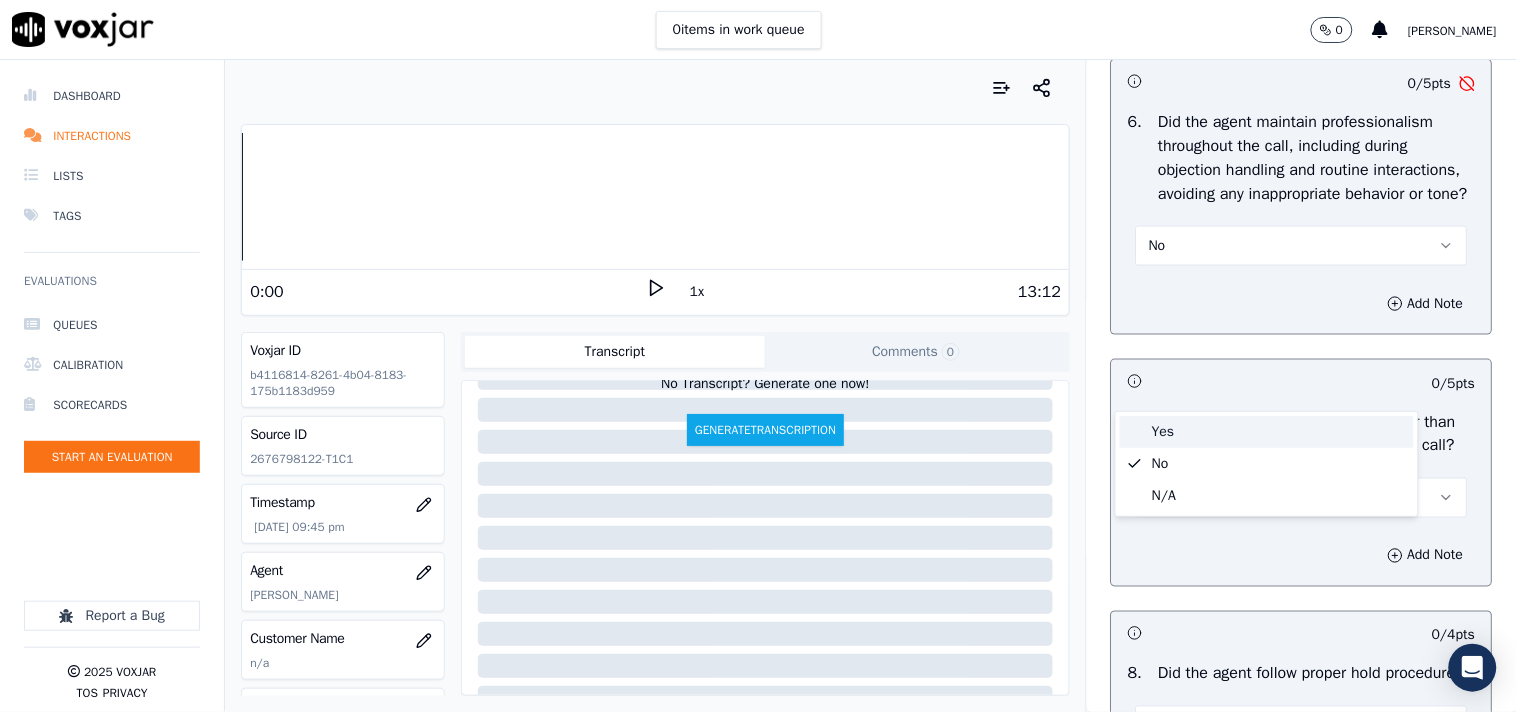 click on "Yes" at bounding box center (1267, 432) 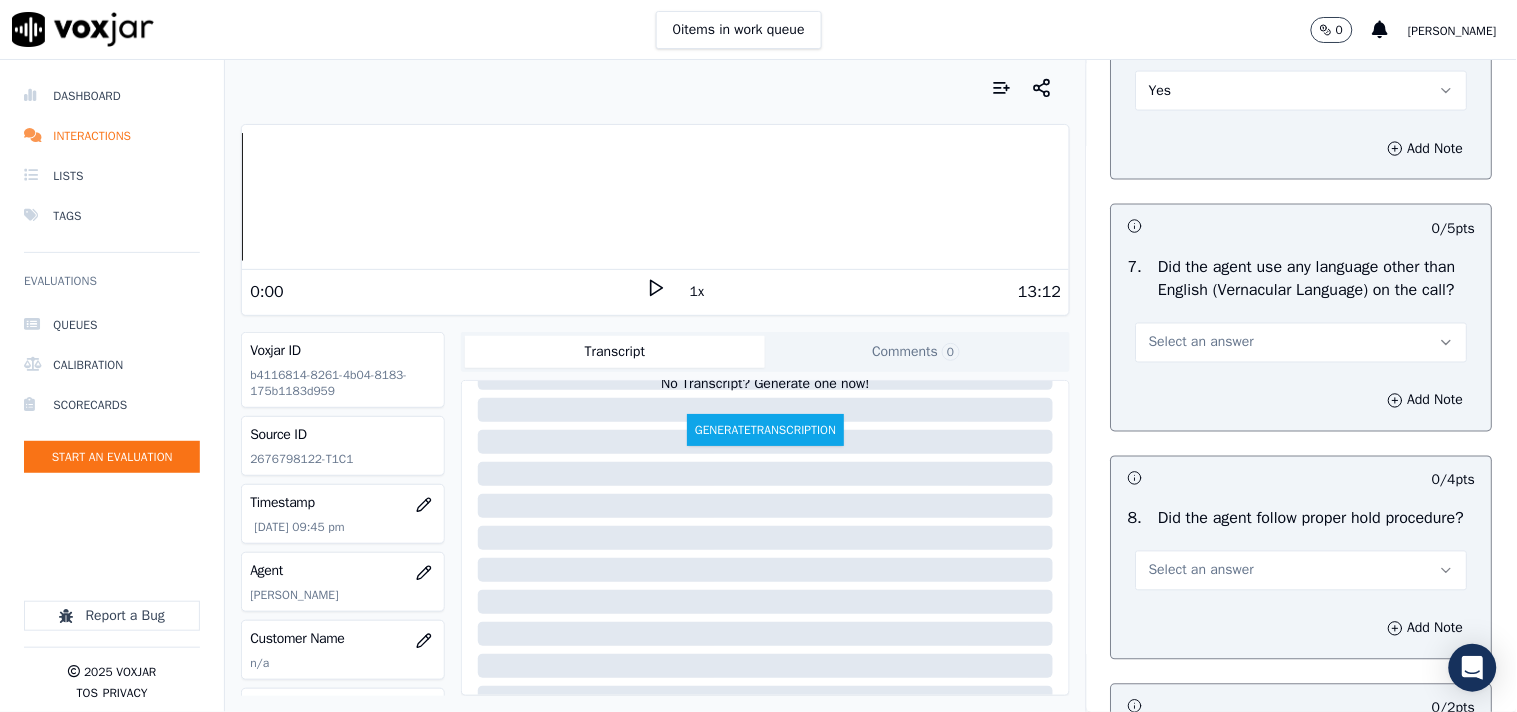 scroll, scrollTop: 2777, scrollLeft: 0, axis: vertical 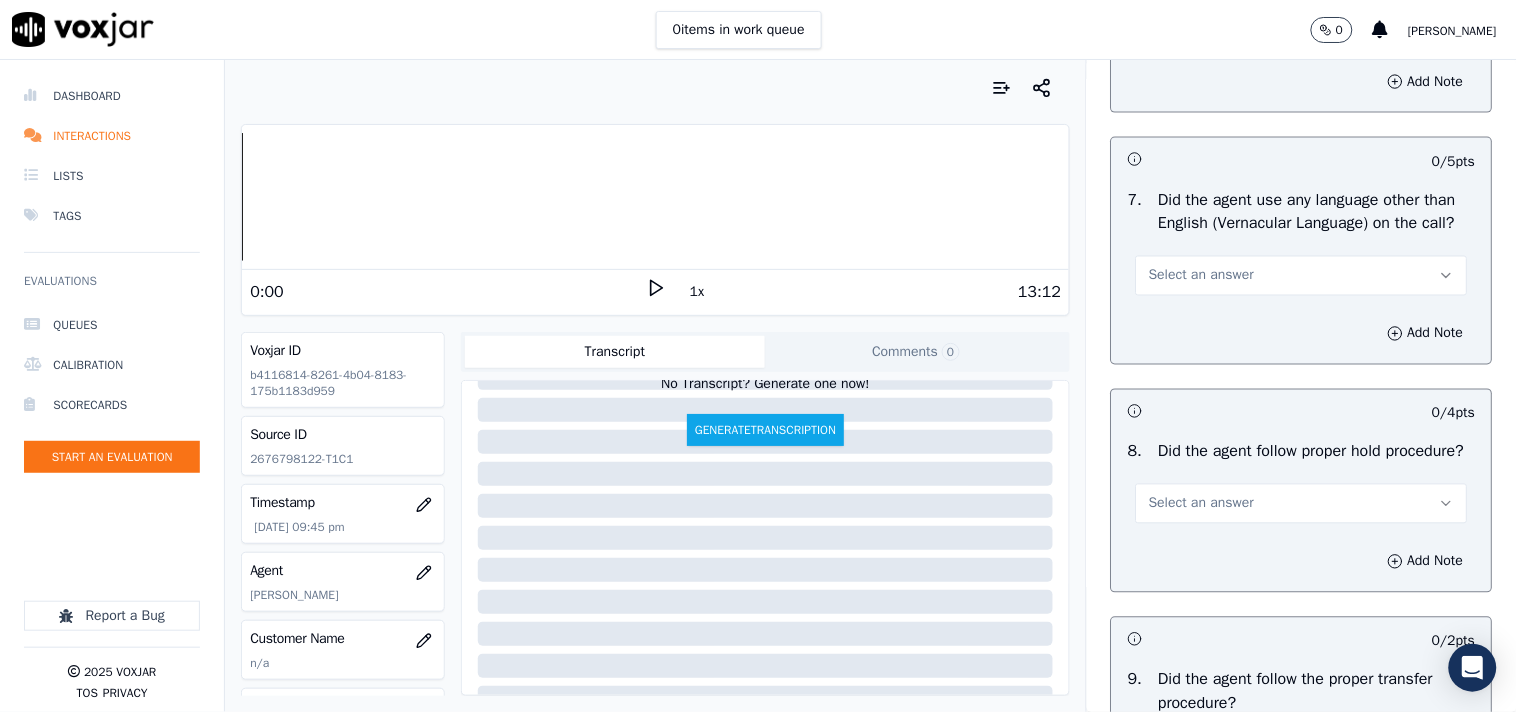 click on "Select an answer" at bounding box center (1201, 276) 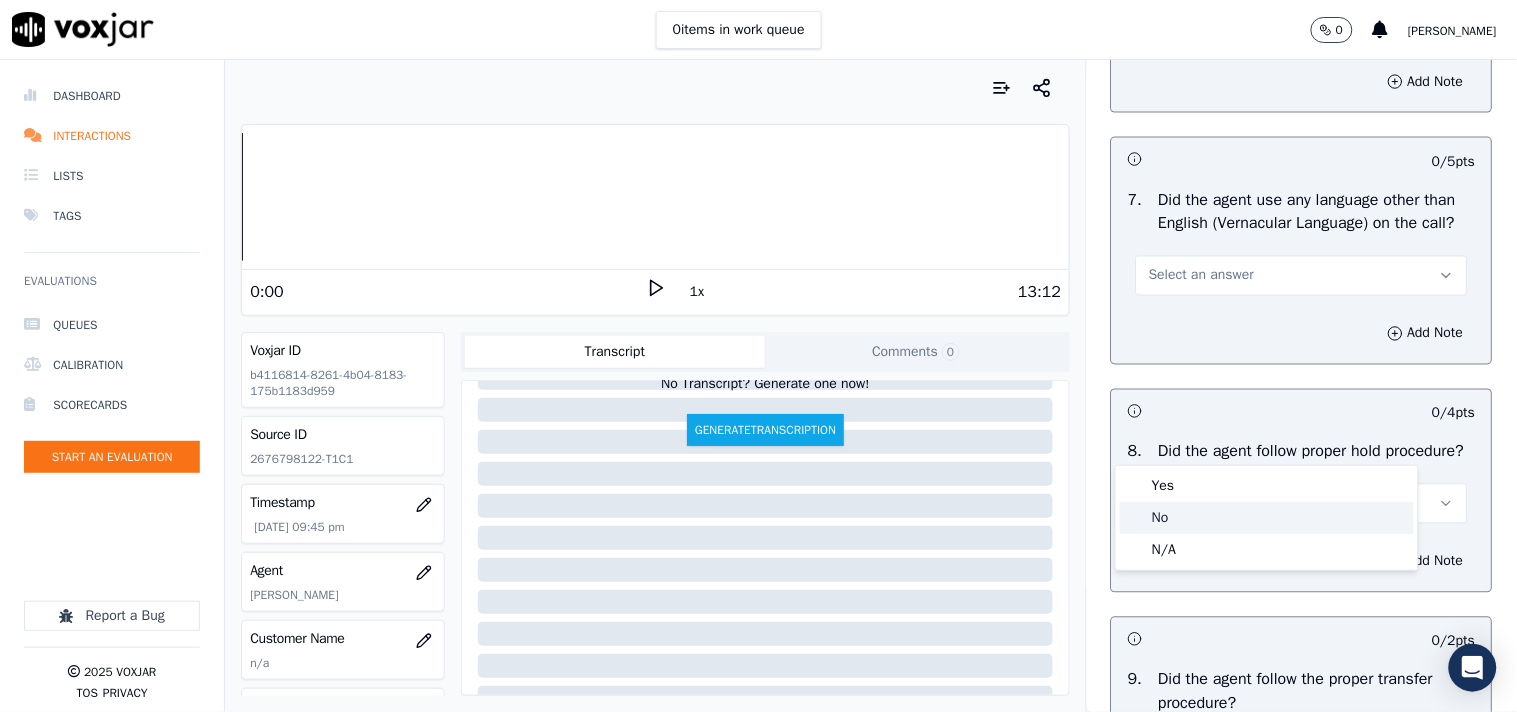 click on "No" 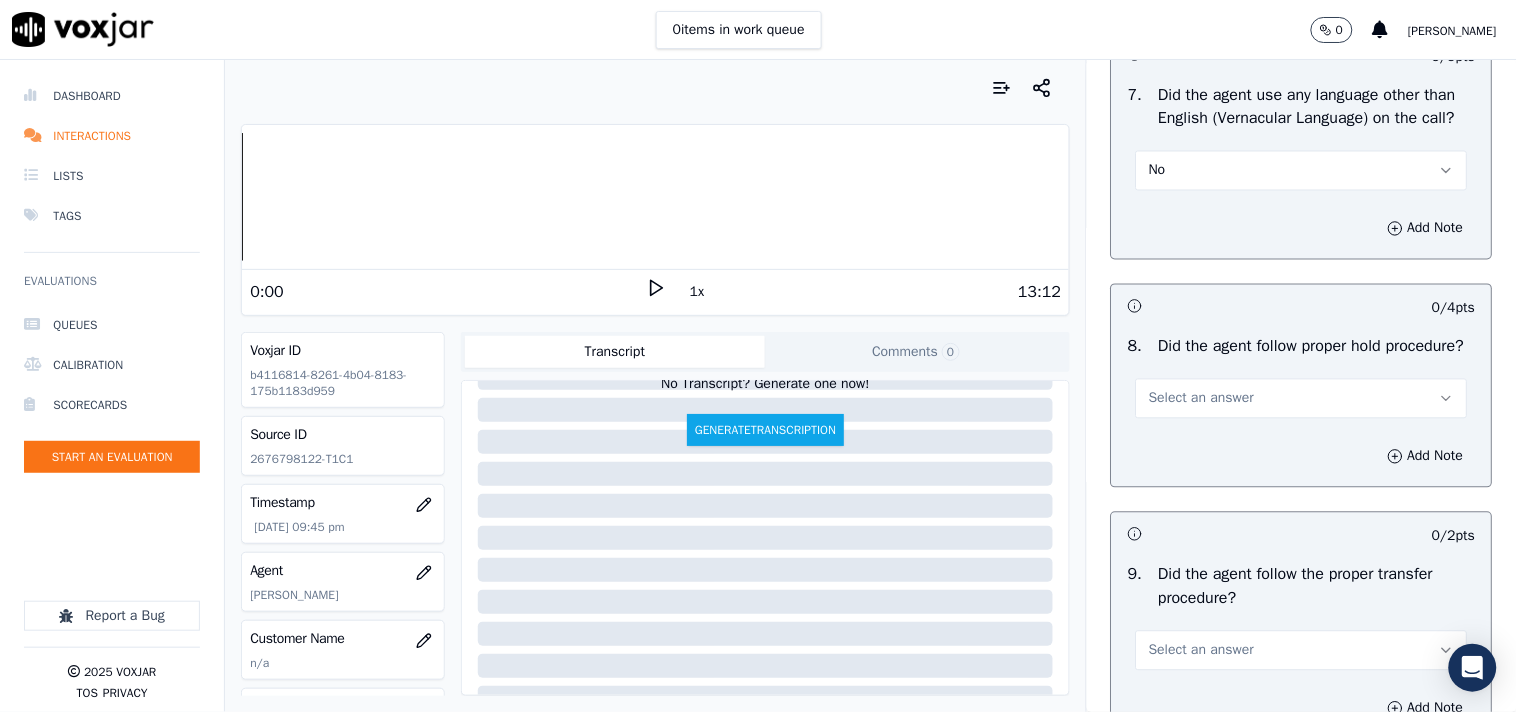 scroll, scrollTop: 3000, scrollLeft: 0, axis: vertical 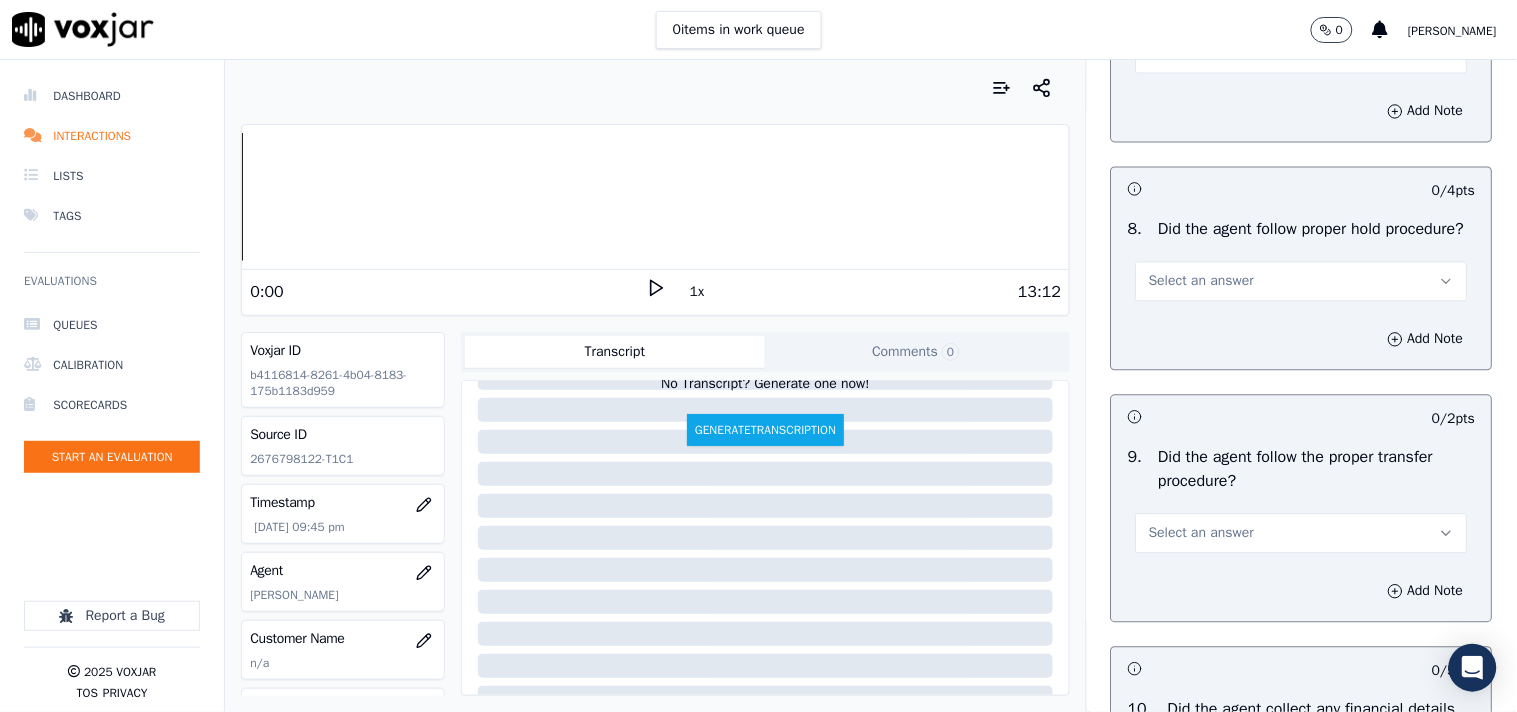 click on "Select an answer" at bounding box center (1201, 281) 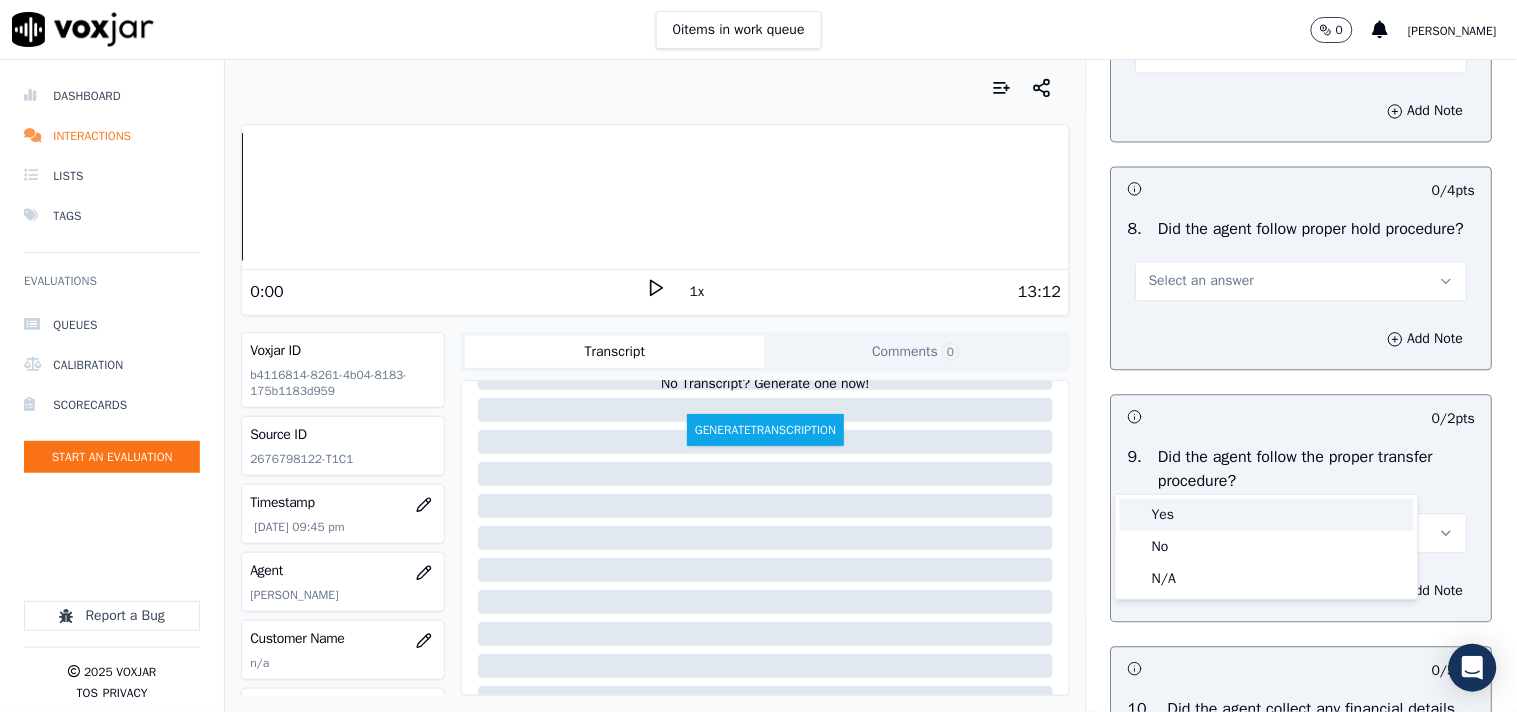 click on "Yes" at bounding box center [1267, 515] 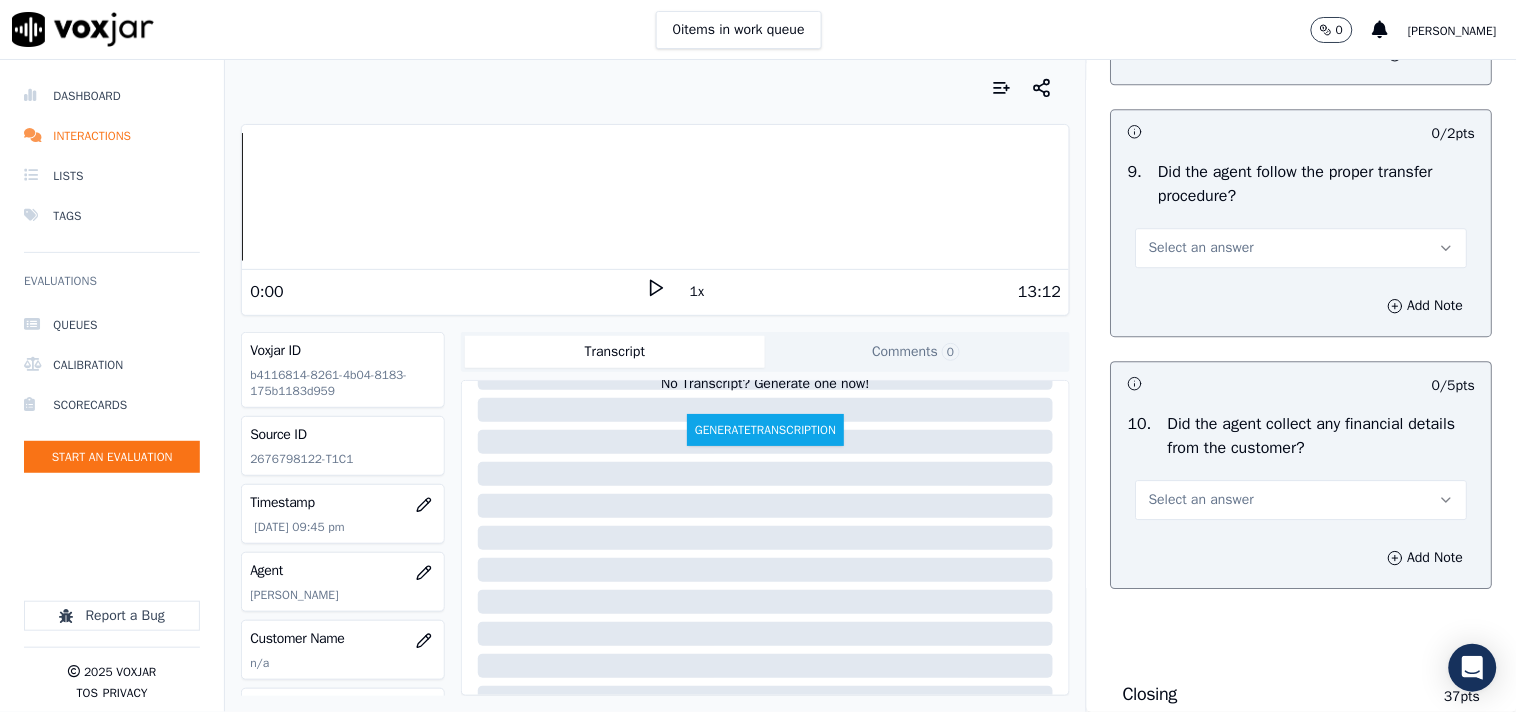 scroll, scrollTop: 3333, scrollLeft: 0, axis: vertical 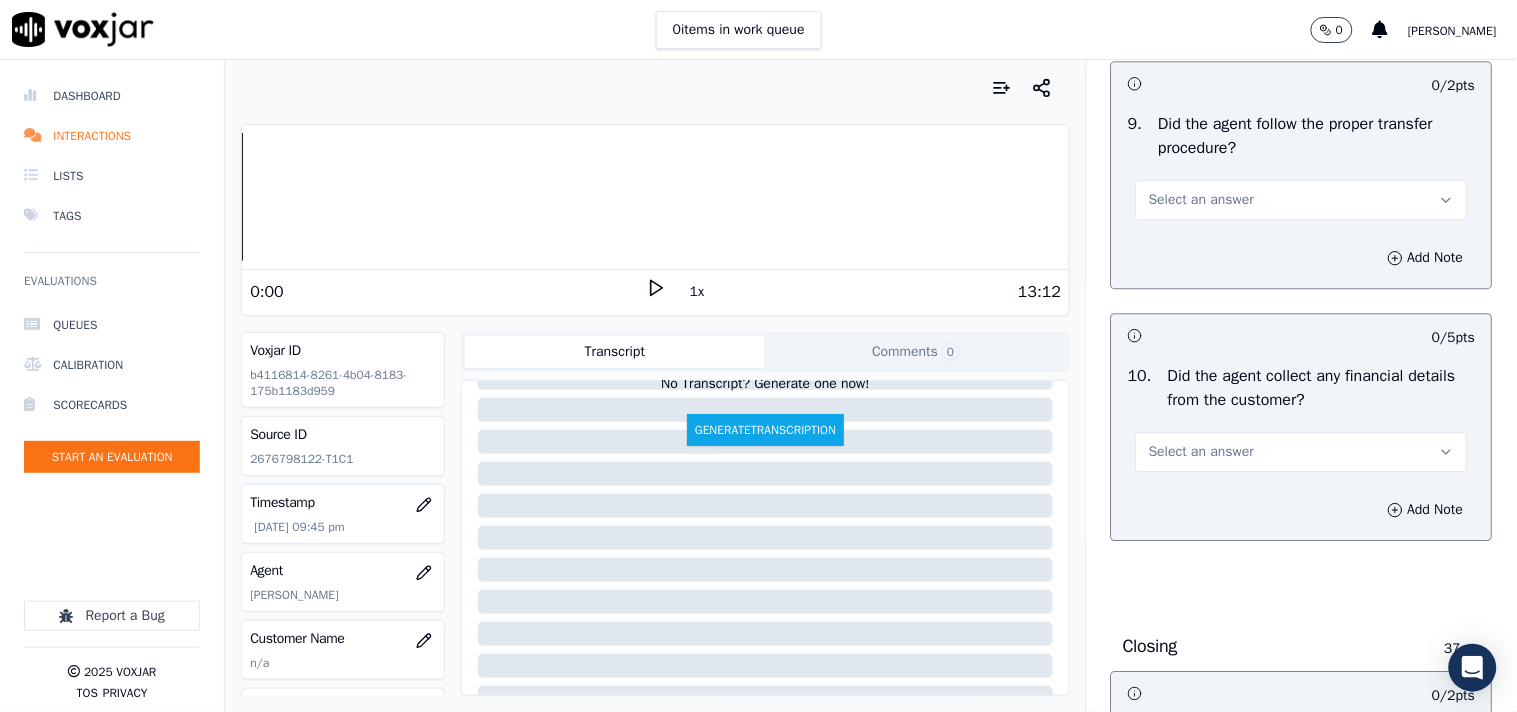 click on "Select an answer" at bounding box center (1201, 200) 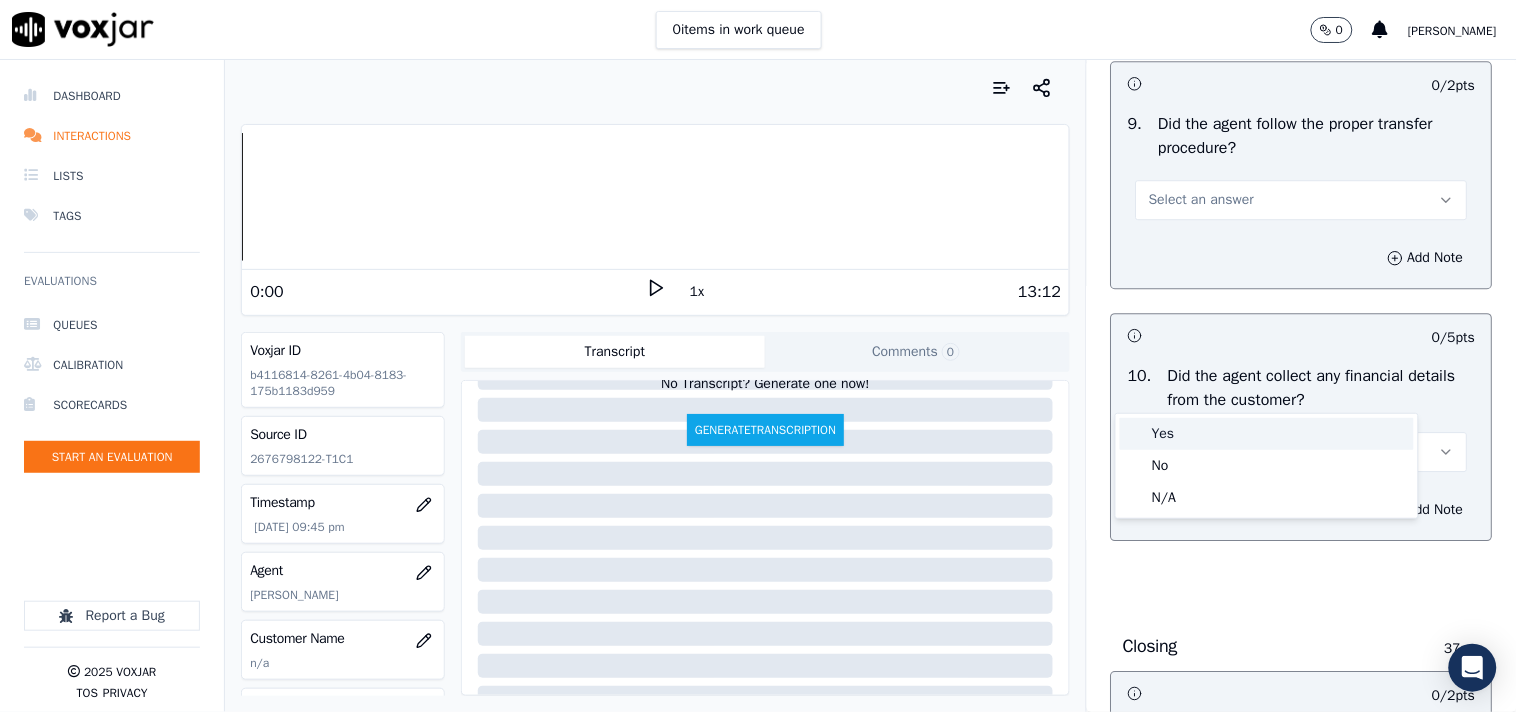click on "Yes" at bounding box center (1267, 434) 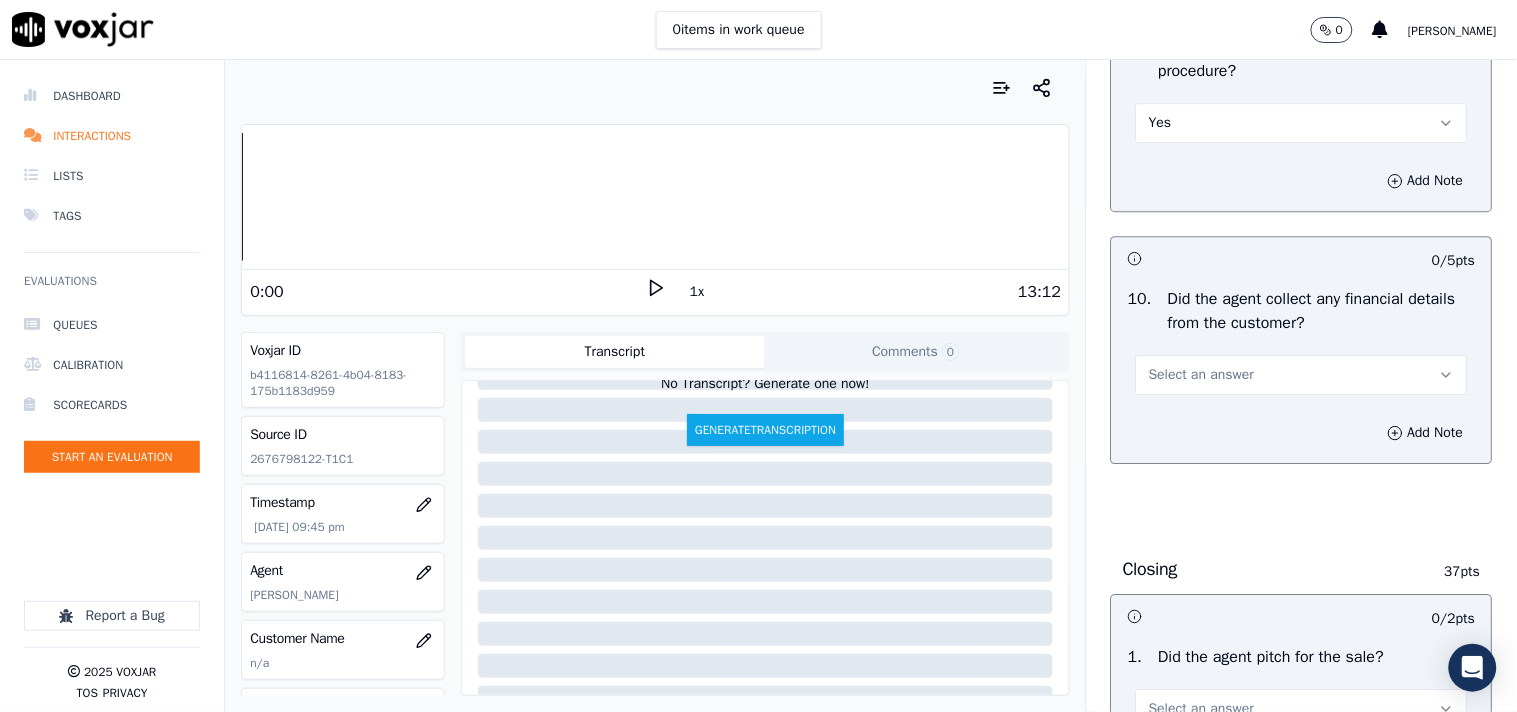scroll, scrollTop: 3555, scrollLeft: 0, axis: vertical 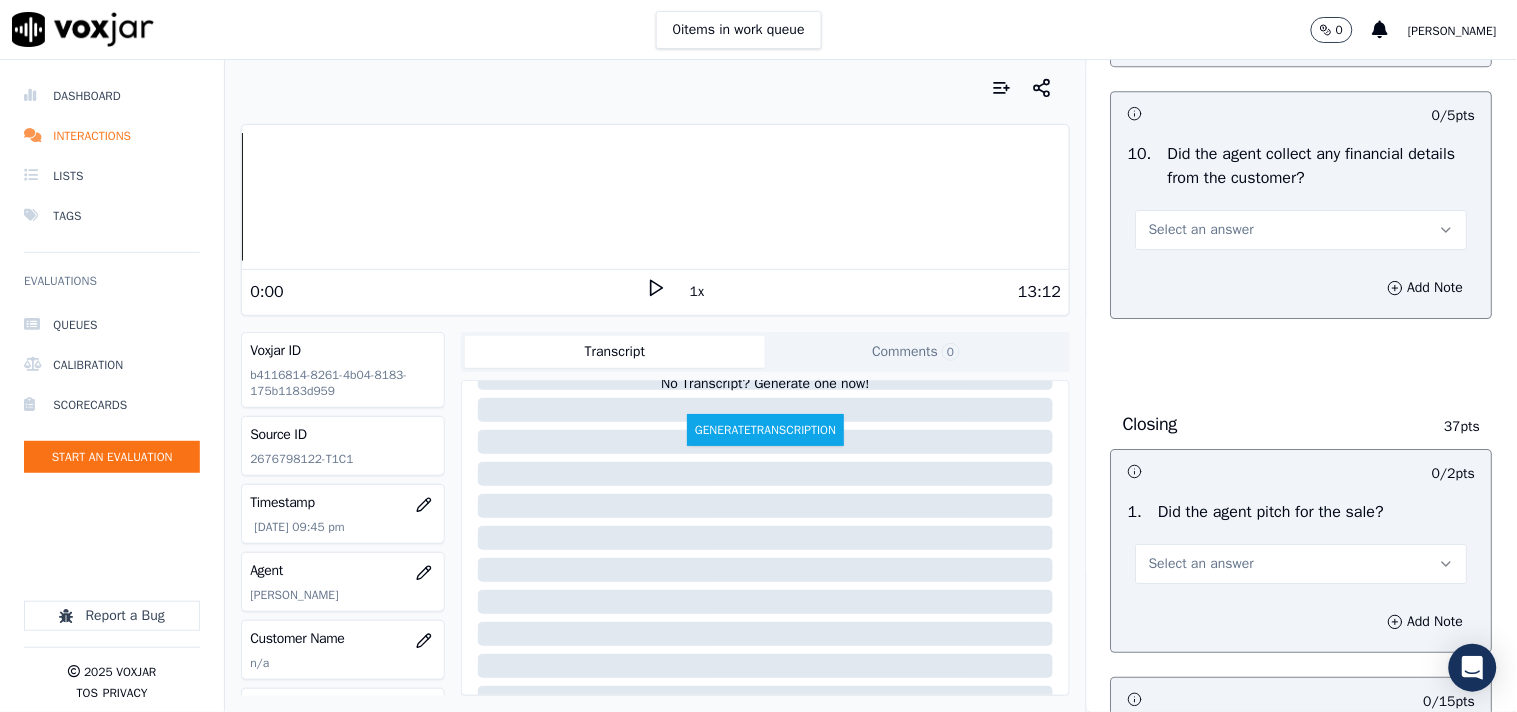 click on "Select an answer" at bounding box center [1302, 230] 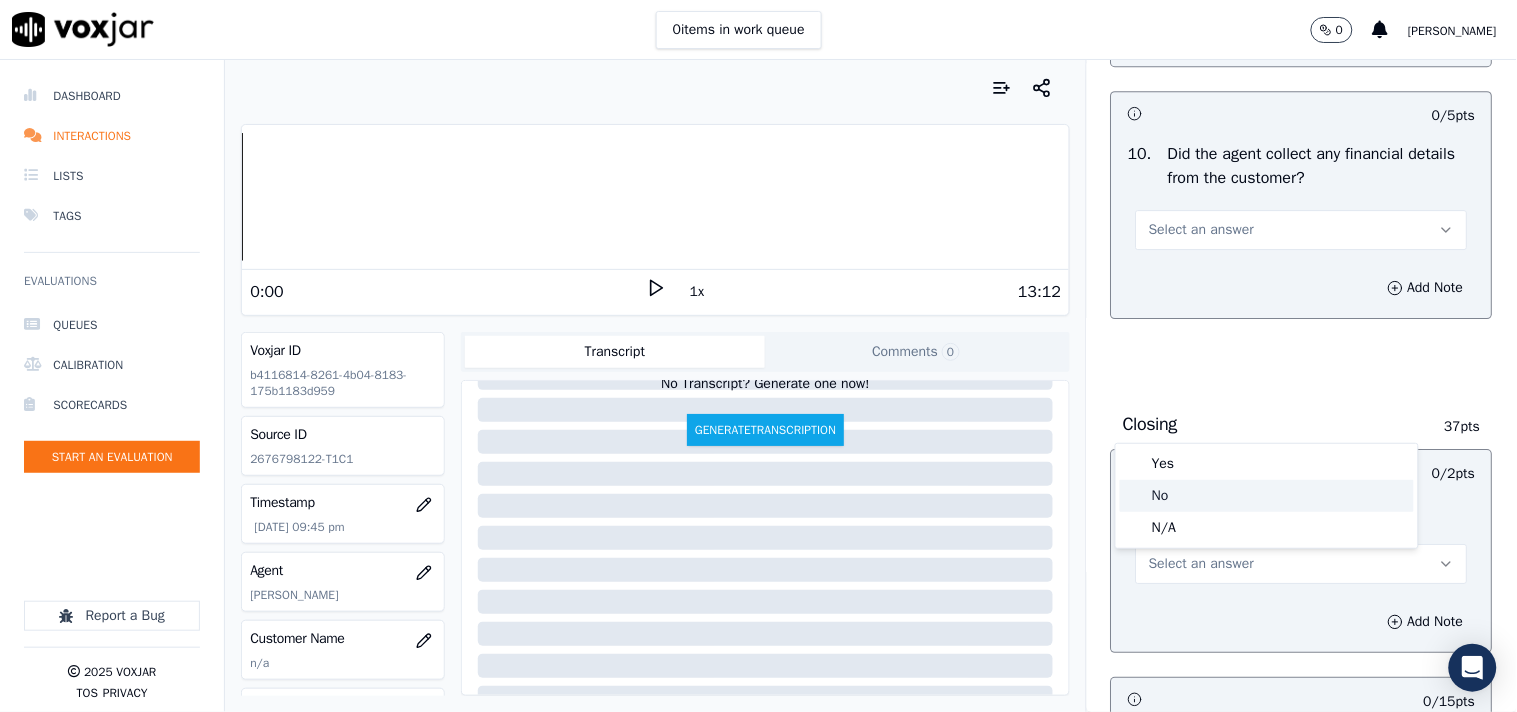 click on "No" 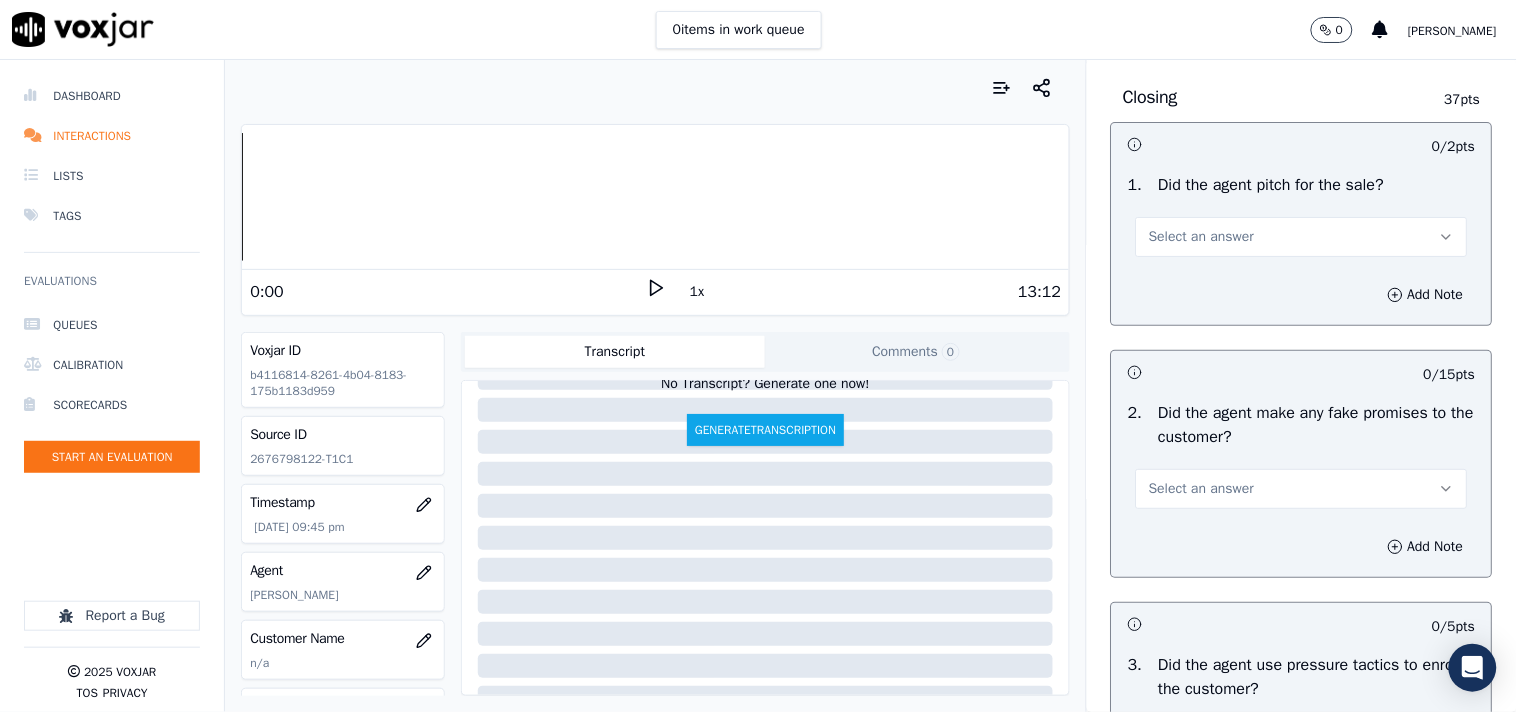 scroll, scrollTop: 3888, scrollLeft: 0, axis: vertical 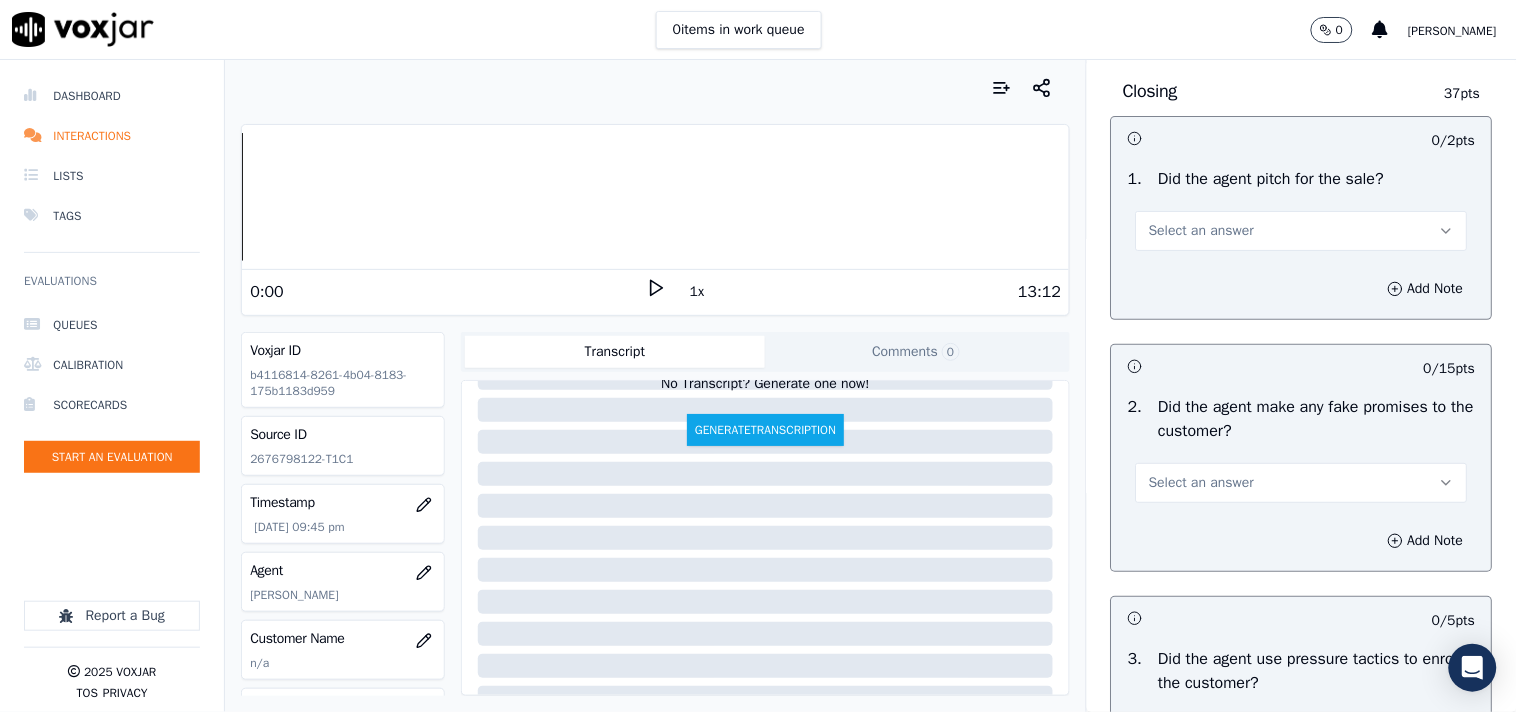 click on "Select an answer" at bounding box center (1201, 231) 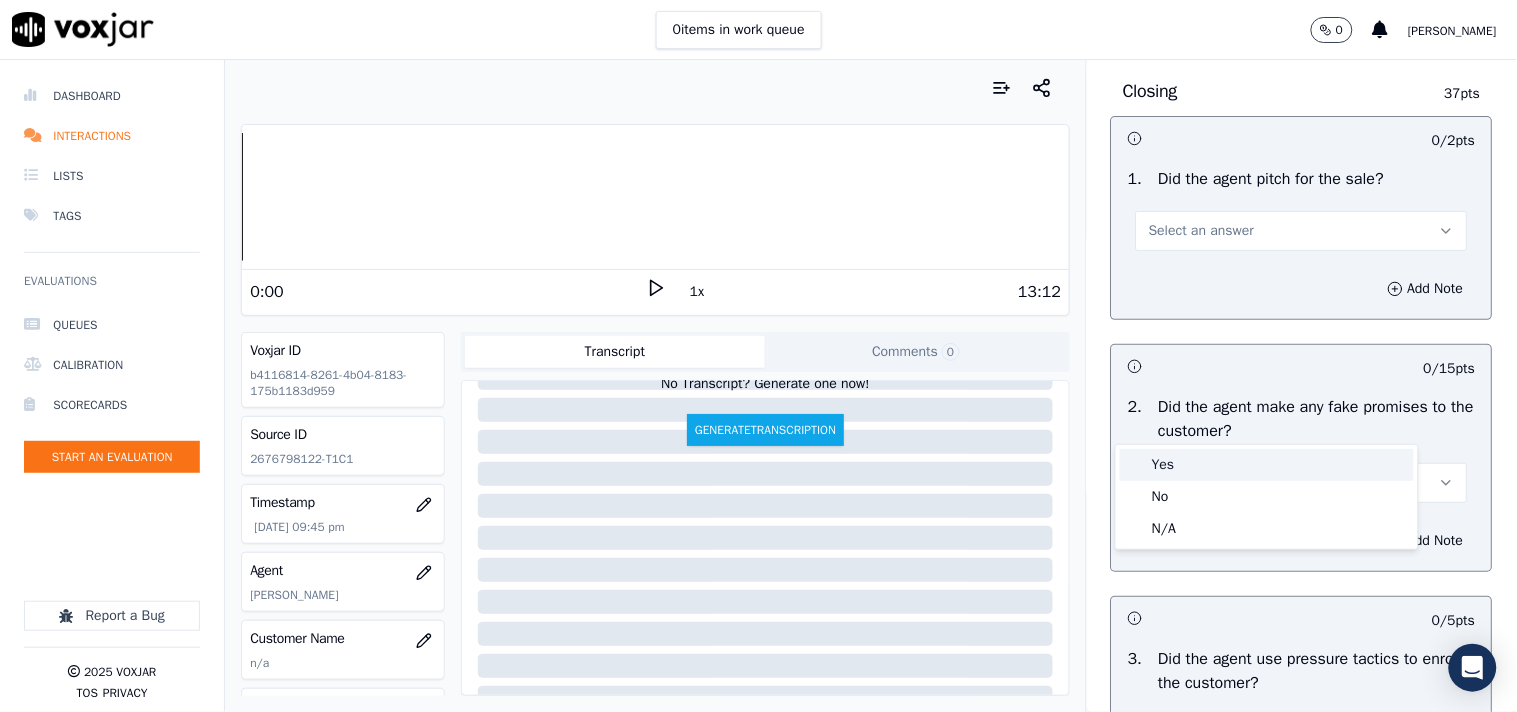 click on "Yes" at bounding box center [1267, 465] 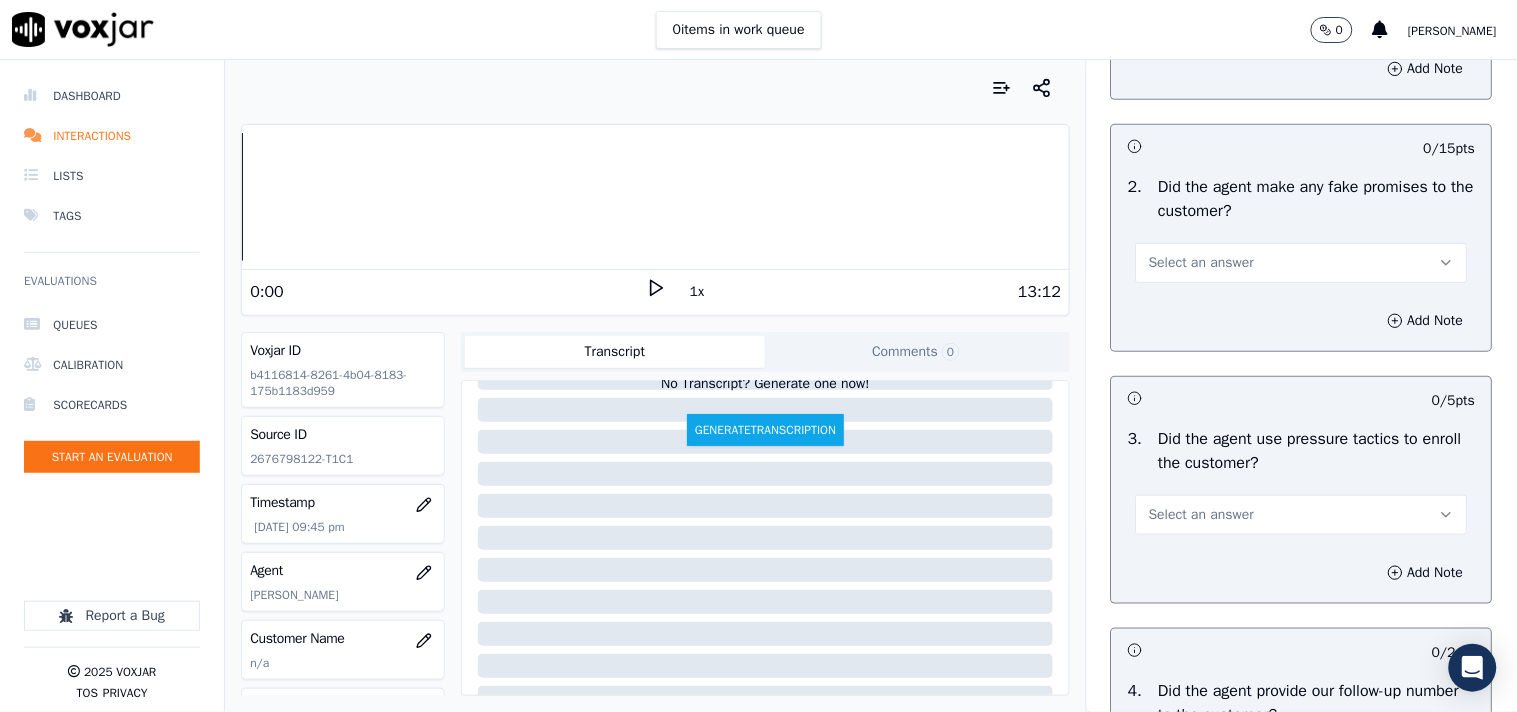 scroll, scrollTop: 4111, scrollLeft: 0, axis: vertical 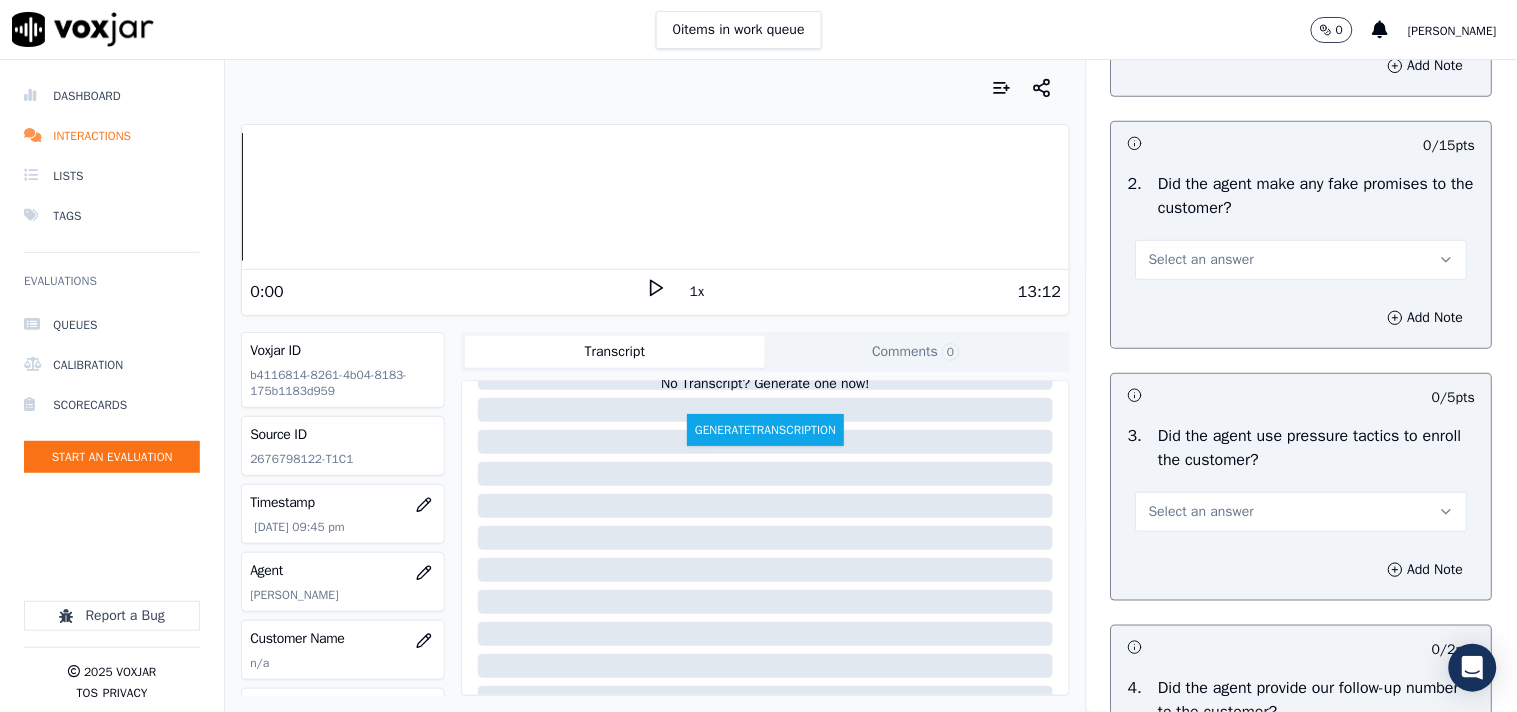 click on "Select an answer" at bounding box center (1201, 260) 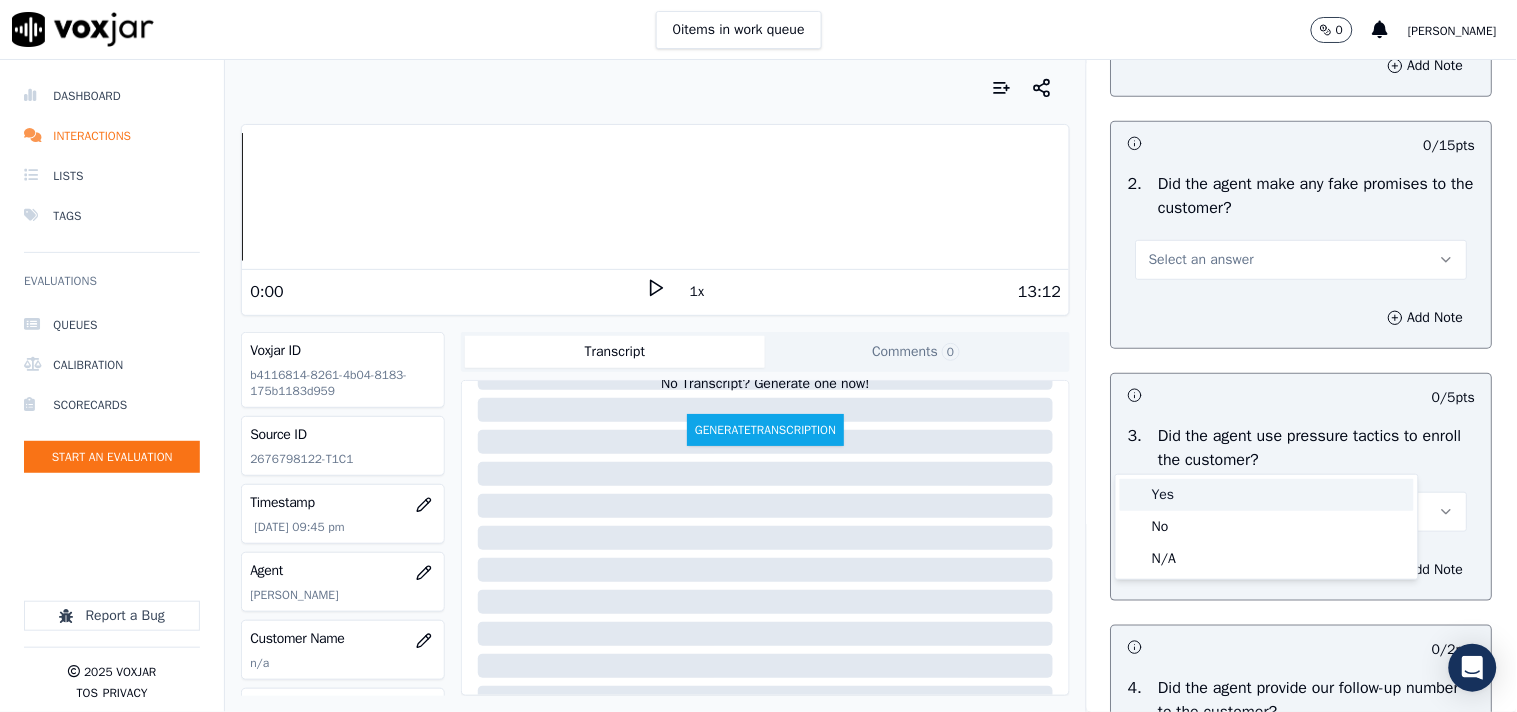 click on "Yes" at bounding box center [1267, 495] 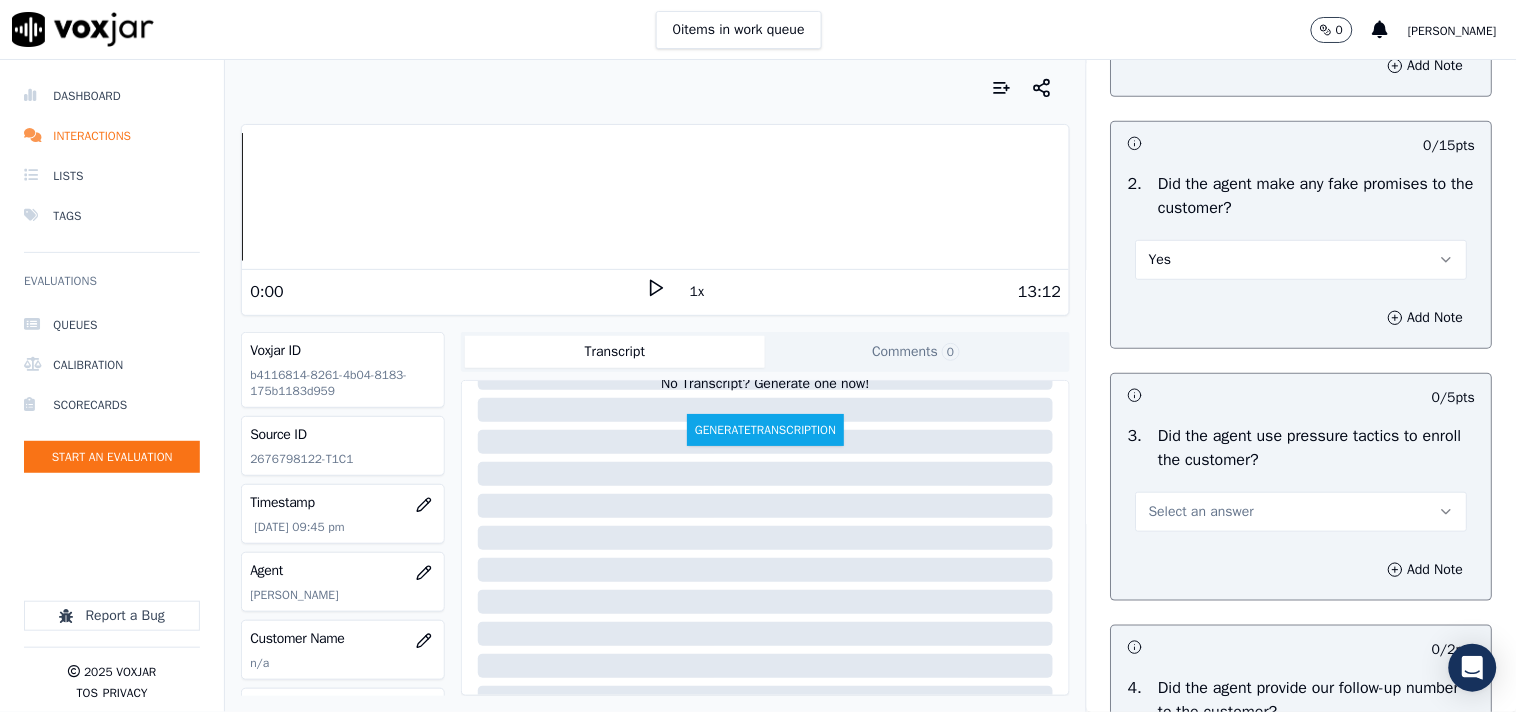 click on "Yes" at bounding box center [1302, 260] 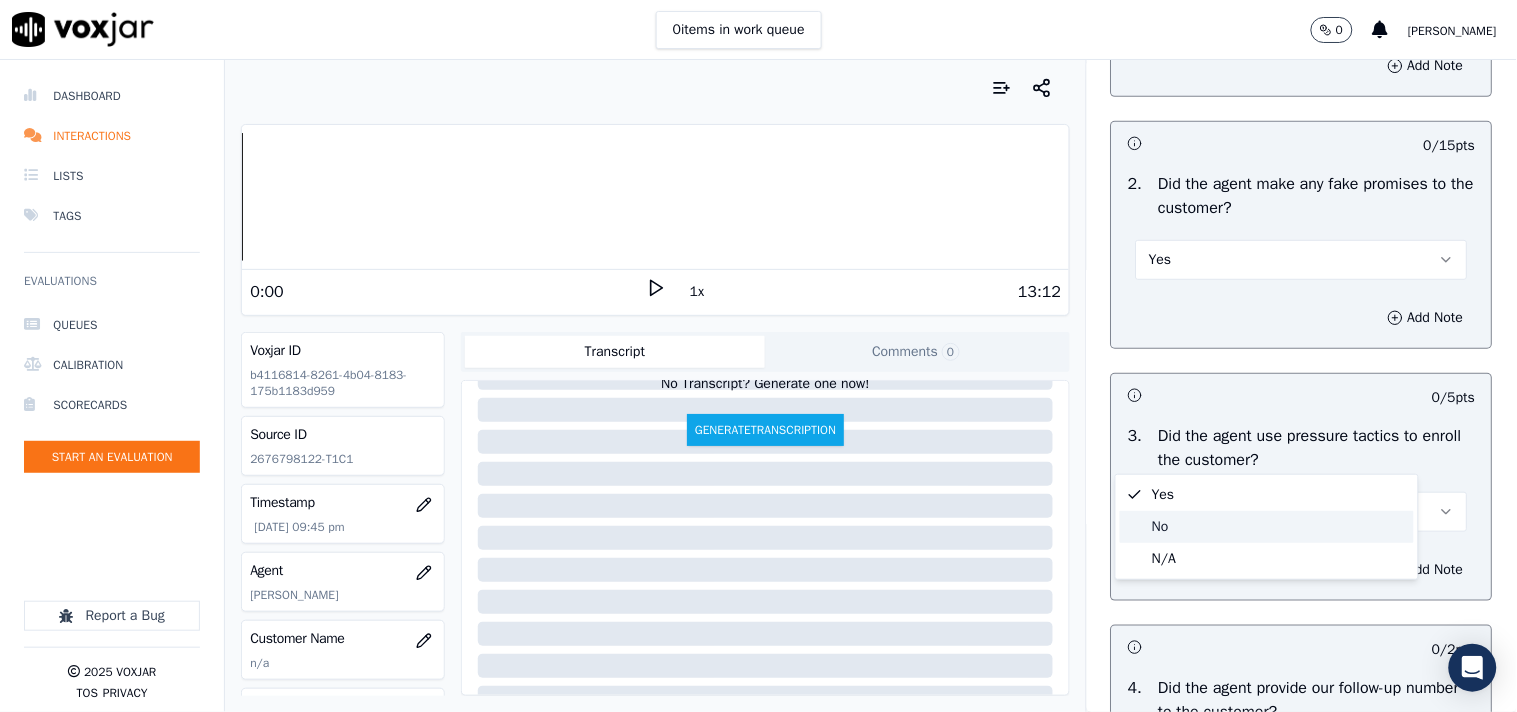 click on "No" 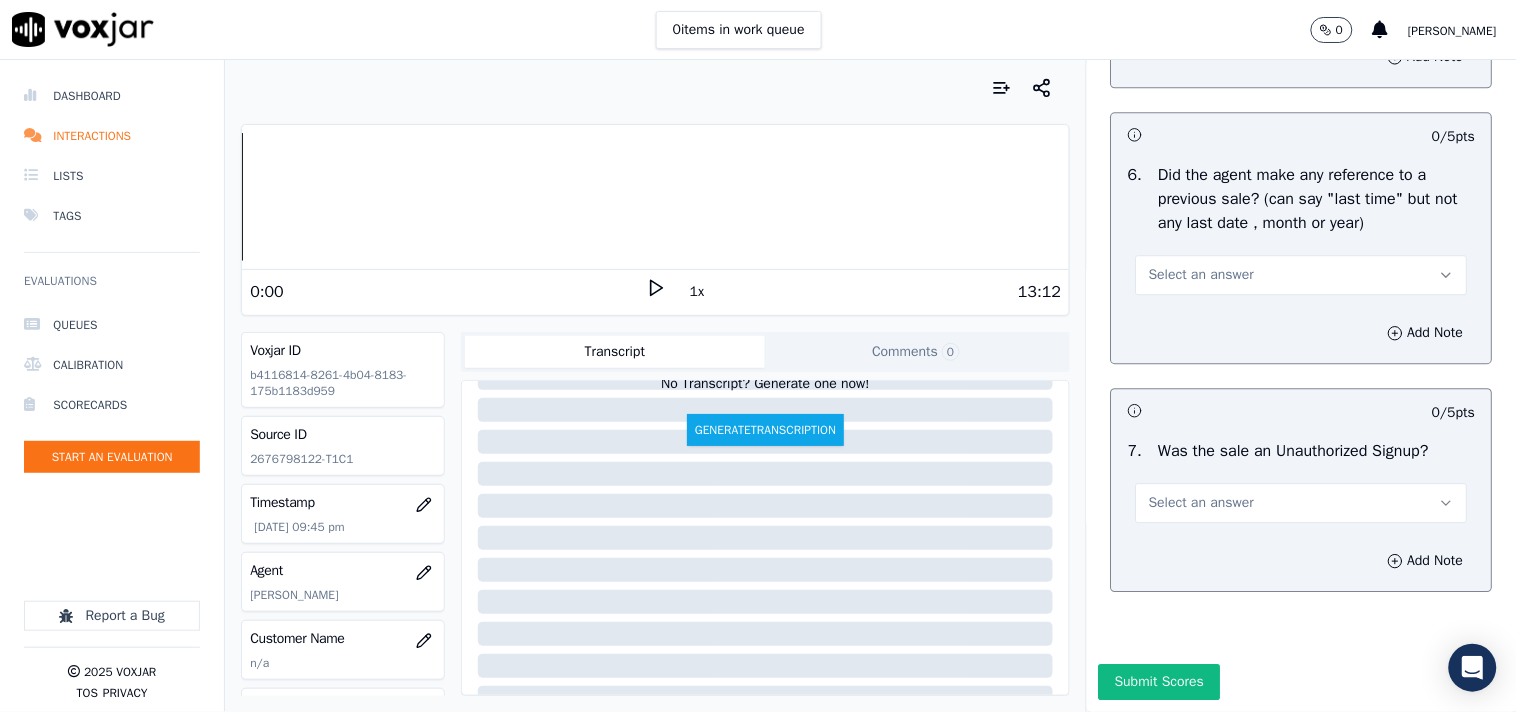 scroll, scrollTop: 5367, scrollLeft: 0, axis: vertical 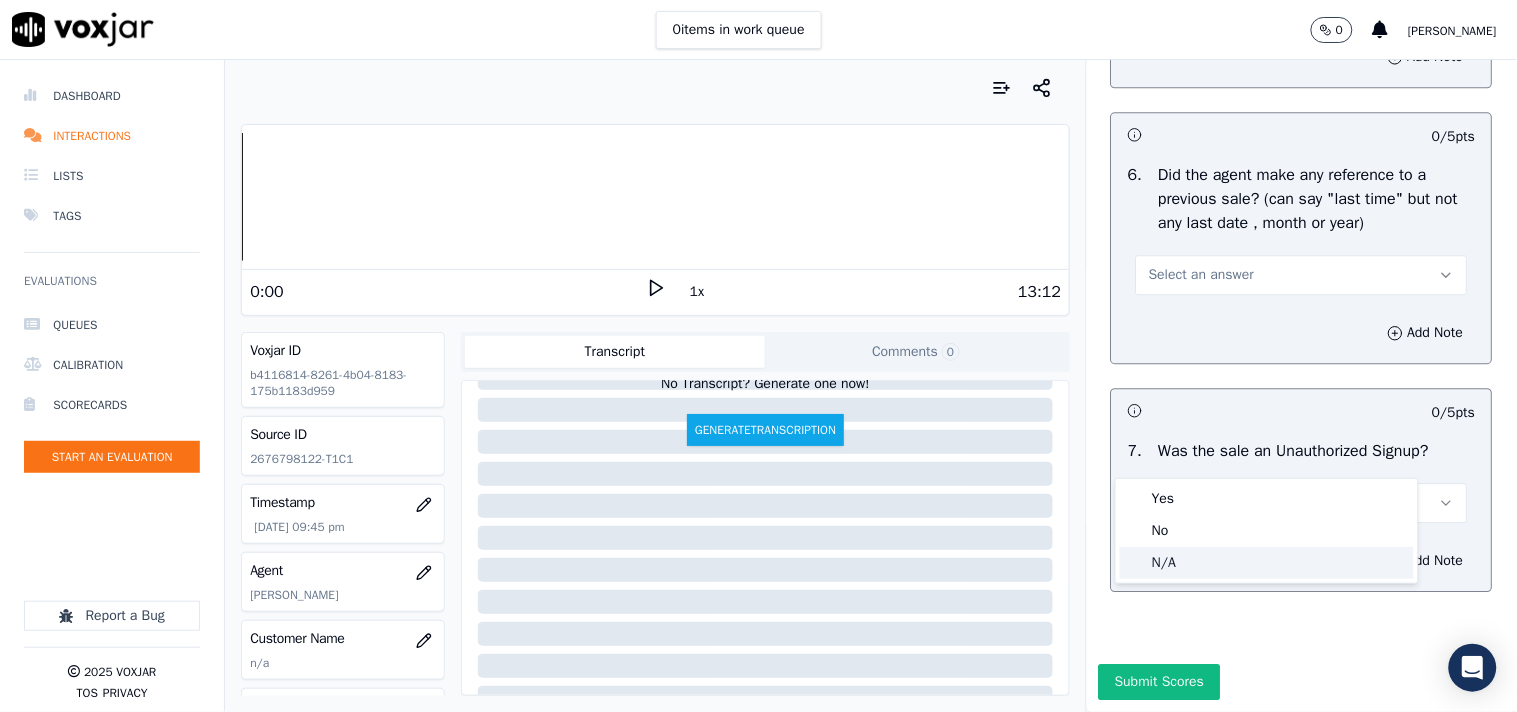click on "N/A" 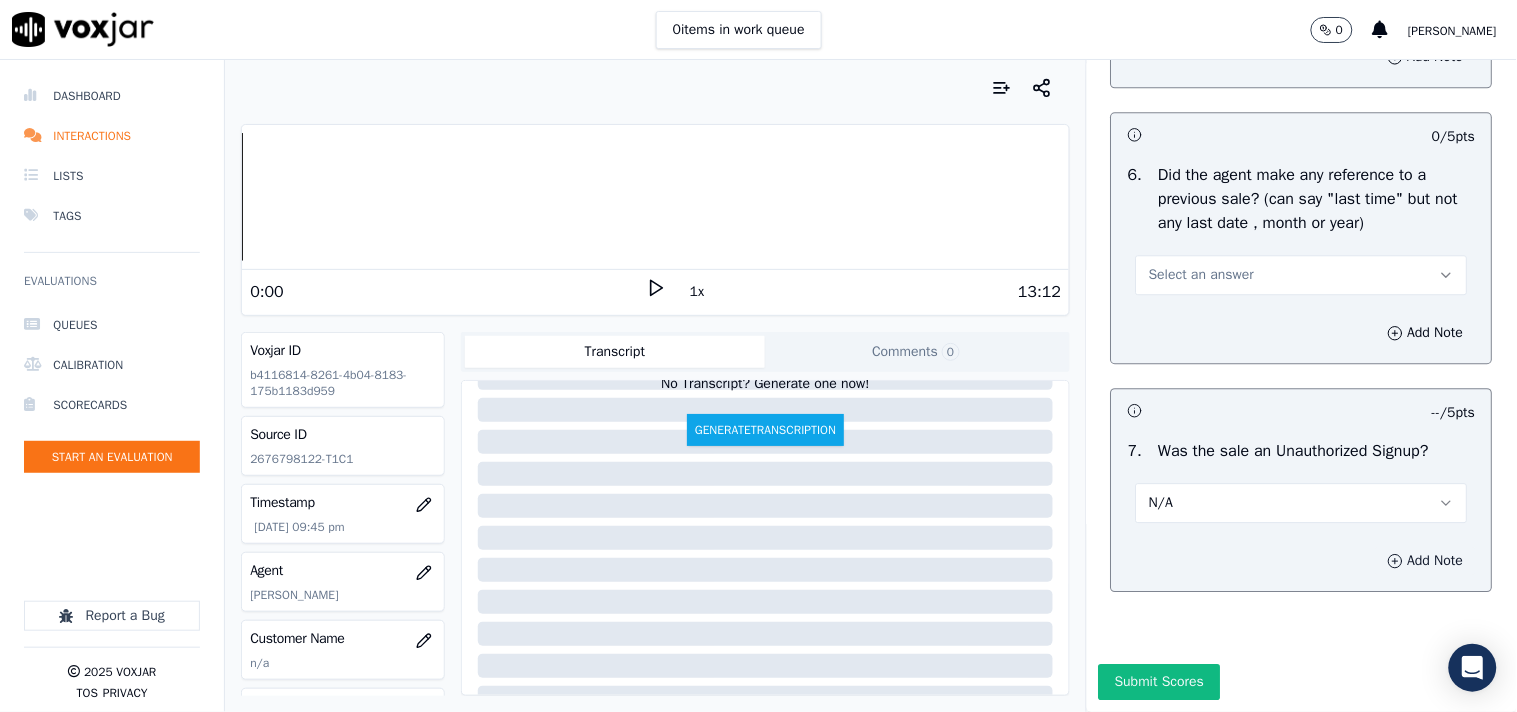 click on "Add Note" at bounding box center [1426, 561] 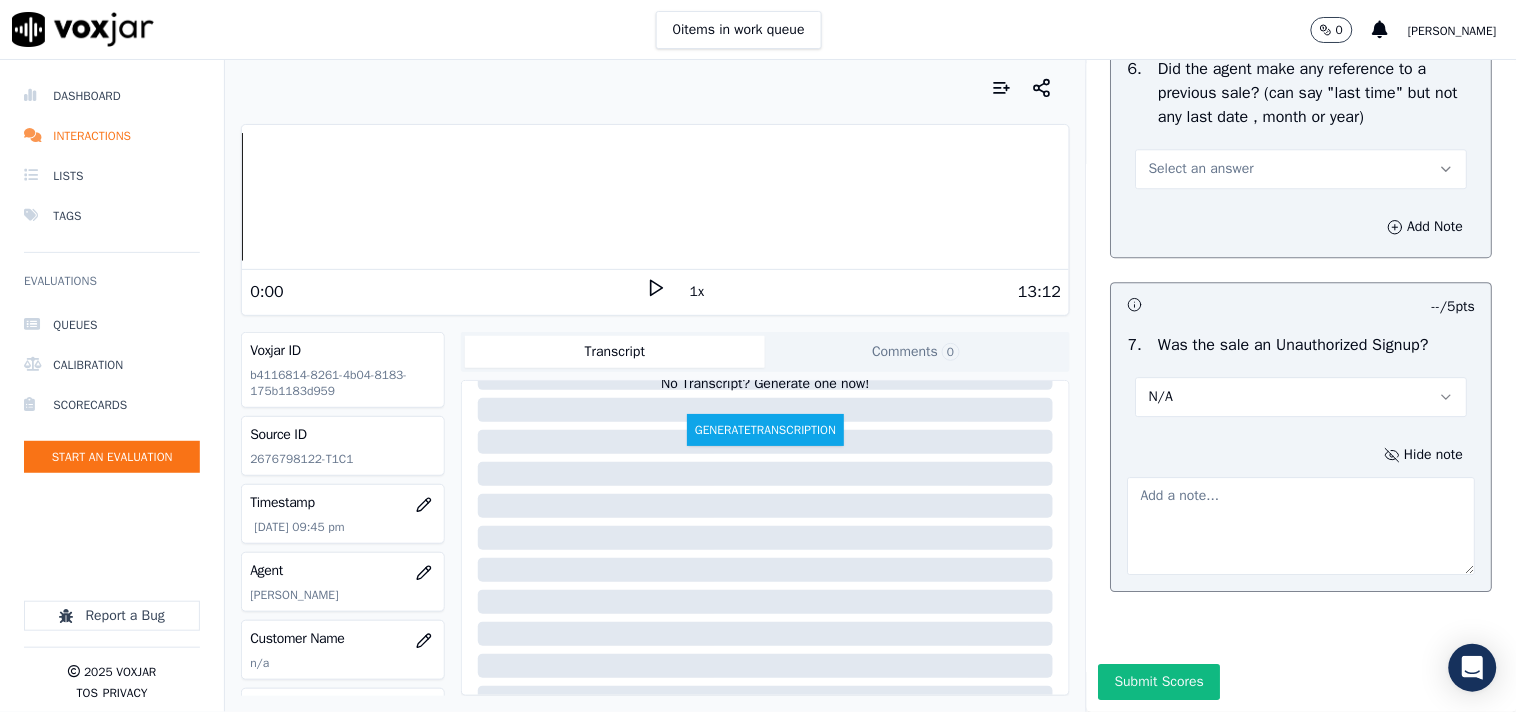 click at bounding box center (1302, 526) 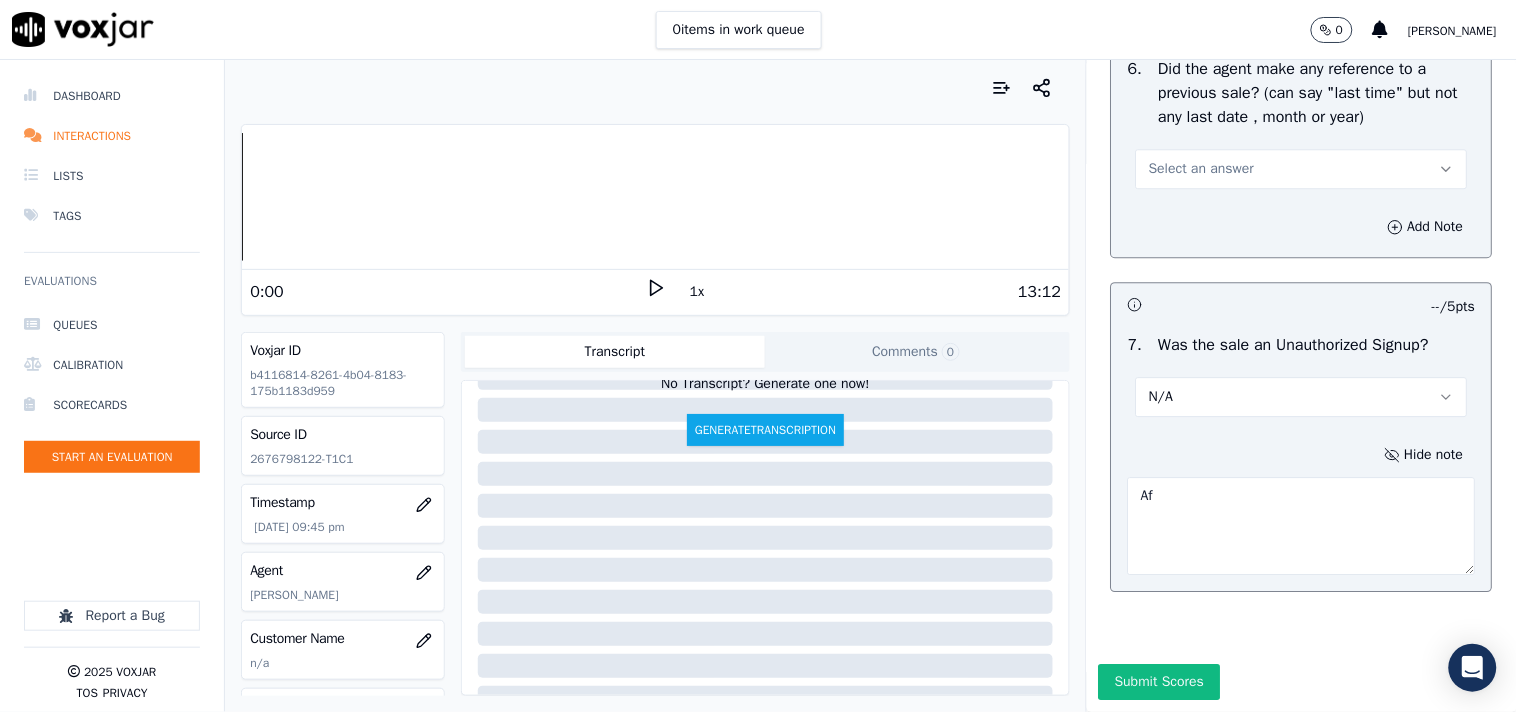 type on "A" 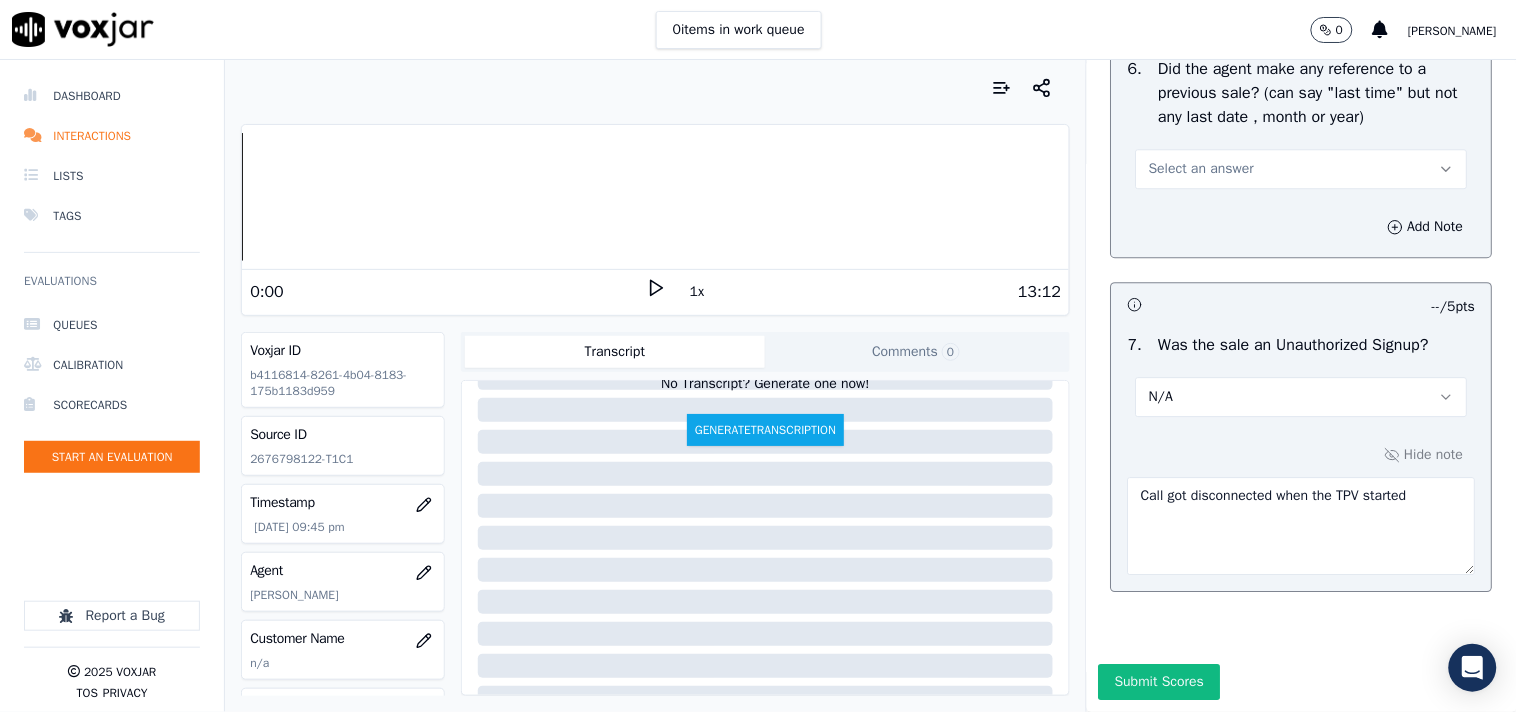 click on "13:12" at bounding box center (864, 292) 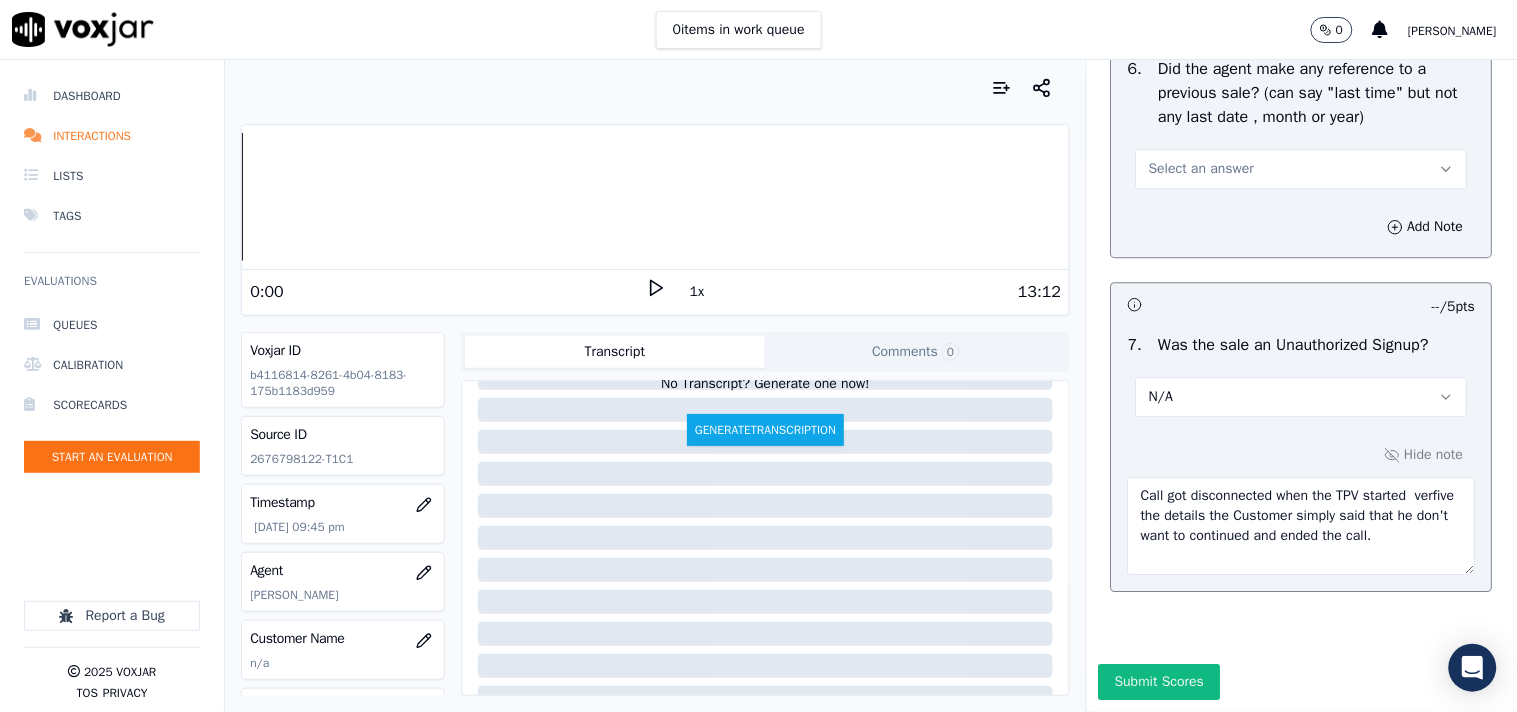scroll, scrollTop: 0, scrollLeft: 0, axis: both 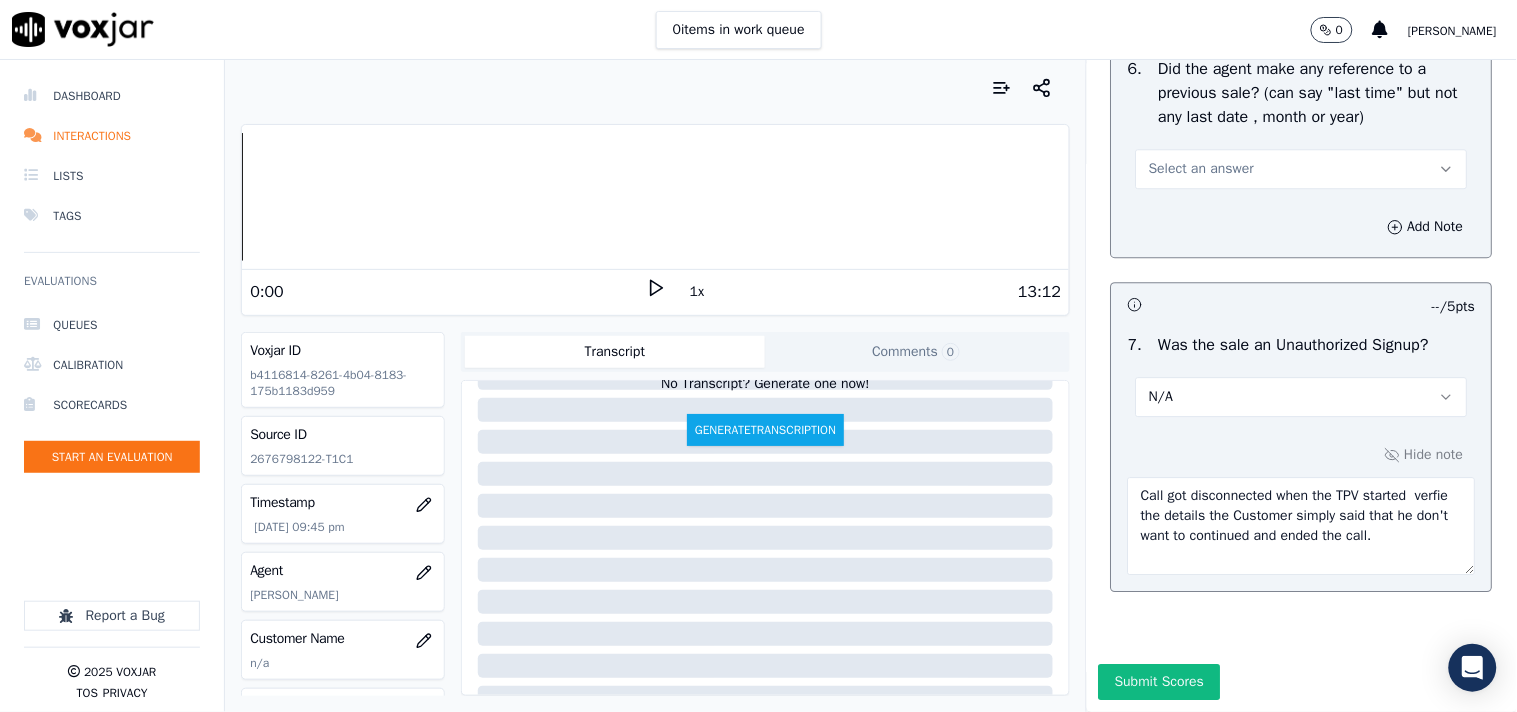 drag, startPoint x: 1140, startPoint y: 562, endPoint x: 1134, endPoint y: 572, distance: 11.661903 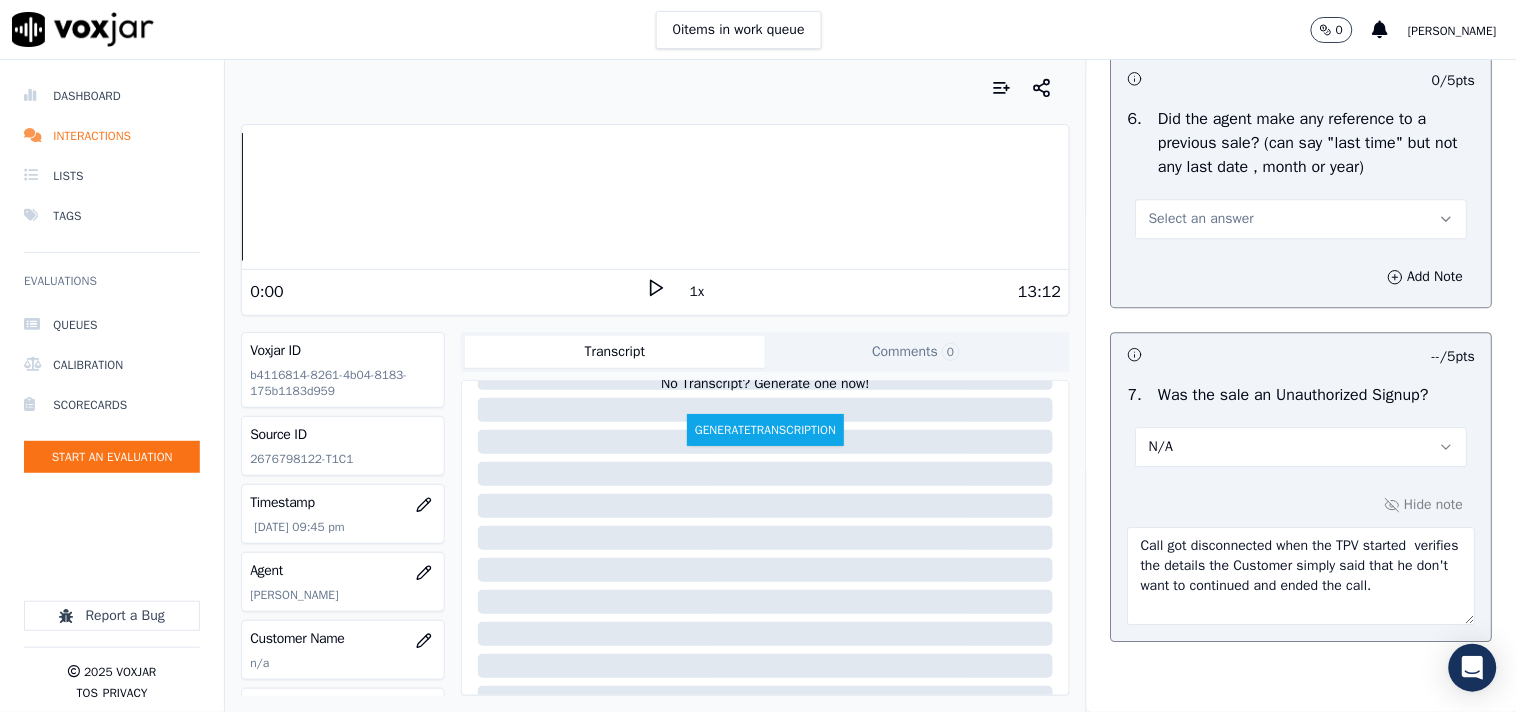 scroll, scrollTop: 5145, scrollLeft: 0, axis: vertical 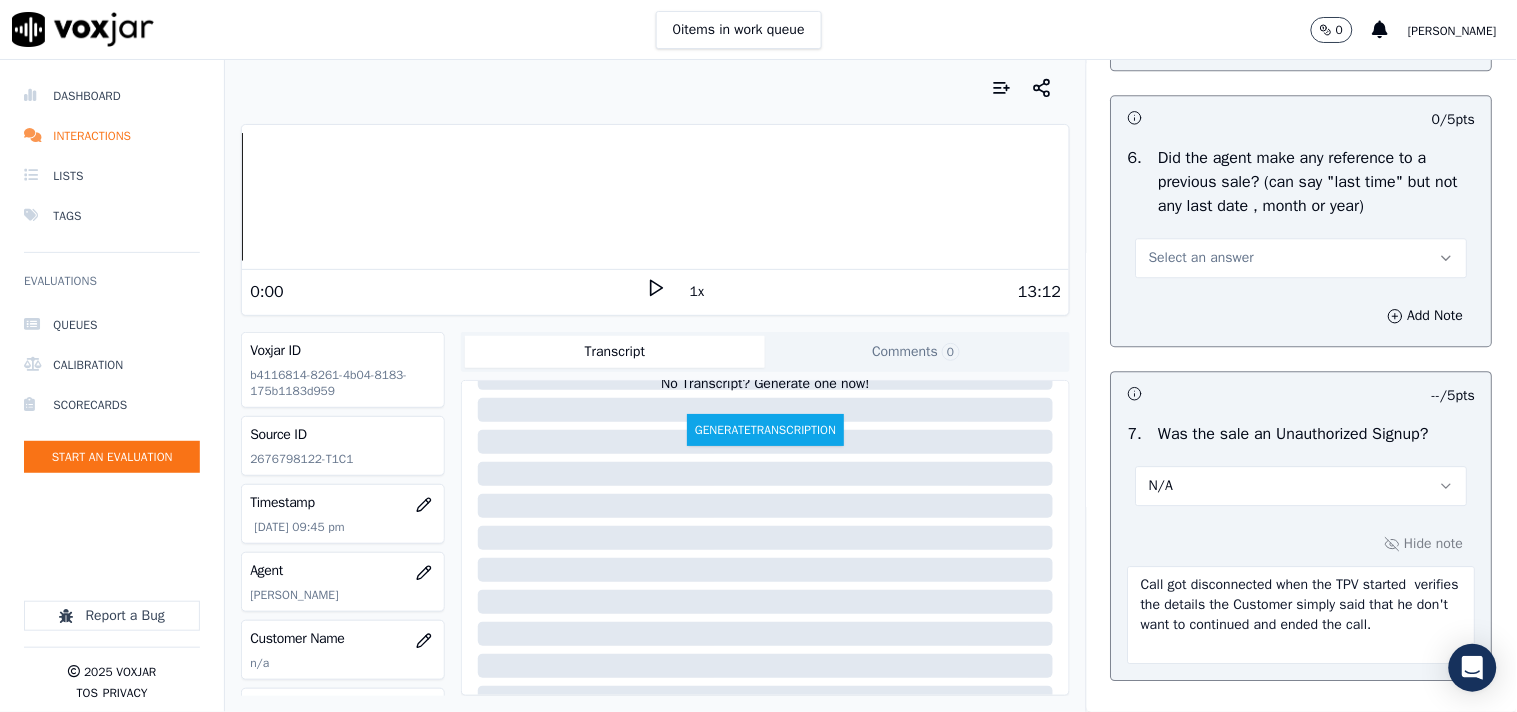 click on "Select an answer" at bounding box center (1201, 258) 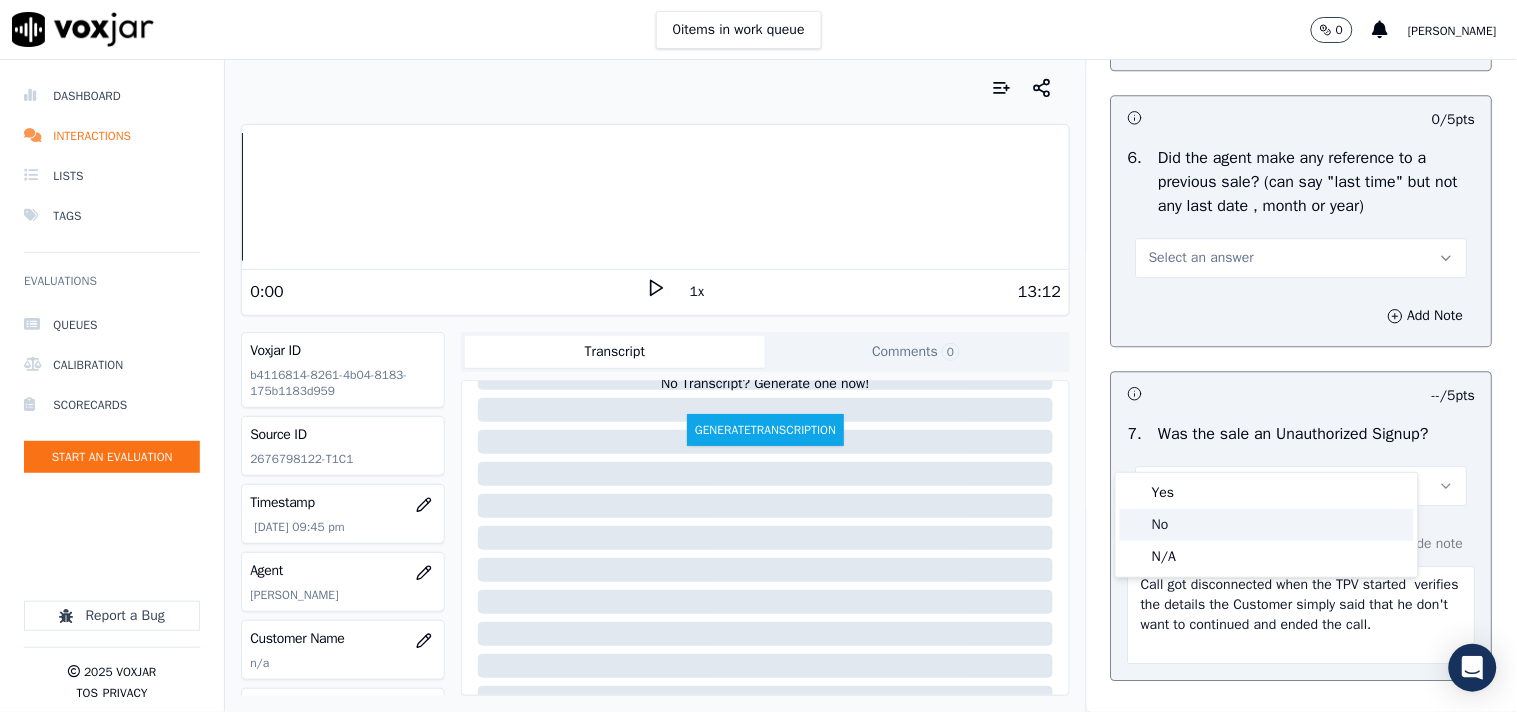 click on "No" 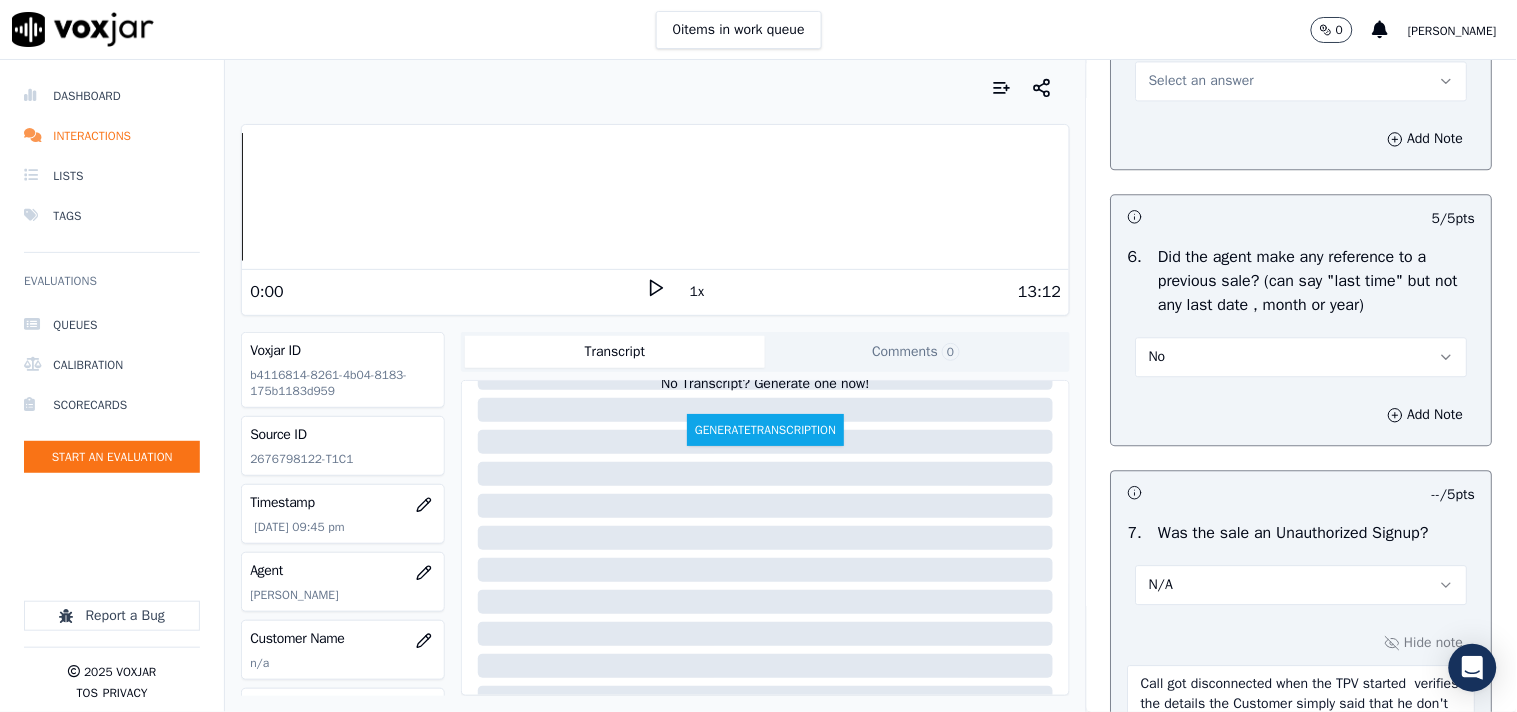 scroll, scrollTop: 4923, scrollLeft: 0, axis: vertical 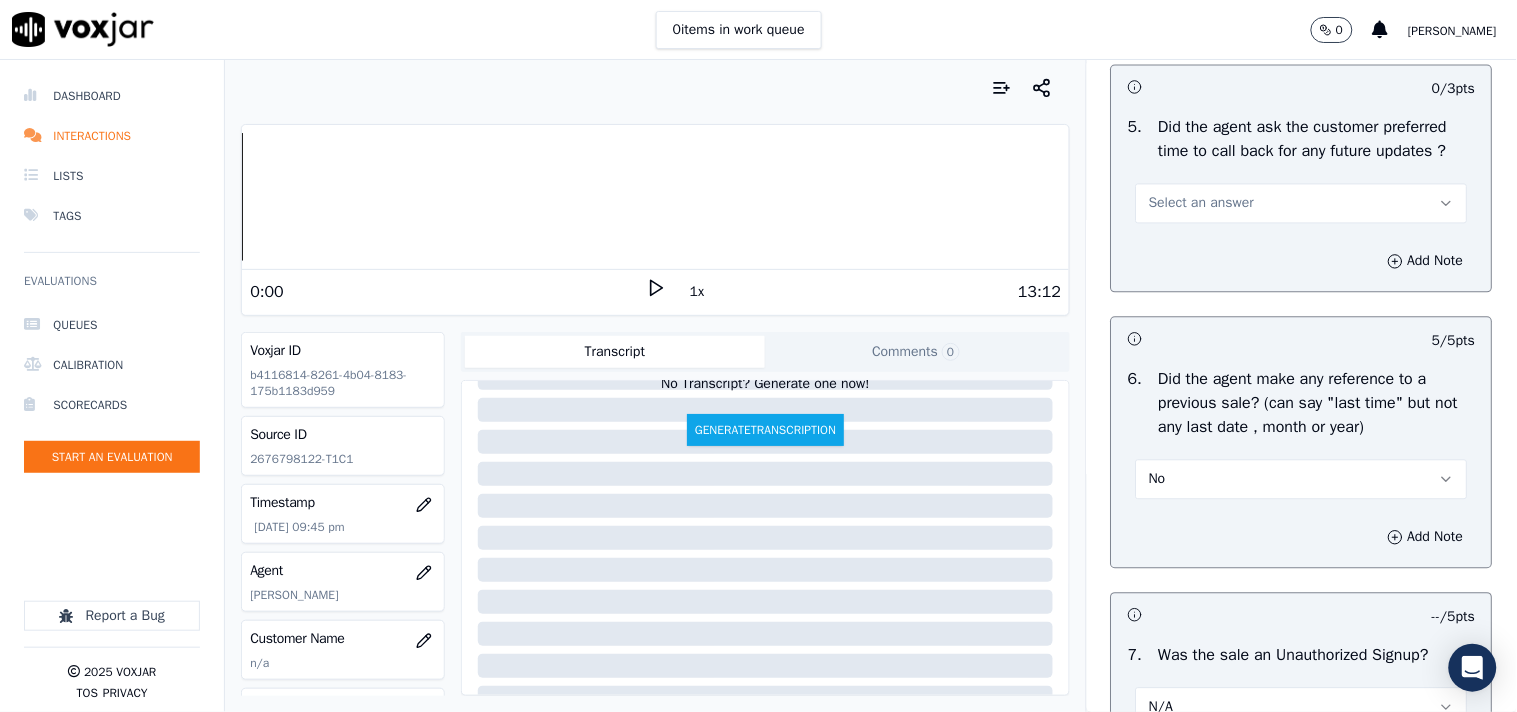 click on "Select an answer" at bounding box center (1201, 204) 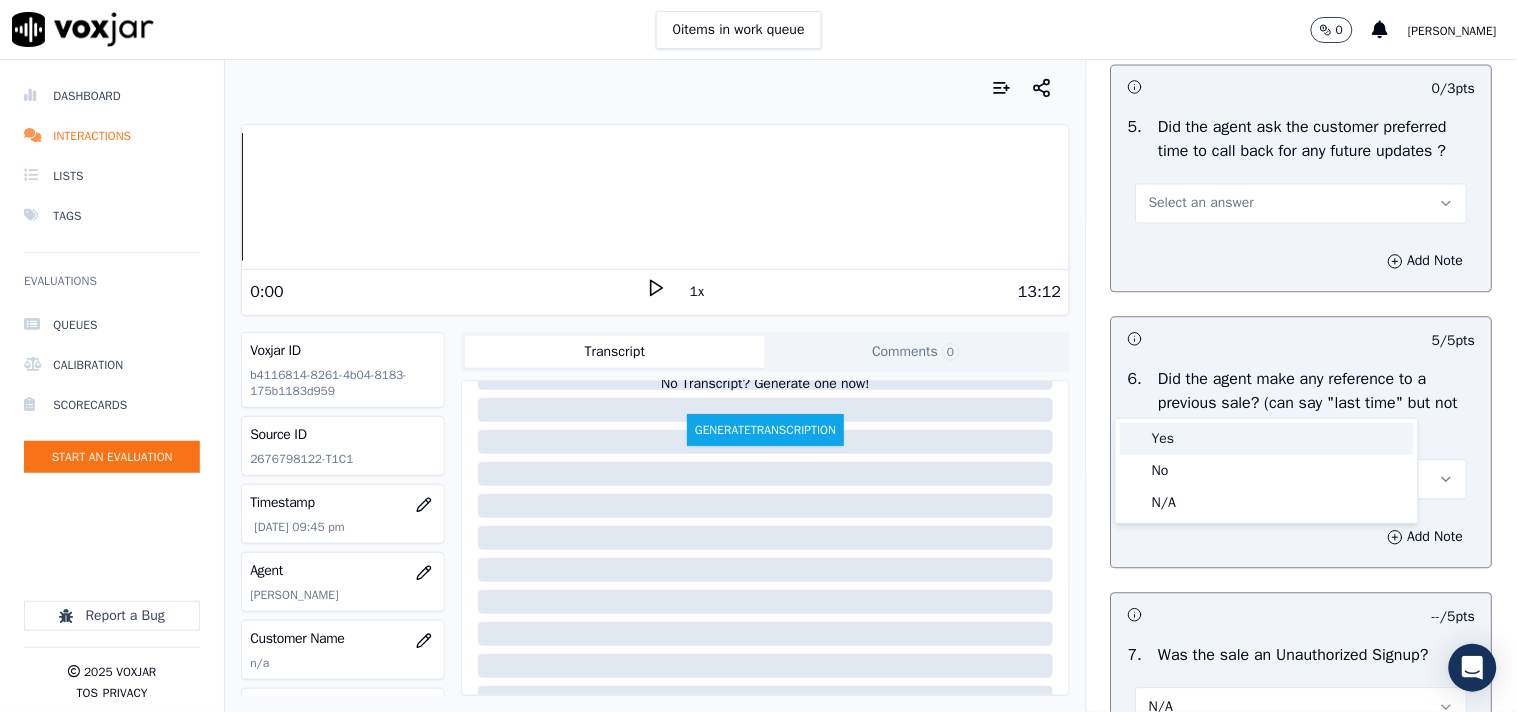 click on "Yes" at bounding box center [1267, 439] 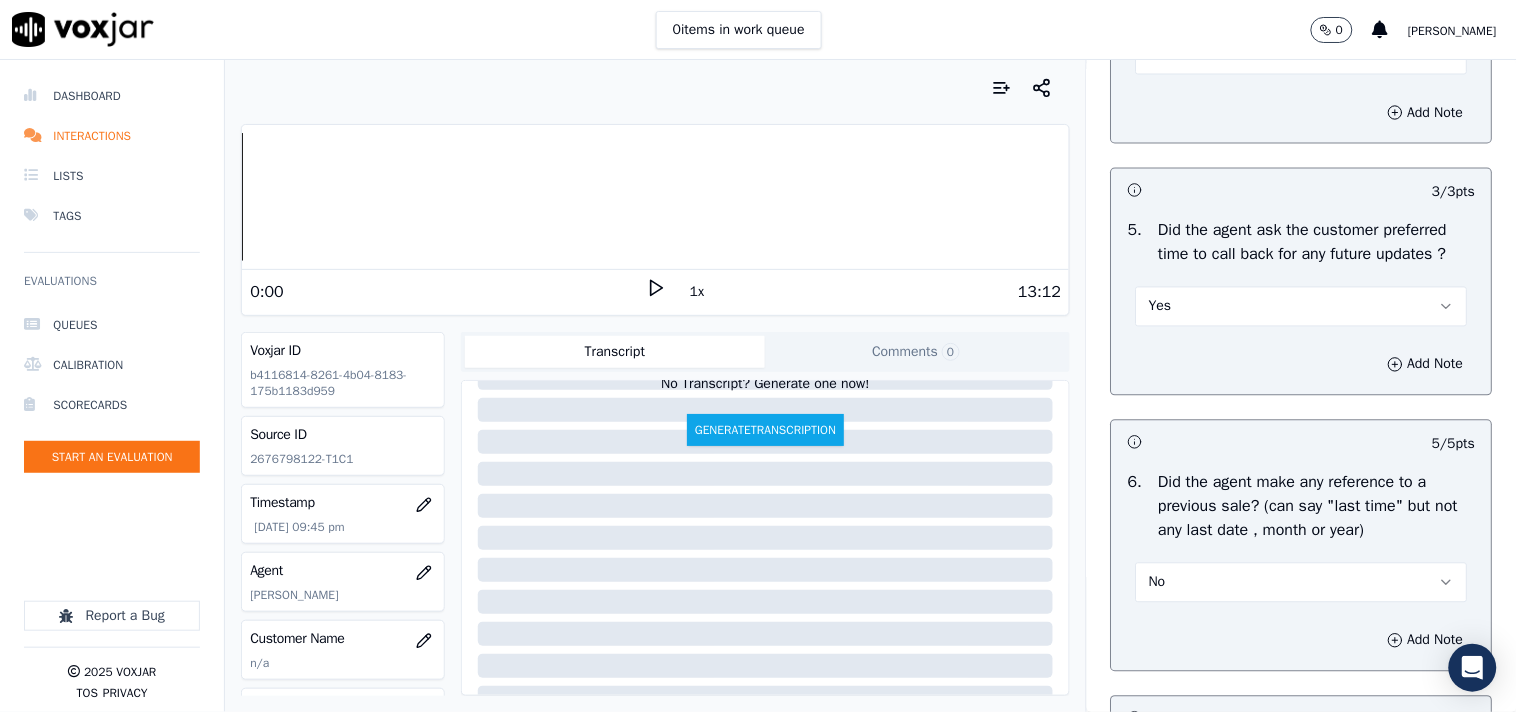 scroll, scrollTop: 4590, scrollLeft: 0, axis: vertical 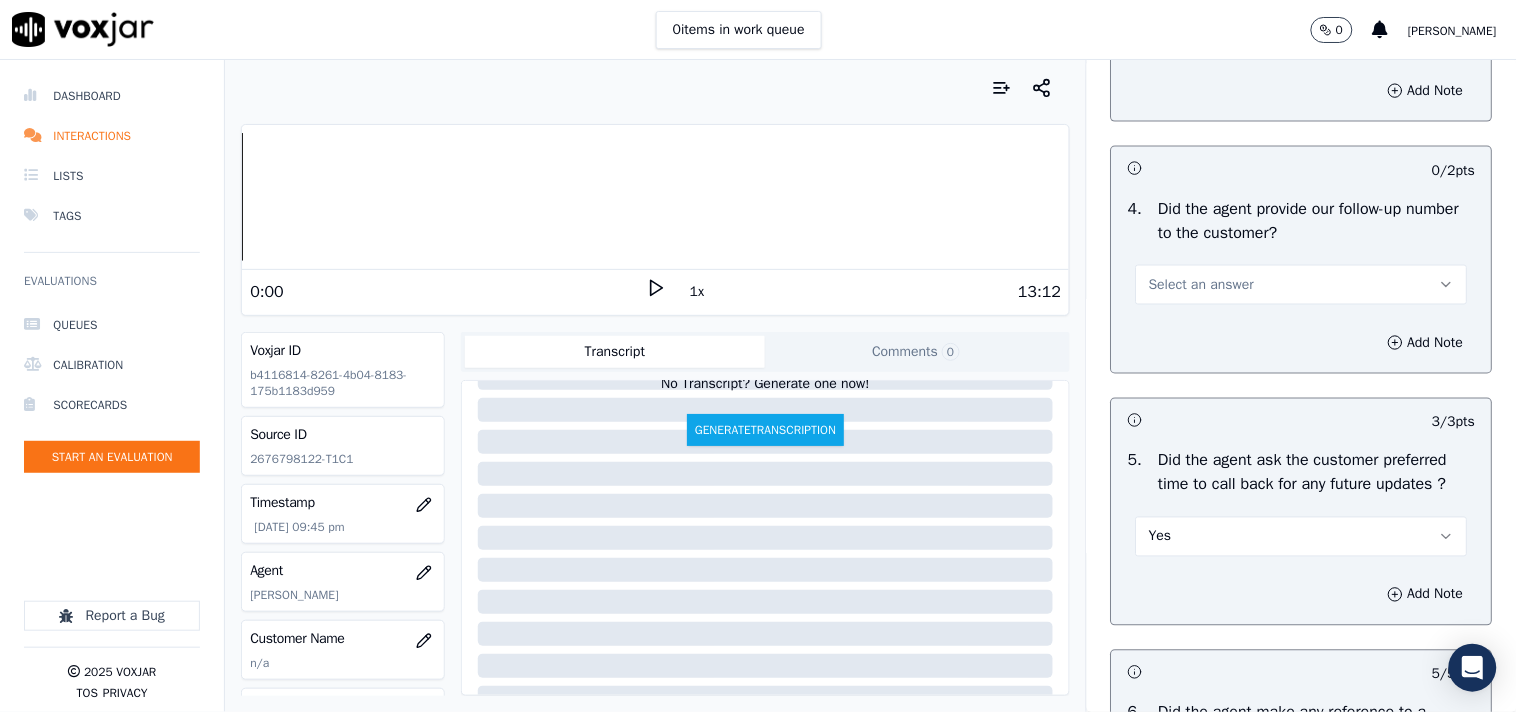 click on "Select an answer" at bounding box center (1302, 285) 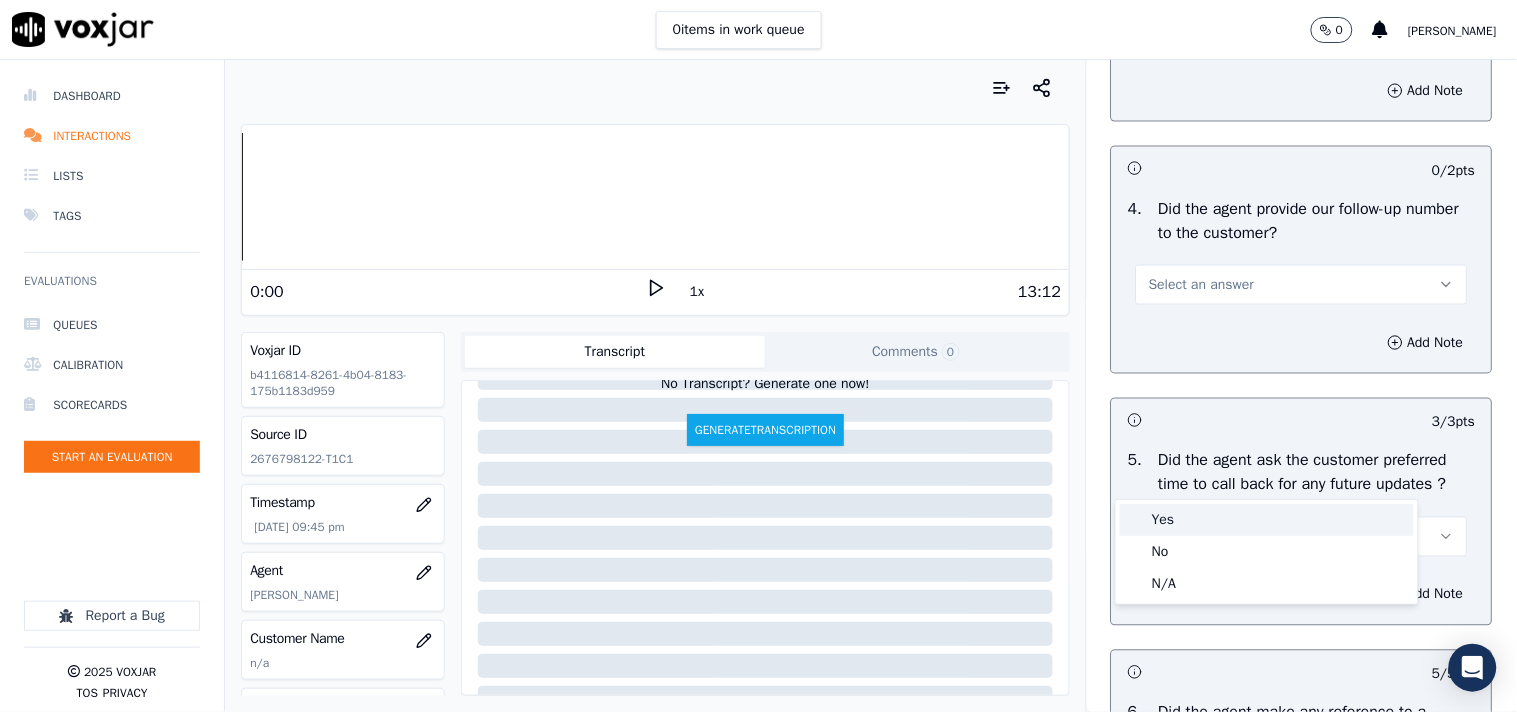 click on "Yes" at bounding box center (1267, 520) 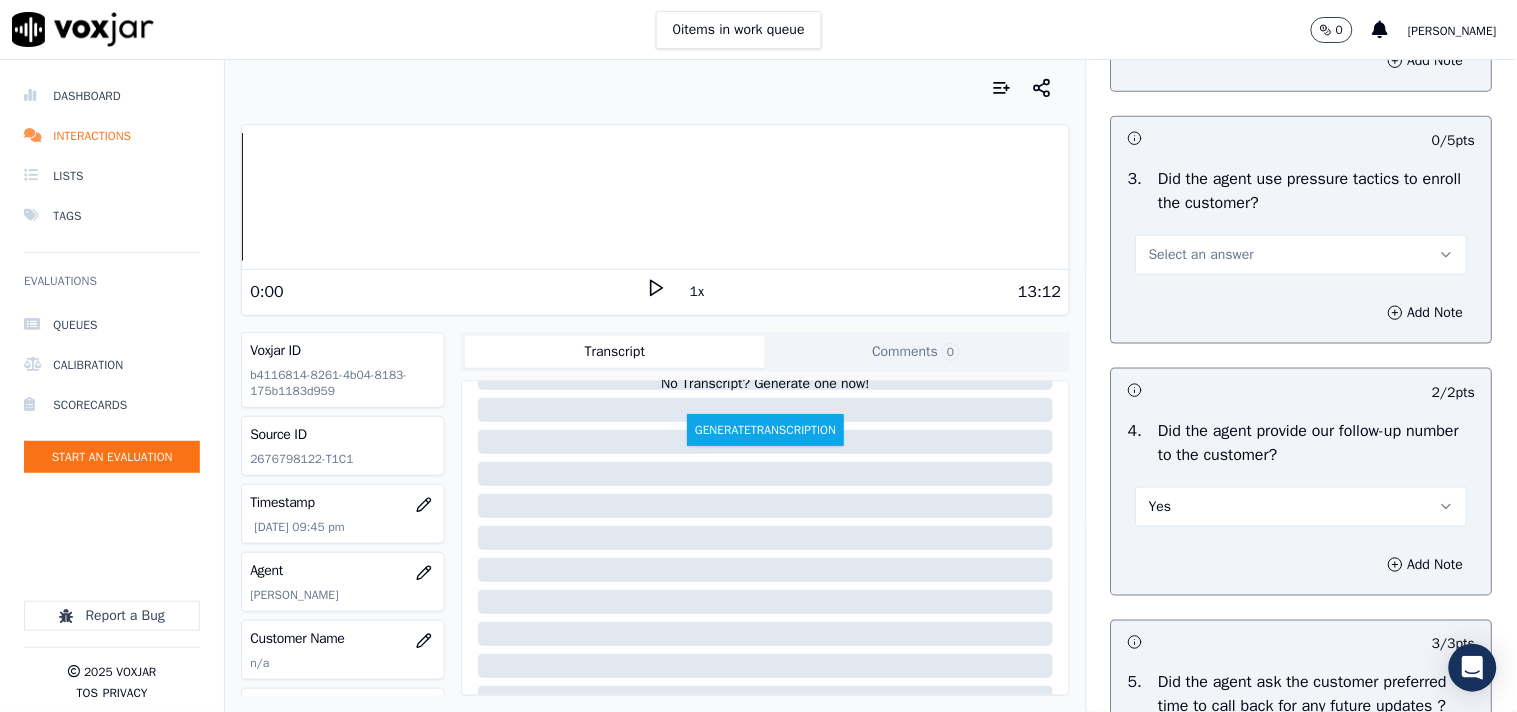 scroll, scrollTop: 4367, scrollLeft: 0, axis: vertical 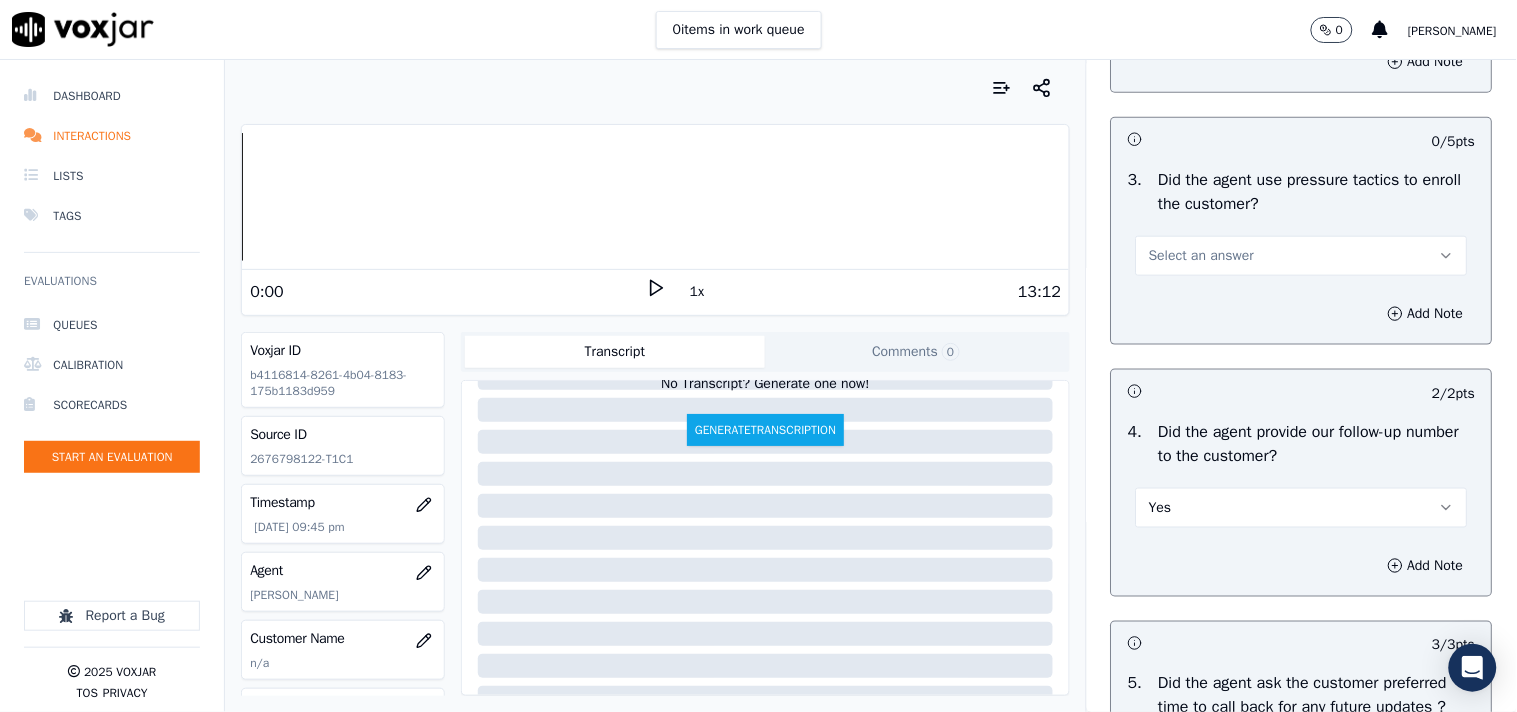 click on "Select an answer" at bounding box center [1302, 256] 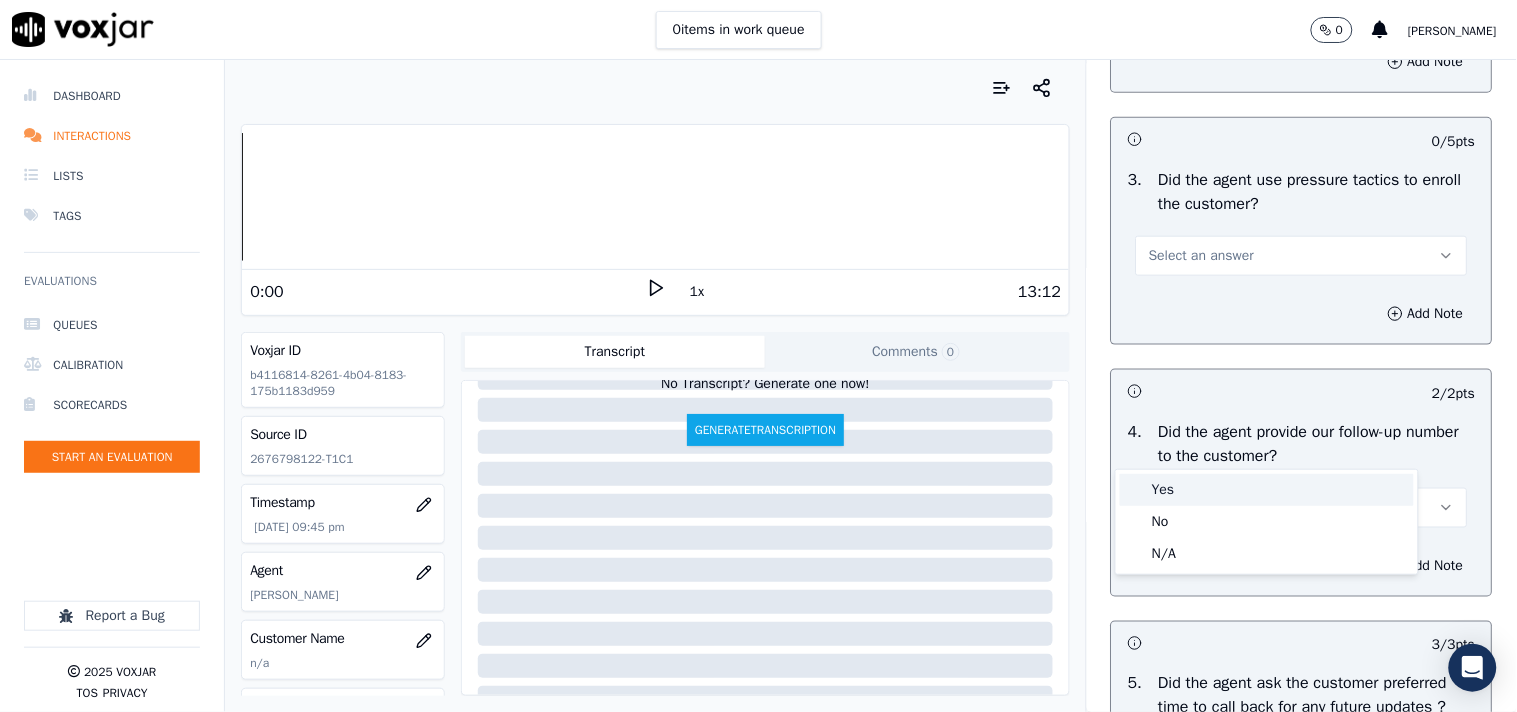 click on "Yes" at bounding box center (1267, 490) 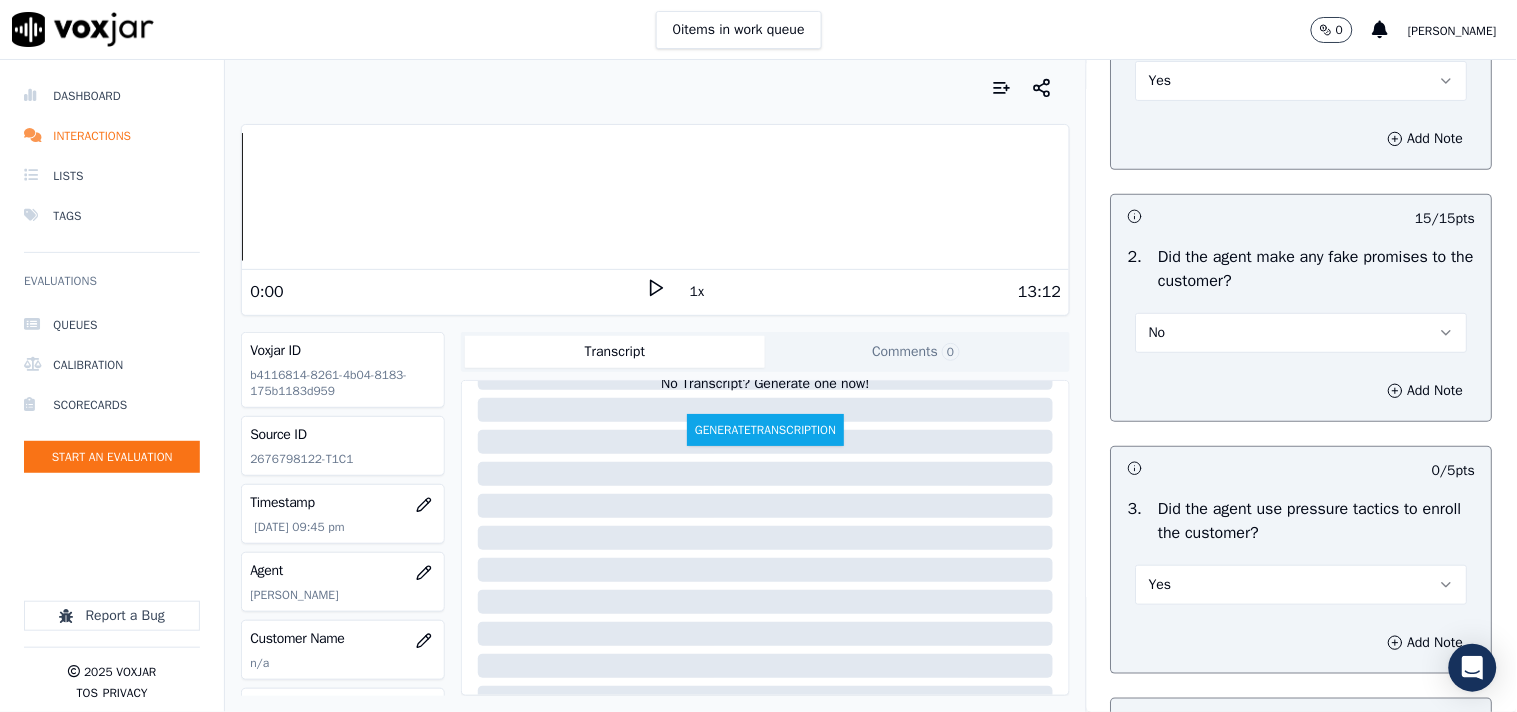 scroll, scrollTop: 4034, scrollLeft: 0, axis: vertical 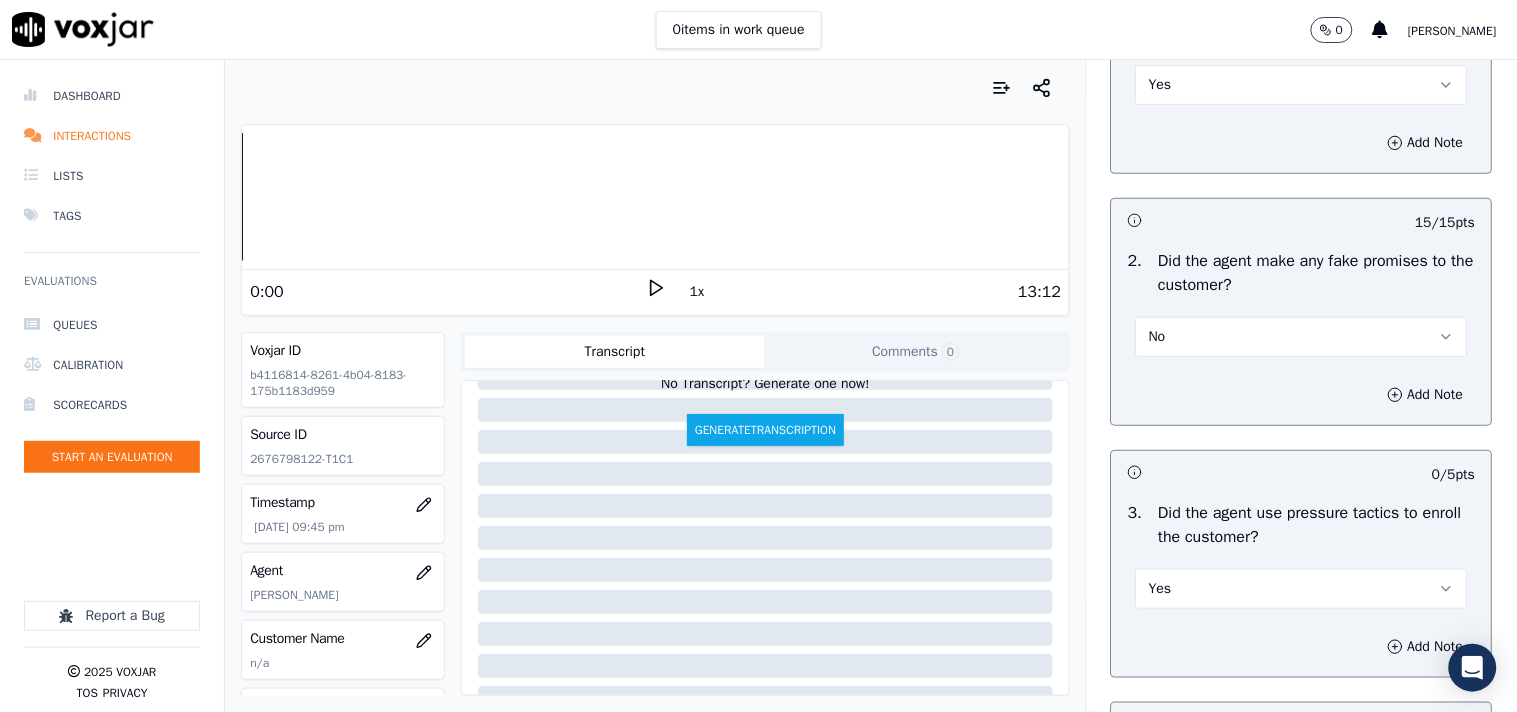 click on "No" at bounding box center (1302, 337) 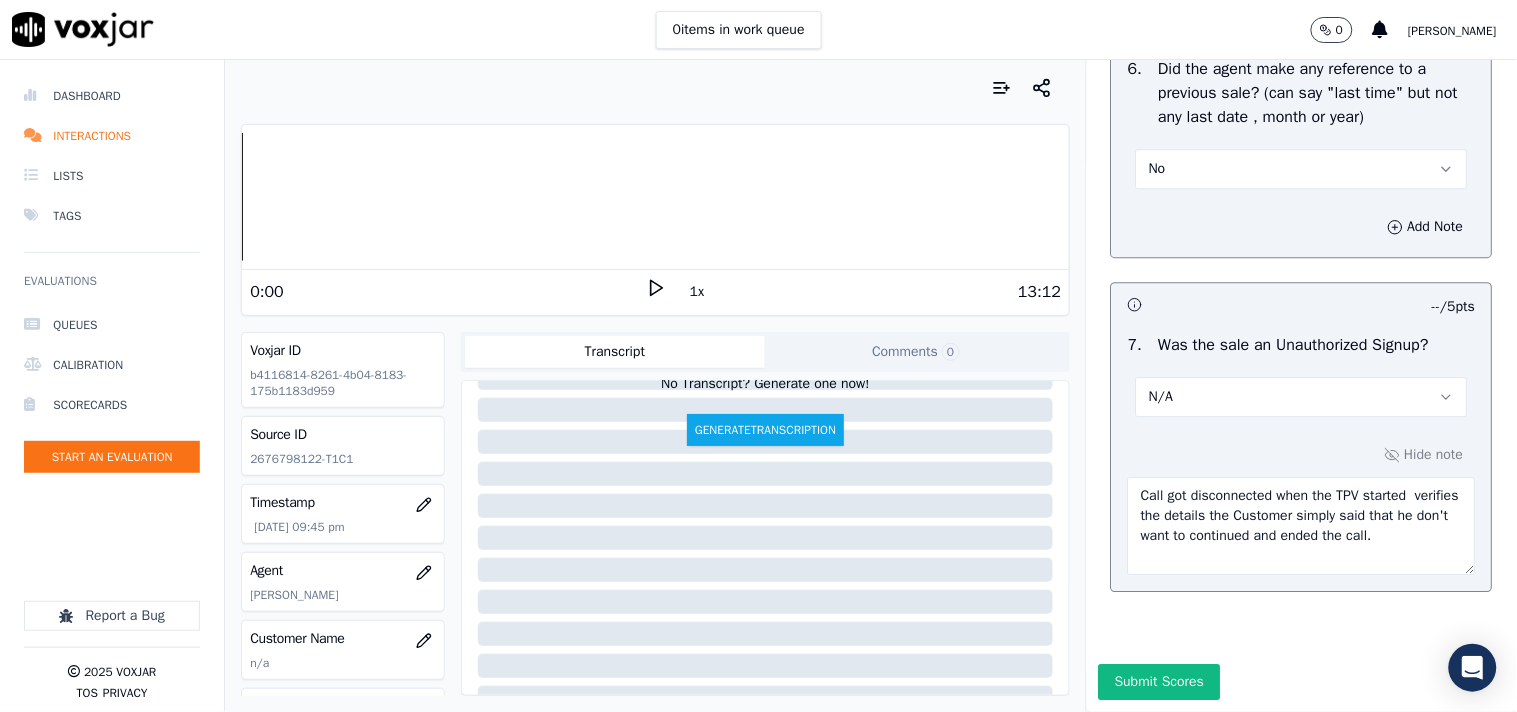 scroll, scrollTop: 5474, scrollLeft: 0, axis: vertical 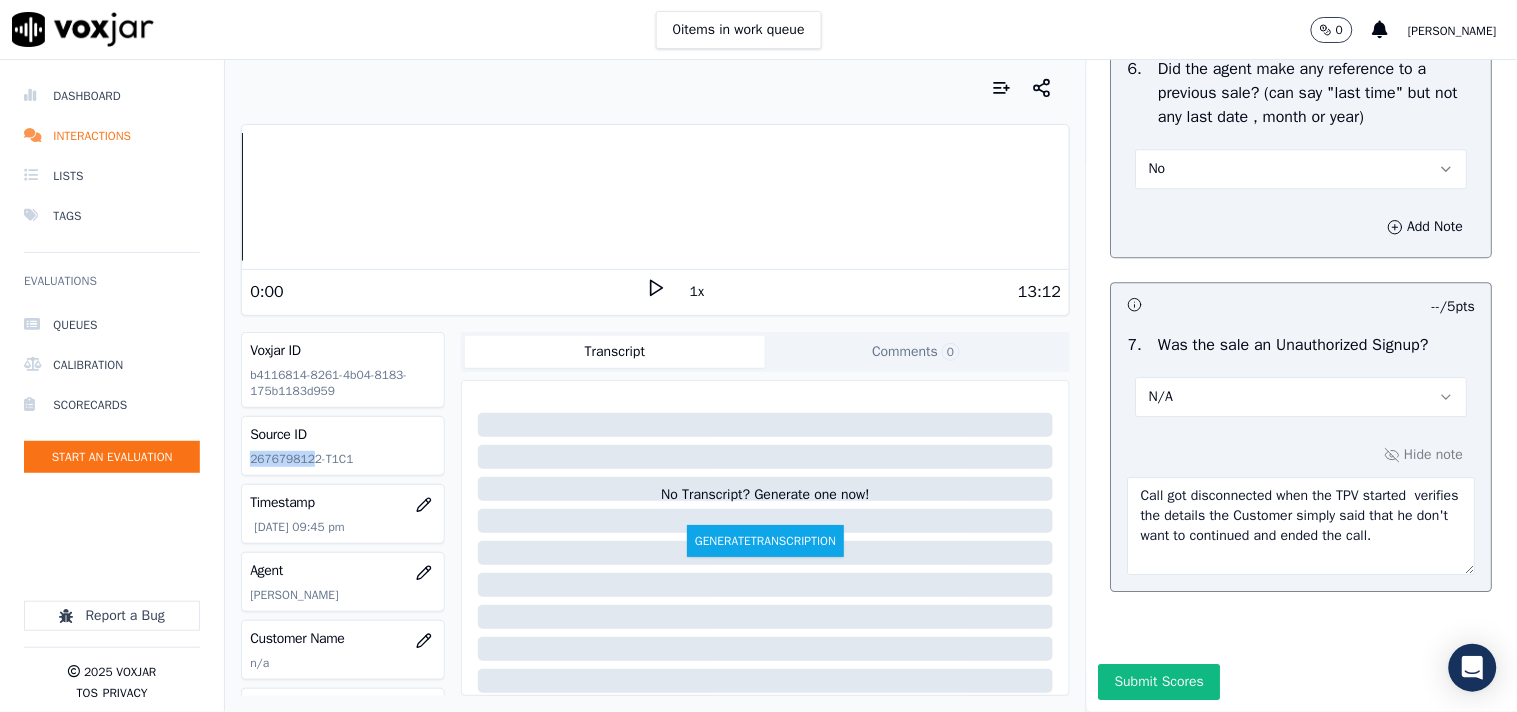 drag, startPoint x: 311, startPoint y: 455, endPoint x: 250, endPoint y: 455, distance: 61 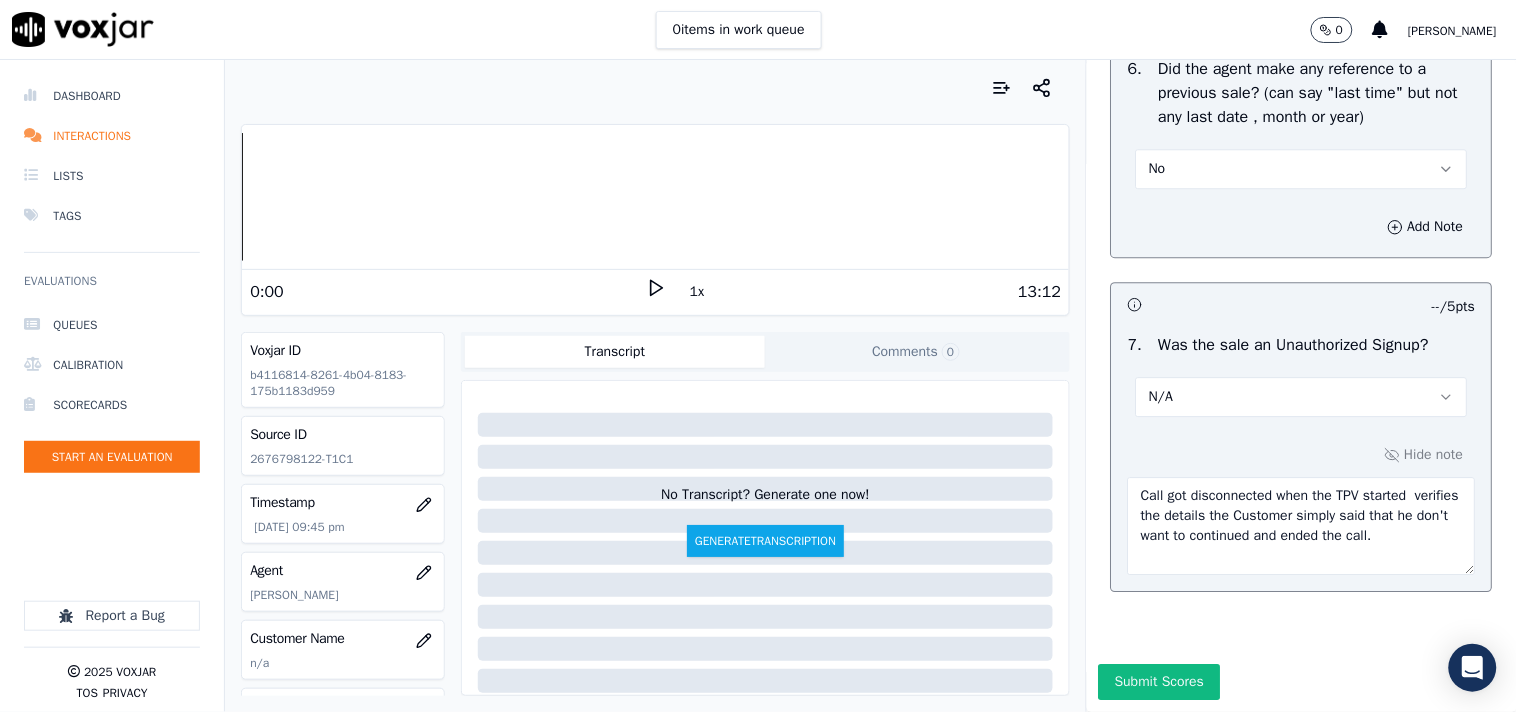 click on "No Transcript? Generate one now!   Generate  Transcription" at bounding box center [766, 473] 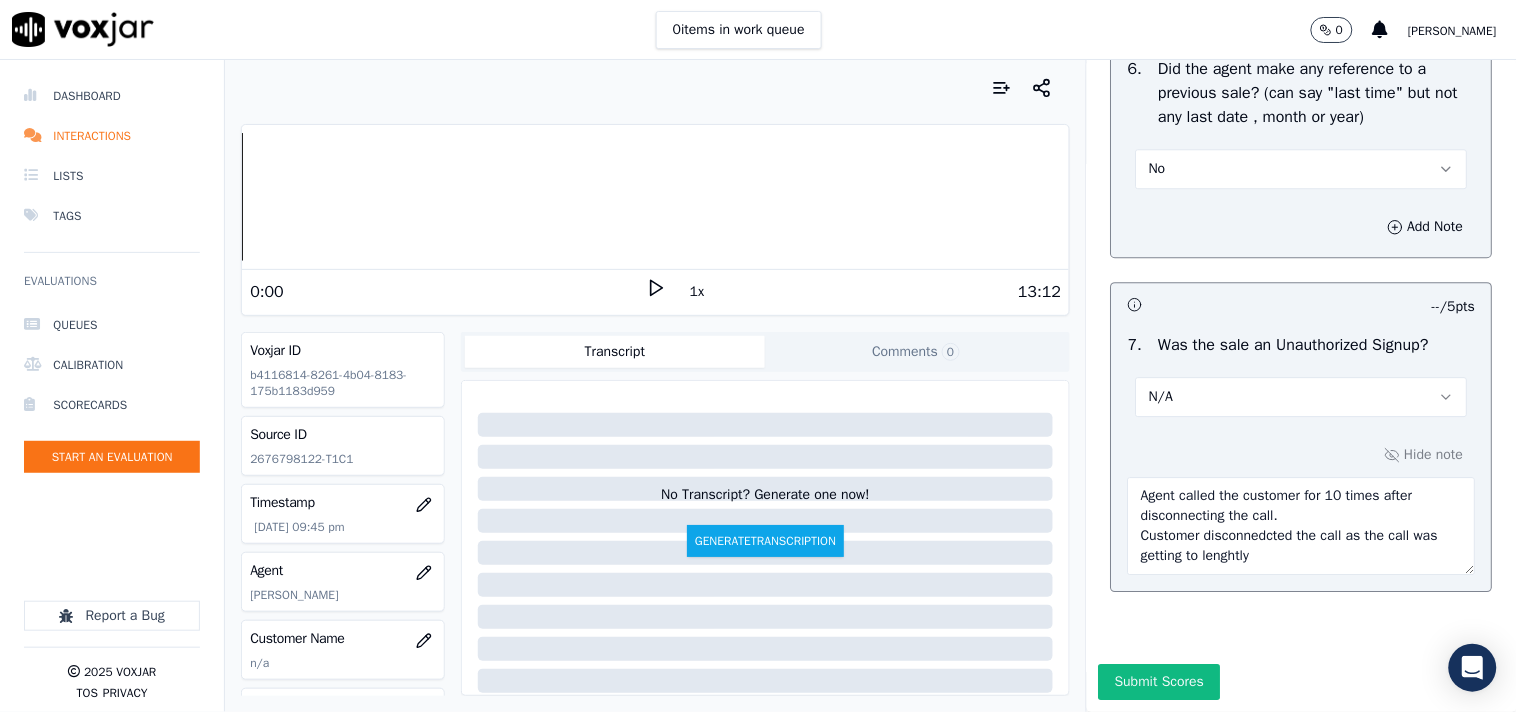scroll, scrollTop: 0, scrollLeft: 0, axis: both 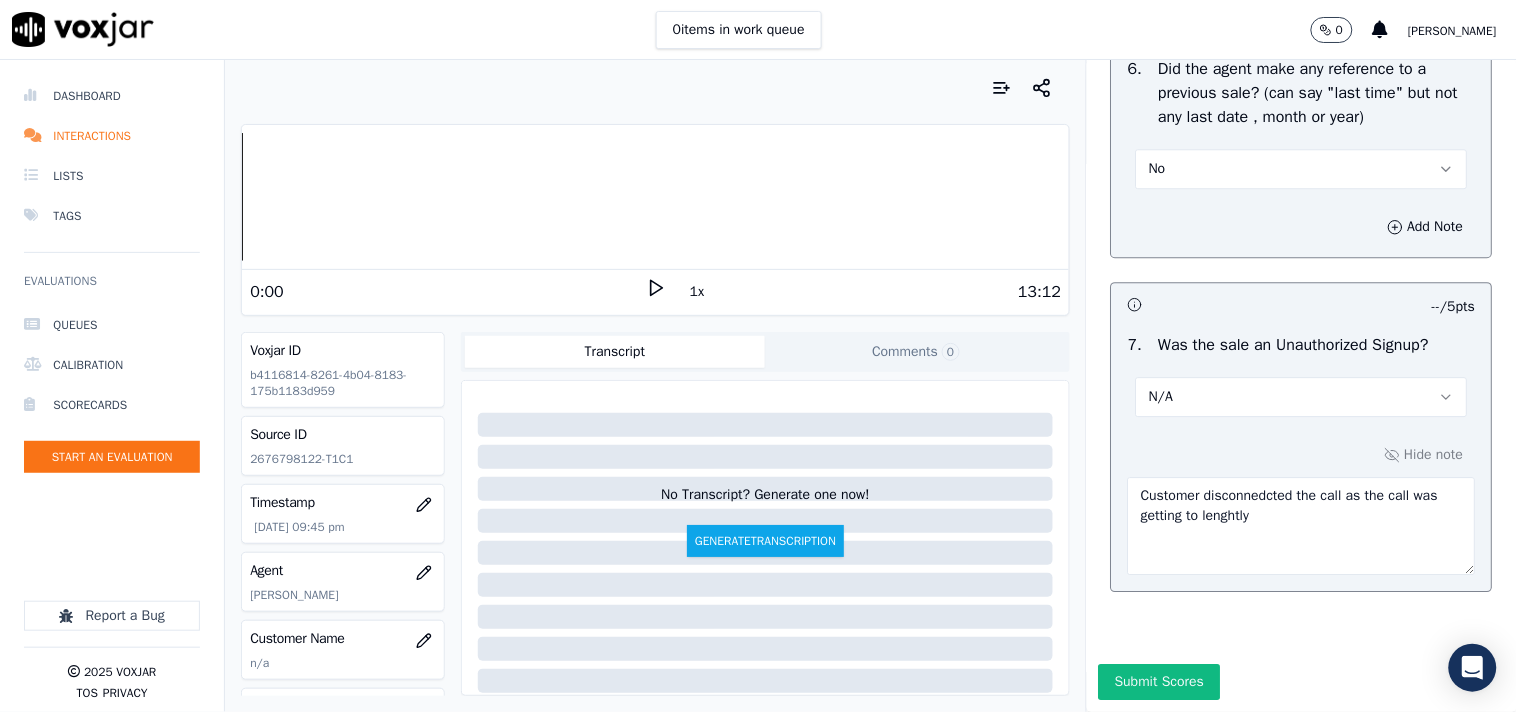 click on "Customer disconnedcted the call as the call was getting to lenghtly" at bounding box center [1302, 526] 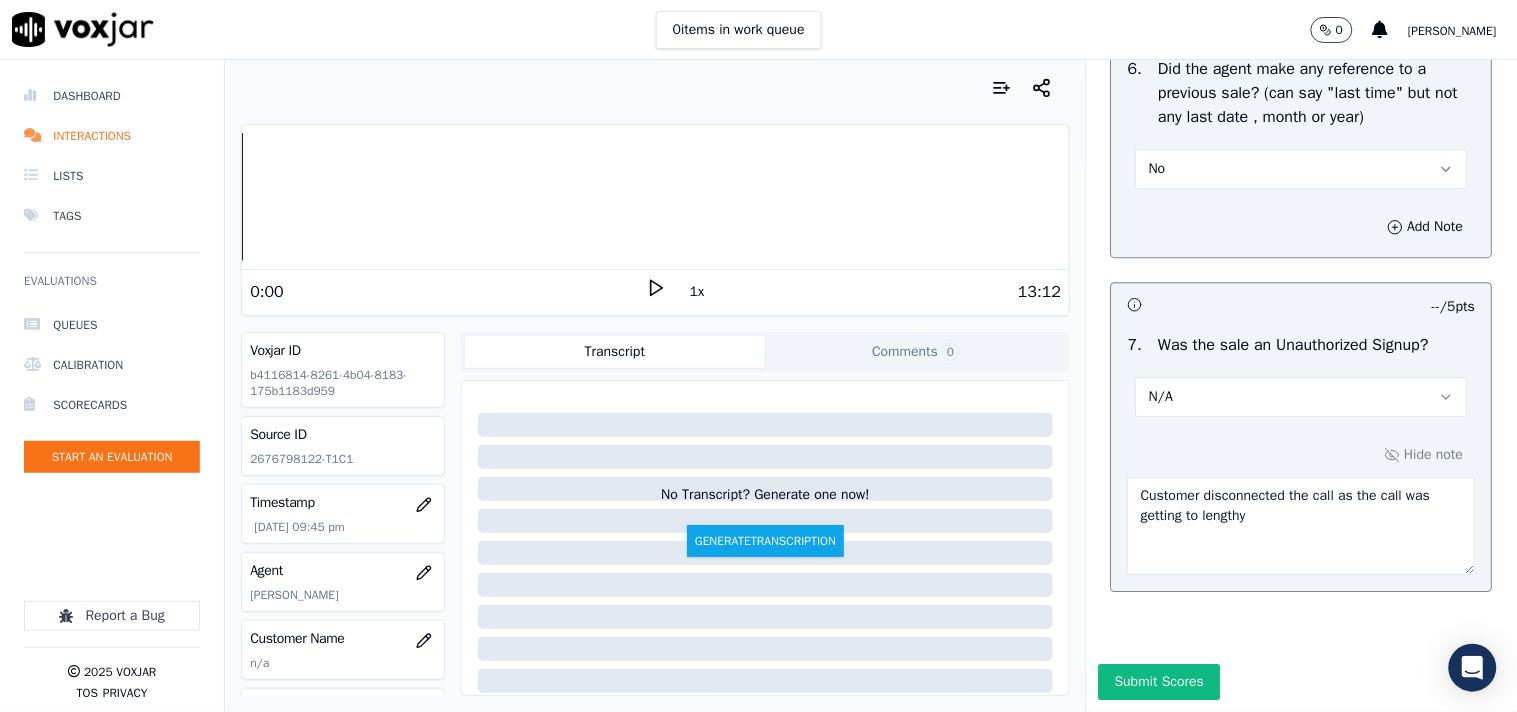 click on "Customer disconnected the call as the call was getting to lengthy" at bounding box center [1302, 526] 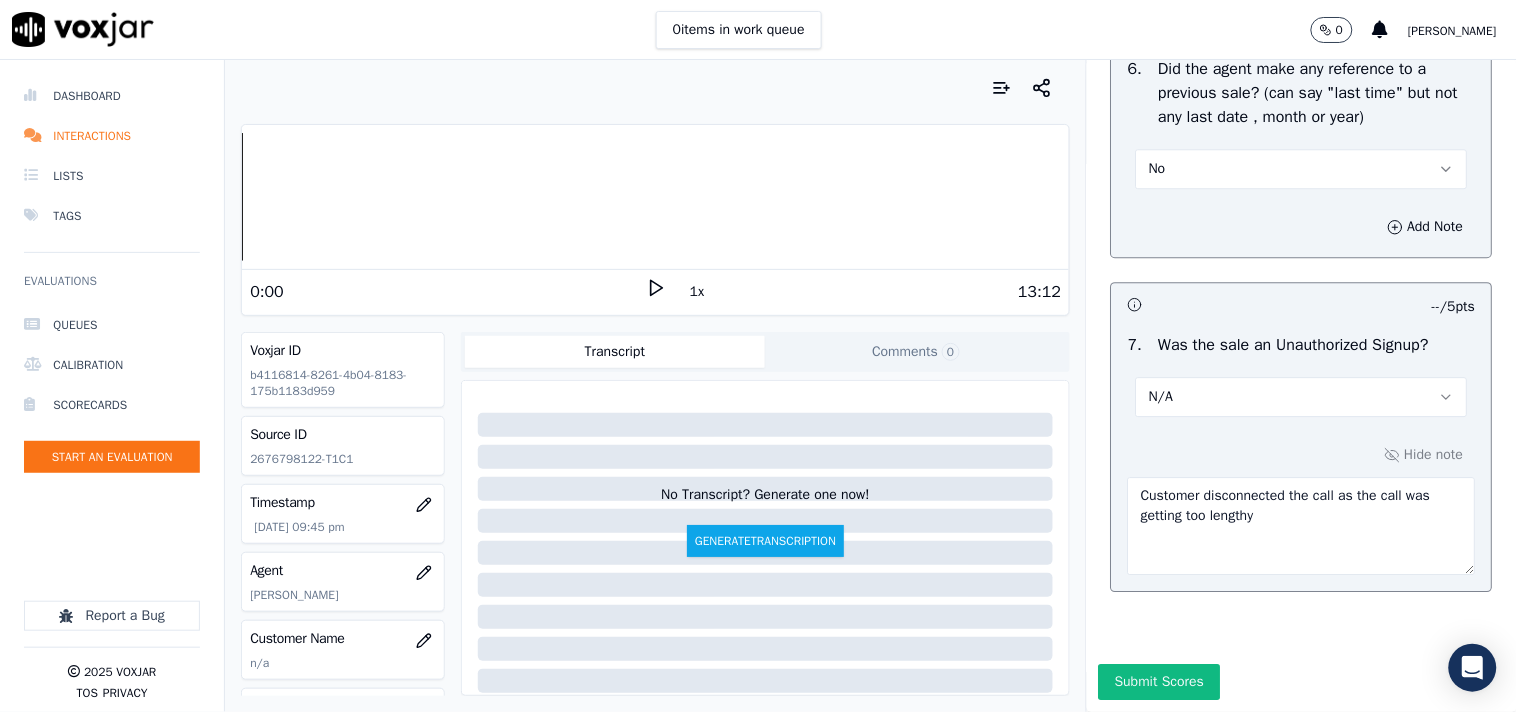 click on "Customer disconnected the call as the call was getting too lengthy" at bounding box center (1302, 526) 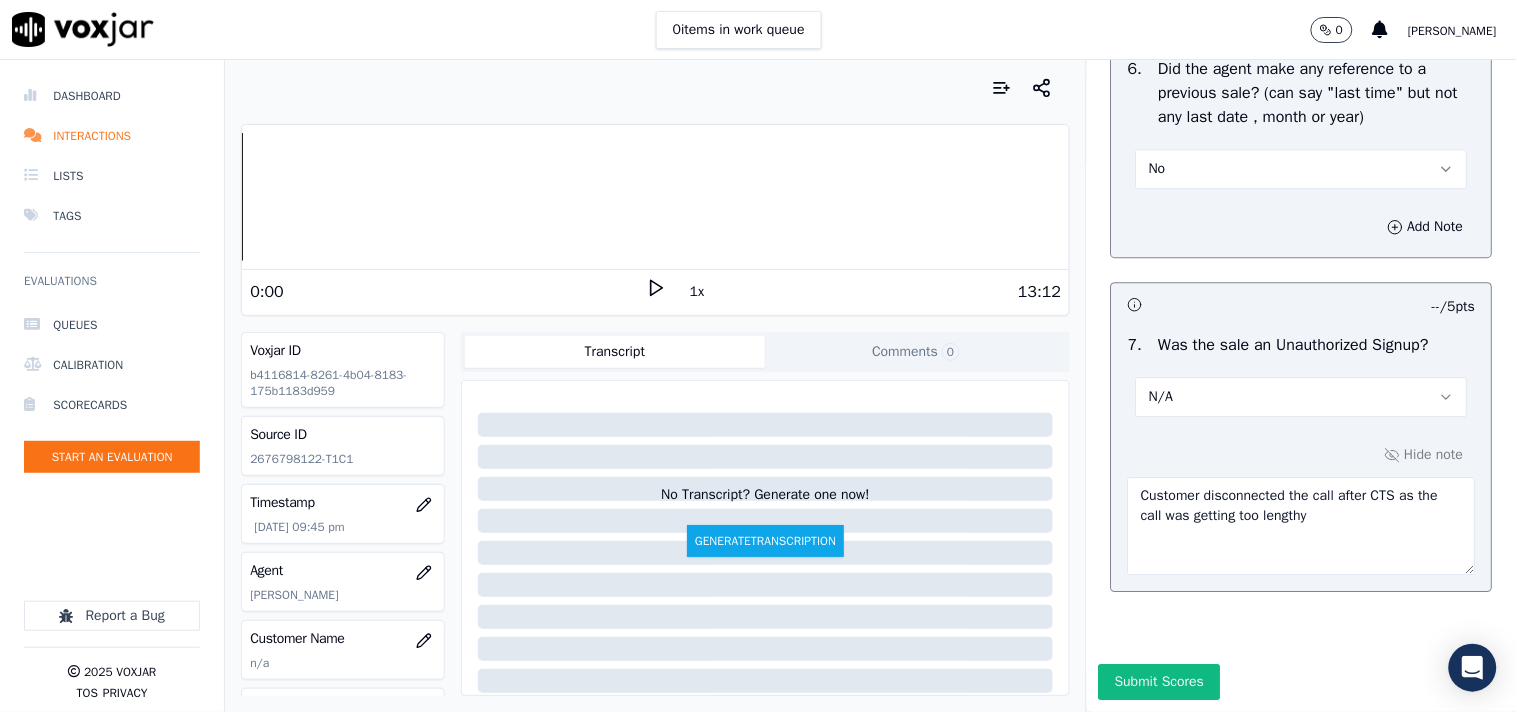 scroll, scrollTop: 5474, scrollLeft: 0, axis: vertical 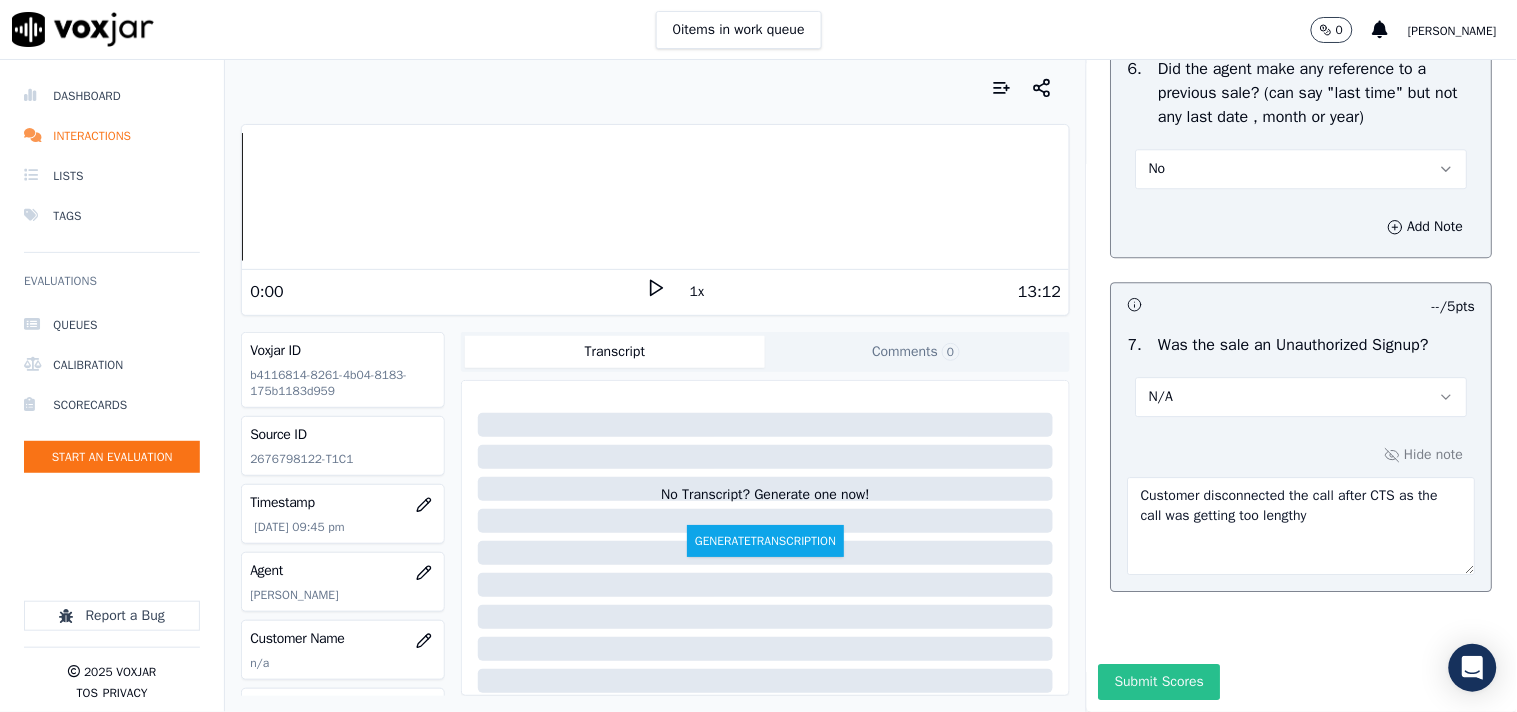 type on "Customer disconnected the call after CTS as the call was getting too lengthy" 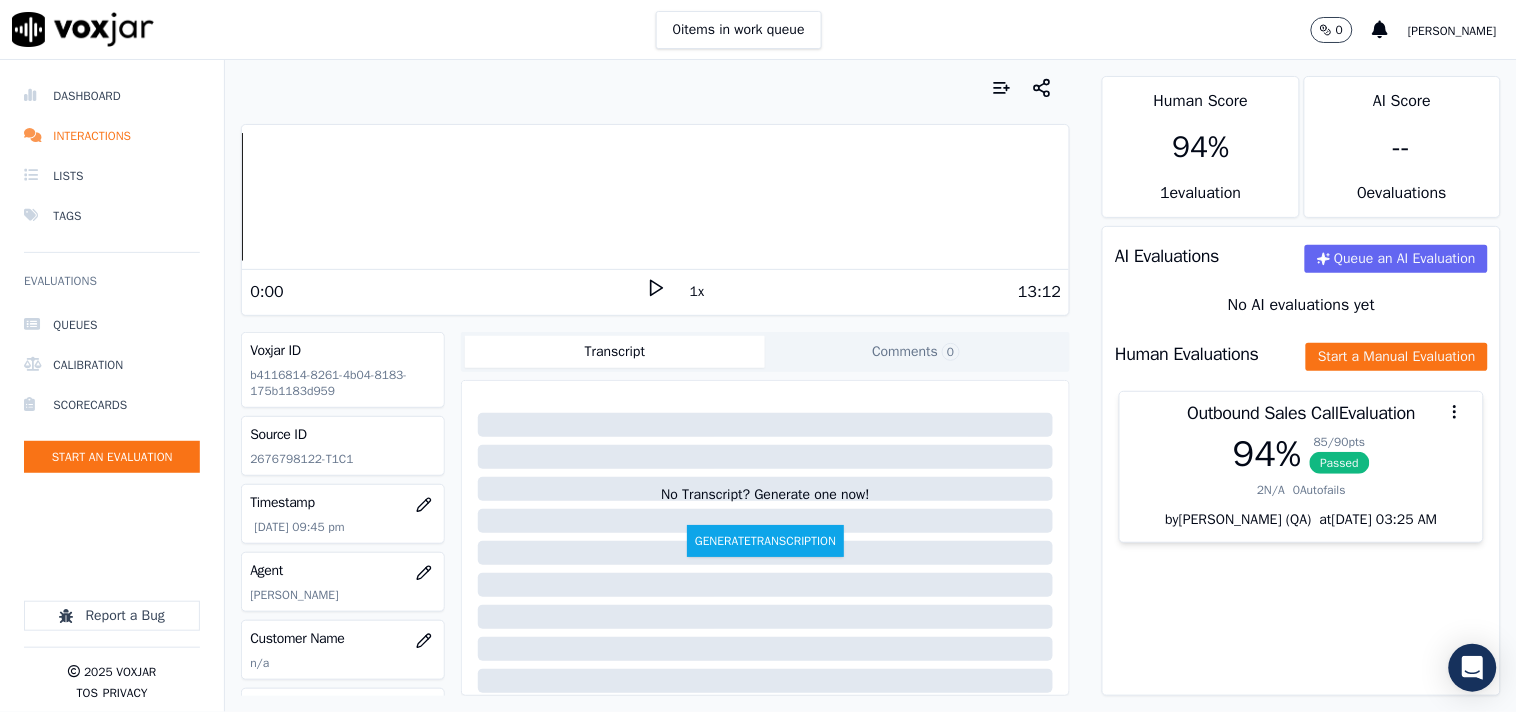 scroll, scrollTop: 0, scrollLeft: 0, axis: both 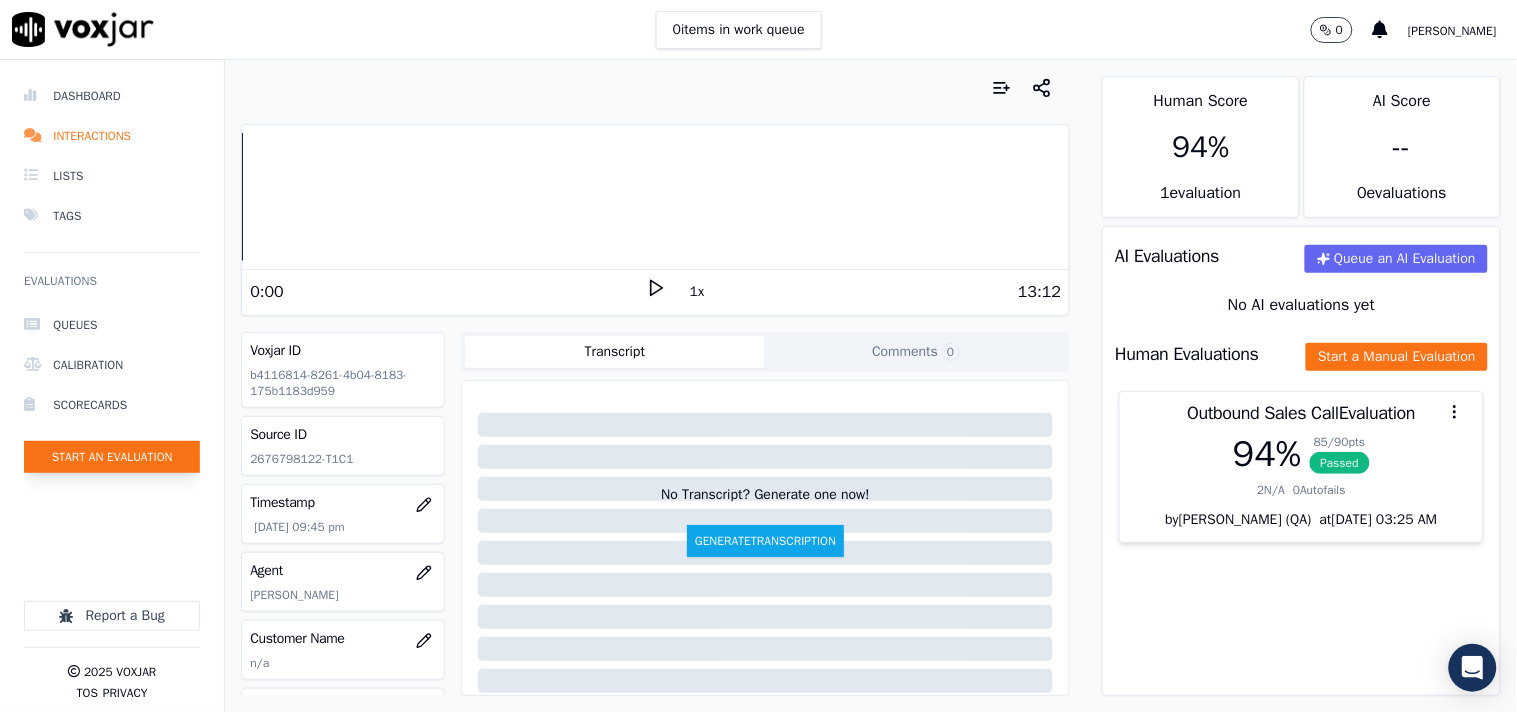 click on "Start an Evaluation" 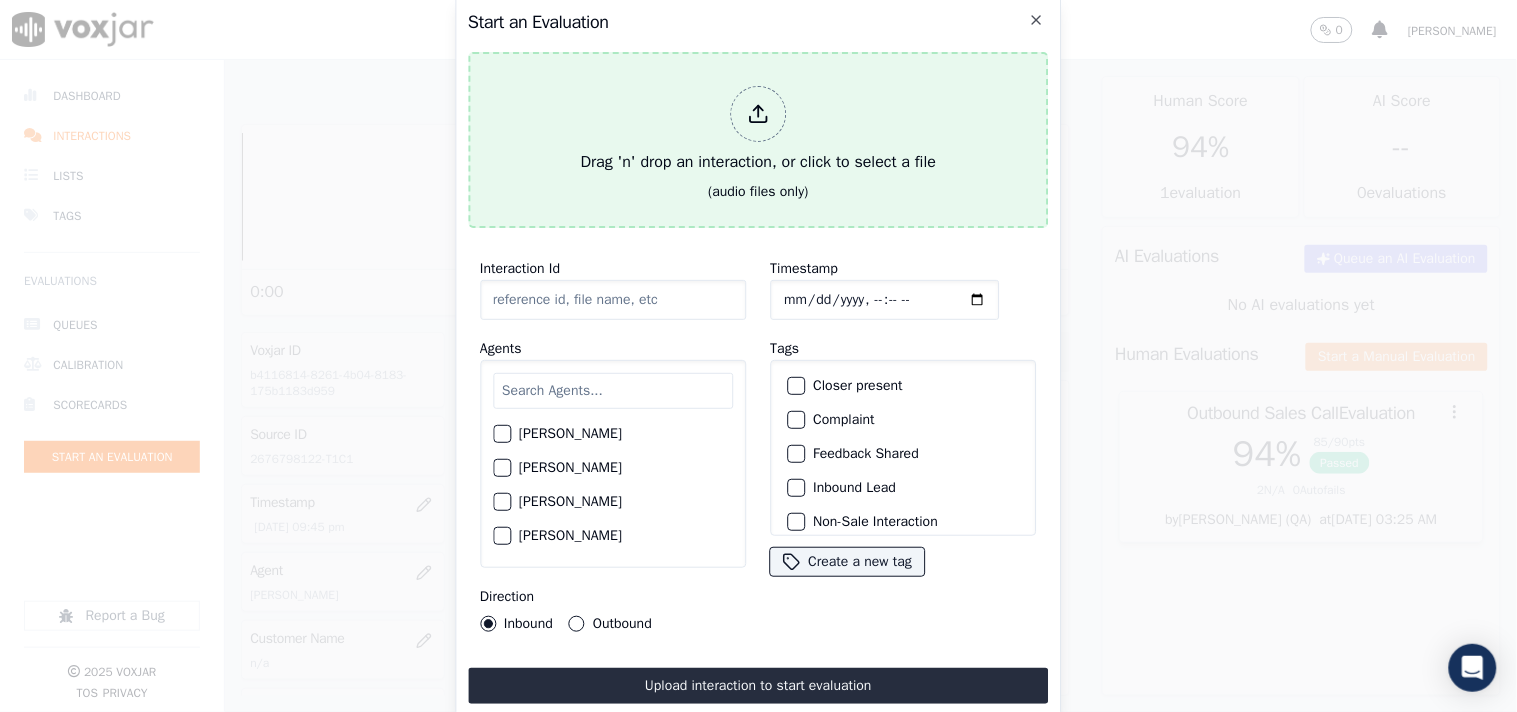 click 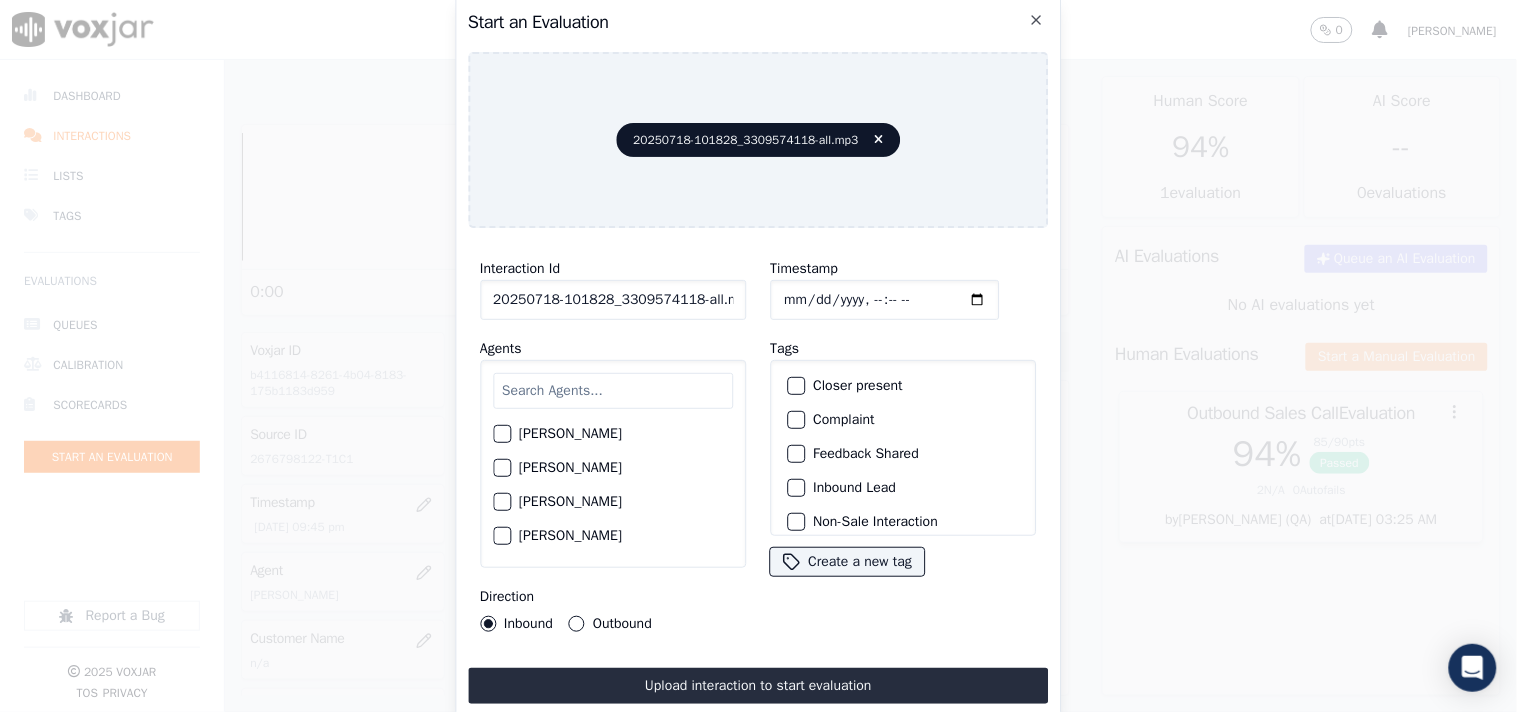 click on "20250718-101828_3309574118-all.mp3" 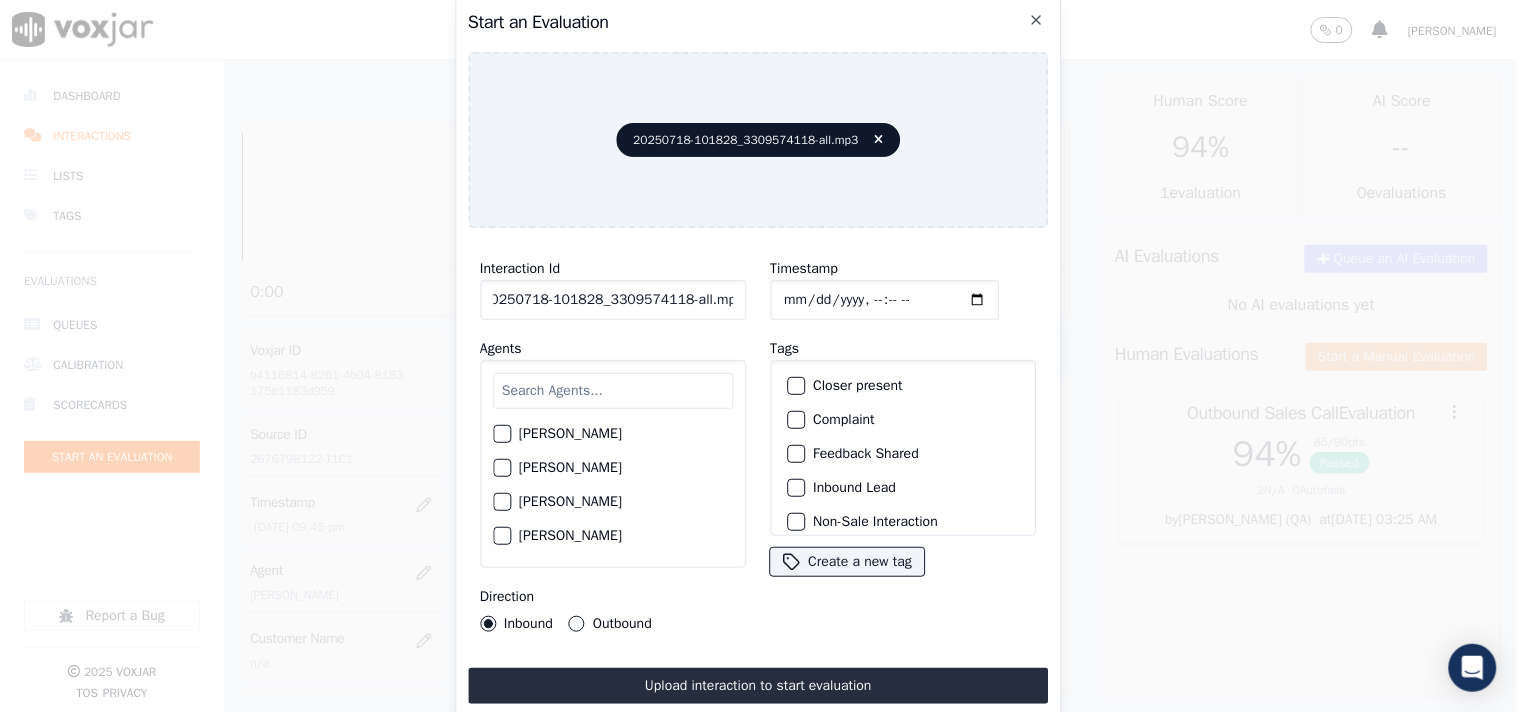 click on "20250718-101828_3309574118-all.mp3" 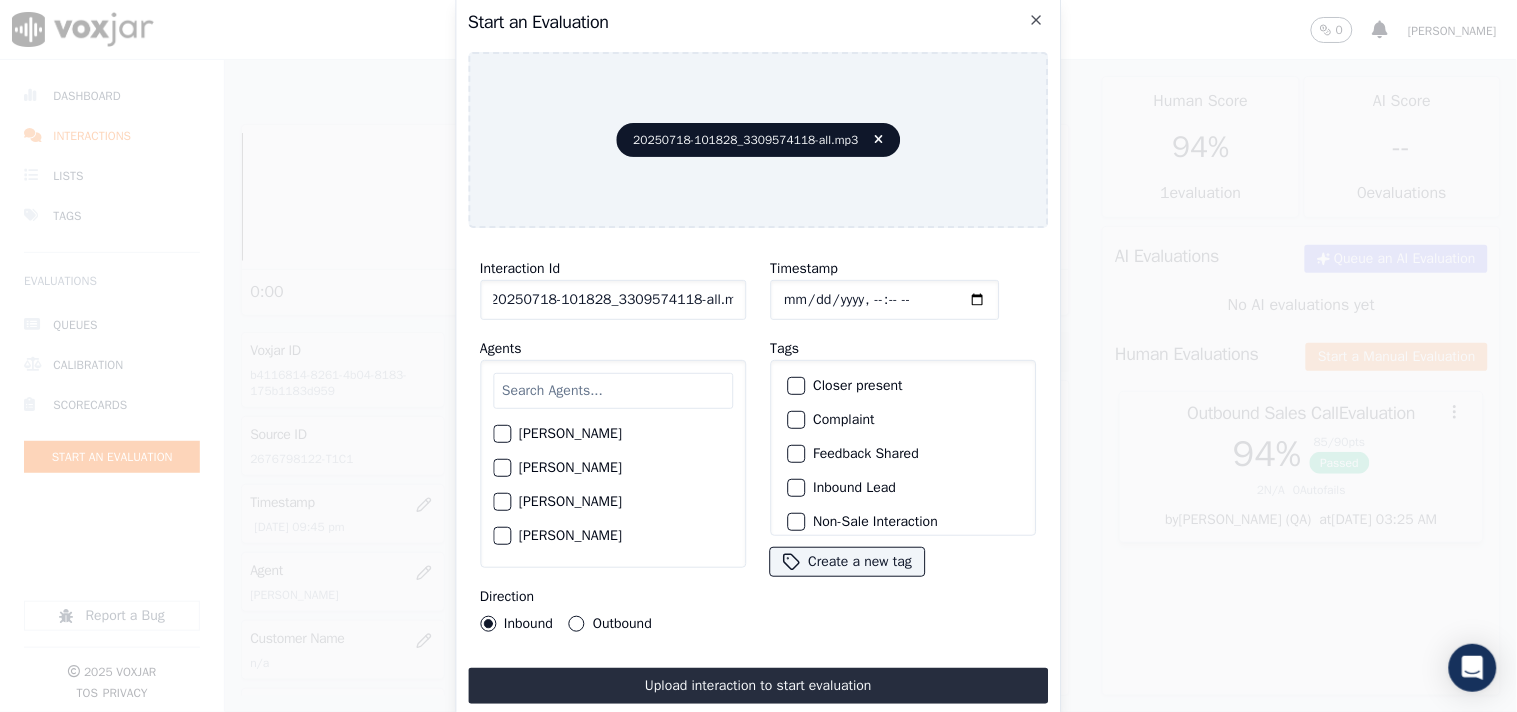 scroll, scrollTop: 0, scrollLeft: 0, axis: both 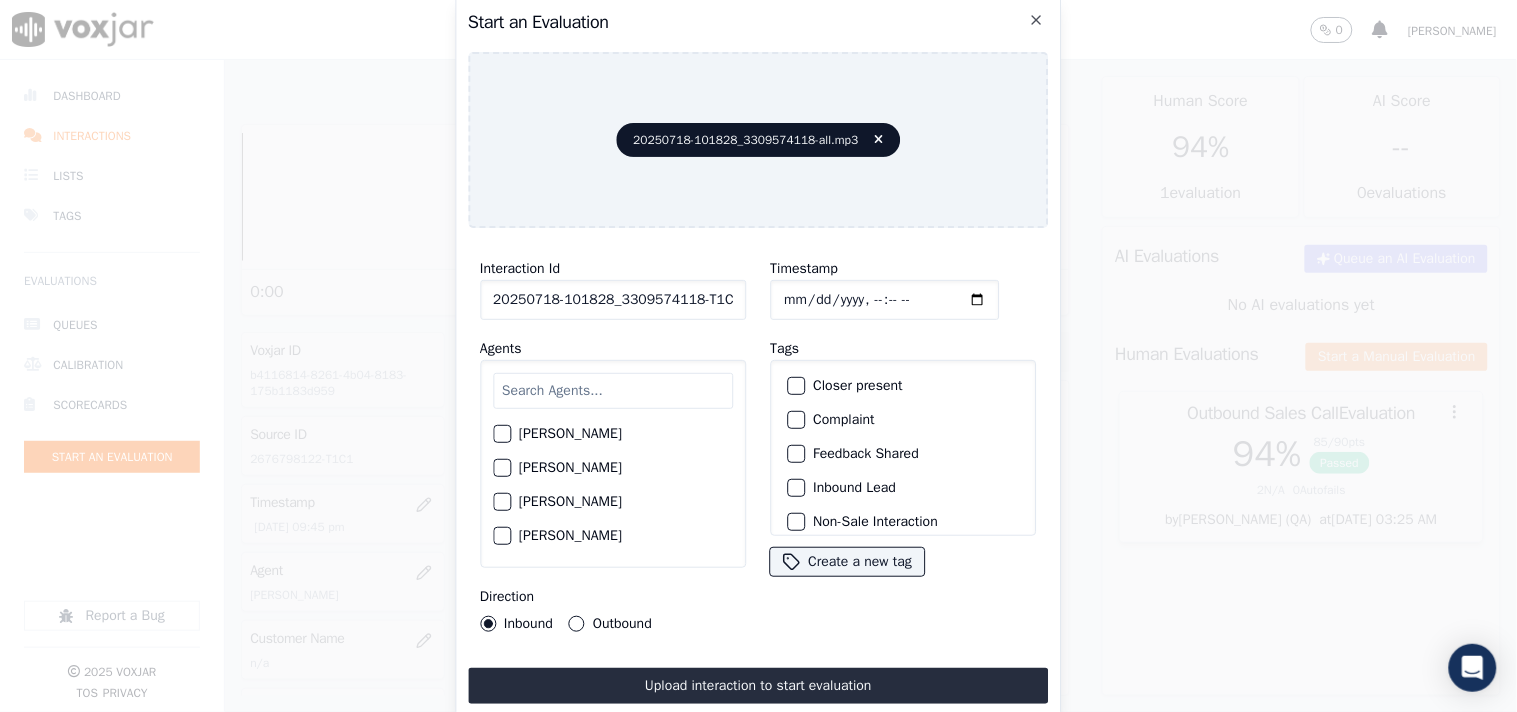 type on "20250718-101828_3309574118-T1C1" 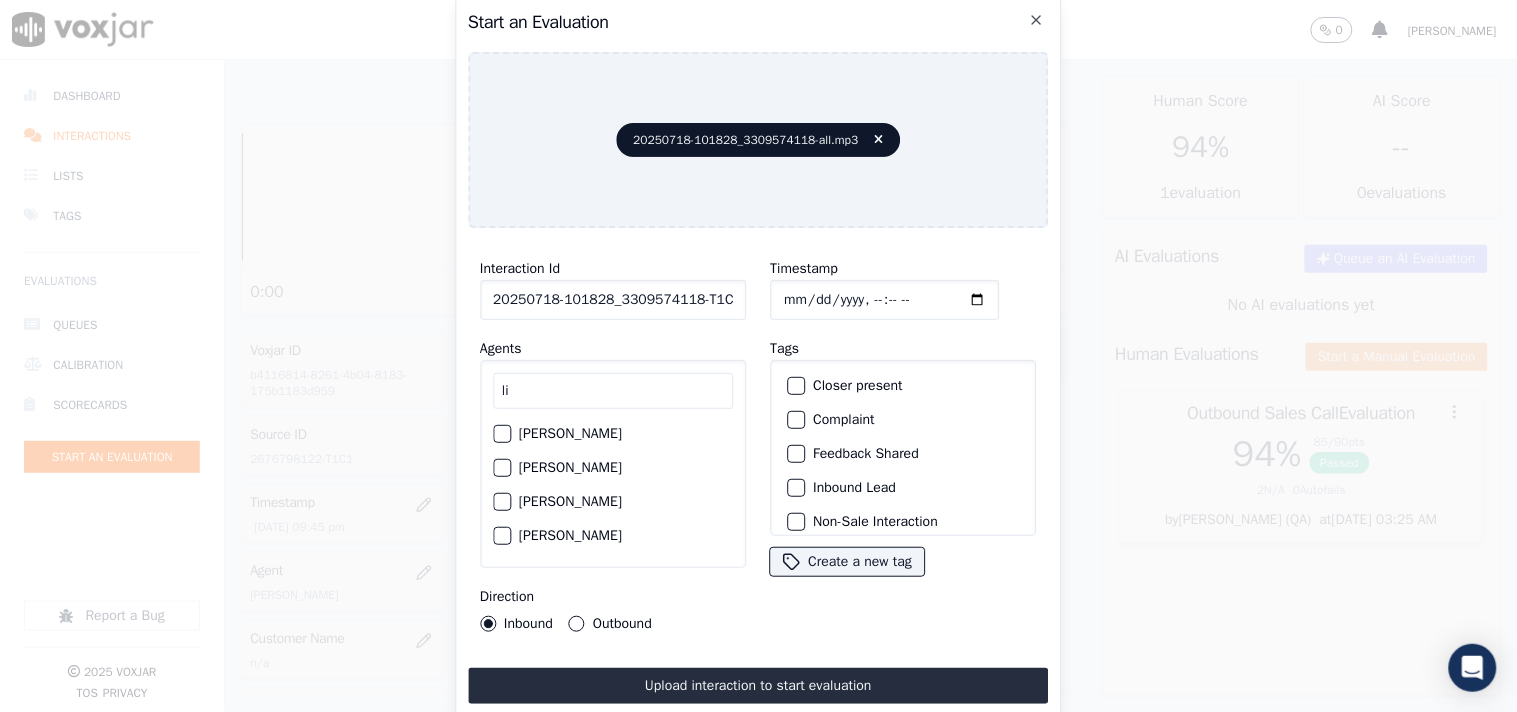 type on "li" 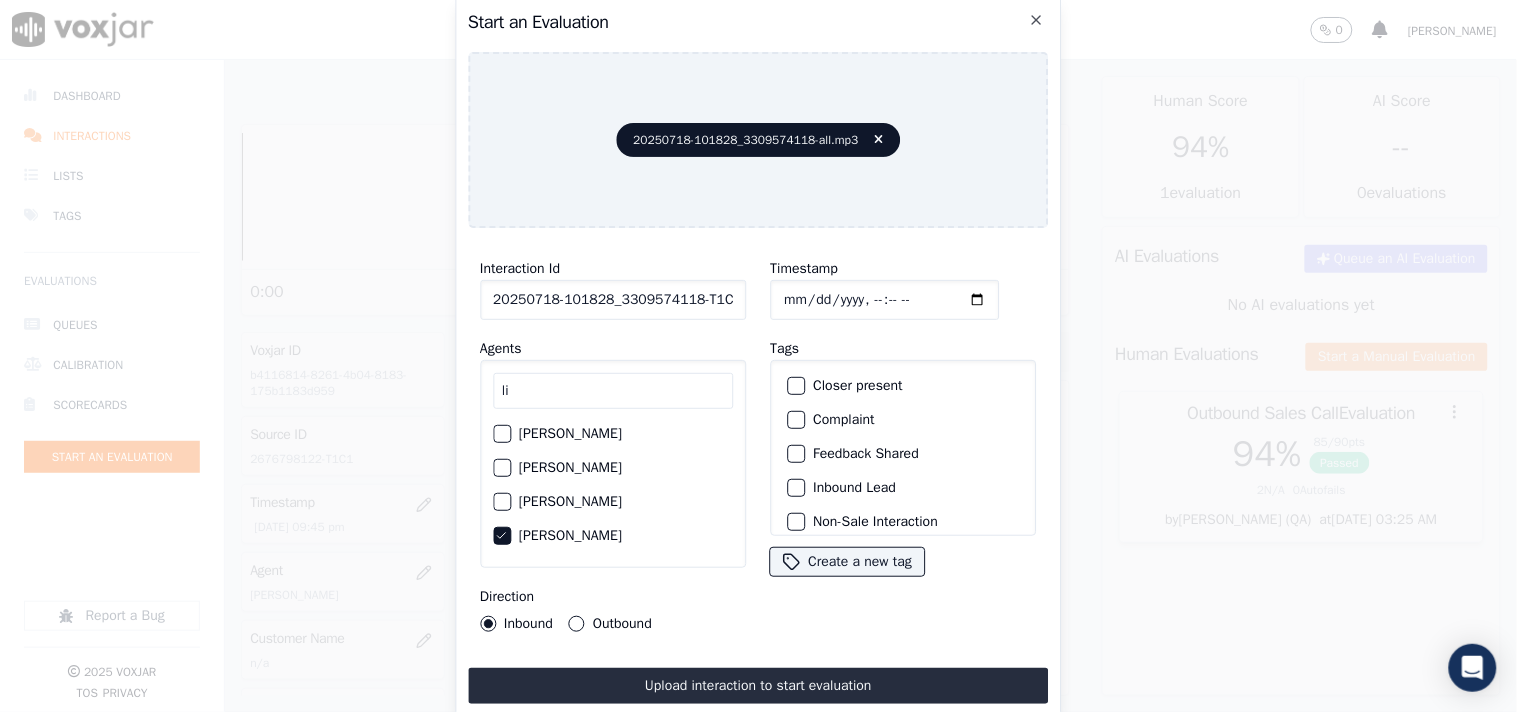 scroll, scrollTop: 111, scrollLeft: 0, axis: vertical 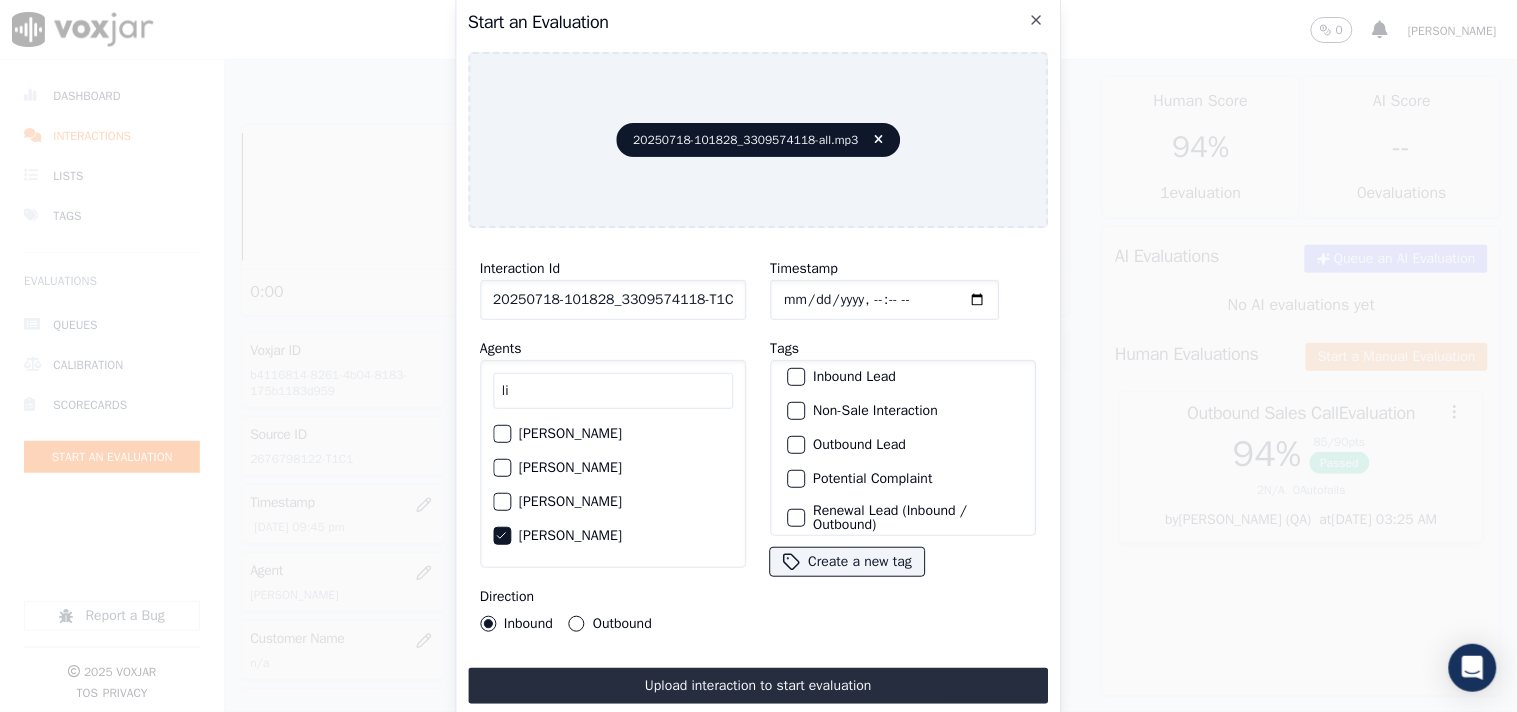 click on "Non-Sale Interaction" 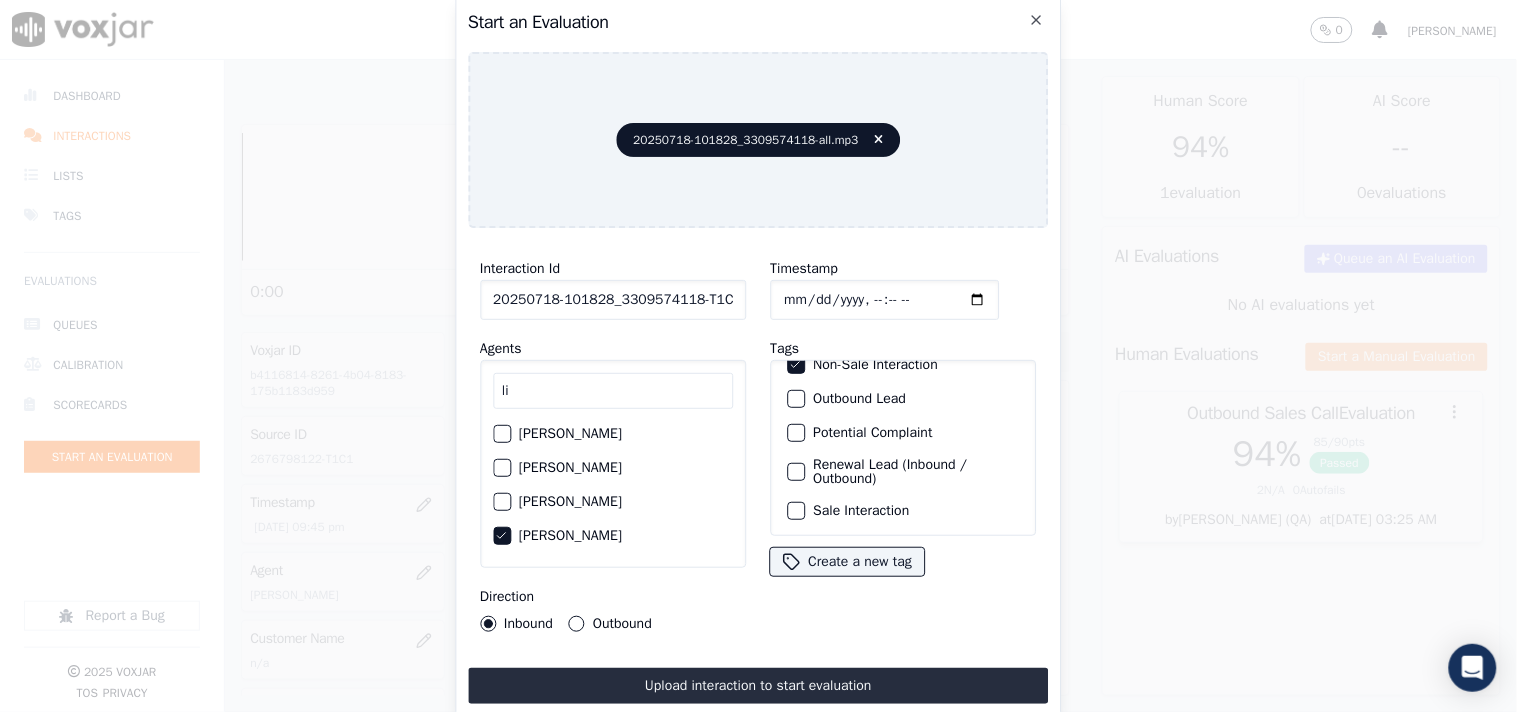 scroll, scrollTop: 176, scrollLeft: 0, axis: vertical 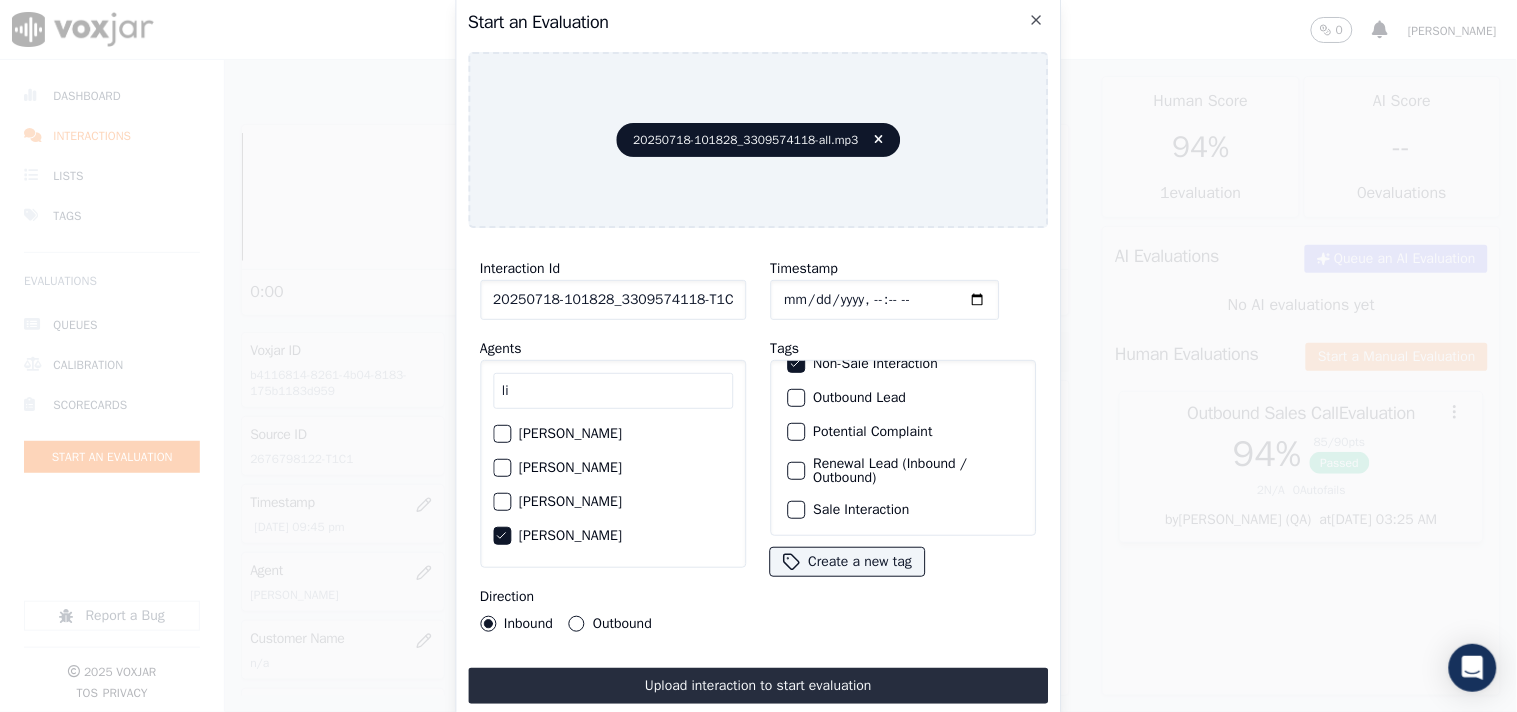 click on "Sale Interaction" 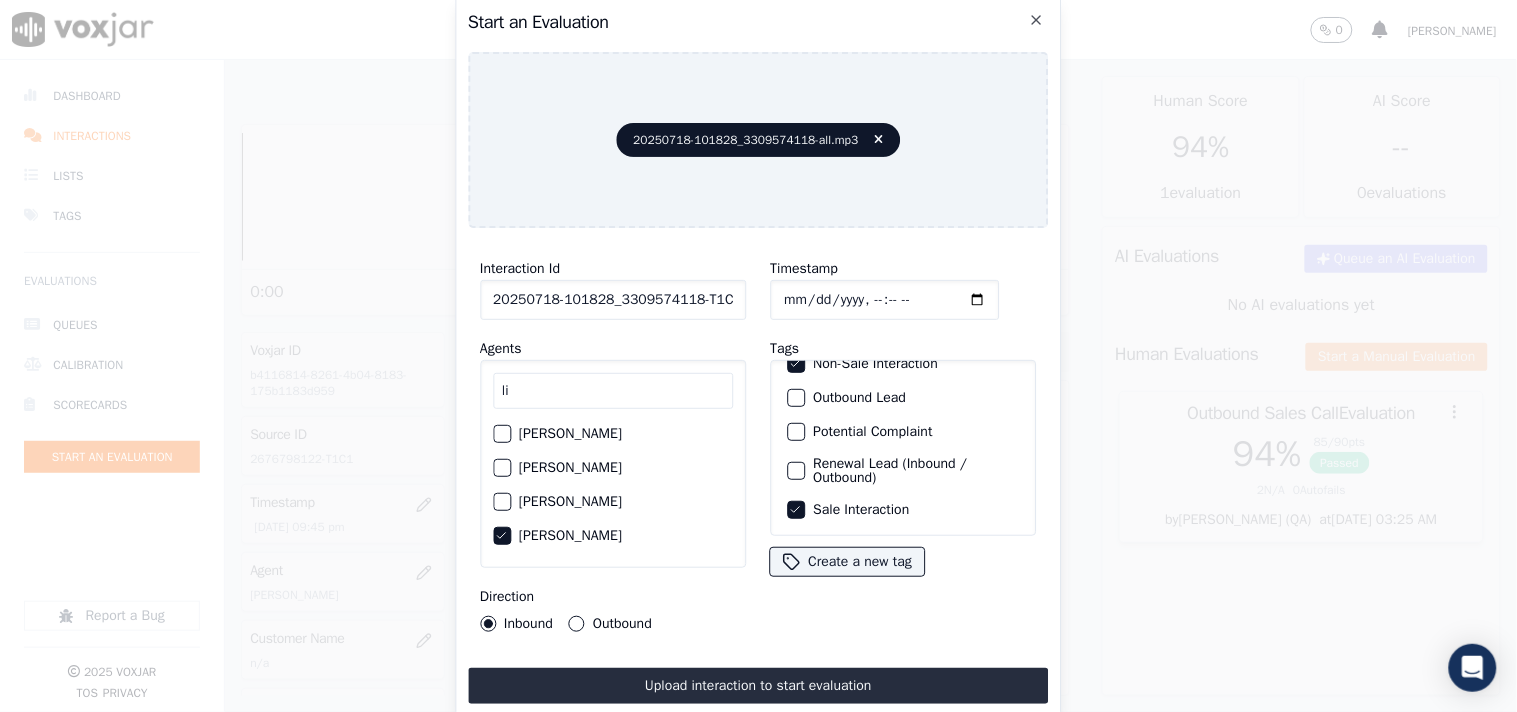 click on "Outbound" at bounding box center [610, 624] 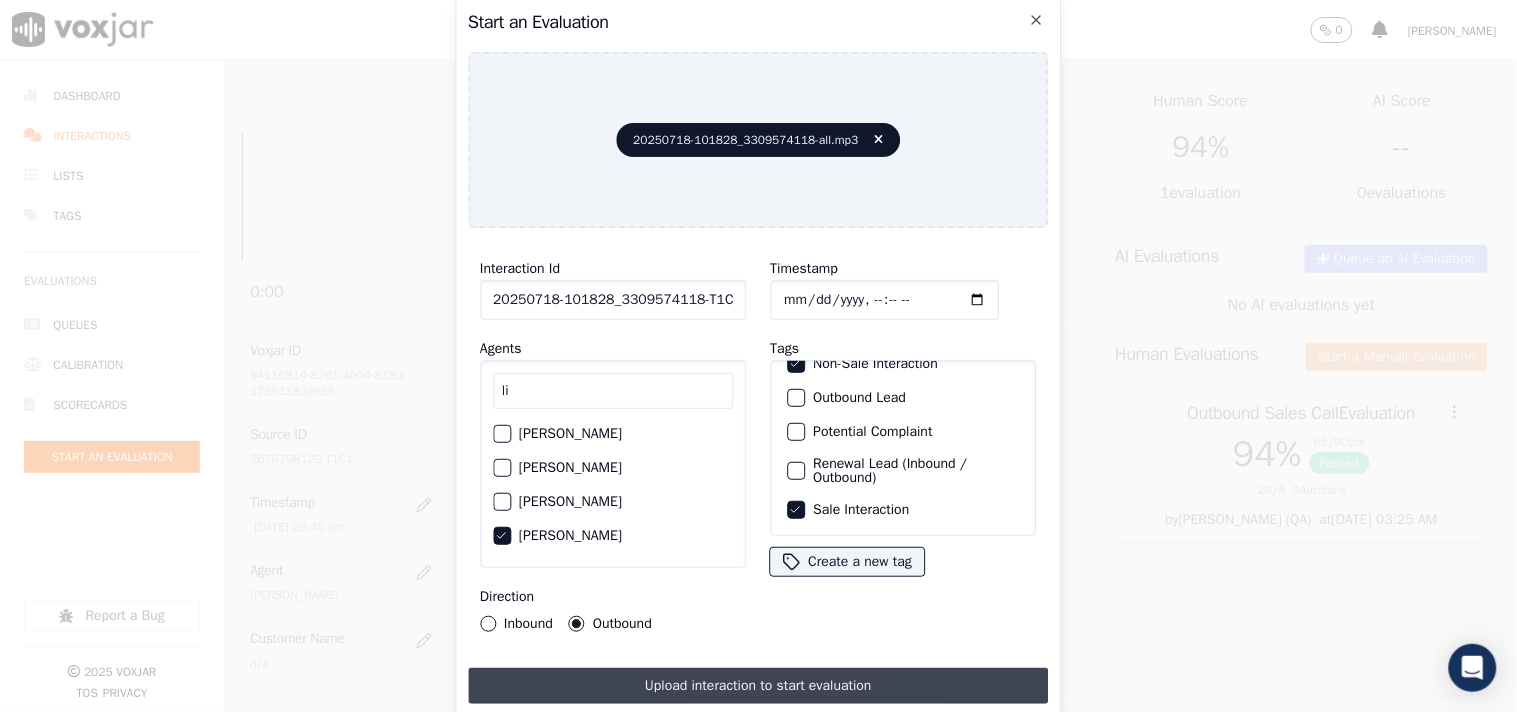 click on "Upload interaction to start evaluation" at bounding box center (758, 686) 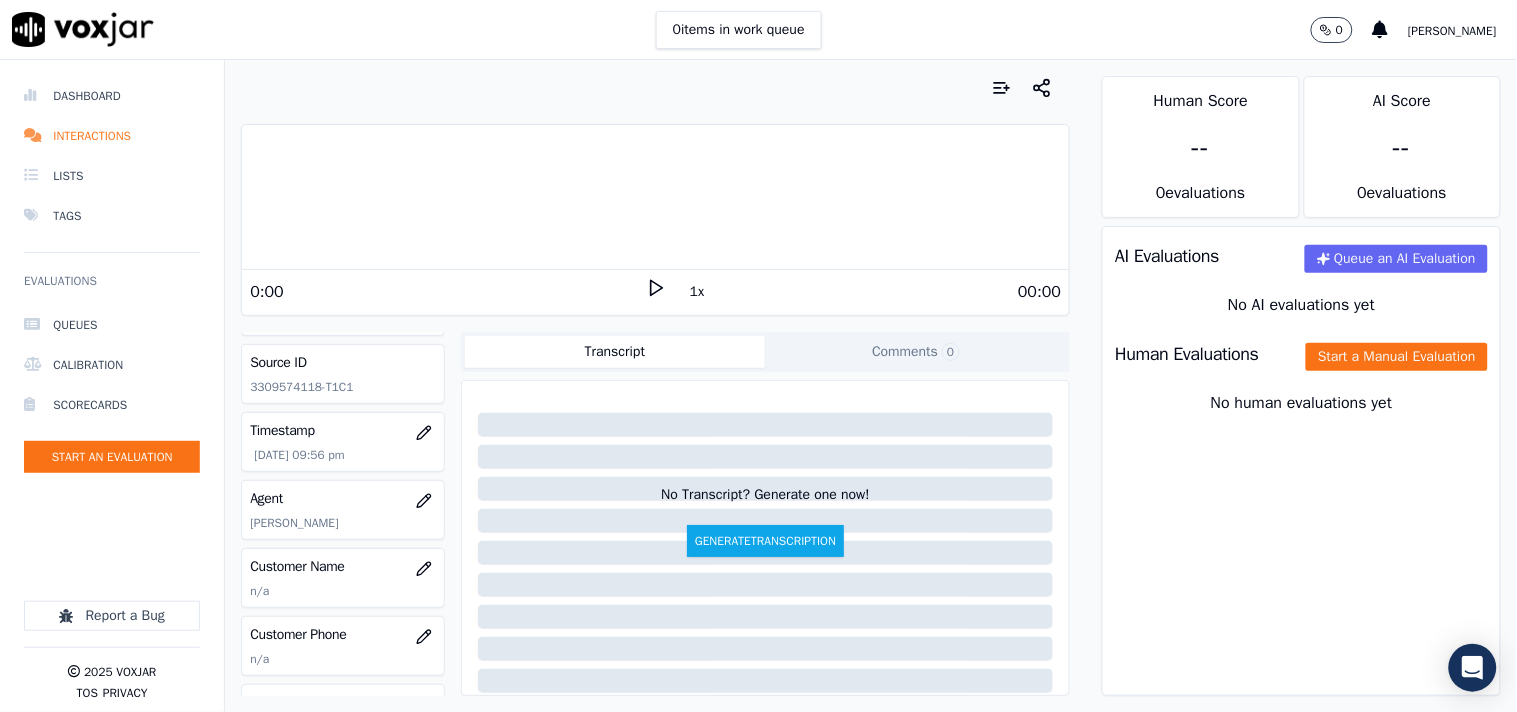 scroll, scrollTop: 111, scrollLeft: 0, axis: vertical 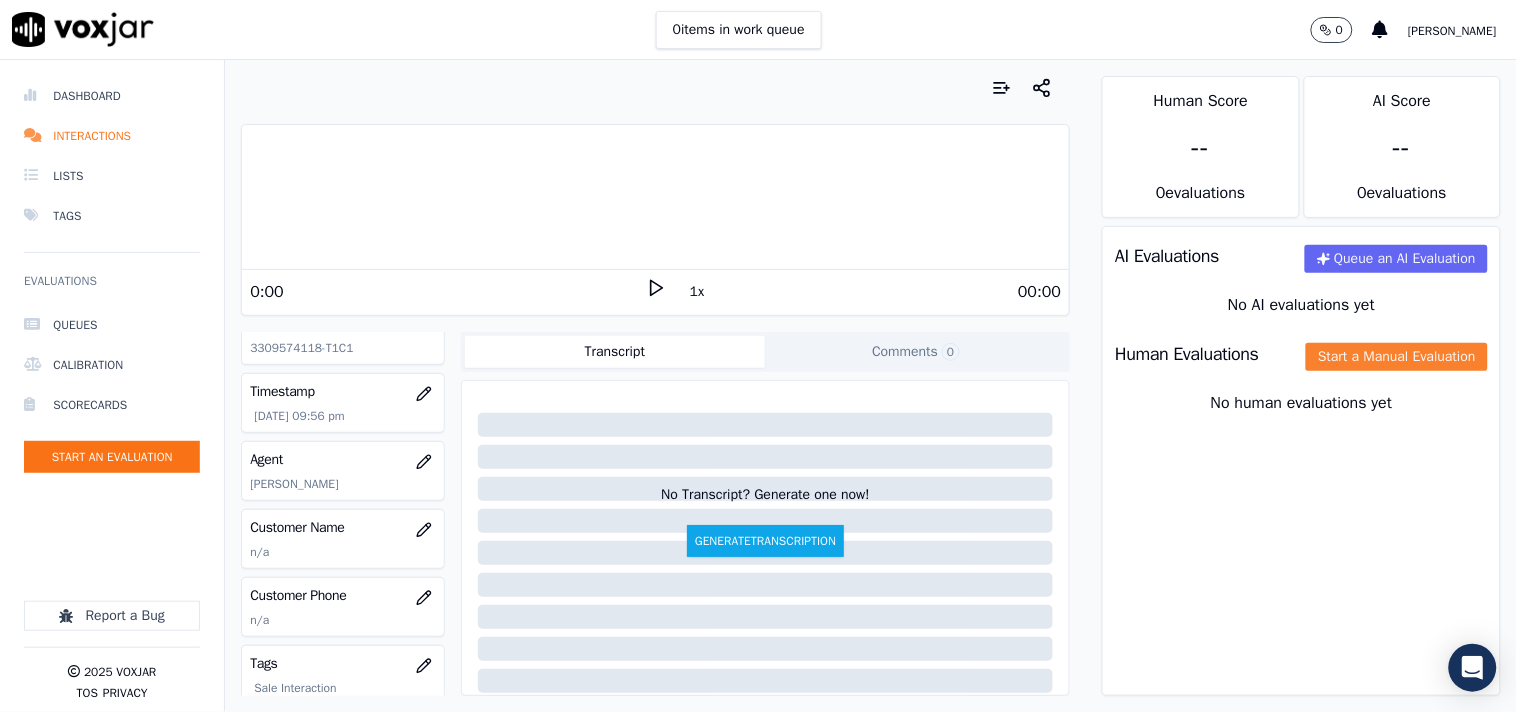 click on "Start a Manual Evaluation" 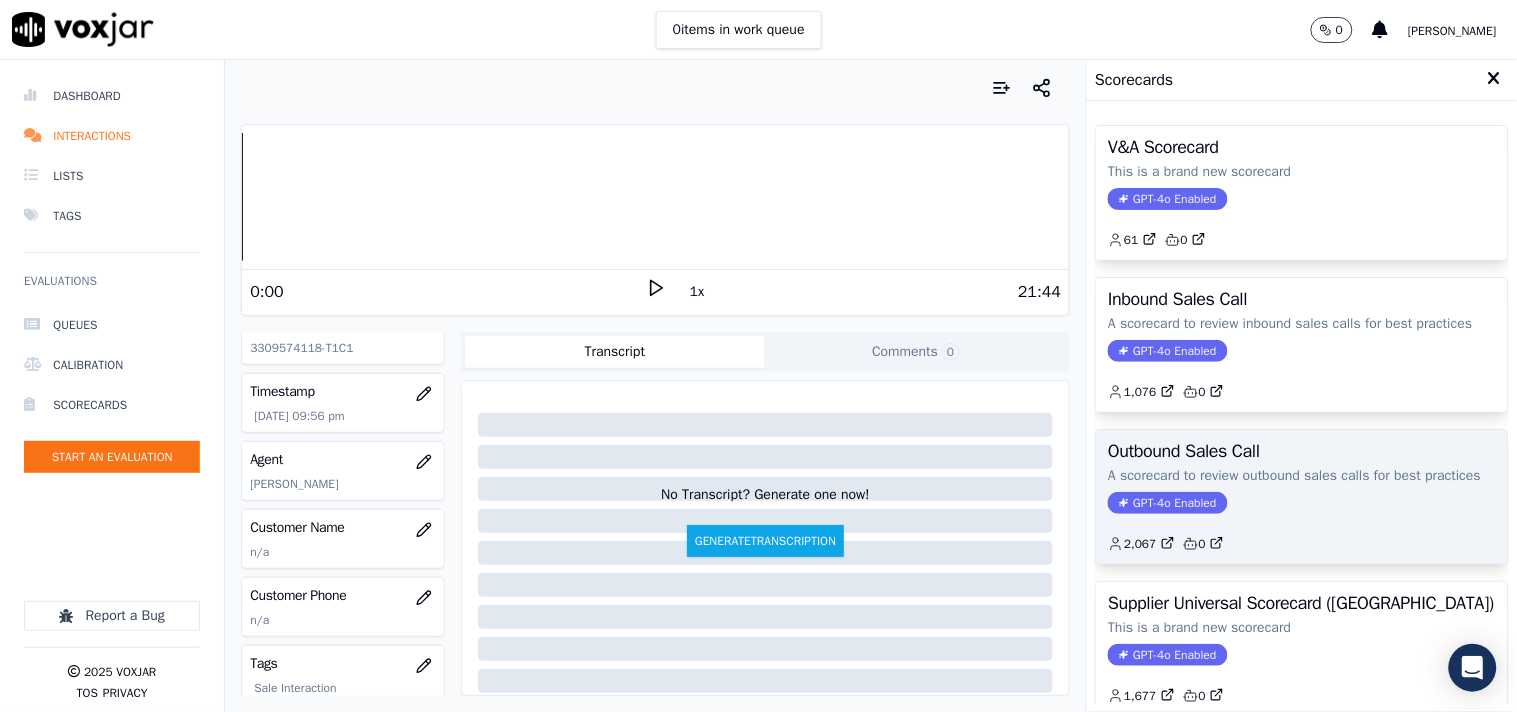 click on "GPT-4o Enabled" at bounding box center (1167, 503) 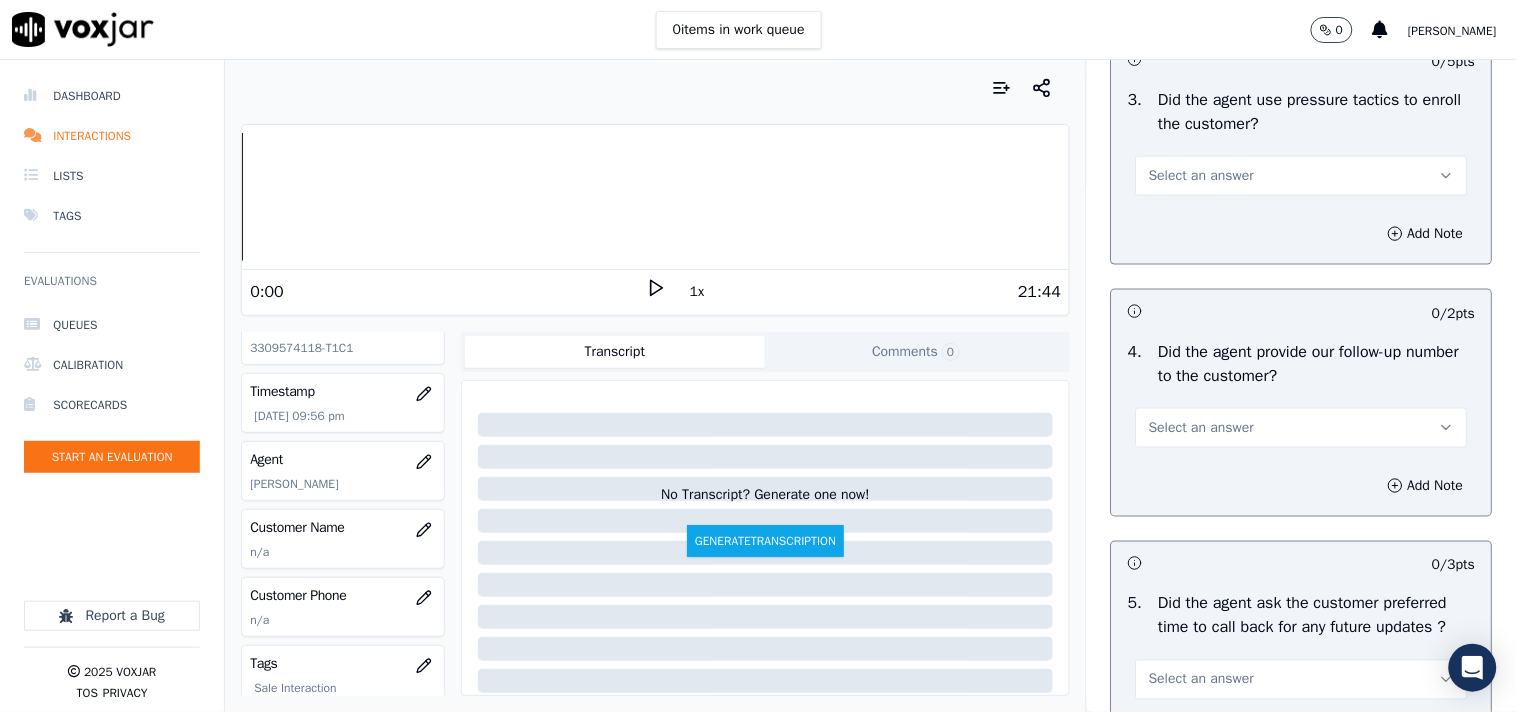 scroll, scrollTop: 5367, scrollLeft: 0, axis: vertical 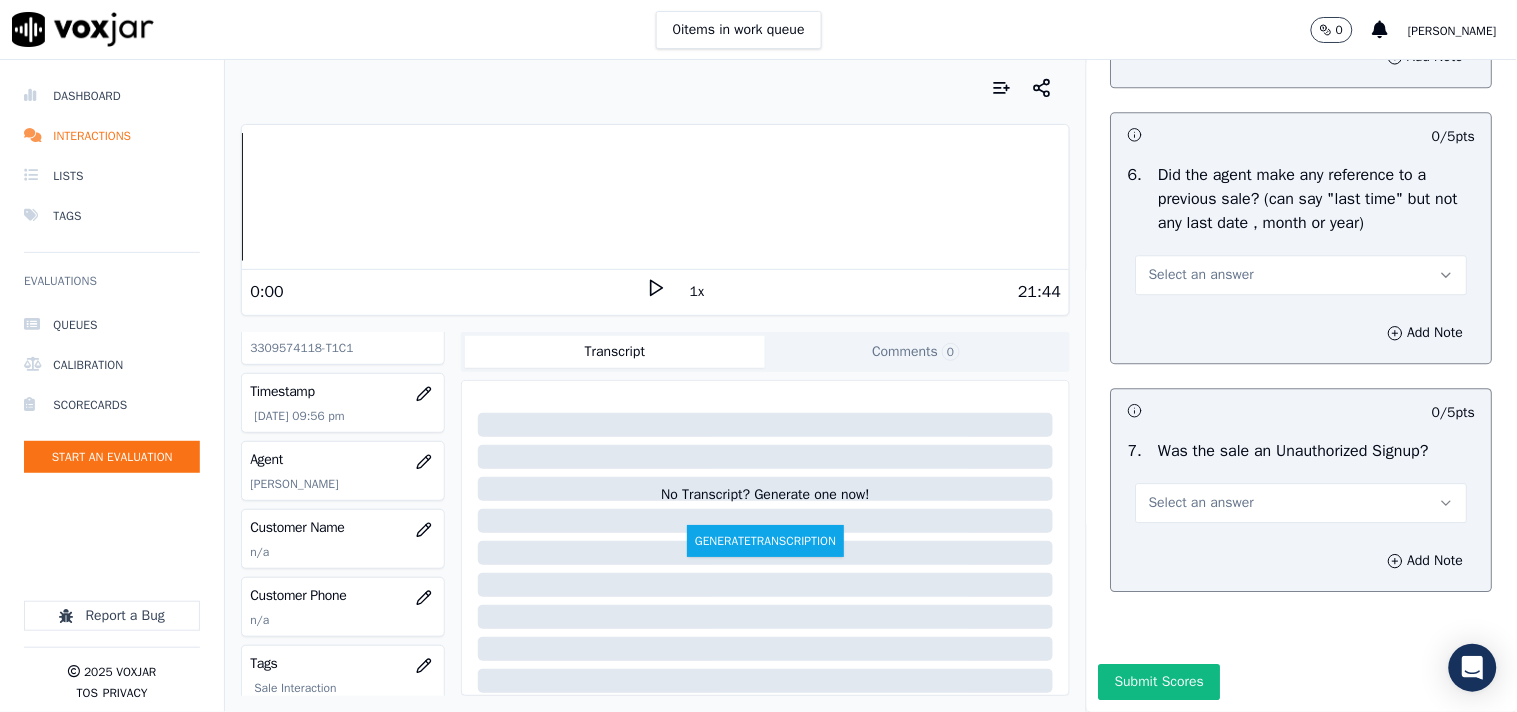 click on "Select an answer" at bounding box center [1201, 503] 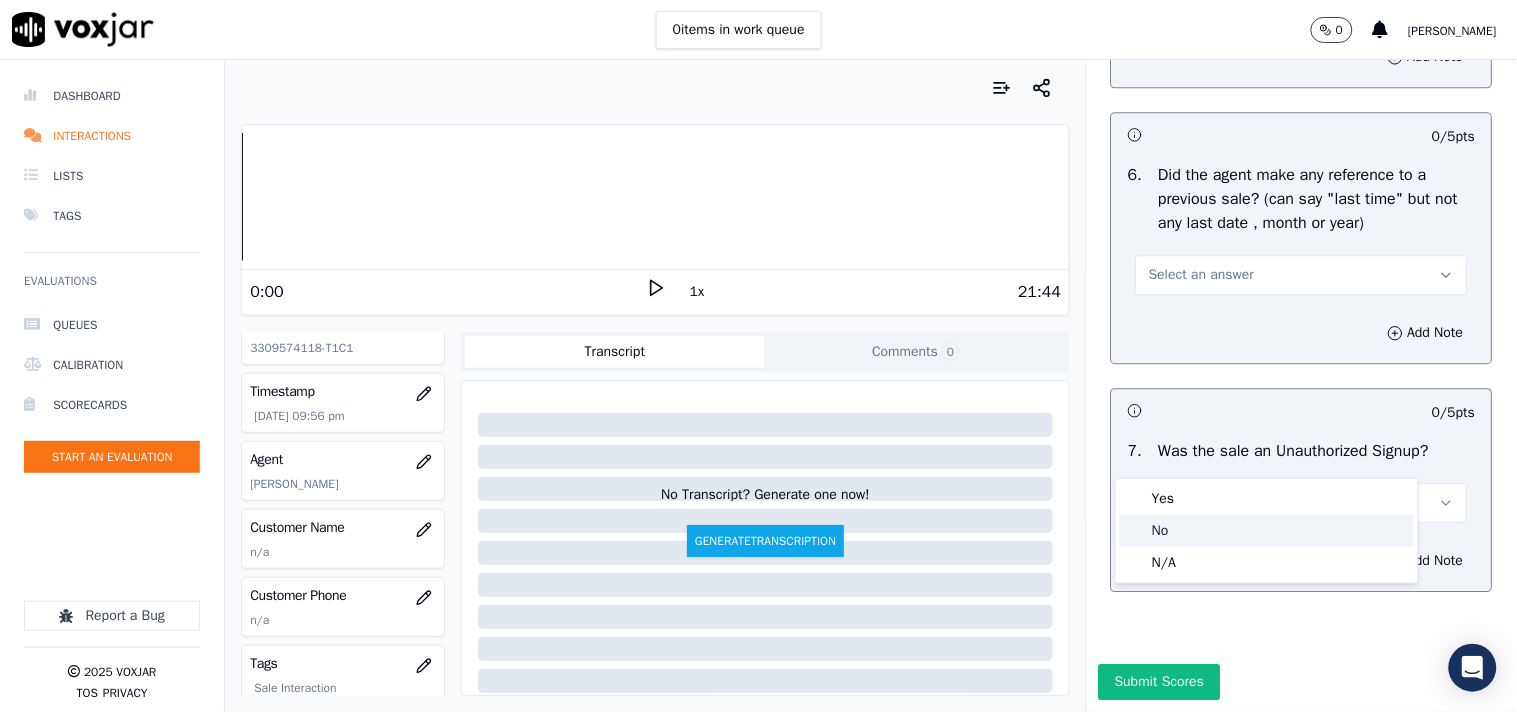 click on "No" 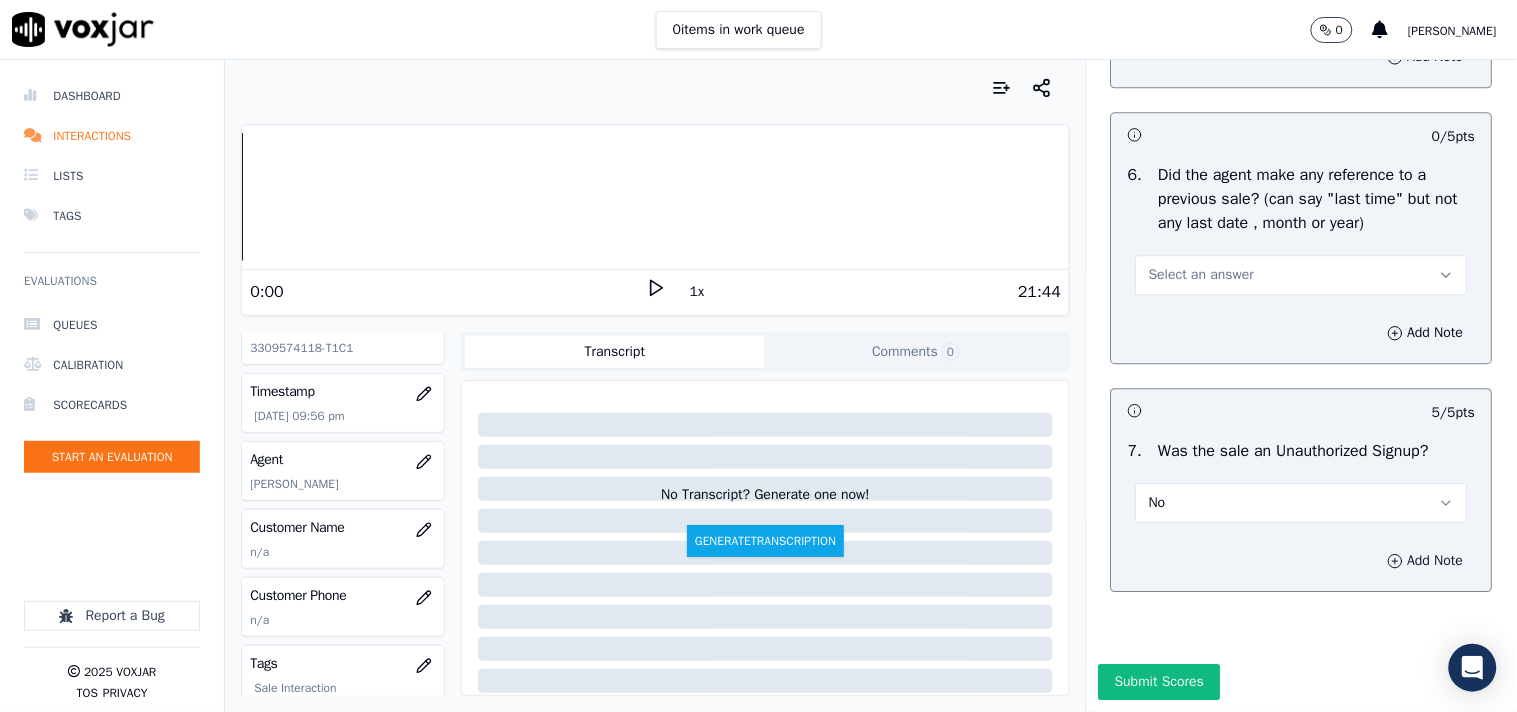 click on "Add Note" at bounding box center [1426, 561] 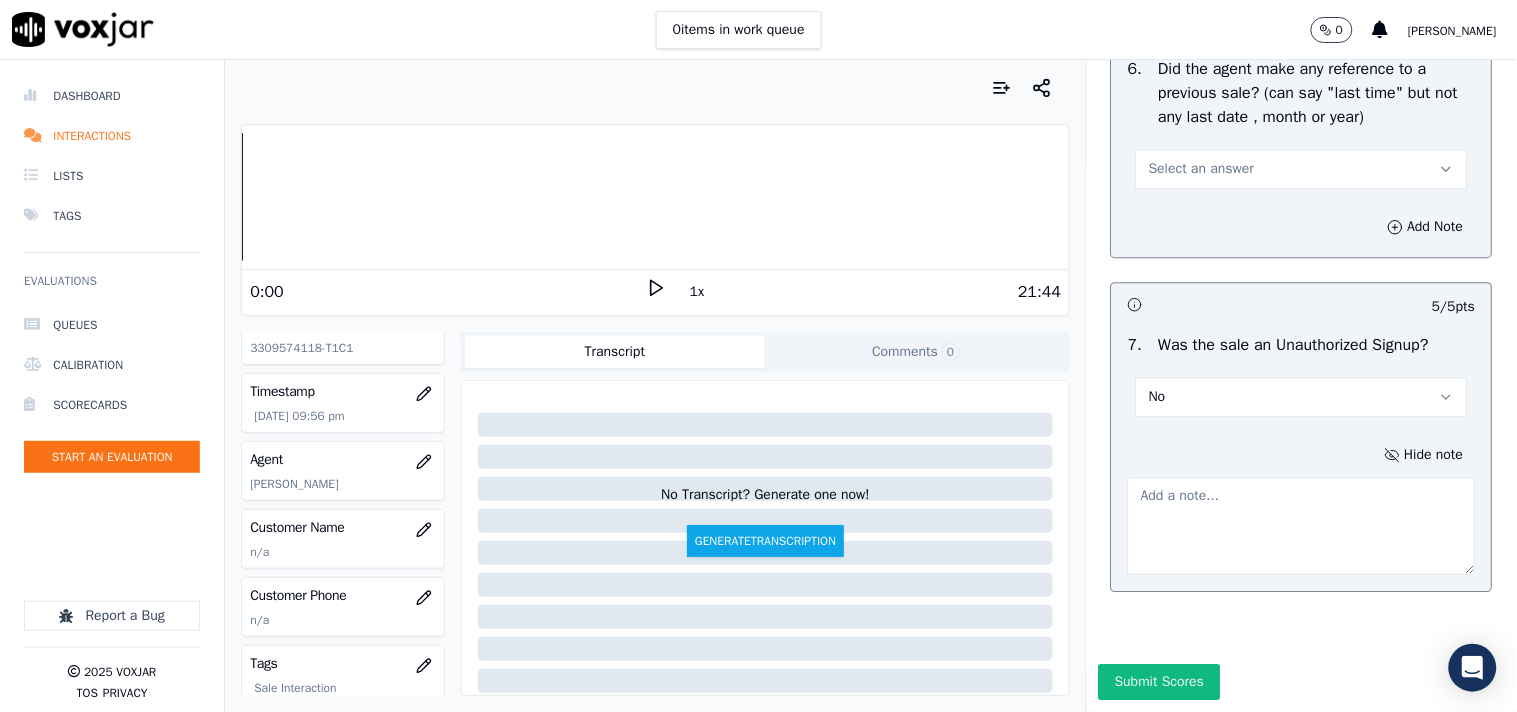 click at bounding box center [1302, 526] 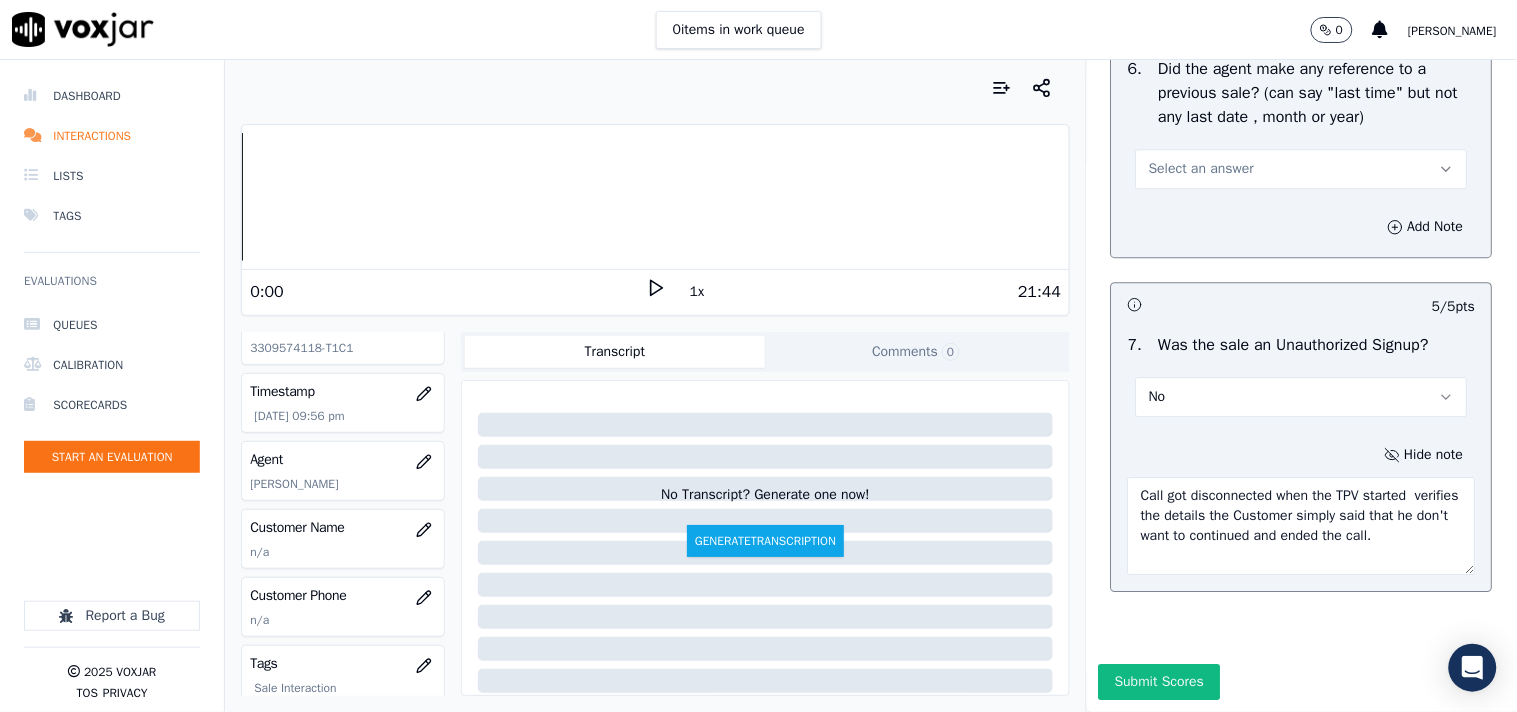 type on "Call got disconnected when the TPV started  verifies the details the Customer simply said that he don't want to continued and ended the call." 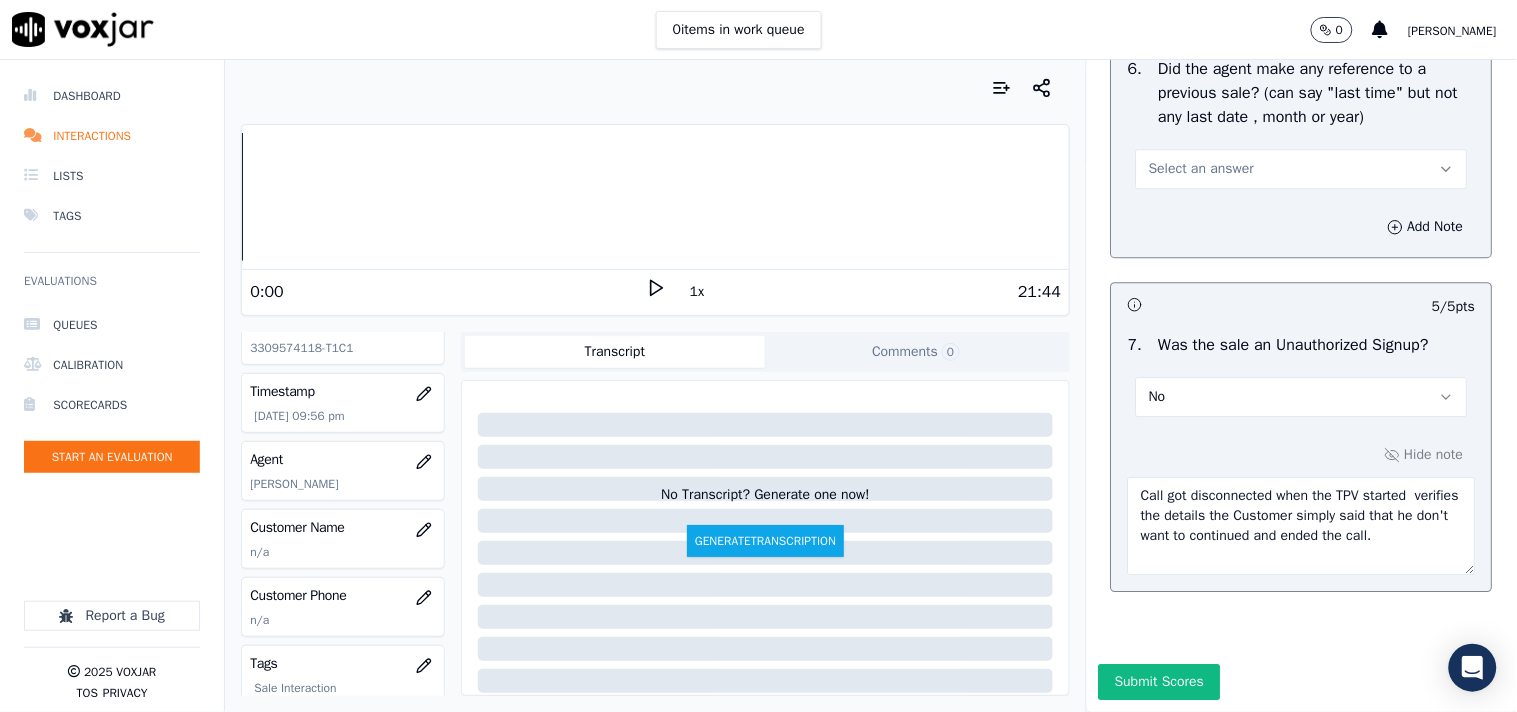click on "No" at bounding box center [1302, 397] 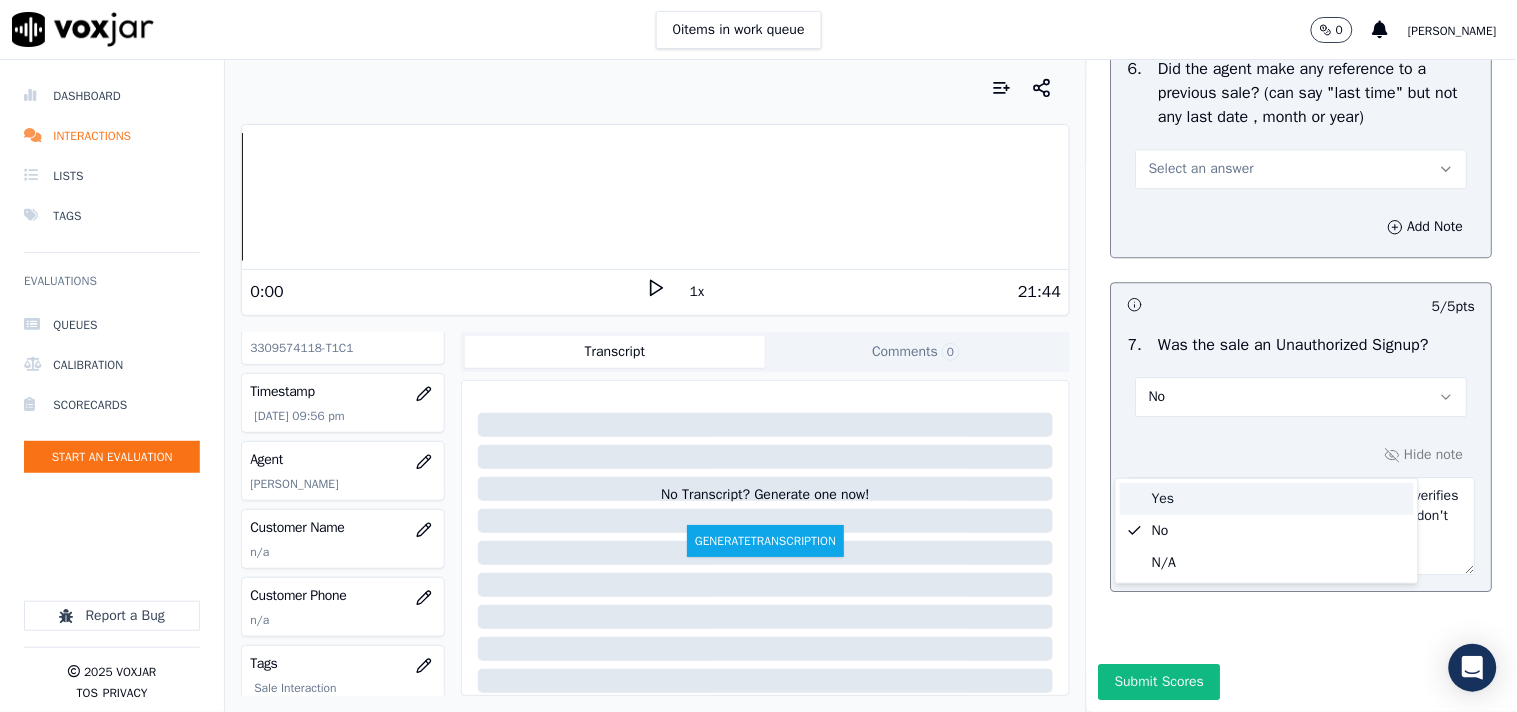 click on "Yes" at bounding box center [1267, 499] 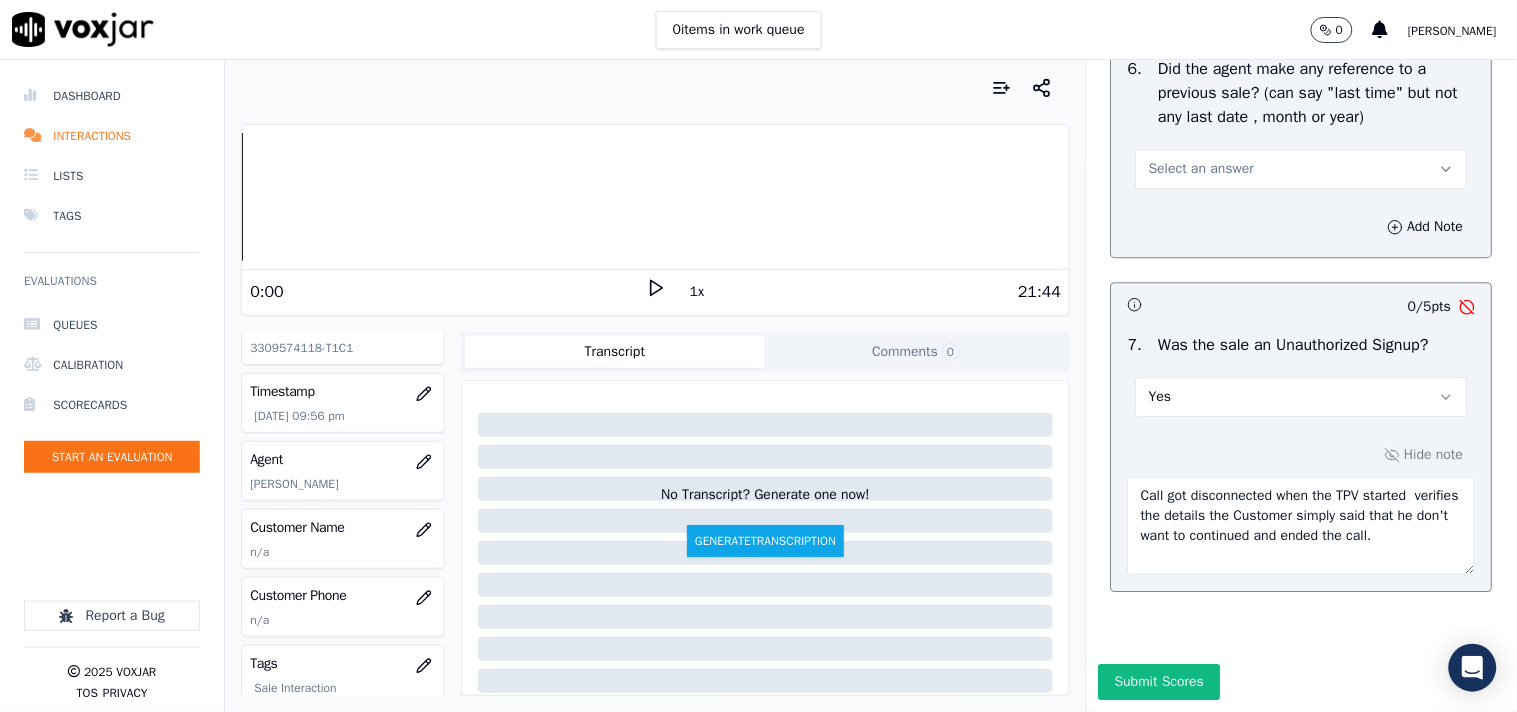 click on "Yes" at bounding box center [1302, 397] 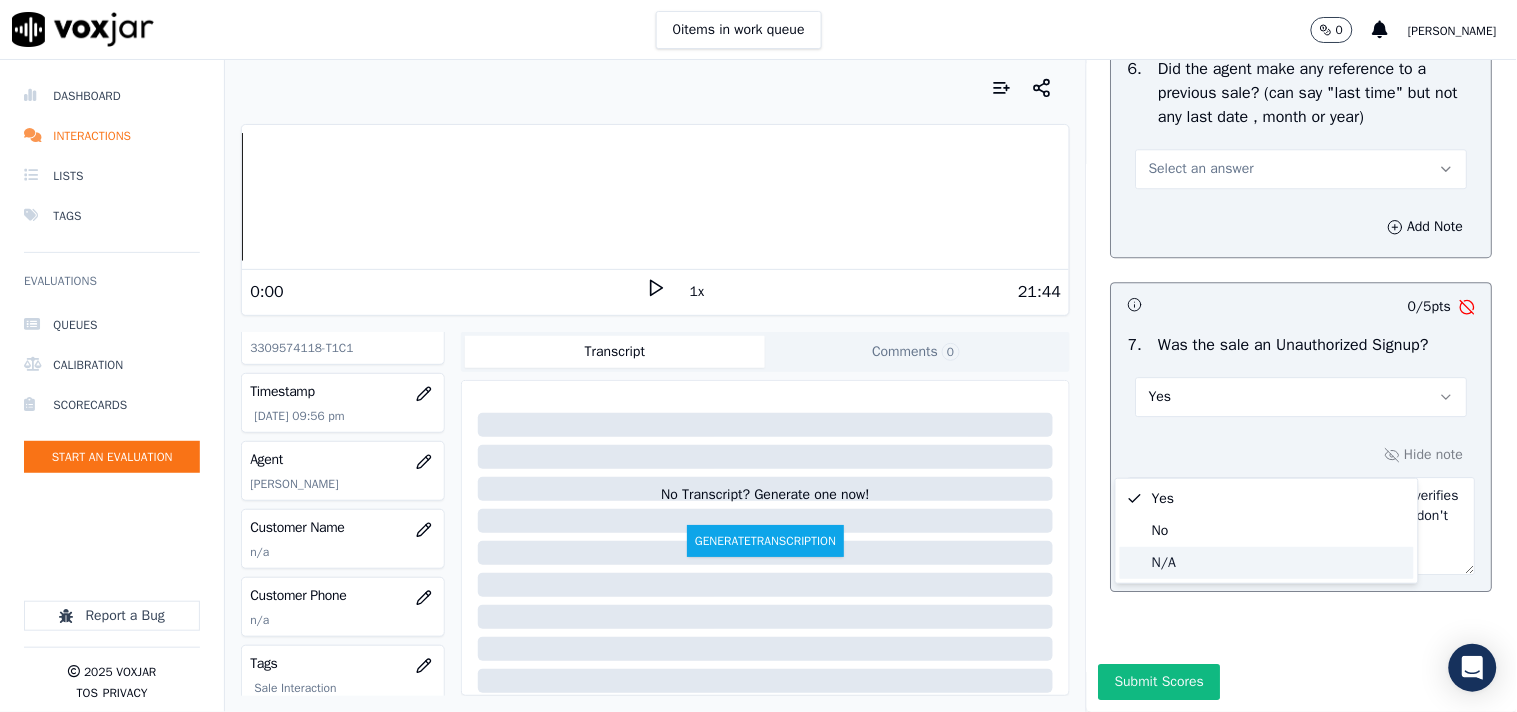 click on "N/A" 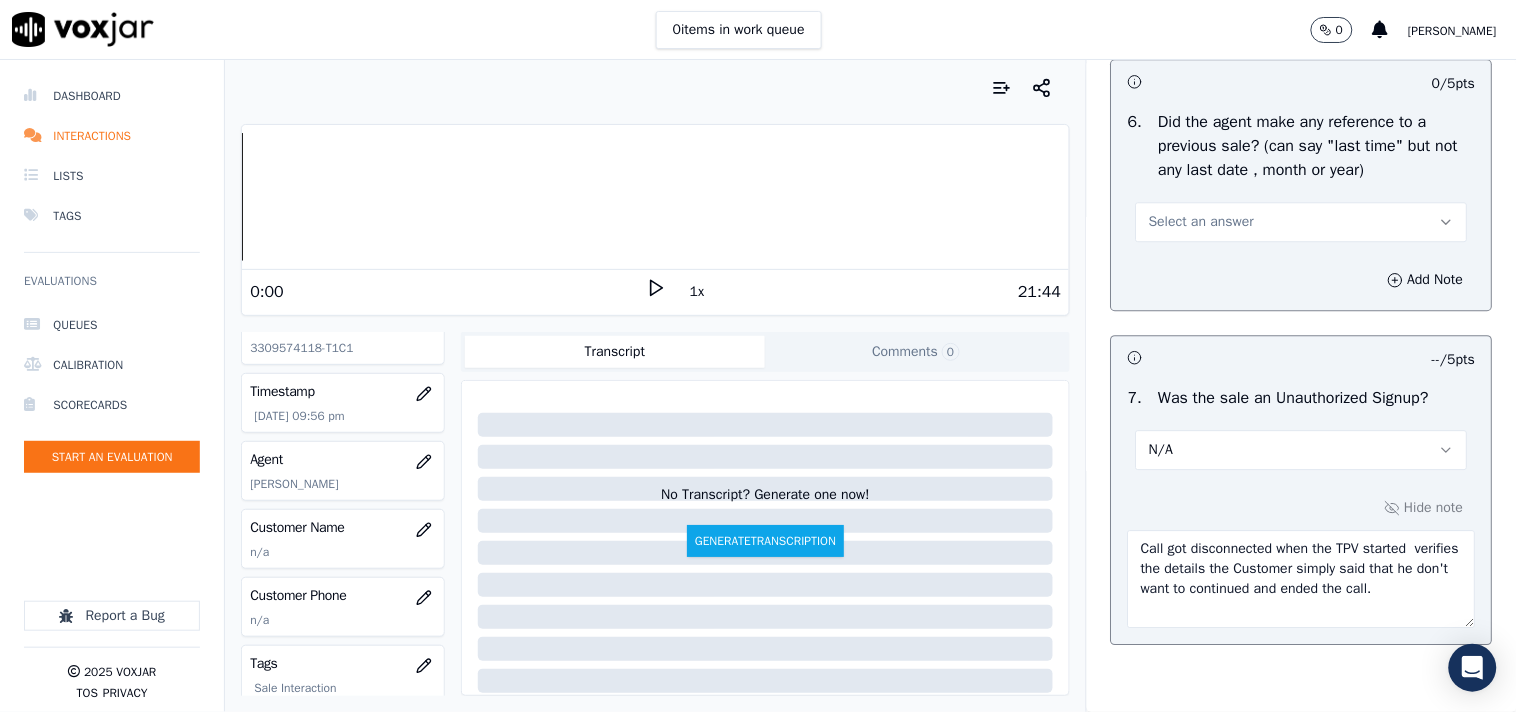 scroll, scrollTop: 5034, scrollLeft: 0, axis: vertical 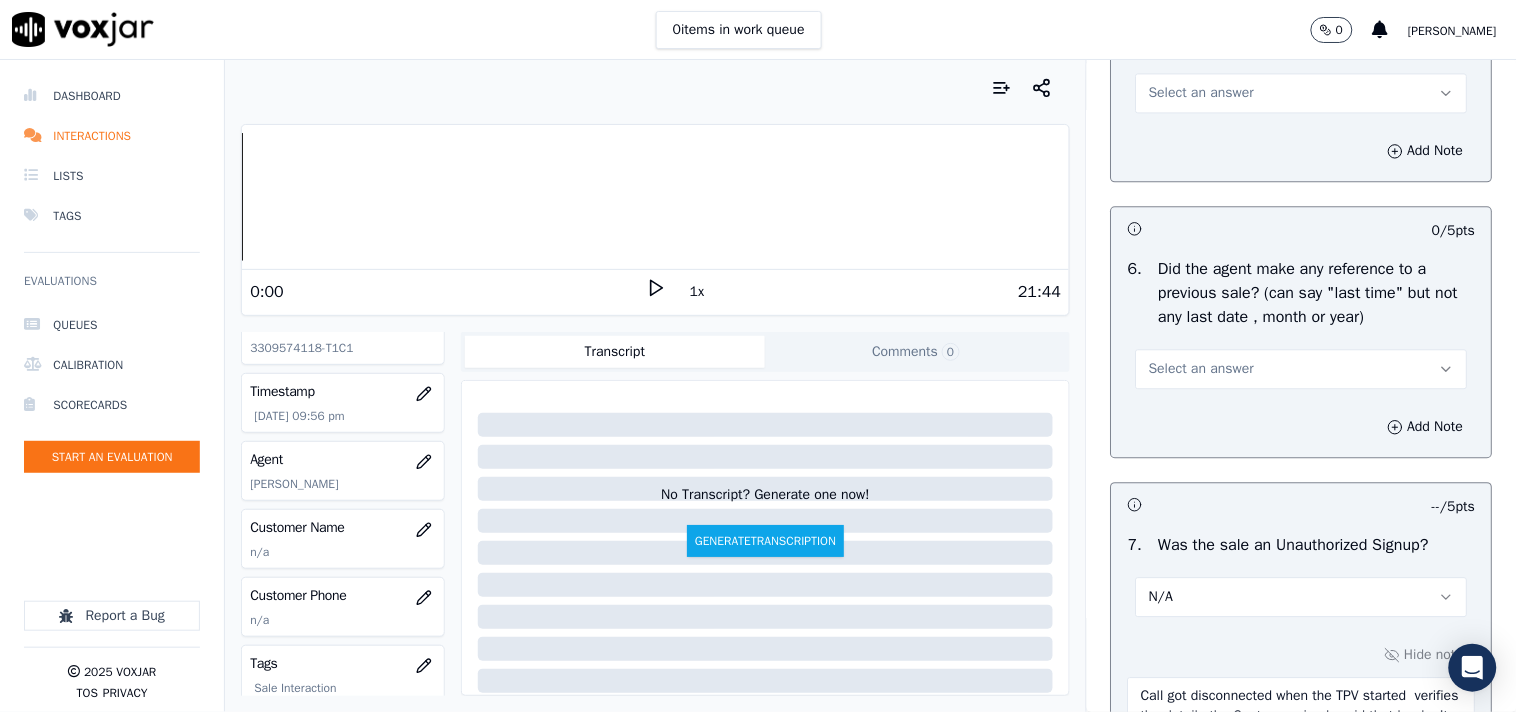 click on "Select an answer" at bounding box center (1302, 369) 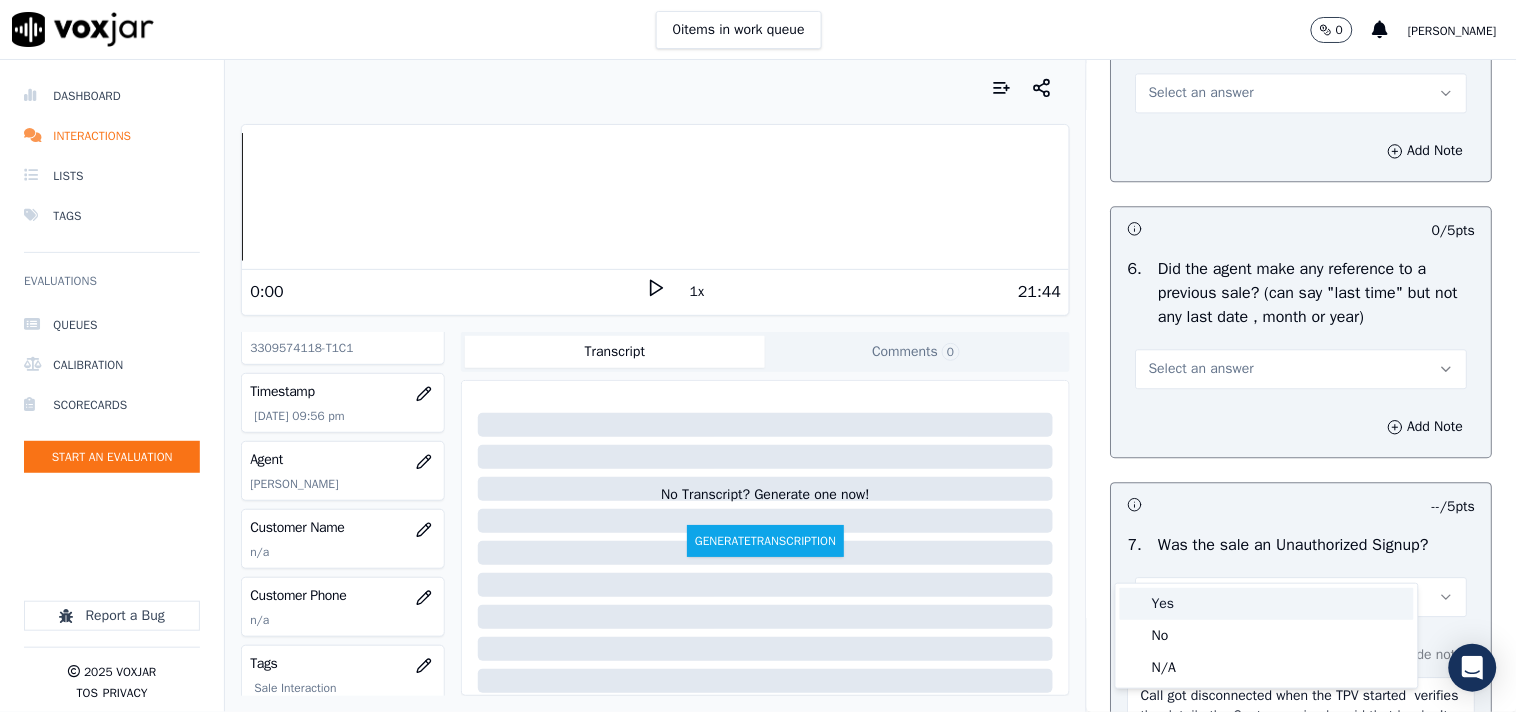 click on "Yes" at bounding box center [1267, 604] 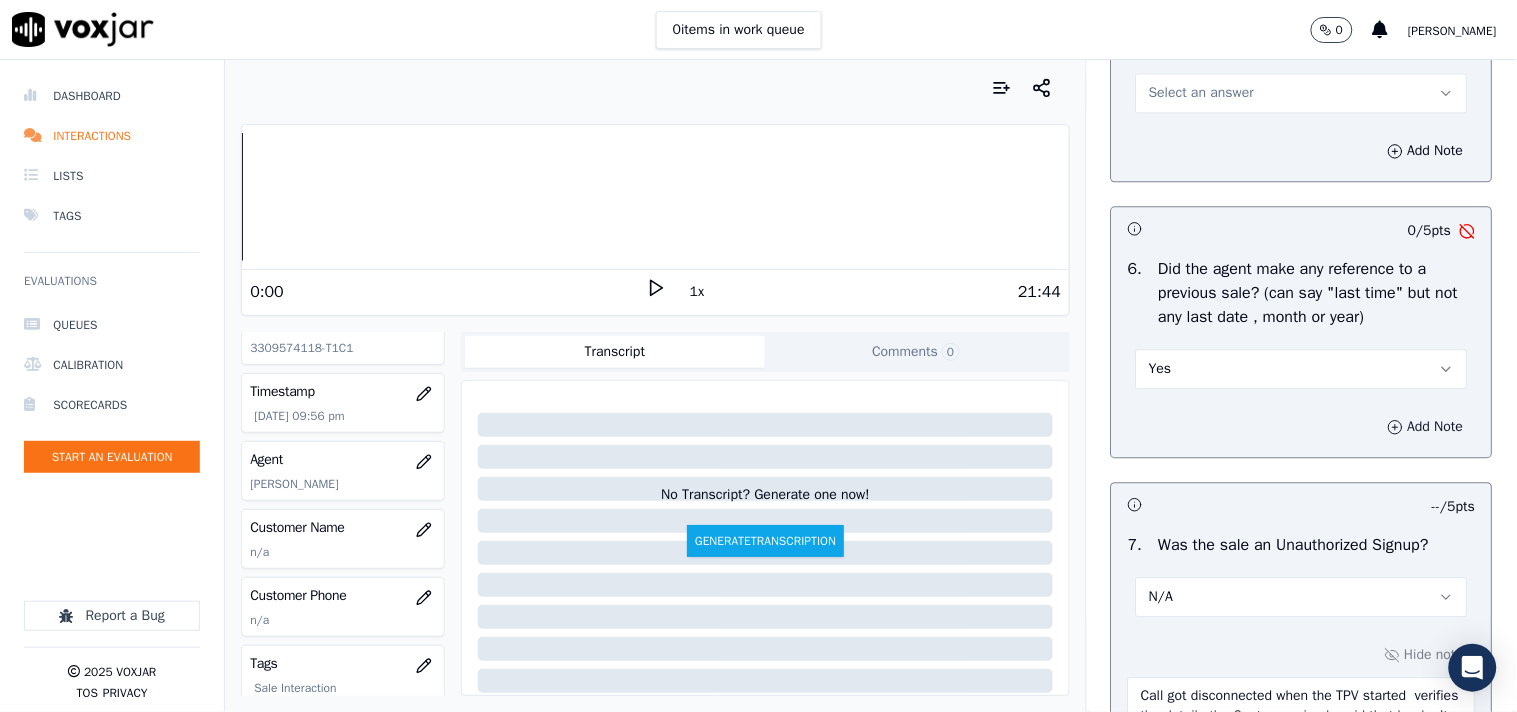click on "Add Note" at bounding box center (1426, 427) 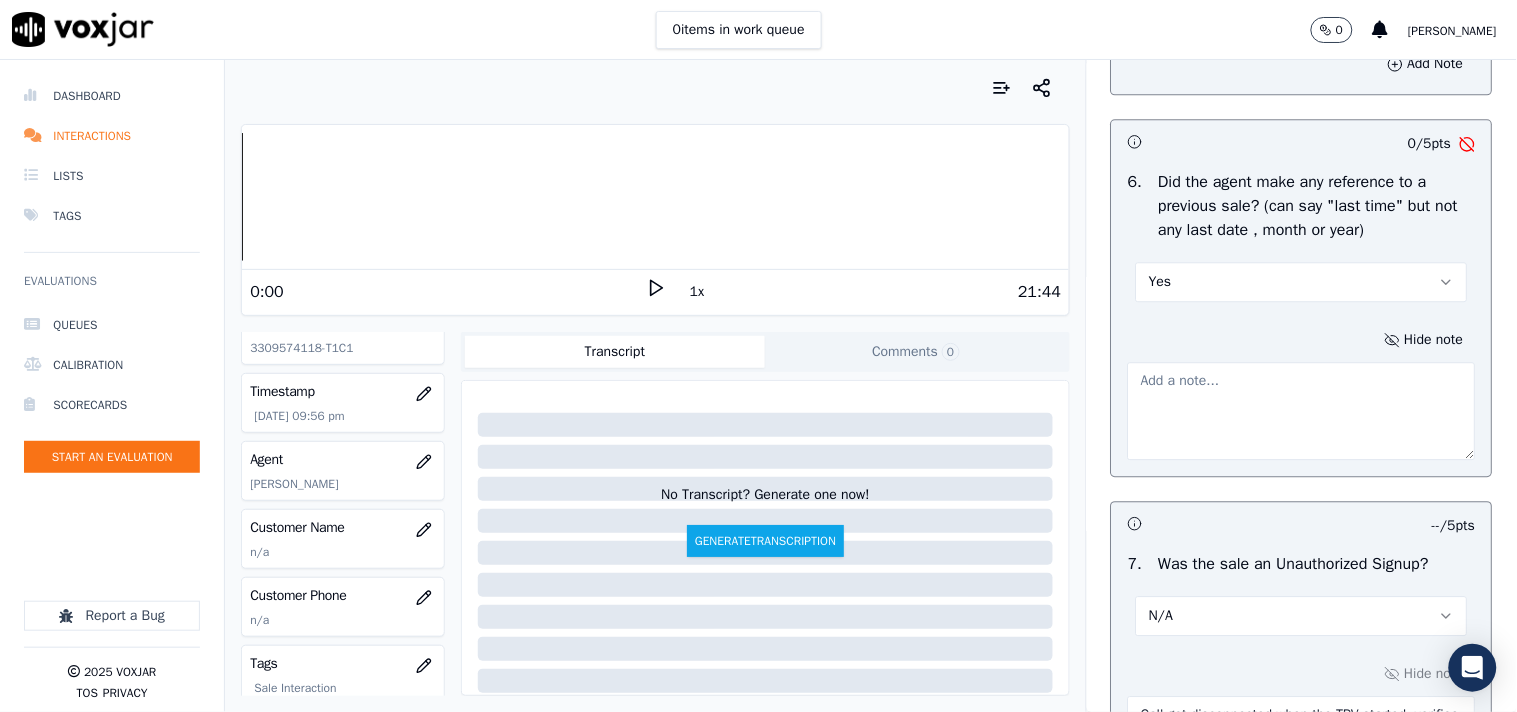 scroll, scrollTop: 5145, scrollLeft: 0, axis: vertical 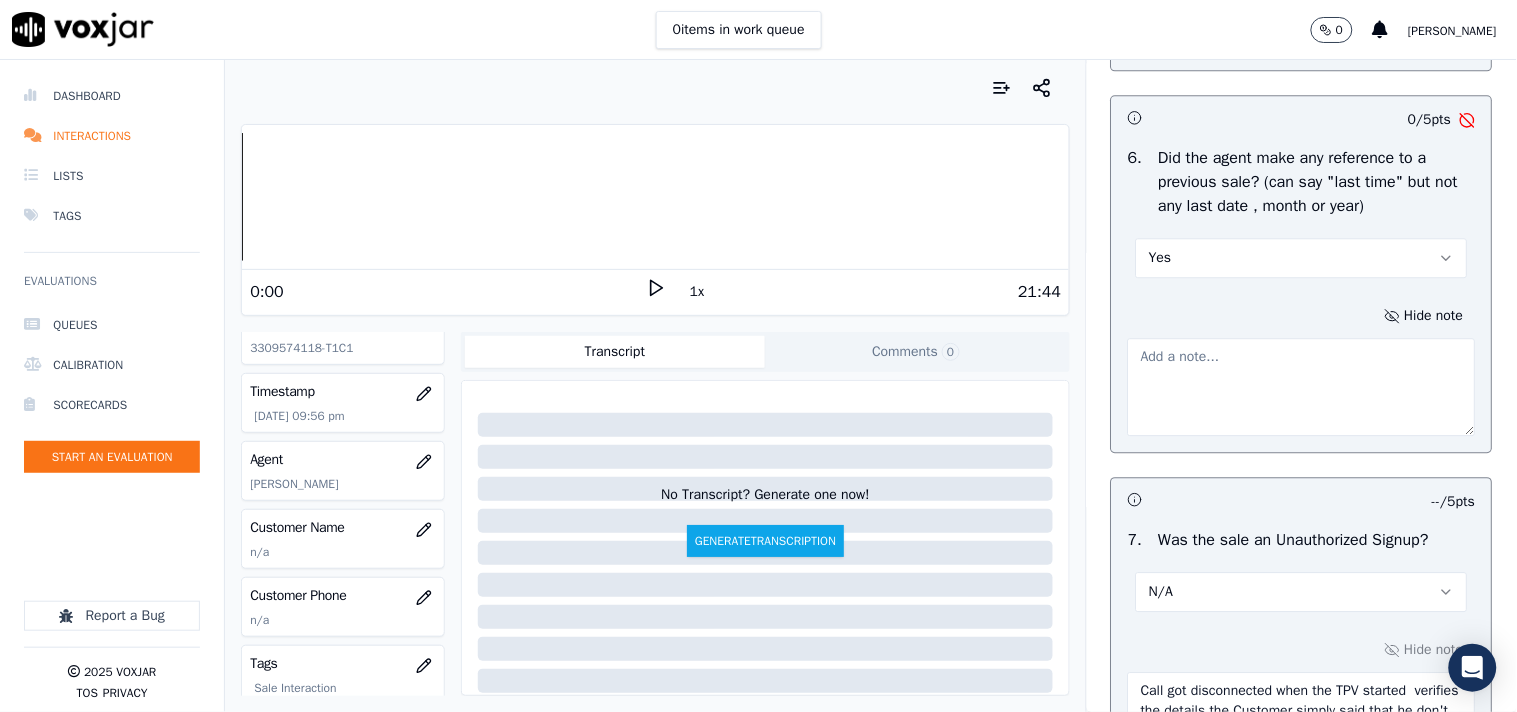 click at bounding box center [1302, 387] 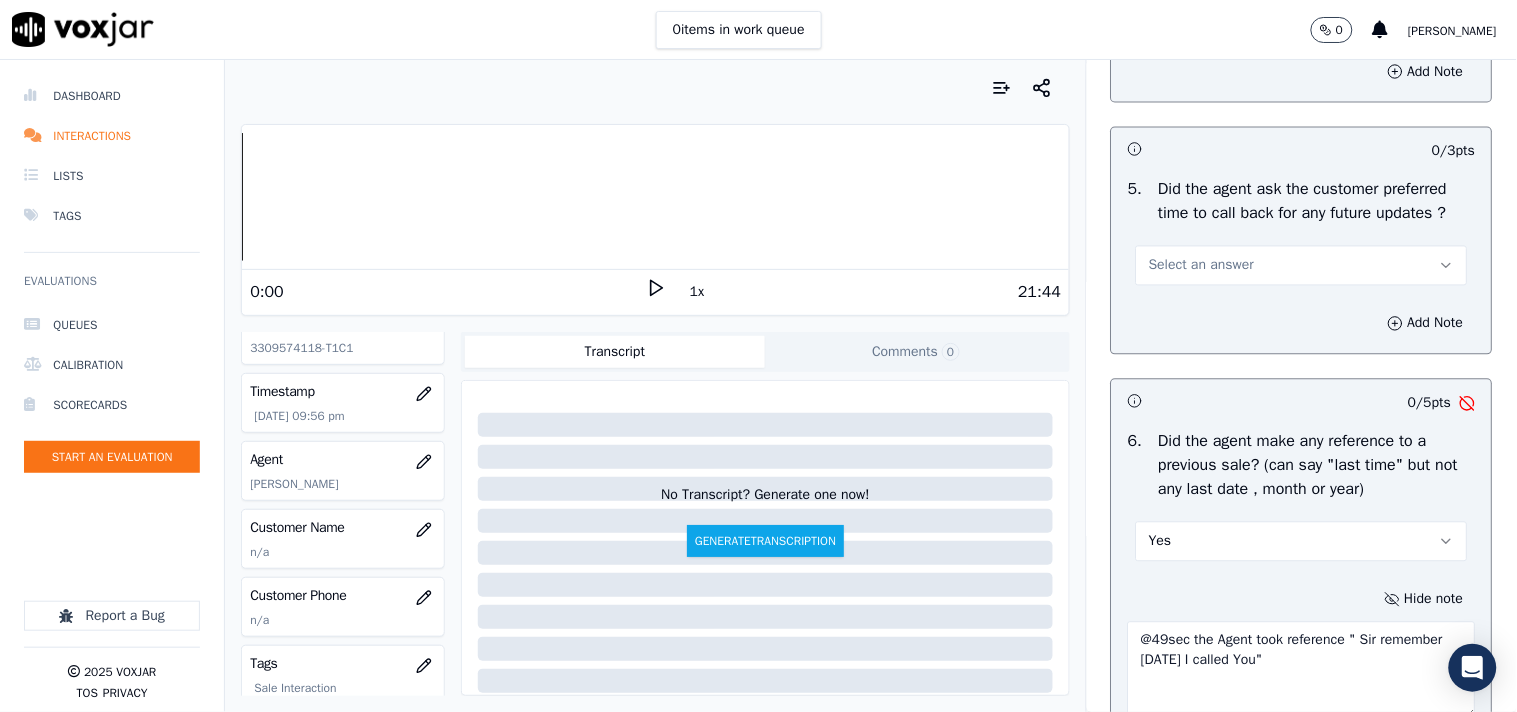 scroll, scrollTop: 4812, scrollLeft: 0, axis: vertical 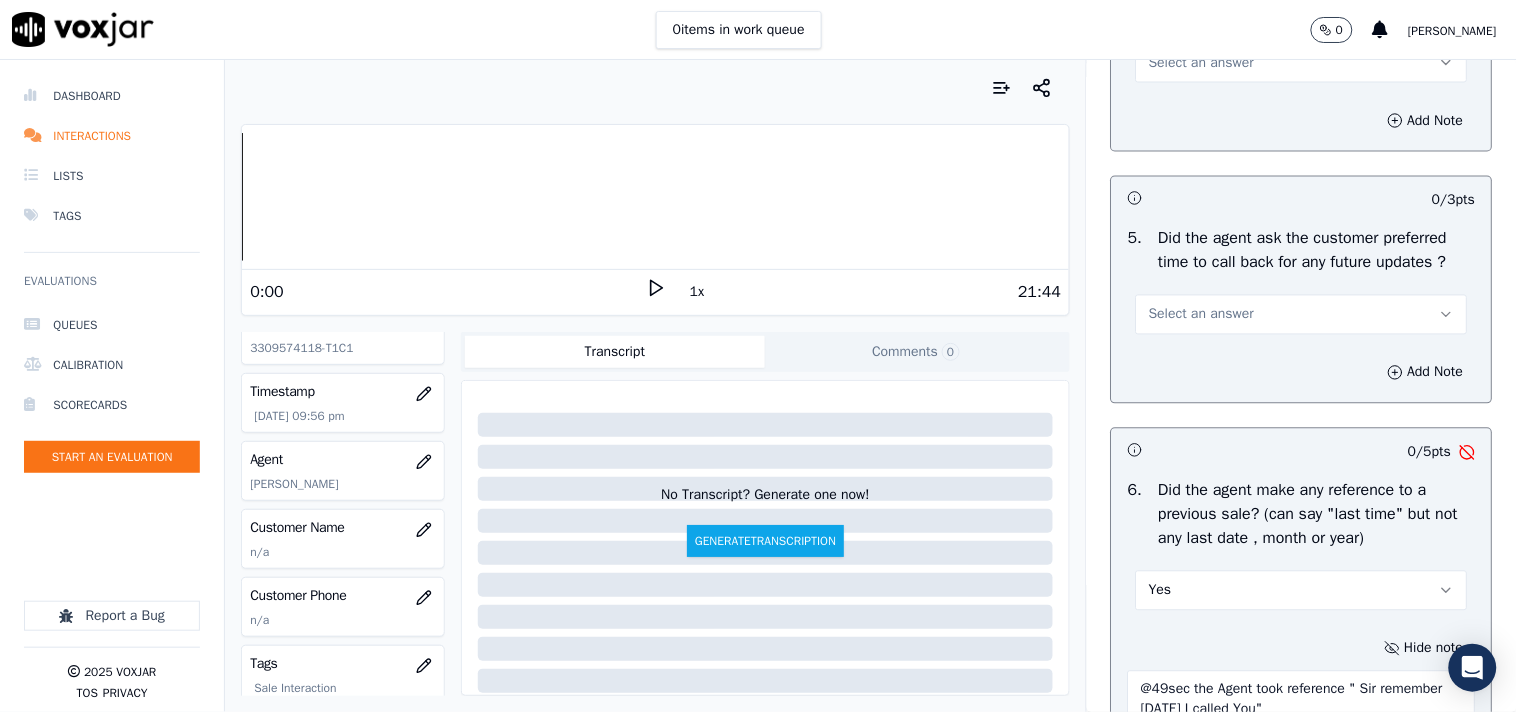 type on "@49sec the Agent took reference " Sir remember [DATE] I called You"" 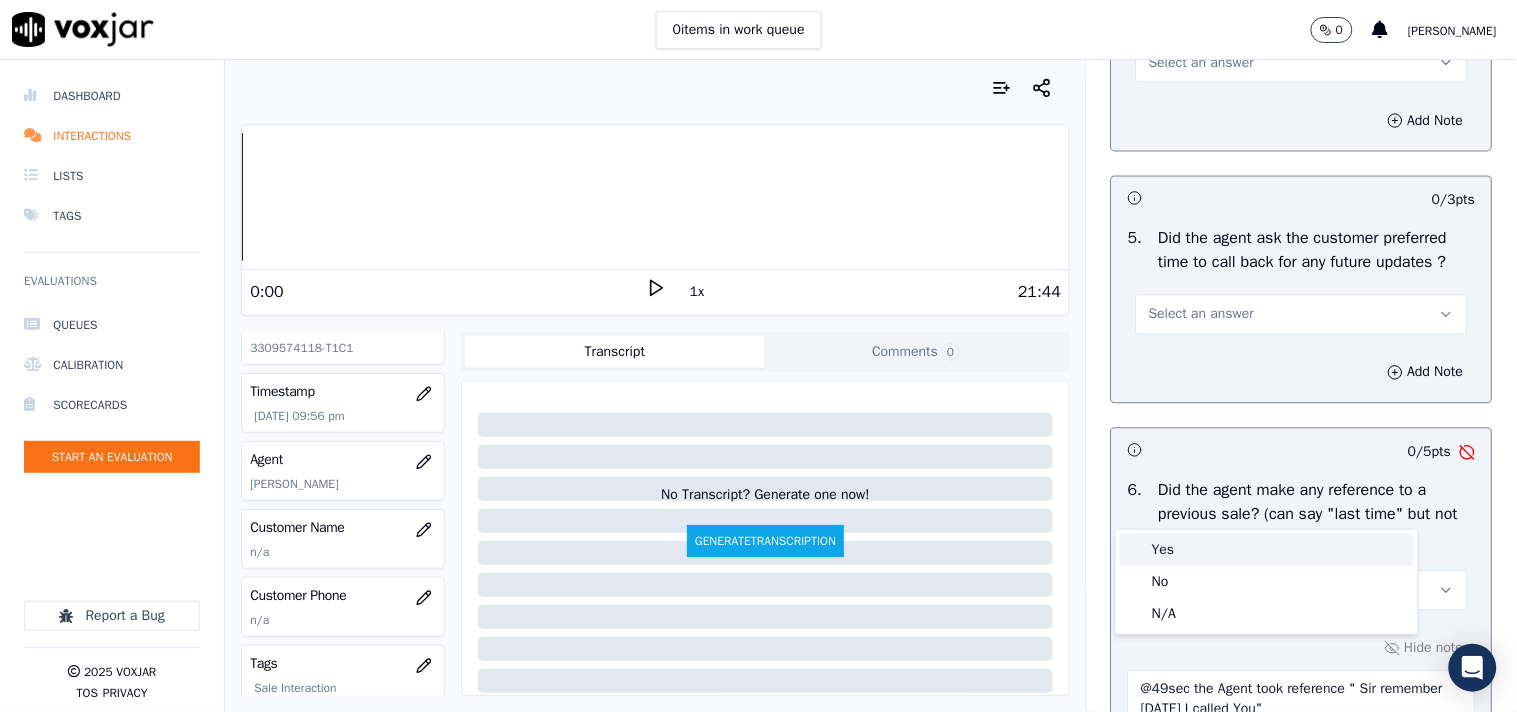 click on "Yes" at bounding box center (1267, 550) 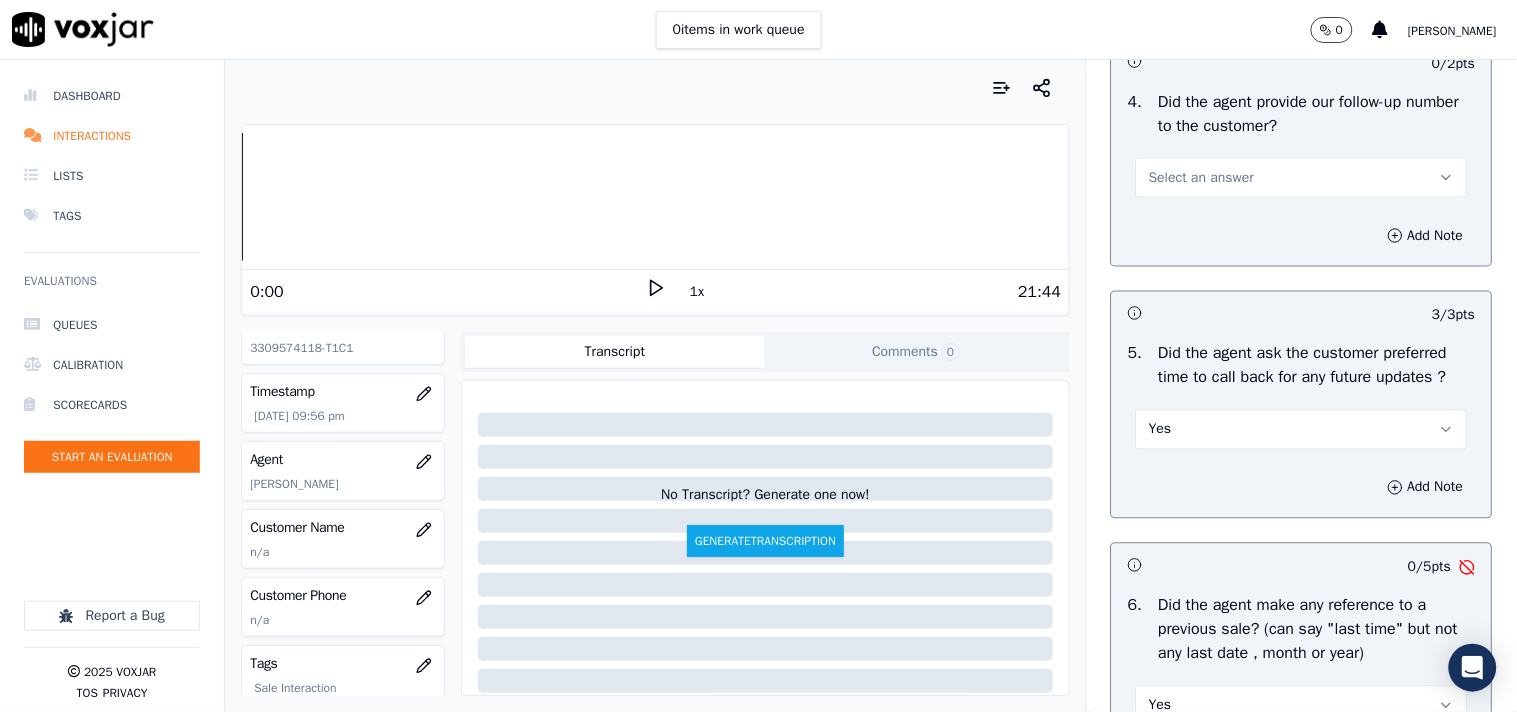 scroll, scrollTop: 4590, scrollLeft: 0, axis: vertical 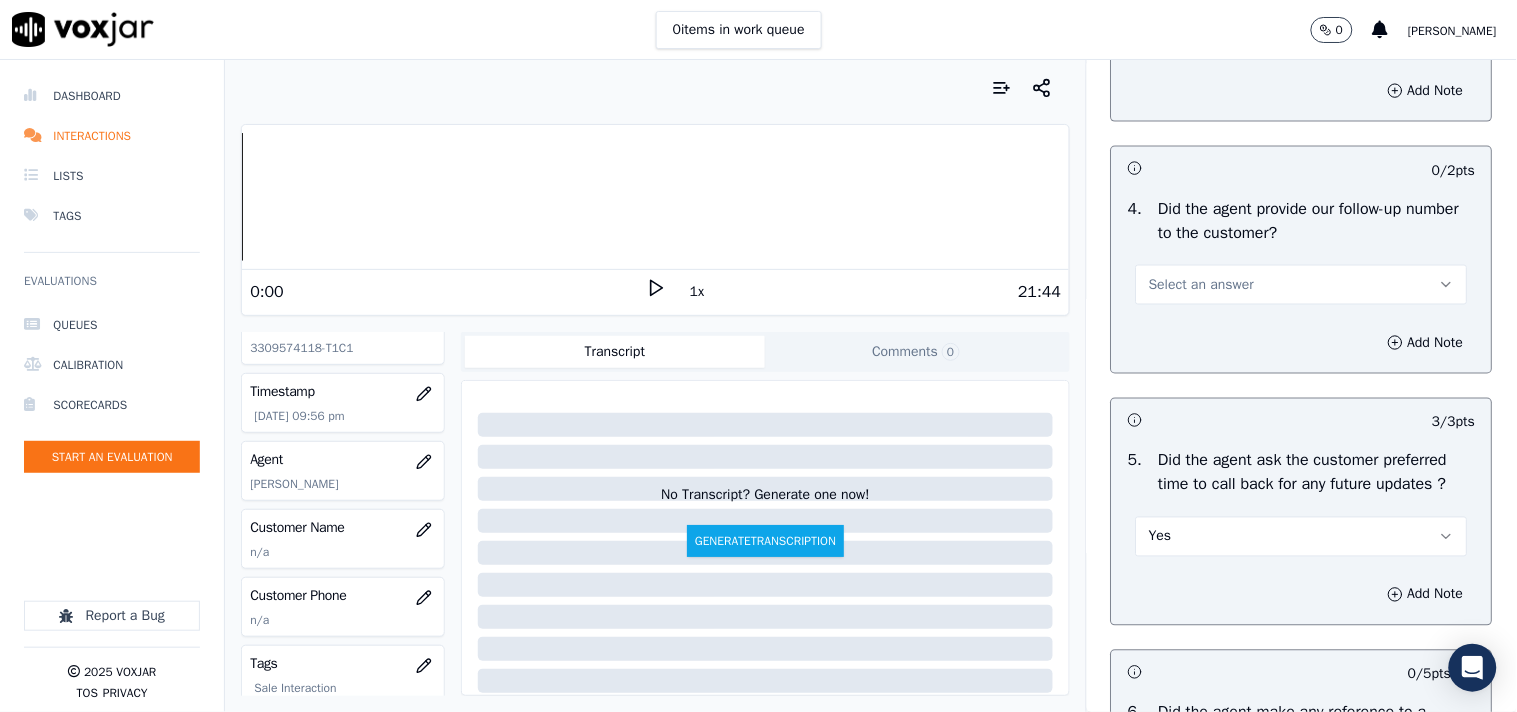 click on "Select an answer" at bounding box center (1302, 285) 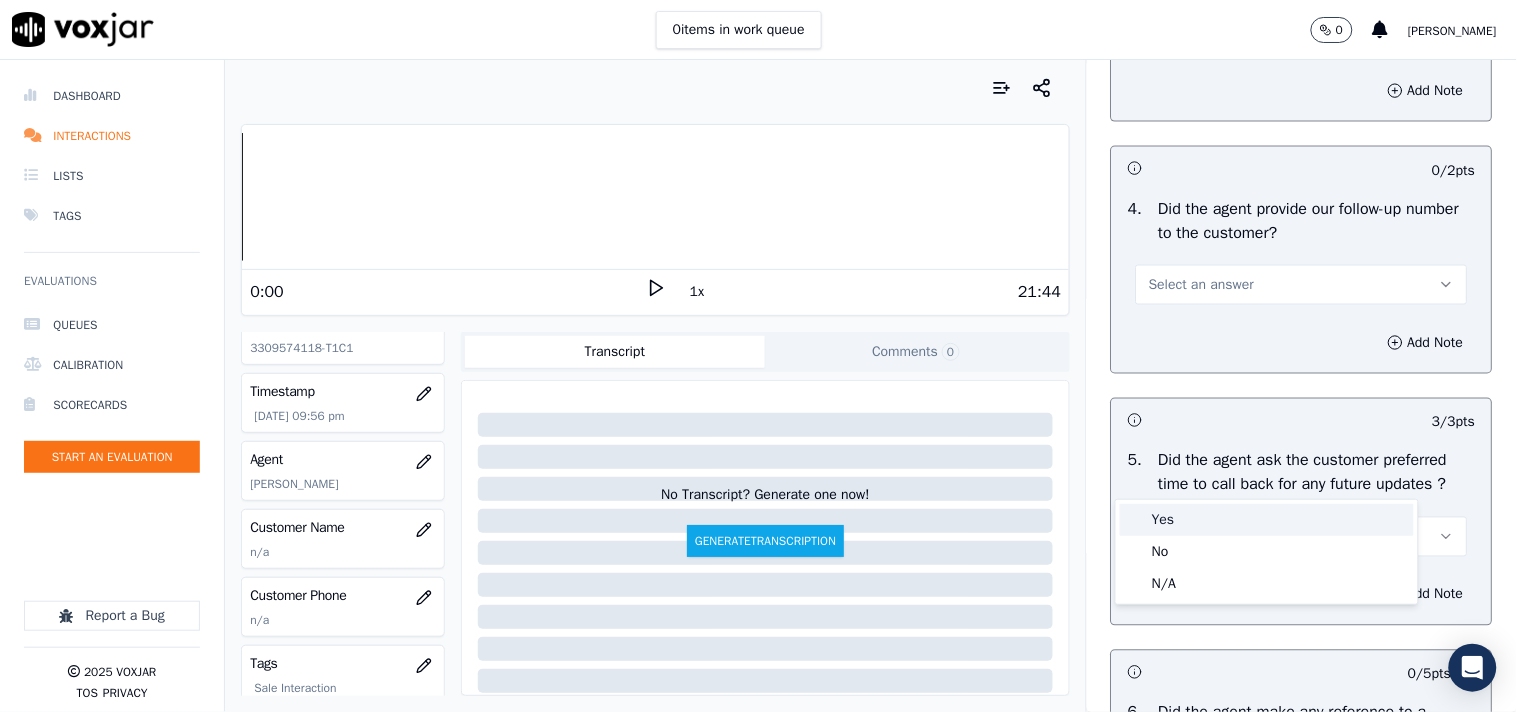 click on "Yes" at bounding box center [1267, 520] 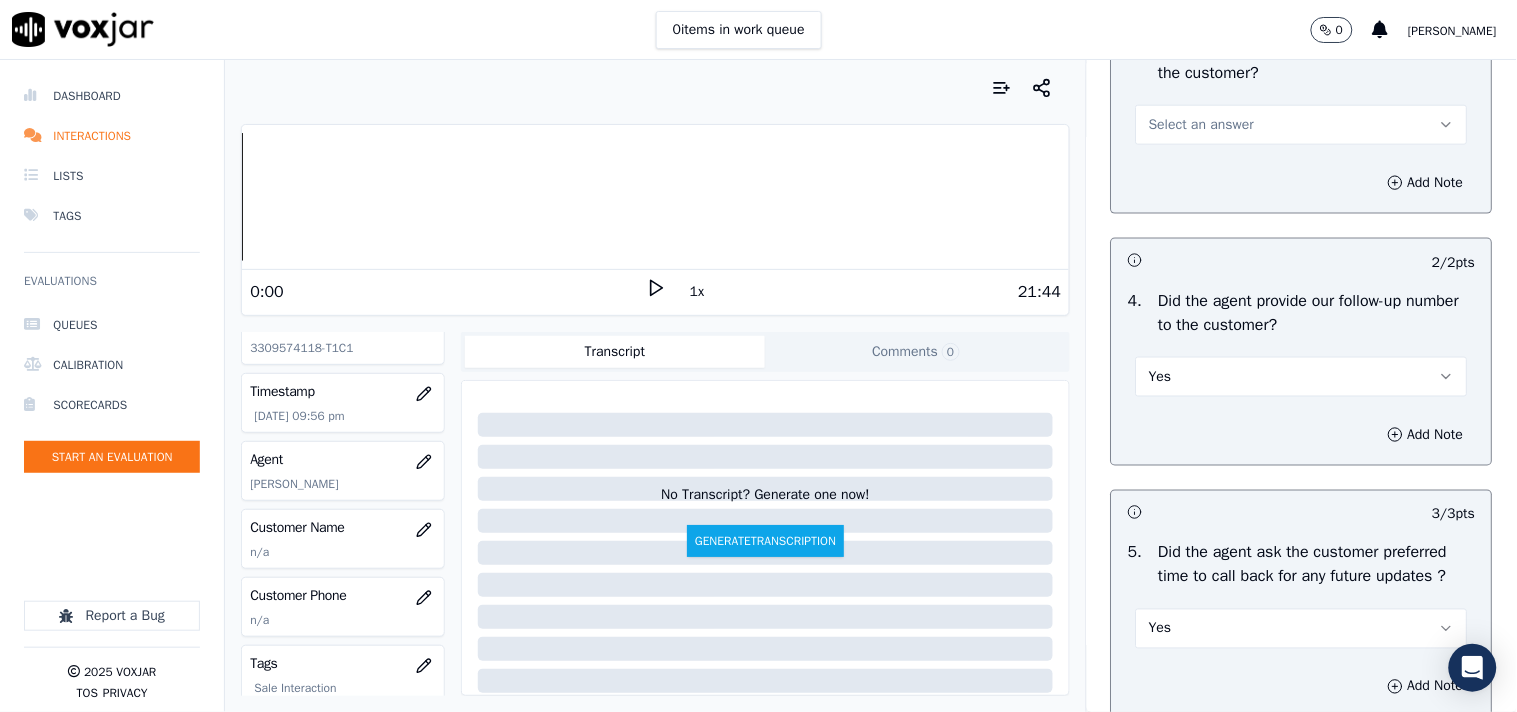 scroll, scrollTop: 4367, scrollLeft: 0, axis: vertical 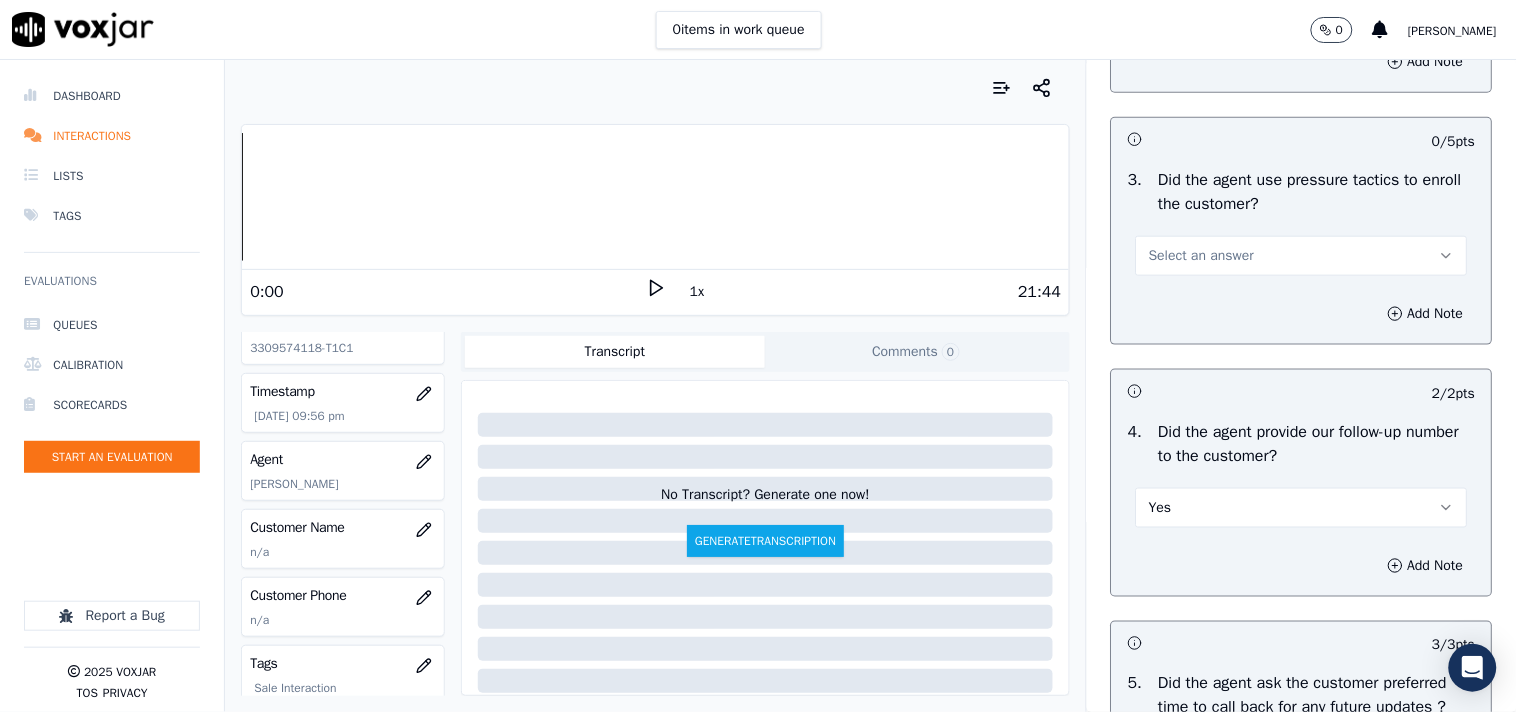 click on "Select an answer" at bounding box center (1201, 256) 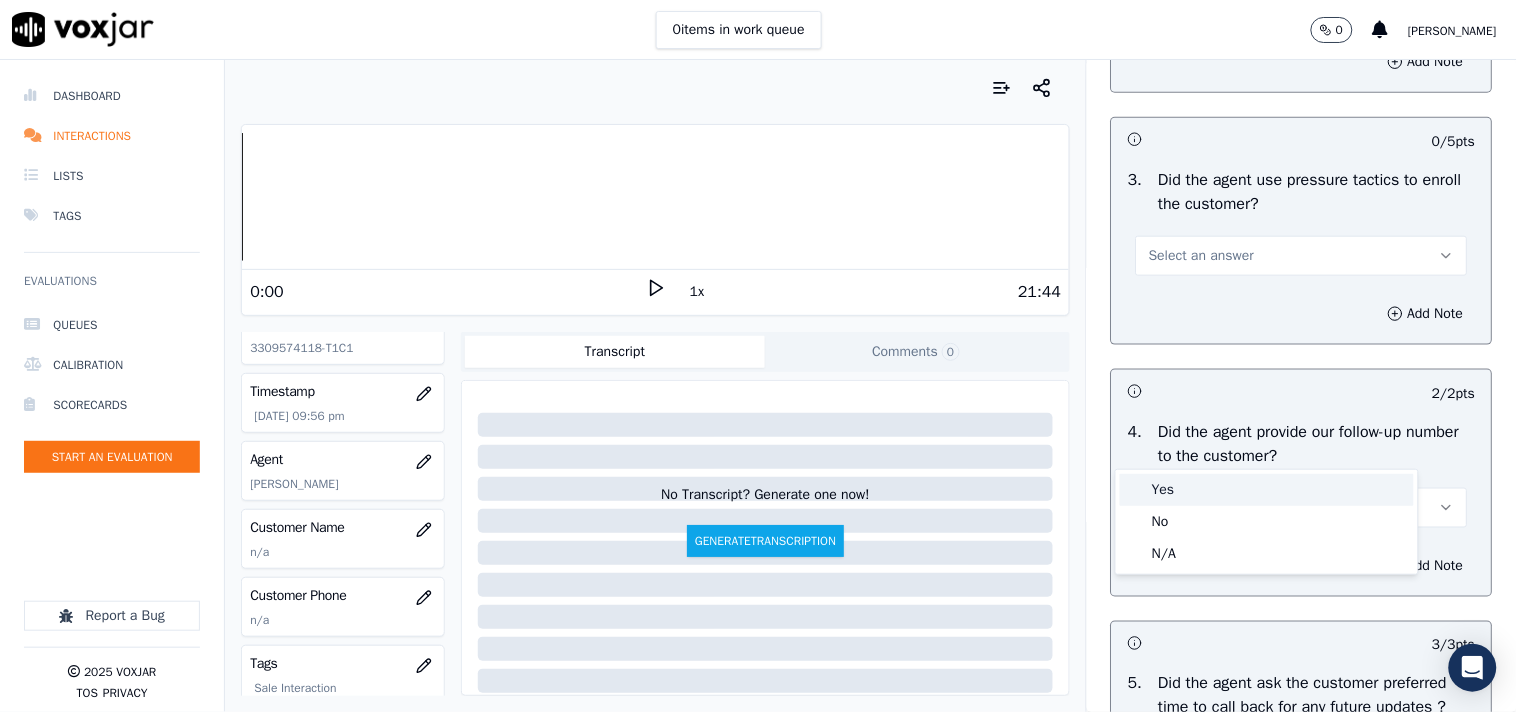 click on "Yes" at bounding box center [1267, 490] 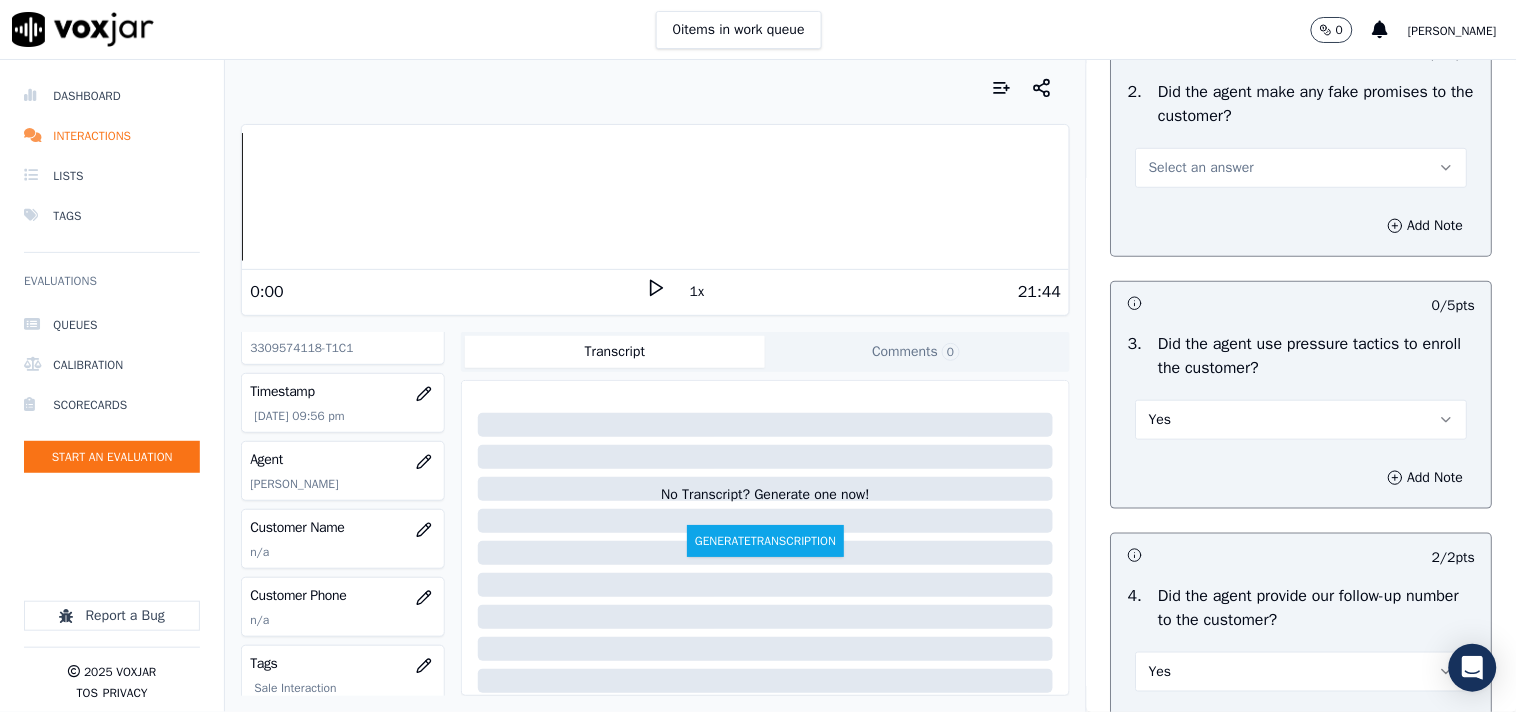 scroll, scrollTop: 4034, scrollLeft: 0, axis: vertical 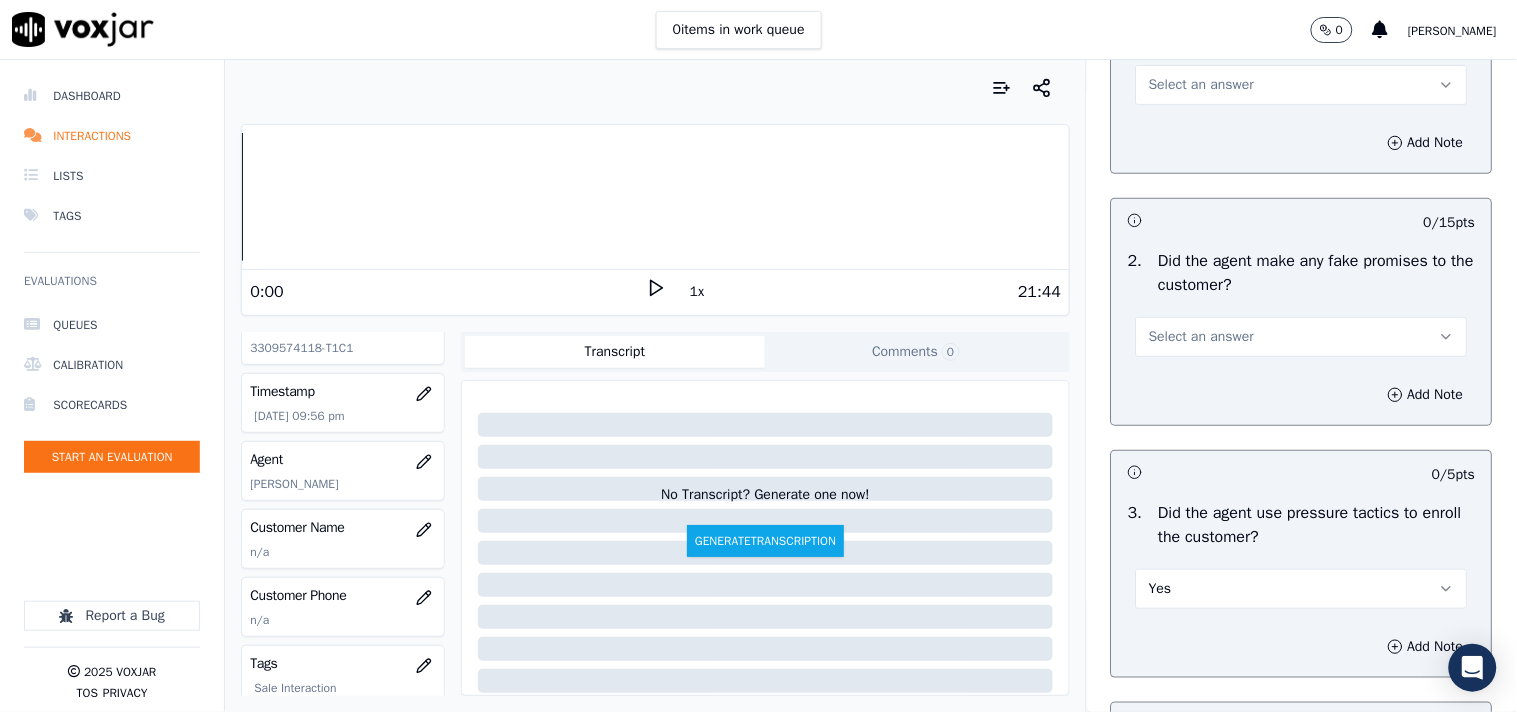click on "Select an answer" at bounding box center [1201, 337] 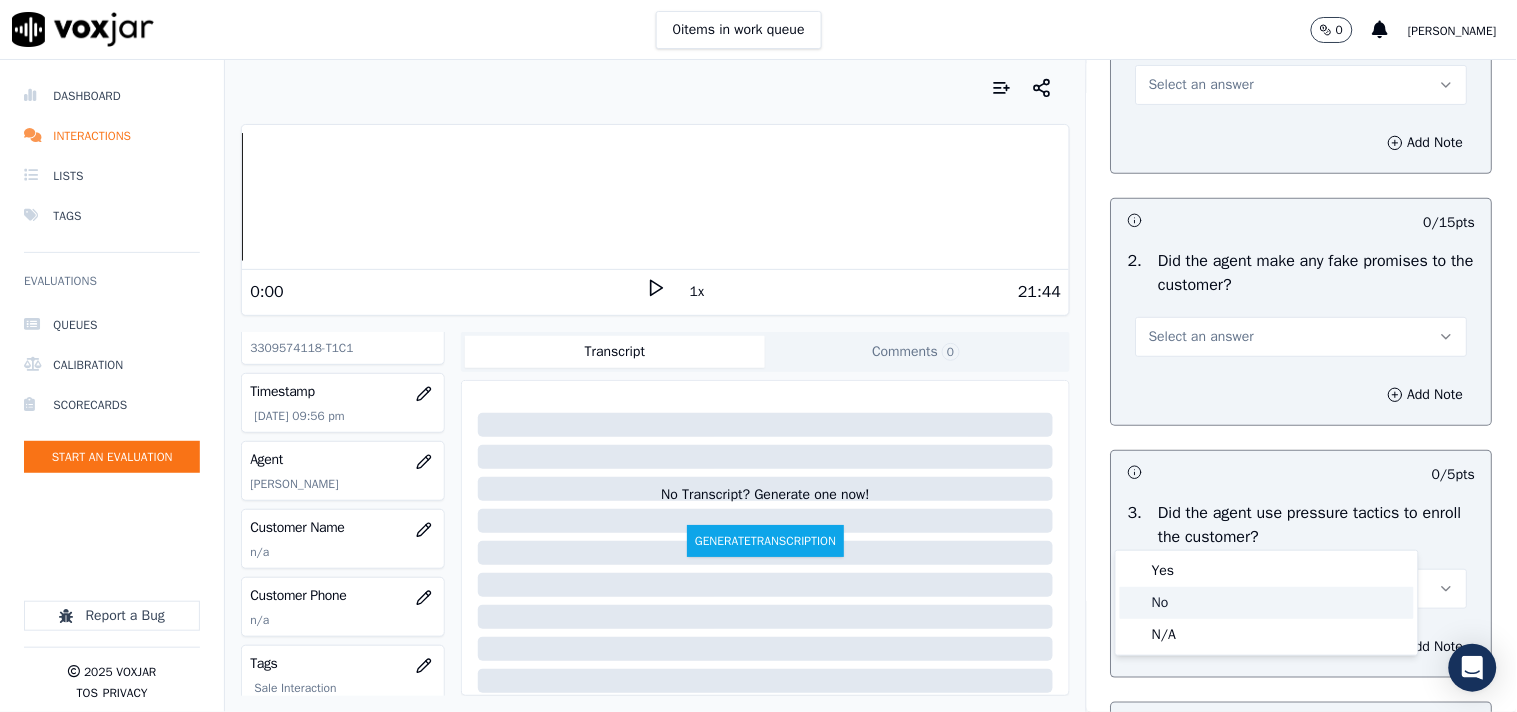click on "No" 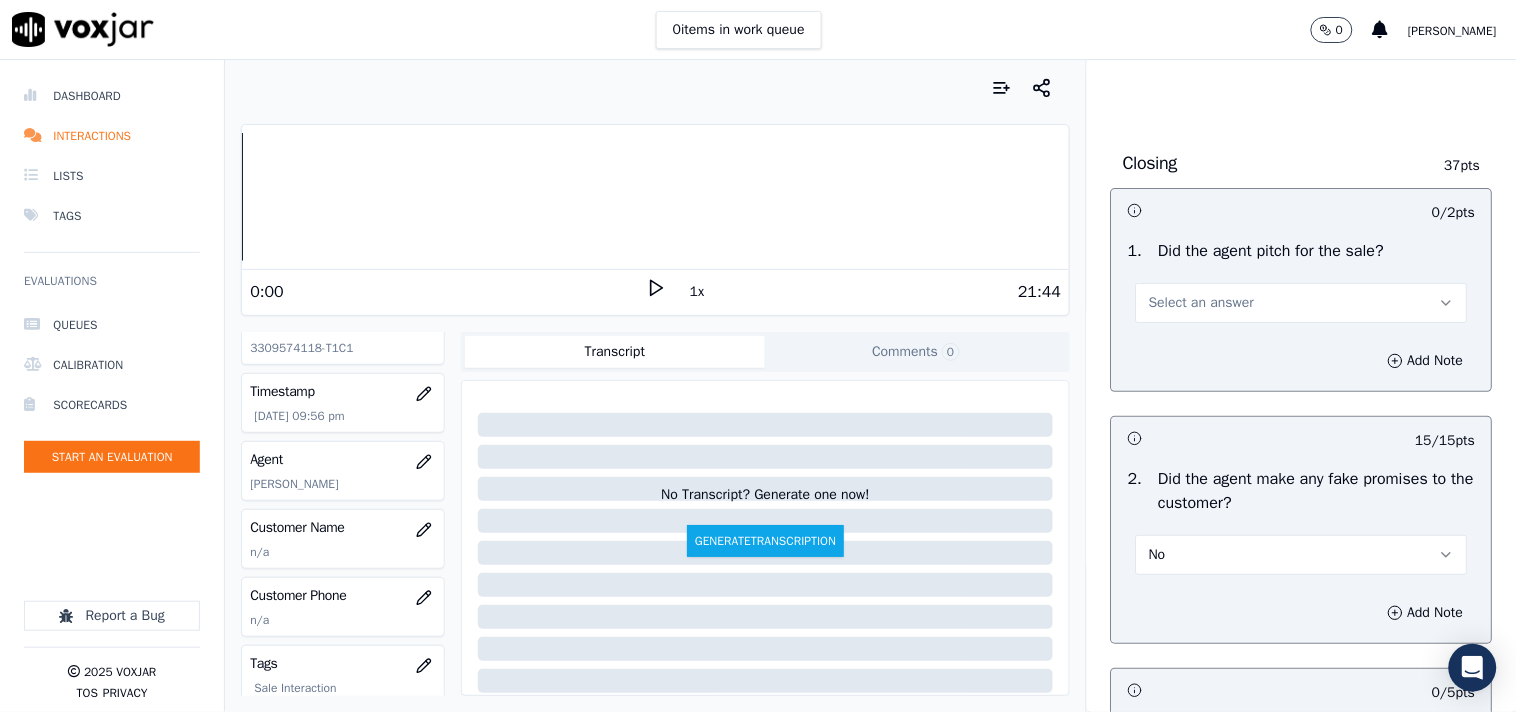 scroll, scrollTop: 3812, scrollLeft: 0, axis: vertical 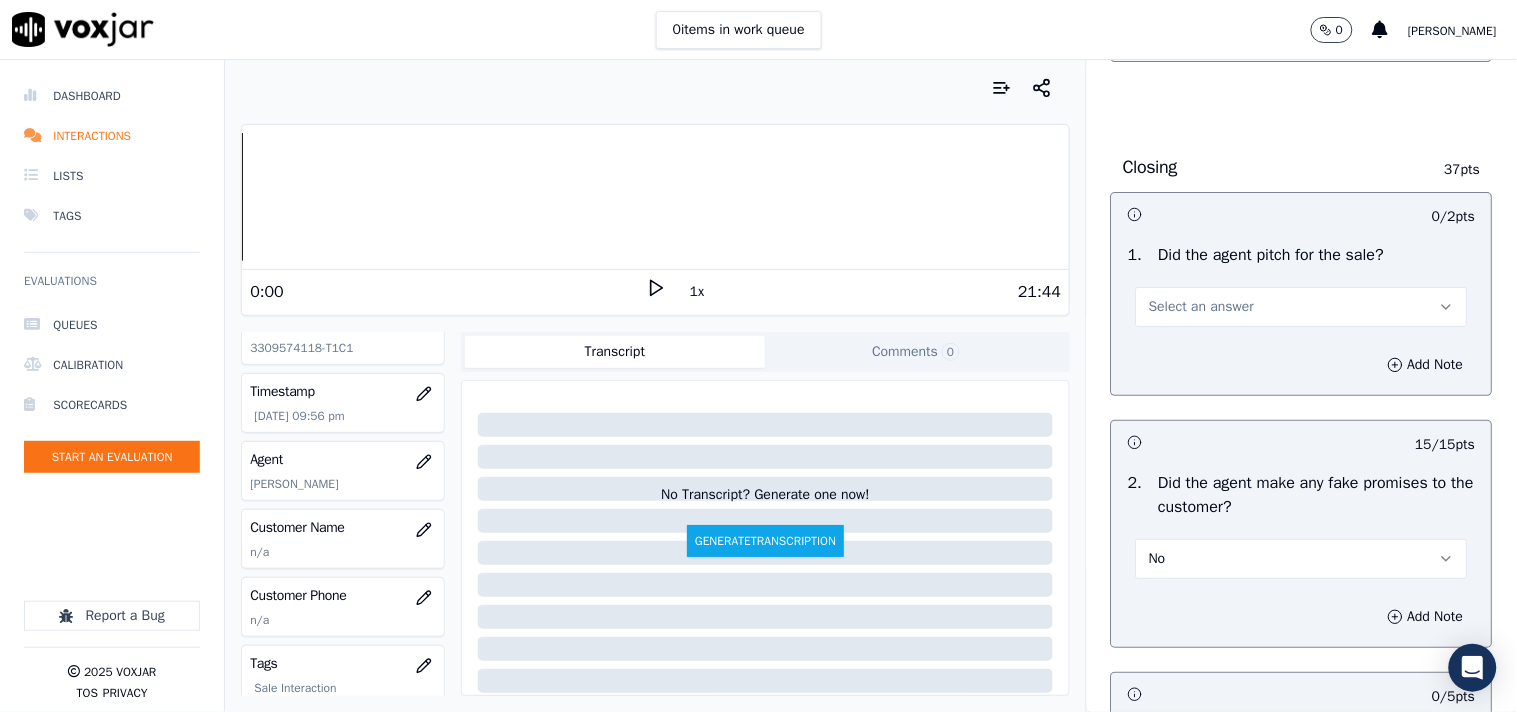 click on "Select an answer" at bounding box center [1201, 307] 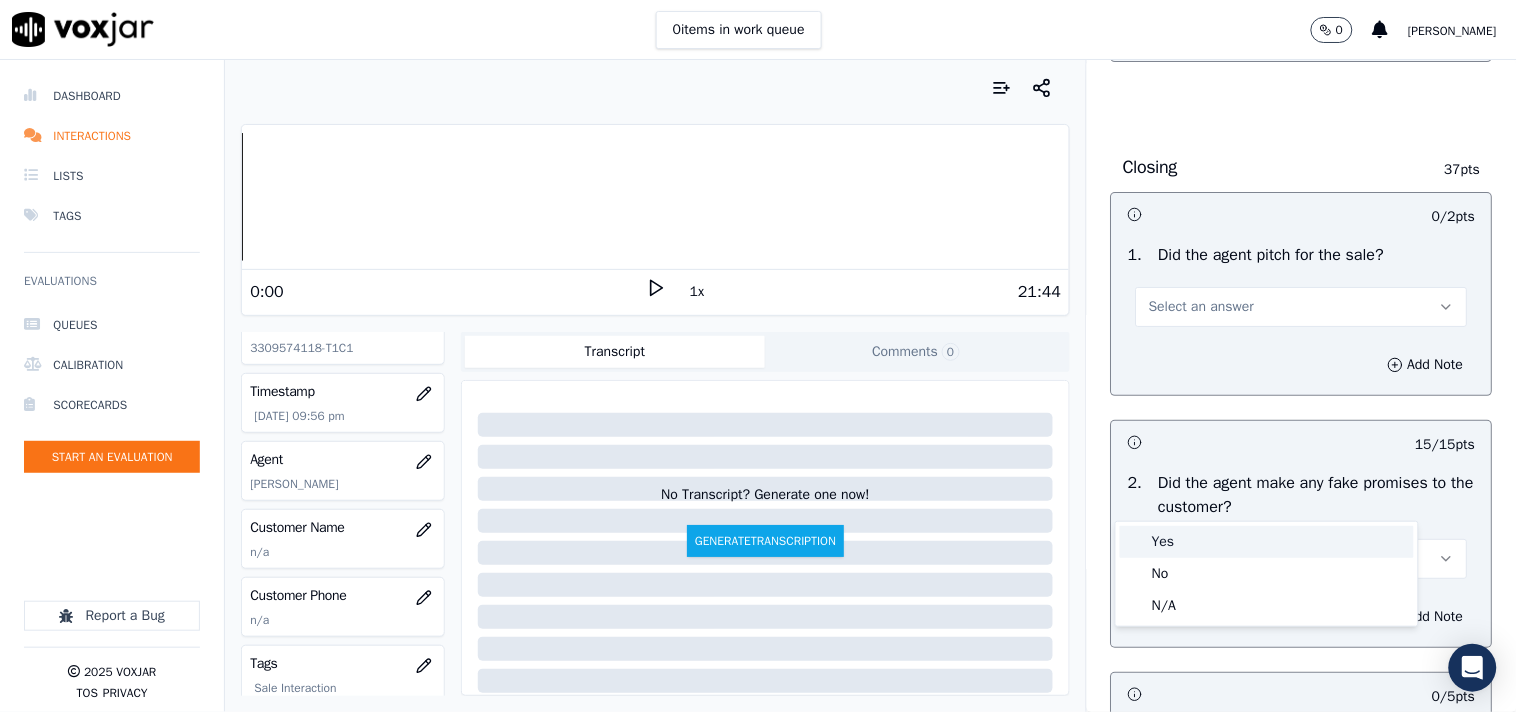 click at bounding box center [1135, 542] 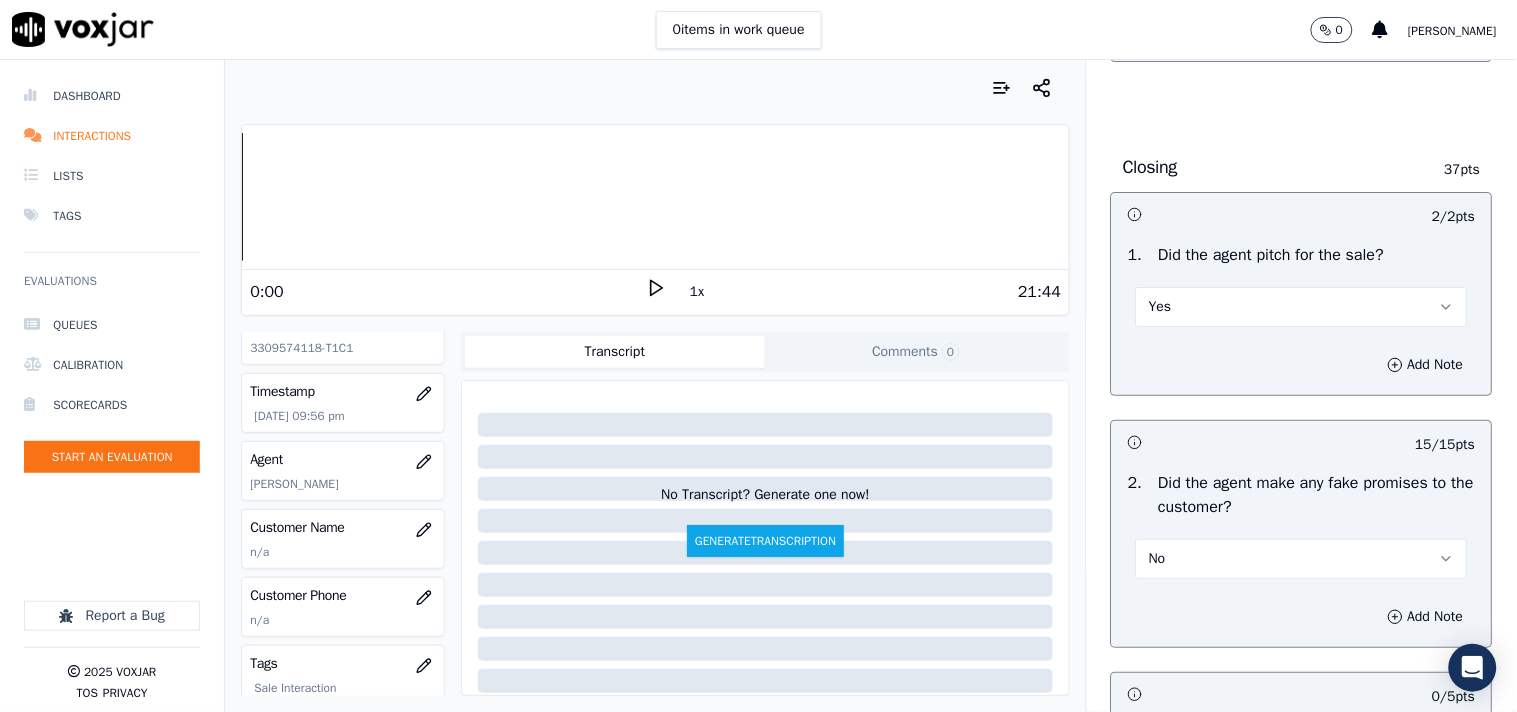 scroll, scrollTop: 3478, scrollLeft: 0, axis: vertical 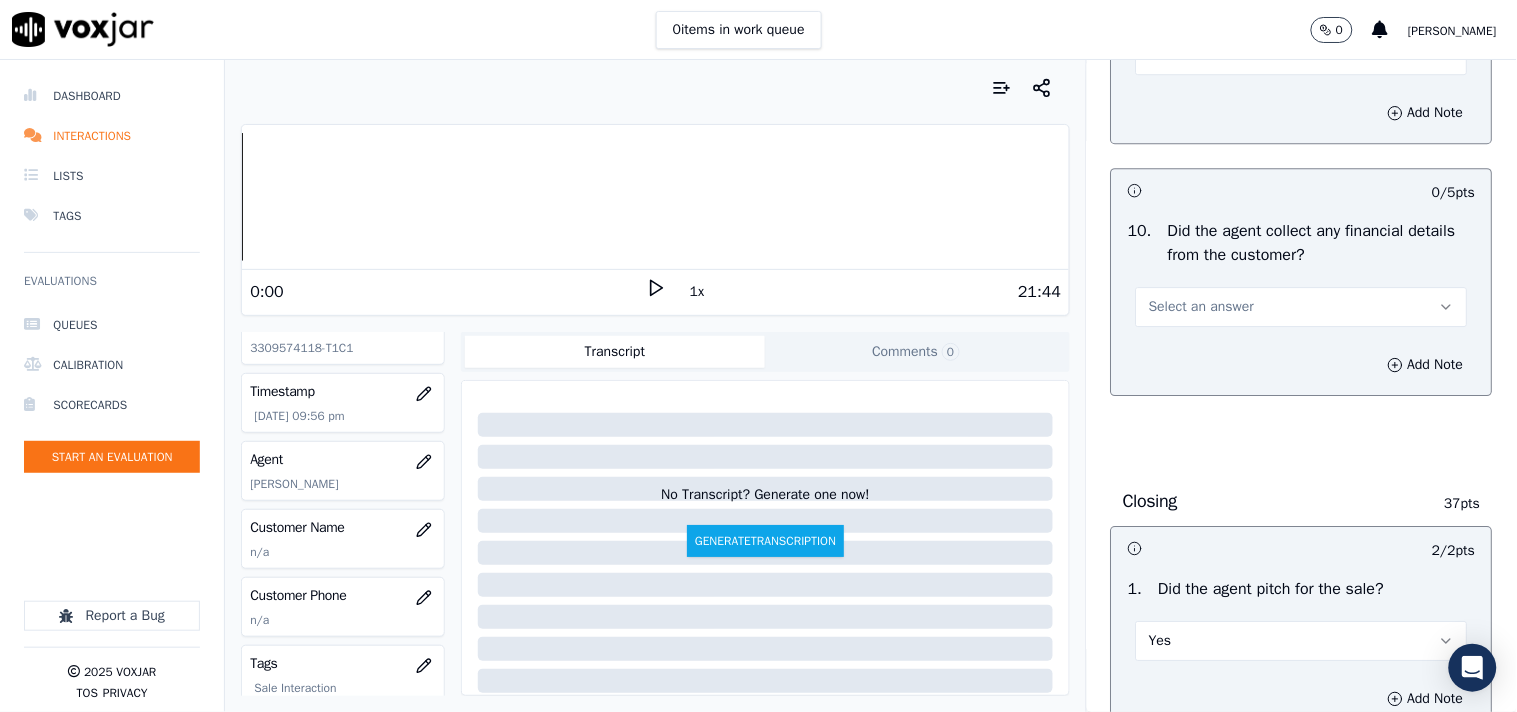click on "Select an answer" at bounding box center (1302, 307) 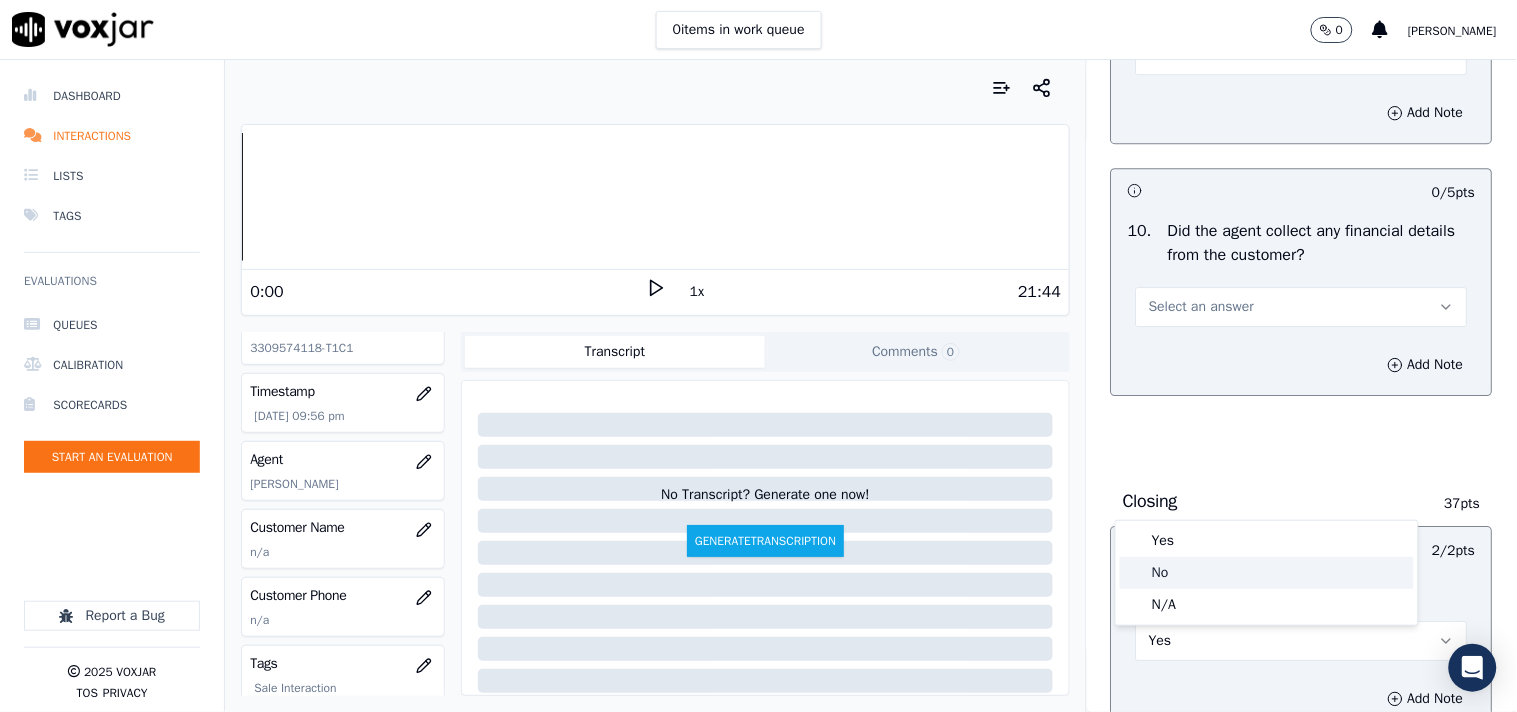 click on "No" 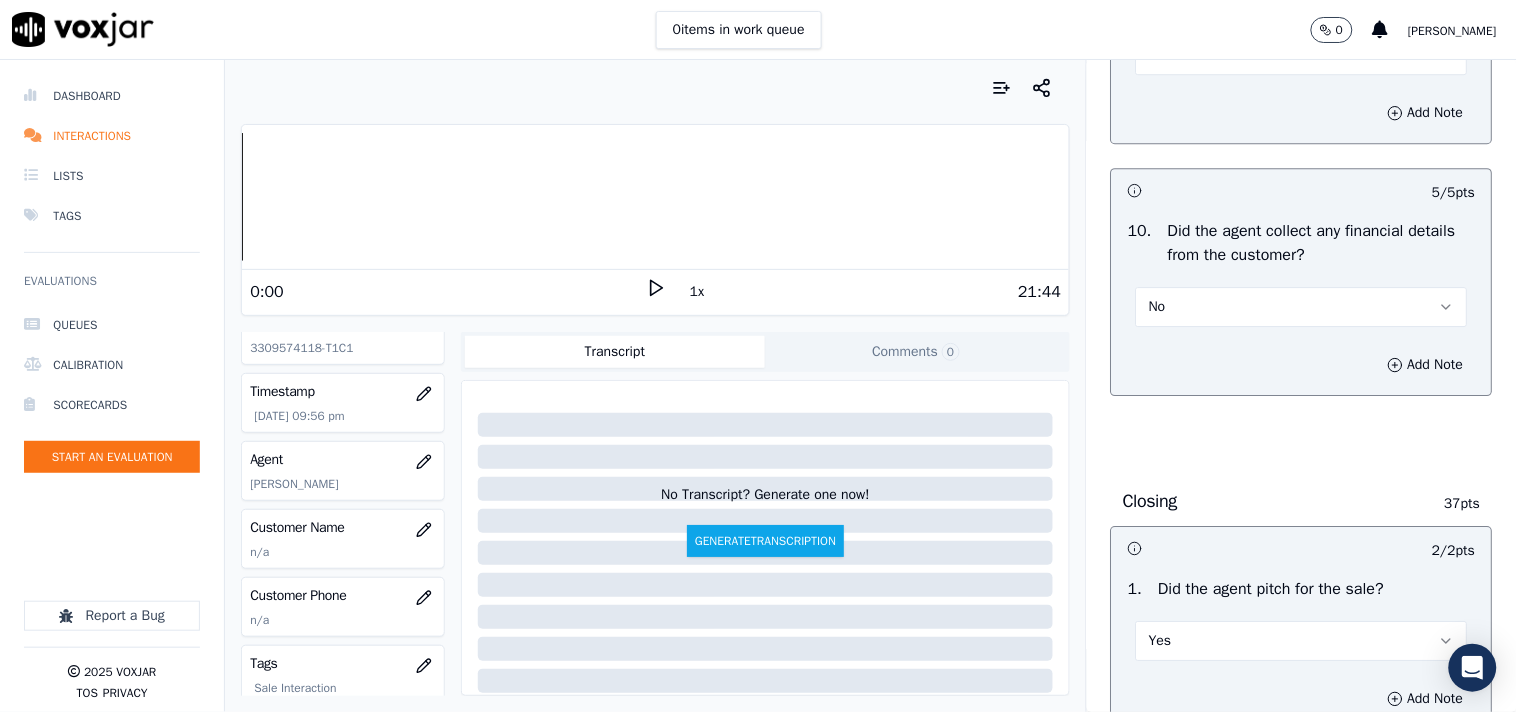 scroll, scrollTop: 3256, scrollLeft: 0, axis: vertical 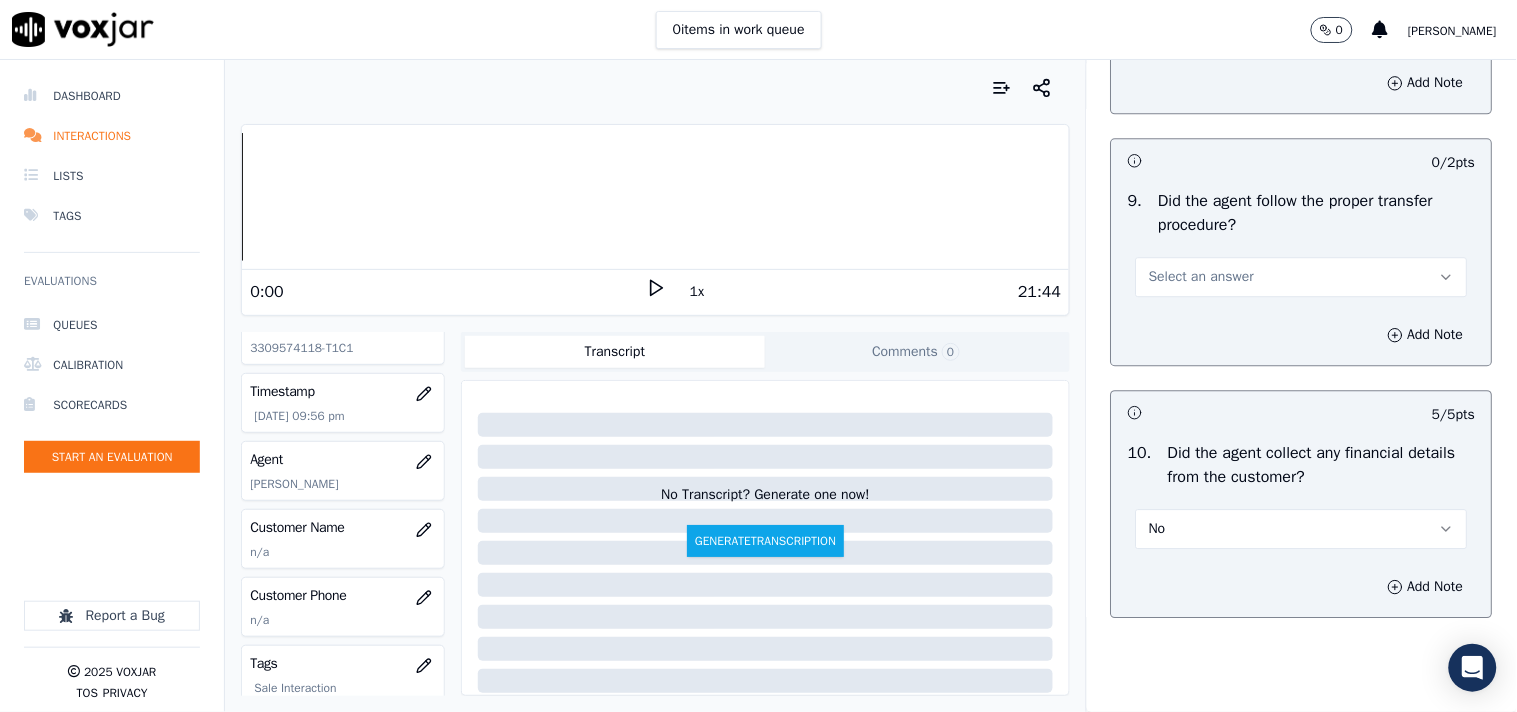 click on "Select an answer" at bounding box center [1201, 277] 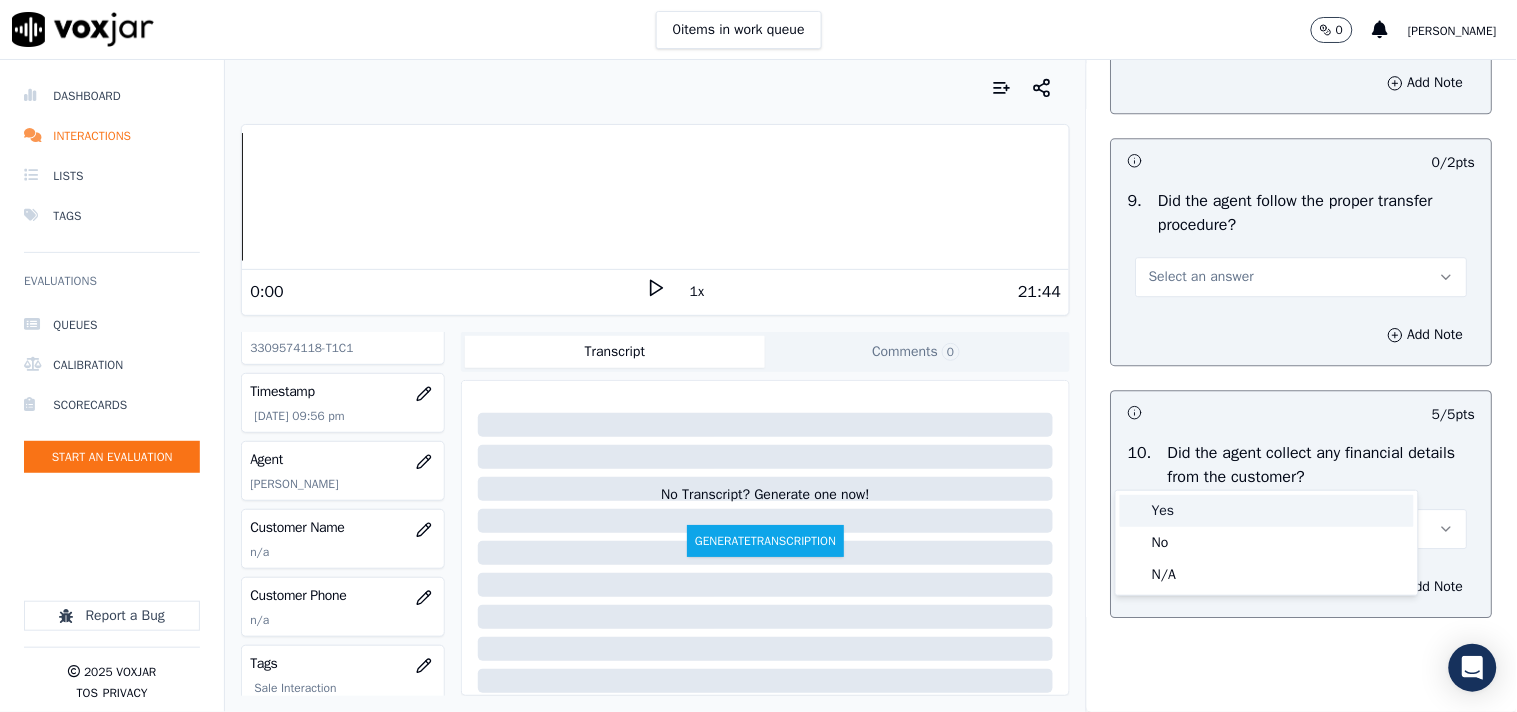 click on "Yes" at bounding box center [1267, 511] 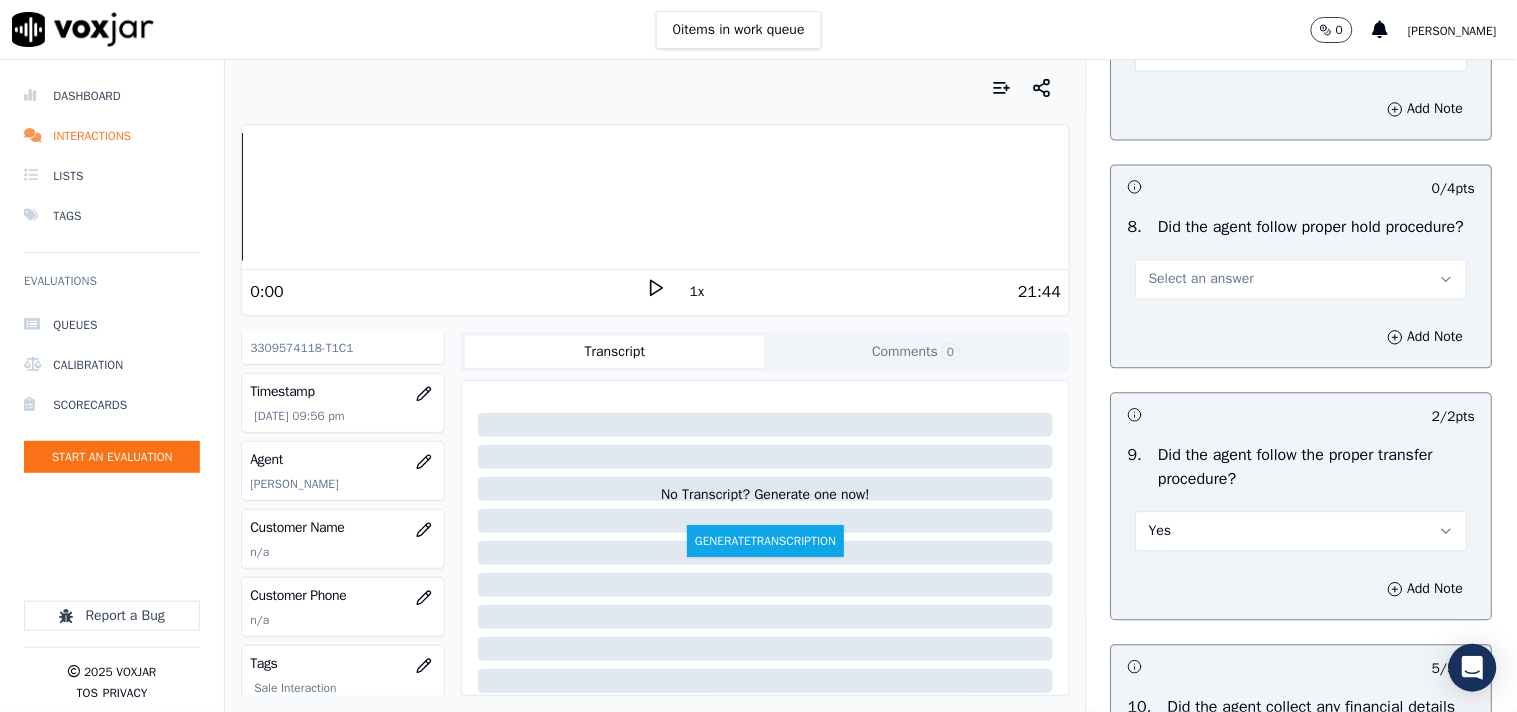 scroll, scrollTop: 2923, scrollLeft: 0, axis: vertical 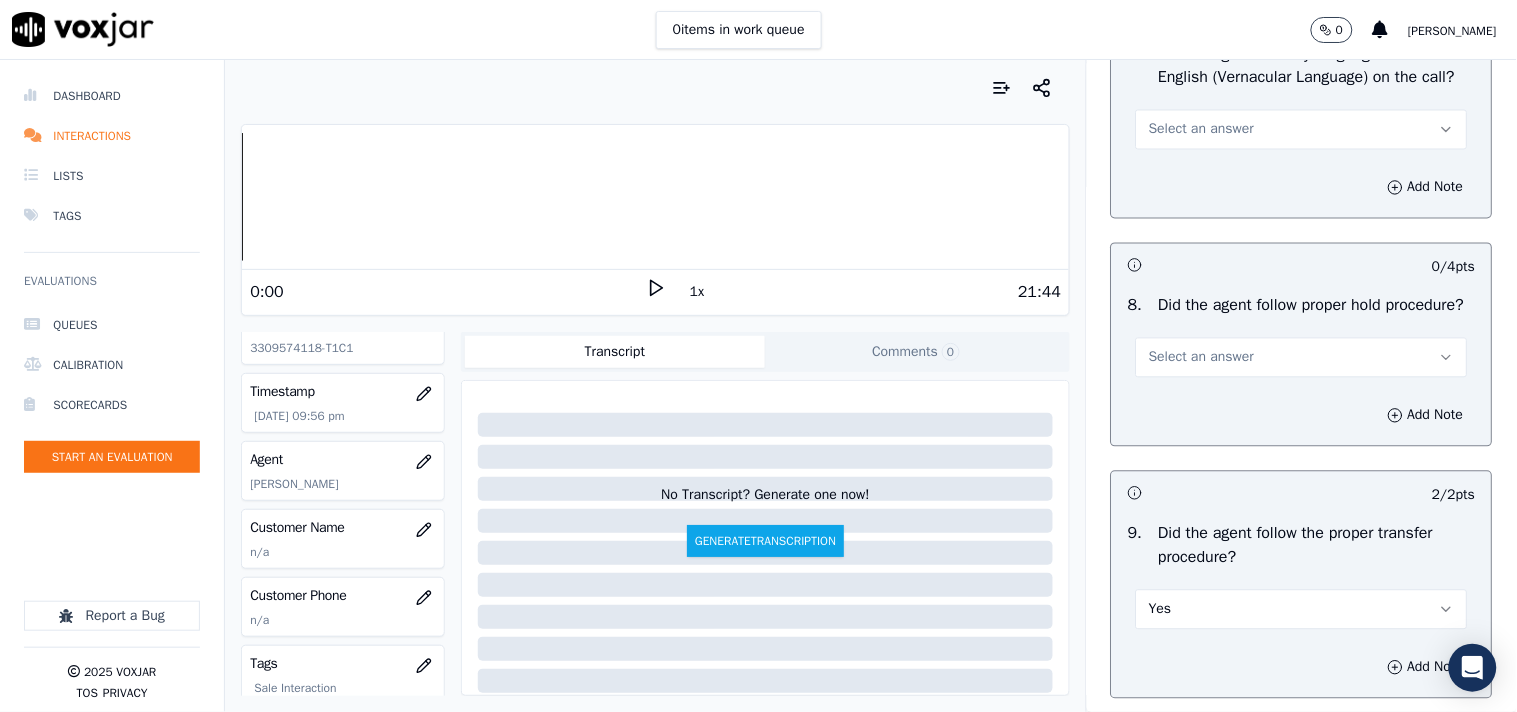click on "Select an answer" at bounding box center (1201, 358) 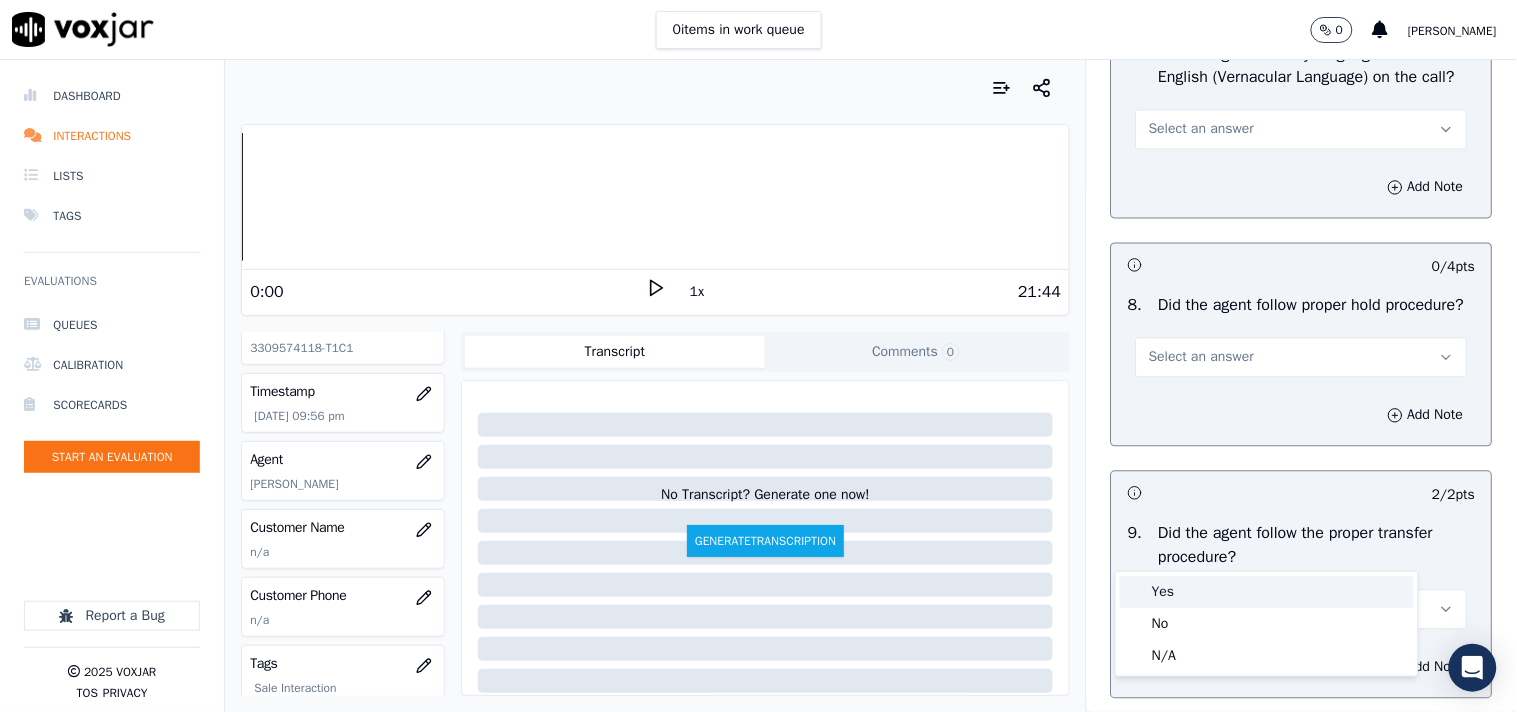 click on "Yes" at bounding box center [1267, 592] 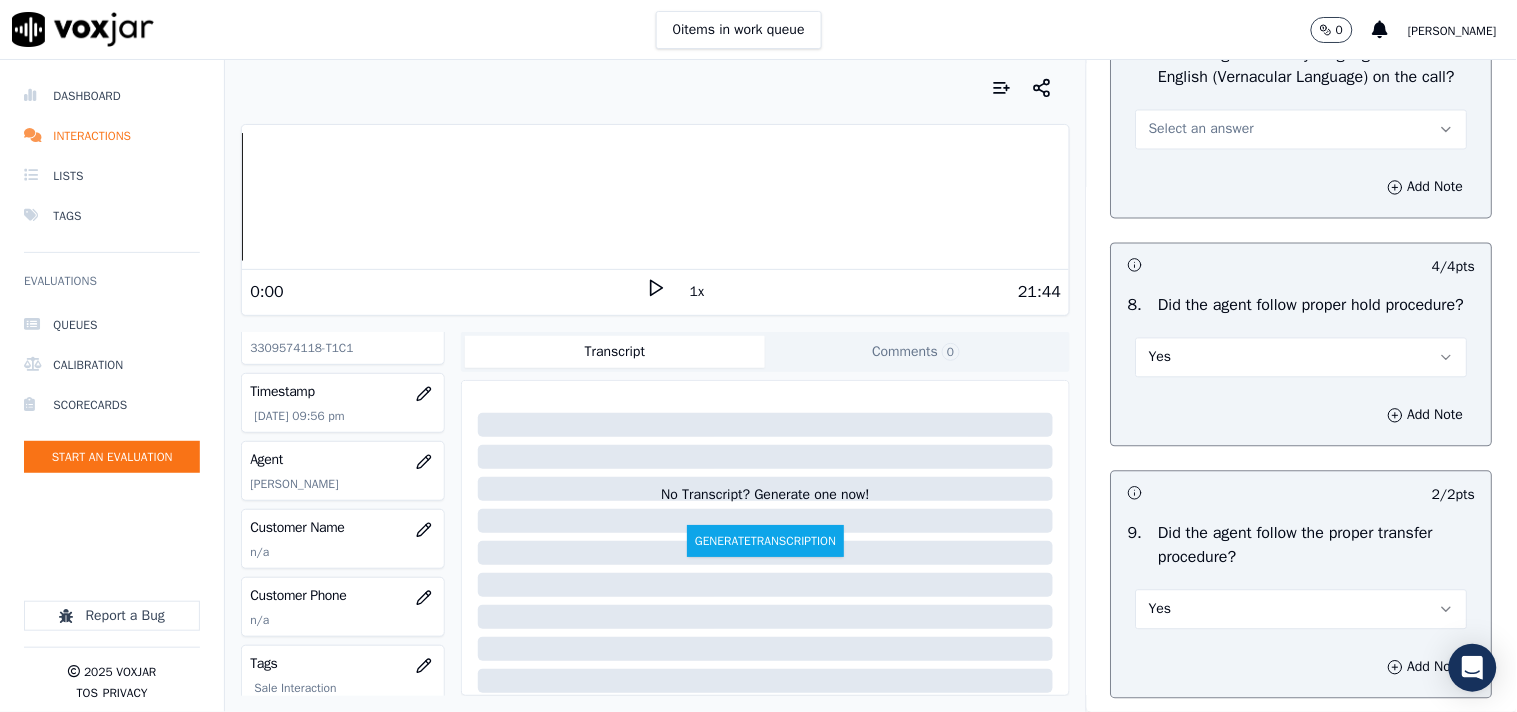 scroll, scrollTop: 2590, scrollLeft: 0, axis: vertical 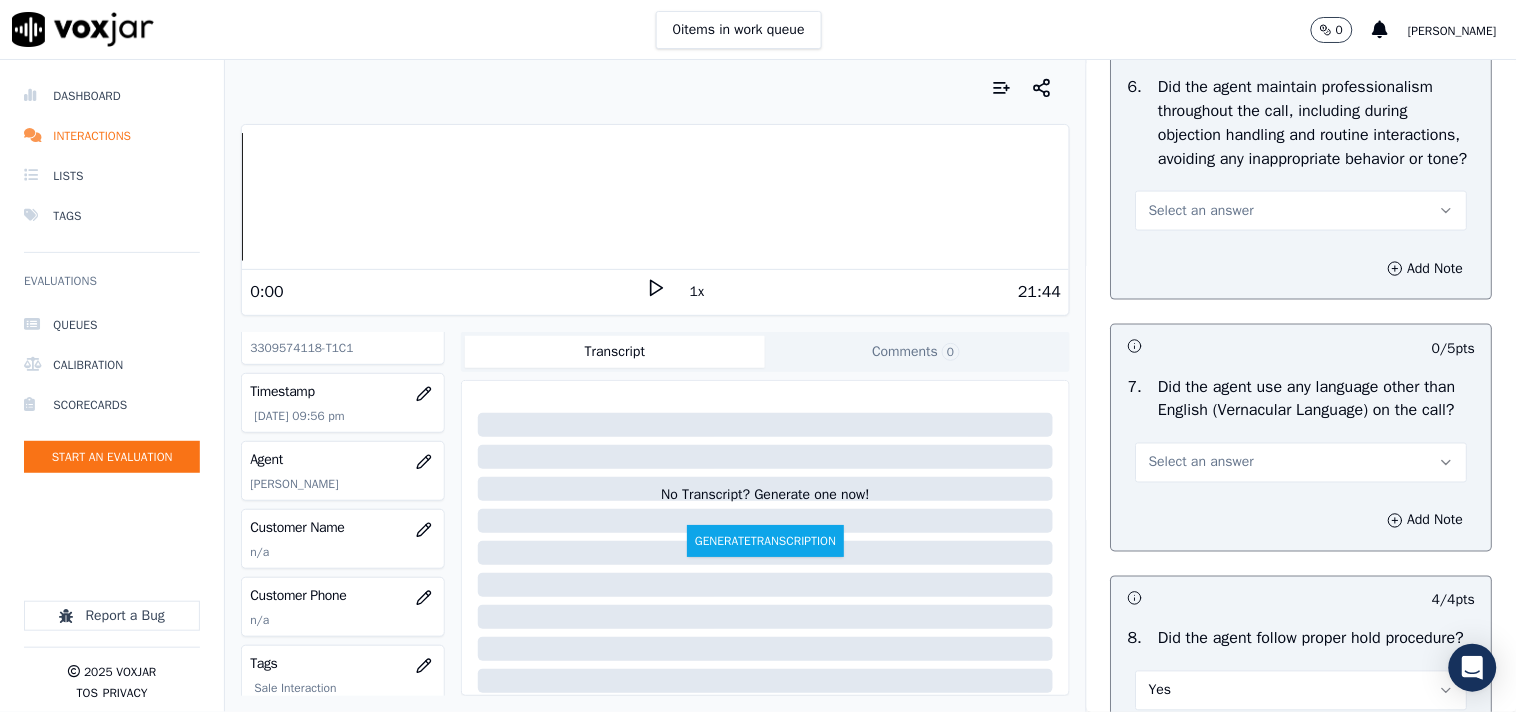 click on "Select an answer" at bounding box center (1201, 463) 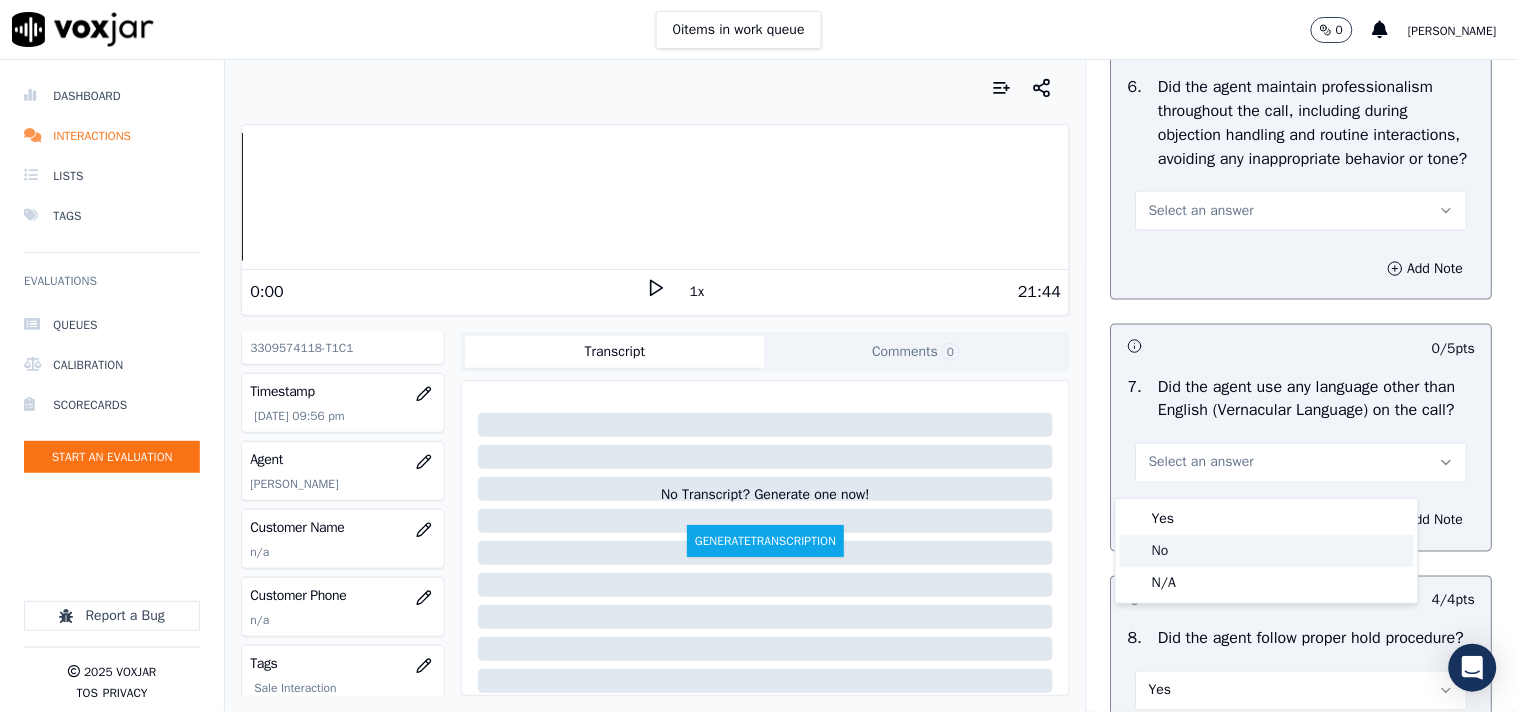 click on "No" 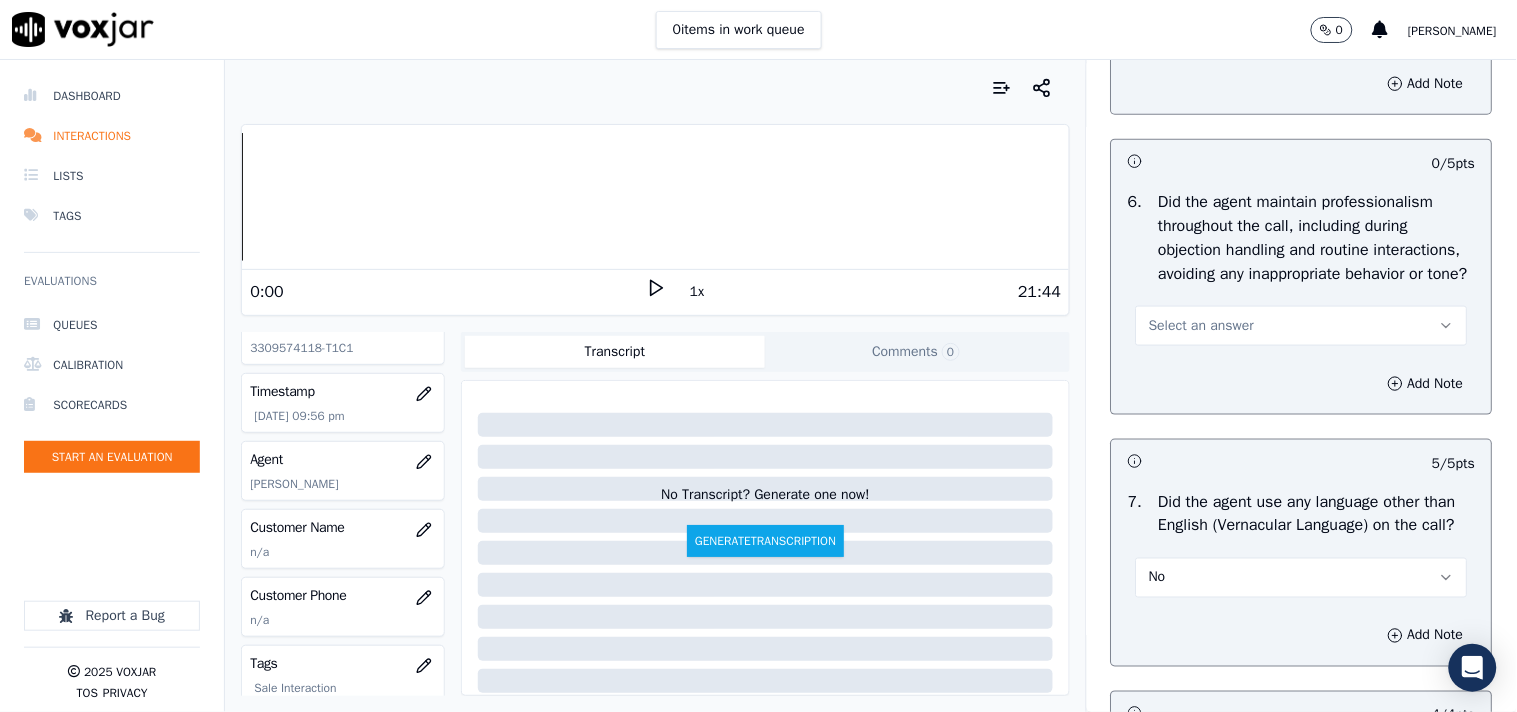scroll, scrollTop: 2367, scrollLeft: 0, axis: vertical 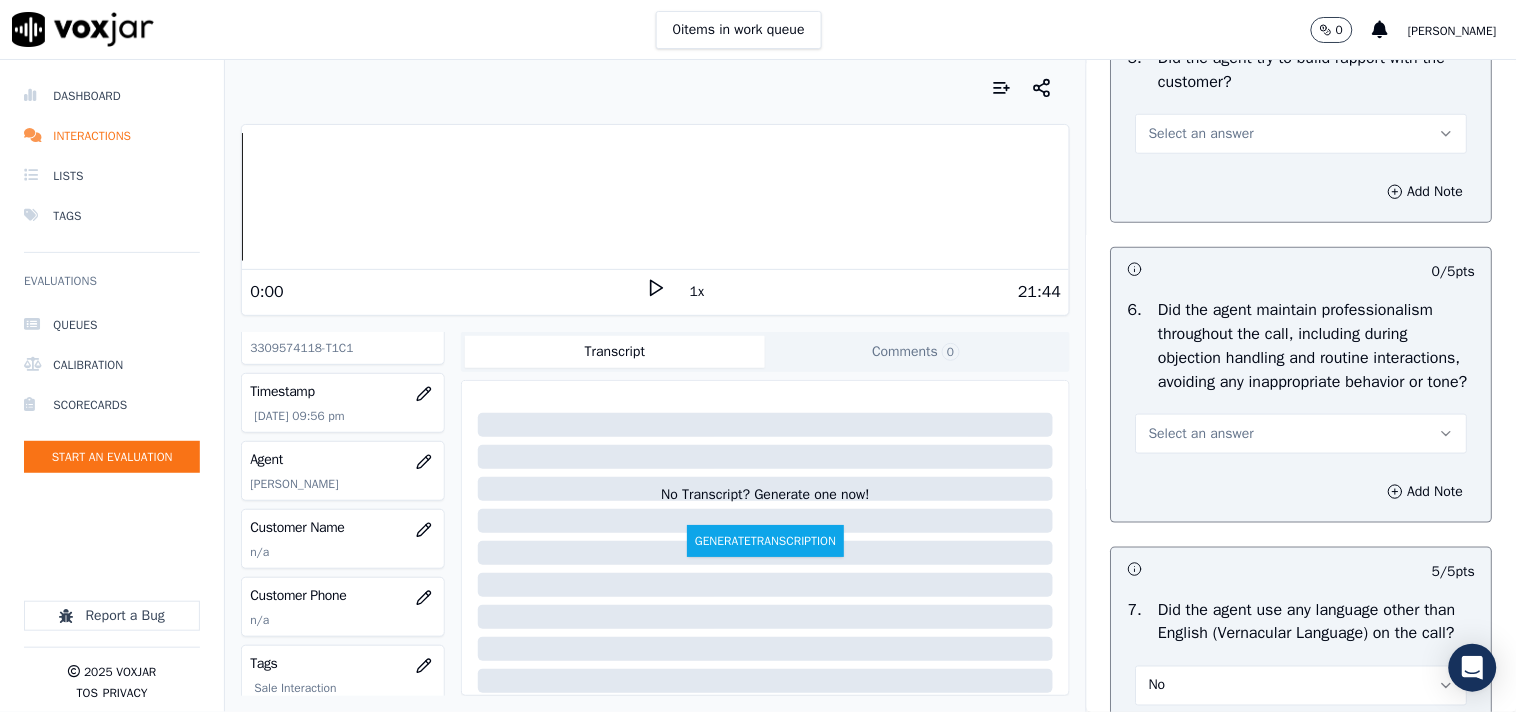 click on "Select an answer" at bounding box center [1201, 434] 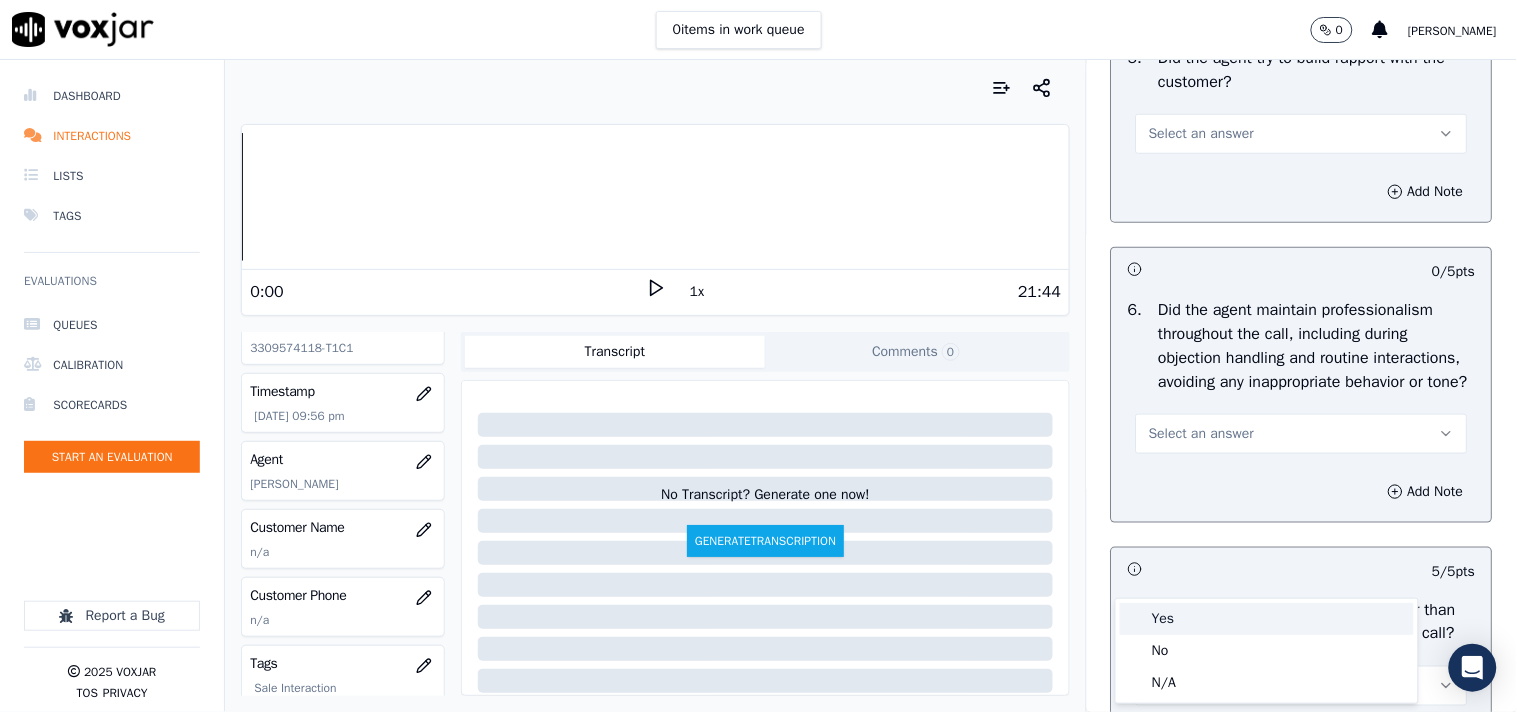 click on "Yes" at bounding box center (1267, 619) 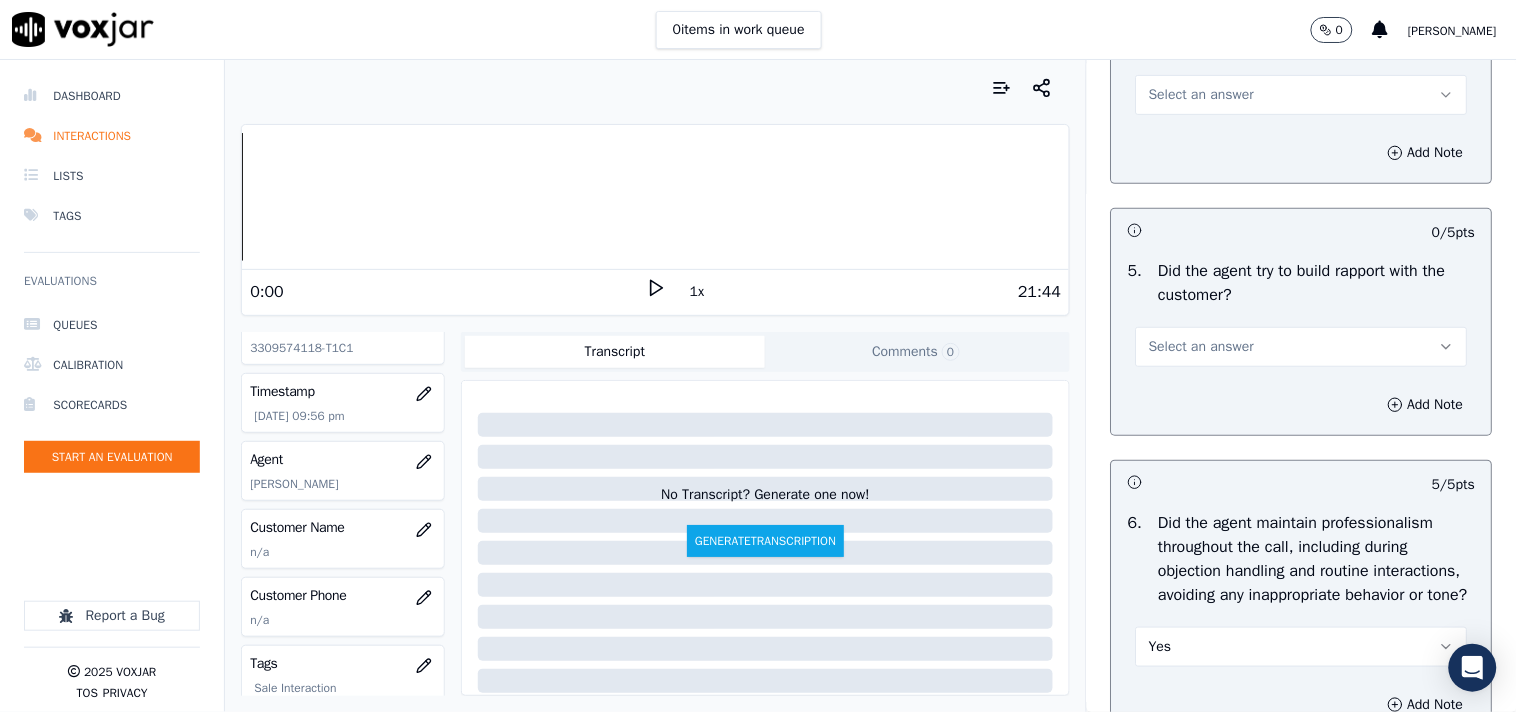 scroll, scrollTop: 2145, scrollLeft: 0, axis: vertical 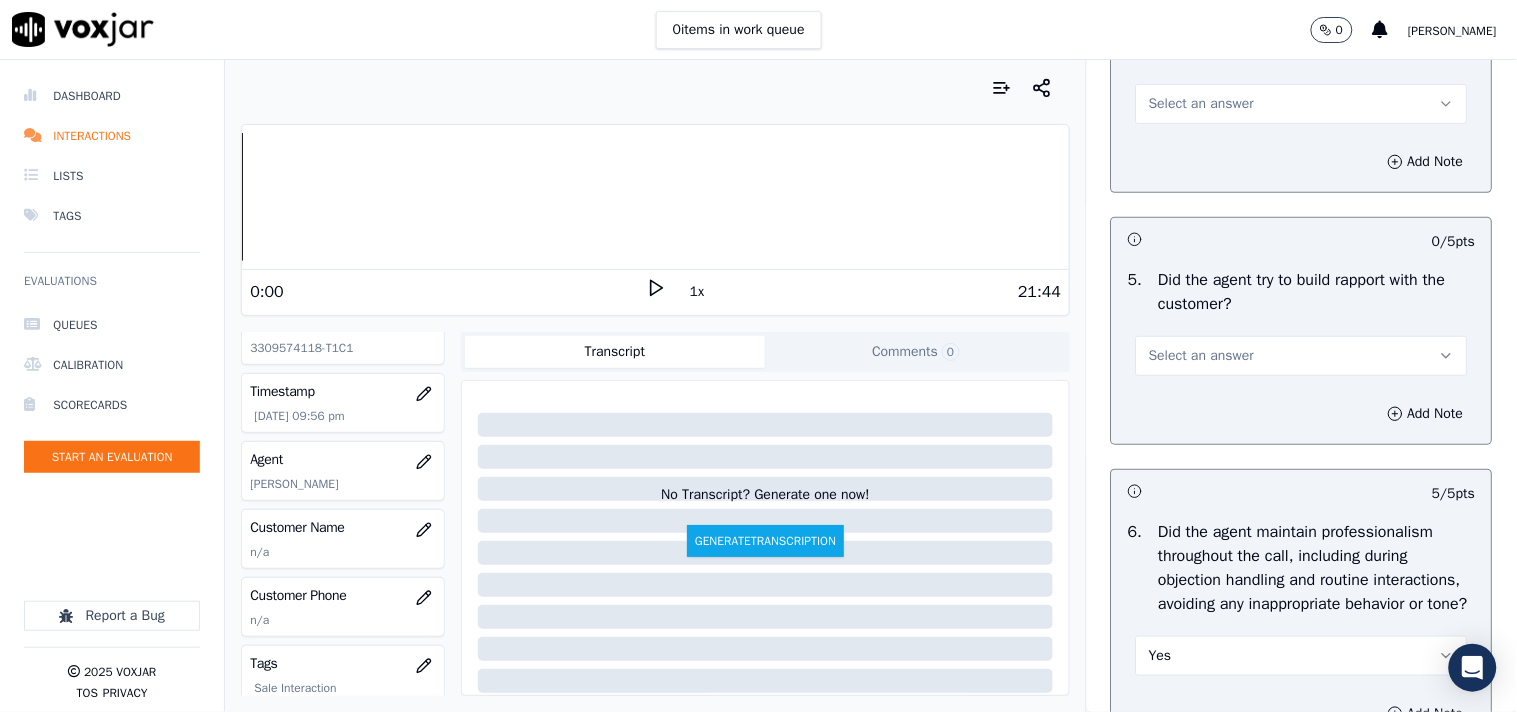 click on "Select an answer" at bounding box center [1201, 356] 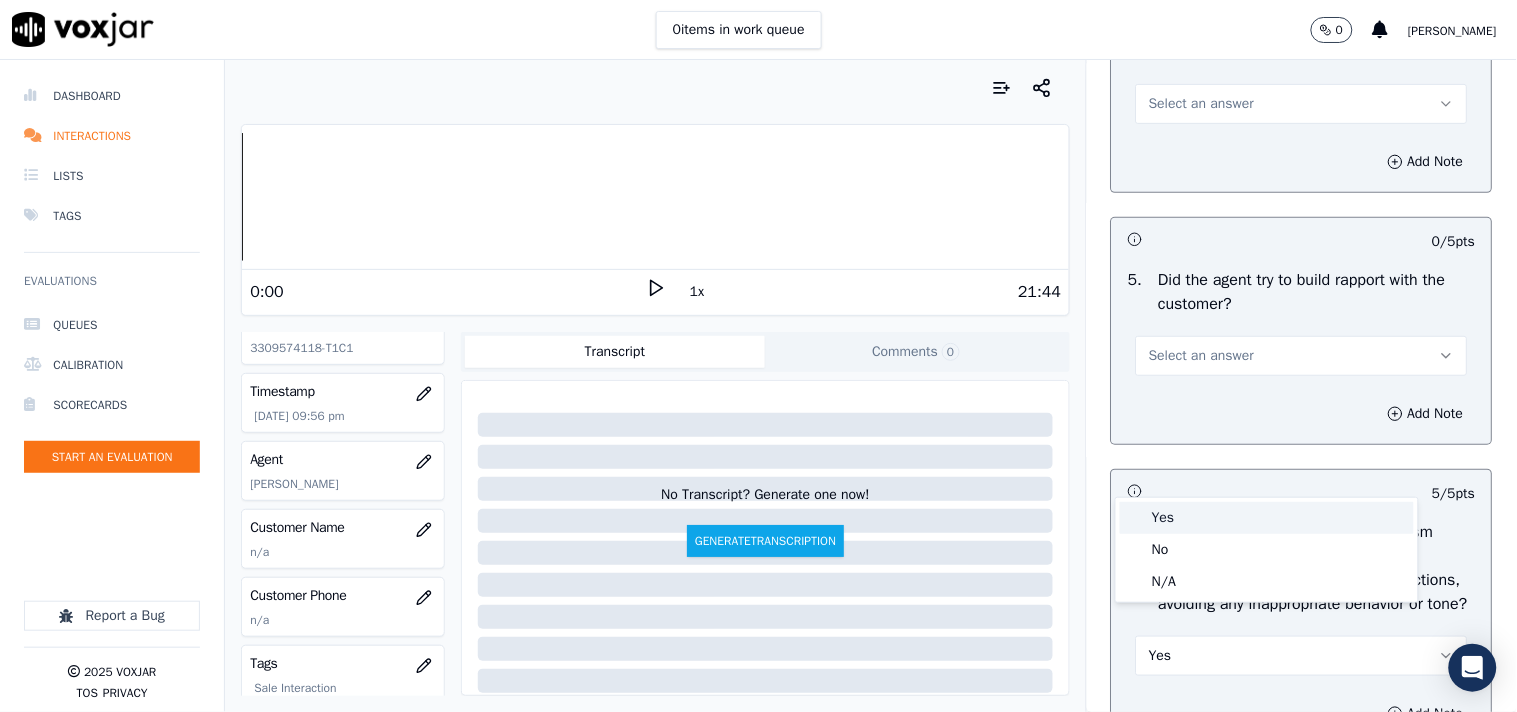 click on "Yes" at bounding box center [1267, 518] 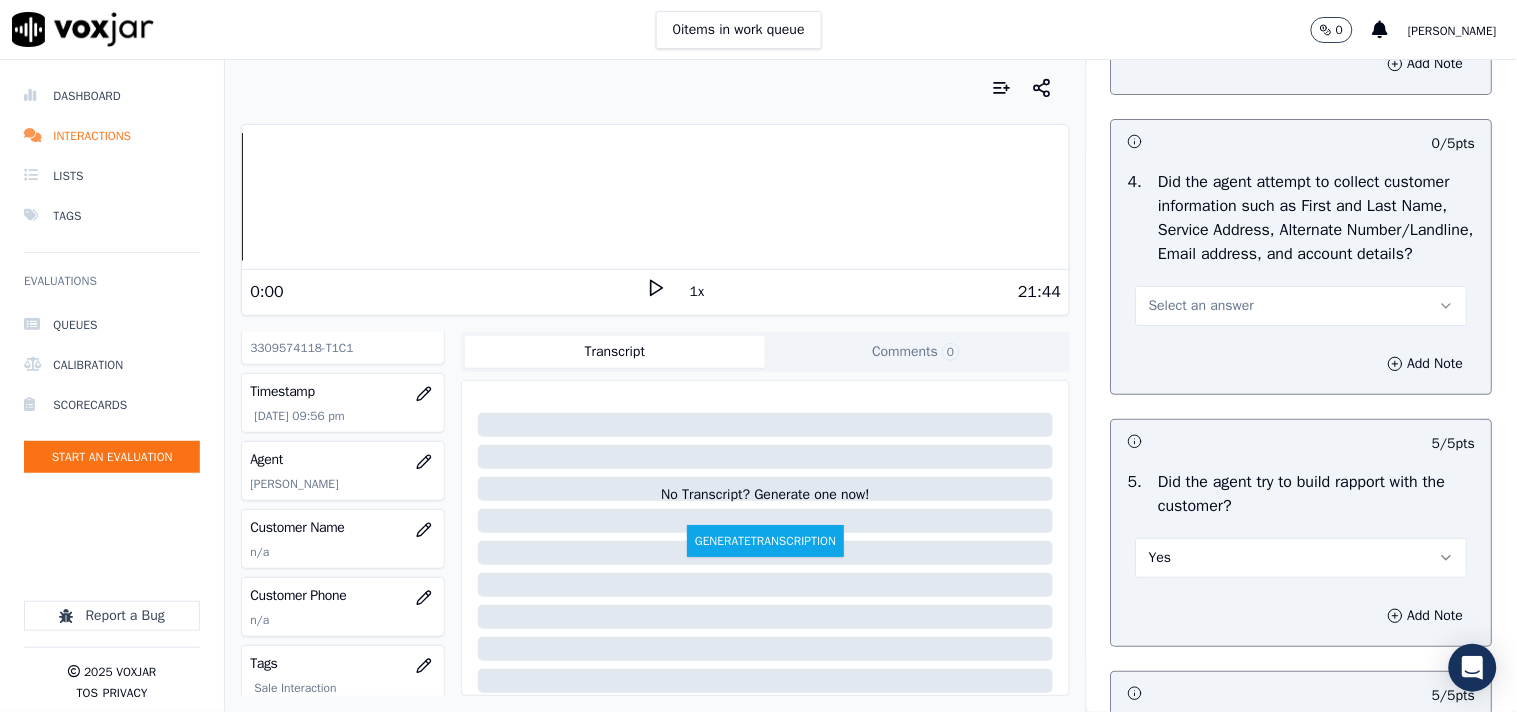 scroll, scrollTop: 1923, scrollLeft: 0, axis: vertical 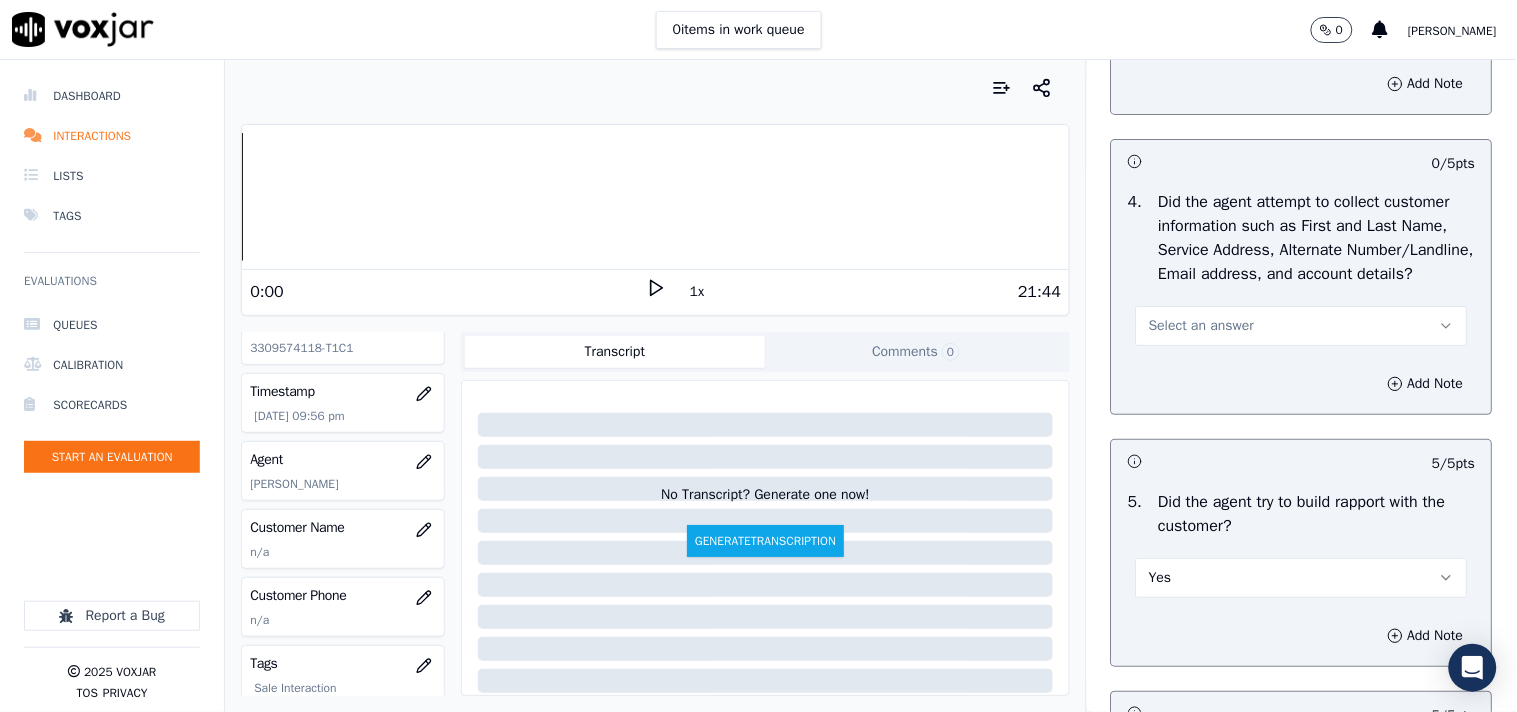 click on "Select an answer" at bounding box center (1201, 326) 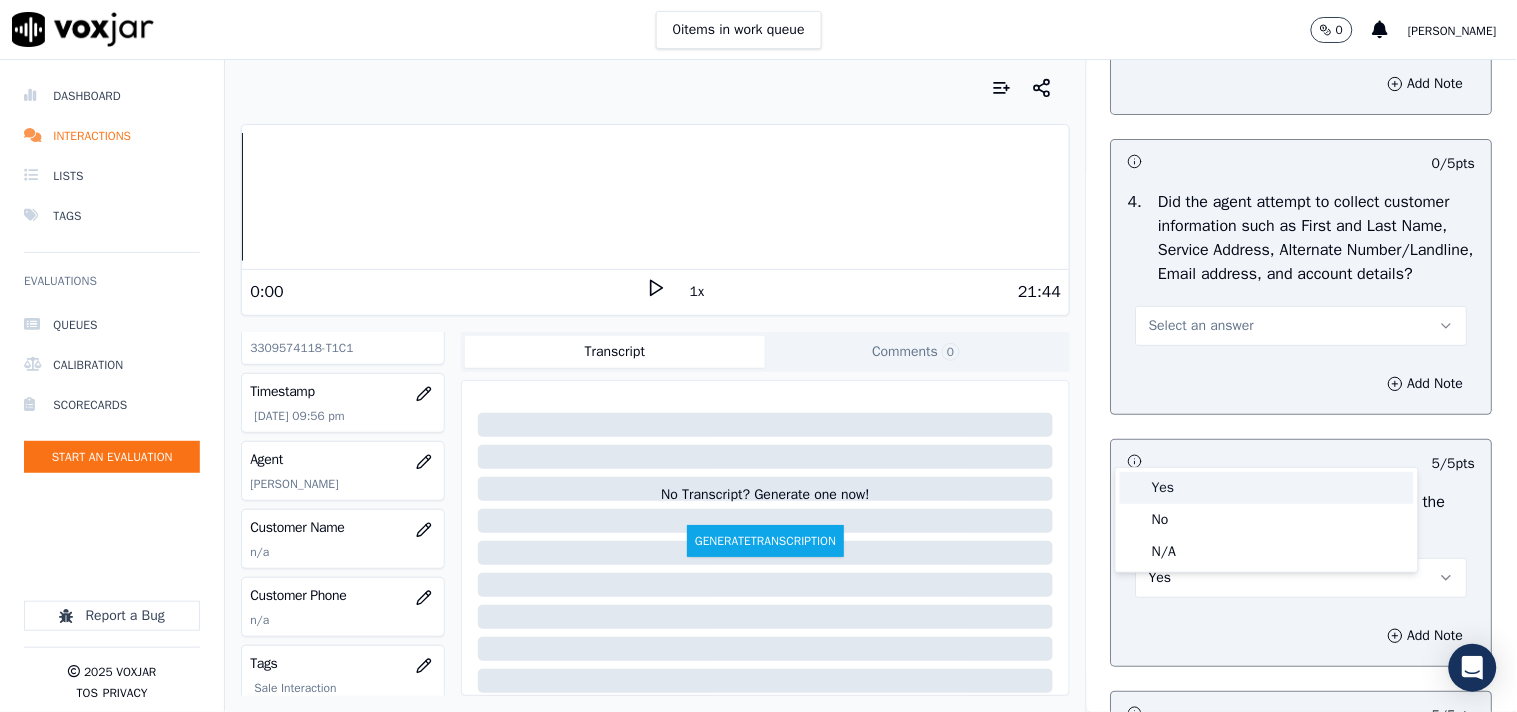 click on "Yes" at bounding box center [1267, 488] 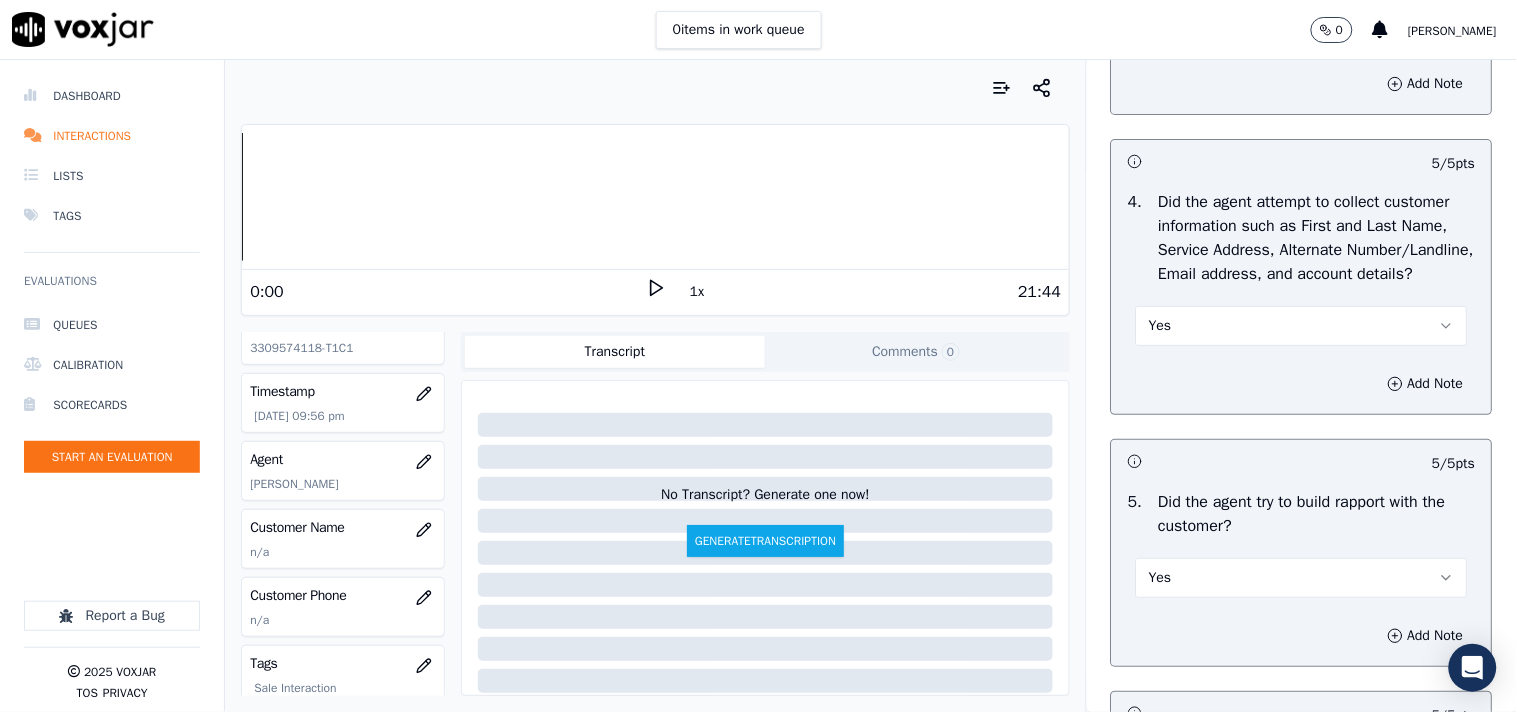 scroll, scrollTop: 1701, scrollLeft: 0, axis: vertical 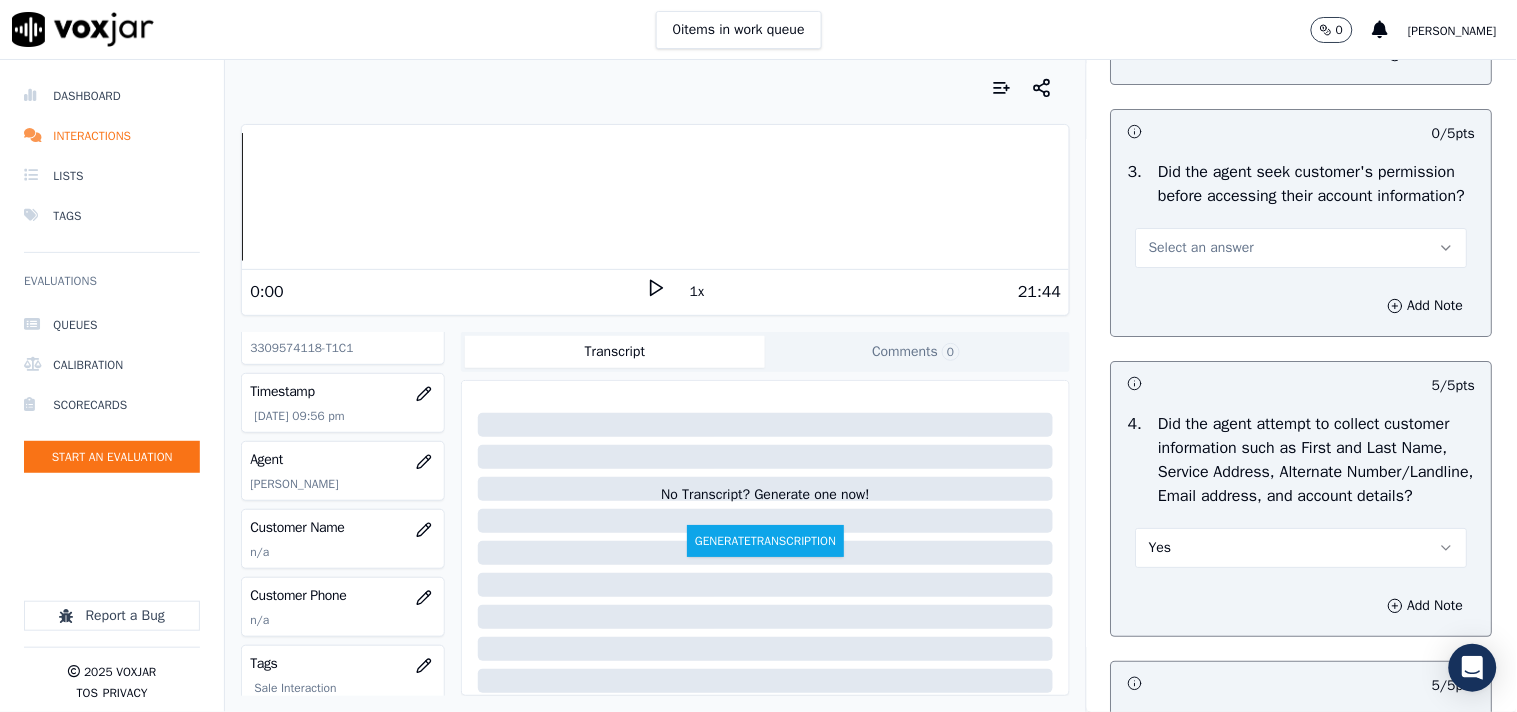 click on "Select an answer" at bounding box center (1201, 248) 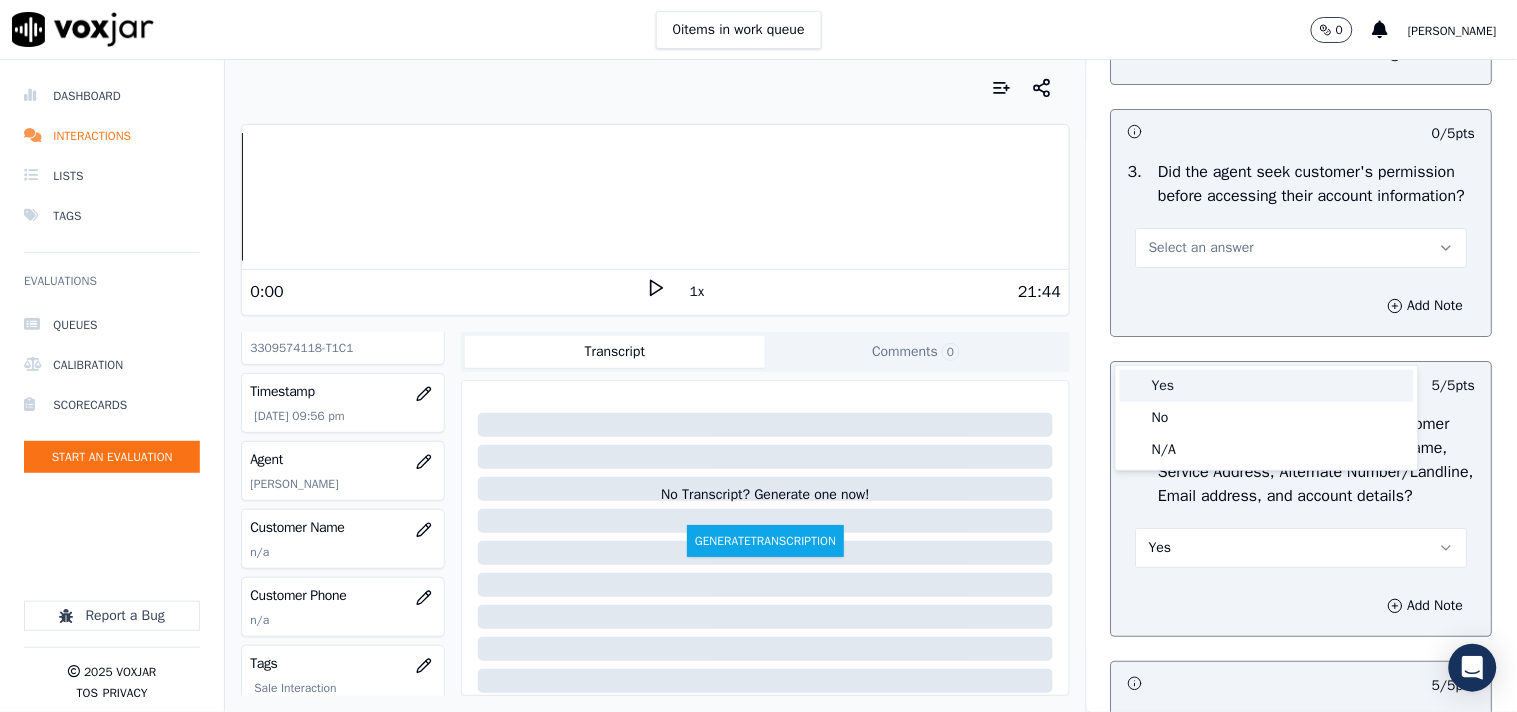 click on "Yes" at bounding box center [1267, 386] 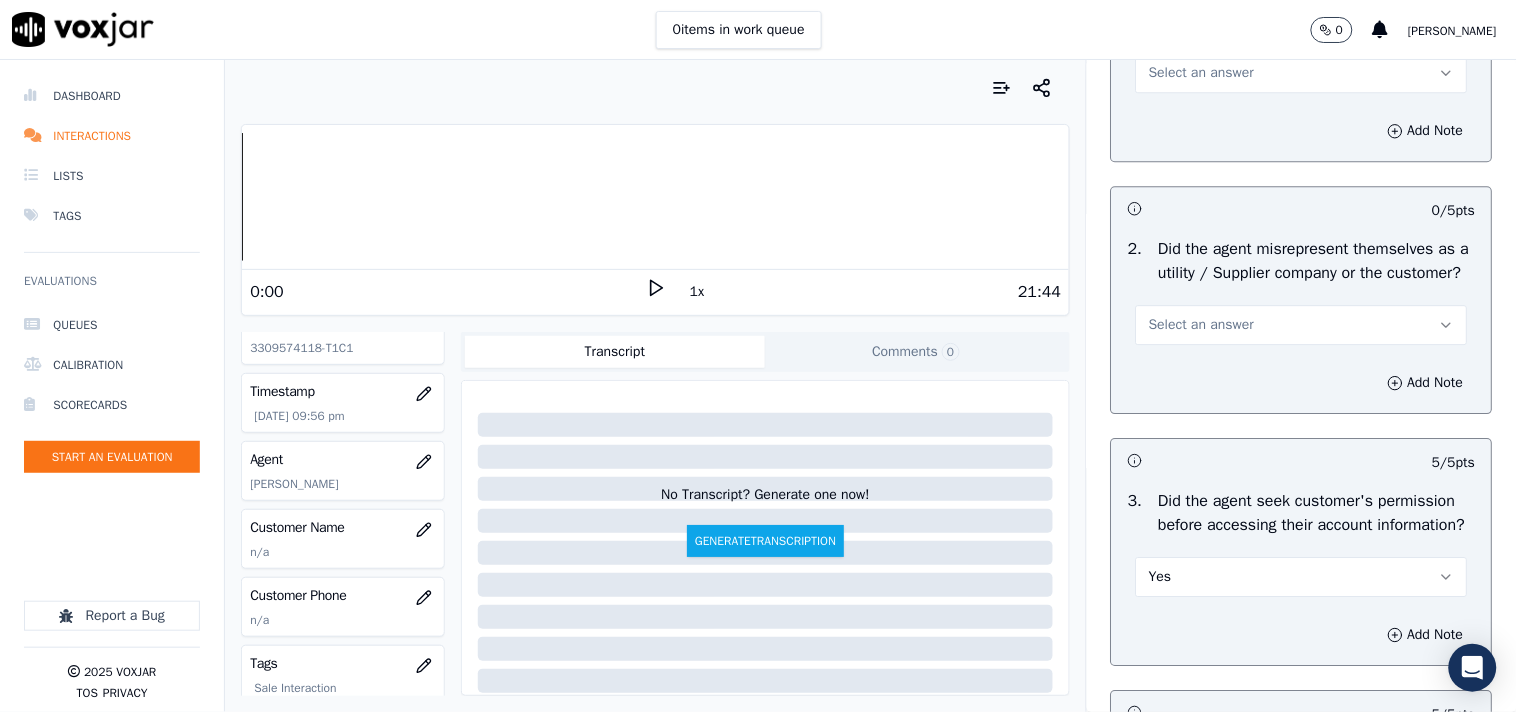 scroll, scrollTop: 1367, scrollLeft: 0, axis: vertical 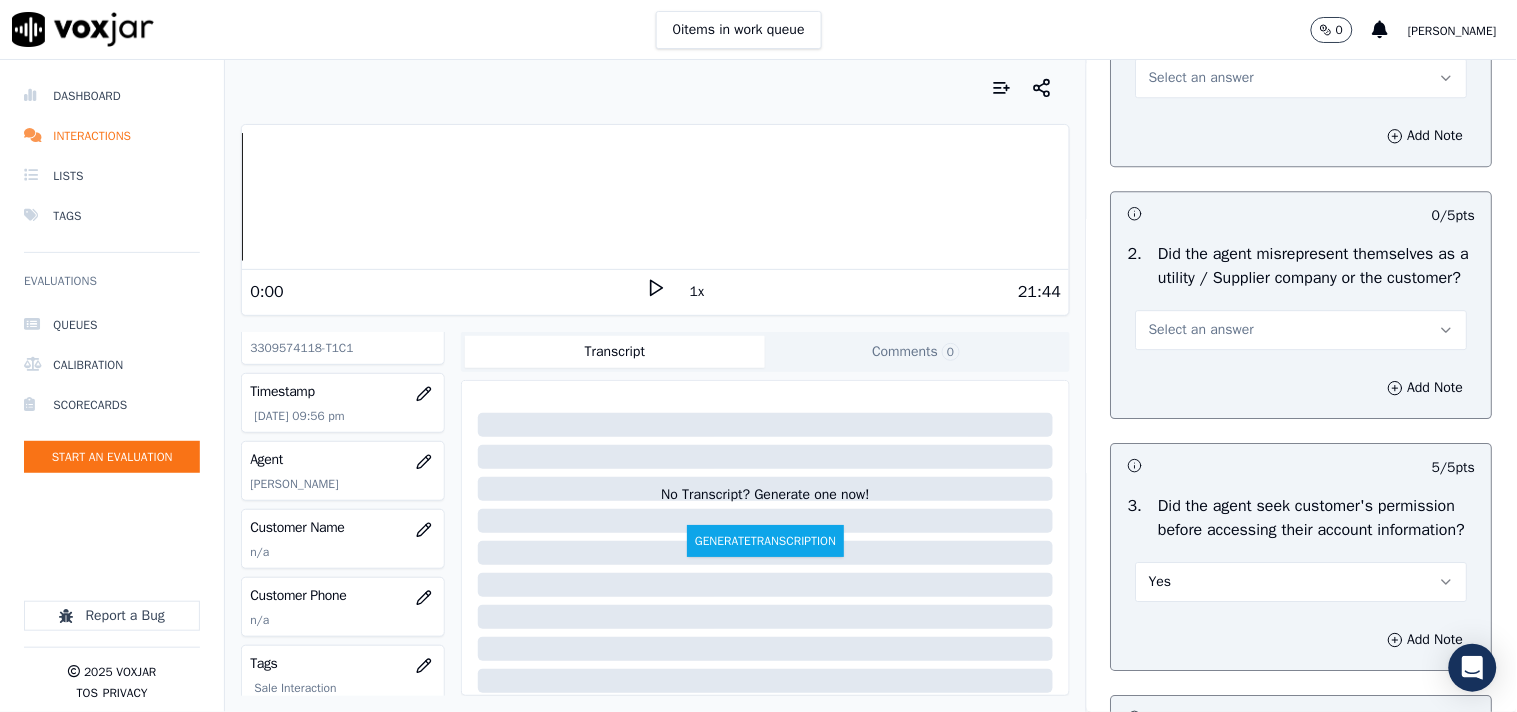 click on "Select an answer" at bounding box center [1201, 330] 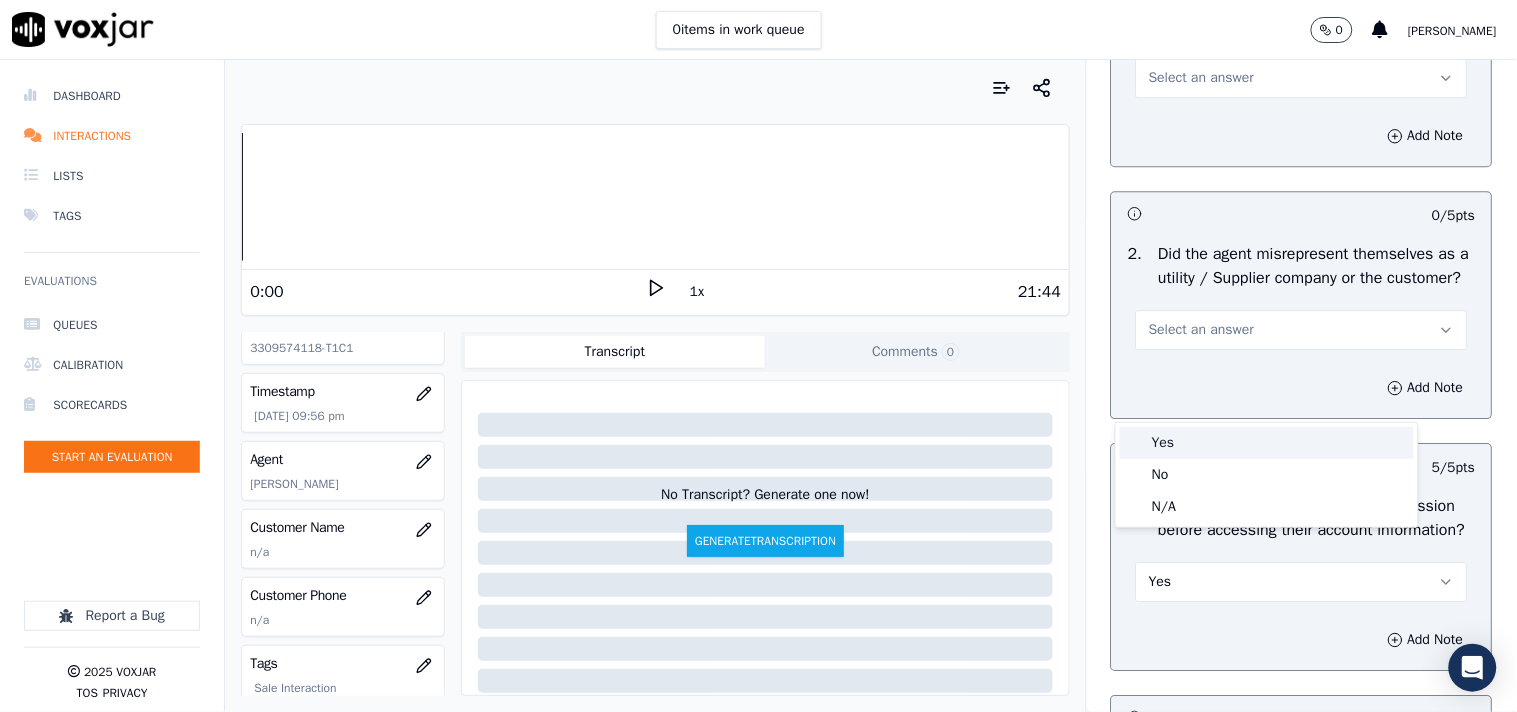 click on "Yes" at bounding box center [1267, 443] 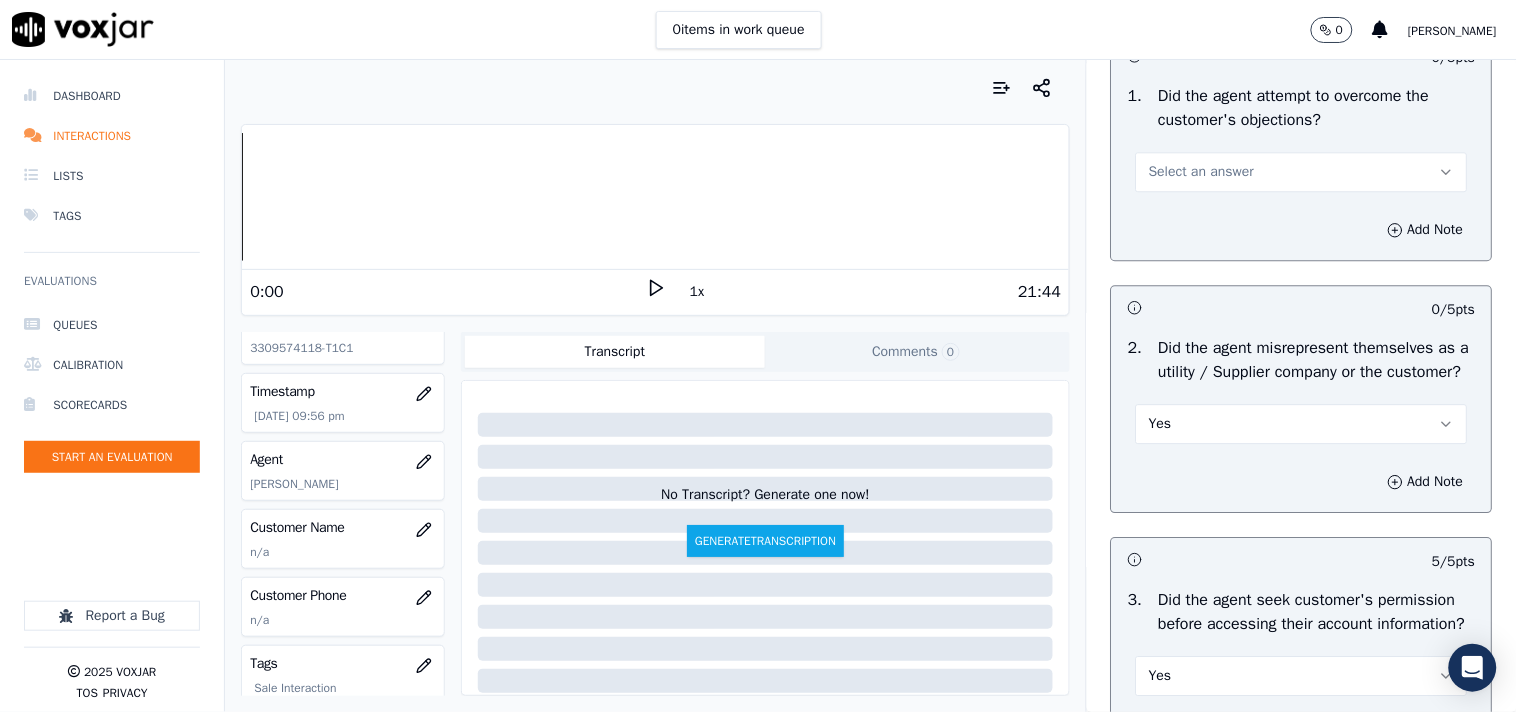 scroll, scrollTop: 1145, scrollLeft: 0, axis: vertical 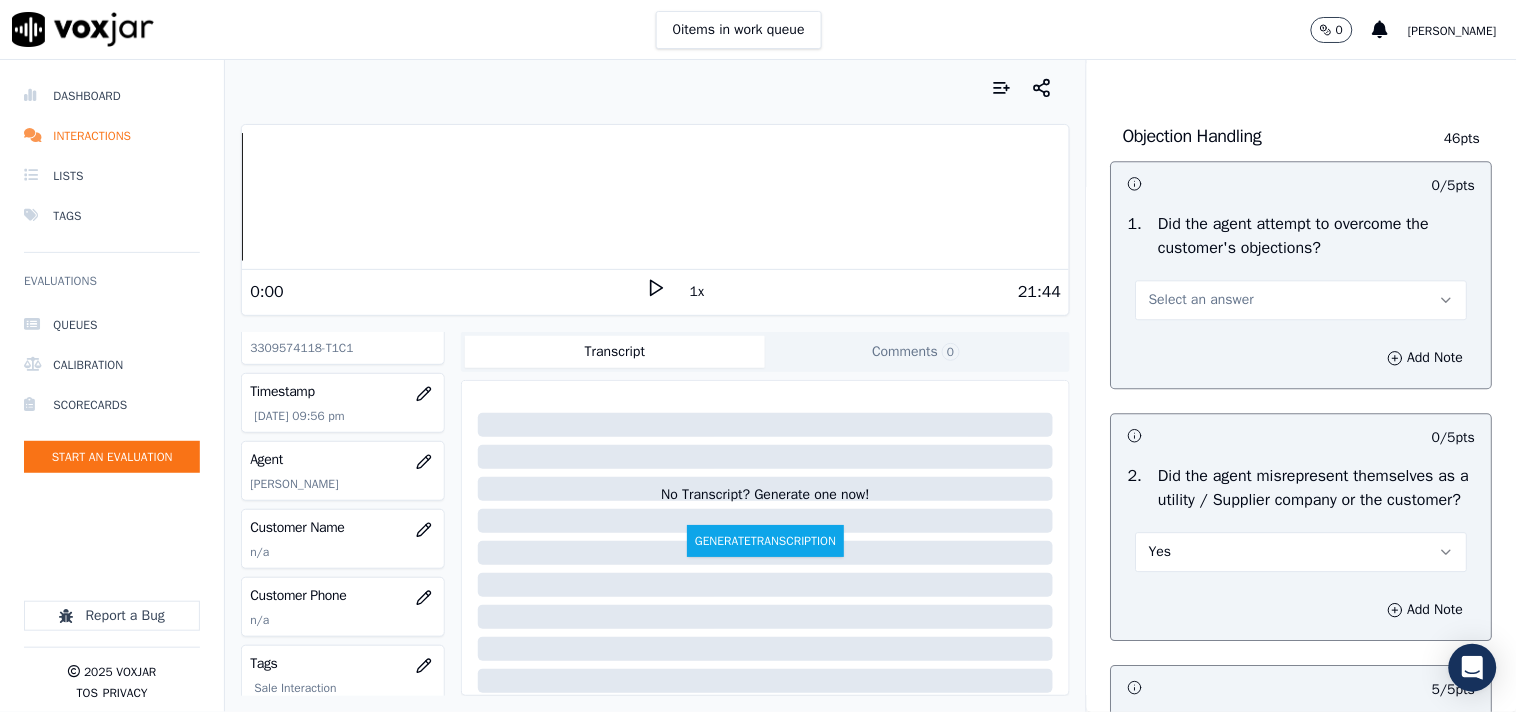 click on "Select an answer" at bounding box center (1201, 300) 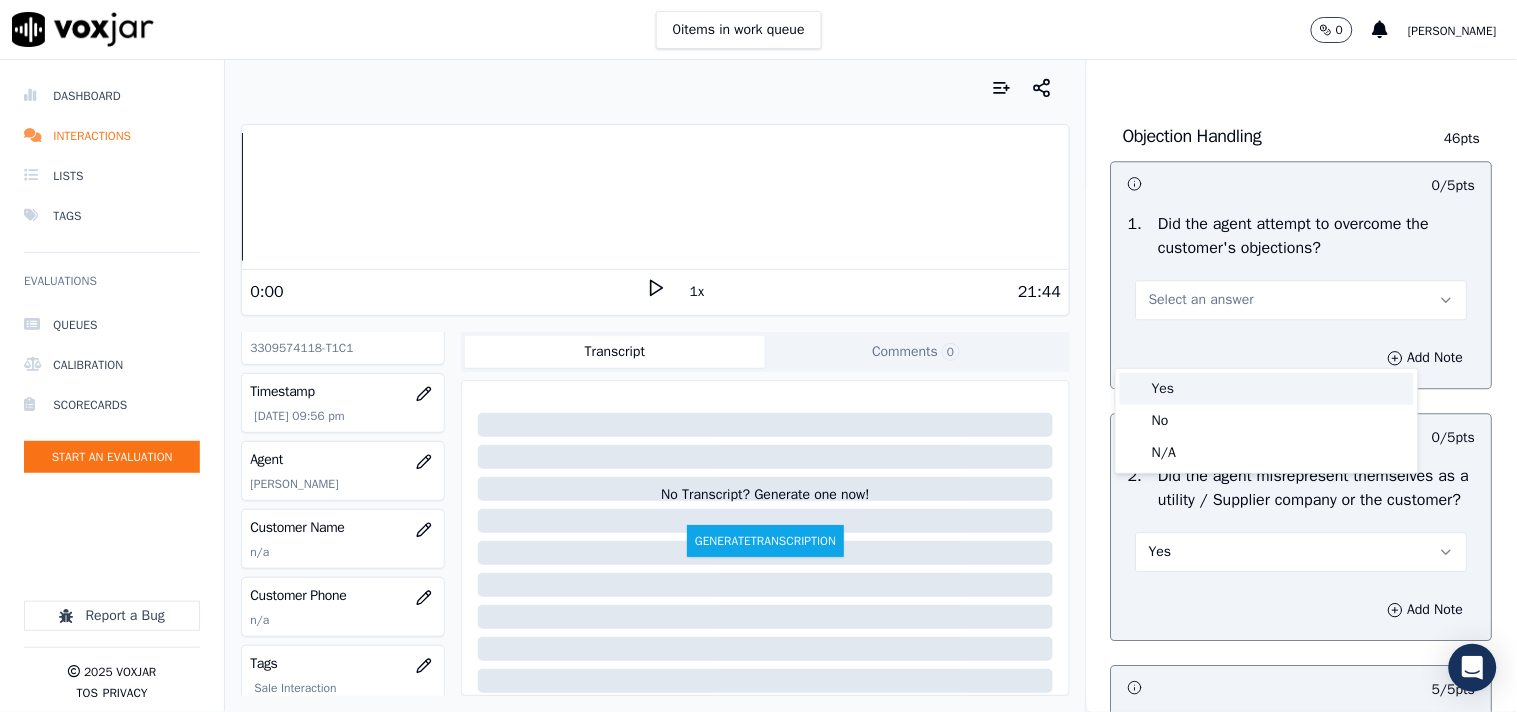 click on "Yes" at bounding box center [1267, 389] 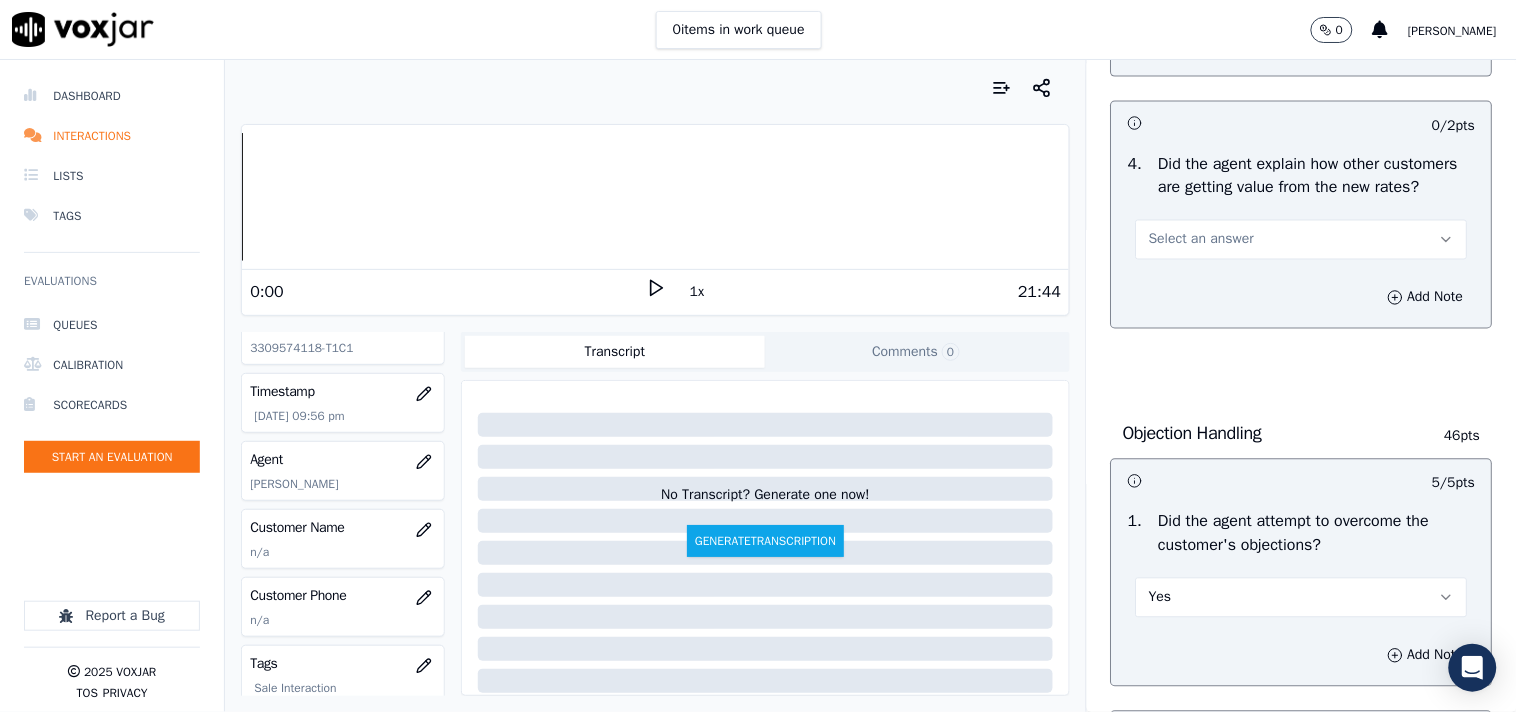 scroll, scrollTop: 812, scrollLeft: 0, axis: vertical 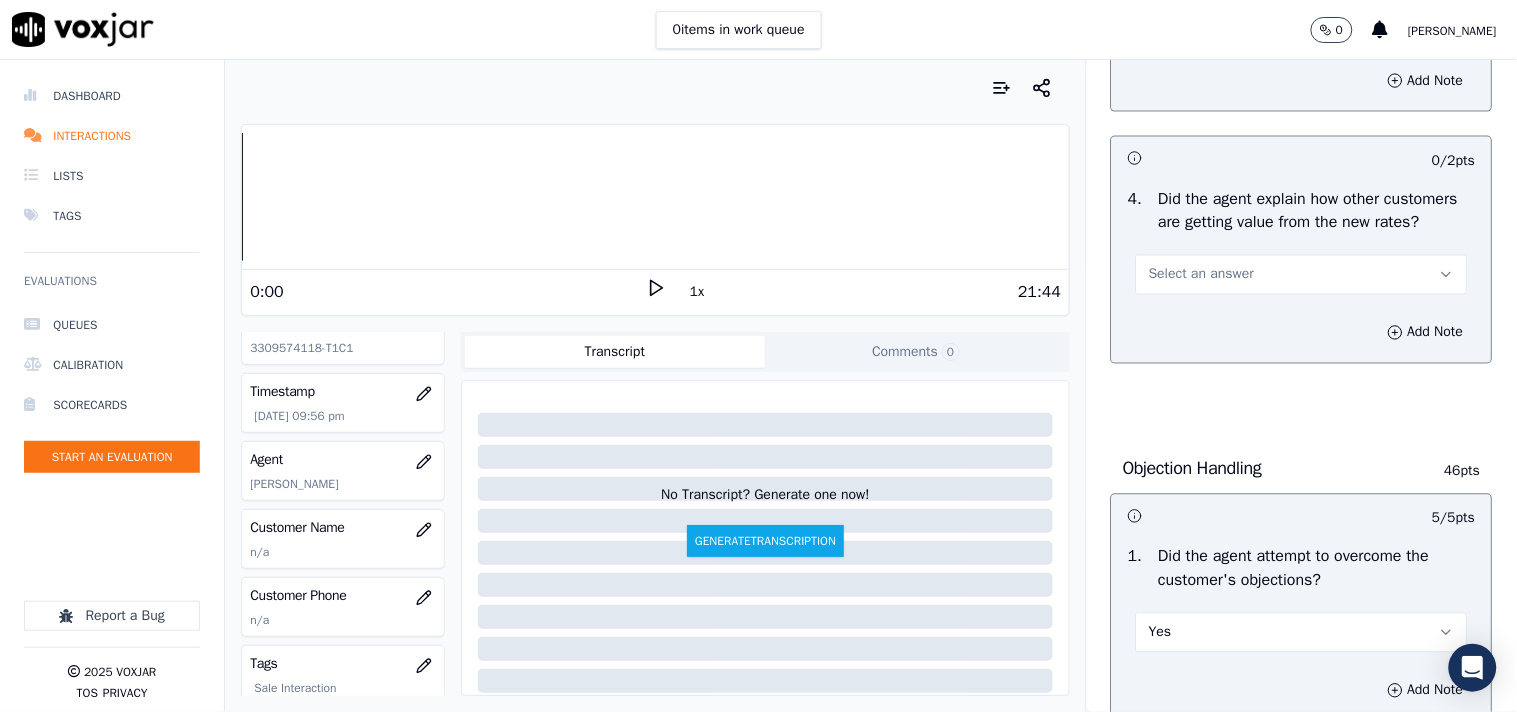 click on "Select an answer" at bounding box center (1201, 275) 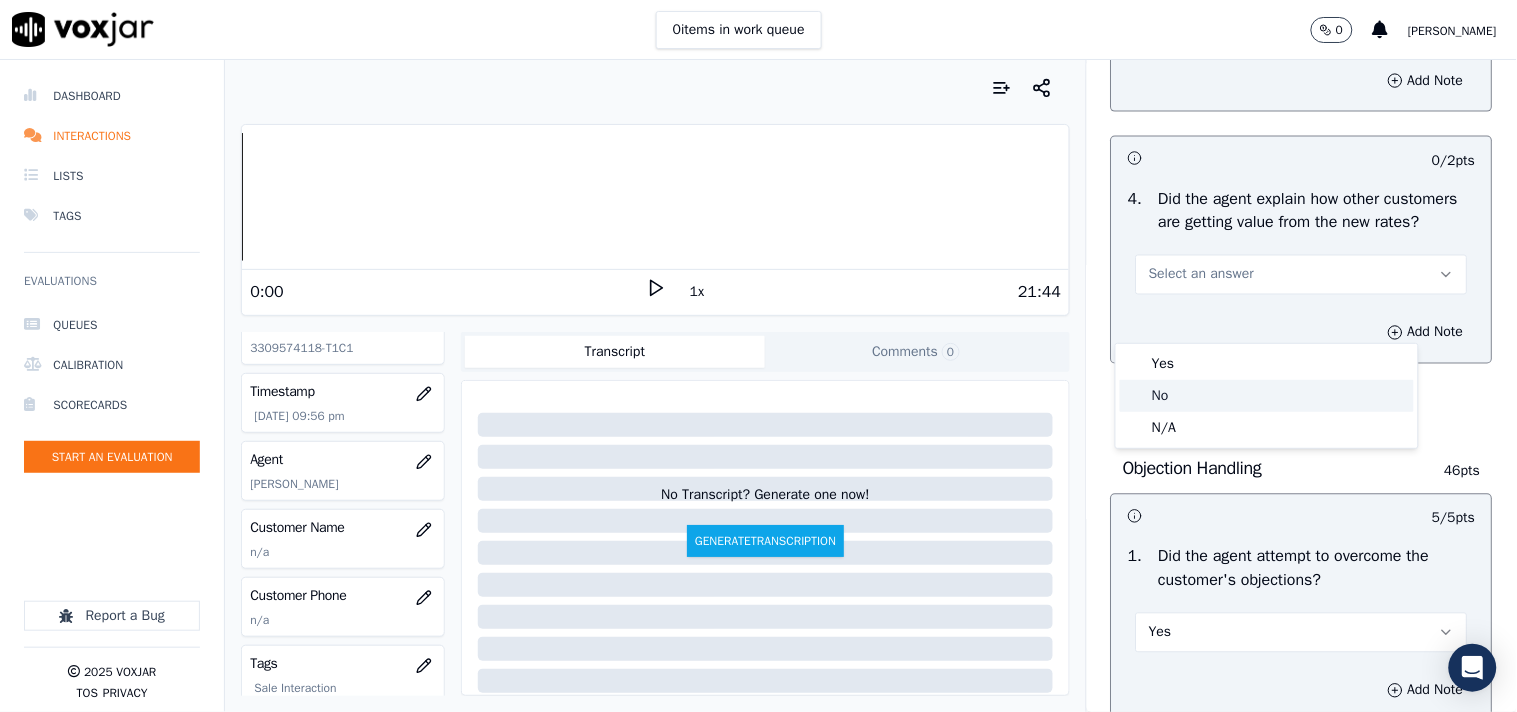 click on "No" 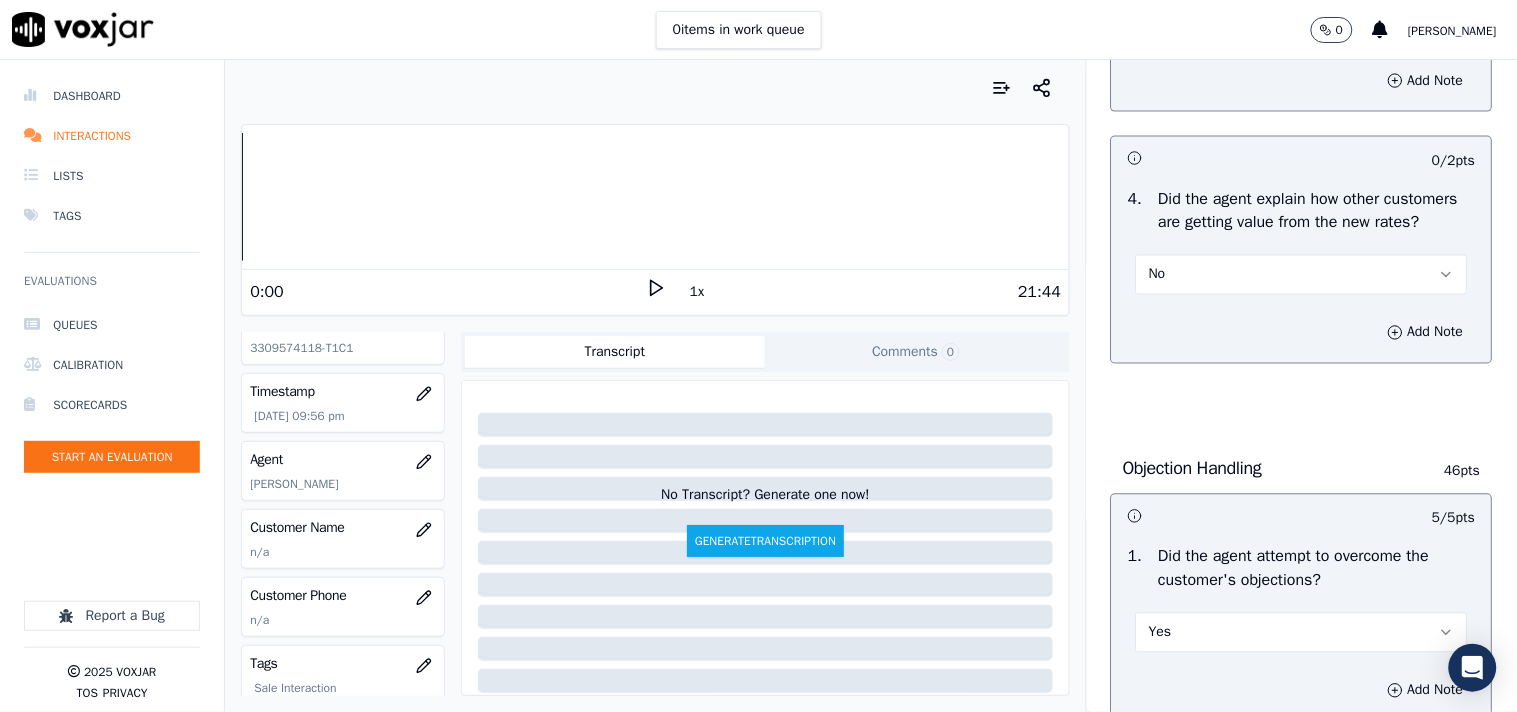 scroll, scrollTop: 478, scrollLeft: 0, axis: vertical 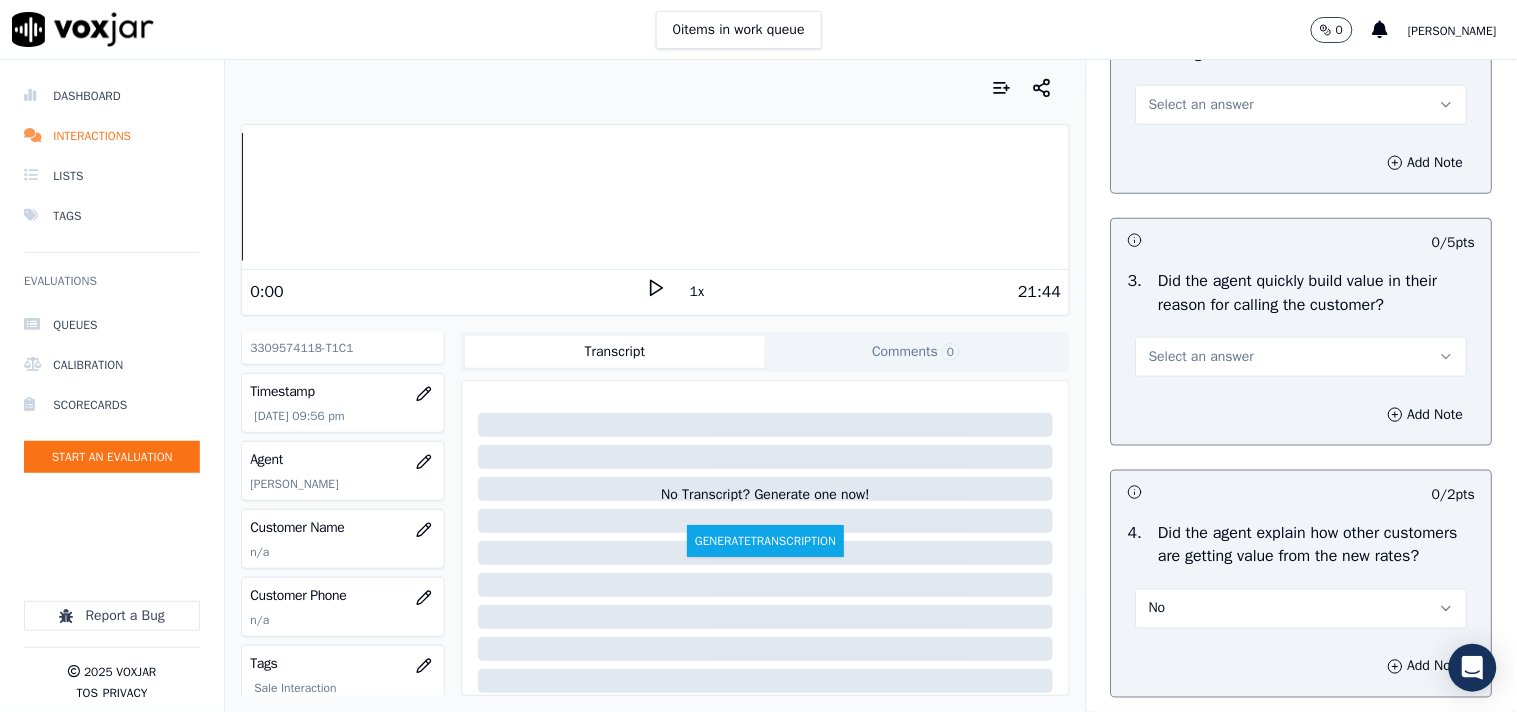 click on "Select an answer" at bounding box center (1201, 357) 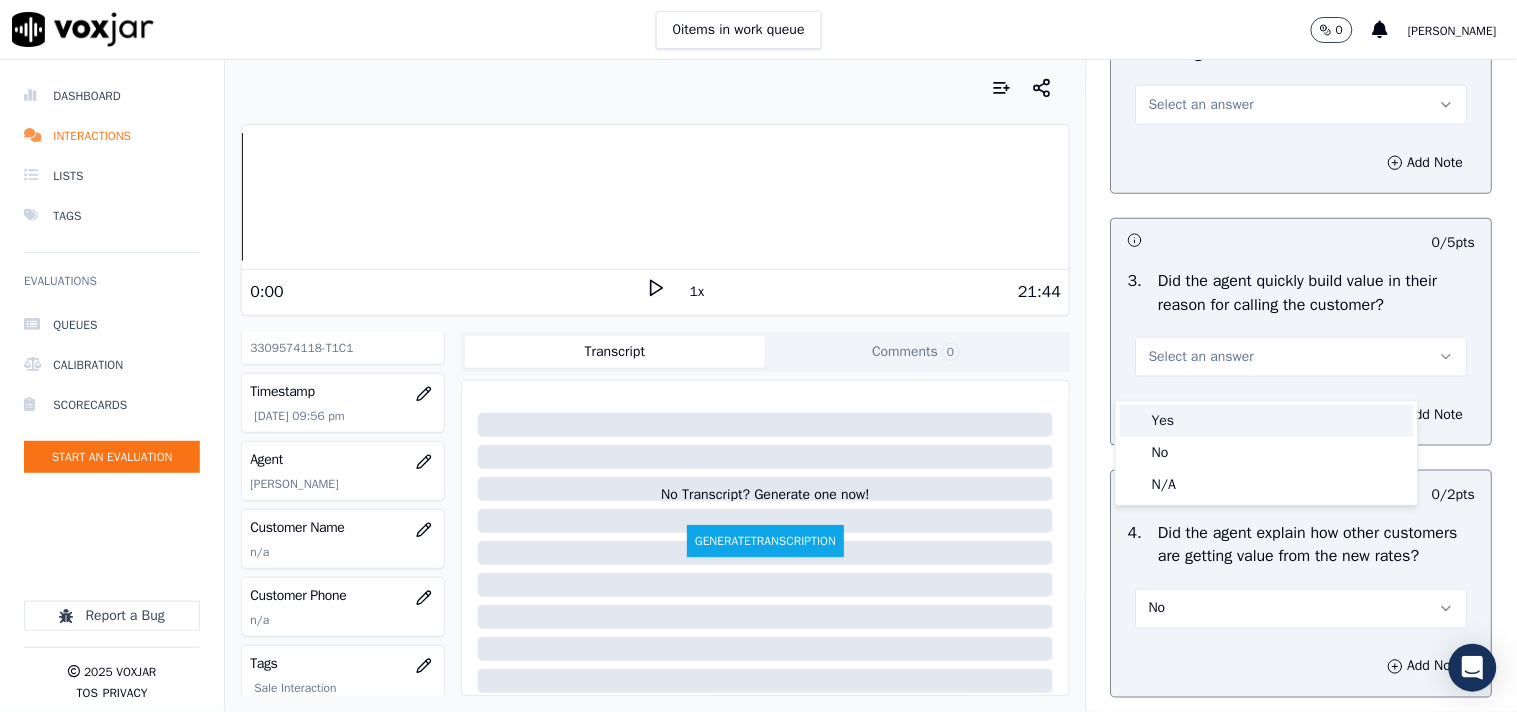 click on "Yes" at bounding box center [1267, 421] 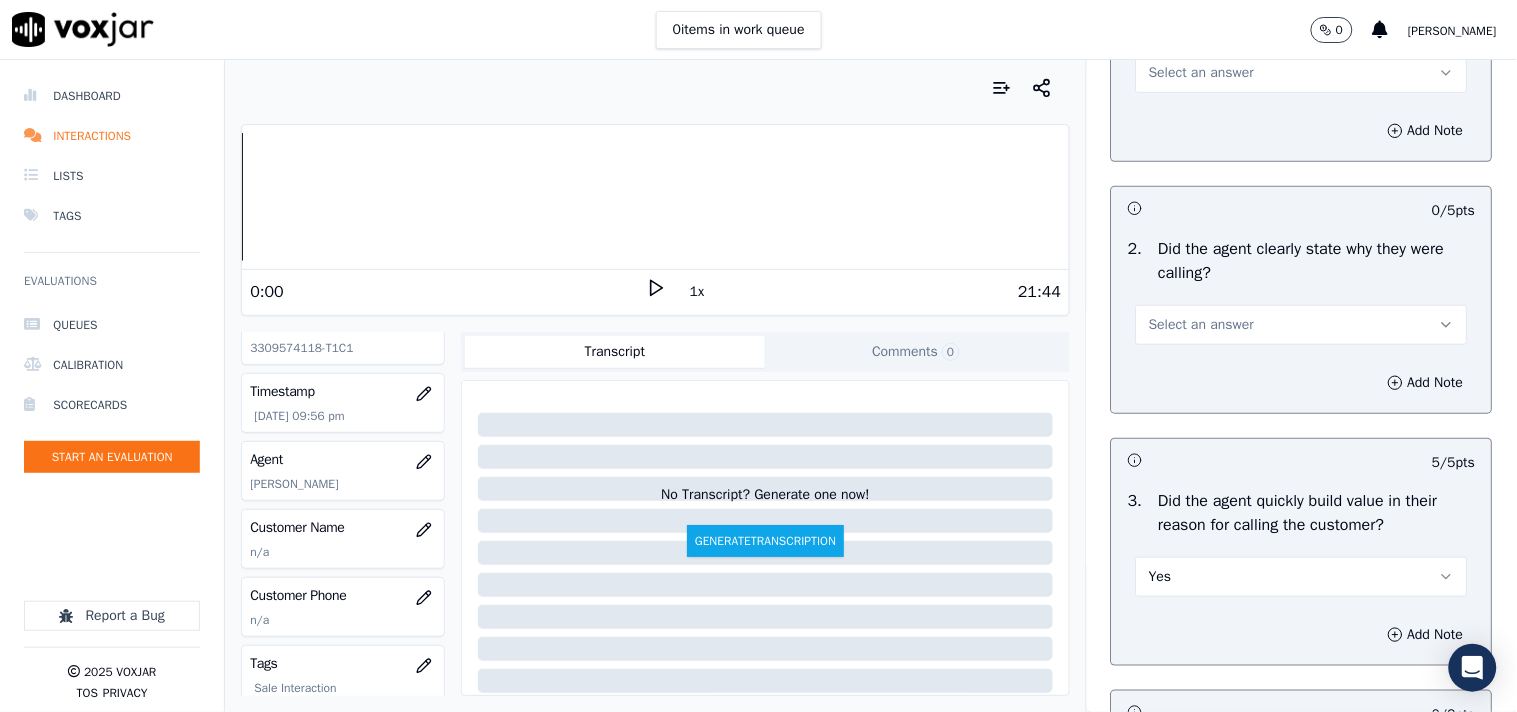 scroll, scrollTop: 256, scrollLeft: 0, axis: vertical 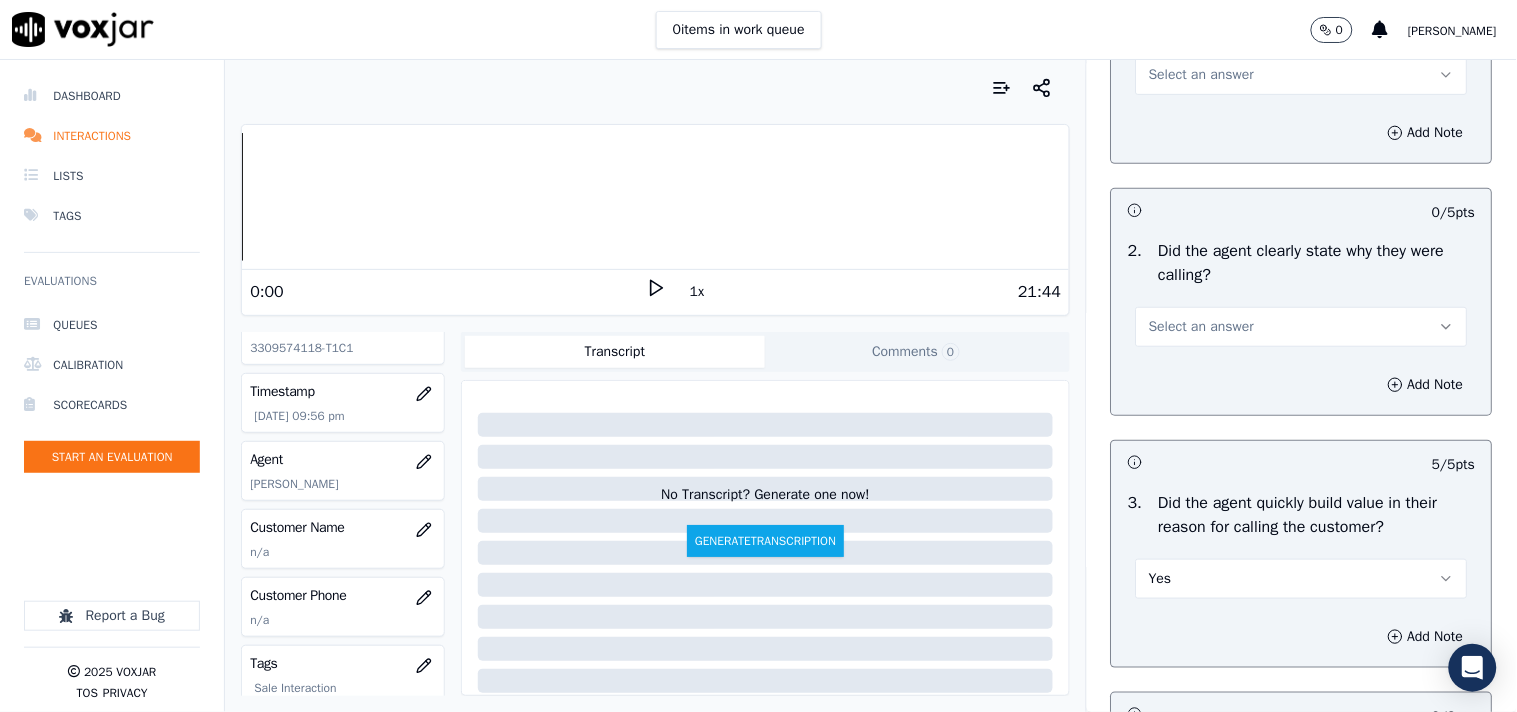 click on "Select an answer" at bounding box center (1201, 327) 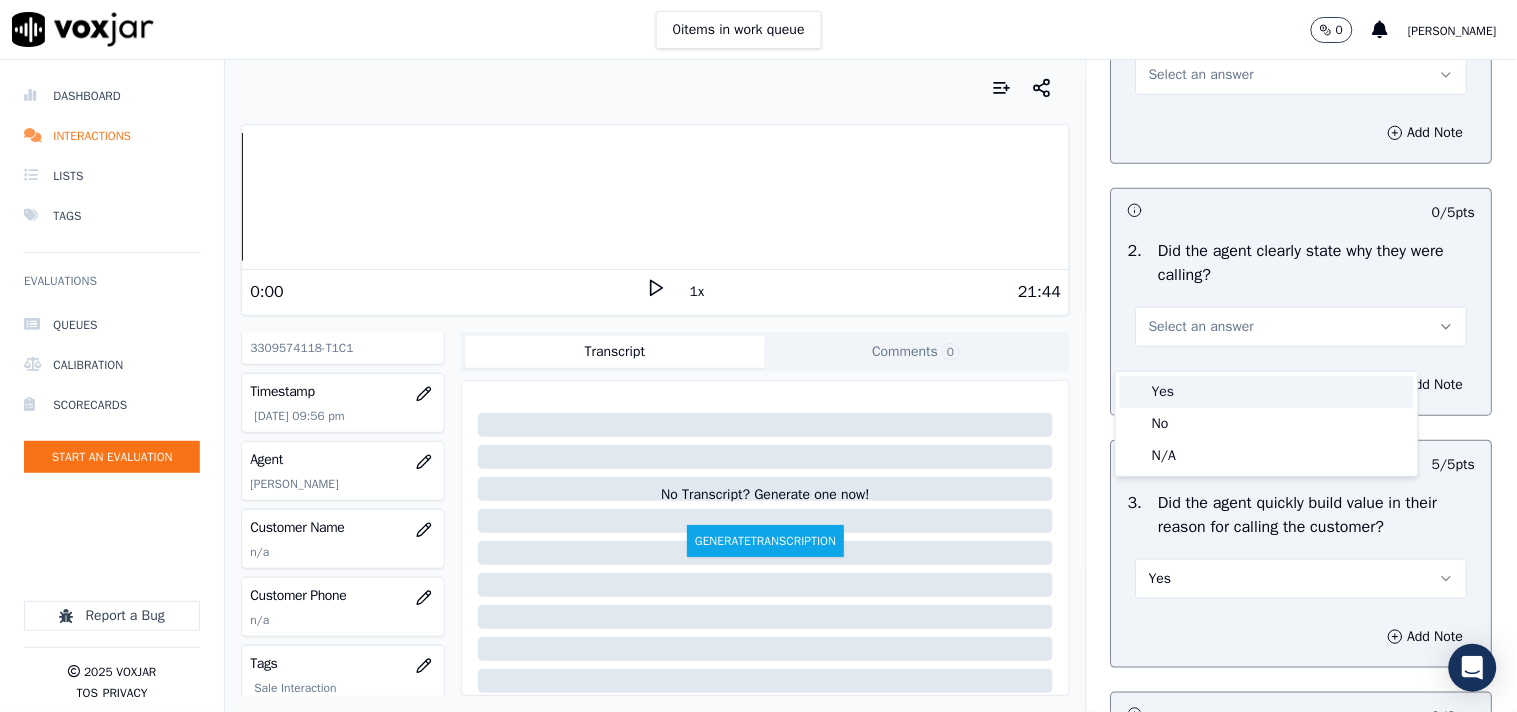 click at bounding box center [1135, 392] 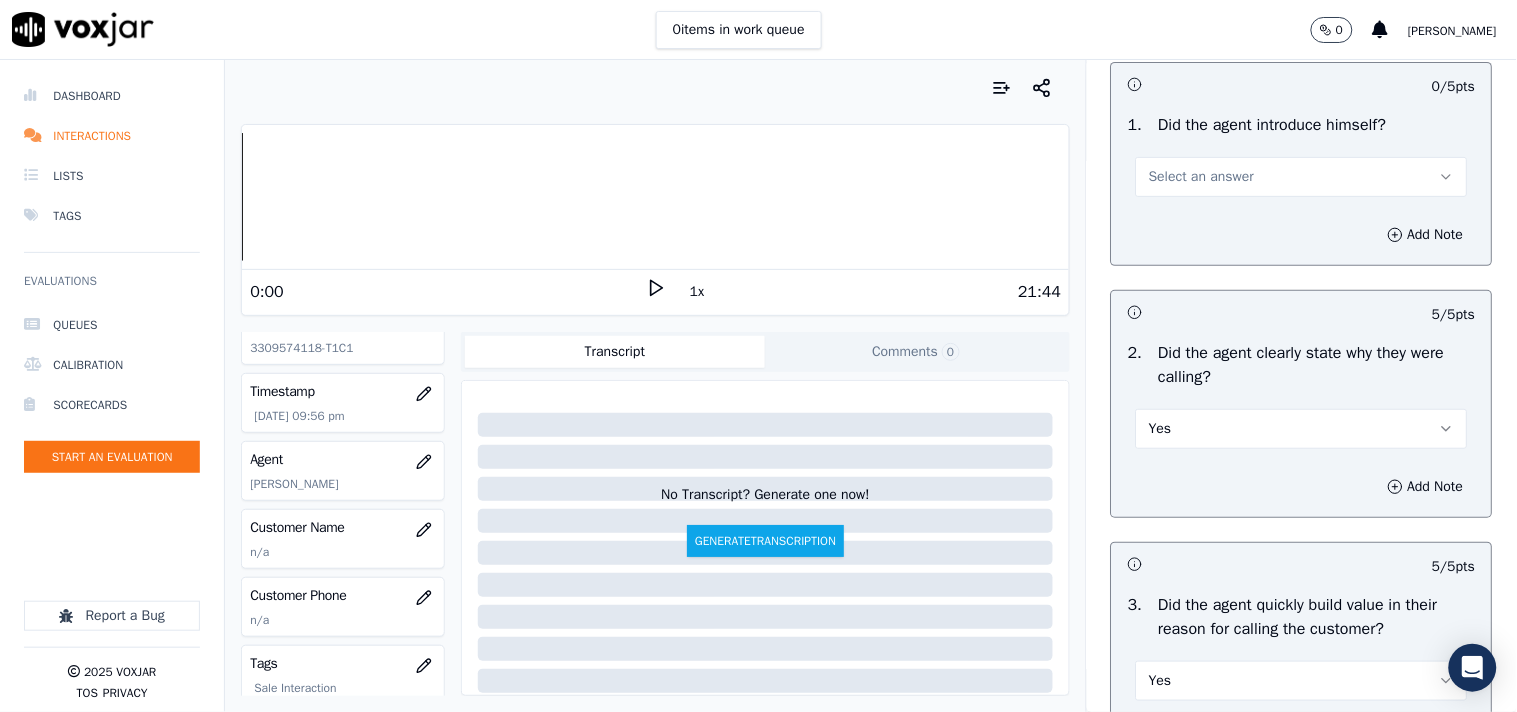 scroll, scrollTop: 34, scrollLeft: 0, axis: vertical 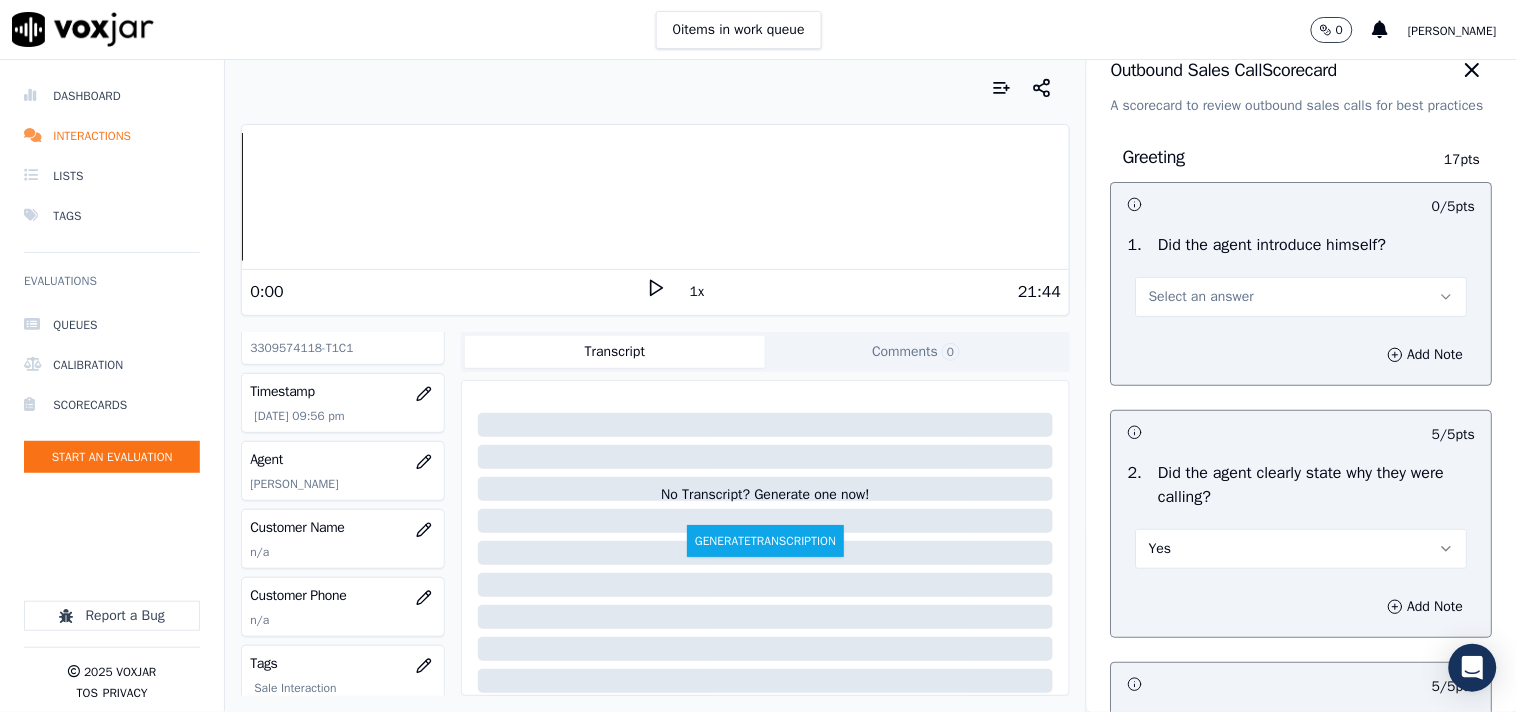 click on "Select an answer" at bounding box center (1302, 297) 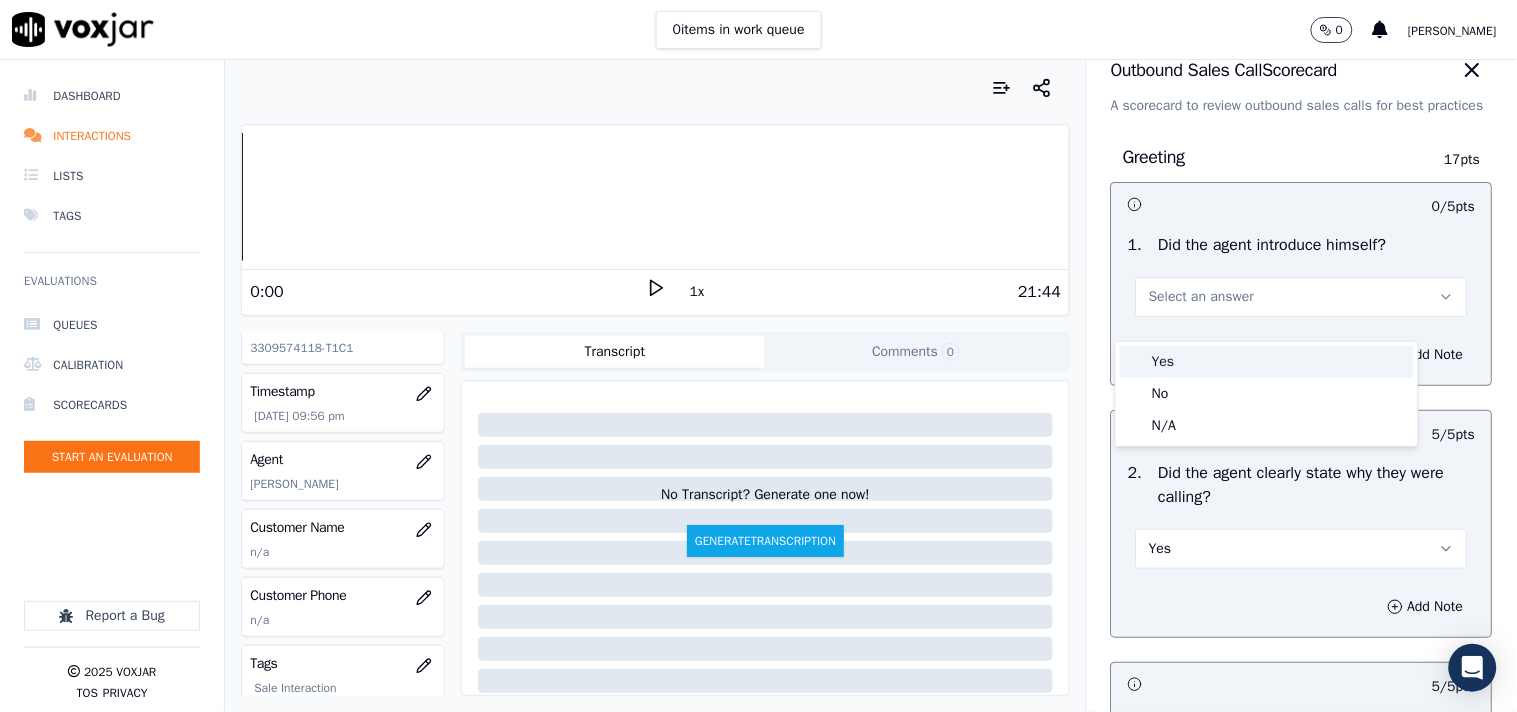 click on "Yes" at bounding box center [1267, 362] 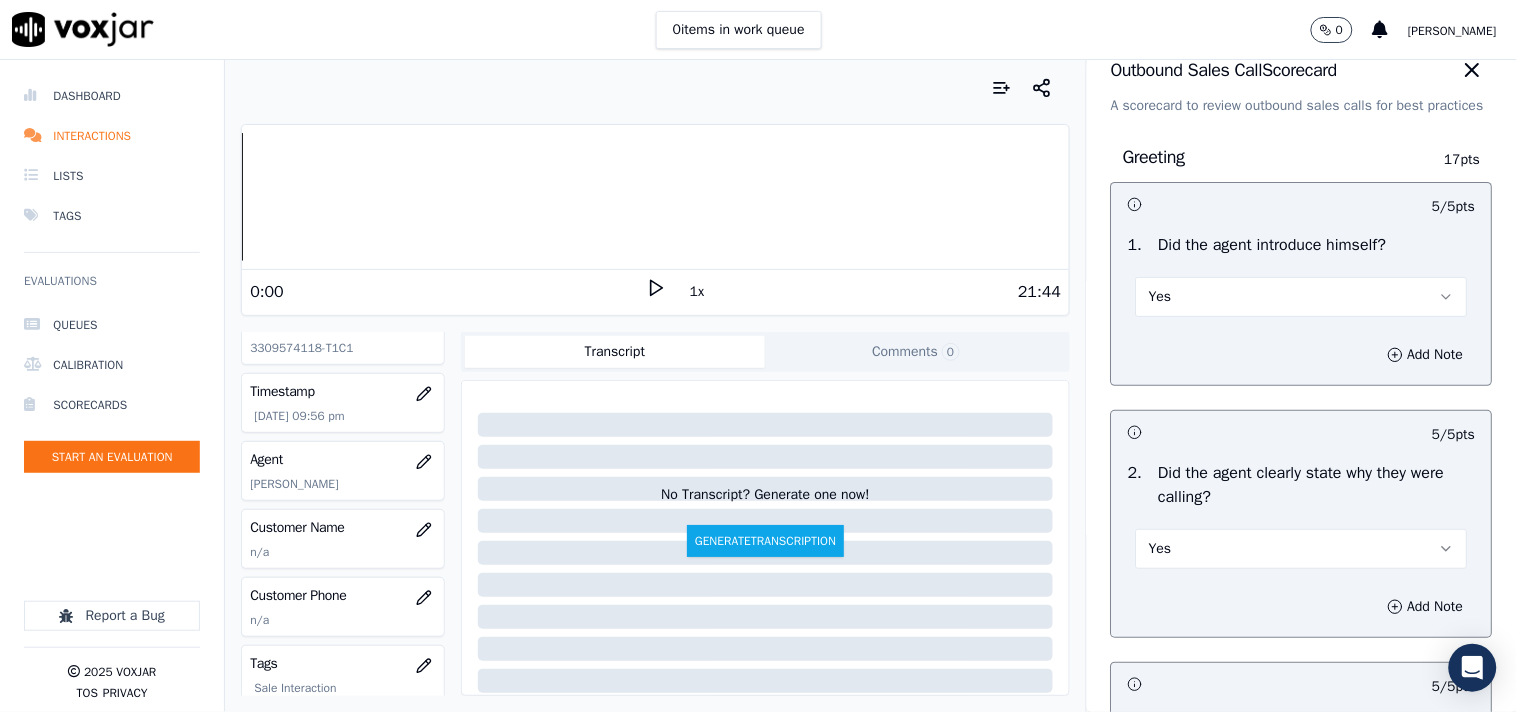 drag, startPoint x: 868, startPoint y: 404, endPoint x: 890, endPoint y: 417, distance: 25.553865 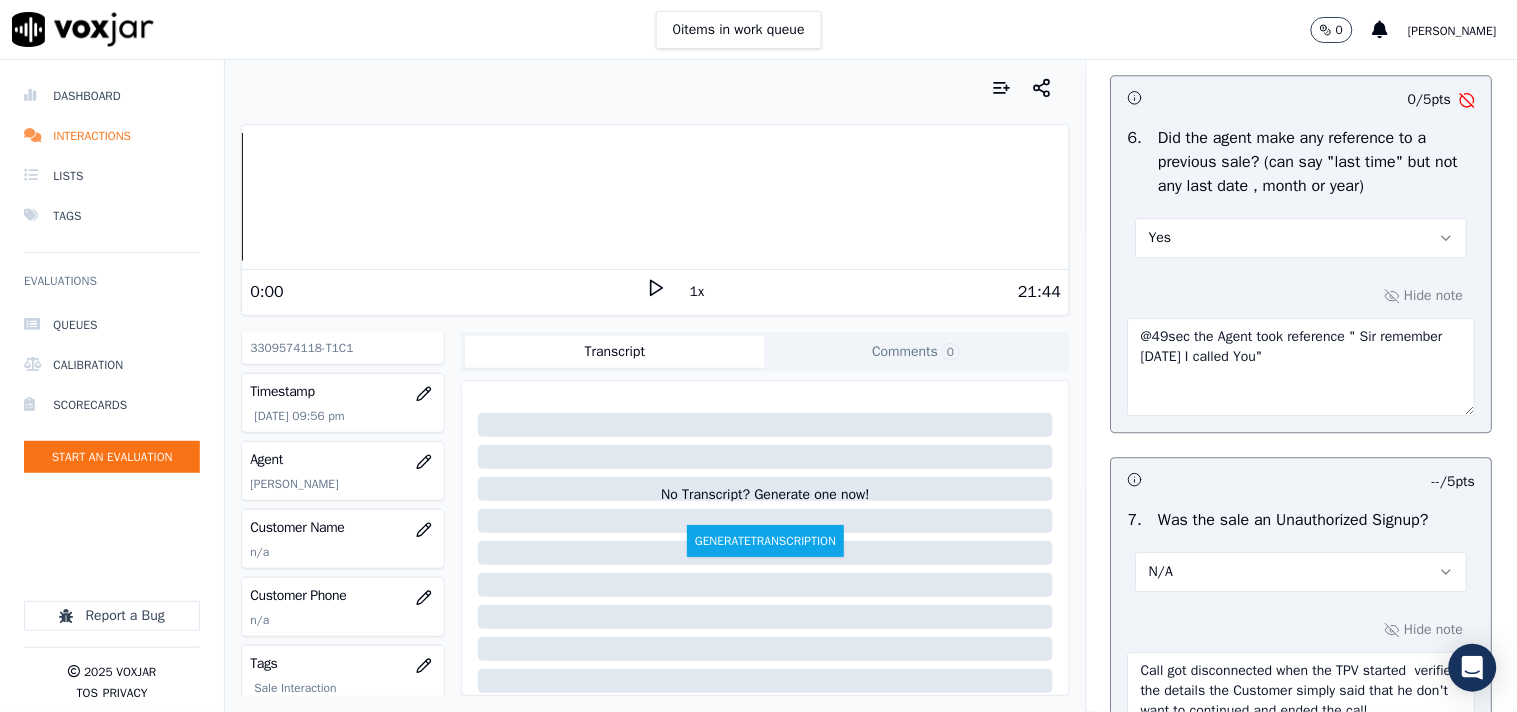 scroll, scrollTop: 5580, scrollLeft: 0, axis: vertical 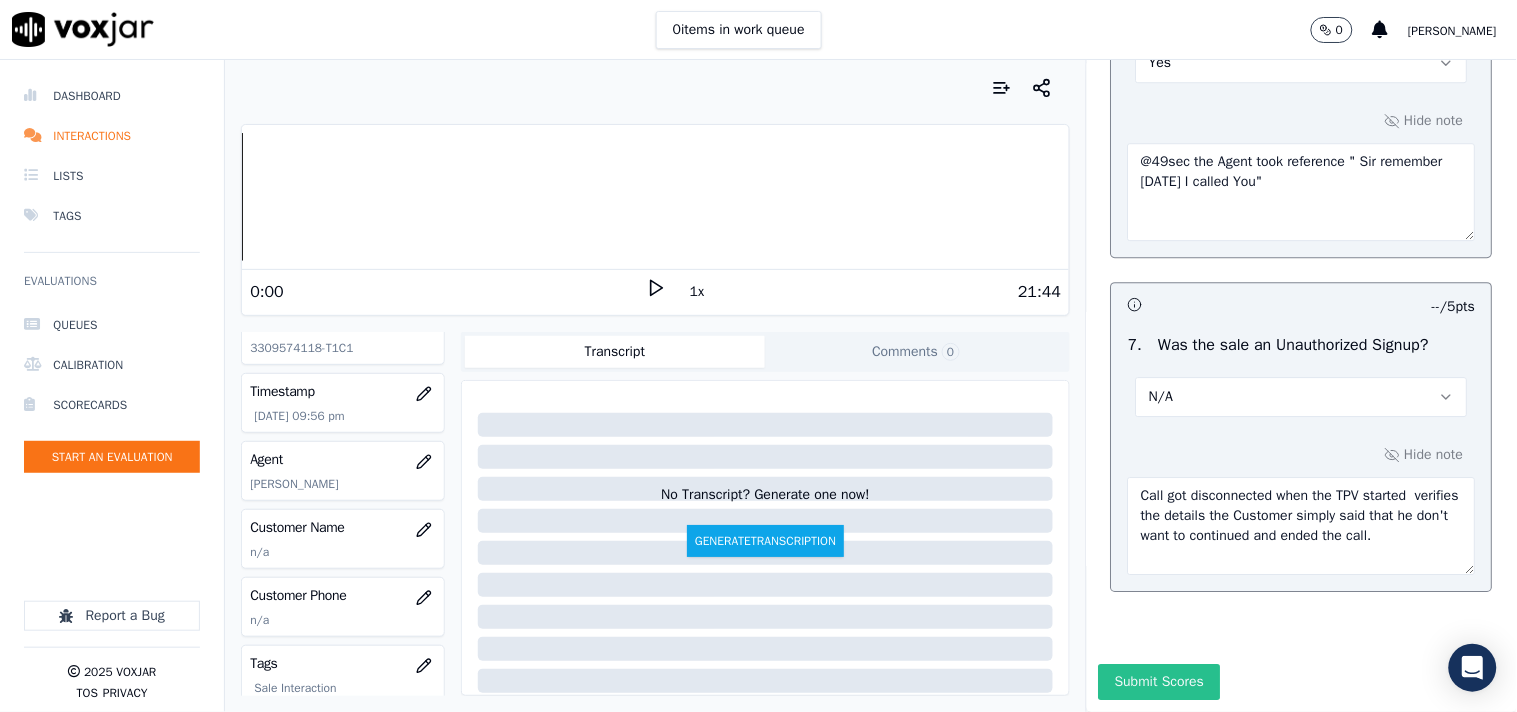 click on "Submit Scores" at bounding box center [1159, 682] 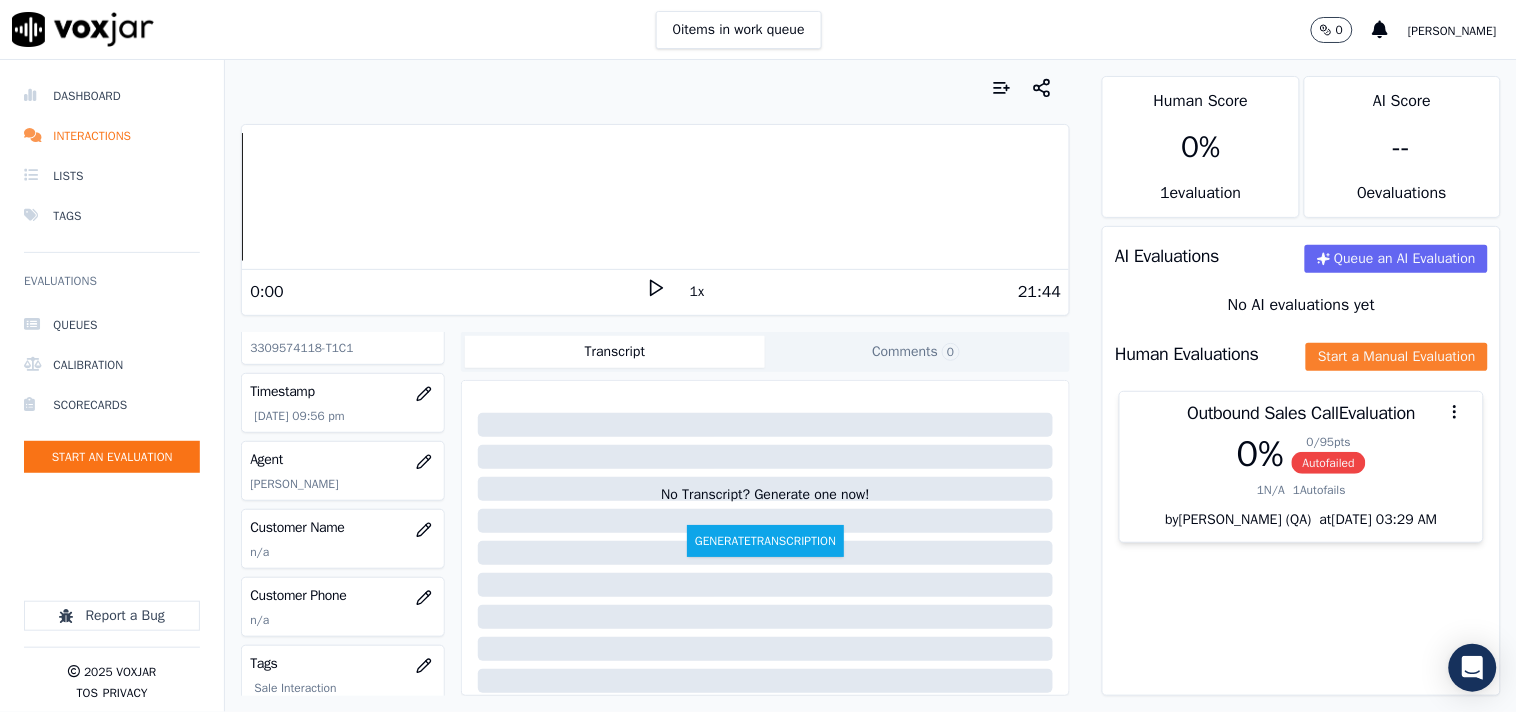 click on "Start a Manual Evaluation" 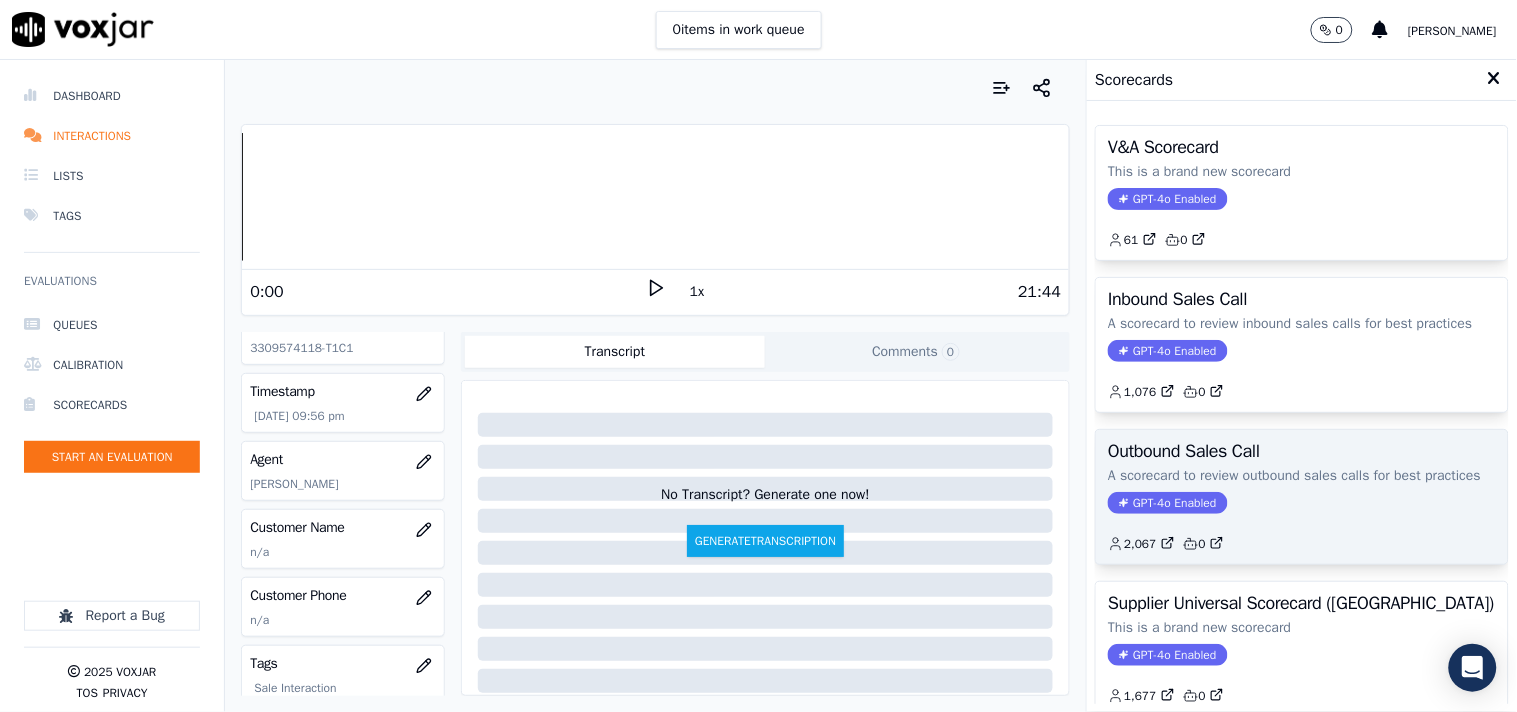 click on "GPT-4o Enabled" at bounding box center [1167, 503] 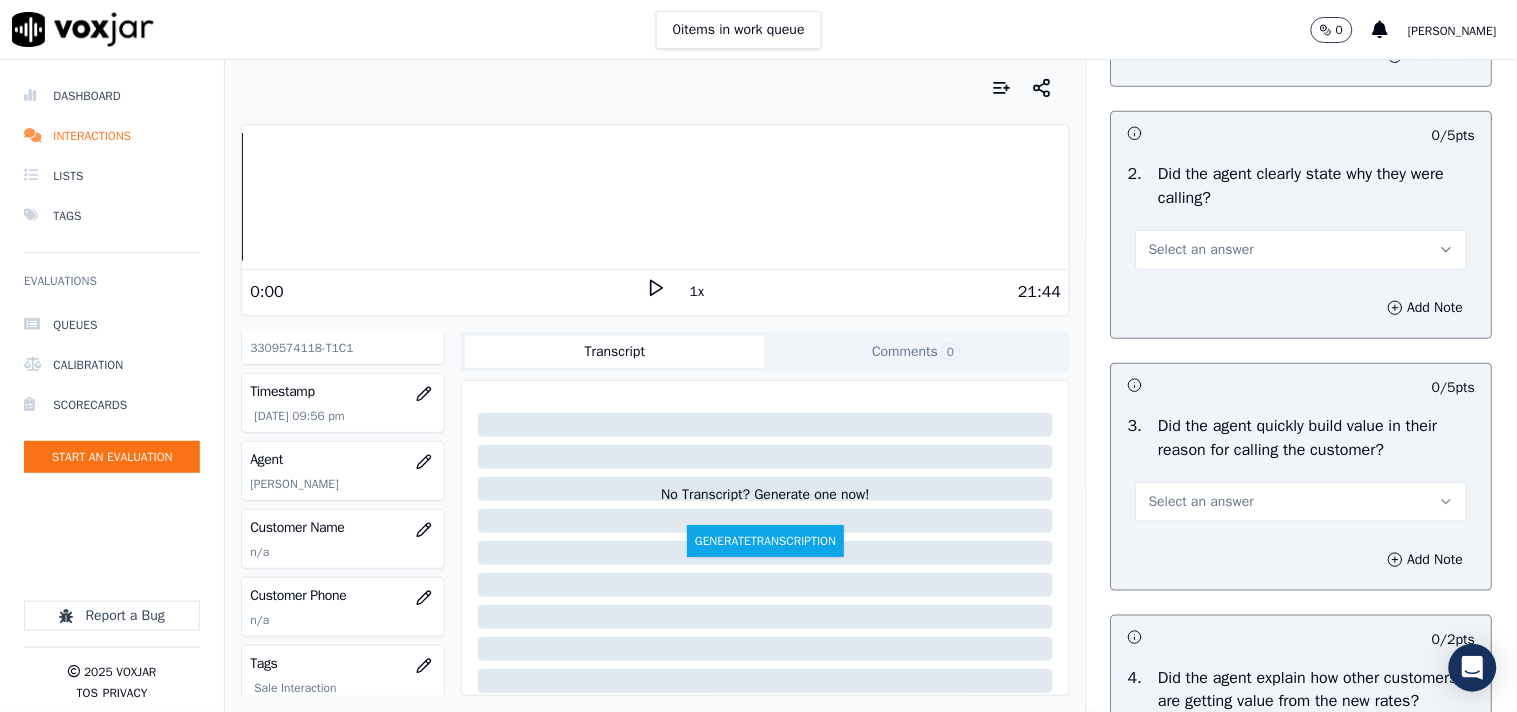 scroll, scrollTop: 0, scrollLeft: 0, axis: both 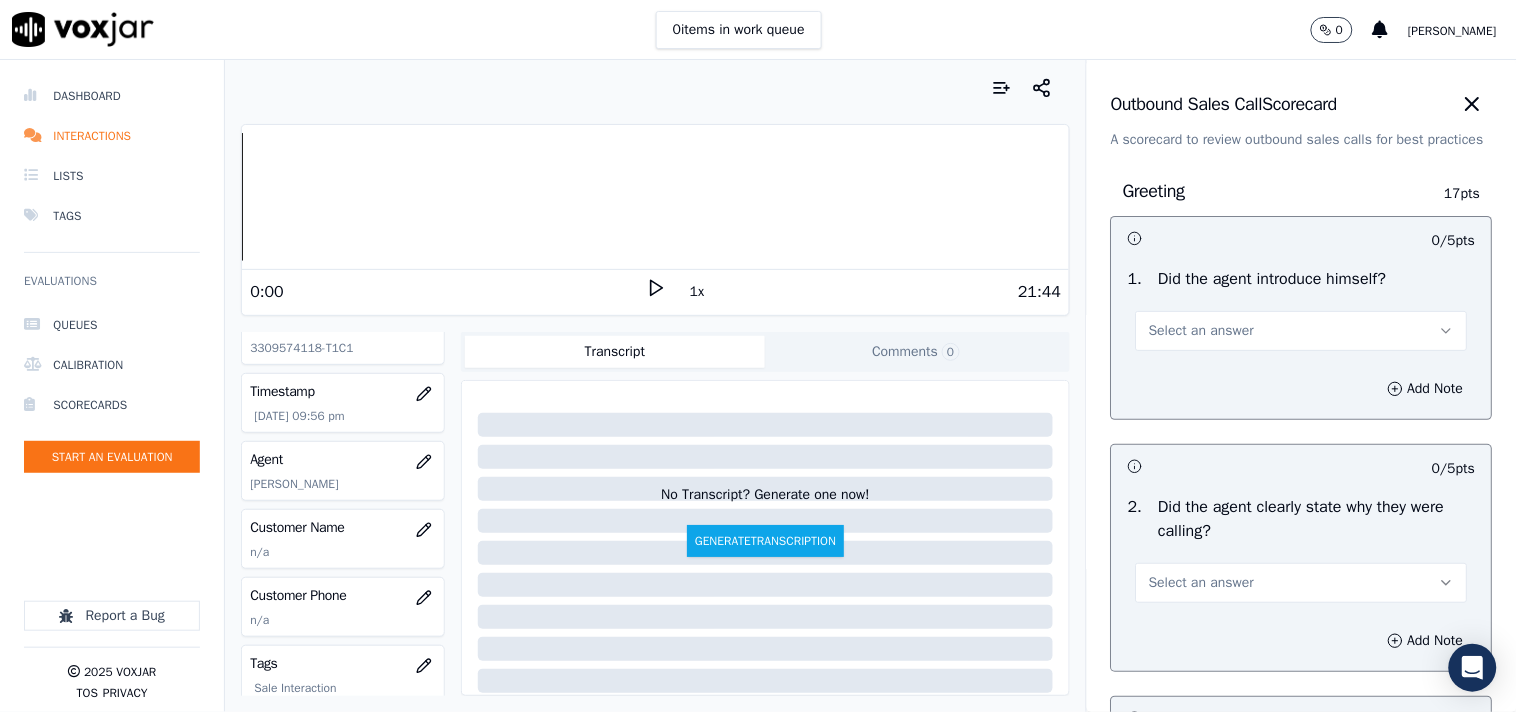 click on "Select an answer" at bounding box center (1201, 331) 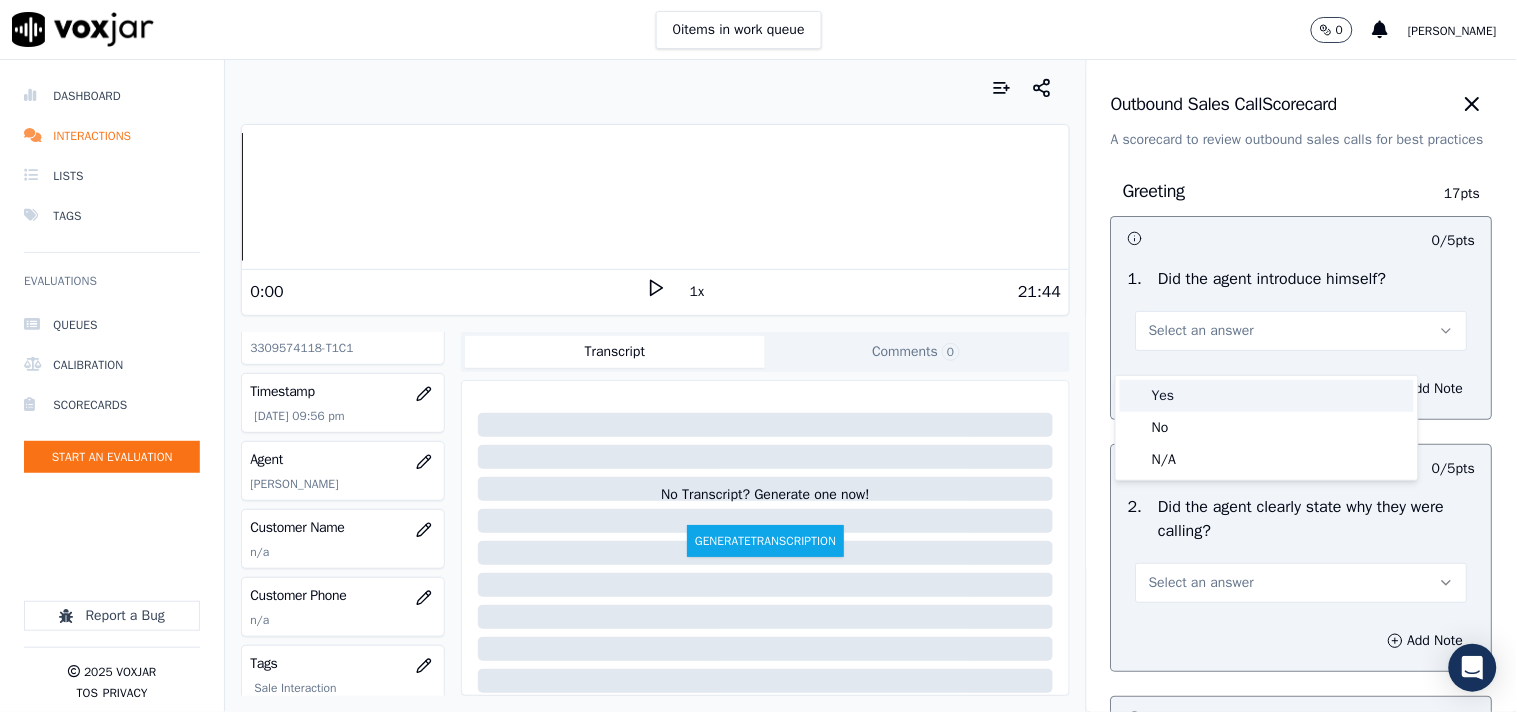 click on "Yes" at bounding box center (1267, 396) 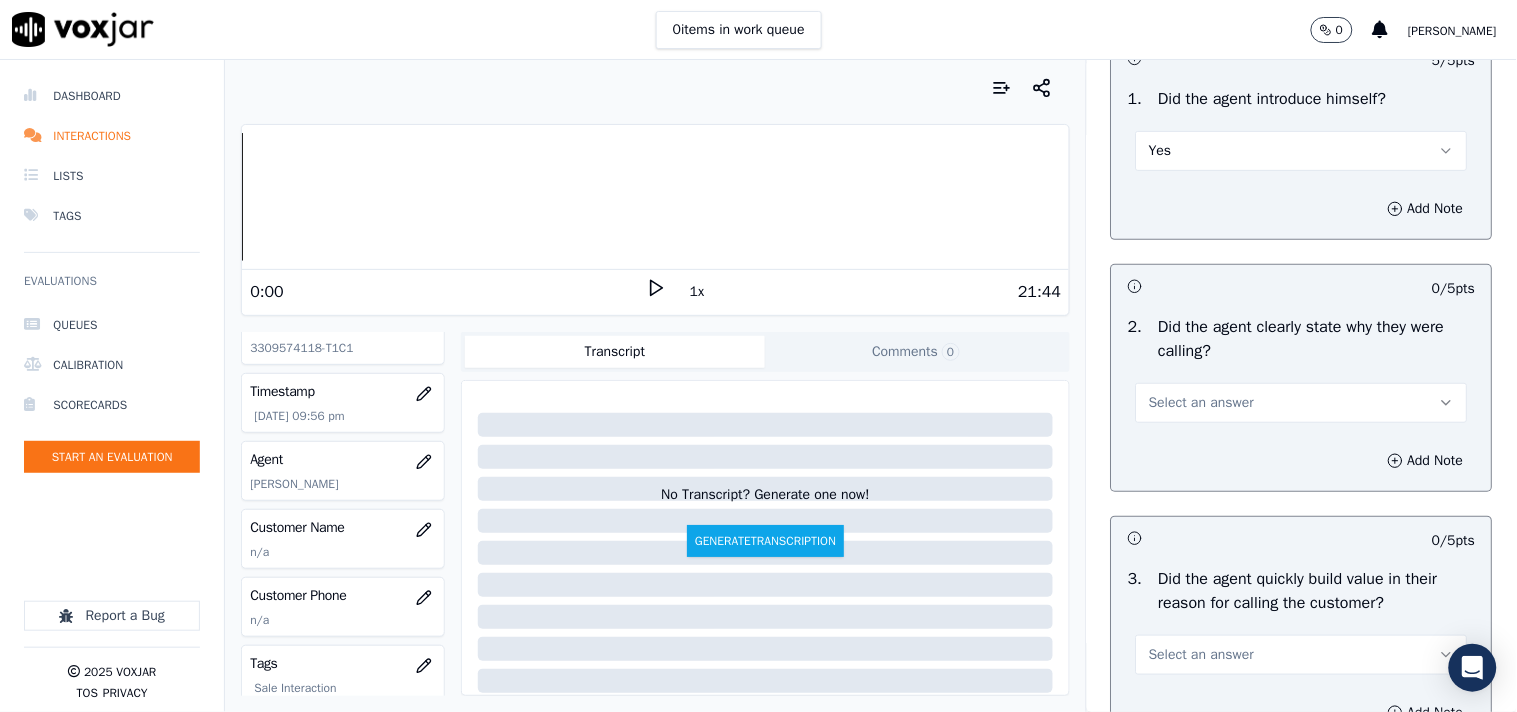 scroll, scrollTop: 333, scrollLeft: 0, axis: vertical 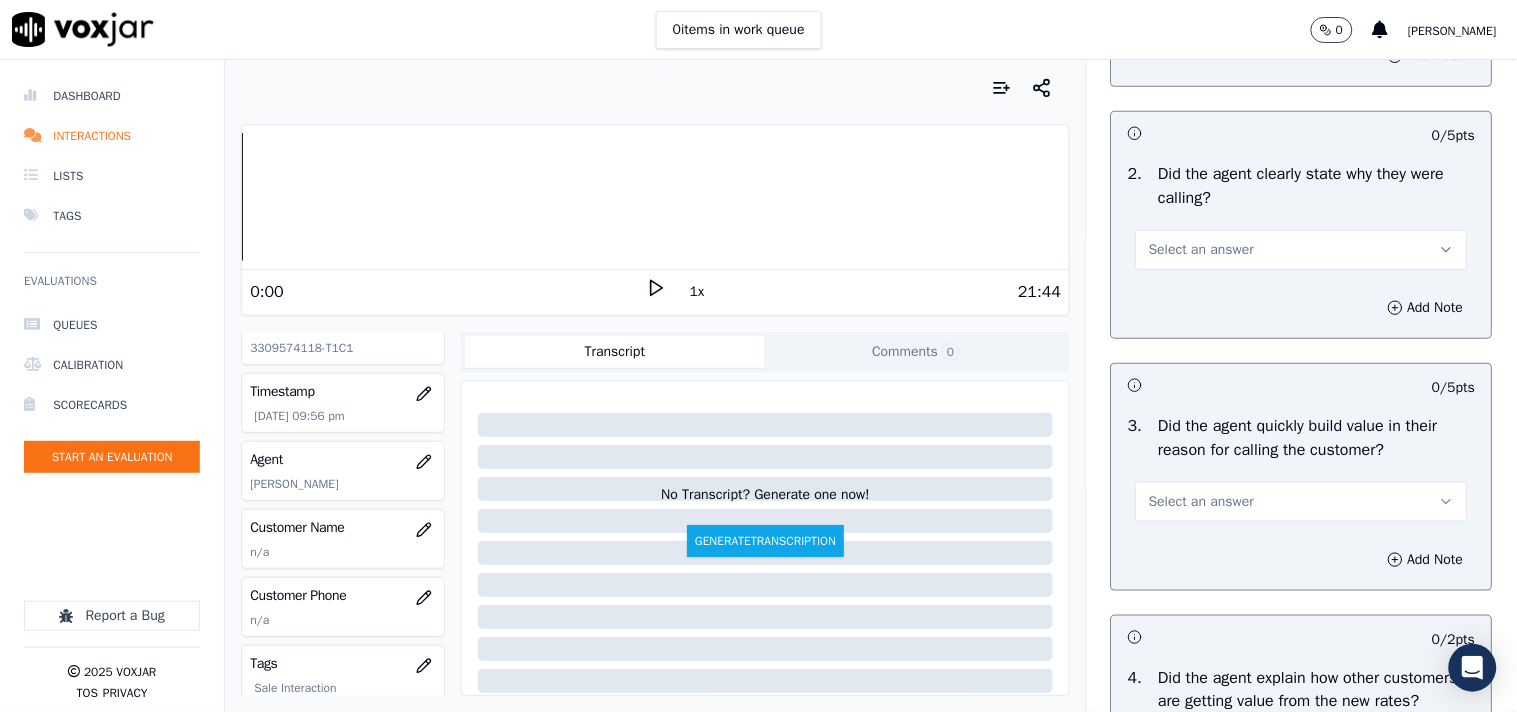drag, startPoint x: 1133, startPoint y: 267, endPoint x: 1135, endPoint y: 285, distance: 18.110771 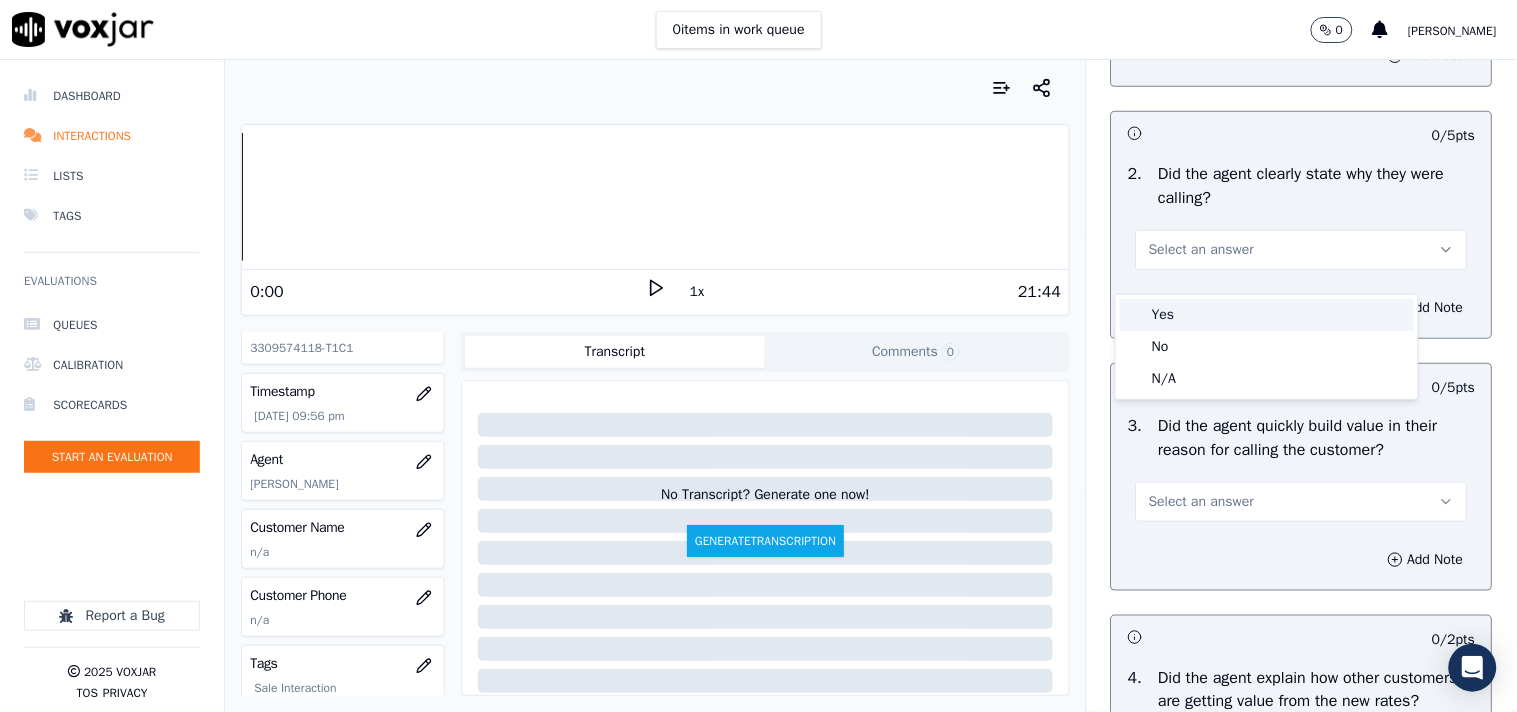 click on "Yes" at bounding box center (1267, 315) 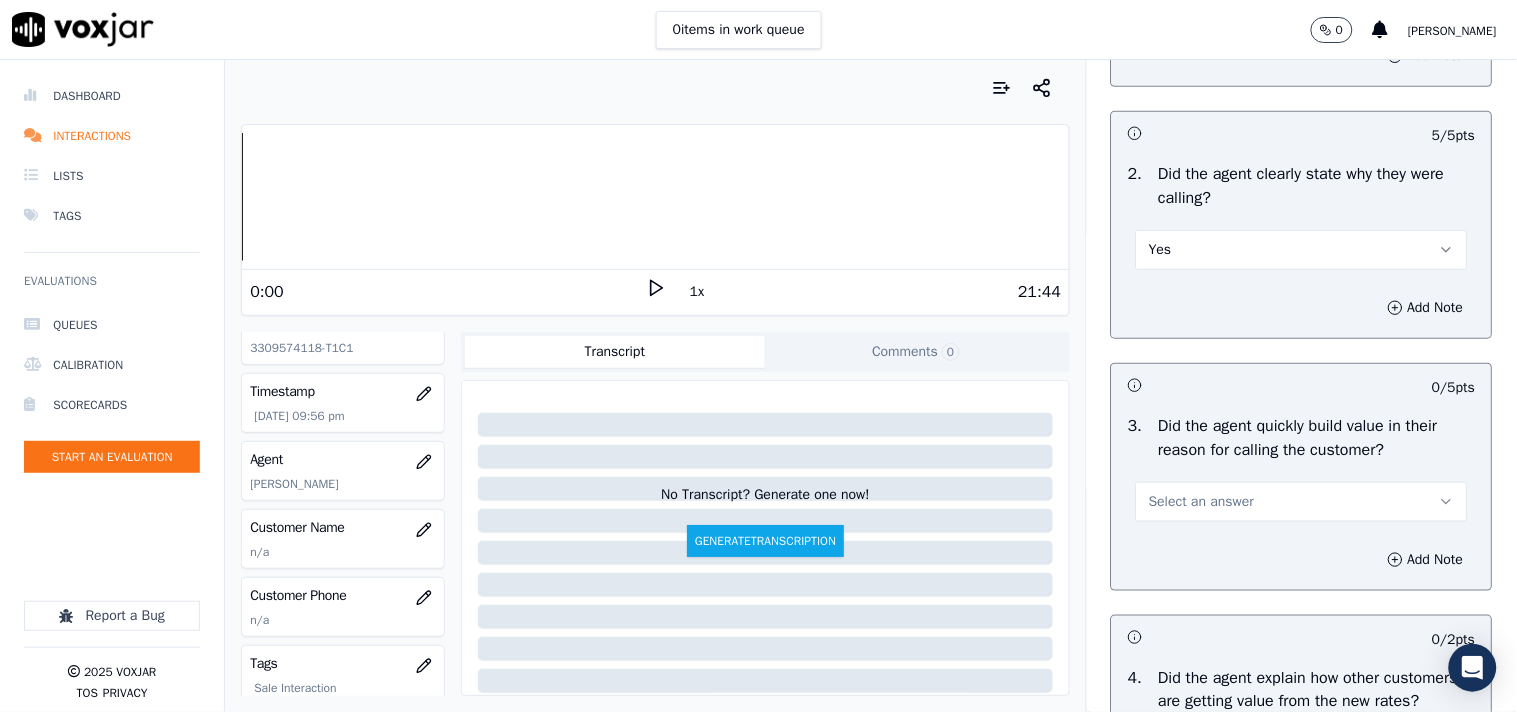 click on "Select an answer" at bounding box center [1201, 502] 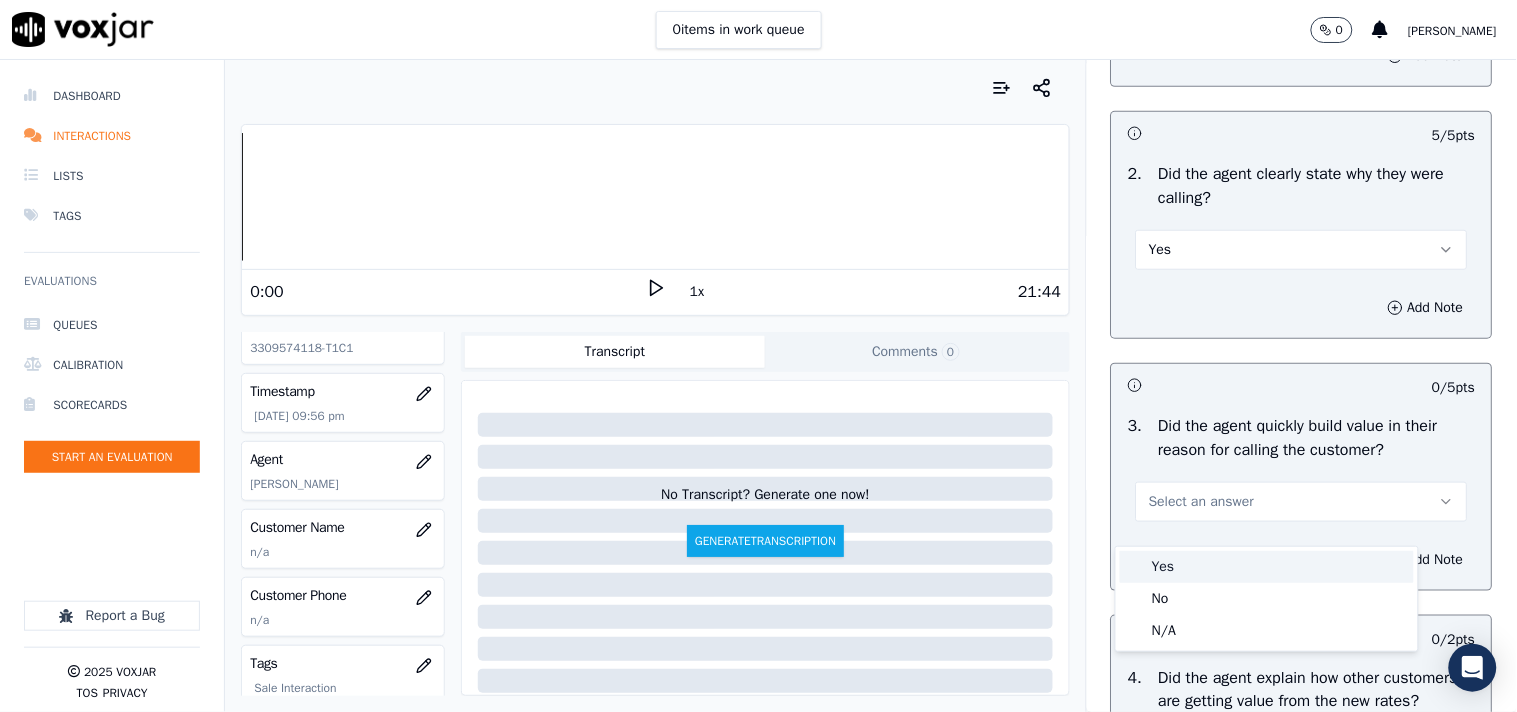click on "Yes" at bounding box center (1267, 567) 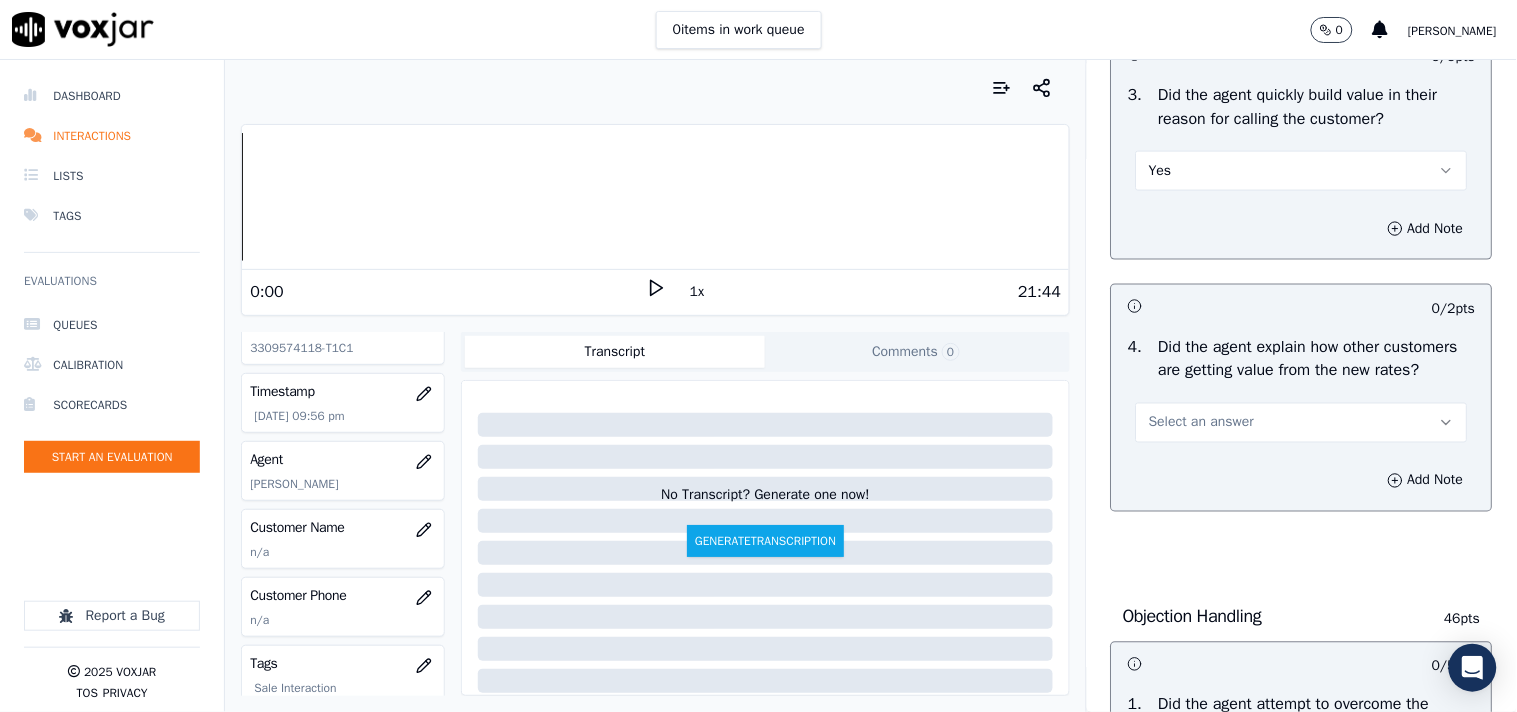 scroll, scrollTop: 666, scrollLeft: 0, axis: vertical 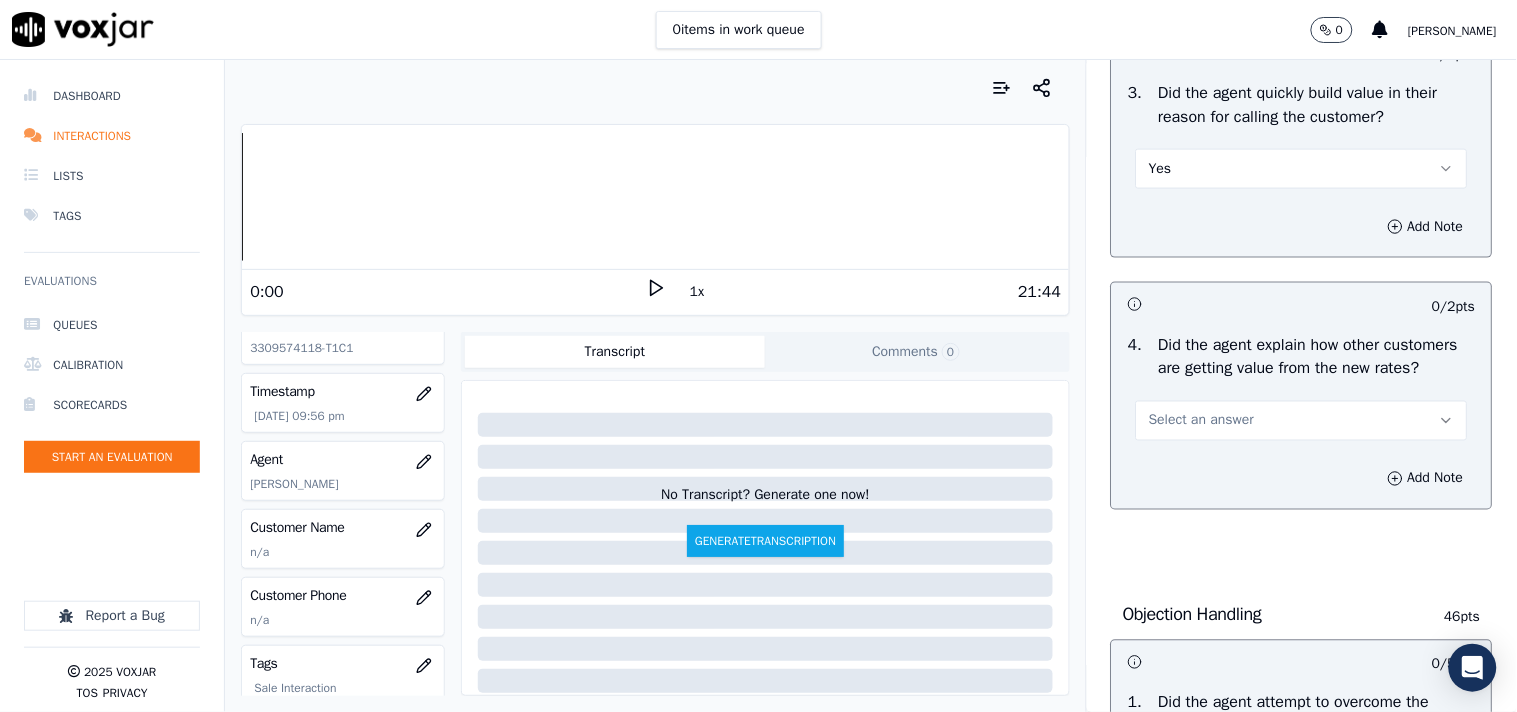 click on "Select an answer" at bounding box center (1302, 421) 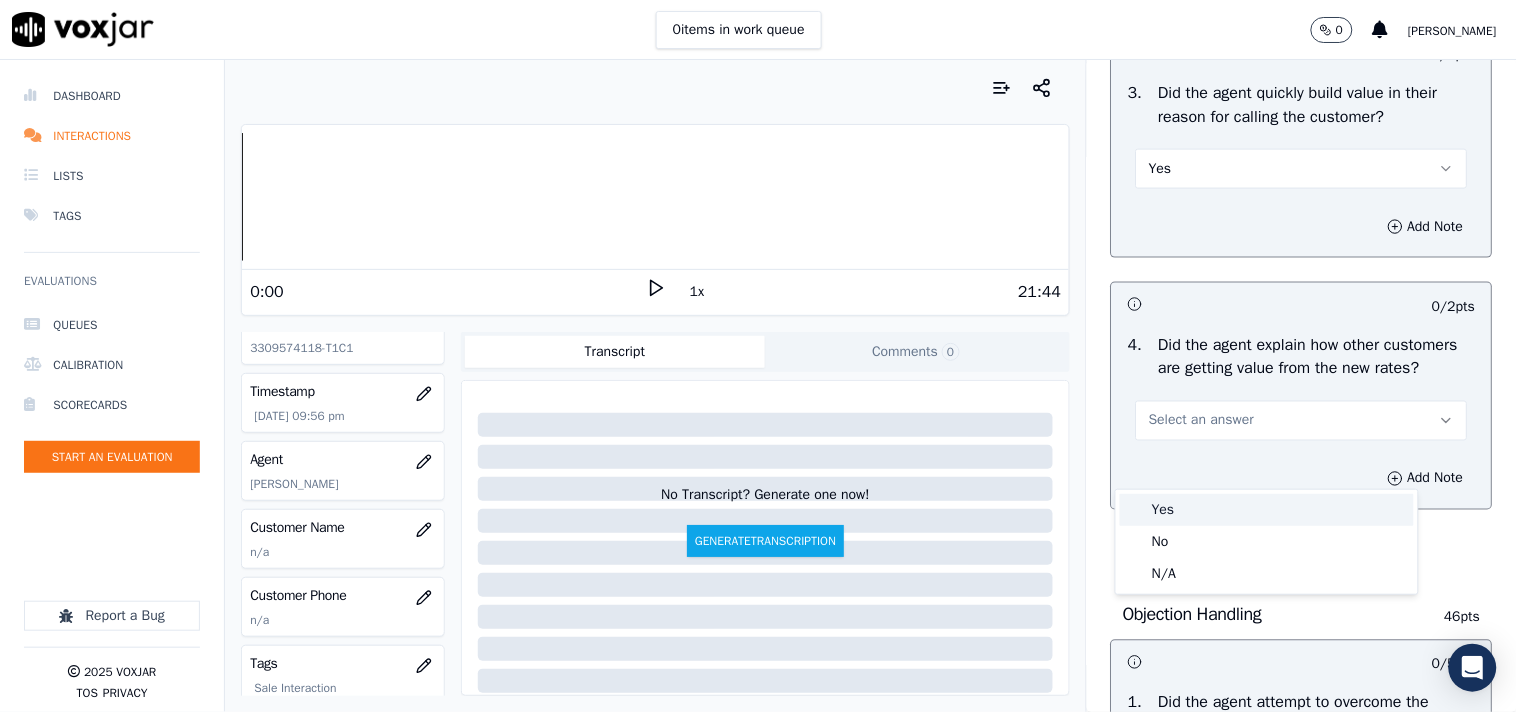 click on "Yes" at bounding box center (1267, 510) 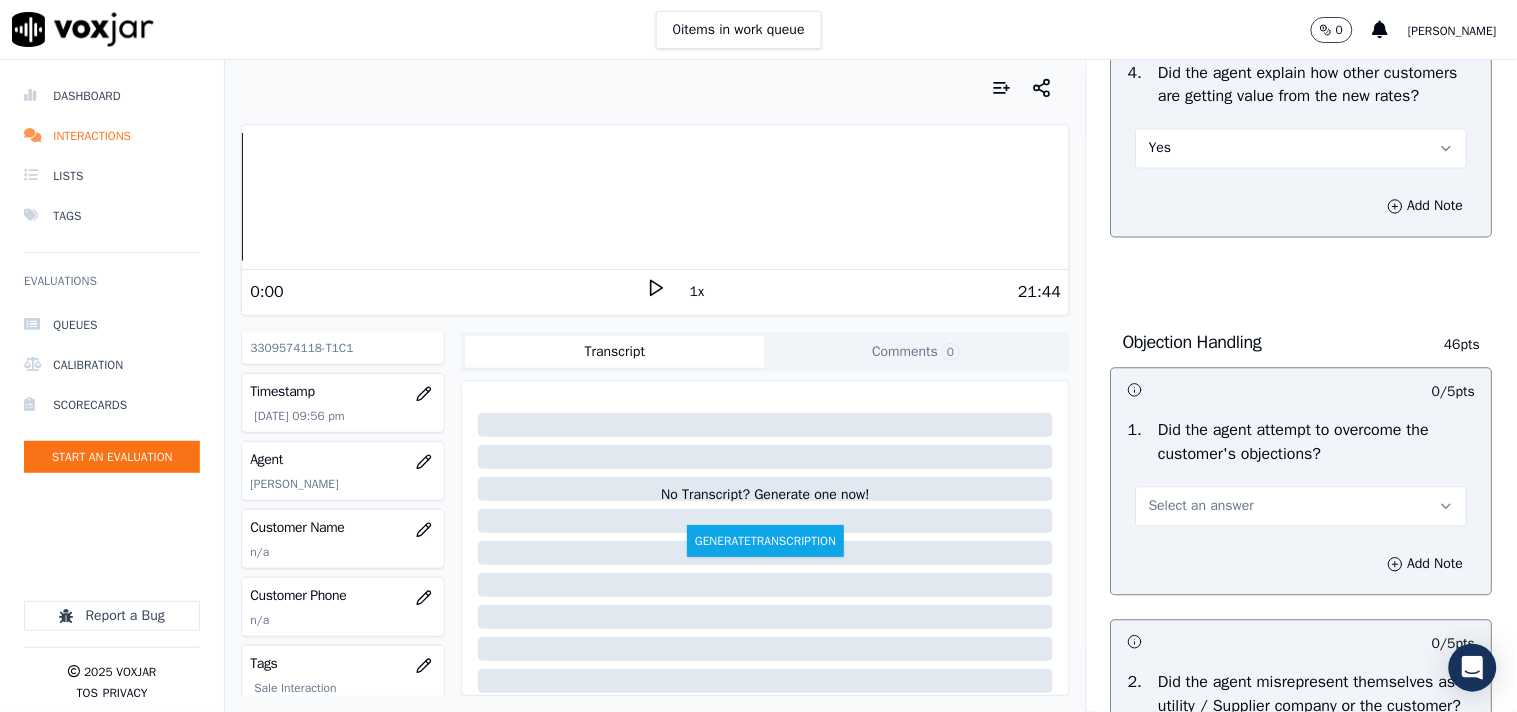 scroll, scrollTop: 1000, scrollLeft: 0, axis: vertical 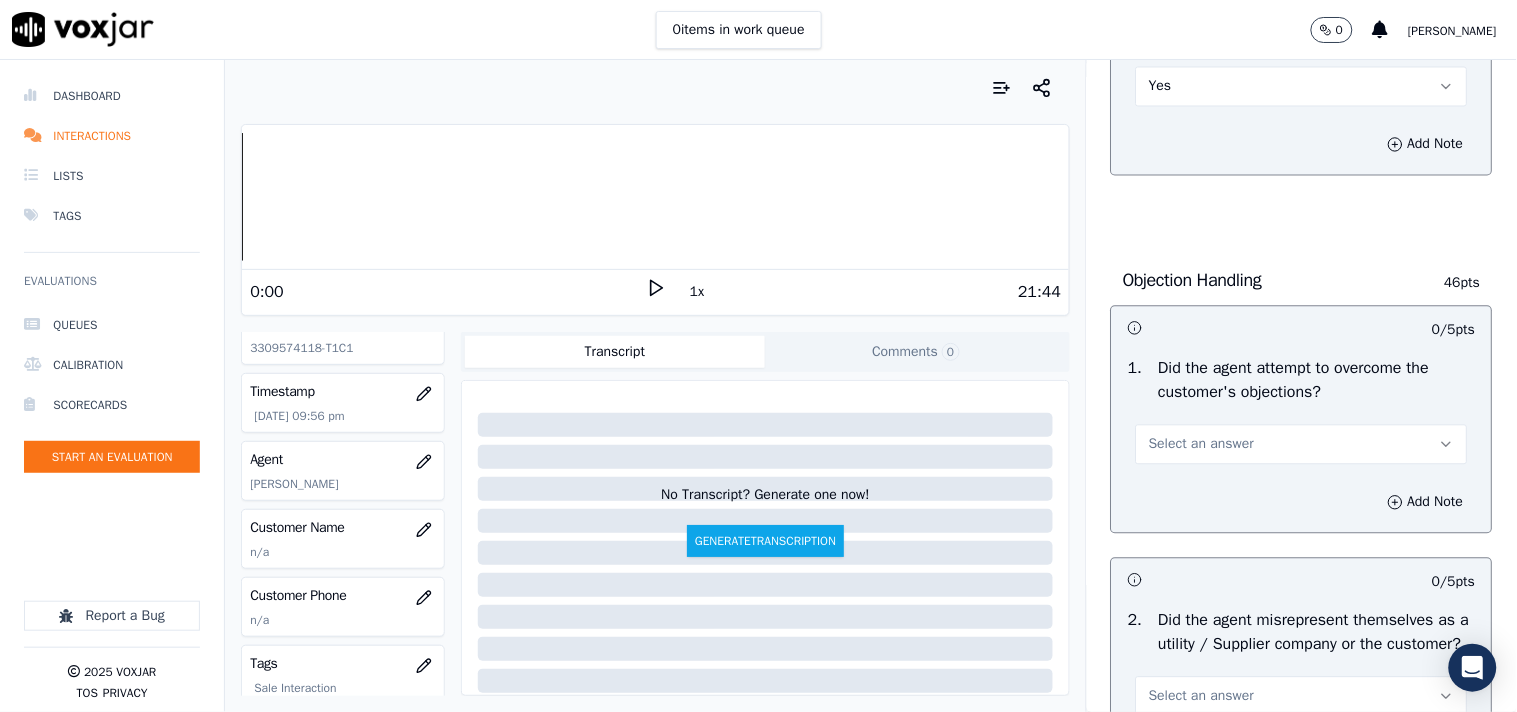 click on "Select an answer" at bounding box center (1201, 445) 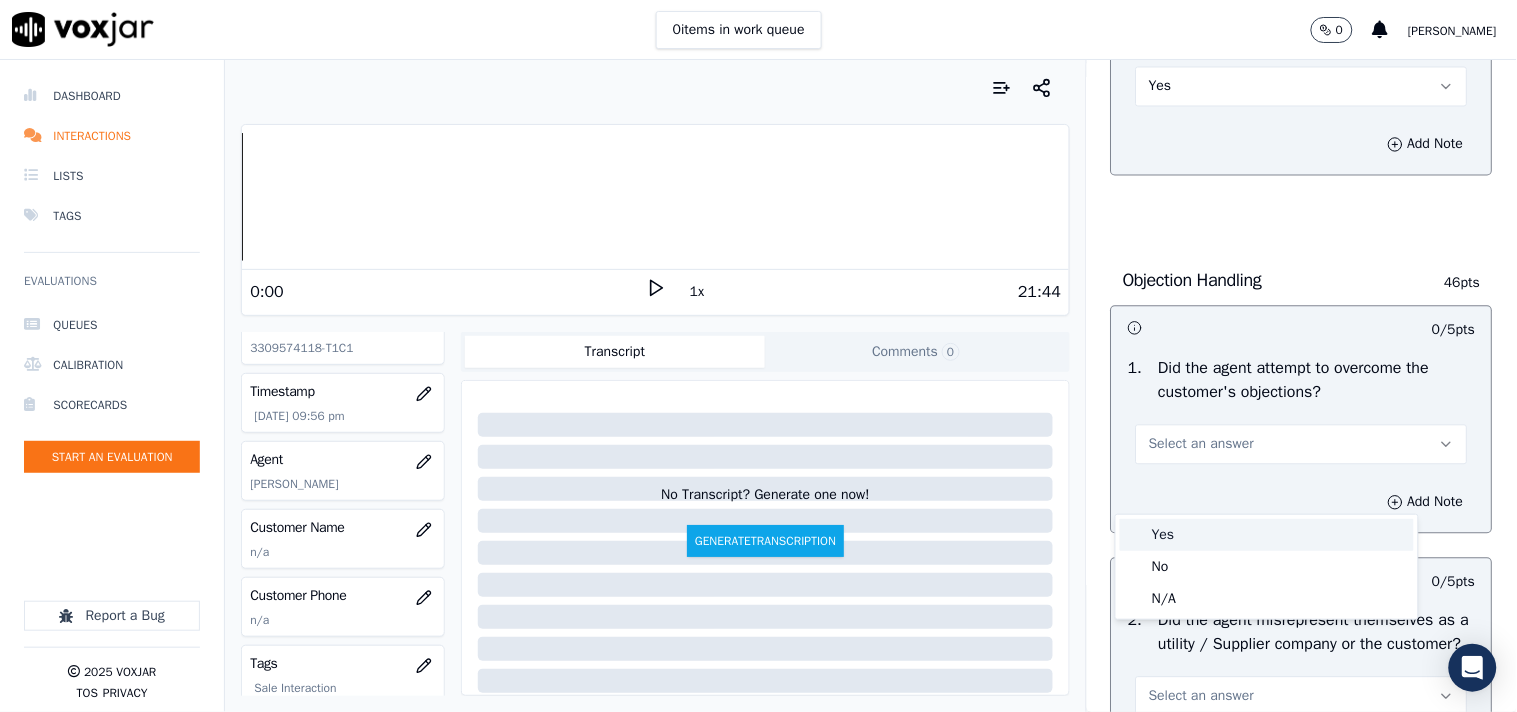 click on "Yes" at bounding box center [1267, 535] 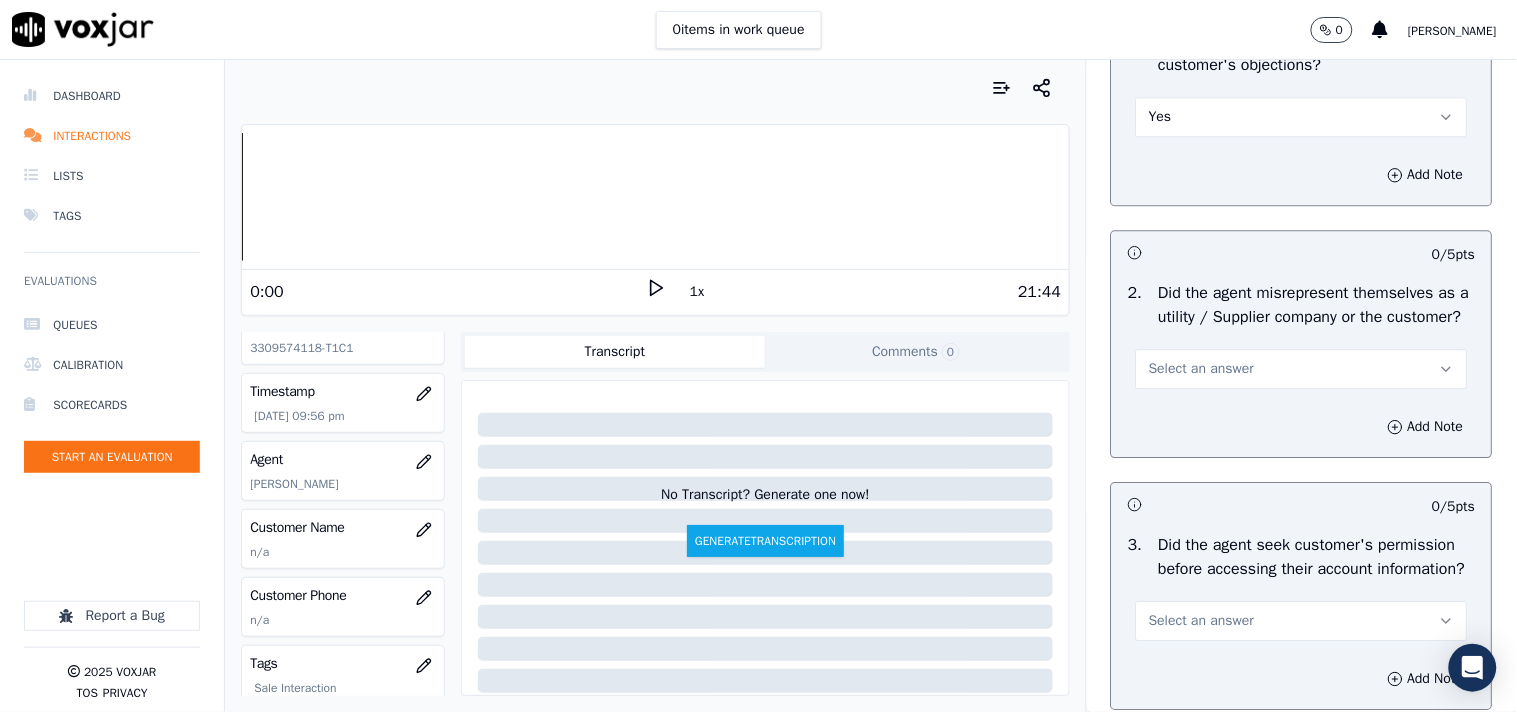 scroll, scrollTop: 1333, scrollLeft: 0, axis: vertical 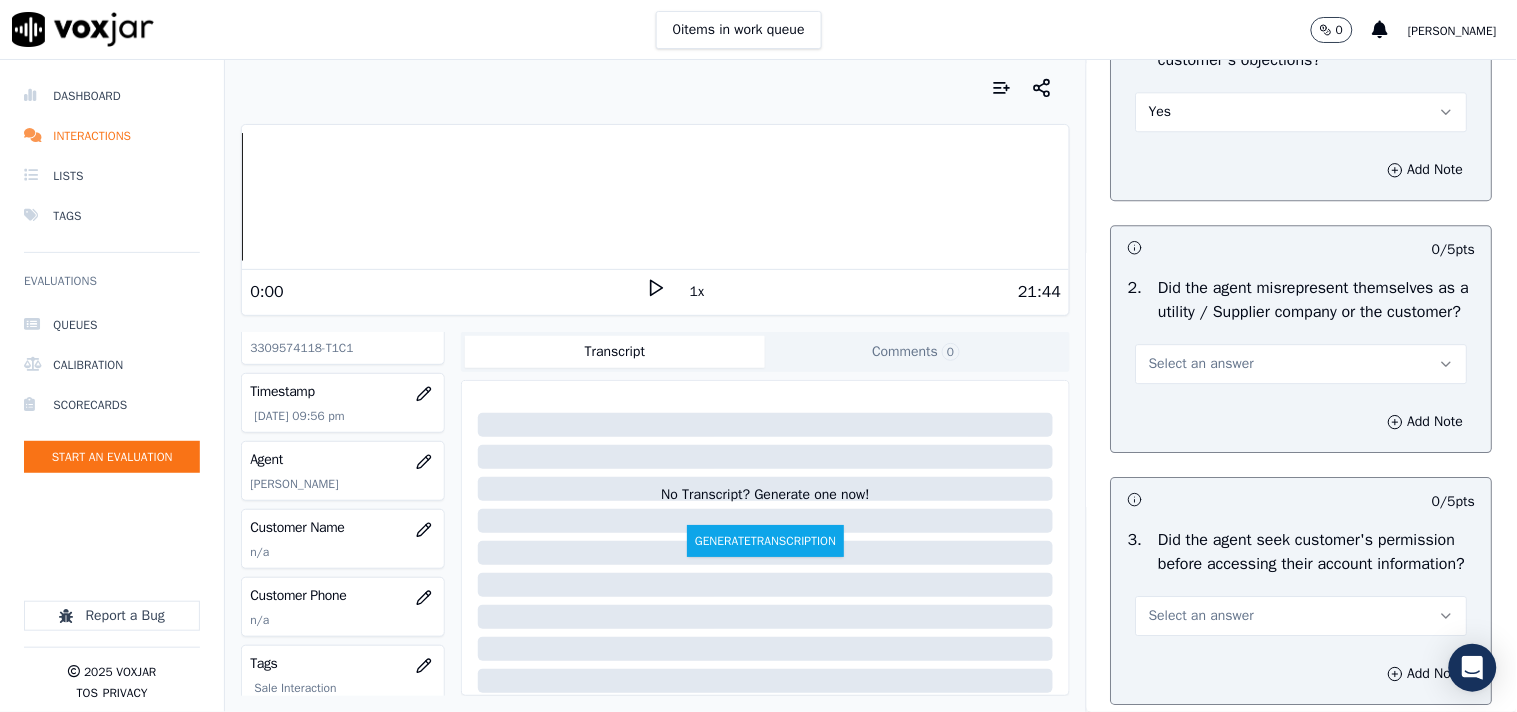 click on "Select an answer" at bounding box center [1201, 364] 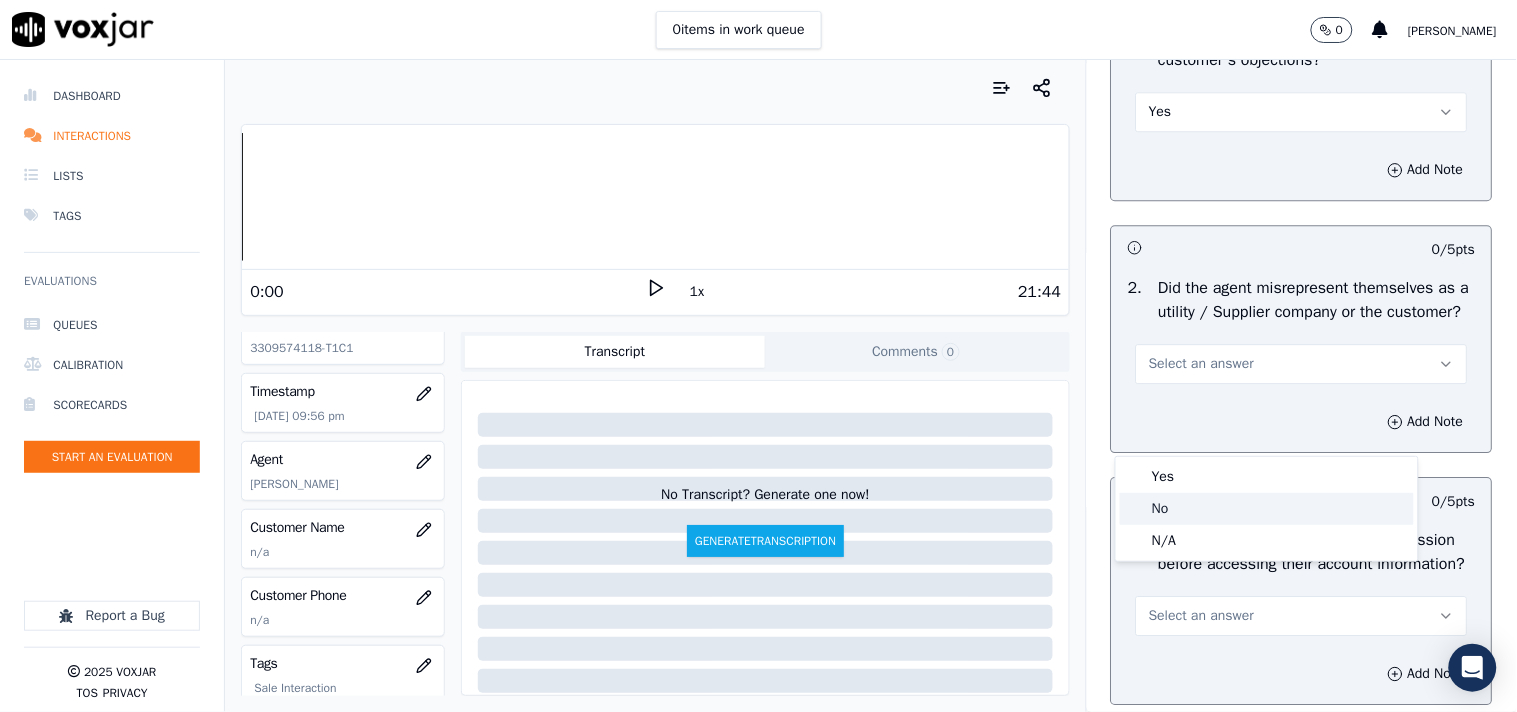 click on "No" 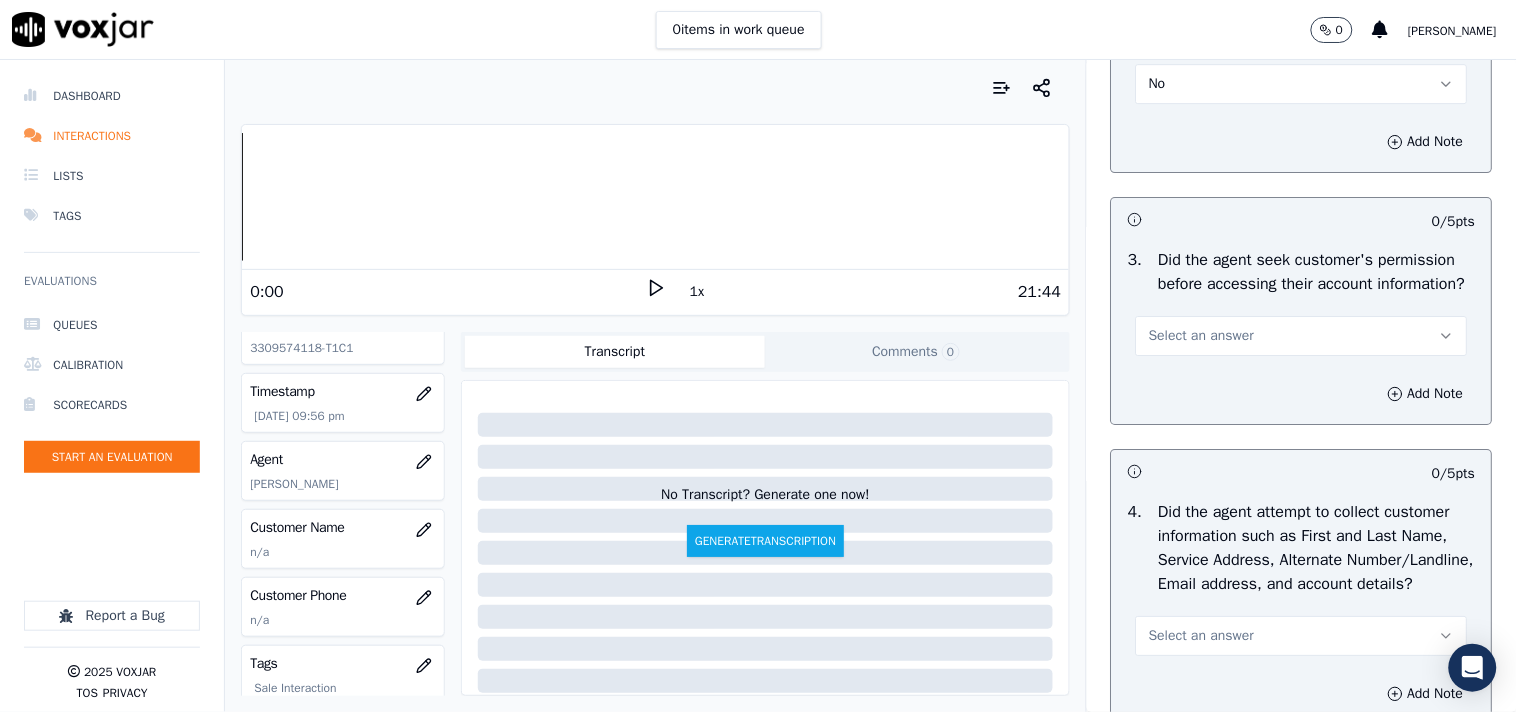 scroll, scrollTop: 1666, scrollLeft: 0, axis: vertical 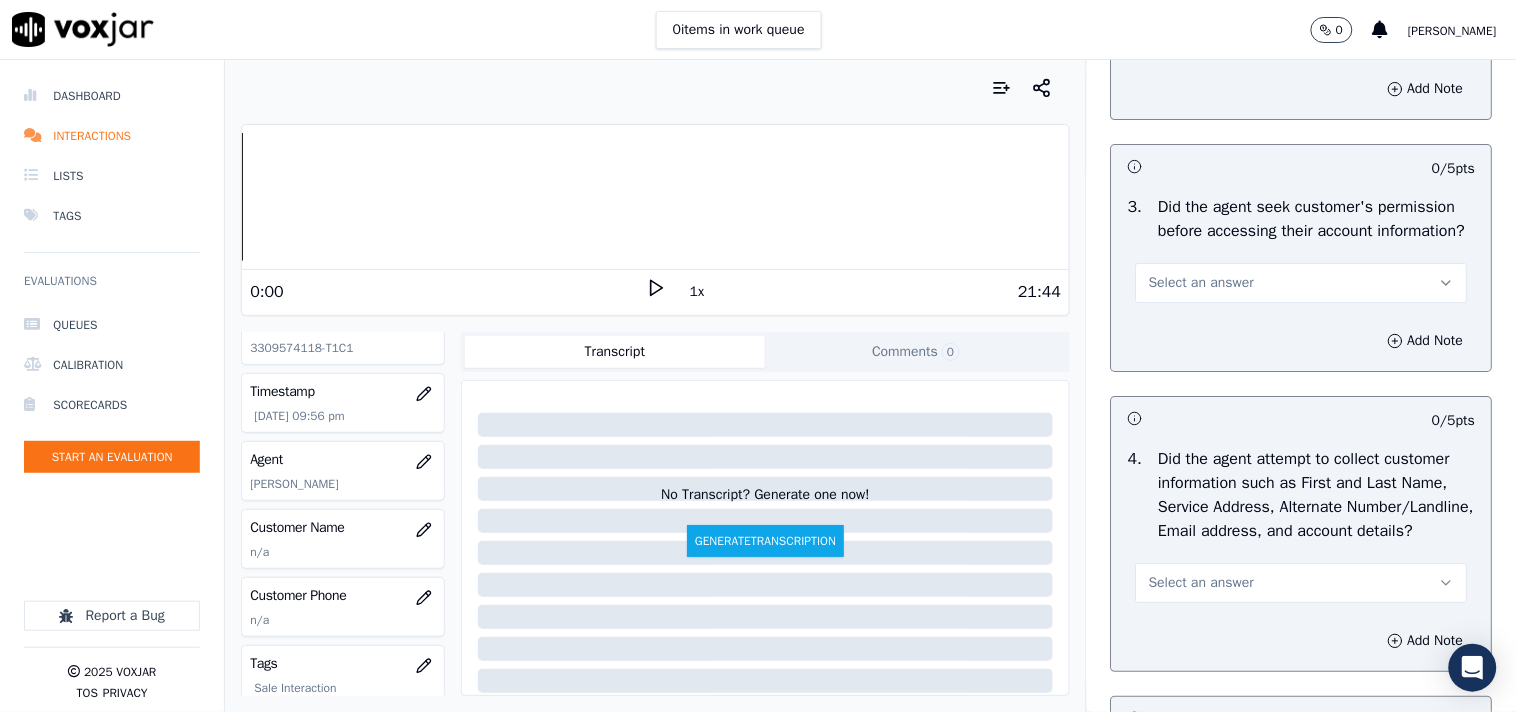 click on "Select an answer" at bounding box center [1201, 283] 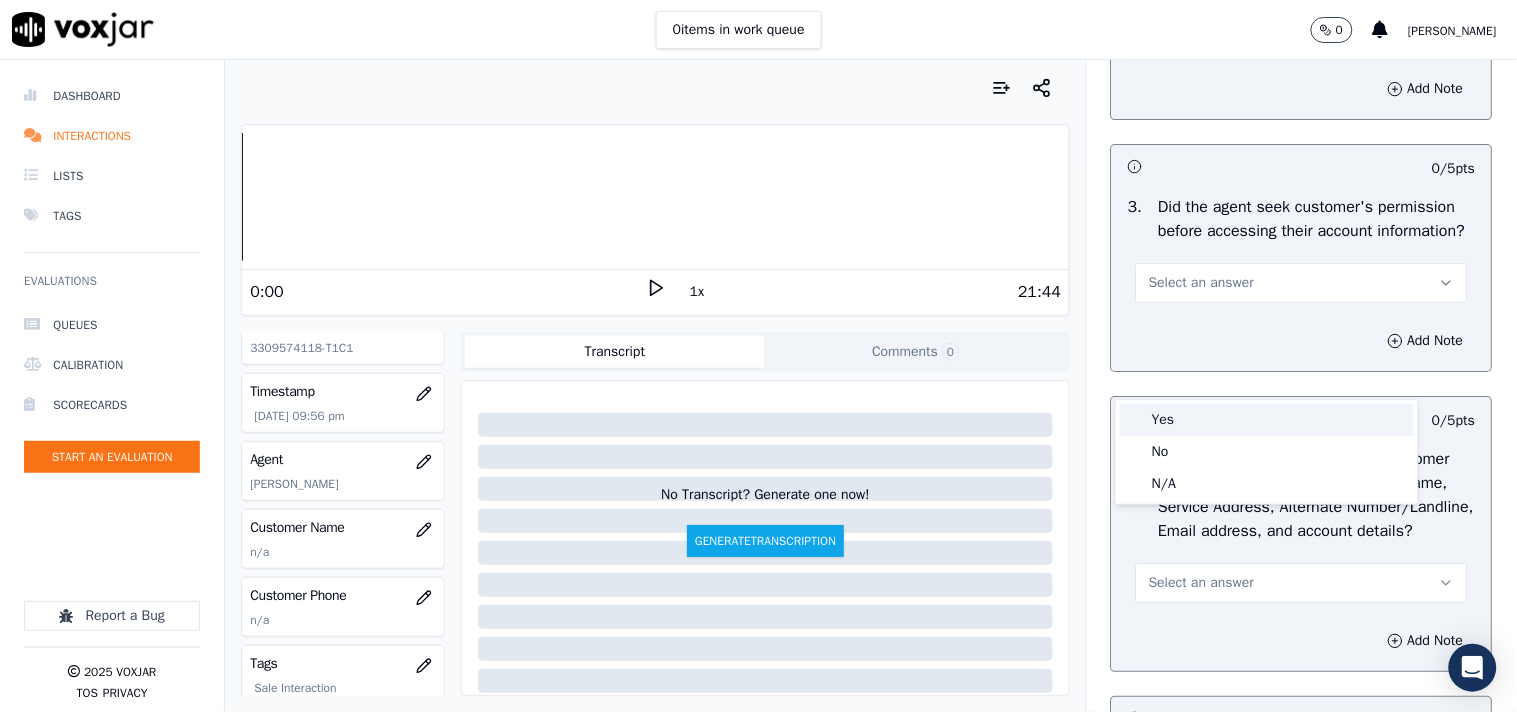 click on "Yes" at bounding box center (1267, 420) 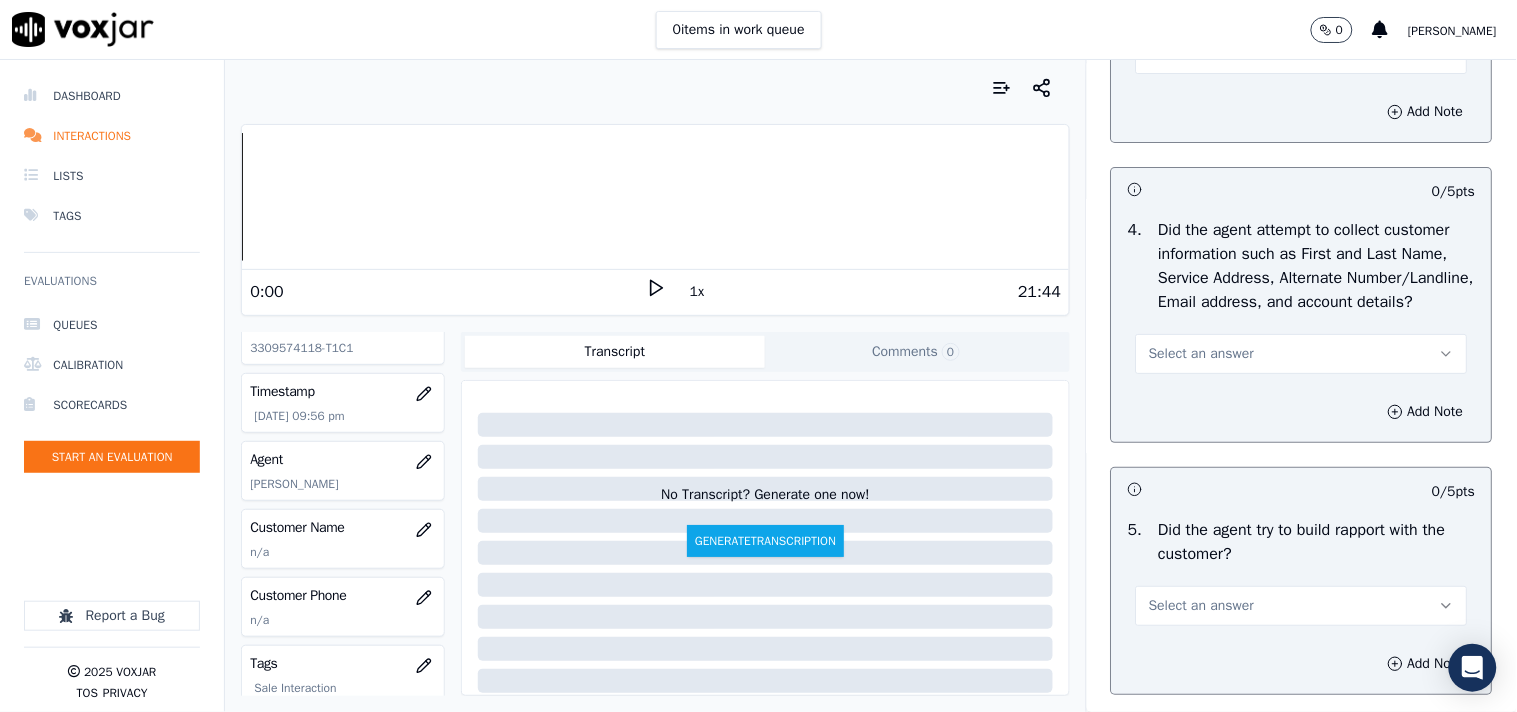 scroll, scrollTop: 2000, scrollLeft: 0, axis: vertical 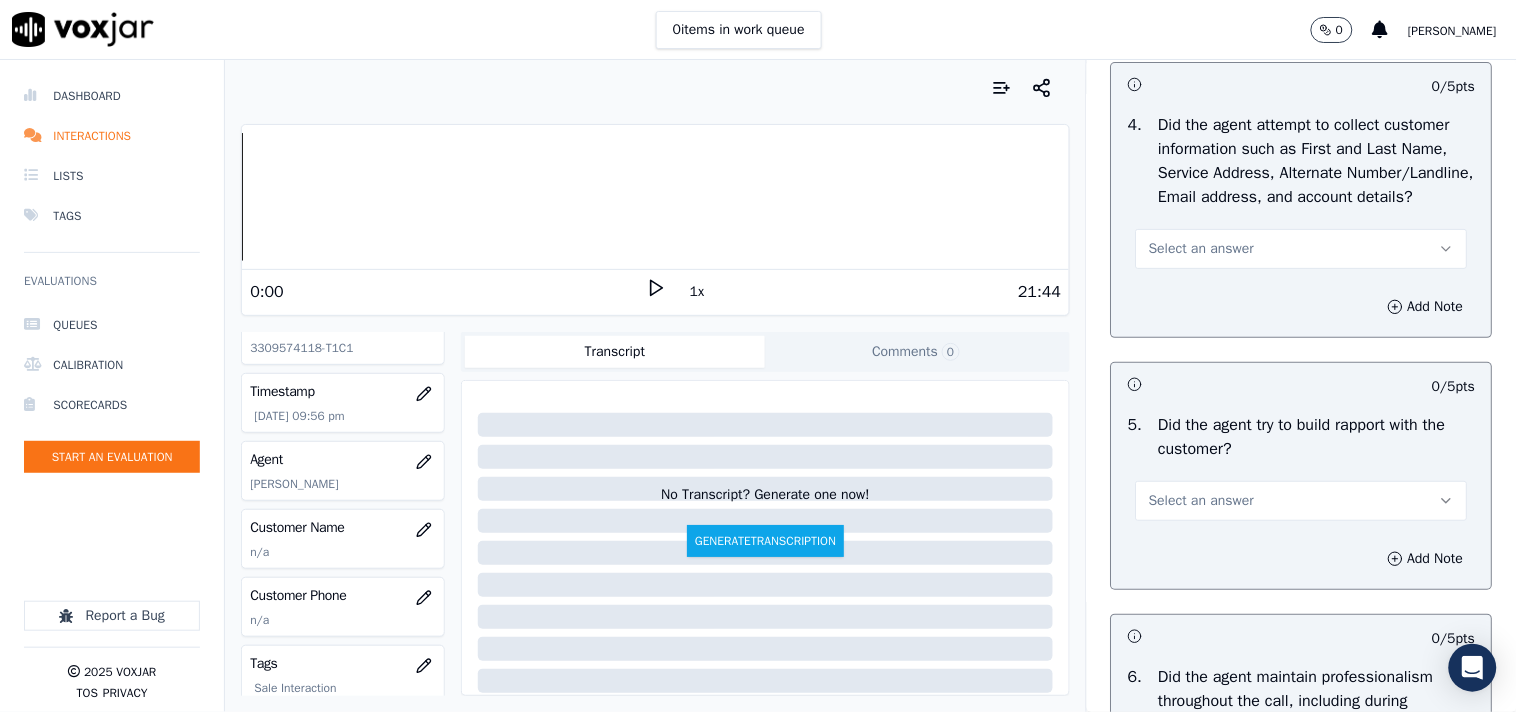 click on "Select an answer" at bounding box center [1201, 249] 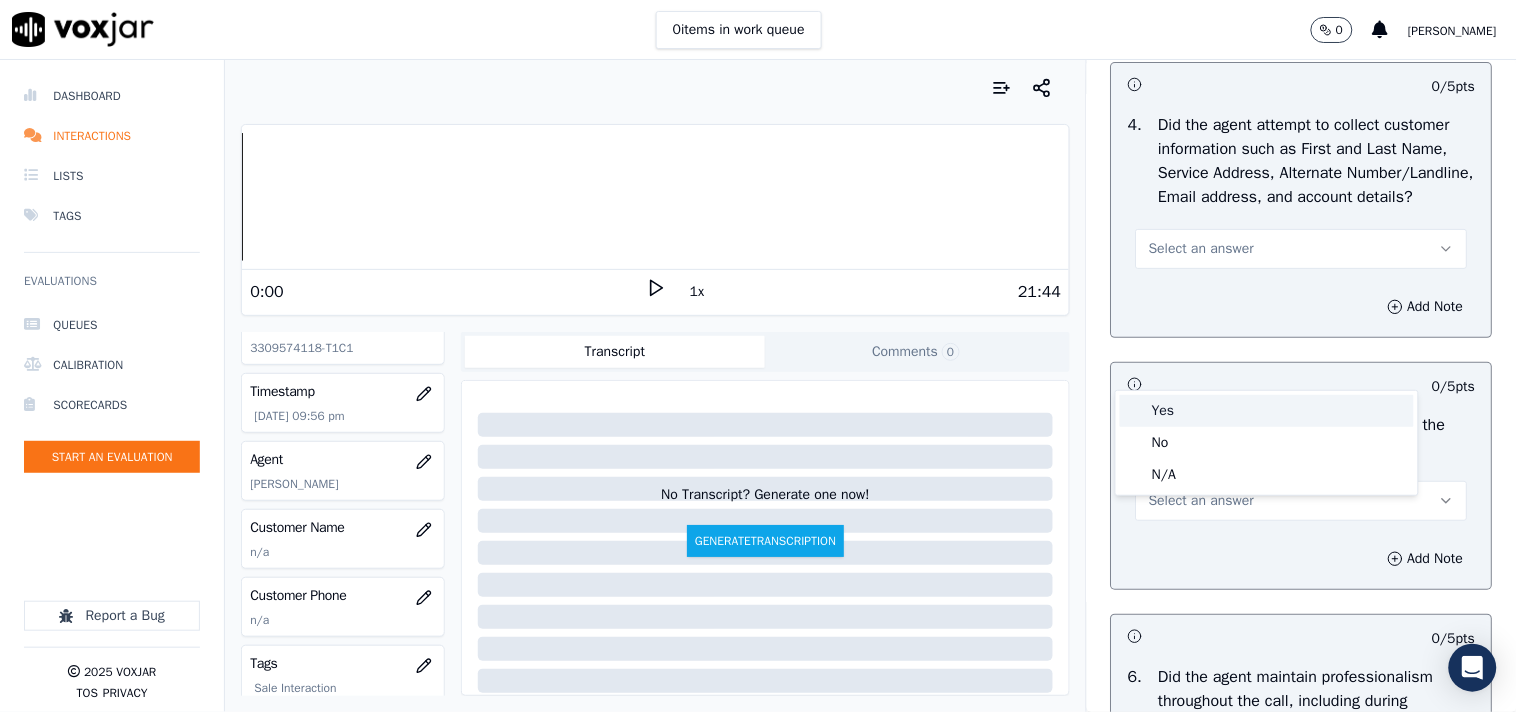 click on "Yes" at bounding box center [1267, 411] 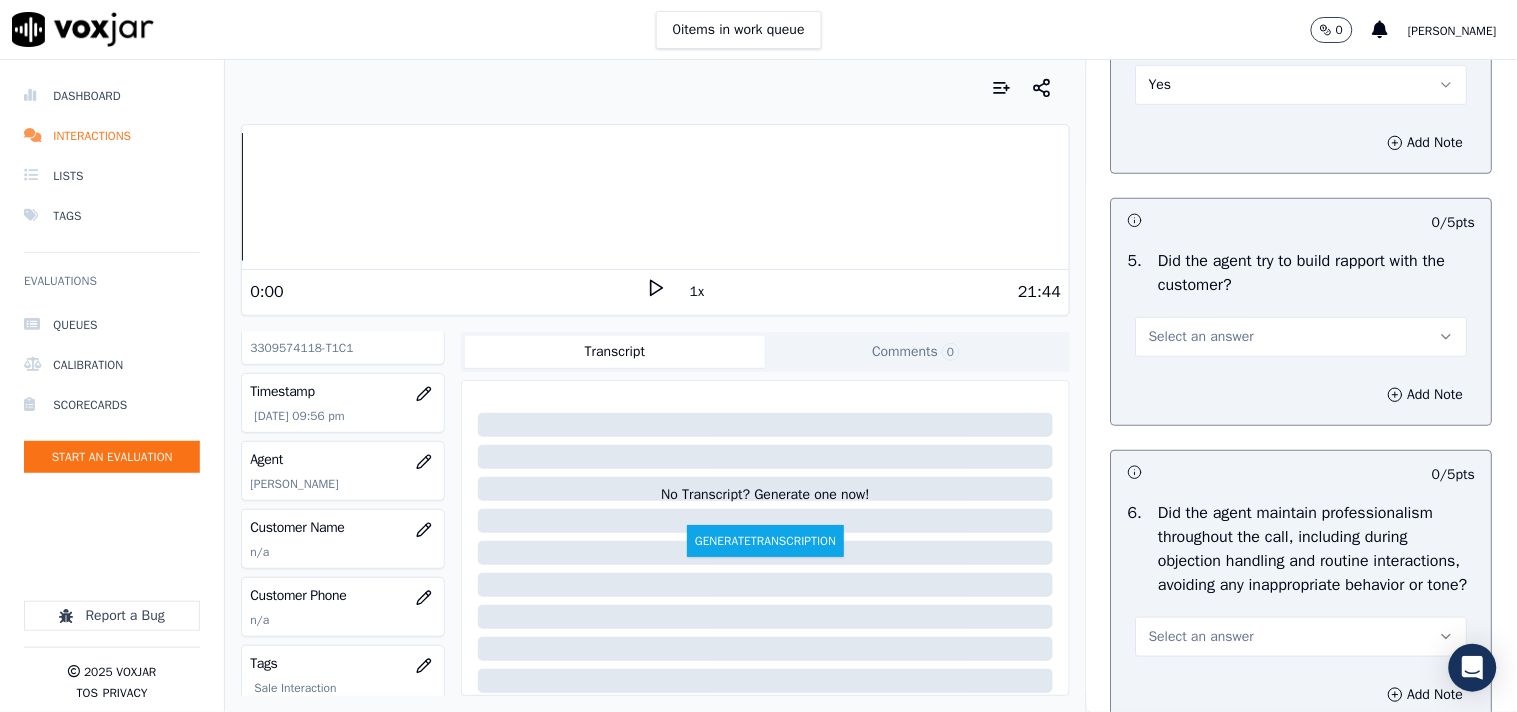scroll, scrollTop: 2222, scrollLeft: 0, axis: vertical 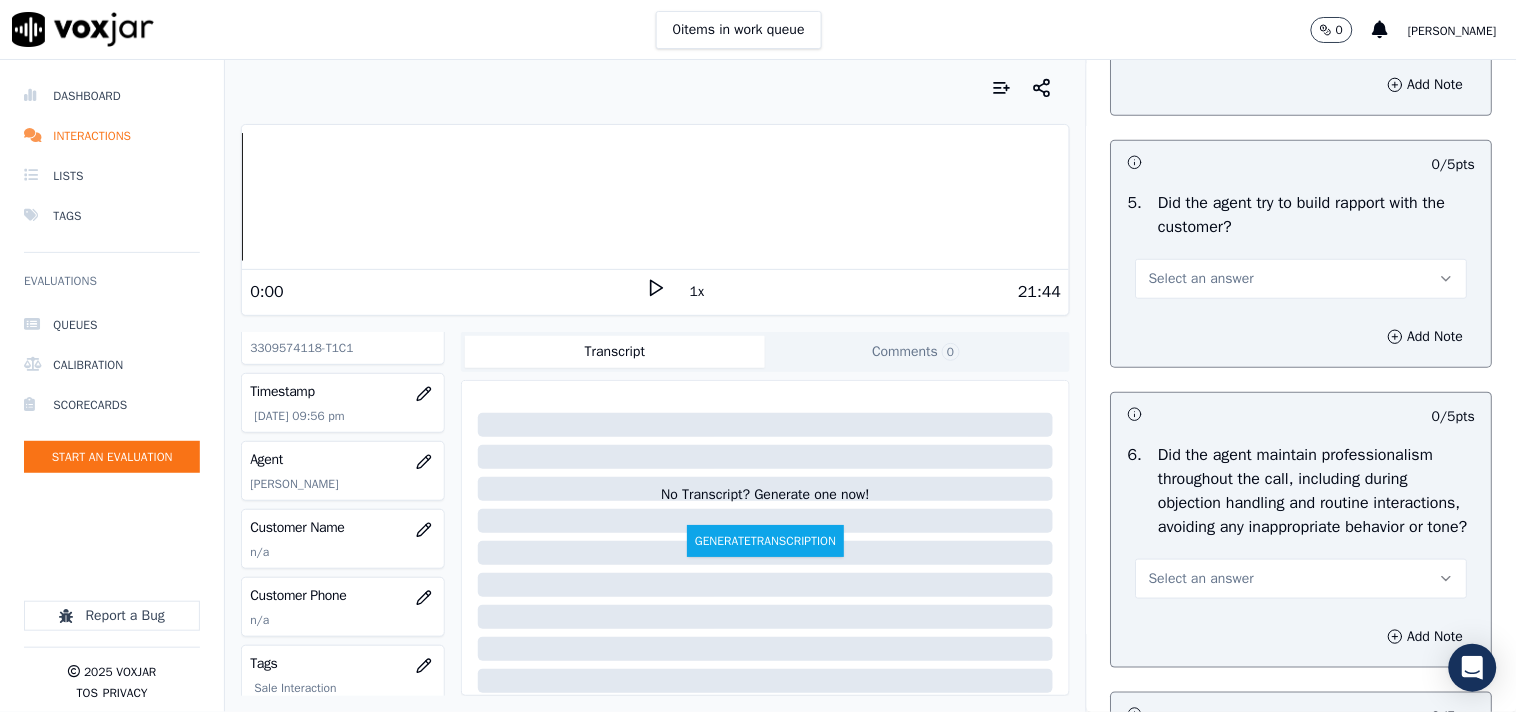 click on "Select an answer" at bounding box center (1201, 279) 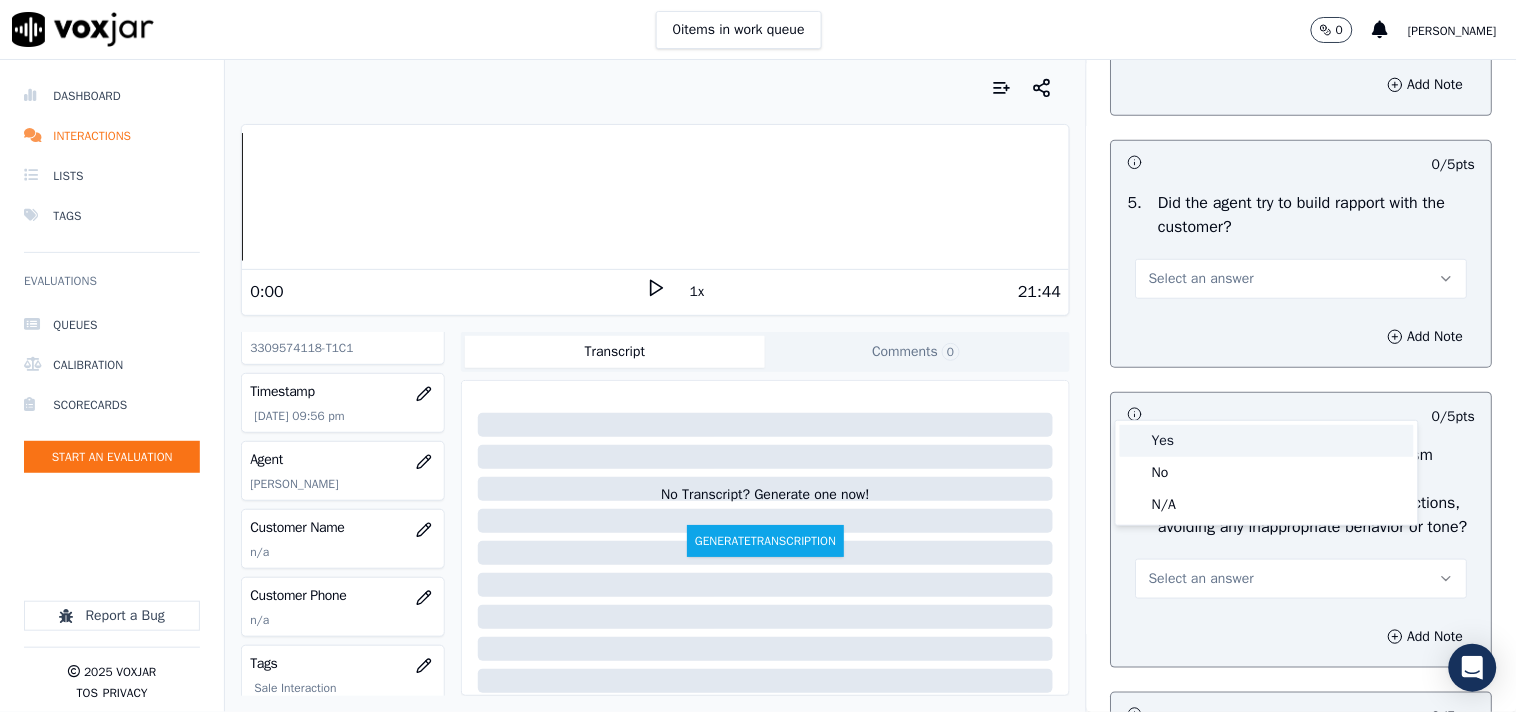 click on "Yes" at bounding box center [1267, 441] 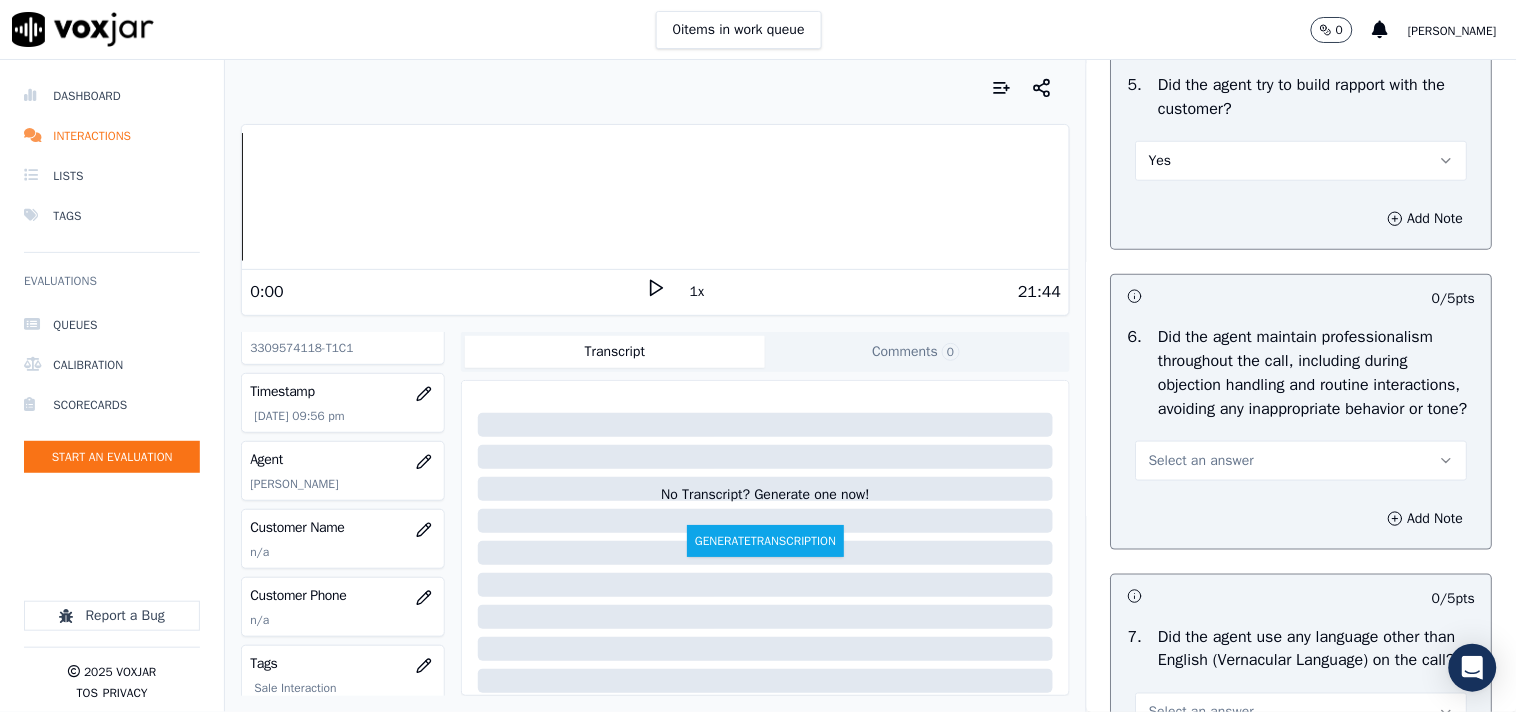 scroll, scrollTop: 2555, scrollLeft: 0, axis: vertical 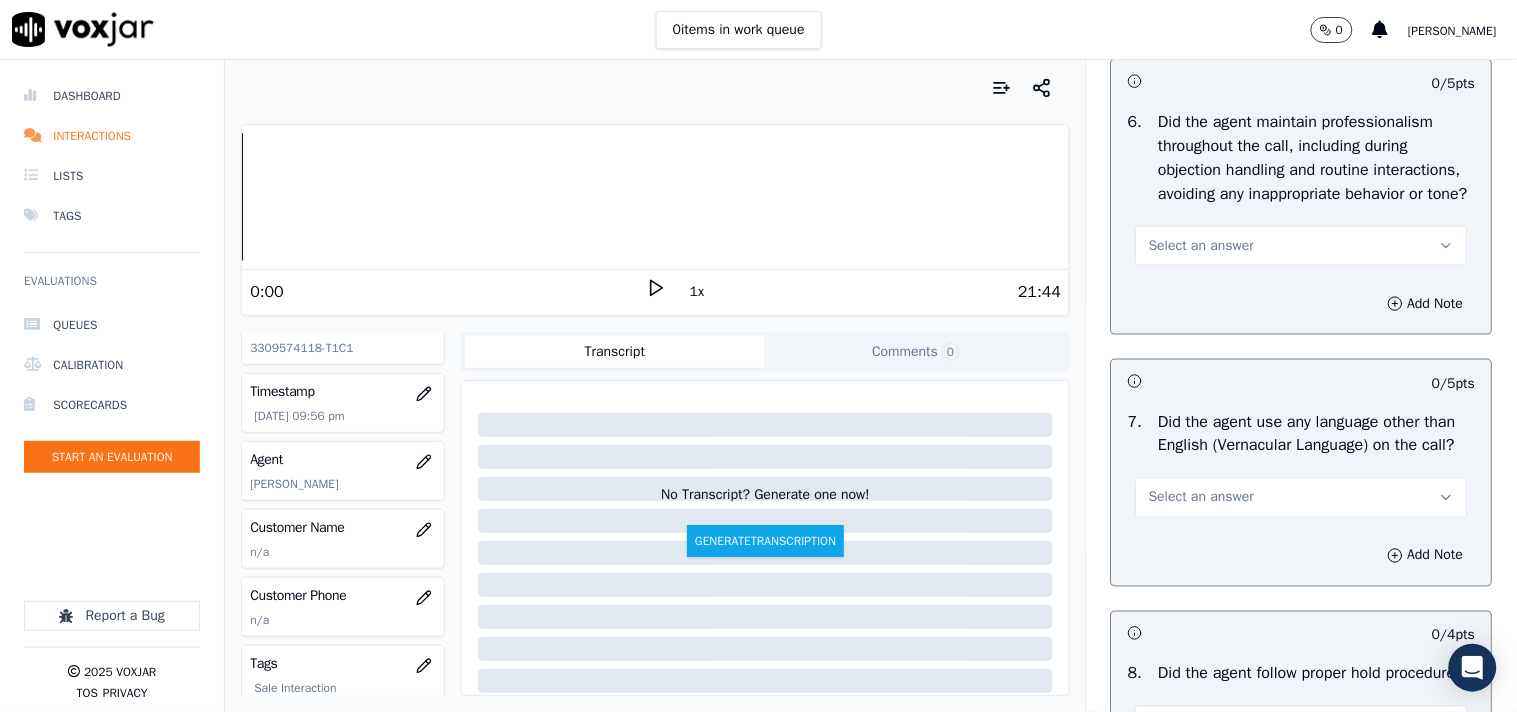 click on "Select an answer" at bounding box center (1201, 246) 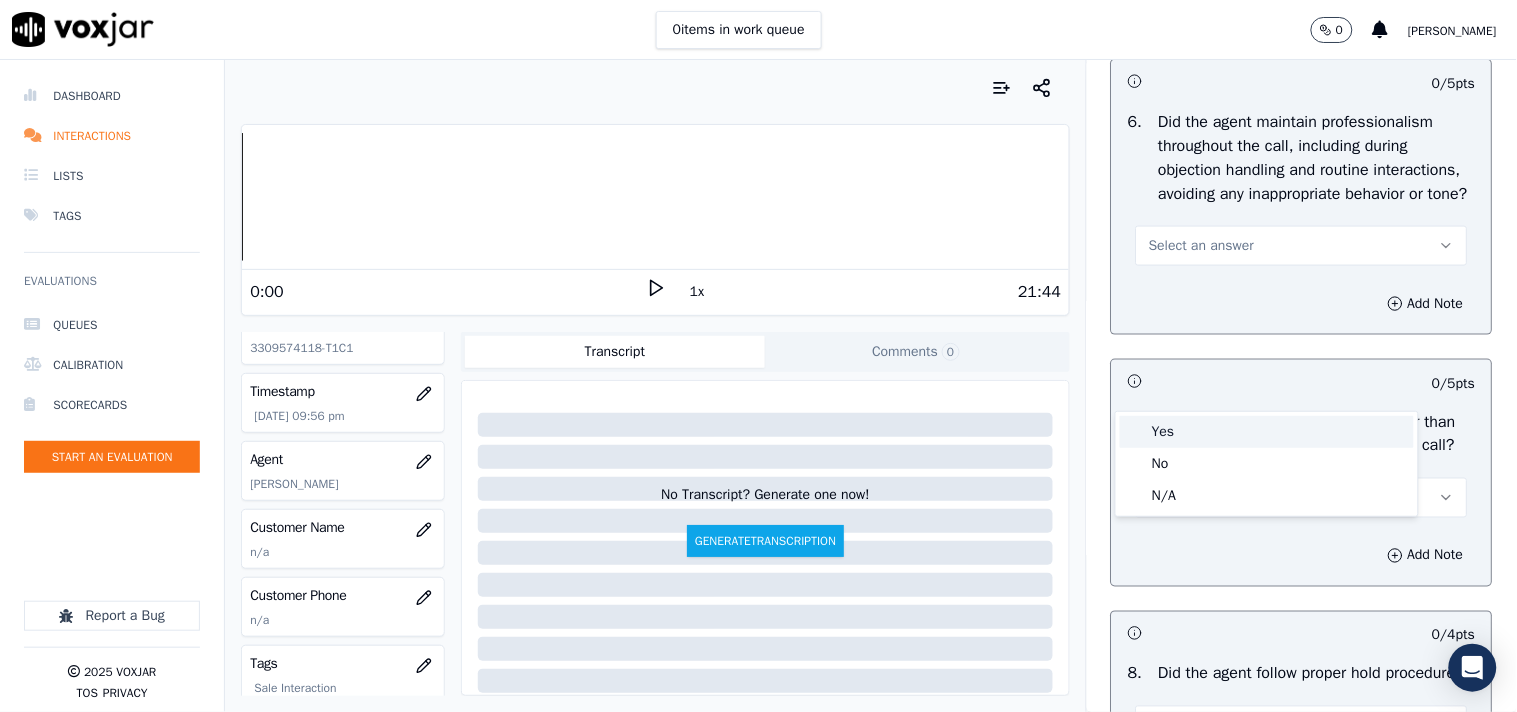 click on "Yes" at bounding box center [1267, 432] 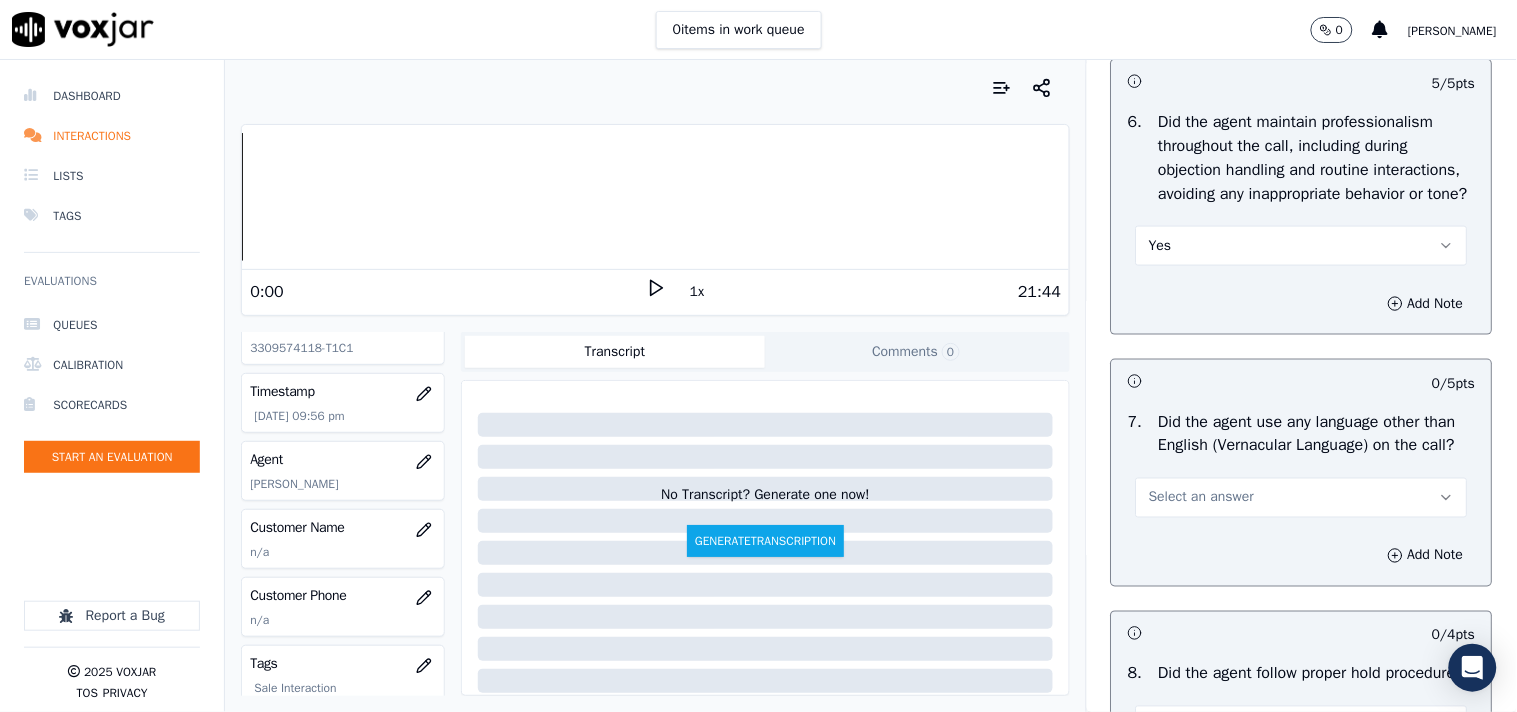 scroll, scrollTop: 2777, scrollLeft: 0, axis: vertical 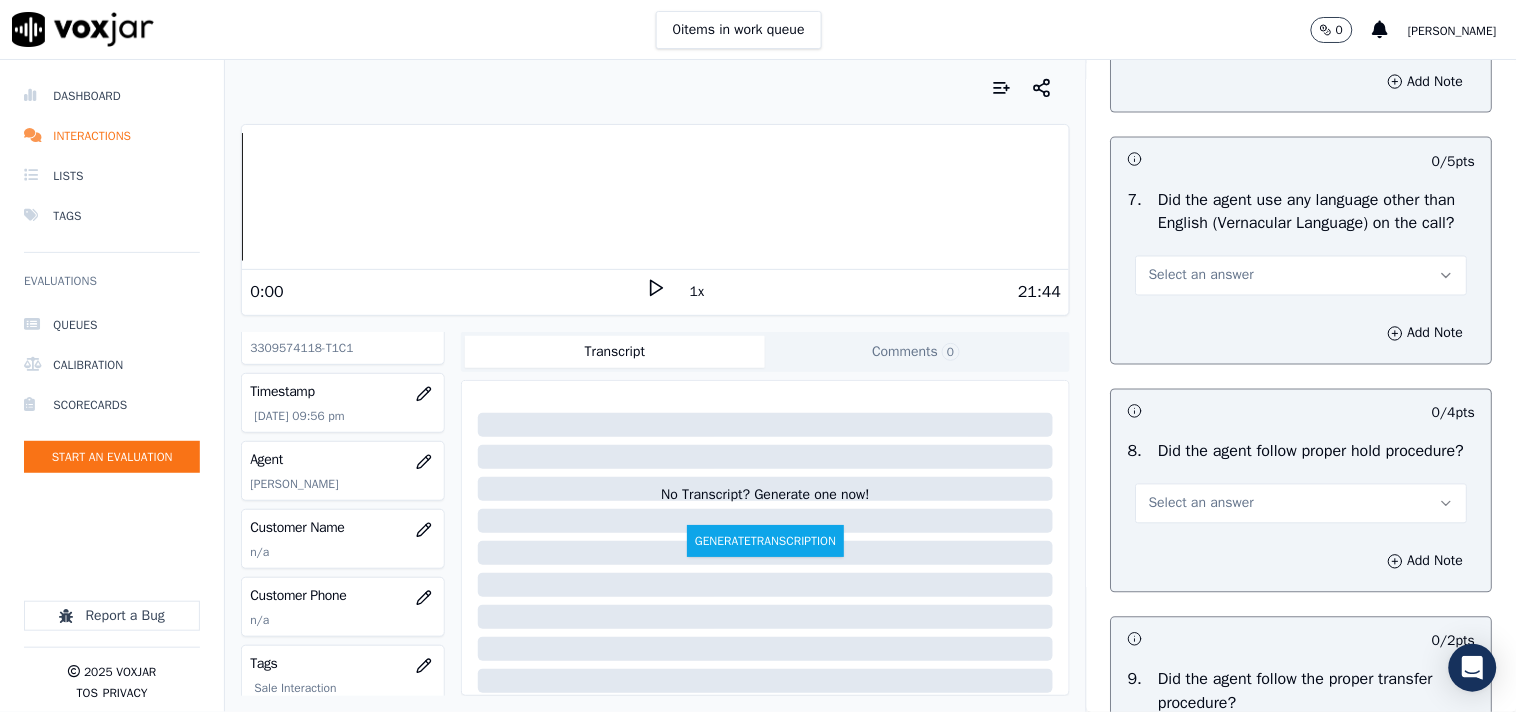 click on "Select an answer" at bounding box center (1302, 276) 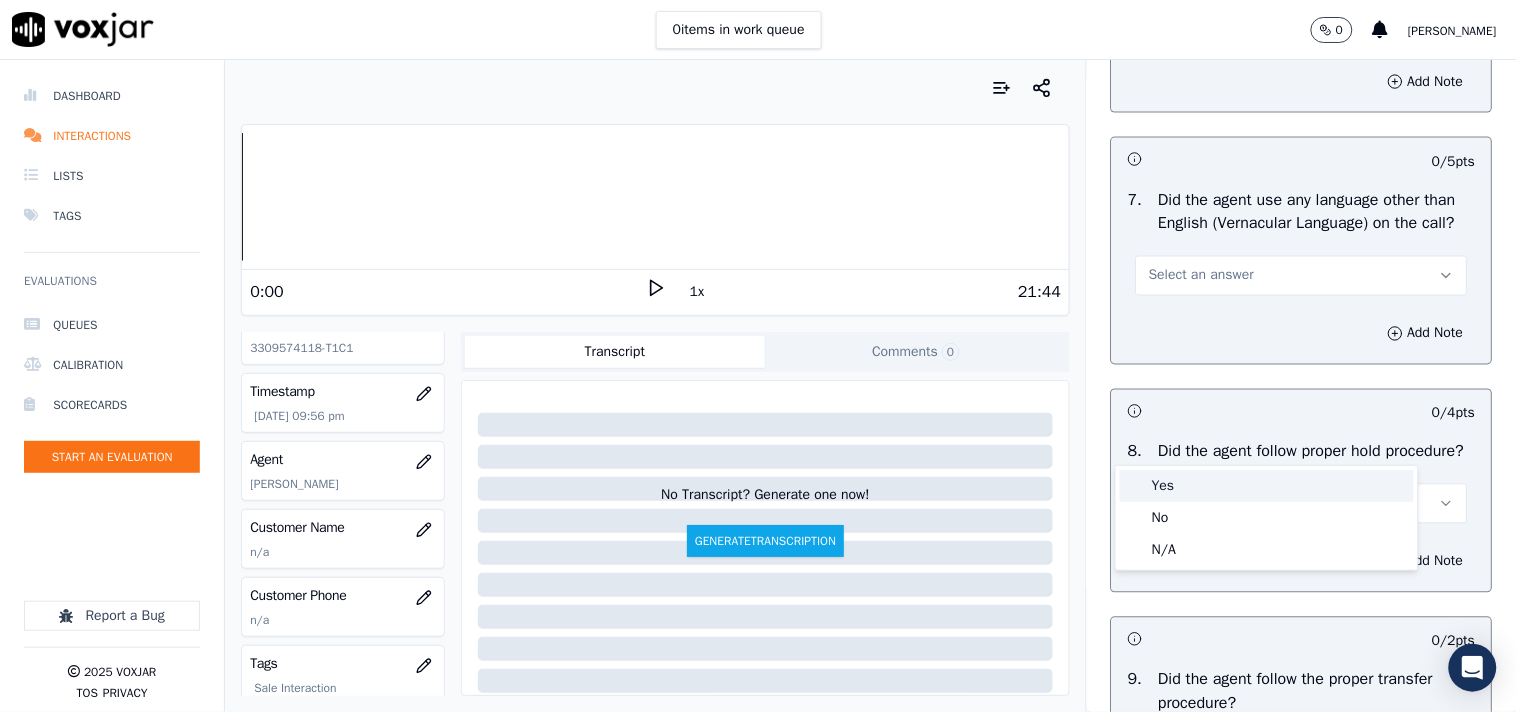 click on "Yes" at bounding box center (1267, 486) 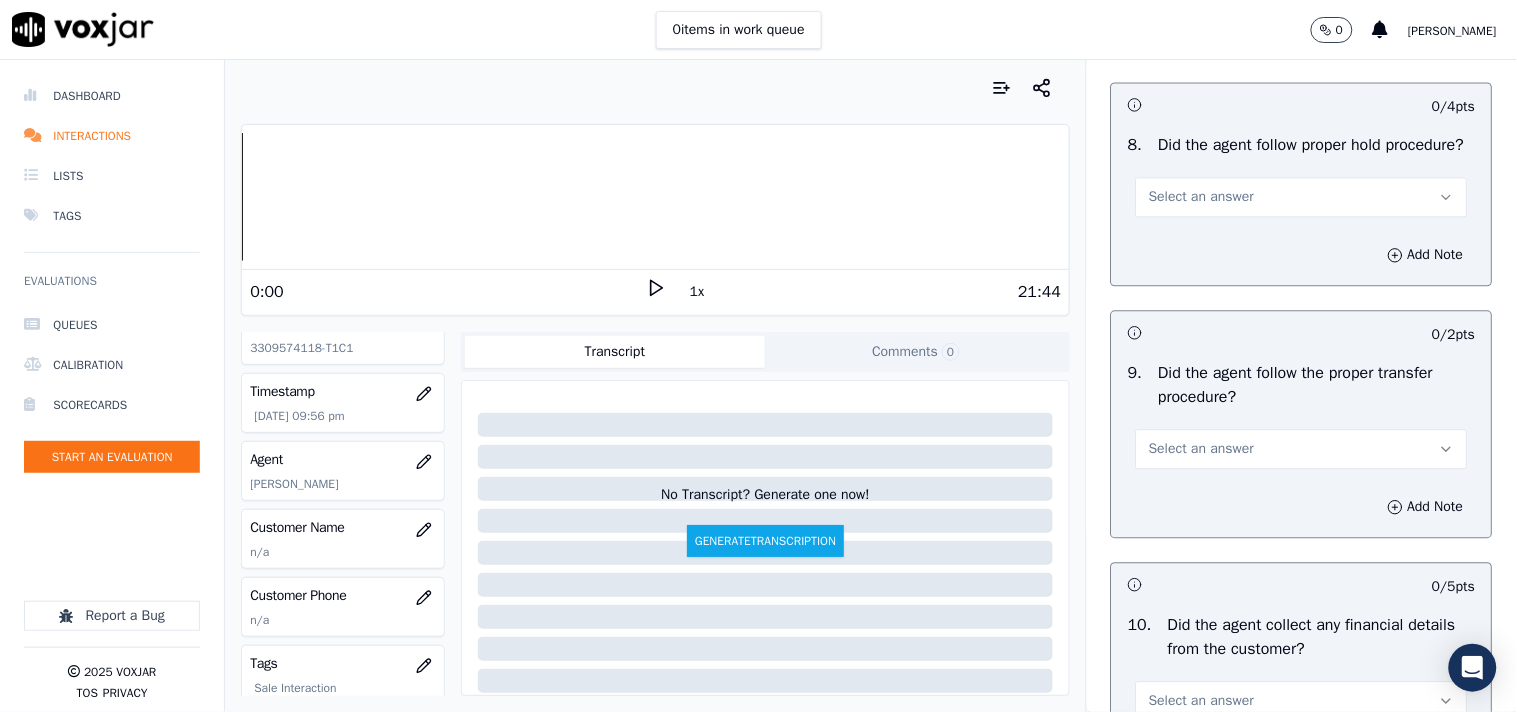 scroll, scrollTop: 3111, scrollLeft: 0, axis: vertical 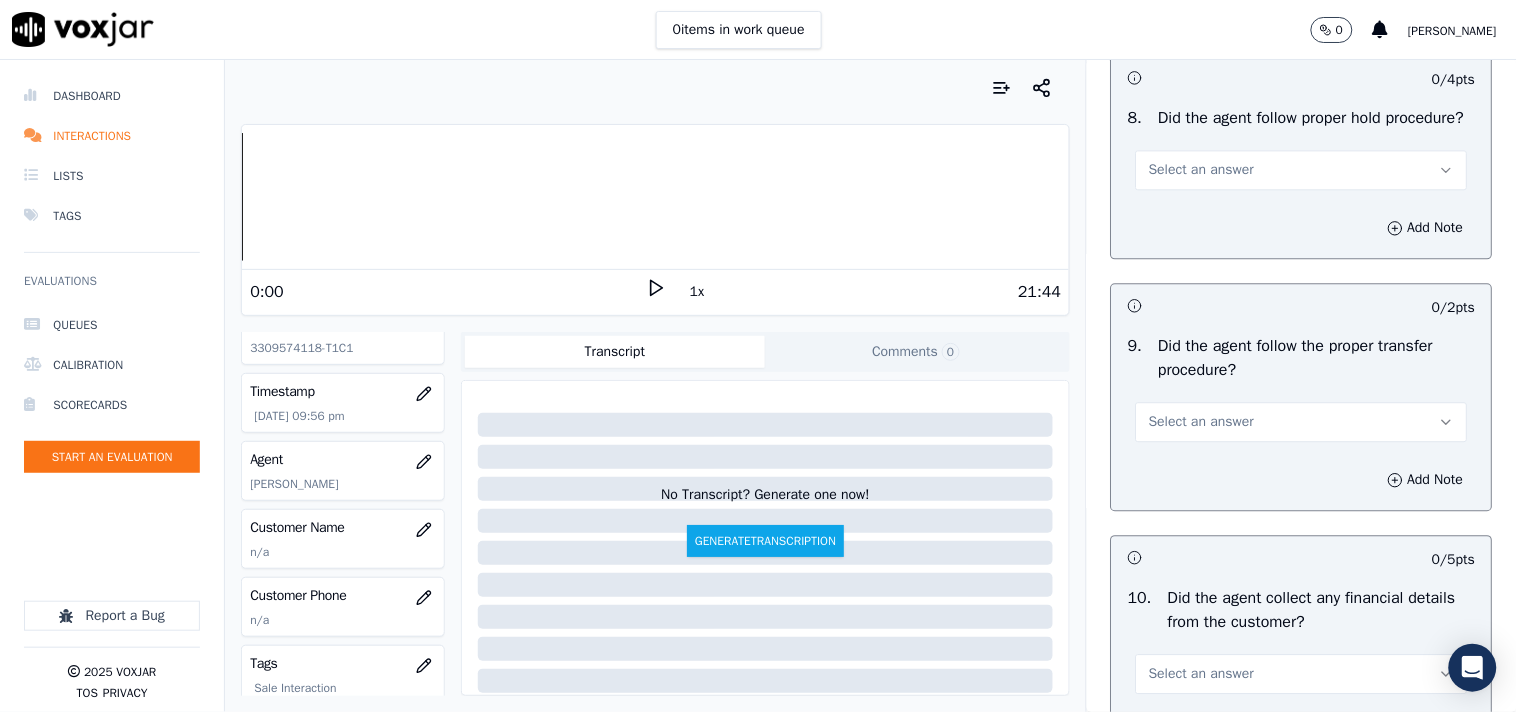 click on "Select an answer" at bounding box center (1201, 170) 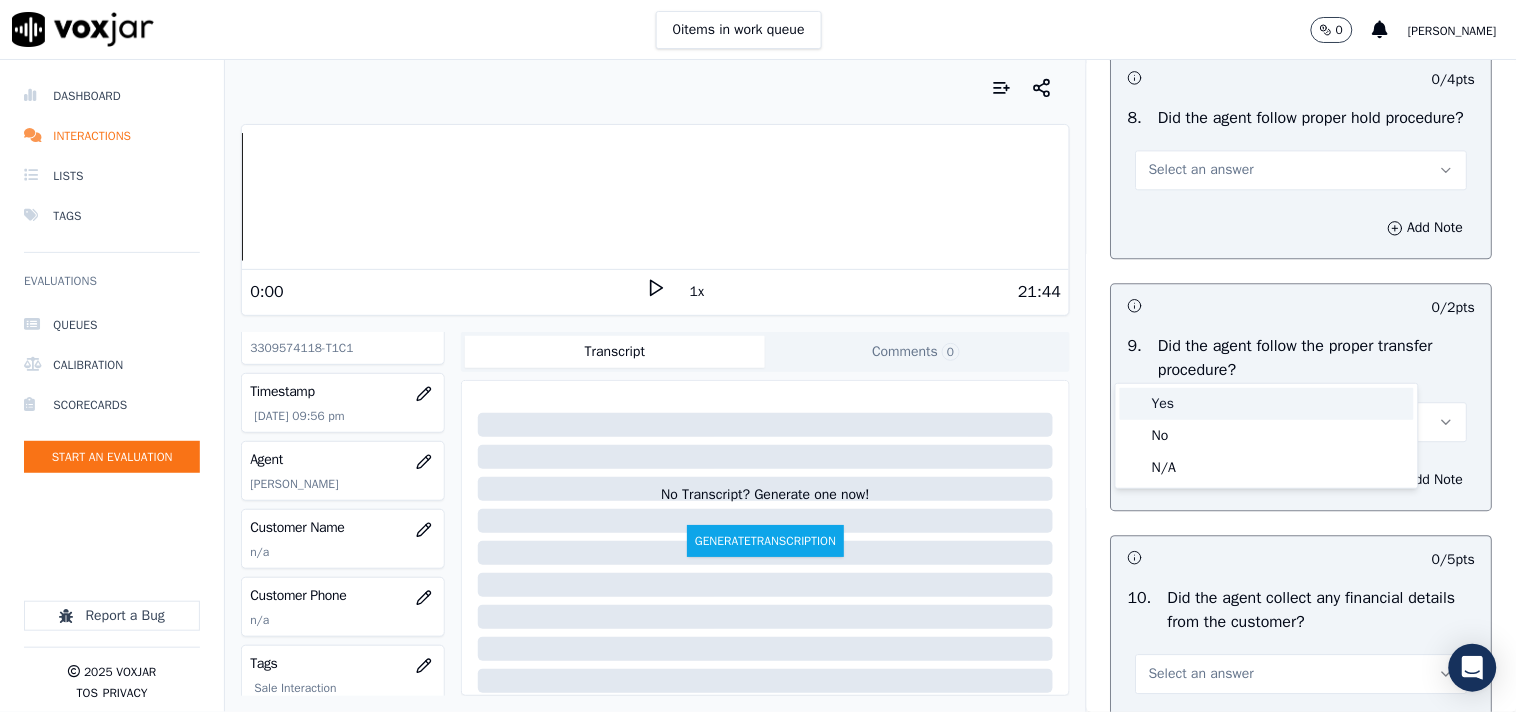 click on "Yes" at bounding box center (1267, 404) 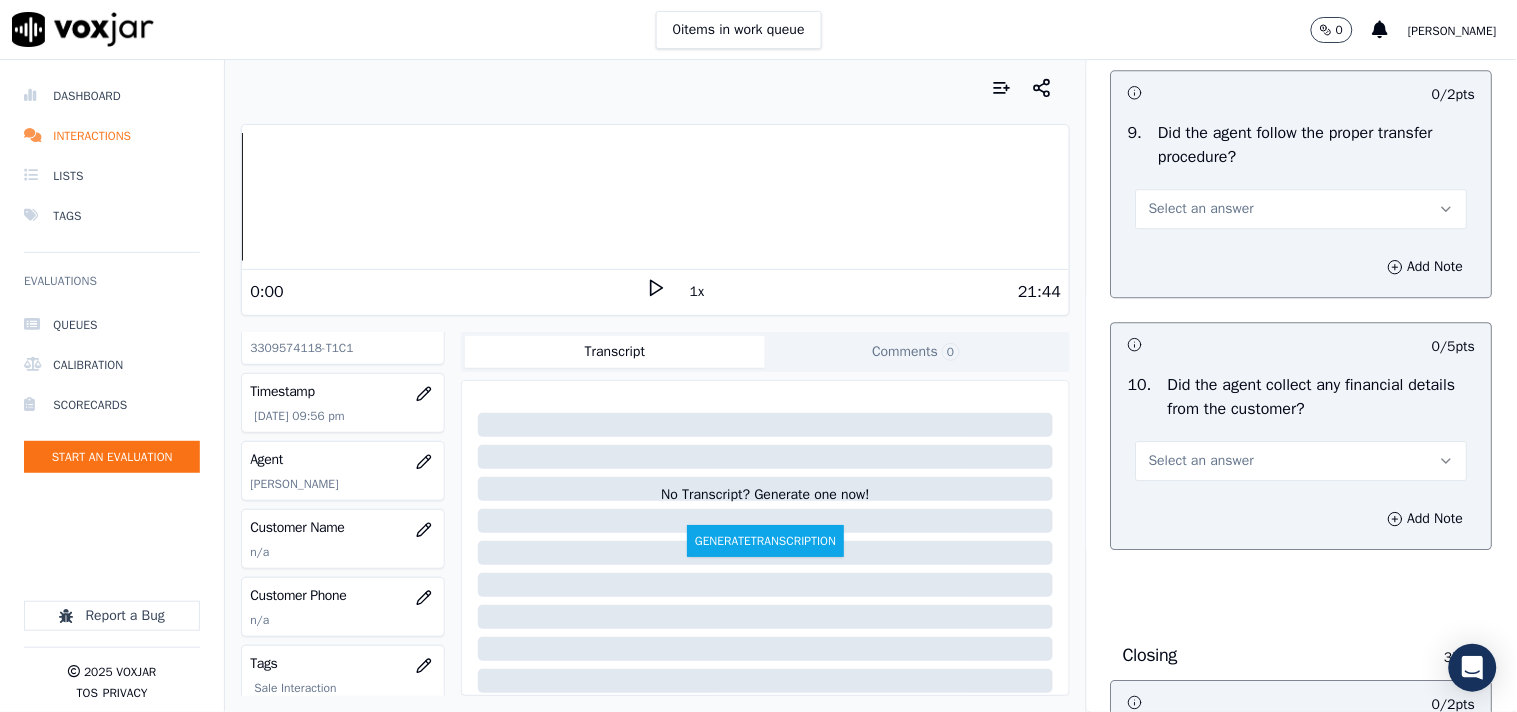 scroll, scrollTop: 3333, scrollLeft: 0, axis: vertical 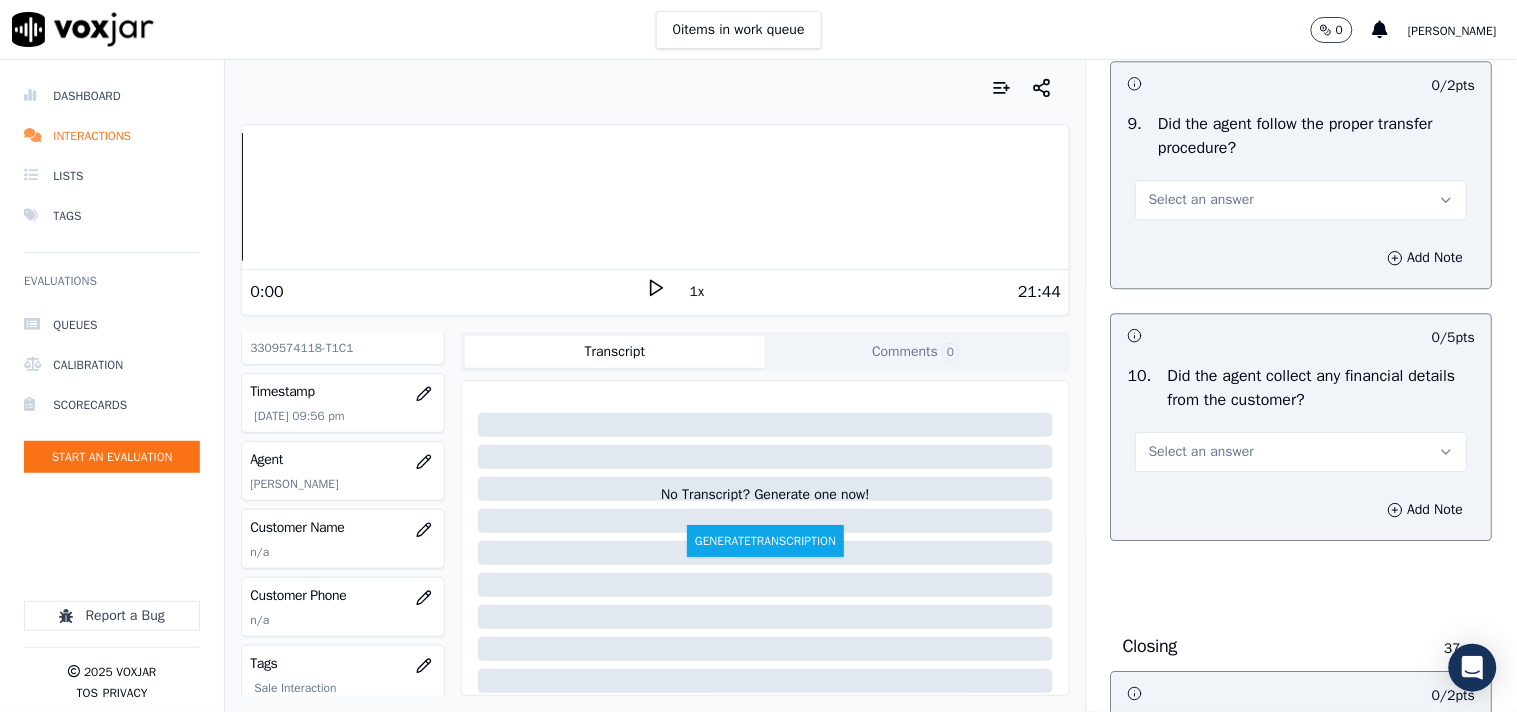 click on "Select an answer" at bounding box center (1201, 200) 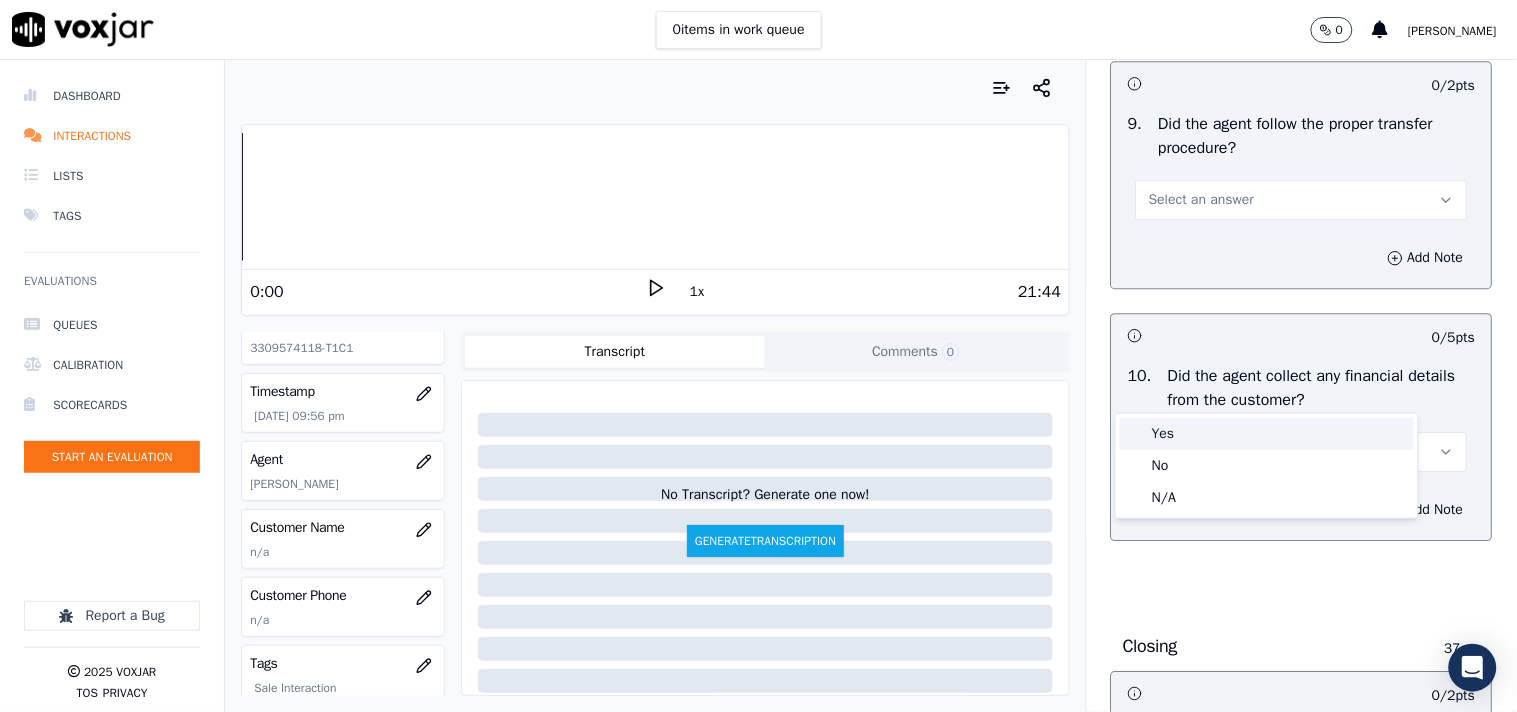 click on "Yes" at bounding box center [1267, 434] 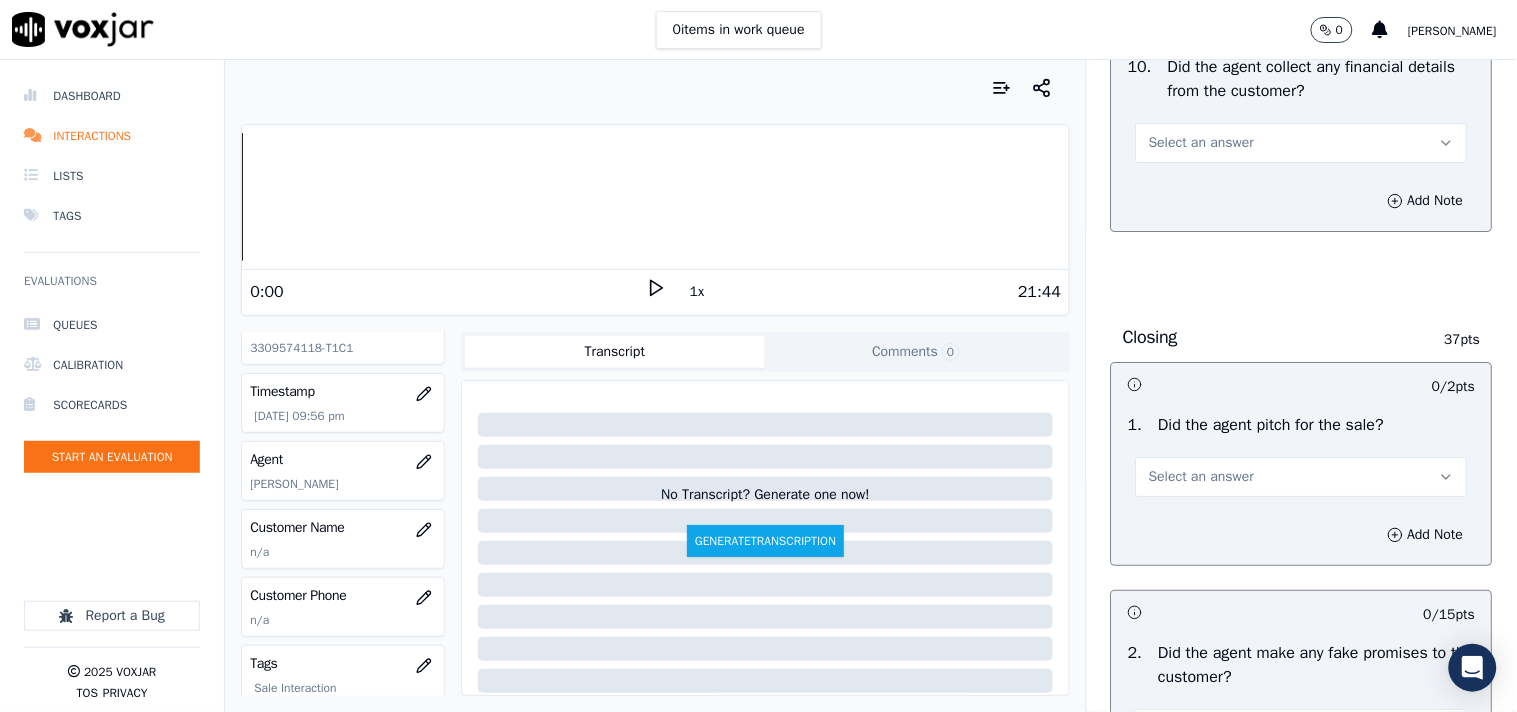 scroll, scrollTop: 3666, scrollLeft: 0, axis: vertical 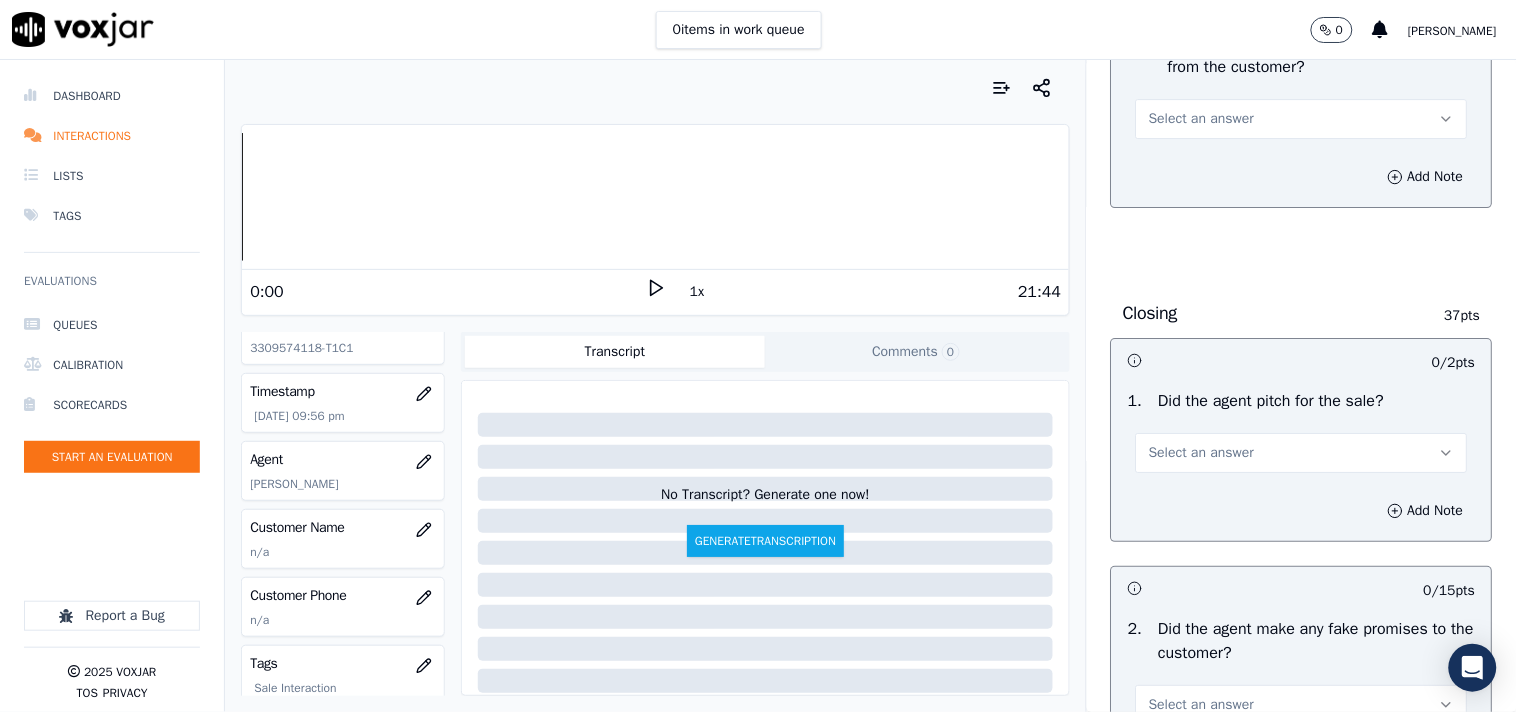click on "Select an answer" at bounding box center [1201, 119] 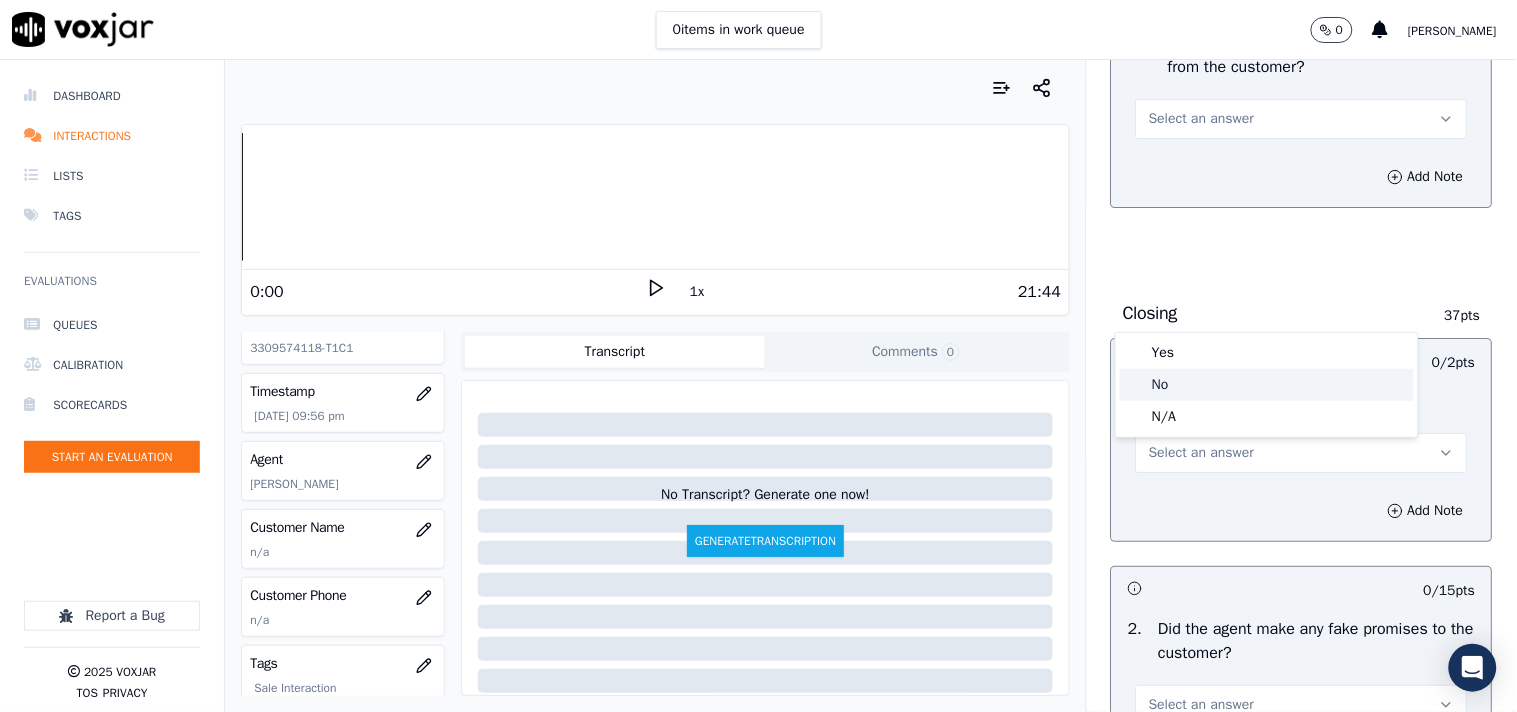 click on "No" 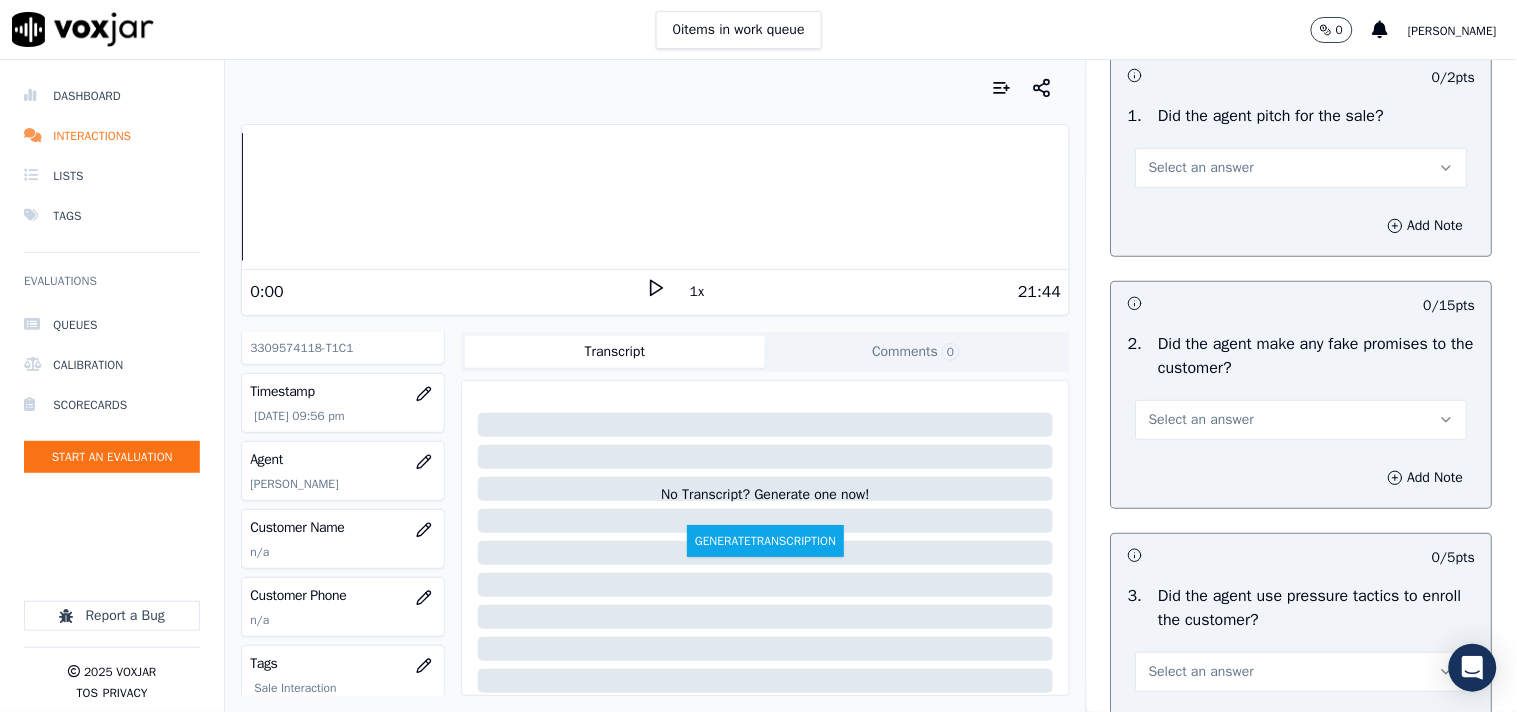 scroll, scrollTop: 4000, scrollLeft: 0, axis: vertical 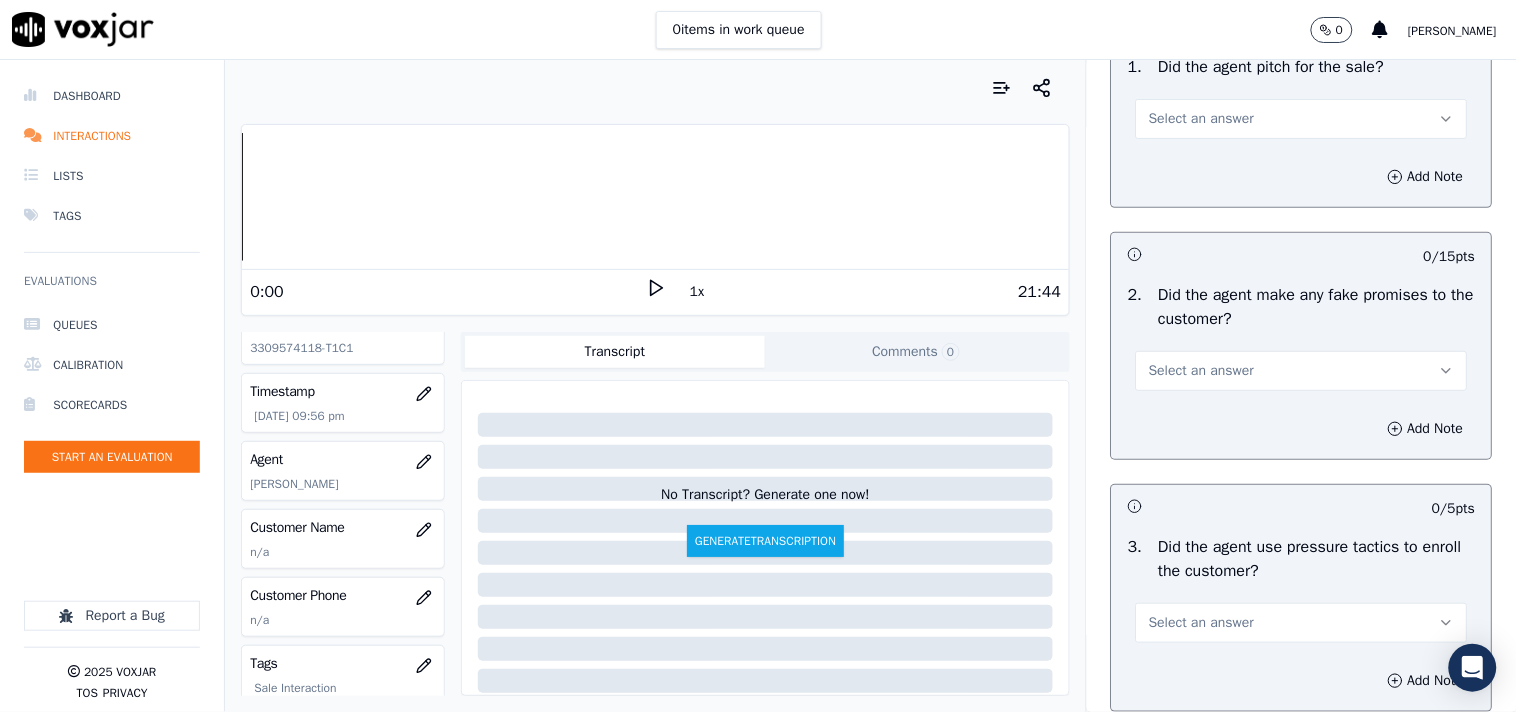 click on "Select an answer" at bounding box center [1201, 119] 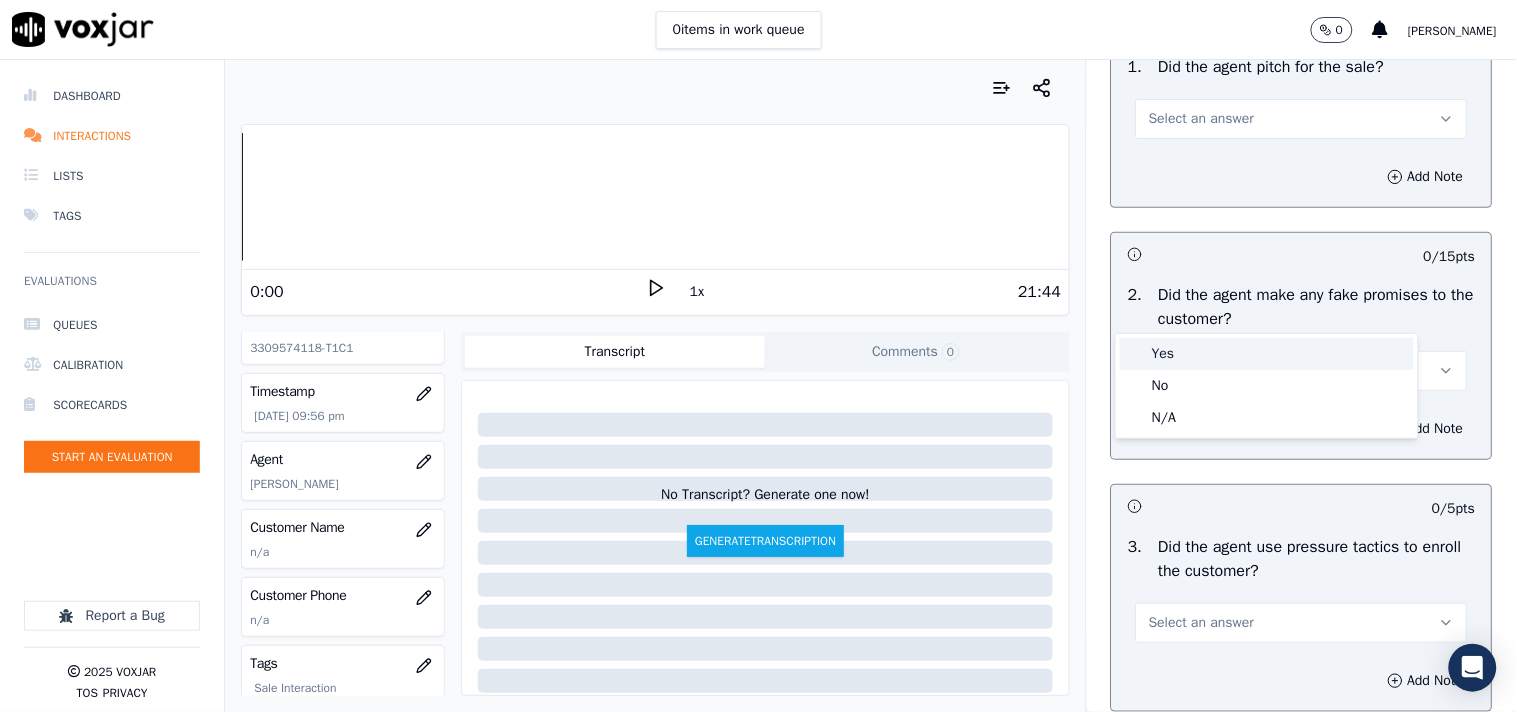 click on "Yes" at bounding box center (1267, 354) 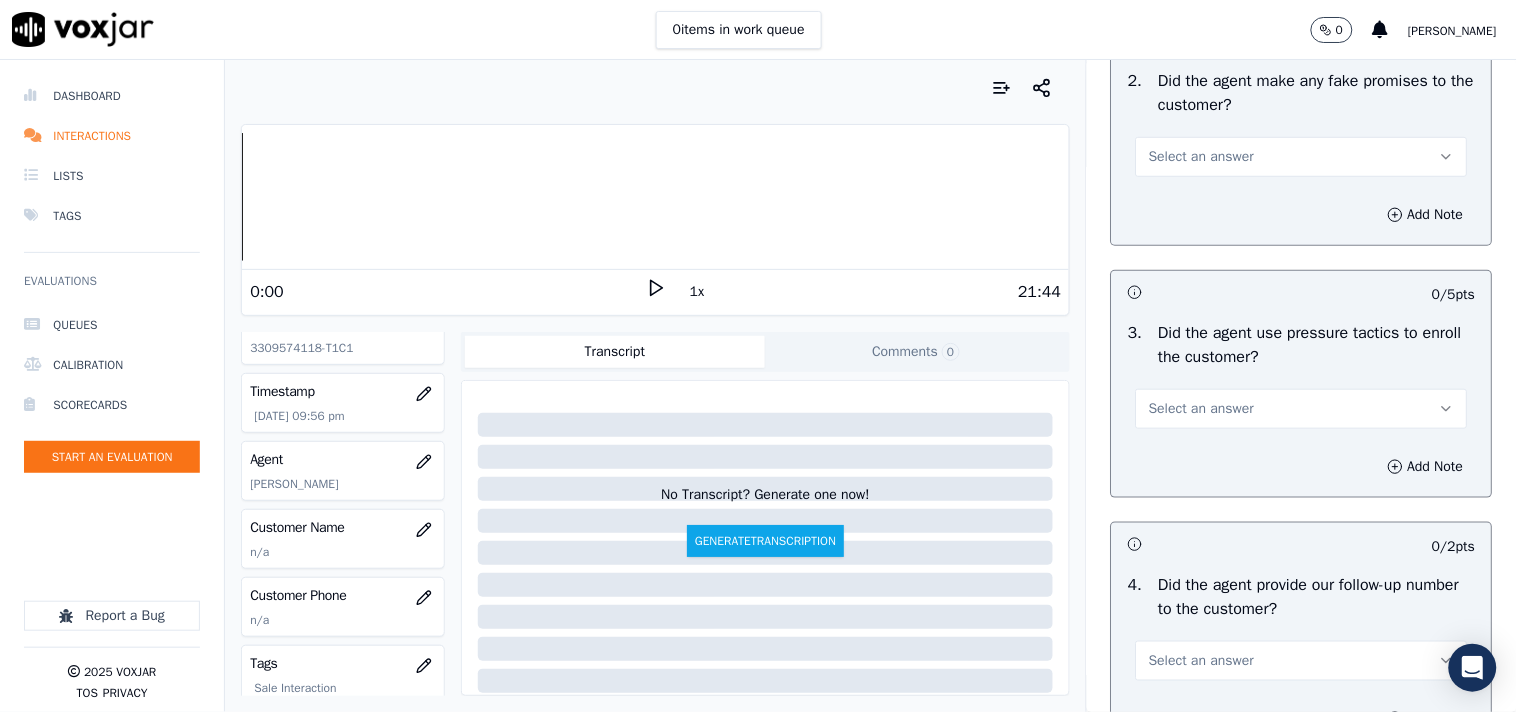scroll, scrollTop: 4222, scrollLeft: 0, axis: vertical 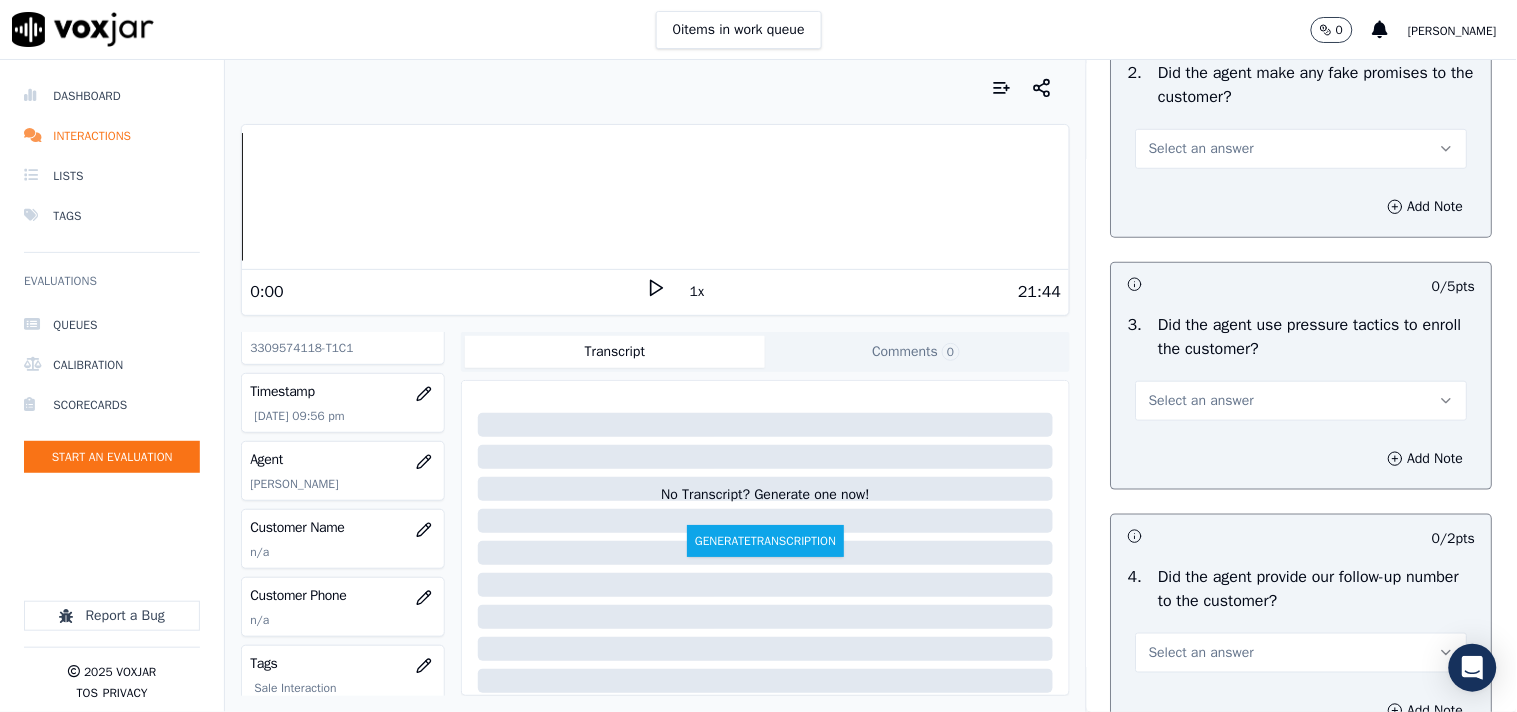 click on "Select an answer" at bounding box center (1302, 149) 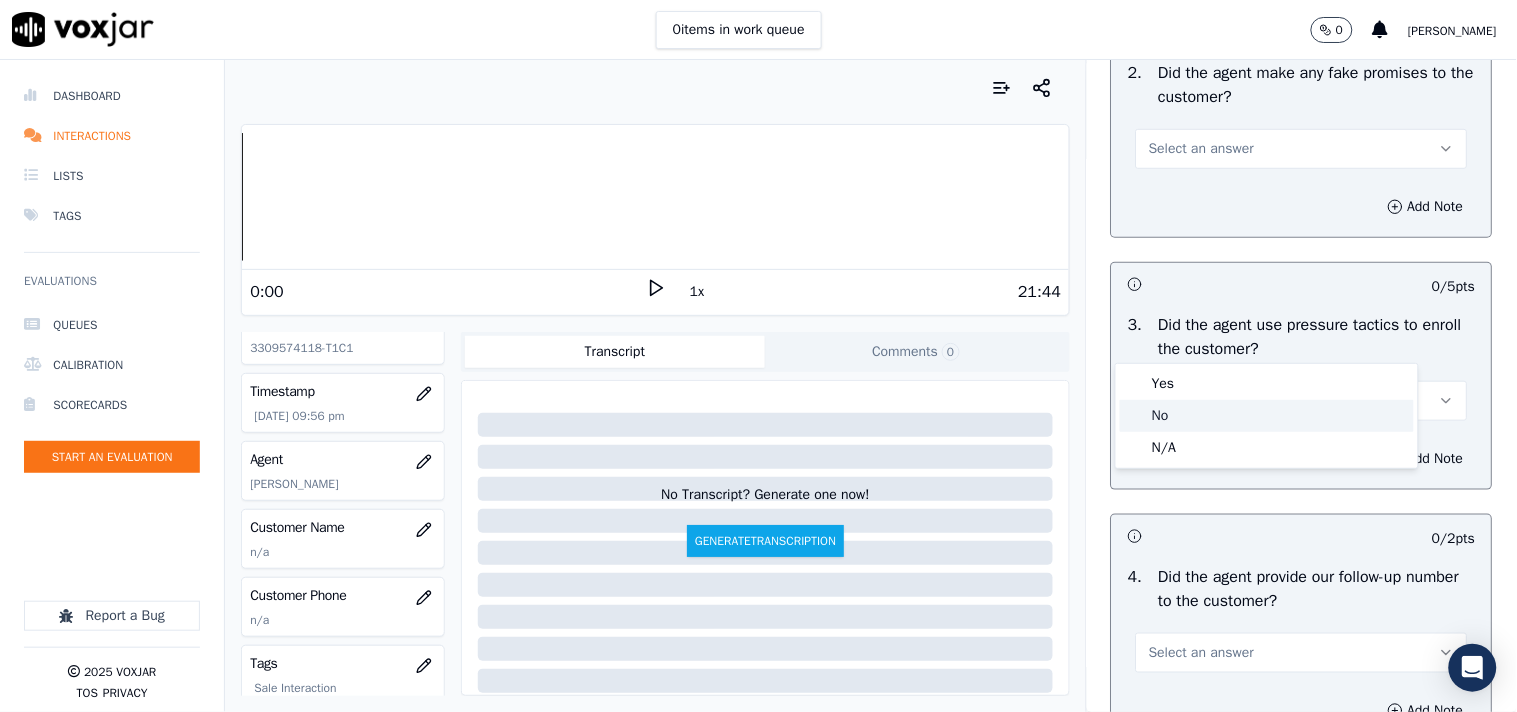 click on "No" 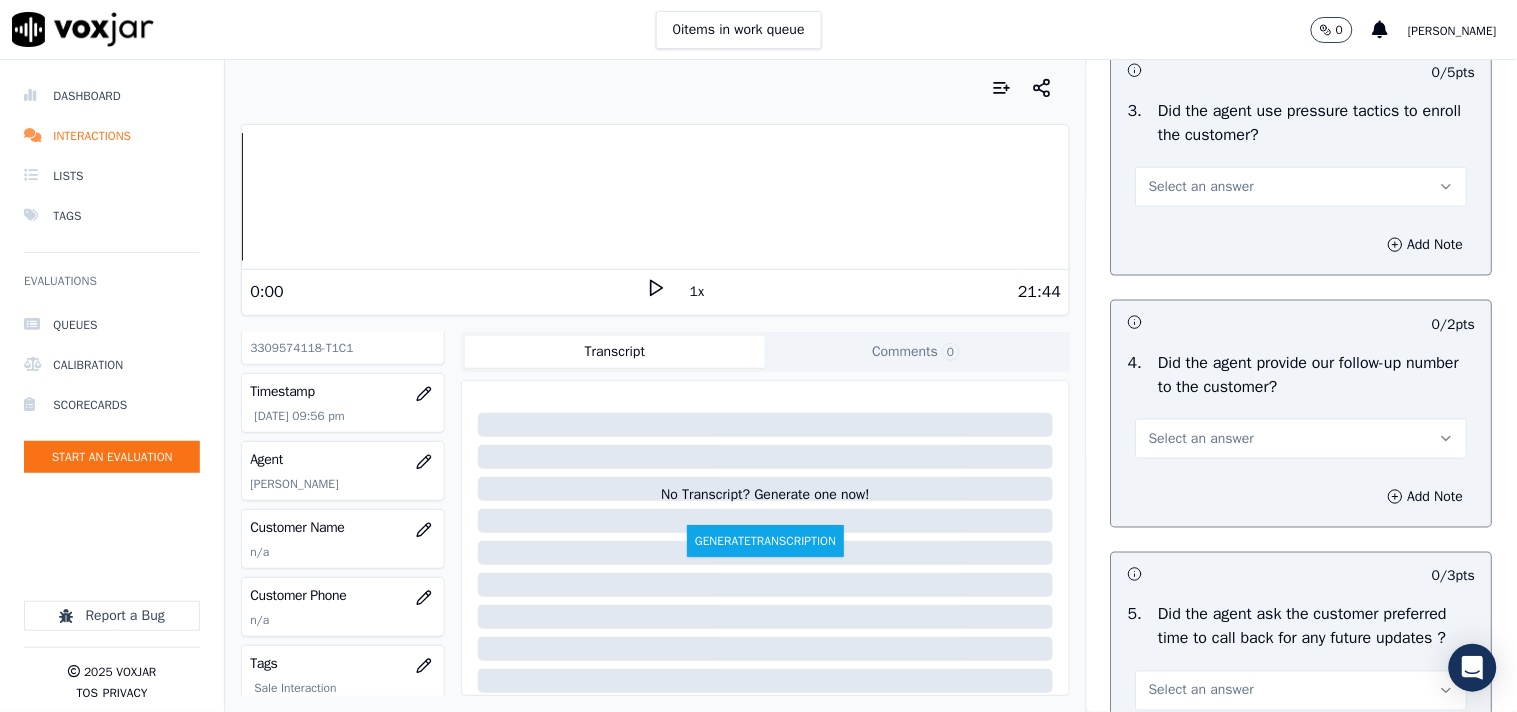 scroll, scrollTop: 4444, scrollLeft: 0, axis: vertical 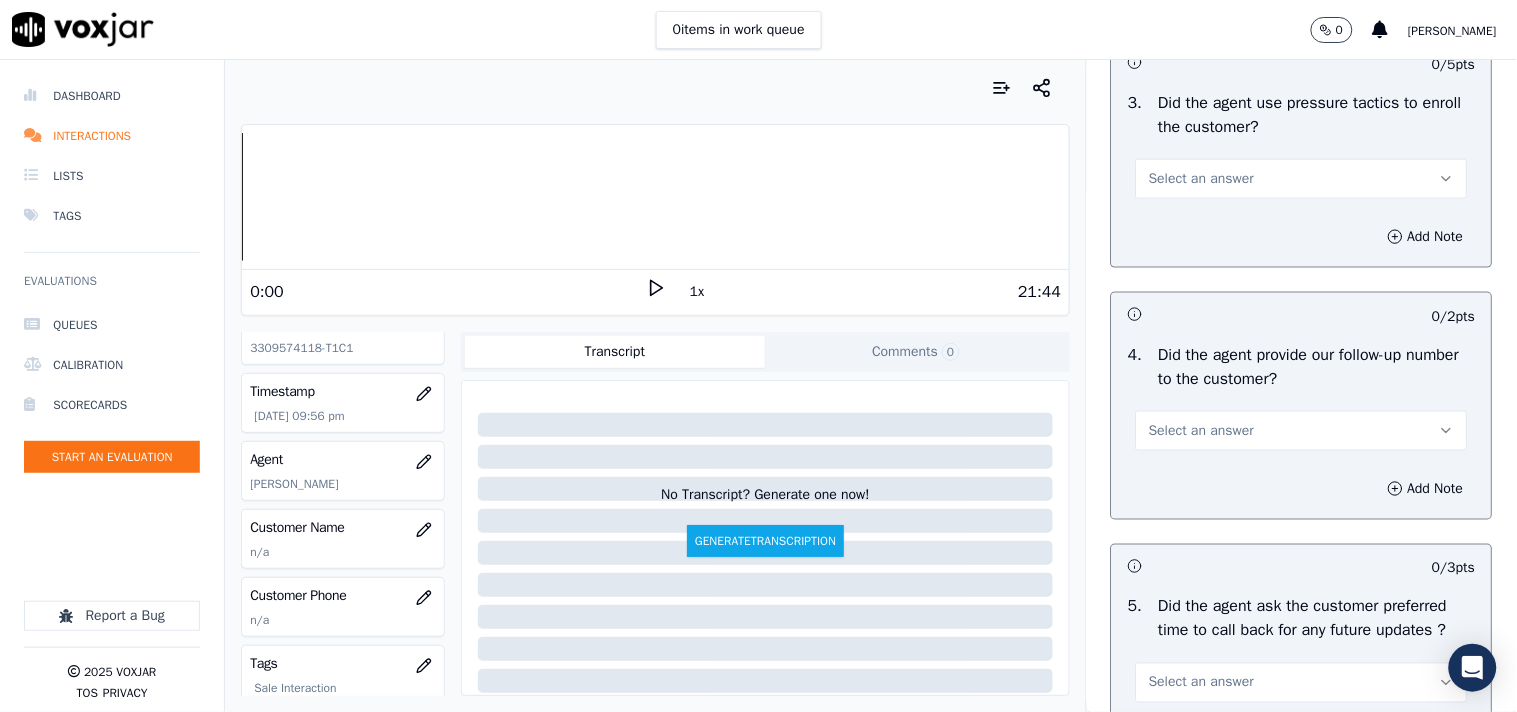 click on "Select an answer" at bounding box center (1201, 179) 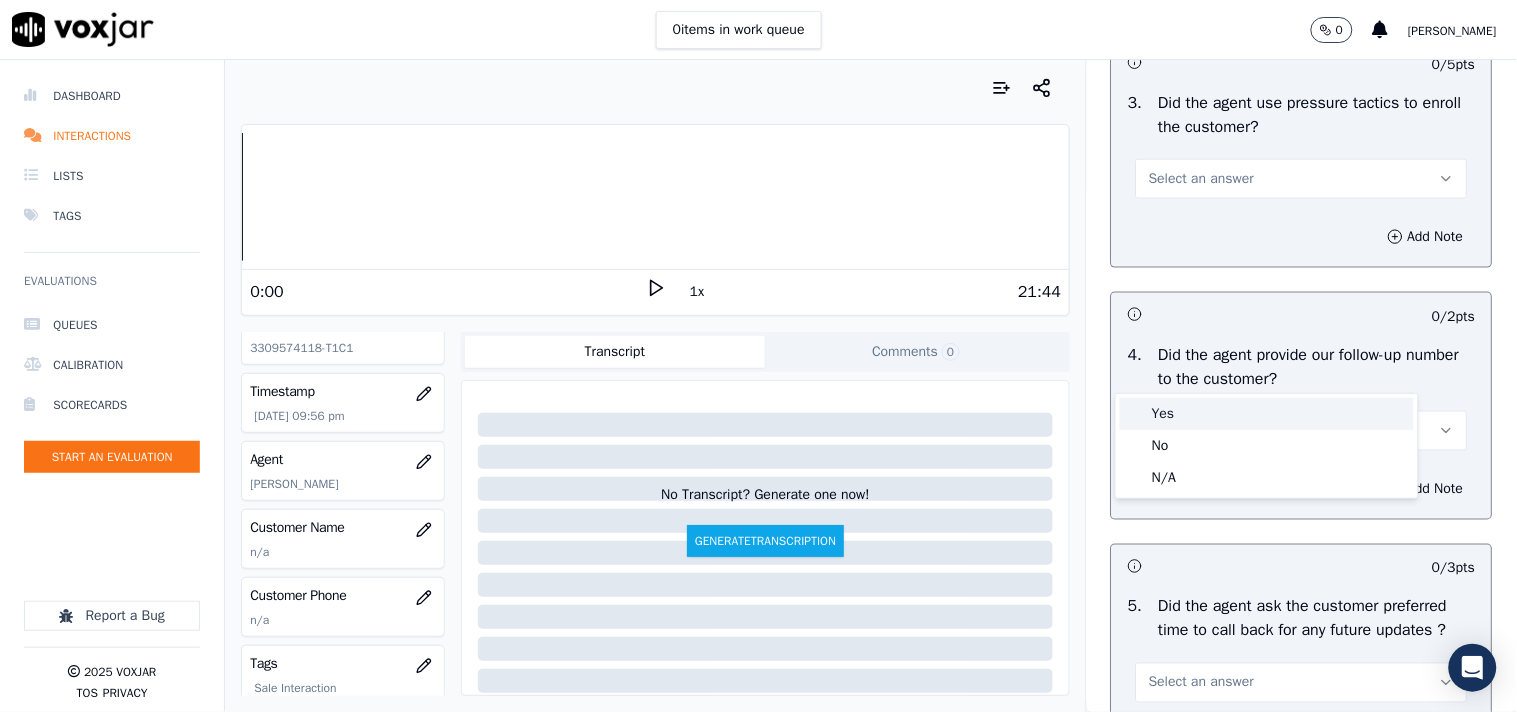 click on "Yes" at bounding box center (1267, 414) 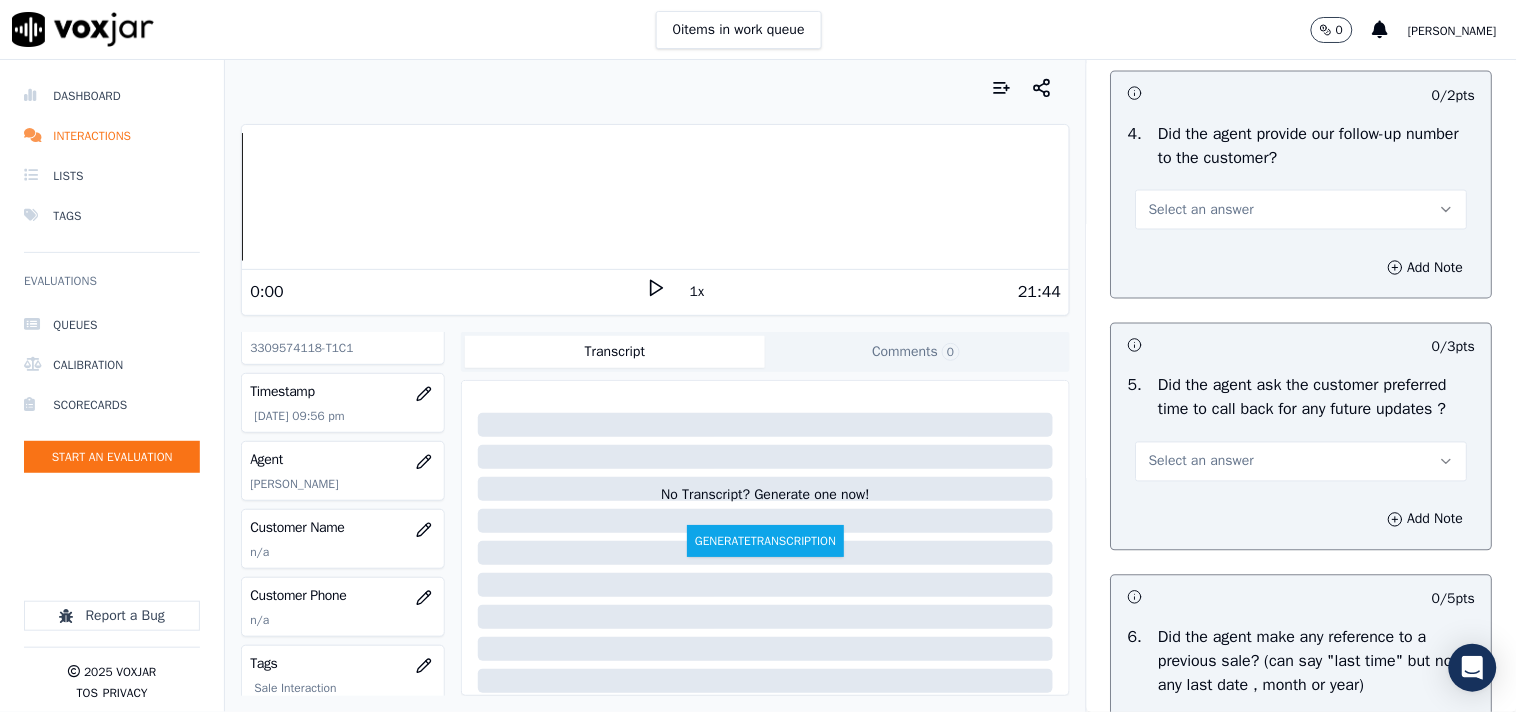 scroll, scrollTop: 4666, scrollLeft: 0, axis: vertical 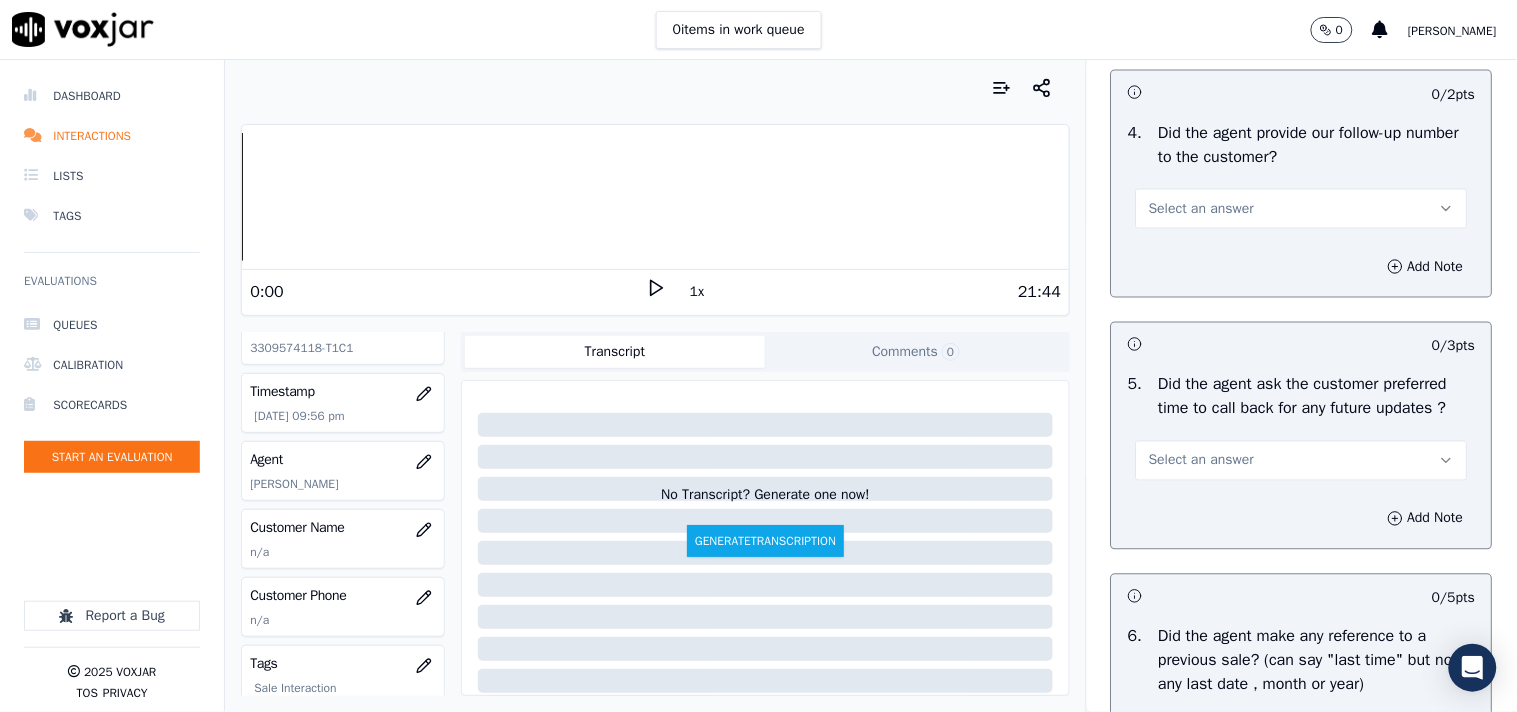 click on "Select an answer" at bounding box center [1201, 209] 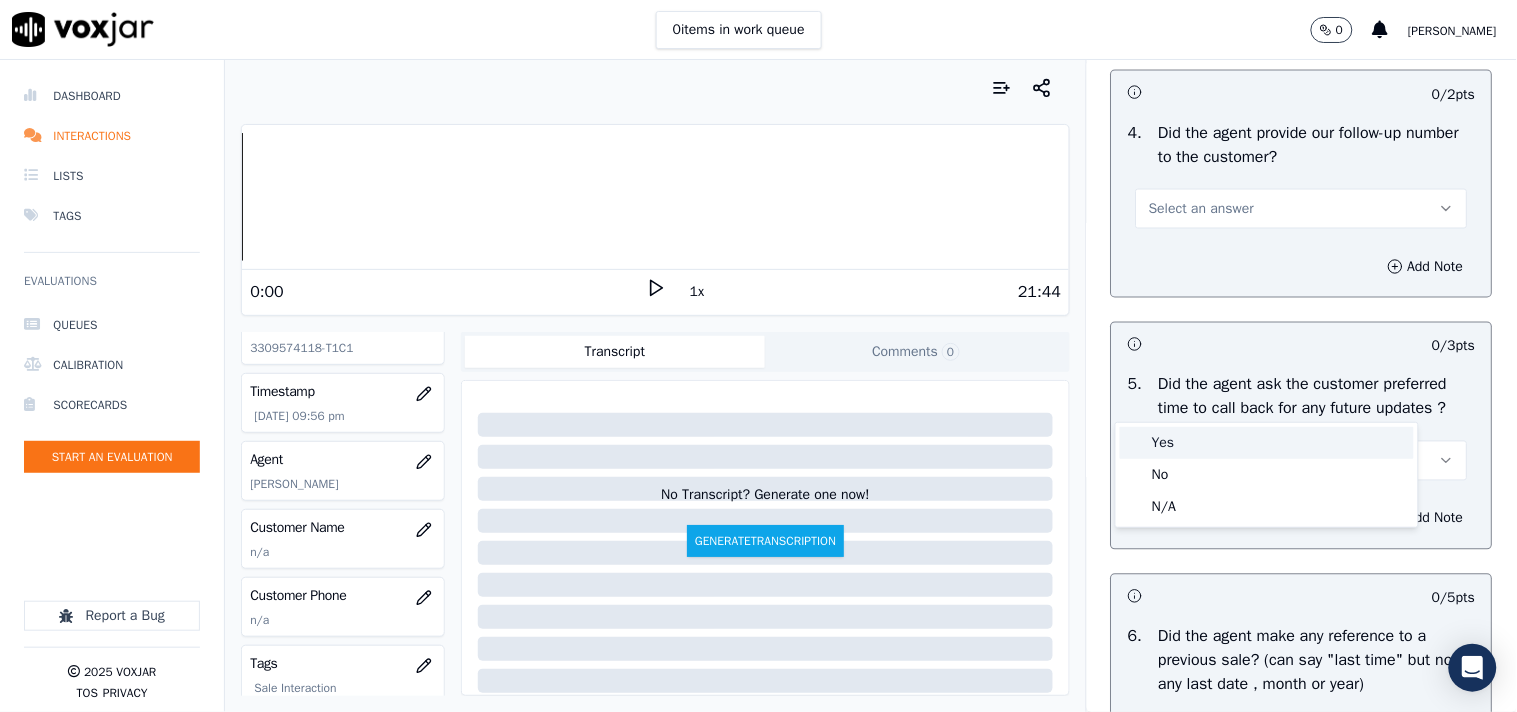 click on "Yes" at bounding box center [1267, 443] 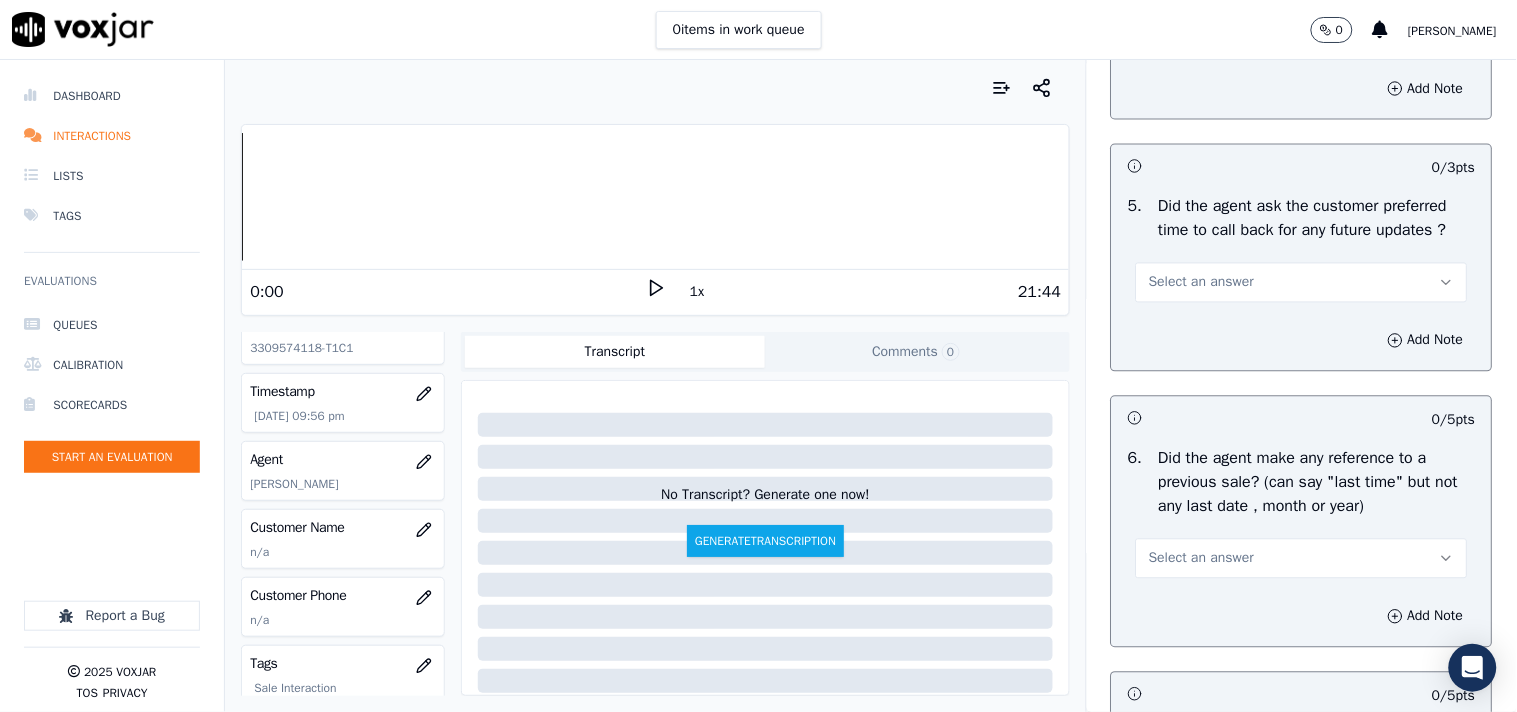 scroll, scrollTop: 4888, scrollLeft: 0, axis: vertical 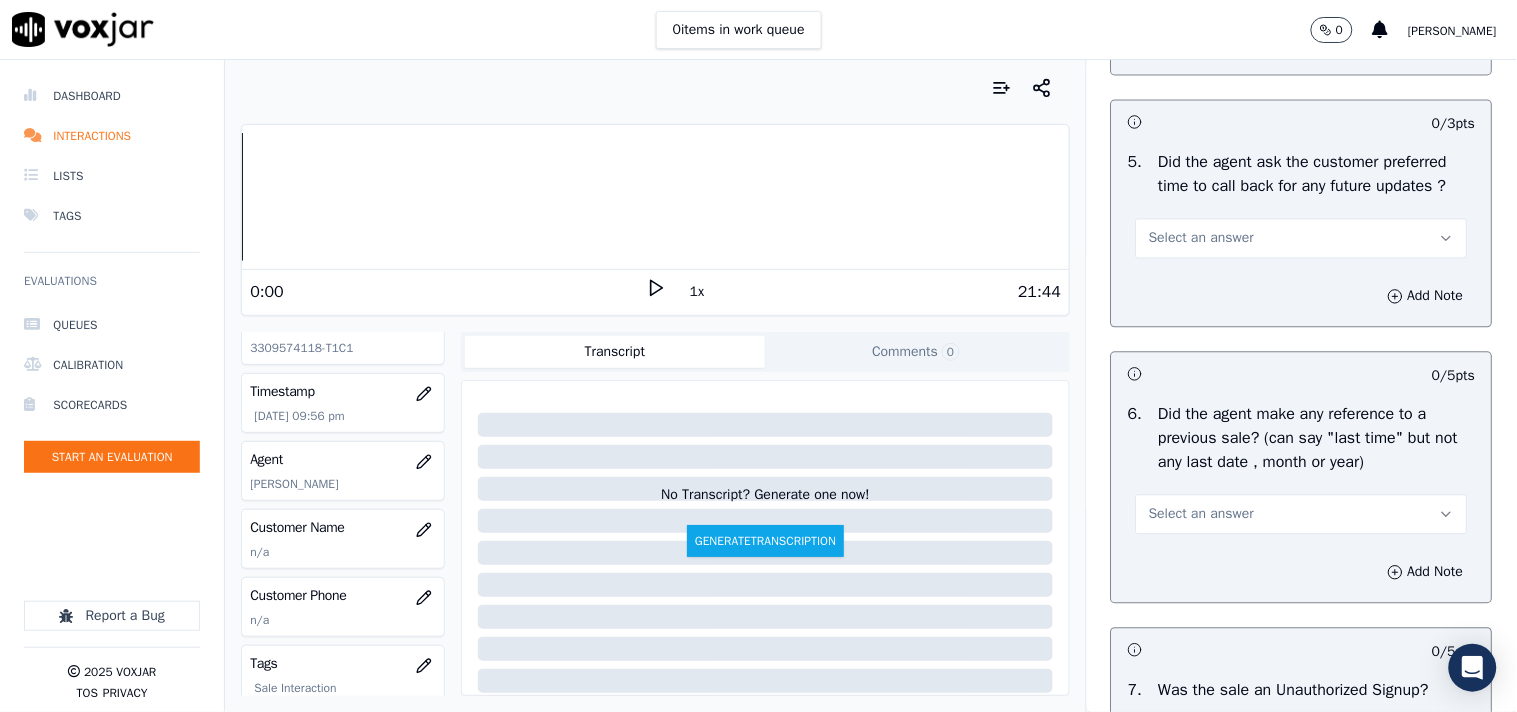 click on "Select an answer" at bounding box center [1201, 239] 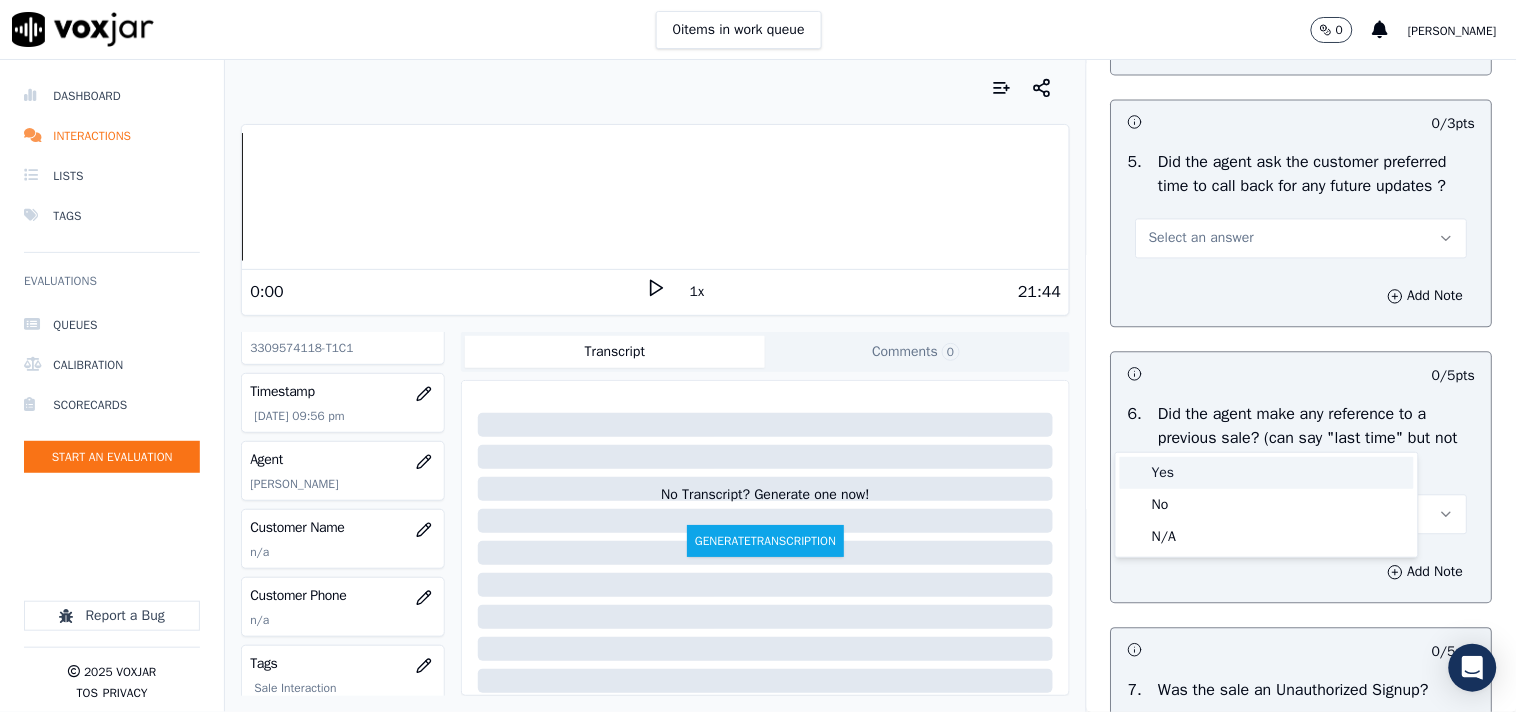 click on "Yes" at bounding box center [1267, 473] 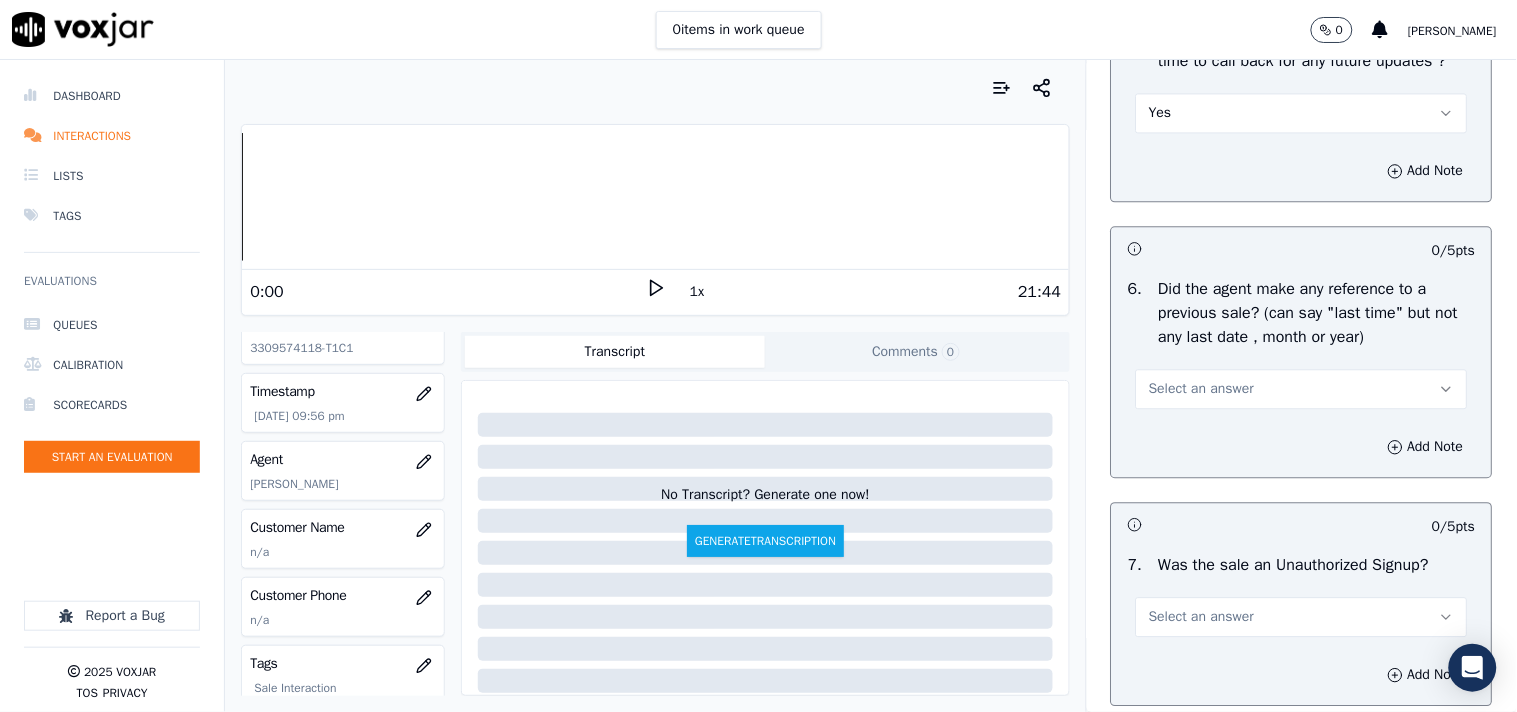 scroll, scrollTop: 5222, scrollLeft: 0, axis: vertical 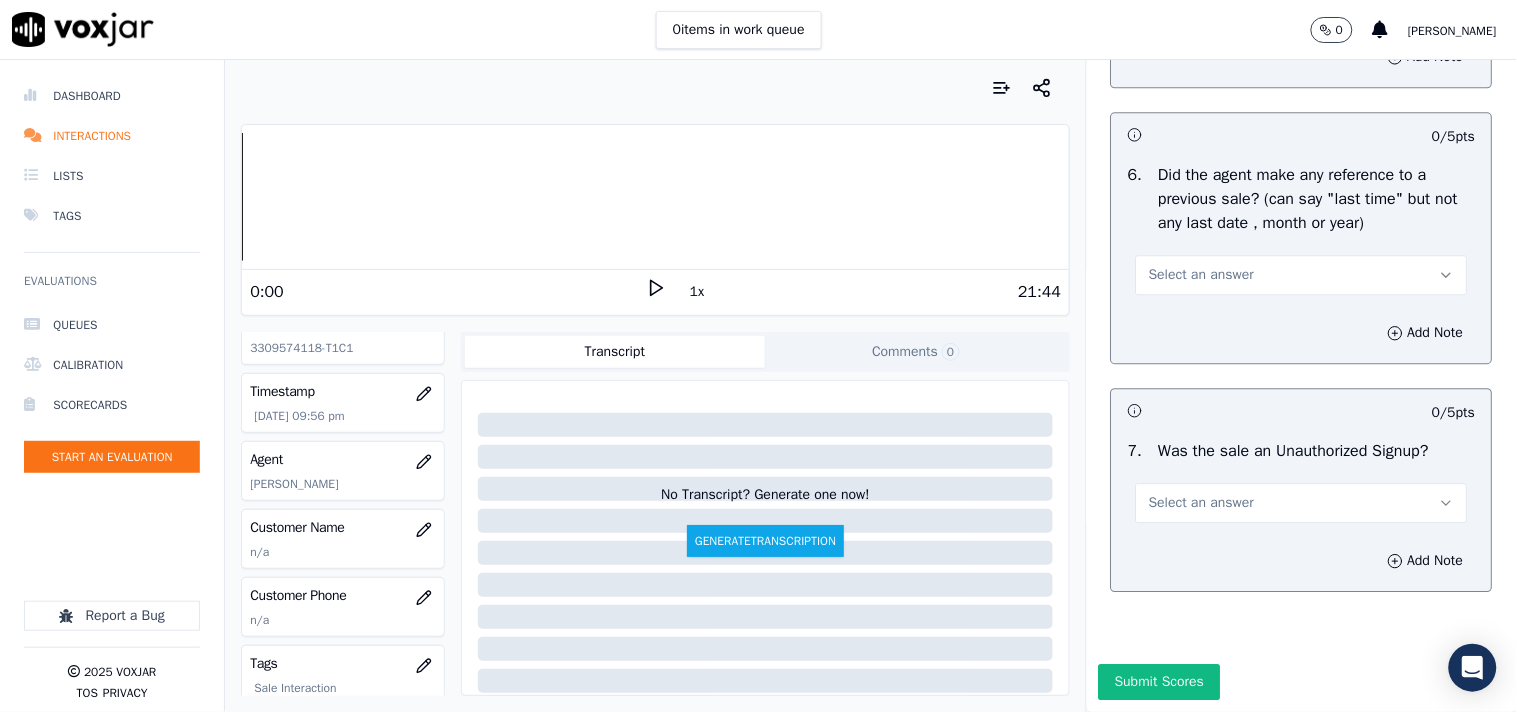 click on "Select an answer" at bounding box center [1201, 275] 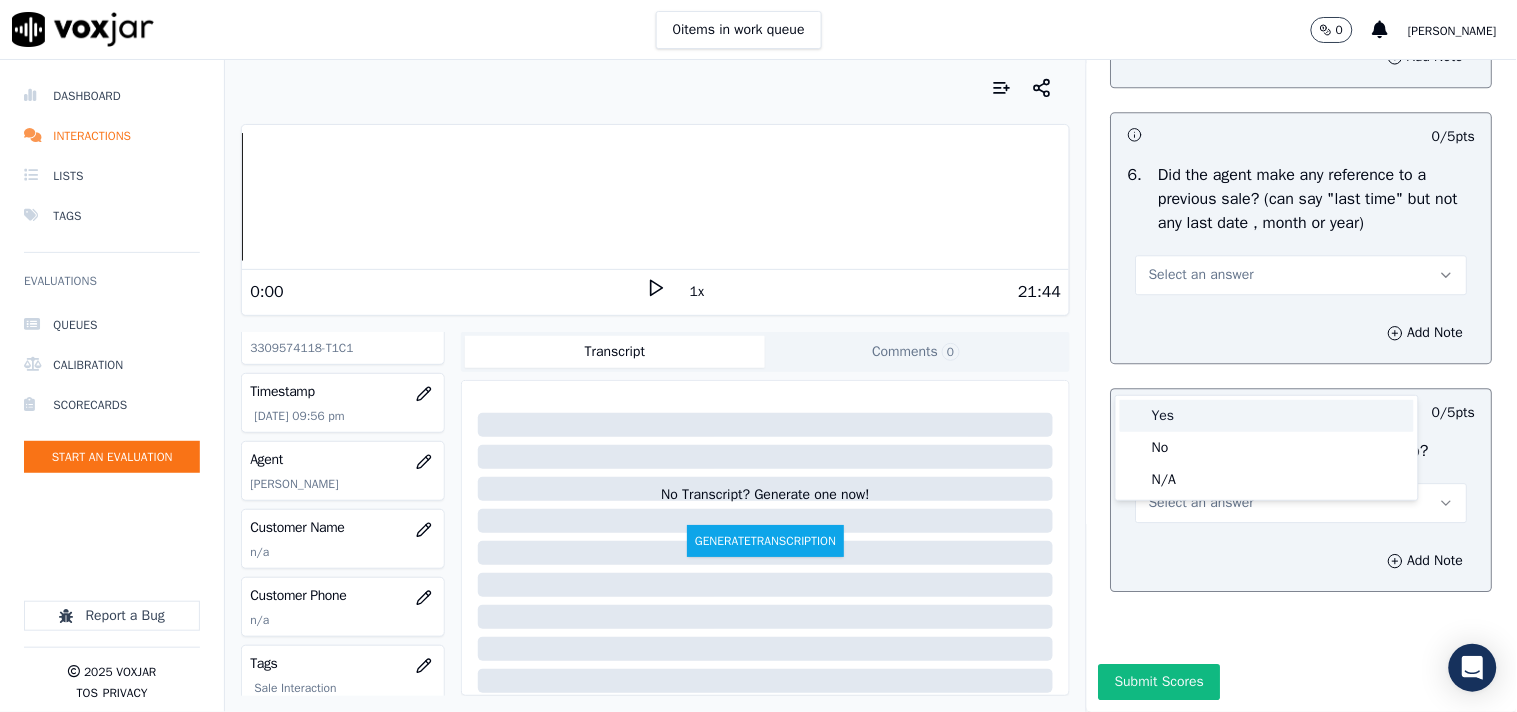 click on "Yes" at bounding box center (1267, 416) 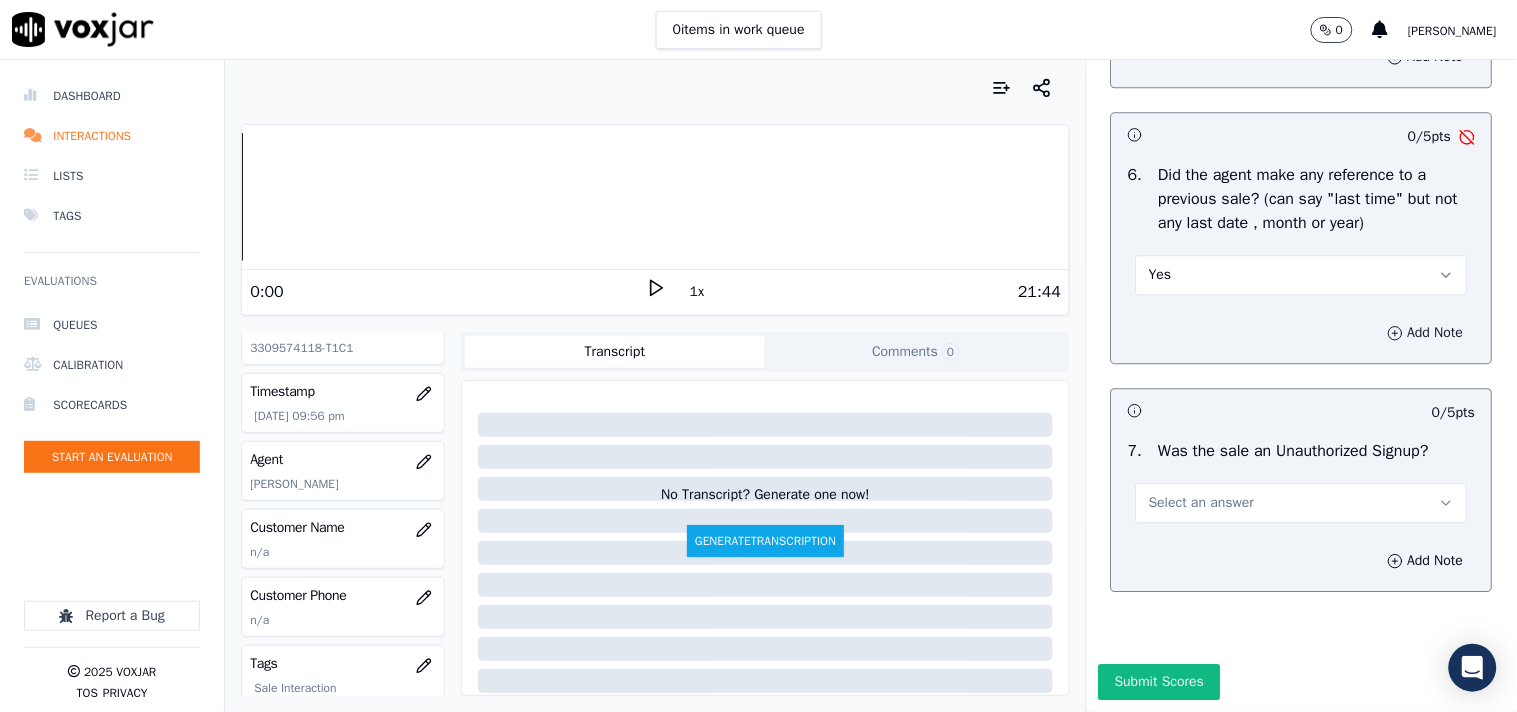 click on "Add Note" at bounding box center [1426, 333] 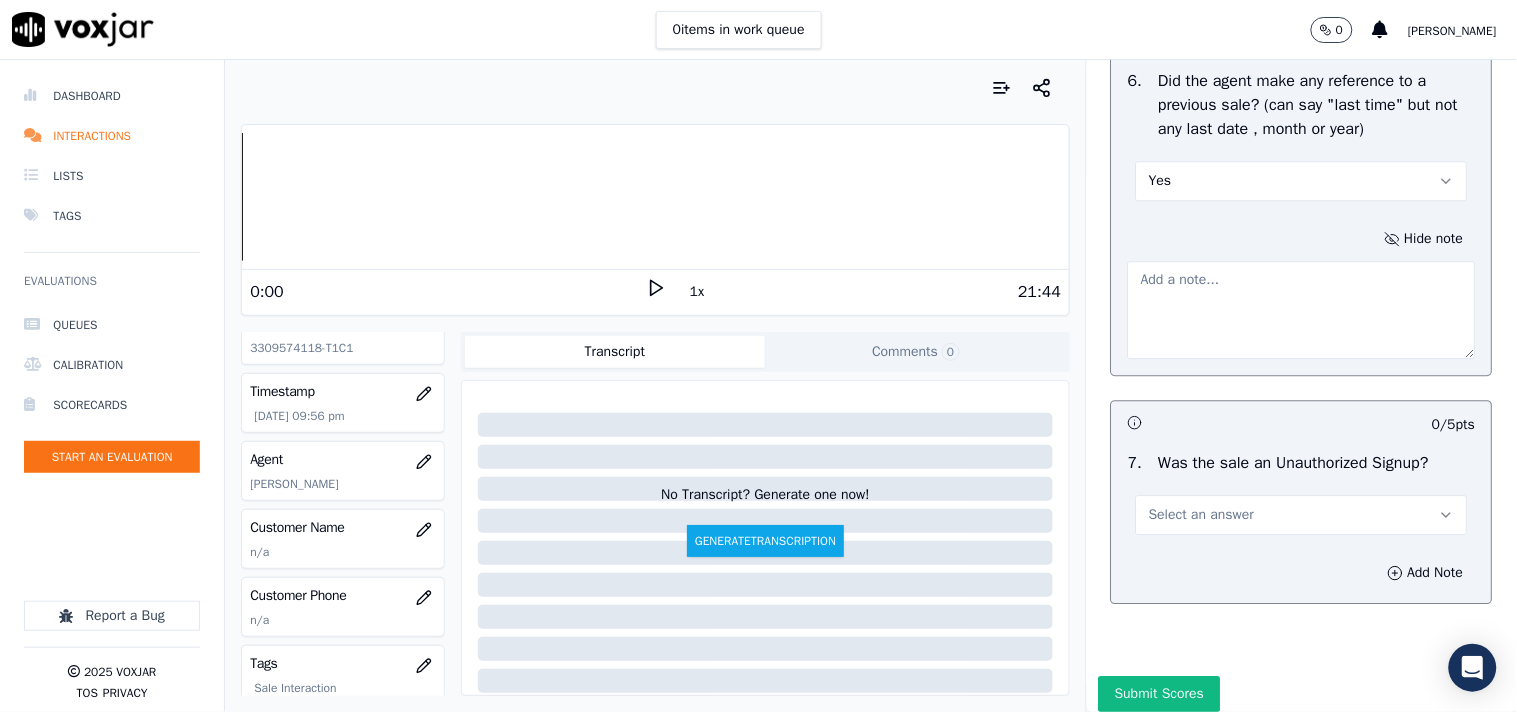 click at bounding box center (1302, 310) 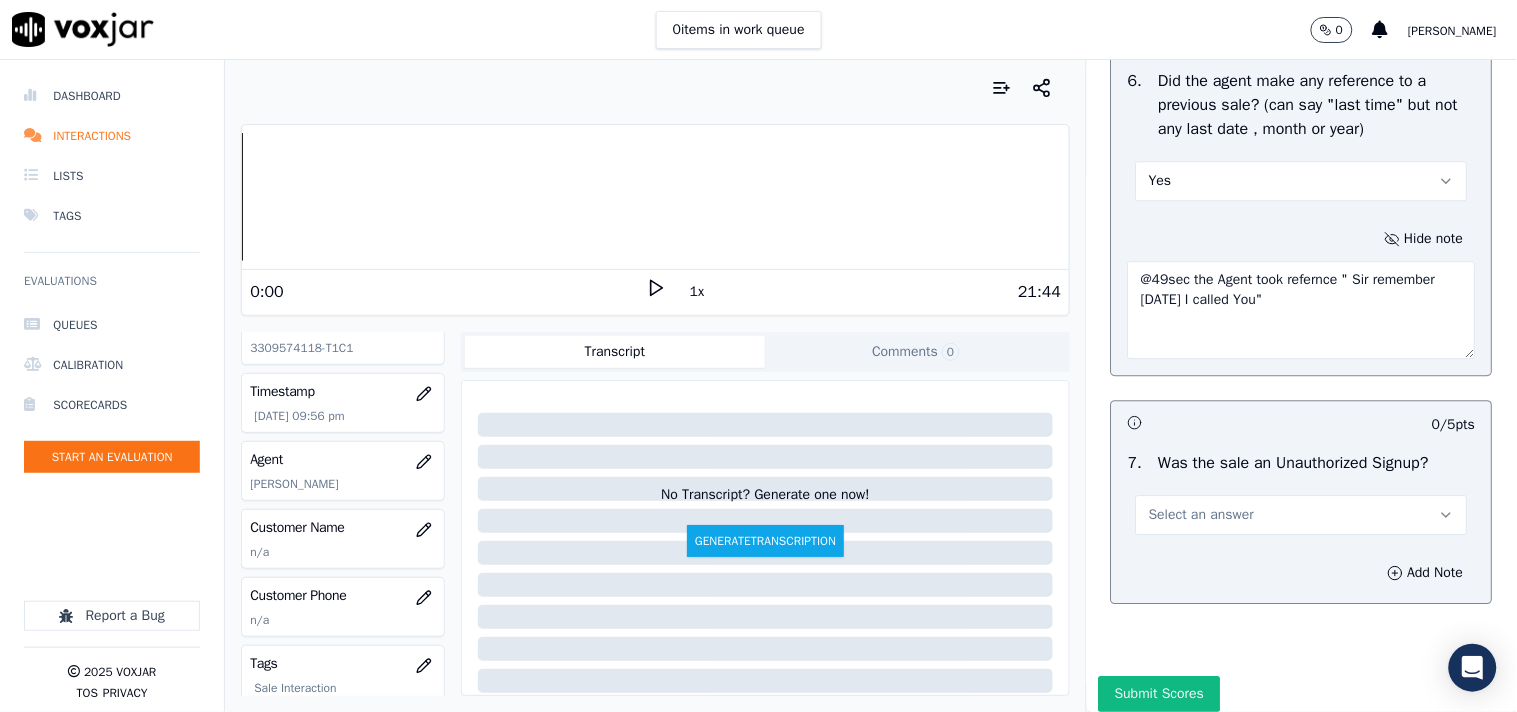 click on "@49sec the Agent took refernce " Sir remember [DATE] I called You"" at bounding box center [1302, 310] 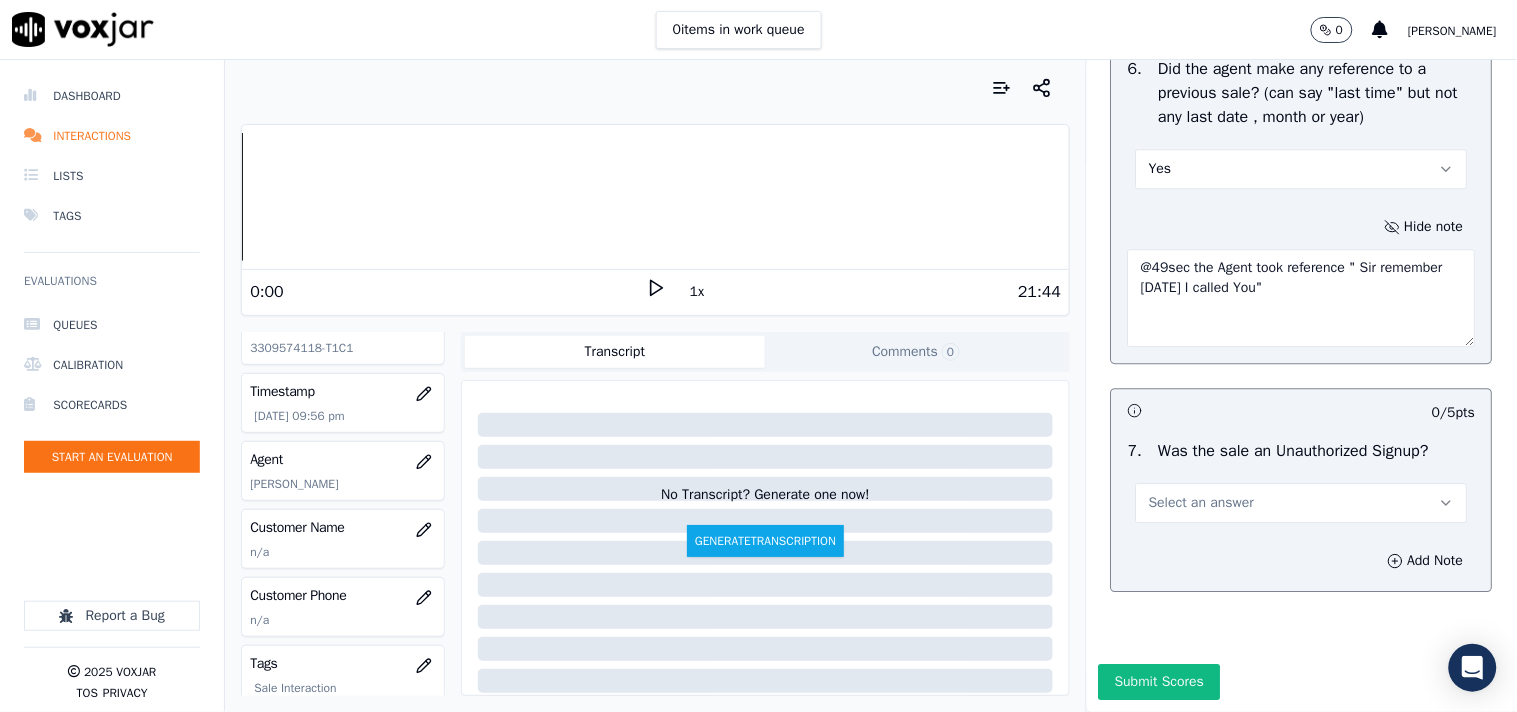 scroll, scrollTop: 5474, scrollLeft: 0, axis: vertical 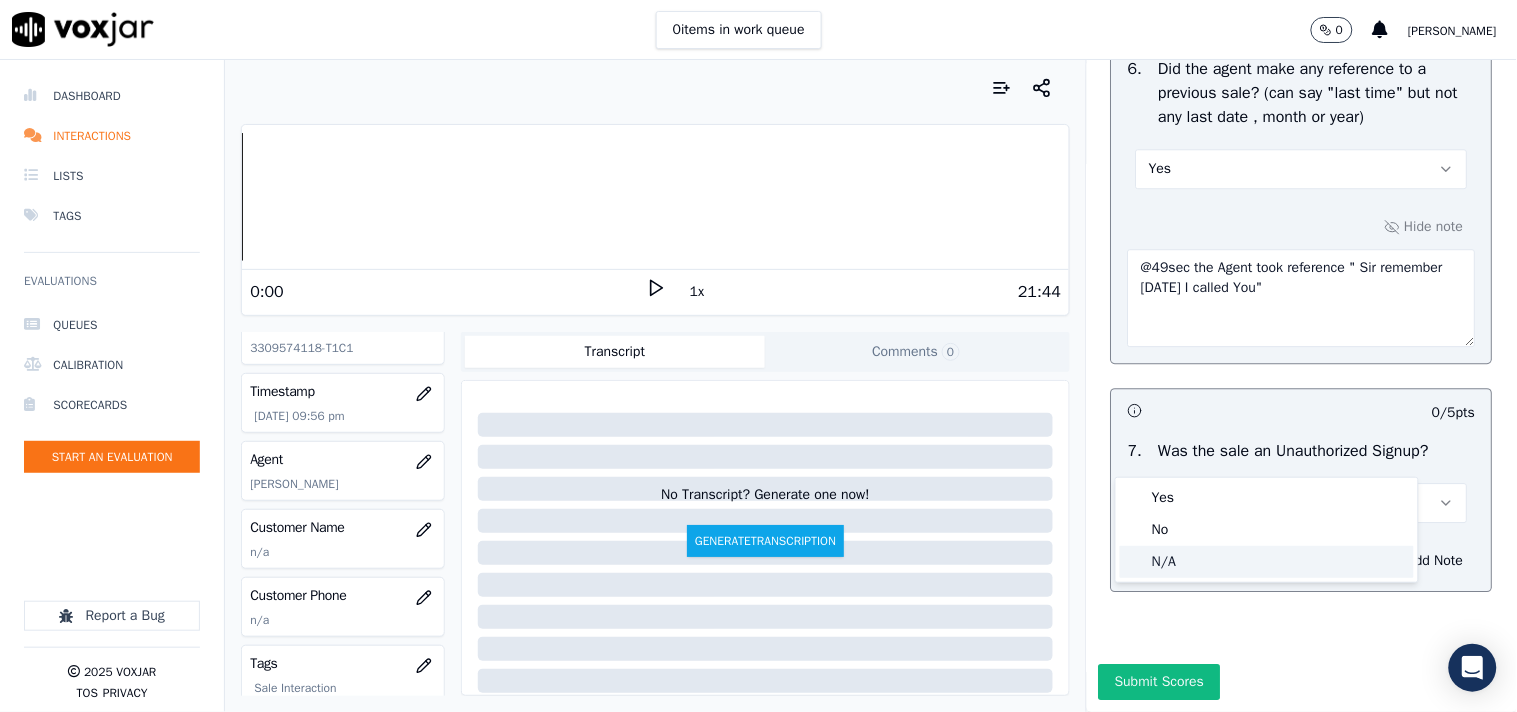 click on "N/A" 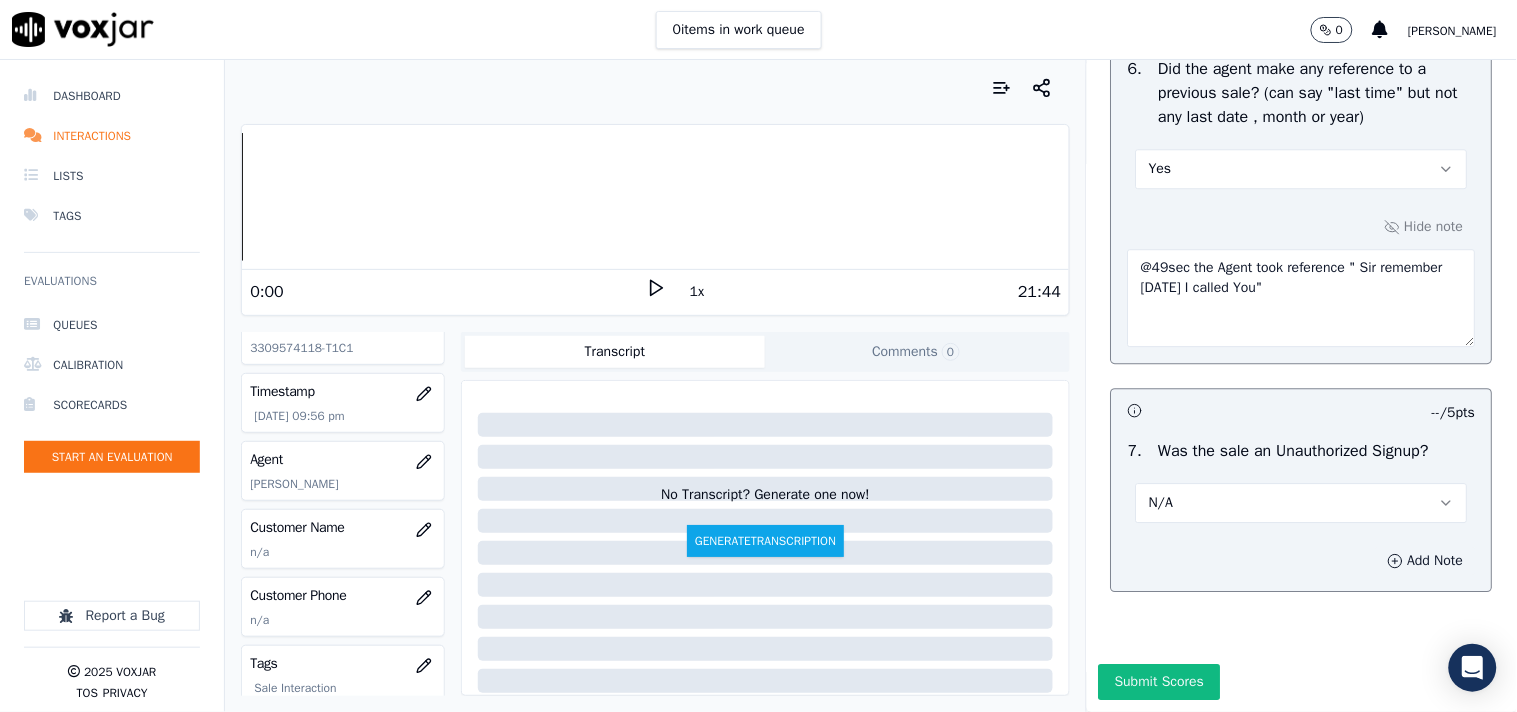 click on "Add Note" at bounding box center [1426, 561] 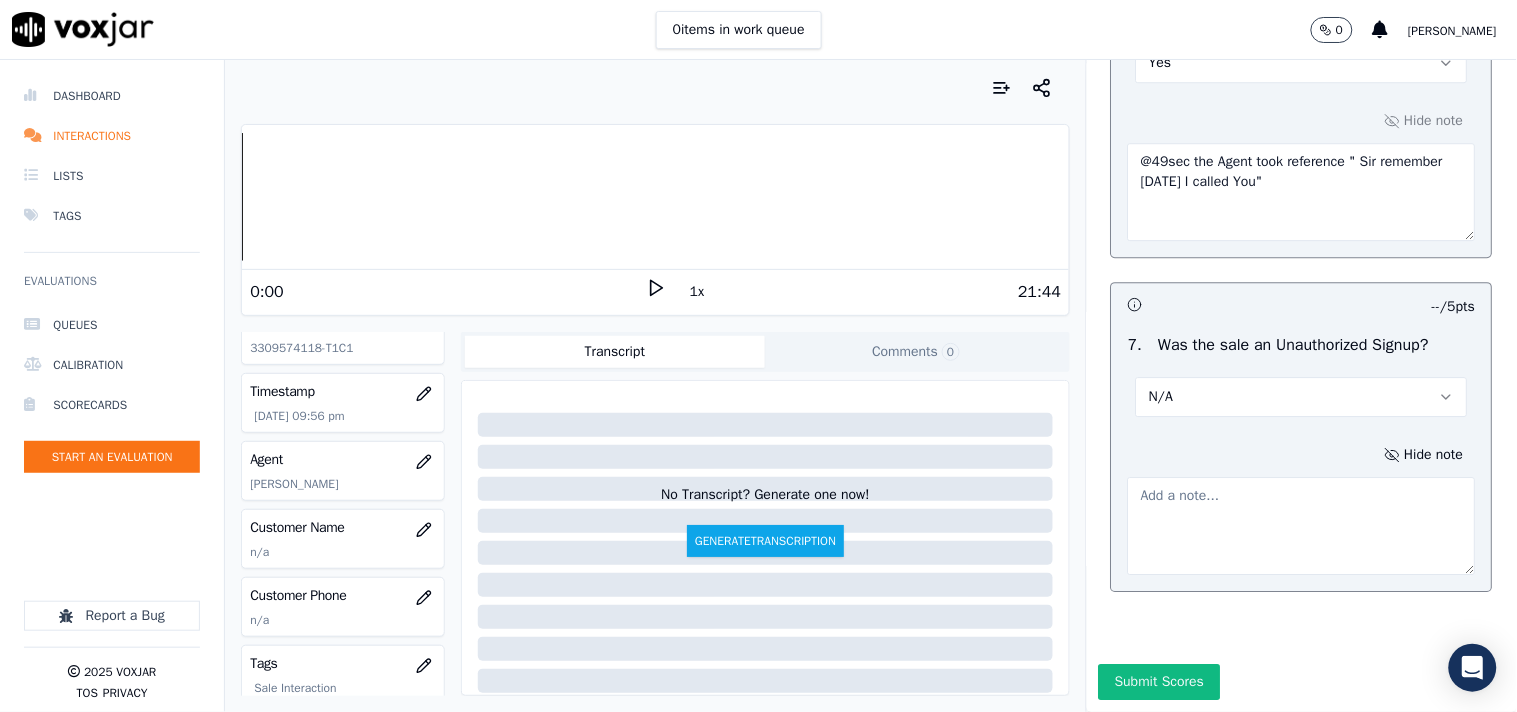 type 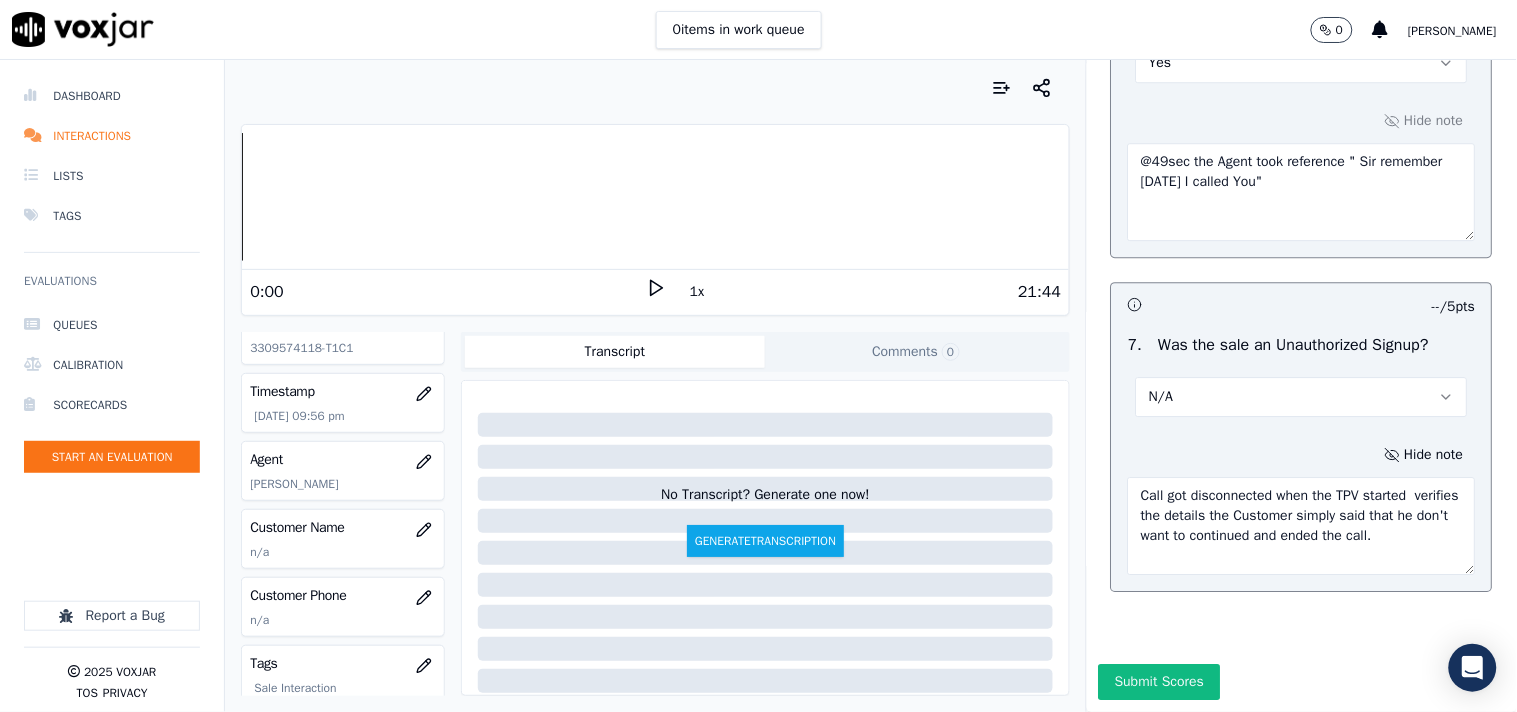 scroll, scrollTop: 5580, scrollLeft: 0, axis: vertical 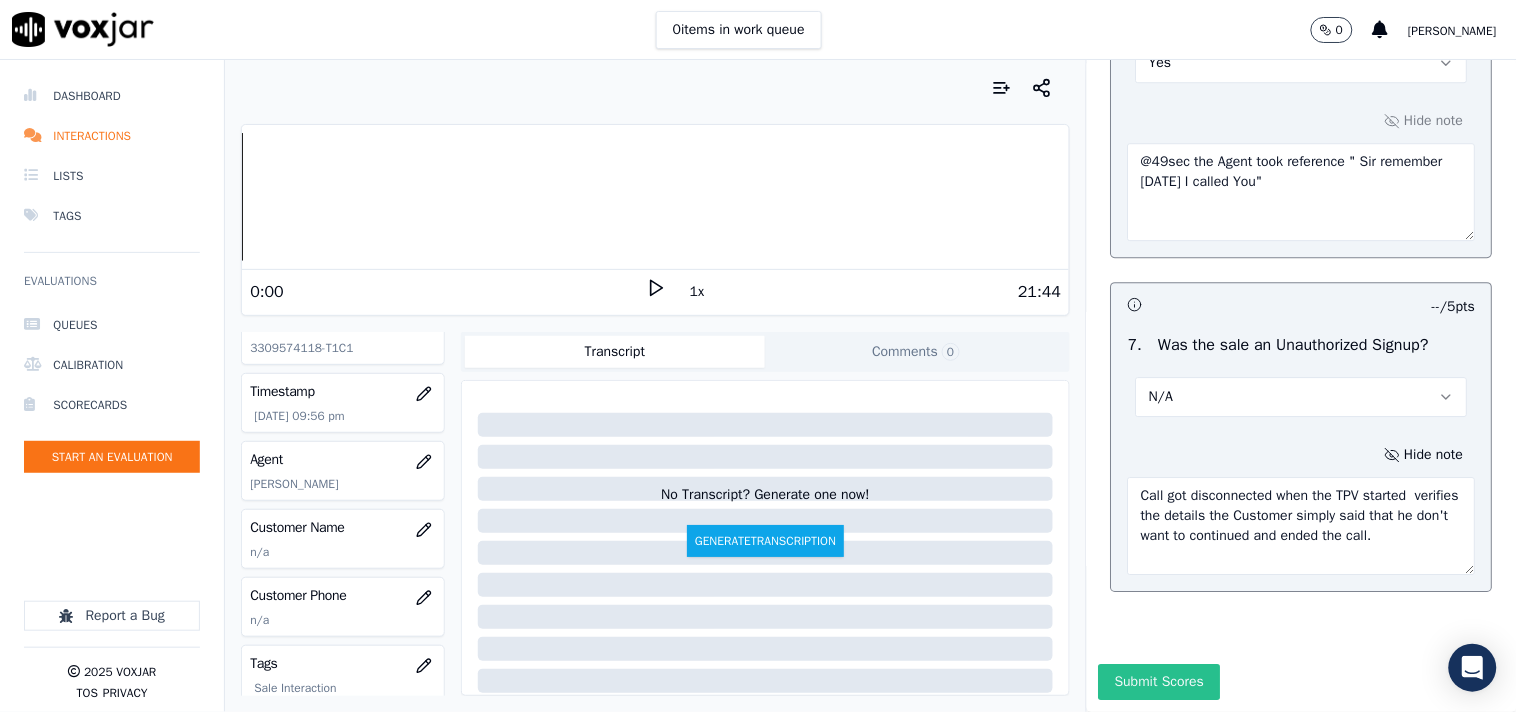 type on "Call got disconnected when the TPV started  verifies the details the Customer simply said that he don't want to continued and ended the call." 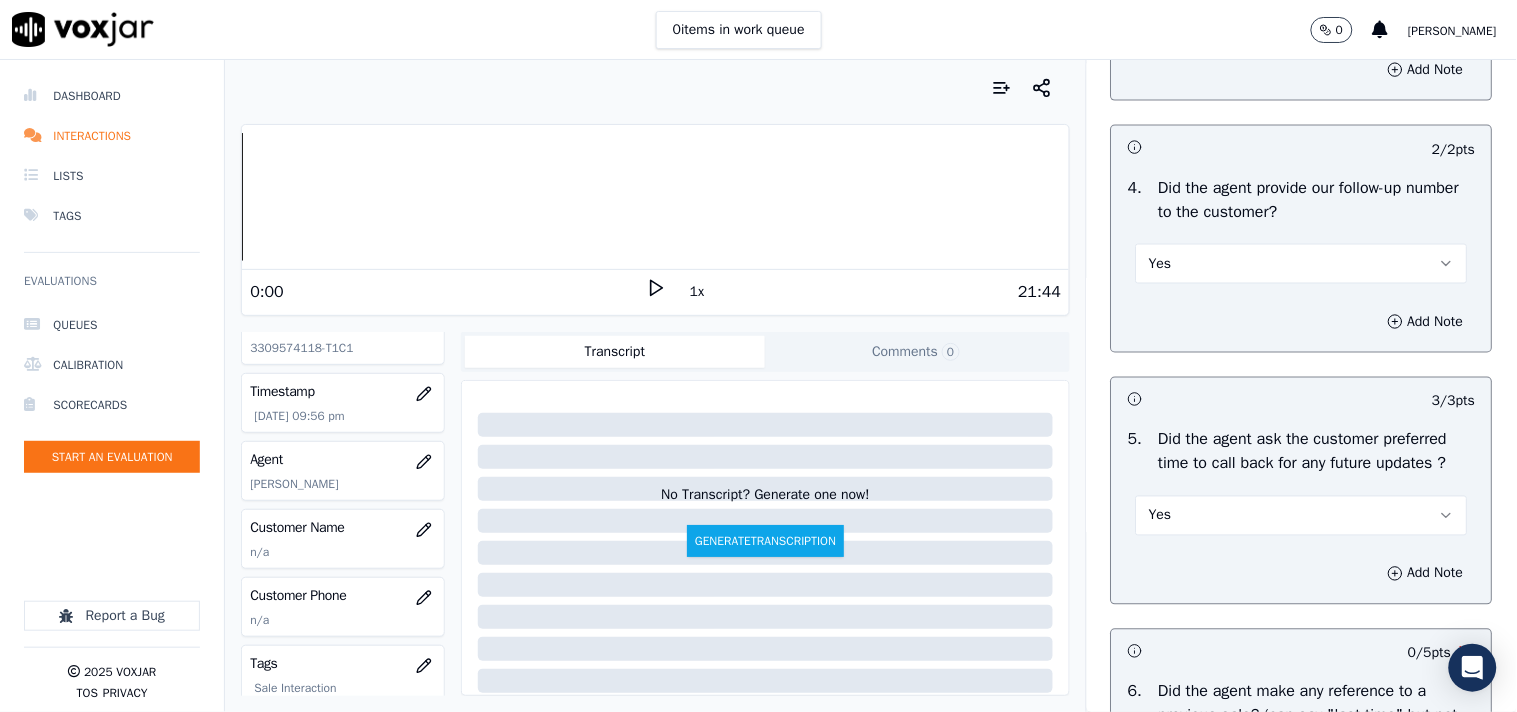 scroll, scrollTop: 4580, scrollLeft: 0, axis: vertical 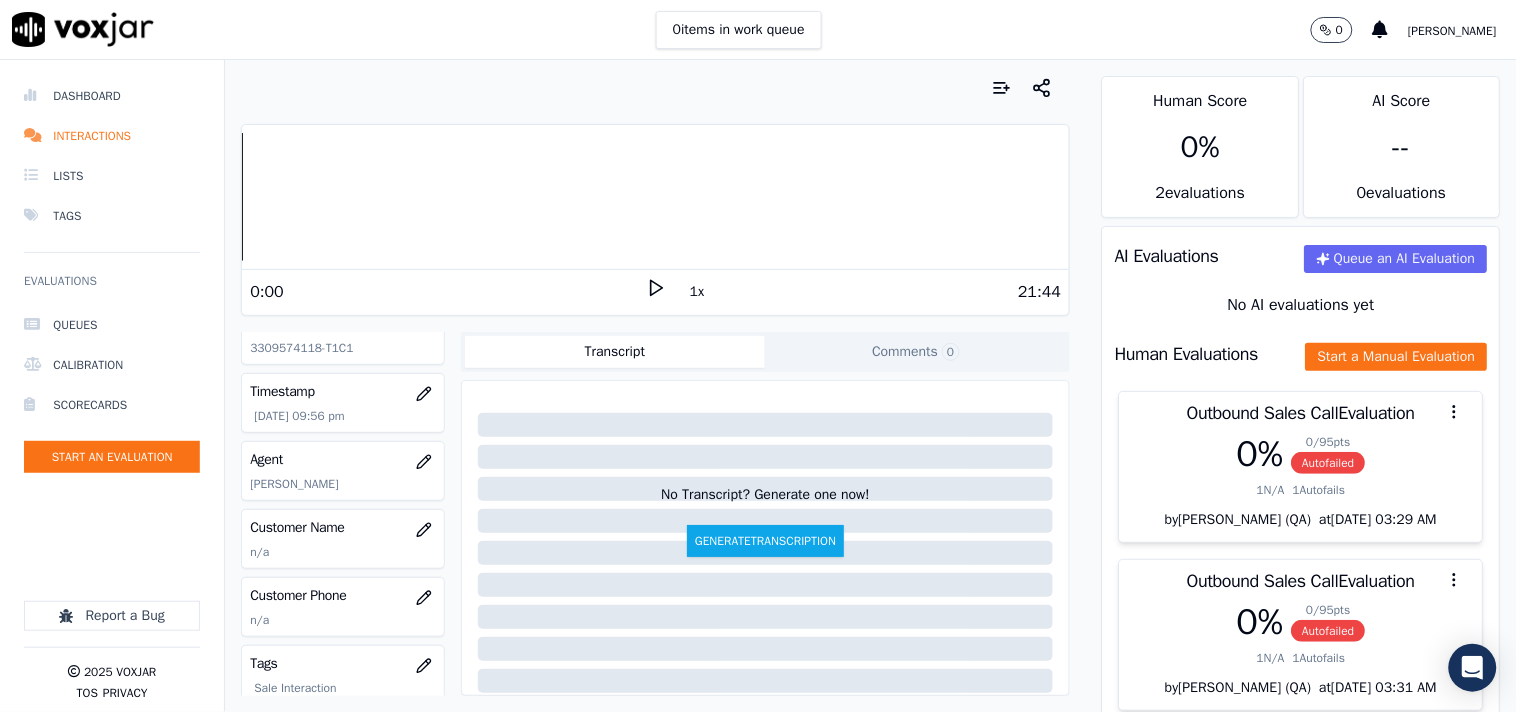 click on "0 %" at bounding box center [1200, 147] 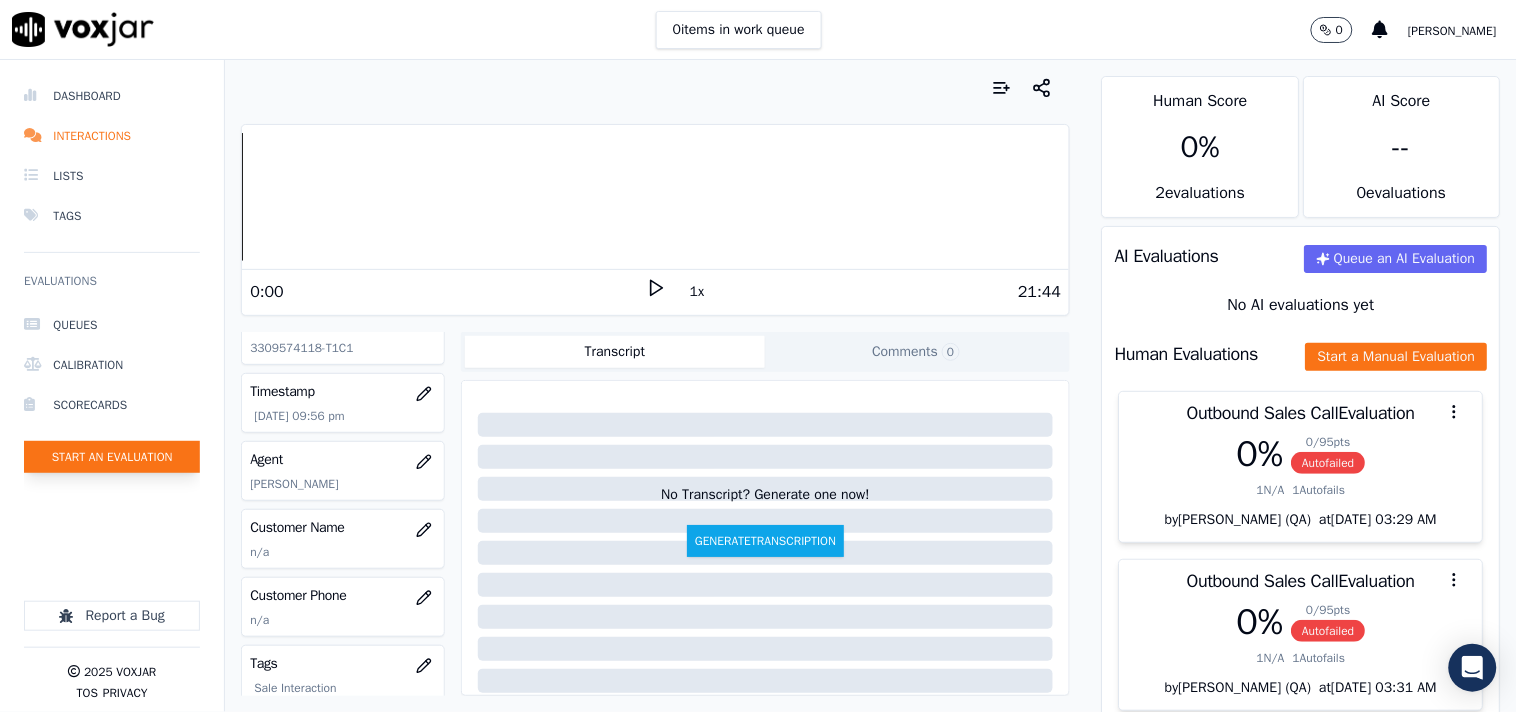 click on "Start an Evaluation" 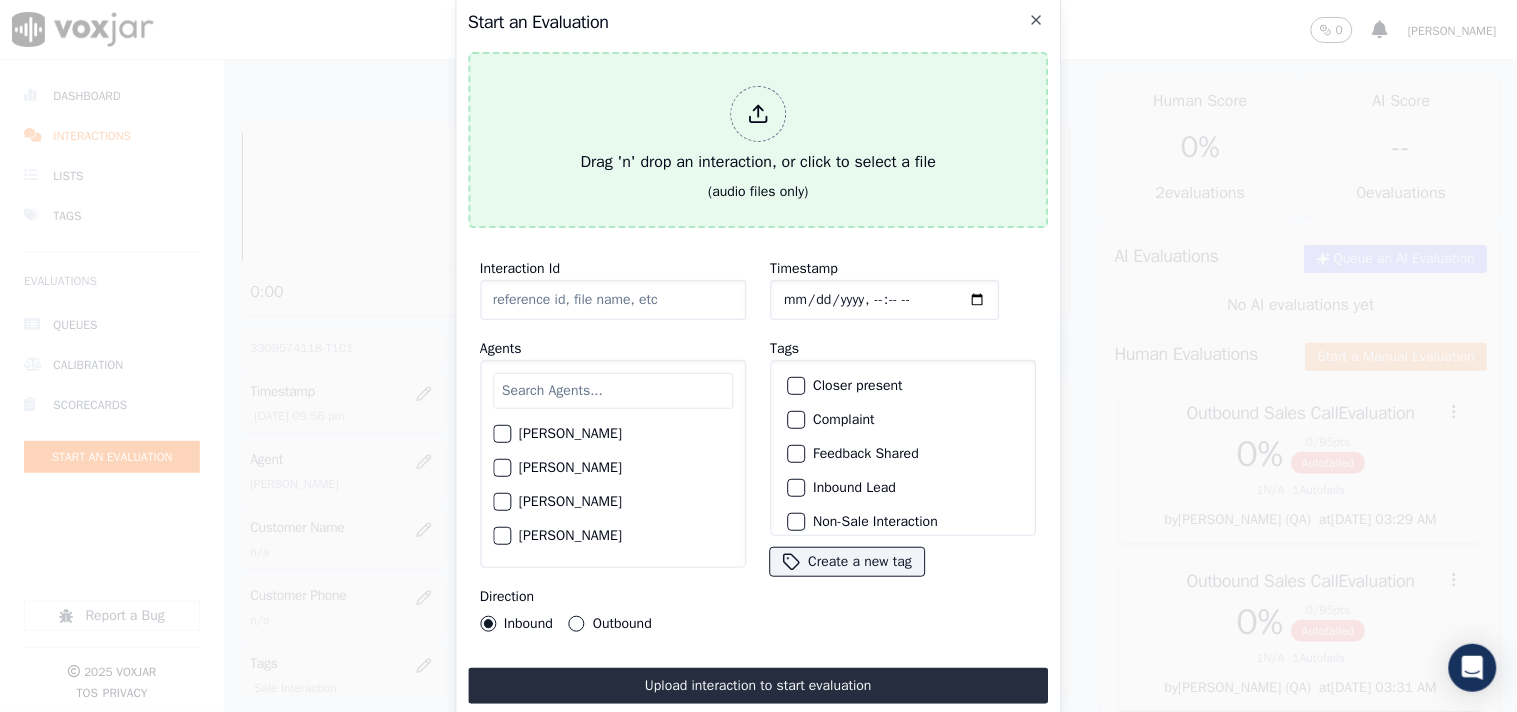 click at bounding box center (758, 114) 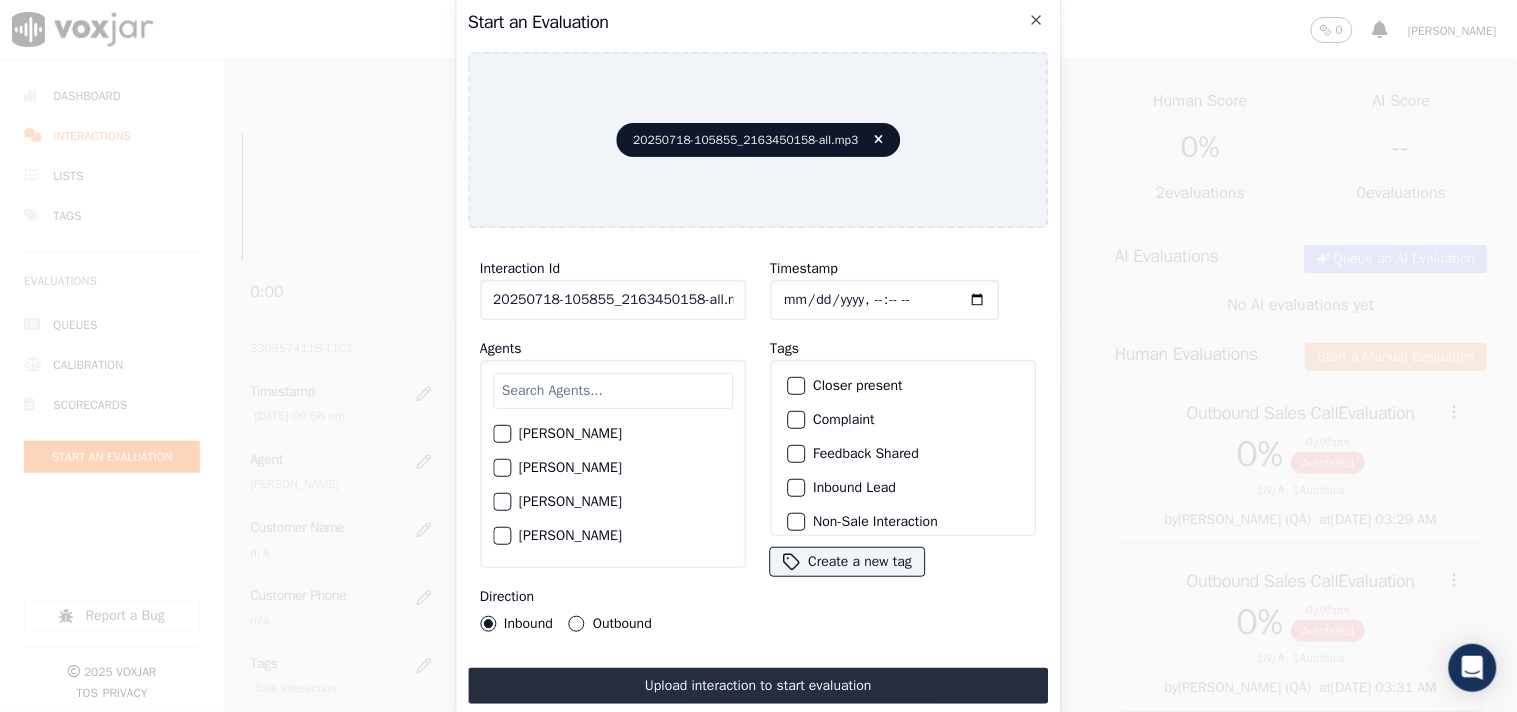 click on "20250718-105855_2163450158-all.mp3" 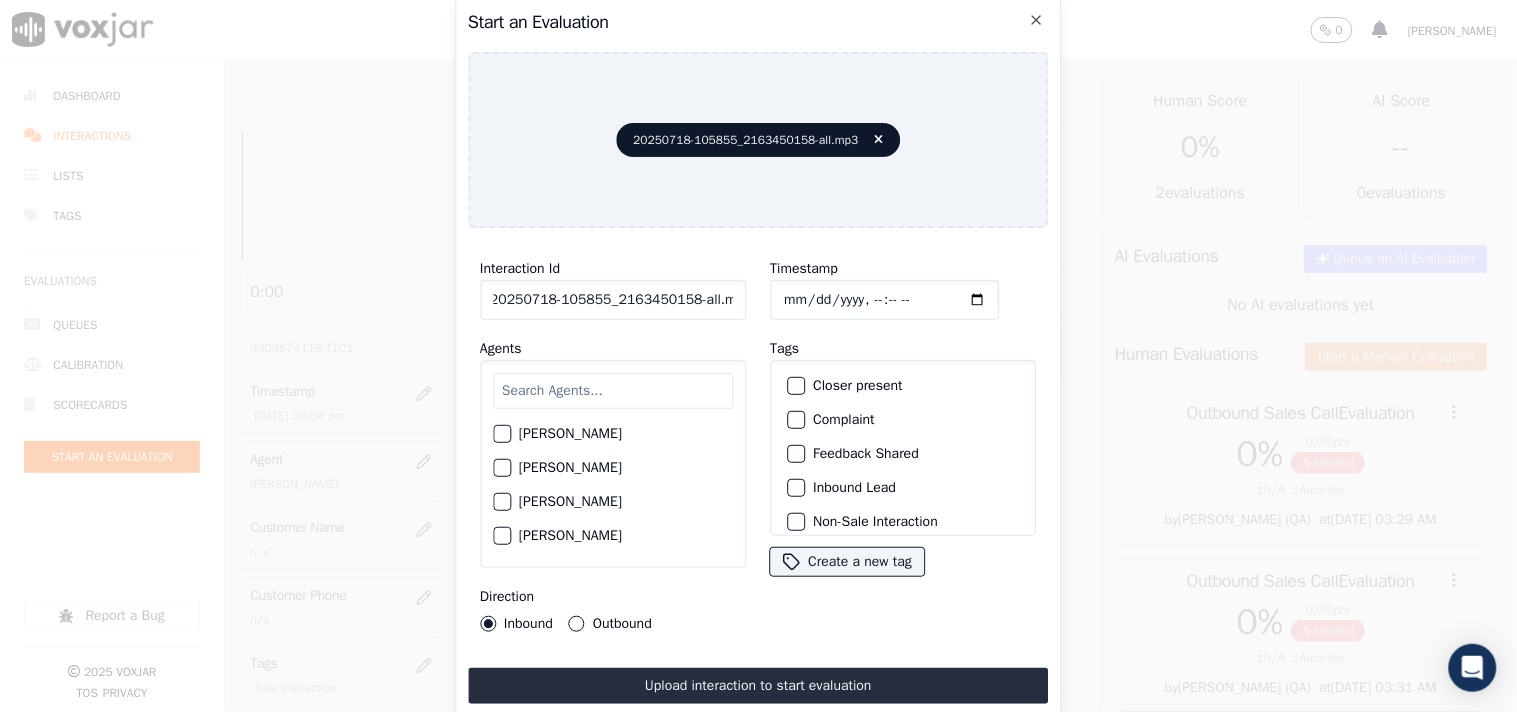 scroll, scrollTop: 0, scrollLeft: 0, axis: both 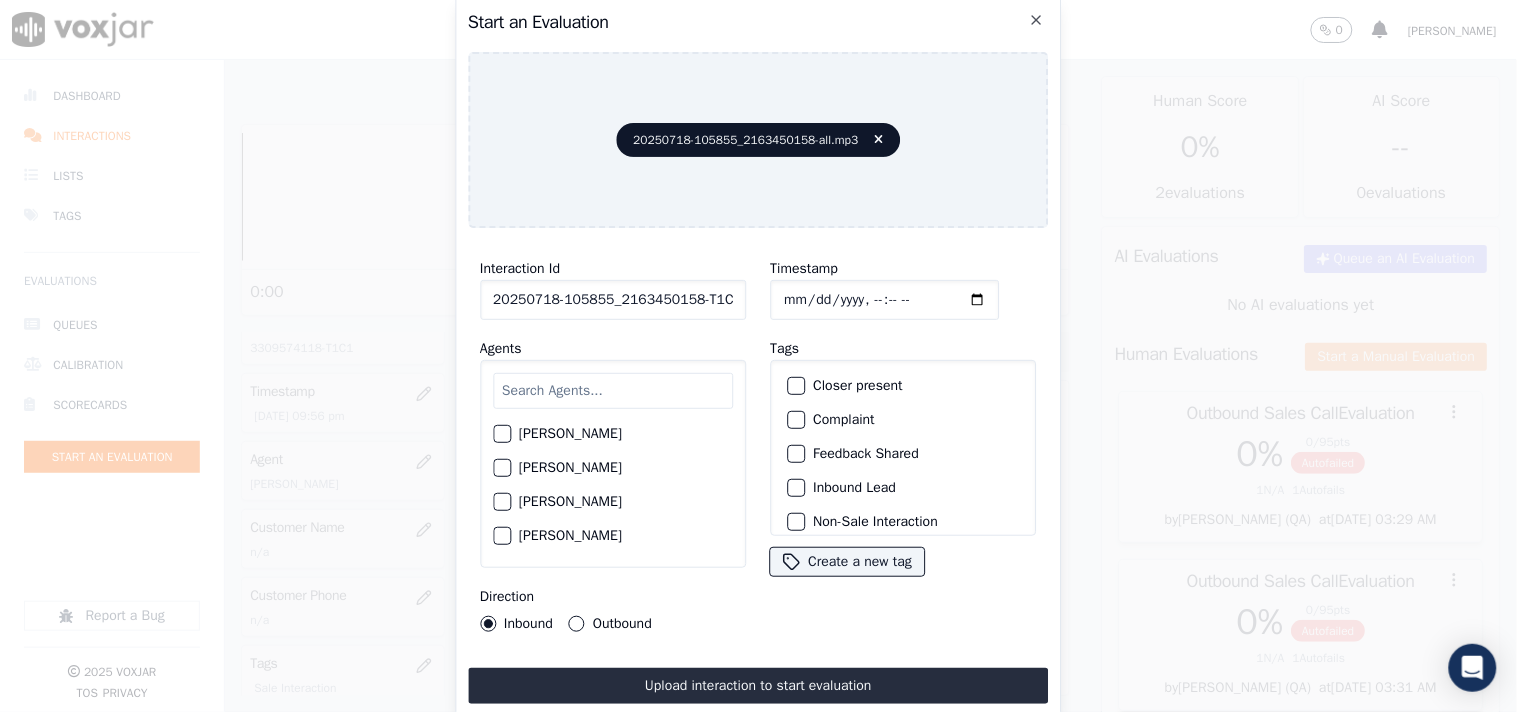 type on "20250718-105855_2163450158-T1C1" 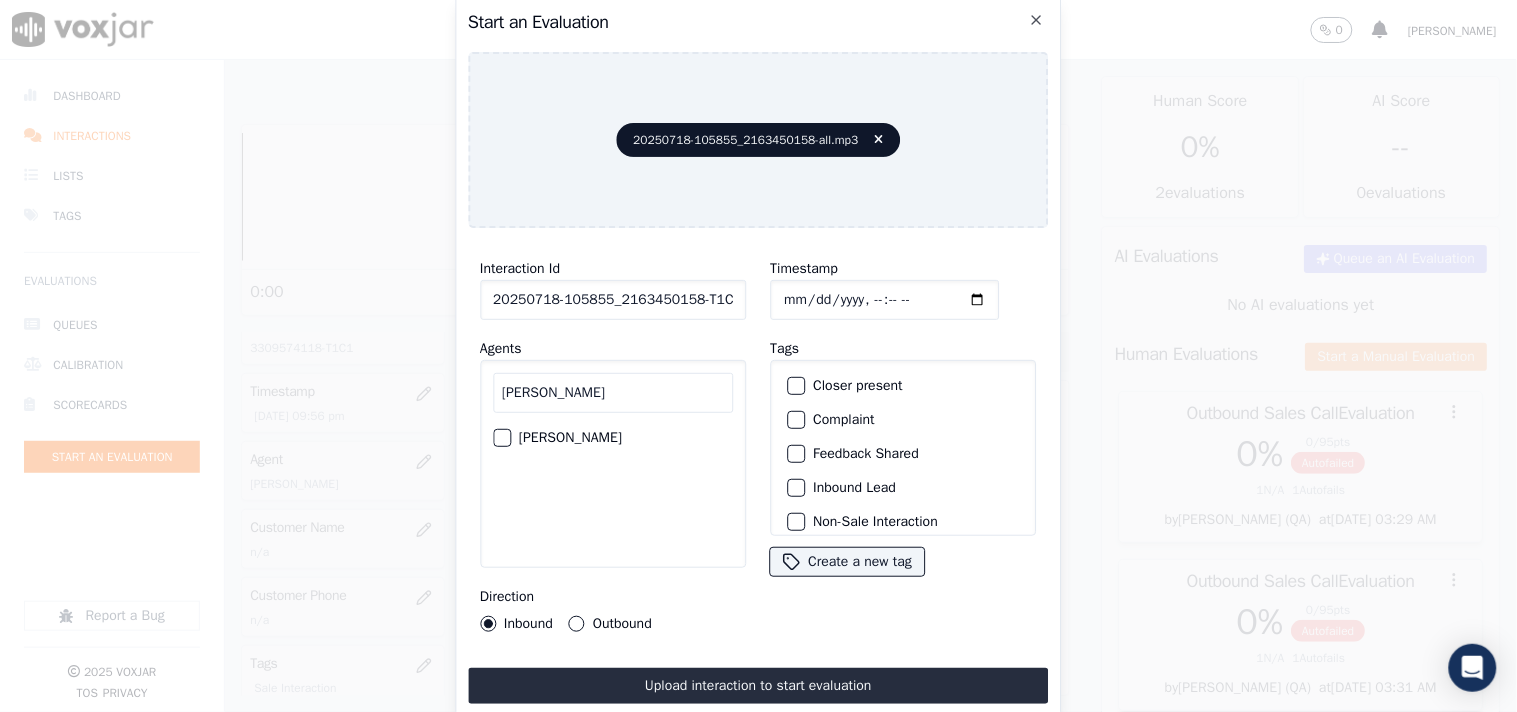 type on "[PERSON_NAME]" 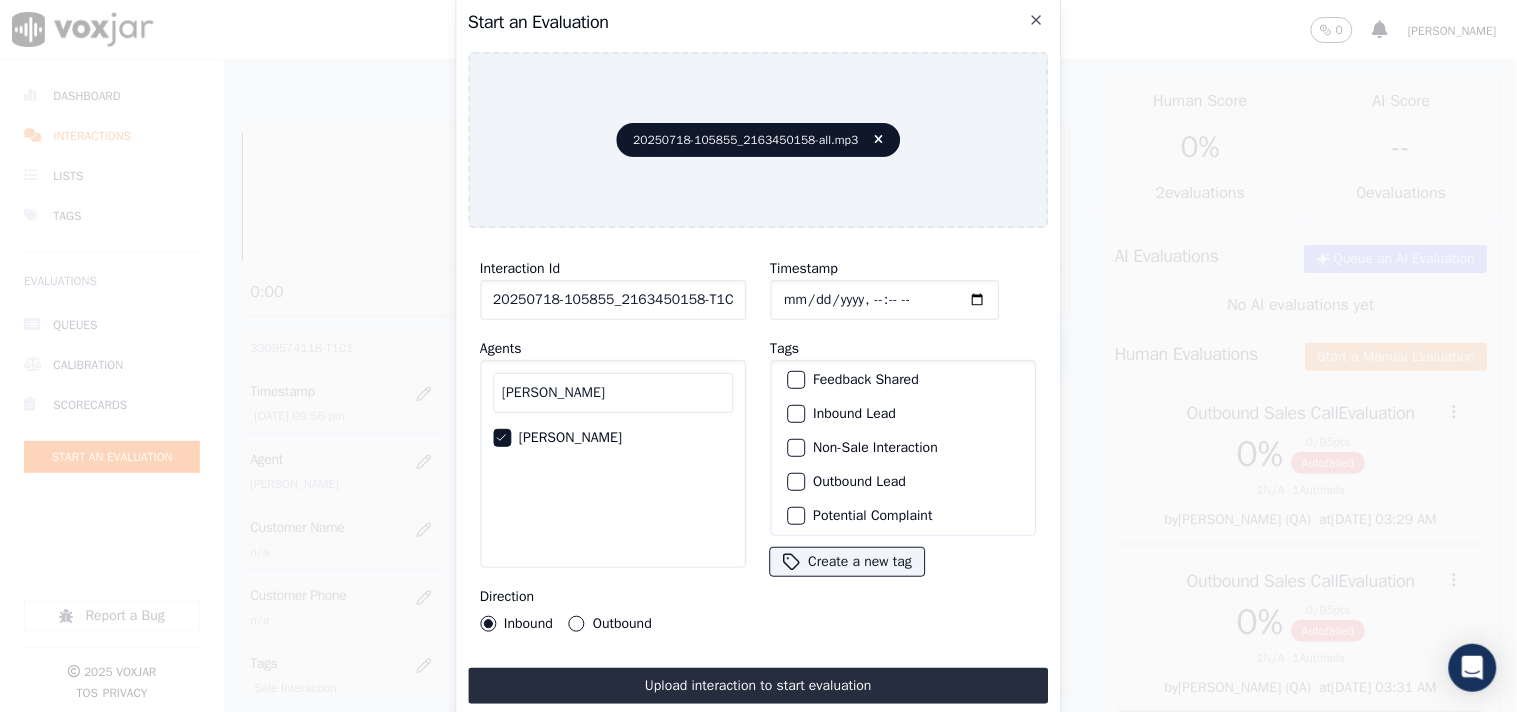 scroll, scrollTop: 111, scrollLeft: 0, axis: vertical 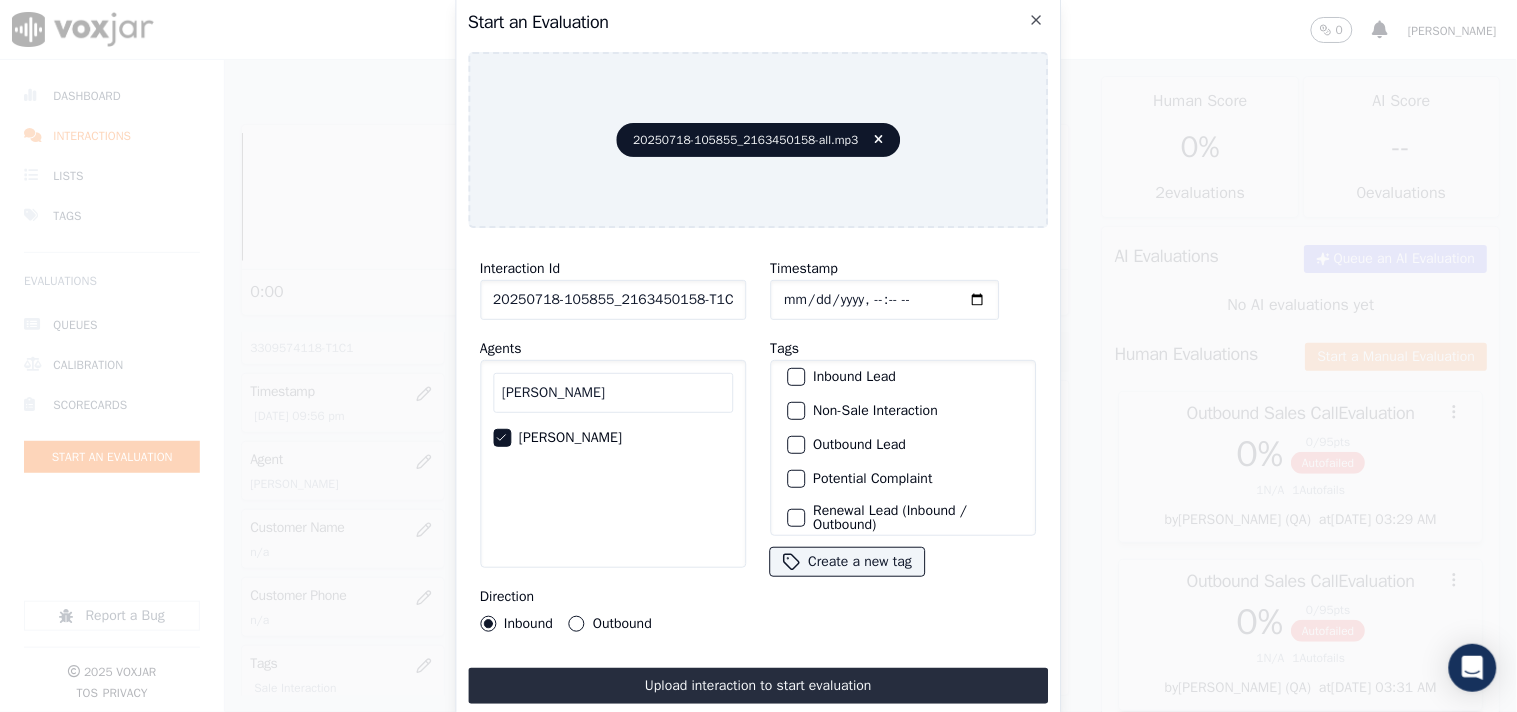 click on "Non-Sale Interaction" 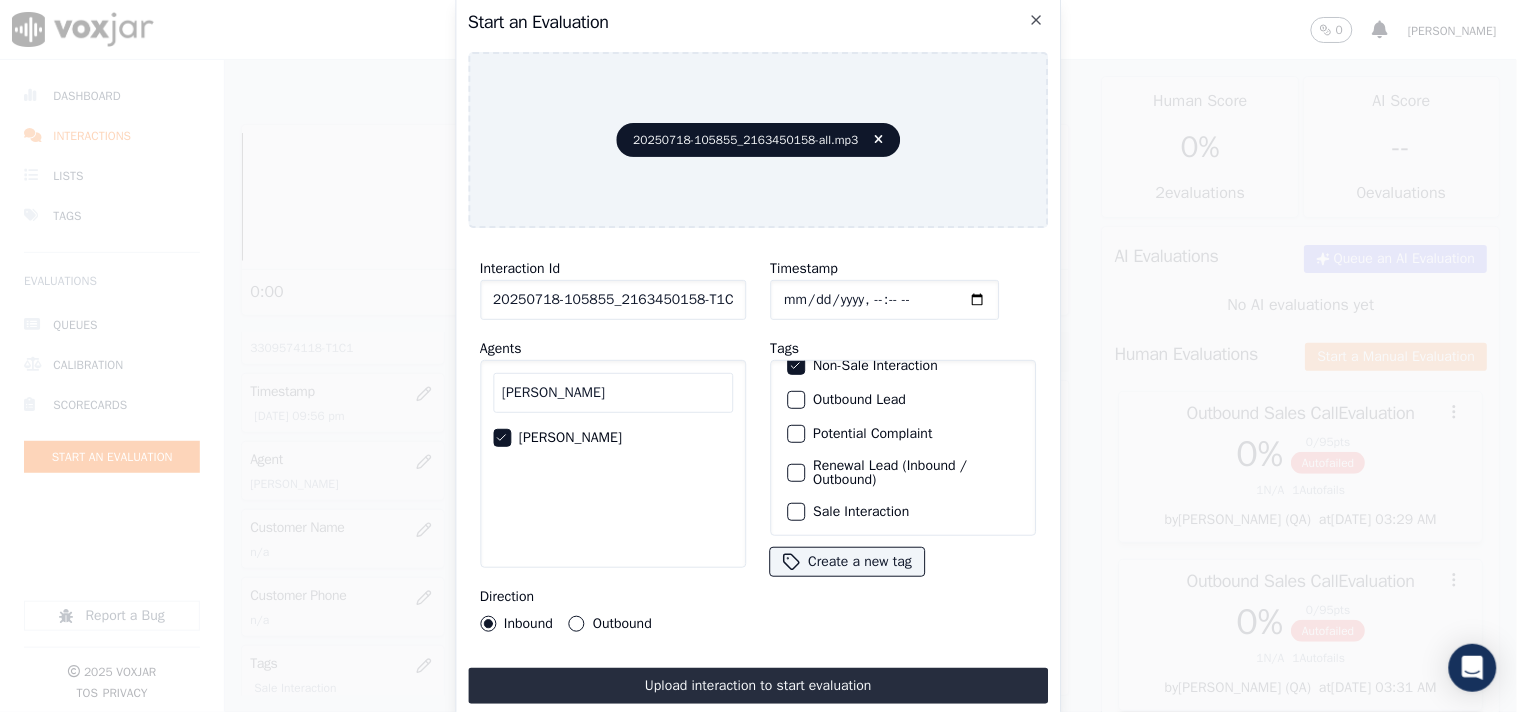 scroll, scrollTop: 176, scrollLeft: 0, axis: vertical 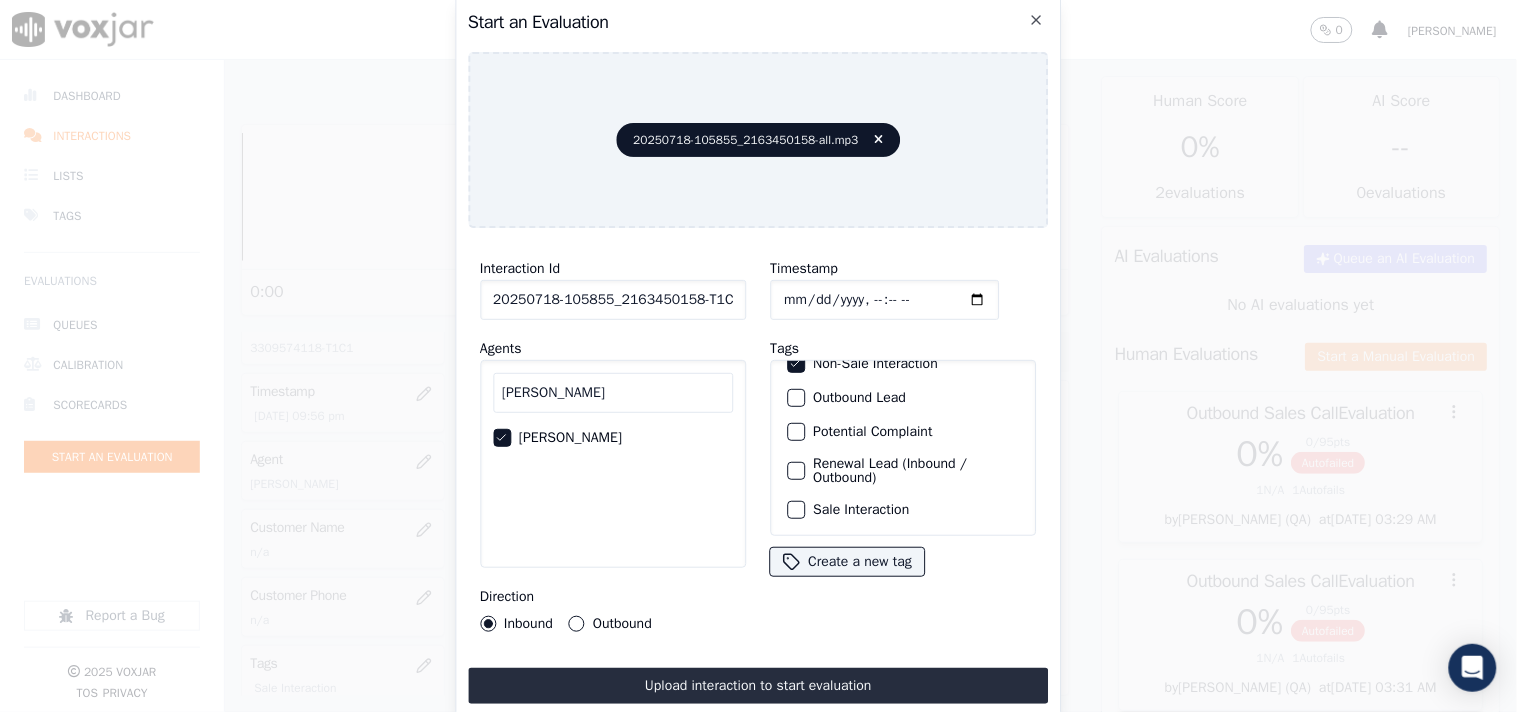 click on "Sale Interaction" 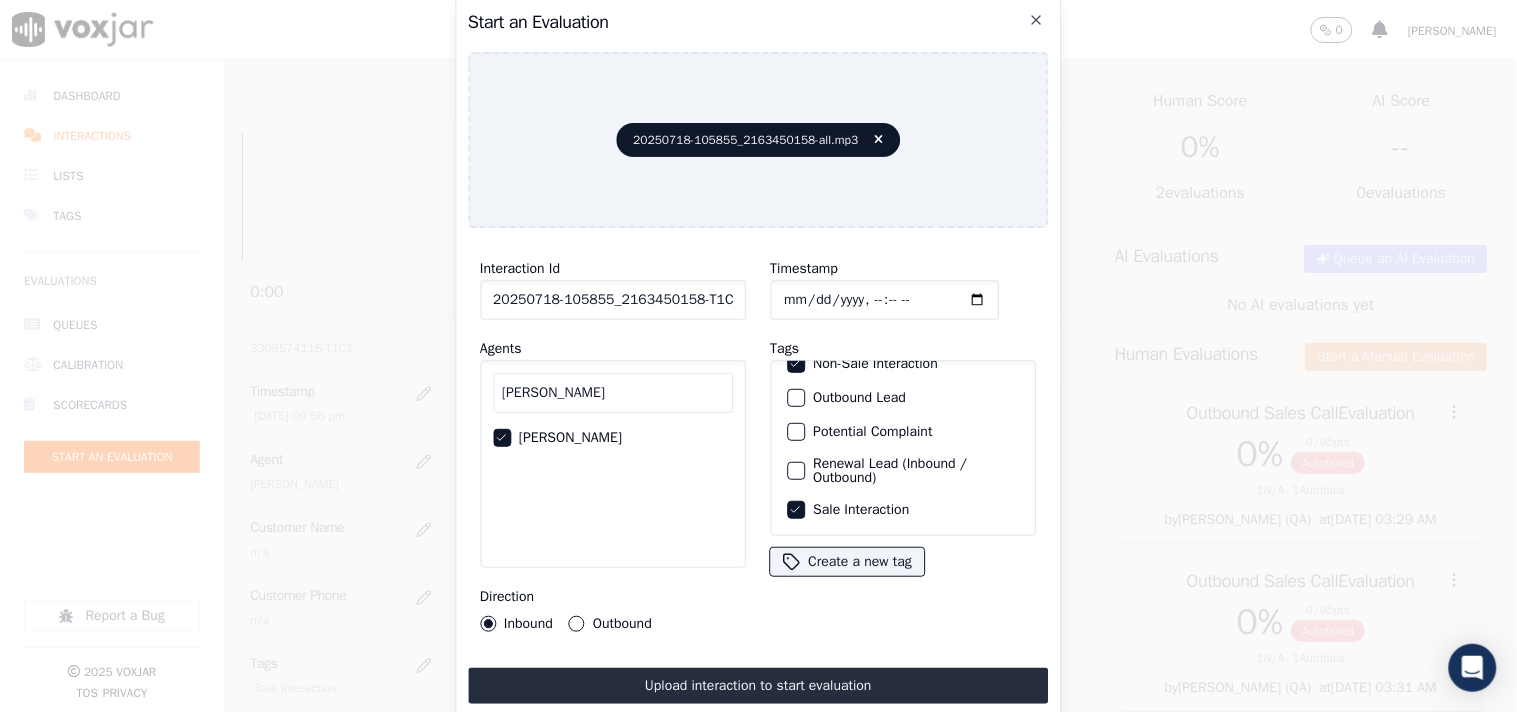 click on "Inbound     Outbound" at bounding box center (566, 624) 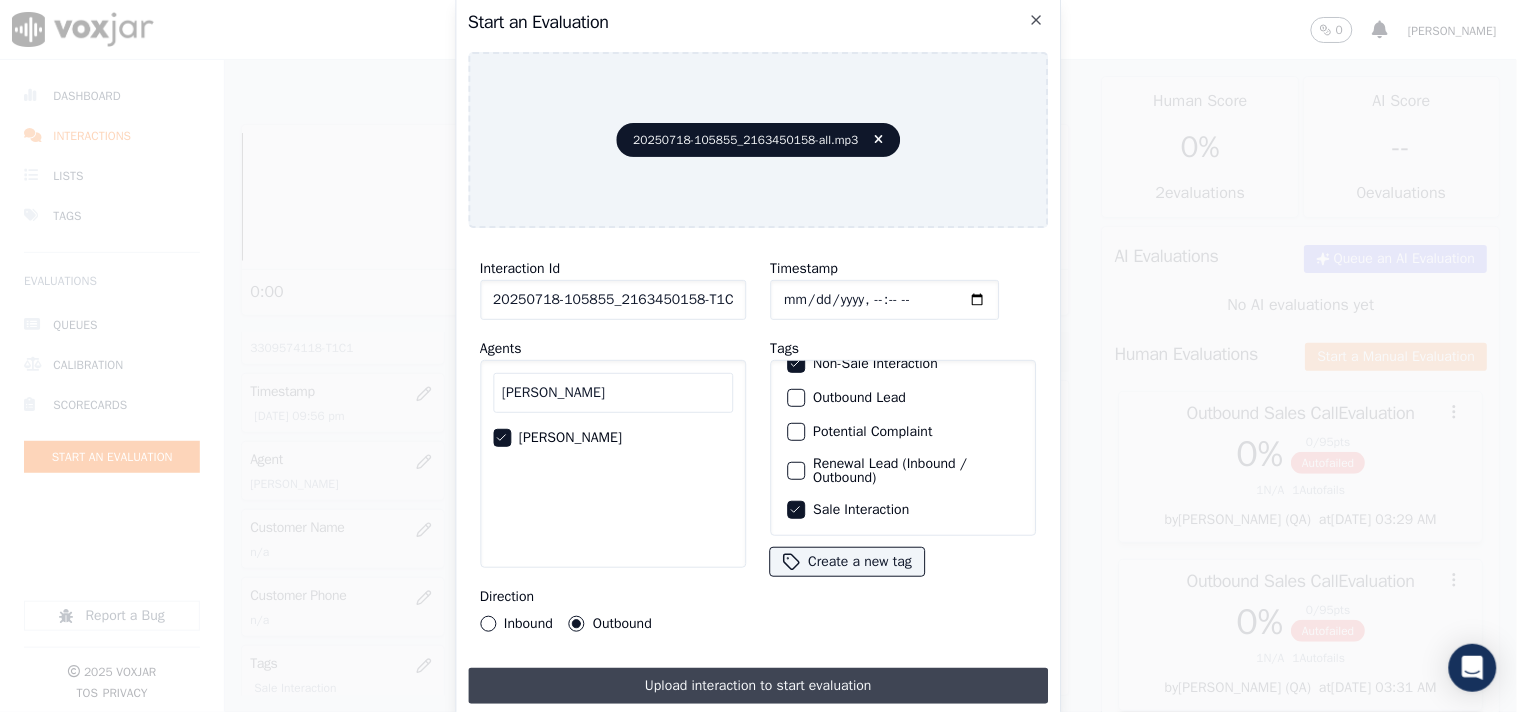 click on "Upload interaction to start evaluation" at bounding box center [758, 686] 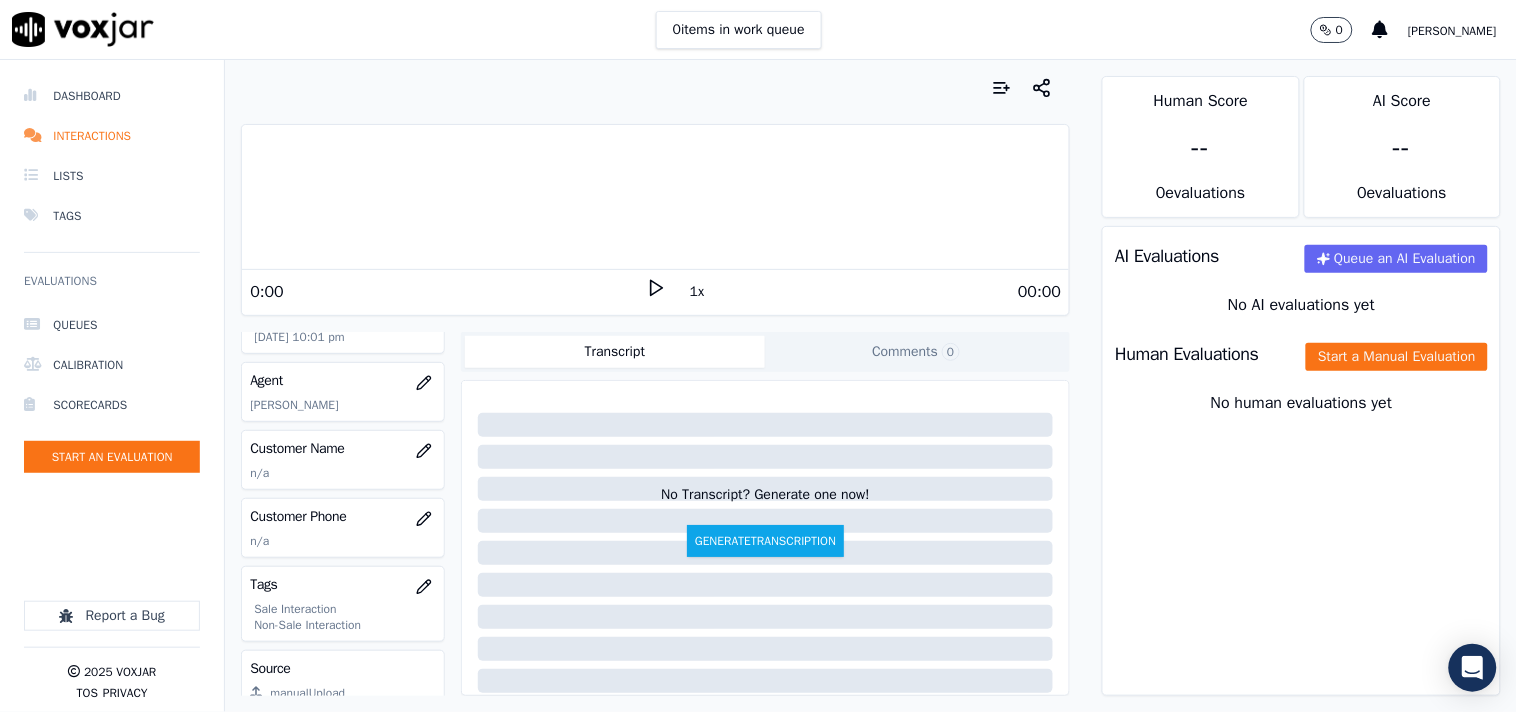 scroll, scrollTop: 222, scrollLeft: 0, axis: vertical 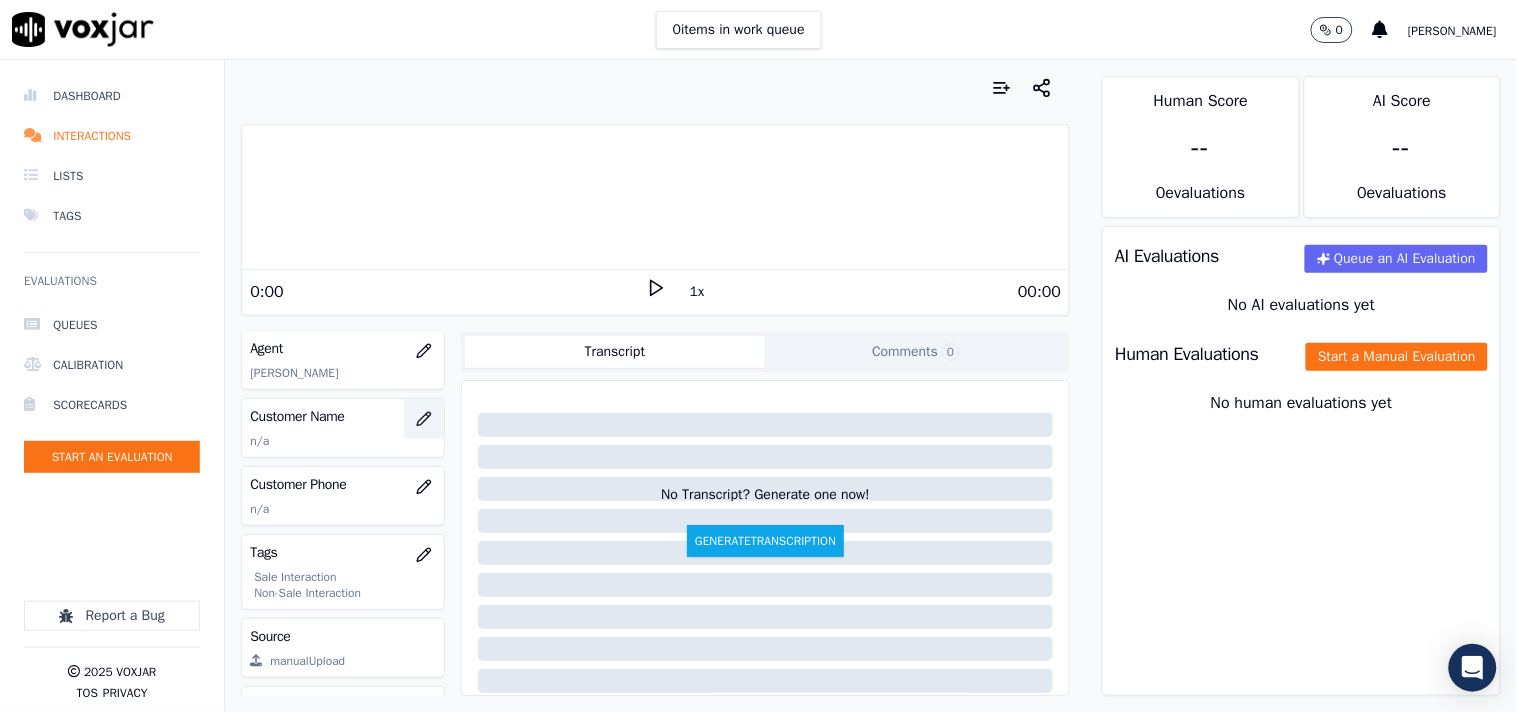 click 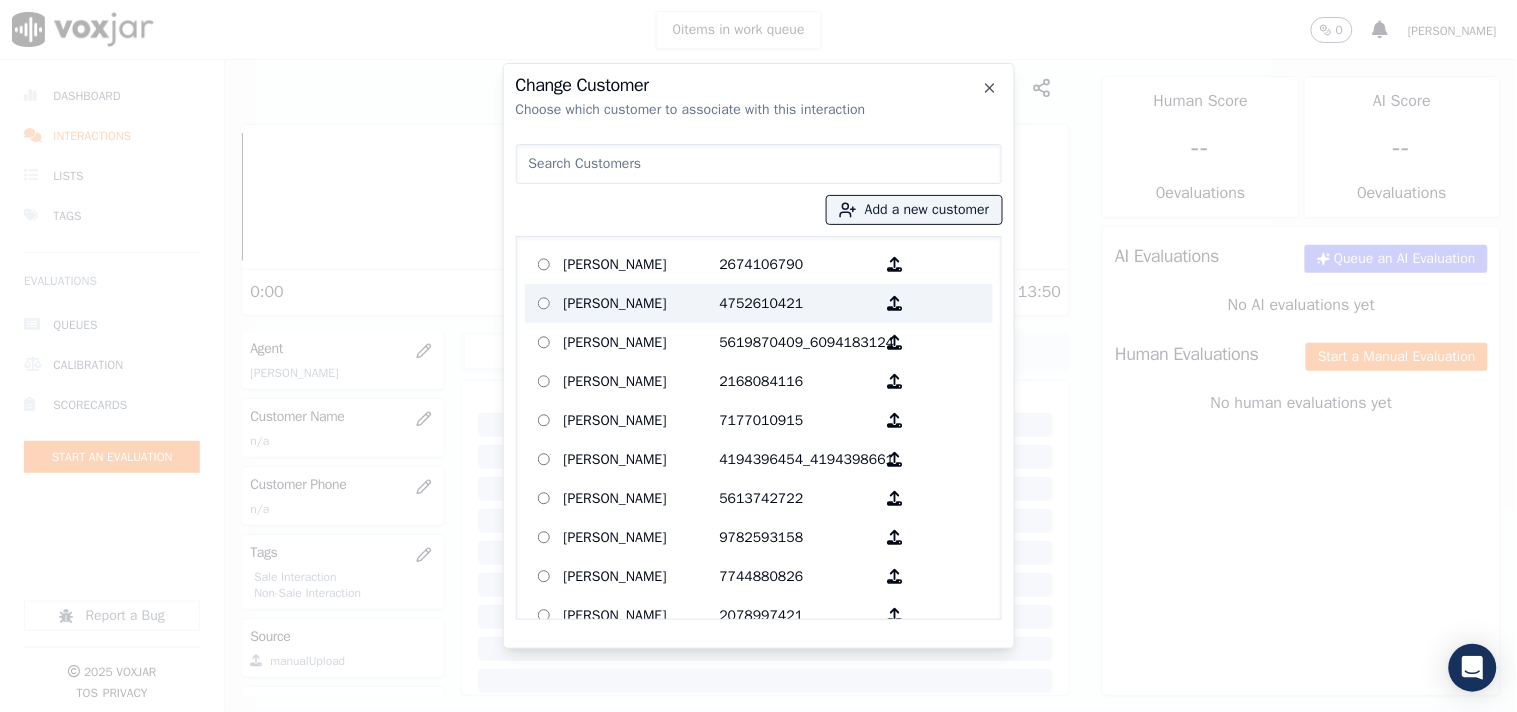 paste on "[PERSON_NAME]" 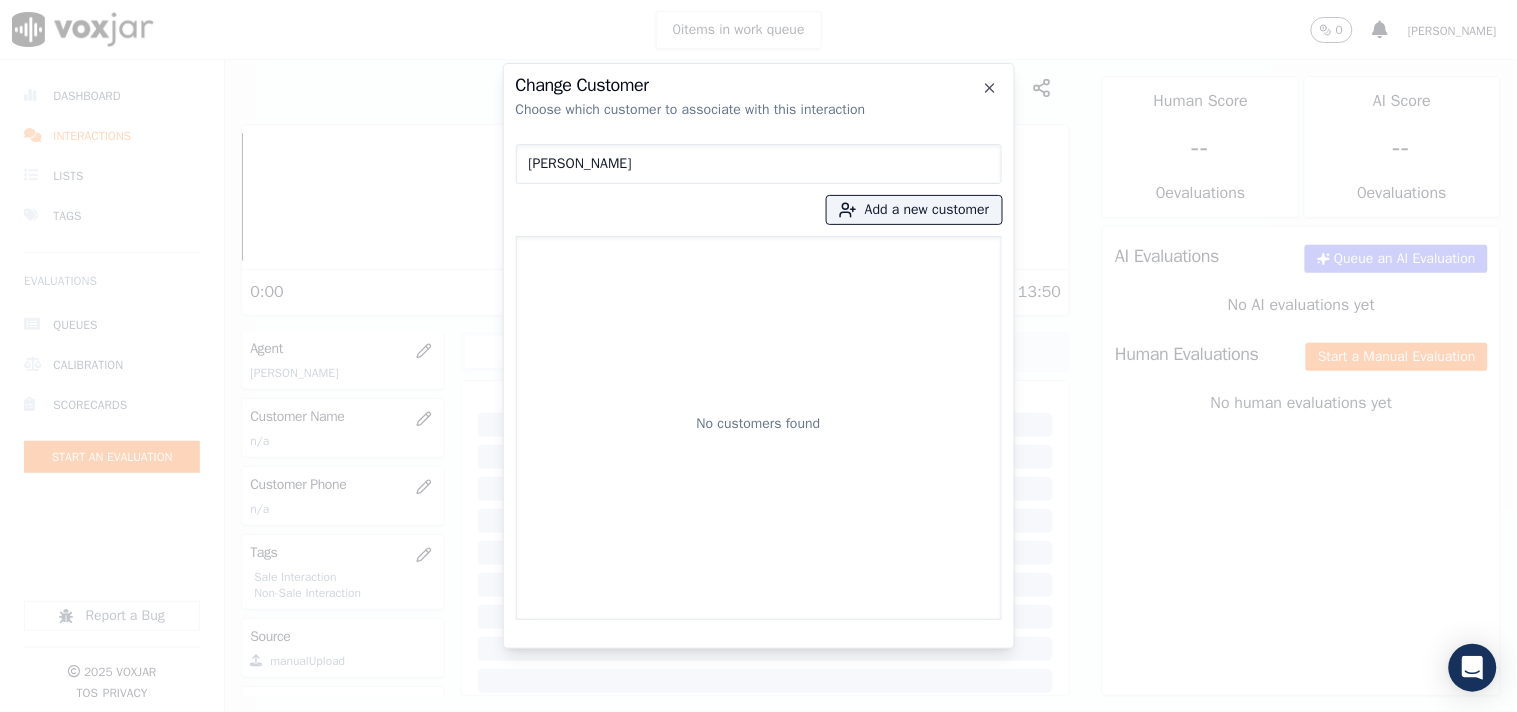 click on "[PERSON_NAME]" at bounding box center [759, 164] 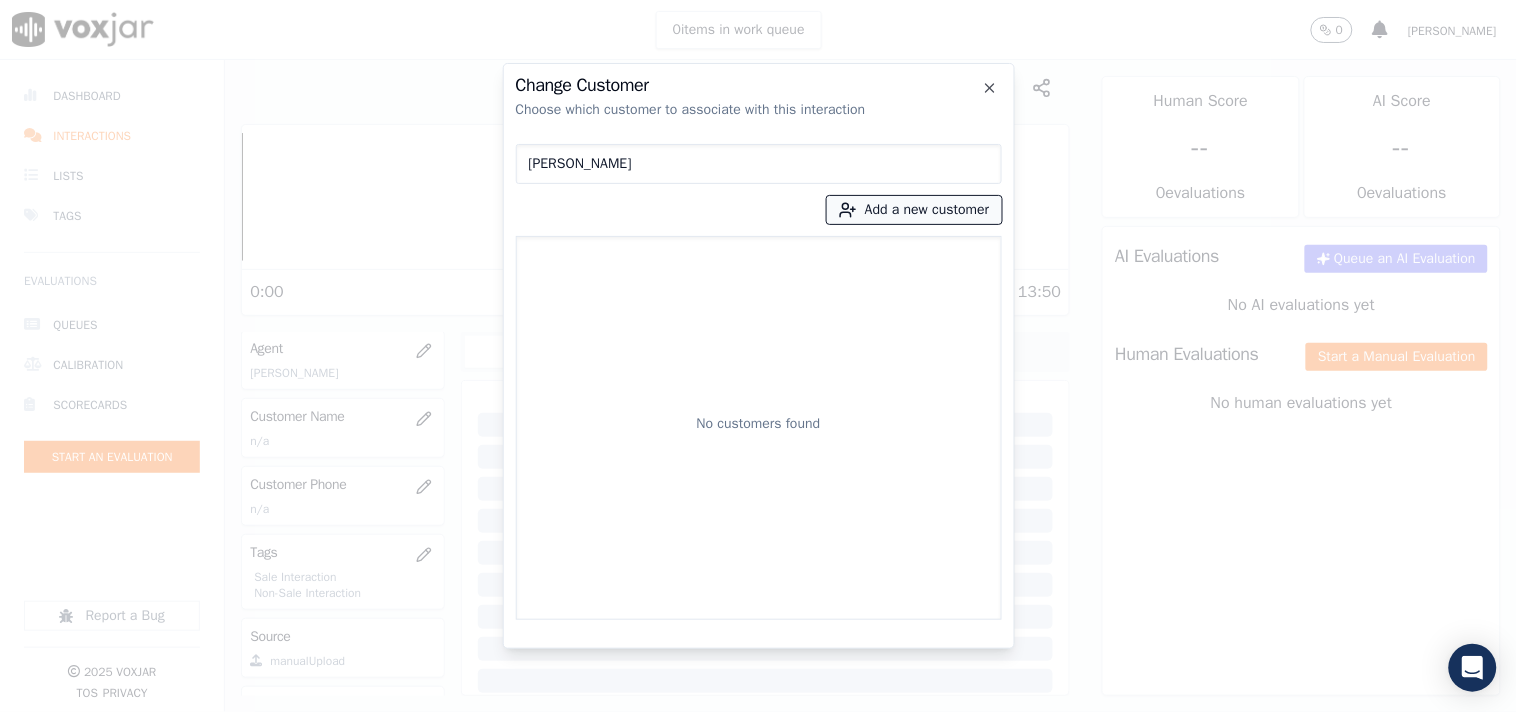 type on "[PERSON_NAME]" 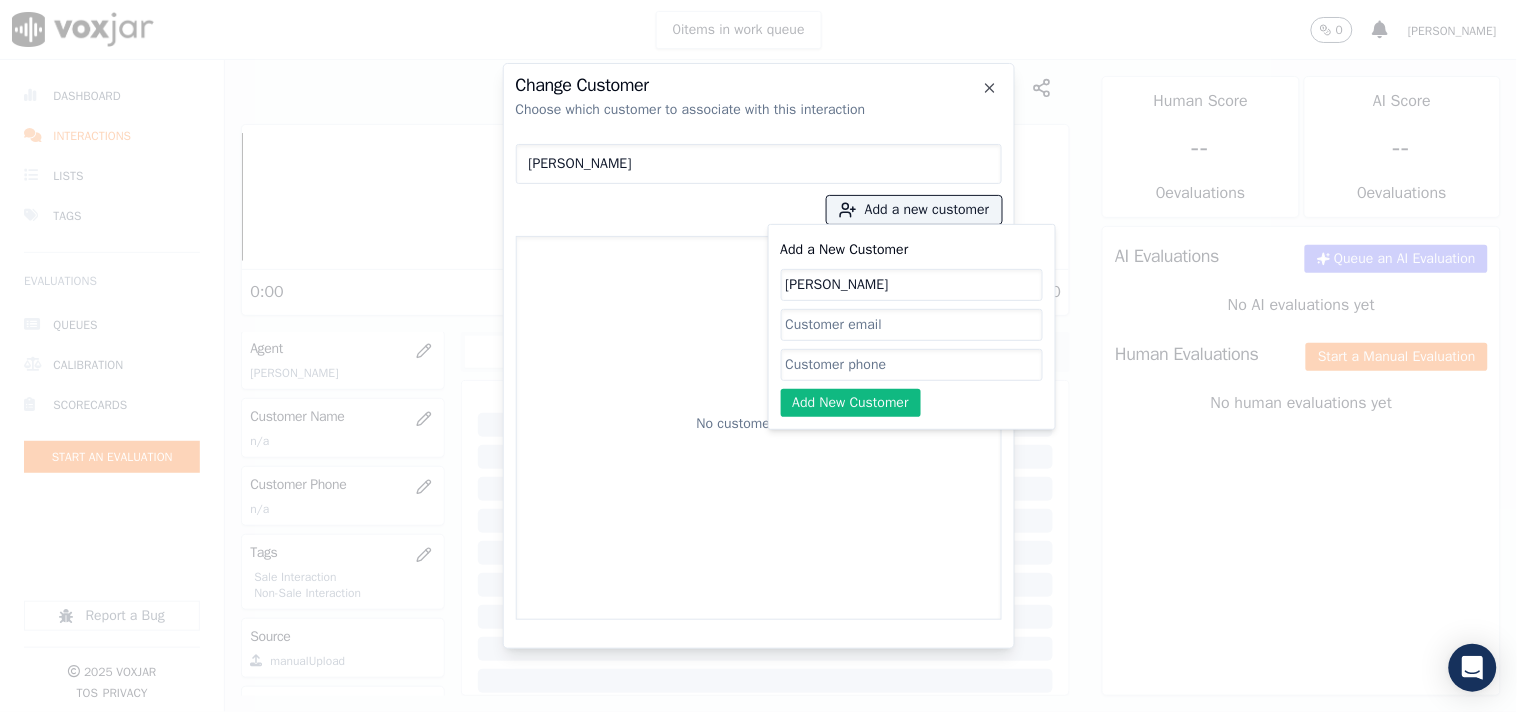 type on "[PERSON_NAME]" 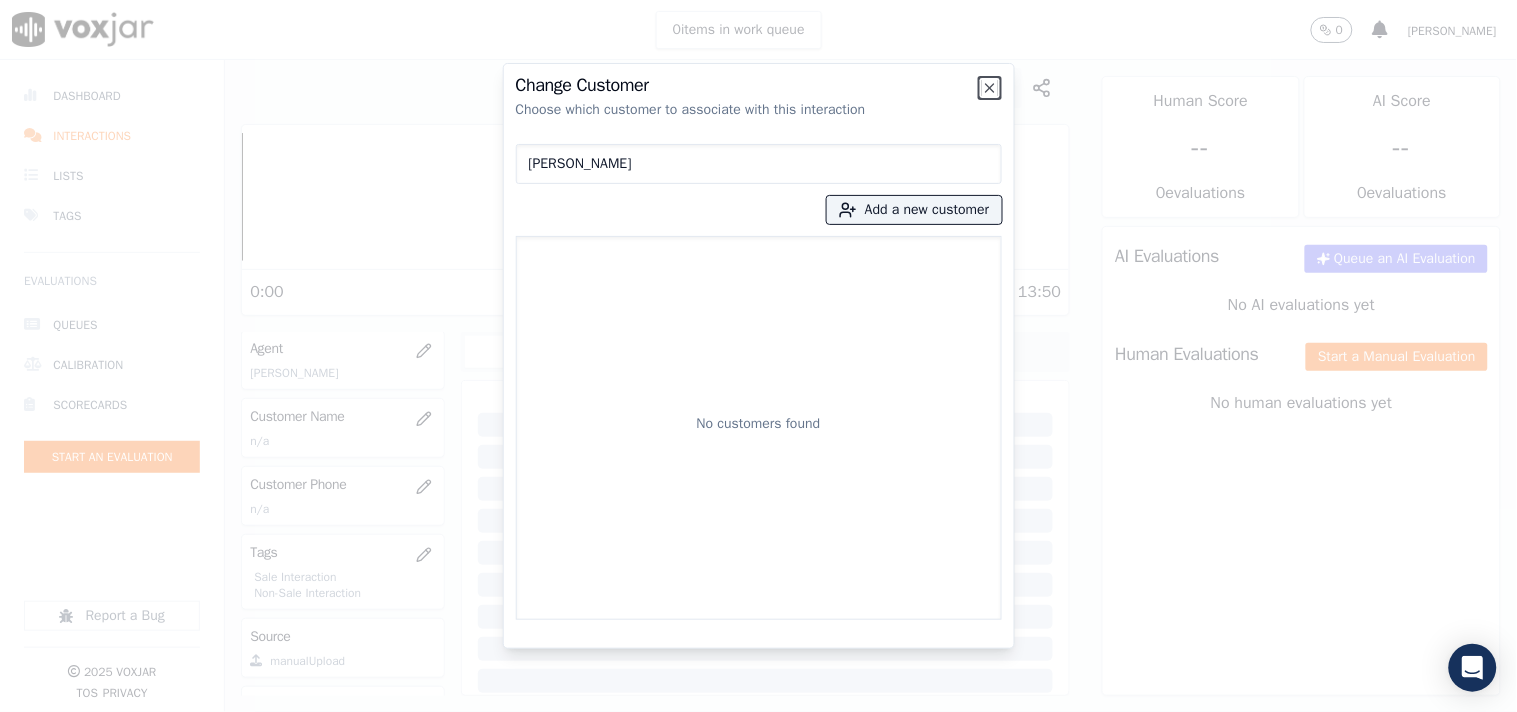 click 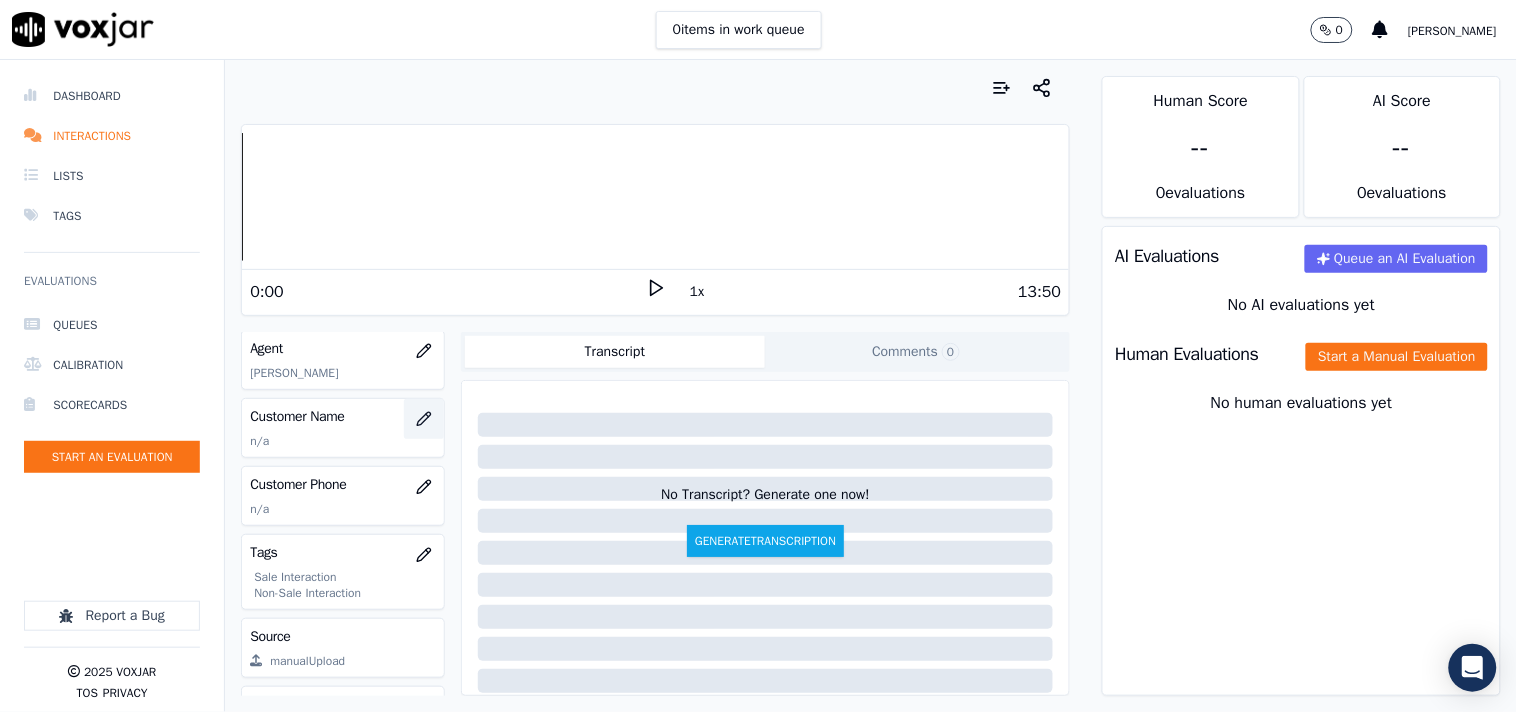 click 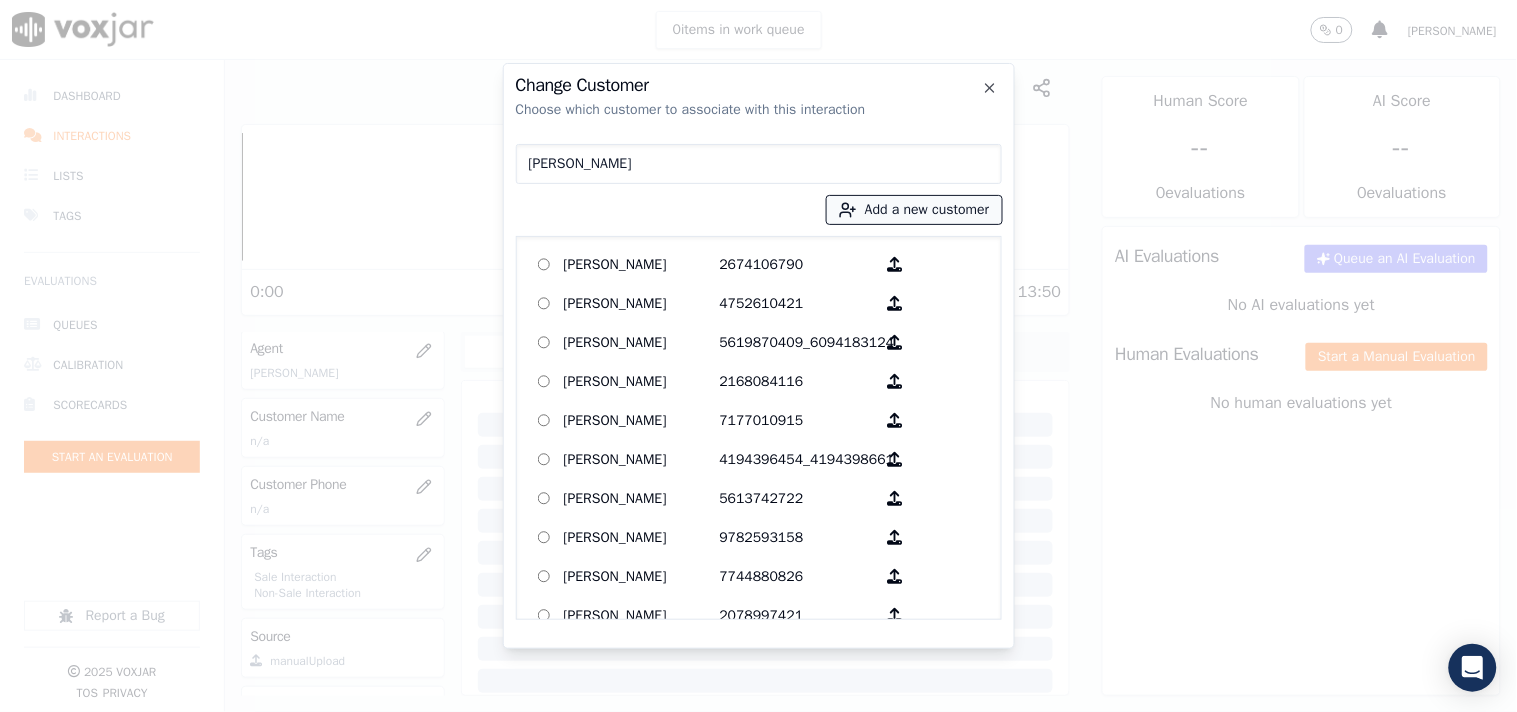 click on "Add a new customer" at bounding box center [914, 210] 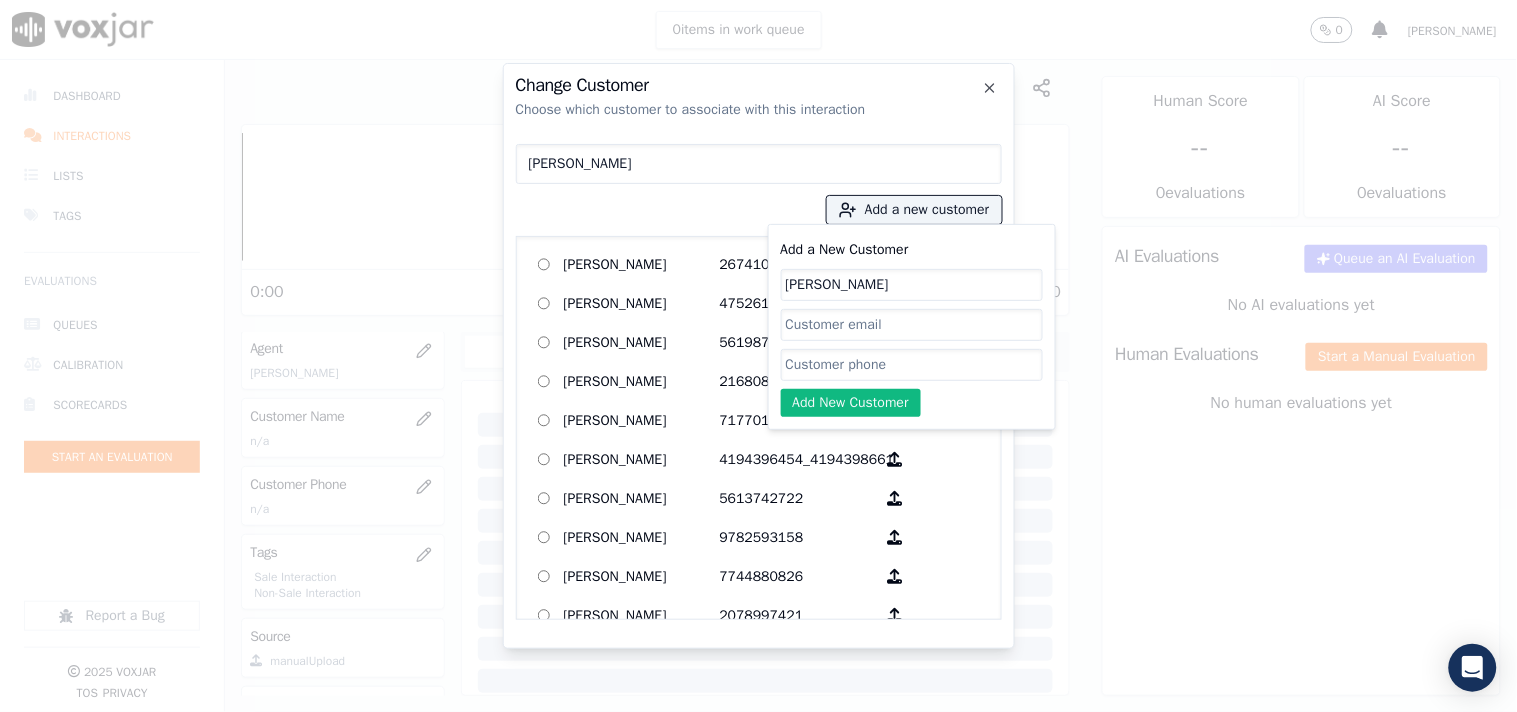 click on "[PERSON_NAME]" 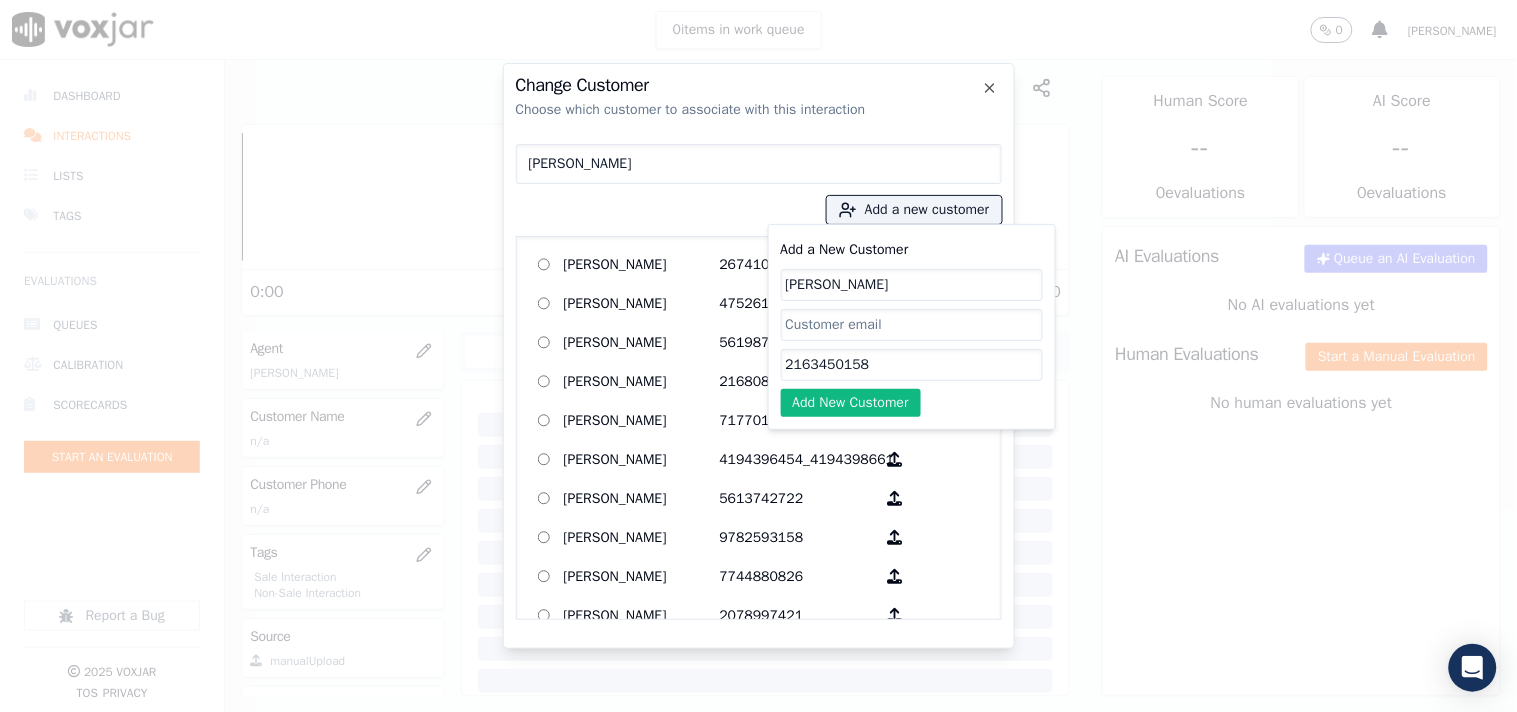 click on "2163450158" 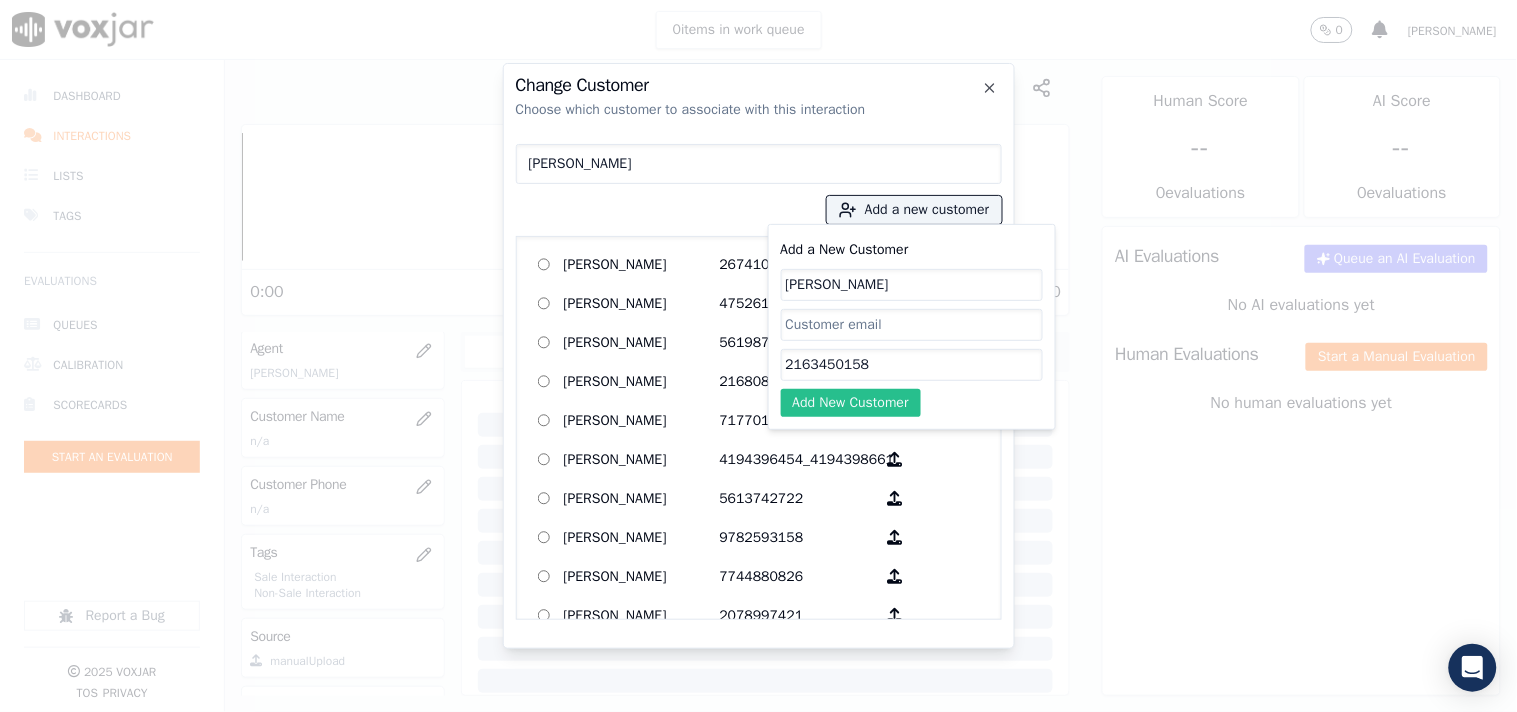 type on "2163450158" 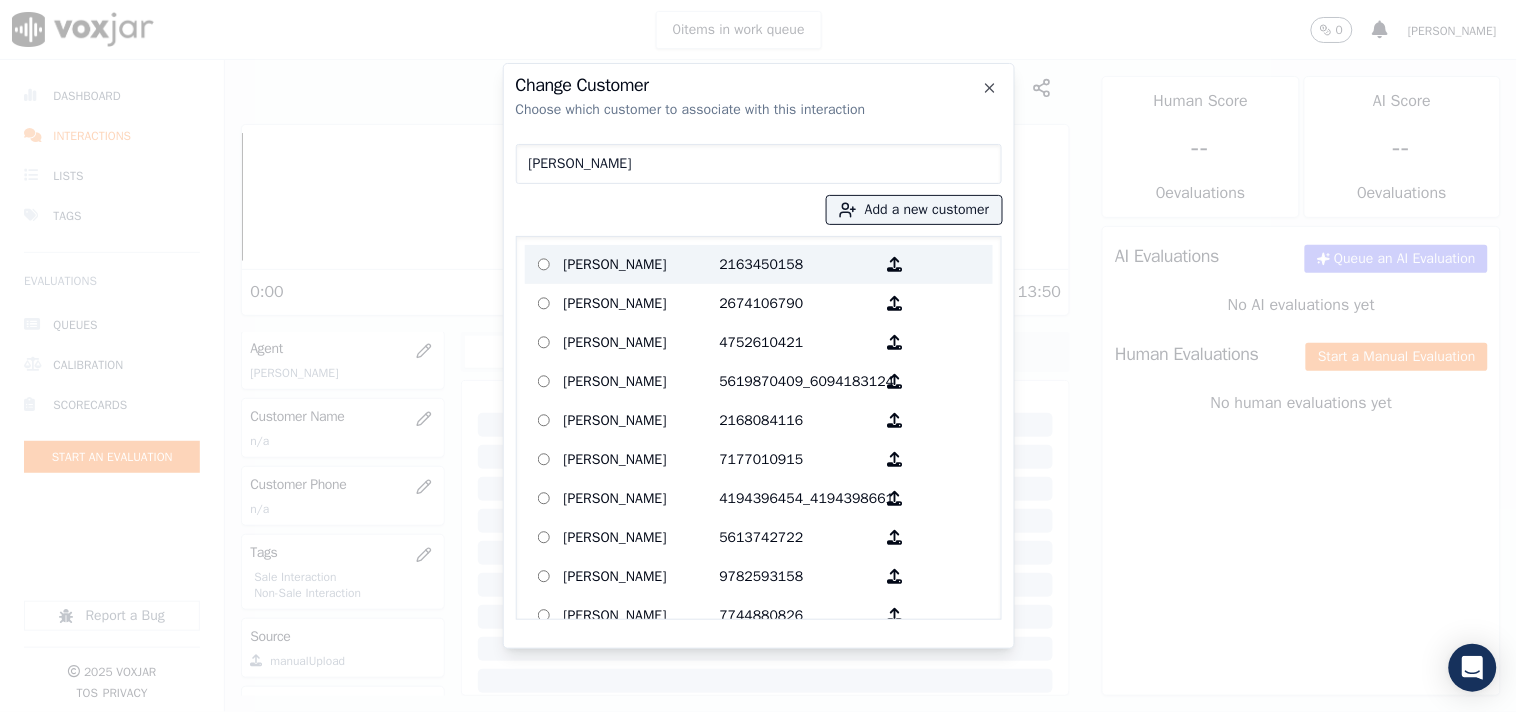 click on "[PERSON_NAME]" at bounding box center (642, 264) 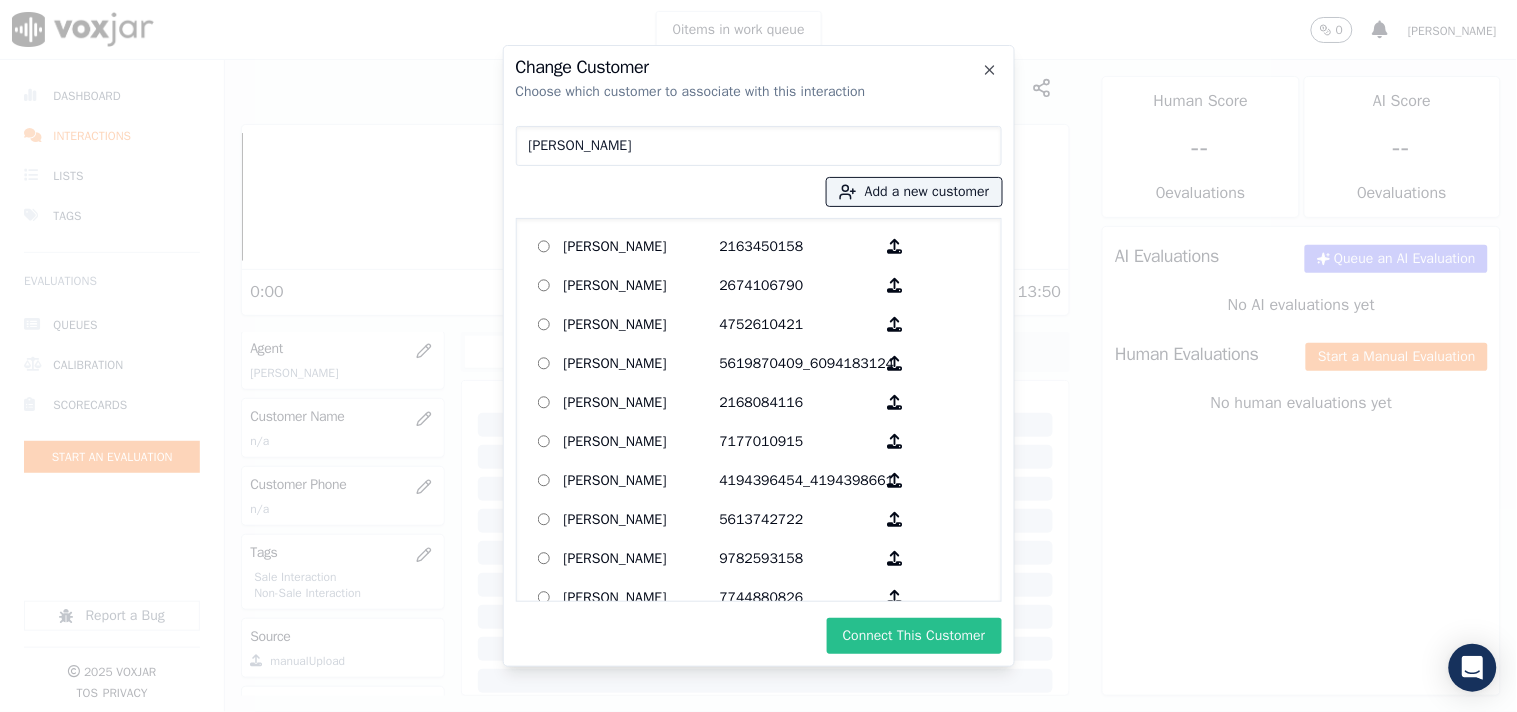 click on "Connect This Customer" at bounding box center [914, 636] 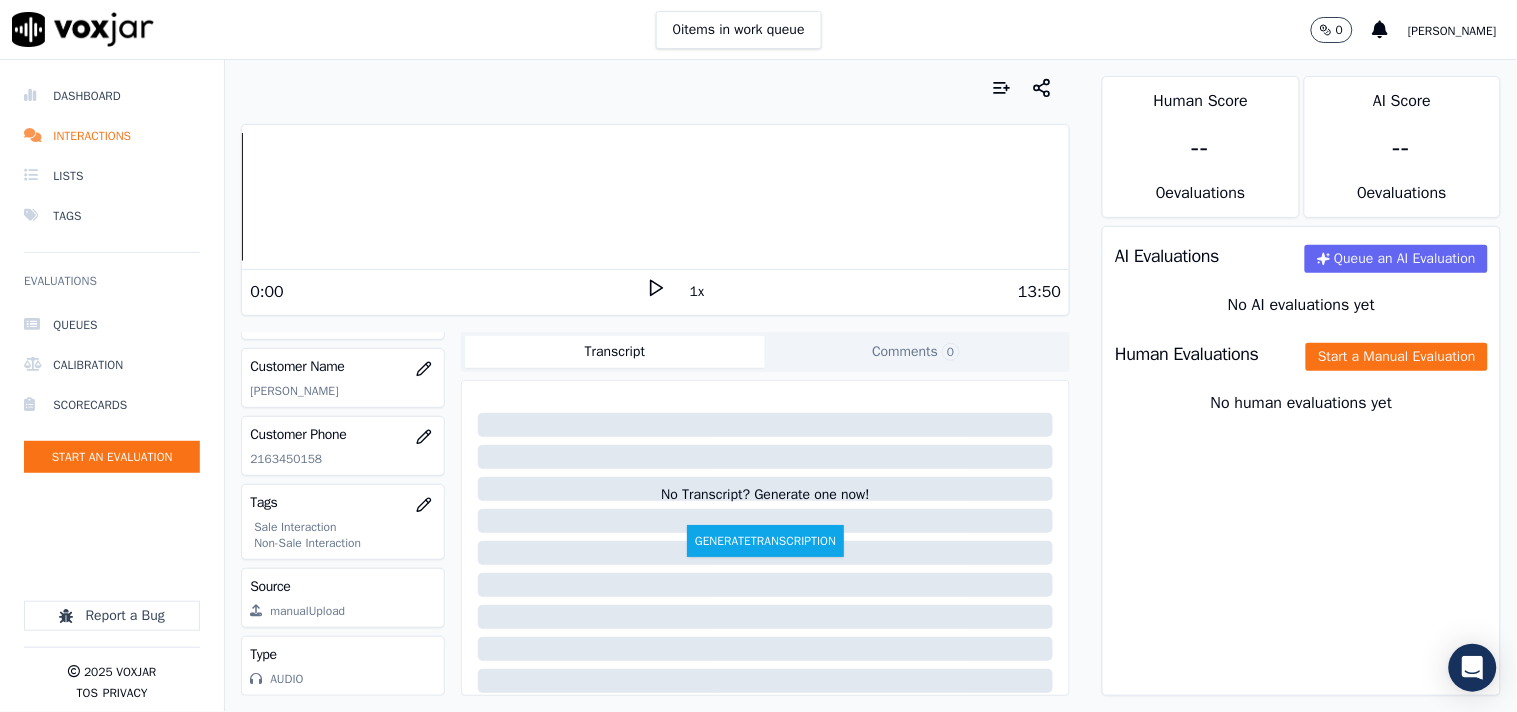 scroll, scrollTop: 323, scrollLeft: 0, axis: vertical 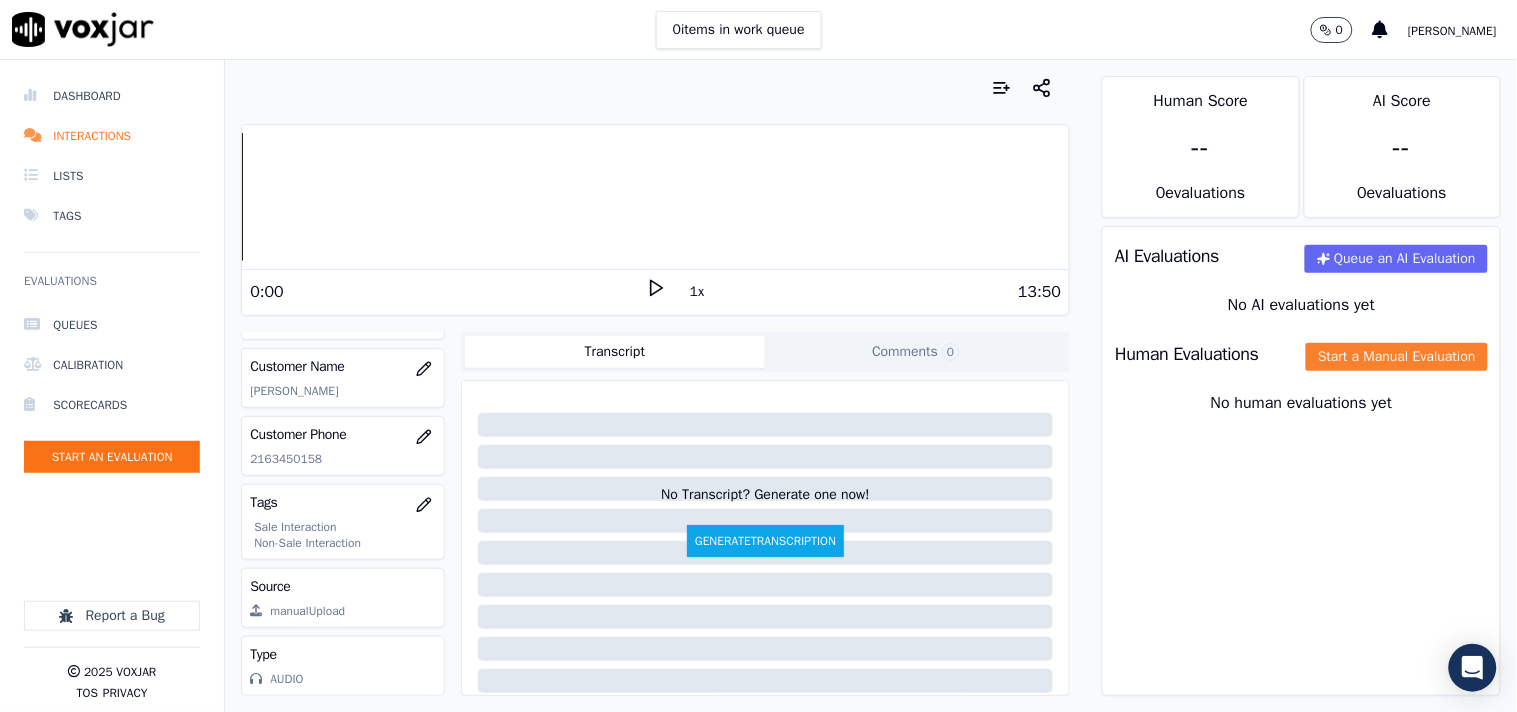 click on "Start a Manual Evaluation" 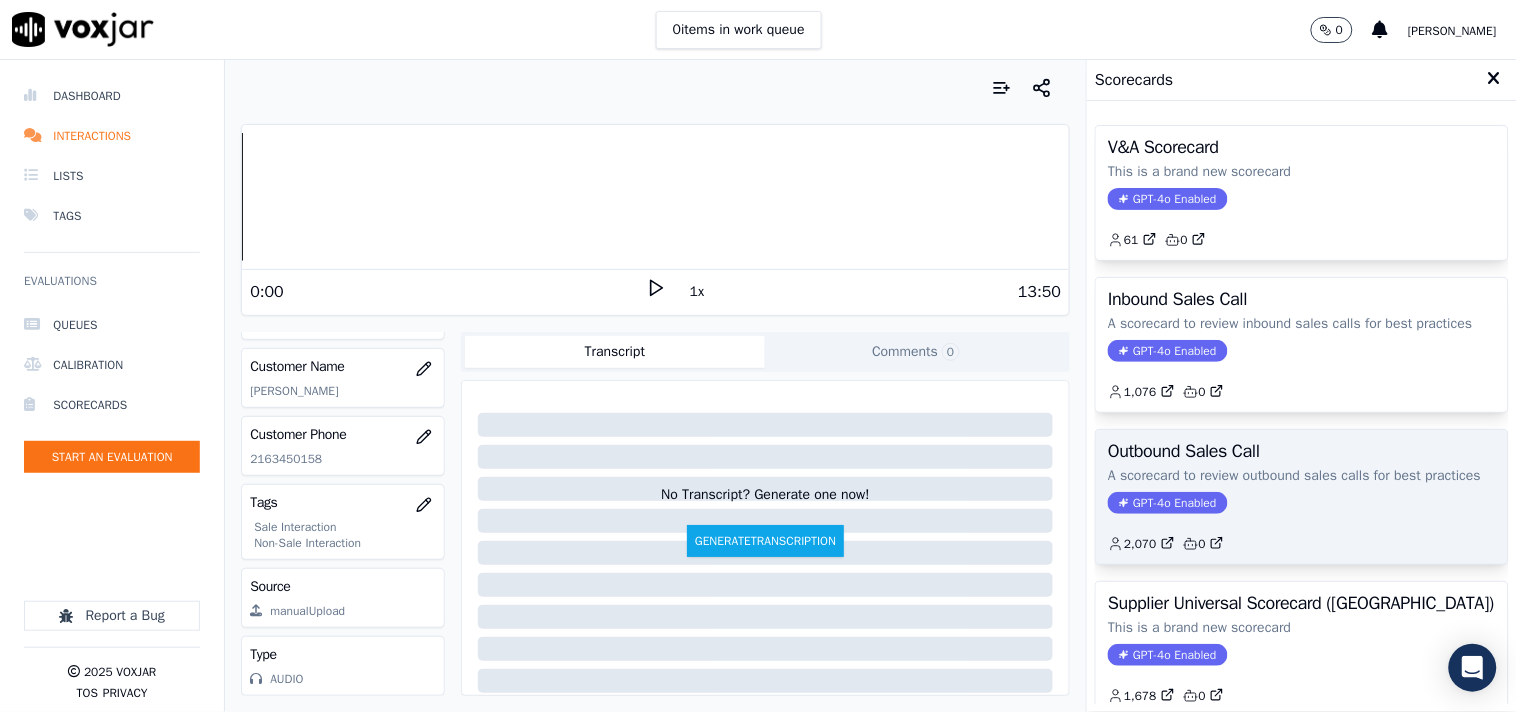 click on "GPT-4o Enabled" at bounding box center (1167, 503) 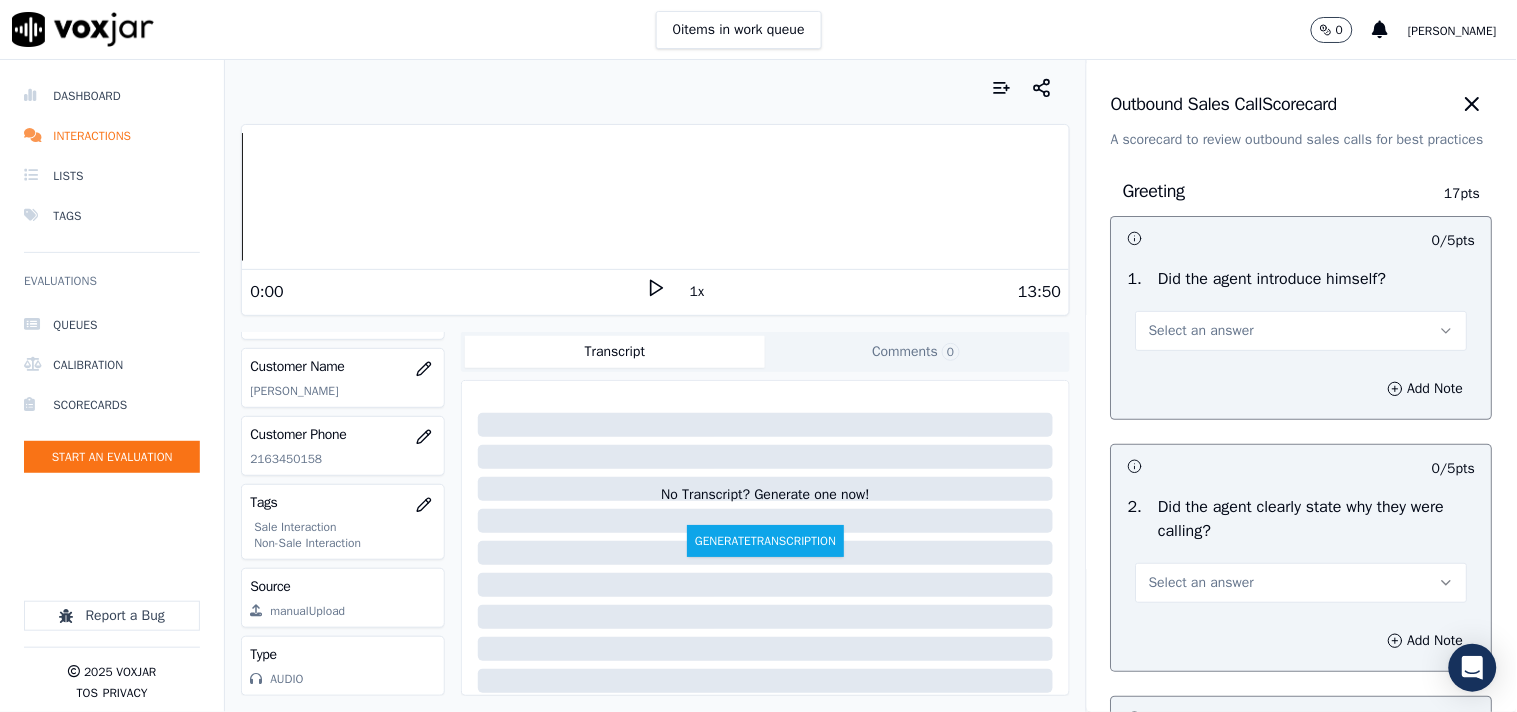 click on "Select an answer" at bounding box center [1302, 331] 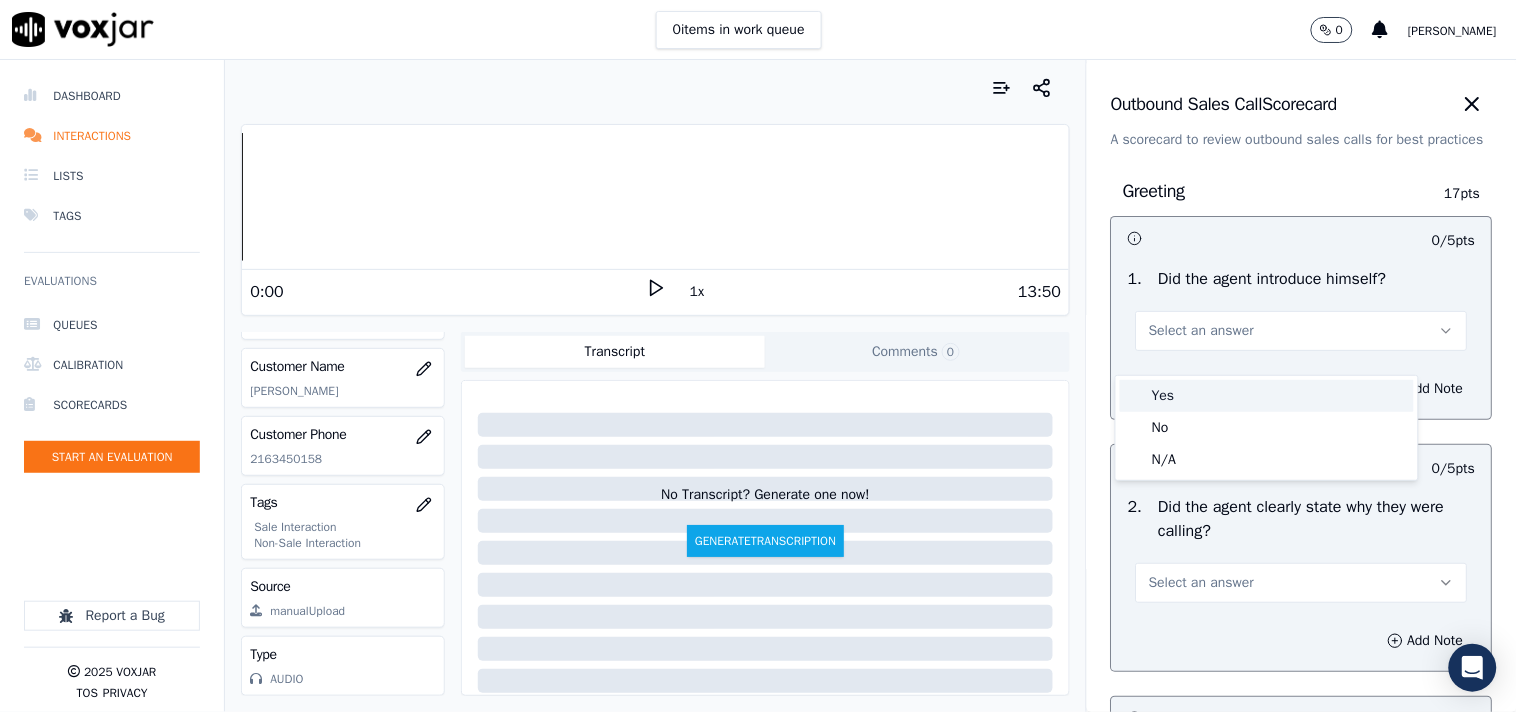 click on "Yes" at bounding box center (1267, 396) 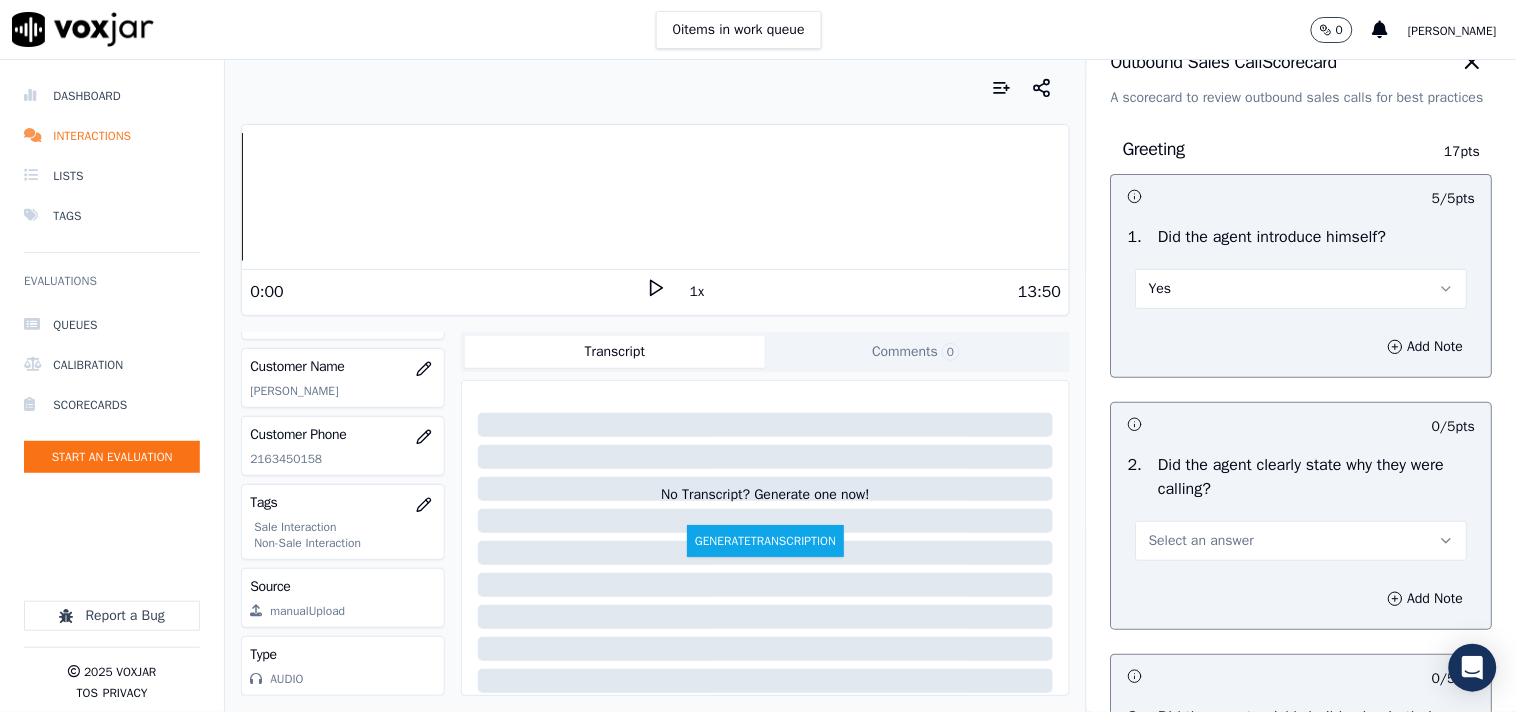 scroll, scrollTop: 111, scrollLeft: 0, axis: vertical 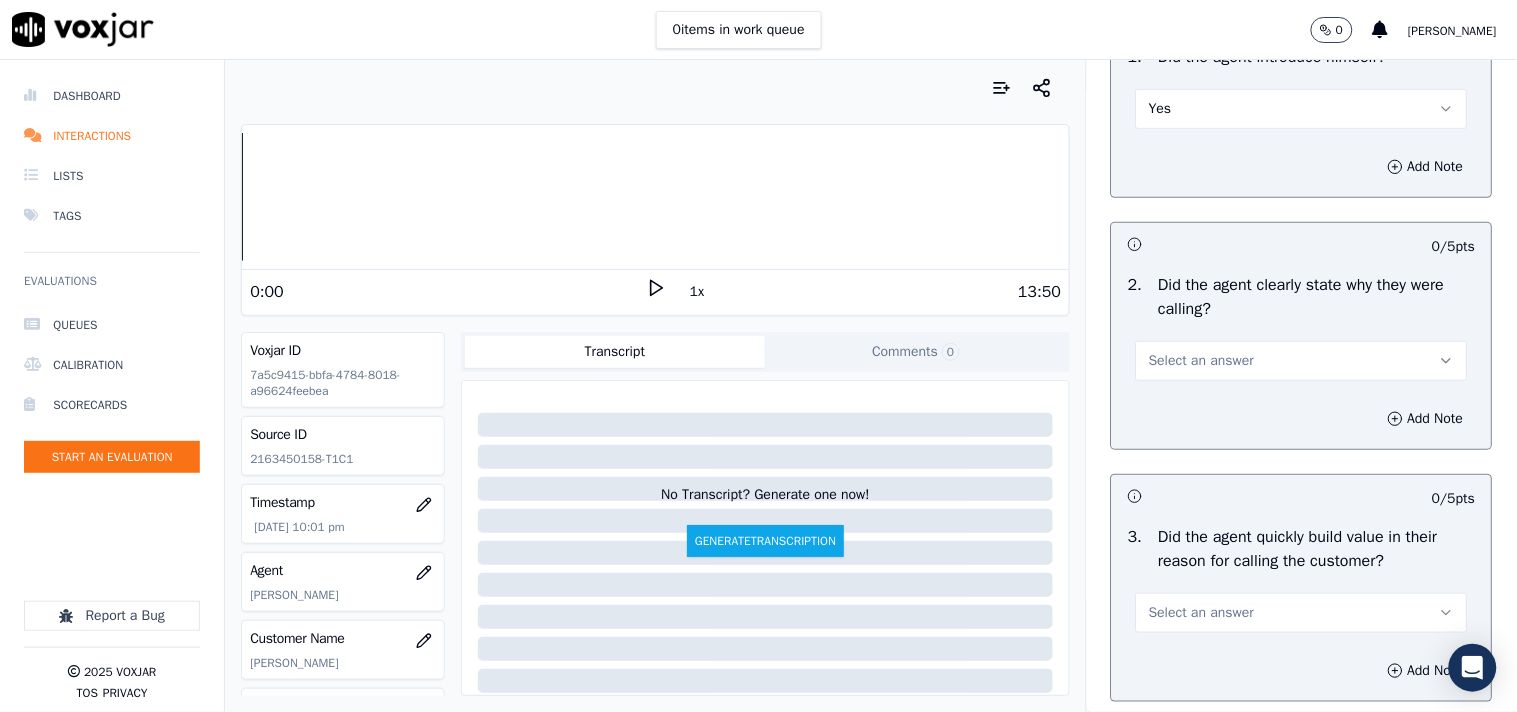 drag, startPoint x: 1182, startPoint y: 378, endPoint x: 1183, endPoint y: 401, distance: 23.021729 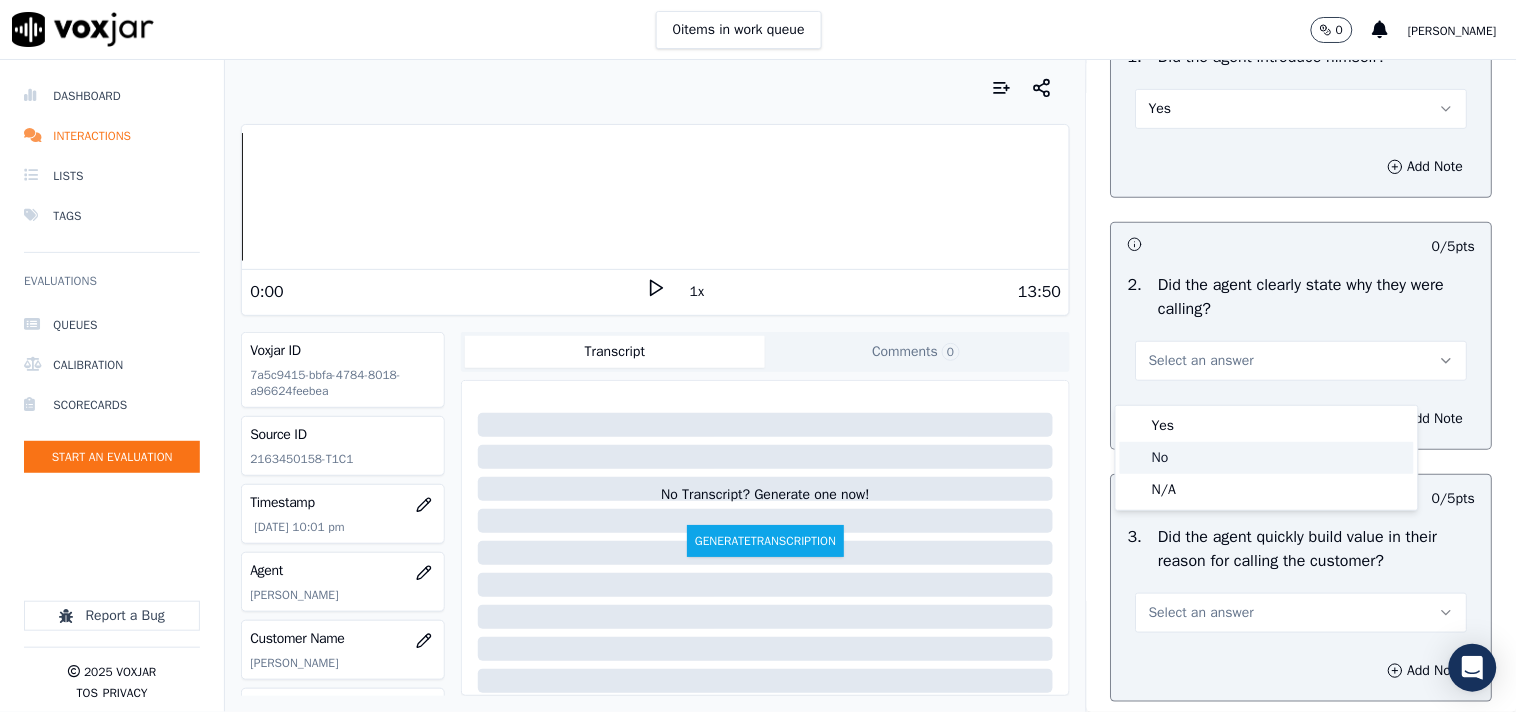click on "Yes" at bounding box center [1267, 426] 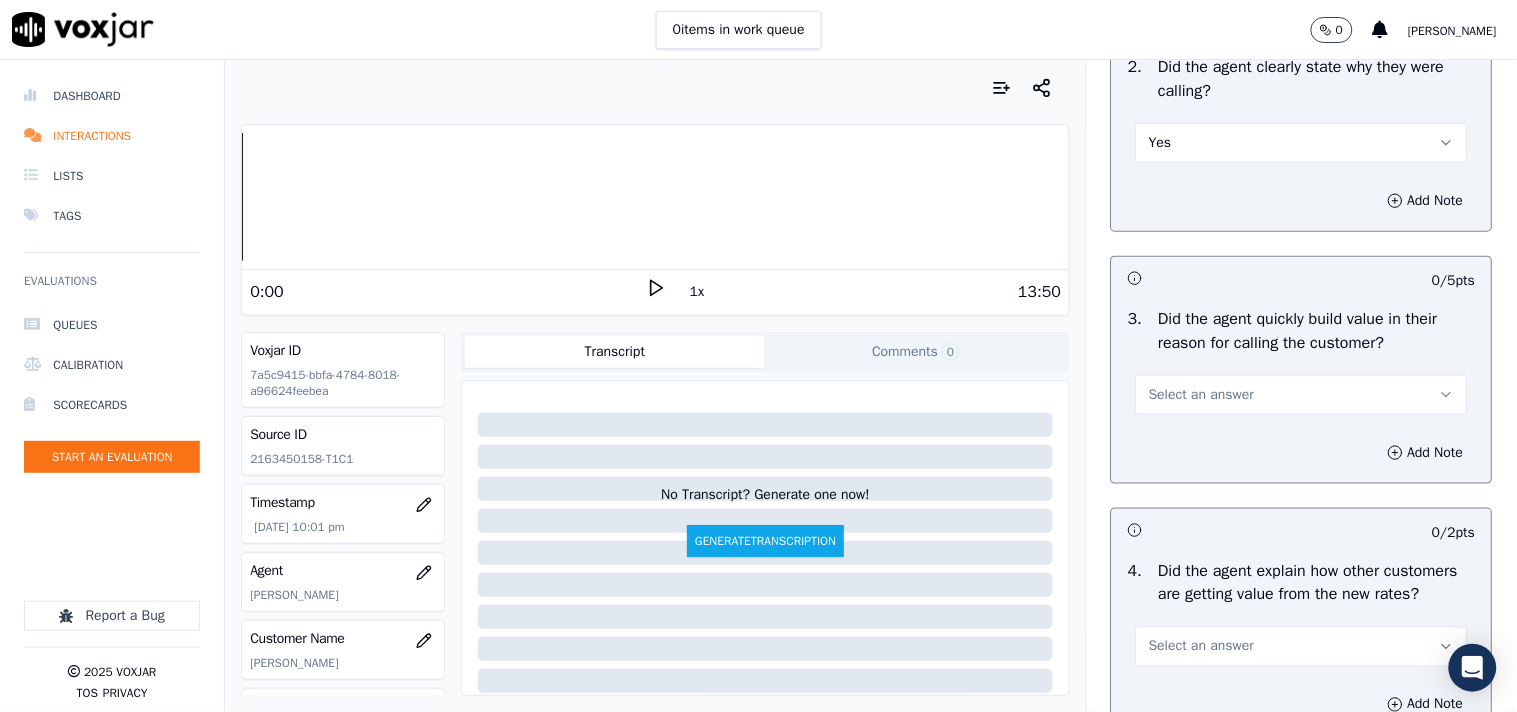 scroll, scrollTop: 444, scrollLeft: 0, axis: vertical 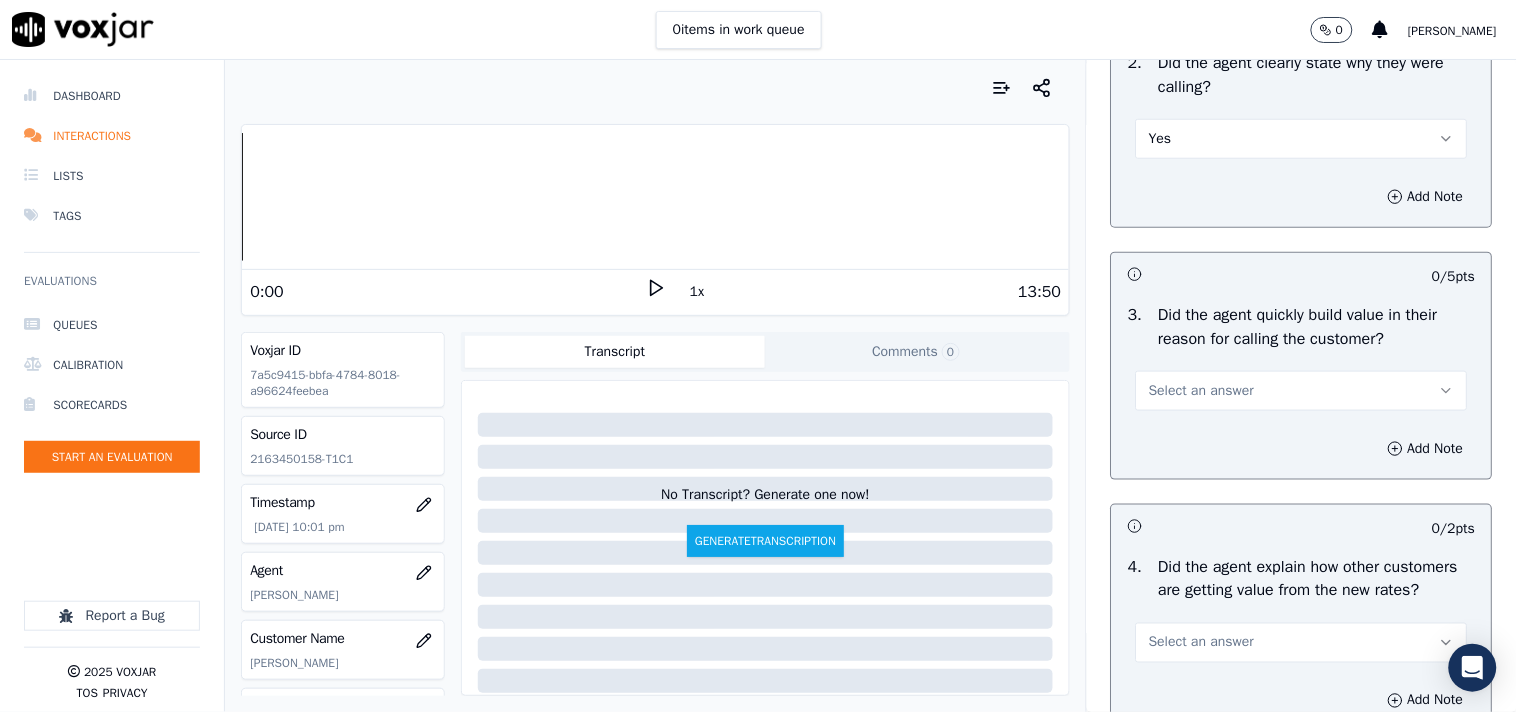 click on "Select an answer" at bounding box center (1201, 391) 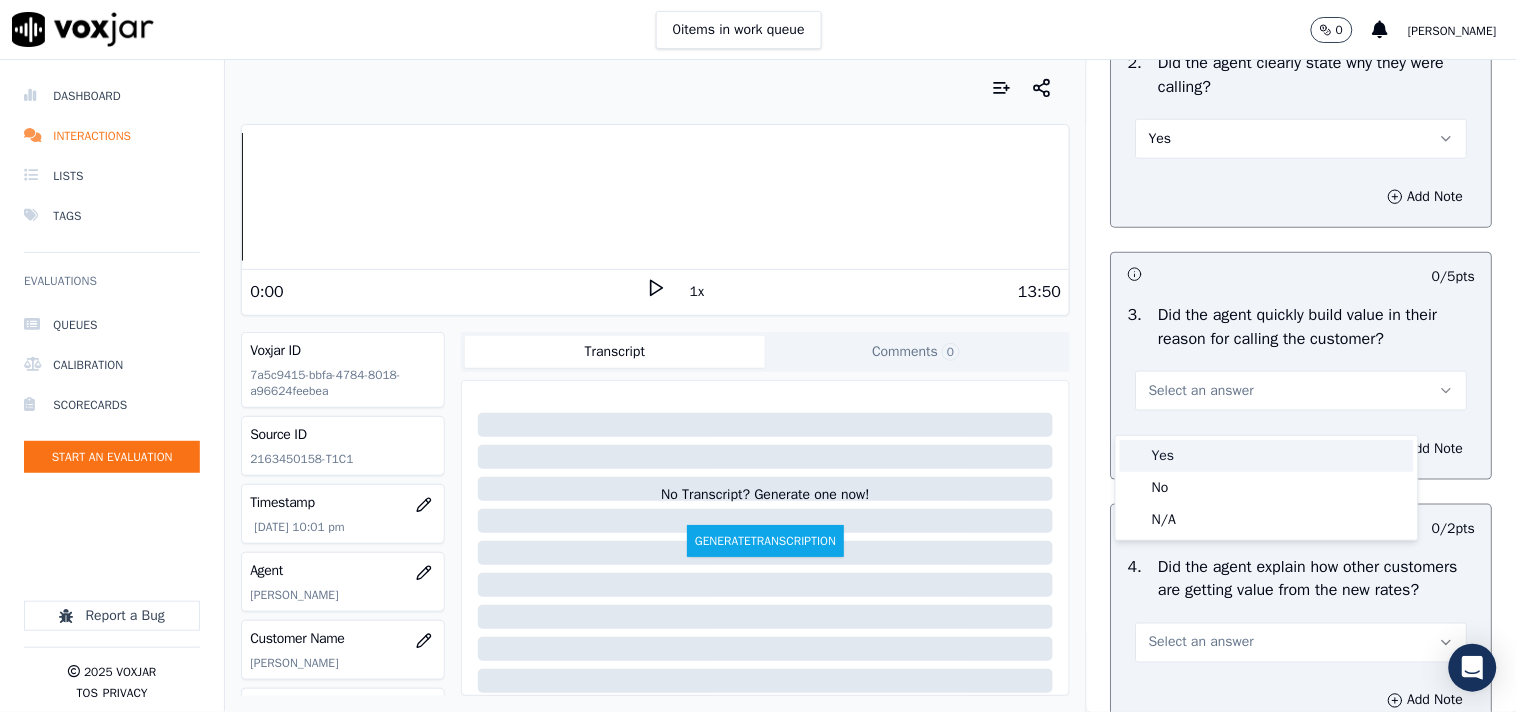 click on "Yes" at bounding box center [1267, 456] 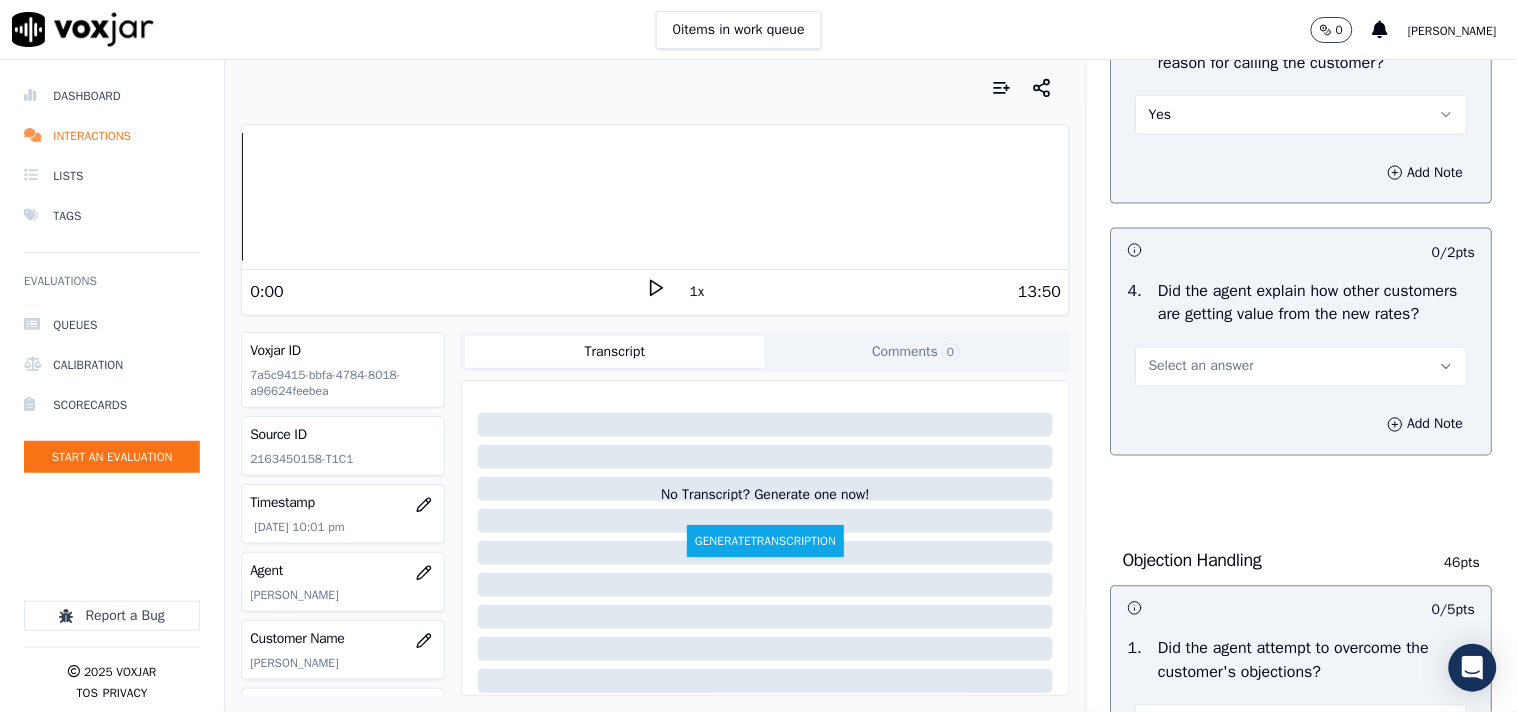 scroll, scrollTop: 777, scrollLeft: 0, axis: vertical 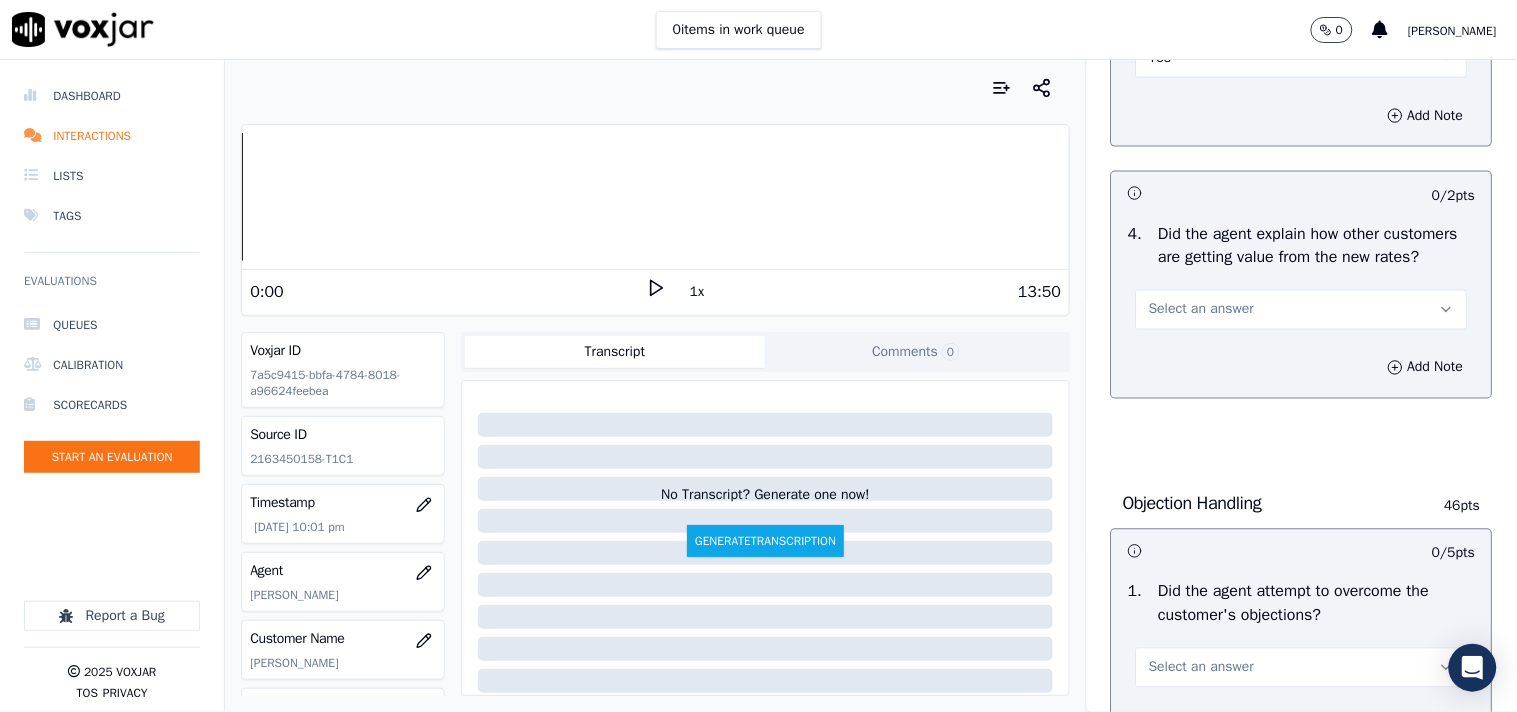click on "Select an answer" at bounding box center [1201, 310] 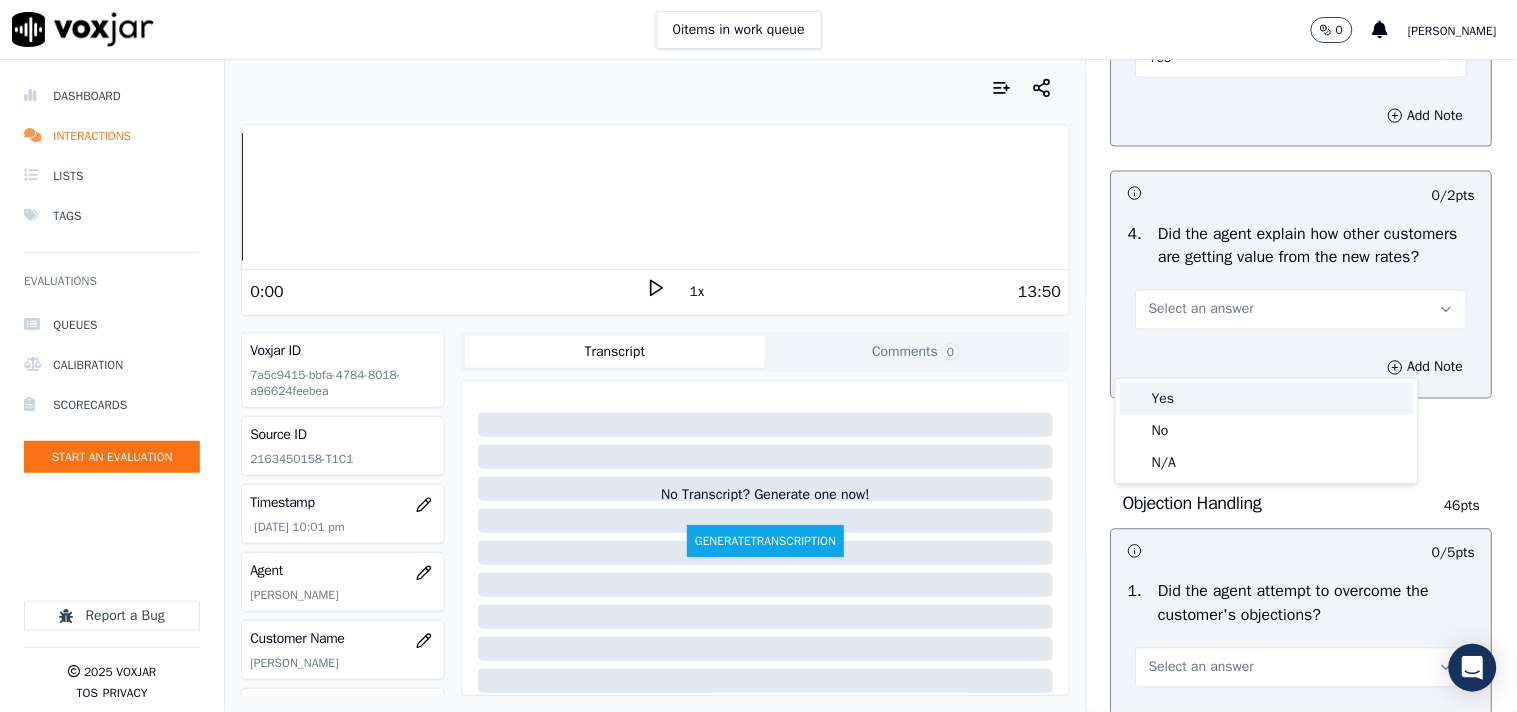 click on "Yes" at bounding box center (1267, 399) 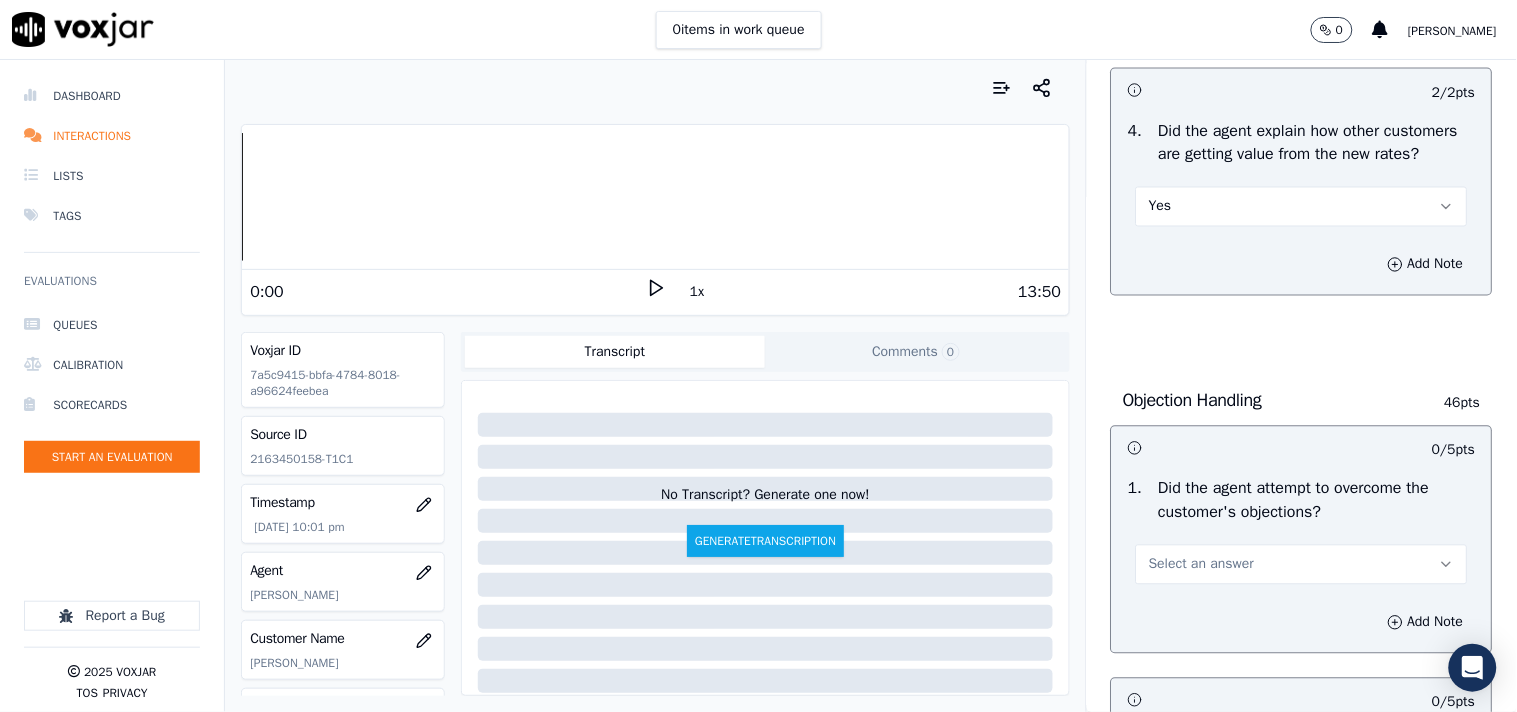 scroll, scrollTop: 1000, scrollLeft: 0, axis: vertical 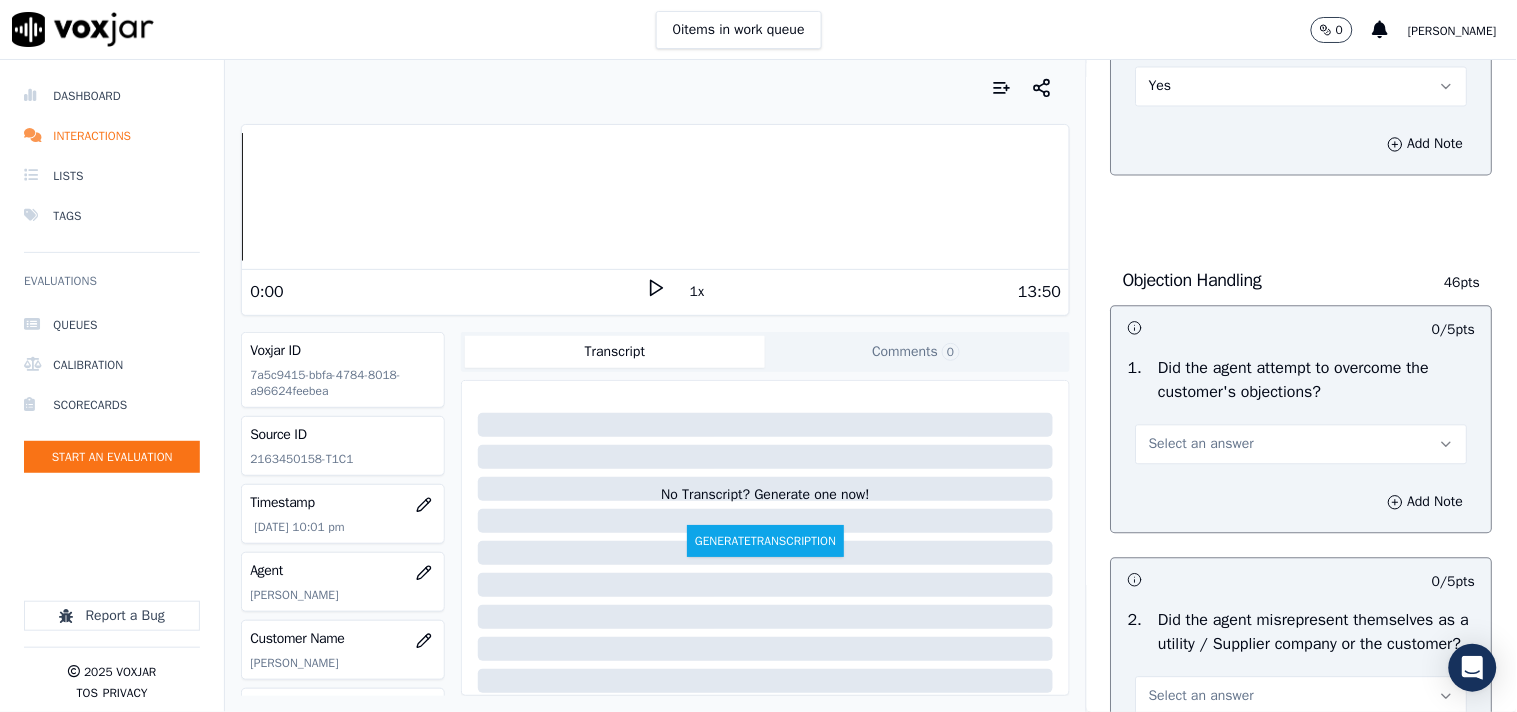 click on "Select an answer" at bounding box center [1201, 445] 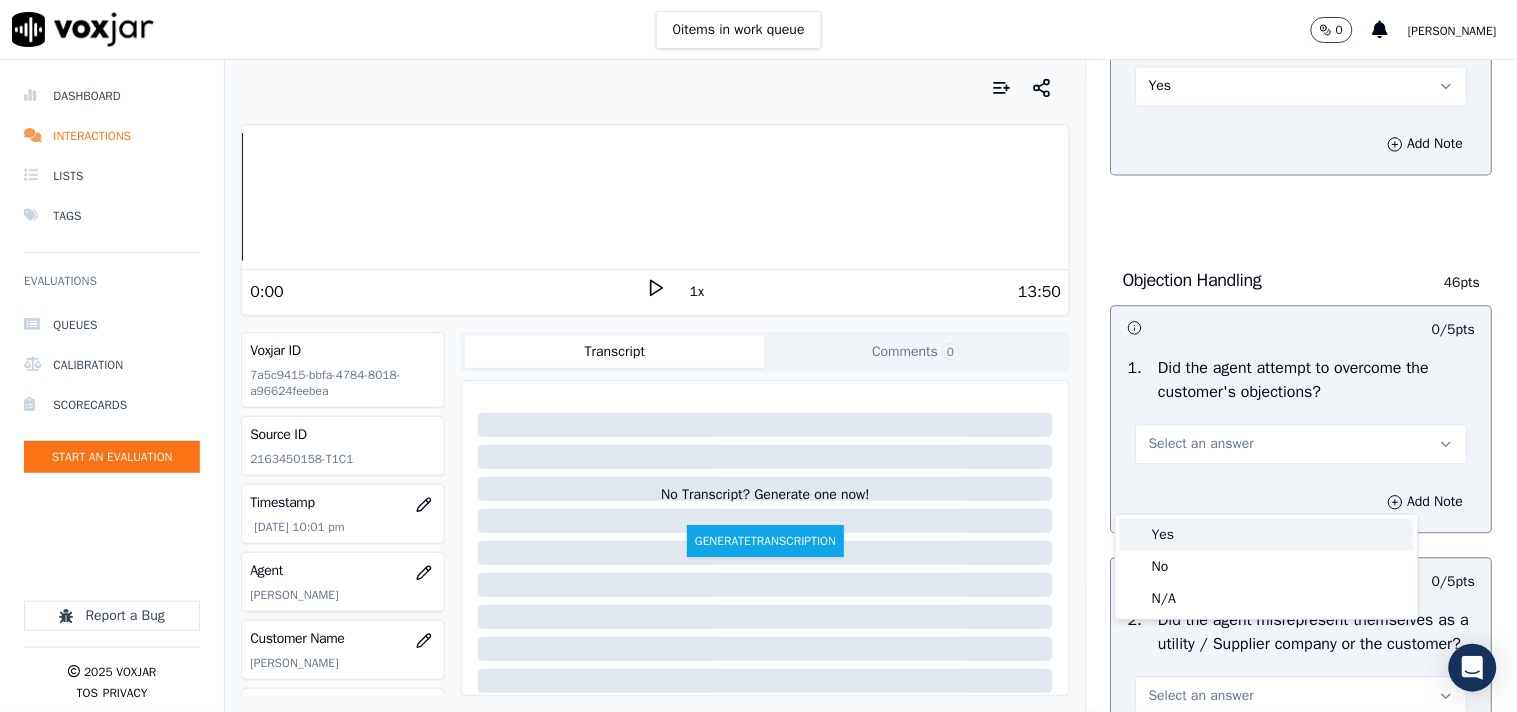 click on "Yes" at bounding box center [1267, 535] 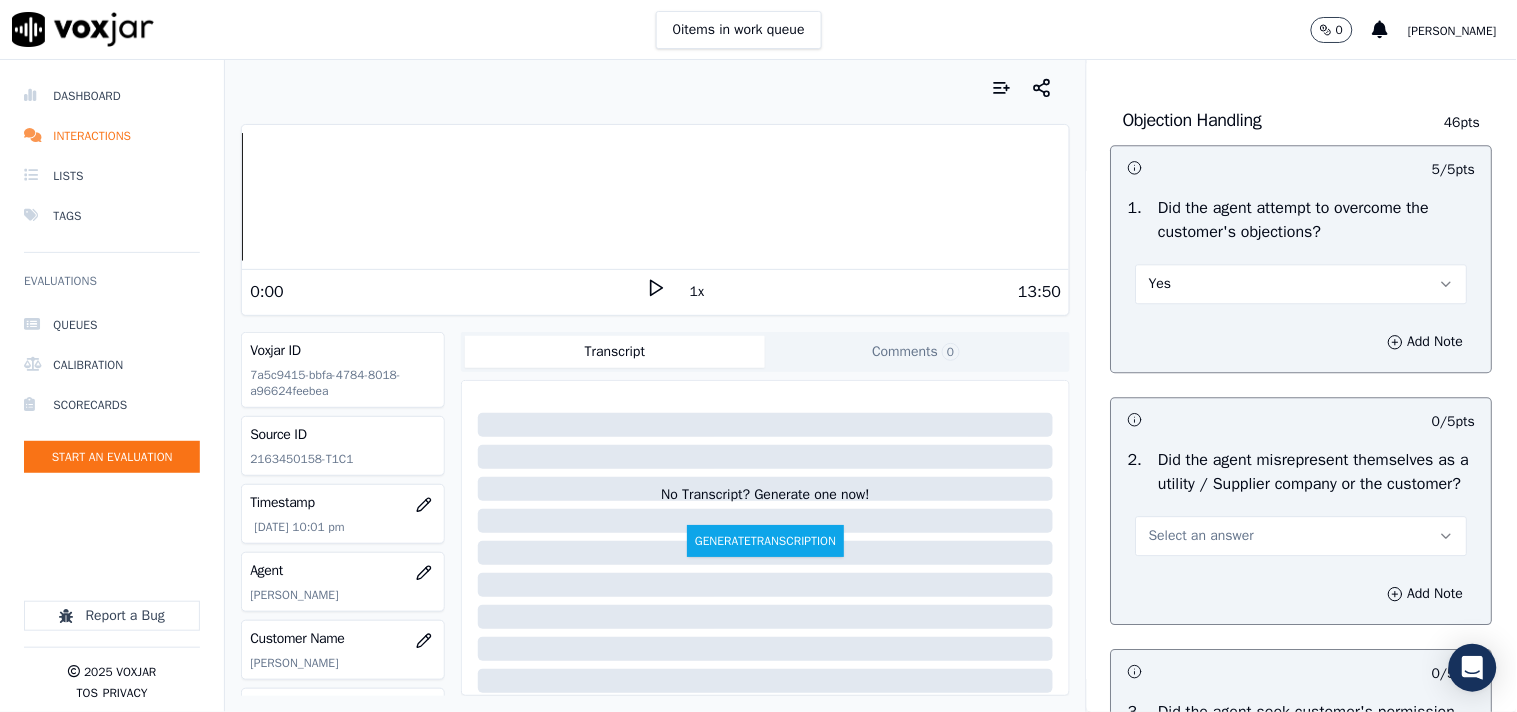 scroll, scrollTop: 1333, scrollLeft: 0, axis: vertical 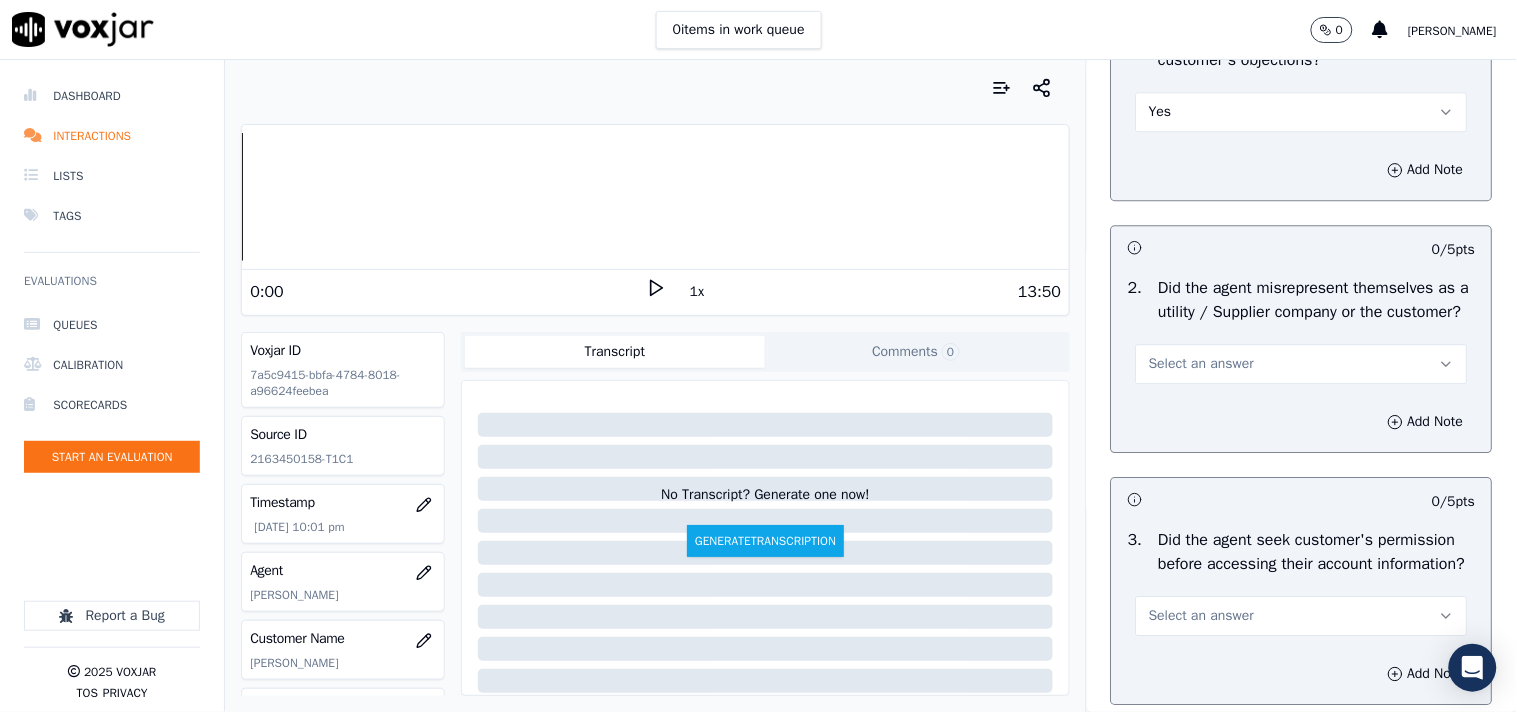 click on "Select an answer" at bounding box center (1201, 364) 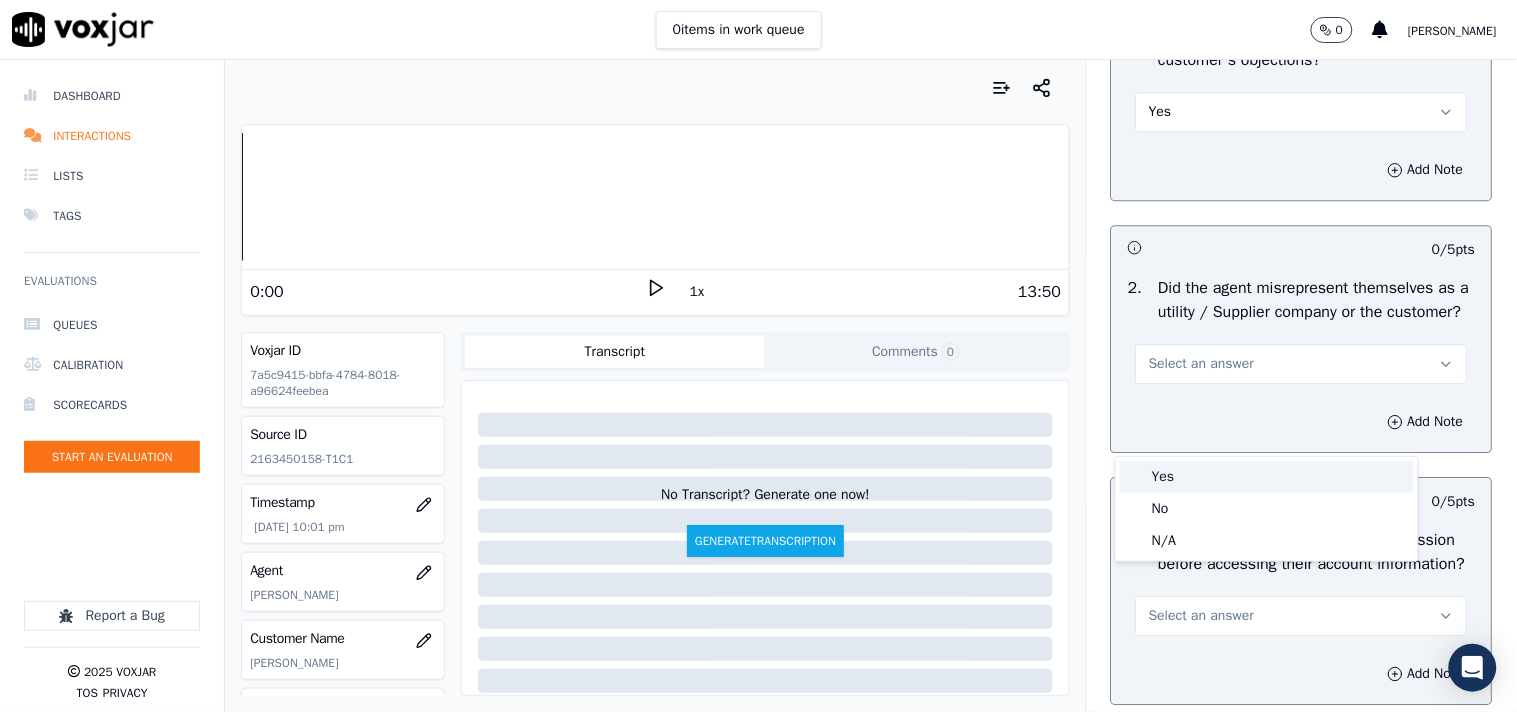 click on "Yes" at bounding box center (1267, 477) 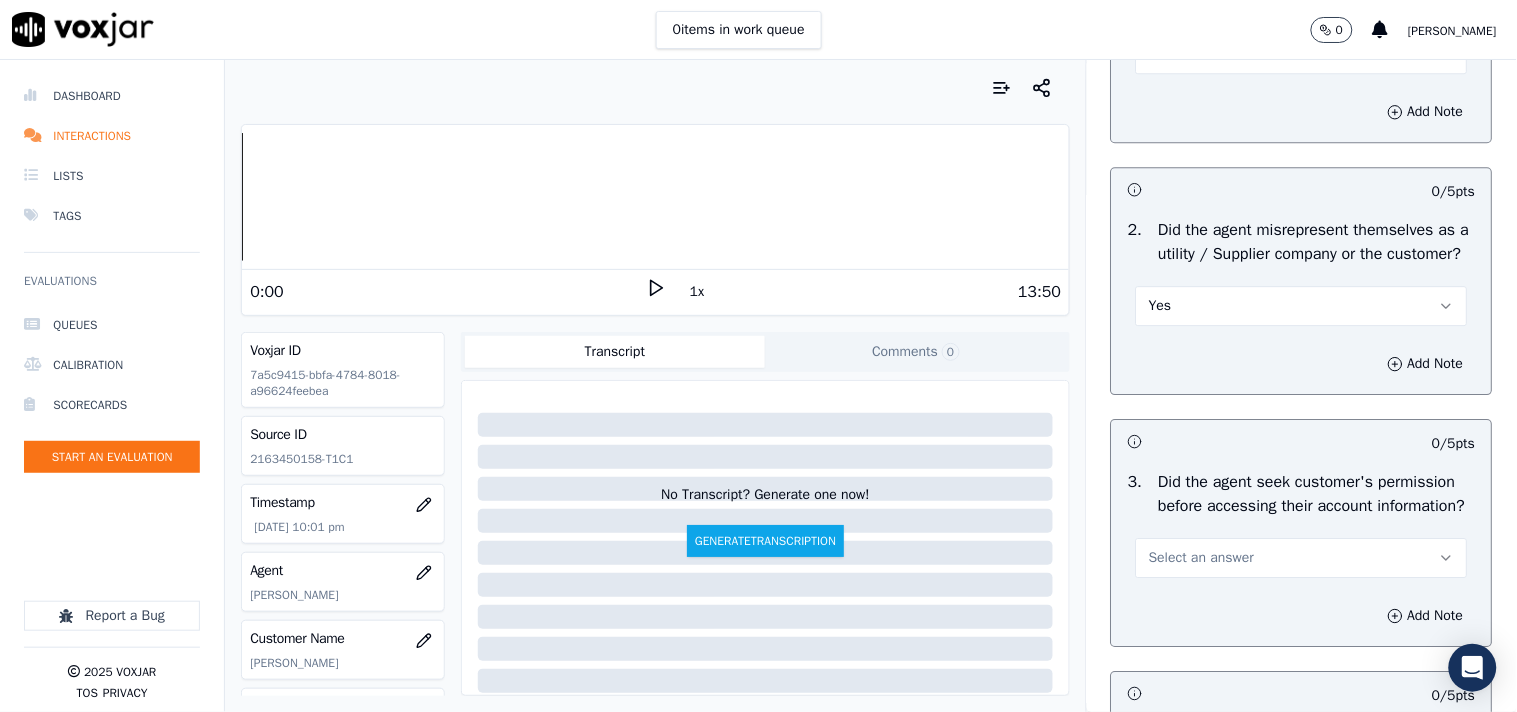 scroll, scrollTop: 1444, scrollLeft: 0, axis: vertical 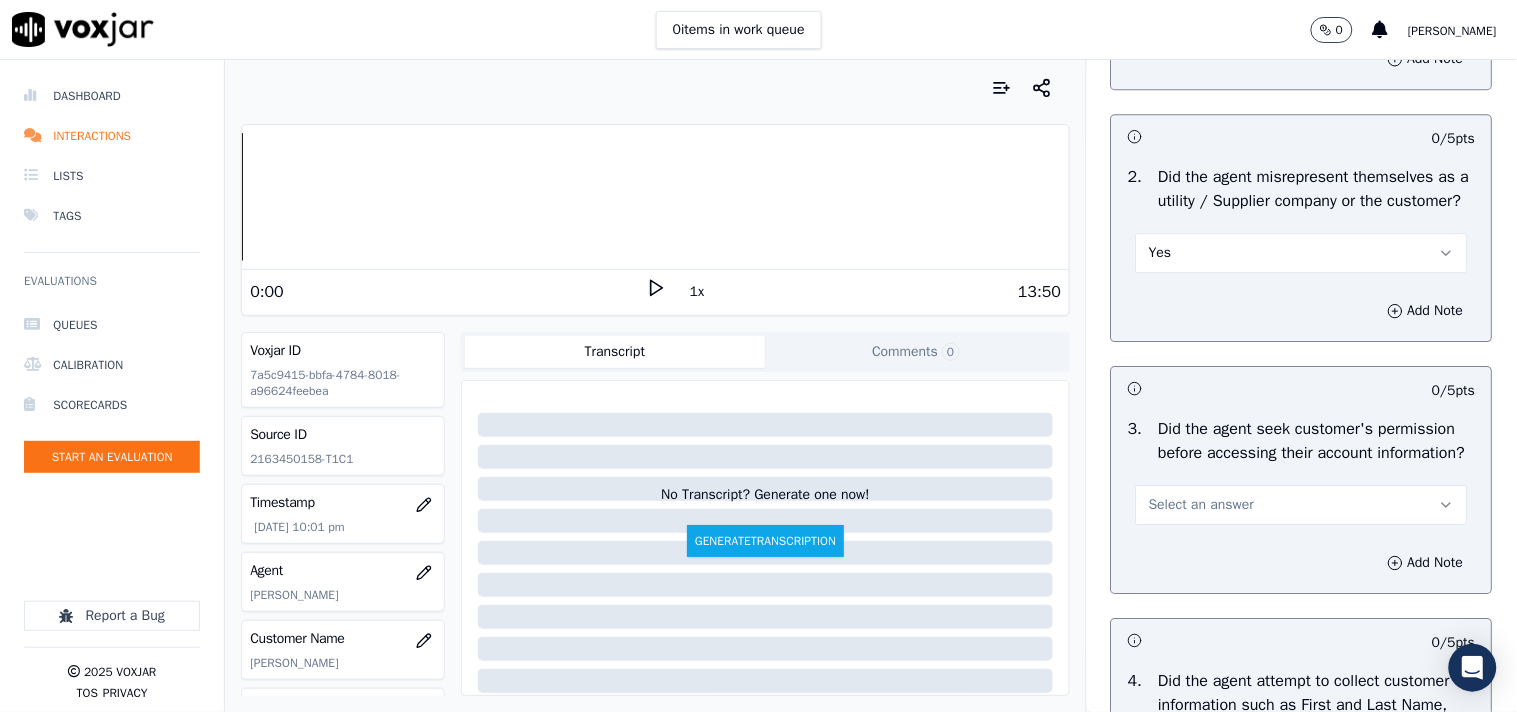 click on "Yes" at bounding box center (1302, 251) 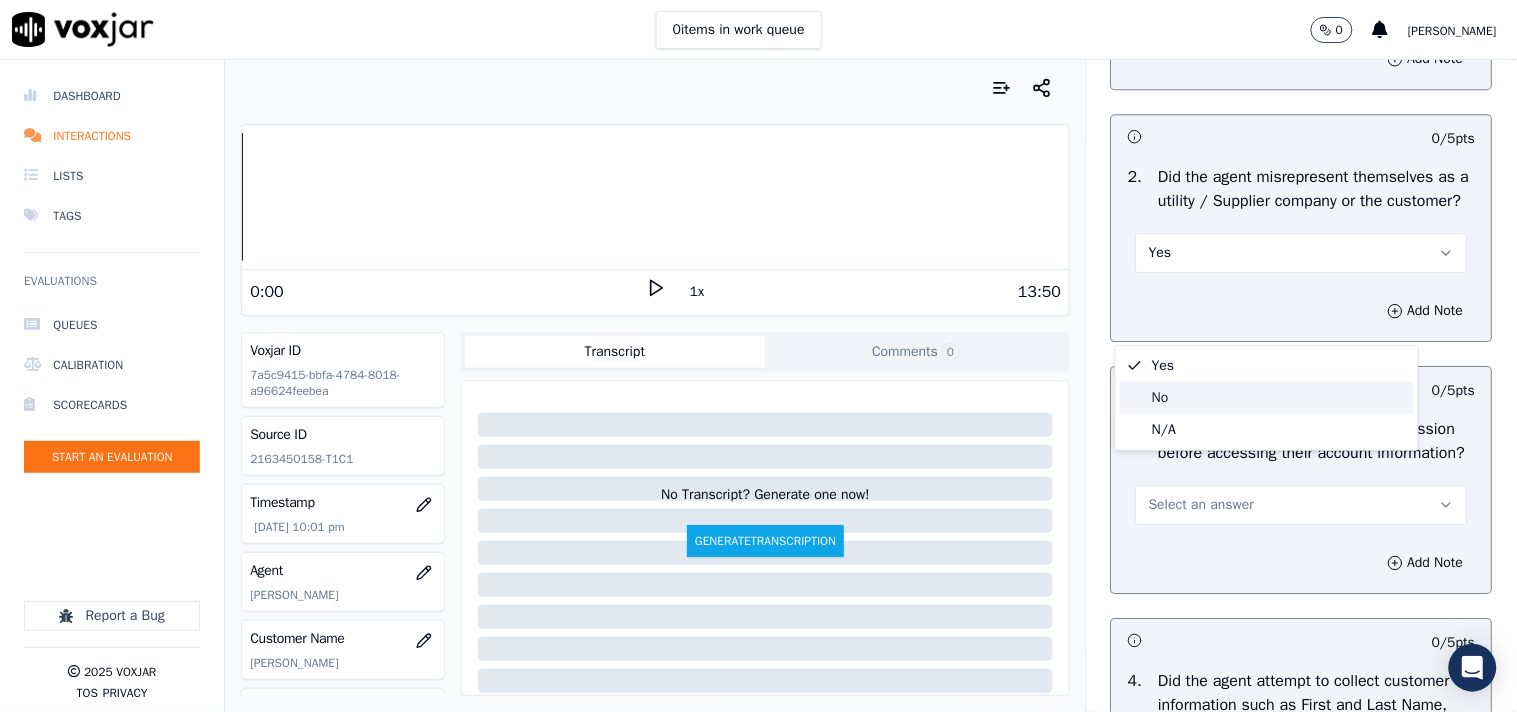 drag, startPoint x: 1160, startPoint y: 387, endPoint x: 1168, endPoint y: 398, distance: 13.601471 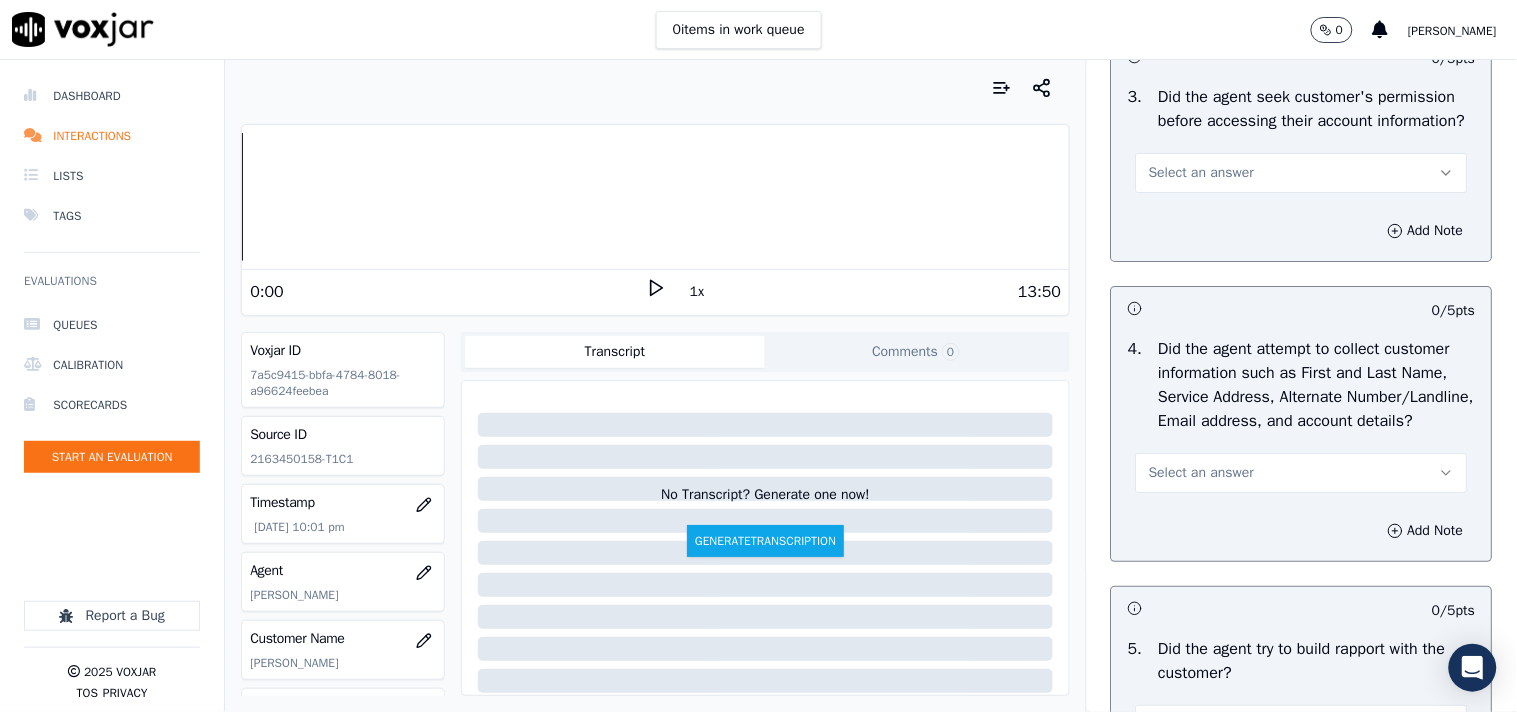 scroll, scrollTop: 1777, scrollLeft: 0, axis: vertical 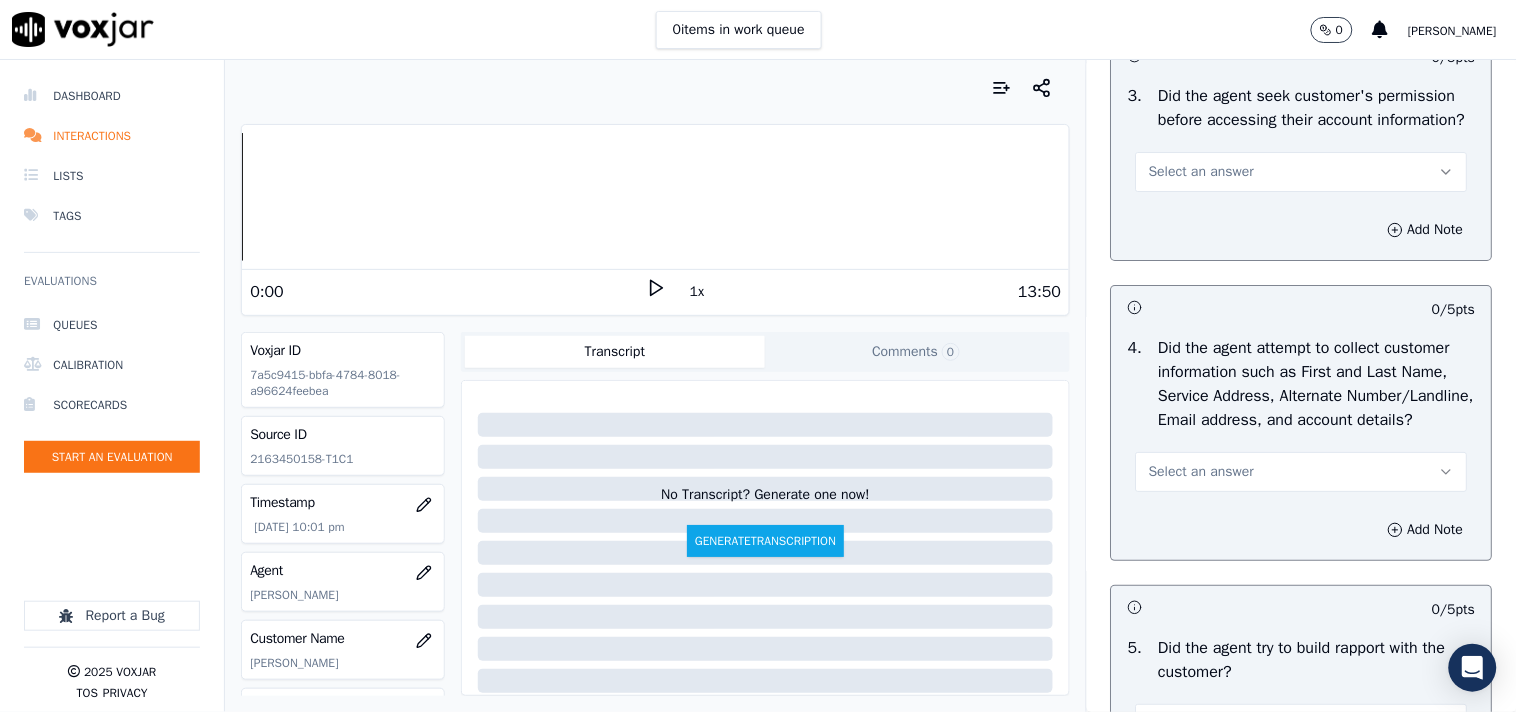 click on "Select an answer" at bounding box center [1201, 172] 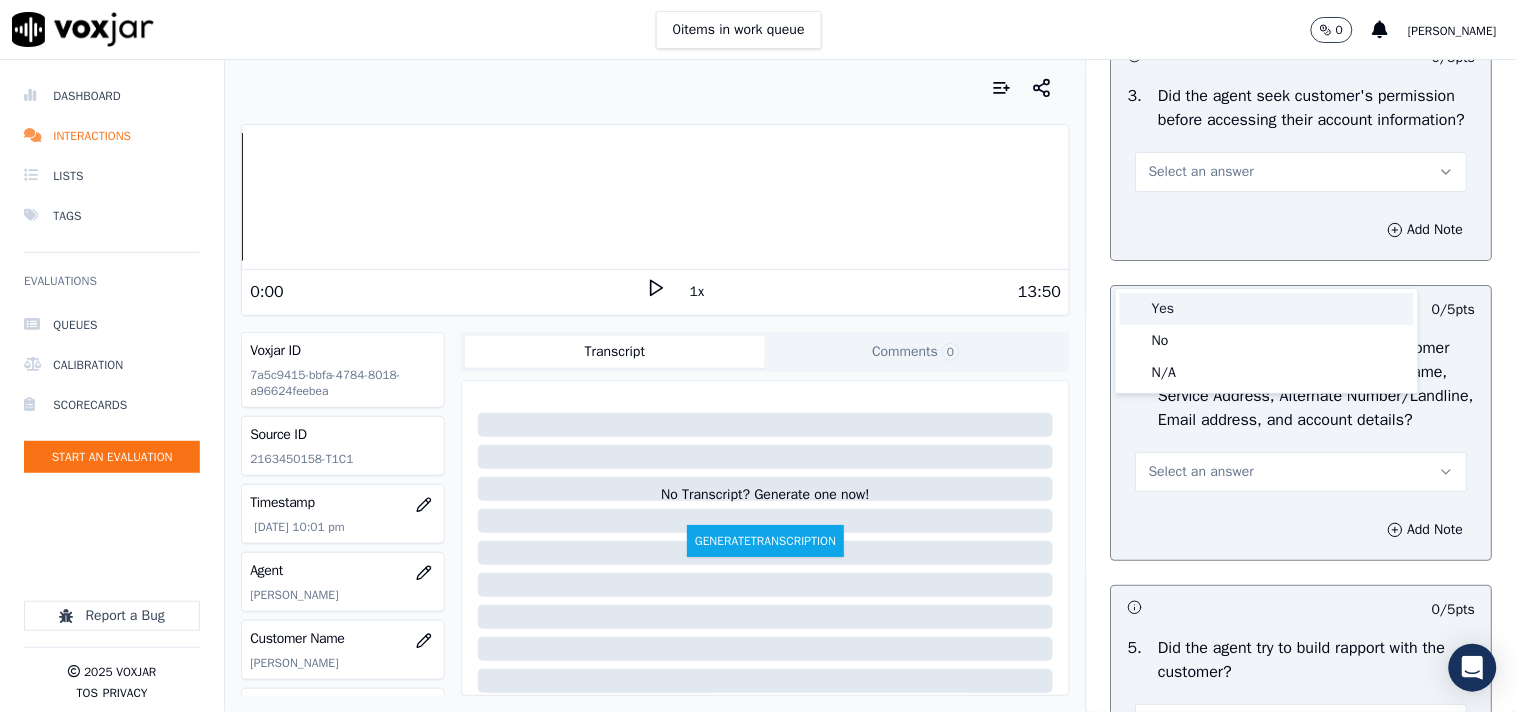 click on "Yes" at bounding box center (1267, 309) 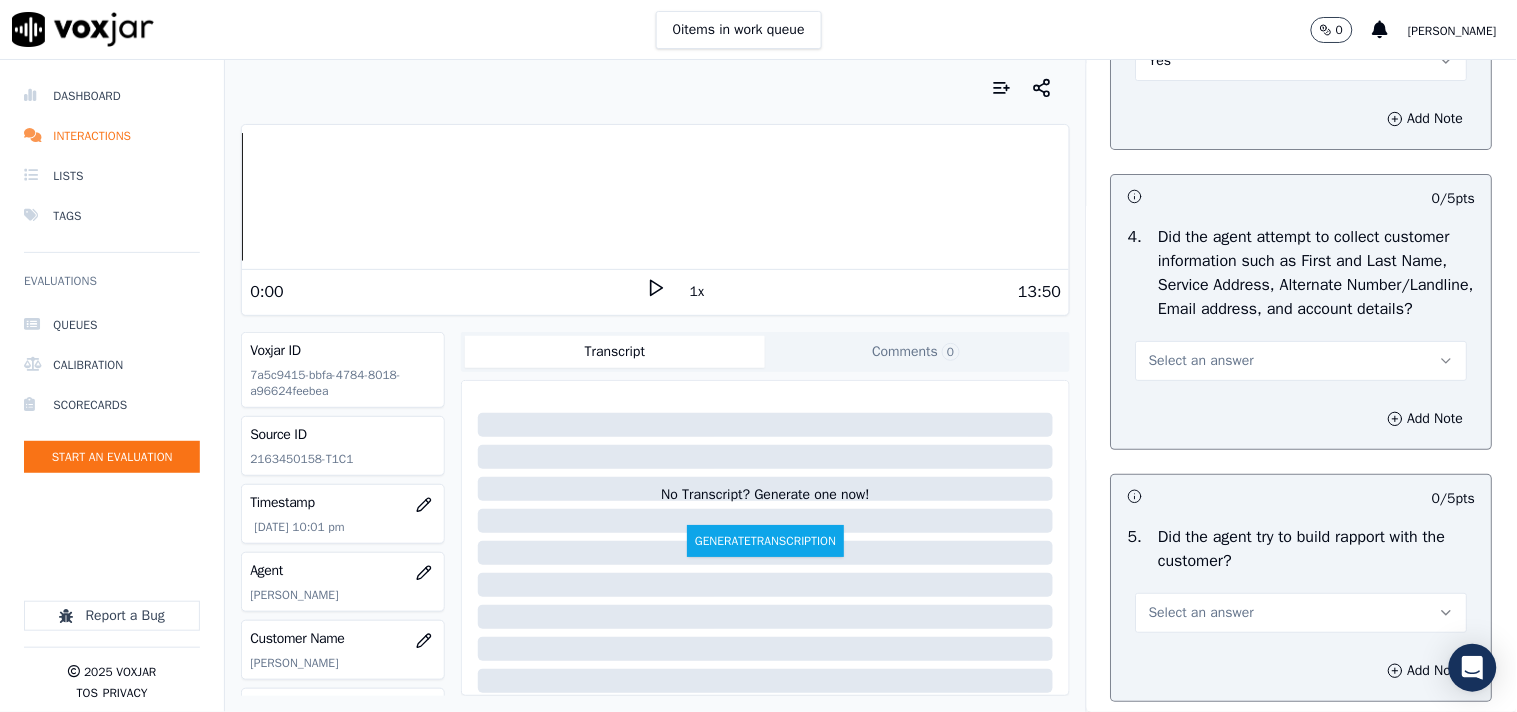 scroll, scrollTop: 2000, scrollLeft: 0, axis: vertical 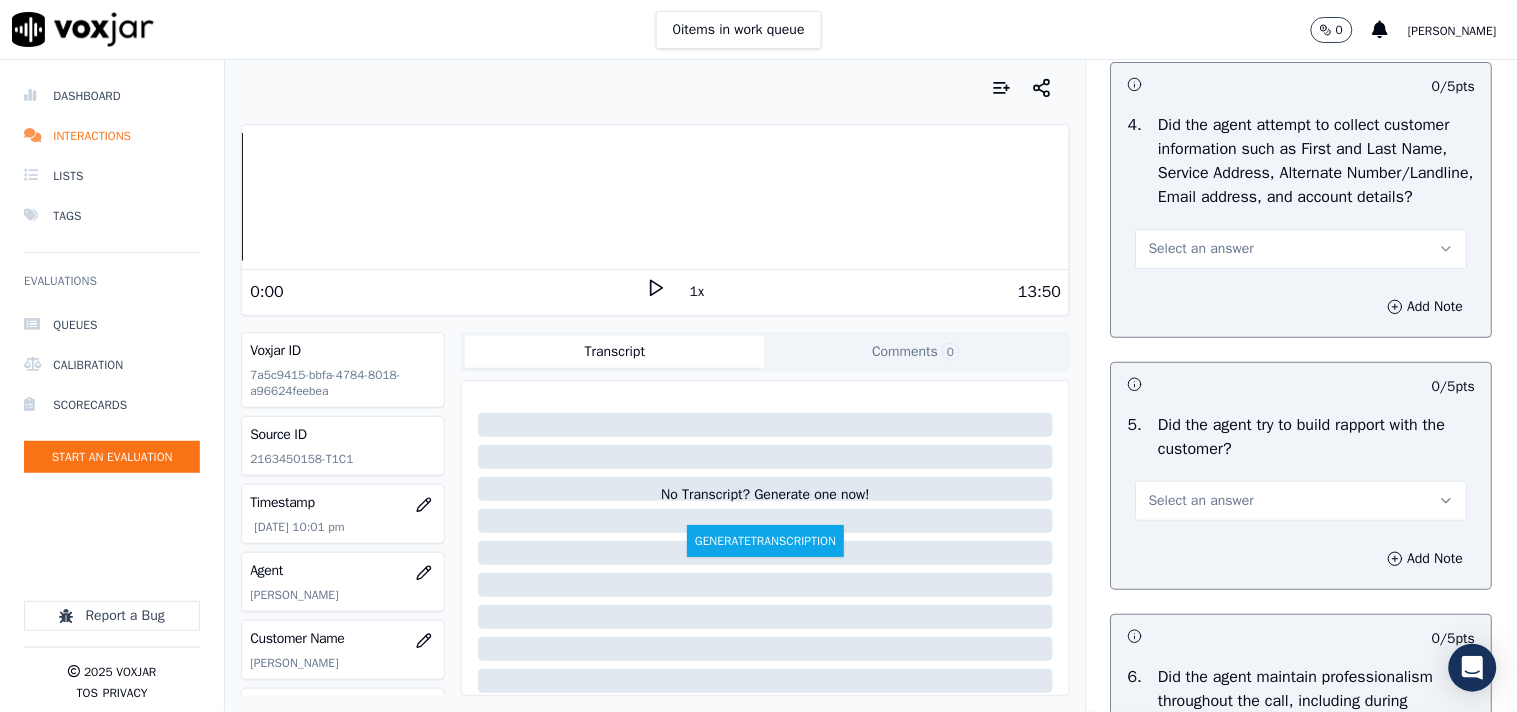 click on "Select an answer" at bounding box center [1201, 249] 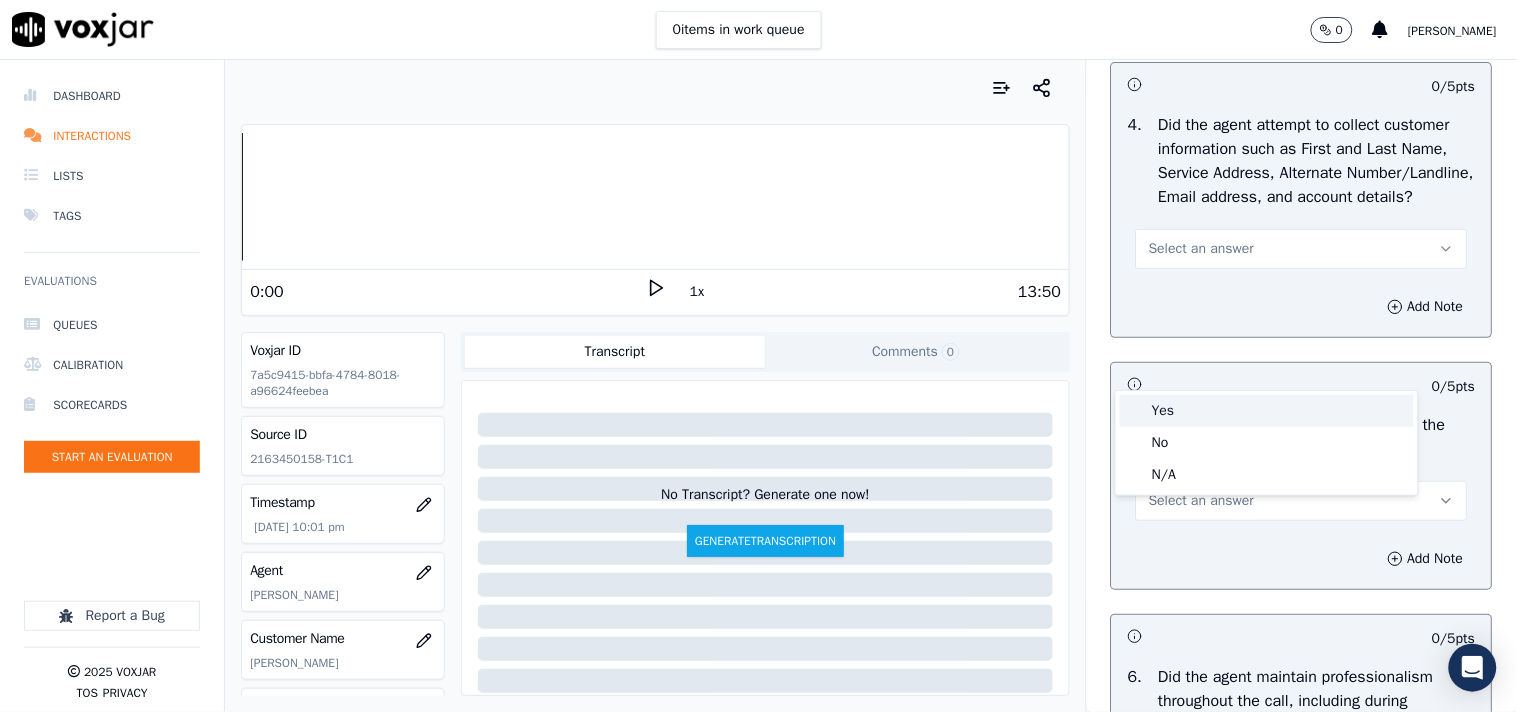 click on "Yes" at bounding box center [1267, 411] 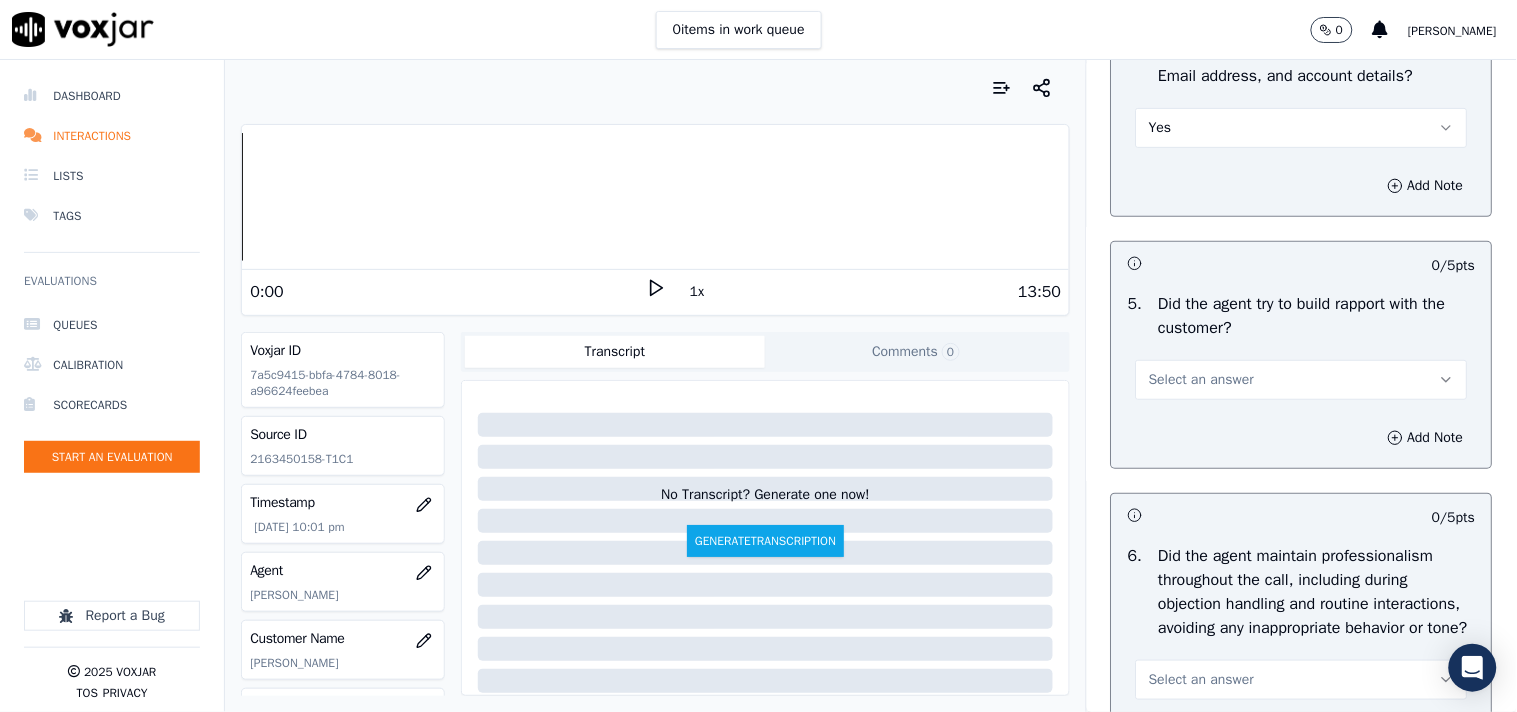 scroll, scrollTop: 2333, scrollLeft: 0, axis: vertical 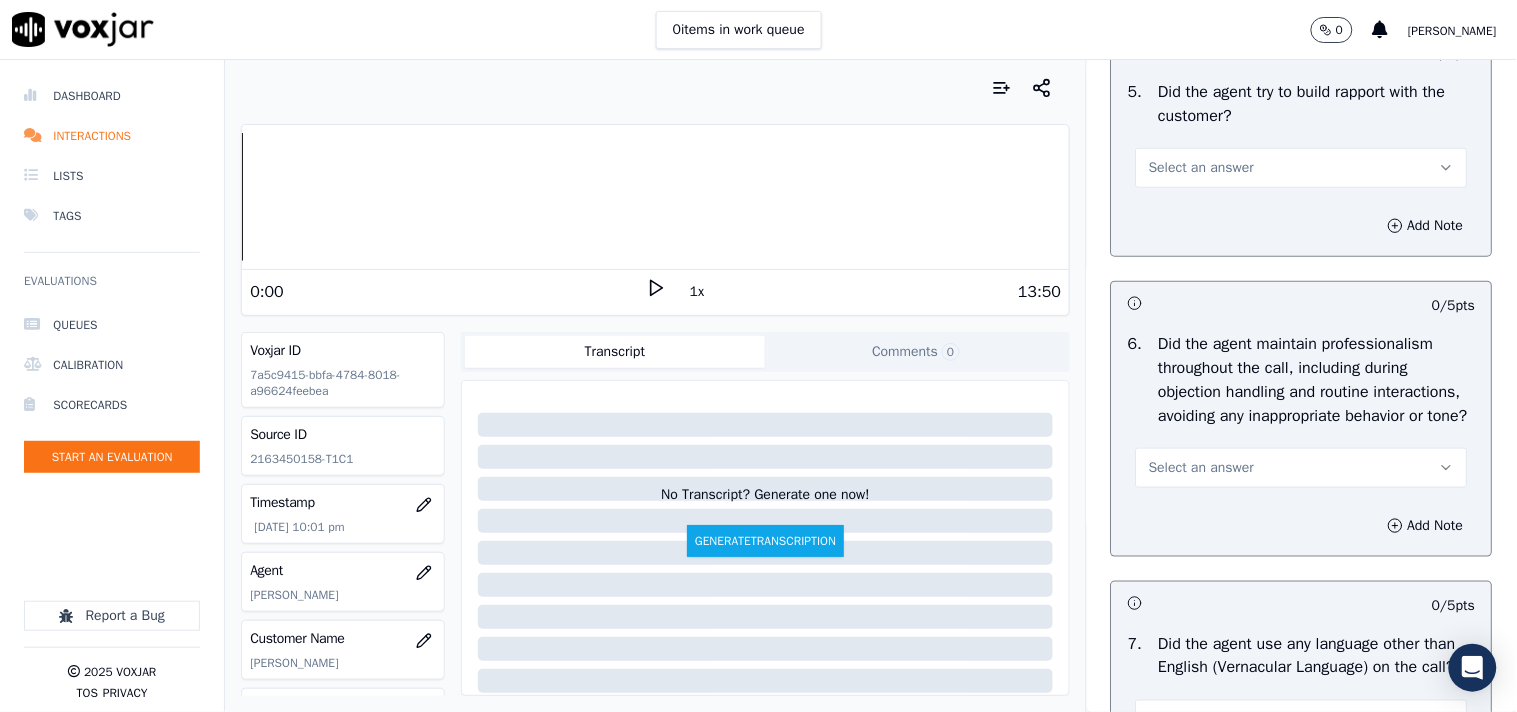 click on "Select an answer" at bounding box center [1201, 168] 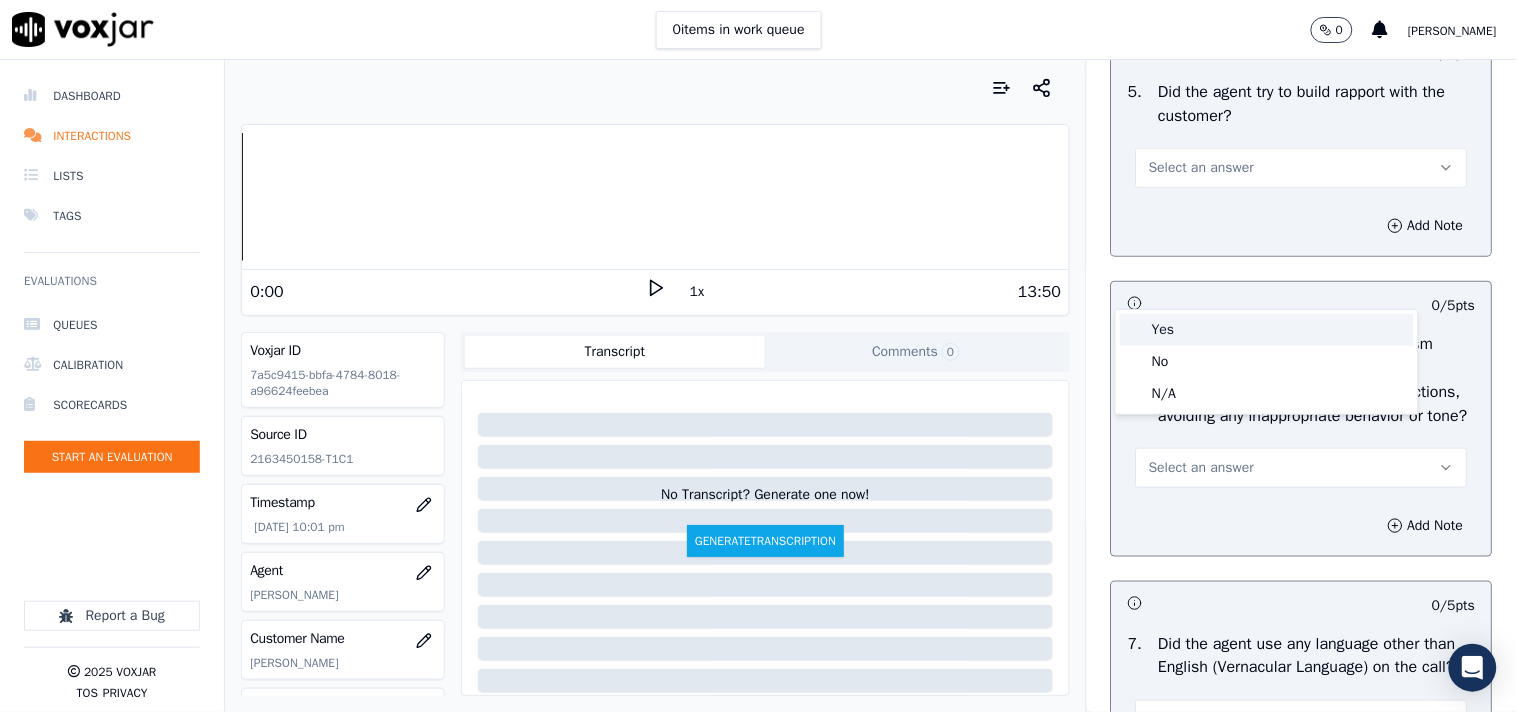 click on "Yes" at bounding box center [1267, 330] 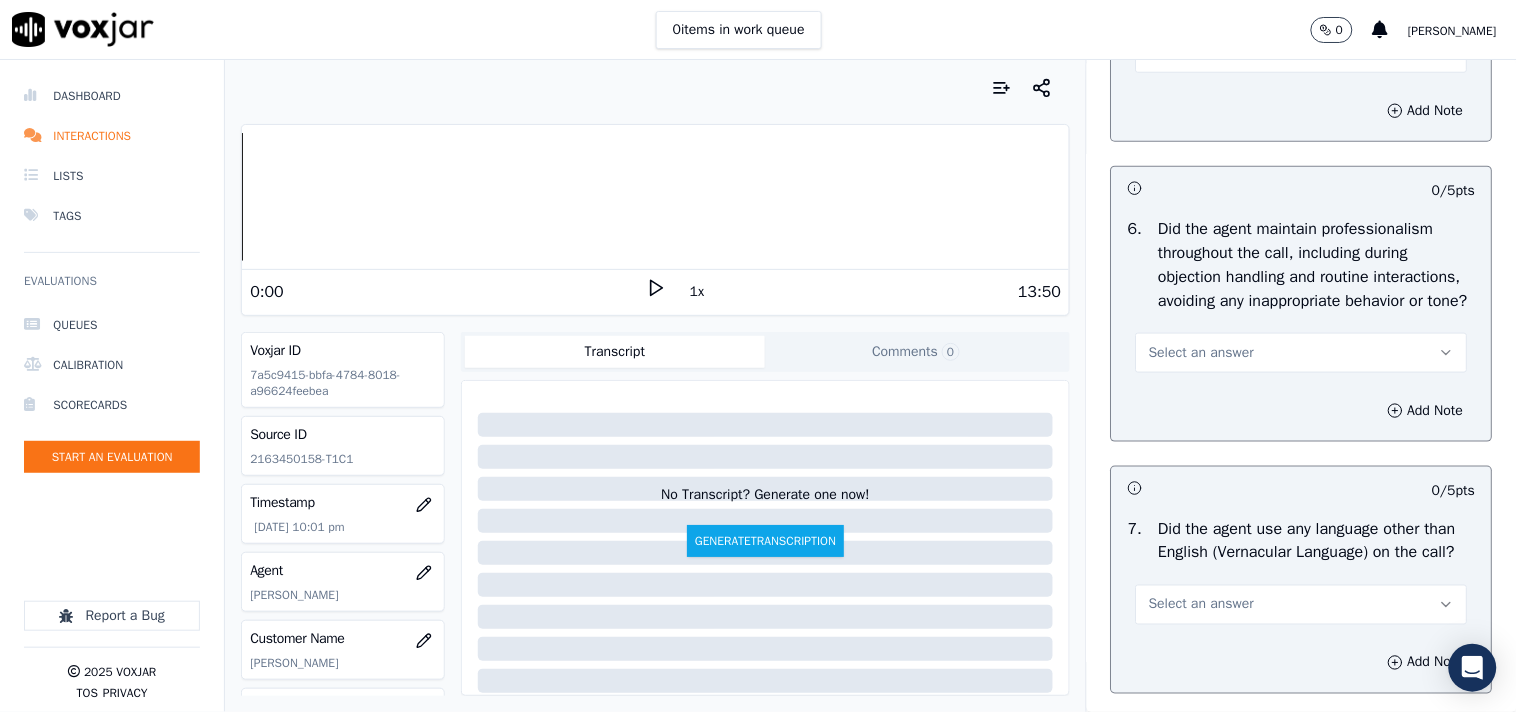 scroll, scrollTop: 2555, scrollLeft: 0, axis: vertical 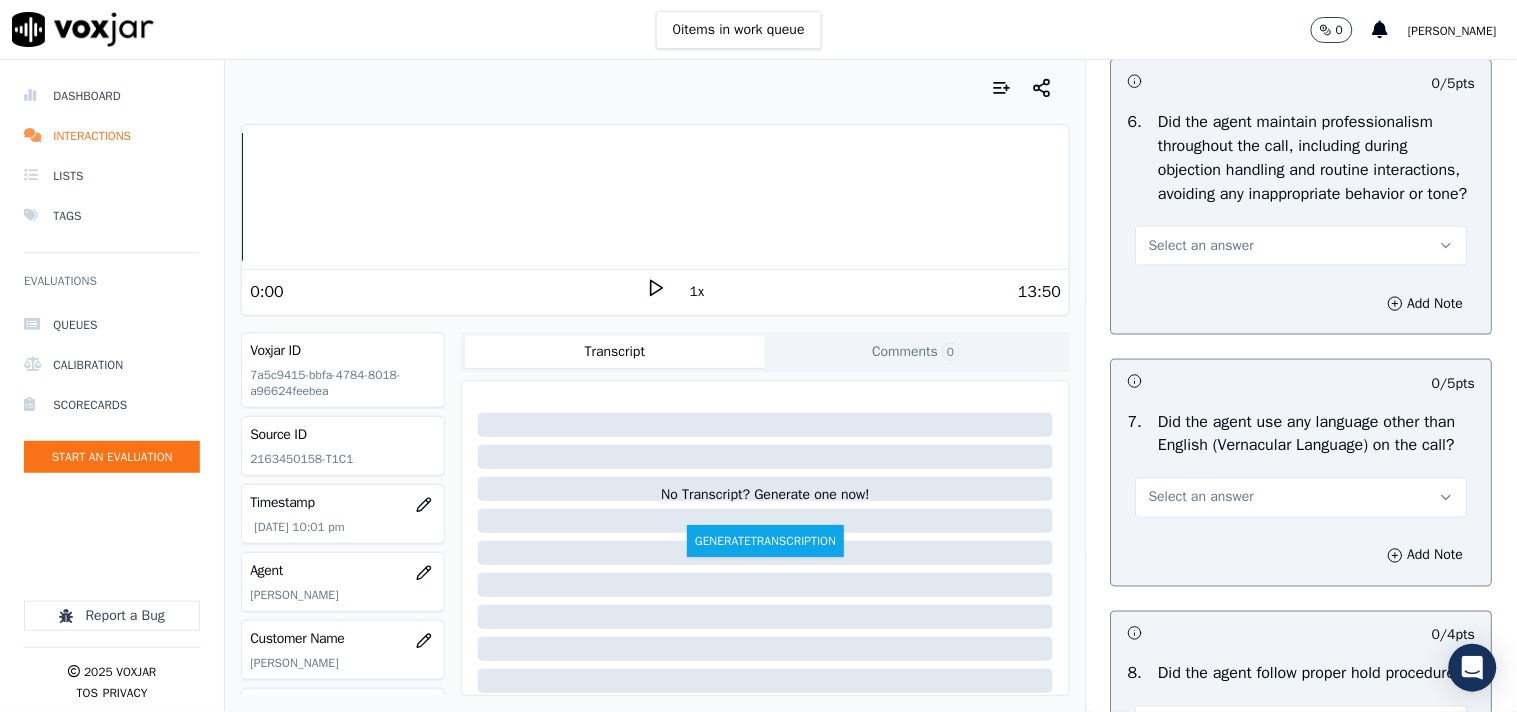 click on "Select an answer" at bounding box center [1201, 246] 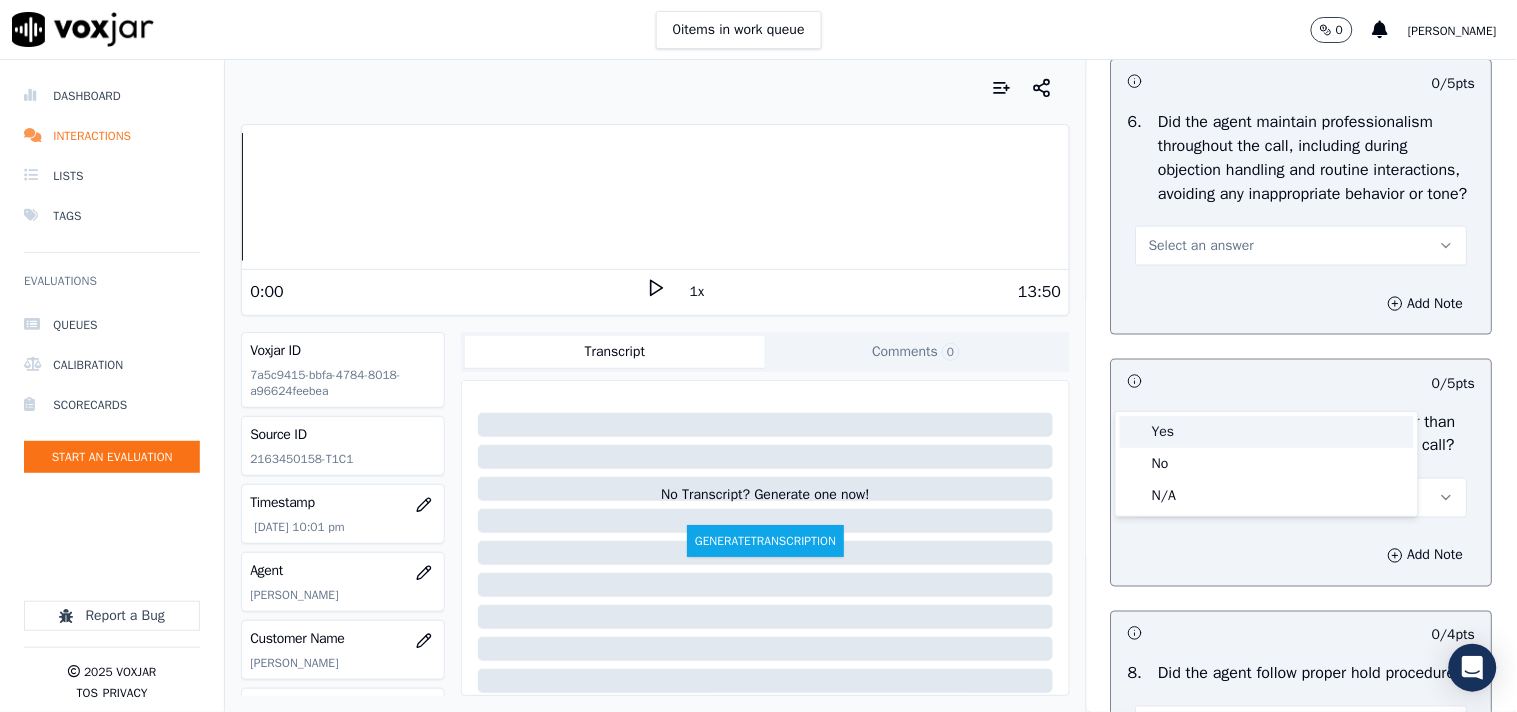 click on "Yes" at bounding box center (1267, 432) 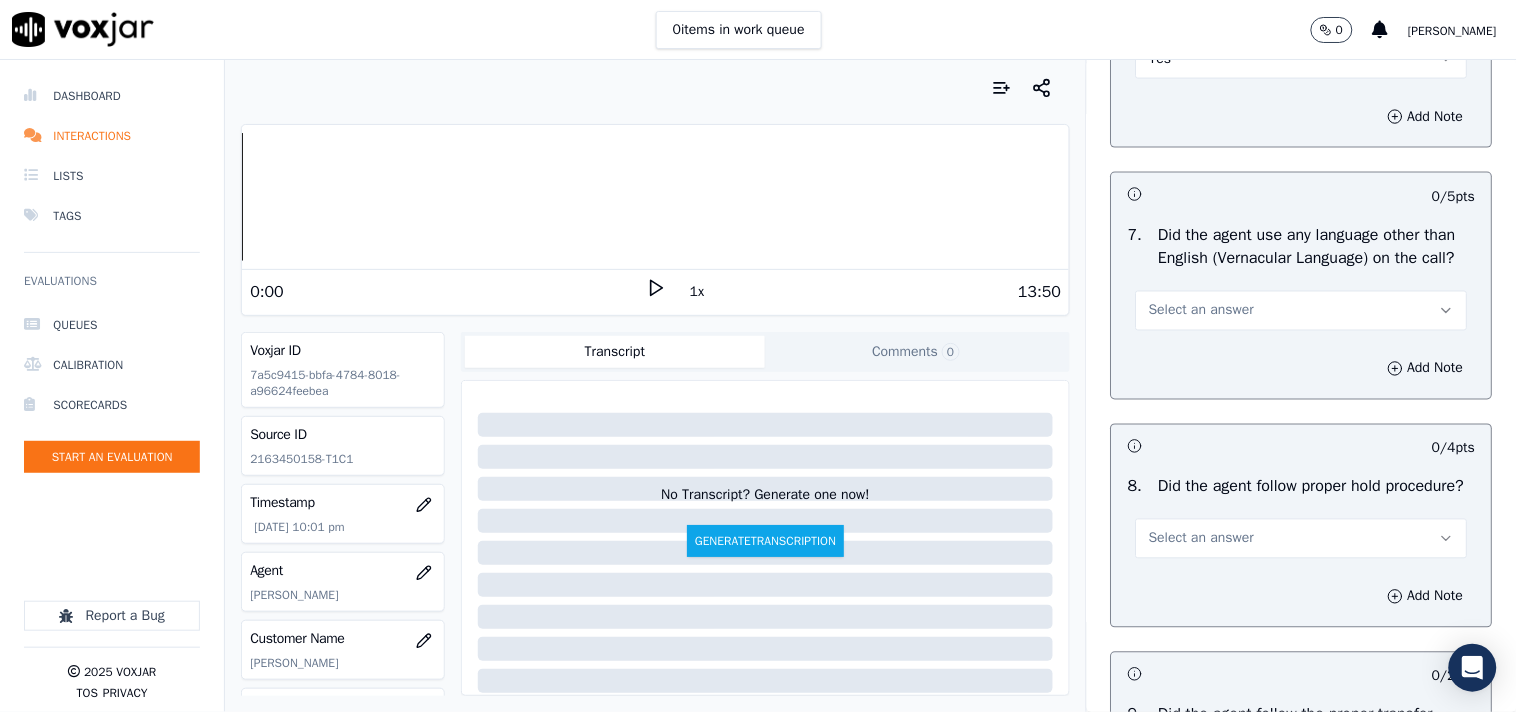 scroll, scrollTop: 2777, scrollLeft: 0, axis: vertical 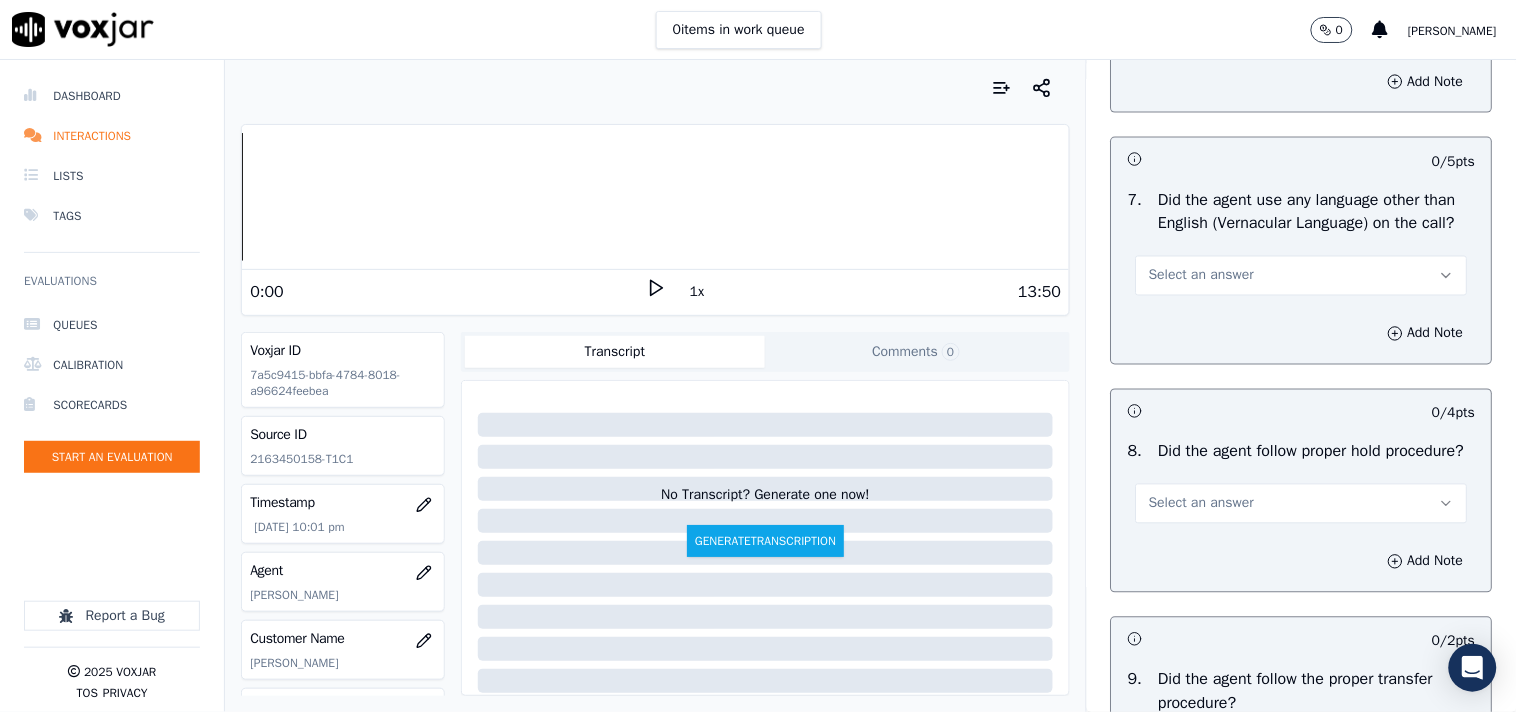 click on "Select an answer" at bounding box center (1201, 276) 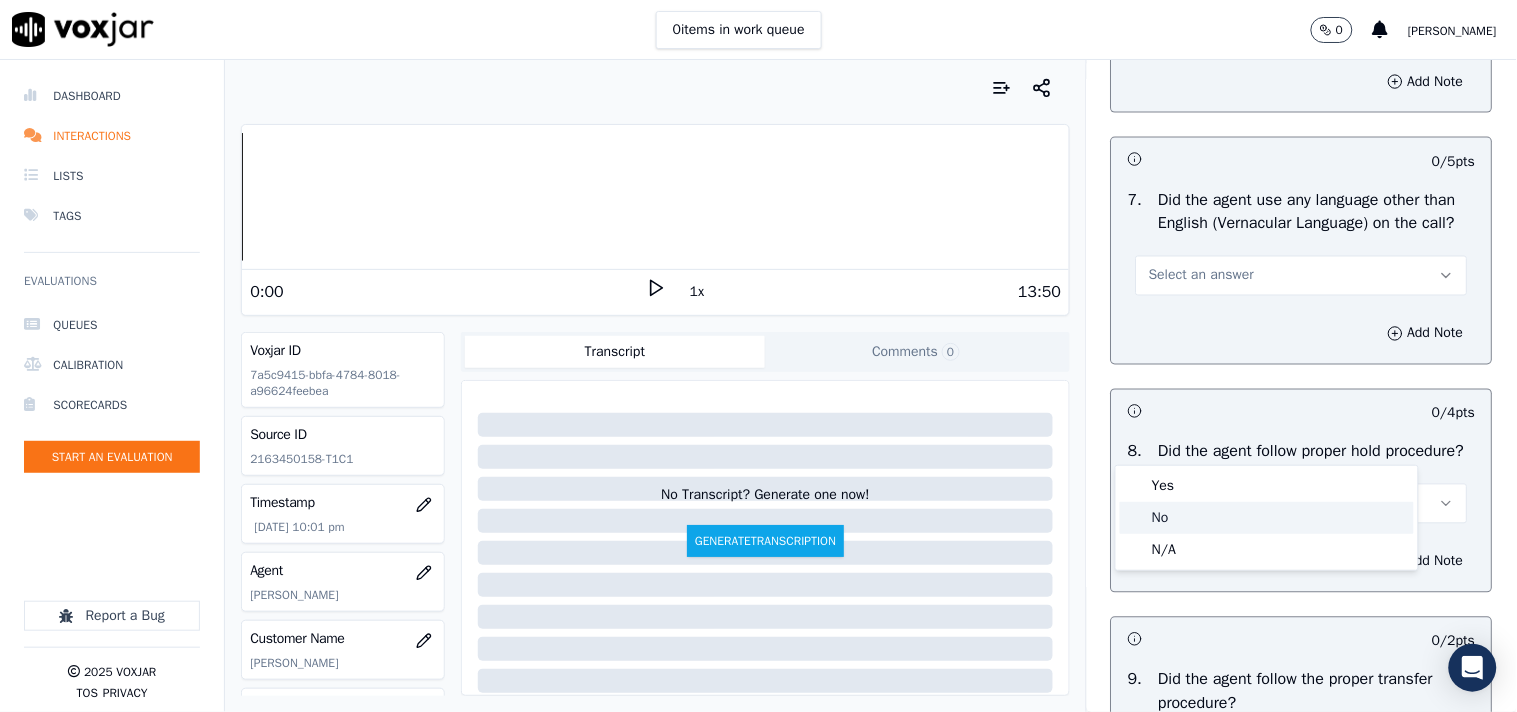 click on "No" 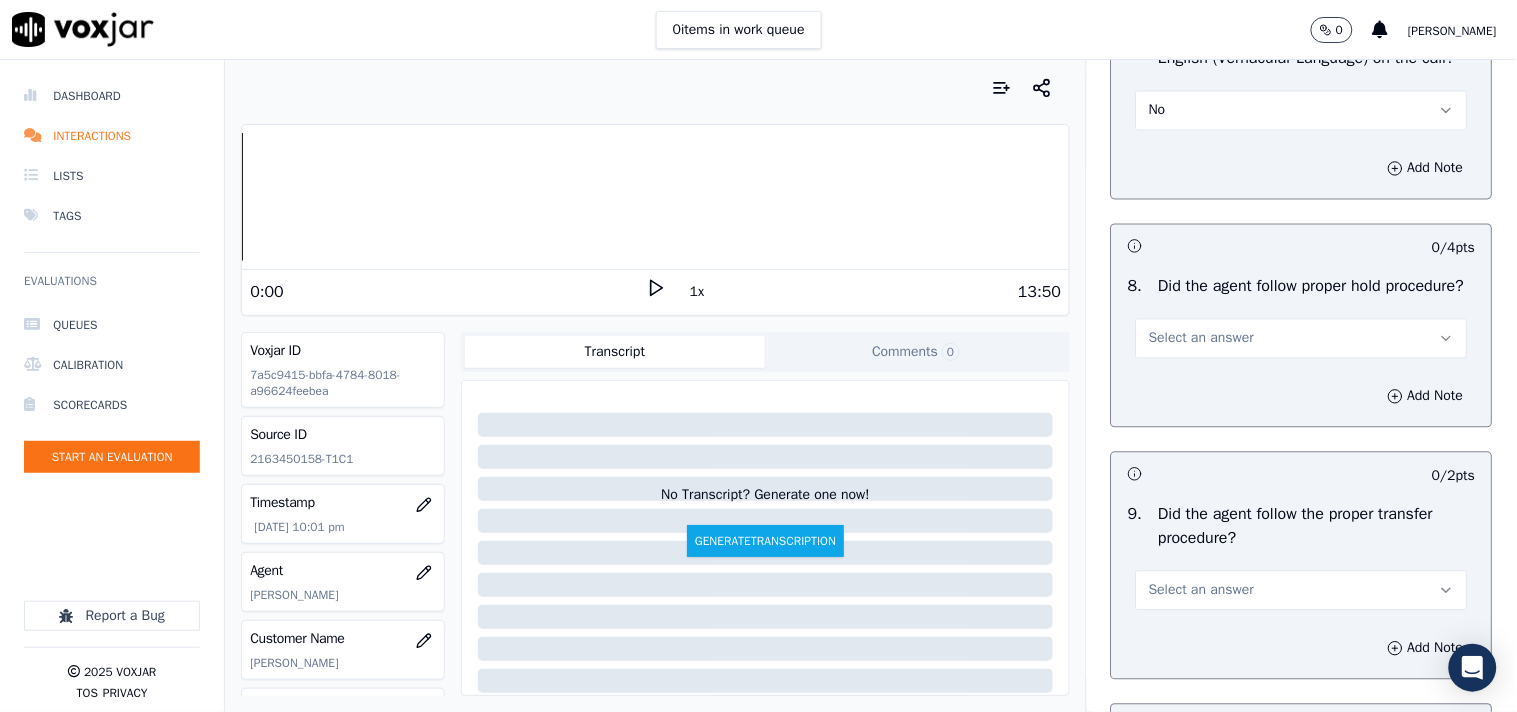 scroll, scrollTop: 3111, scrollLeft: 0, axis: vertical 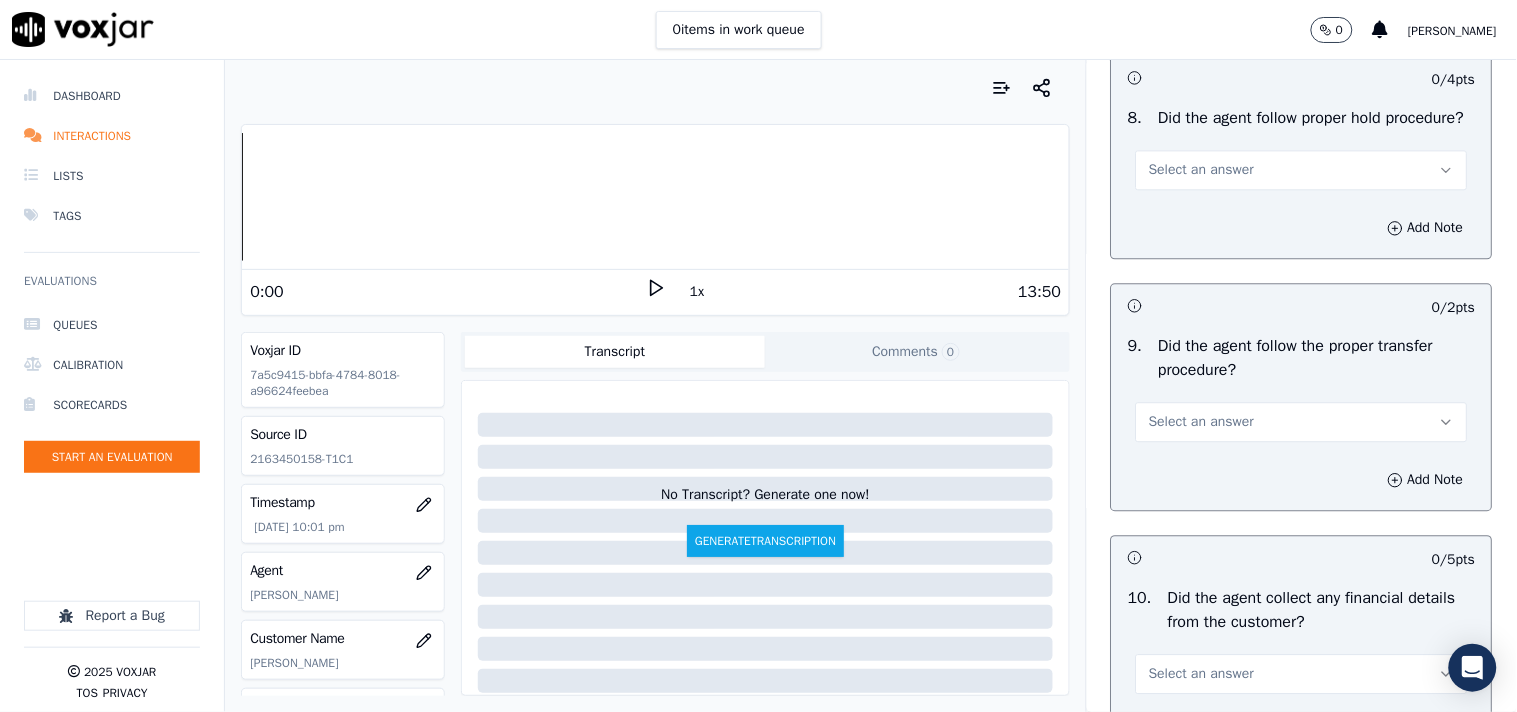 click on "Select an answer" at bounding box center [1201, 170] 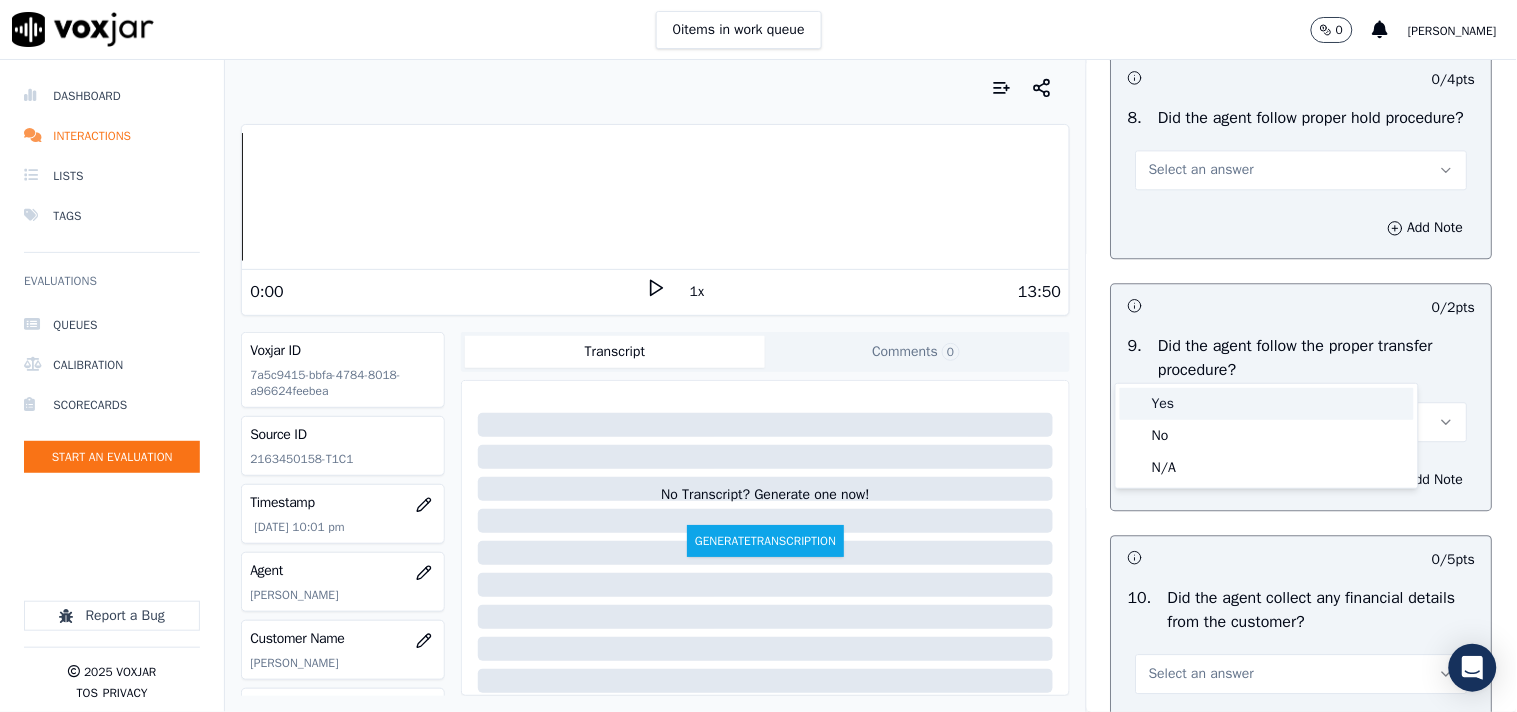 click on "Yes" at bounding box center (1267, 404) 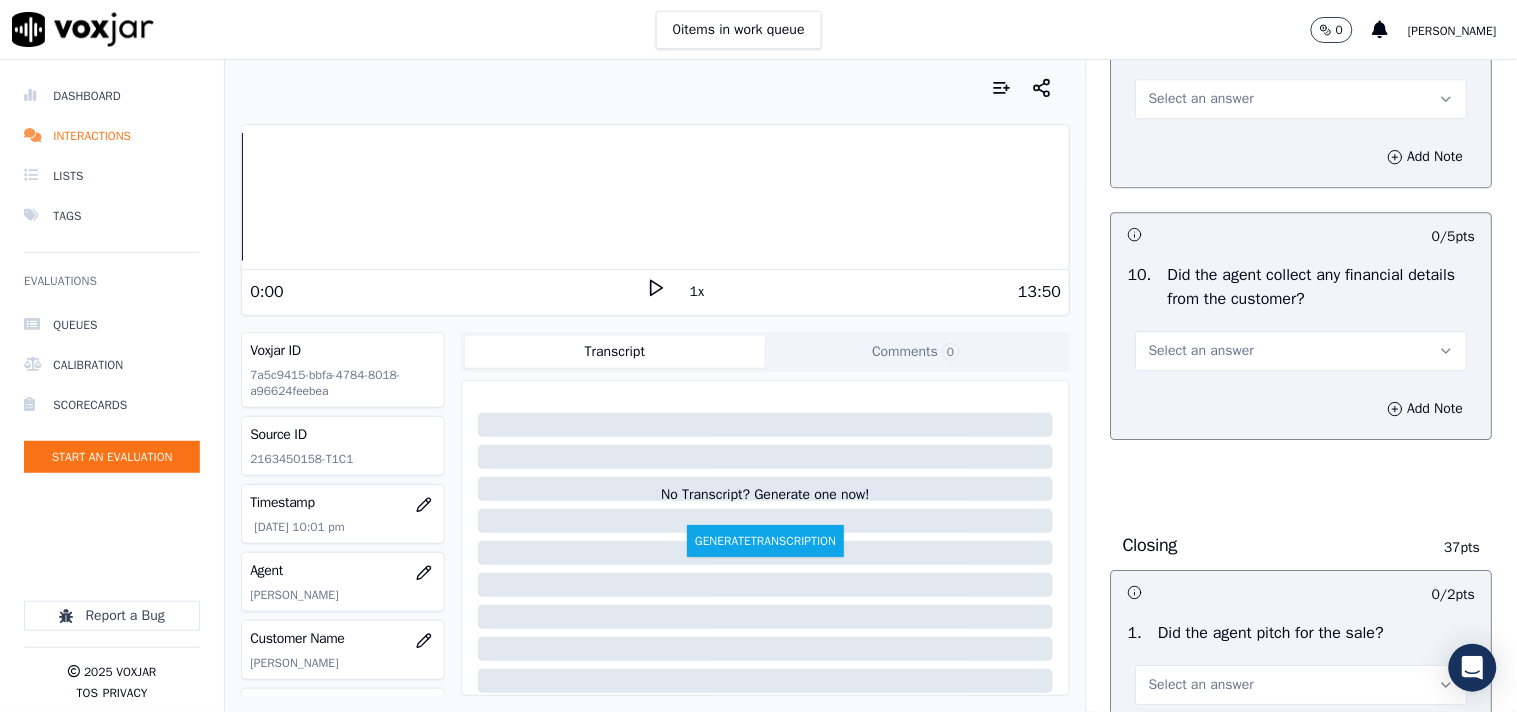 scroll, scrollTop: 3444, scrollLeft: 0, axis: vertical 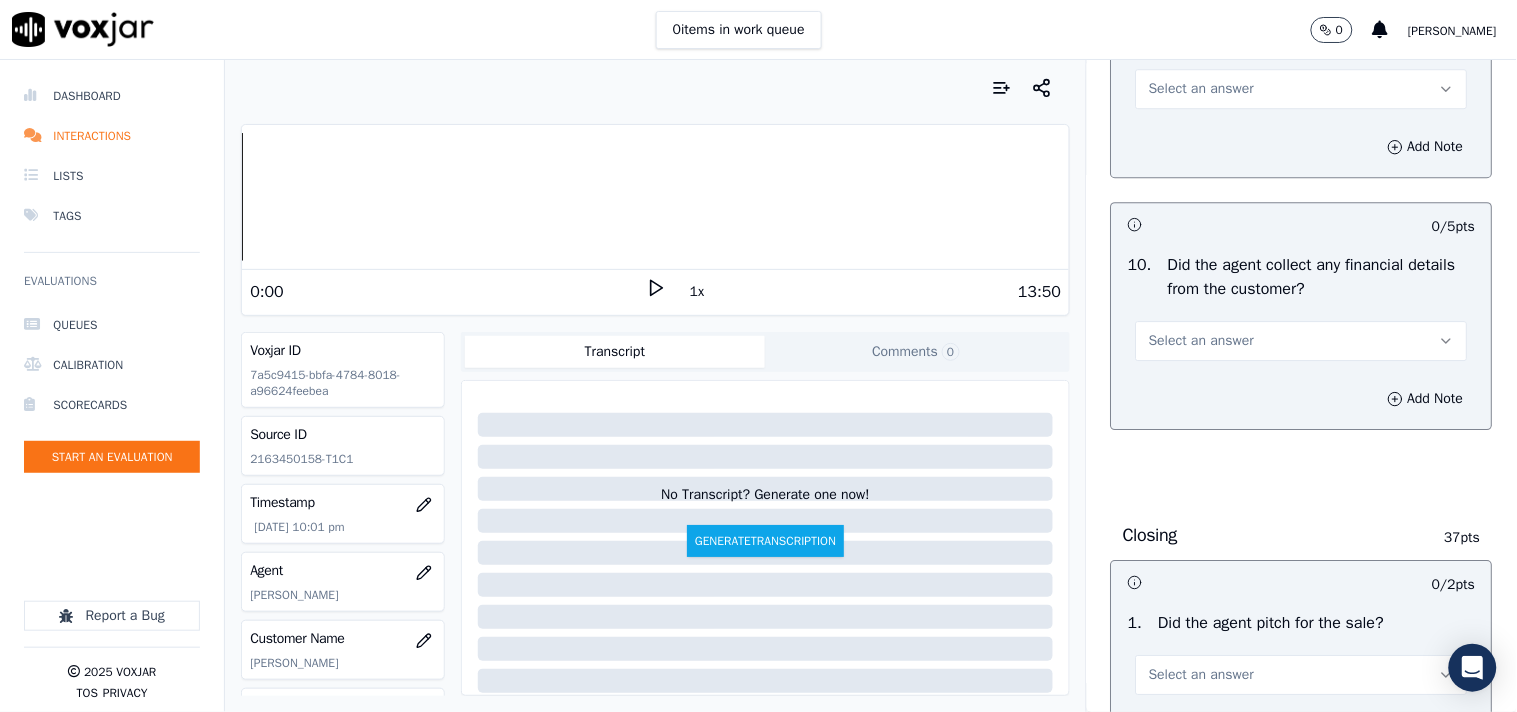 click on "Select an answer" at bounding box center [1201, 89] 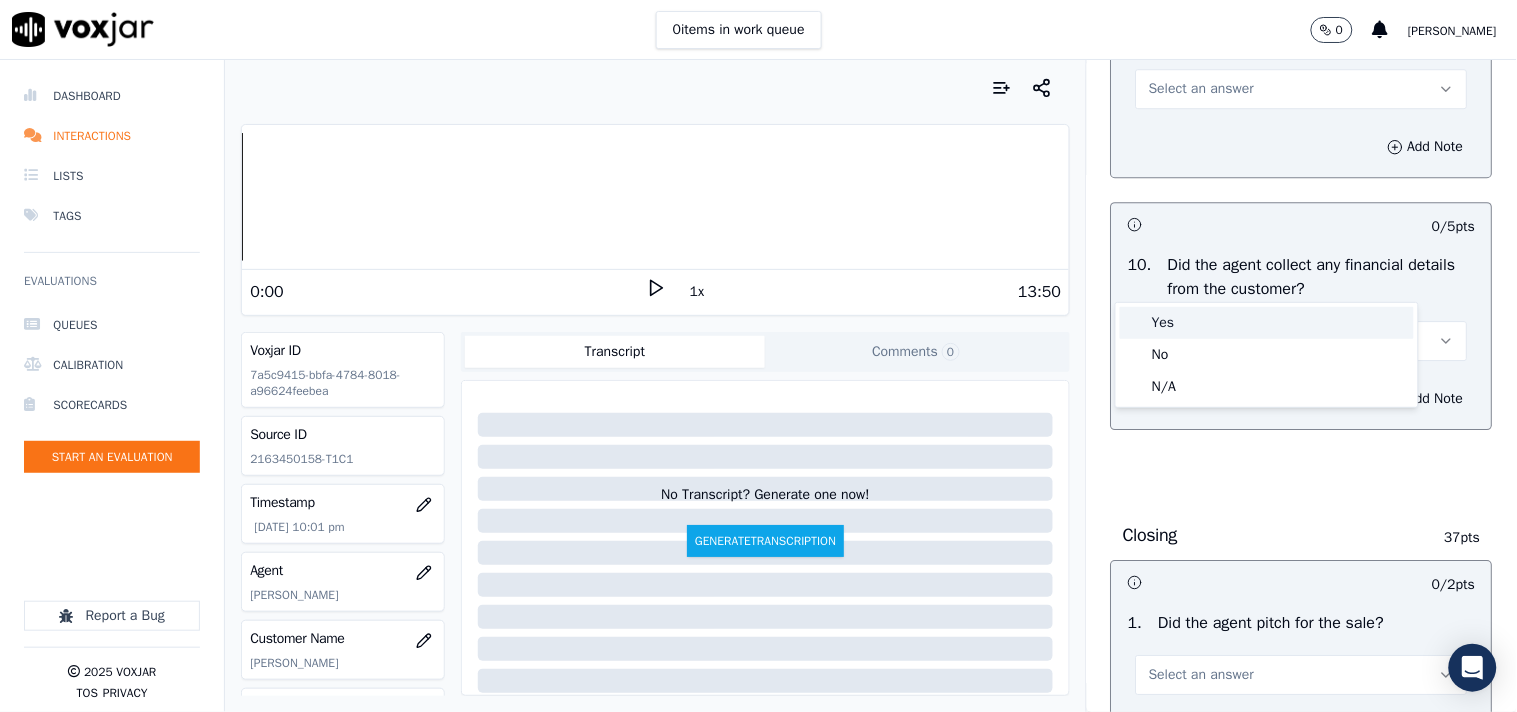 click on "Yes" at bounding box center [1267, 323] 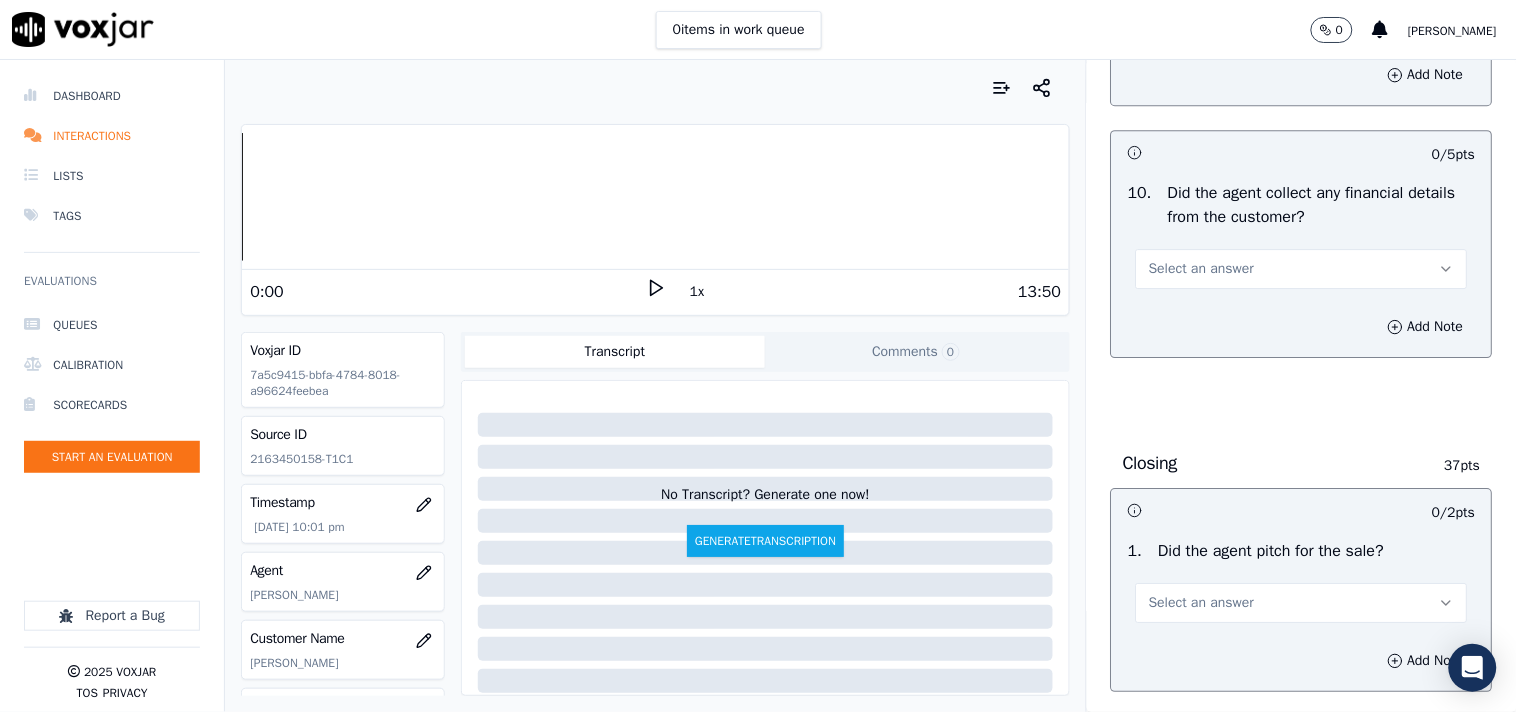 scroll, scrollTop: 3555, scrollLeft: 0, axis: vertical 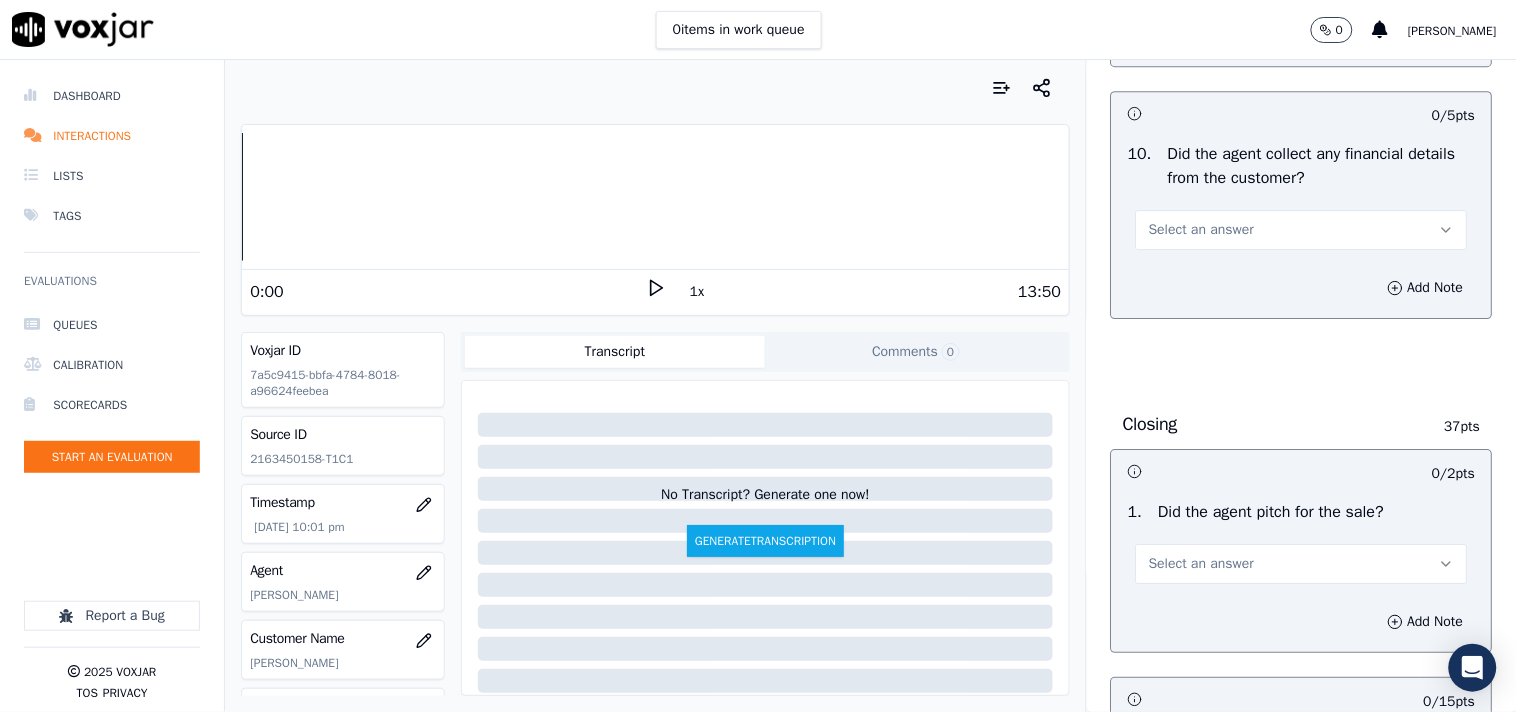 click on "Select an answer" at bounding box center (1201, 230) 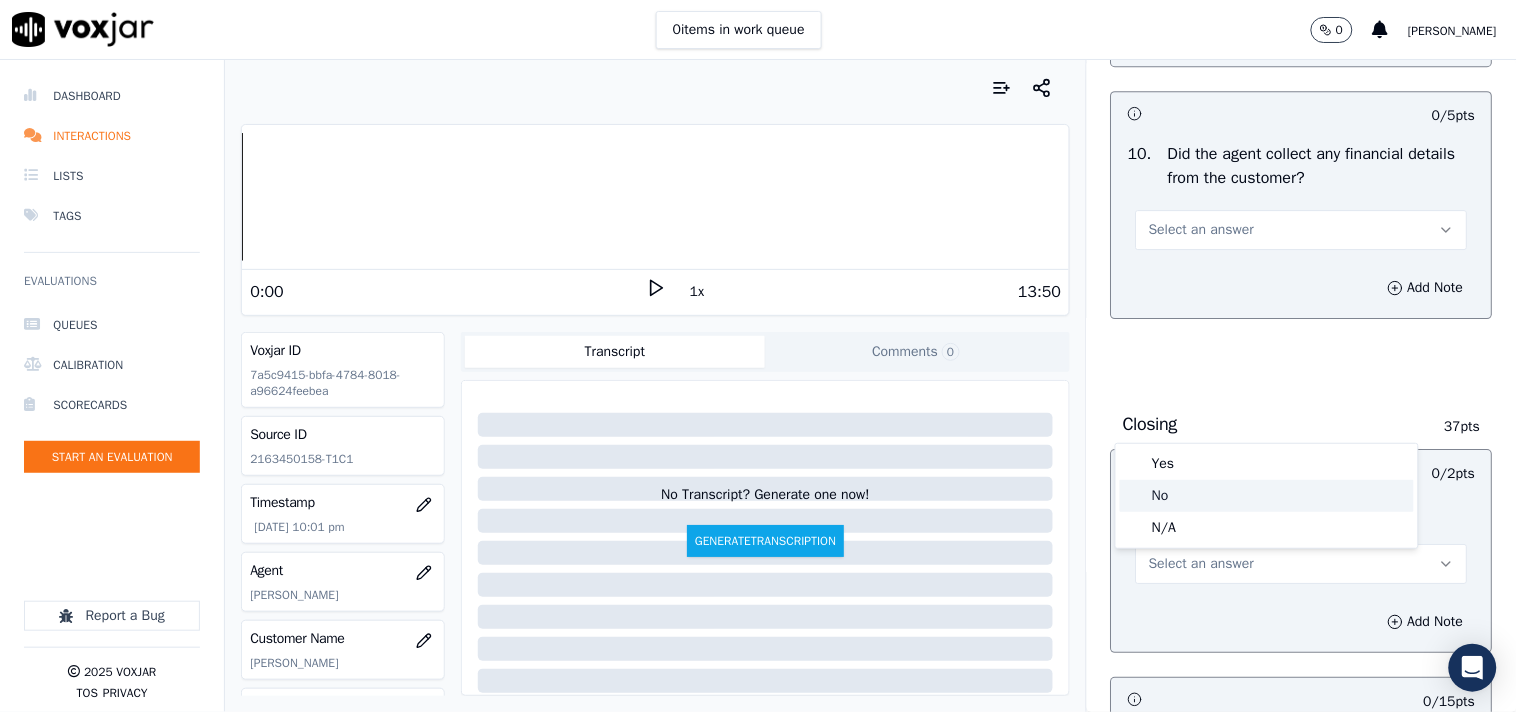click on "No" 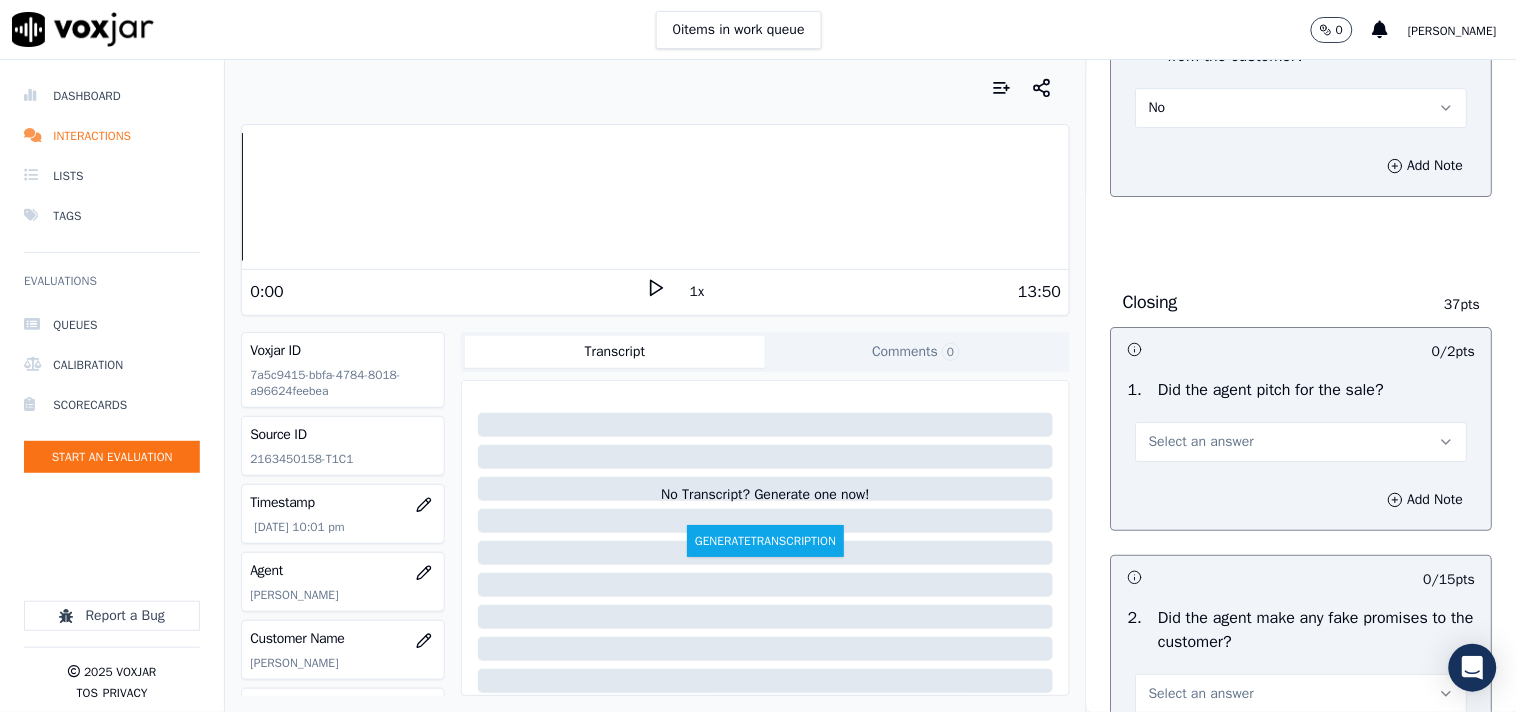 scroll, scrollTop: 3888, scrollLeft: 0, axis: vertical 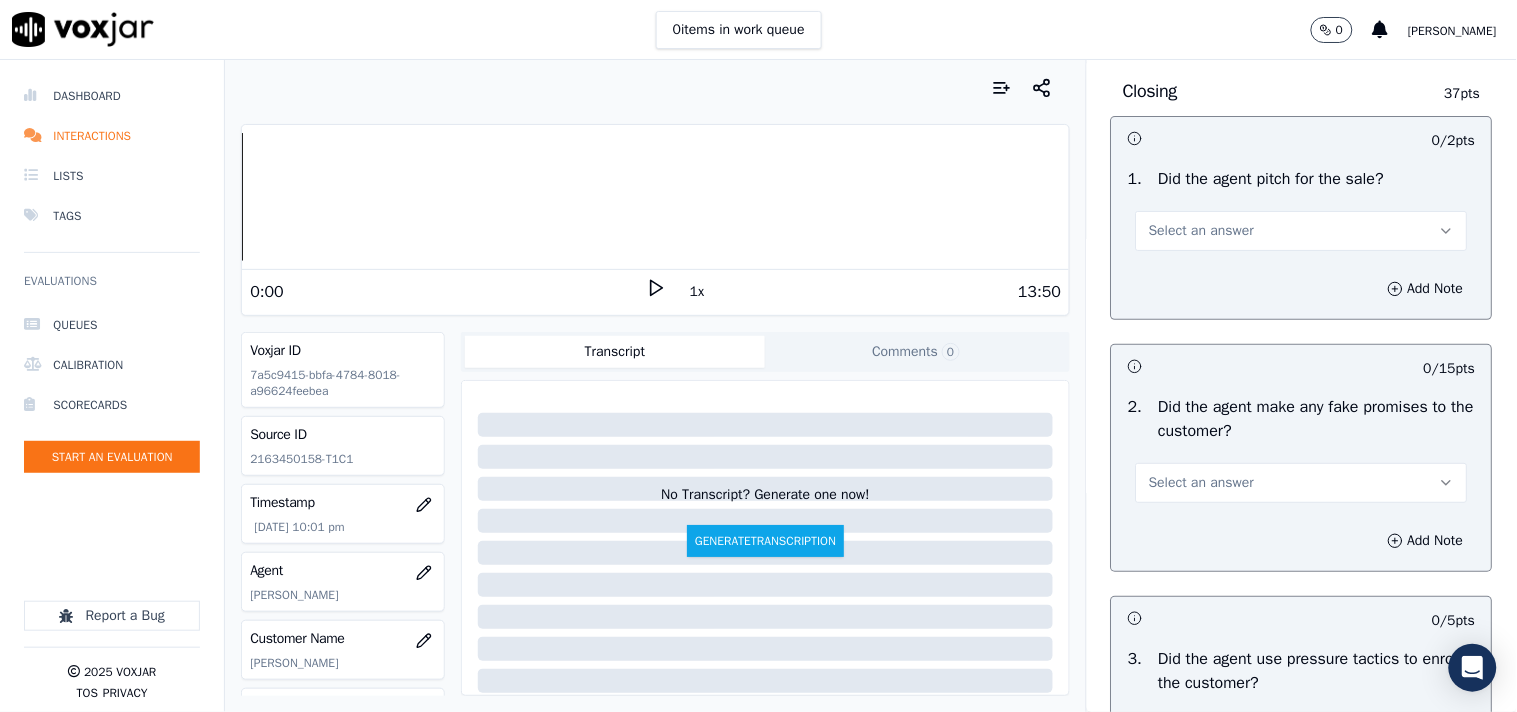 click on "Select an answer" at bounding box center [1201, 231] 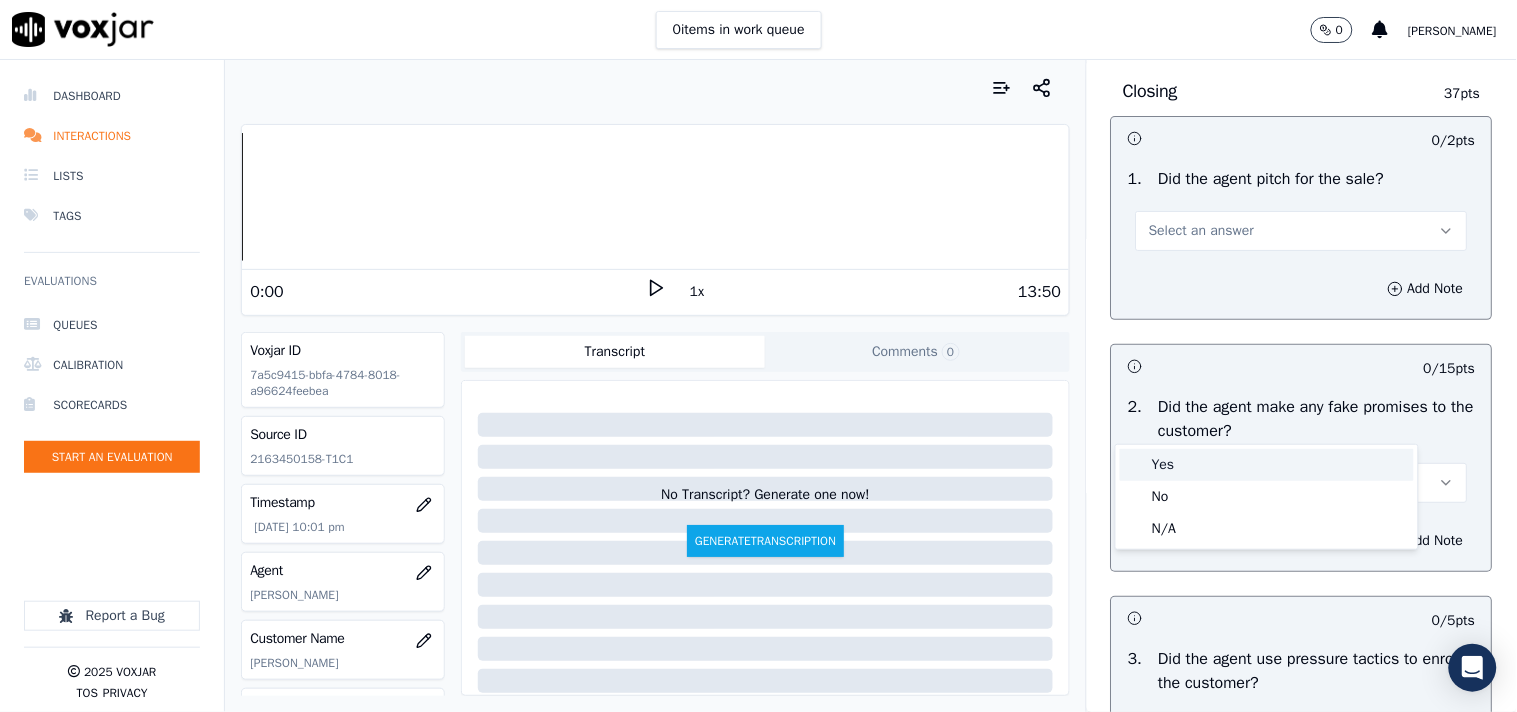 click on "Yes" at bounding box center [1267, 465] 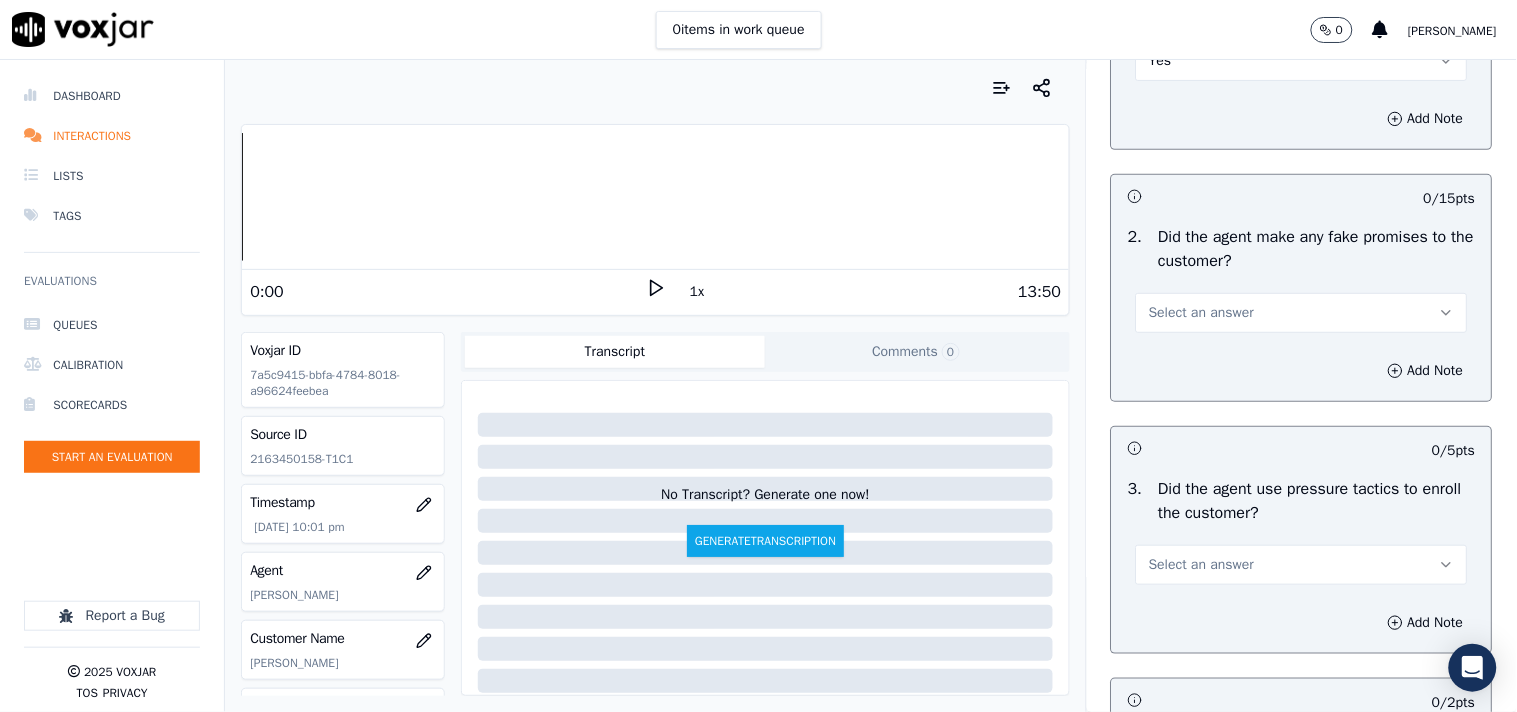 scroll, scrollTop: 4111, scrollLeft: 0, axis: vertical 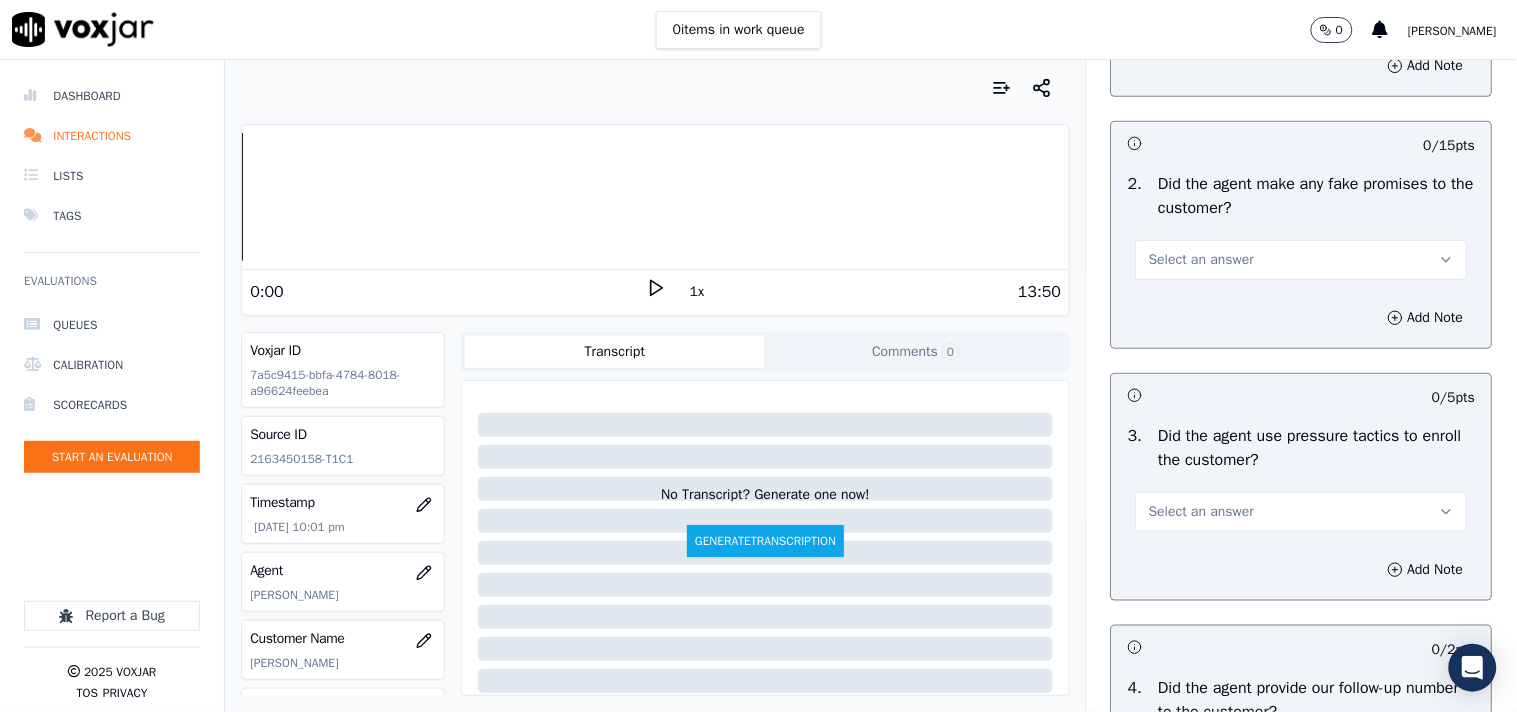 click on "Select an answer" at bounding box center (1201, 260) 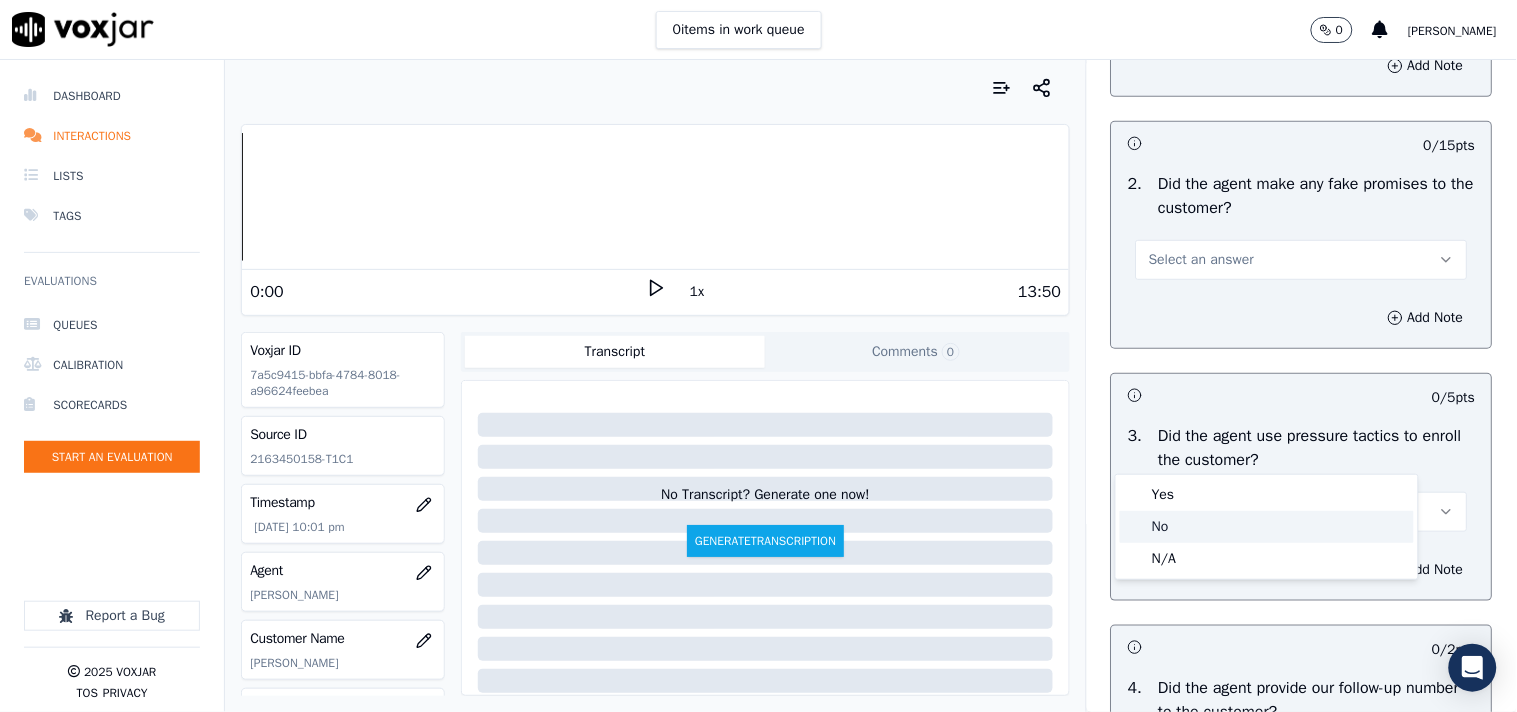 click on "No" 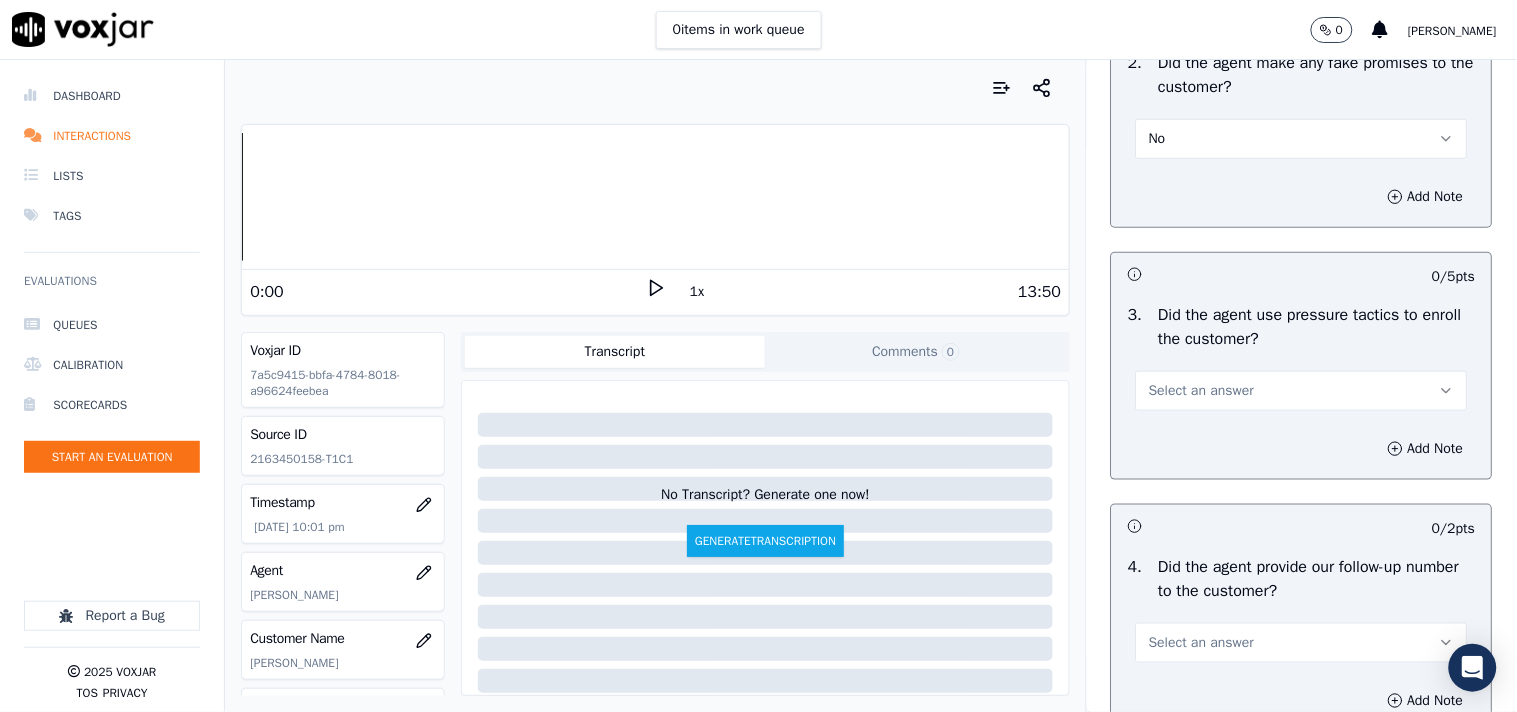 scroll, scrollTop: 4444, scrollLeft: 0, axis: vertical 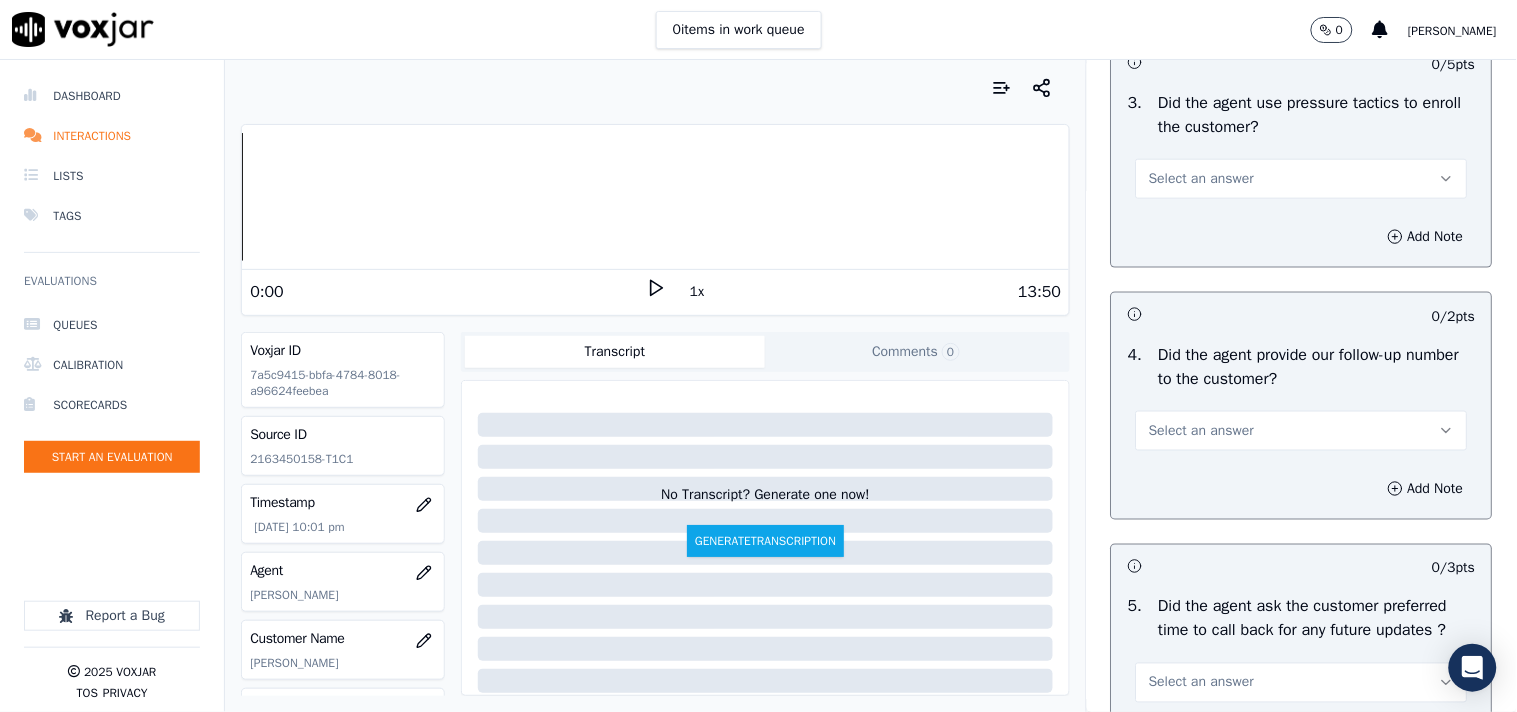 click on "Select an answer" at bounding box center (1201, 179) 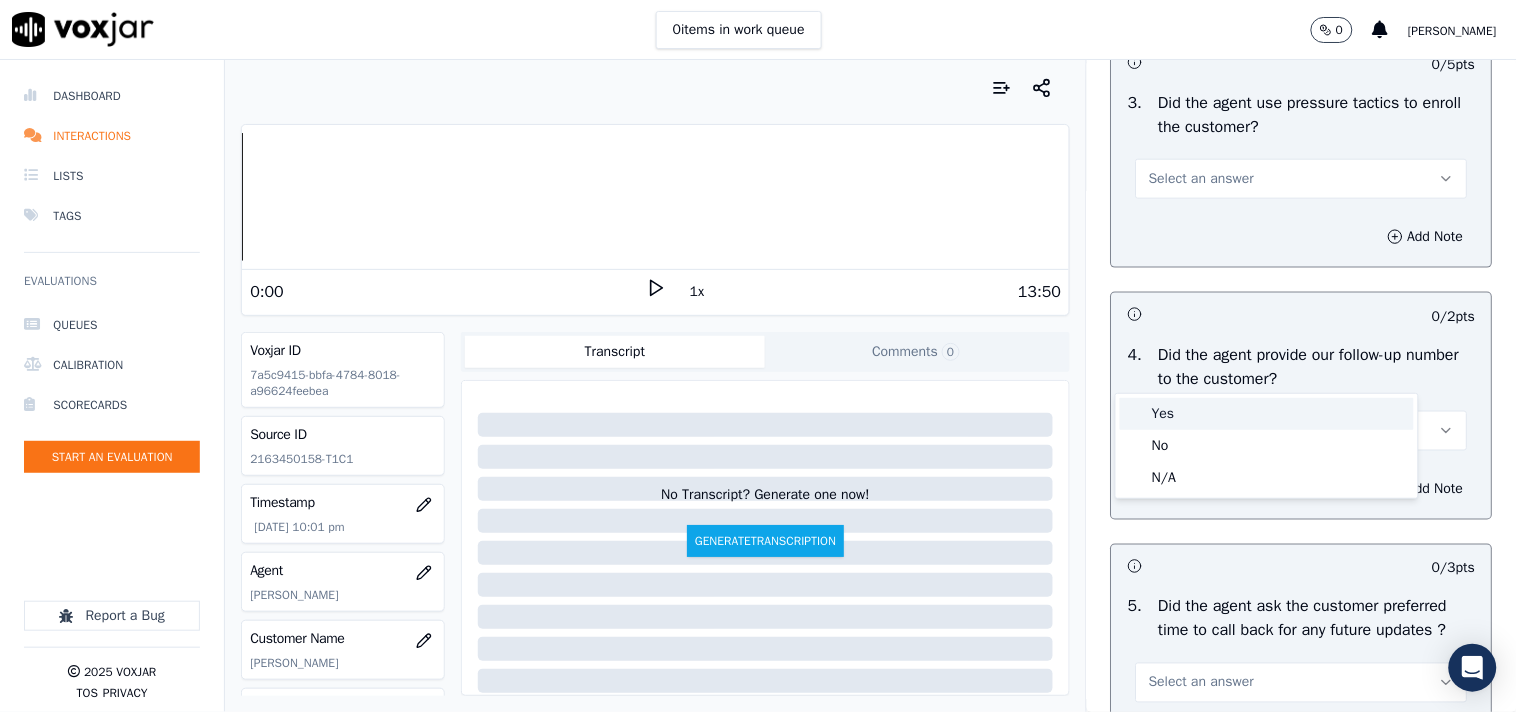 click on "Yes" at bounding box center (1267, 414) 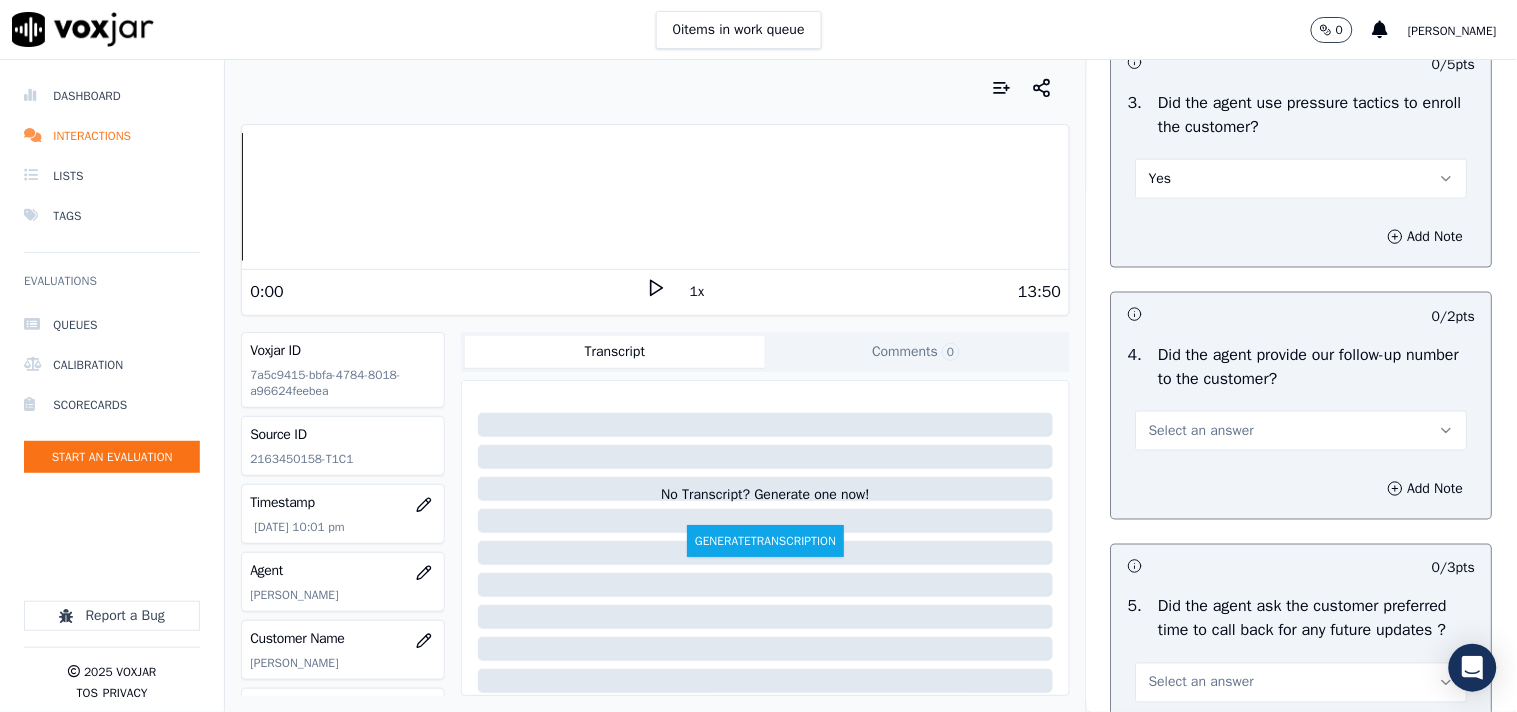 click on "Yes" at bounding box center (1302, 179) 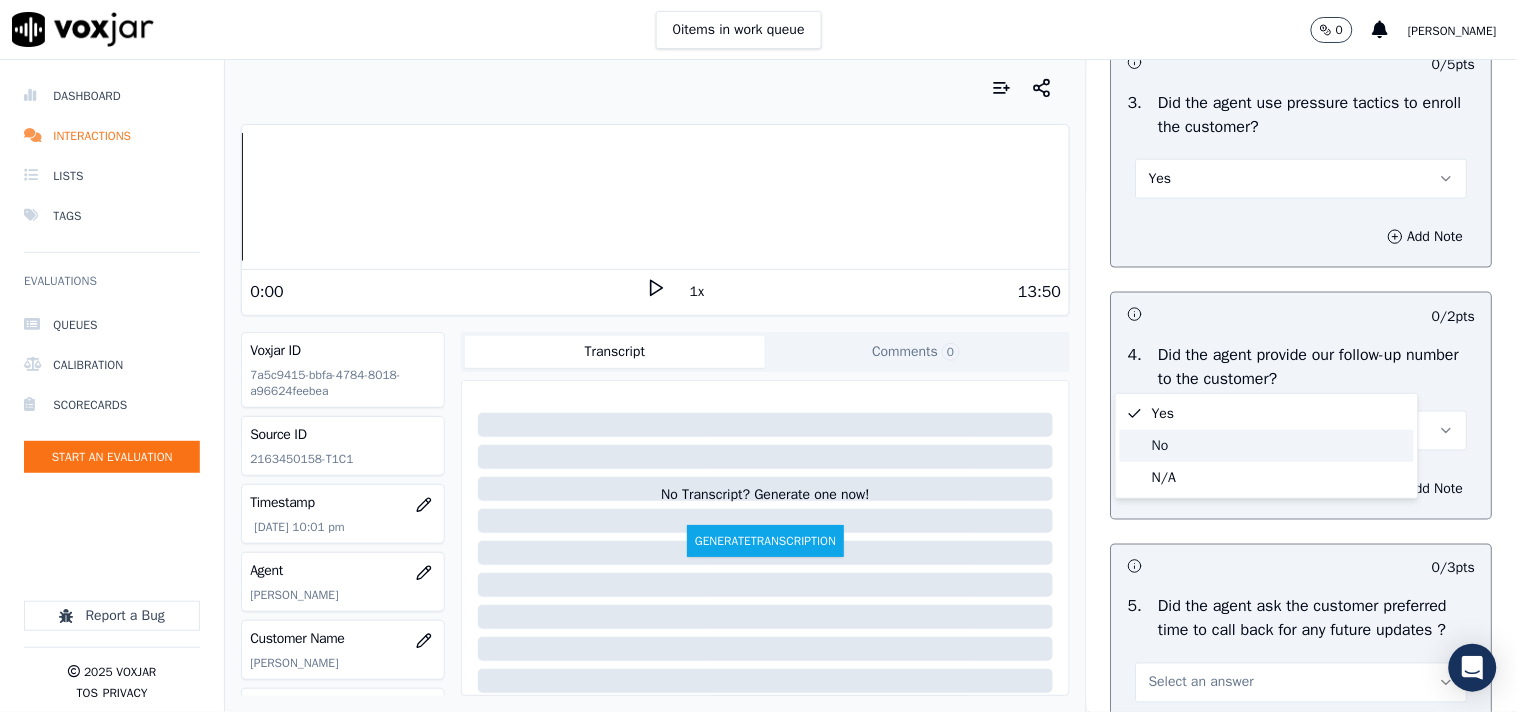 click on "No" 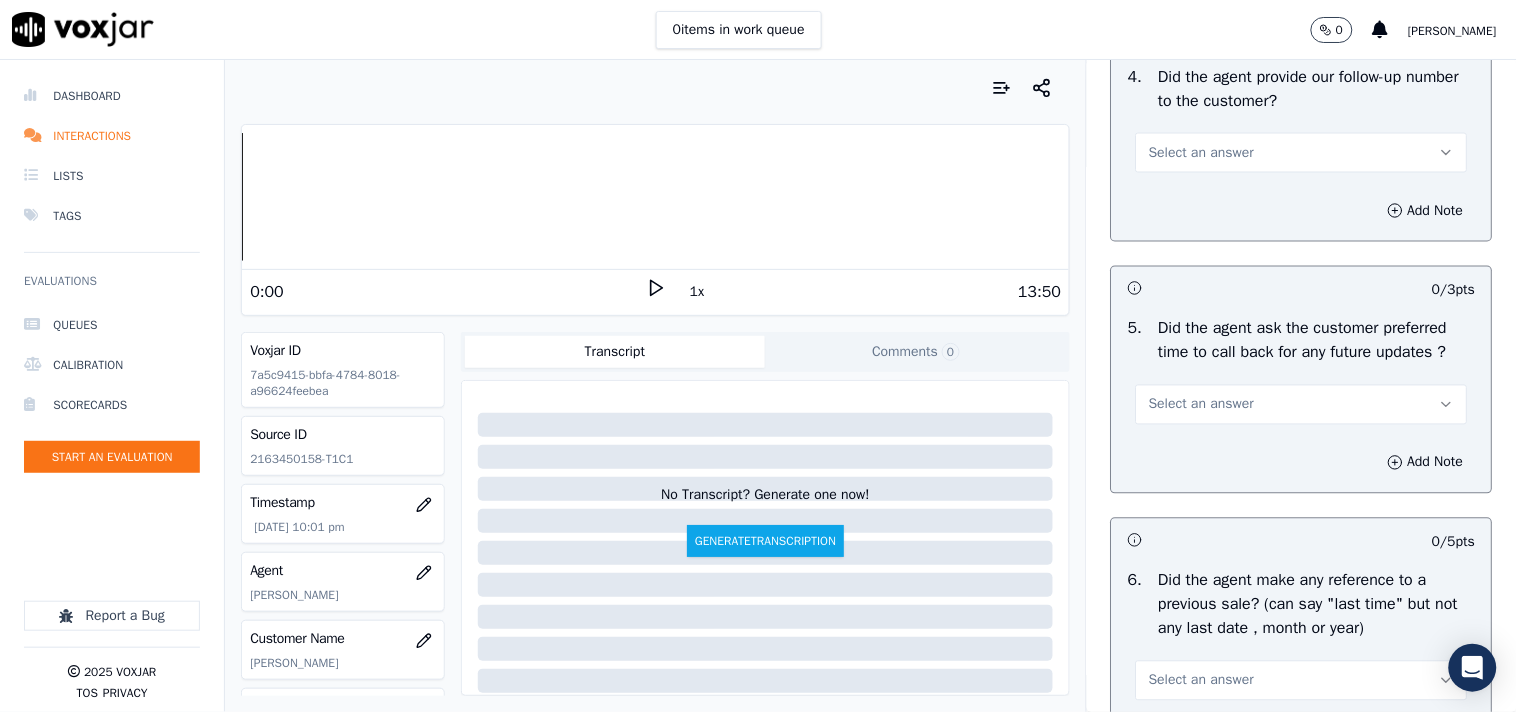 scroll, scrollTop: 4777, scrollLeft: 0, axis: vertical 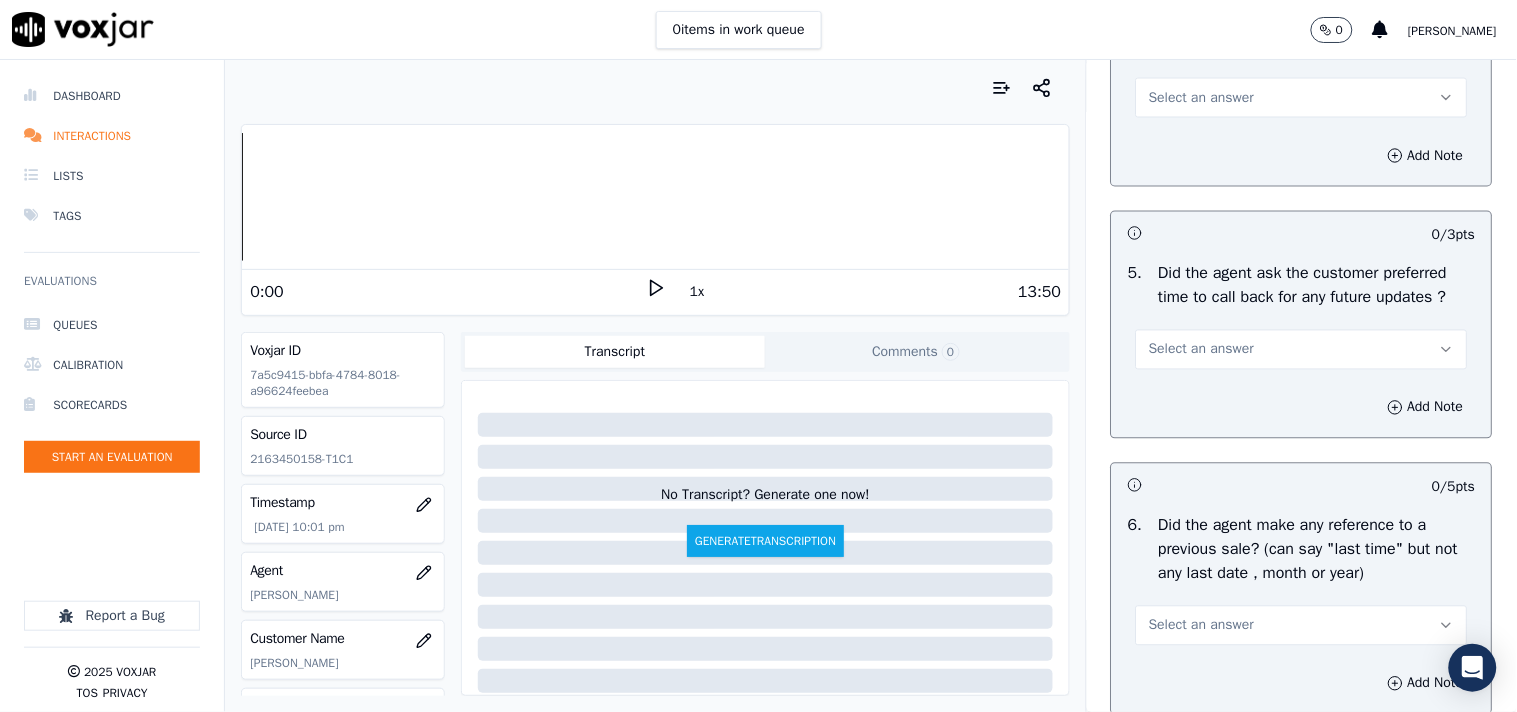 click on "Select an answer" at bounding box center [1201, 98] 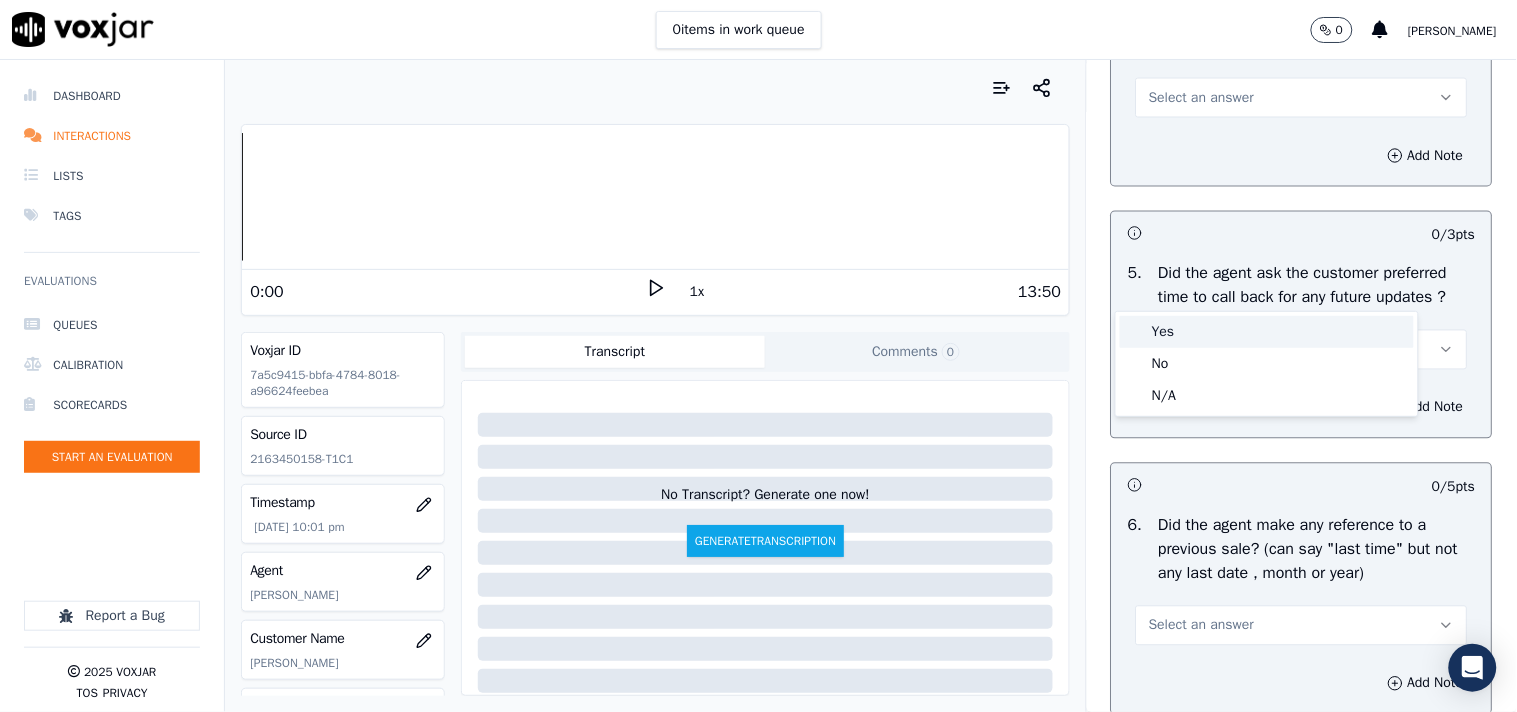 click on "Yes" at bounding box center [1267, 332] 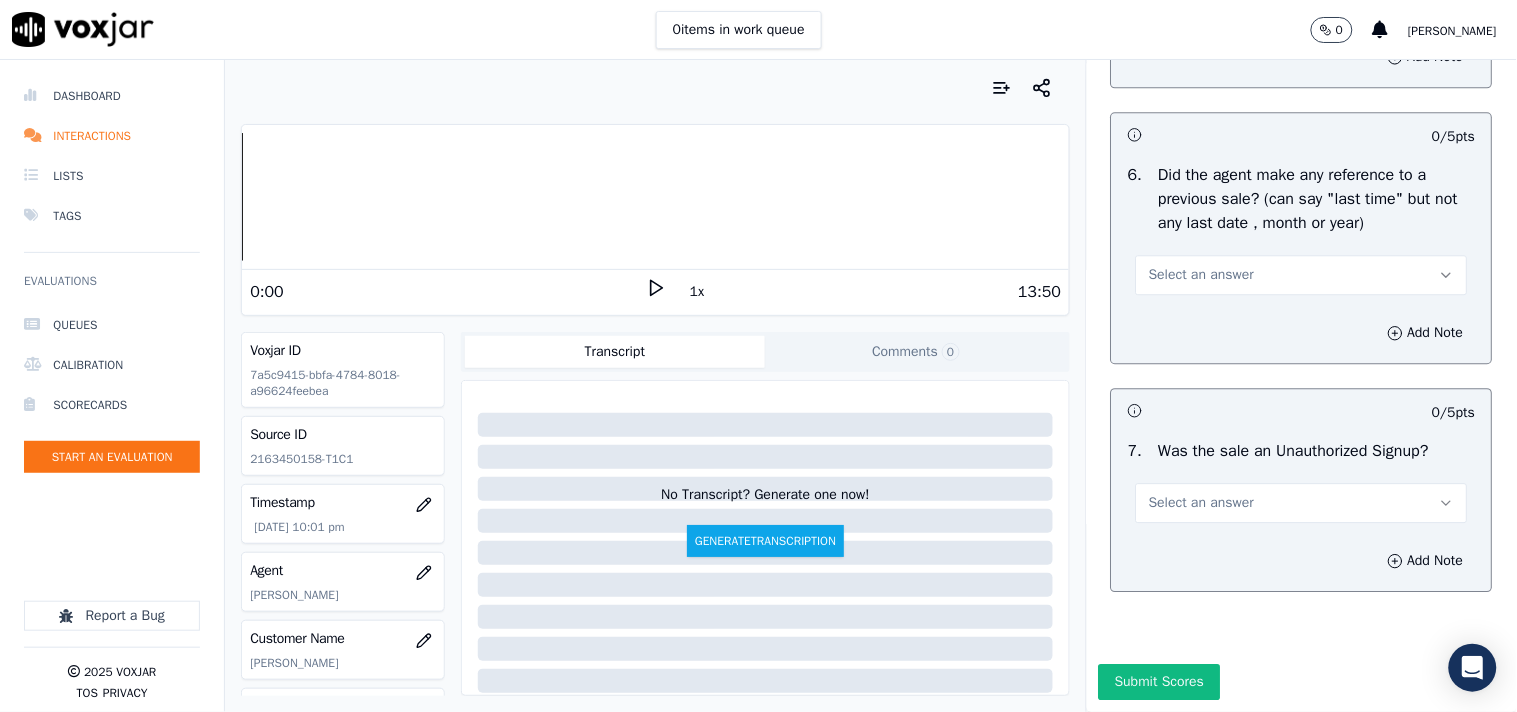 scroll, scrollTop: 5367, scrollLeft: 0, axis: vertical 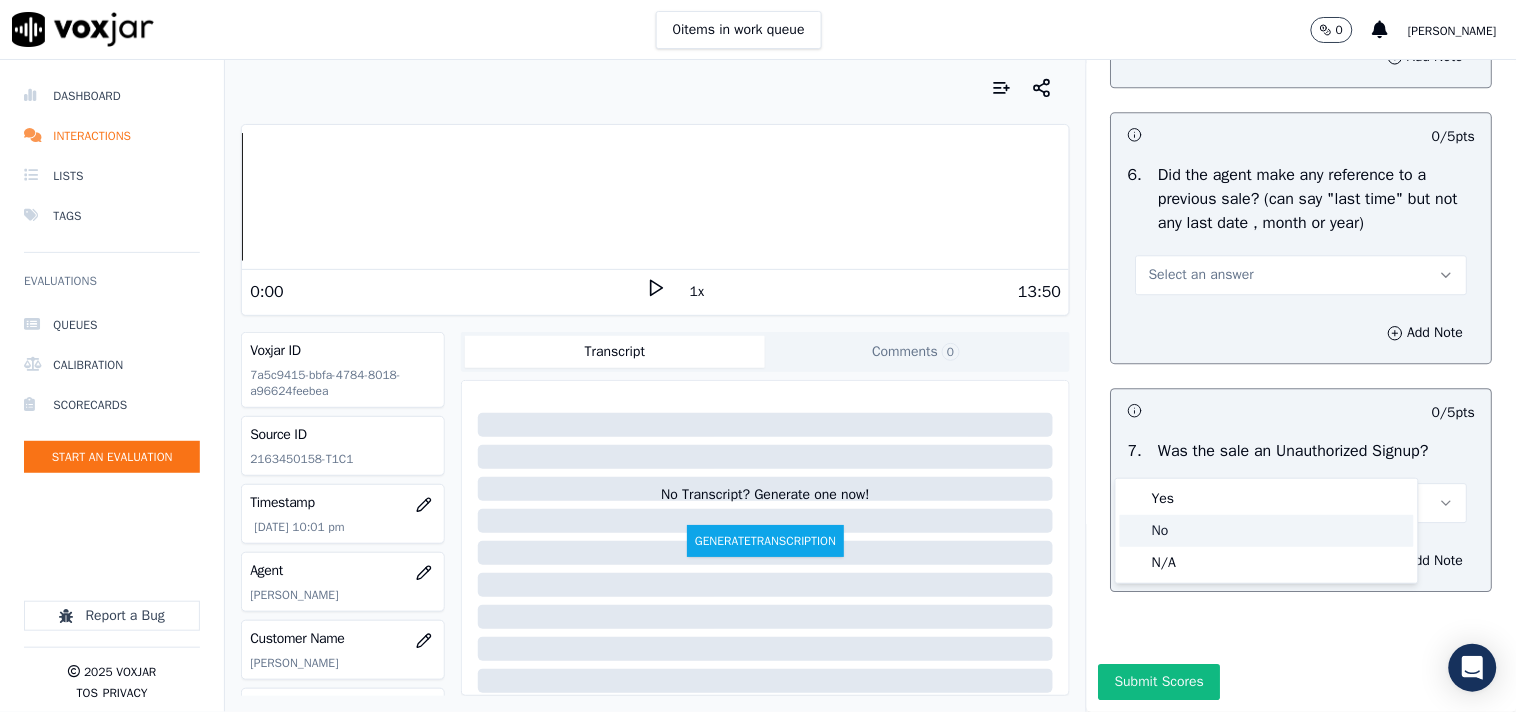 click on "No" 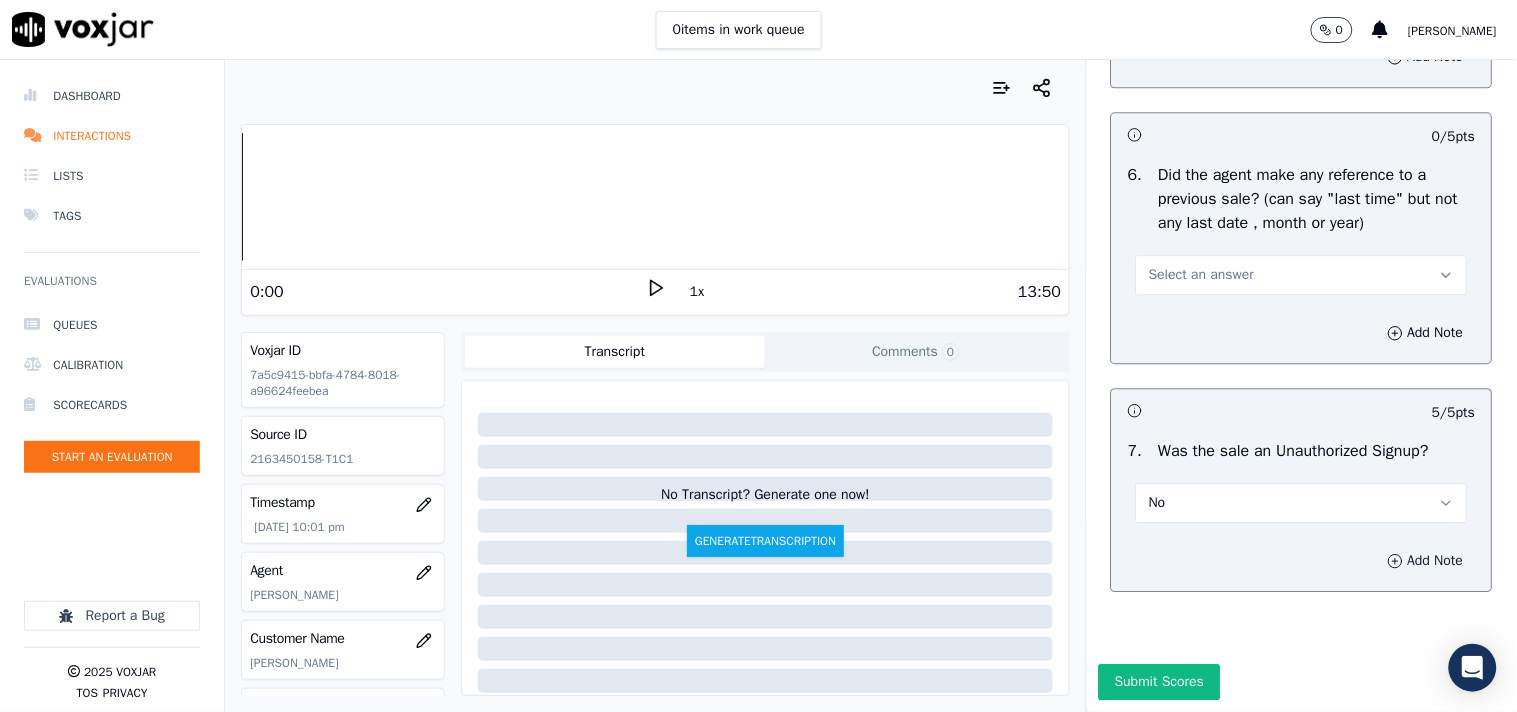 click on "Add Note" at bounding box center [1426, 561] 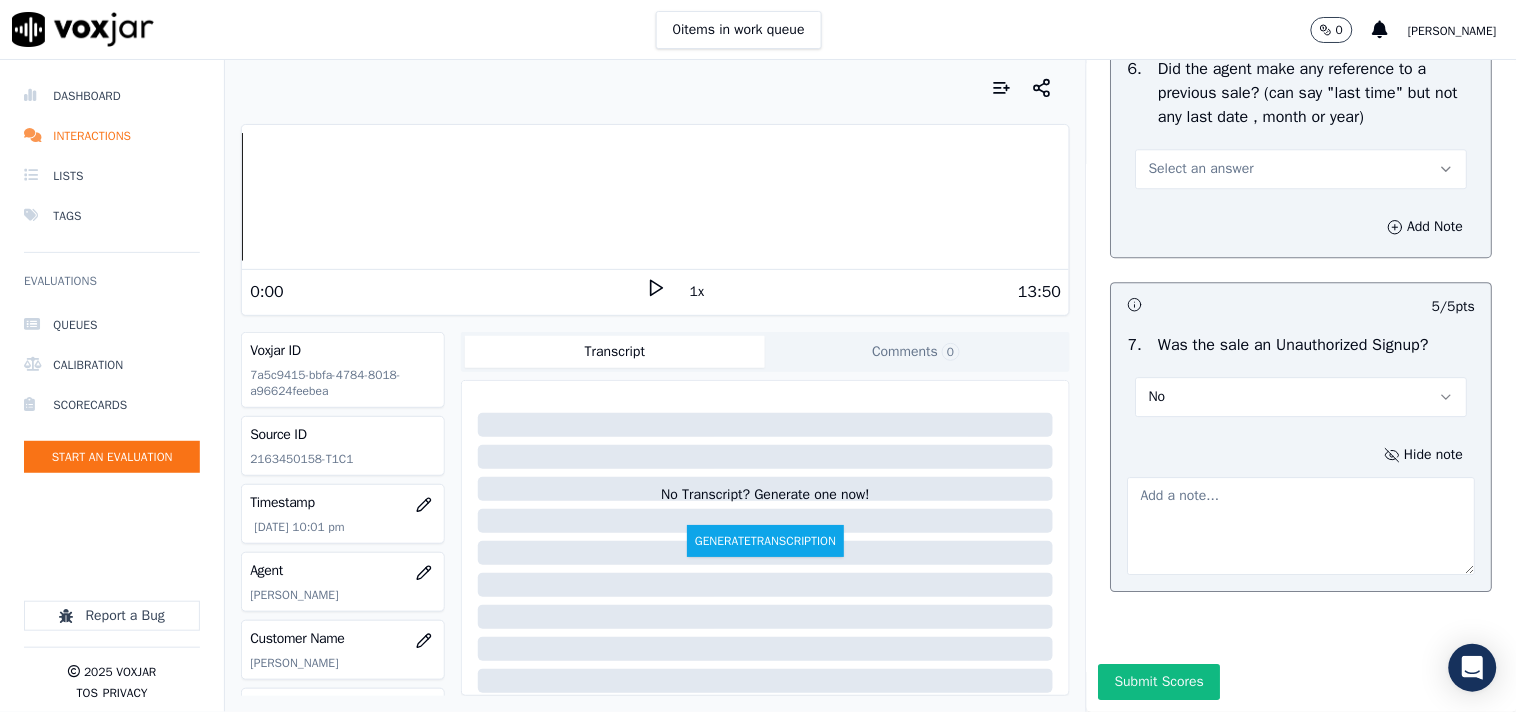 click at bounding box center (1302, 526) 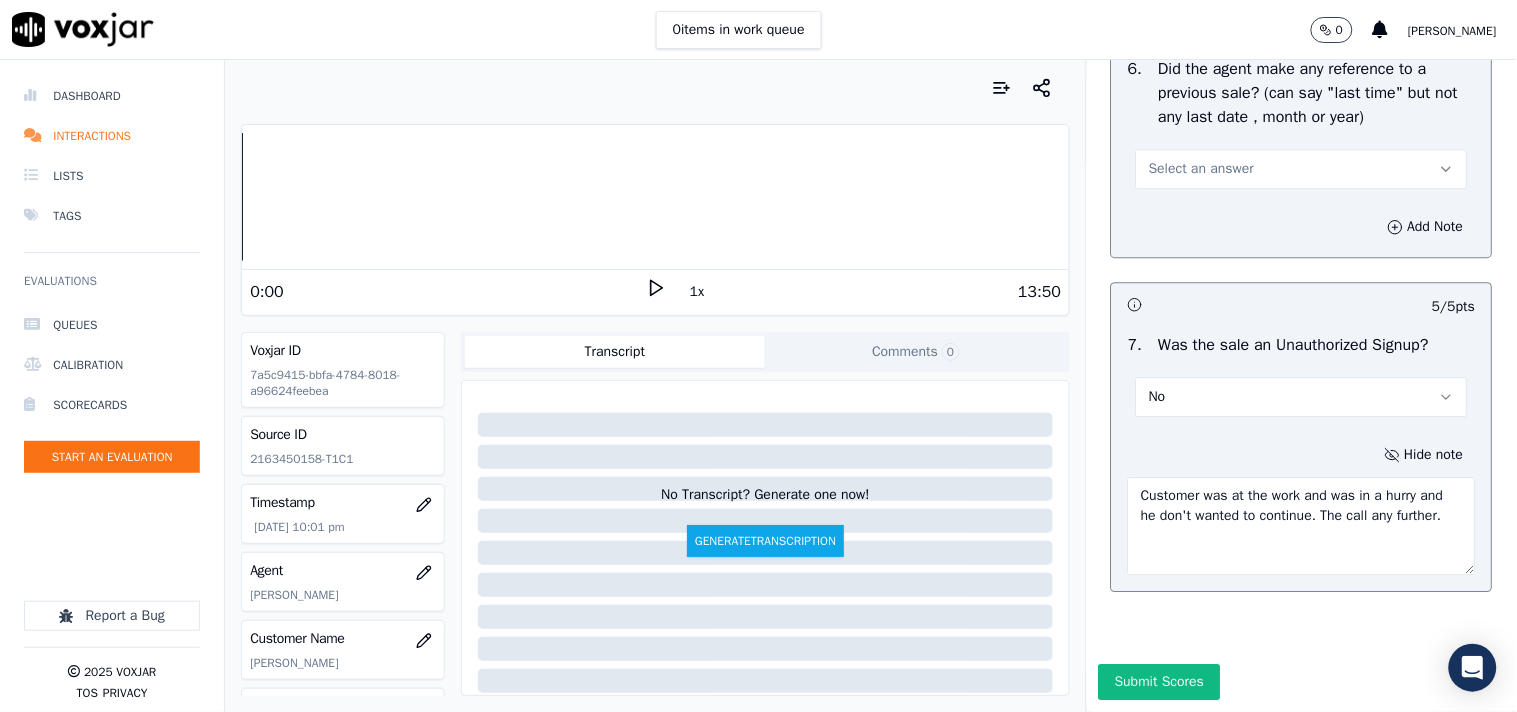 scroll, scrollTop: 5256, scrollLeft: 0, axis: vertical 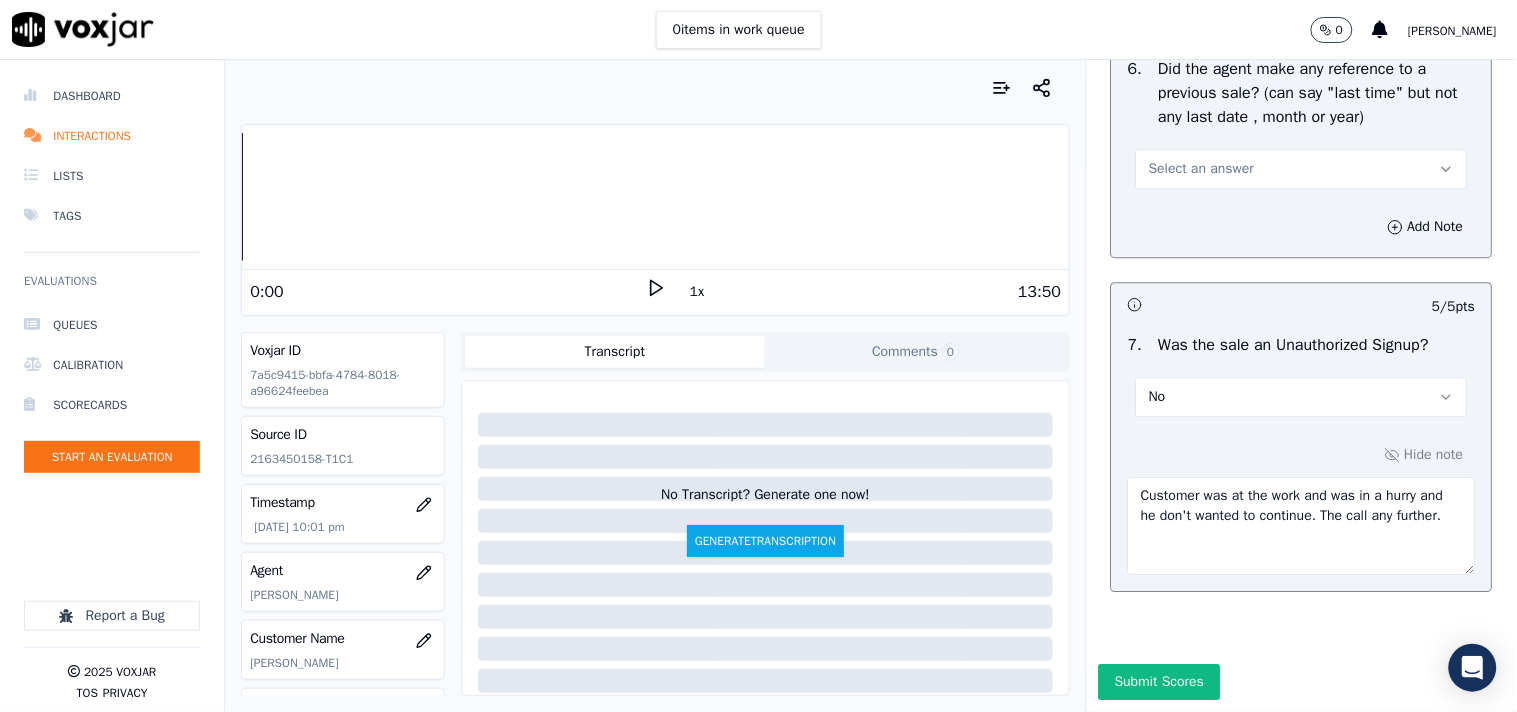 click on "Select an answer" at bounding box center (1201, 169) 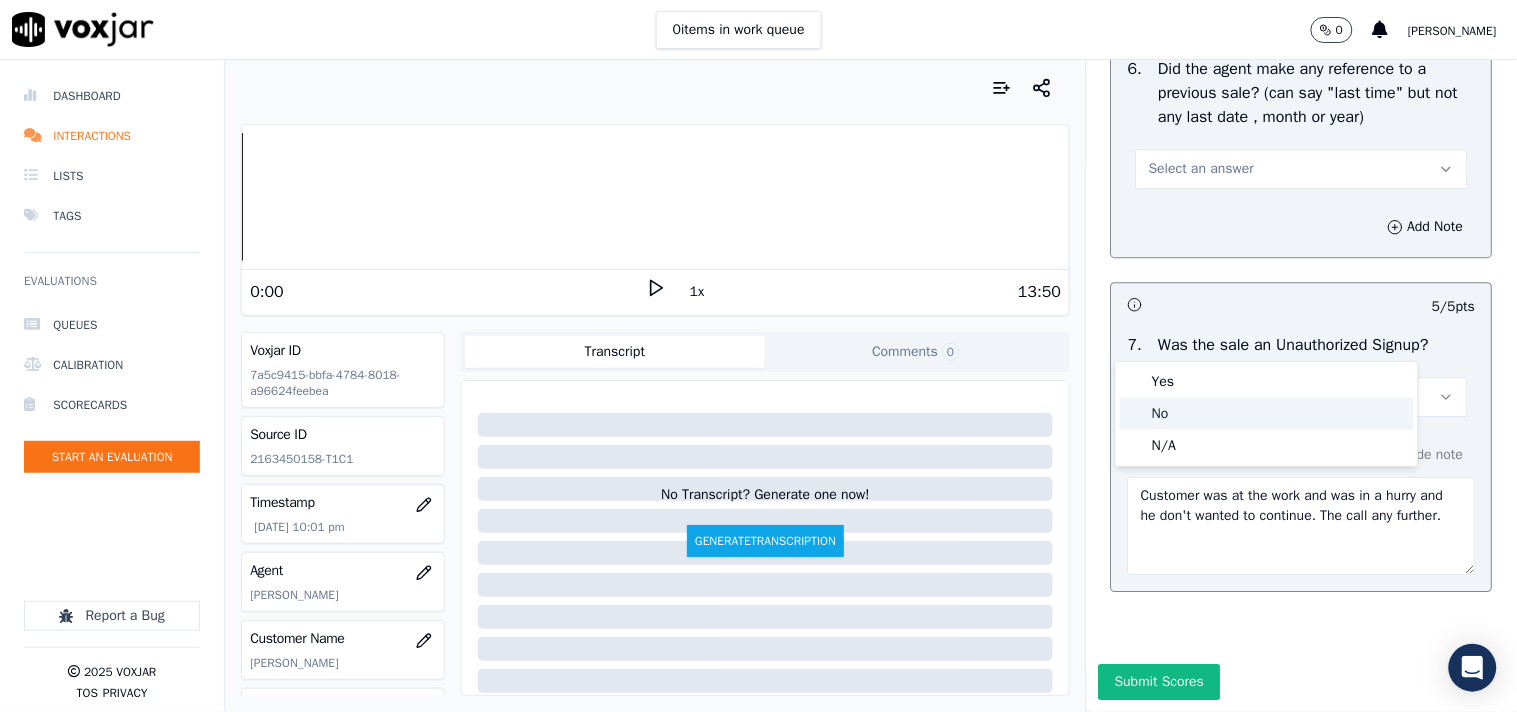 click on "No" 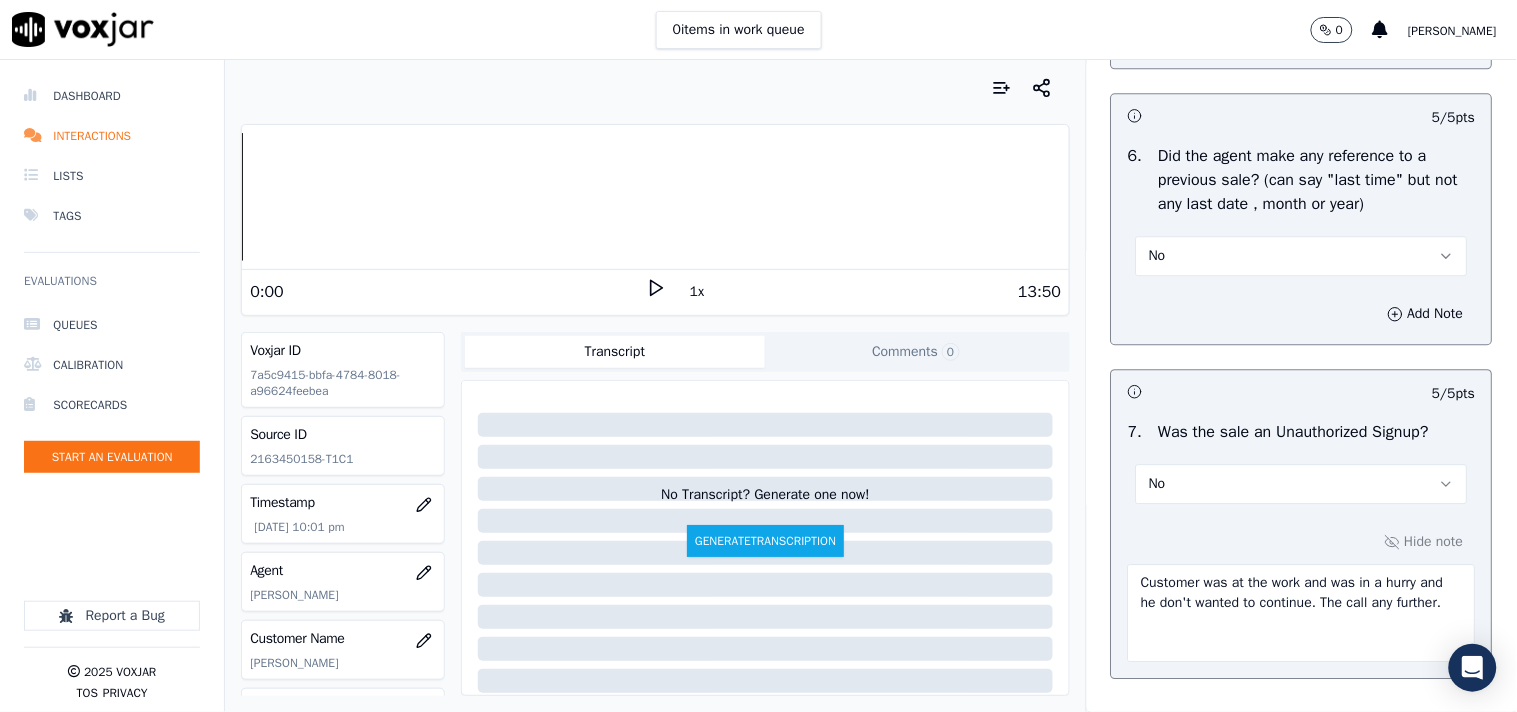 scroll, scrollTop: 4923, scrollLeft: 0, axis: vertical 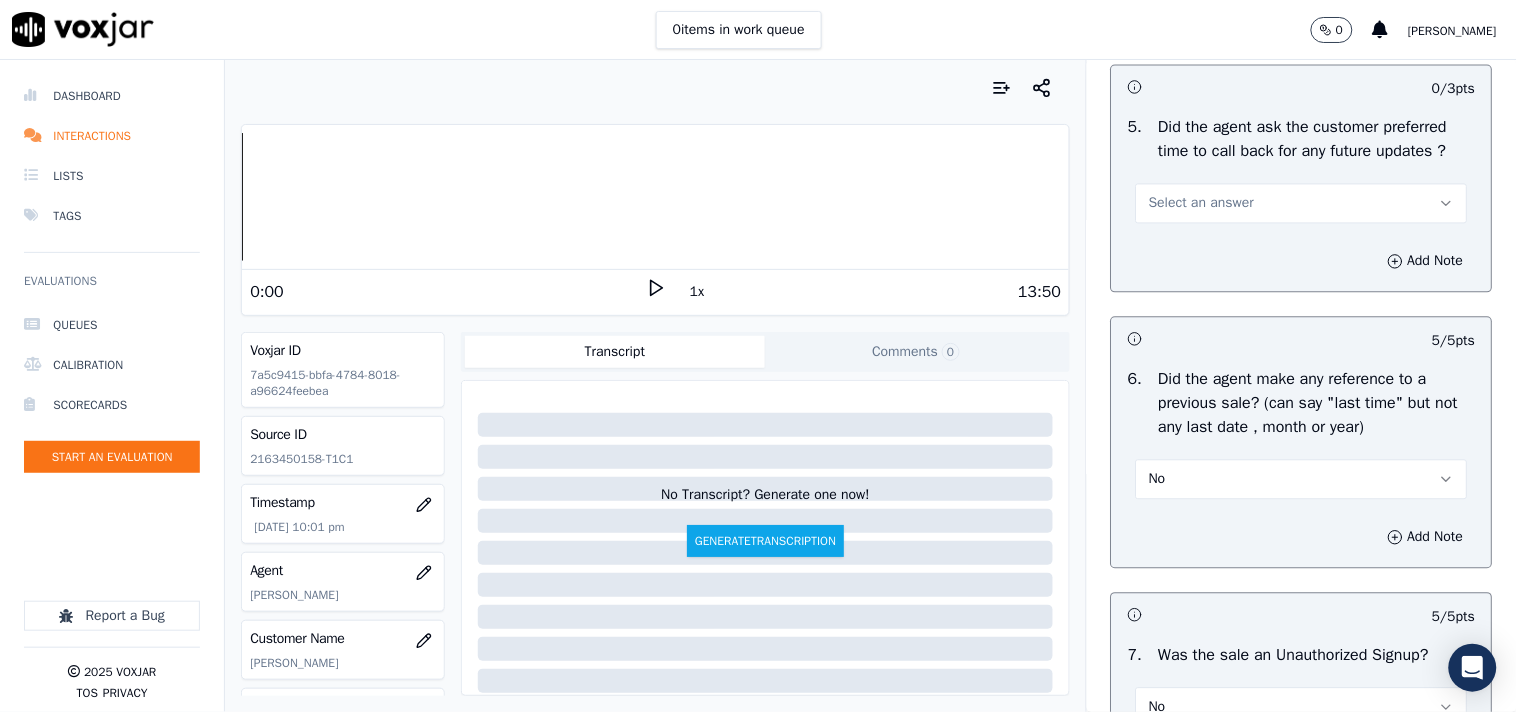 click on "Select an answer" at bounding box center (1201, 204) 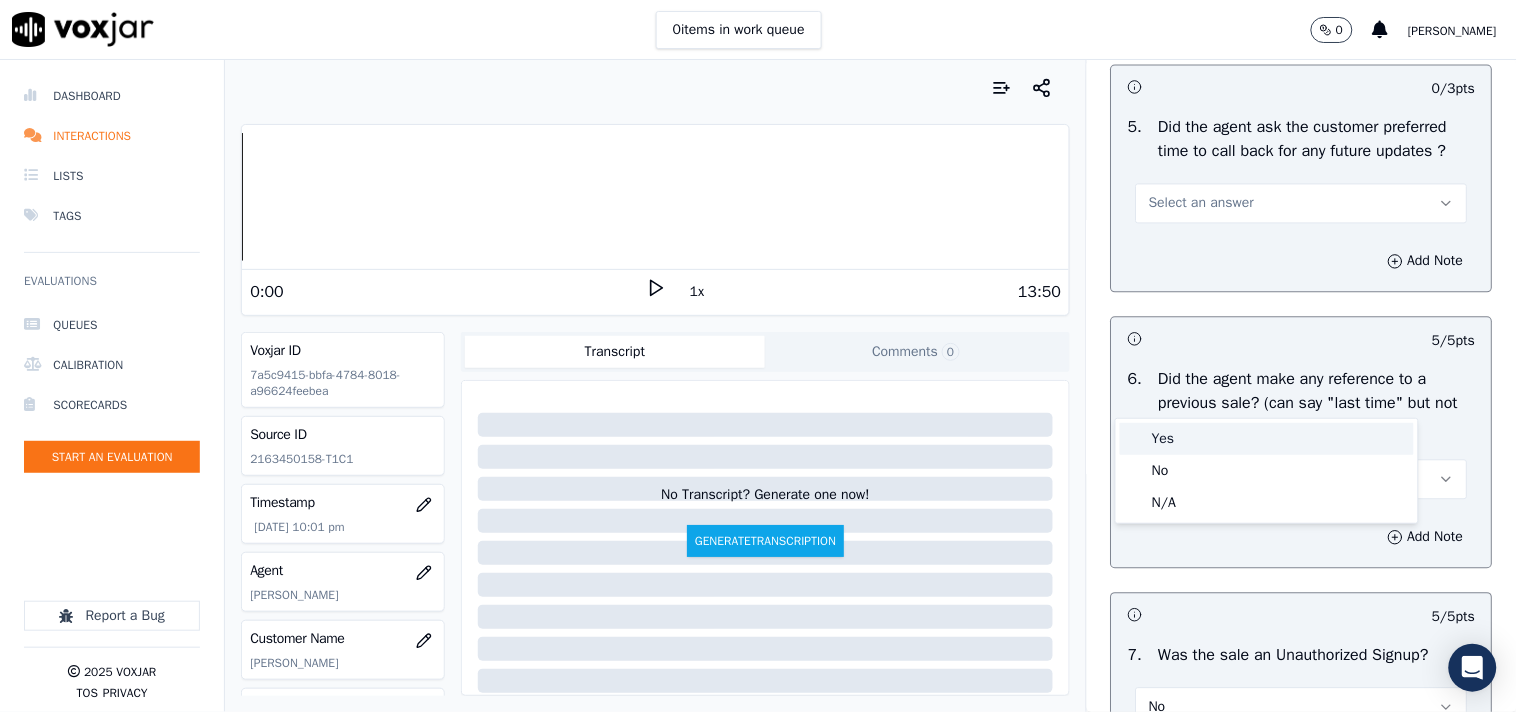 click on "Yes" at bounding box center [1267, 439] 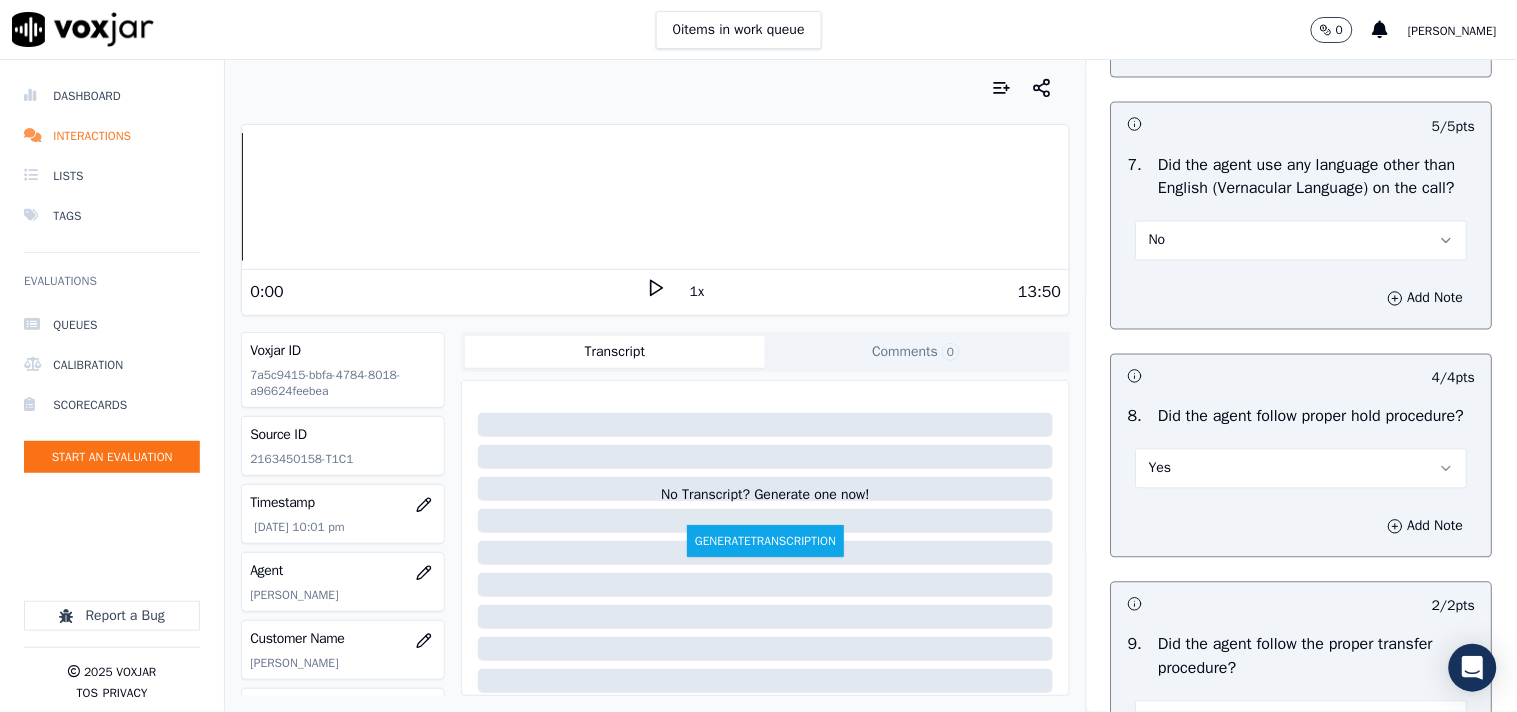 scroll, scrollTop: 5474, scrollLeft: 0, axis: vertical 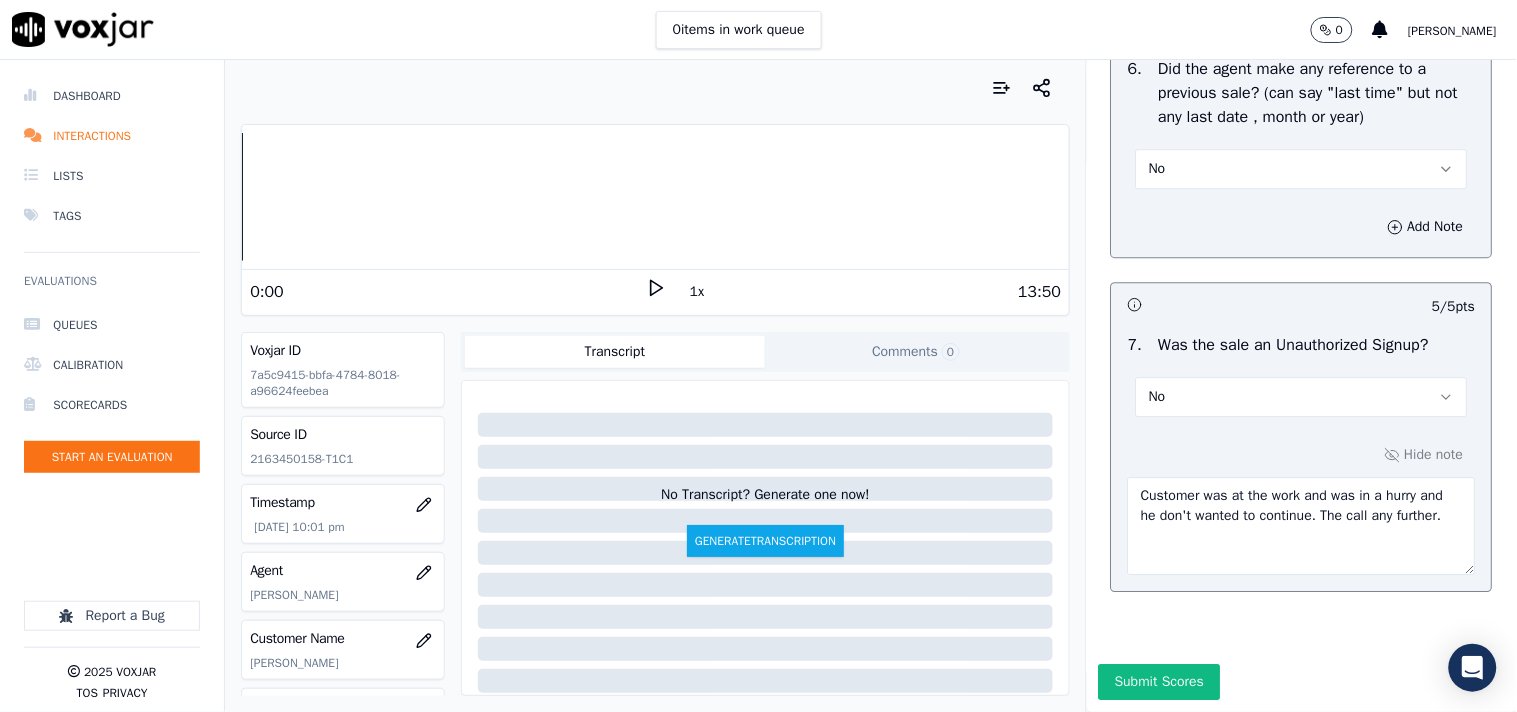 click on "Customer was at the work and was in a hurry and he don't wanted to continue. The call any further." at bounding box center [1302, 526] 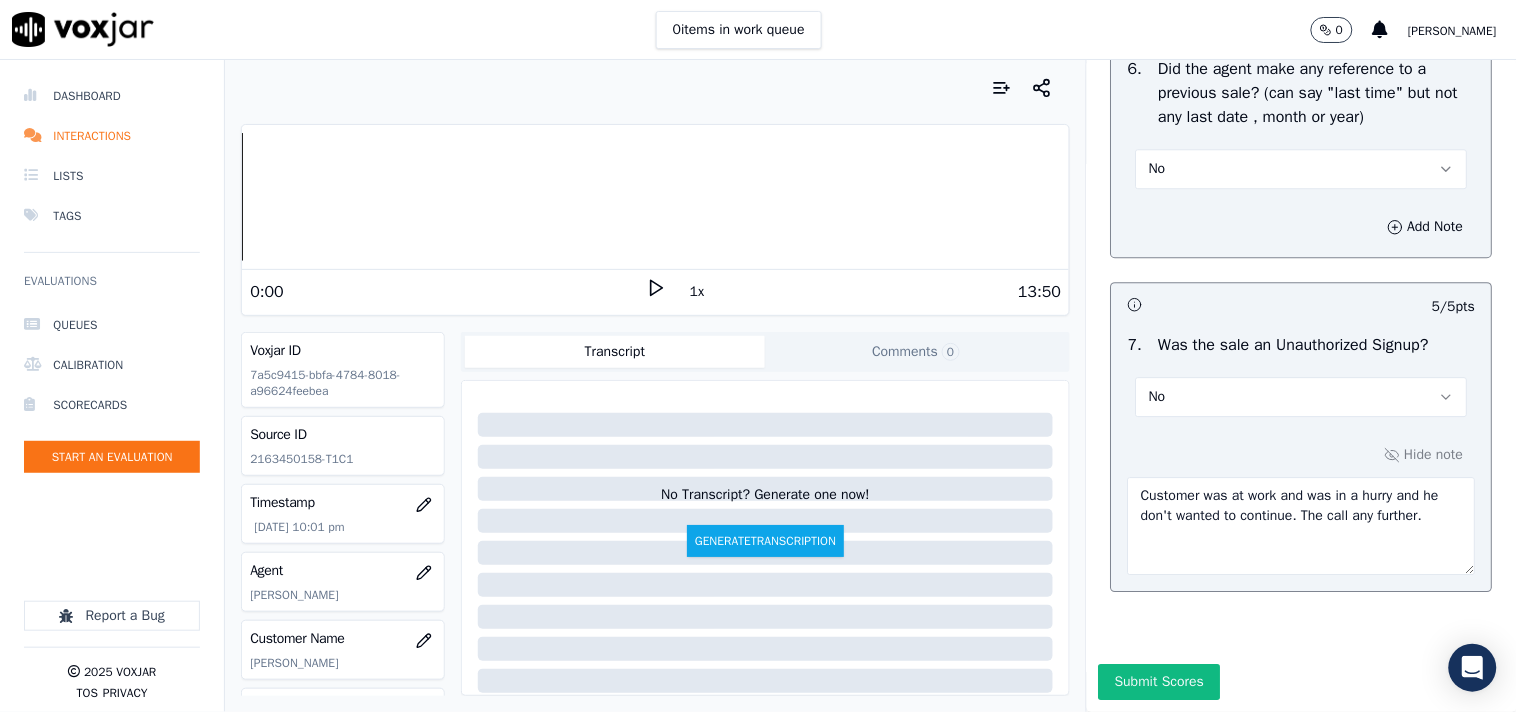 click on "Customer was at work and was in a hurry and he don't wanted to continue. The call any further." at bounding box center (1302, 526) 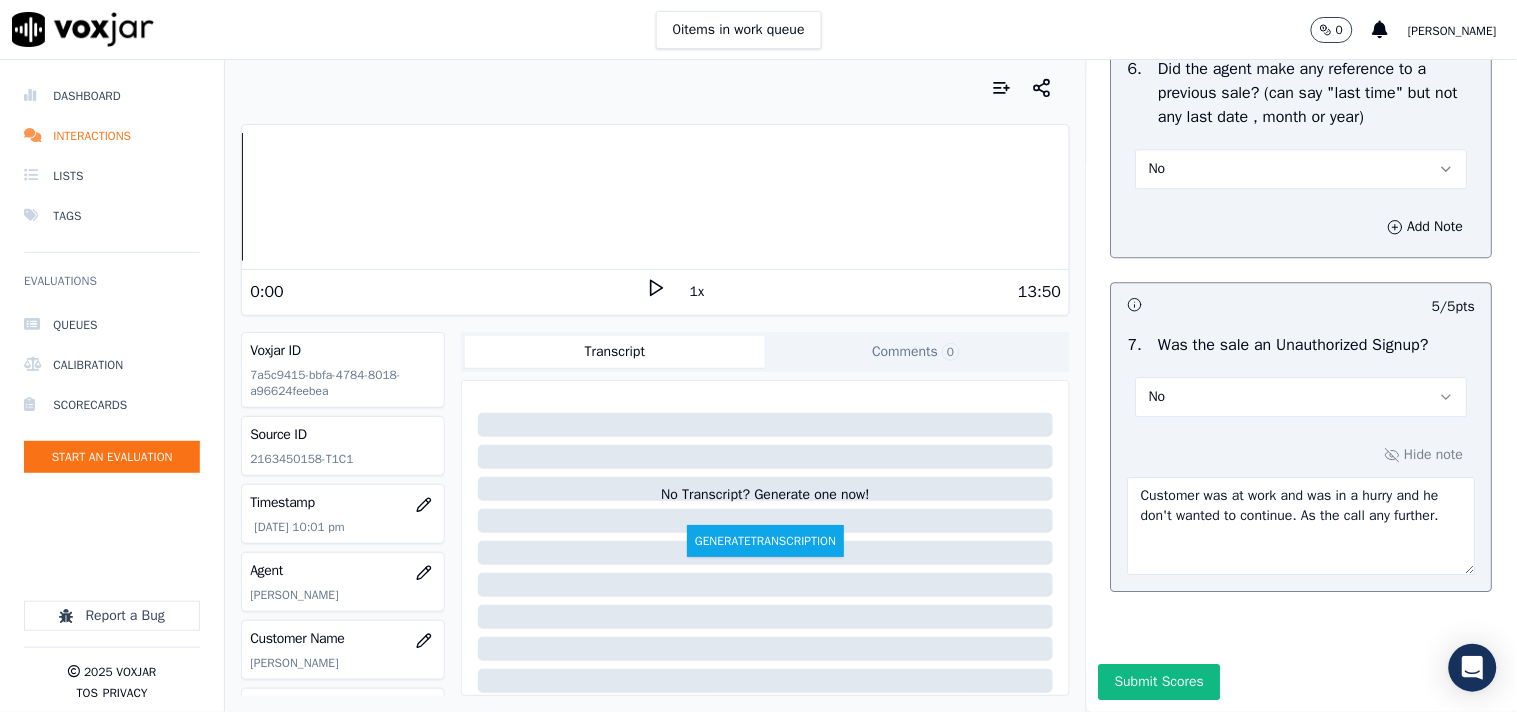 click on "Customer was at work and was in a hurry and he don't wanted to continue. As the call any further." at bounding box center (1302, 526) 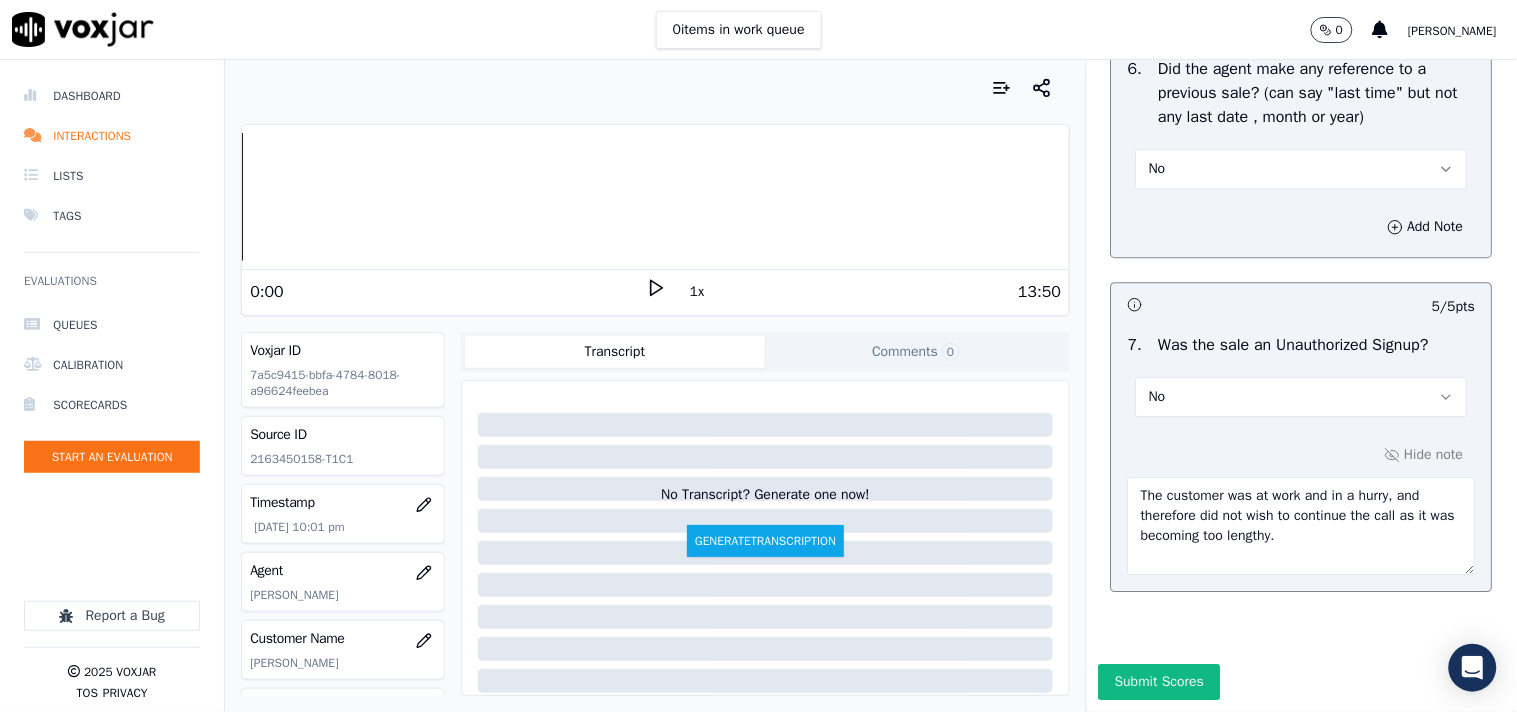 click on "The customer was at work and in a hurry, and therefore did not wish to continue the call as it was becoming too lengthy." at bounding box center [1302, 526] 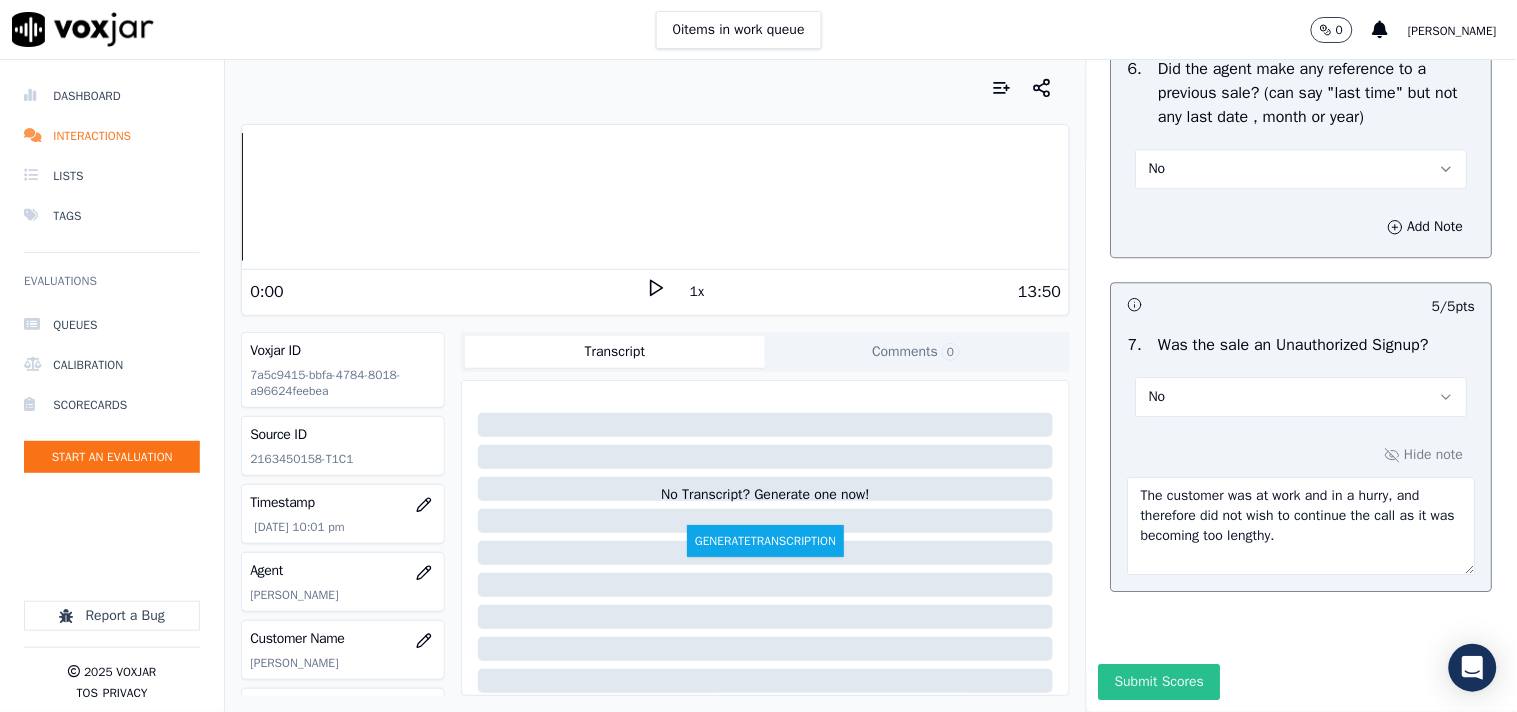 type on "The customer was at work and in a hurry, and therefore did not wish to continue the call as it was becoming too lengthy." 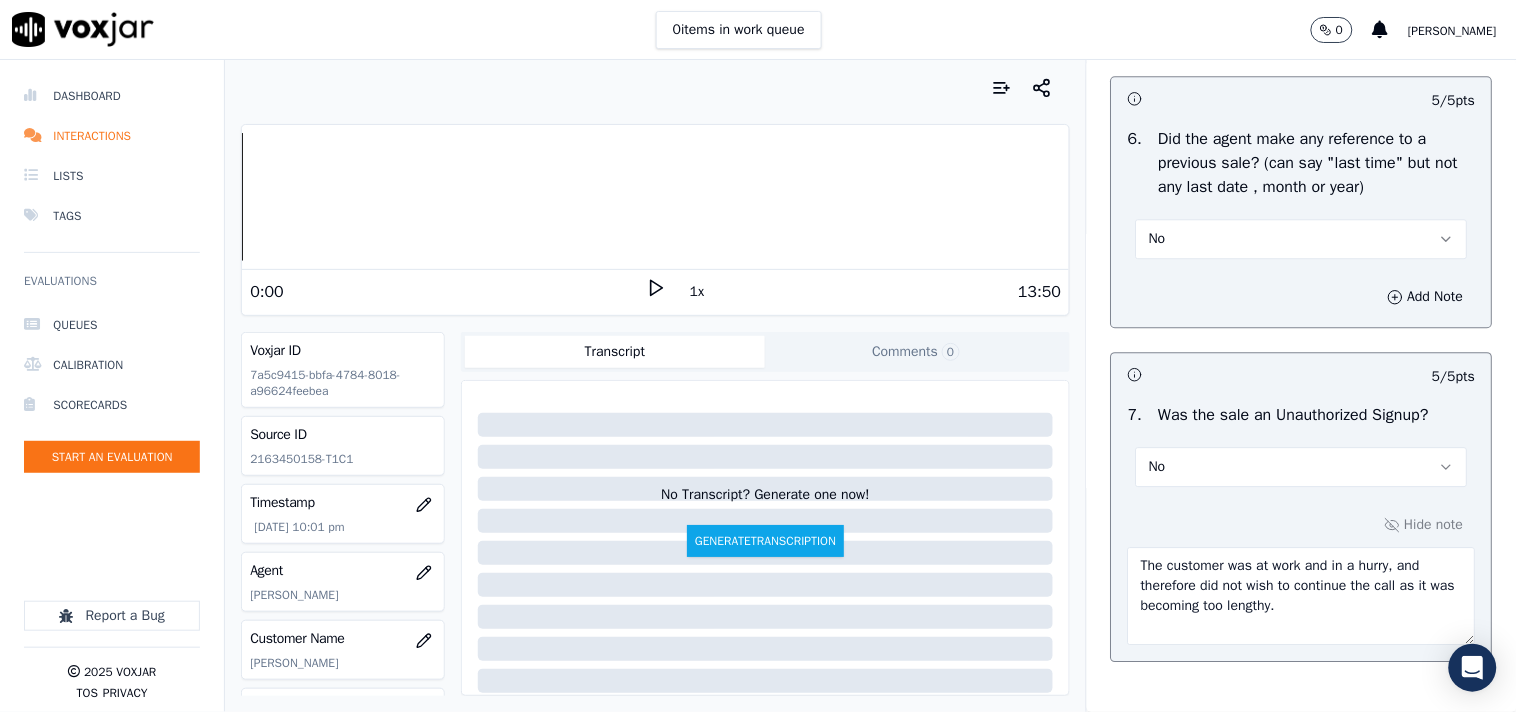 scroll, scrollTop: 5141, scrollLeft: 0, axis: vertical 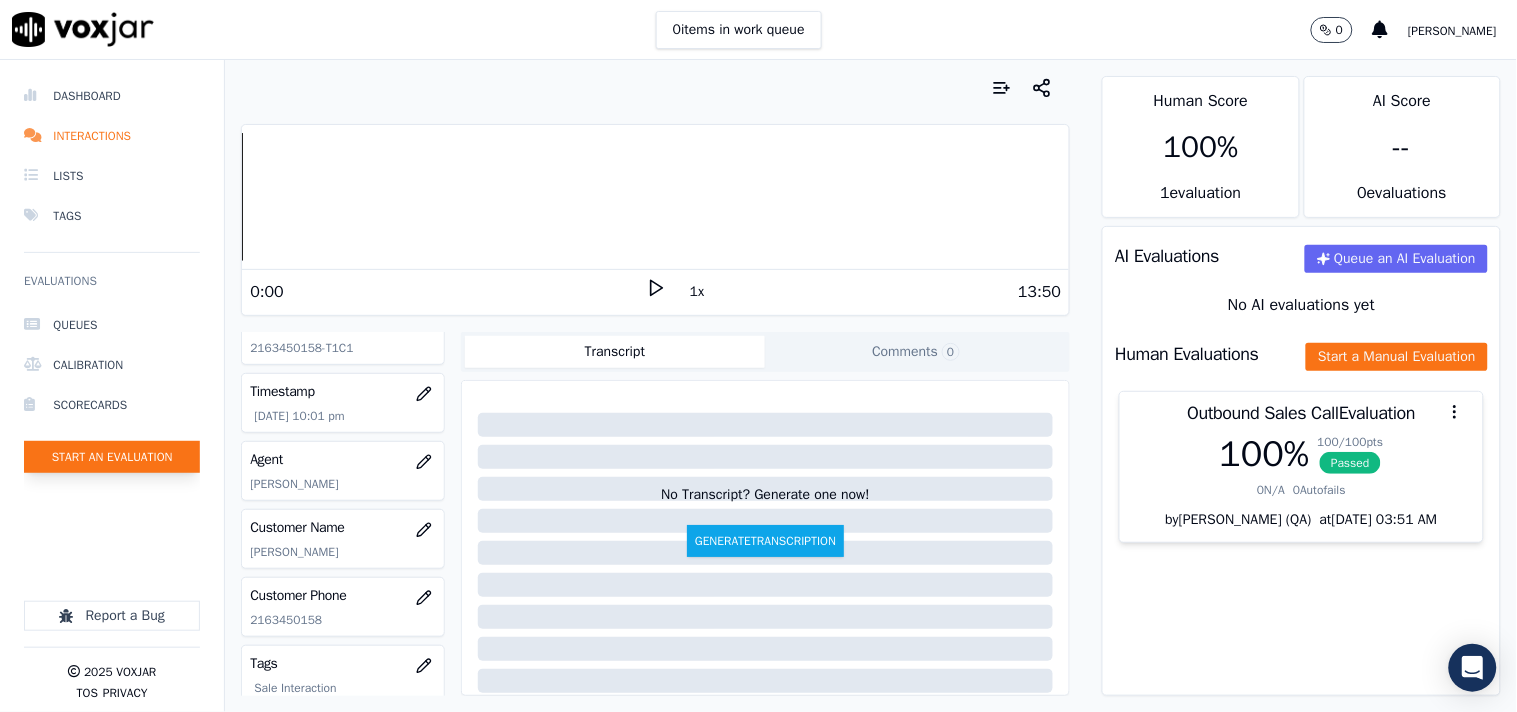 click on "Start an Evaluation" 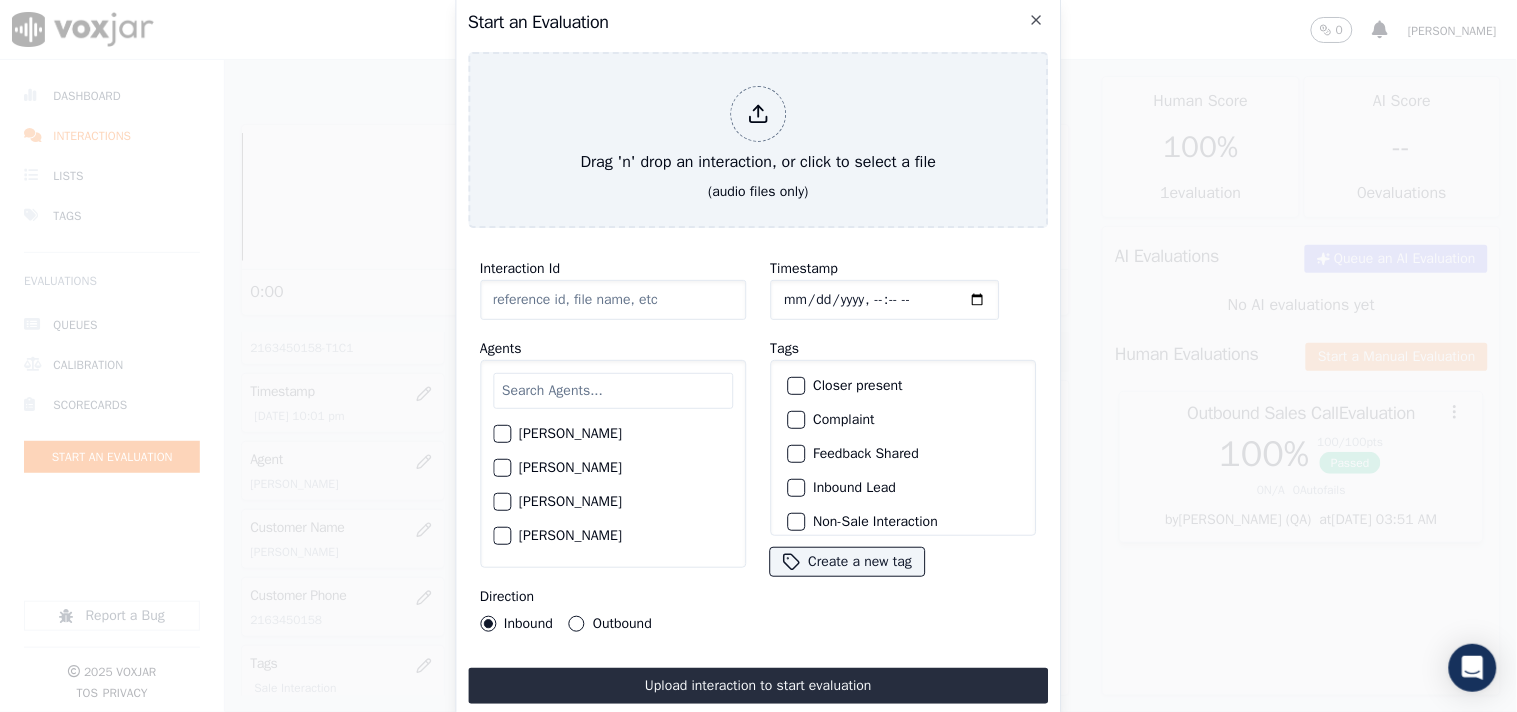 click on "Interaction Id" 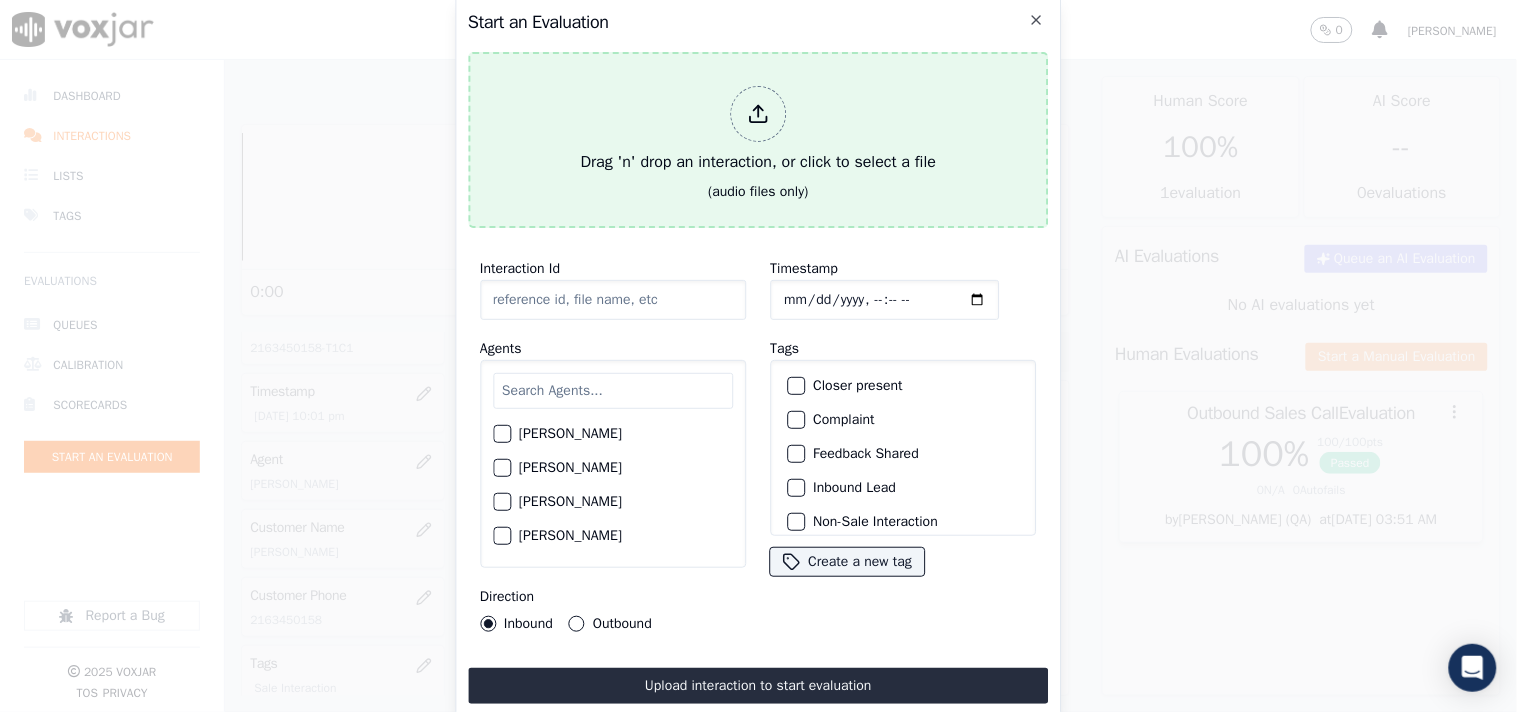click at bounding box center (758, 114) 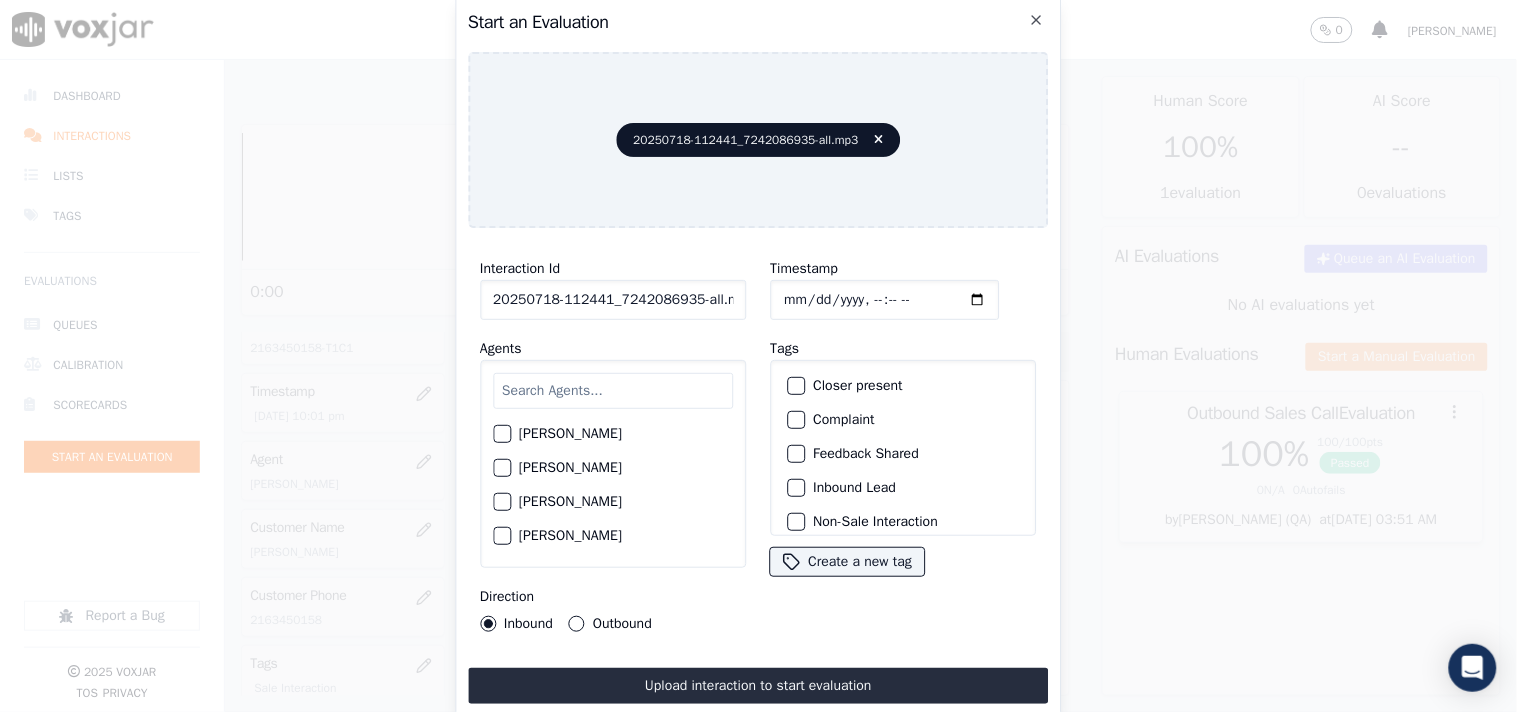 click on "Timestamp" 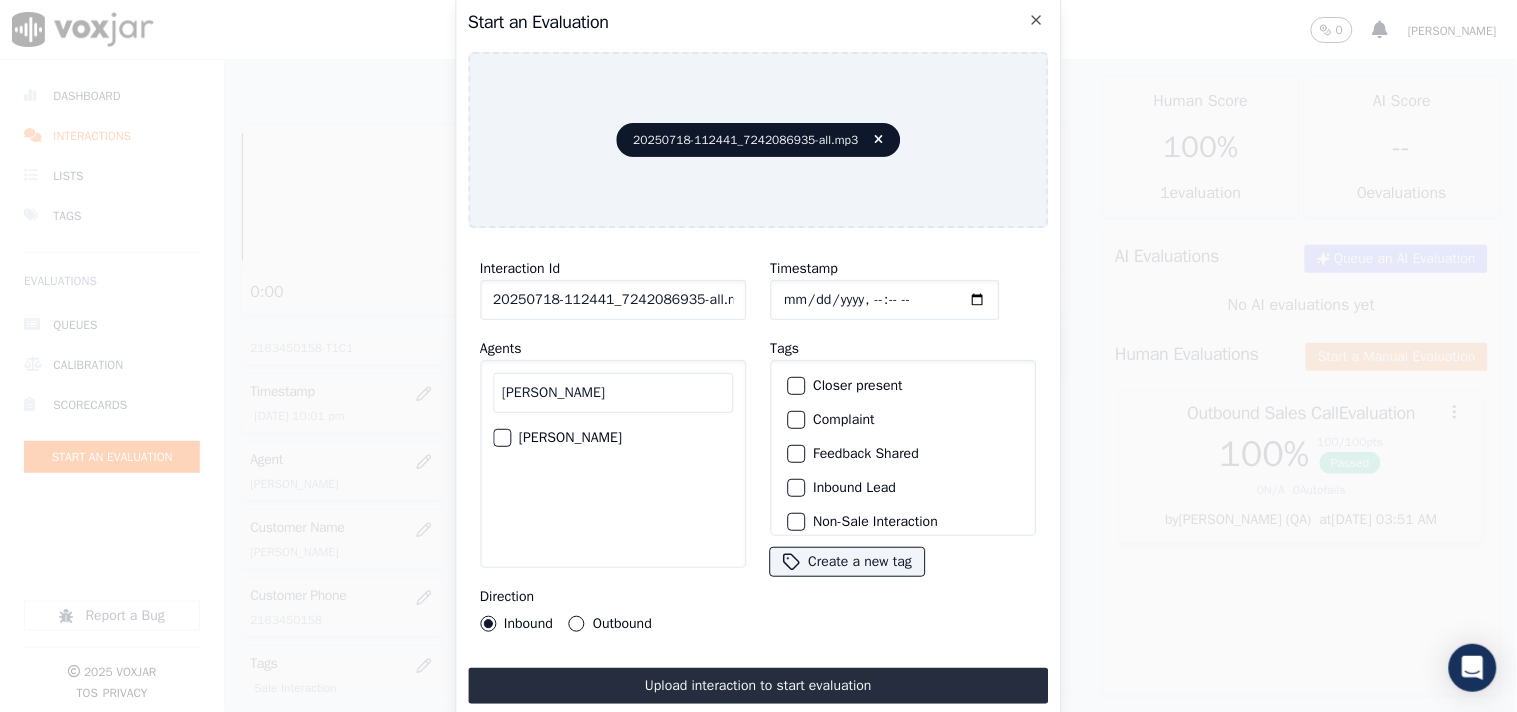 type on "[PERSON_NAME]" 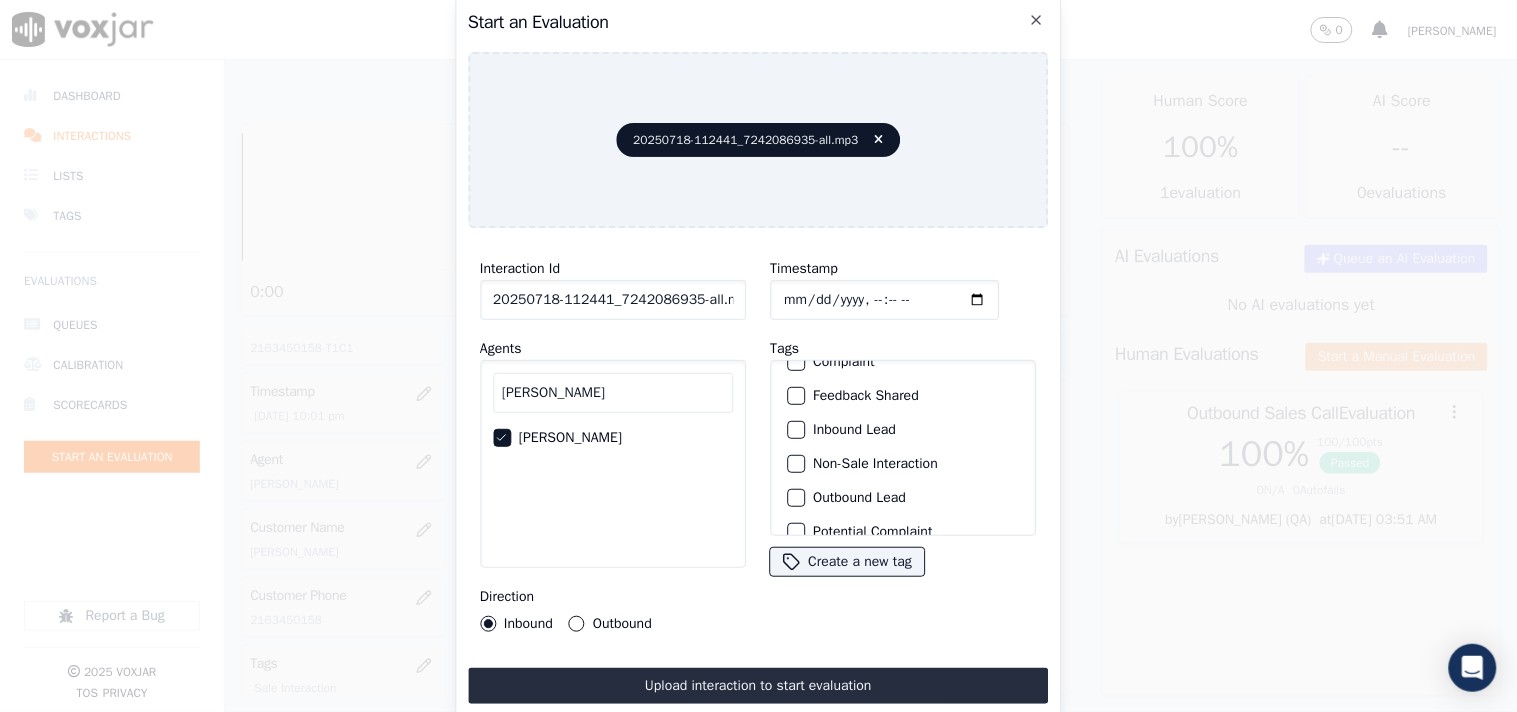 scroll, scrollTop: 111, scrollLeft: 0, axis: vertical 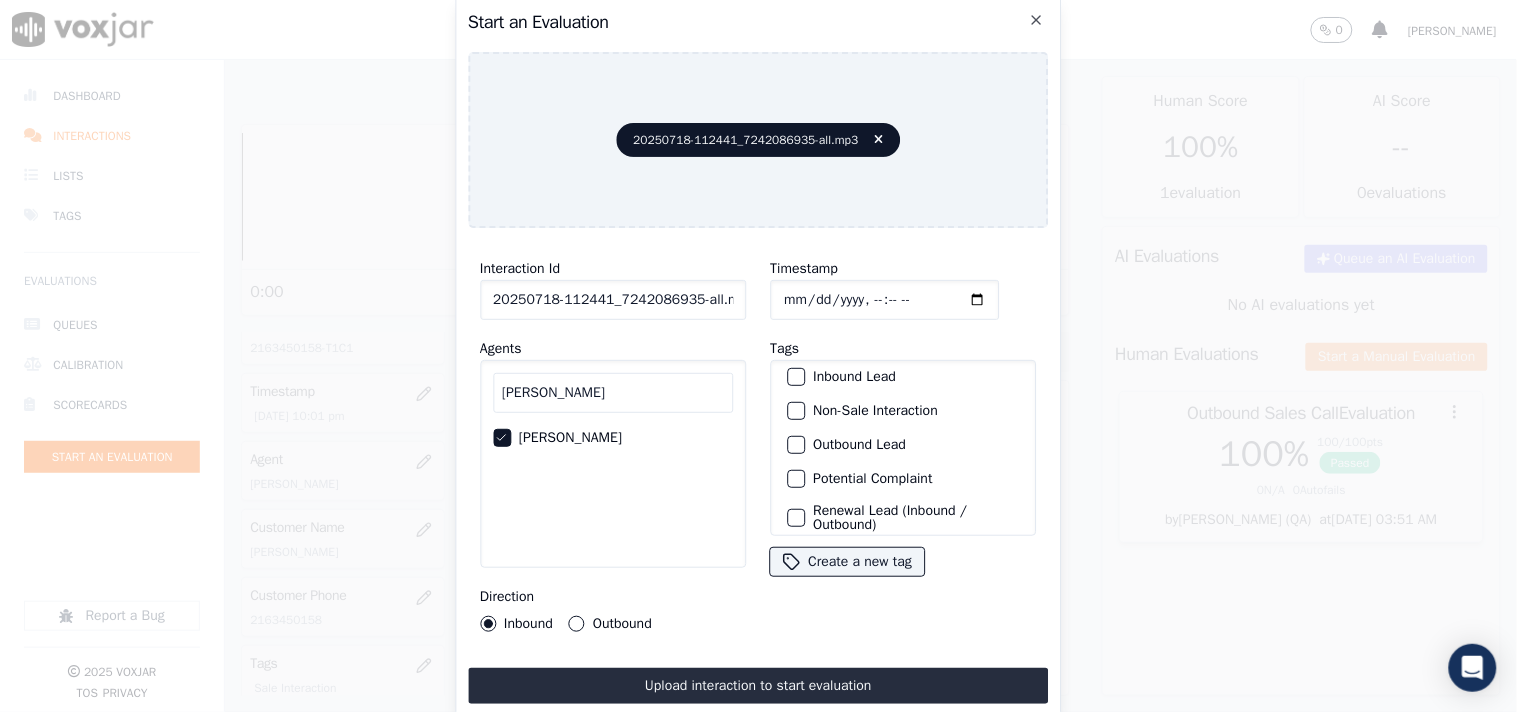 click on "Non-Sale Interaction" 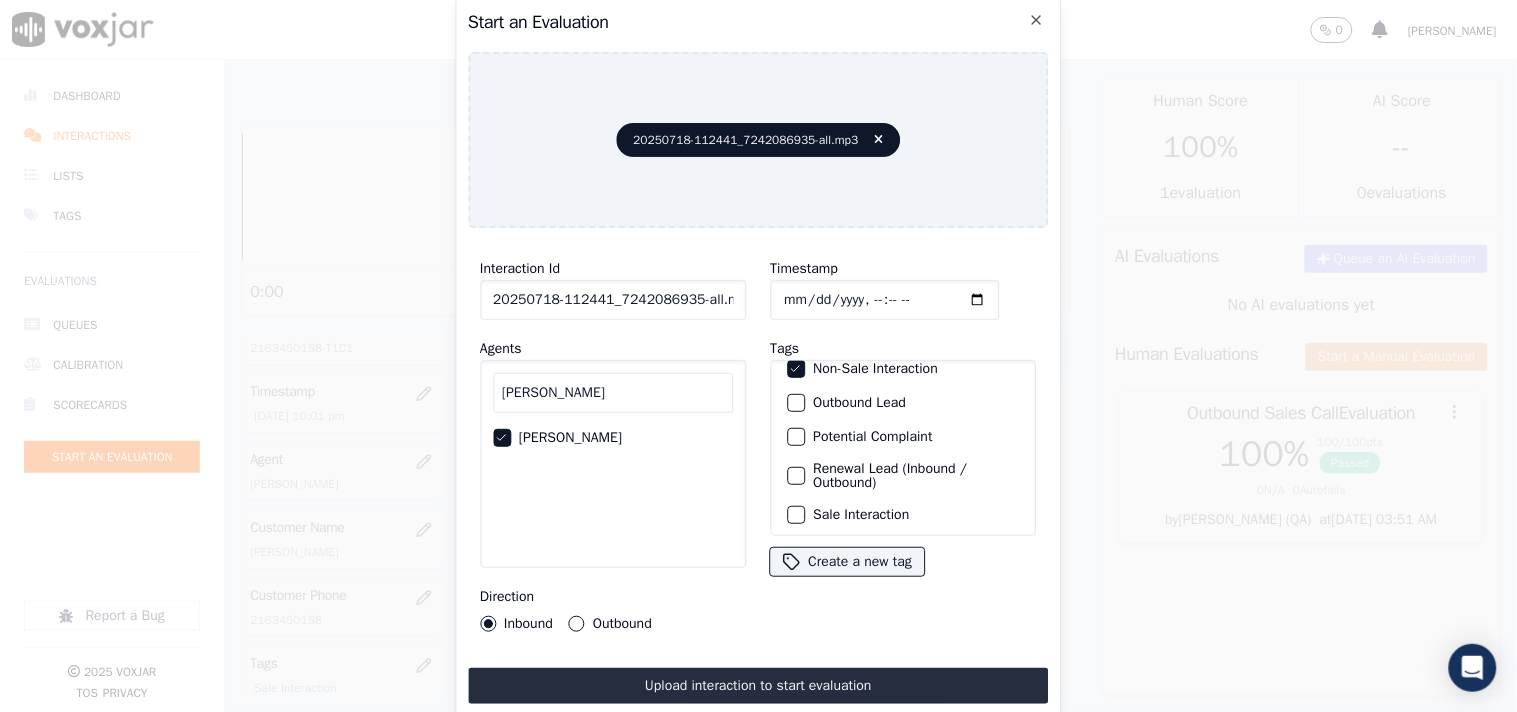 scroll, scrollTop: 176, scrollLeft: 0, axis: vertical 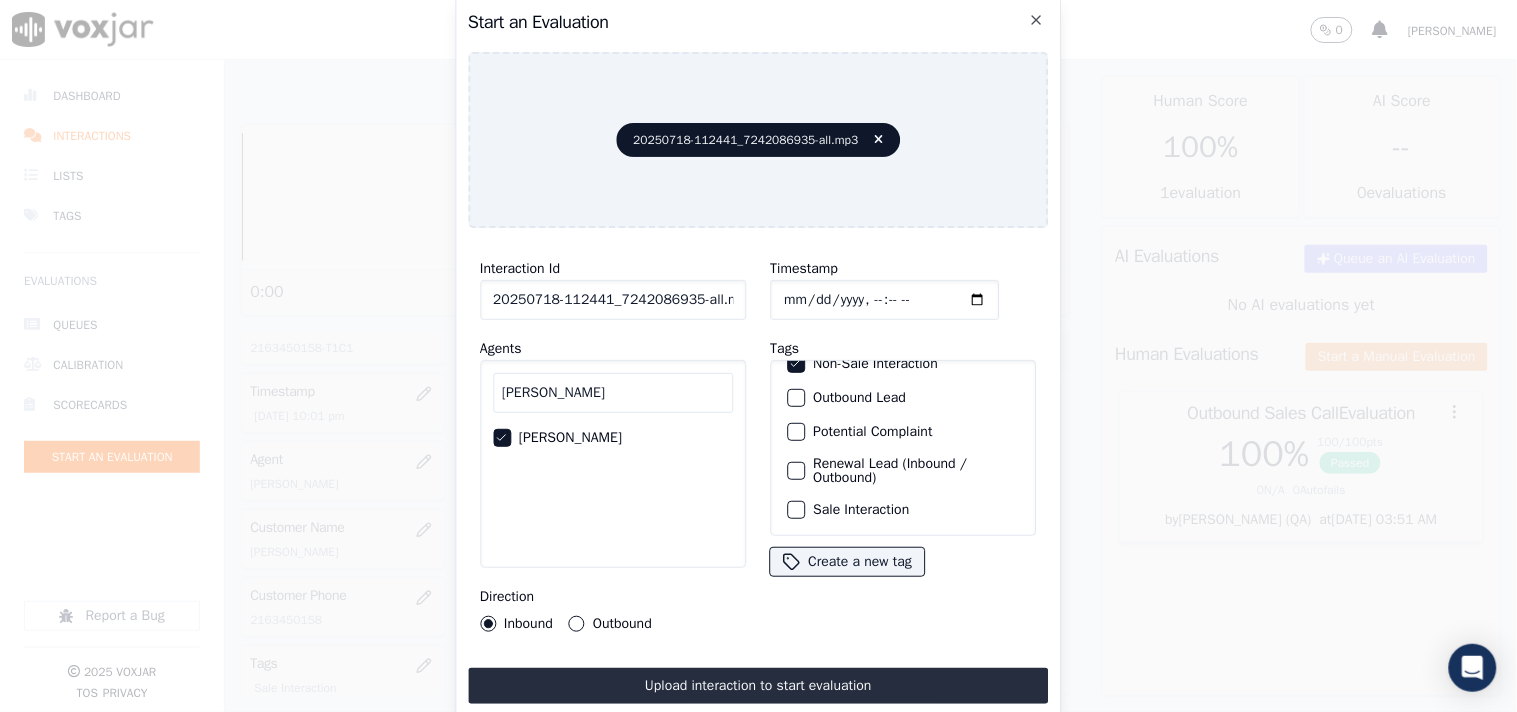 click on "Sale Interaction" 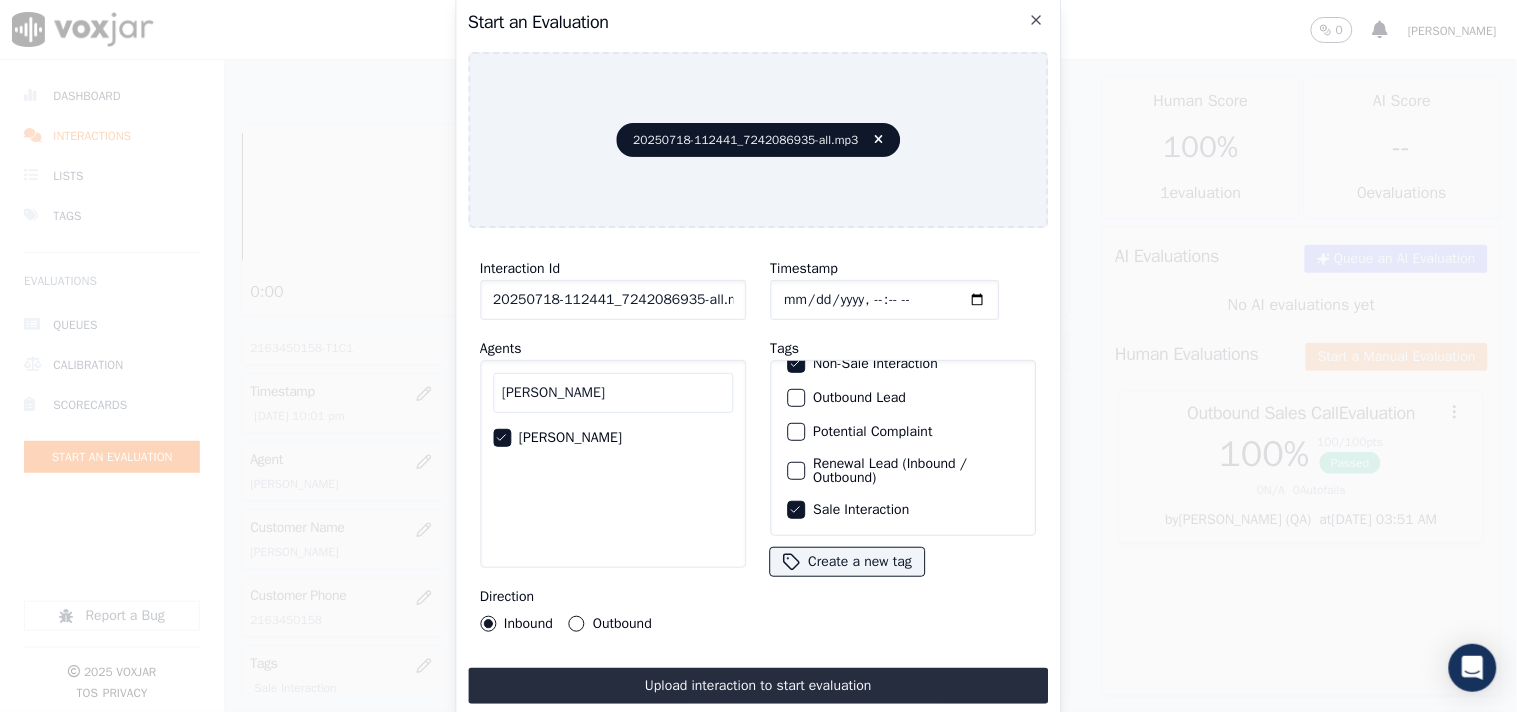 click on "Outbound" at bounding box center (610, 624) 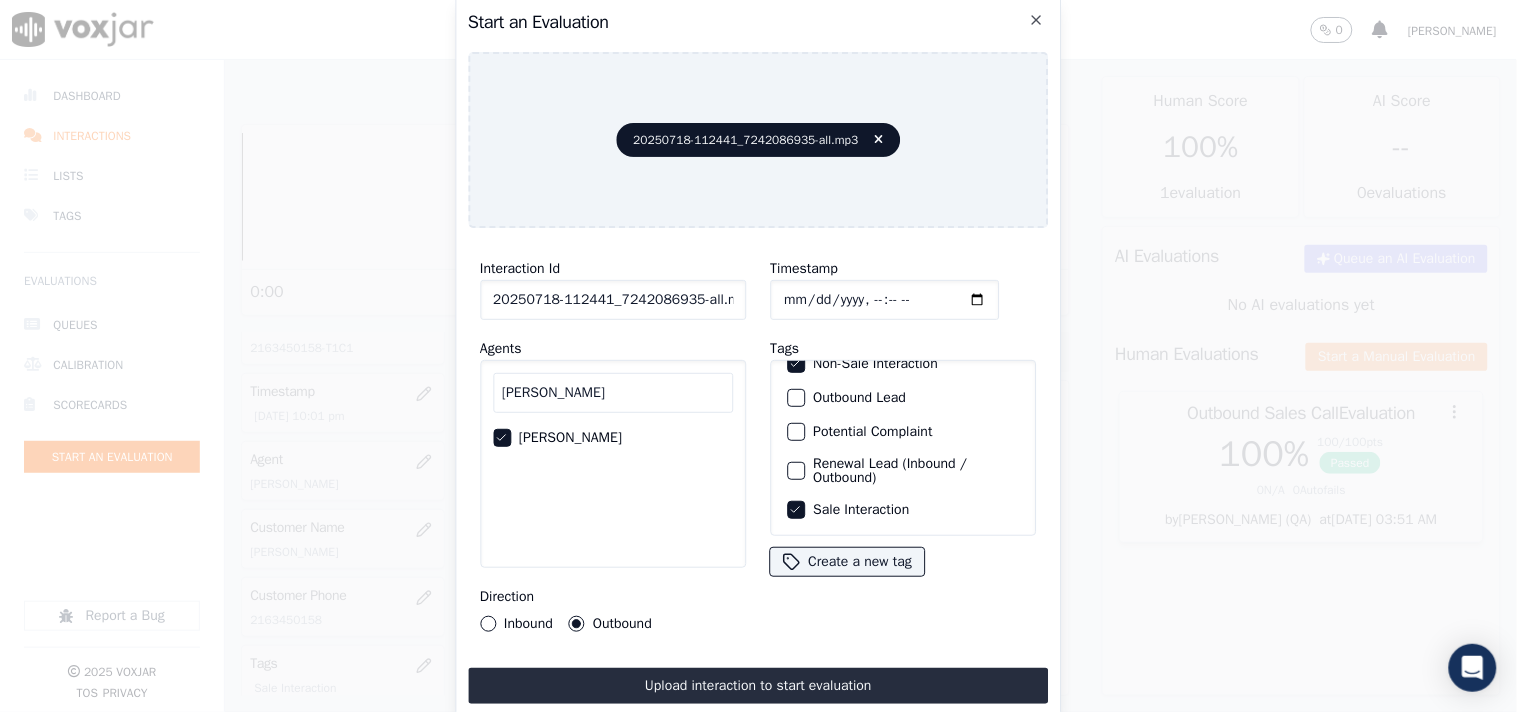 click on "20250718-112441_7242086935-all.mp3" 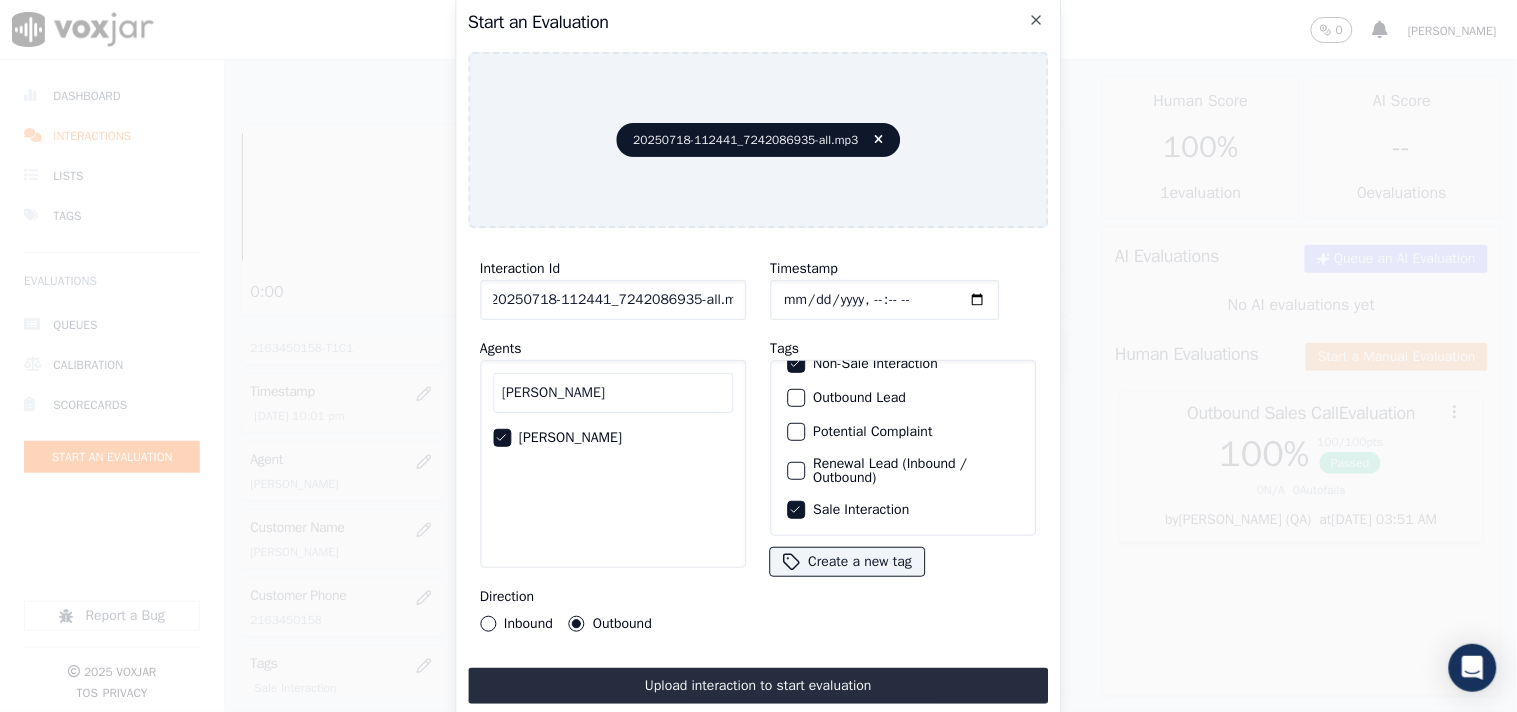 scroll, scrollTop: 0, scrollLeft: 0, axis: both 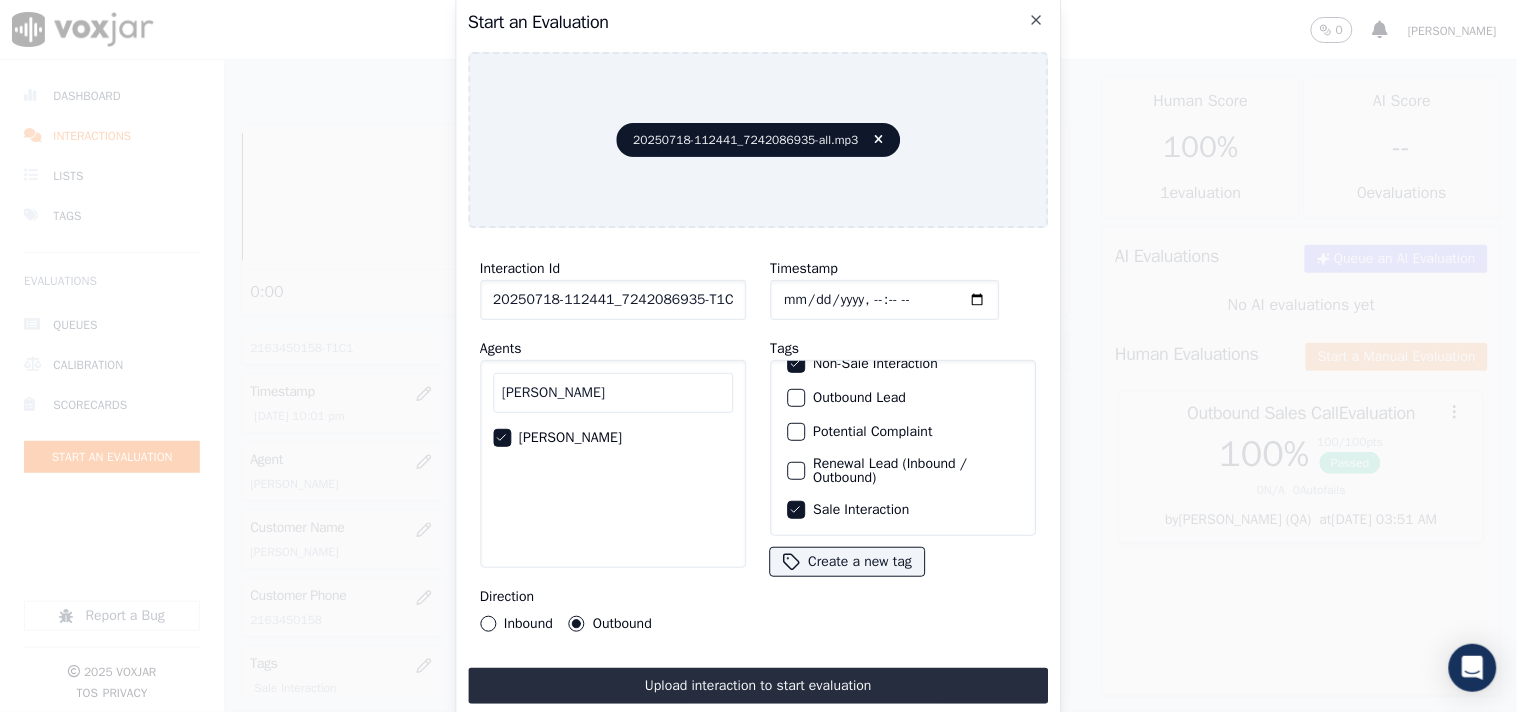 type on "20250718-112441_7242086935-T1C1" 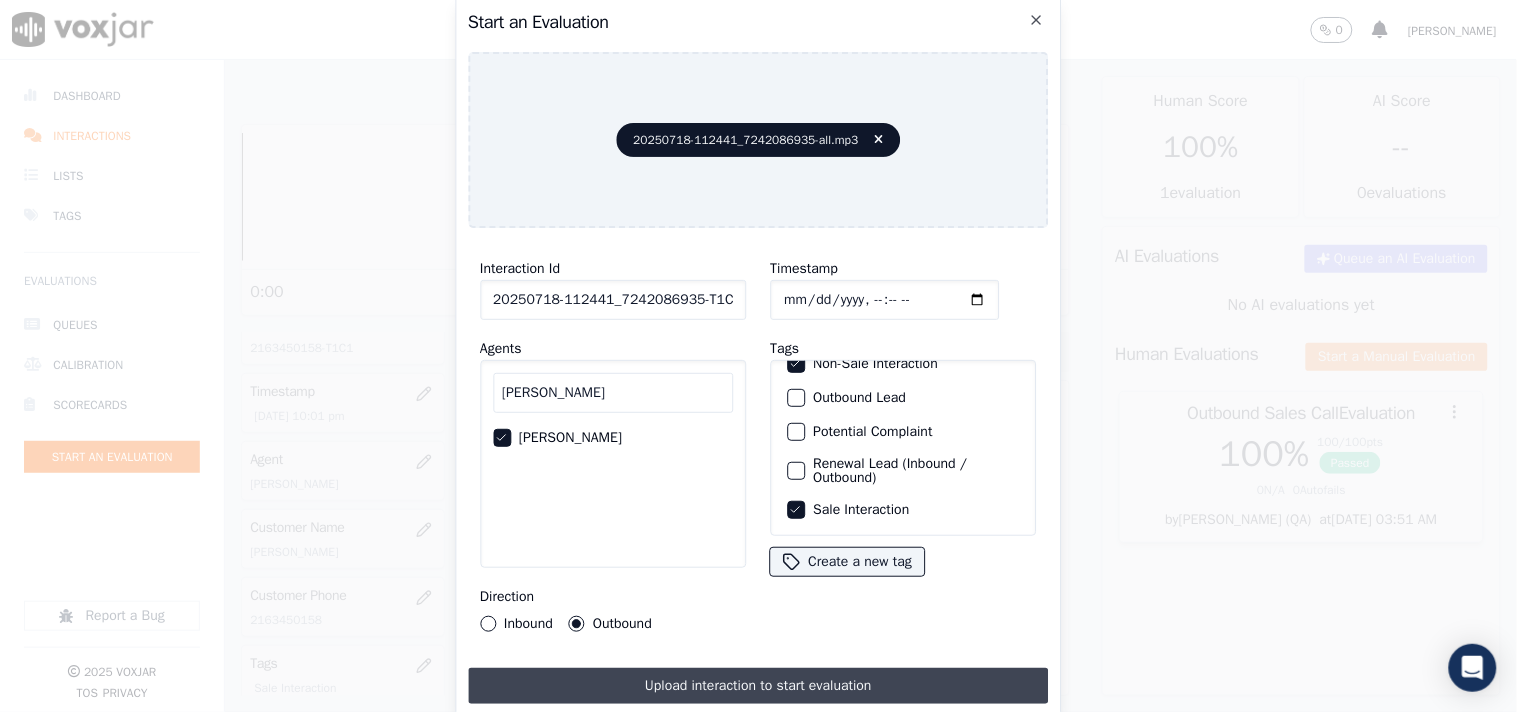 click on "Upload interaction to start evaluation" at bounding box center (758, 686) 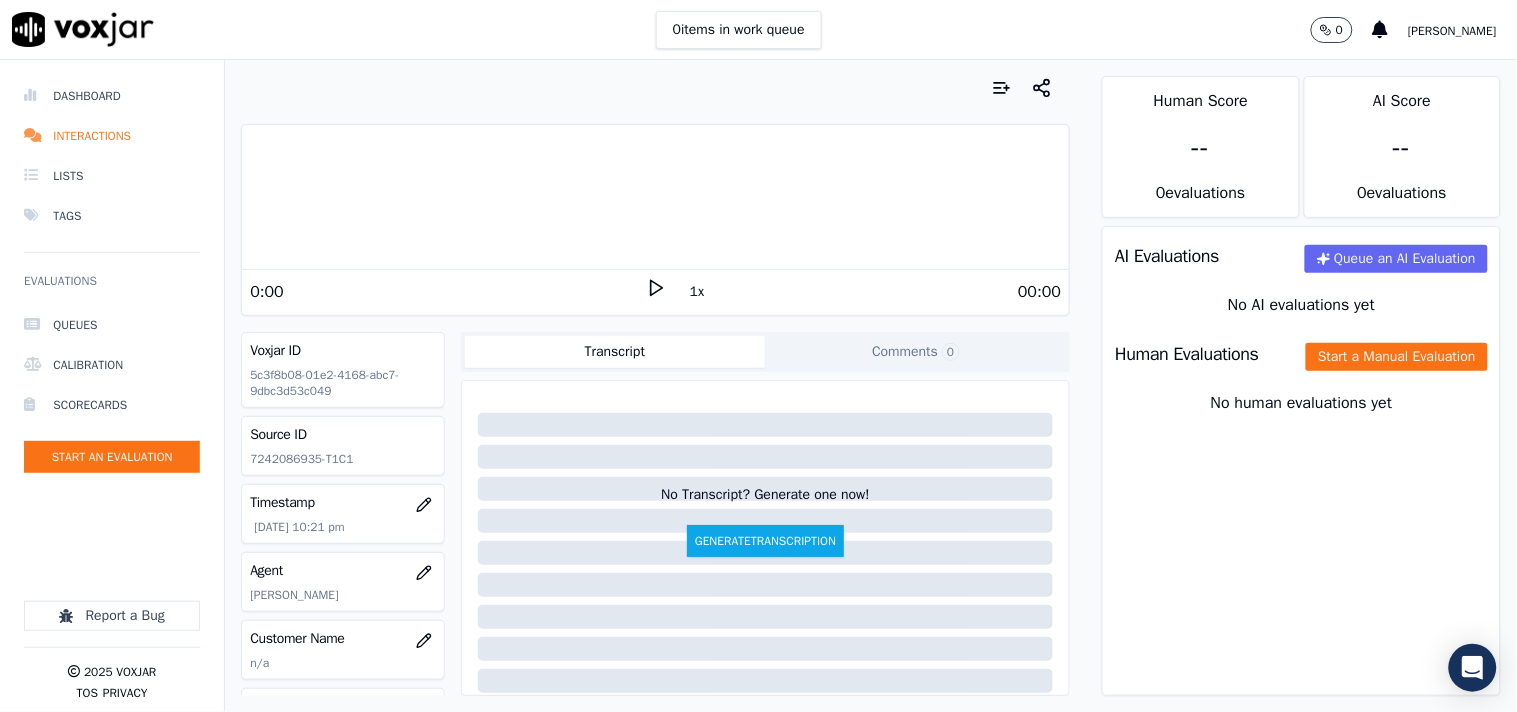 scroll, scrollTop: 111, scrollLeft: 0, axis: vertical 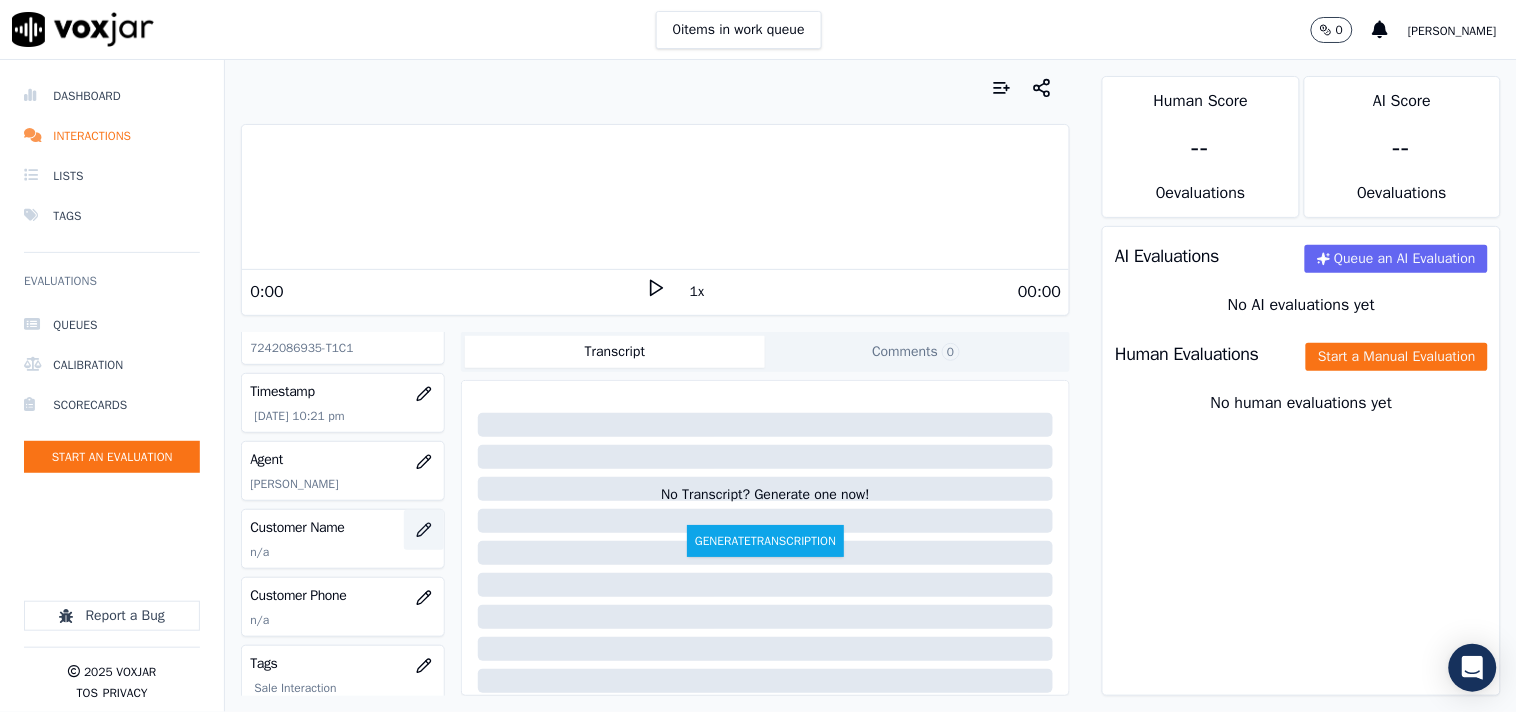 click 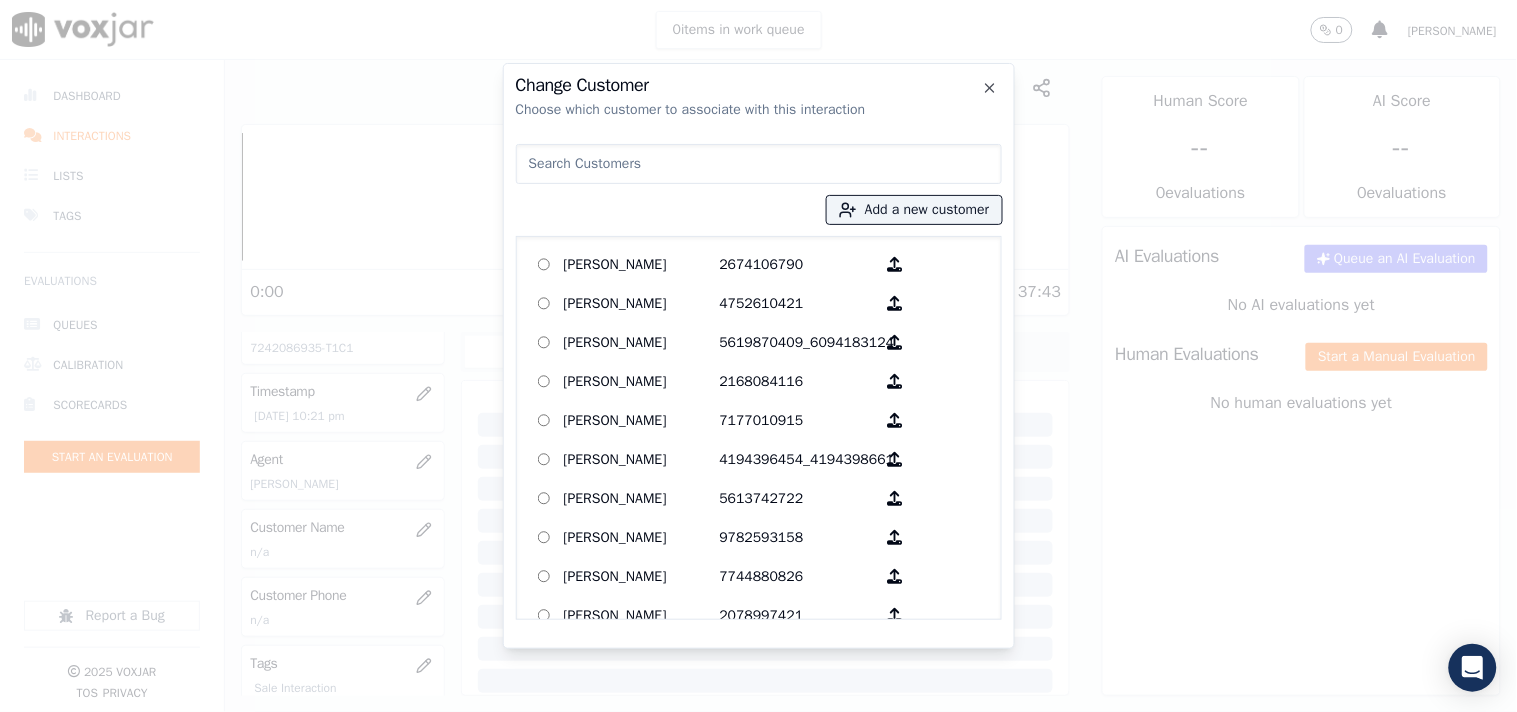 click at bounding box center [759, 164] 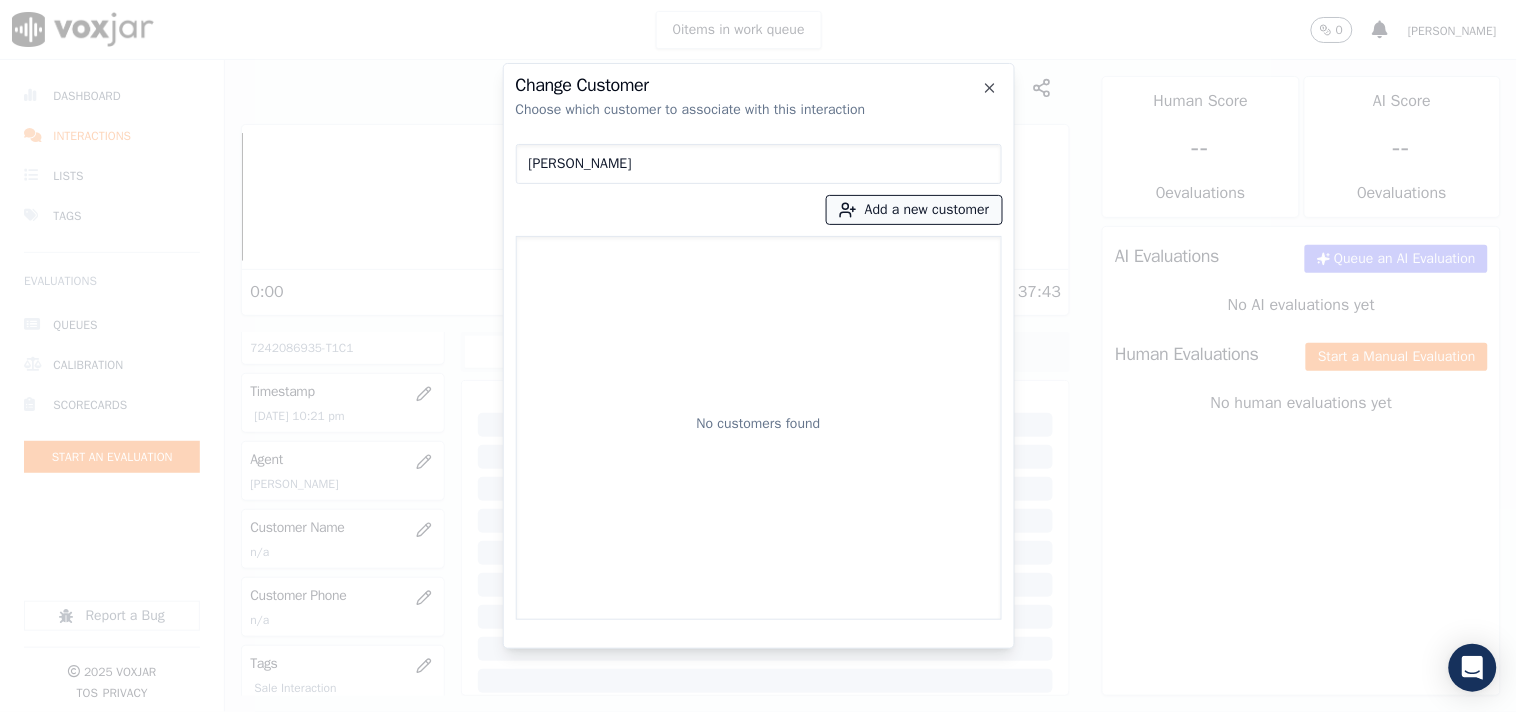 type on "[PERSON_NAME]" 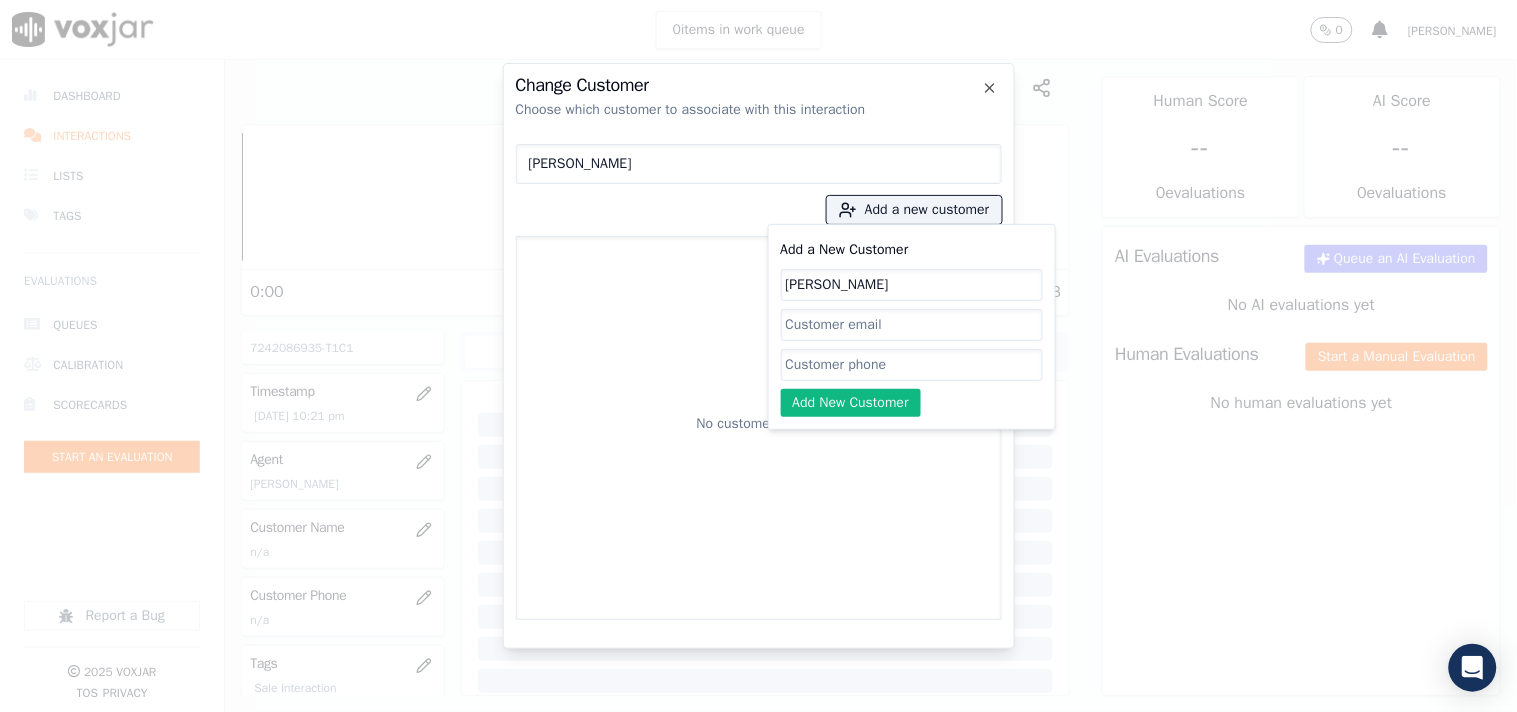 type on "[PERSON_NAME]" 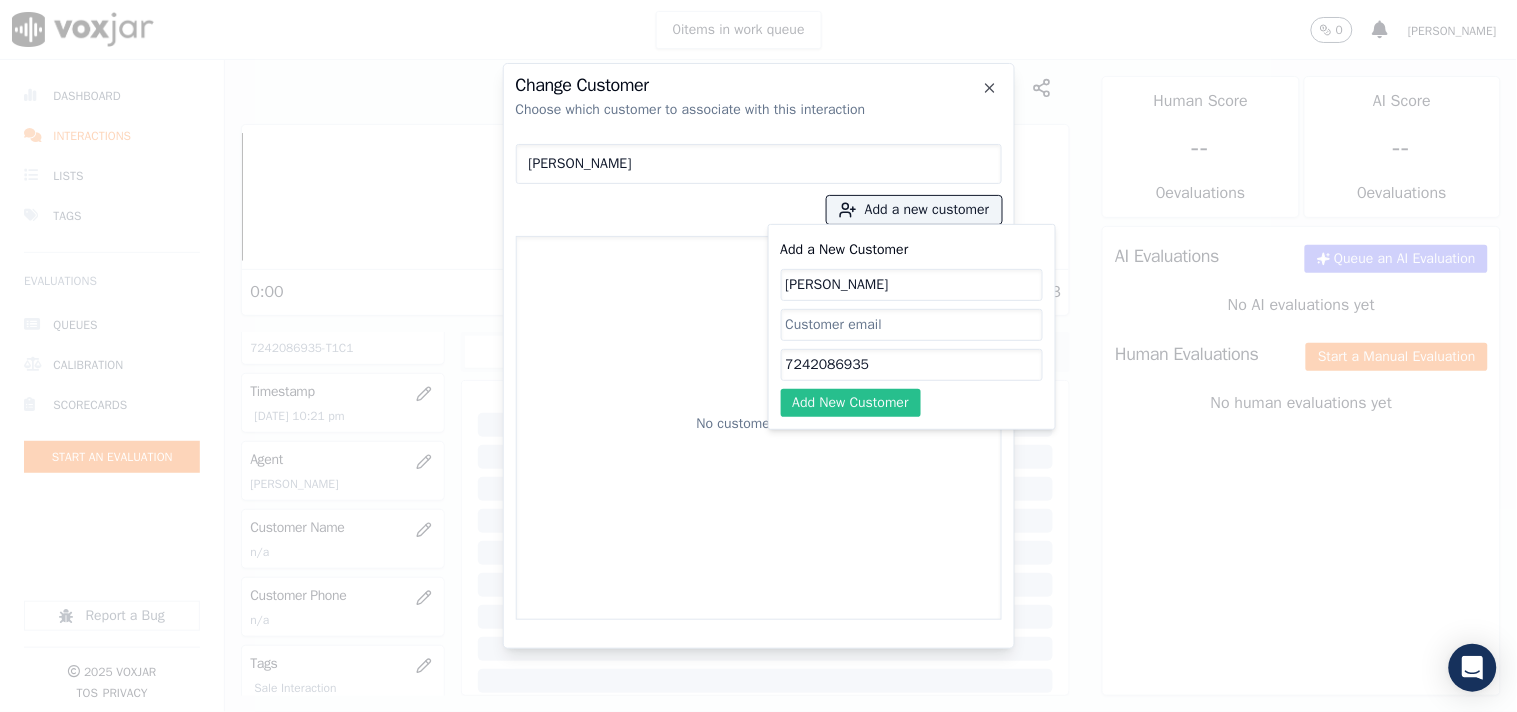 type on "7242086935" 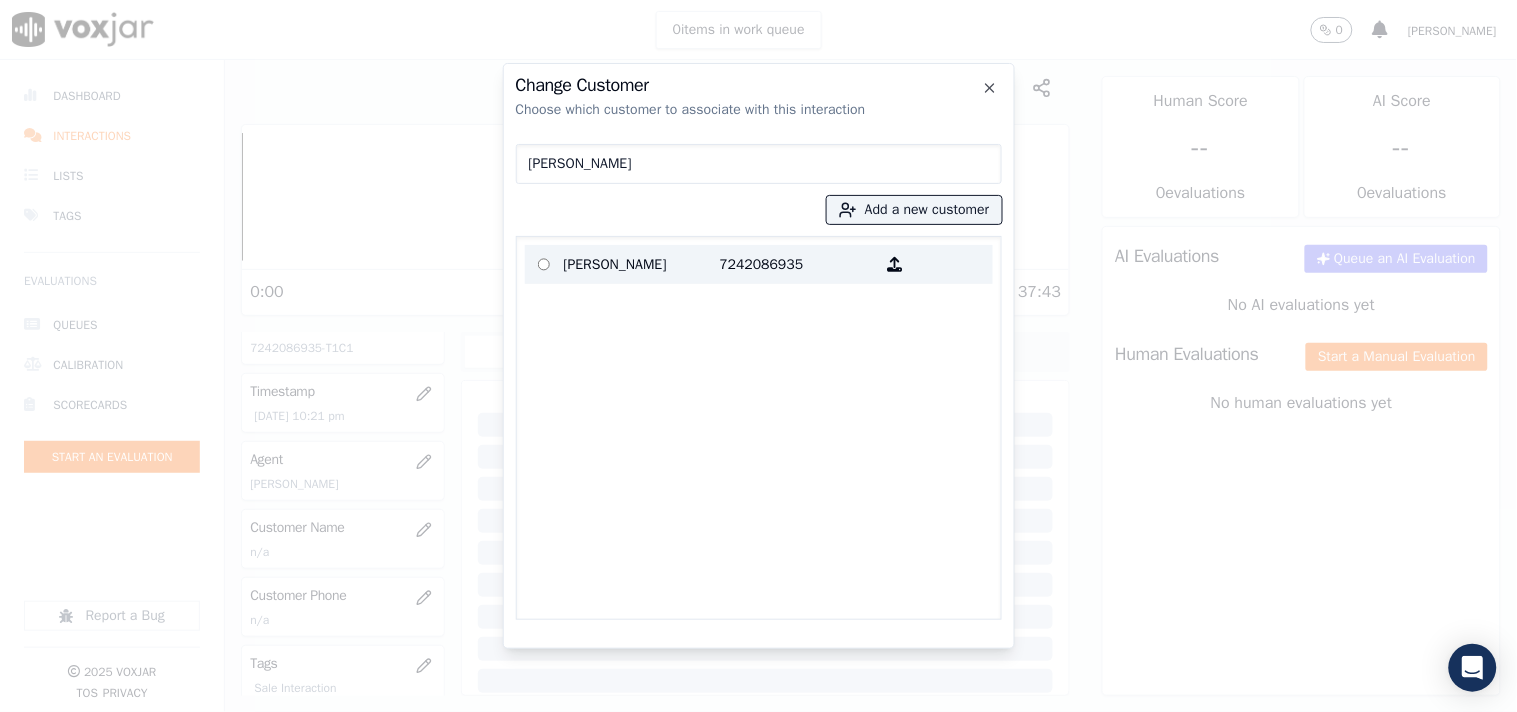 click on "[PERSON_NAME]" at bounding box center [642, 264] 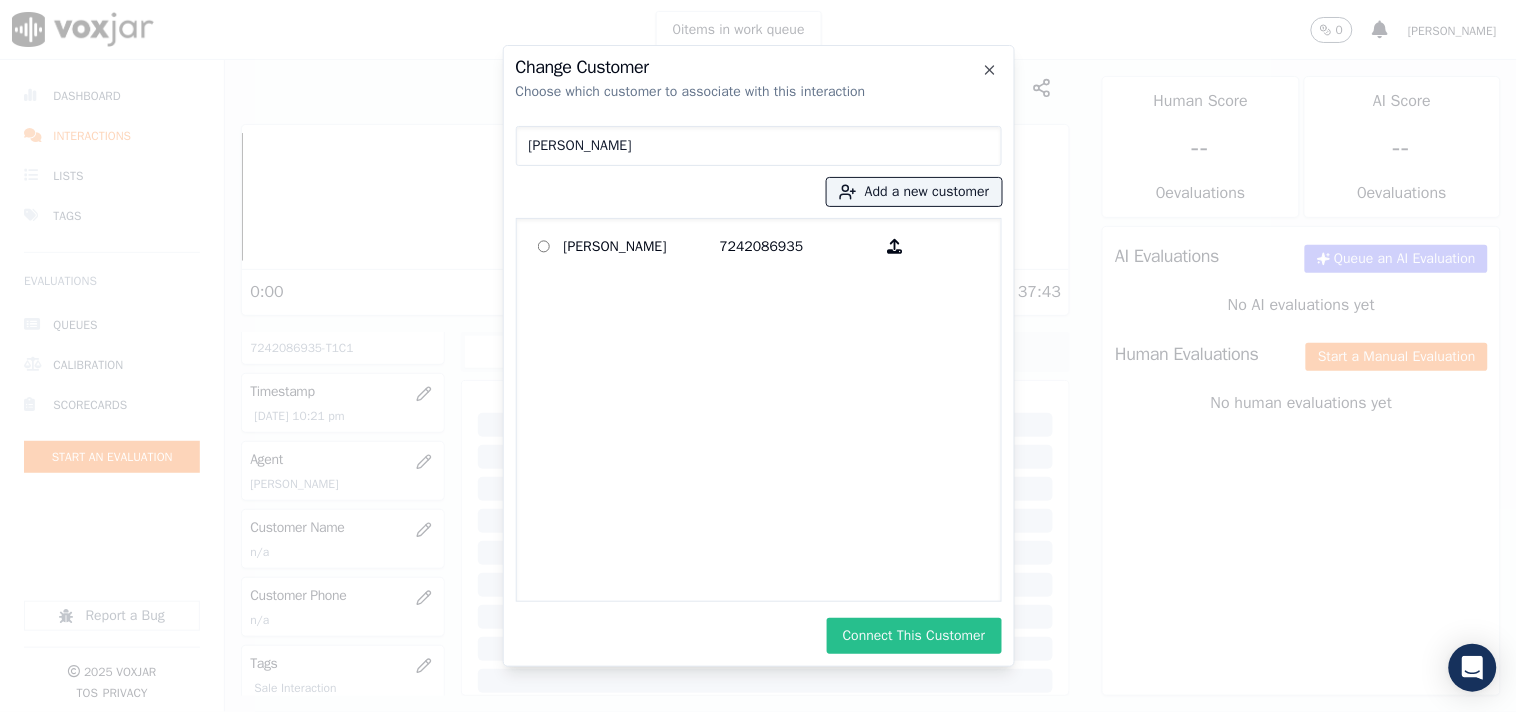 click on "Connect This Customer" at bounding box center [914, 636] 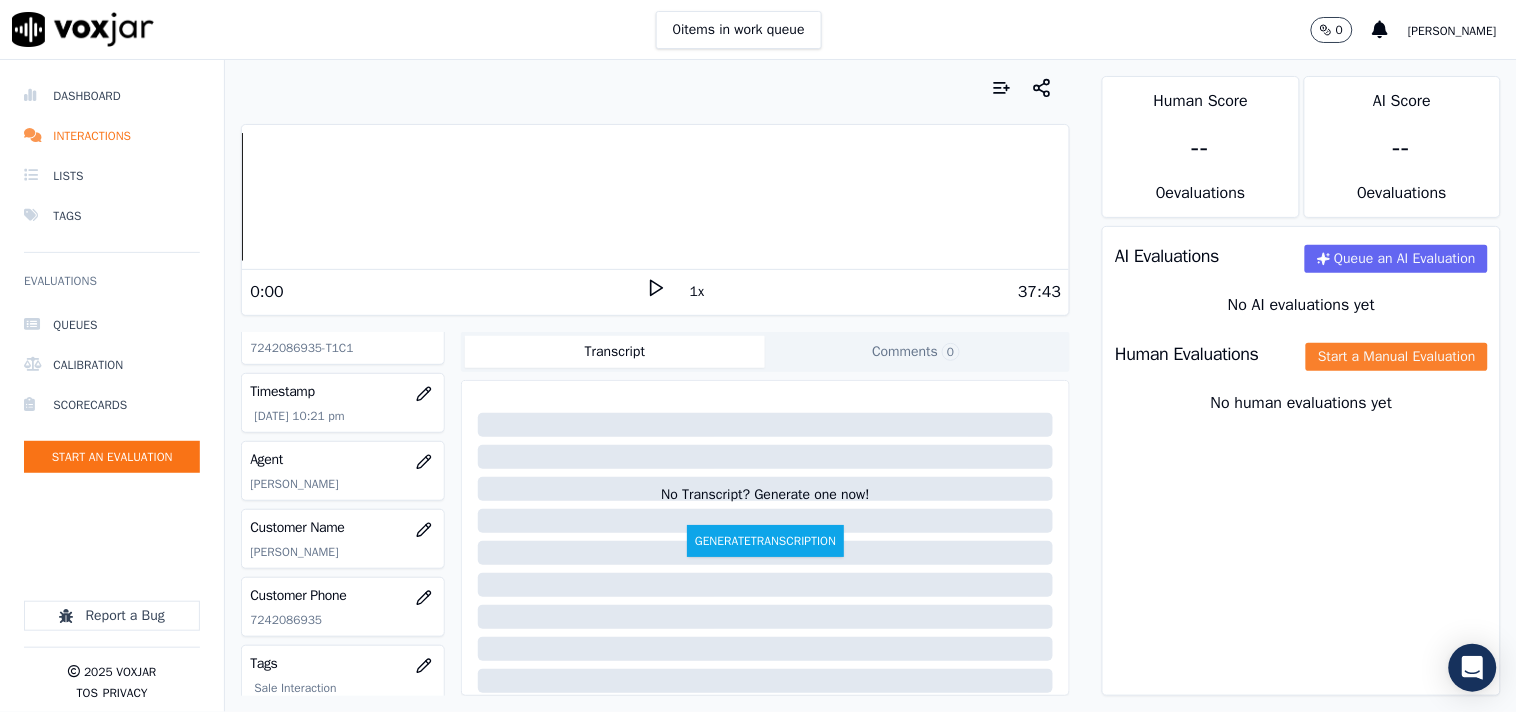 click on "Start a Manual Evaluation" 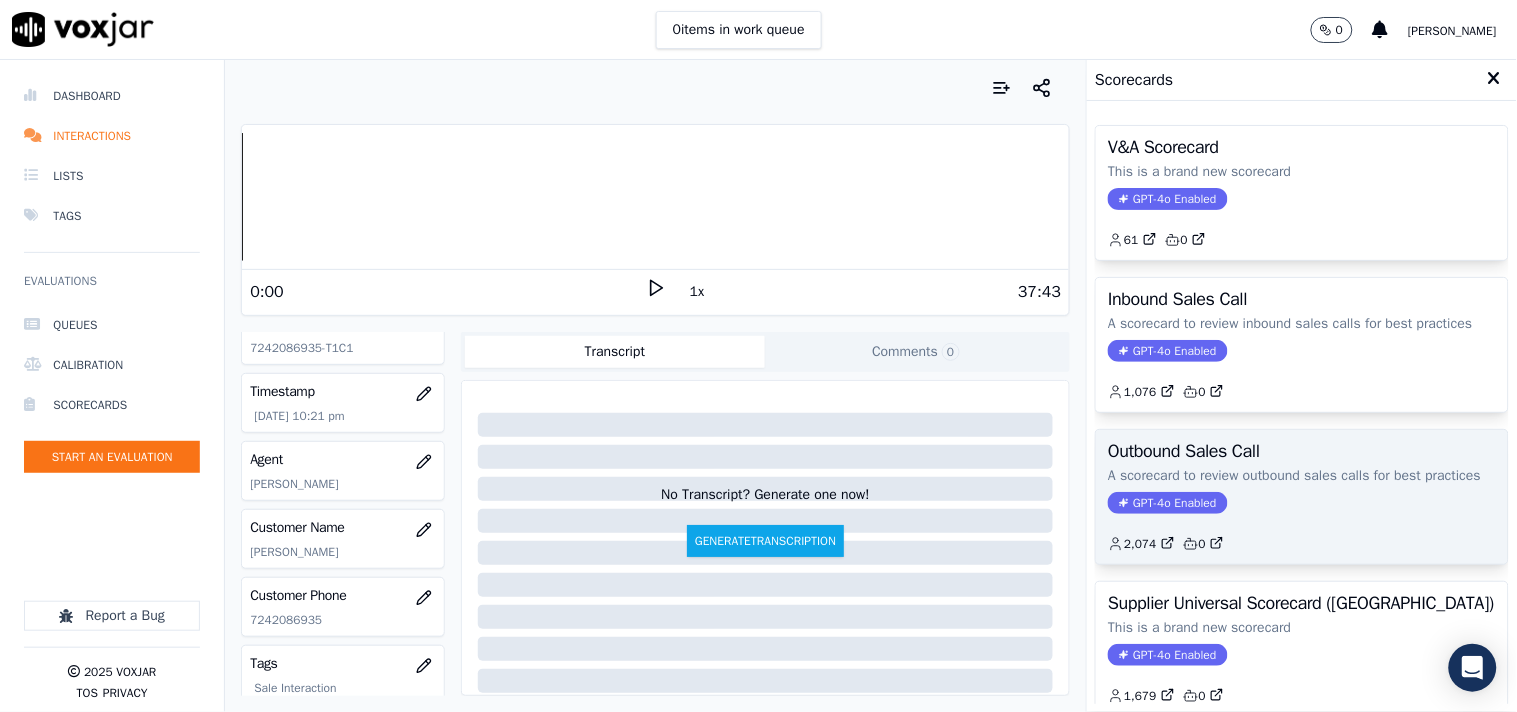 click on "GPT-4o Enabled" at bounding box center (1167, 503) 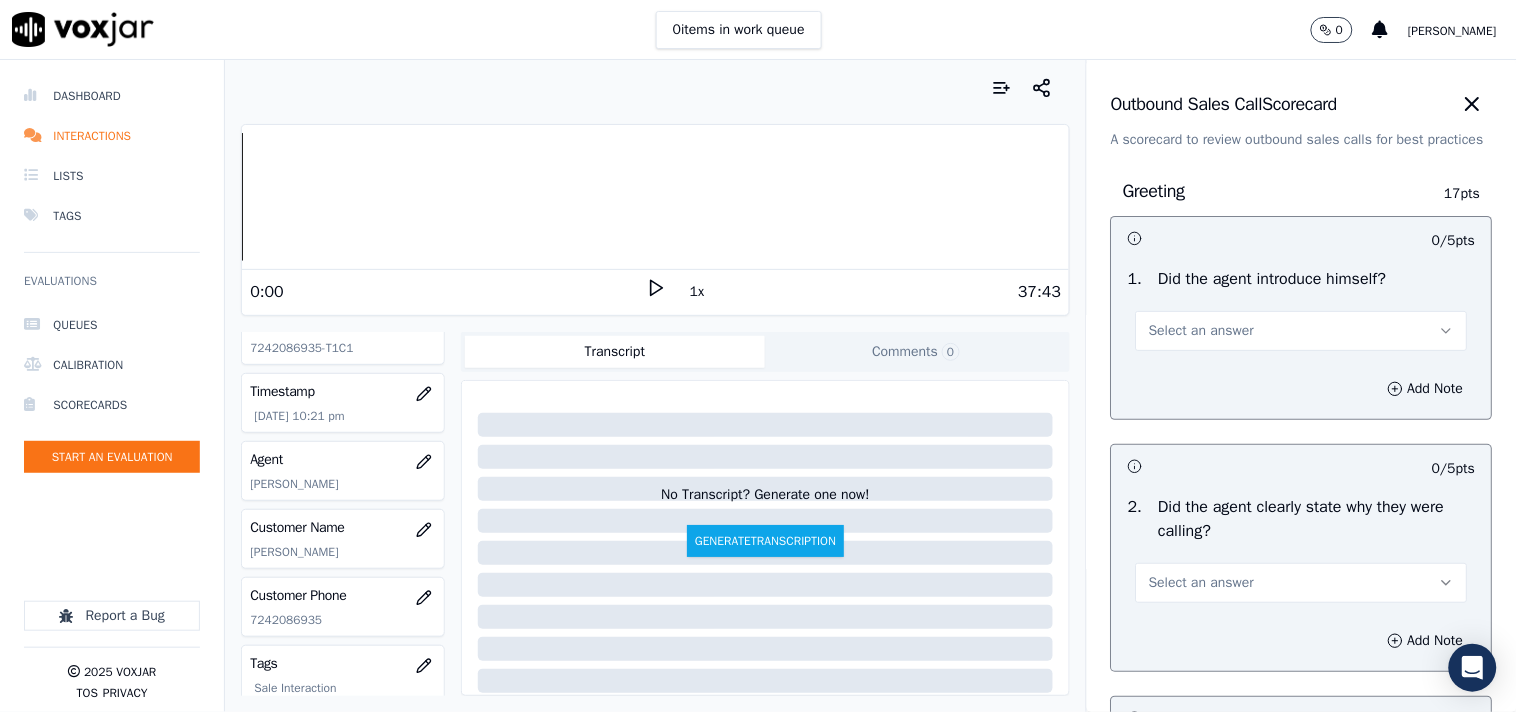 click on "Select an answer" at bounding box center [1201, 331] 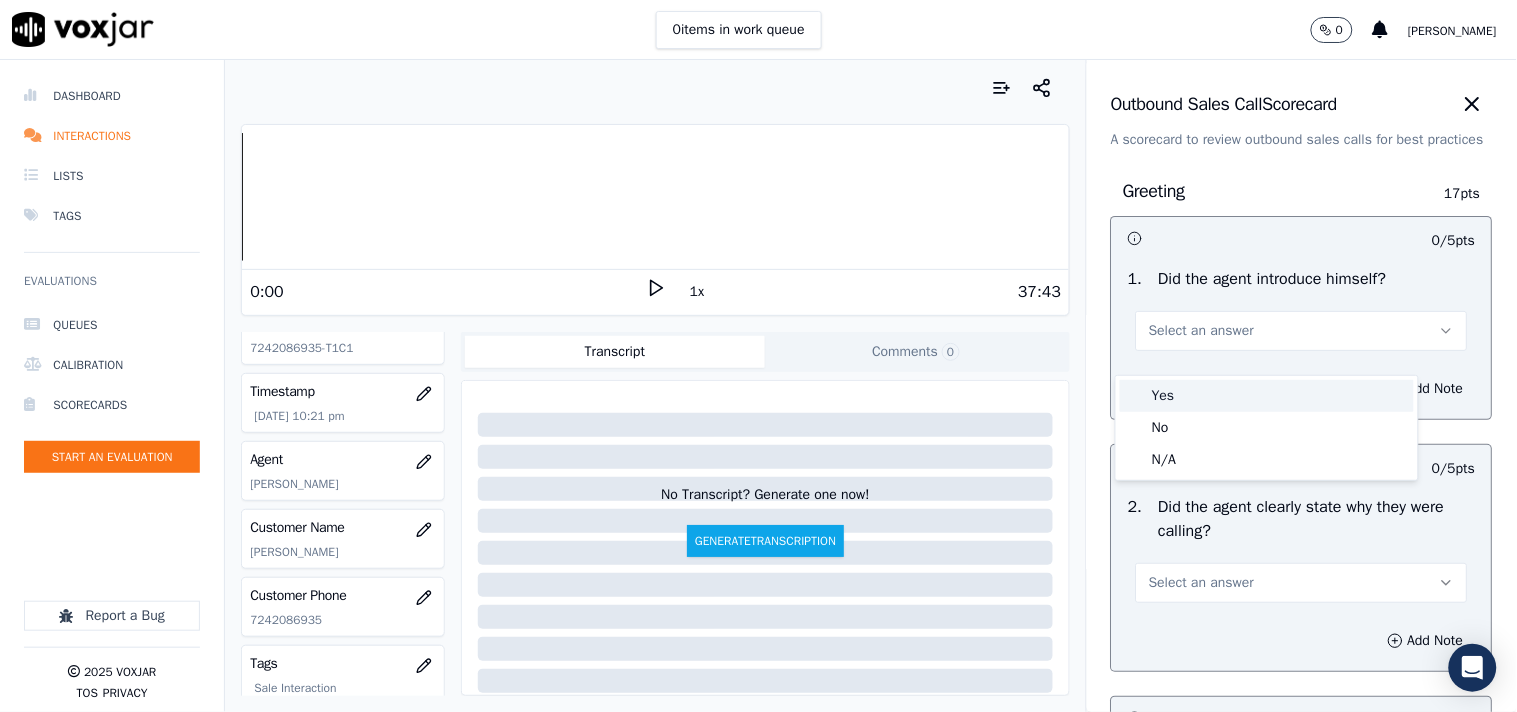 click on "Yes" at bounding box center [1267, 396] 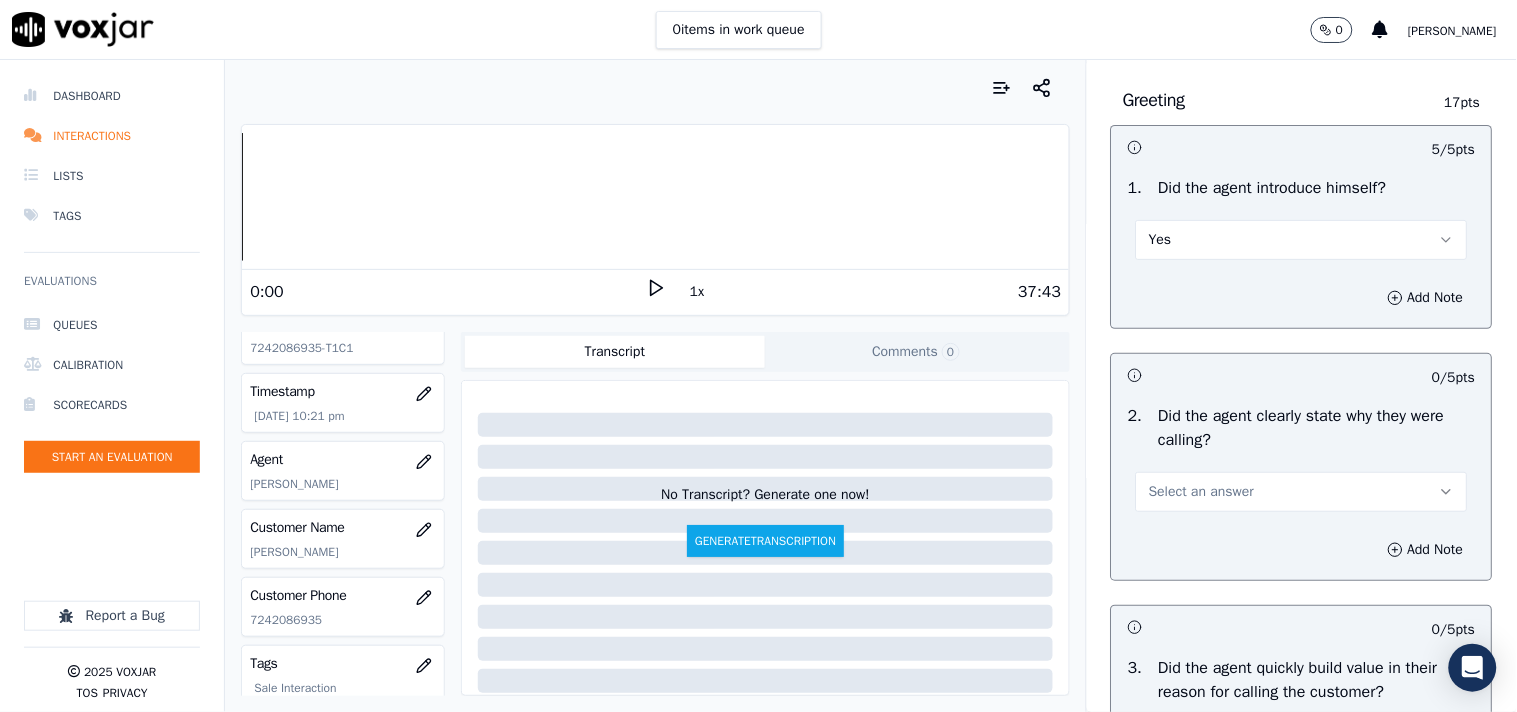scroll, scrollTop: 222, scrollLeft: 0, axis: vertical 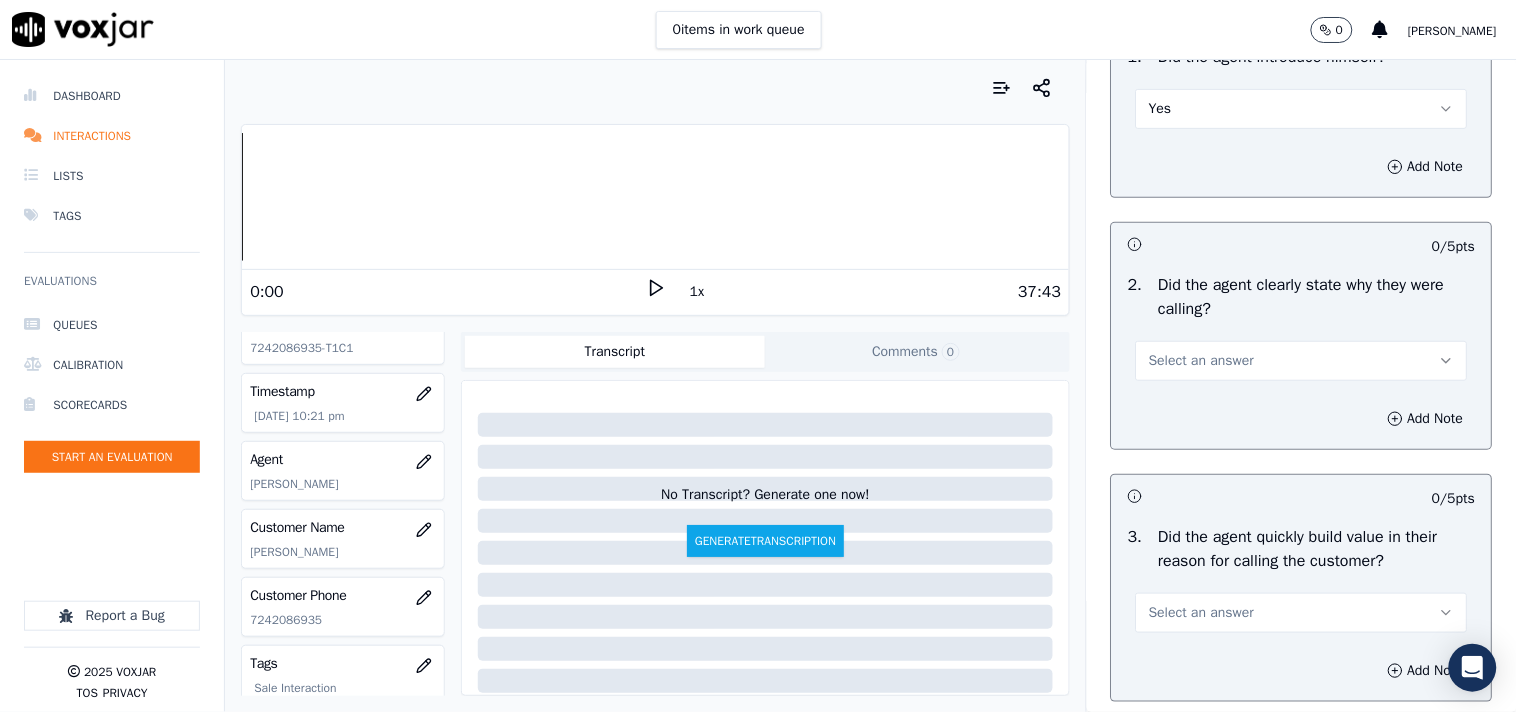 click on "Select an answer" at bounding box center (1201, 361) 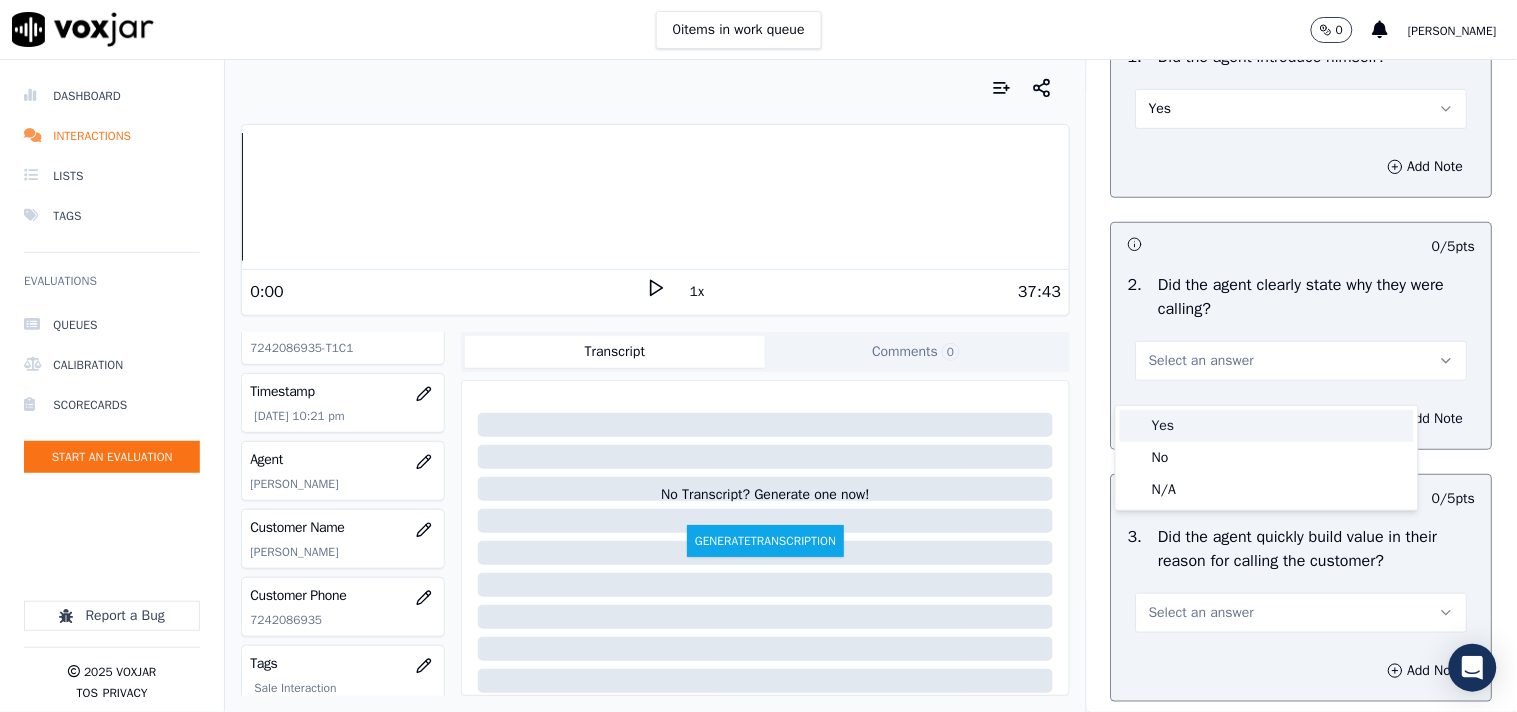 click on "Yes" at bounding box center [1267, 426] 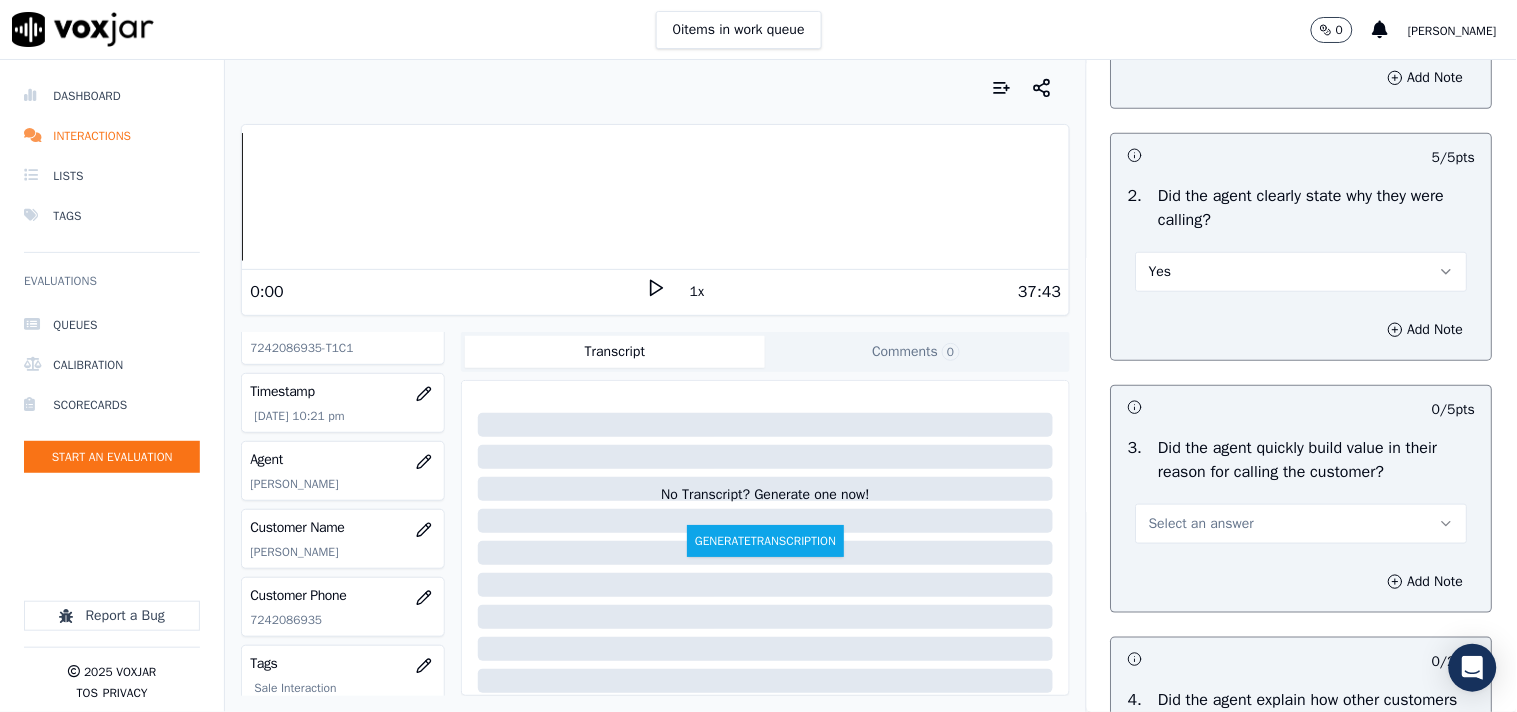 scroll, scrollTop: 444, scrollLeft: 0, axis: vertical 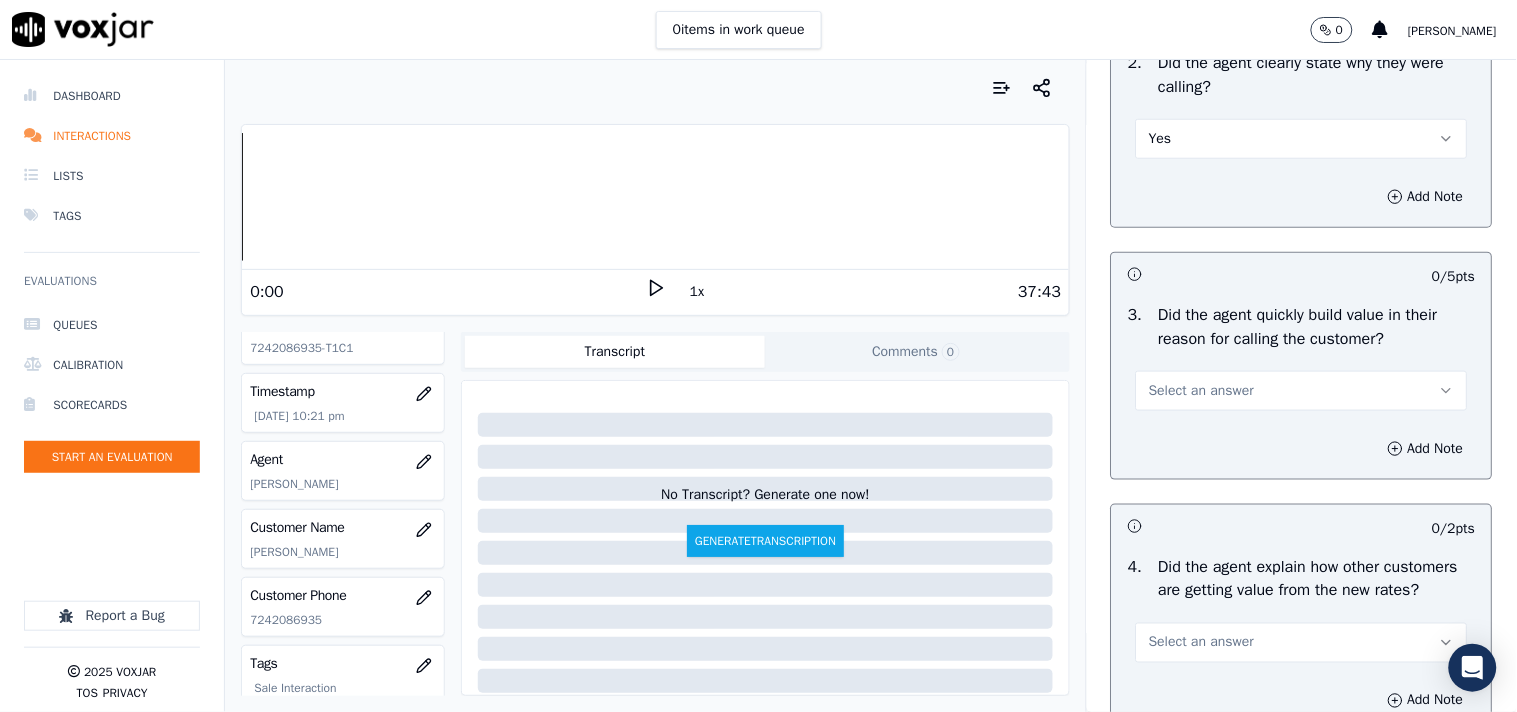 click on "Select an answer" at bounding box center [1201, 391] 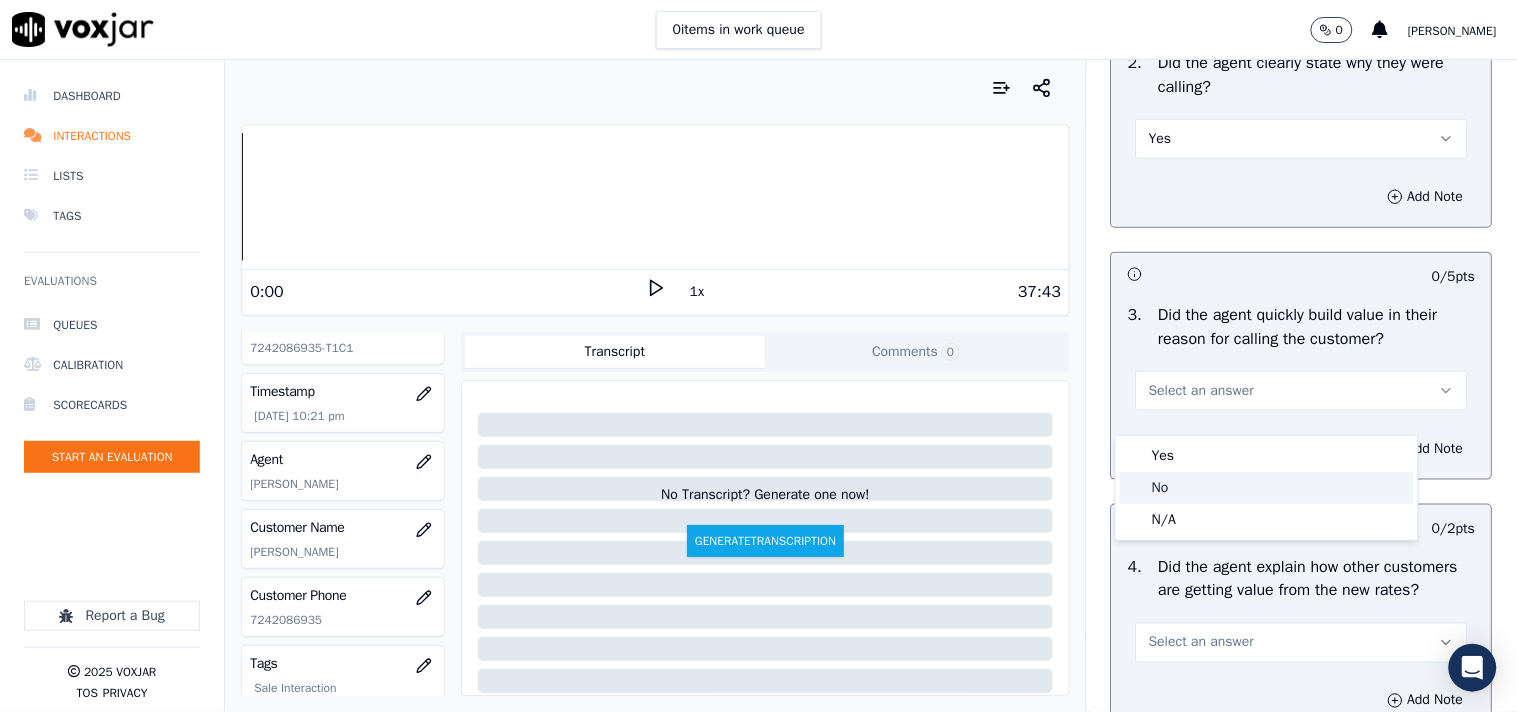 click on "No" 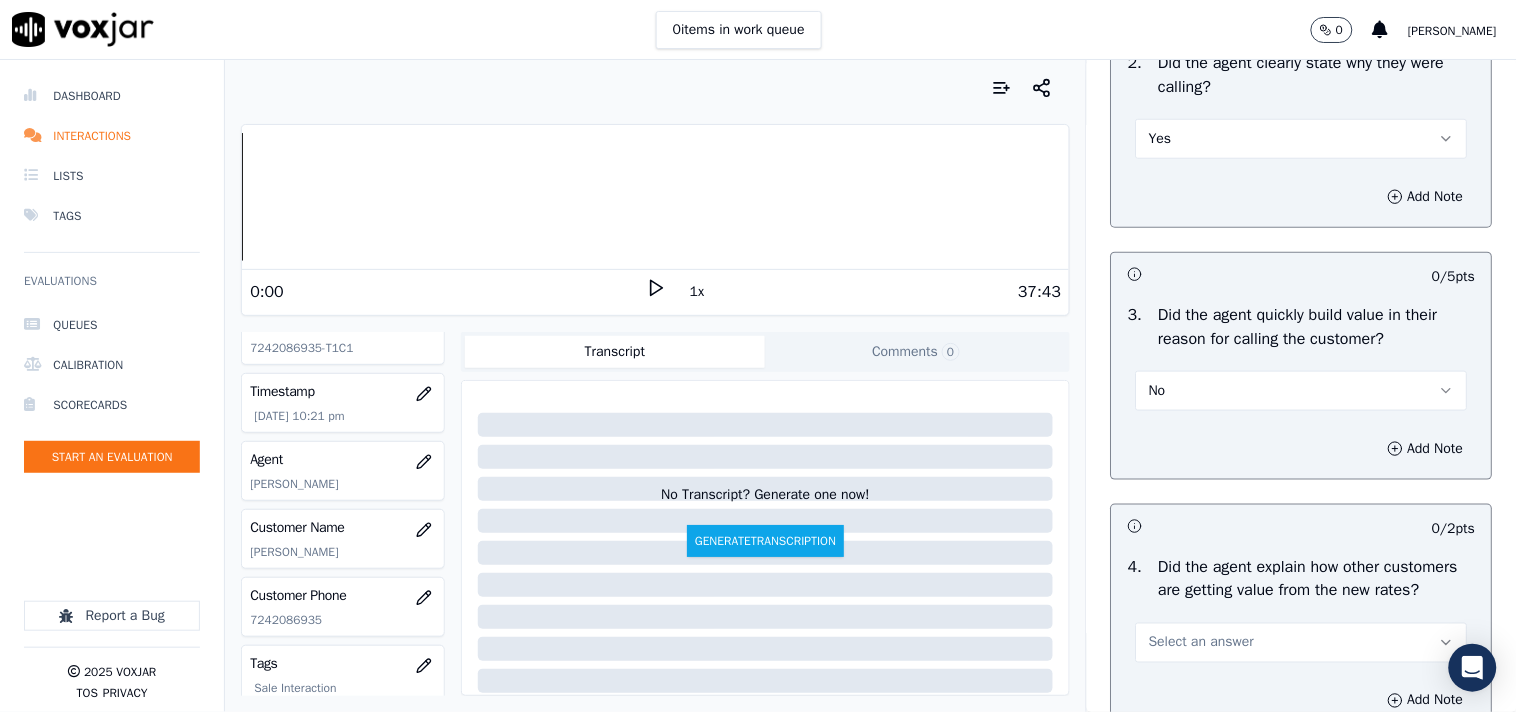 click on "No" at bounding box center (1302, 391) 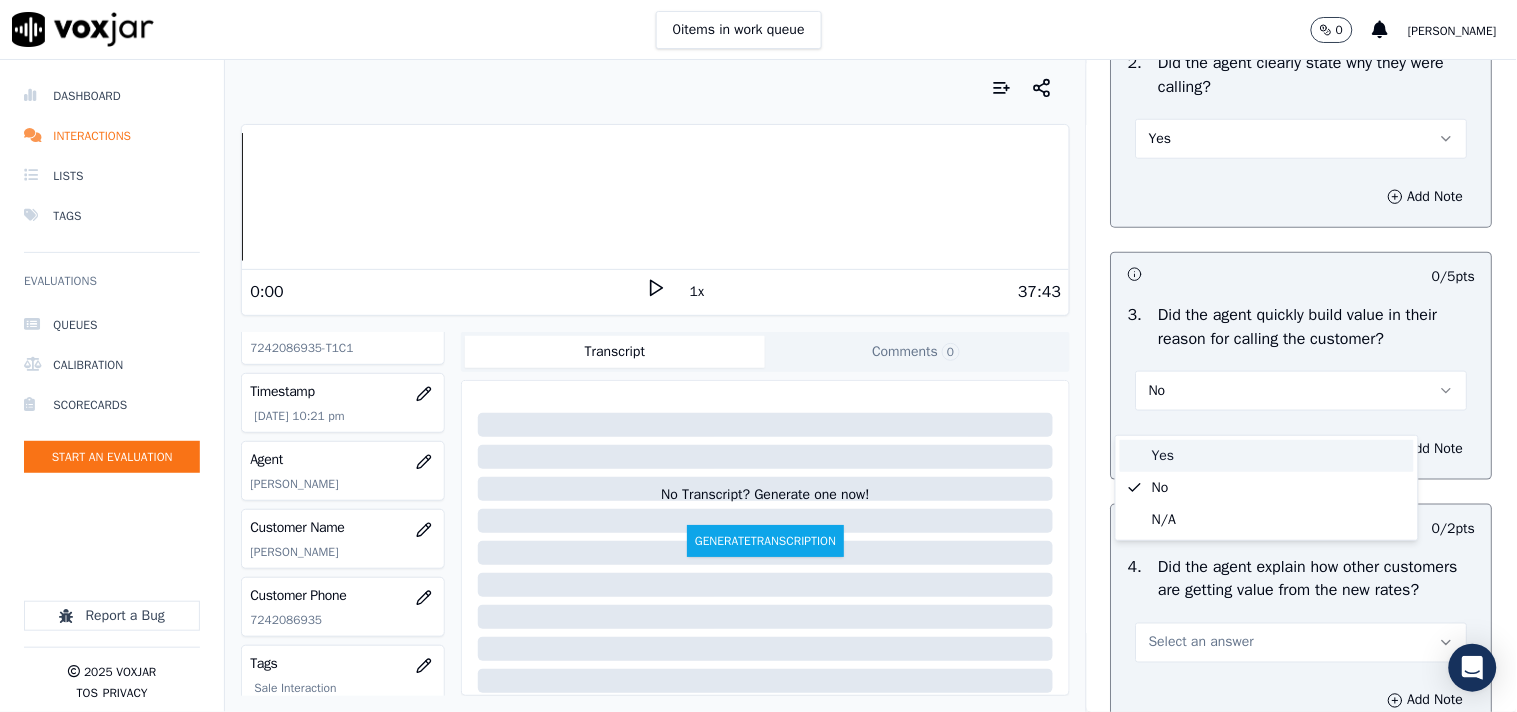 click on "Yes" at bounding box center [1267, 456] 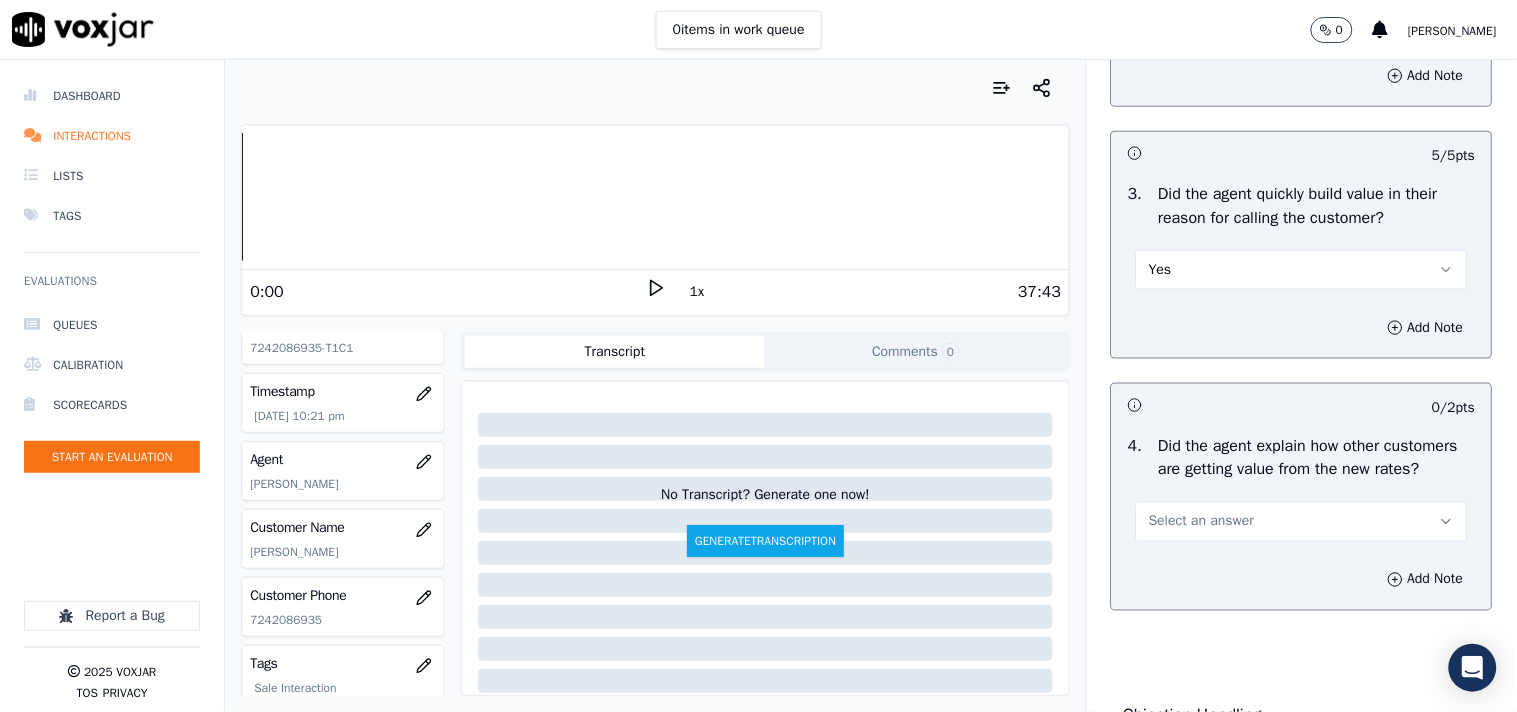 scroll, scrollTop: 777, scrollLeft: 0, axis: vertical 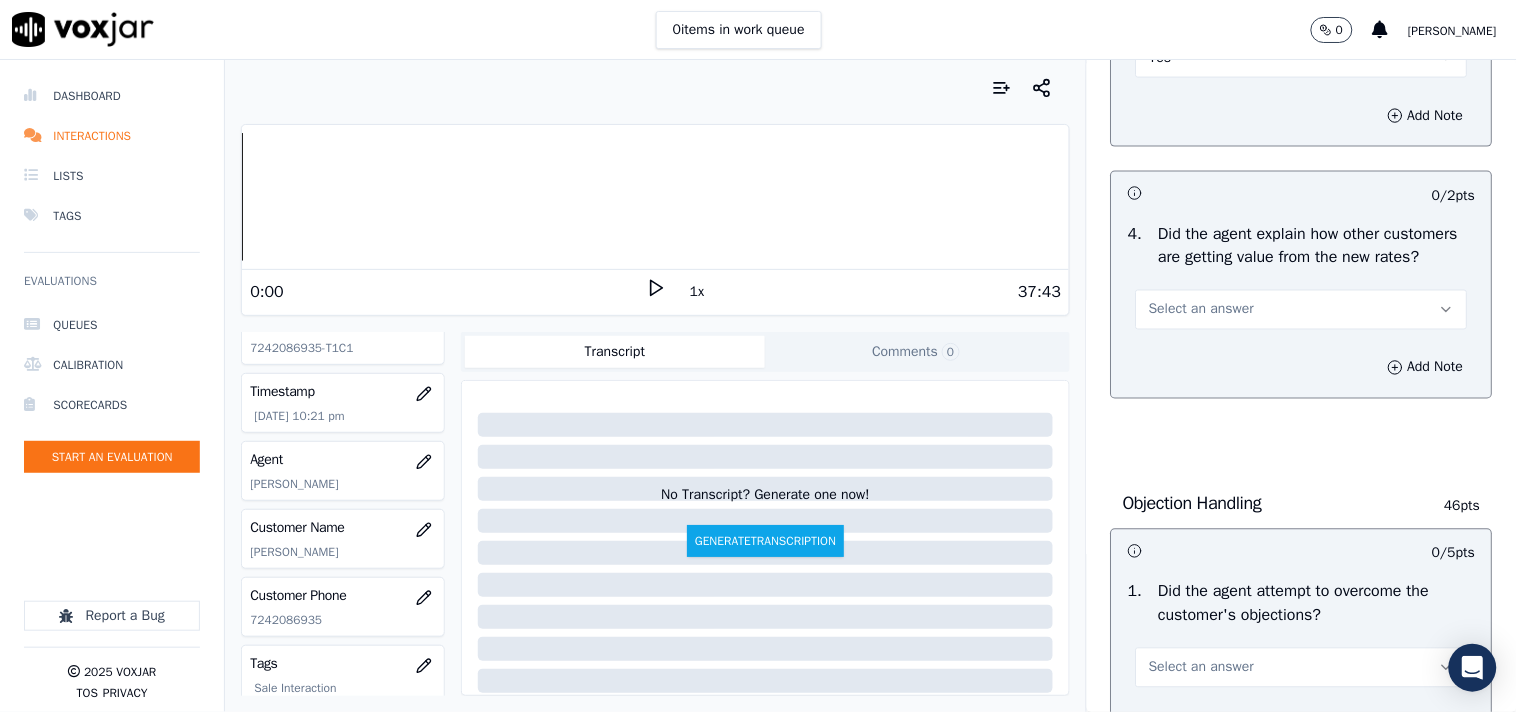 click on "Select an answer" at bounding box center (1201, 310) 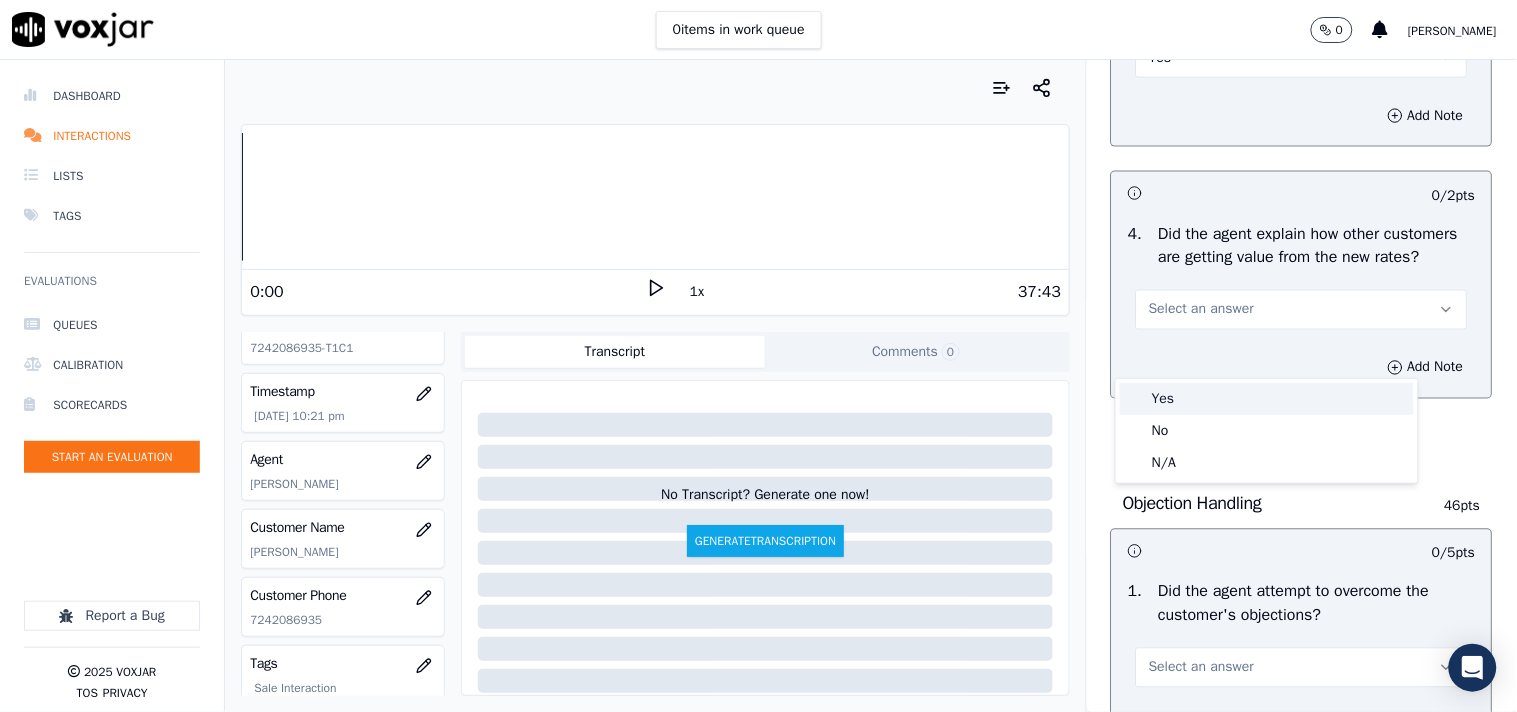 click on "Yes" at bounding box center (1267, 399) 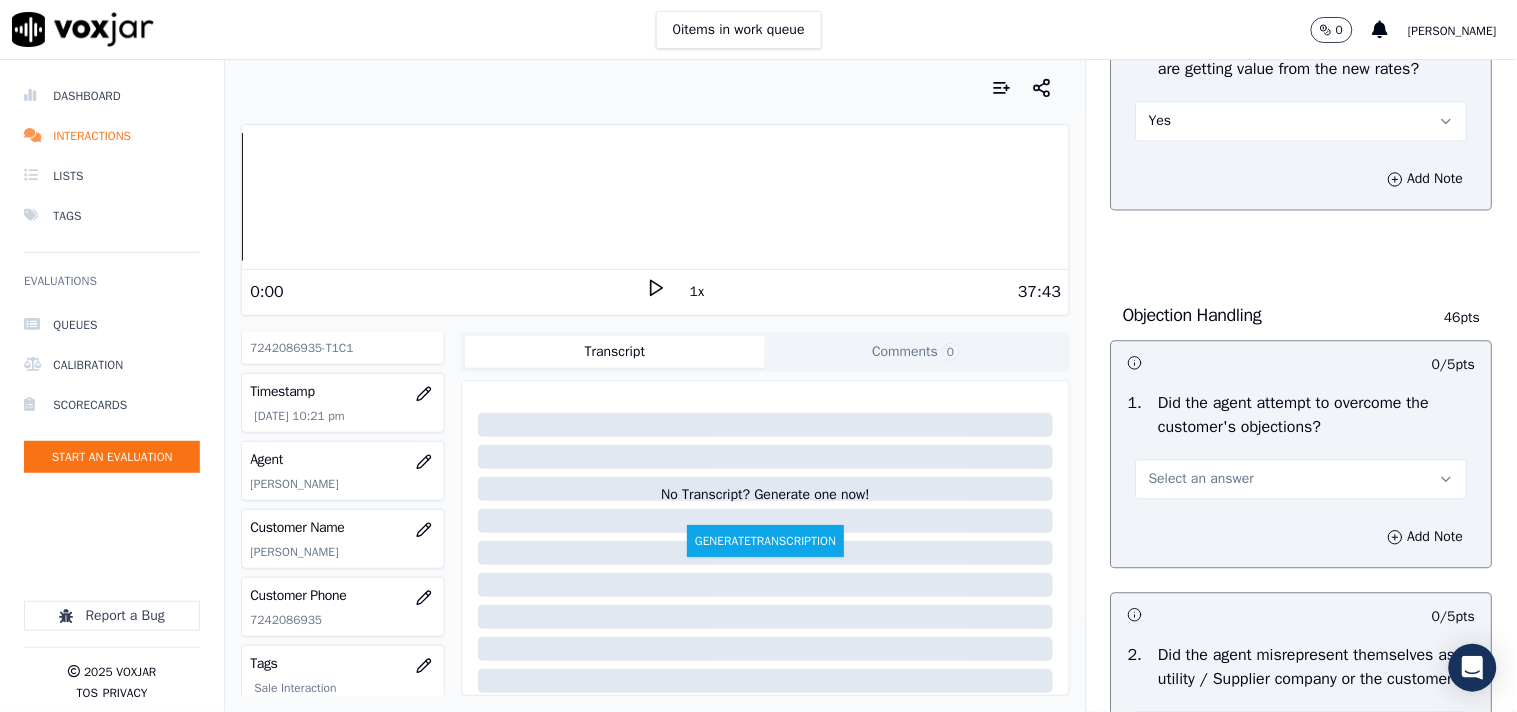 scroll, scrollTop: 1000, scrollLeft: 0, axis: vertical 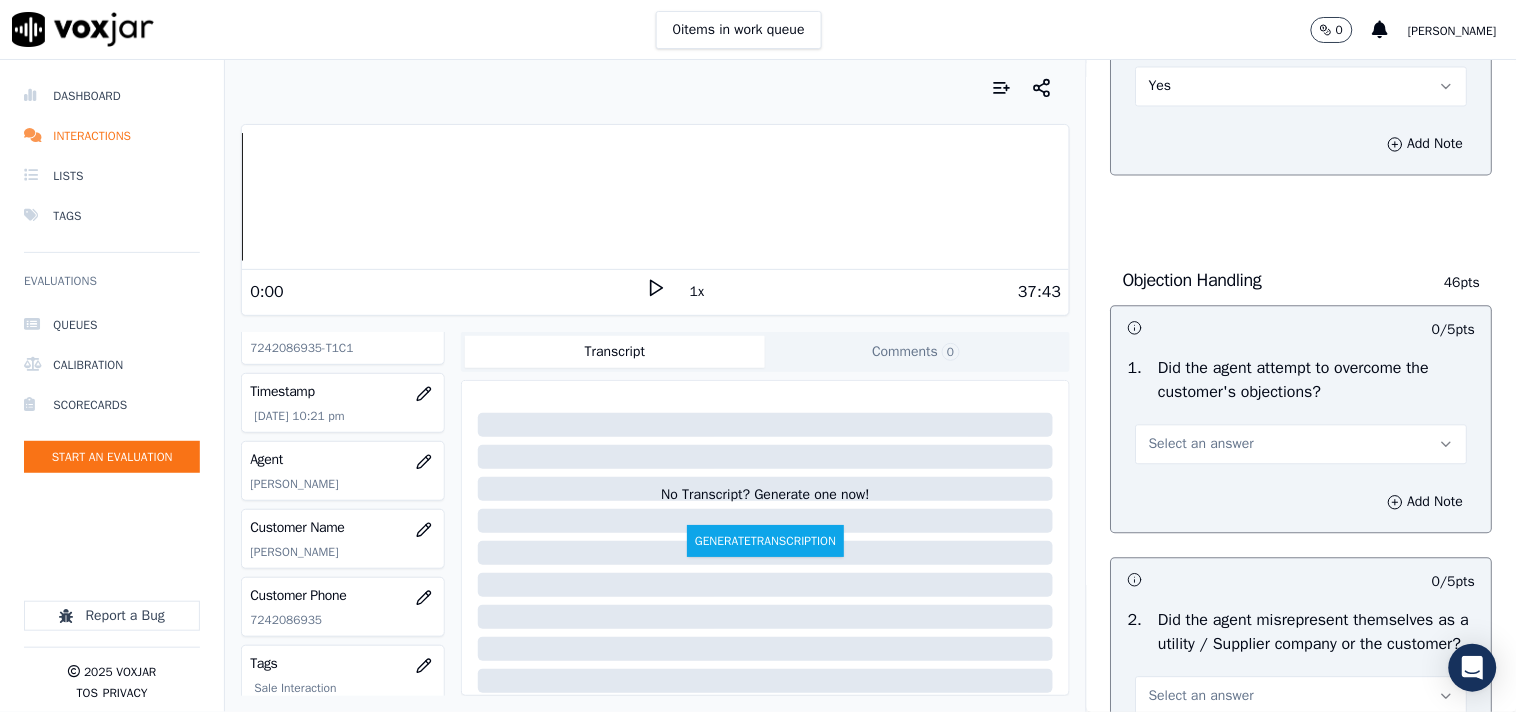 click on "Select an answer" at bounding box center [1201, 445] 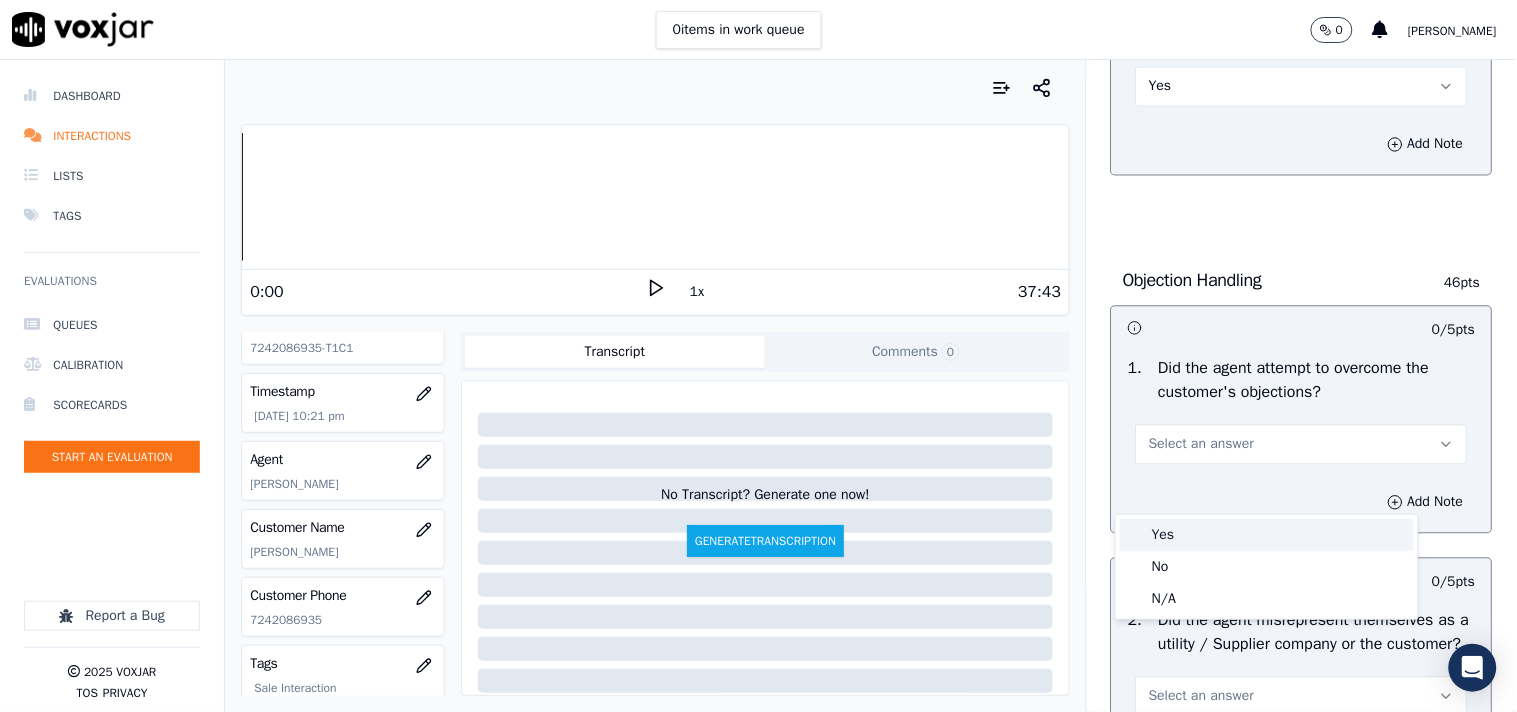 click on "Yes" at bounding box center [1267, 535] 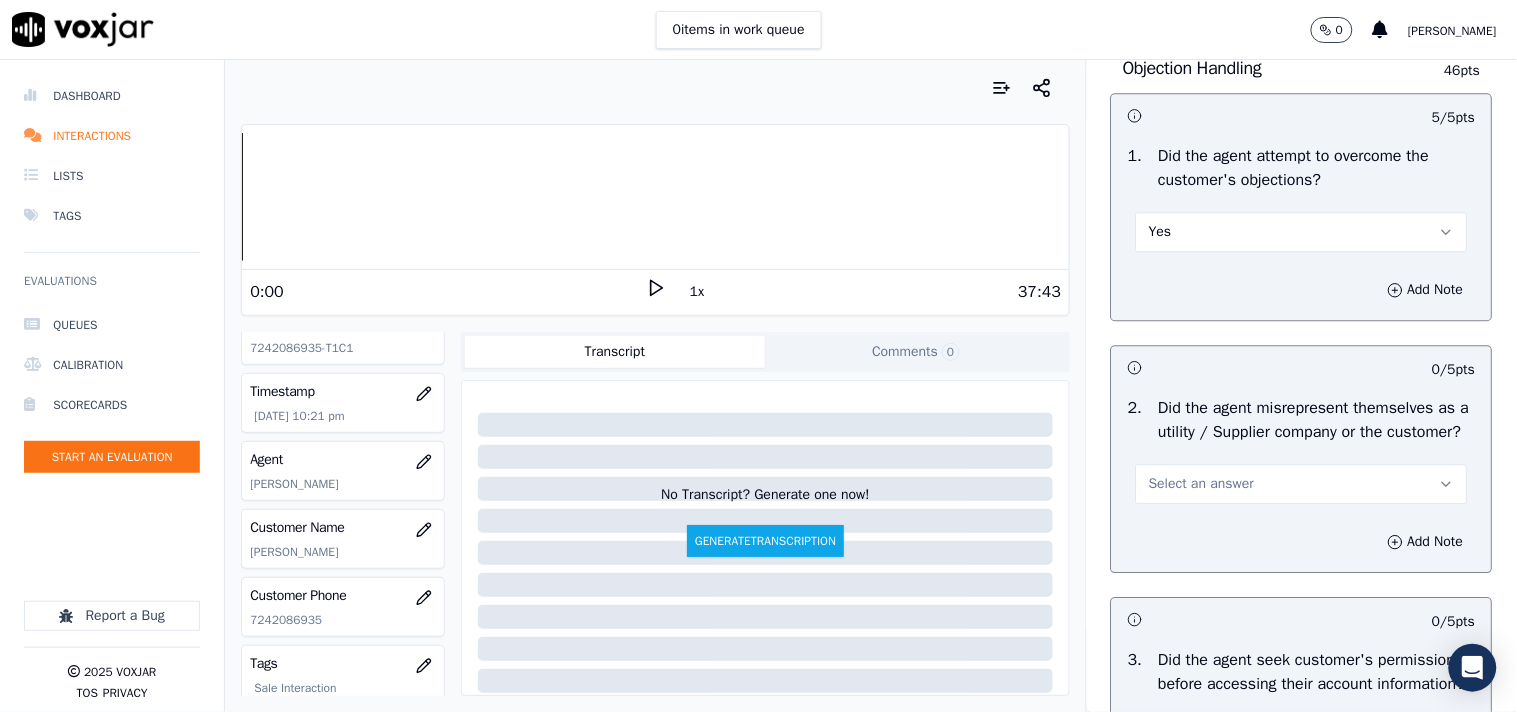 scroll, scrollTop: 1333, scrollLeft: 0, axis: vertical 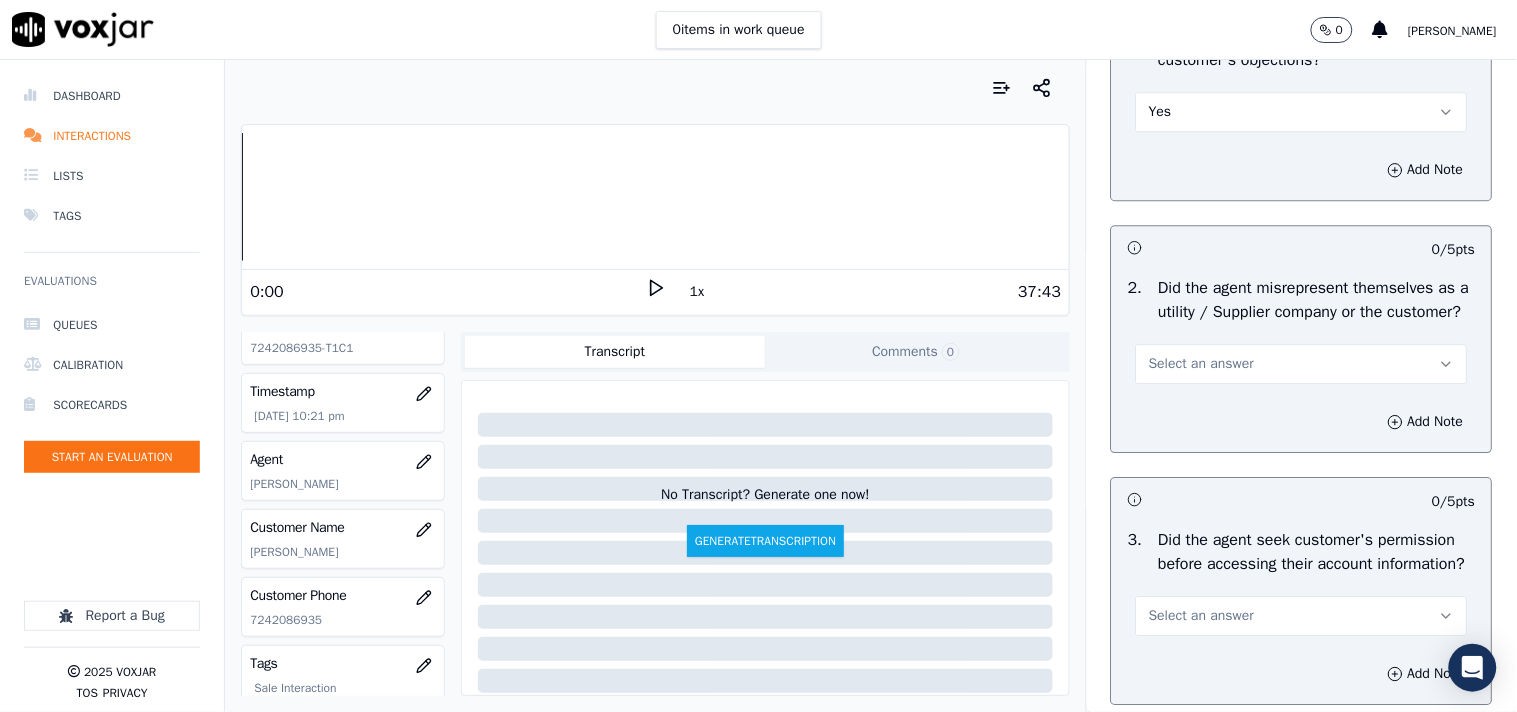 click on "Select an answer" at bounding box center [1201, 364] 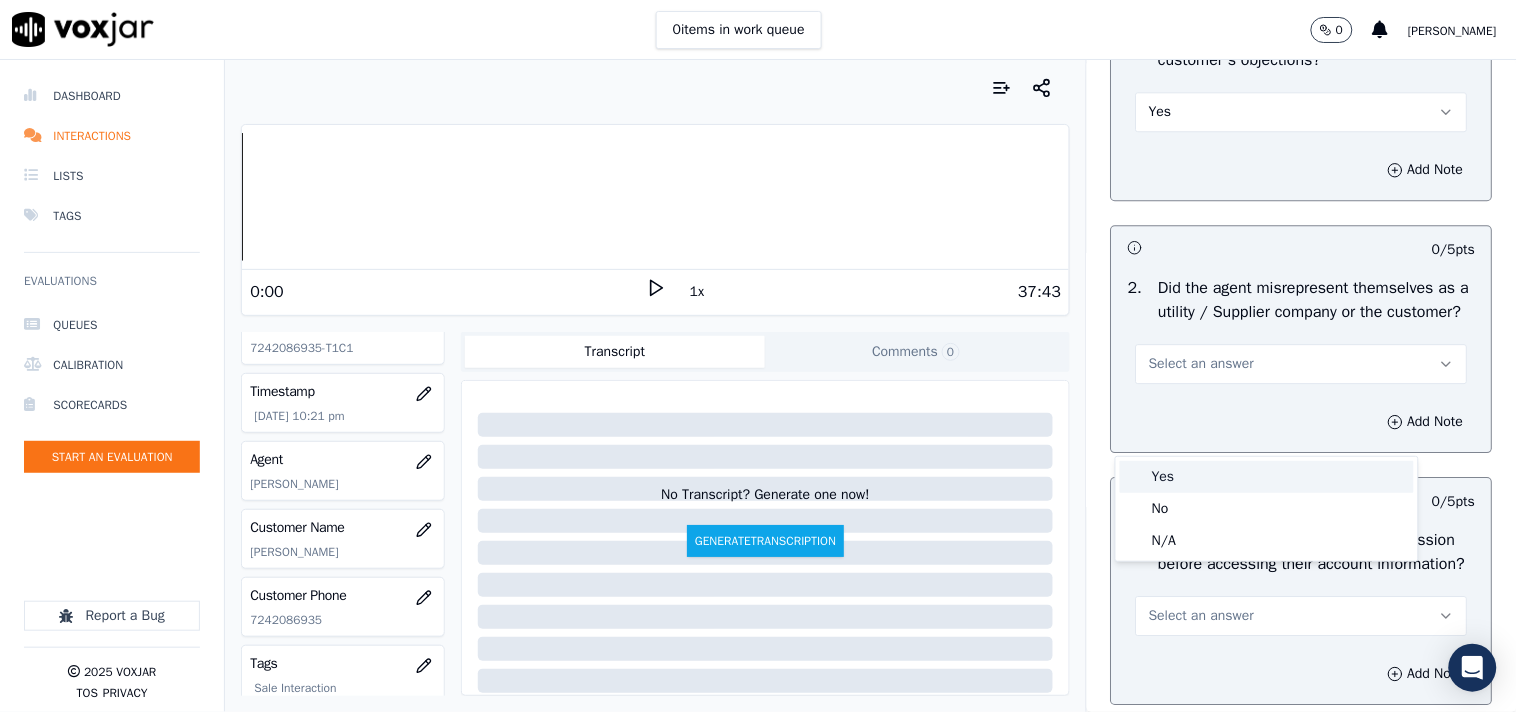 click on "Yes" at bounding box center (1267, 477) 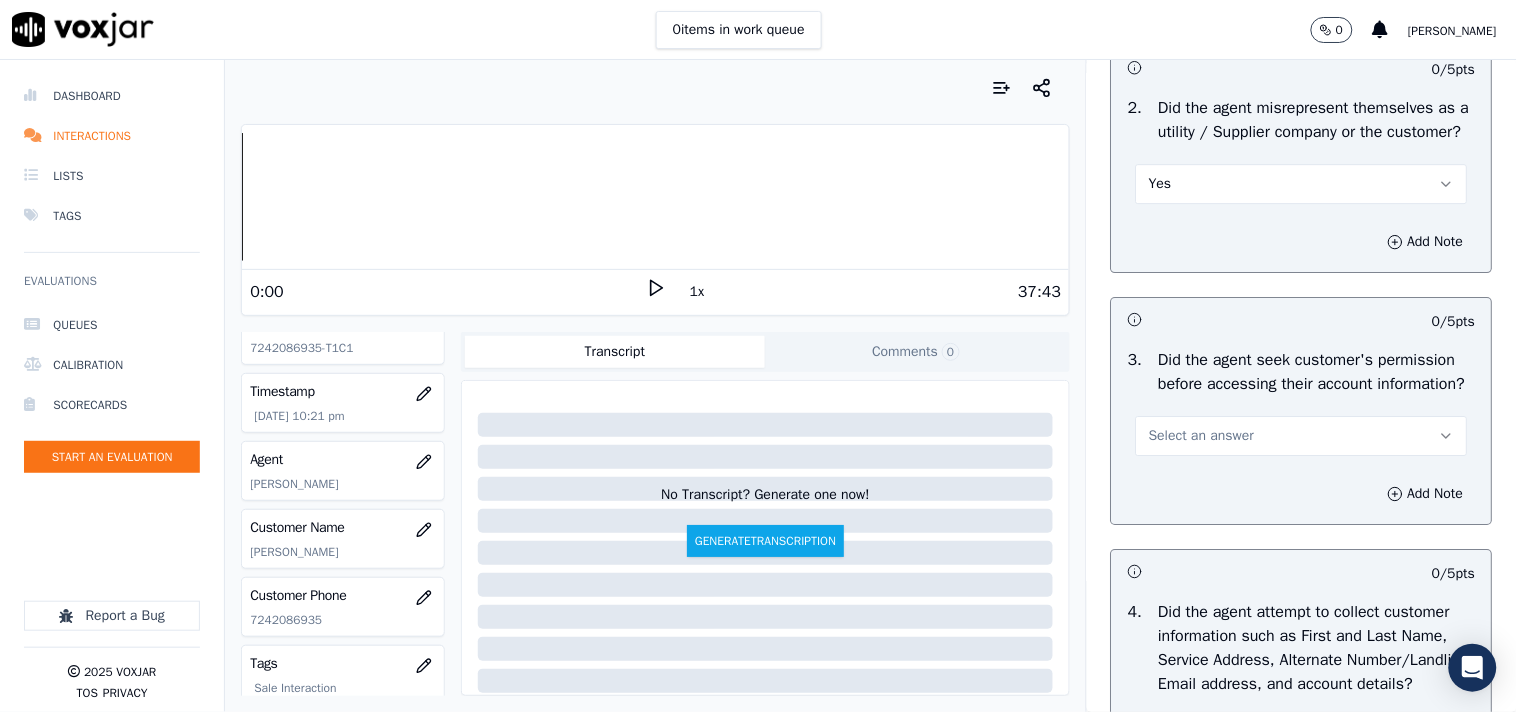 scroll, scrollTop: 1555, scrollLeft: 0, axis: vertical 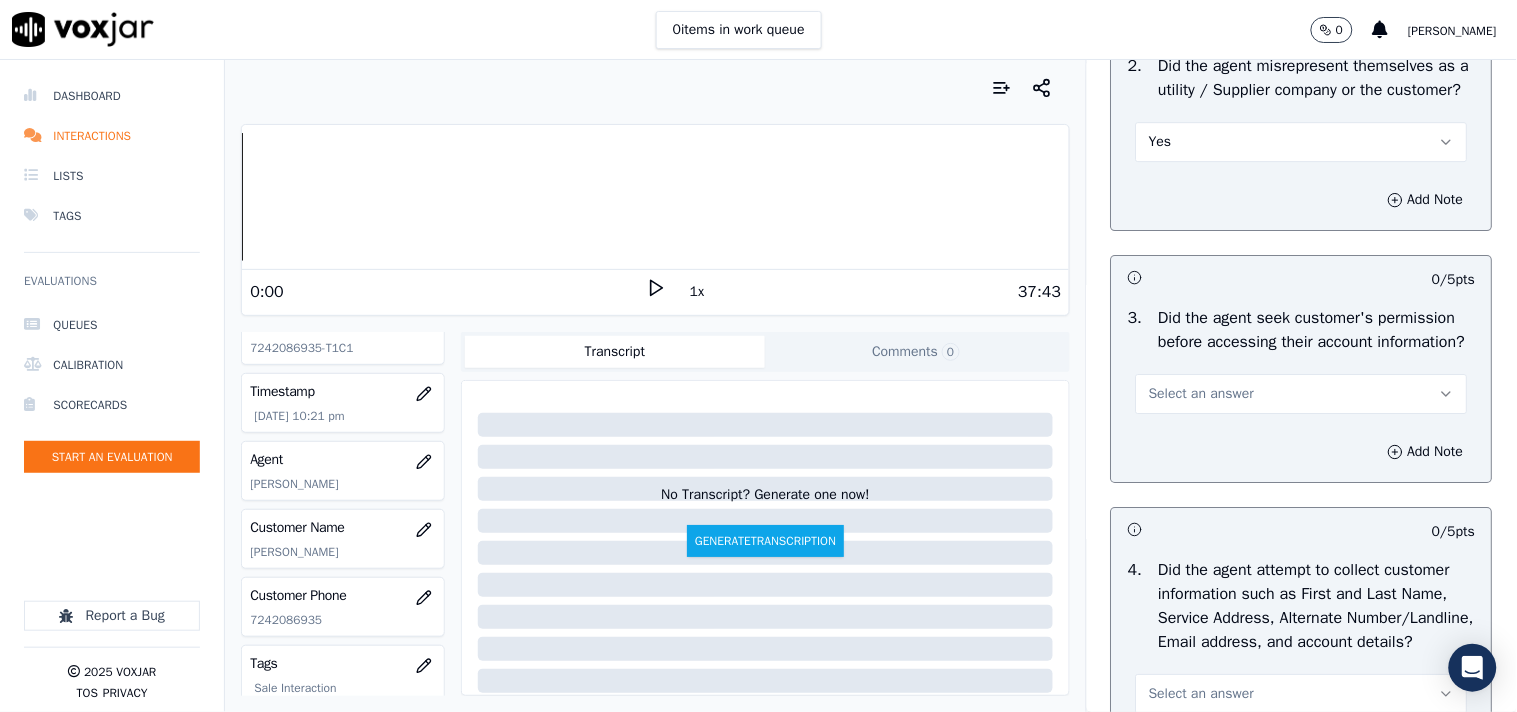 click on "Select an answer" at bounding box center (1201, 394) 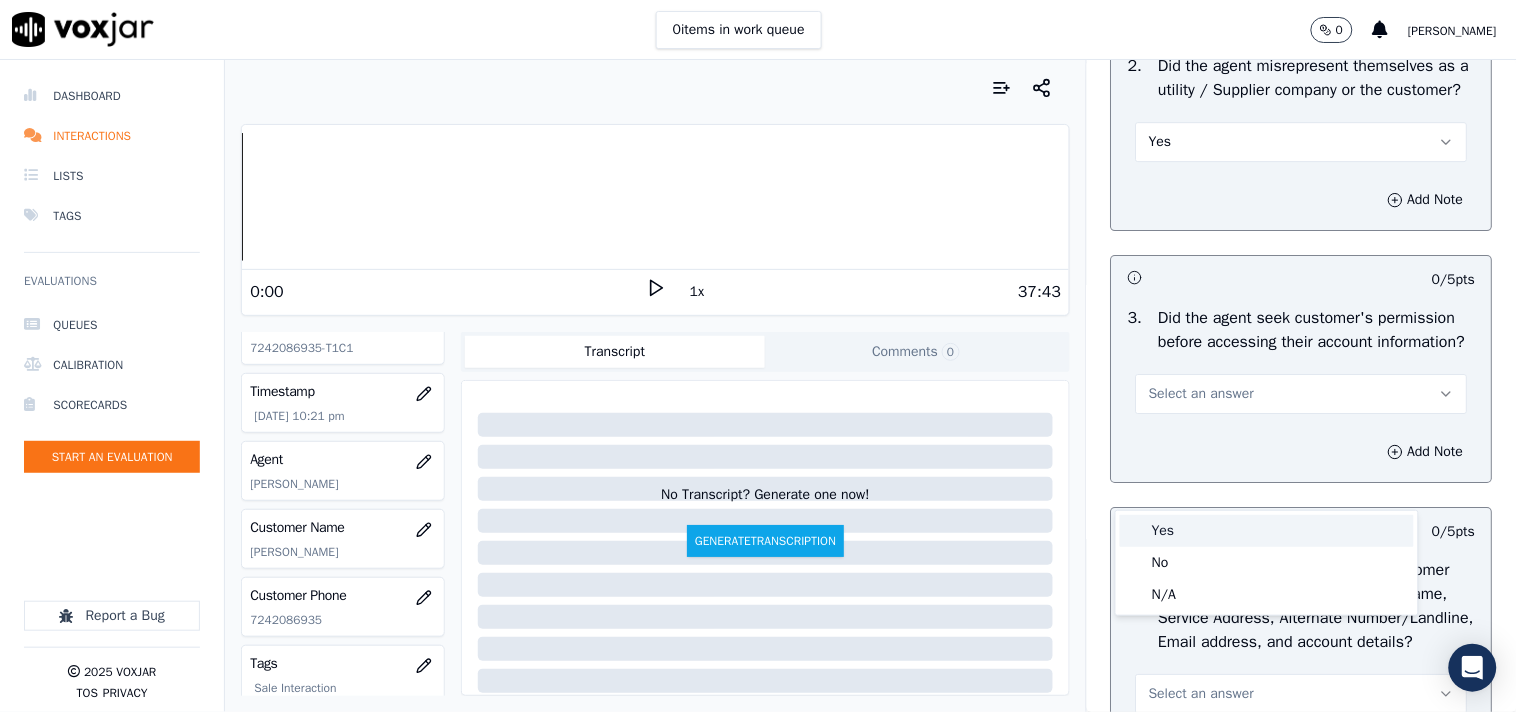 click on "Yes" at bounding box center [1267, 531] 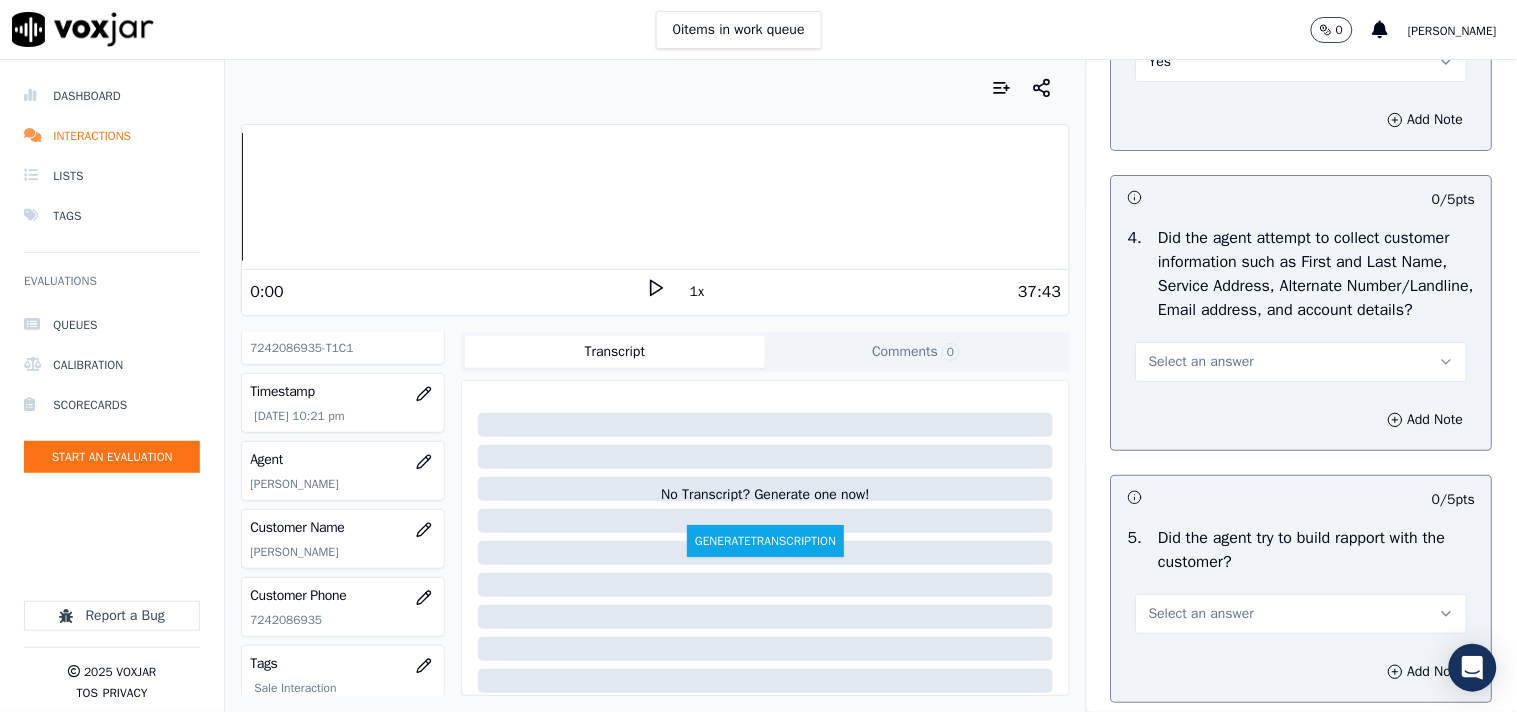 scroll, scrollTop: 1888, scrollLeft: 0, axis: vertical 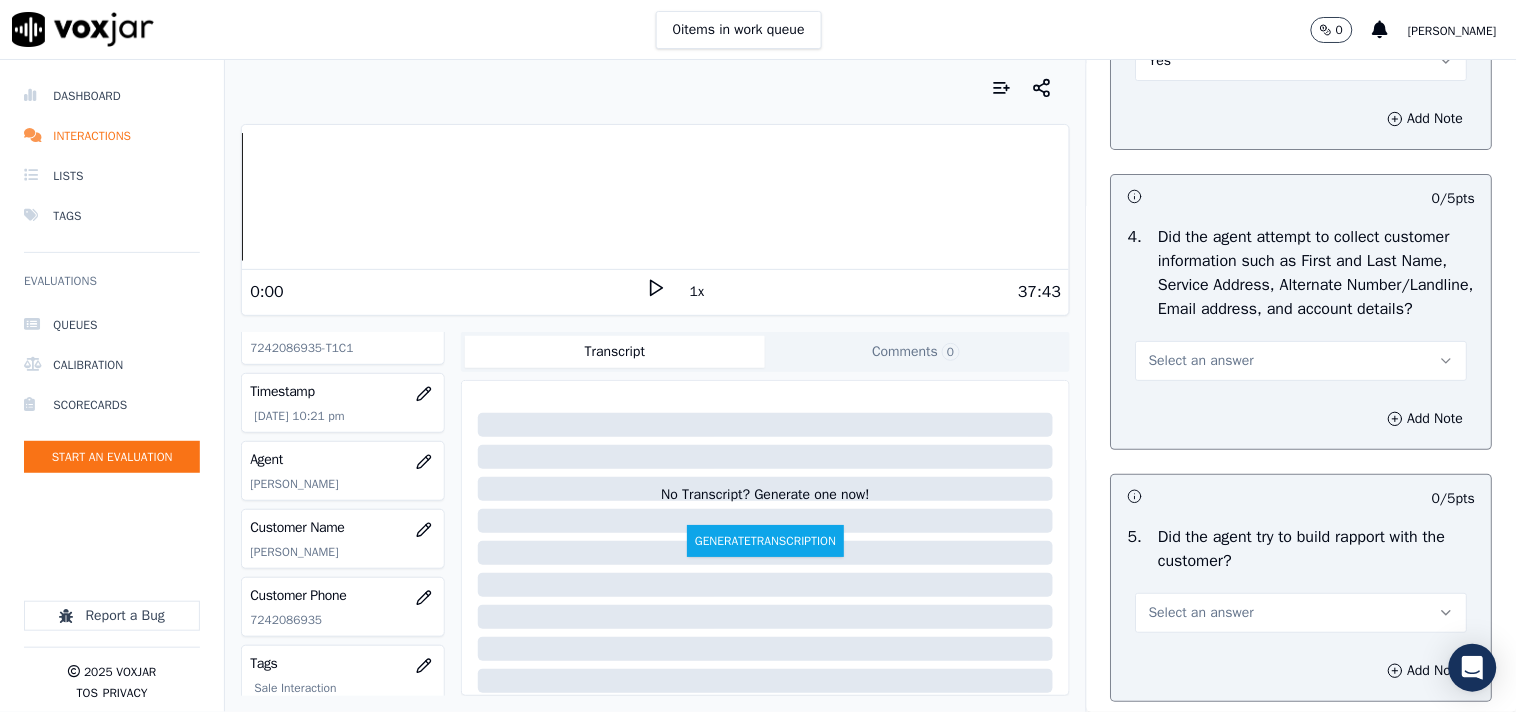 click on "Select an answer" at bounding box center [1201, 361] 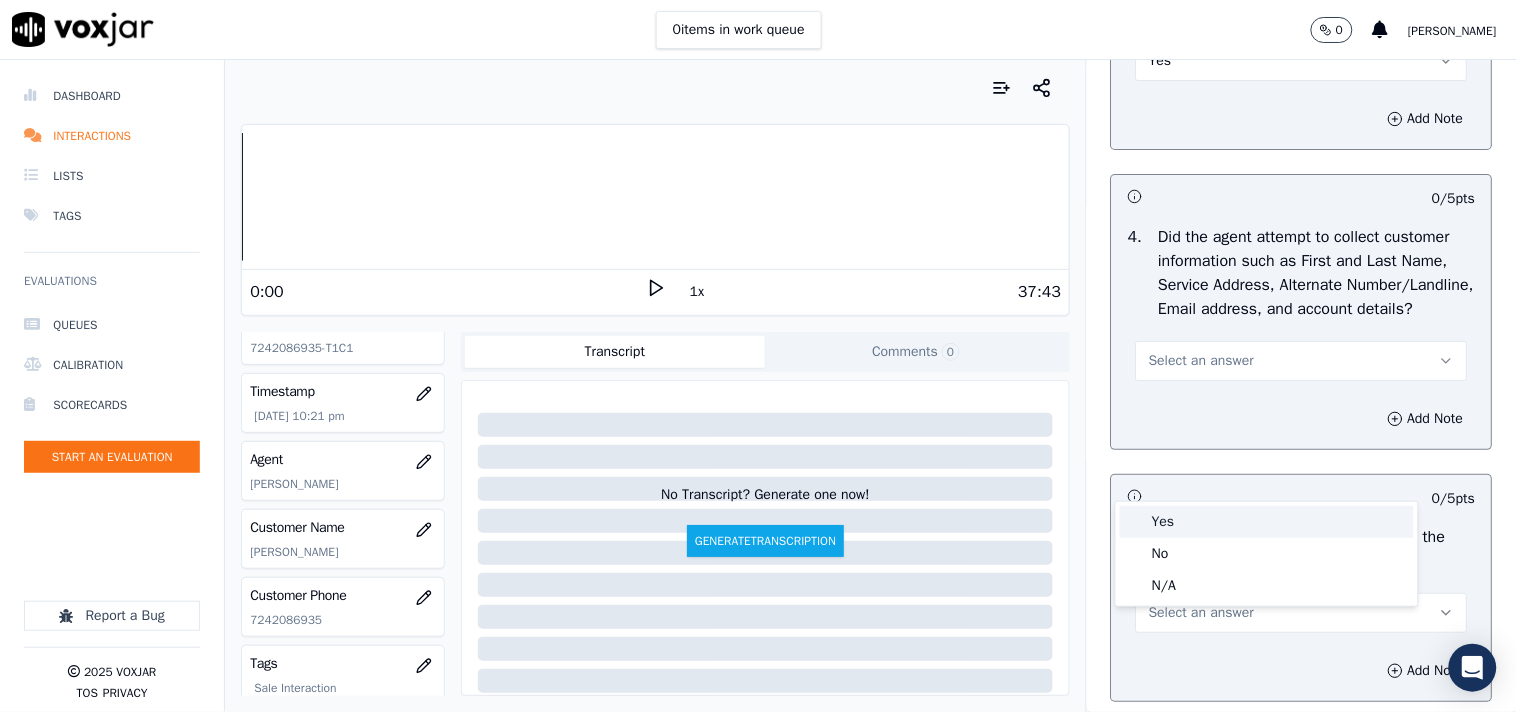 click on "Yes" at bounding box center (1267, 522) 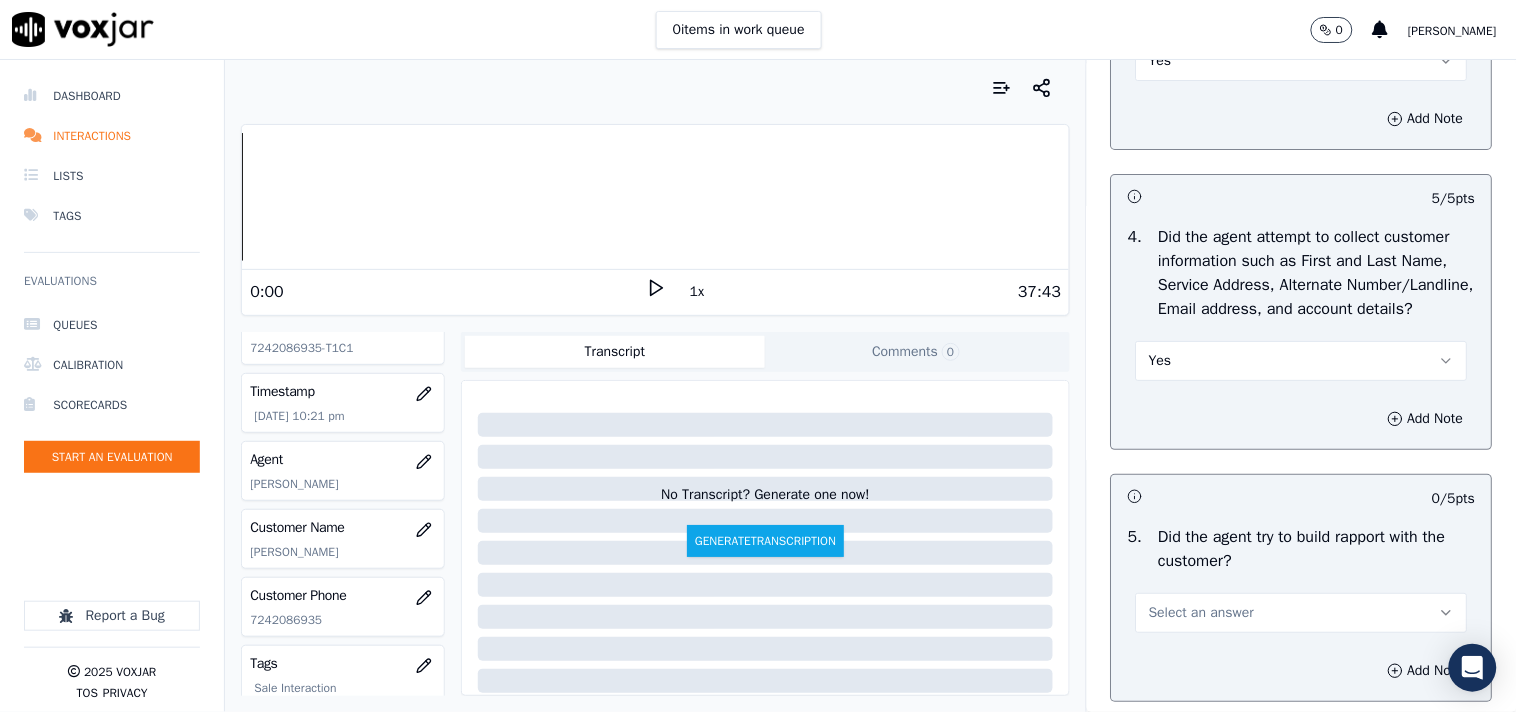 scroll, scrollTop: 2111, scrollLeft: 0, axis: vertical 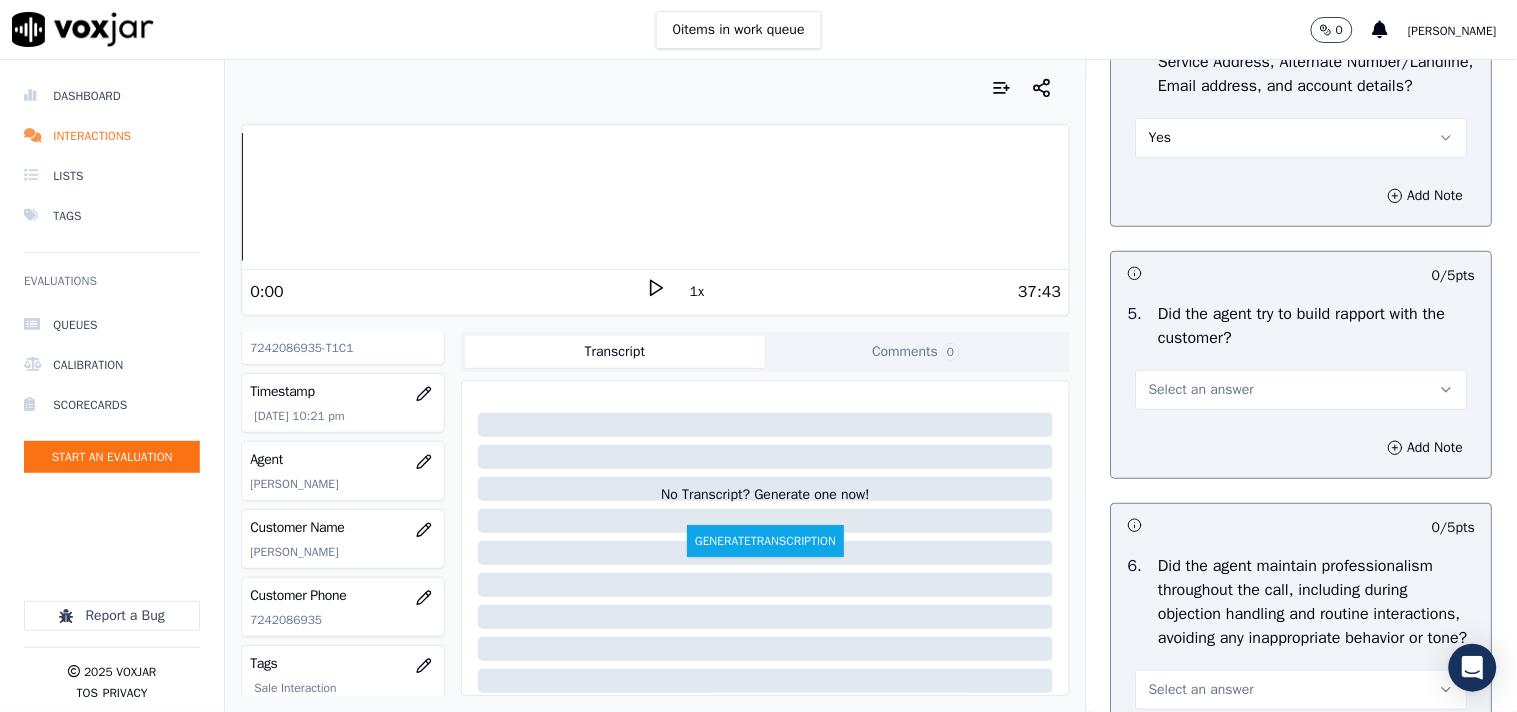 click on "Select an answer" at bounding box center [1302, 390] 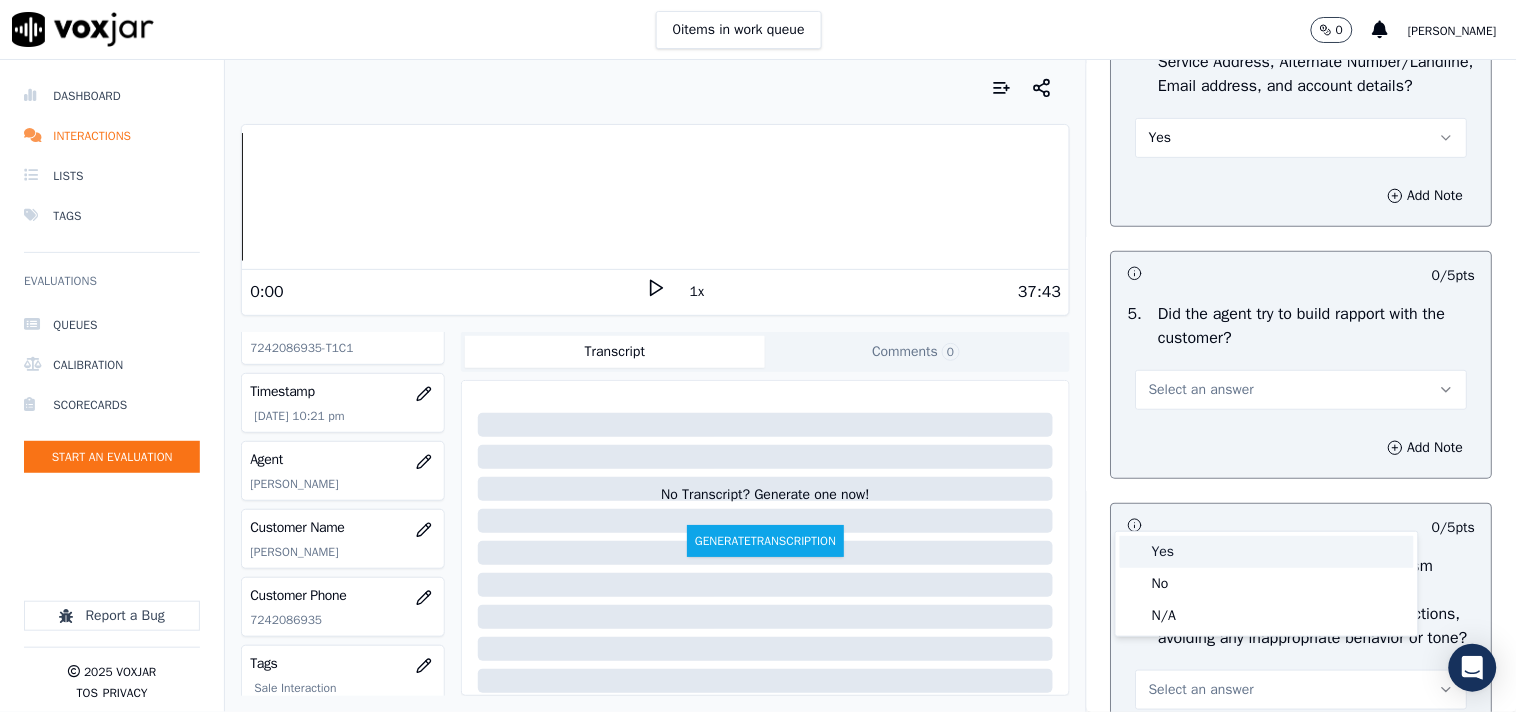 click on "Yes" at bounding box center (1267, 552) 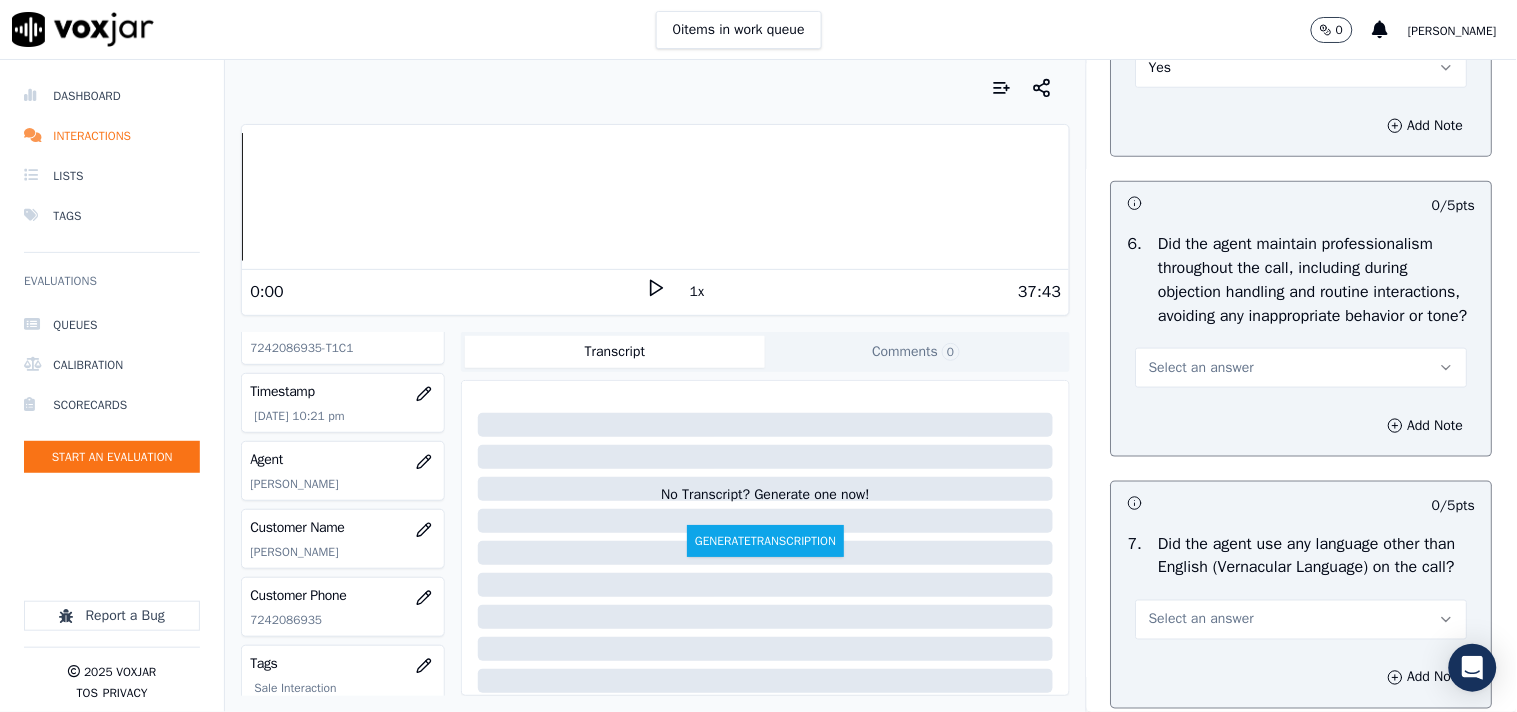 scroll, scrollTop: 2444, scrollLeft: 0, axis: vertical 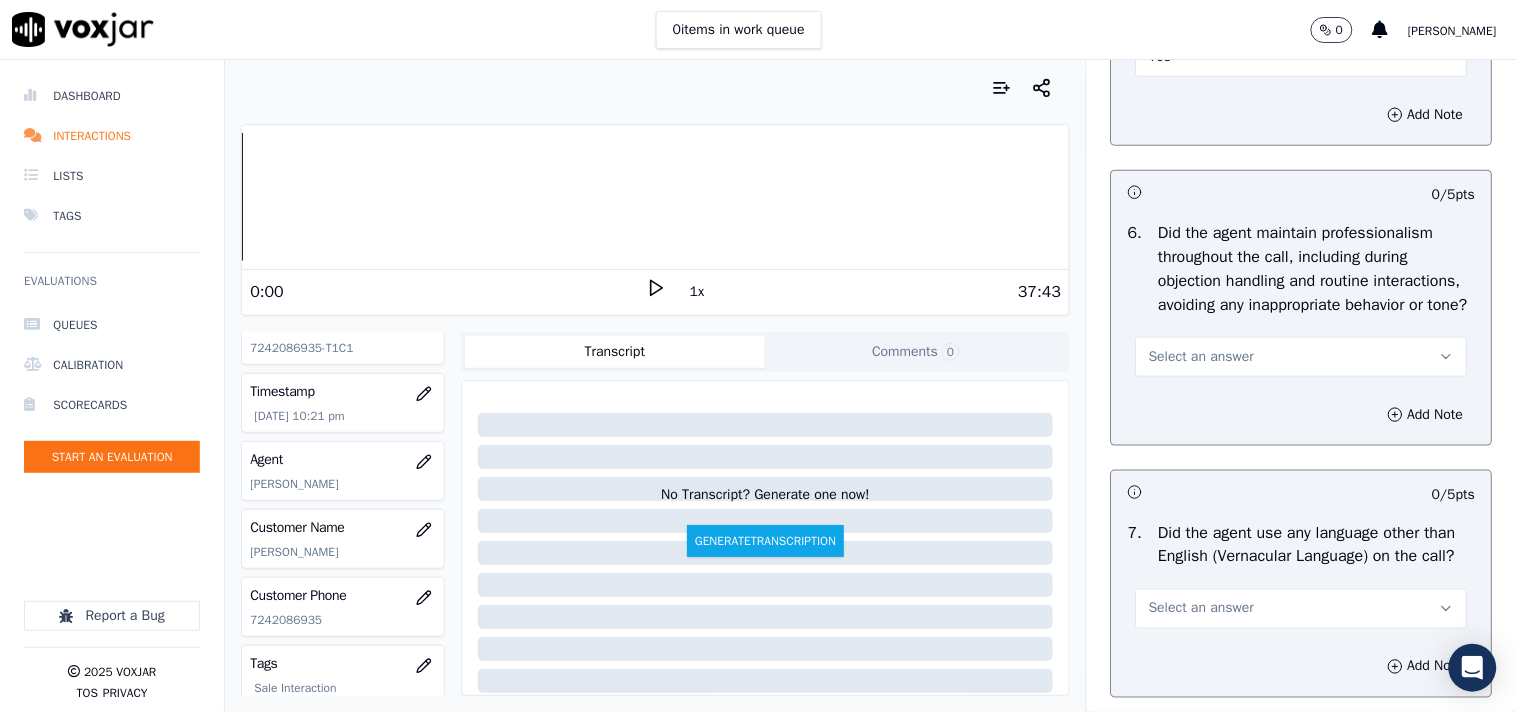 click on "Select an answer" at bounding box center (1302, 357) 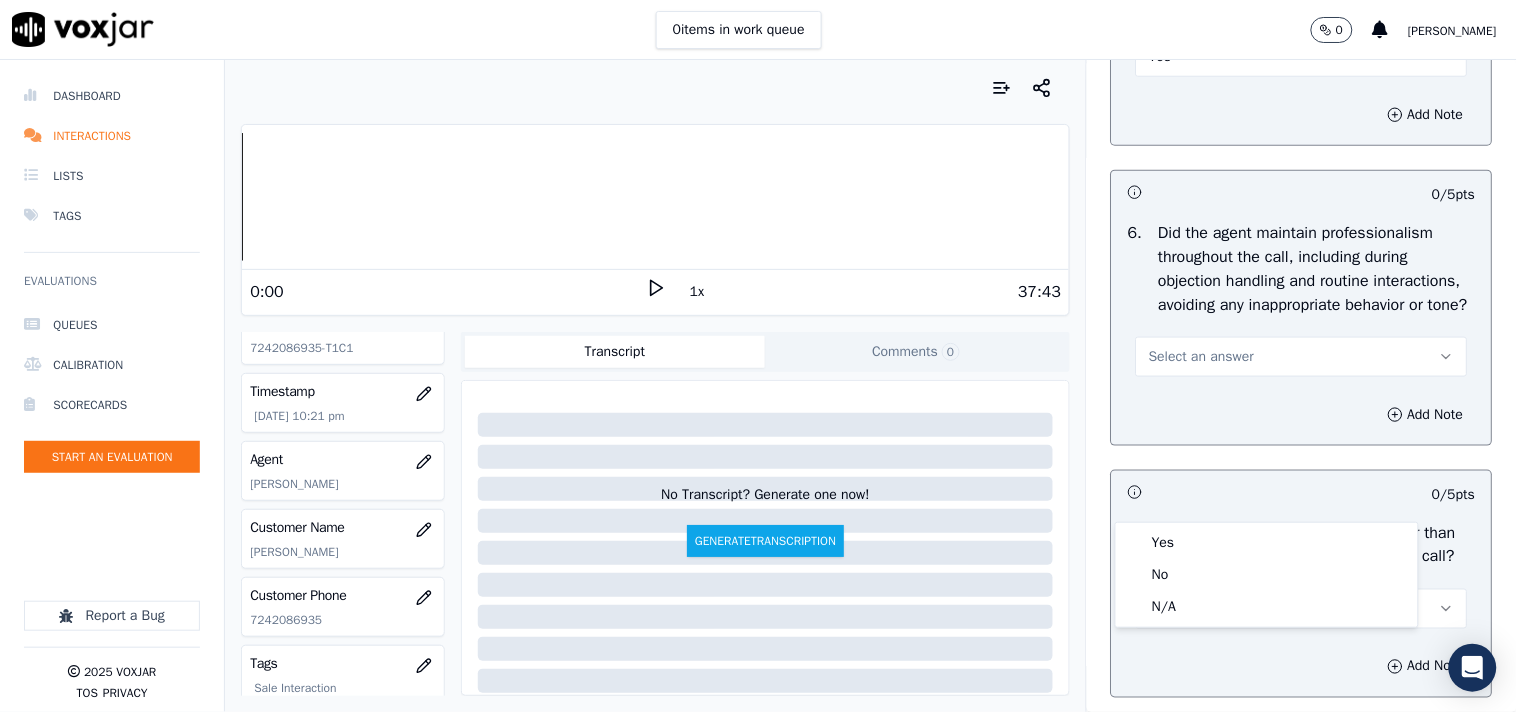 click on "0  items in work queue     0         [PERSON_NAME]             Dashboard   Interactions   Lists   Tags       Evaluations     Queues   Calibration   Scorecards   Start an Evaluation
Report a Bug       2025   Voxjar   TOS   Privacy             Your browser does not support the audio element.   0:00     1x   37:43   Voxjar ID   5c3f8b08-01e2-4168-abc7-9dbc3d53c049   Source ID   7242086935-T1C1   Timestamp
[DATE] 10:21 pm     Agent
[PERSON_NAME]     Customer Name      [PERSON_NAME]     Customer Phone     [PHONE_NUMBER]     Tags
Sale Interaction Non-Sale Interaction     Source     manualUpload   Type     AUDIO       Transcript   Comments  0   No Transcript? Generate one now!   Generate  Transcription         Add Comment   Scores   Transcript   Metadata   Comments         Human Score   --   0  evaluation s   AI Score   --   0  evaluation s     AI Evaluations
Queue an AI Evaluation   No AI evaluations yet   Human Evaluations   Start a Manual Evaluation" at bounding box center [758, 356] 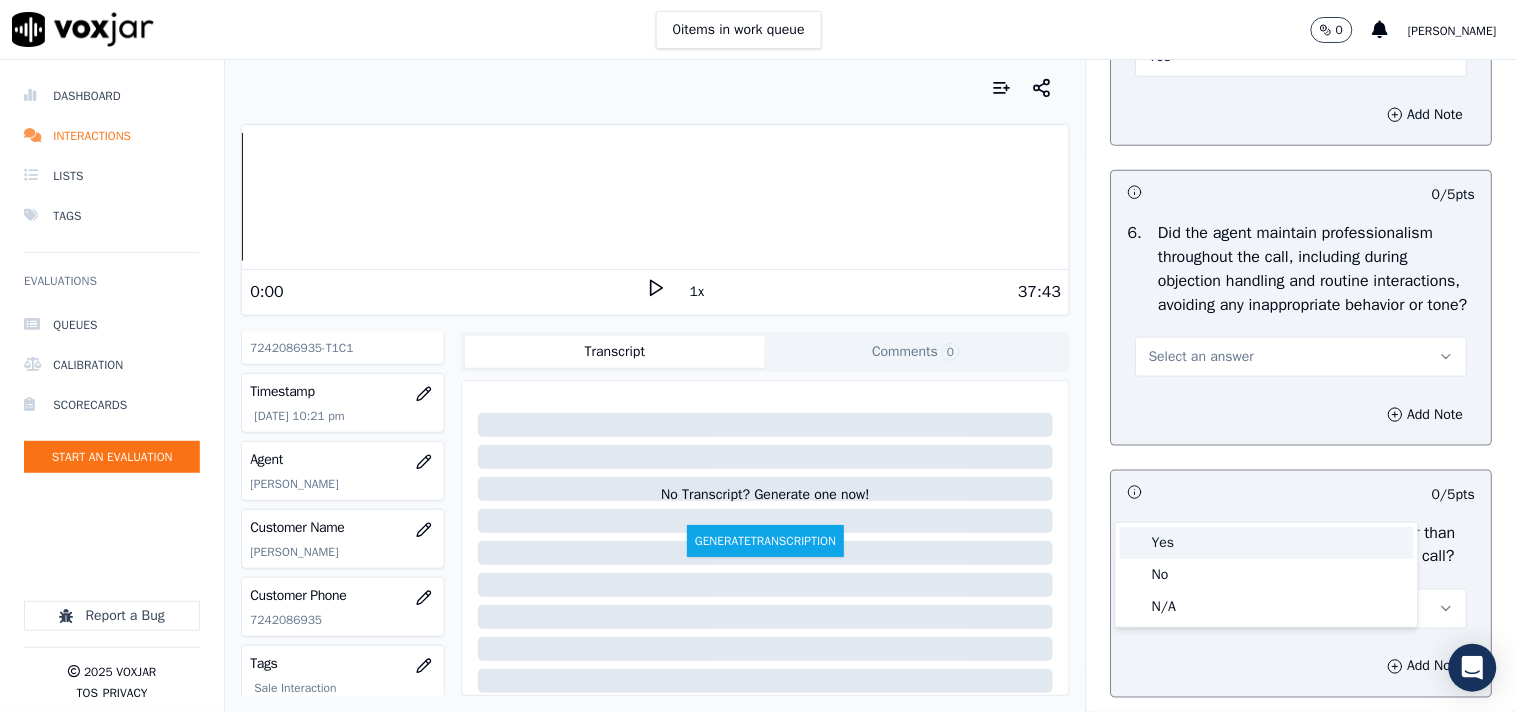 click on "Yes" at bounding box center [1267, 543] 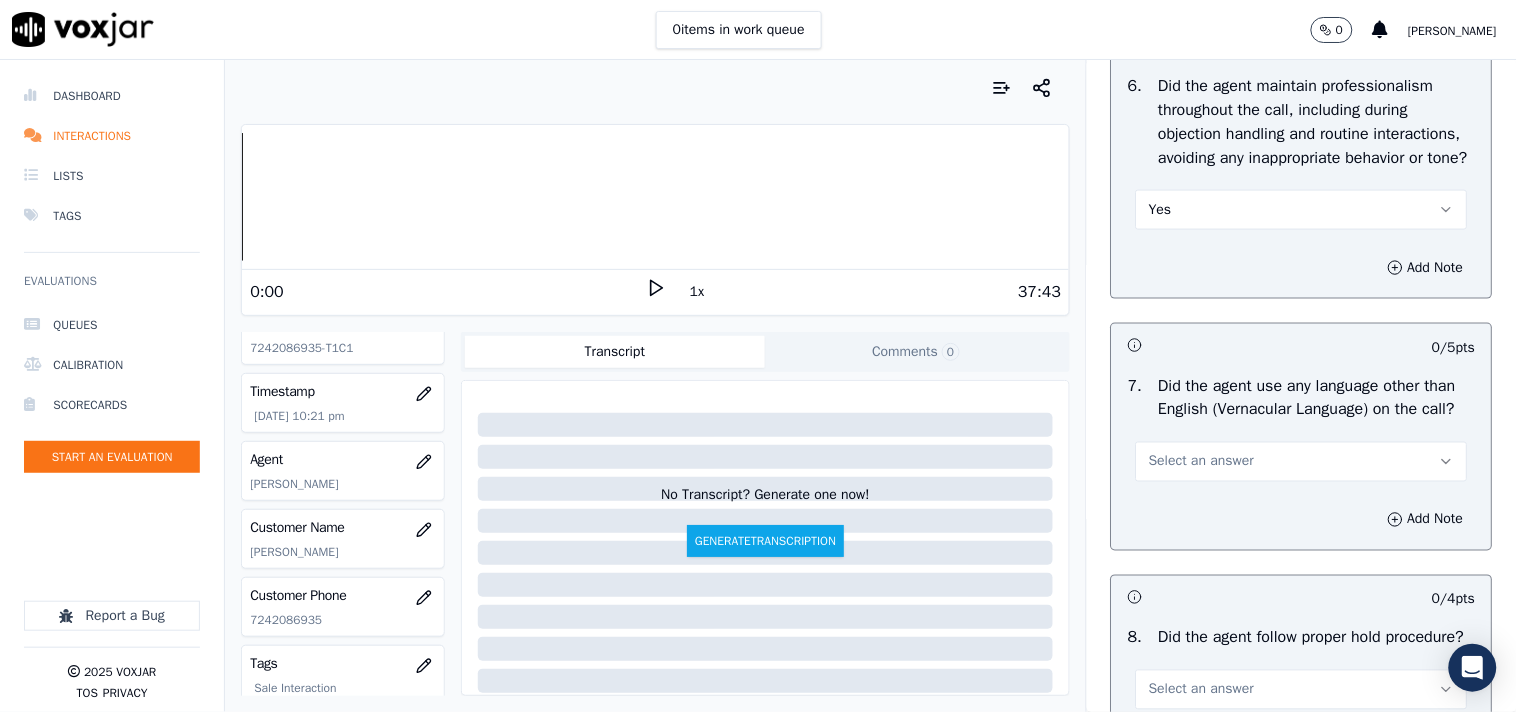 scroll, scrollTop: 2777, scrollLeft: 0, axis: vertical 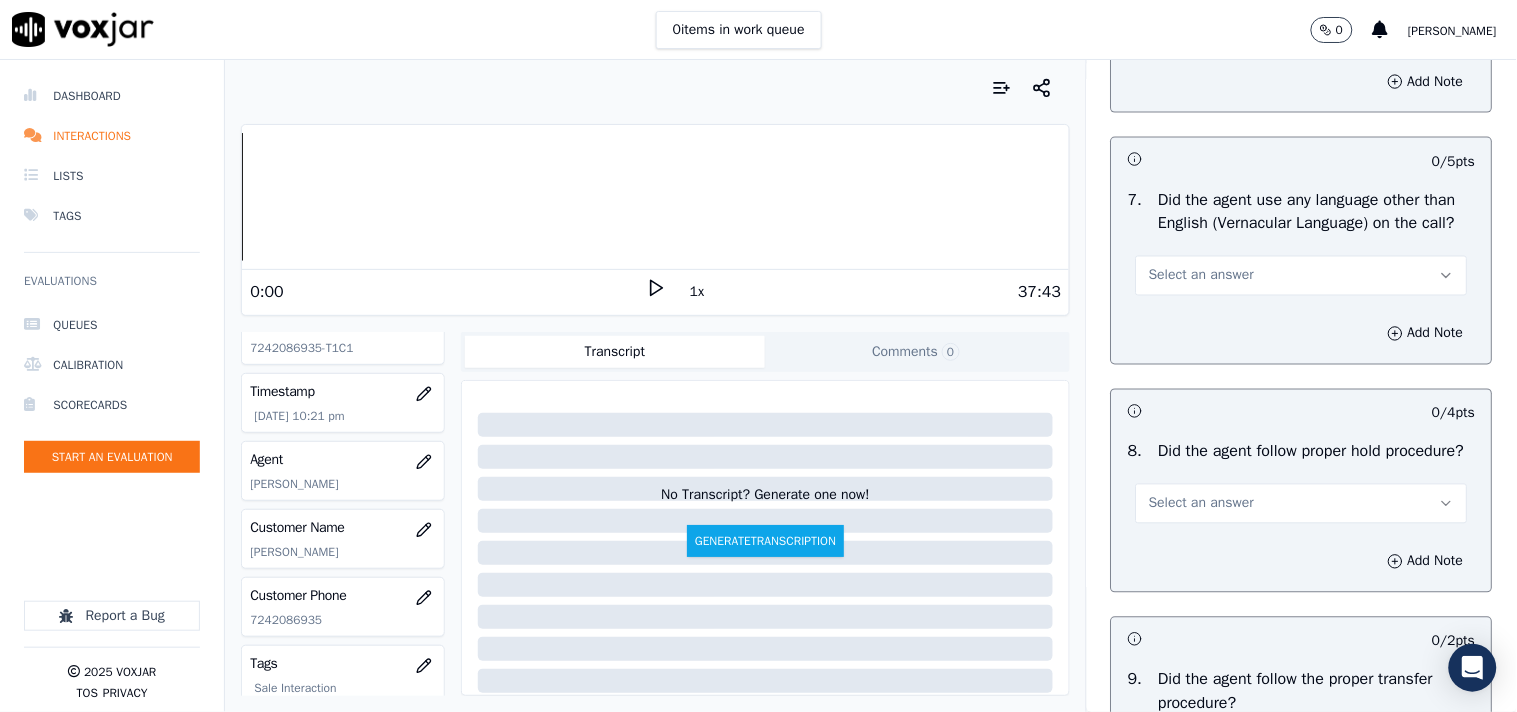 click on "Select an answer" at bounding box center (1201, 276) 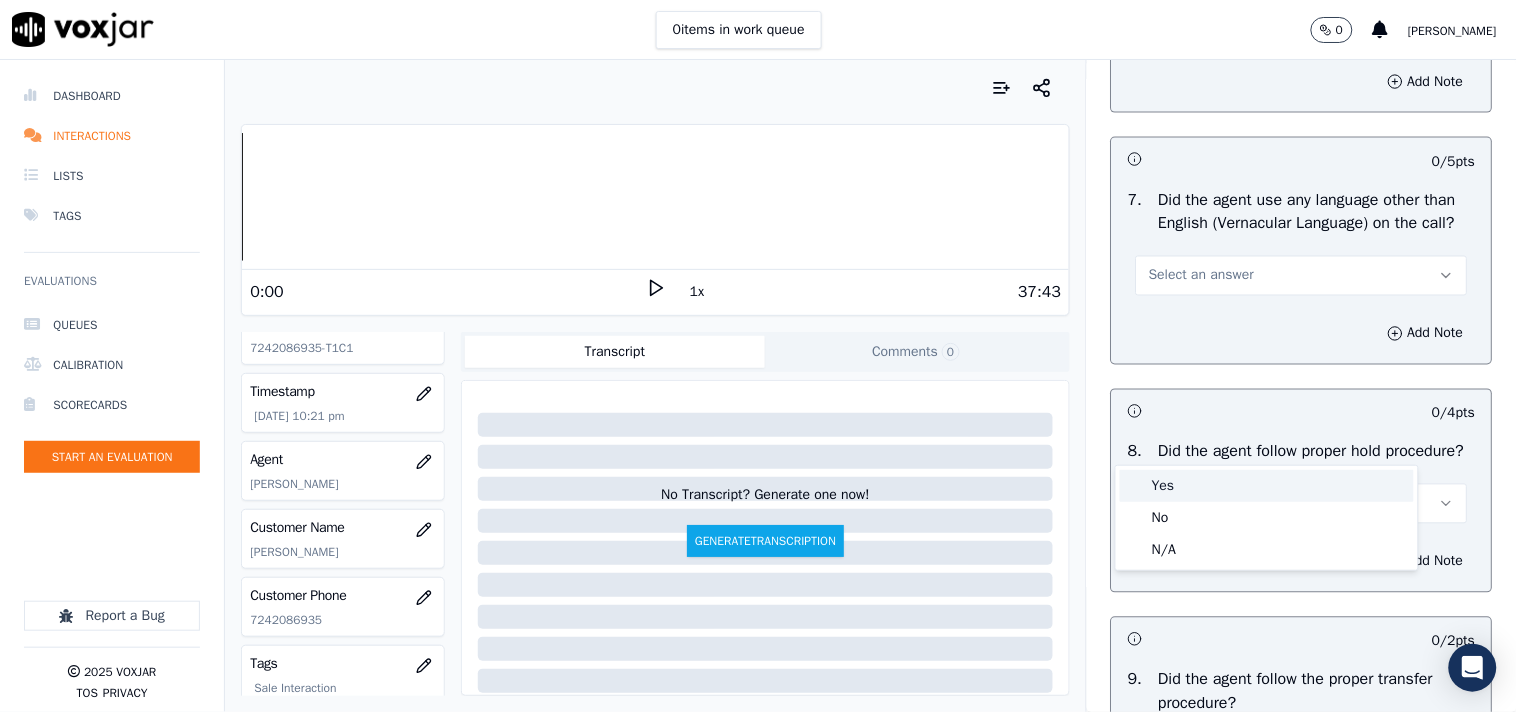 click on "Yes" at bounding box center (1267, 486) 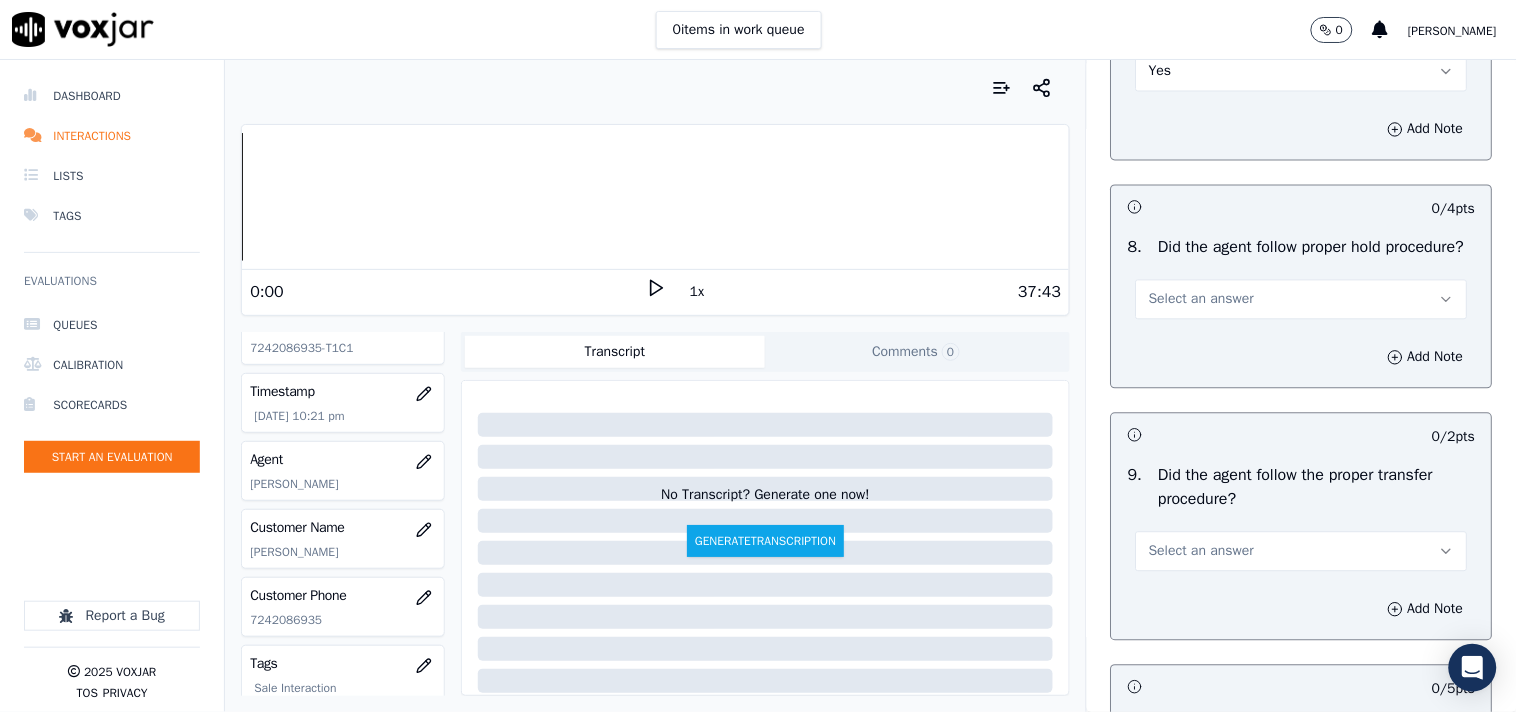 scroll, scrollTop: 3111, scrollLeft: 0, axis: vertical 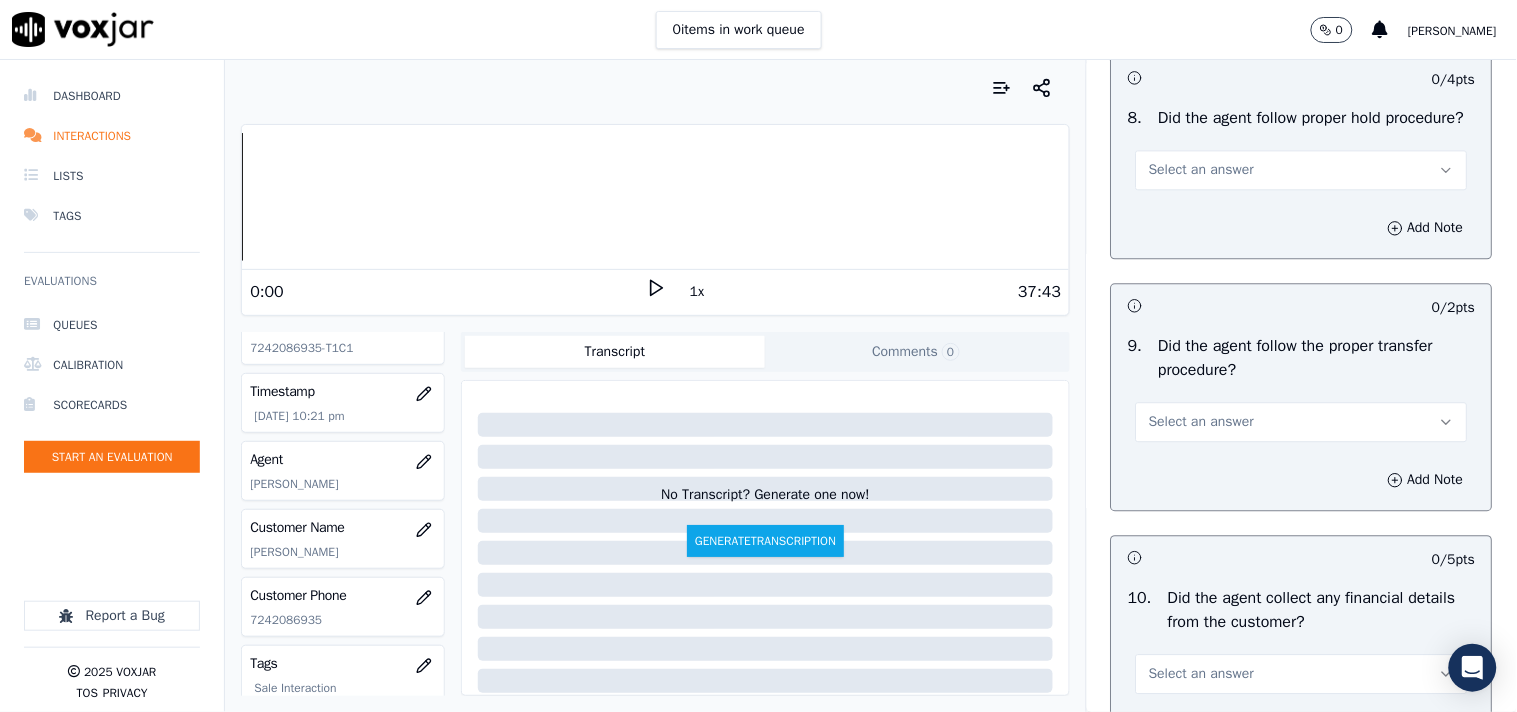 click on "Select an answer" at bounding box center (1201, 170) 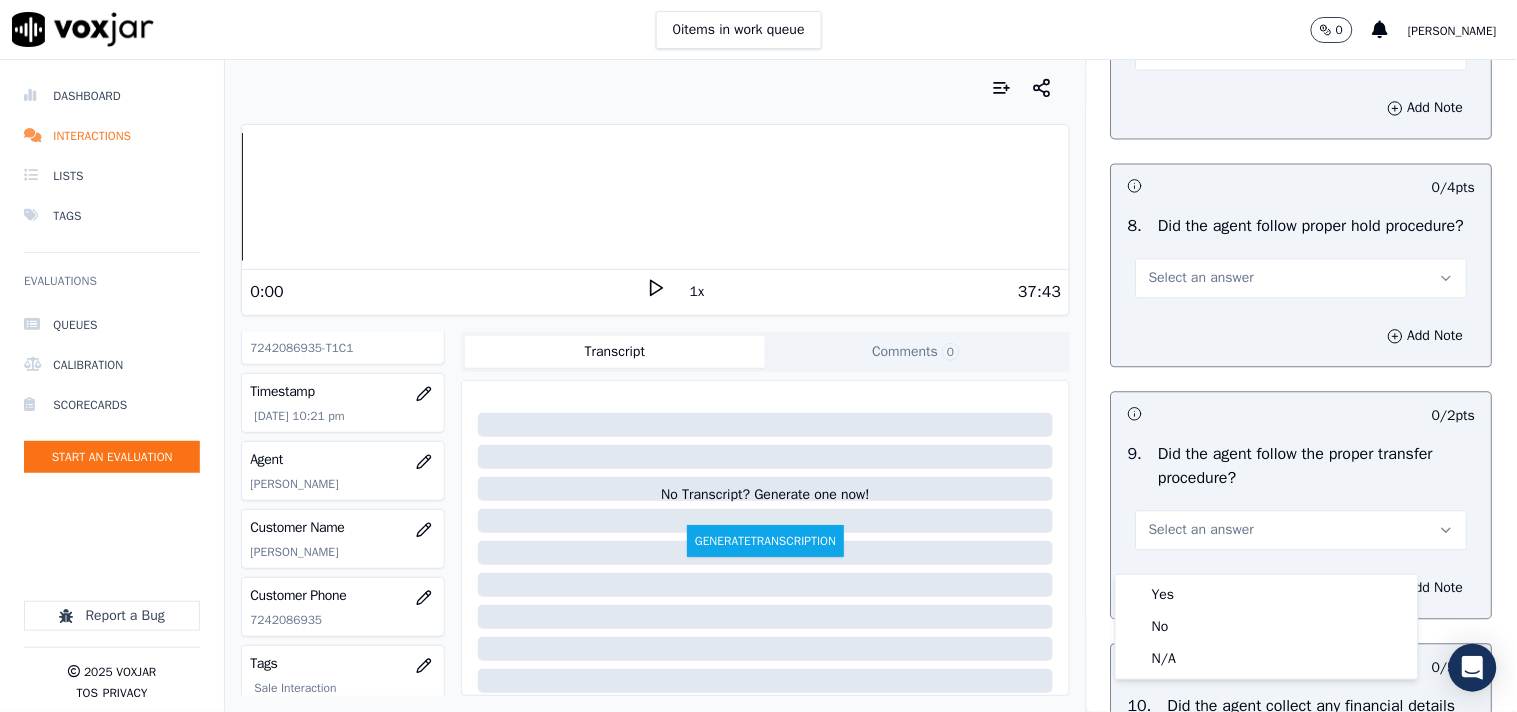 scroll, scrollTop: 2888, scrollLeft: 0, axis: vertical 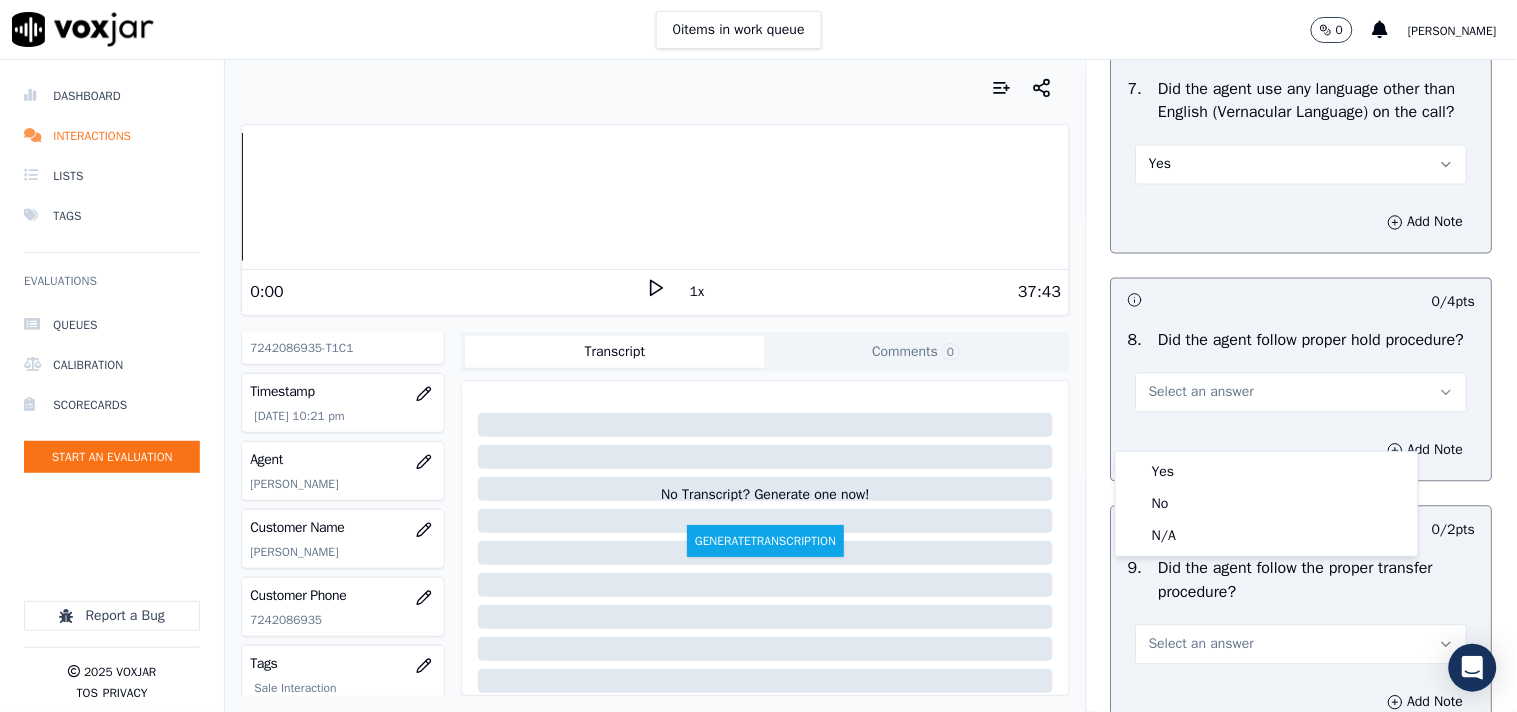 click on "Yes" at bounding box center [1302, 165] 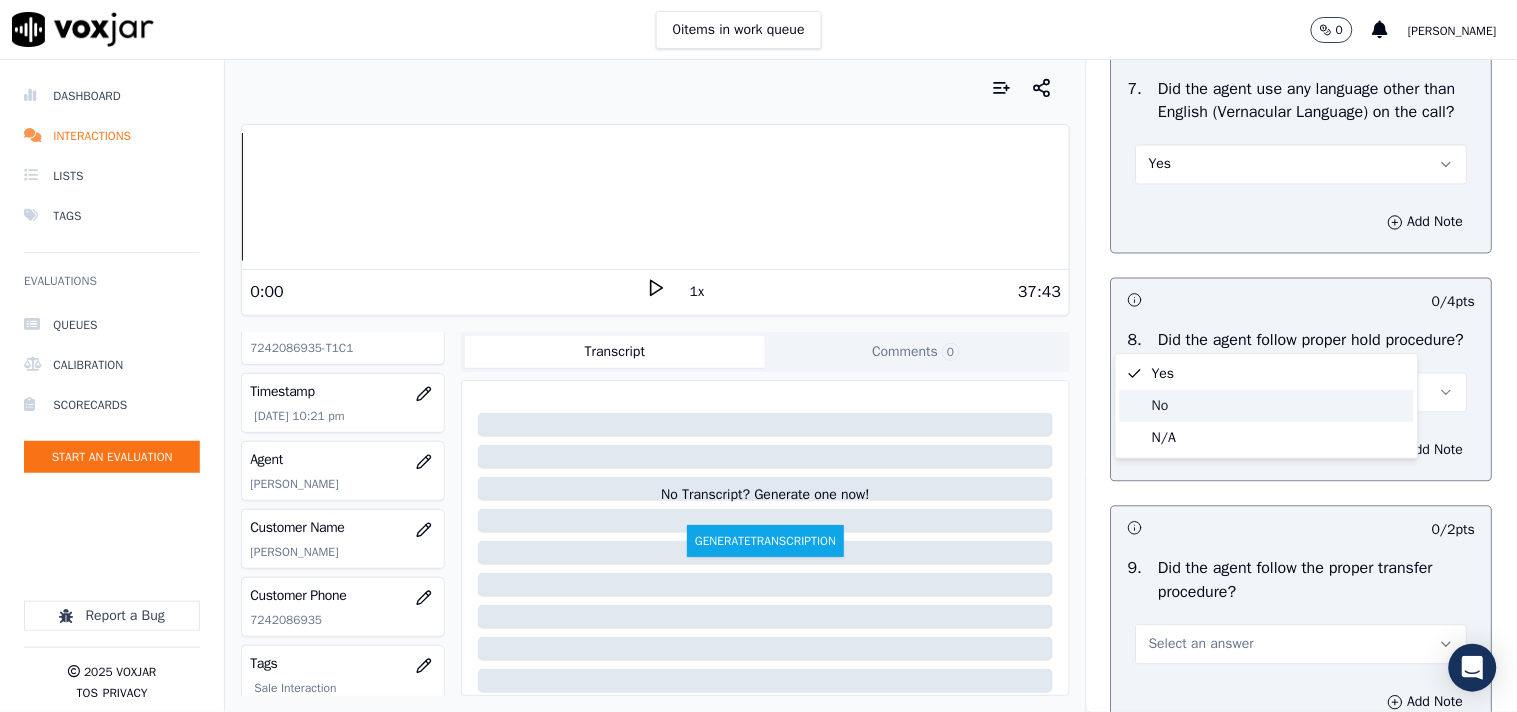 click on "No" 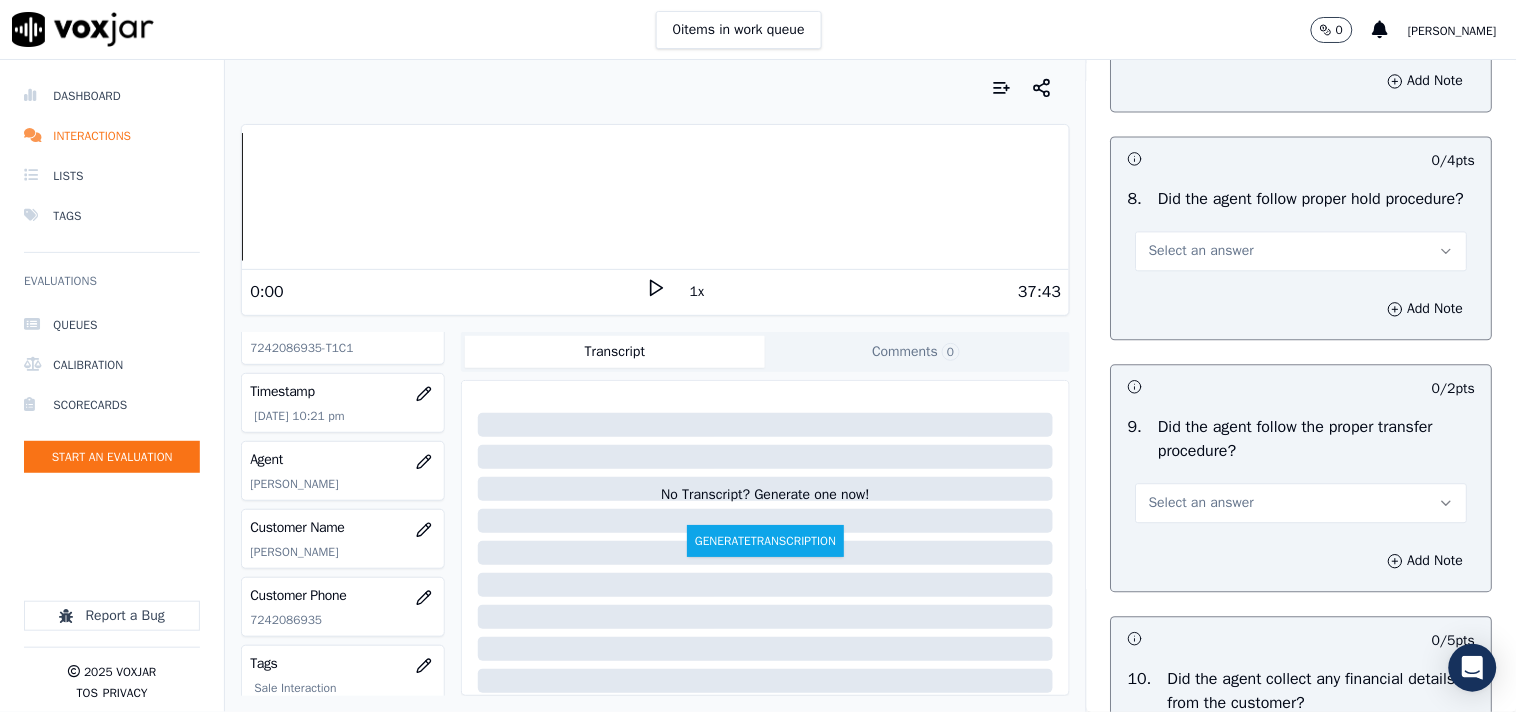 scroll, scrollTop: 3111, scrollLeft: 0, axis: vertical 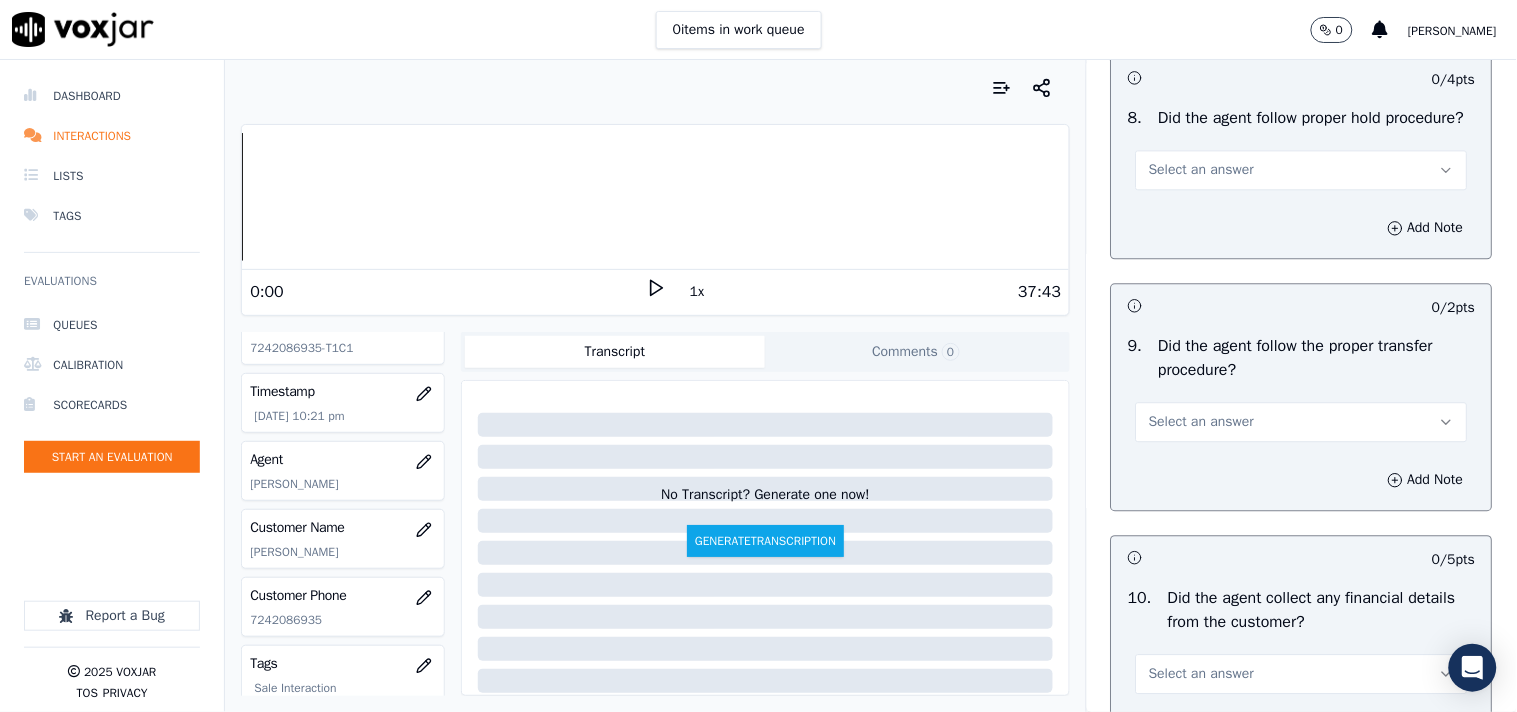 click on "Select an answer" at bounding box center (1201, 170) 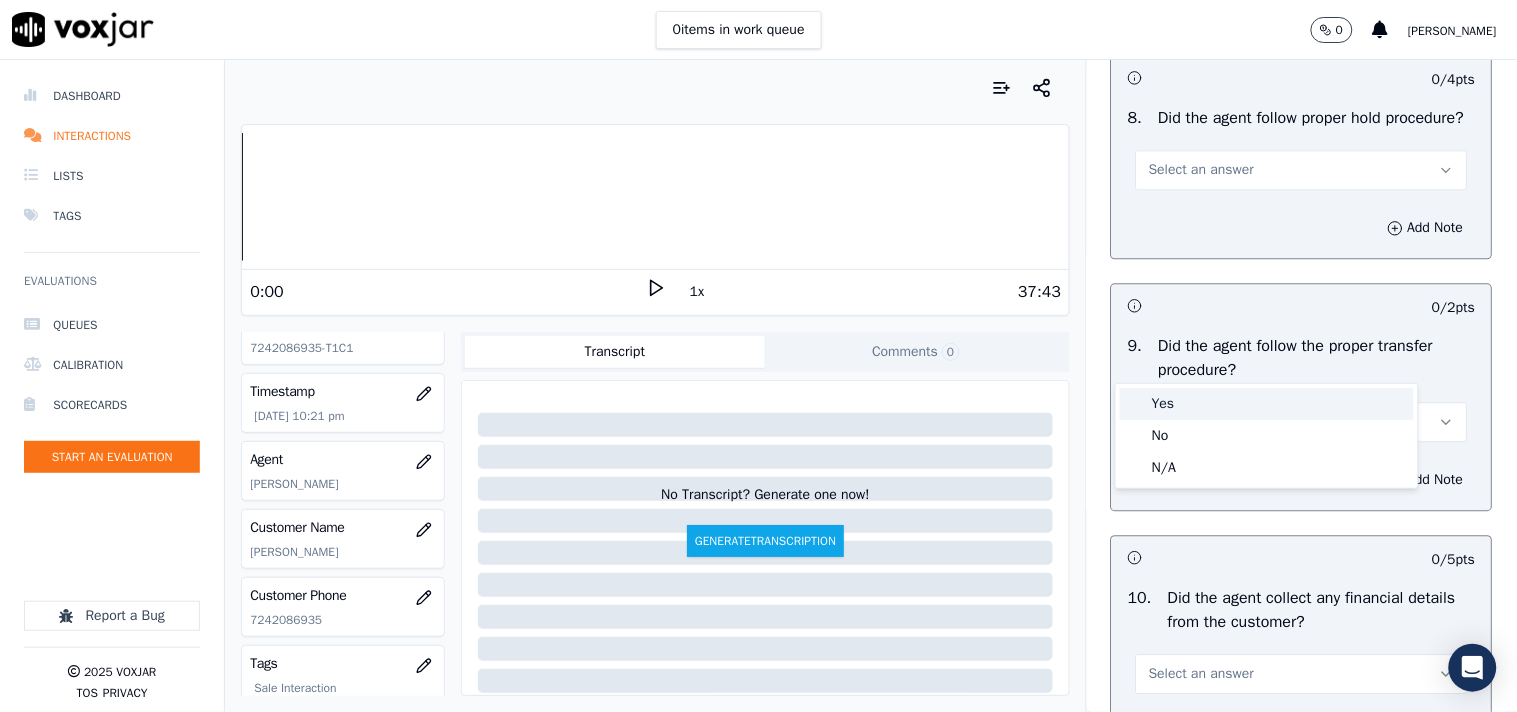 click on "Yes" at bounding box center (1267, 404) 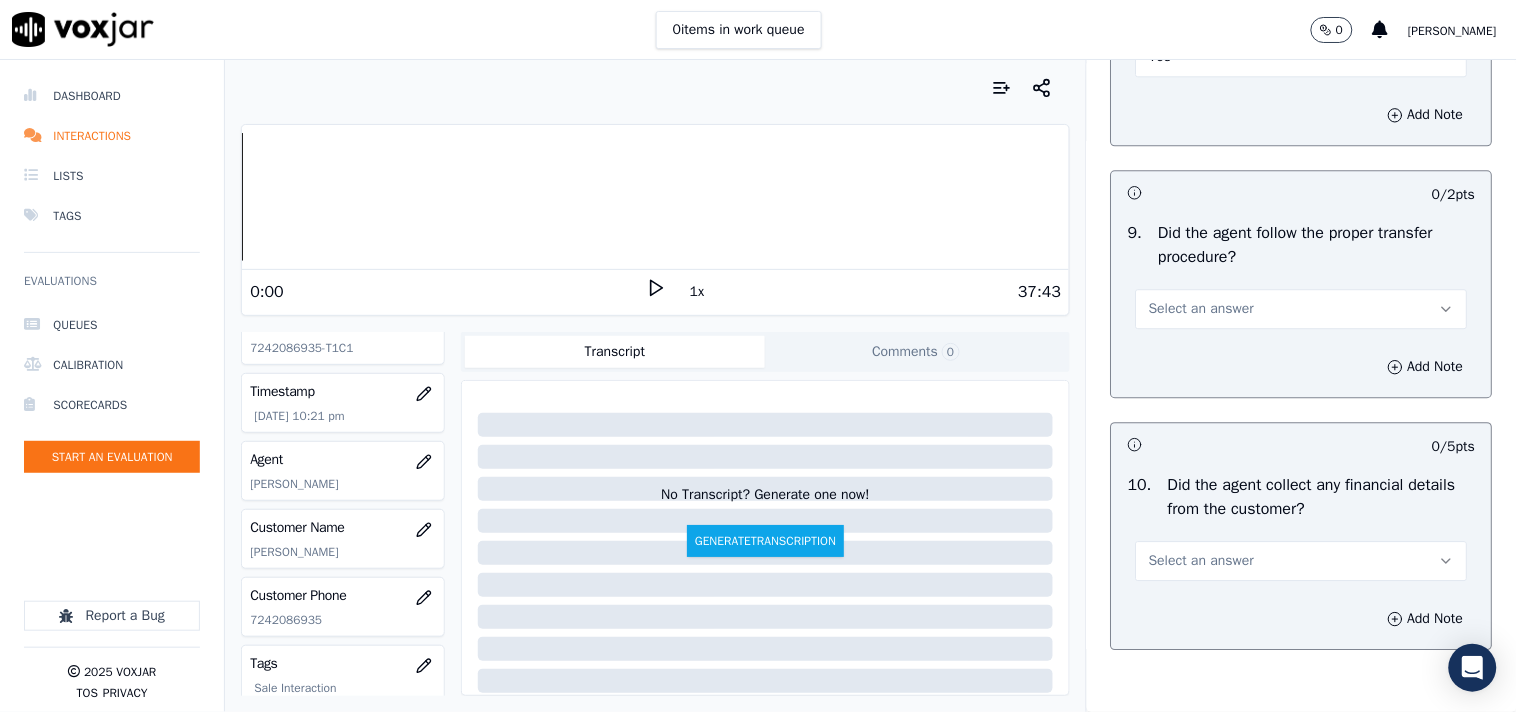 scroll, scrollTop: 3444, scrollLeft: 0, axis: vertical 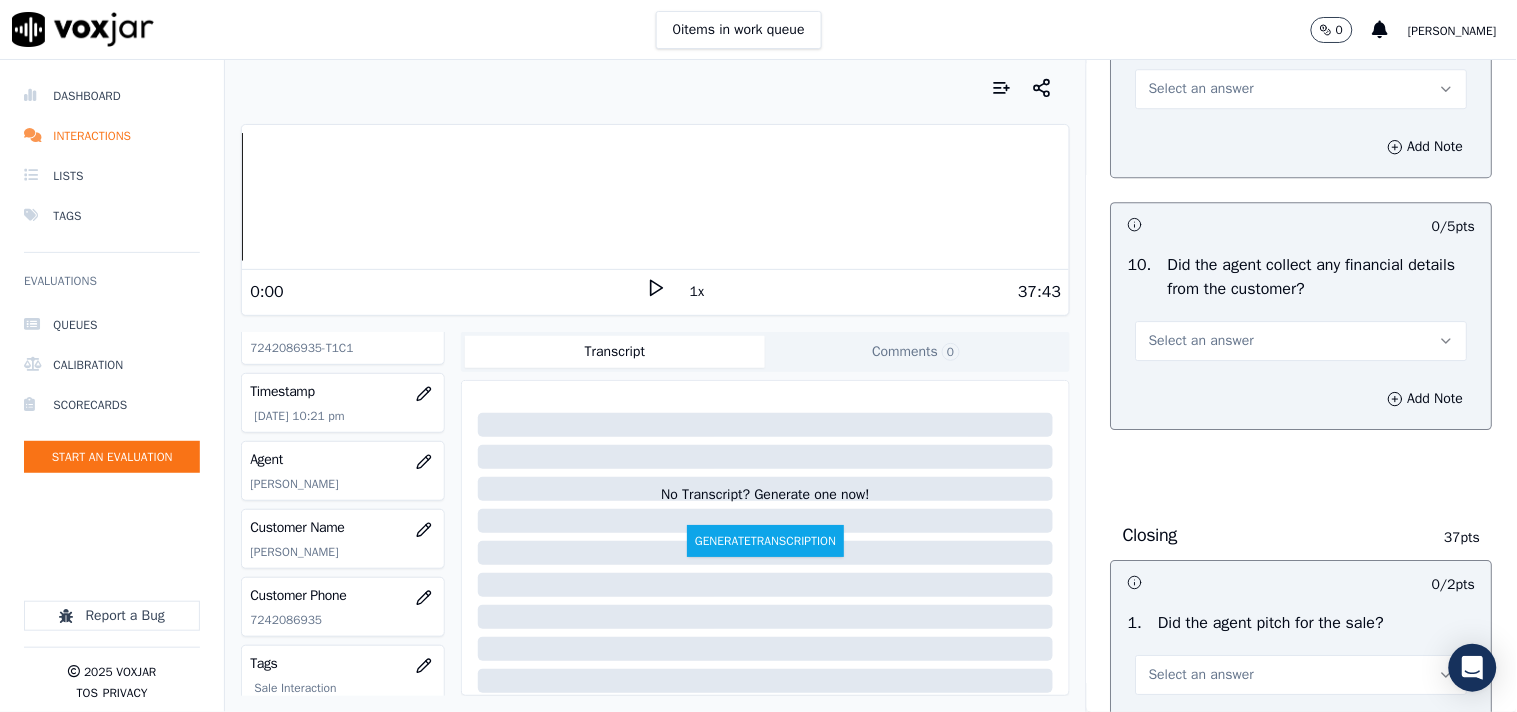 click on "Select an answer" at bounding box center [1201, 89] 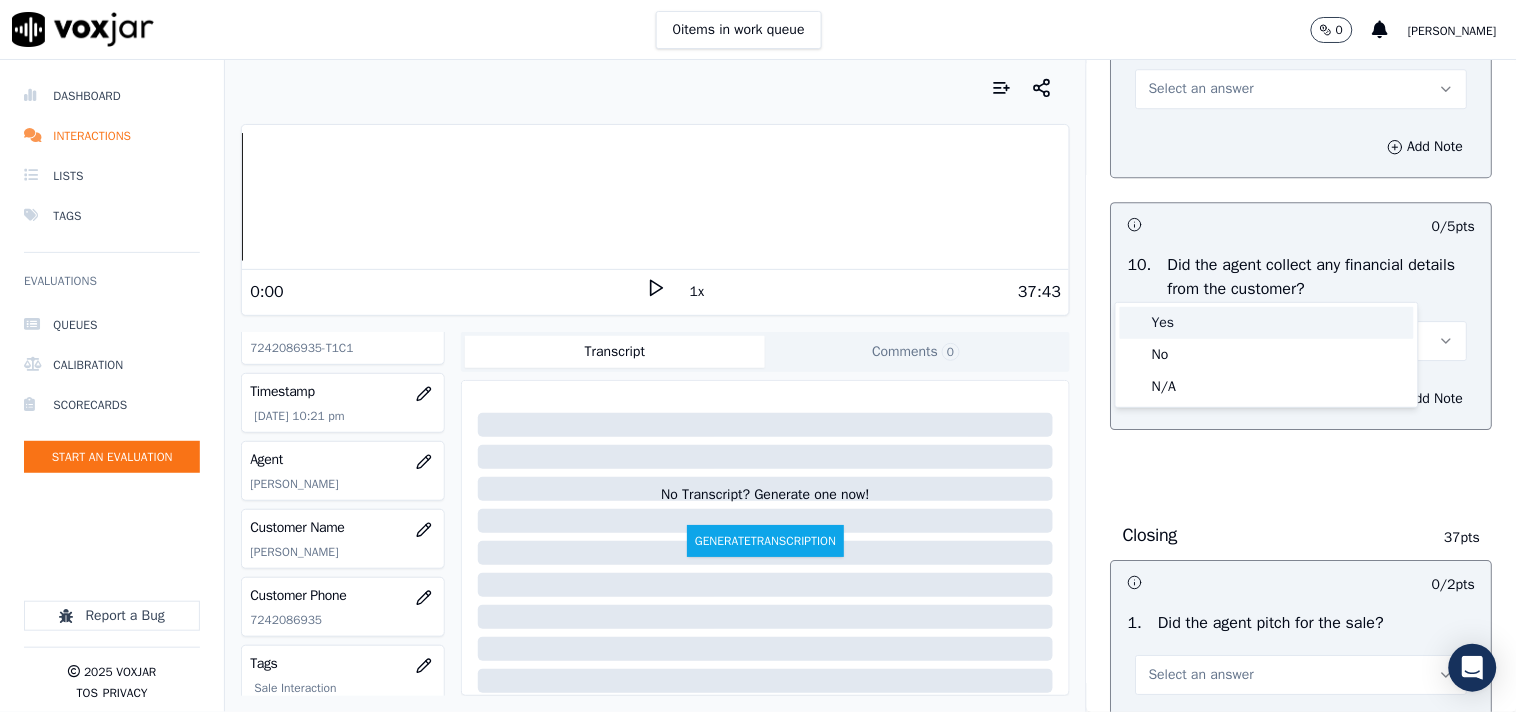 click on "Yes" at bounding box center (1267, 323) 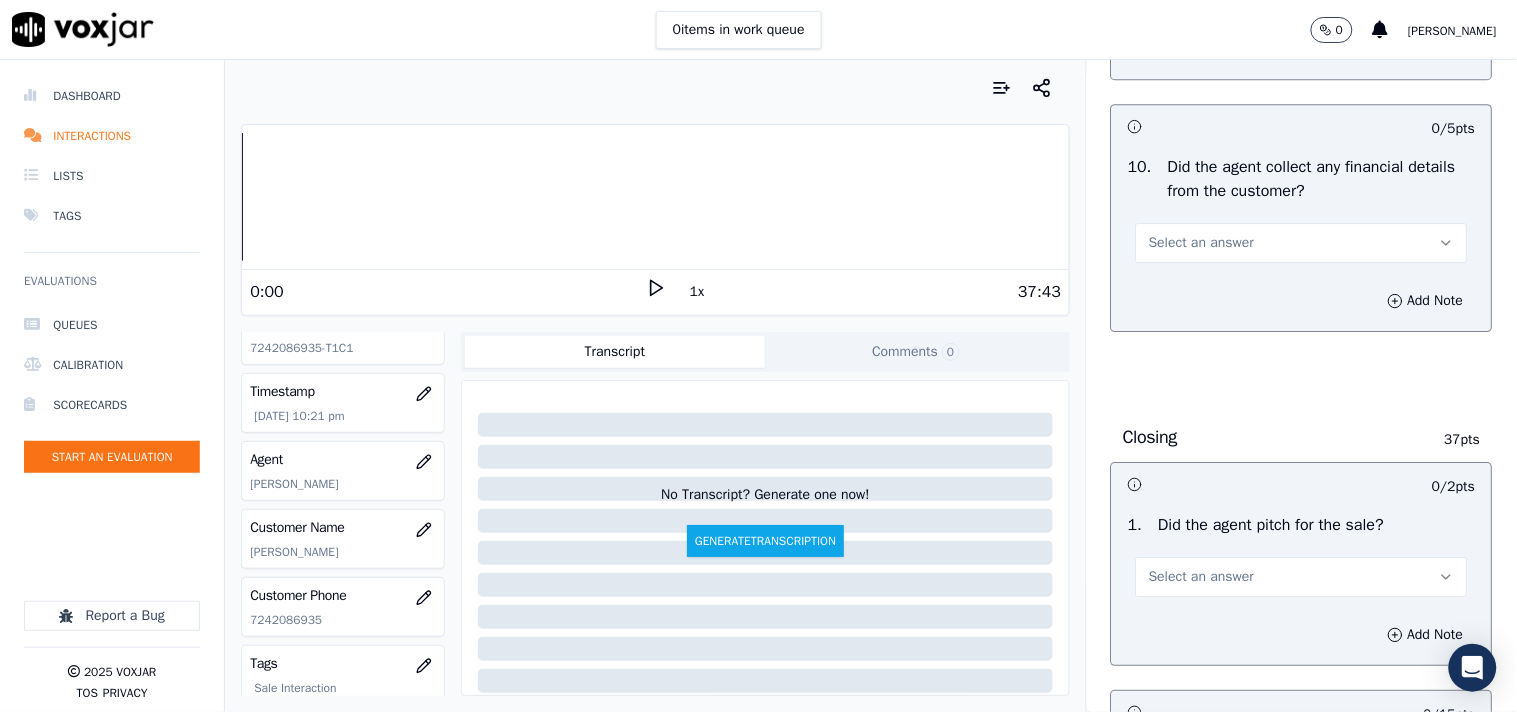 scroll, scrollTop: 3666, scrollLeft: 0, axis: vertical 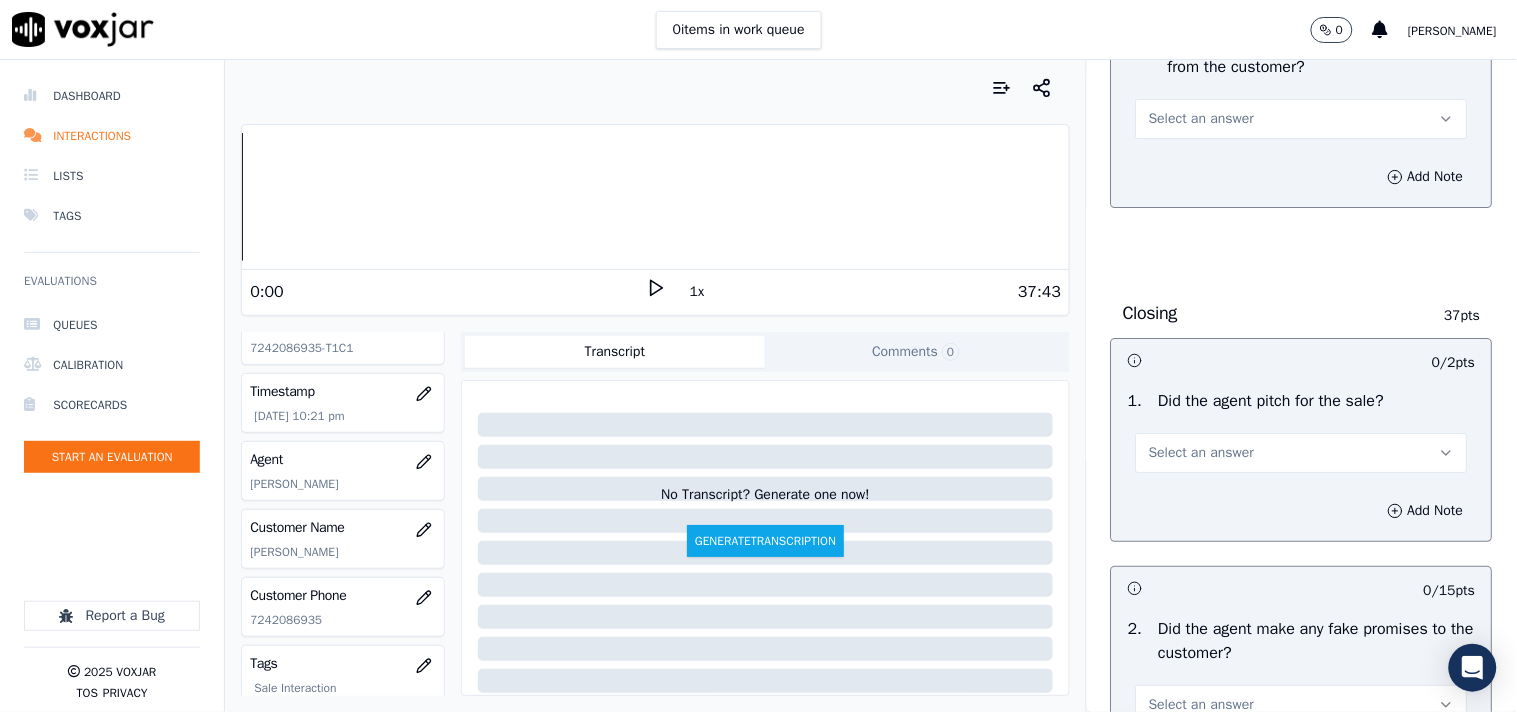 click on "Select an answer" at bounding box center (1201, 119) 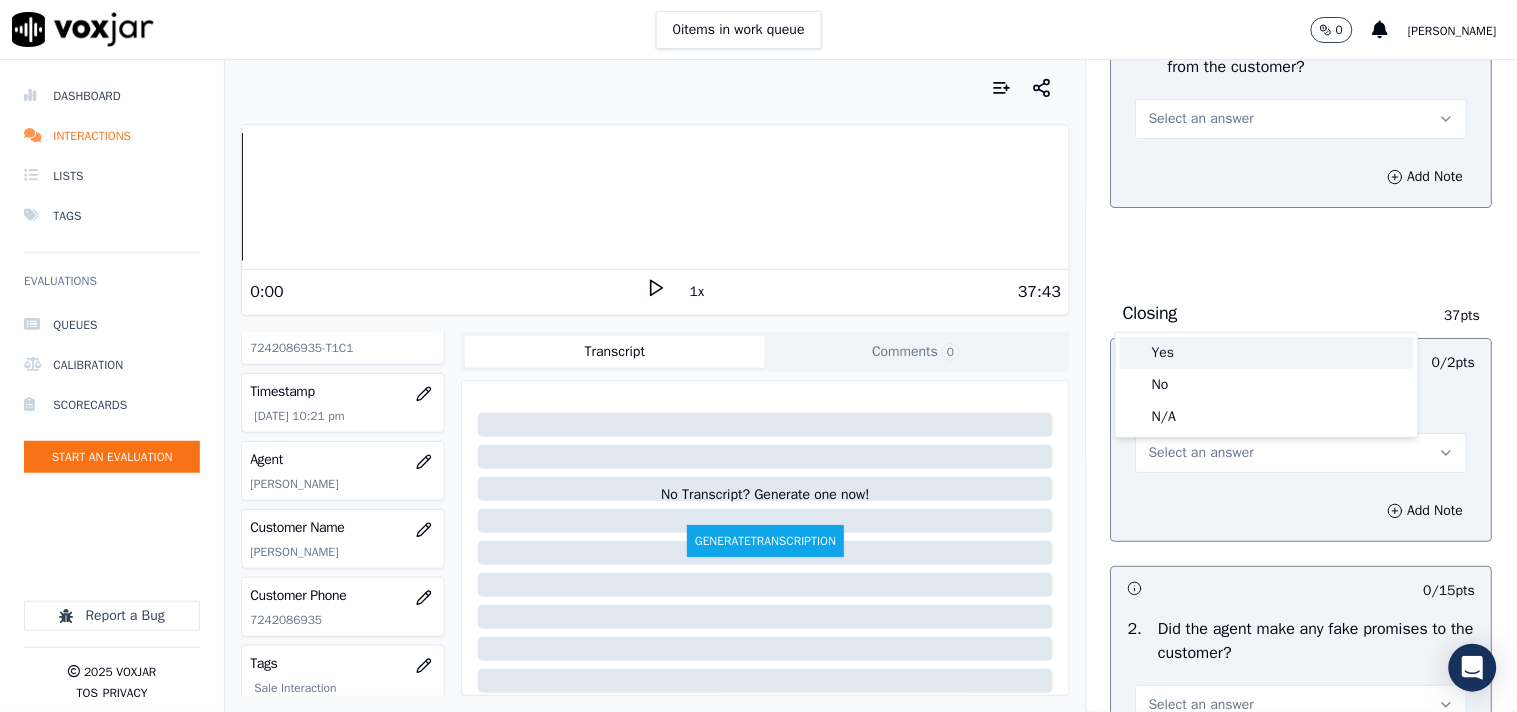 click on "Yes" at bounding box center [1267, 353] 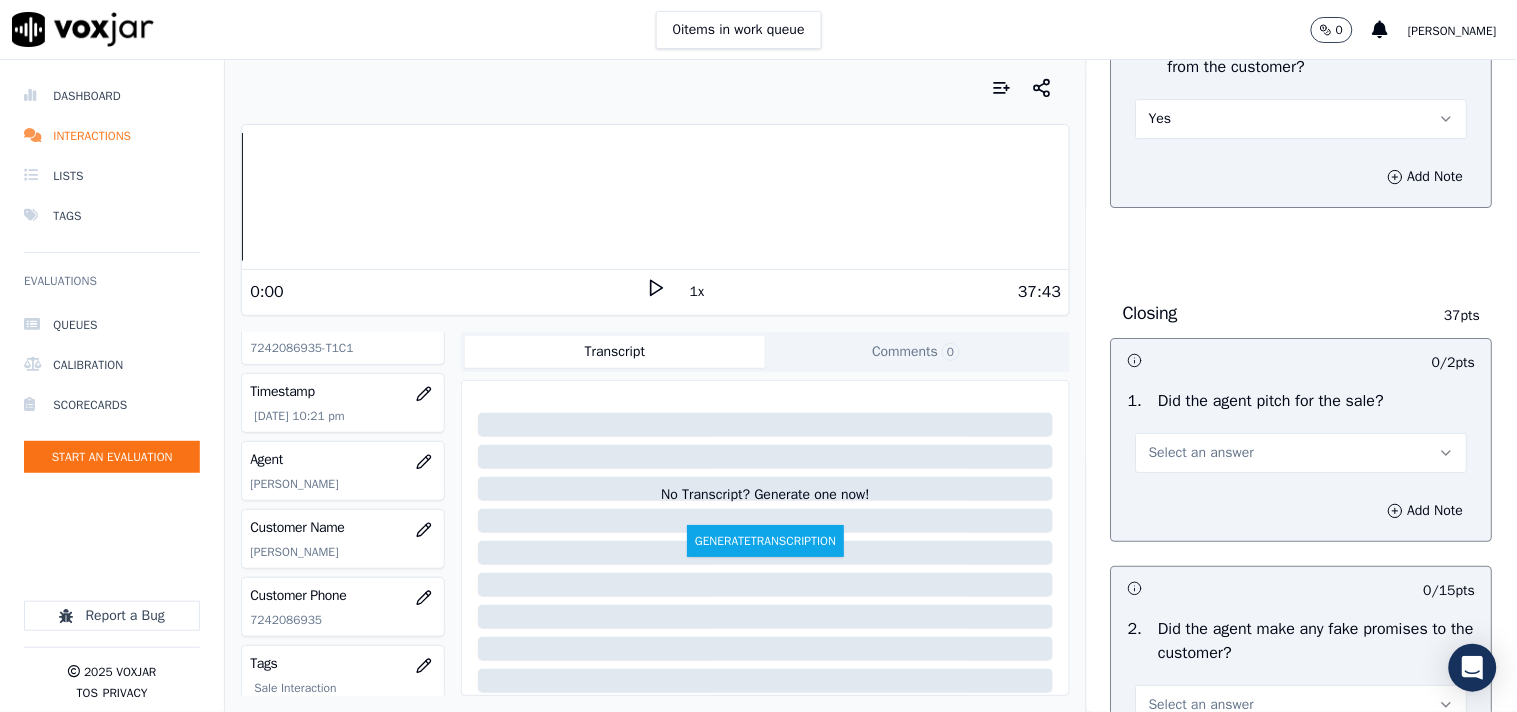 click on "Yes" at bounding box center (1302, 119) 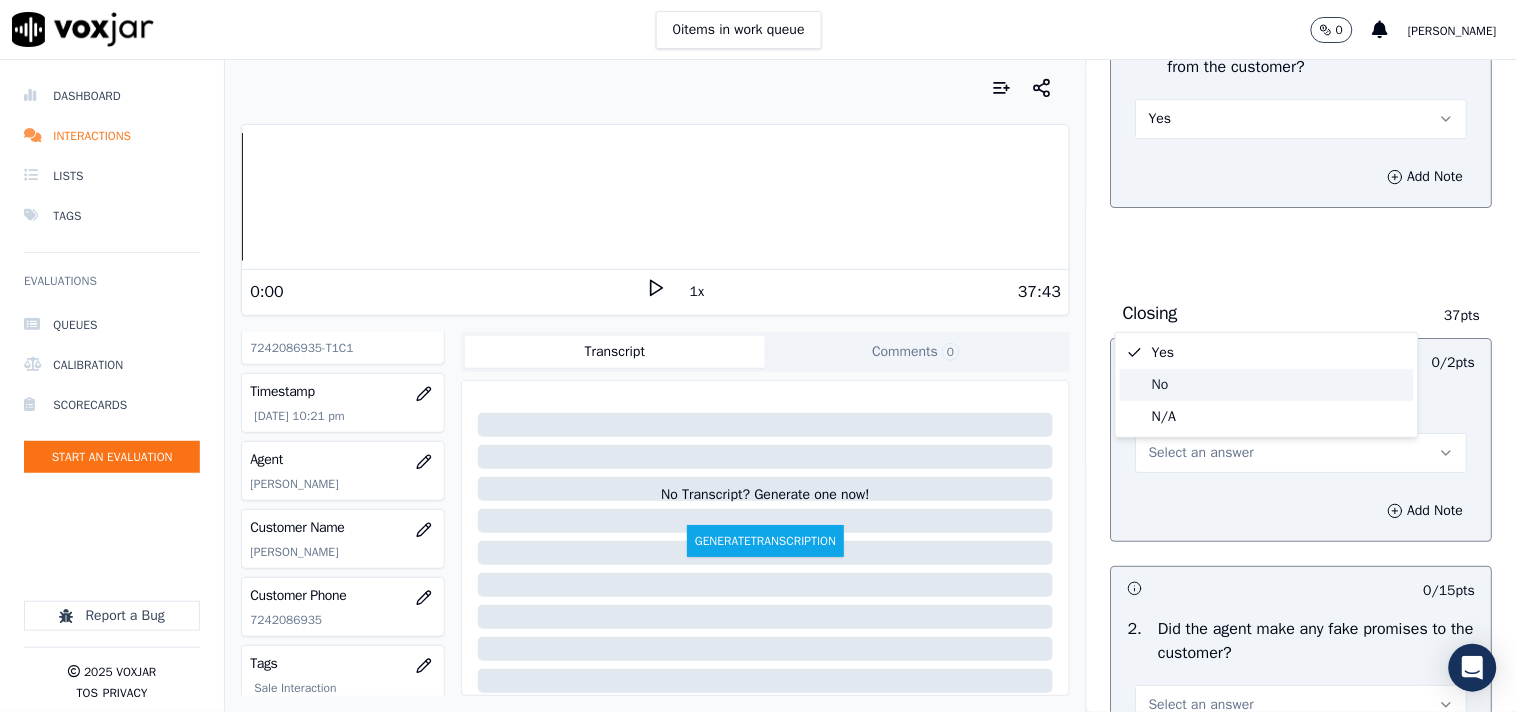 click on "No" 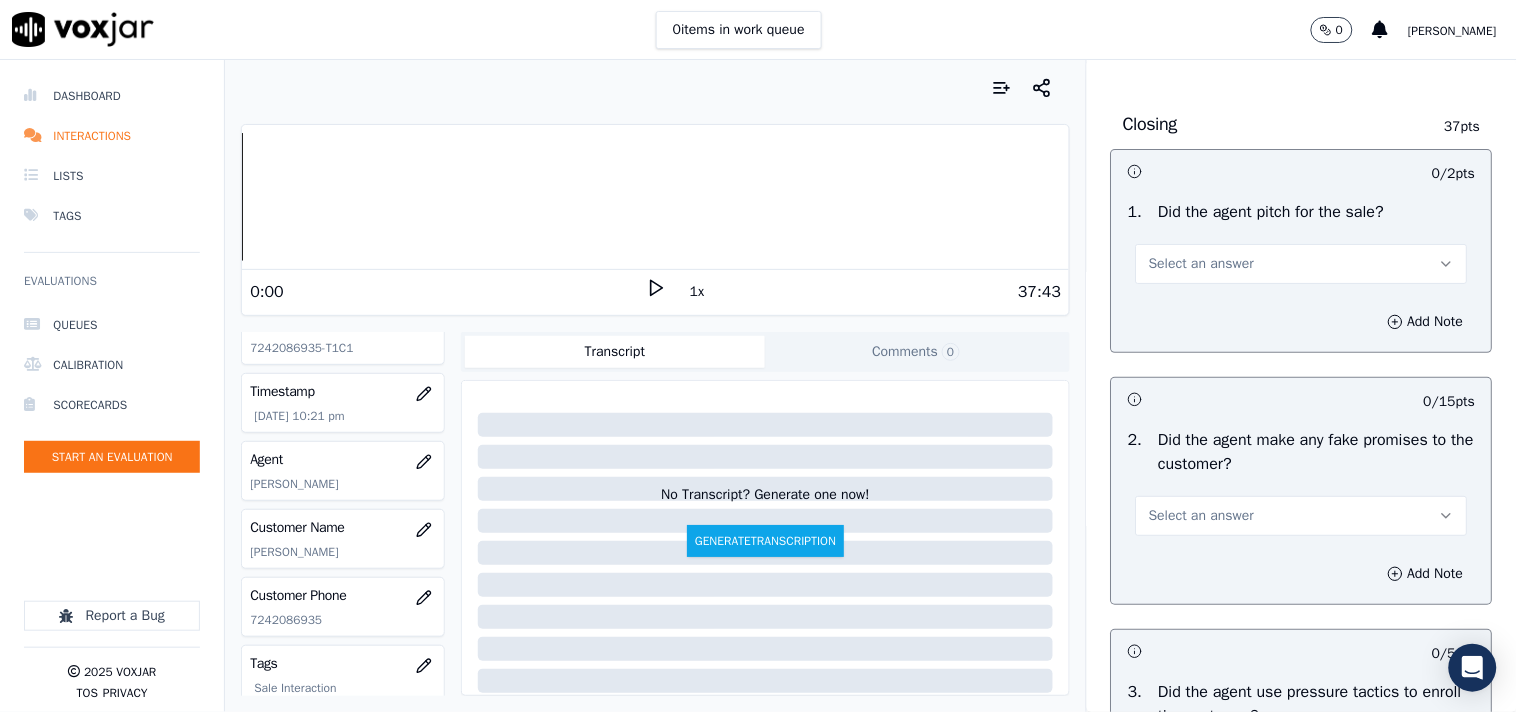 scroll, scrollTop: 3888, scrollLeft: 0, axis: vertical 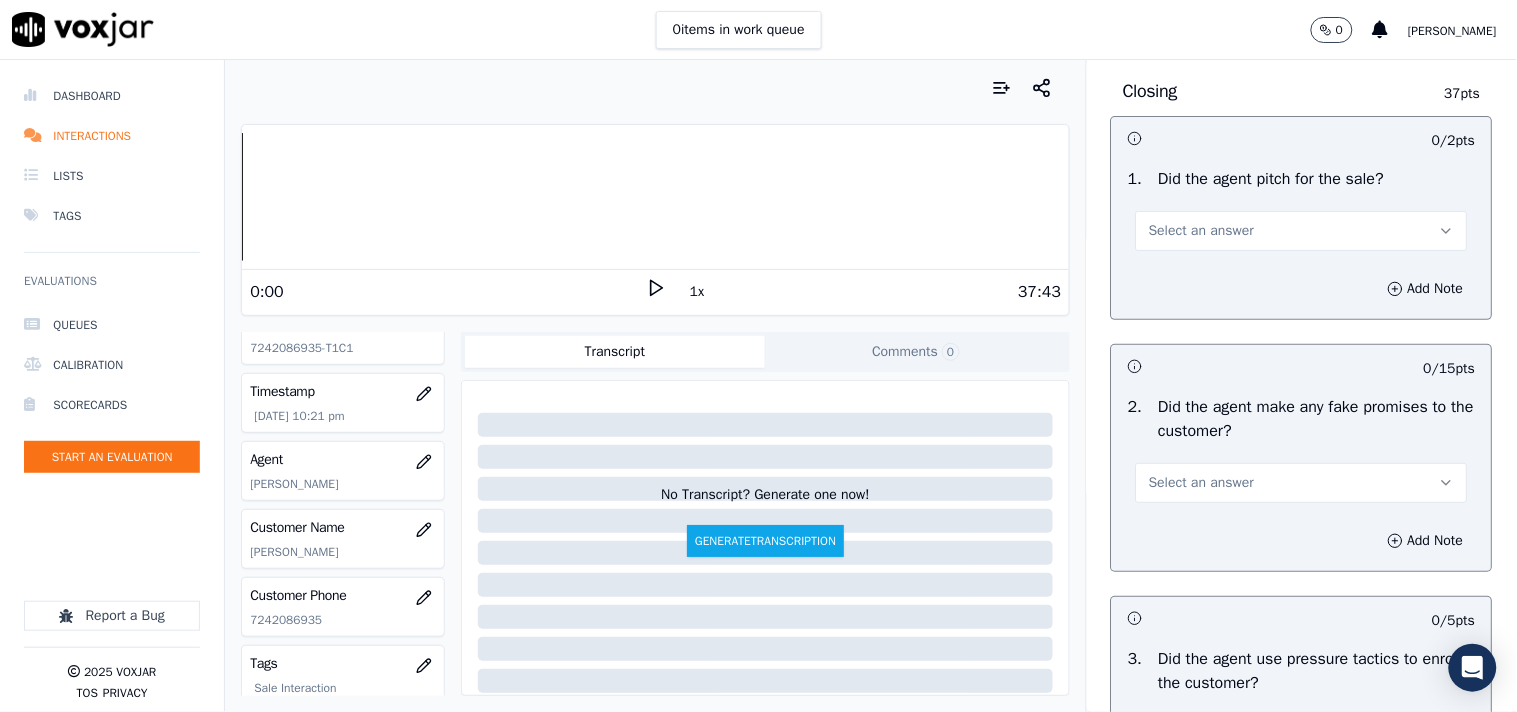 click on "Select an answer" at bounding box center (1201, 231) 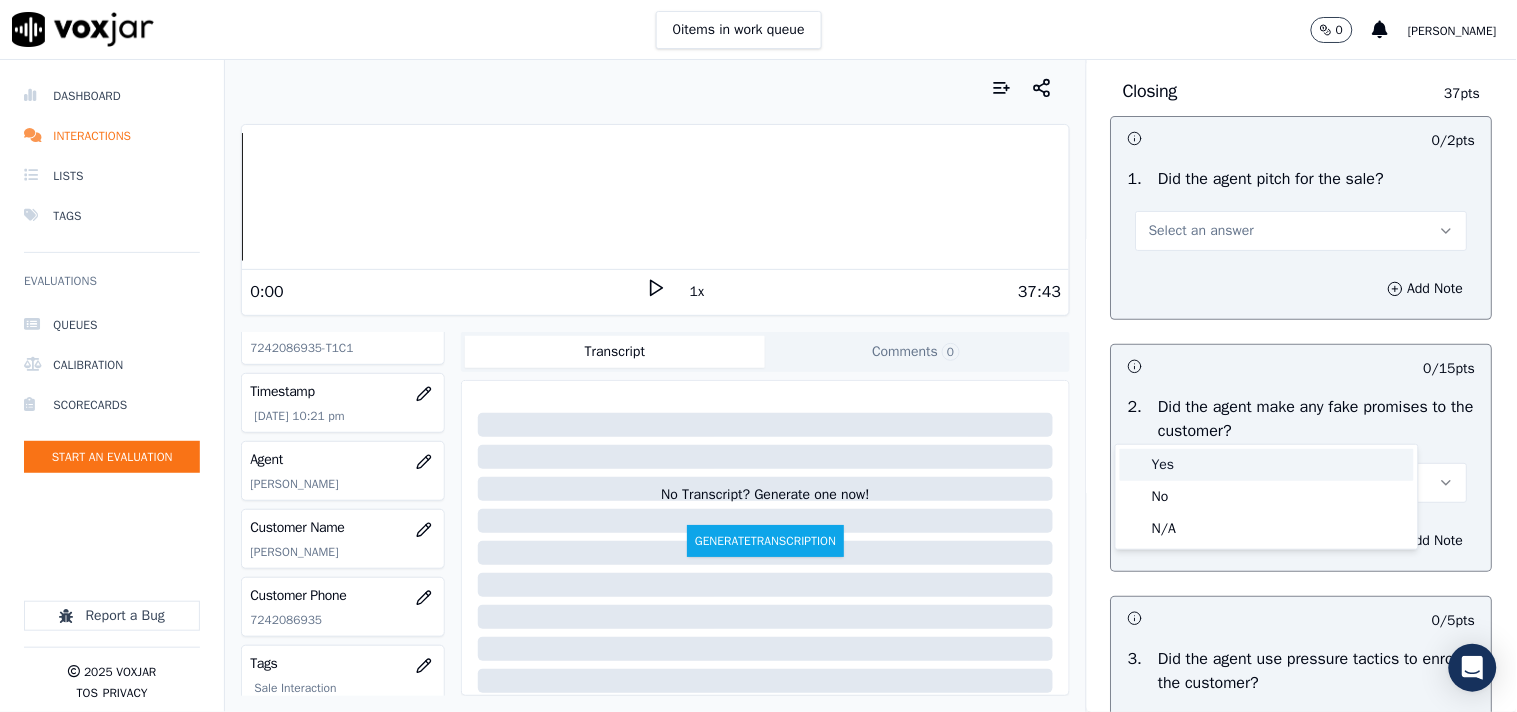 click at bounding box center (1135, 465) 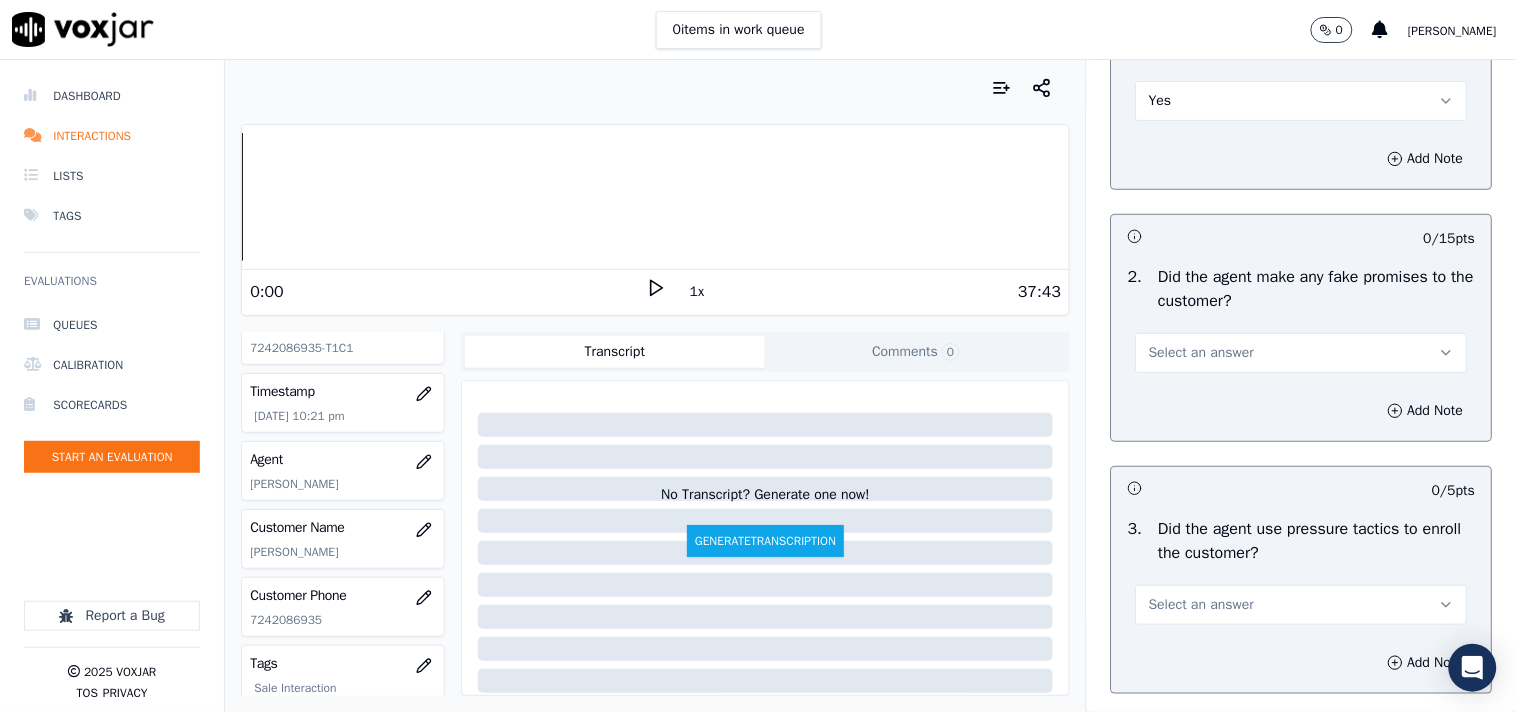 scroll, scrollTop: 4111, scrollLeft: 0, axis: vertical 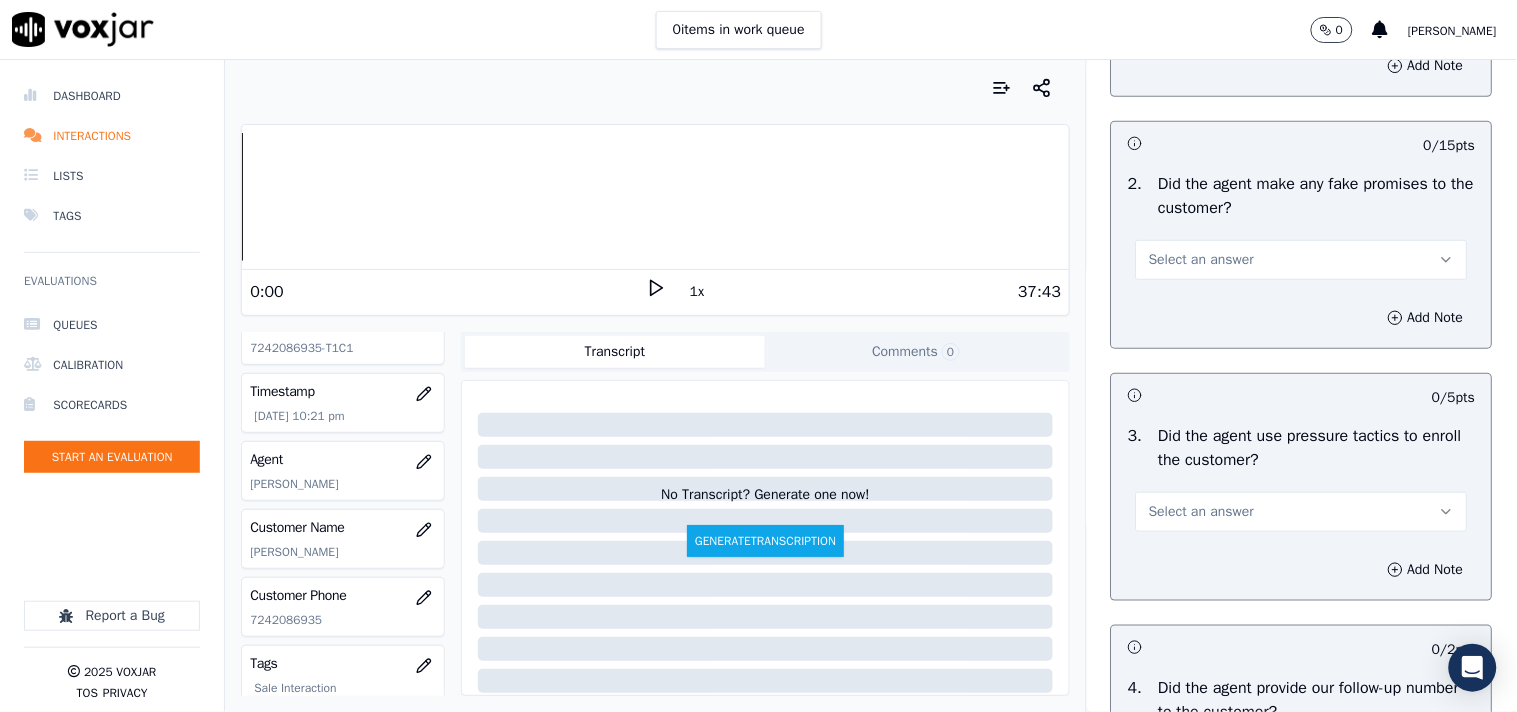 click on "Select an answer" at bounding box center (1201, 260) 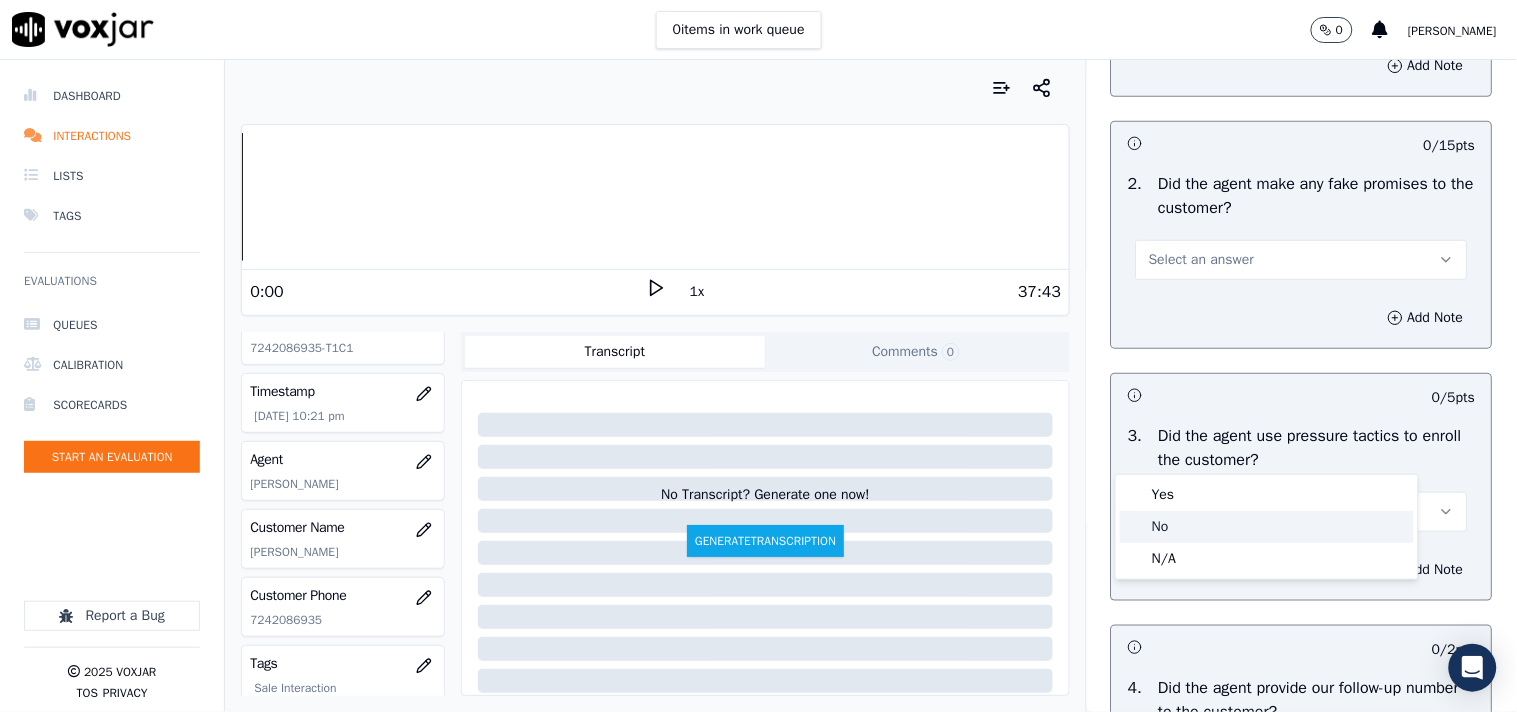 click on "No" 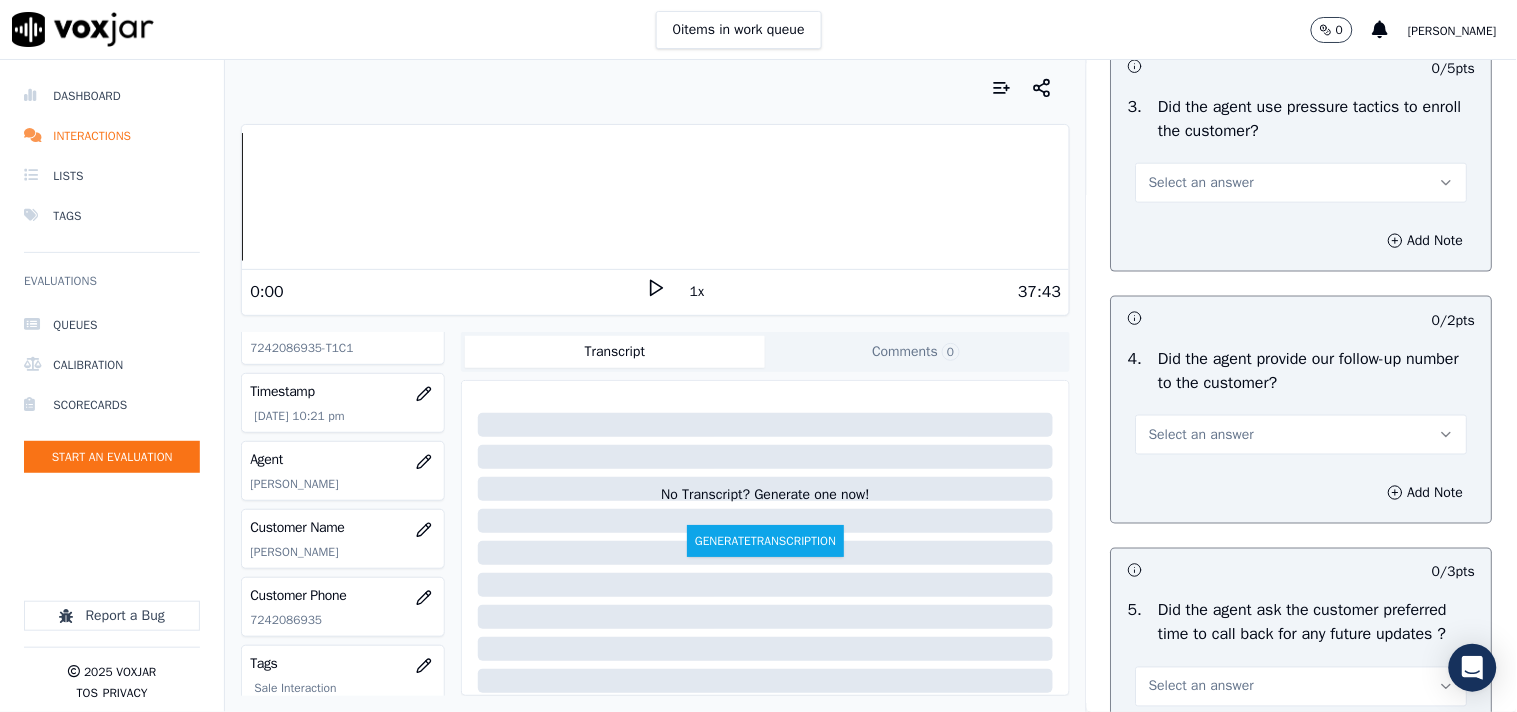 scroll, scrollTop: 4444, scrollLeft: 0, axis: vertical 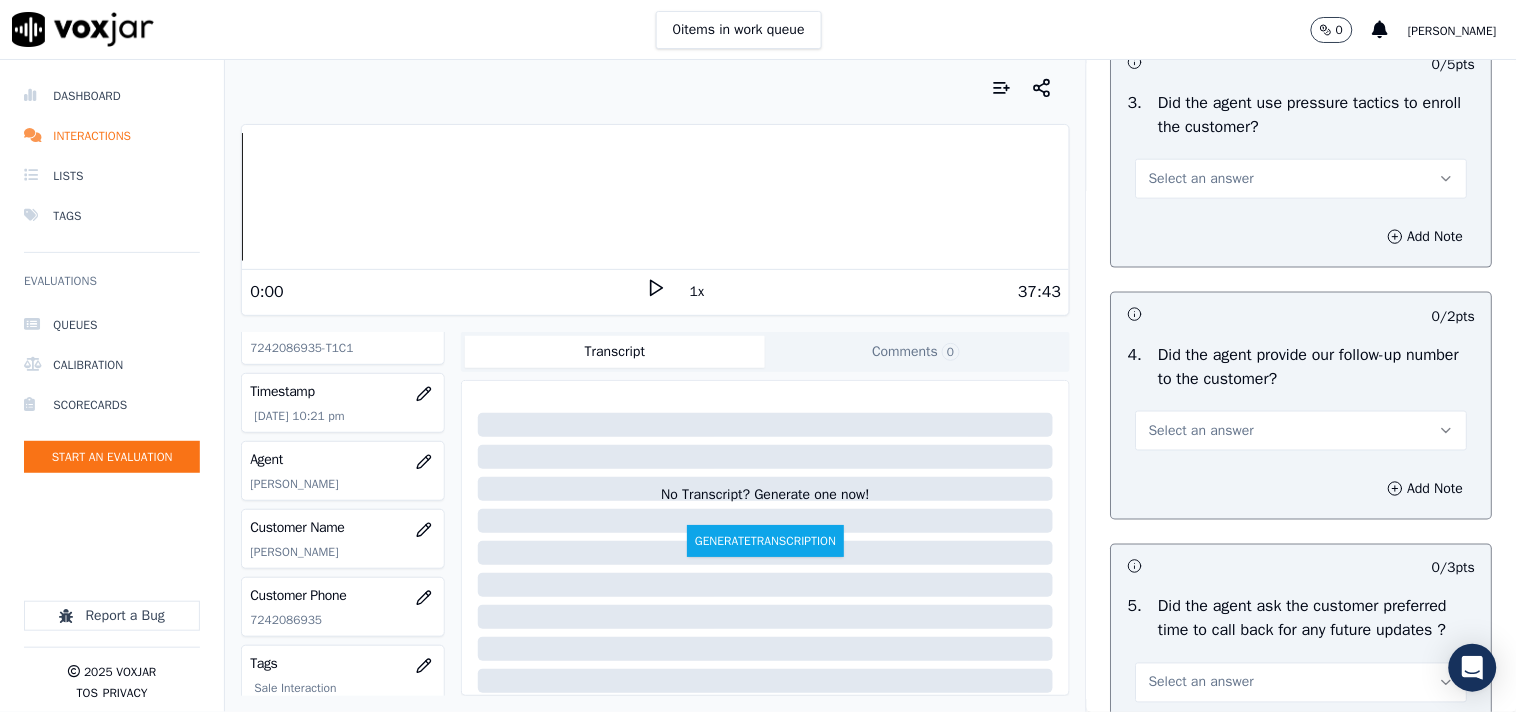 click on "Select an answer" at bounding box center [1201, 179] 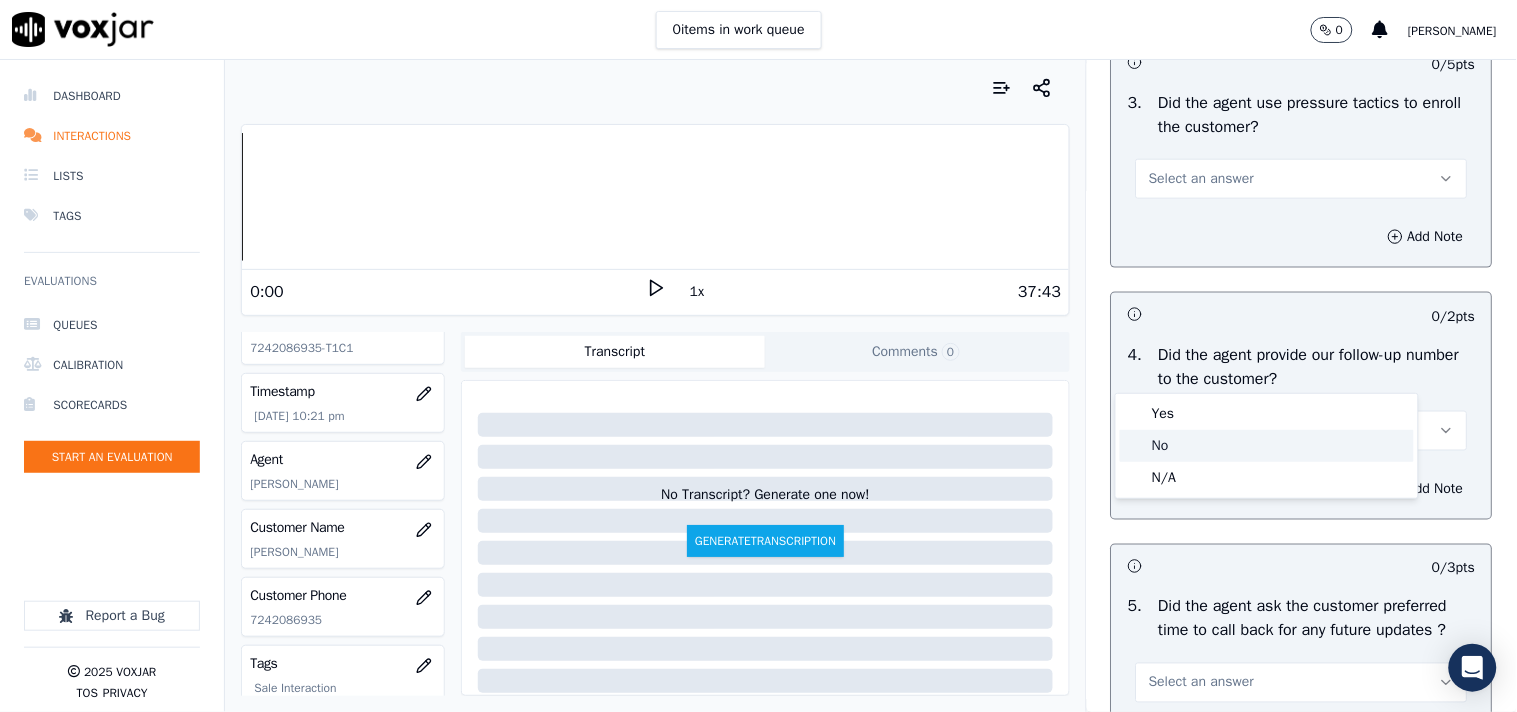 click on "No" 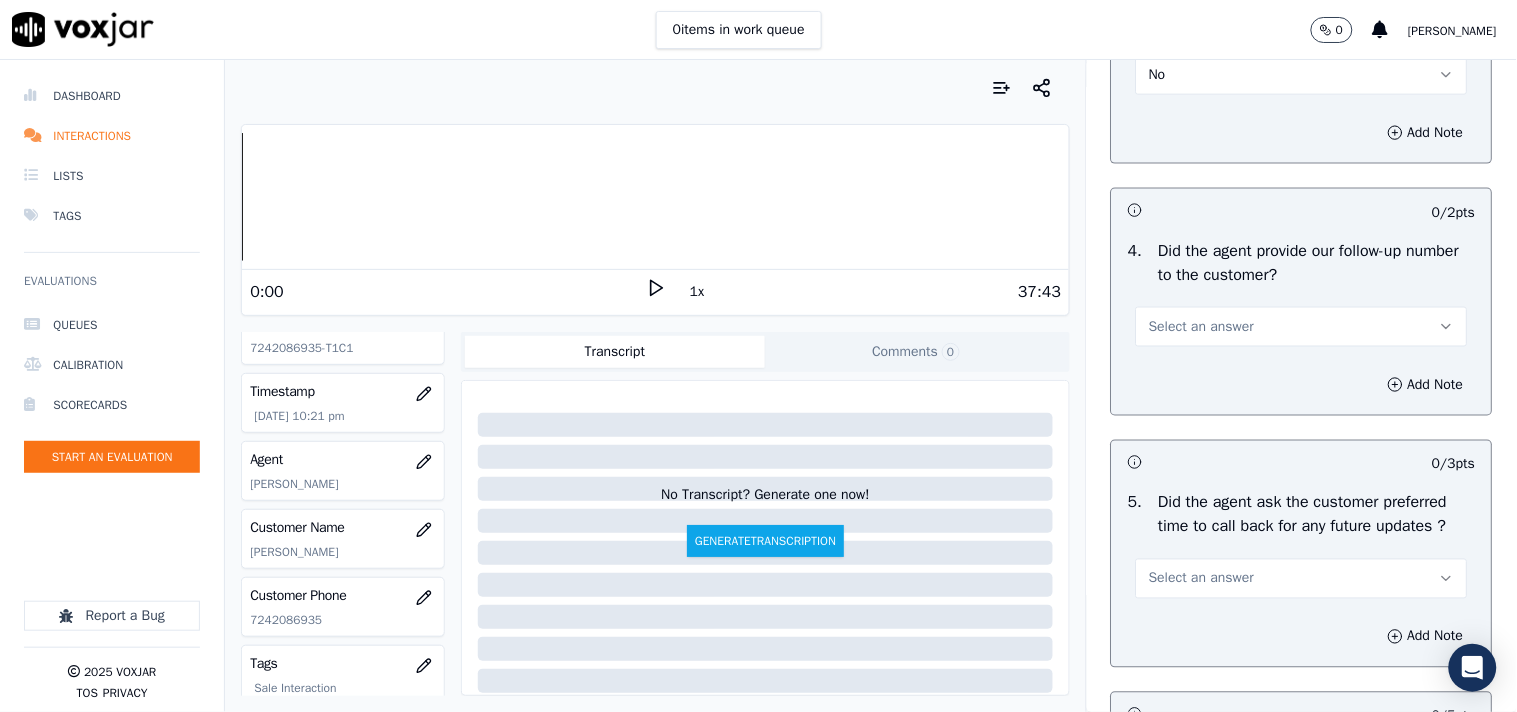 scroll, scrollTop: 4666, scrollLeft: 0, axis: vertical 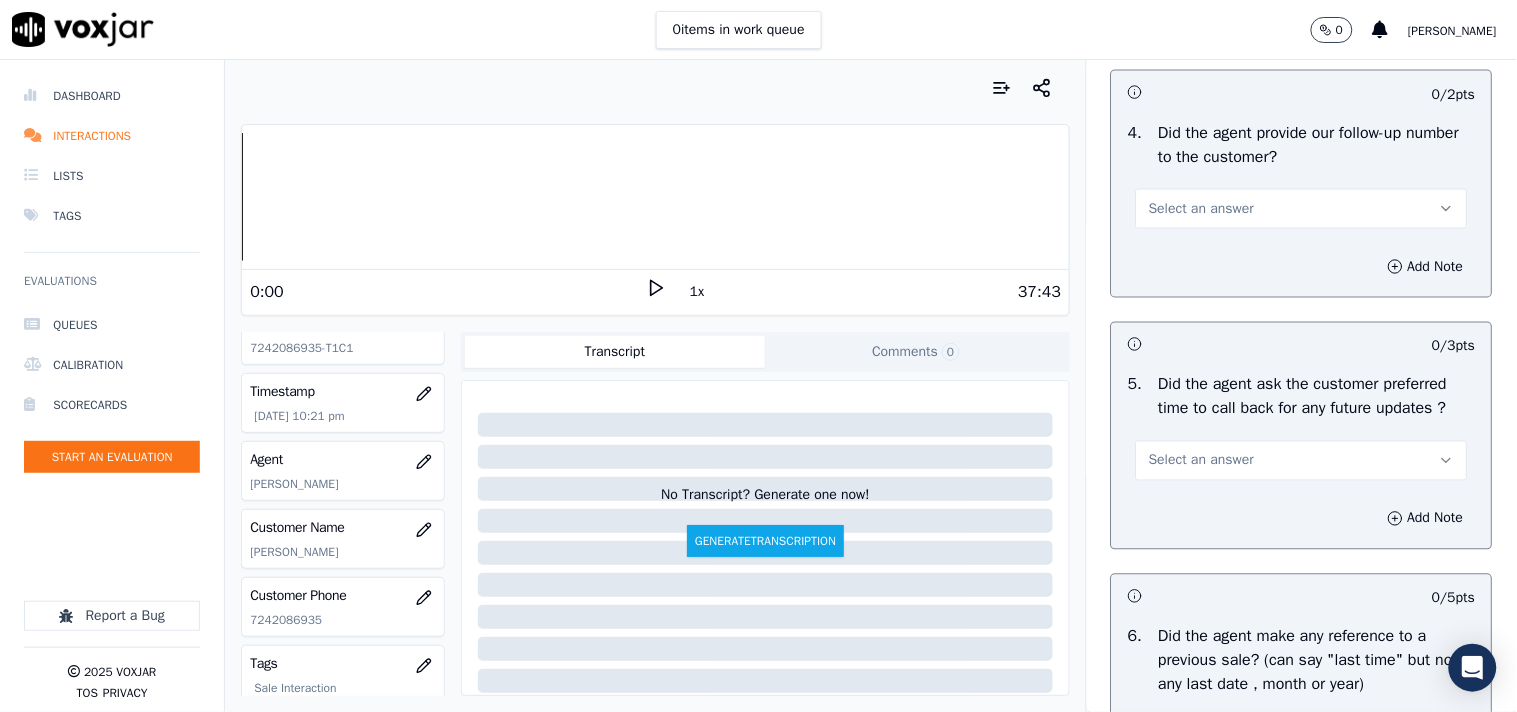 click on "Select an answer" at bounding box center (1302, 209) 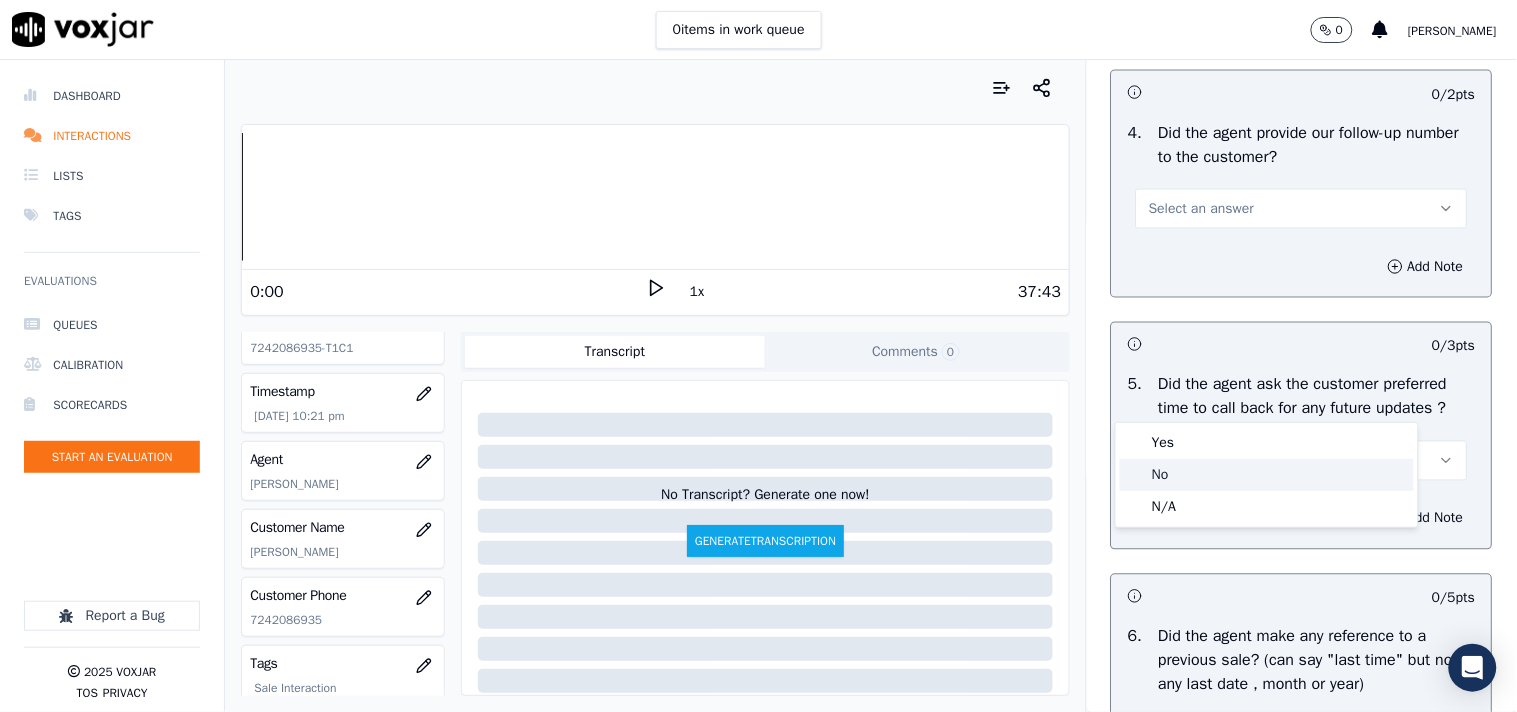 click on "No" 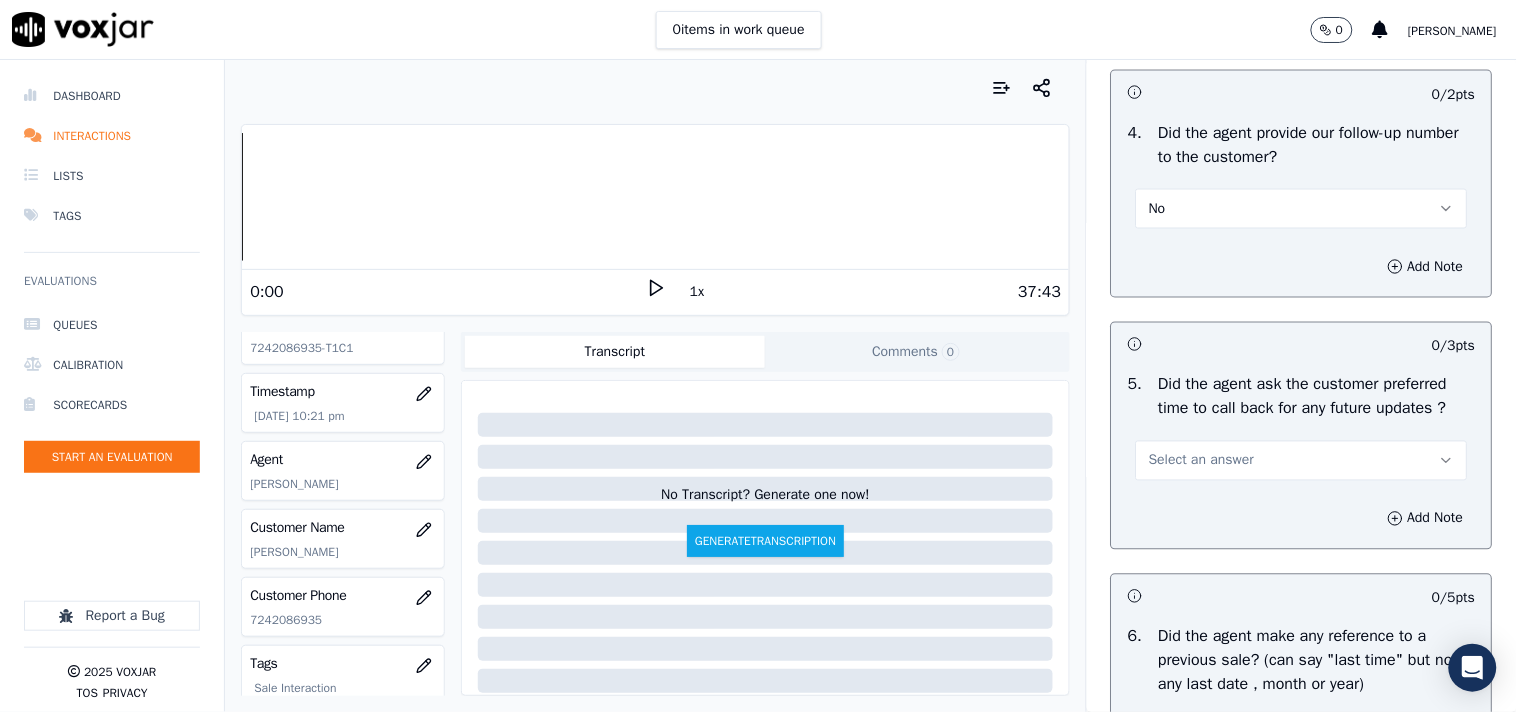 drag, startPoint x: 1175, startPoint y: 372, endPoint x: 1172, endPoint y: 388, distance: 16.27882 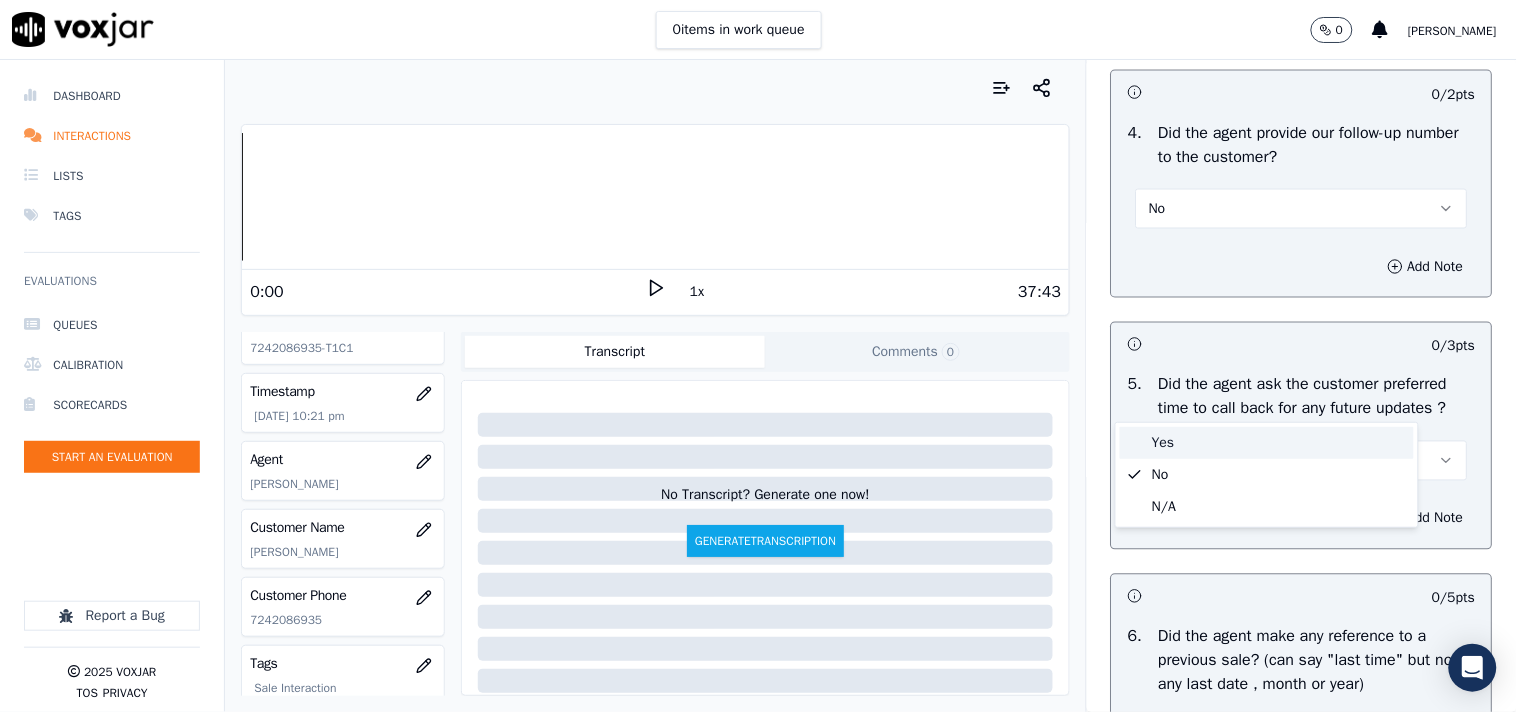 click at bounding box center (1135, 443) 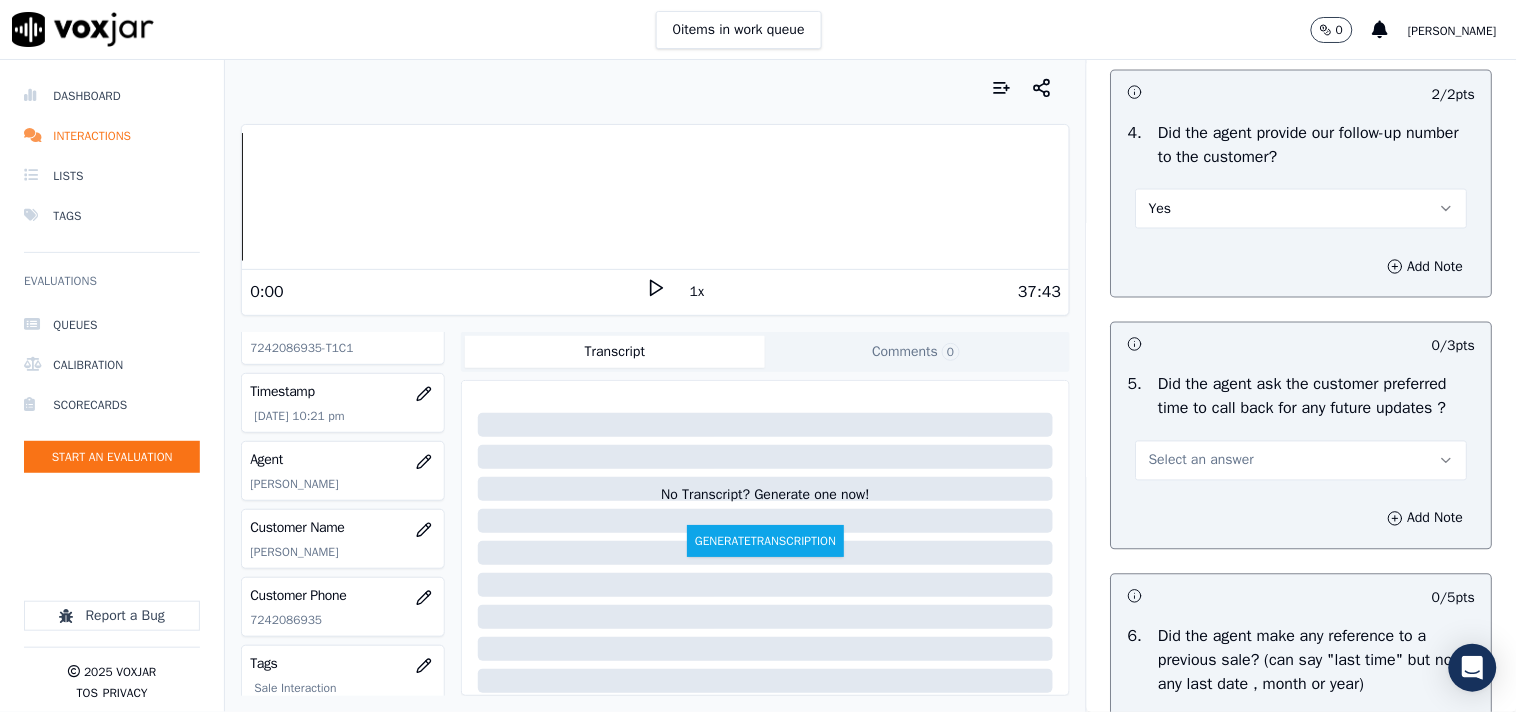 scroll, scrollTop: 5111, scrollLeft: 0, axis: vertical 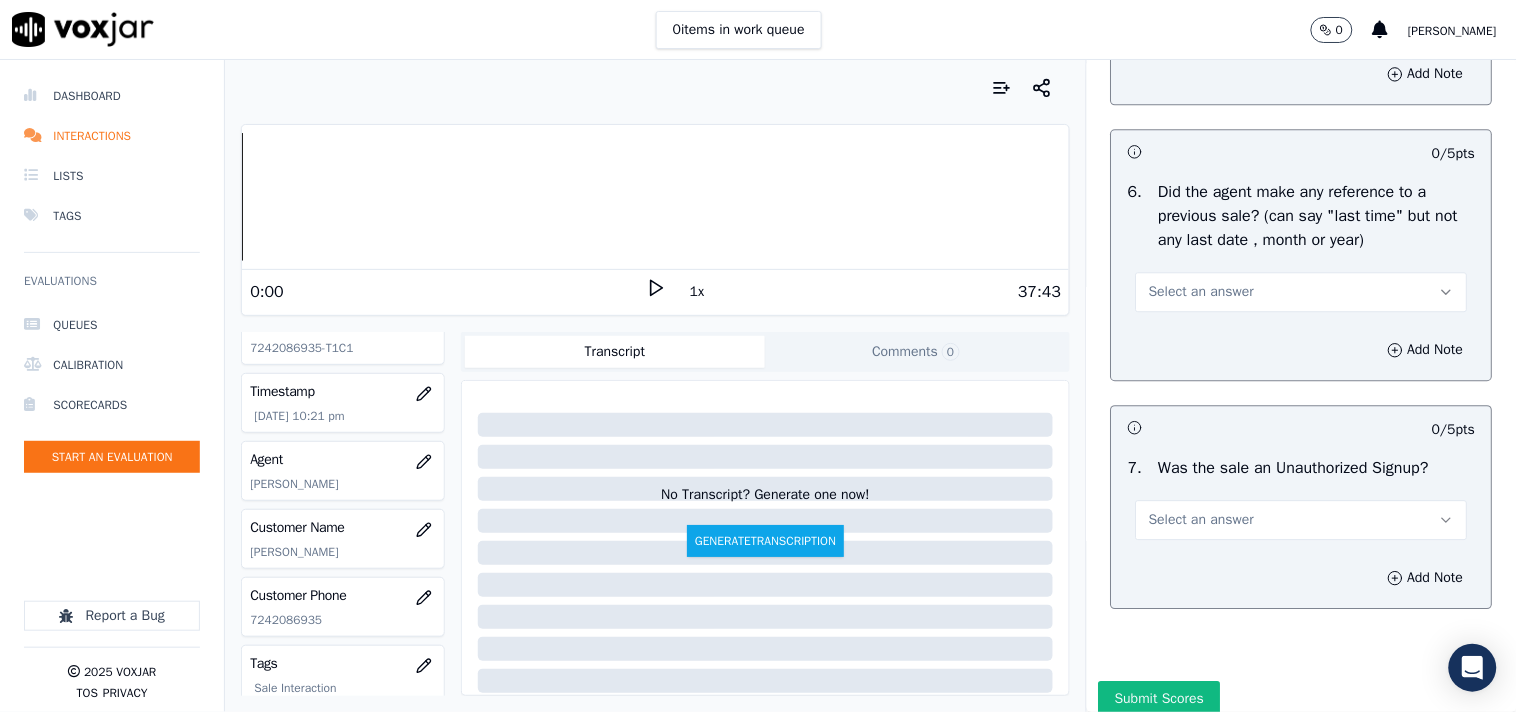 click on "Select an answer" at bounding box center [1201, 16] 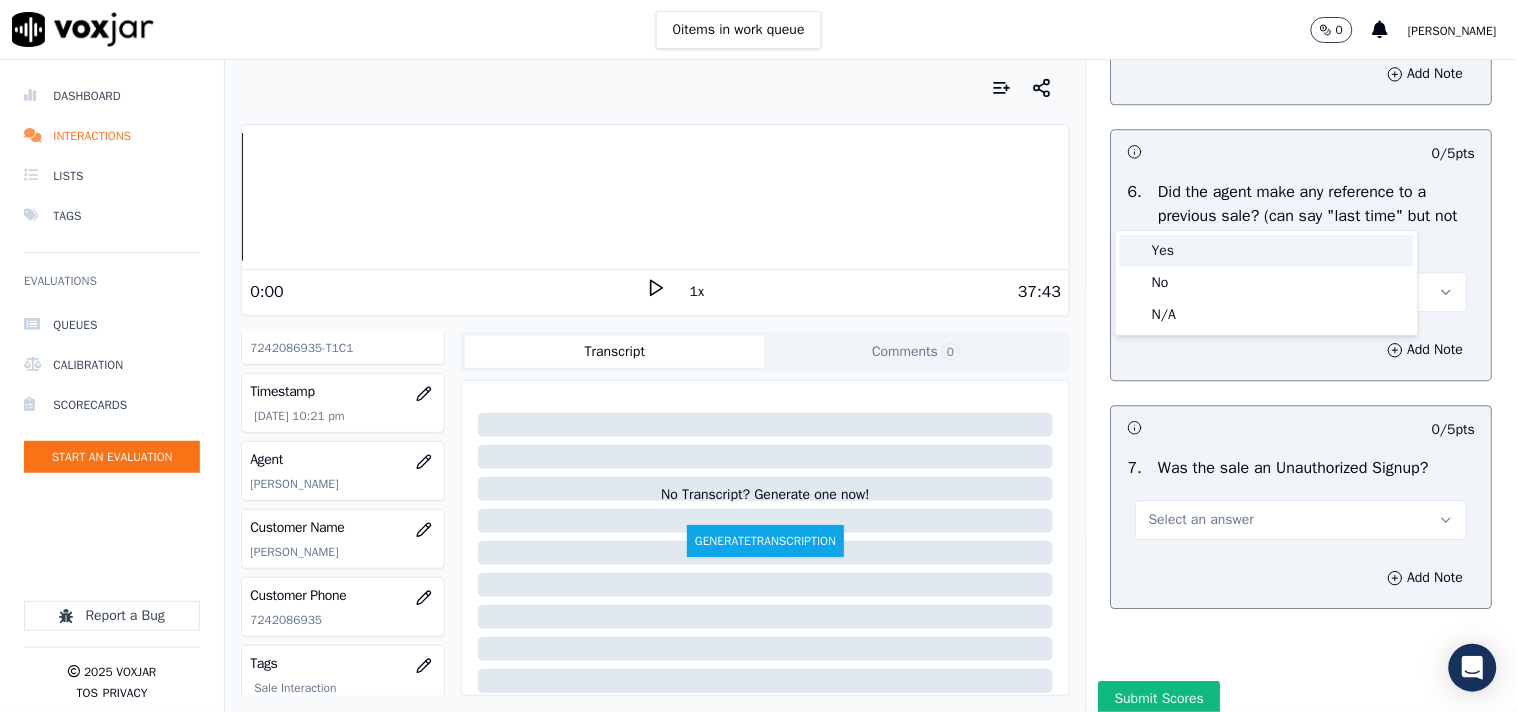 click on "Yes" at bounding box center [1267, 251] 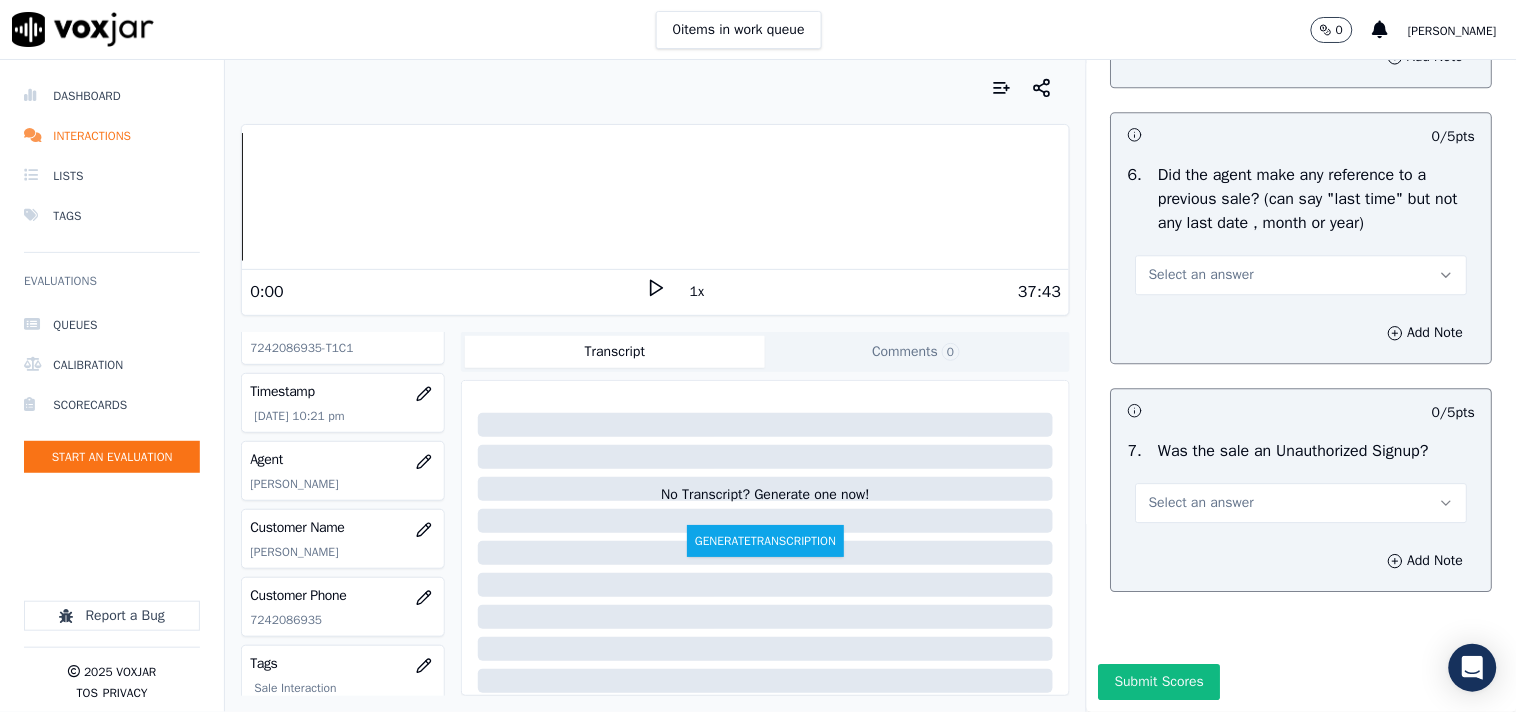scroll, scrollTop: 5222, scrollLeft: 0, axis: vertical 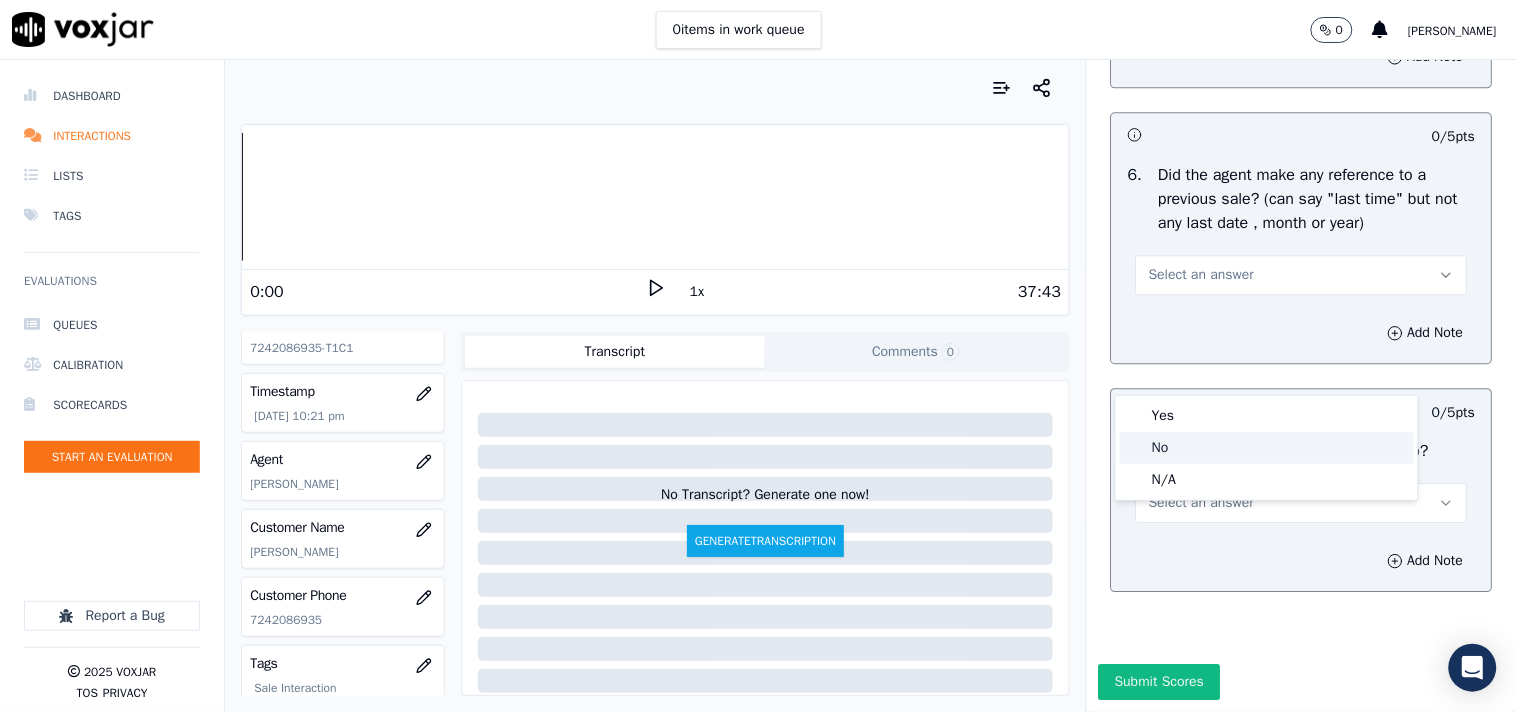click on "No" 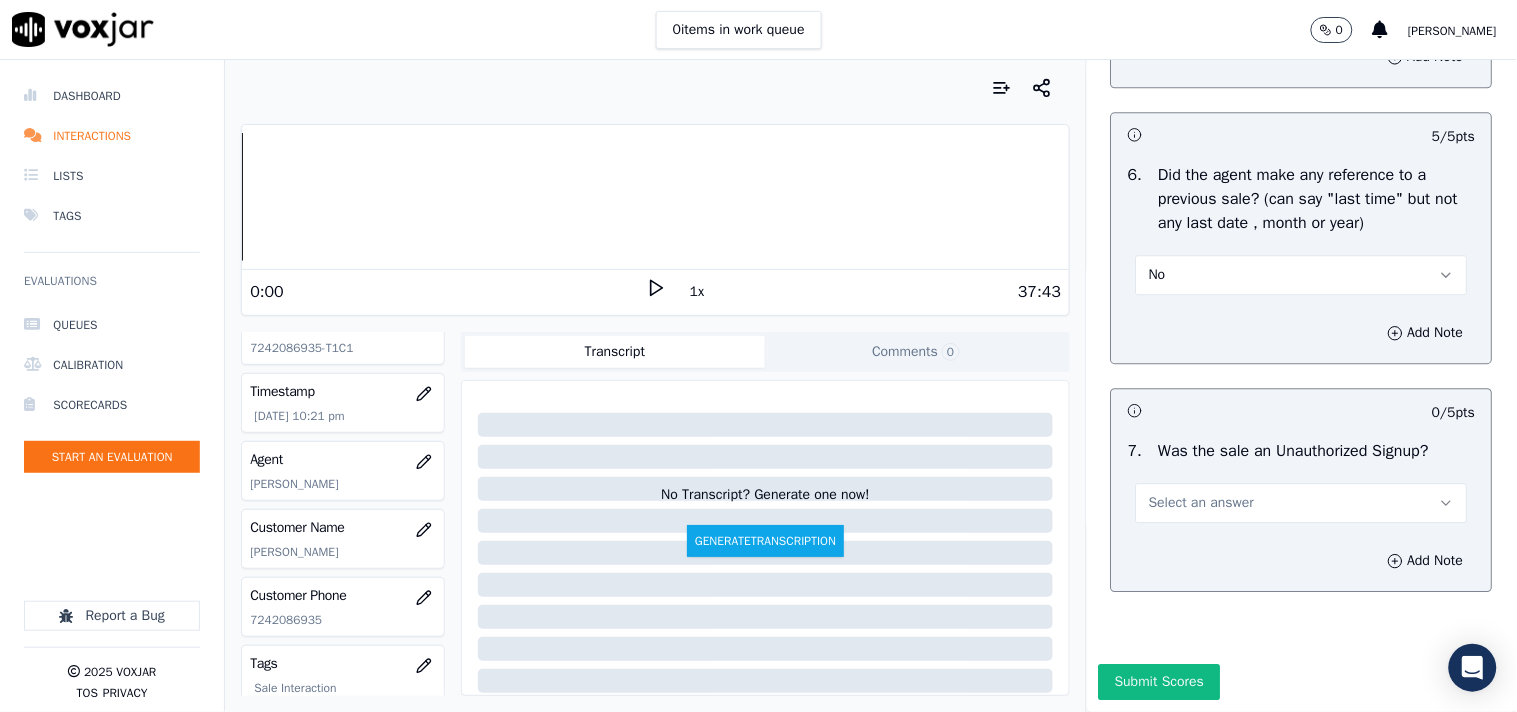 scroll, scrollTop: 5367, scrollLeft: 0, axis: vertical 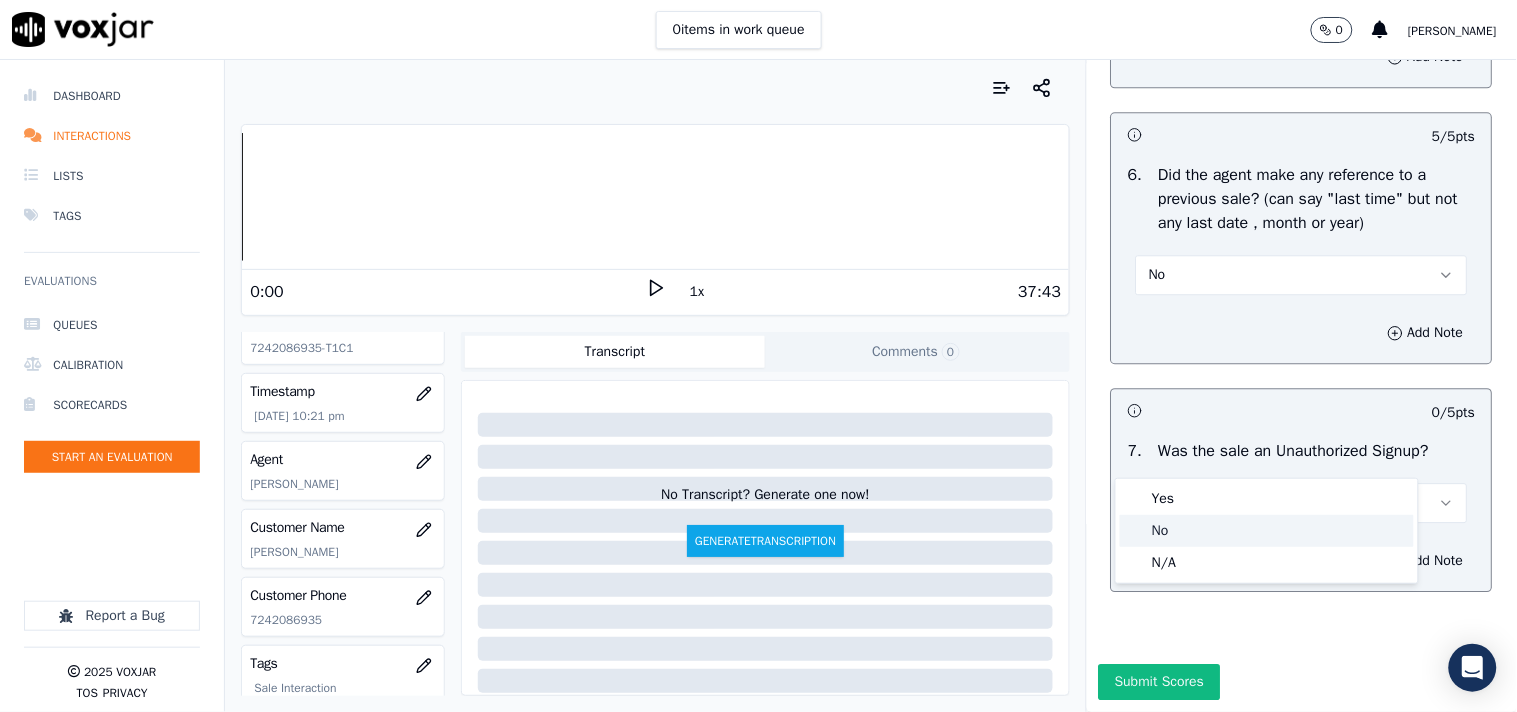 click on "No" 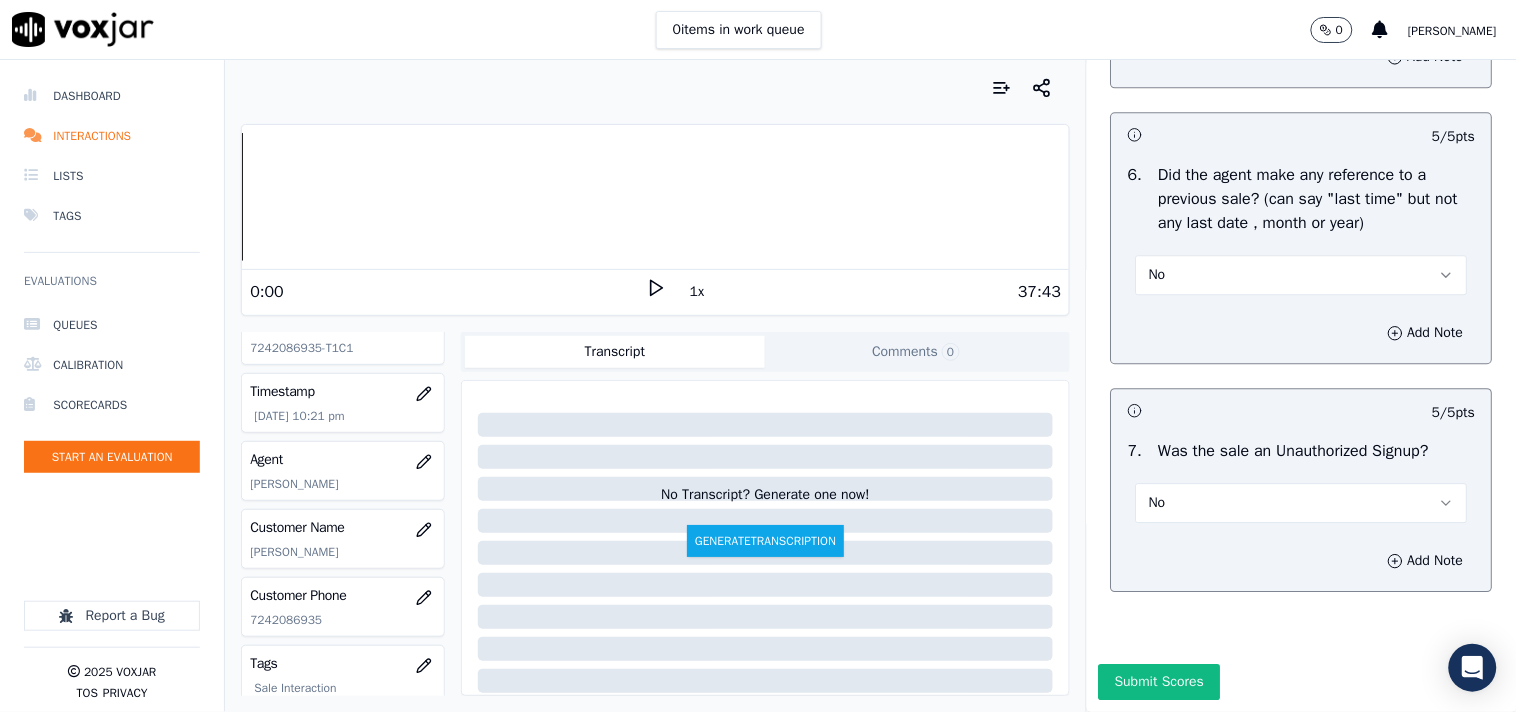click on "No" at bounding box center [1302, 503] 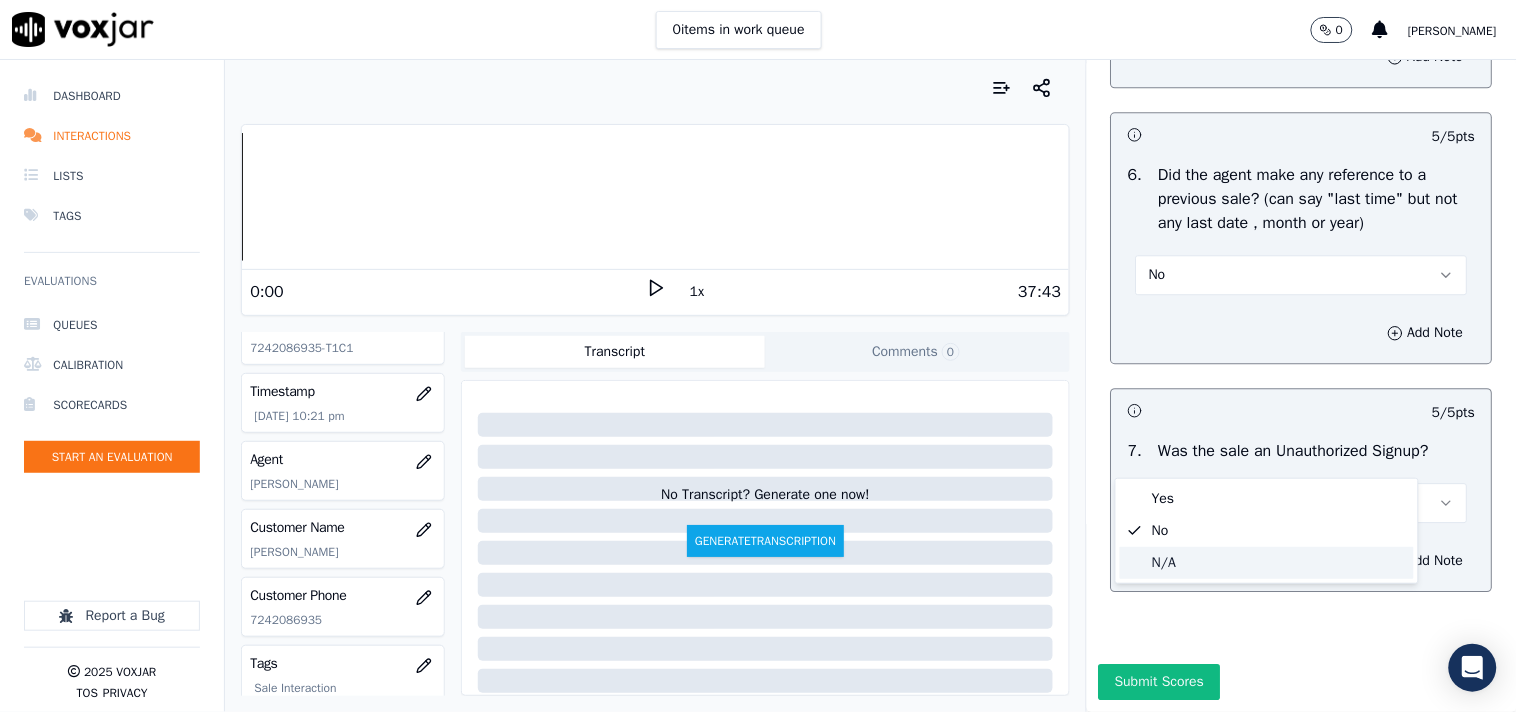 click on "N/A" 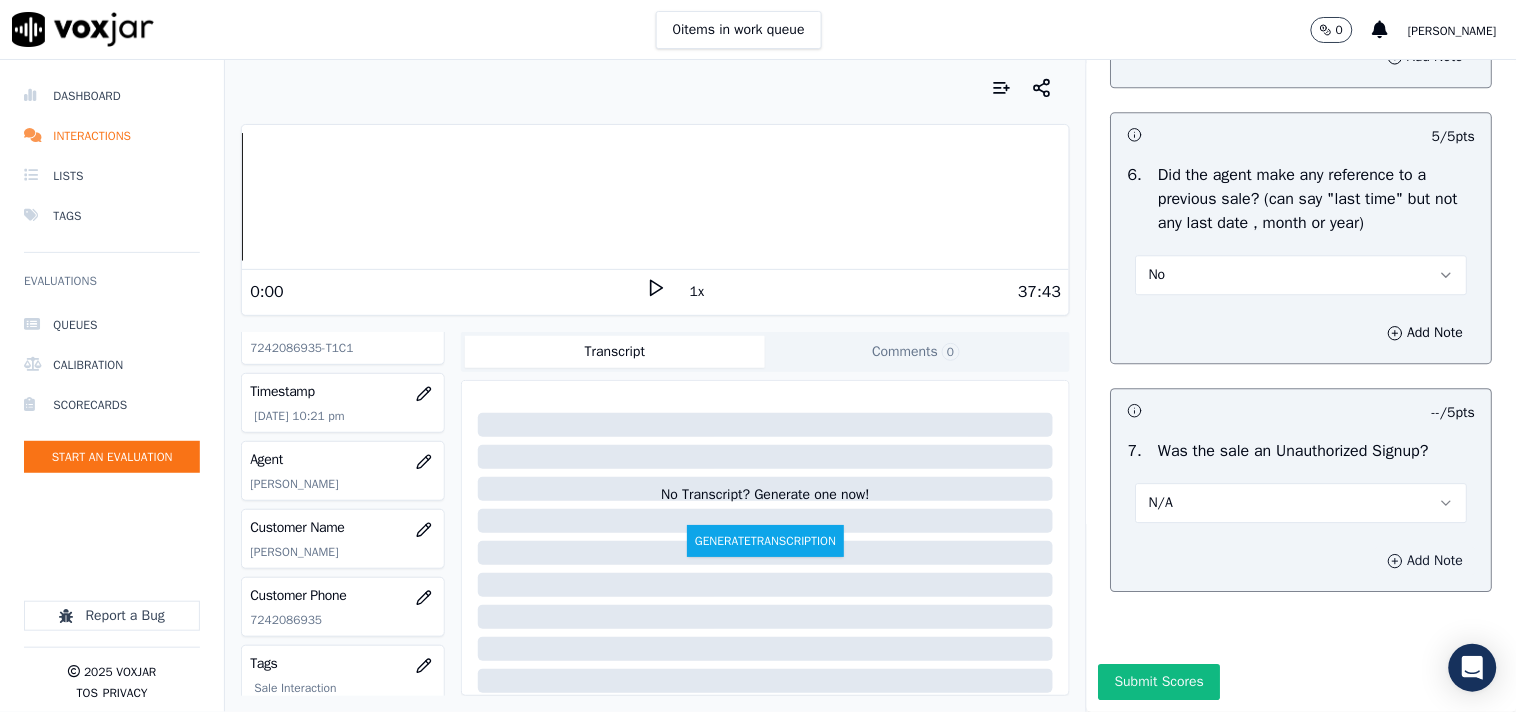 click on "Add Note" at bounding box center [1426, 561] 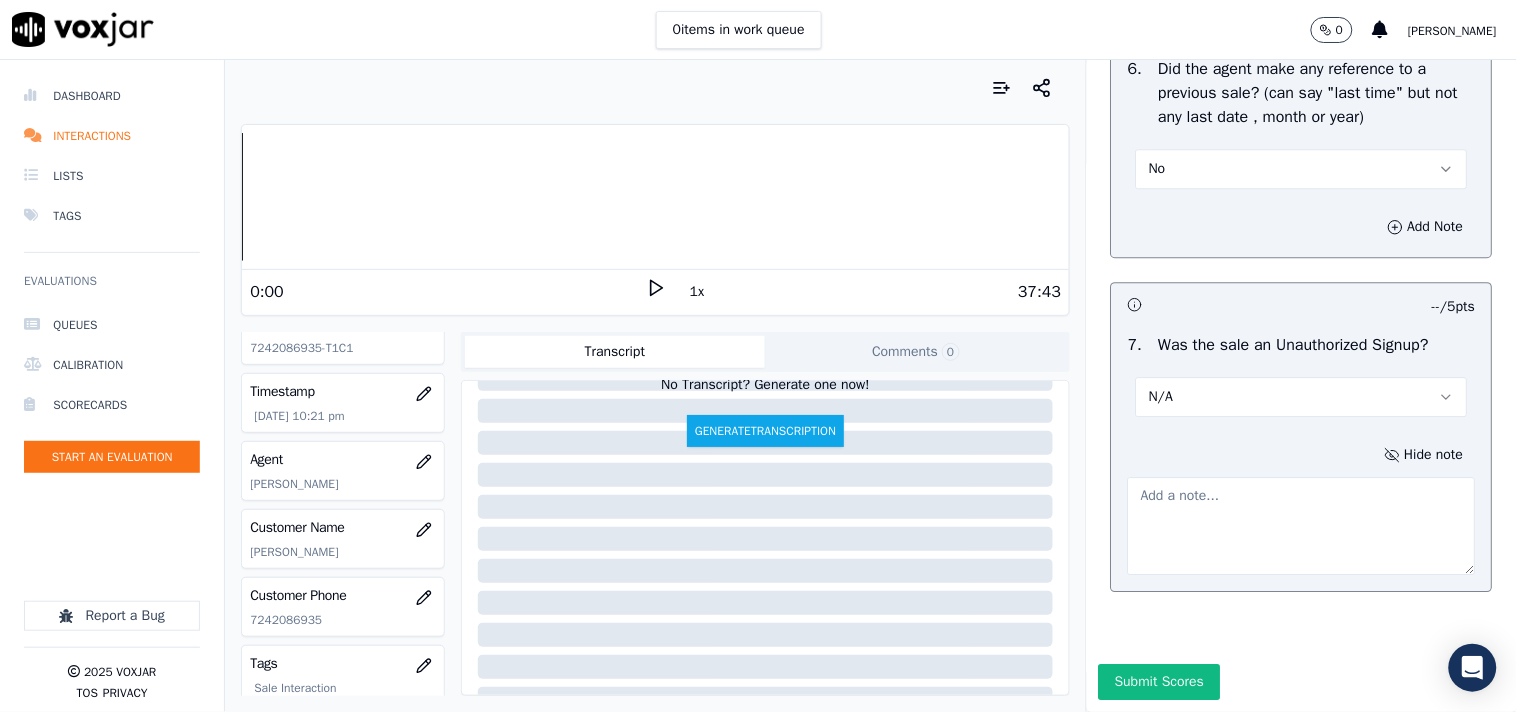 scroll, scrollTop: 222, scrollLeft: 0, axis: vertical 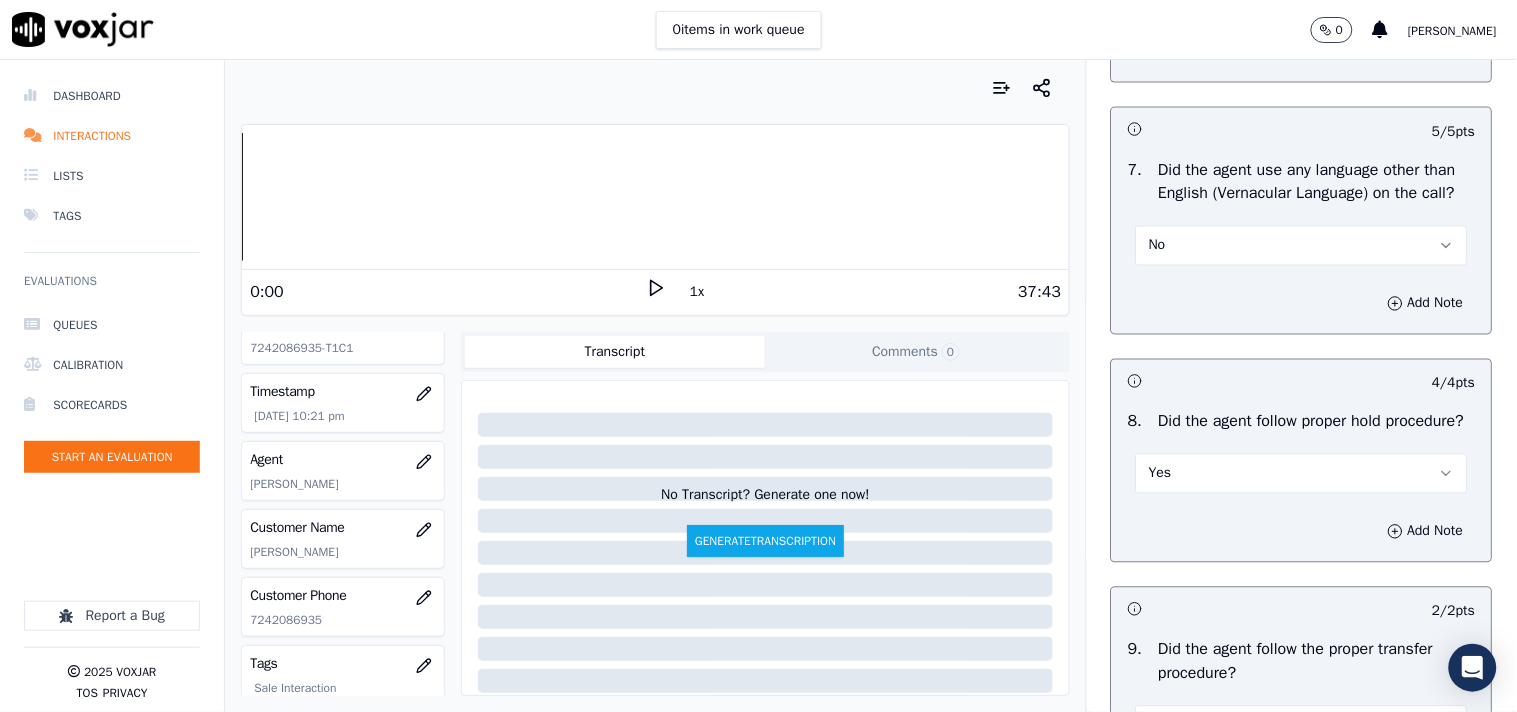 click on "Transcript" at bounding box center (615, 352) 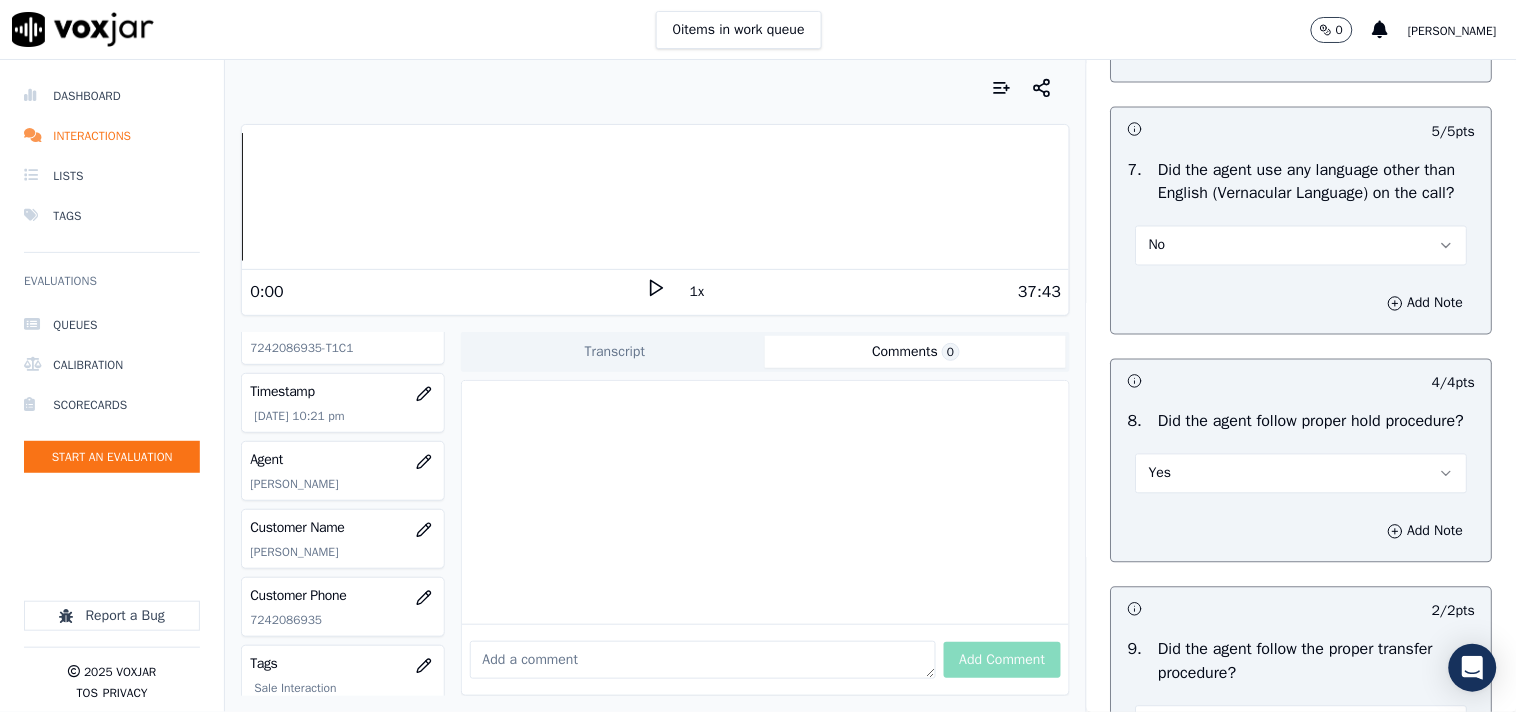 click on "Transcript" at bounding box center [615, 352] 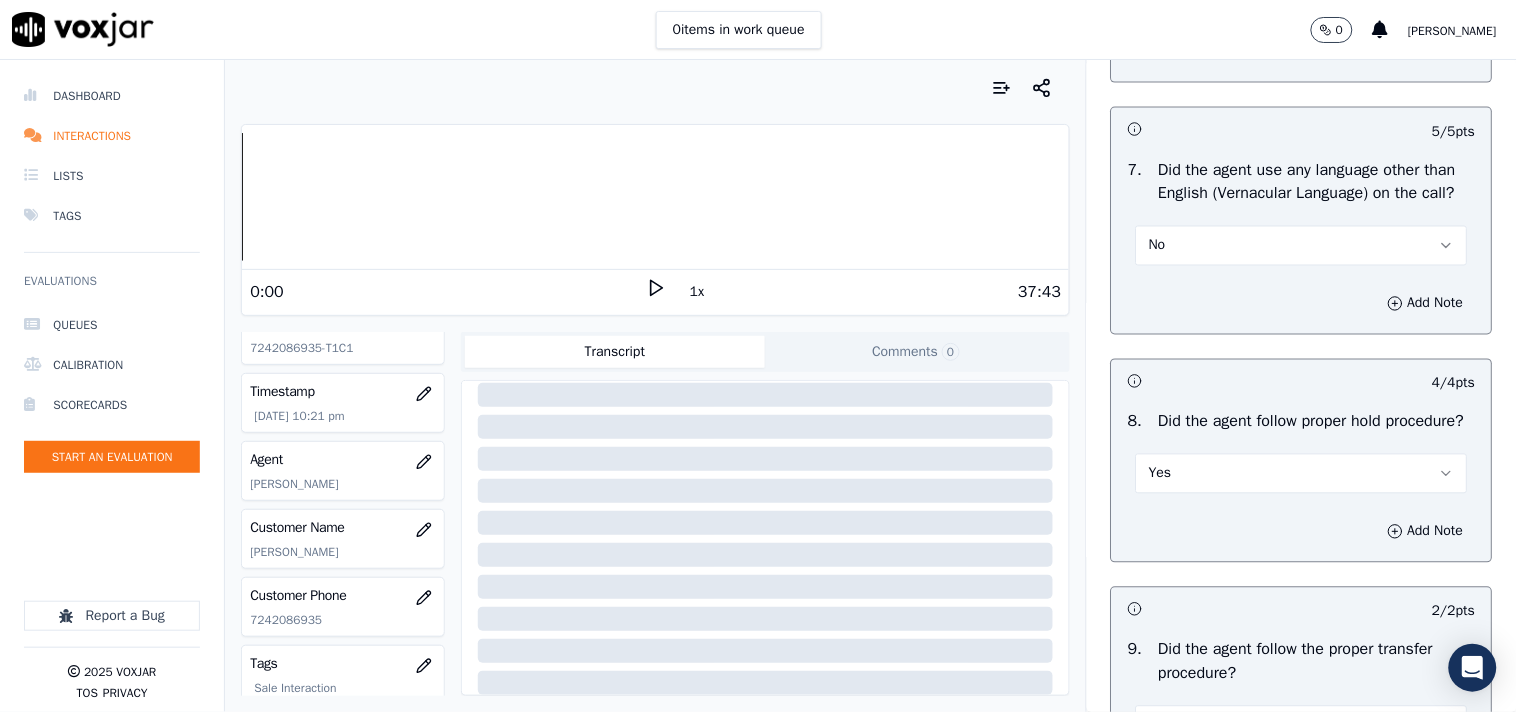 scroll, scrollTop: 333, scrollLeft: 0, axis: vertical 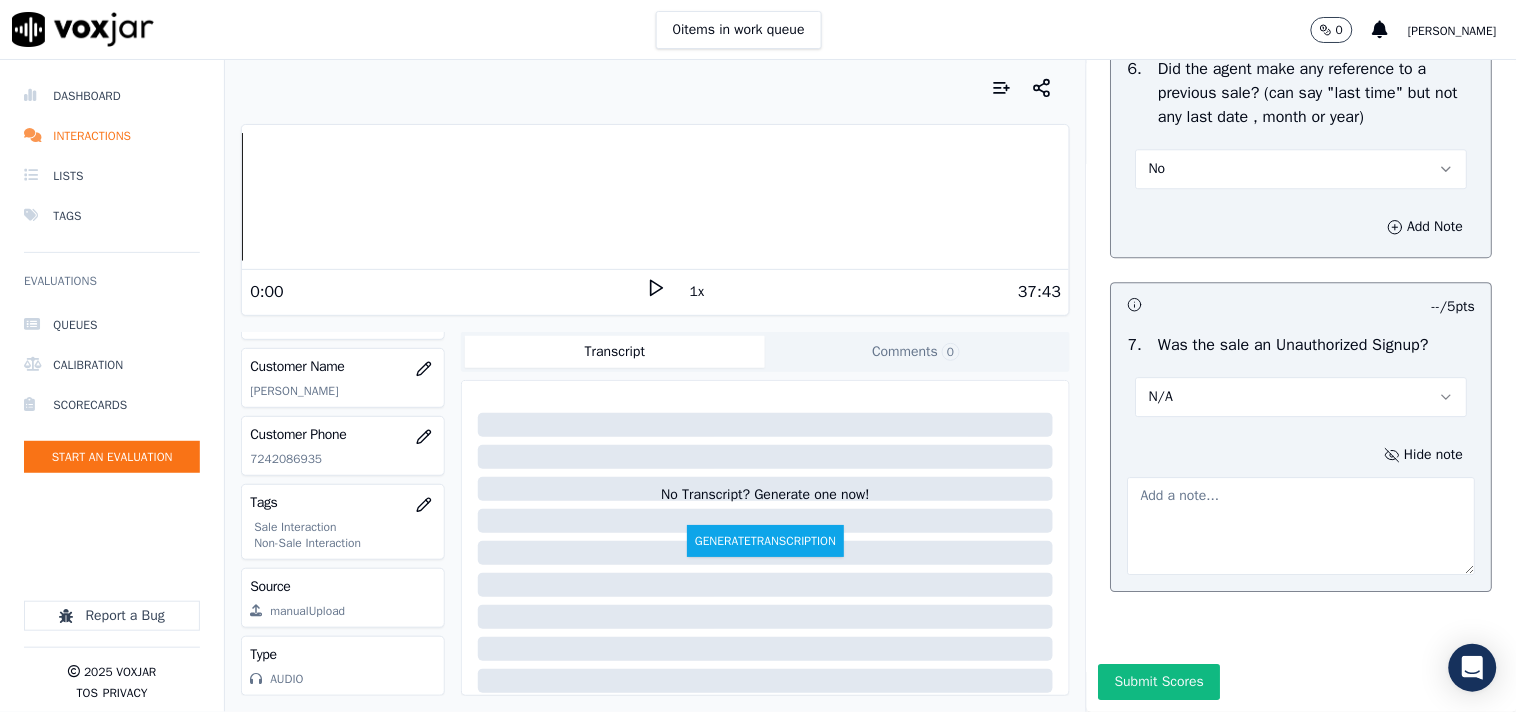 click at bounding box center [1302, 526] 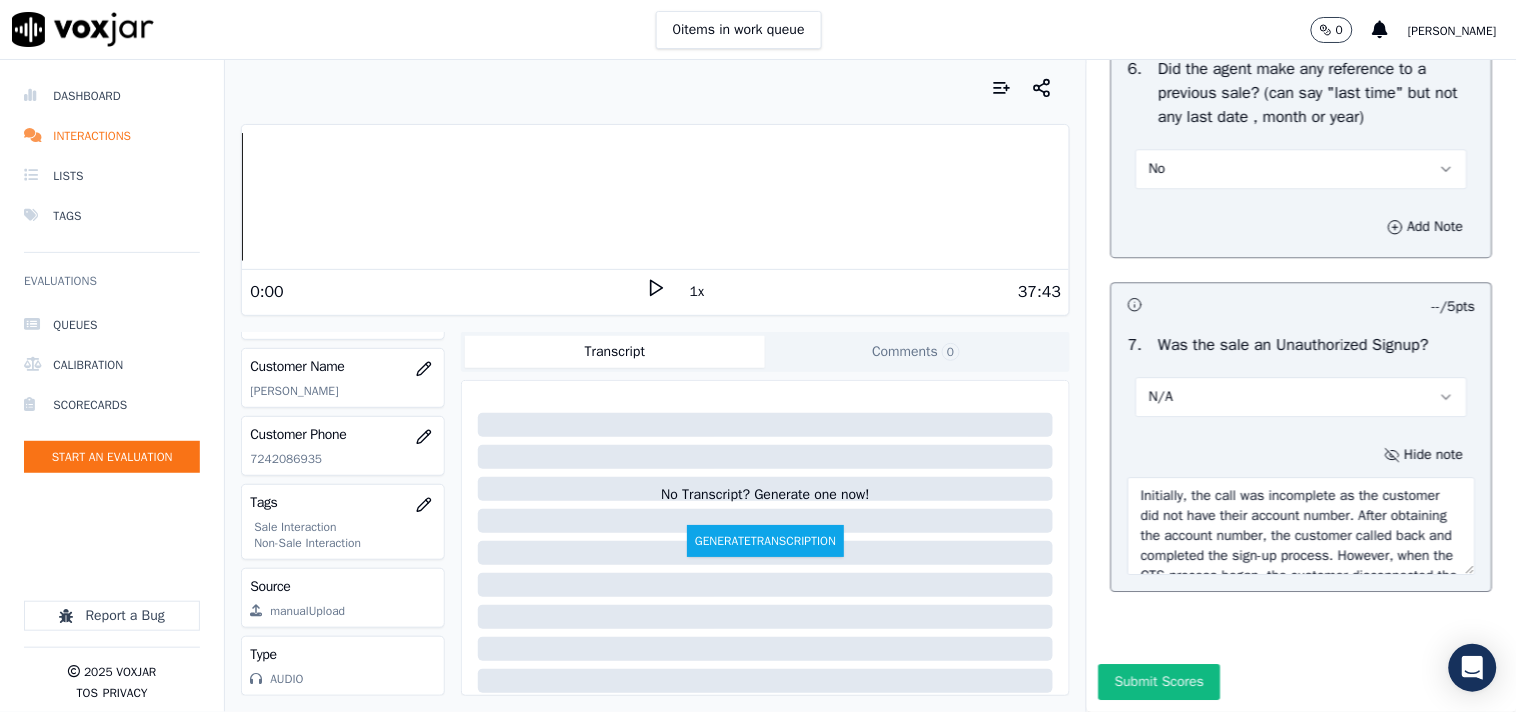 scroll, scrollTop: 60, scrollLeft: 0, axis: vertical 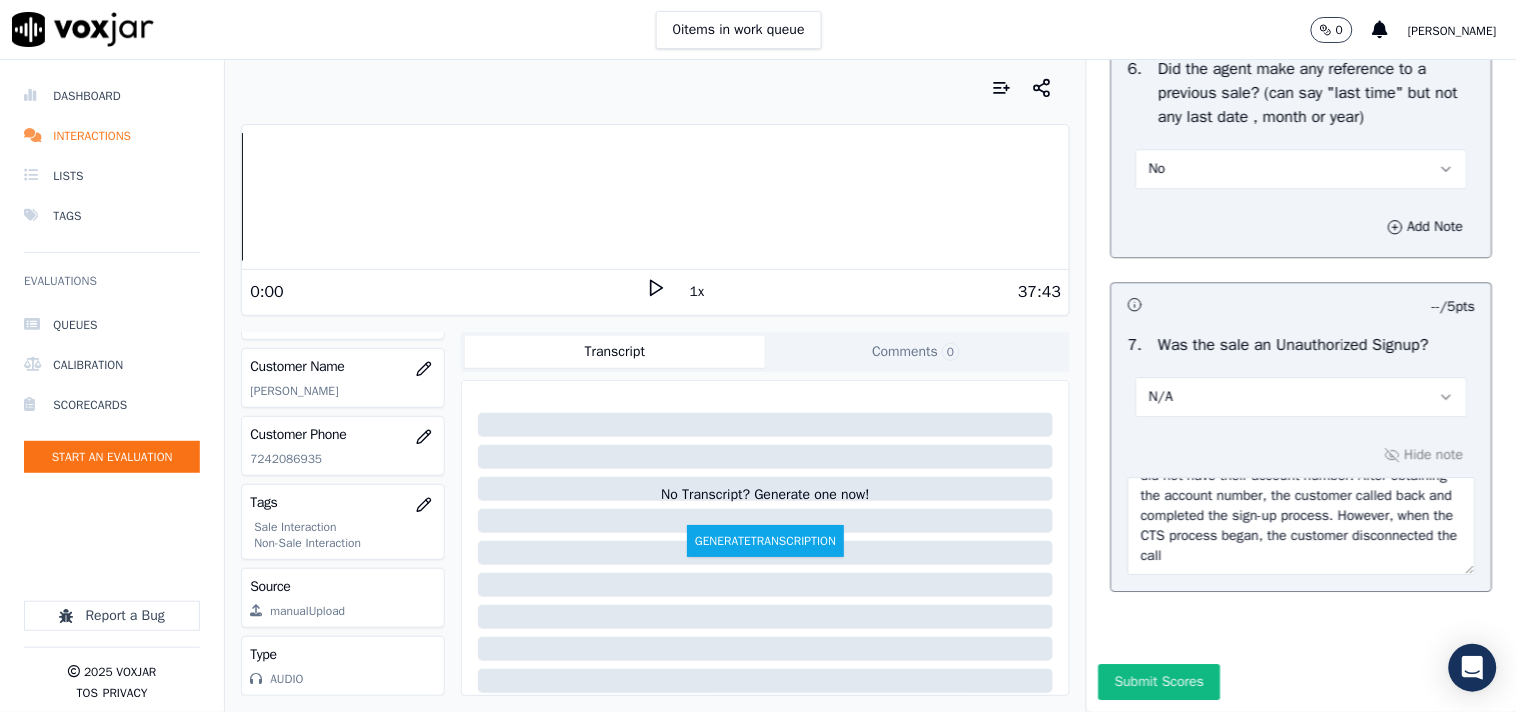 click on "Initially, the call was incomplete as the customer did not have their account number. After obtaining the account number, the customer called back and completed the sign-up process. However, when the CTS process began, the customer disconnected the call" at bounding box center [1302, 526] 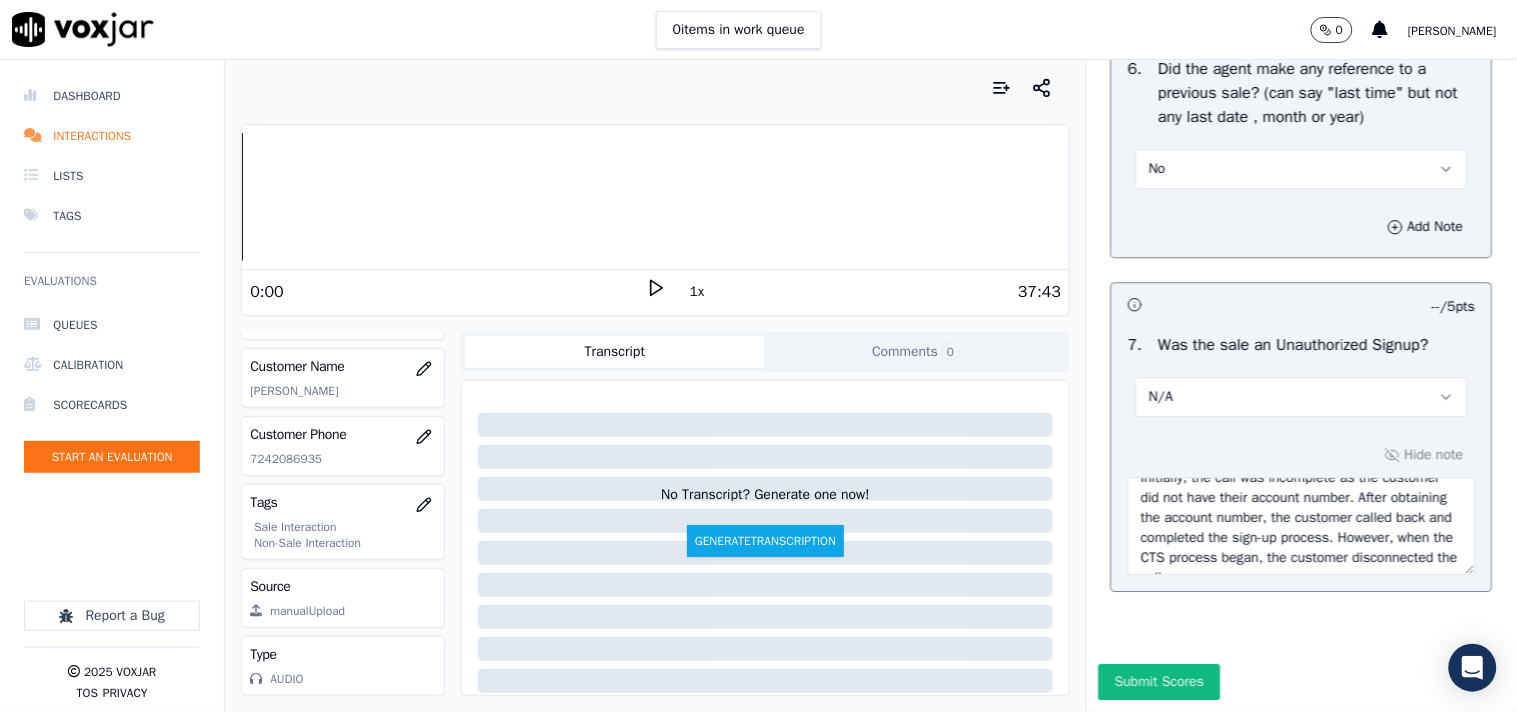scroll, scrollTop: 0, scrollLeft: 0, axis: both 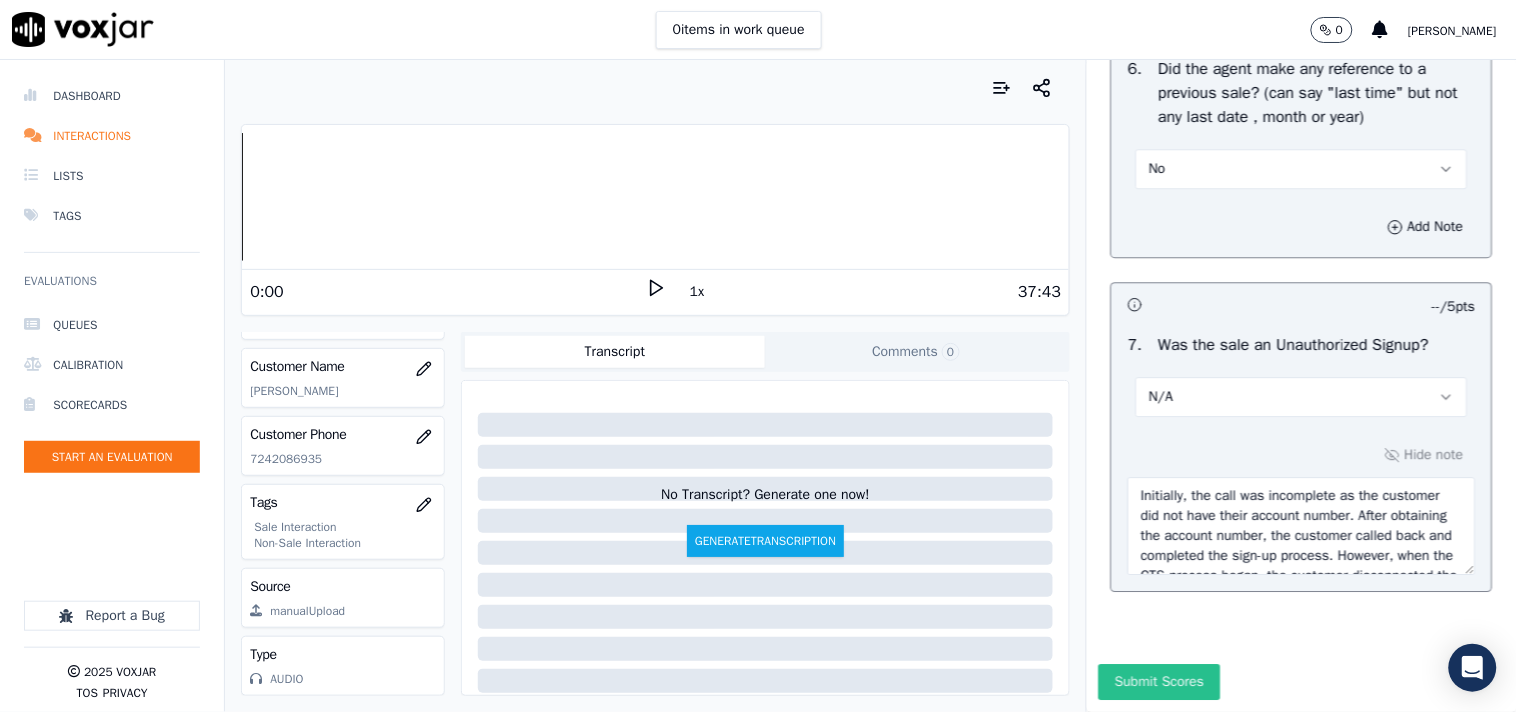 type on "Initially, the call was incomplete as the customer did not have their account number. After obtaining the account number, the customer called back and completed the sign-up process. However, when the CTS process began, the customer disconnected the call." 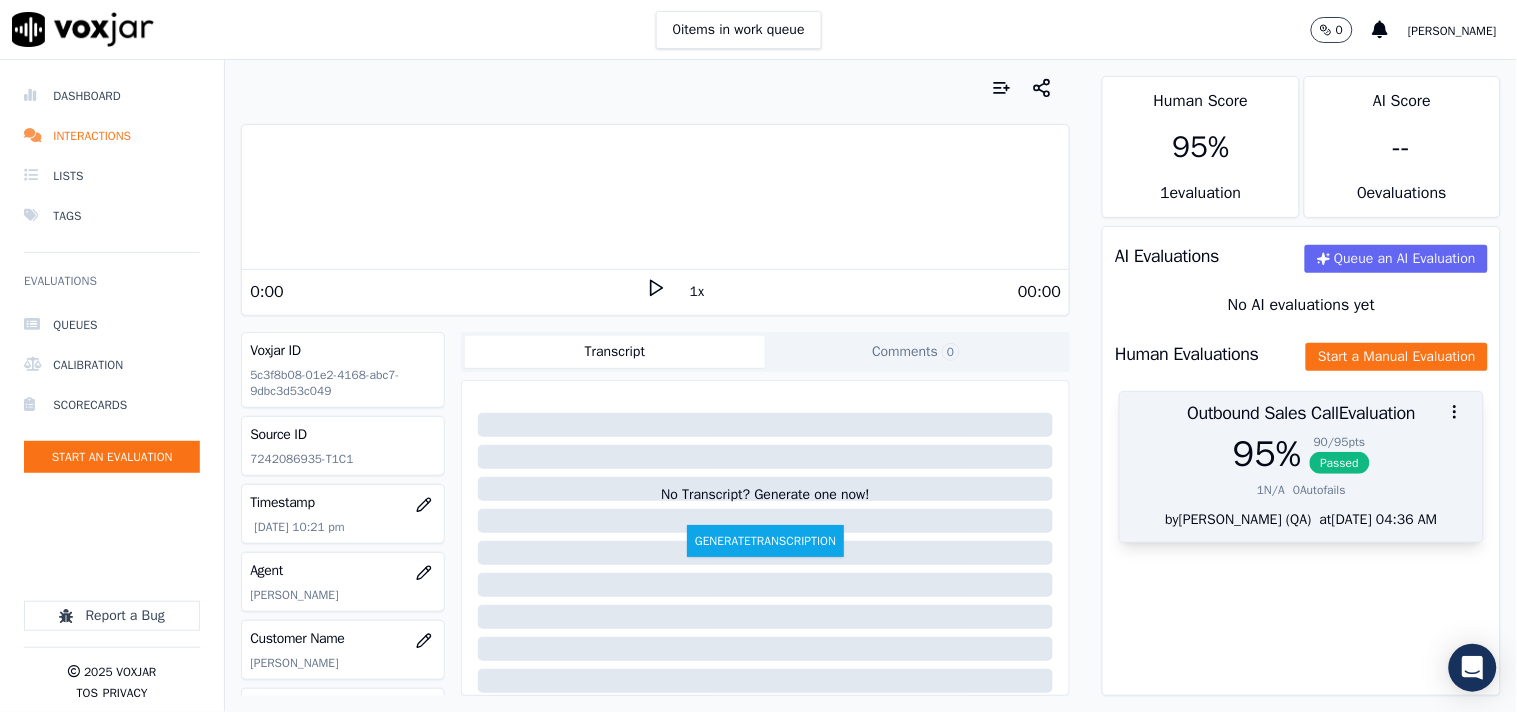 click on "95 %" at bounding box center (1267, 454) 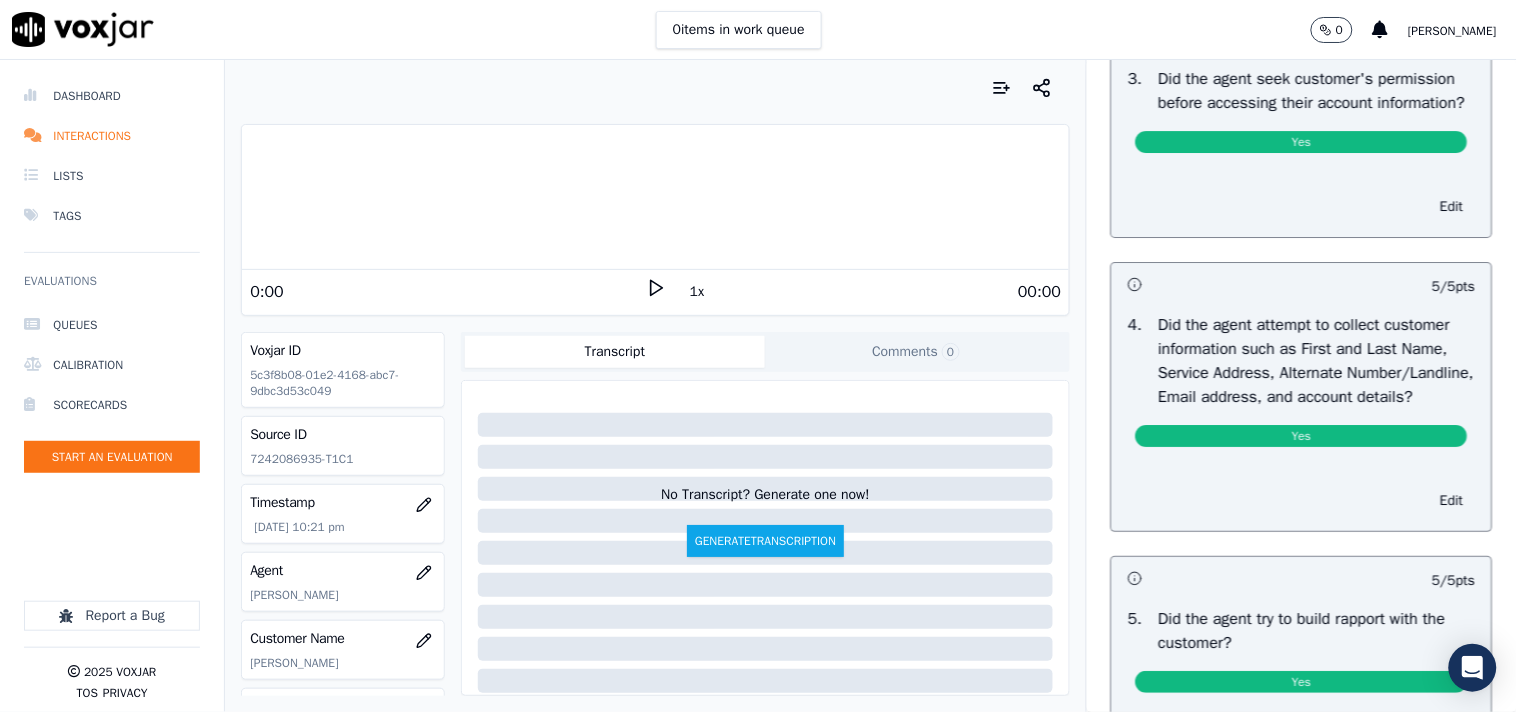 scroll, scrollTop: 5304, scrollLeft: 0, axis: vertical 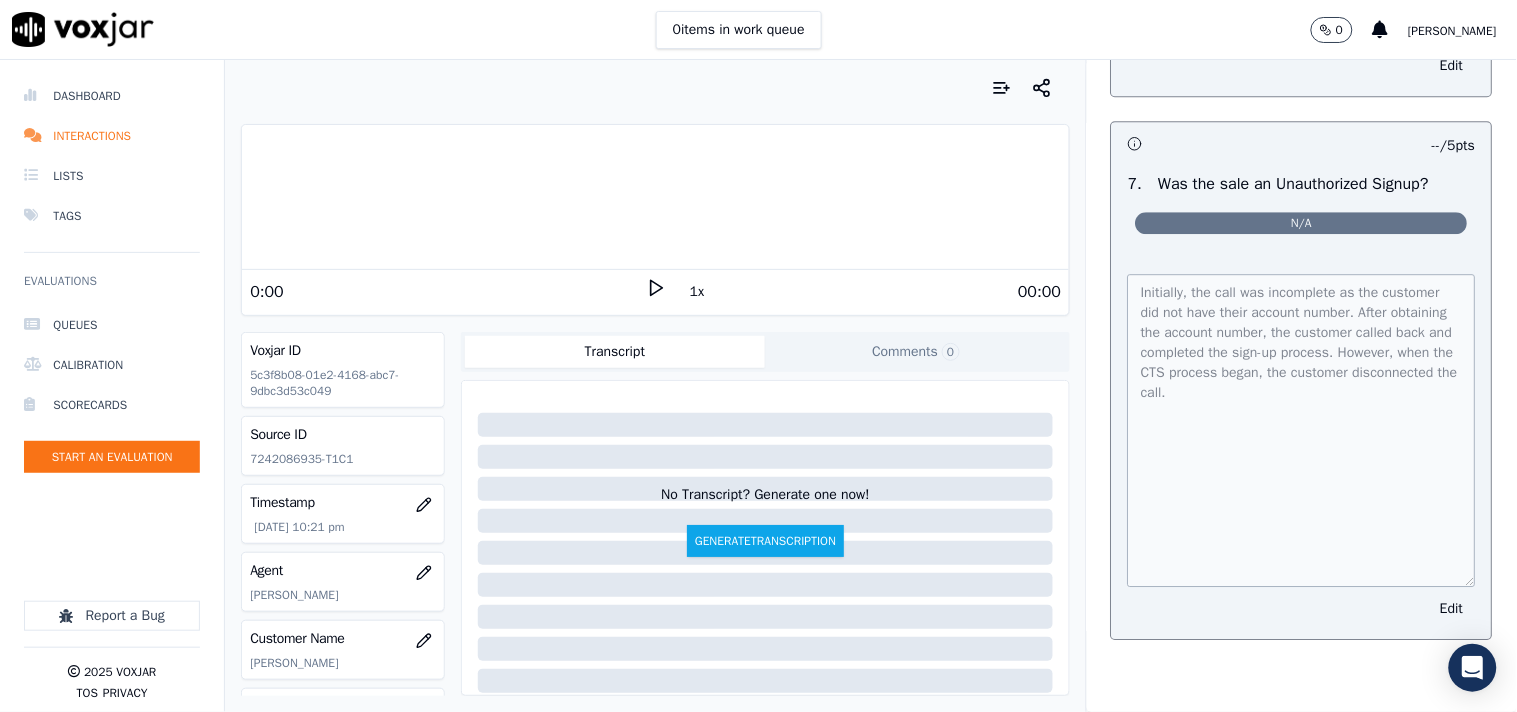 click on "0  items in work queue     0         [PERSON_NAME]             Dashboard   Interactions   Lists   Tags       Evaluations     Queues   Calibration   Scorecards   Start an Evaluation
Report a Bug       2025   Voxjar   TOS   Privacy             Your browser does not support the audio element.   0:00     1x   00:00   Voxjar ID   5c3f8b08-01e2-4168-abc7-9dbc3d53c049   Source ID   7242086935-T1C1   Timestamp
[DATE] 10:21 pm     Agent
[PERSON_NAME]     Customer Name      [PERSON_NAME]     Customer Phone     [PHONE_NUMBER]     Tags
Sale Interaction Non-Sale Interaction     Source     manualUpload   Type     AUDIO       Transcript   Comments  0   No Transcript? Generate one now!   Generate  Transcription         Add Comment   Scores   Transcript   Metadata   Comments         Human Score   95 %   1  evaluation   AI Score   --   0  evaluation s     AI Evaluations
Queue an AI Evaluation   No AI evaluations yet   Human Evaluations            Evaluation   95" at bounding box center [758, 356] 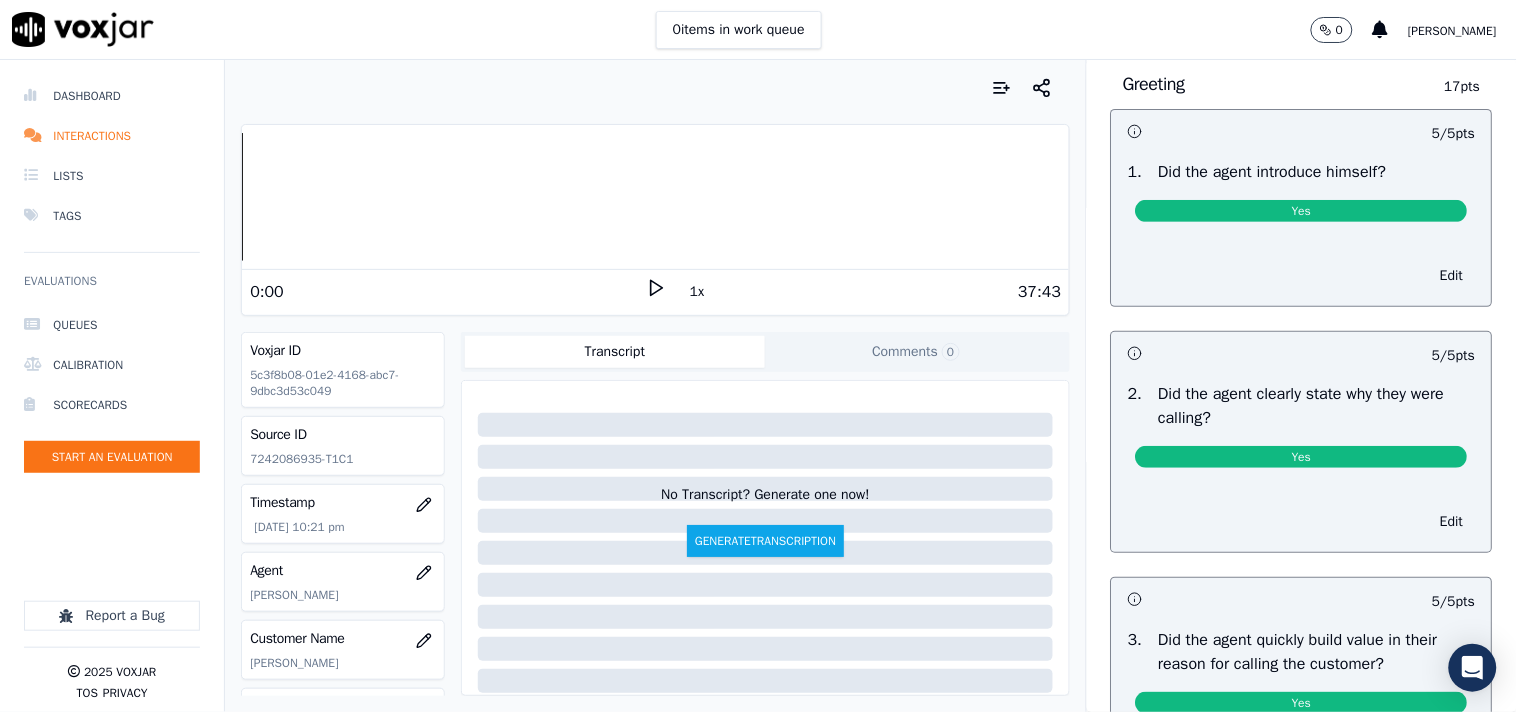 scroll, scrollTop: 0, scrollLeft: 0, axis: both 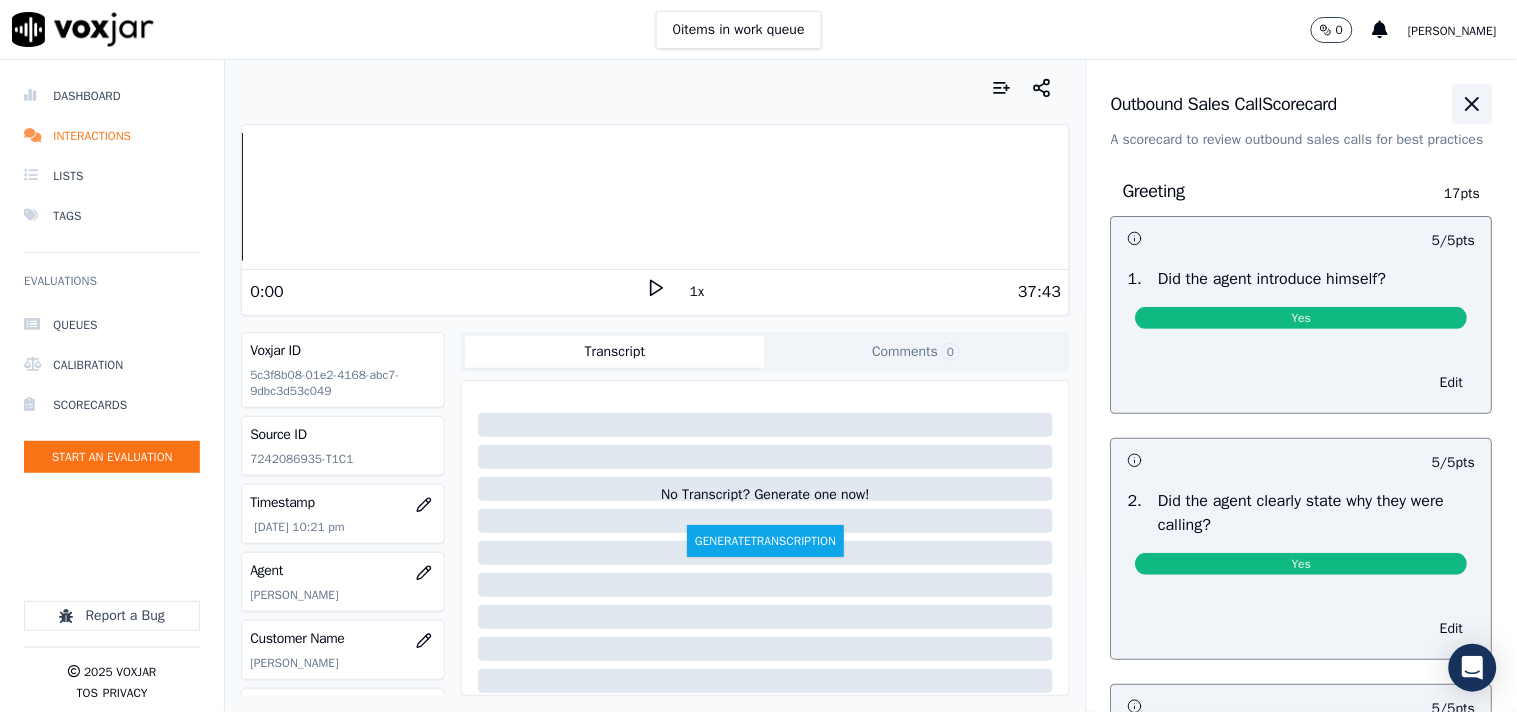 click 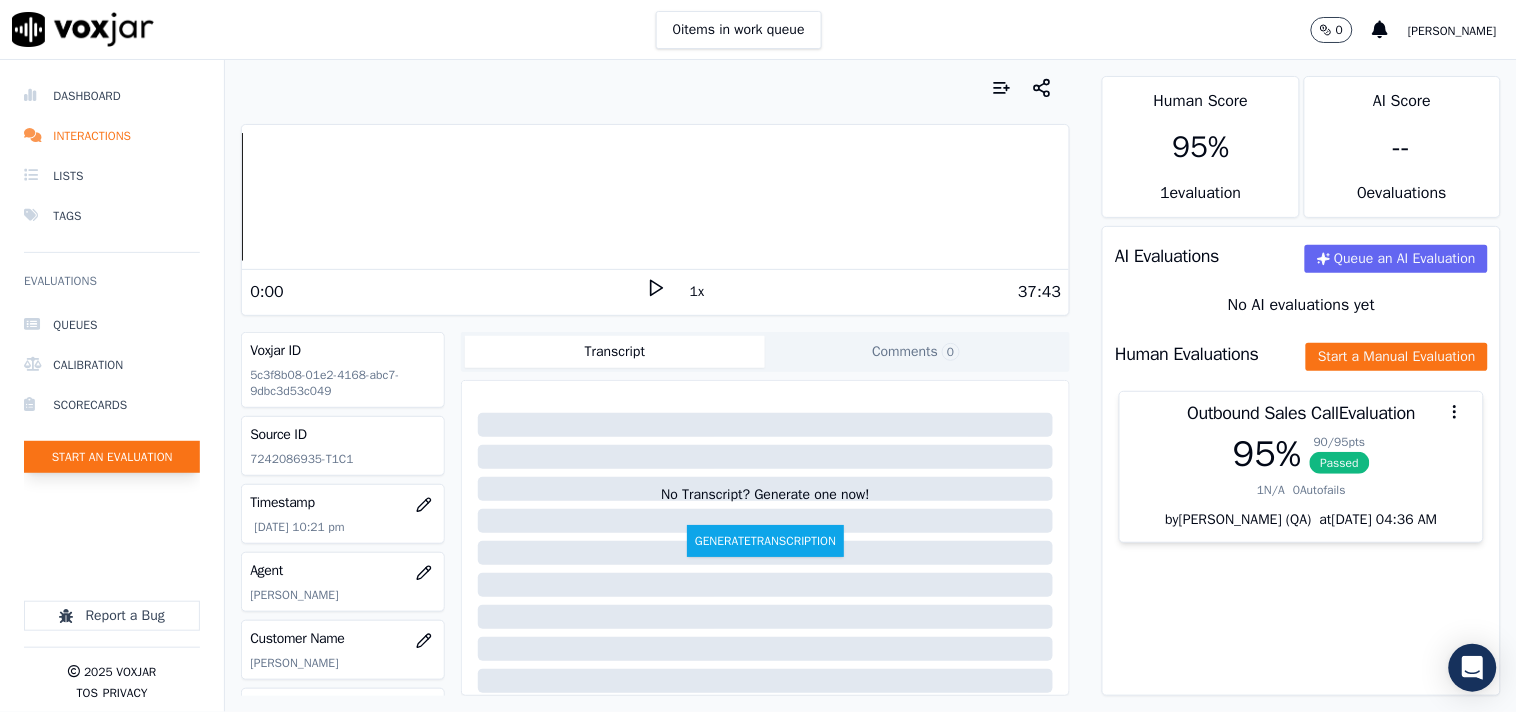 click on "Start an Evaluation" 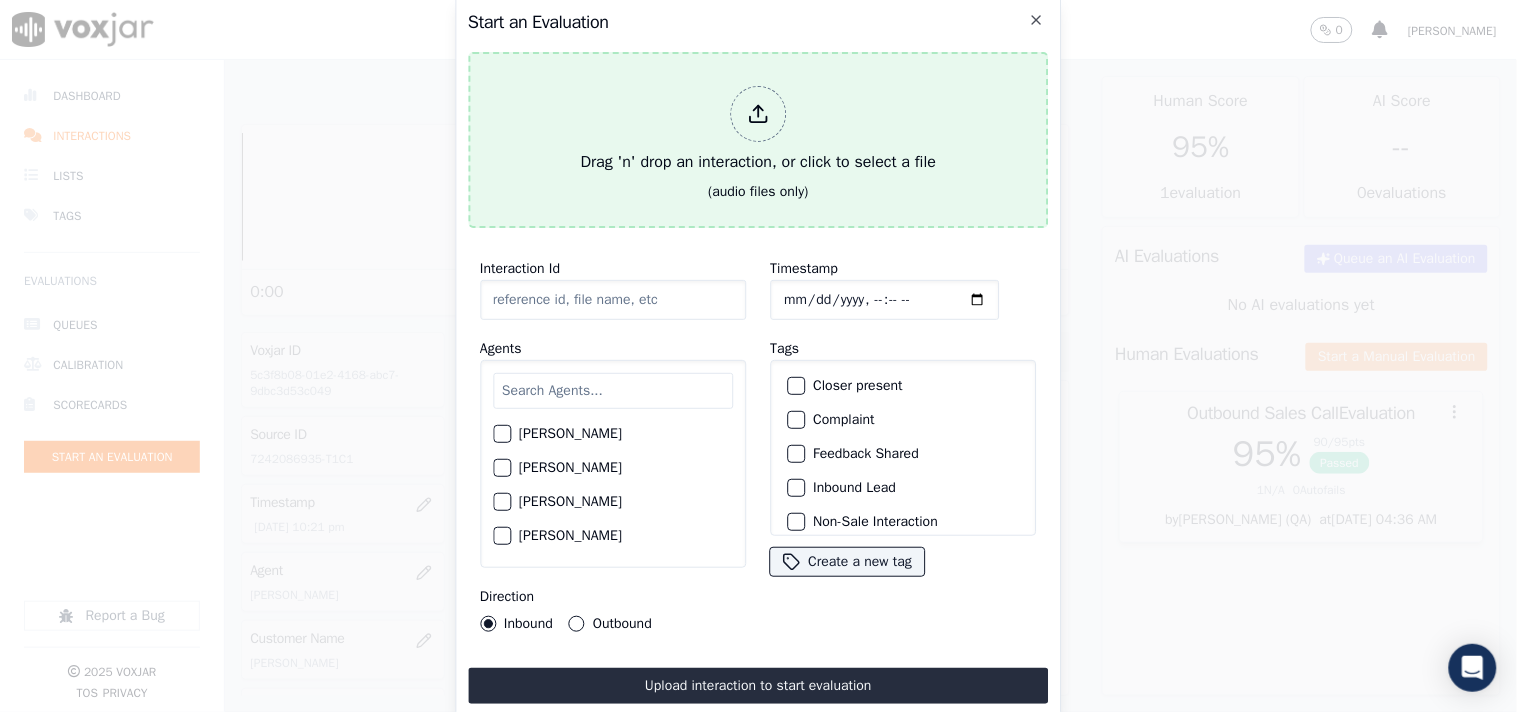 click 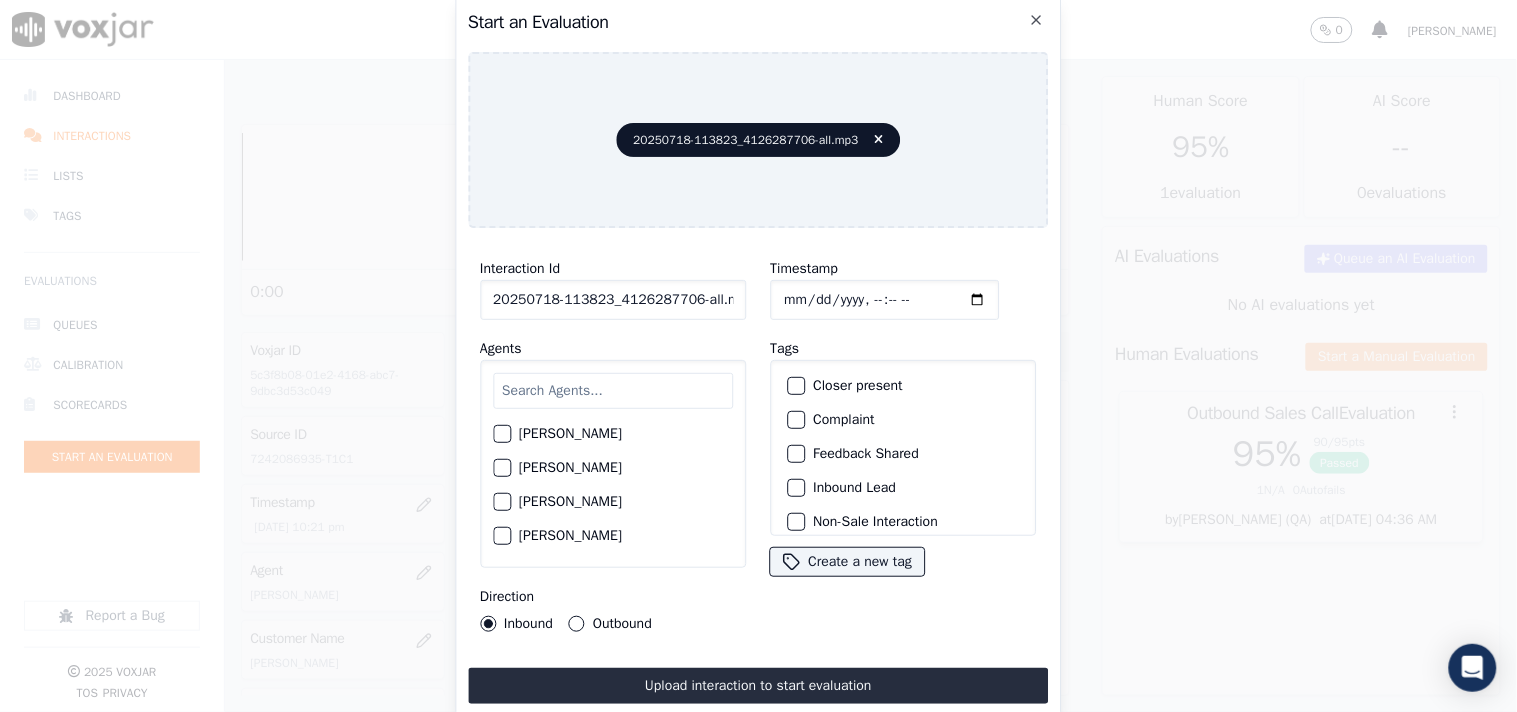 click on "20250718-113823_4126287706-all.mp3" 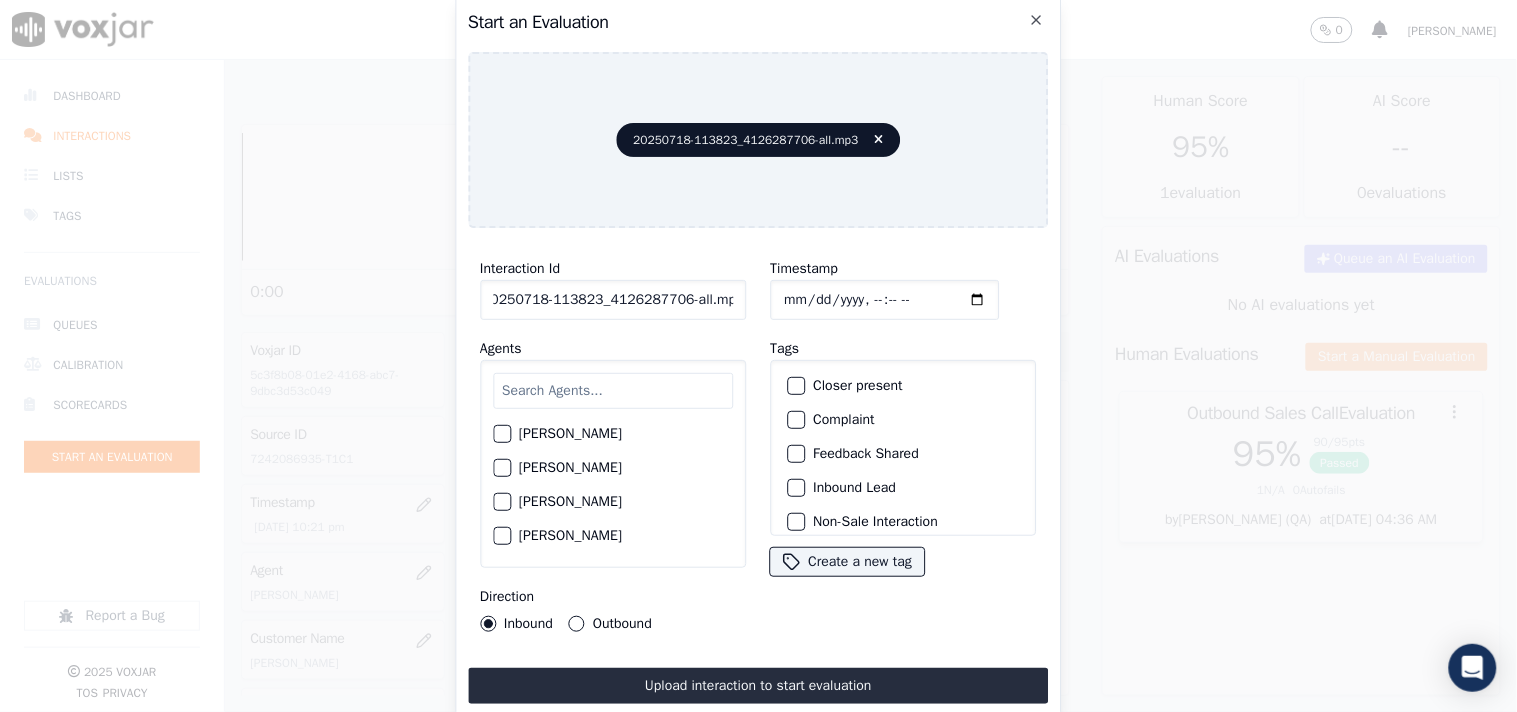drag, startPoint x: 691, startPoint y: 294, endPoint x: 751, endPoint y: 295, distance: 60.00833 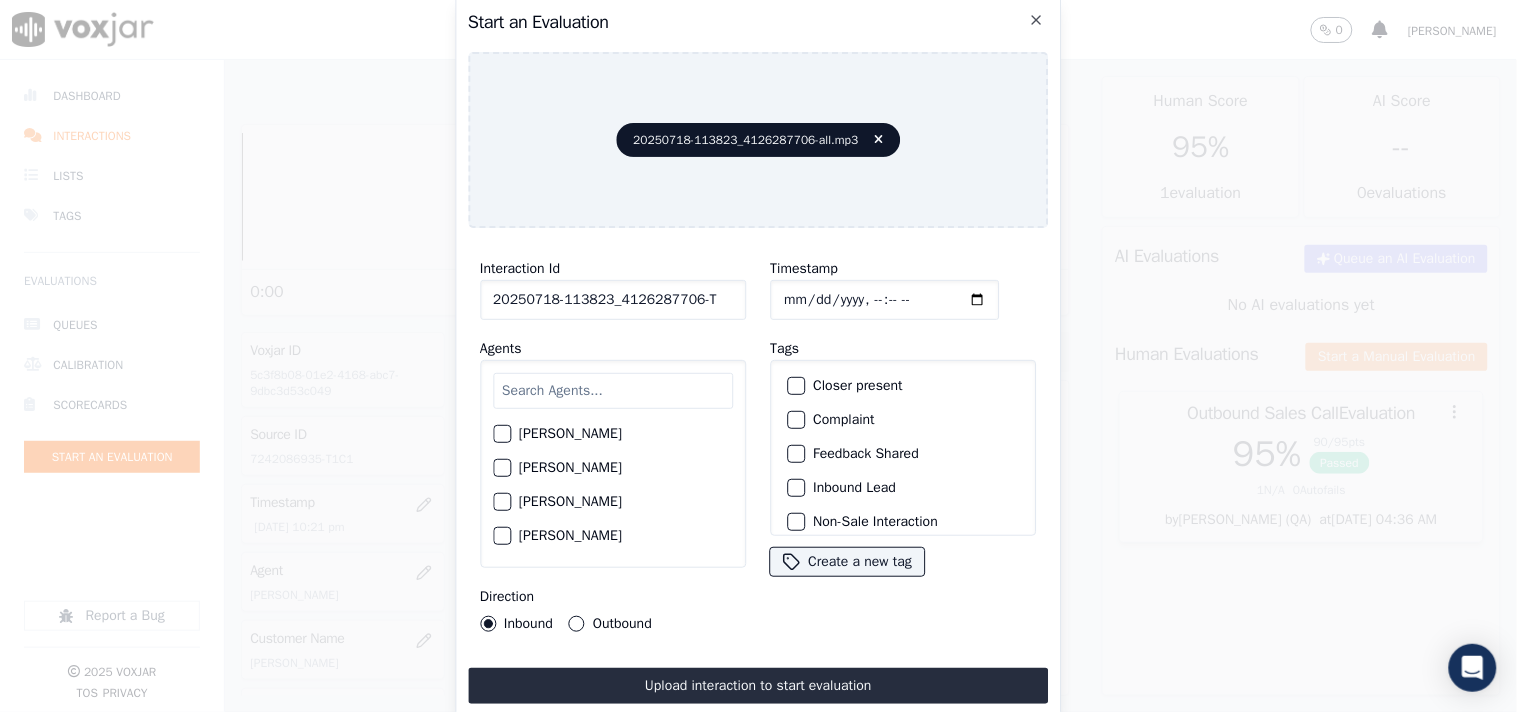scroll, scrollTop: 0, scrollLeft: 0, axis: both 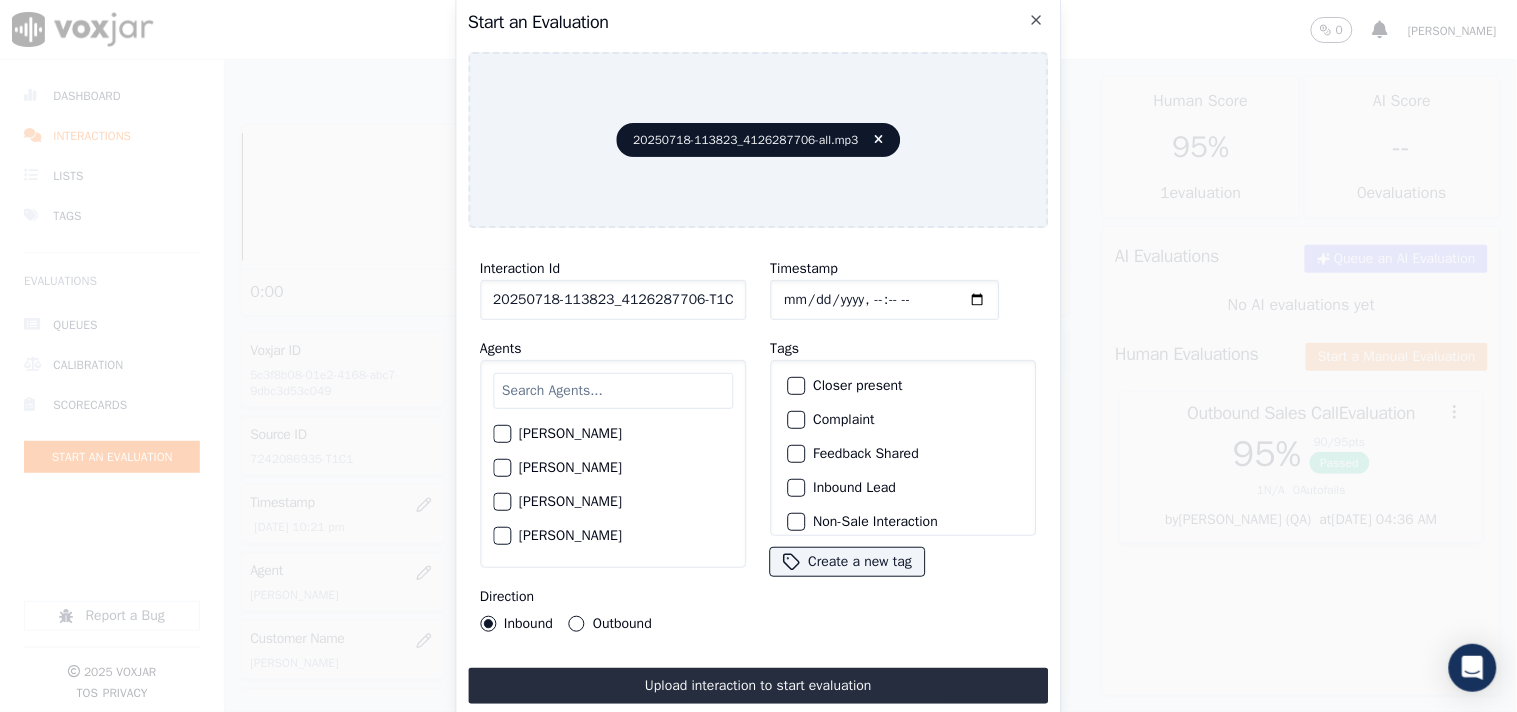 type on "20250718-113823_4126287706-T1C1" 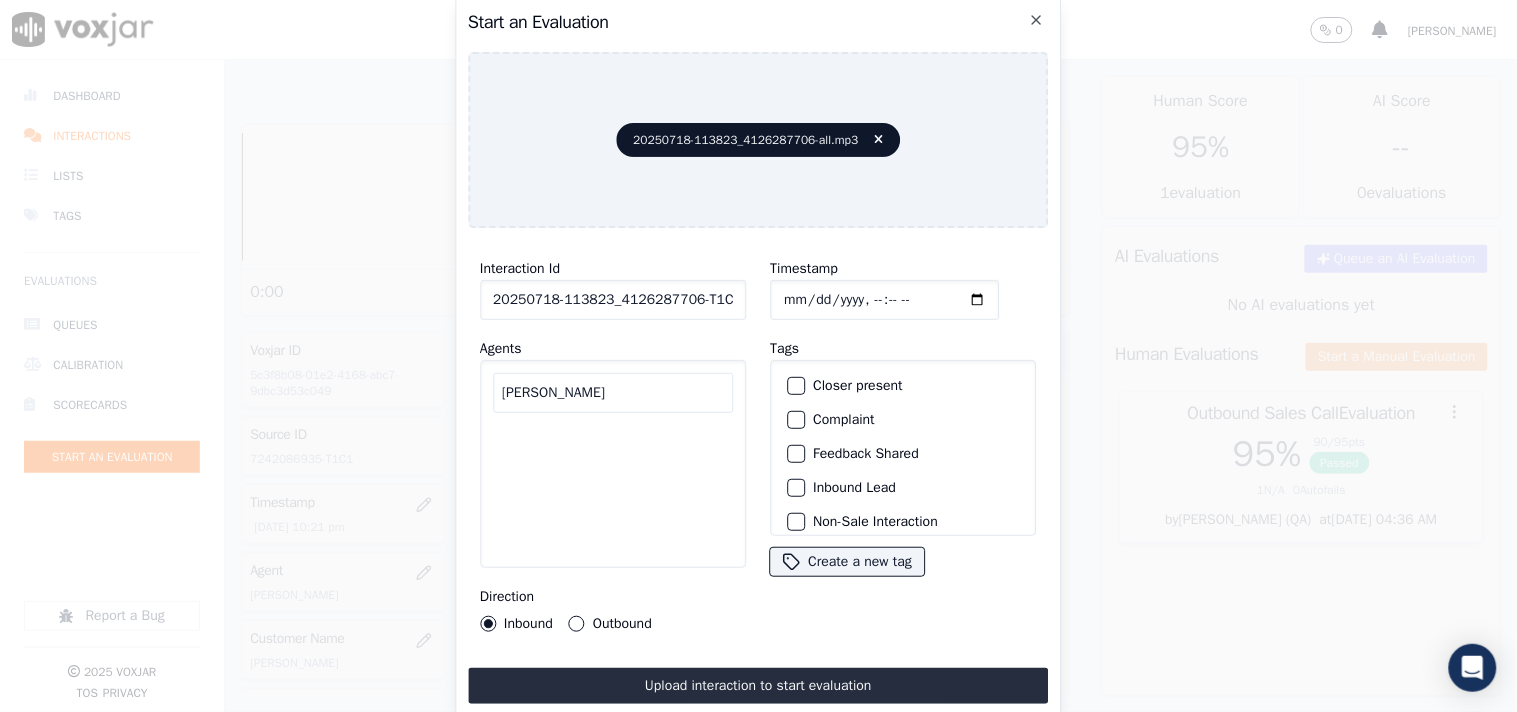 click on "[PERSON_NAME]" at bounding box center (613, 393) 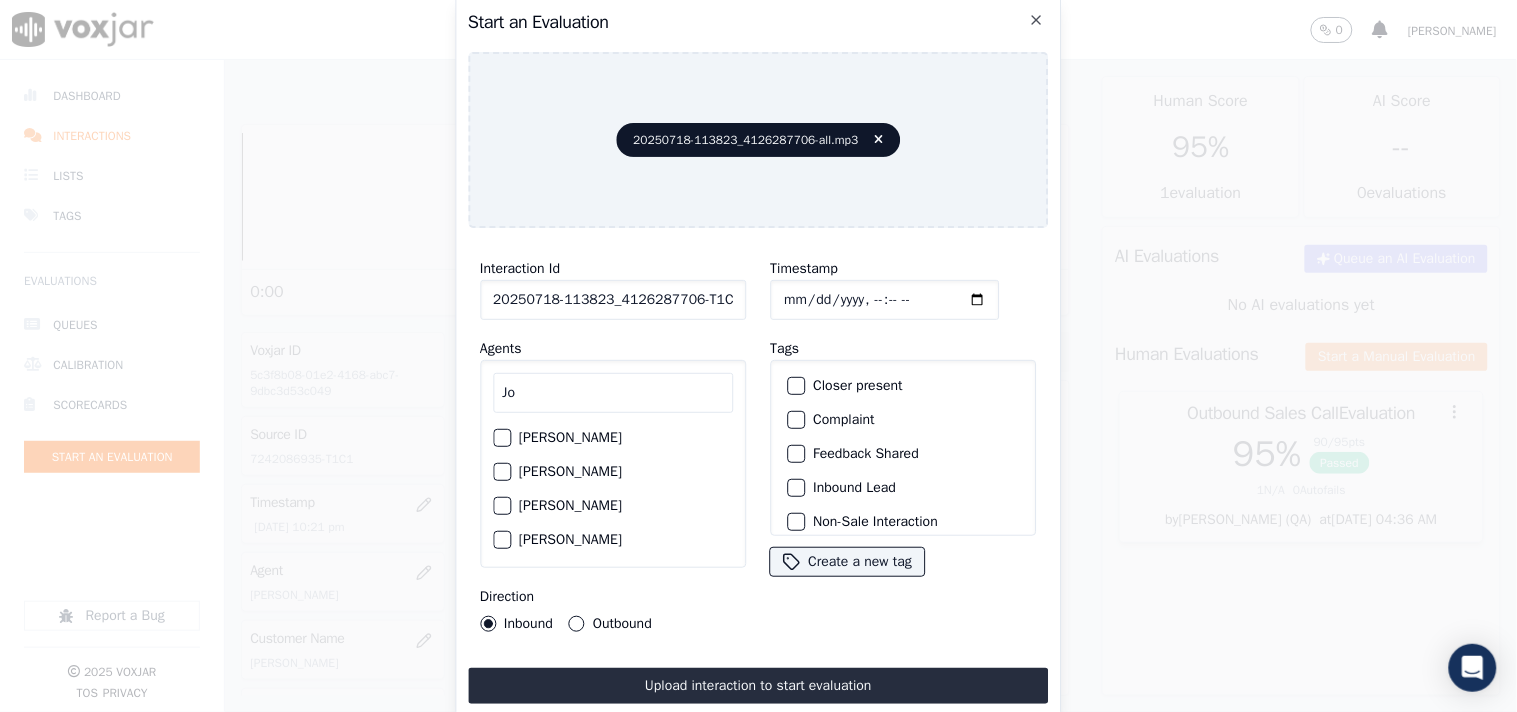scroll, scrollTop: 2, scrollLeft: 0, axis: vertical 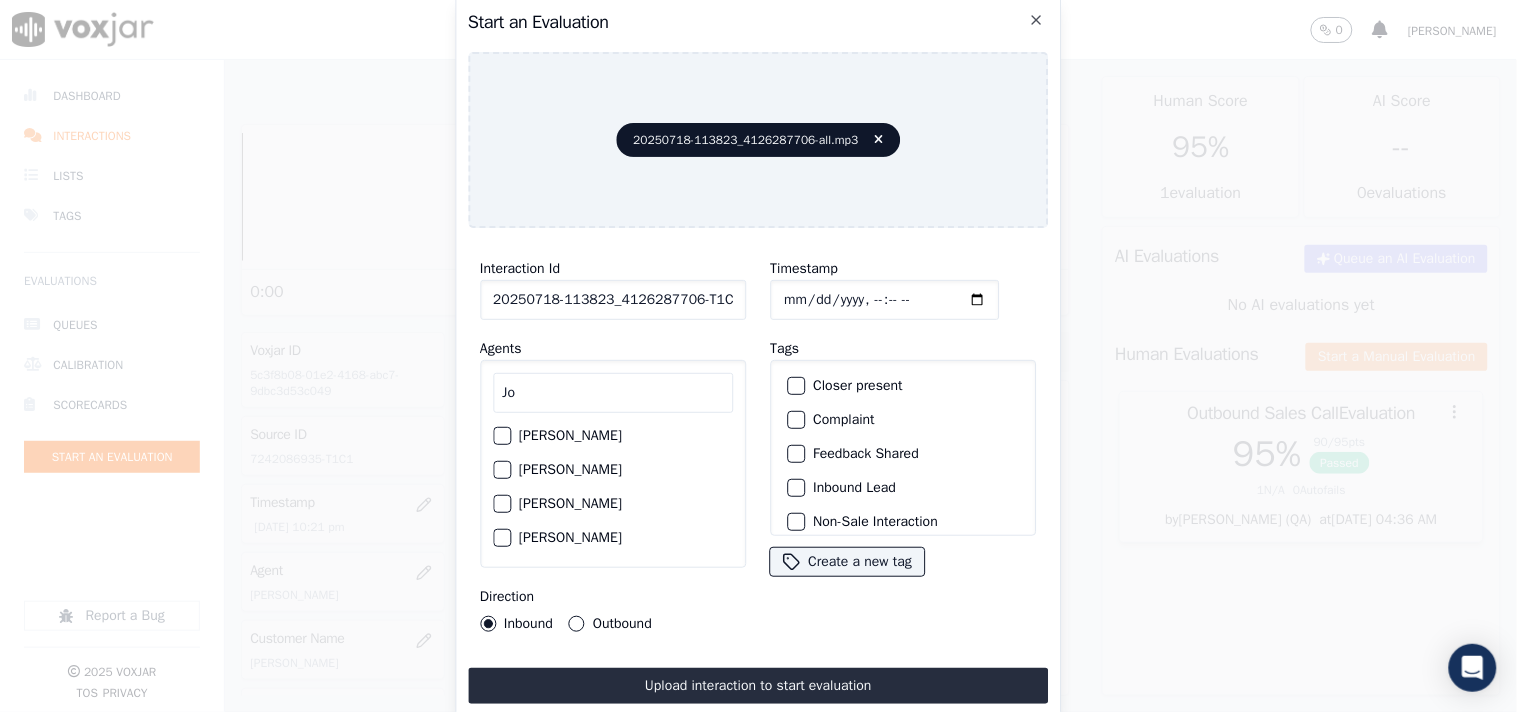 click on "Outbound" at bounding box center (577, 624) 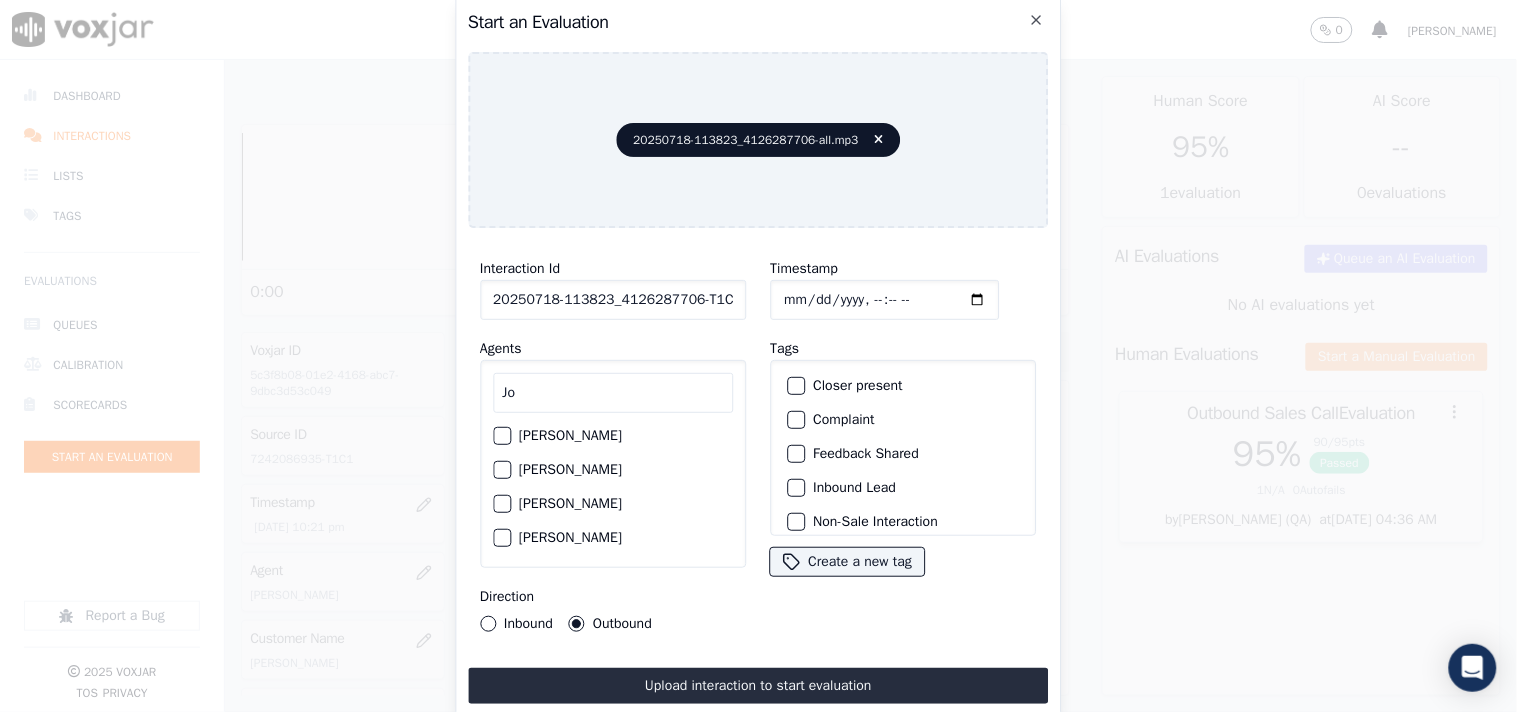 click on "Inbound" at bounding box center (516, 624) 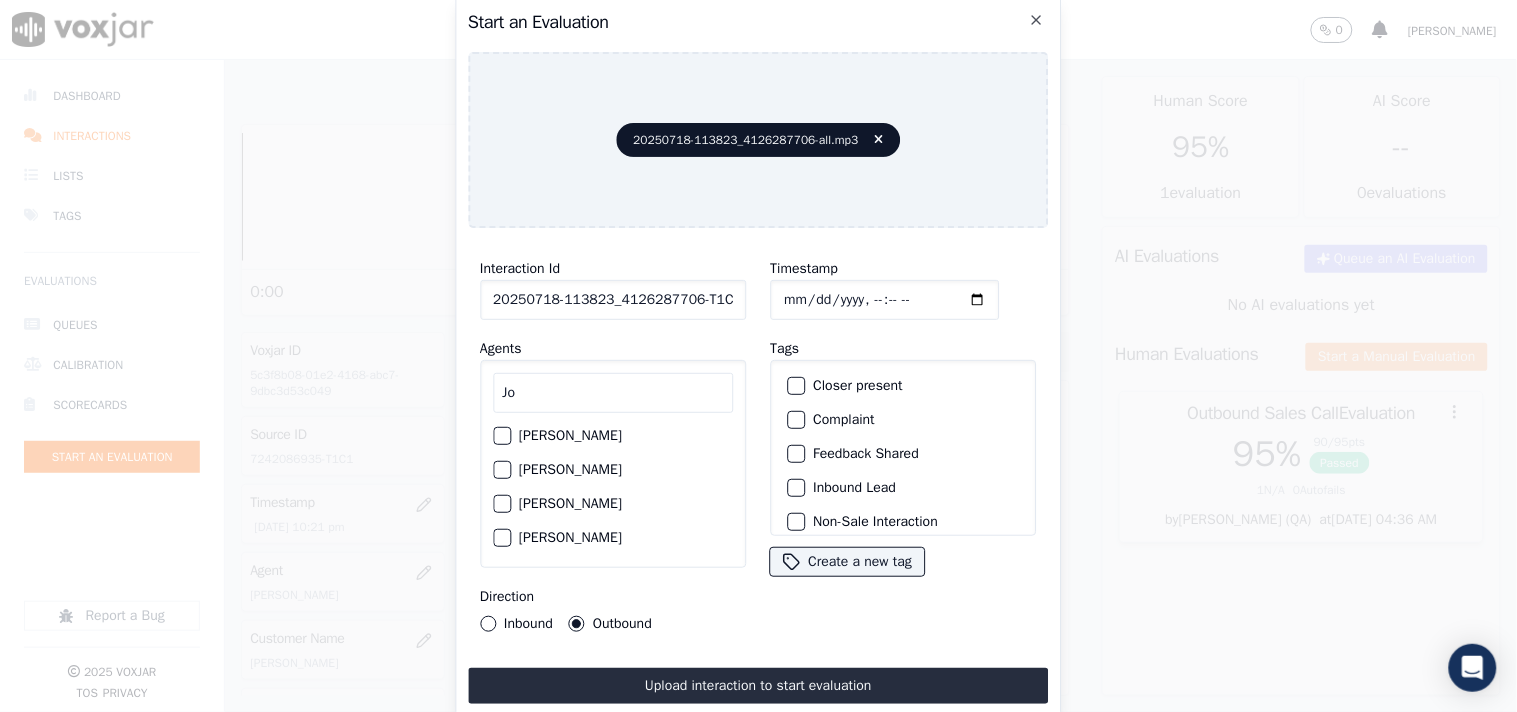 click on "Inbound" at bounding box center [488, 624] 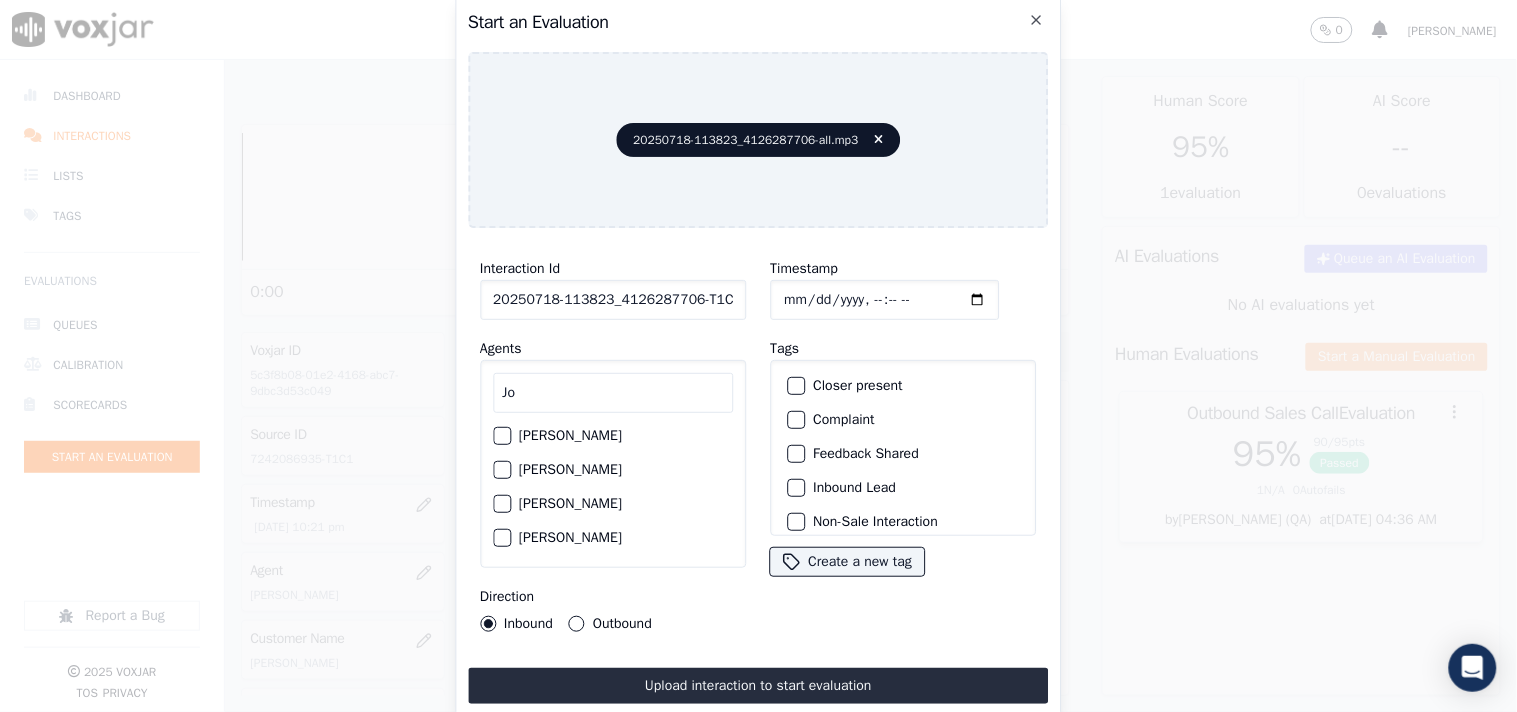scroll, scrollTop: 111, scrollLeft: 0, axis: vertical 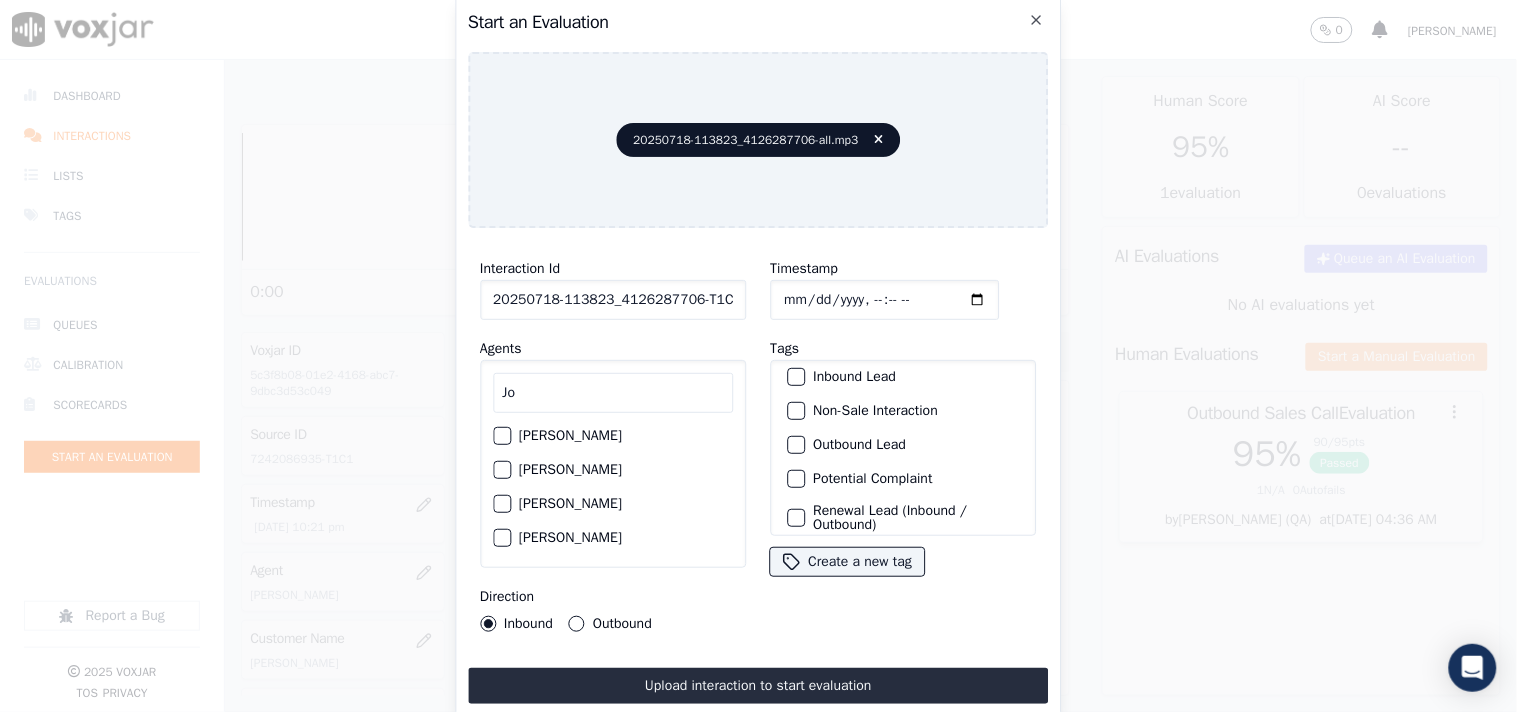 click on "Non-Sale Interaction" 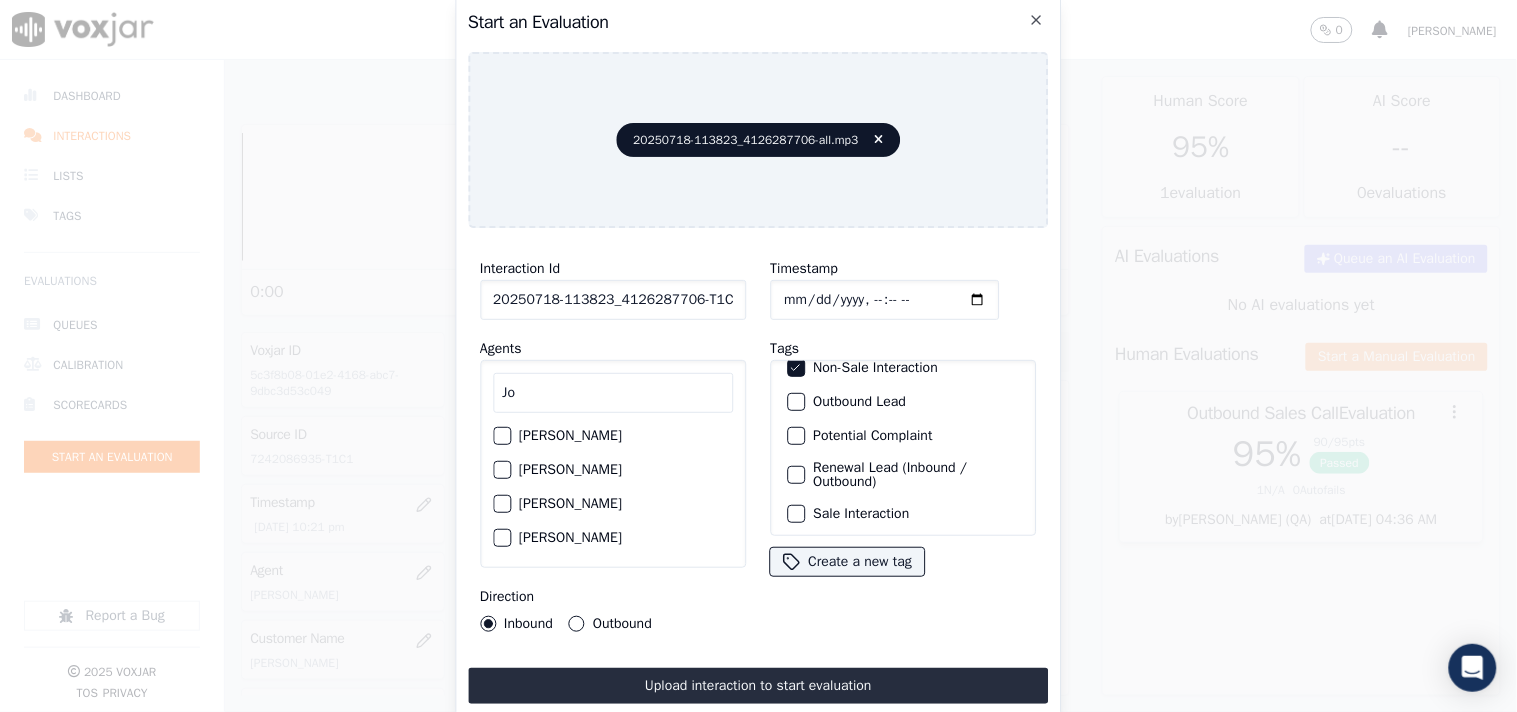 scroll, scrollTop: 176, scrollLeft: 0, axis: vertical 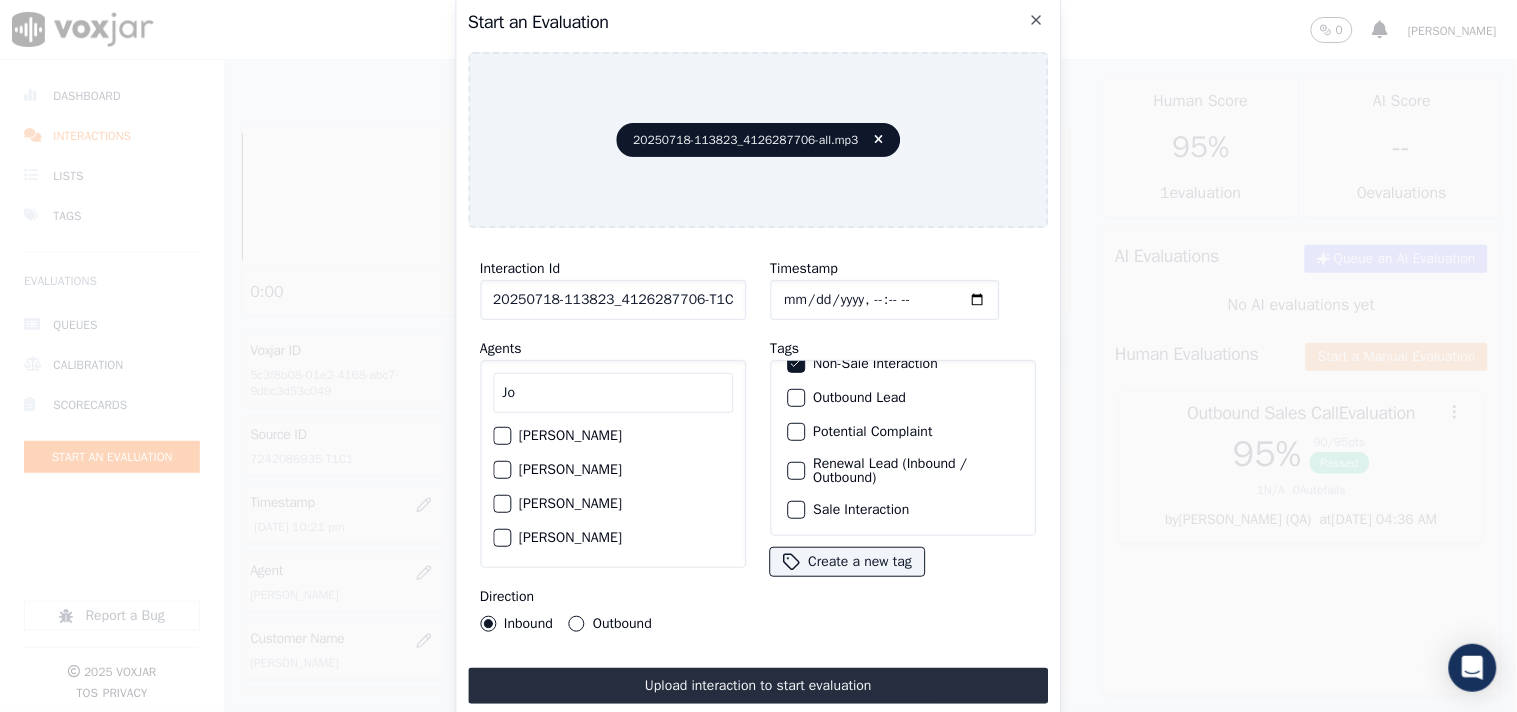 click on "Sale Interaction" 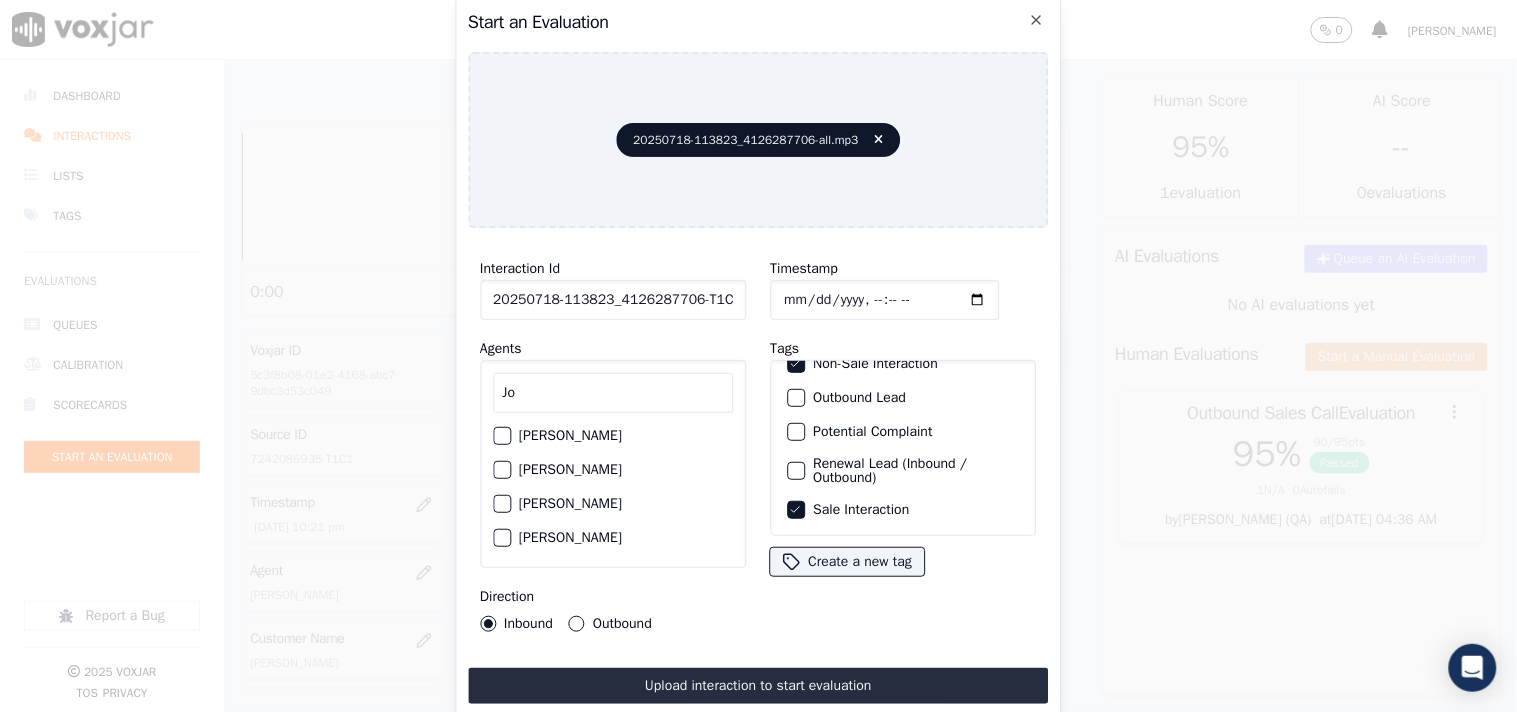 click on "Jo" at bounding box center [613, 393] 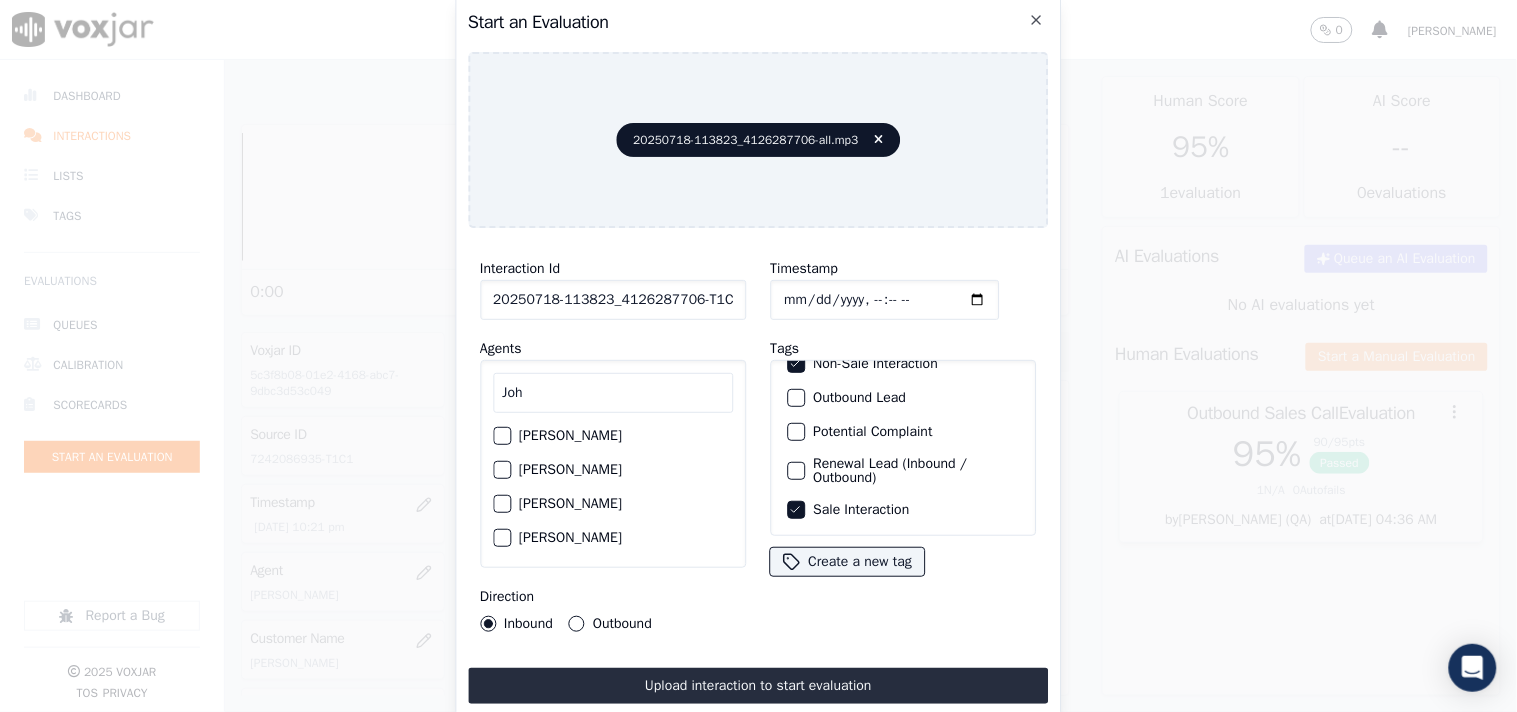 scroll, scrollTop: 0, scrollLeft: 0, axis: both 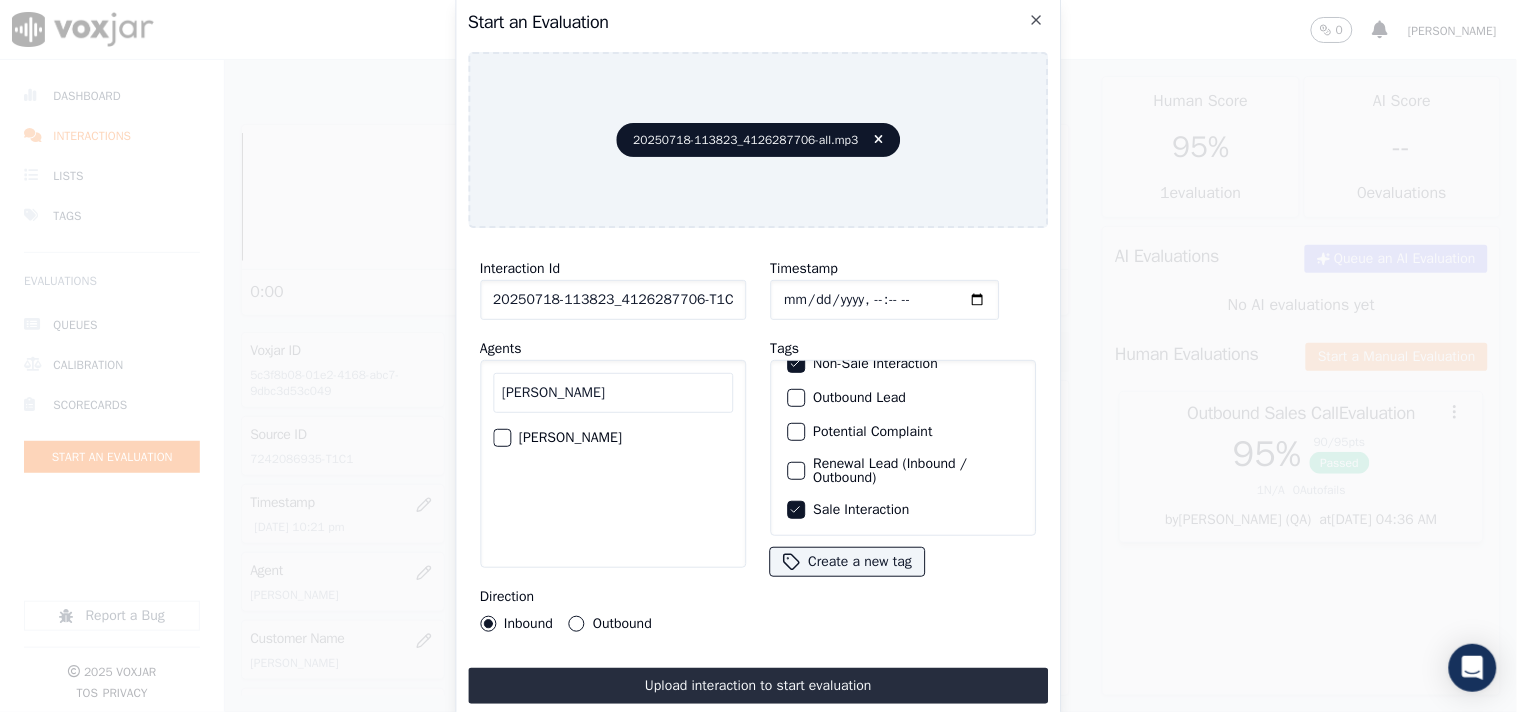 type on "[PERSON_NAME]" 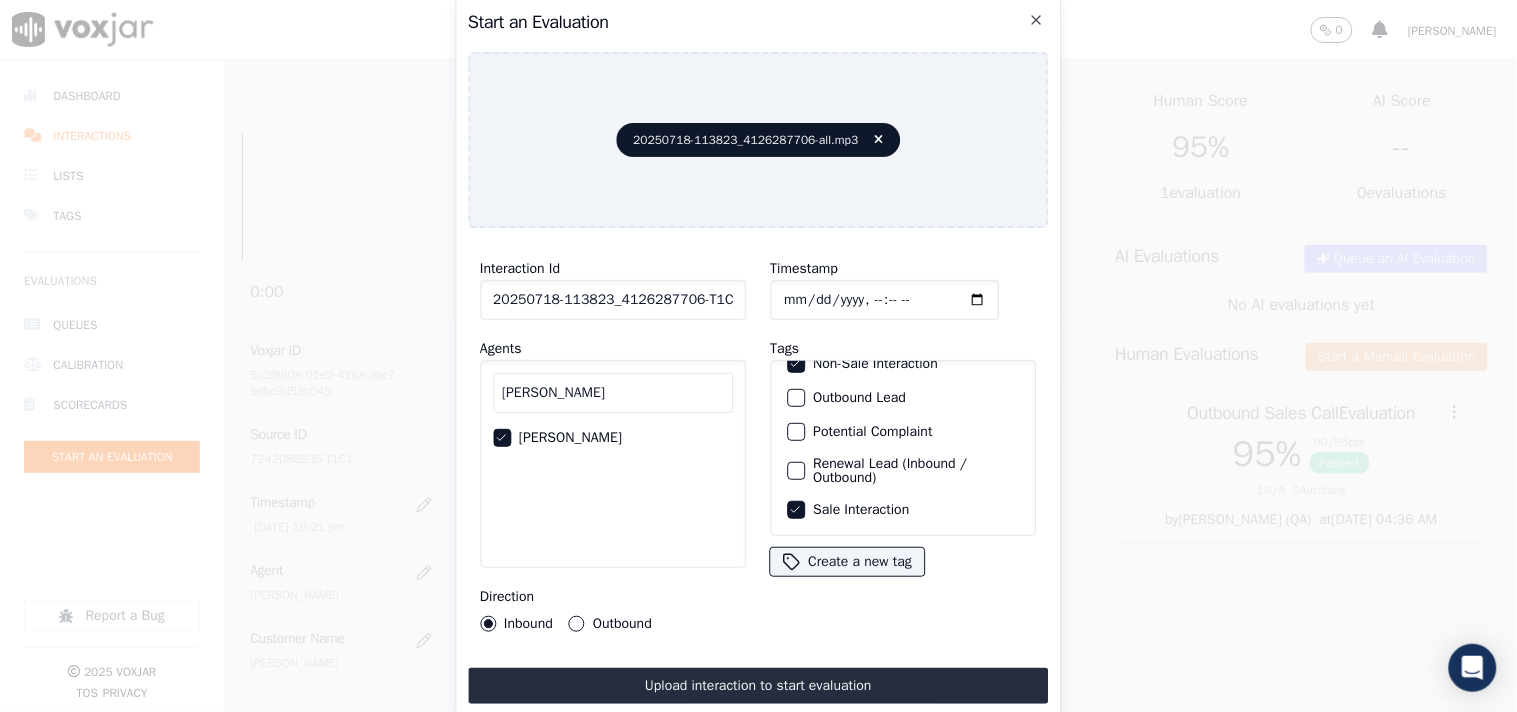 click on "Outbound" at bounding box center (577, 624) 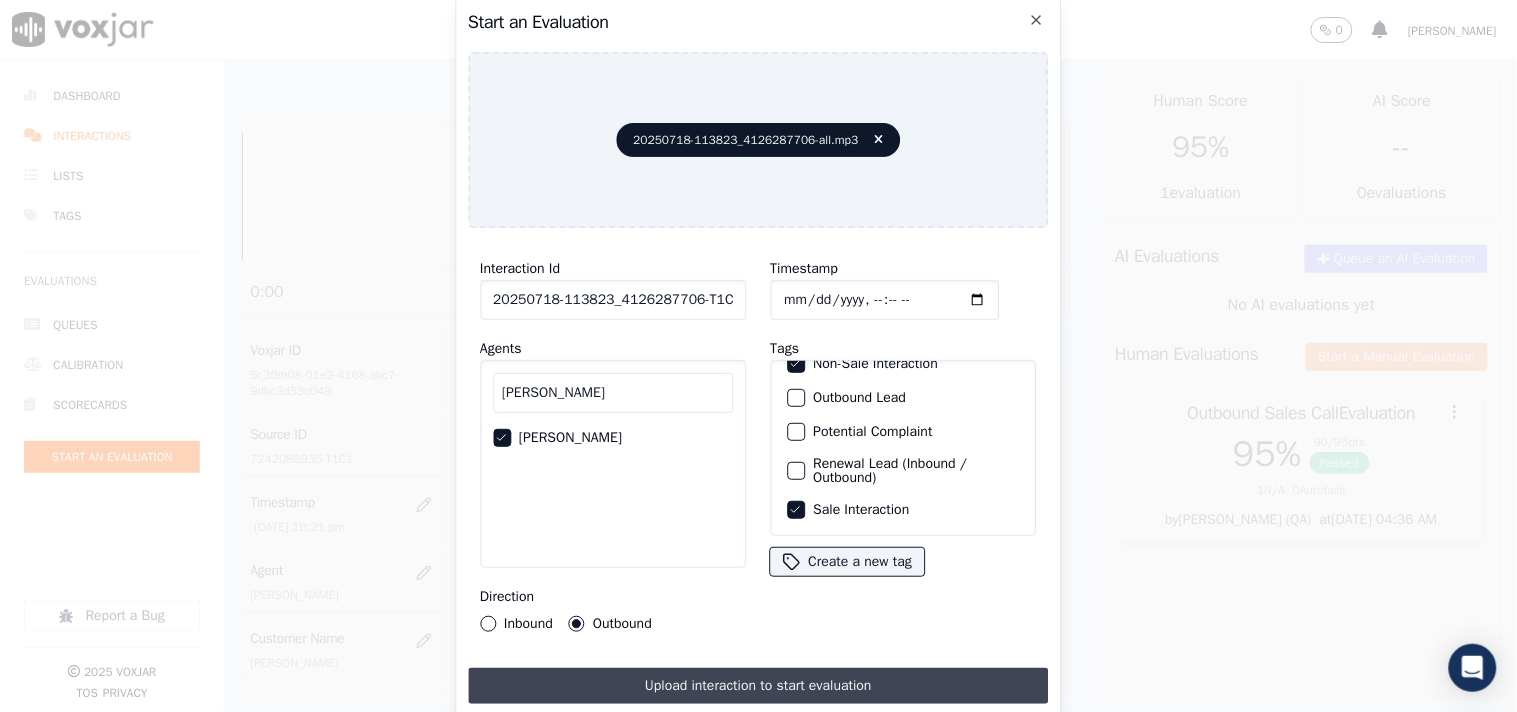 click on "Upload interaction to start evaluation" at bounding box center [758, 686] 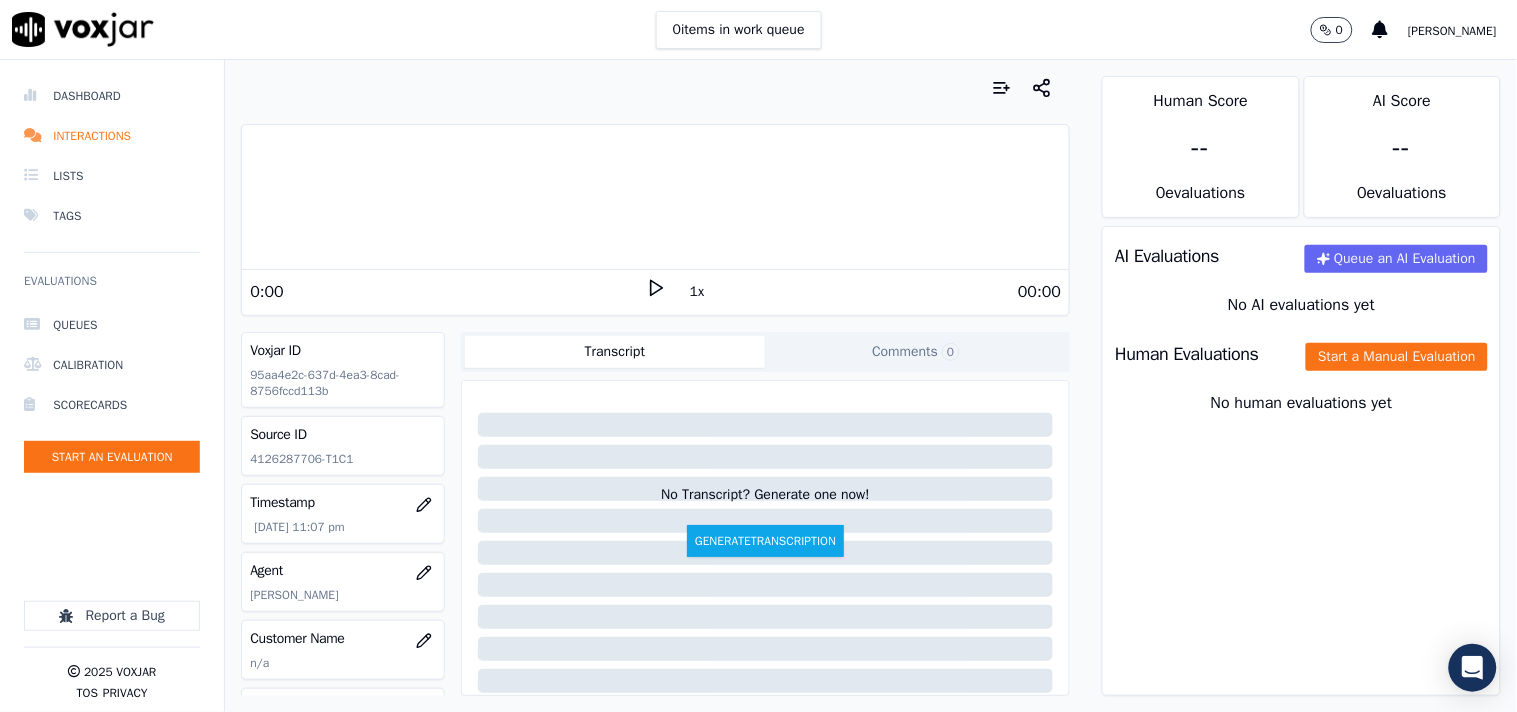scroll, scrollTop: 111, scrollLeft: 0, axis: vertical 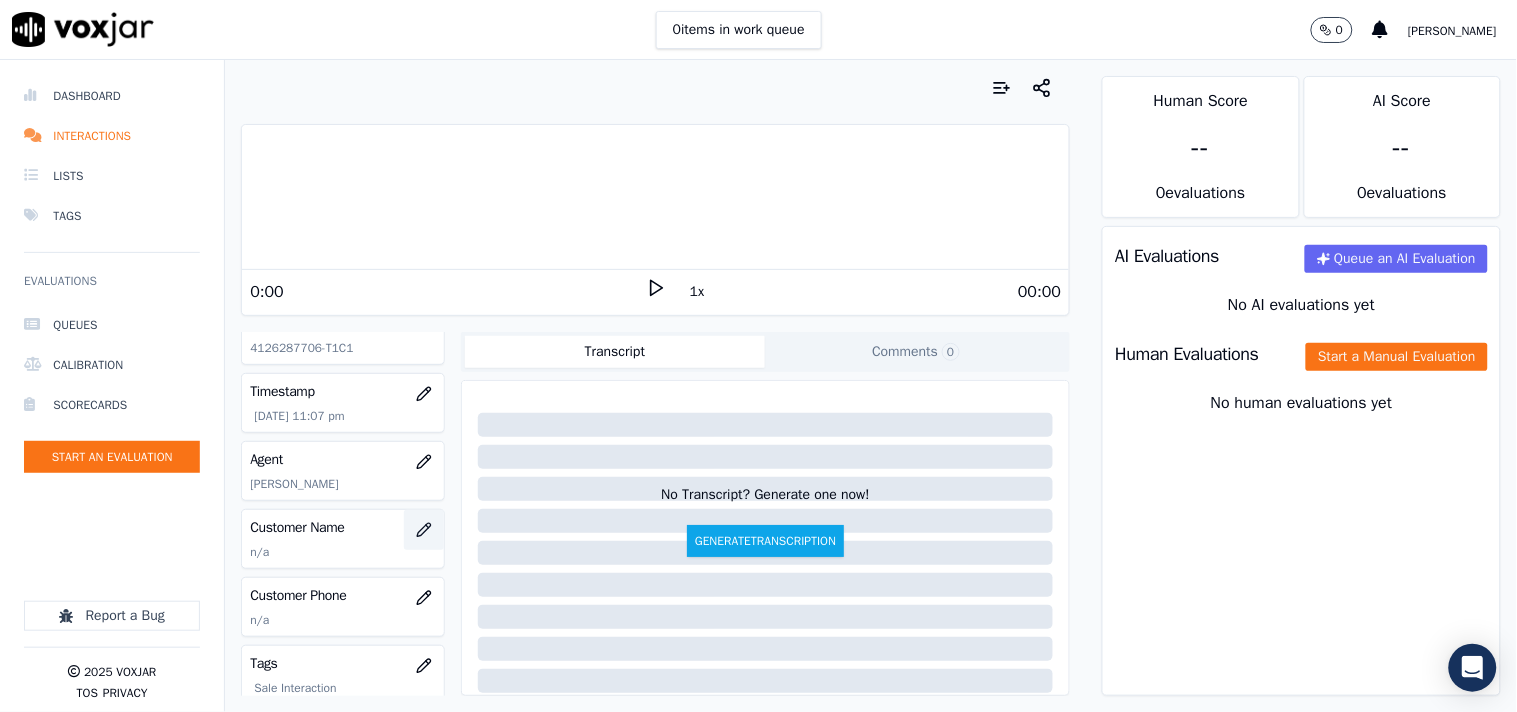 click 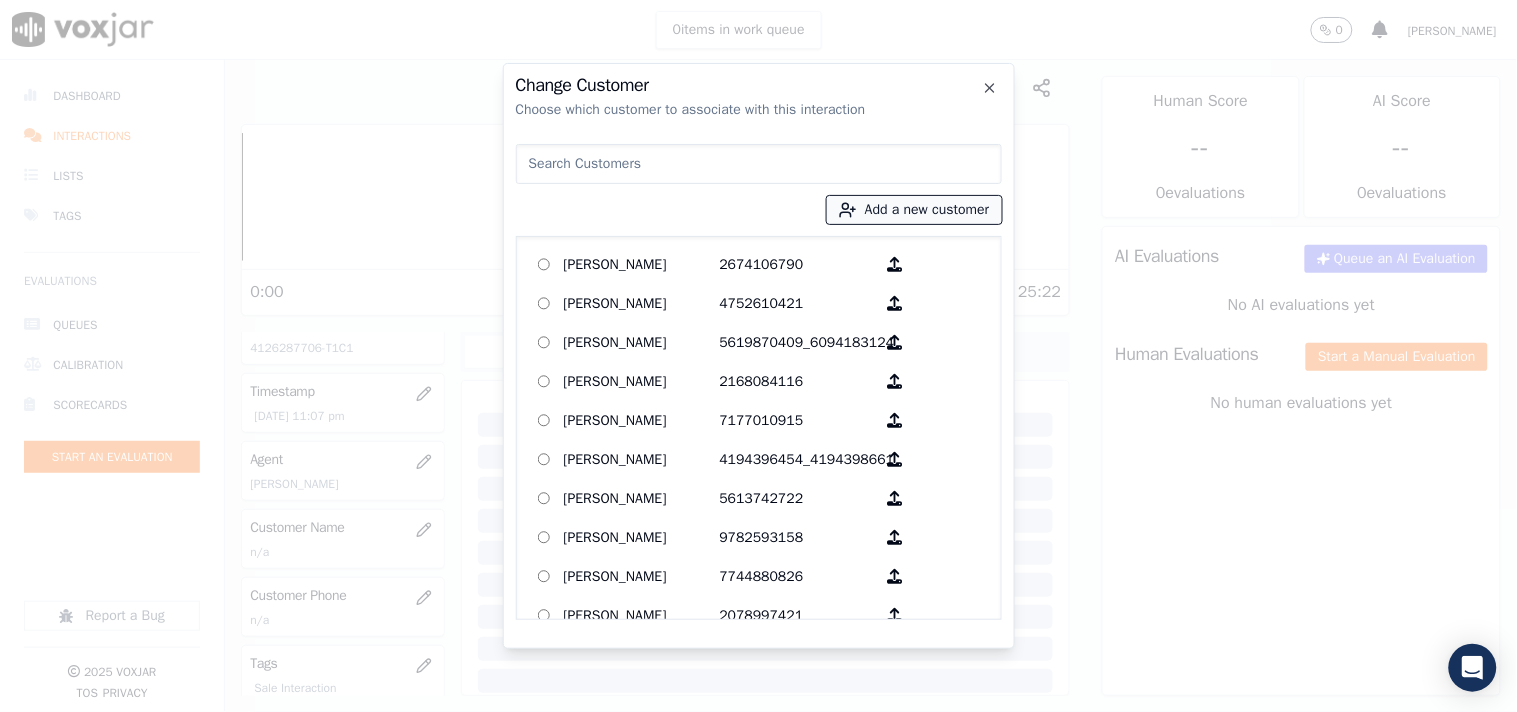 click on "Add a new customer" at bounding box center [914, 210] 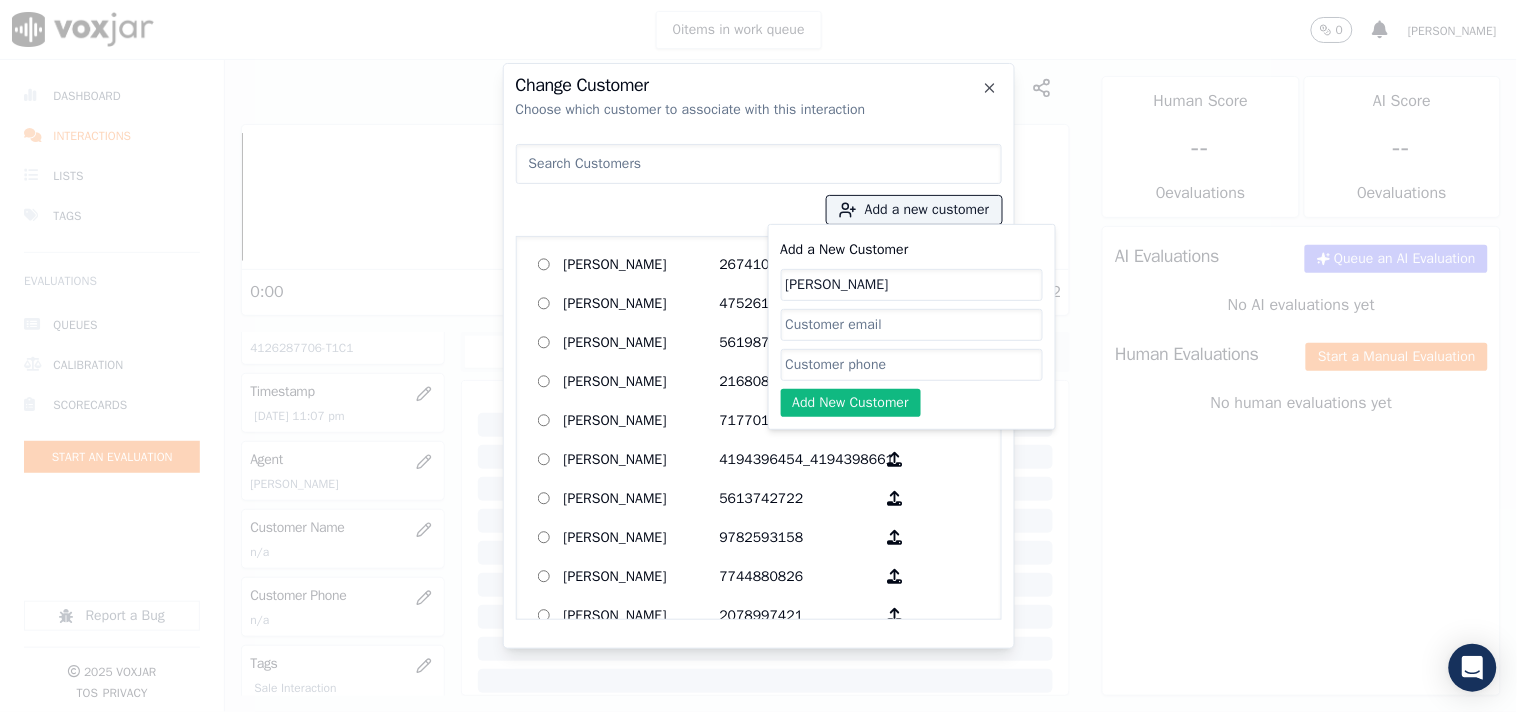 type on "[PERSON_NAME]" 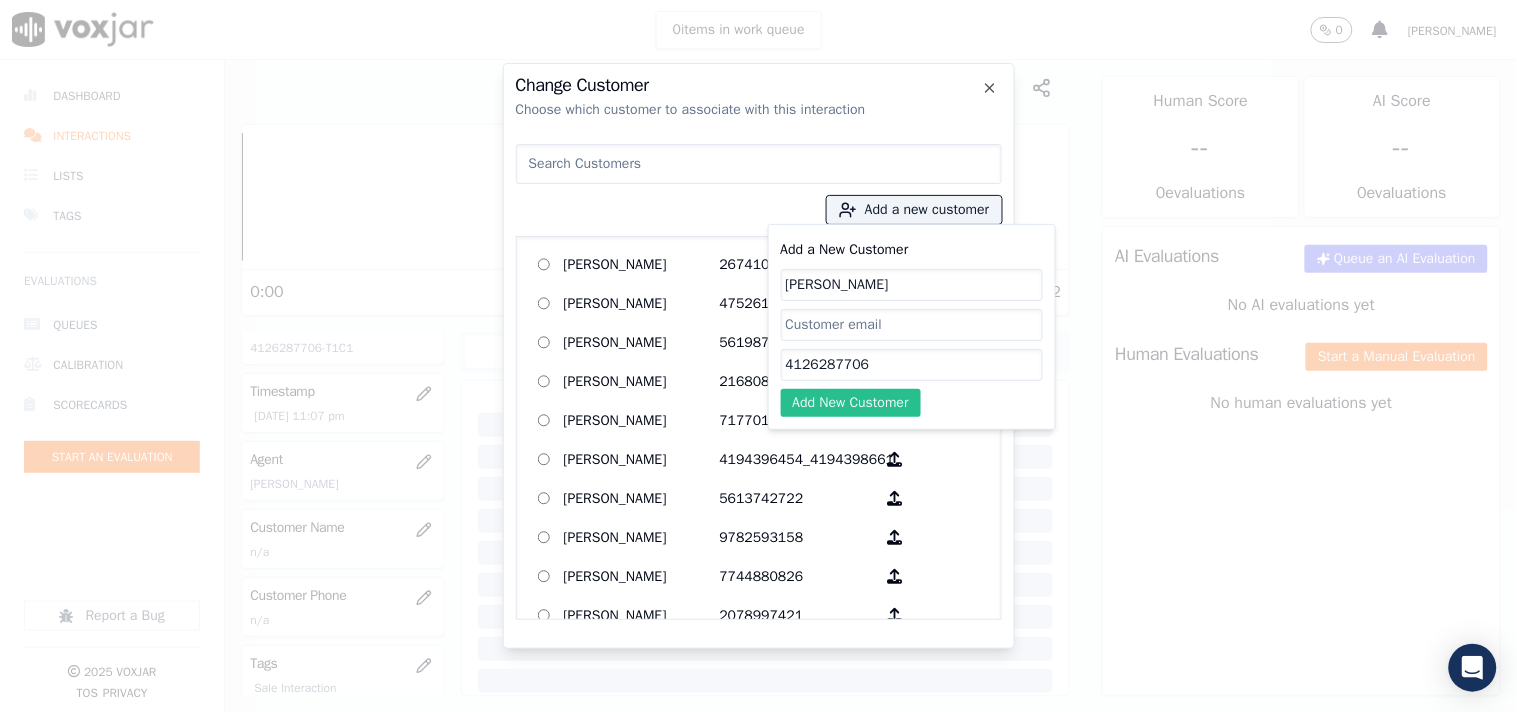 type on "4126287706" 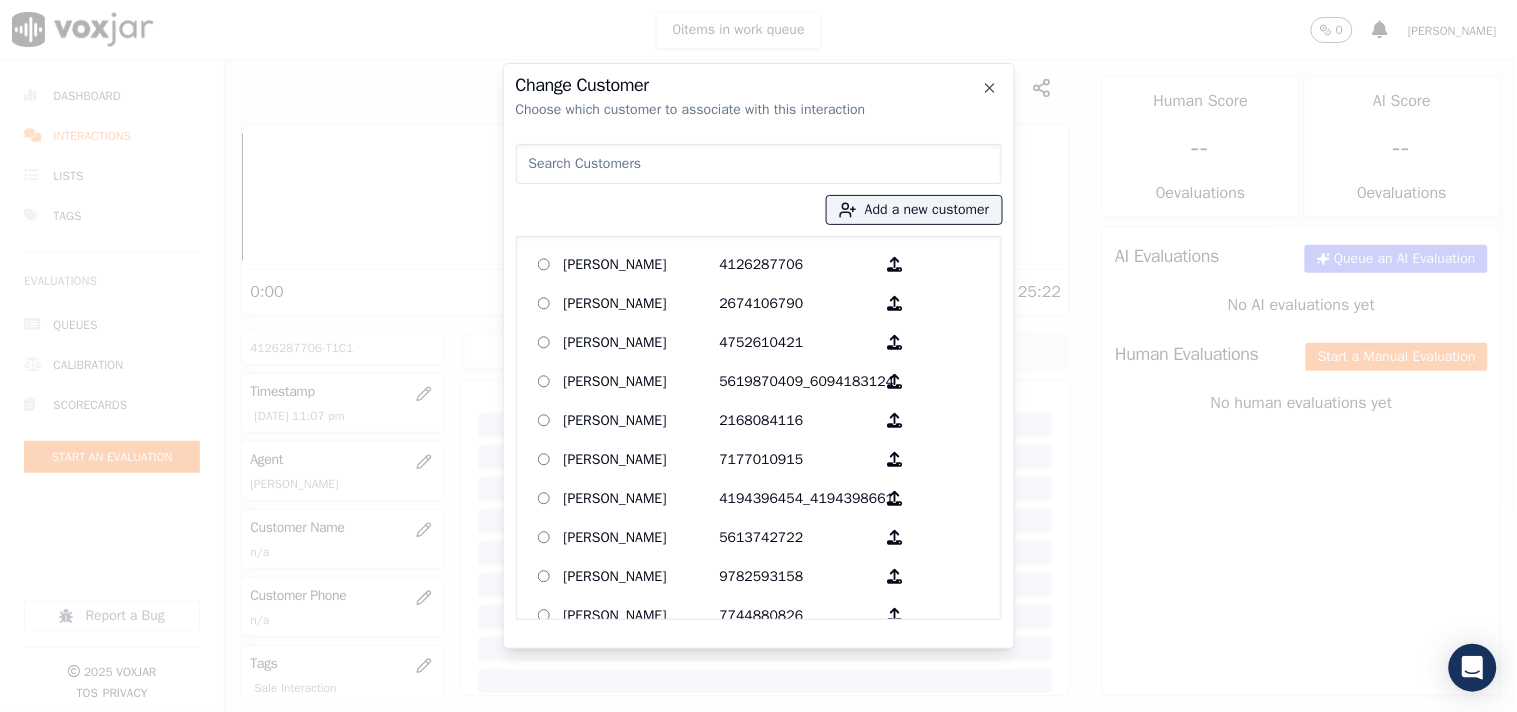 click at bounding box center (759, 164) 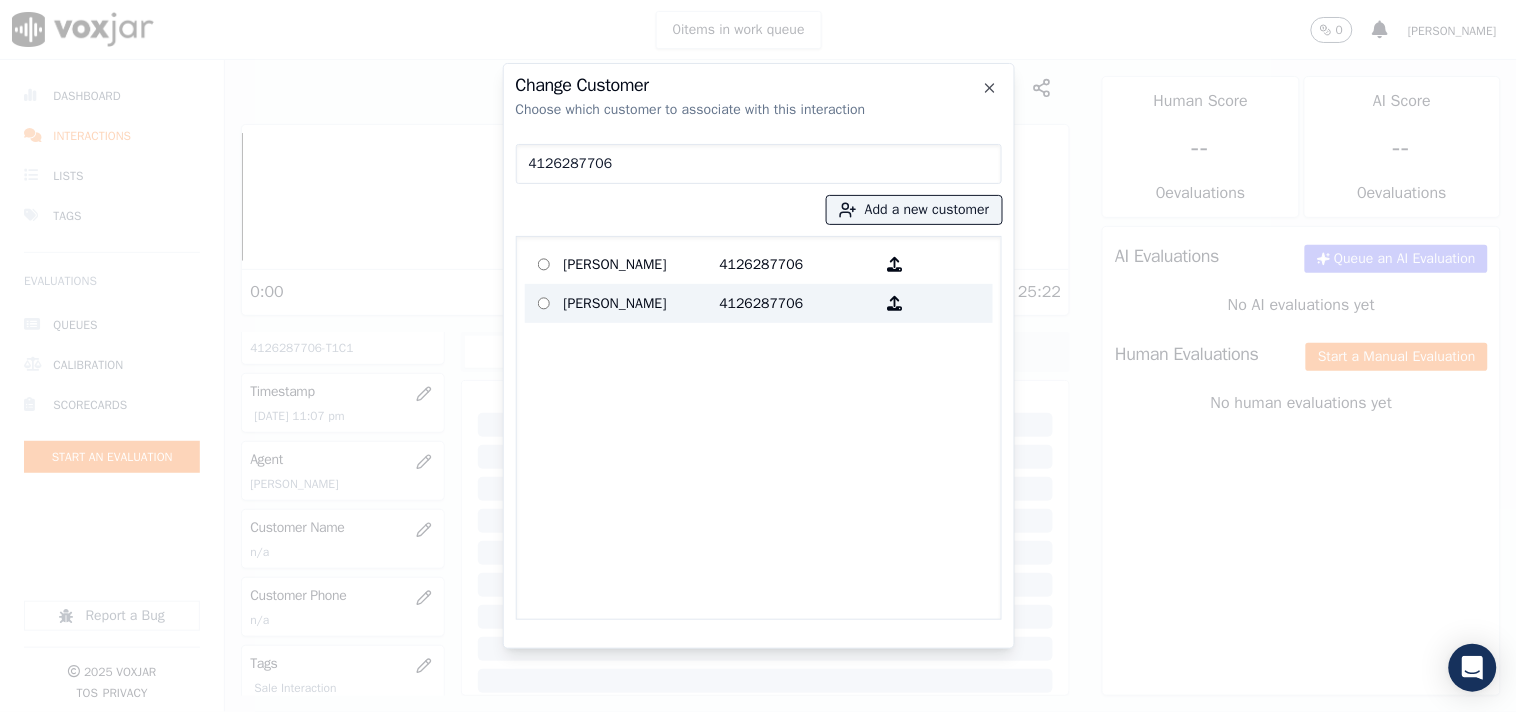 type on "4126287706" 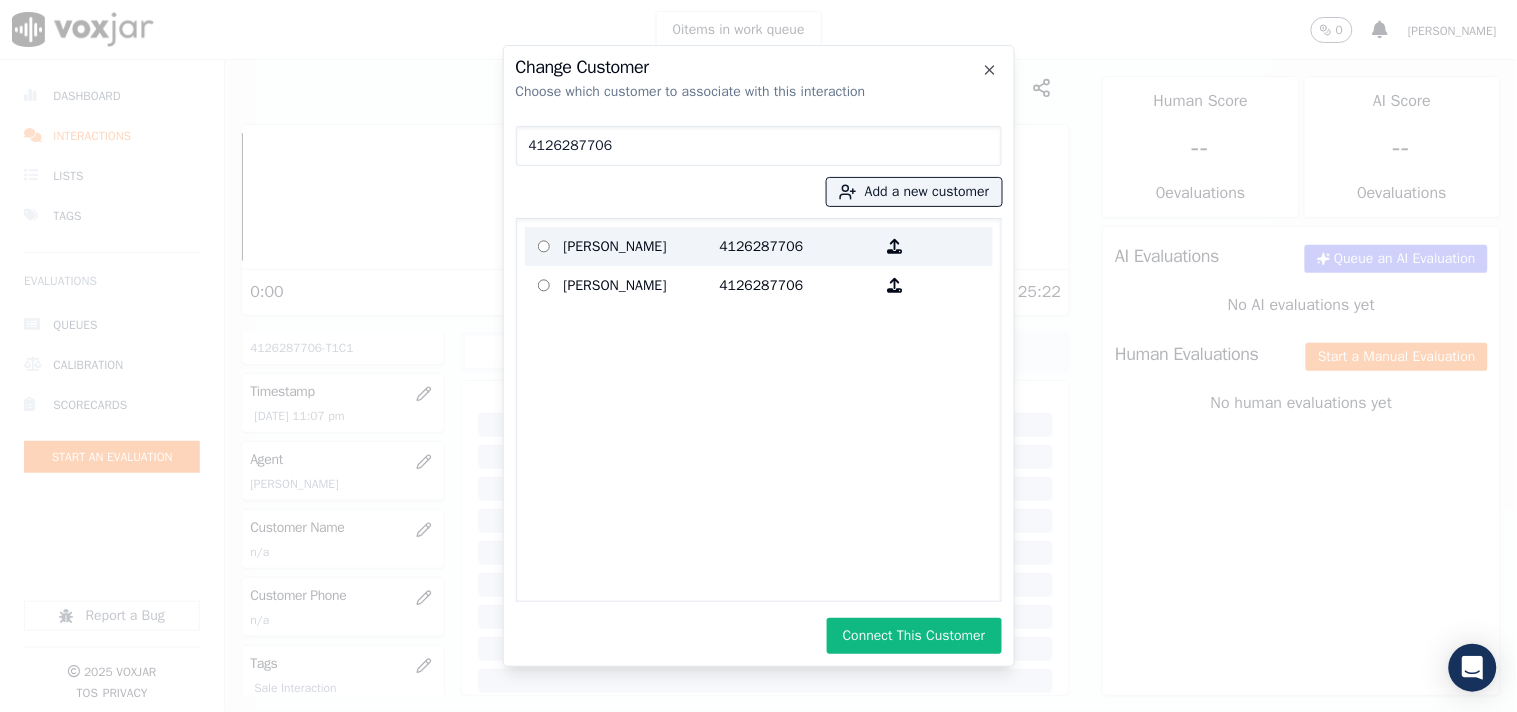 click on "[PERSON_NAME]" at bounding box center [642, 246] 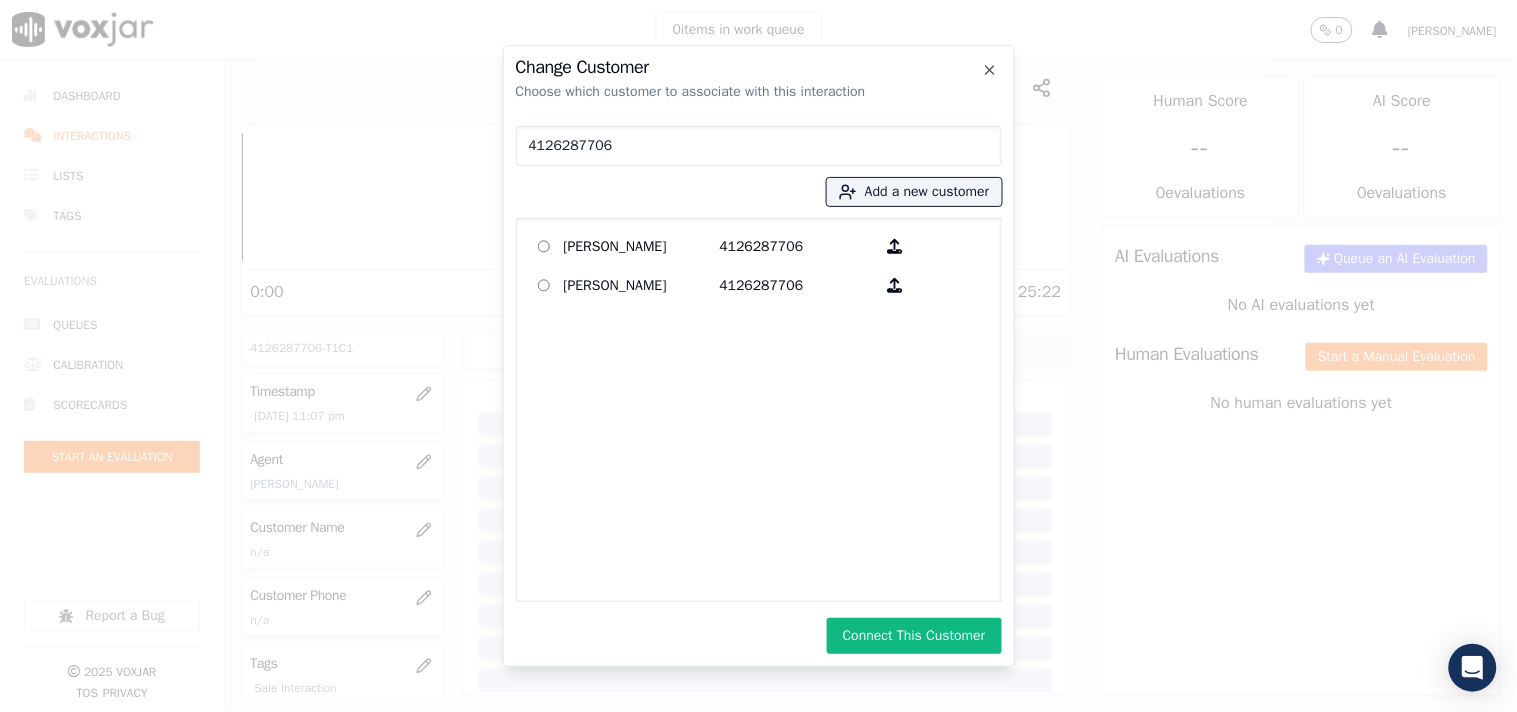 drag, startPoint x: 561, startPoint y: 277, endPoint x: 543, endPoint y: 396, distance: 120.353645 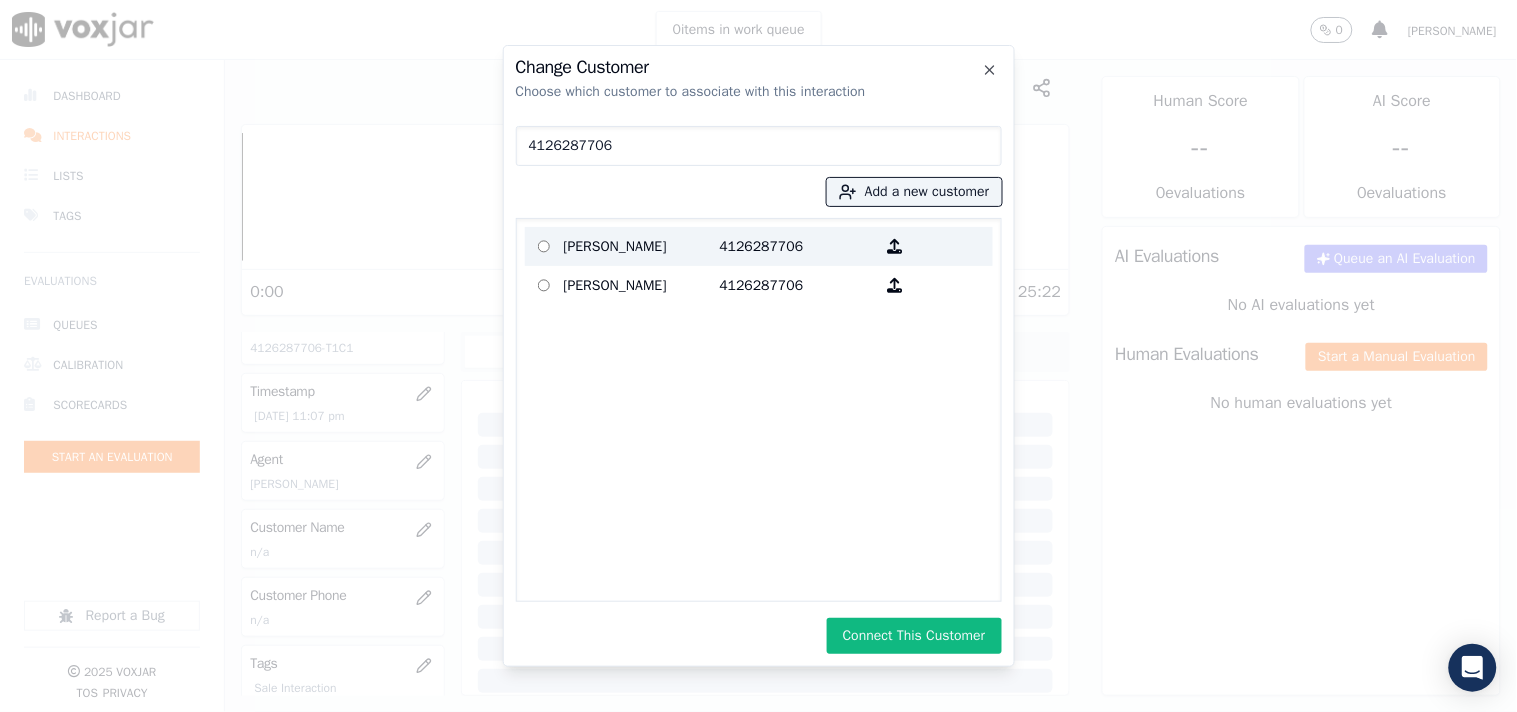 drag, startPoint x: 743, startPoint y: 246, endPoint x: 612, endPoint y: 245, distance: 131.00381 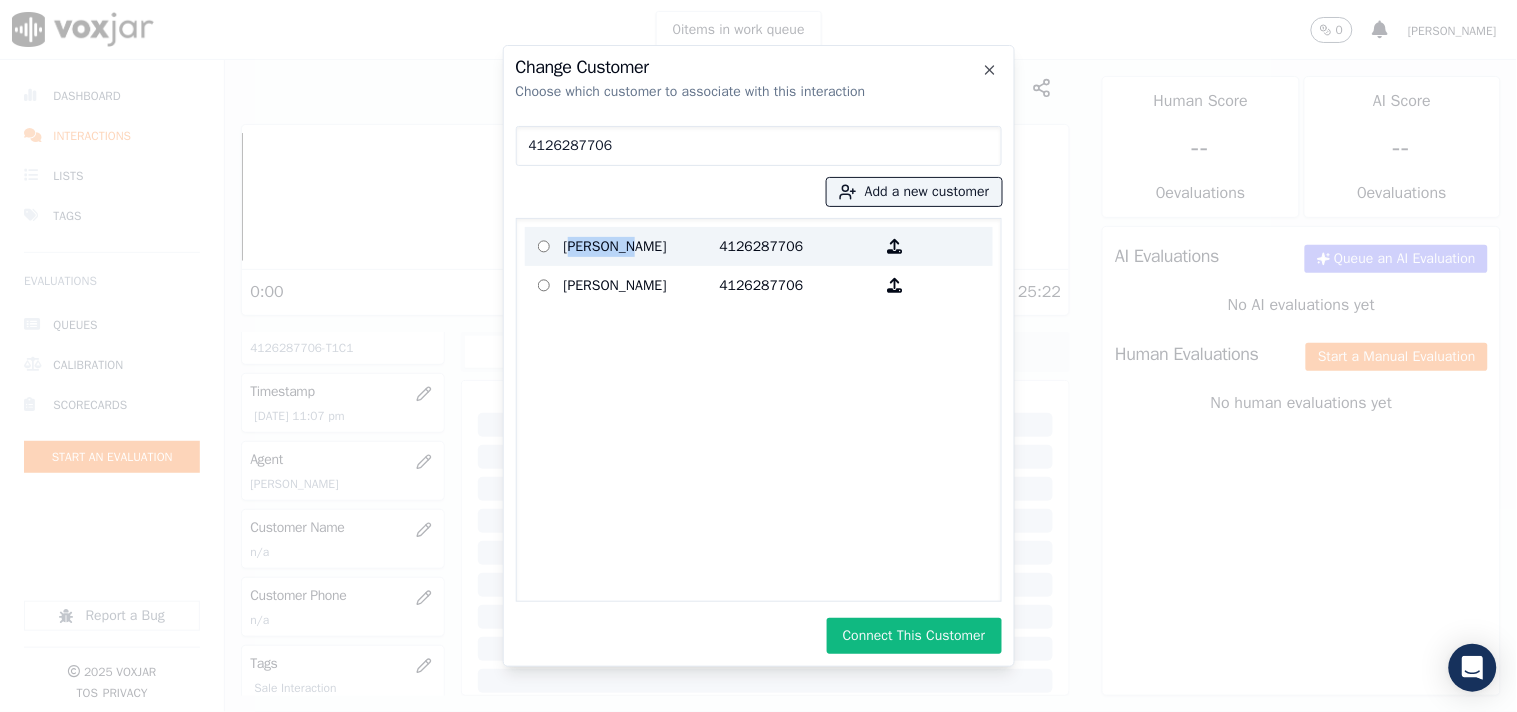 click on "[PERSON_NAME]" at bounding box center [642, 246] 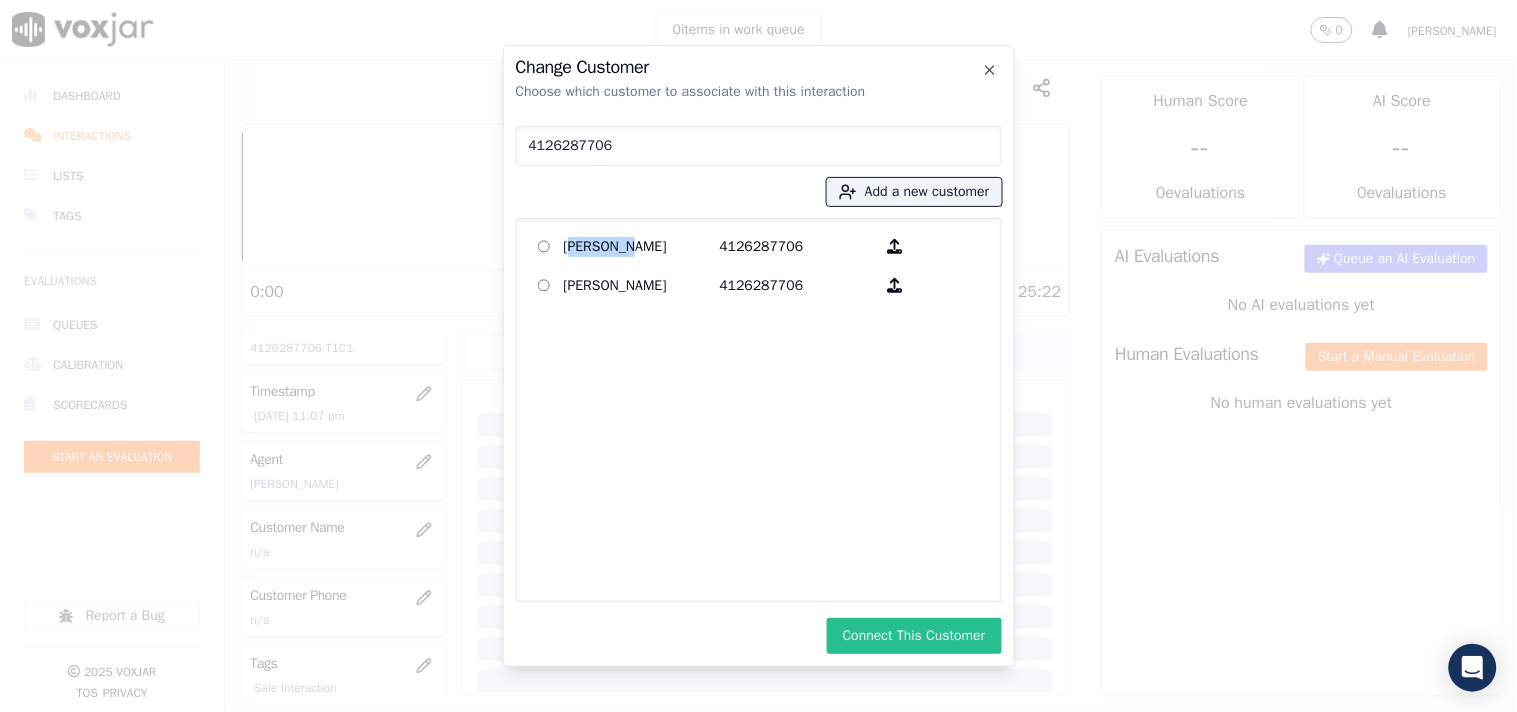 click on "Connect This Customer" at bounding box center (914, 636) 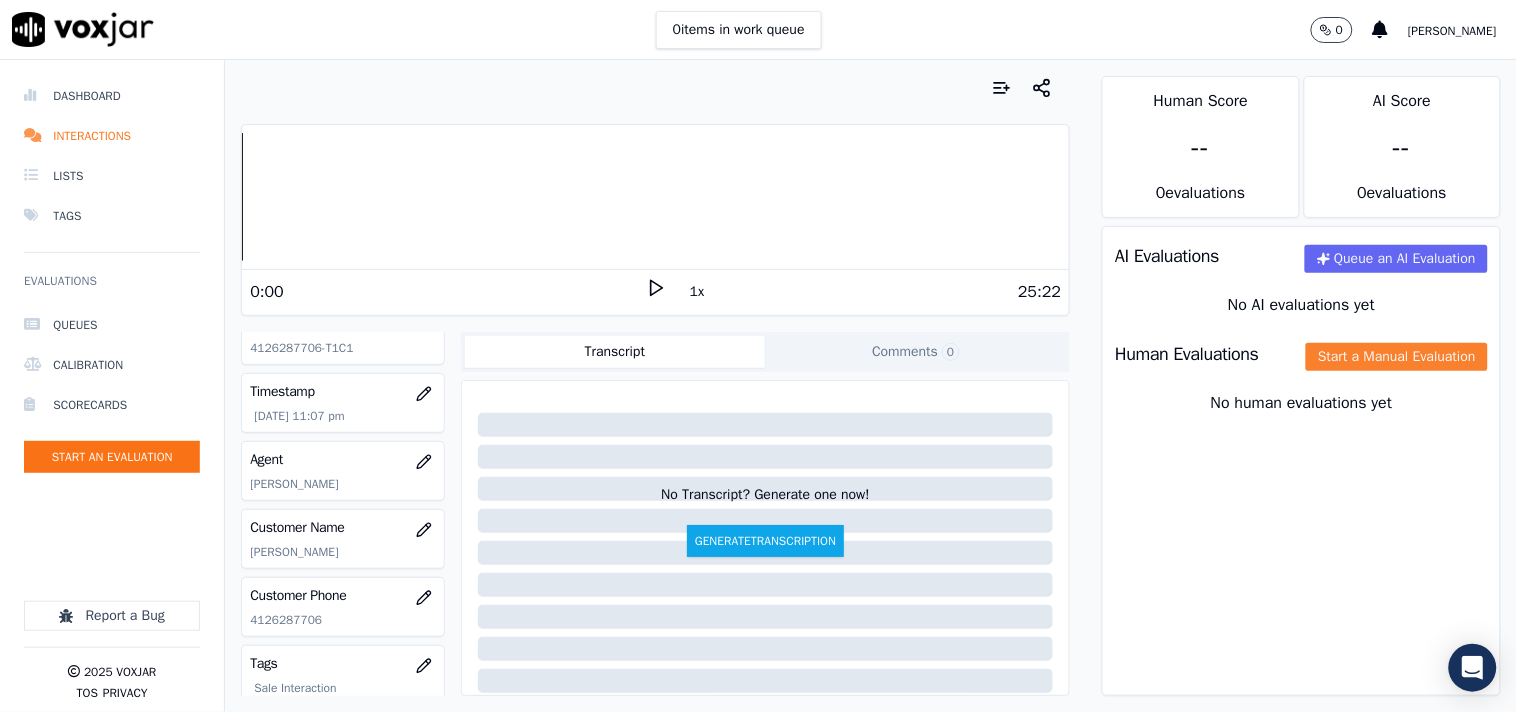click on "Start a Manual Evaluation" 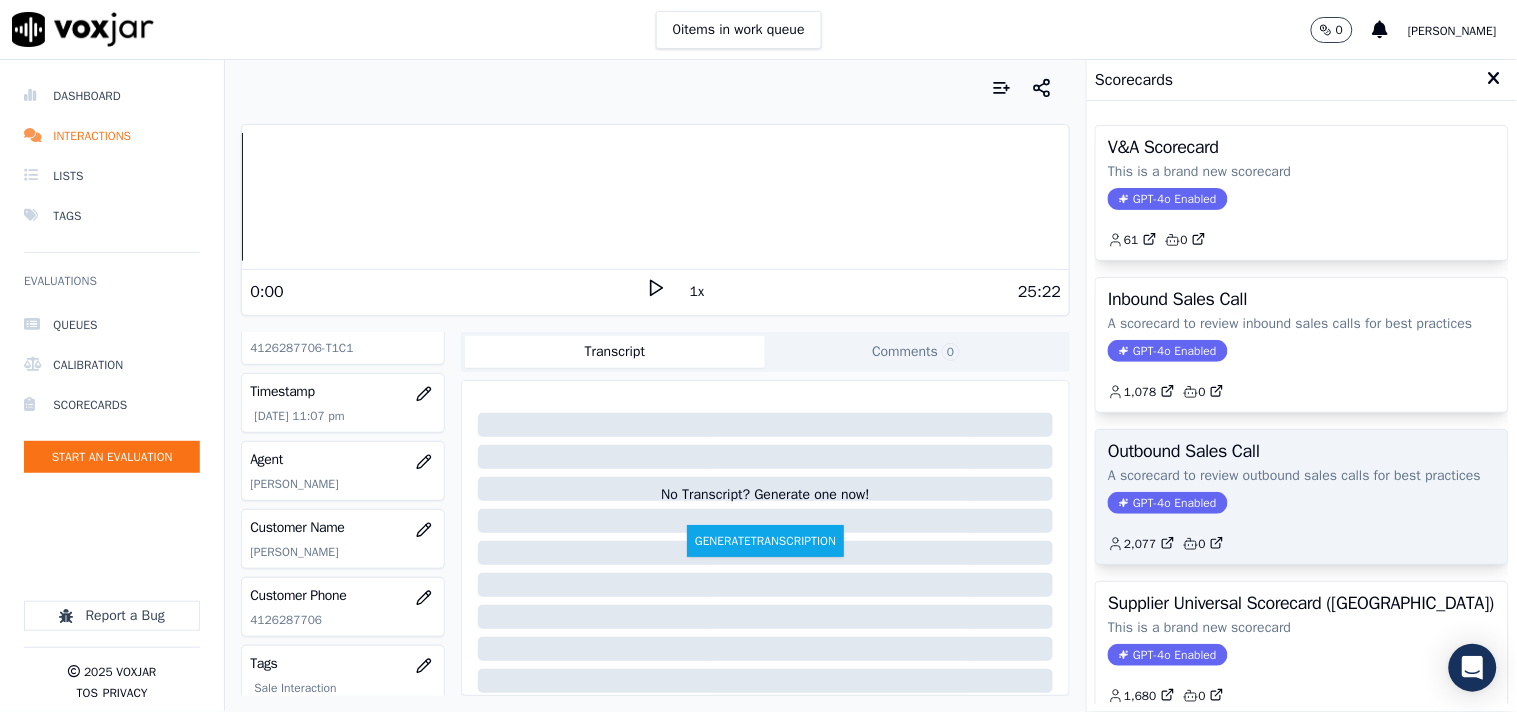 click 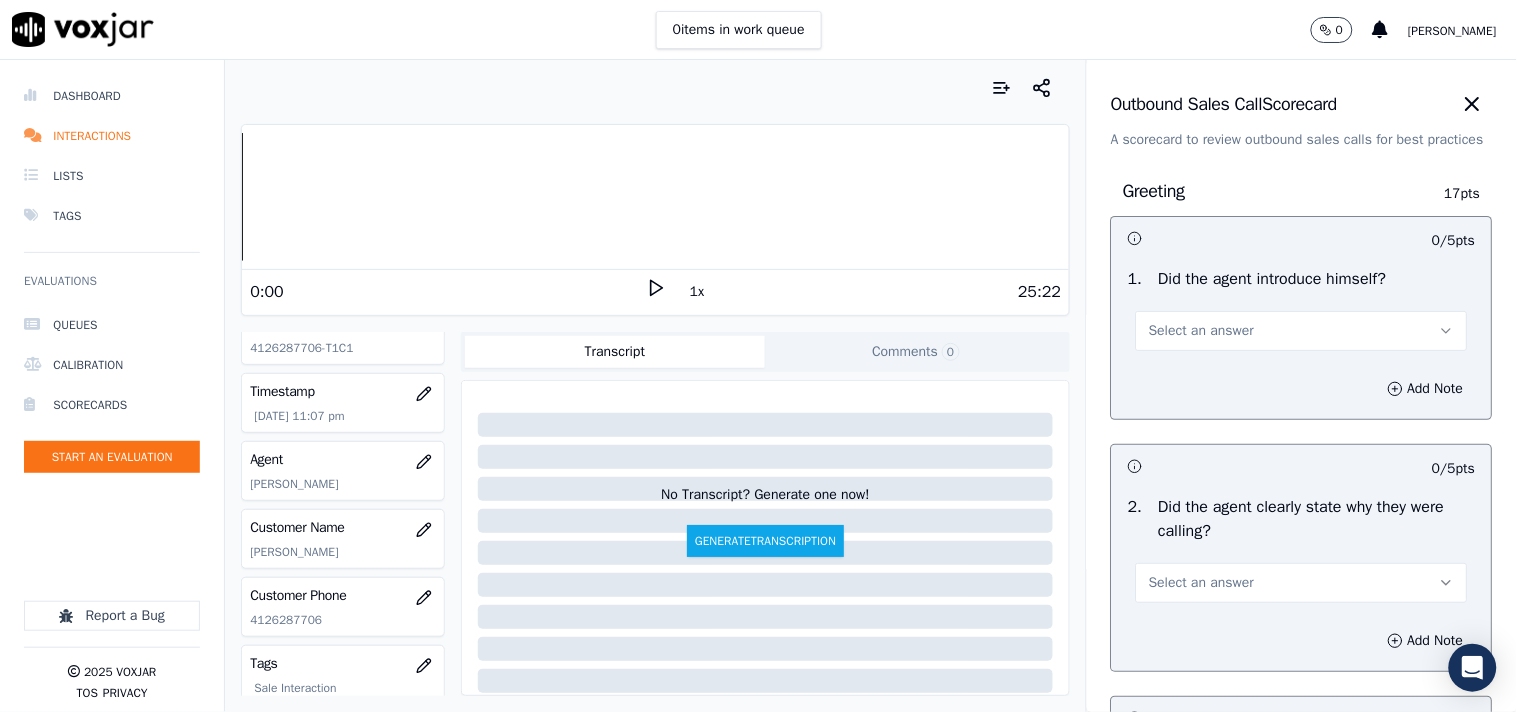 click on "Select an answer" at bounding box center (1201, 331) 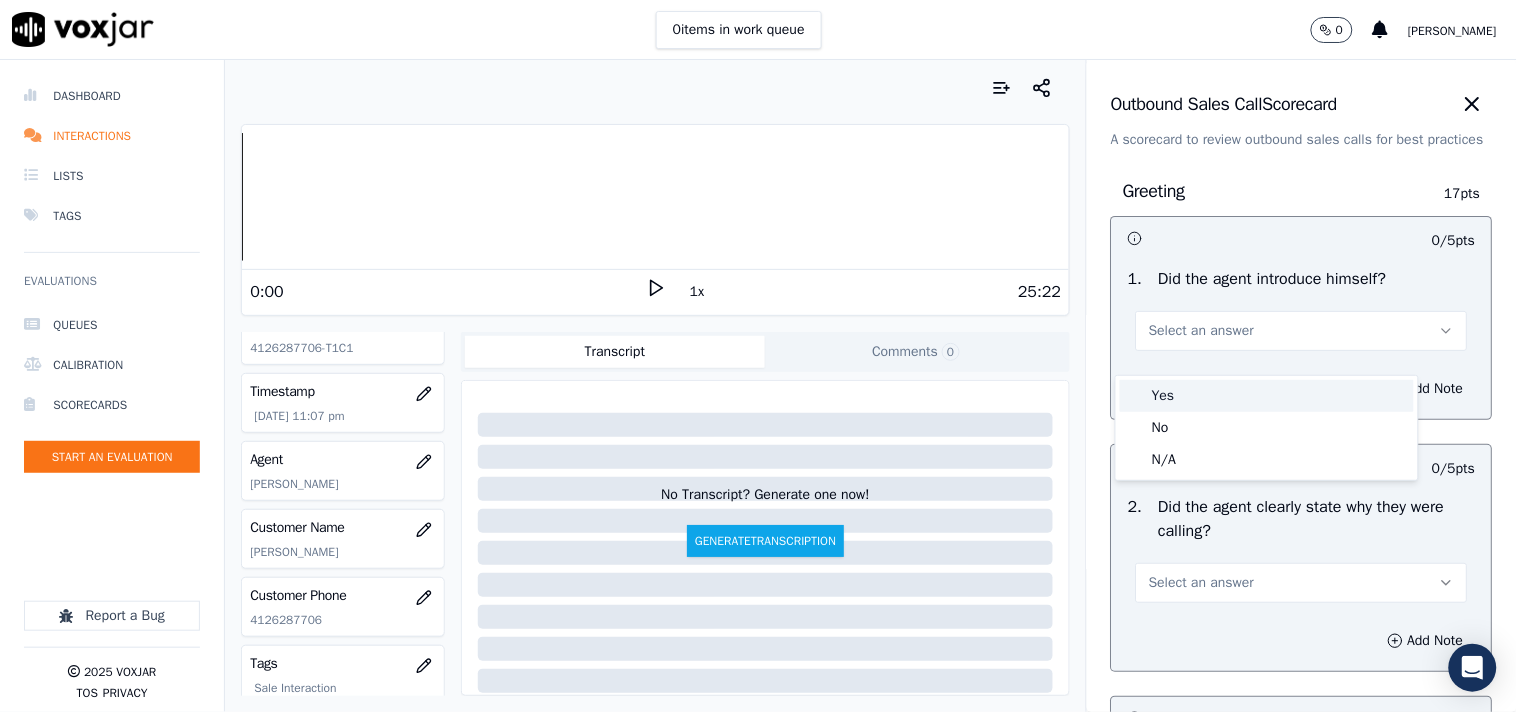 click on "Yes" at bounding box center [1267, 396] 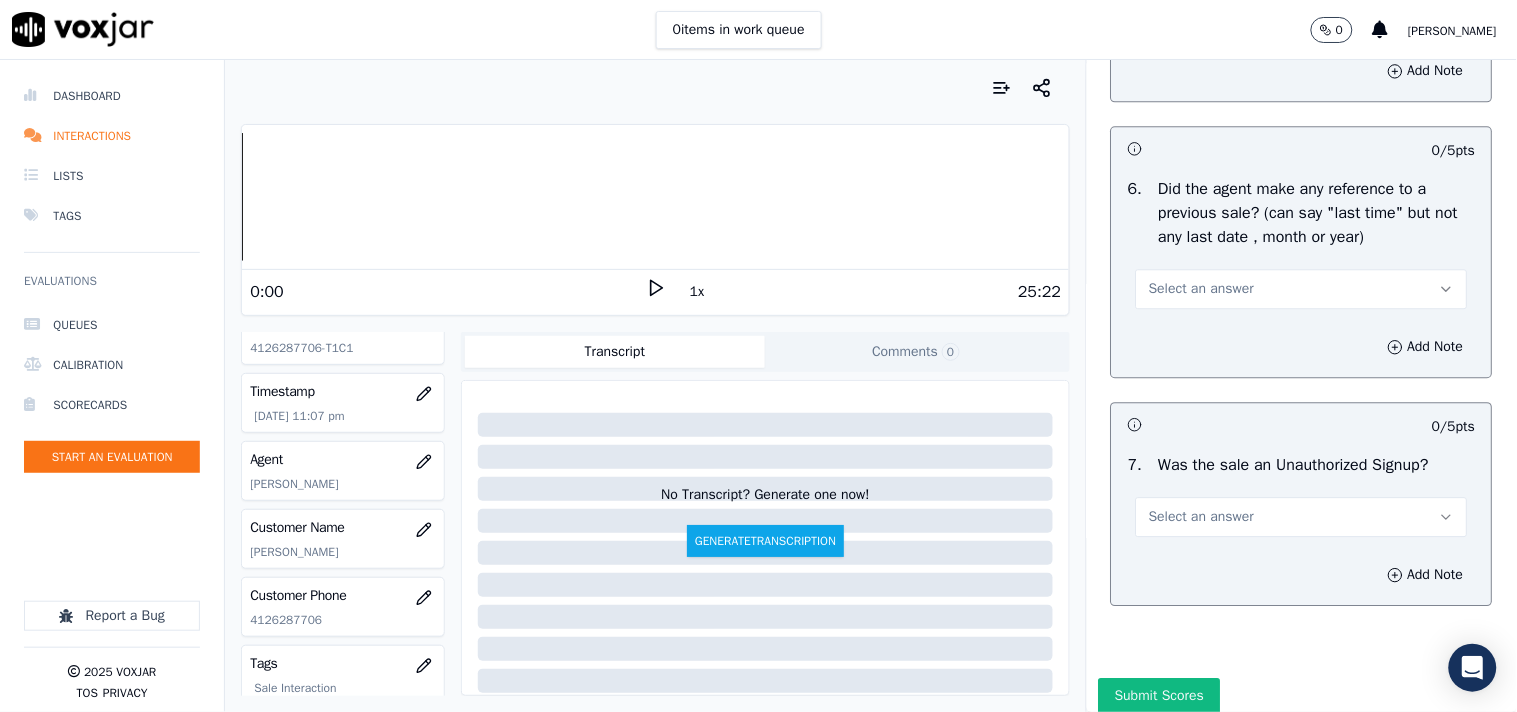 scroll, scrollTop: 4812, scrollLeft: 0, axis: vertical 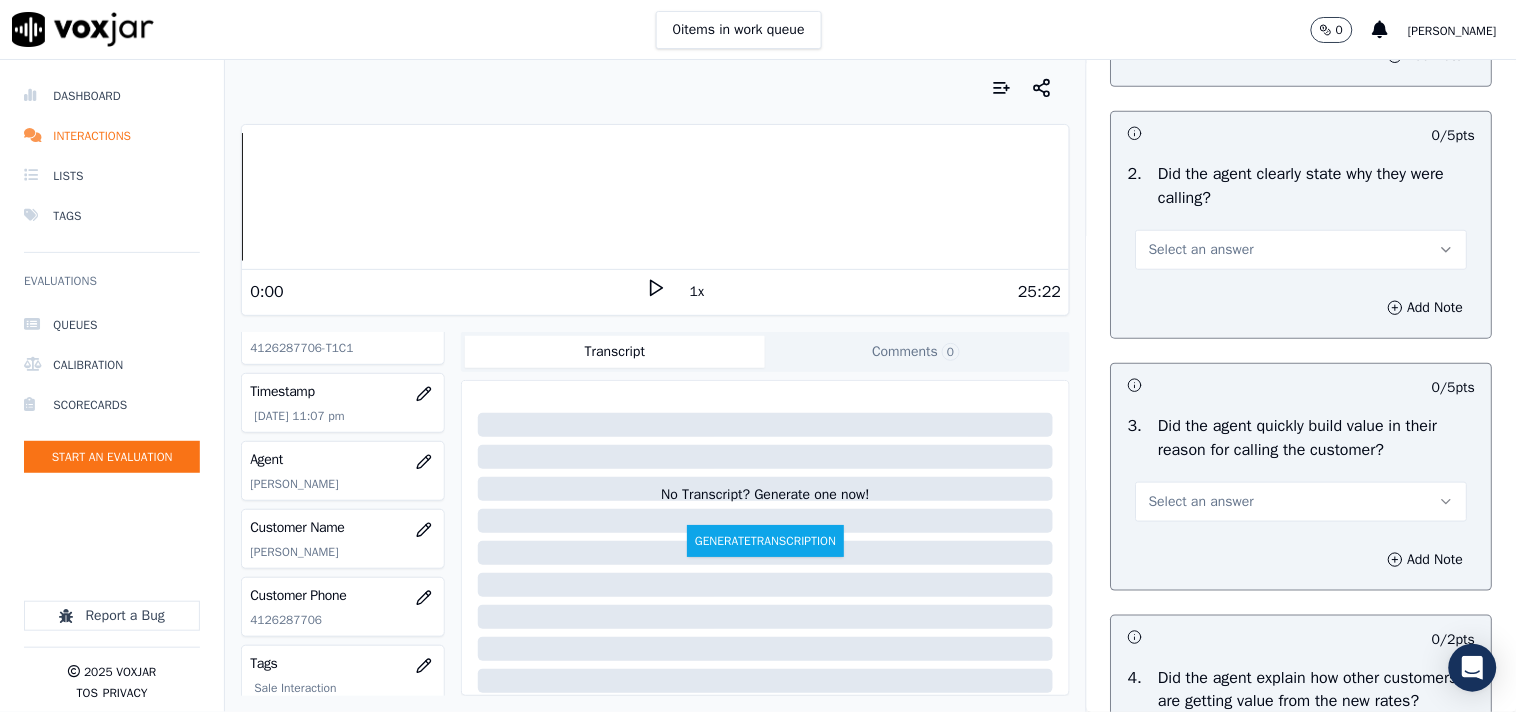 click on "Select an answer" at bounding box center (1201, 250) 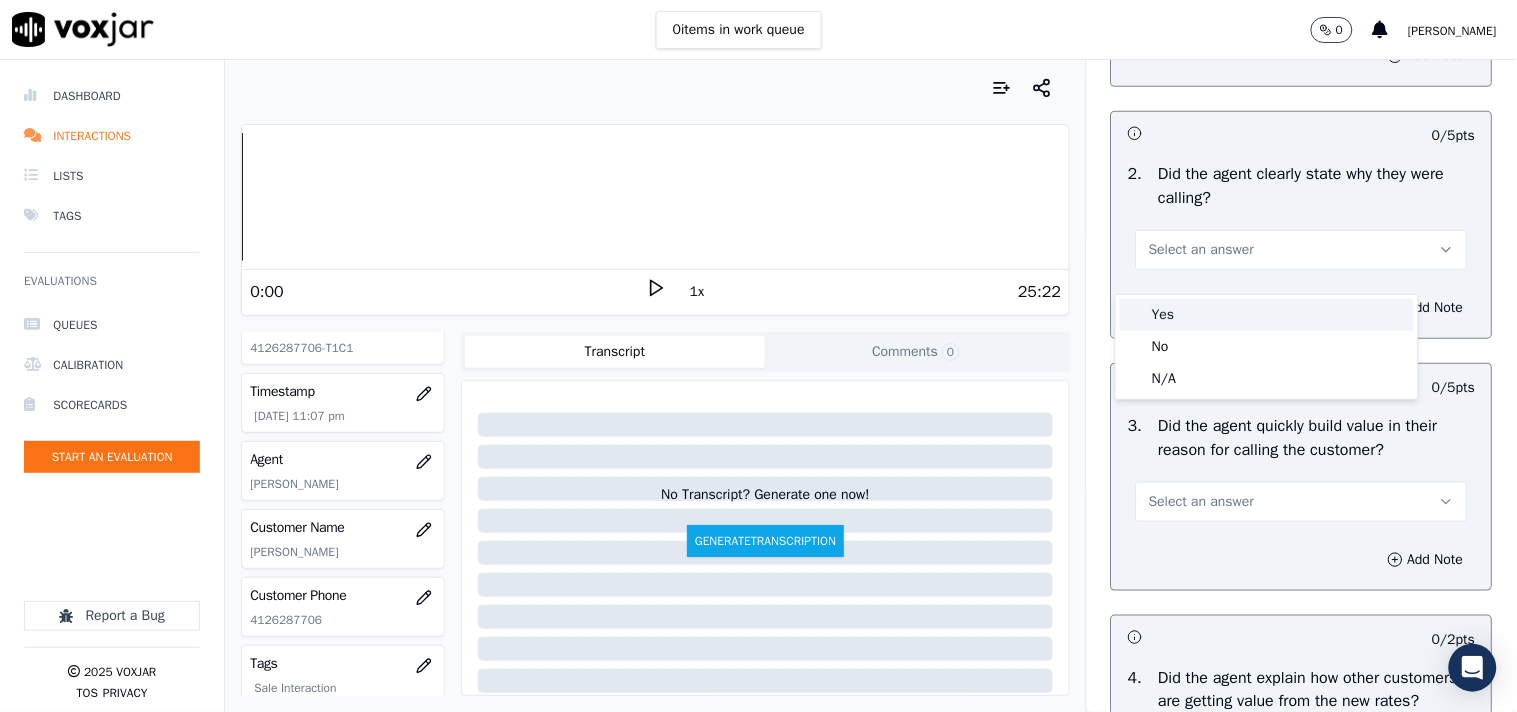 click on "Yes" at bounding box center (1267, 315) 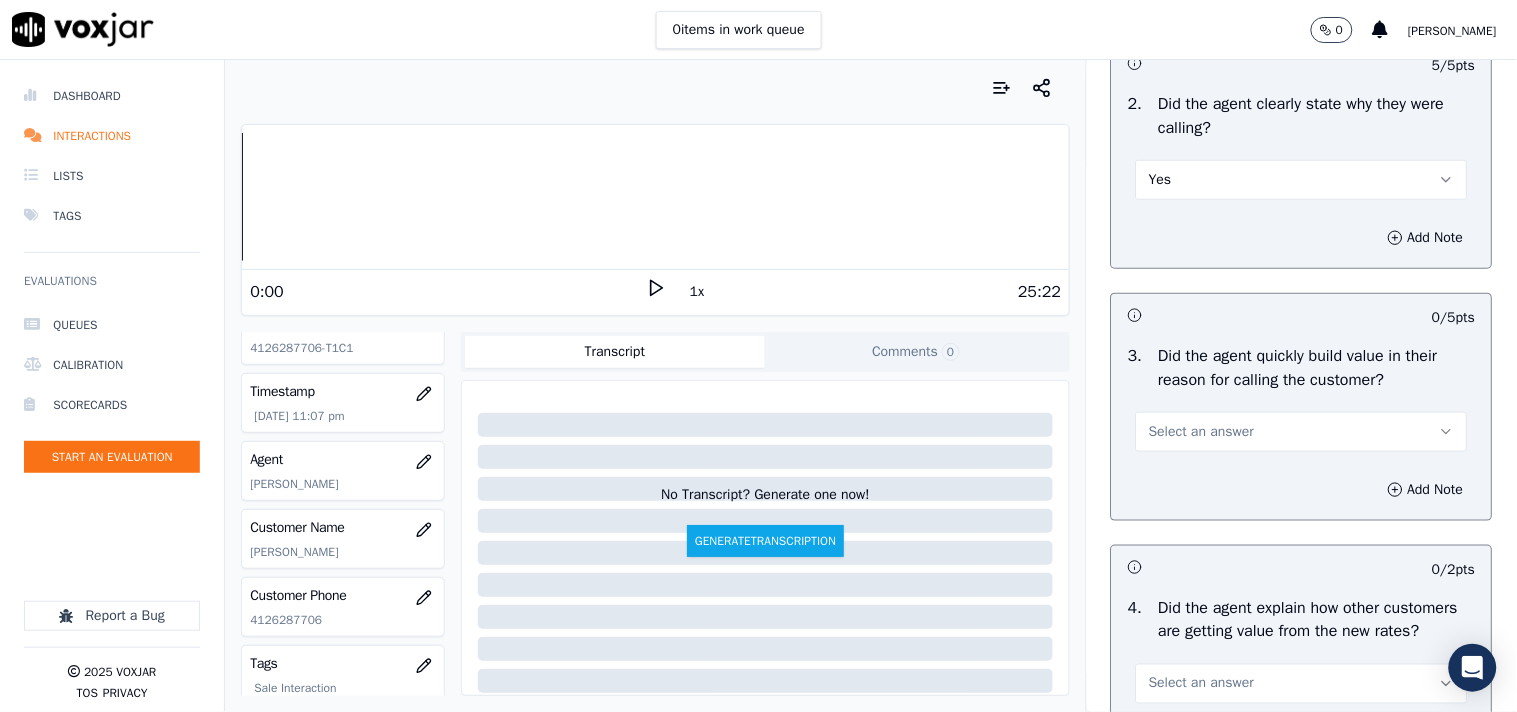 scroll, scrollTop: 555, scrollLeft: 0, axis: vertical 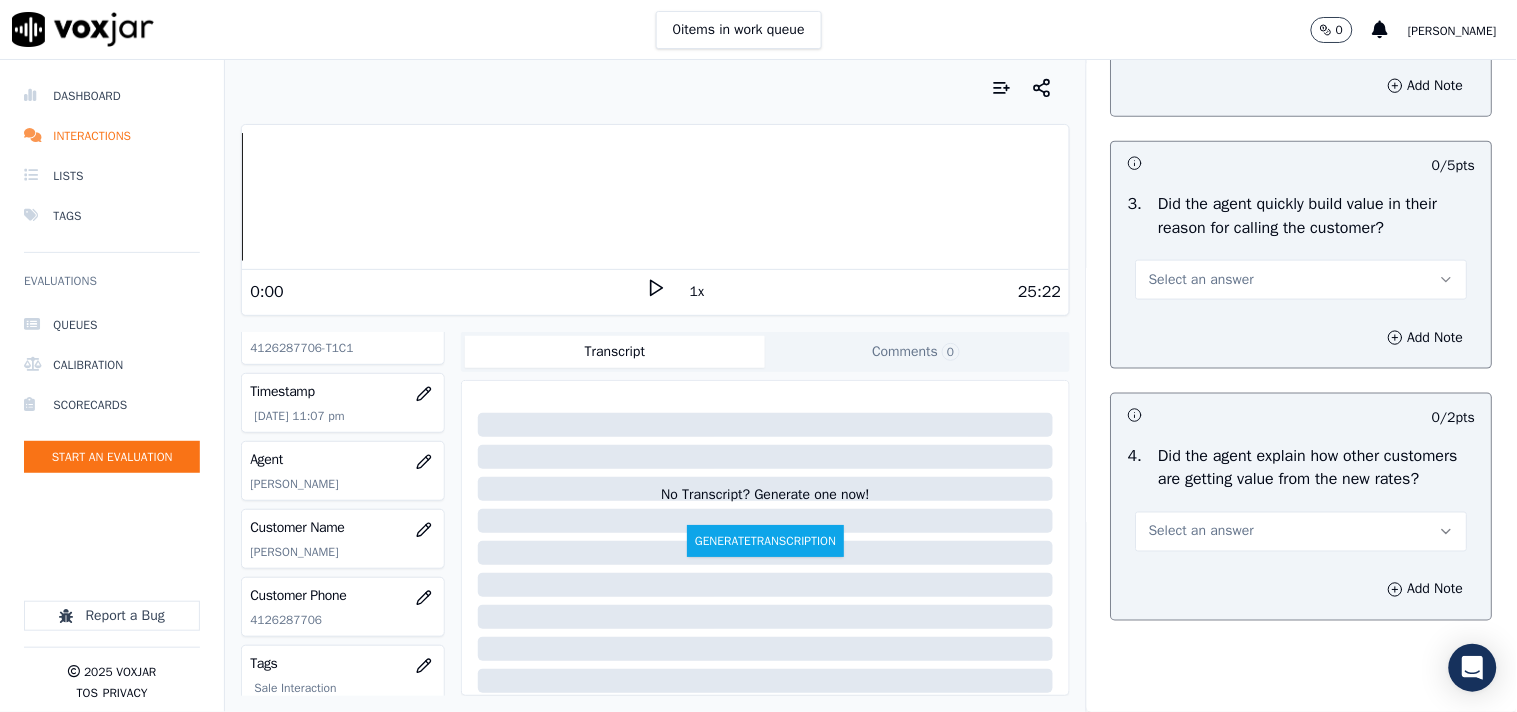 click on "Select an answer" at bounding box center (1201, 280) 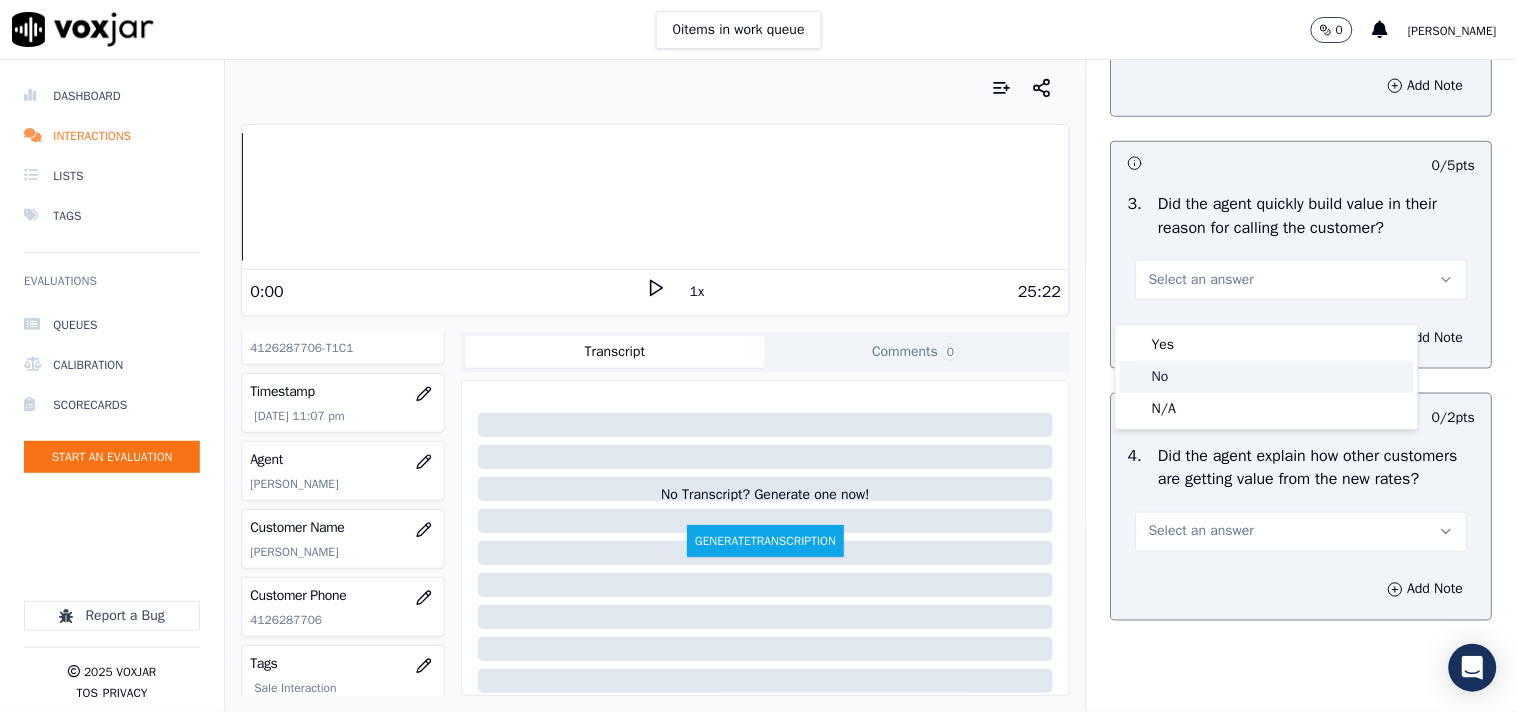 click on "Yes" at bounding box center (1267, 345) 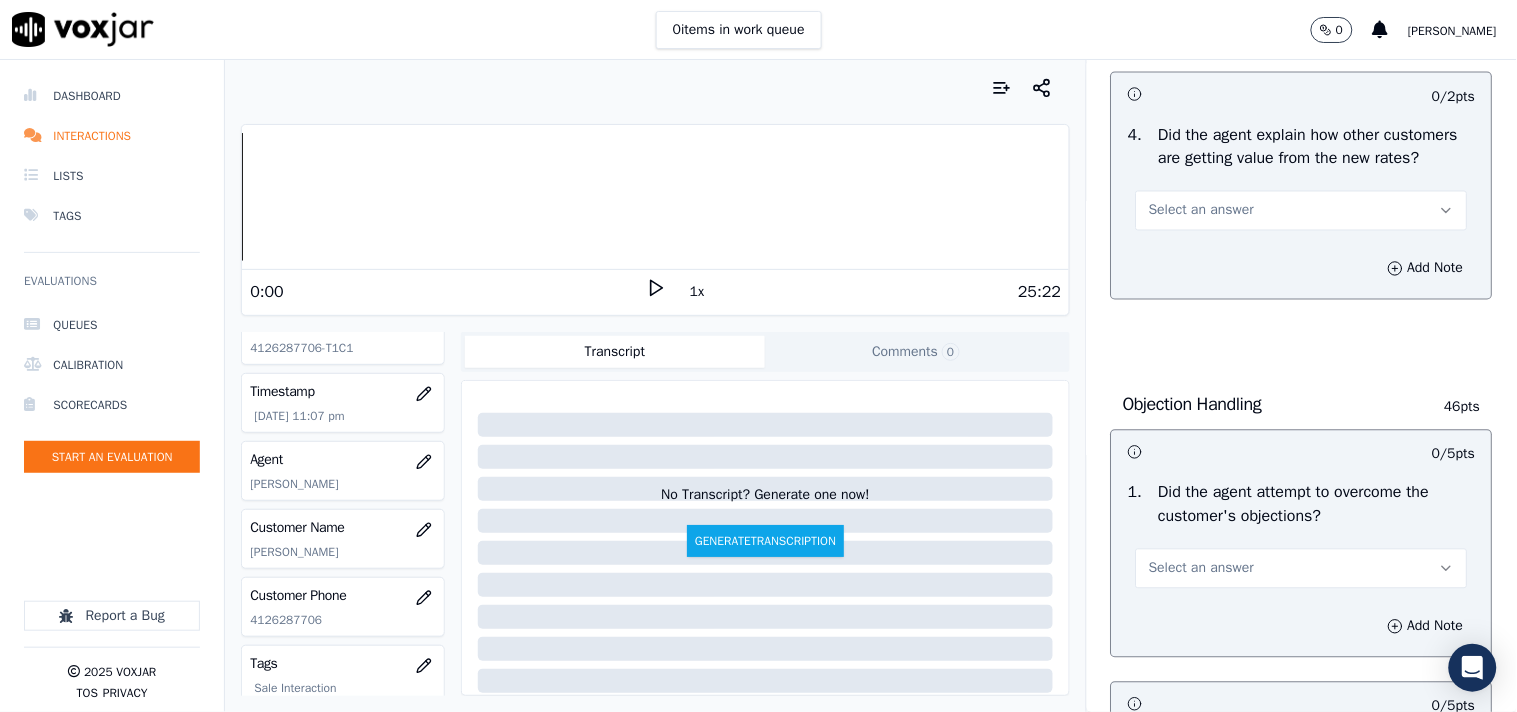 scroll, scrollTop: 888, scrollLeft: 0, axis: vertical 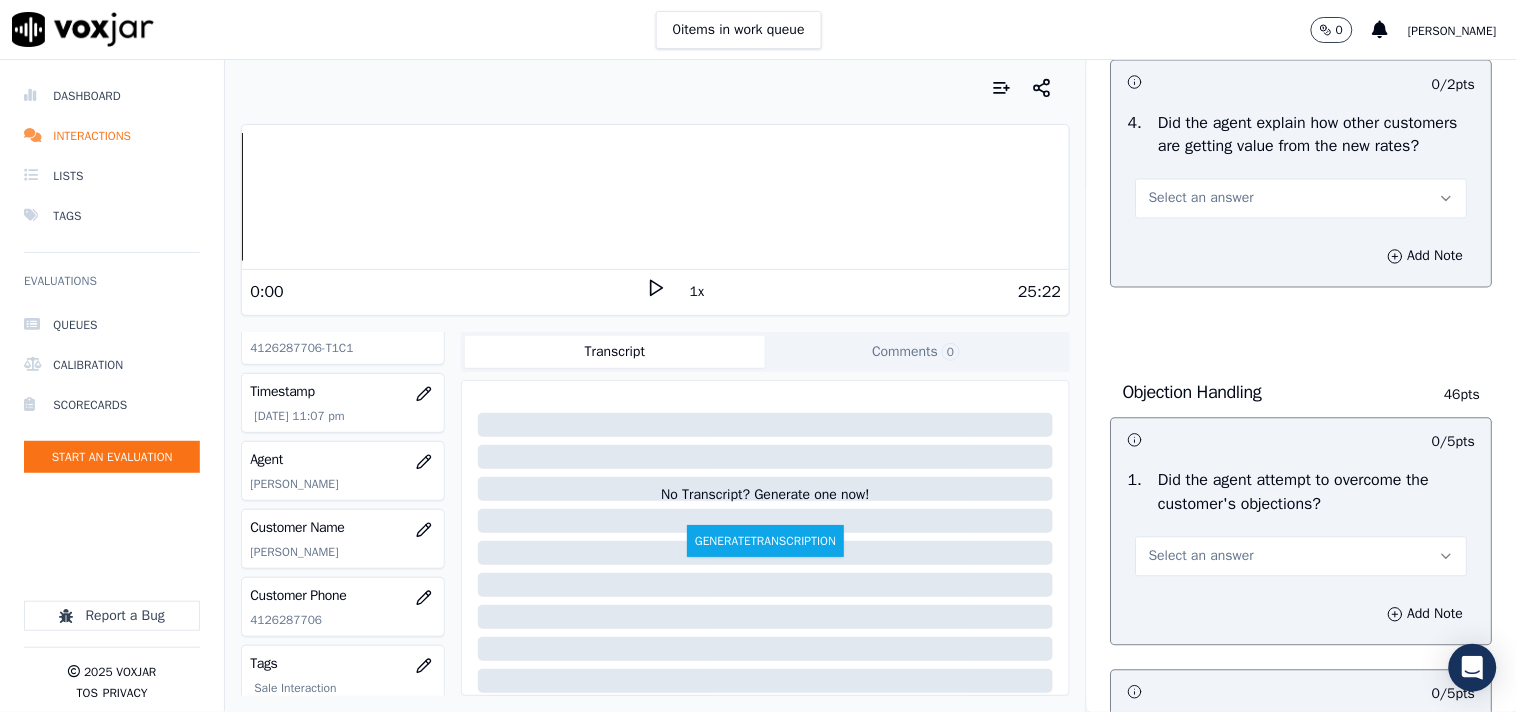 click on "Select an answer" at bounding box center [1201, 199] 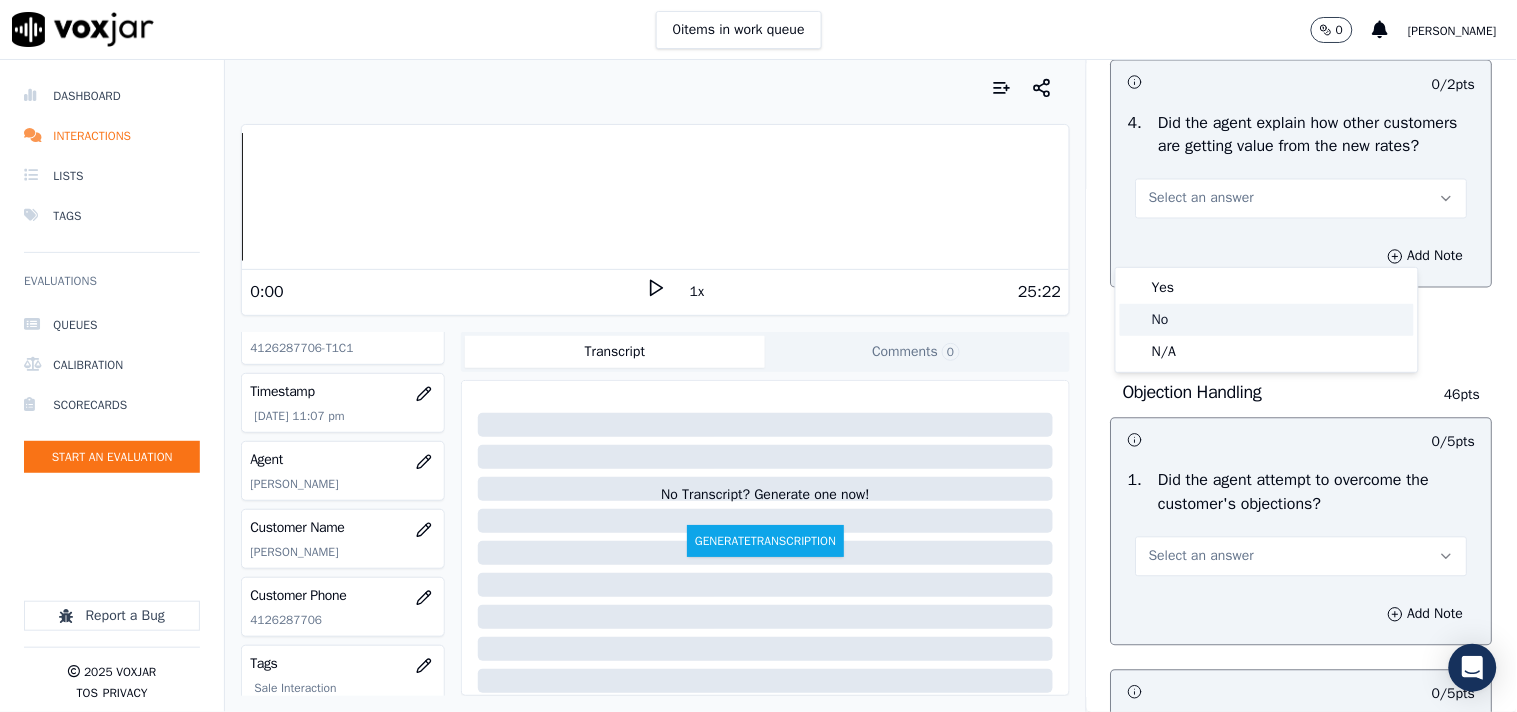 click on "No" 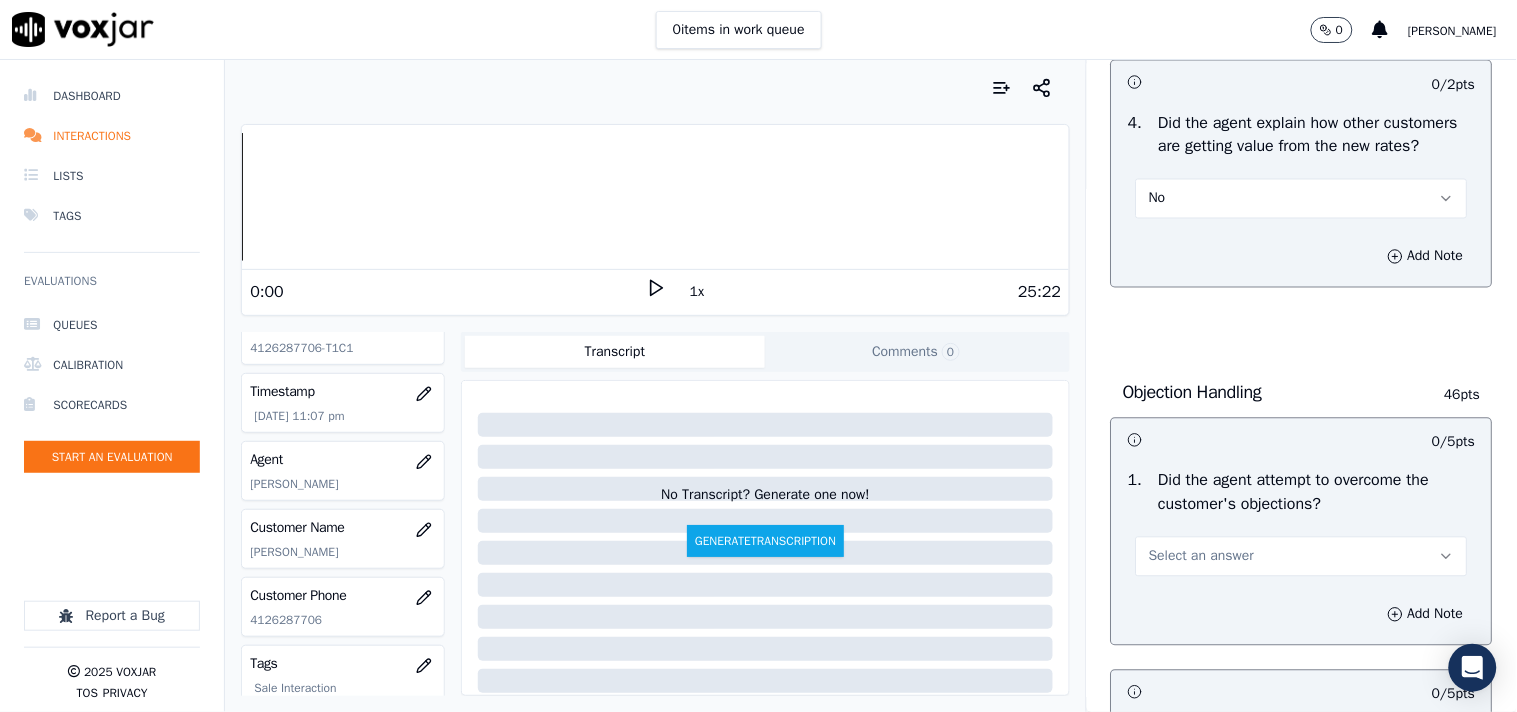 click on "No" at bounding box center (1302, 199) 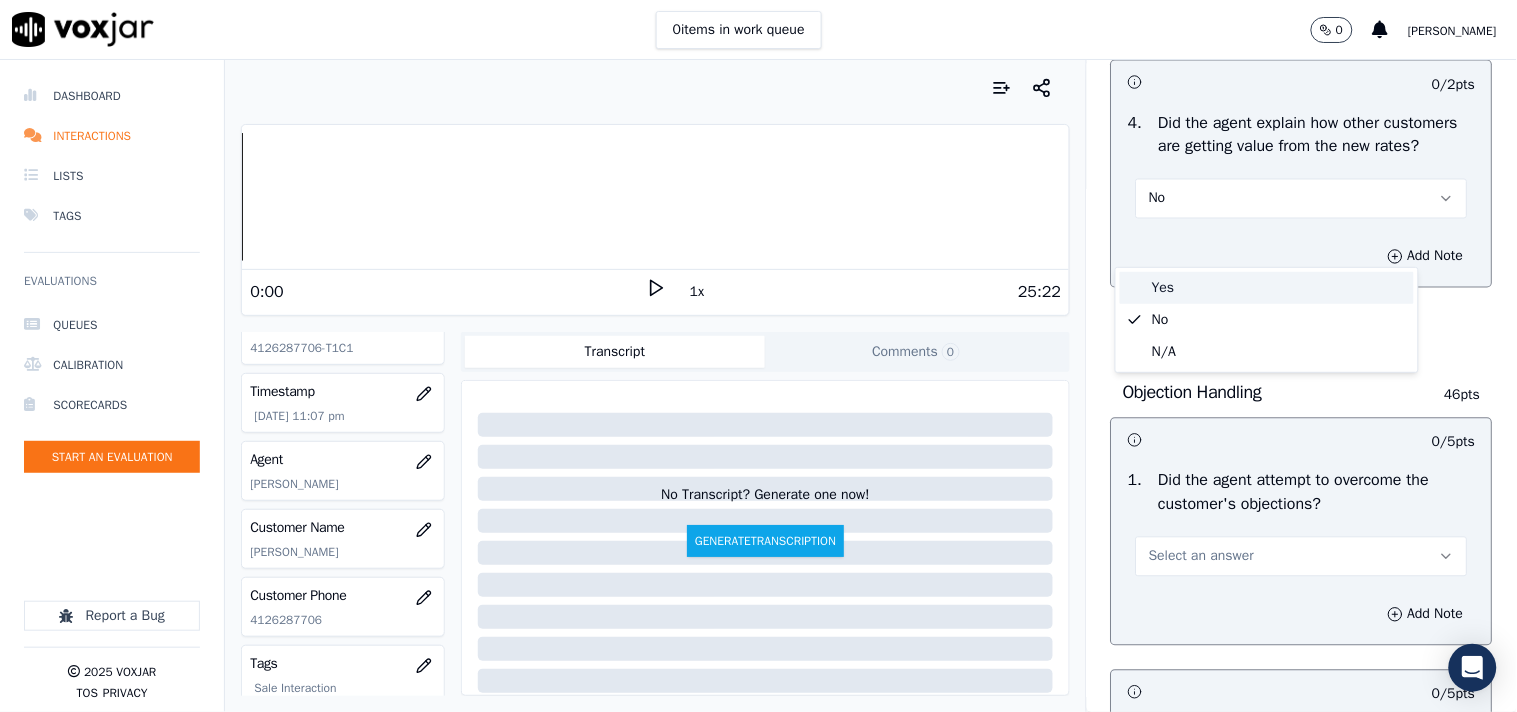 click on "Yes" at bounding box center (1267, 288) 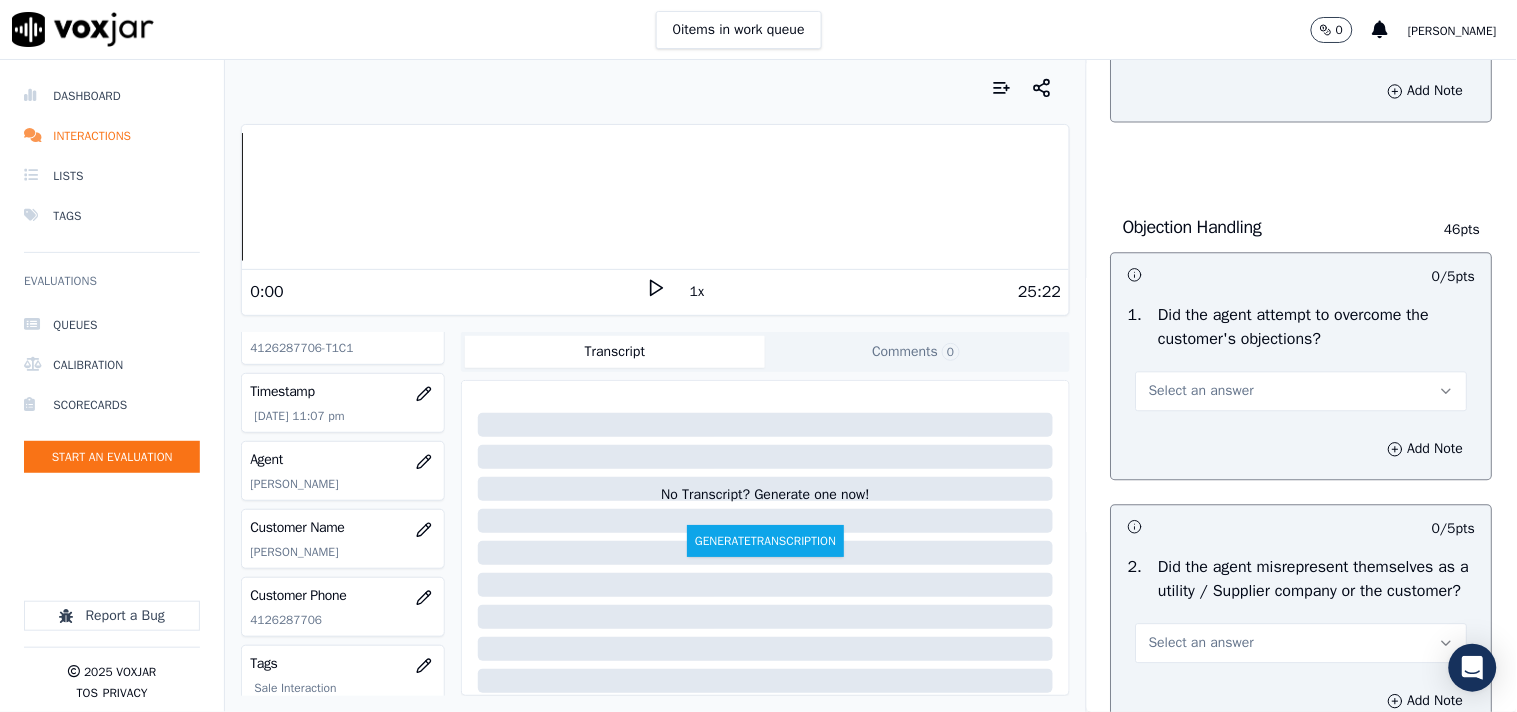 scroll, scrollTop: 1222, scrollLeft: 0, axis: vertical 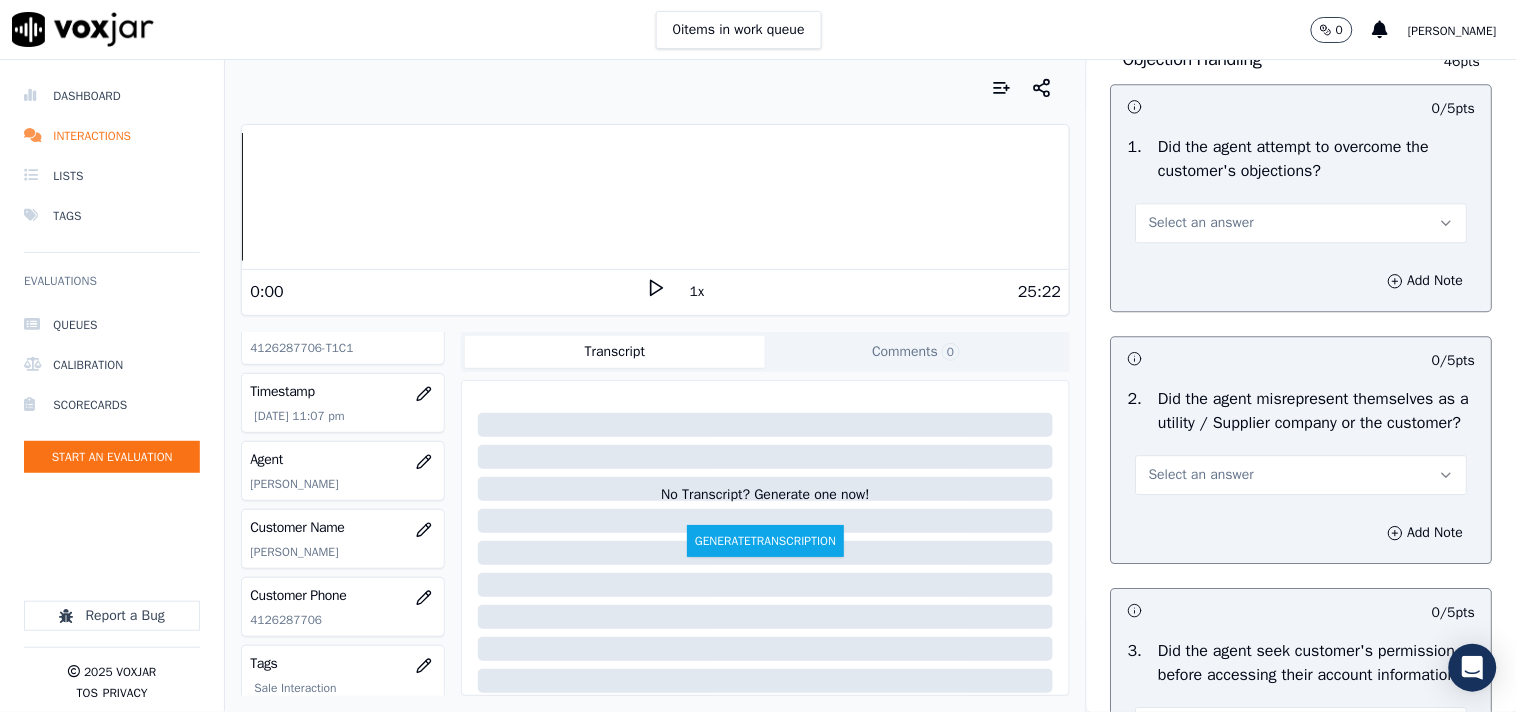 click on "Select an answer" at bounding box center [1201, 223] 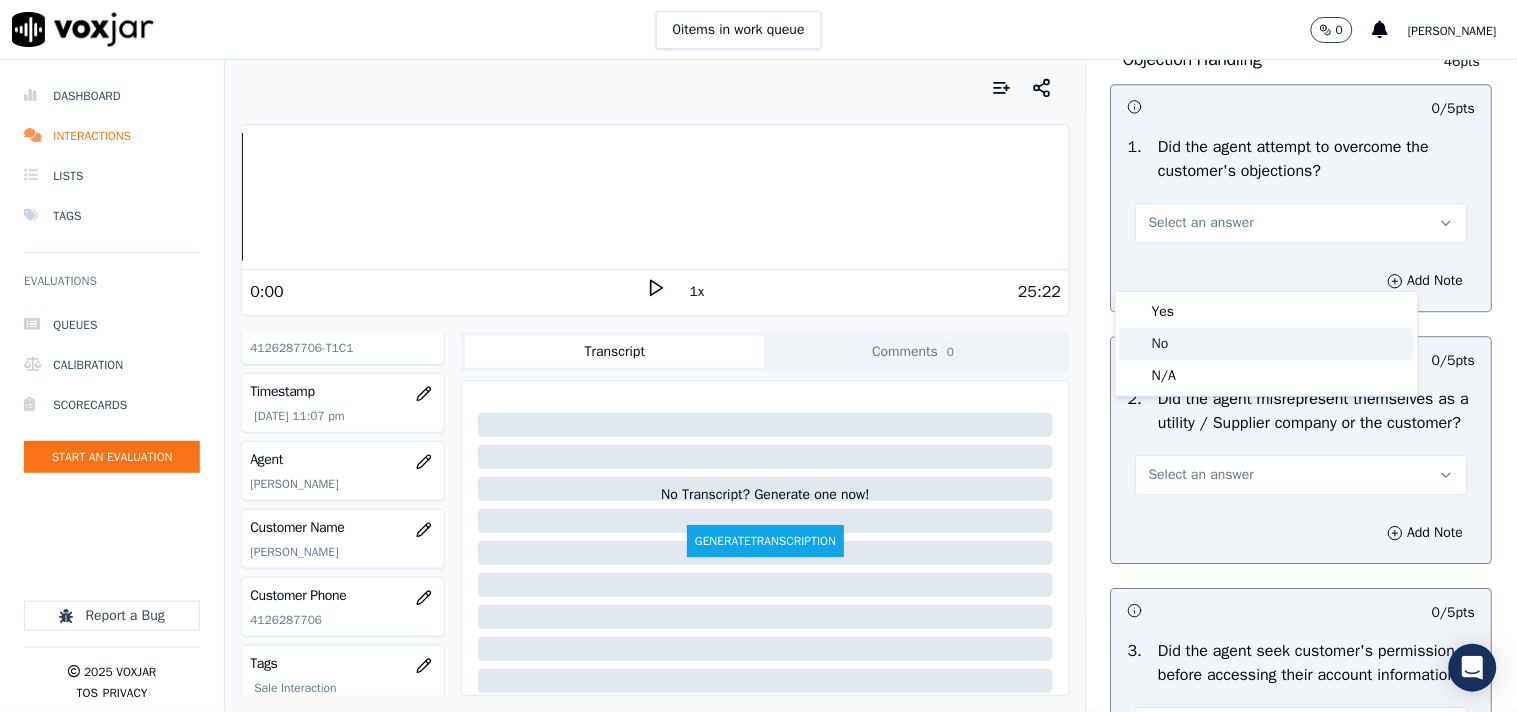 click on "No" 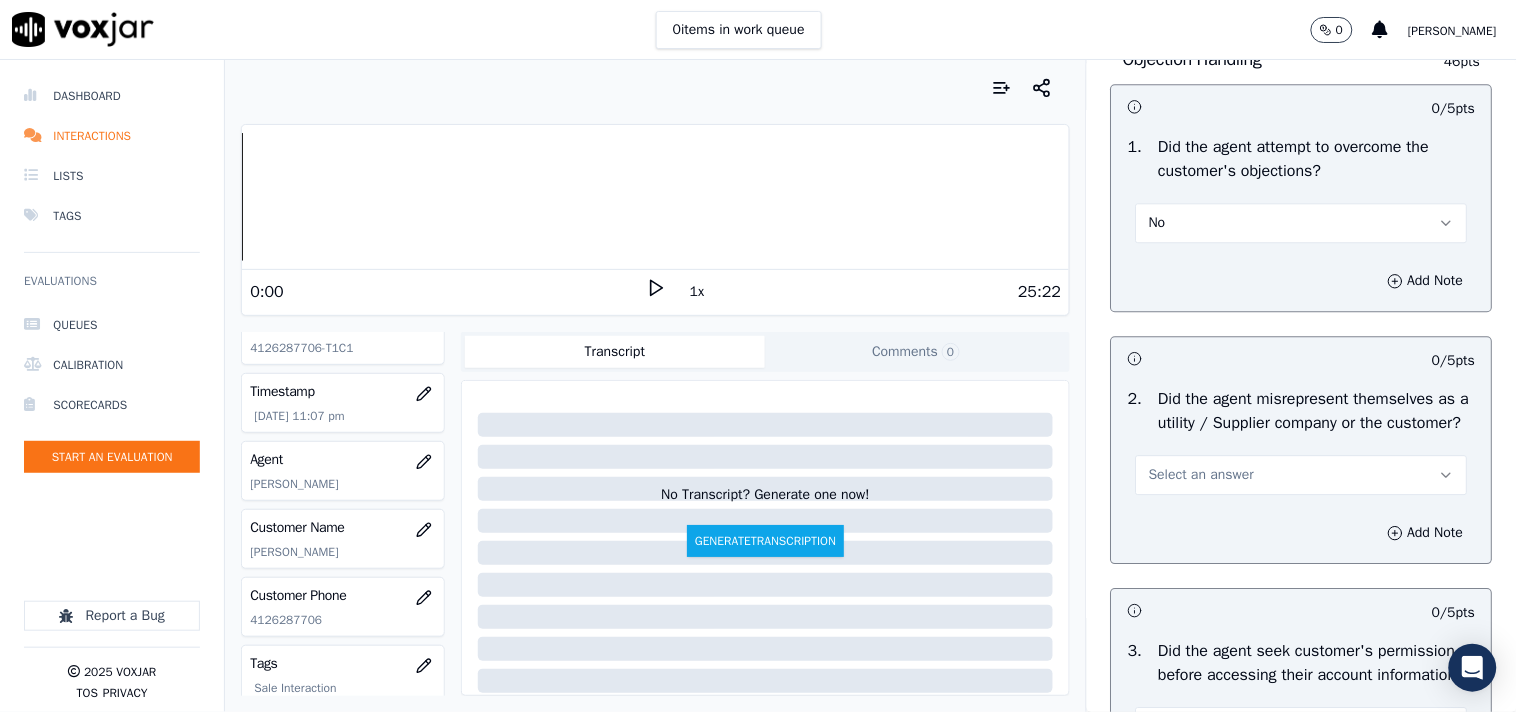 click on "No" at bounding box center [1302, 223] 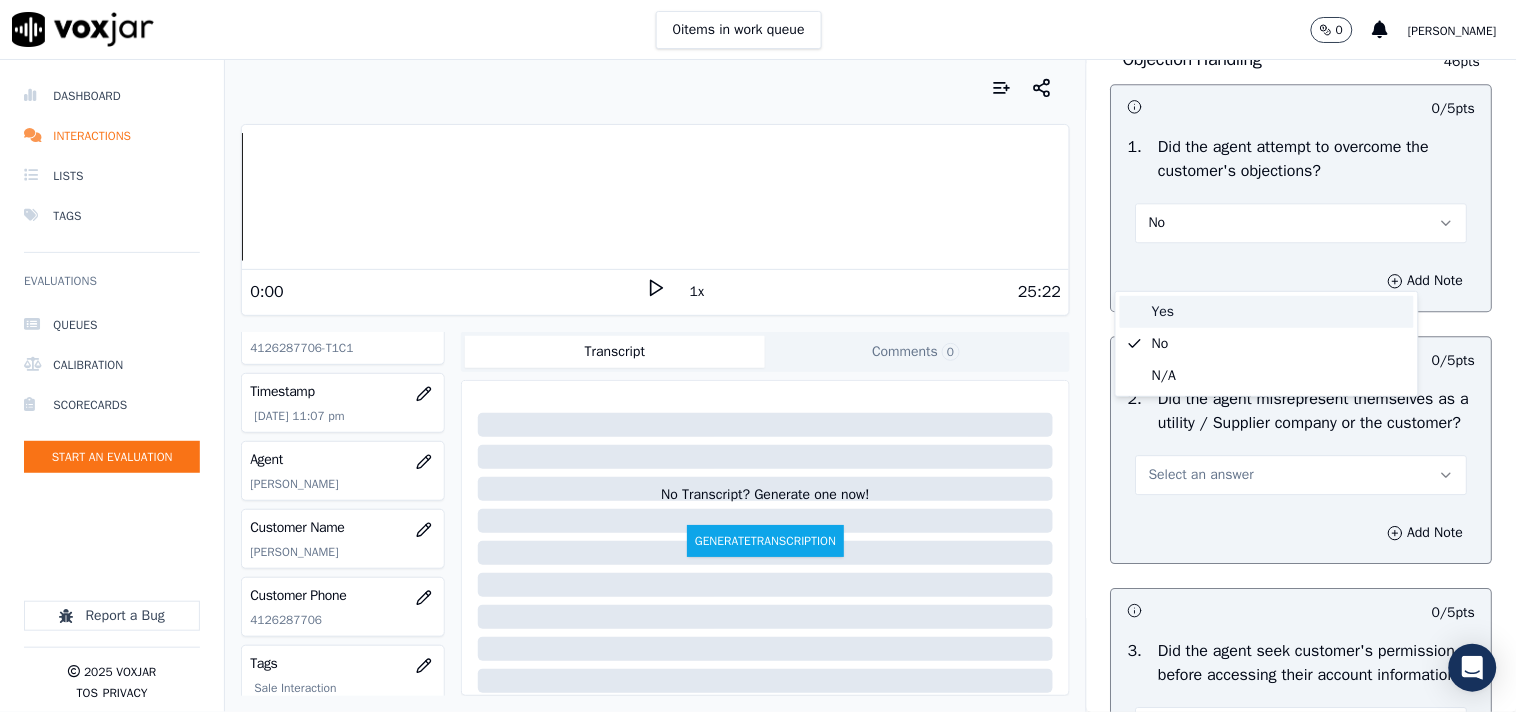 click on "Yes" at bounding box center [1267, 312] 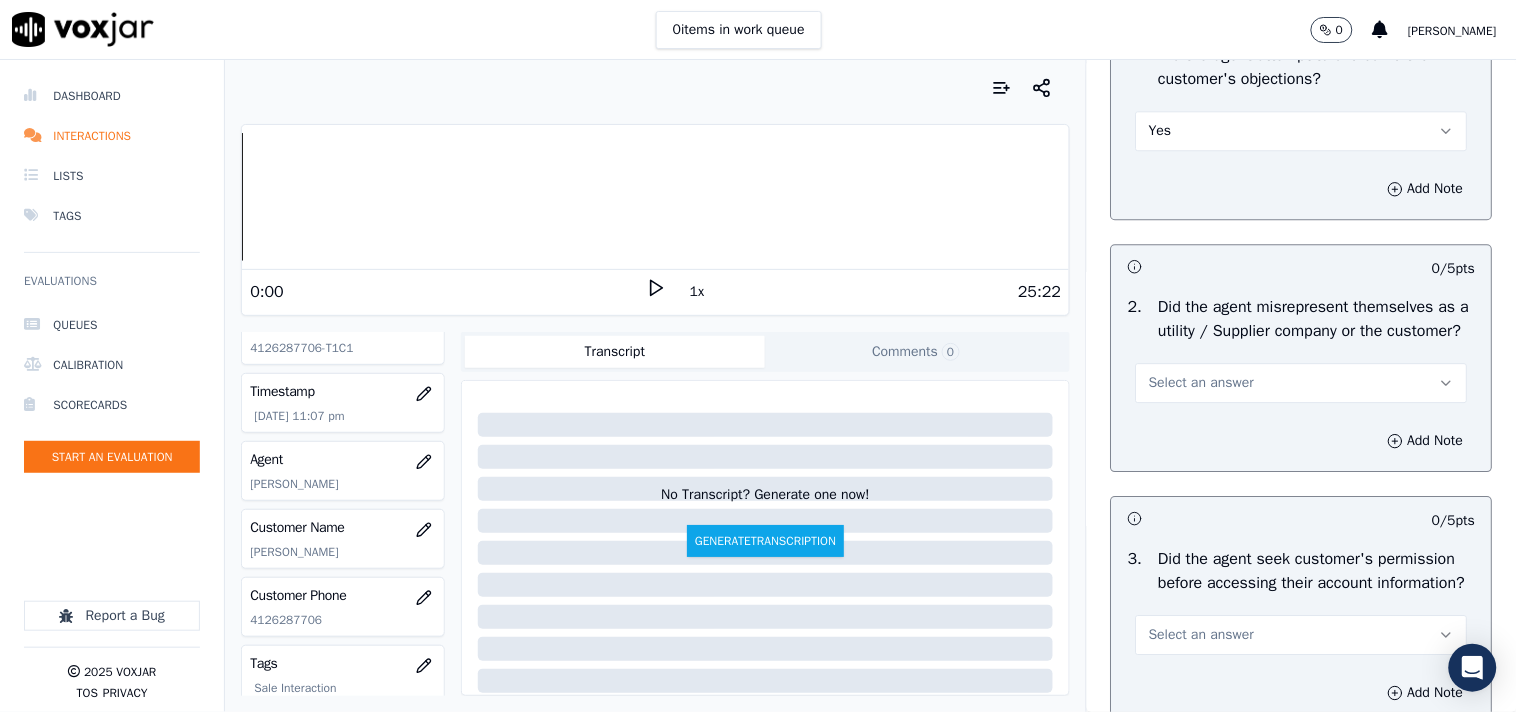 scroll, scrollTop: 1444, scrollLeft: 0, axis: vertical 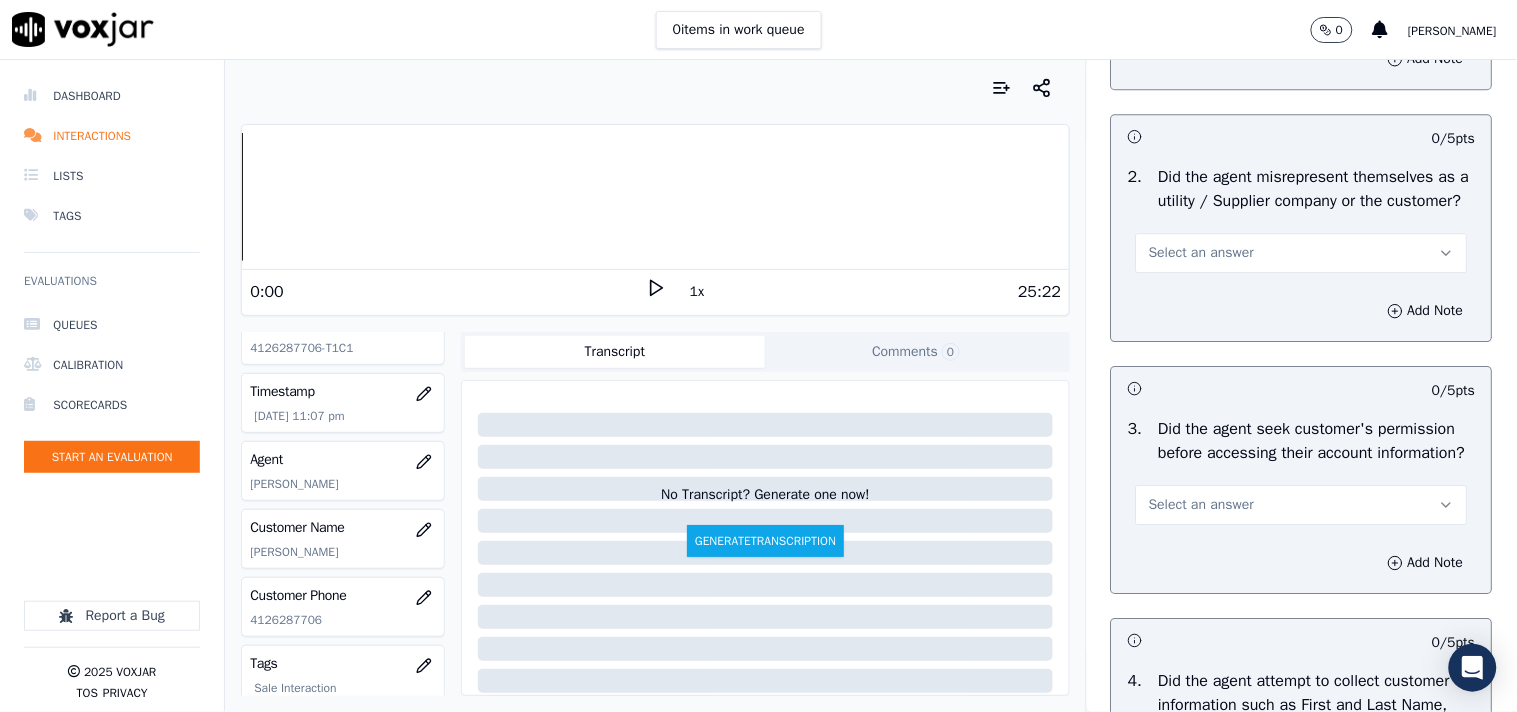 click on "Select an answer" at bounding box center [1302, 253] 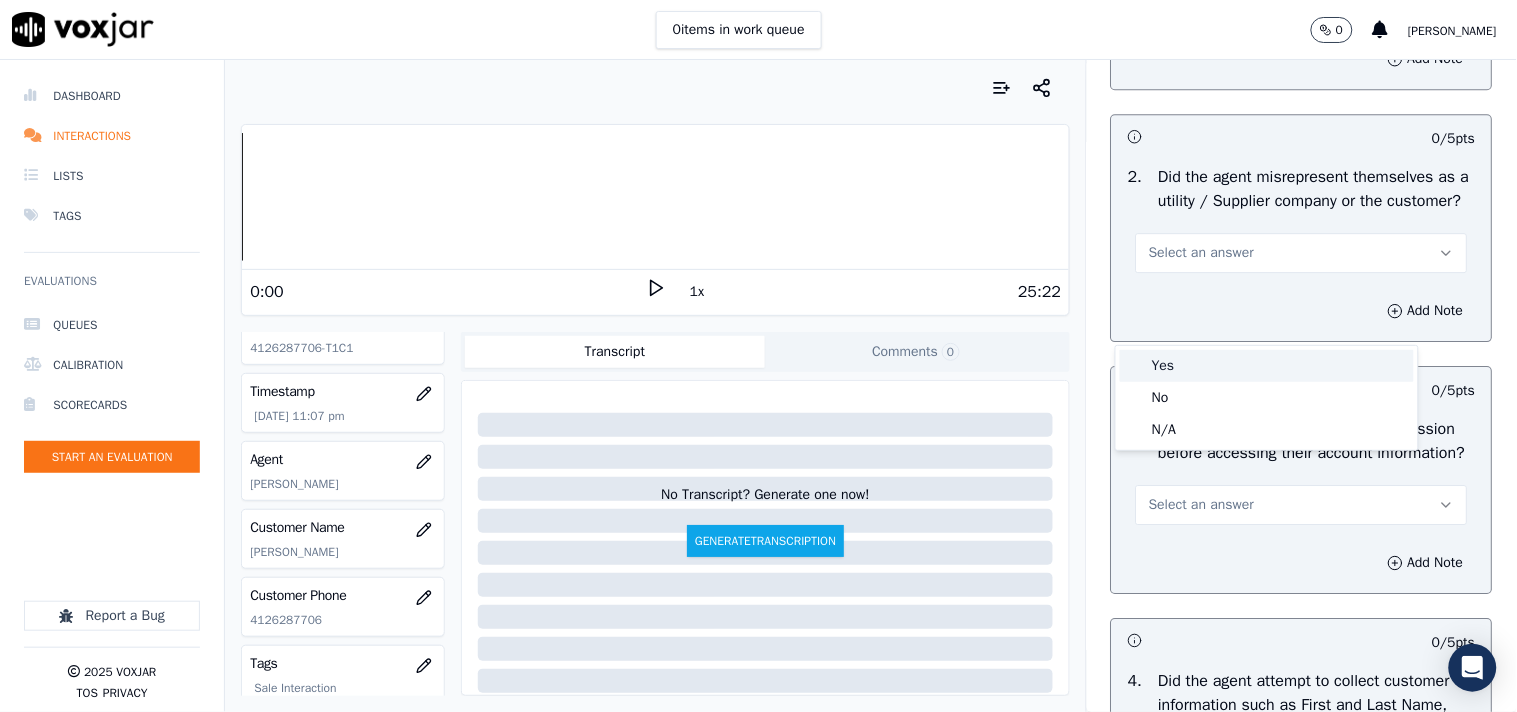 click on "Yes" at bounding box center [1267, 366] 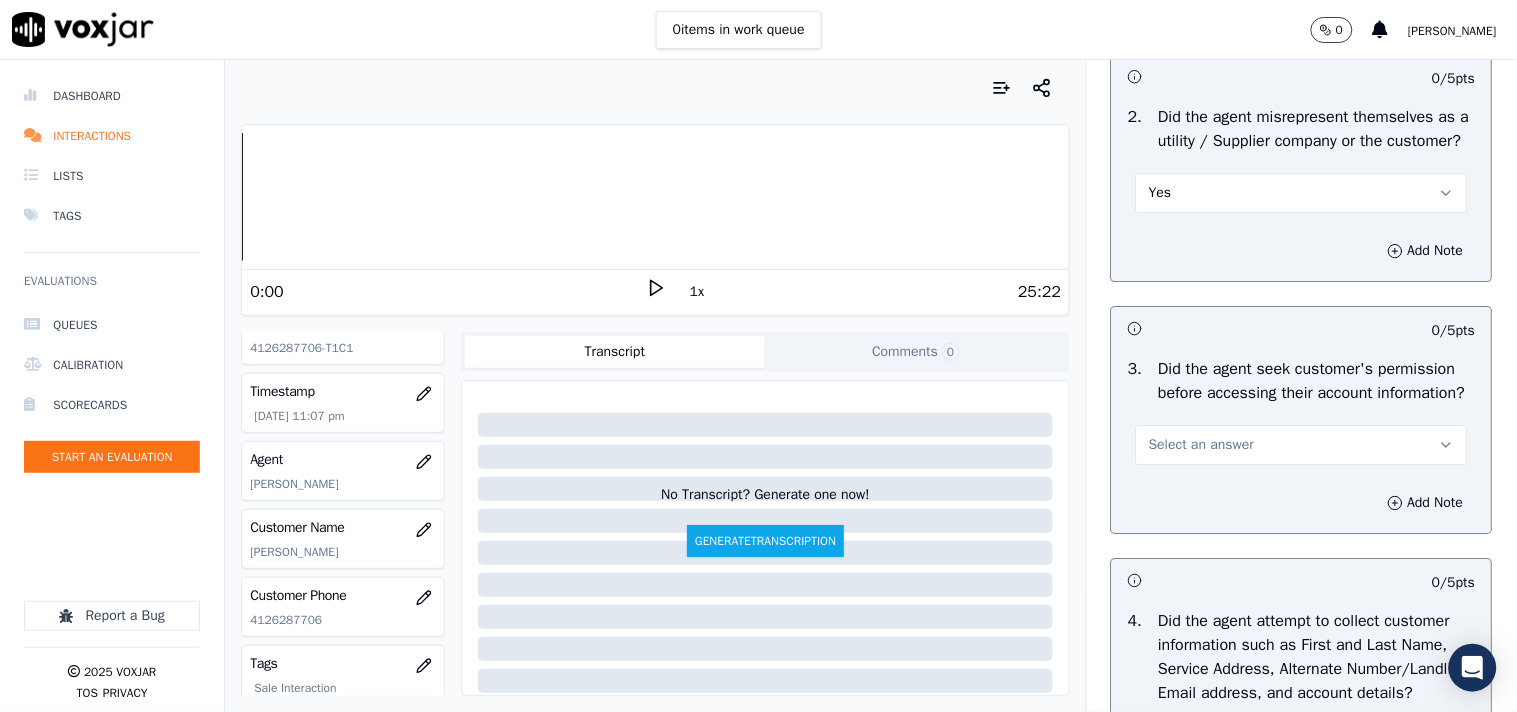 scroll, scrollTop: 1555, scrollLeft: 0, axis: vertical 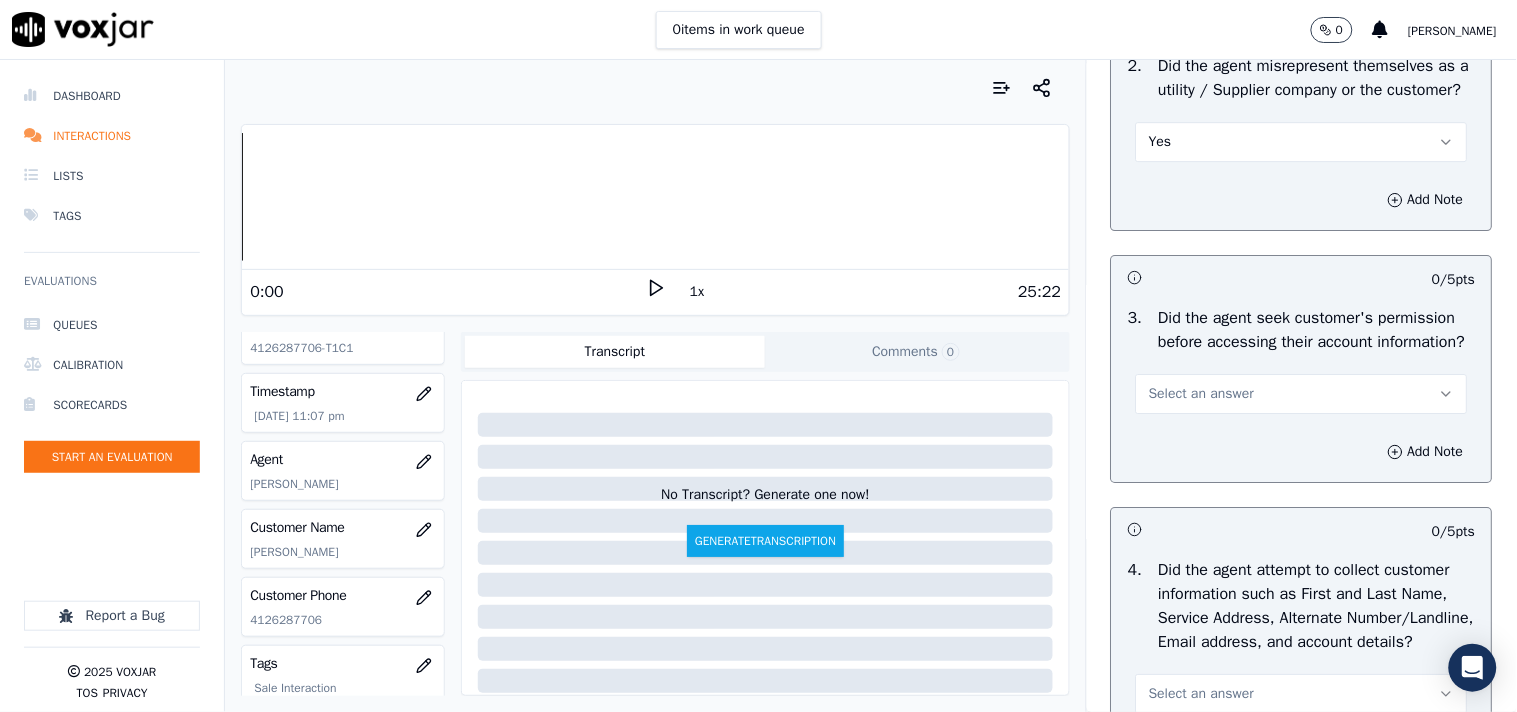 click on "Yes" at bounding box center (1302, 142) 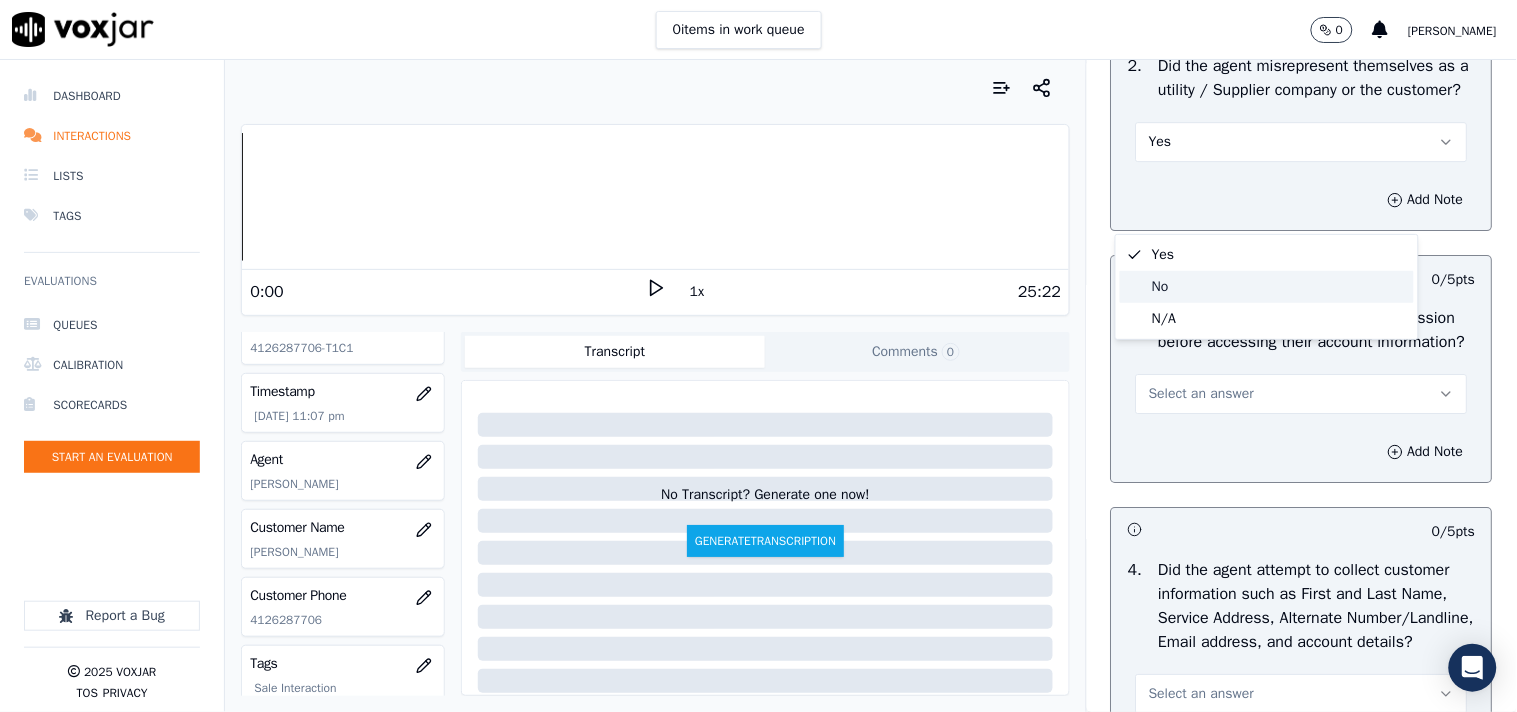 click on "No" 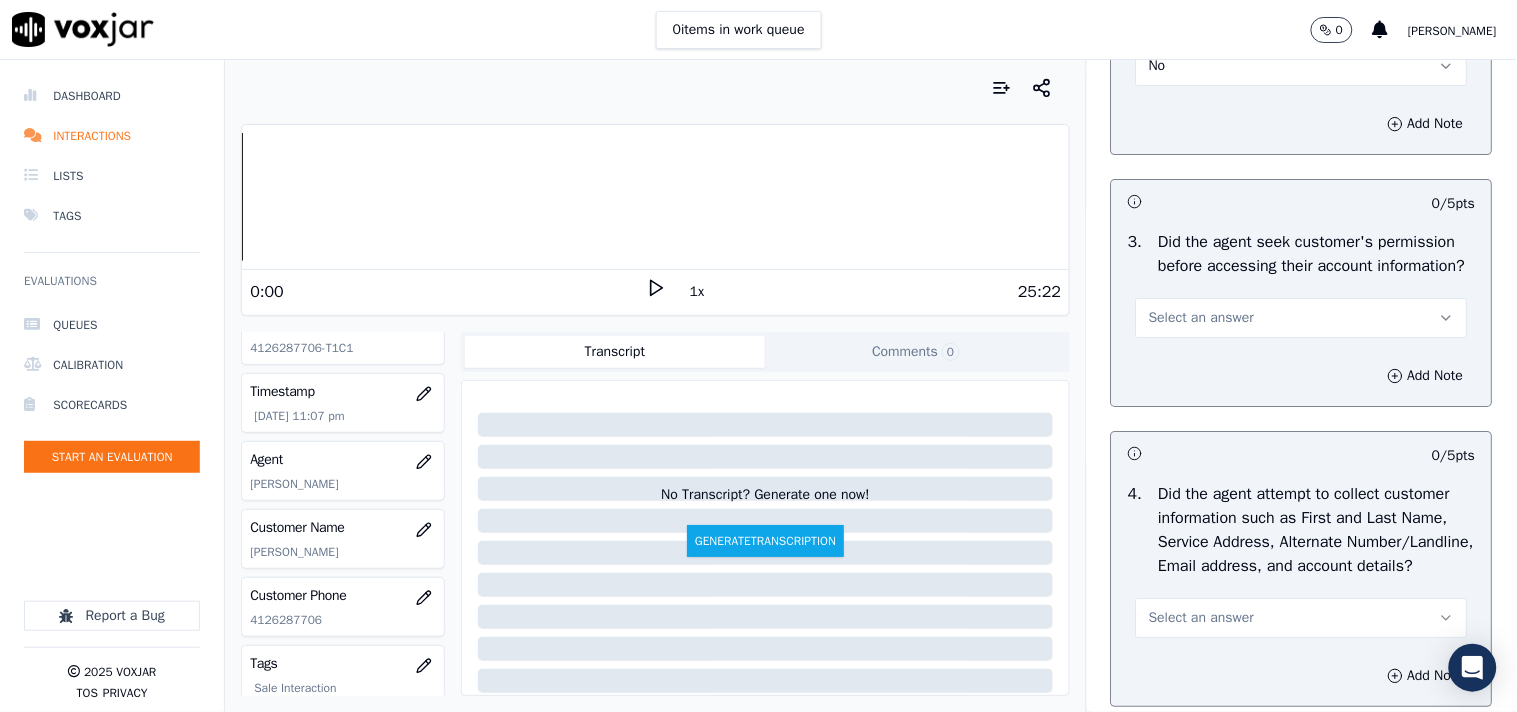 scroll, scrollTop: 1666, scrollLeft: 0, axis: vertical 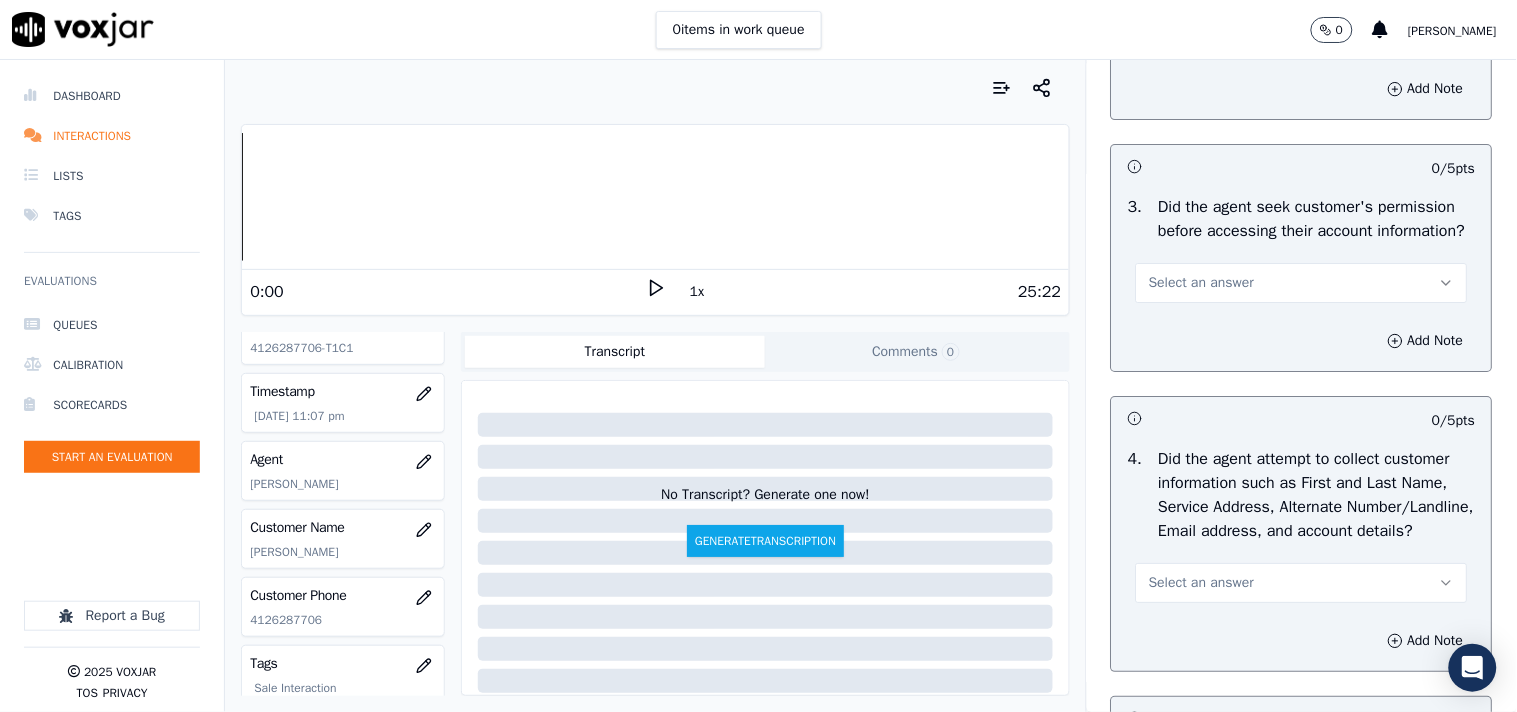 click on "Select an answer" at bounding box center (1302, 283) 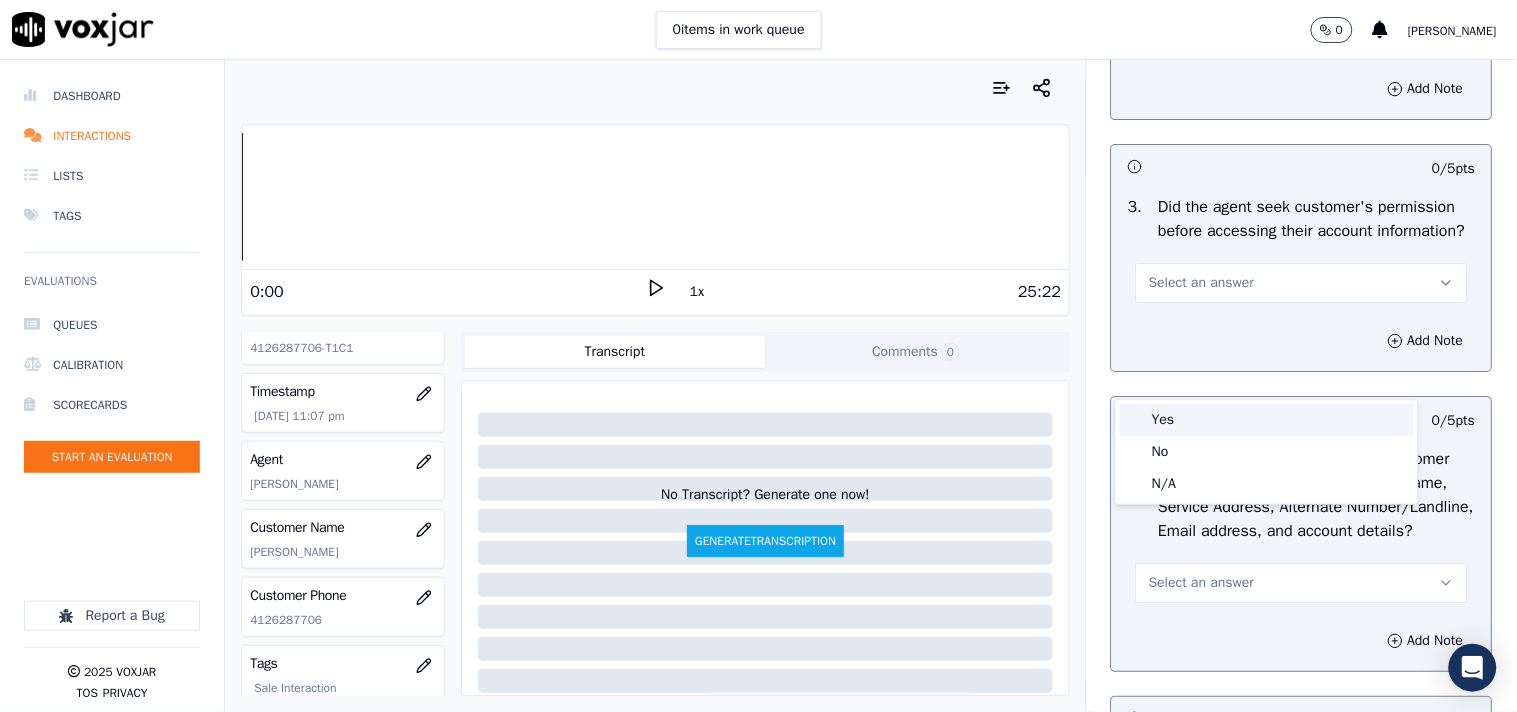 click on "Yes" at bounding box center [1267, 420] 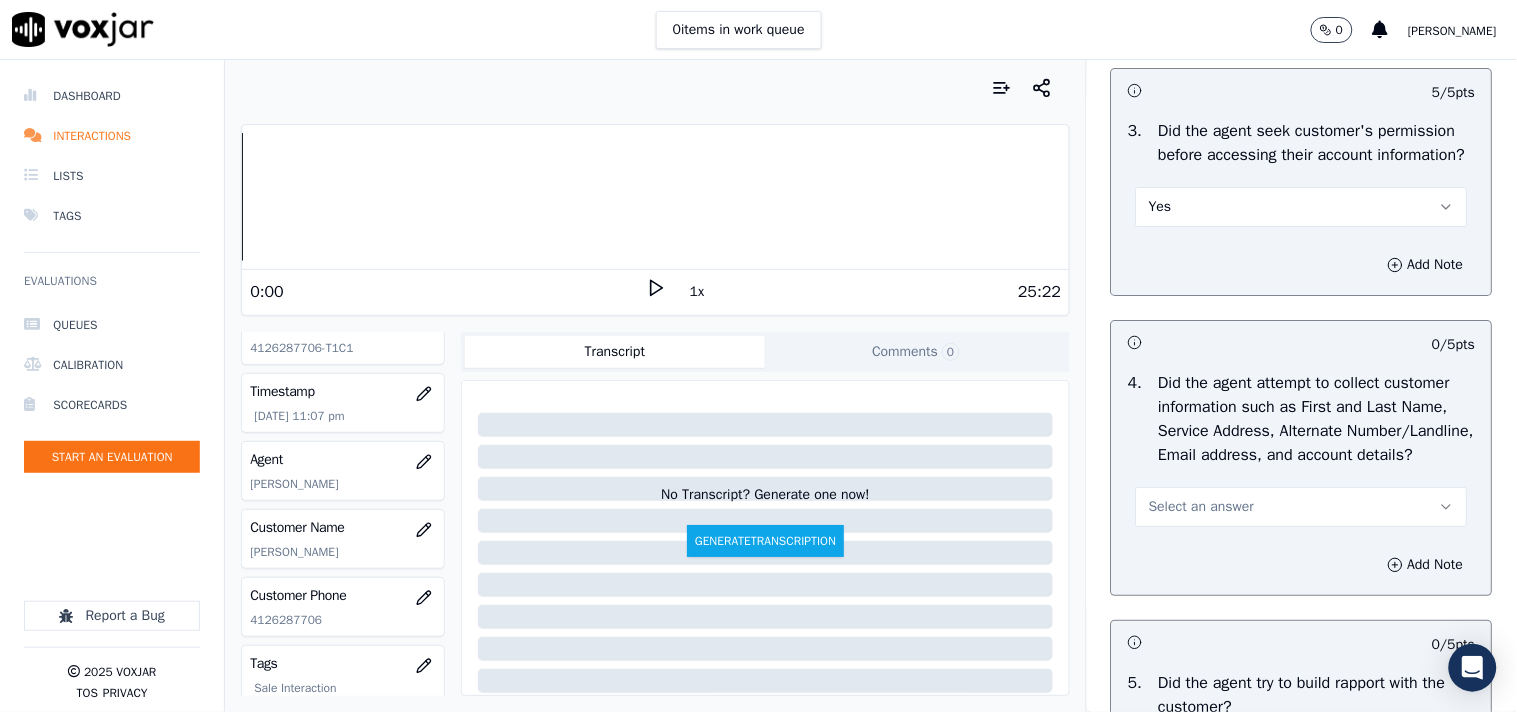 scroll, scrollTop: 1888, scrollLeft: 0, axis: vertical 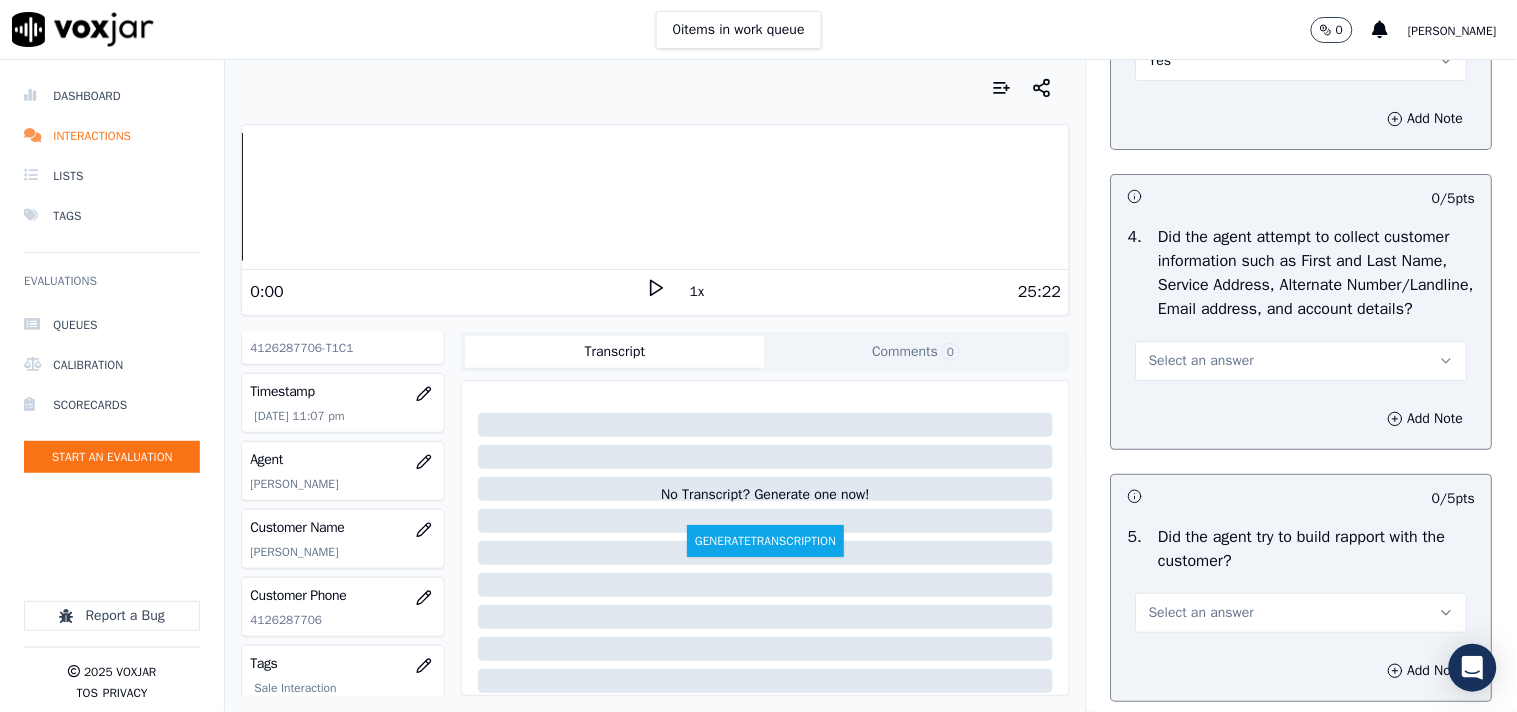 click on "Select an answer" at bounding box center [1302, 361] 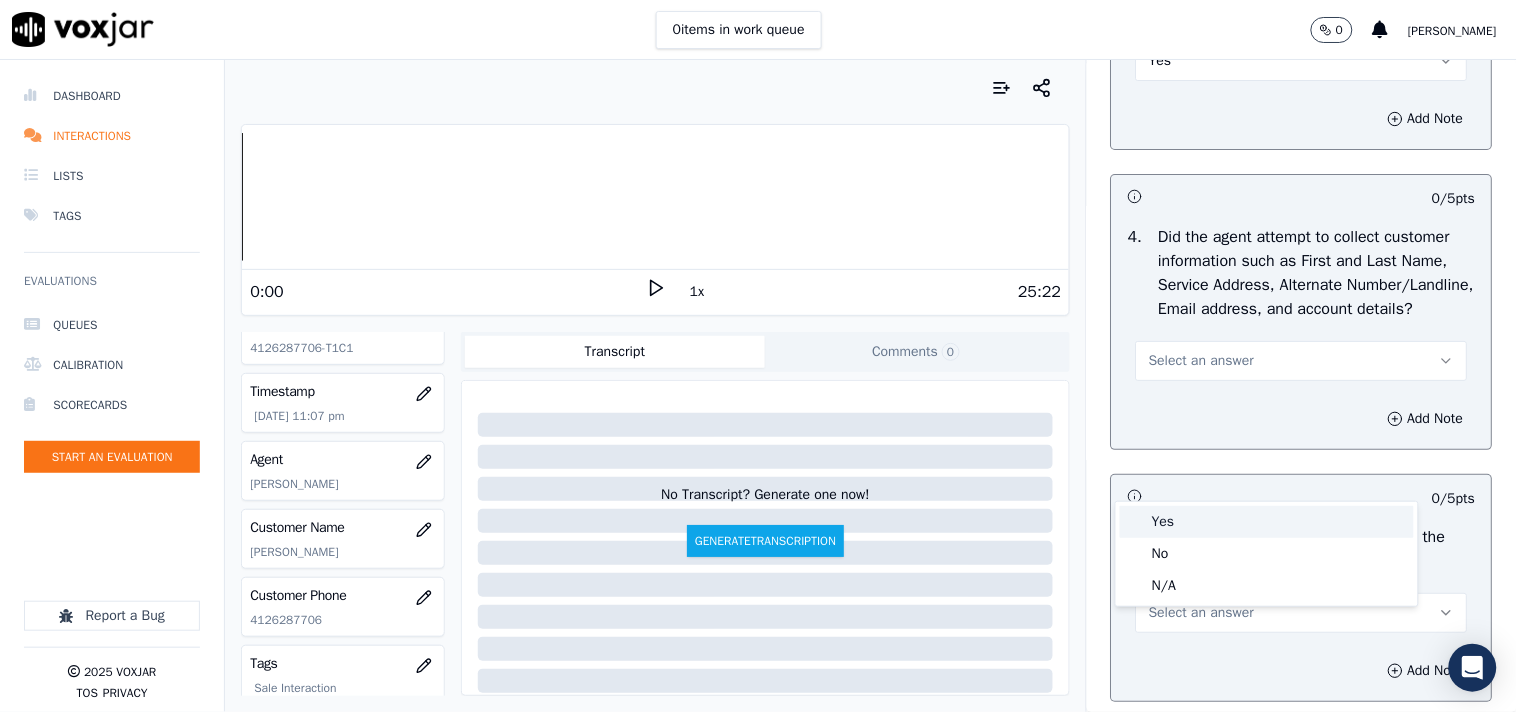 click on "Yes" at bounding box center [1267, 522] 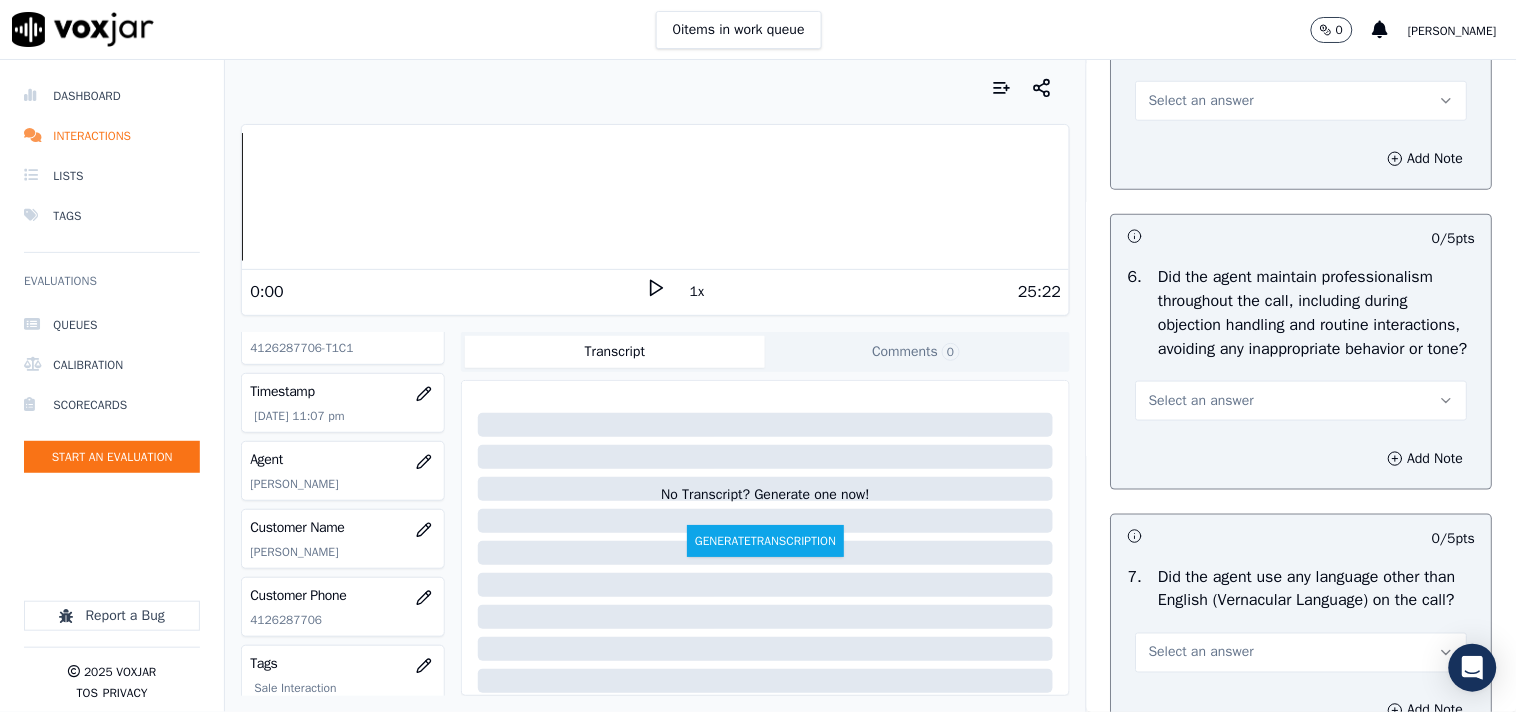scroll, scrollTop: 2444, scrollLeft: 0, axis: vertical 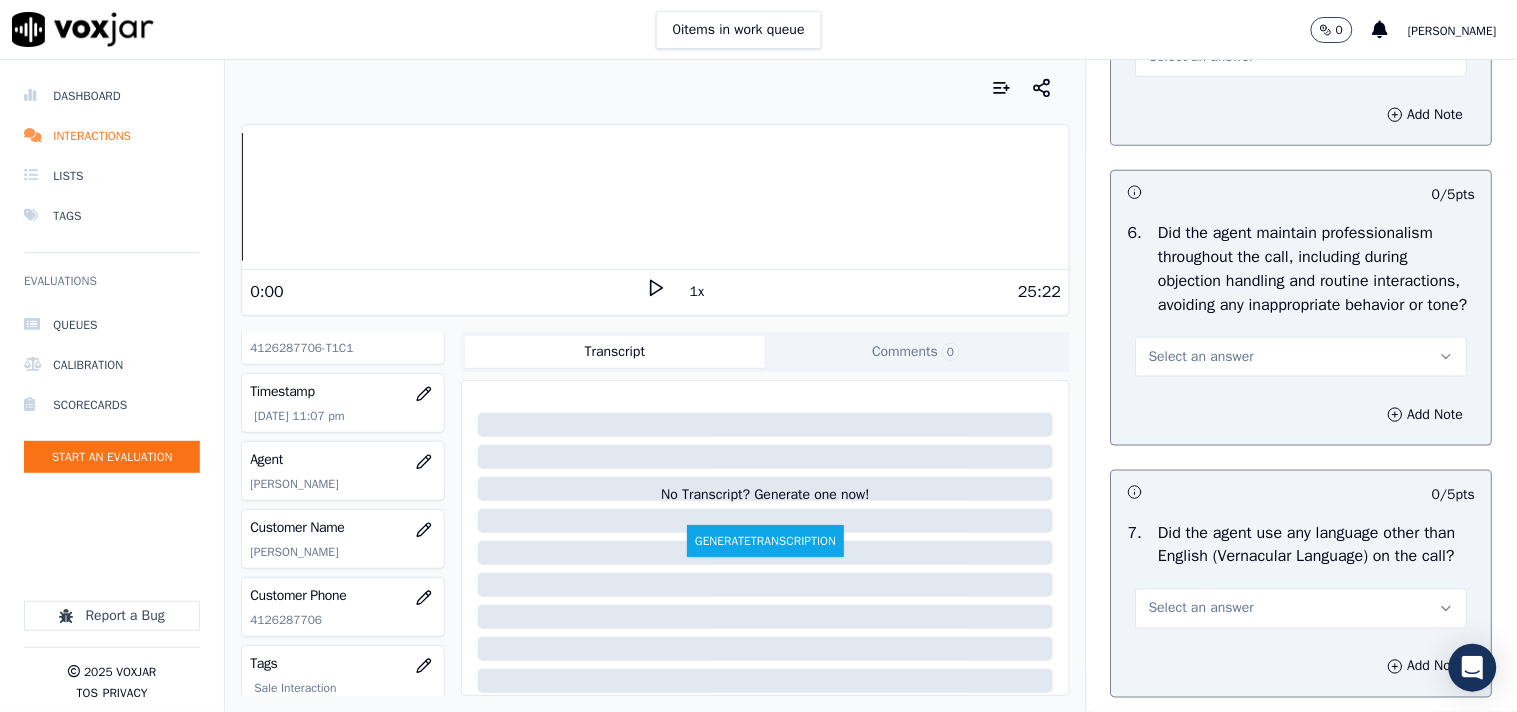 click on "Select an answer" at bounding box center (1201, 57) 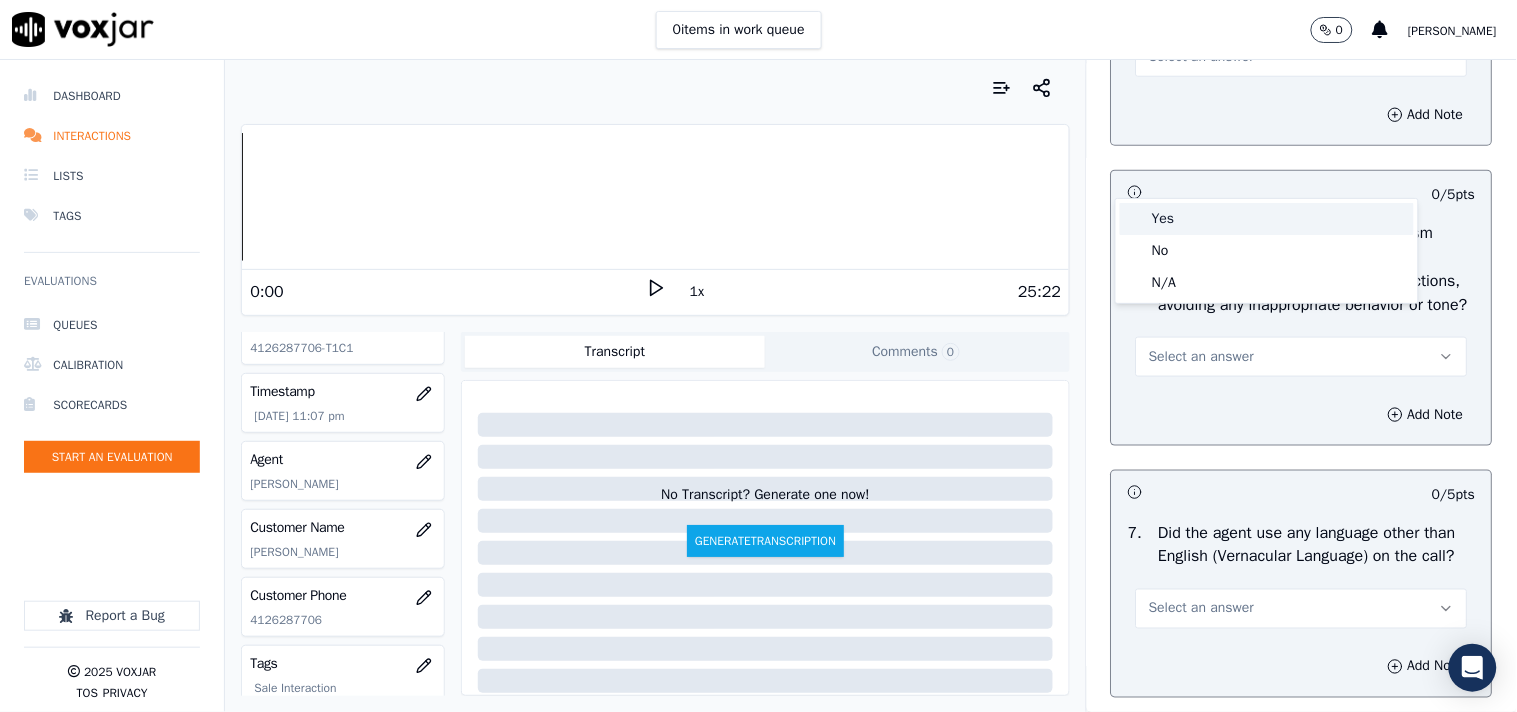 click on "Yes" at bounding box center [1267, 219] 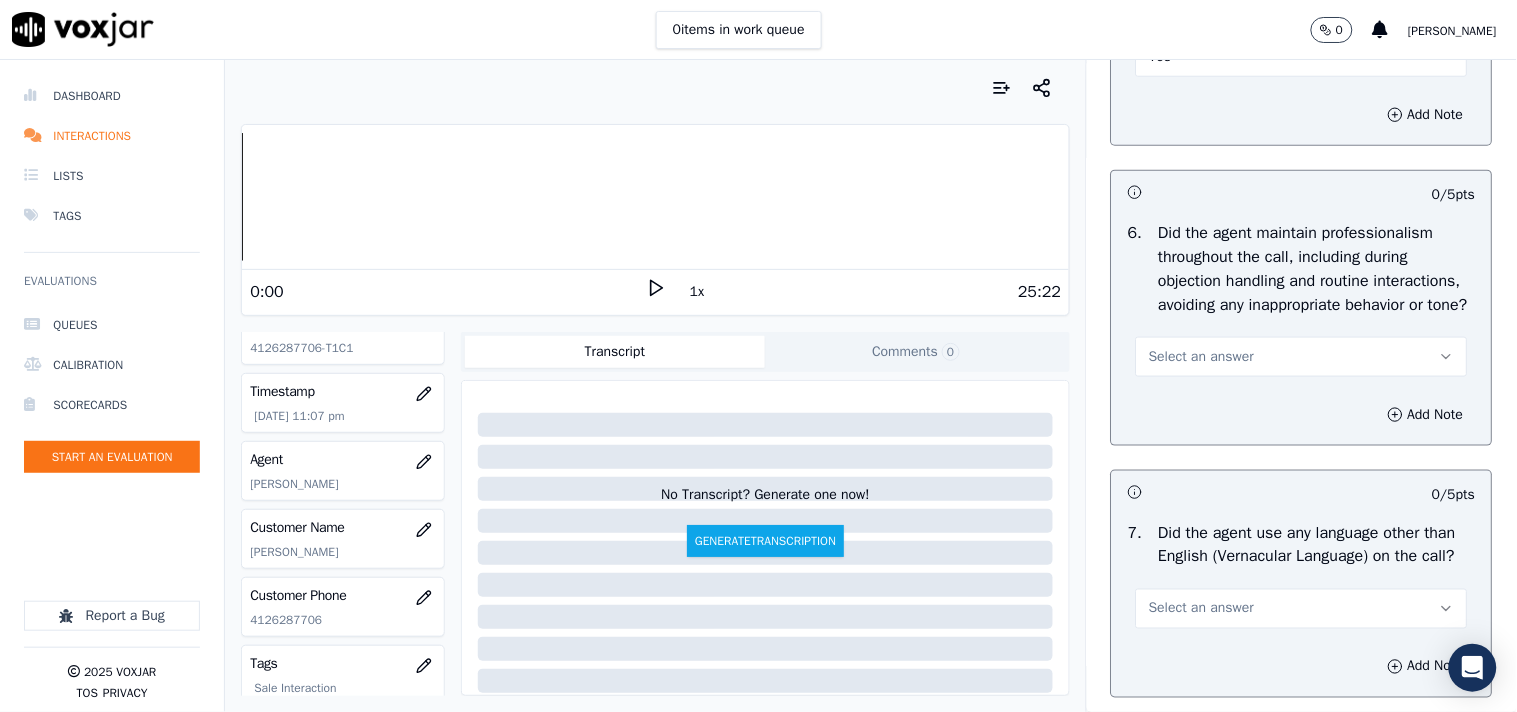 scroll, scrollTop: 2666, scrollLeft: 0, axis: vertical 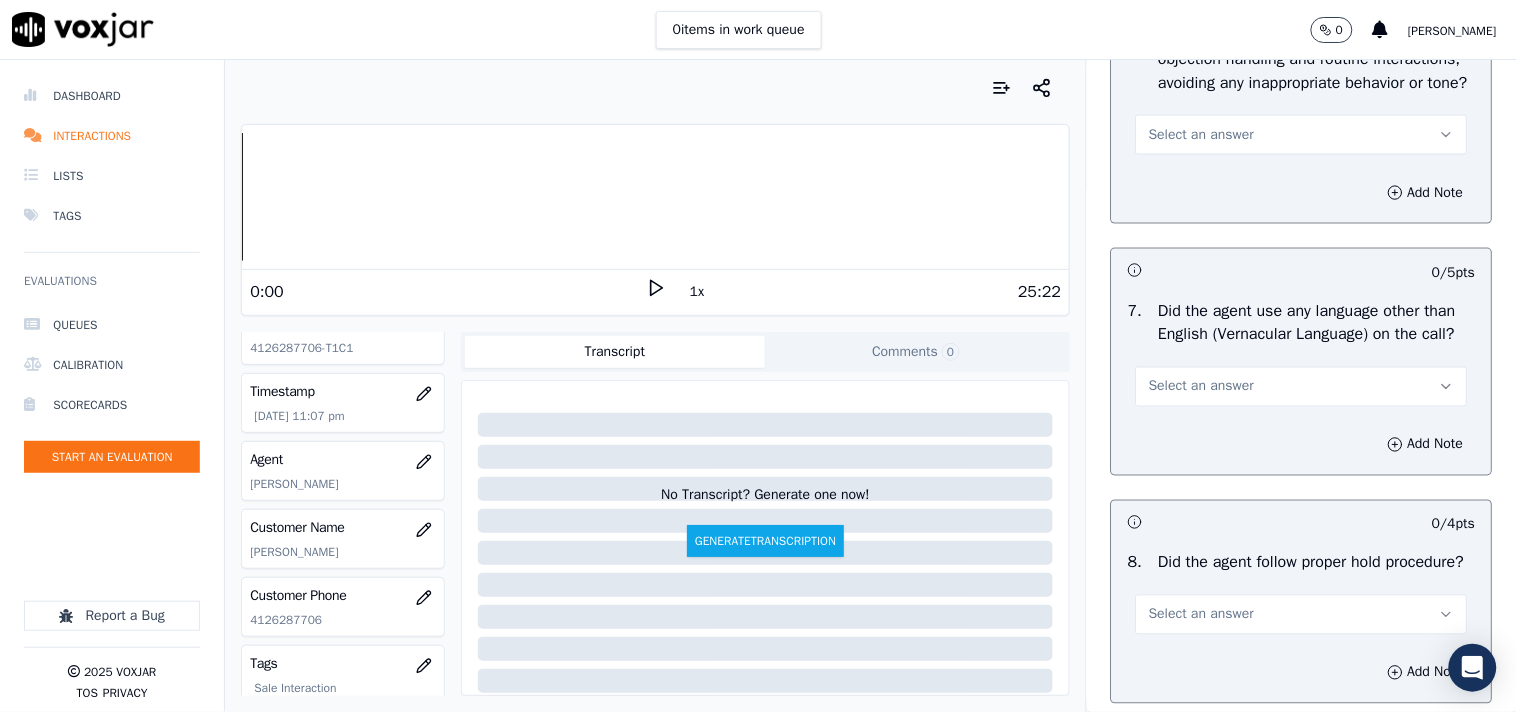 click on "Select an answer" at bounding box center (1201, 135) 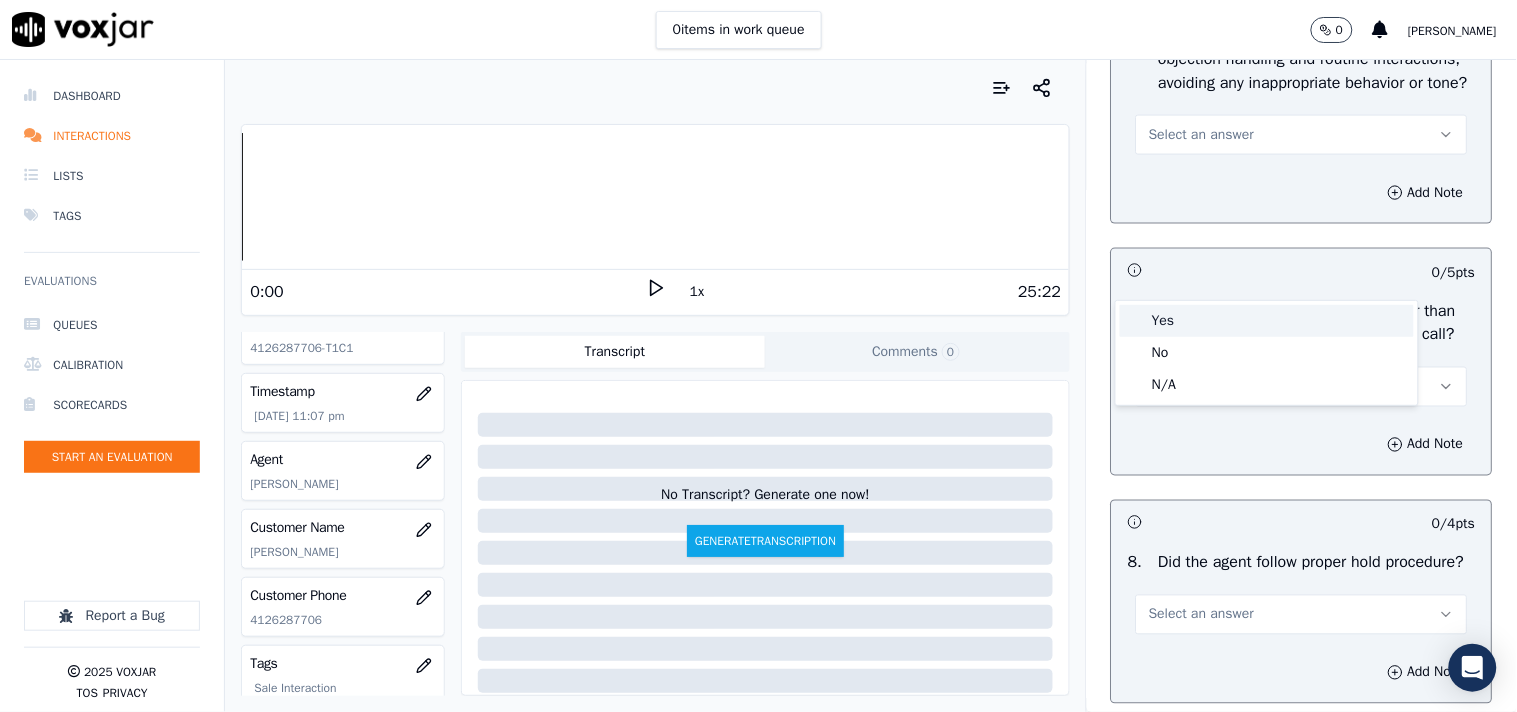 click on "Yes" at bounding box center [1267, 321] 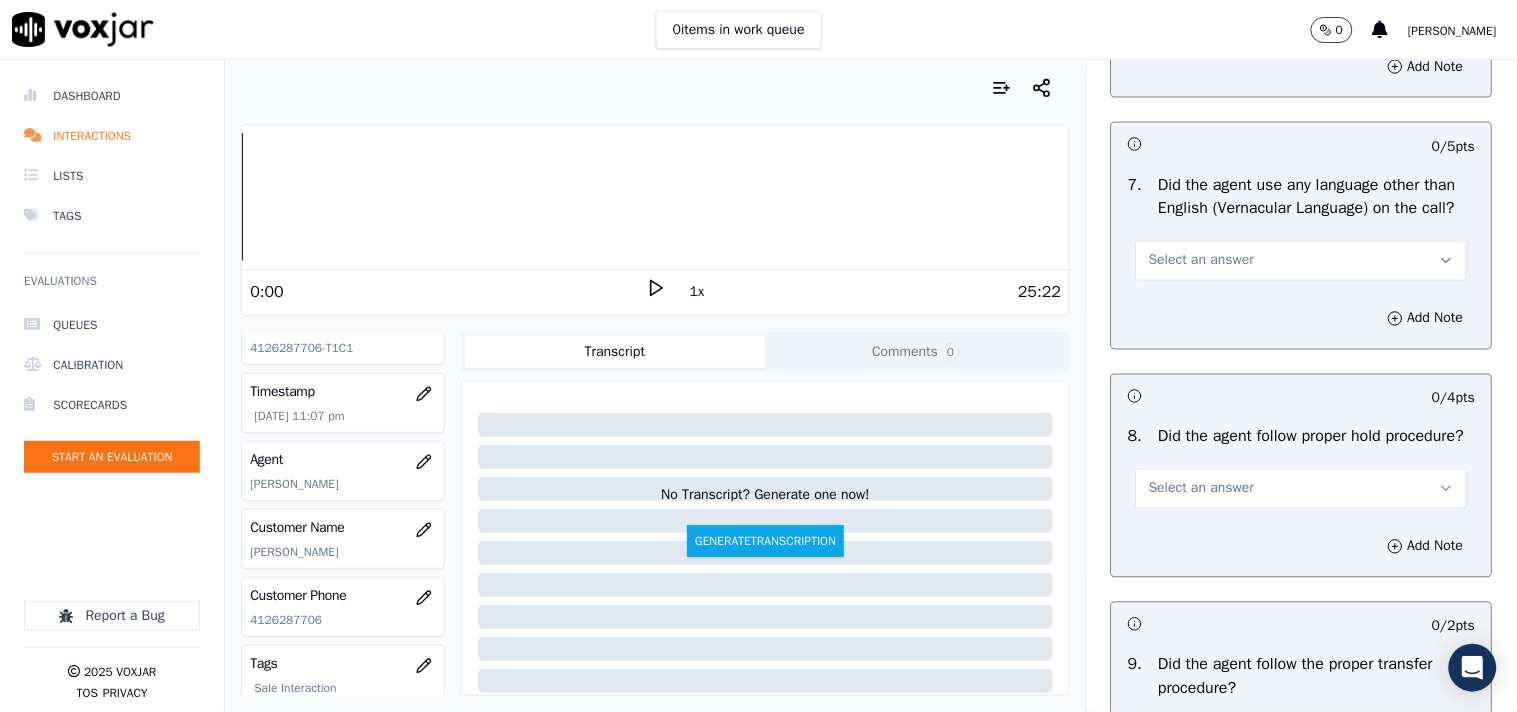 scroll, scrollTop: 2888, scrollLeft: 0, axis: vertical 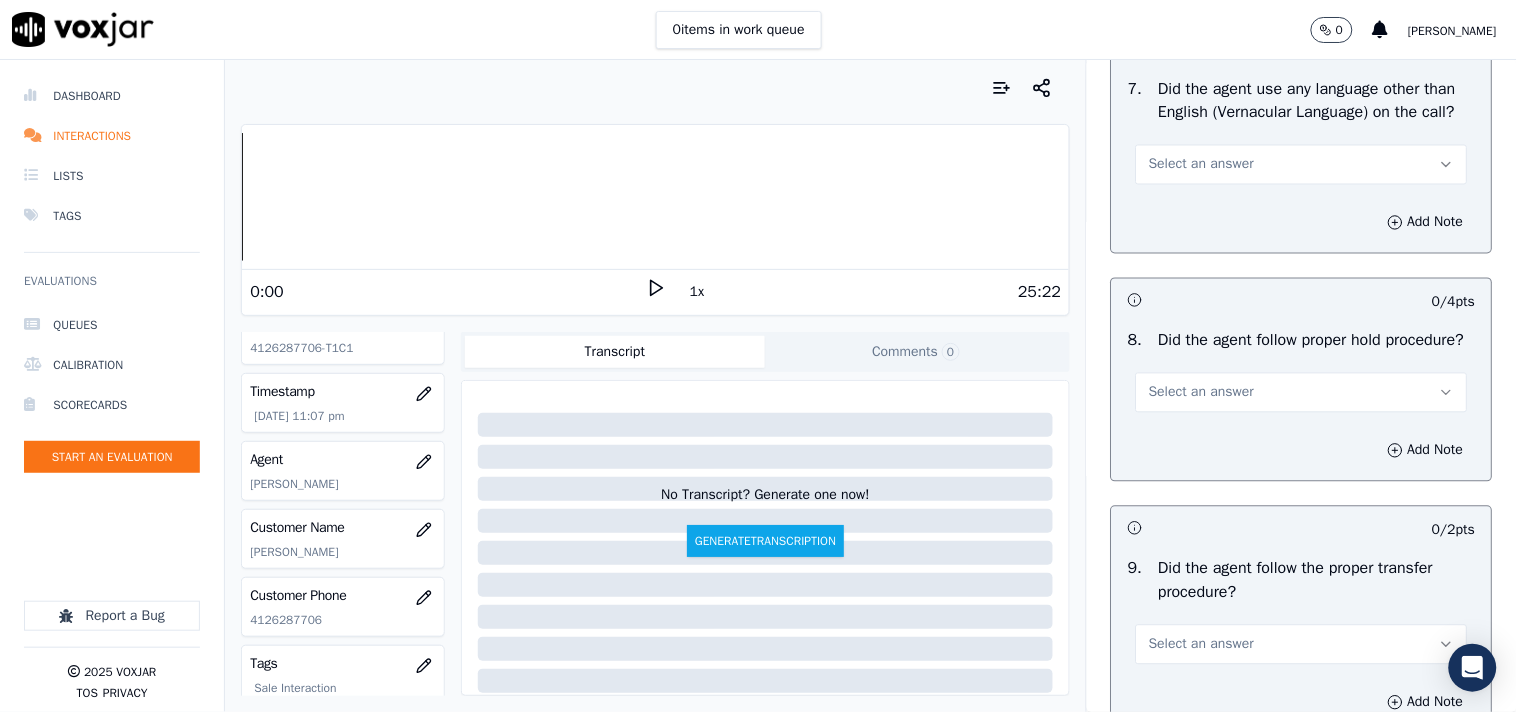 click on "Select an answer" at bounding box center (1201, 165) 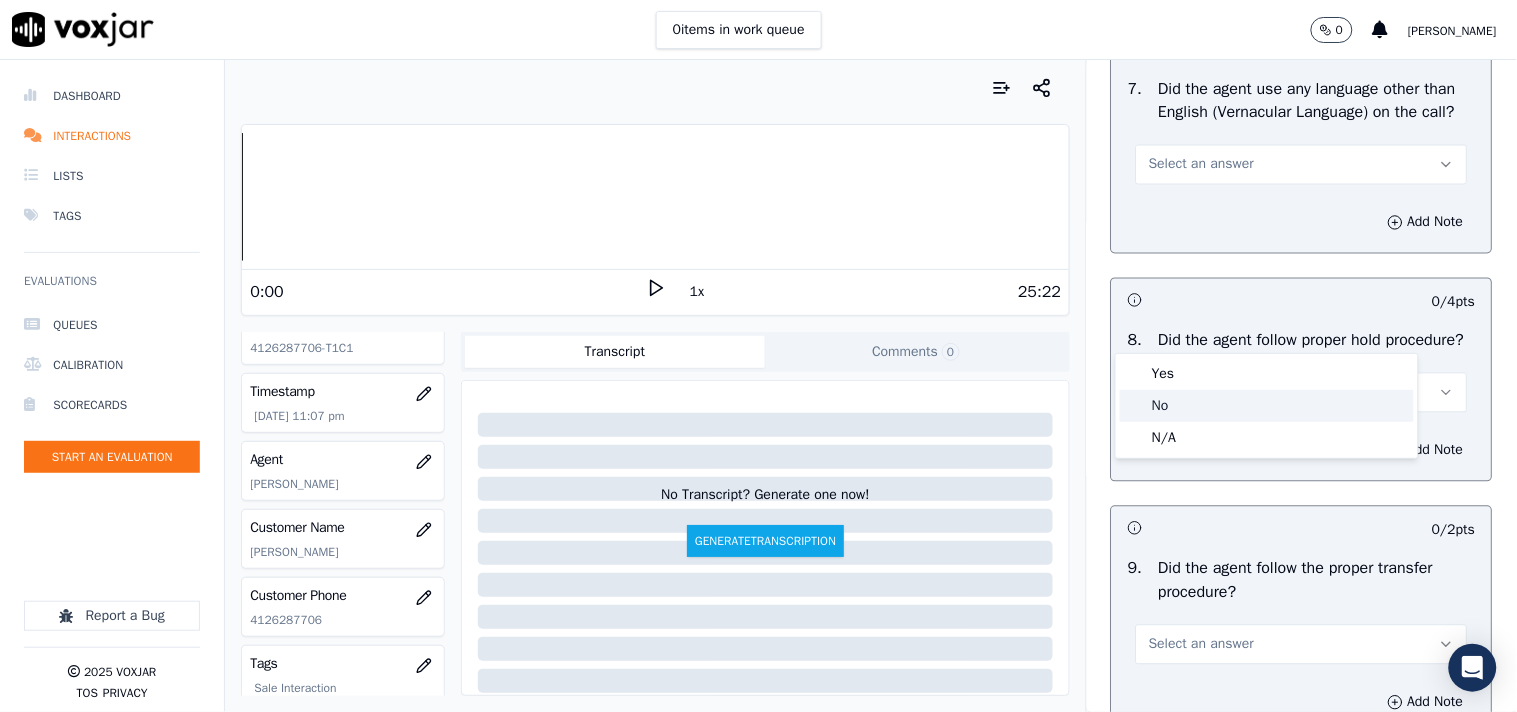 click on "No" 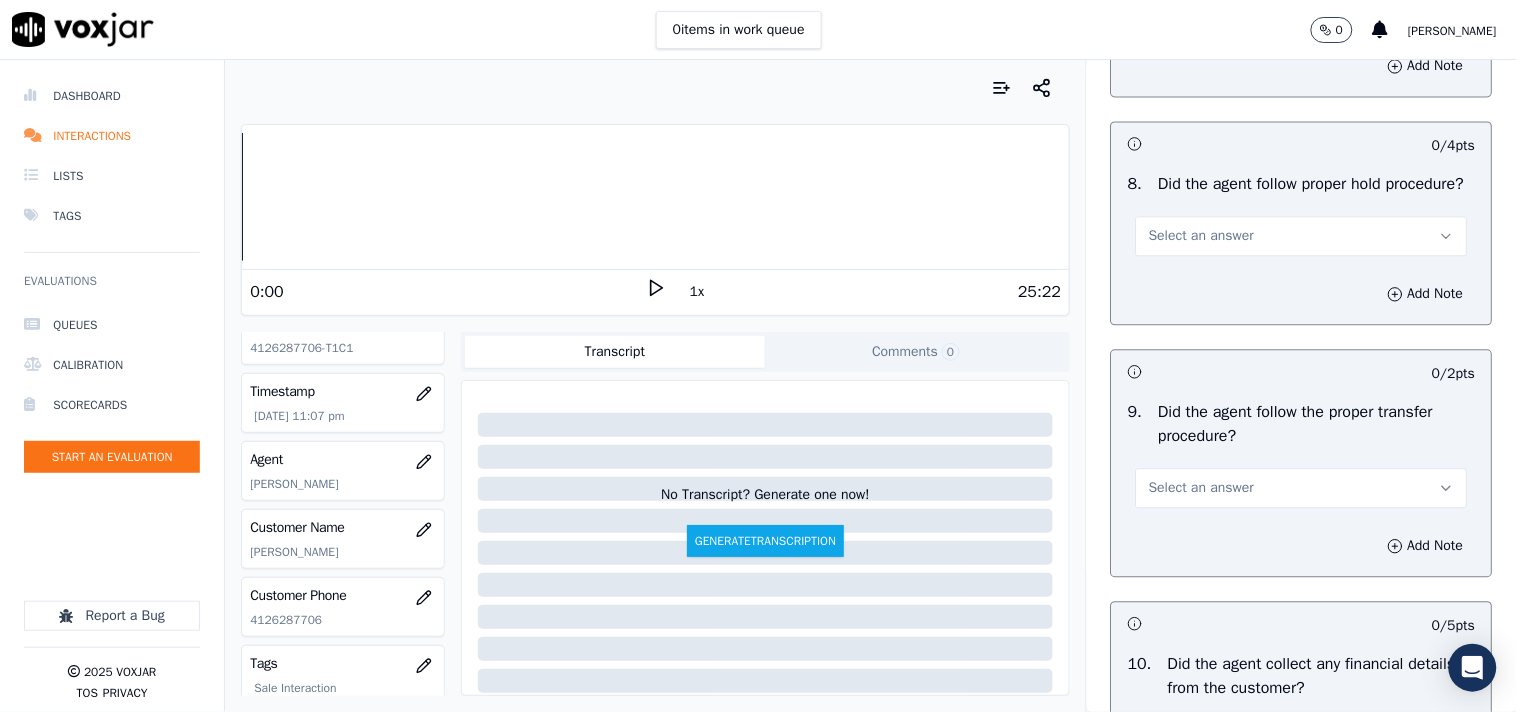 scroll, scrollTop: 3222, scrollLeft: 0, axis: vertical 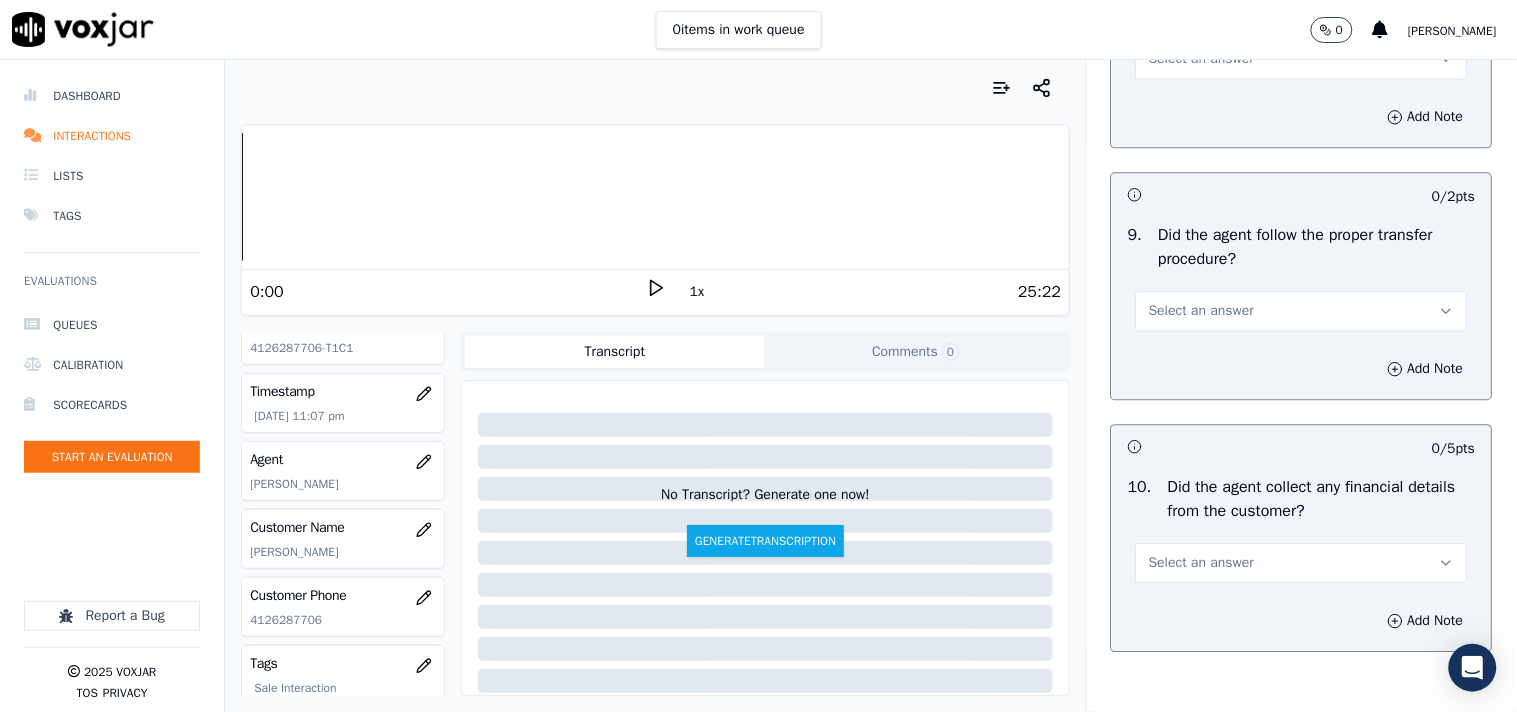 click on "Select an answer" at bounding box center [1302, 59] 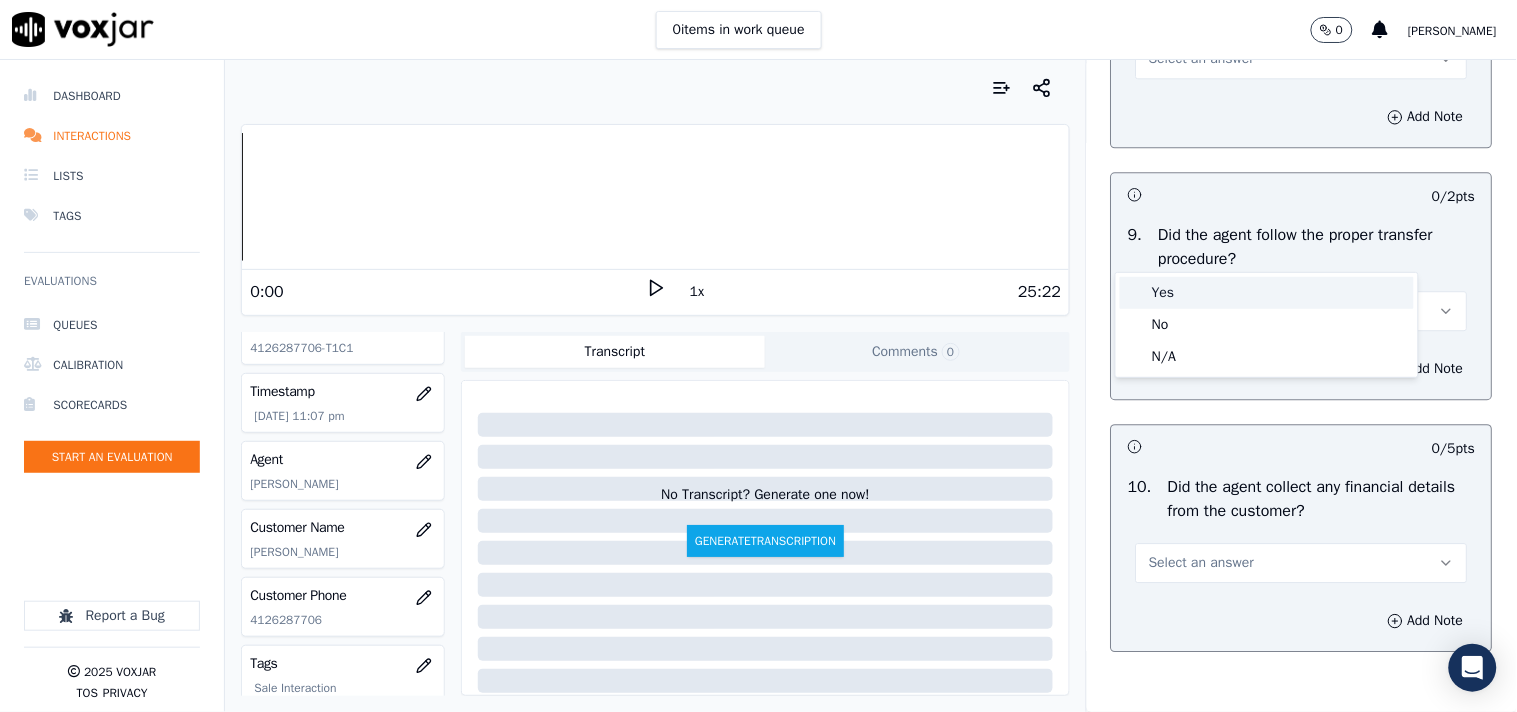 click on "Yes" at bounding box center [1267, 293] 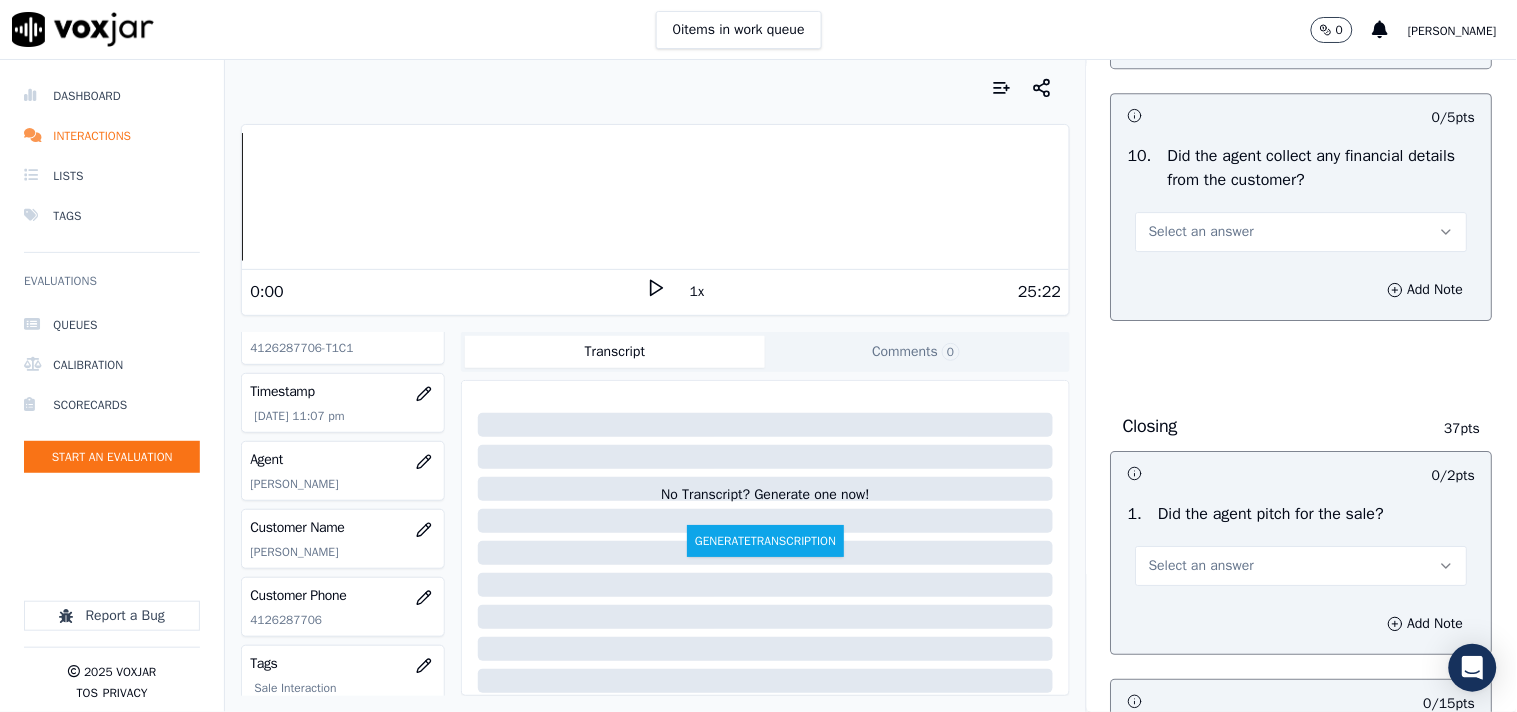 scroll, scrollTop: 3555, scrollLeft: 0, axis: vertical 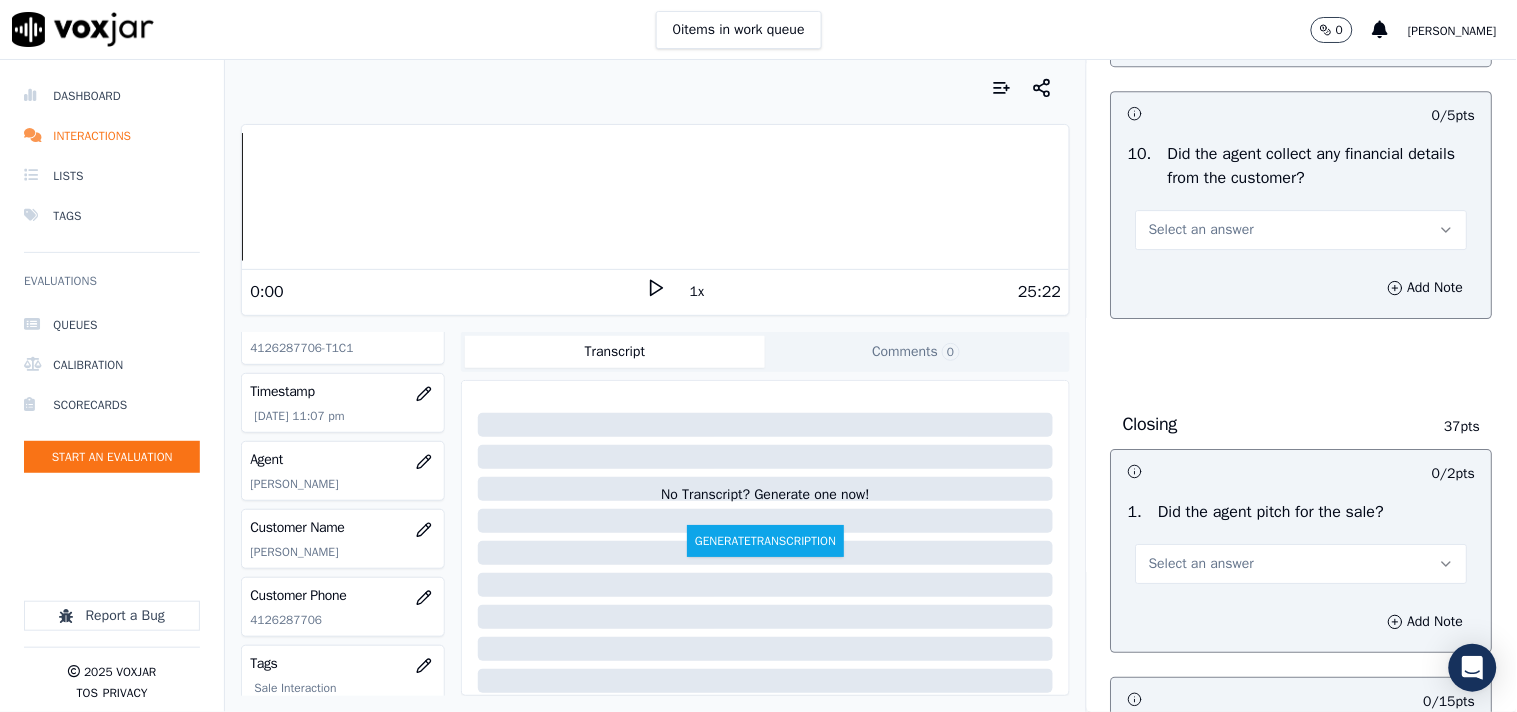 click on "Select an answer" at bounding box center (1201, -22) 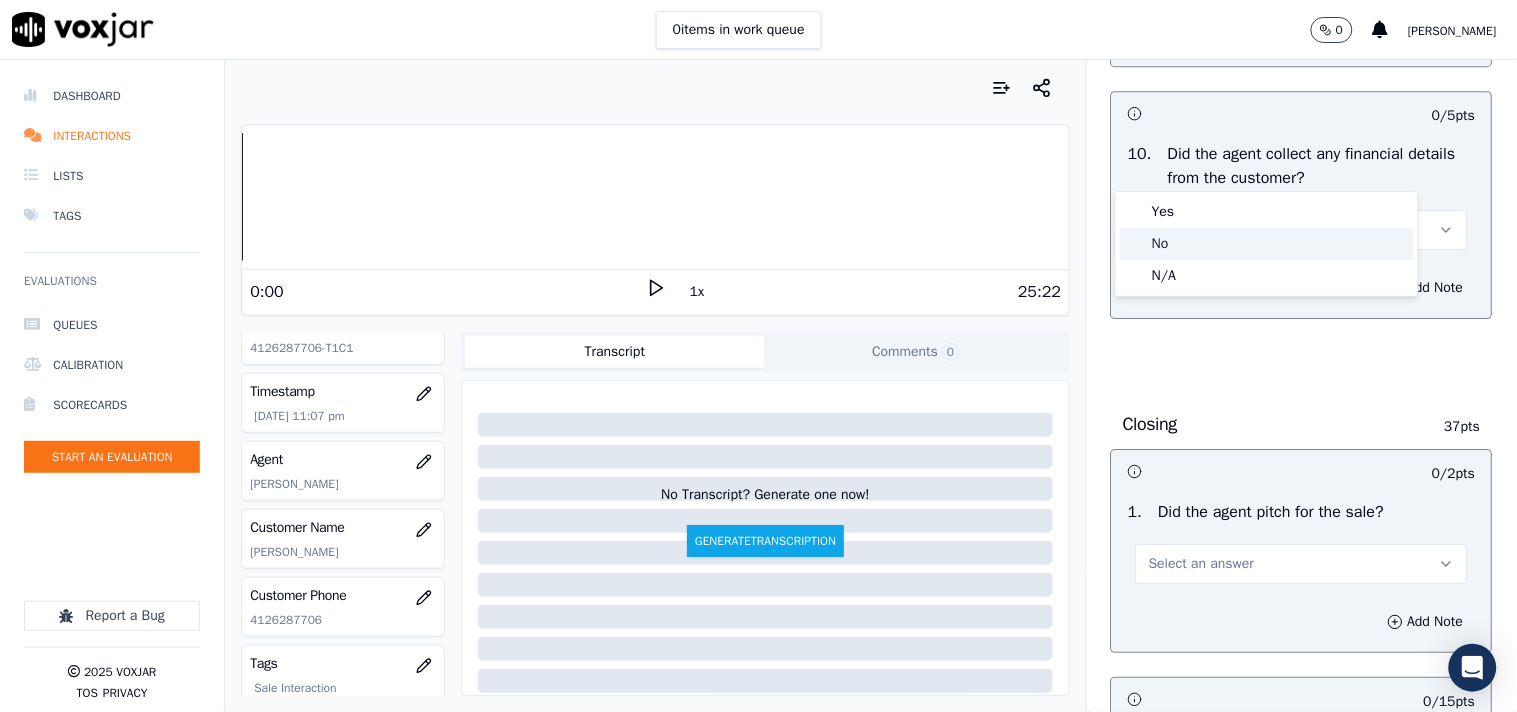 click on "Yes" at bounding box center [1267, 212] 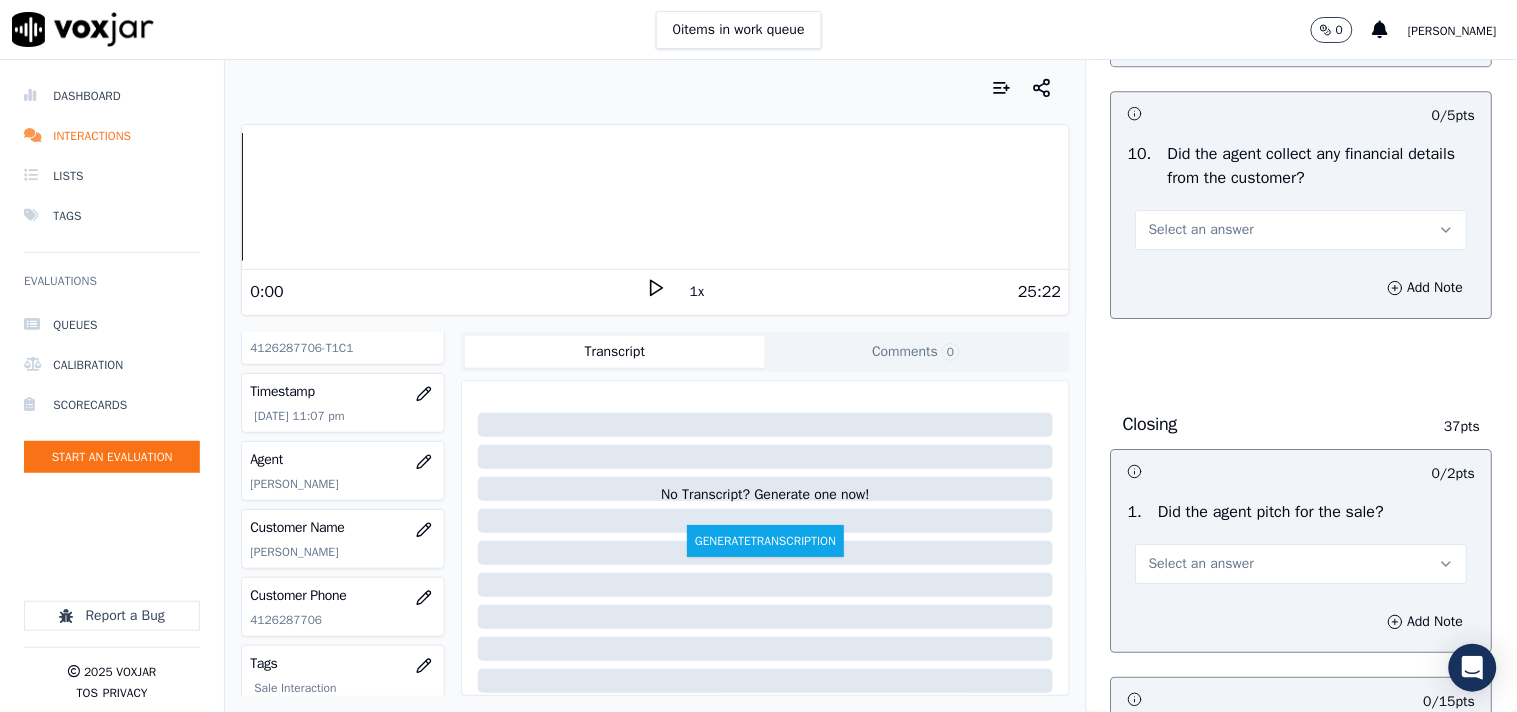 drag, startPoint x: 1171, startPoint y: 402, endPoint x: 1177, endPoint y: 411, distance: 10.816654 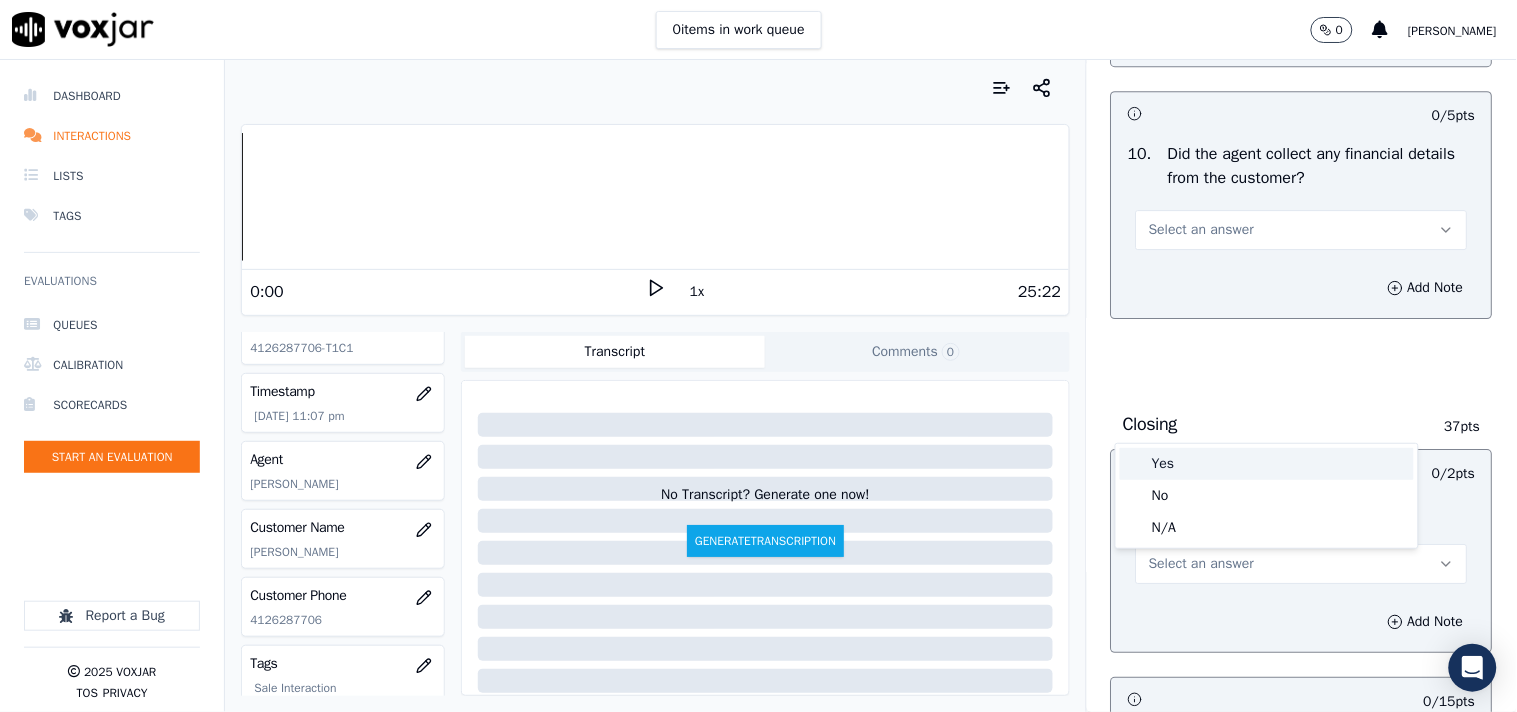 click on "Yes" at bounding box center (1267, 464) 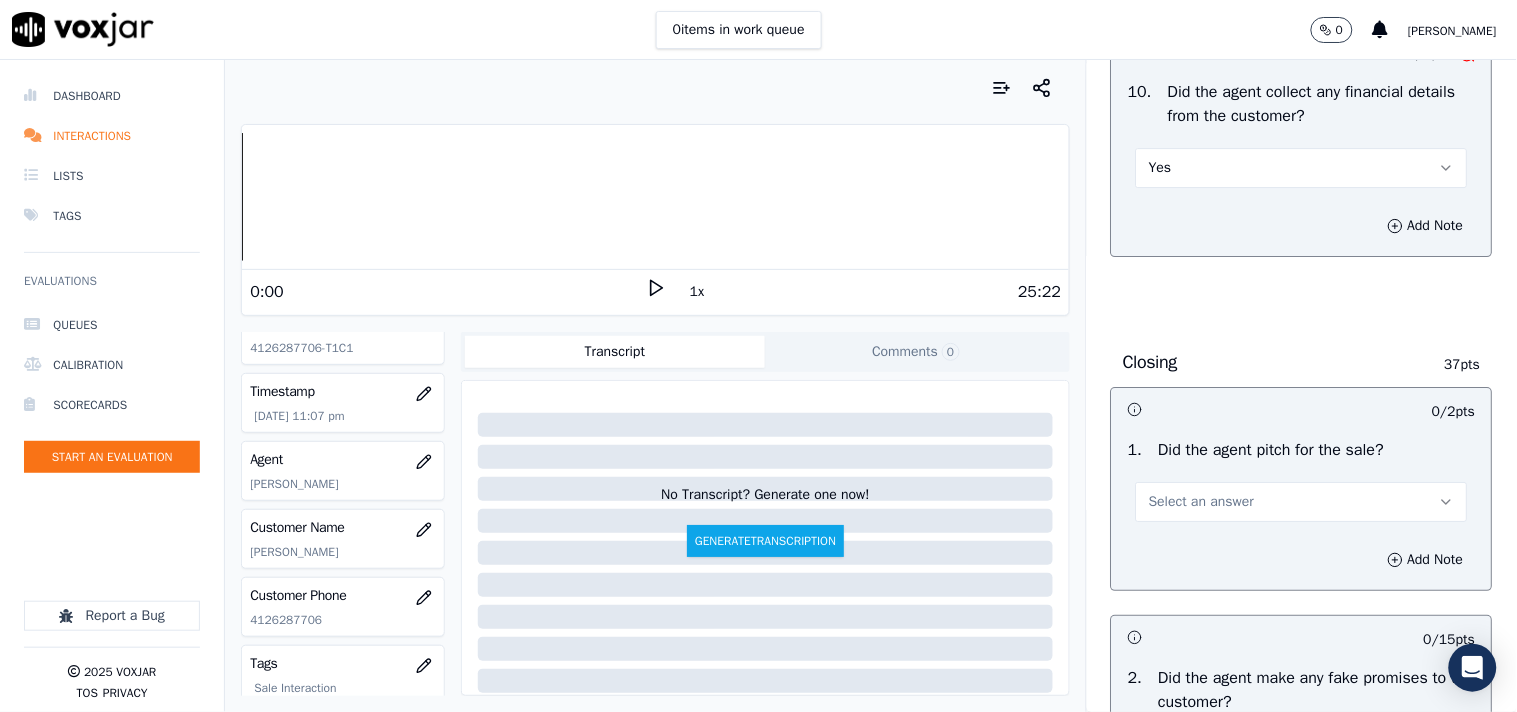 scroll, scrollTop: 3666, scrollLeft: 0, axis: vertical 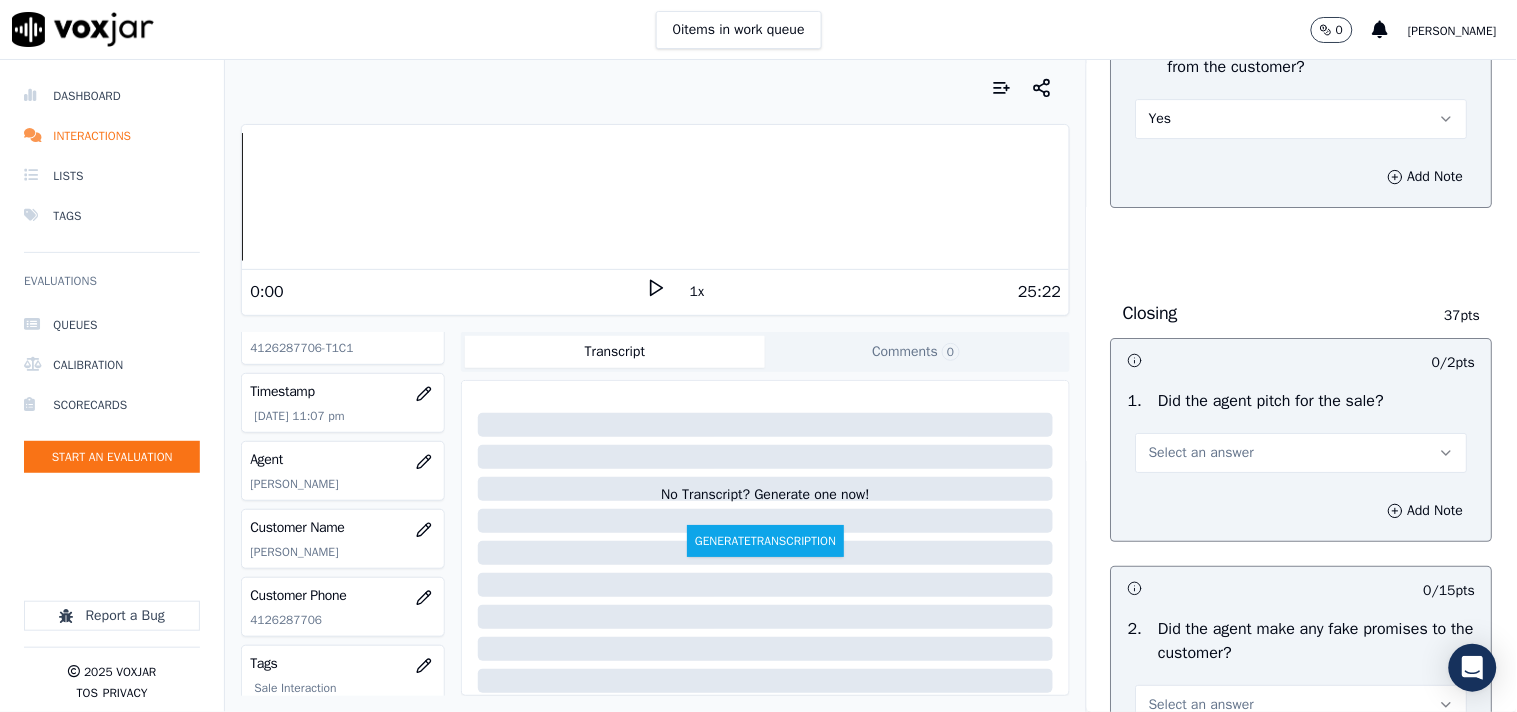 click on "Yes" at bounding box center [1302, 119] 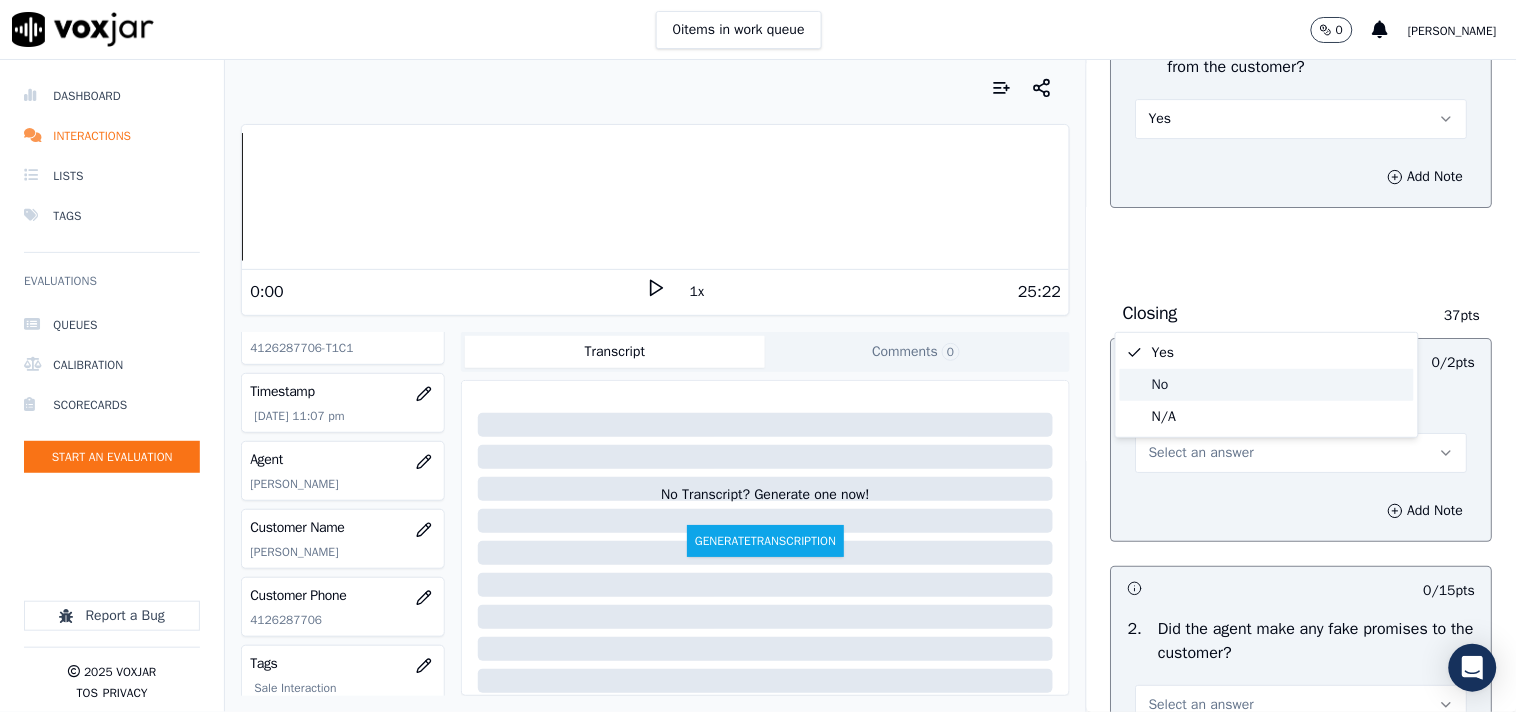 click on "No" 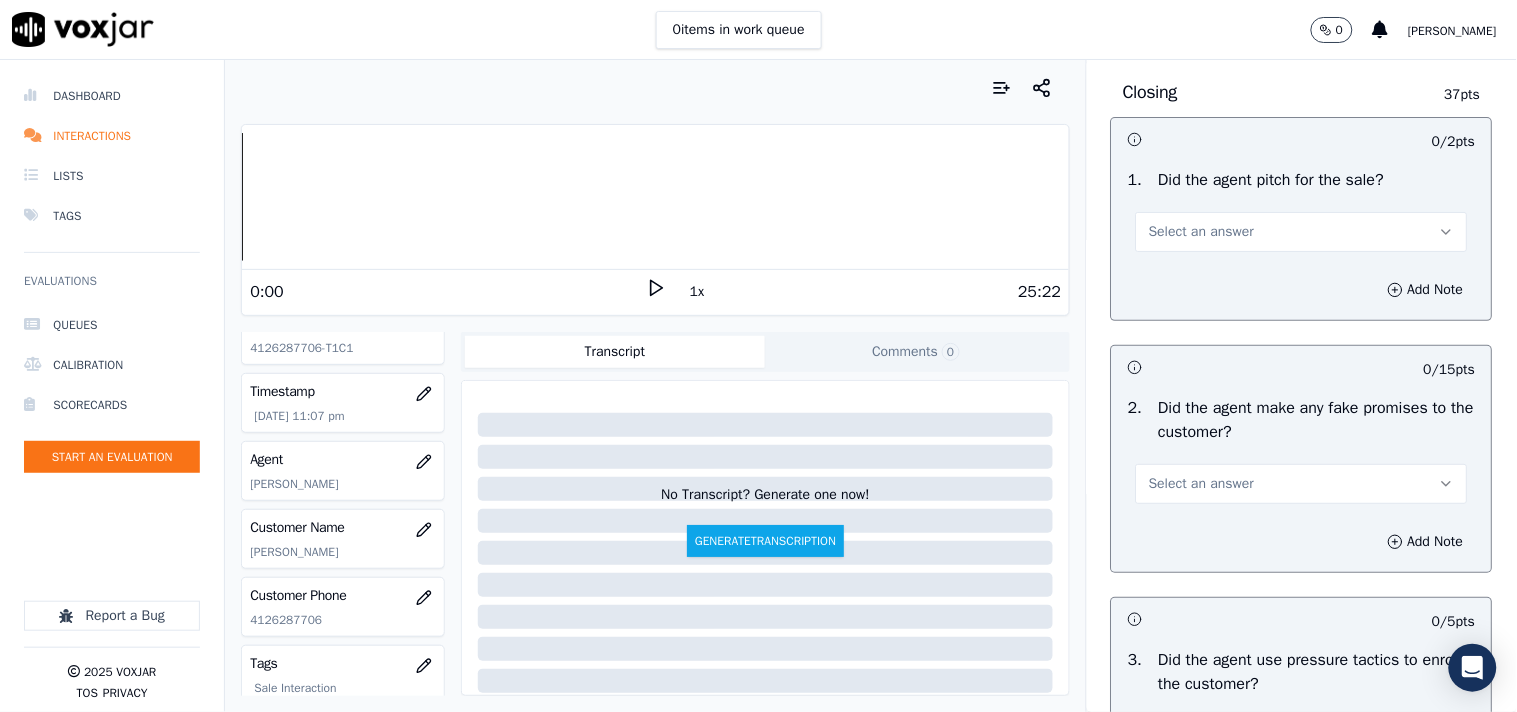 scroll, scrollTop: 3888, scrollLeft: 0, axis: vertical 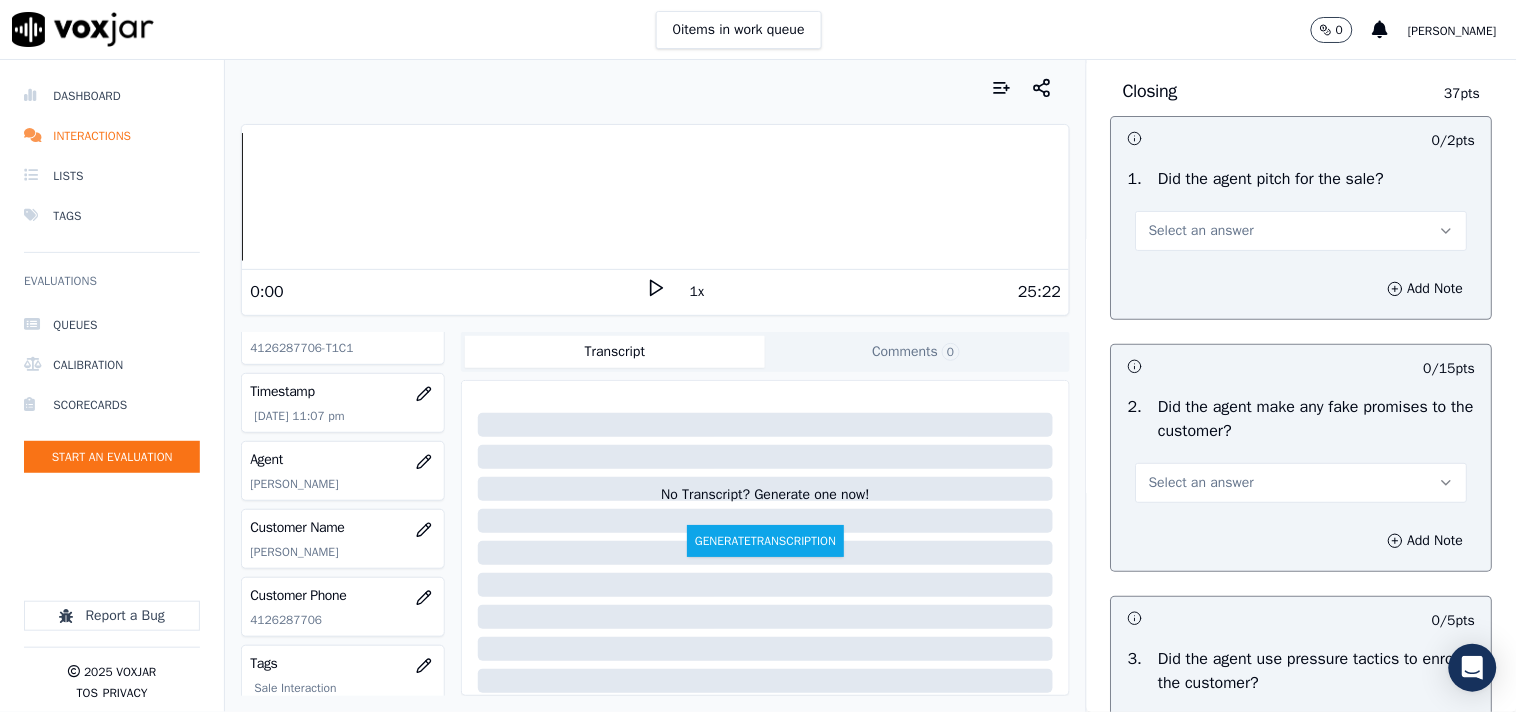 click on "Select an answer" at bounding box center (1201, 231) 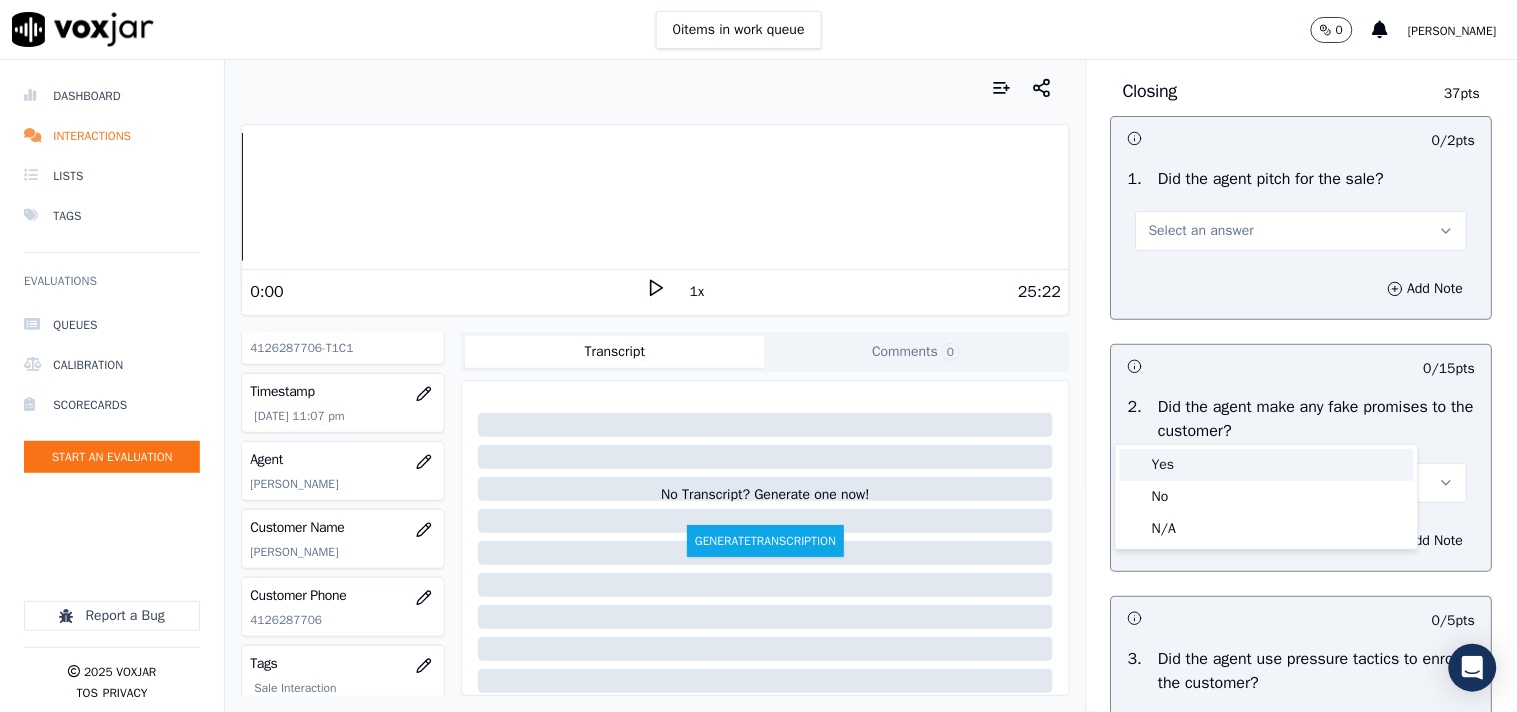 click on "Yes" at bounding box center [1267, 465] 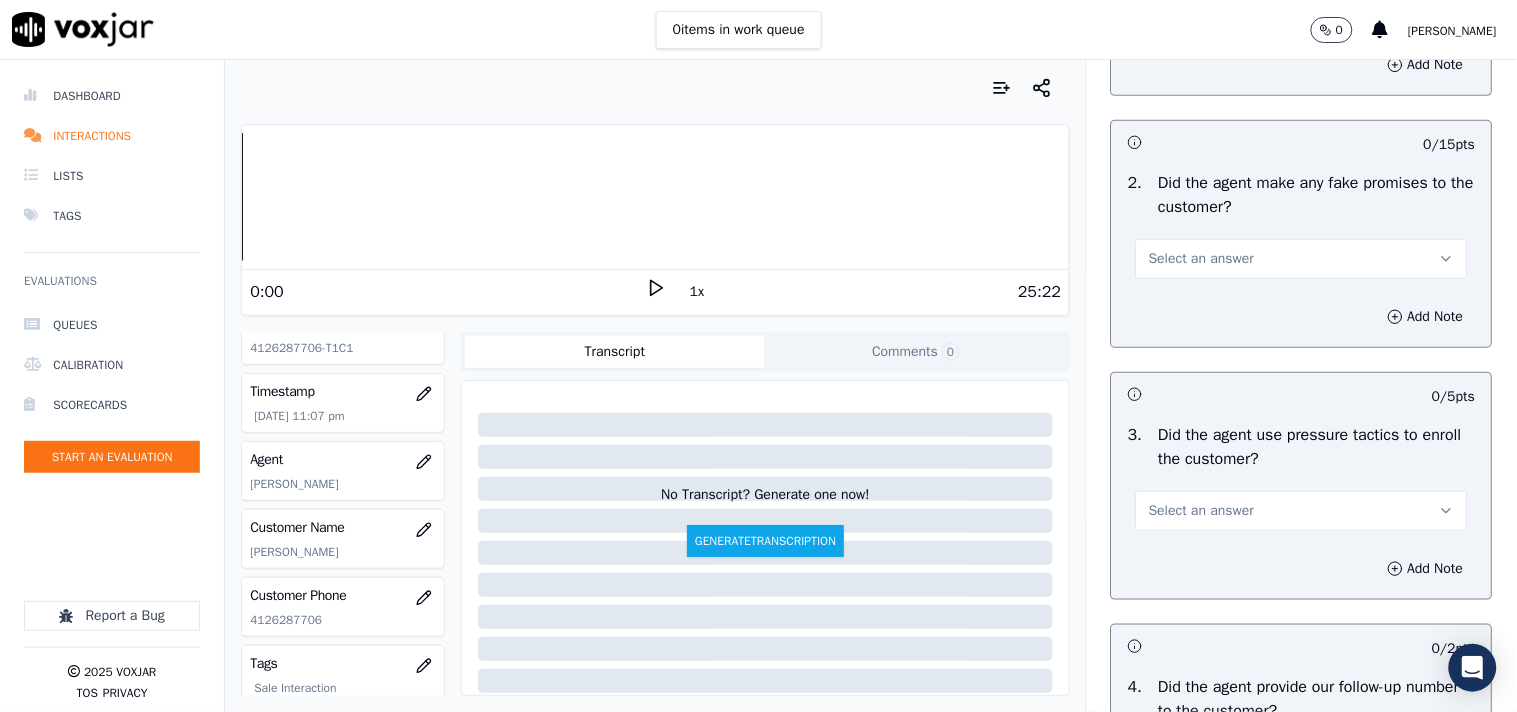 scroll, scrollTop: 4222, scrollLeft: 0, axis: vertical 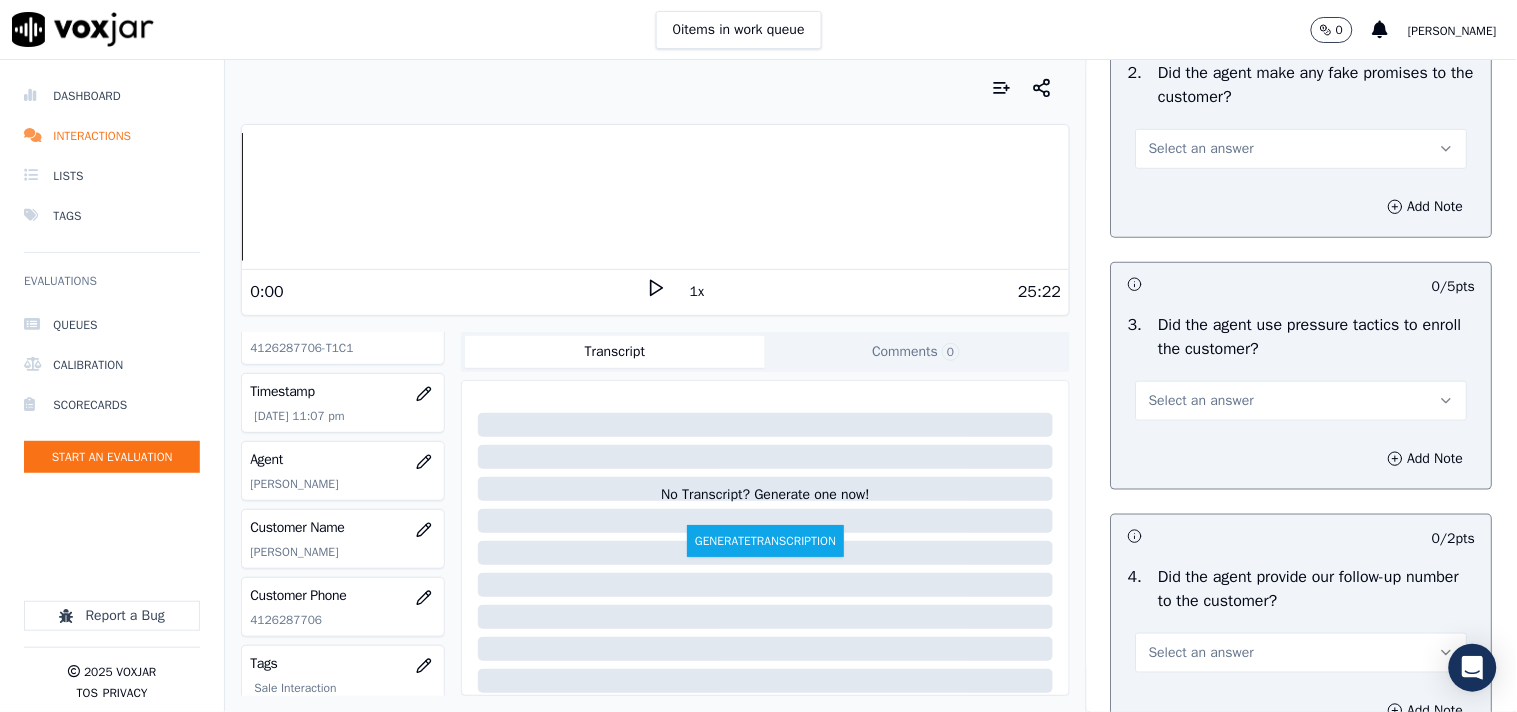 click on "Select an answer" at bounding box center (1201, 149) 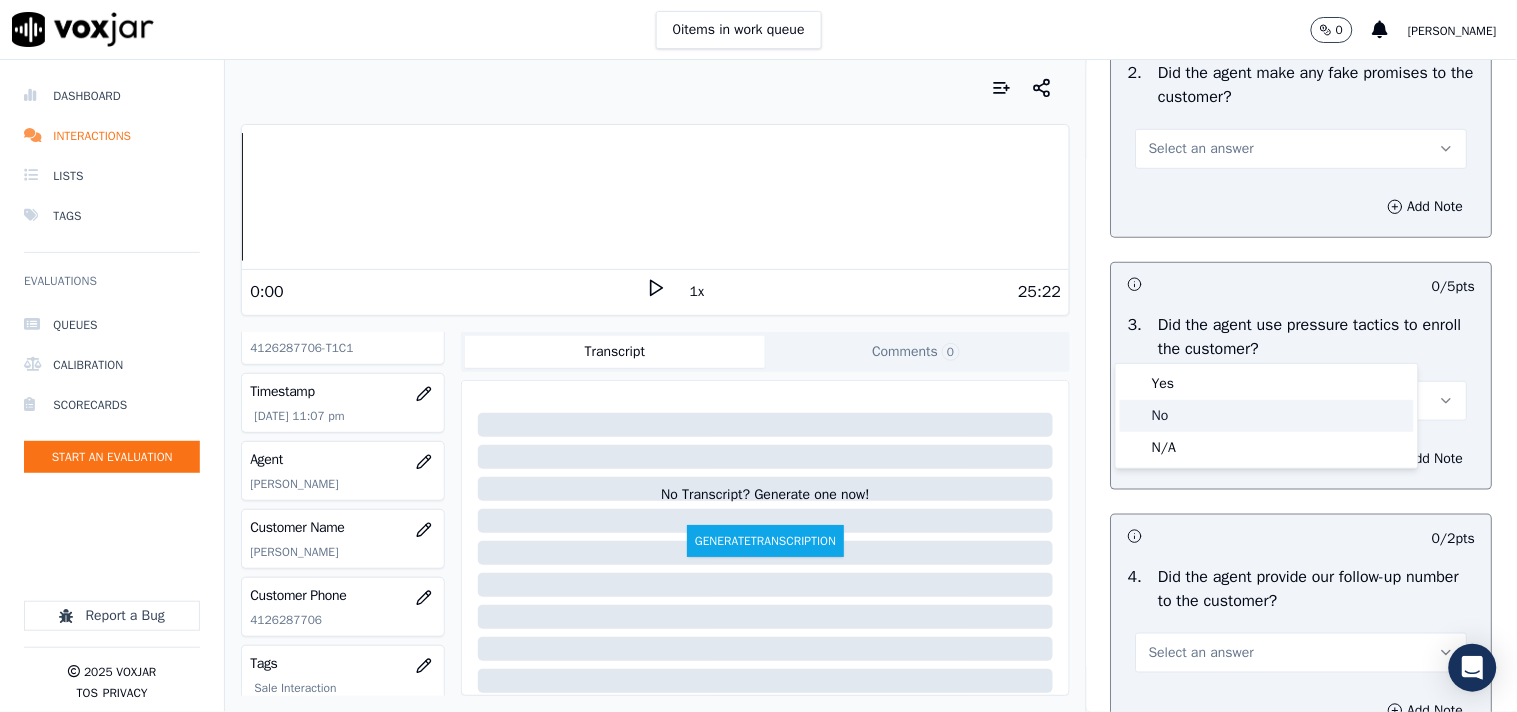 click on "No" 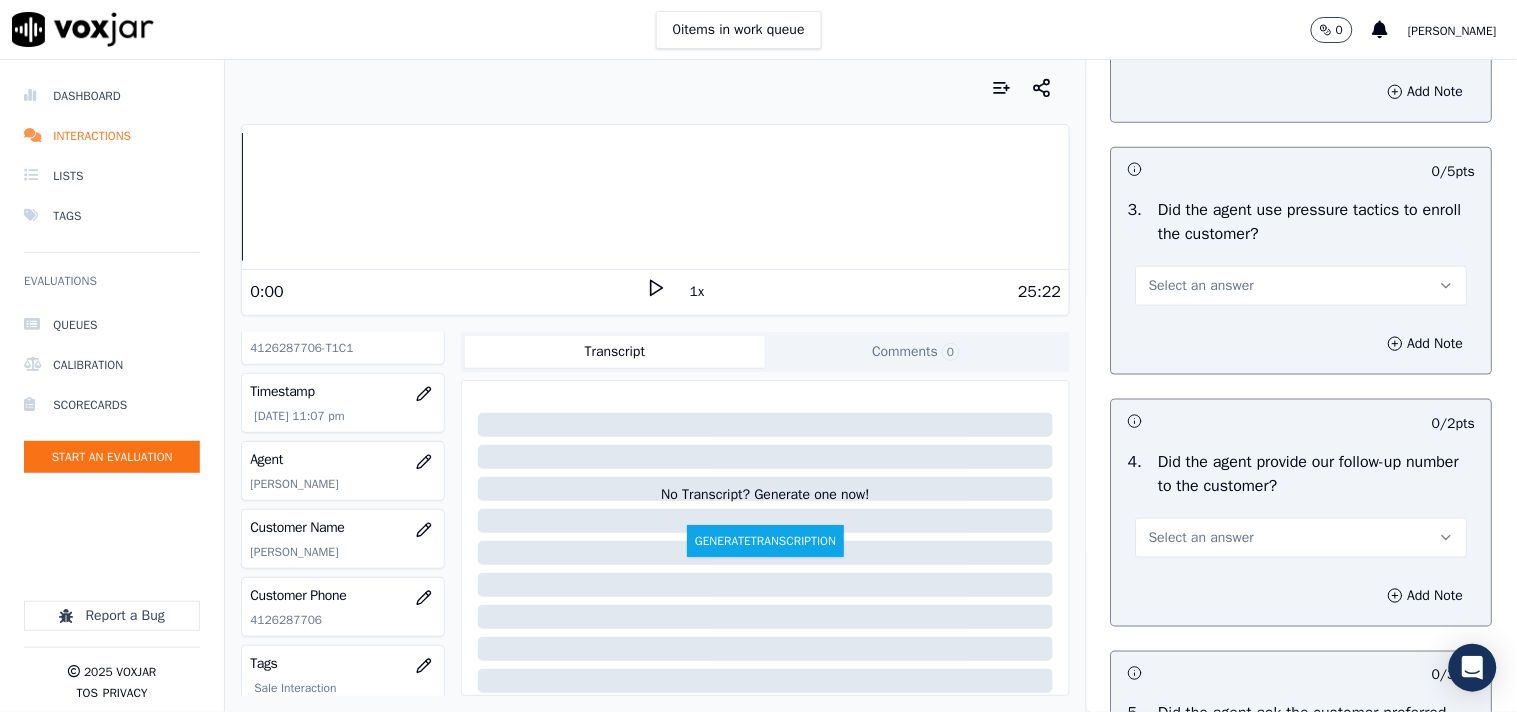 scroll, scrollTop: 4444, scrollLeft: 0, axis: vertical 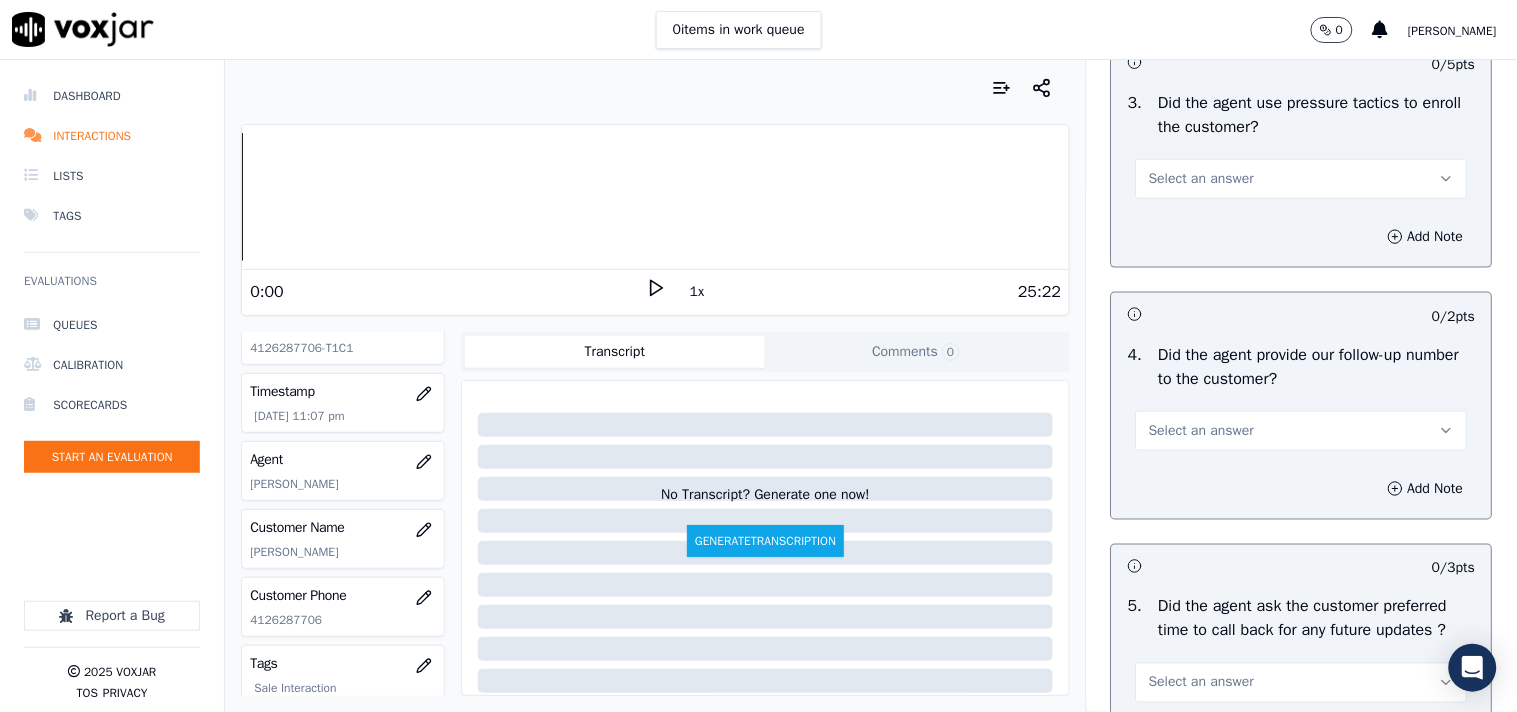 click on "Select an answer" at bounding box center (1201, 179) 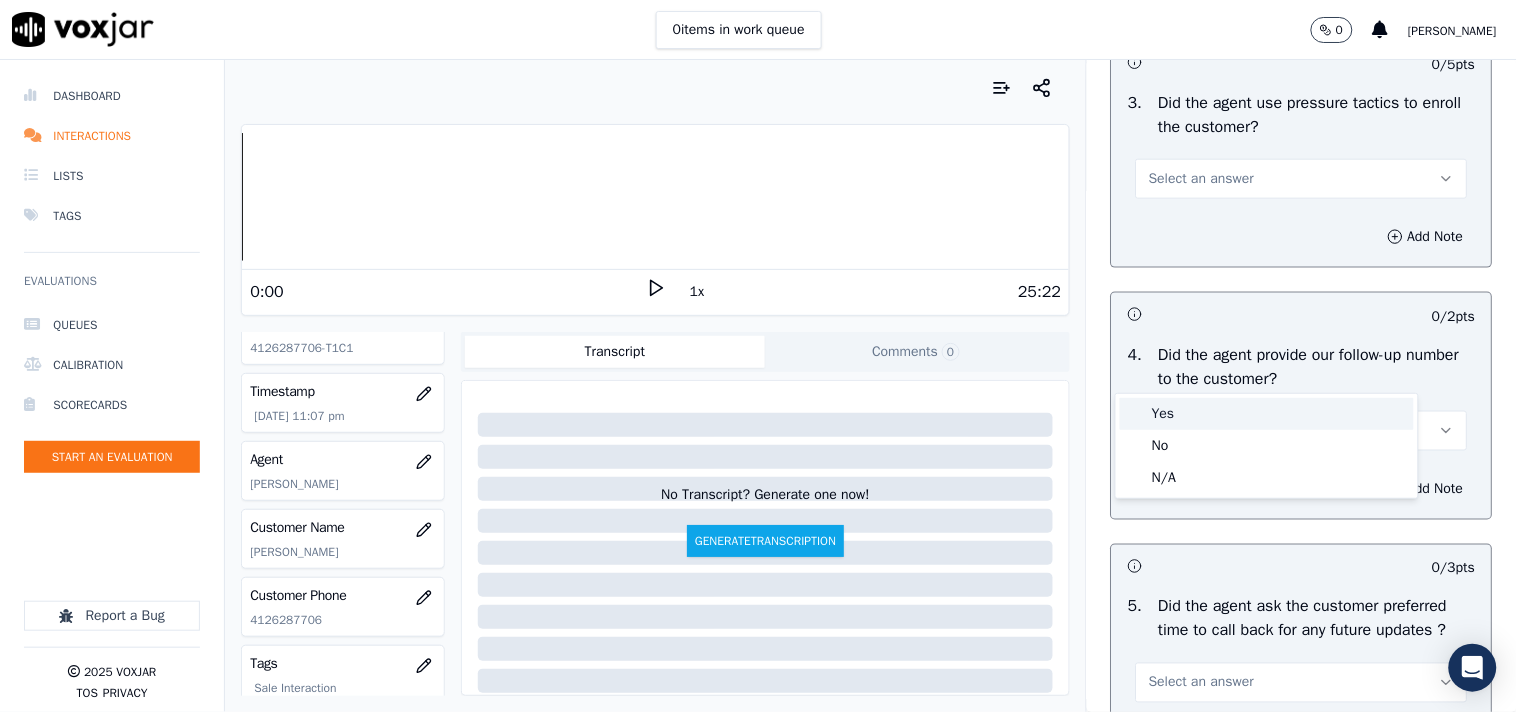 click on "Yes" at bounding box center [1267, 414] 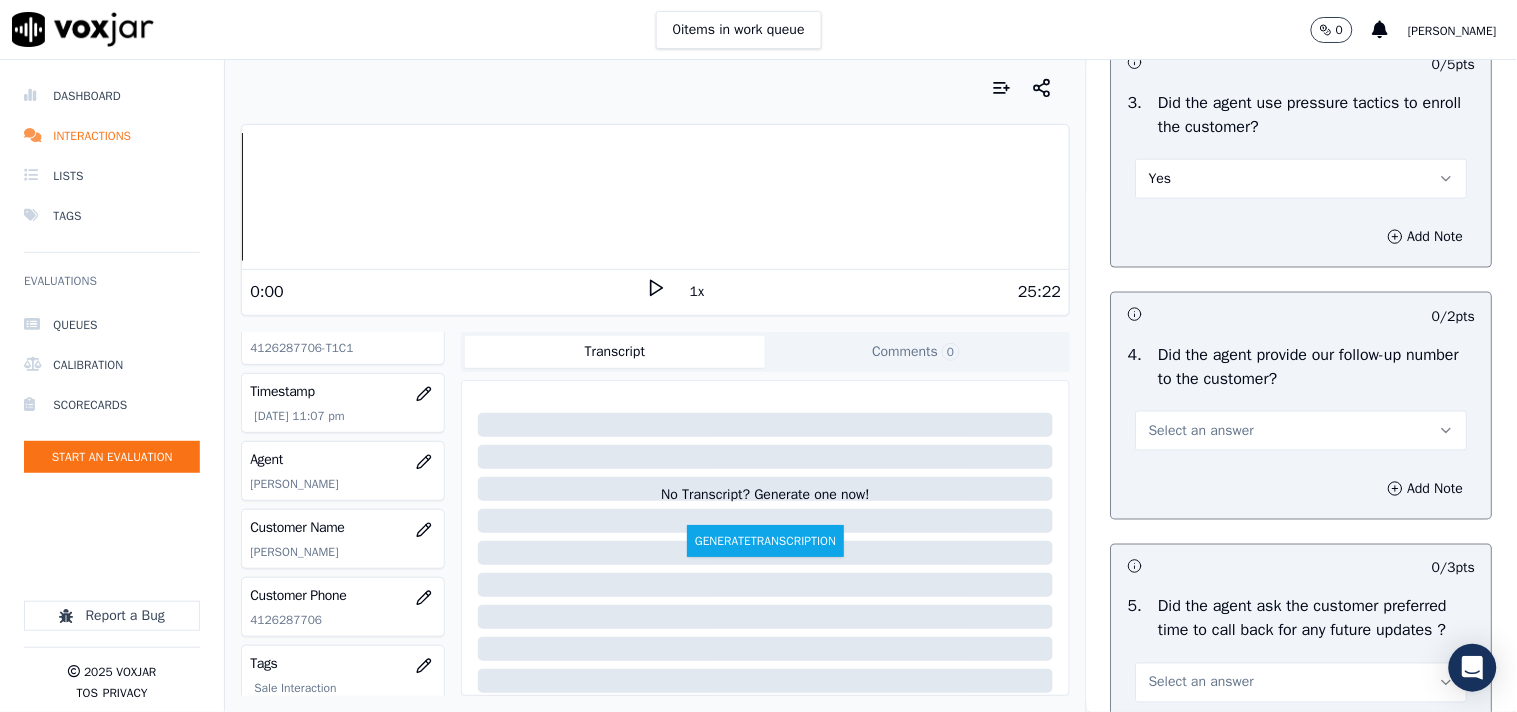 click on "Yes" at bounding box center [1302, 179] 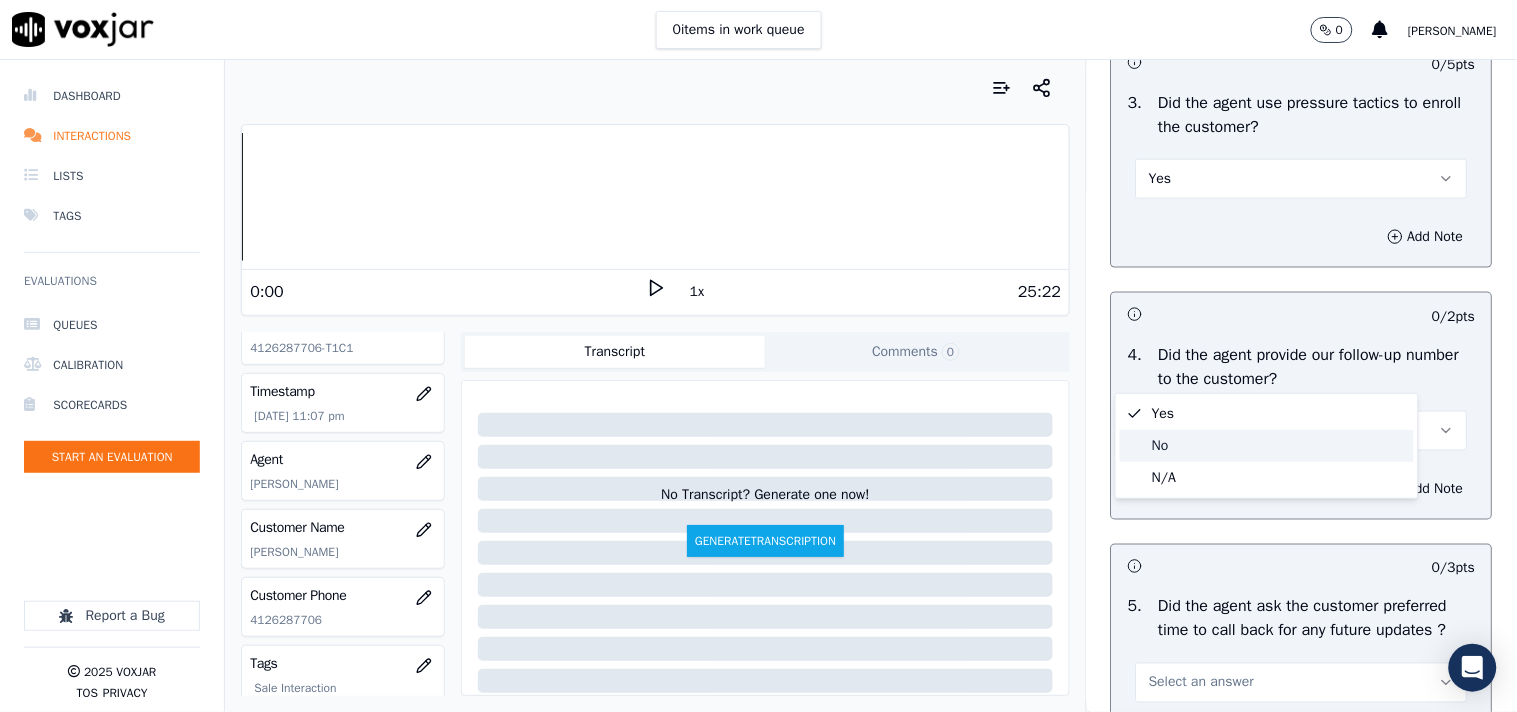 click on "No" 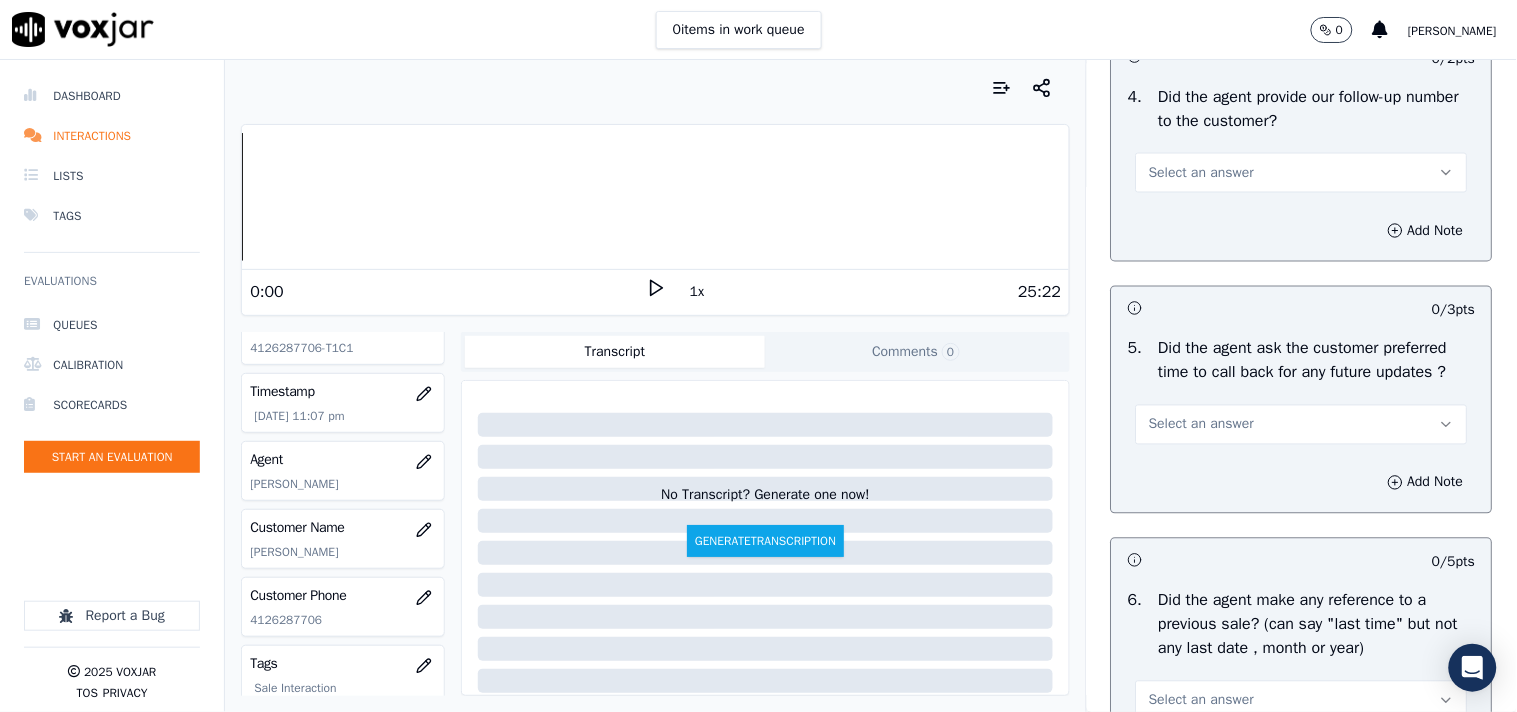scroll, scrollTop: 4777, scrollLeft: 0, axis: vertical 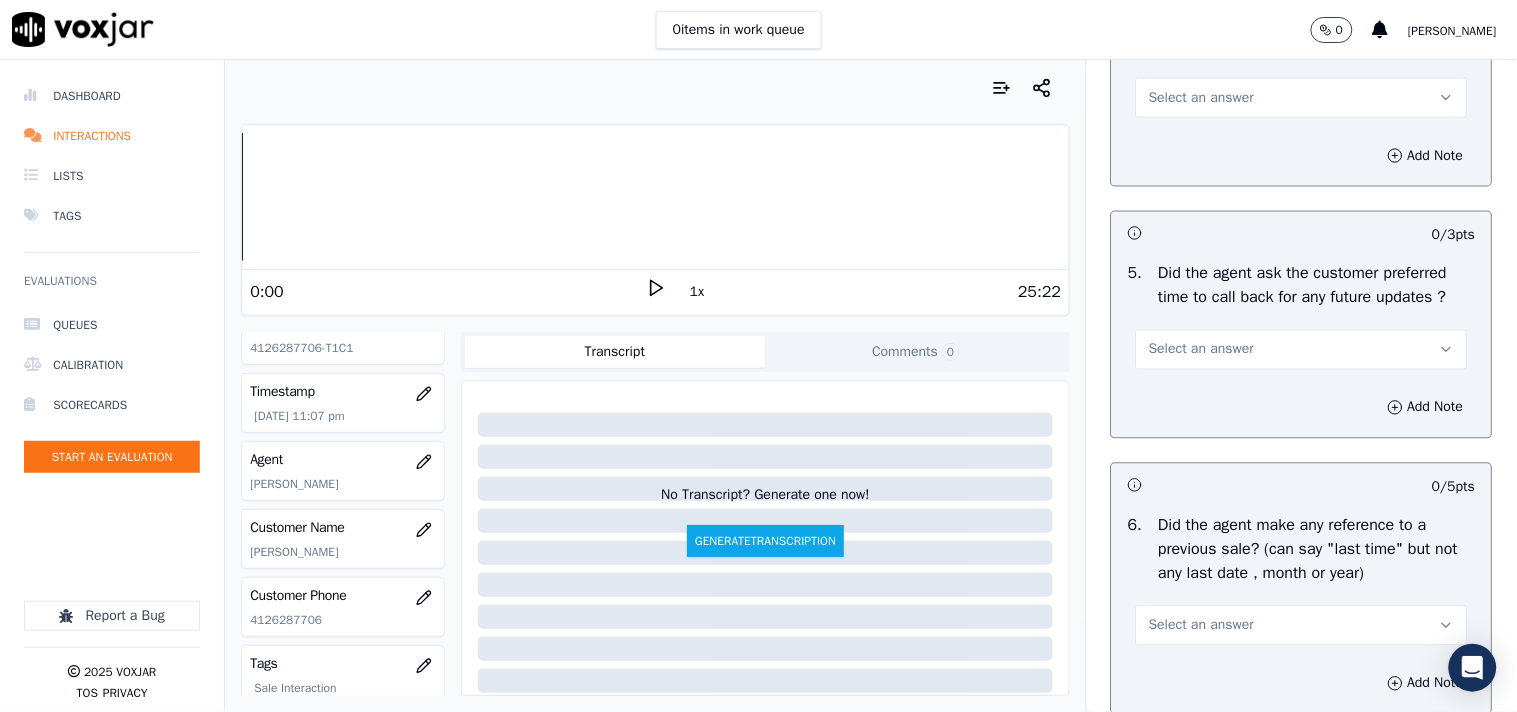 click on "Select an answer" at bounding box center [1201, 98] 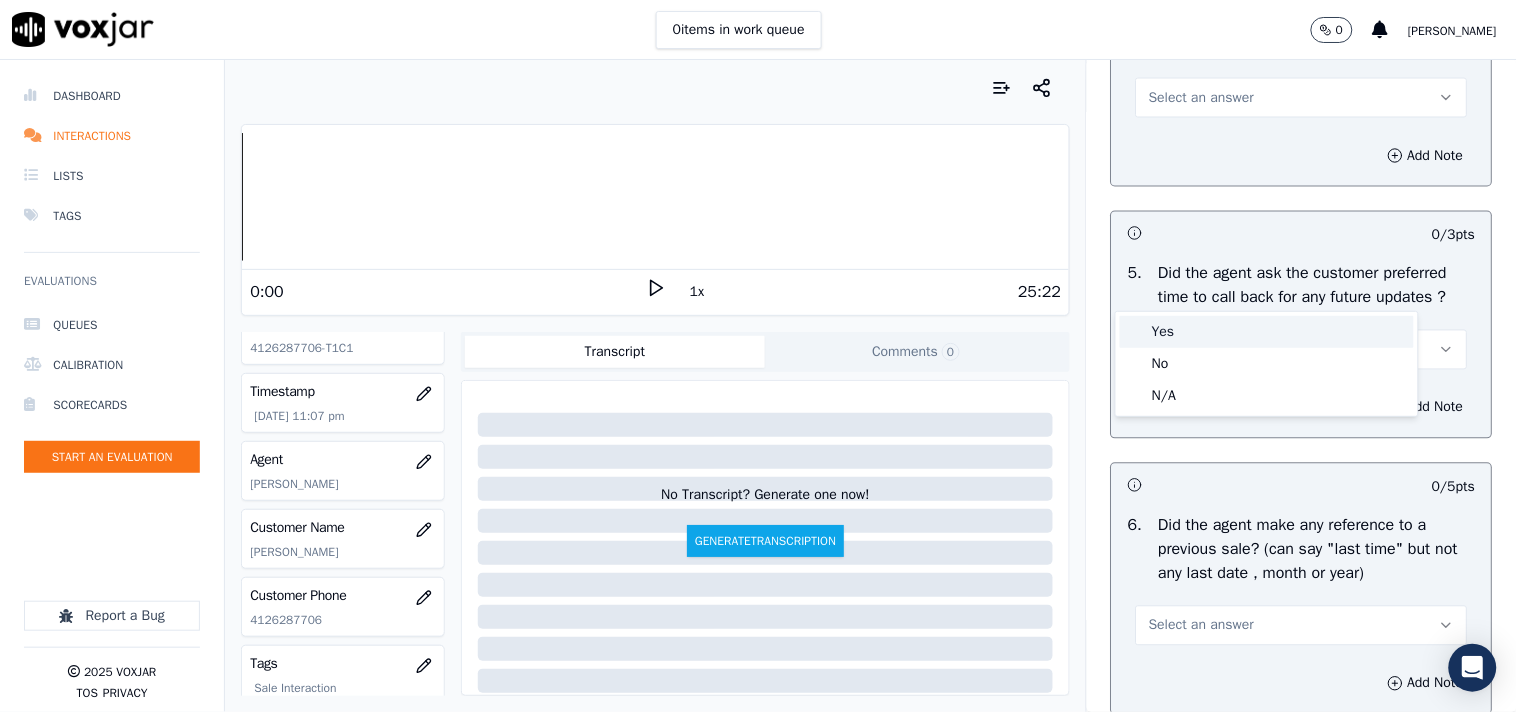 click on "Yes" at bounding box center [1267, 332] 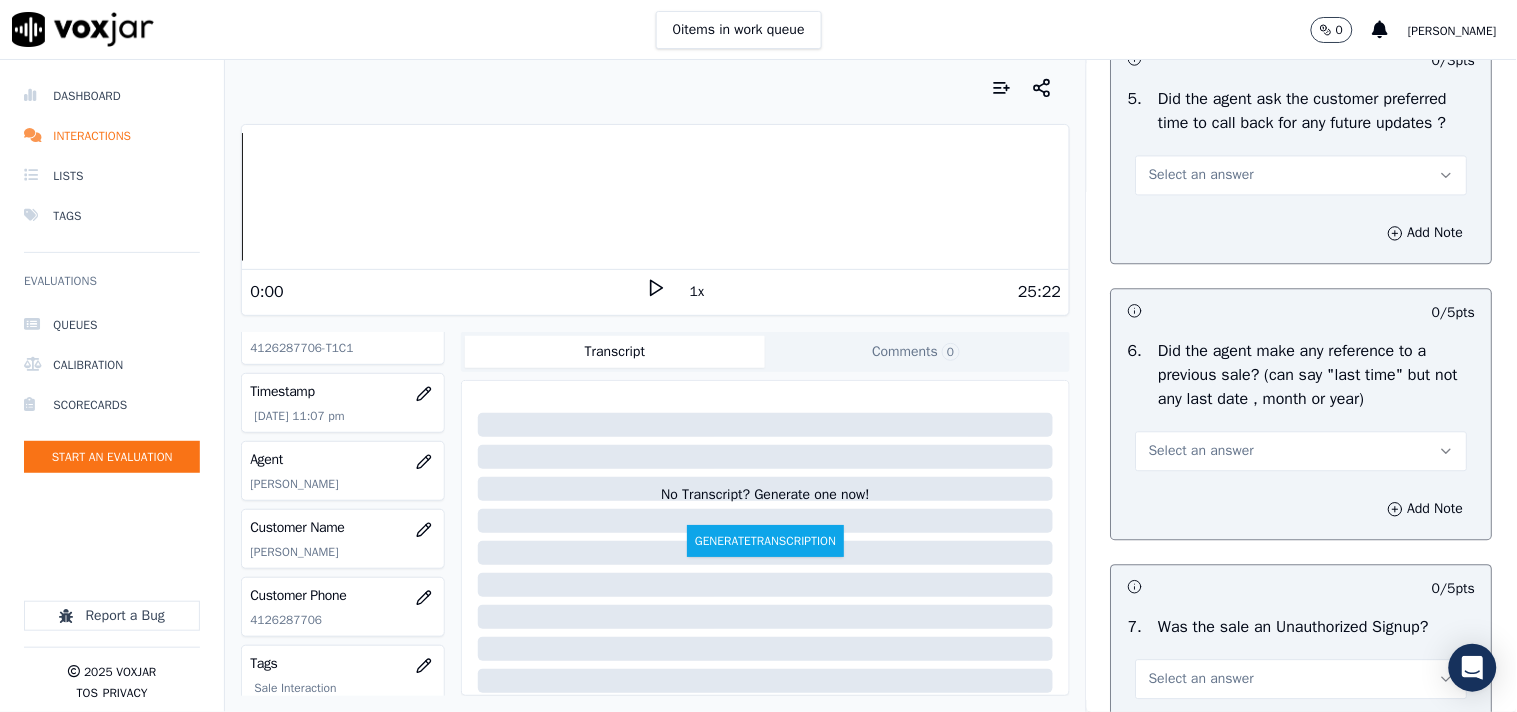 scroll, scrollTop: 5000, scrollLeft: 0, axis: vertical 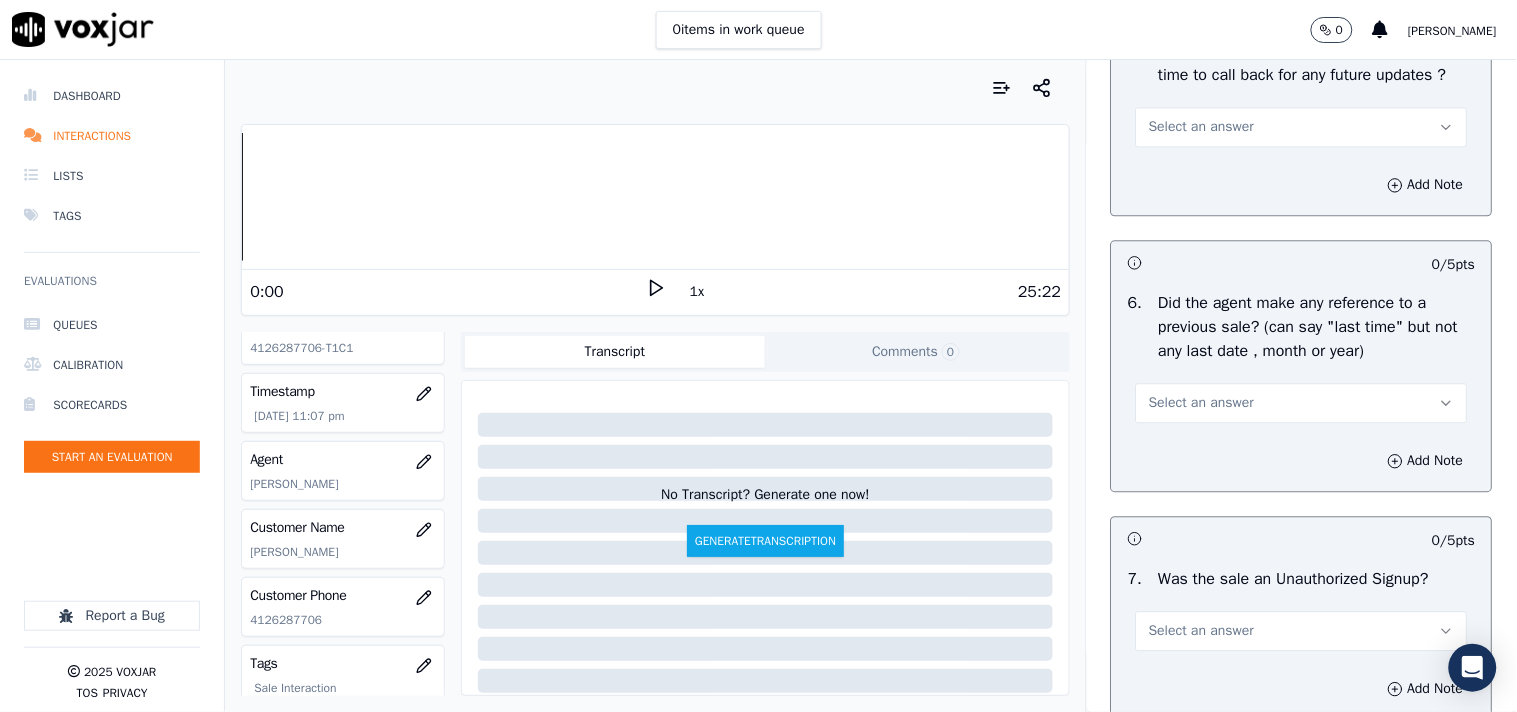 click on "Select an answer" at bounding box center [1302, 127] 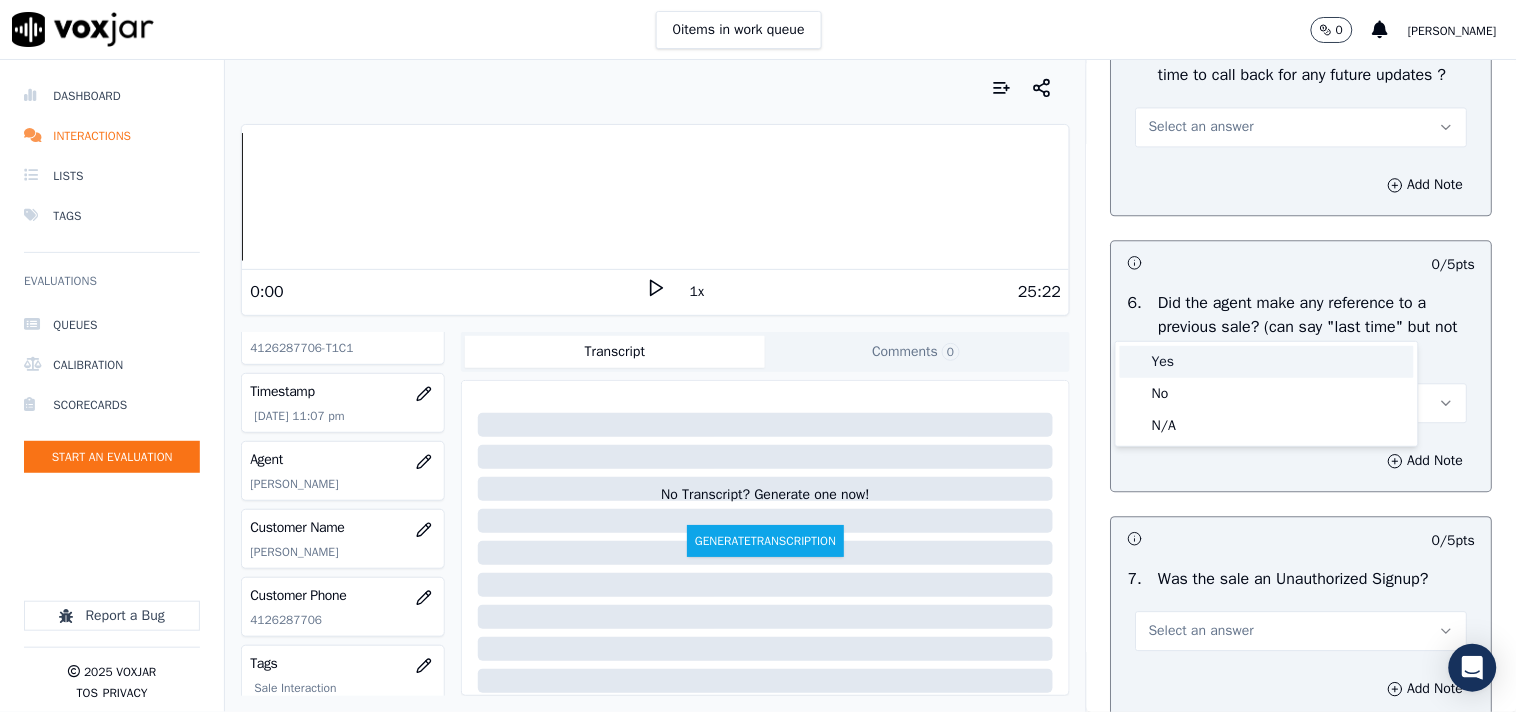 click on "Yes" at bounding box center [1267, 362] 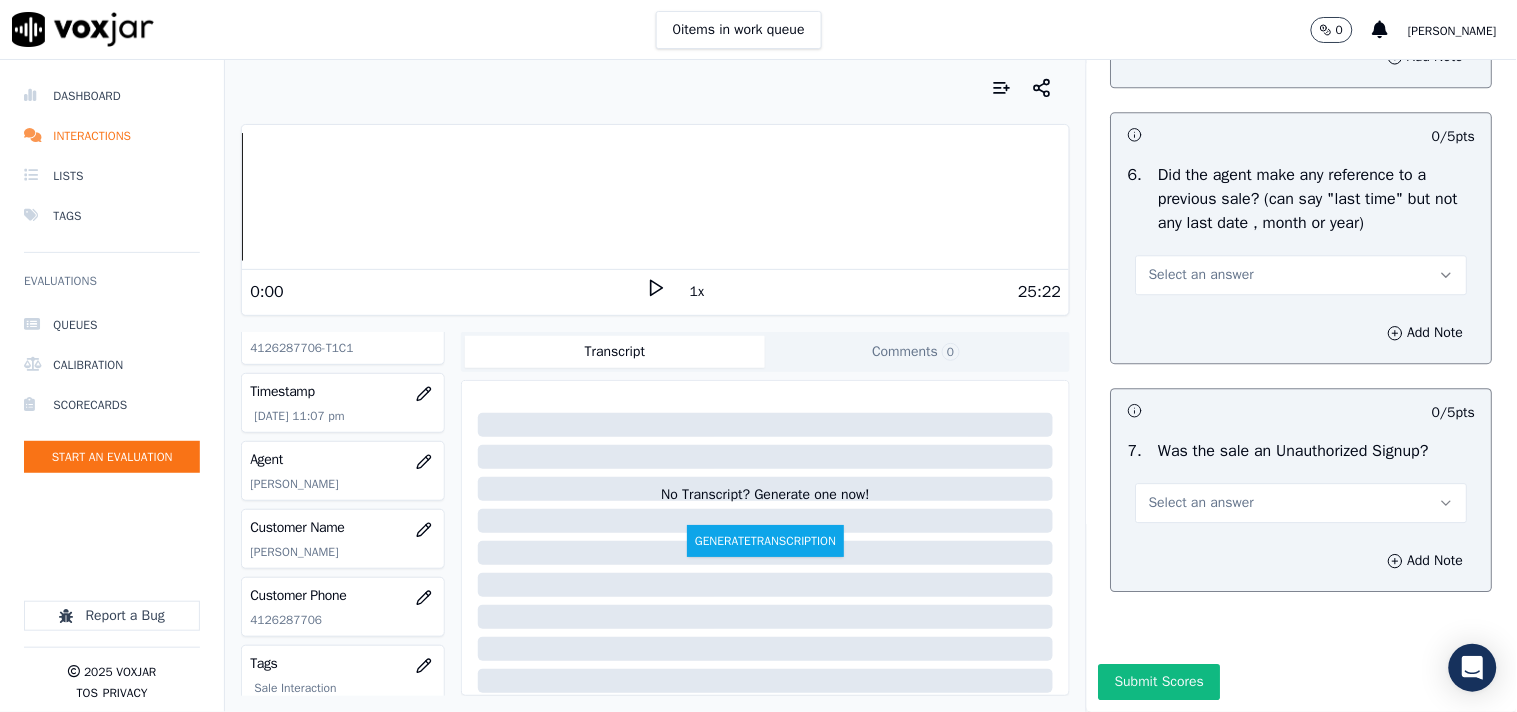 scroll, scrollTop: 5222, scrollLeft: 0, axis: vertical 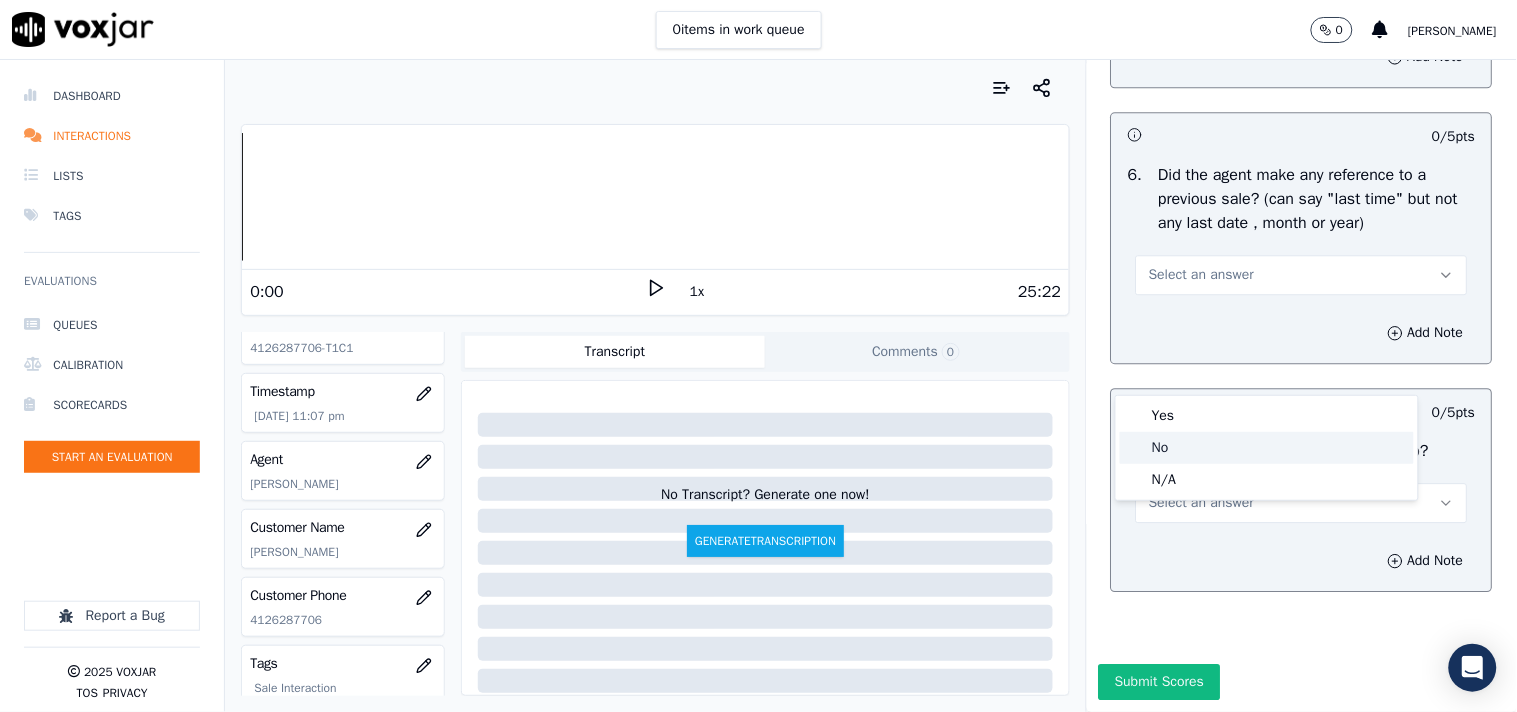 click on "No" 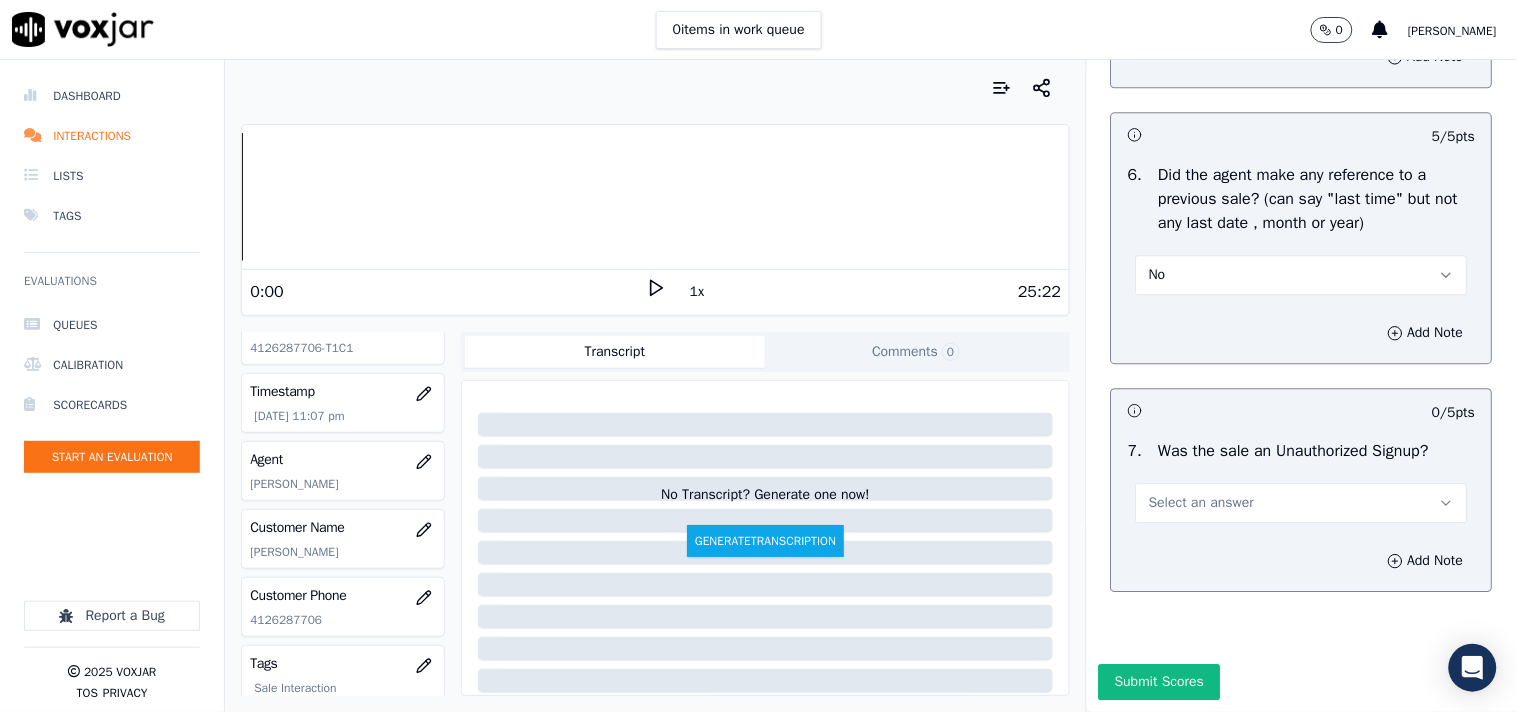 scroll, scrollTop: 5333, scrollLeft: 0, axis: vertical 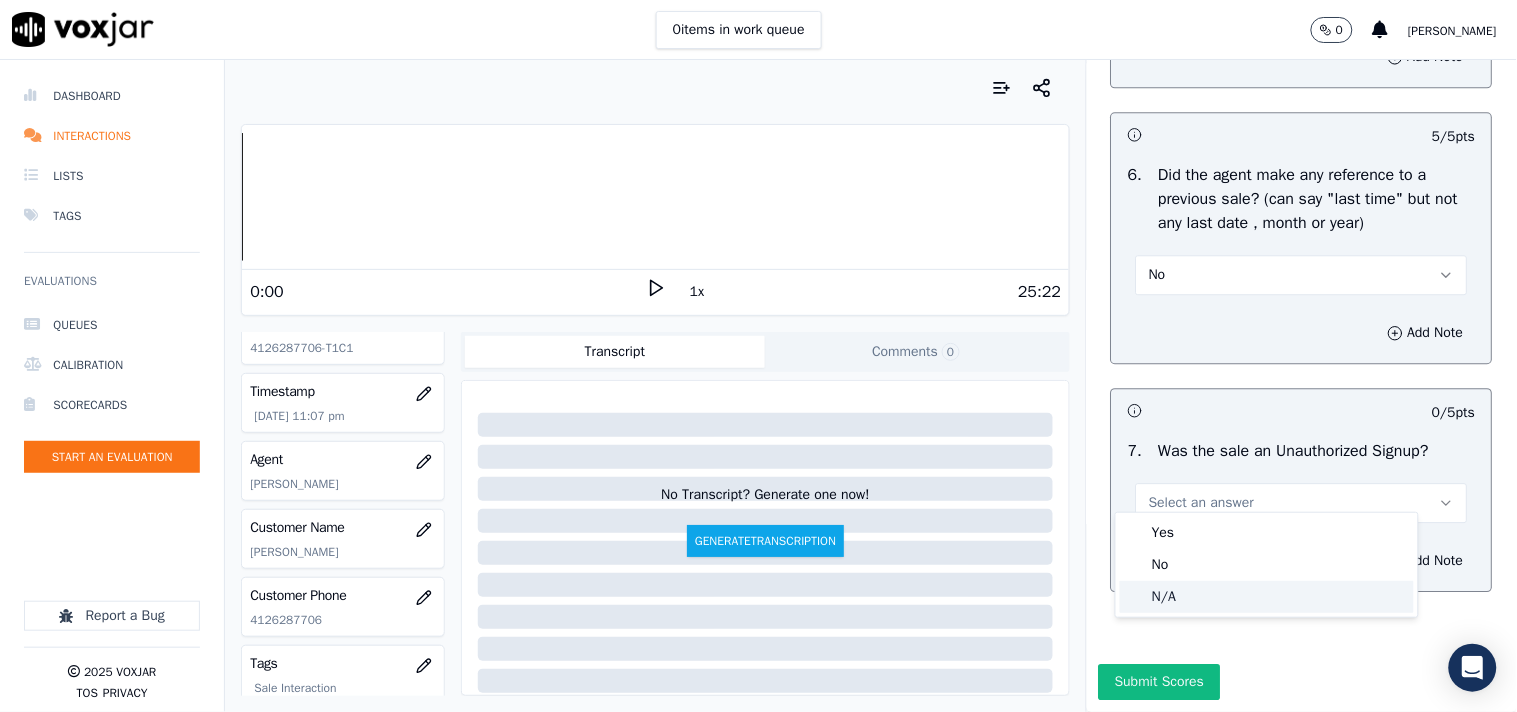 click on "N/A" 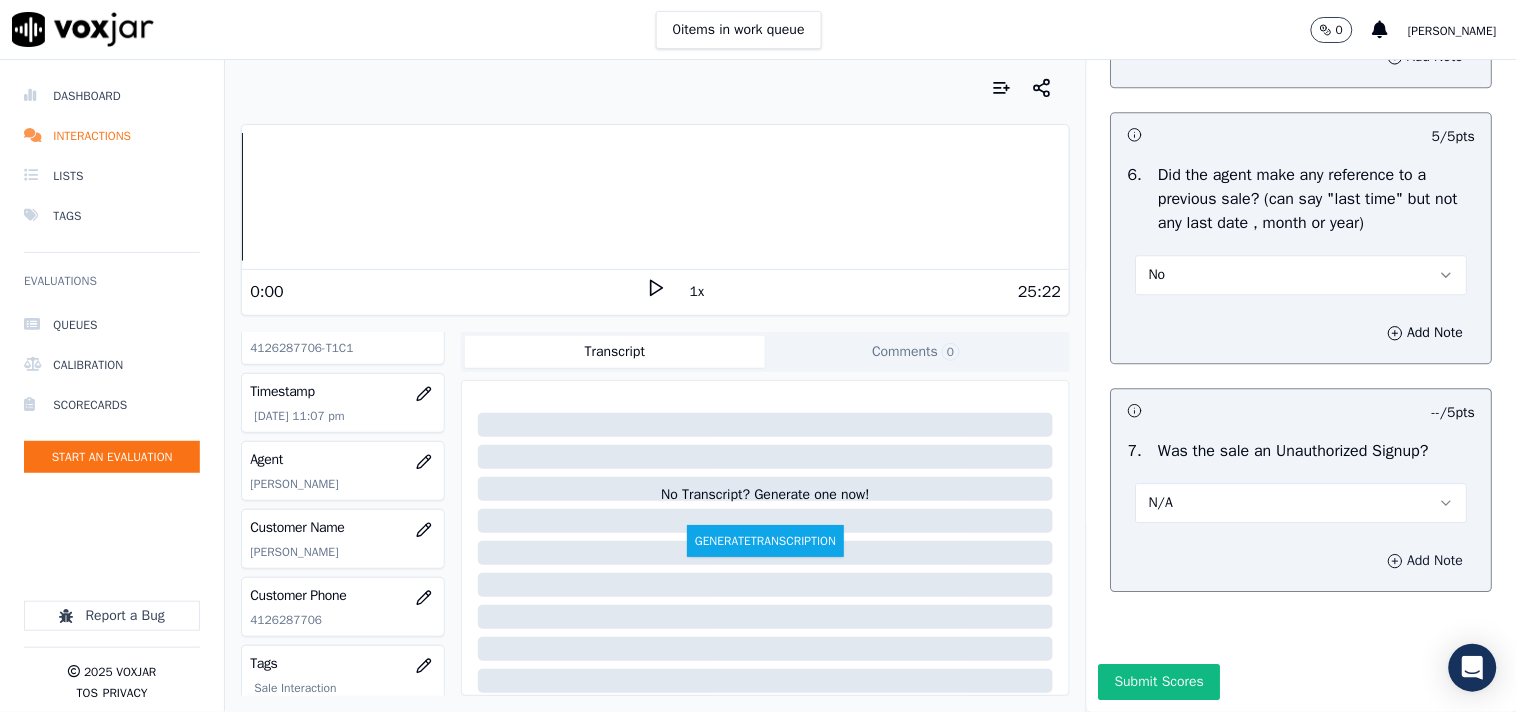 click on "Add Note" at bounding box center (1426, 561) 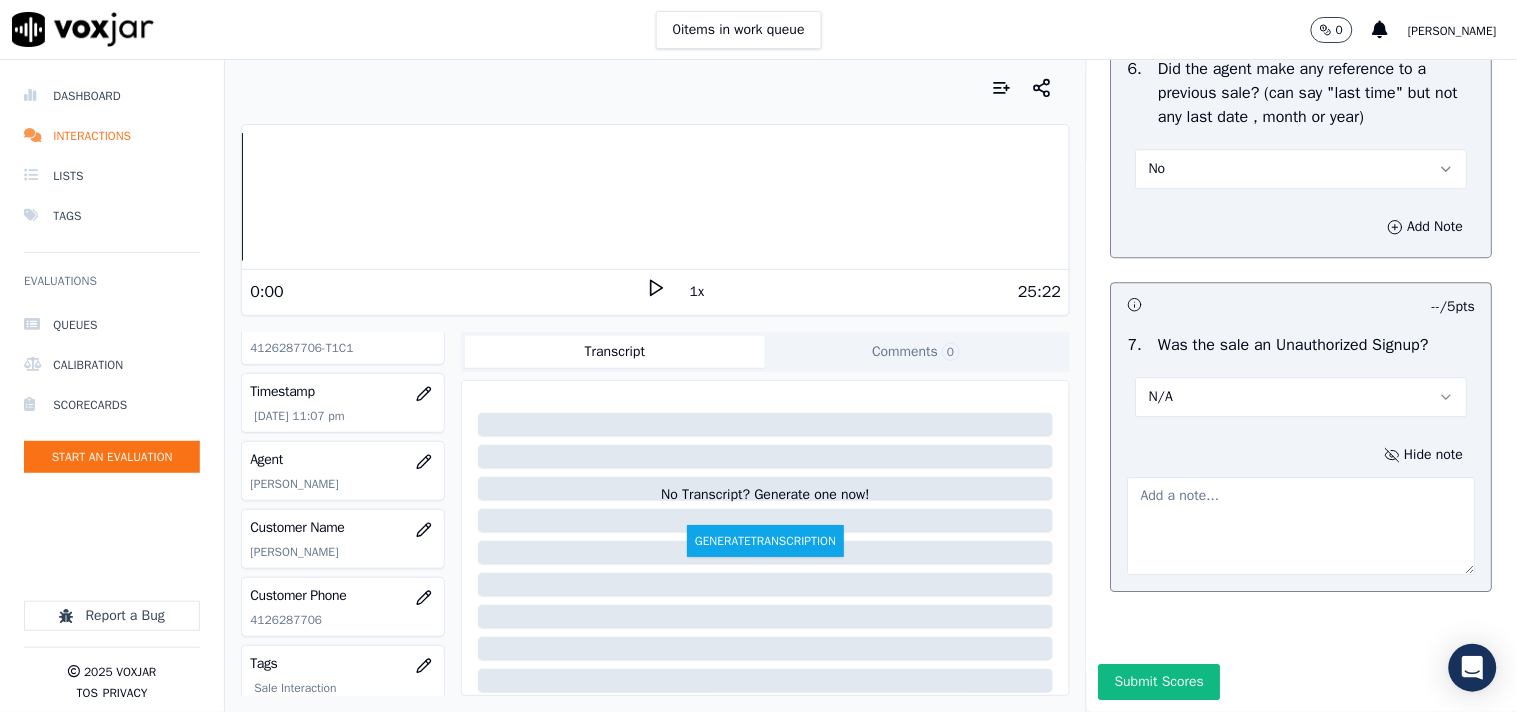 click at bounding box center [1302, 526] 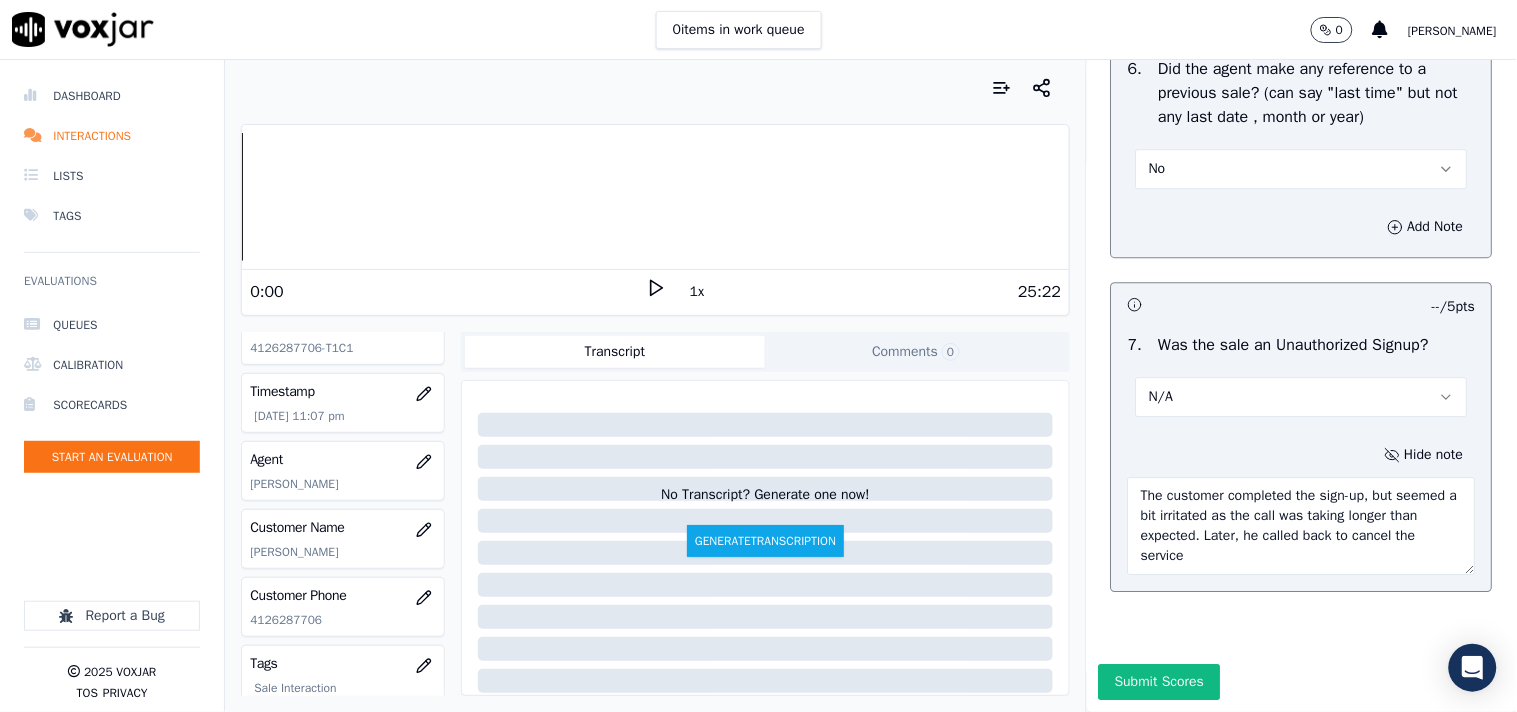 scroll, scrollTop: 5474, scrollLeft: 0, axis: vertical 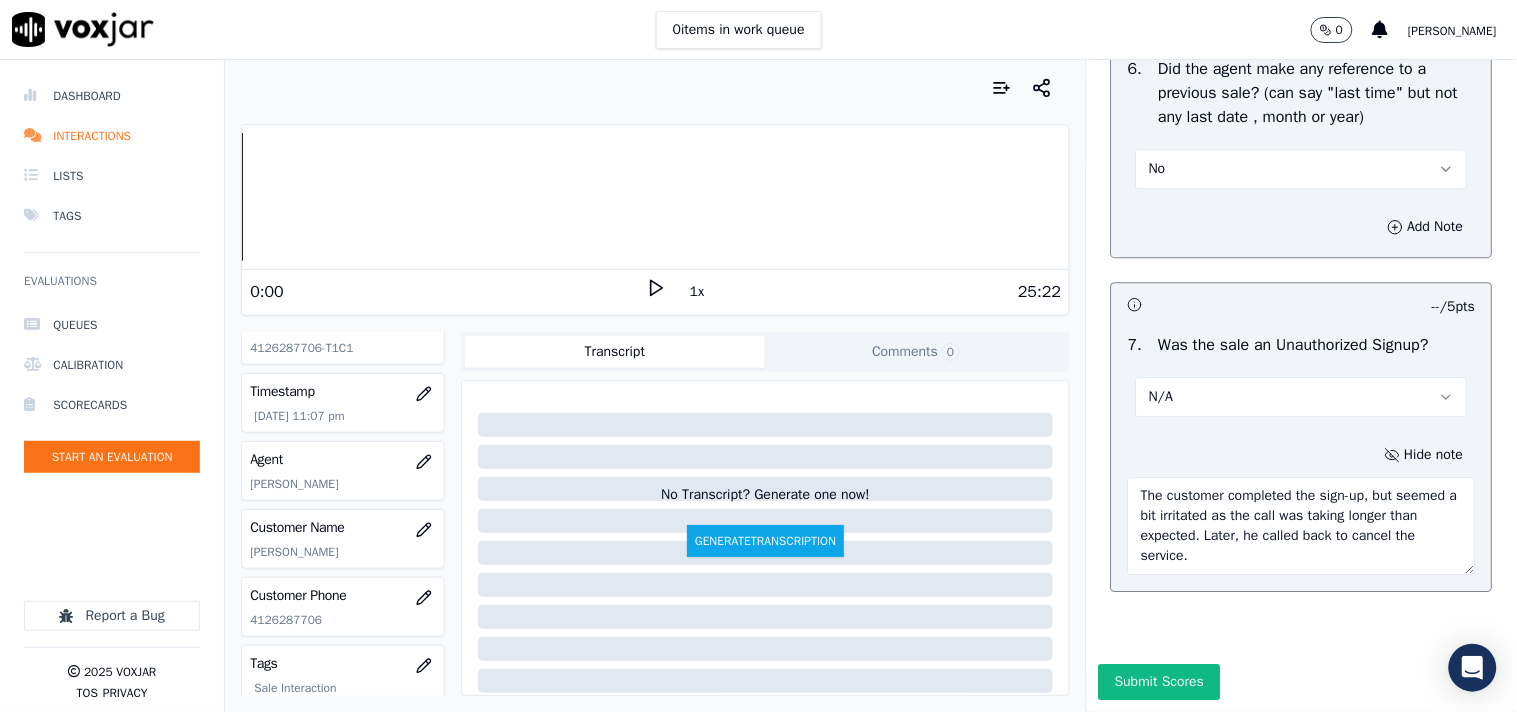 type on "The customer completed the sign-up, but seemed a bit irritated as the call was taking longer than expected. Later, he called back to cancel the service." 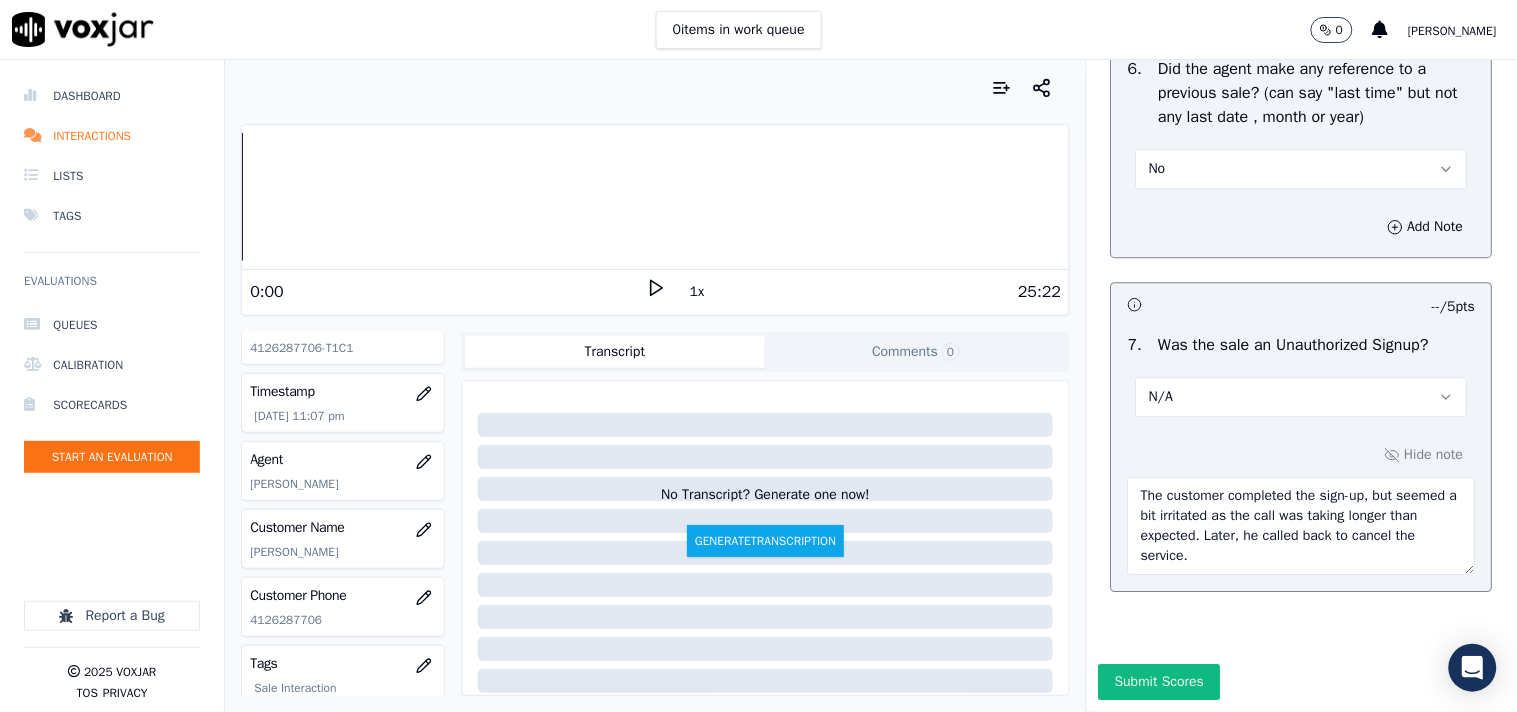 scroll, scrollTop: 0, scrollLeft: 0, axis: both 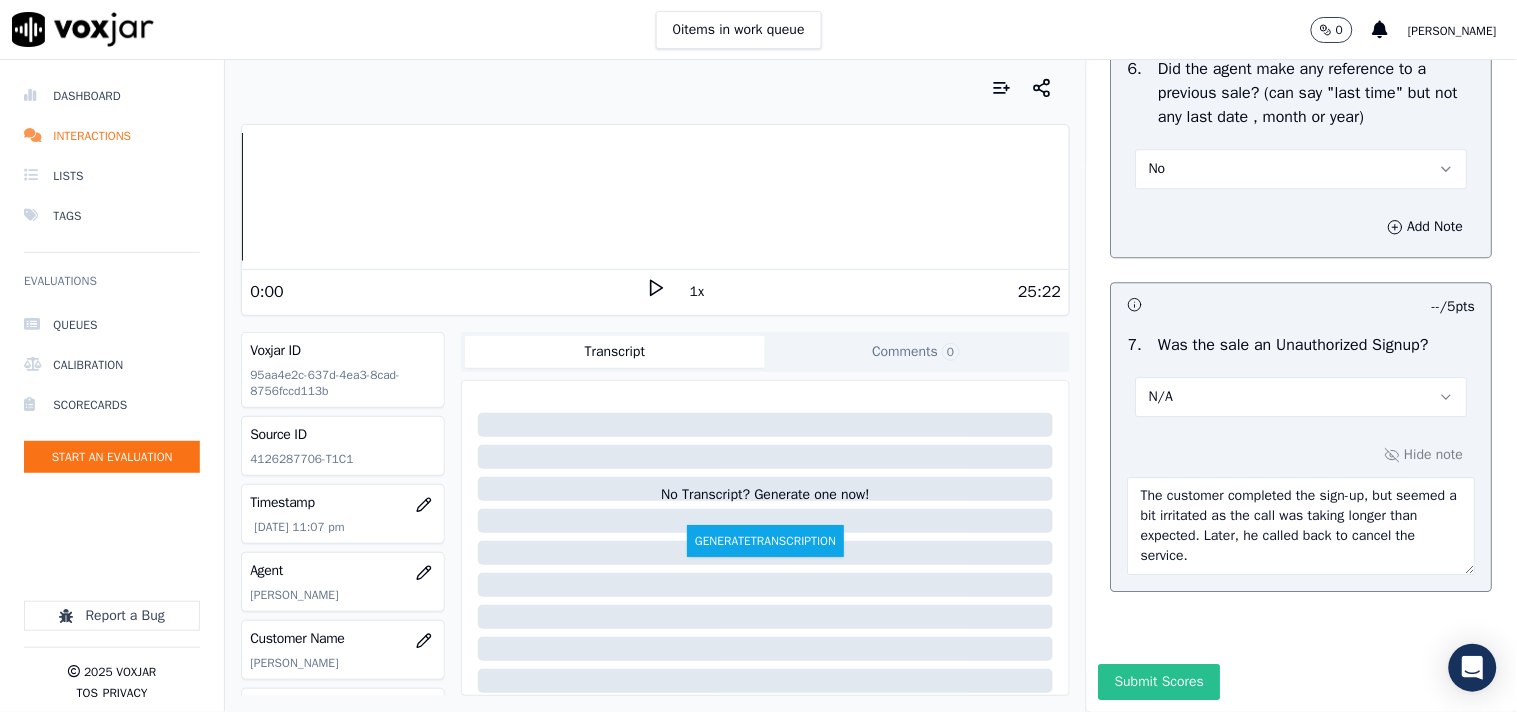 click on "Submit Scores" at bounding box center [1159, 682] 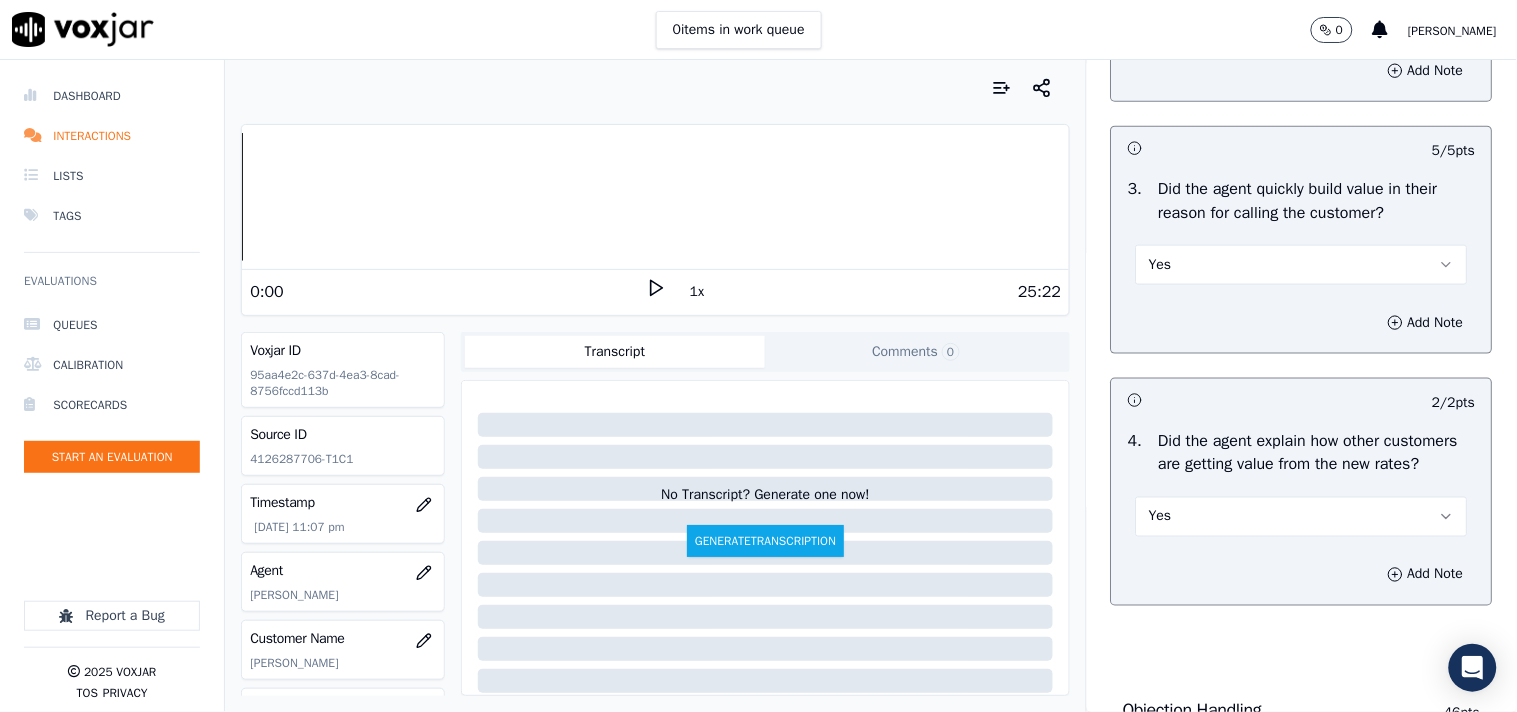 scroll, scrollTop: 252, scrollLeft: 0, axis: vertical 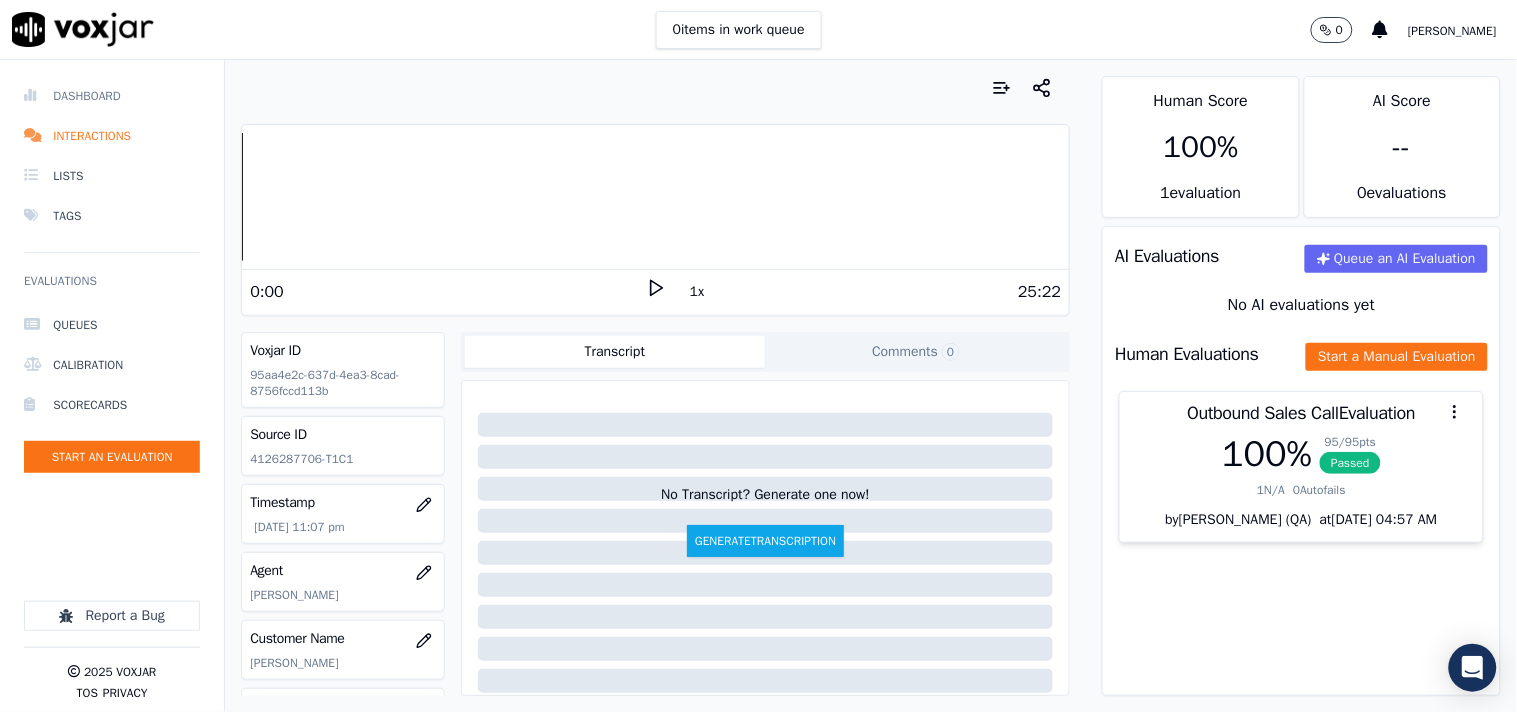 click on "Dashboard" at bounding box center (112, 96) 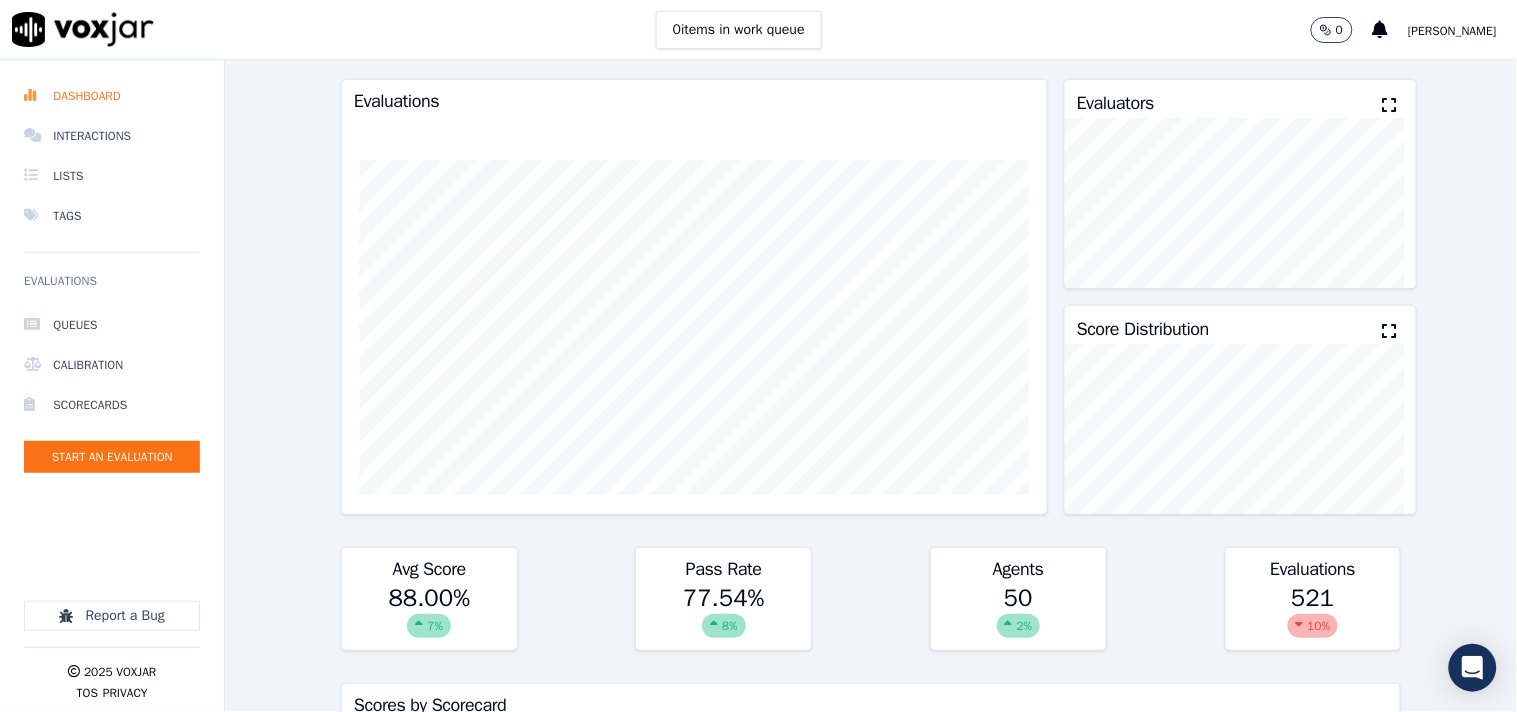 scroll, scrollTop: 0, scrollLeft: 0, axis: both 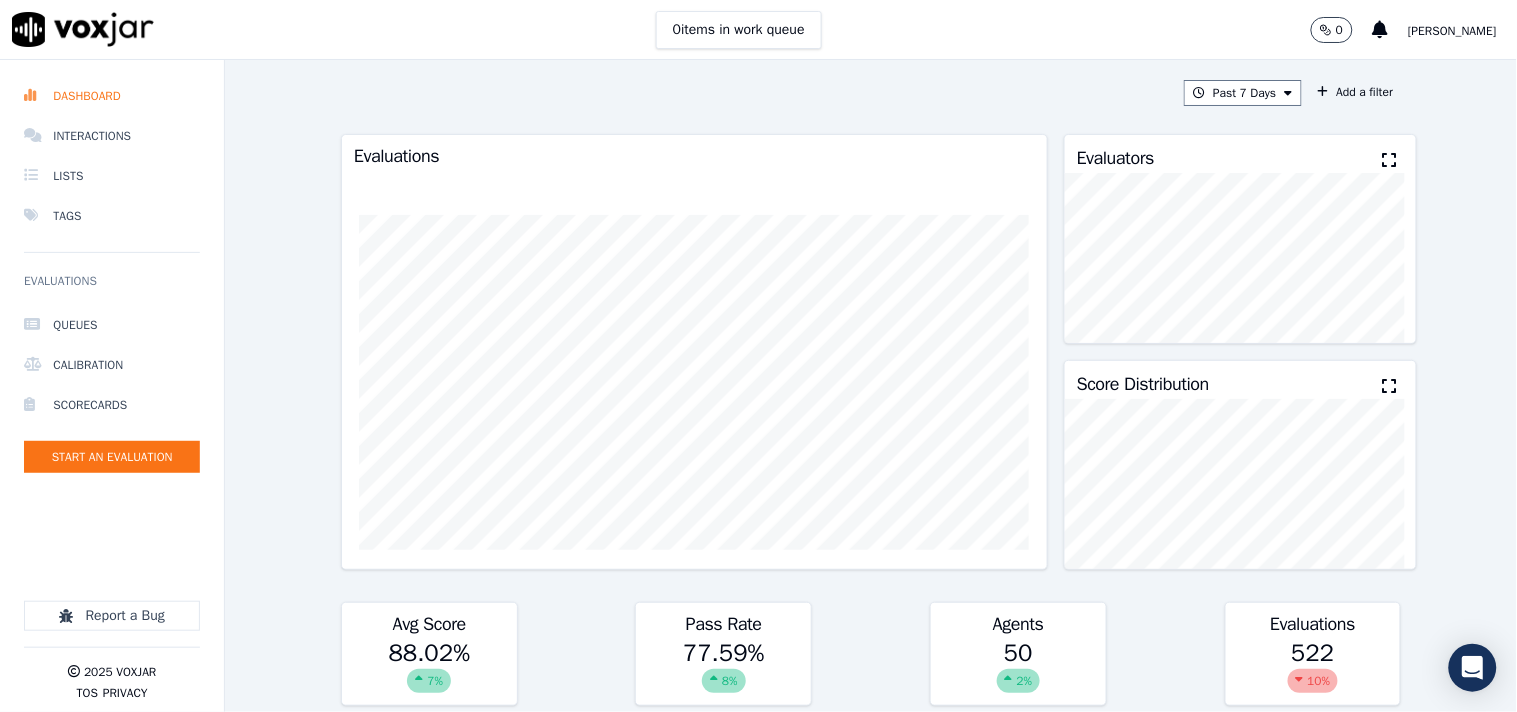 click at bounding box center [1389, 160] 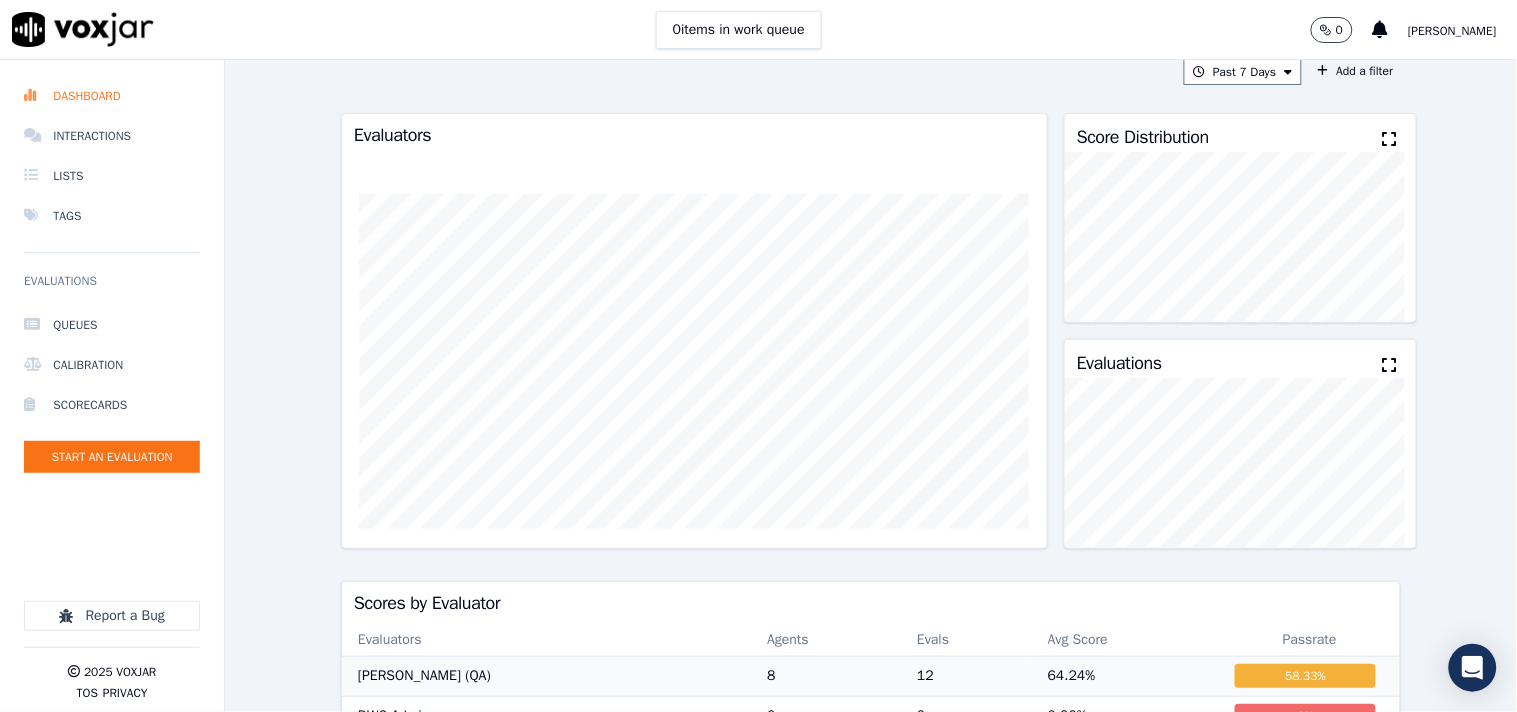 scroll, scrollTop: 0, scrollLeft: 0, axis: both 